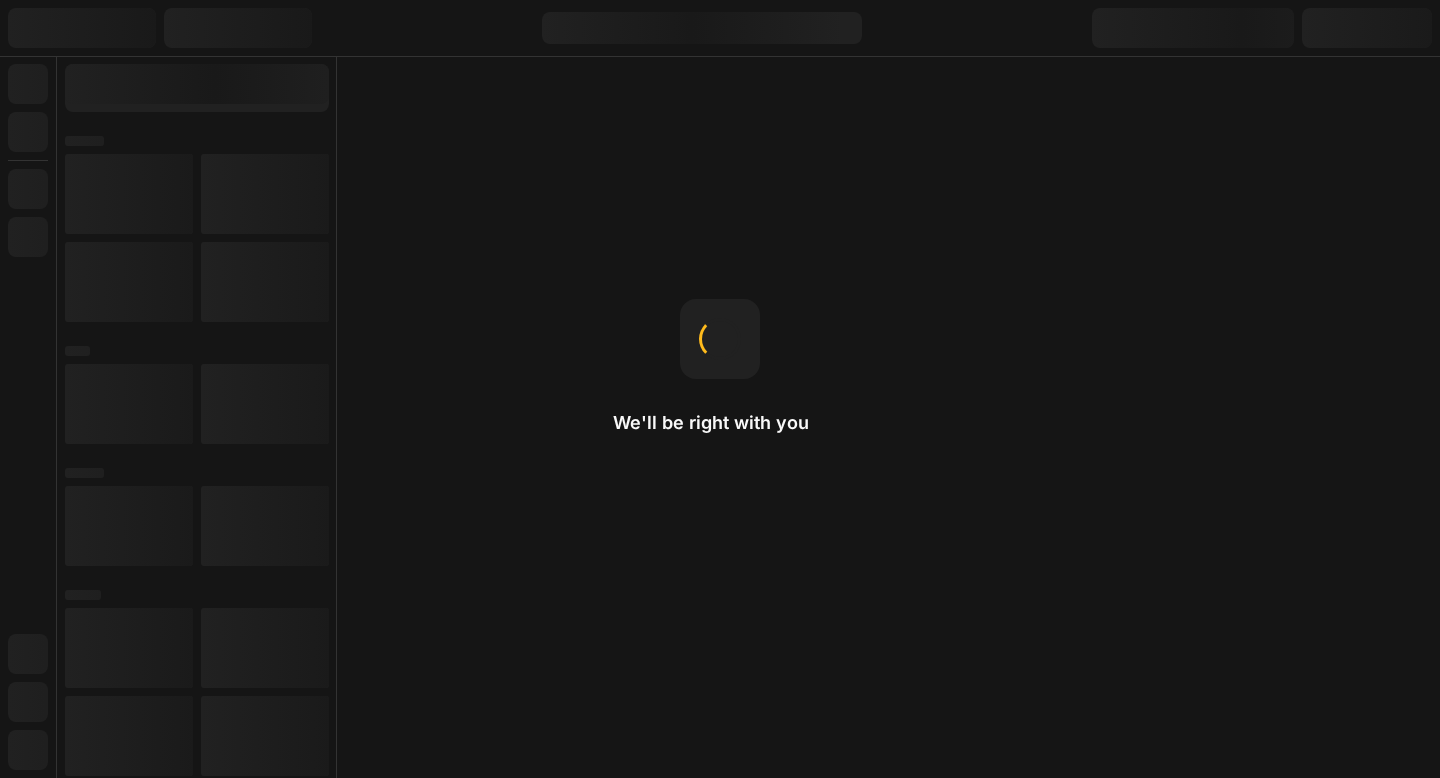 scroll, scrollTop: 0, scrollLeft: 0, axis: both 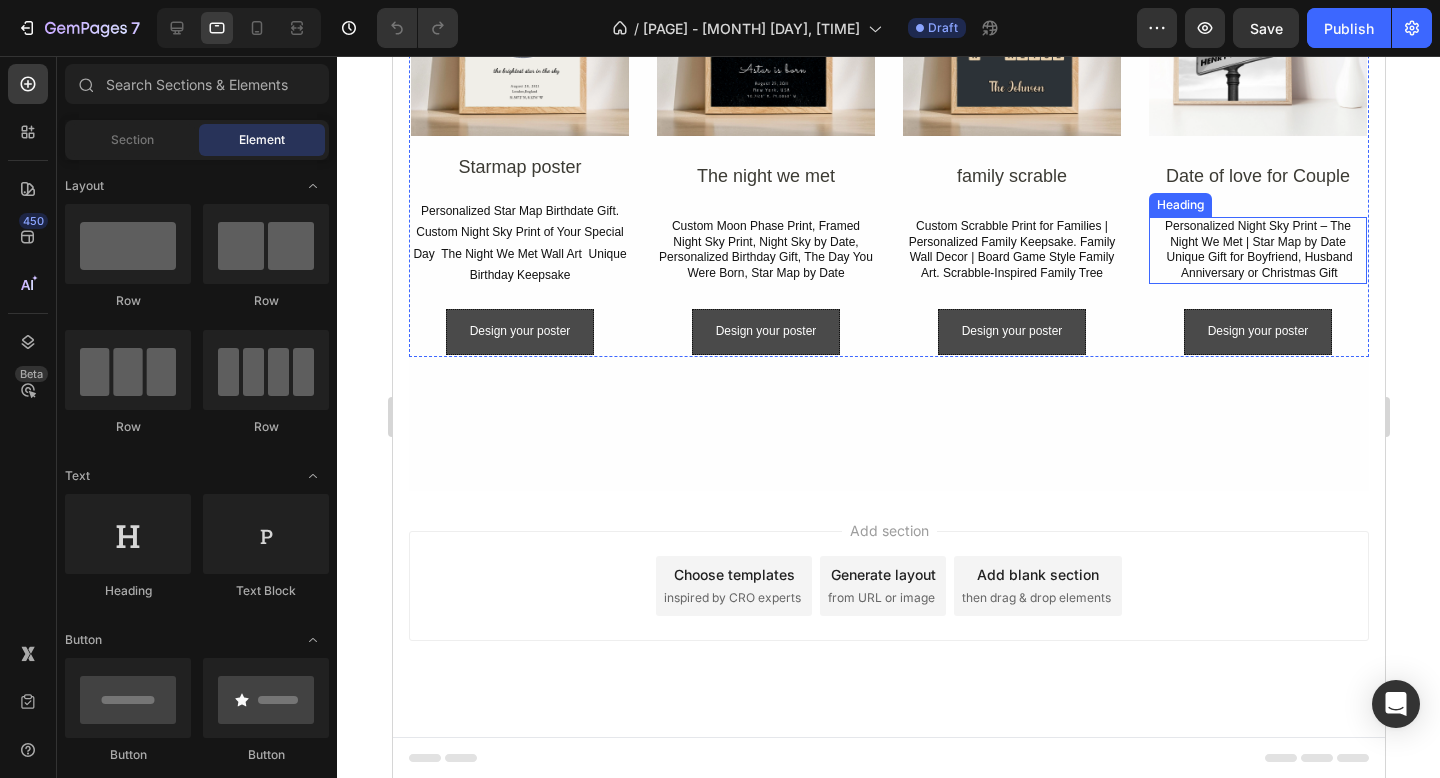 click on "Personalized Night Sky Print – The Night We Met | Star Map by Date  Unique Gift for Boyfriend, Husband  Anniversary or Christmas Gift" at bounding box center [1257, 250] 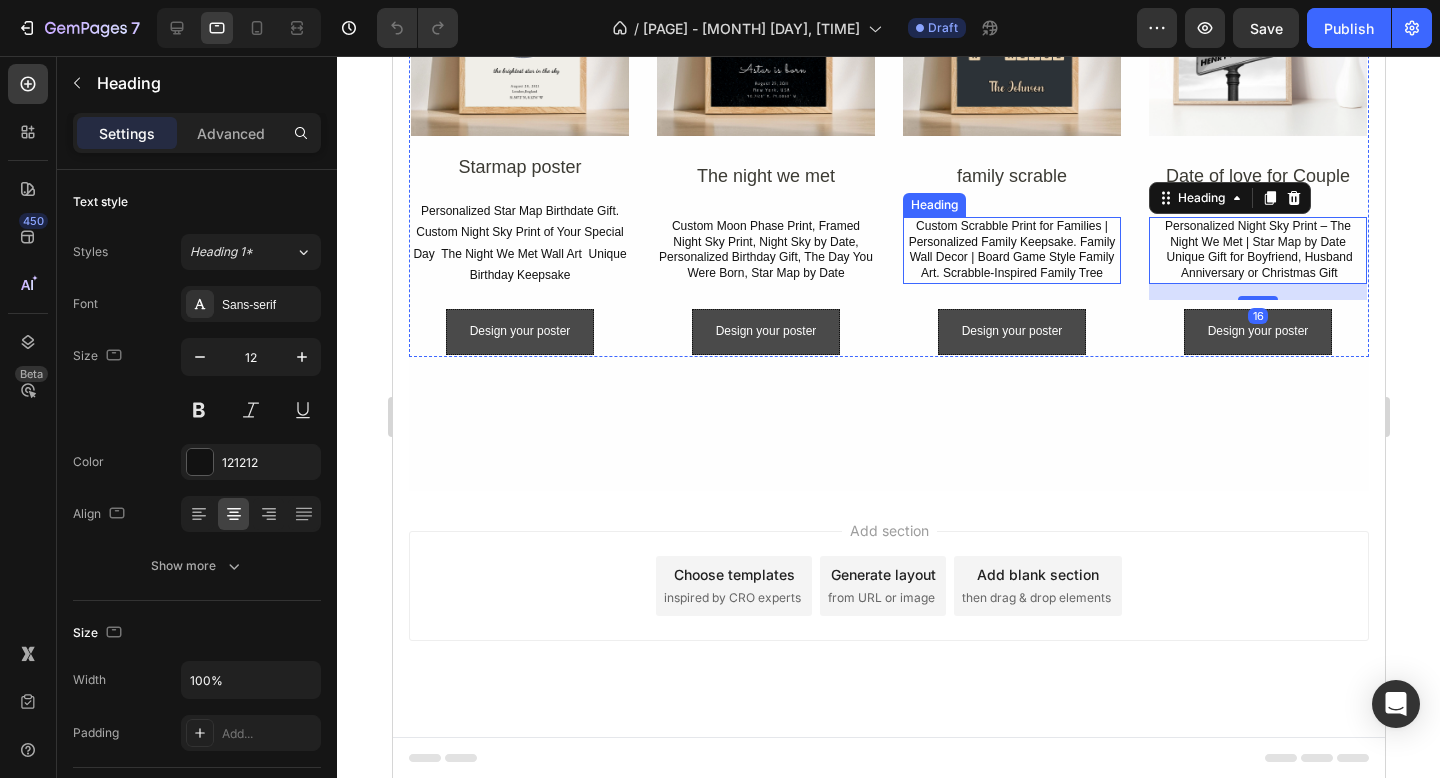 click on "Custom Scrabble Print for Families | Personalized Family Keepsake. Family Wall Decor | Board Game Style Family Art. Scrabble-Inspired Family Tree" at bounding box center (1011, 250) 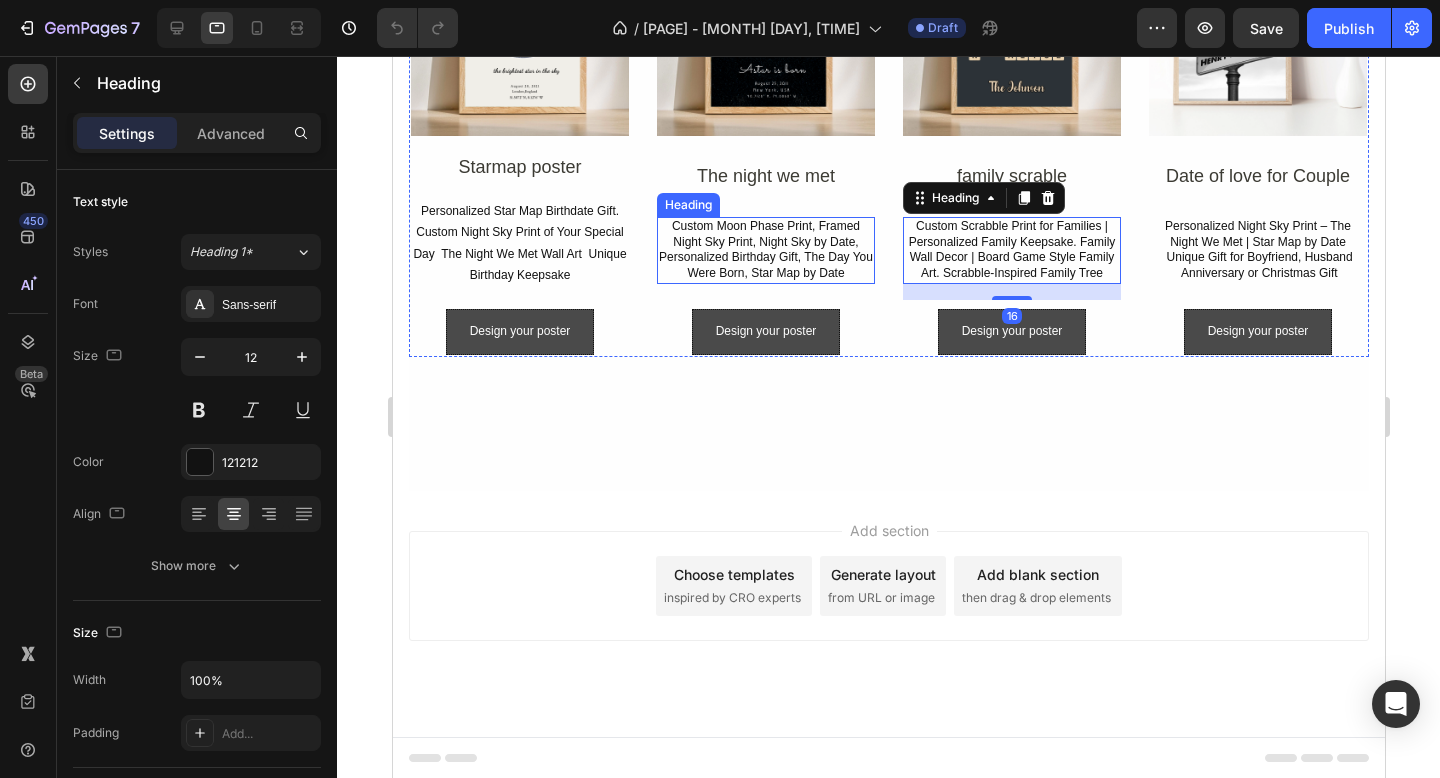 click on "Custom Moon Phase Print, Framed Night Sky Print, Night Sky by Date, Personalized Birthday Gift, The Day You Were Born, Star Map by Date" at bounding box center (765, 250) 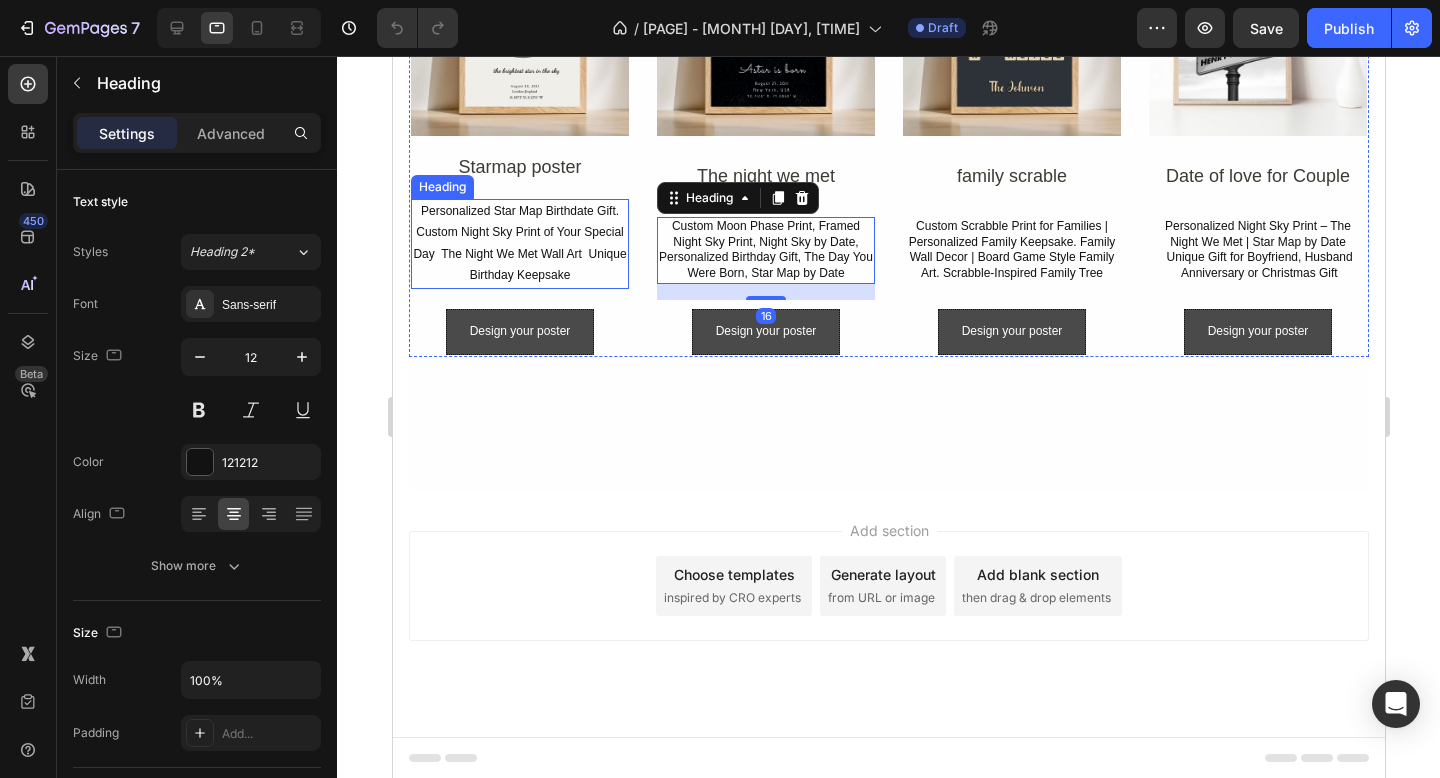 click on "Personalized Star Map Birthdate Gift. Custom Night Sky Print of Your Special Day  The Night We Met Wall Art  Unique Birthday Keepsake" at bounding box center (519, 244) 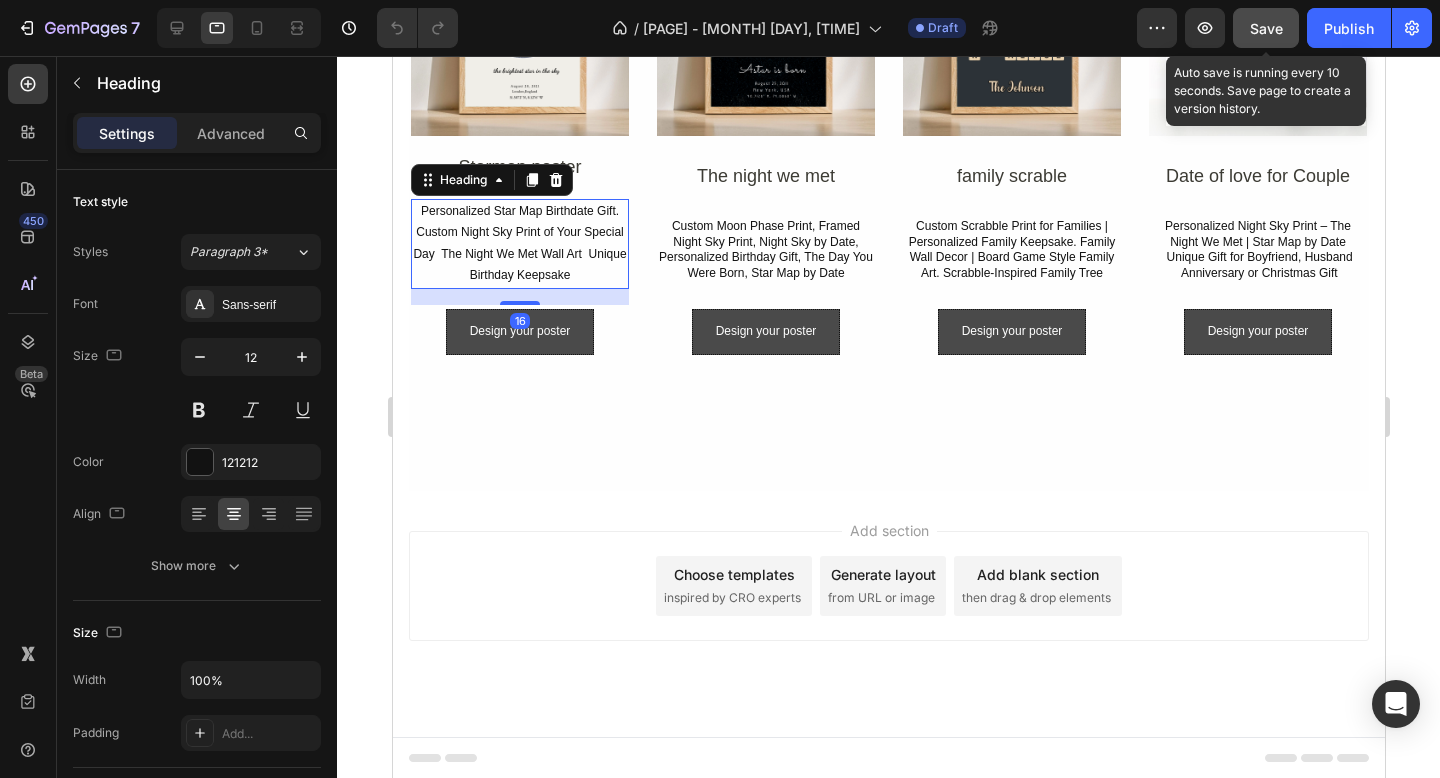 click on "Save" at bounding box center (1266, 28) 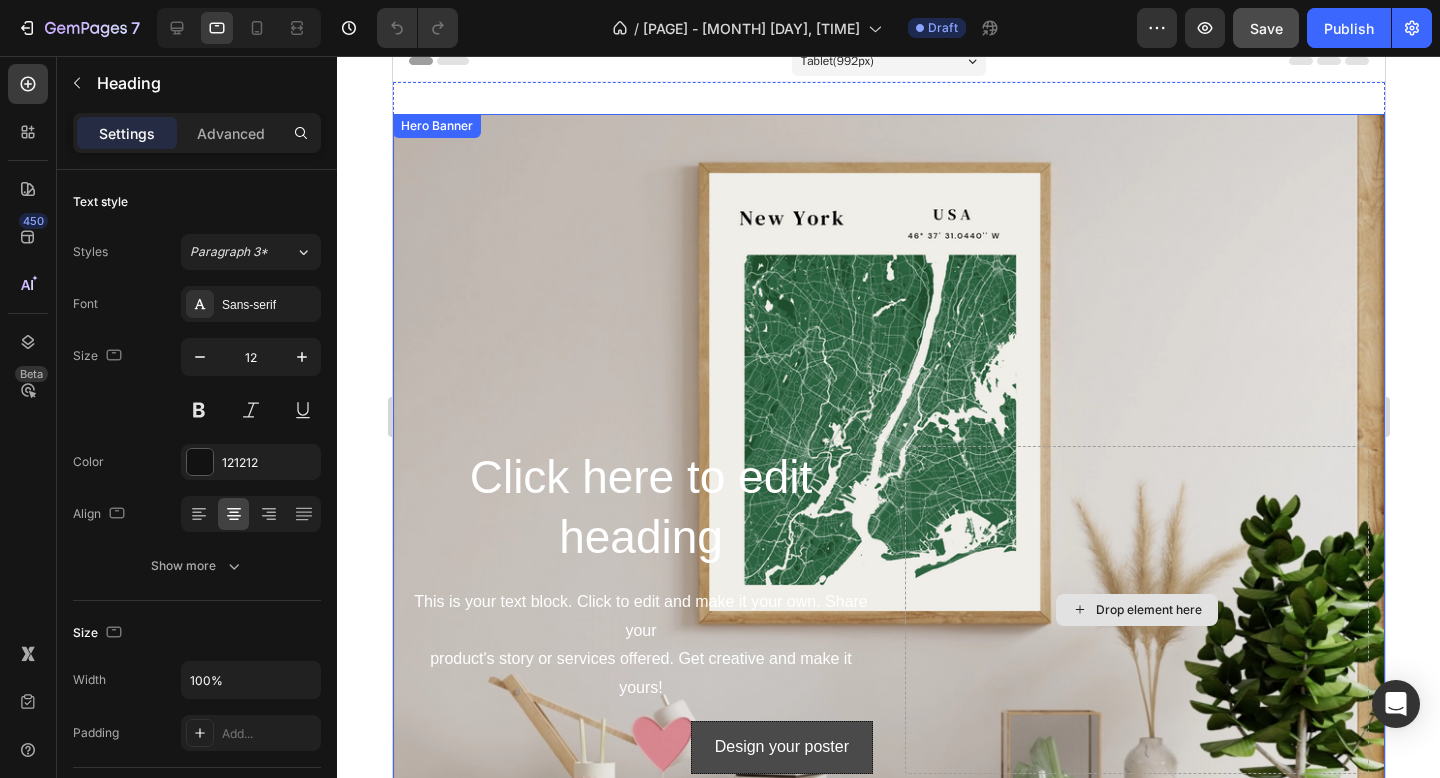 scroll, scrollTop: 0, scrollLeft: 0, axis: both 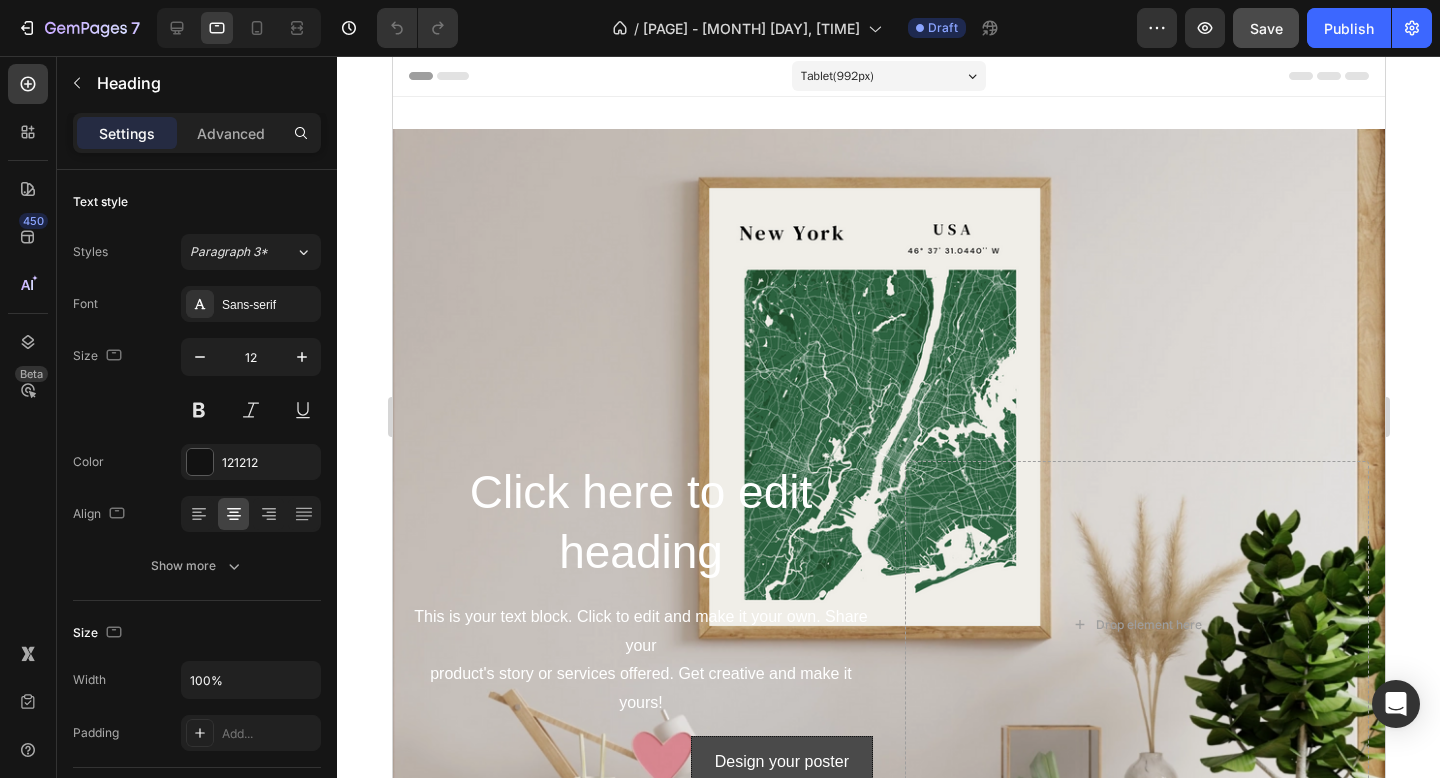 click on "Tablet  ( 992 px)" at bounding box center [888, 76] 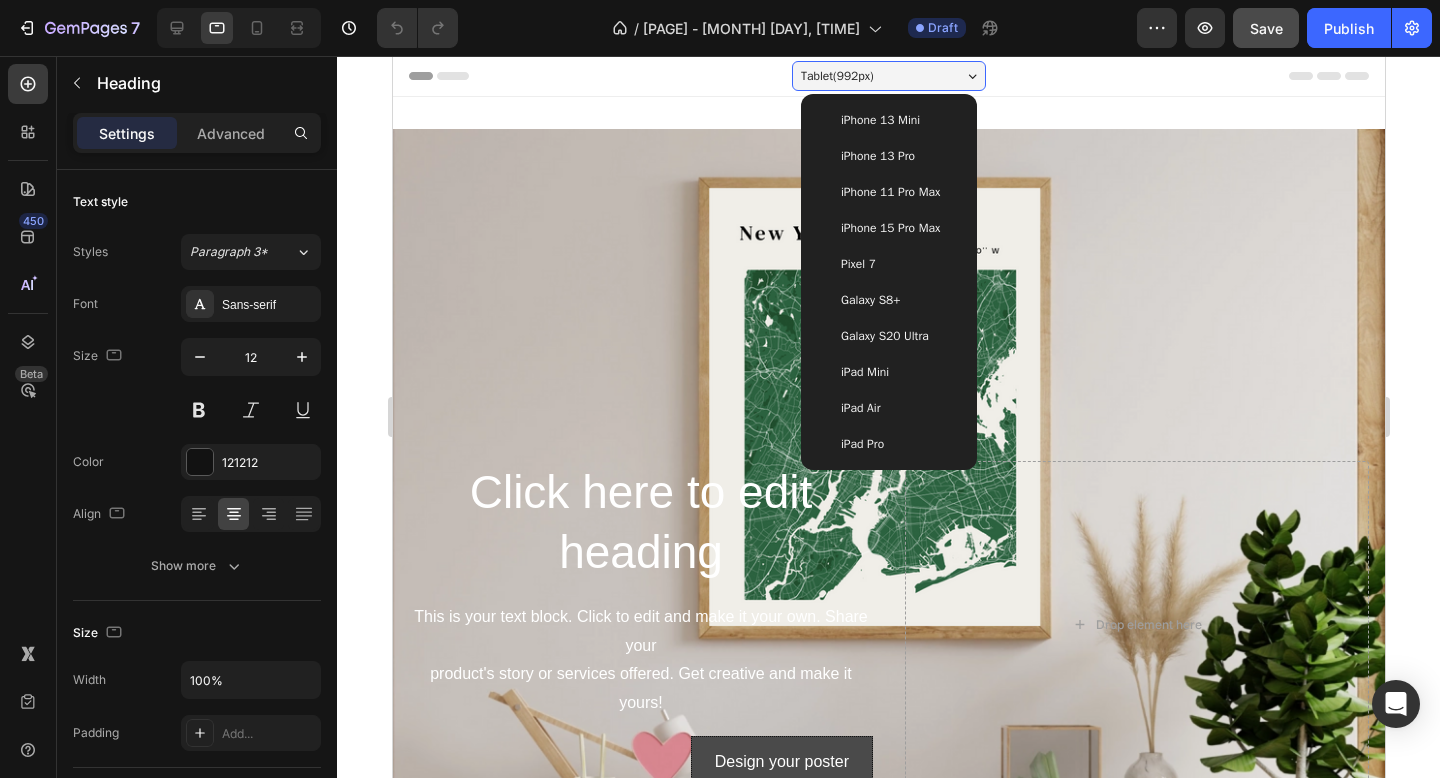 click on "iPhone 13 Mini" at bounding box center (879, 120) 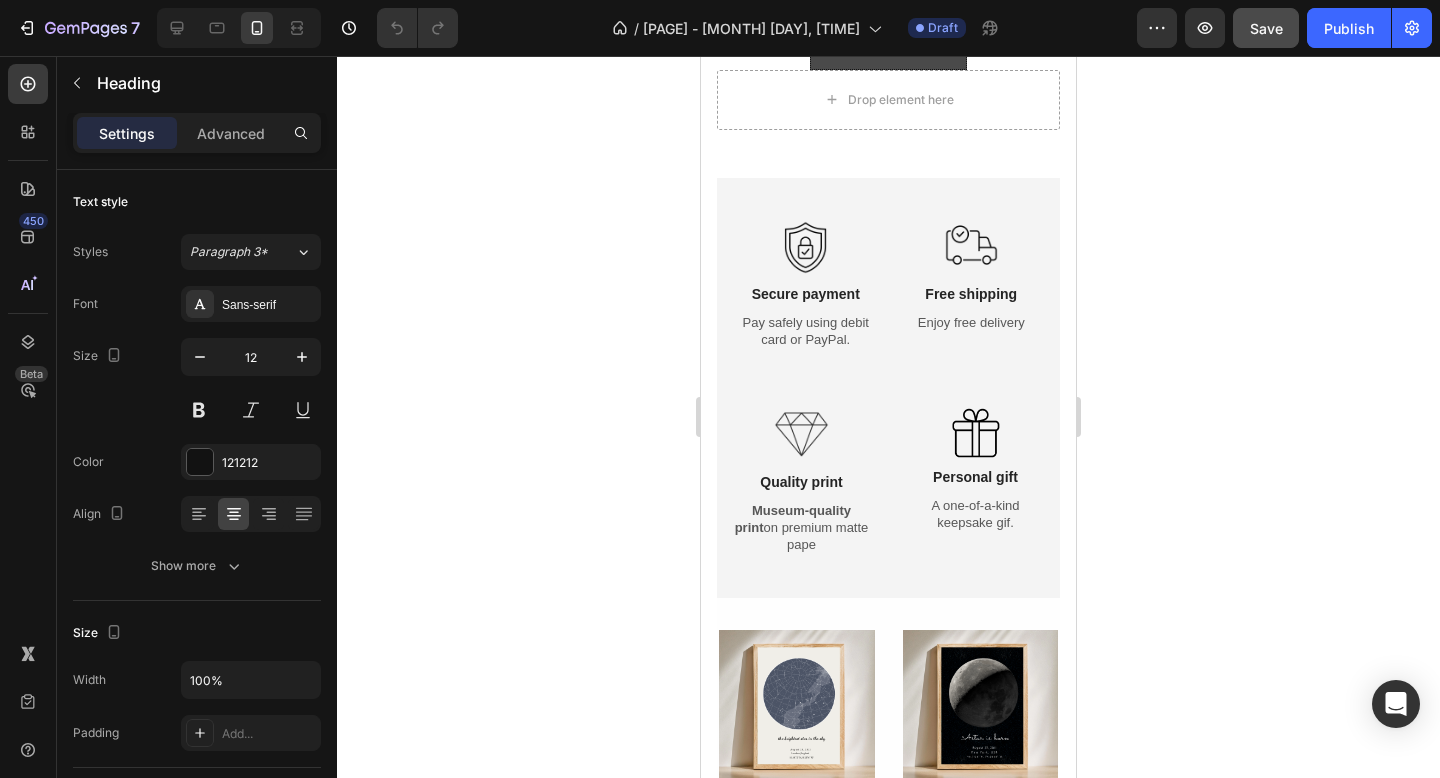 scroll, scrollTop: 367, scrollLeft: 0, axis: vertical 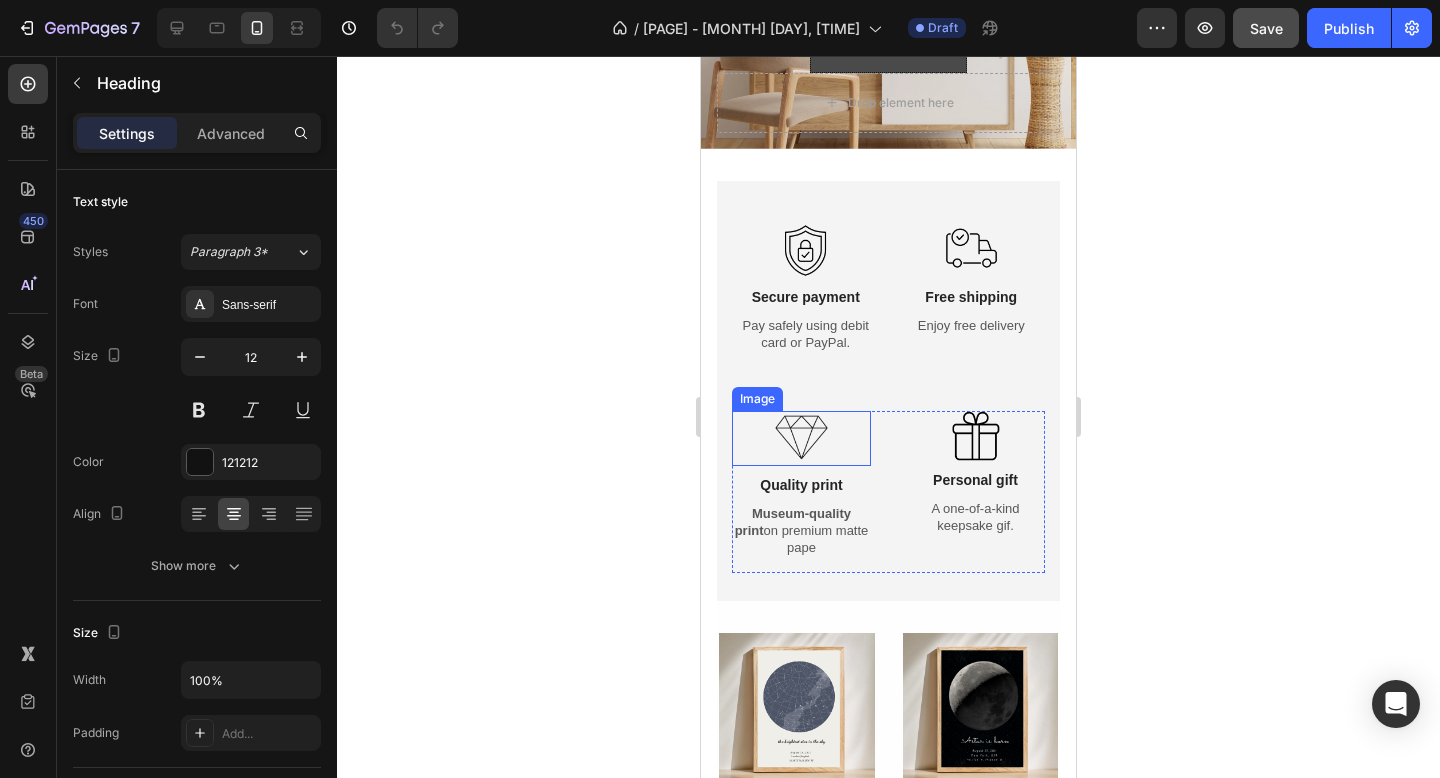 click at bounding box center [801, 438] 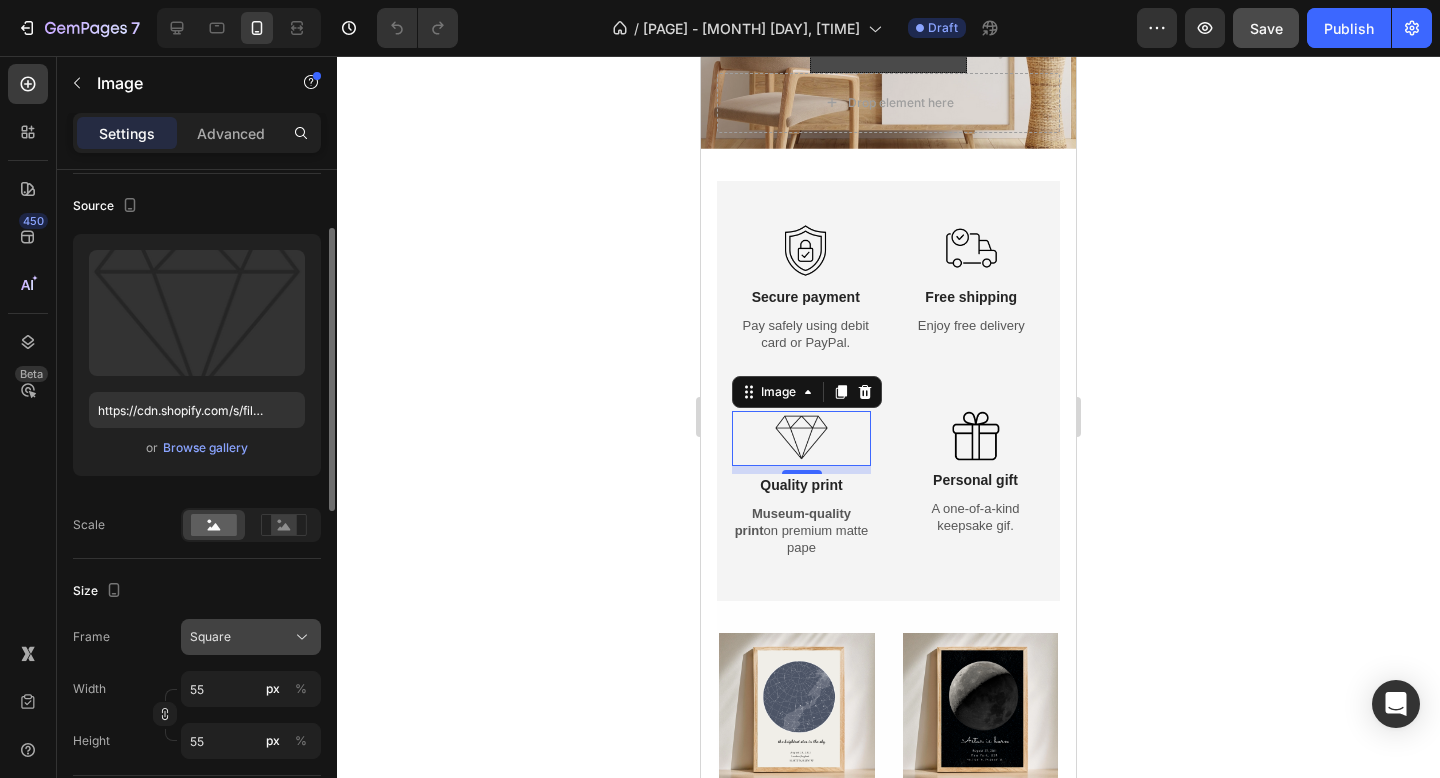 scroll, scrollTop: 138, scrollLeft: 0, axis: vertical 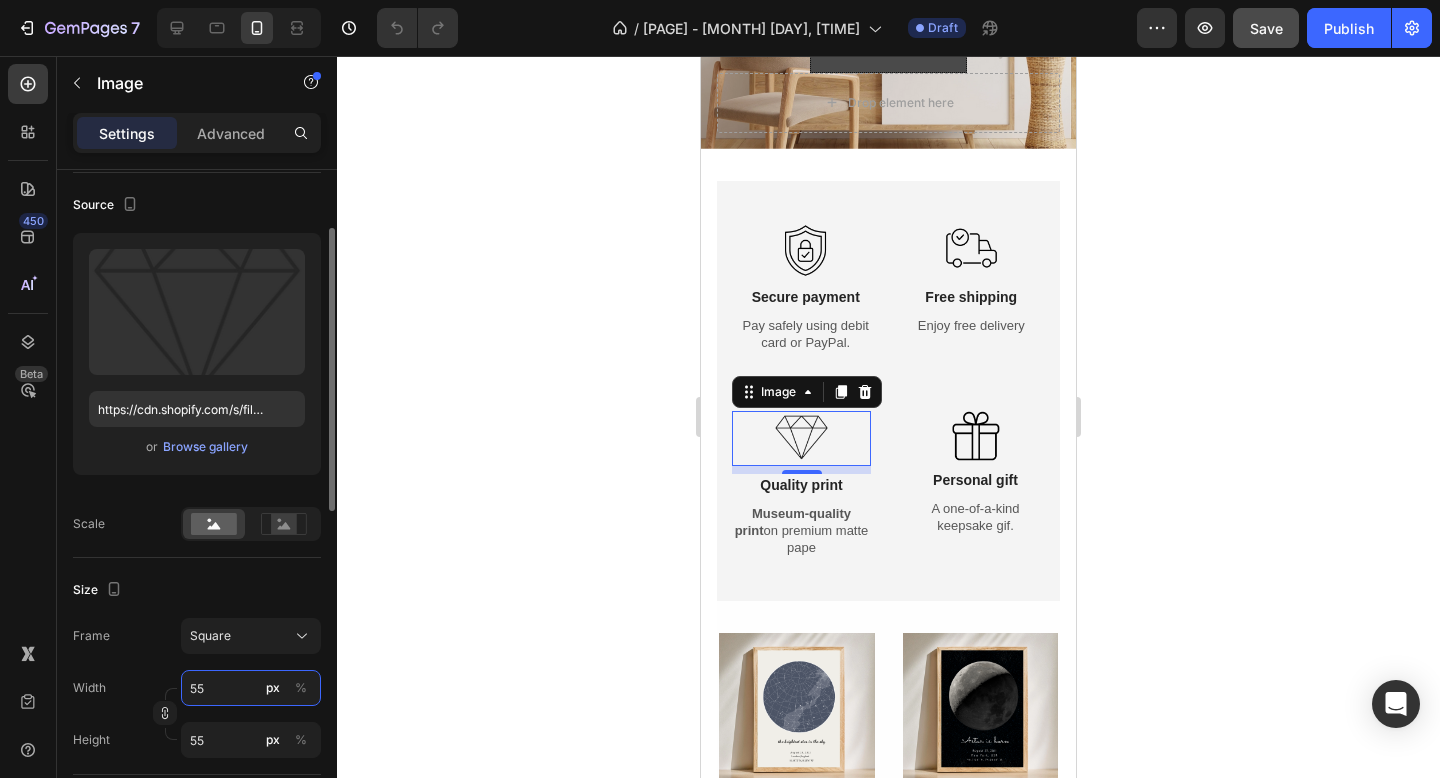 click on "55" at bounding box center [251, 688] 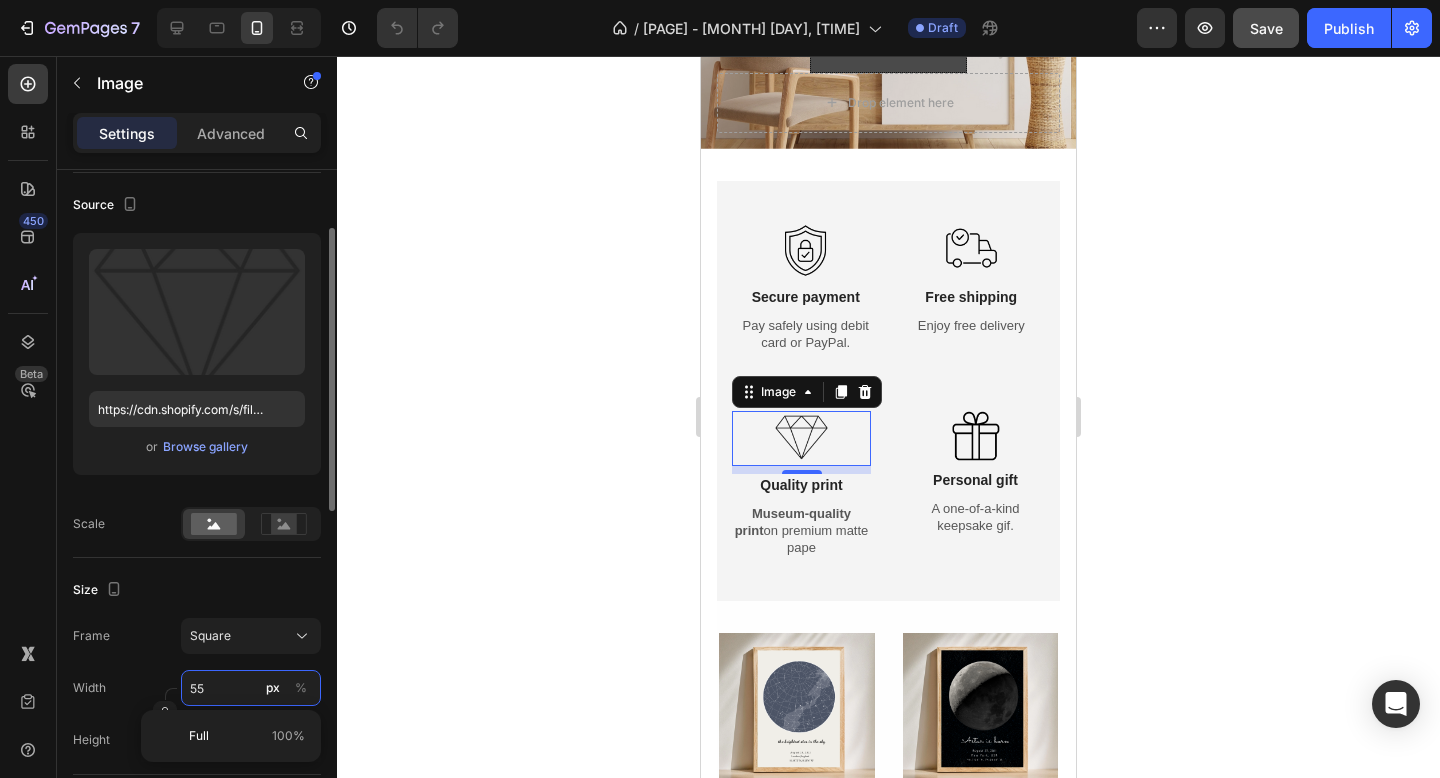 type on "6" 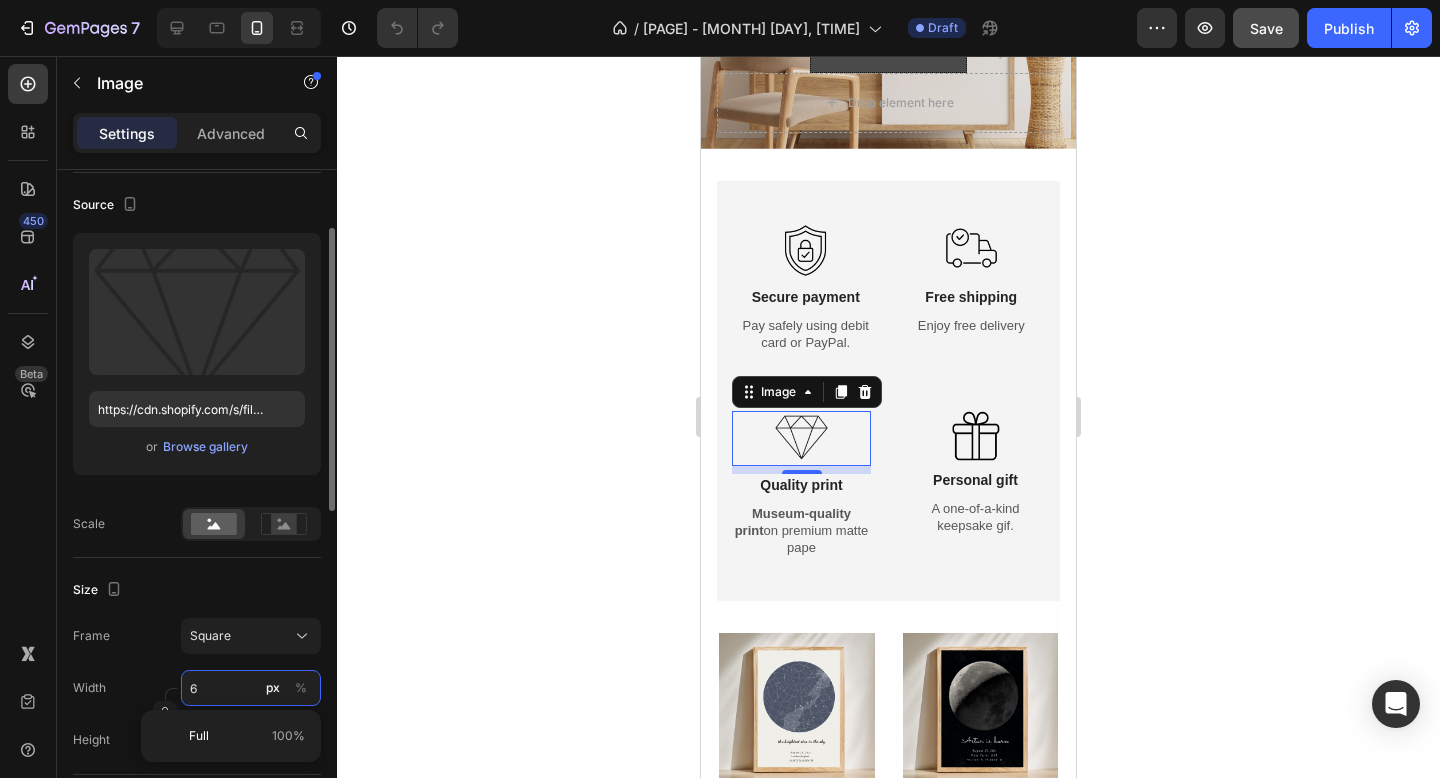 type on "6" 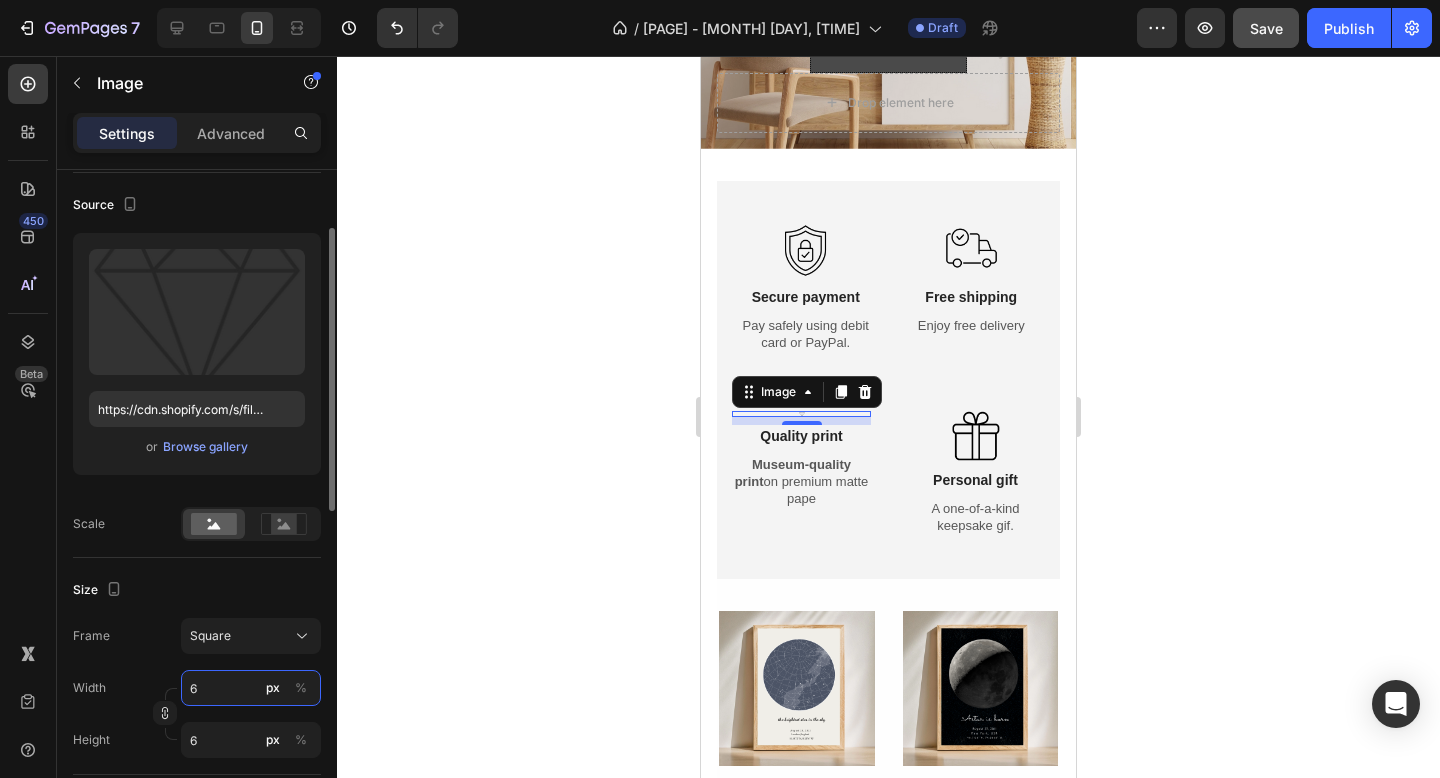 type on "60" 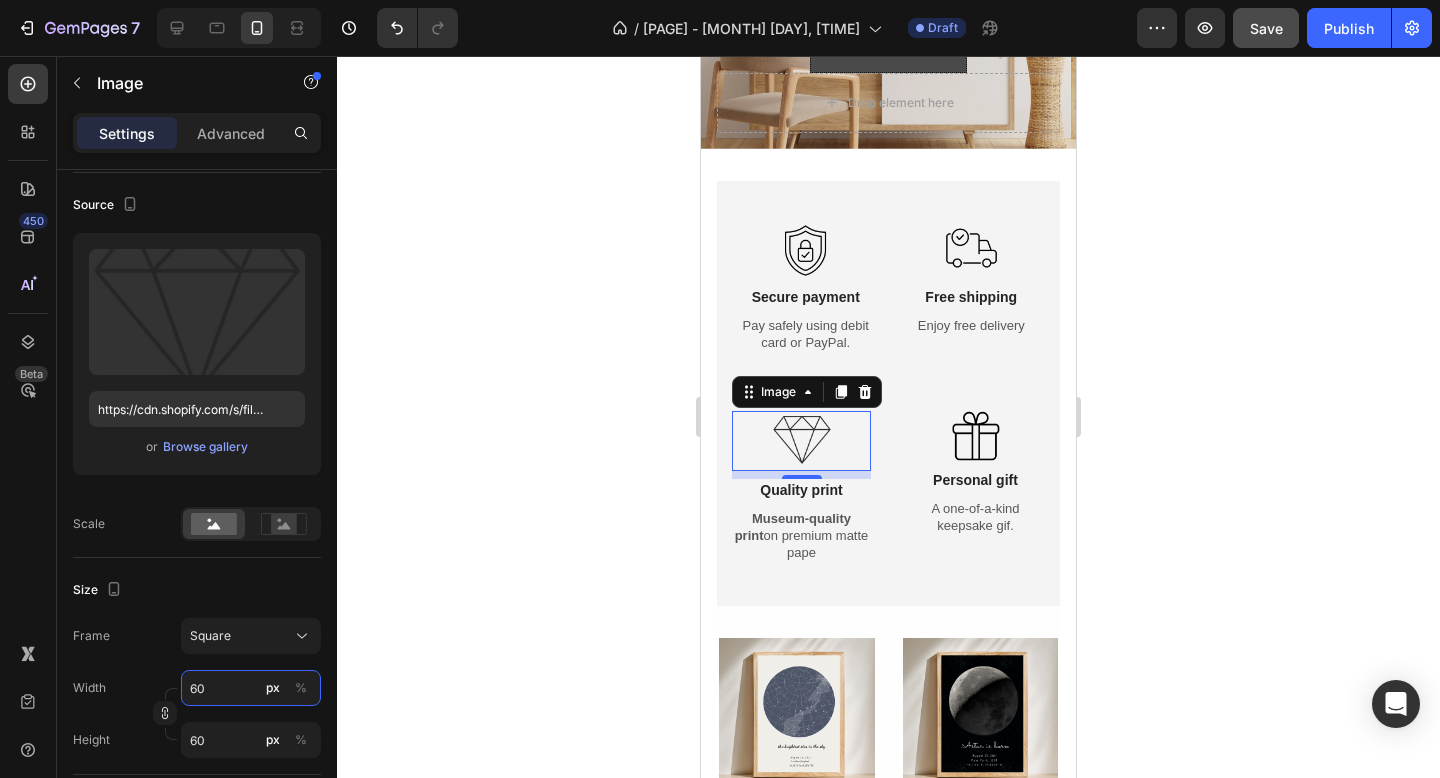 type on "60" 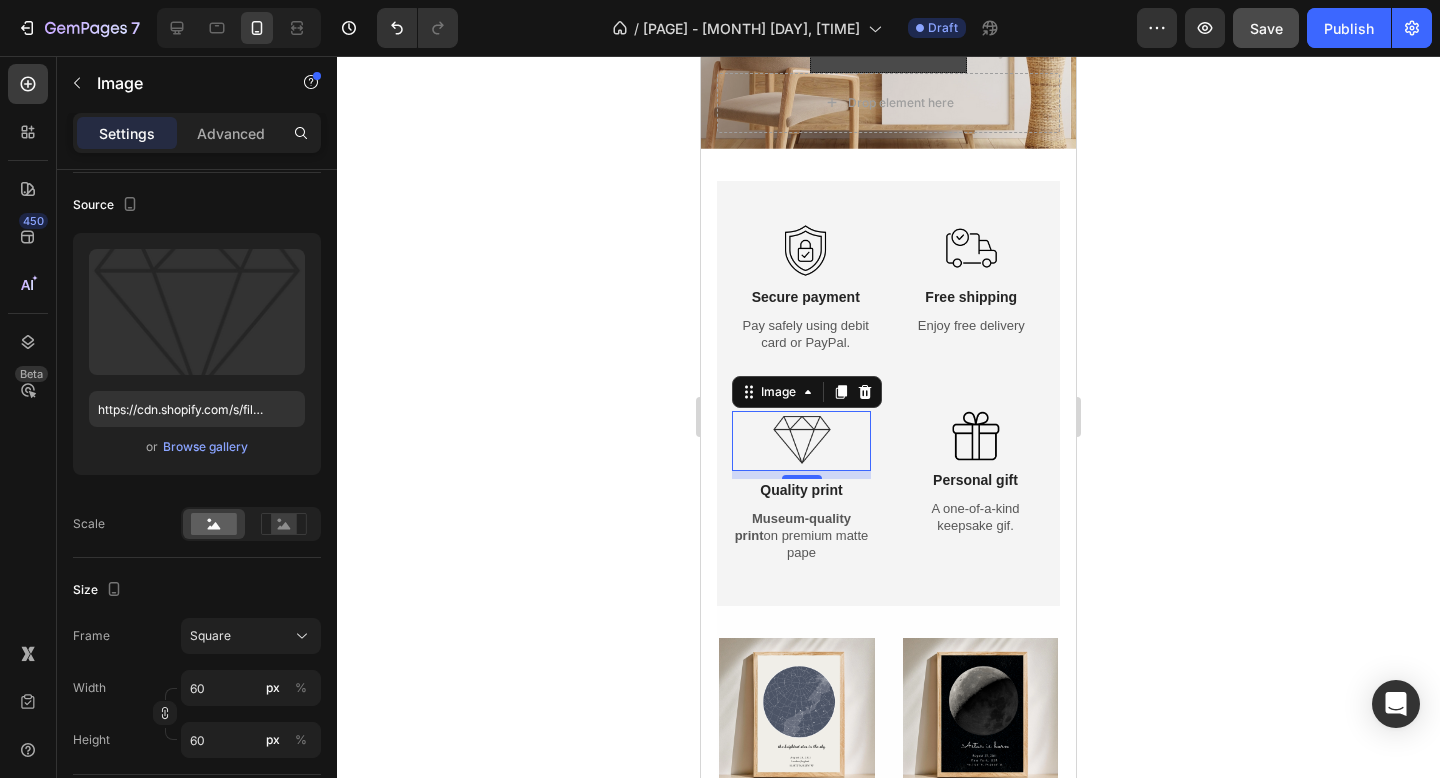 click 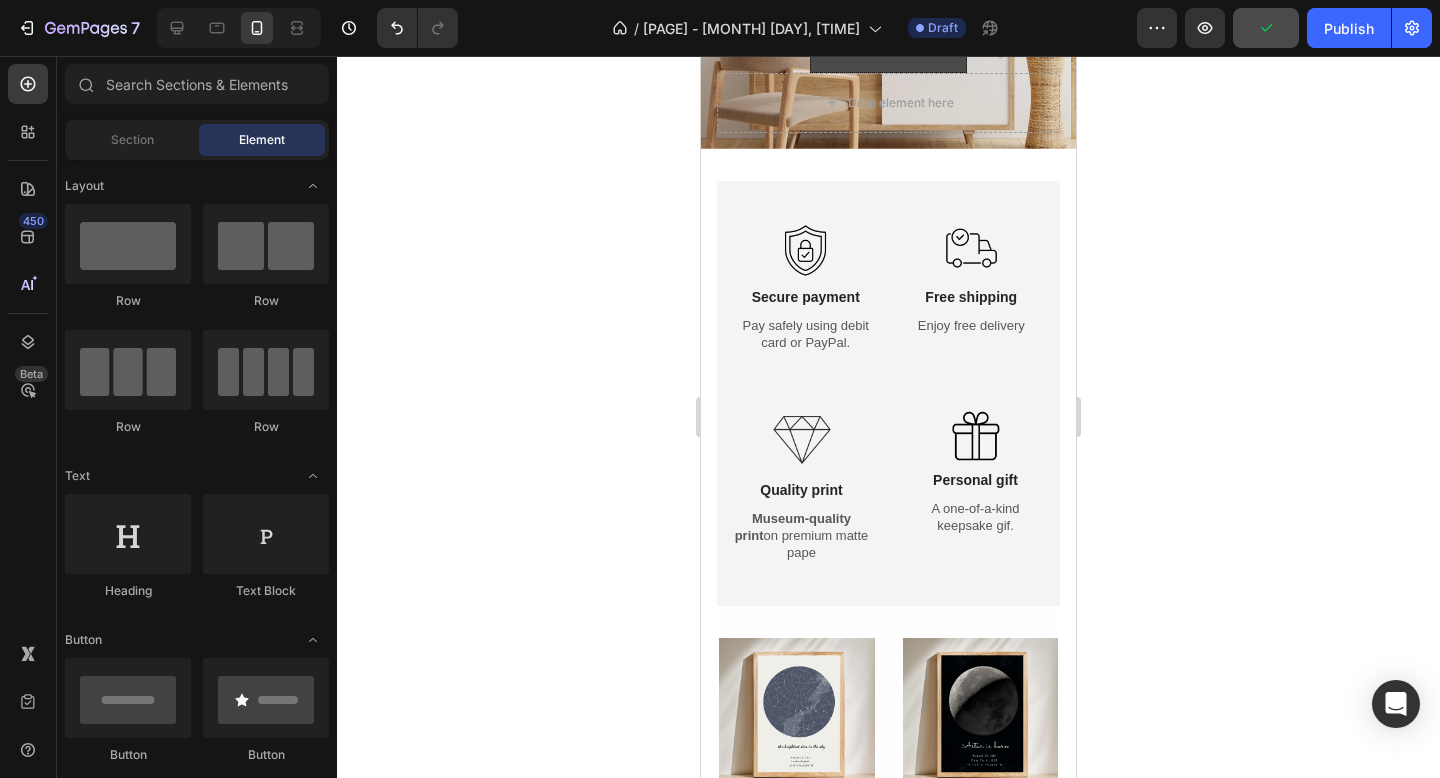click 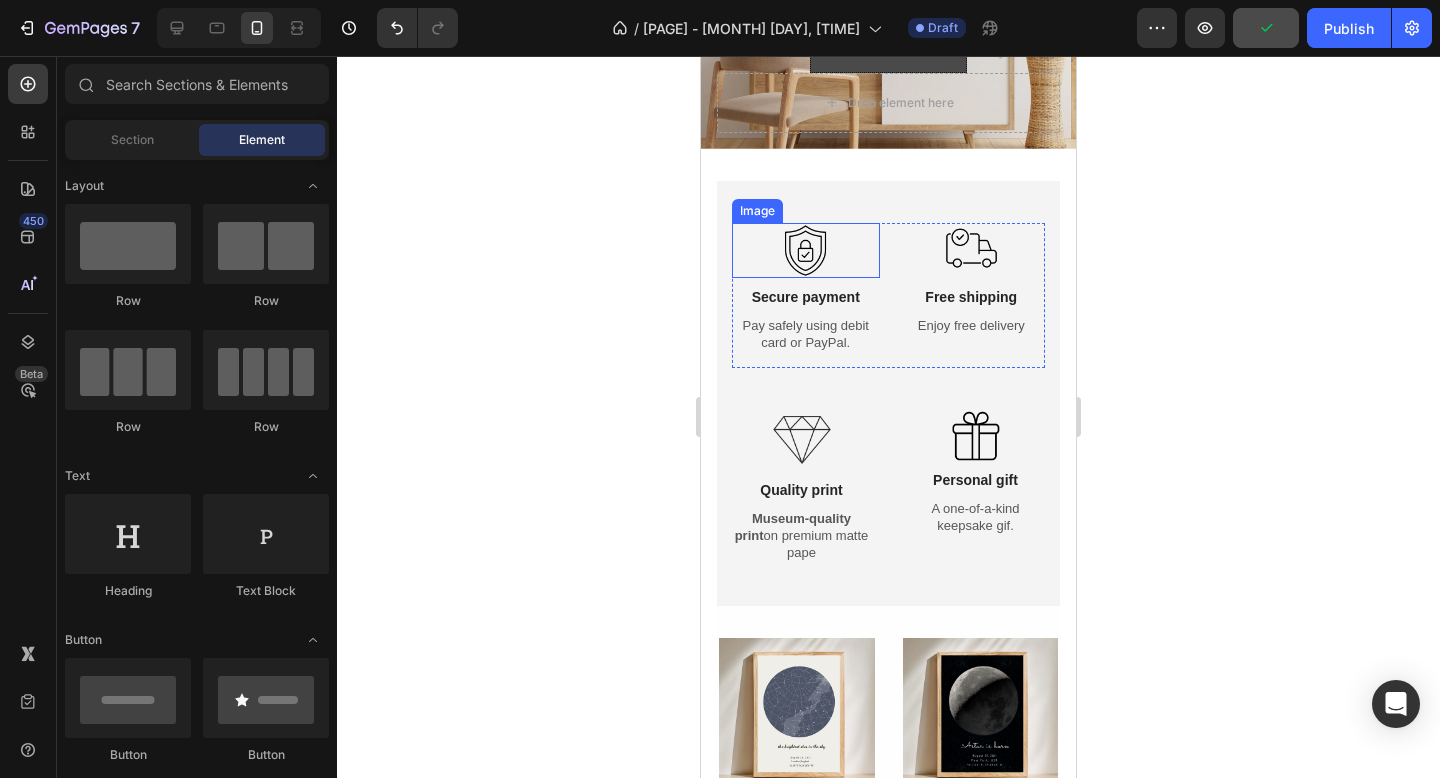 click at bounding box center [805, 250] 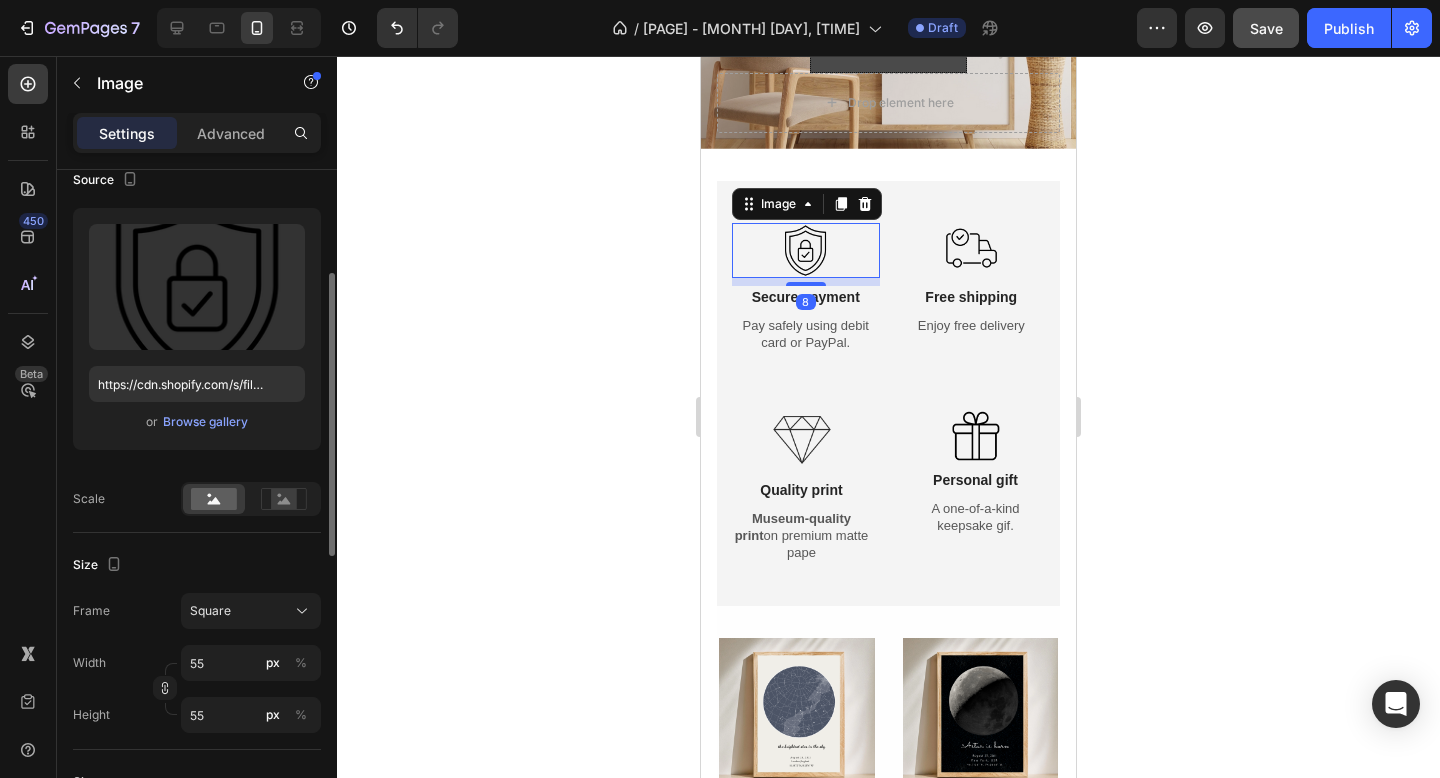 scroll, scrollTop: 191, scrollLeft: 0, axis: vertical 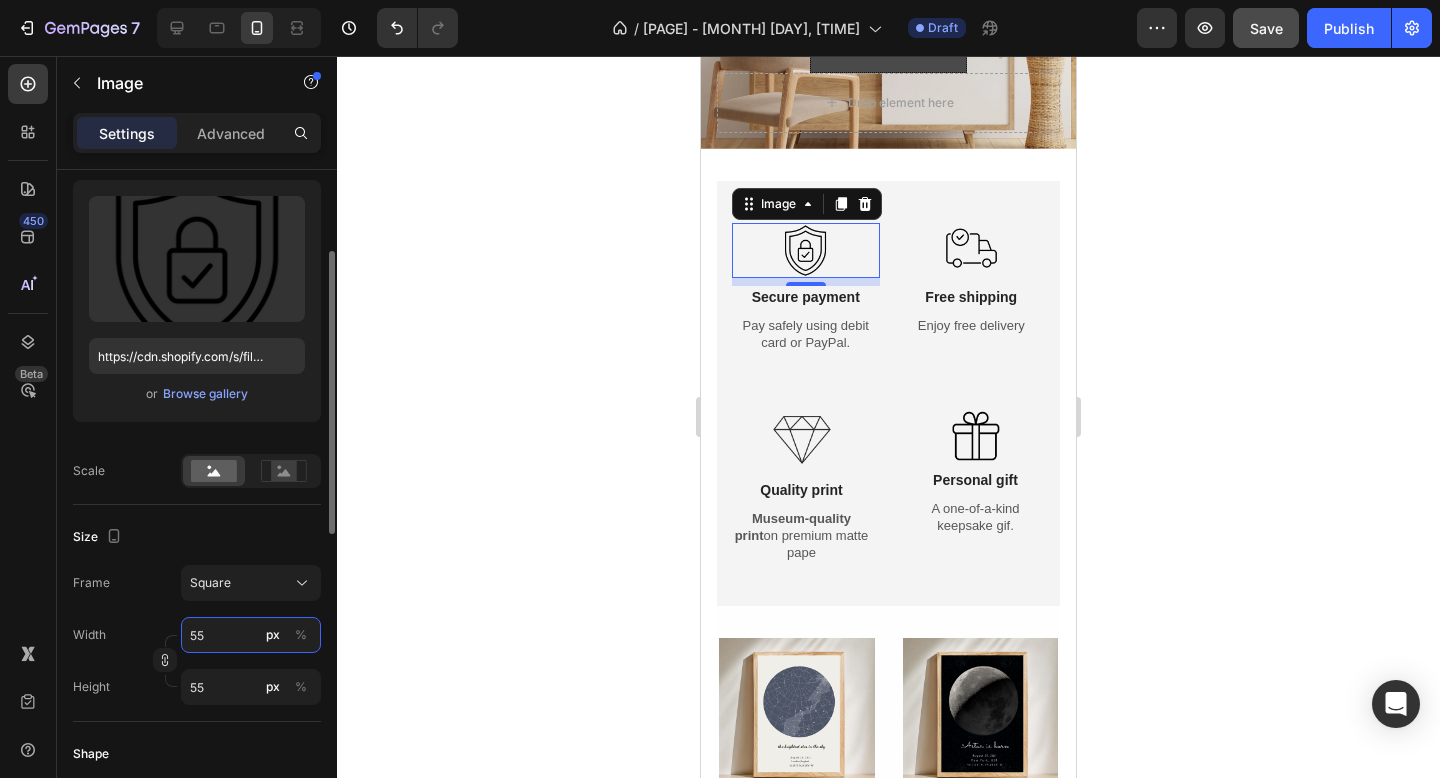click on "55" at bounding box center (251, 635) 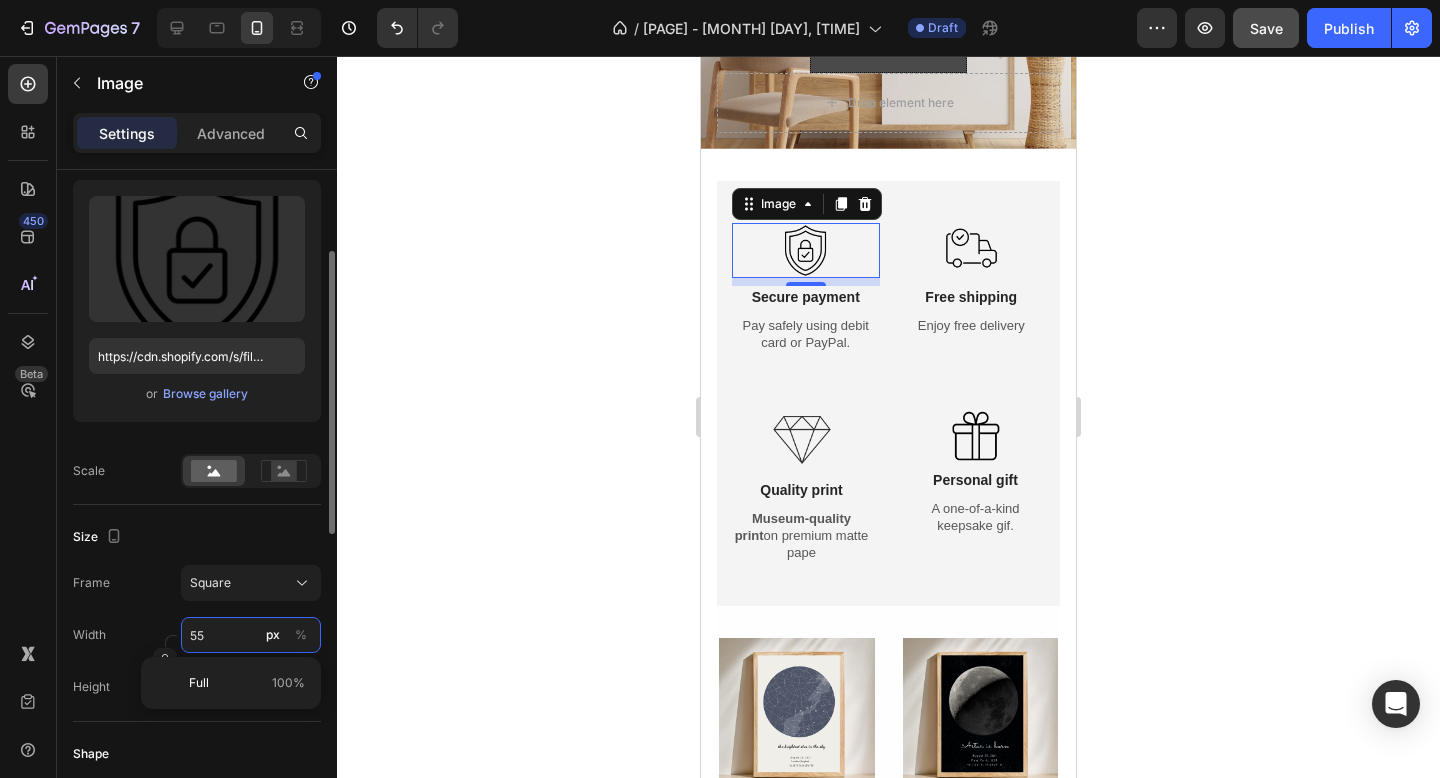 click on "55" at bounding box center (251, 635) 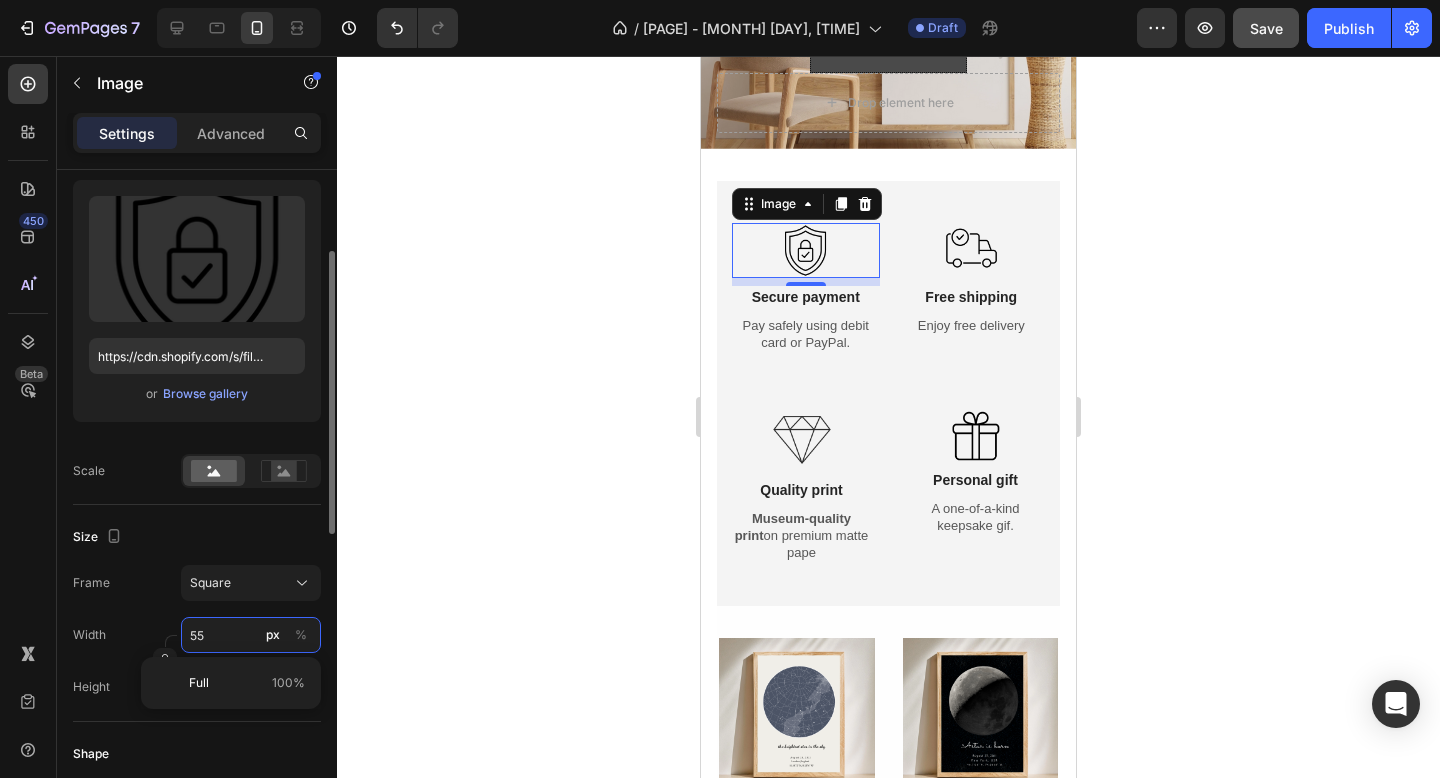 type on "5" 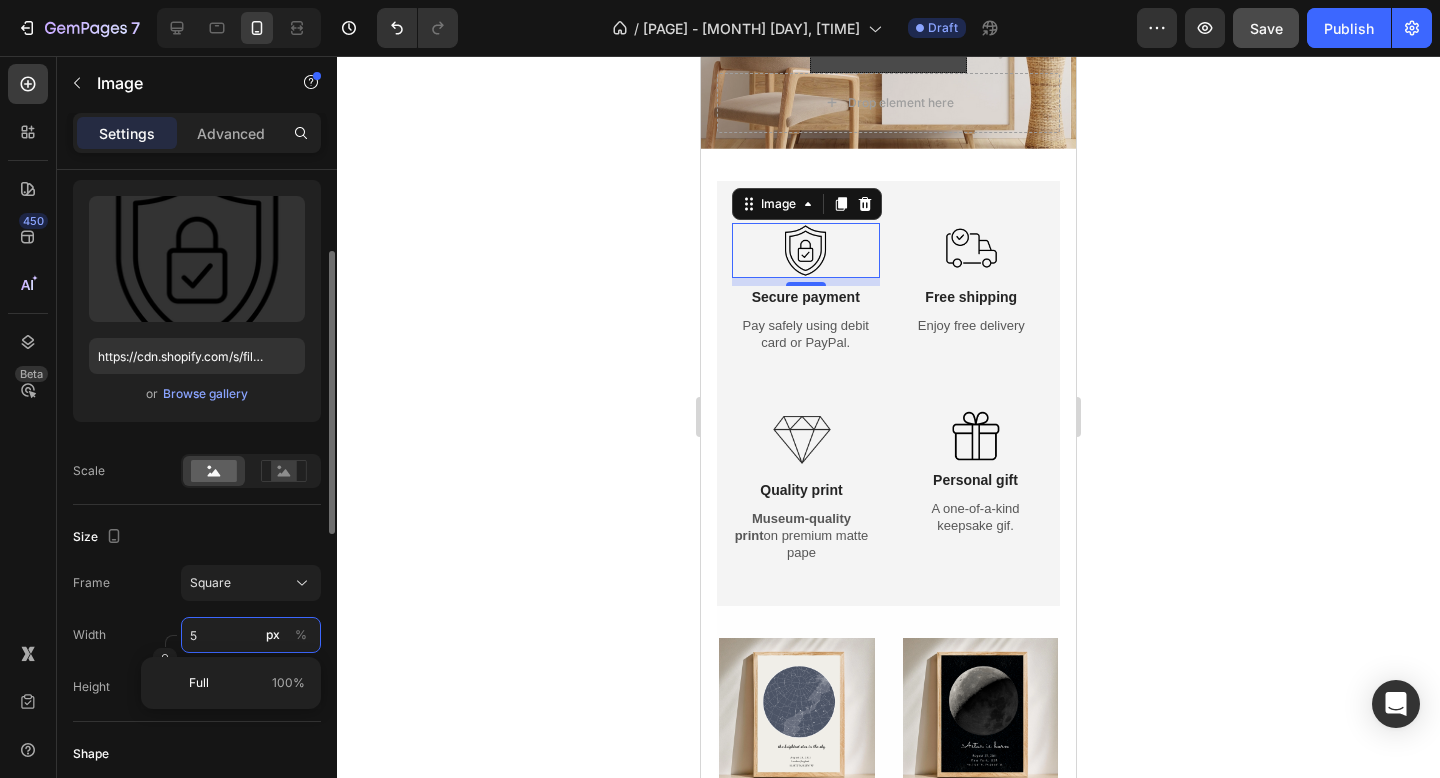 type on "5" 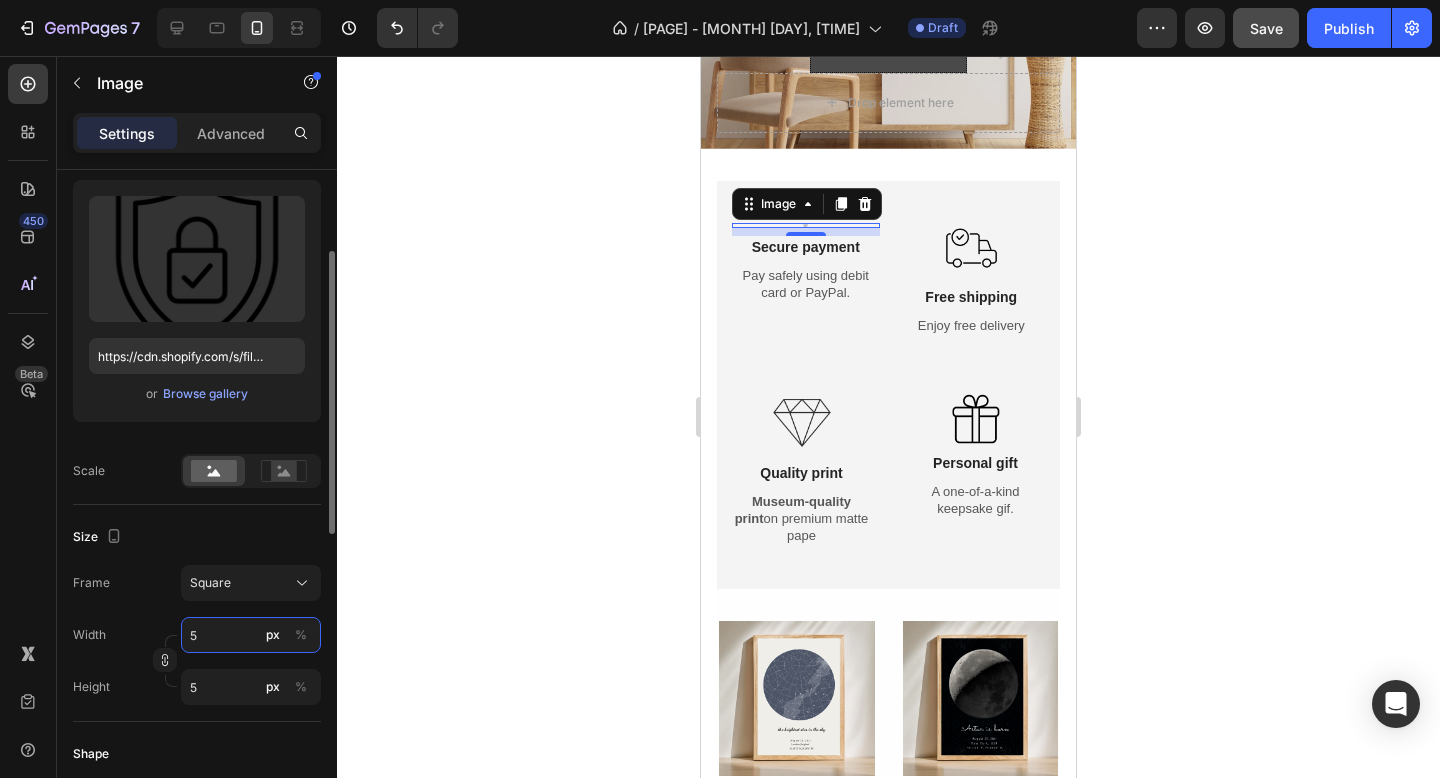 type on "56" 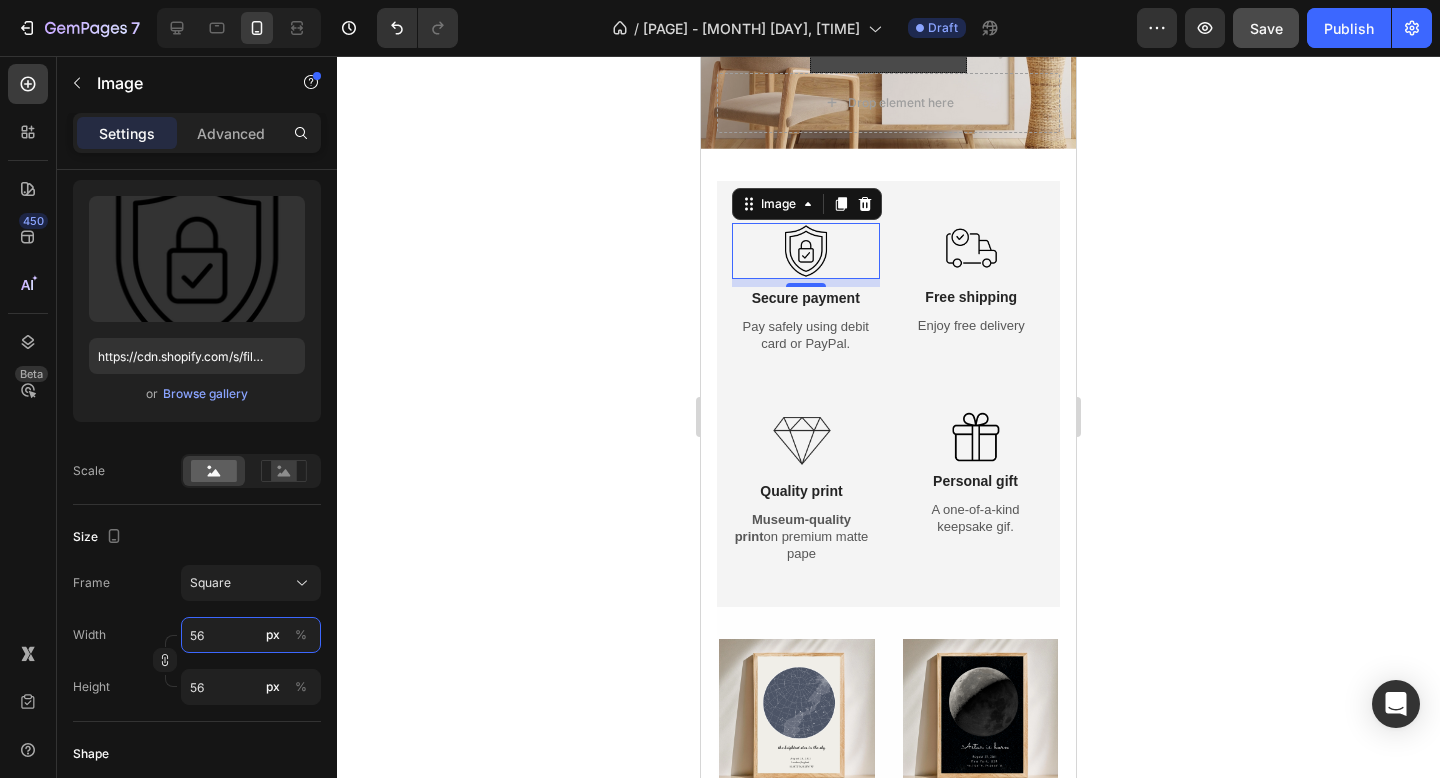 type on "56" 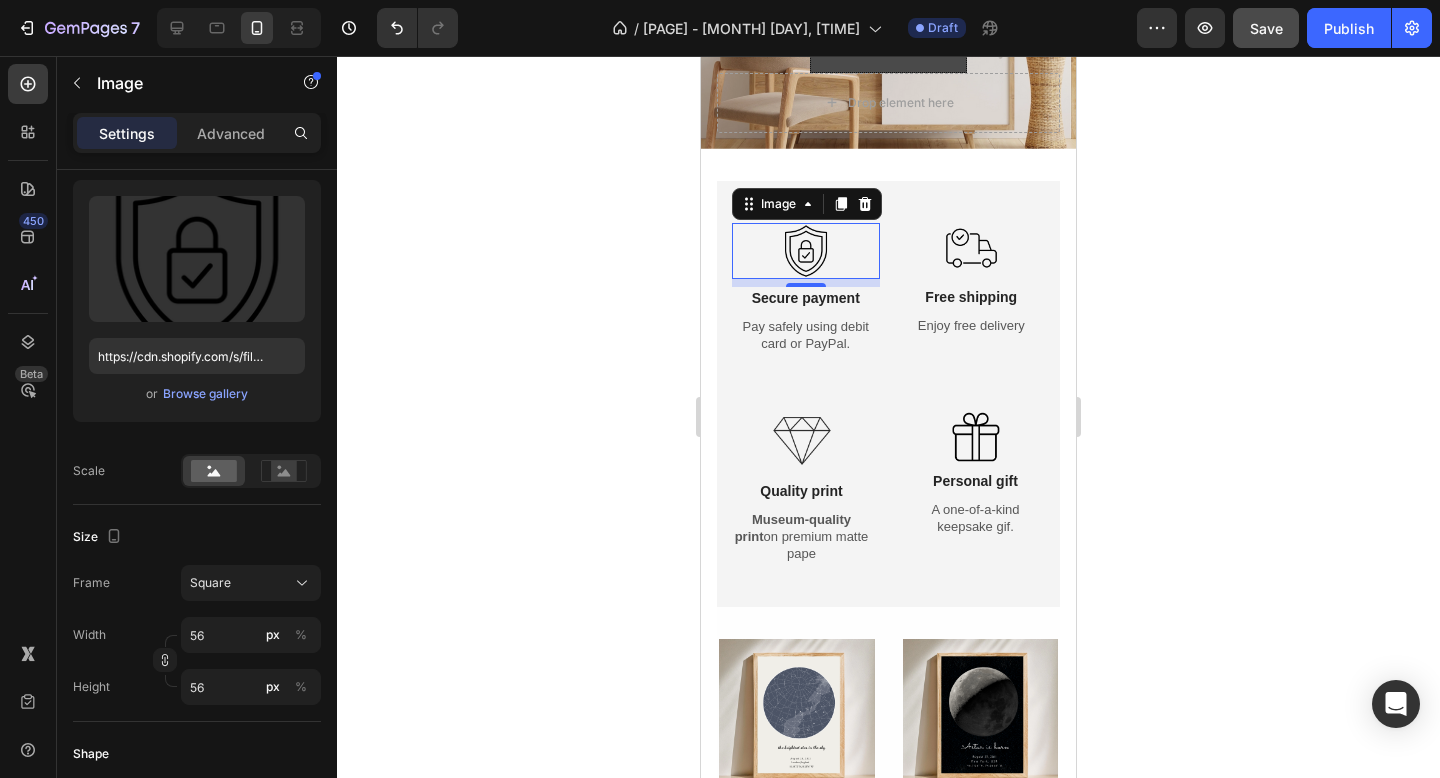 click 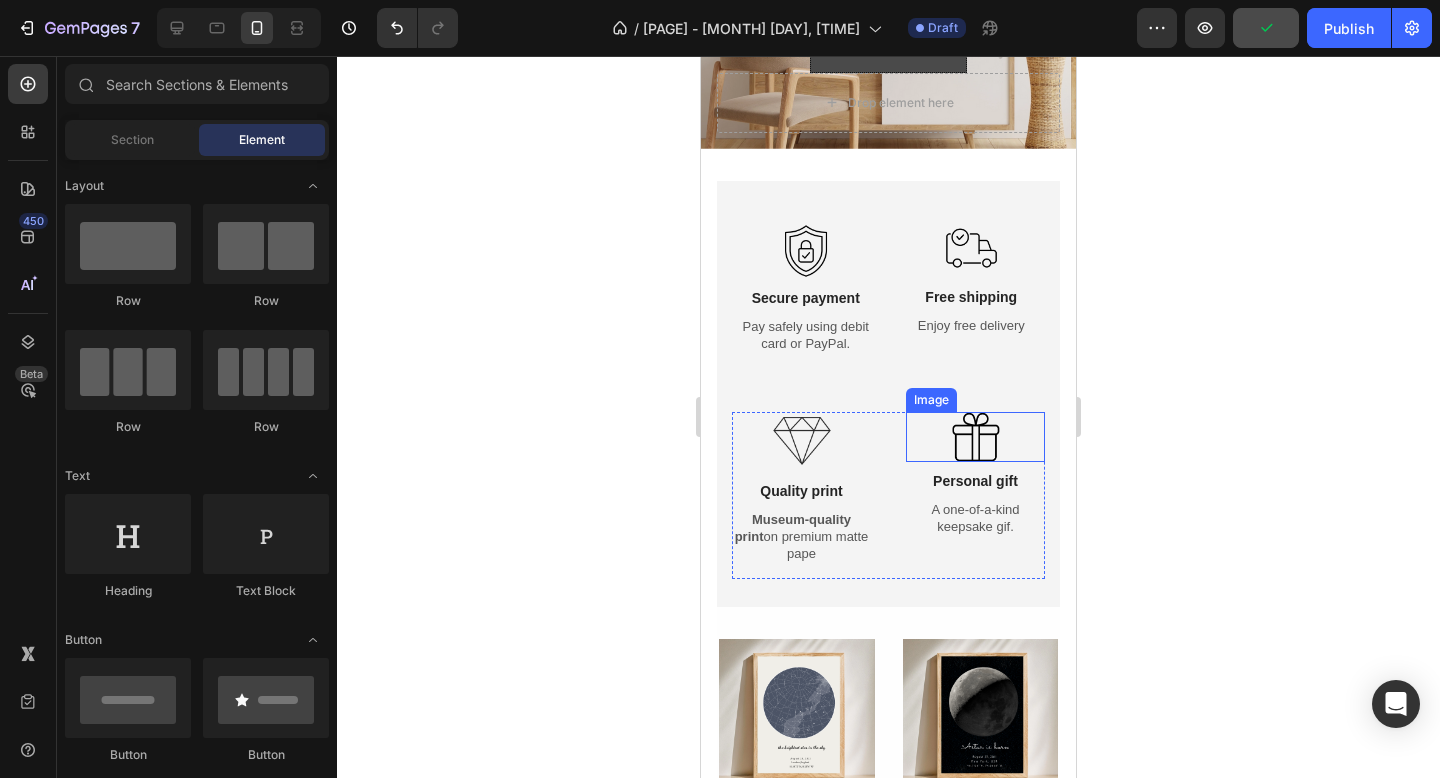 click at bounding box center (976, 437) 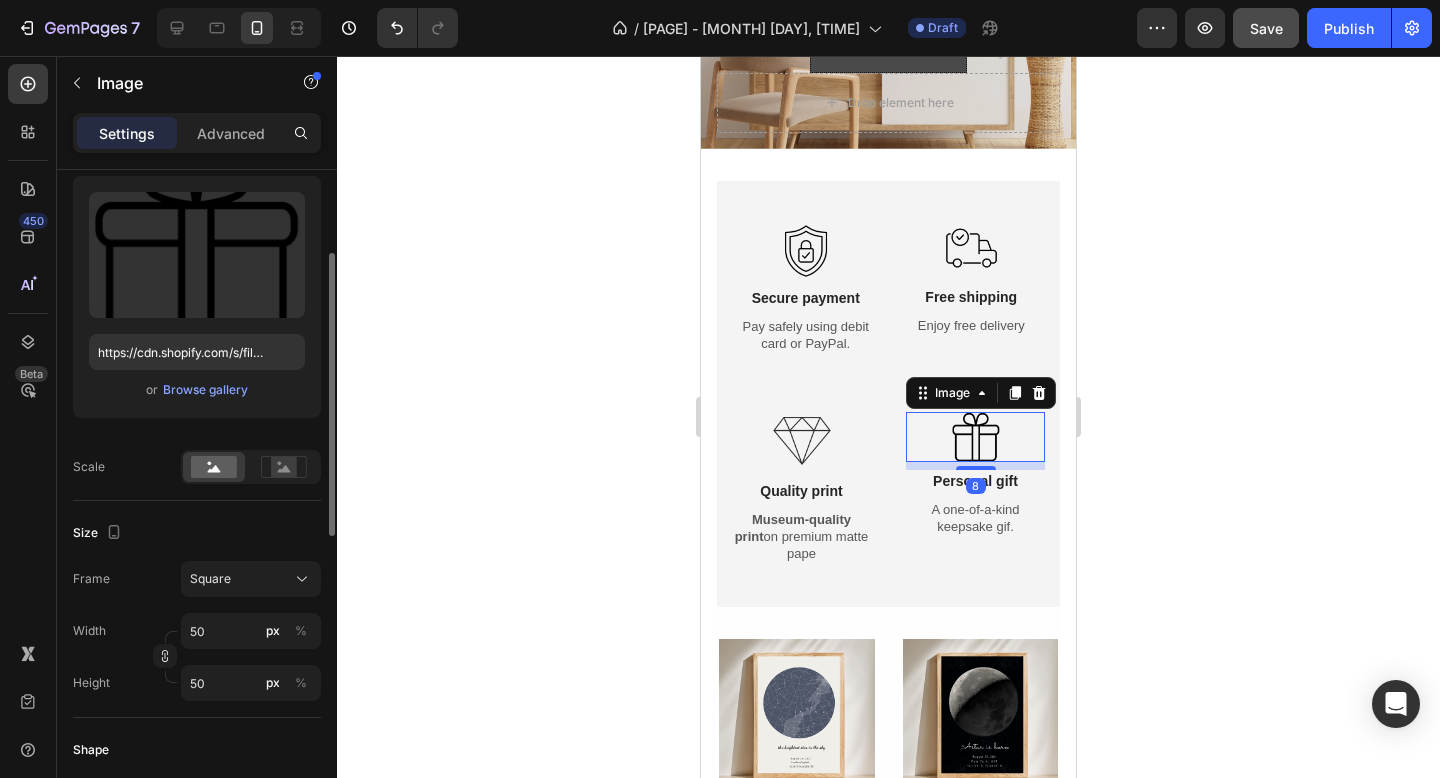 scroll, scrollTop: 210, scrollLeft: 0, axis: vertical 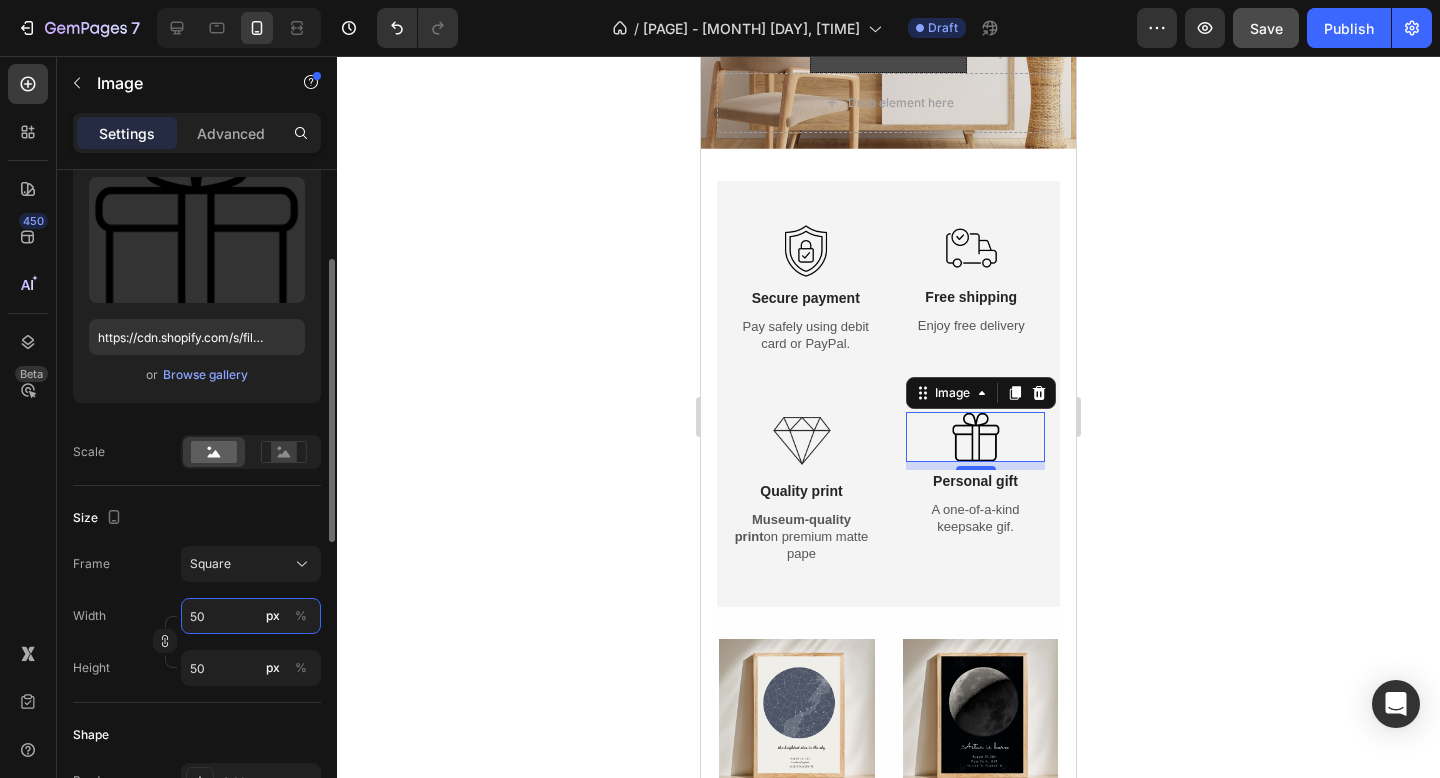 click on "50" at bounding box center [251, 616] 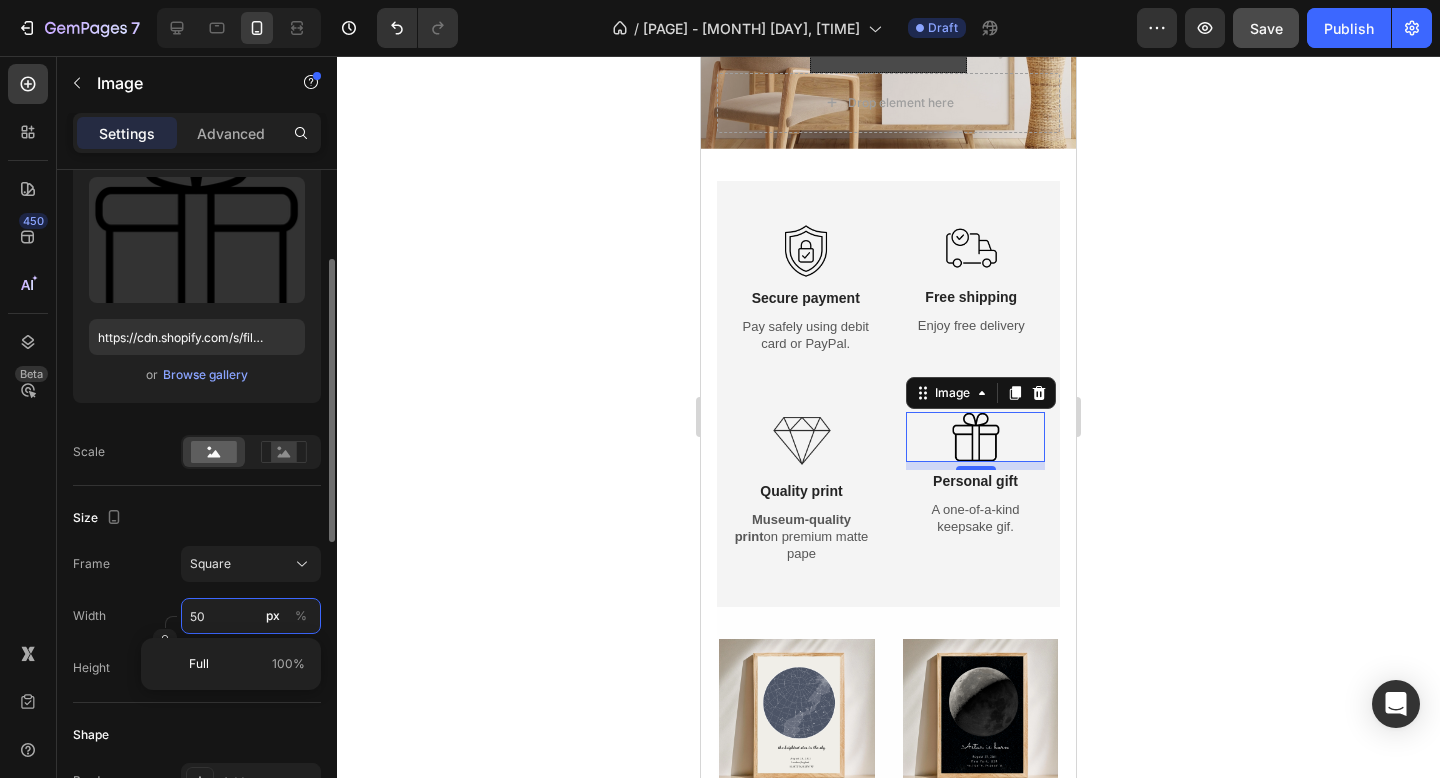 type on "4" 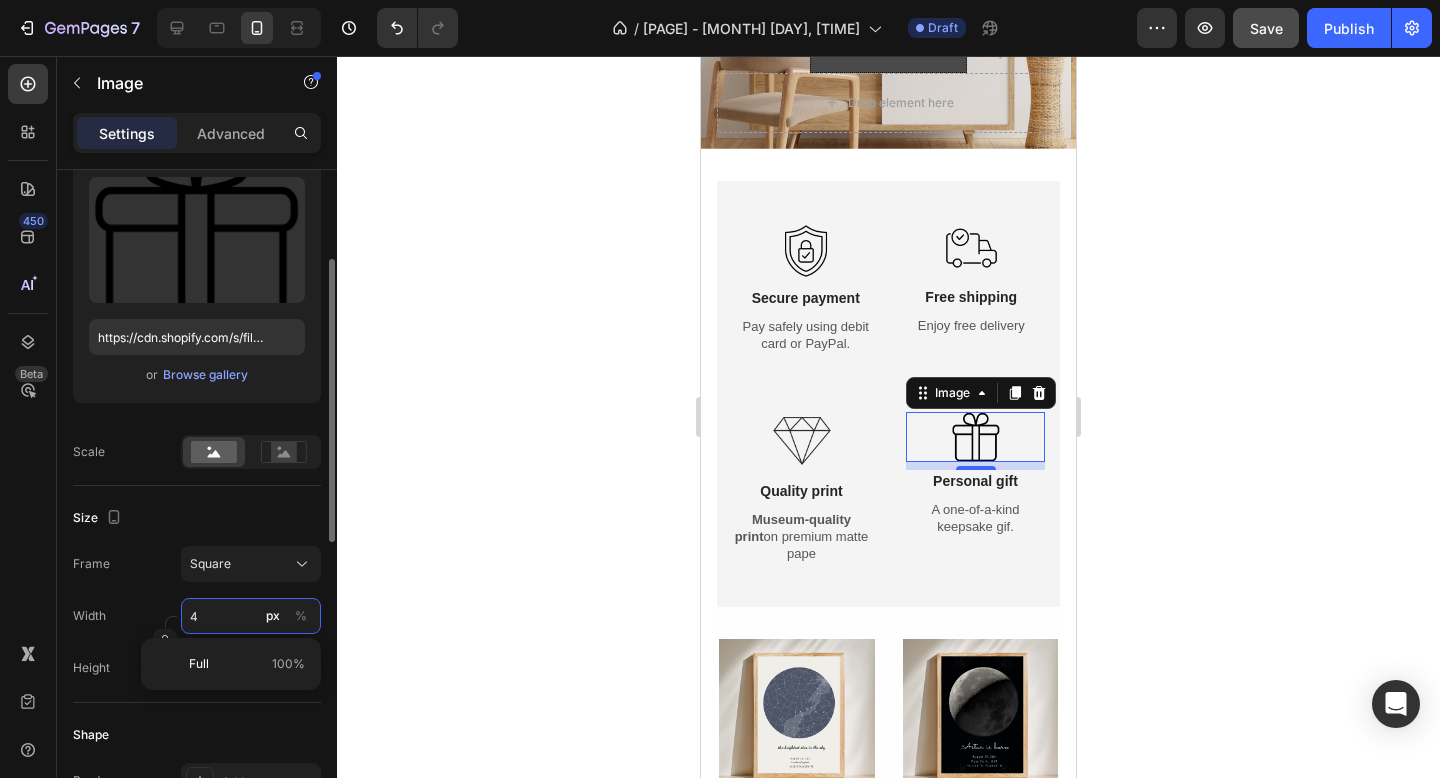 type on "4" 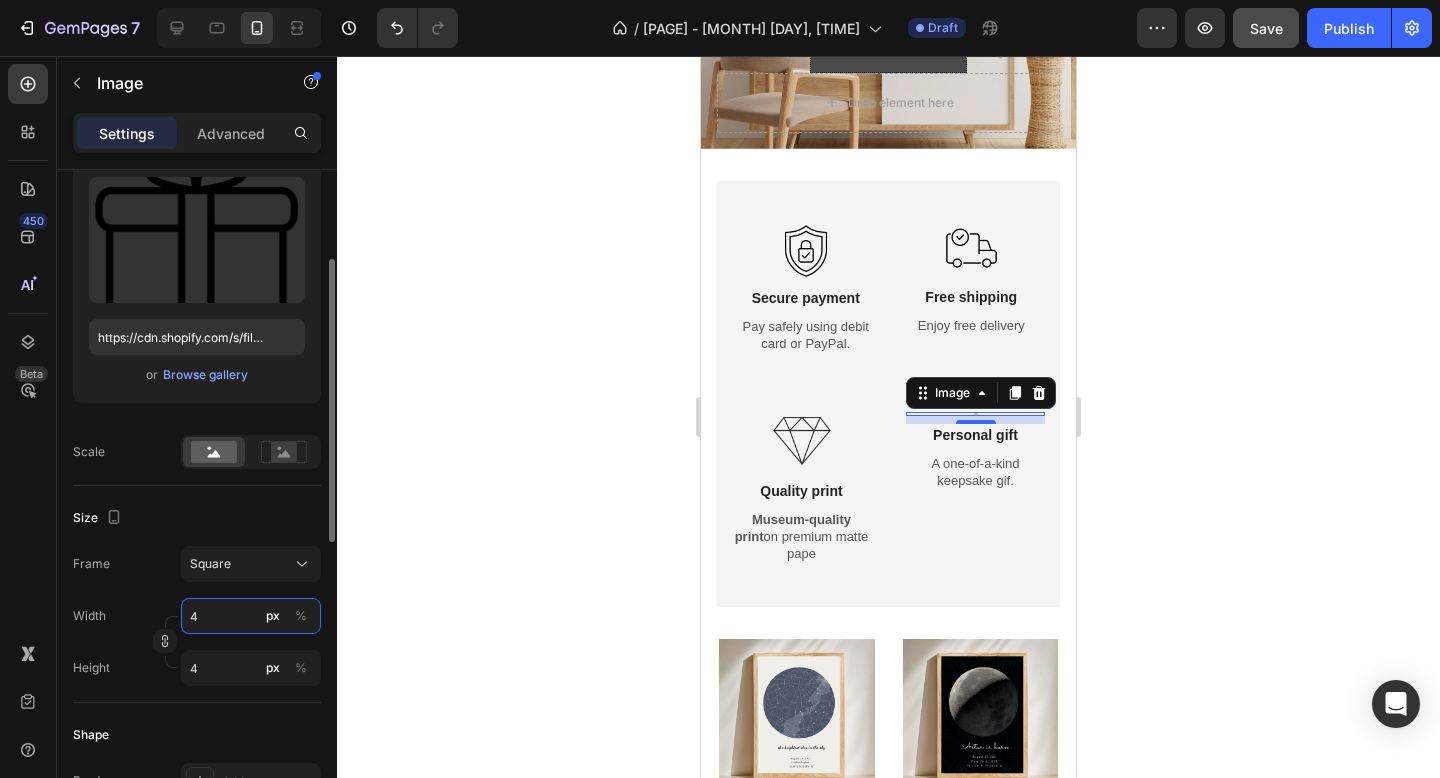 type on "45" 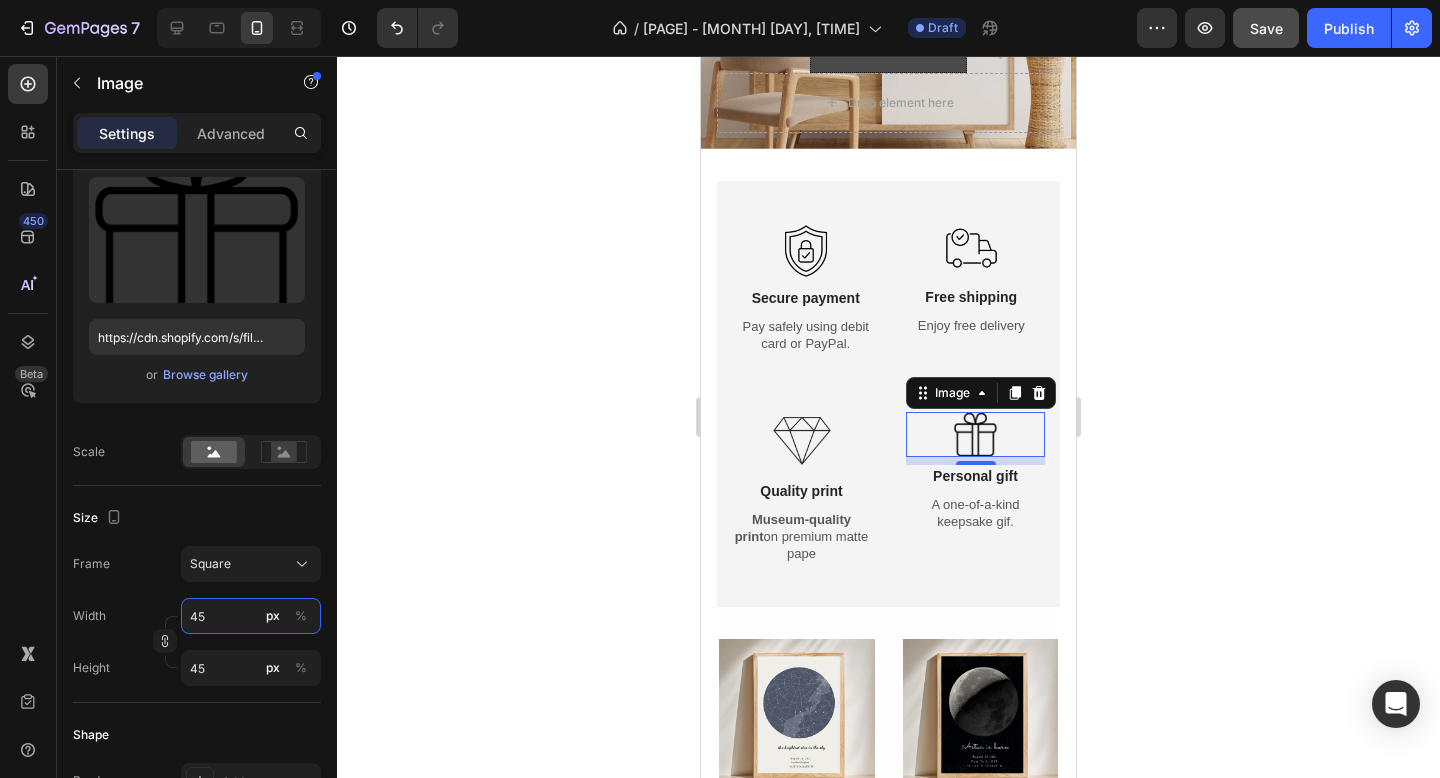 type on "45" 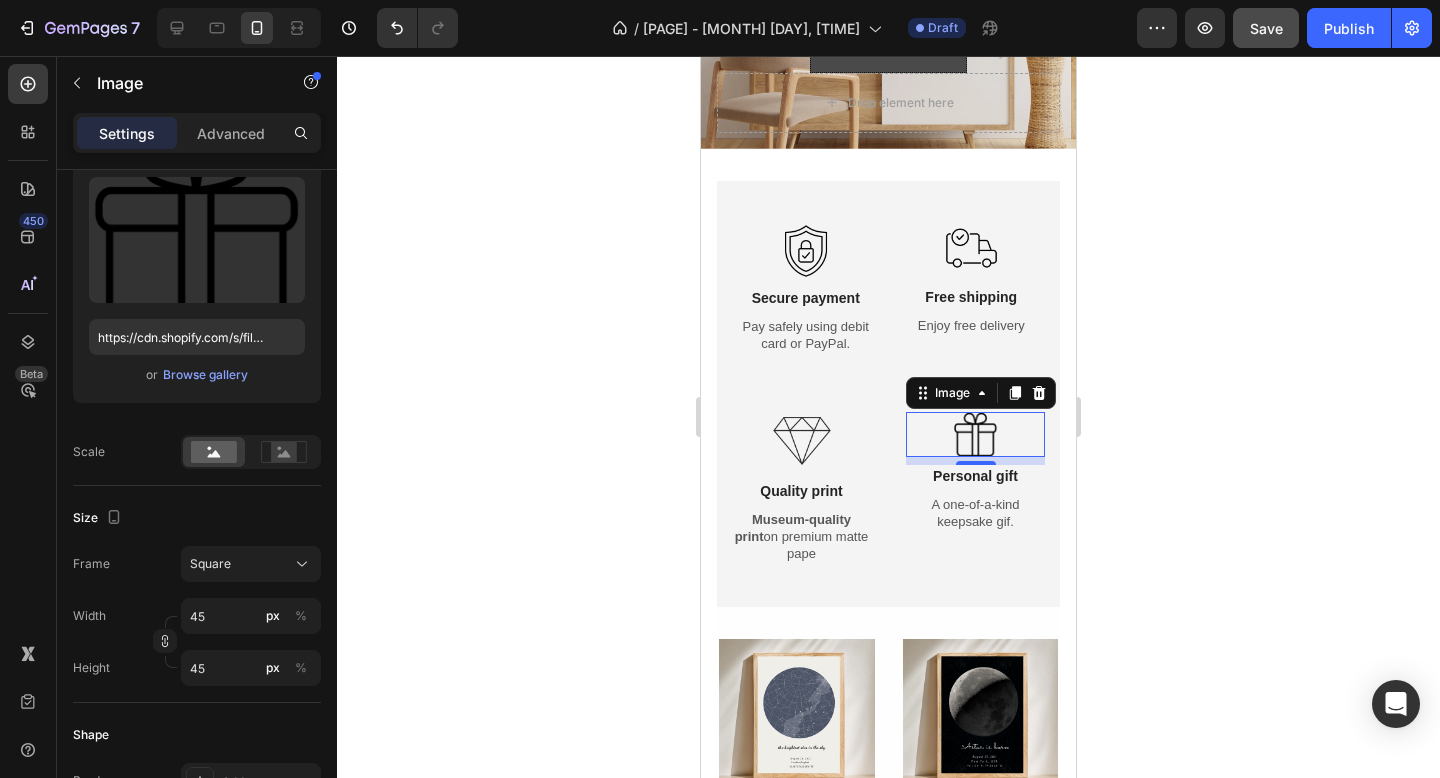 click 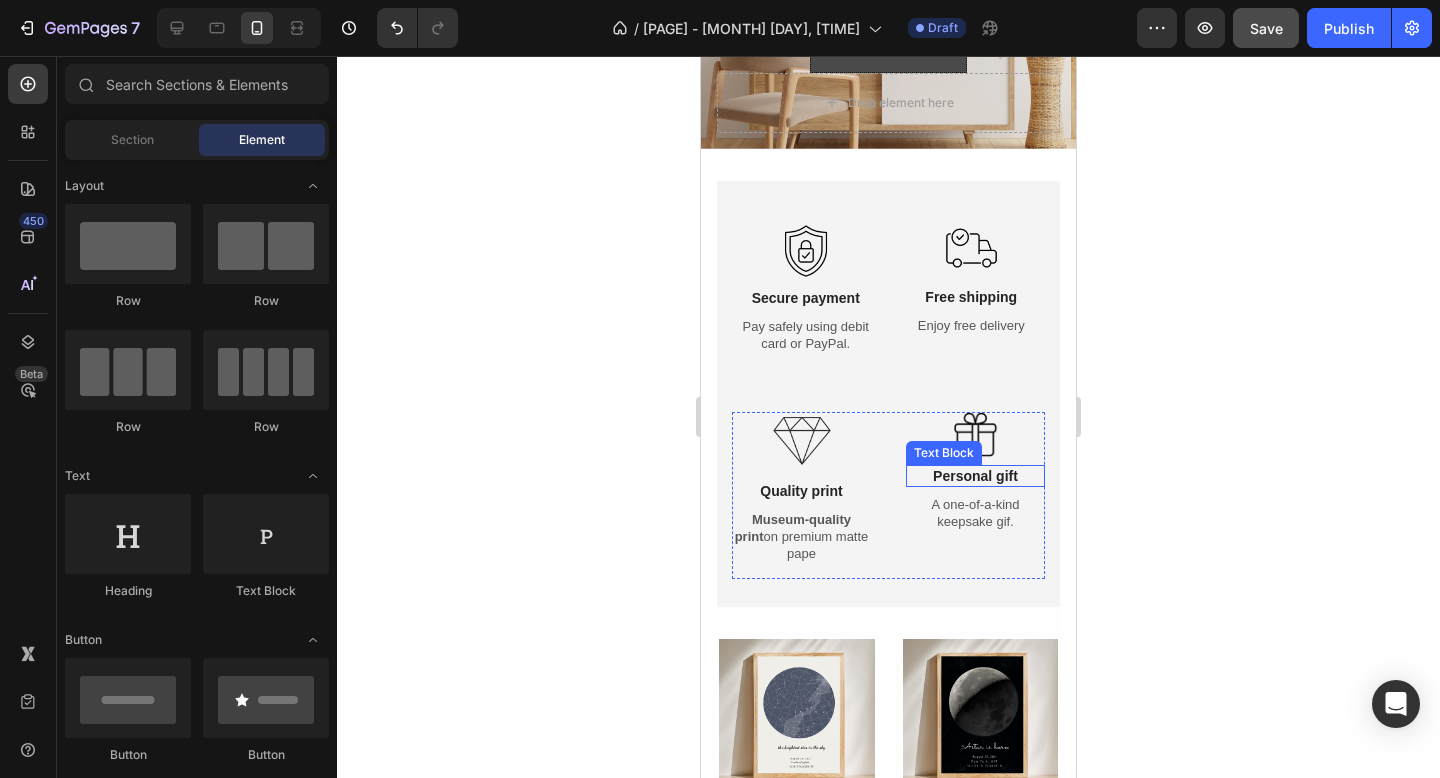 click on "Text Block" at bounding box center (944, 453) 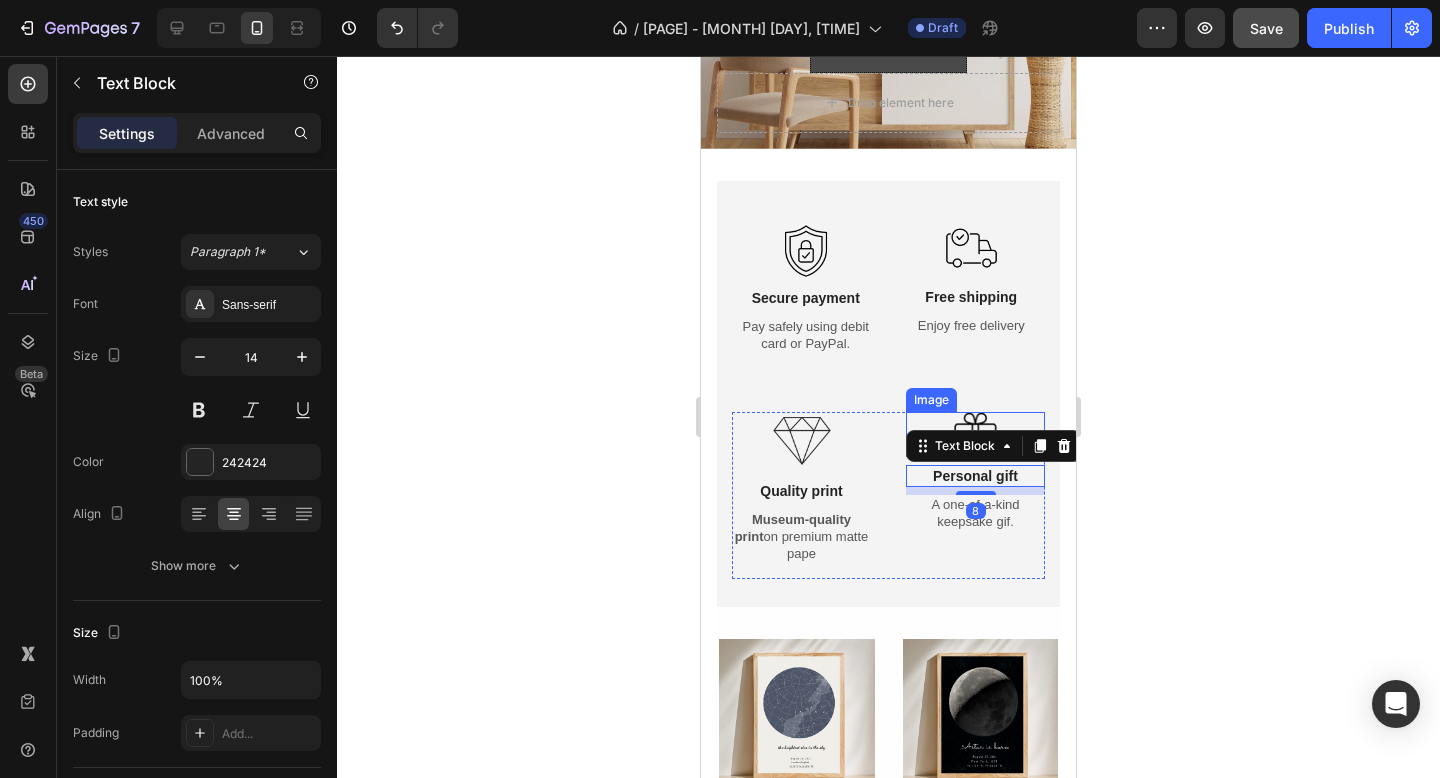 click at bounding box center [975, 434] 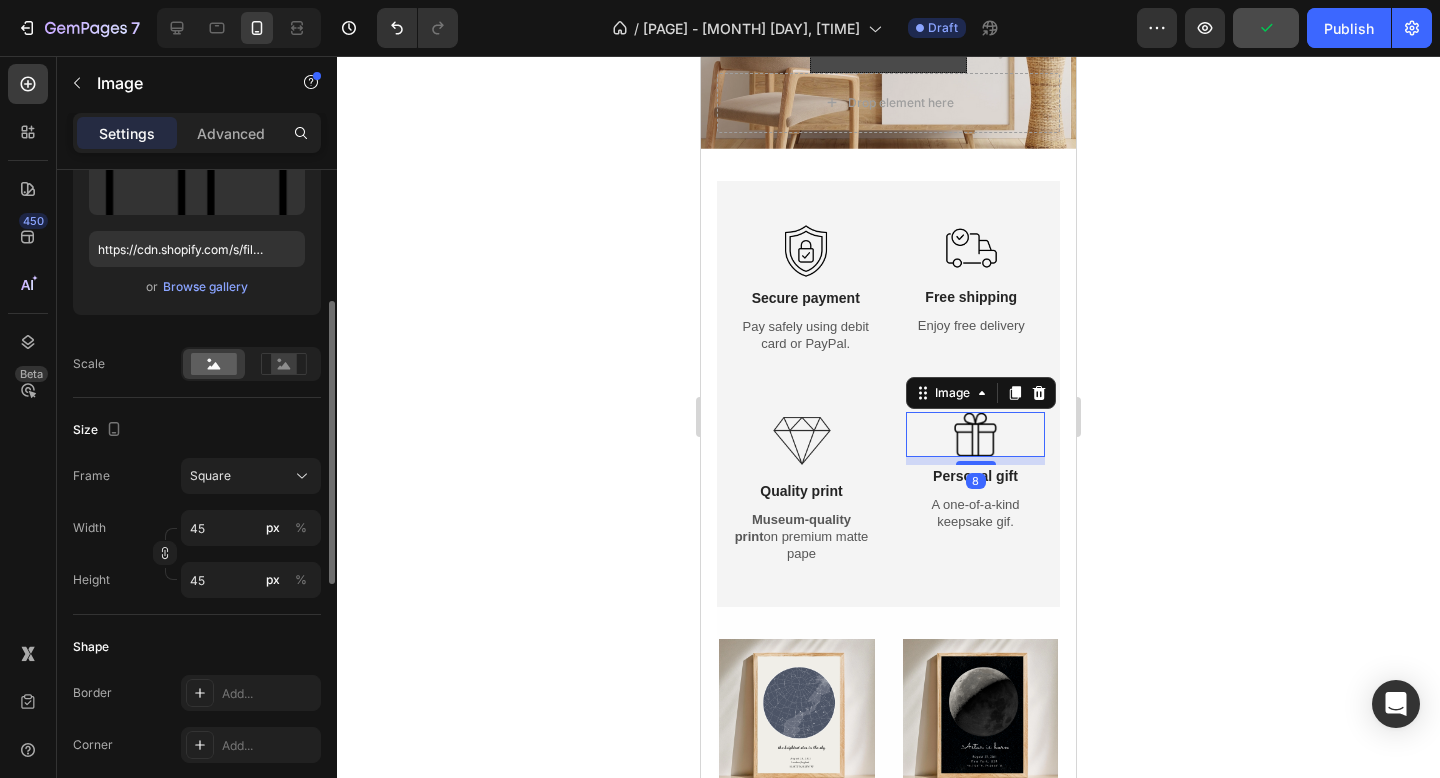 scroll, scrollTop: 311, scrollLeft: 0, axis: vertical 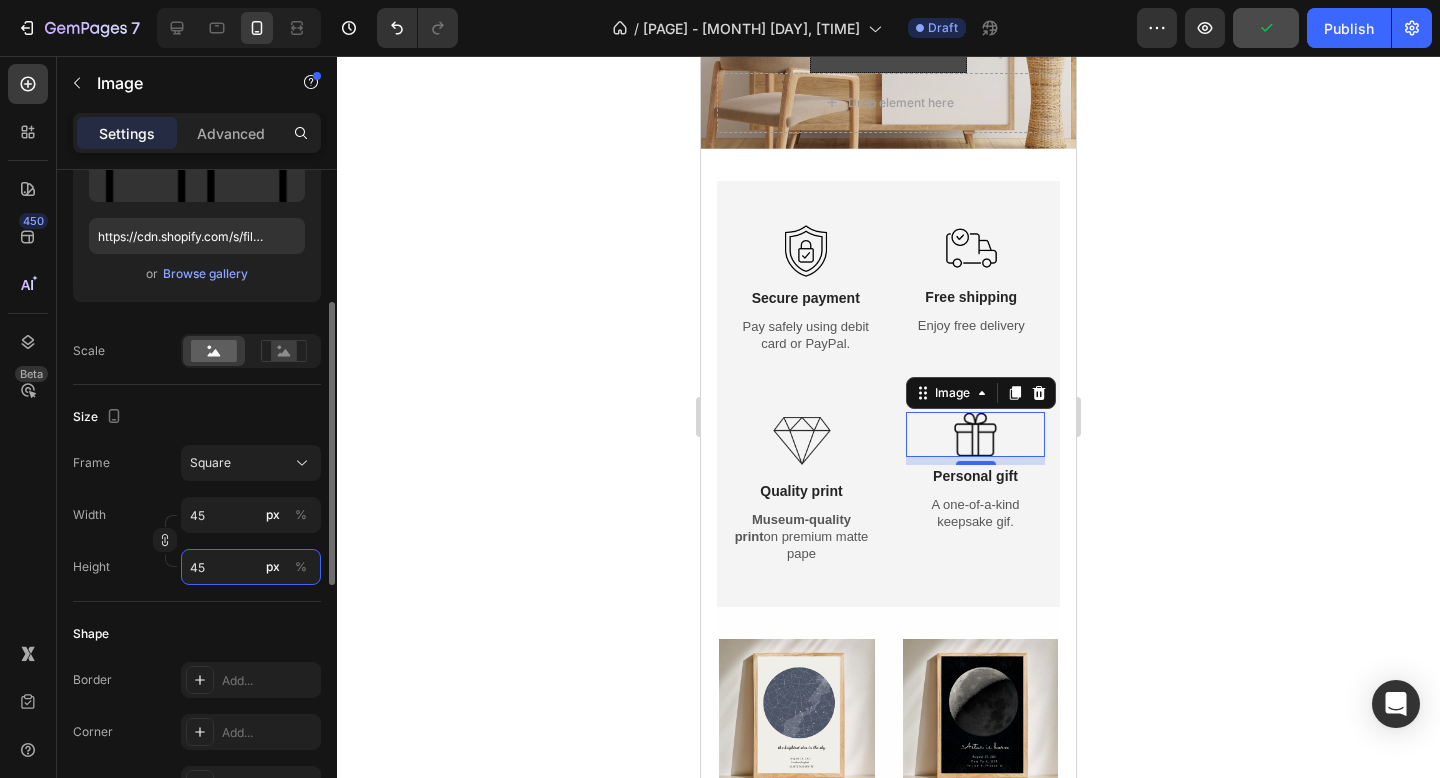 click on "45" at bounding box center (251, 567) 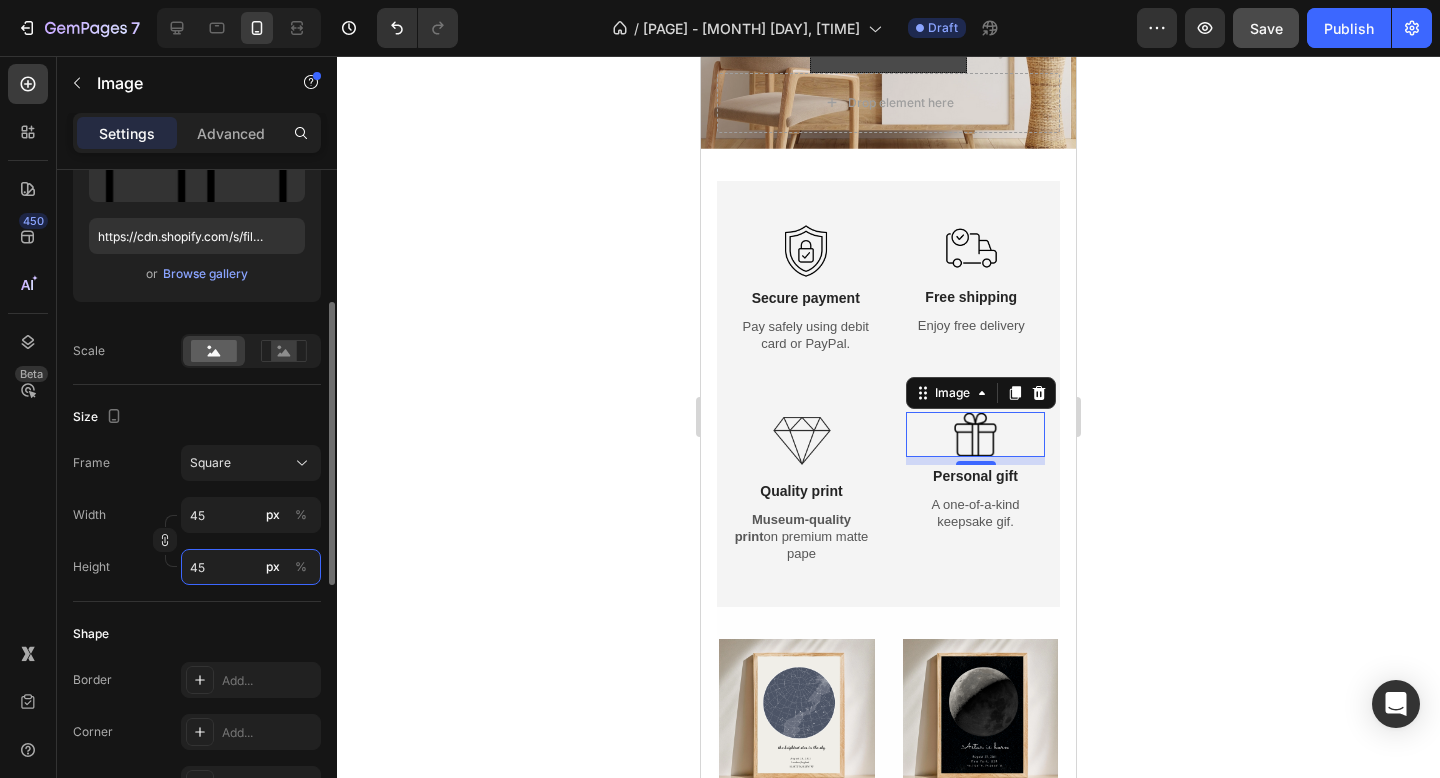 click on "45" at bounding box center [251, 567] 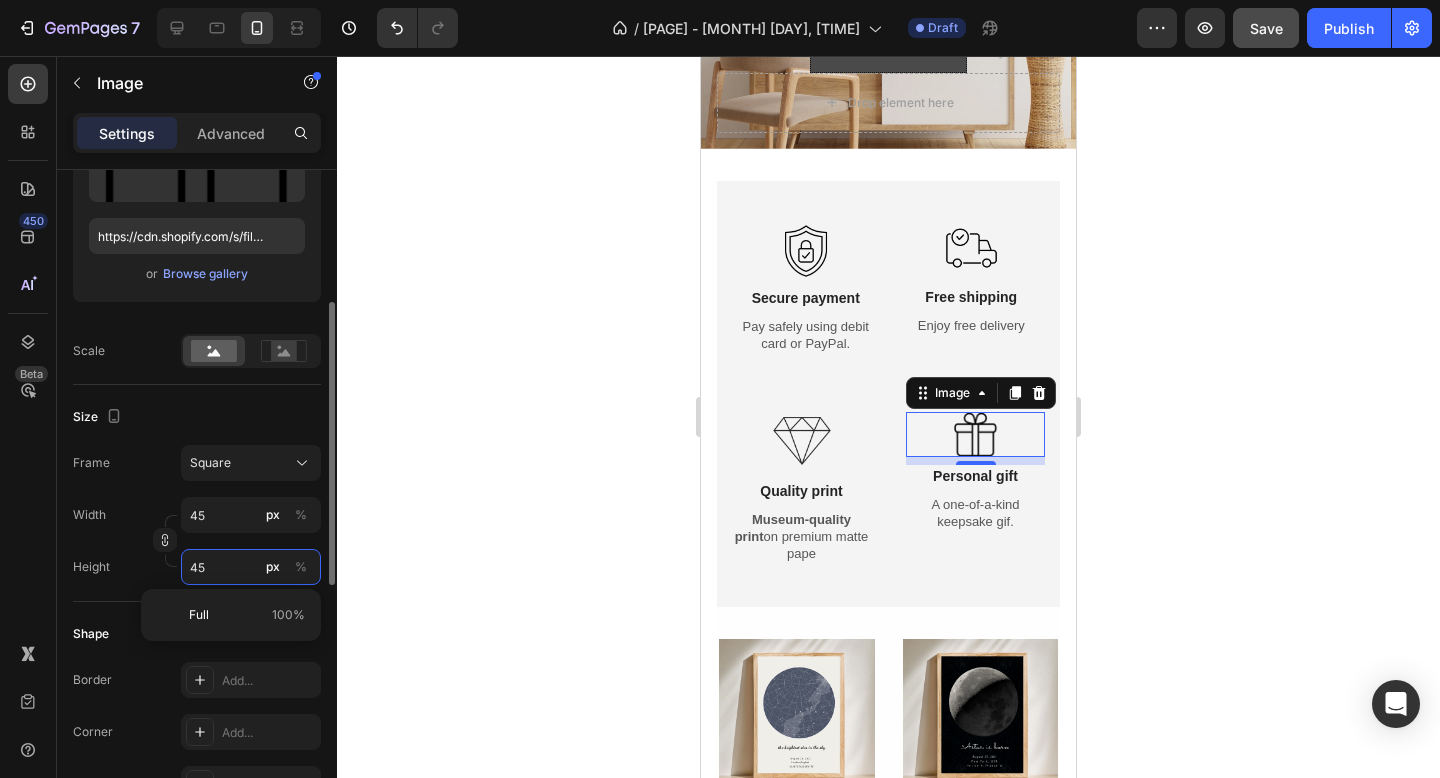type on "5" 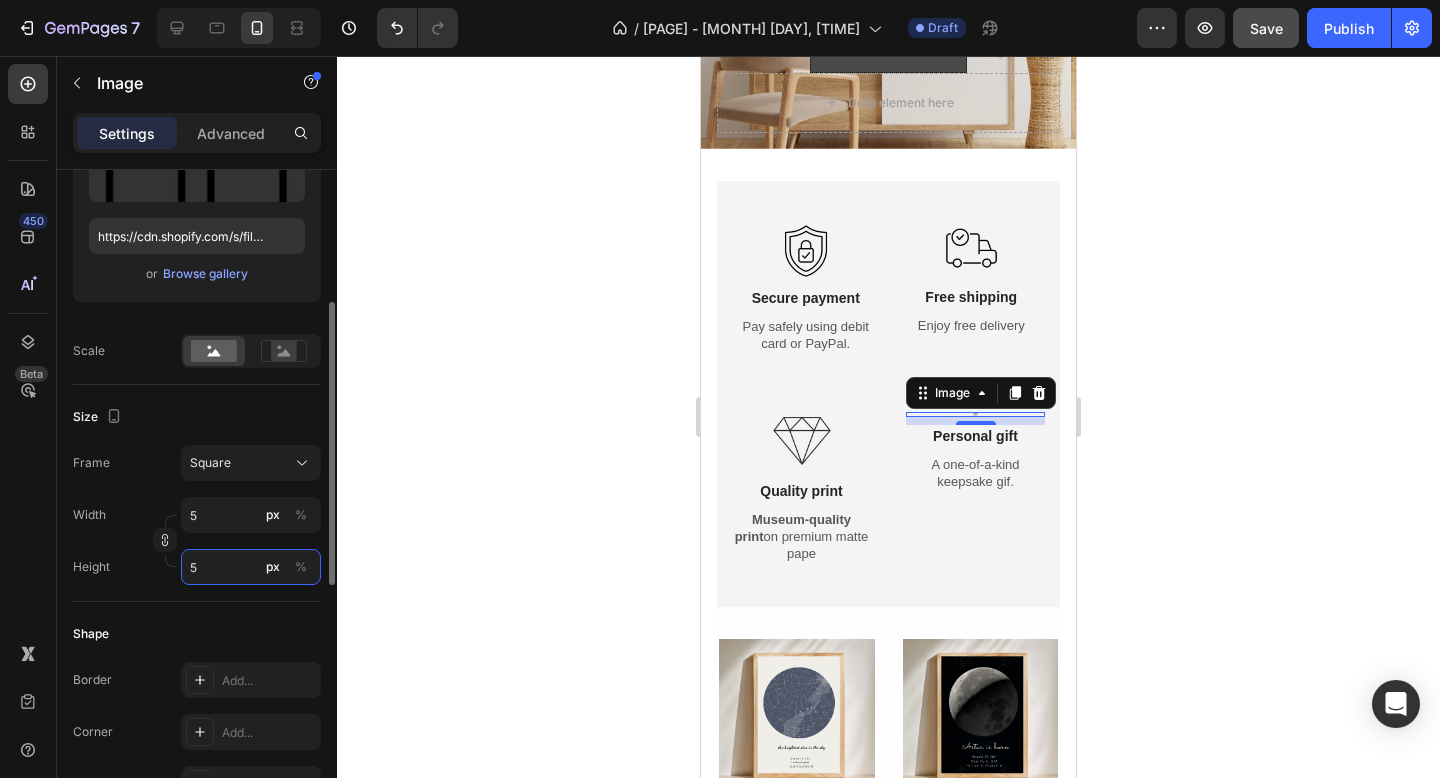 type on "55" 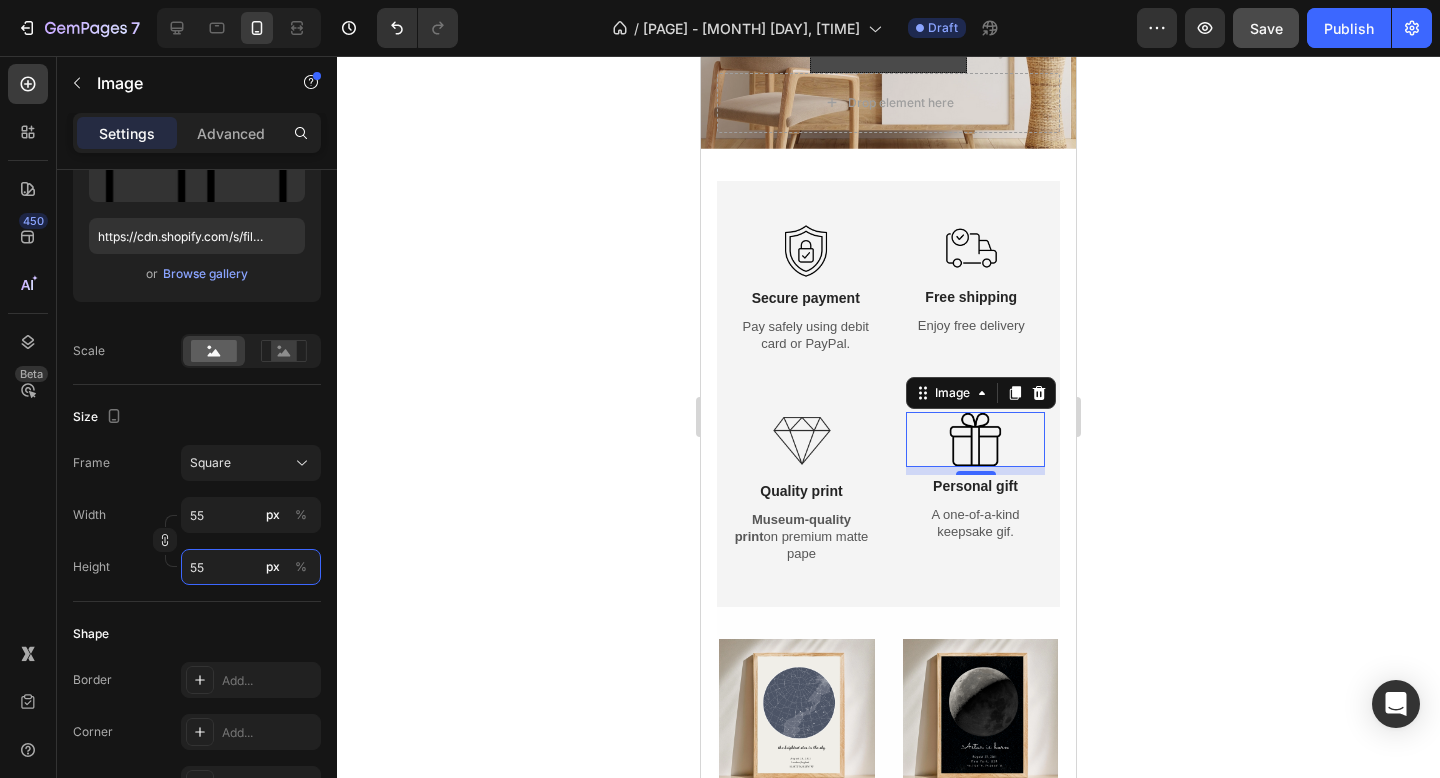 type on "55" 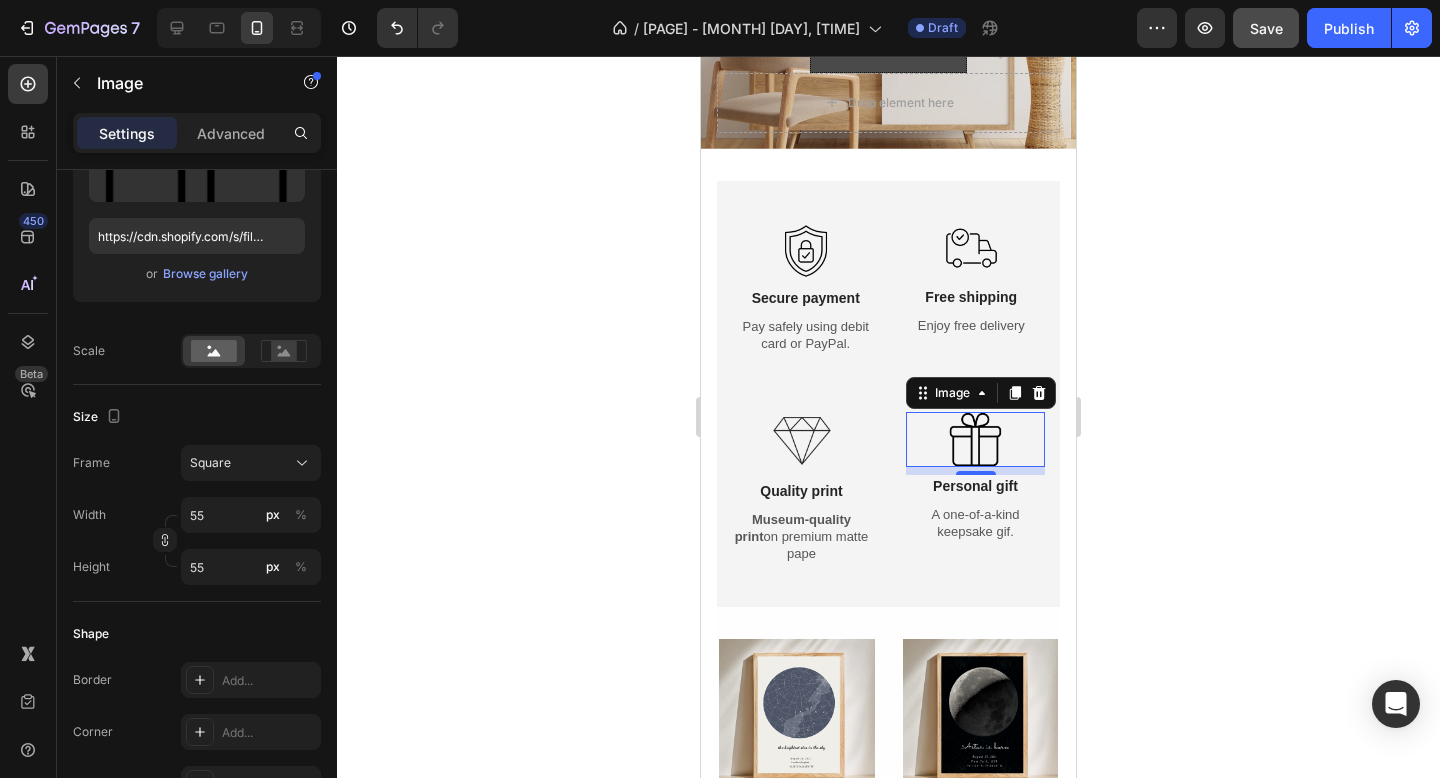 click 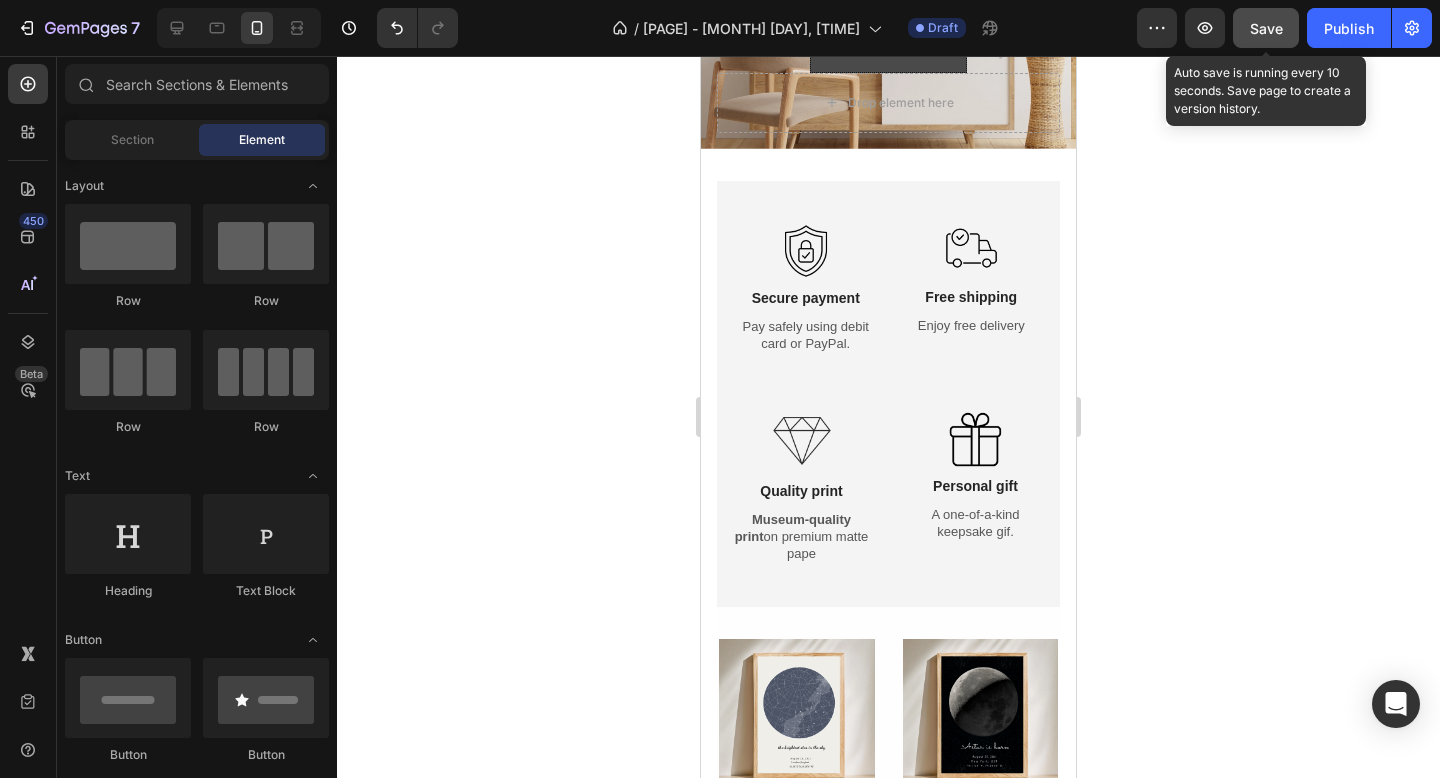 click on "Save" at bounding box center [1266, 28] 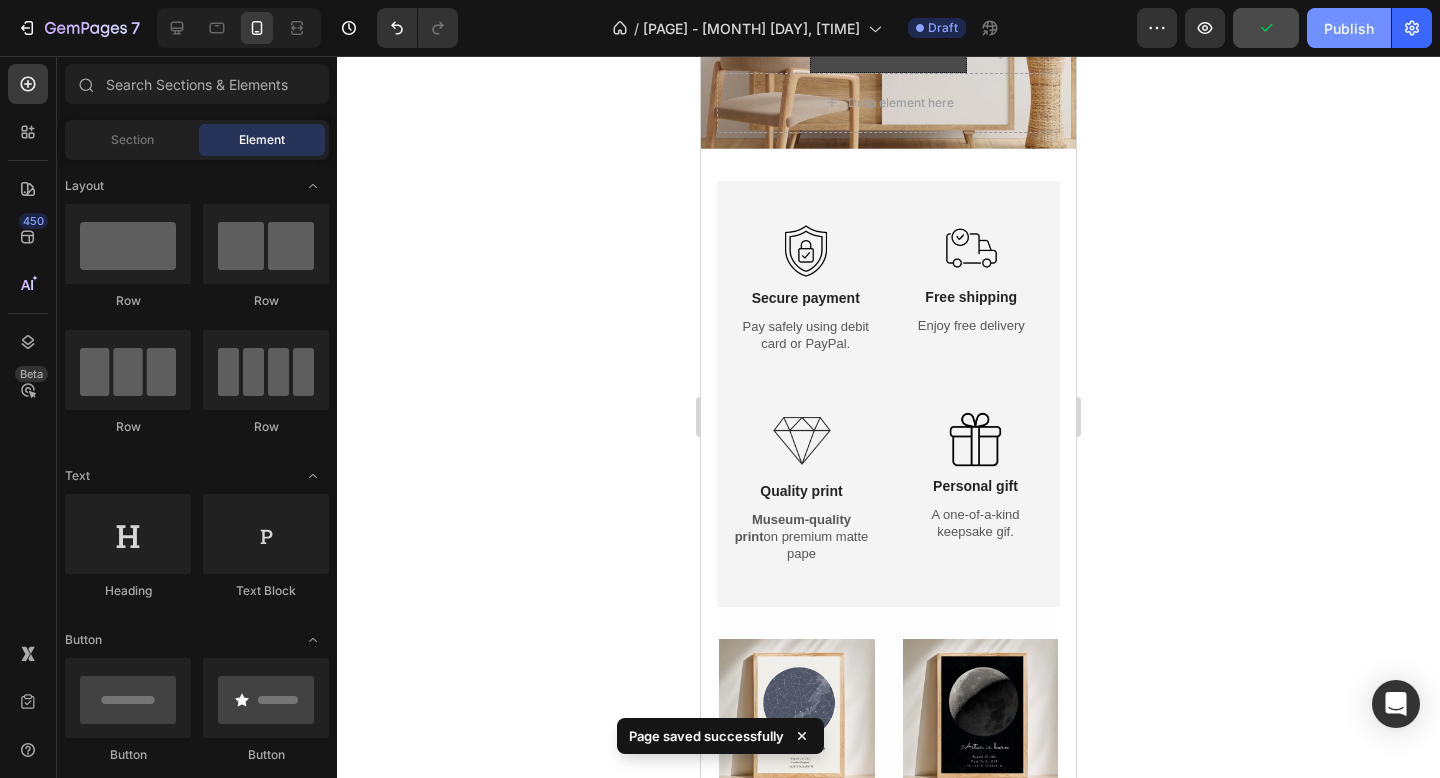 click on "Publish" at bounding box center [1349, 28] 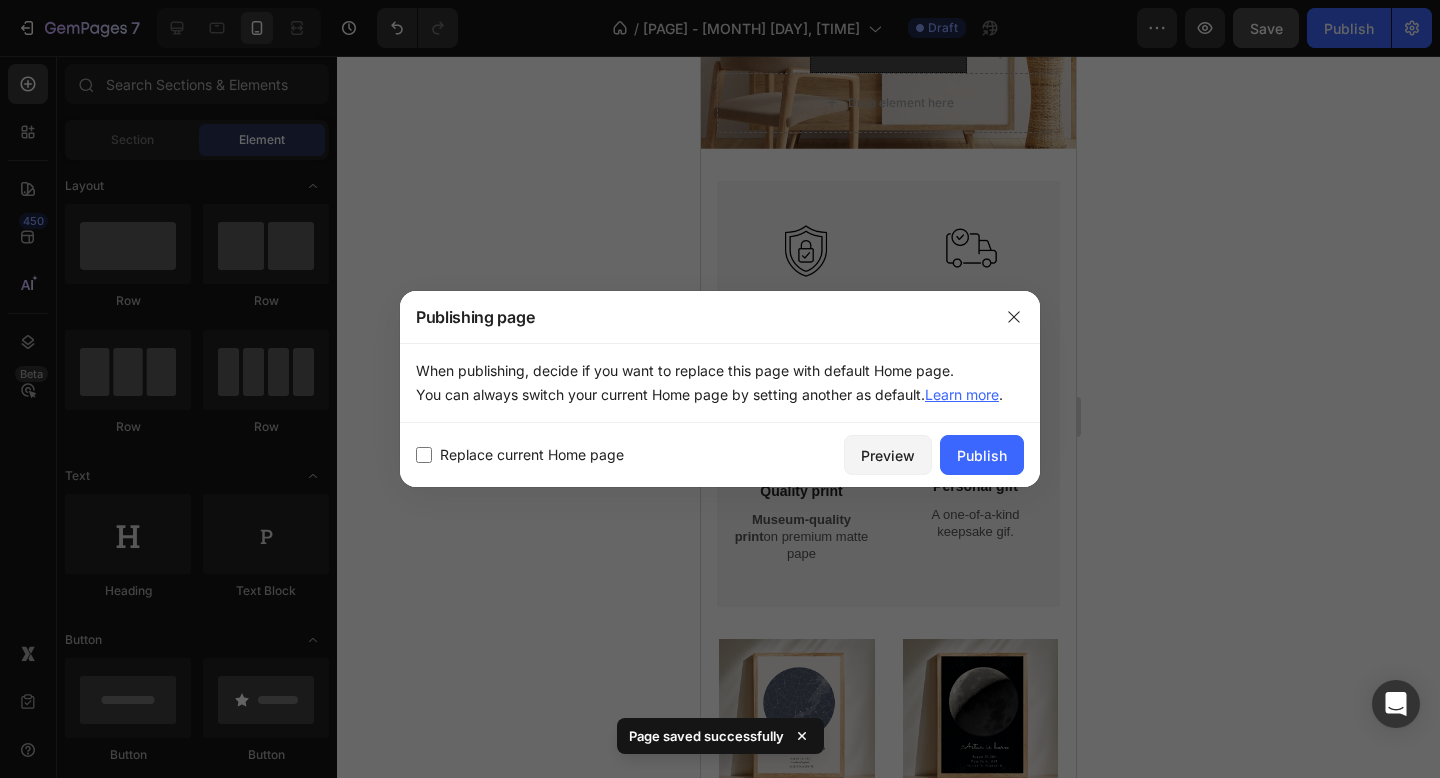 click at bounding box center [424, 455] 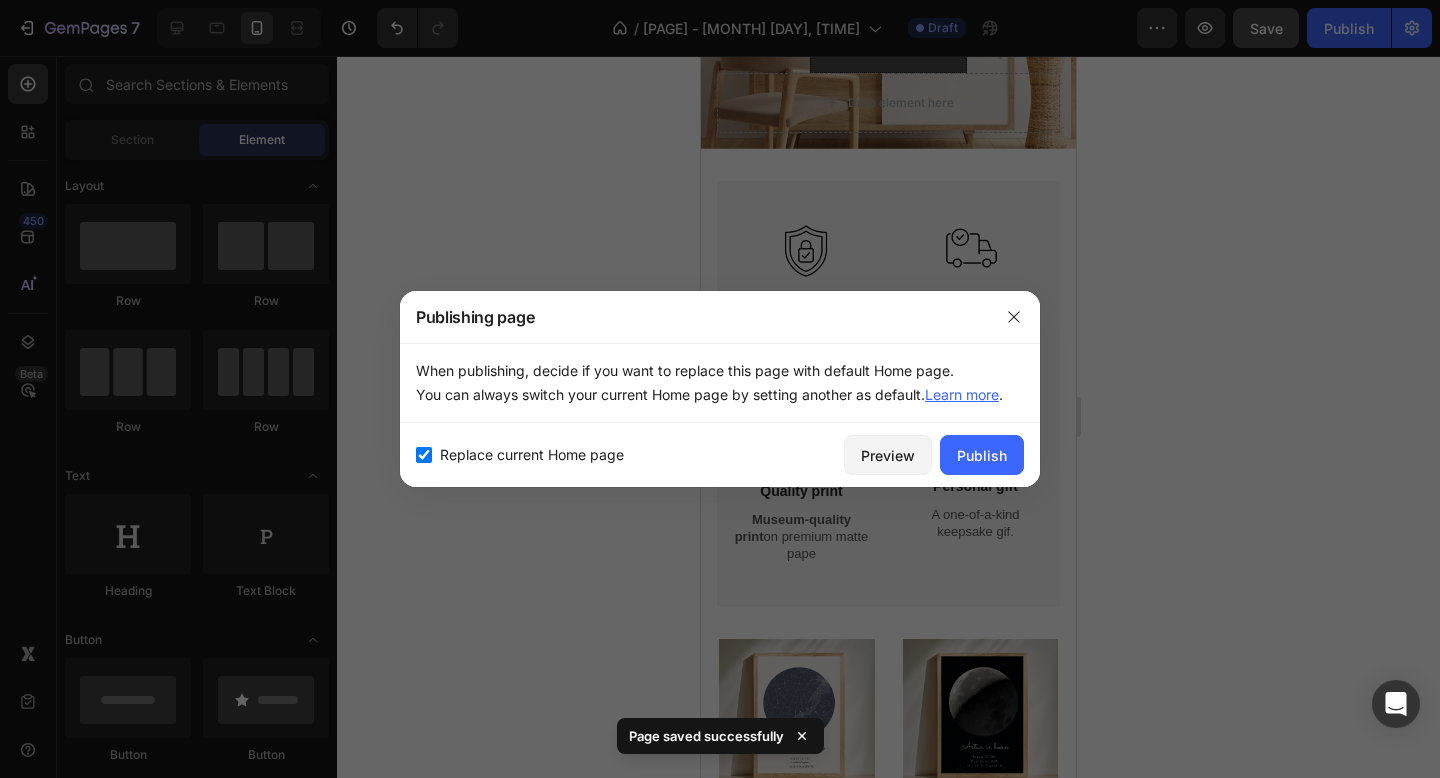 checkbox on "true" 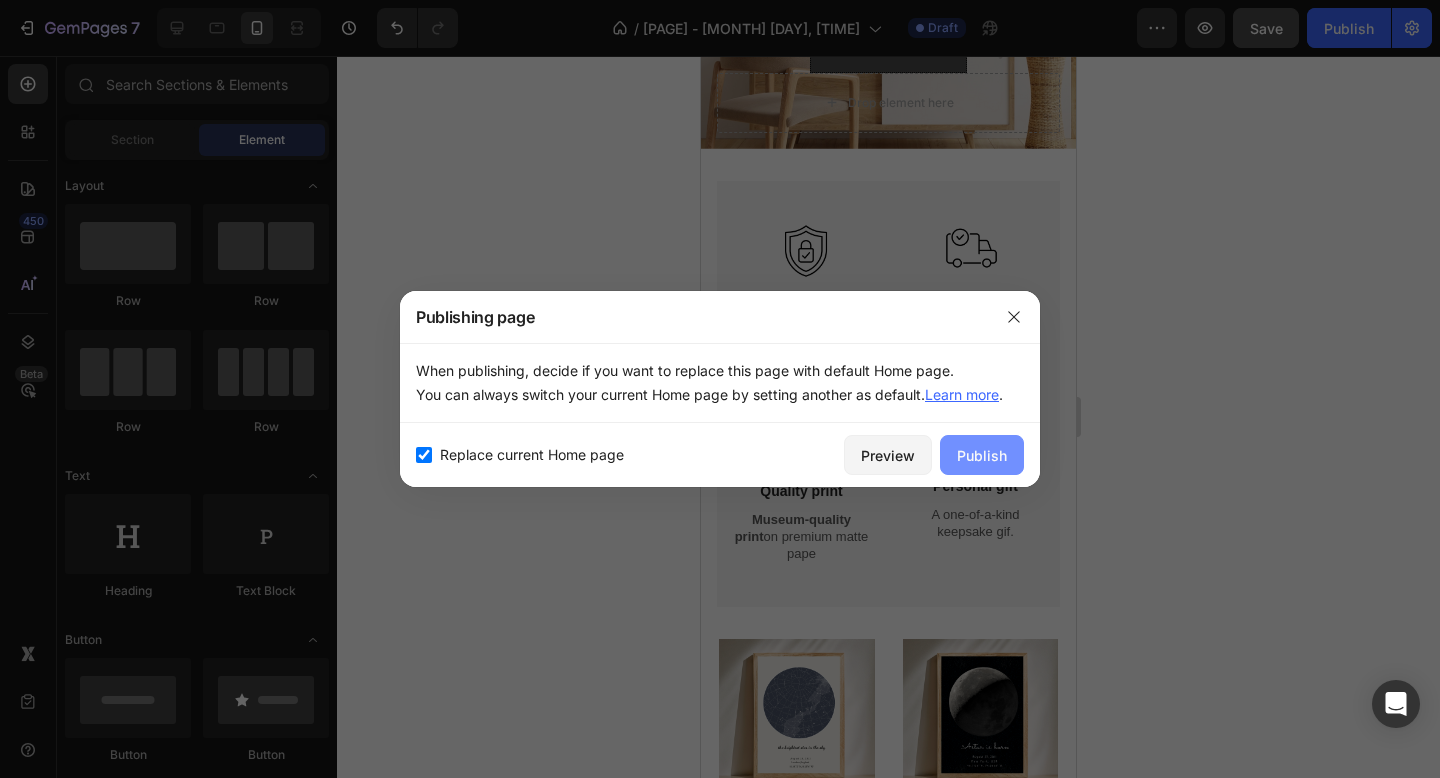 click on "Publish" at bounding box center [982, 455] 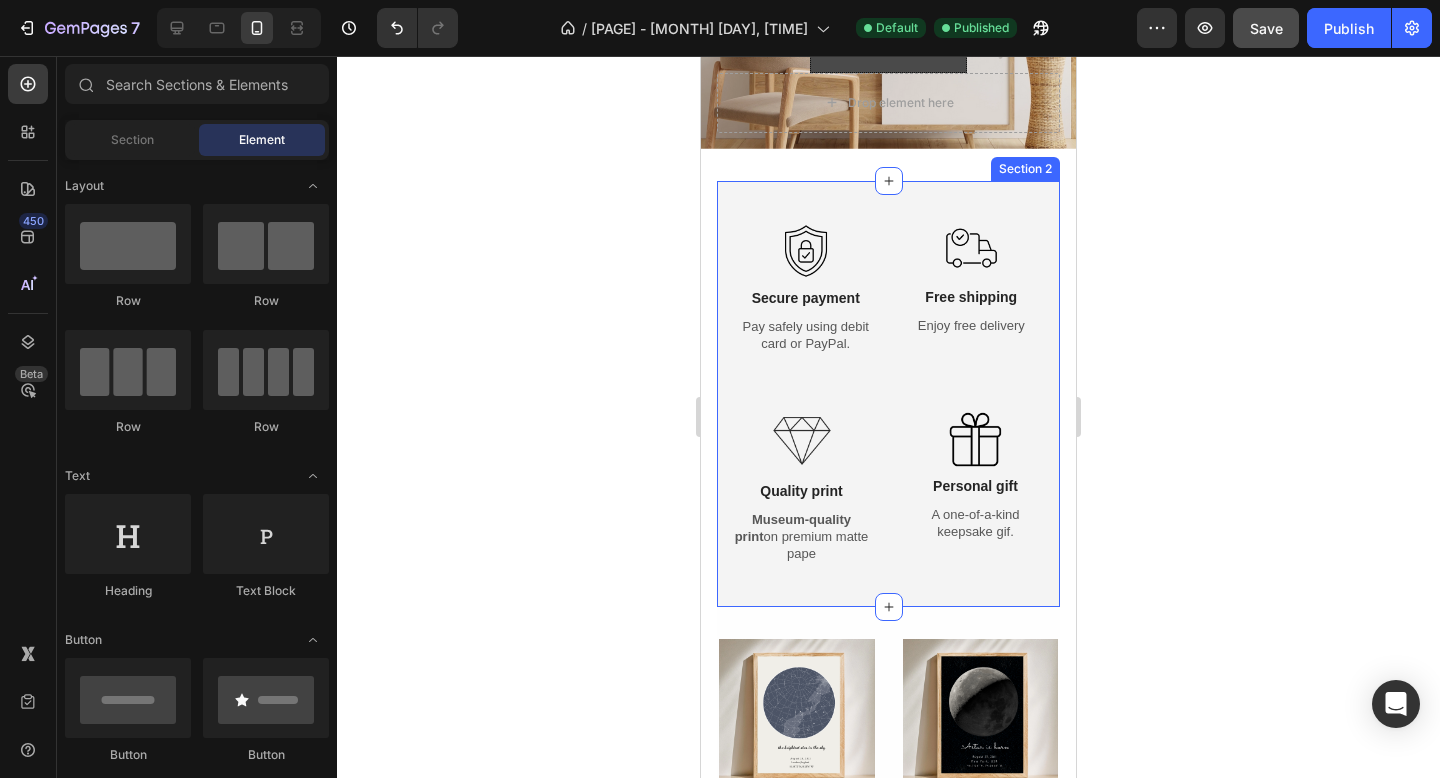click on "Image Secure payment Text Block Pay safely using debit card or PayPal. Text Block Image Free shipping Text Block Enjoy free delivery Text Block Row Image Quality print  Text Block Museum-quality print  on premium matte pape Text Block Image  Personal gift Text Block A one-of-a-kind keepsake gif. Text Block Row Row Section 2" at bounding box center [888, 394] 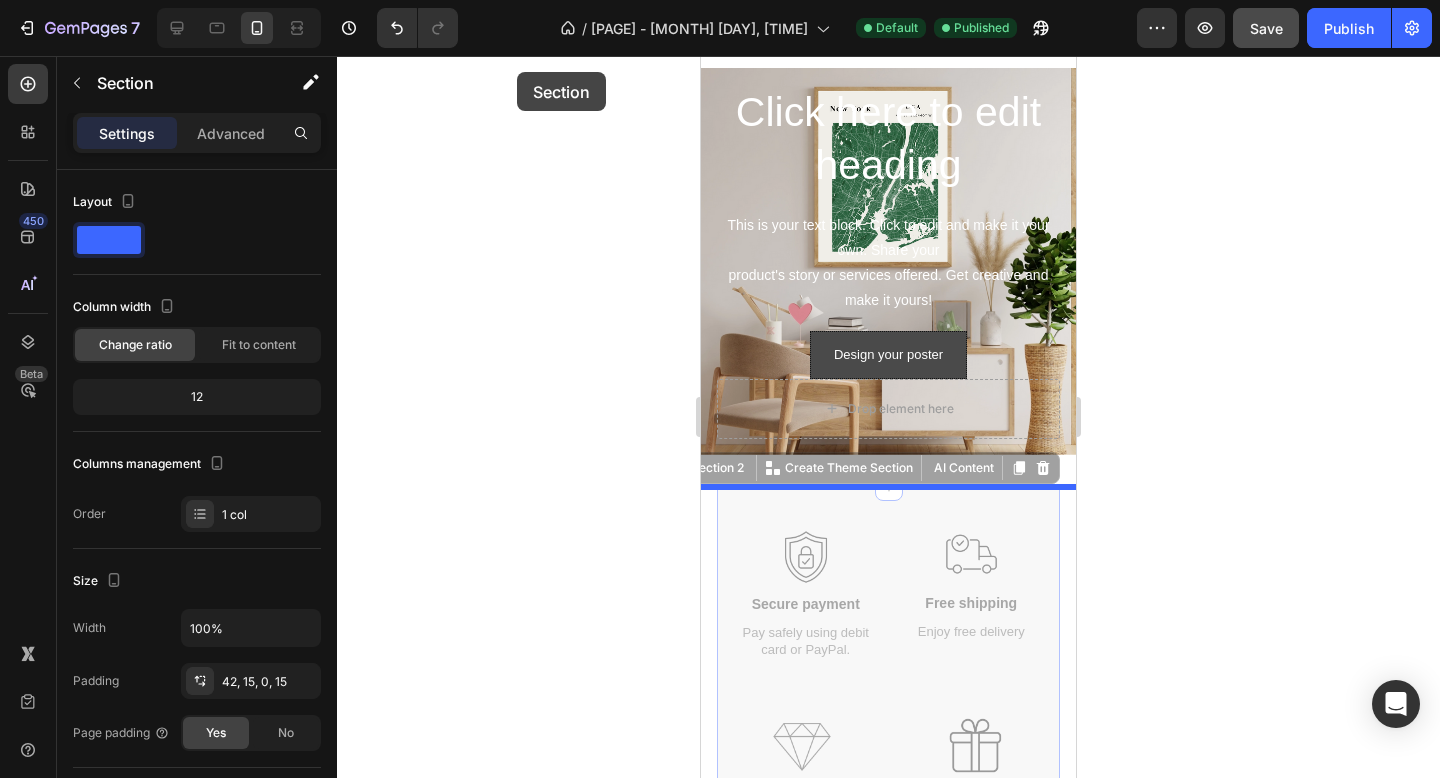 scroll, scrollTop: 0, scrollLeft: 0, axis: both 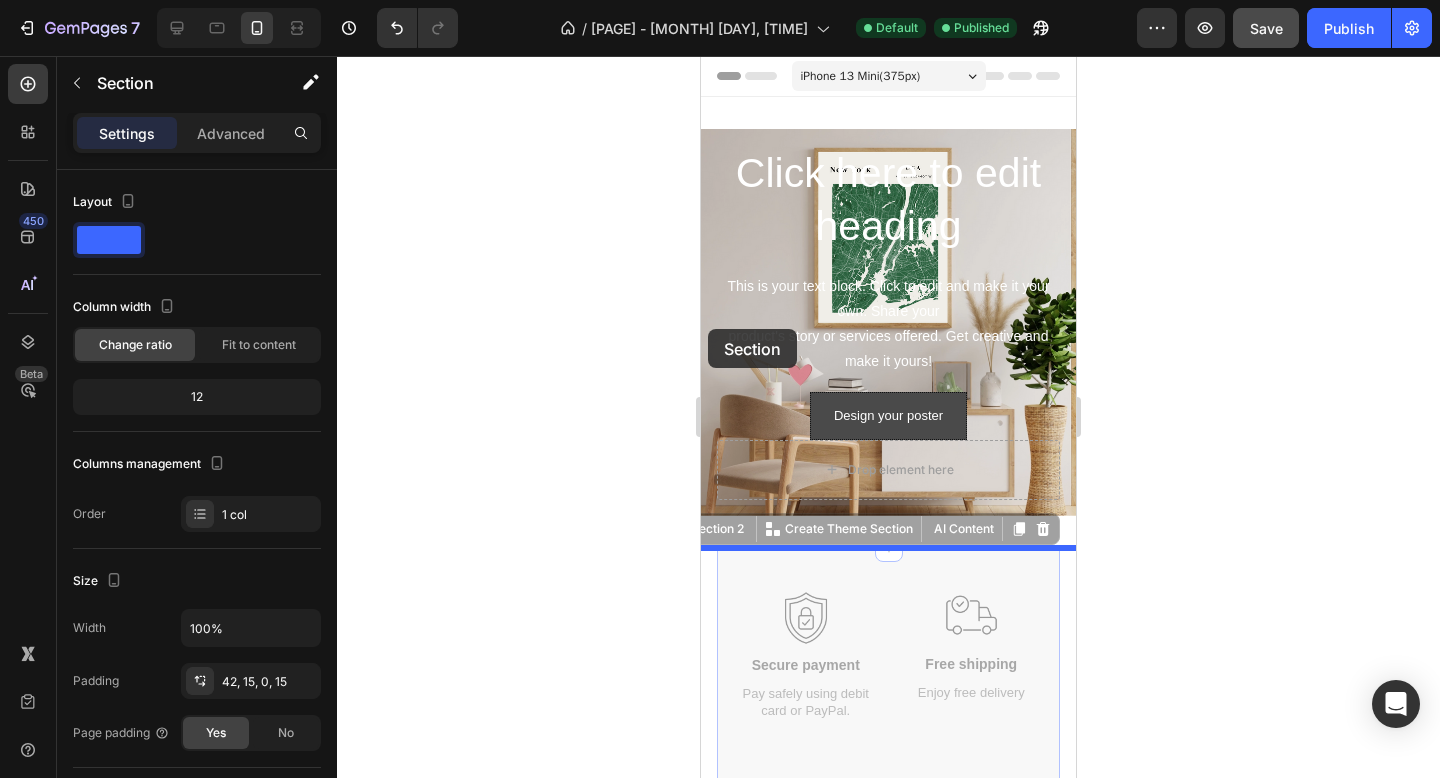 drag, startPoint x: 858, startPoint y: 192, endPoint x: 708, endPoint y: 329, distance: 203.14774 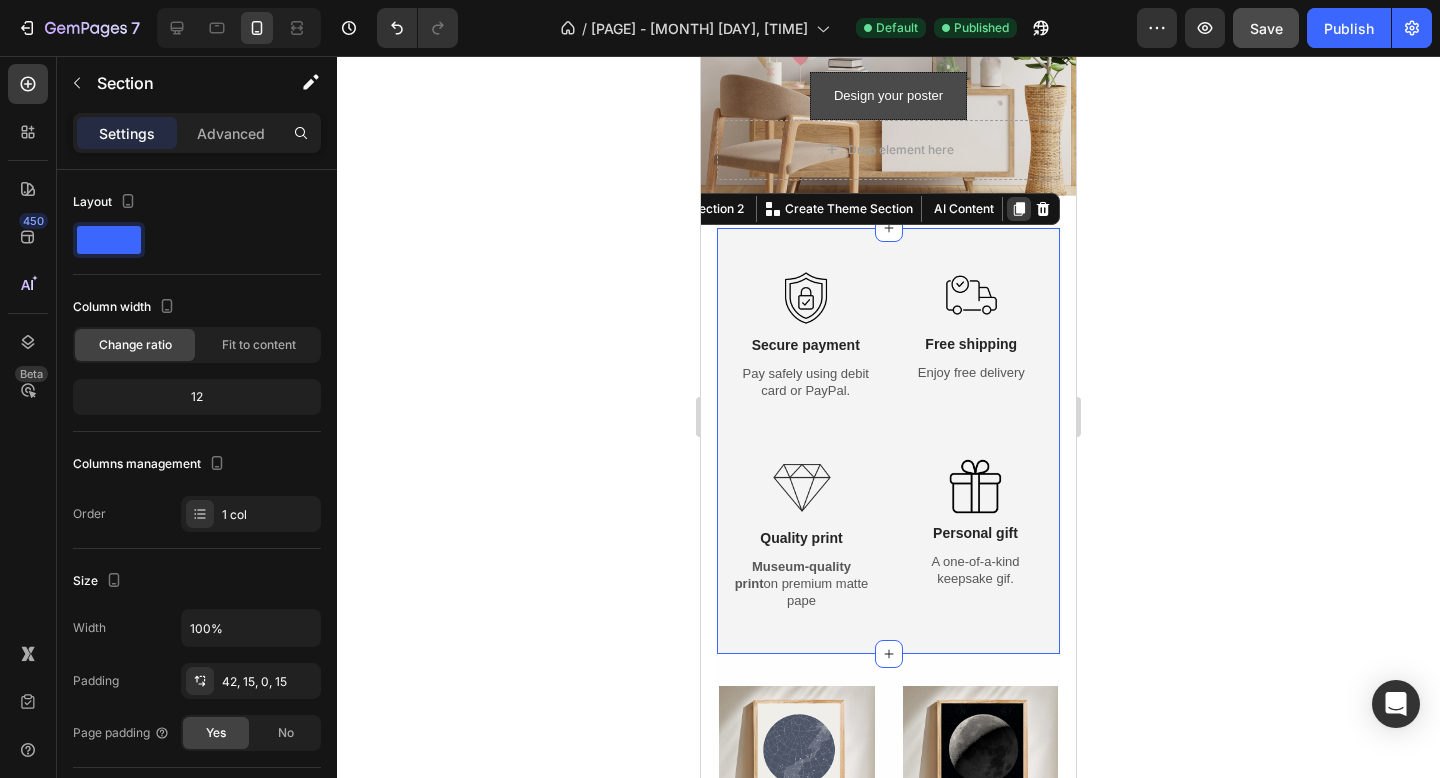 scroll, scrollTop: 307, scrollLeft: 0, axis: vertical 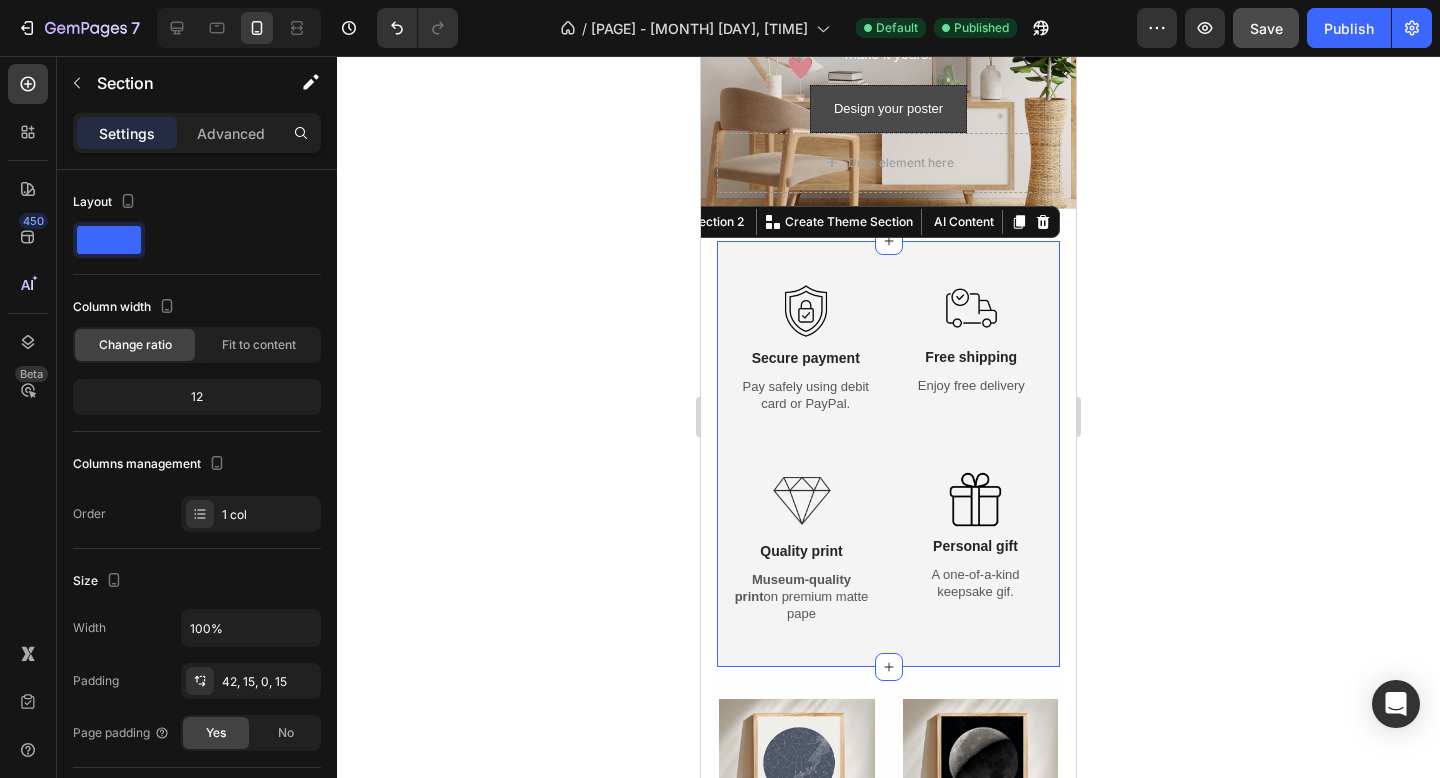 click 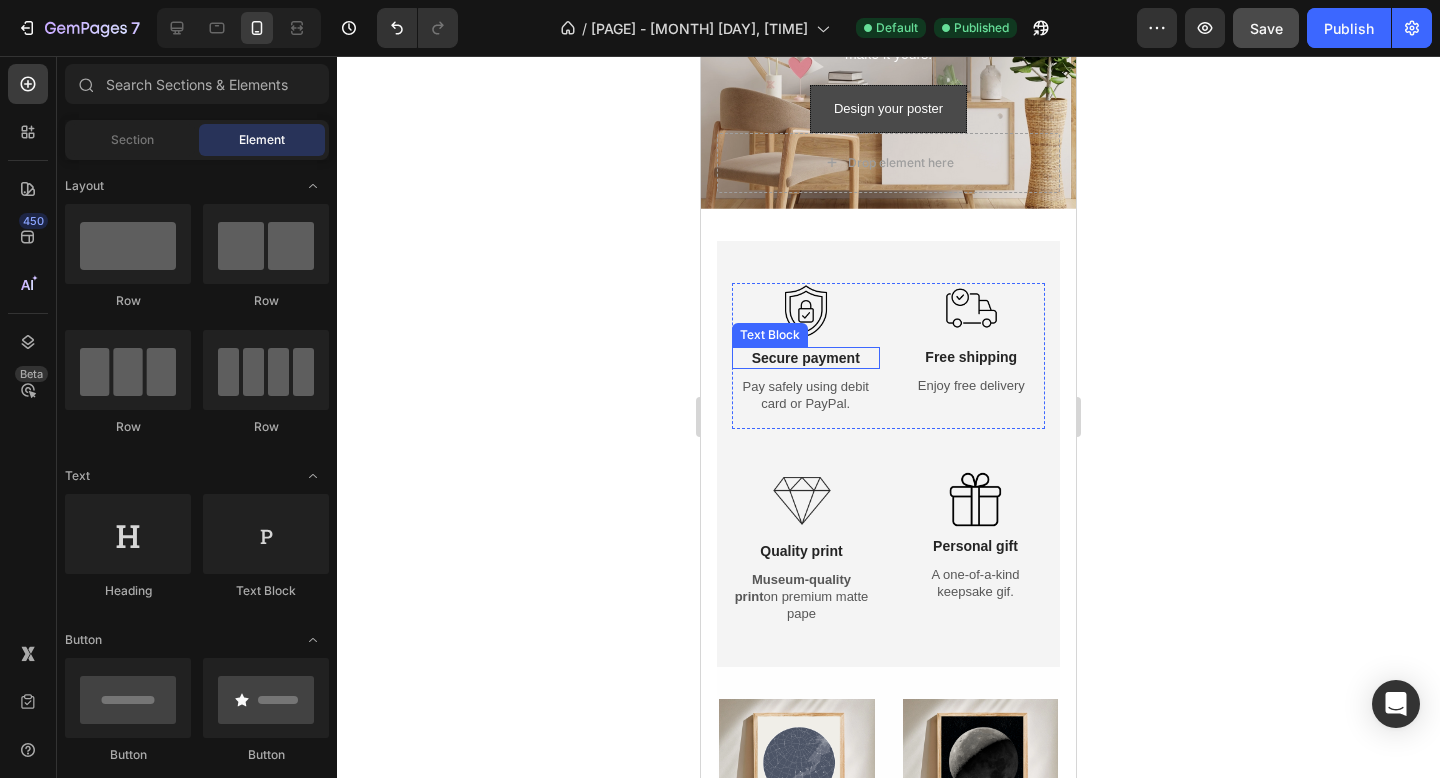 click on "Secure payment" at bounding box center [806, 358] 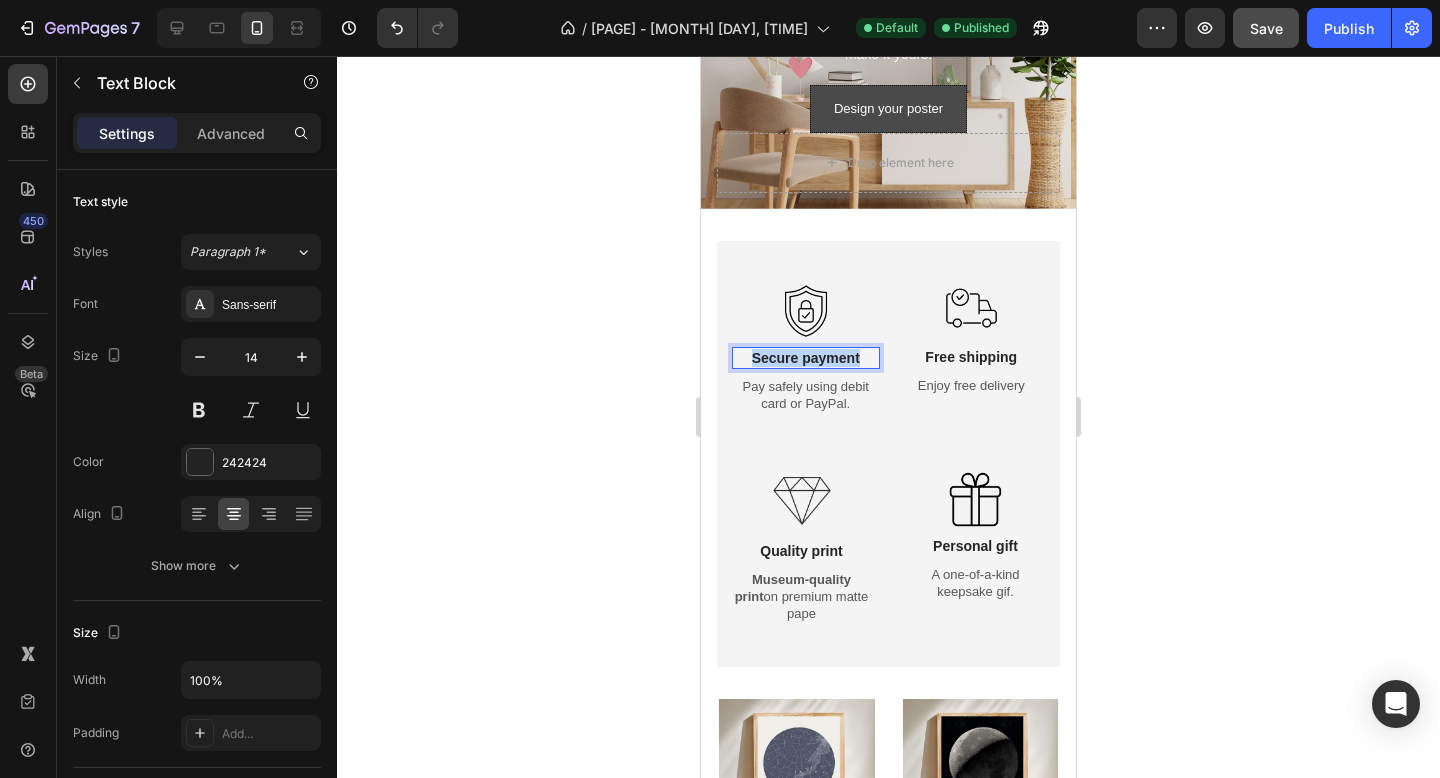 click on "Secure payment" at bounding box center [806, 358] 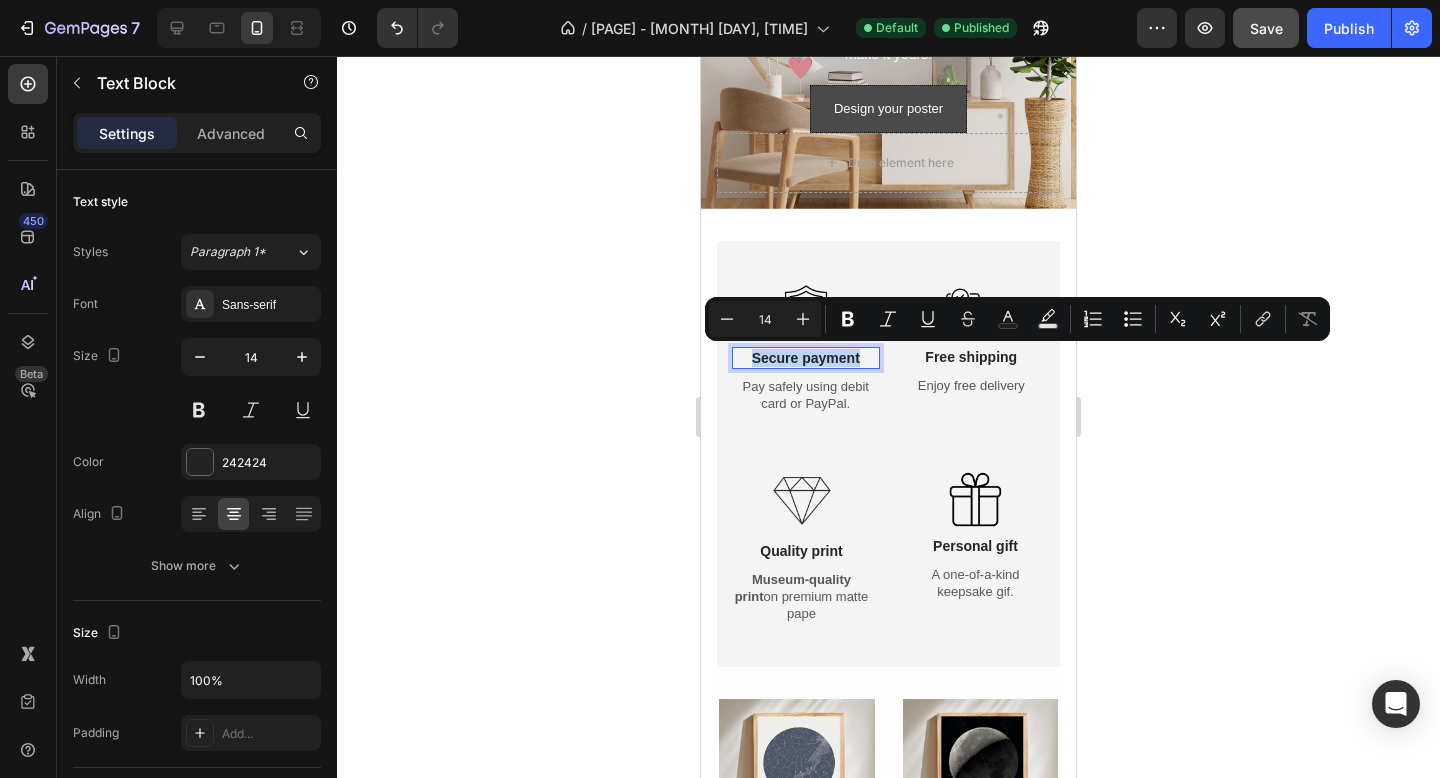 copy on "Secure payment" 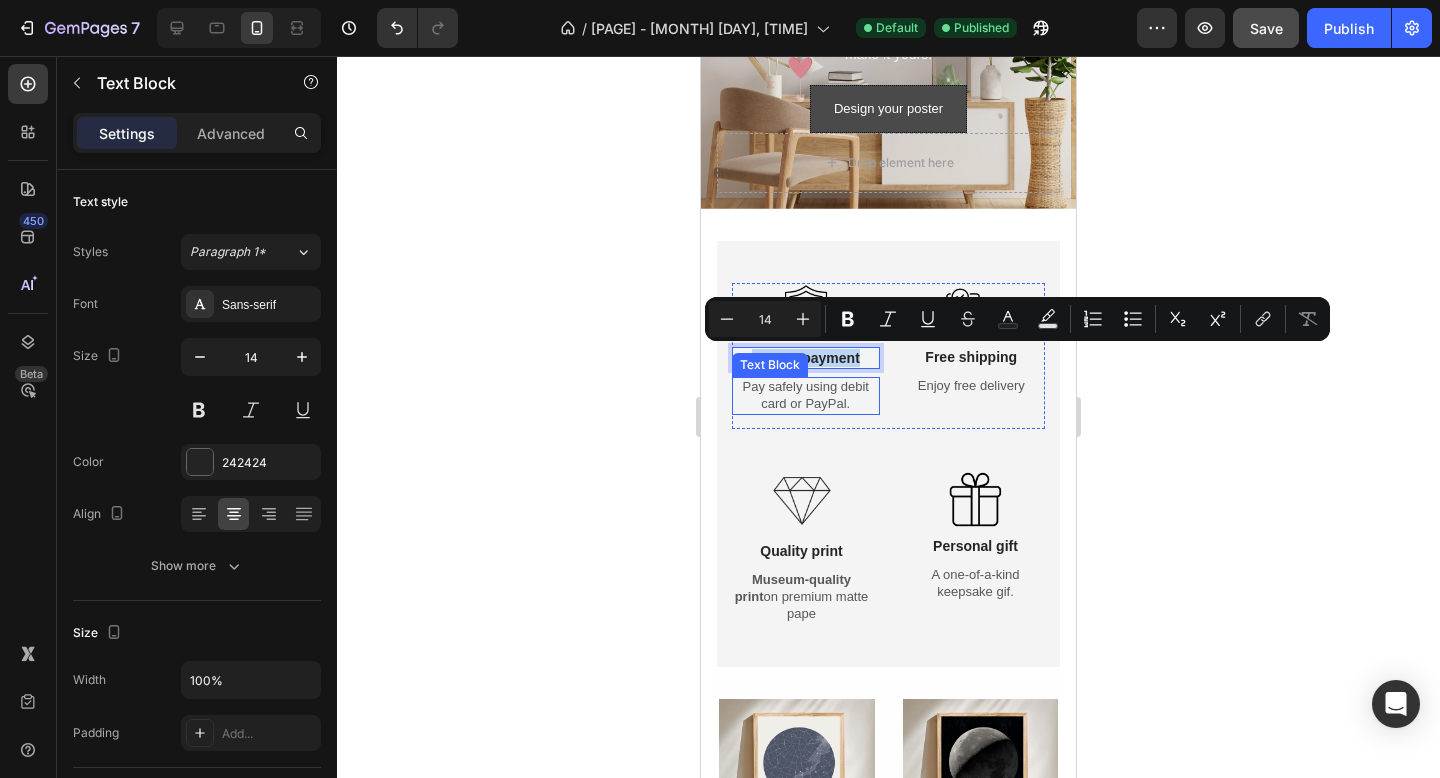 click on "Pay safely using debit card or PayPal." at bounding box center (806, 396) 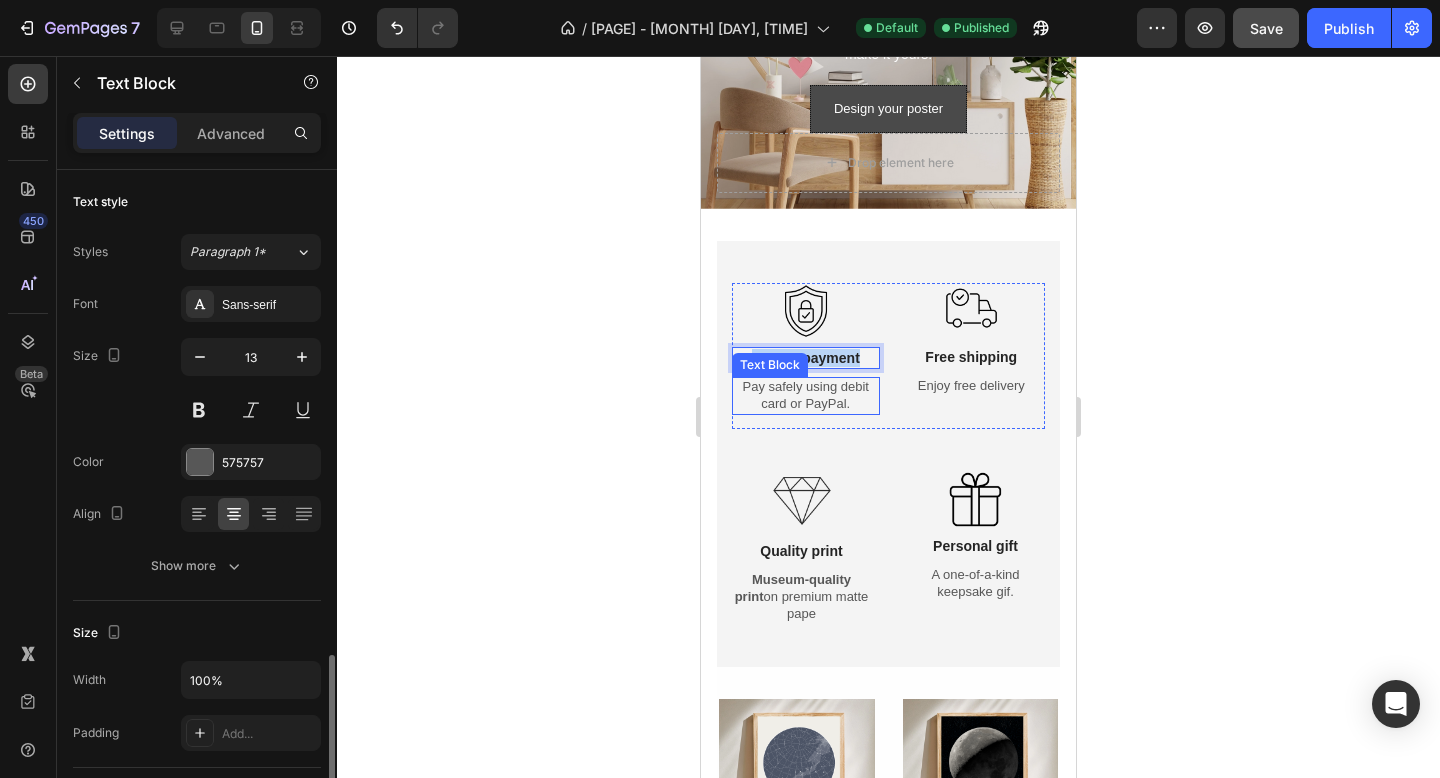 click on "Pay safely using debit card or PayPal." at bounding box center [806, 396] 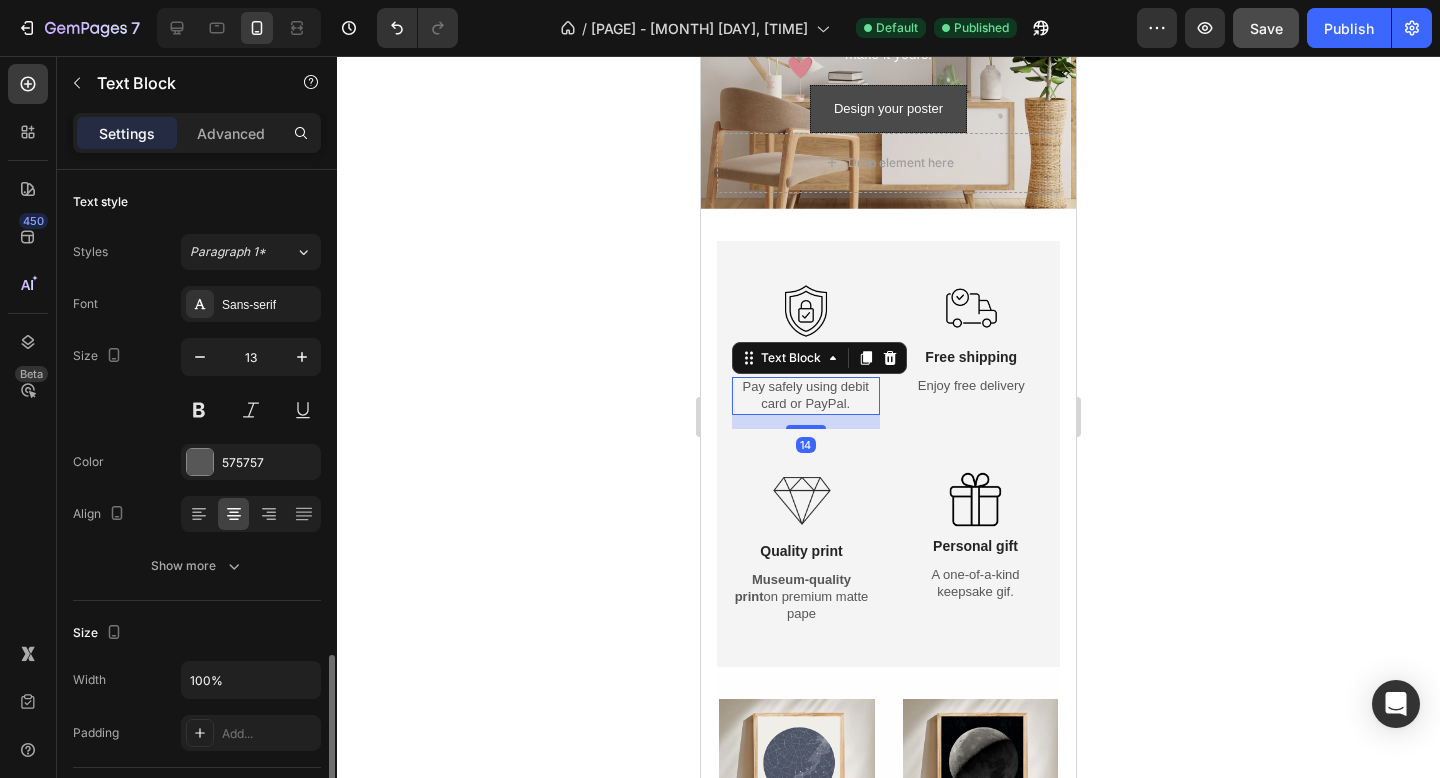 scroll, scrollTop: 311, scrollLeft: 0, axis: vertical 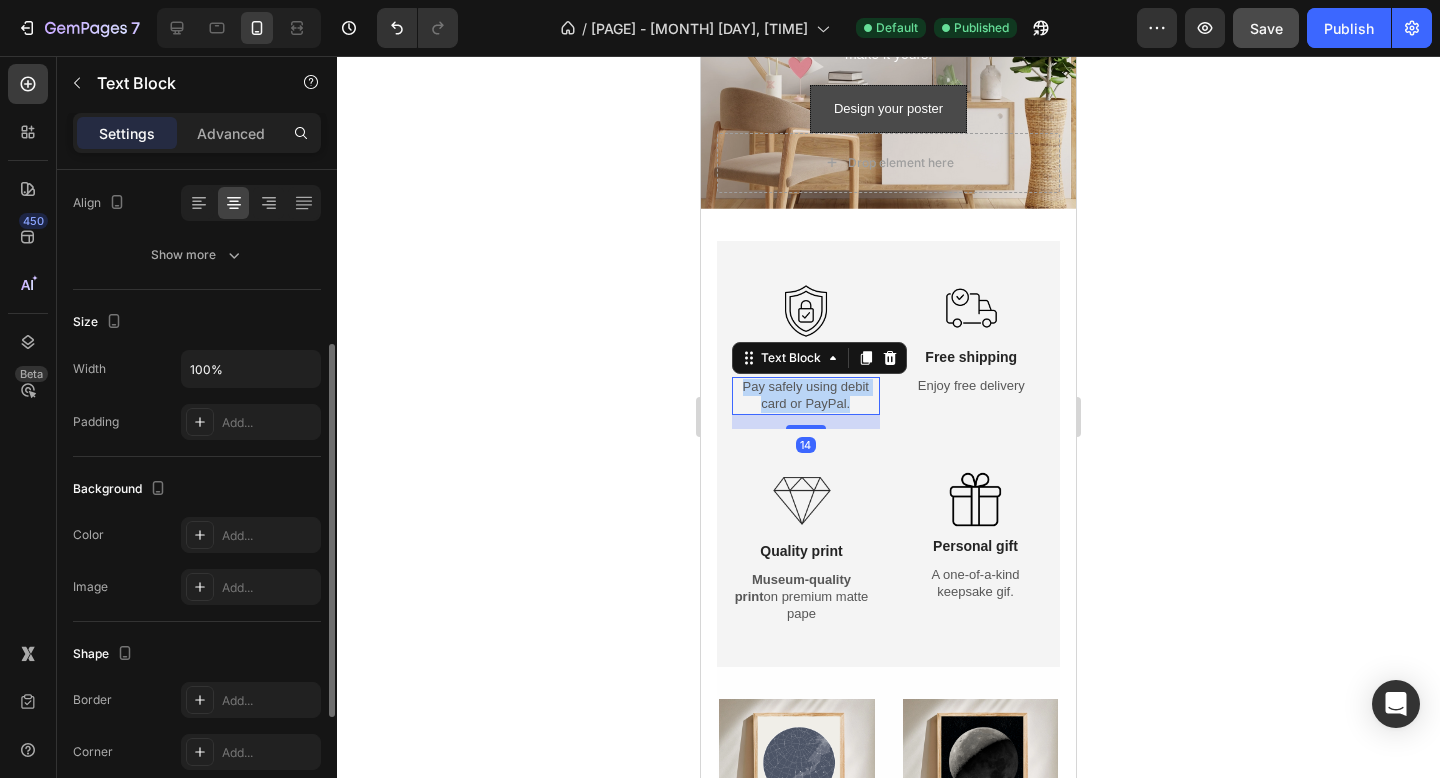 click on "Pay safely using debit card or PayPal." at bounding box center (806, 396) 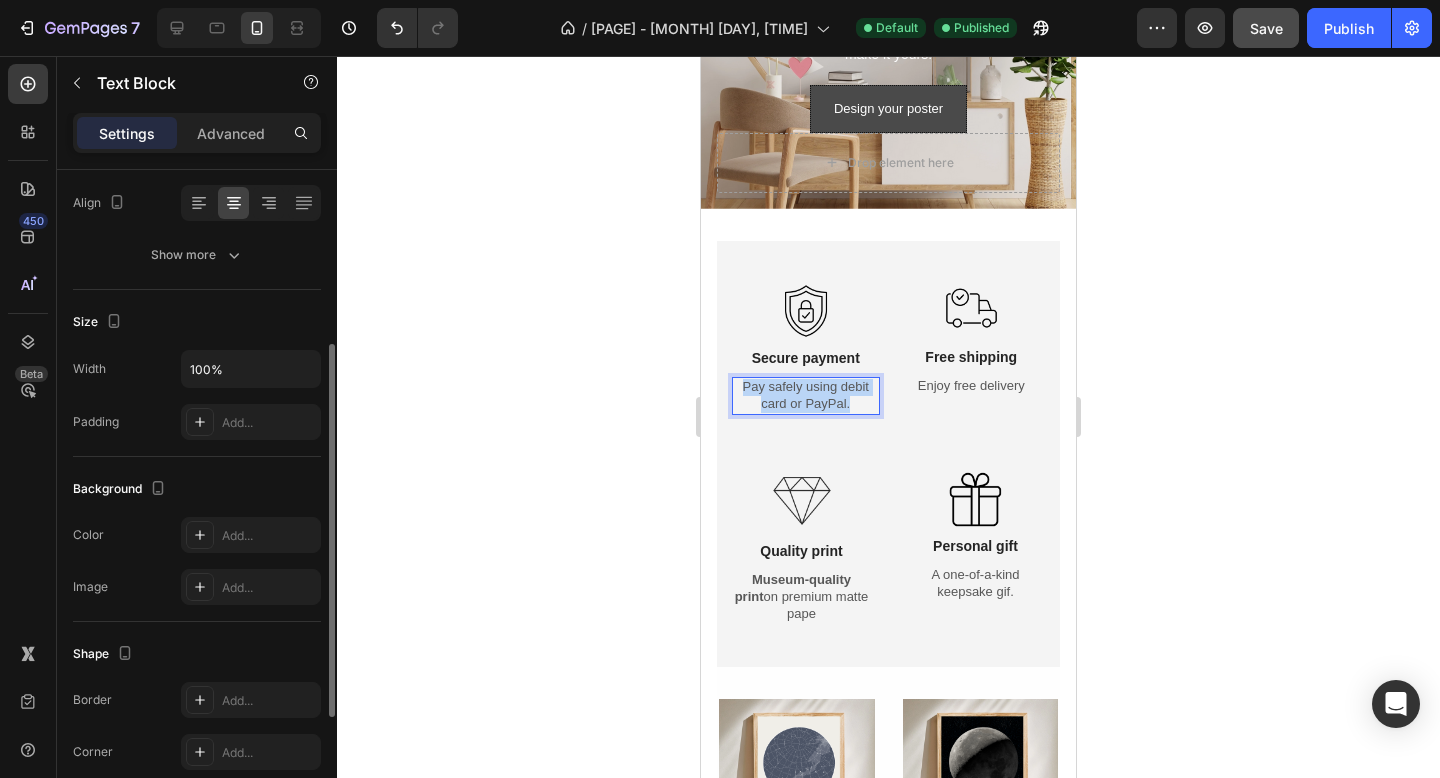 click on "Pay safely using debit card or PayPal." at bounding box center (806, 396) 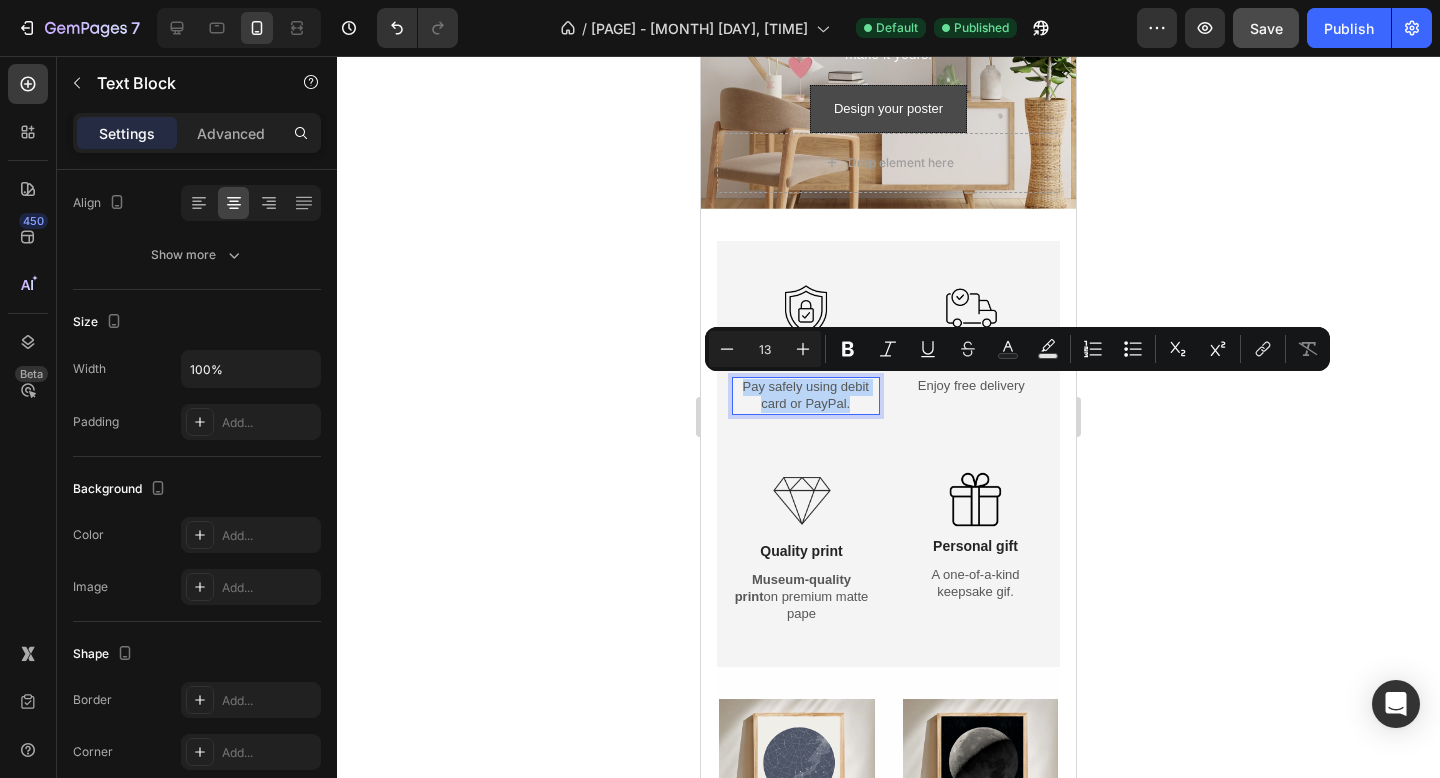 copy on "Pay safely using debit card or PayPal." 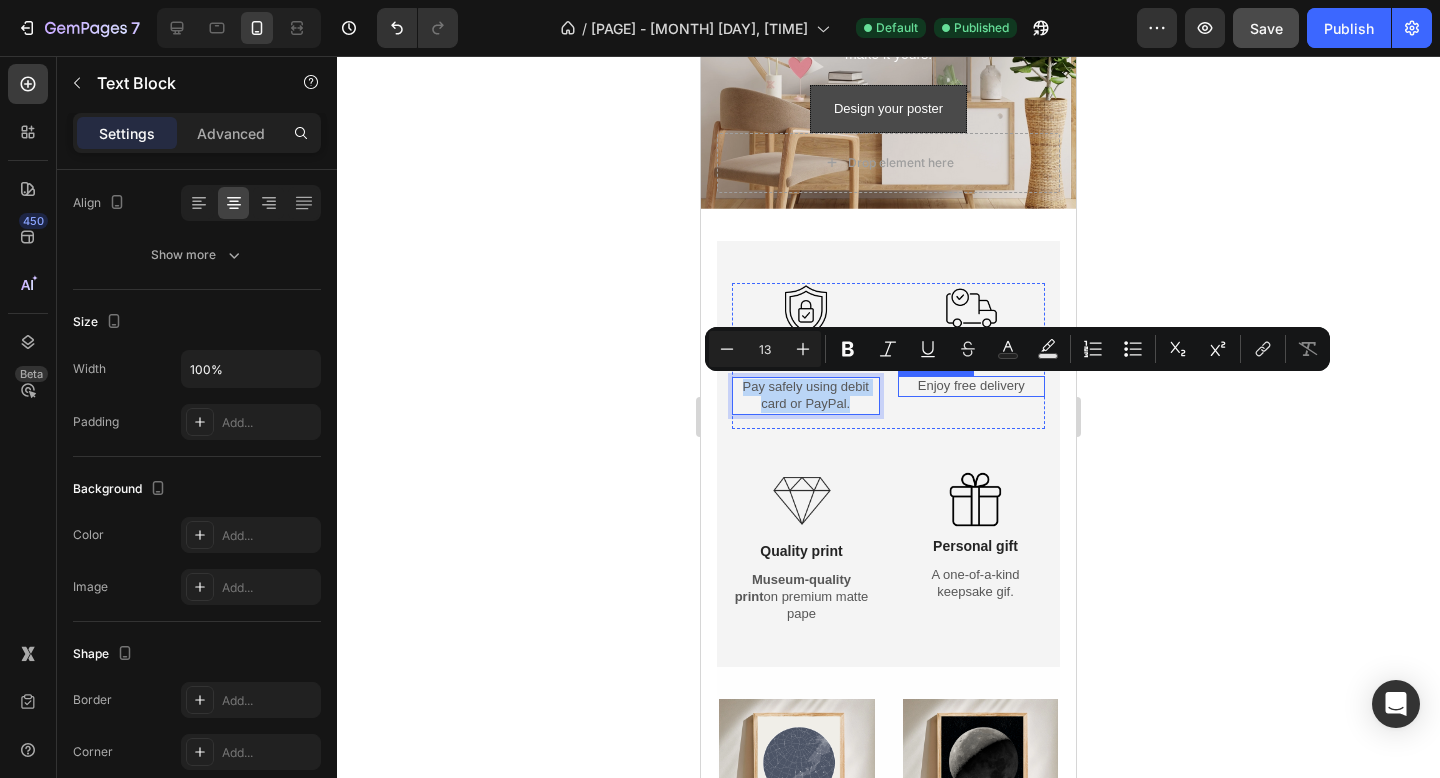 click on "Enjoy free delivery" at bounding box center (972, 386) 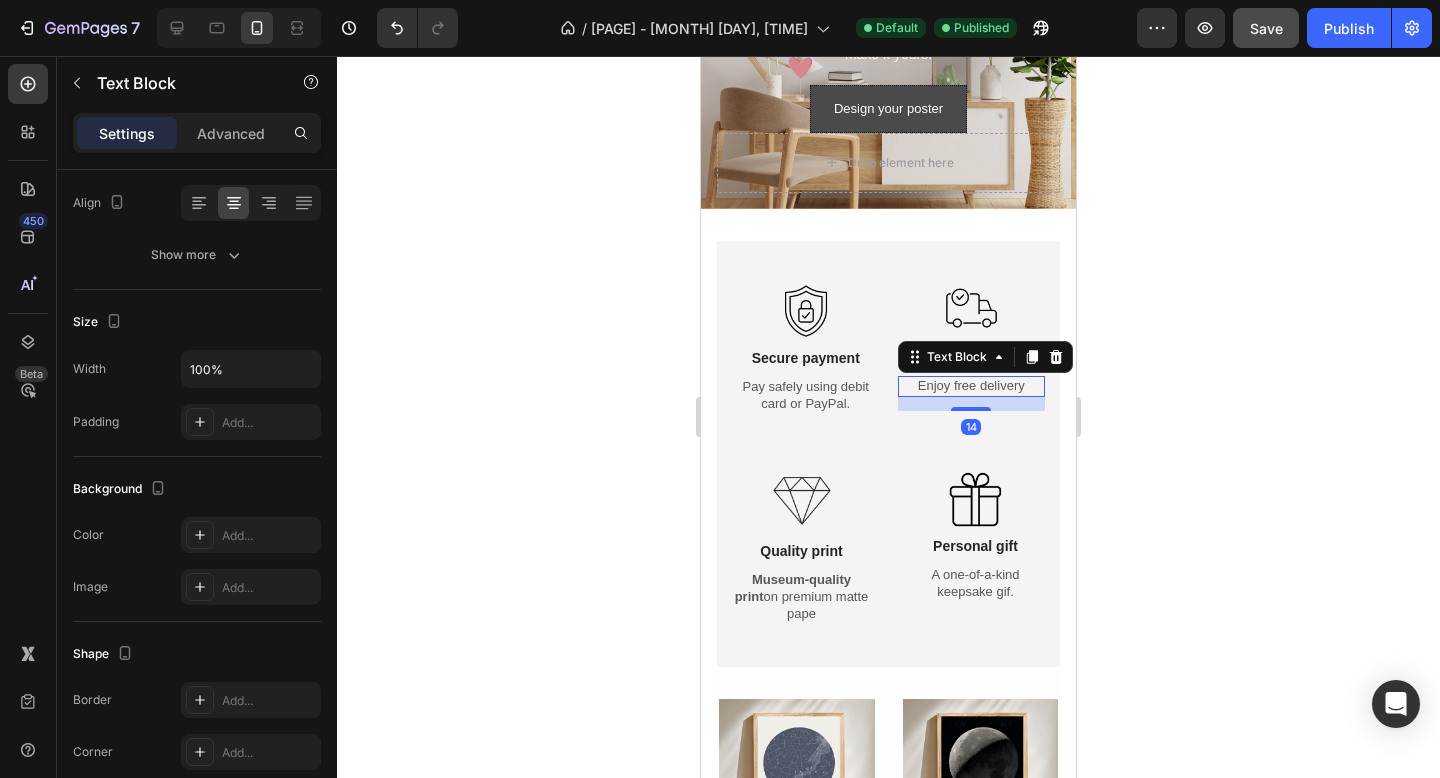 click on "Enjoy free delivery" at bounding box center (972, 386) 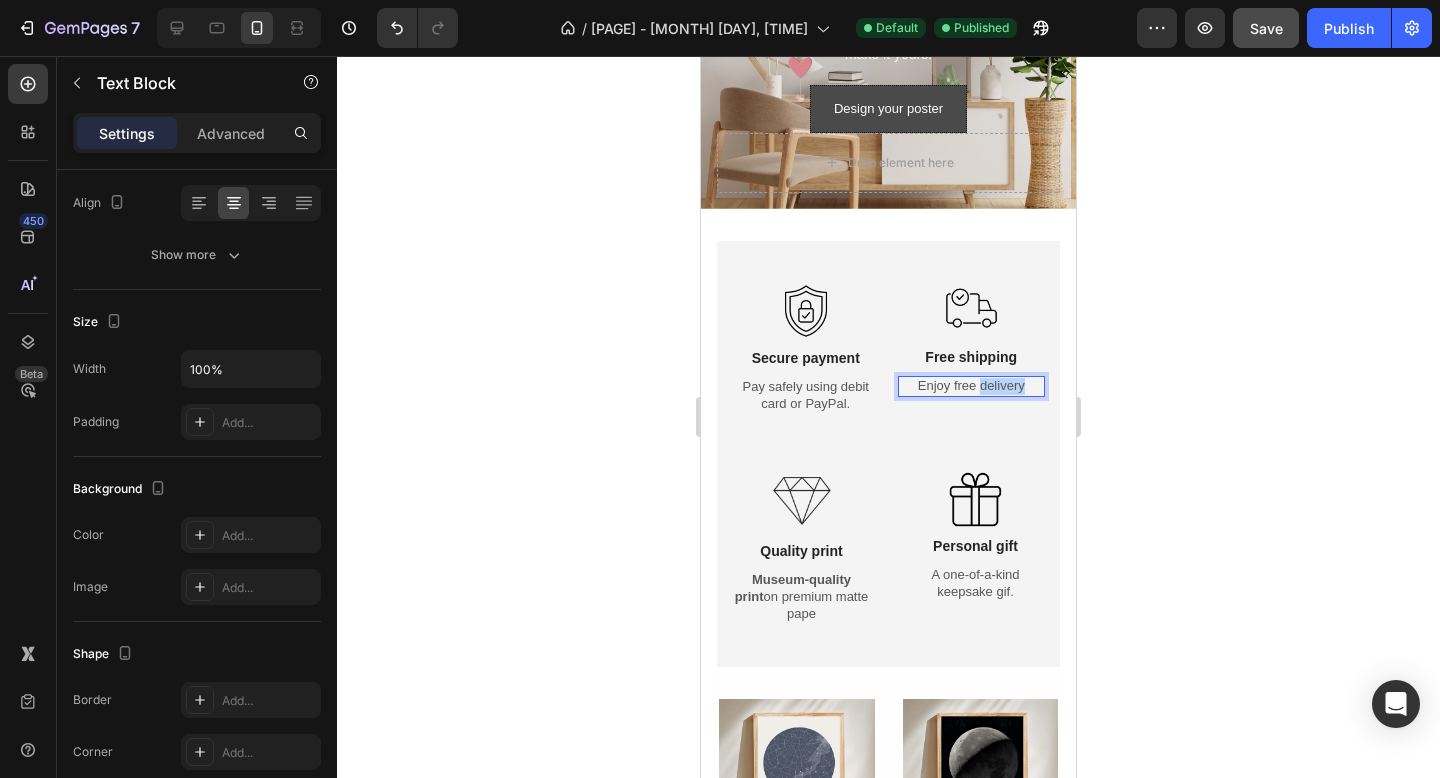click on "Enjoy free delivery" at bounding box center [972, 386] 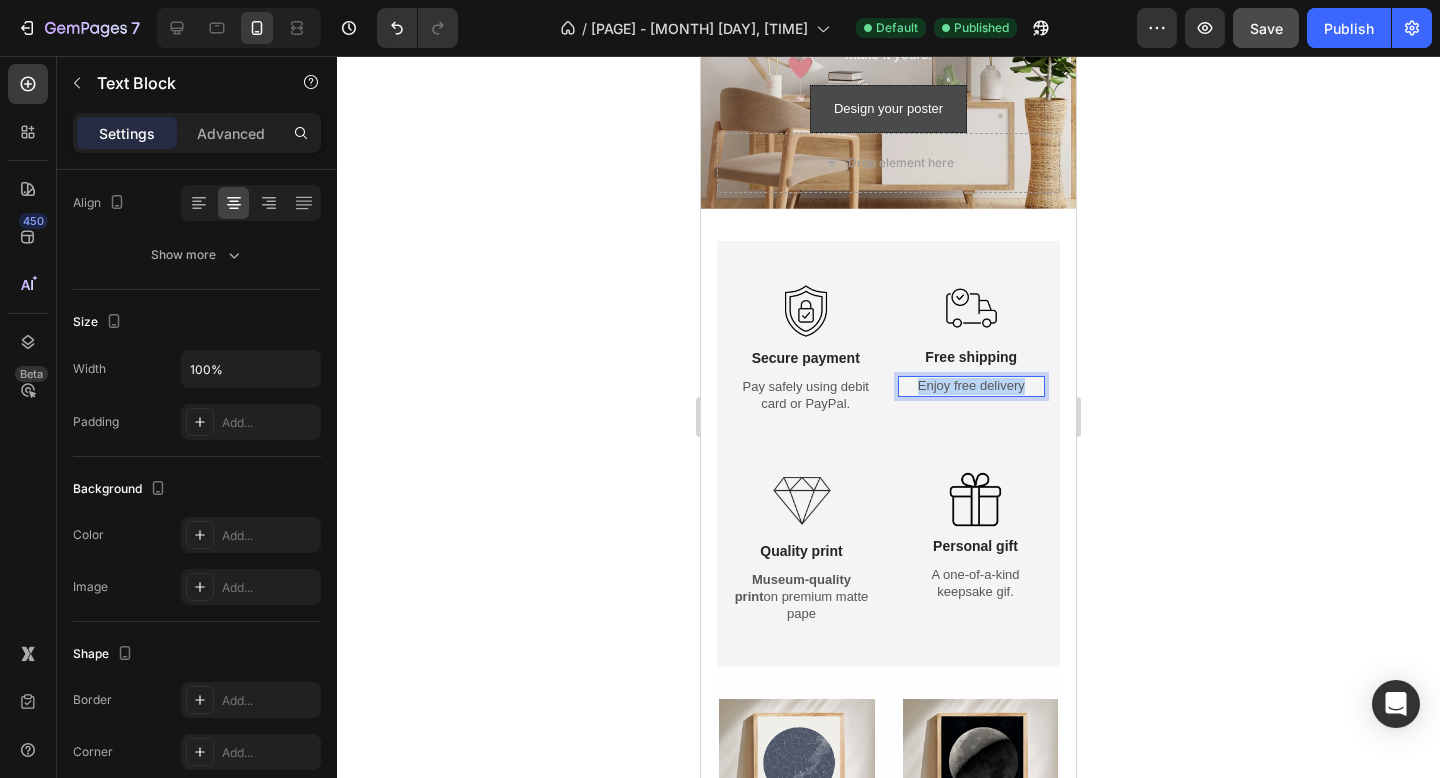 click on "Enjoy free delivery" at bounding box center (972, 386) 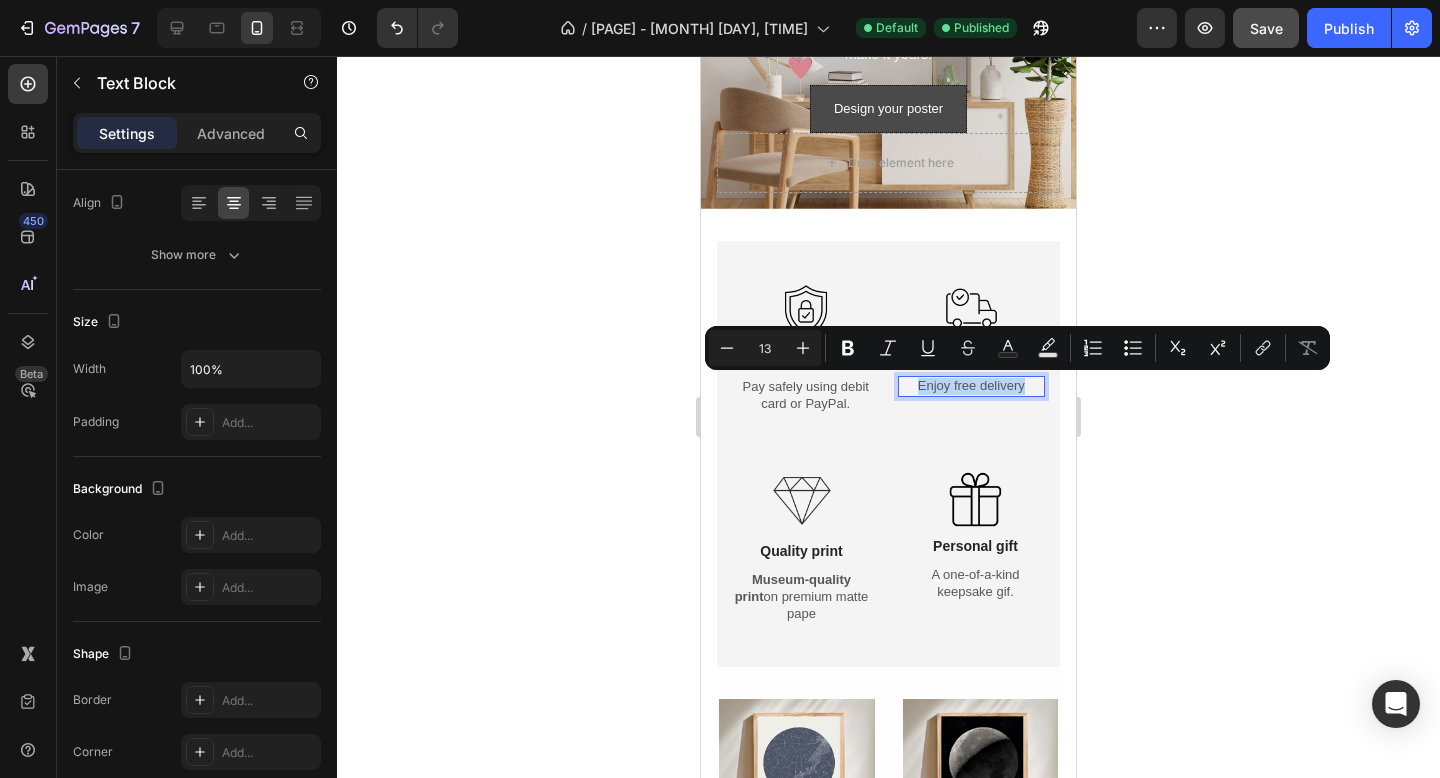 copy on "Enjoy free delivery" 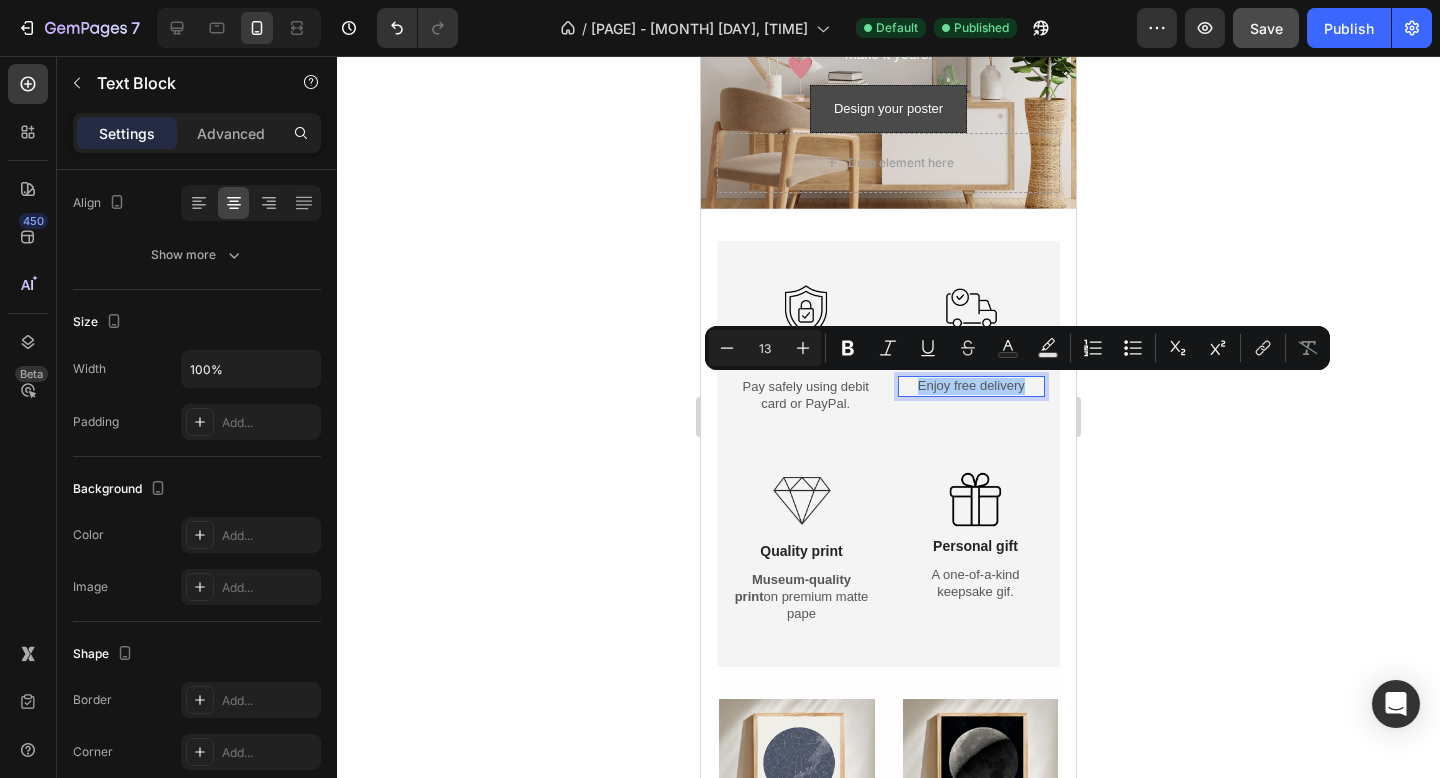 click 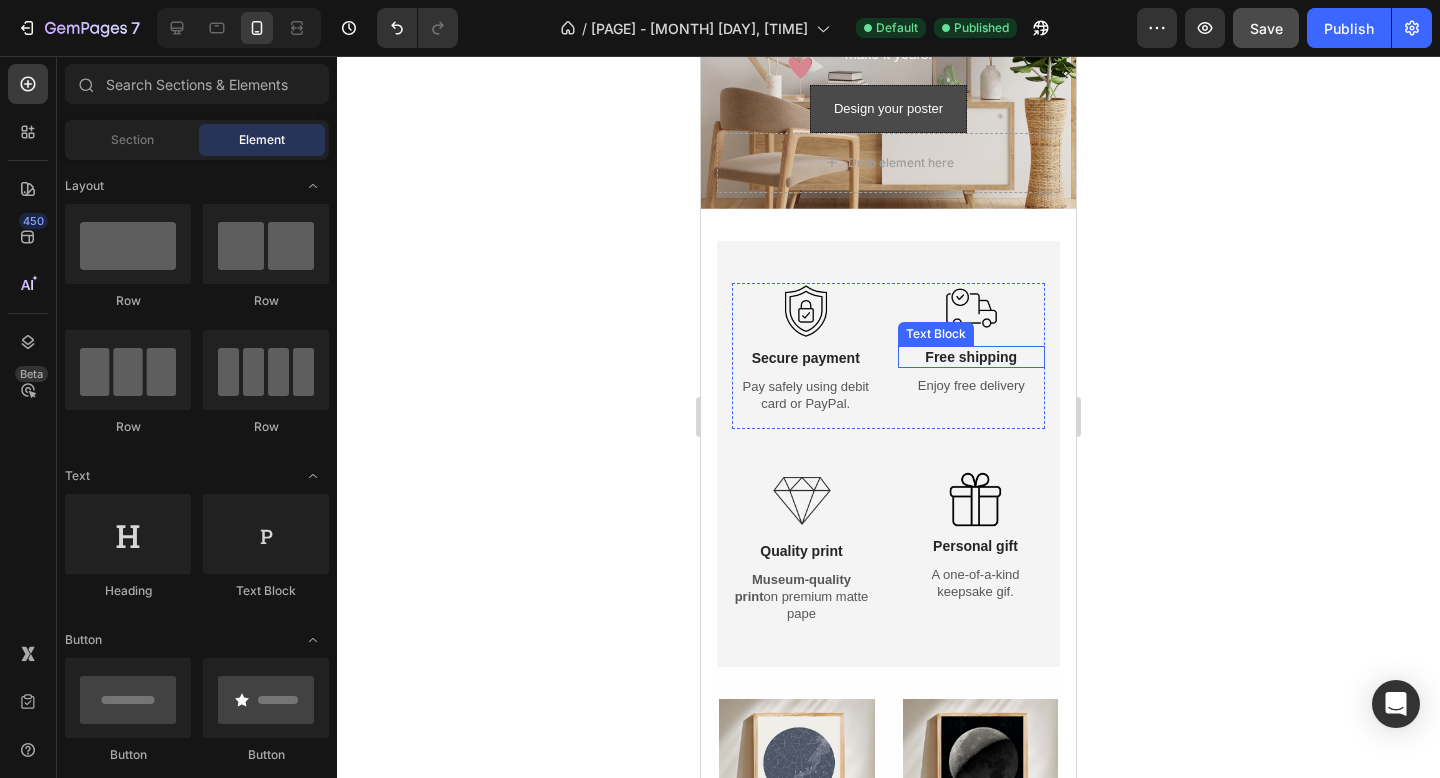 click on "Free shipping" at bounding box center (972, 357) 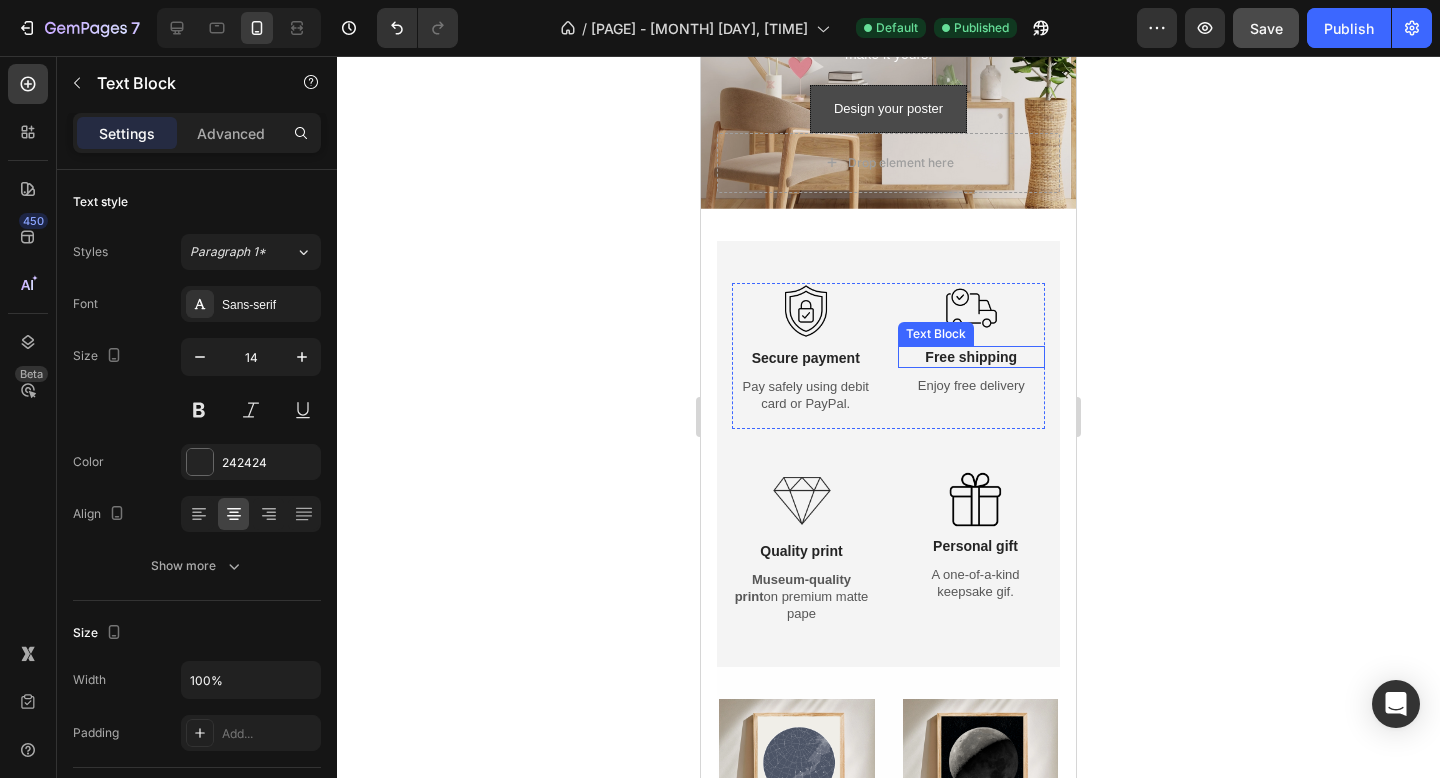 click on "Free shipping" at bounding box center [972, 357] 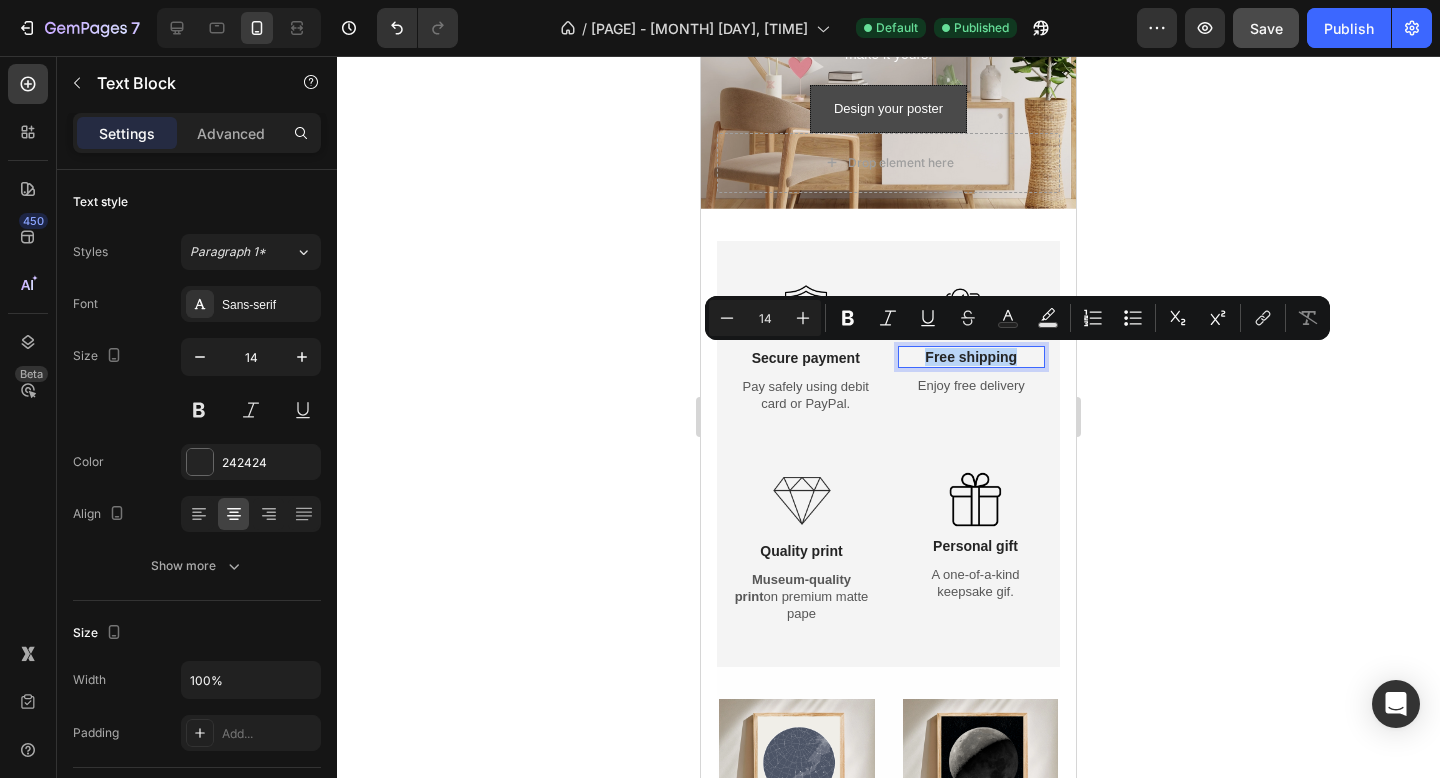 click on "Free shipping" at bounding box center (972, 357) 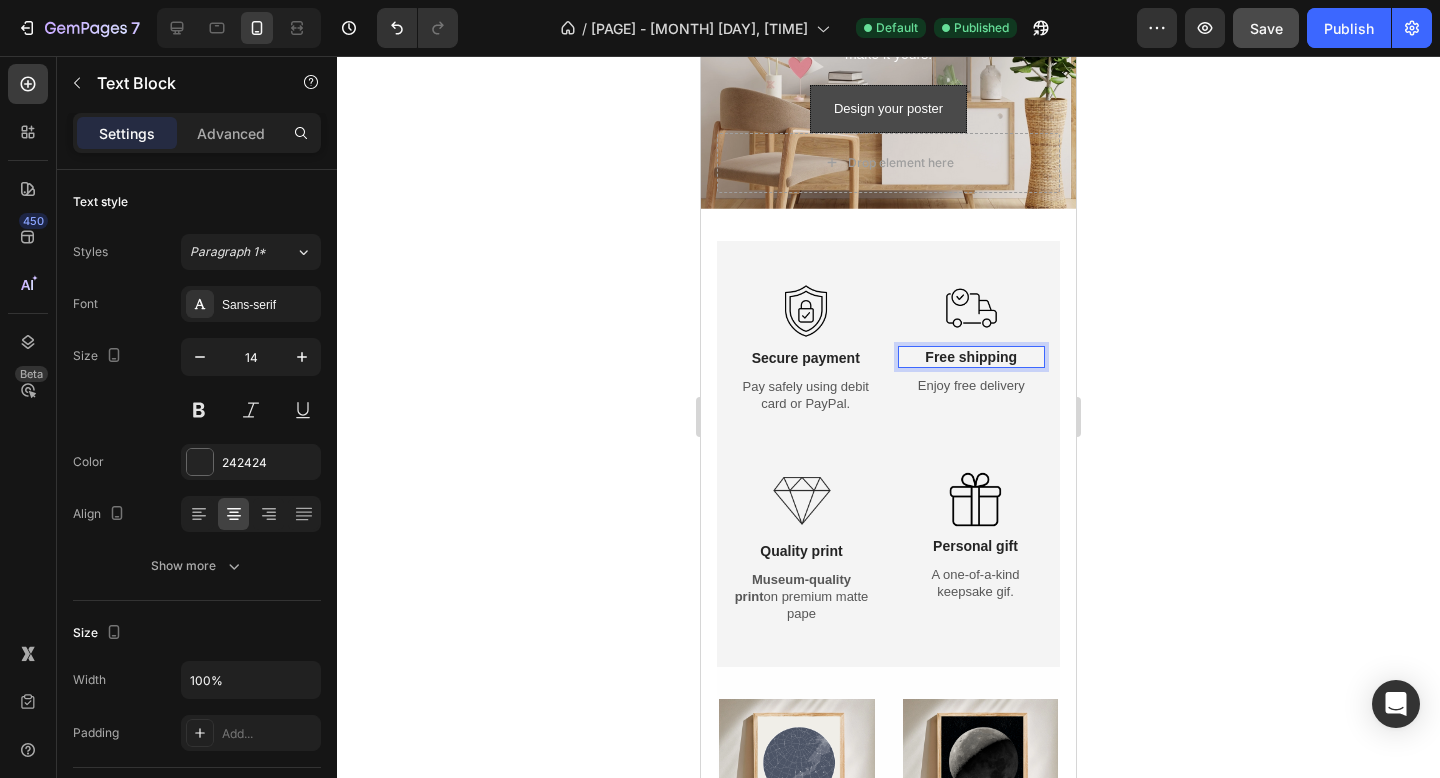click on "Free shipping" at bounding box center (972, 357) 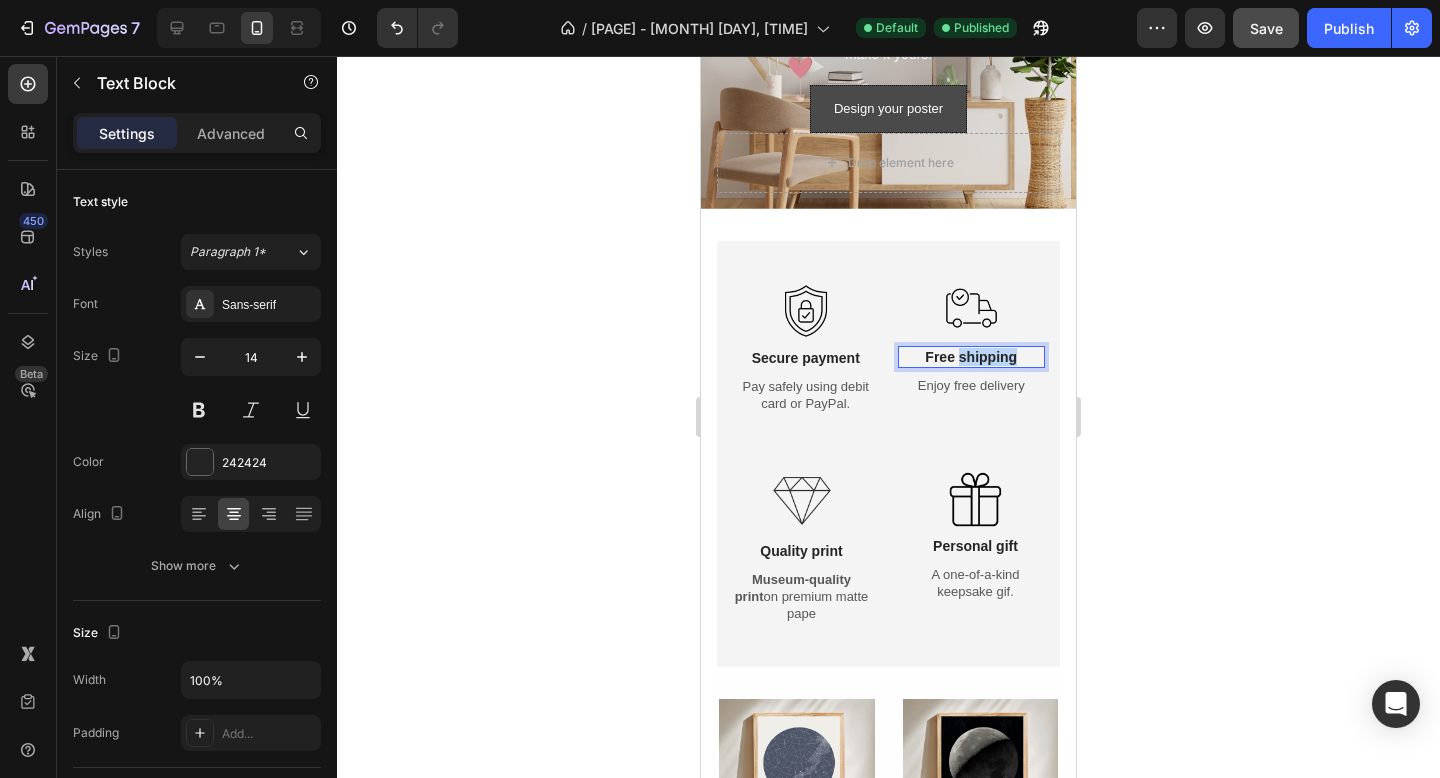 click on "Free shipping" at bounding box center (972, 357) 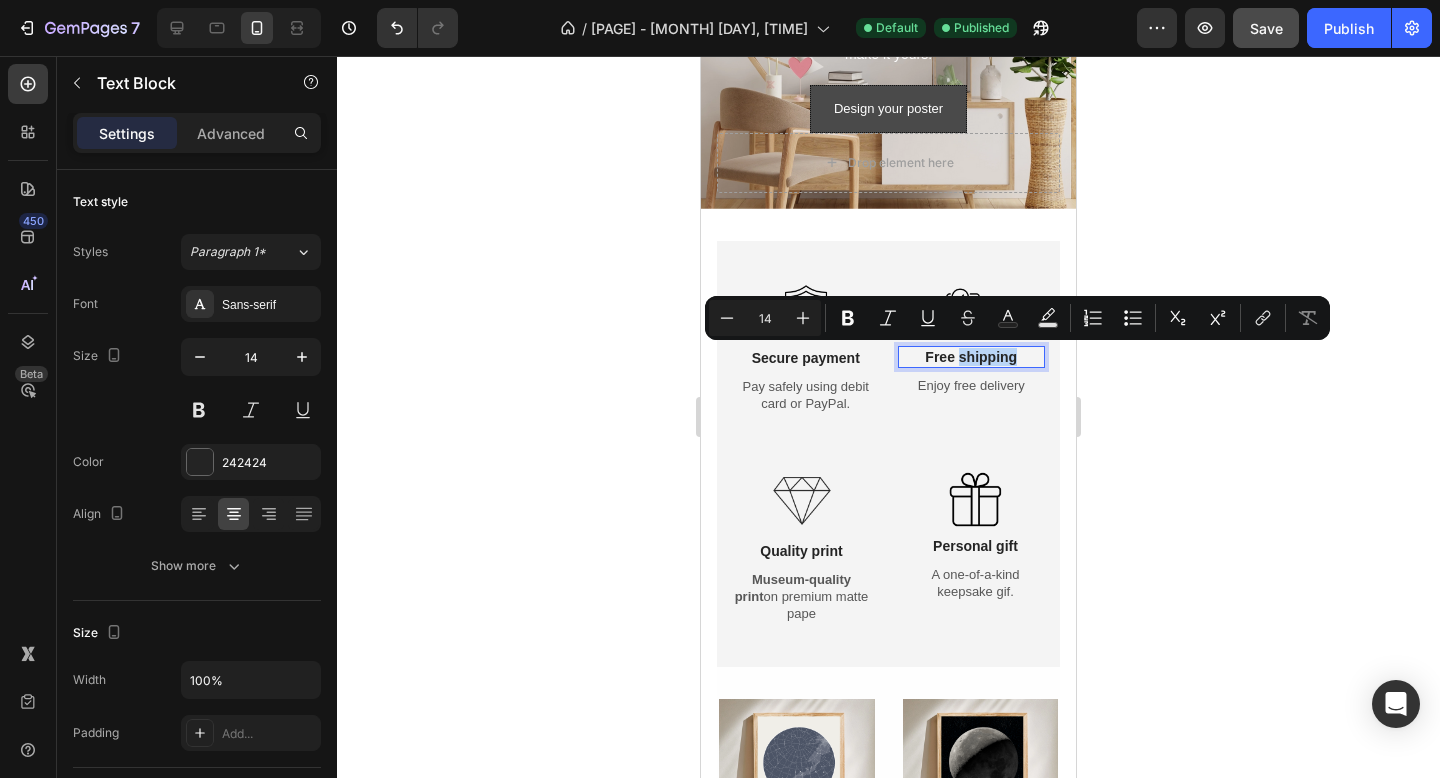 click on "Free shipping" at bounding box center [972, 357] 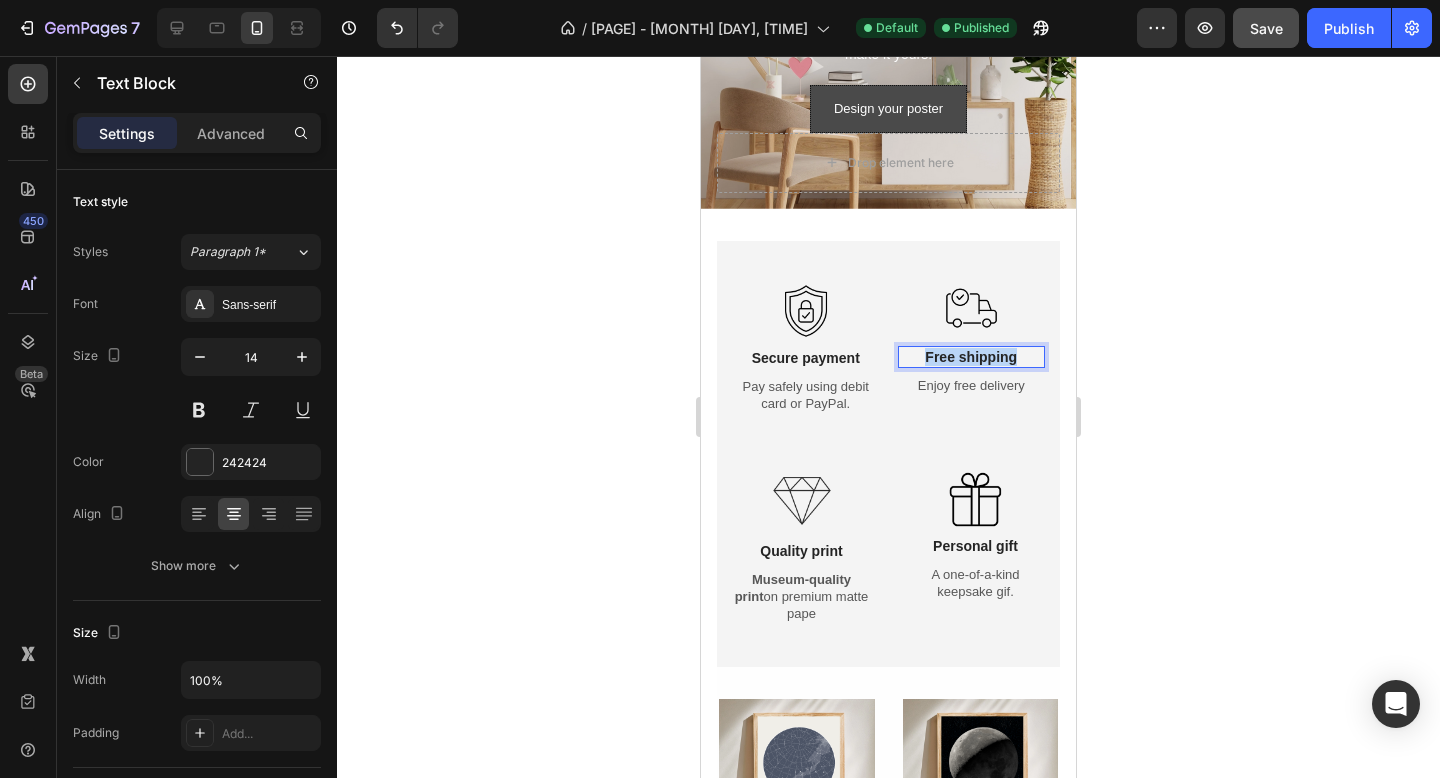 click on "Free shipping" at bounding box center (972, 357) 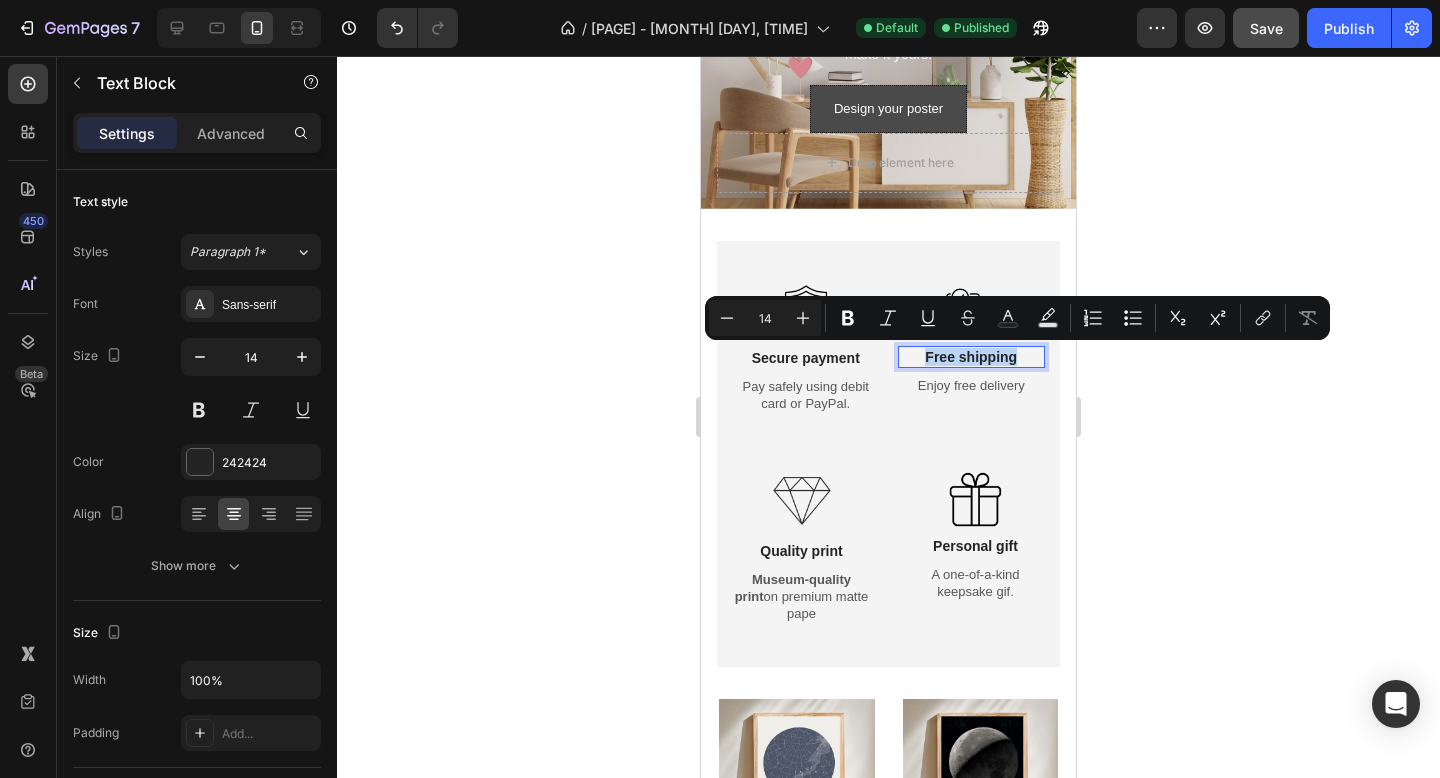 copy on "Free shipping" 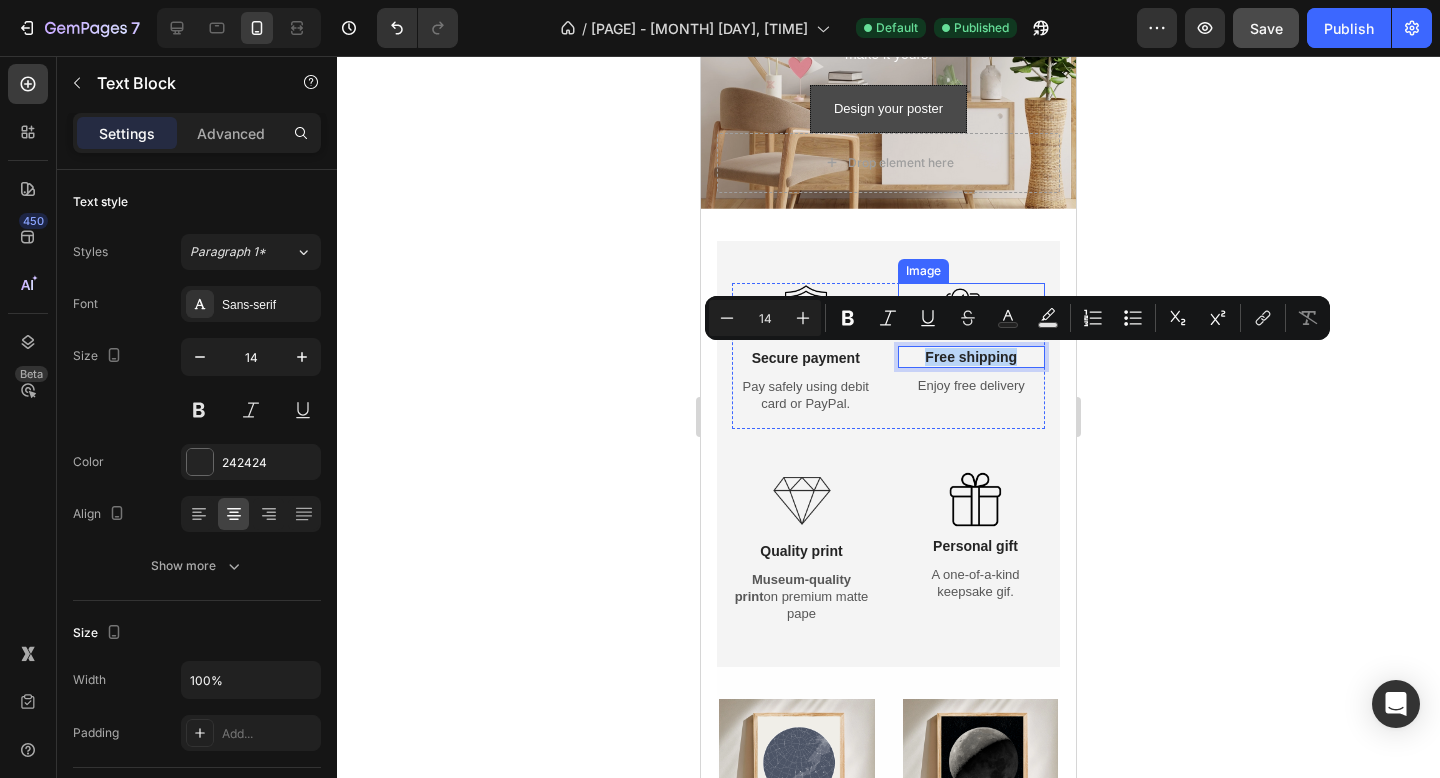 click at bounding box center [971, 310] 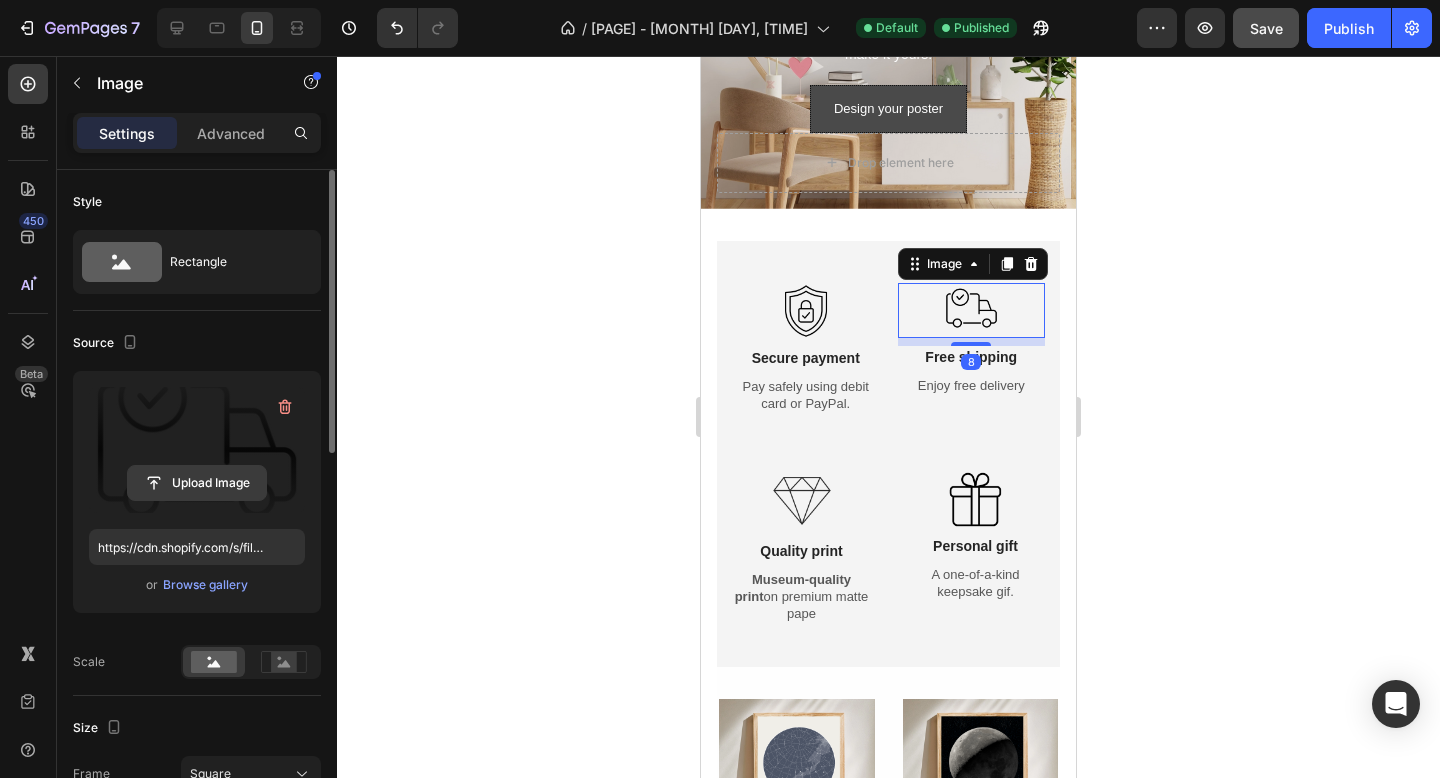 click 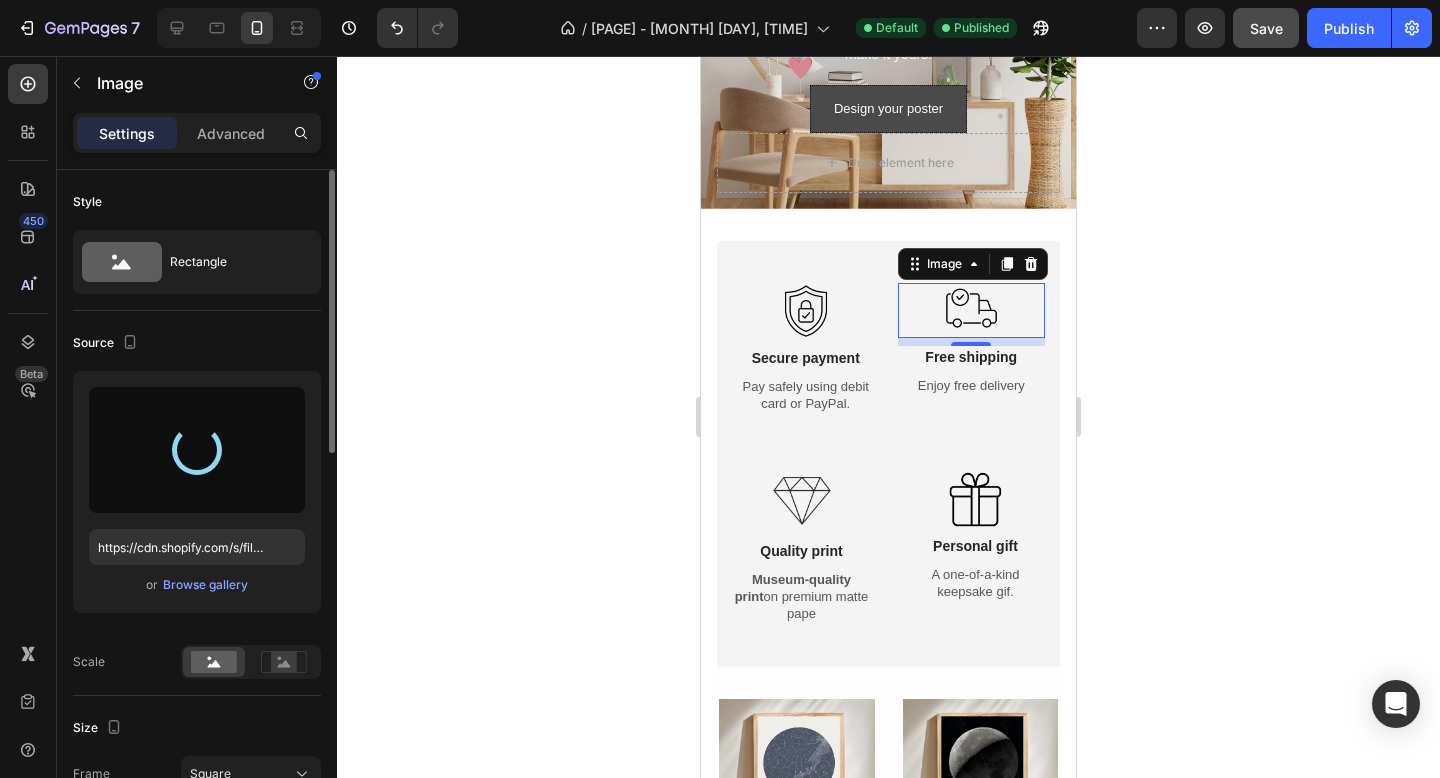 type on "https://cdn.shopify.com/s/files/1/0612/5554/9161/files/gempages_518264669681484875-27d44322-48ea-4438-867d-1e225dc05ec4.png" 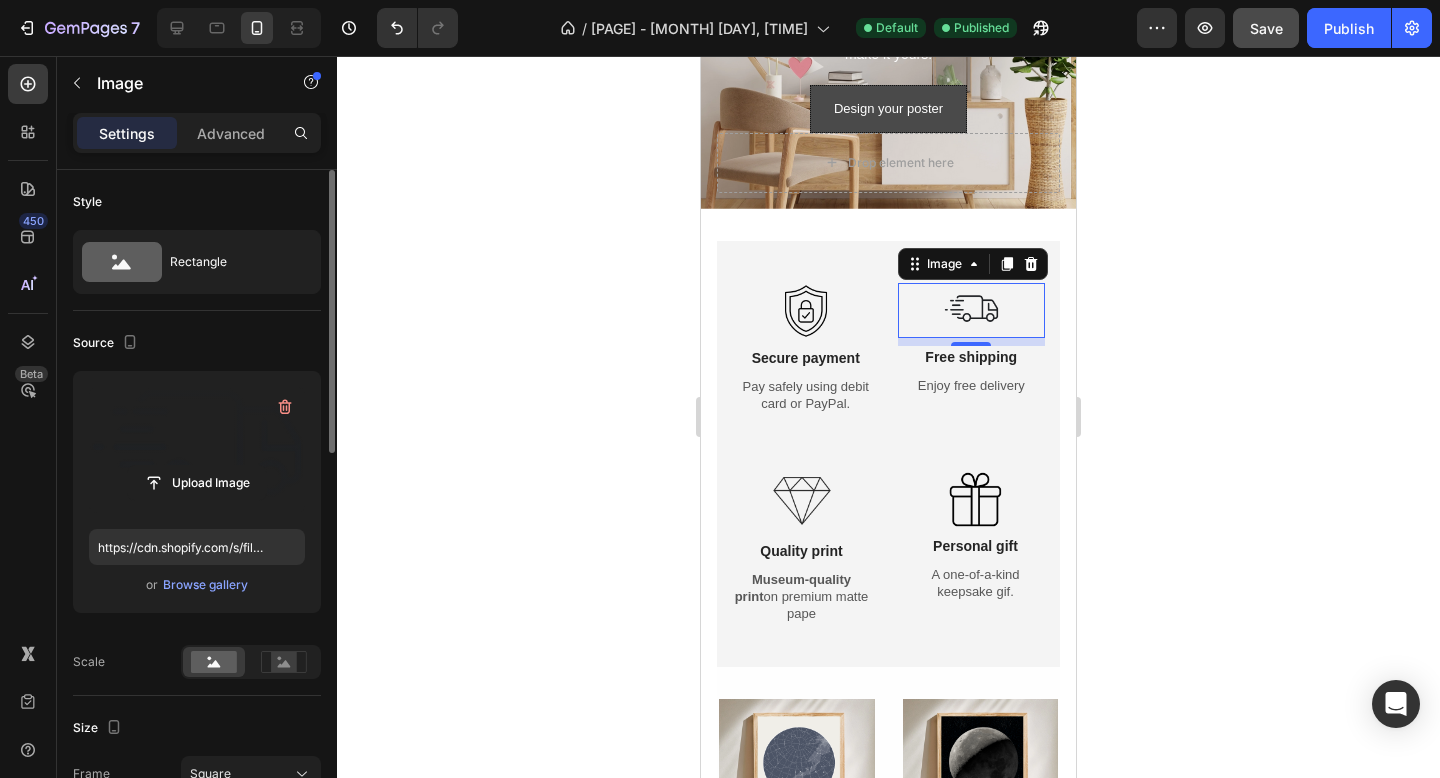 click on "Upload Image https://cdn.shopify.com/s/files/1/0612/5554/9161/files/gempages_518264669681484875-27d44322-48ea-4438-867d-1e225dc05ec4.png or  Browse gallery  Scale" at bounding box center [197, 525] 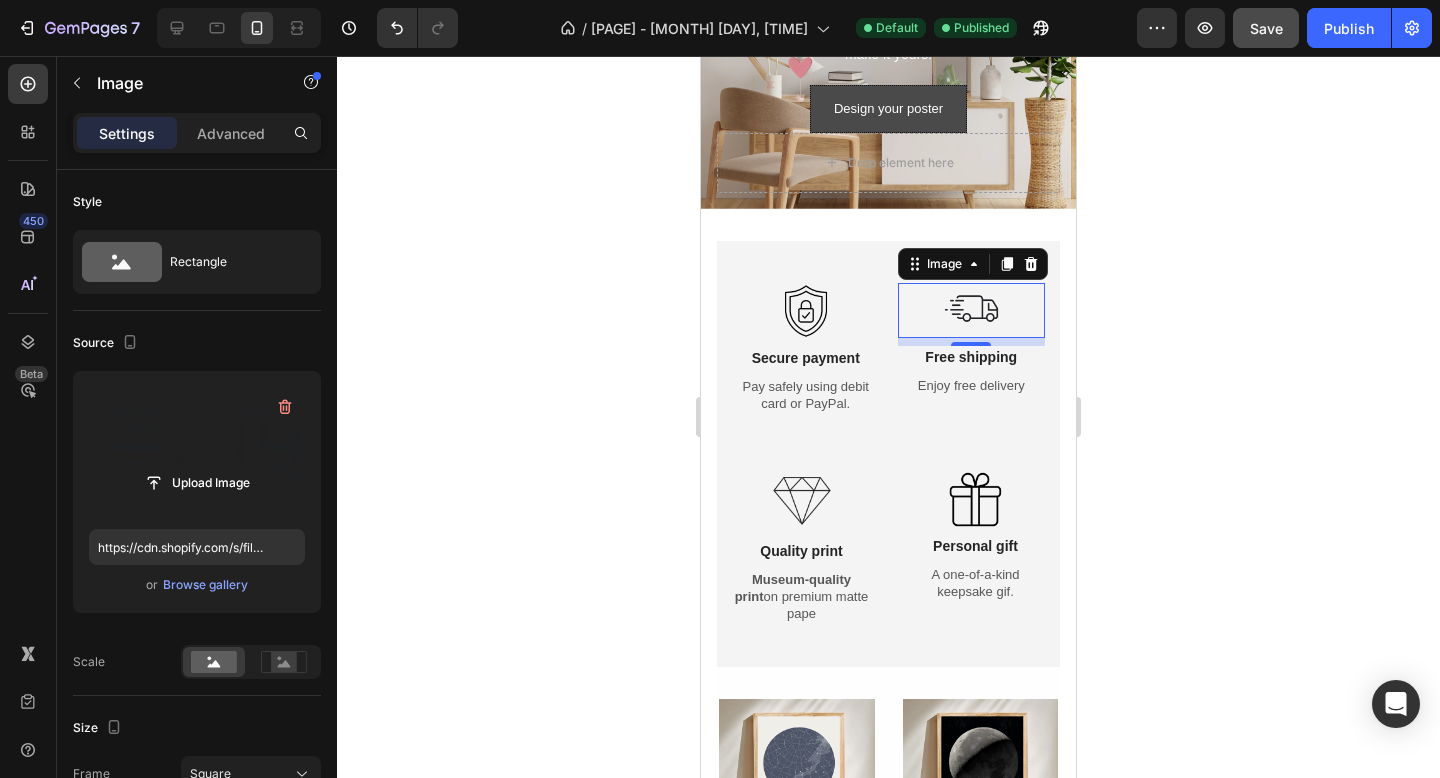 click 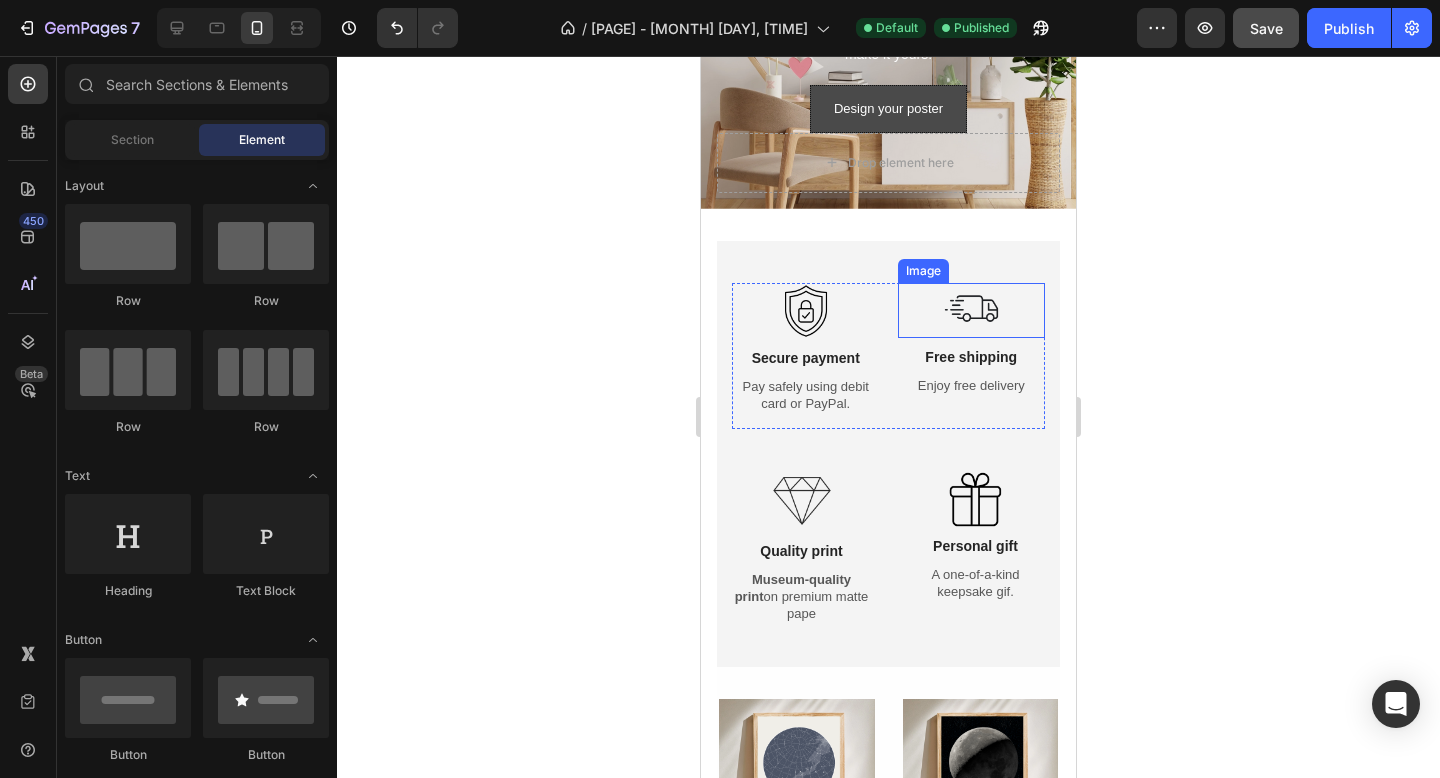 click at bounding box center [971, 310] 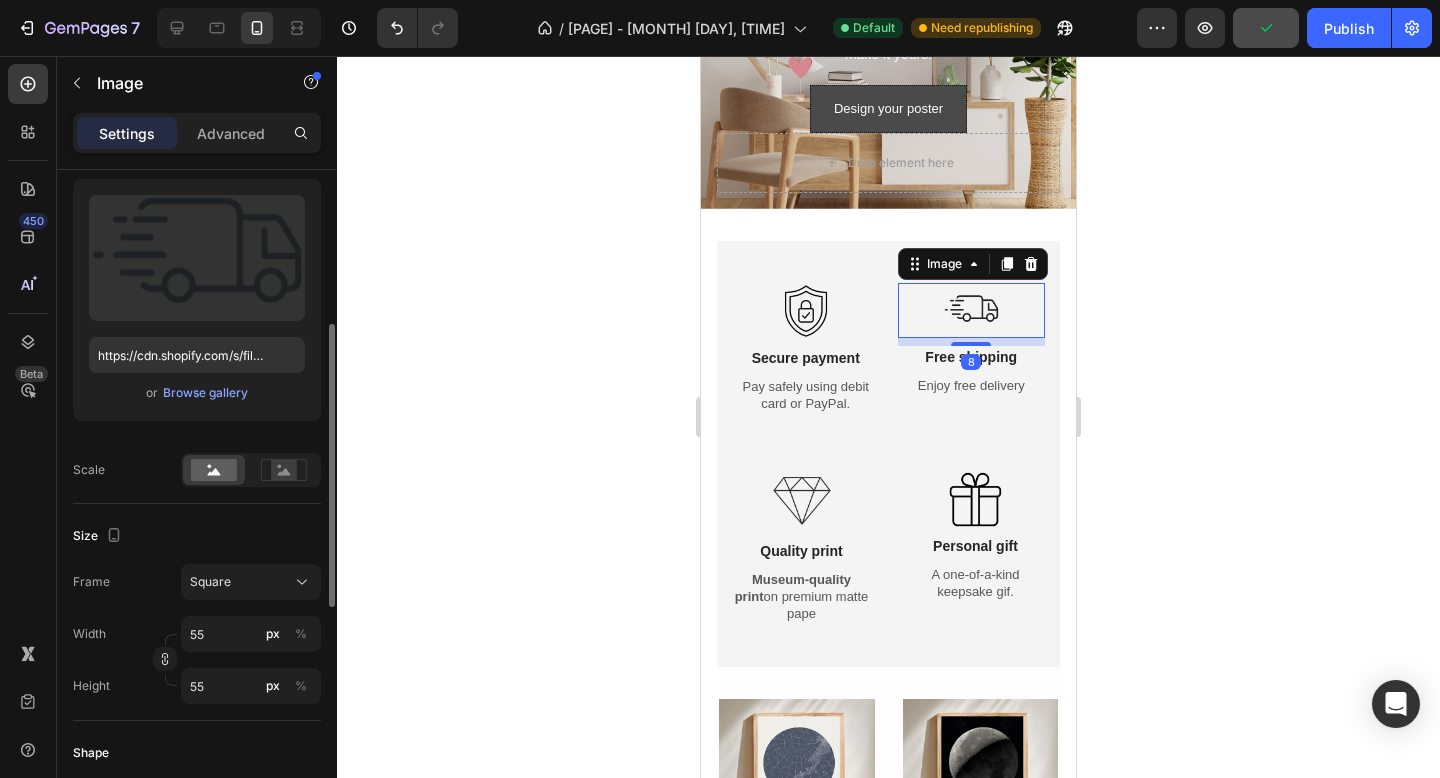 scroll, scrollTop: 253, scrollLeft: 0, axis: vertical 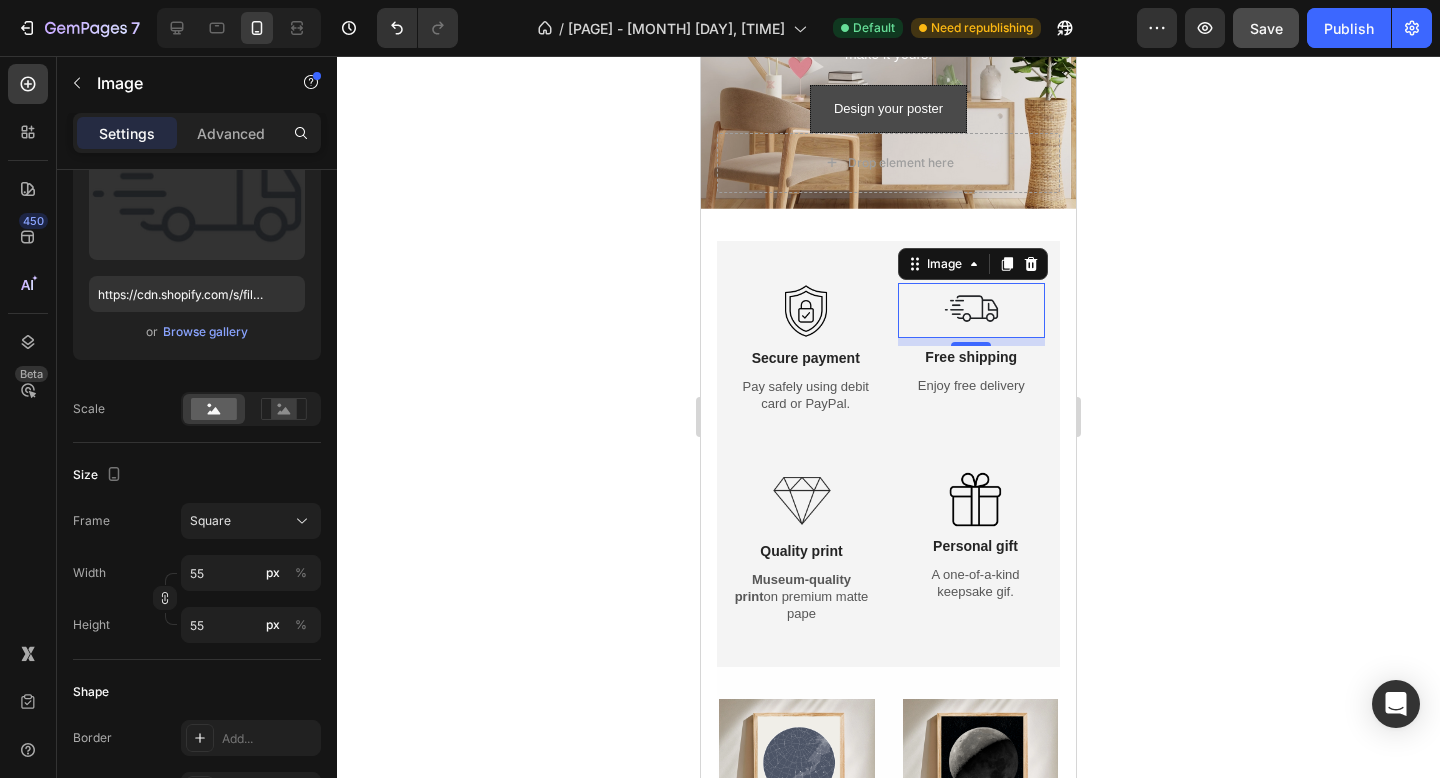 click 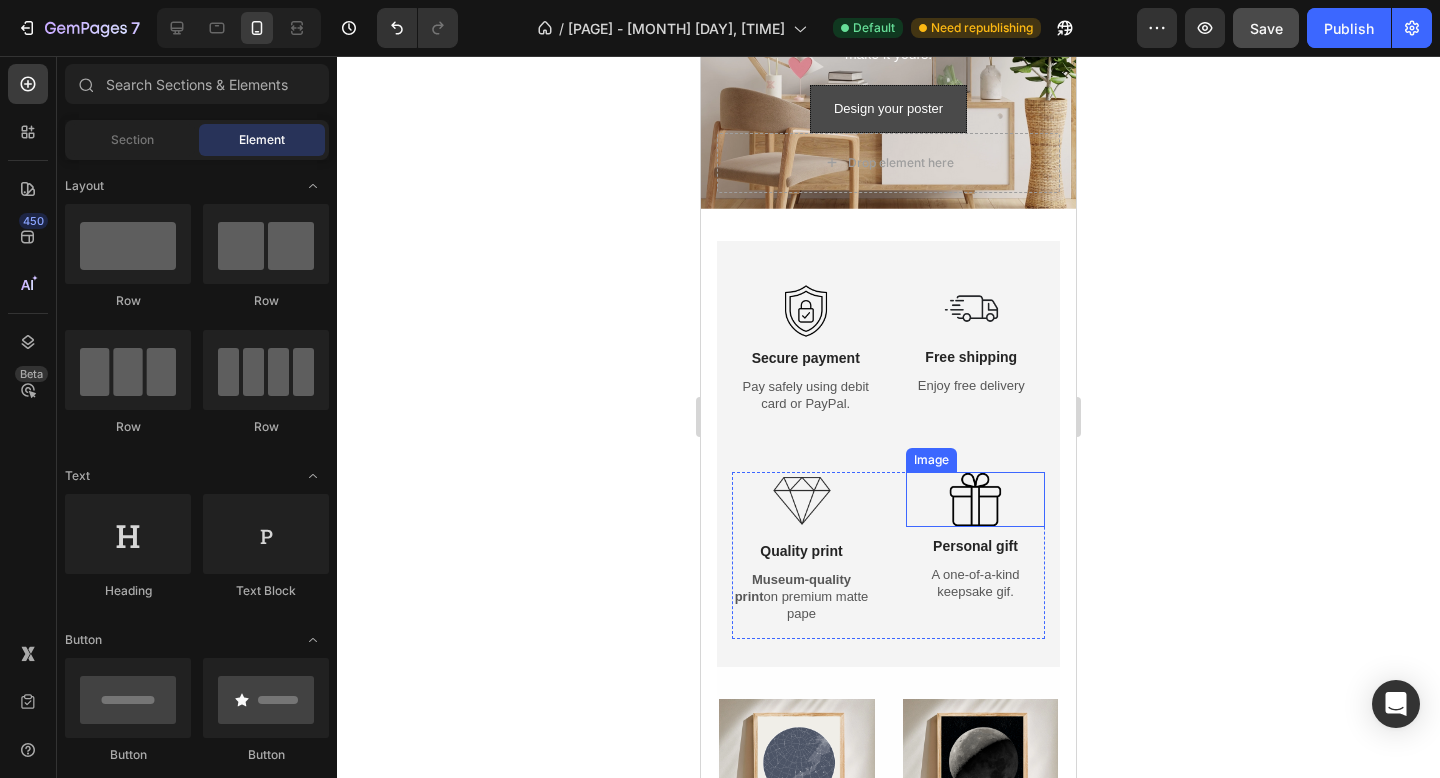 click at bounding box center (975, 499) 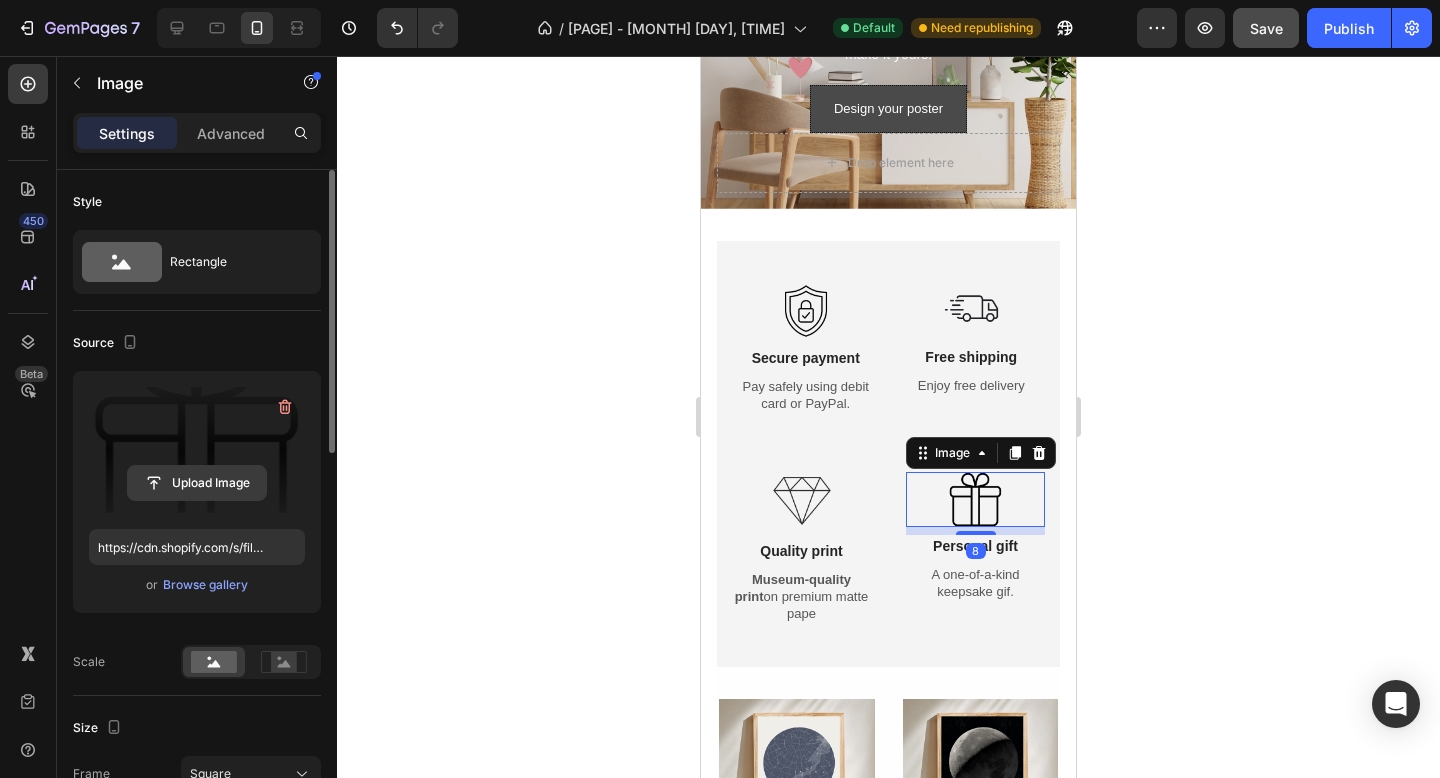 click 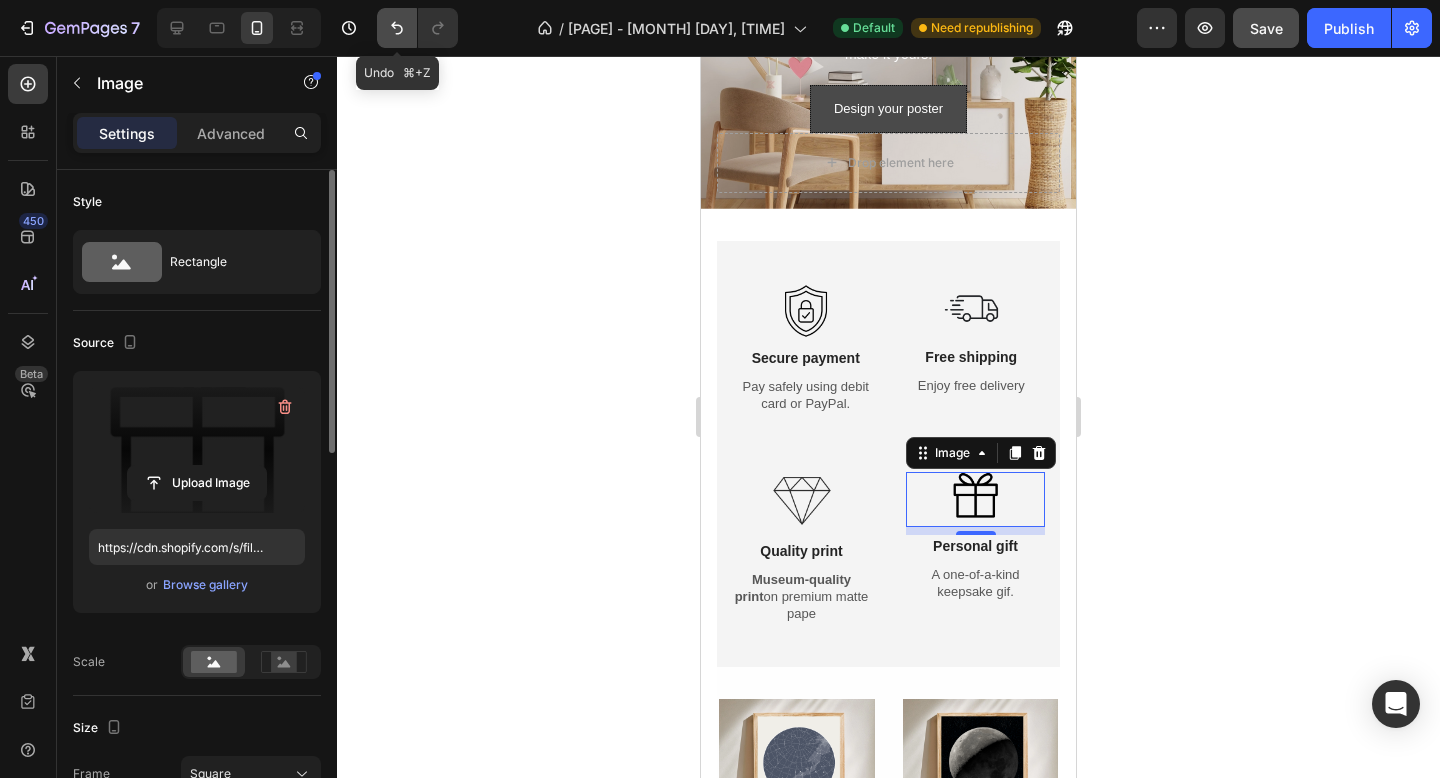 click 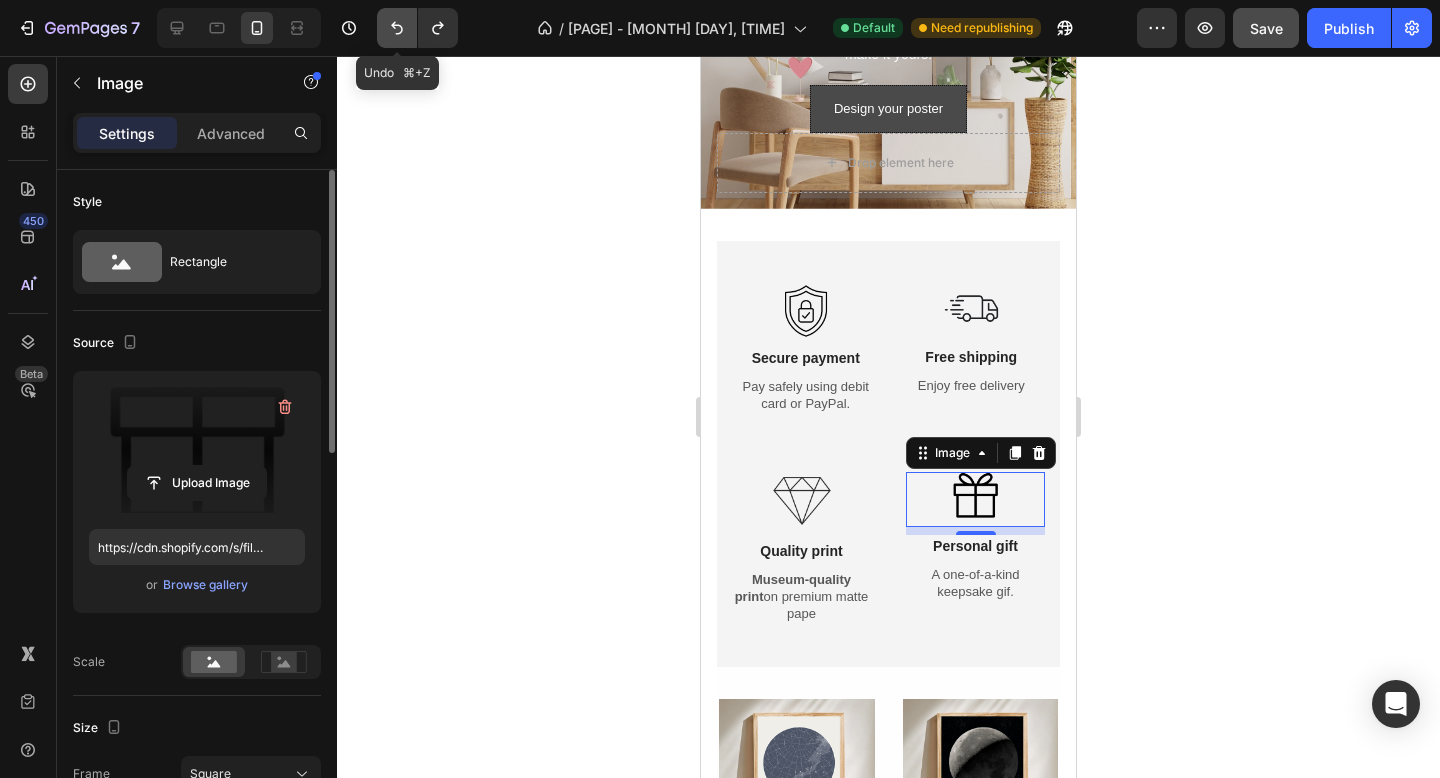 click 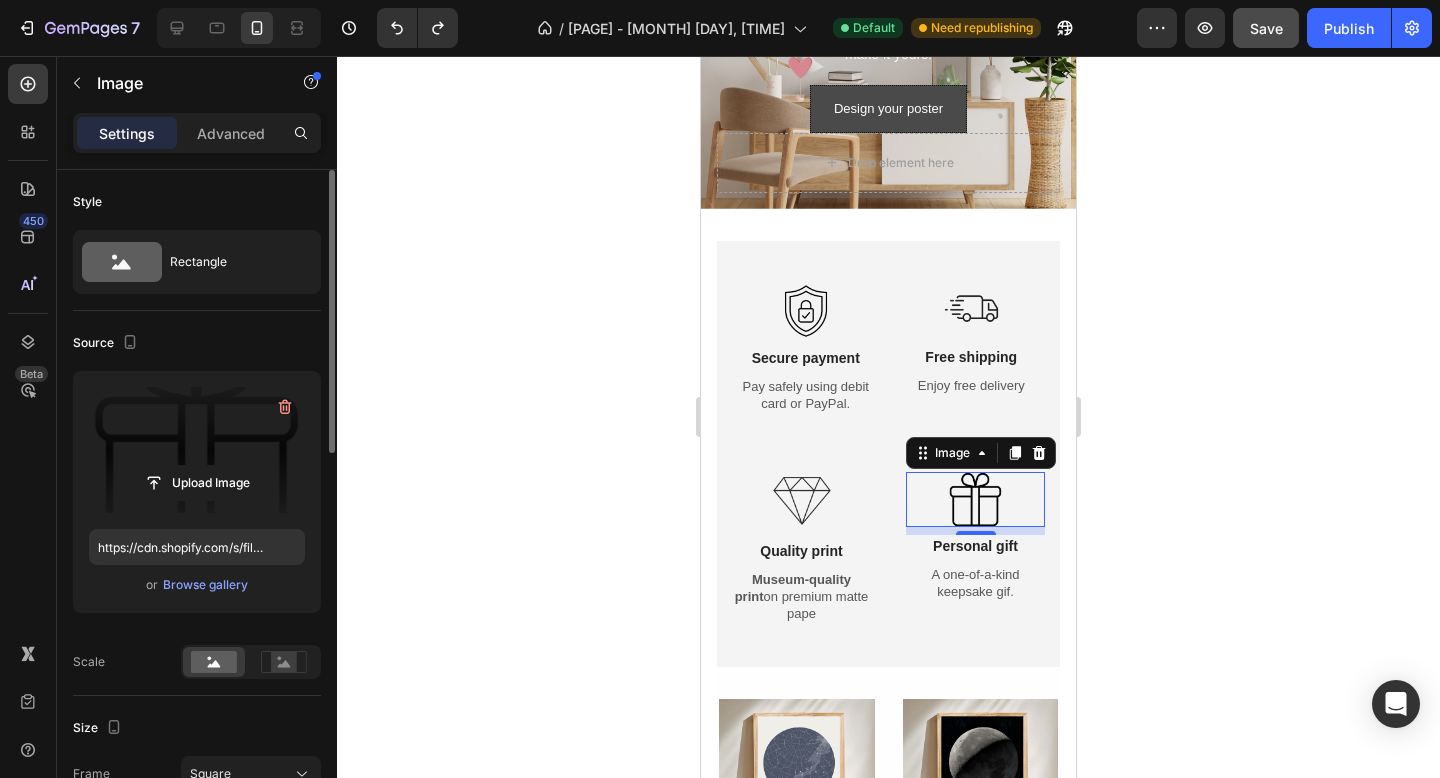 click 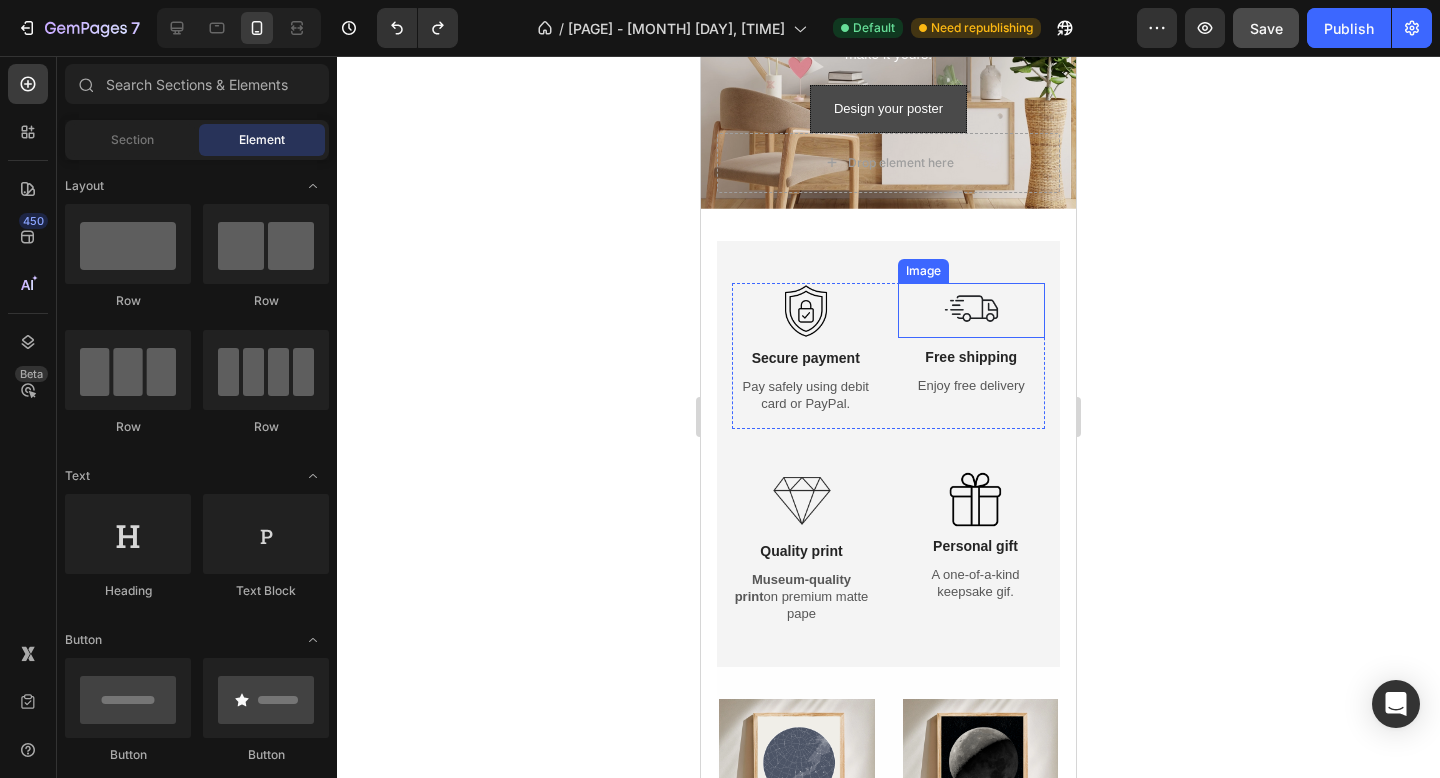 click at bounding box center [971, 310] 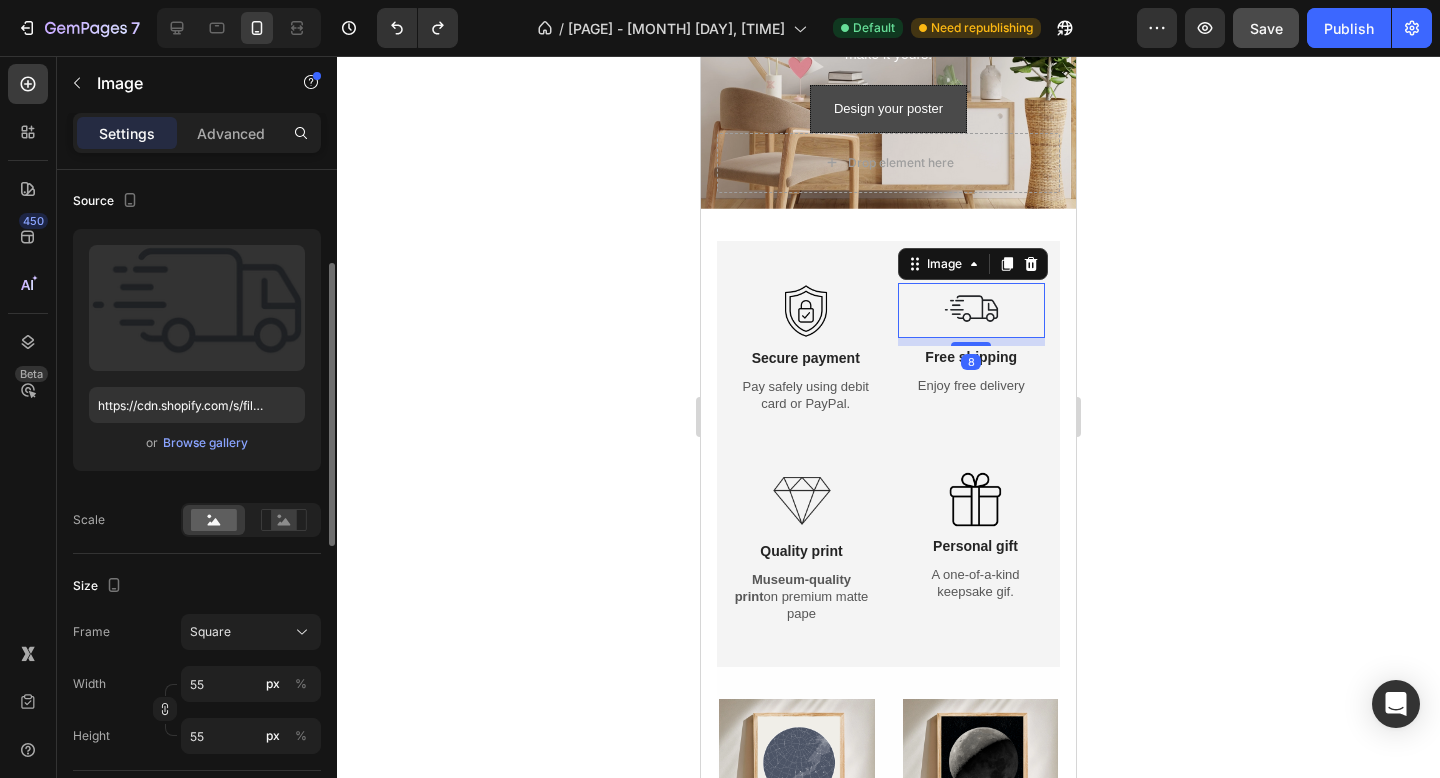 scroll, scrollTop: 169, scrollLeft: 0, axis: vertical 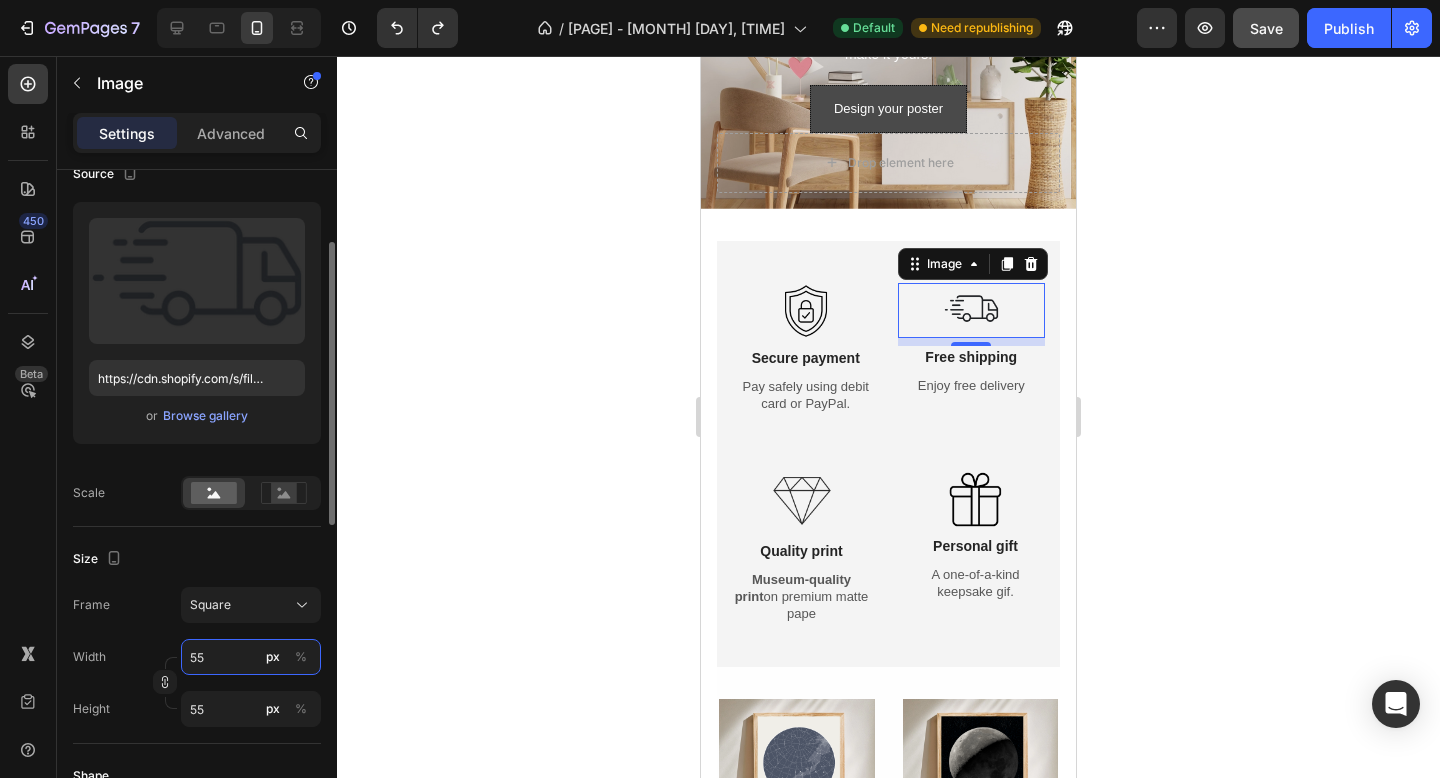 click on "55" at bounding box center [251, 657] 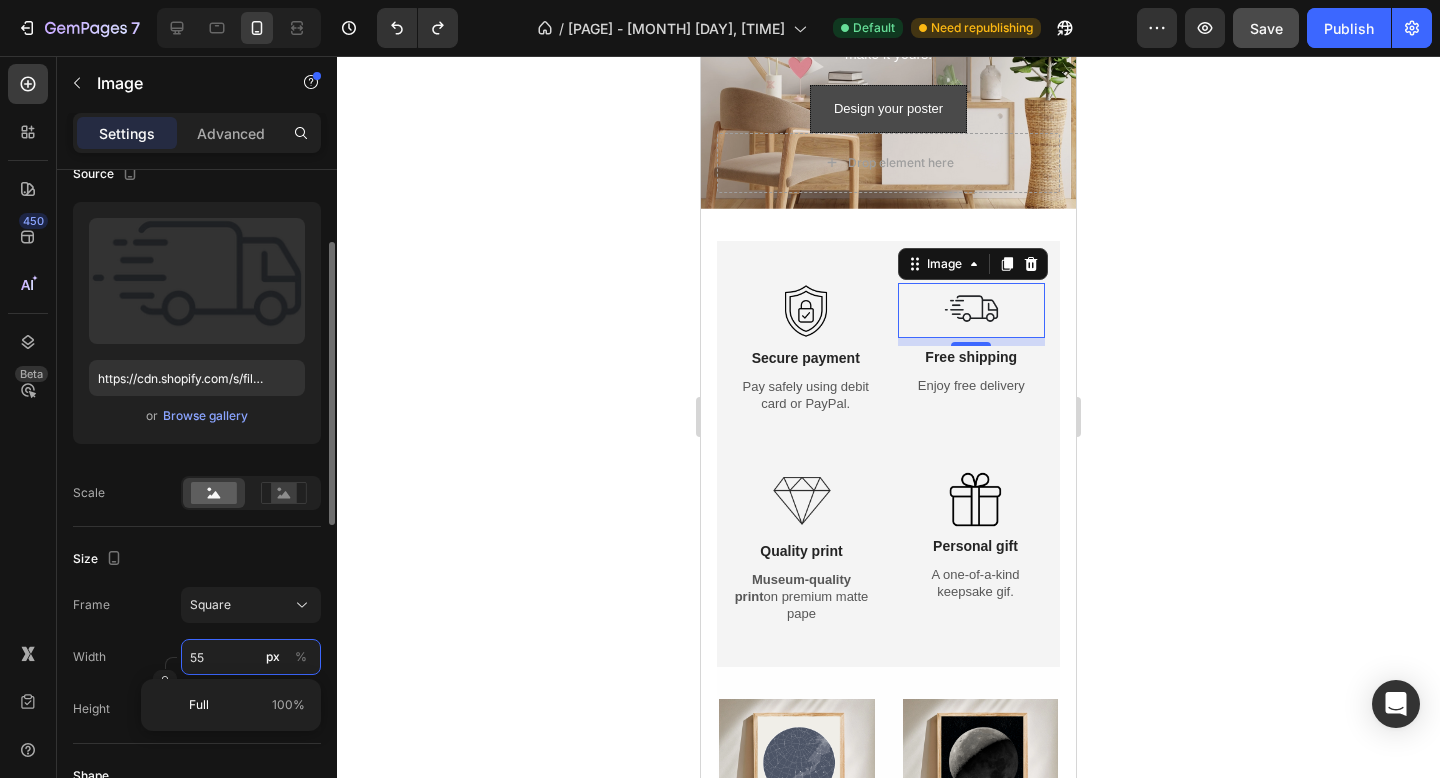 type on "6" 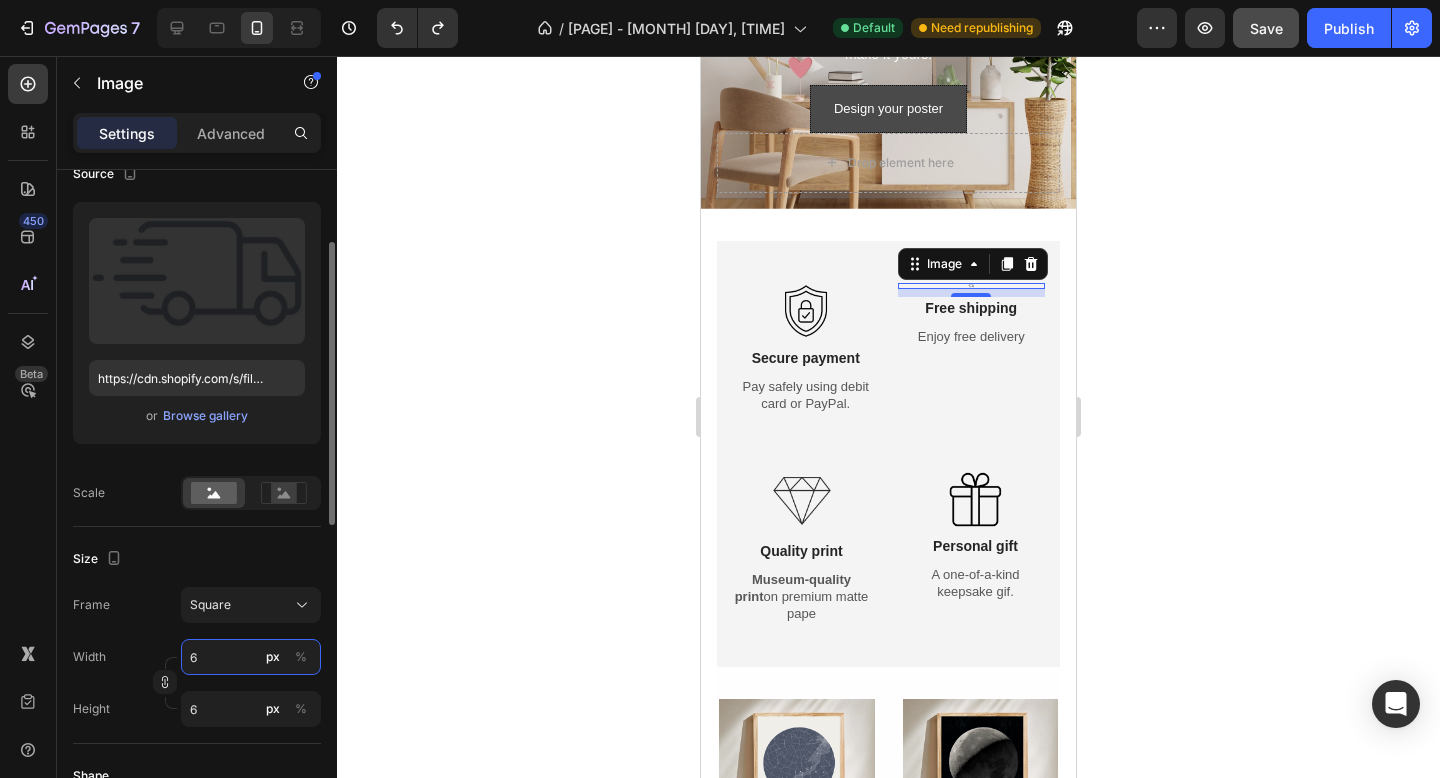 type on "60" 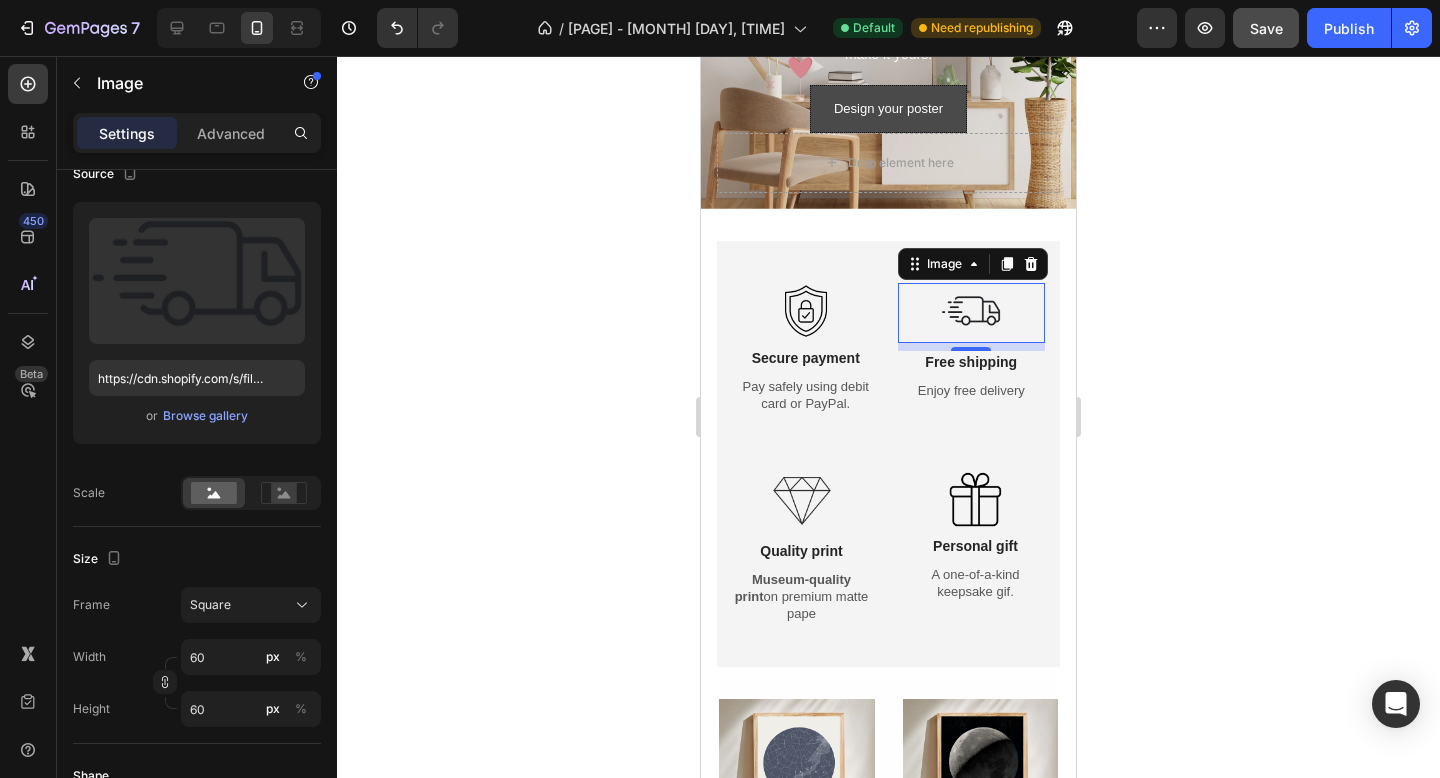 click 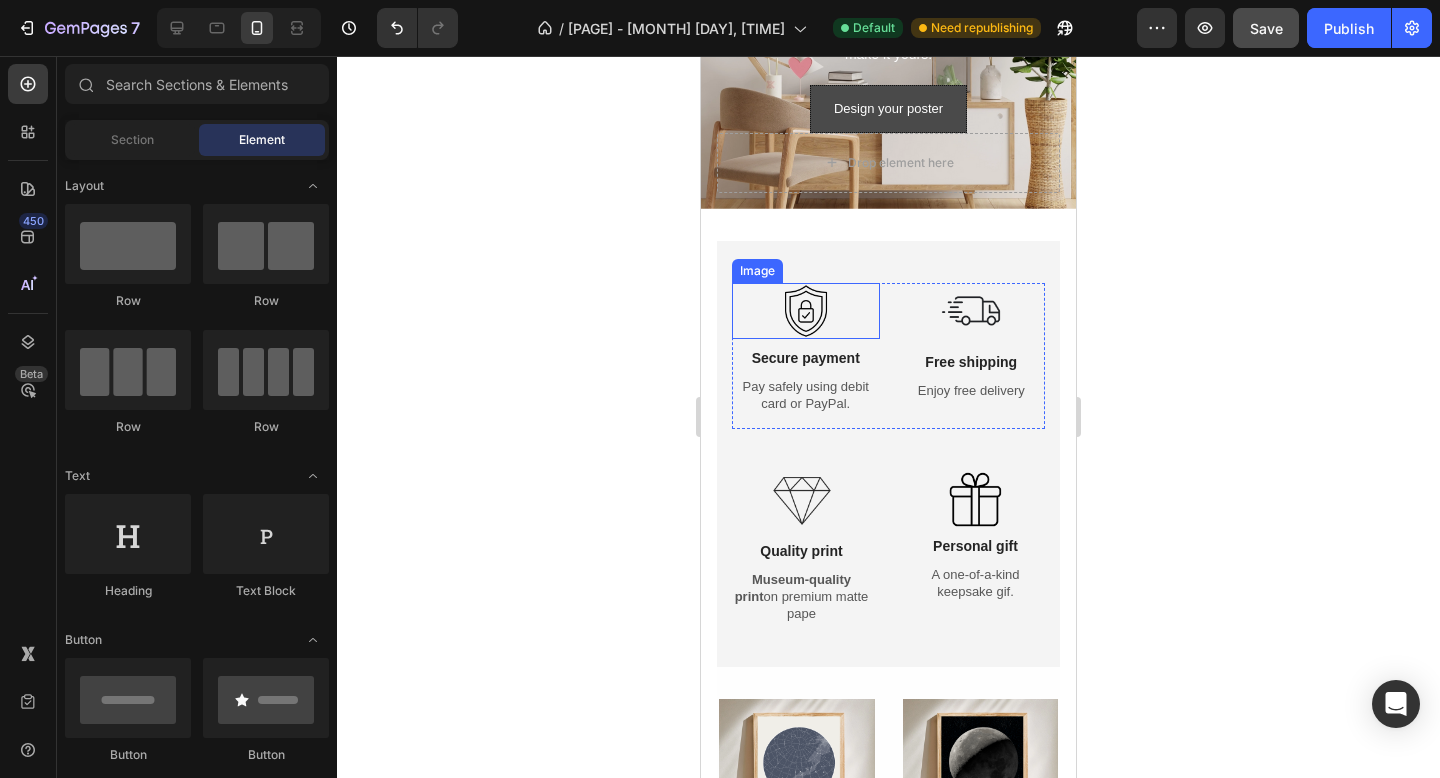 click at bounding box center (806, 311) 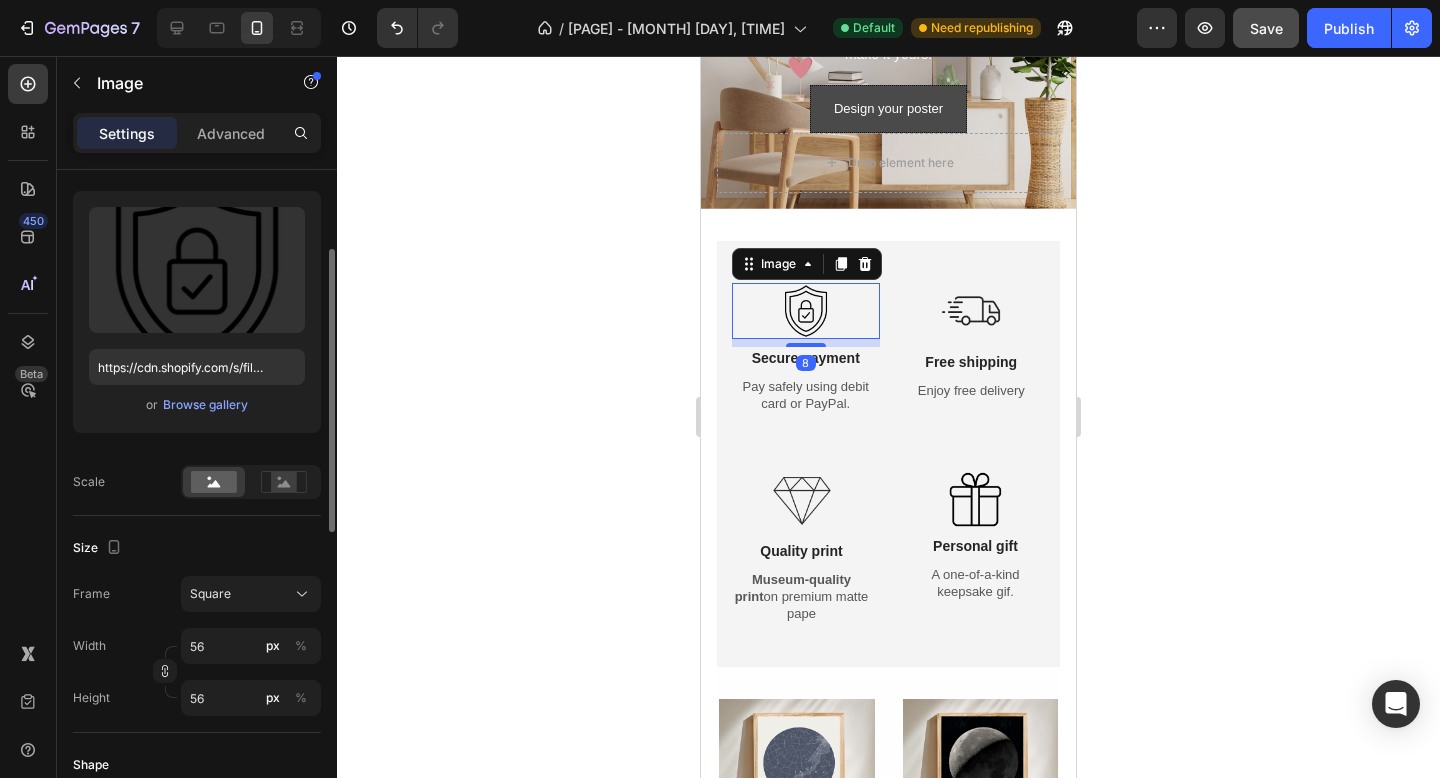 scroll, scrollTop: 185, scrollLeft: 0, axis: vertical 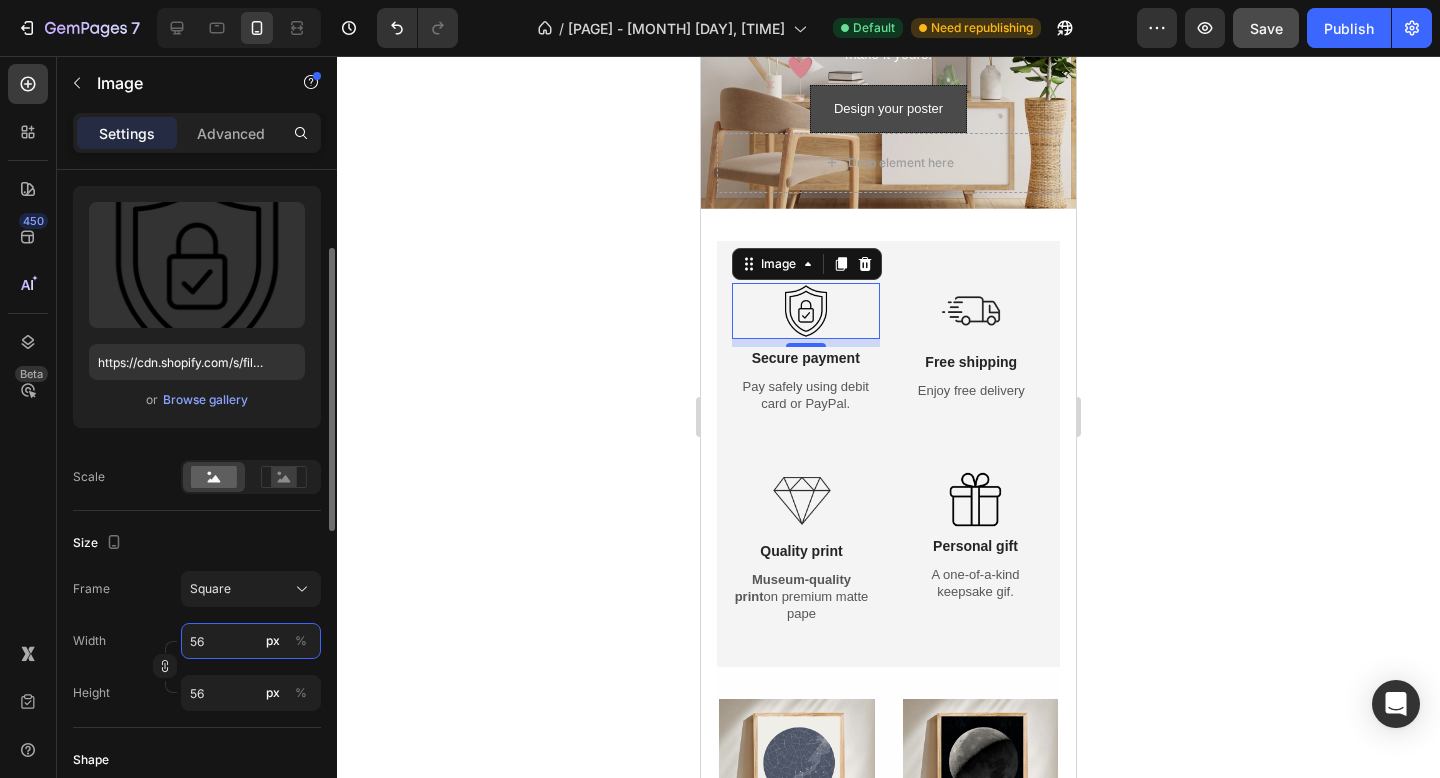 click on "56" at bounding box center [251, 641] 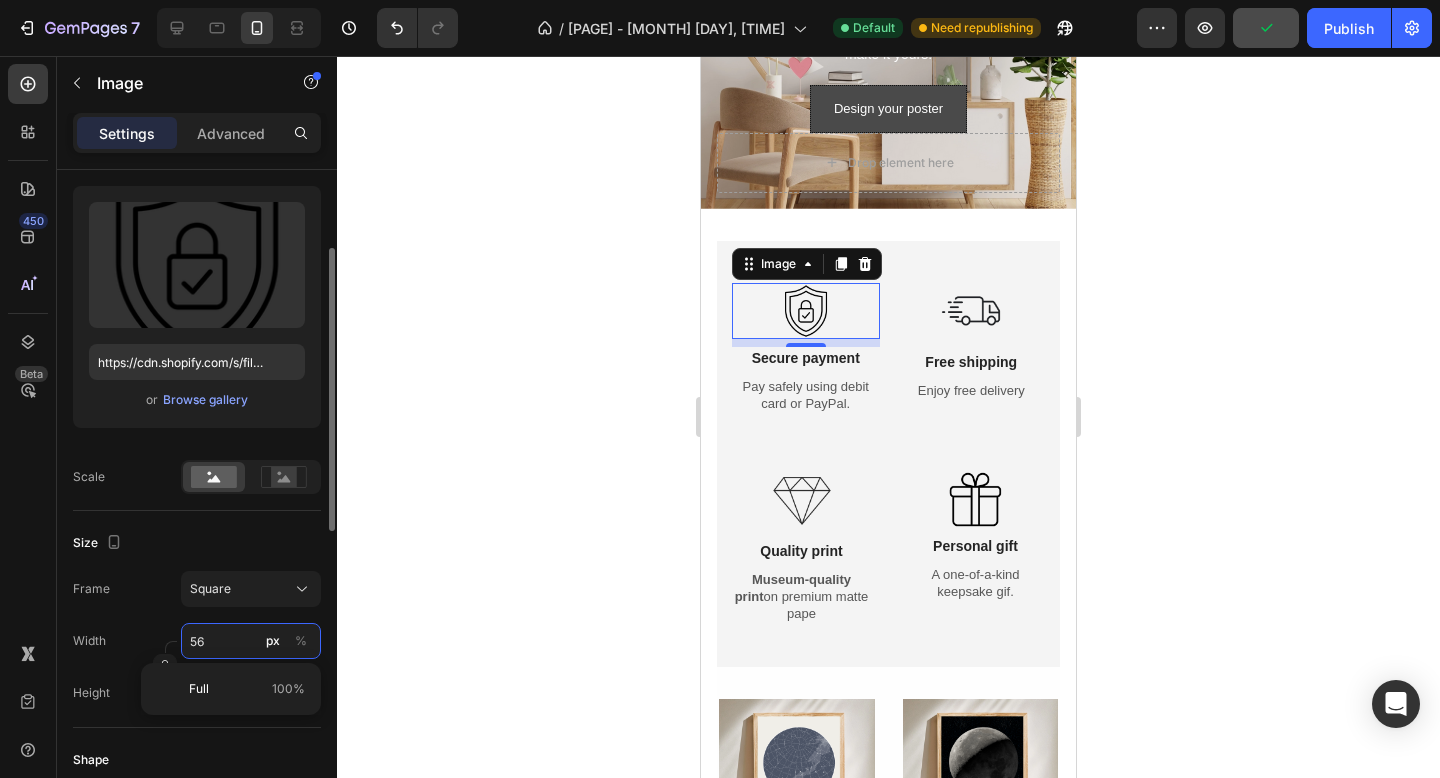 type on "6" 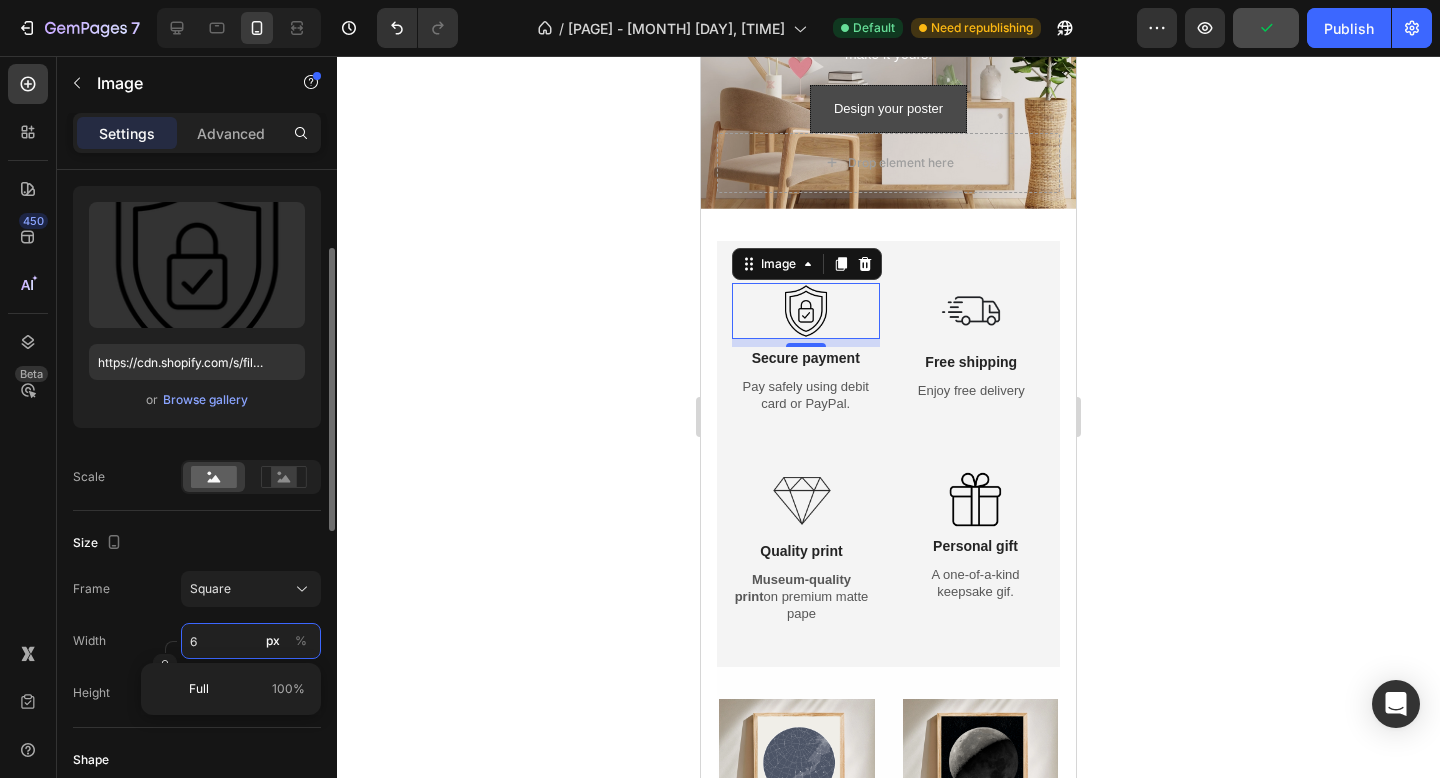 type on "6" 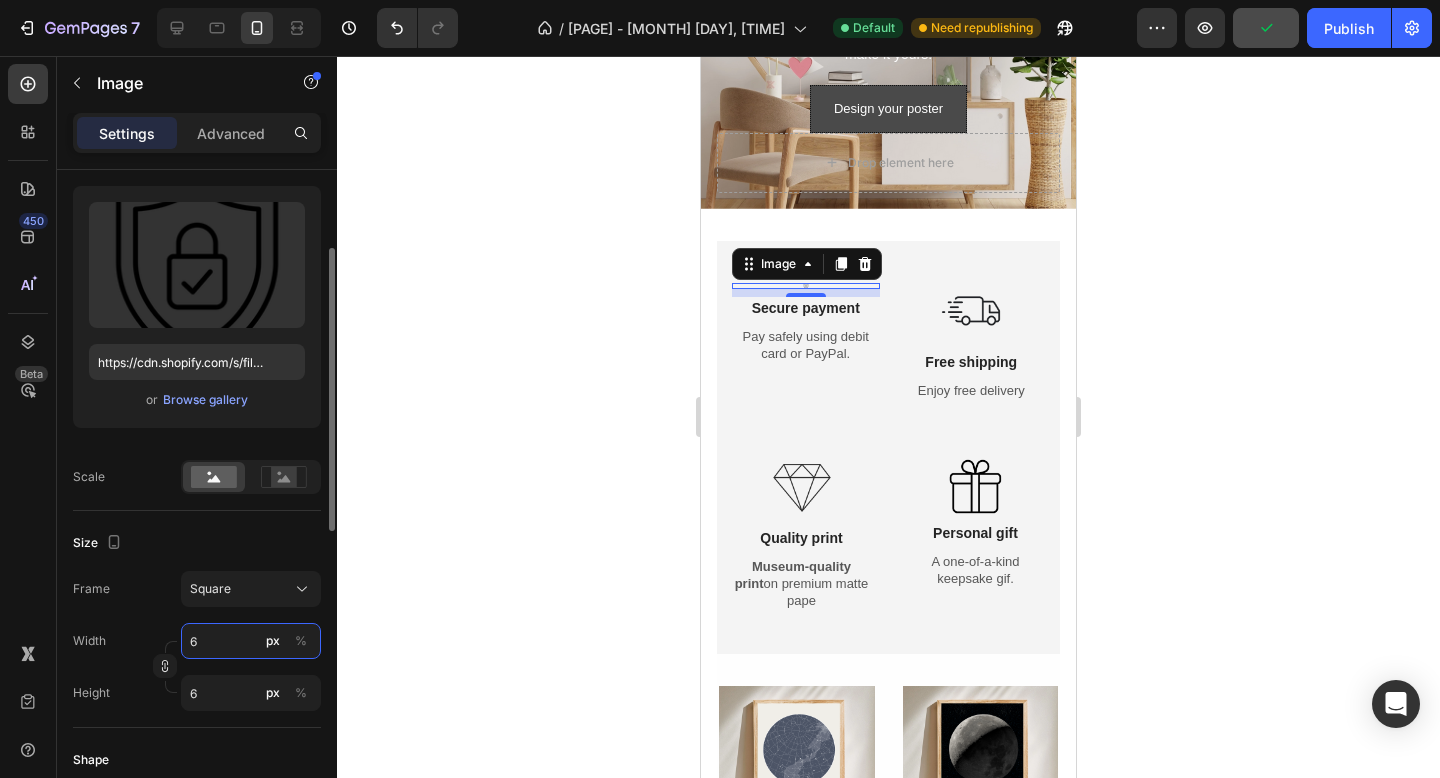 type on "60" 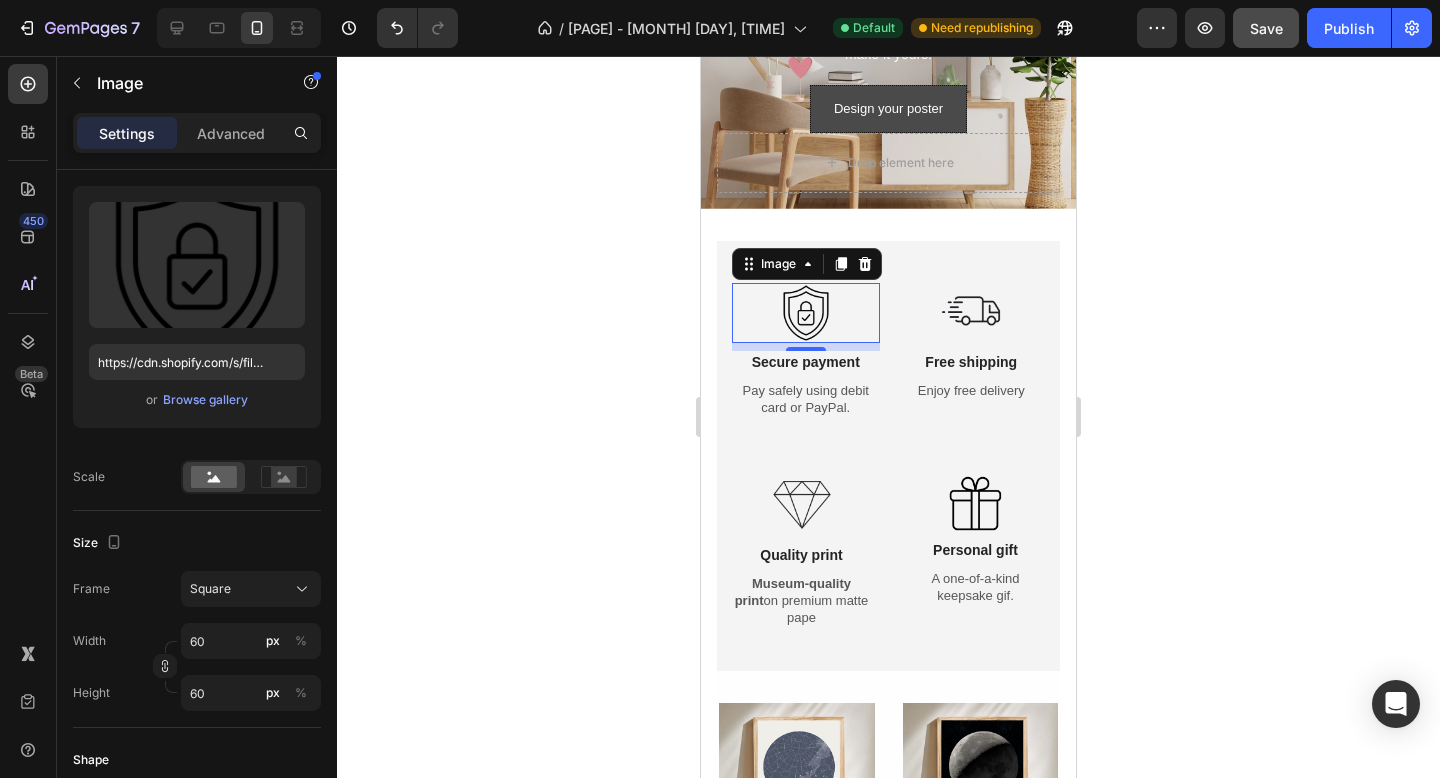 click 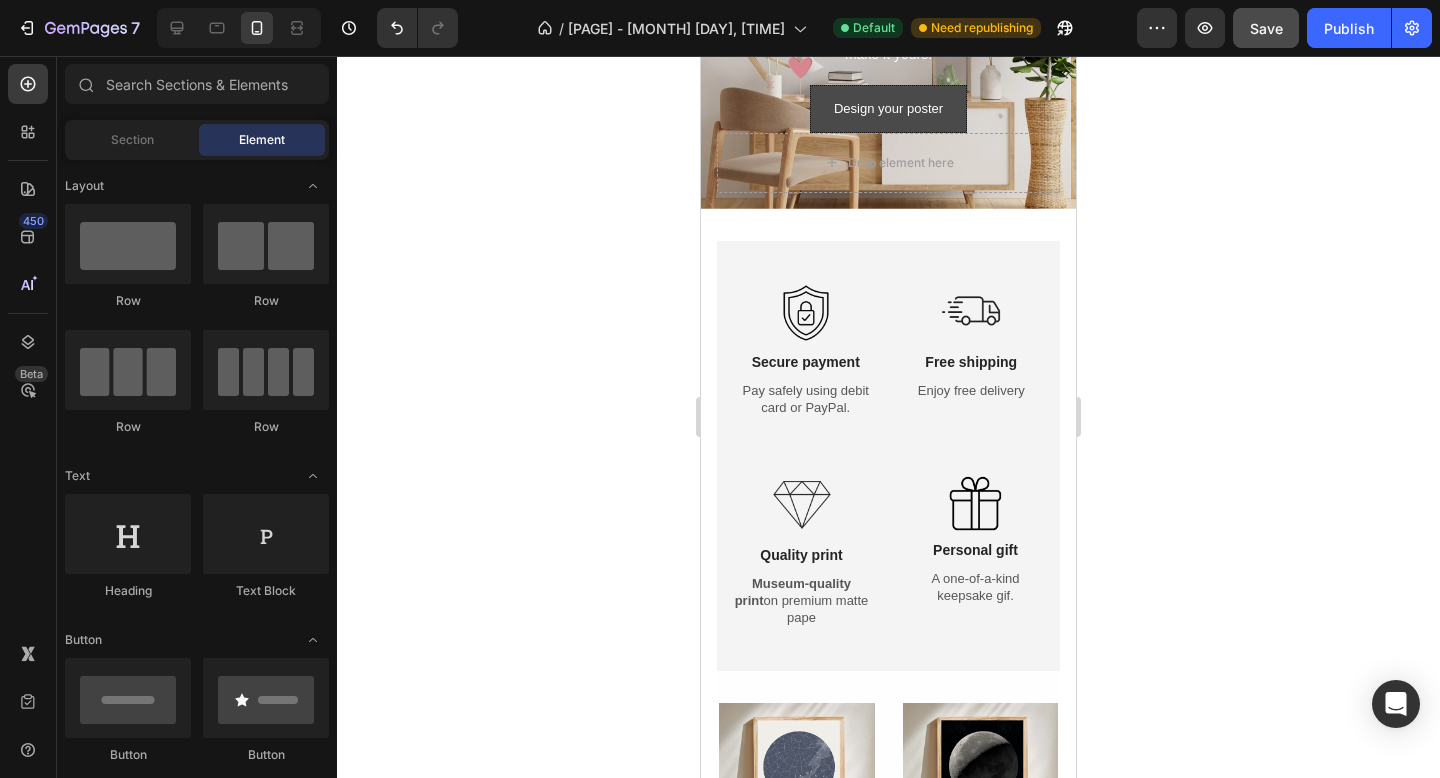 click 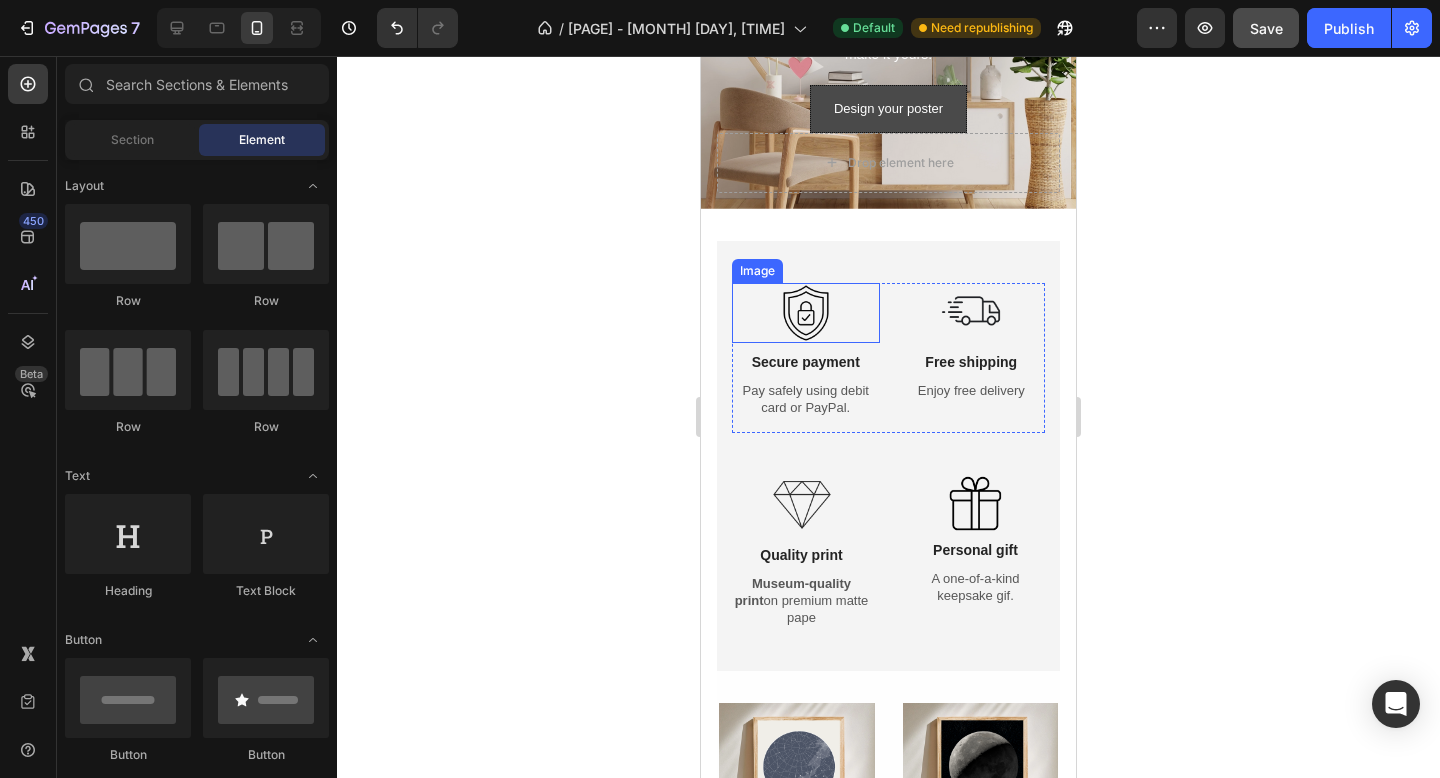 click at bounding box center [806, 313] 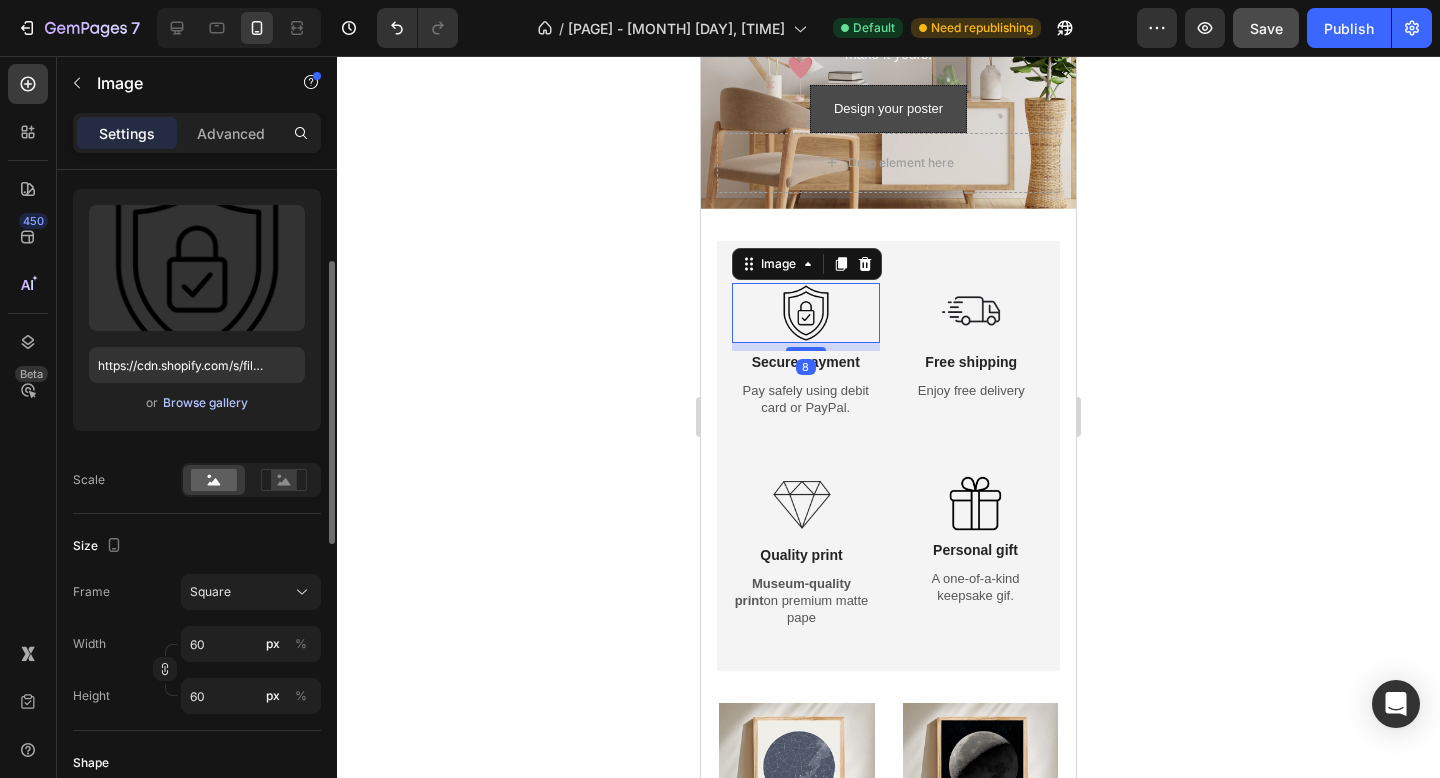 scroll, scrollTop: 204, scrollLeft: 0, axis: vertical 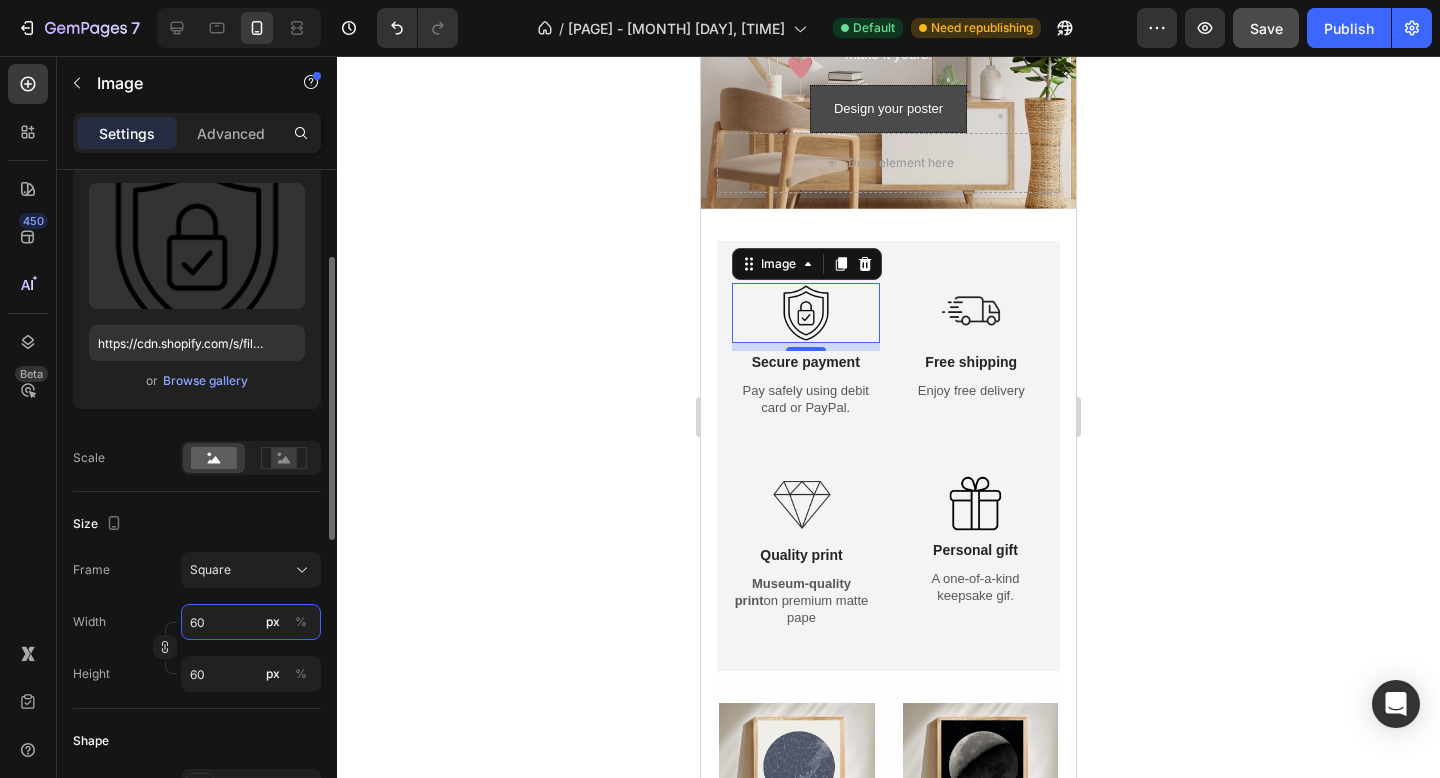 click on "60" at bounding box center (251, 622) 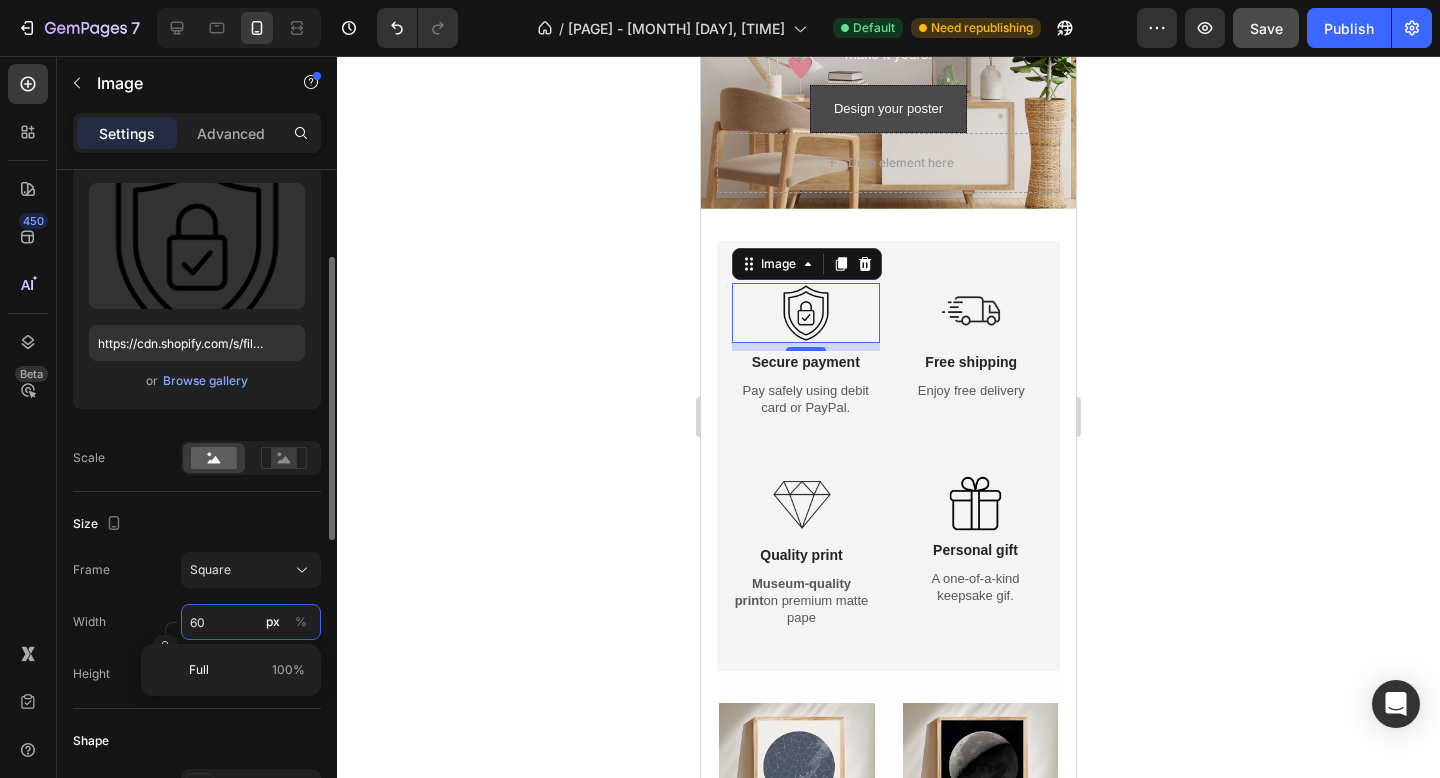 type on "5" 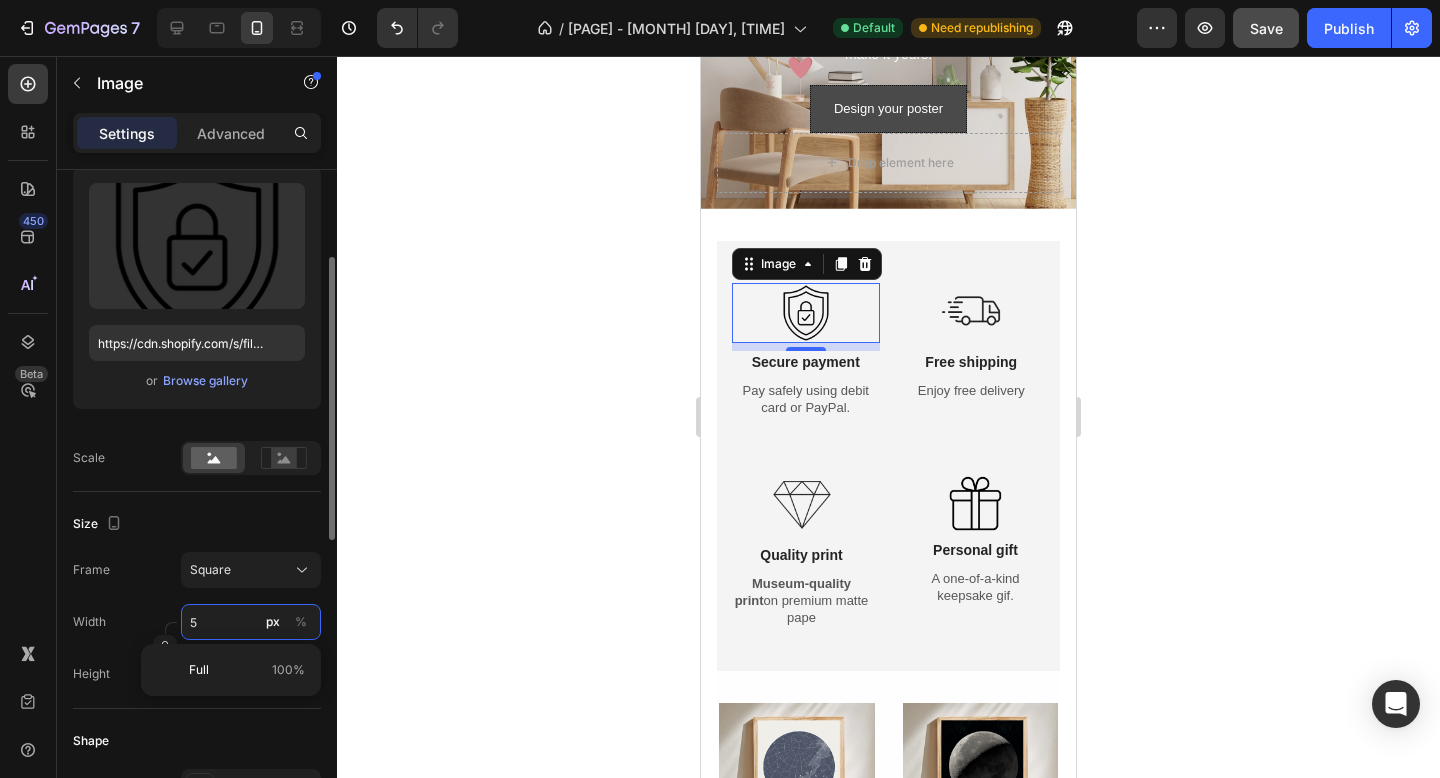 type on "5" 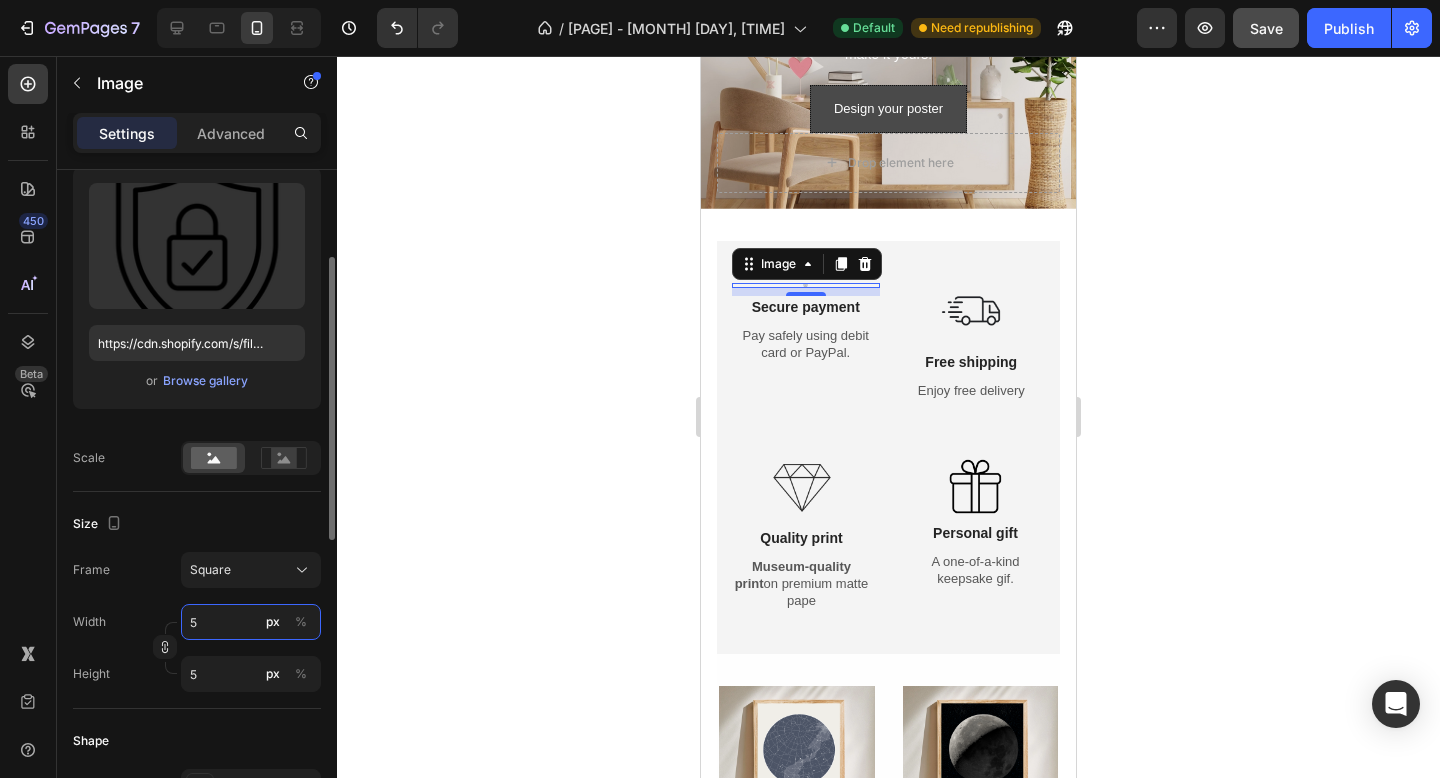 type on "55" 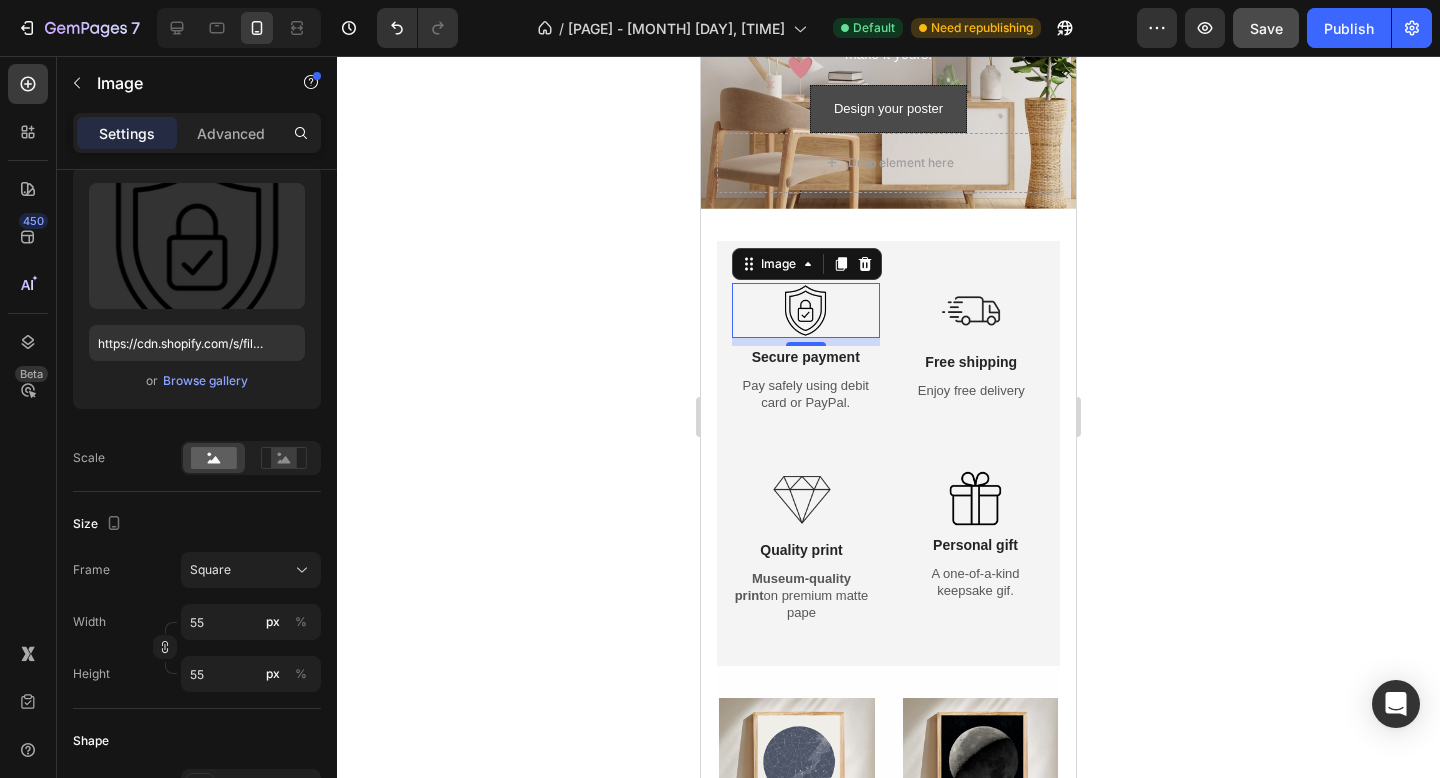 click 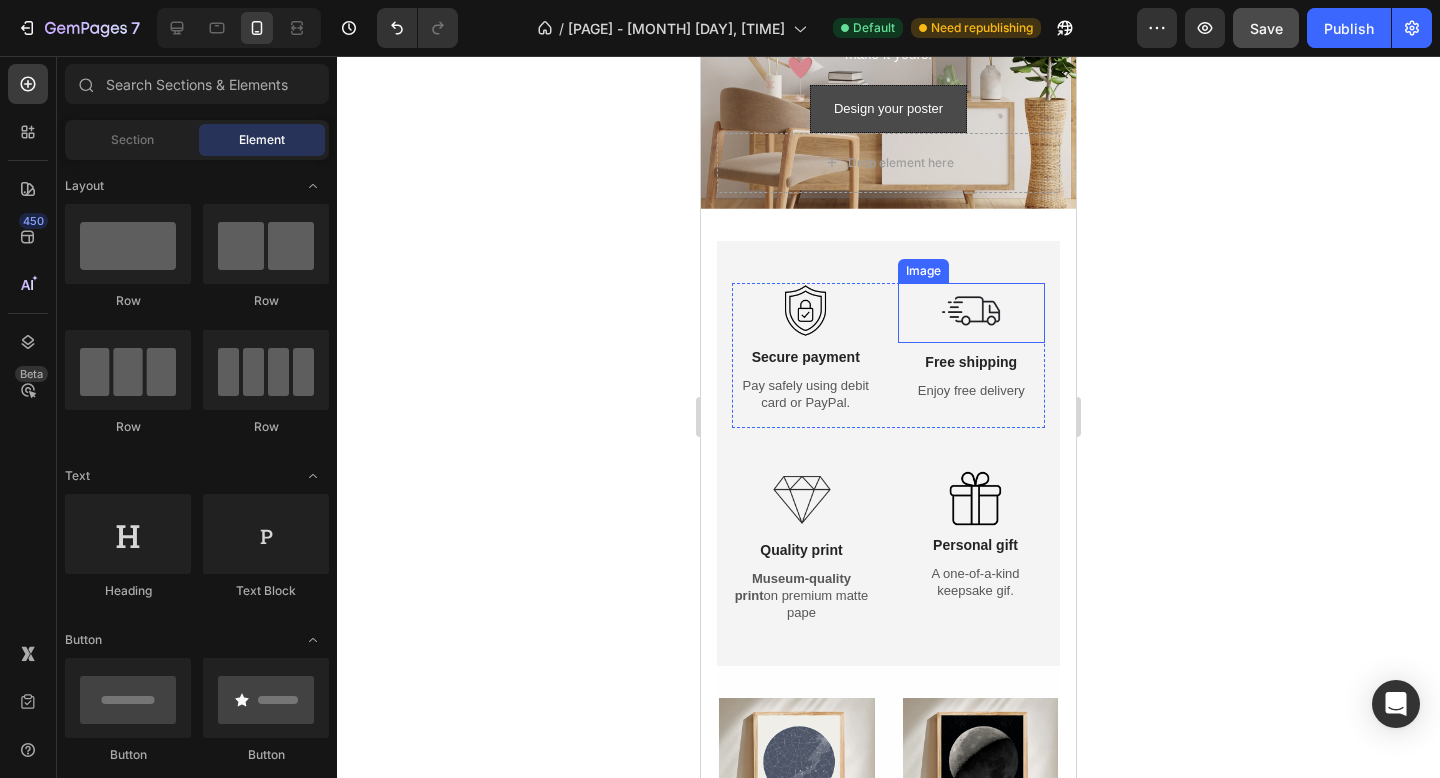 click at bounding box center (971, 313) 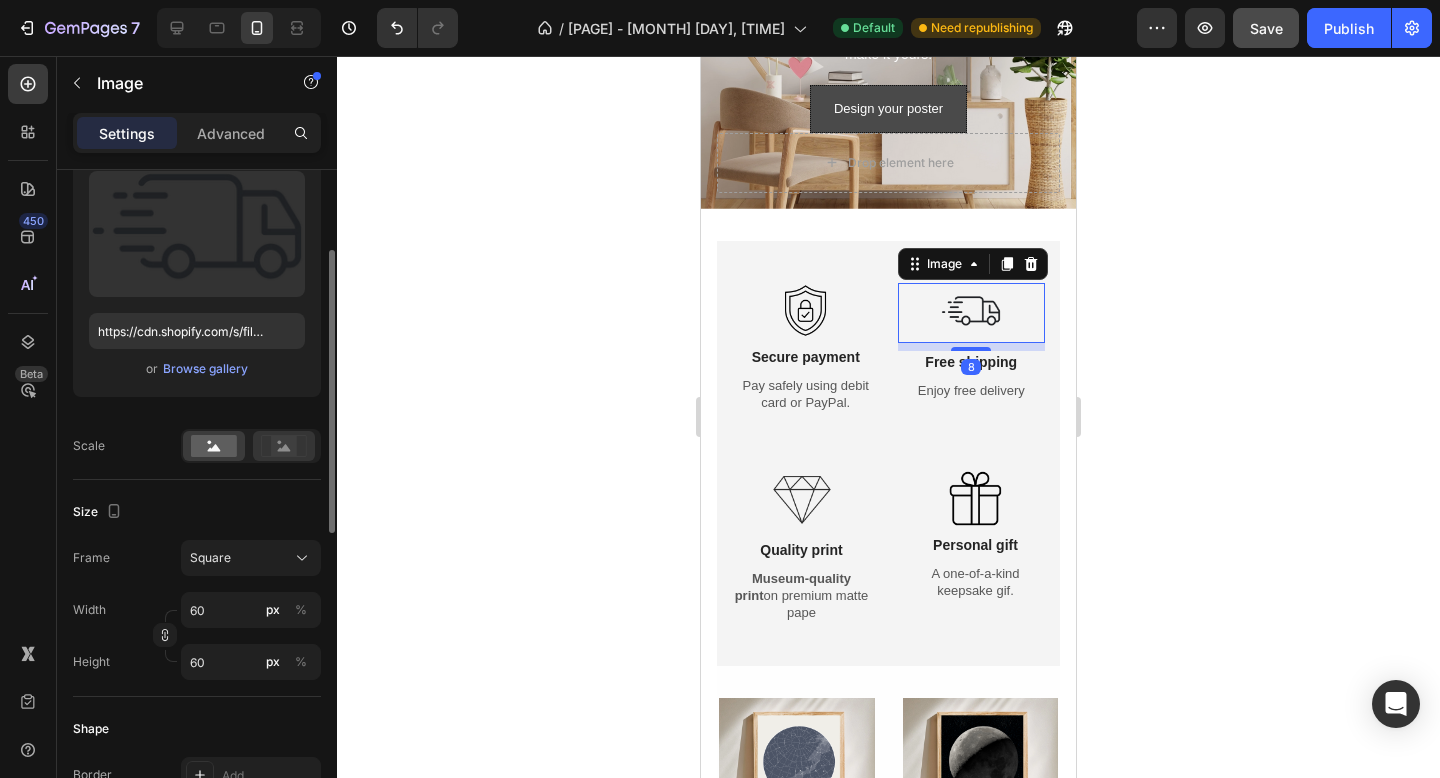 scroll, scrollTop: 222, scrollLeft: 0, axis: vertical 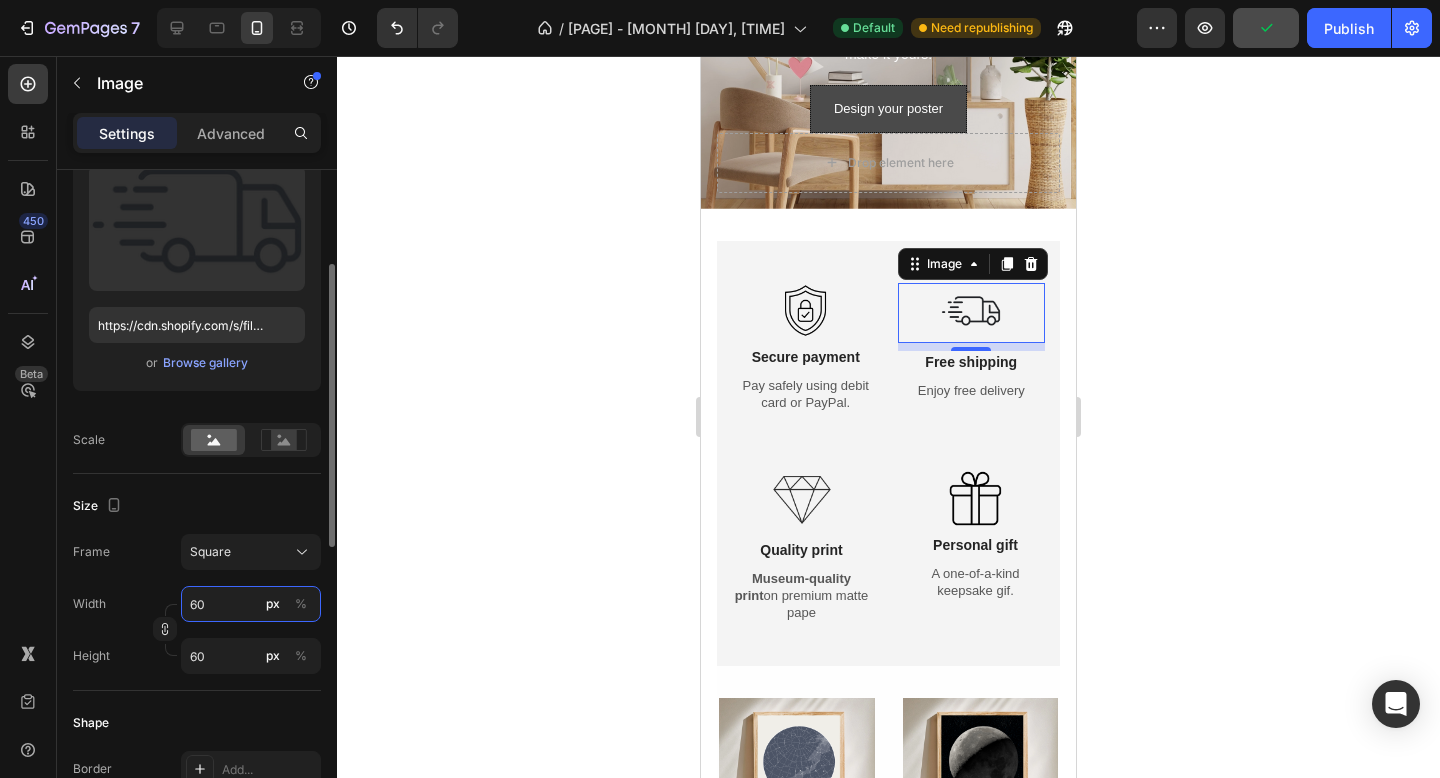 click on "60" at bounding box center (251, 604) 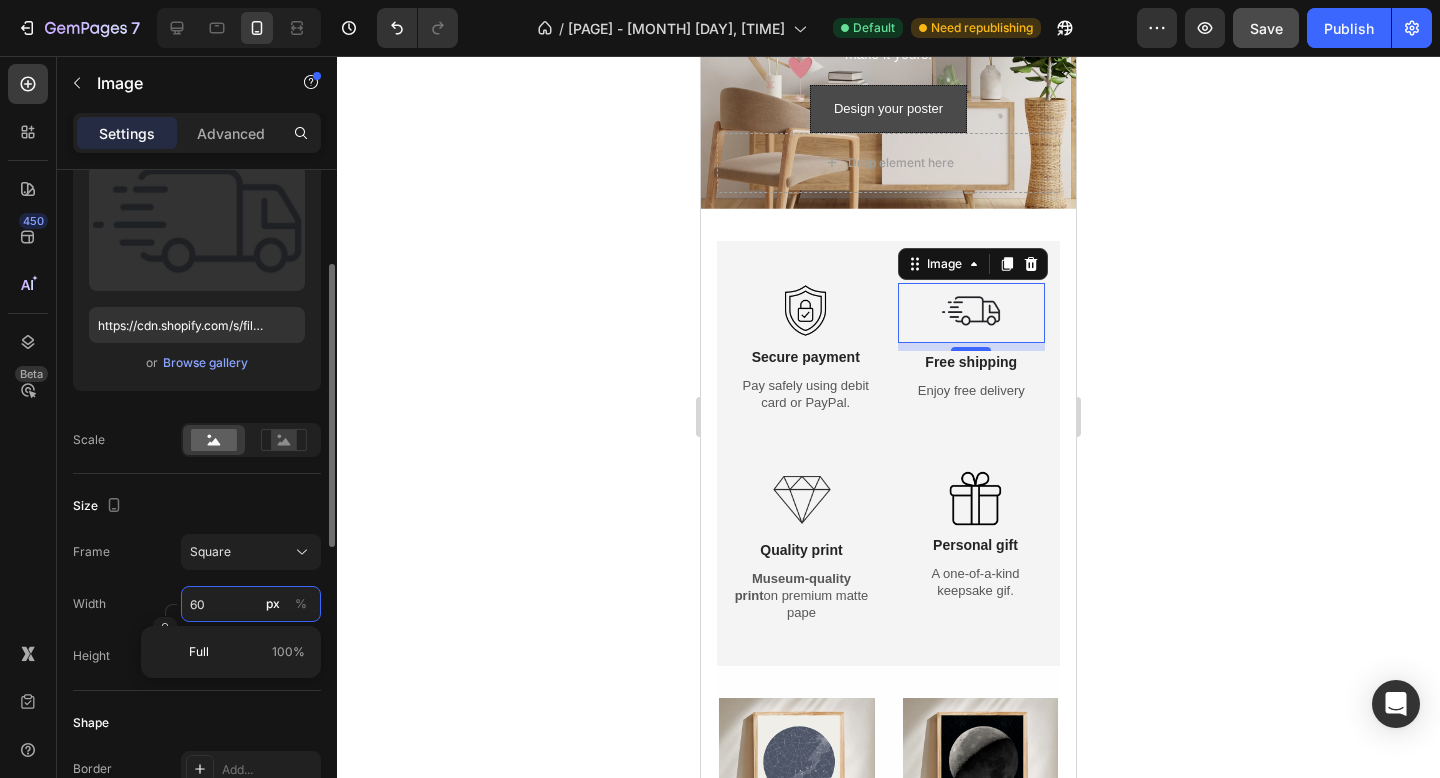 type on "7" 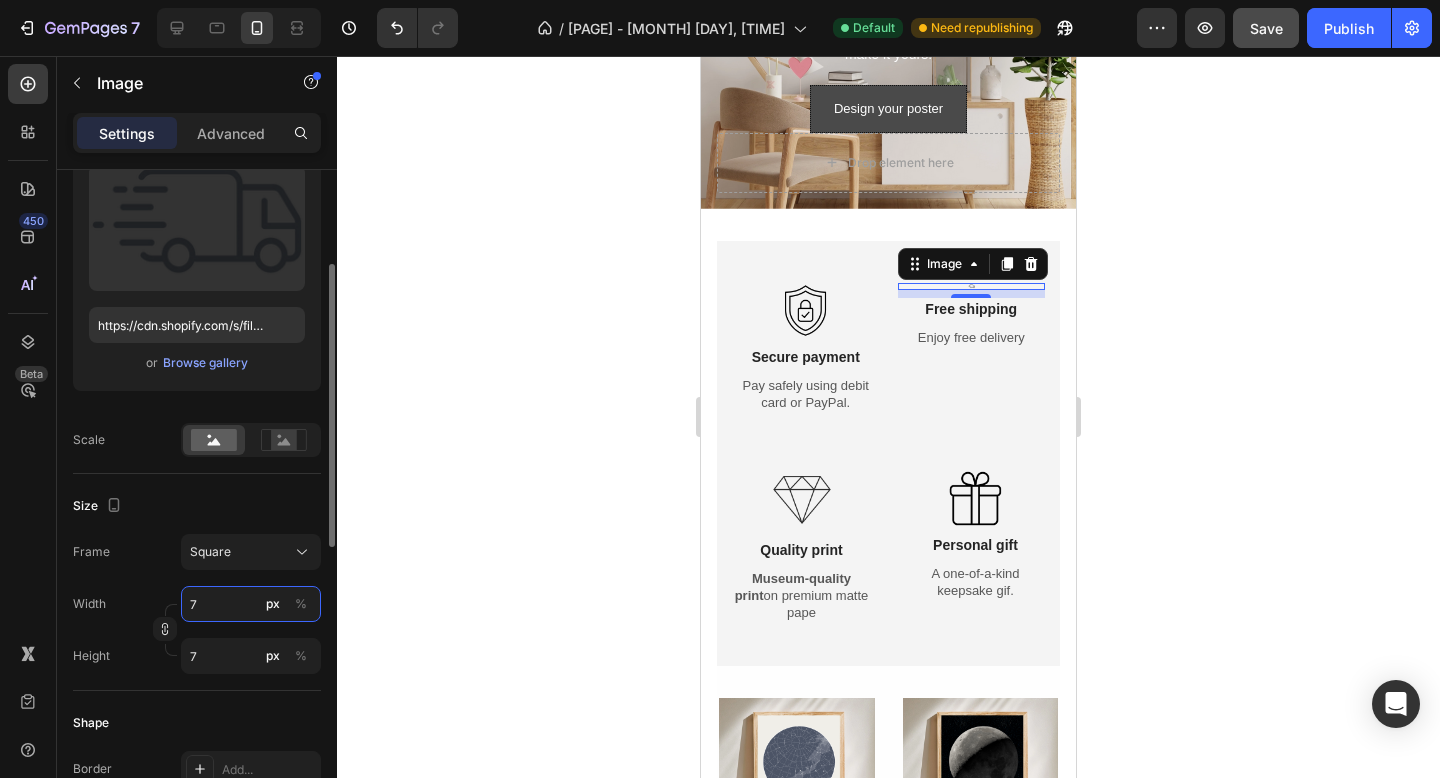type on "70" 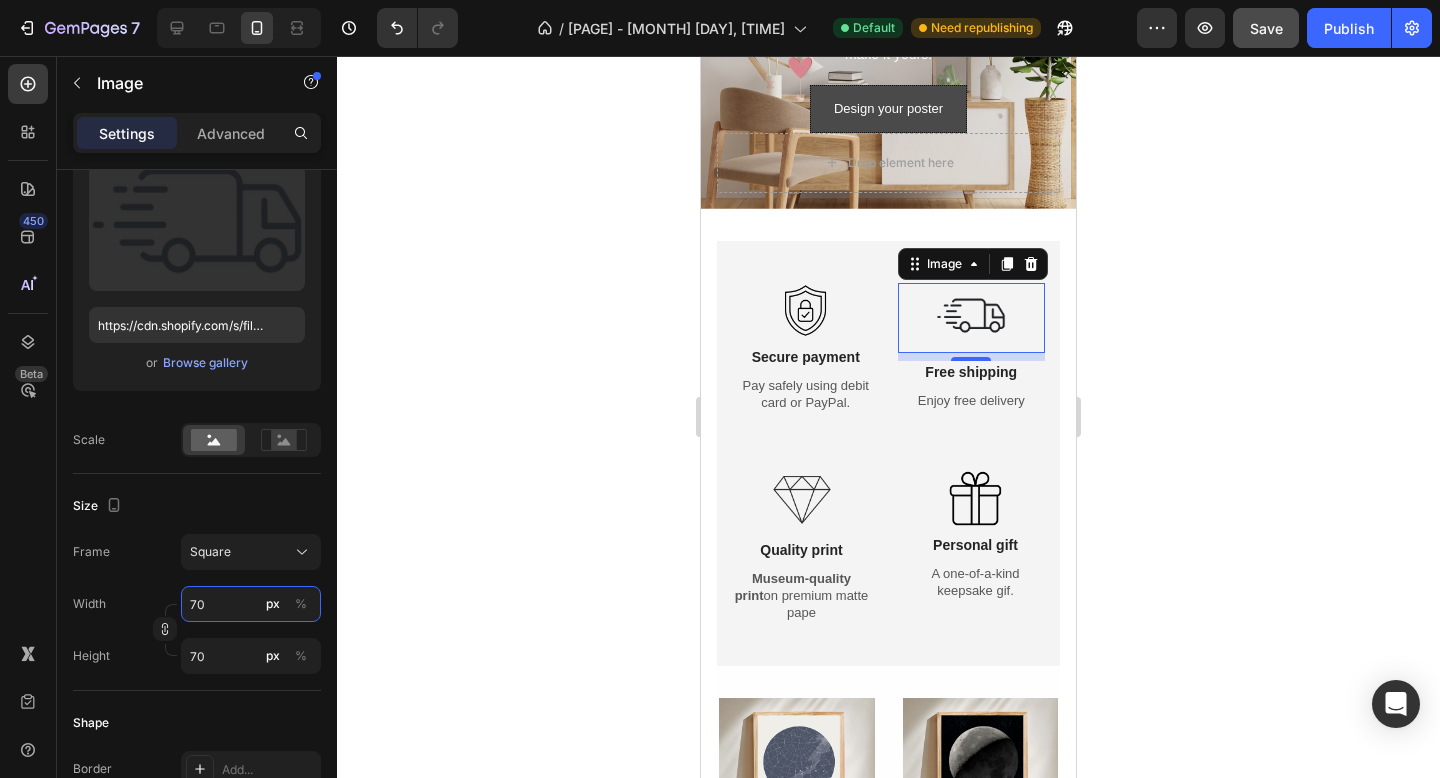 type on "70" 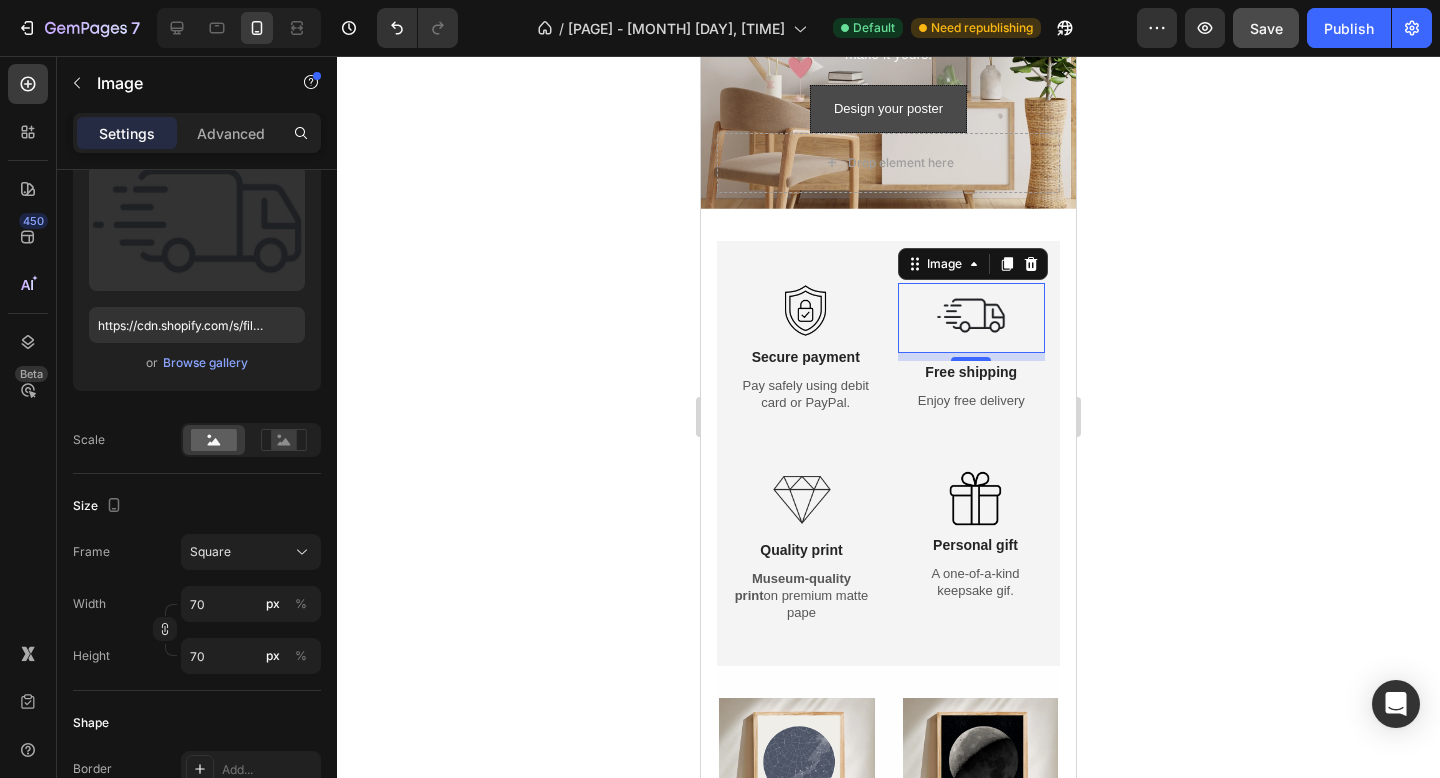 click 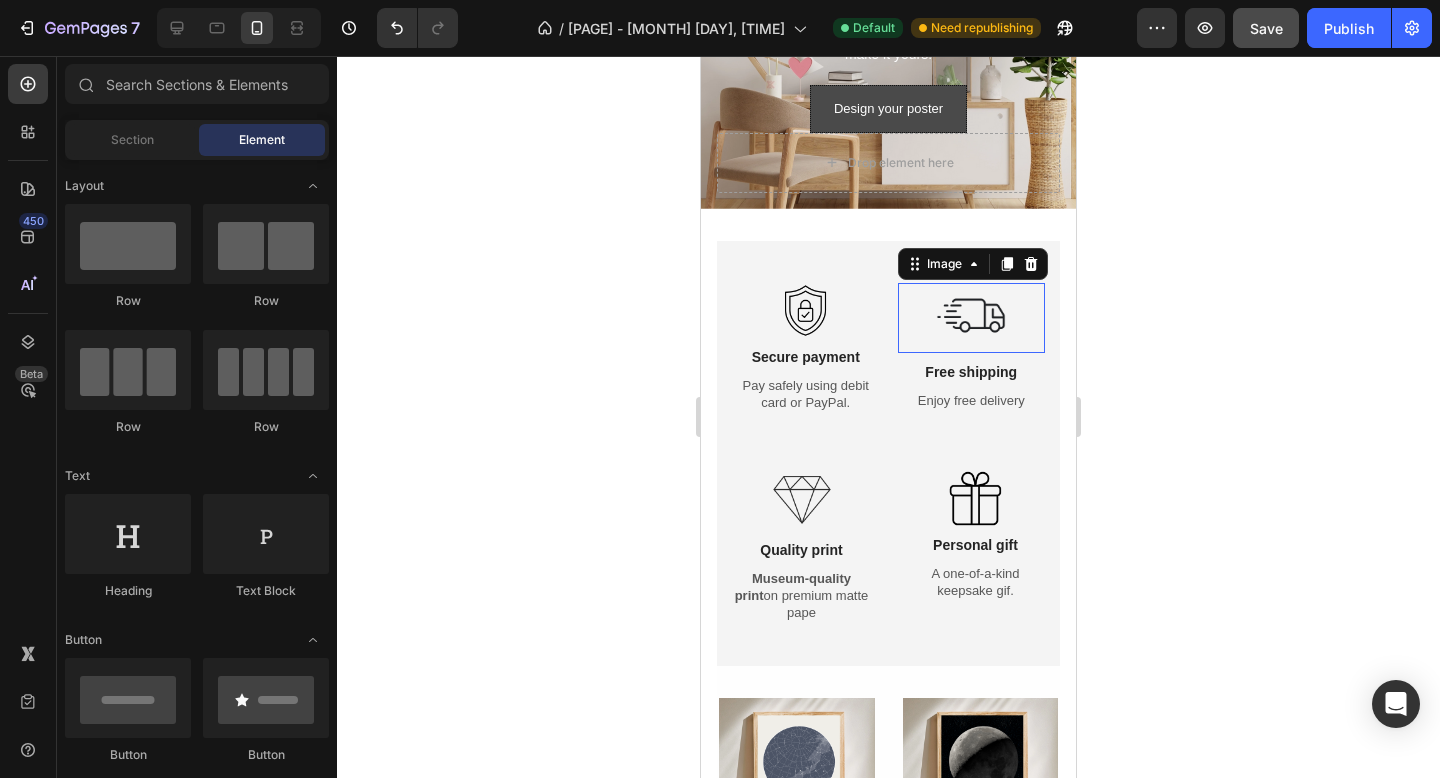 click at bounding box center [971, 318] 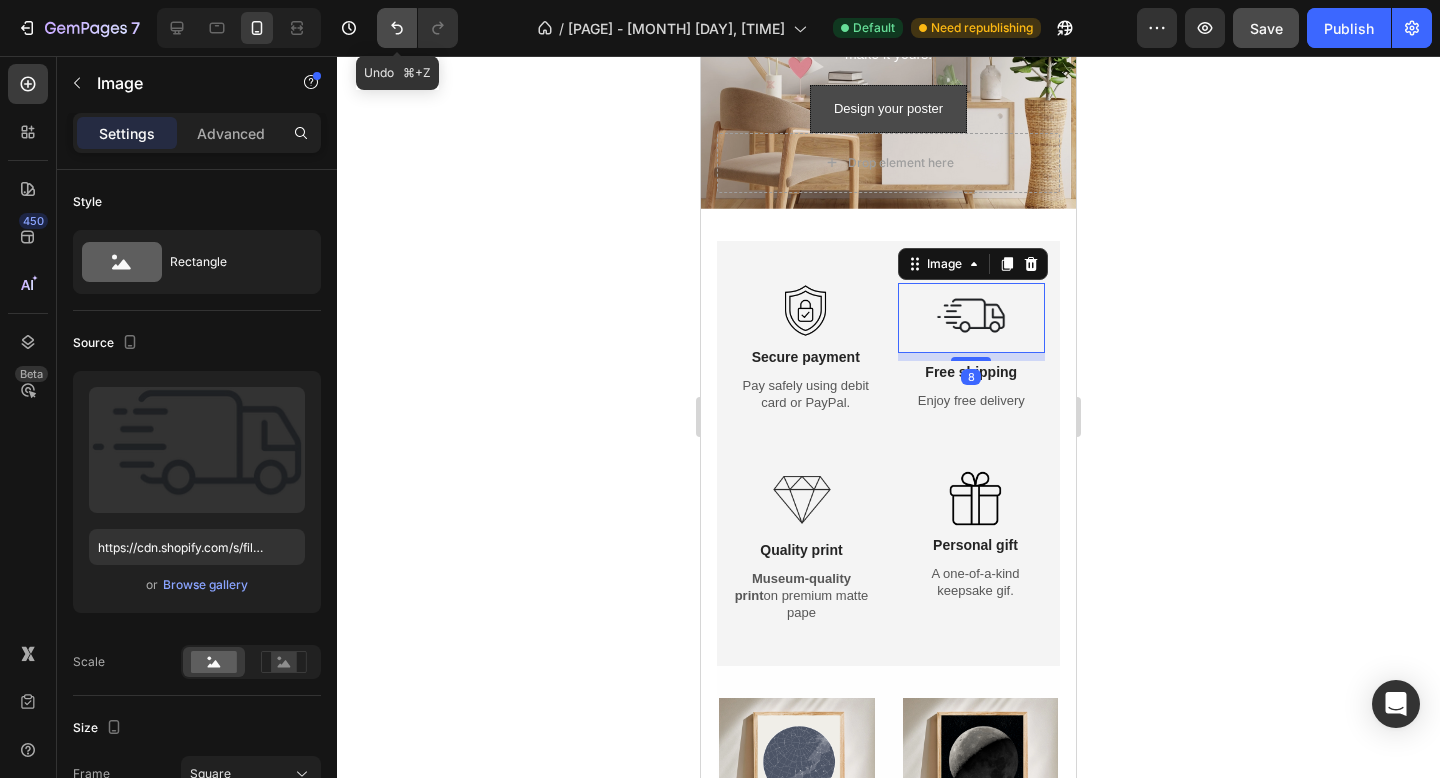 click 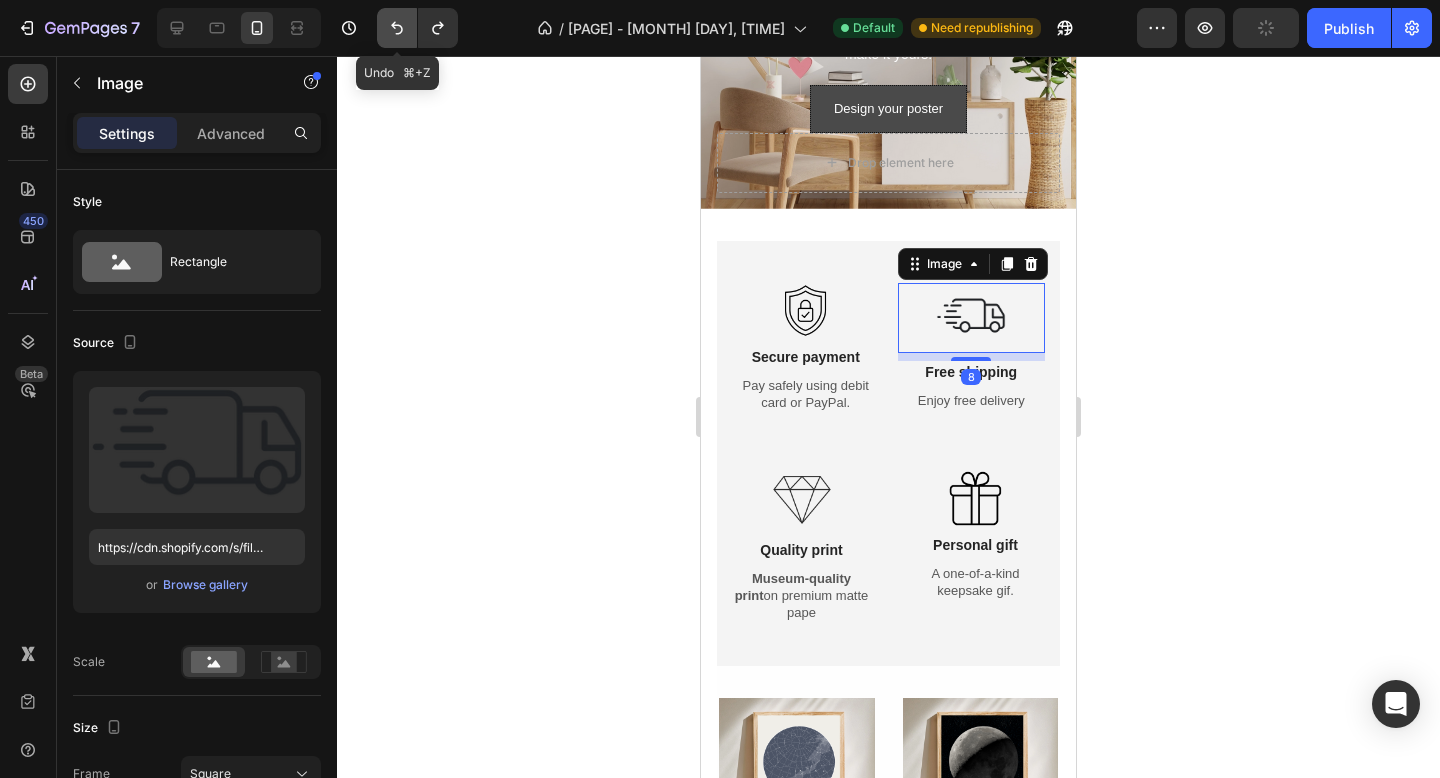 click 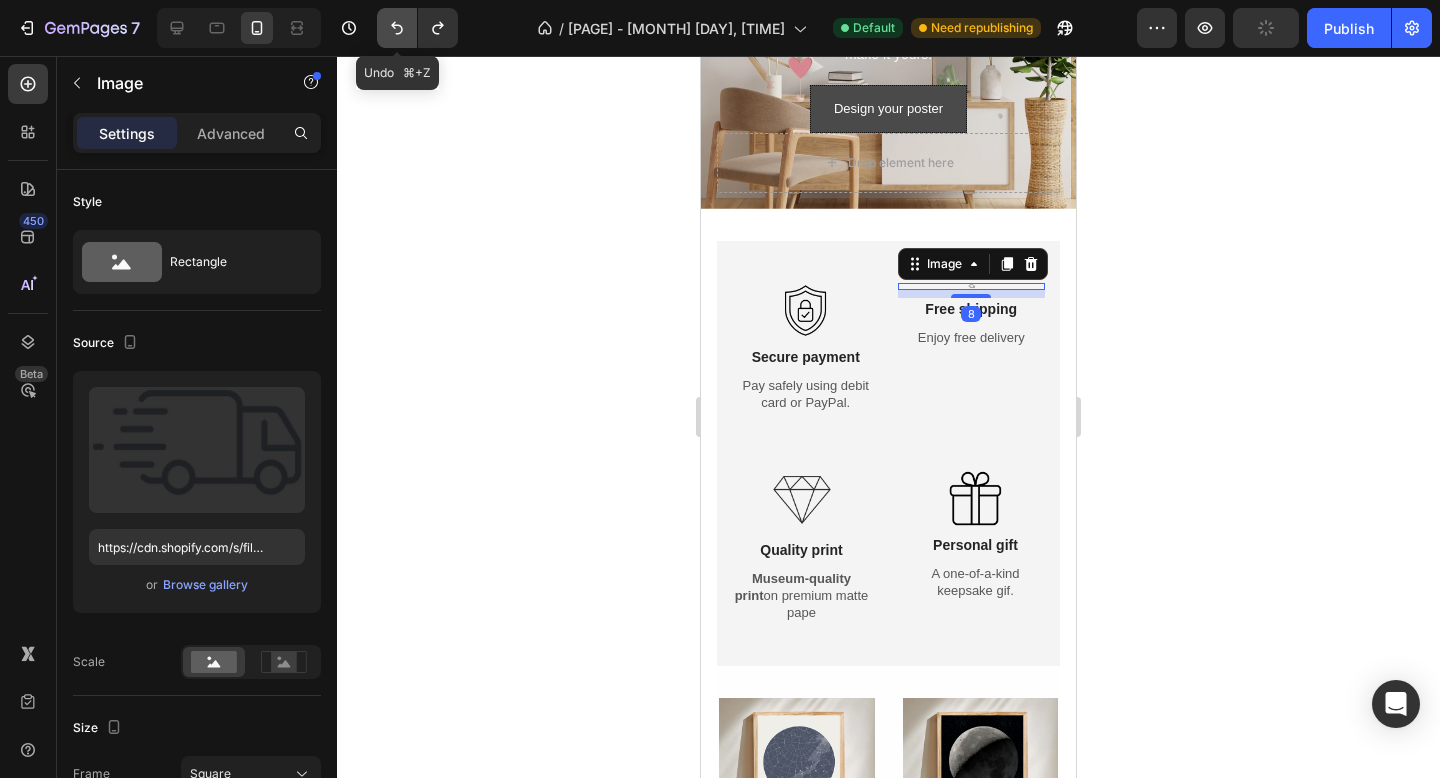click 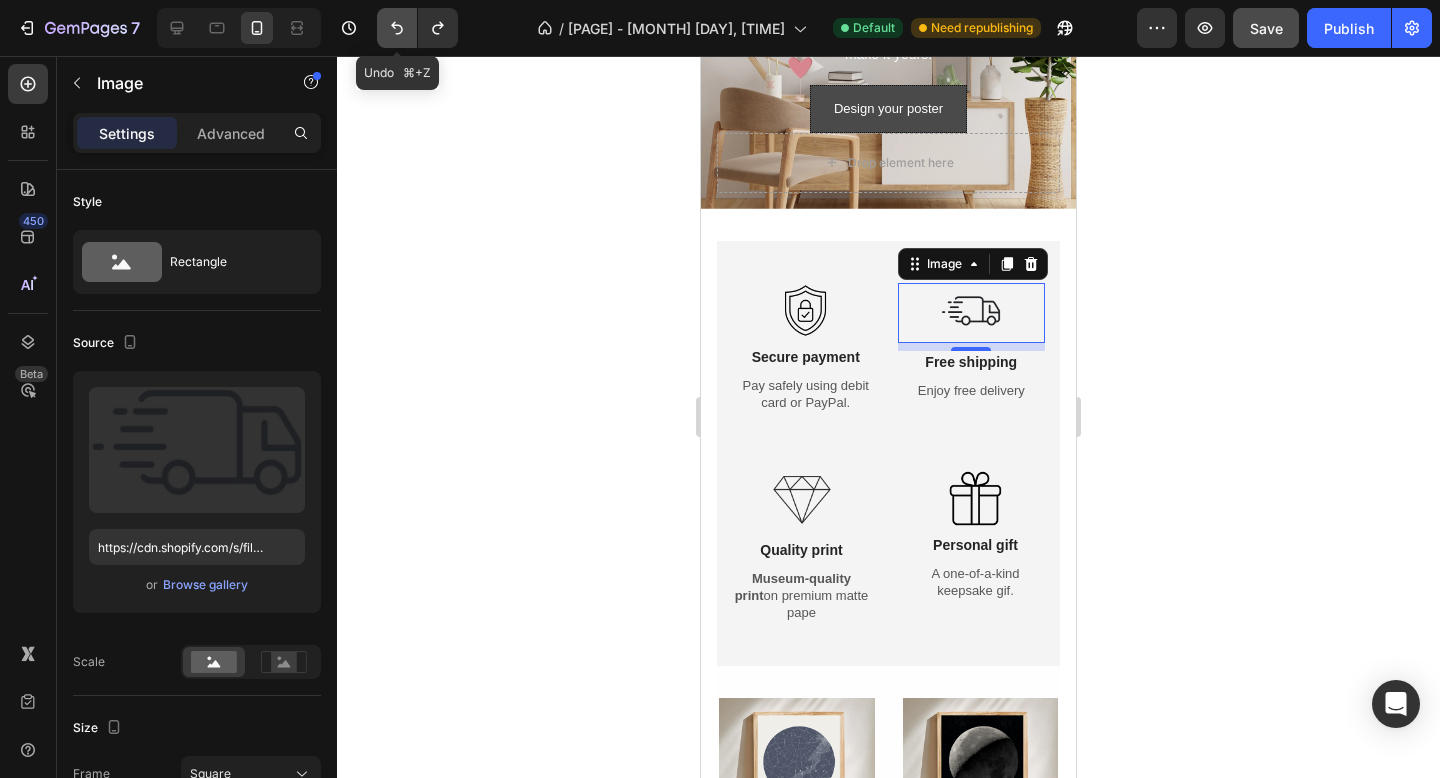 click 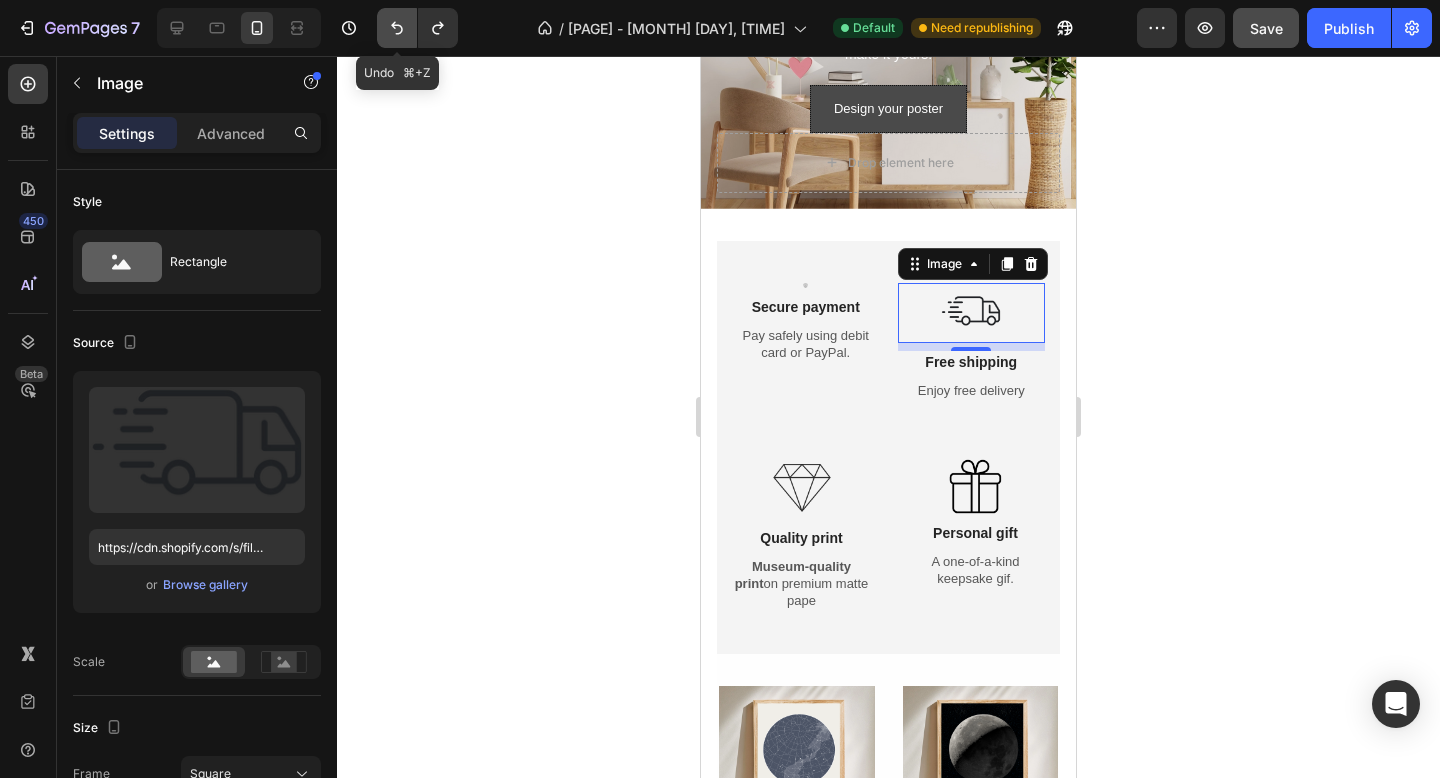 click 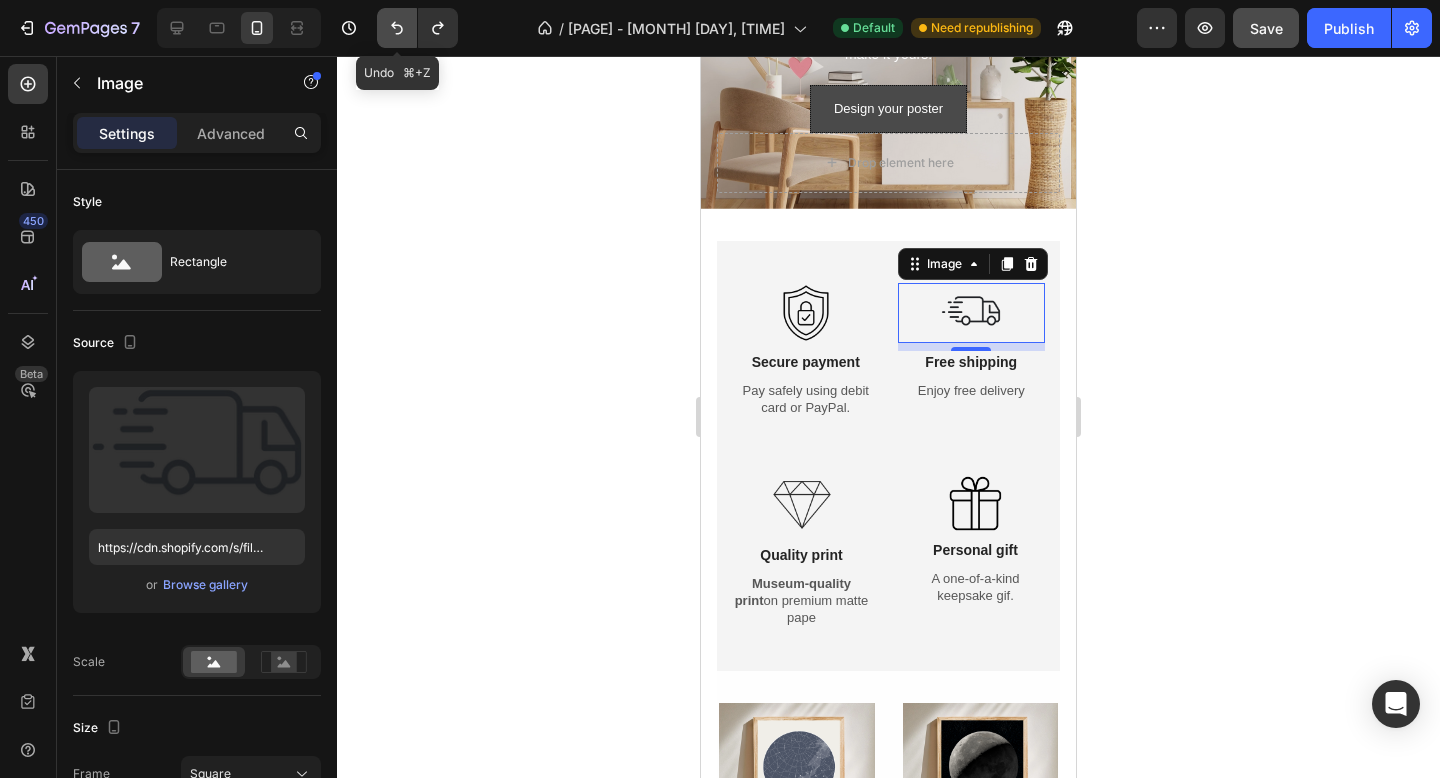 click 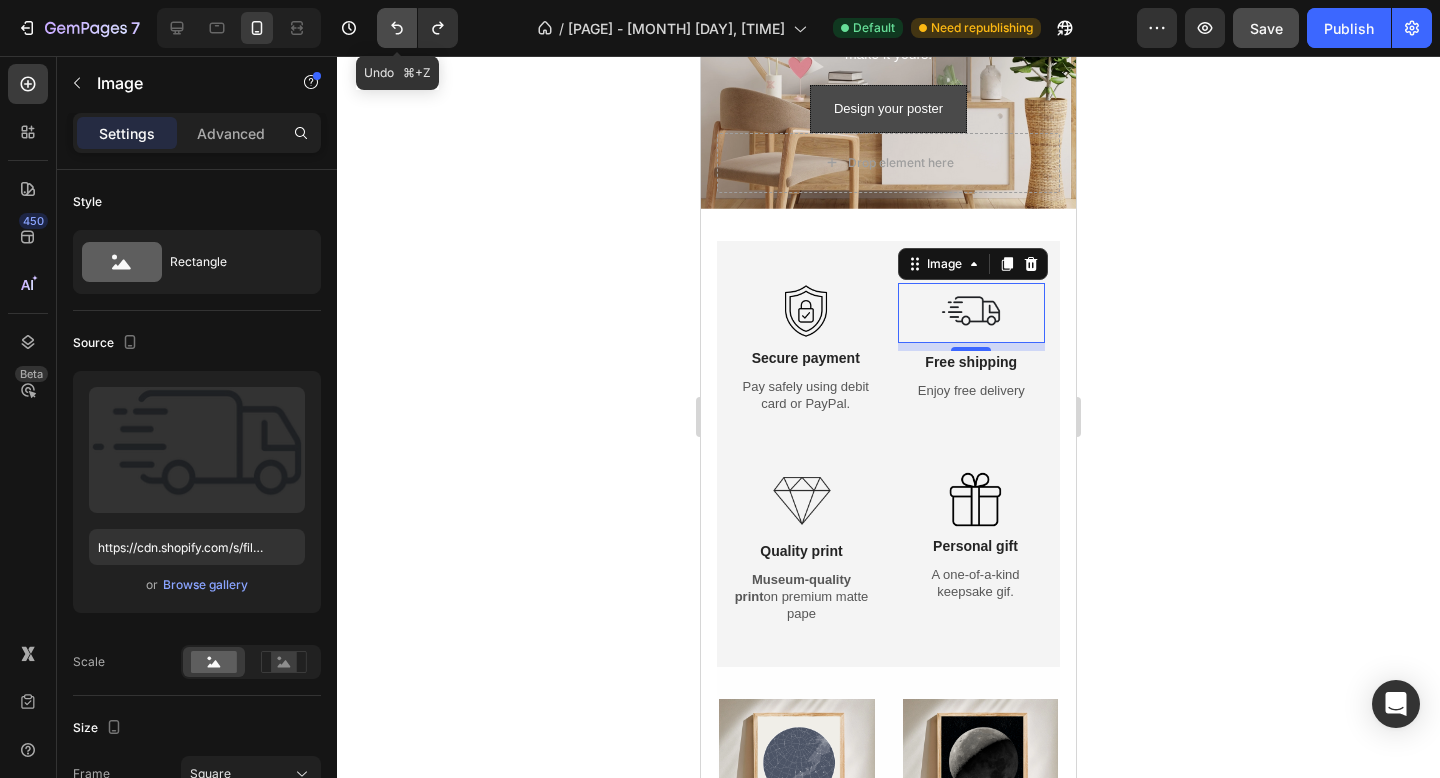 click 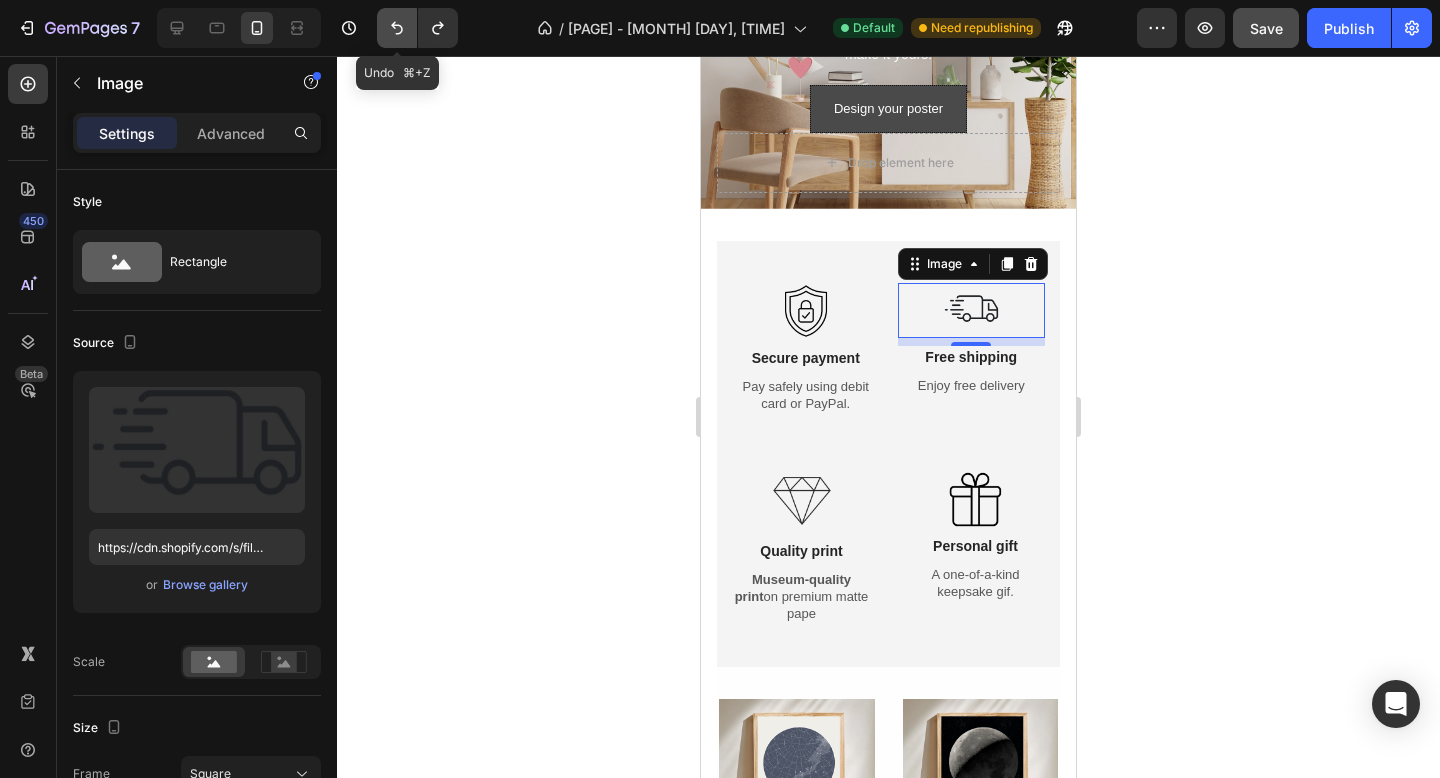 click 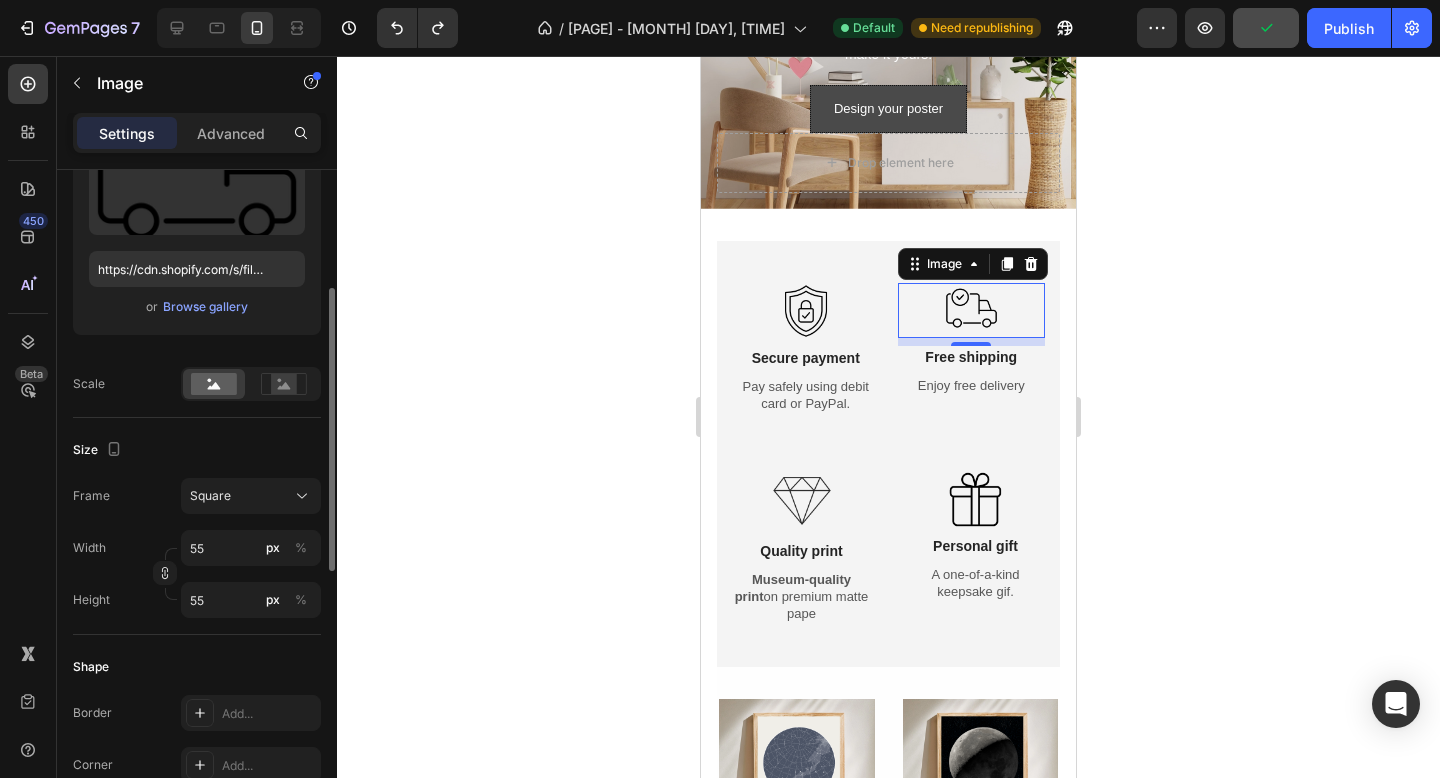 scroll, scrollTop: 289, scrollLeft: 0, axis: vertical 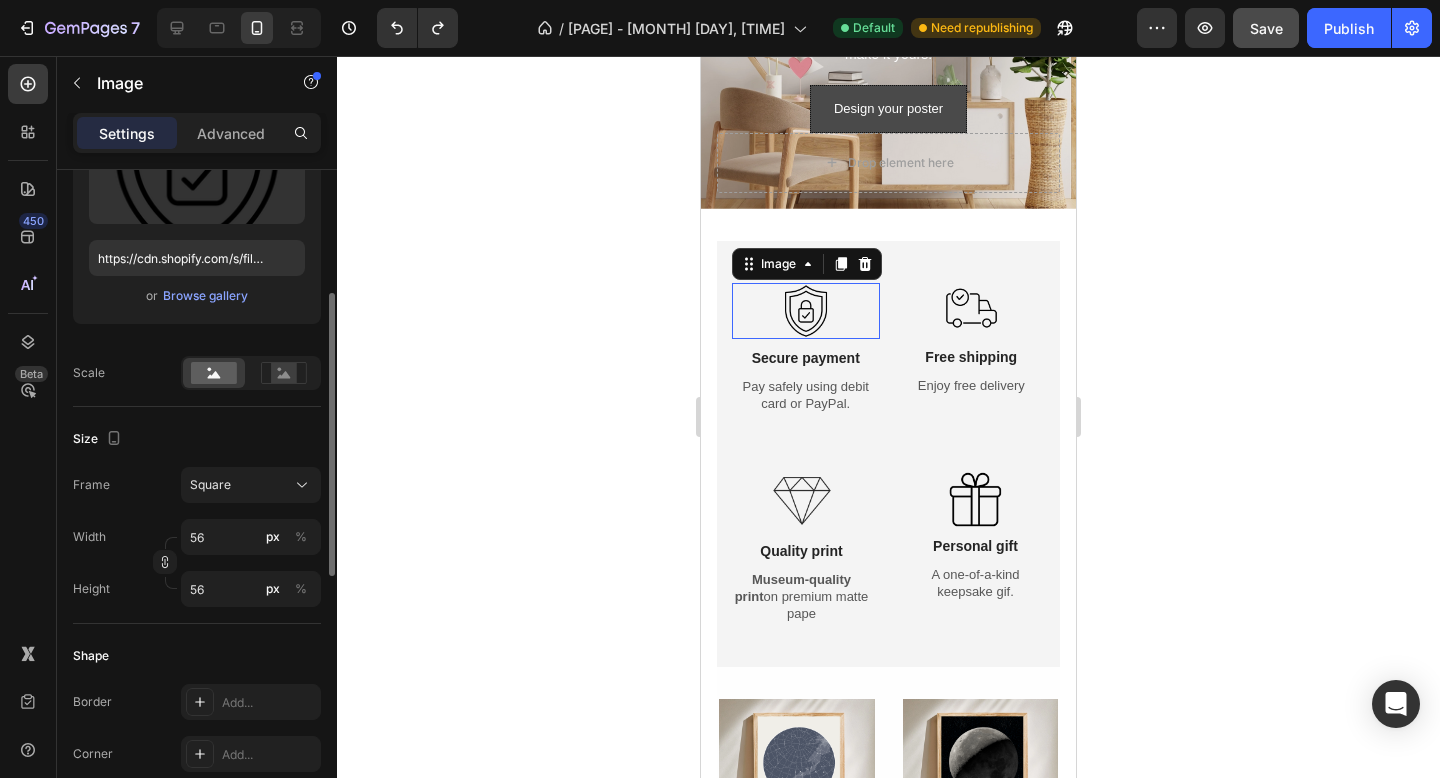 click at bounding box center (806, 311) 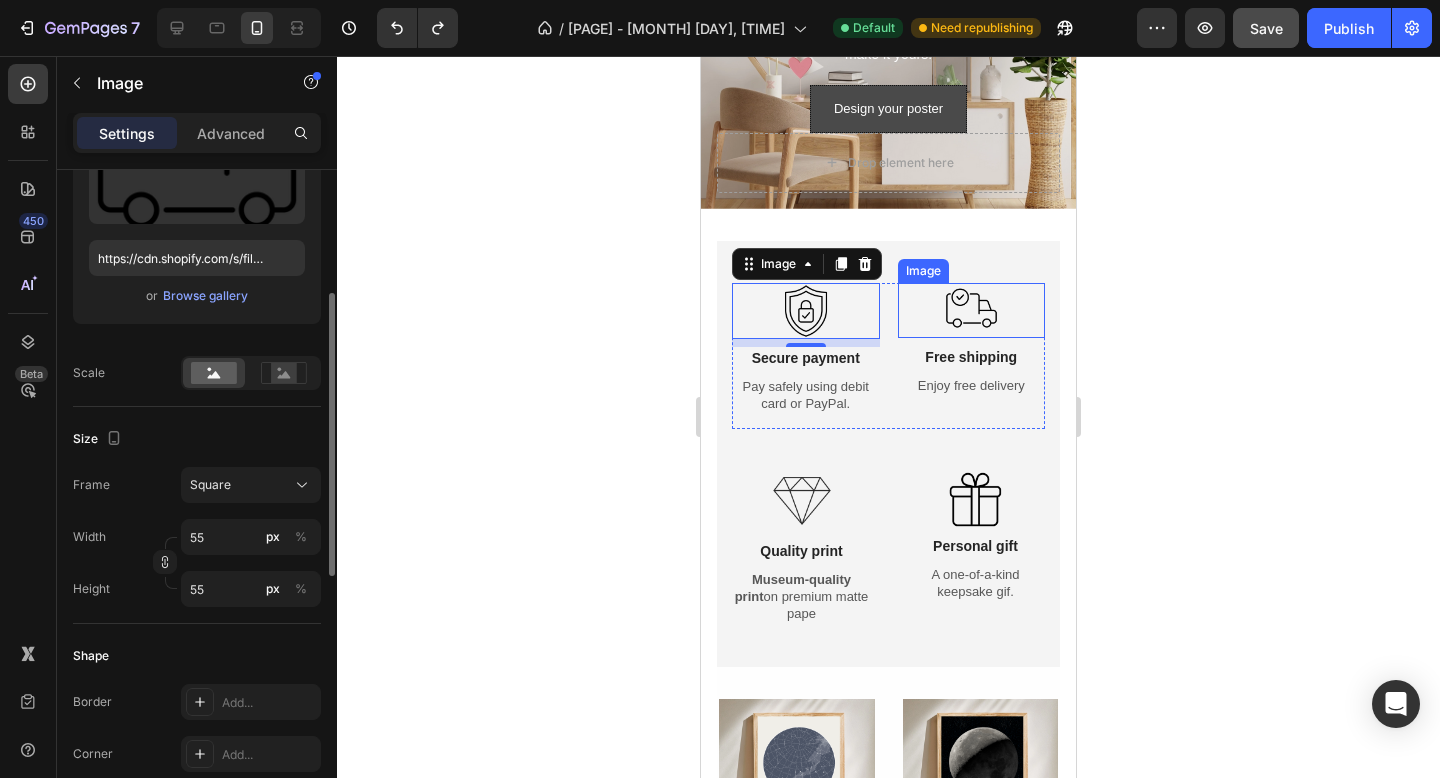 click at bounding box center (972, 310) 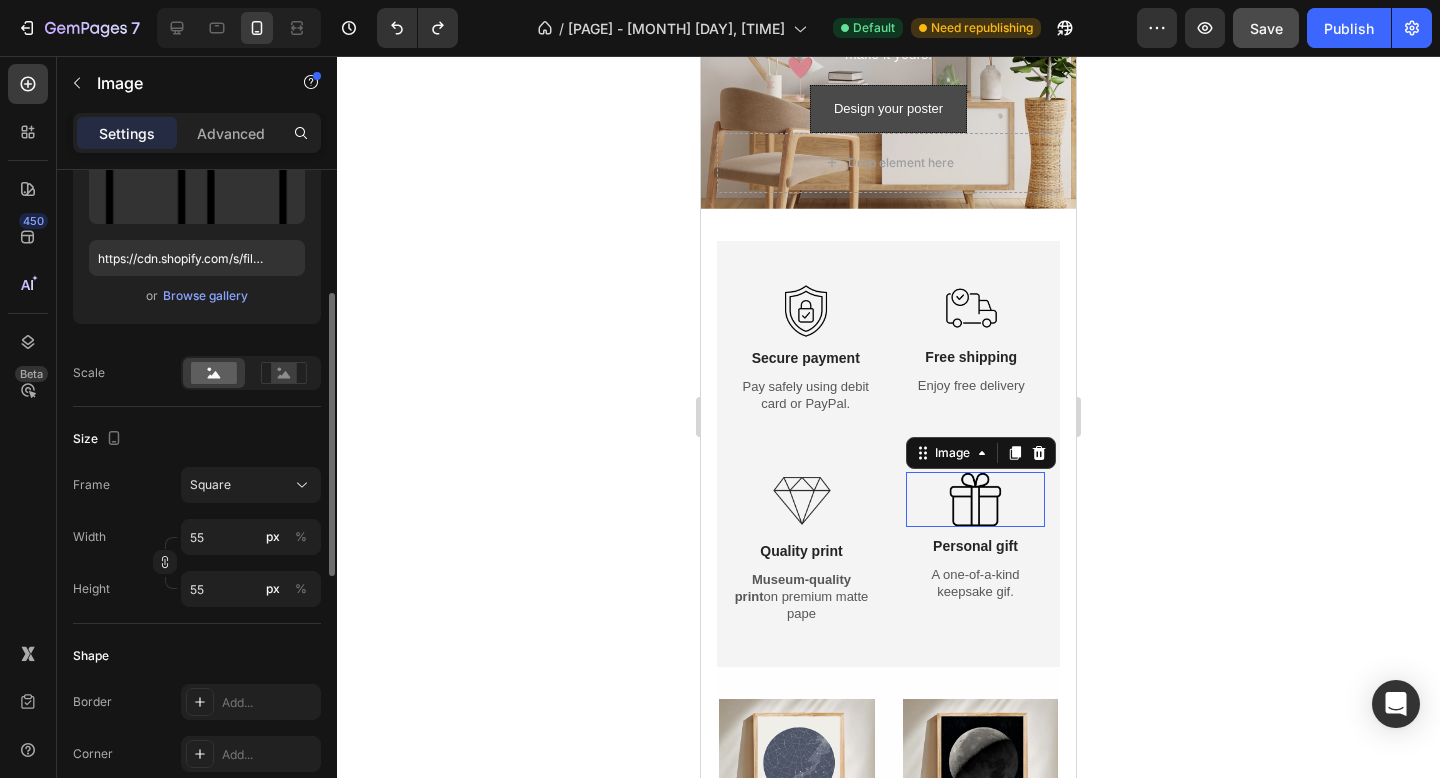 click at bounding box center [975, 499] 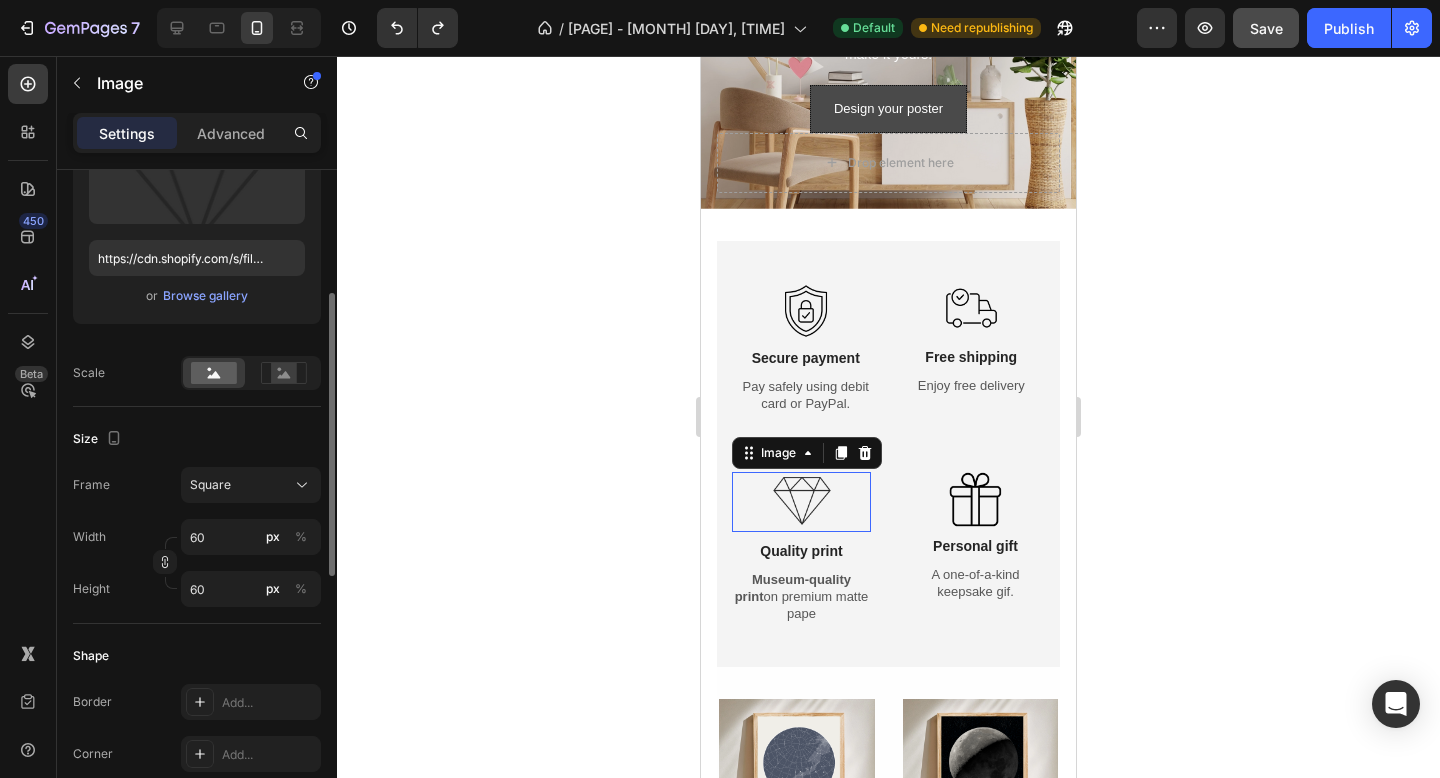 click at bounding box center [802, 502] 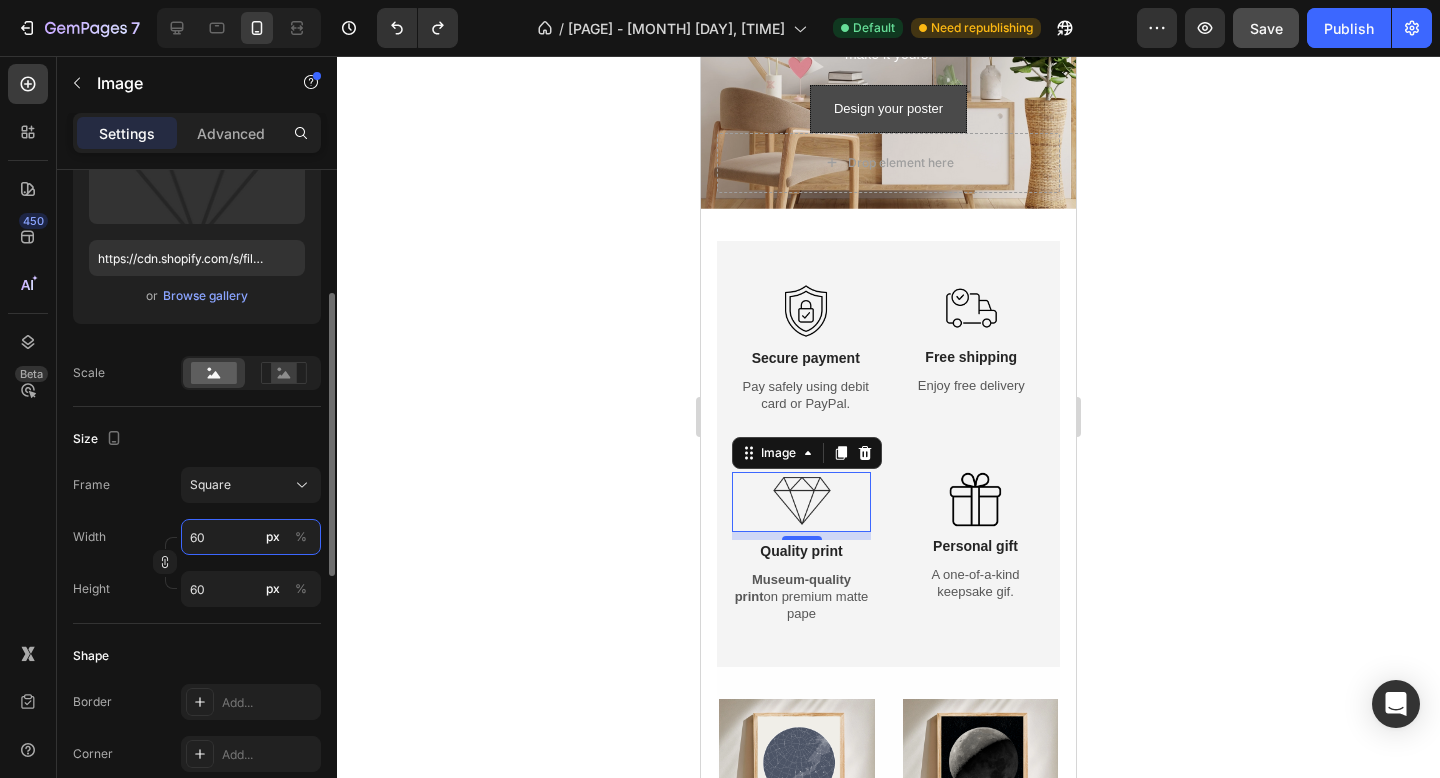 click on "60" at bounding box center (251, 537) 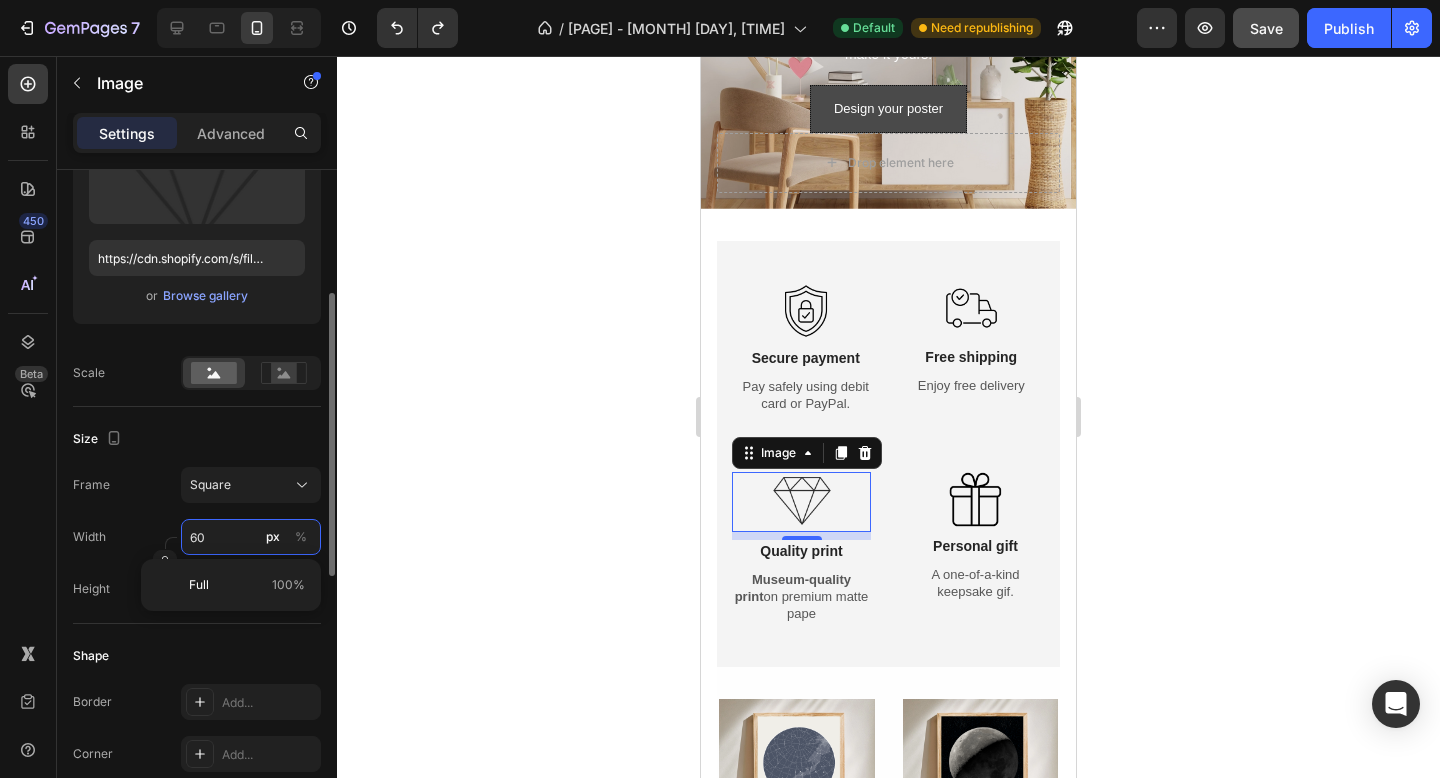 type on "5" 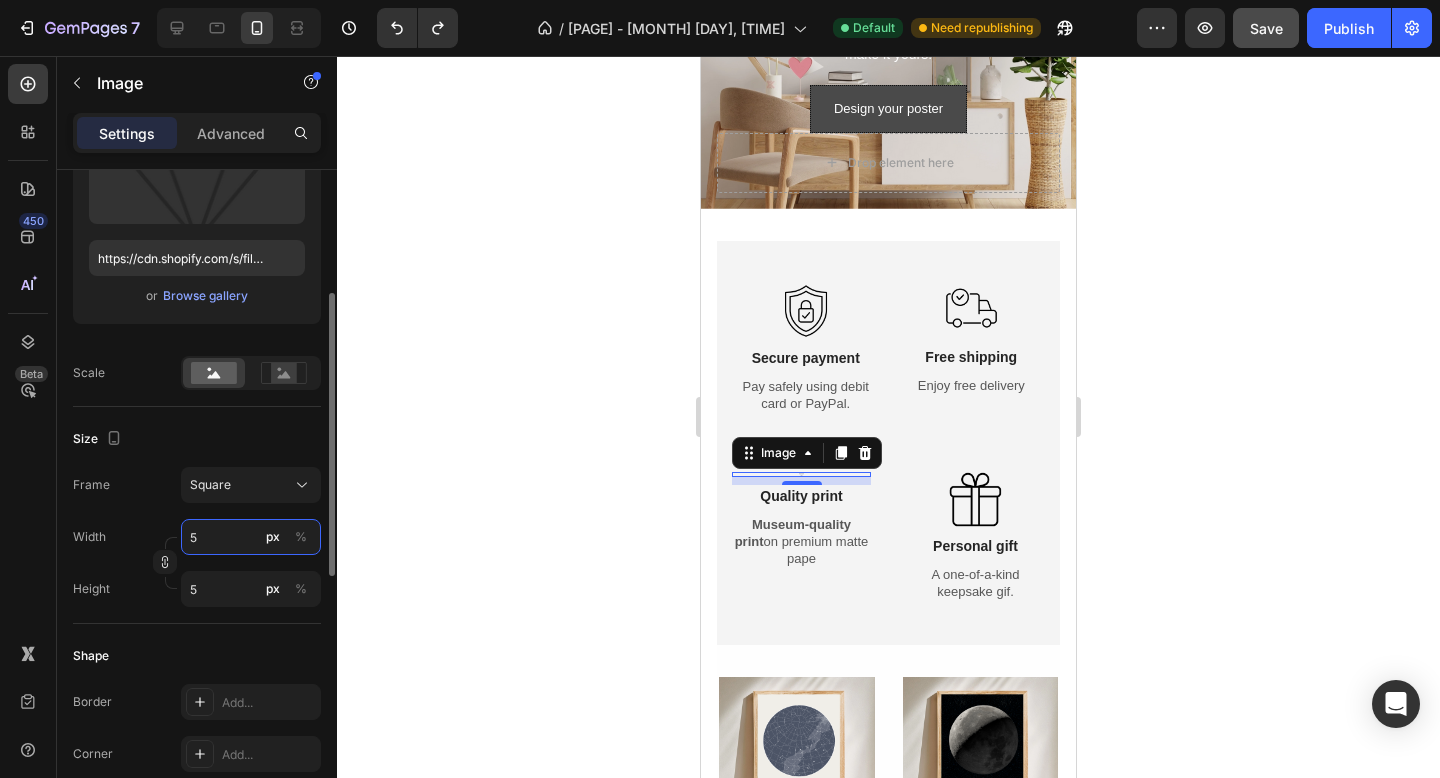 type on "55" 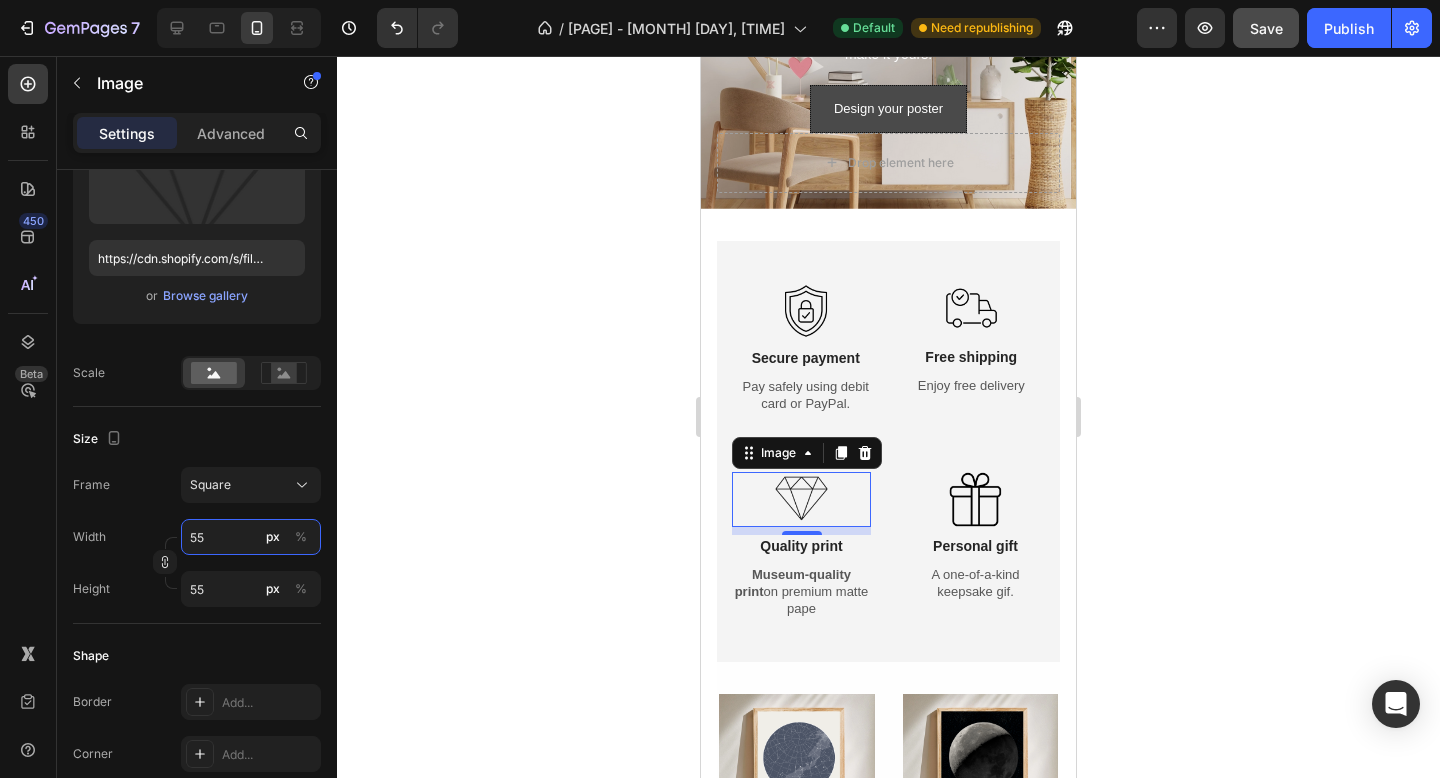 type on "55" 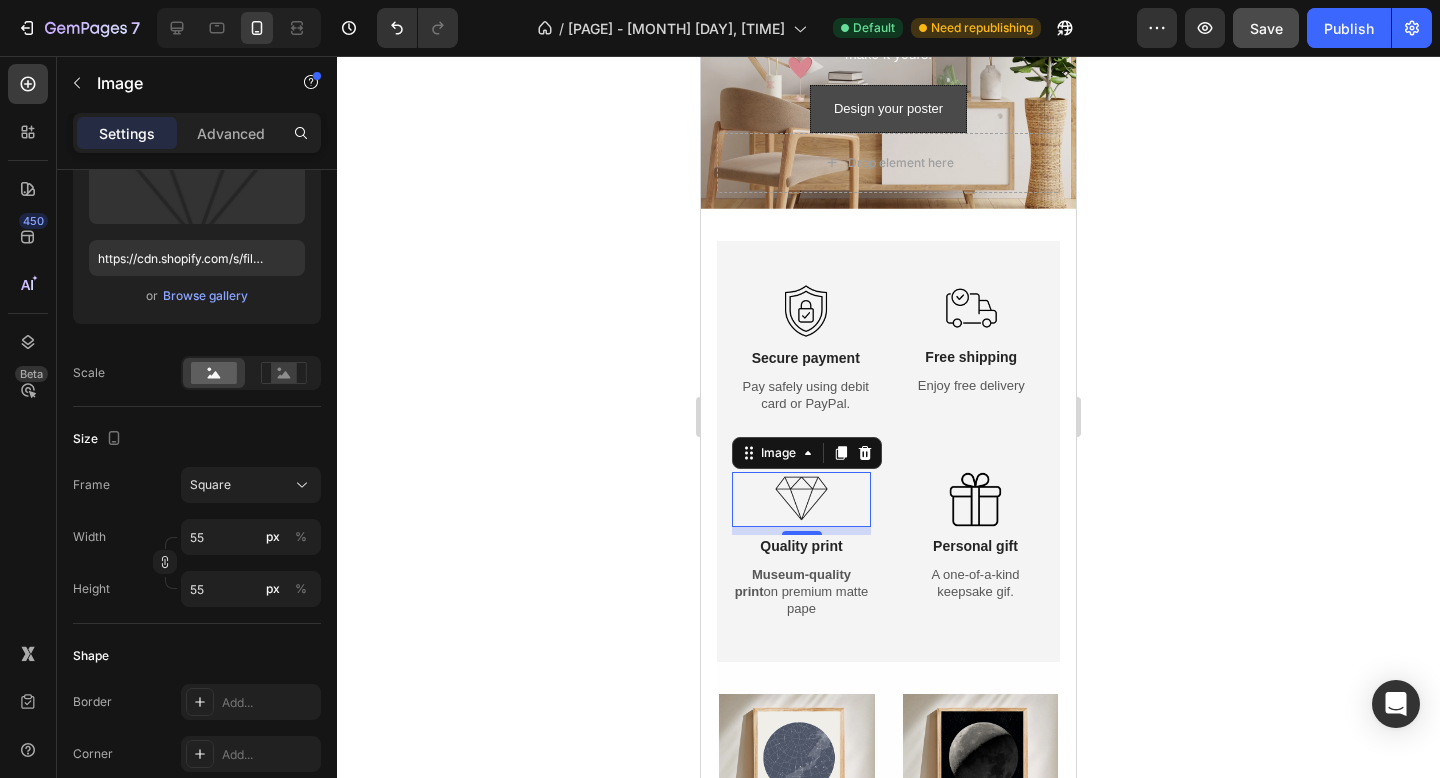 click 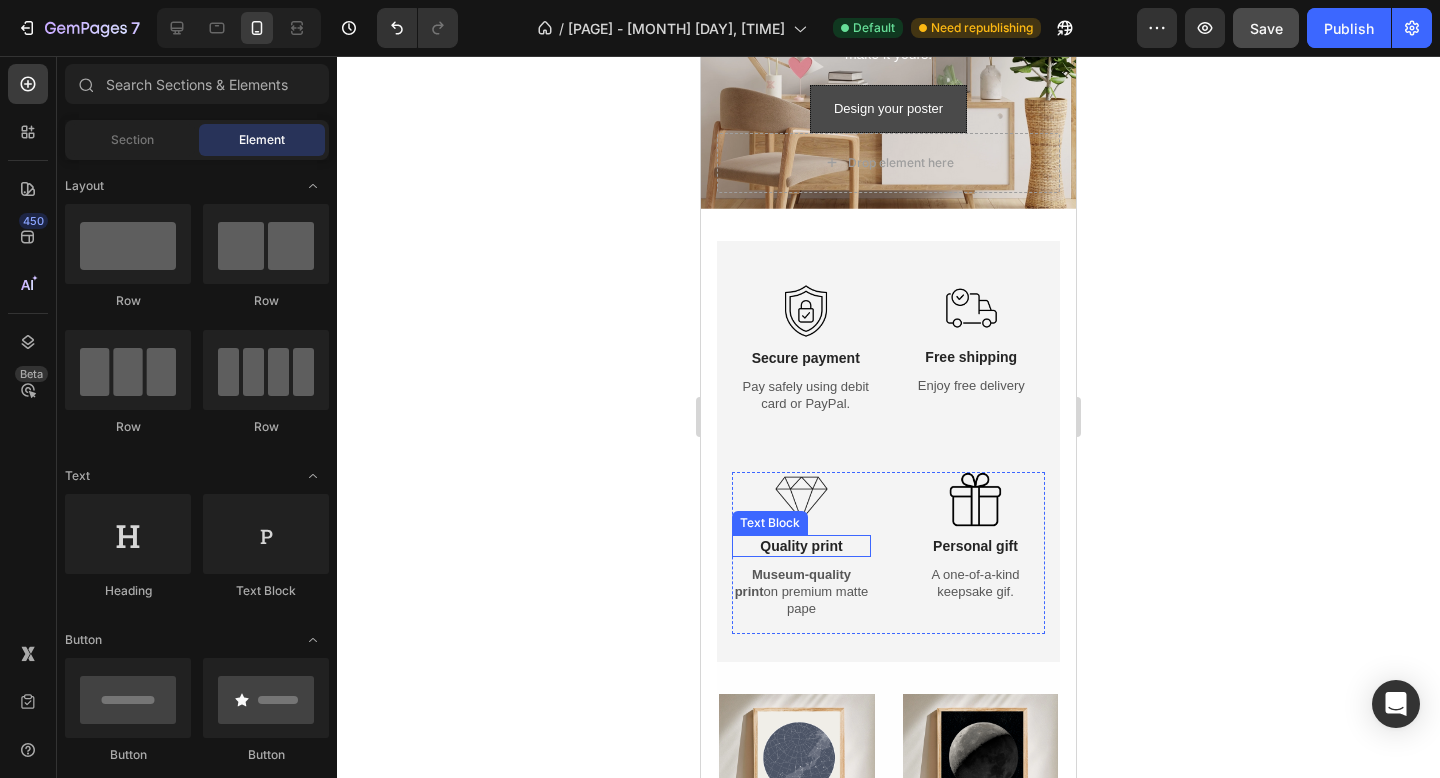 click on "Quality print" at bounding box center (801, 546) 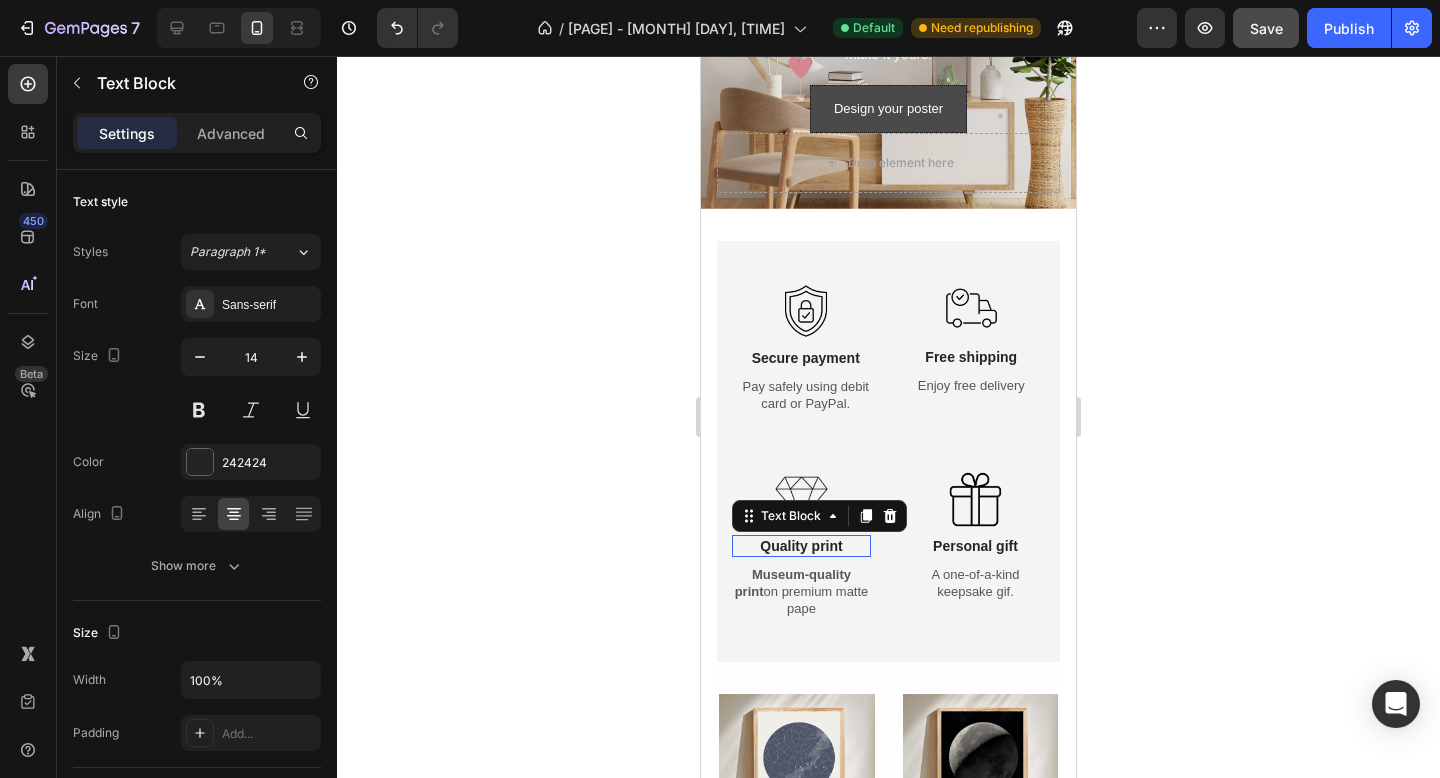 click on "Quality print" at bounding box center [801, 546] 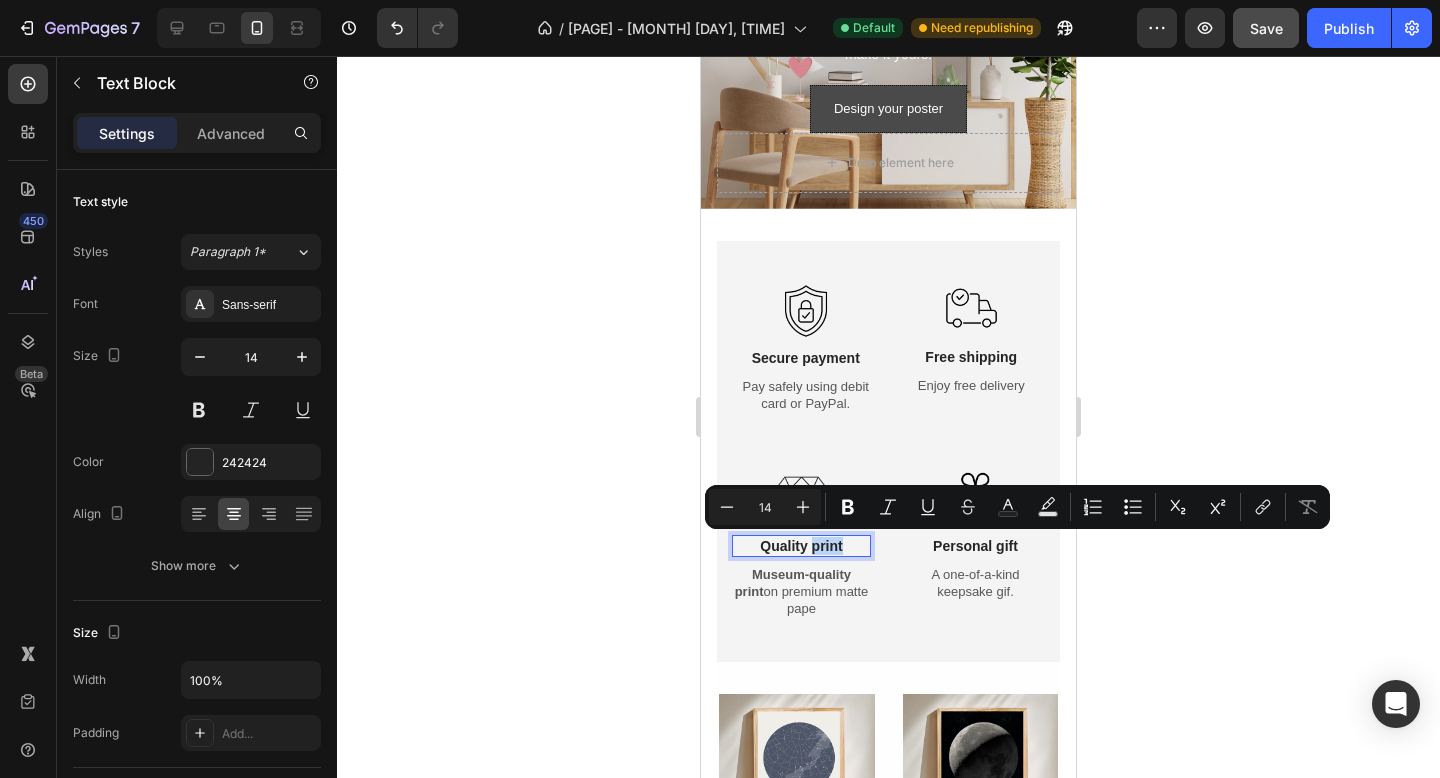 click on "Quality print" at bounding box center [801, 546] 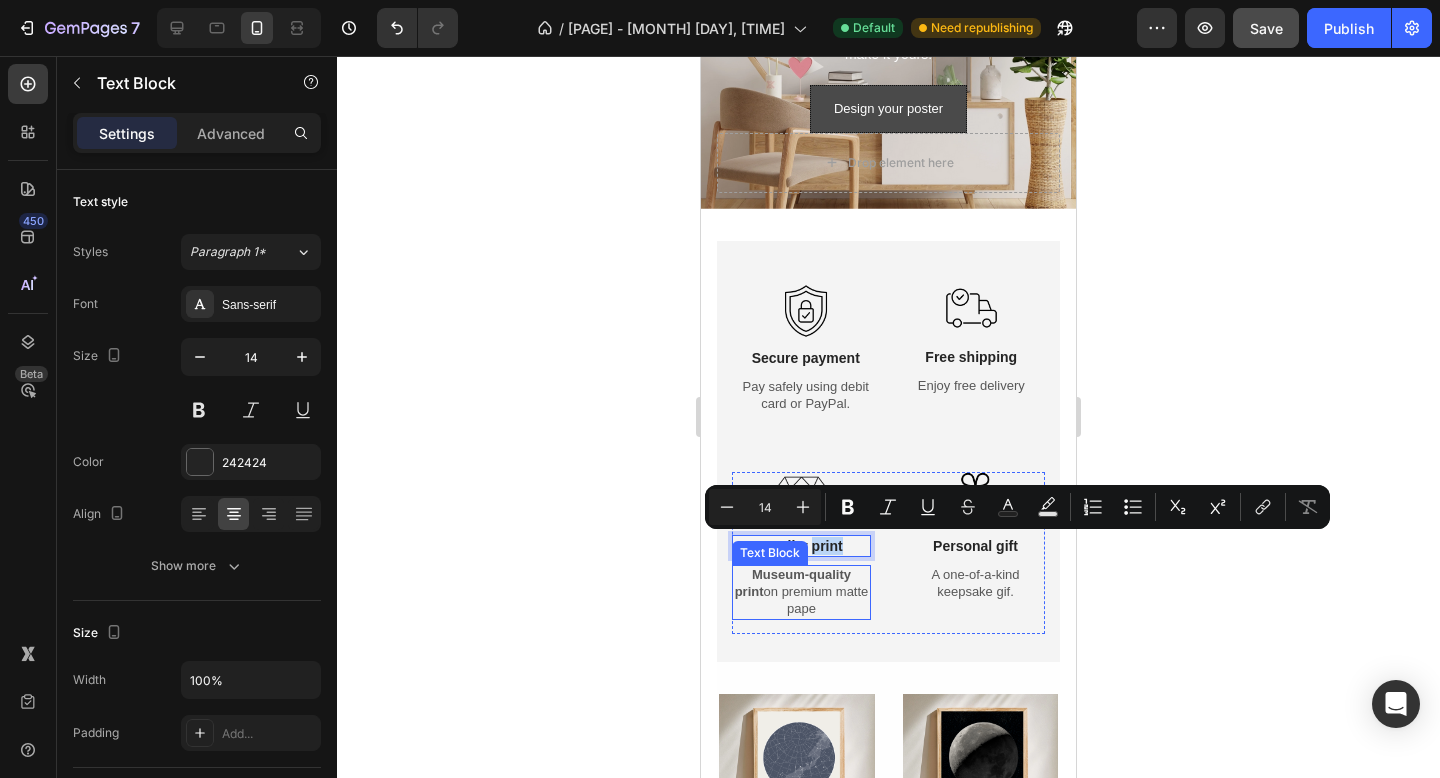click on "Museum-quality print  on premium matte pape" at bounding box center (801, 592) 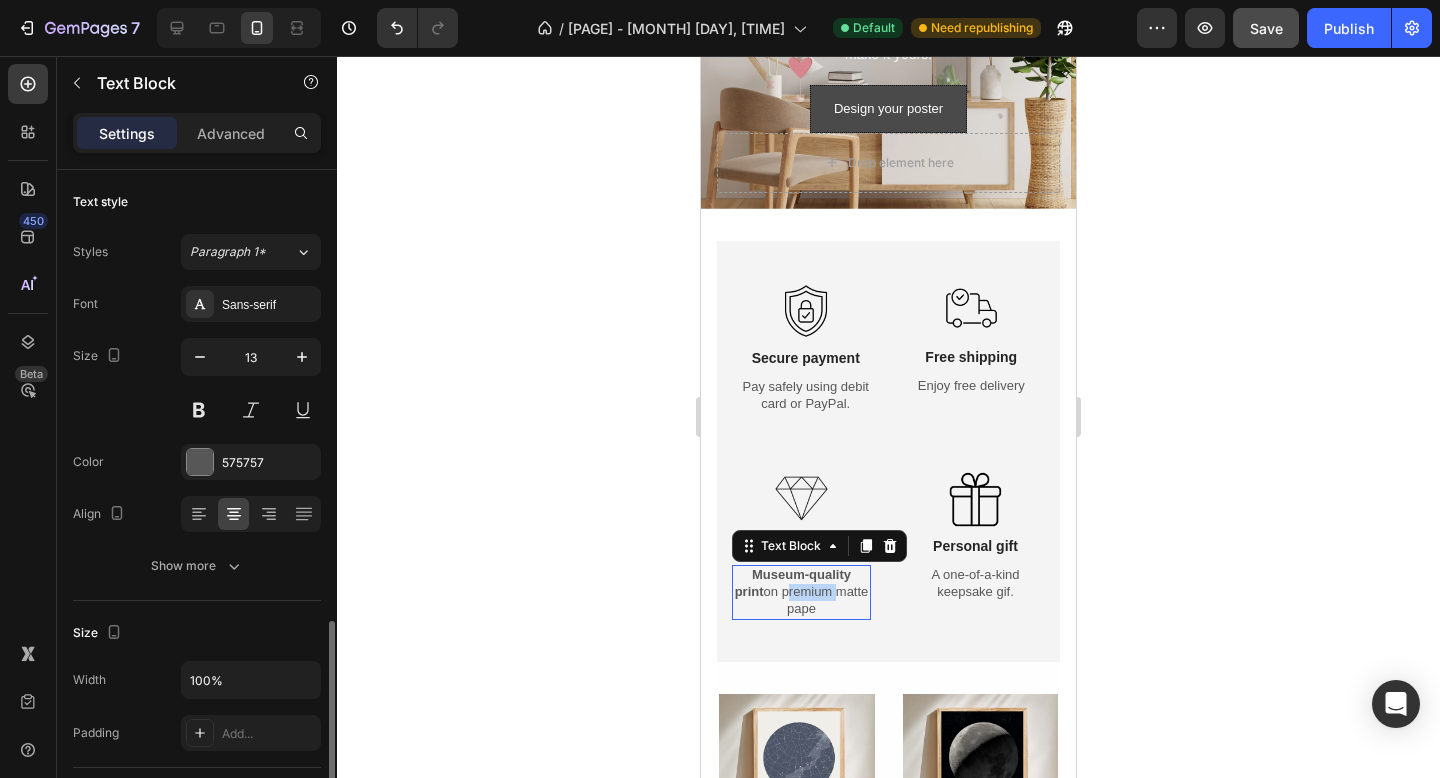 scroll, scrollTop: 289, scrollLeft: 0, axis: vertical 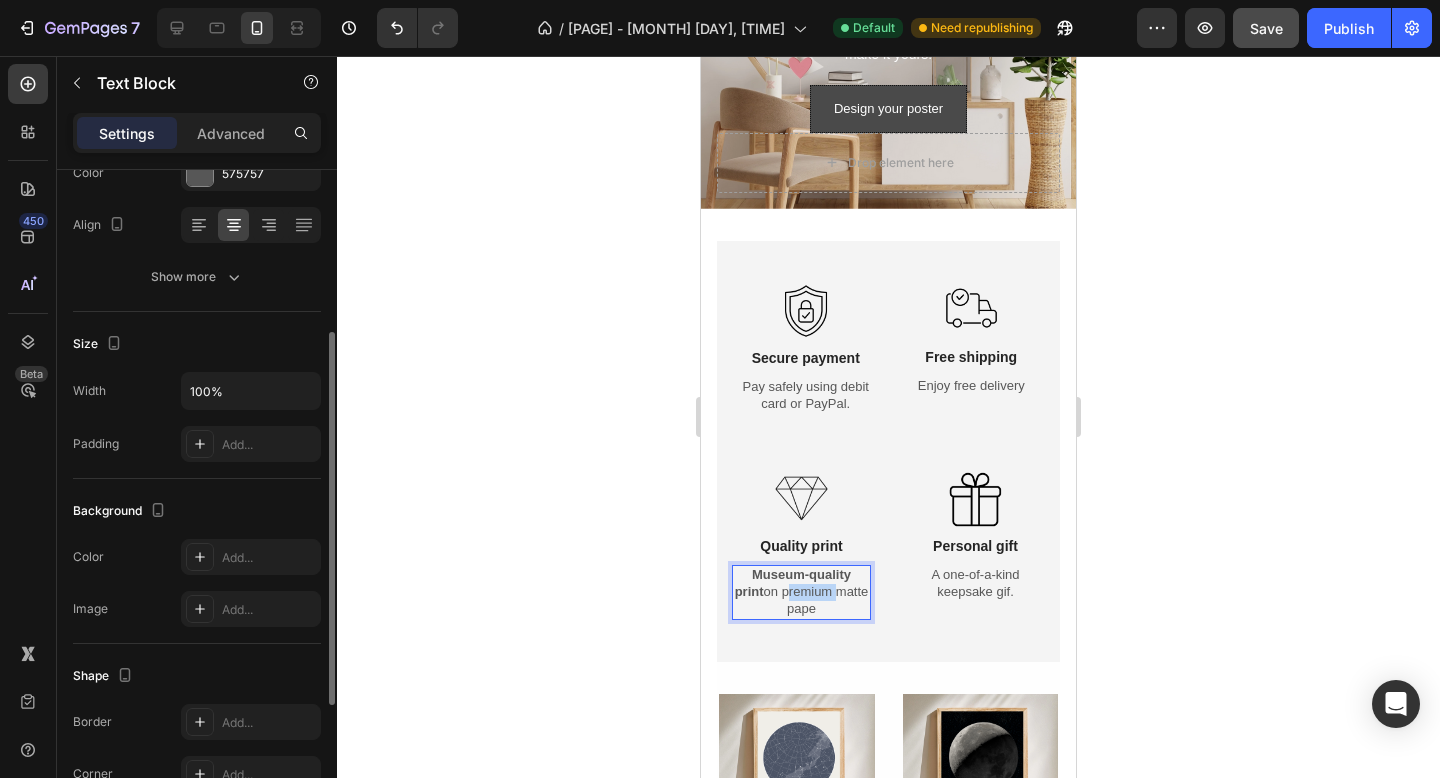 click on "Museum-quality print  on premium matte pape" at bounding box center [801, 592] 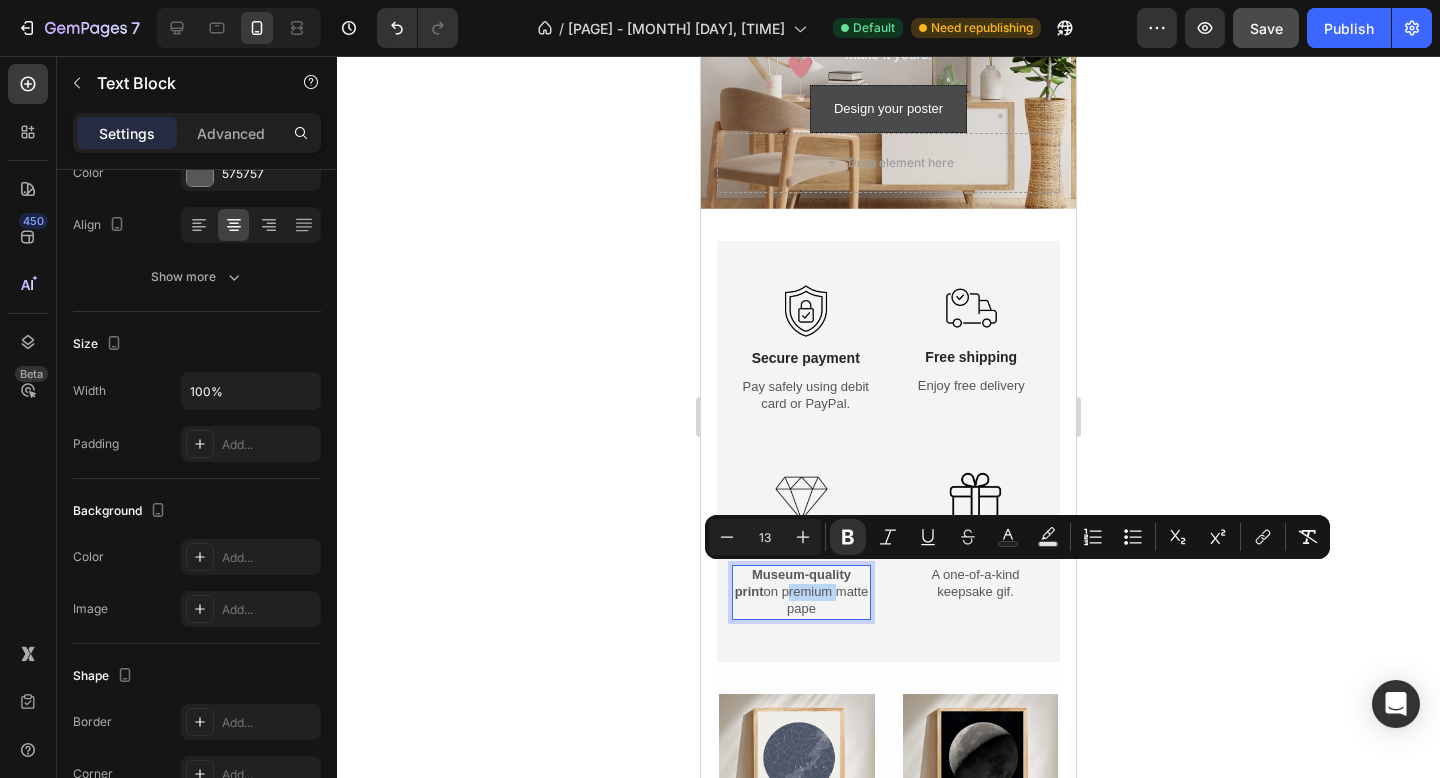 copy on "Museum-quality print  on premium matte pape" 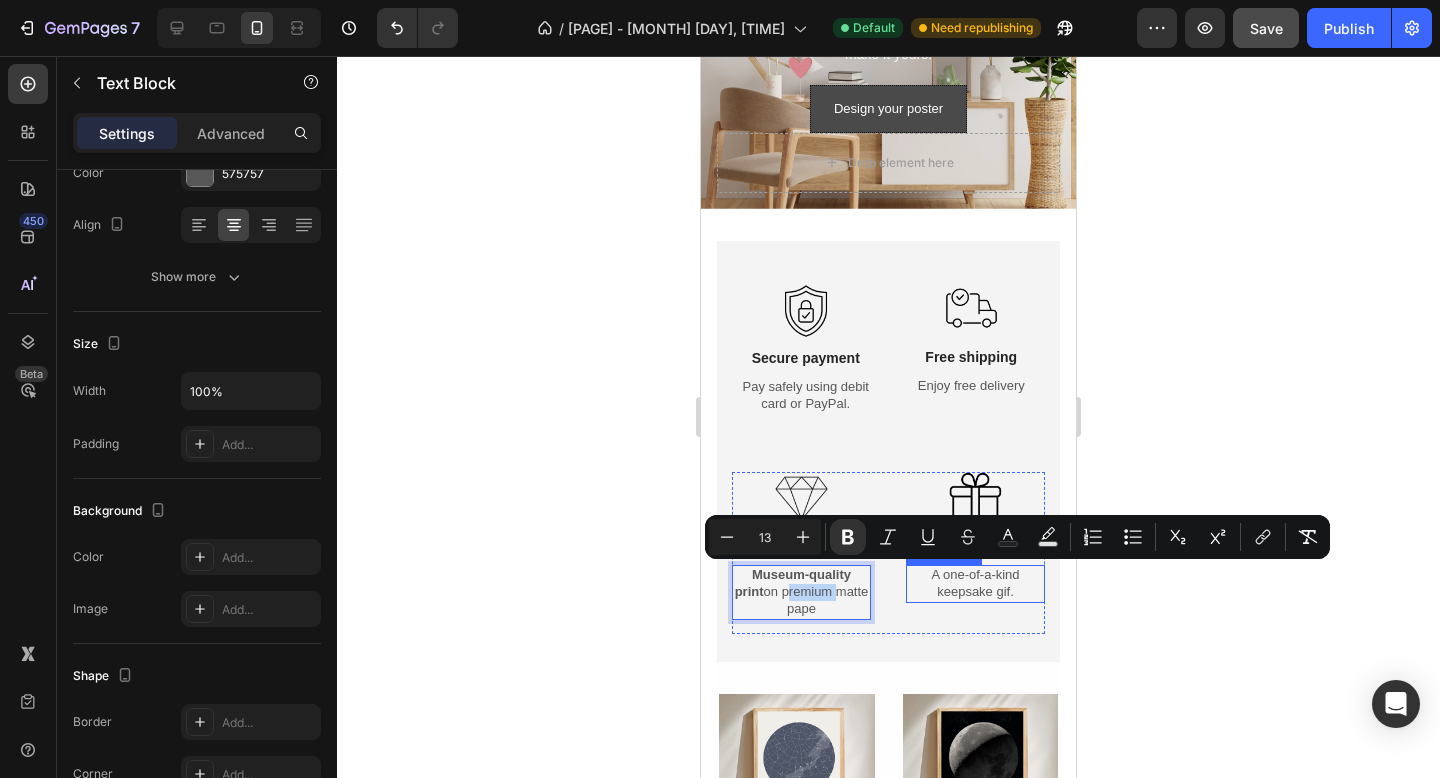 click on "A one-of-a-kind keepsake gif." at bounding box center (975, 584) 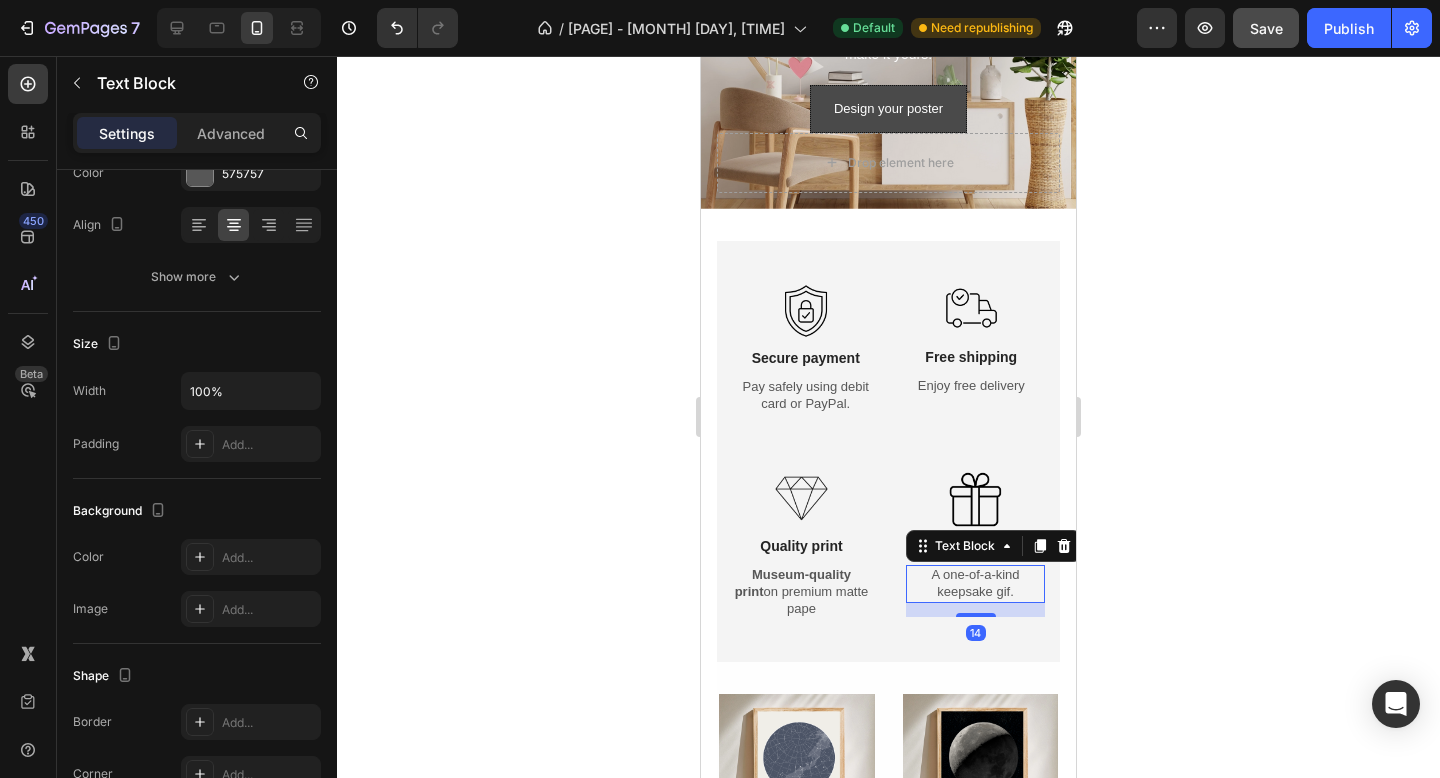 click on "A one-of-a-kind keepsake gif." at bounding box center [975, 584] 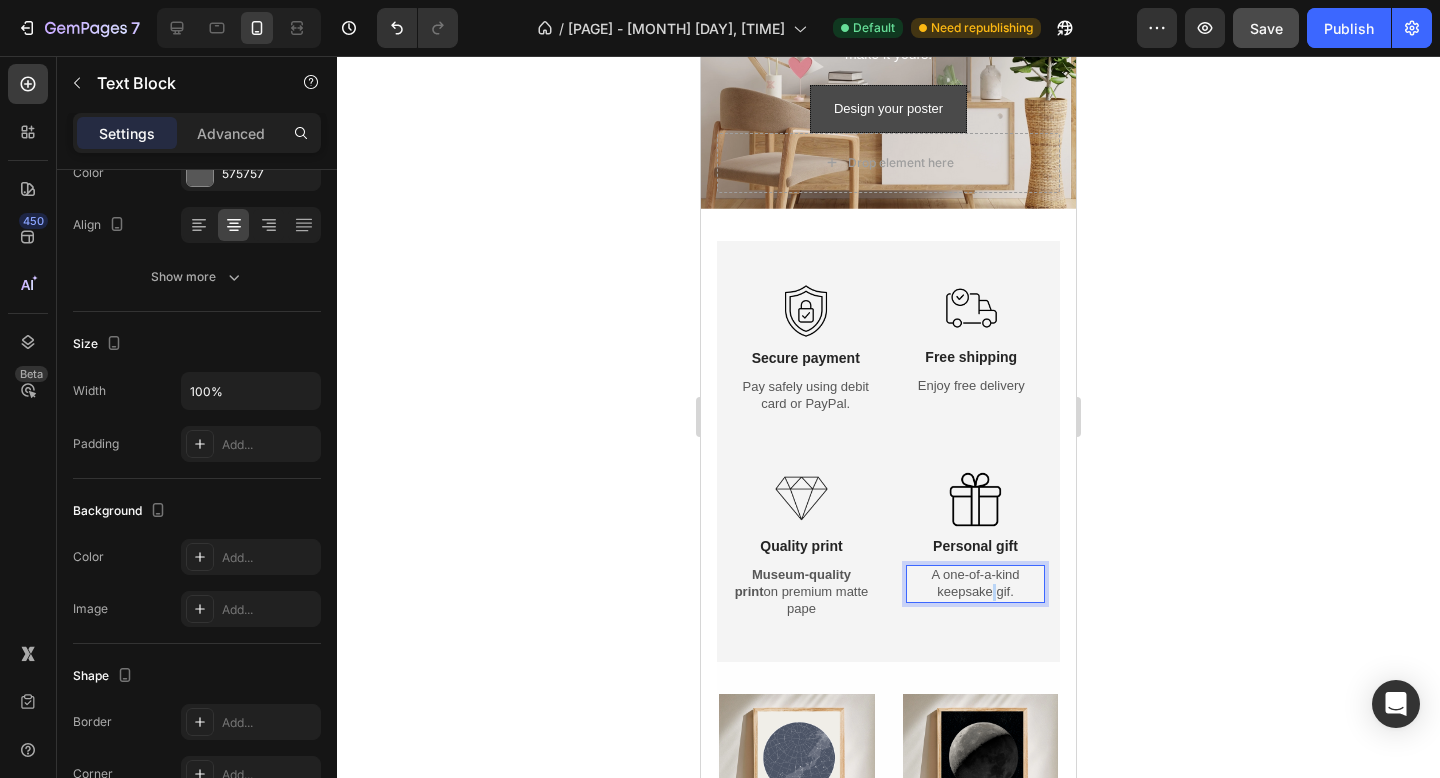 click on "A one-of-a-kind keepsake gif." at bounding box center [975, 584] 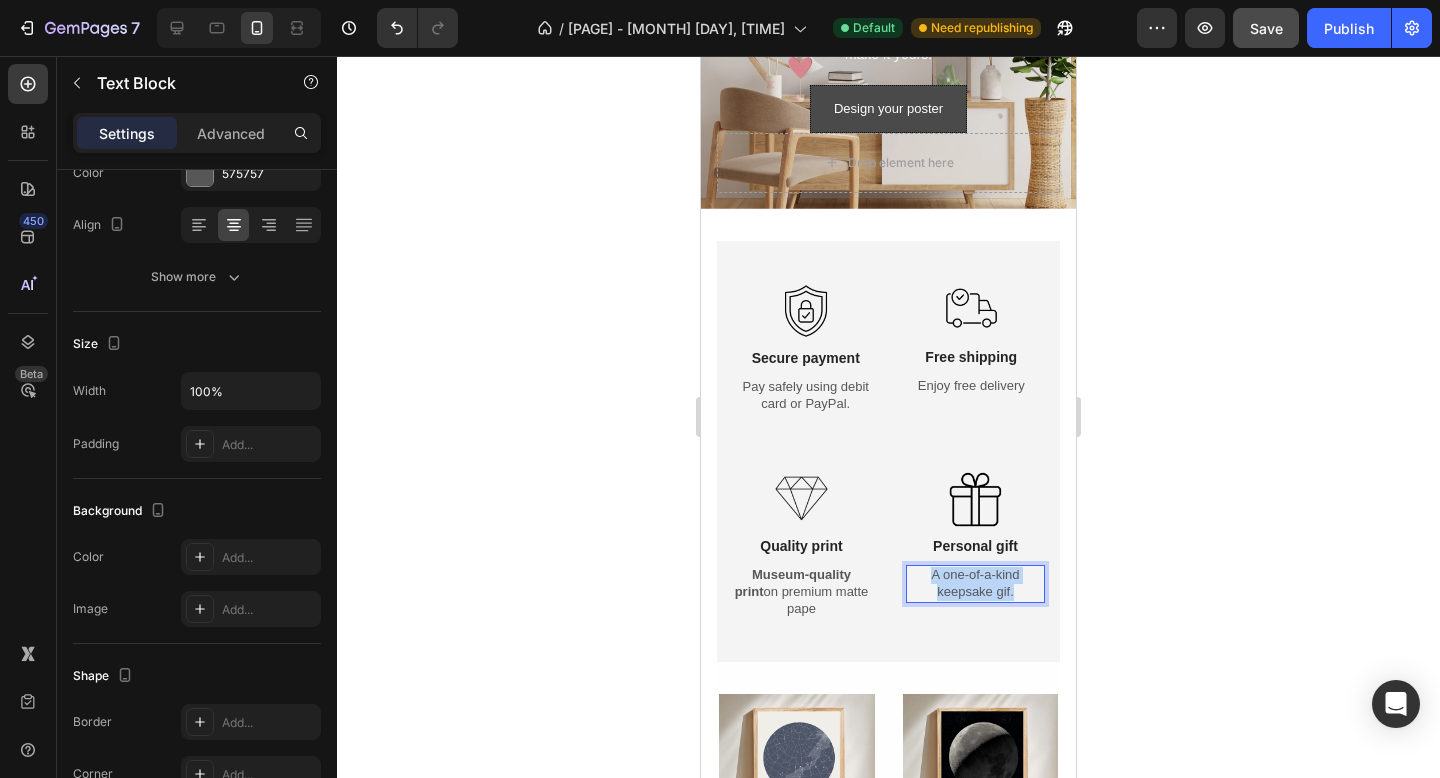 click on "A one-of-a-kind keepsake gif." at bounding box center [975, 584] 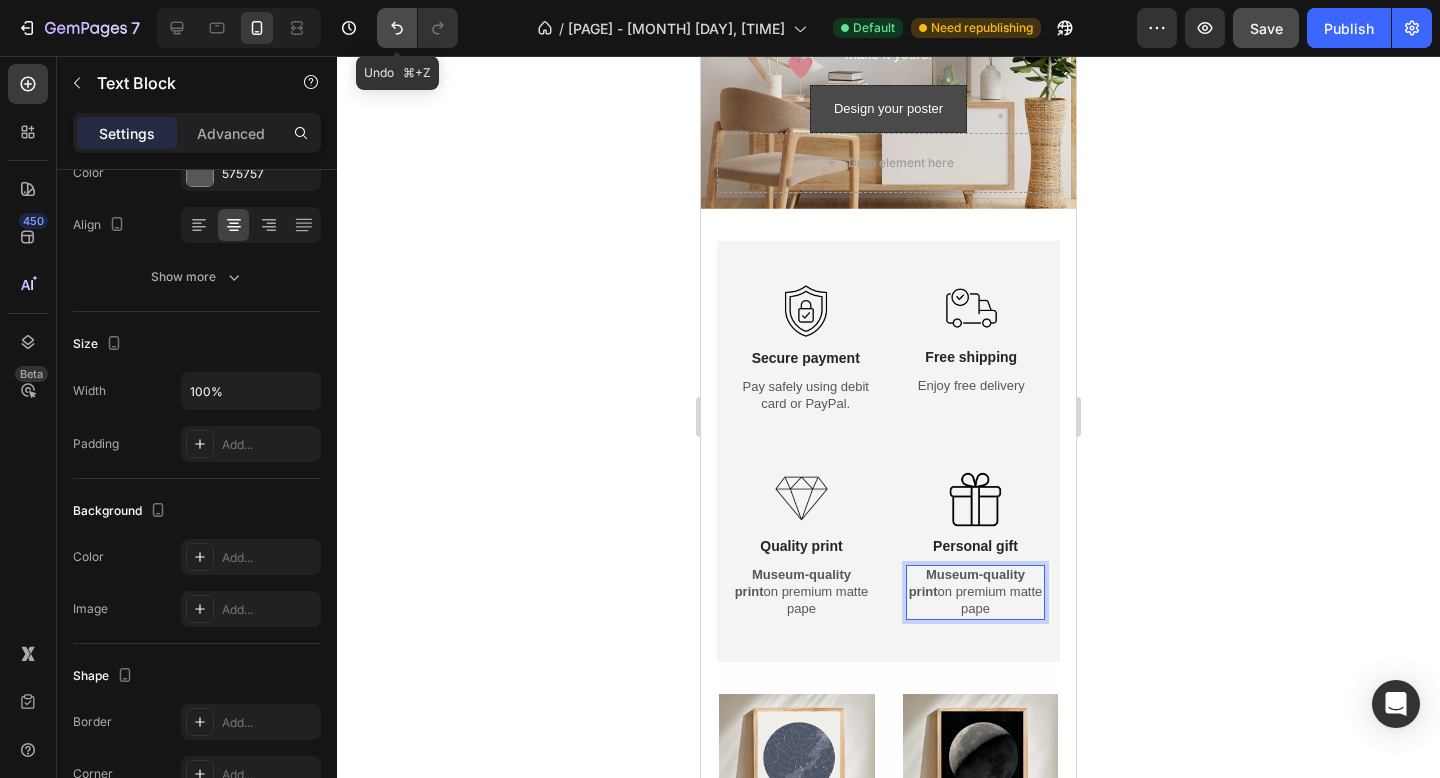 click 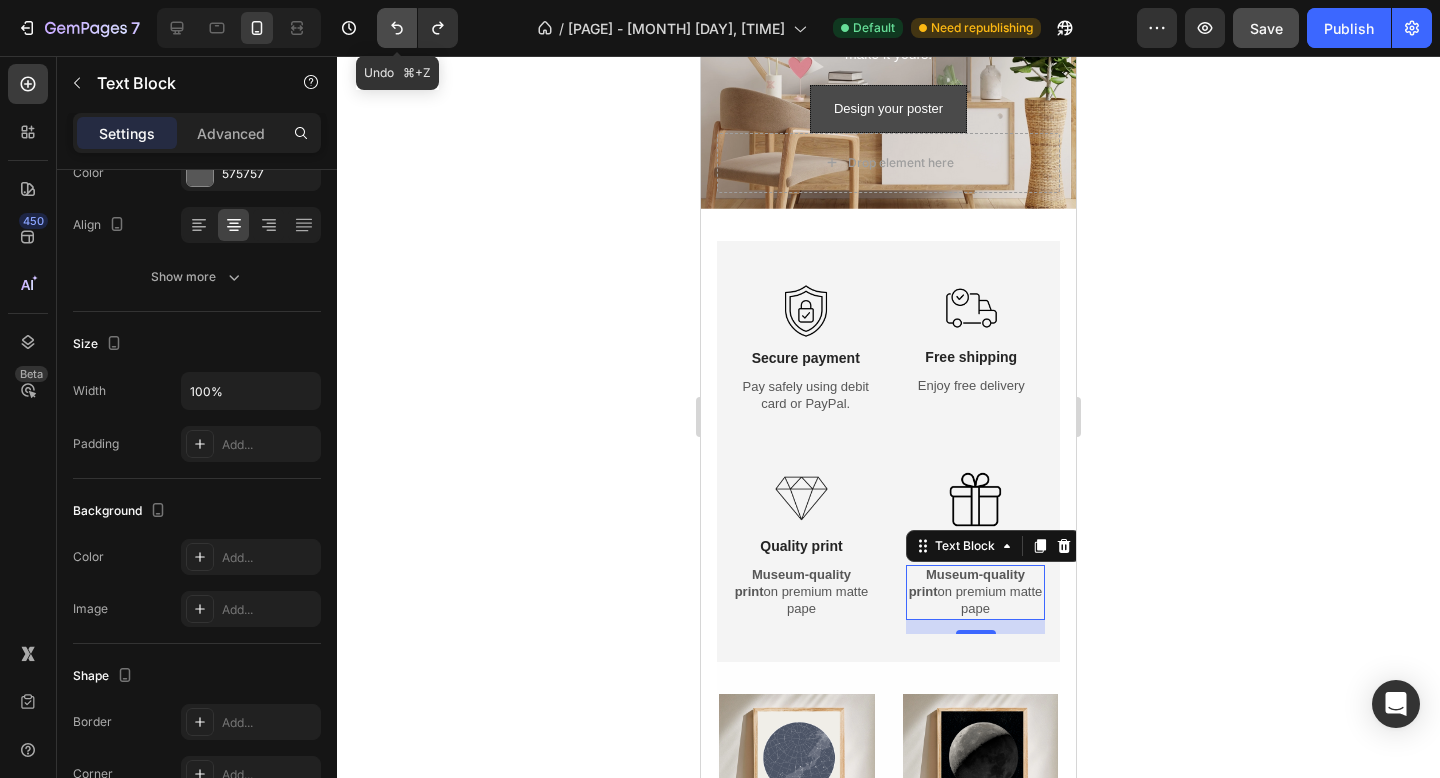 click 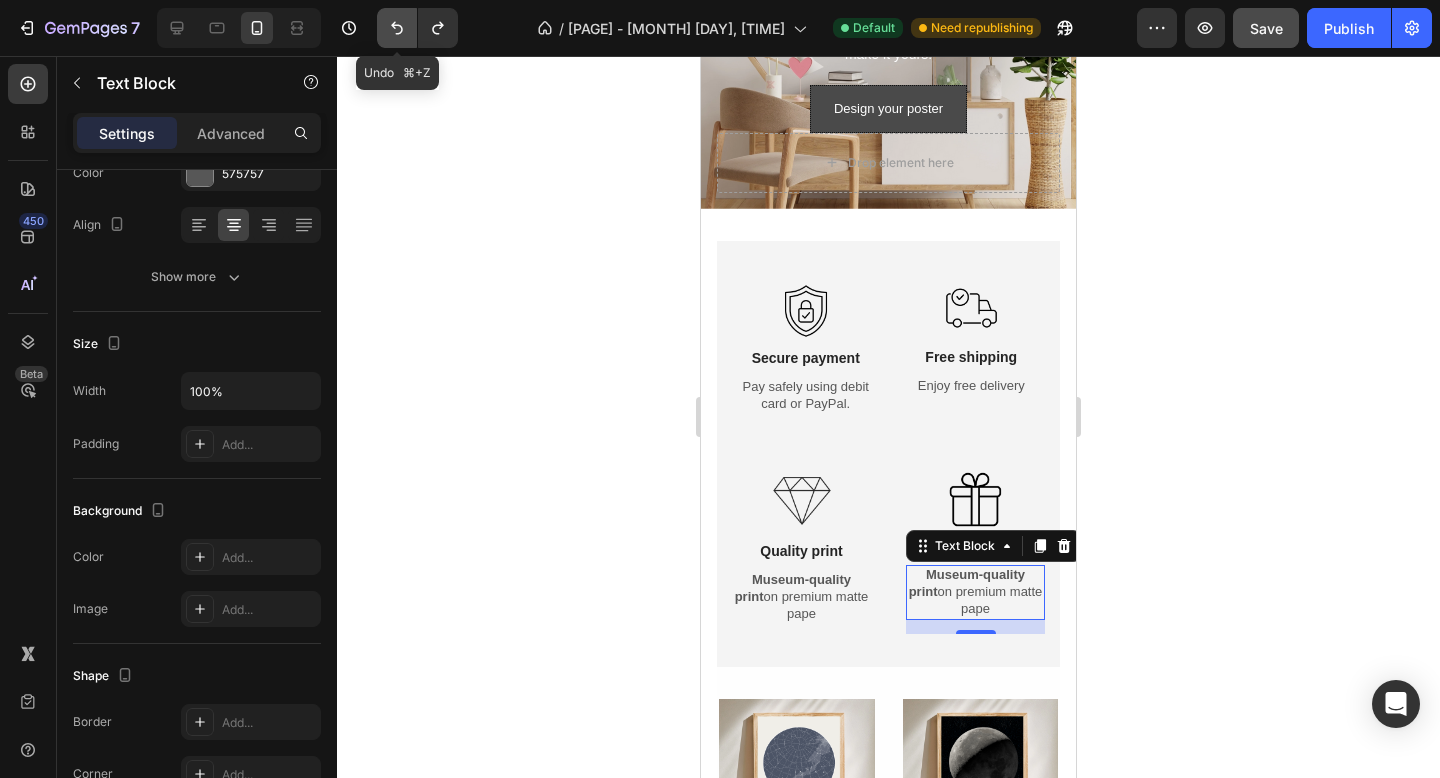 click 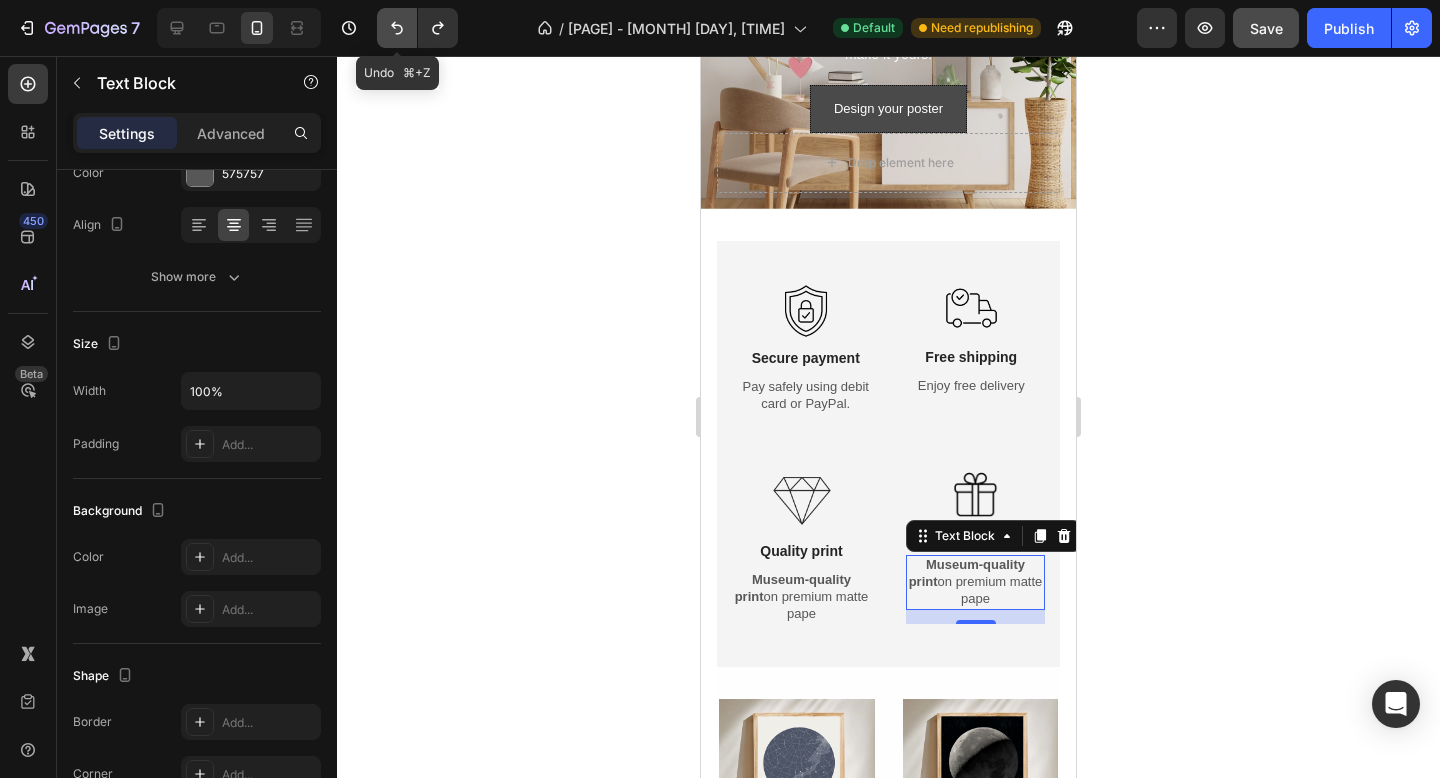 click 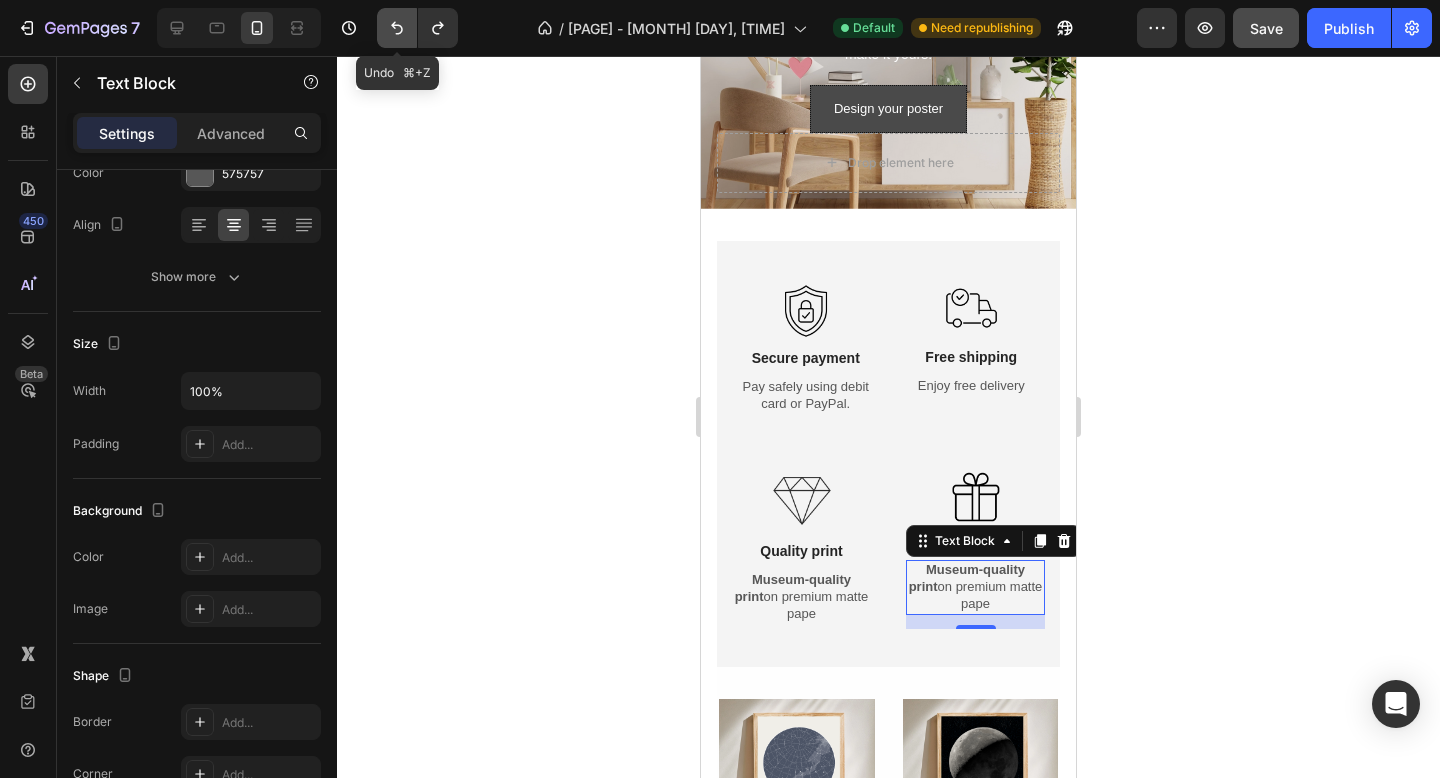 click 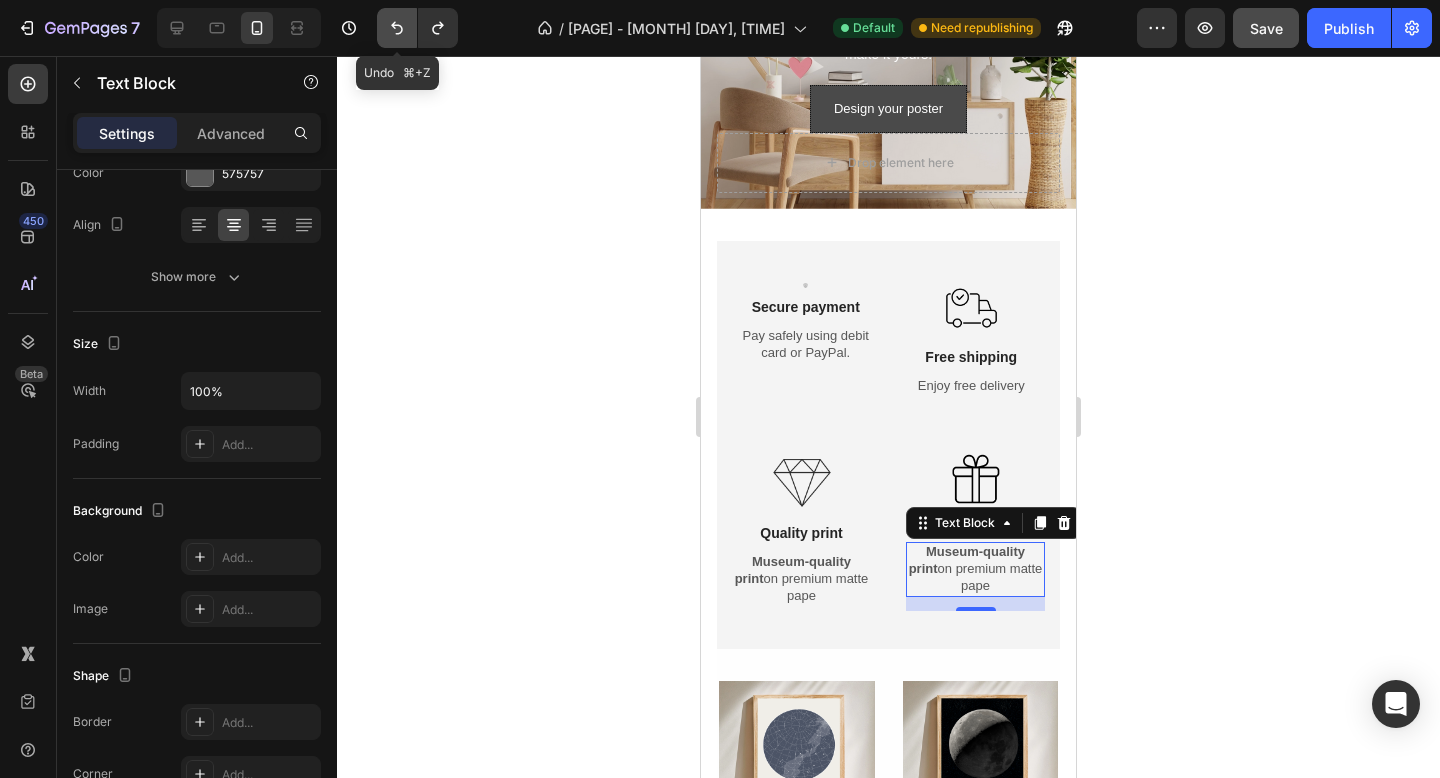 click 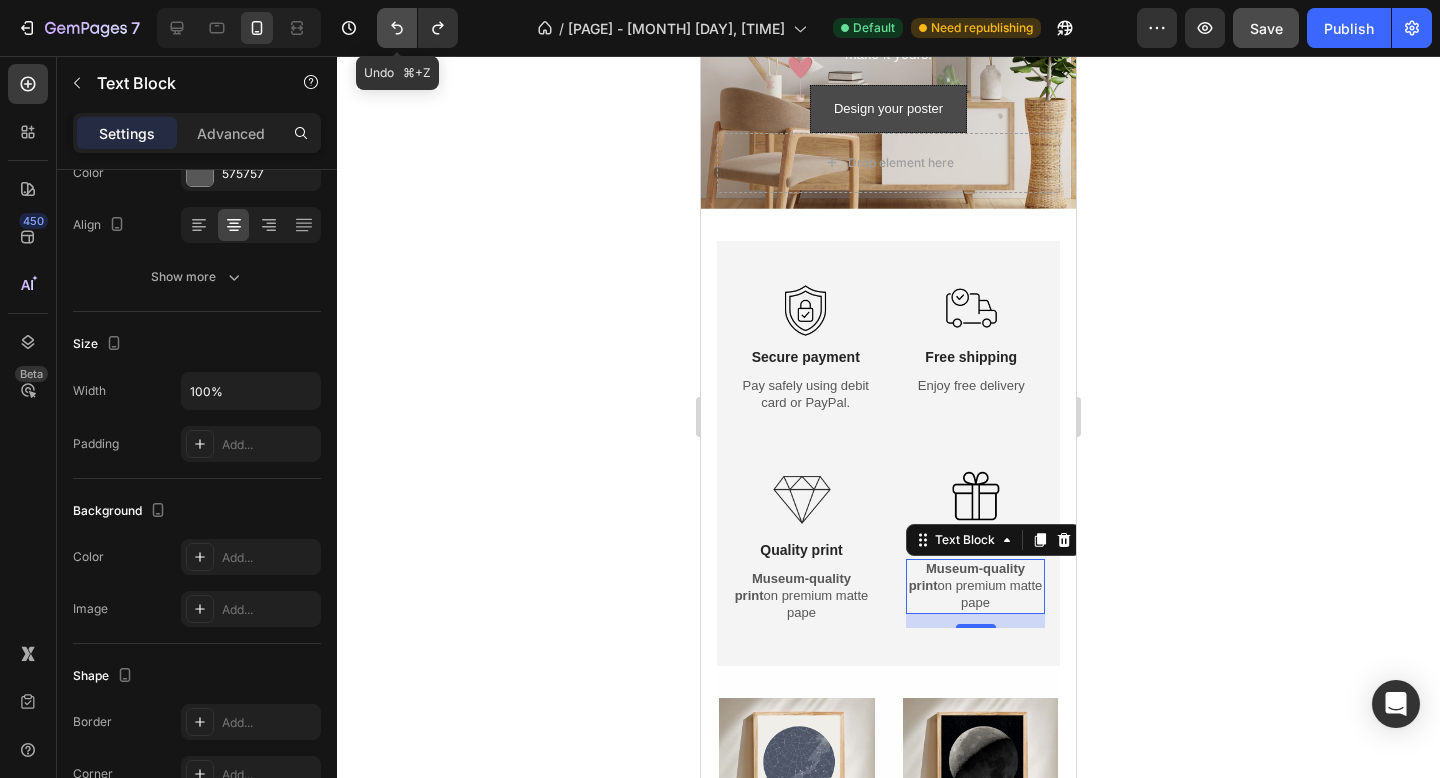 click 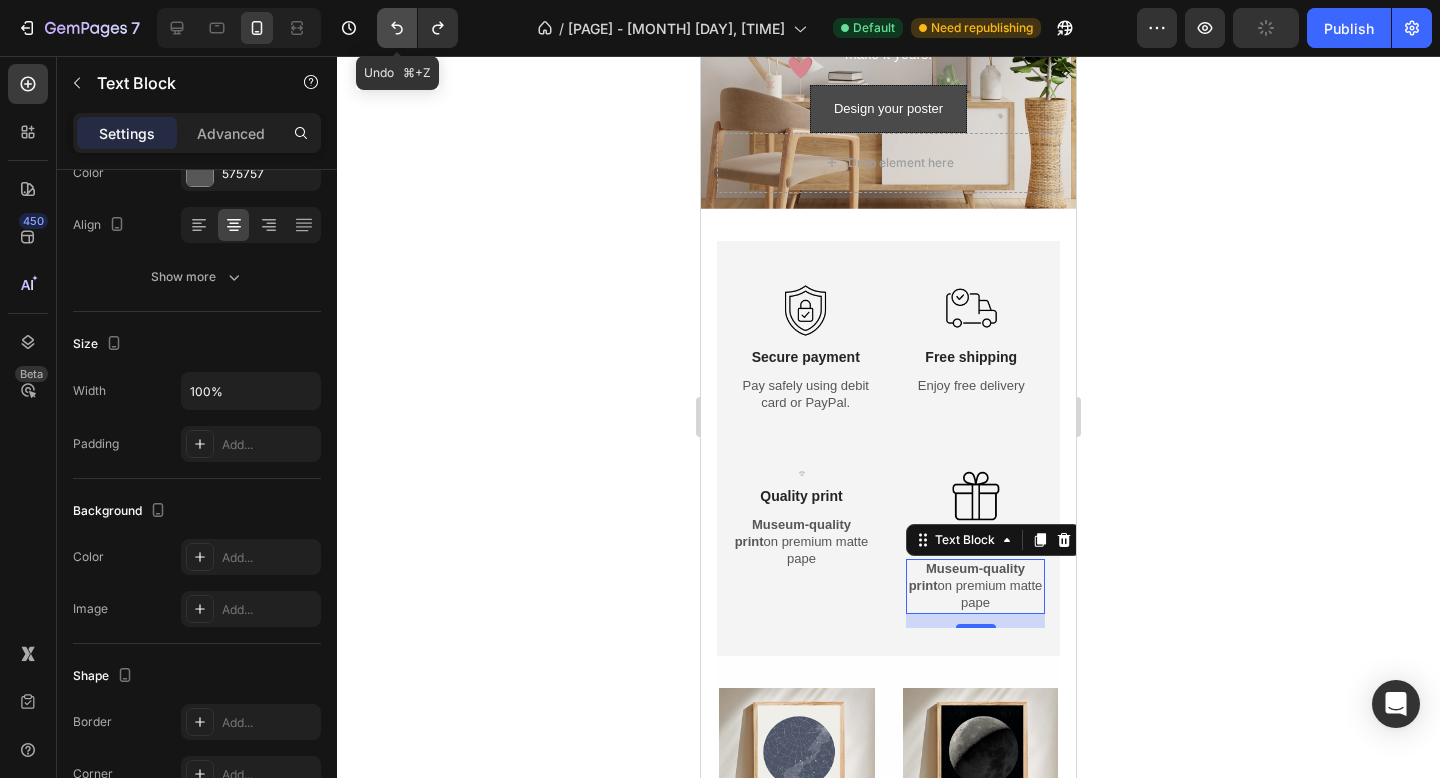 click 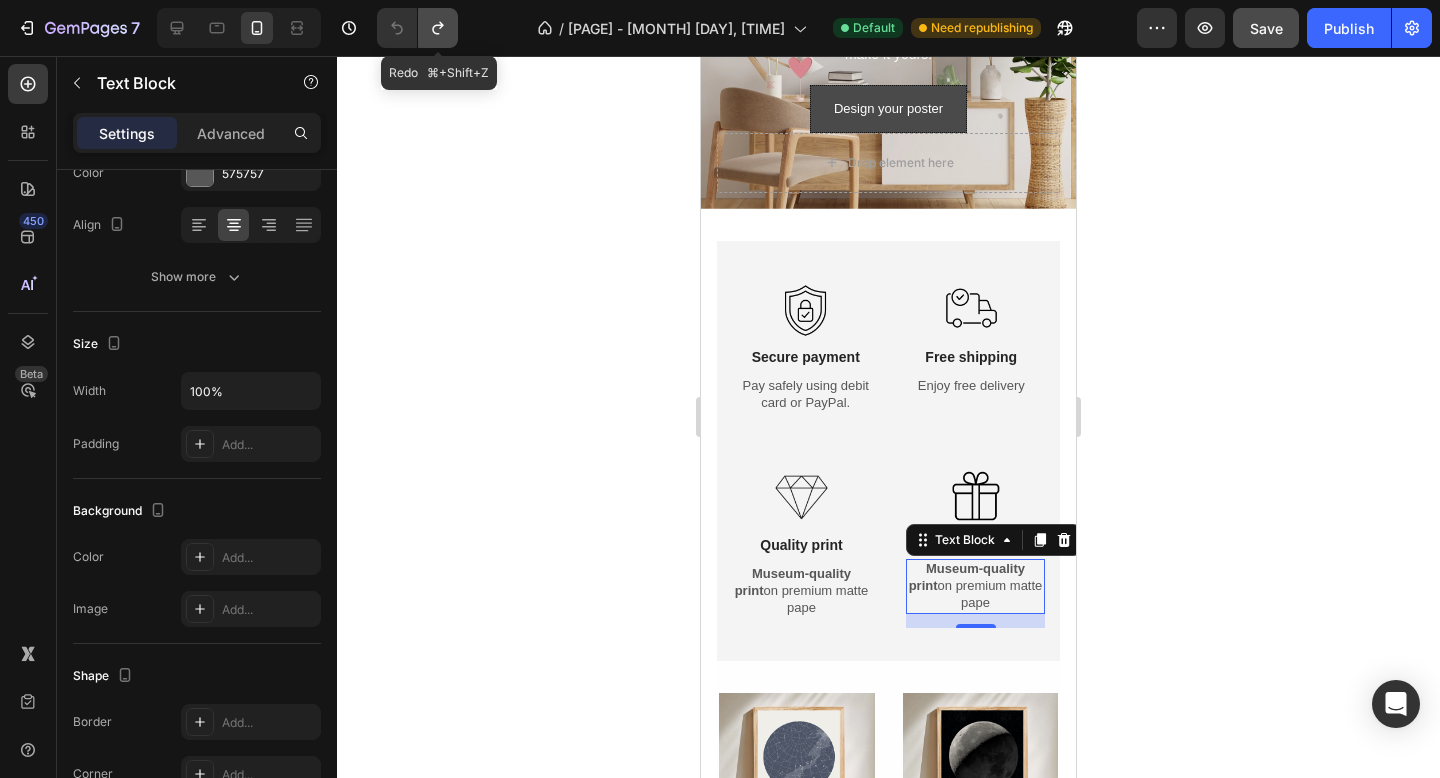 click 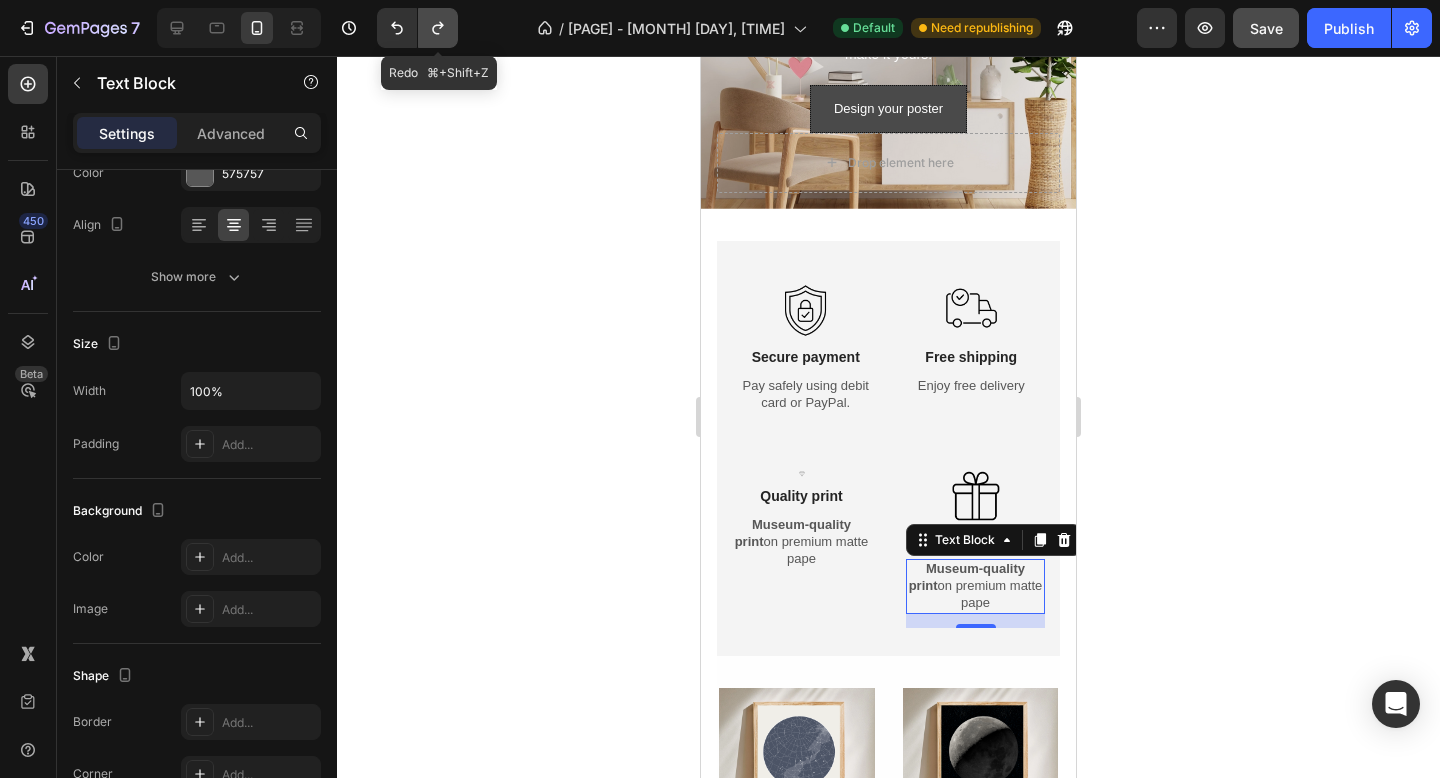 click 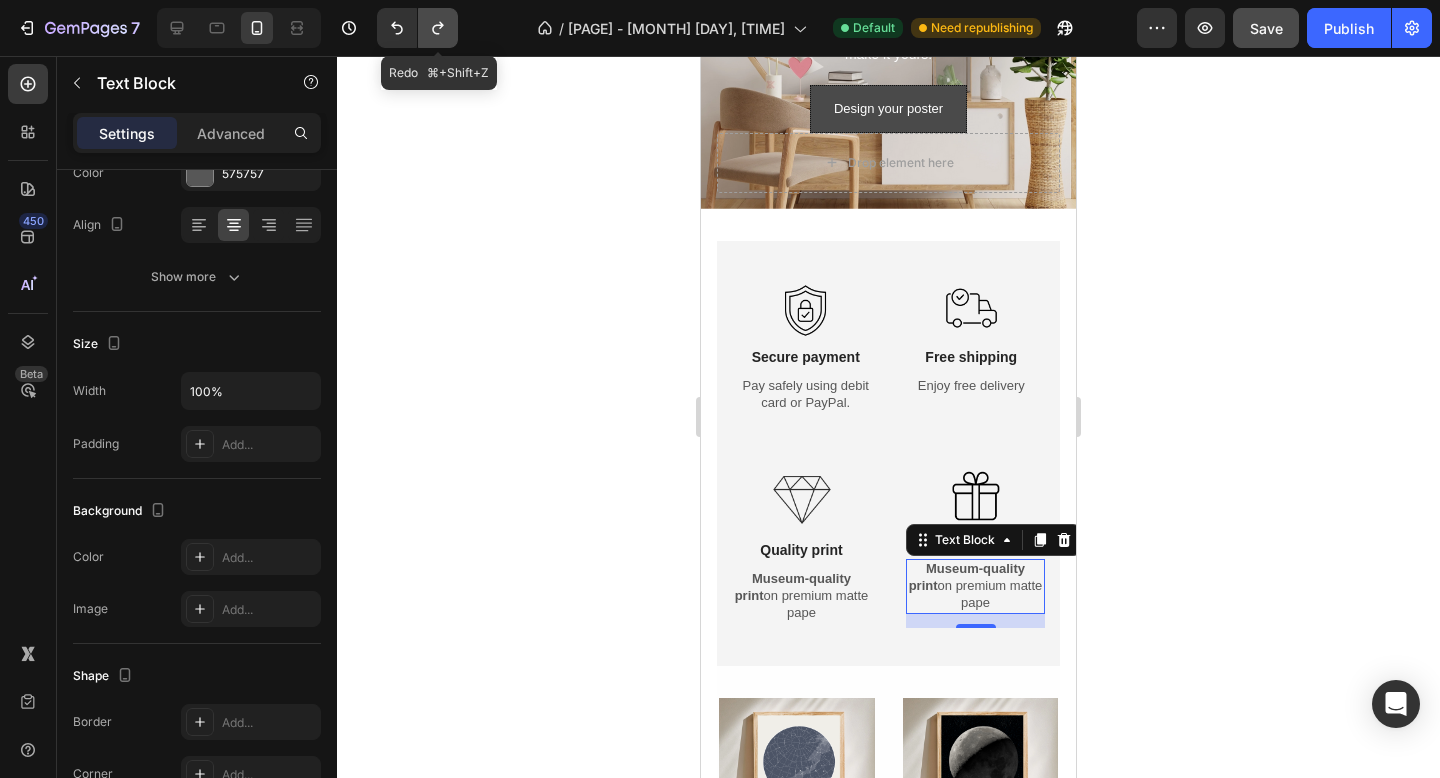 click 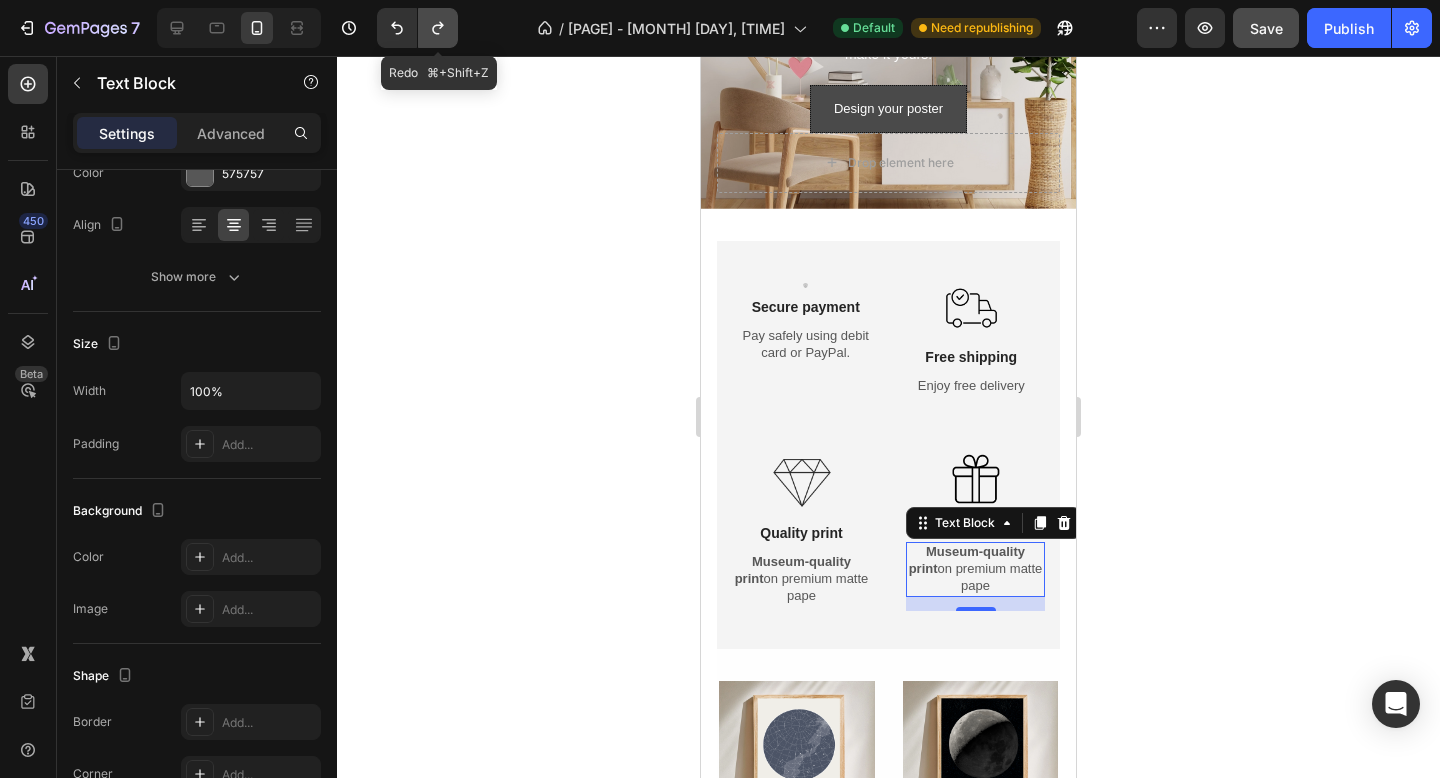 click 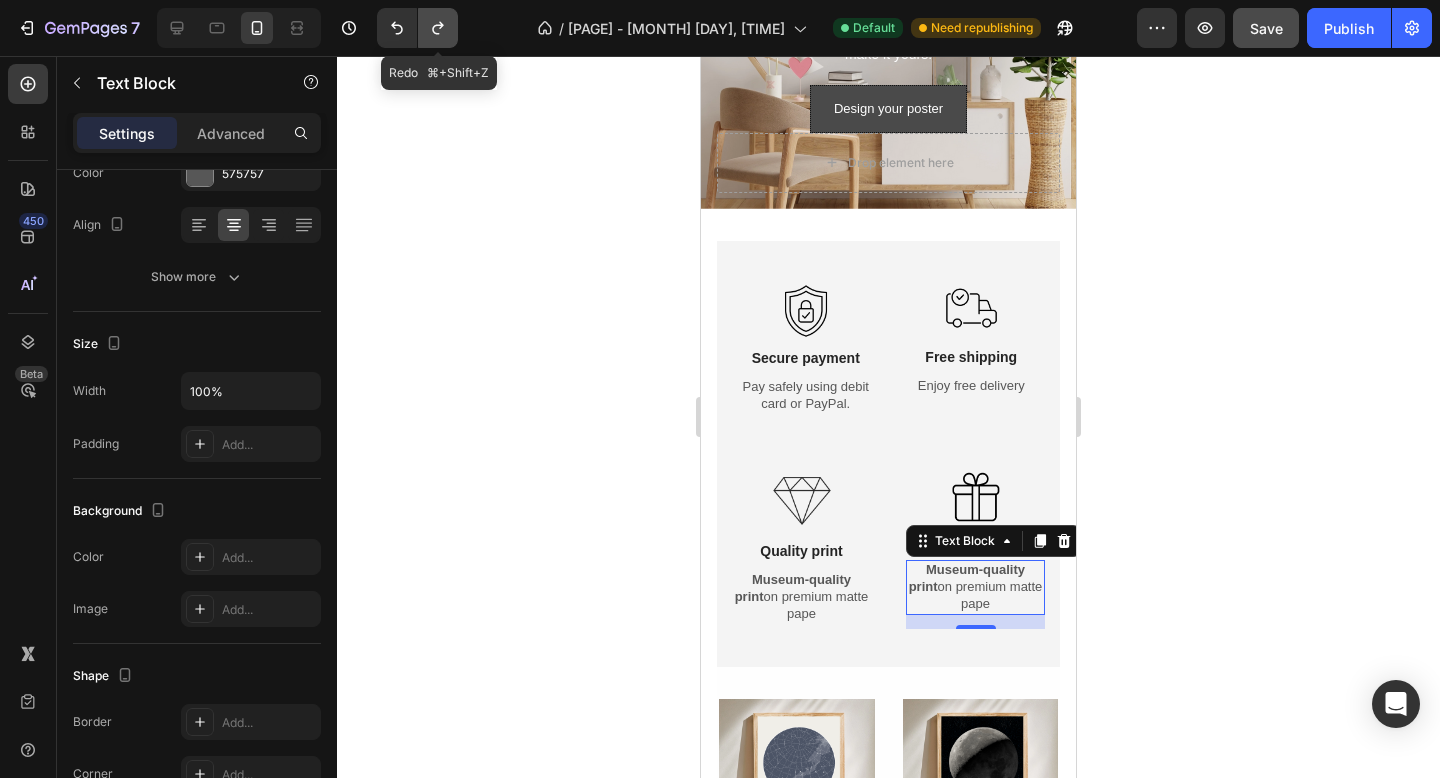 click 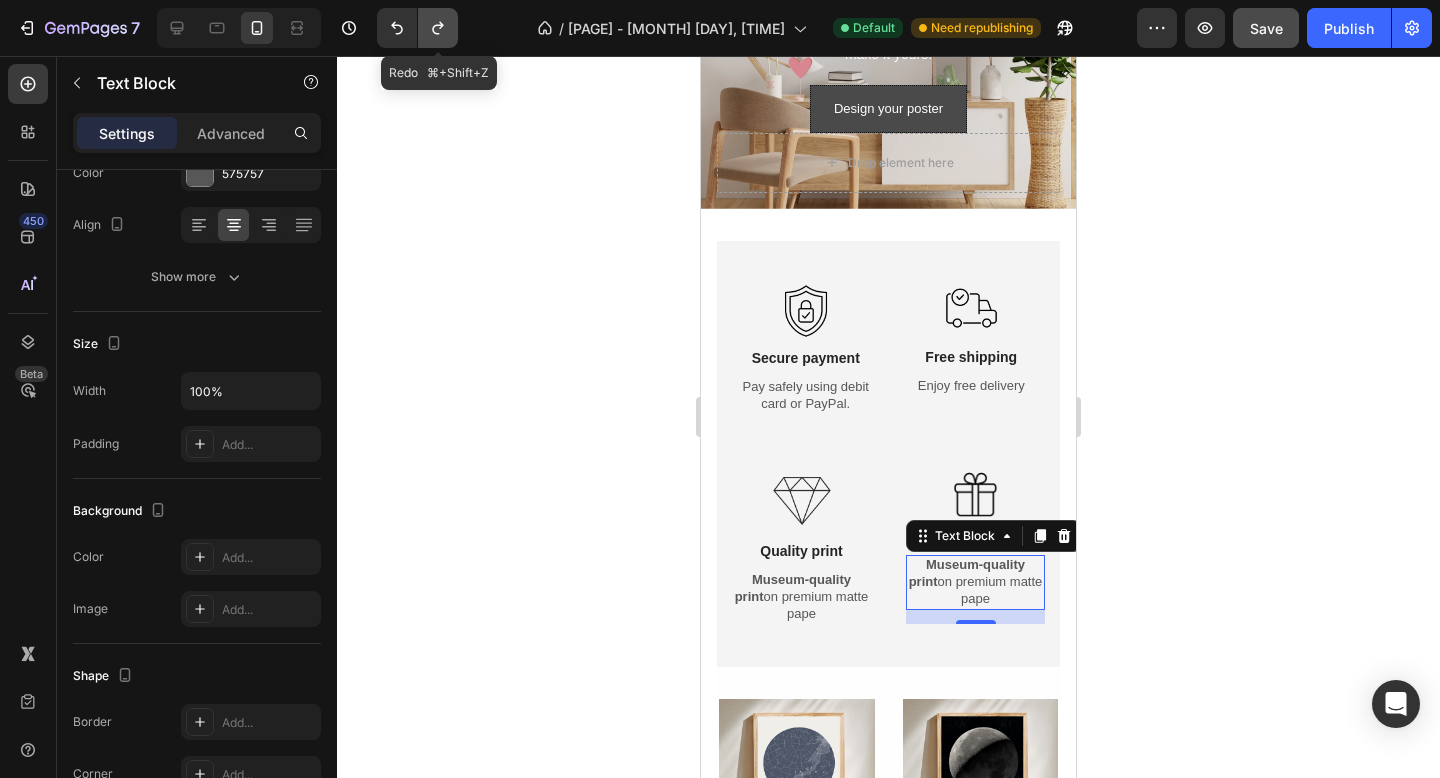 click 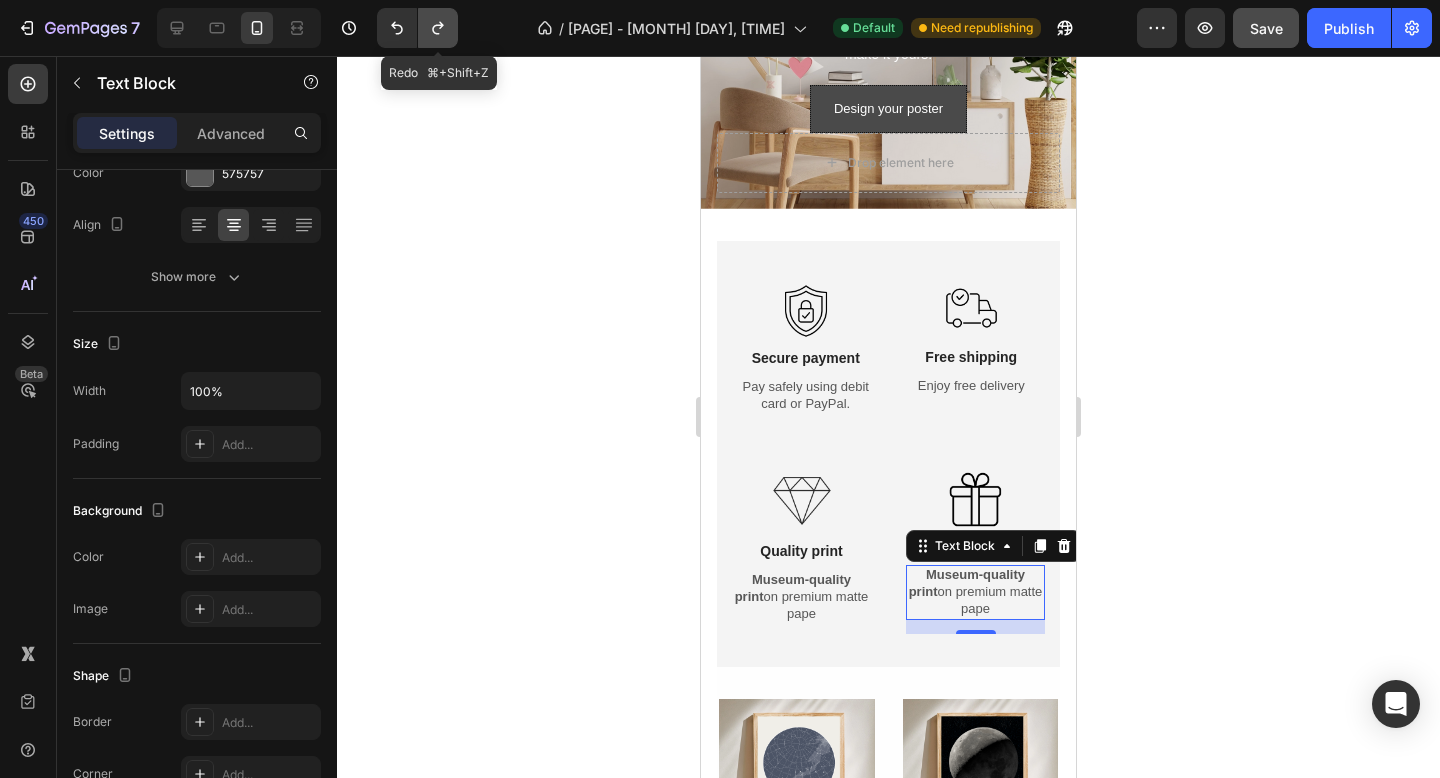 click 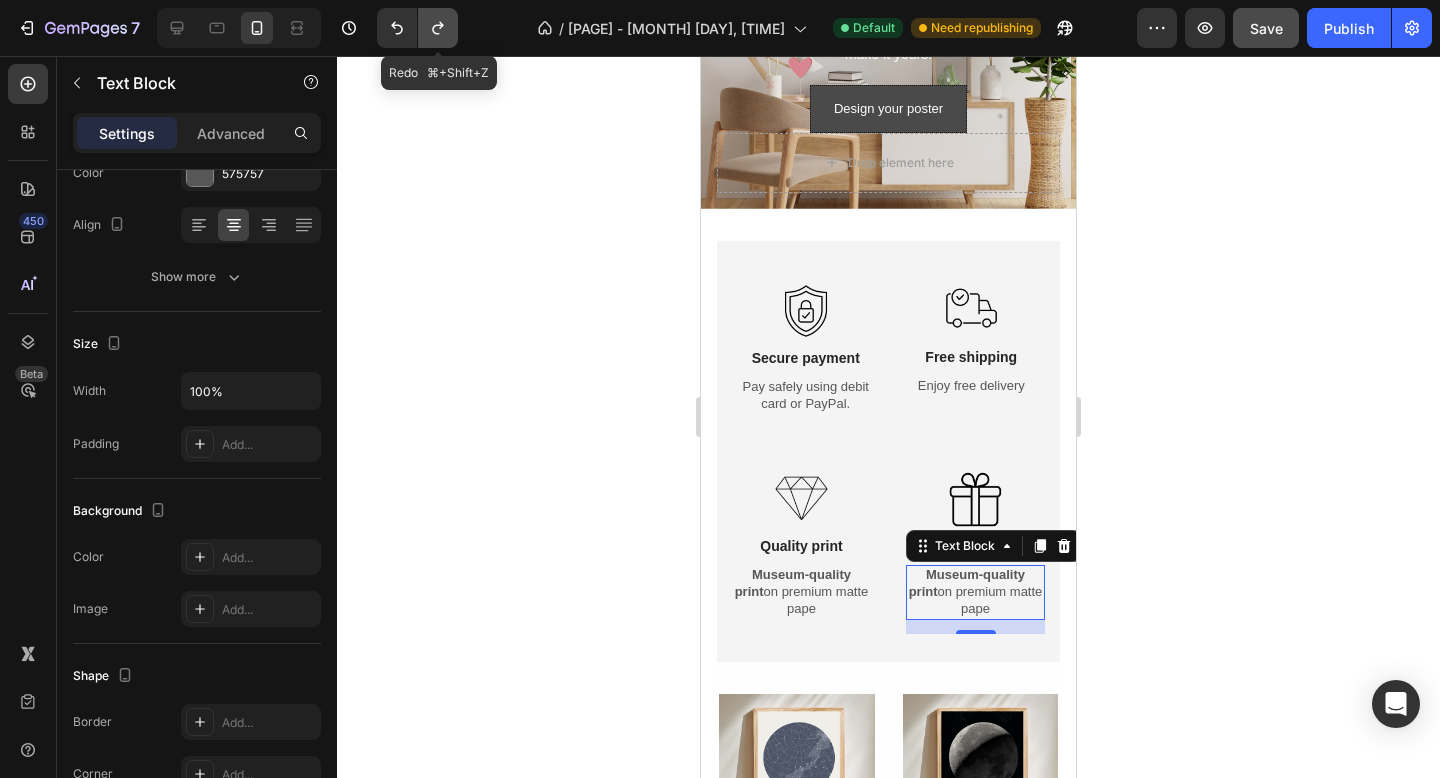 click 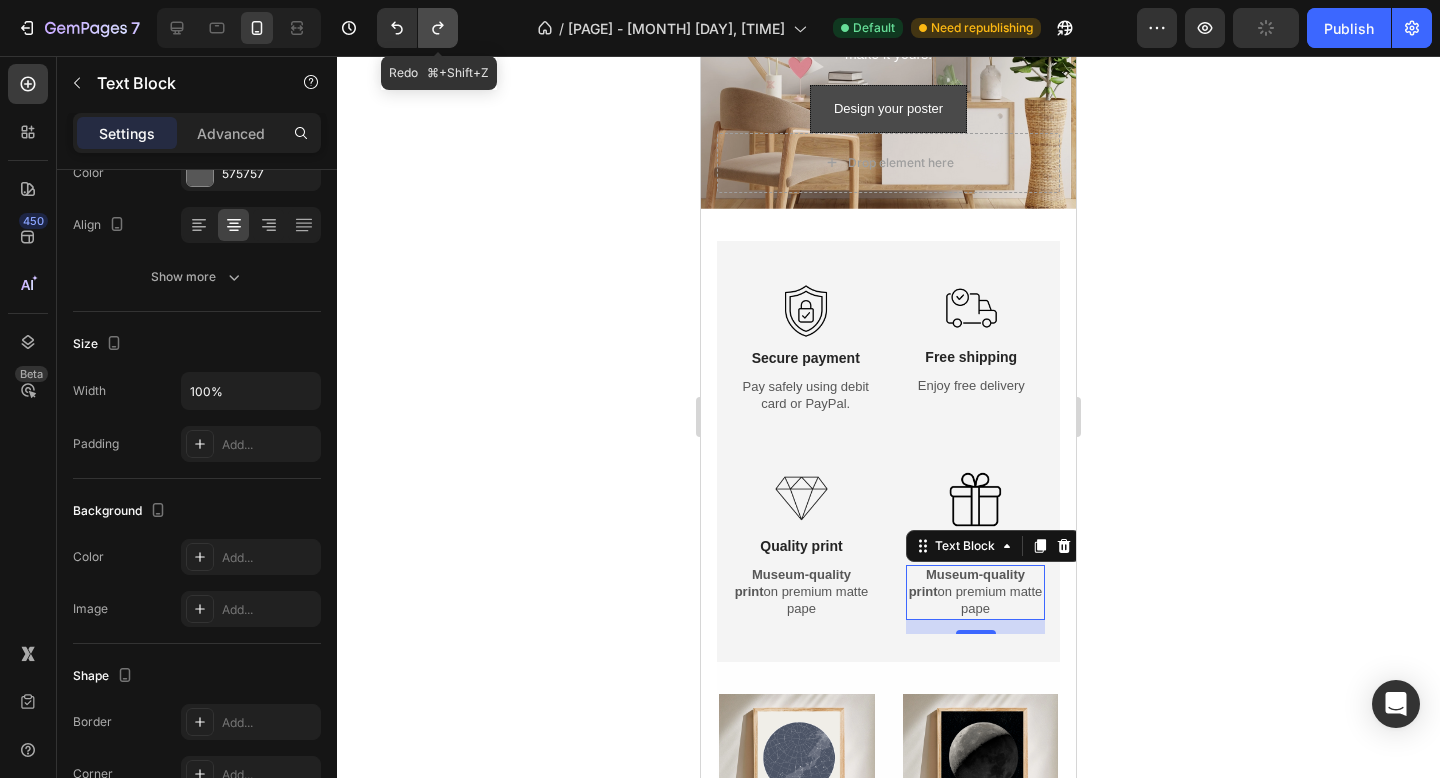 click 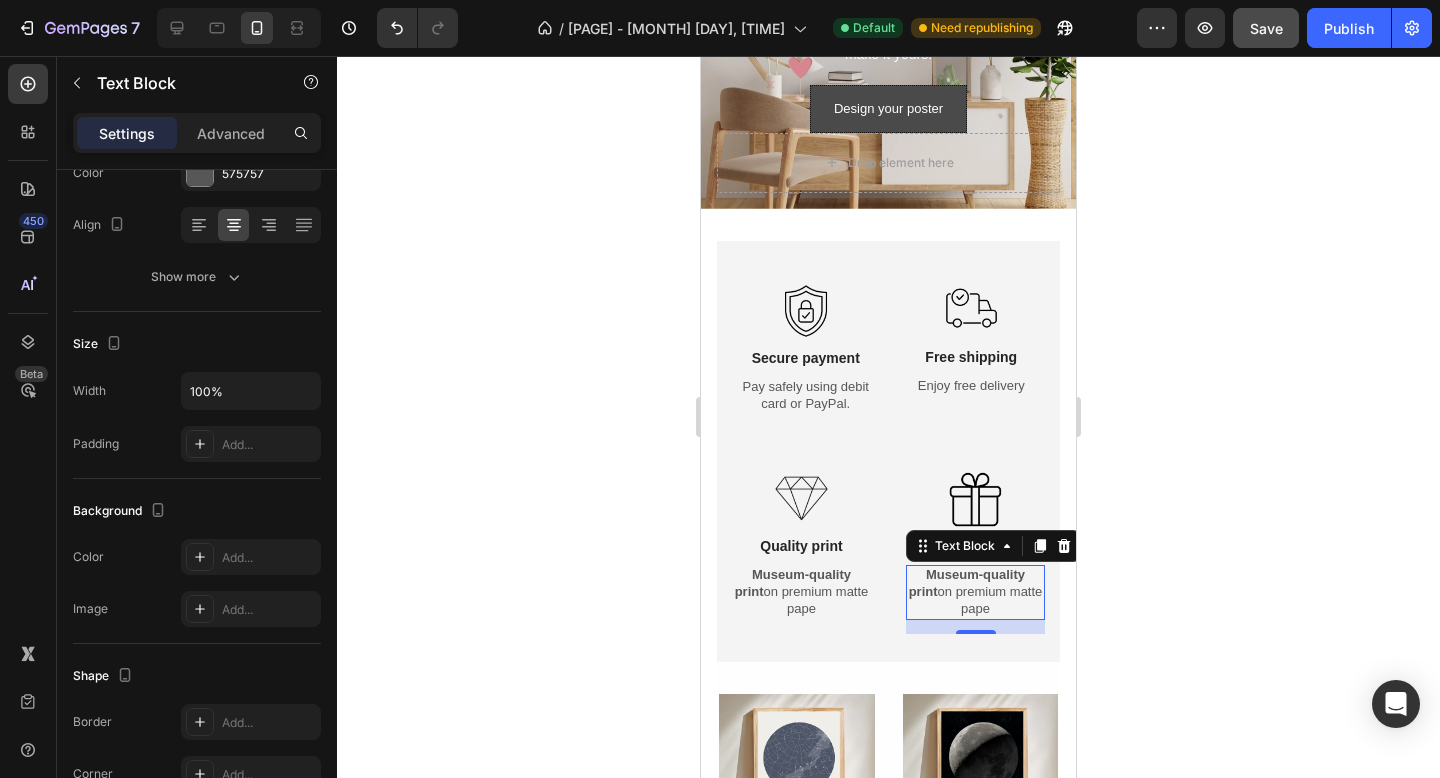 click 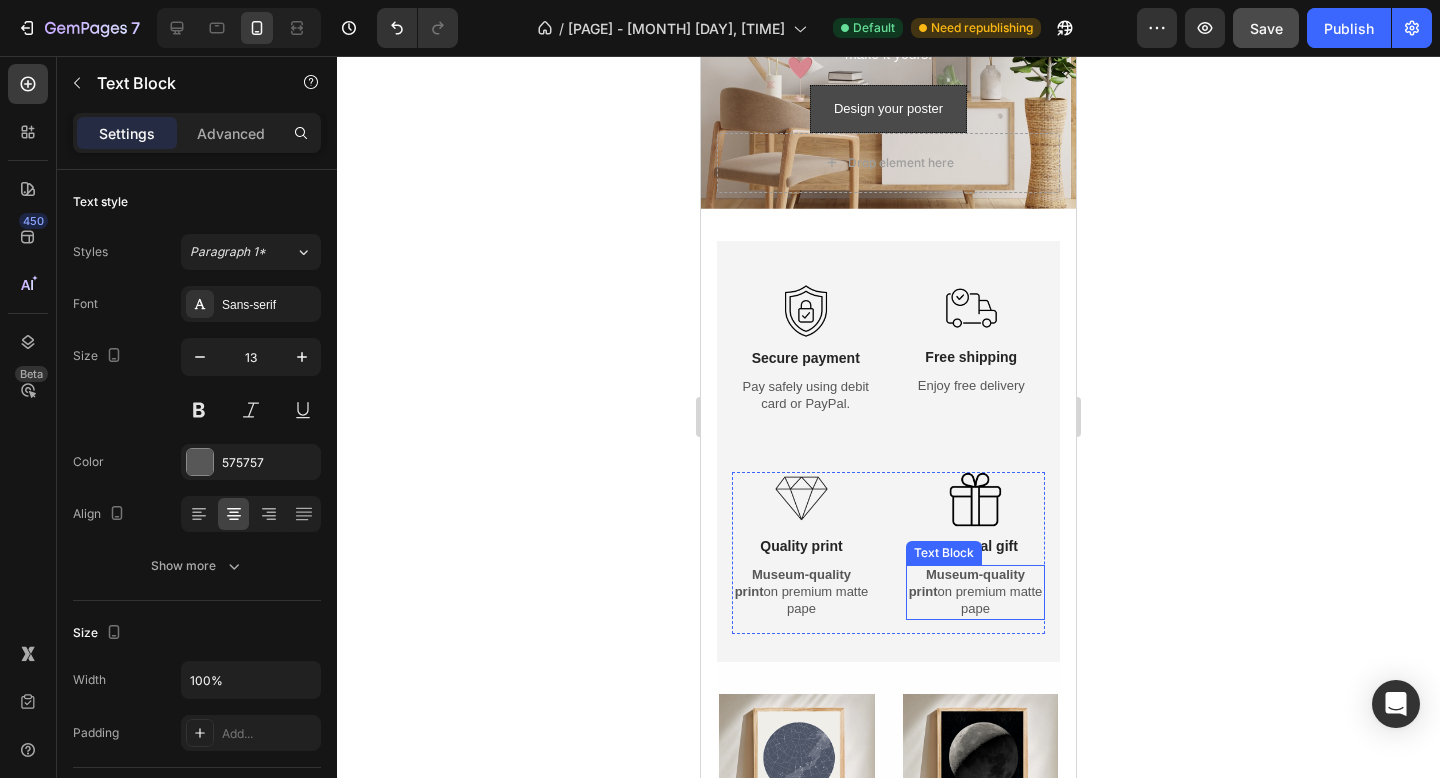 click on "Museum-quality print  on premium matte pape" at bounding box center [975, 592] 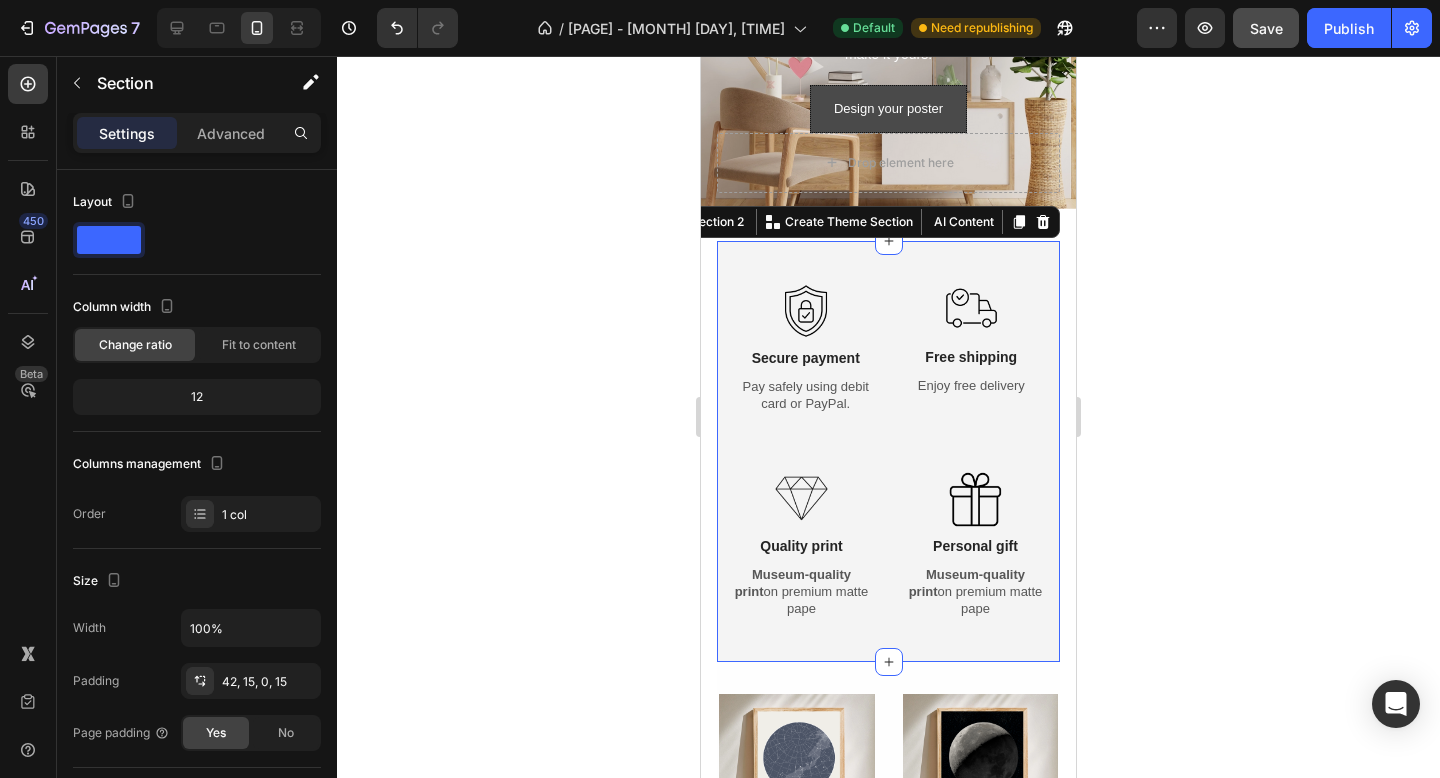 click on "Image Secure payment Text Block Pay safely using debit card or PayPal. Text Block Image Free shipping Text Block Enjoy free delivery Text Block Row Image Quality print  Text Block Museum-quality print  on premium matte pape Text Block Image  Personal gift Text Block Museum-quality print  on premium matte pape Text Block Row Row Section 2   You can create reusable sections Create Theme Section AI Content Write with GemAI What would you like to describe here? Tone and Voice Persuasive Product Family scrabble Show more Generate" at bounding box center (888, 451) 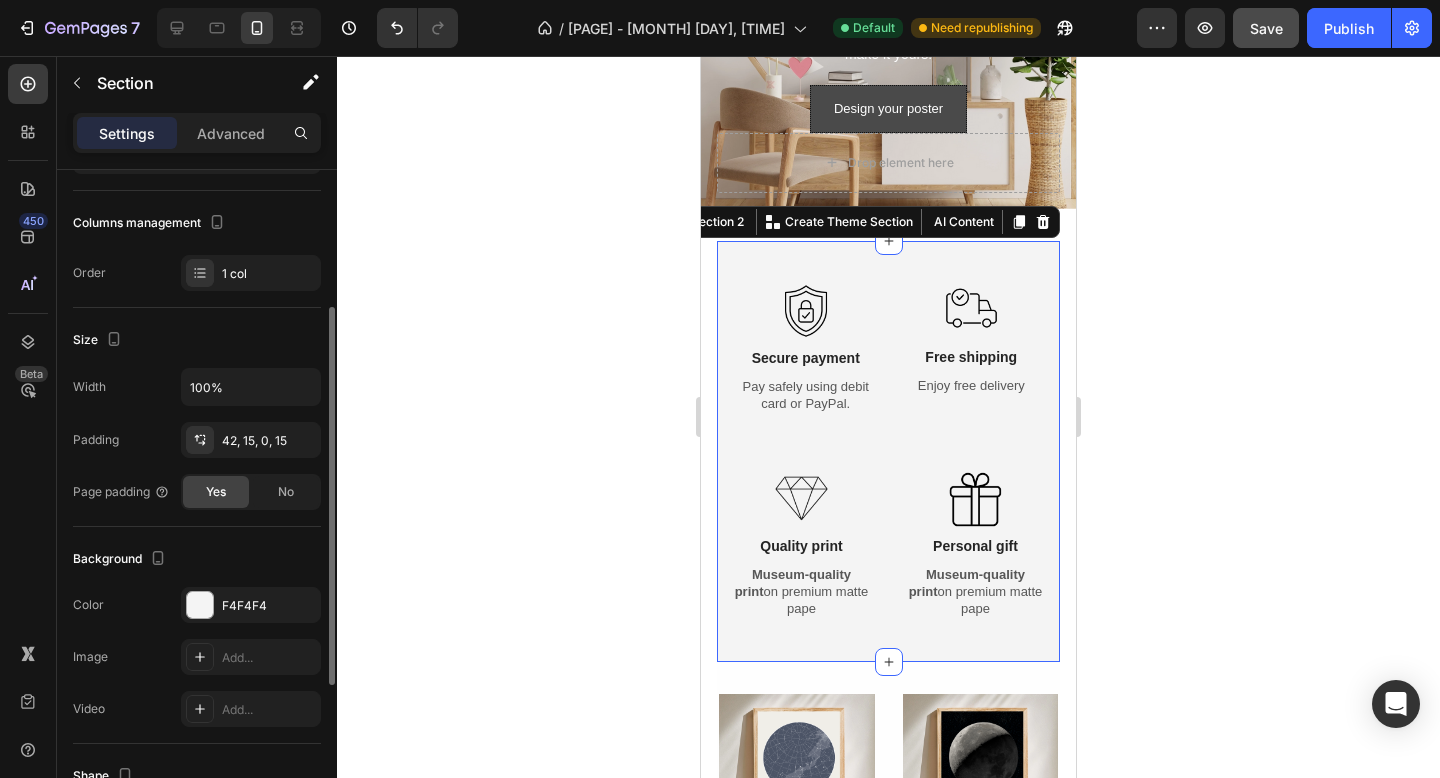 scroll, scrollTop: 243, scrollLeft: 0, axis: vertical 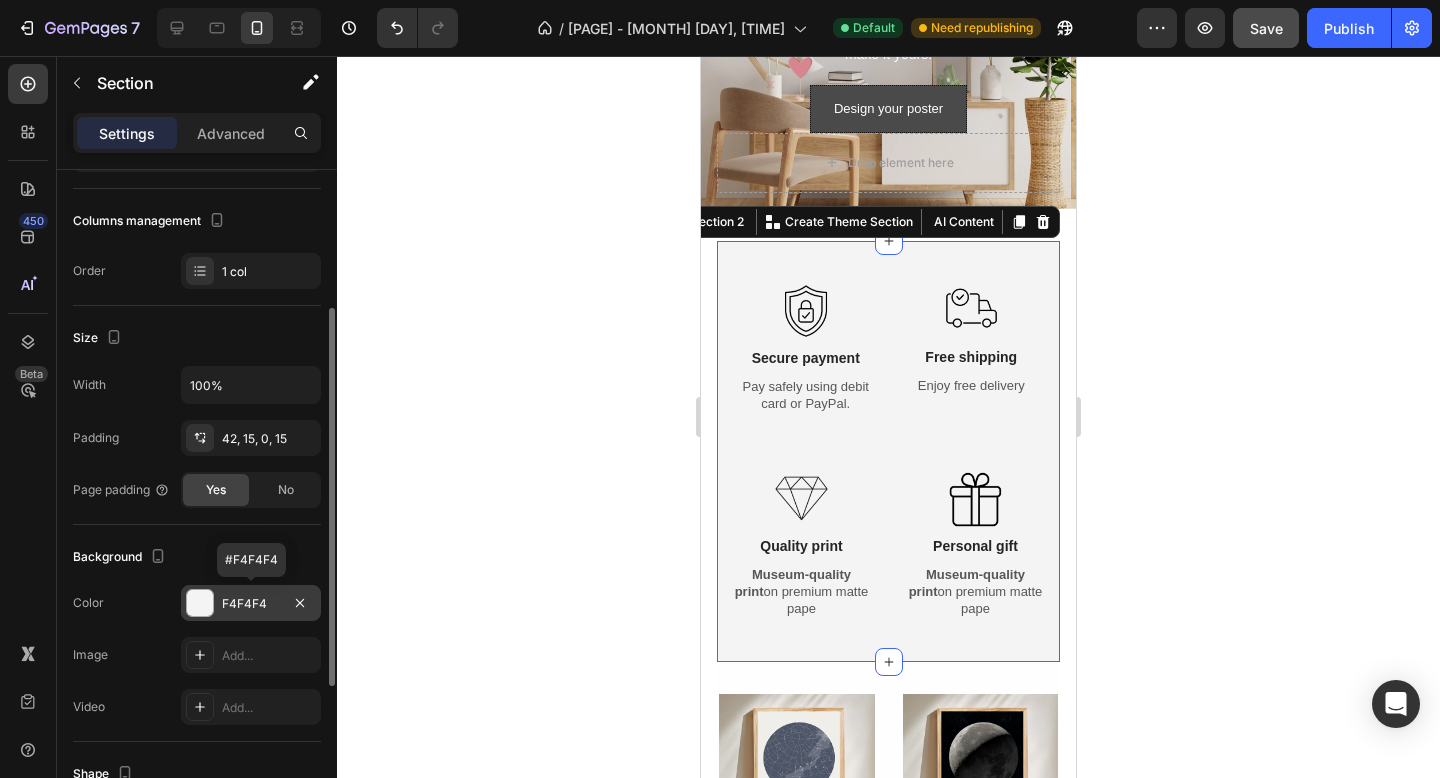 click at bounding box center [200, 603] 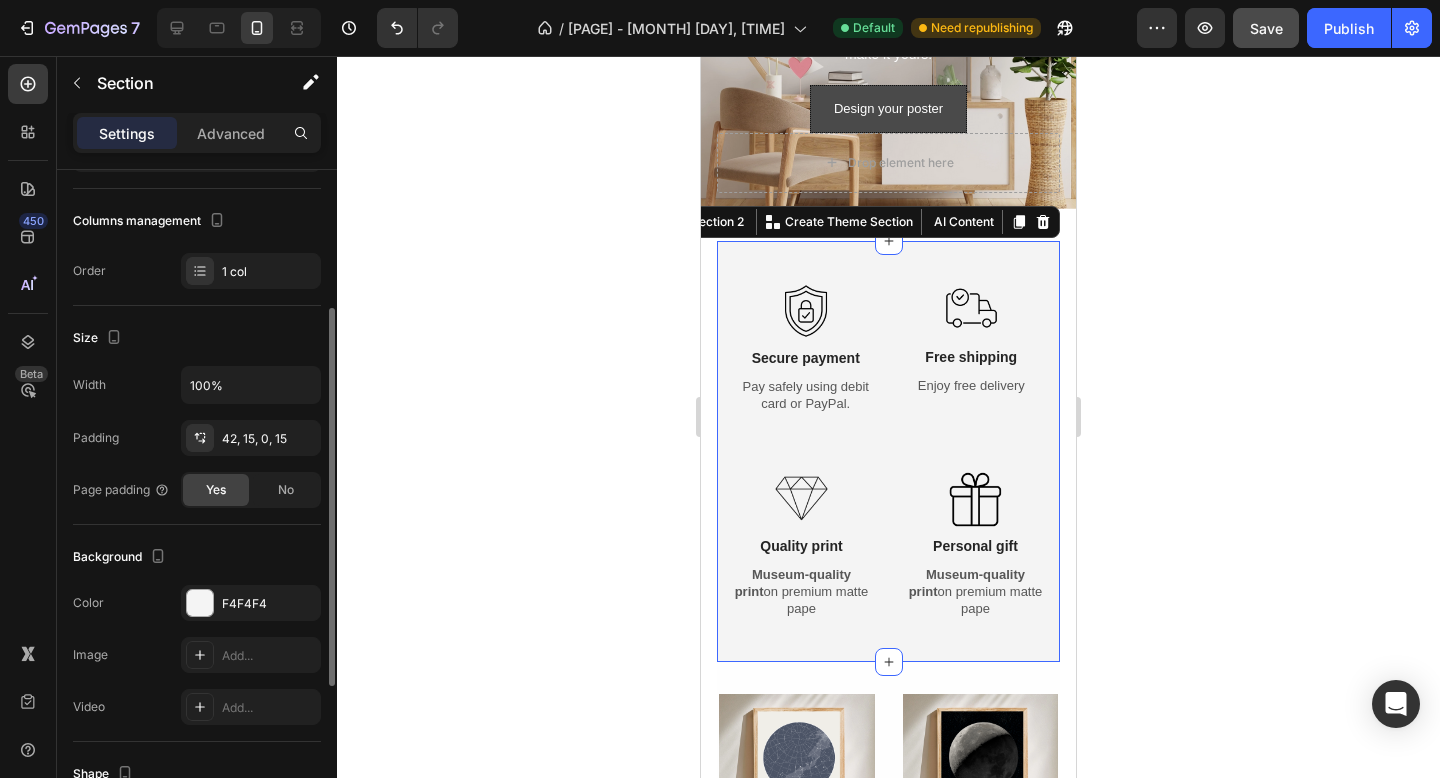 click on "Background The changes might be hidden by  the video. Color F4F4F4 Image Add... Video Add..." 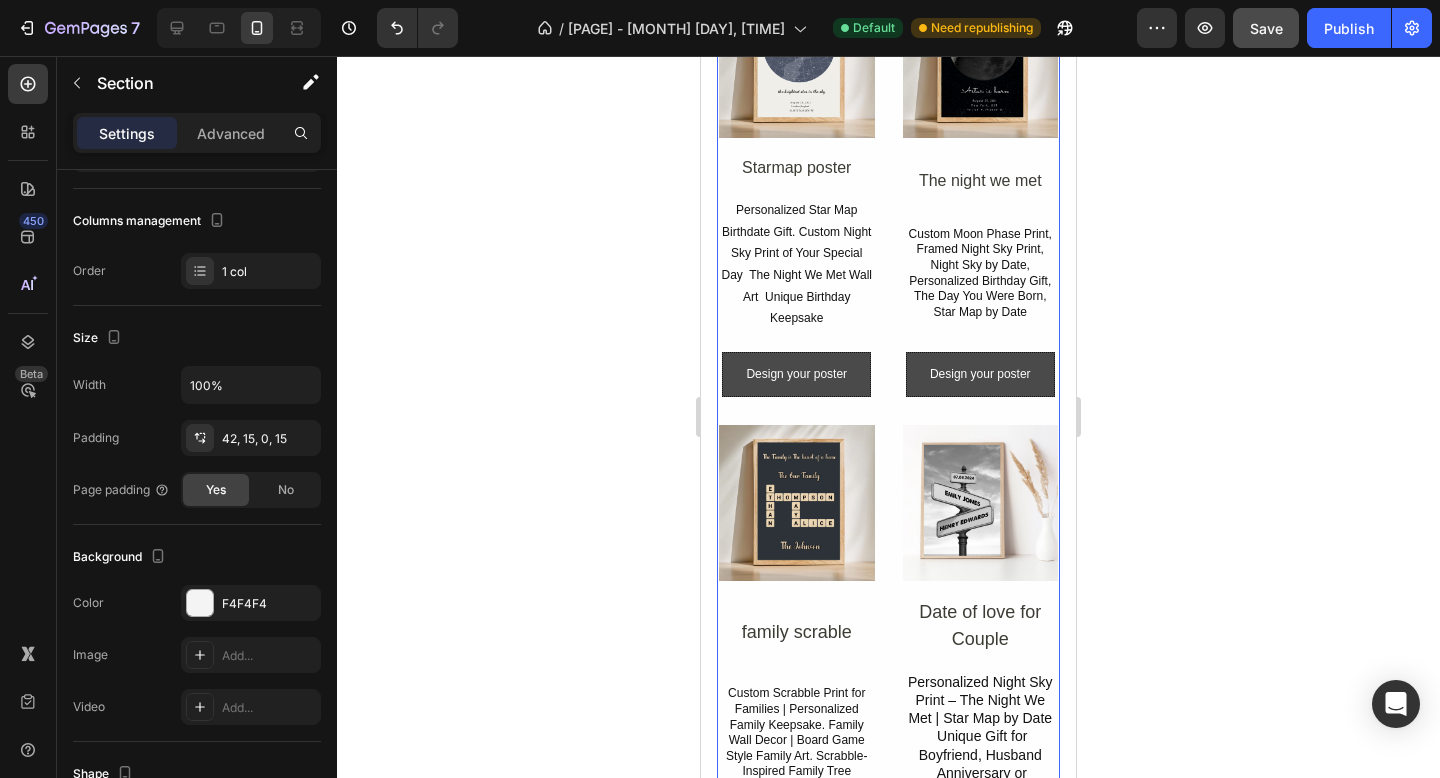 scroll, scrollTop: 1033, scrollLeft: 0, axis: vertical 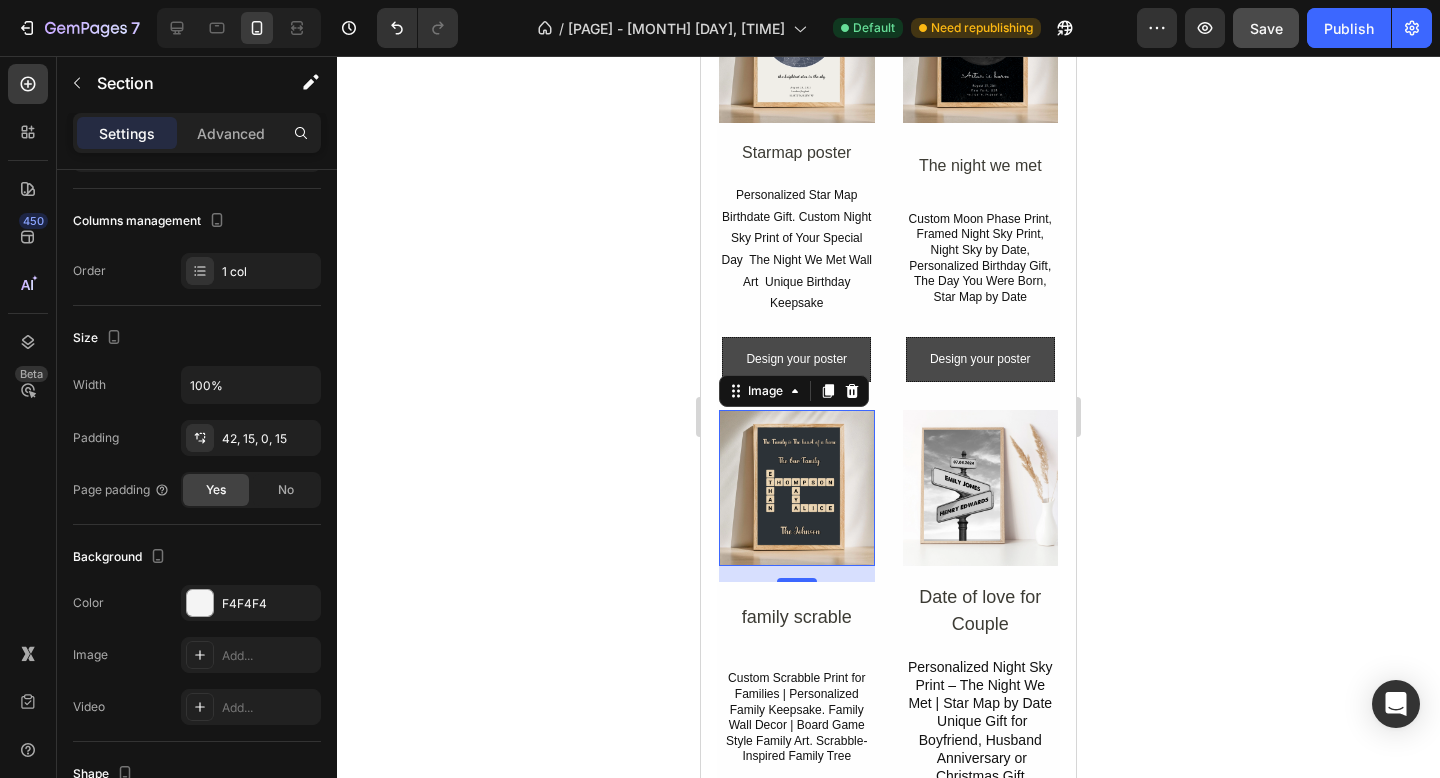 click at bounding box center [797, 488] 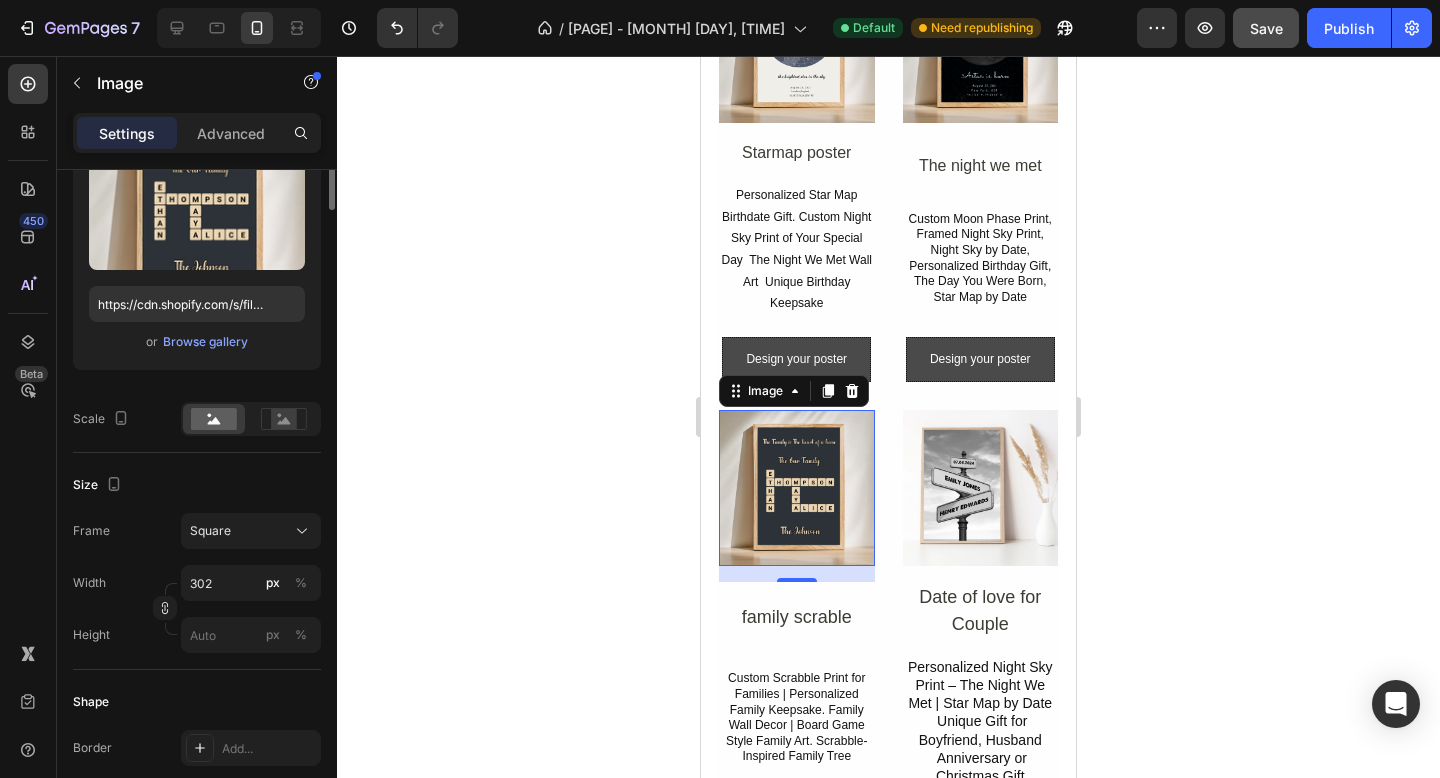 scroll, scrollTop: 0, scrollLeft: 0, axis: both 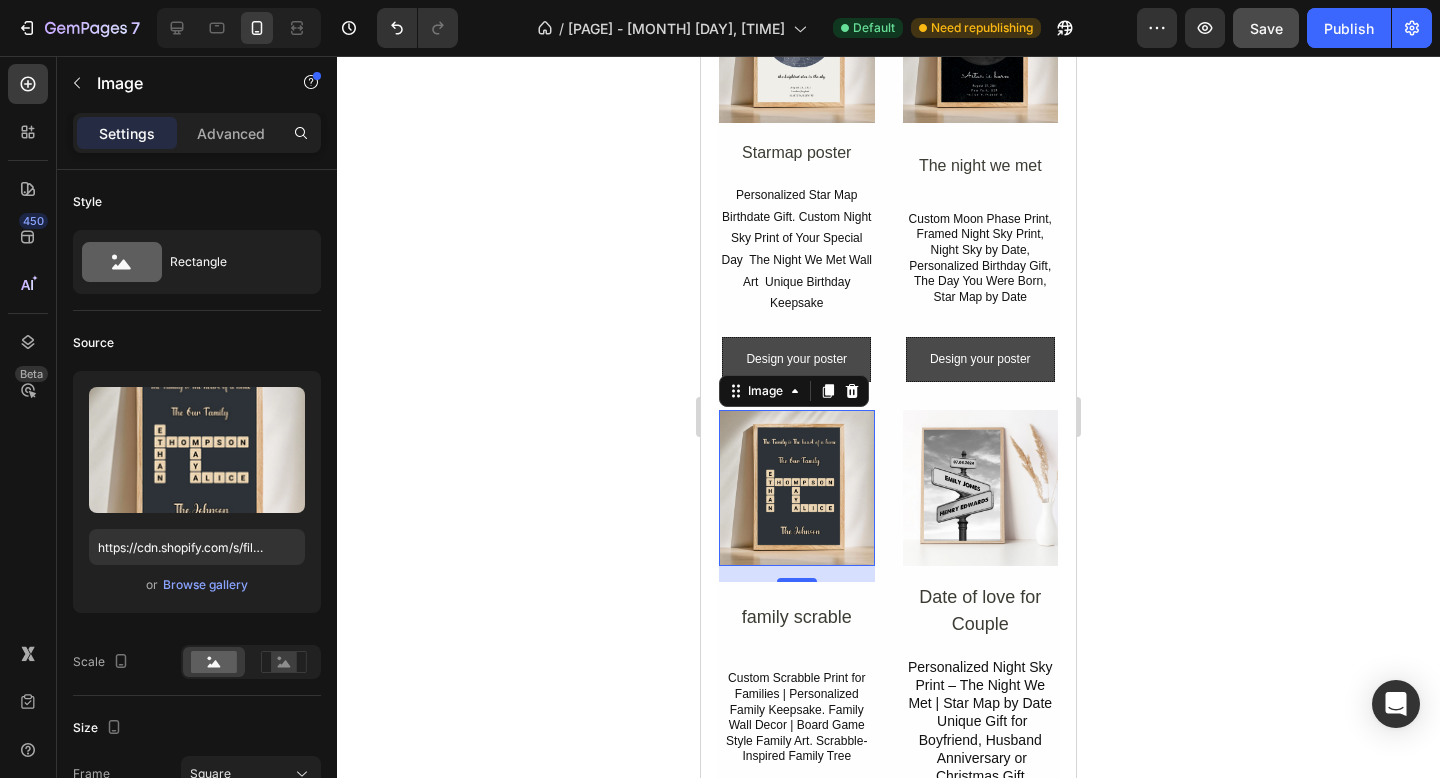 click at bounding box center [797, 488] 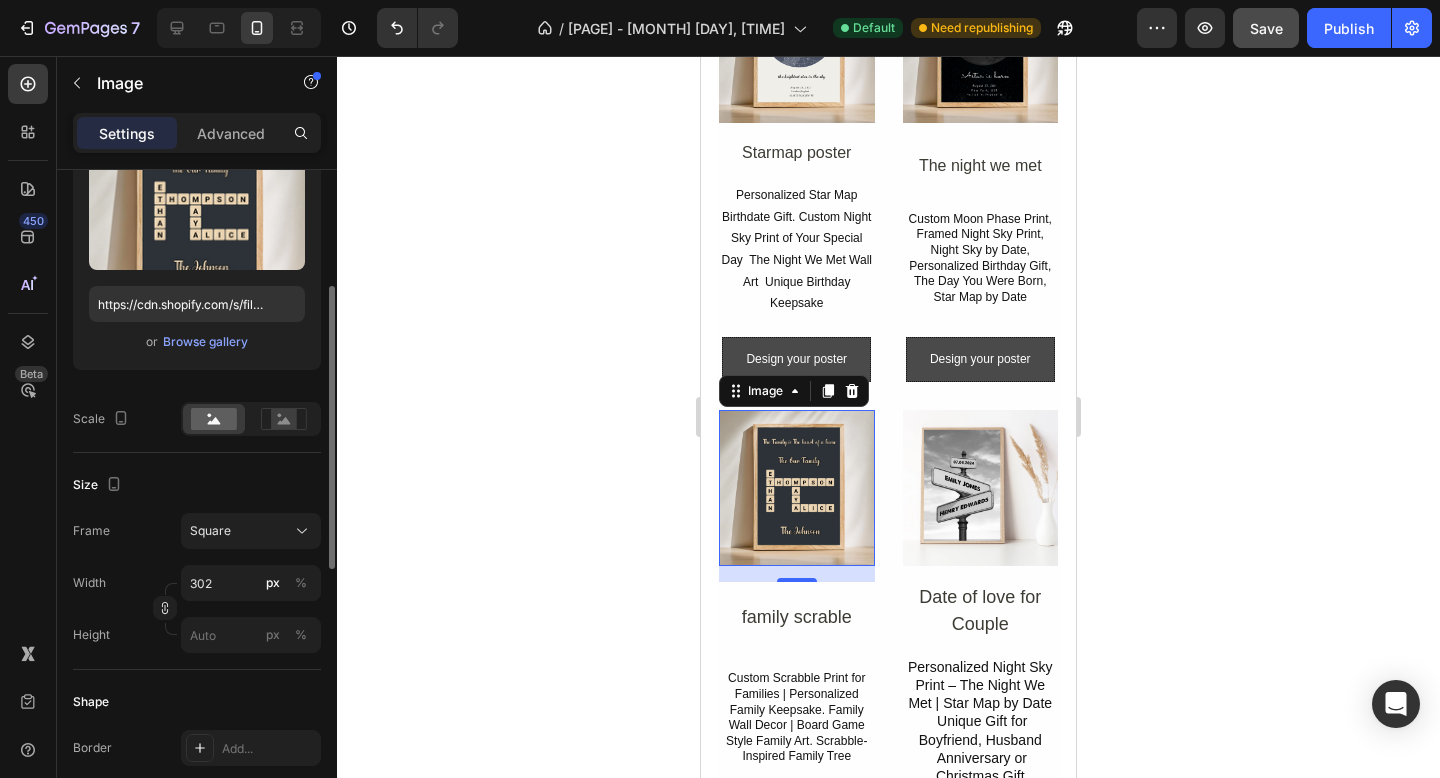 scroll, scrollTop: 252, scrollLeft: 0, axis: vertical 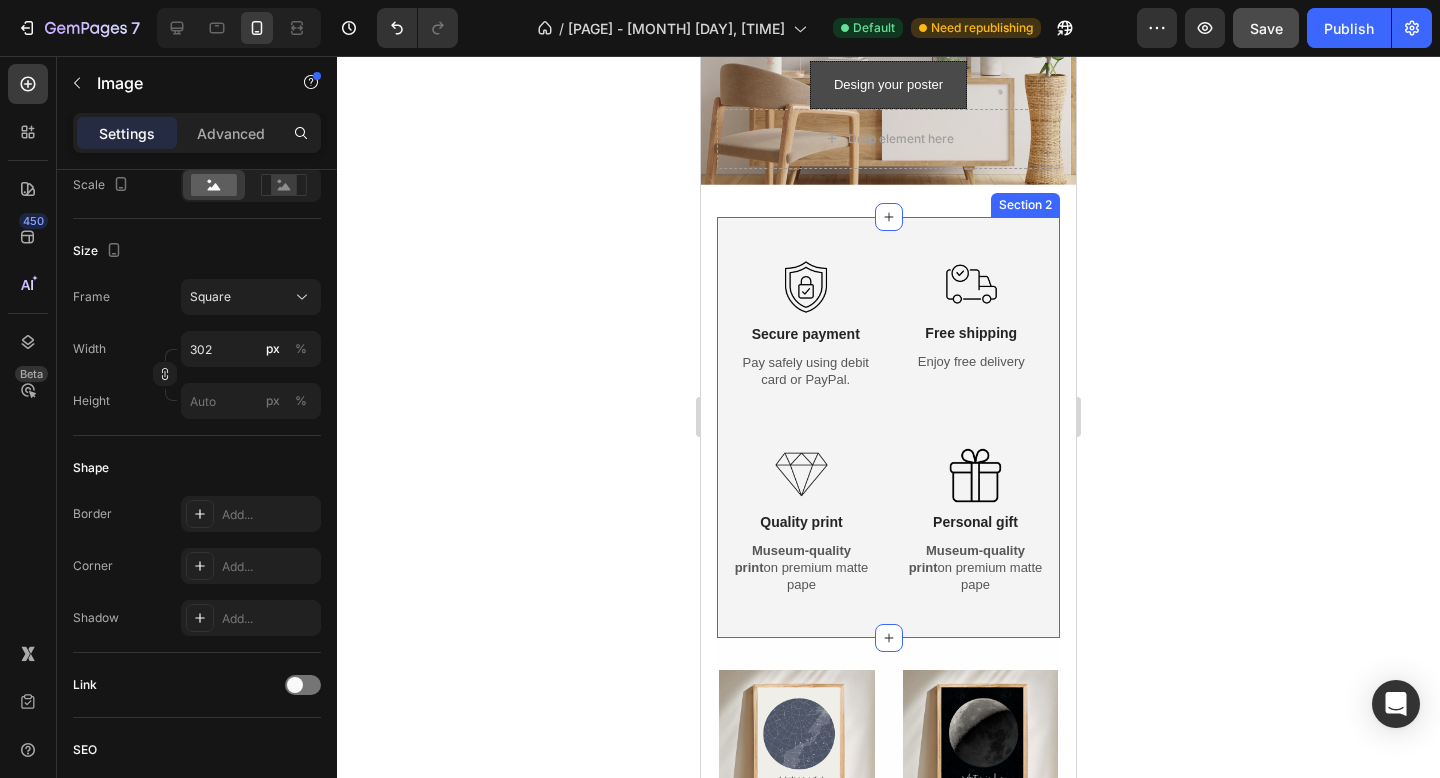 click on "Image Secure payment Text Block Pay safely using debit card or PayPal. Text Block Image Free shipping Text Block Enjoy free delivery Text Block Row Image Quality print  Text Block Museum-quality print  on premium matte pape Text Block Image  Personal gift Text Block Museum-quality print  on premium matte pape Text Block Row Row Section 2" at bounding box center (888, 427) 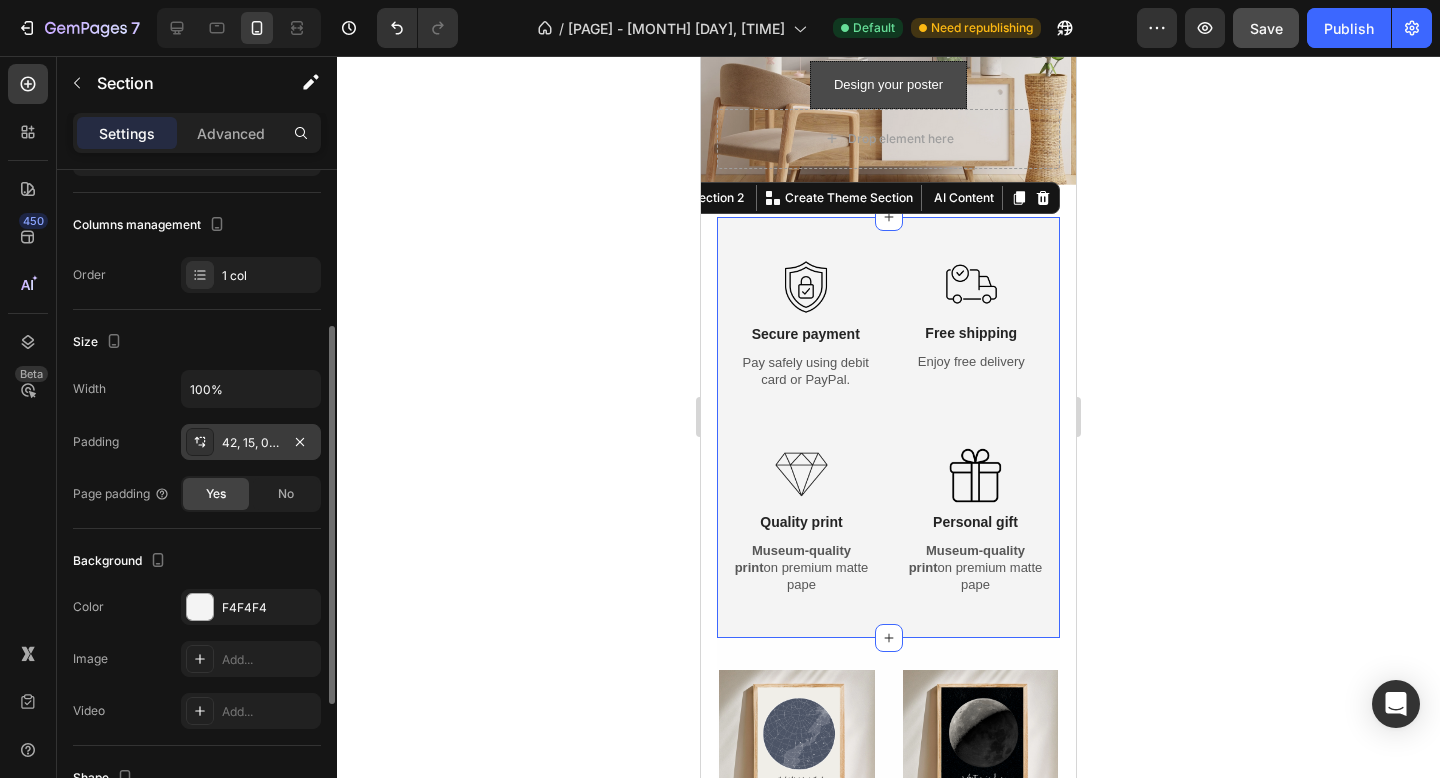 scroll, scrollTop: 252, scrollLeft: 0, axis: vertical 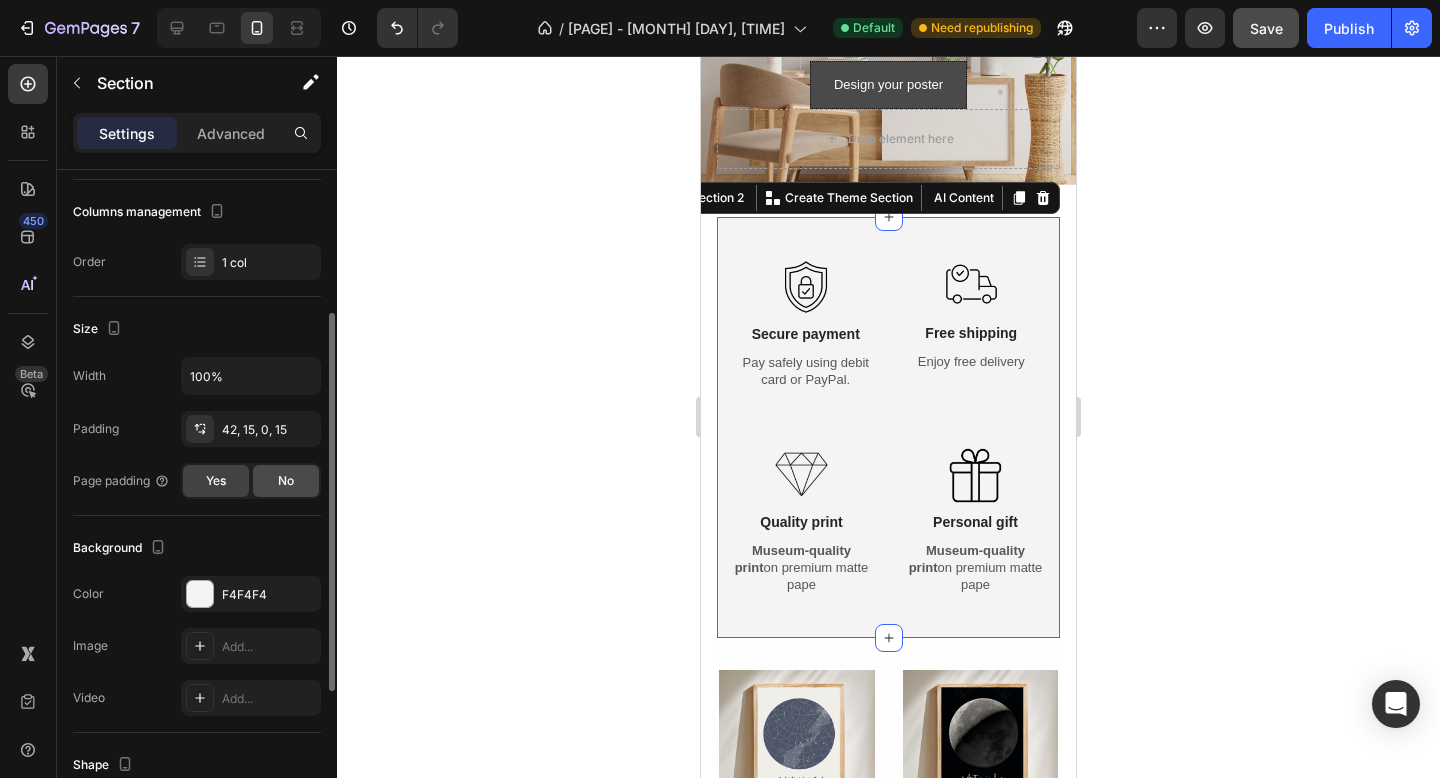 click on "No" 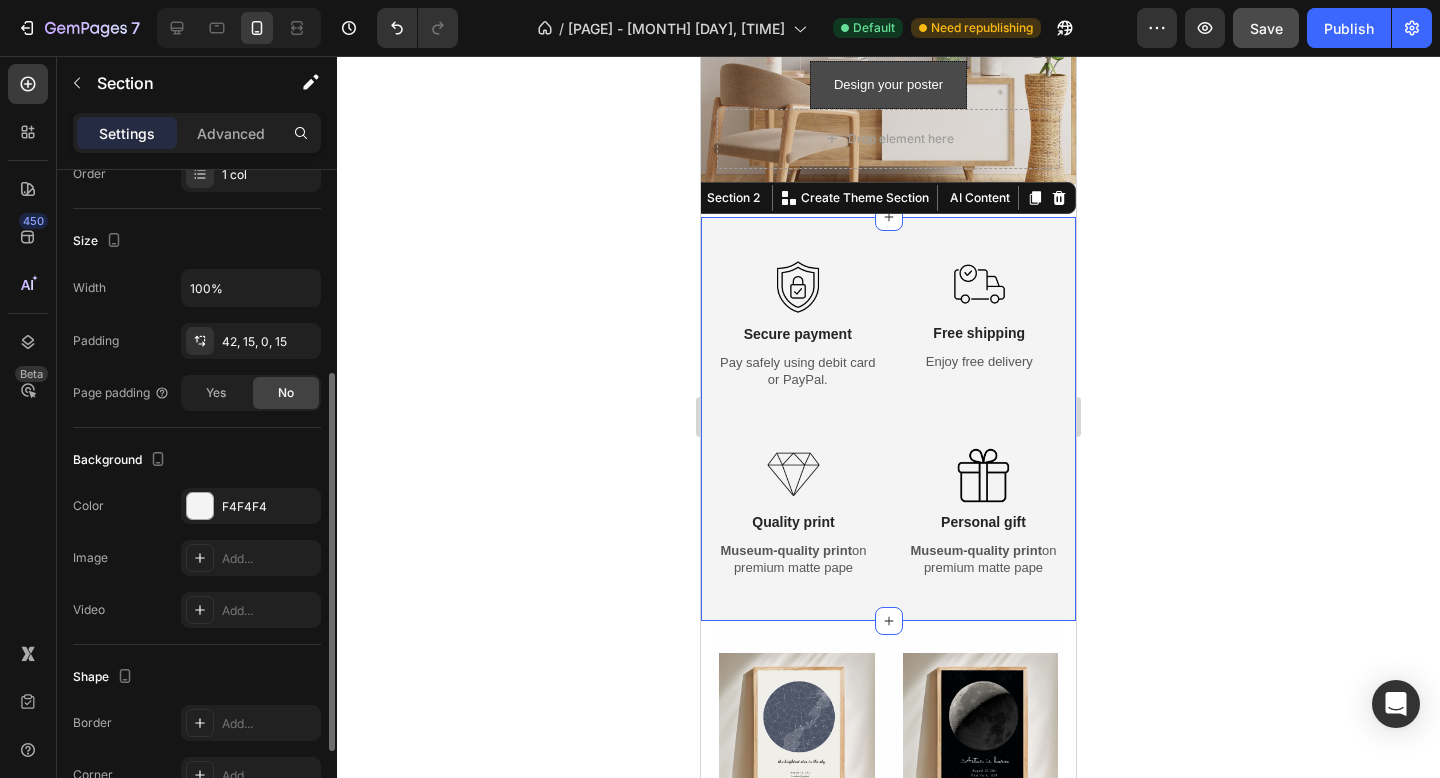scroll, scrollTop: 346, scrollLeft: 0, axis: vertical 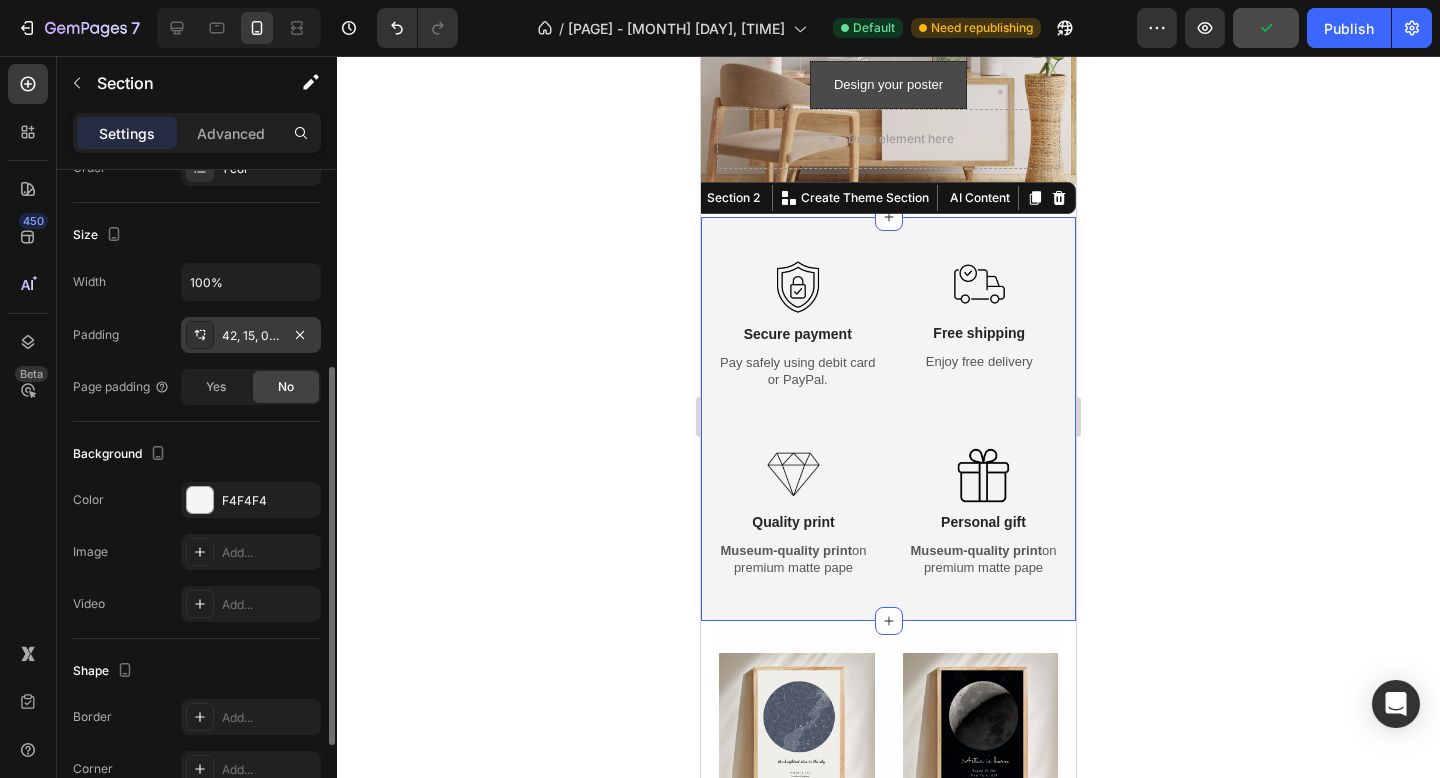 click on "42, 15, 0, 15" at bounding box center [251, 336] 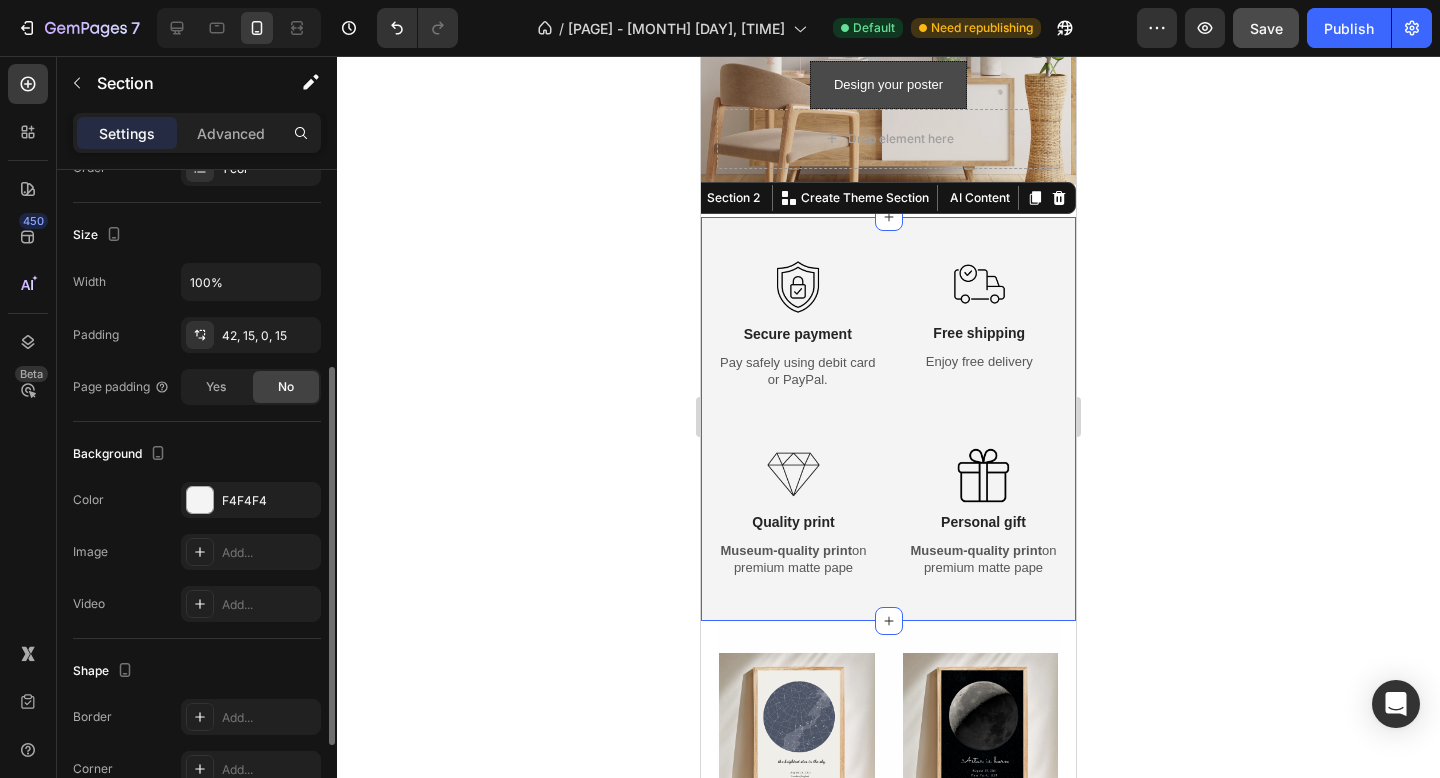 click on "Background" at bounding box center [197, 454] 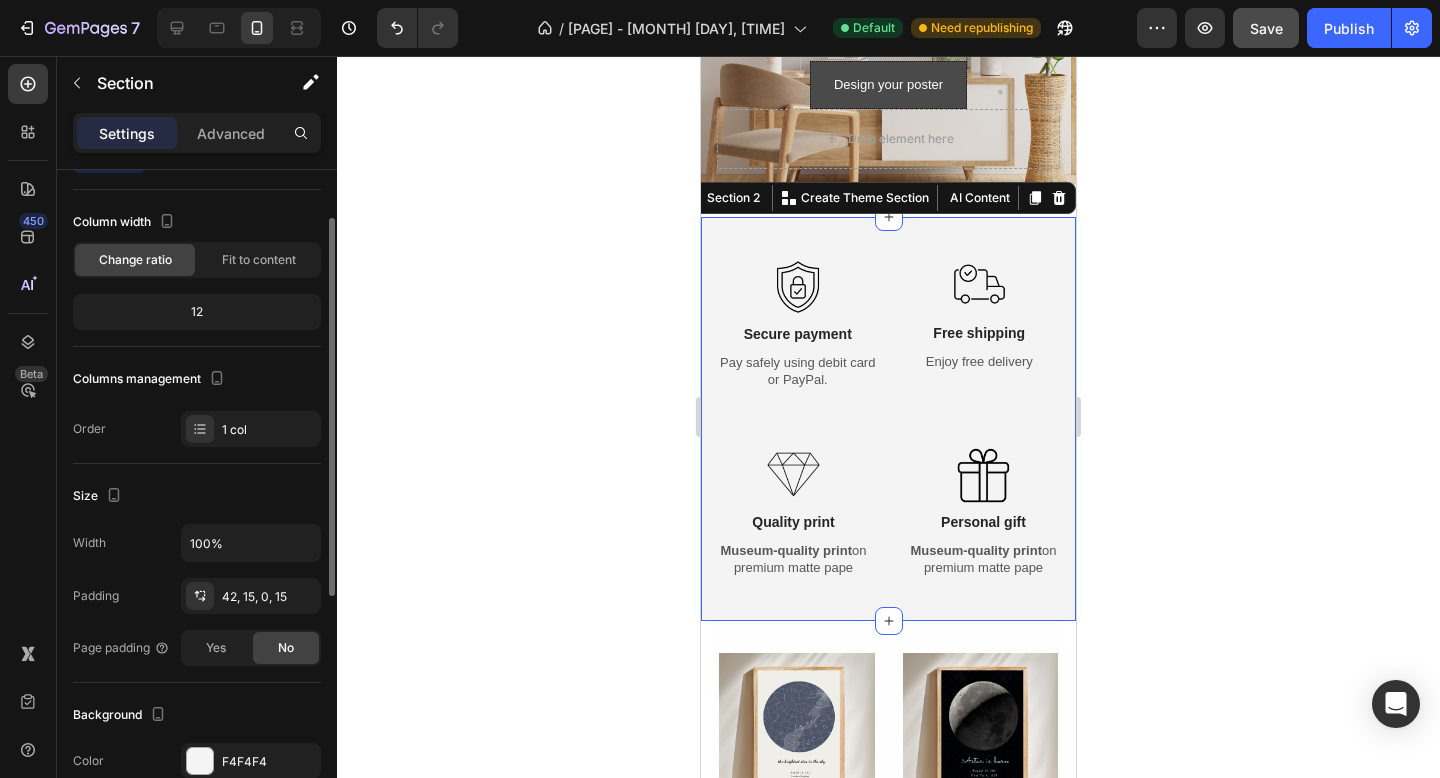 scroll, scrollTop: 0, scrollLeft: 0, axis: both 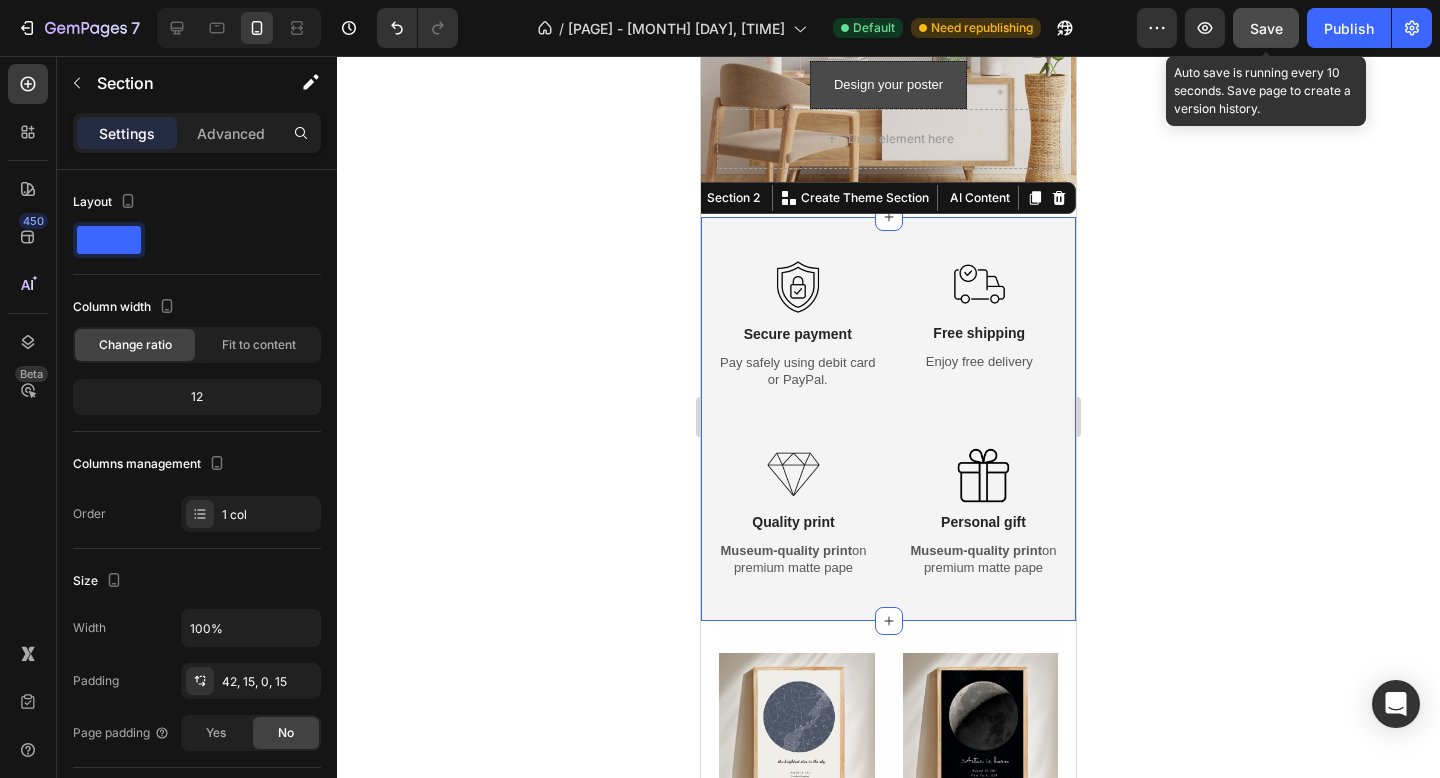 click on "Save" at bounding box center [1266, 28] 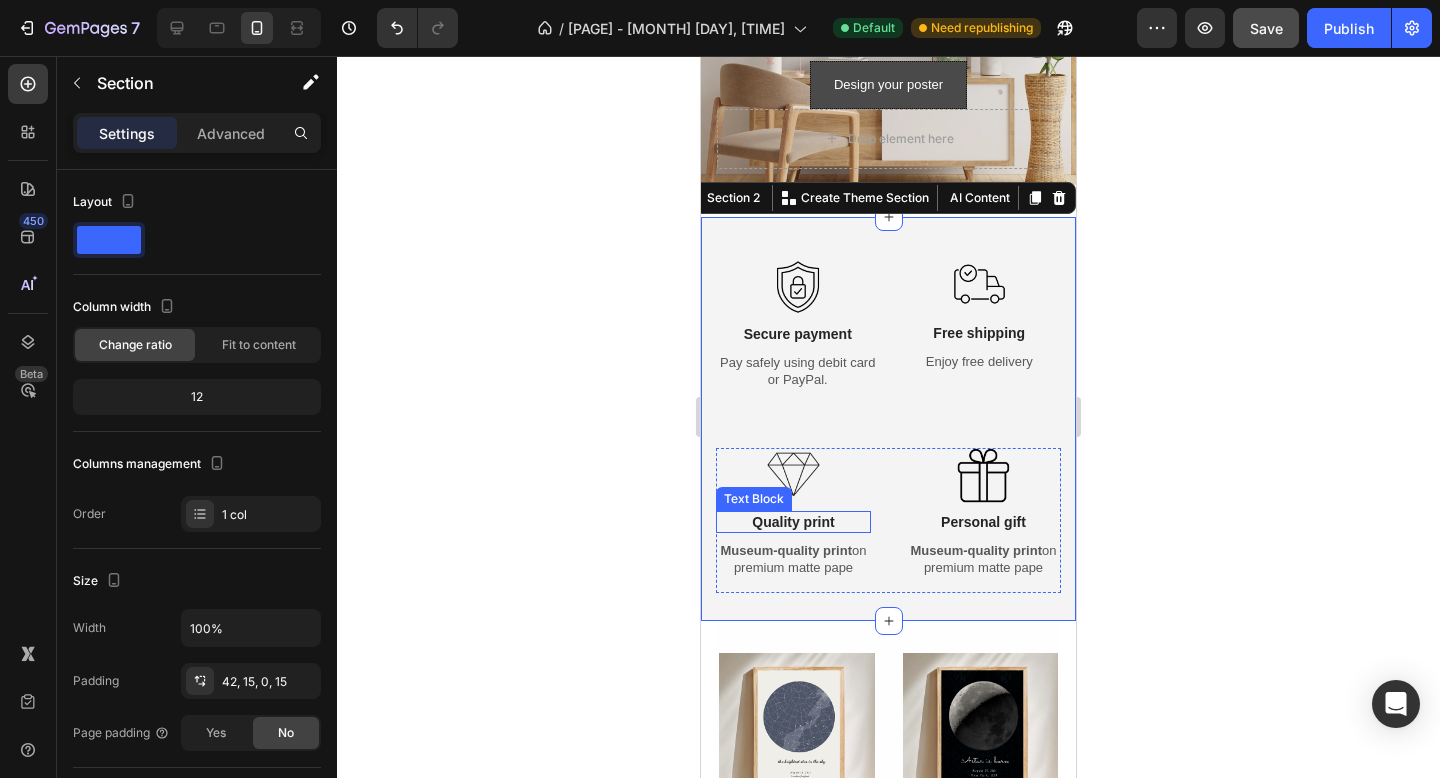 click on "Quality print" at bounding box center [793, 522] 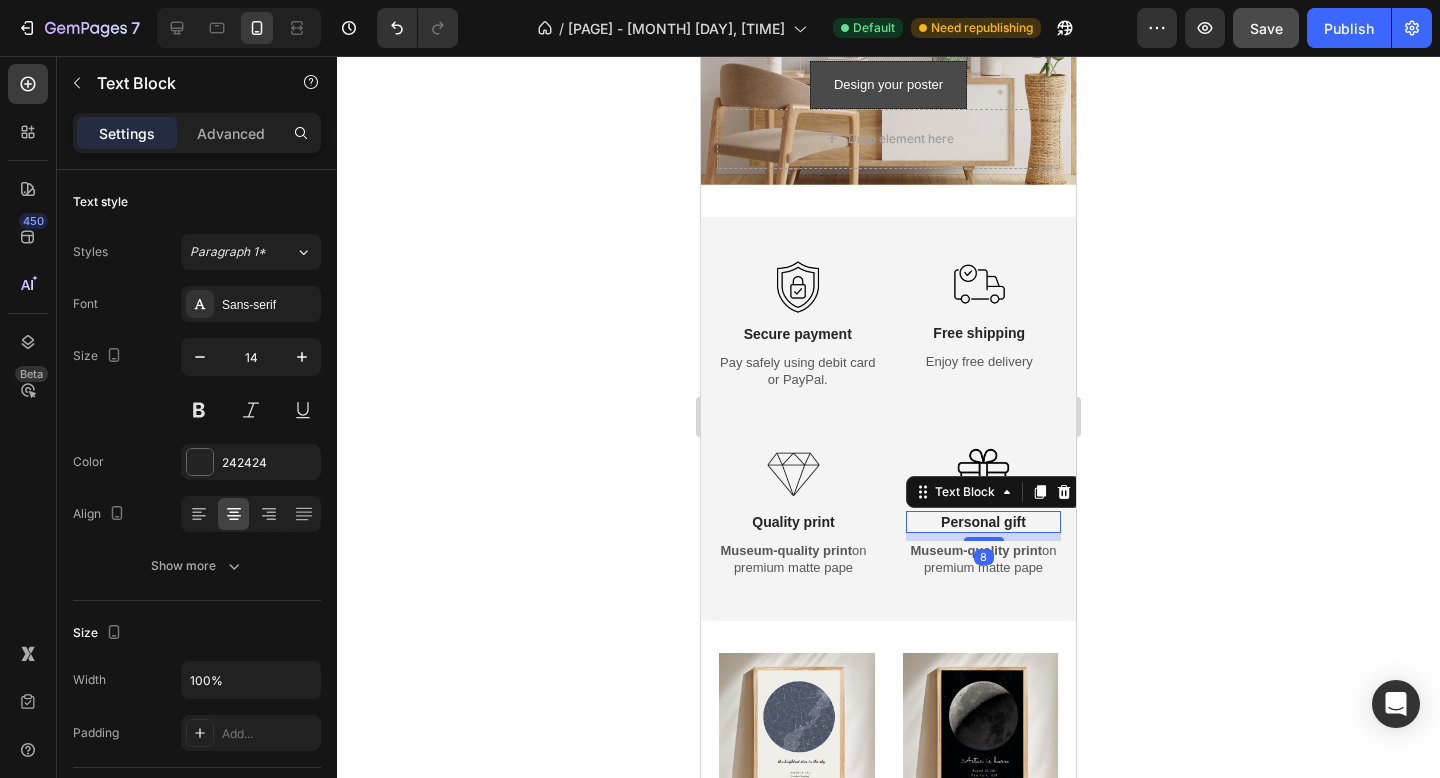 click on "Personal gift" at bounding box center (983, 522) 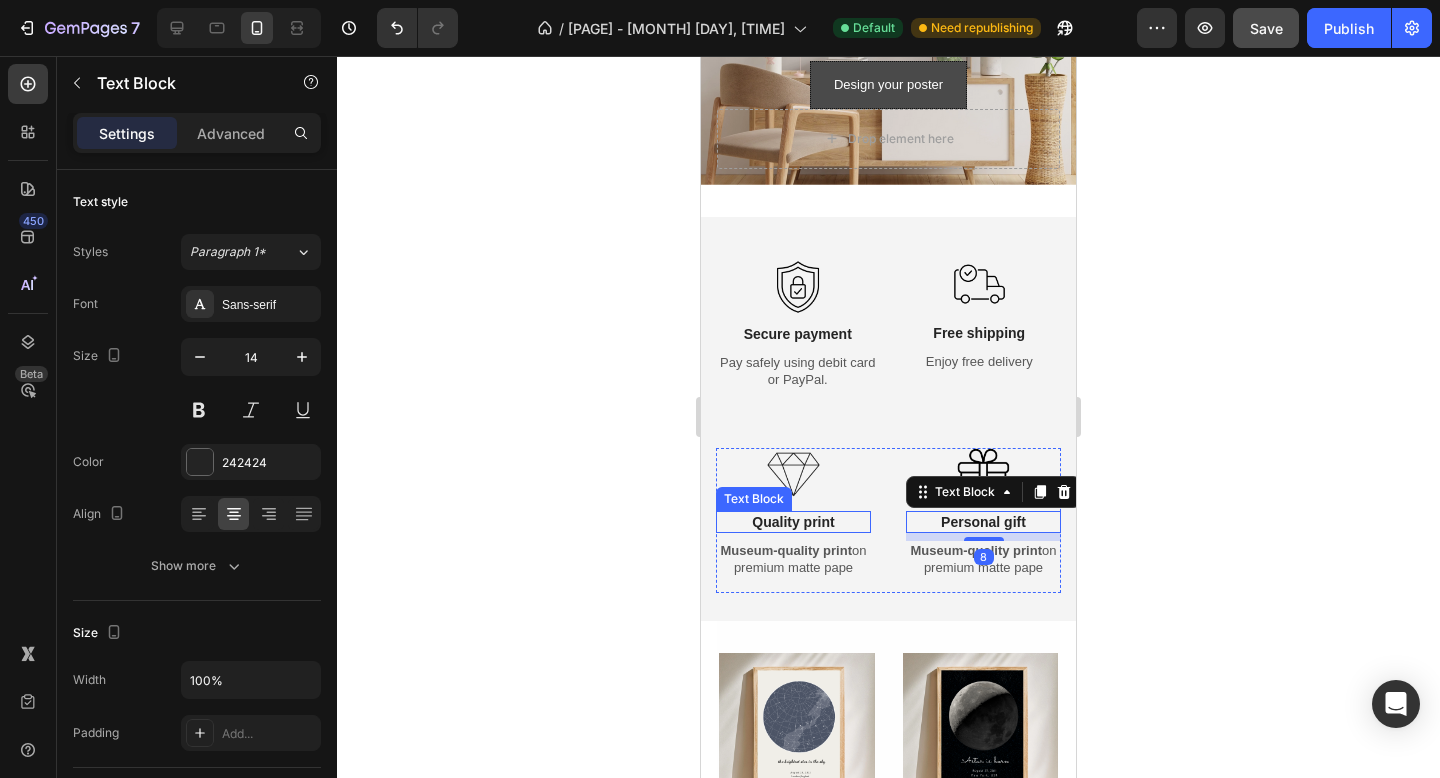 click on "Quality print" at bounding box center (793, 522) 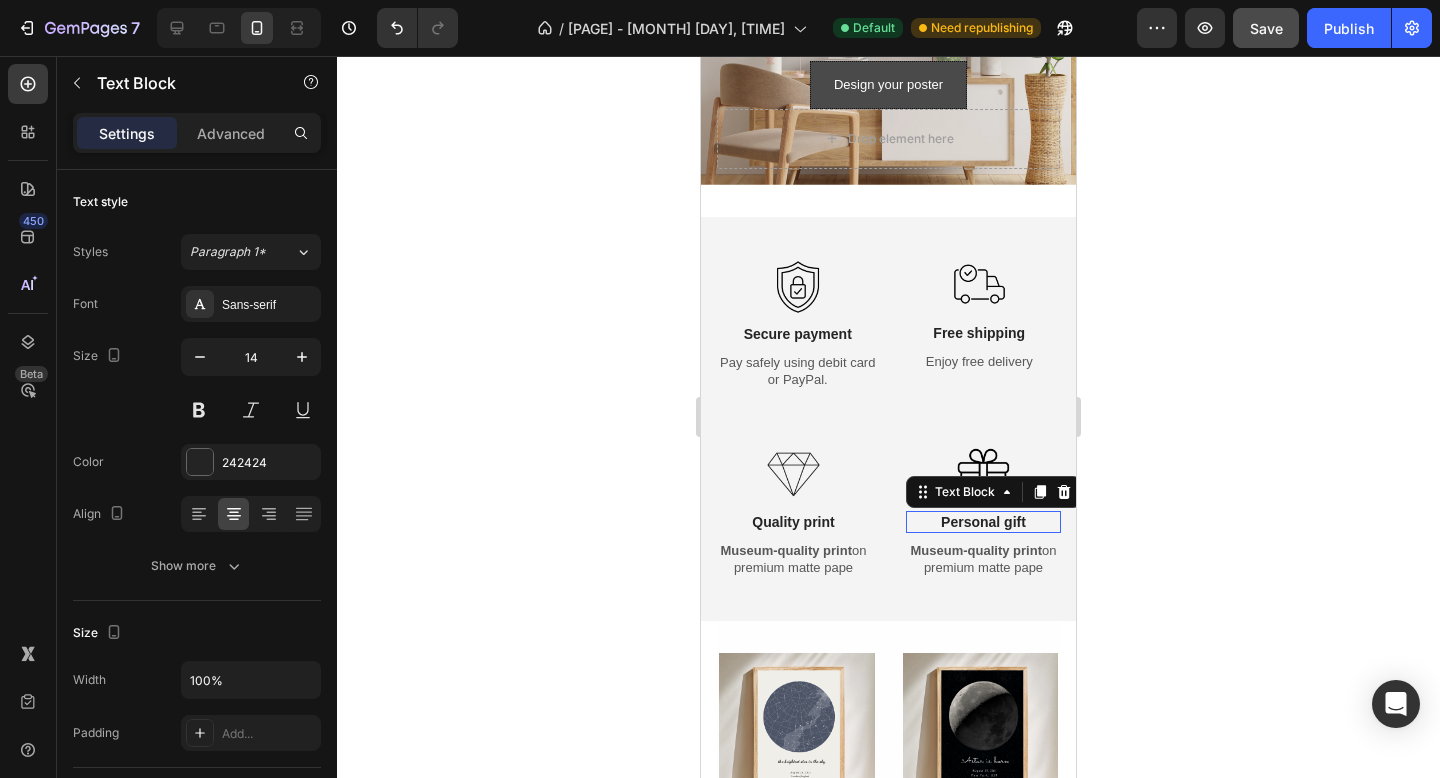 click on "Personal gift" at bounding box center [983, 522] 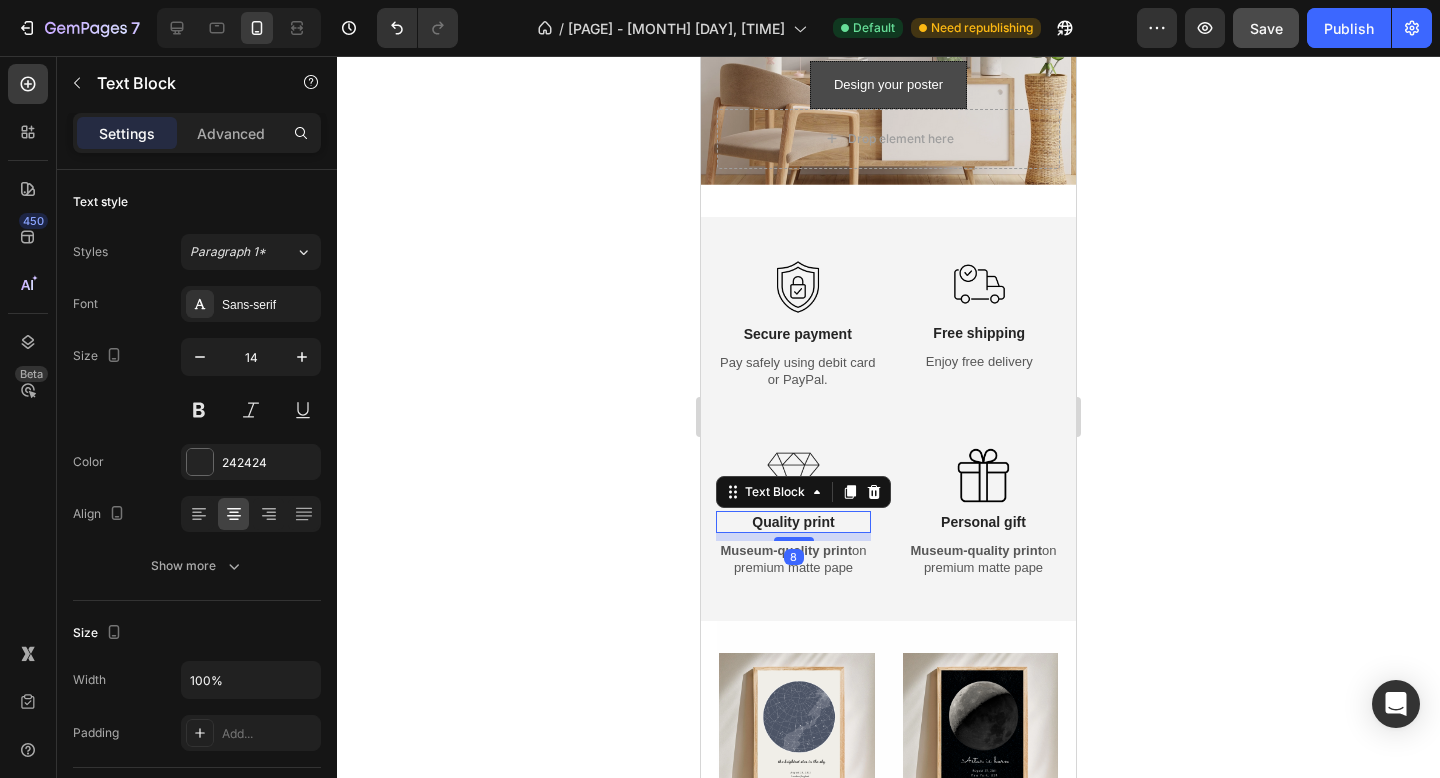 click on "Quality print" at bounding box center (793, 522) 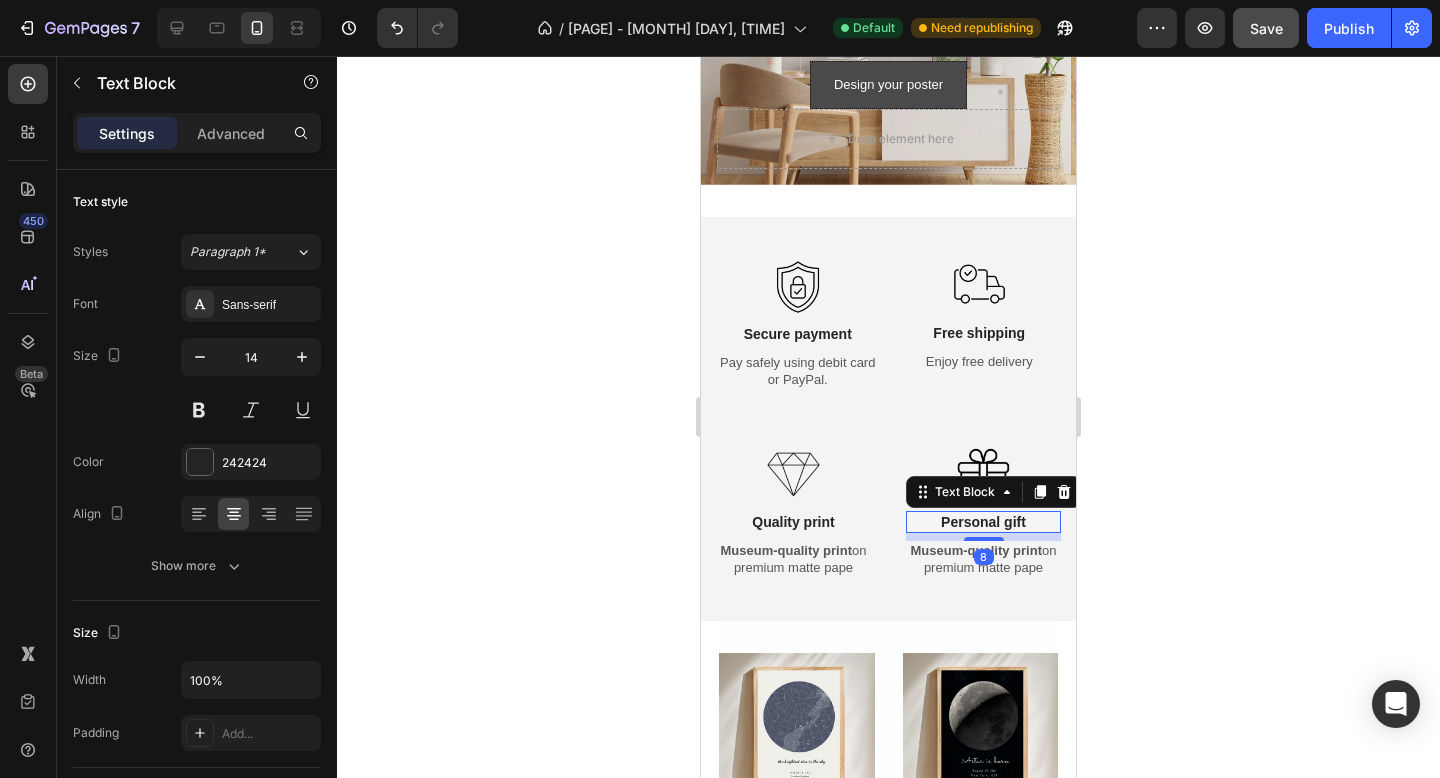 click on "Personal gift" at bounding box center (983, 522) 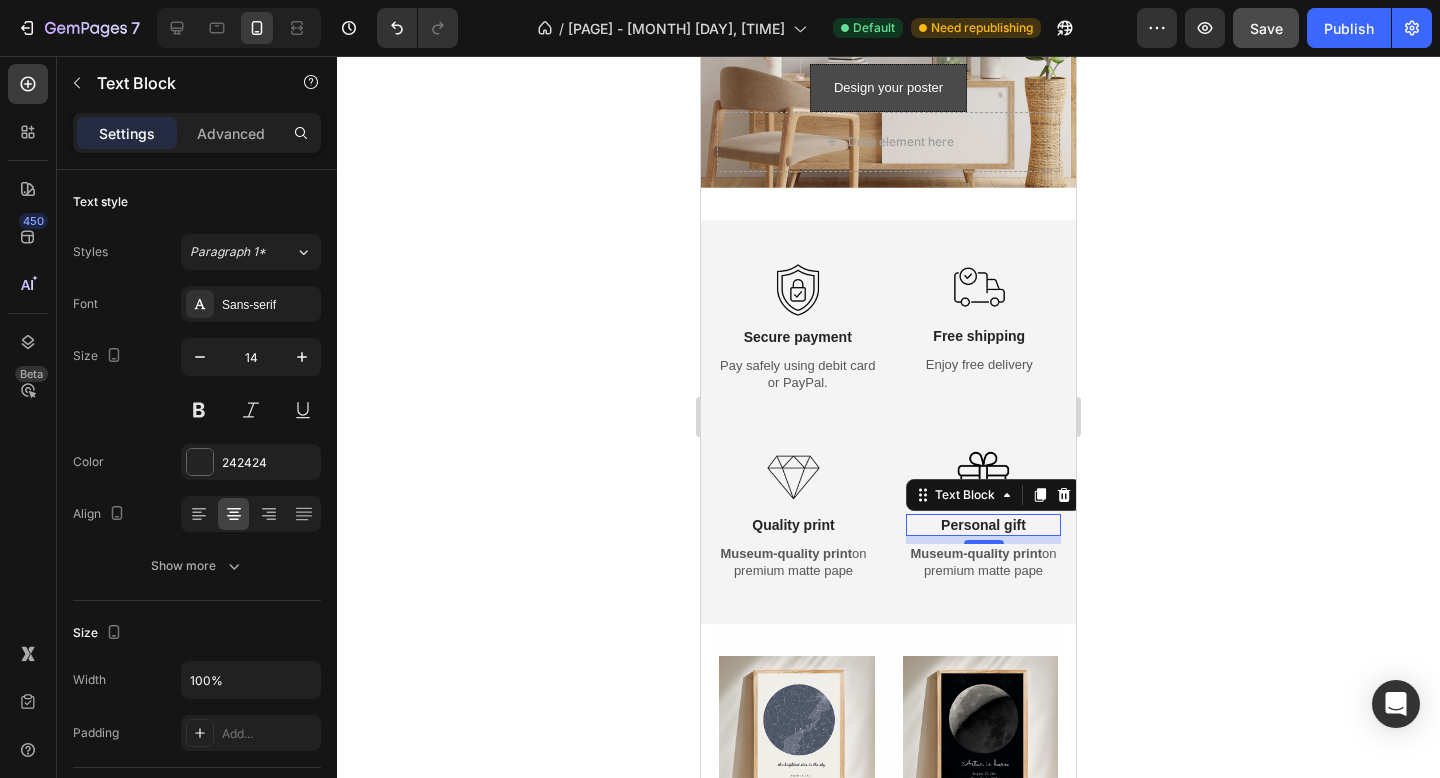 scroll, scrollTop: 0, scrollLeft: 0, axis: both 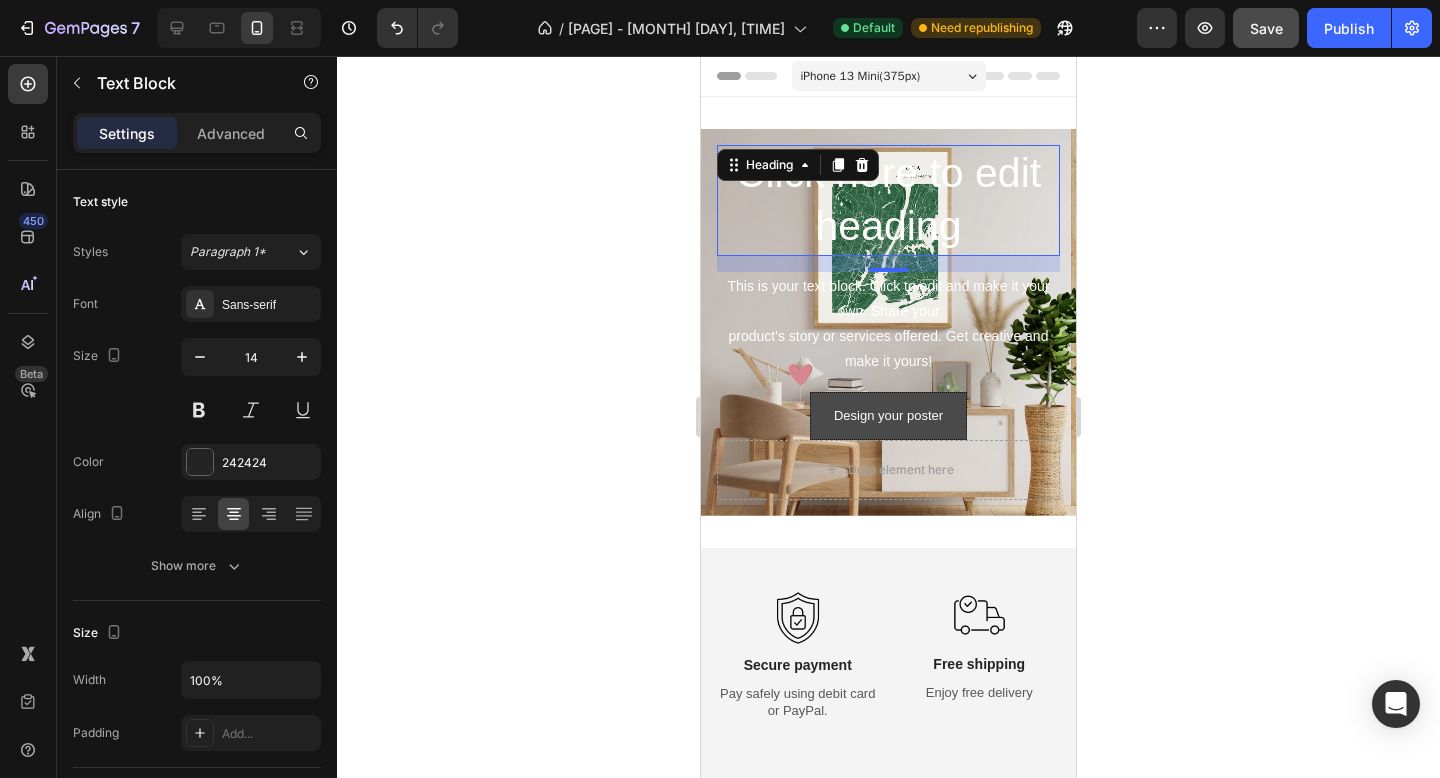 click on "Click here to edit heading" at bounding box center (888, 200) 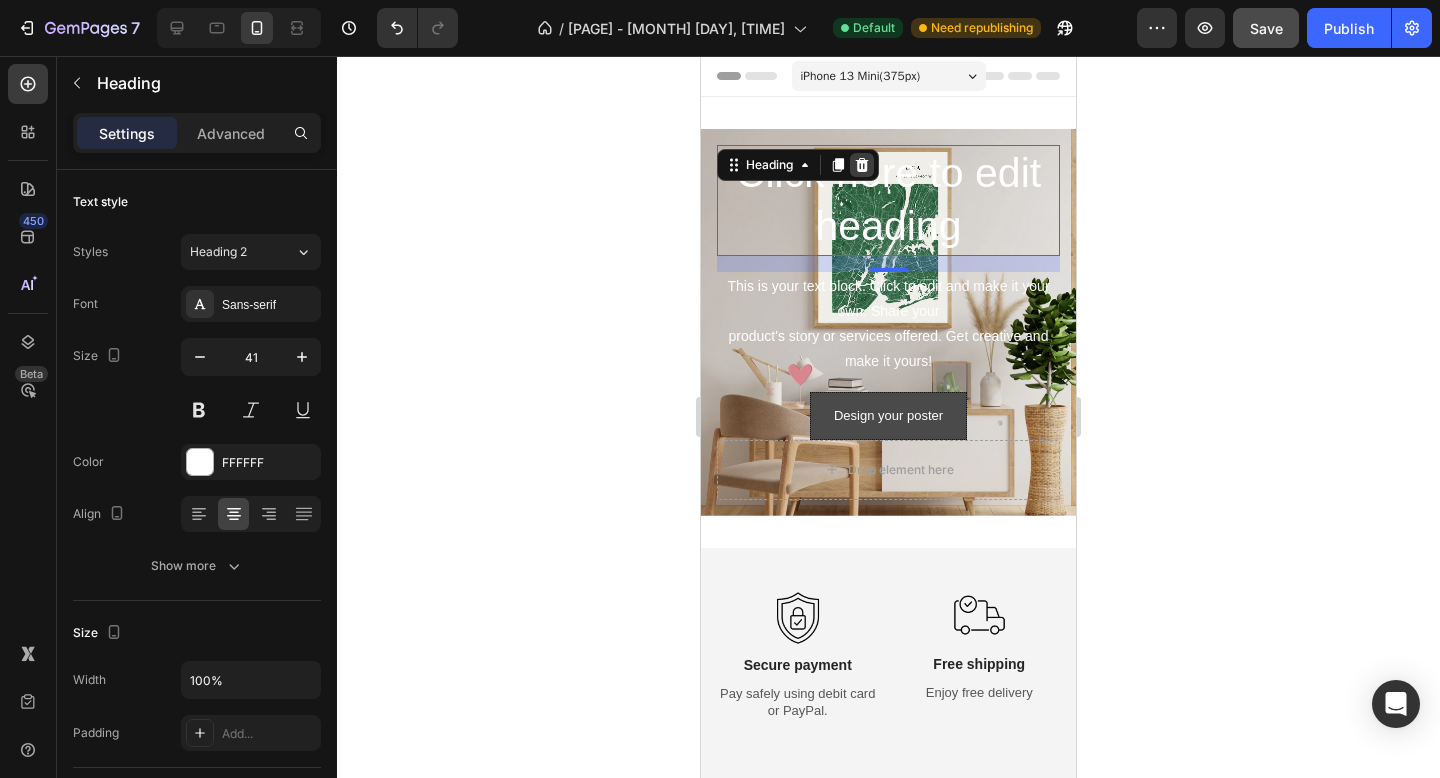 click 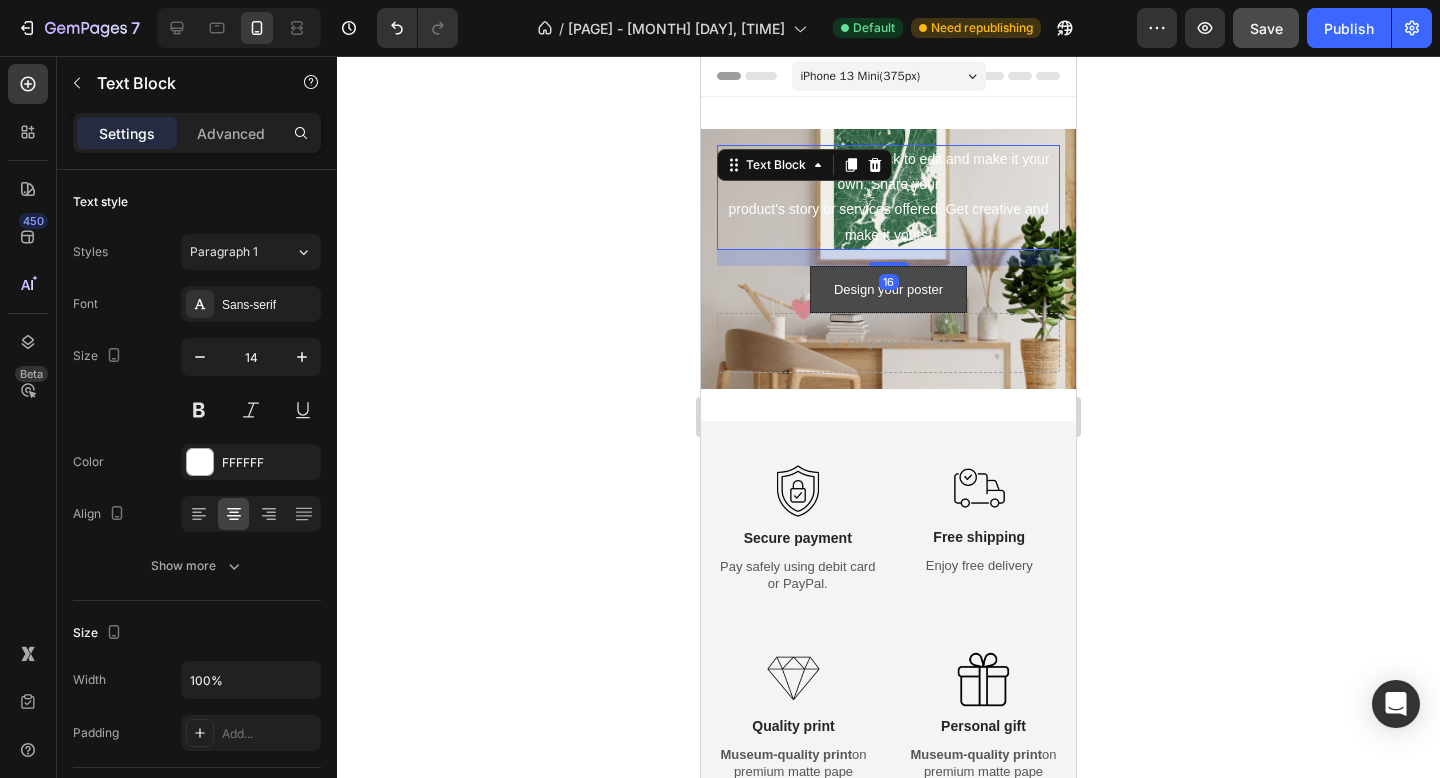 click on "This is your text block. Click to edit and make it your own. Share your                       product's story or services offered. Get creative and make it yours!" at bounding box center [888, 197] 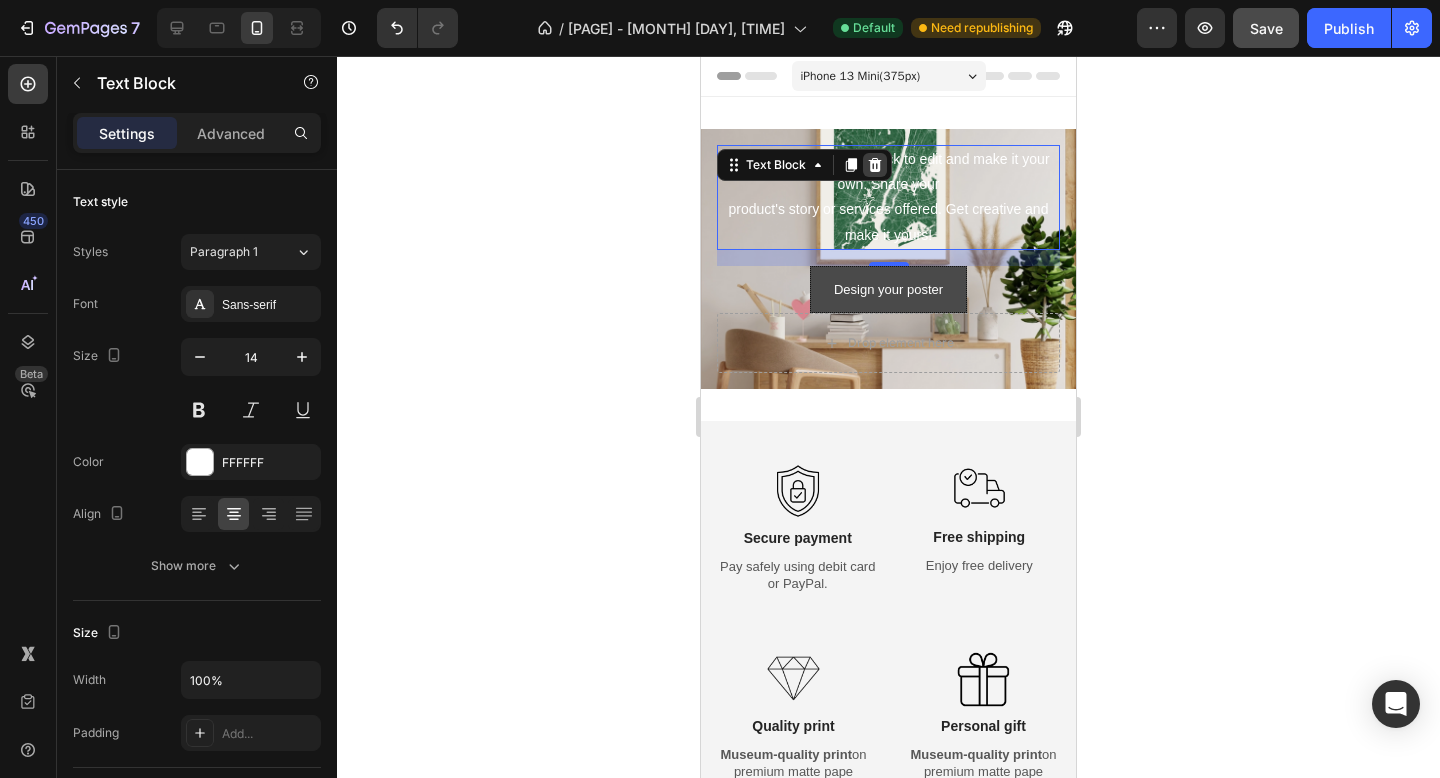 click 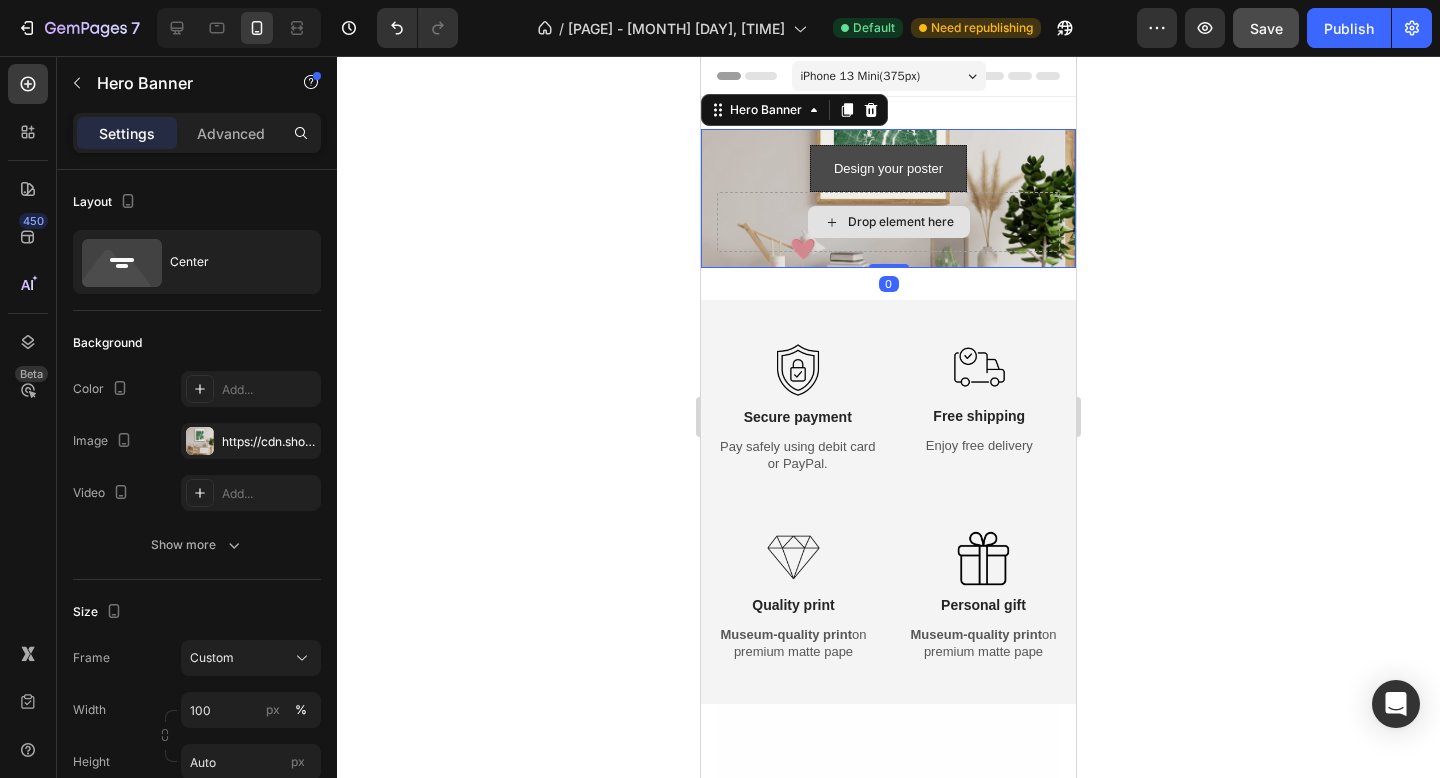 click on "Drop element here" at bounding box center (888, 222) 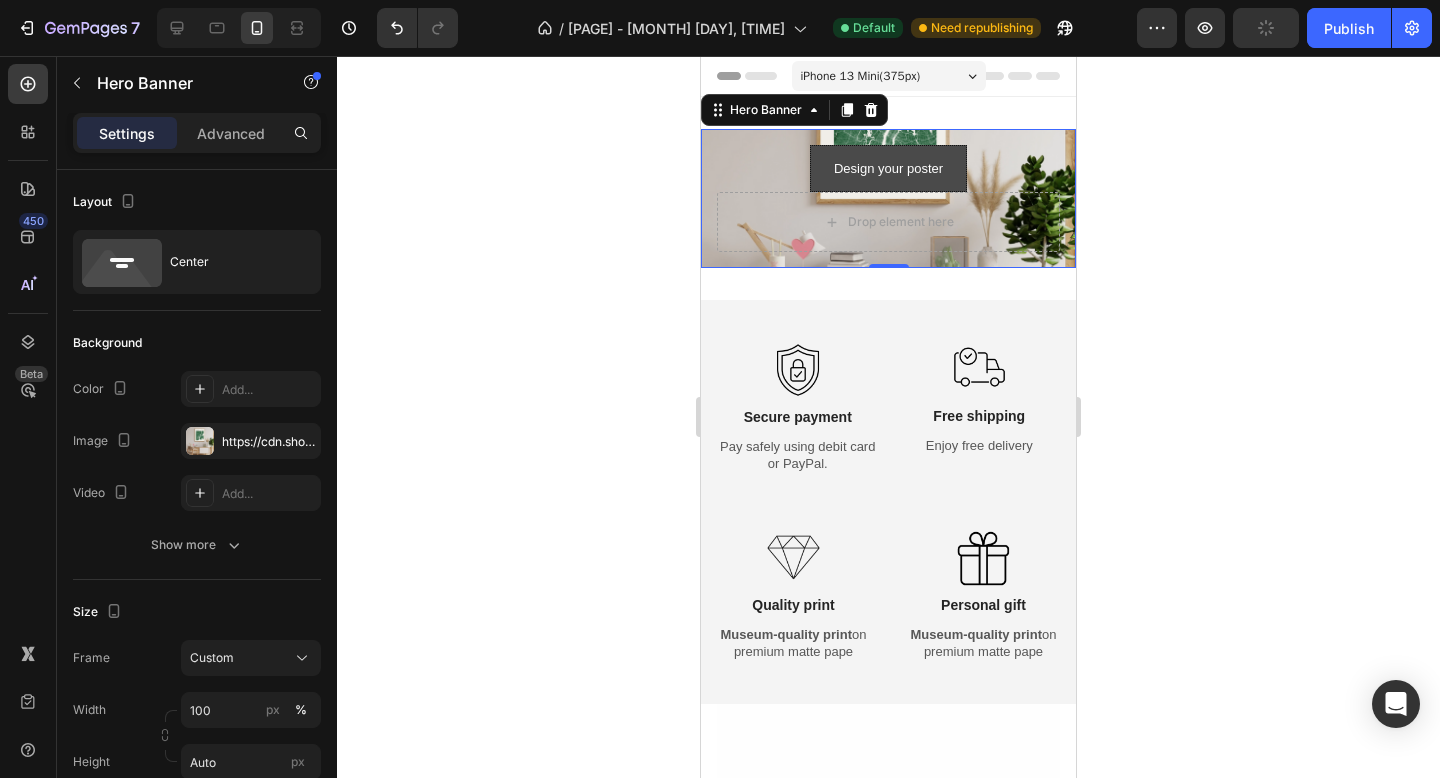 click 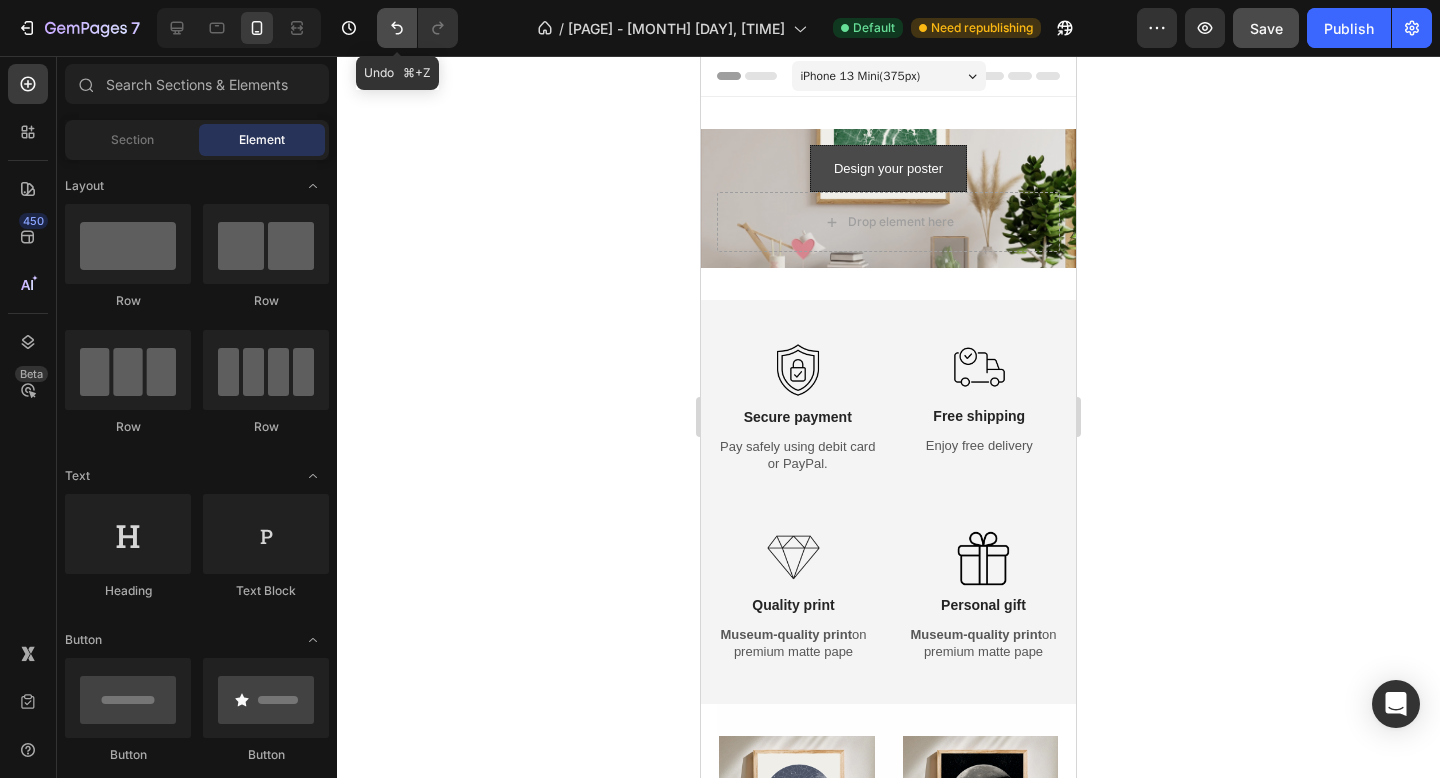 click 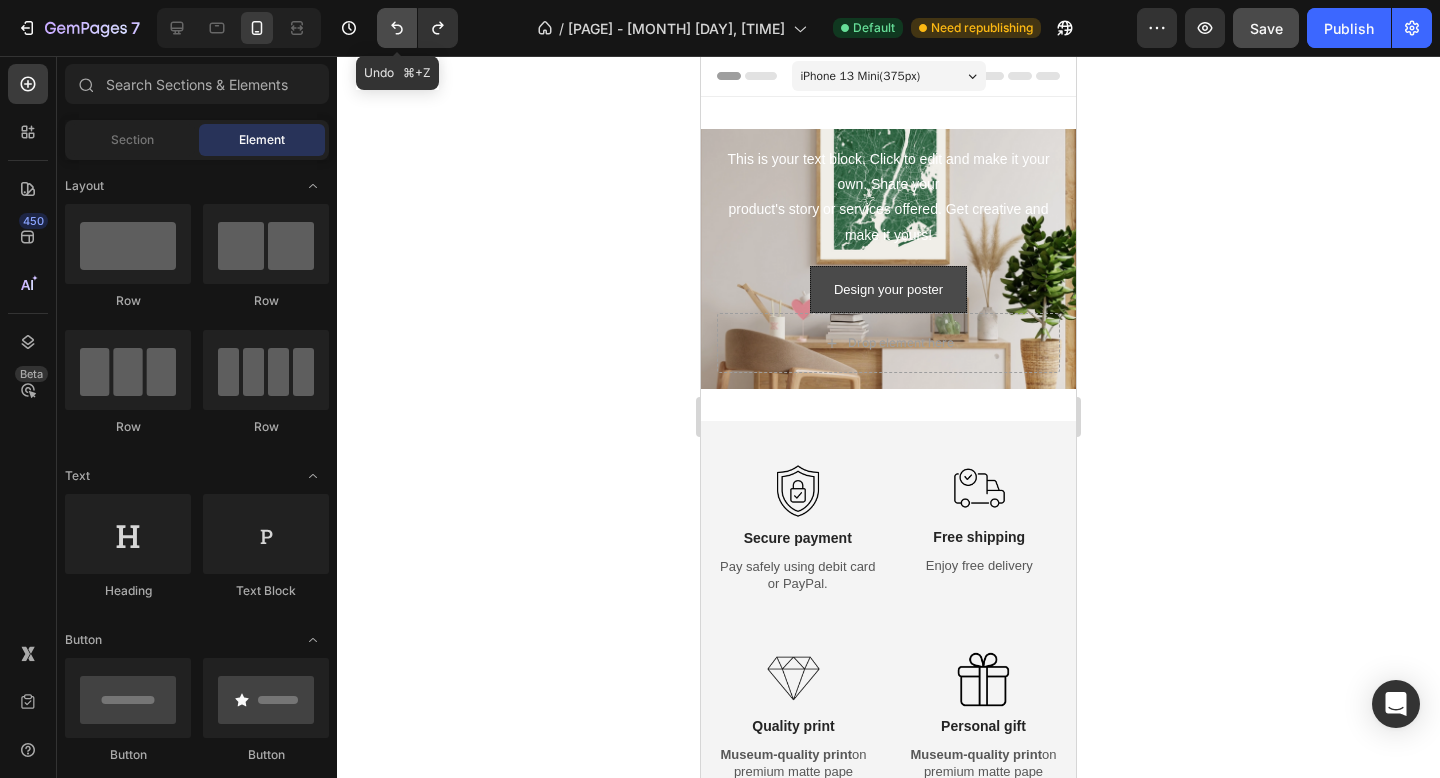 click 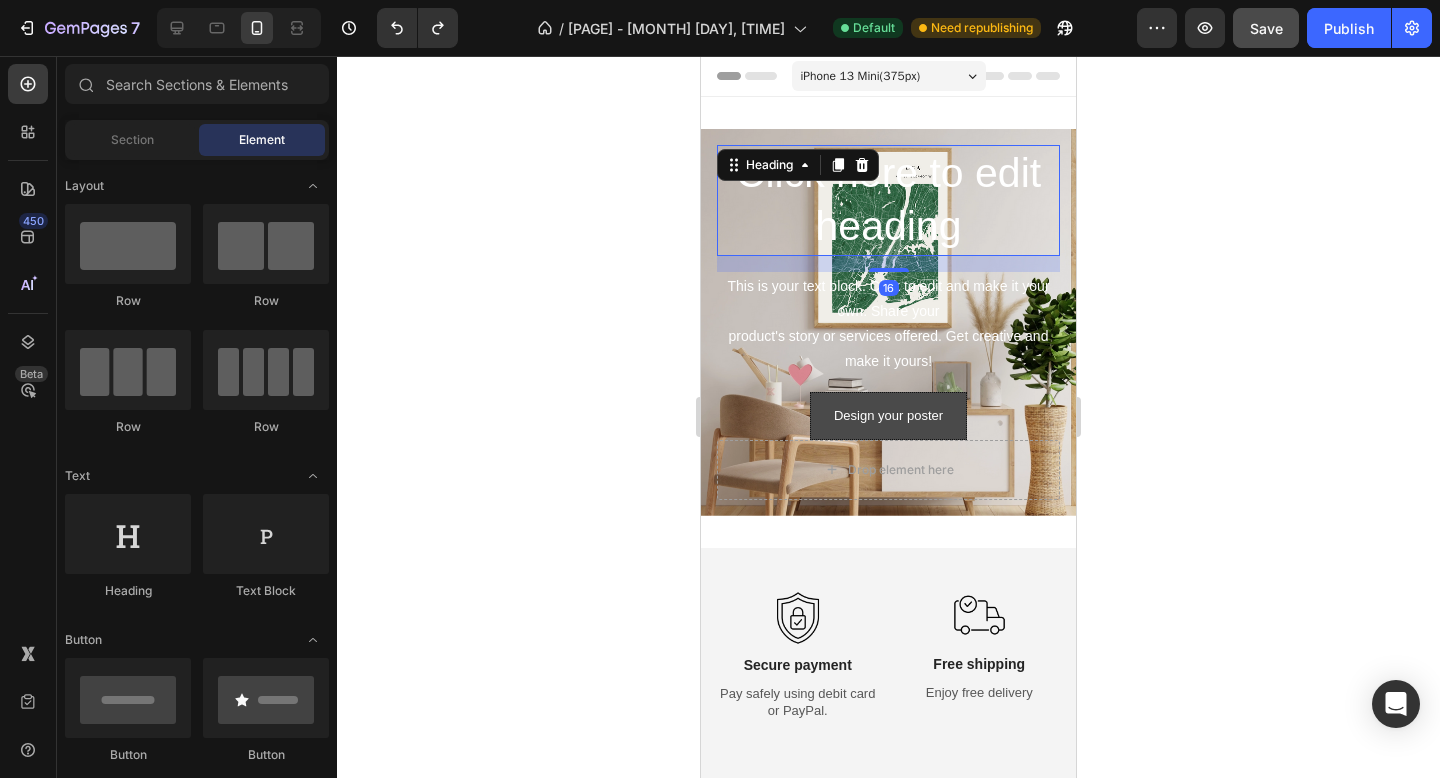 click on "Click here to edit heading" at bounding box center (888, 200) 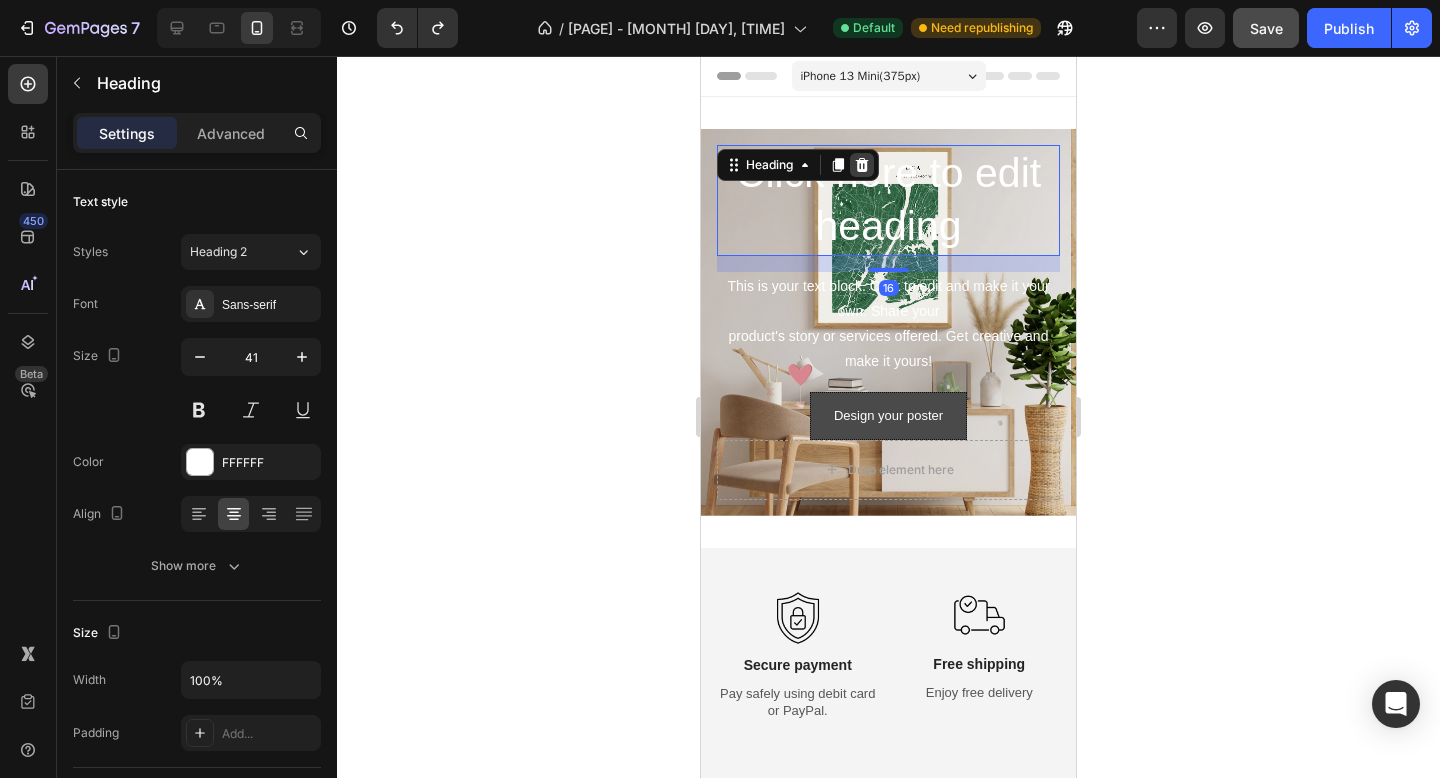 click 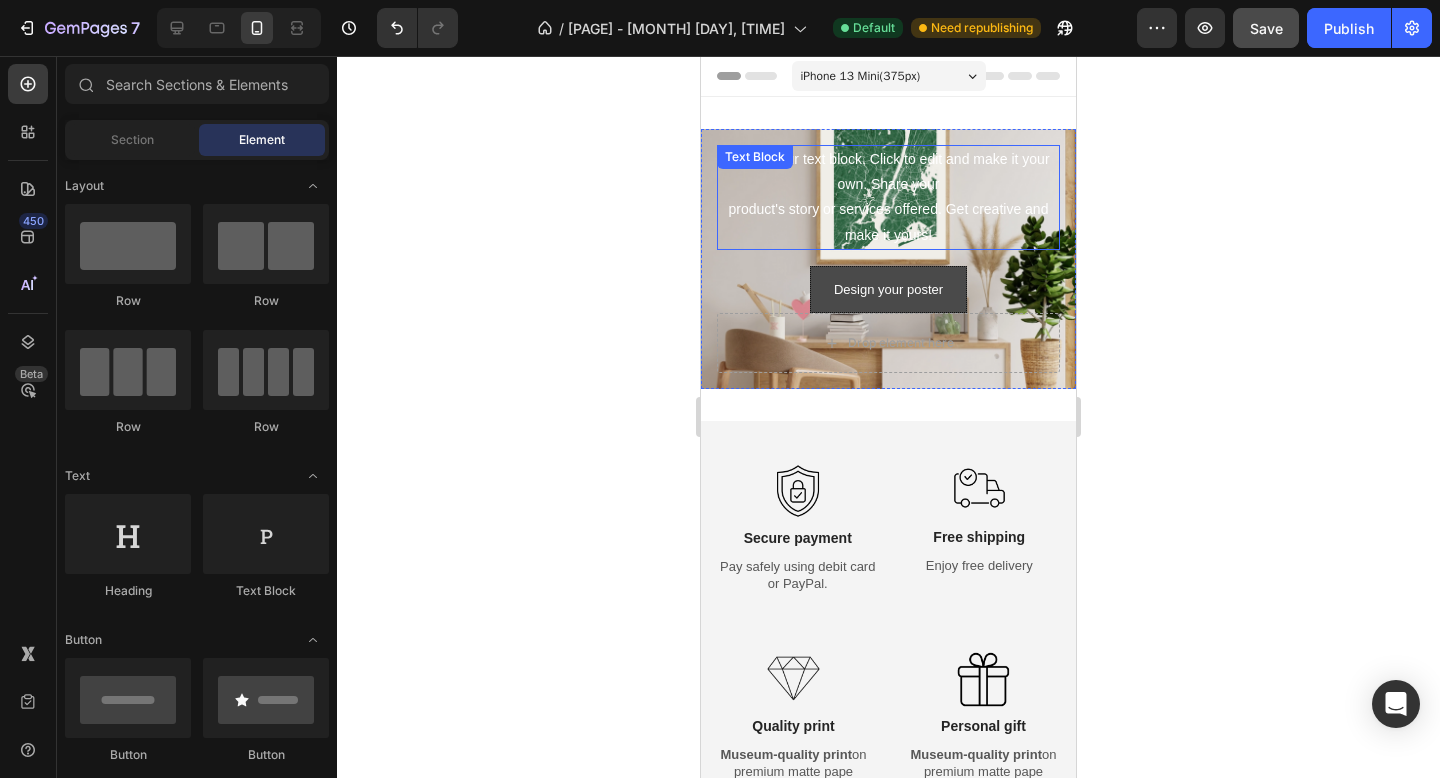 click on "This is your text block. Click to edit and make it your own. Share your                       product's story or services offered. Get creative and make it yours!" at bounding box center [888, 197] 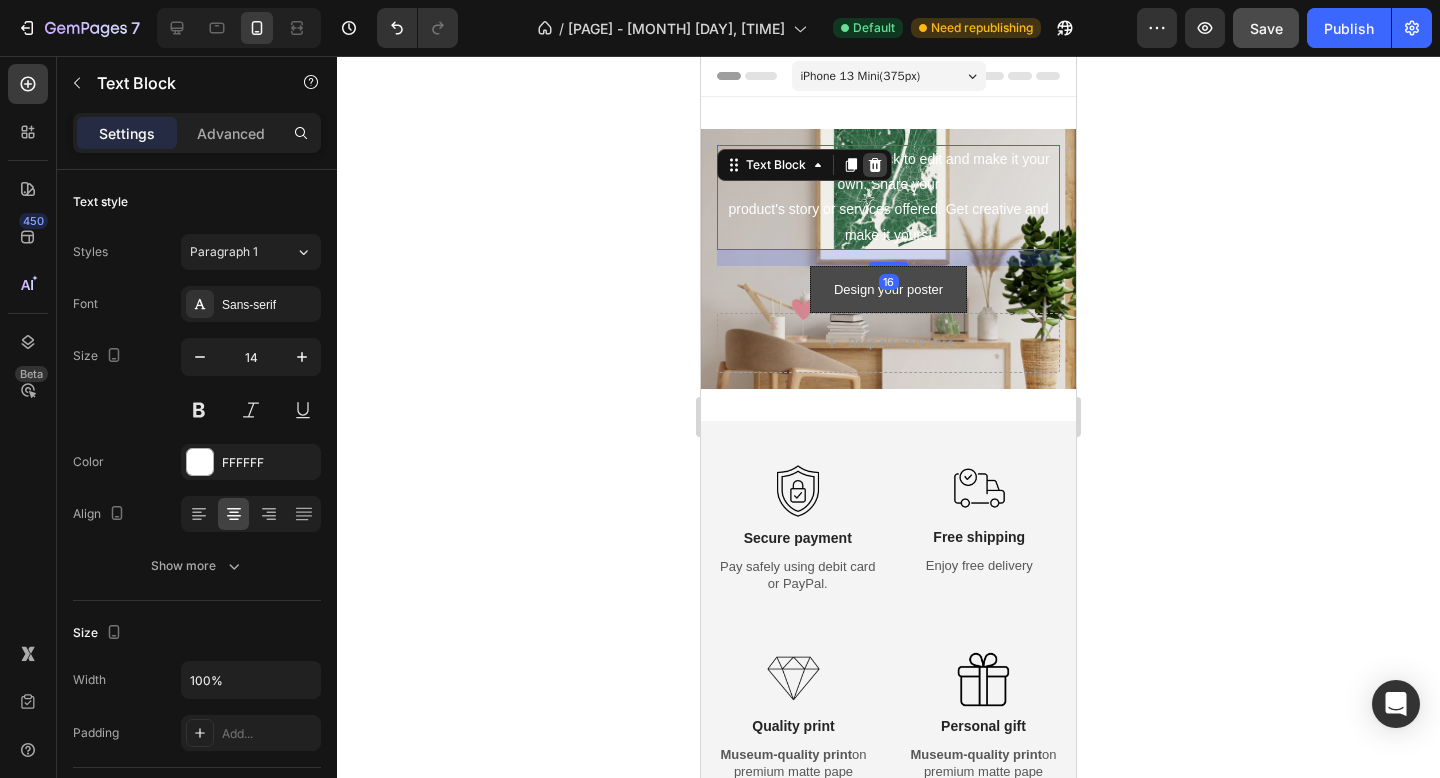 click 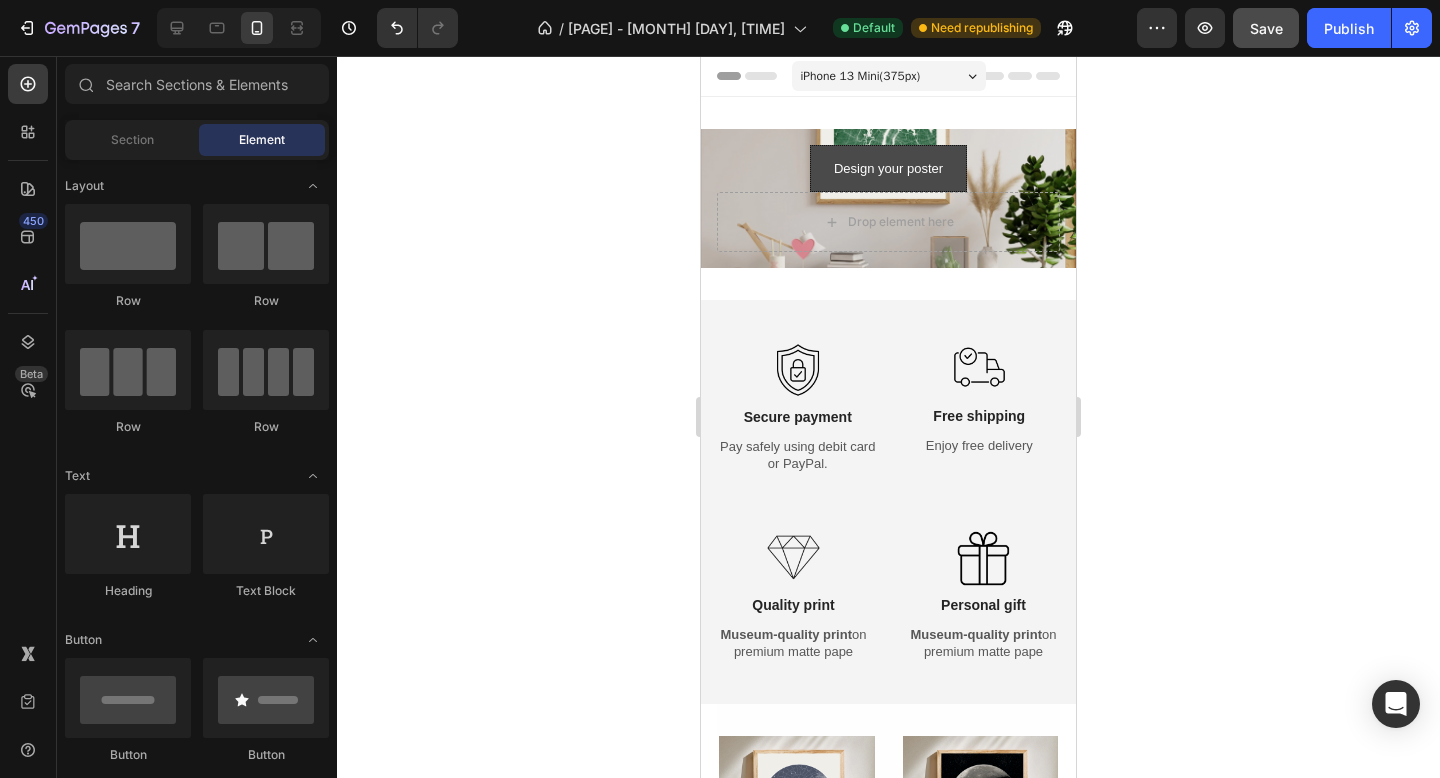 click on "iPhone 13 Mini  ( 375 px)" at bounding box center (889, 76) 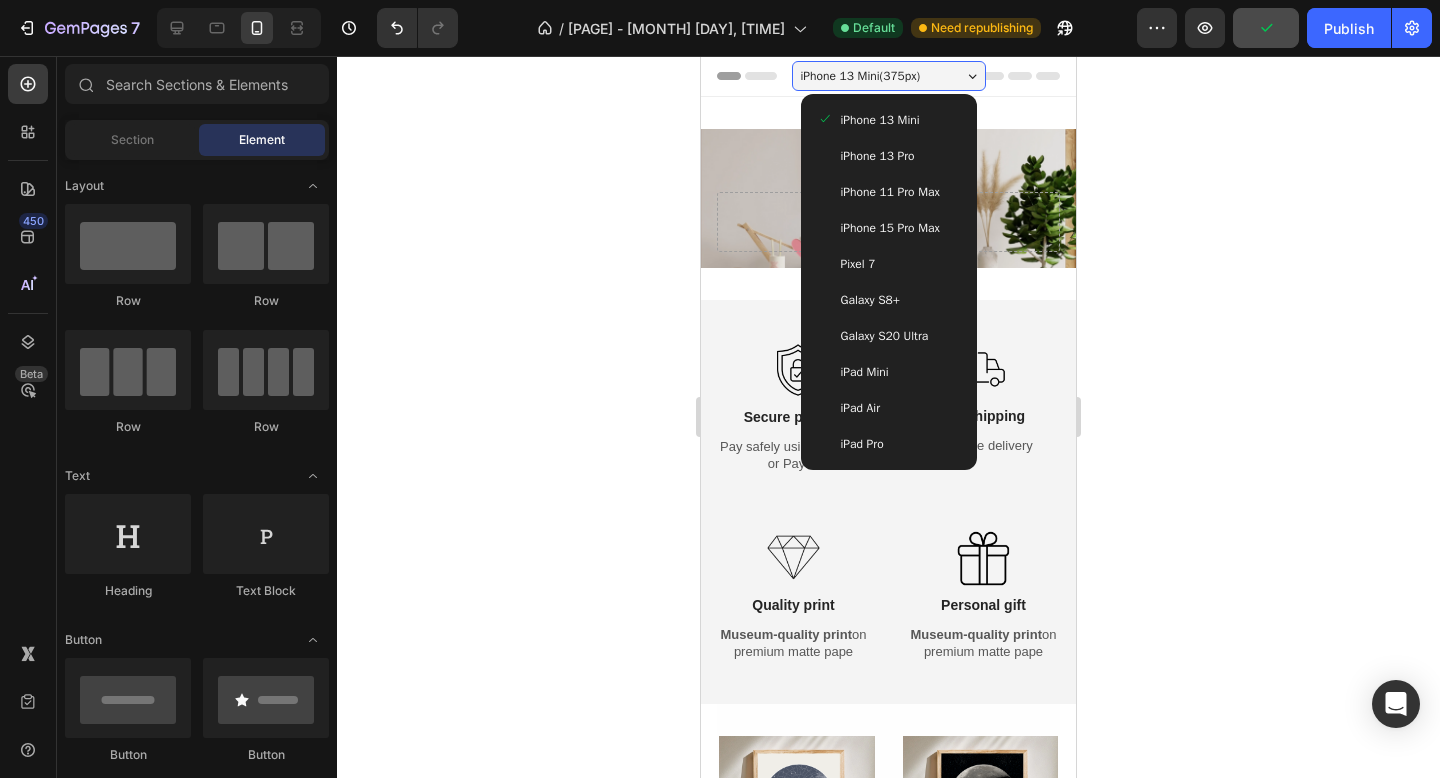click on "iPhone 13 Pro" at bounding box center (889, 156) 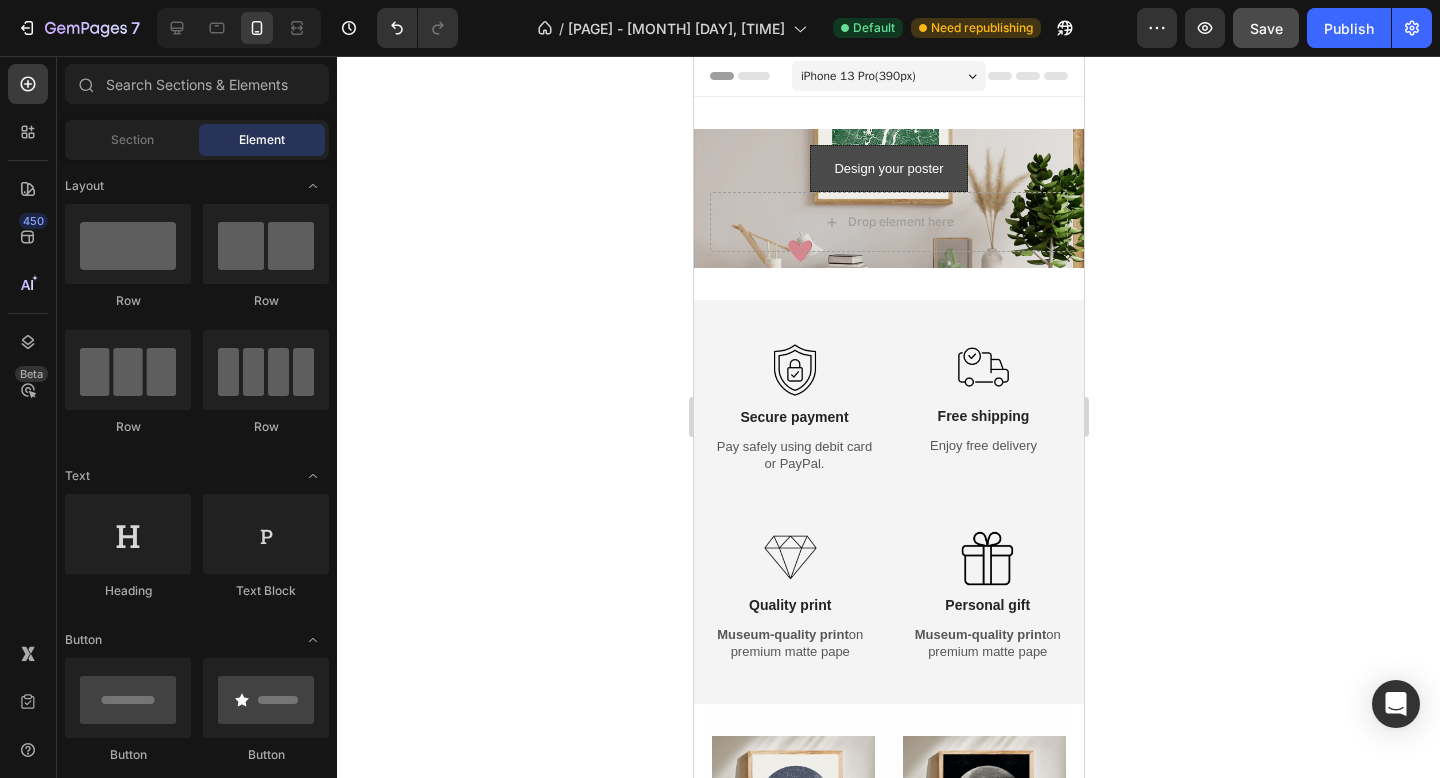 click on "iPhone 13 Pro  ( 390 px)" at bounding box center [888, 76] 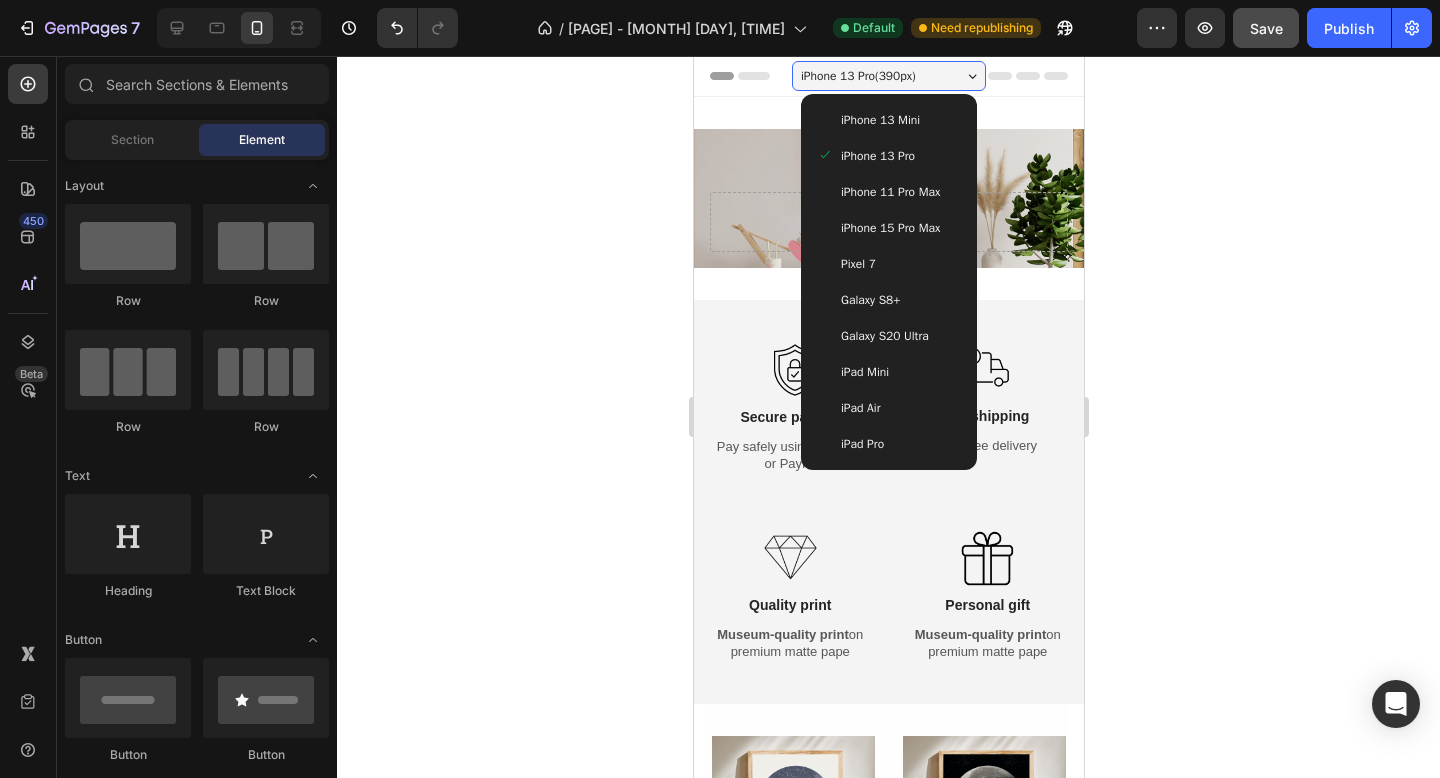 click on "iPhone 13 Mini" at bounding box center [888, 120] 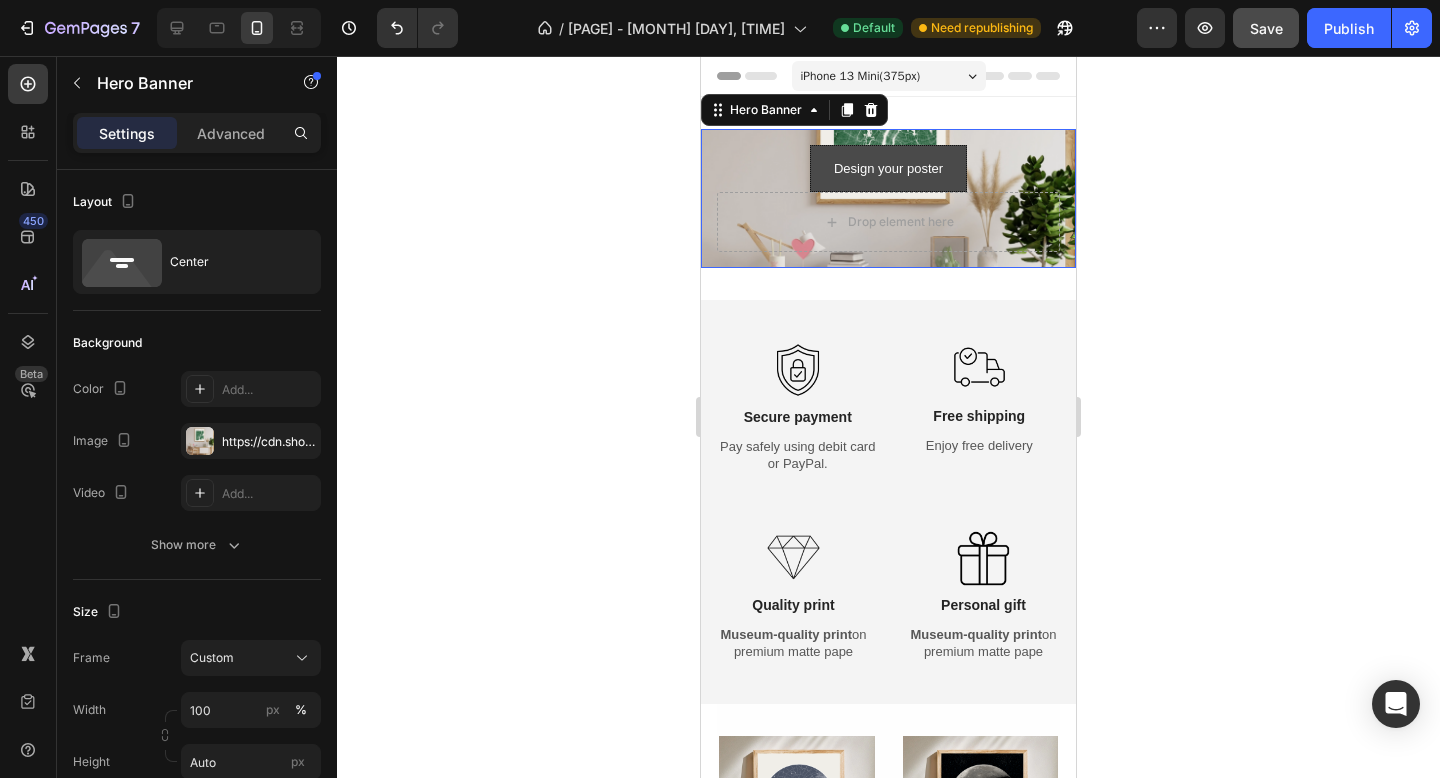 click on "Design your poster Button
Drop element here" at bounding box center [888, 198] 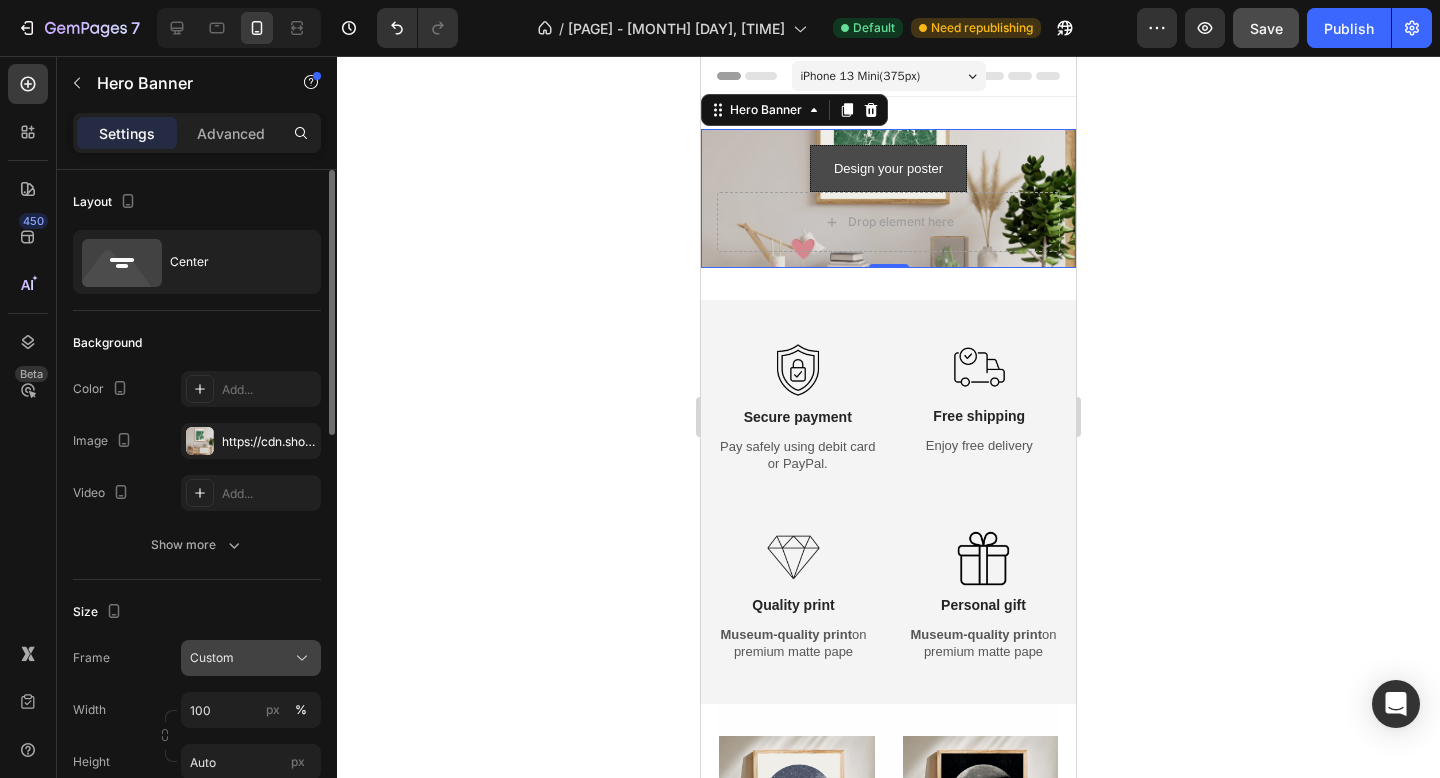click on "Custom" 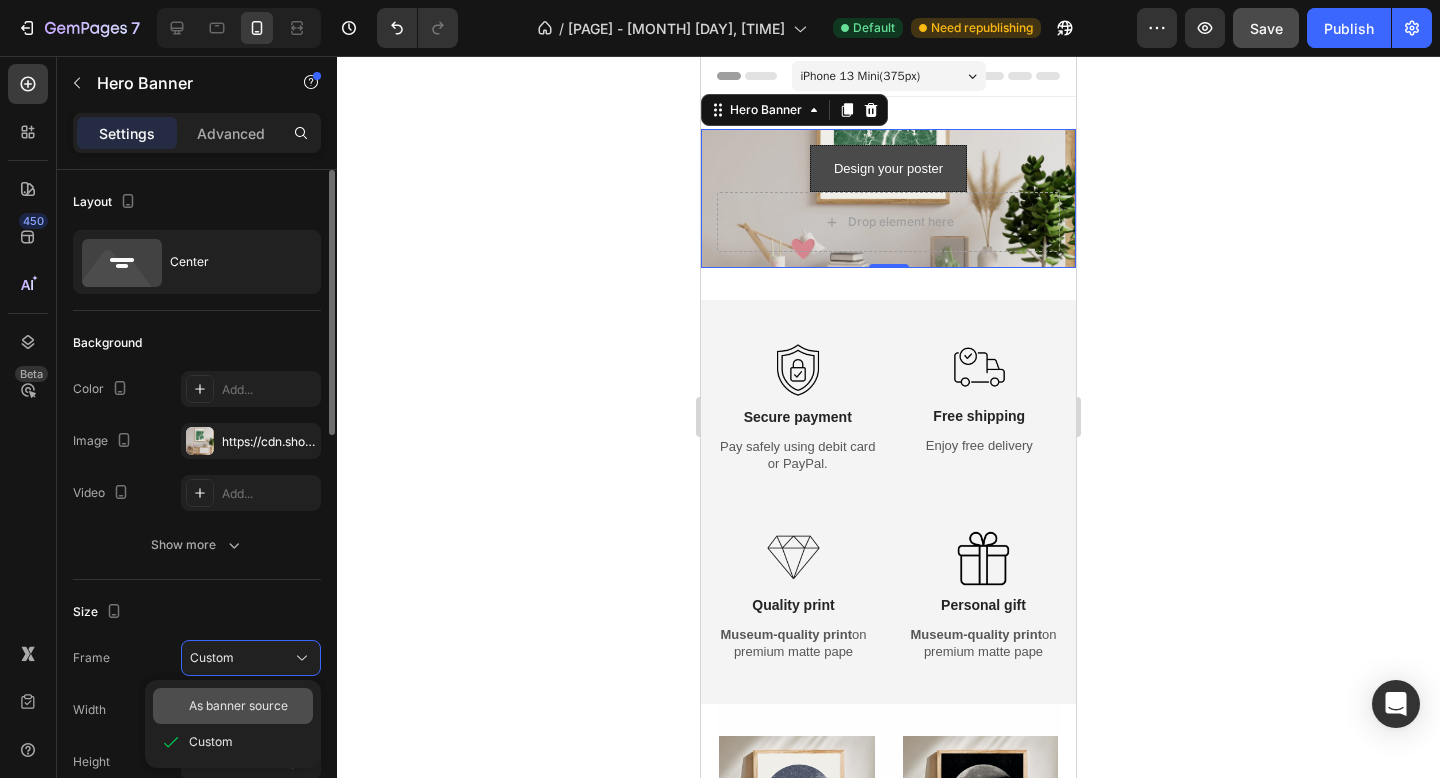 click on "As banner source" at bounding box center (238, 706) 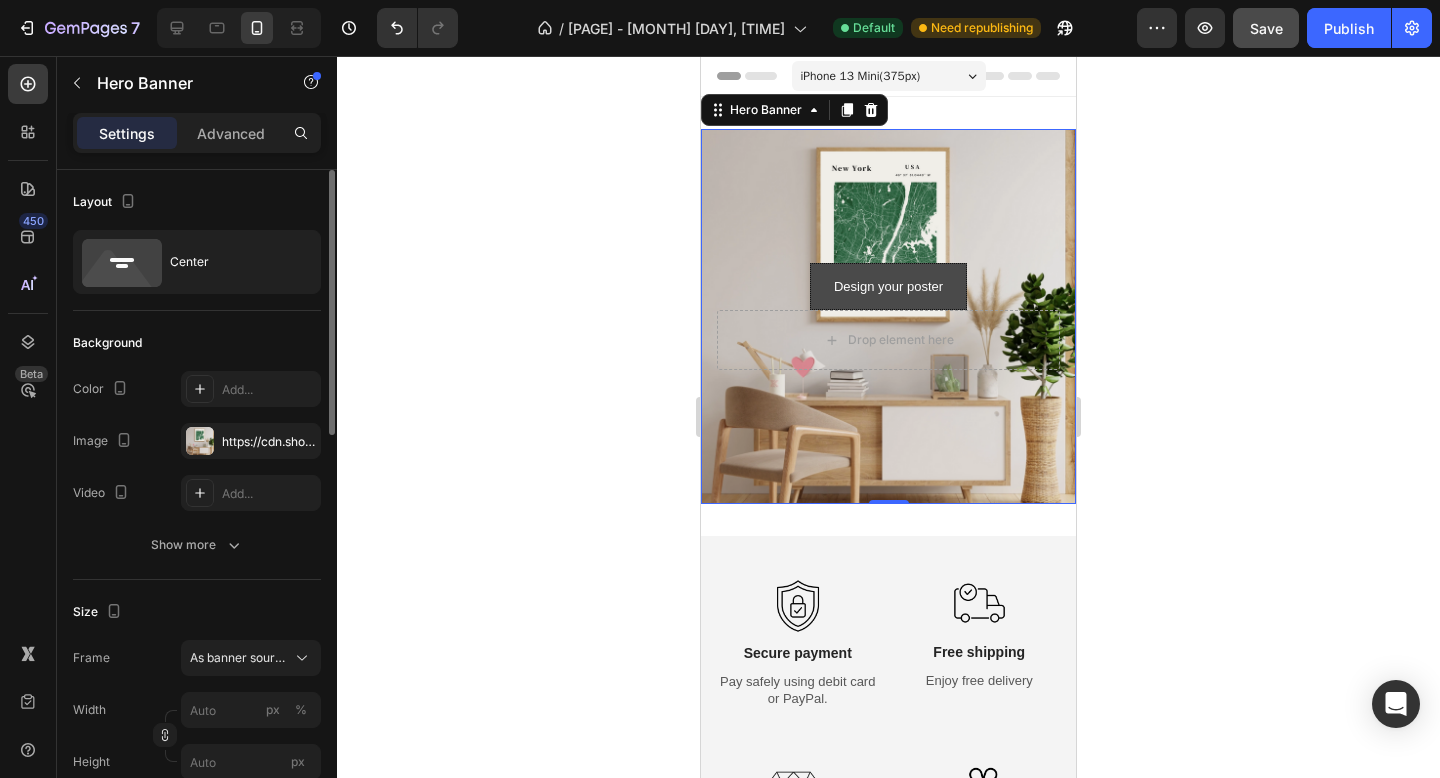 click 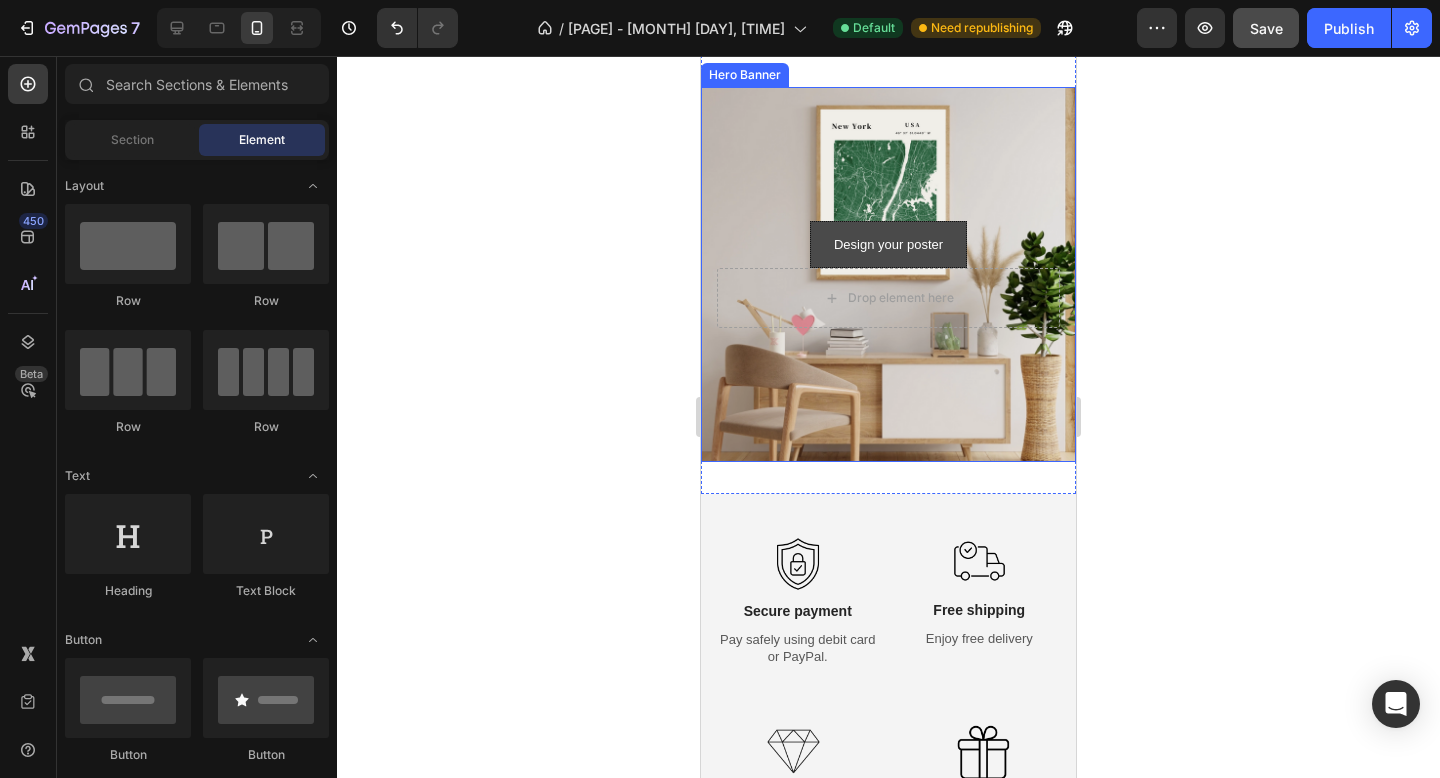 scroll, scrollTop: 0, scrollLeft: 0, axis: both 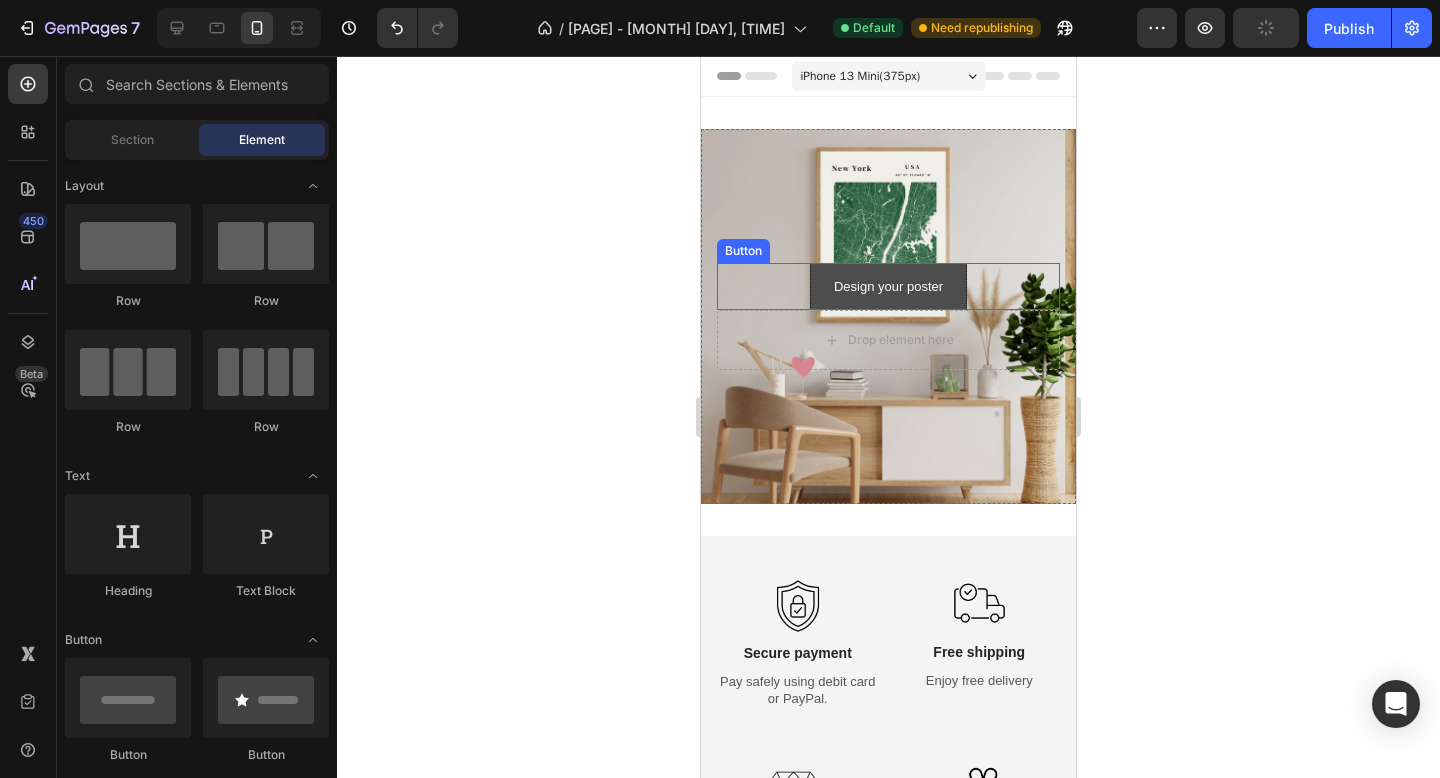 click on "Design your poster" at bounding box center [888, 286] 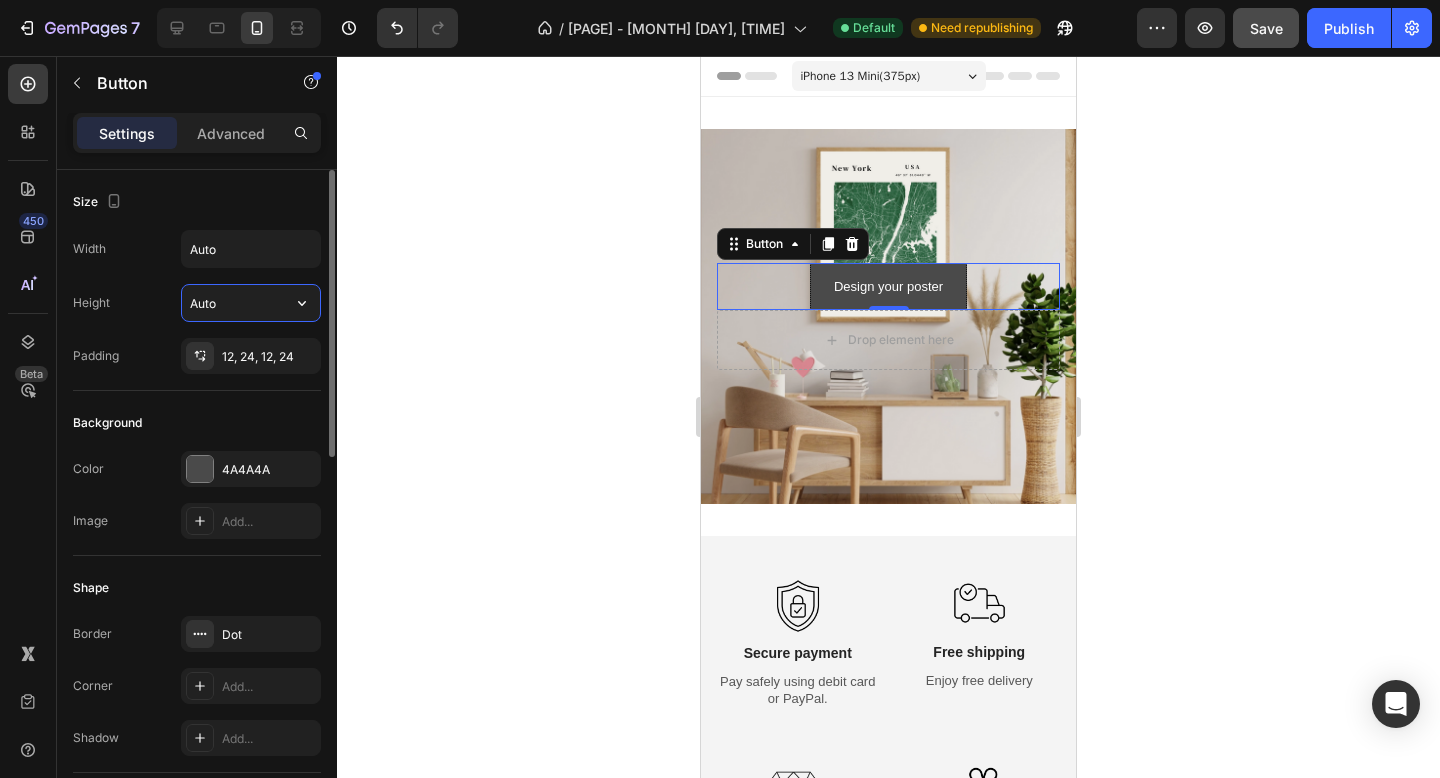 click on "Auto" at bounding box center (251, 303) 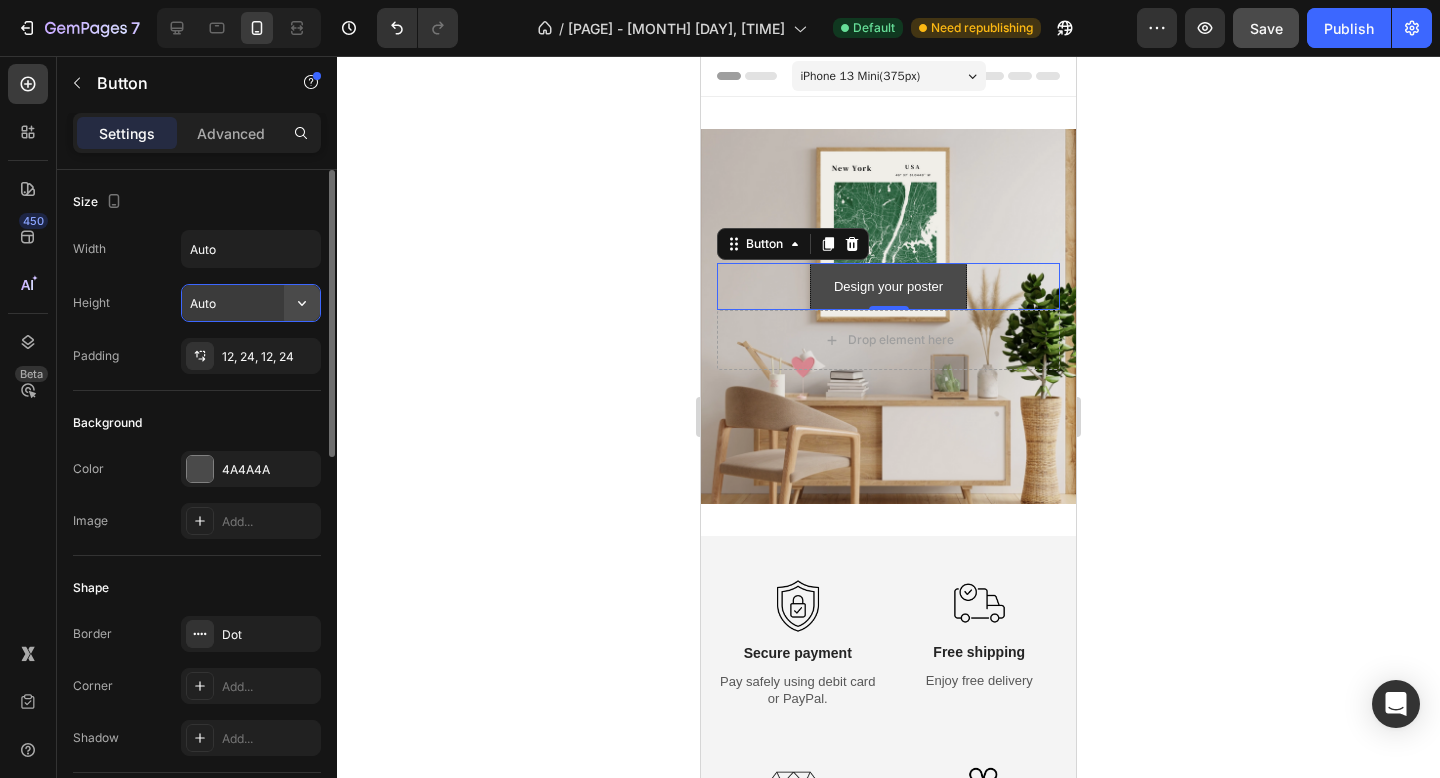click 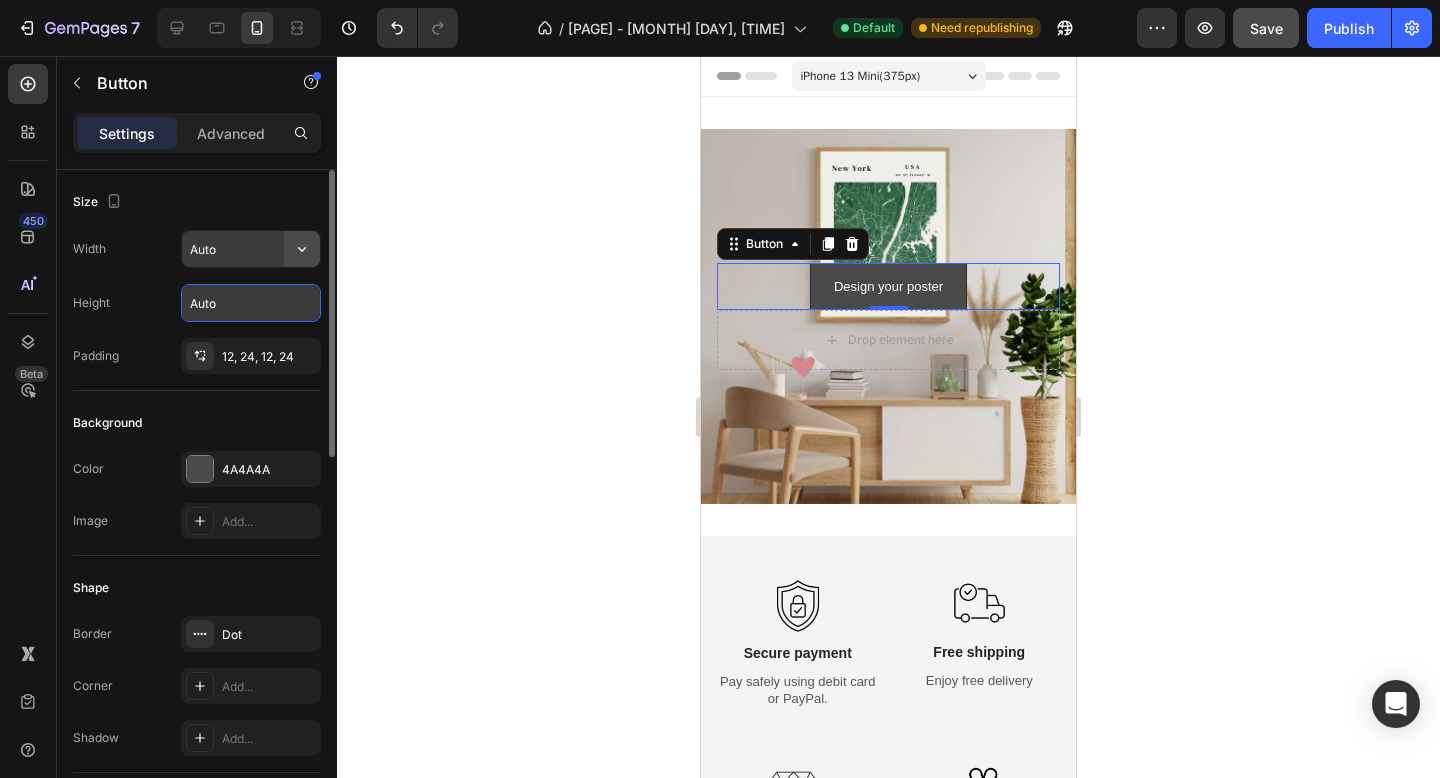 click 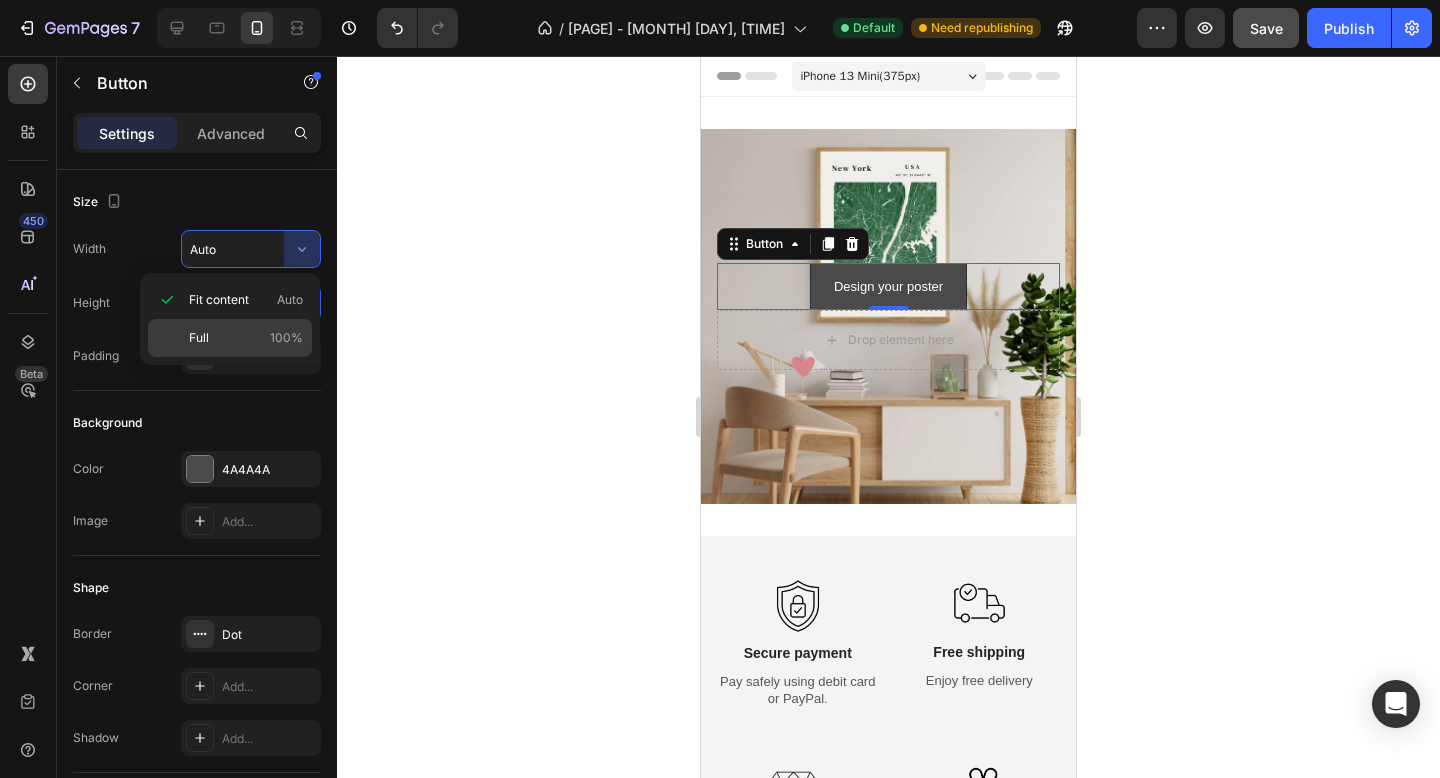 click on "Full 100%" at bounding box center (246, 338) 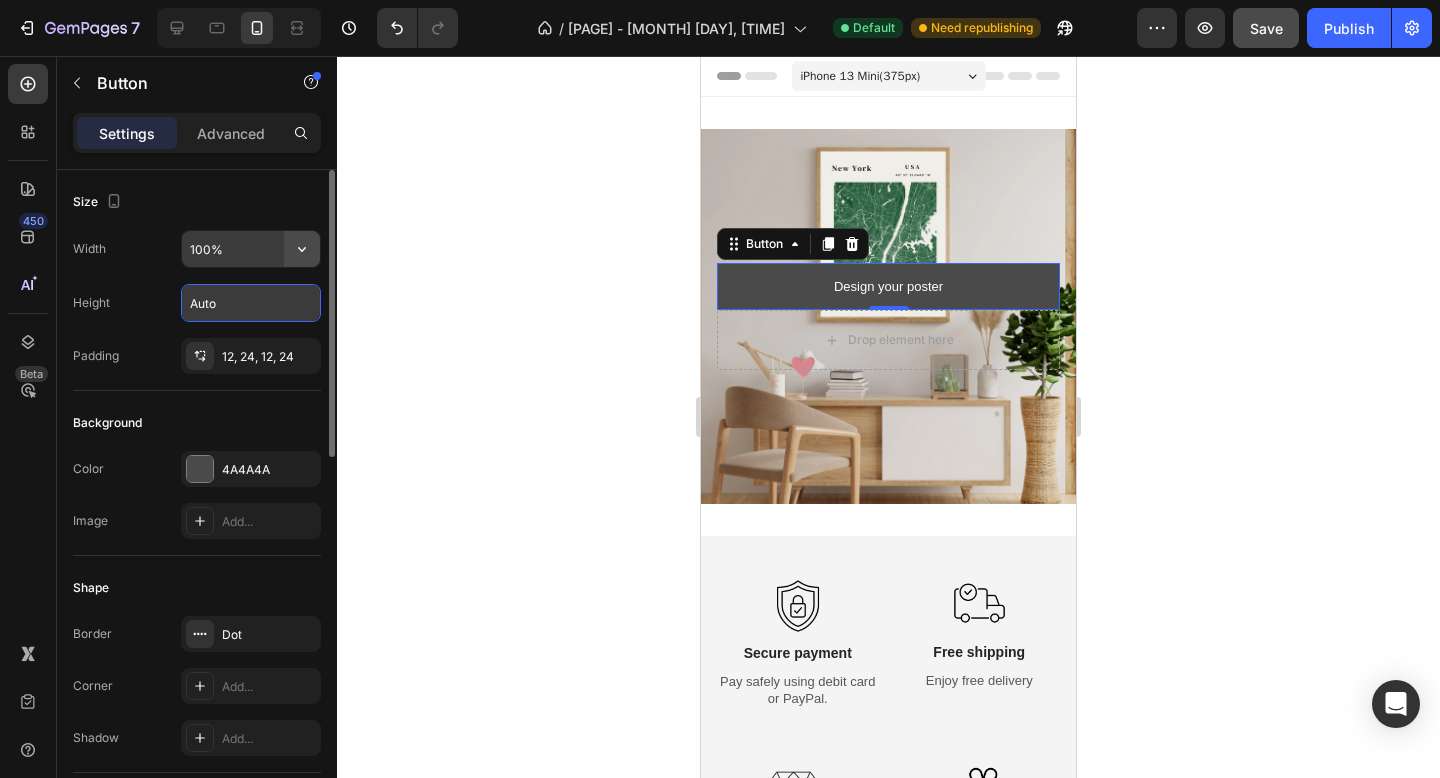 click 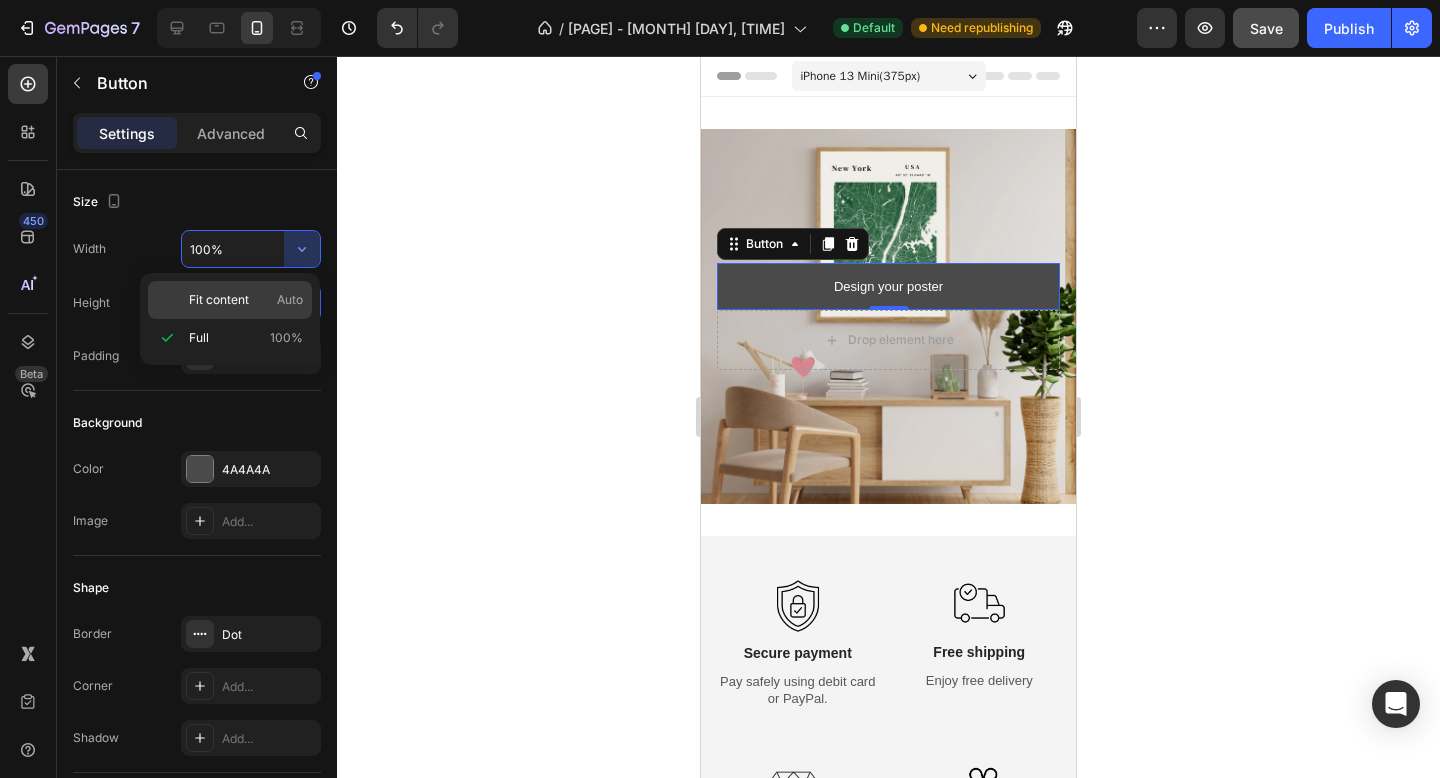click on "Fit content" at bounding box center [219, 300] 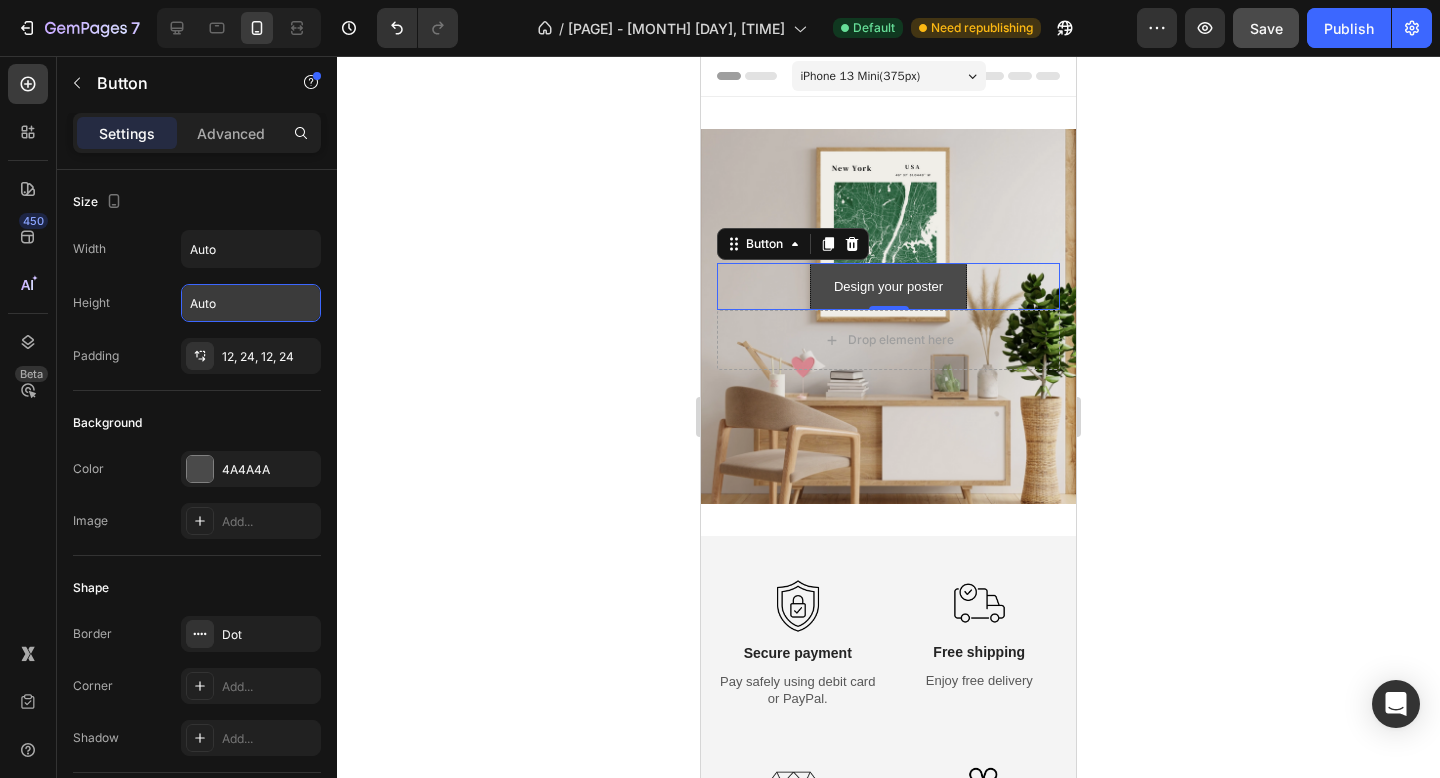 click on "Height Auto" at bounding box center [197, 303] 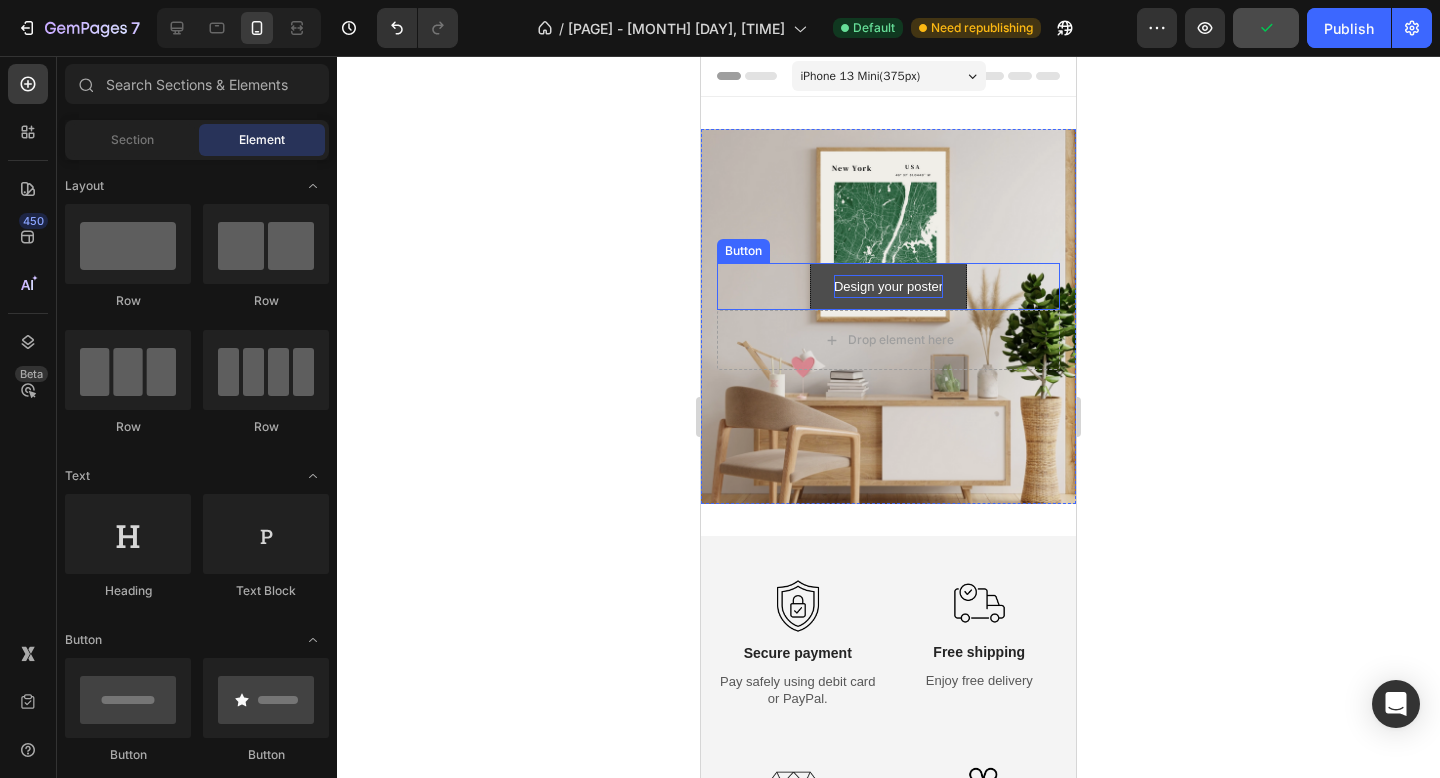 click on "Design your poster" at bounding box center [888, 286] 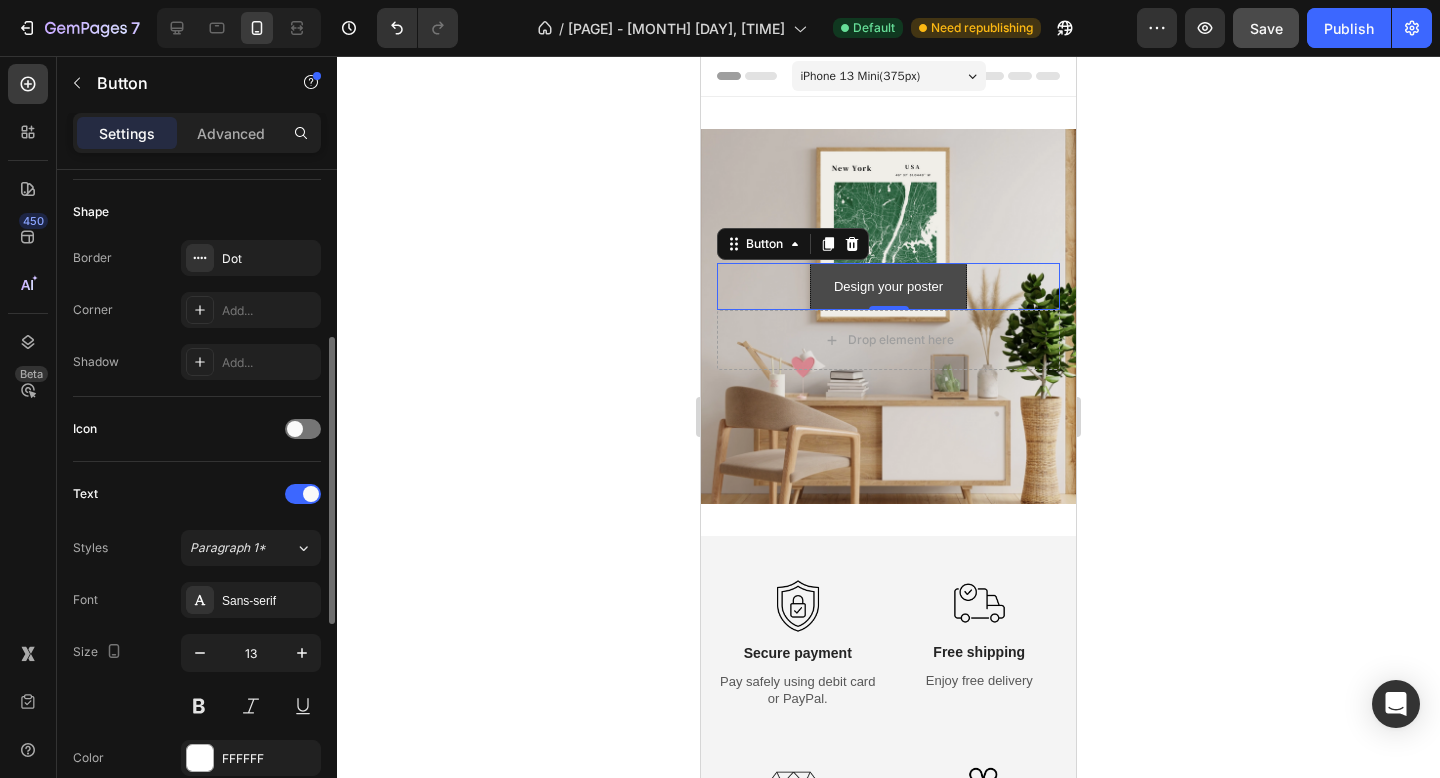 scroll, scrollTop: 379, scrollLeft: 0, axis: vertical 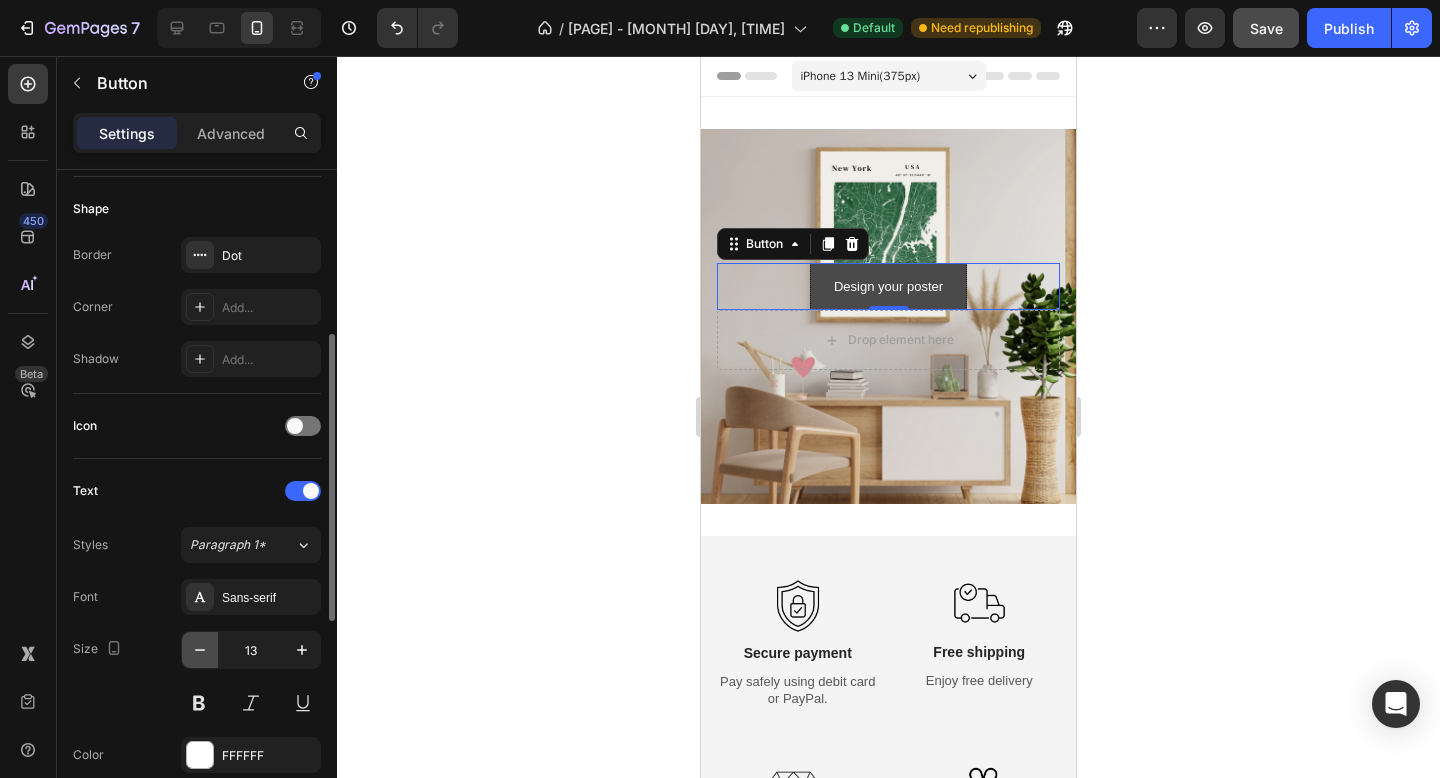 click 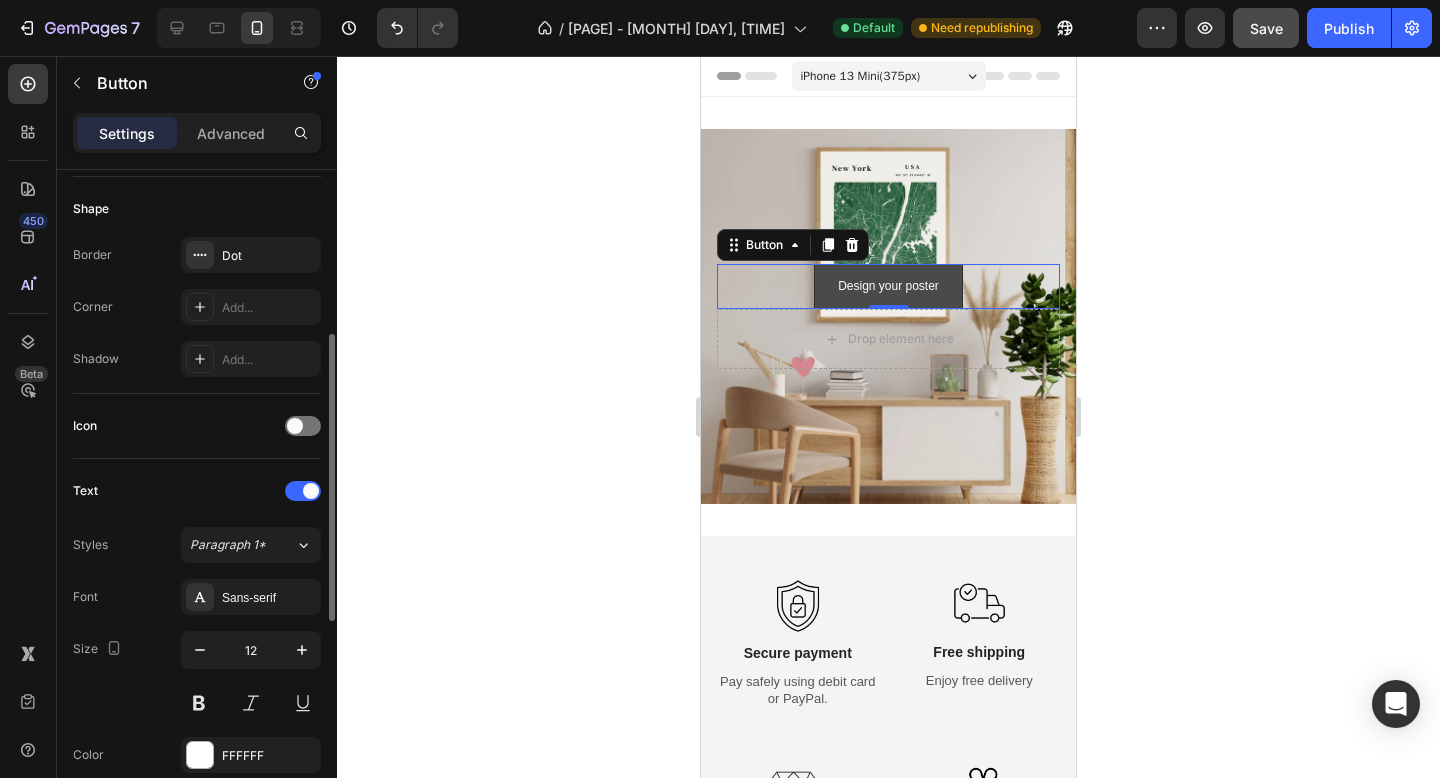 click on "Icon" at bounding box center (197, 426) 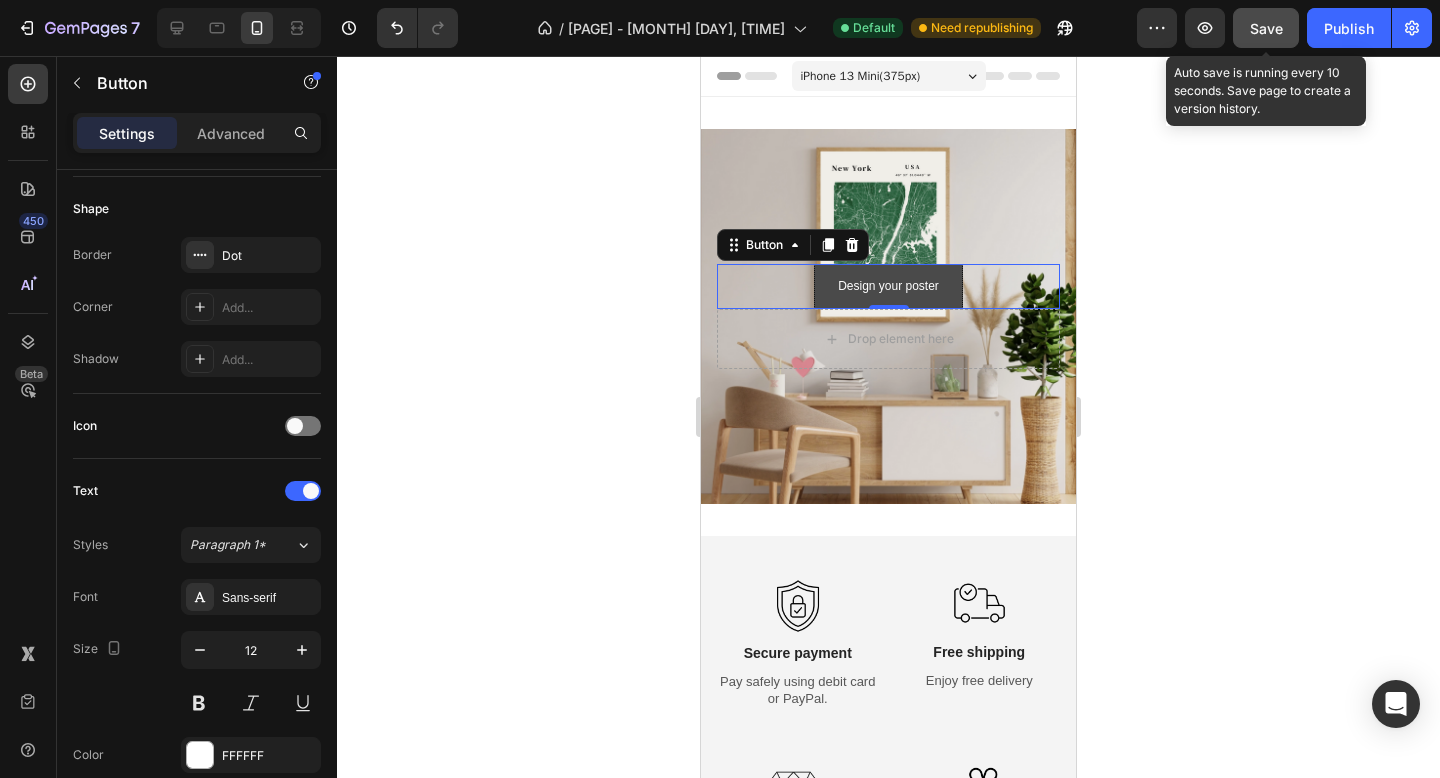 click on "Save" at bounding box center [1266, 28] 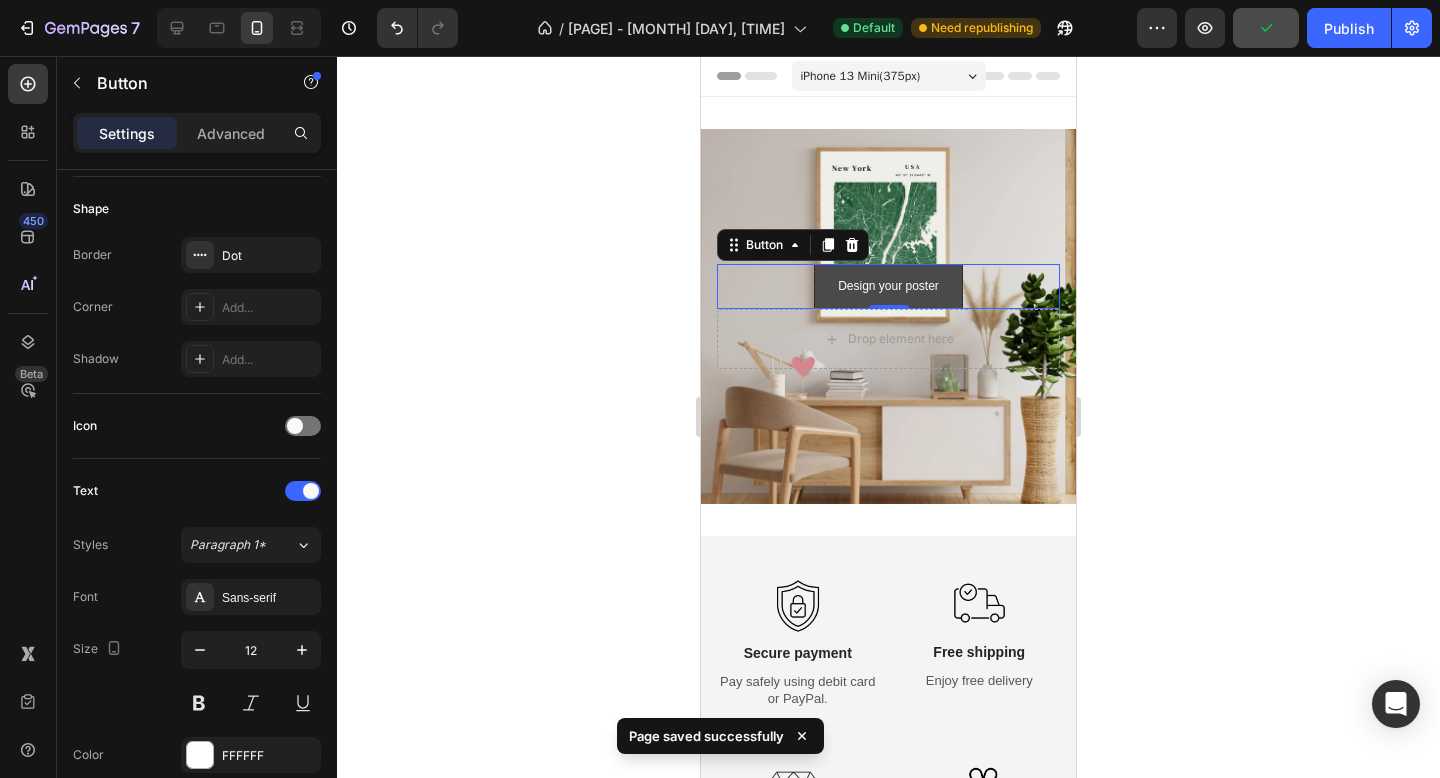 click on "iPhone 13 Mini  ( 375 px)" at bounding box center [889, 76] 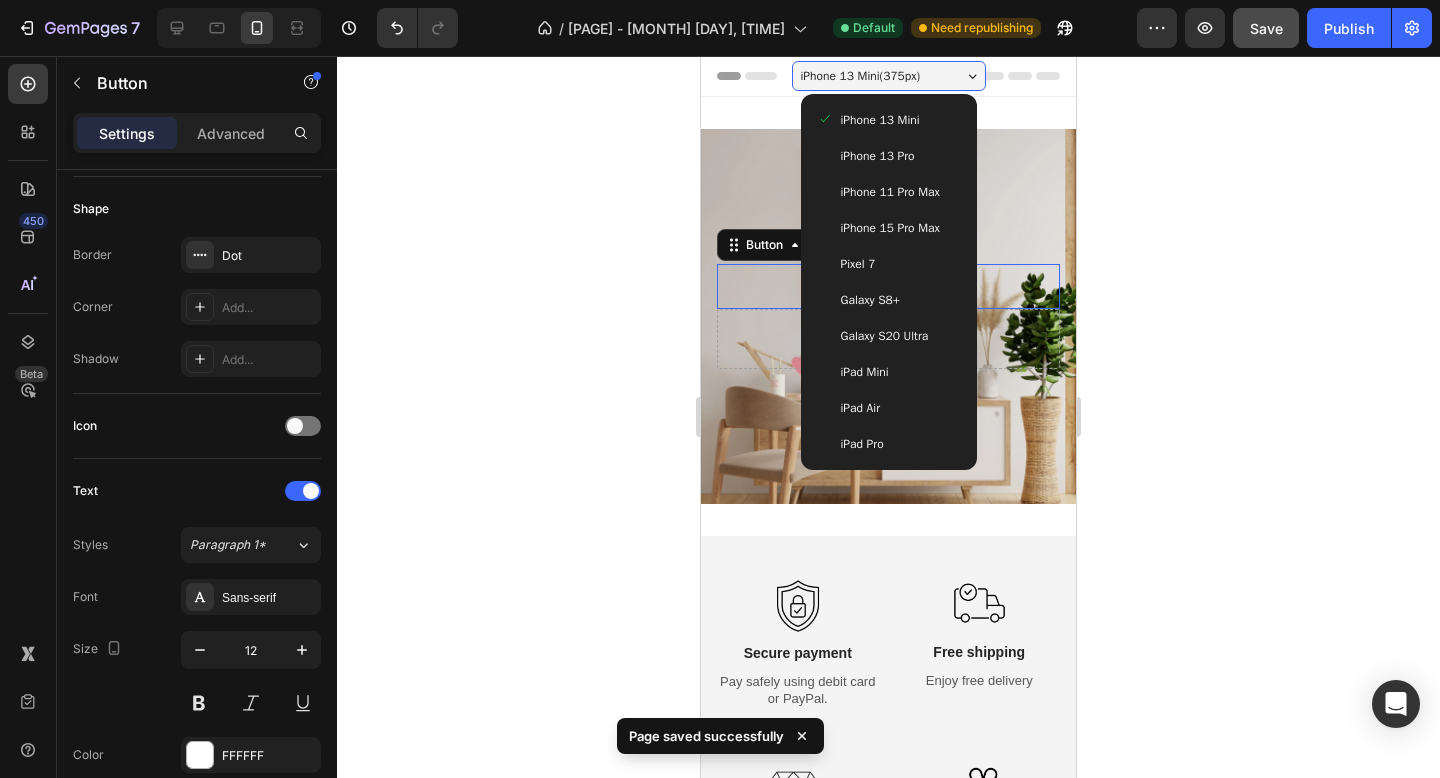 click on "iPhone 13 Pro" at bounding box center (889, 156) 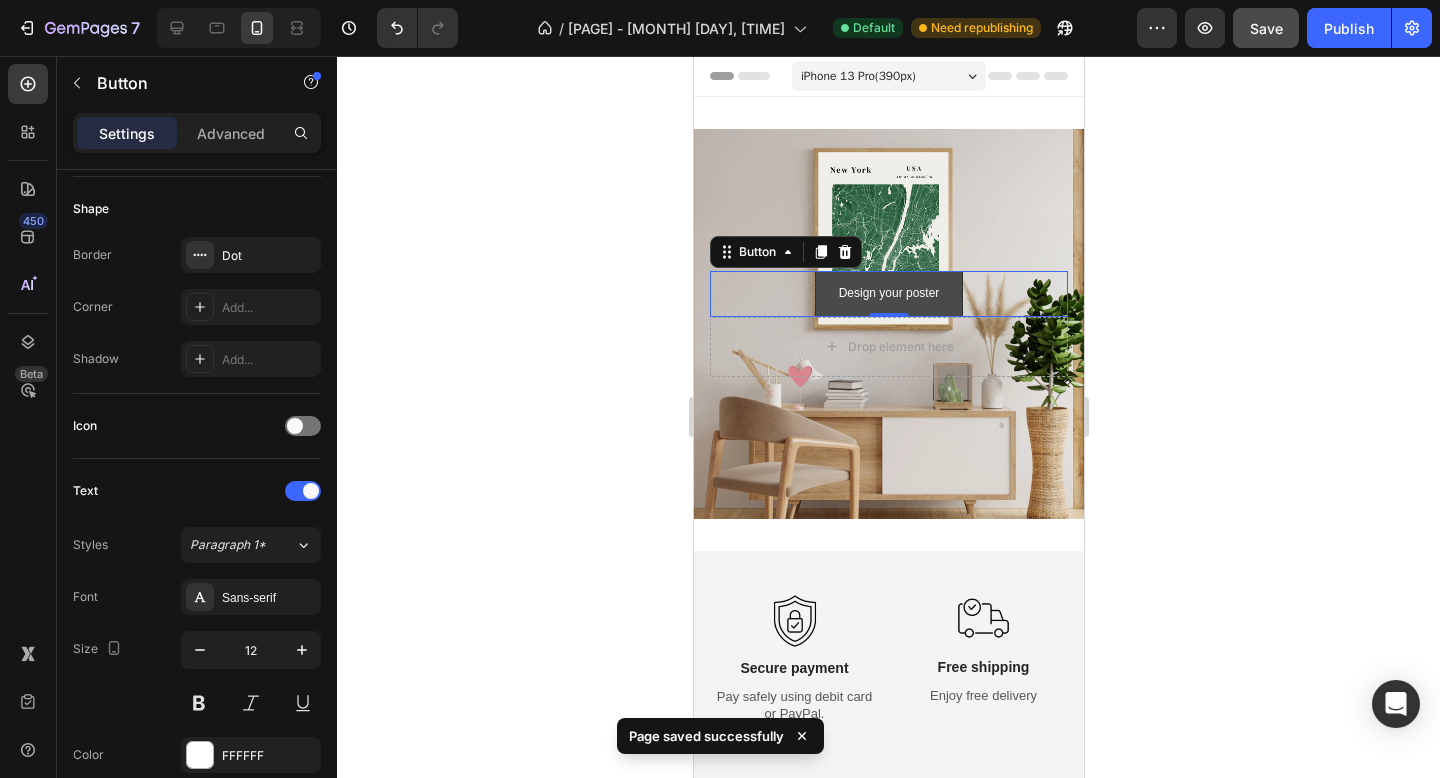 click on "iPhone 13 Pro  ( 390 px)" at bounding box center (888, 76) 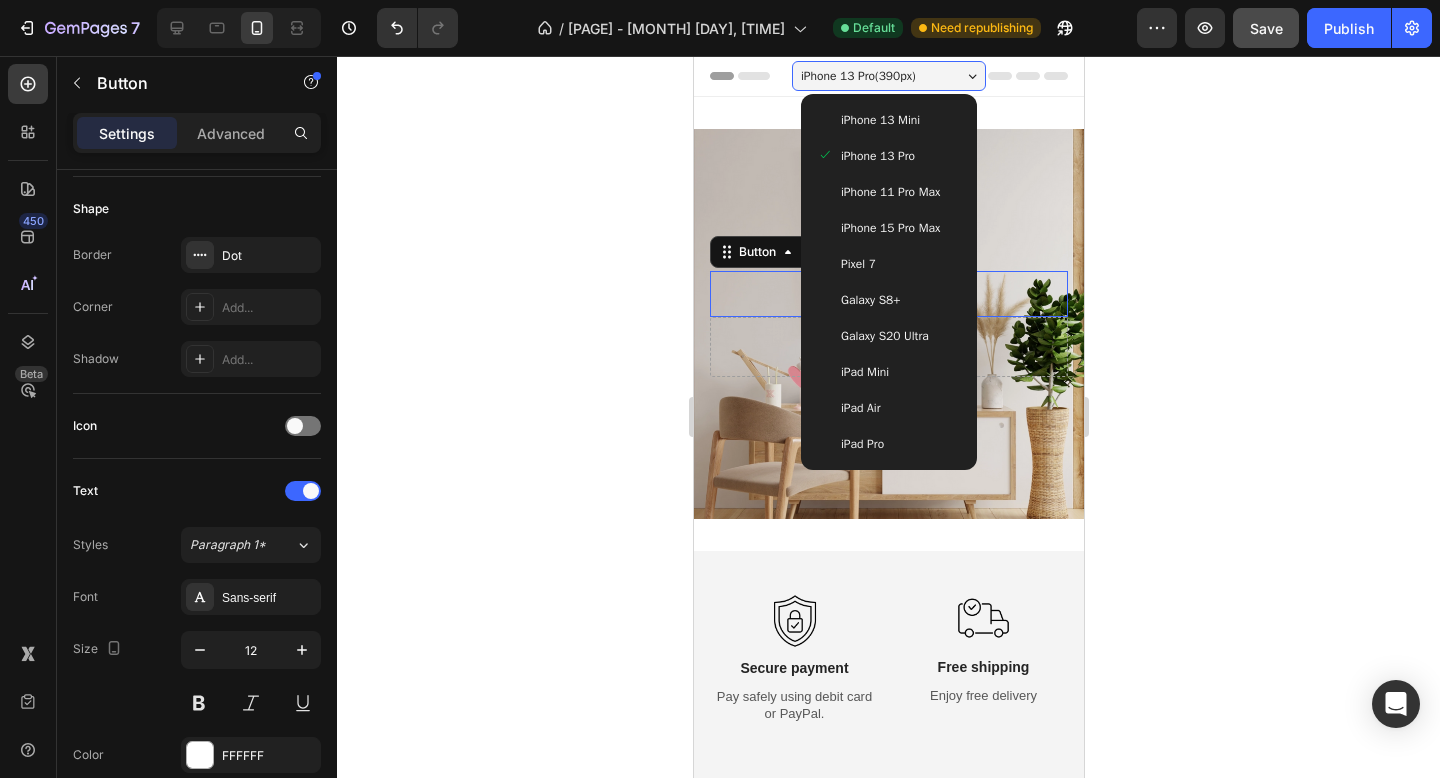 click on "iPhone 11 Pro Max" at bounding box center (889, 192) 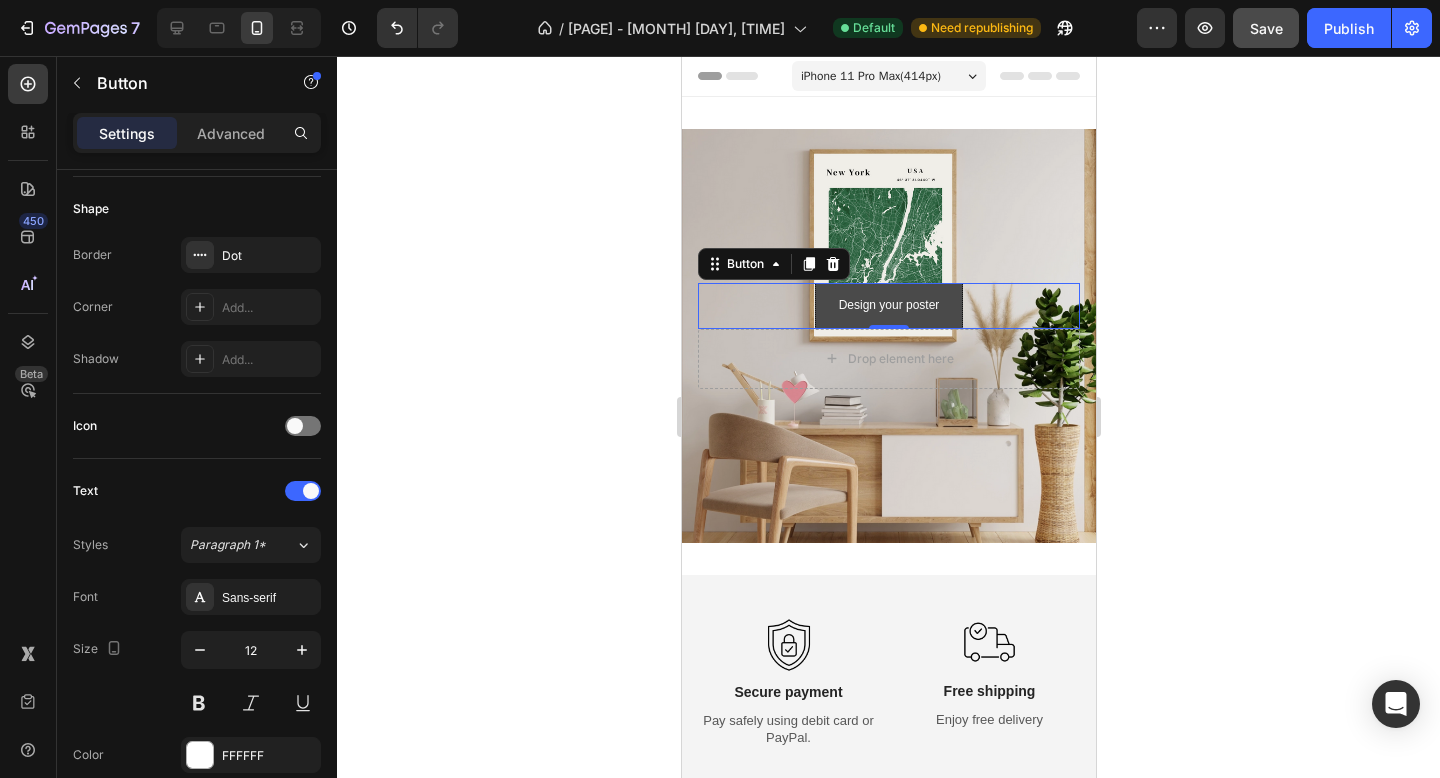 click on "iPhone 11 Pro Max  ( 414 px)" at bounding box center (888, 76) 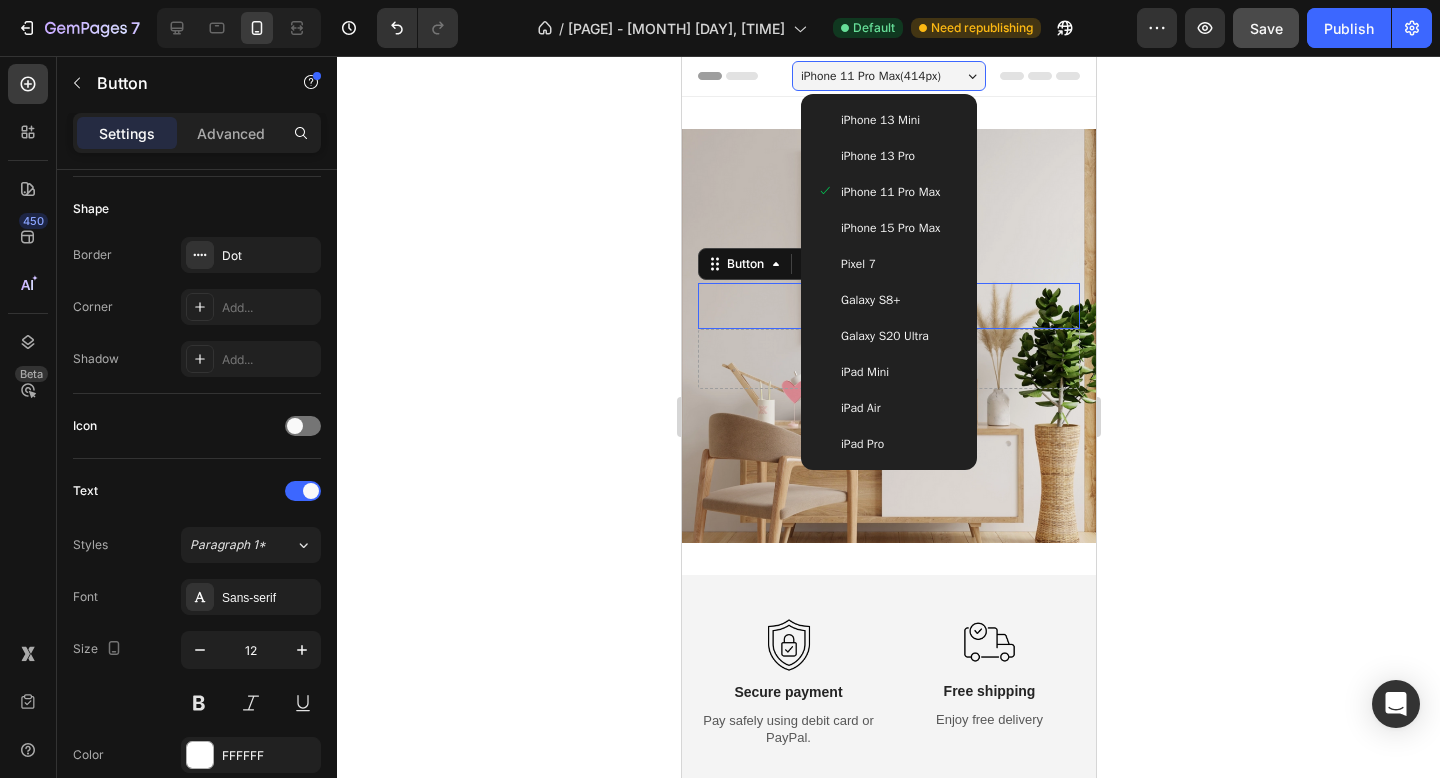 click on "iPhone 15 Pro Max" at bounding box center [888, 228] 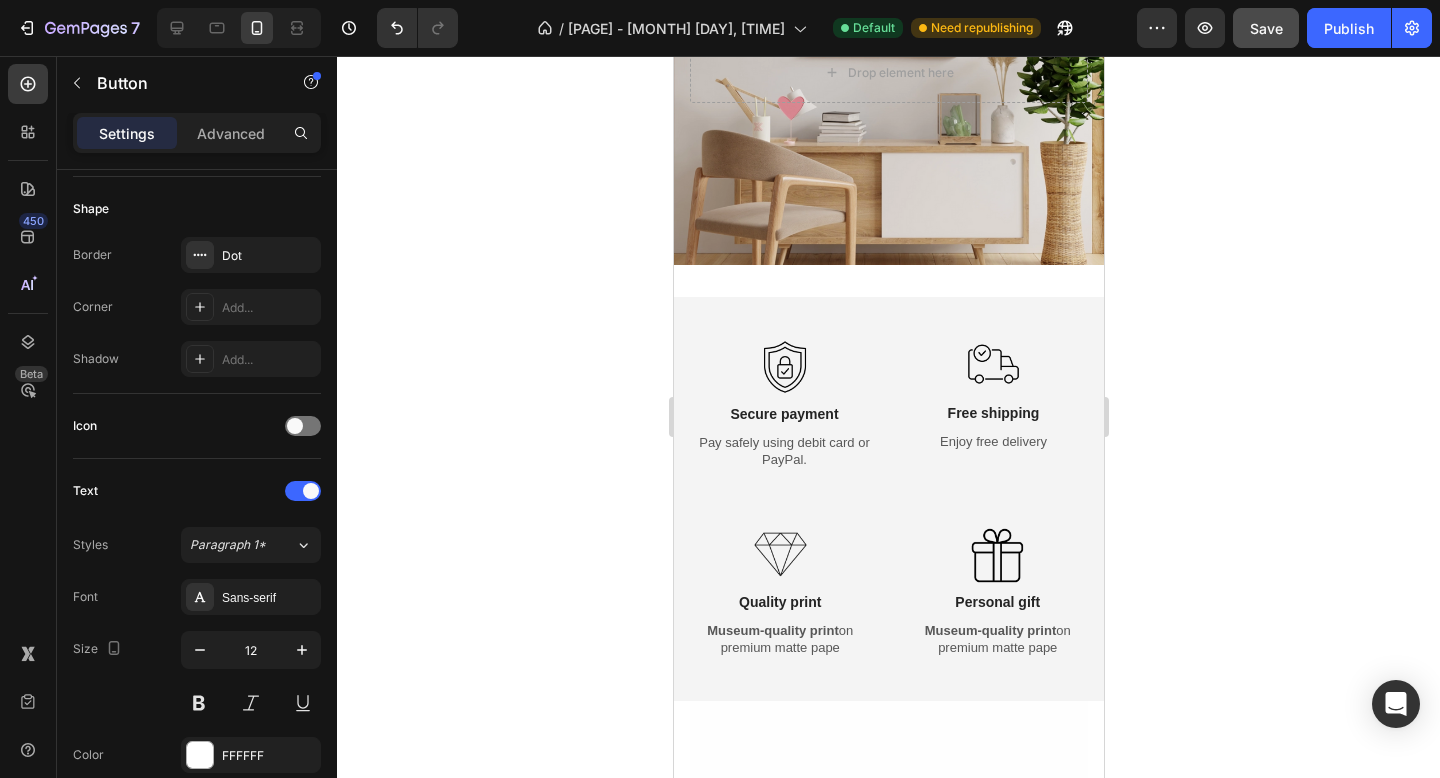 scroll, scrollTop: 0, scrollLeft: 0, axis: both 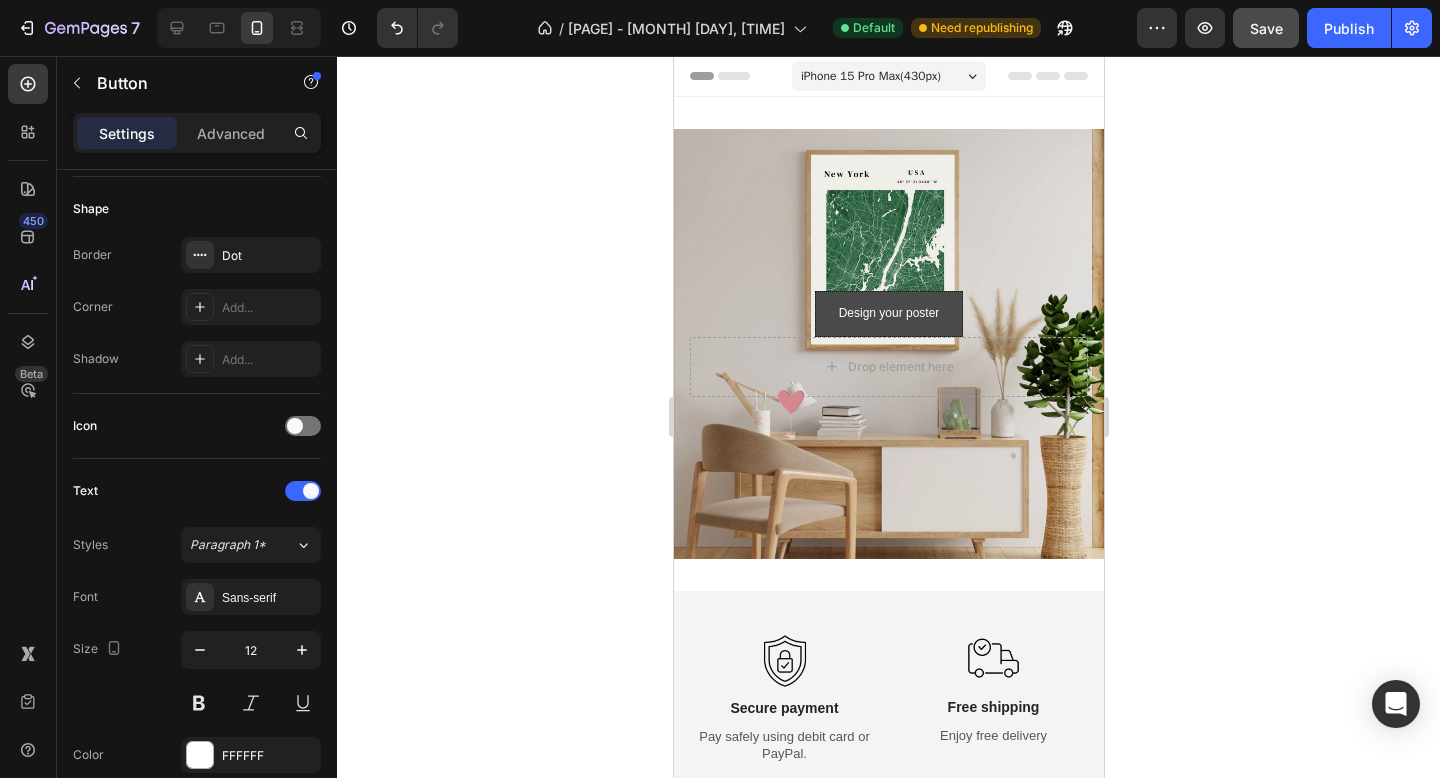 click on "iPhone 15 Pro Max  ( 430 px)" at bounding box center (888, 76) 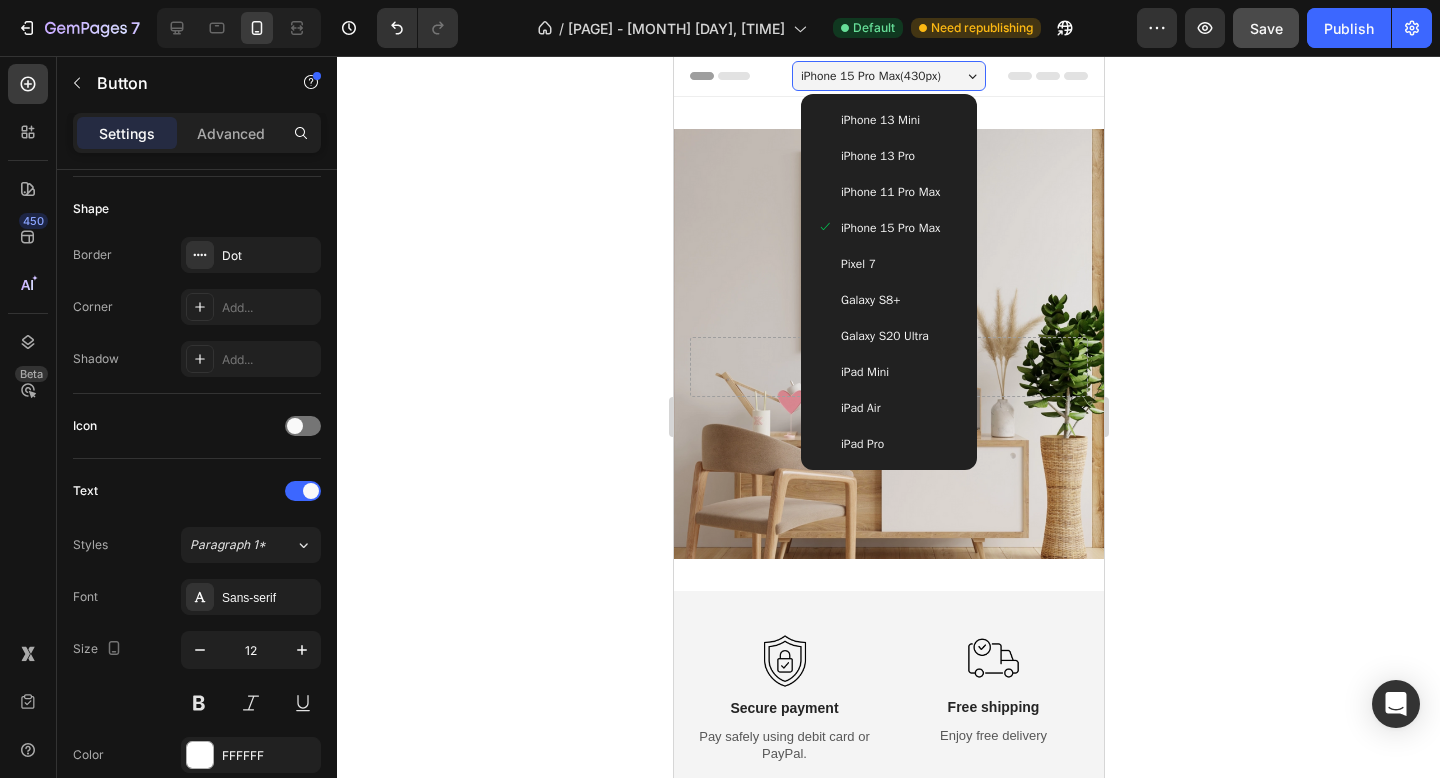 click on "Pixel 7" at bounding box center (888, 264) 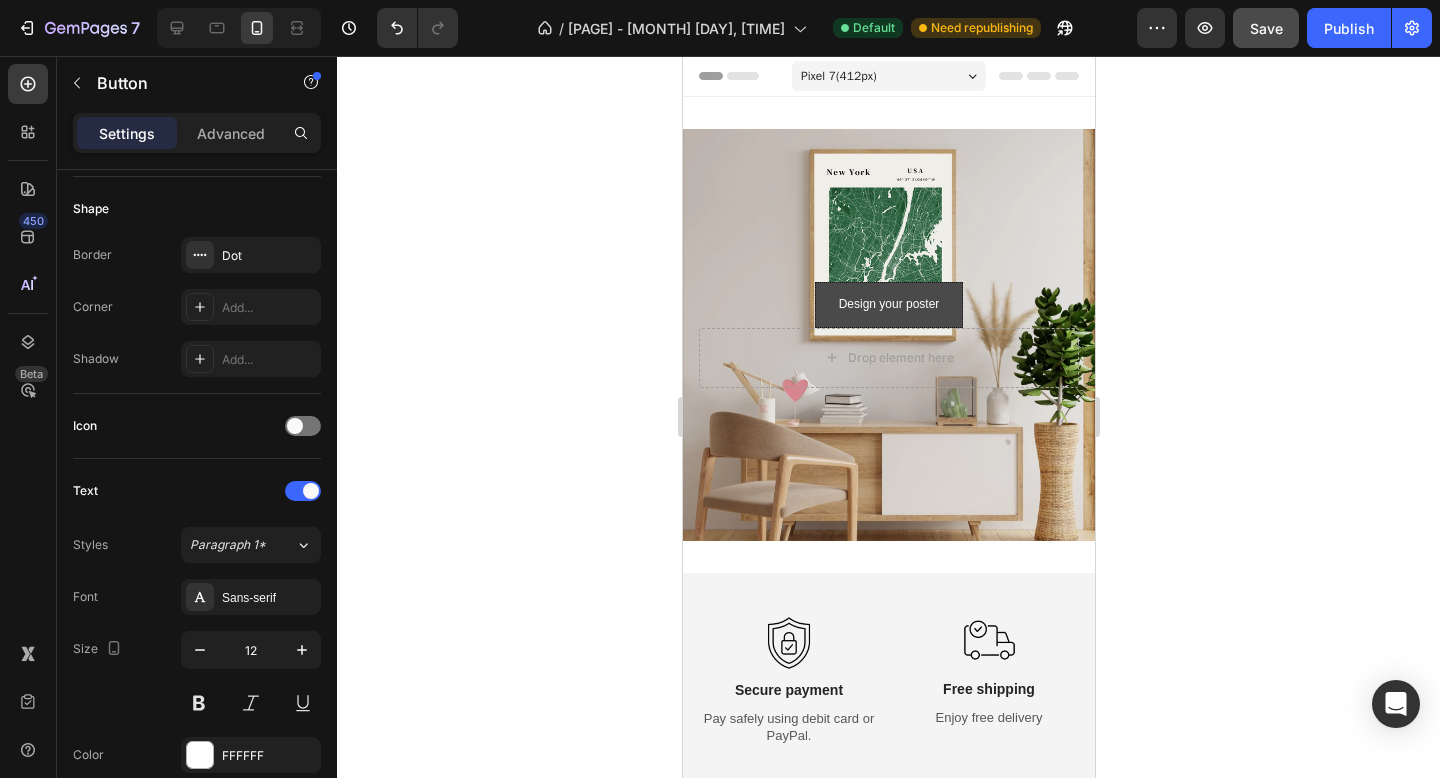click on "Pixel 7  ( 412 px)" at bounding box center (888, 76) 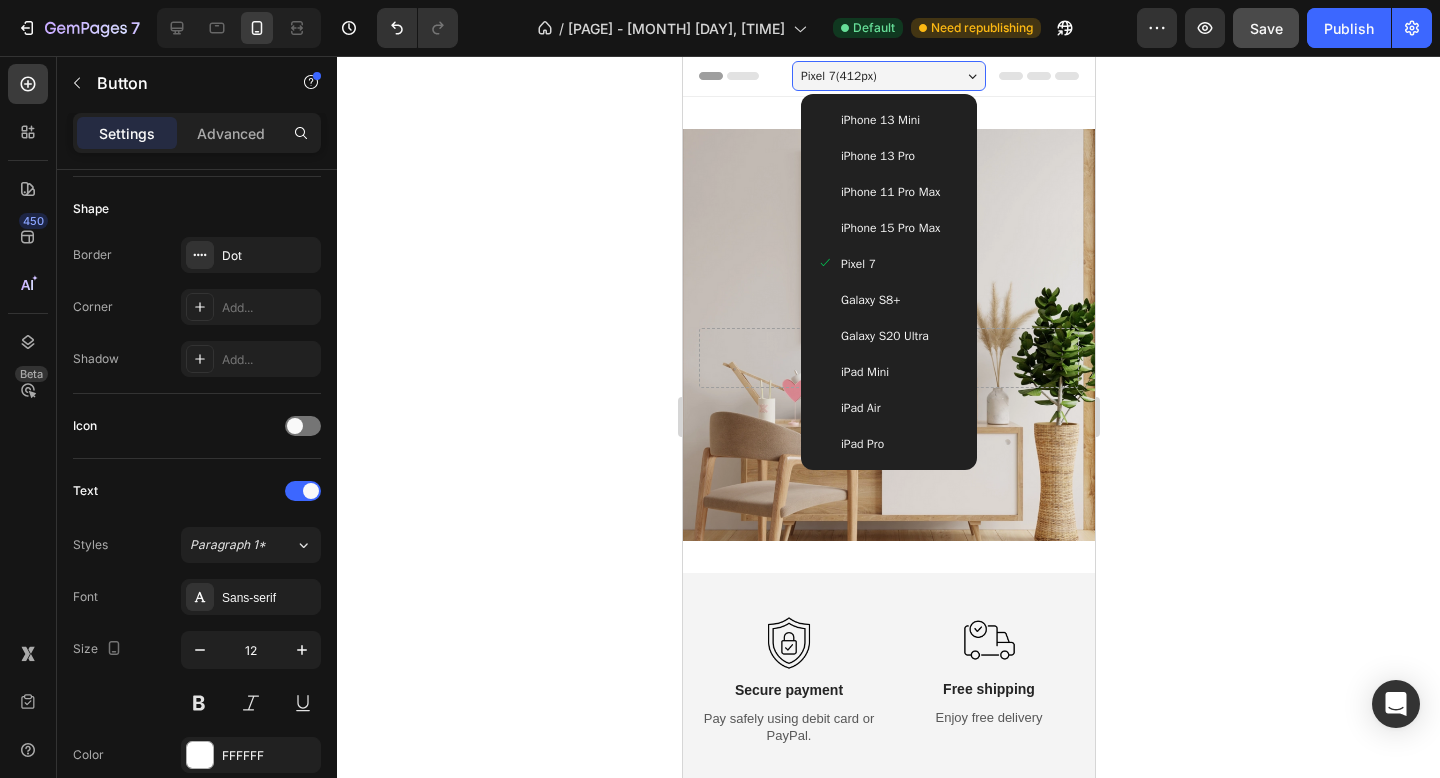 click on "Galaxy S8+" at bounding box center [888, 300] 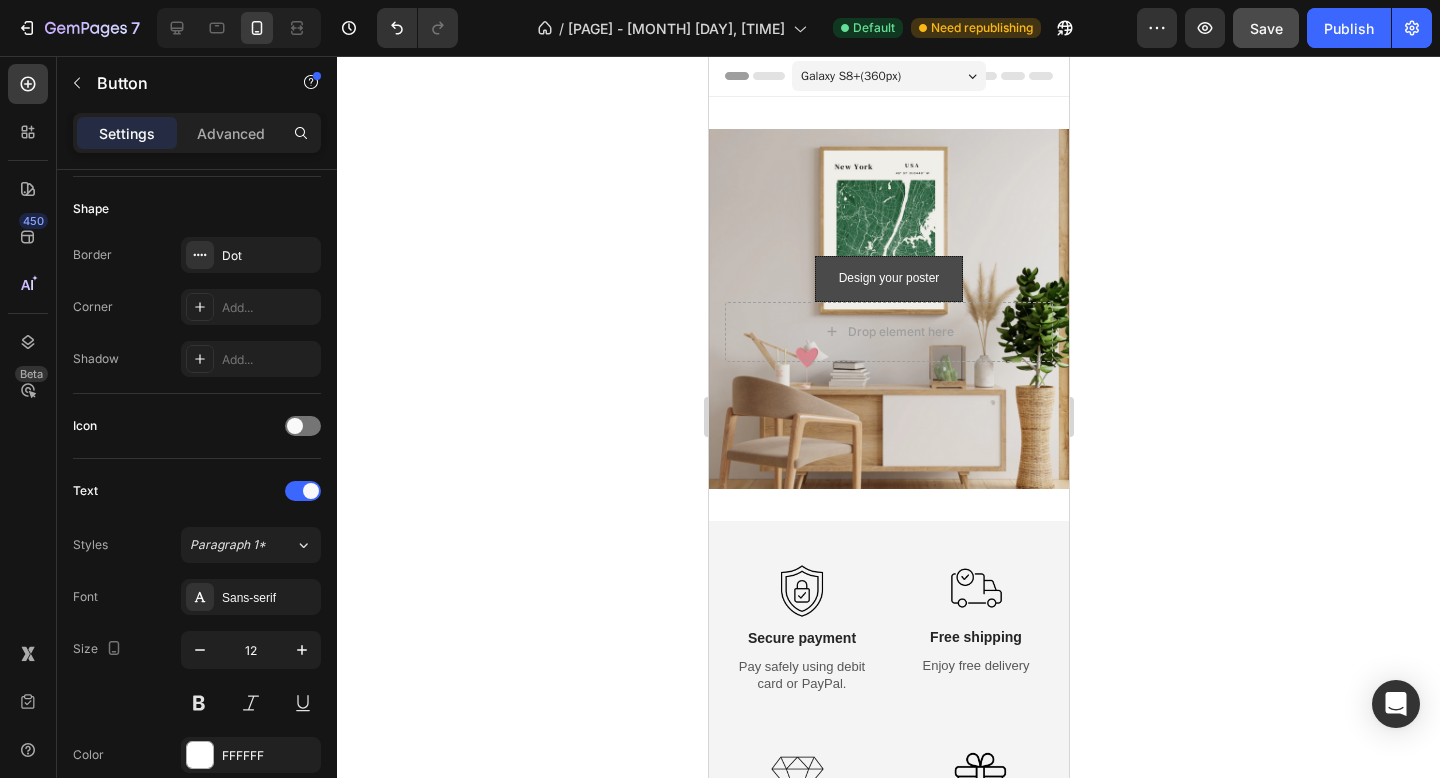 click on "Galaxy S8+  ( 360 px)" at bounding box center [888, 76] 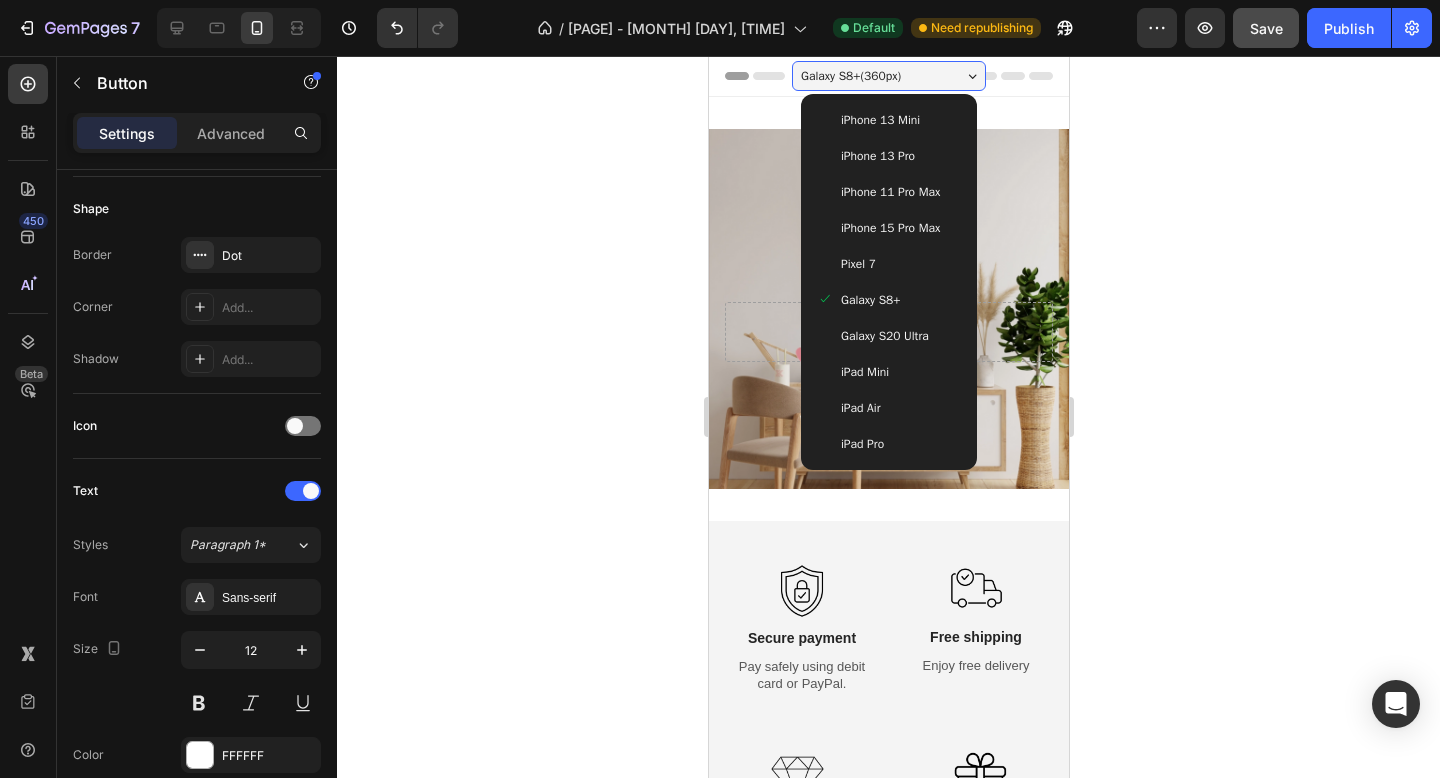 click on "Galaxy S20 Ultra" at bounding box center (884, 336) 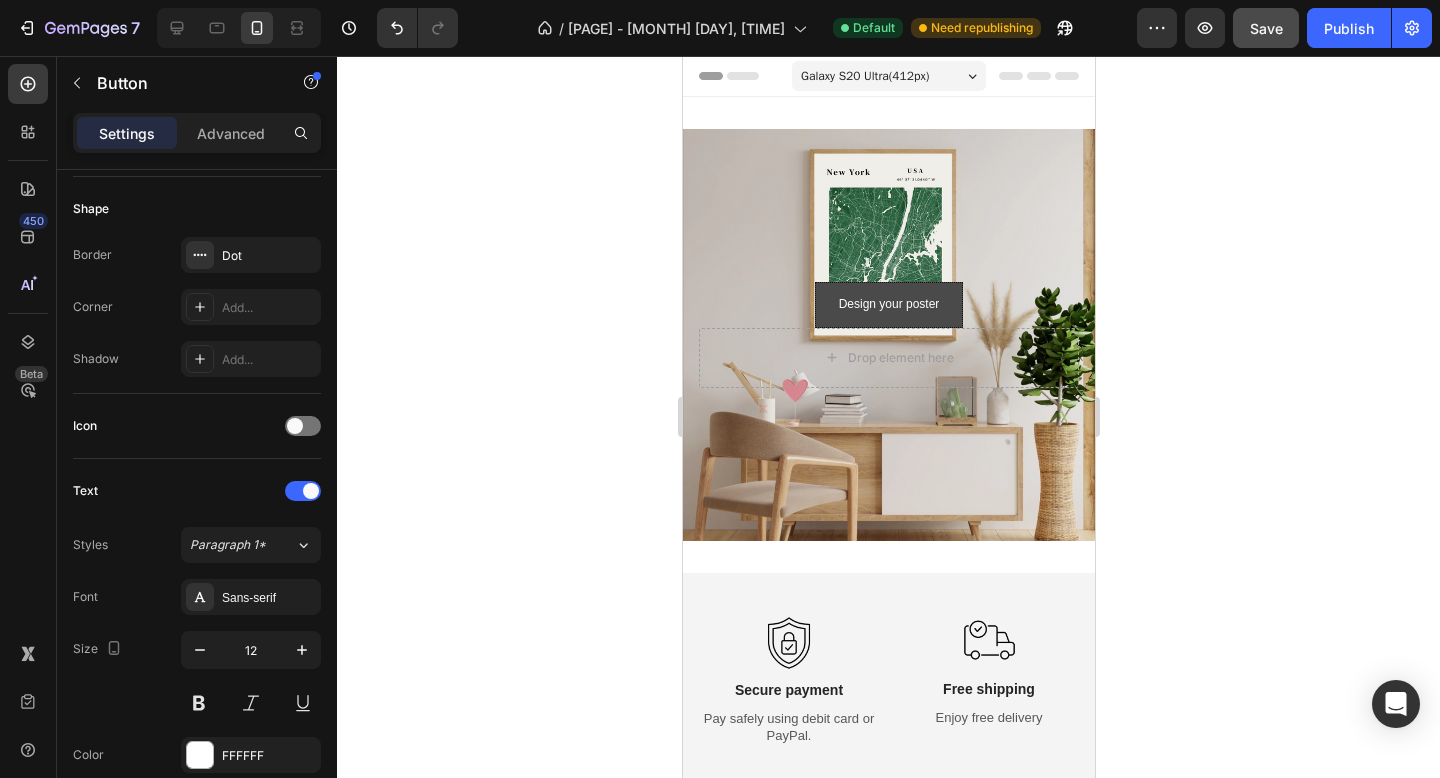 click on "Galaxy S20 Ultra  ( 412 px)" at bounding box center (864, 76) 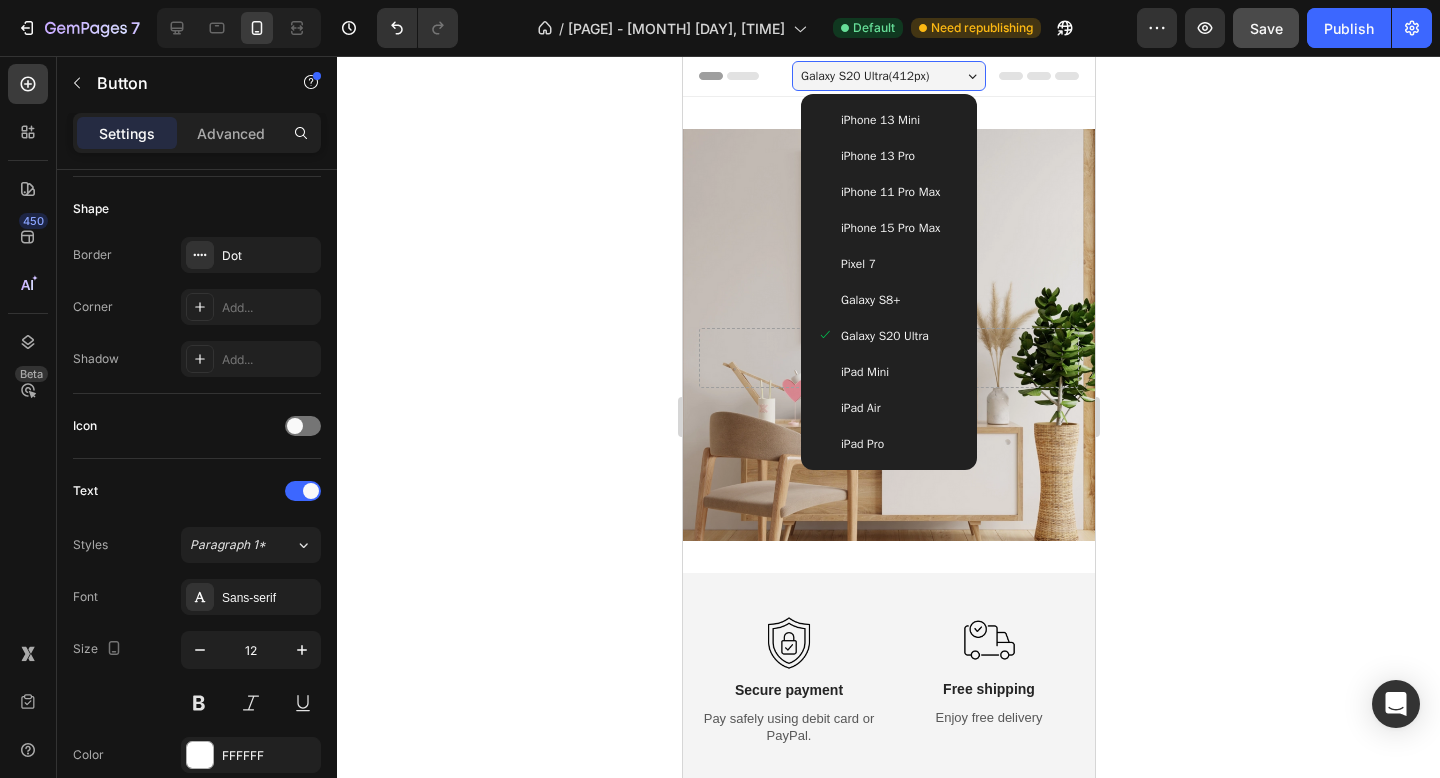 click on "iPad Mini" at bounding box center [888, 372] 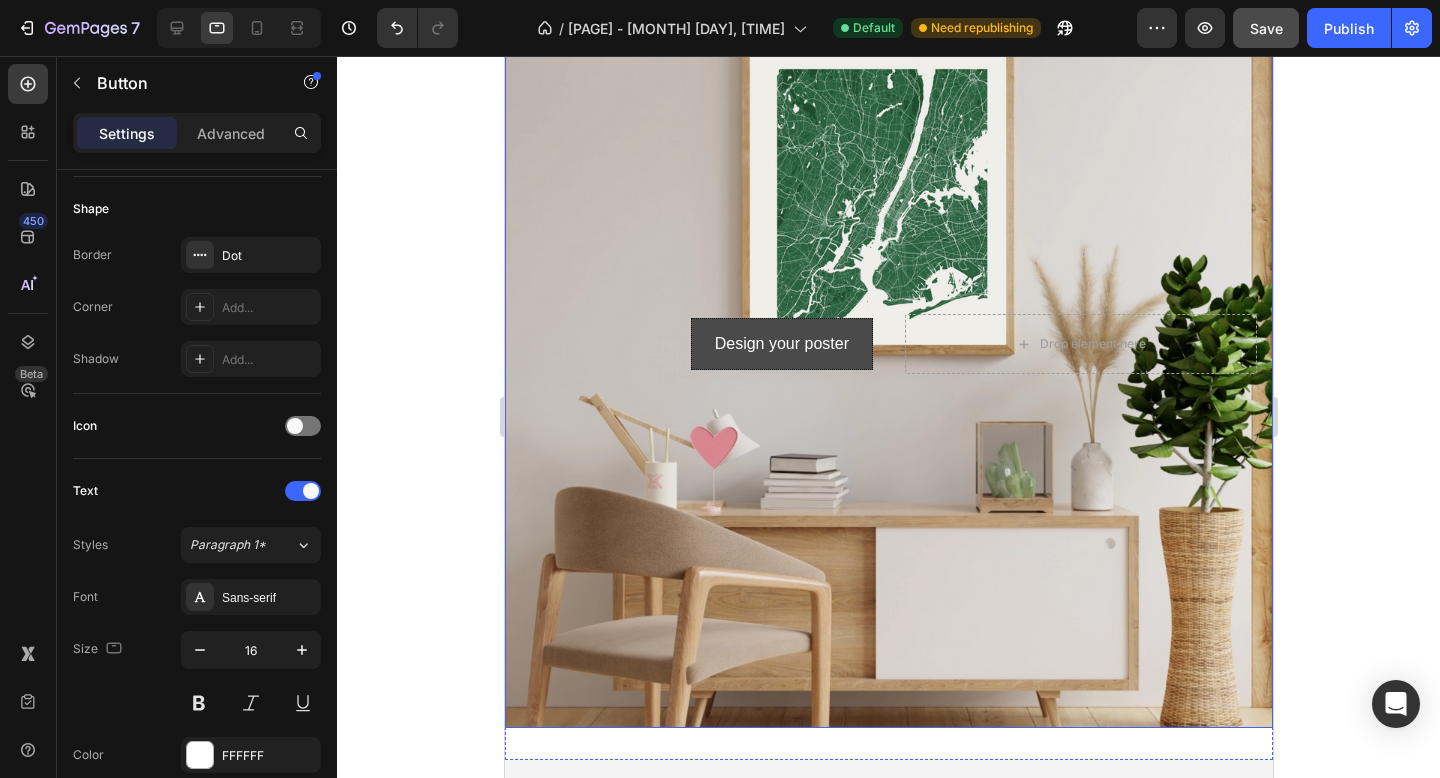 scroll, scrollTop: 173, scrollLeft: 0, axis: vertical 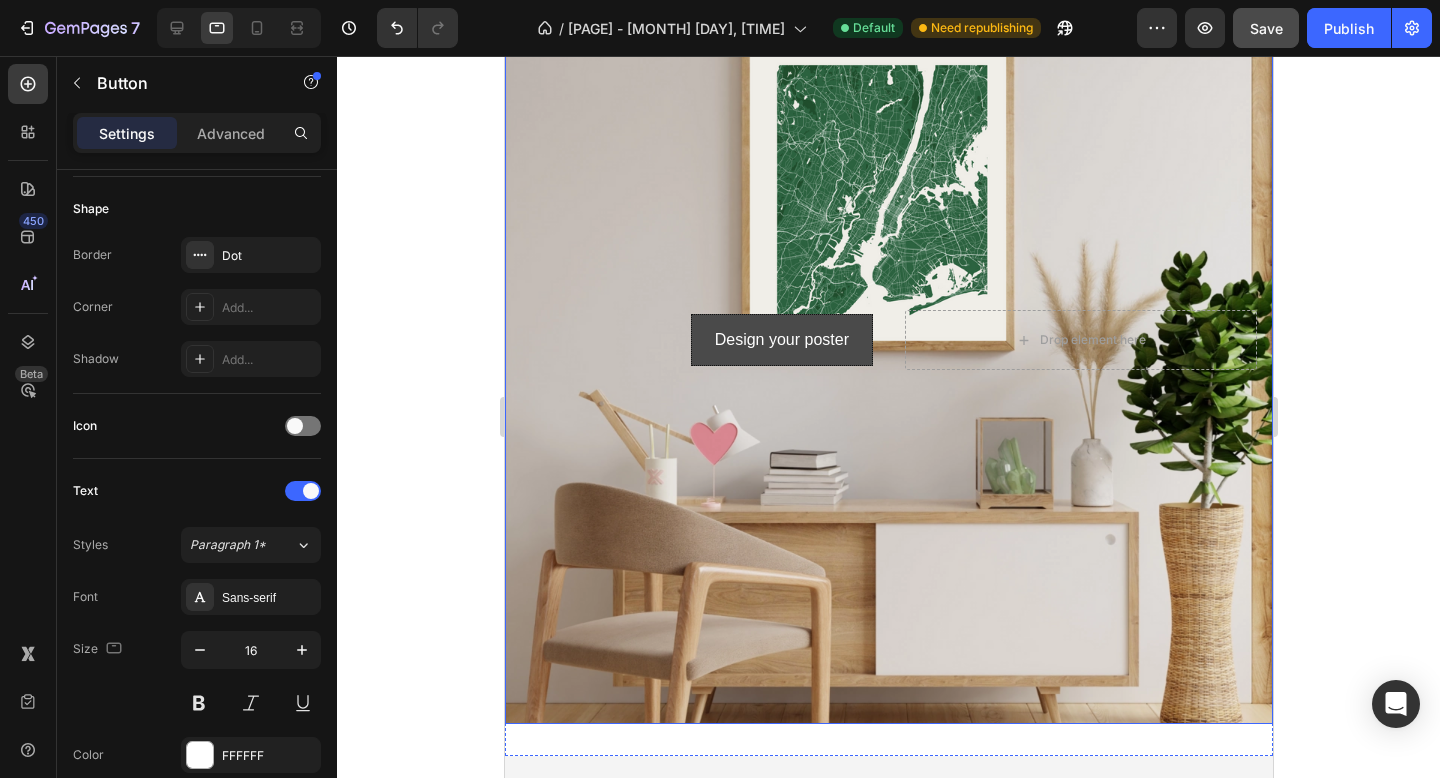 click at bounding box center (888, 340) 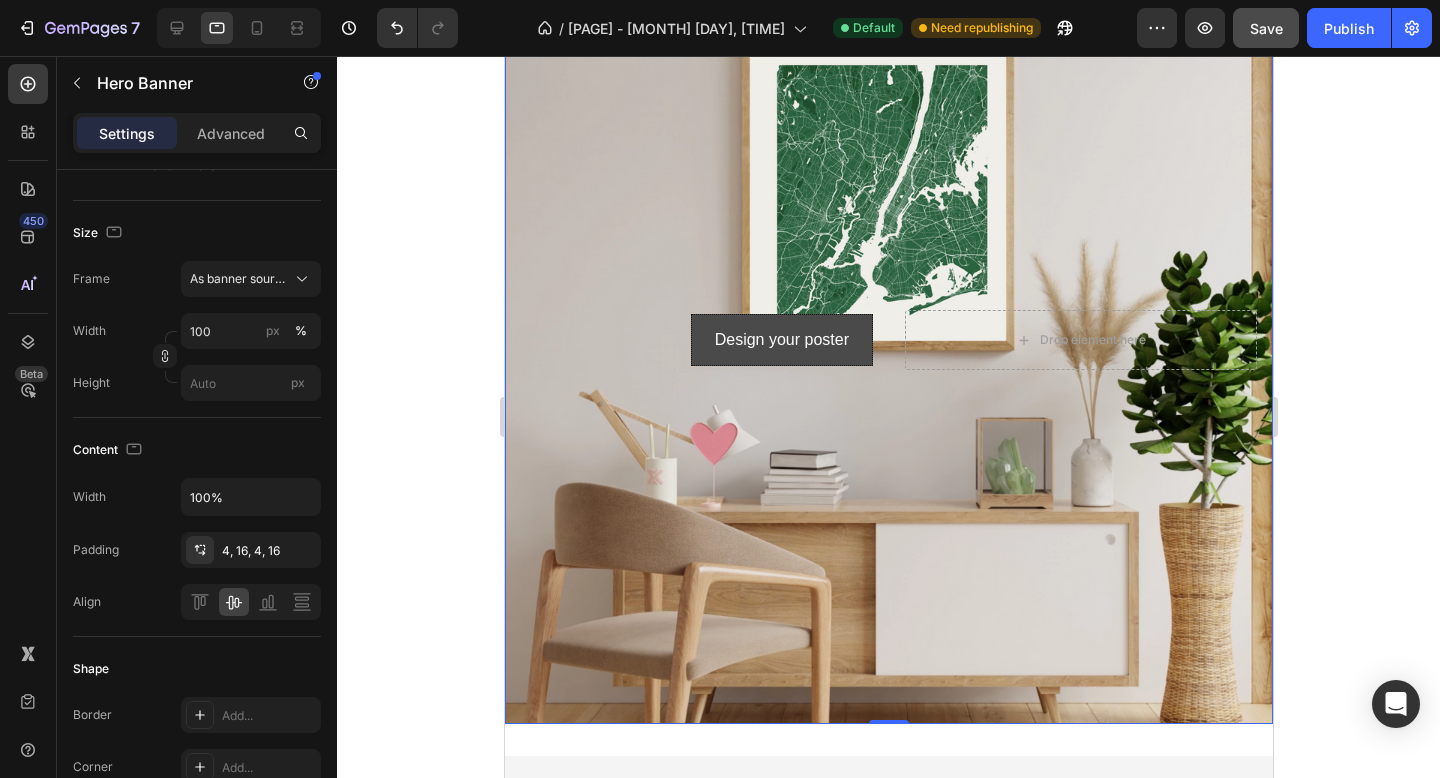 scroll, scrollTop: 0, scrollLeft: 0, axis: both 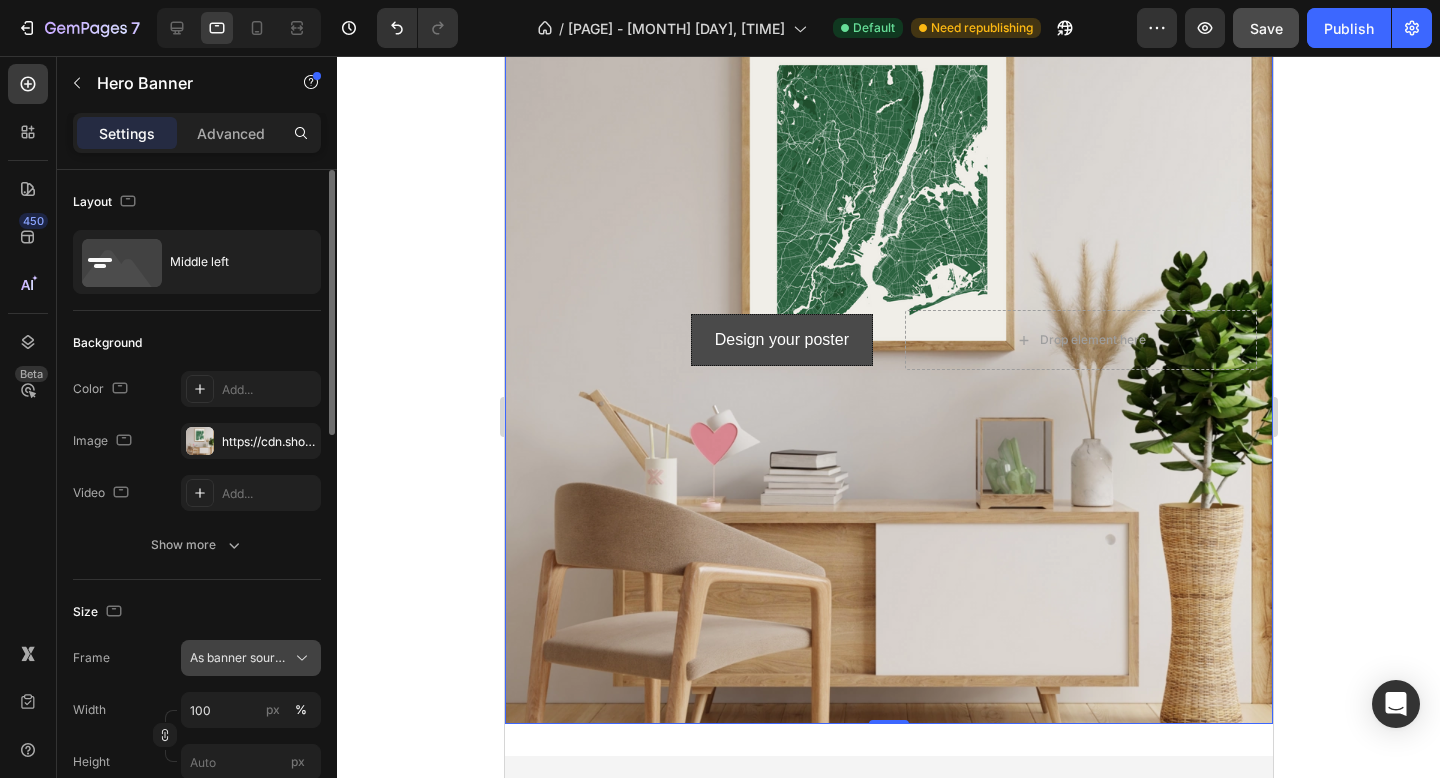 click 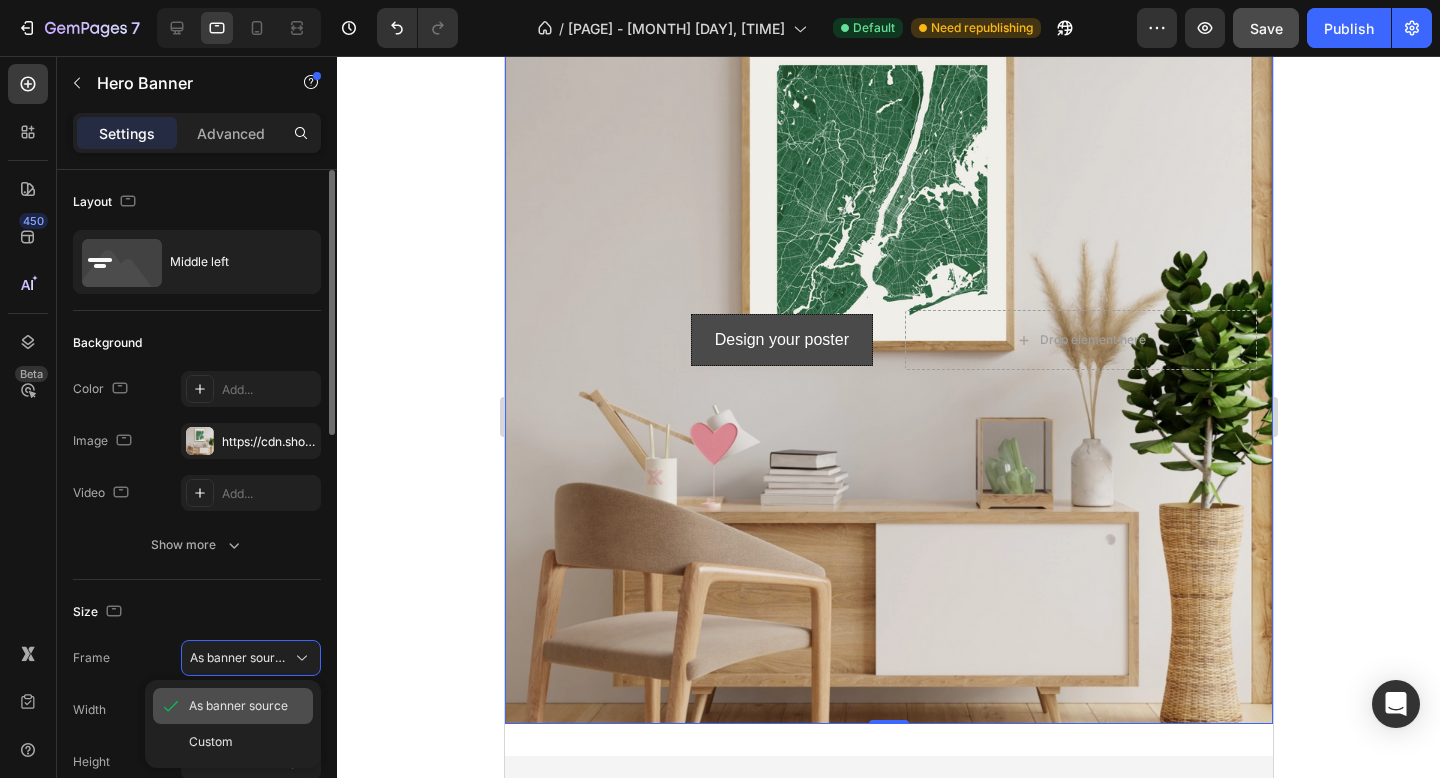 click on "As banner source" at bounding box center [238, 706] 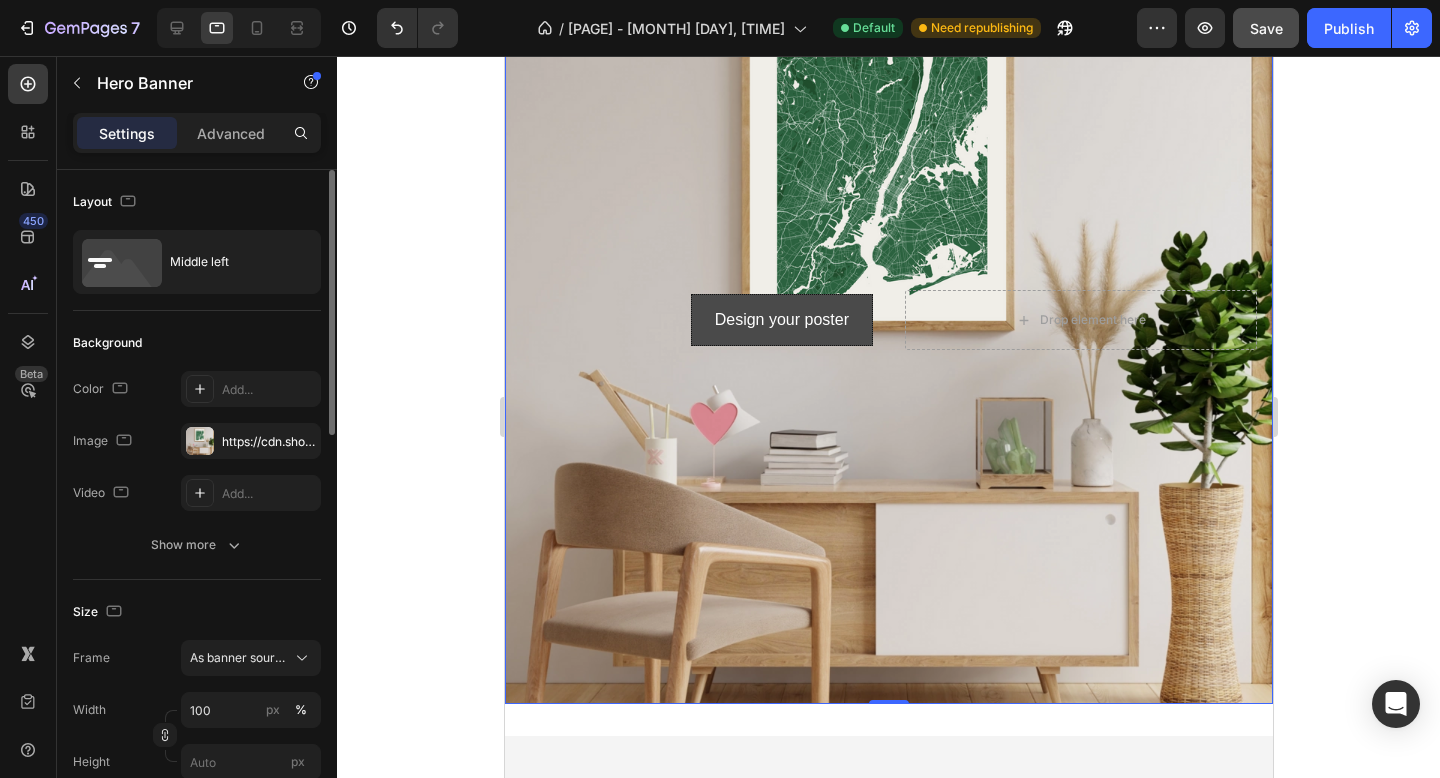 scroll, scrollTop: 201, scrollLeft: 0, axis: vertical 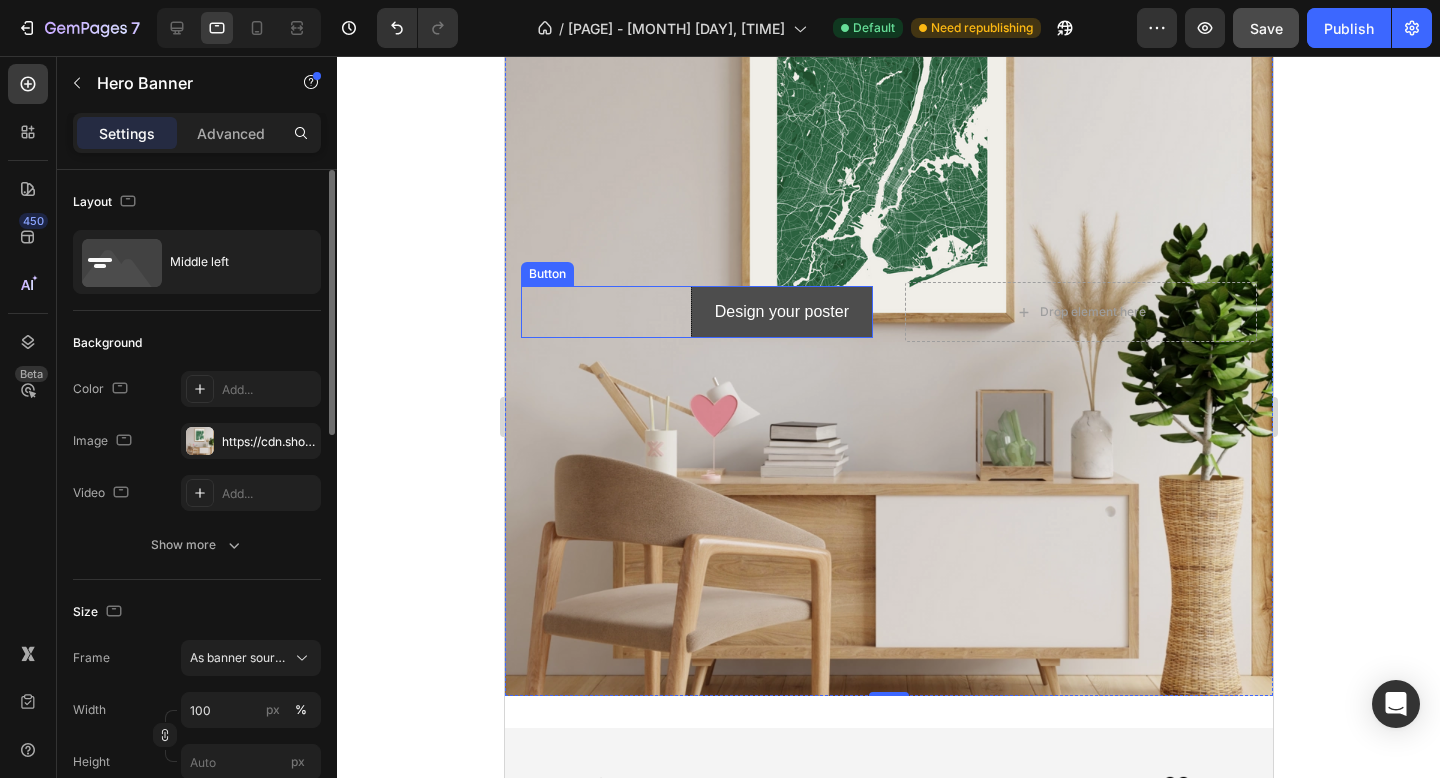 click on "Design your poster" at bounding box center [781, 312] 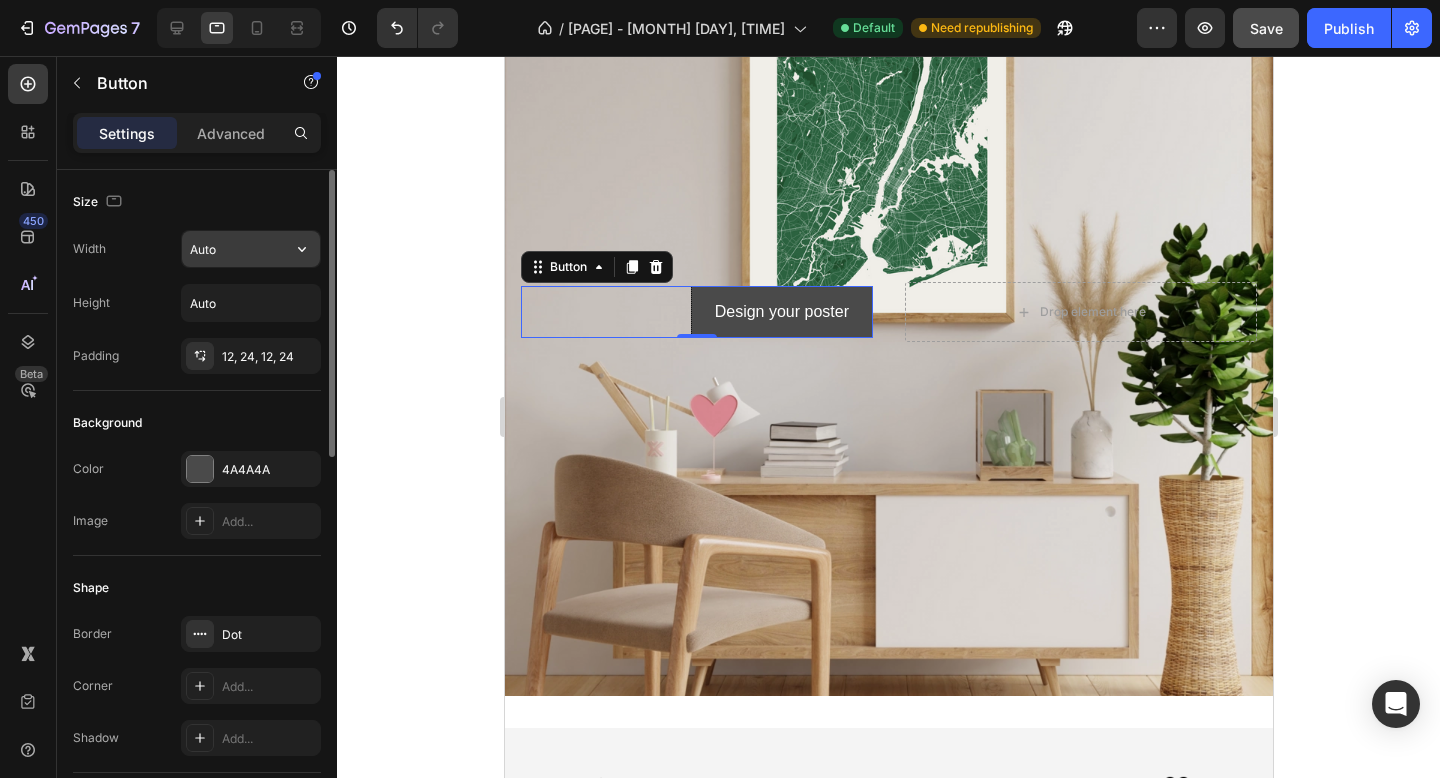 click on "Auto" at bounding box center (251, 249) 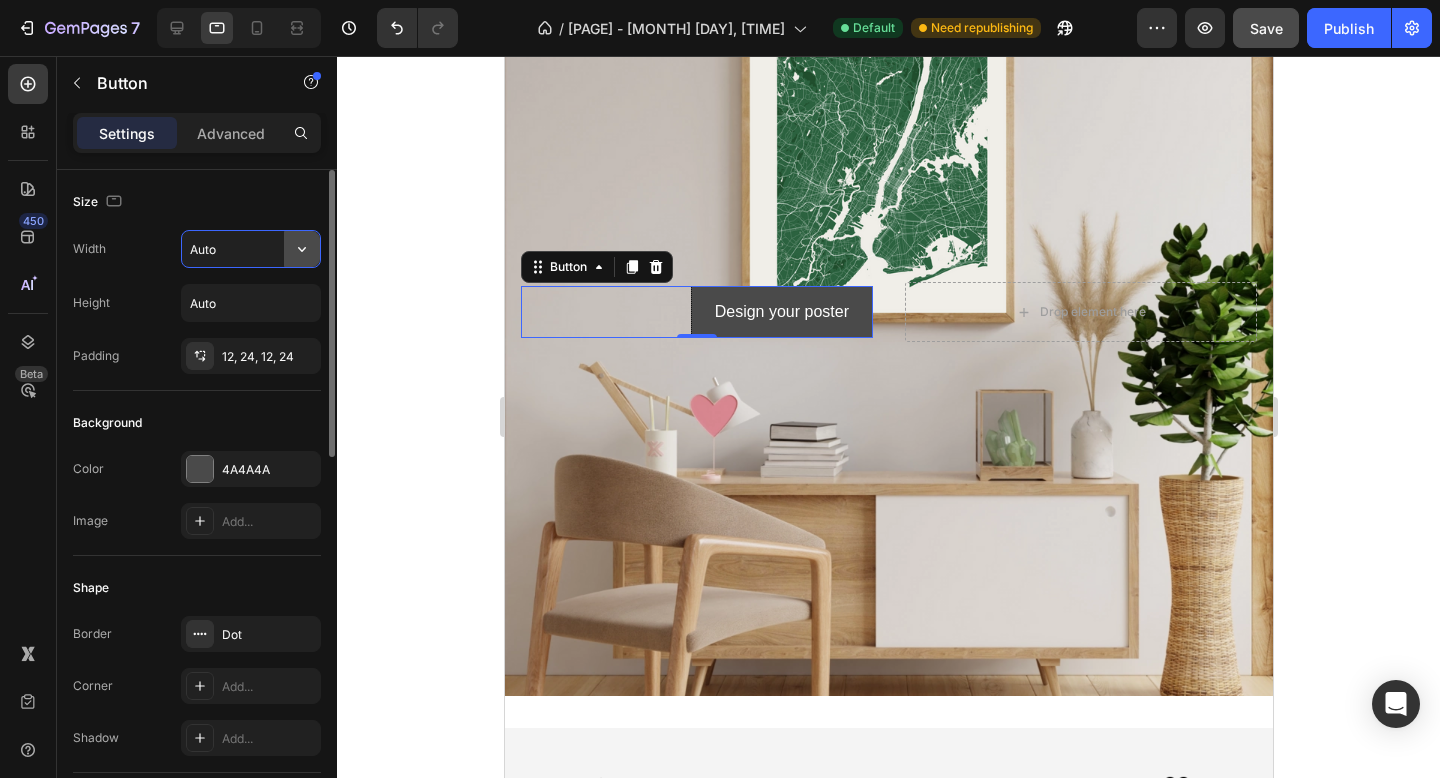 click 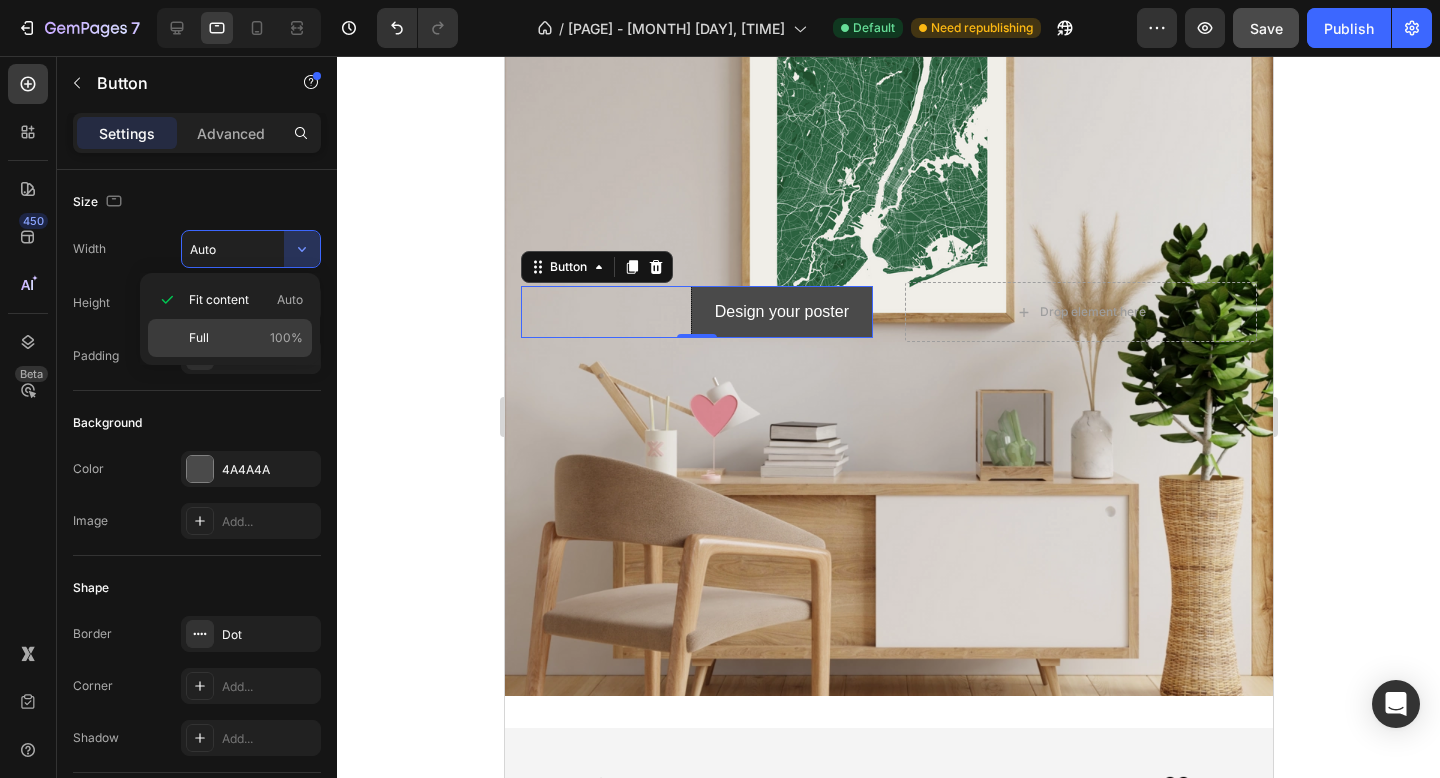 click on "Full 100%" at bounding box center (246, 338) 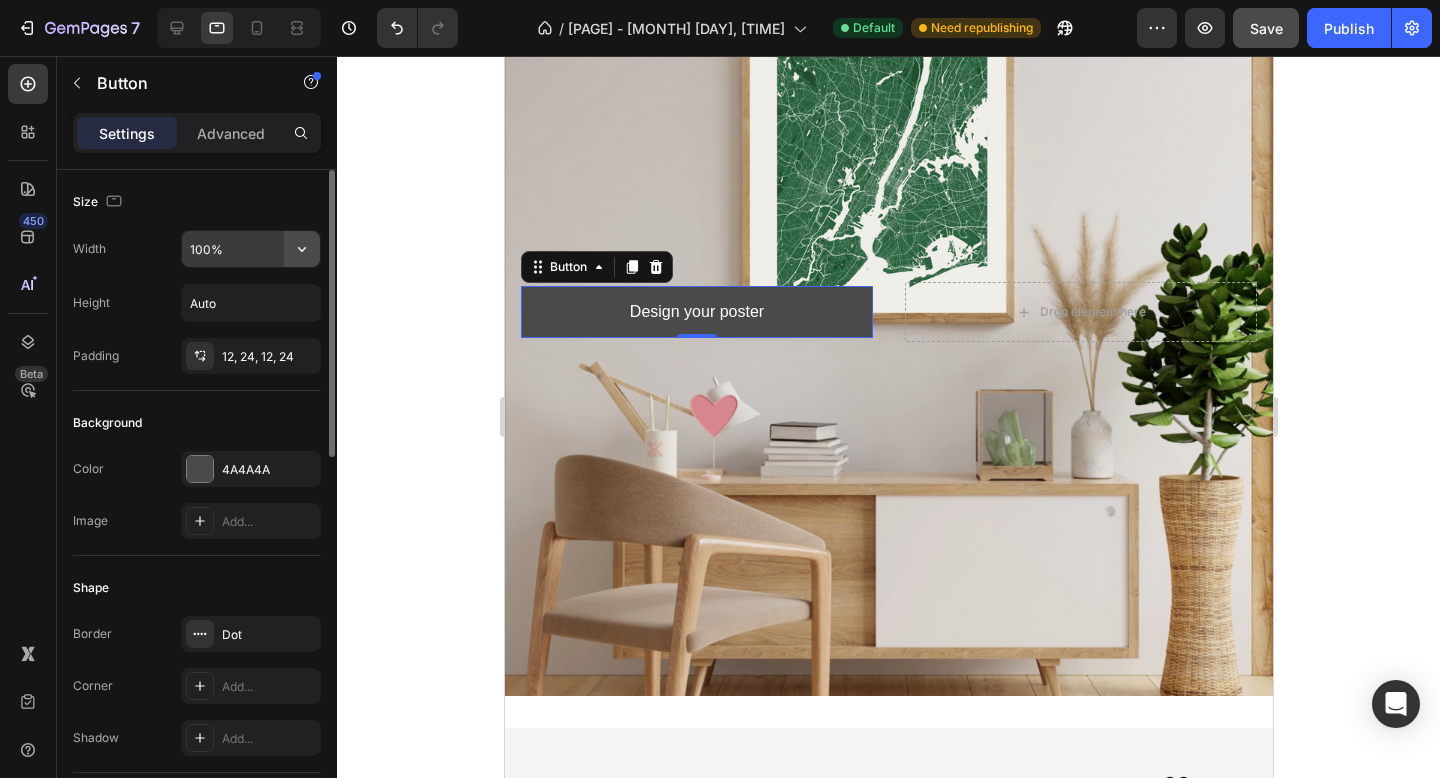 click 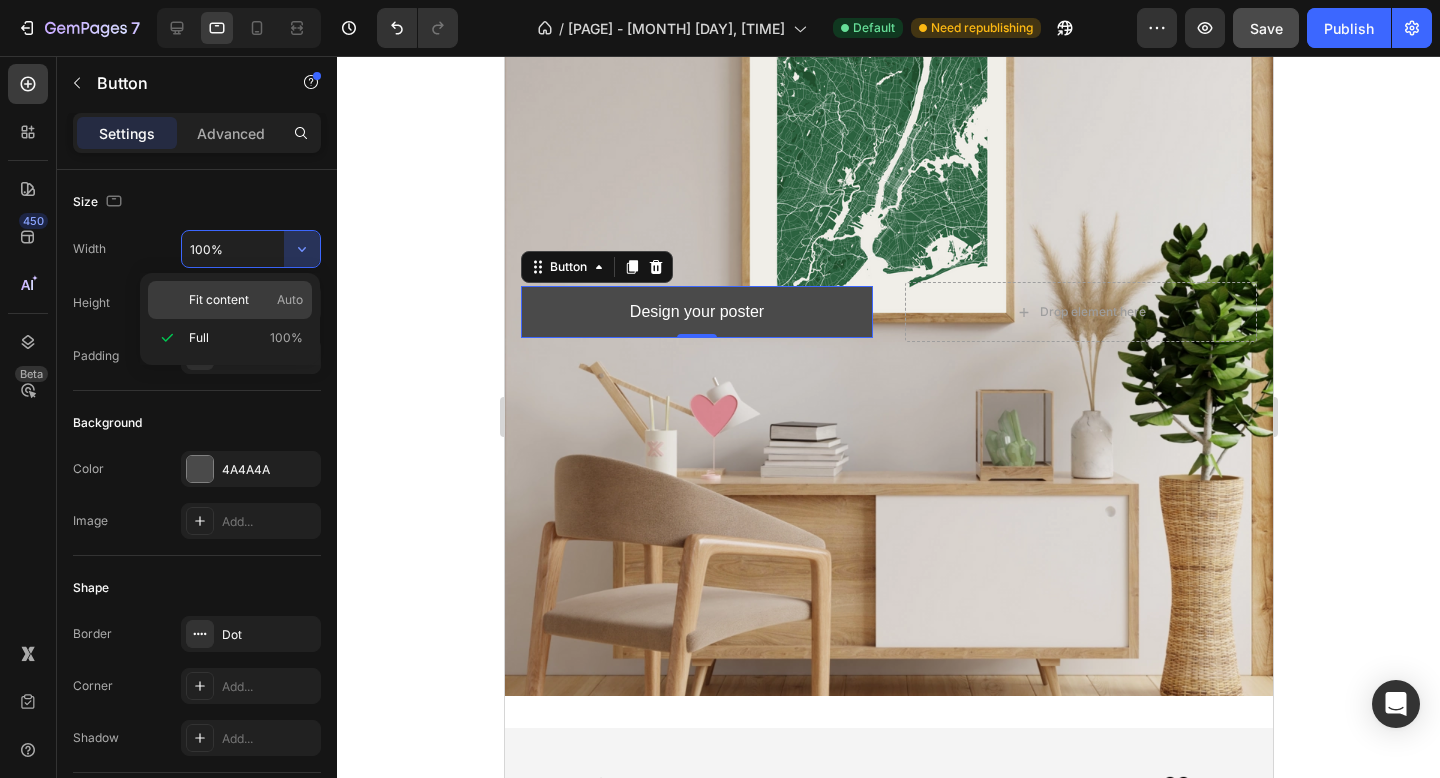click on "Fit content Auto" at bounding box center [246, 300] 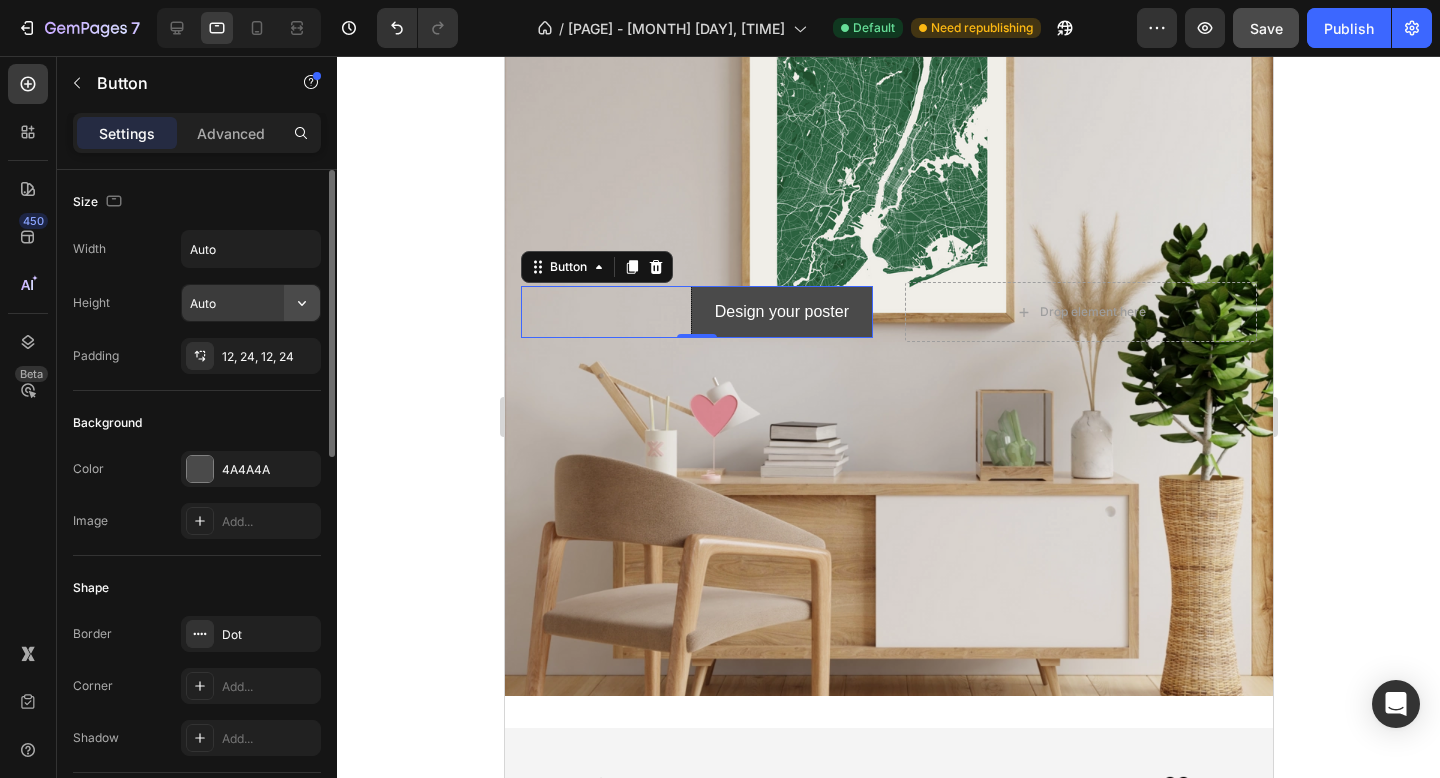 click 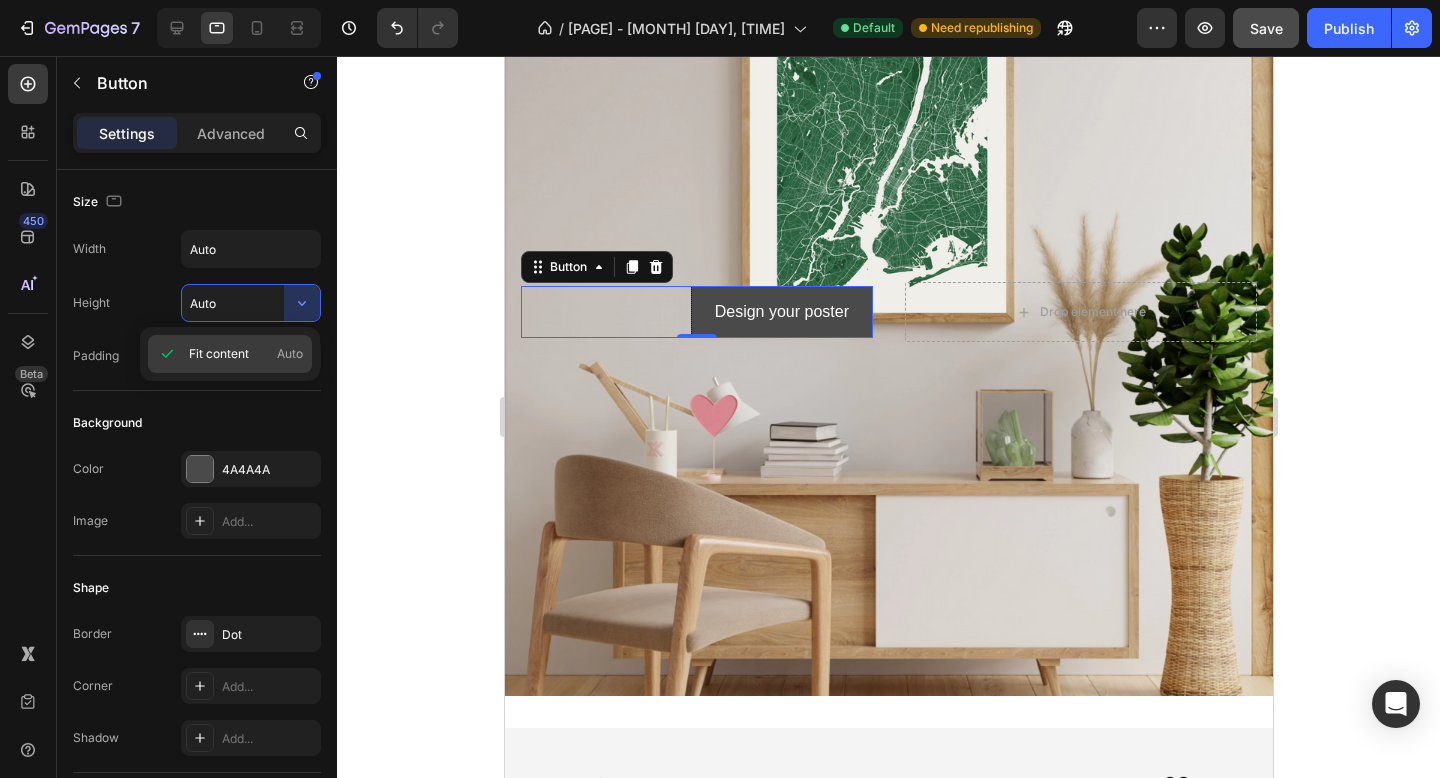 click on "Fit content Auto" at bounding box center [246, 354] 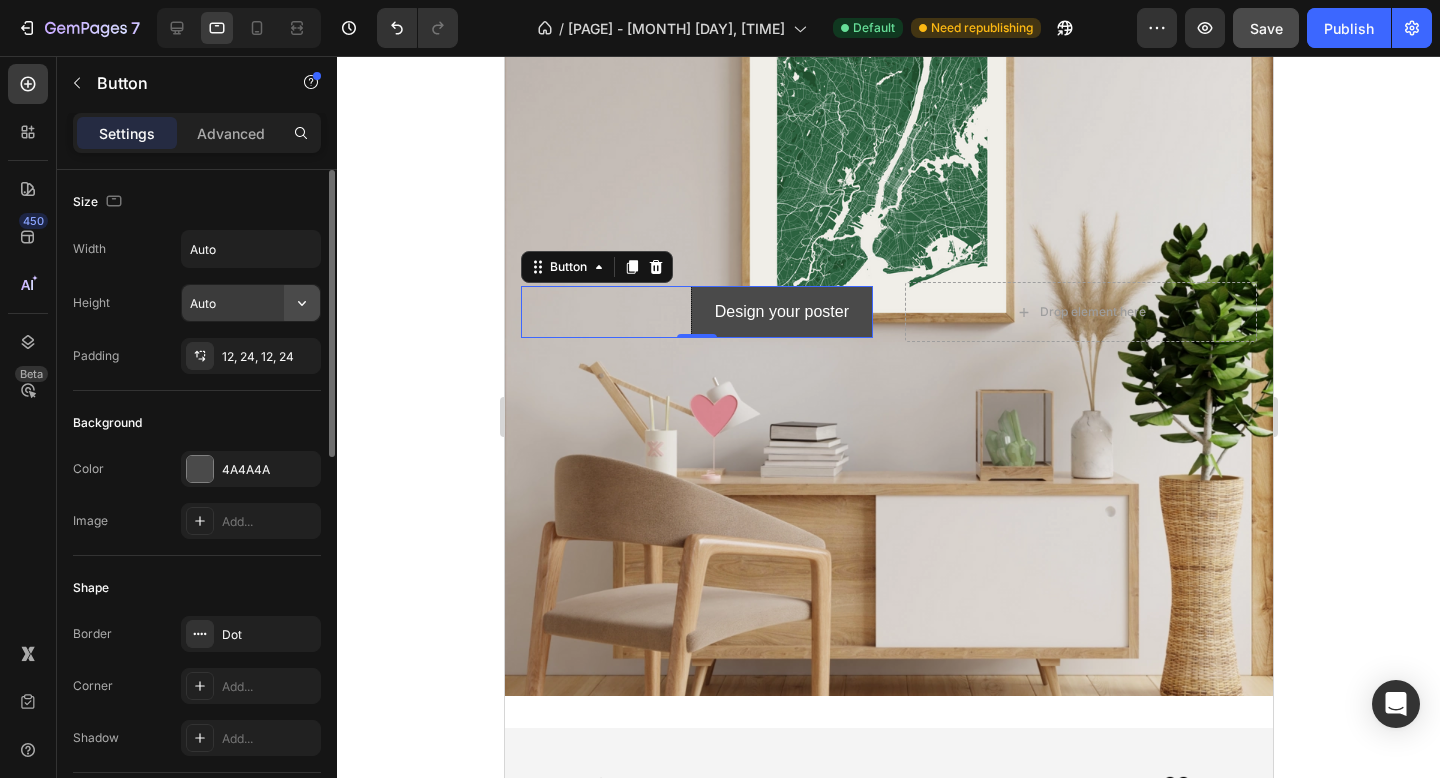 click 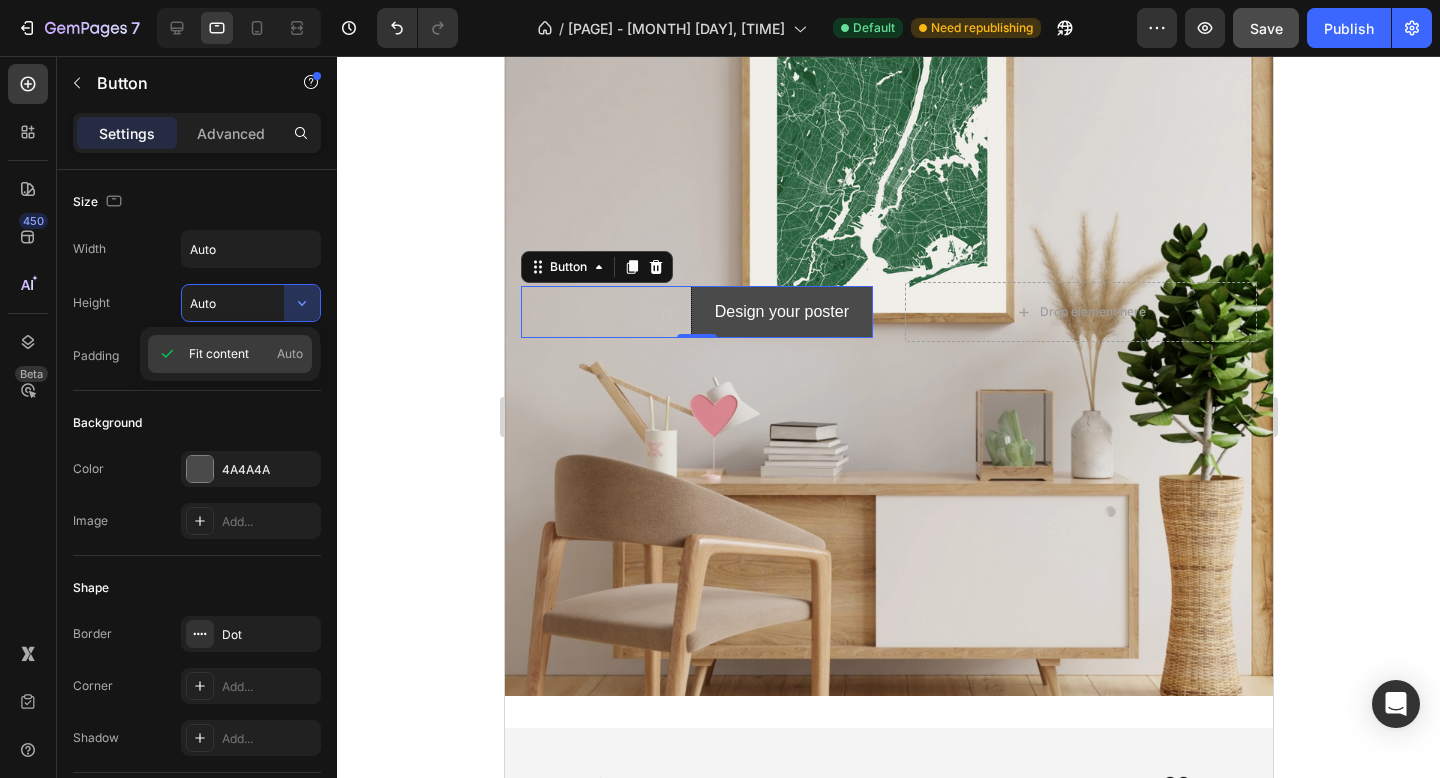 click on "Fit content Auto" 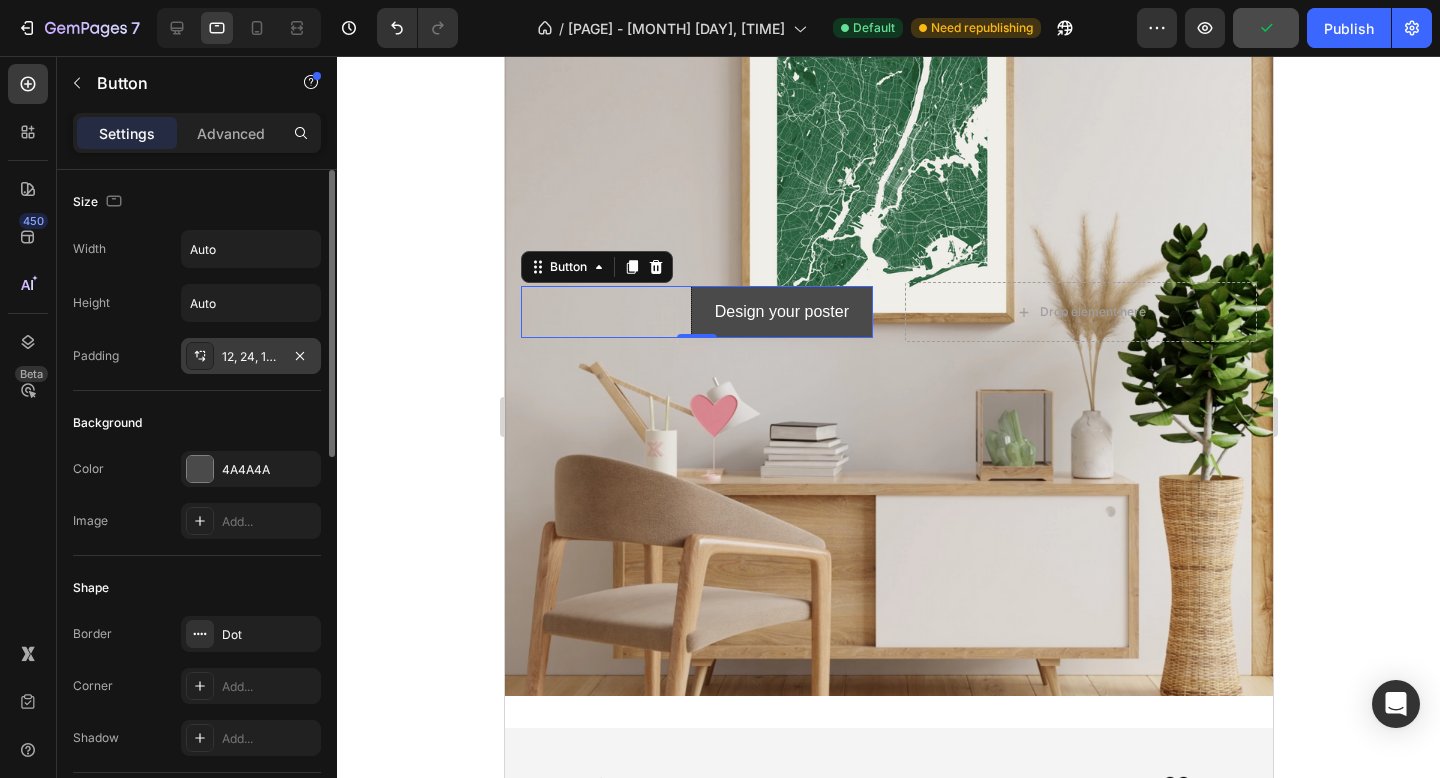 click on "12, 24, 12, 24" at bounding box center [251, 357] 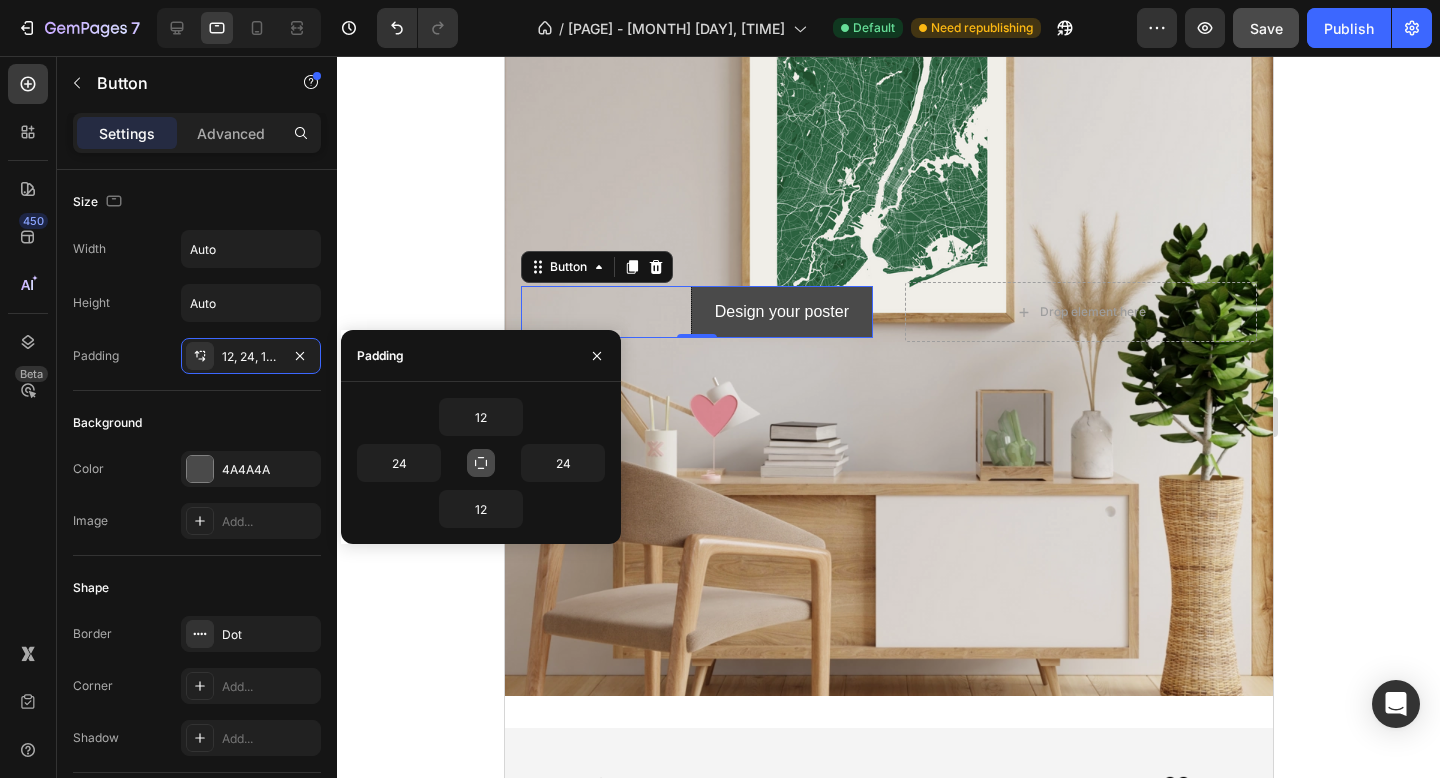 click 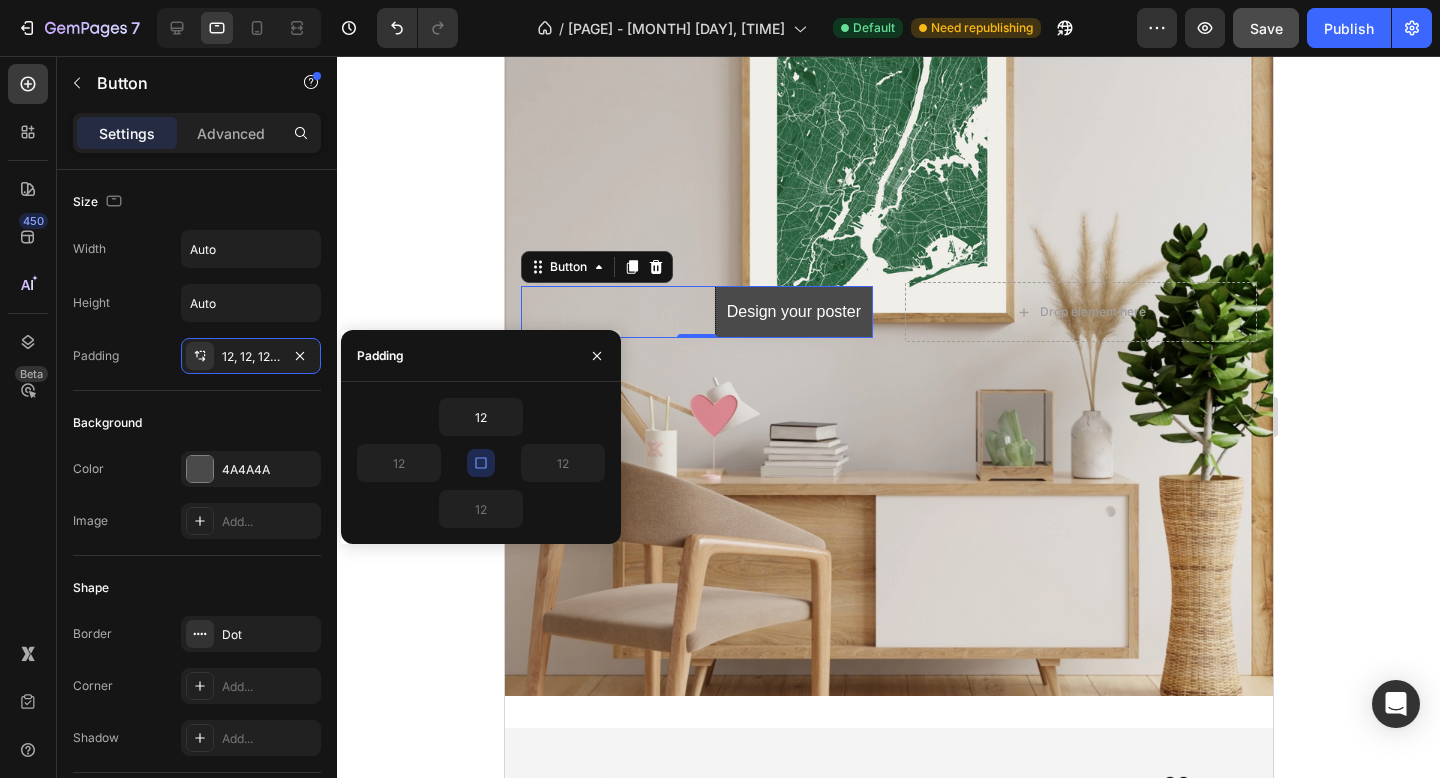 click 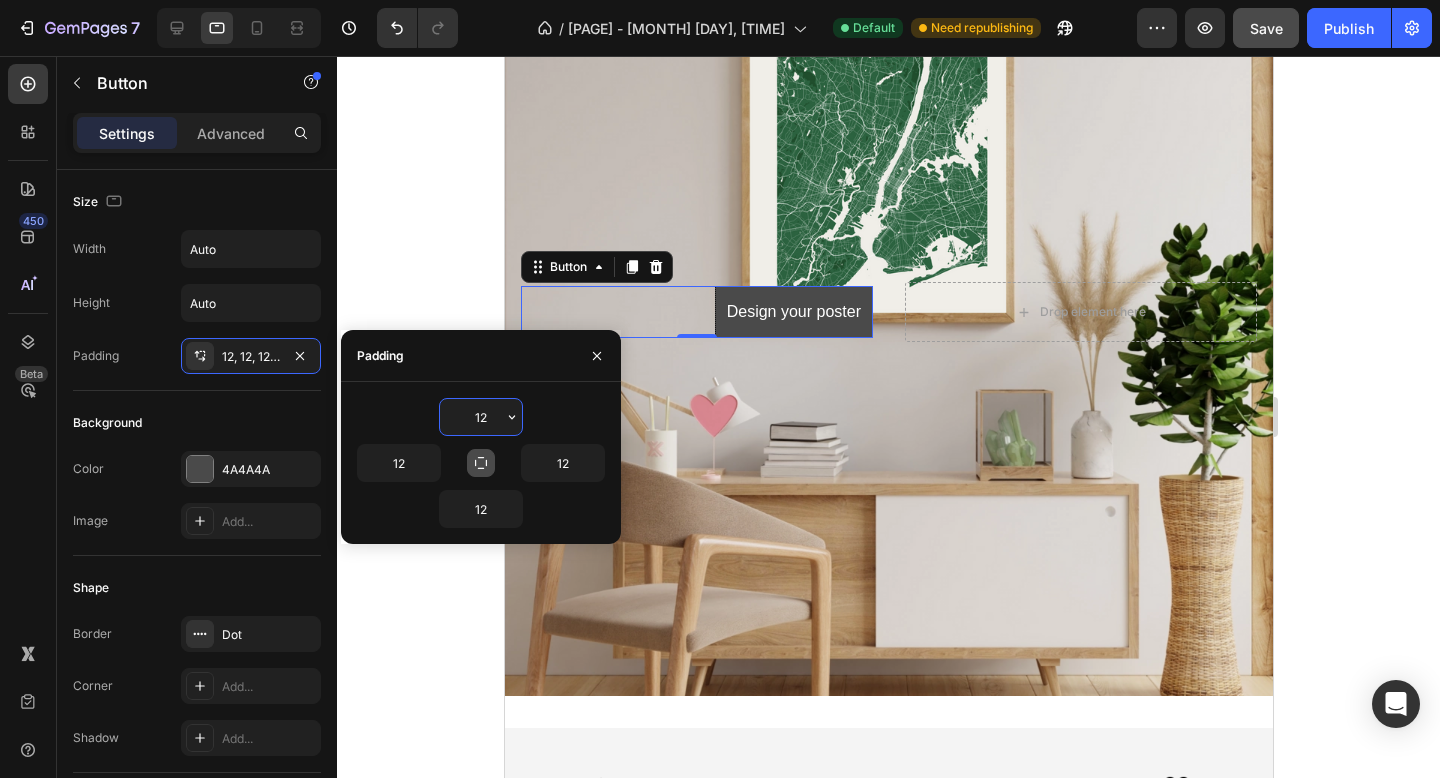 click on "12" at bounding box center (481, 417) 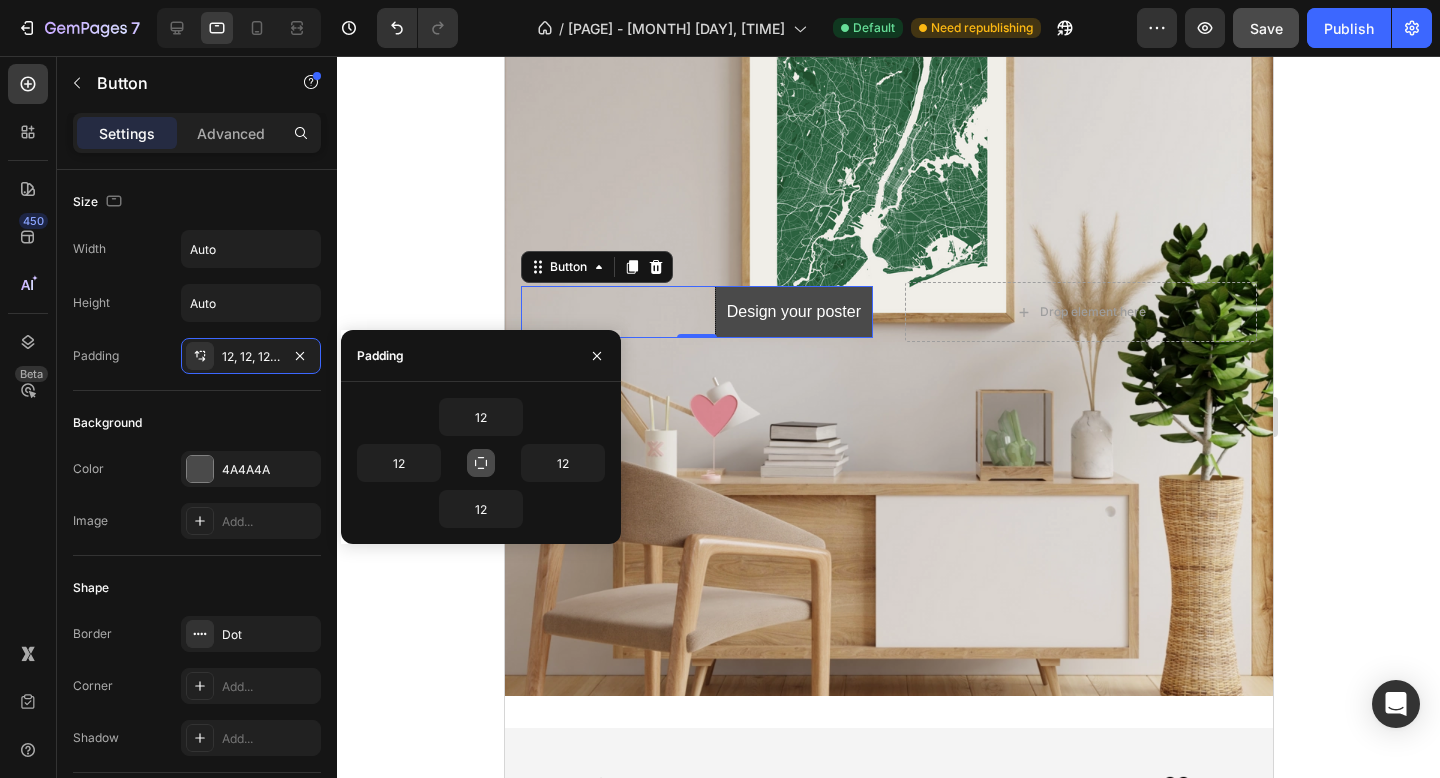 click 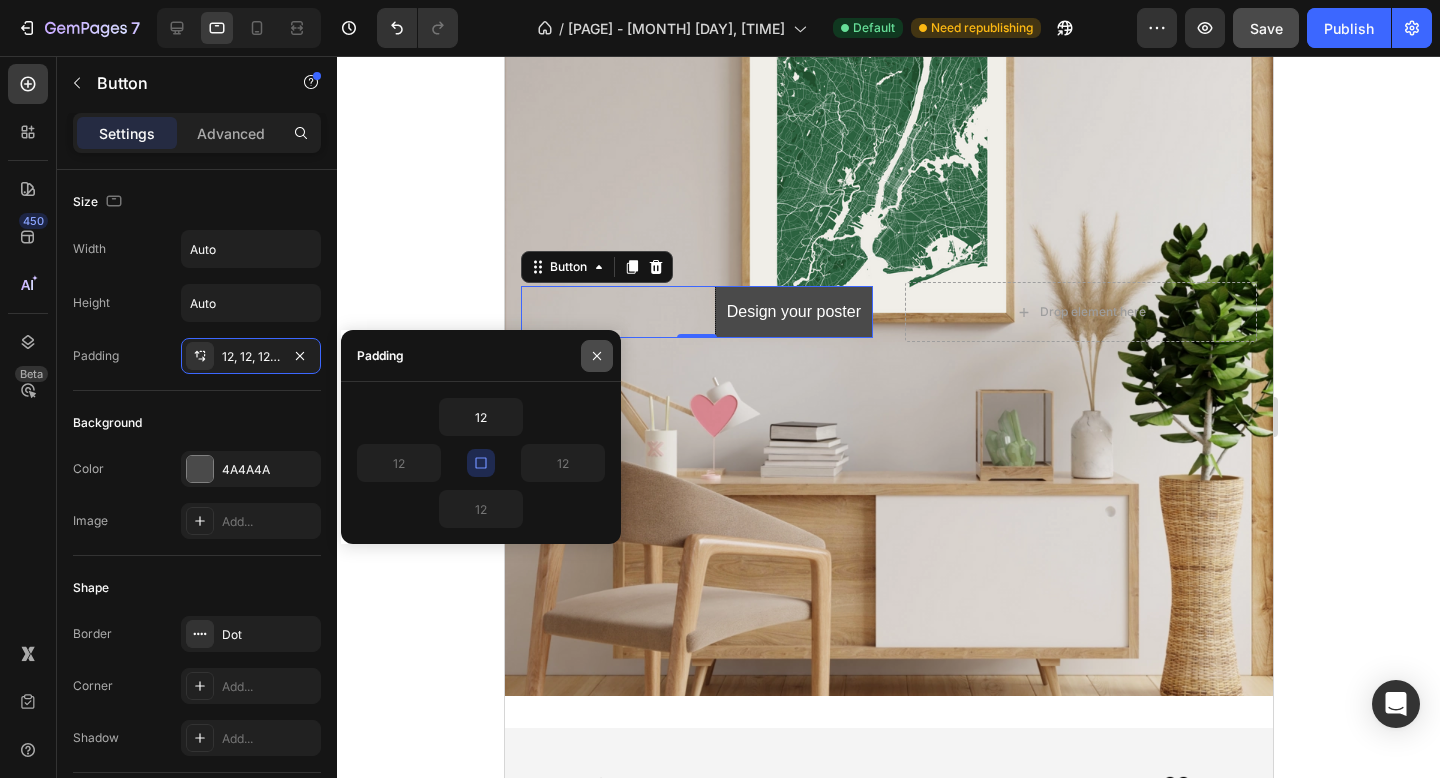 click 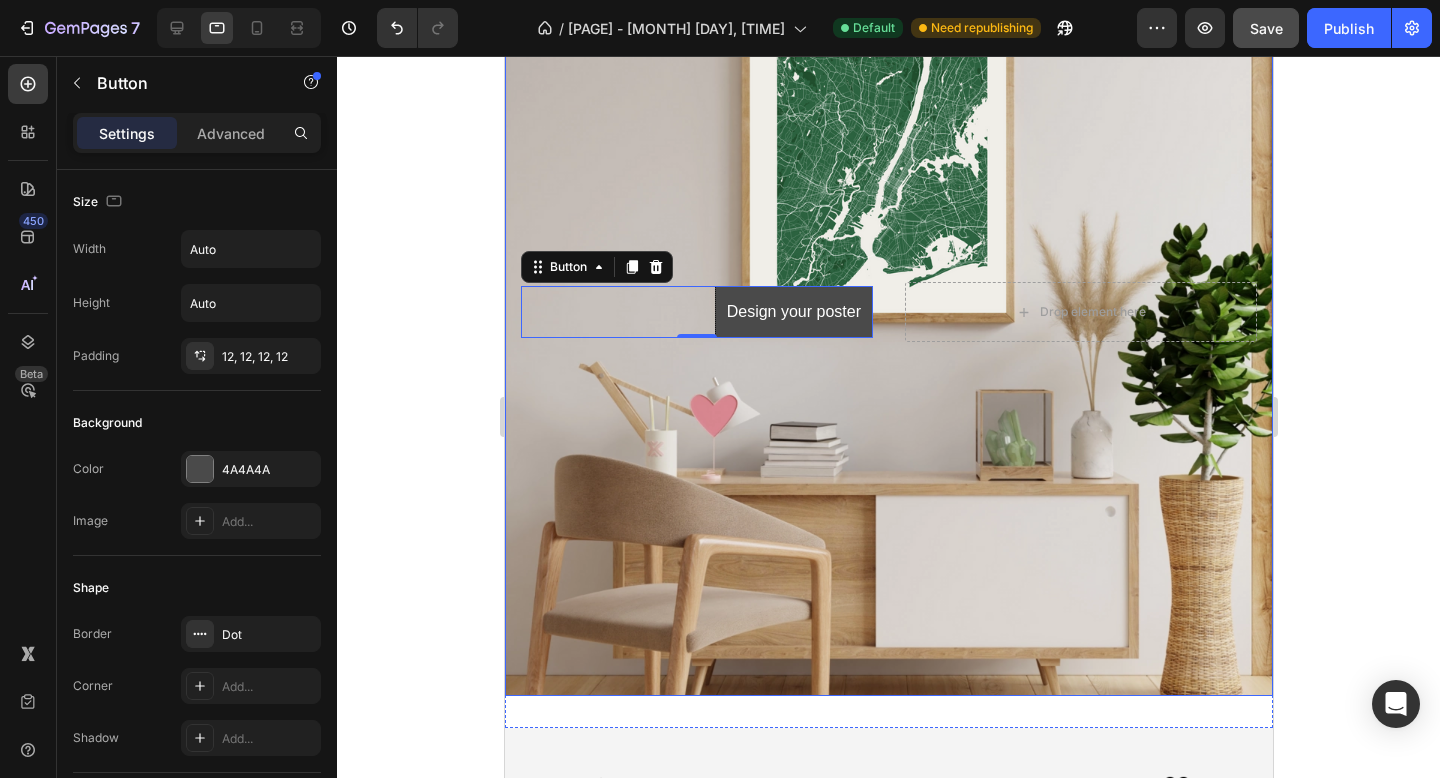 click at bounding box center (888, 312) 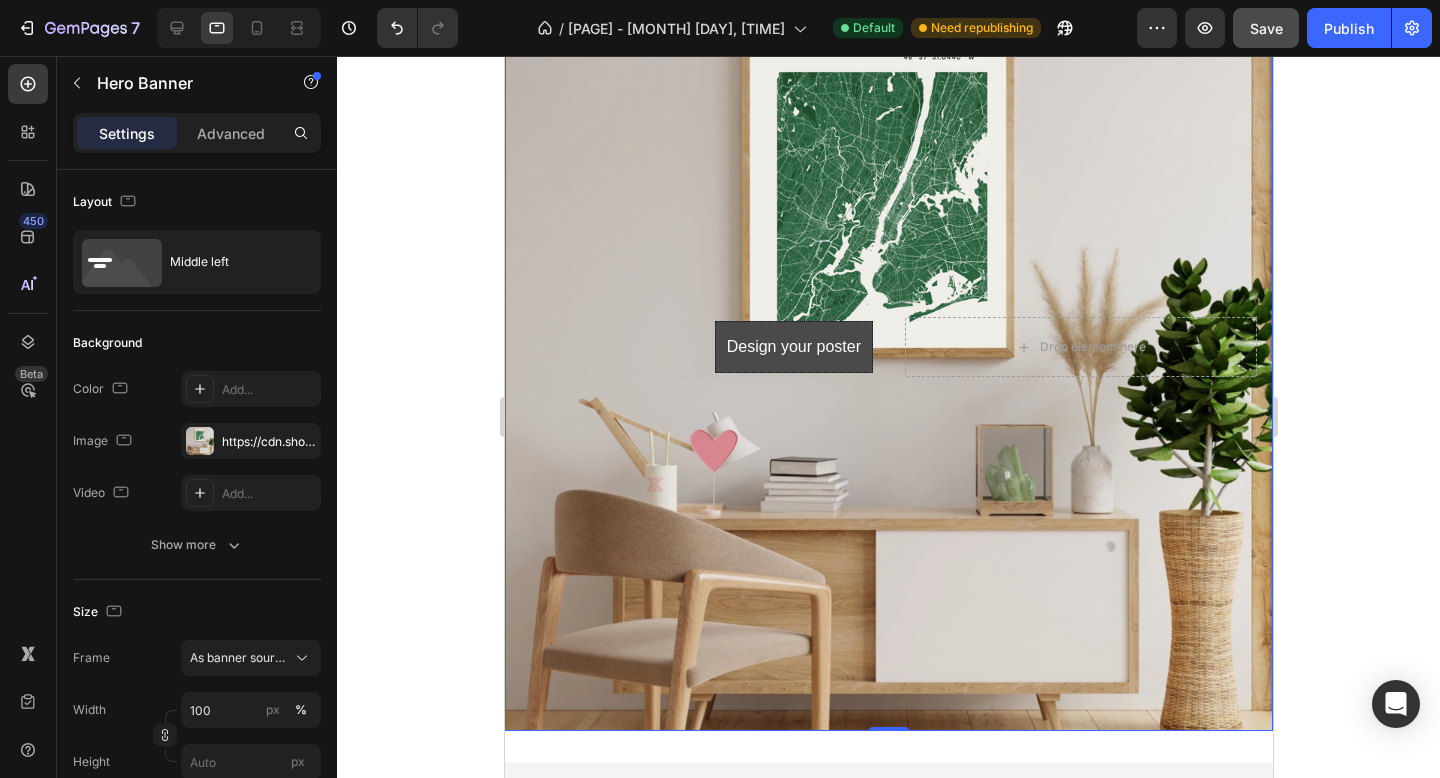 scroll, scrollTop: 247, scrollLeft: 0, axis: vertical 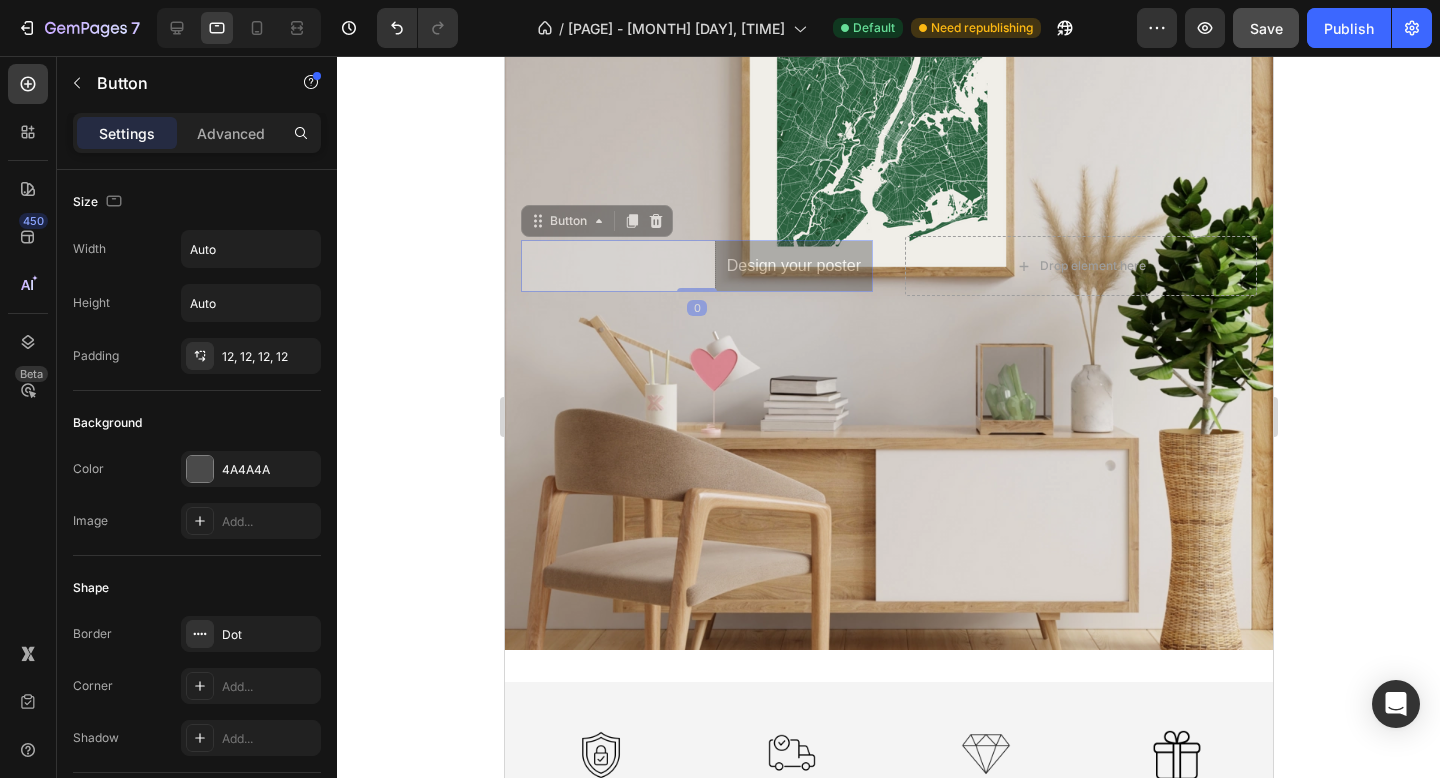 drag, startPoint x: 761, startPoint y: 270, endPoint x: 902, endPoint y: 295, distance: 143.19916 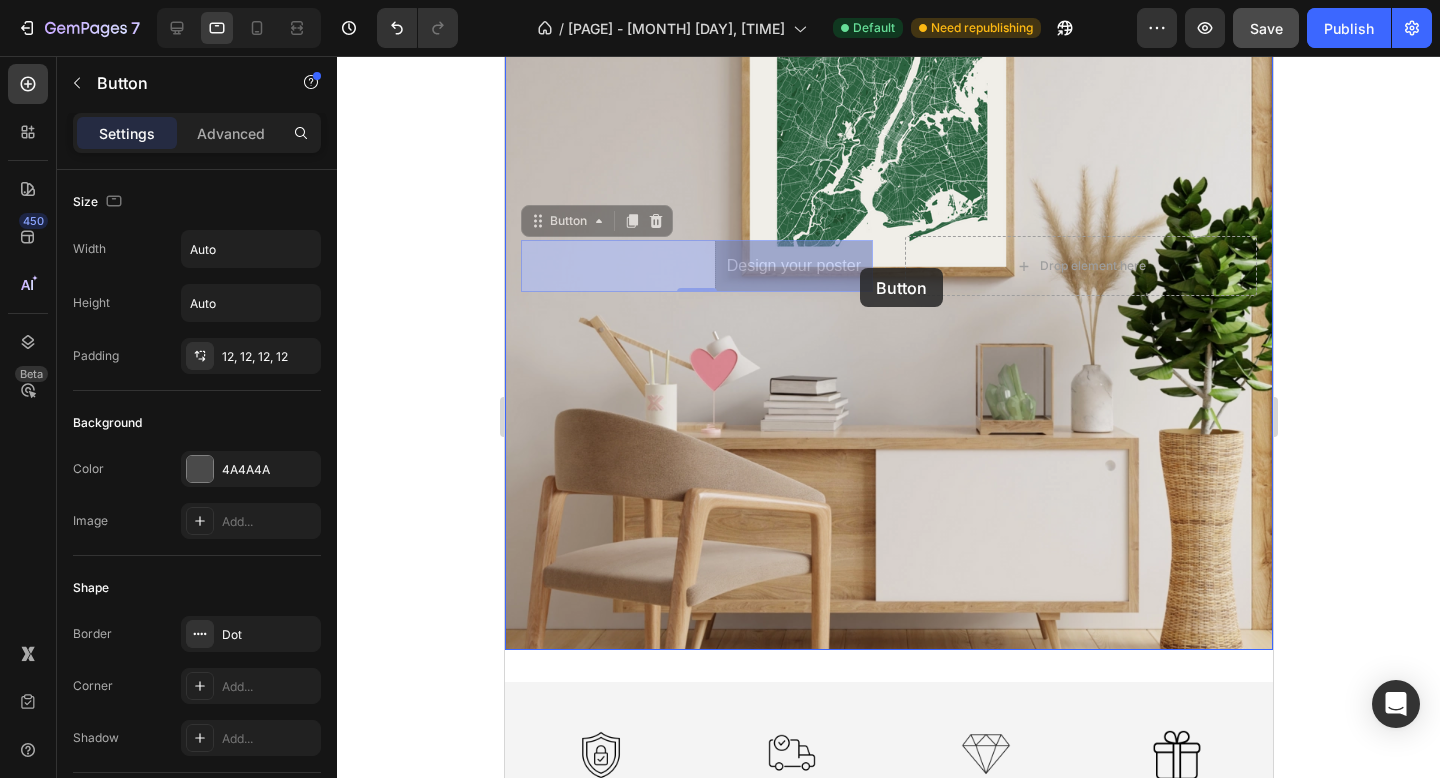 drag, startPoint x: 537, startPoint y: 226, endPoint x: 857, endPoint y: 268, distance: 322.74448 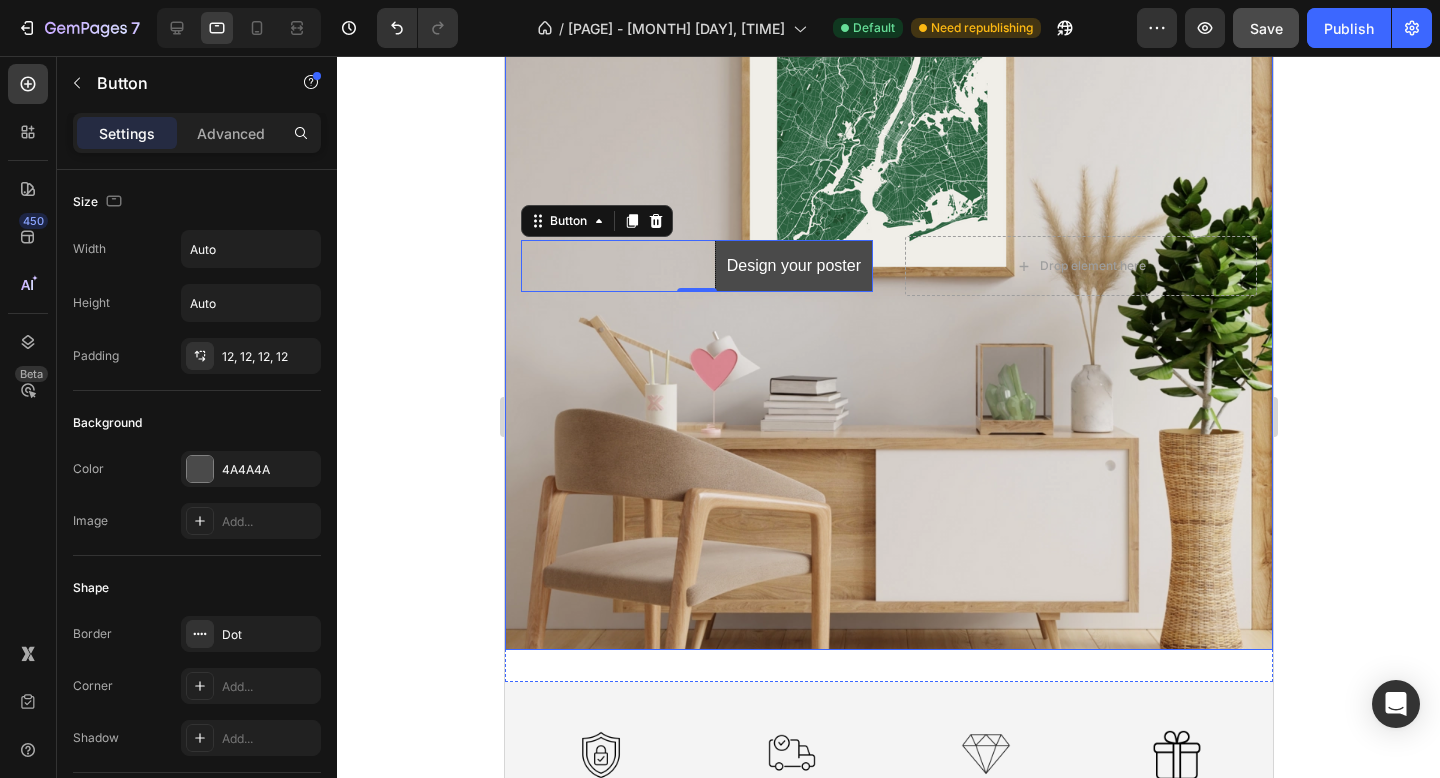 click at bounding box center (888, 266) 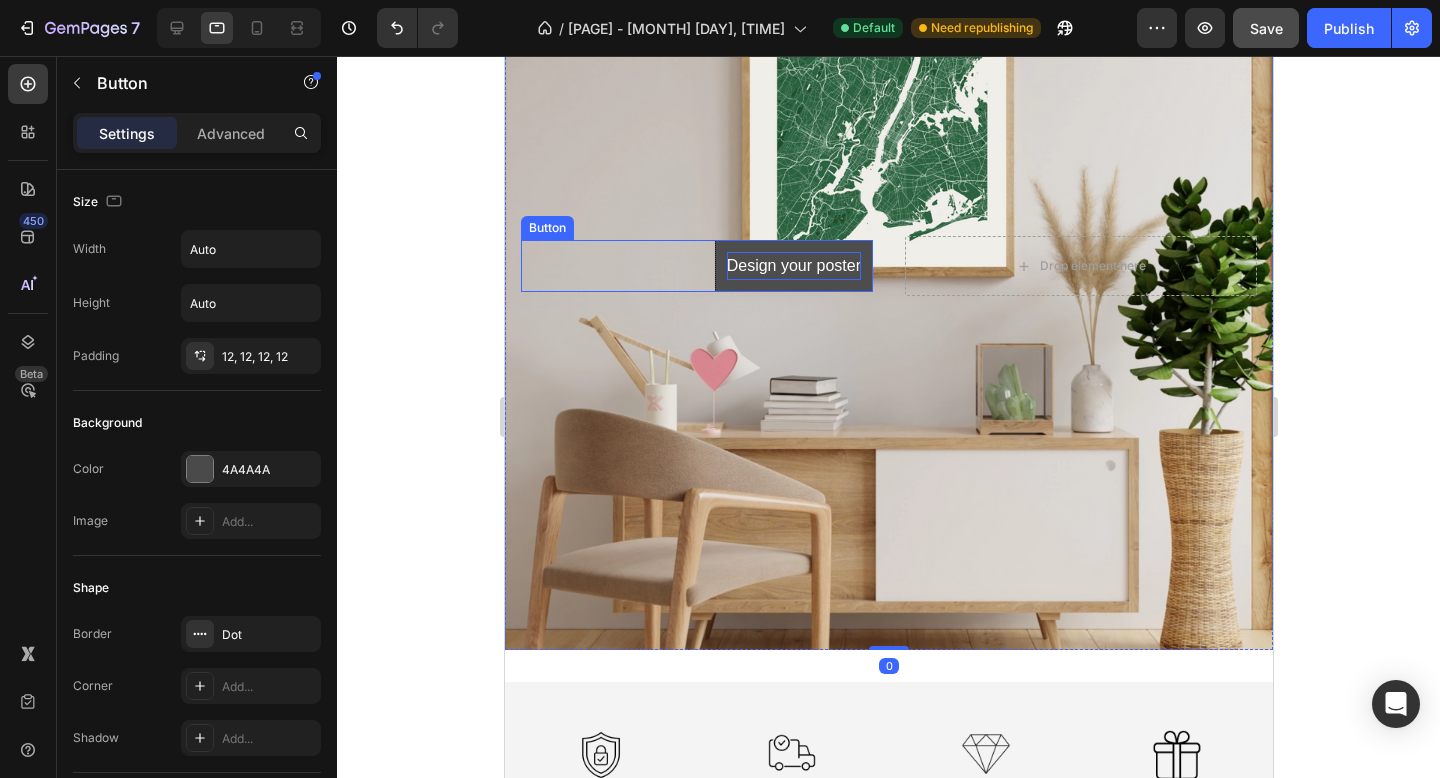 click on "Design your poster" at bounding box center (793, 266) 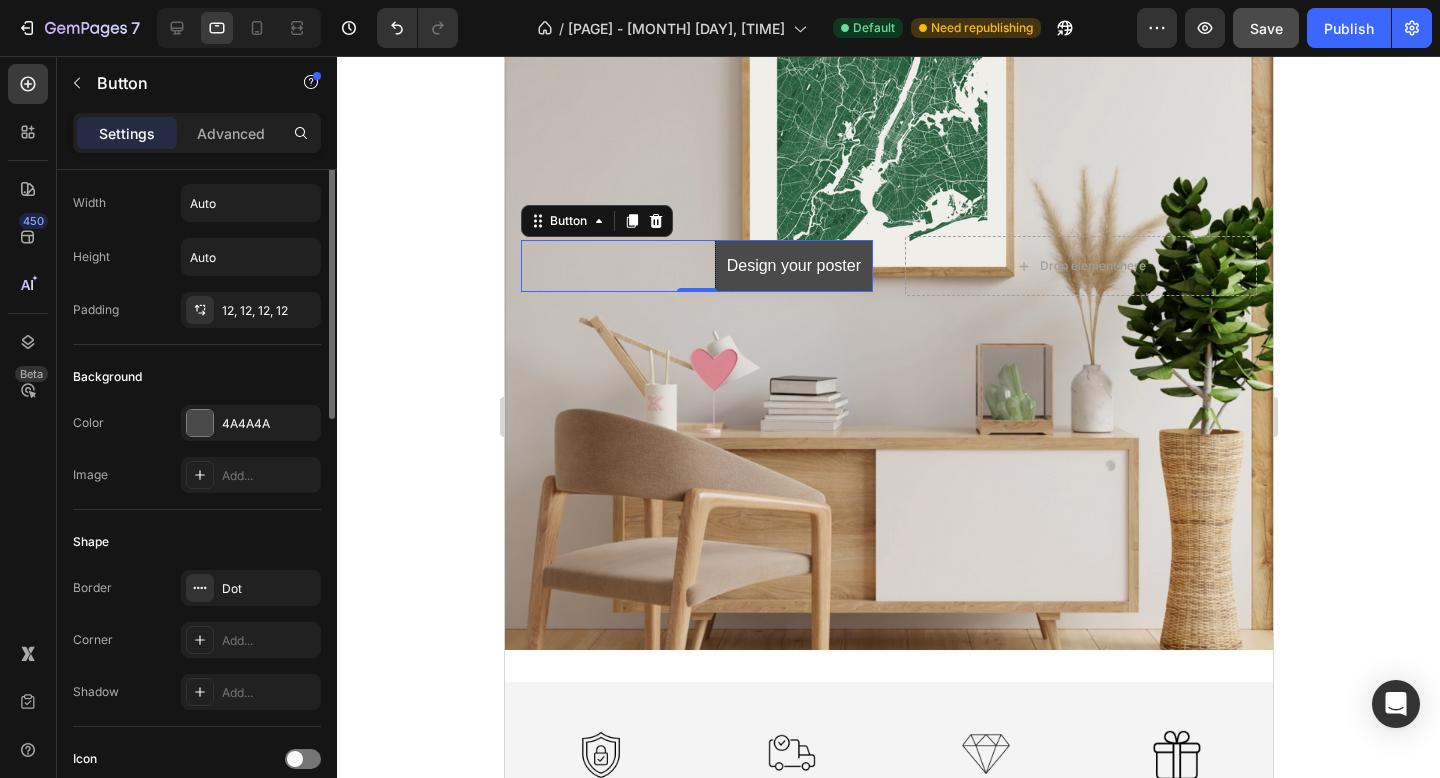 scroll, scrollTop: 0, scrollLeft: 0, axis: both 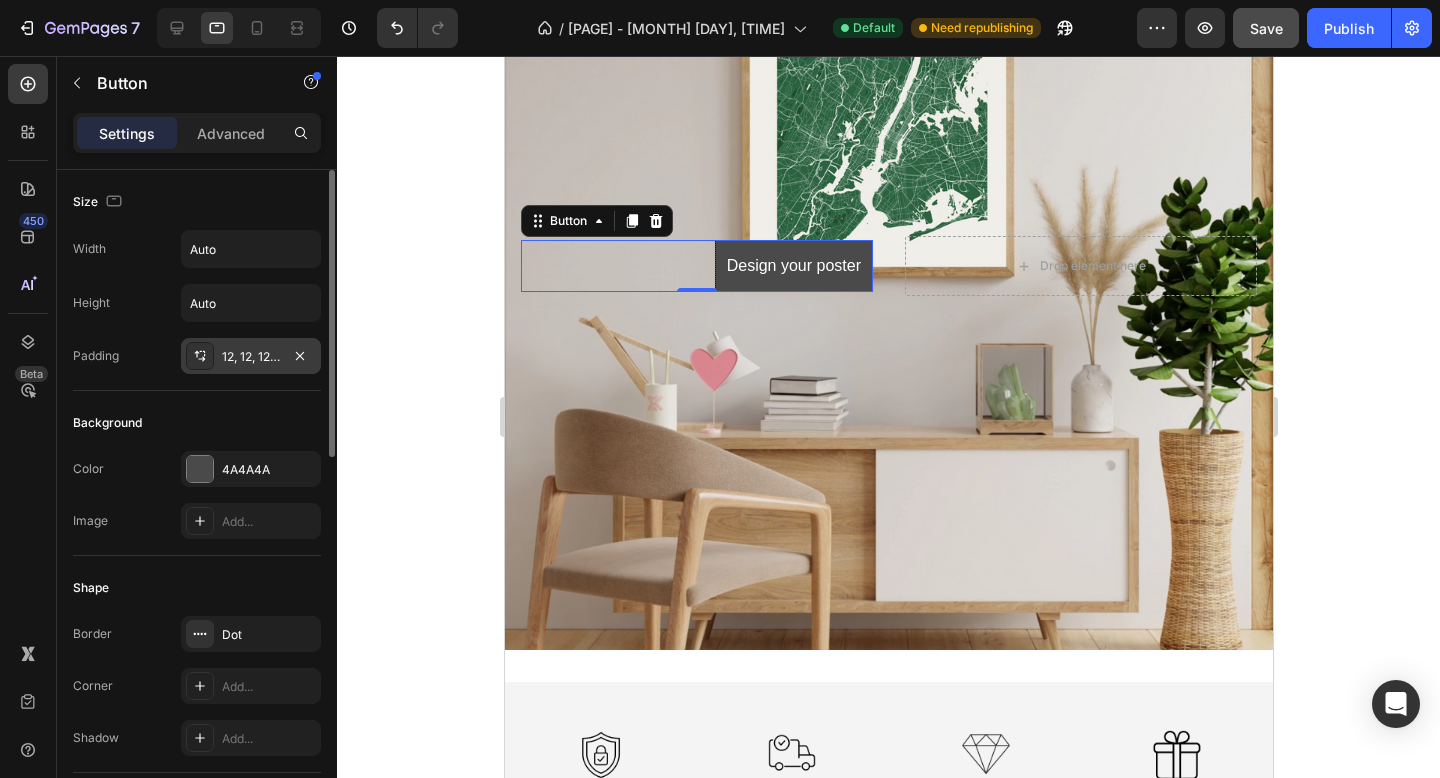 click 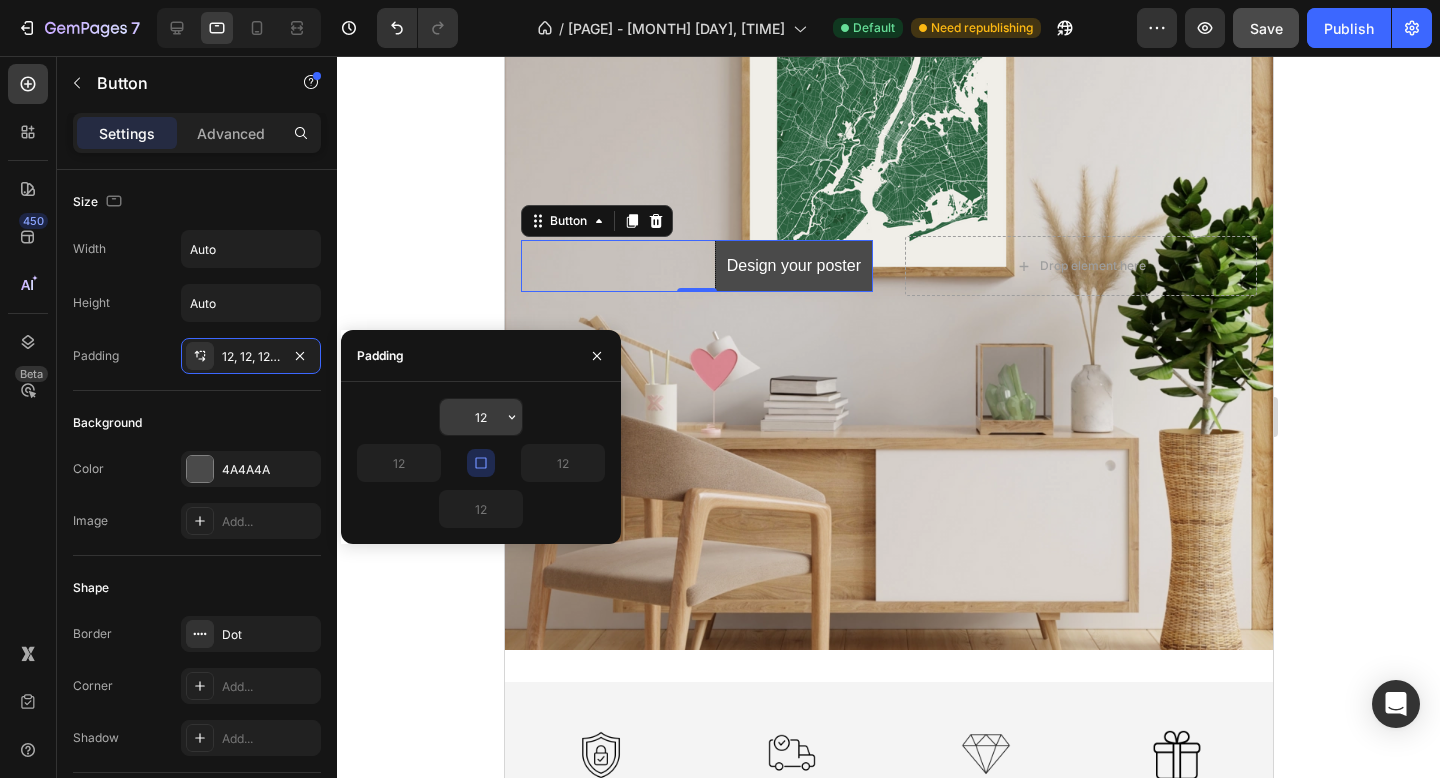 click on "12" at bounding box center (481, 417) 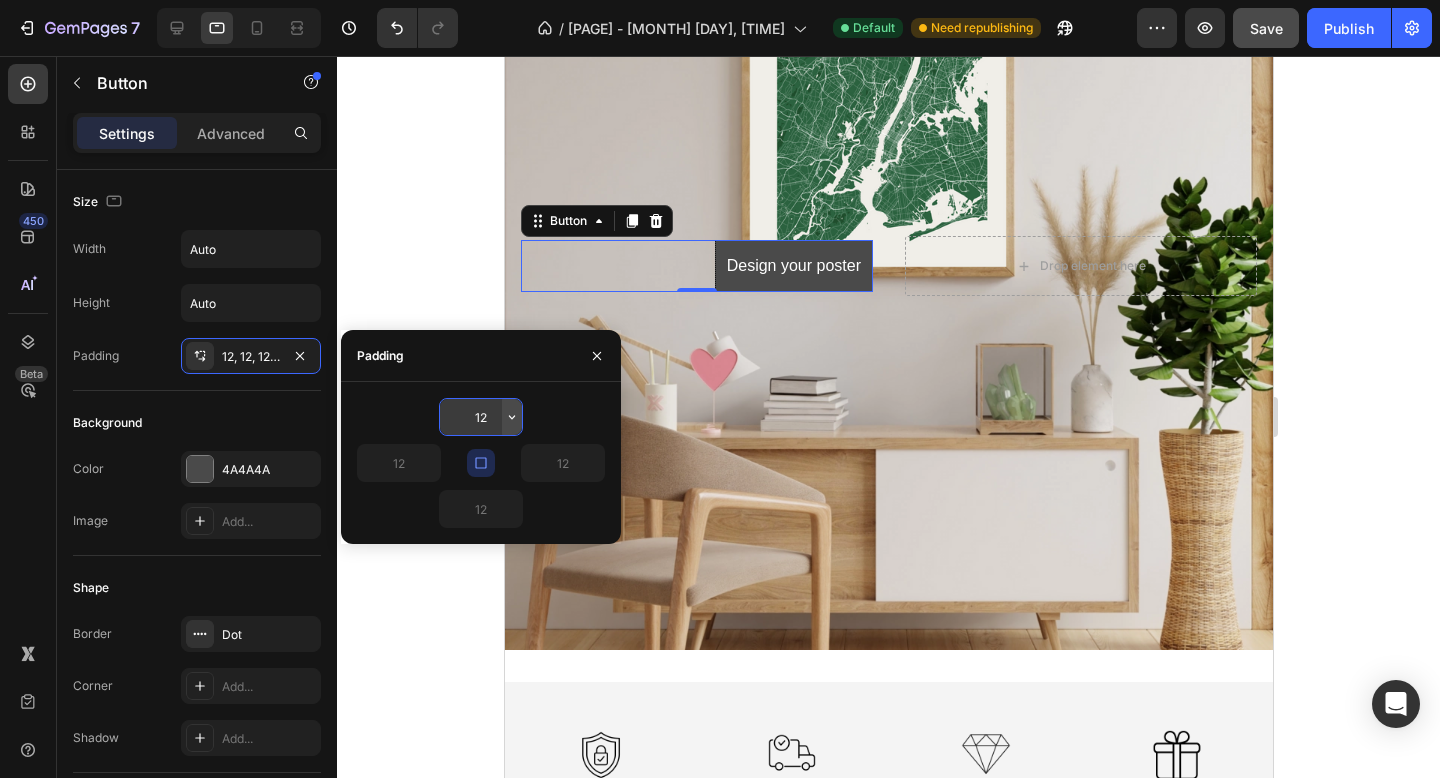 click 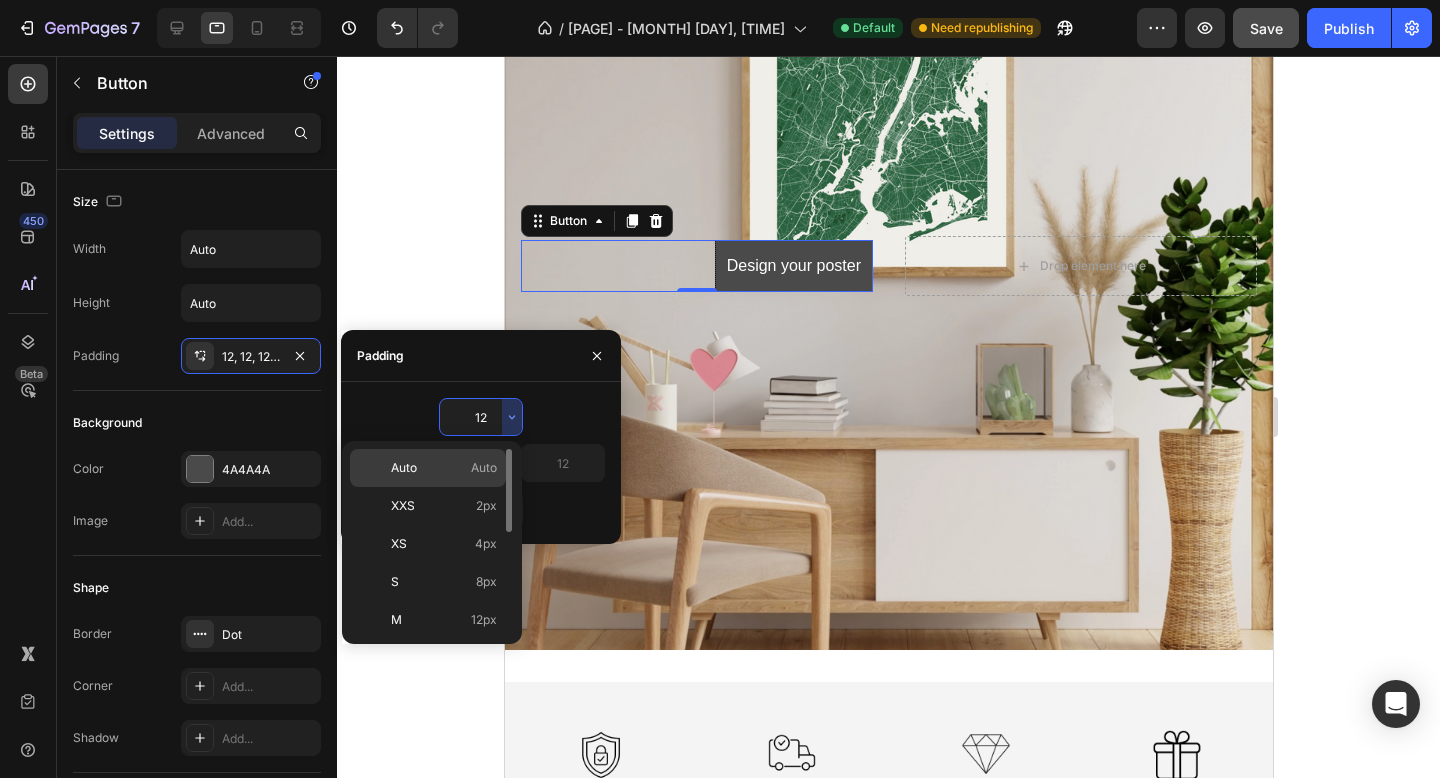 click on "Auto Auto" at bounding box center [444, 468] 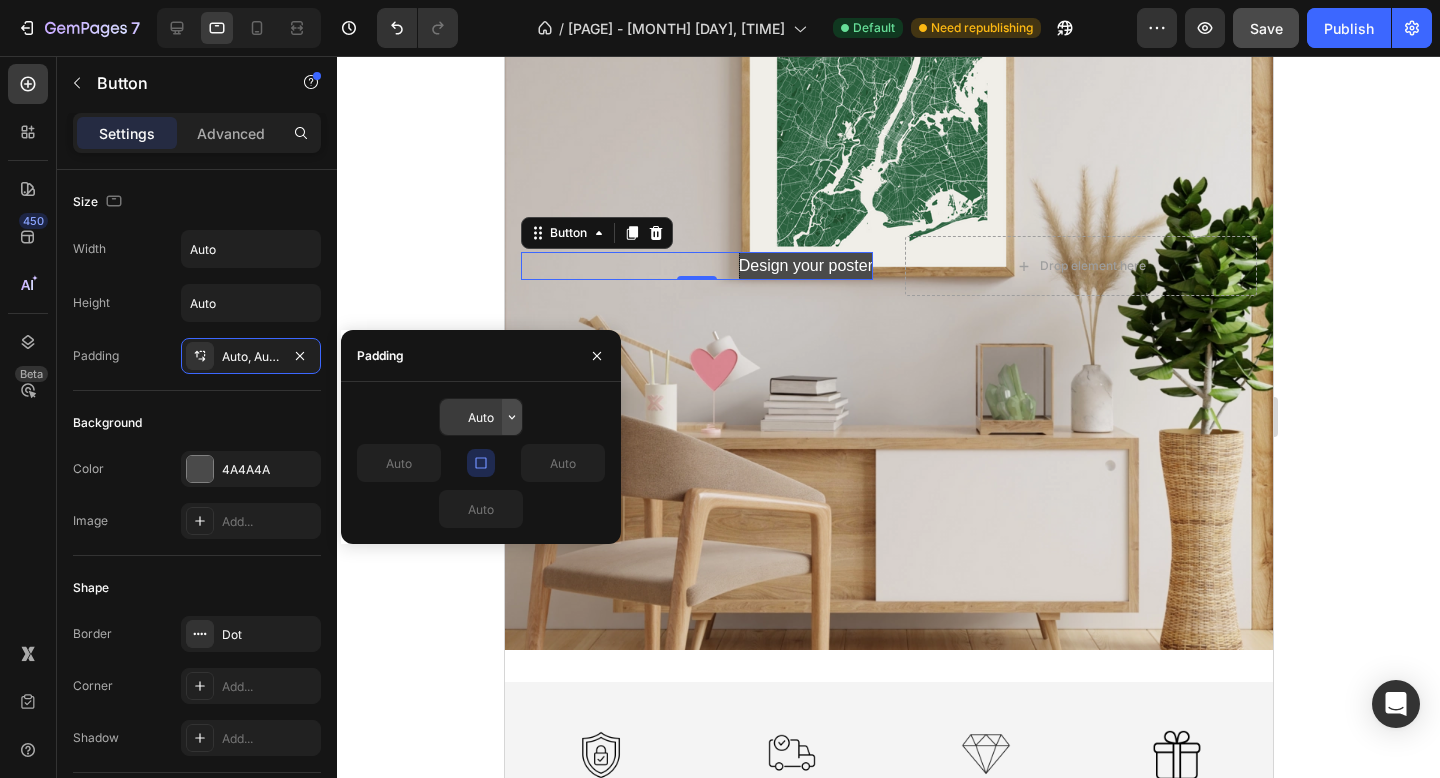 click 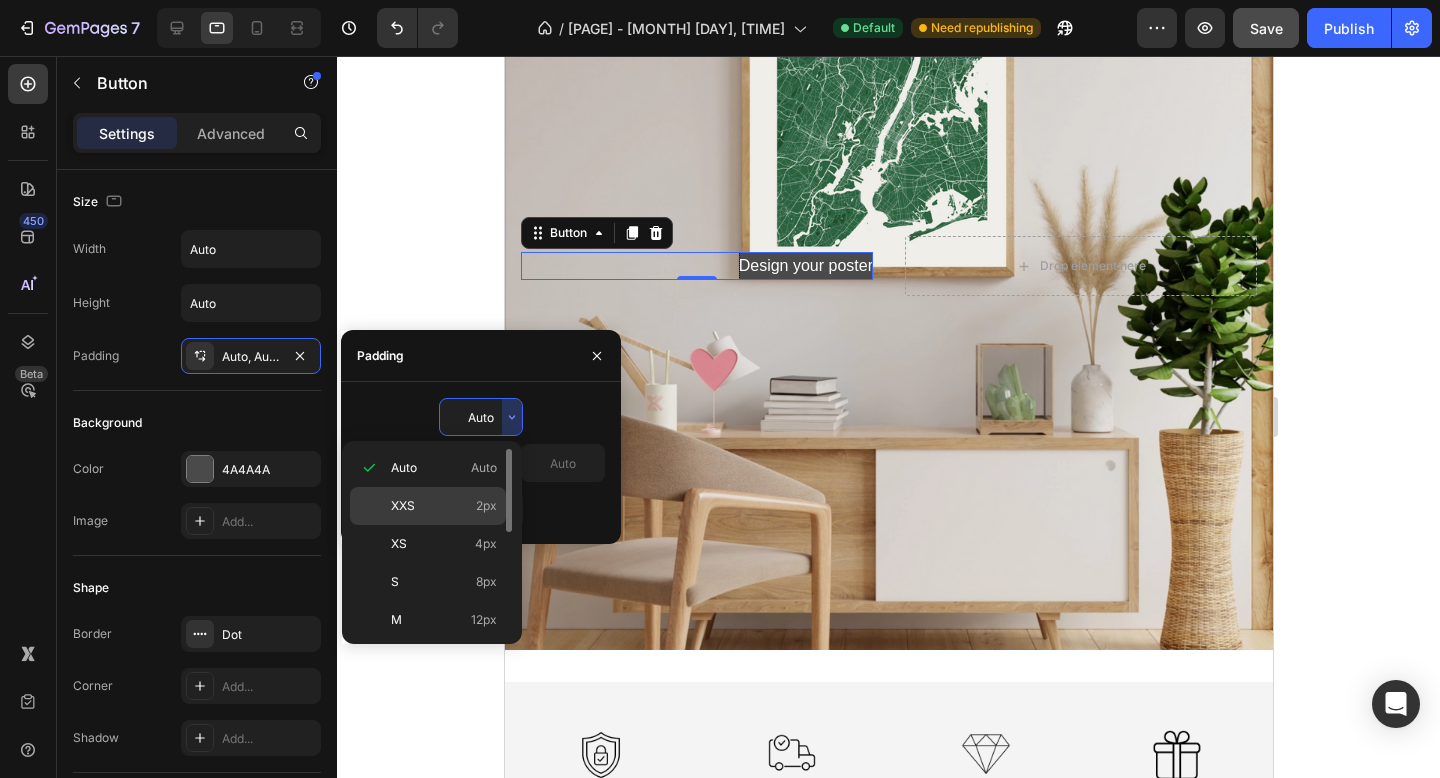 click on "XXS 2px" at bounding box center [444, 506] 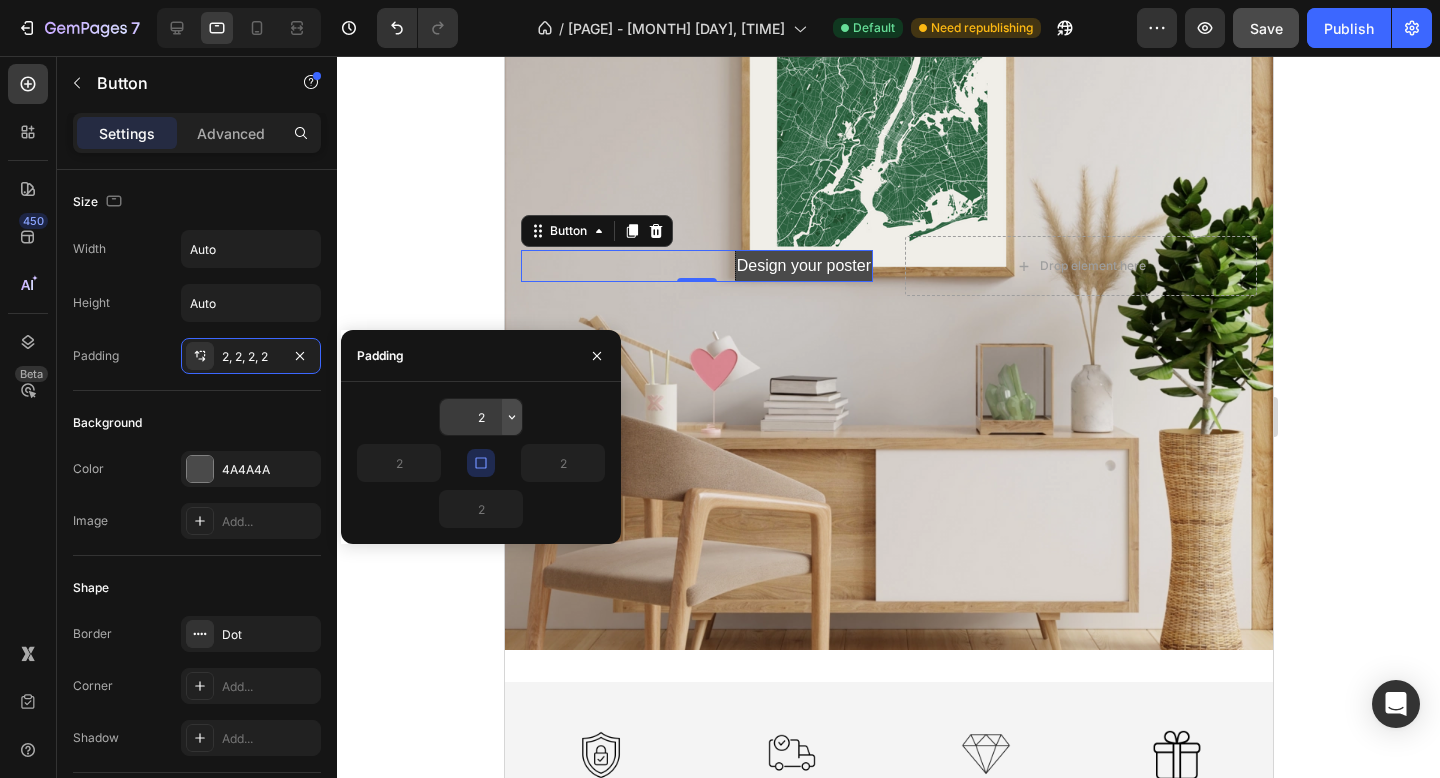 click 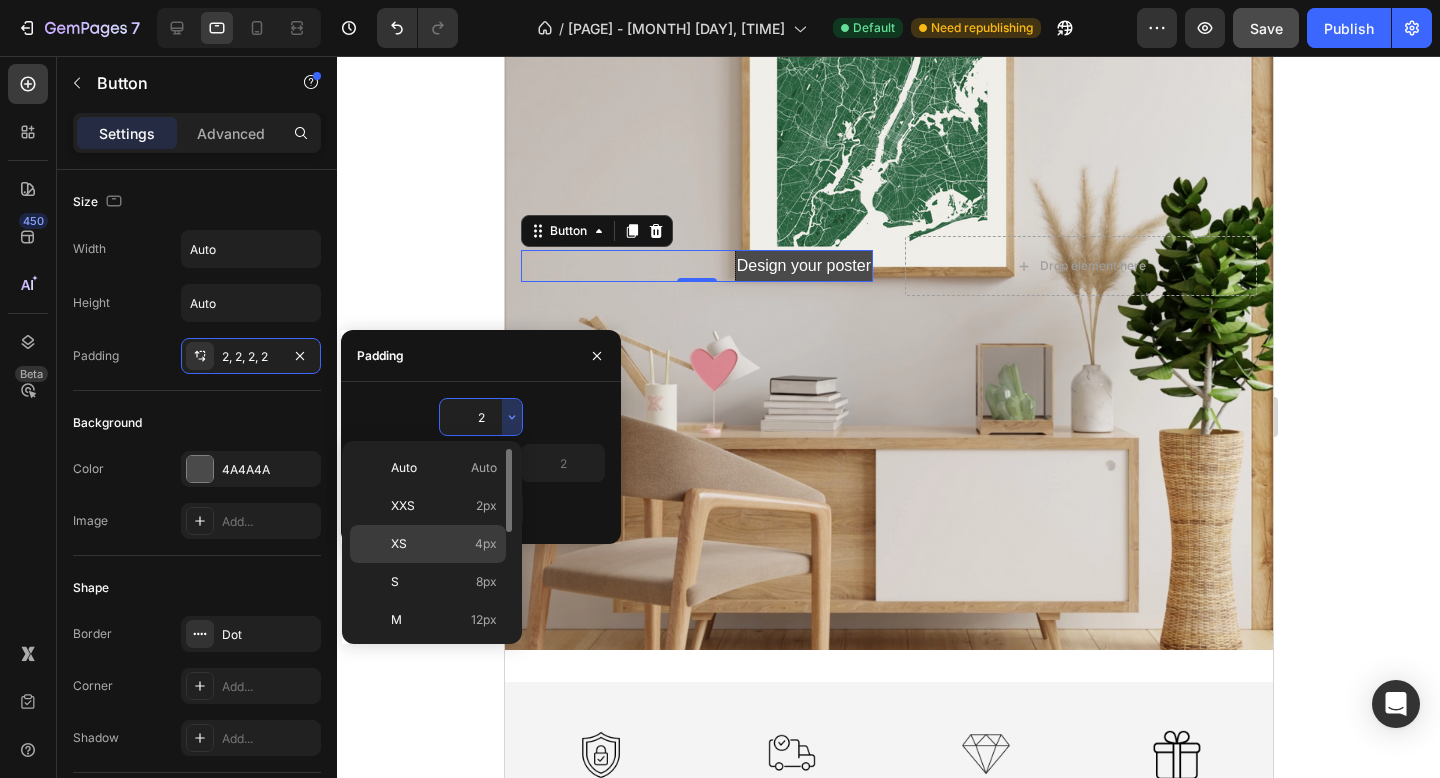 click on "XS 4px" at bounding box center (444, 544) 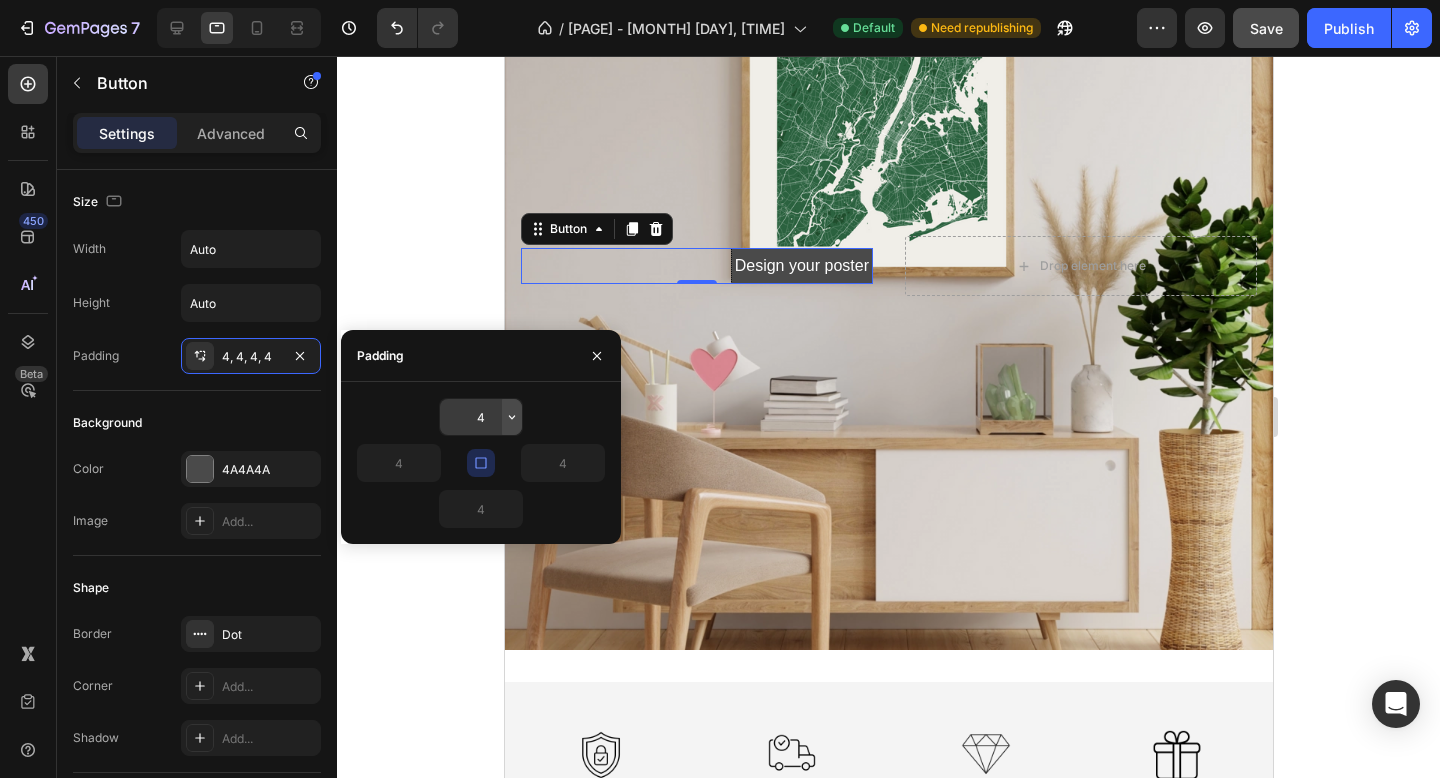 click 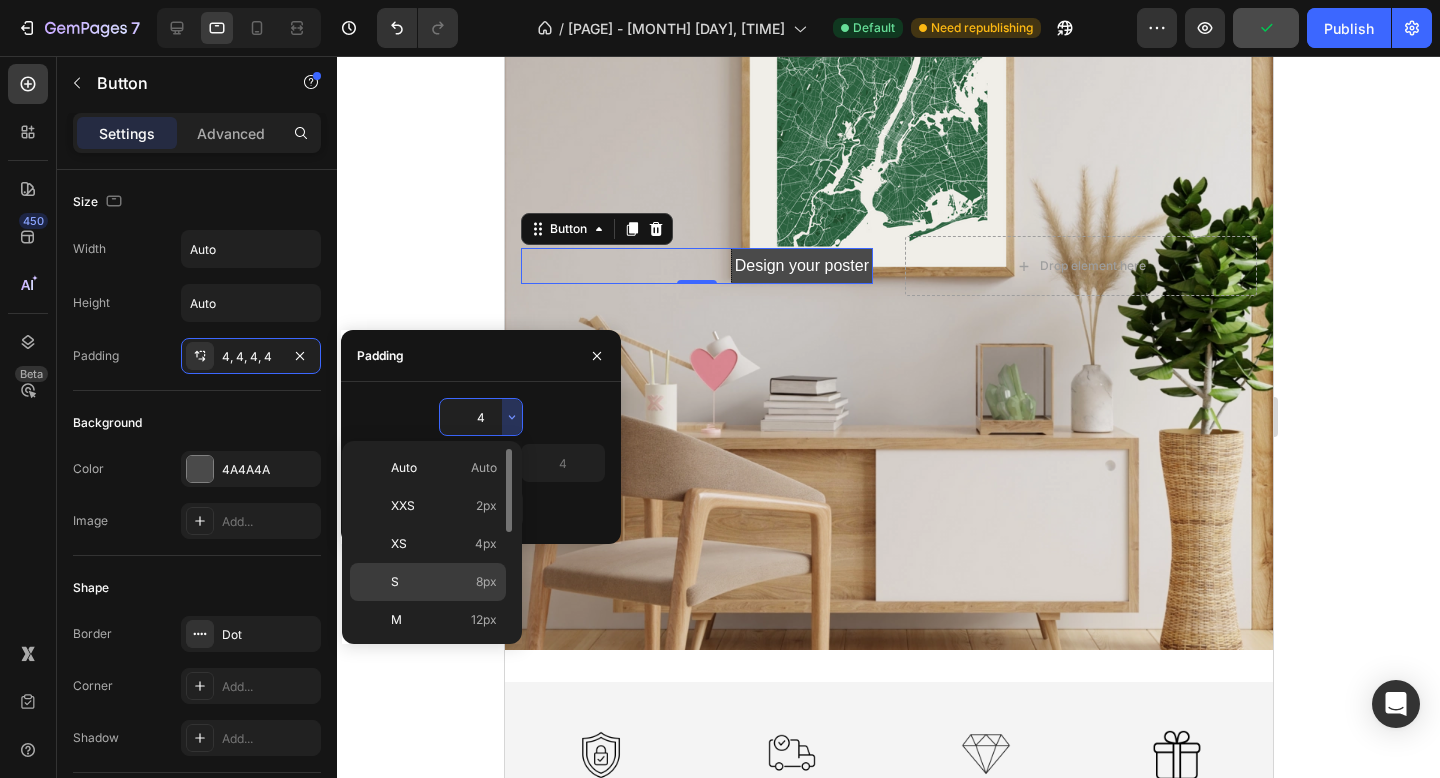 click on "S 8px" 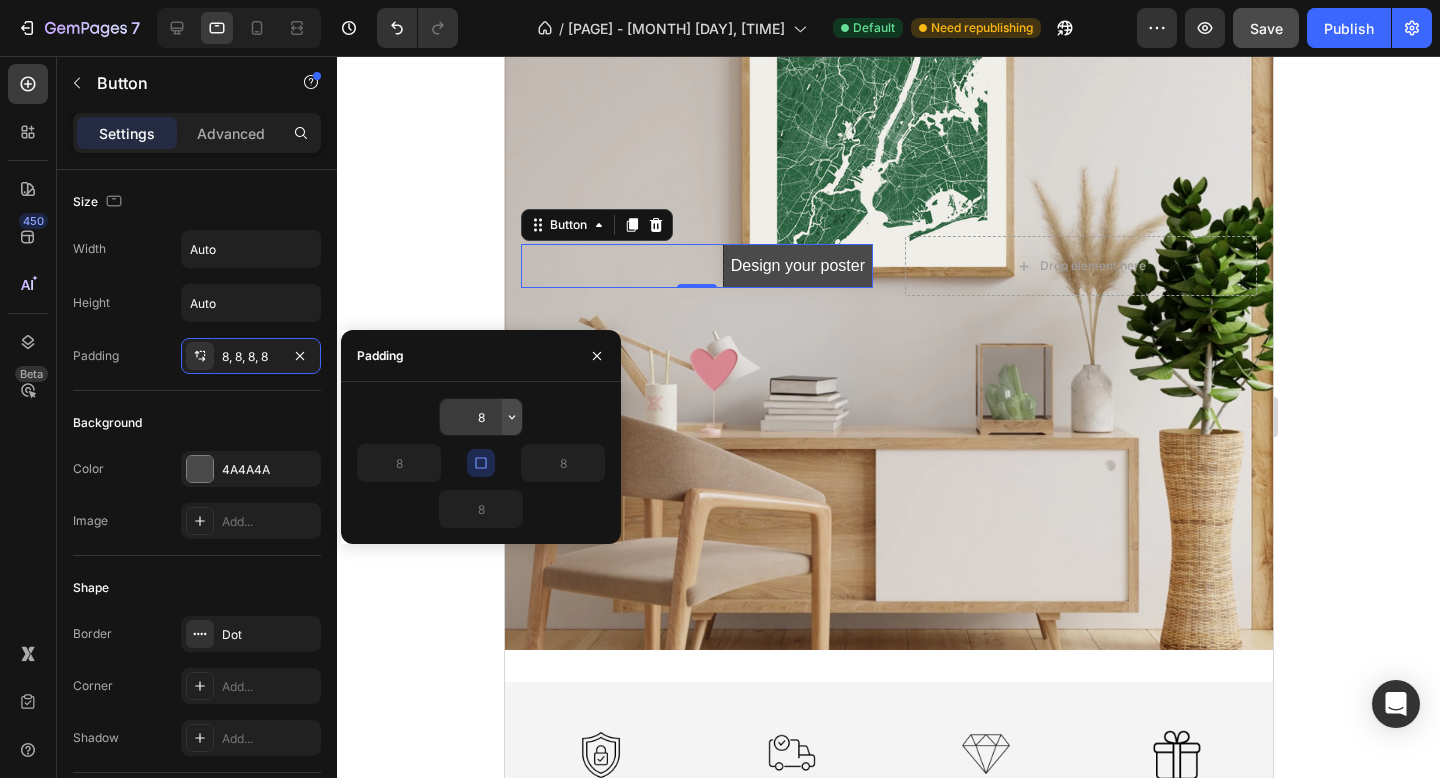 click 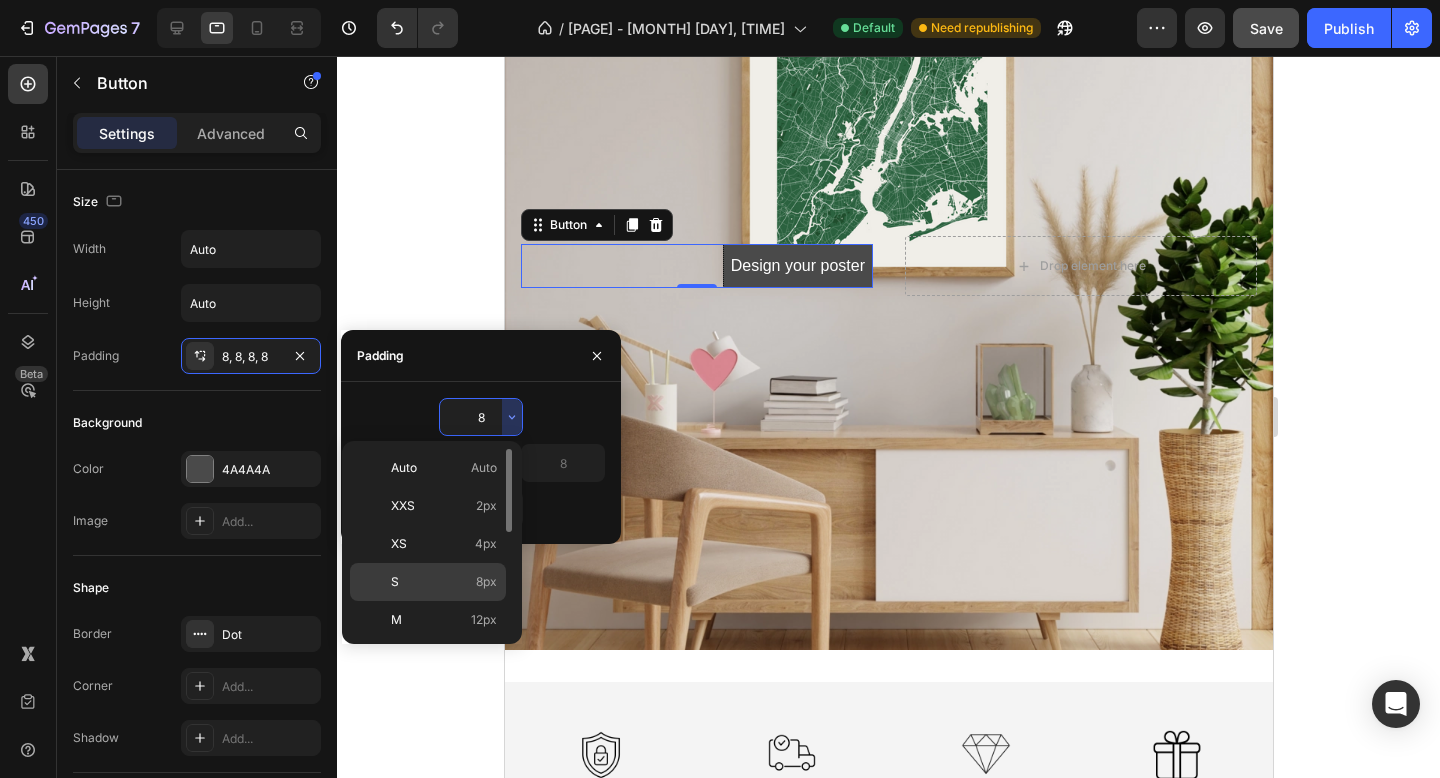 click on "S 8px" at bounding box center (444, 582) 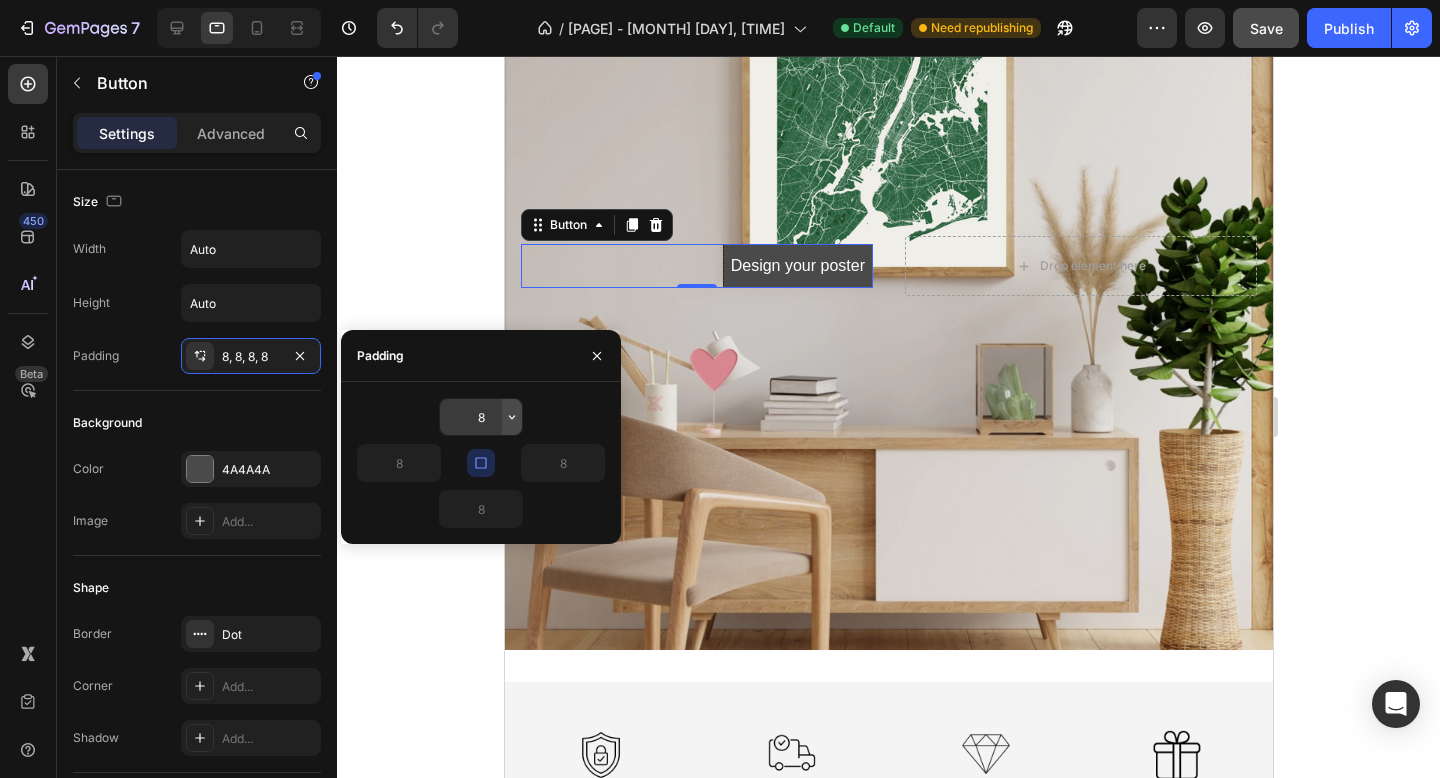 click 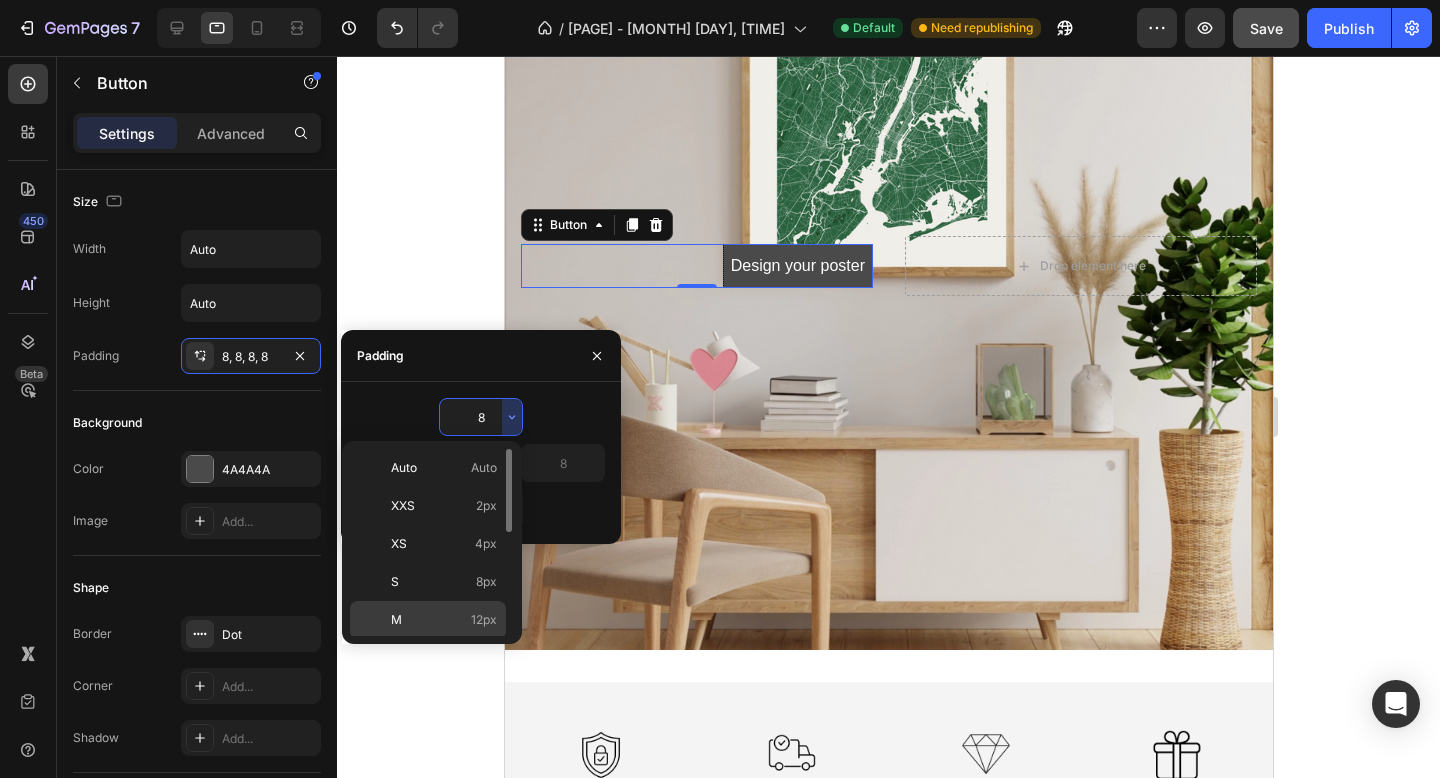 click on "M 12px" at bounding box center (444, 620) 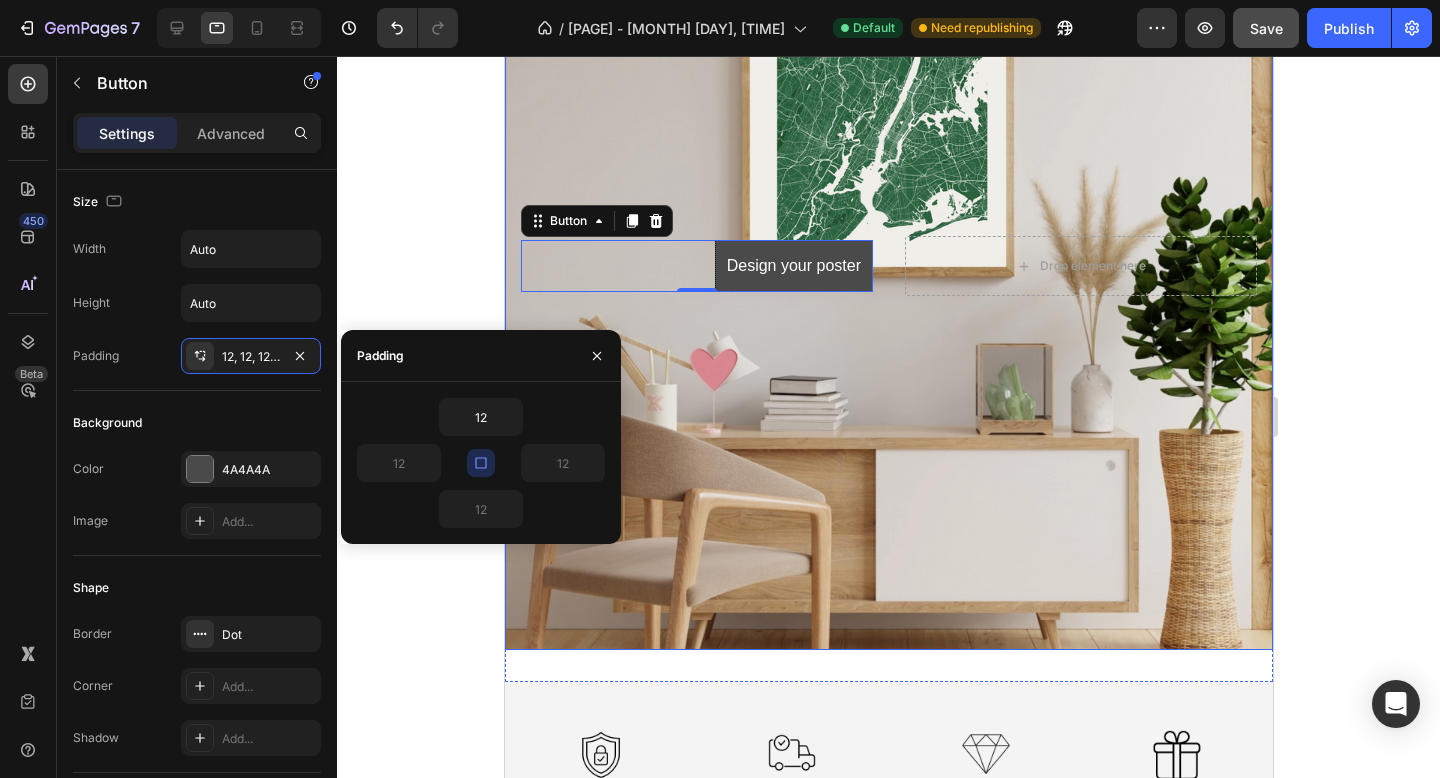 click at bounding box center [888, 266] 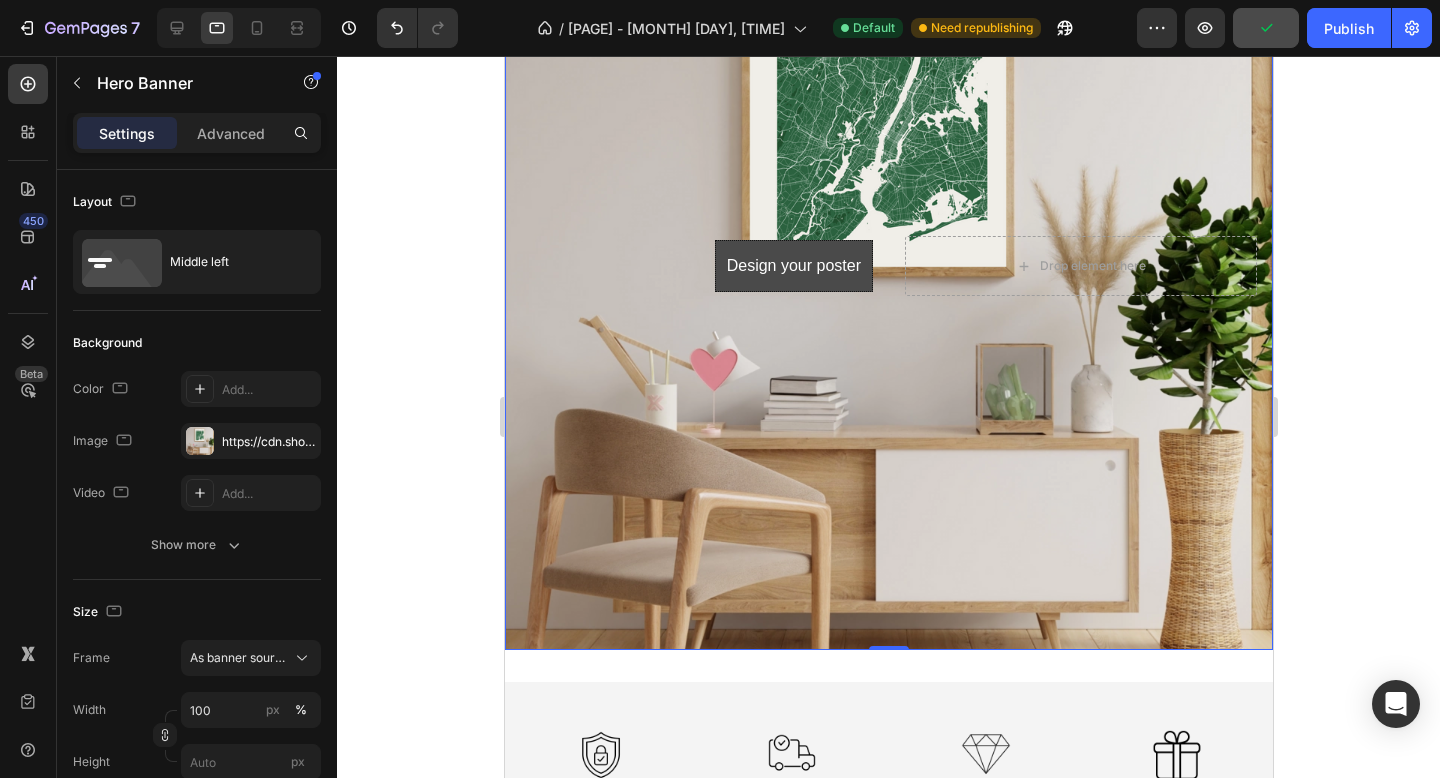 click at bounding box center (888, 266) 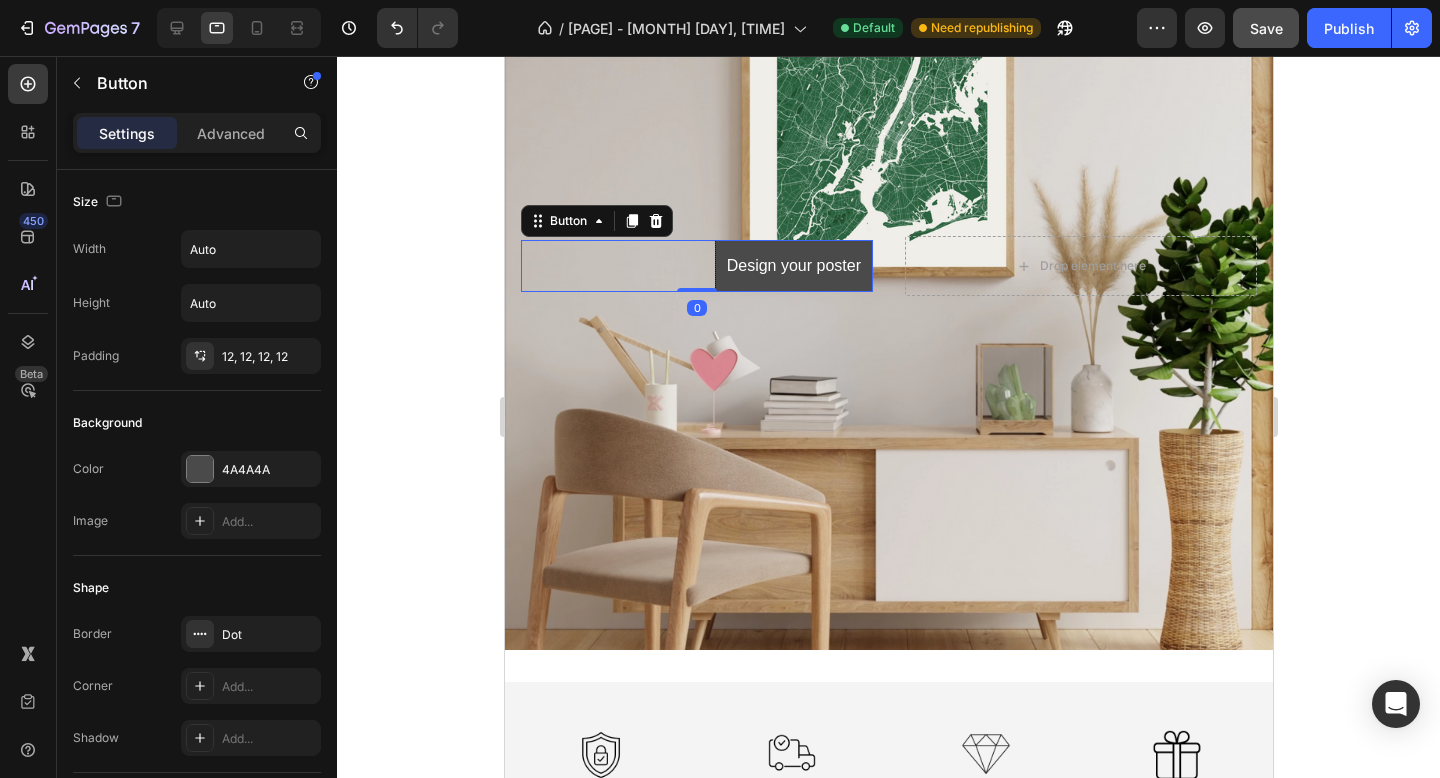 click on "Design your poster Button   0" at bounding box center (696, 266) 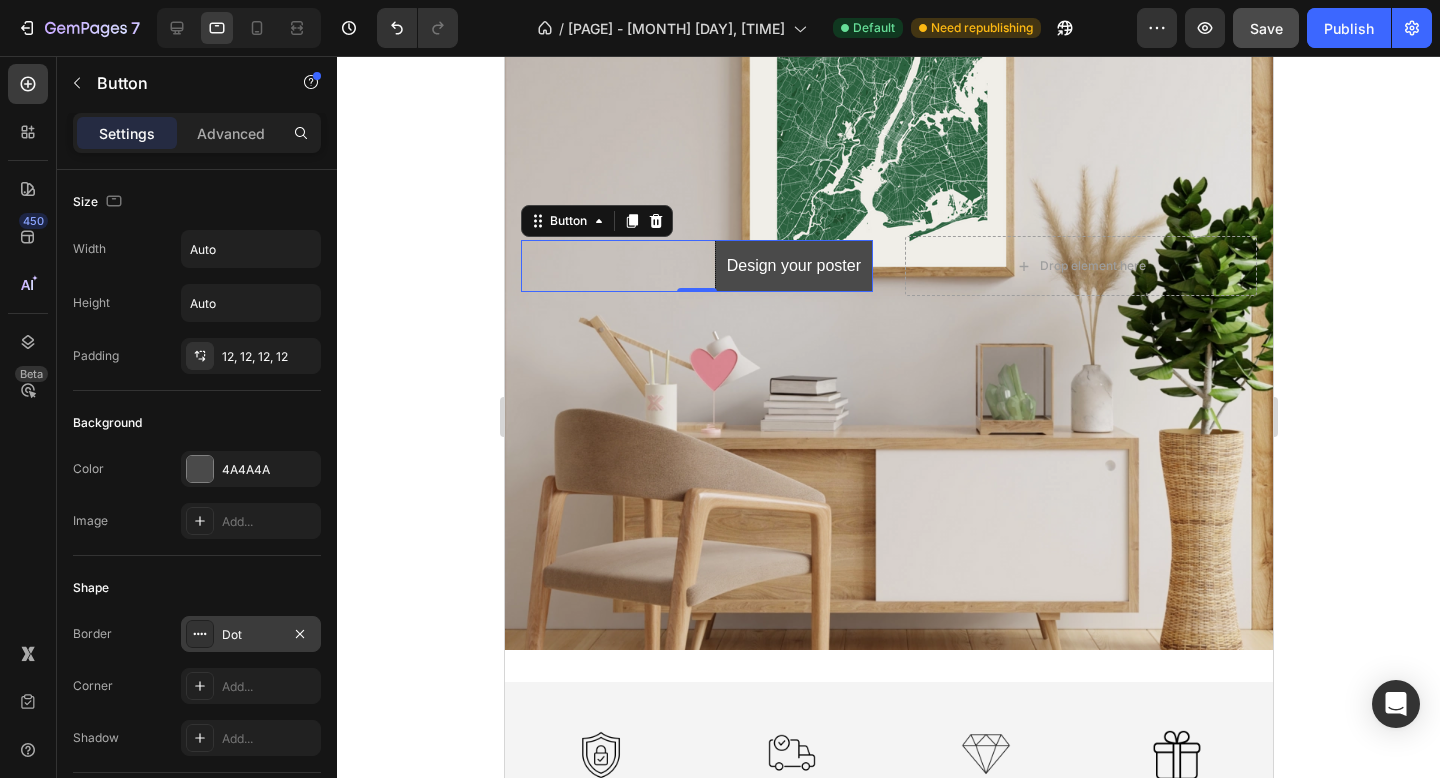 click on "Dot" at bounding box center [251, 634] 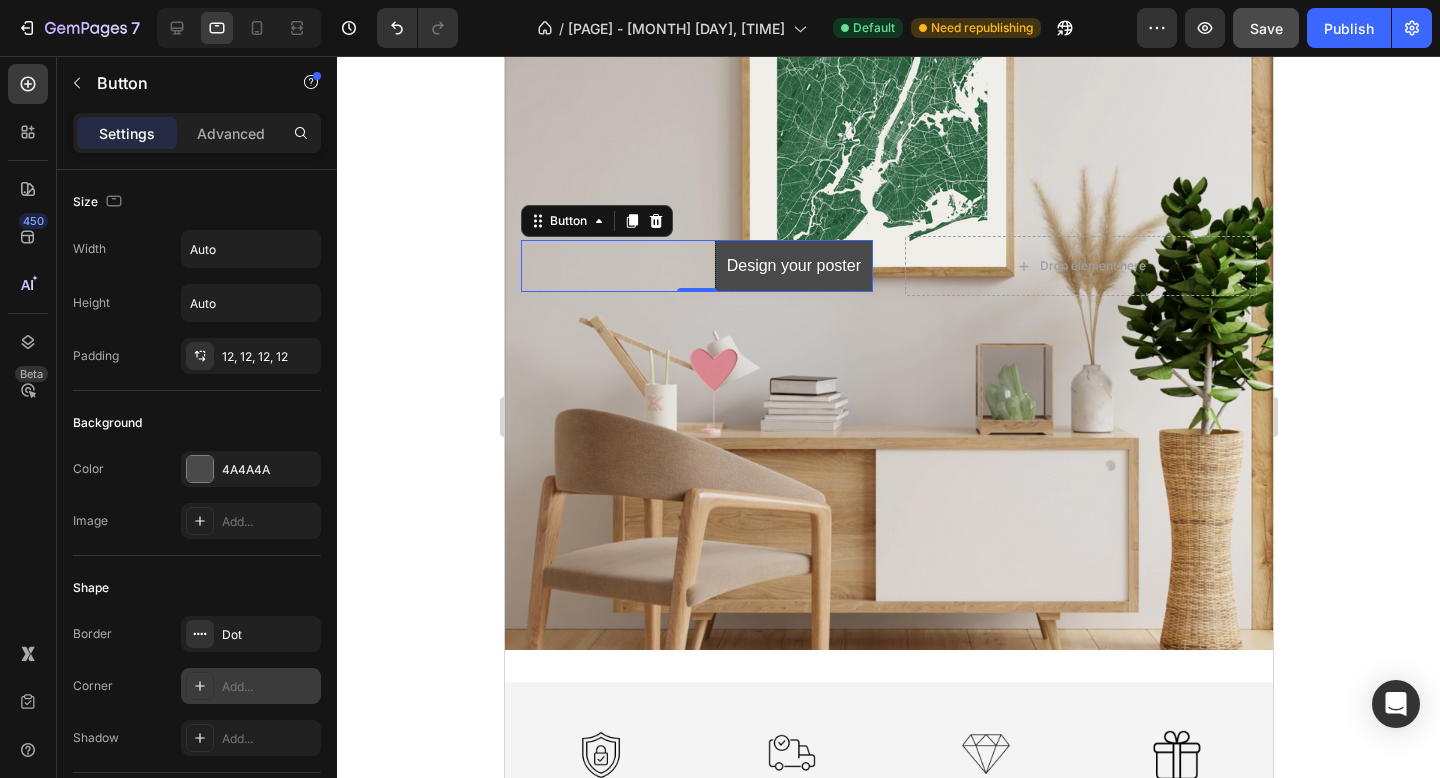 click on "Add..." at bounding box center (251, 686) 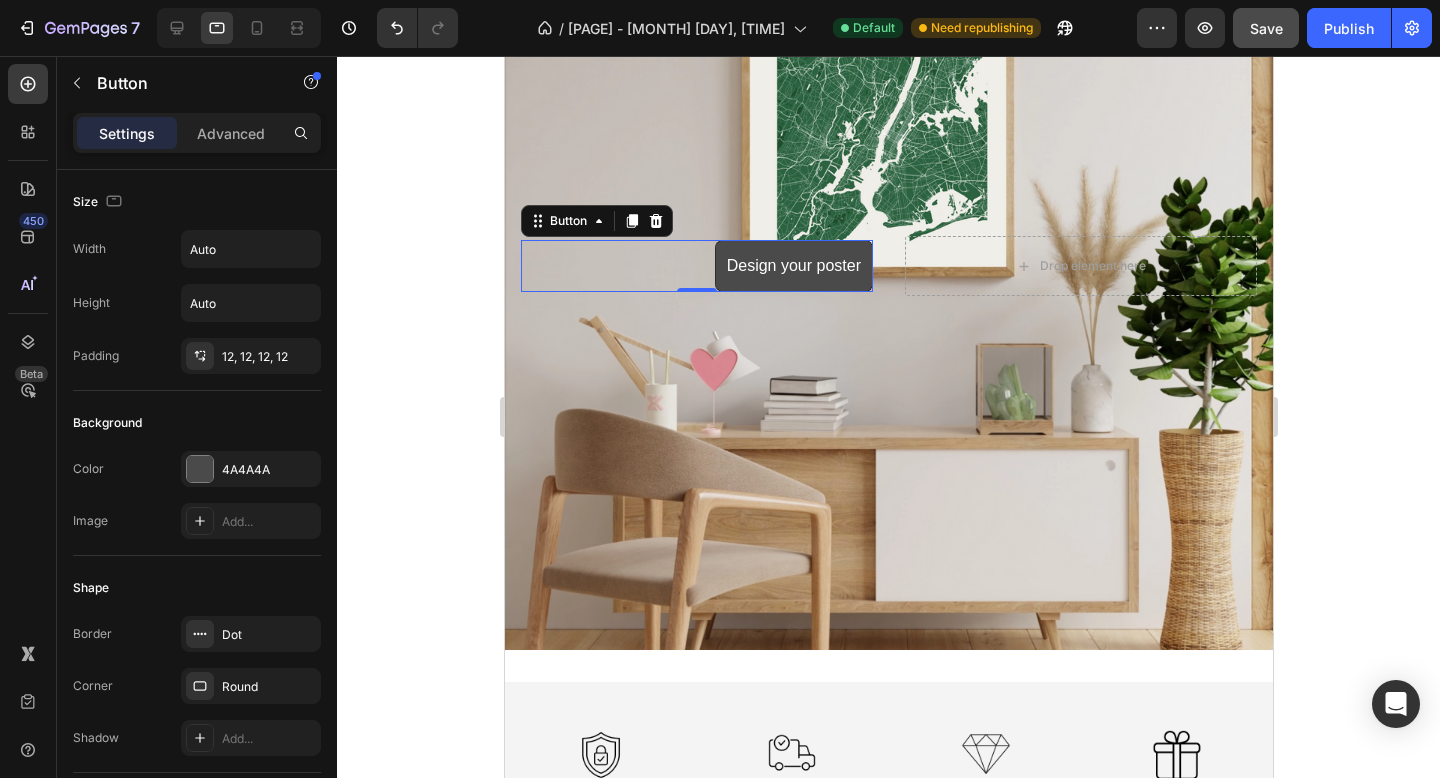 click on "Shape" at bounding box center (197, 588) 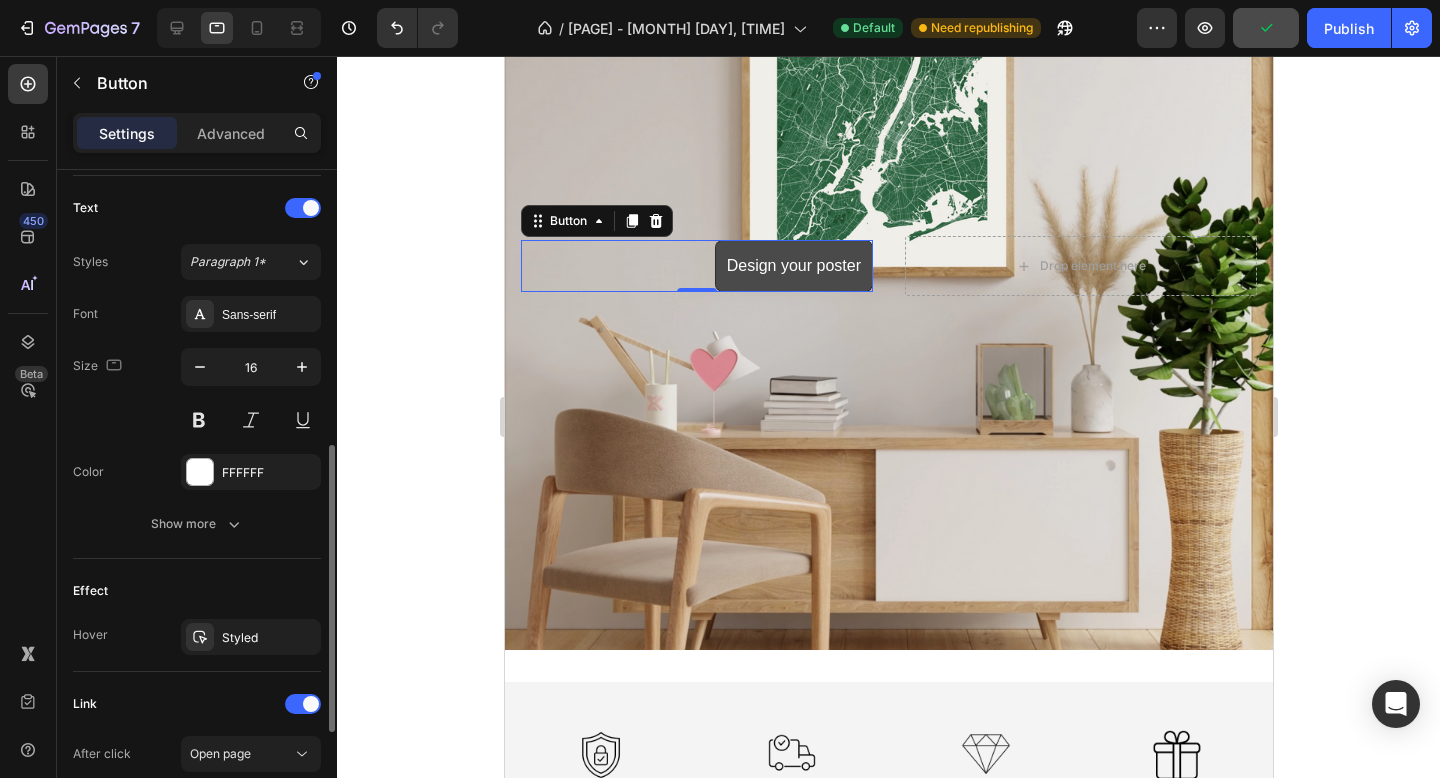 scroll, scrollTop: 665, scrollLeft: 0, axis: vertical 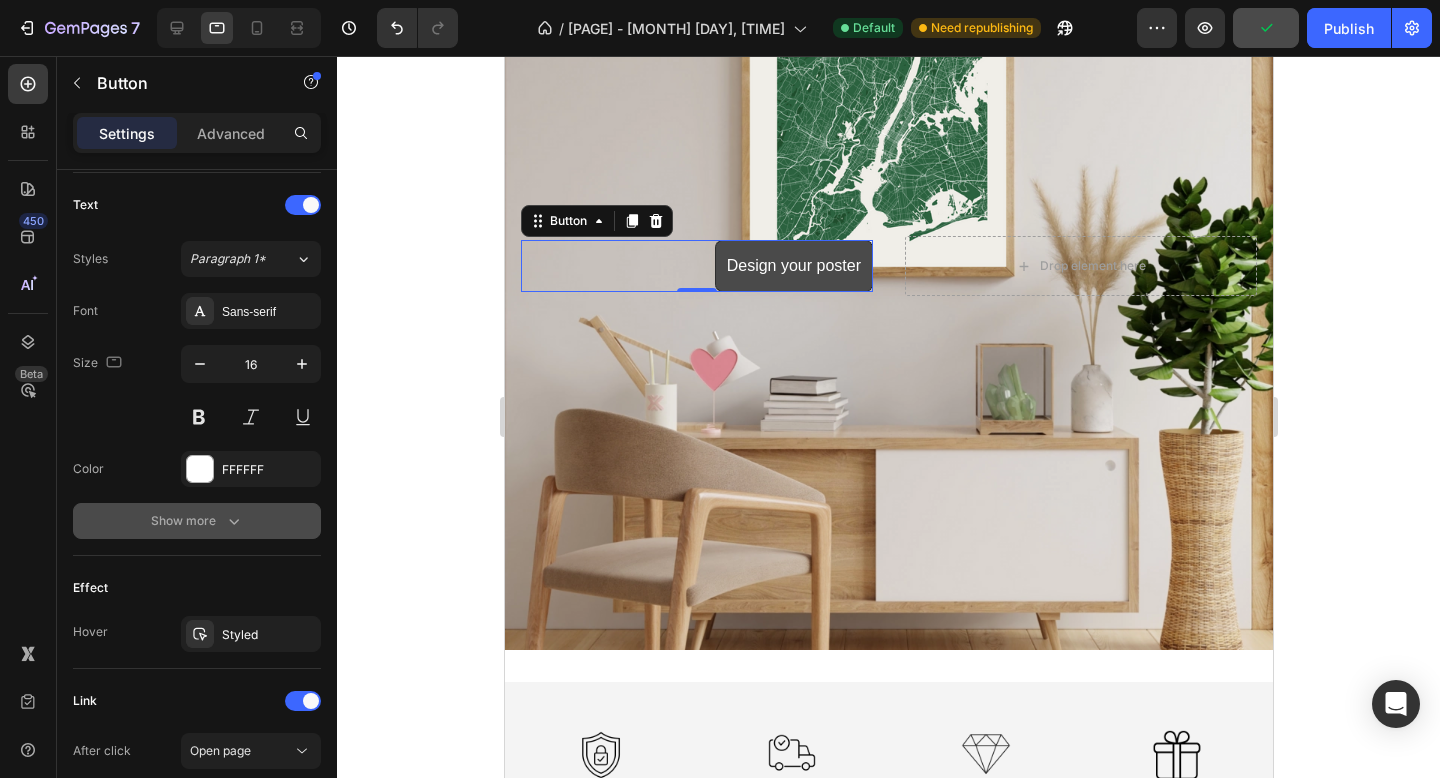 click 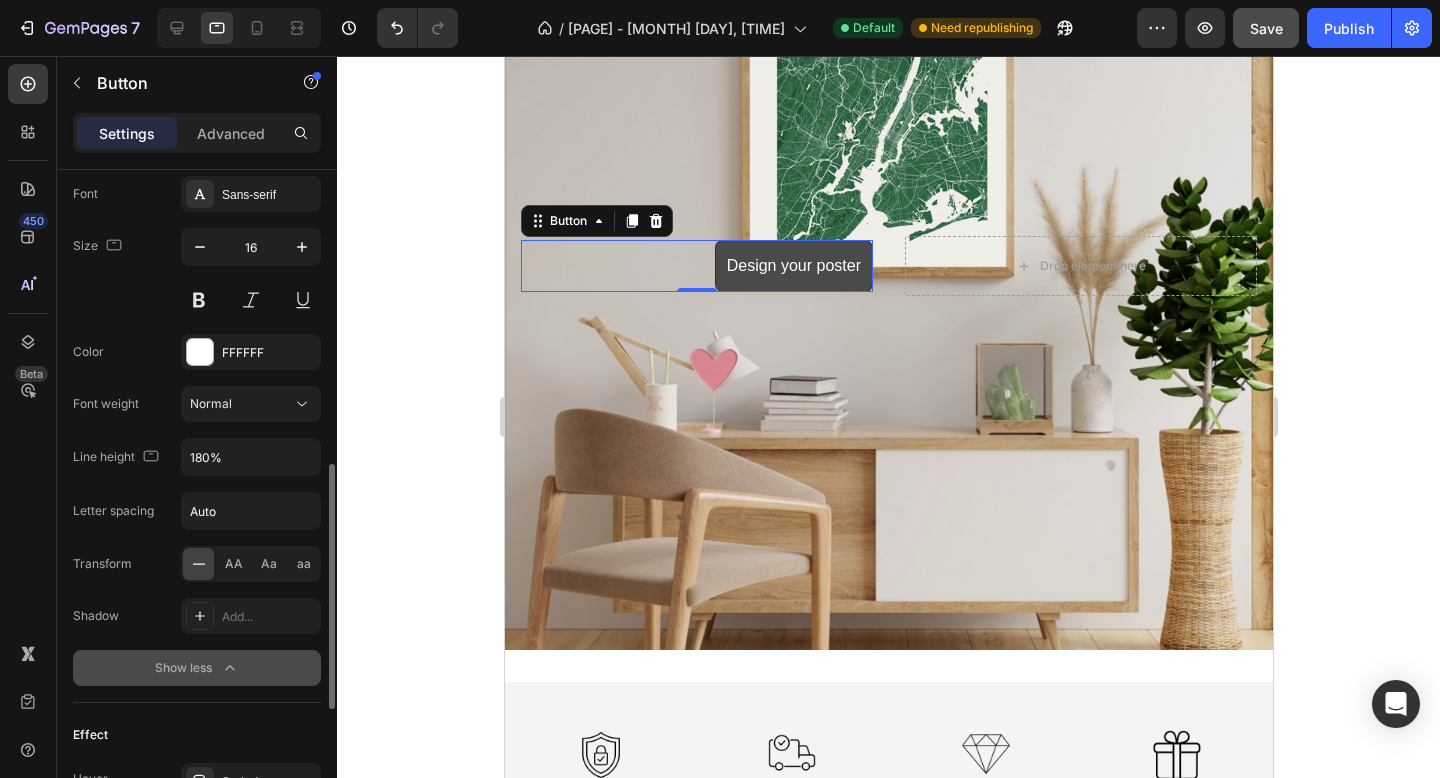 scroll, scrollTop: 794, scrollLeft: 0, axis: vertical 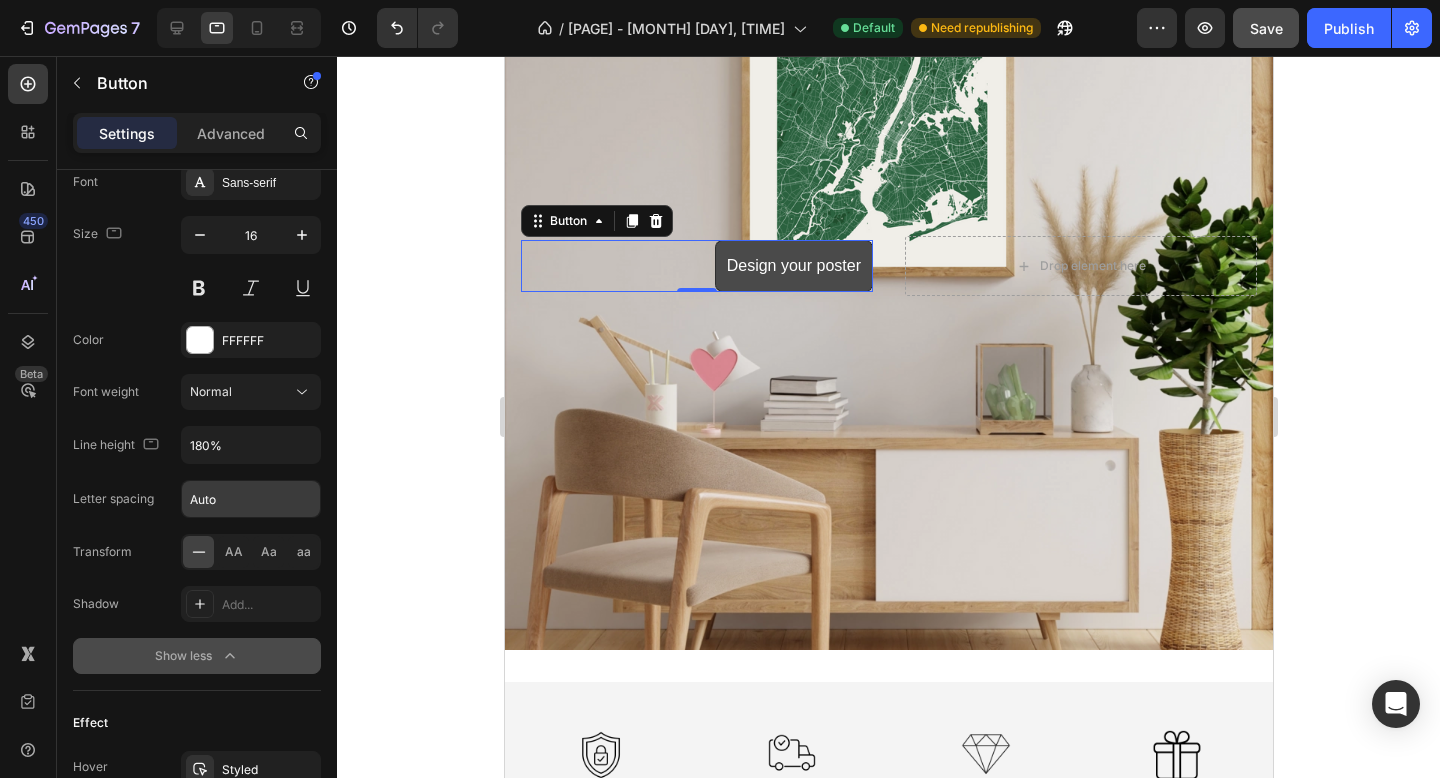 click on "Auto" at bounding box center [251, 499] 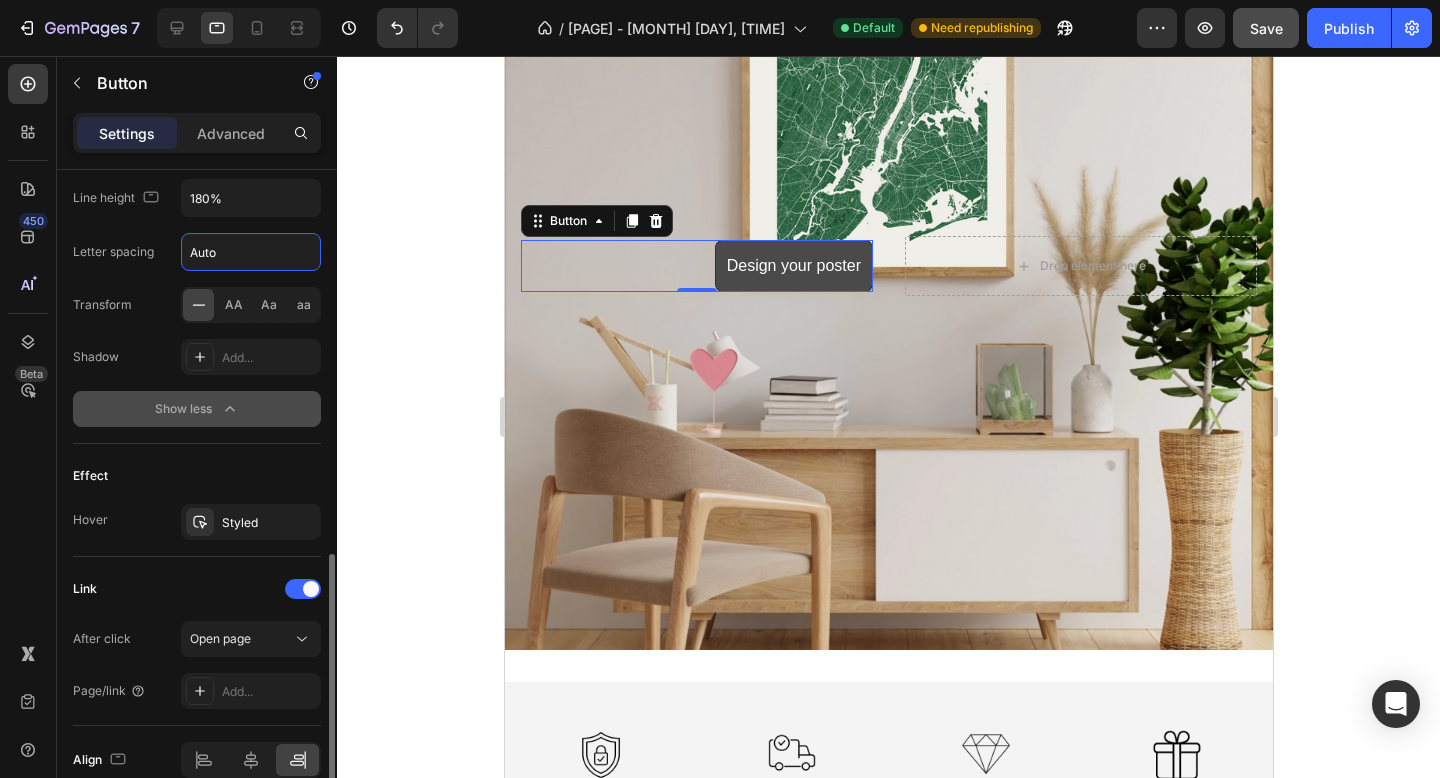 scroll, scrollTop: 1047, scrollLeft: 0, axis: vertical 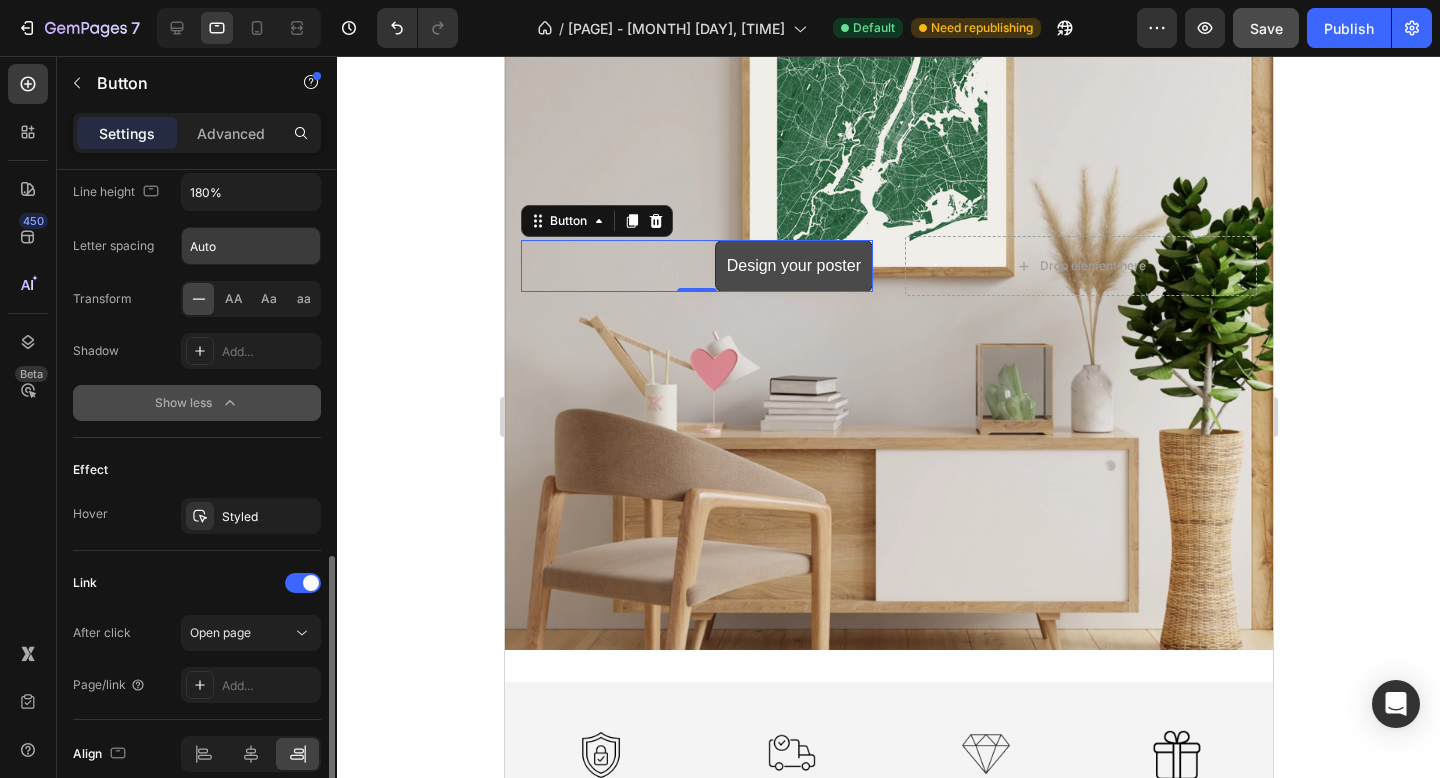 click on "Styled" at bounding box center [269, 517] 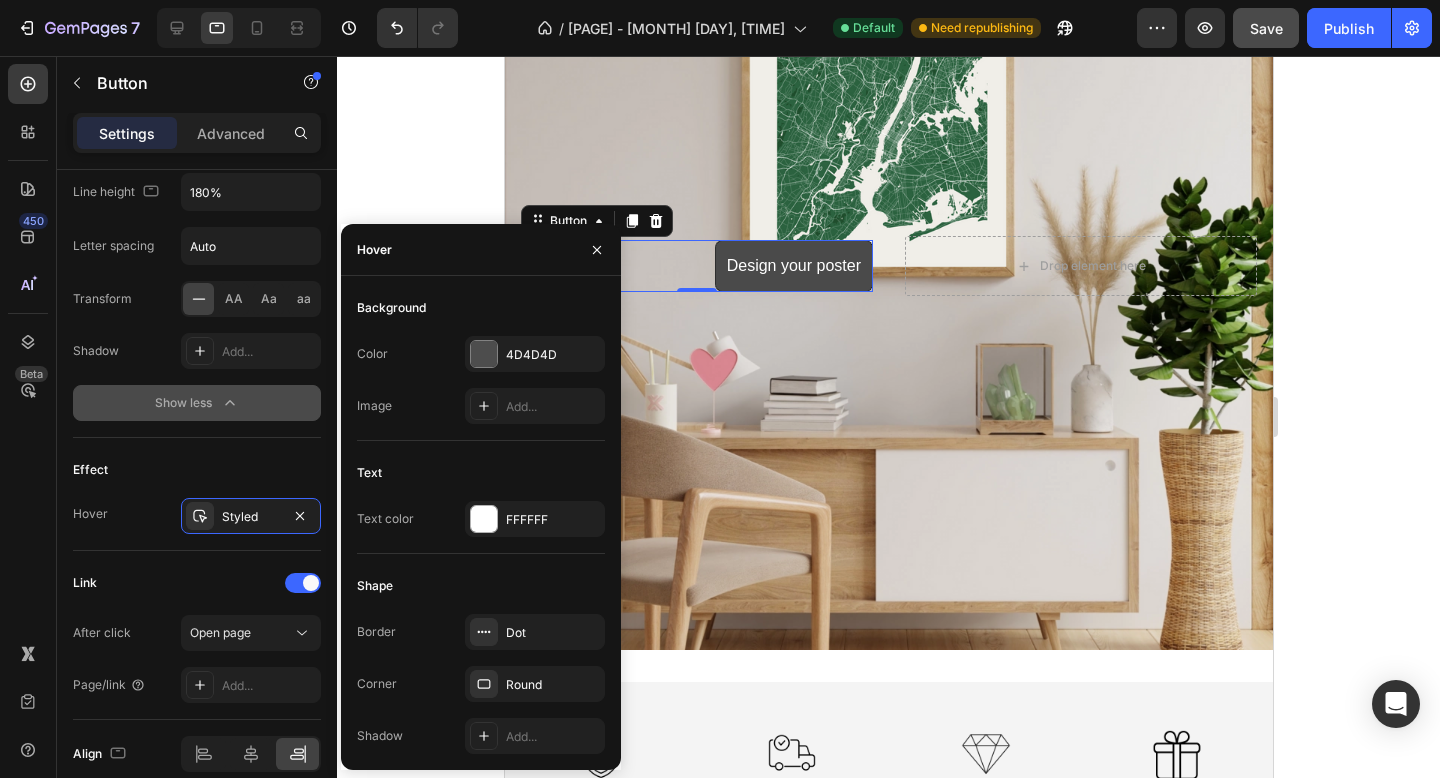 click on "Effect" at bounding box center [197, 470] 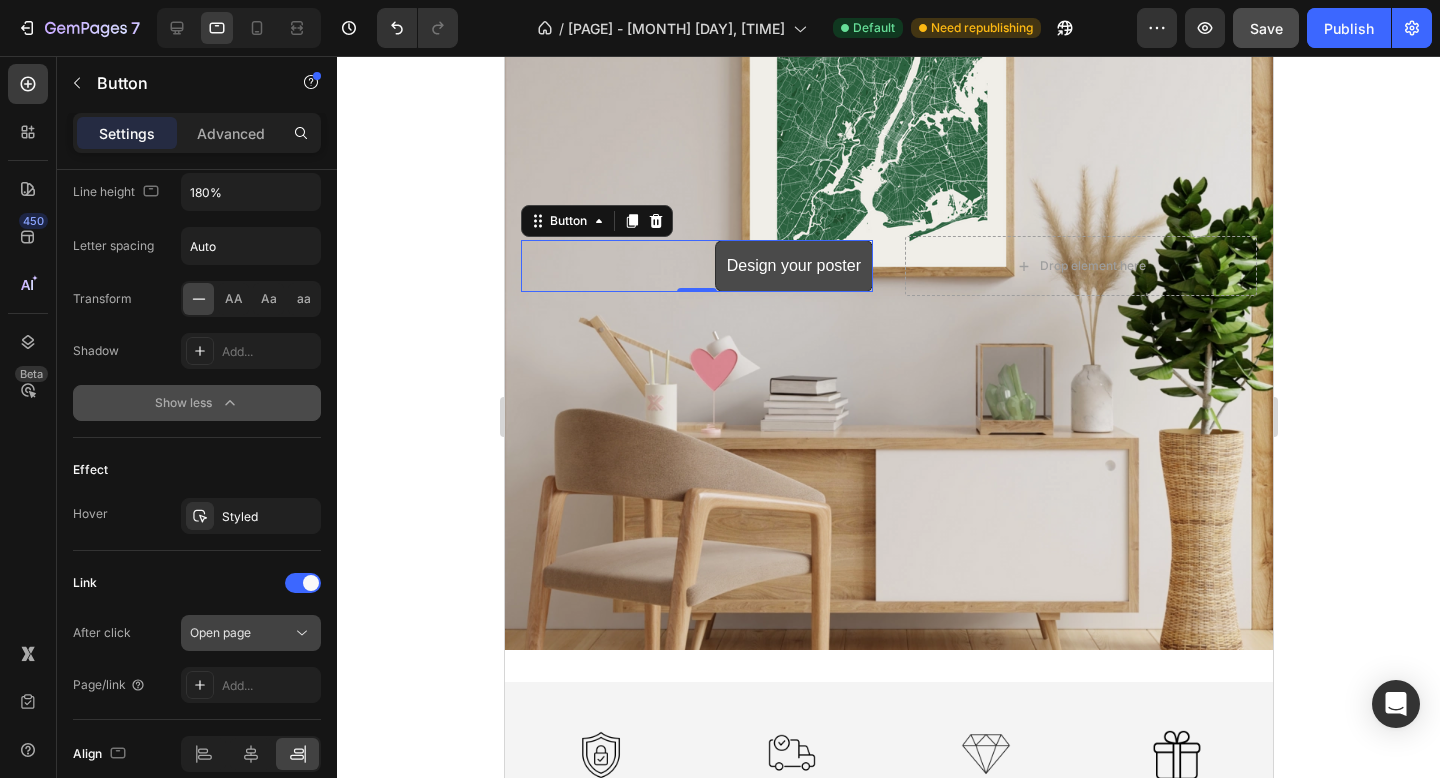 click 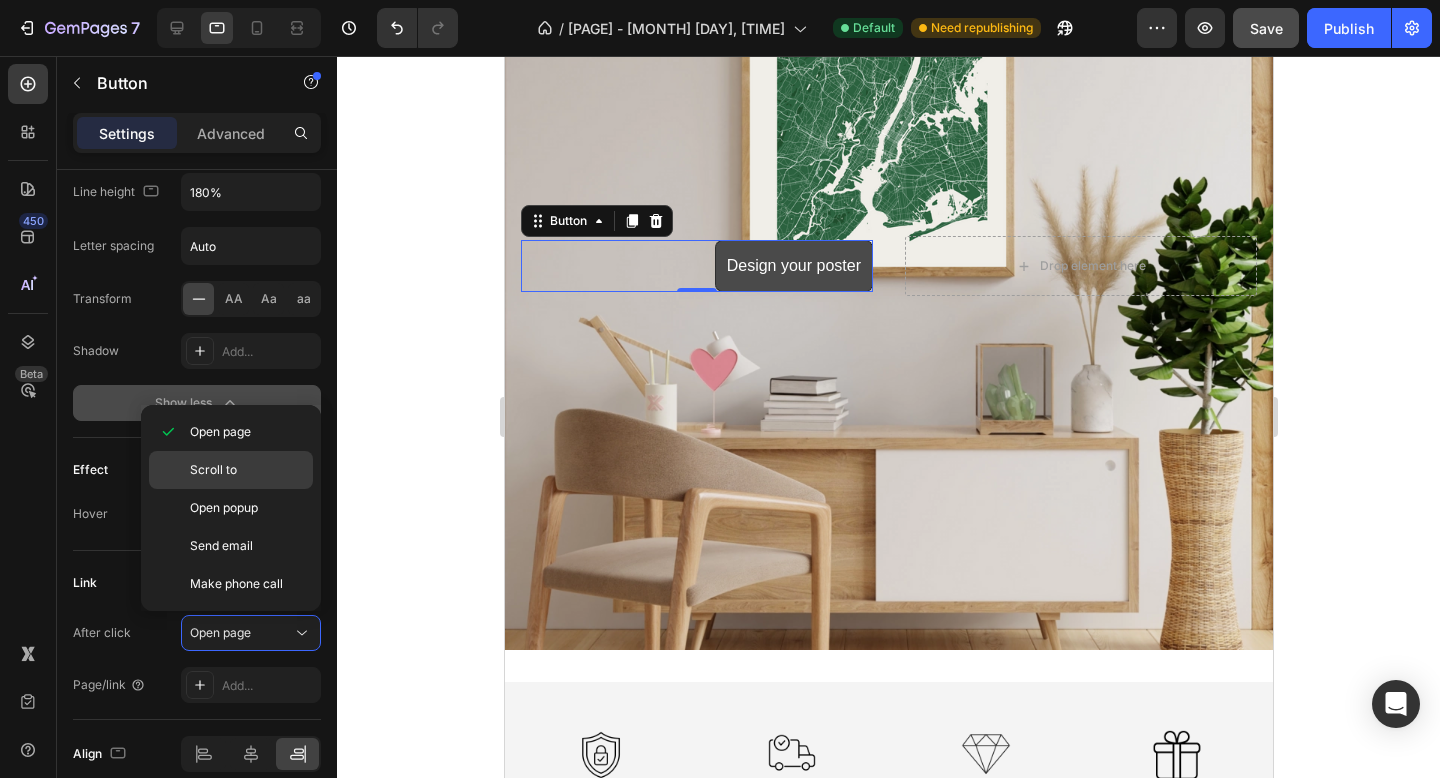 click on "Scroll to" at bounding box center (213, 470) 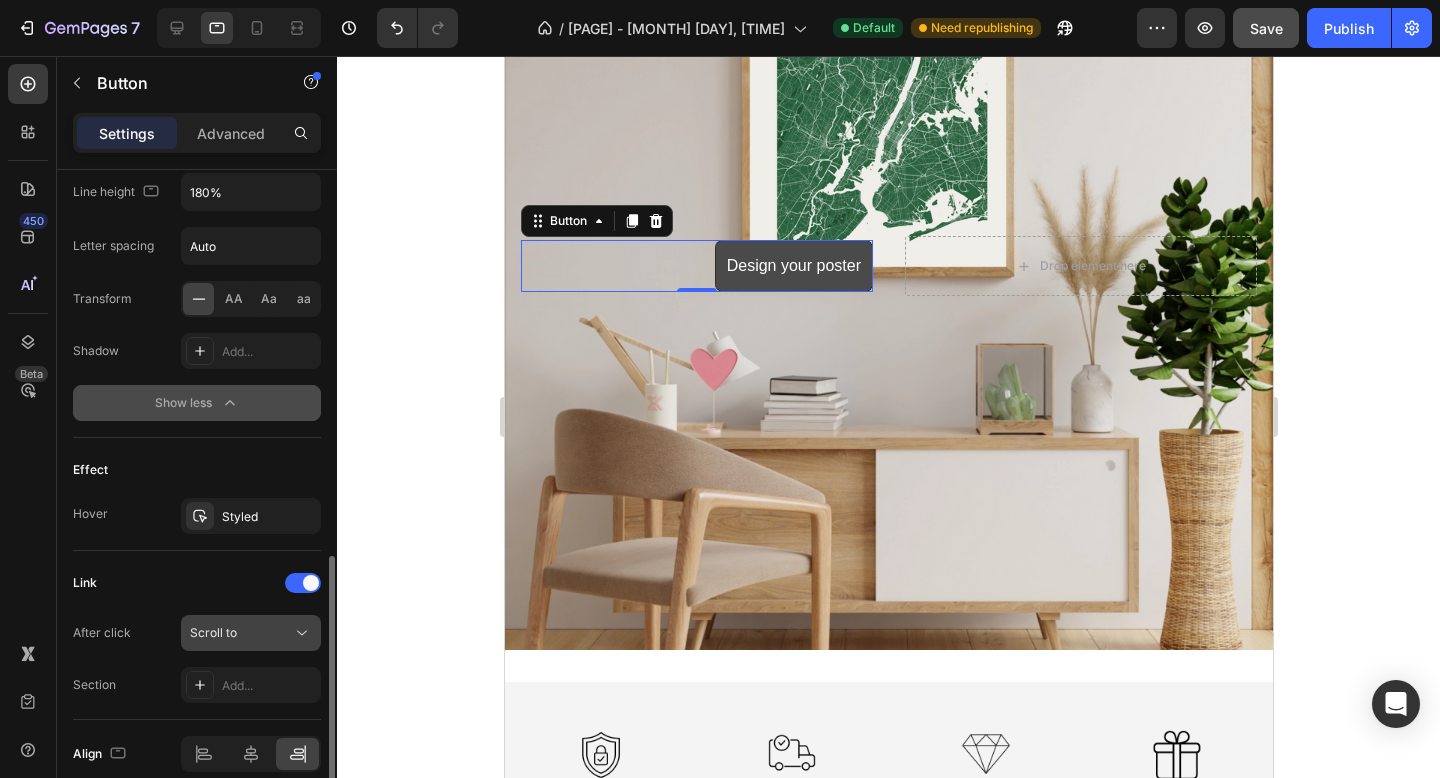 click on "Scroll to" at bounding box center [241, 633] 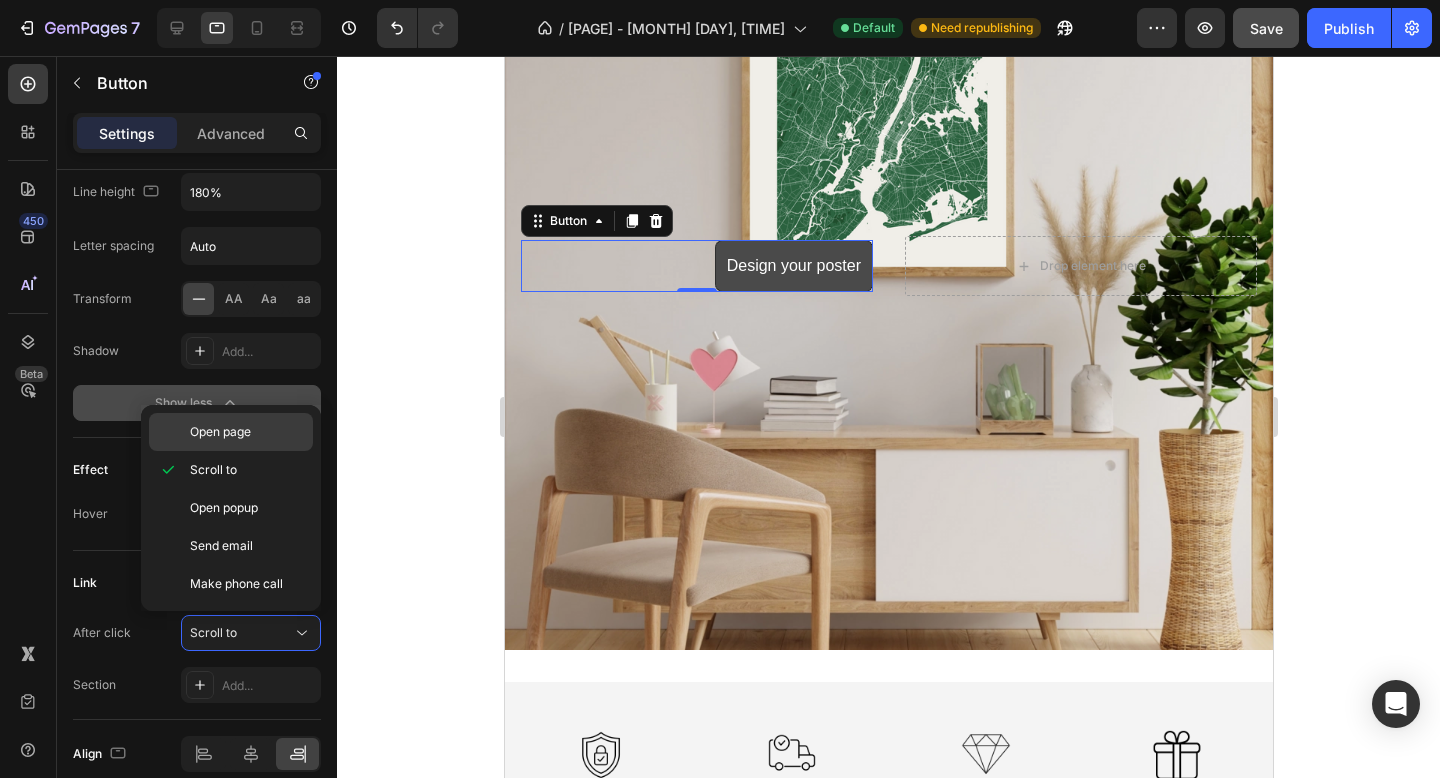 click on "Open page" at bounding box center [247, 432] 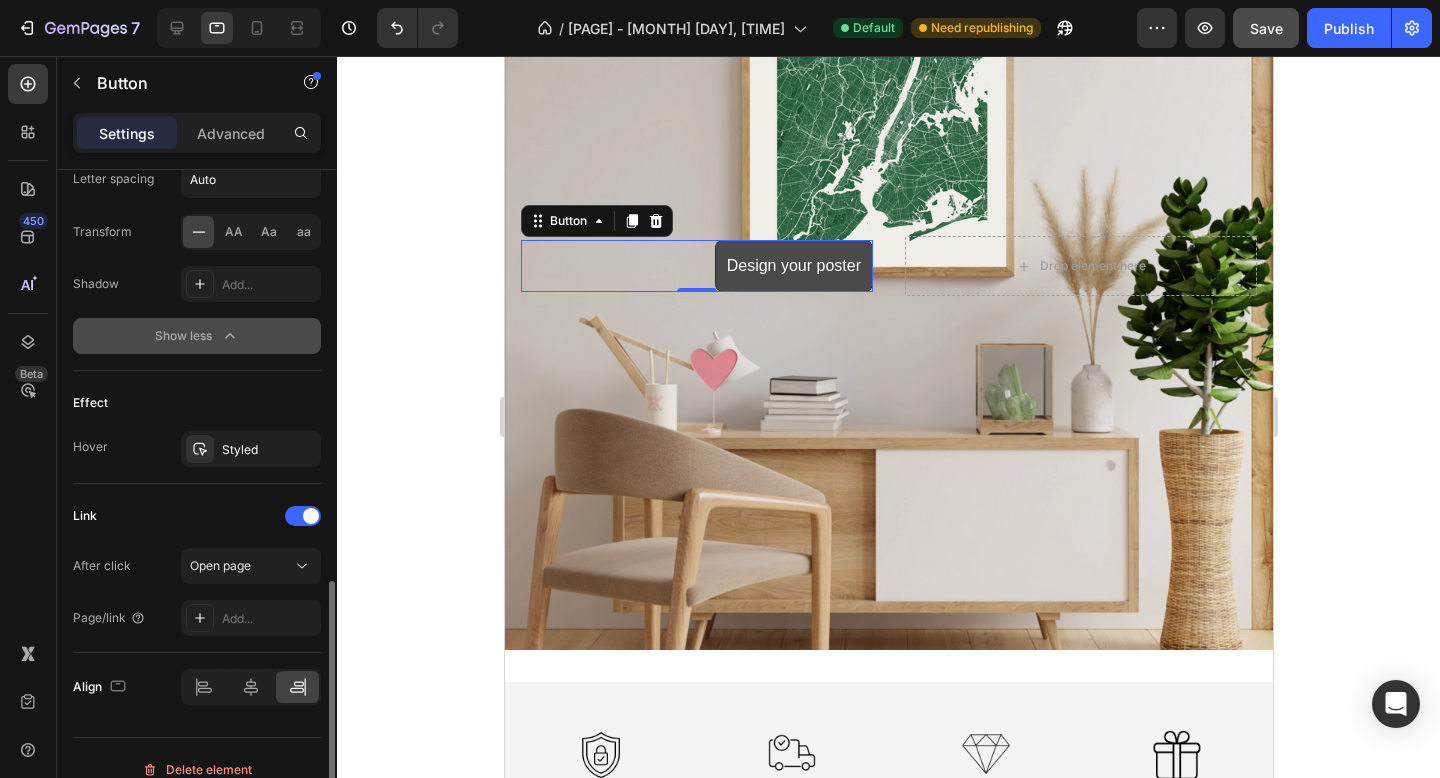 scroll, scrollTop: 1137, scrollLeft: 0, axis: vertical 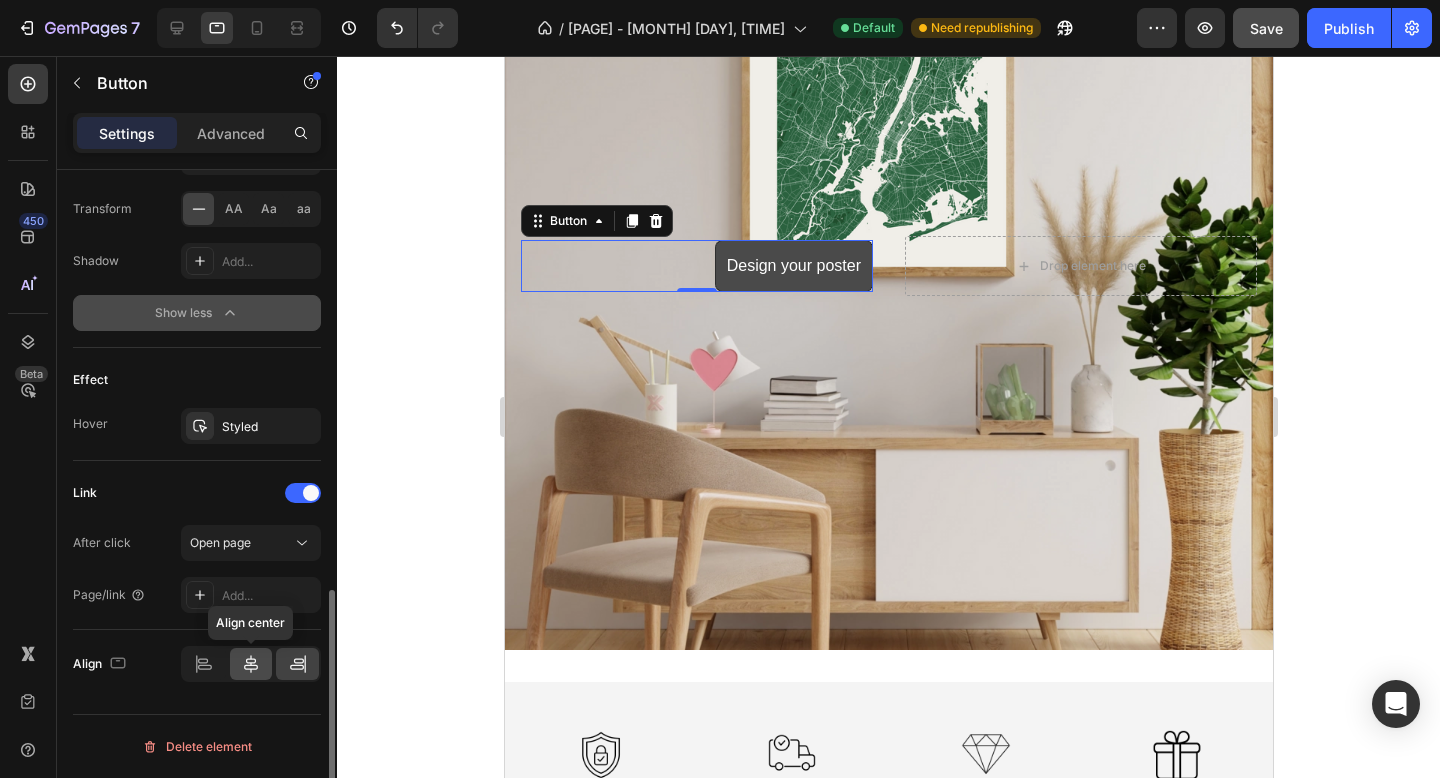 click 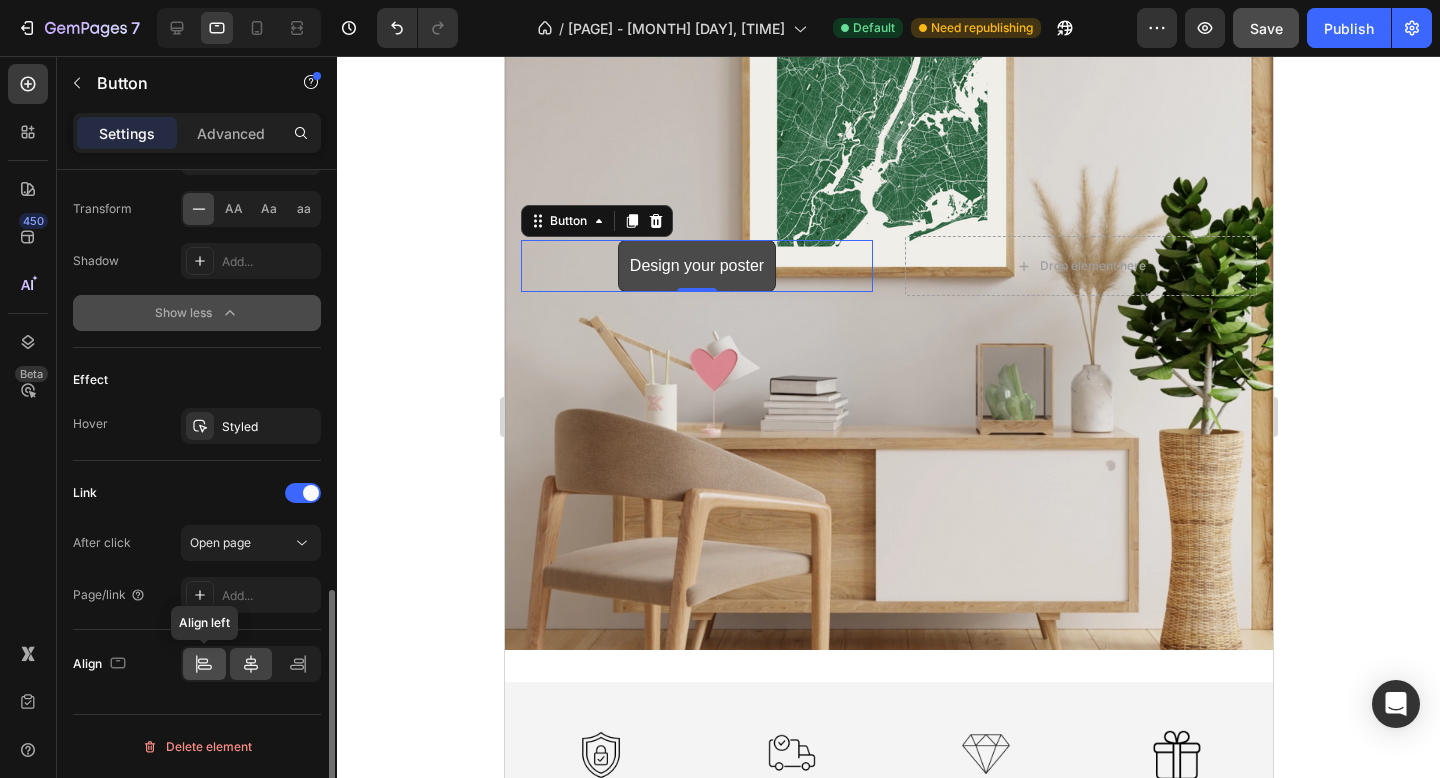 click 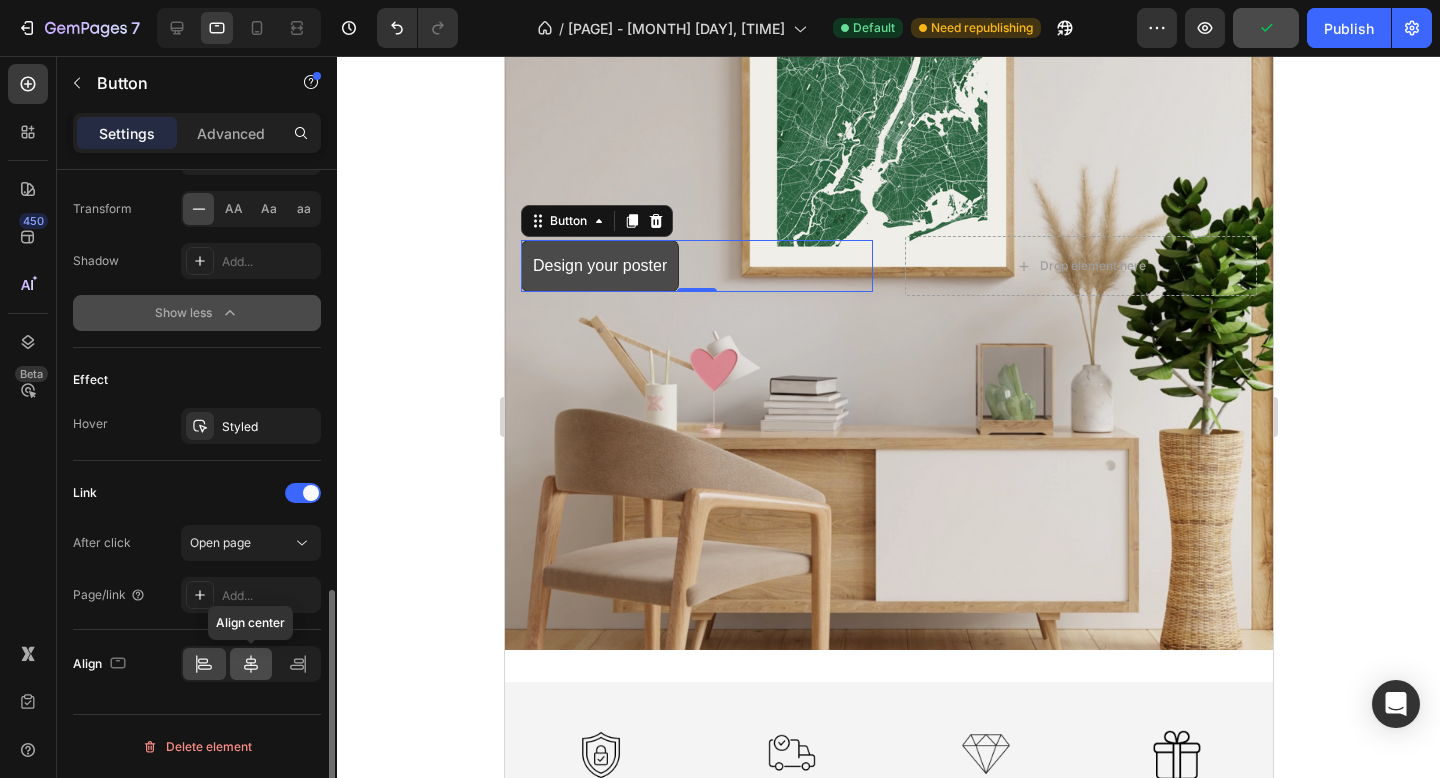 click 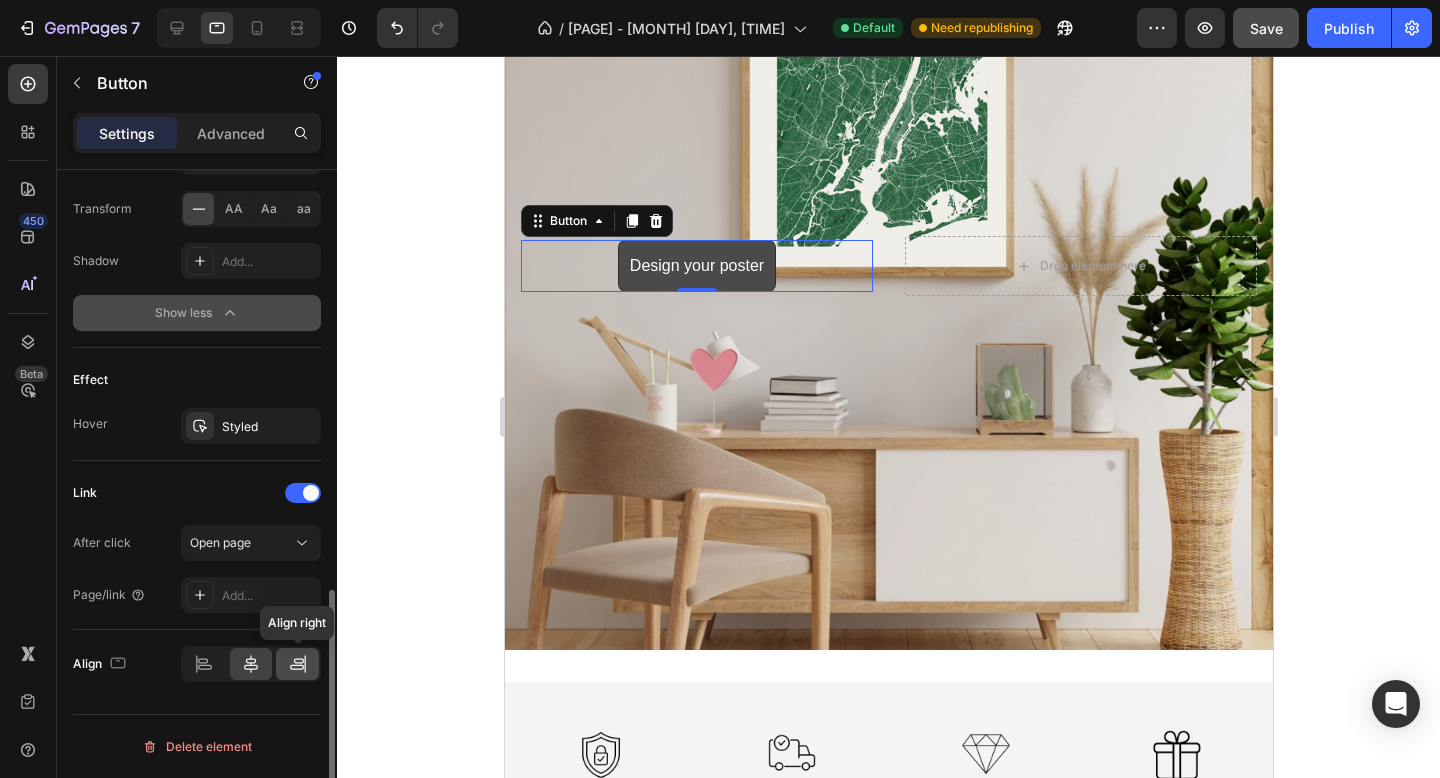 click 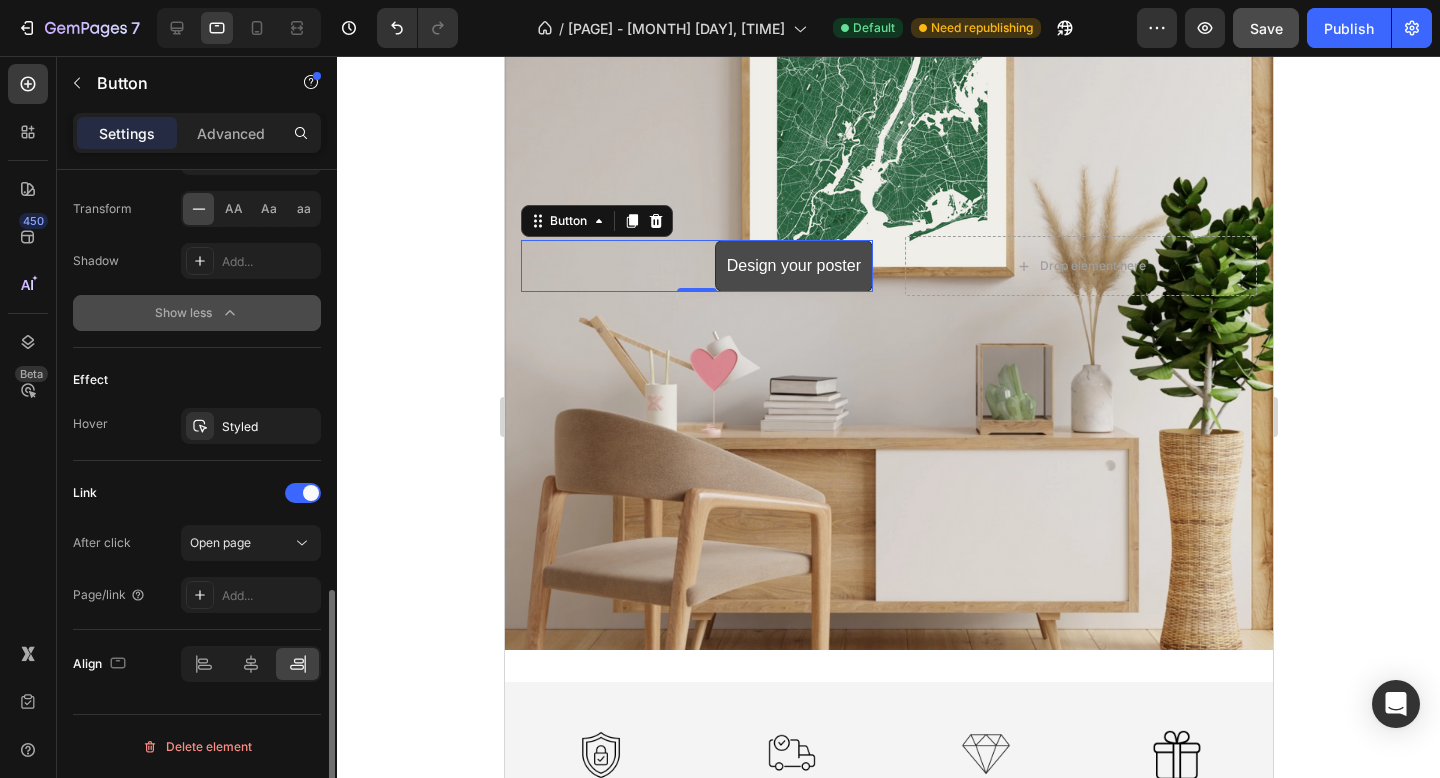 click on "Link" at bounding box center (197, 493) 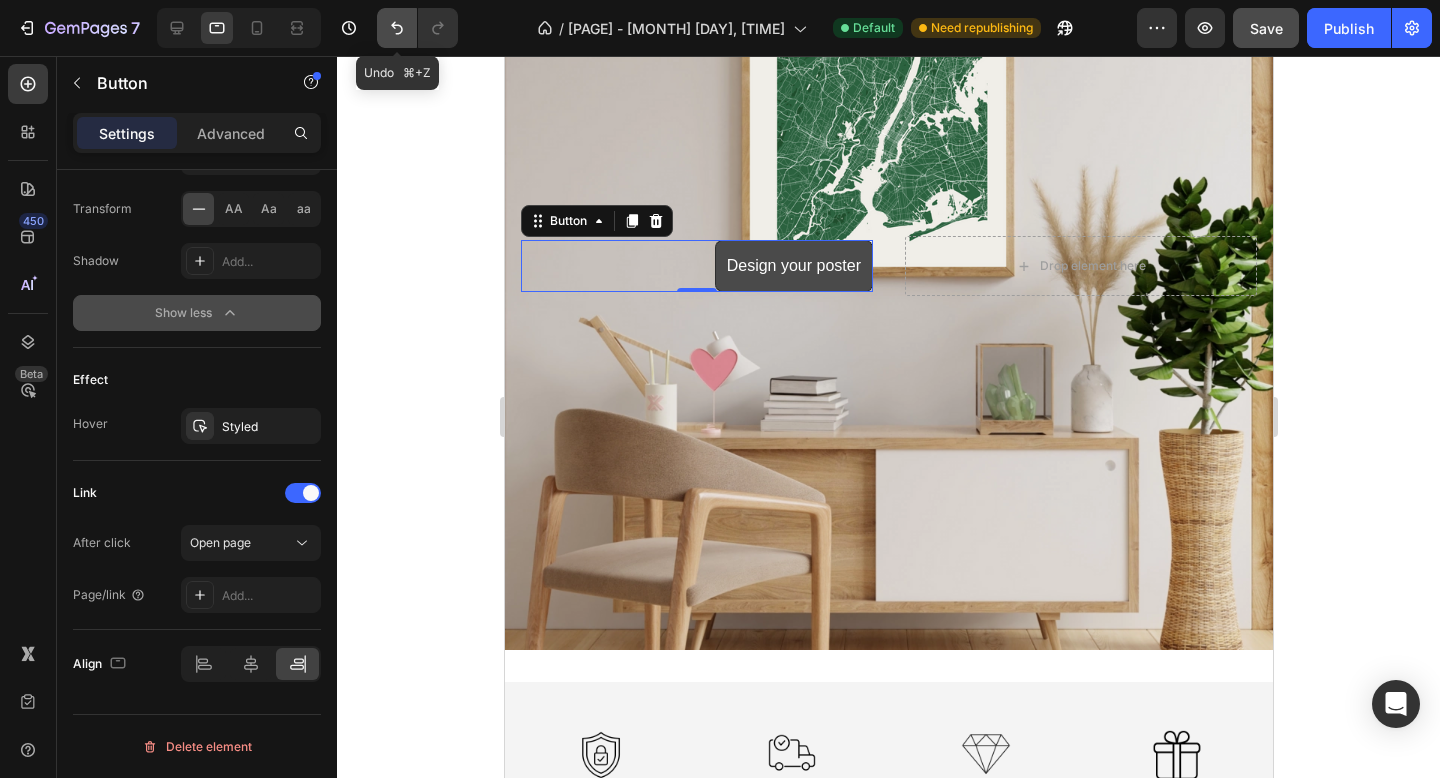 click 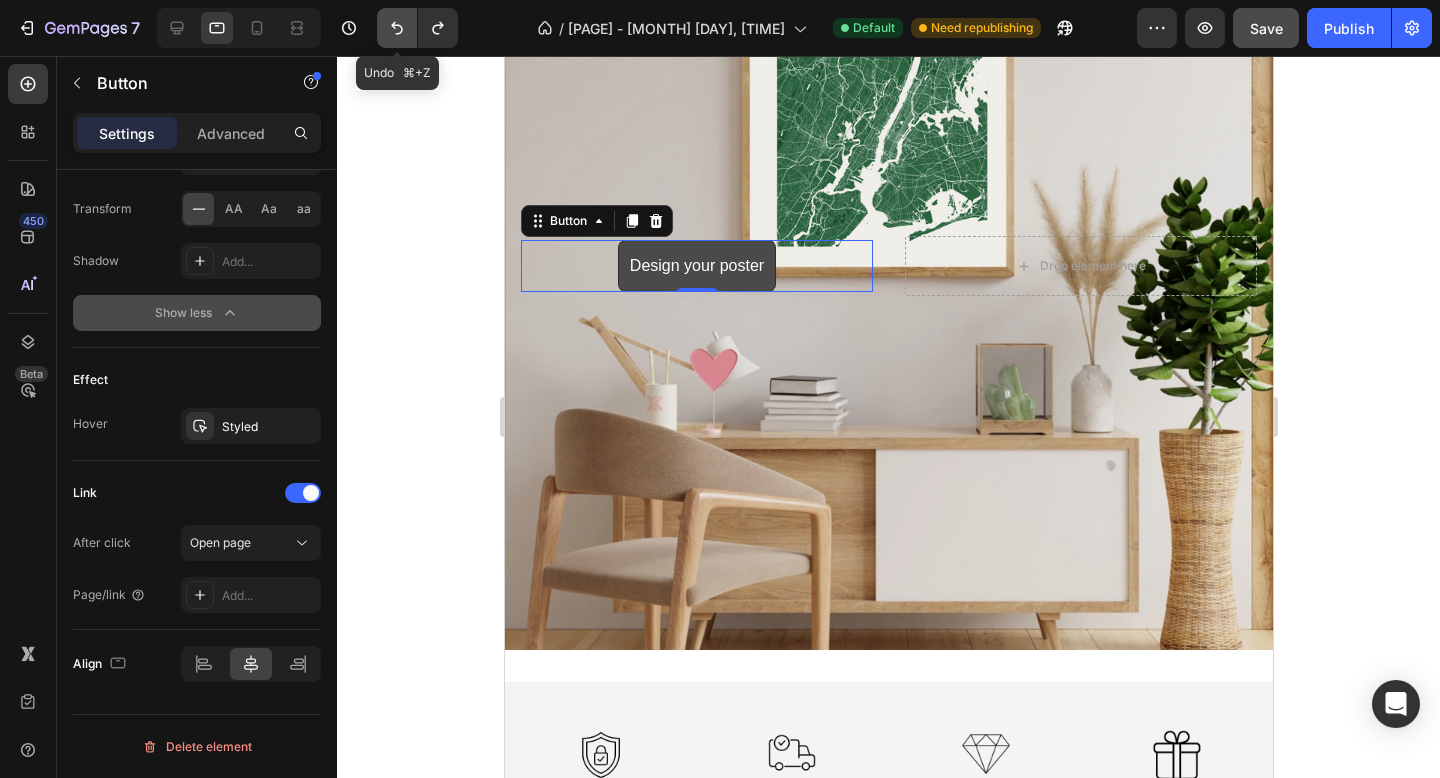 click 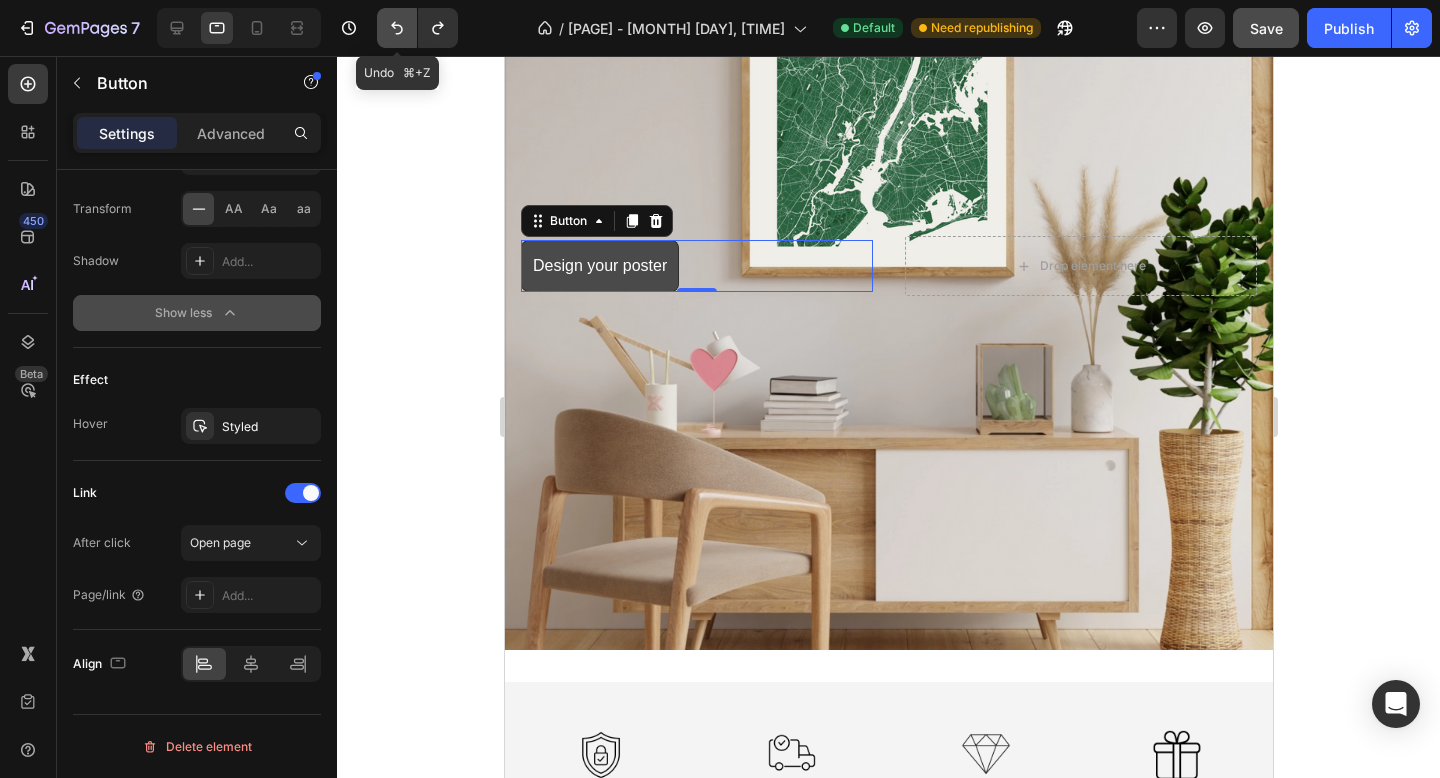click 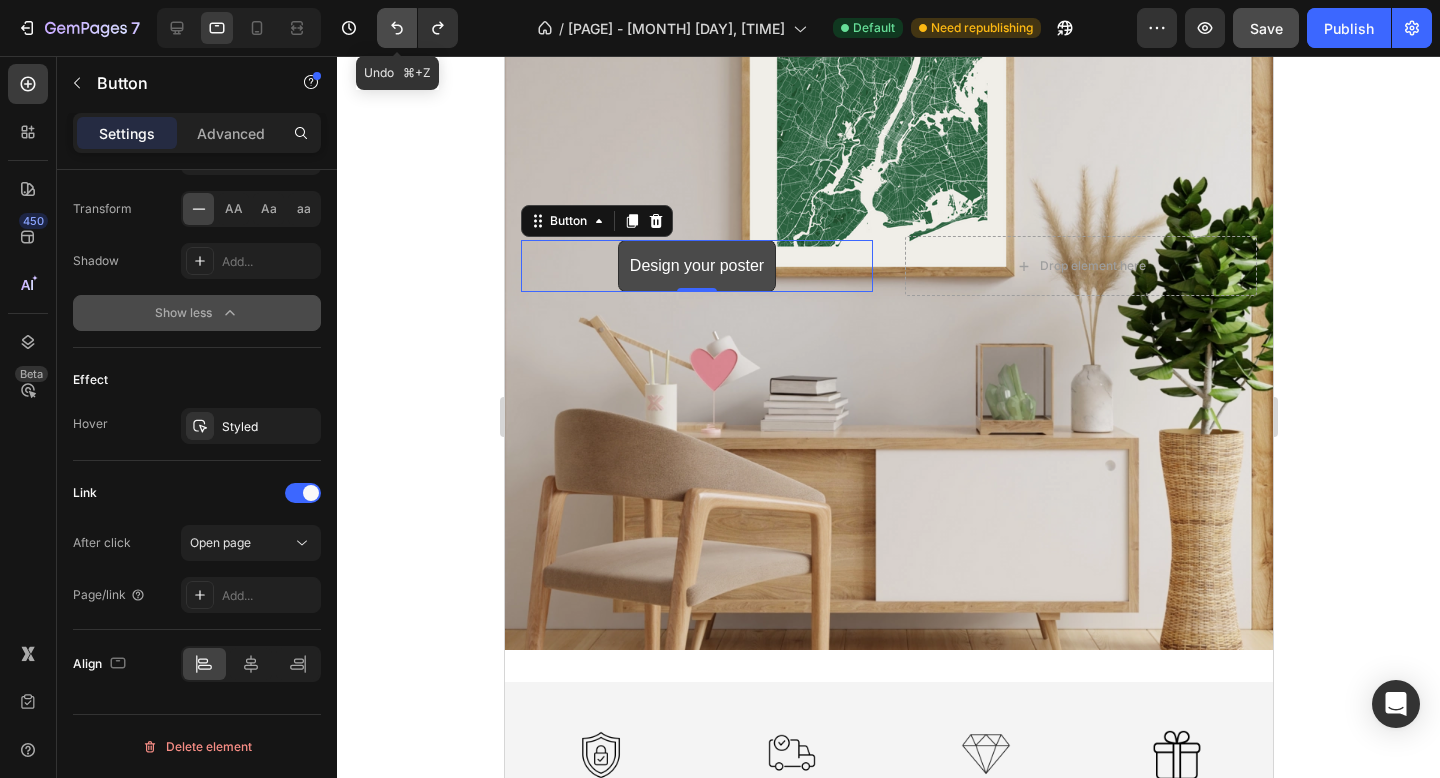 click 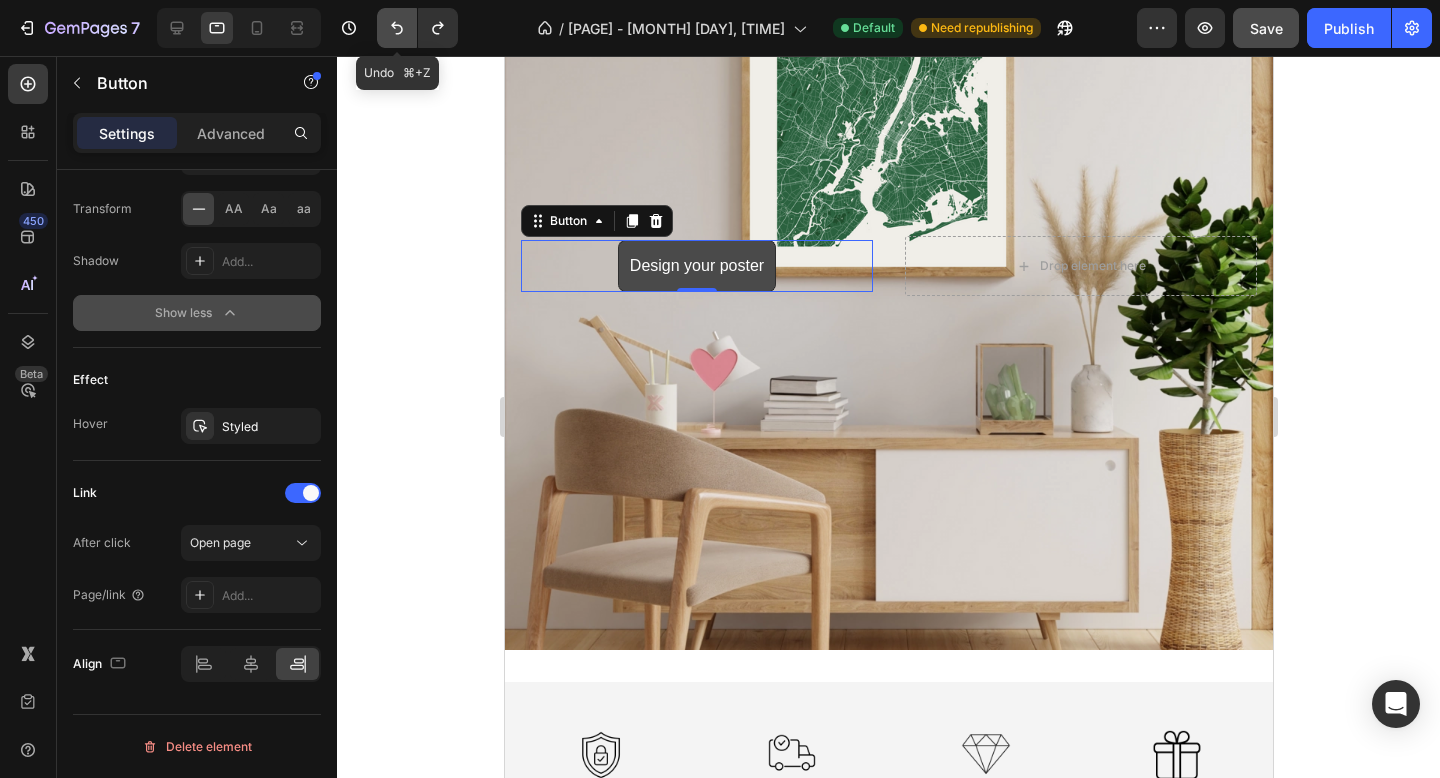 click 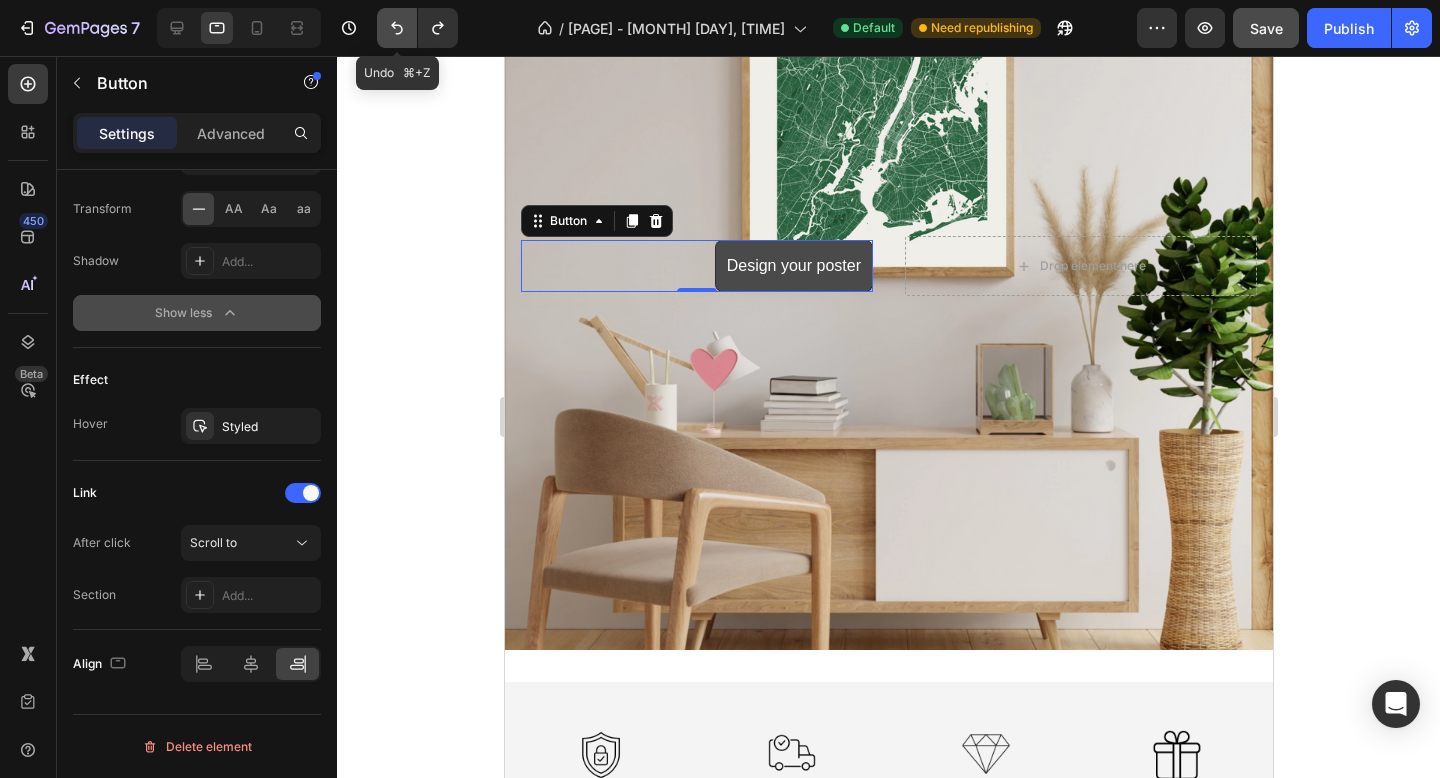 click 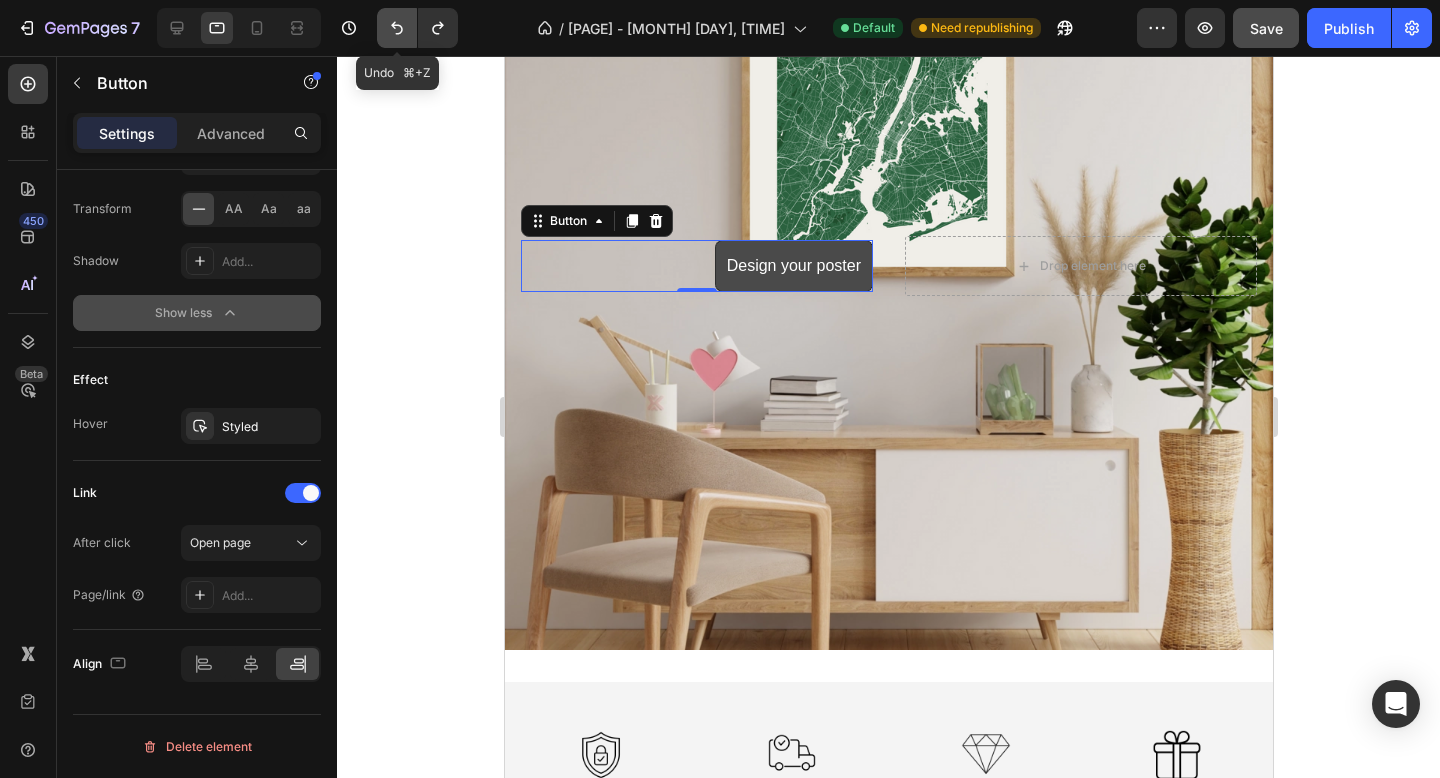 click 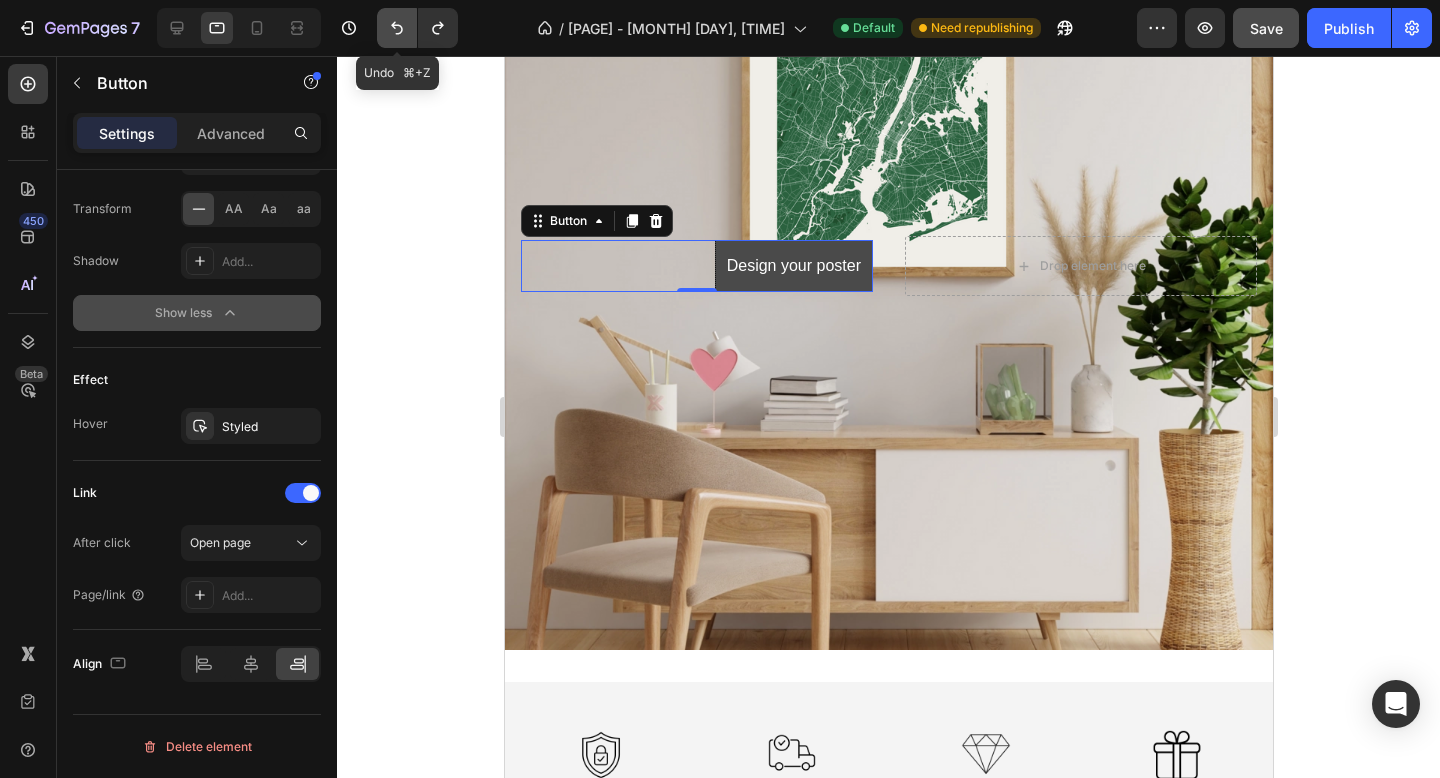 click 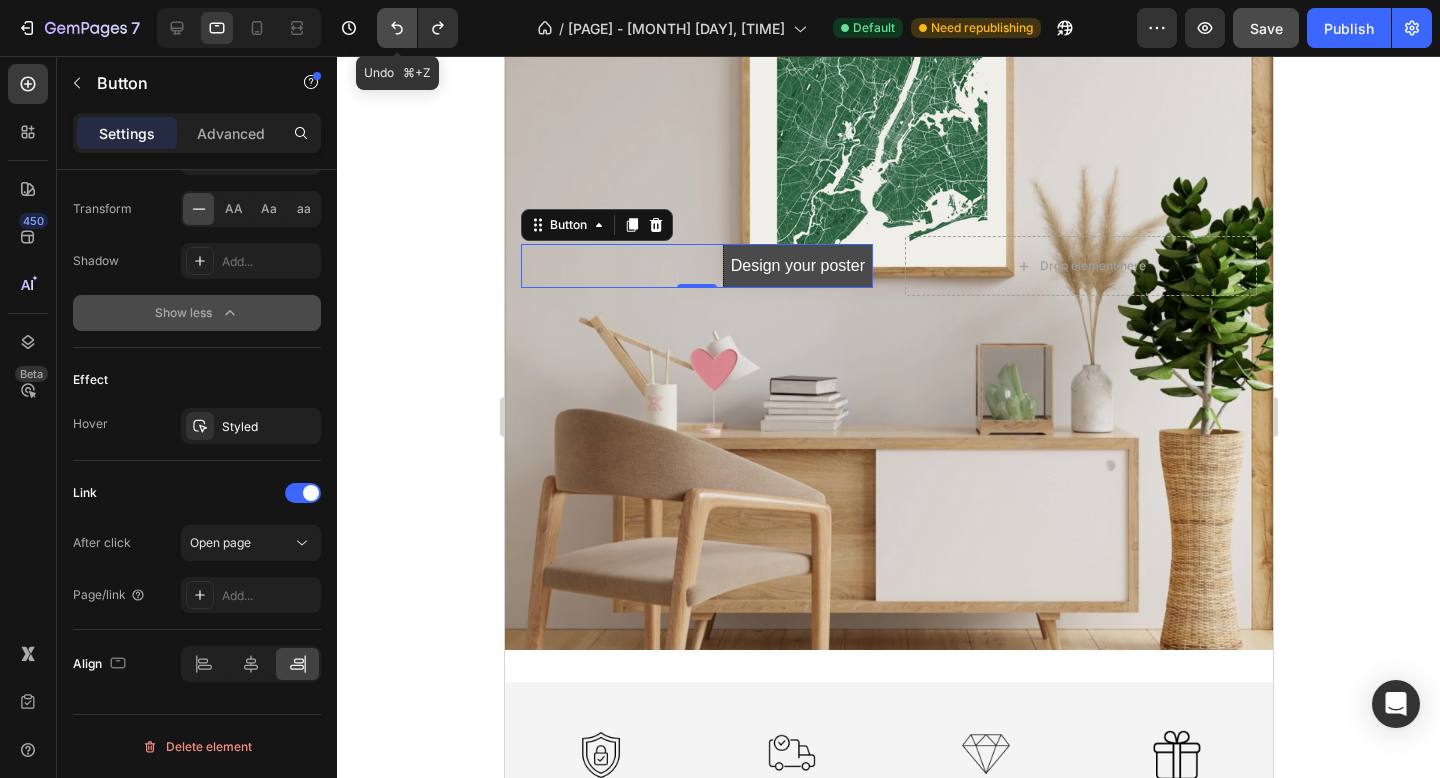 click 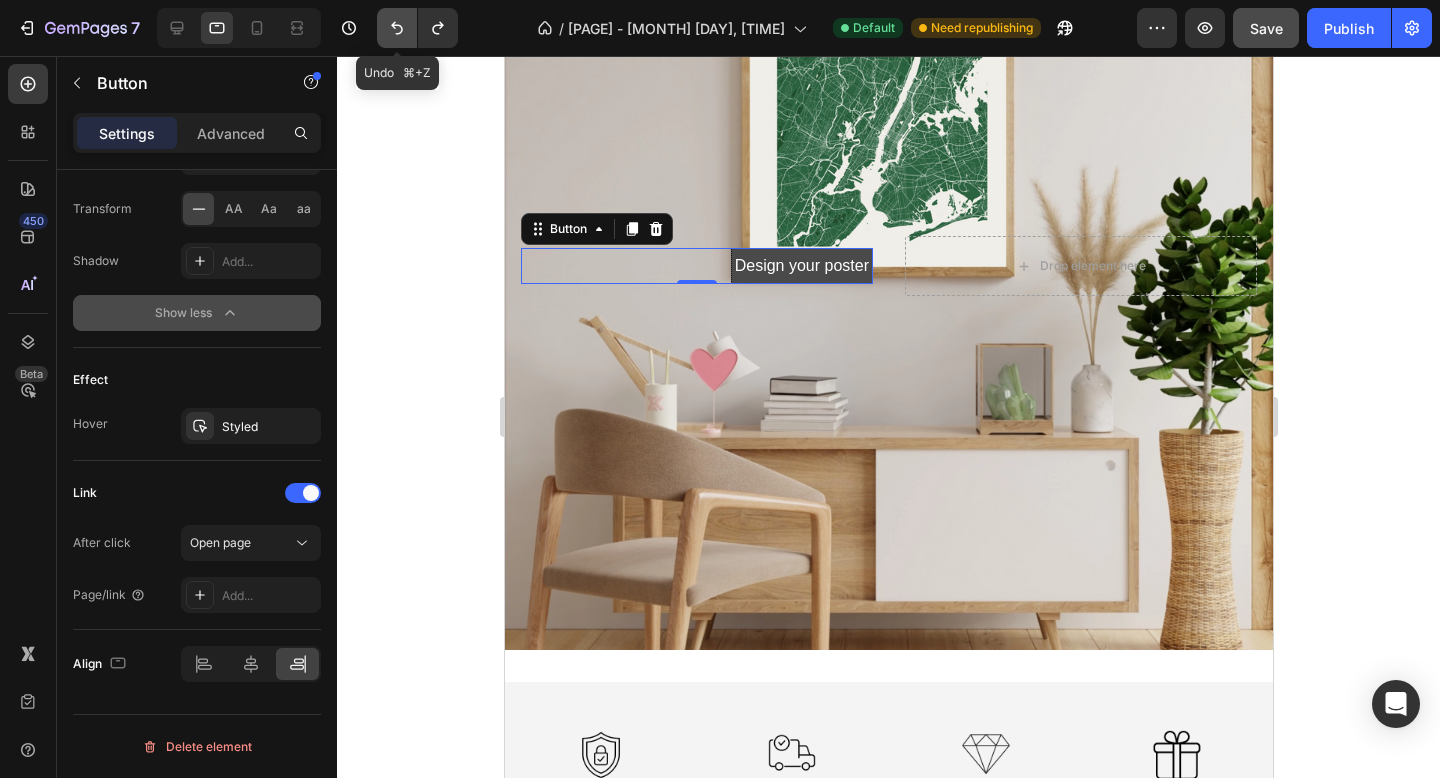 click 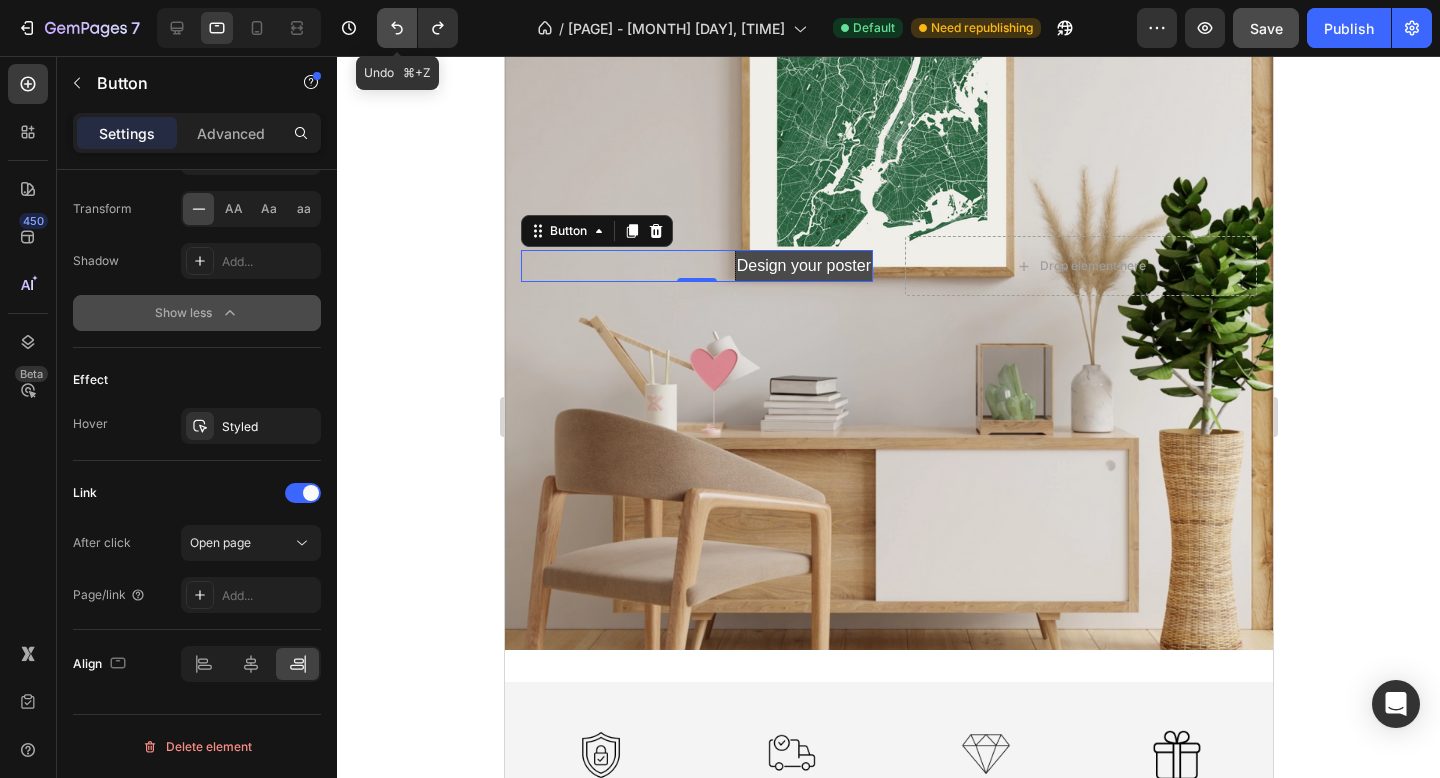 click 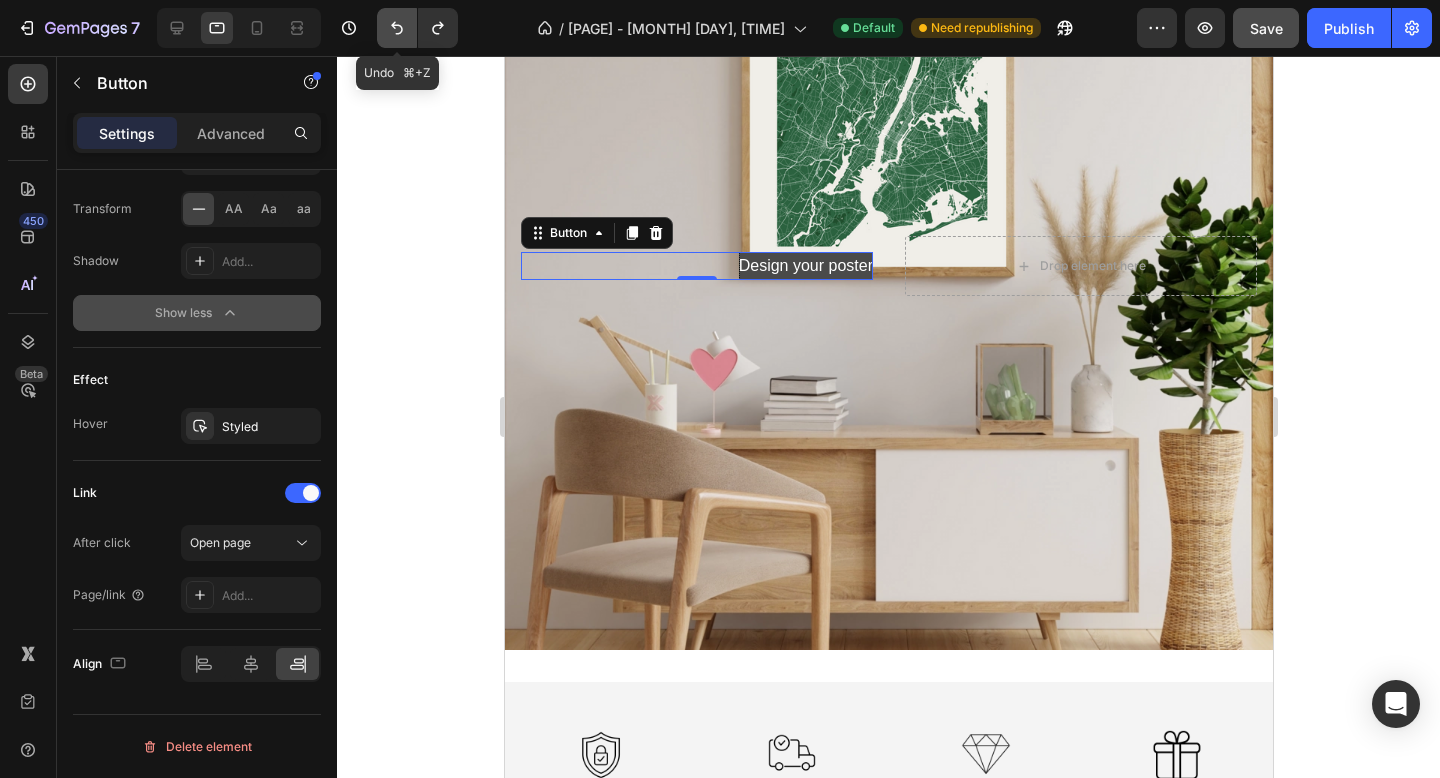 click 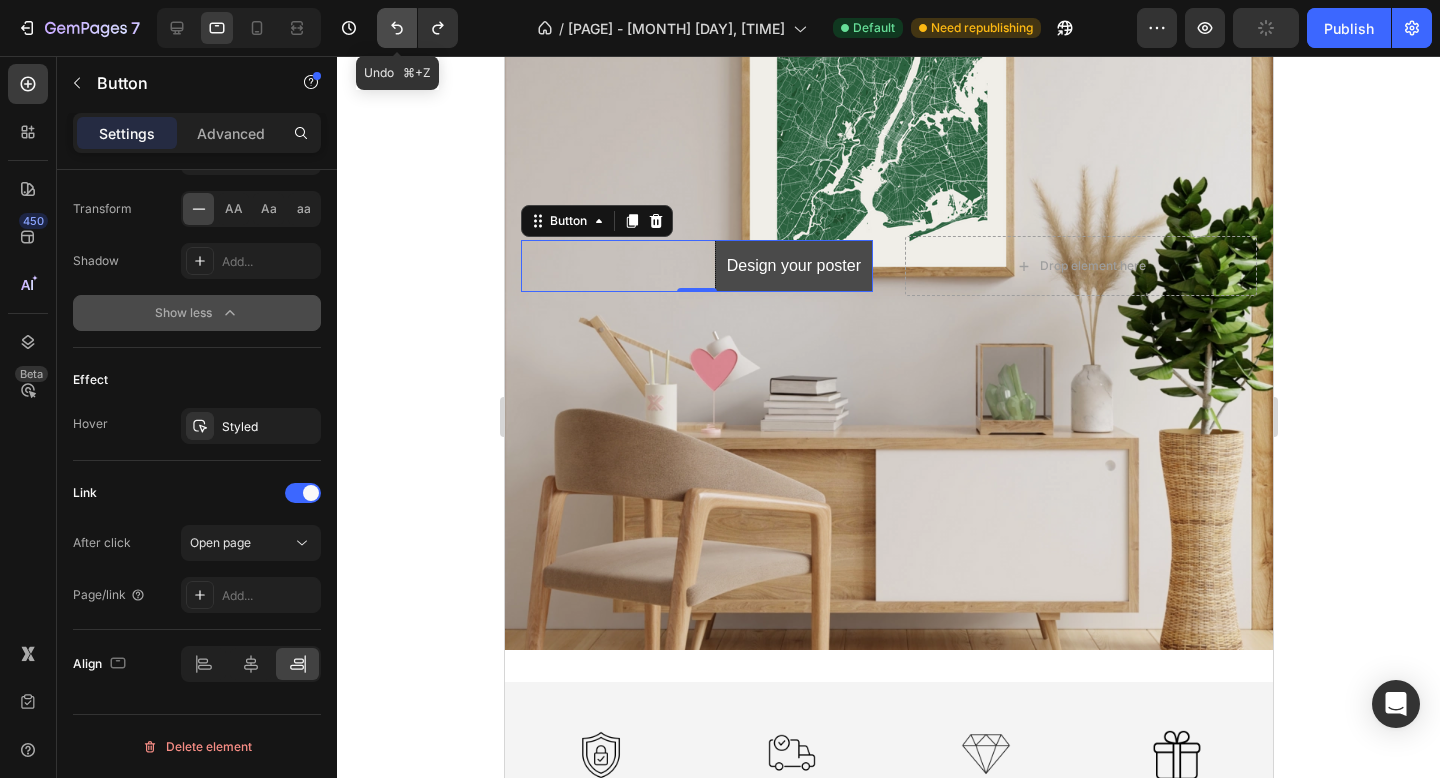 click 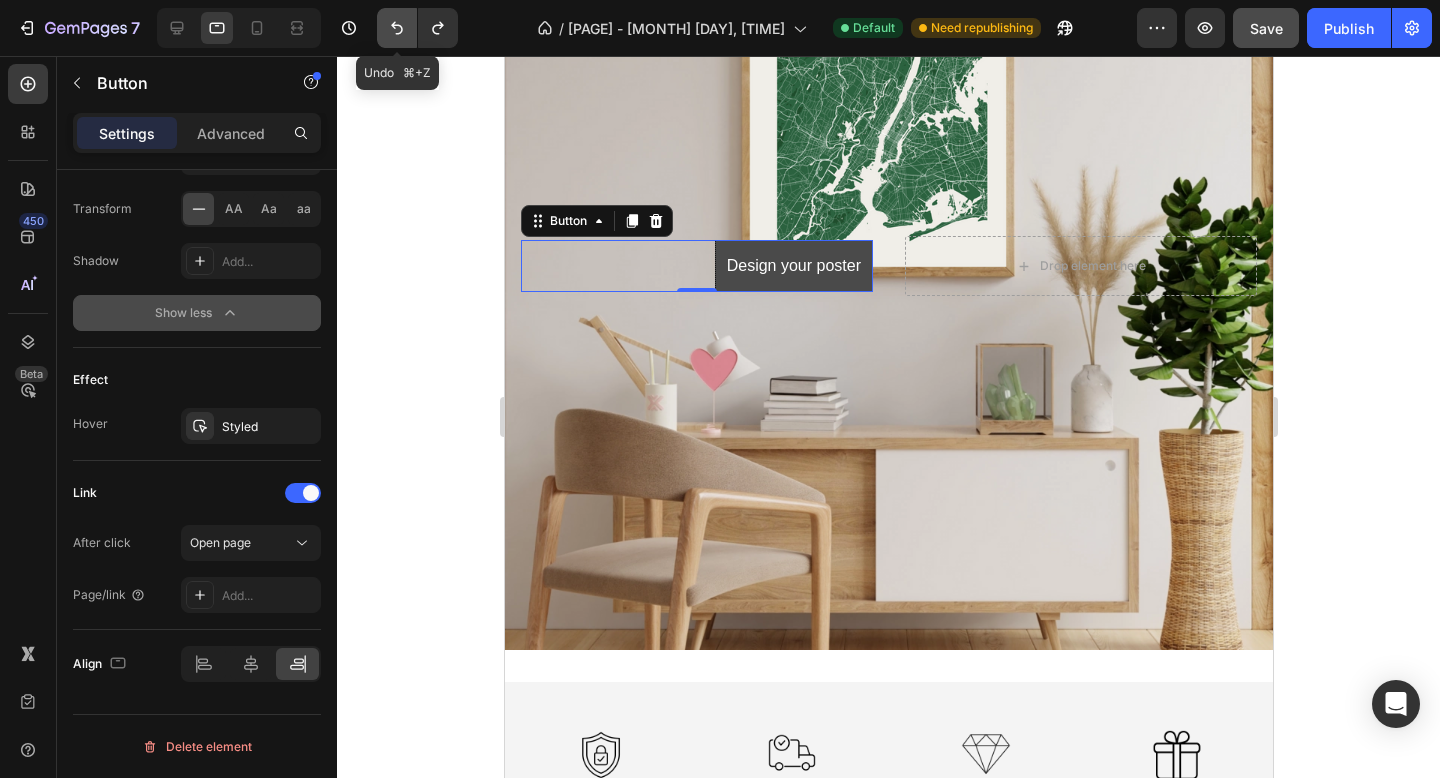 click 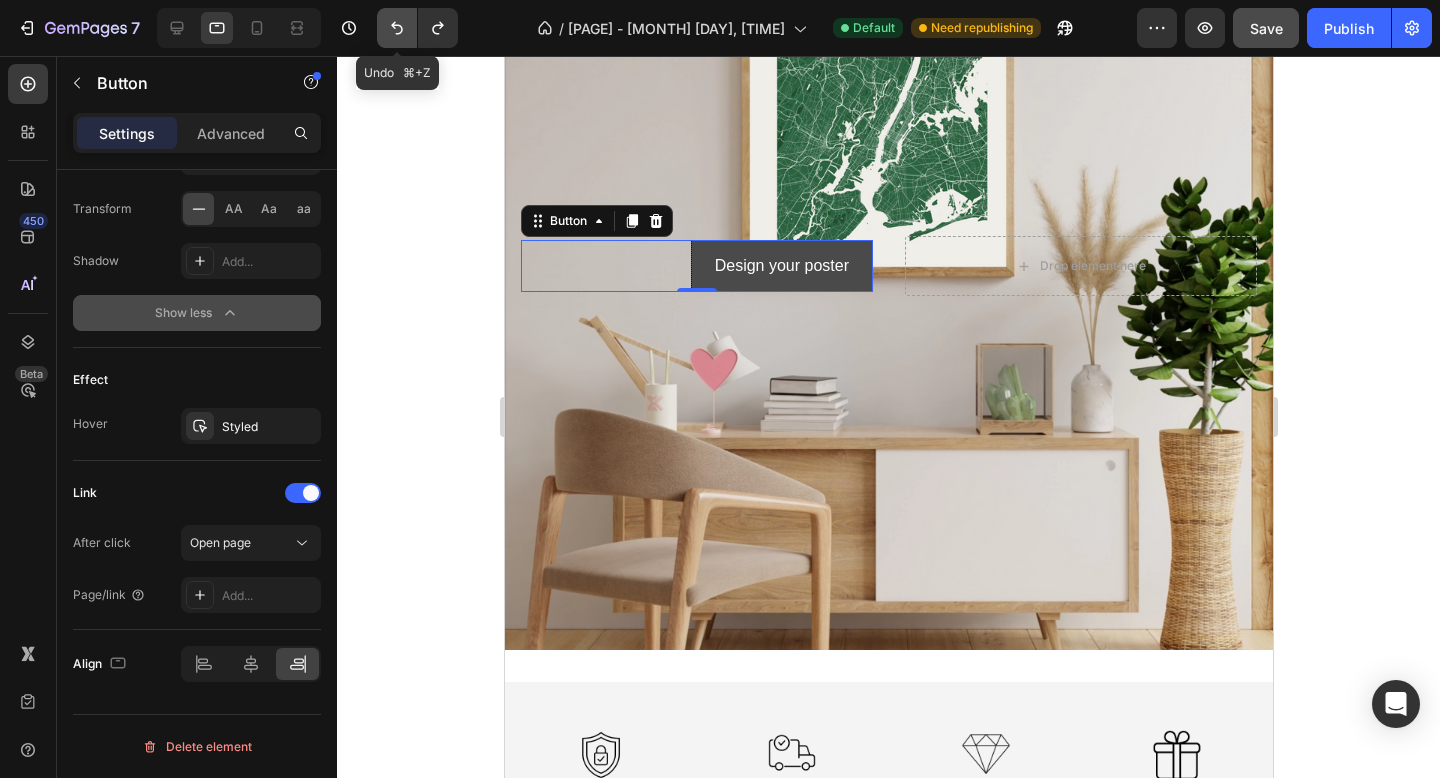 click 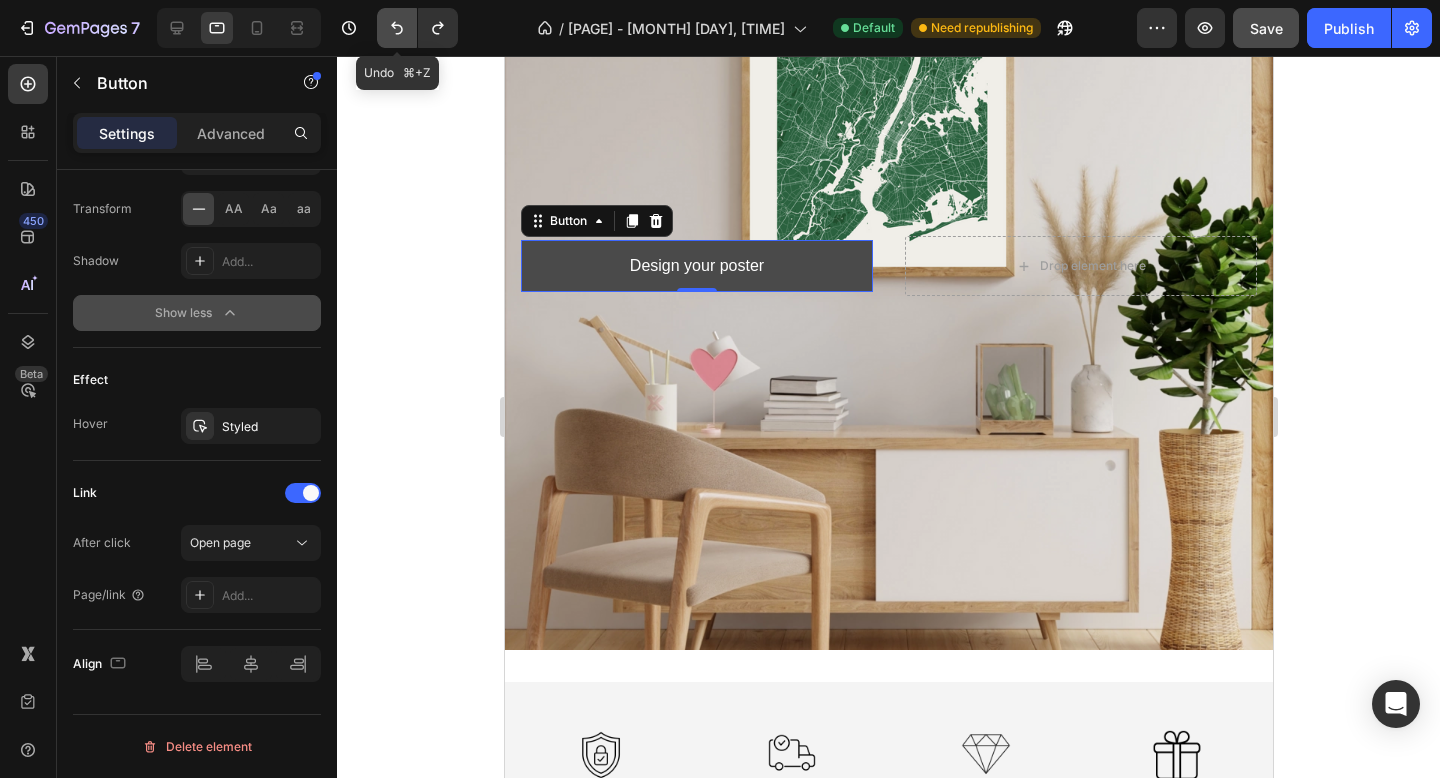 click 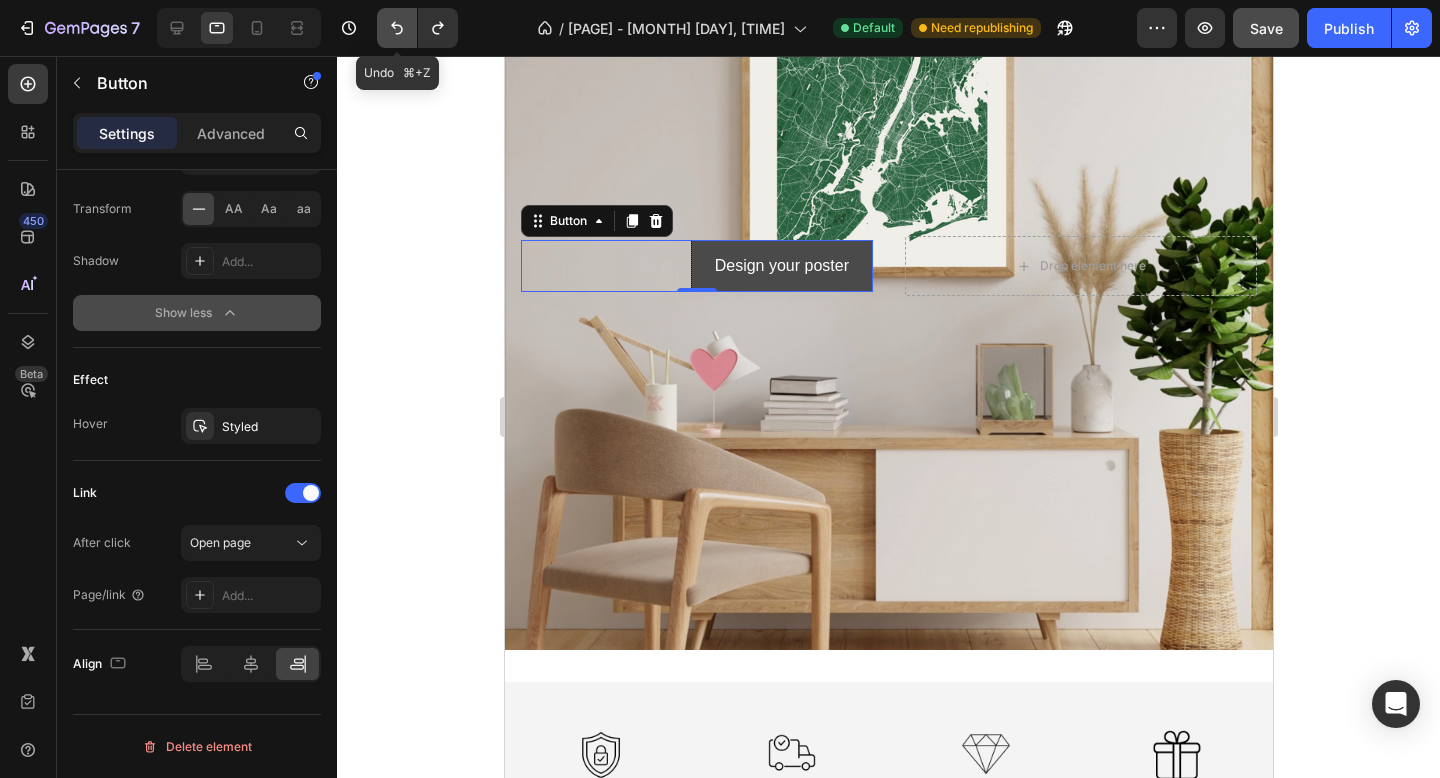 click 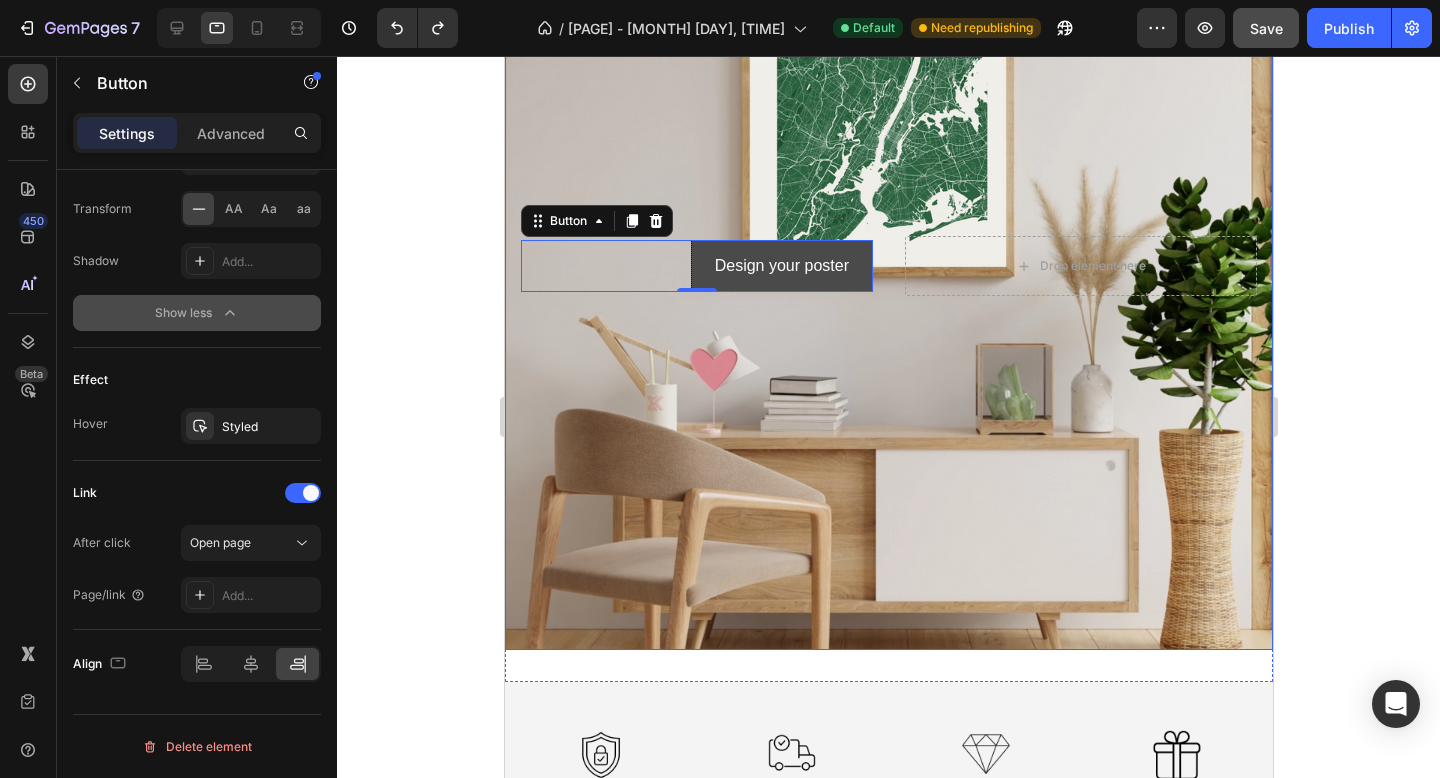 click at bounding box center (888, 266) 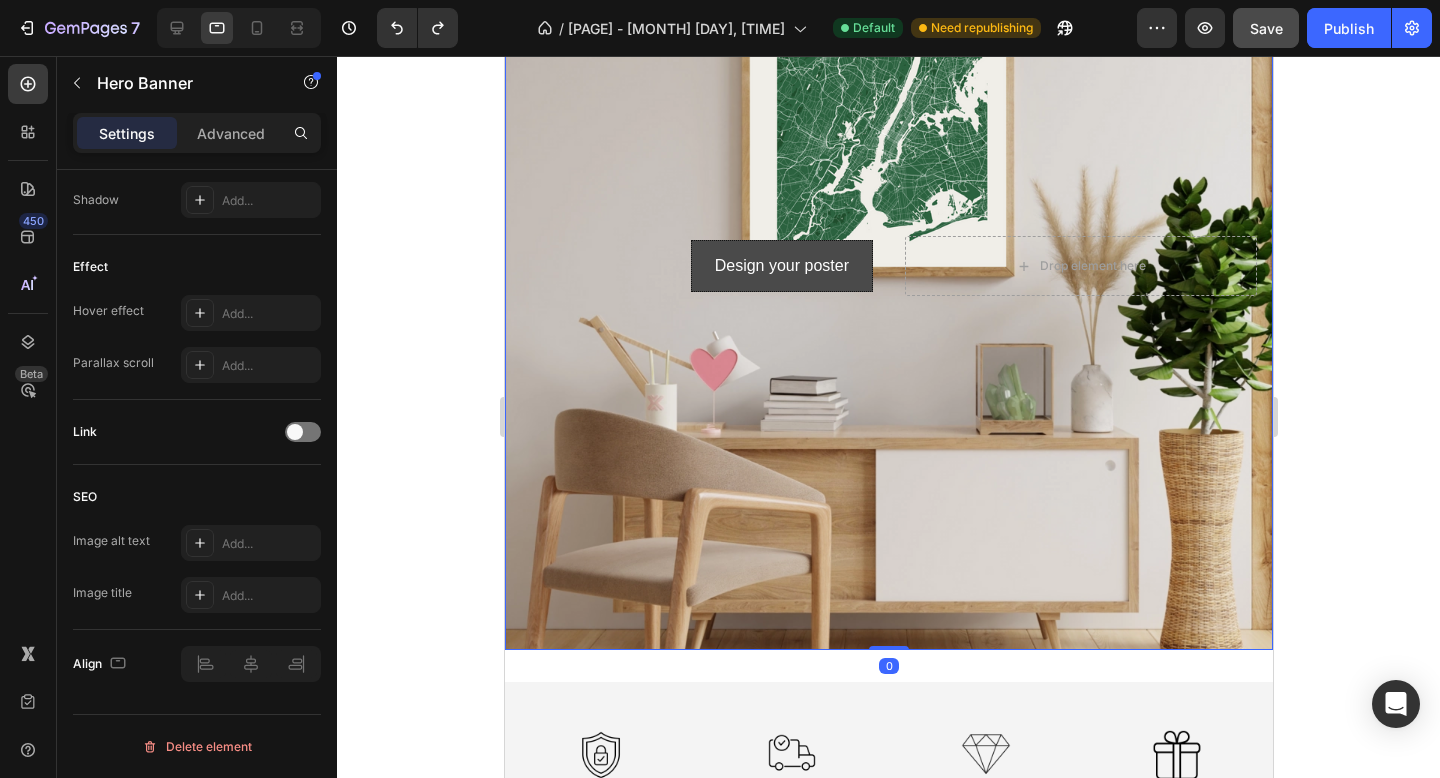 scroll, scrollTop: 0, scrollLeft: 0, axis: both 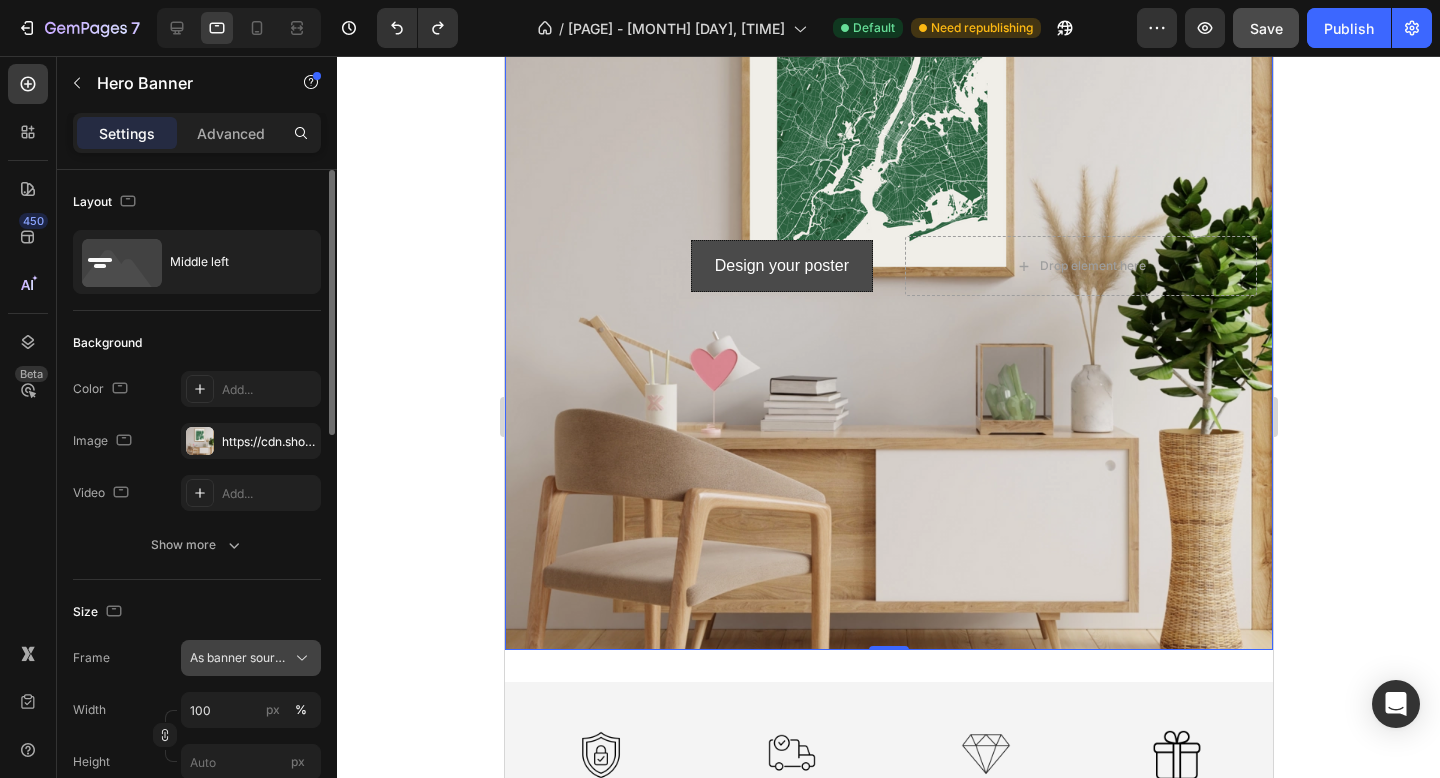 click 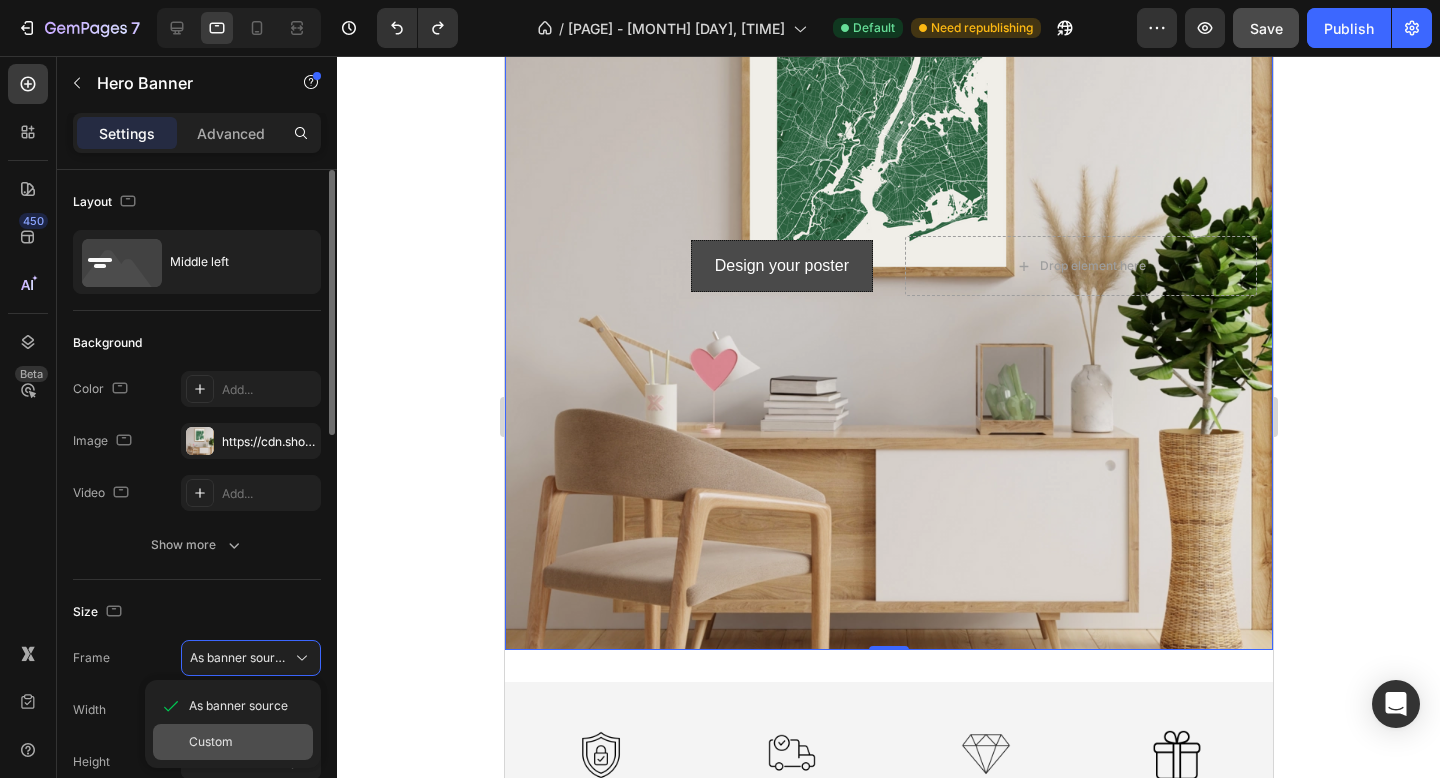 click on "Custom" at bounding box center (247, 742) 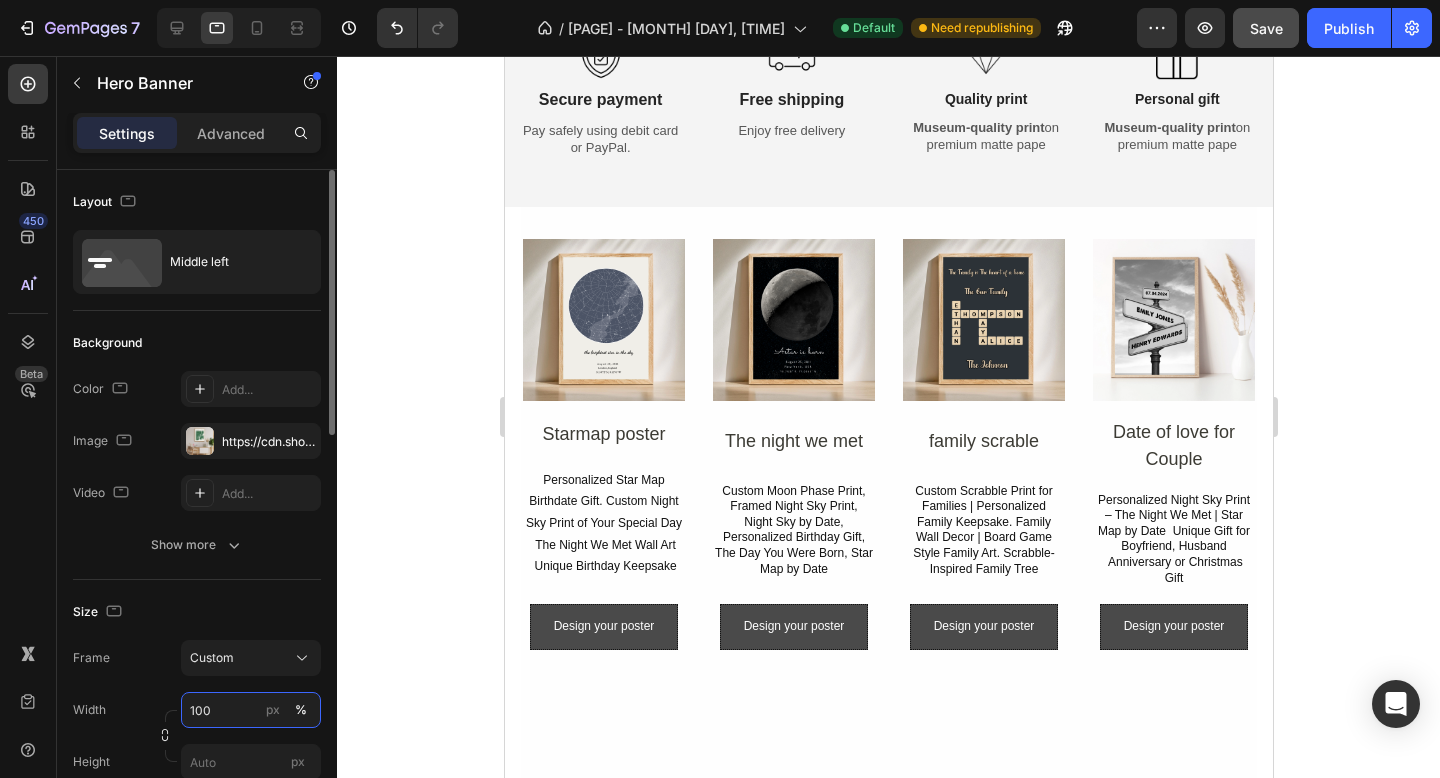 scroll, scrollTop: 0, scrollLeft: 0, axis: both 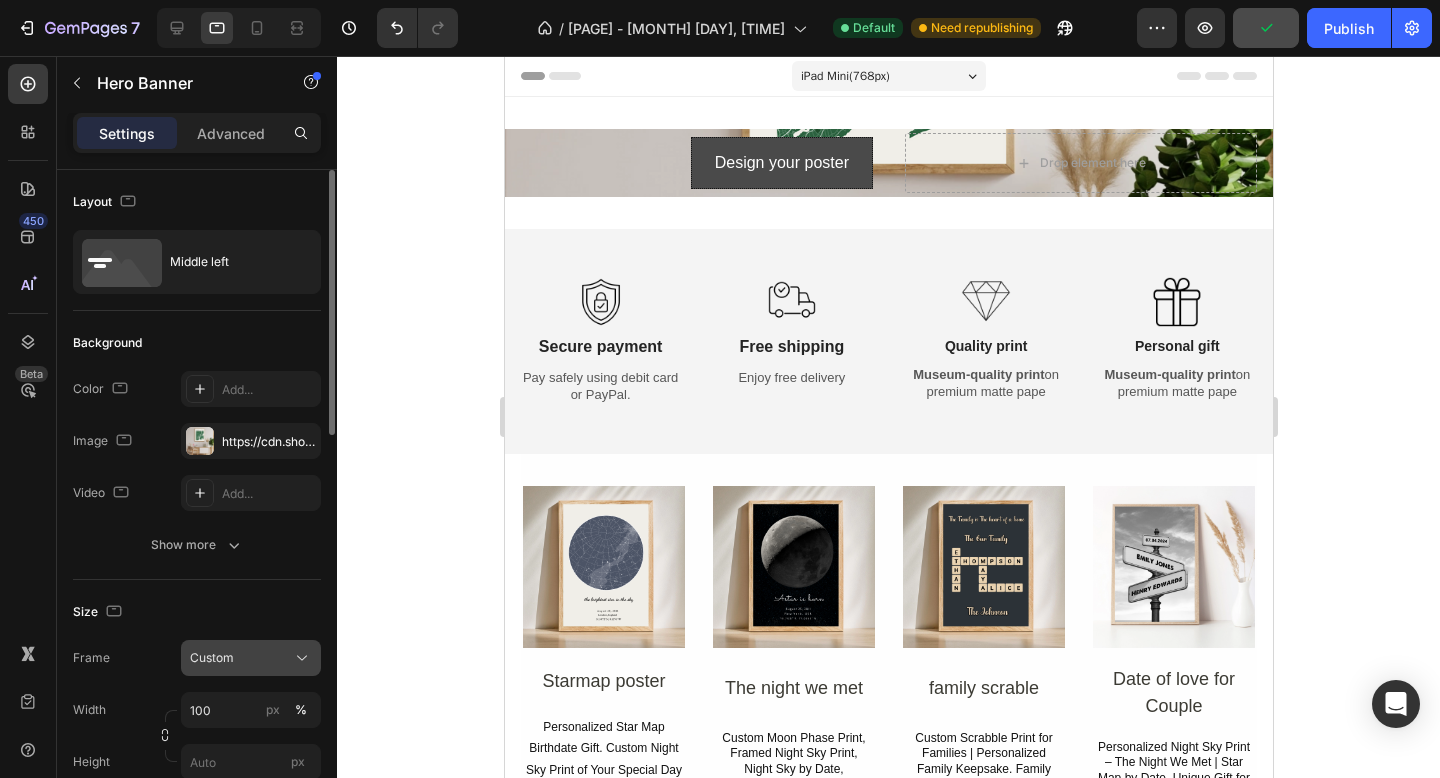 click on "Custom" 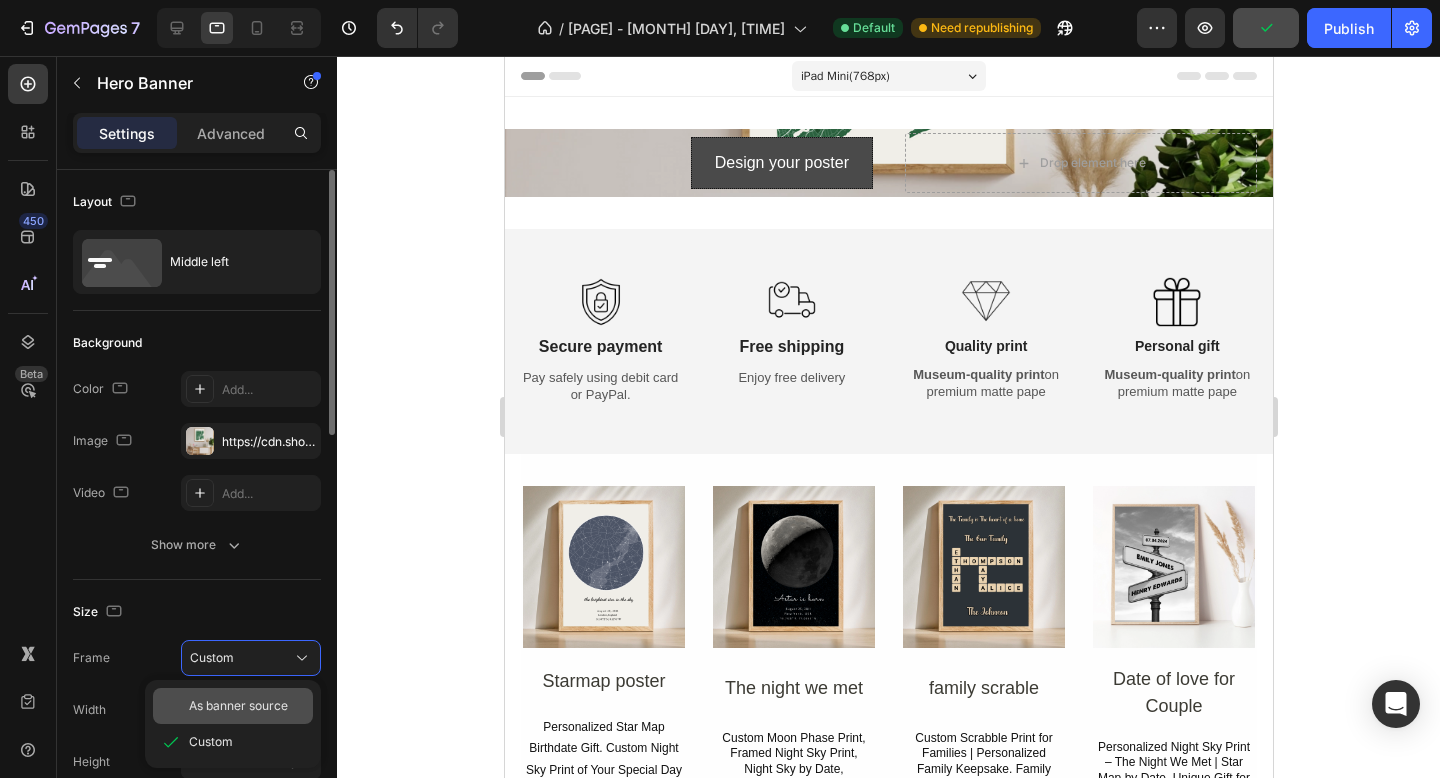 click on "As banner source" at bounding box center (238, 706) 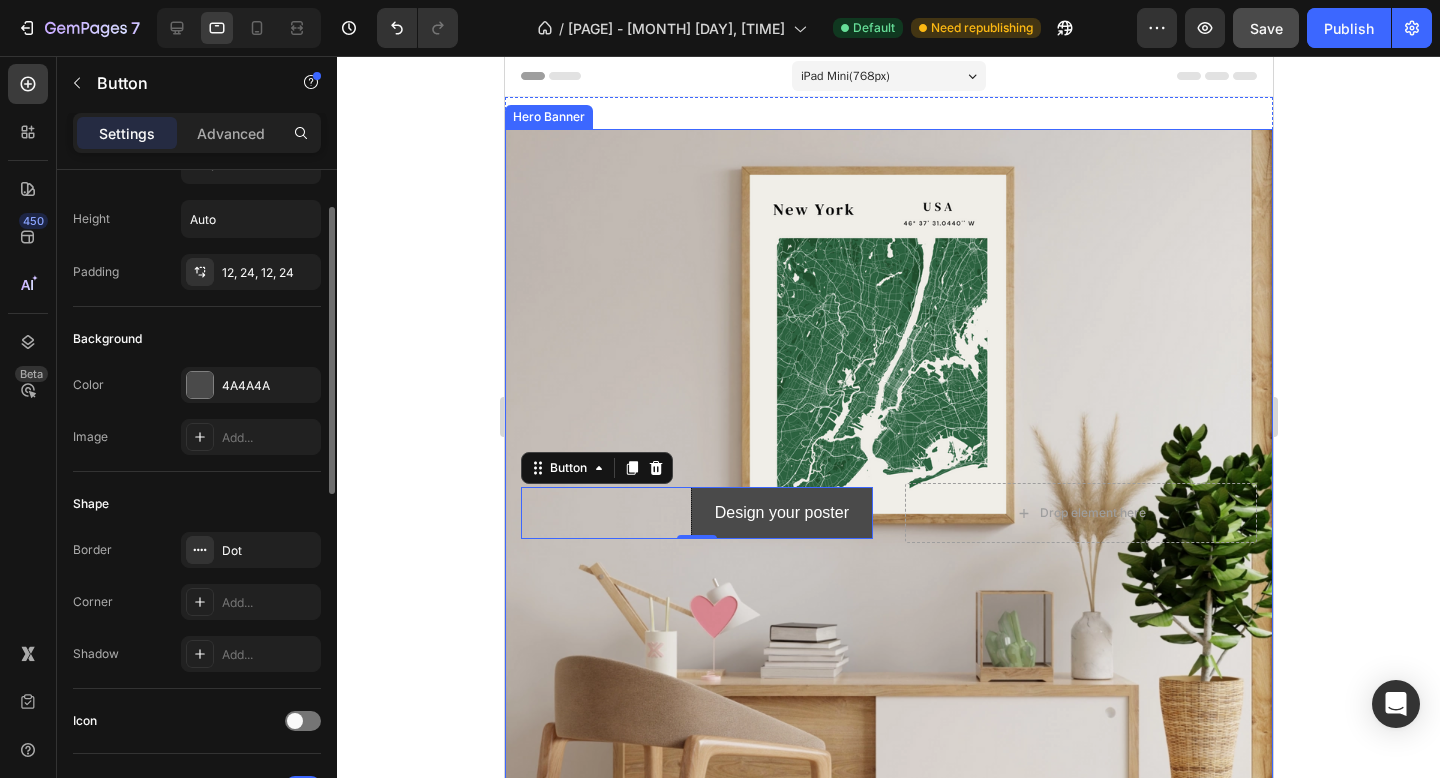 scroll, scrollTop: 85, scrollLeft: 0, axis: vertical 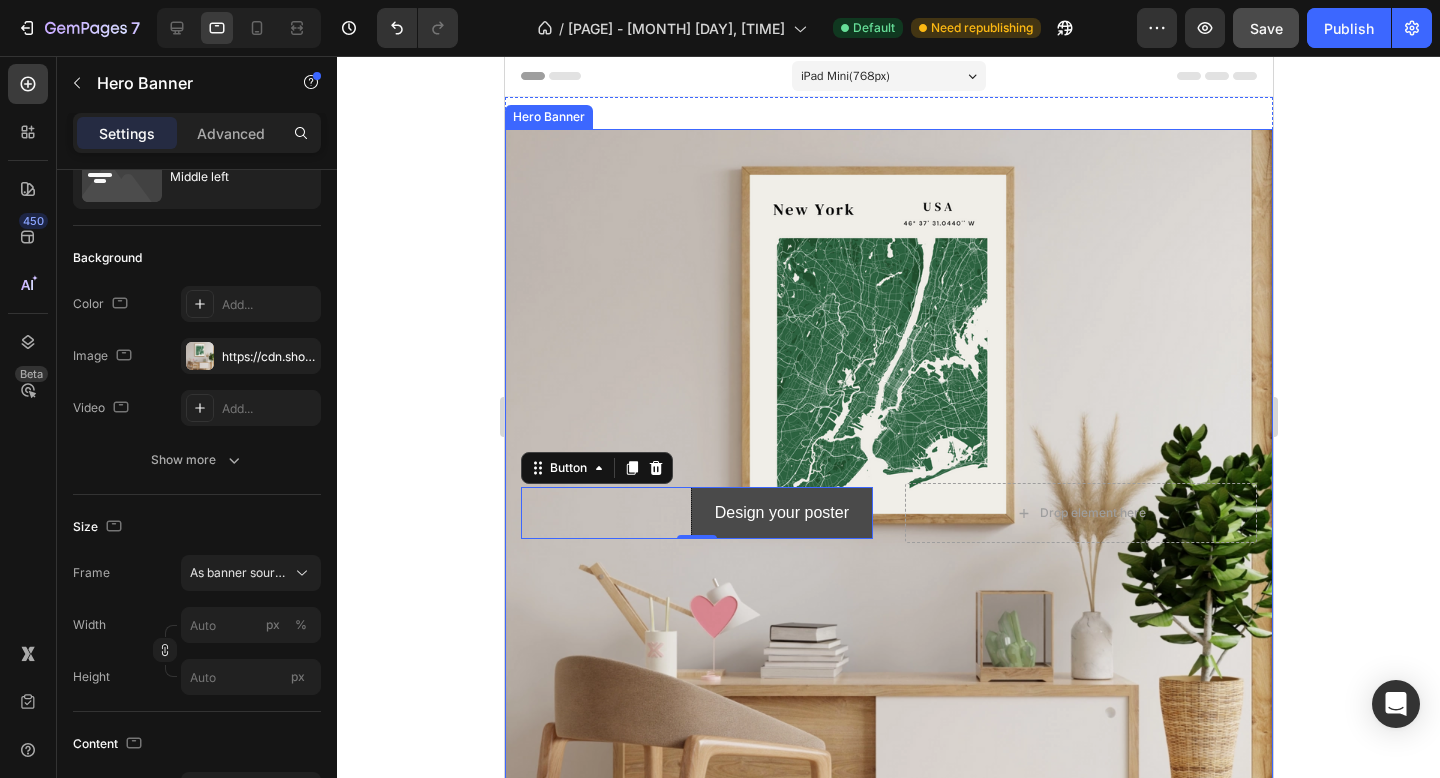 click at bounding box center (888, 513) 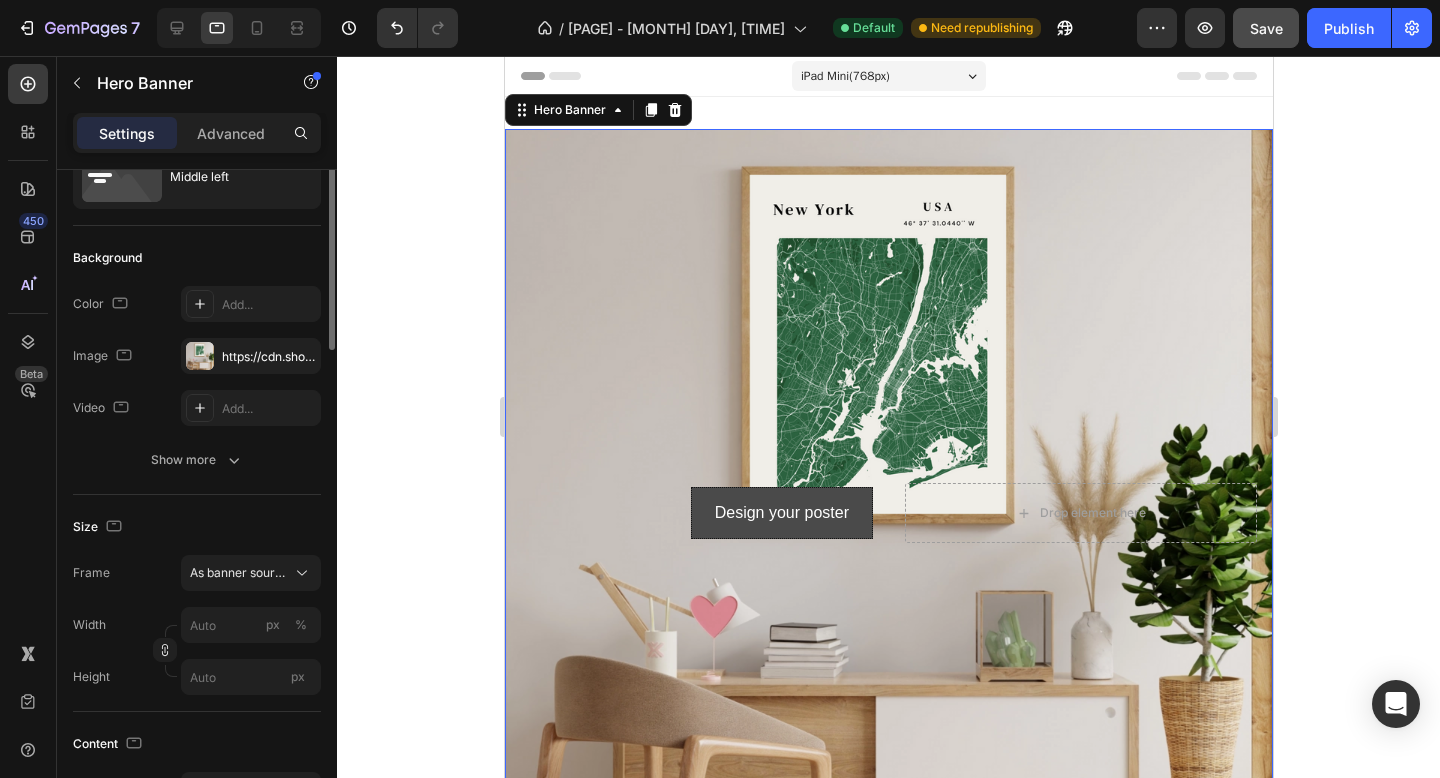 scroll, scrollTop: 0, scrollLeft: 0, axis: both 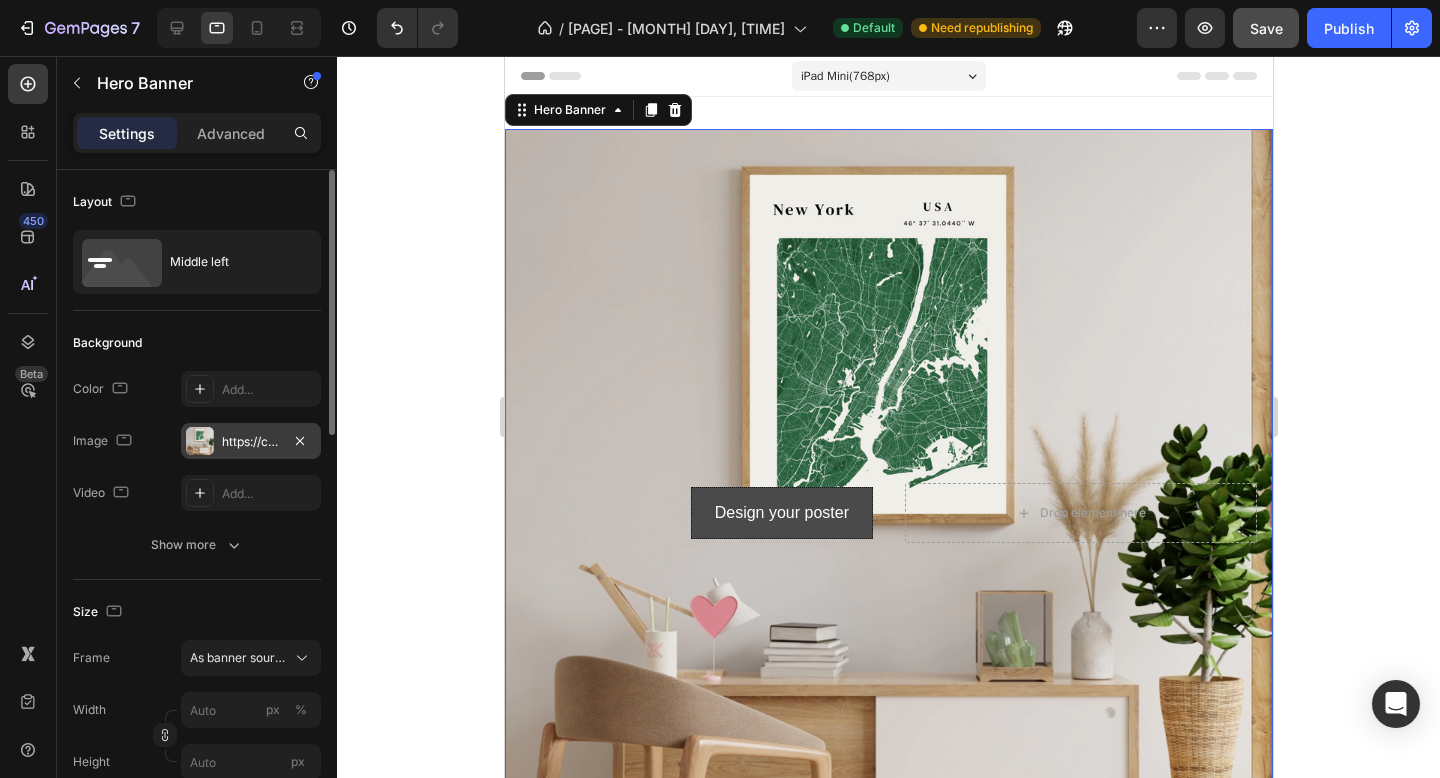 click on "https://cdn.shopify.com/s/files/1/0612/5554/9161/files/gempages_518264669681484875-57c79163-b42e-46f4-b935-a8795121b867.png" at bounding box center [251, 442] 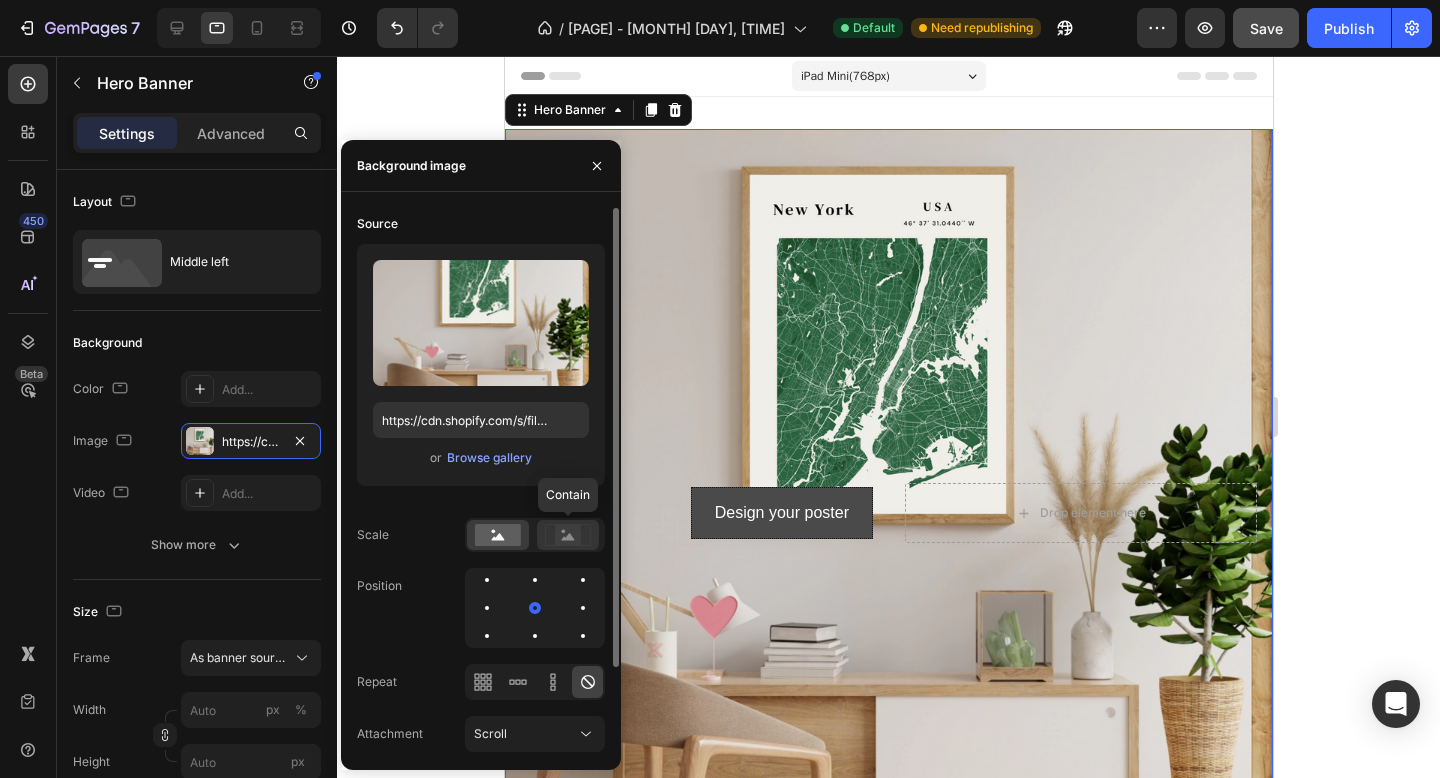 click 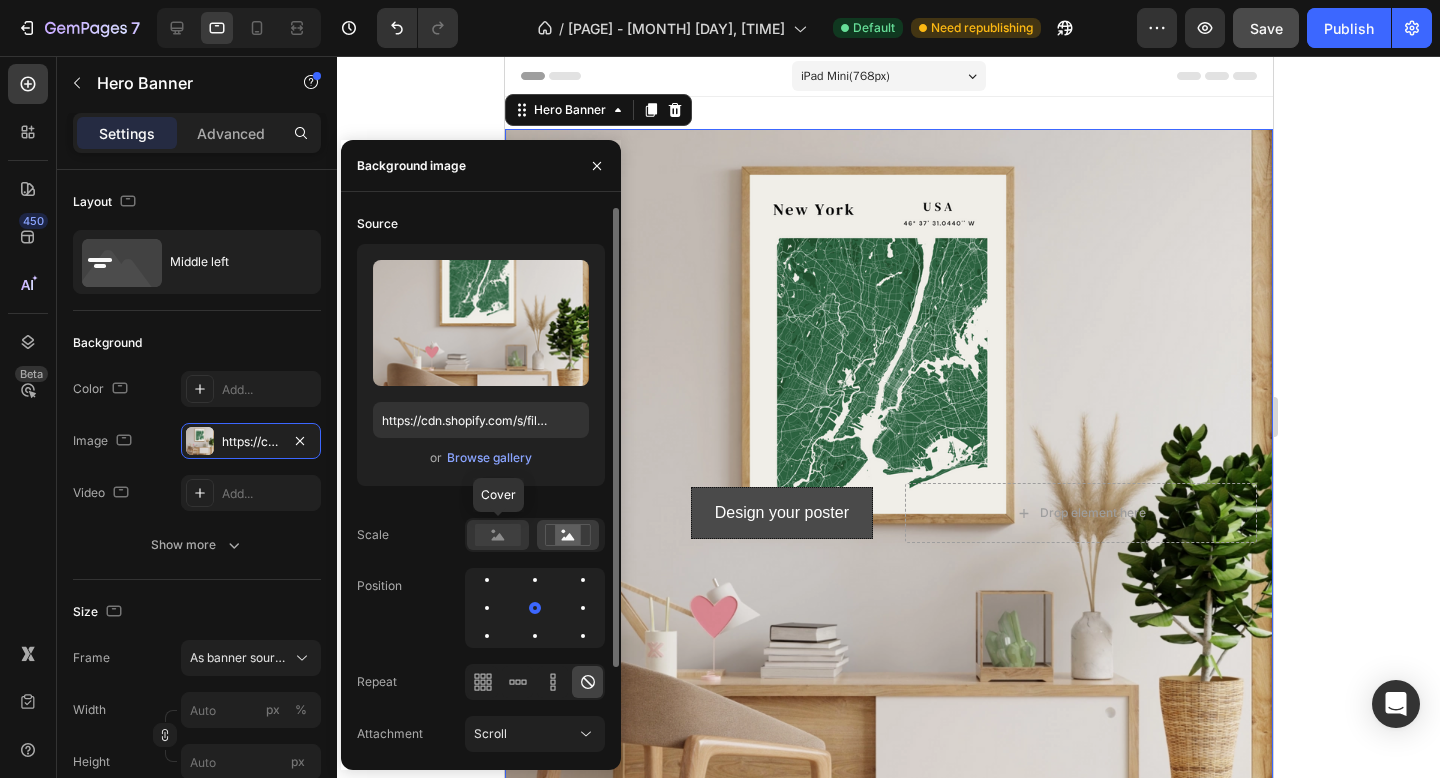 click 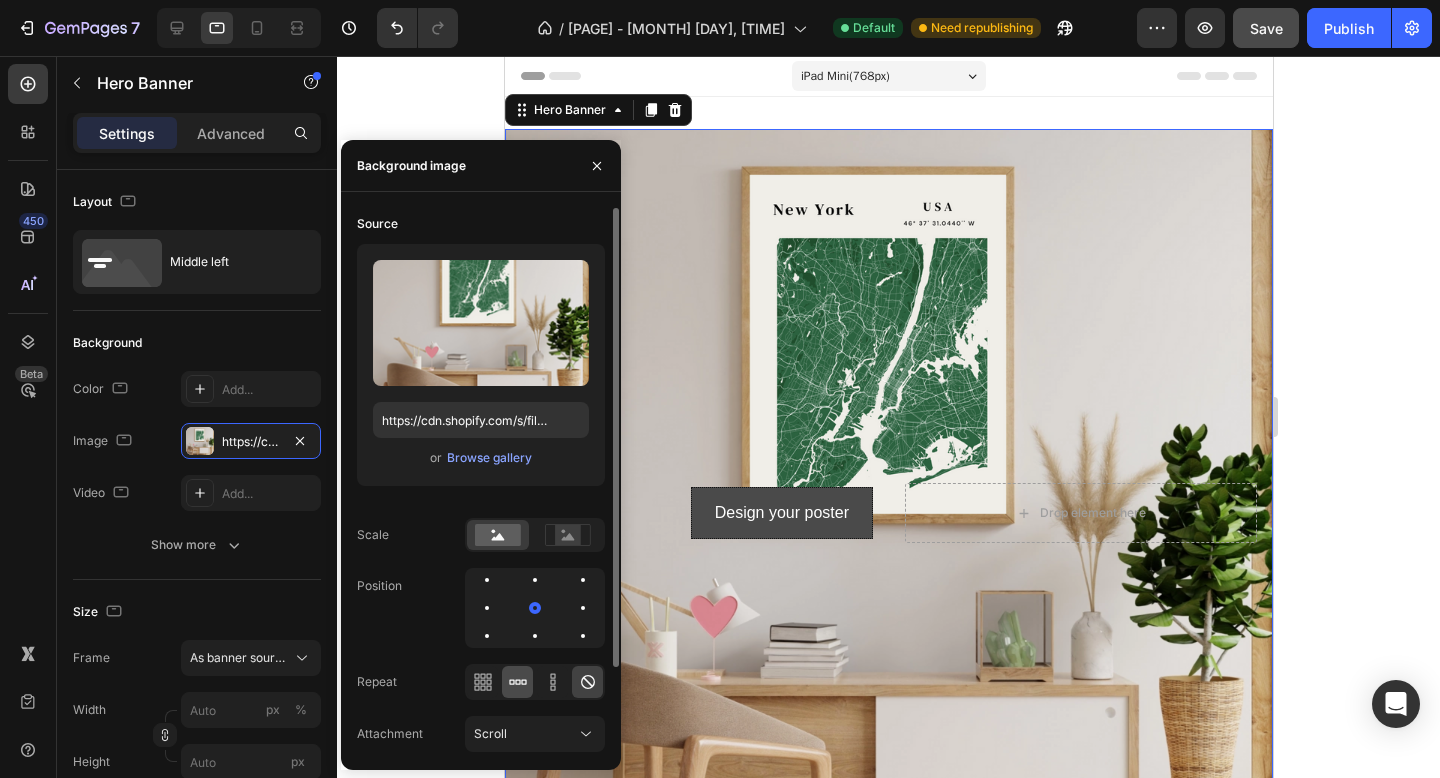 click 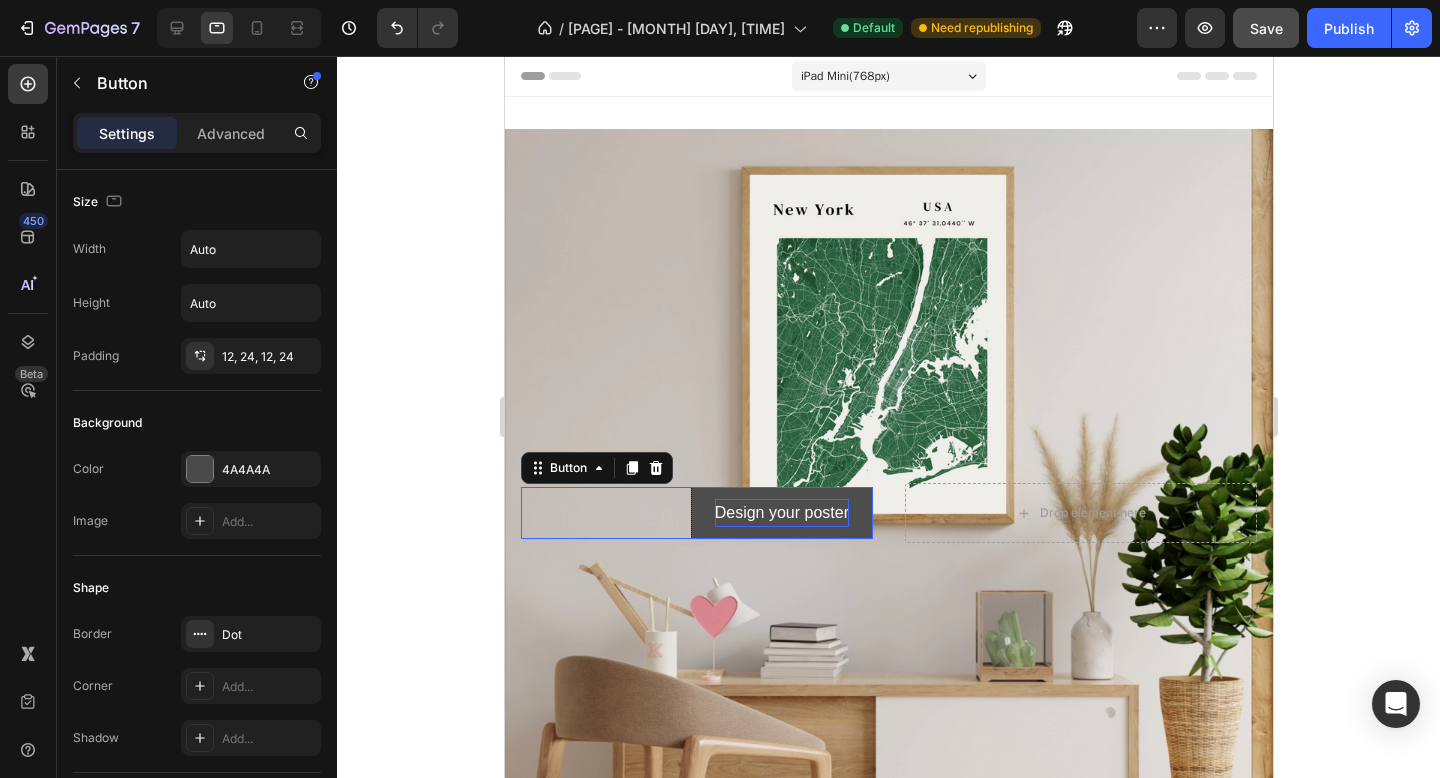 click on "Design your poster" at bounding box center [781, 513] 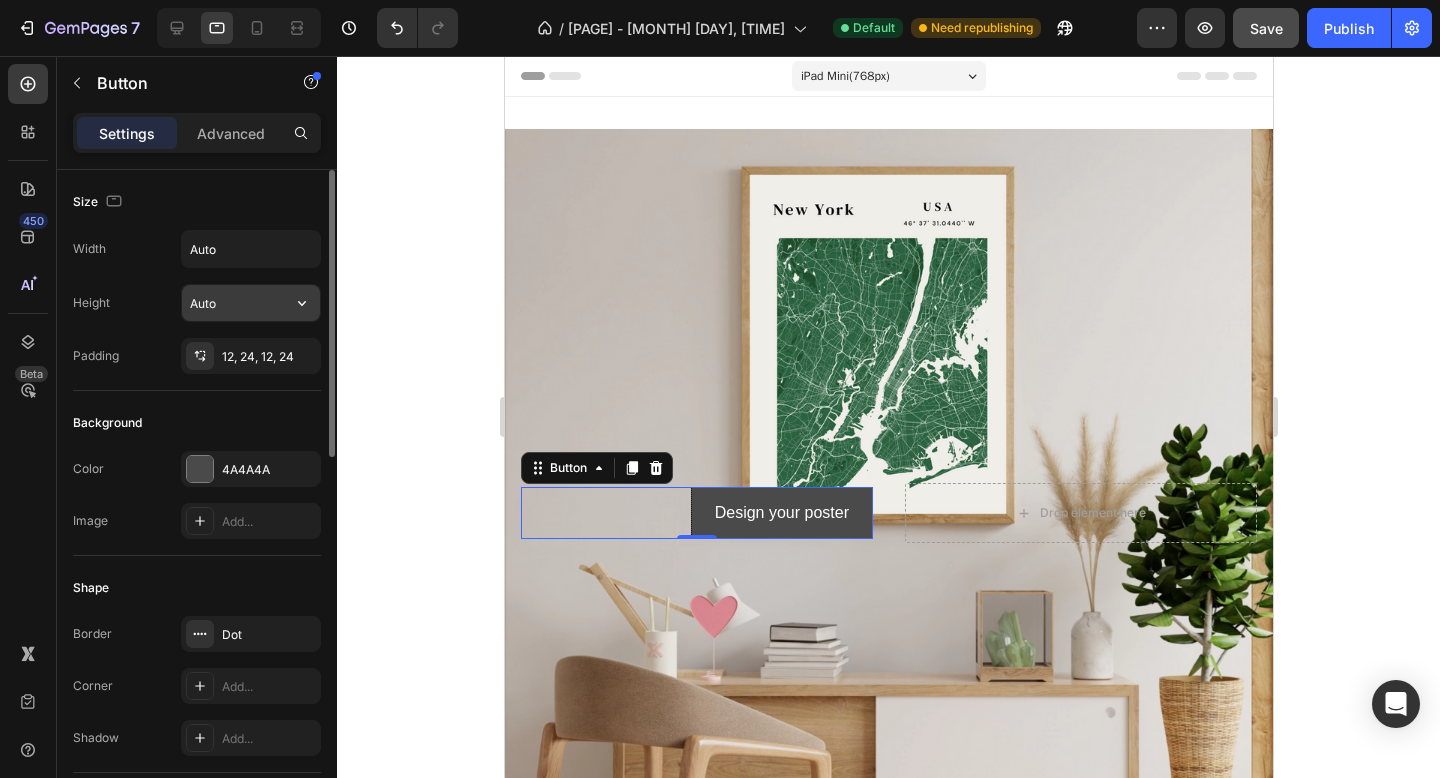 click on "Auto" at bounding box center [251, 303] 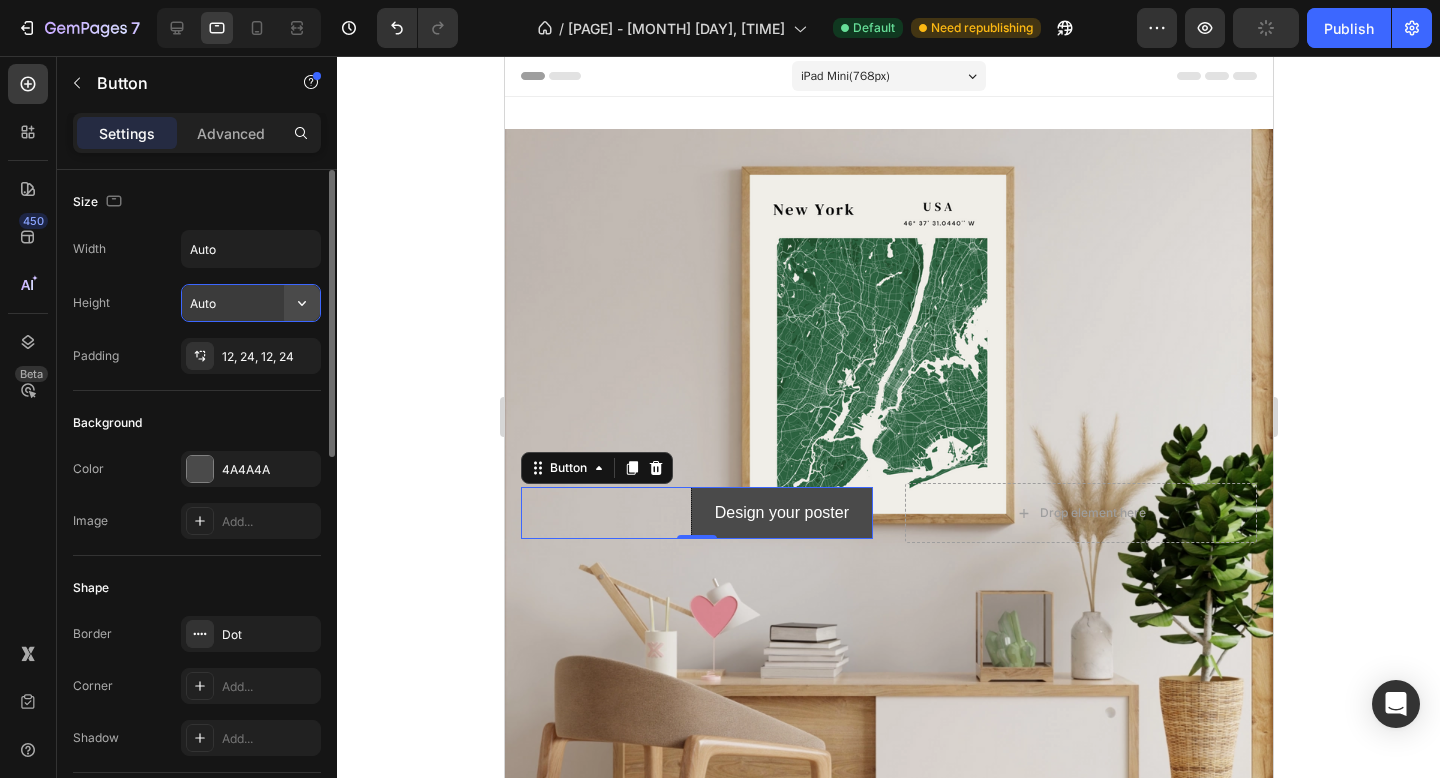 click 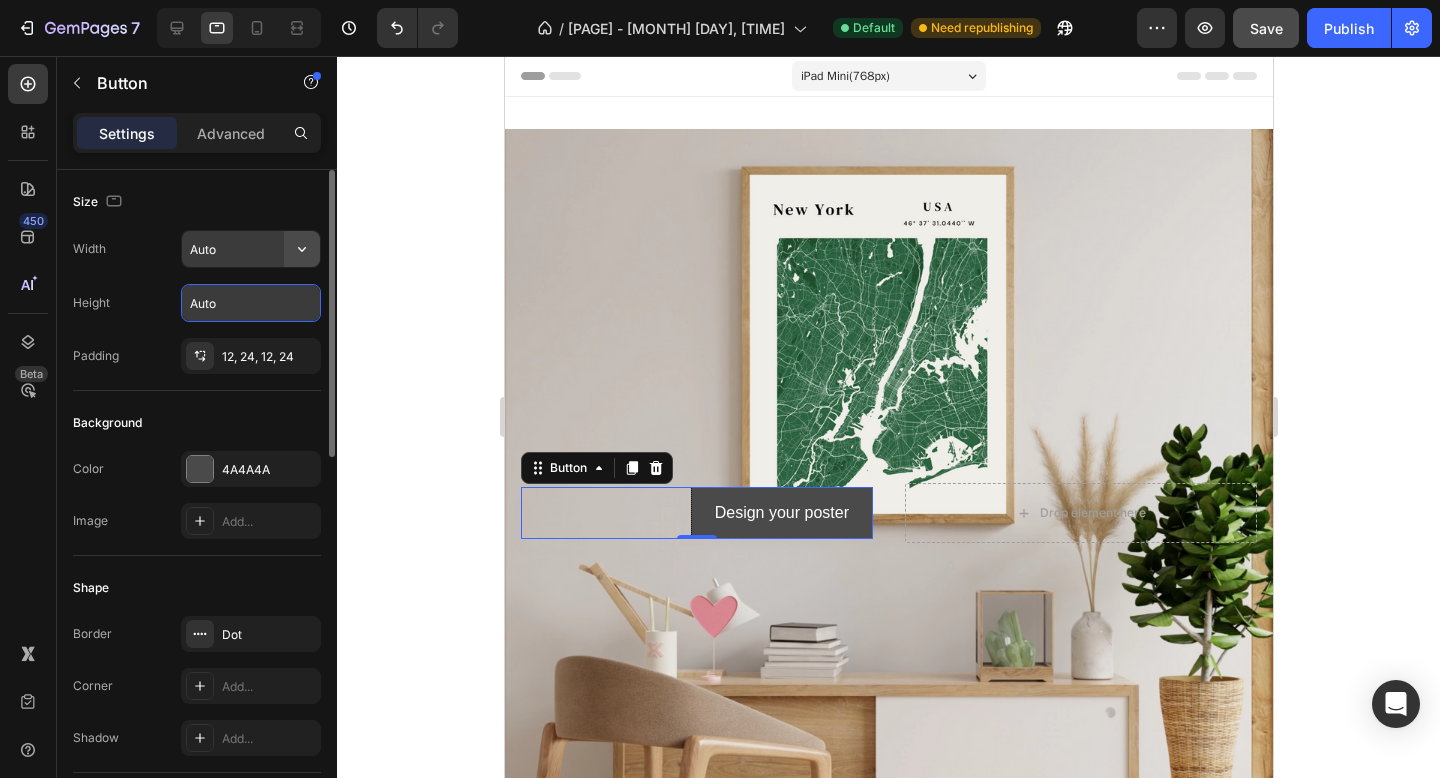 click 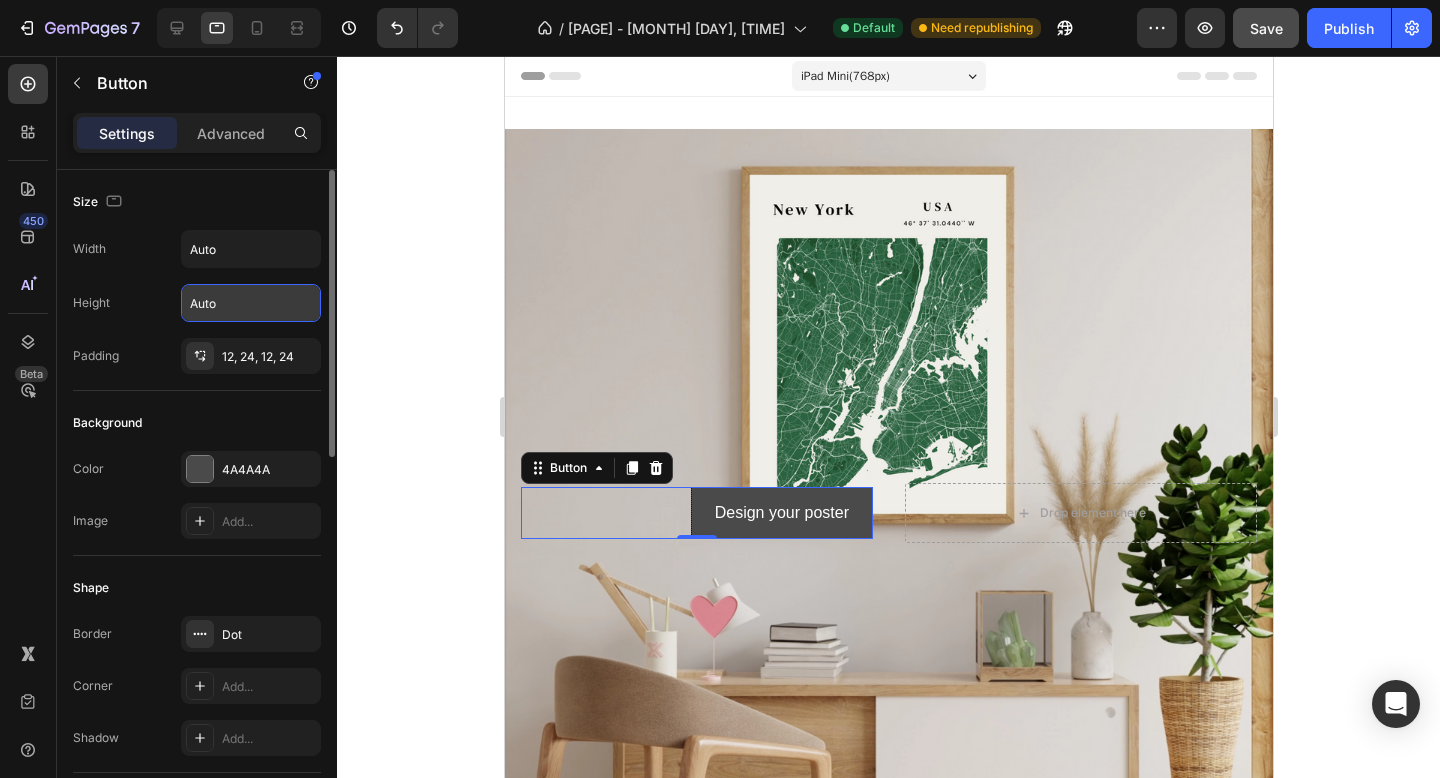 click on "Size" at bounding box center [197, 202] 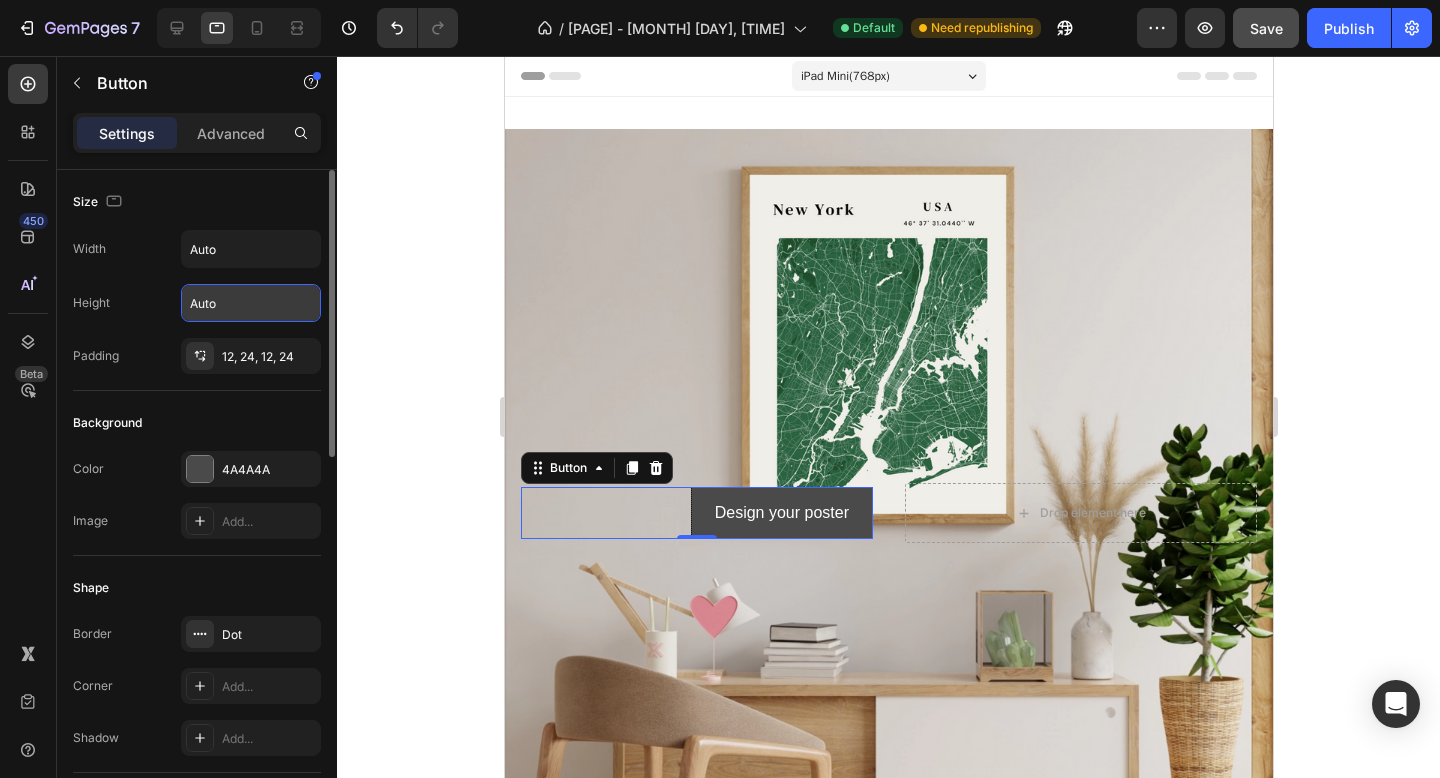 click on "Background" at bounding box center [197, 423] 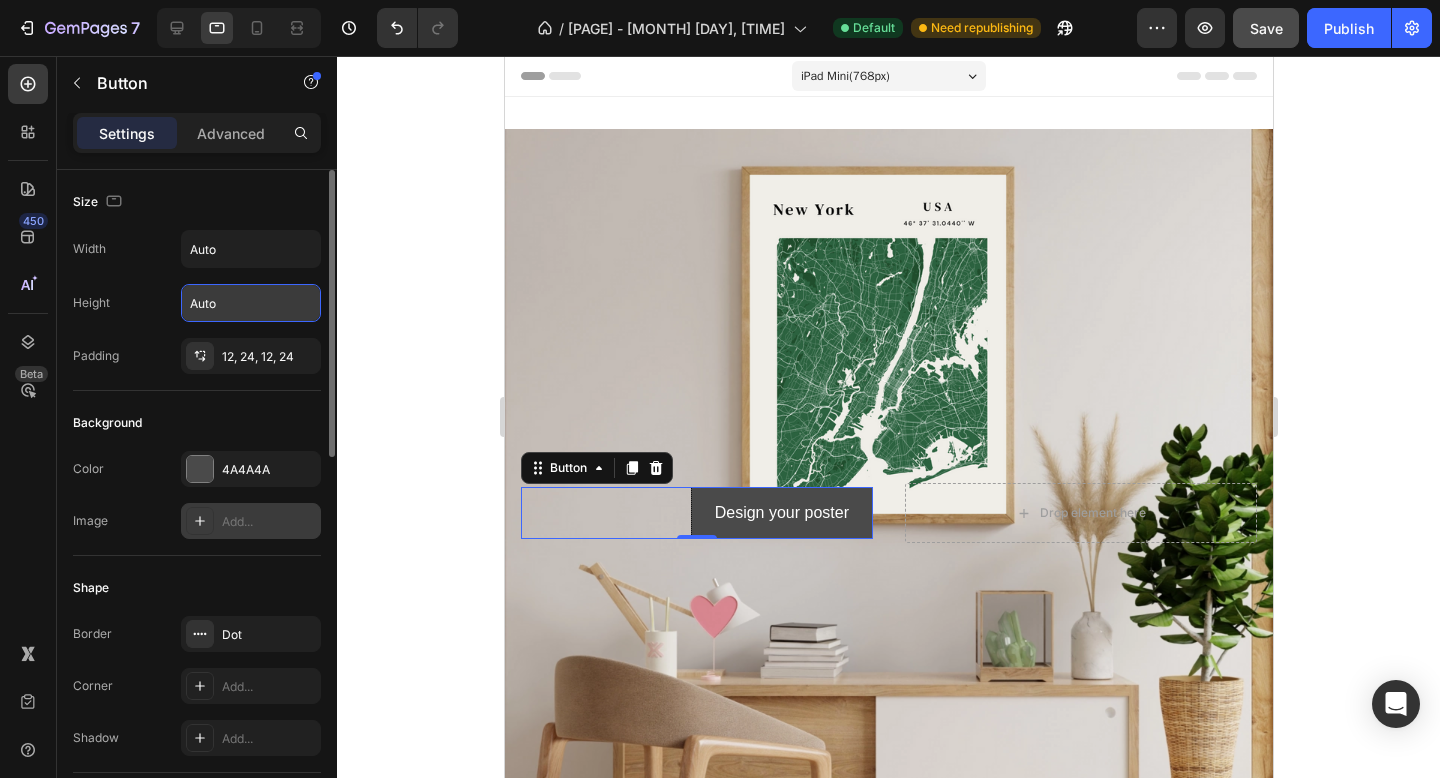 click 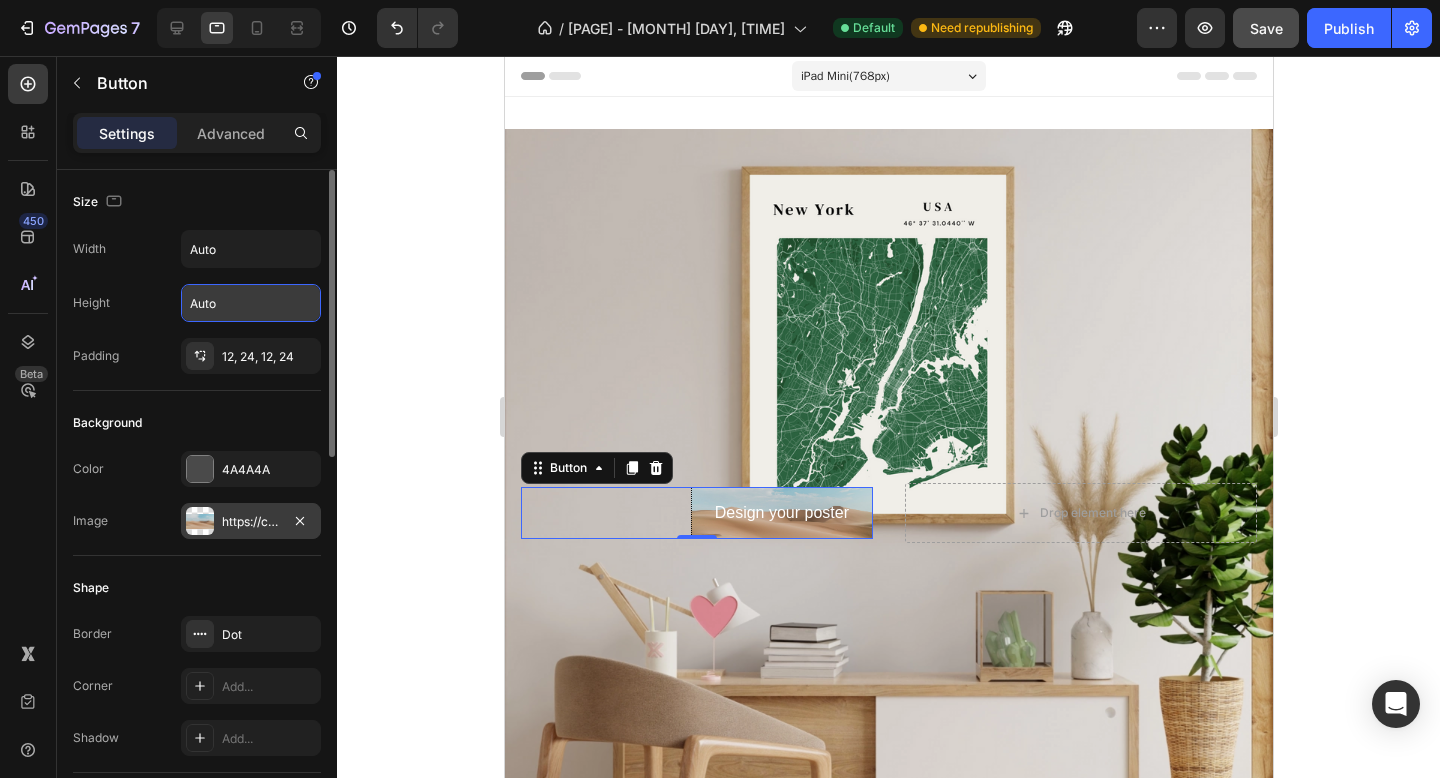 click on "Color 4A4A4A Image https://cdn.shopify.com/s/files/1/2005/9307/files/background_settings.jpg" at bounding box center (197, 495) 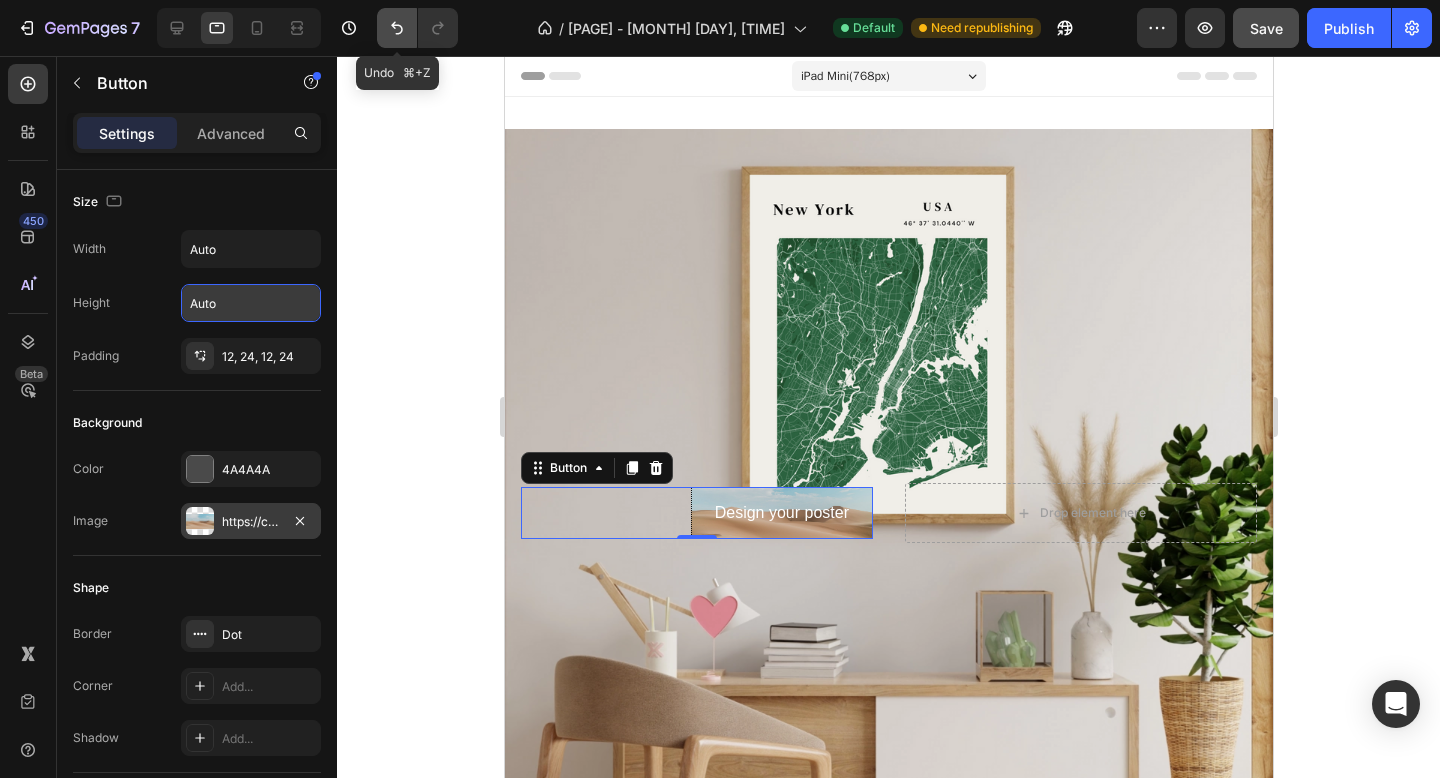 click 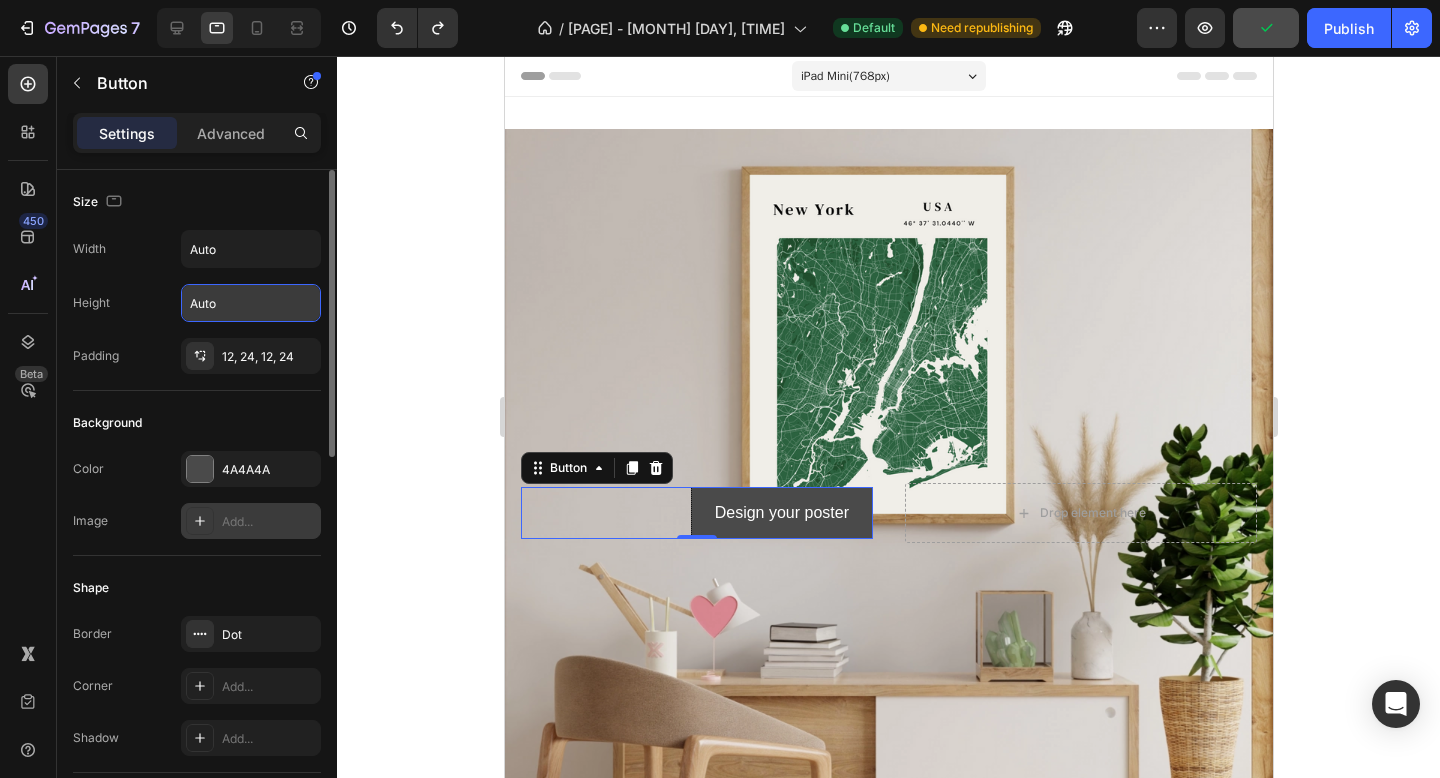 click on "Size" at bounding box center (197, 202) 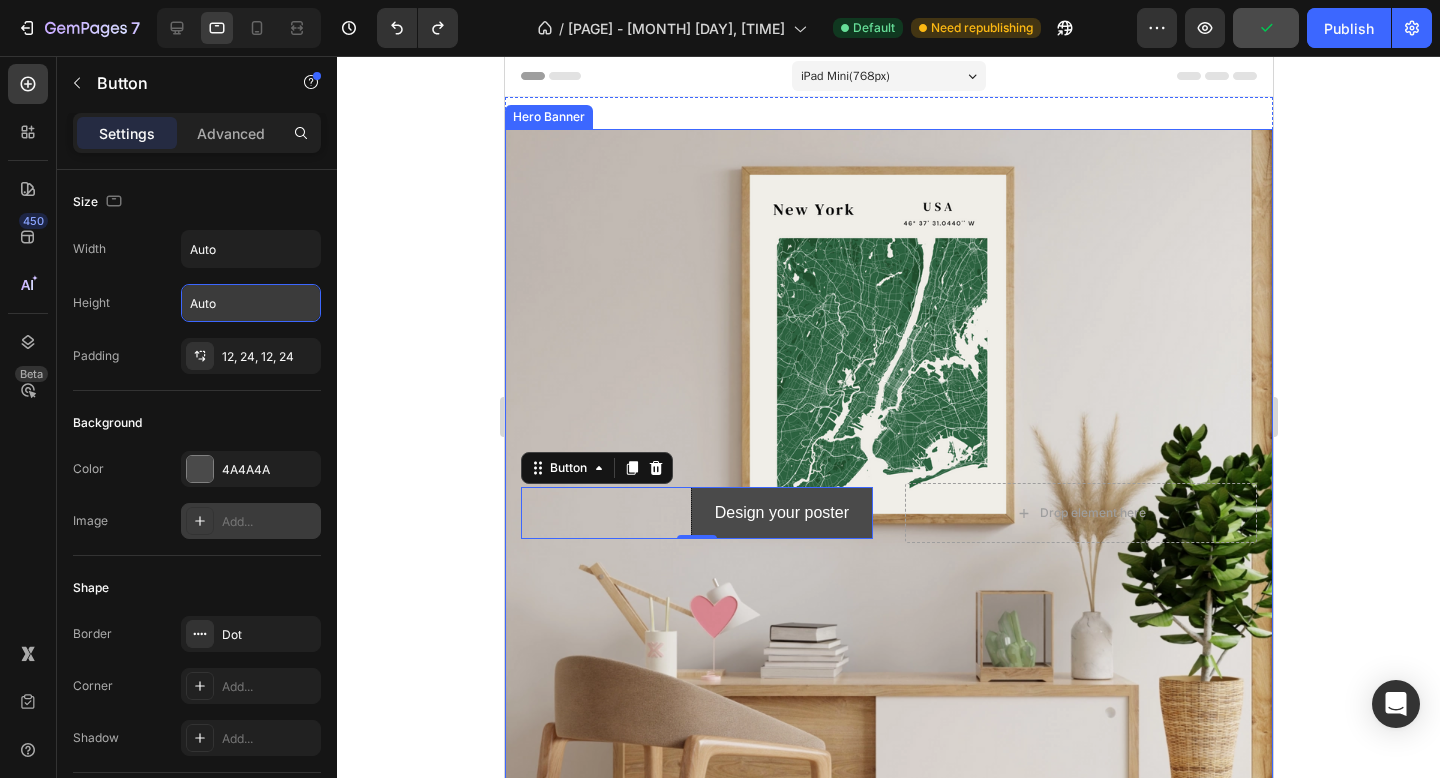 click at bounding box center [888, 513] 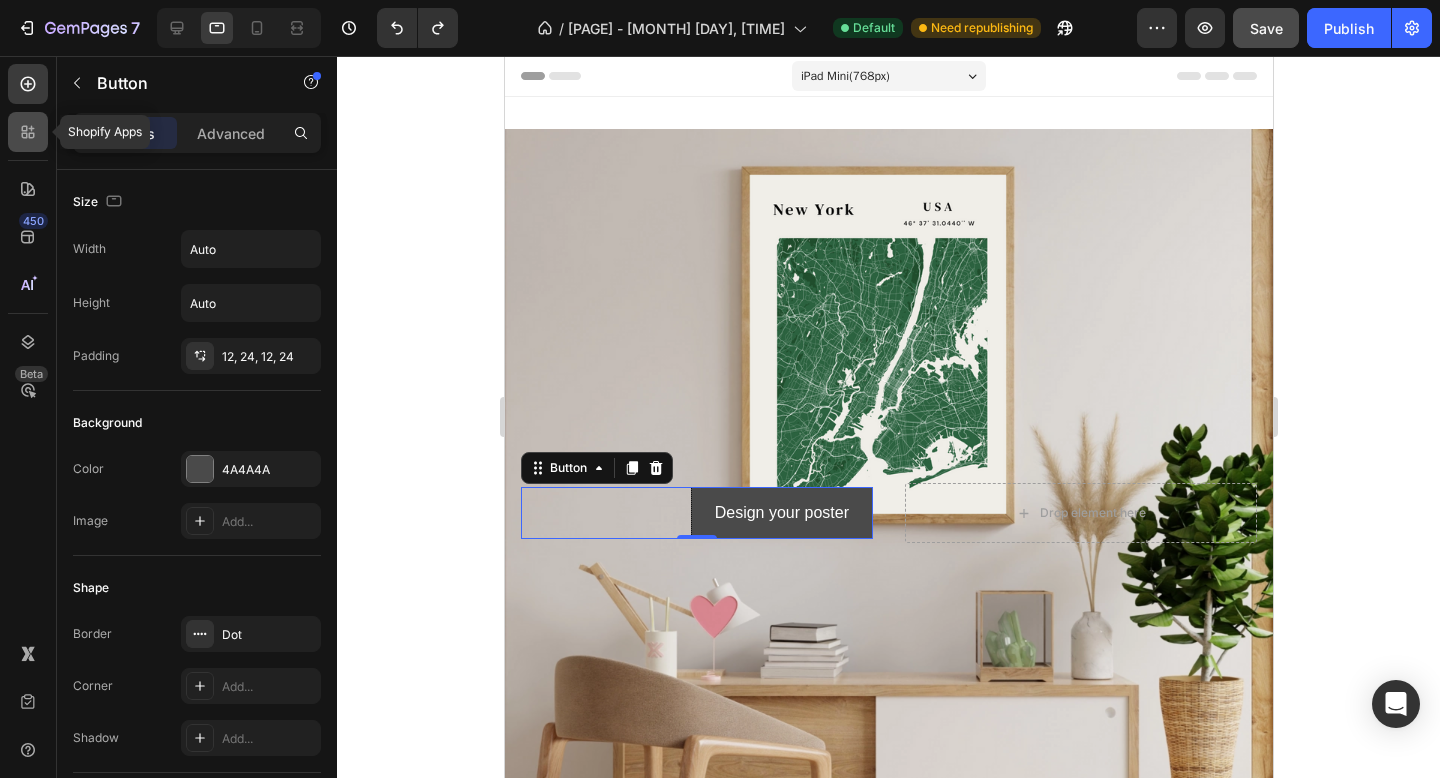 click 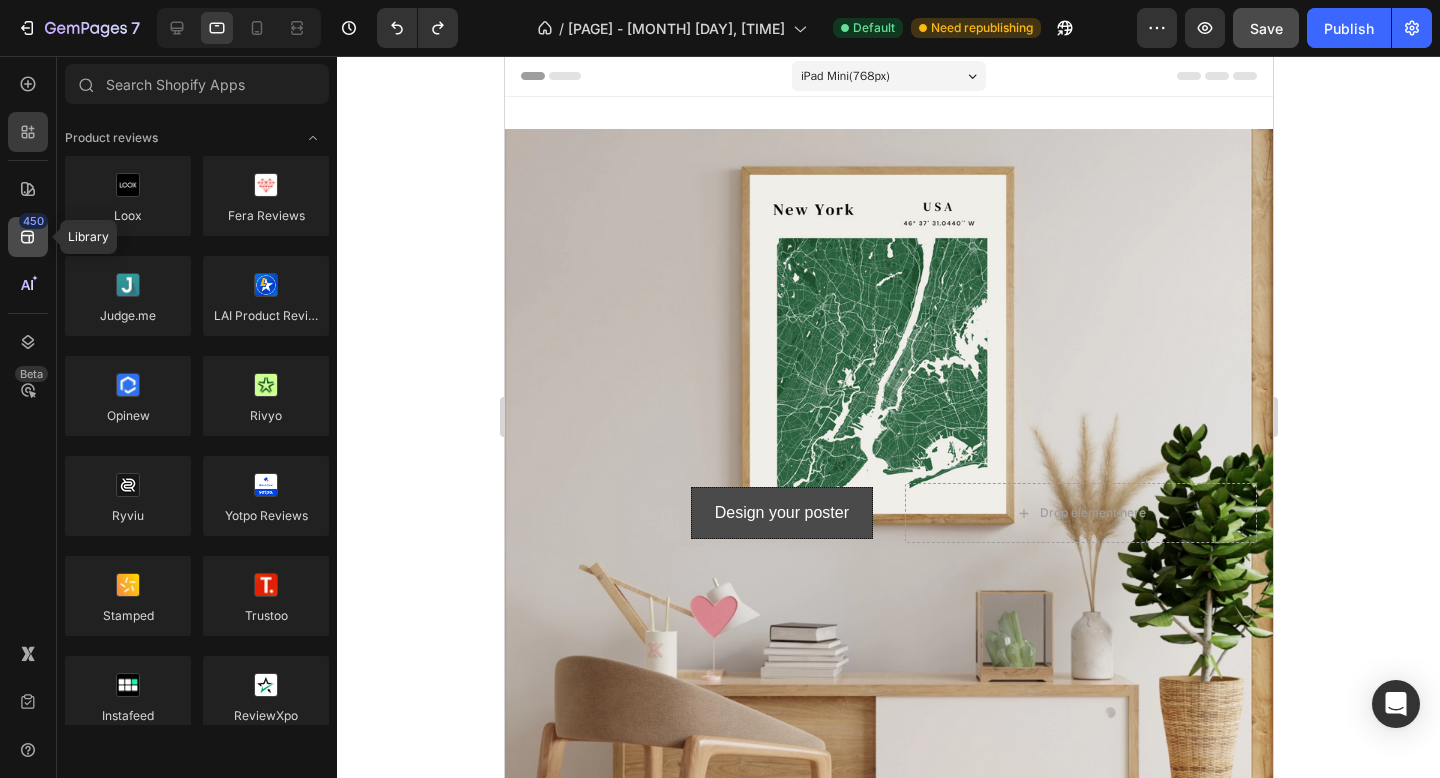 click 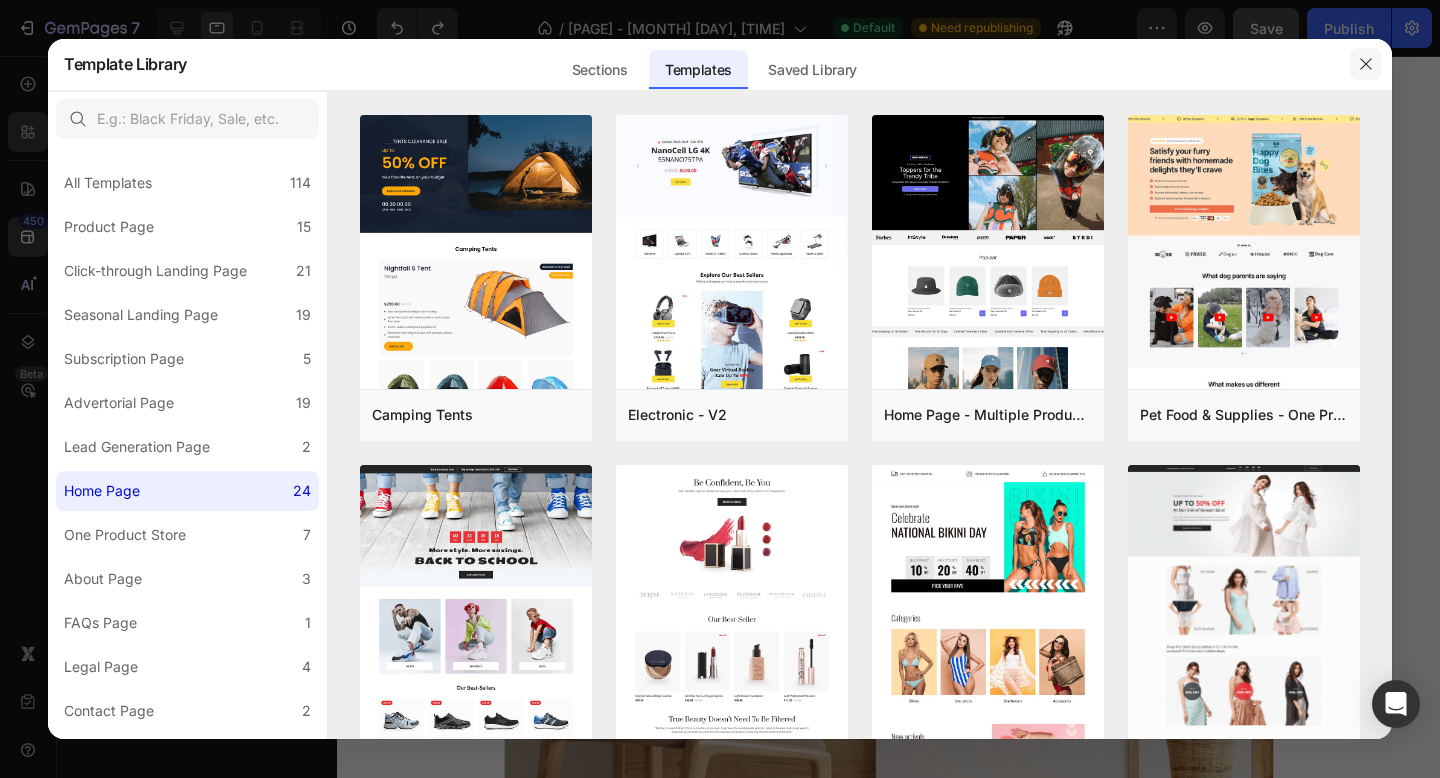 click at bounding box center [1366, 64] 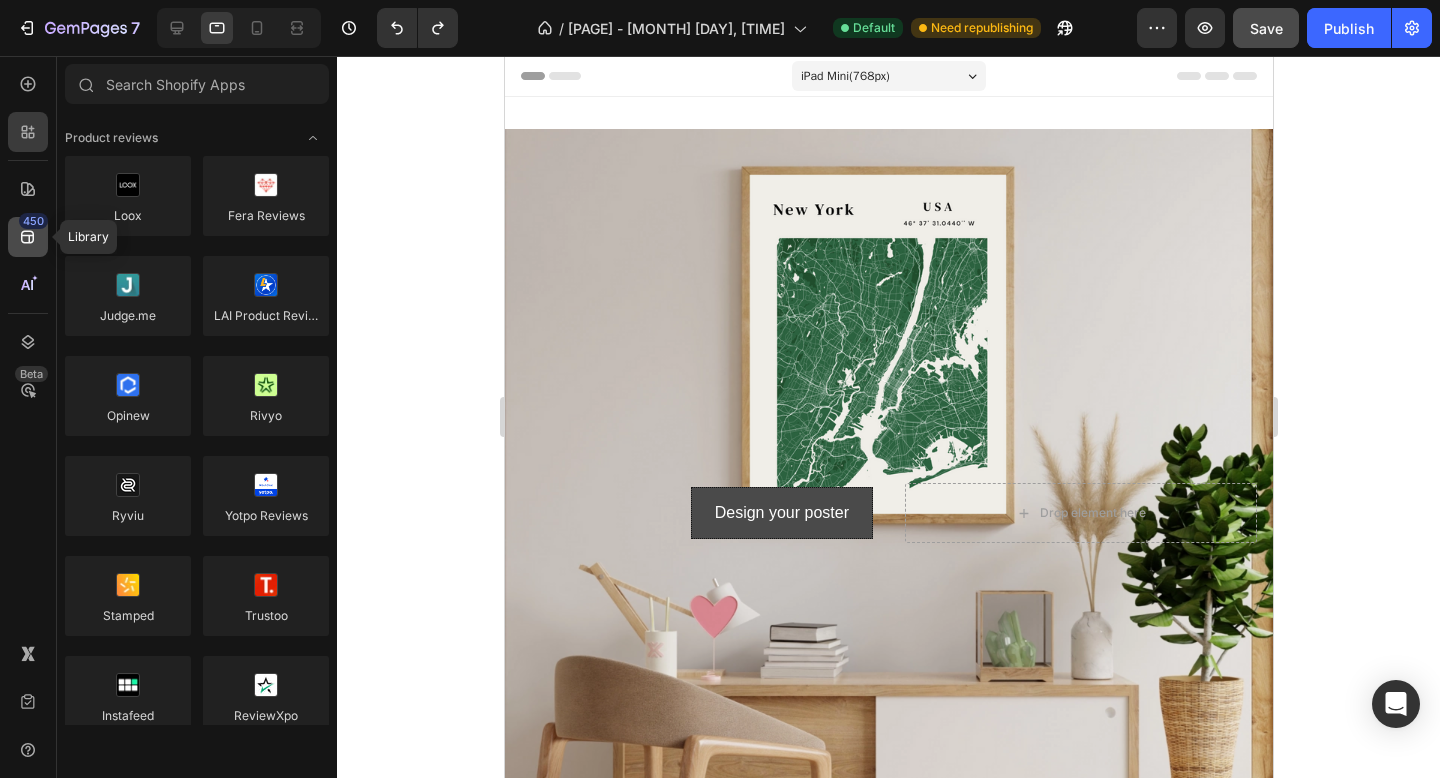 click on "450" 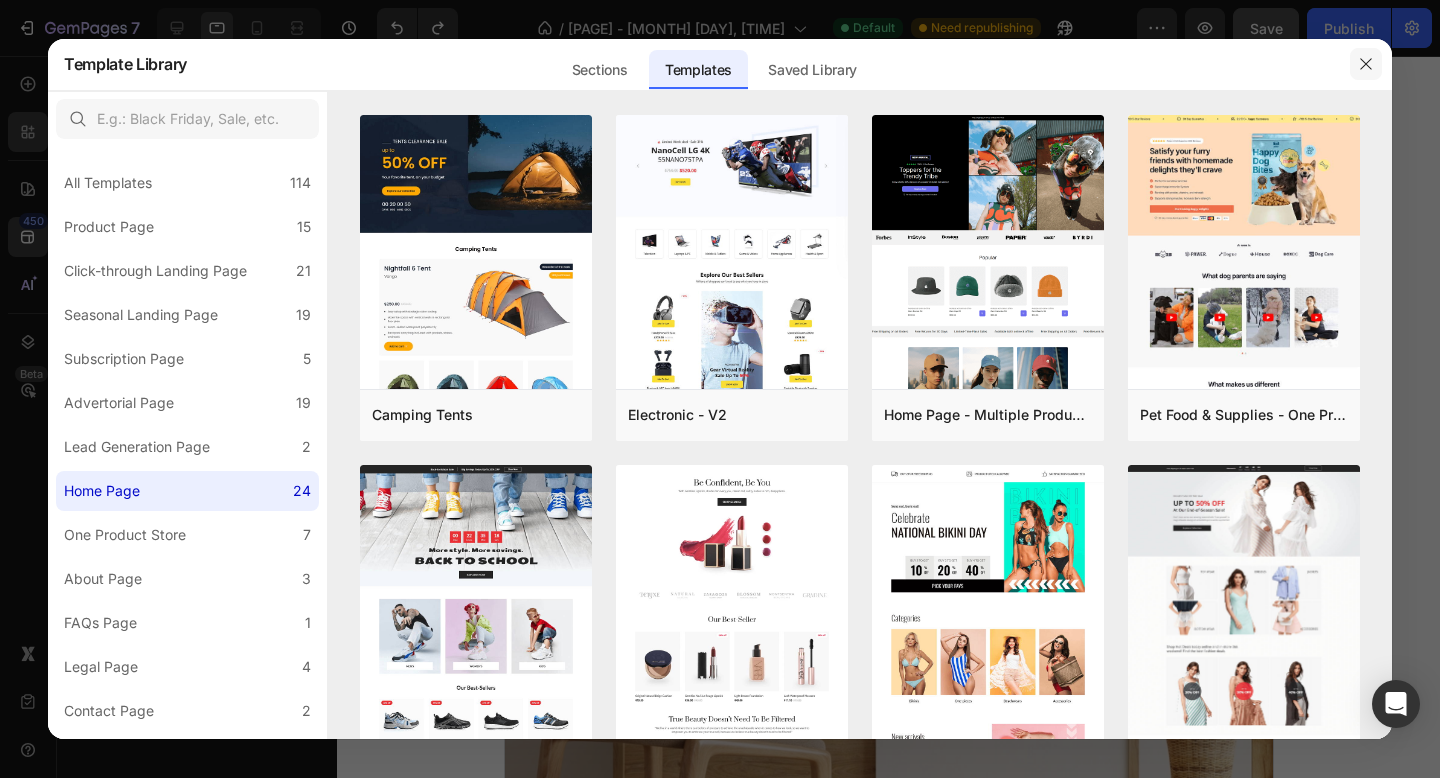 click 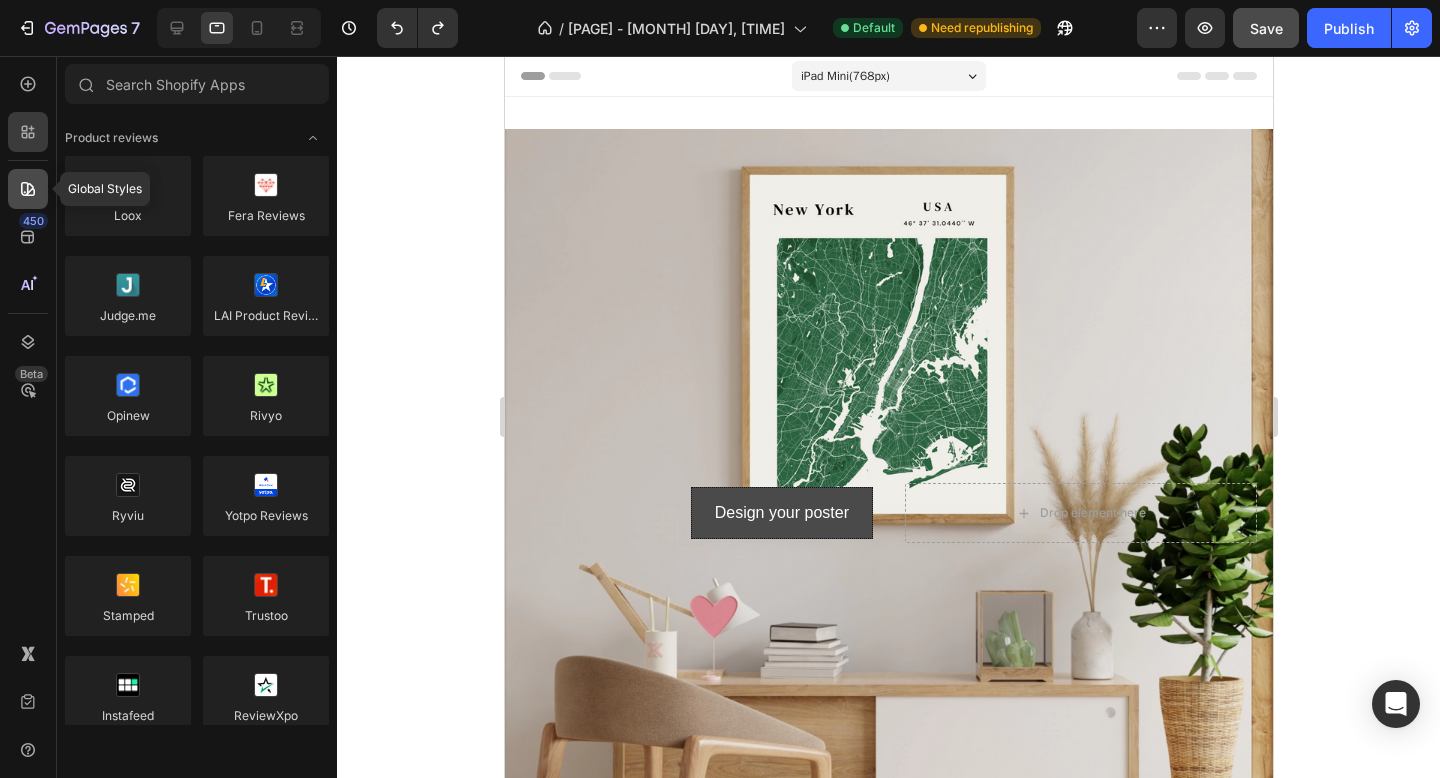 click 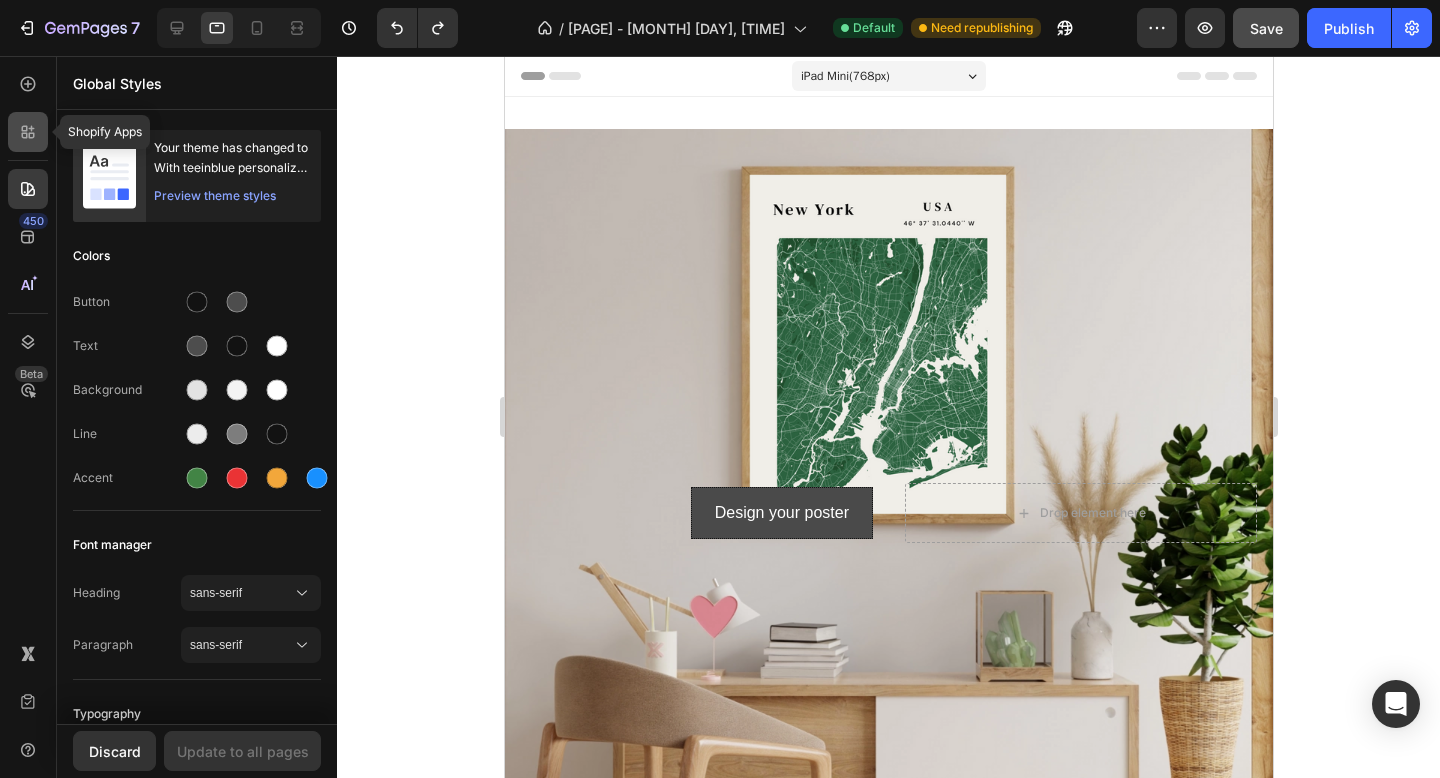 click 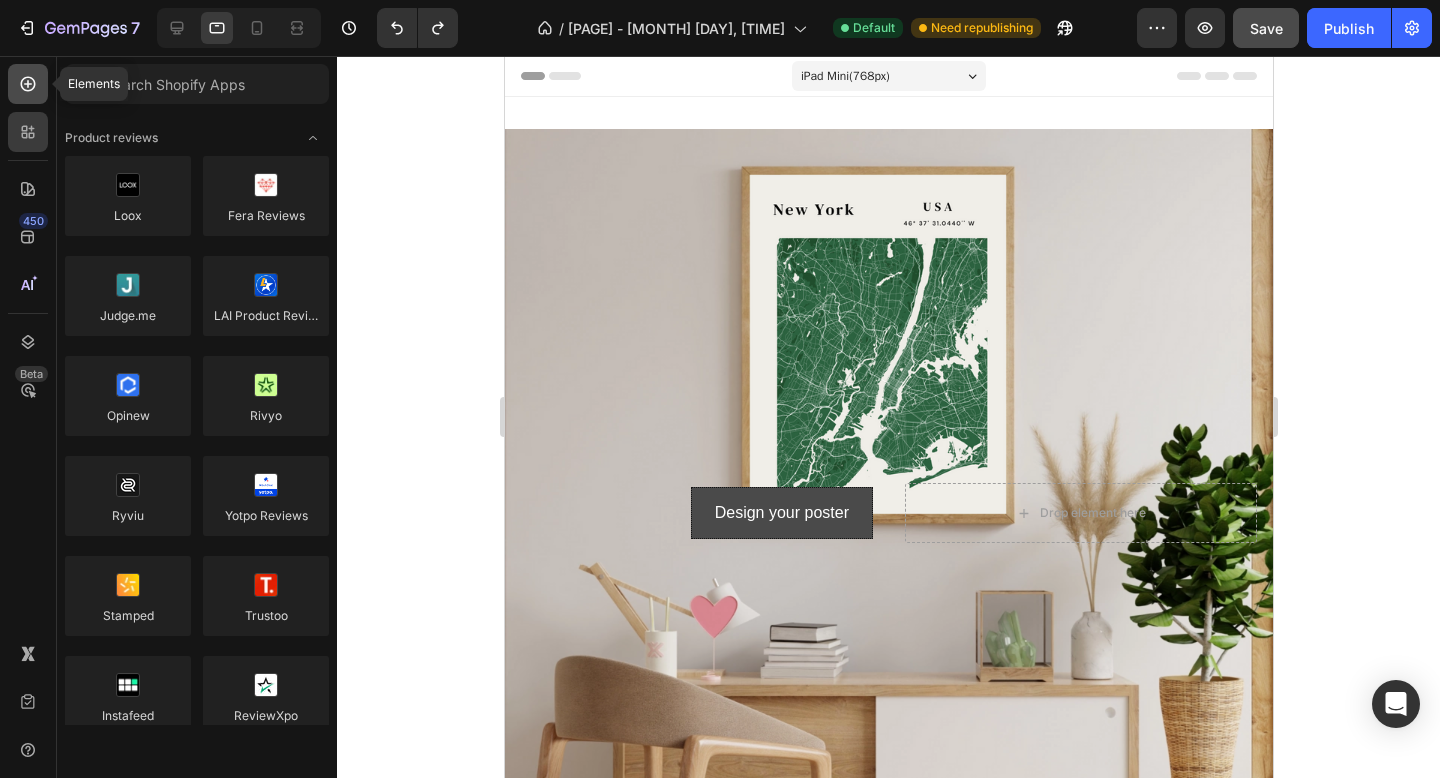 click 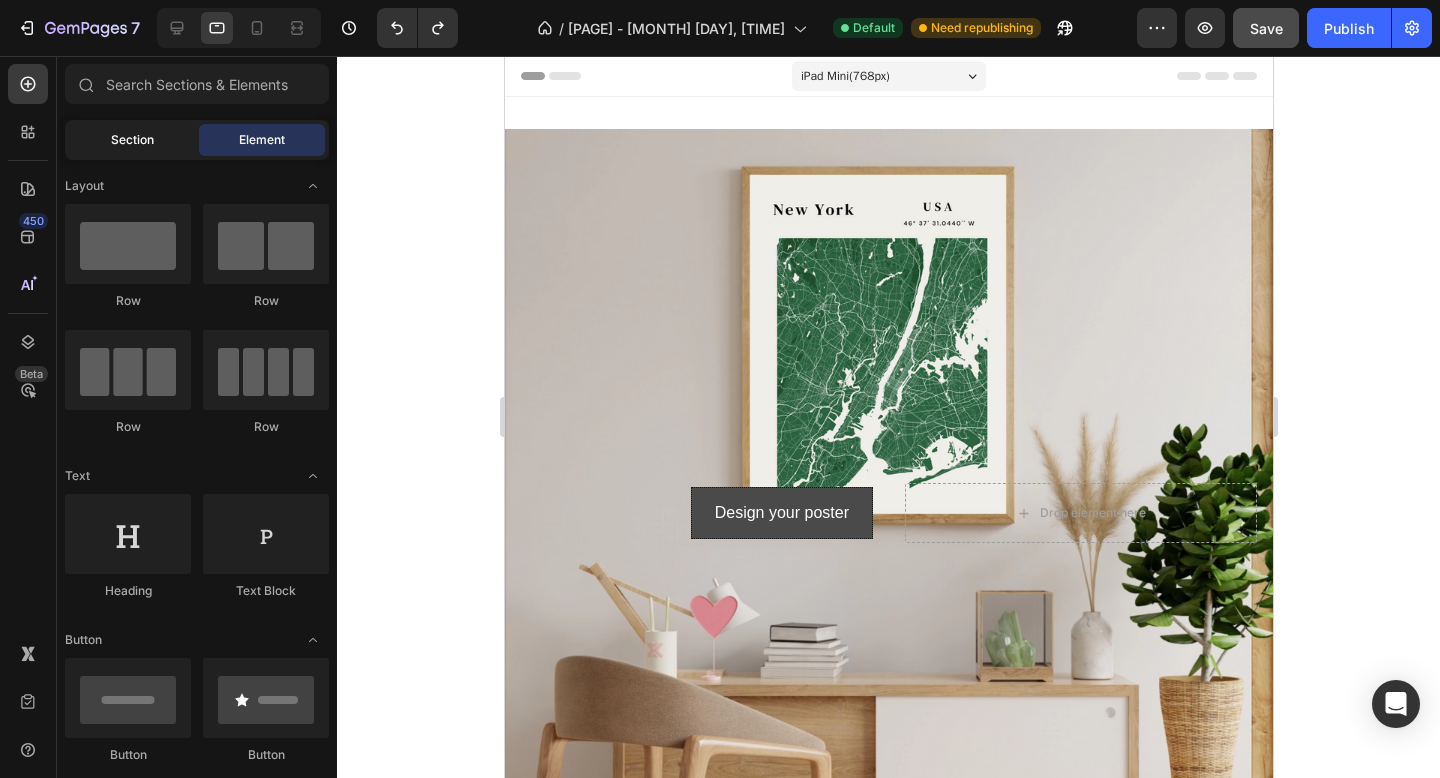 click on "Section" at bounding box center [132, 140] 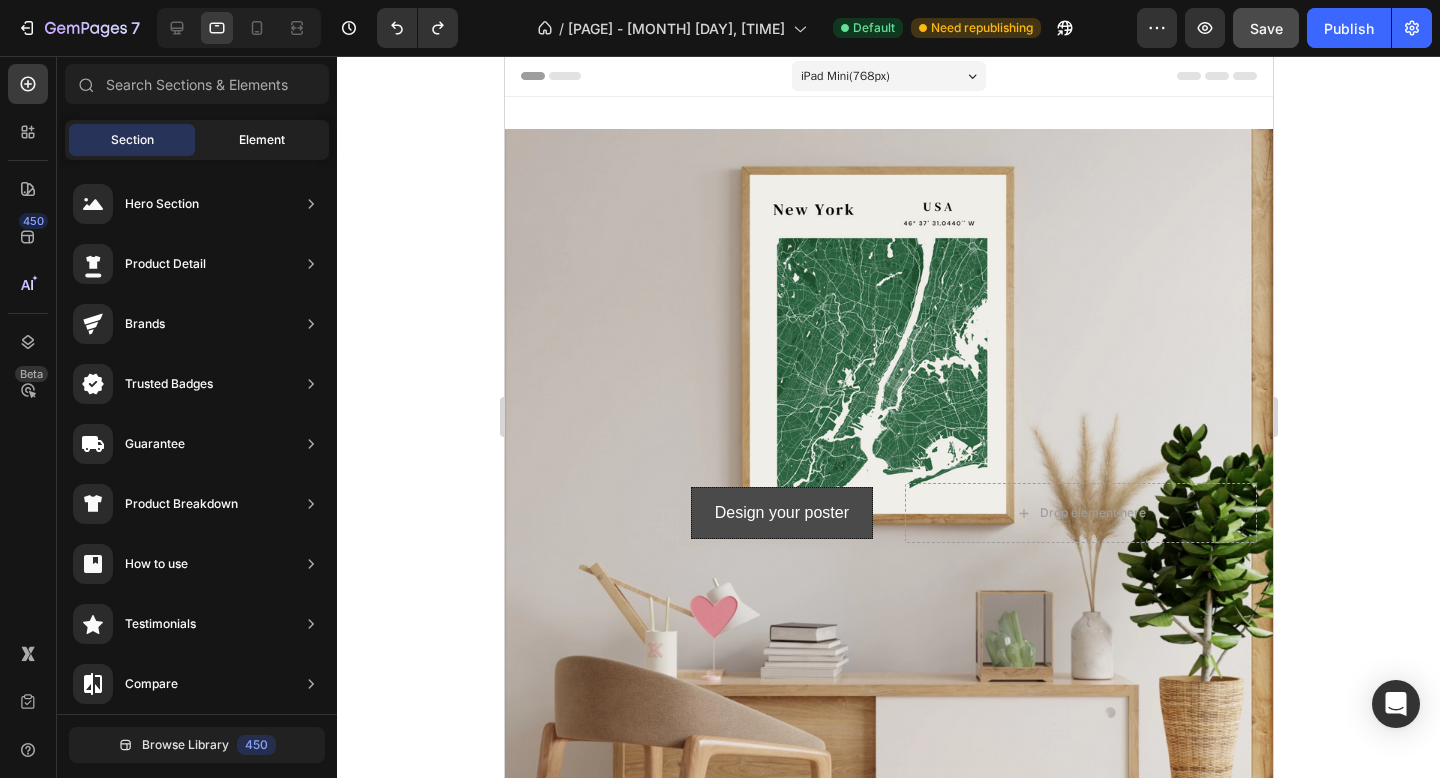 click on "Element" at bounding box center [262, 140] 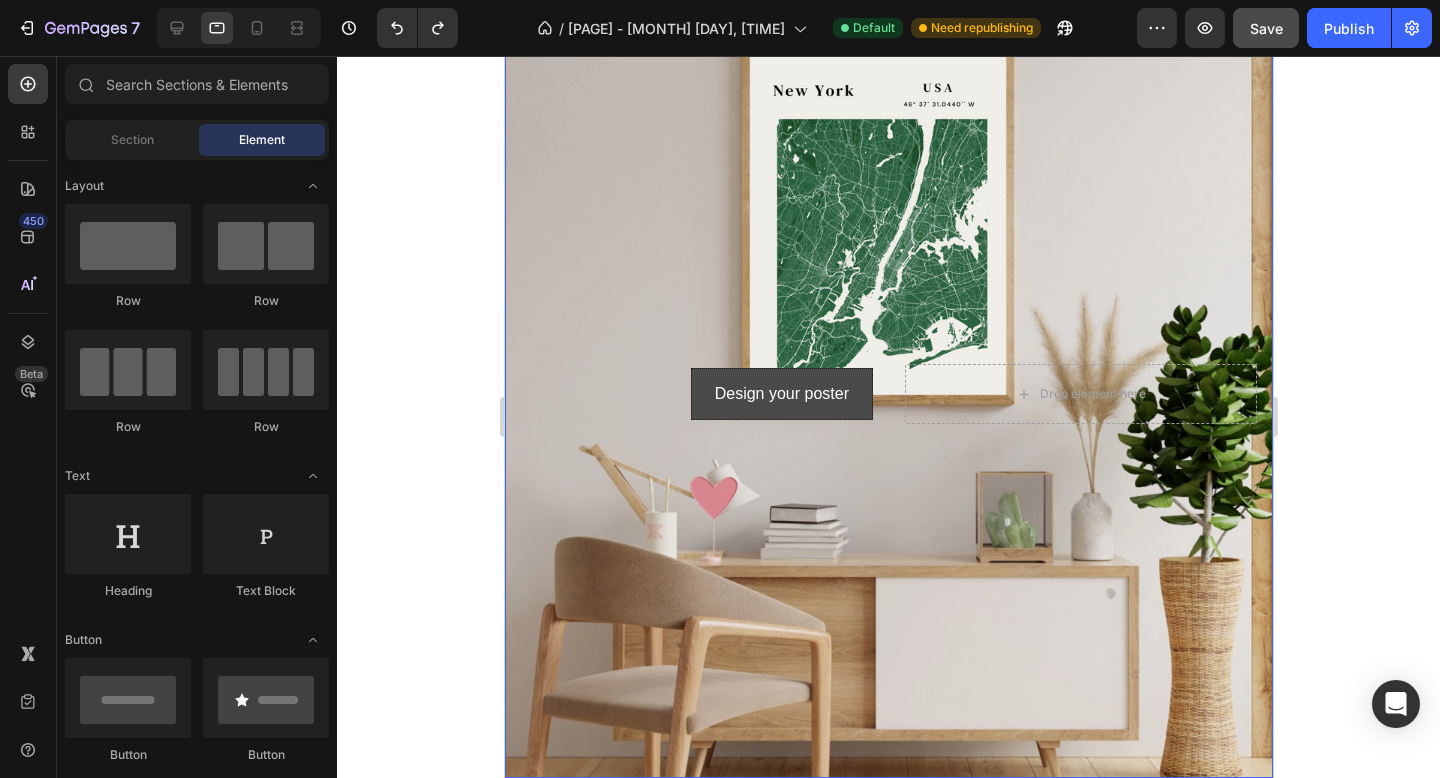 scroll, scrollTop: 125, scrollLeft: 0, axis: vertical 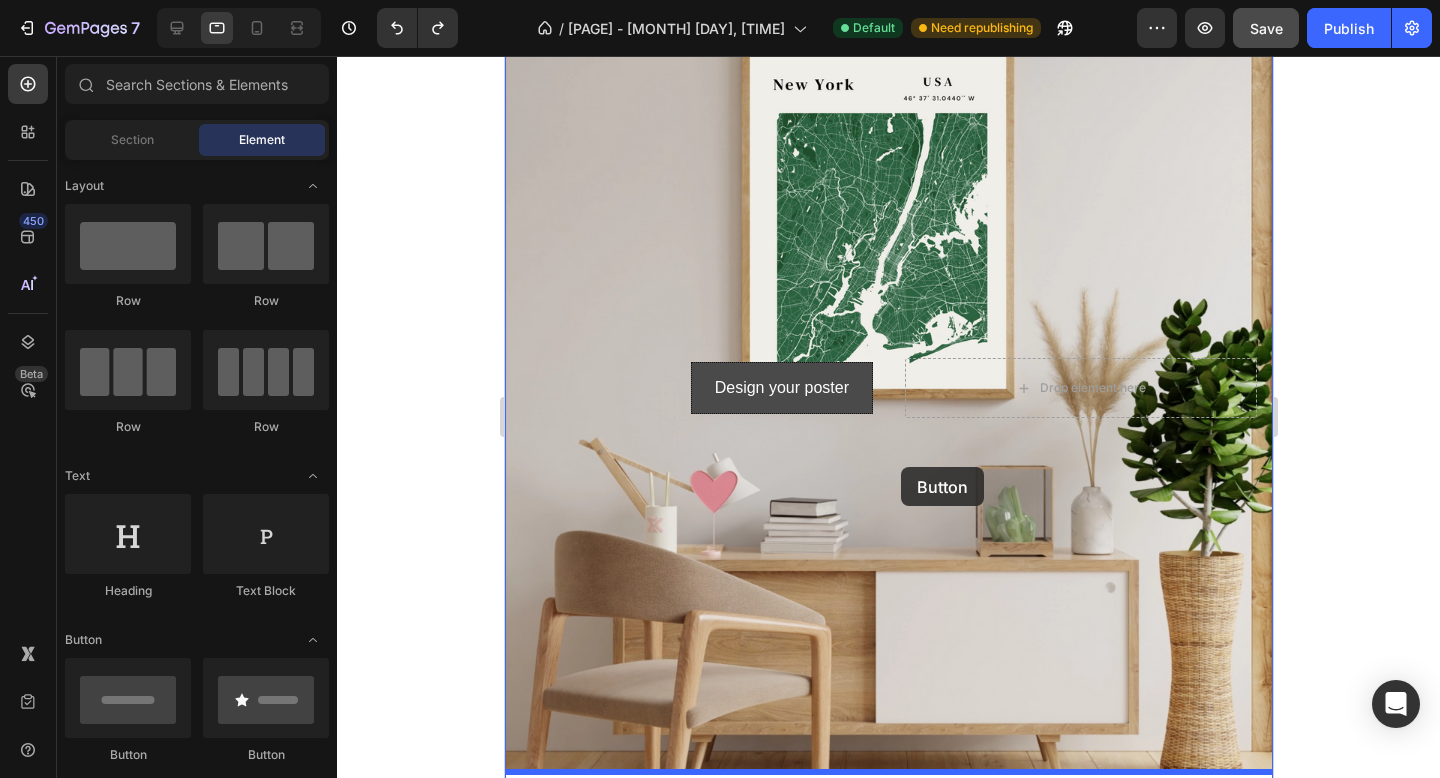 drag, startPoint x: 644, startPoint y: 752, endPoint x: 900, endPoint y: 467, distance: 383.094 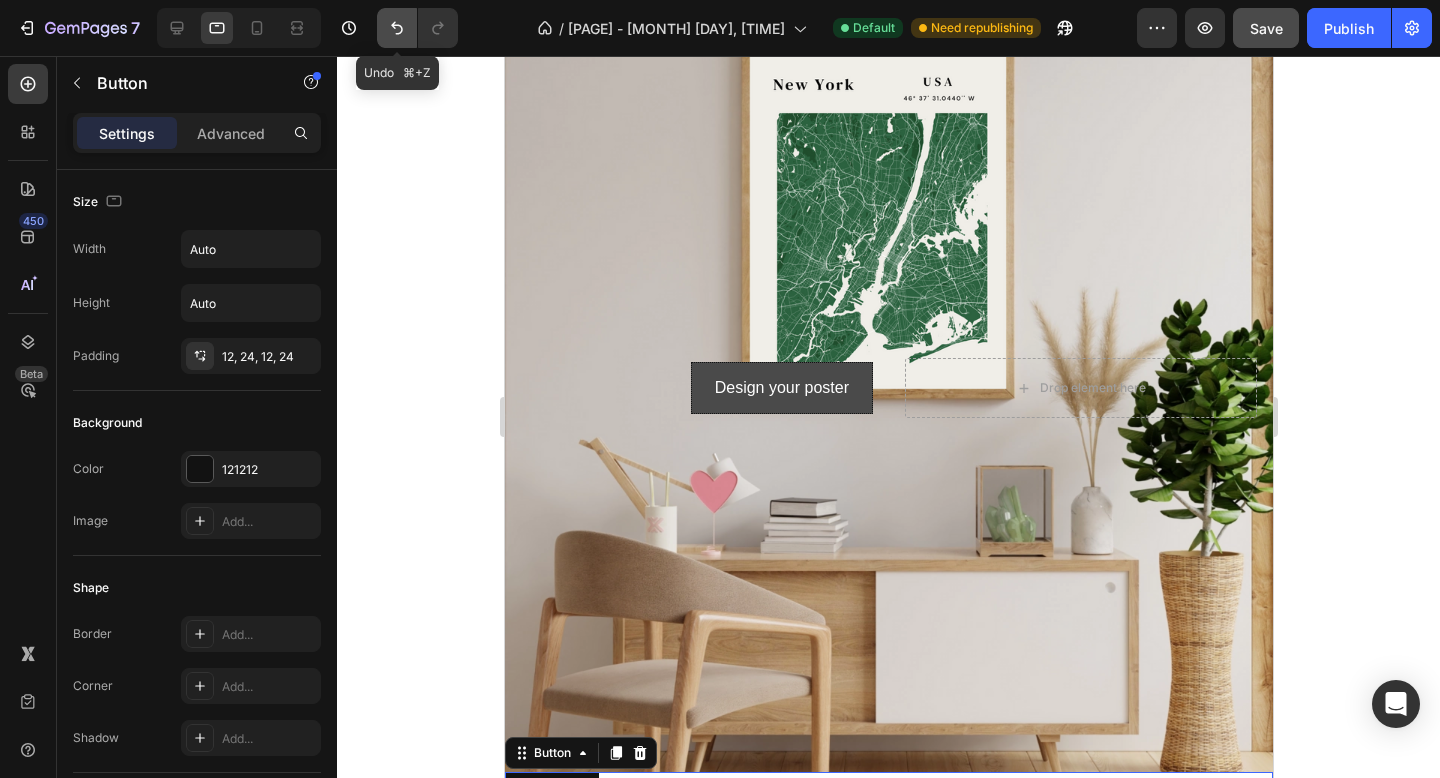 click 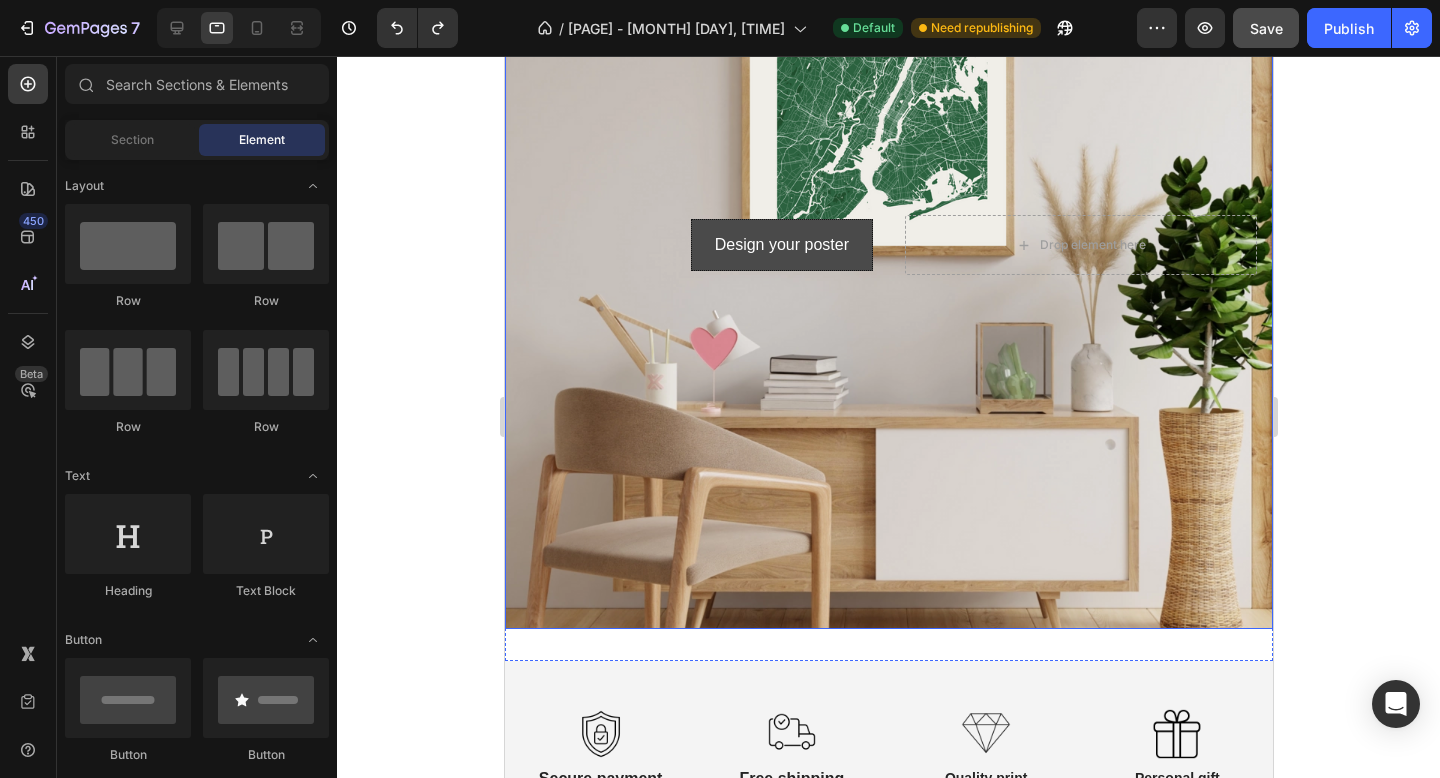 scroll, scrollTop: 228, scrollLeft: 0, axis: vertical 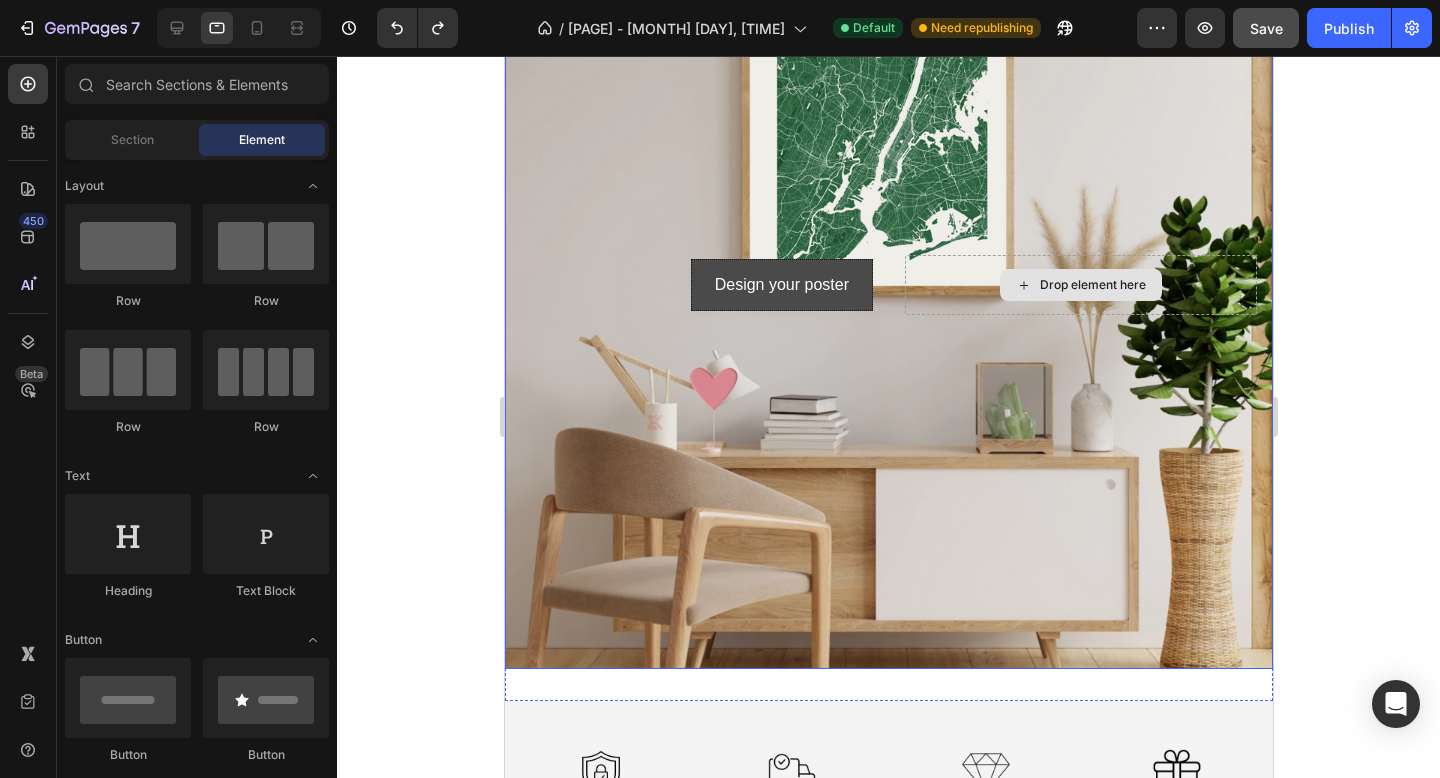 click on "Drop element here" at bounding box center [1080, 285] 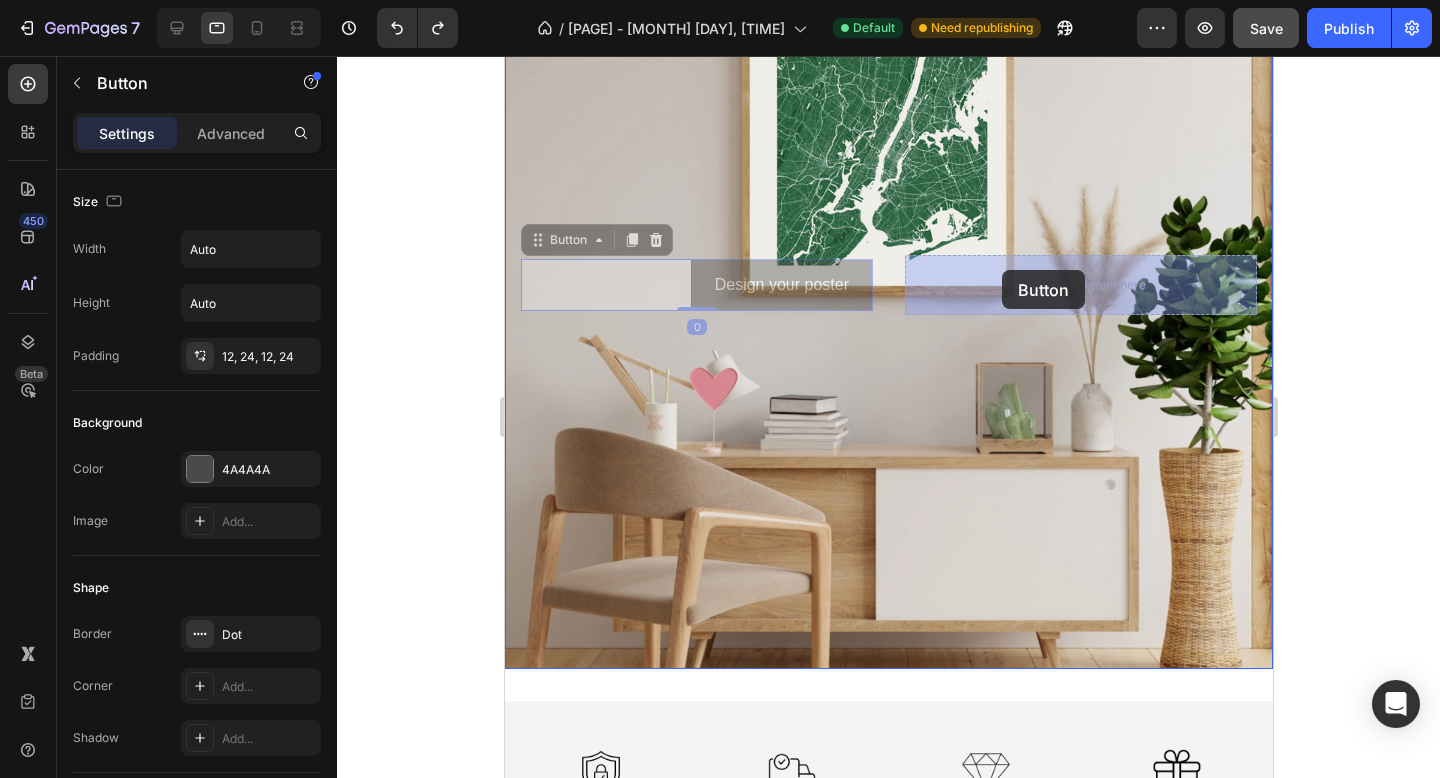 drag, startPoint x: 816, startPoint y: 296, endPoint x: 999, endPoint y: 270, distance: 184.83777 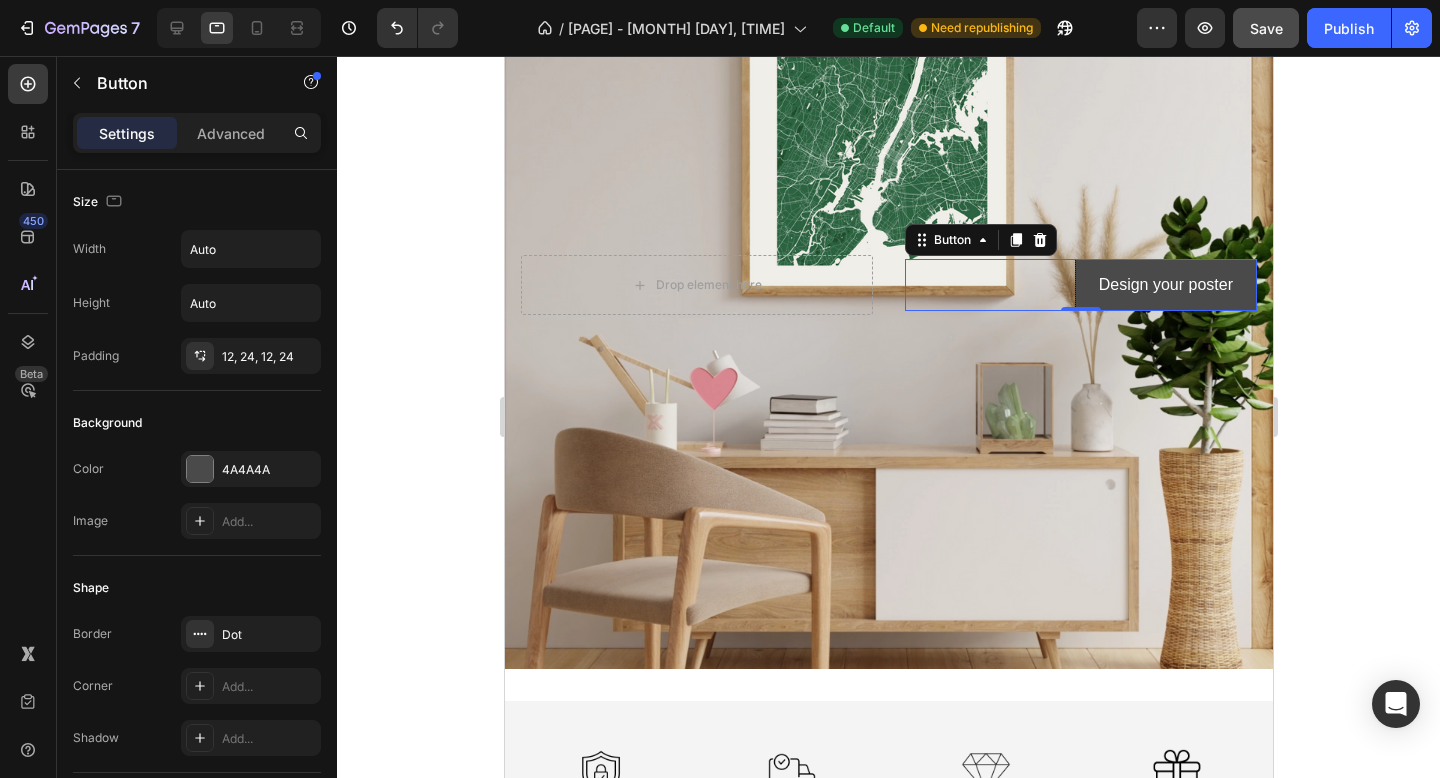click on "Design your poster Button   0" at bounding box center [1080, 285] 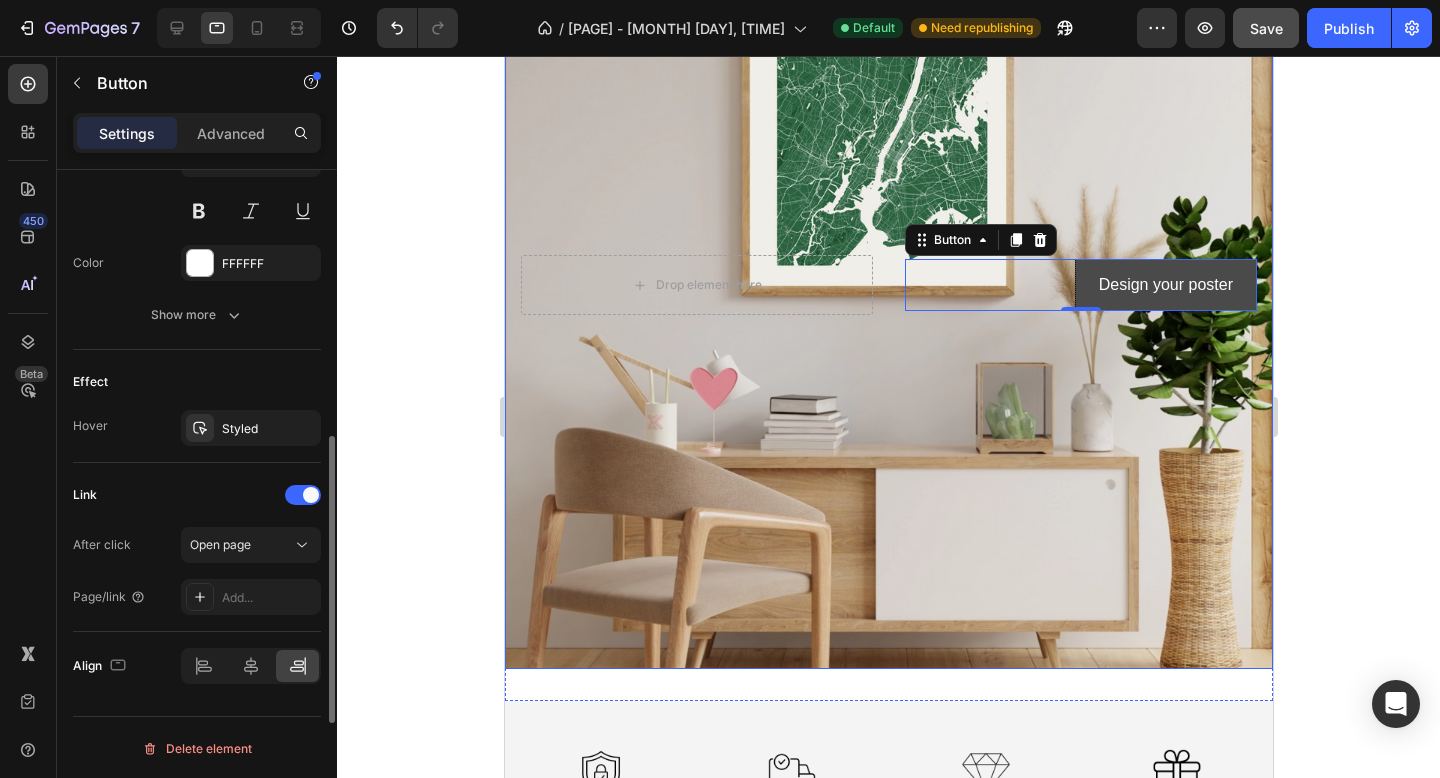 scroll, scrollTop: 873, scrollLeft: 0, axis: vertical 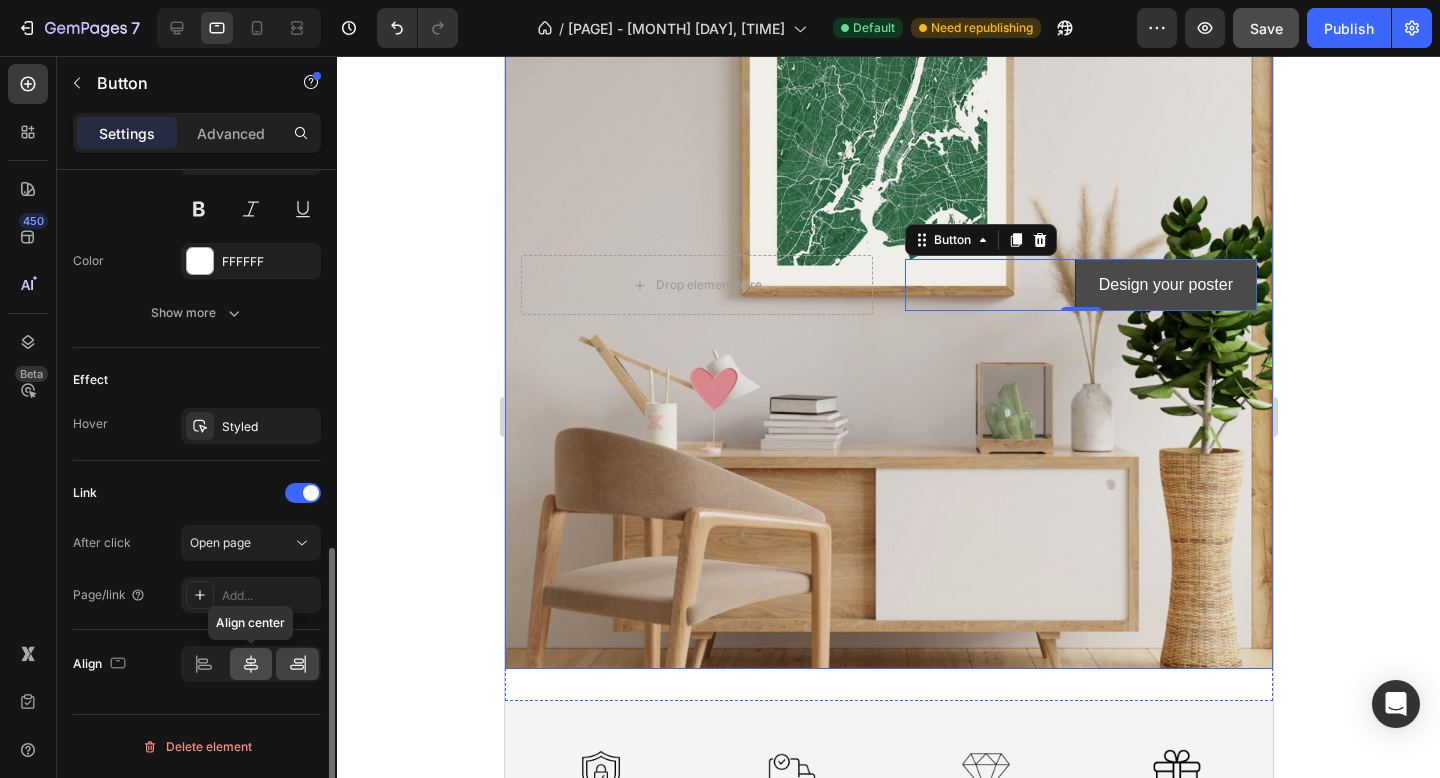 click 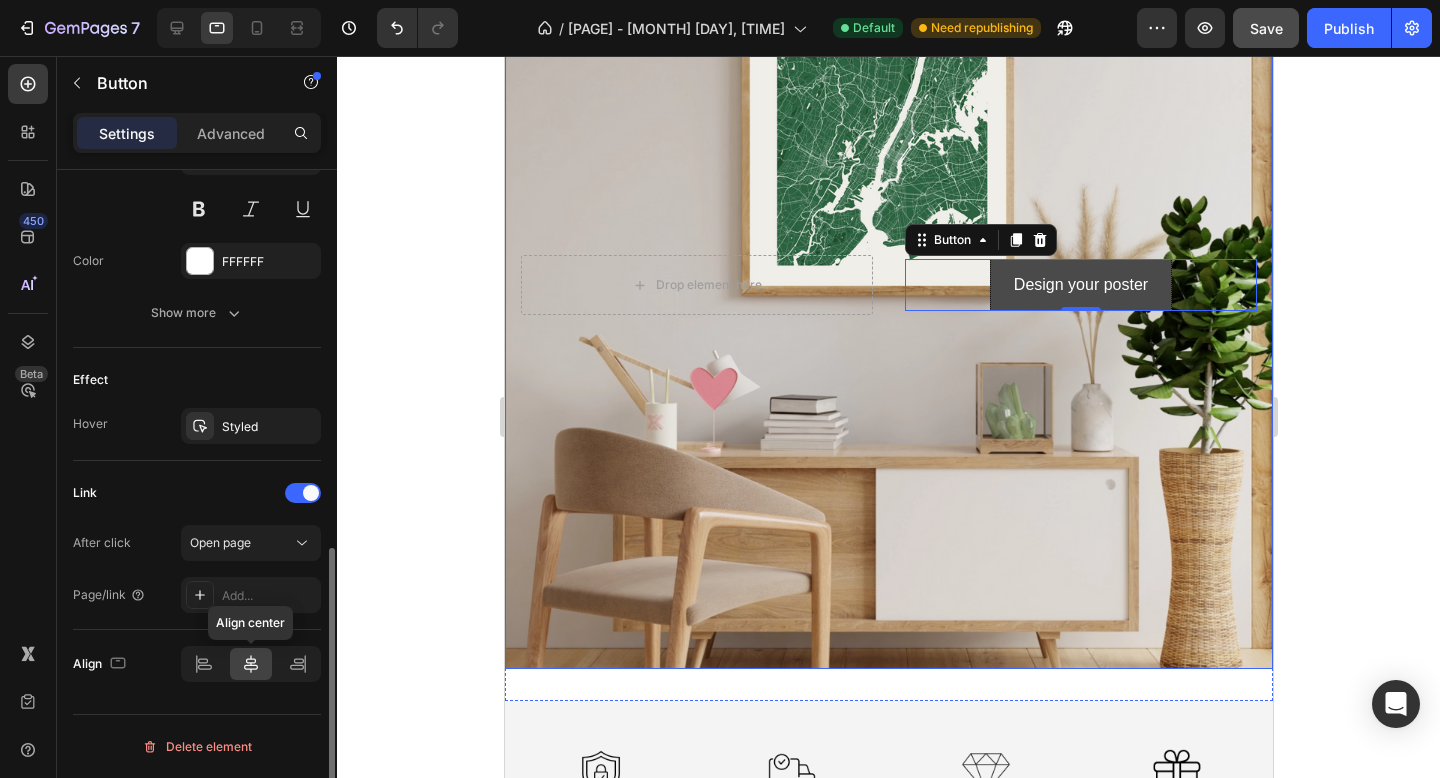 click 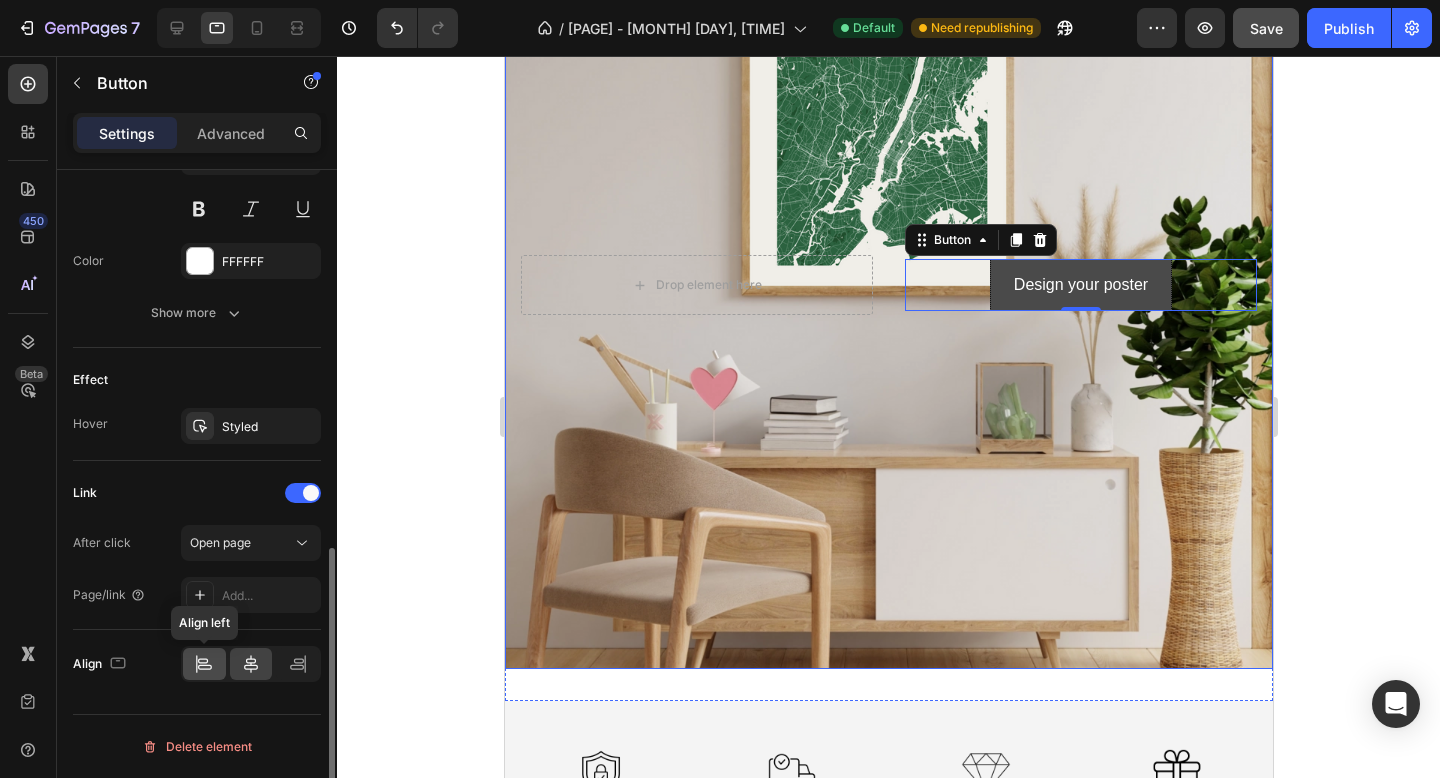 click 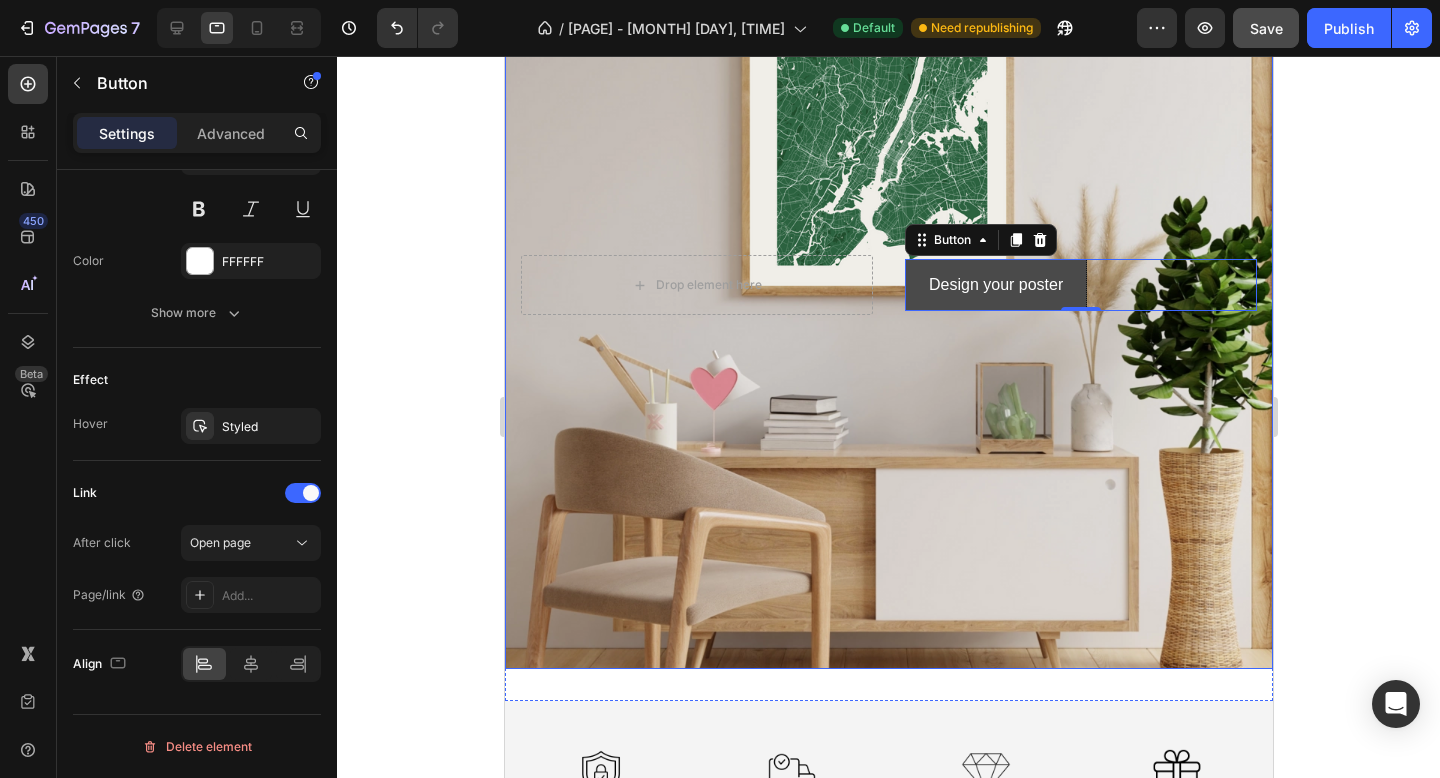 click at bounding box center [888, 285] 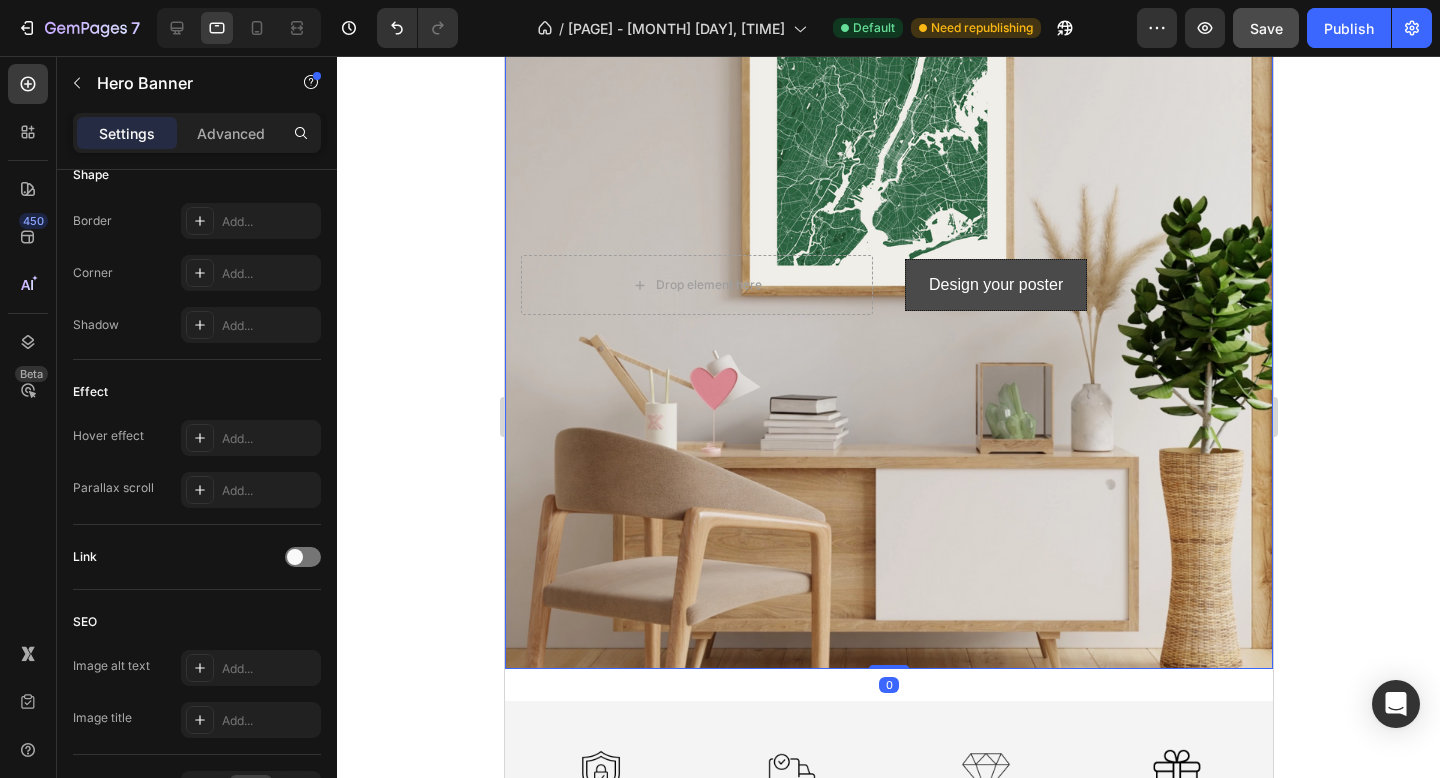 scroll, scrollTop: 0, scrollLeft: 0, axis: both 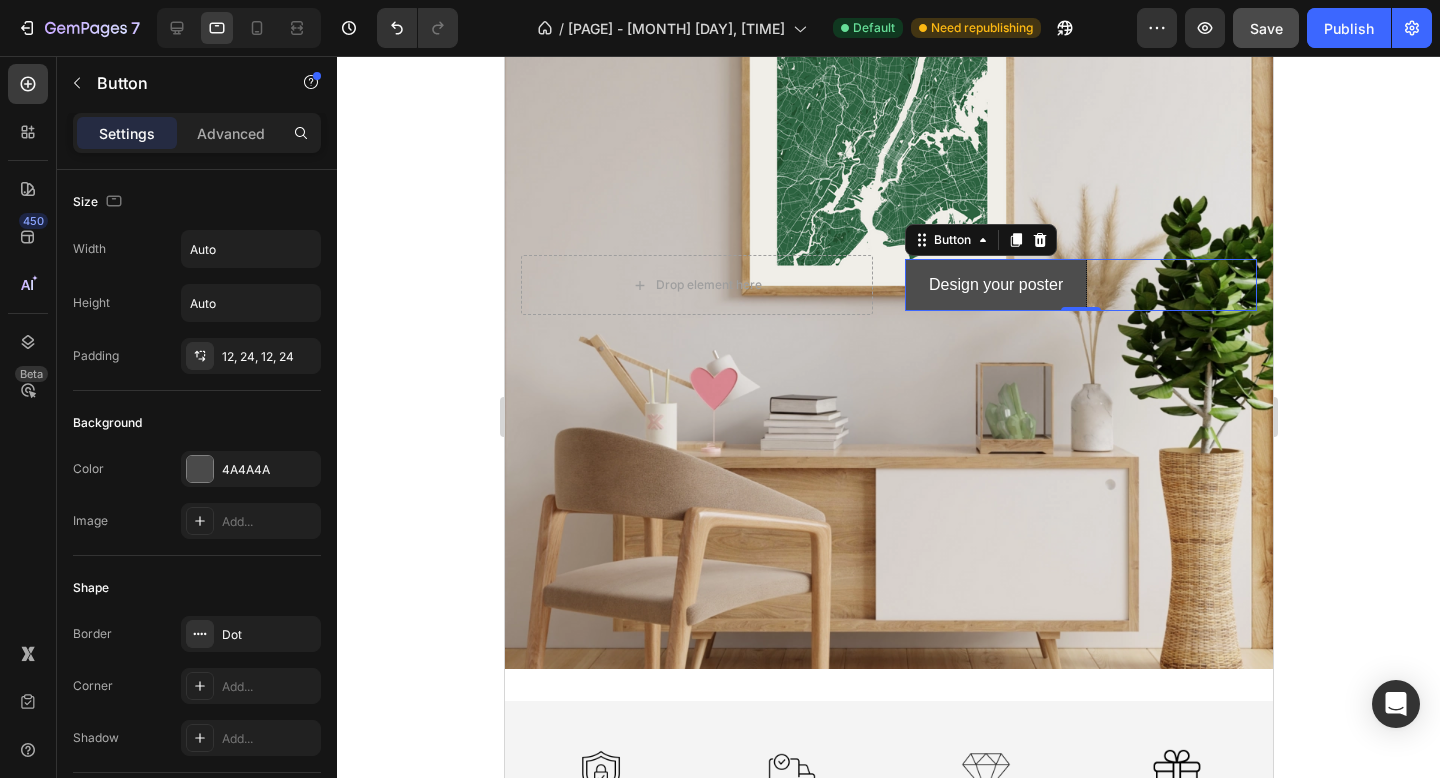 click on "Design your poster" at bounding box center (995, 285) 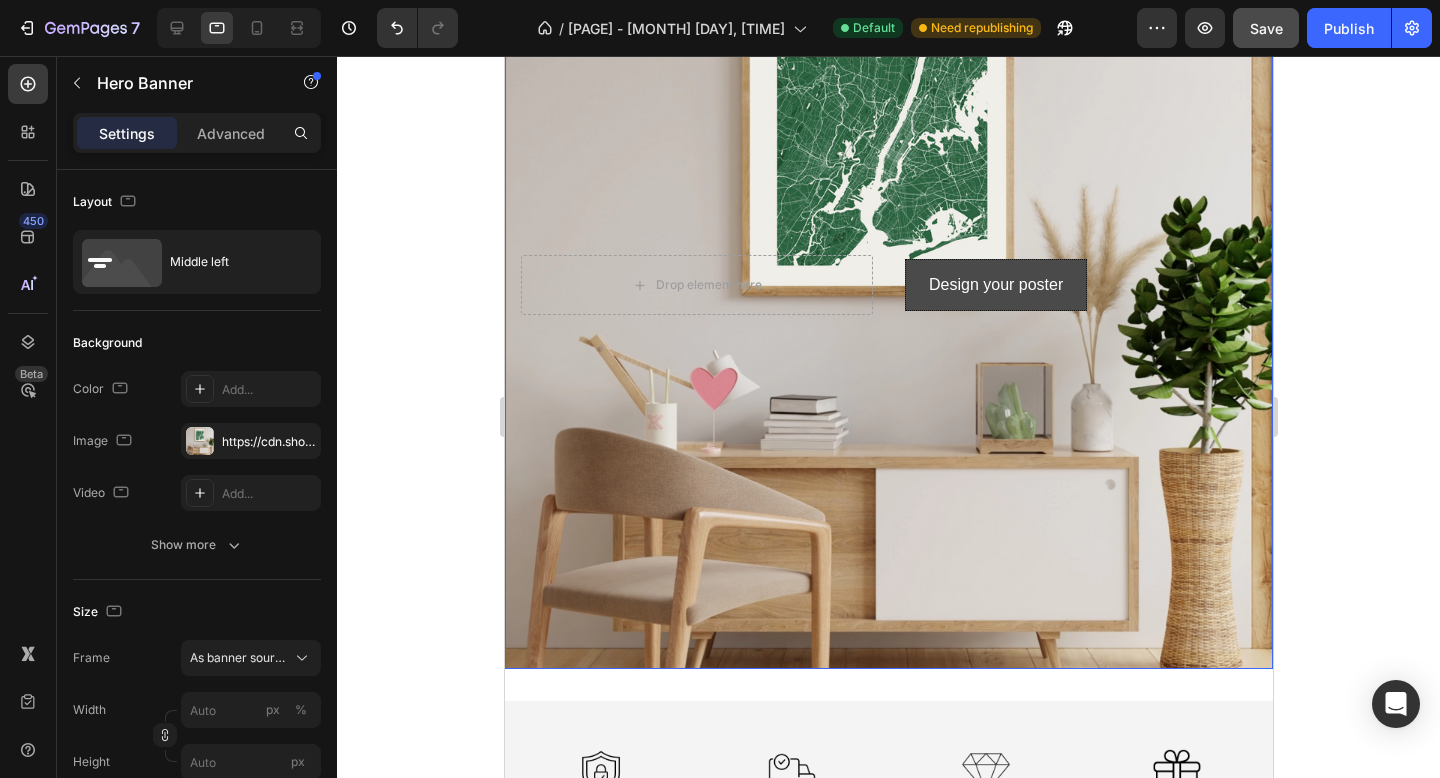 click at bounding box center [888, 285] 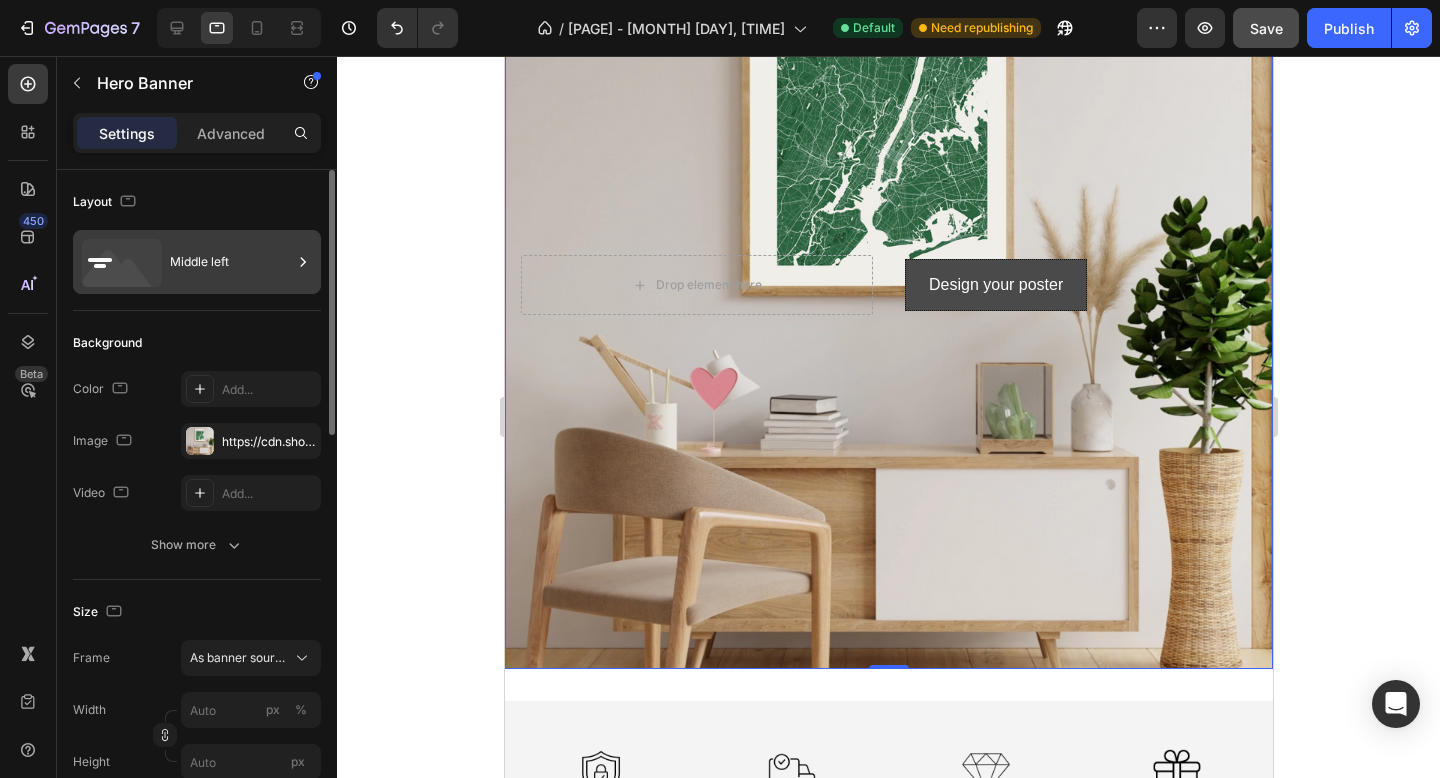 click on "Middle left" at bounding box center [231, 262] 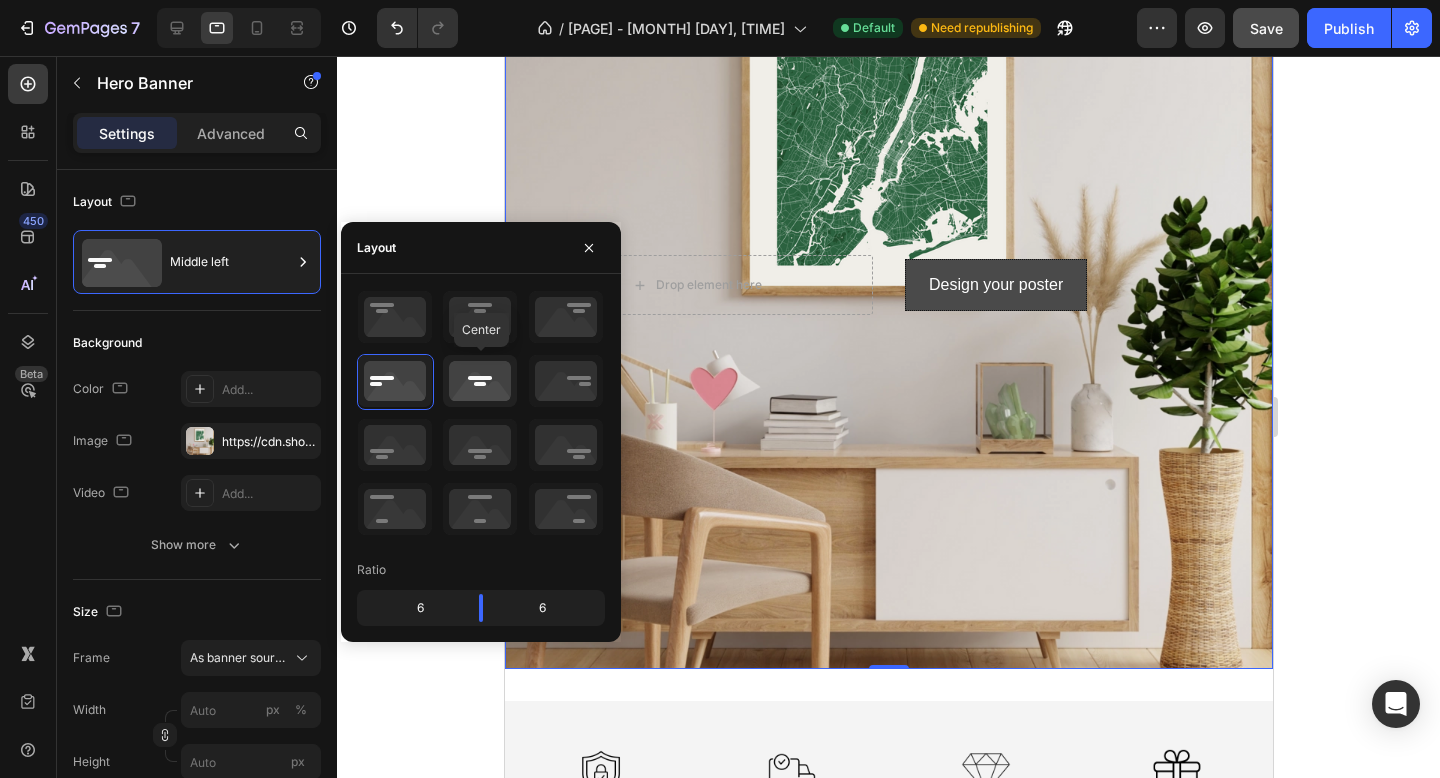 click 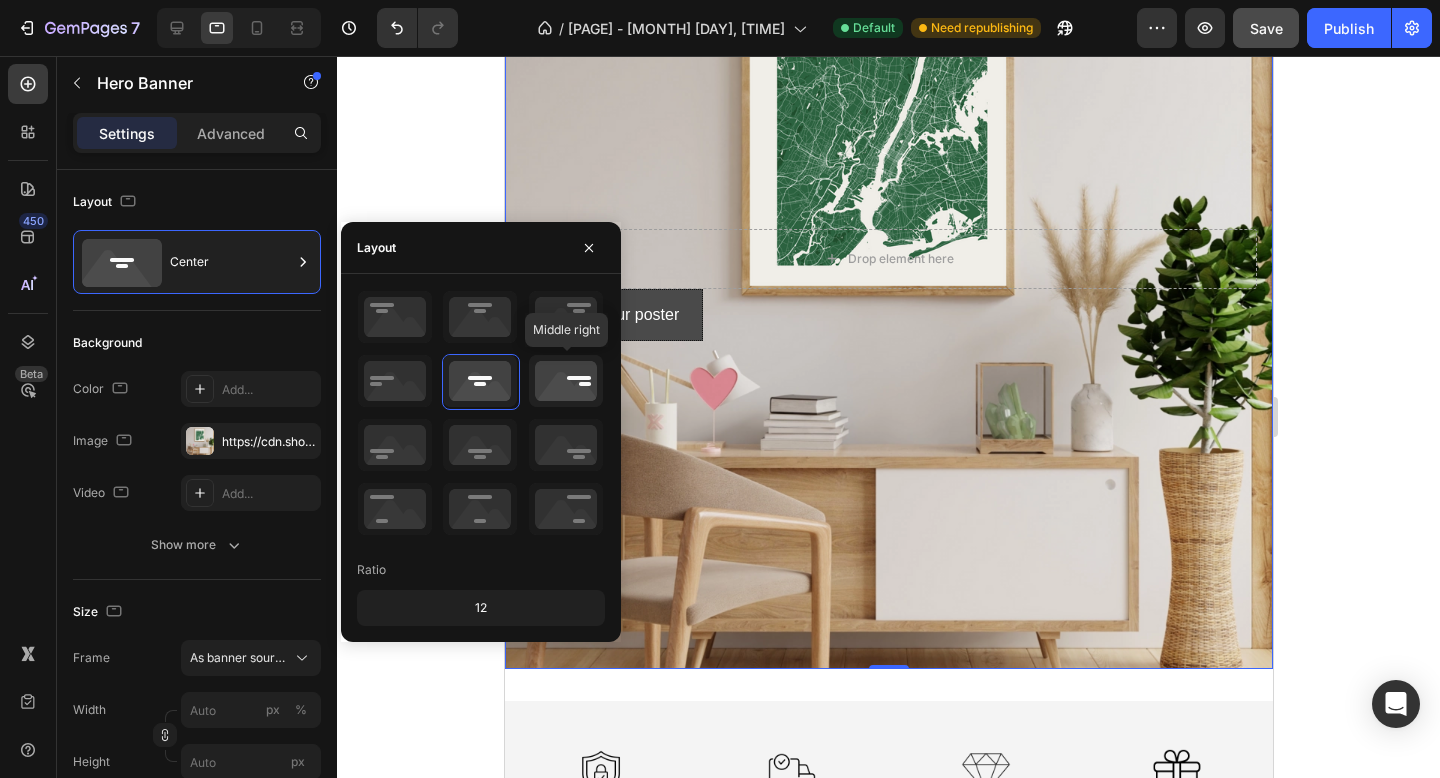 click 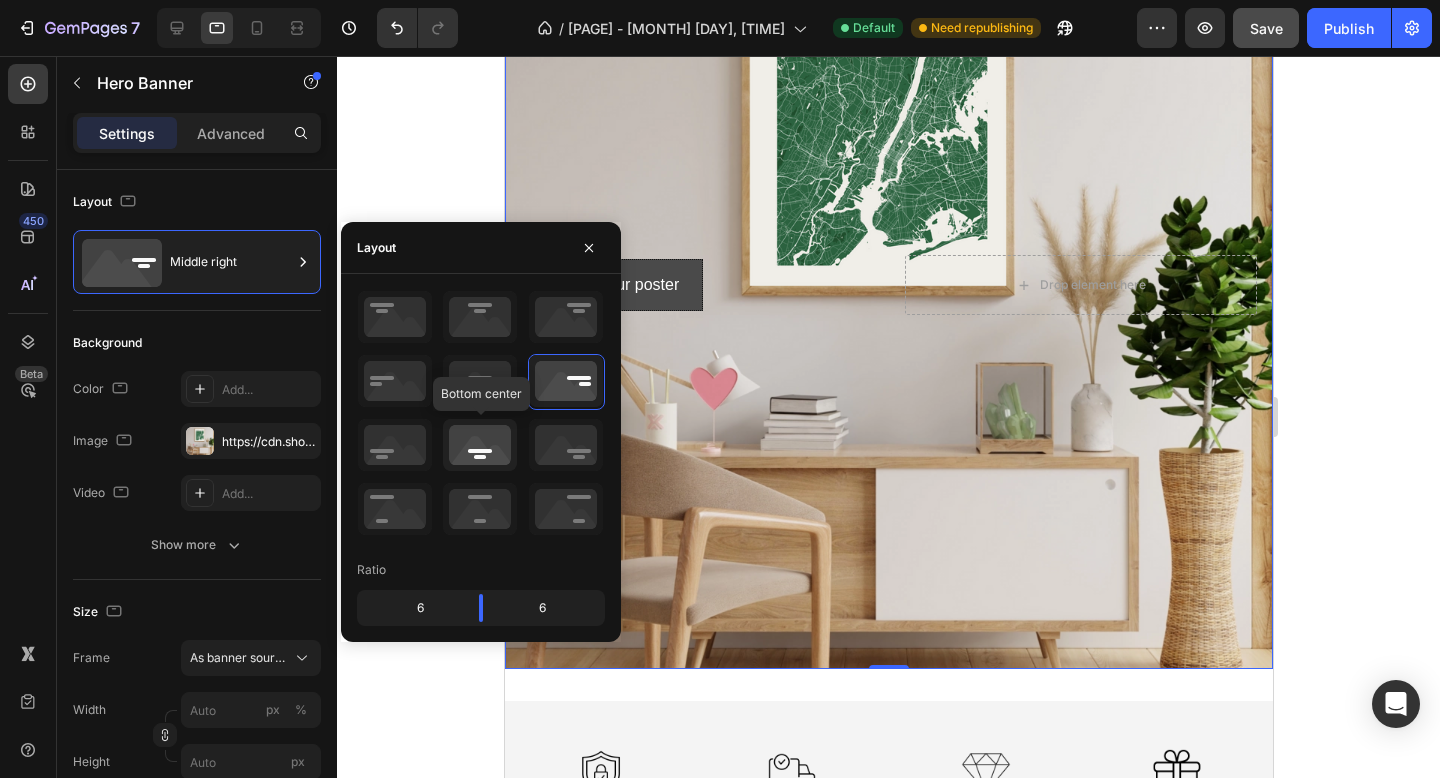 click 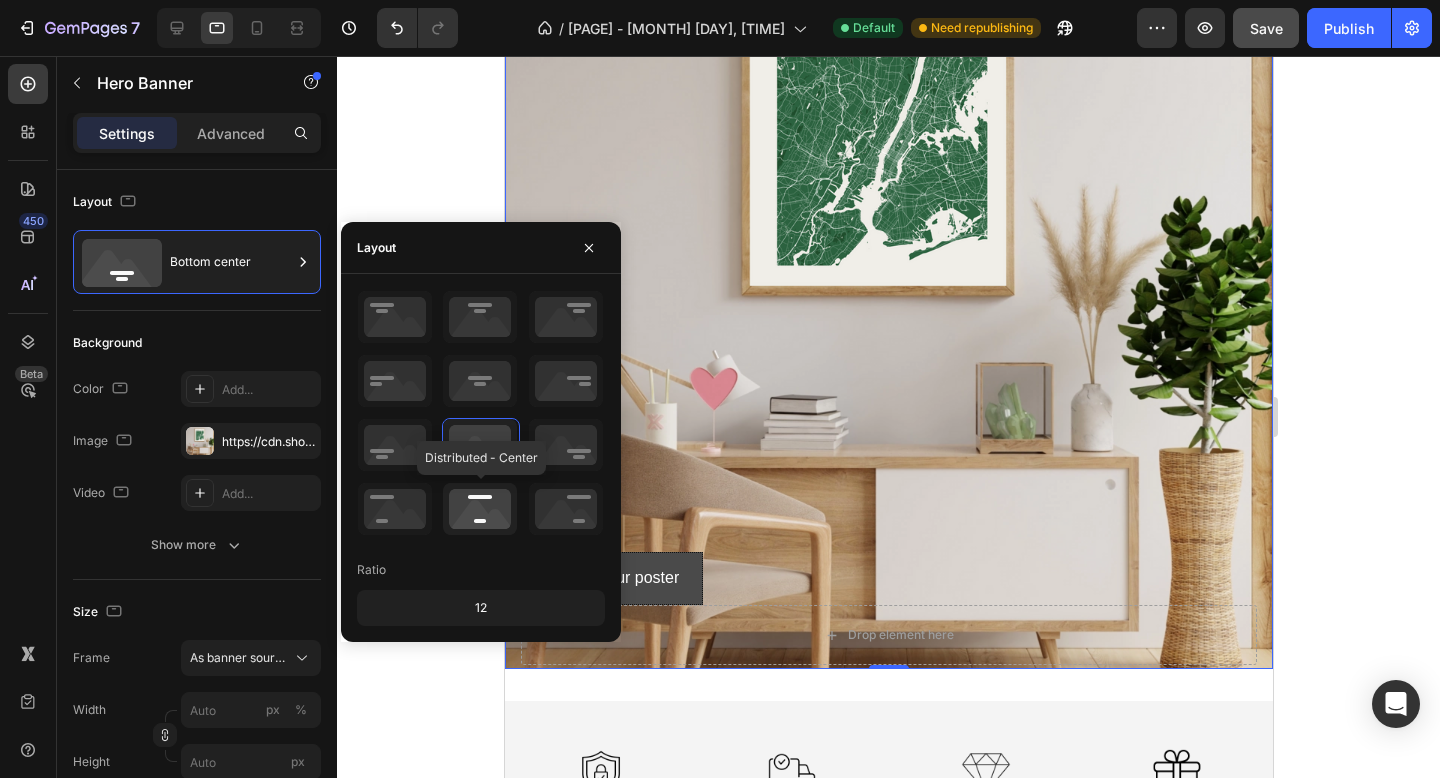 click 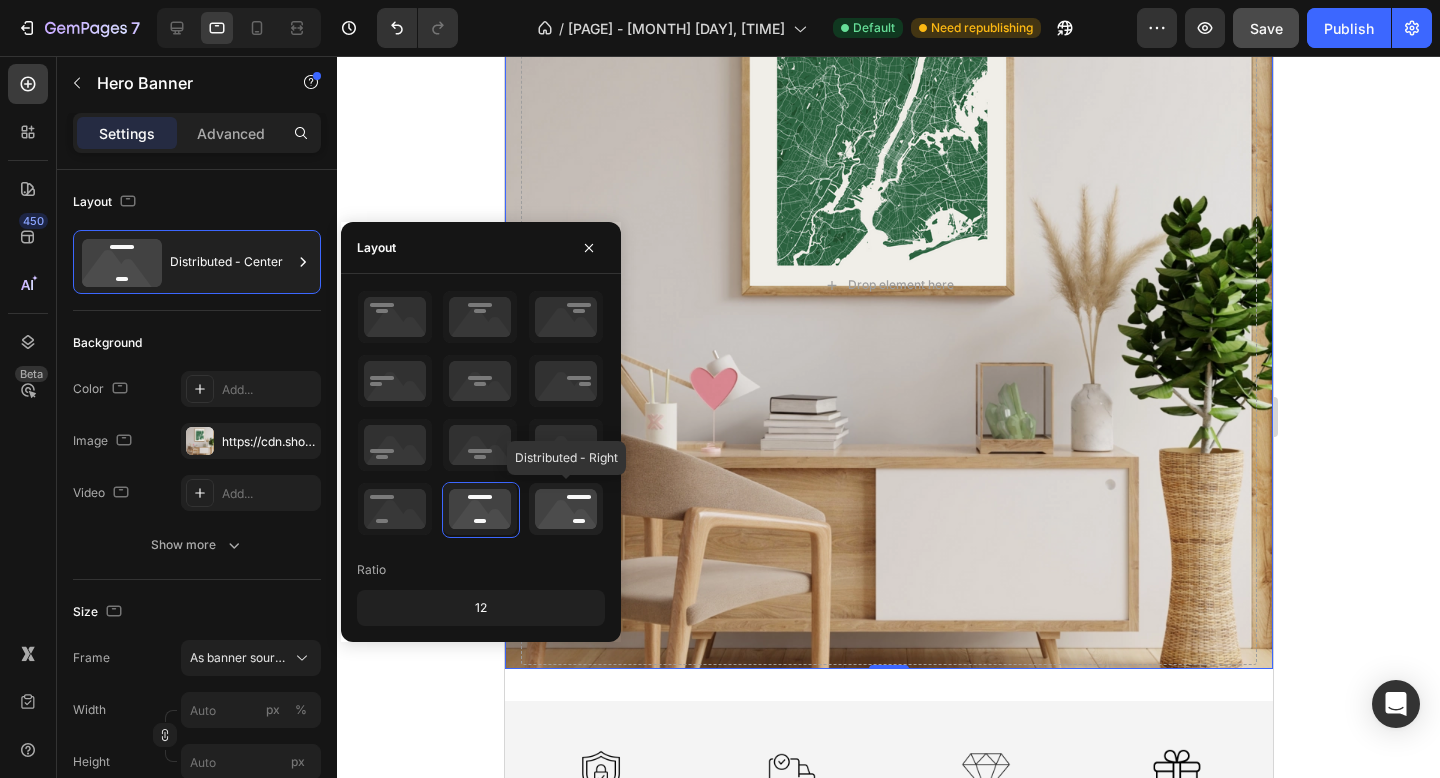 click 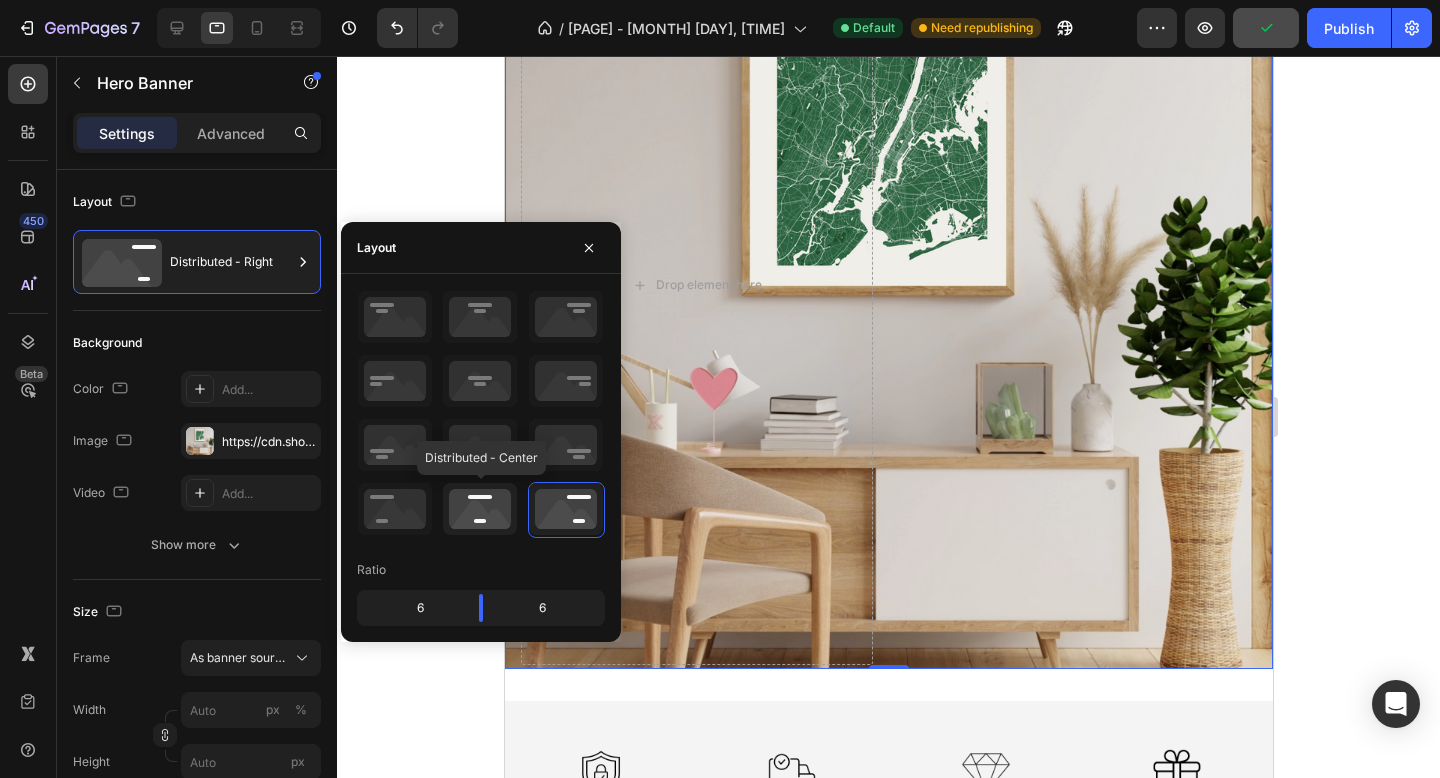 click 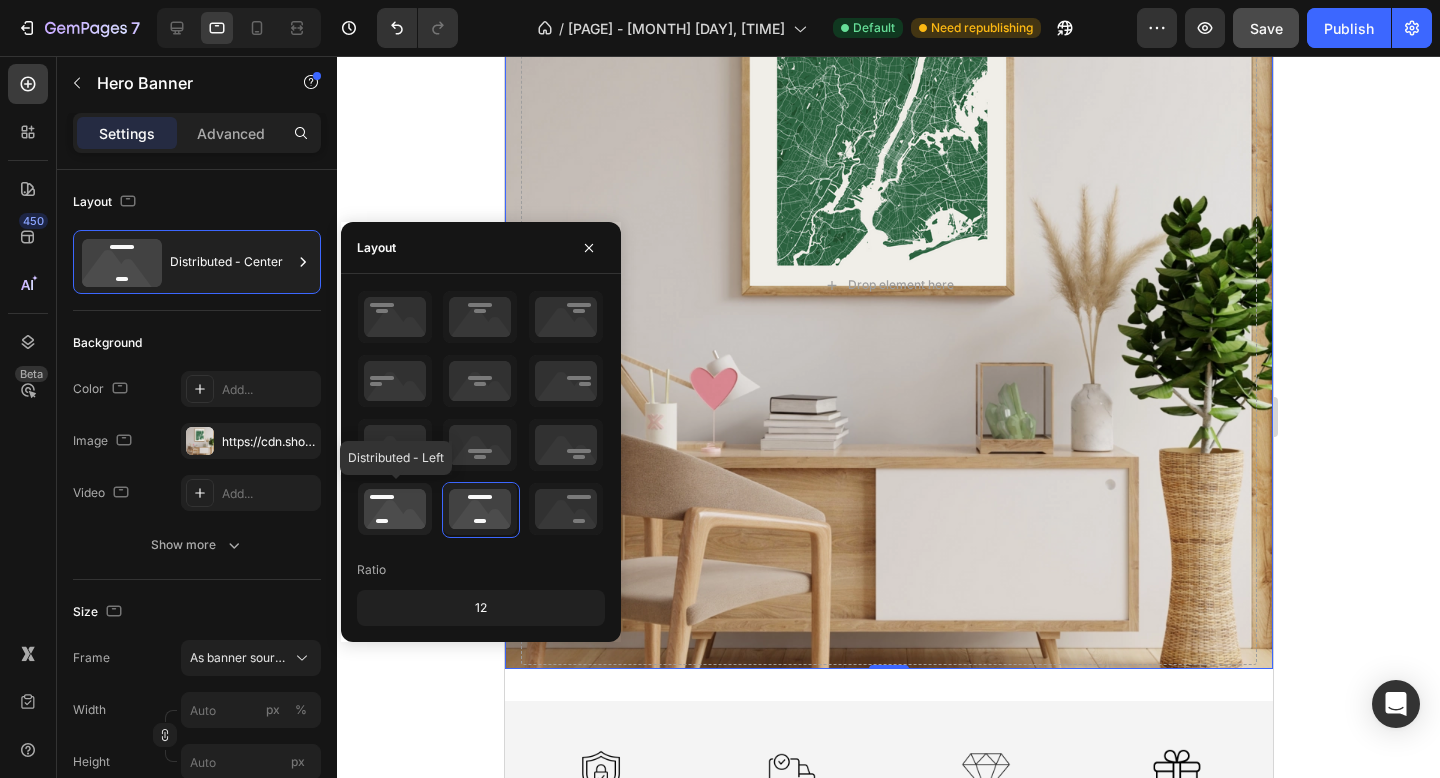 click 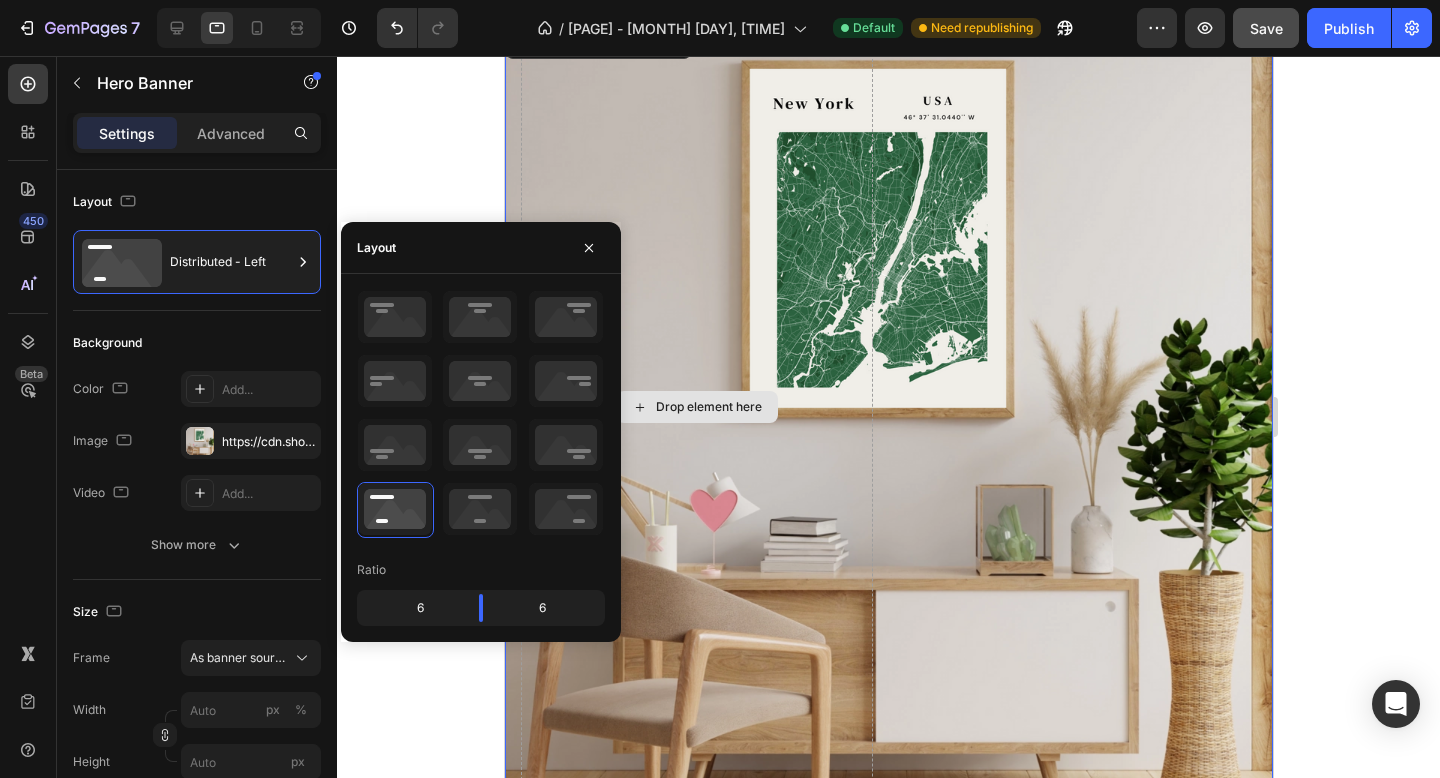scroll, scrollTop: 105, scrollLeft: 0, axis: vertical 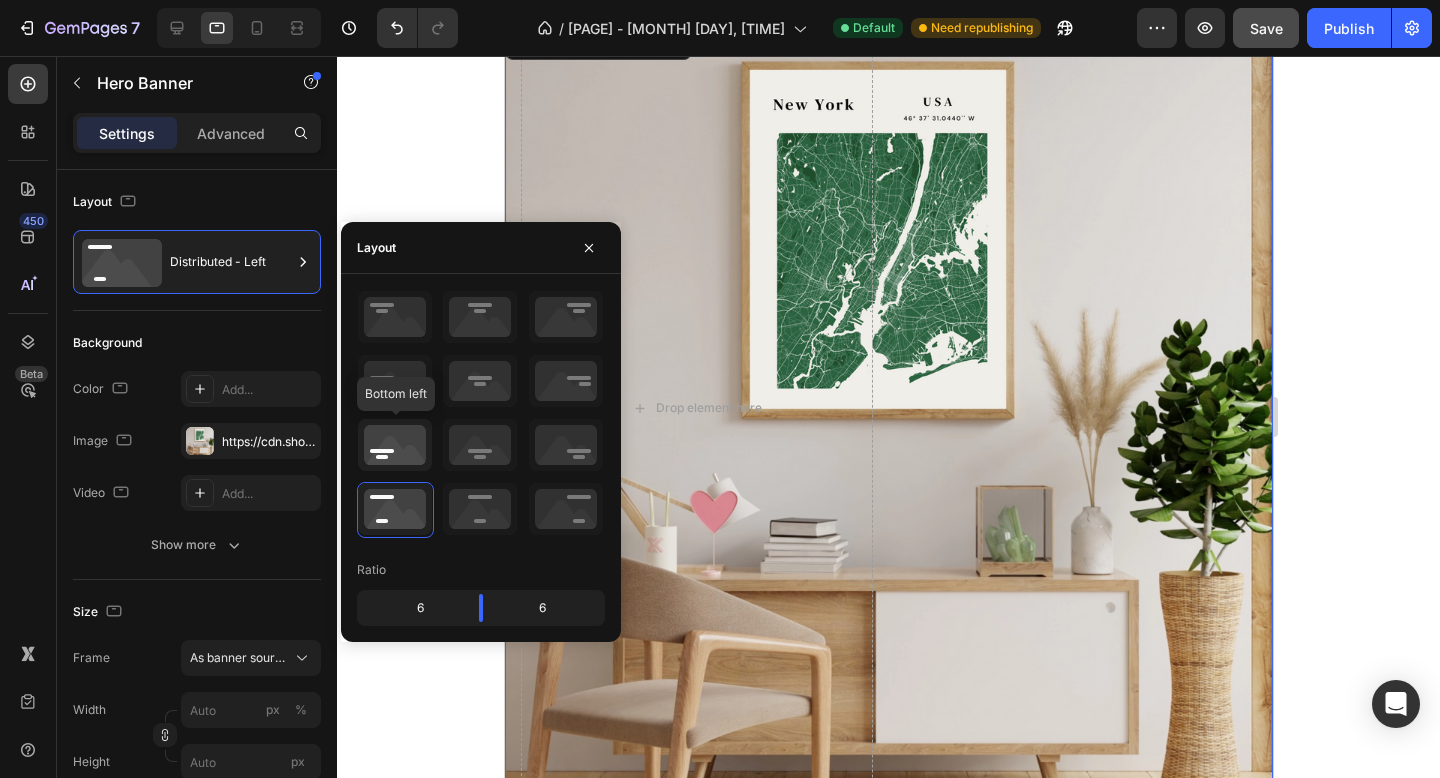 click 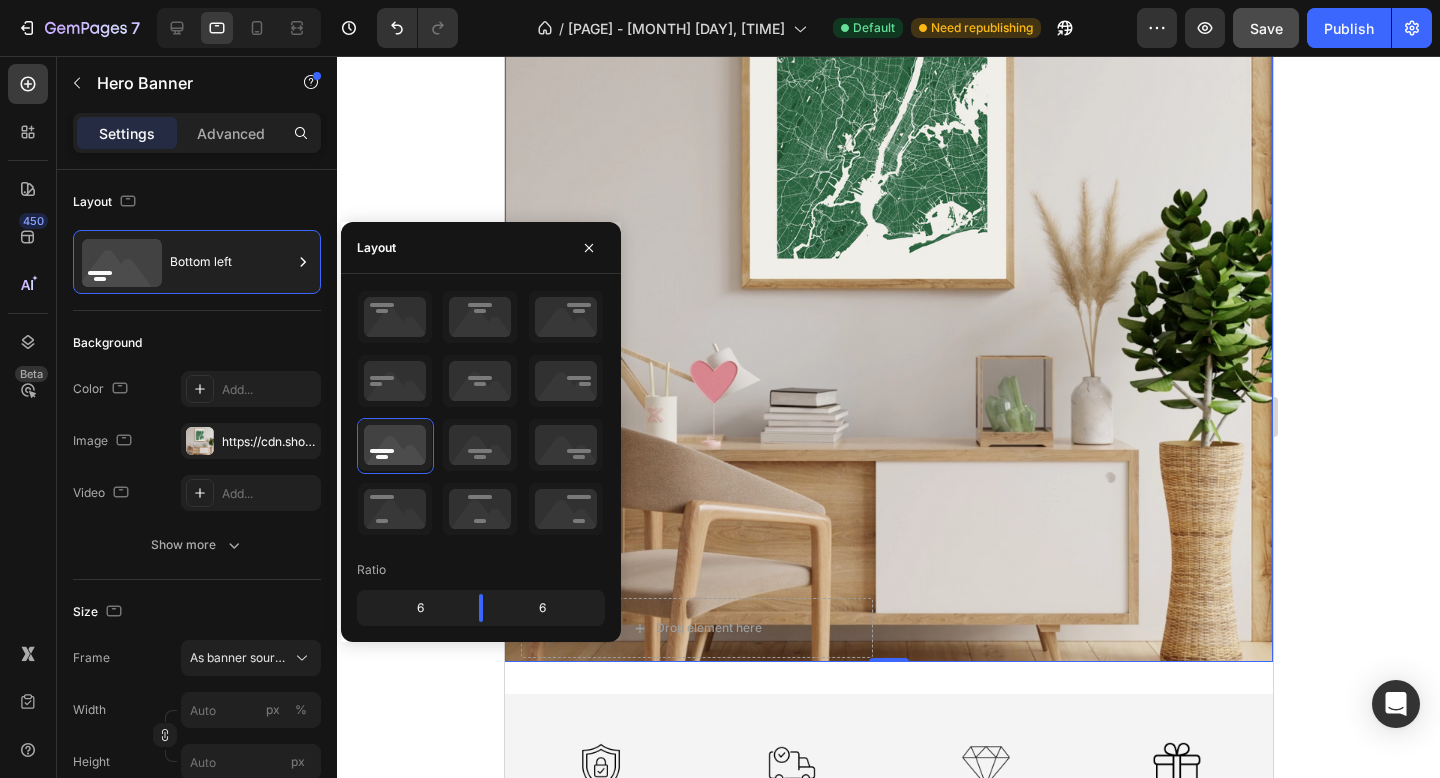 scroll, scrollTop: 196, scrollLeft: 0, axis: vertical 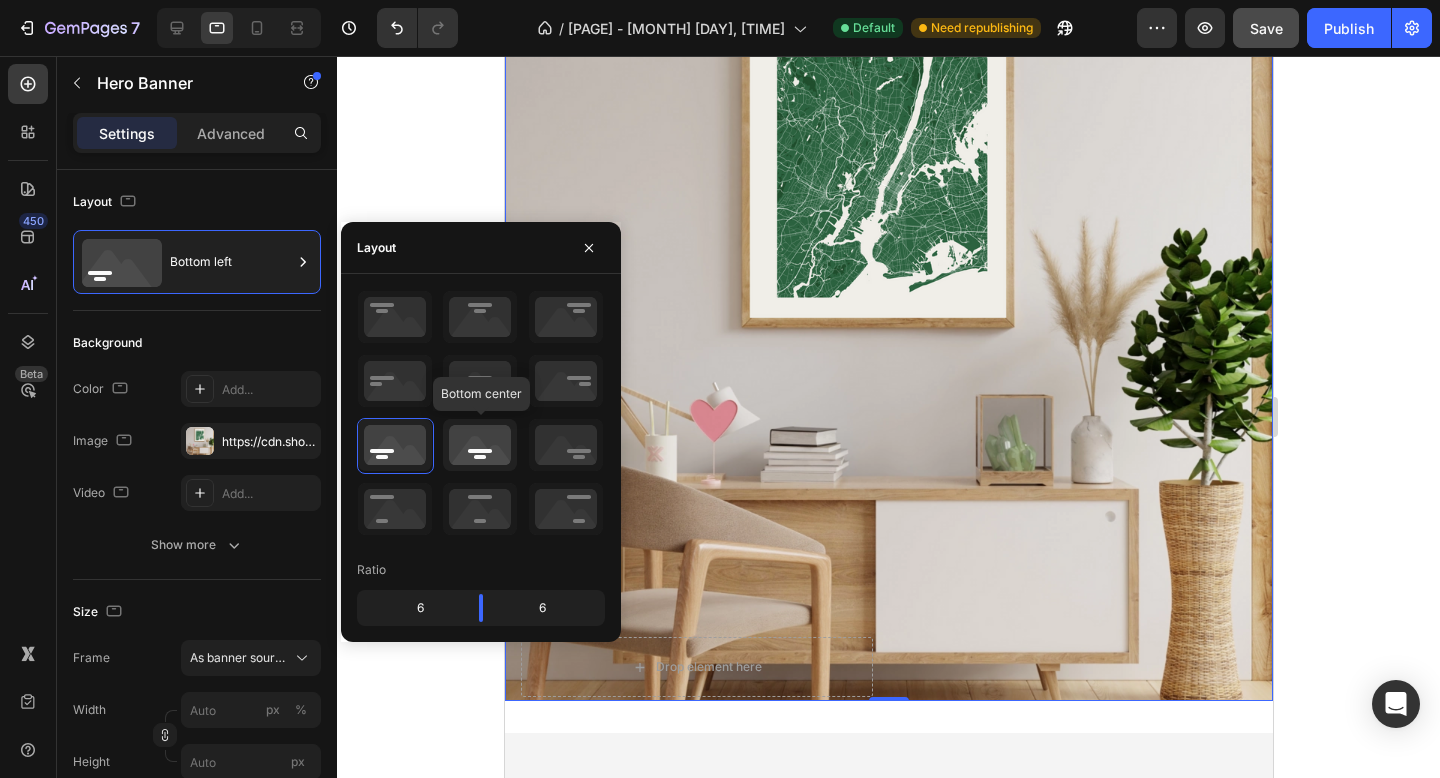 click 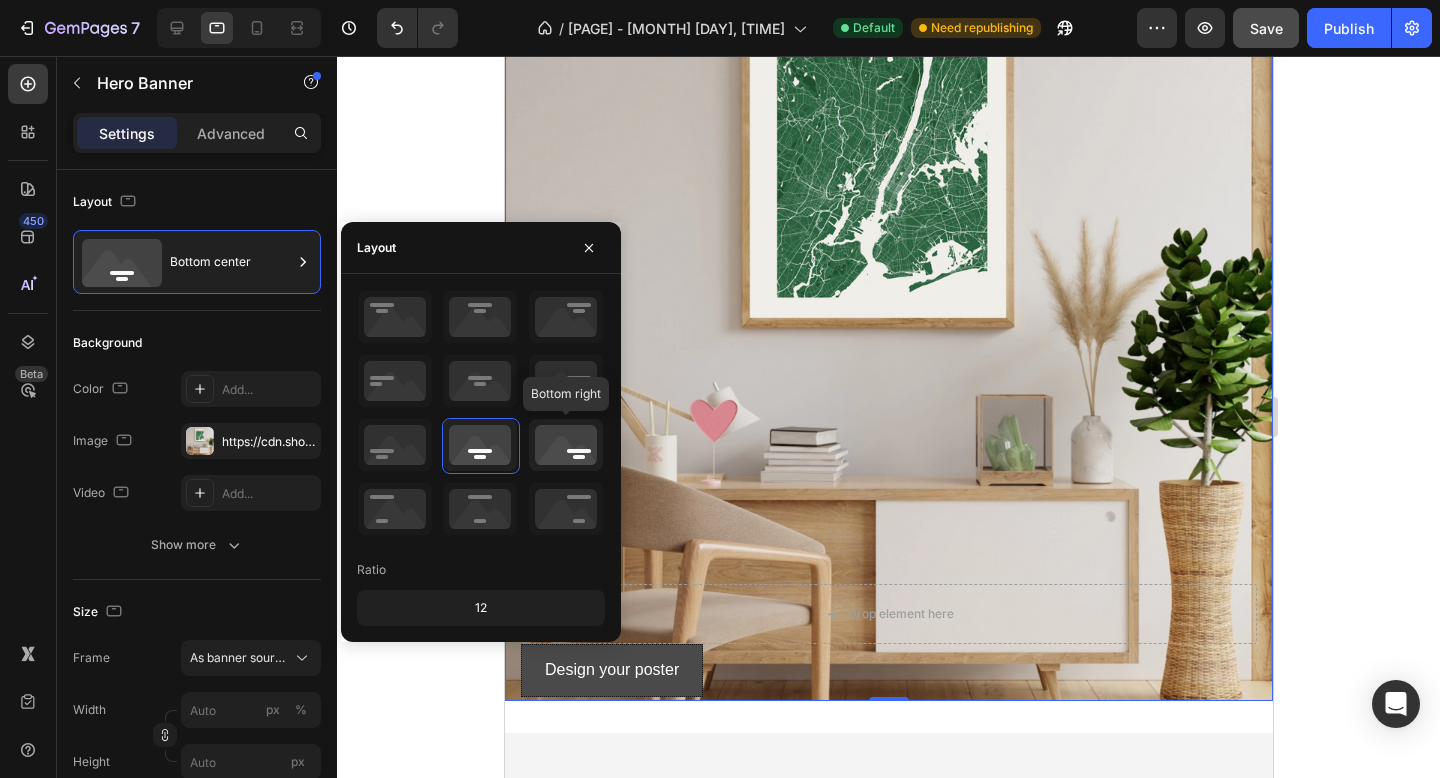 click 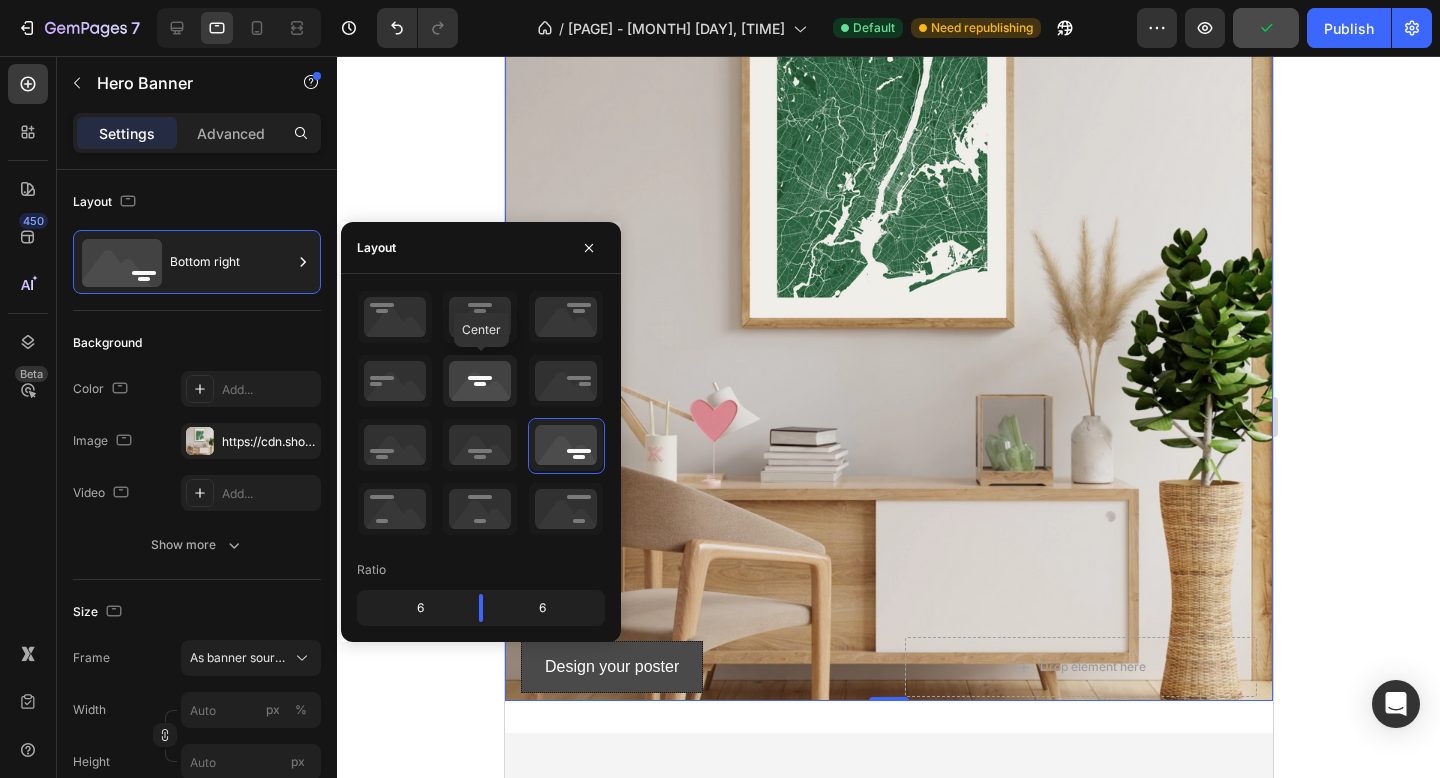 click 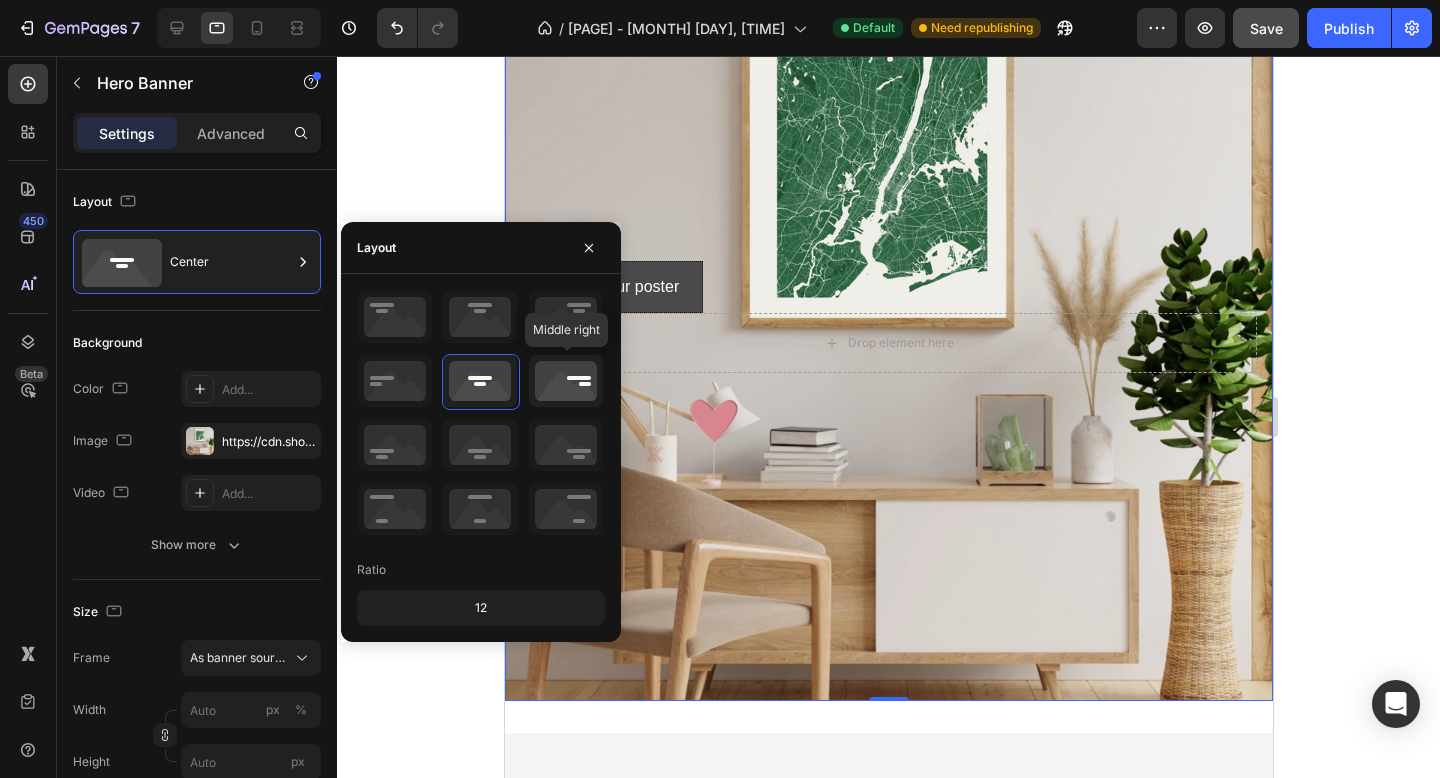 click 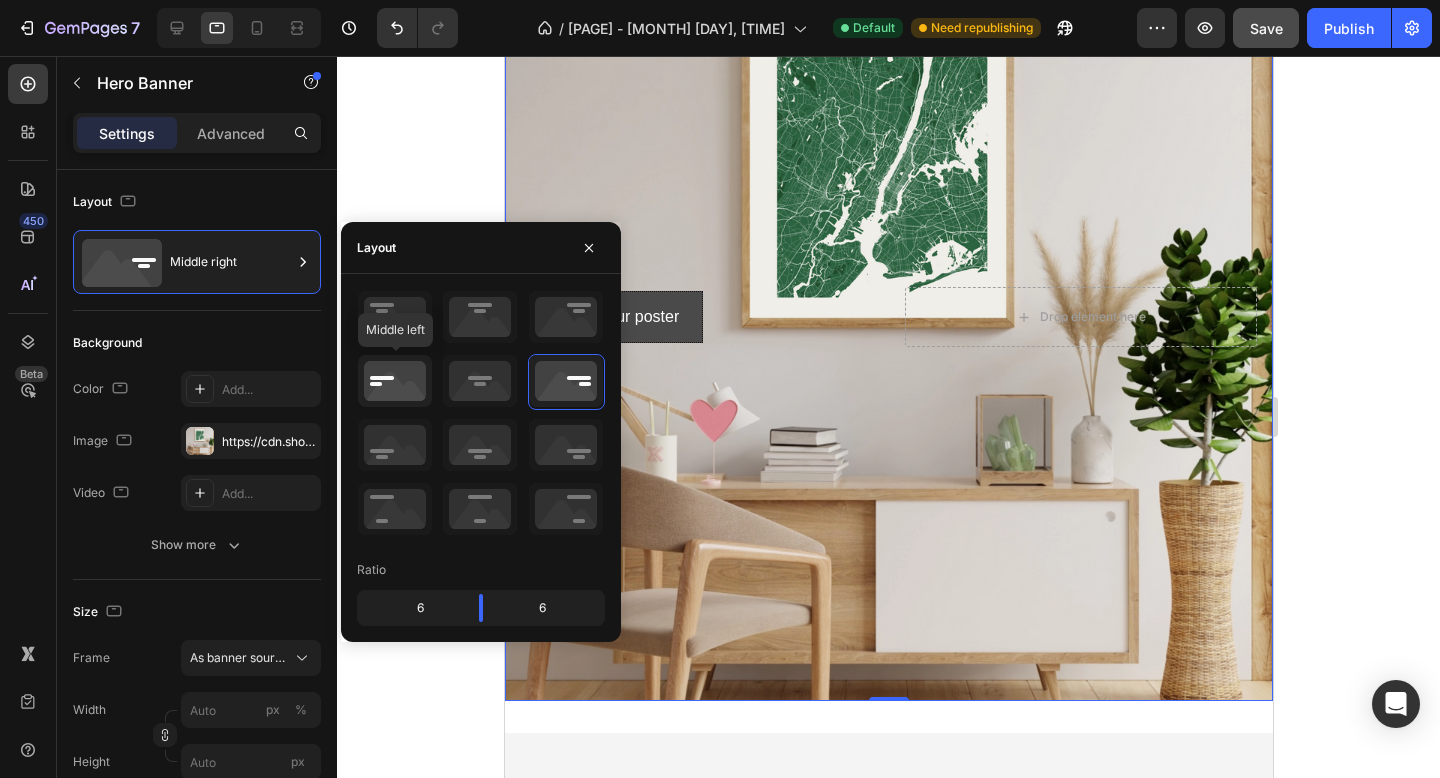 click 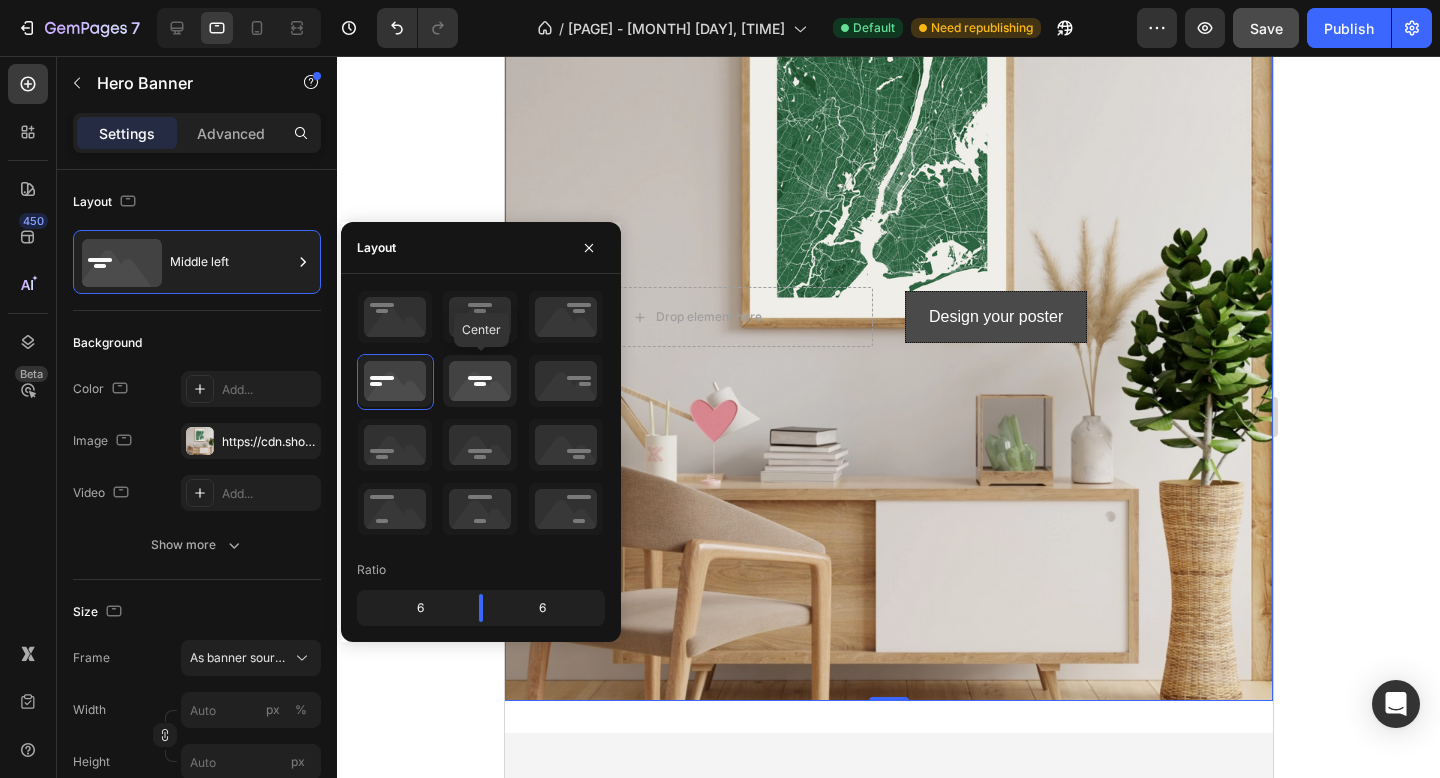 click 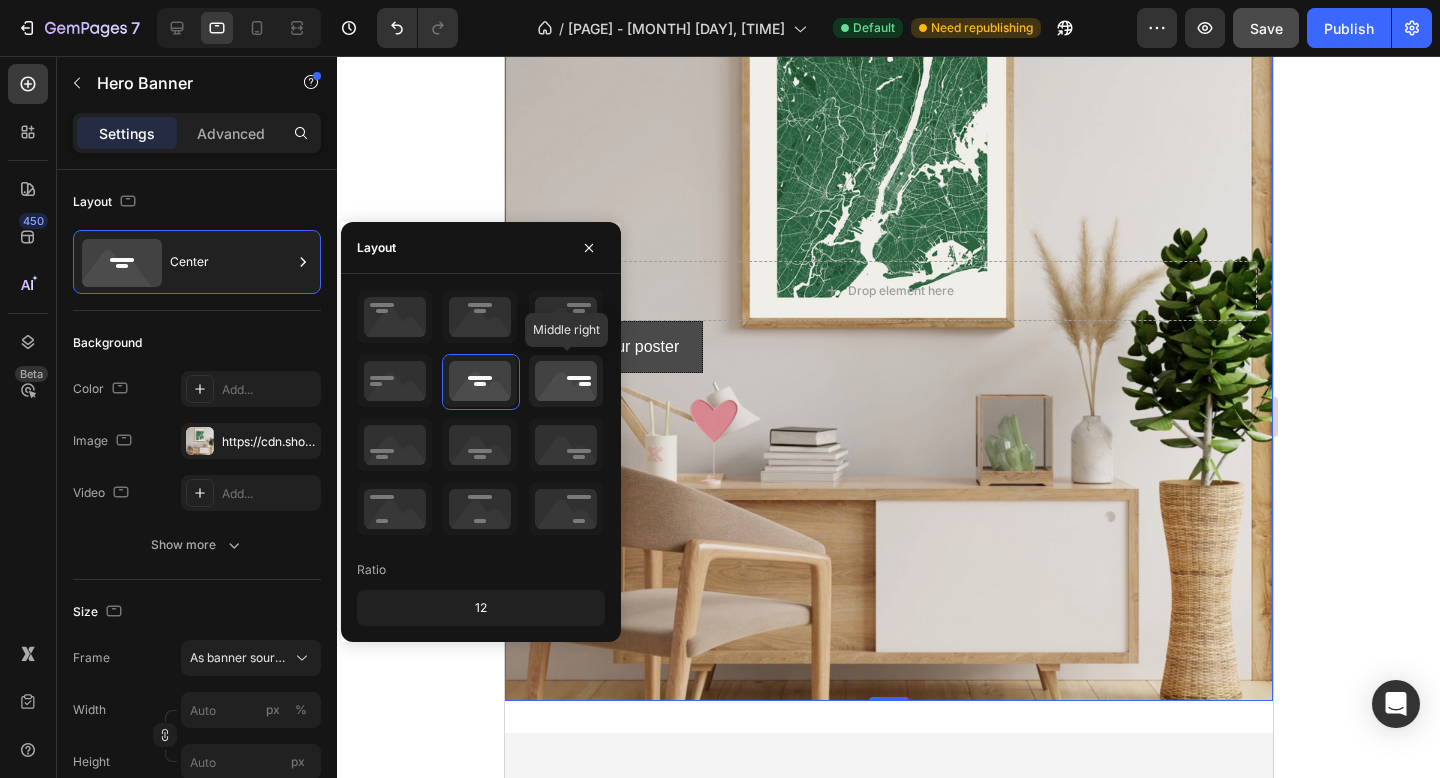 click 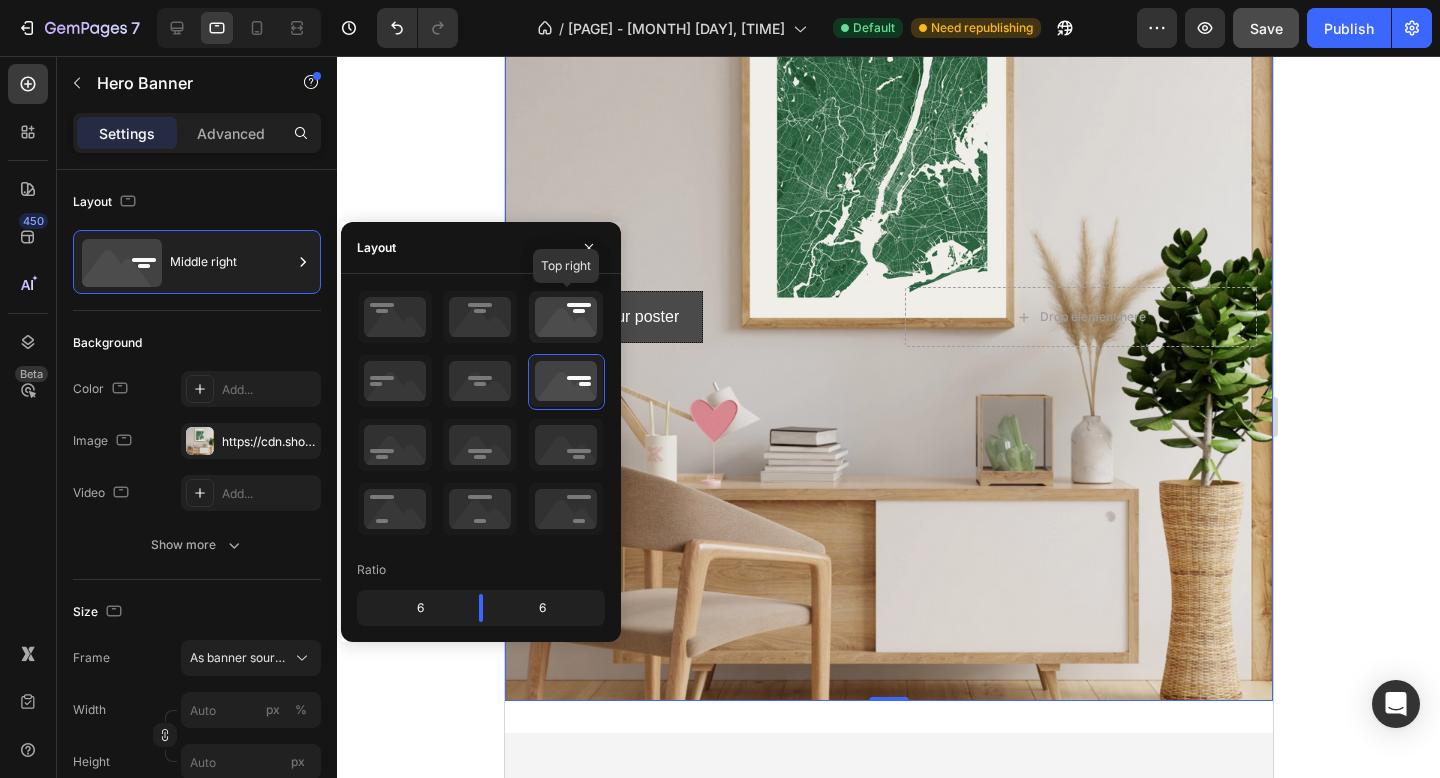 click 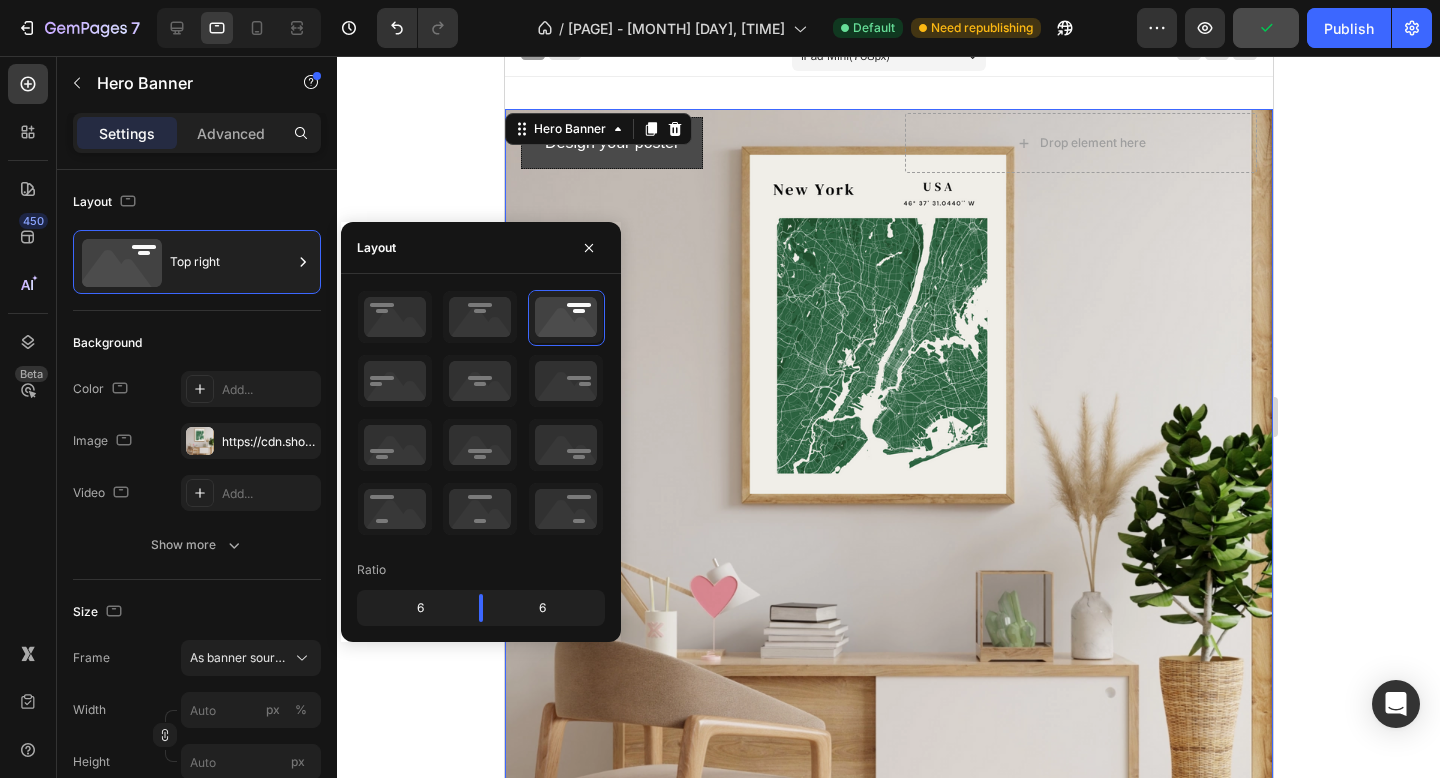 scroll, scrollTop: 54, scrollLeft: 0, axis: vertical 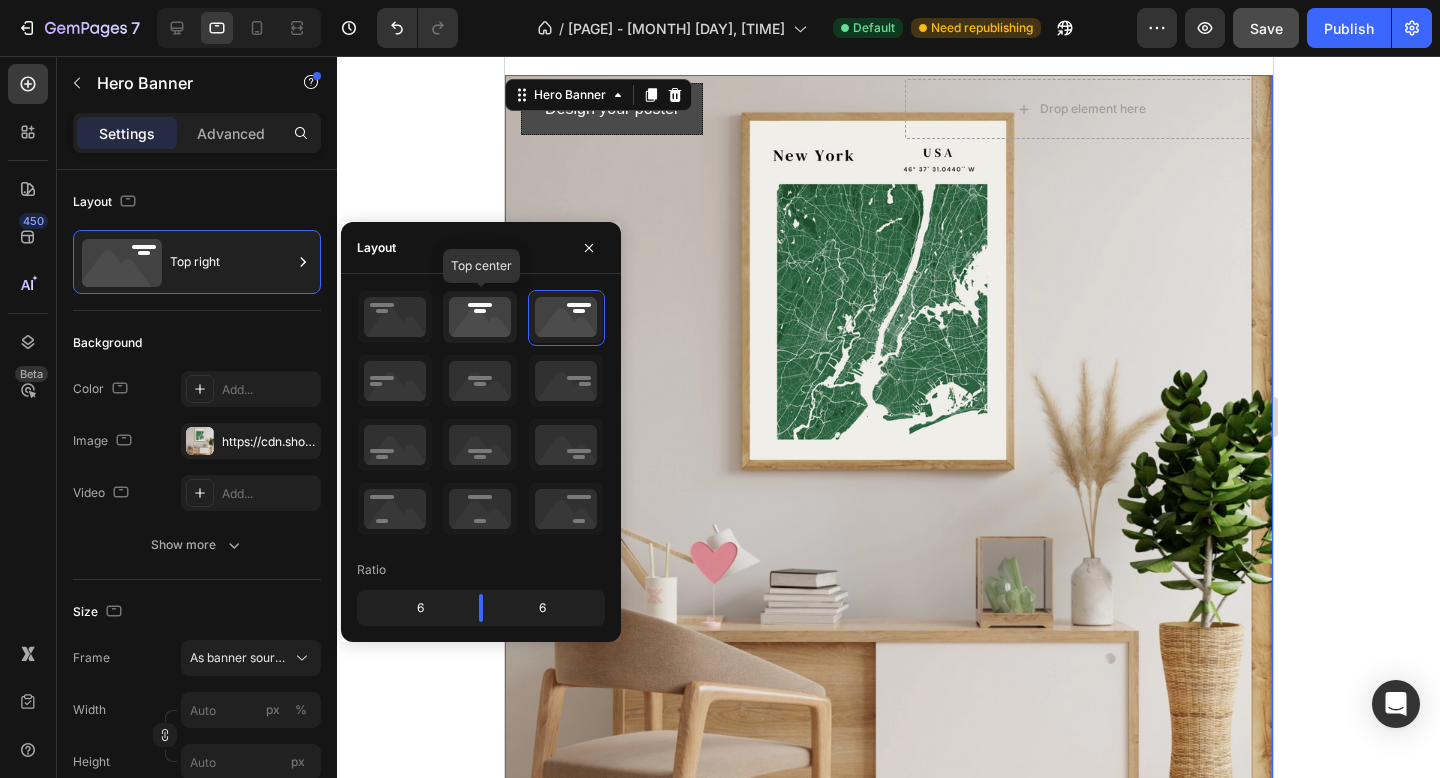 click 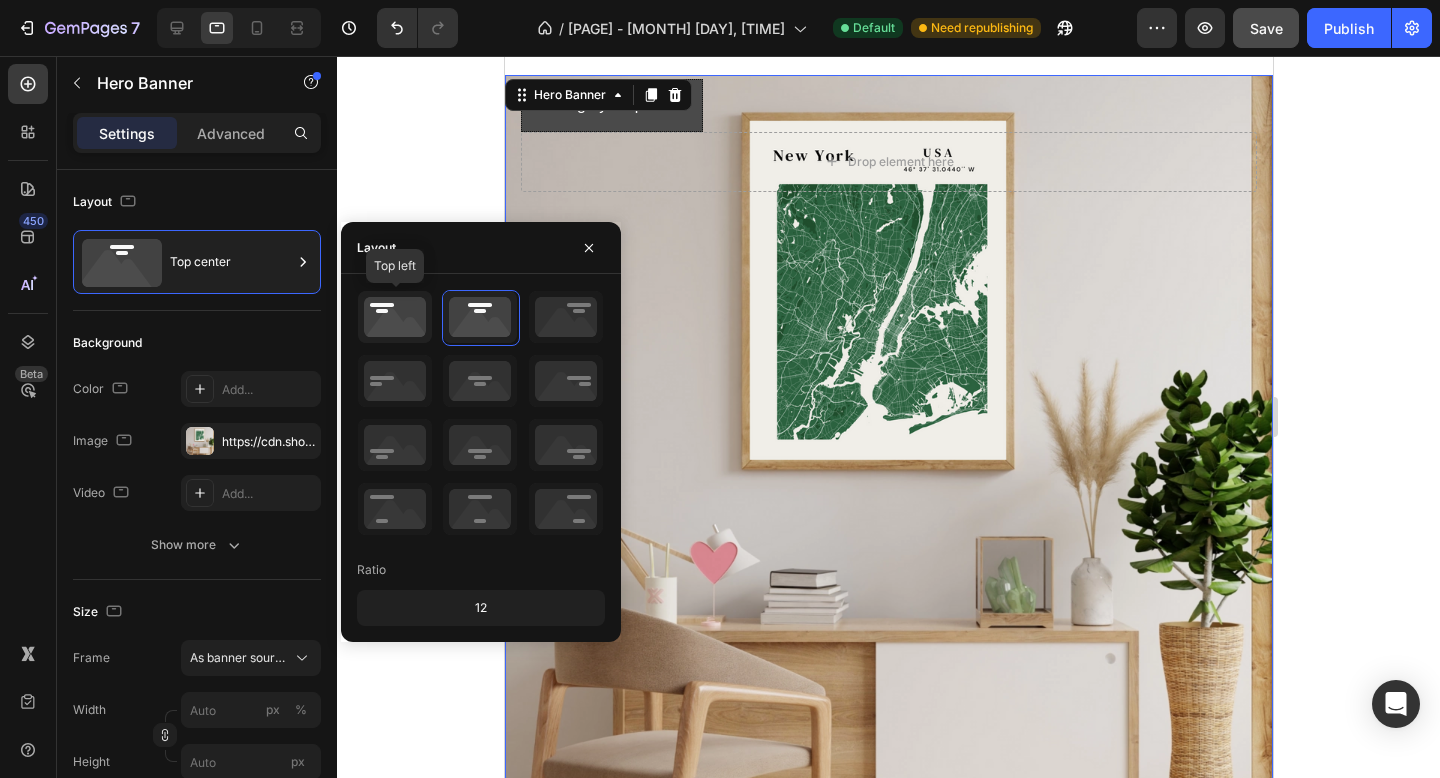 click 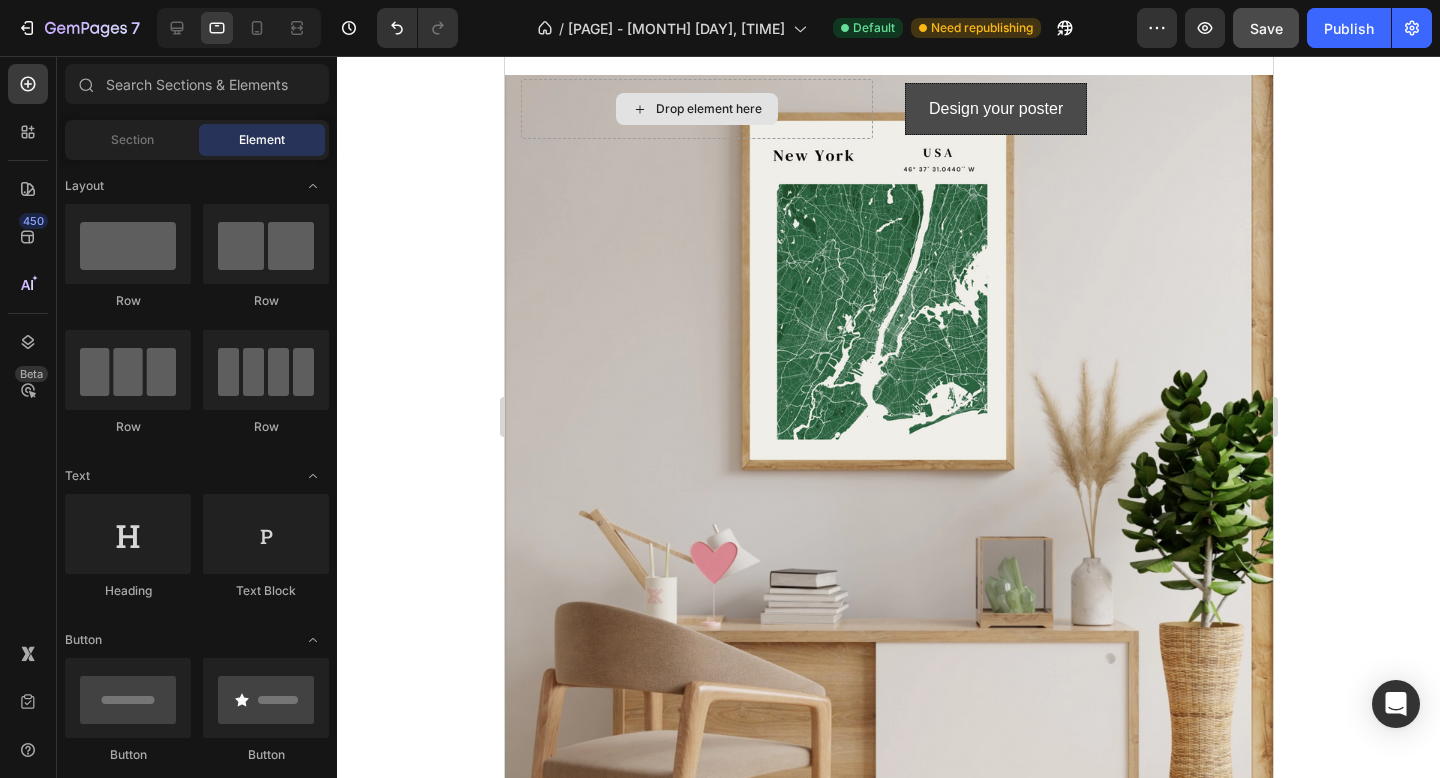 click on "Drop element here" at bounding box center [696, 109] 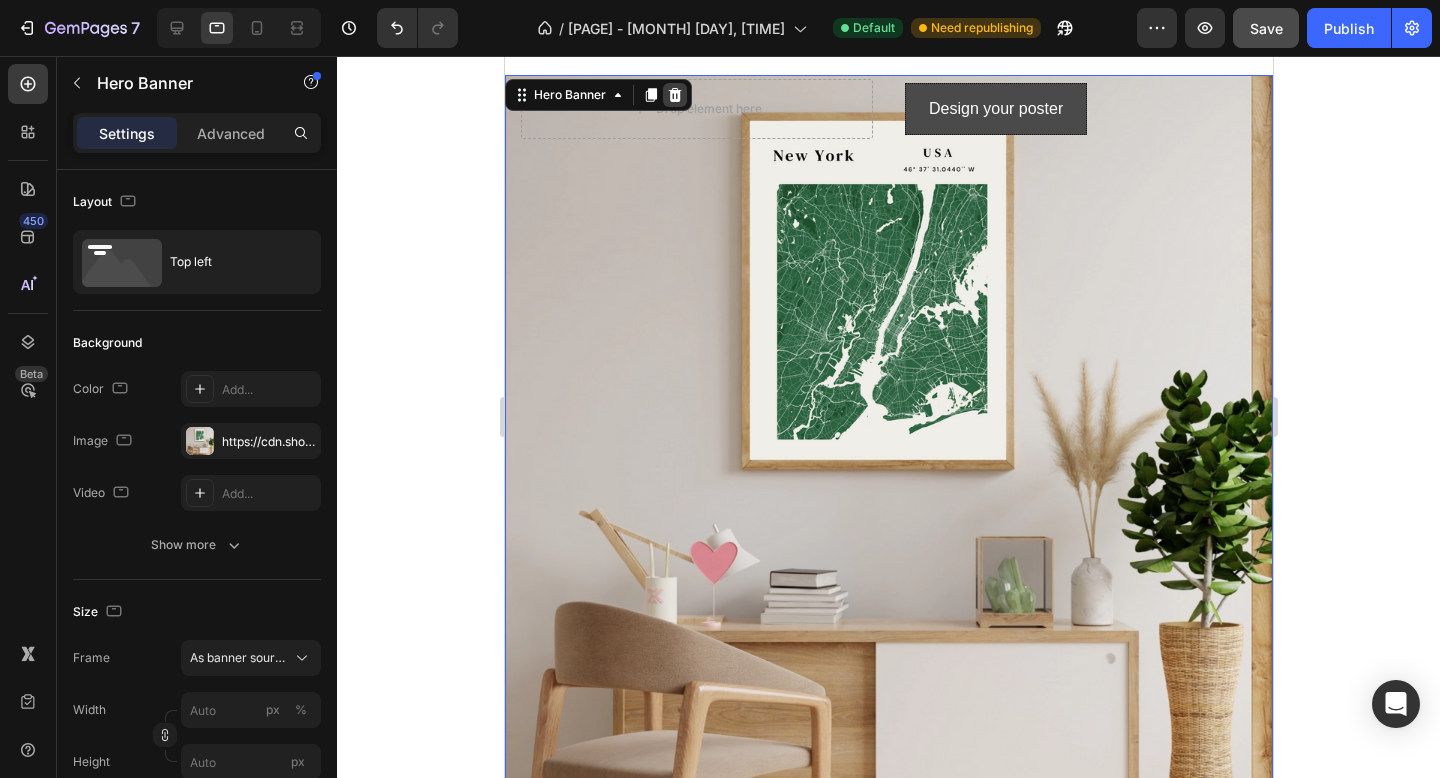 click 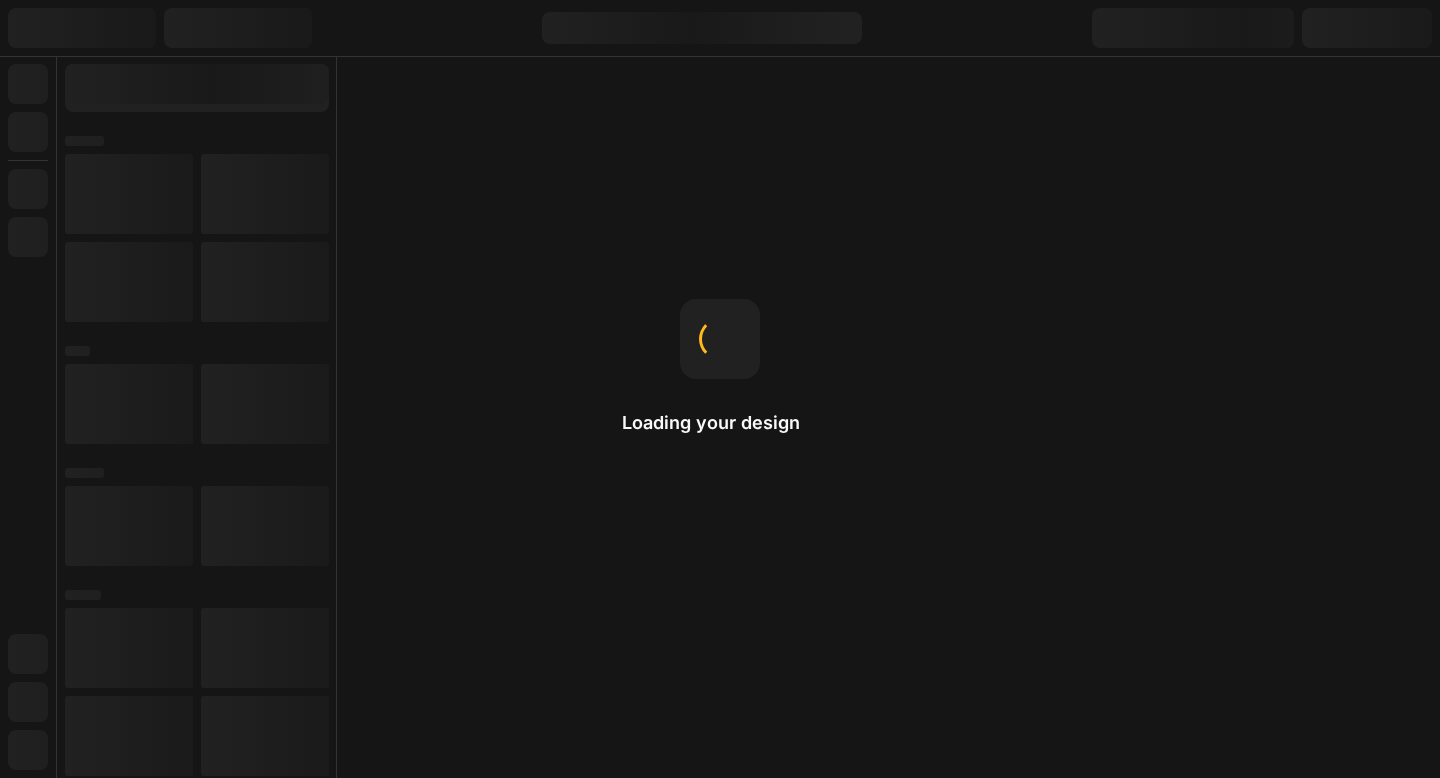 scroll, scrollTop: 0, scrollLeft: 0, axis: both 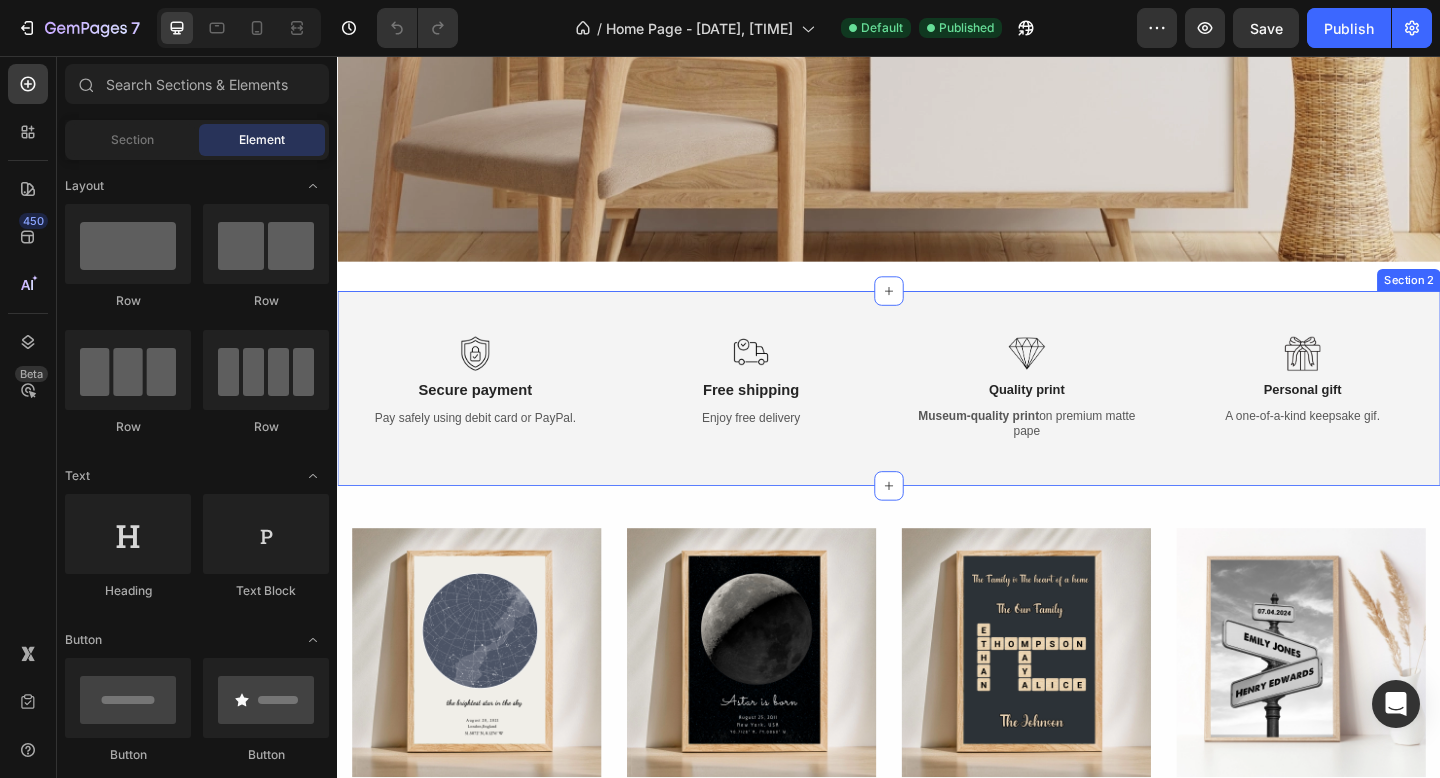 click on "Image Secure payment Text Block Pay safely using debit card or PayPal. Text Block Image Free shipping Text Block Enjoy free delivery Text Block Row Image Quality print  Text Block Museum-quality print  on premium matte pape Text Block Image  Personal gift Text Block A one-of-a-kind keepsake gif. Text Block Row Row" at bounding box center (937, 442) 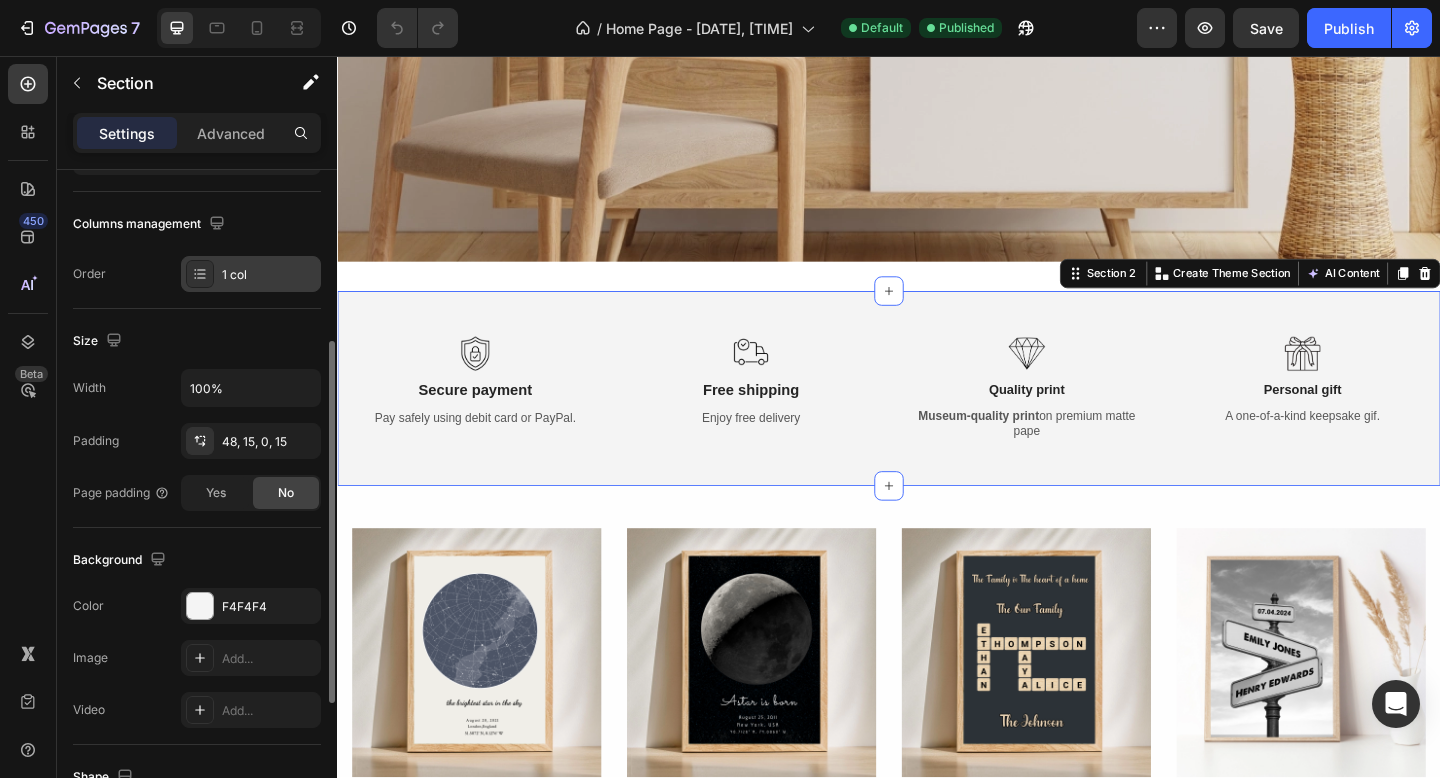 scroll, scrollTop: 337, scrollLeft: 0, axis: vertical 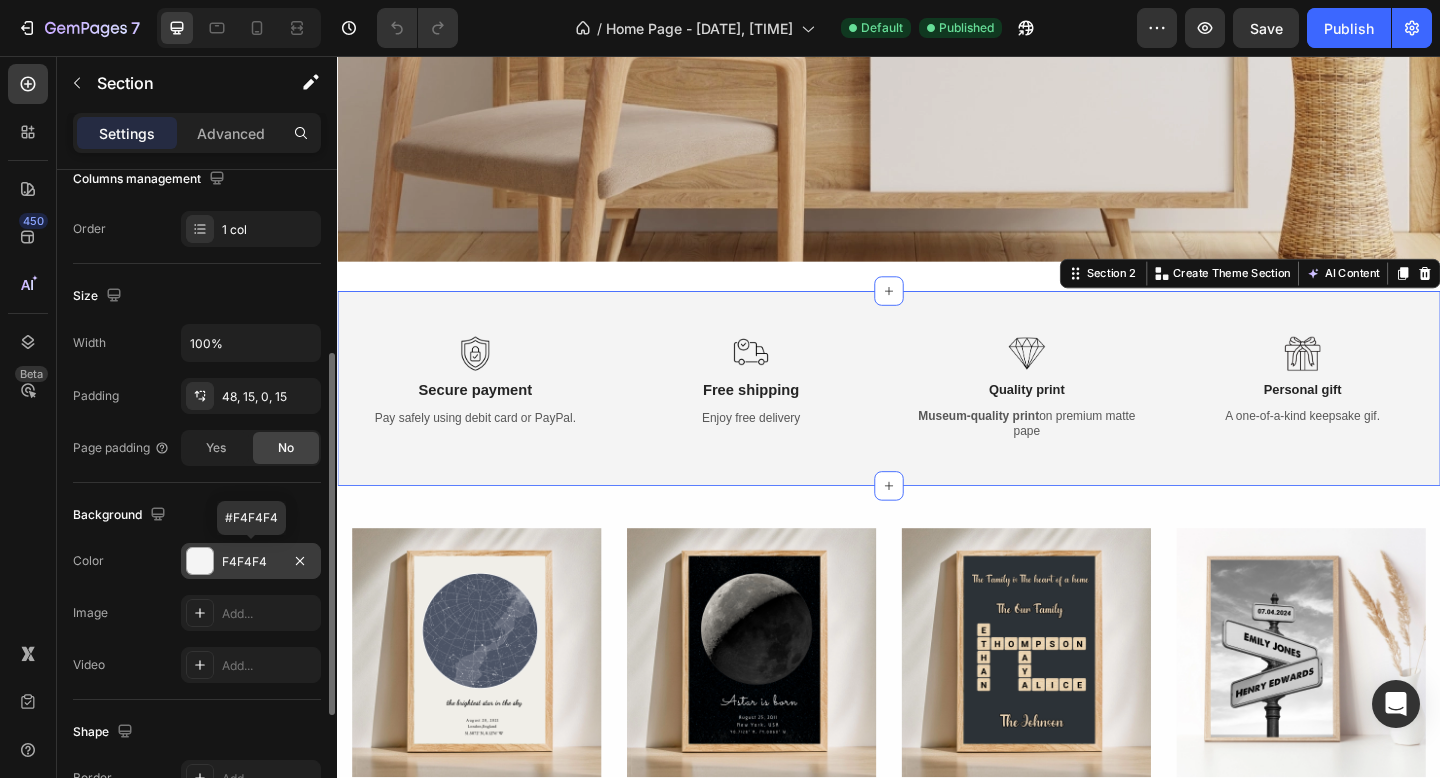 click at bounding box center (200, 561) 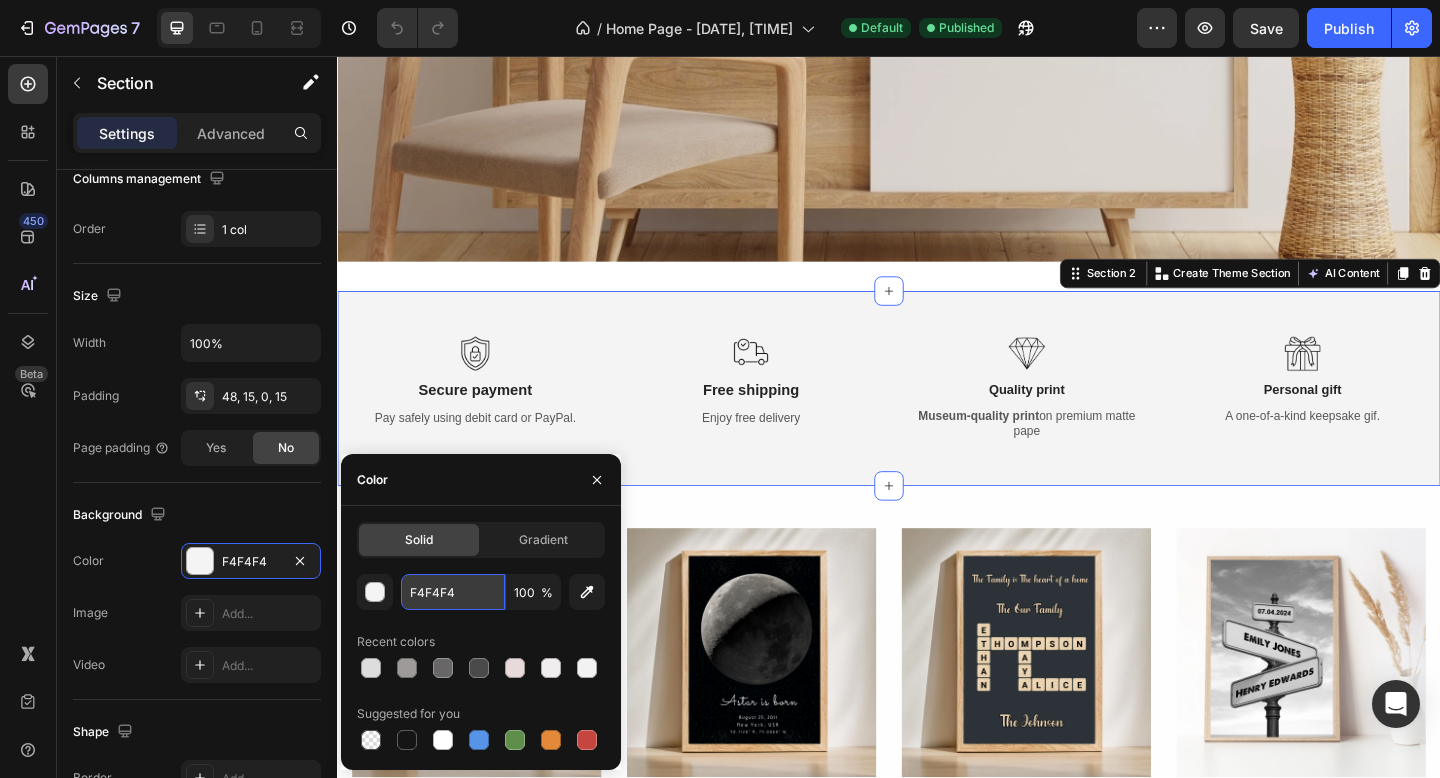 click on "F4F4F4" at bounding box center (453, 592) 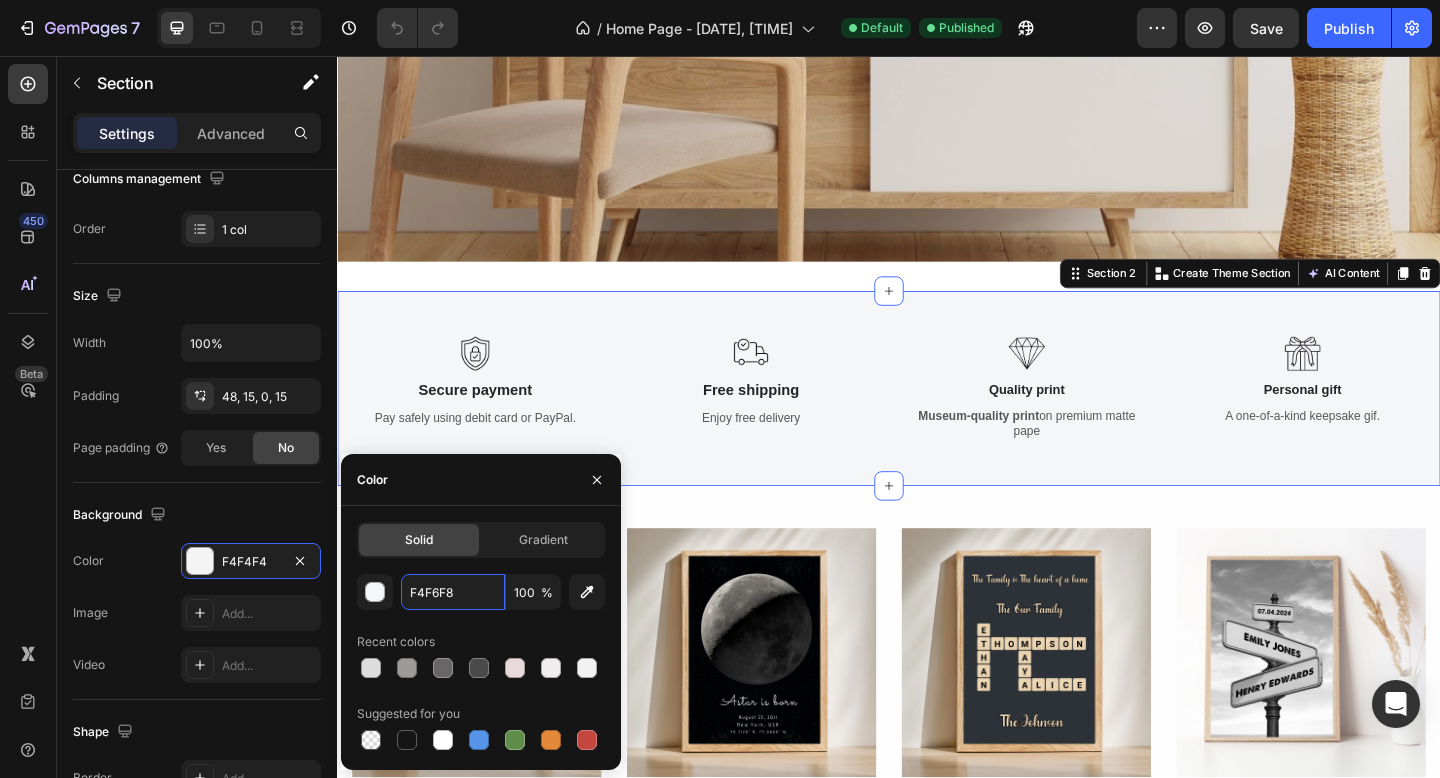 type on "F4F6F8" 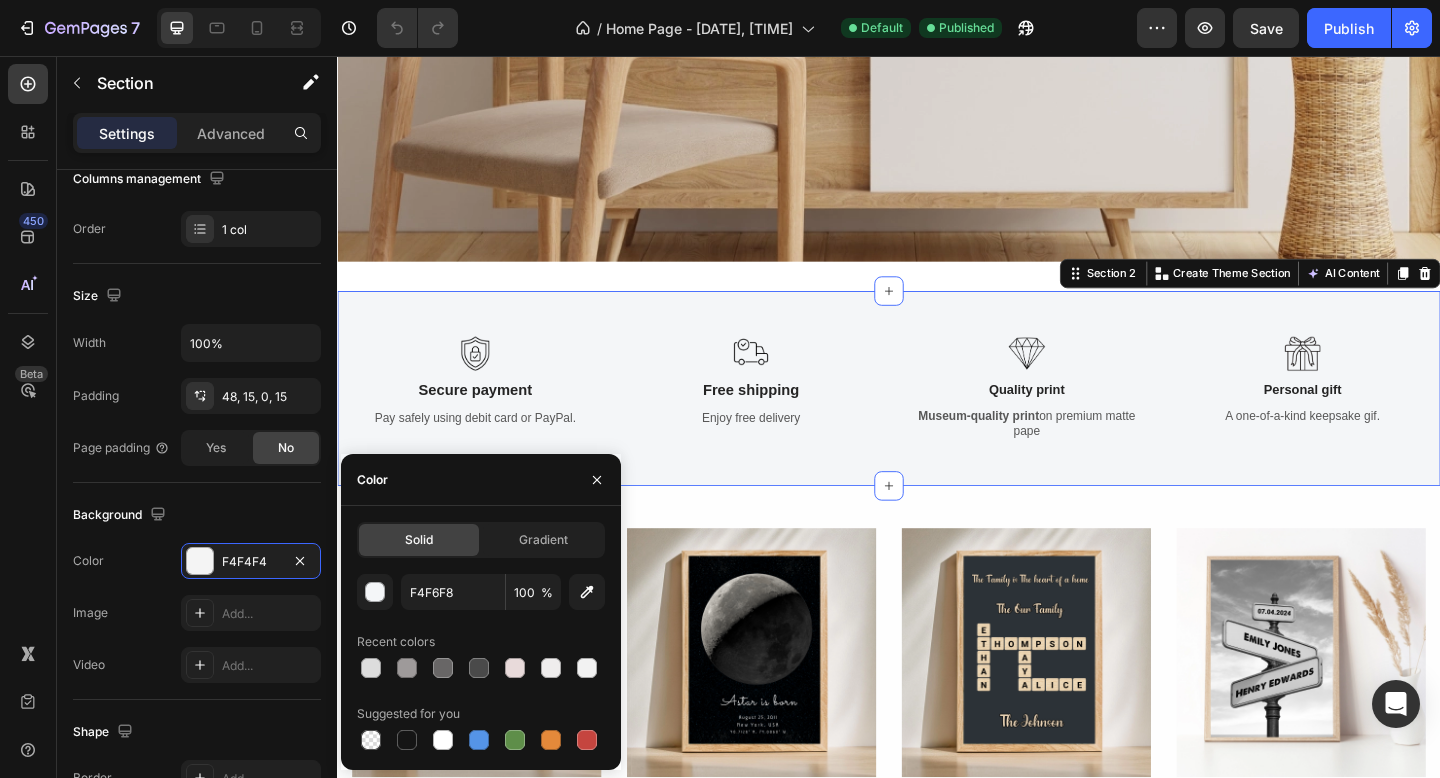 click on "Recent colors" at bounding box center (481, 642) 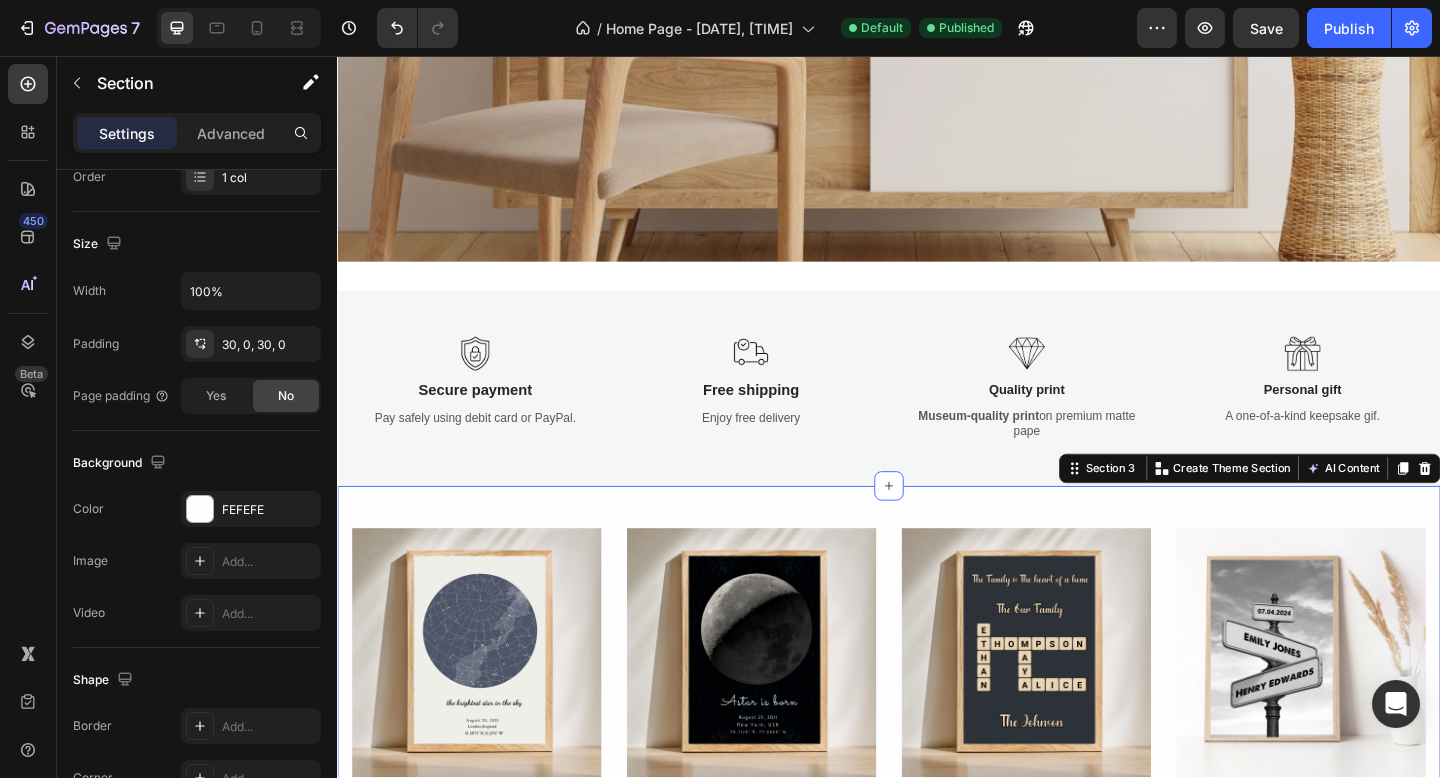click on "Image Starmap poster Text Block Personalized Star Map Birthdate Gift. Custom Night Sky Print of Your Special Day  The Night We Met Wall Art  Unique Birthday Keepsake Heading Text Block Design your poster Button Image The night we met Text Block Custom Moon Phase Print, Framed Night Sky Print, Night Sky by Date, Personalized Birthday Gift, The Day You Were Born, Star Map by Date Heading Design your poster Button Image family scrable Text Block Custom Scrabble Print for Families | Personalized Family Keepsake. Family Wall Decor | Board Game Style Family Art. Scrabble-Inspired Family Tree Heading Design your poster Button Image Date of love for Couple Text Block Personalized Night Sky Print – The Night We Met | Star Map by Date  Unique Gift for Boyfriend, Husband  Anniversary or Christmas Gift Heading Design your poster Button Row Row Row Row Section 3   You can create reusable sections Create Theme Section AI Content Write with GemAI What would you like to describe here? Tone and Voice Persuasive Product" at bounding box center [937, 860] 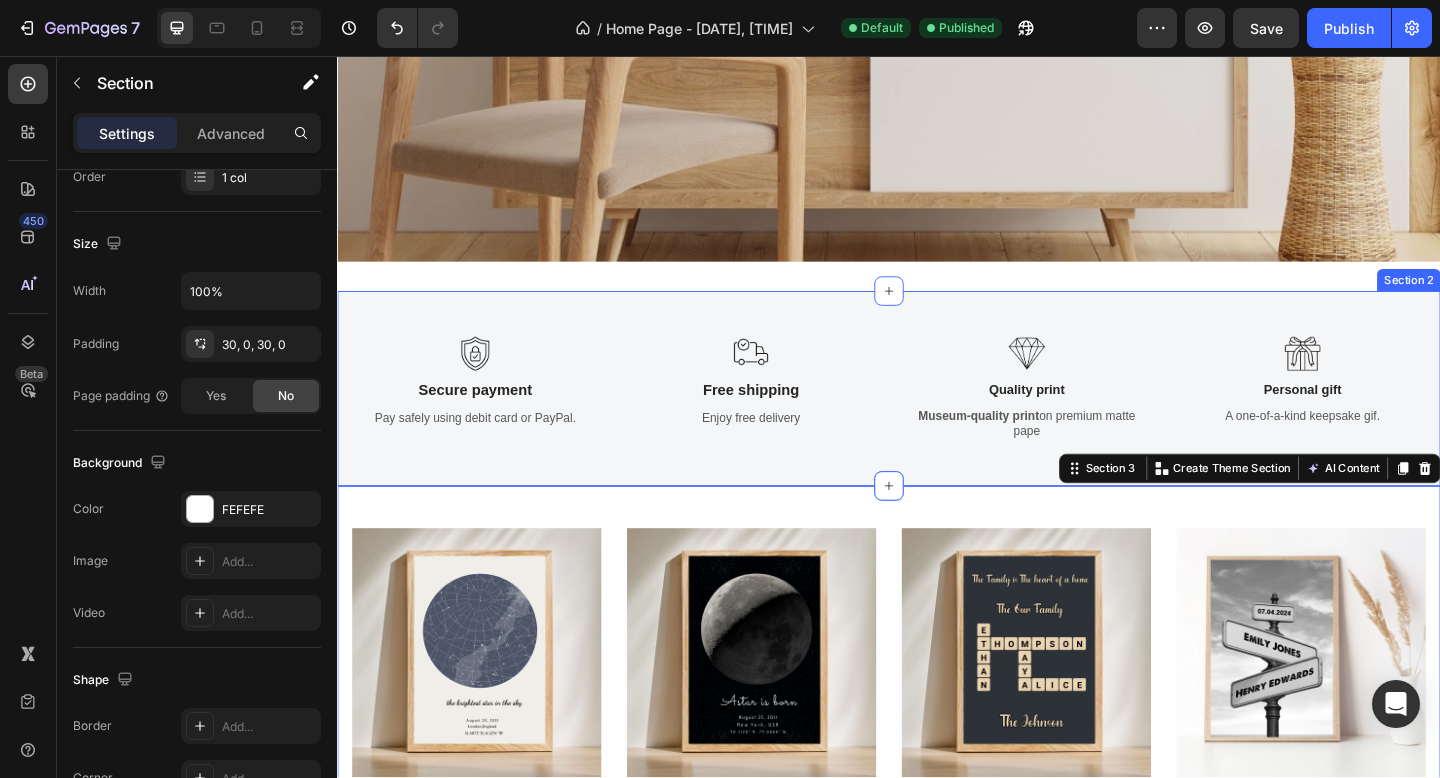 click on "Image Secure payment Text Block Pay safely using debit card or PayPal. Text Block Image Free shipping Text Block Enjoy free delivery Text Block Row Image Quality print  Text Block Museum-quality print  on premium matte pape Text Block Image  Personal gift Text Block A one-of-a-kind keepsake gif. Text Block Row Row Section 2" at bounding box center [937, 418] 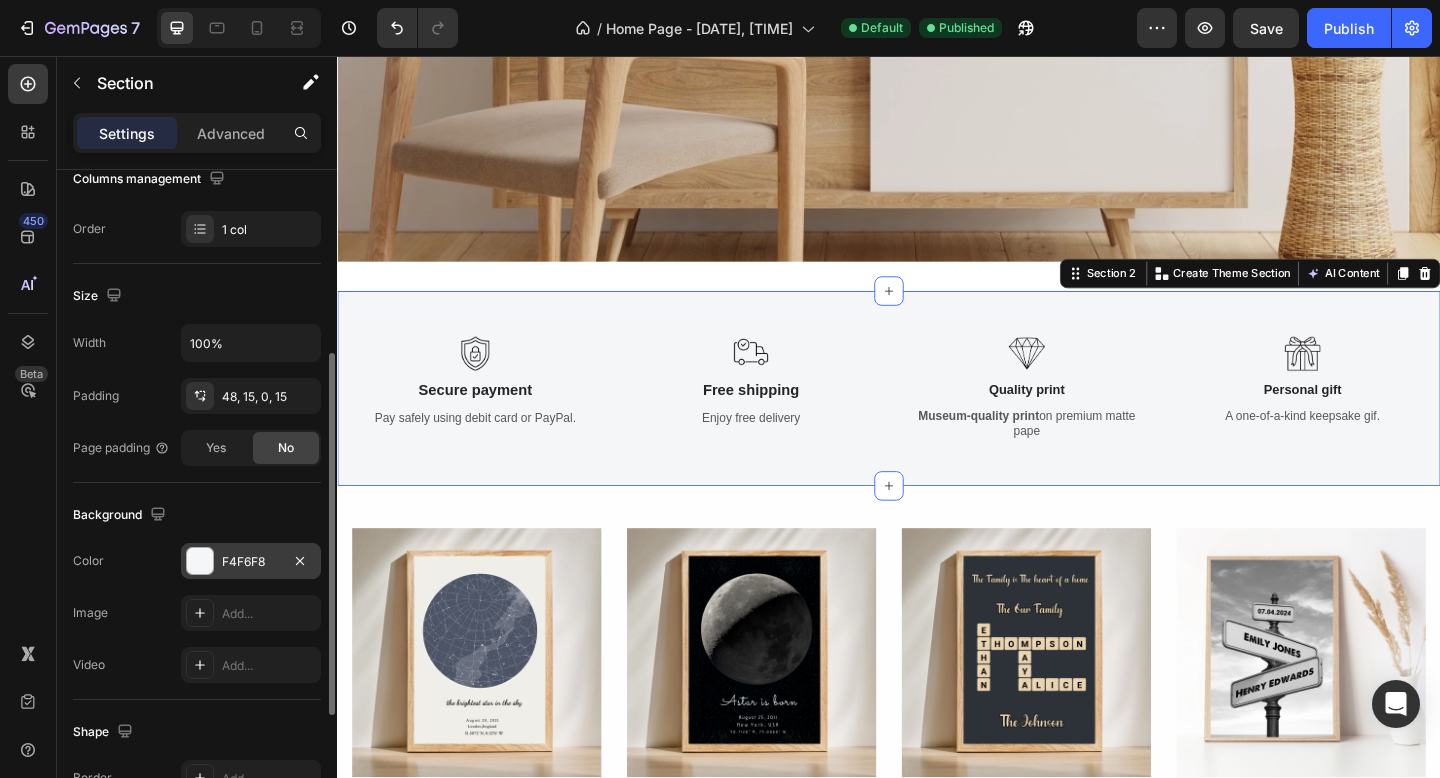 click at bounding box center [200, 561] 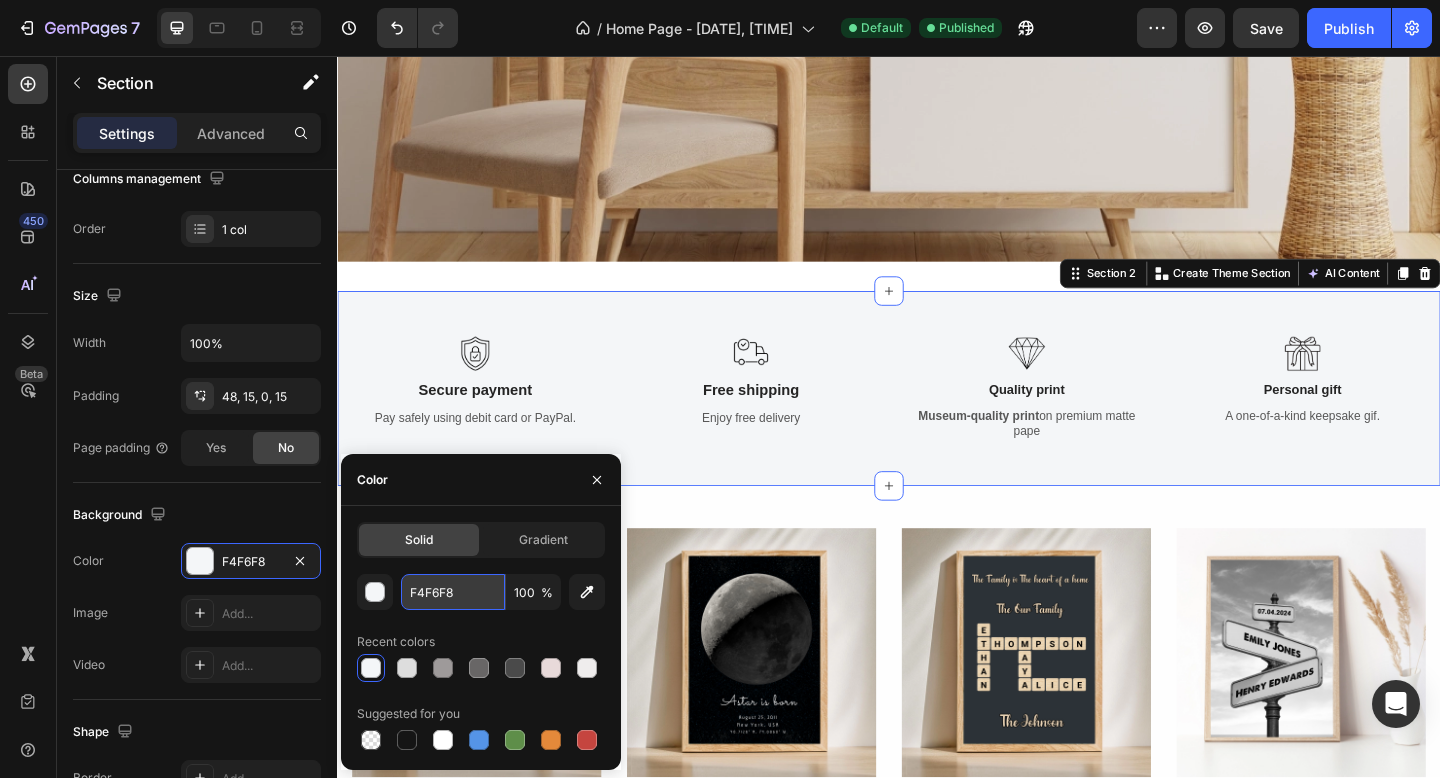click on "F4F6F8" at bounding box center (453, 592) 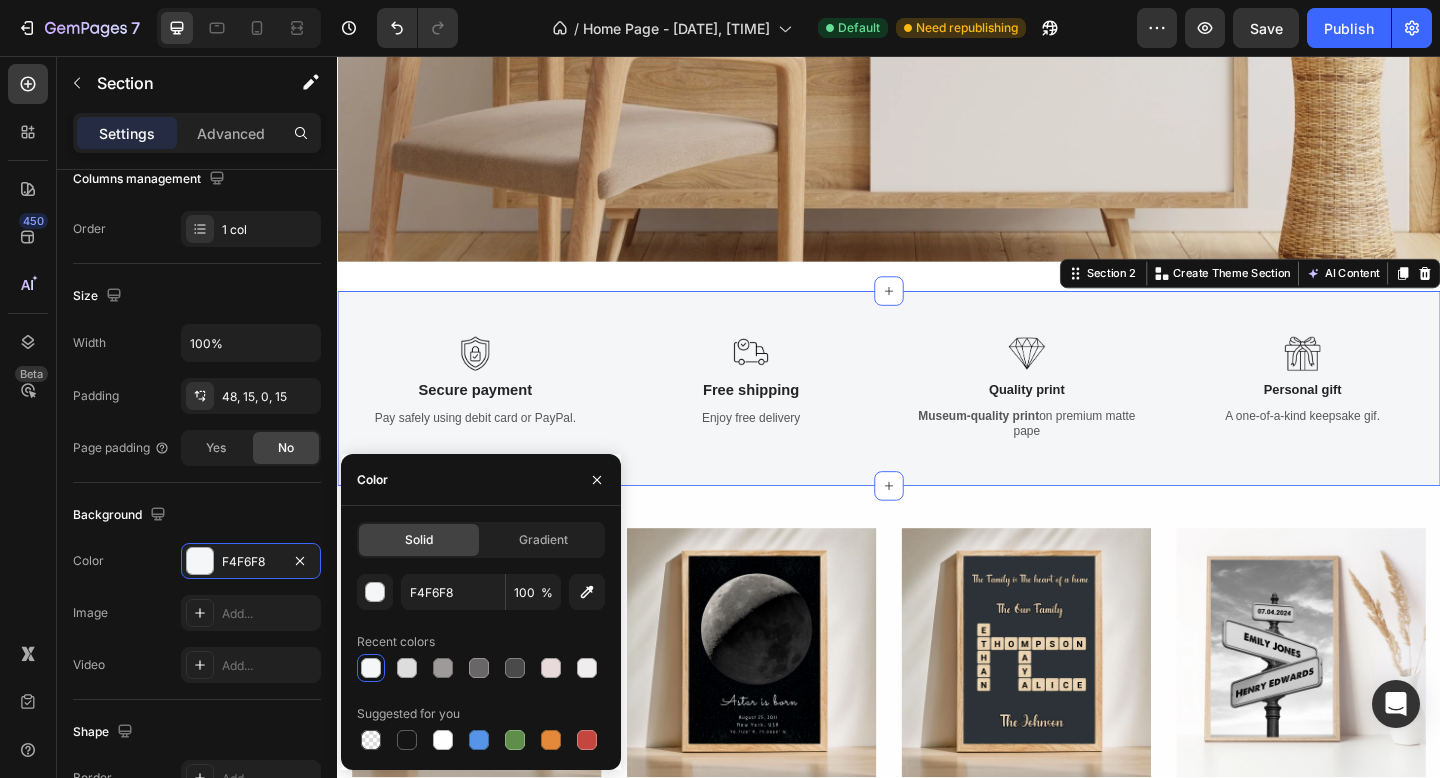 click on "Color" at bounding box center (481, 480) 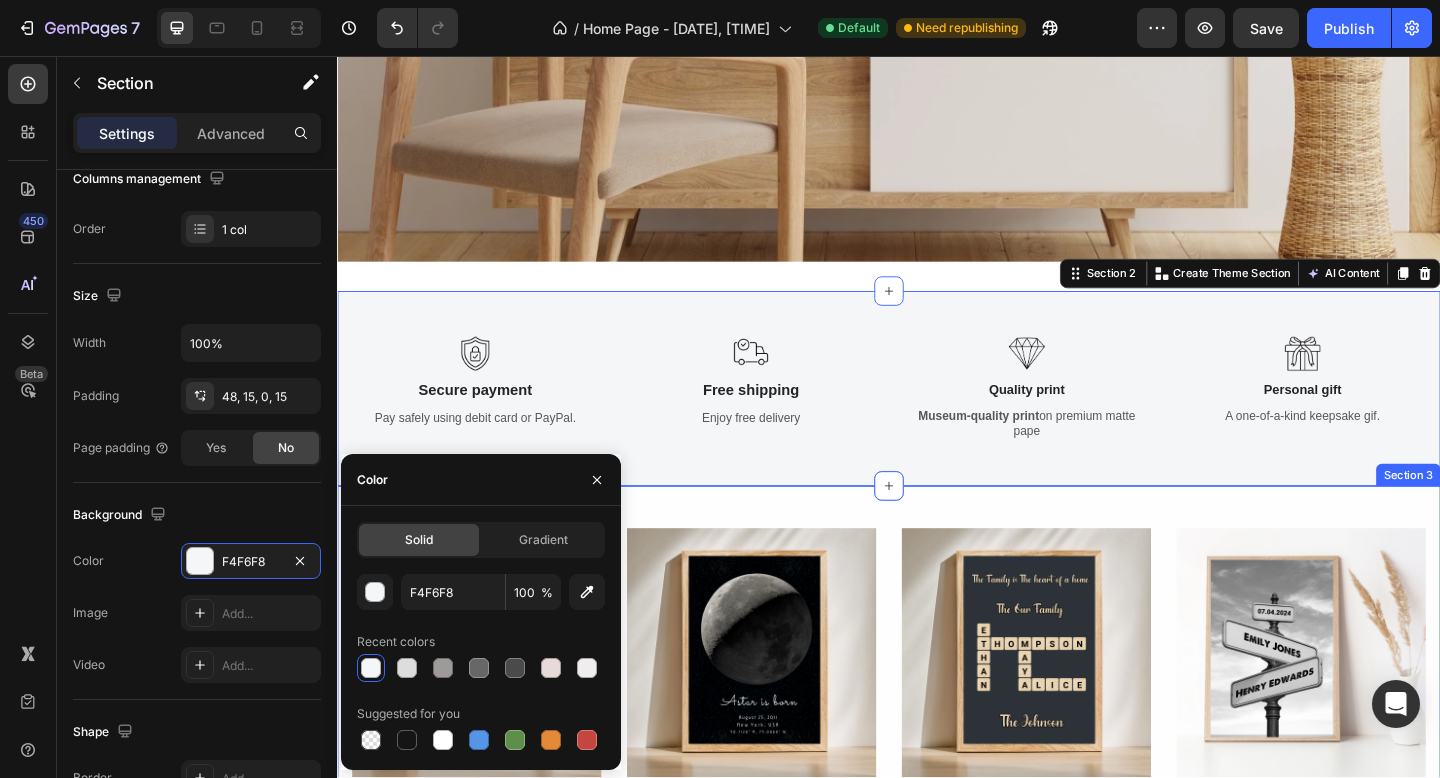 click on "Image Starmap poster Text Block Personalized Star Map Birthdate Gift. Custom Night Sky Print of Your Special Day  The Night We Met Wall Art  Unique Birthday Keepsake Heading Text Block Design your poster Button Image The night we met Text Block Custom Moon Phase Print, Framed Night Sky Print, Night Sky by Date, Personalized Birthday Gift, The Day You Were Born, Star Map by Date Heading Design your poster Button Image family scrable Text Block Custom Scrabble Print for Families | Personalized Family Keepsake. Family Wall Decor | Board Game Style Family Art. Scrabble-Inspired Family Tree Heading Design your poster Button Image Date of love for Couple Text Block Personalized Night Sky Print – The Night We Met | Star Map by Date  Unique Gift for Boyfriend, Husband  Anniversary or Christmas Gift Heading Design your poster Button Row Row Row Row Section 3" at bounding box center (937, 860) 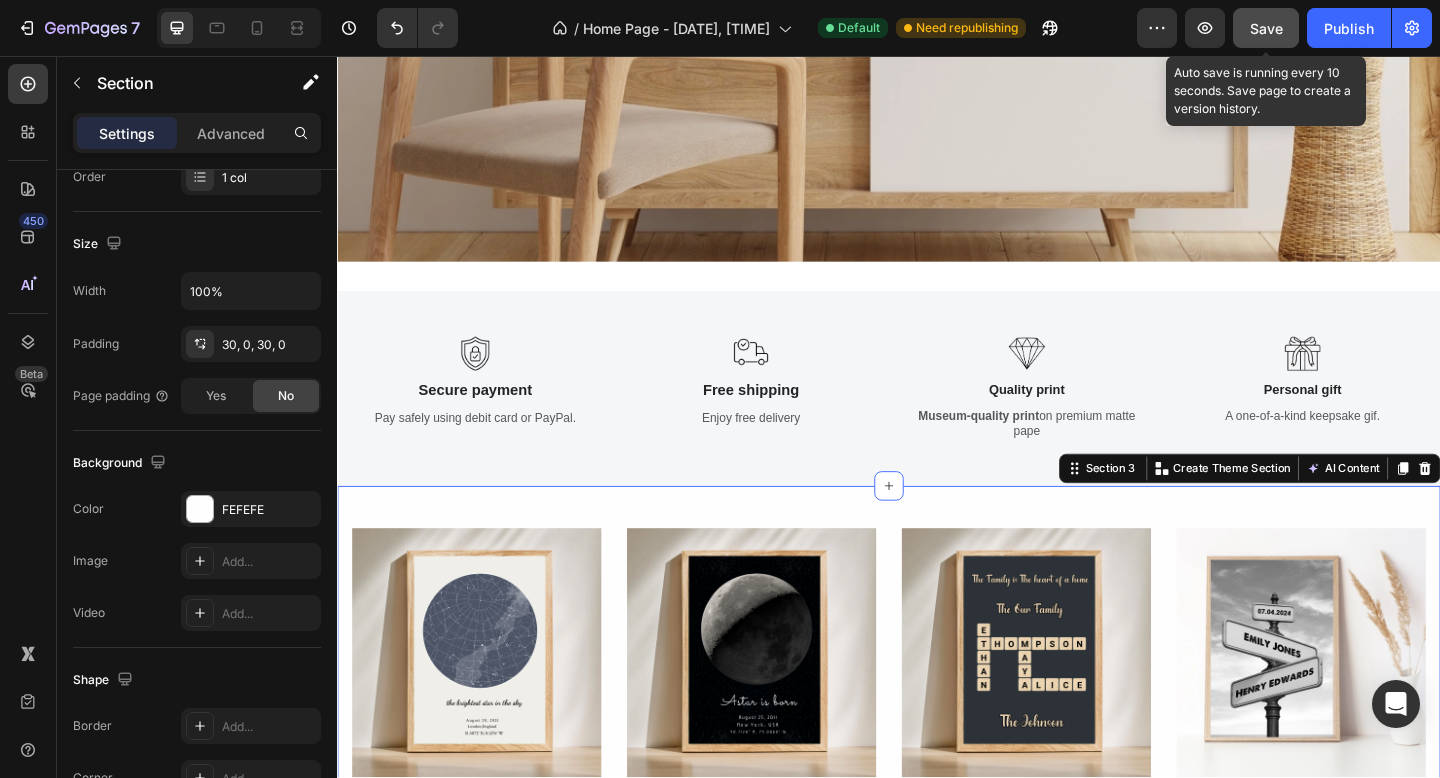 click on "Save" 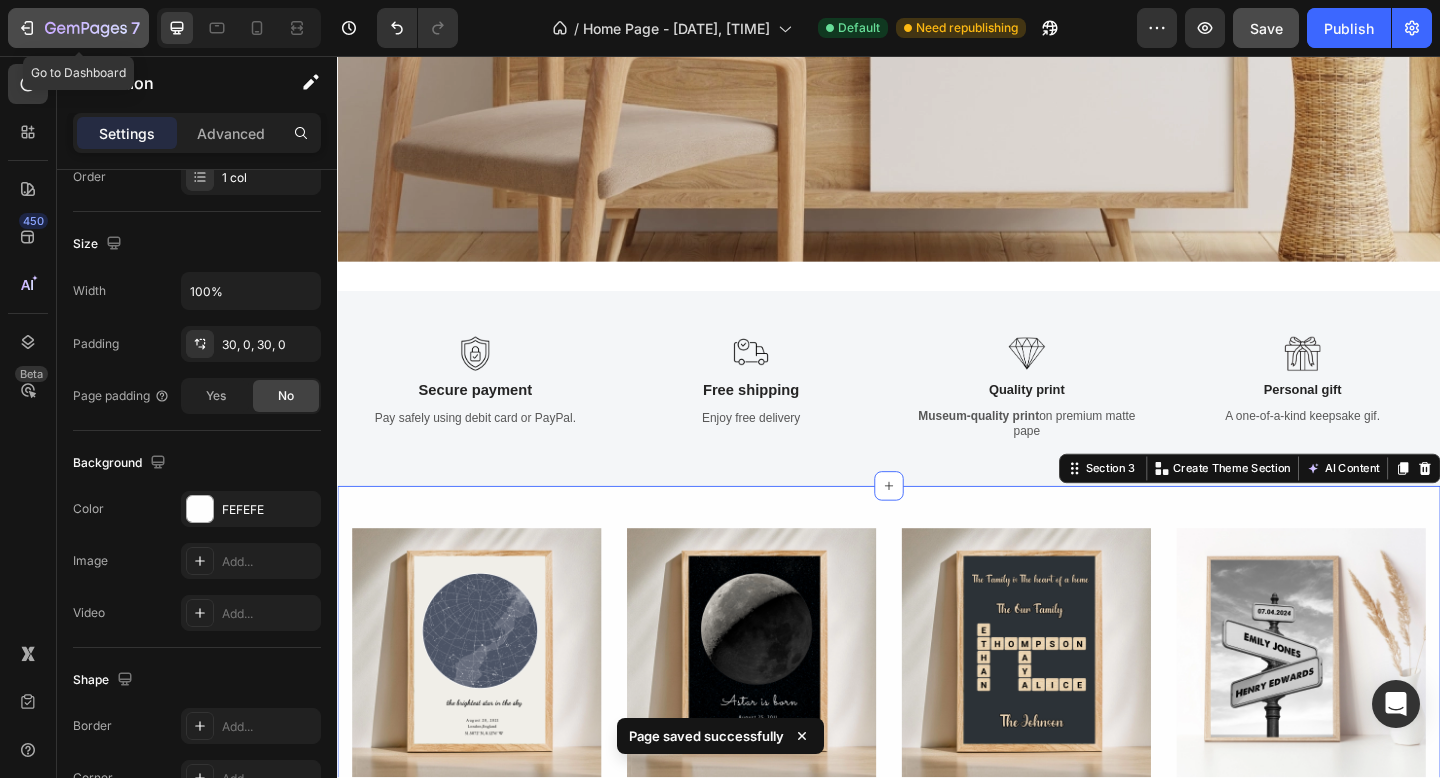 click 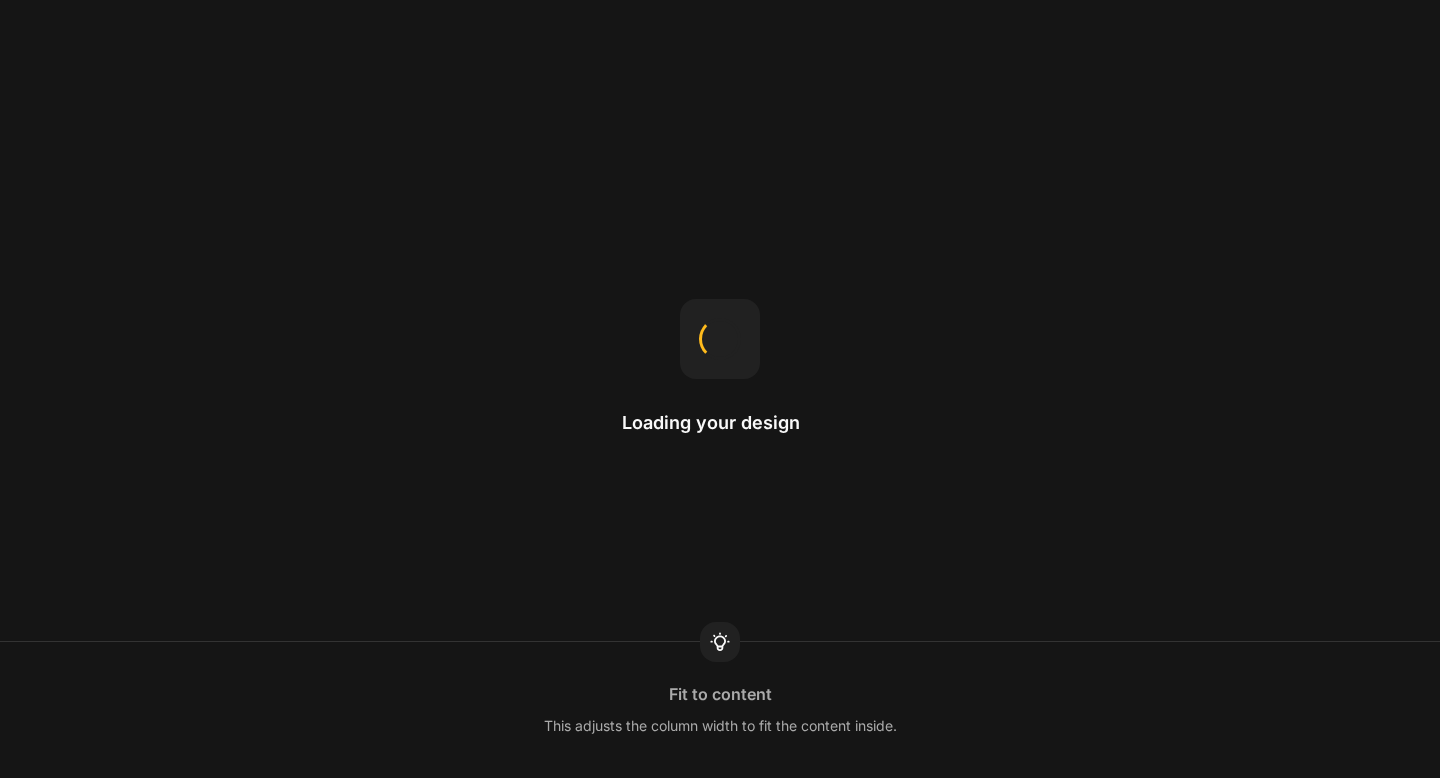 scroll, scrollTop: 0, scrollLeft: 0, axis: both 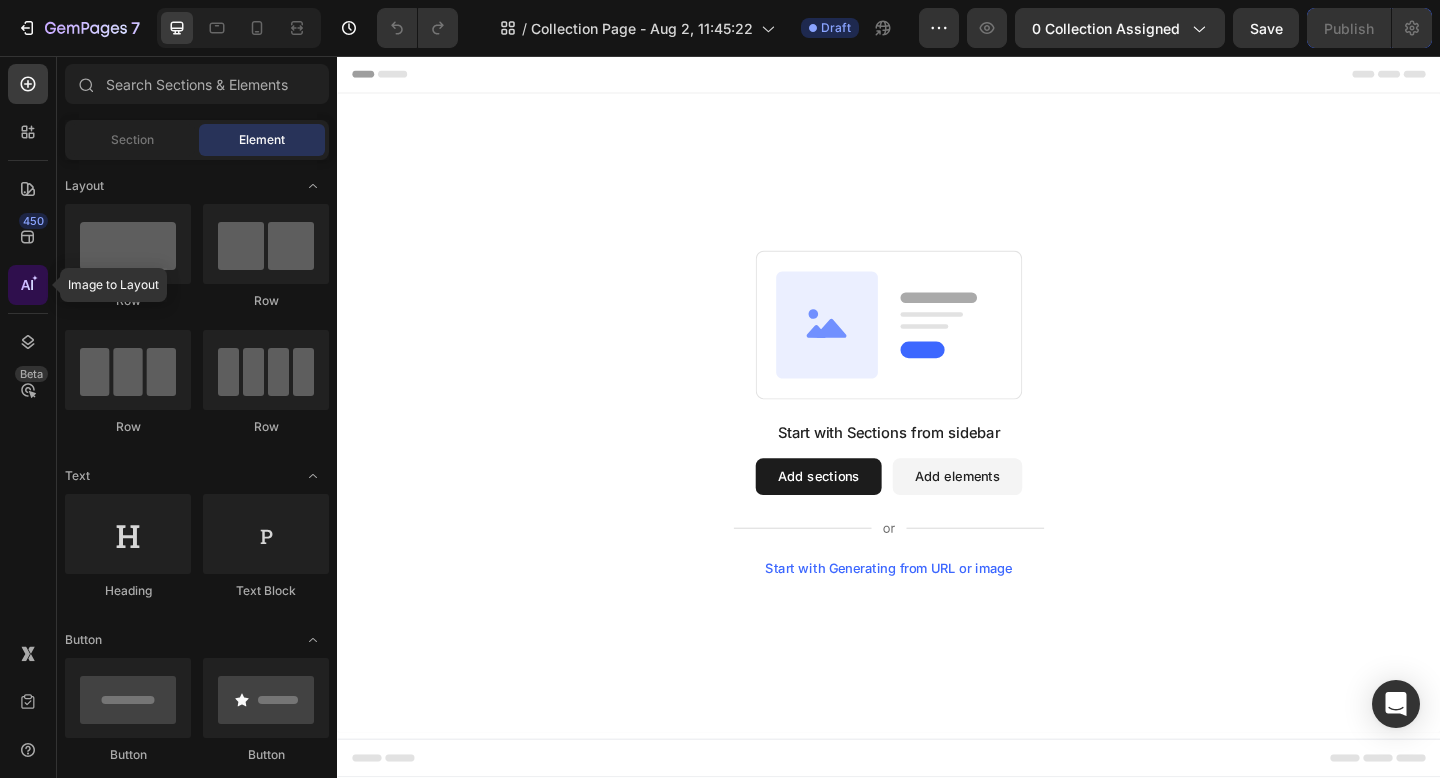 click 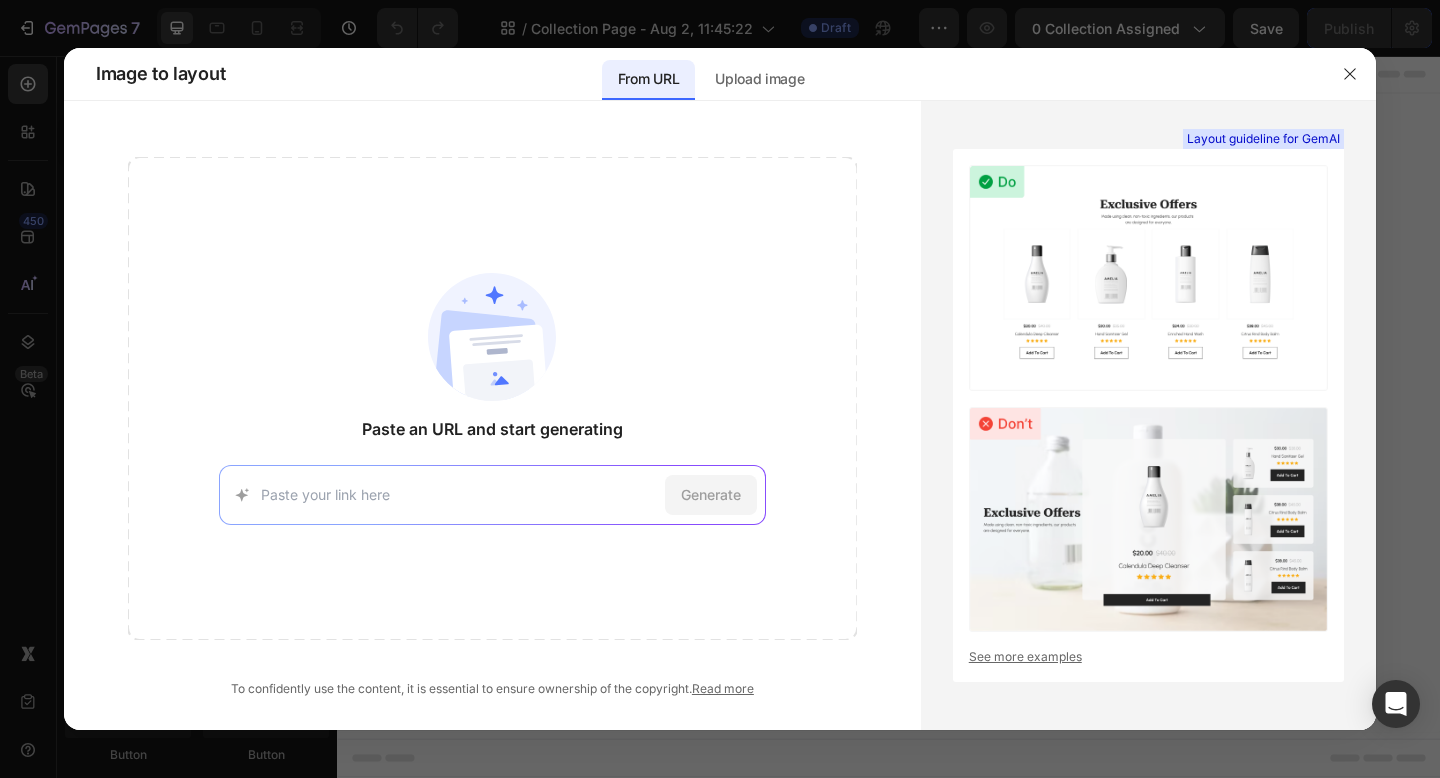 click at bounding box center (459, 494) 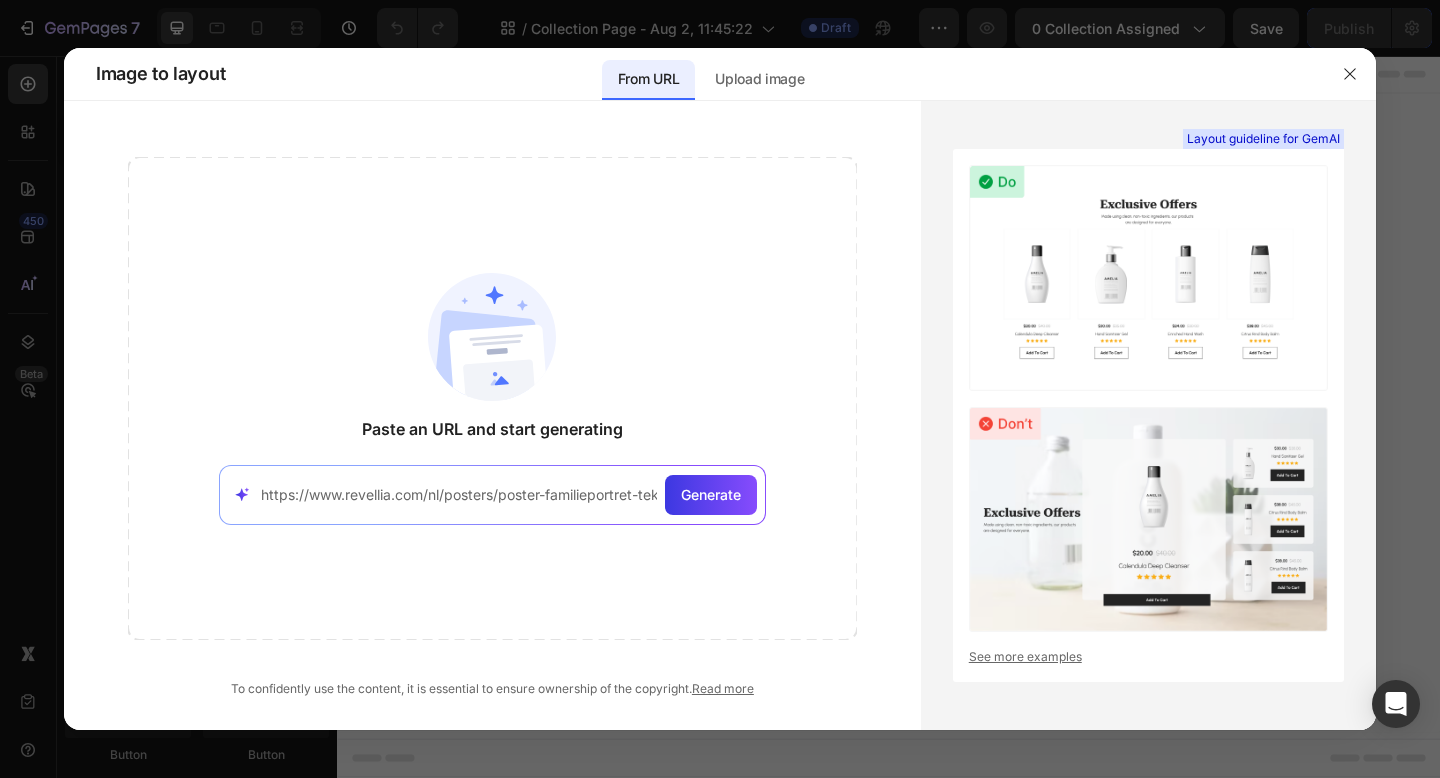 scroll, scrollTop: 0, scrollLeft: 51, axis: horizontal 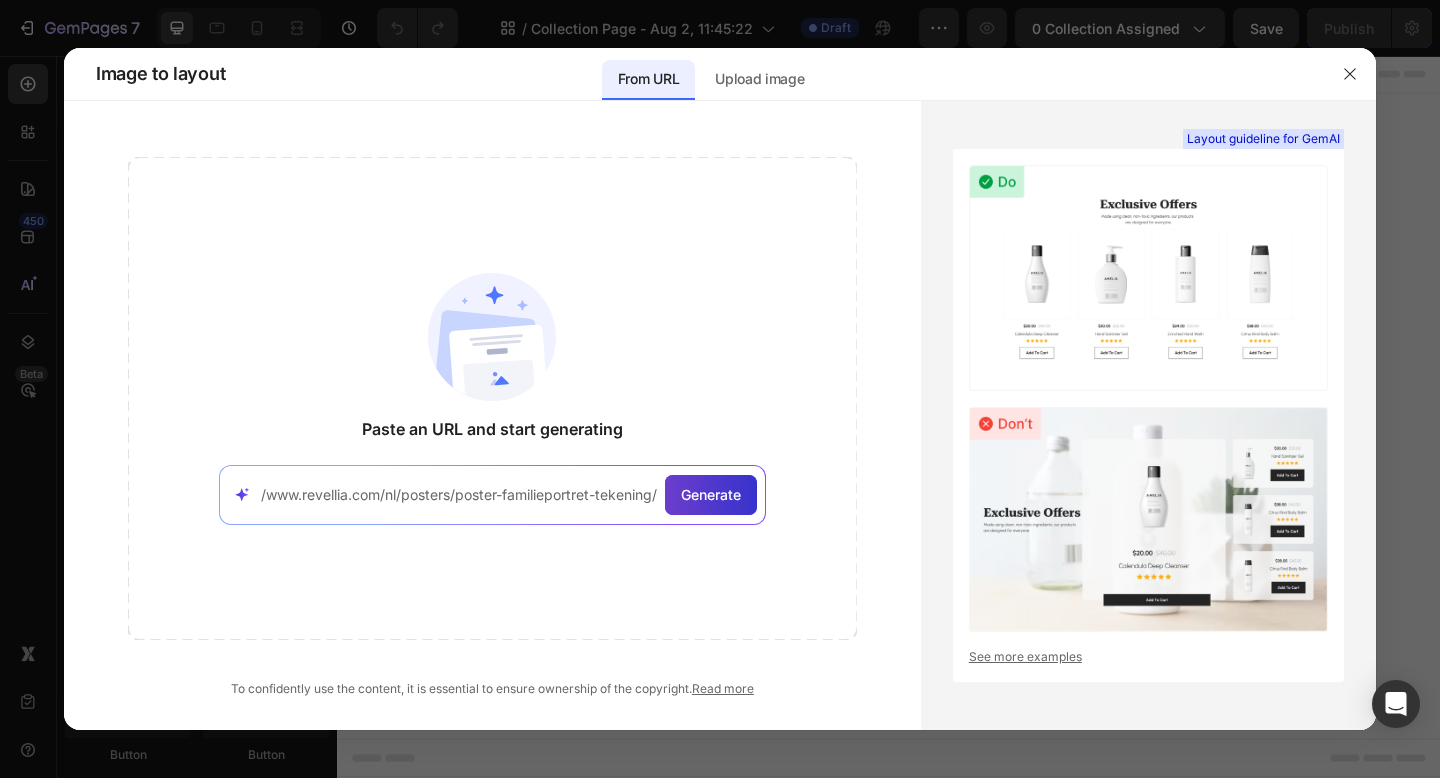 type on "https://www.revellia.com/nl/posters/poster-familieportret-tekening/" 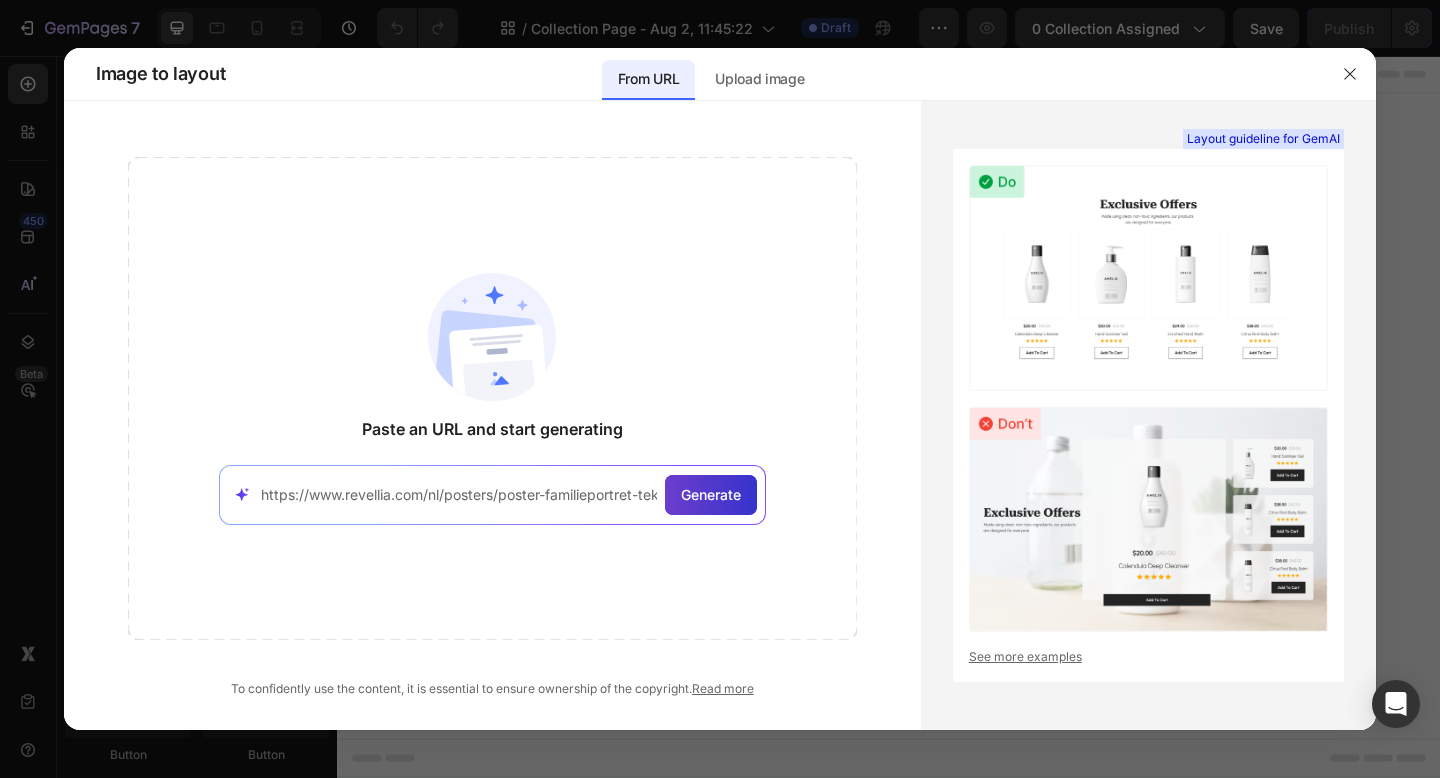click on "Generate" 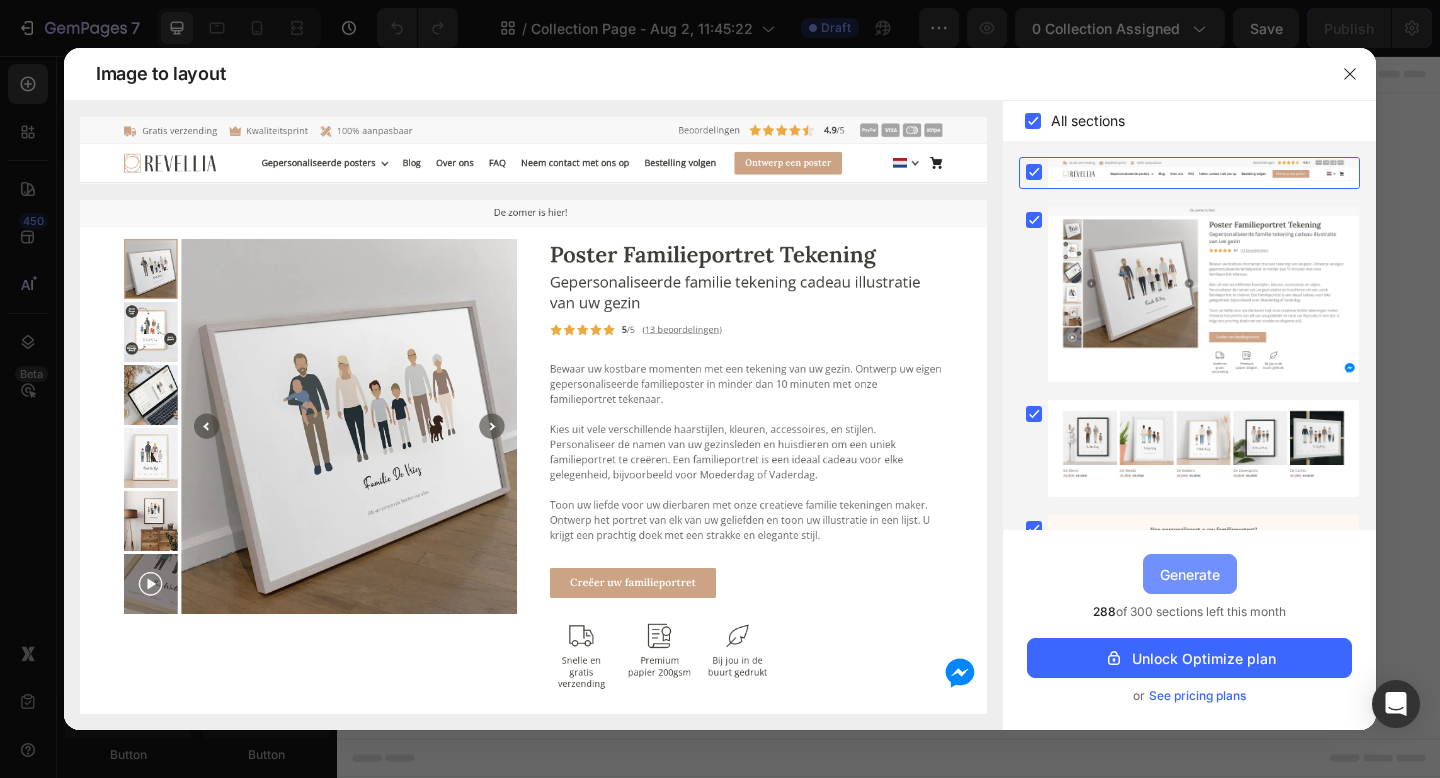 click on "Generate" at bounding box center [1190, 574] 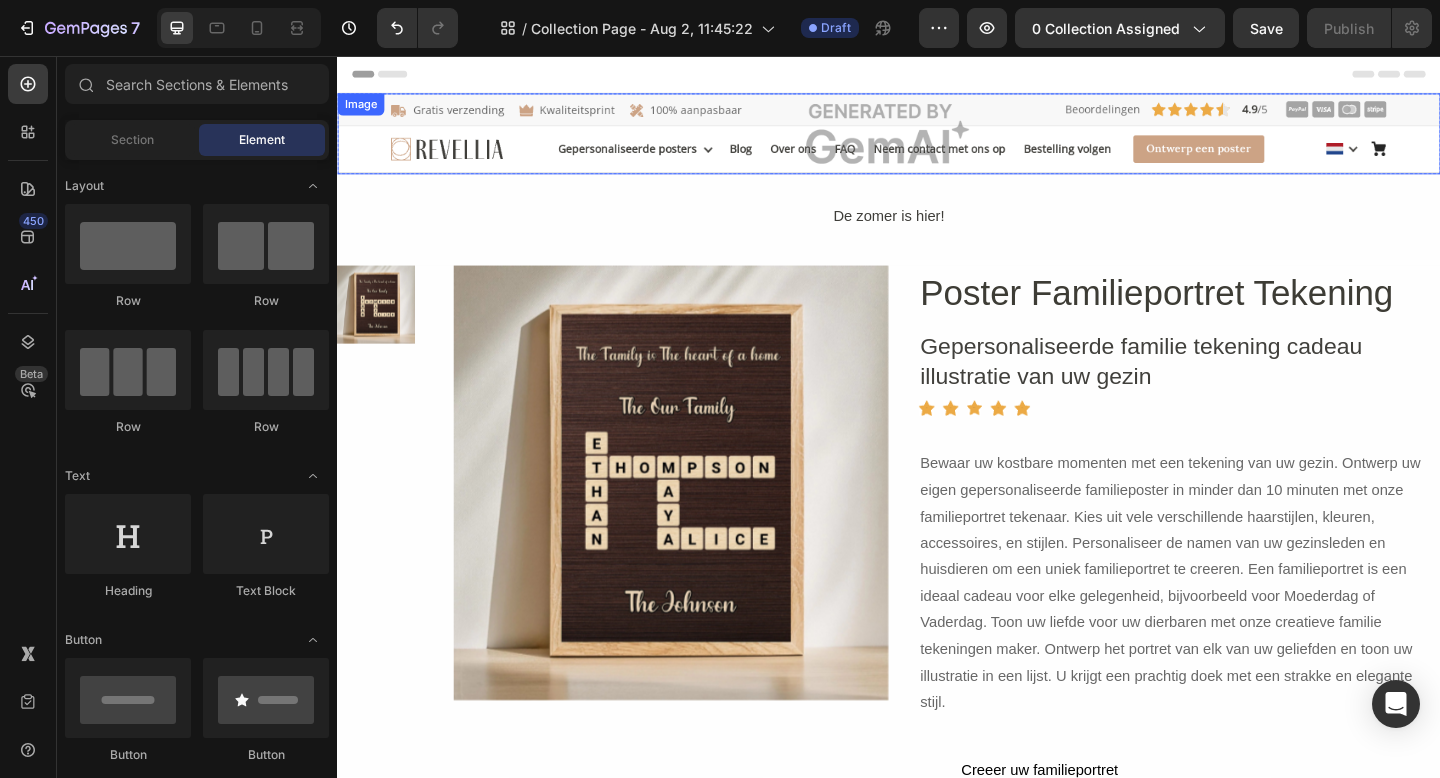 click at bounding box center (937, 141) 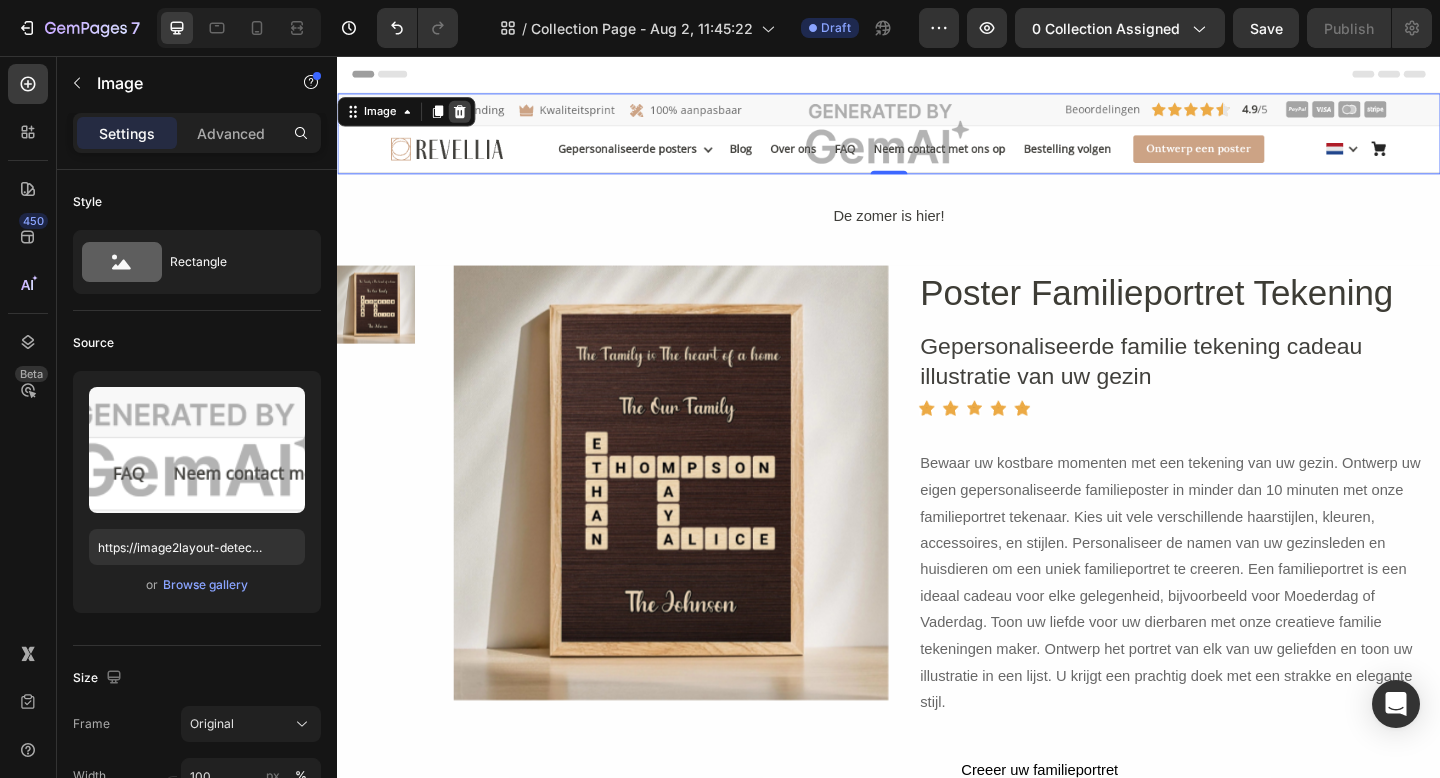 click 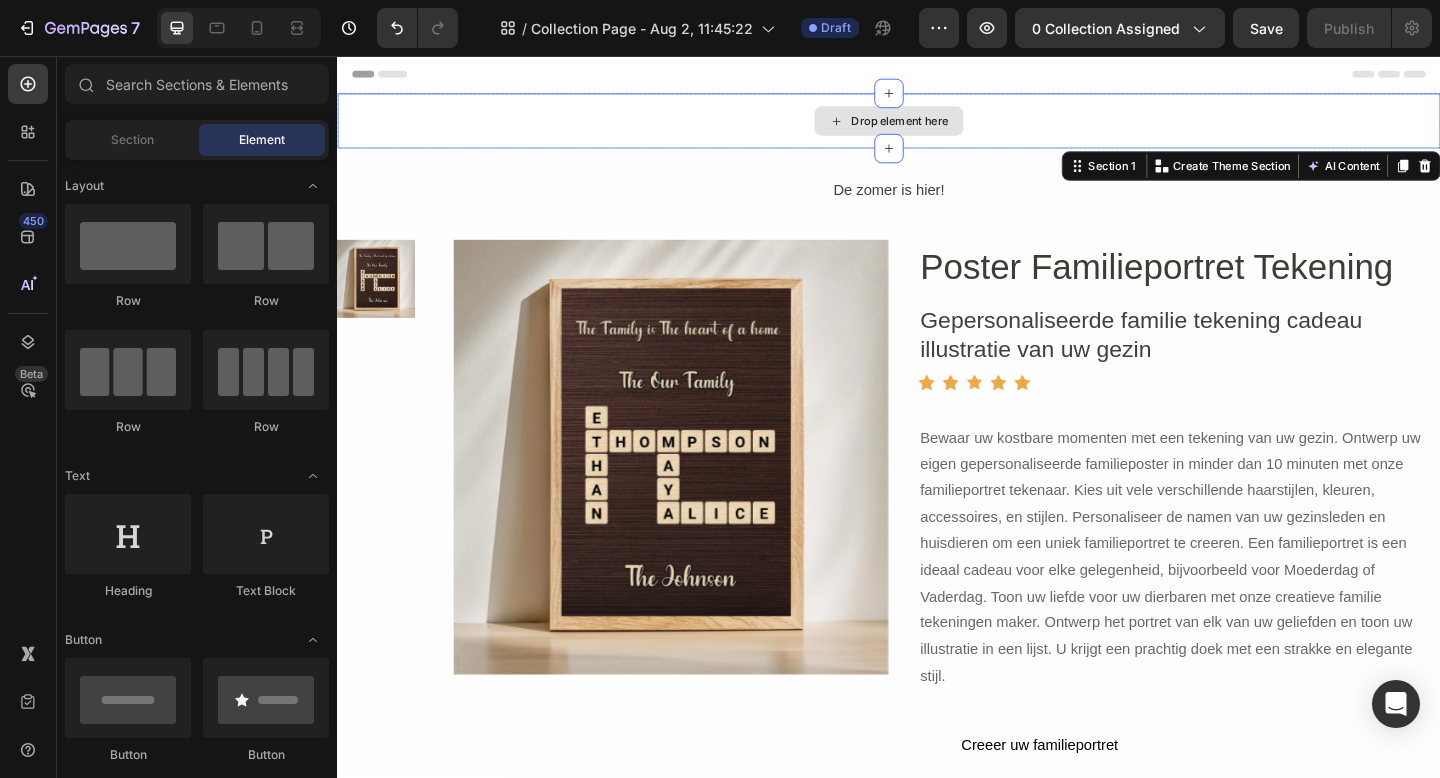 click on "Drop element here" at bounding box center (937, 127) 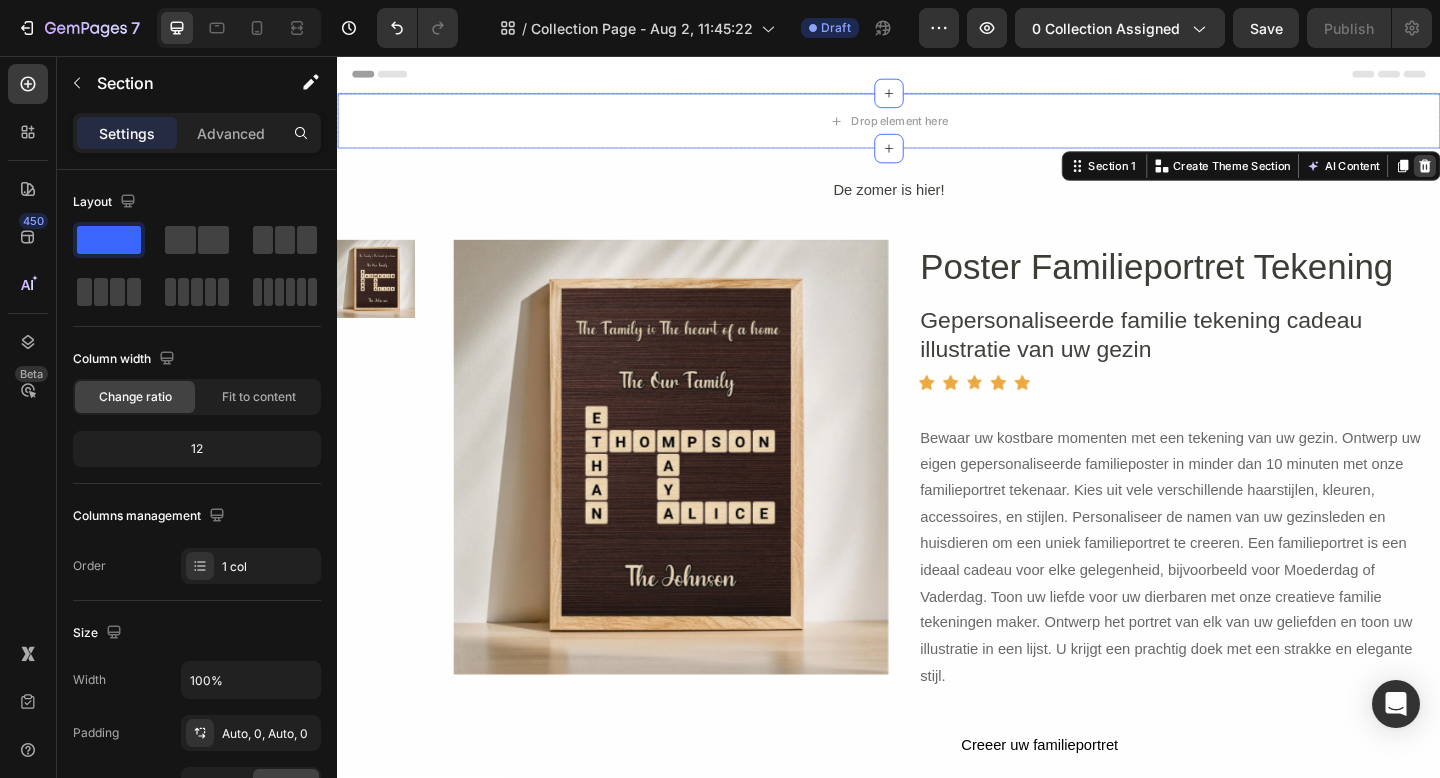 click 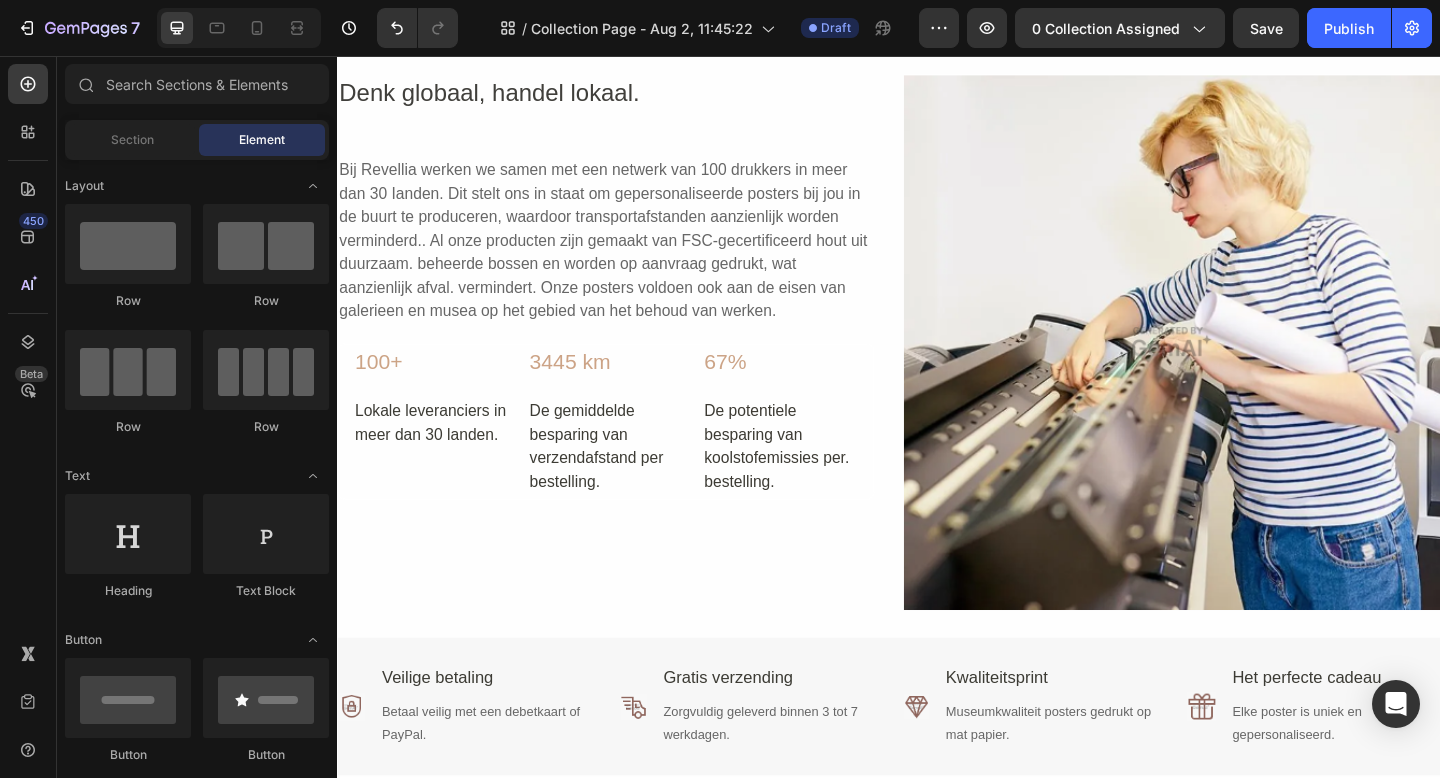 scroll, scrollTop: 4838, scrollLeft: 0, axis: vertical 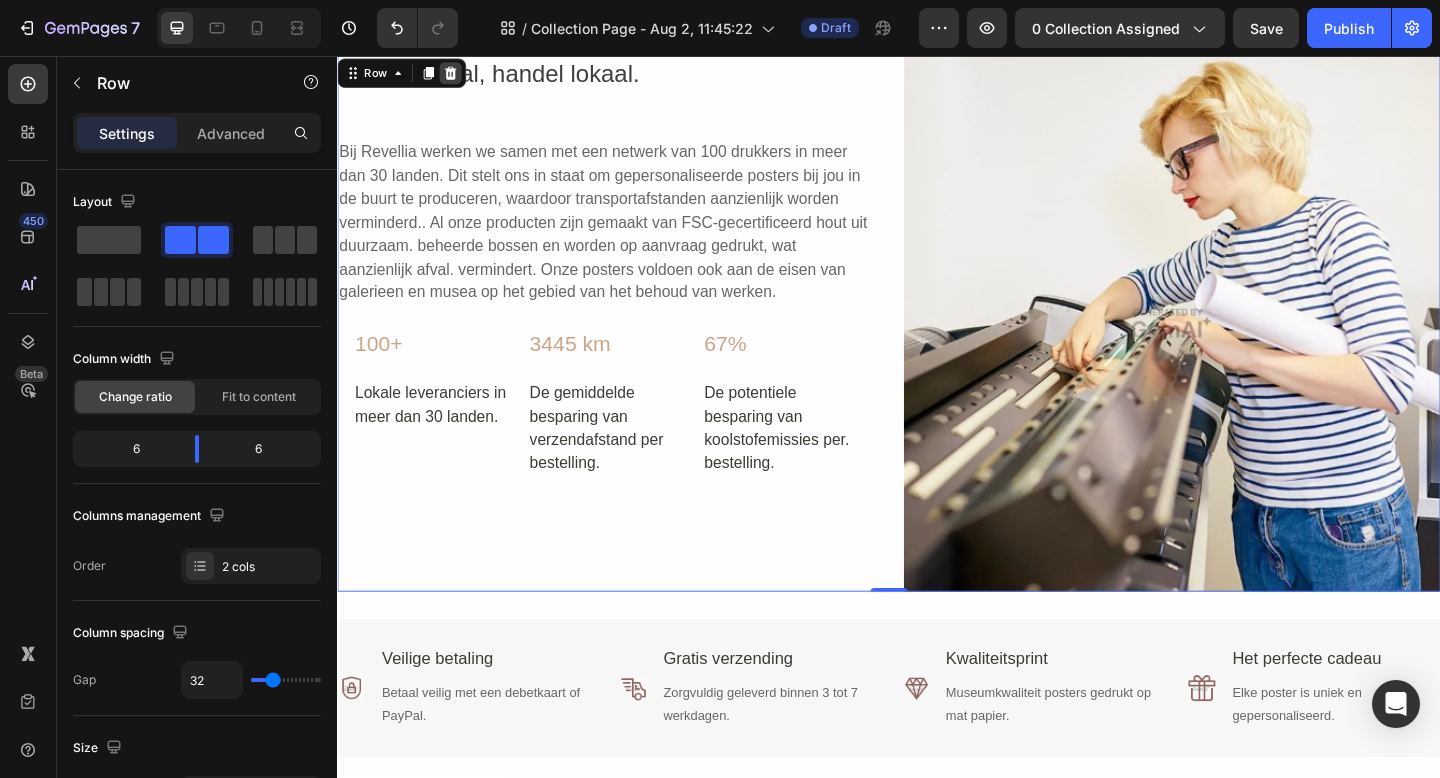 click 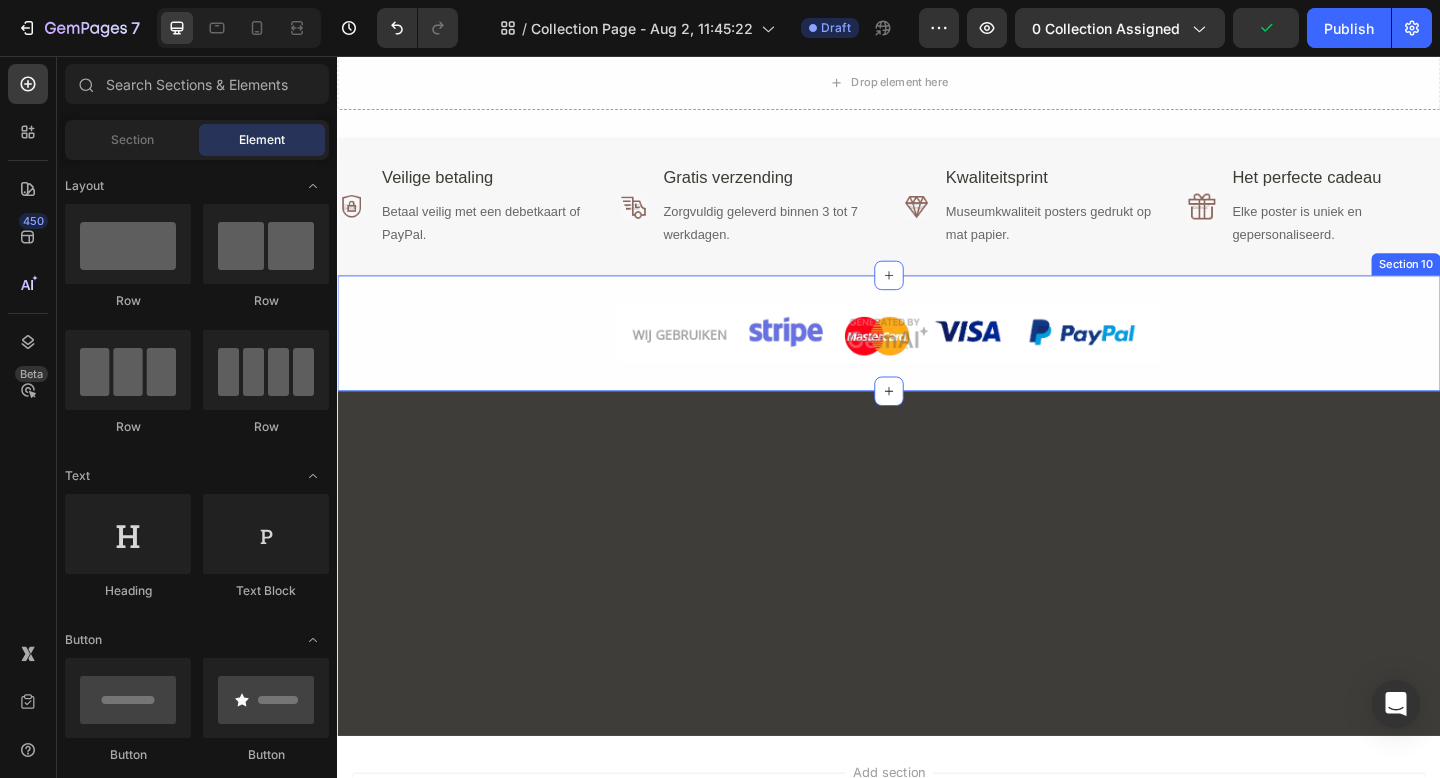 click on "Image Row" at bounding box center [937, 358] 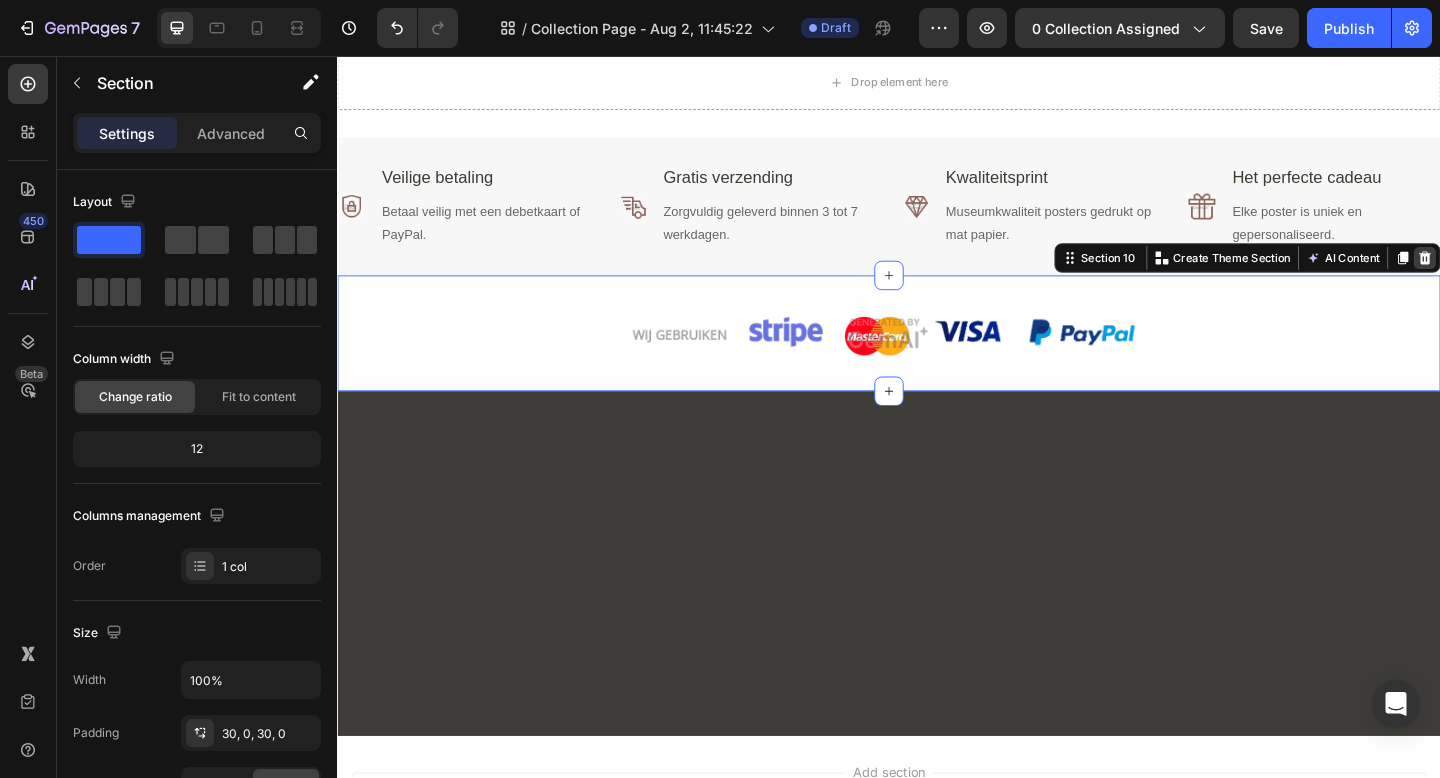 click 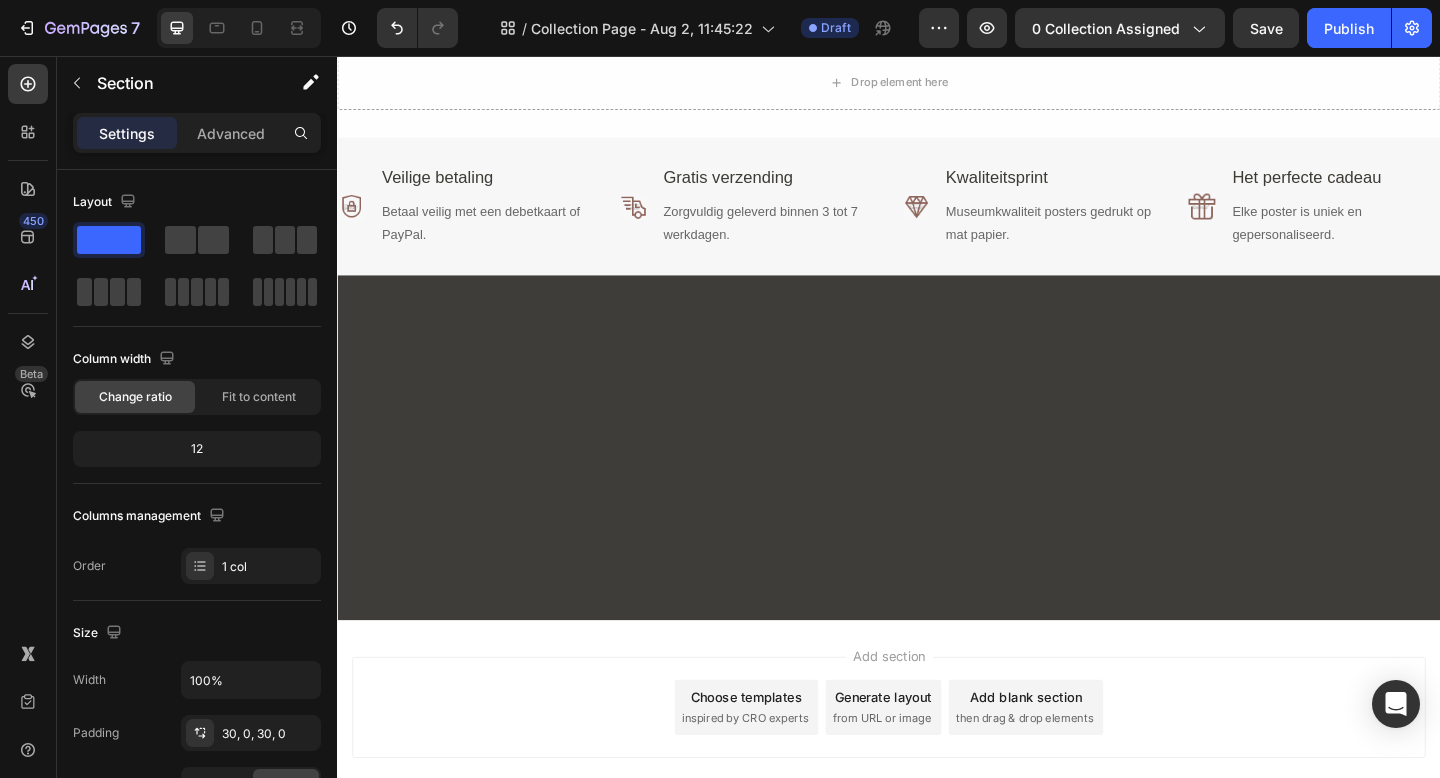 click at bounding box center (937, 482) 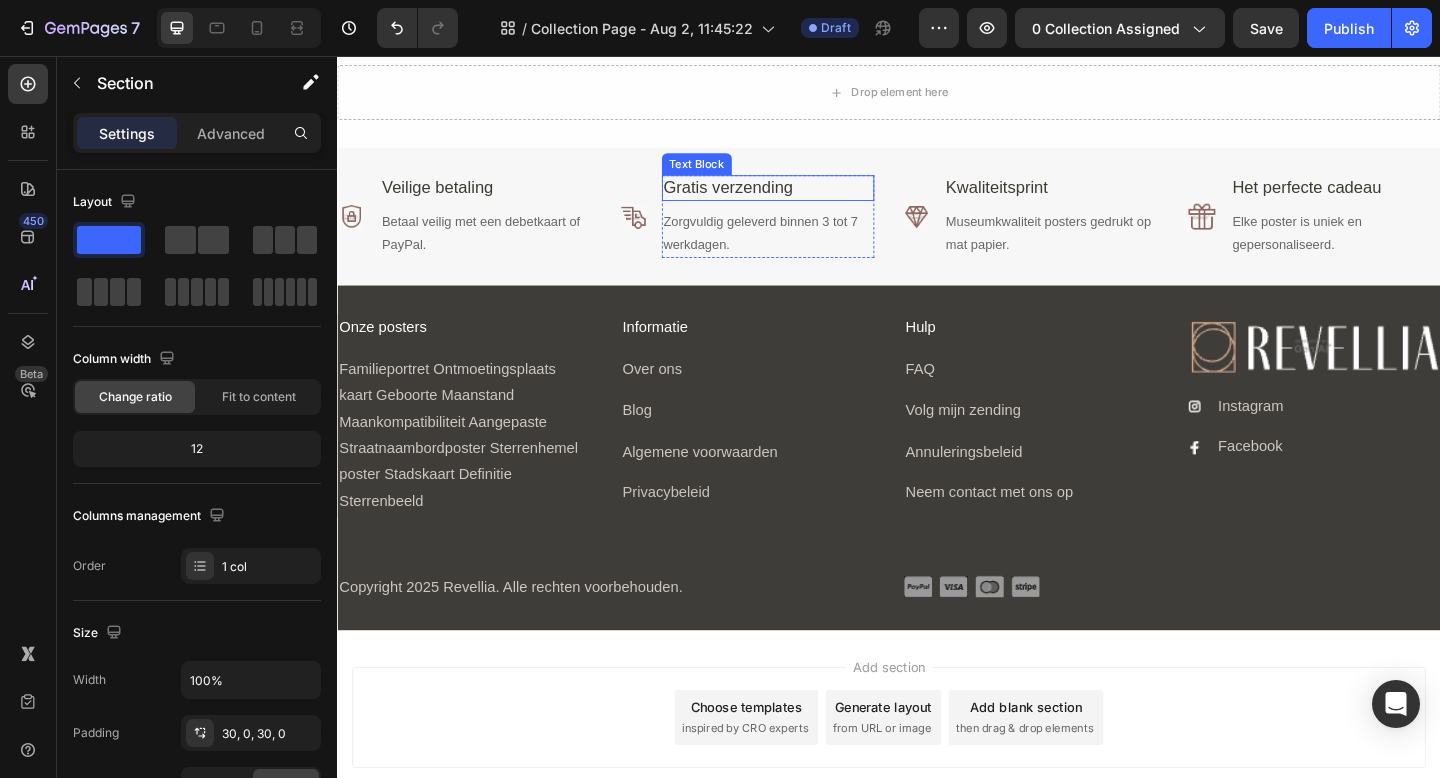 scroll, scrollTop: 4832, scrollLeft: 0, axis: vertical 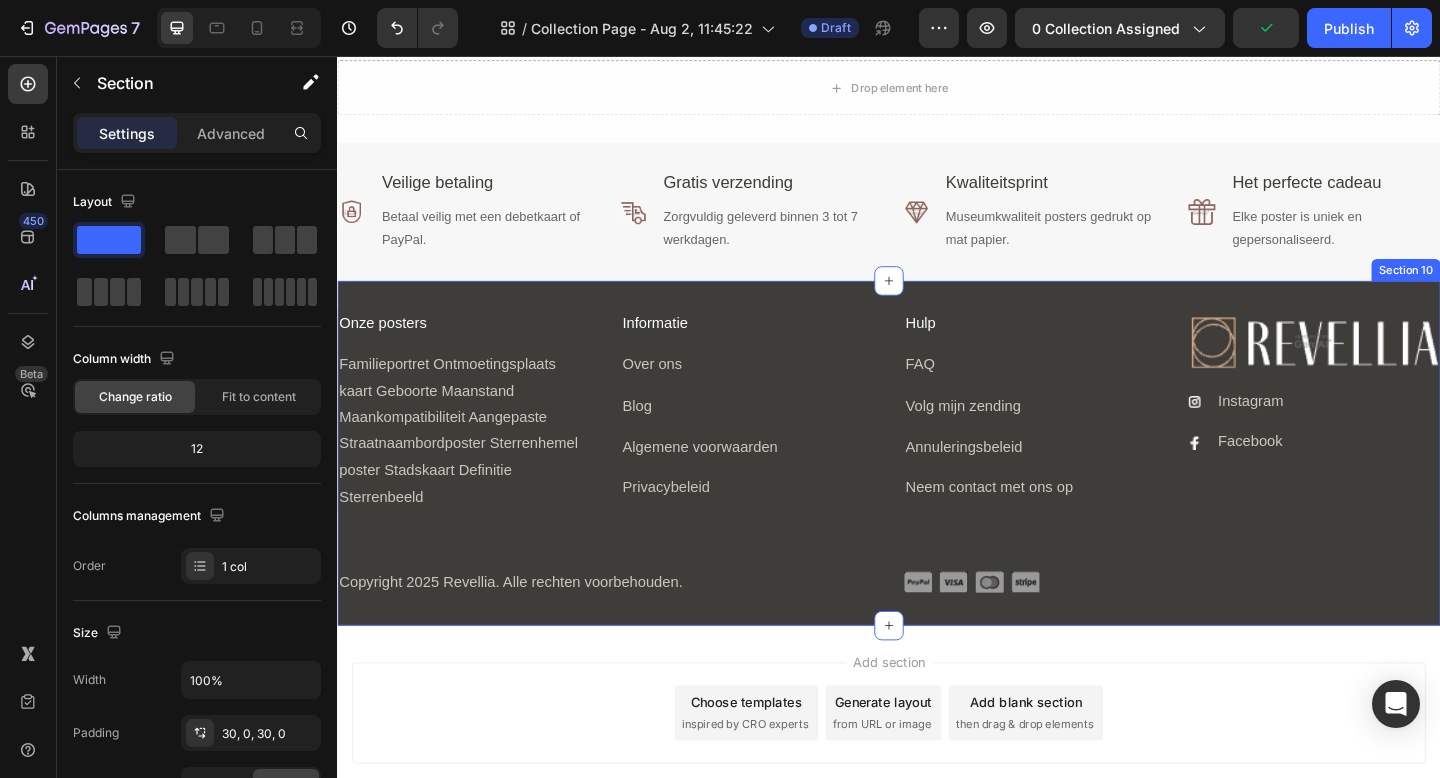click on "Onze posters Text Block Familieportret Ontmoetingsplaats kaart Geboorte Maanstand Maankompatibiliteit Aangepaste Straatnaambordposter Sterrenhemel poster Stadskaart Definitie Sterrenbeeld Text Block Row Informatie Text Block Over ons Text Block Blog Text Block Algemene voorwaarden Text Block Privacybeleid Text Block Row Hulp Text Block FAQ Text Block Volg mijn zending Text Block Annuleringsbeleid Text Block Neem contact met ons op Text Block Row Image     Icon Instagram Text Block     Icon Facebook Text Block Advanced list Row Row Copyright  2025 Revellia. Alle rechten voorbehouden. Text Block     Icon     Icon     Icon     Icon Icon List Hoz Row Row Section 10" at bounding box center [937, 488] 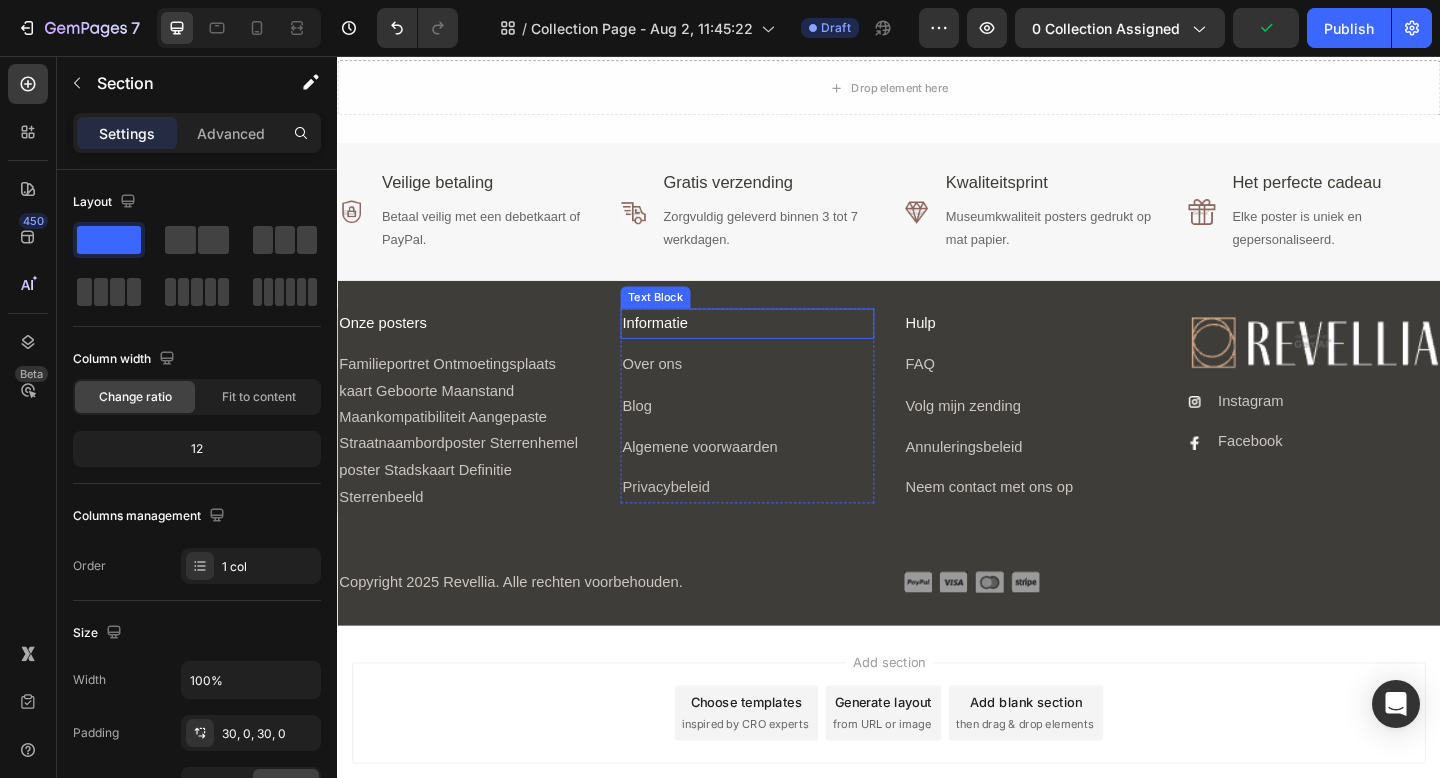 click on "Informatie" at bounding box center (783, 347) 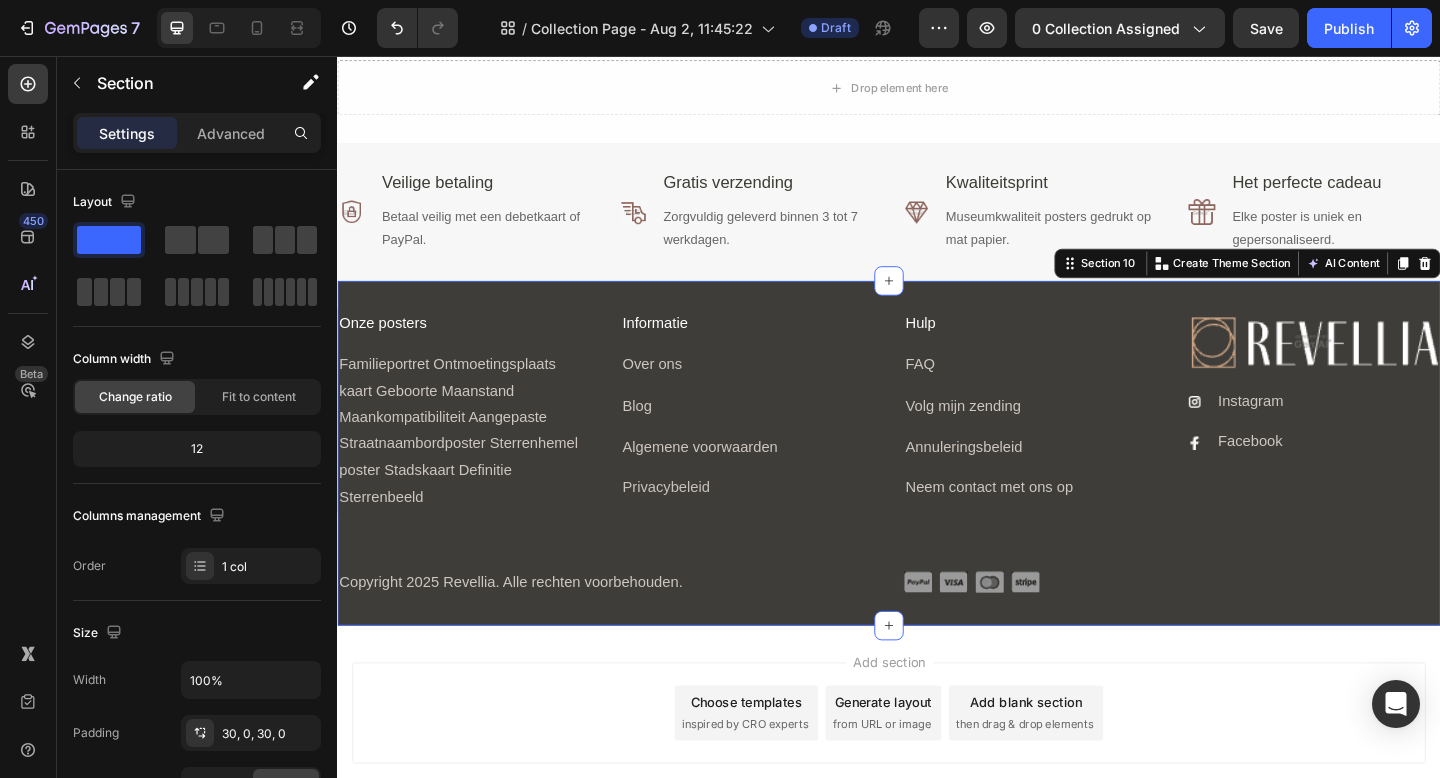 click on "Onze posters Text Block Familieportret Ontmoetingsplaats kaart Geboorte Maanstand Maankompatibiliteit Aangepaste Straatnaambordposter Sterrenhemel poster Stadskaart Definitie Sterrenbeeld Text Block Row Informatie Text Block Over ons Text Block Blog Text Block Algemene voorwaarden Text Block Privacybeleid Text Block Row Hulp Text Block FAQ Text Block Volg mijn zending Text Block Annuleringsbeleid Text Block Neem contact met ons op Text Block Row Image     Icon Instagram Text Block     Icon Facebook Text Block Advanced list Row Row Copyright  2025 Revellia. Alle rechten voorbehouden. Text Block     Icon     Icon     Icon     Icon Icon List Hoz Row Row Section 10   You can create reusable sections Create Theme Section AI Content Write with GemAI What would you like to describe here? Tone and Voice Persuasive Product Family scrabble Show more Generate" at bounding box center [937, 488] 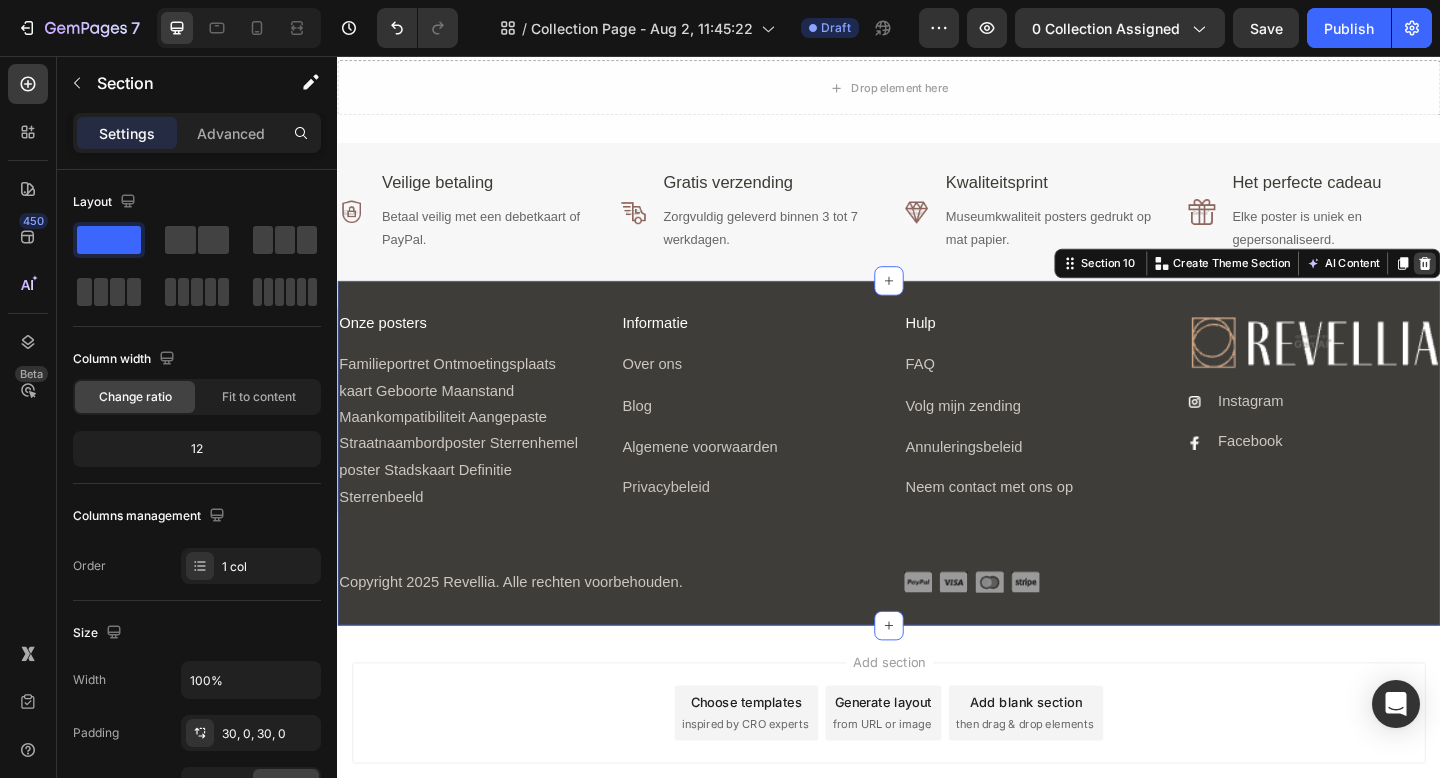 click 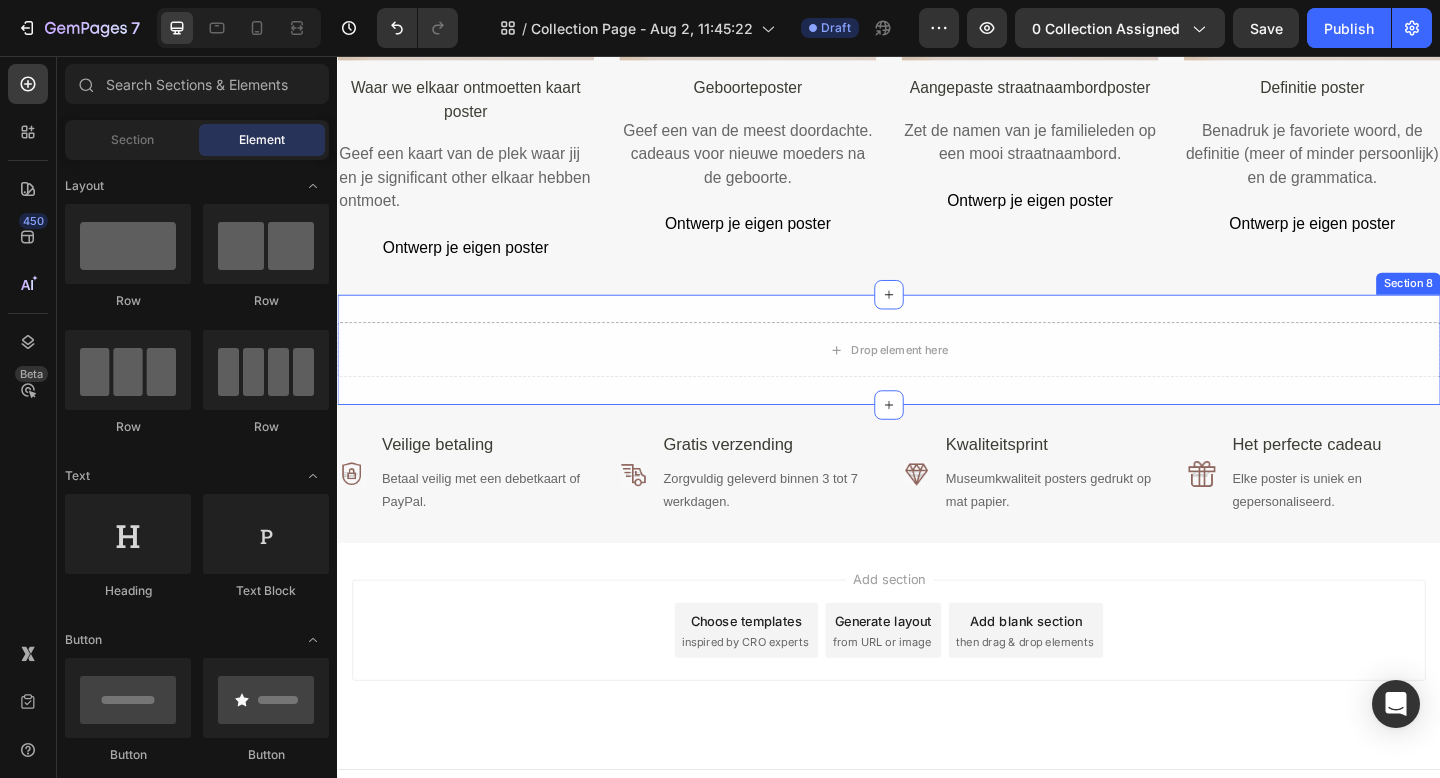 scroll, scrollTop: 4552, scrollLeft: 0, axis: vertical 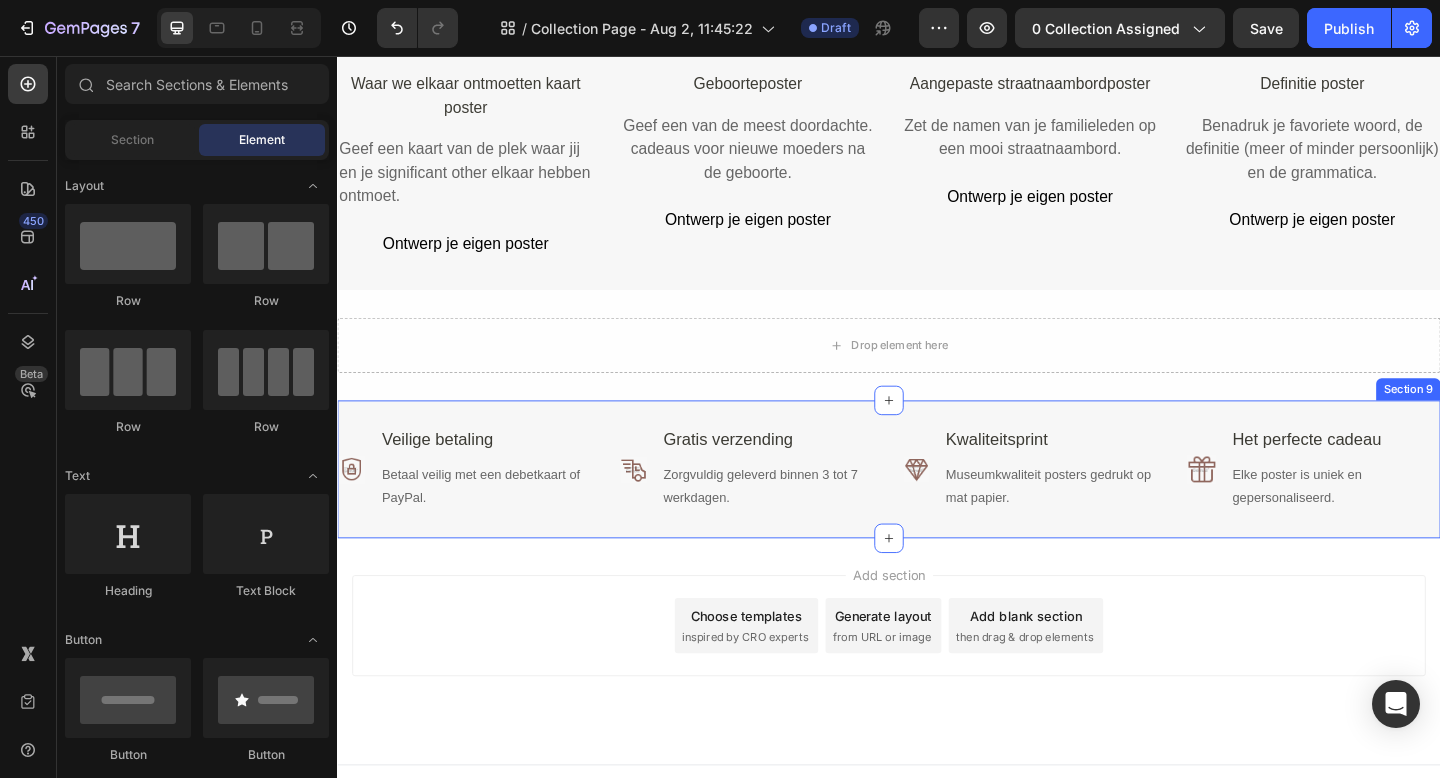 click on "Image Veilige betaling Text Block Betaal veilig met een debetkaart of PayPal. Text Block Row Advanced list Image Gratis verzending Text Block Zorgvuldig geleverd binnen 3 tot 7 werkdagen. Text Block Row Advanced list Row Image Kwaliteitsprint Text Block Museumkwaliteit posters gedrukt op mat papier. Text Block Row Advanced list Image Het perfecte cadeau Text Block Elke poster is uniek en gepersonaliseerd. Text Block Row Advanced list Row Row Section 9" at bounding box center (937, 506) 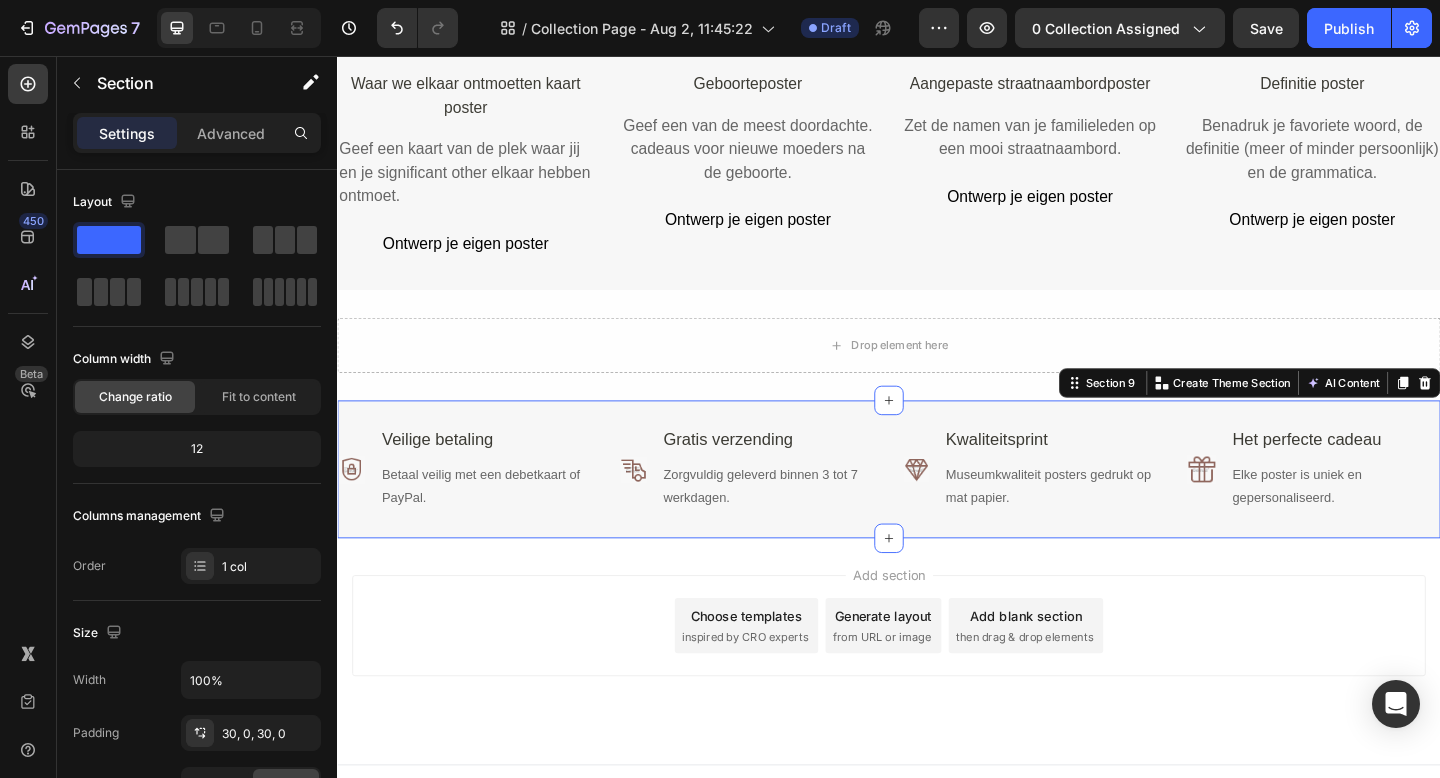 click on "Image Veilige betaling Text Block Betaal veilig met een debetkaart of PayPal. Text Block Row Advanced list Image Gratis verzending Text Block Zorgvuldig geleverd binnen 3 tot 7 werkdagen. Text Block Row Advanced list Row Image Kwaliteitsprint Text Block Museumkwaliteit posters gedrukt op mat papier. Text Block Row Advanced list Image Het perfecte cadeau Text Block Elke poster is uniek en gepersonaliseerd. Text Block Row Advanced list Row Row Section 9   You can create reusable sections Create Theme Section AI Content Write with GemAI What would you like to describe here? Tone and Voice Persuasive Product Family scrabble Show more Generate" at bounding box center (937, 506) 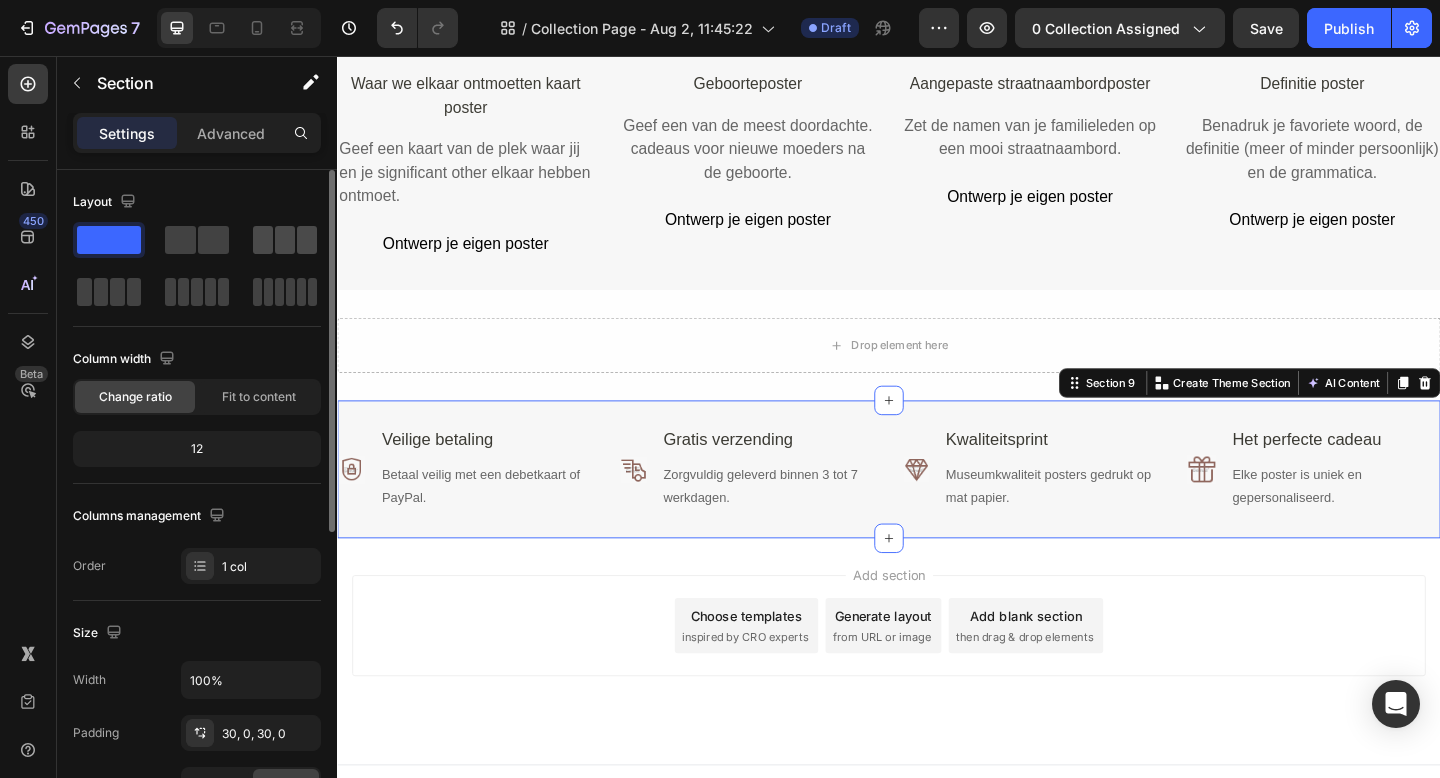click 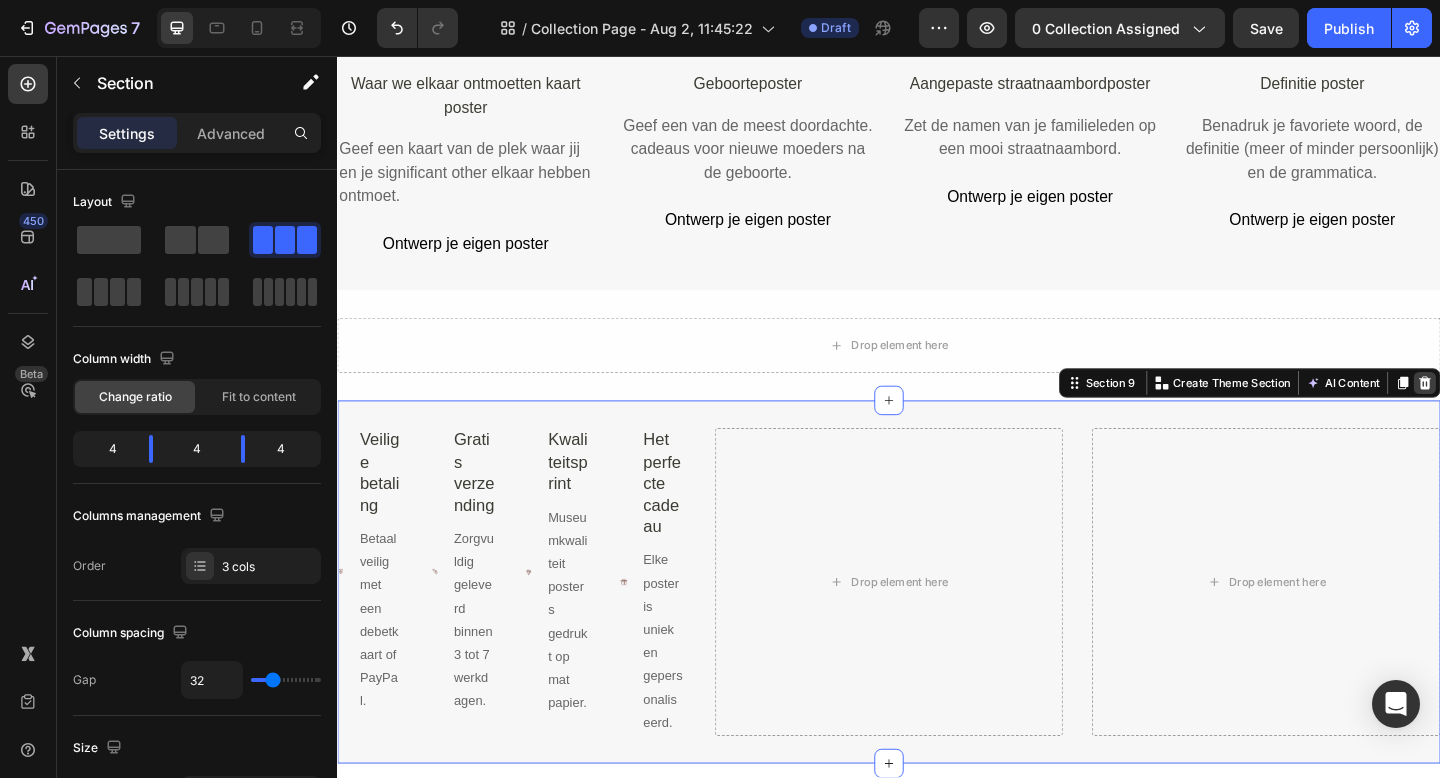 click at bounding box center [1520, 412] 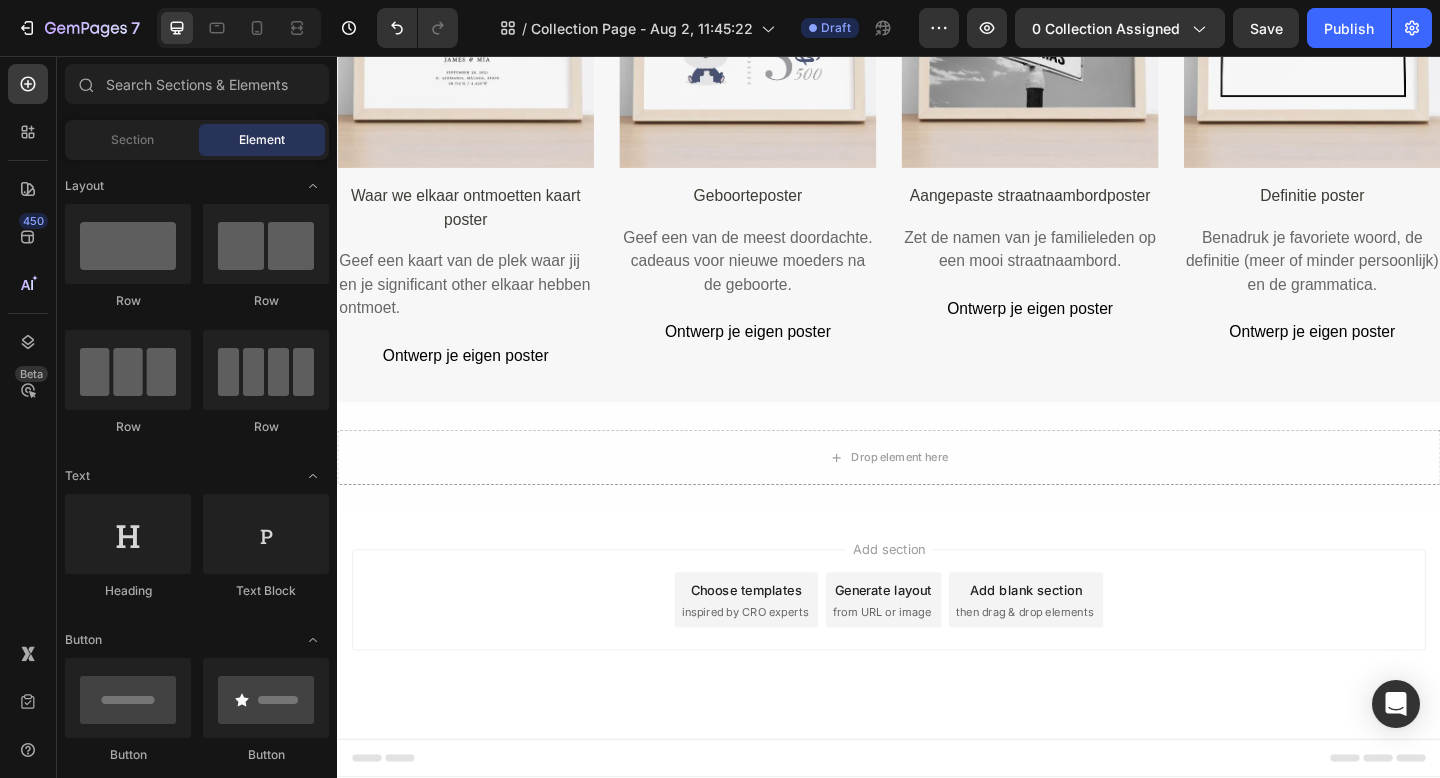 scroll, scrollTop: 4430, scrollLeft: 0, axis: vertical 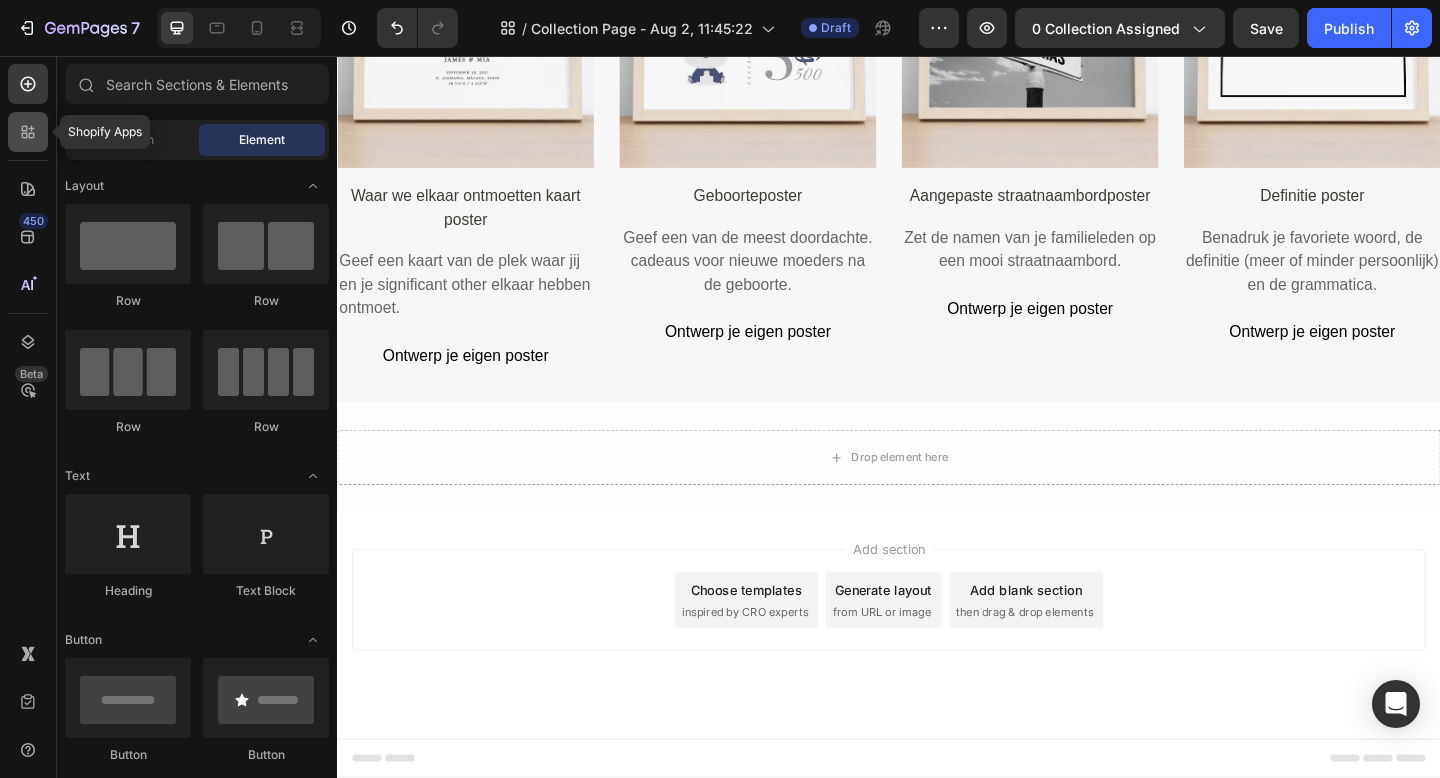 click 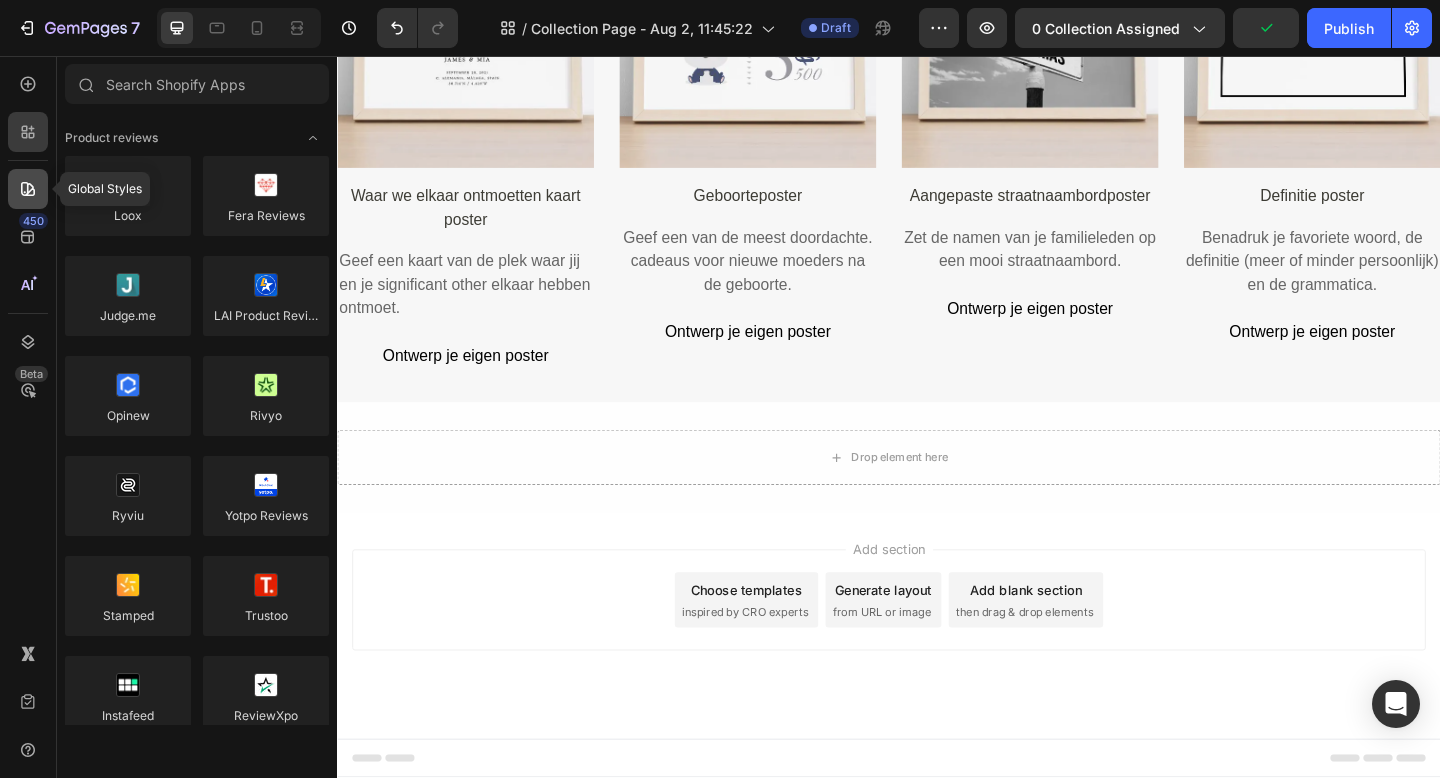 click 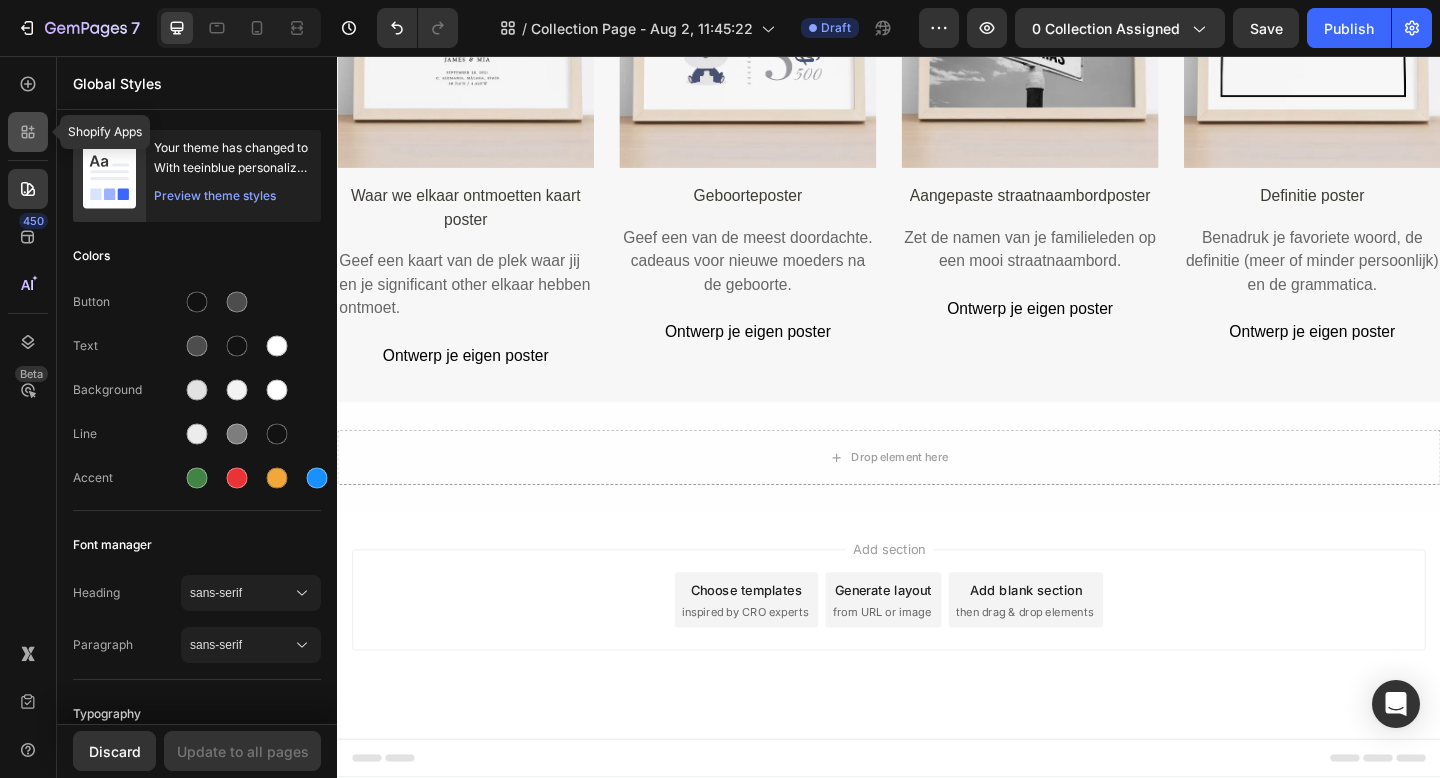 click 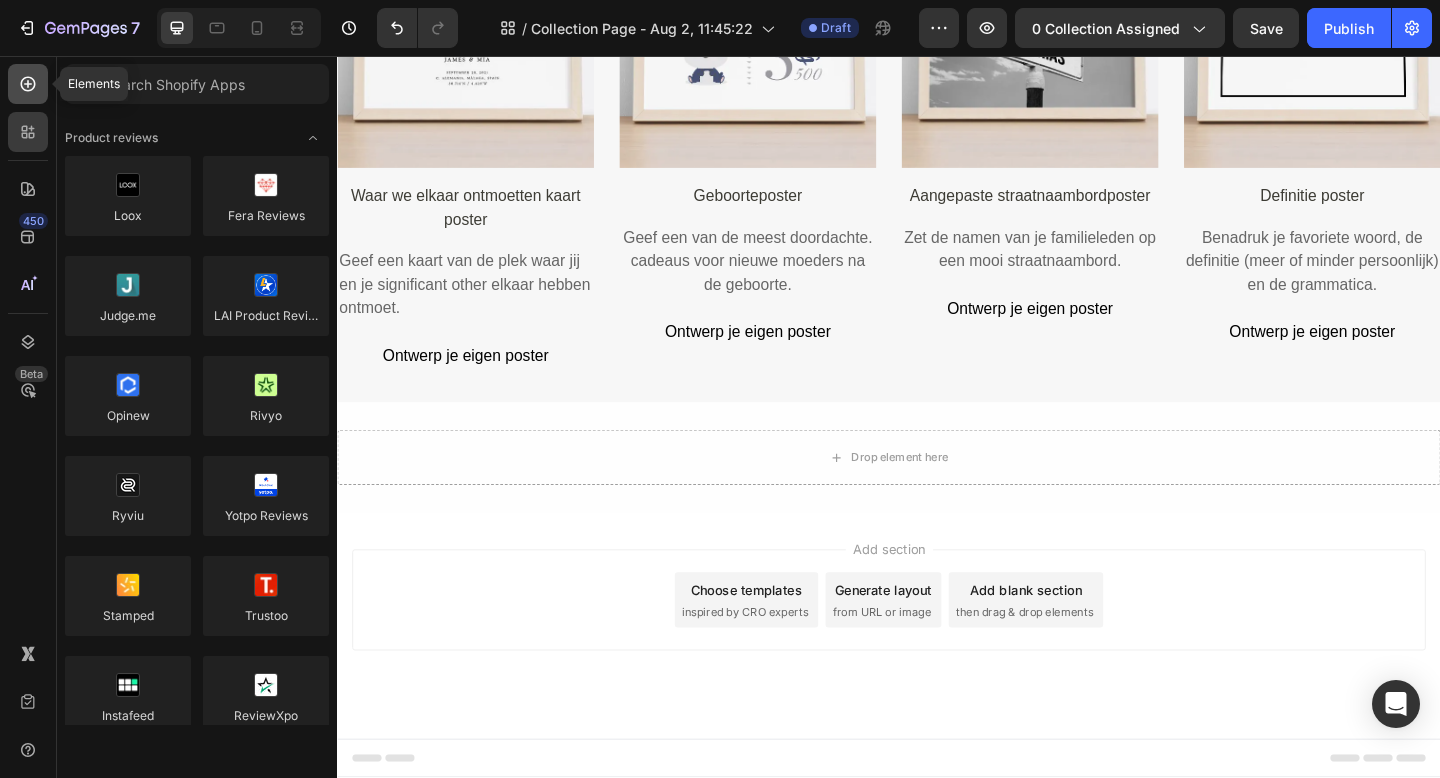 click 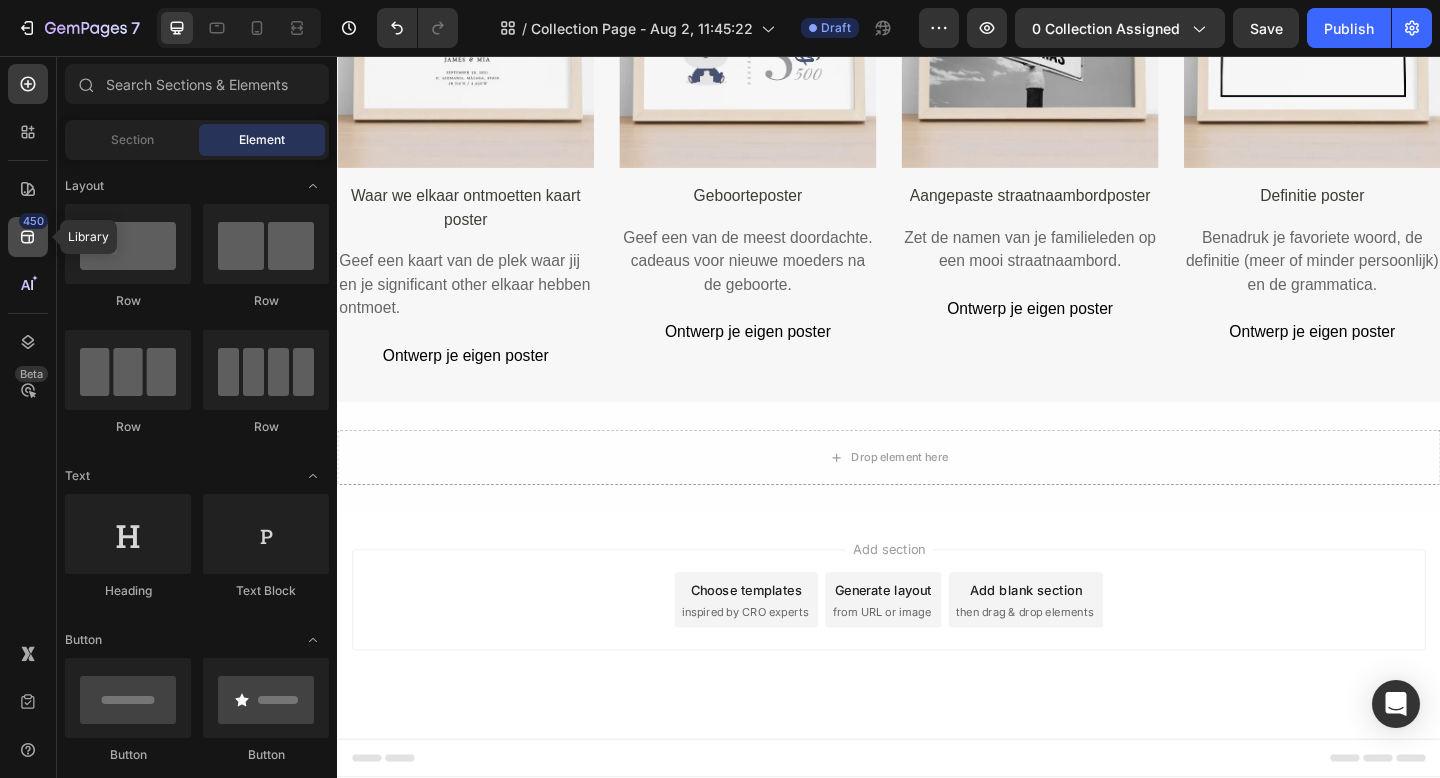 click 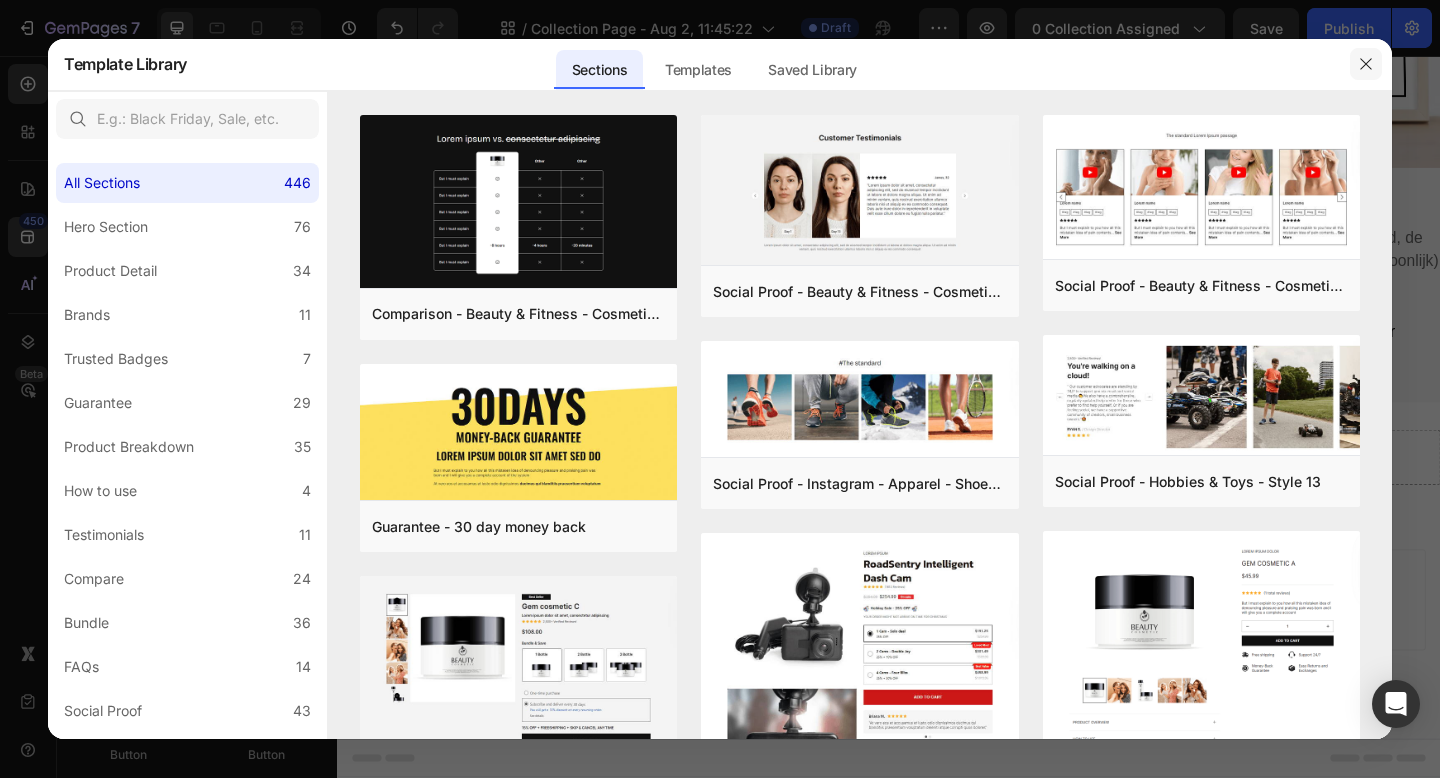 click 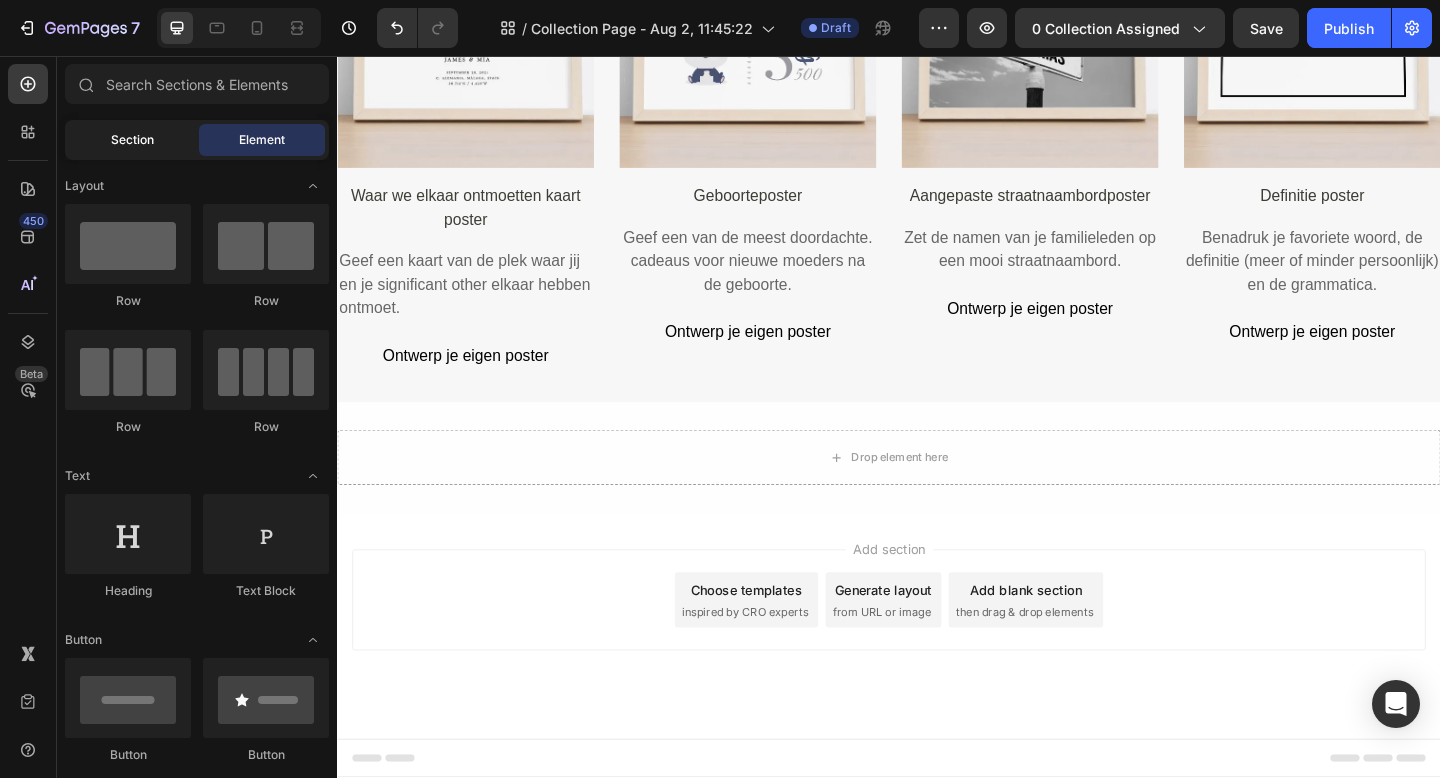 click on "Section" 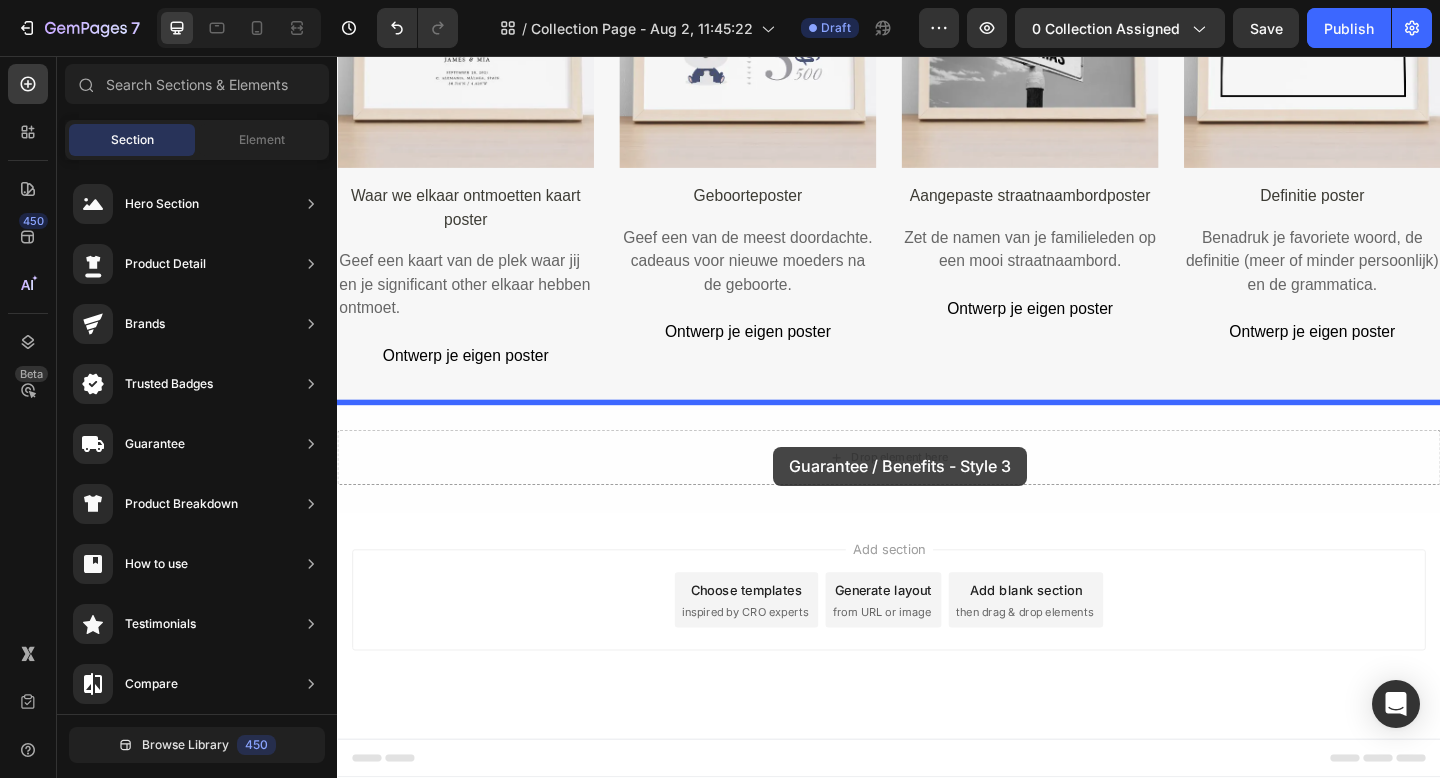 drag, startPoint x: 802, startPoint y: 420, endPoint x: 811, endPoint y: 481, distance: 61.66036 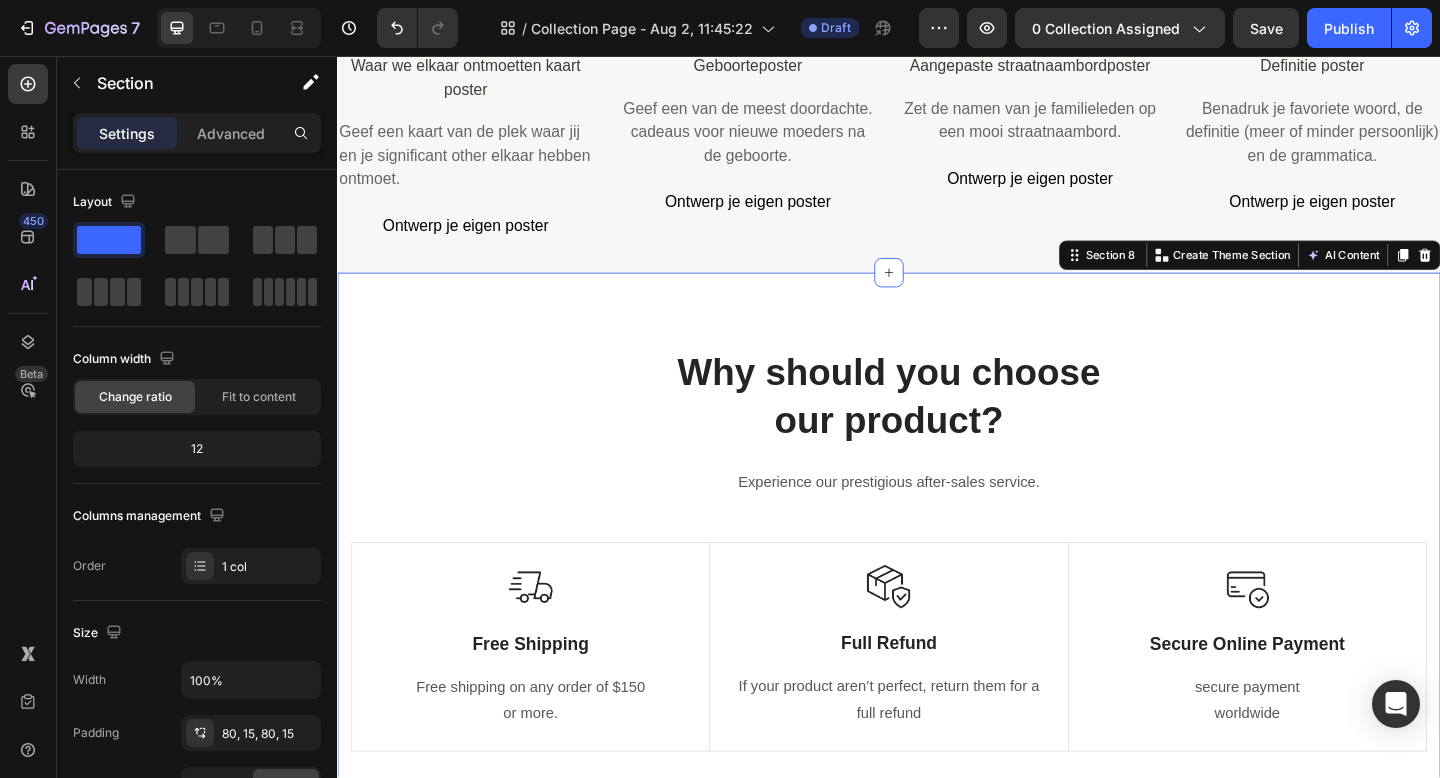 scroll, scrollTop: 4567, scrollLeft: 0, axis: vertical 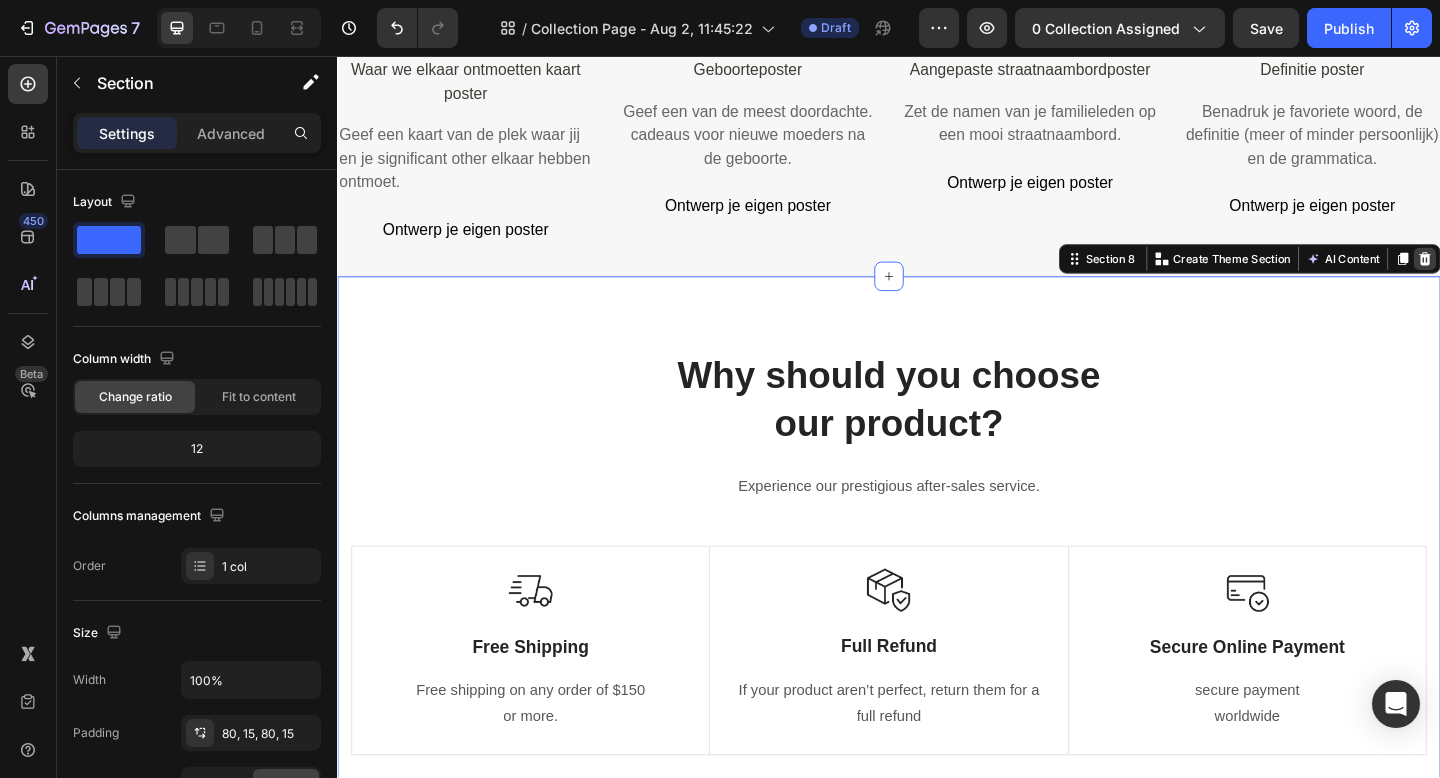 click 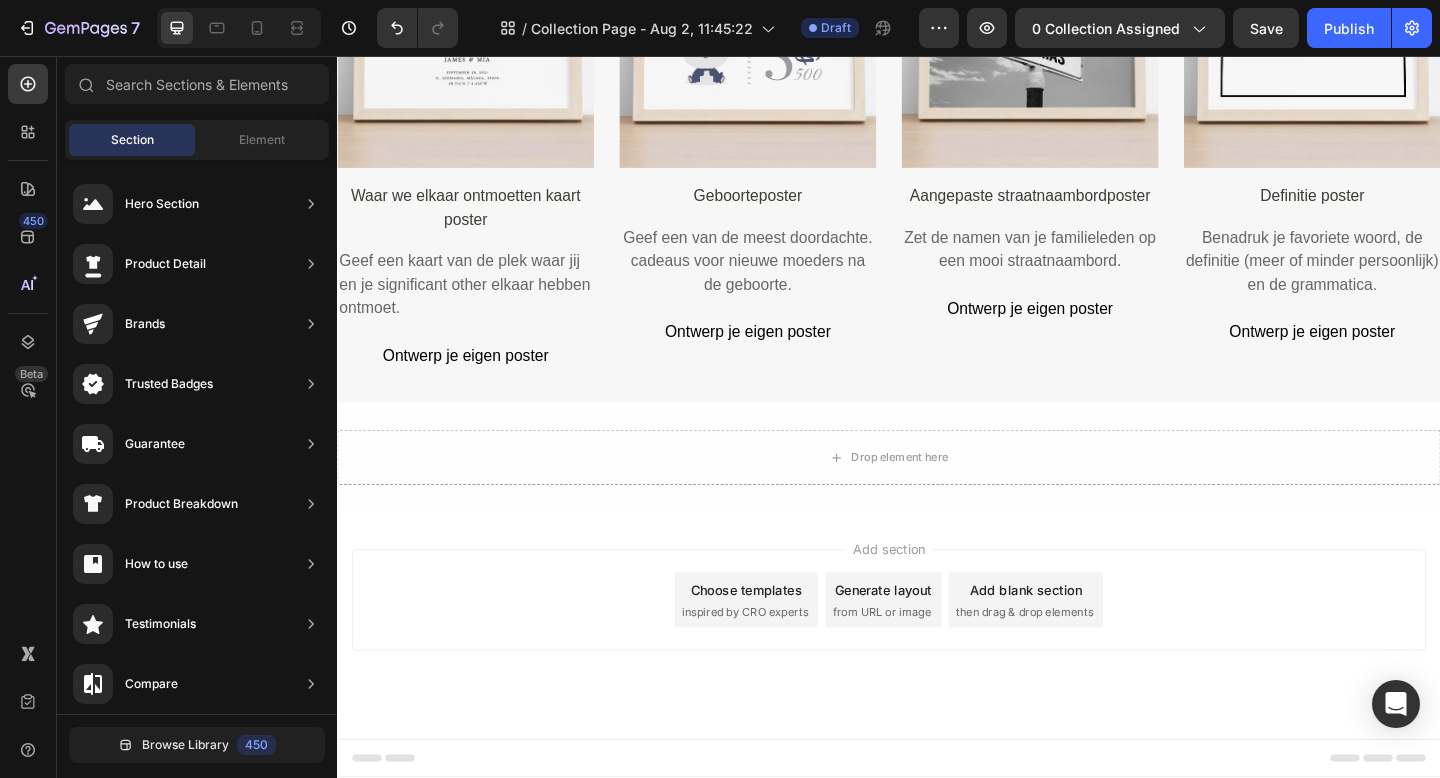 scroll, scrollTop: 4430, scrollLeft: 0, axis: vertical 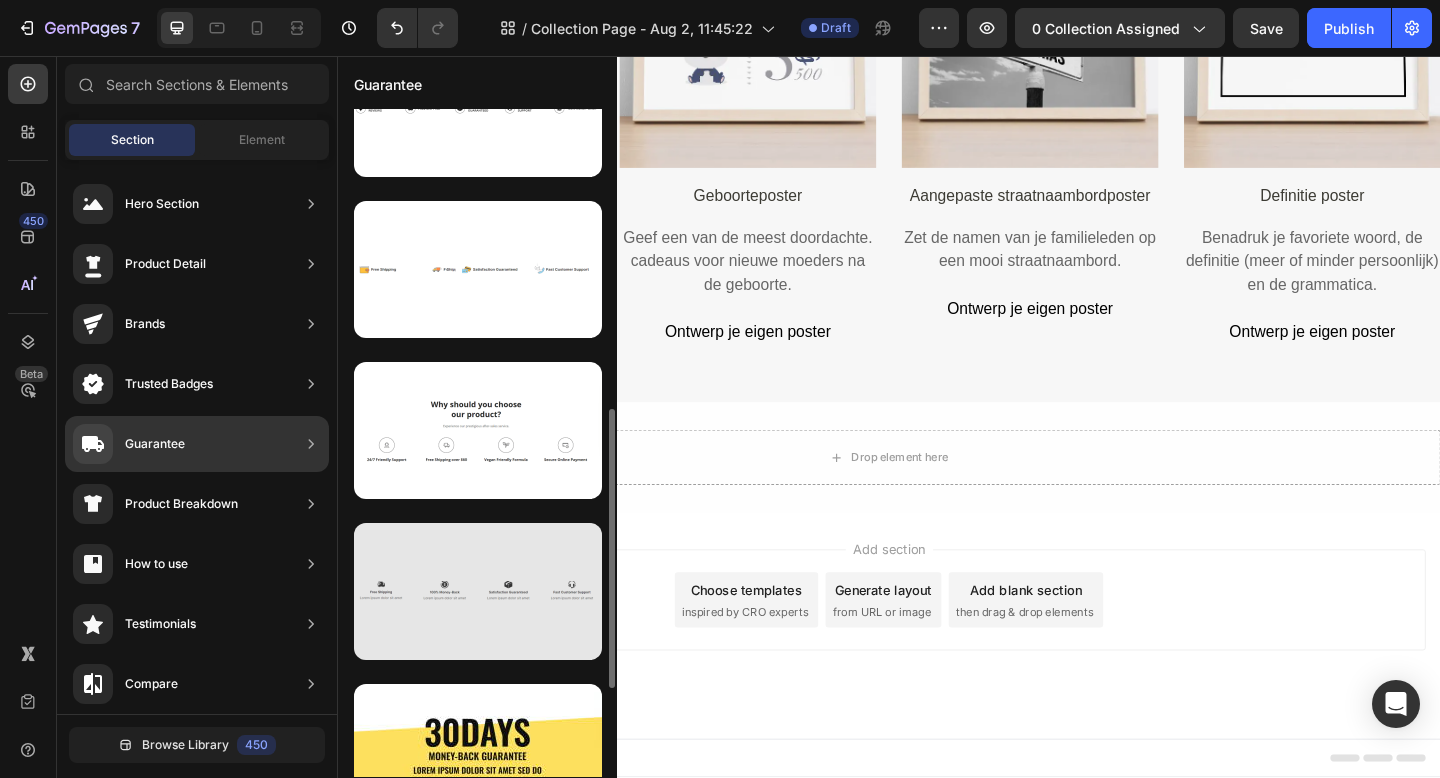click at bounding box center [478, 591] 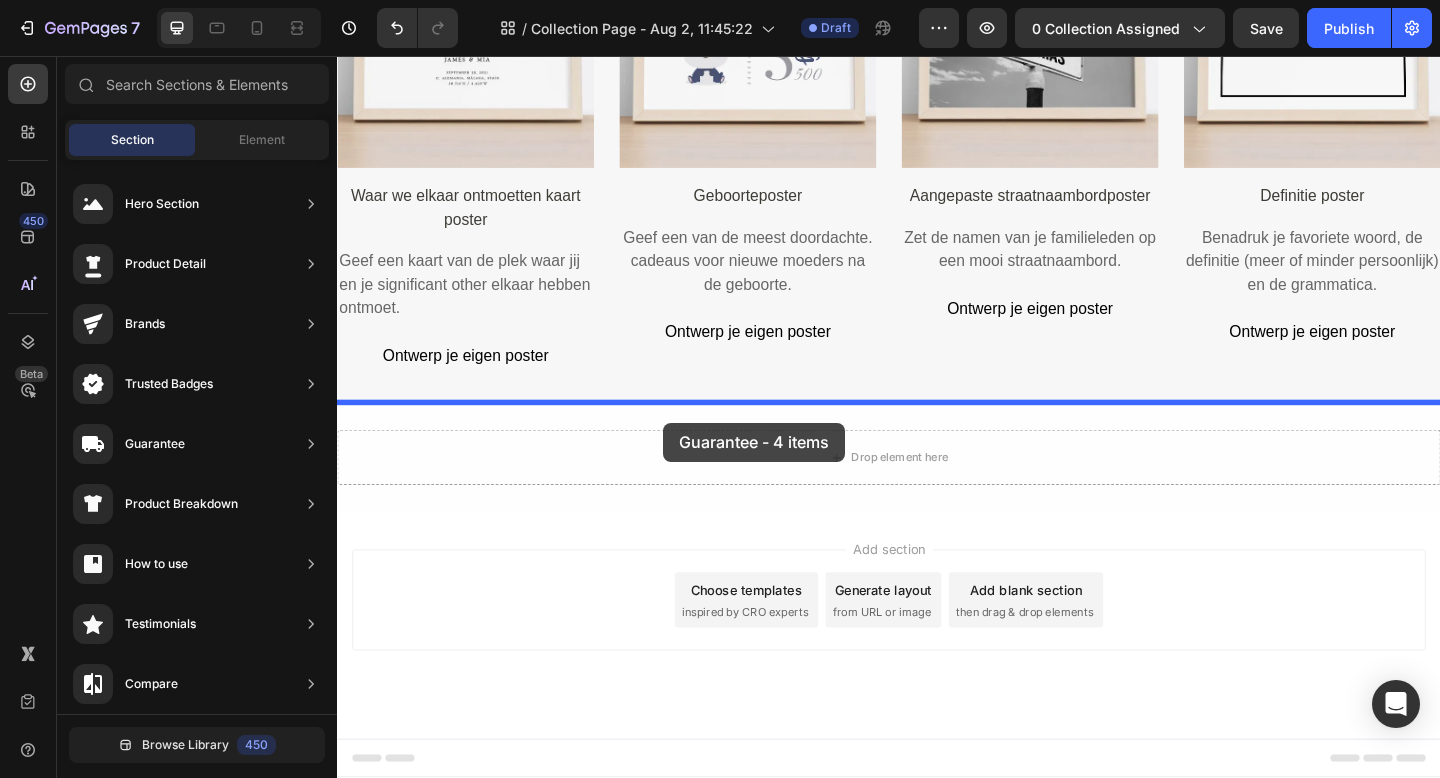 drag, startPoint x: 748, startPoint y: 651, endPoint x: 692, endPoint y: 455, distance: 203.84308 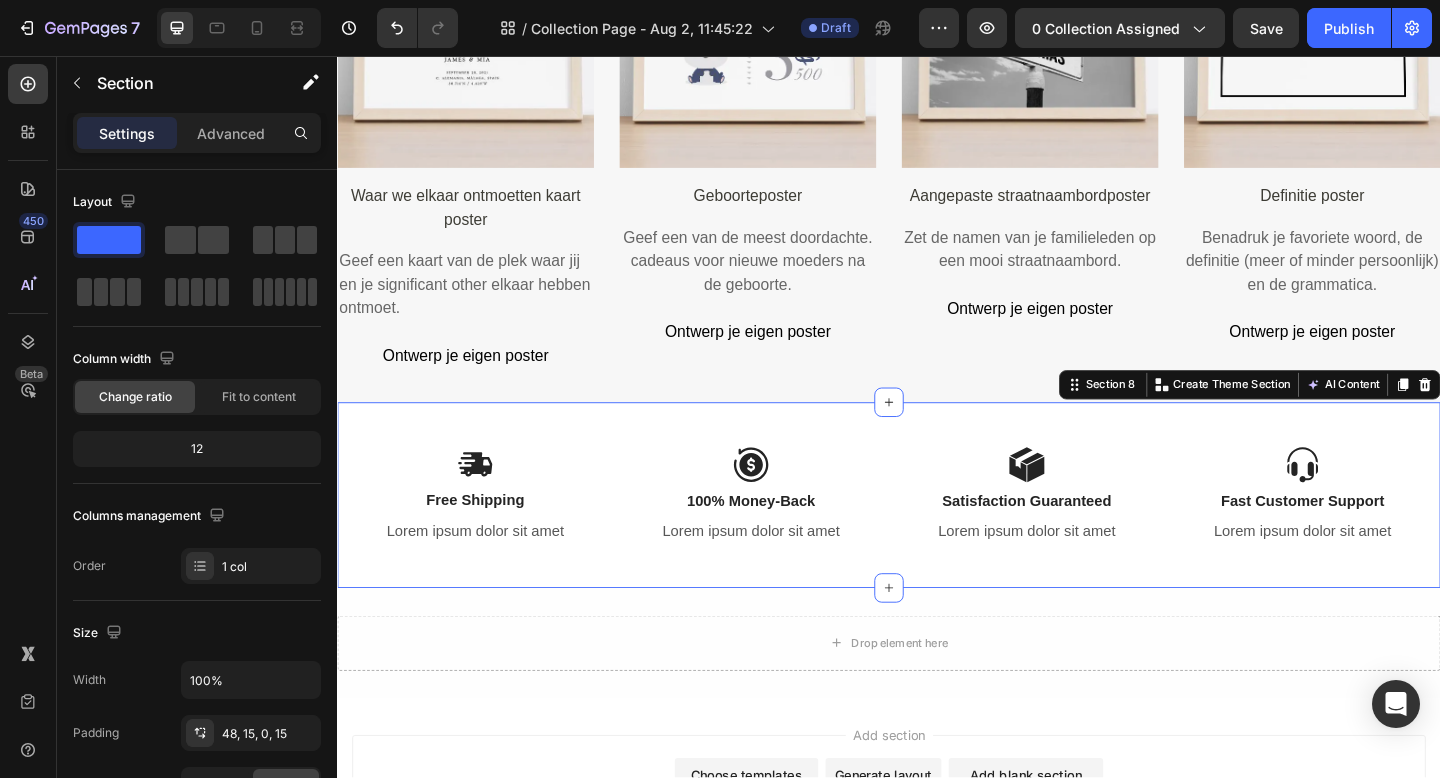 scroll, scrollTop: 4567, scrollLeft: 0, axis: vertical 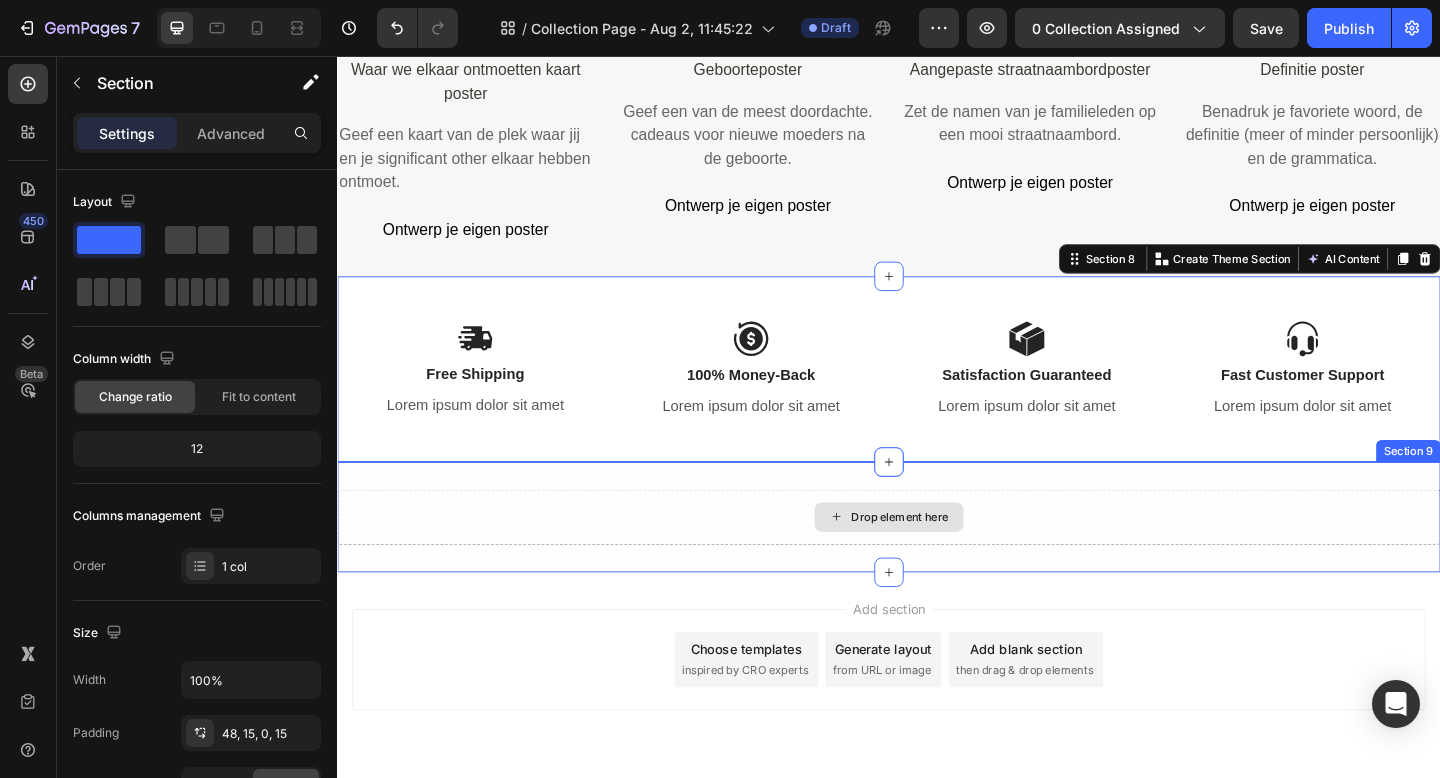 click on "Drop element here" at bounding box center (937, 558) 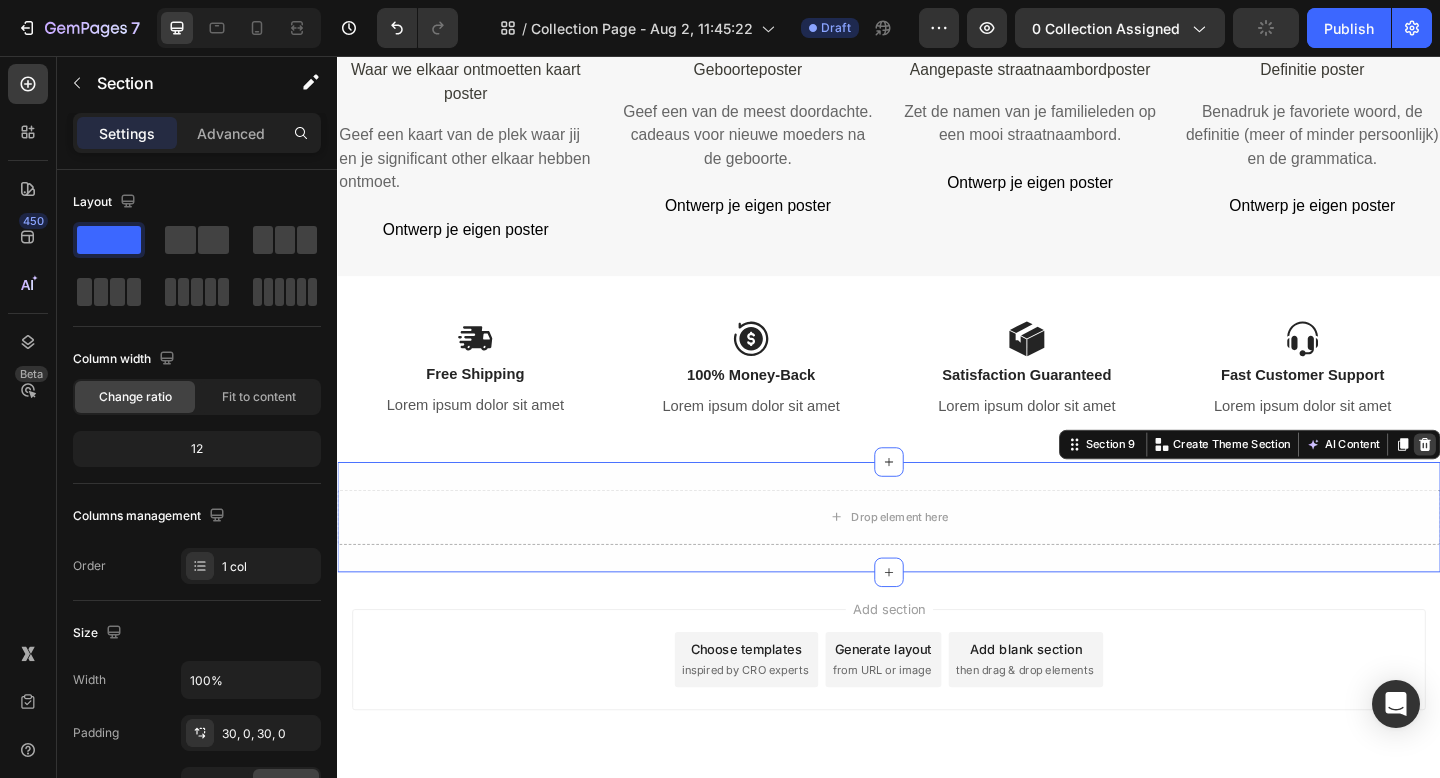 click 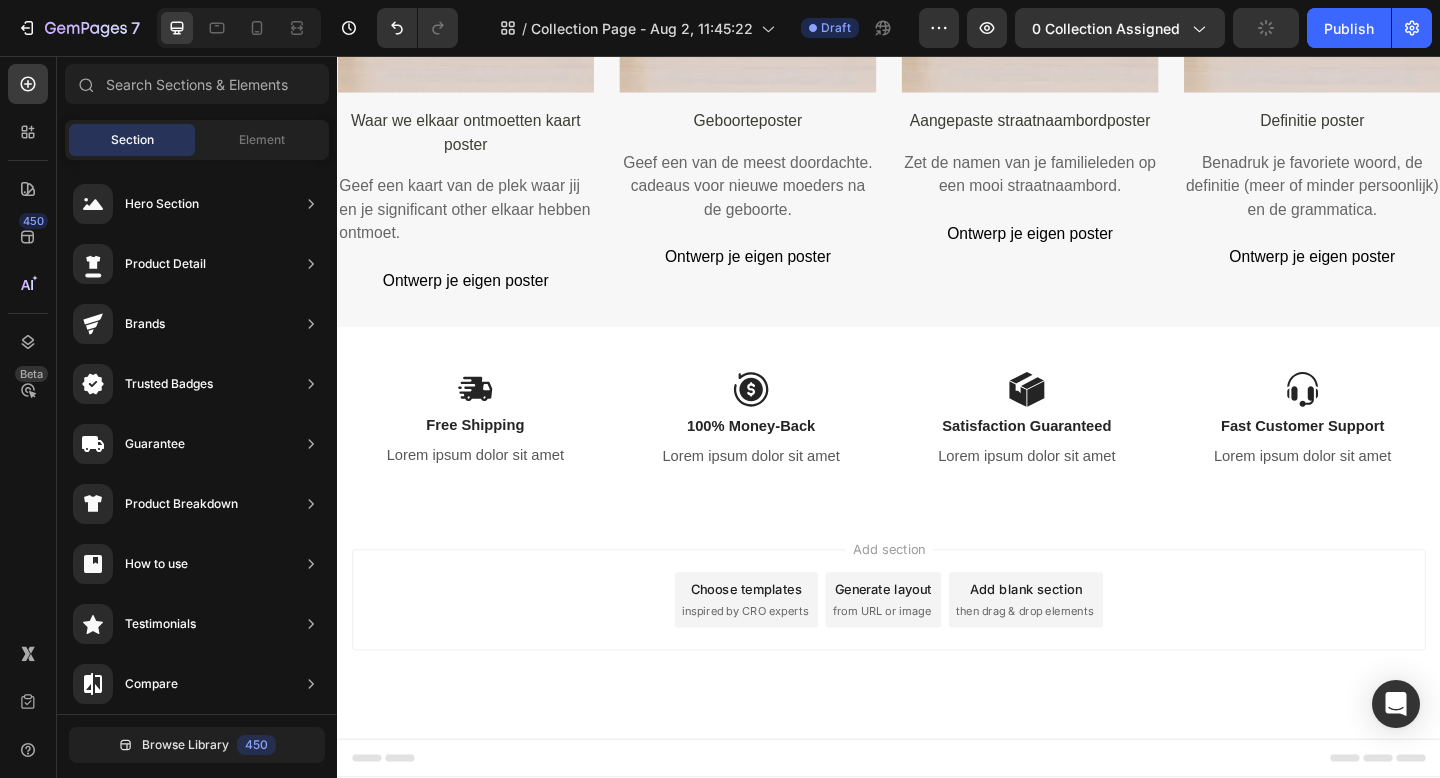 scroll, scrollTop: 4511, scrollLeft: 0, axis: vertical 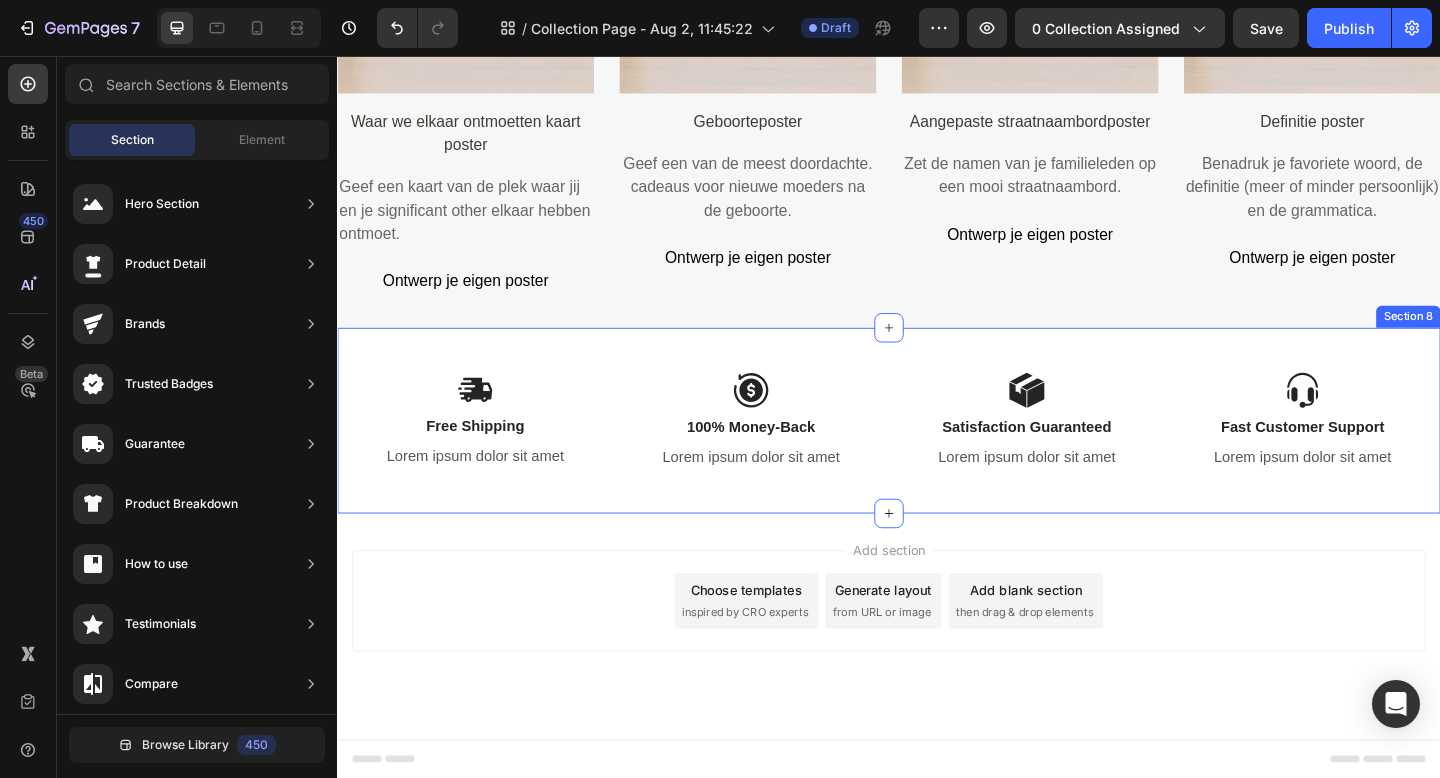 click on "Image Free Shipping Text Block Lorem ipsum dolor sit amet Text Block Image 100% Money-Back Text Block Lorem ipsum dolor sit amet Text Block Row Image Satisfaction Guaranteed Text Block Lorem ipsum dolor sit amet Text Block Image Fast Customer Support Text Block Lorem ipsum dolor sit amet Text Block Row Row Section 8" at bounding box center (937, 453) 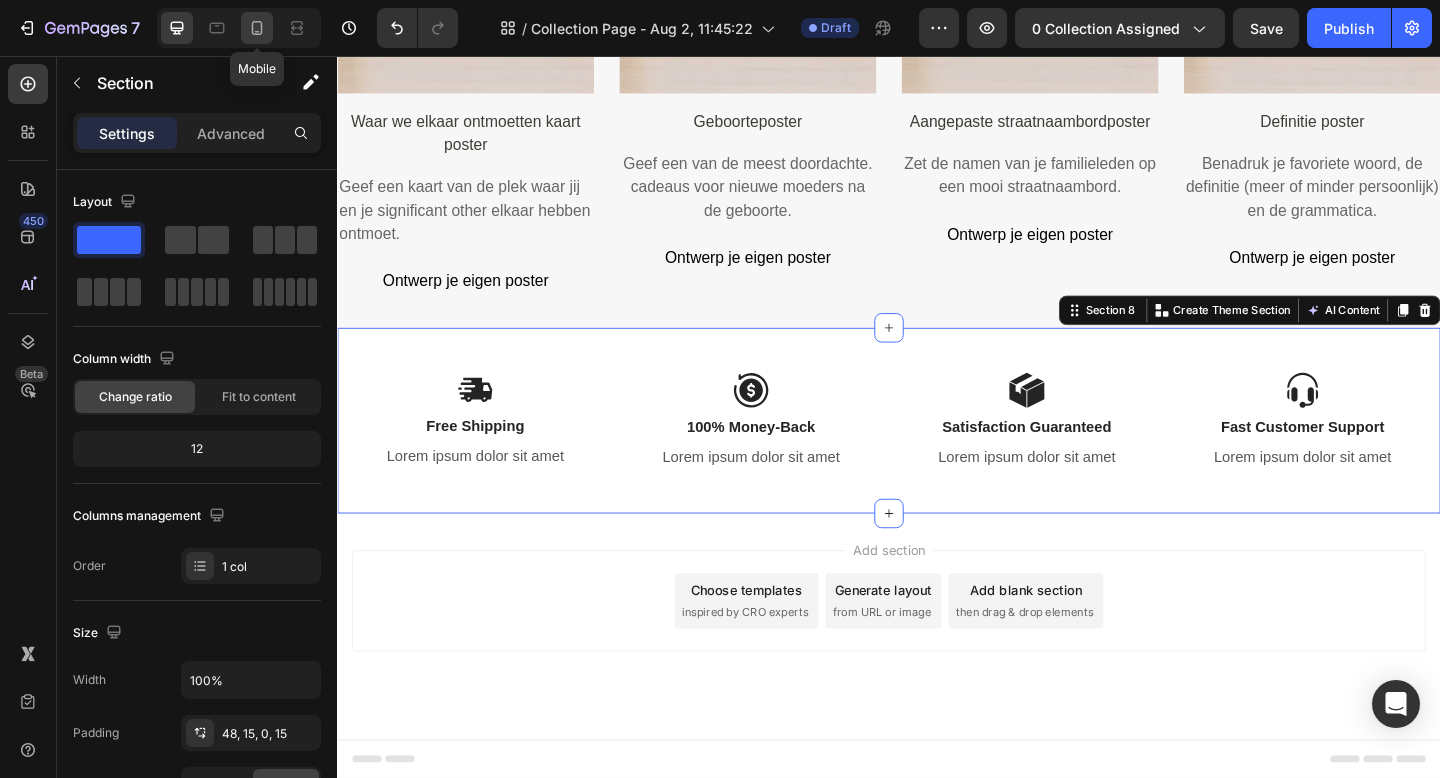 click 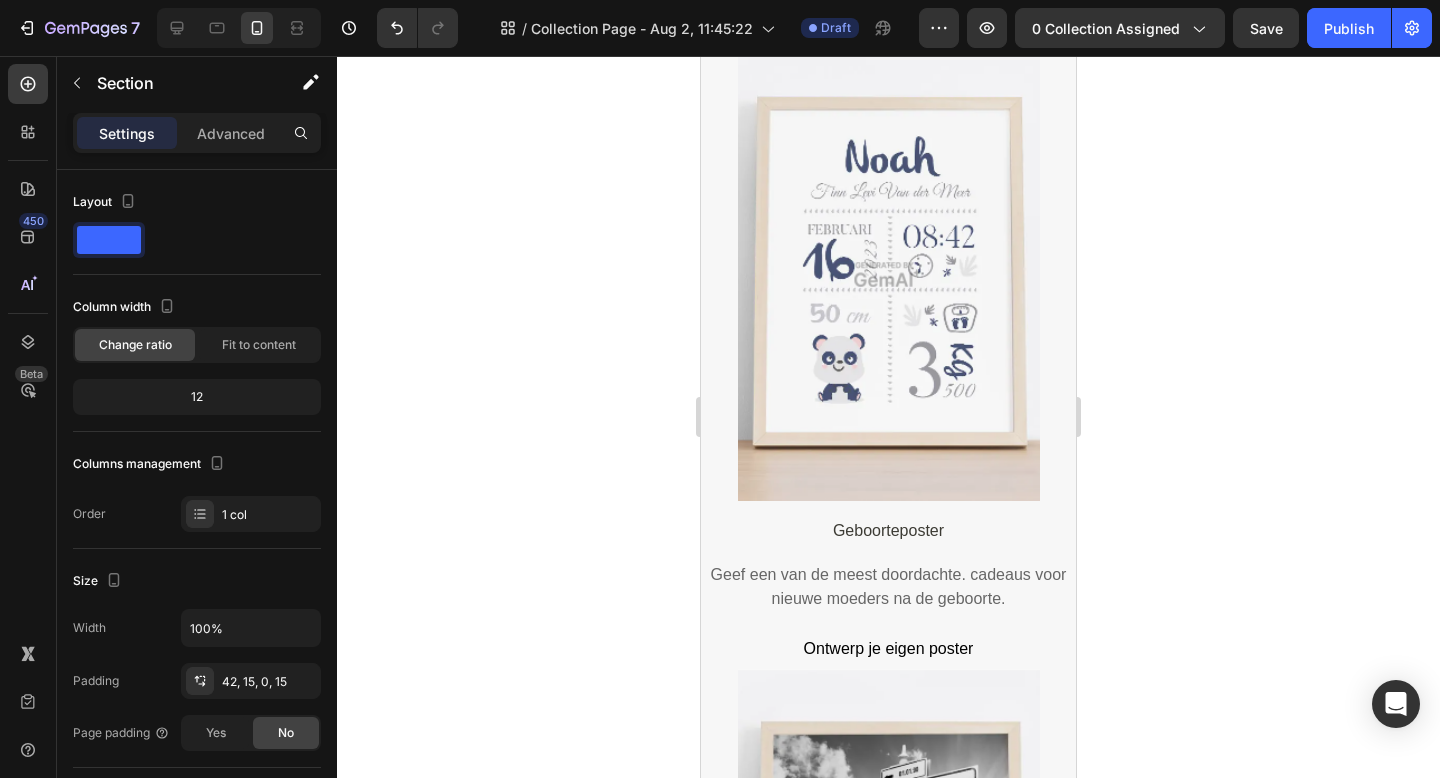 scroll, scrollTop: 6570, scrollLeft: 0, axis: vertical 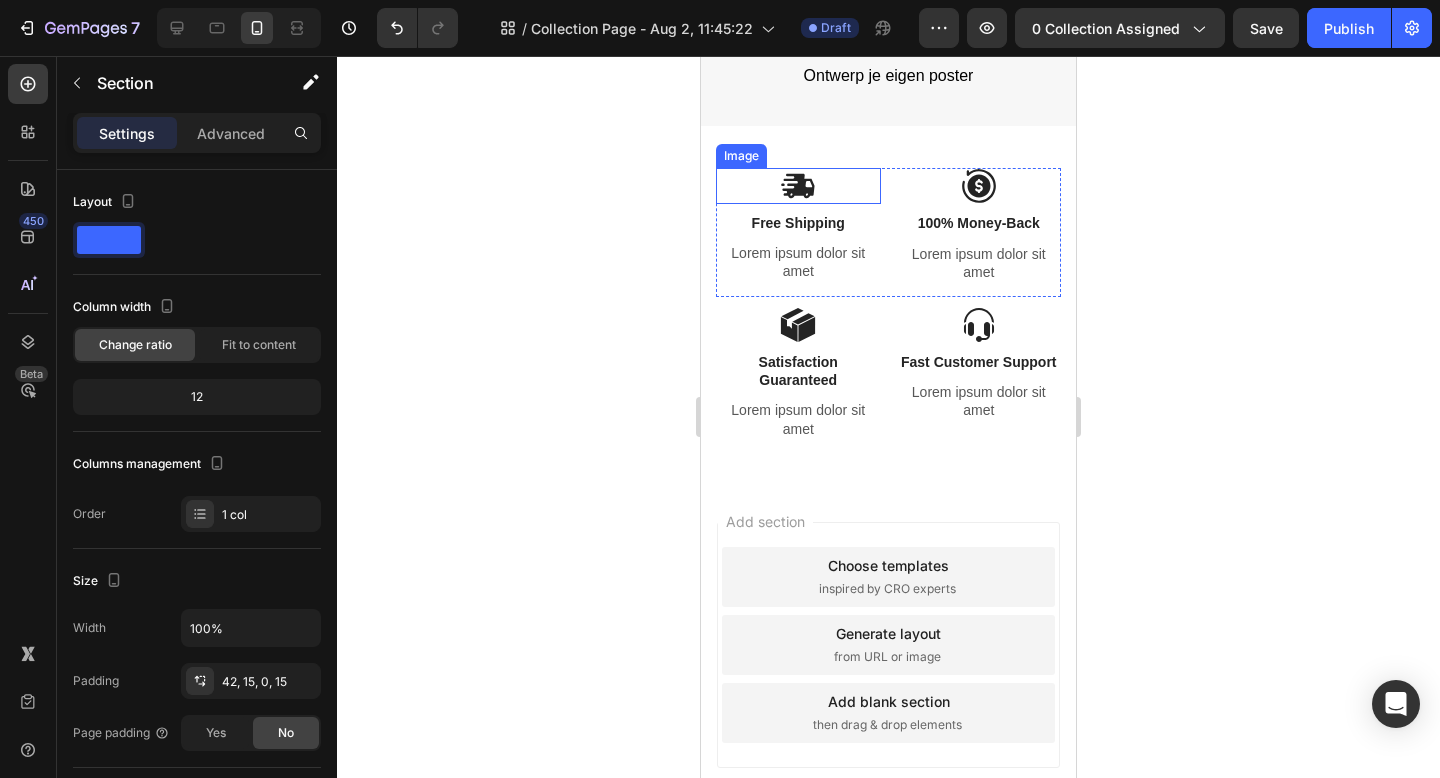 click at bounding box center [798, 185] 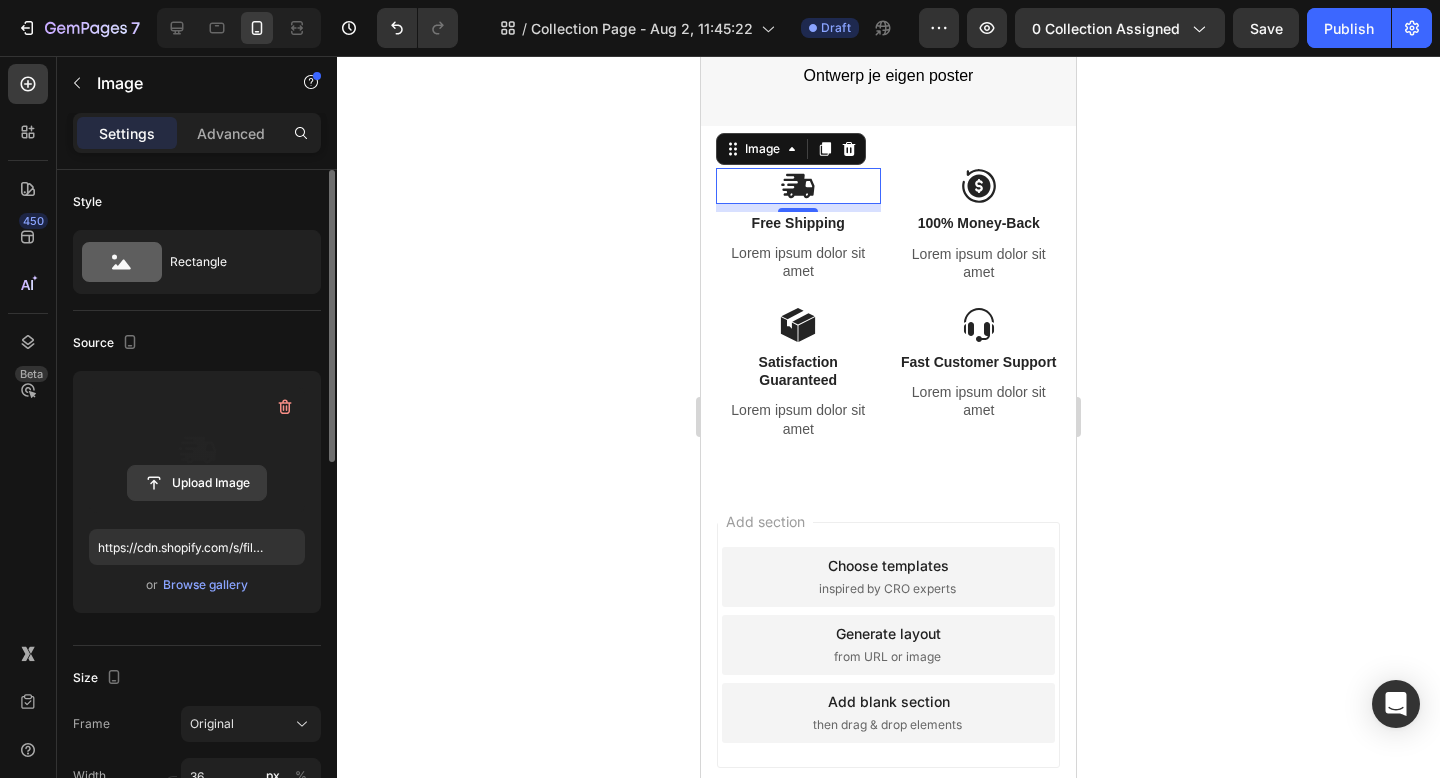 click 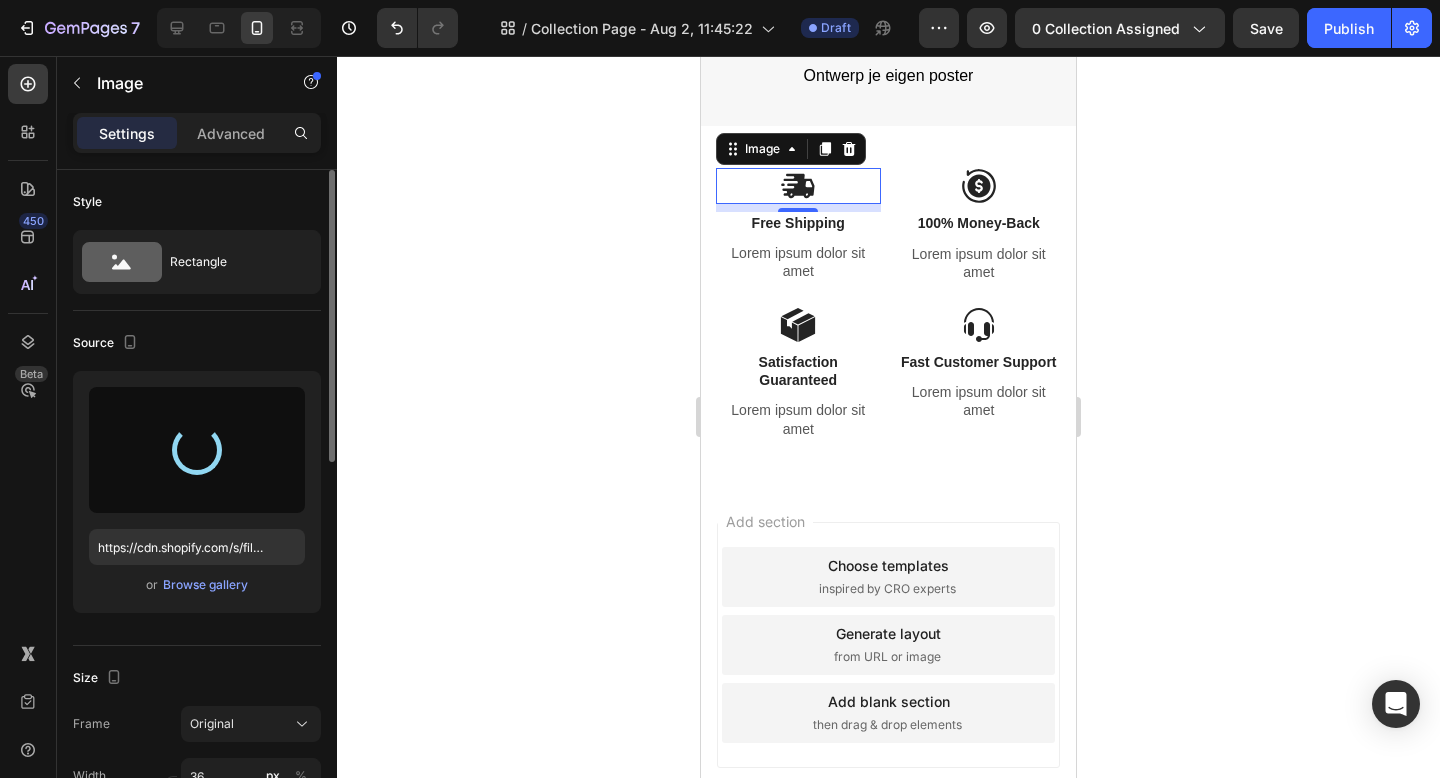 type on "https://cdn.shopify.com/s/files/1/0612/5554/9161/files/gempages_518264669681484875-c6c495f6-6e49-4d33-b56e-5f1826f0943b.png" 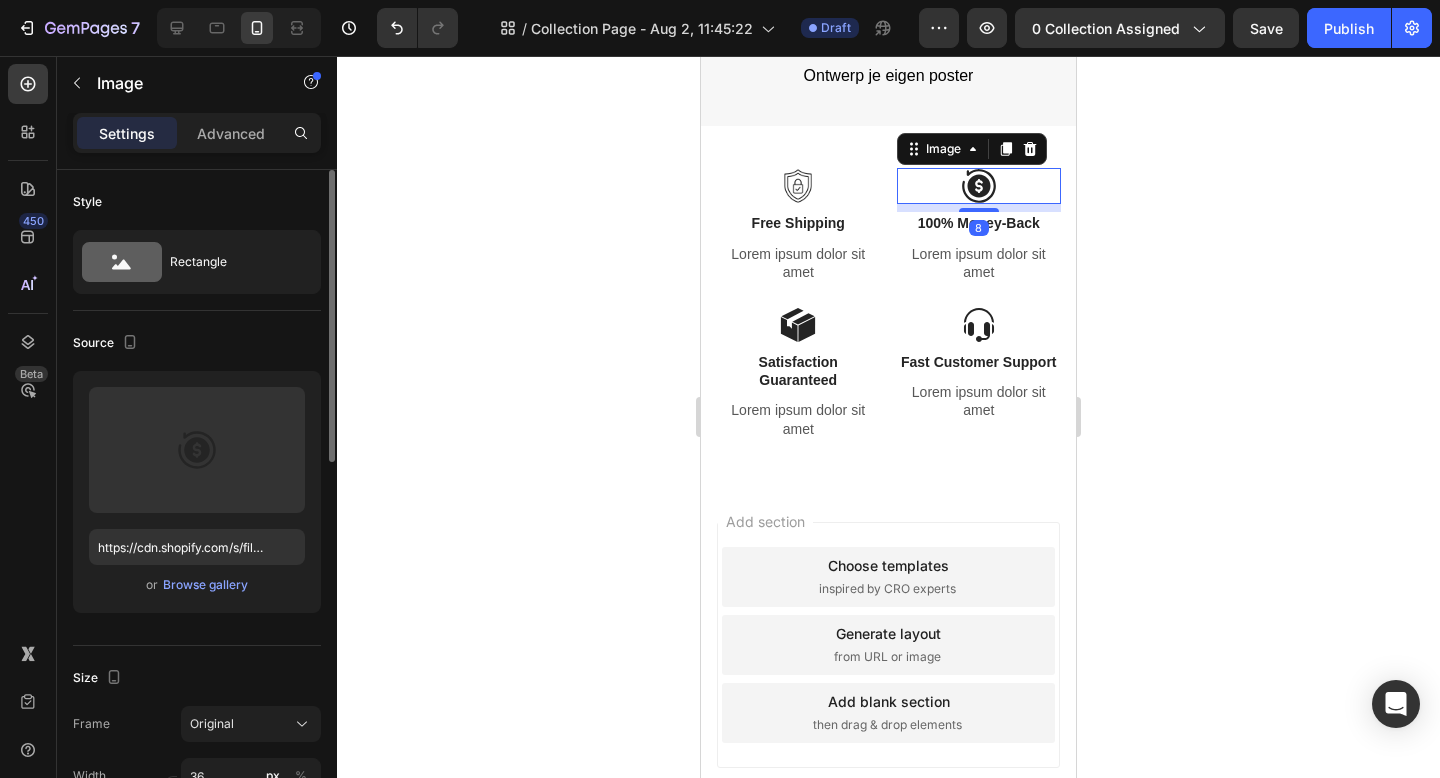 click at bounding box center (979, 186) 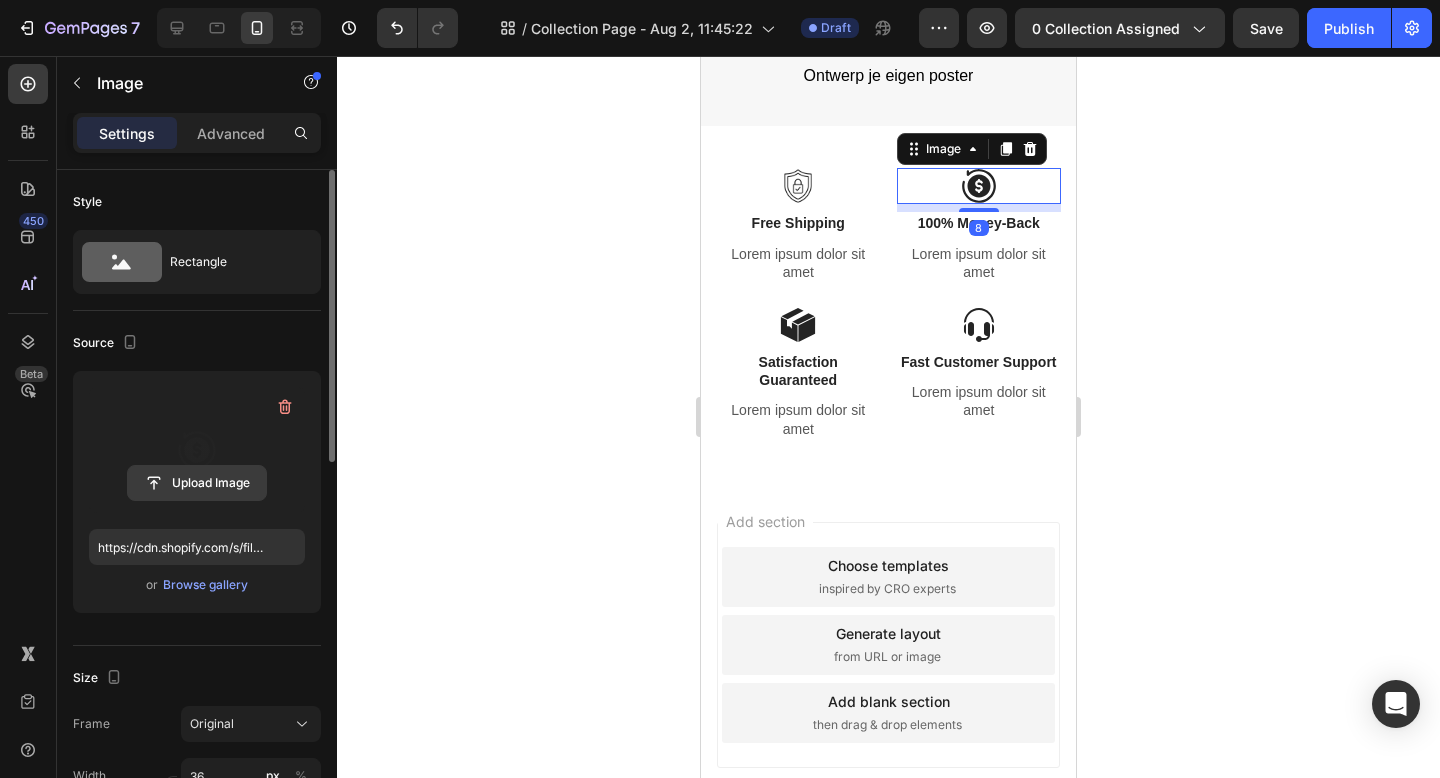 click 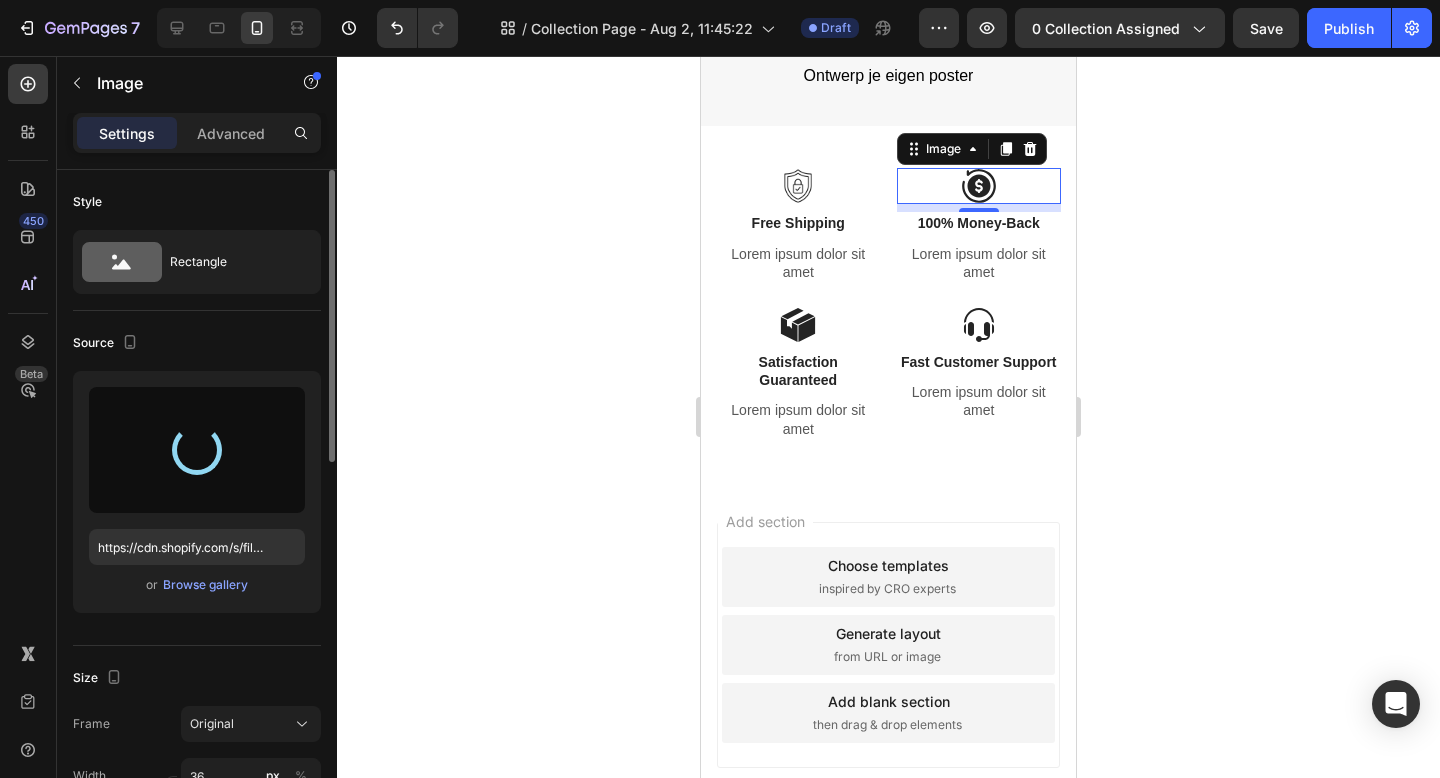 type on "https://cdn.shopify.com/s/files/1/0612/5554/9161/files/gempages_518264669681484875-4e5c4a06-0874-4196-86a9-410ecb581534.png" 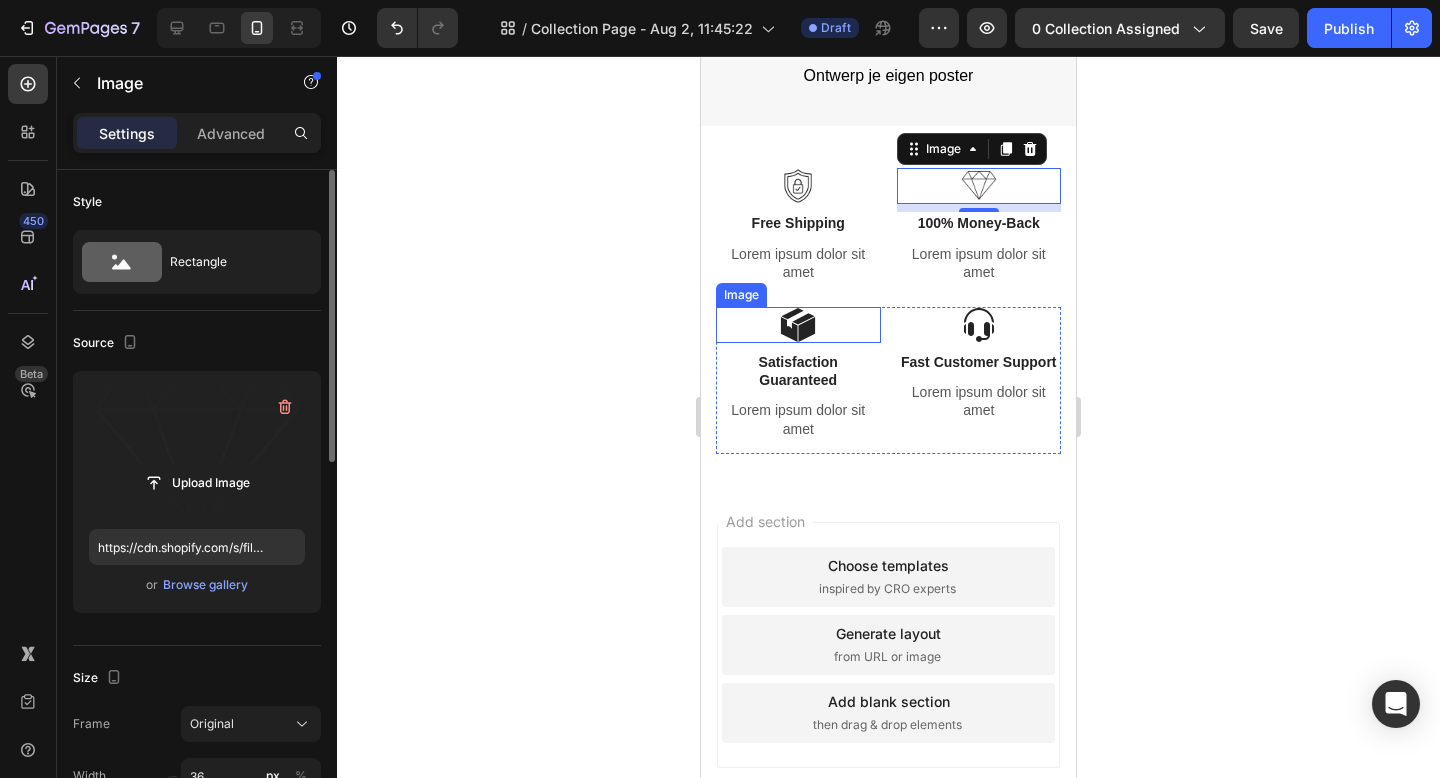click at bounding box center (798, 325) 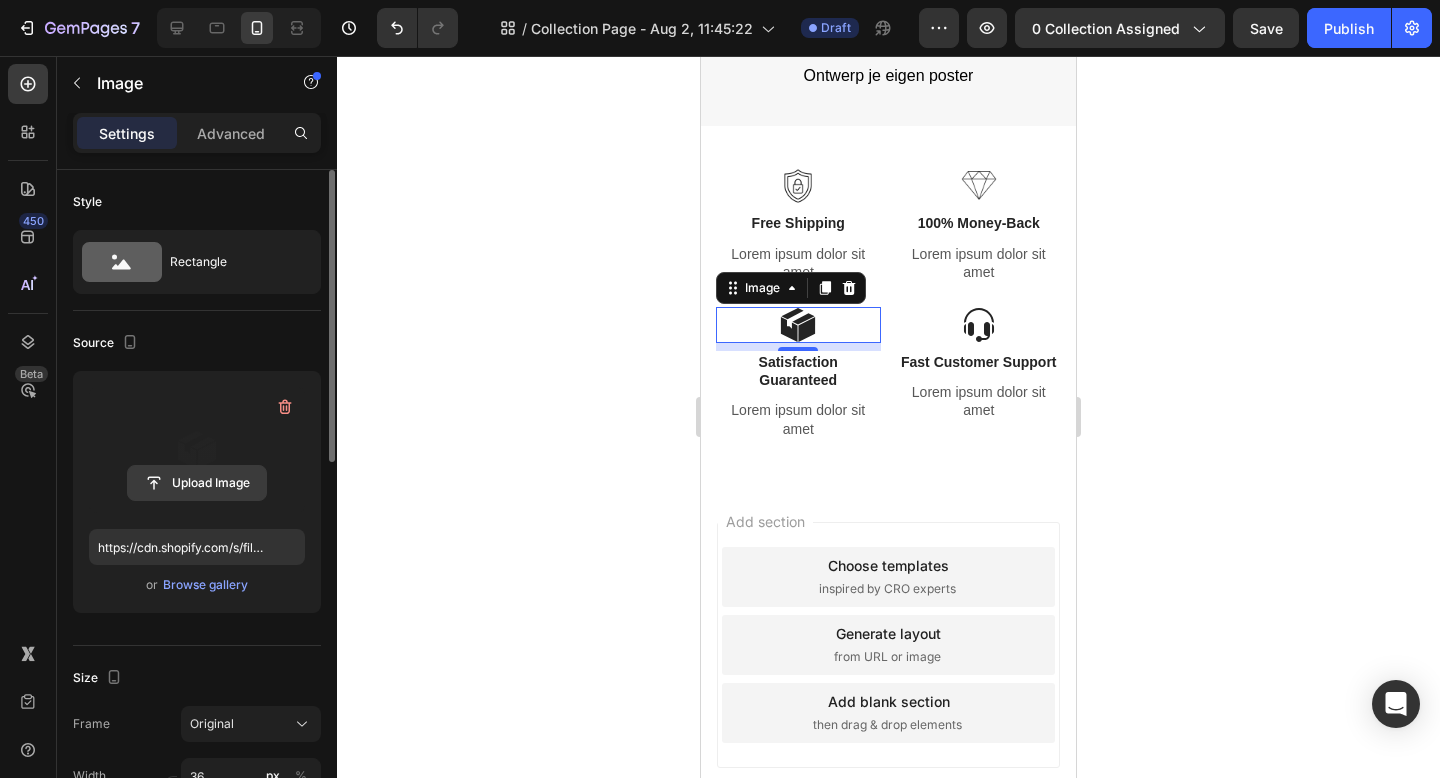 click 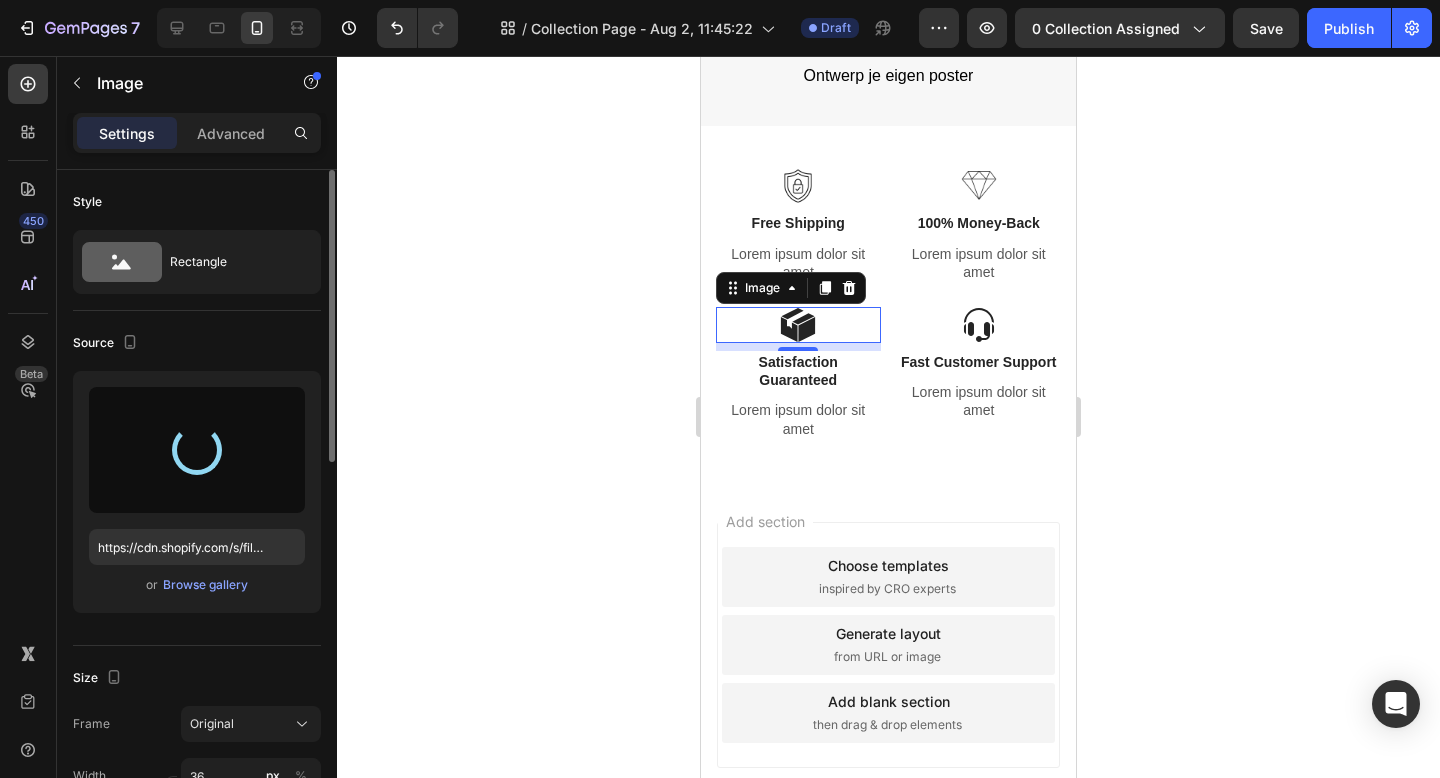 type on "https://cdn.shopify.com/s/files/1/0612/5554/9161/files/gempages_518264669681484875-4e5c4a06-0874-4196-86a9-410ecb581534.png" 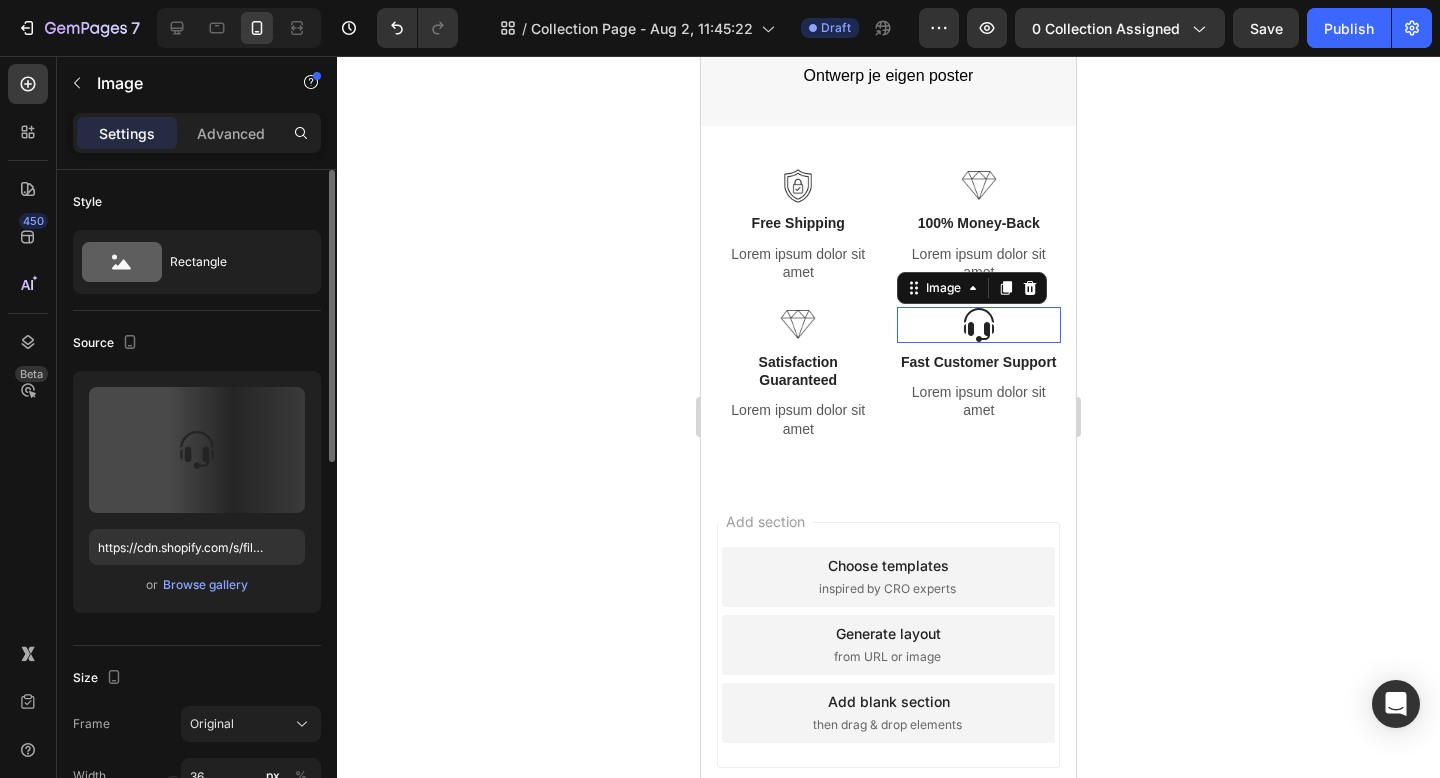 click at bounding box center (979, 325) 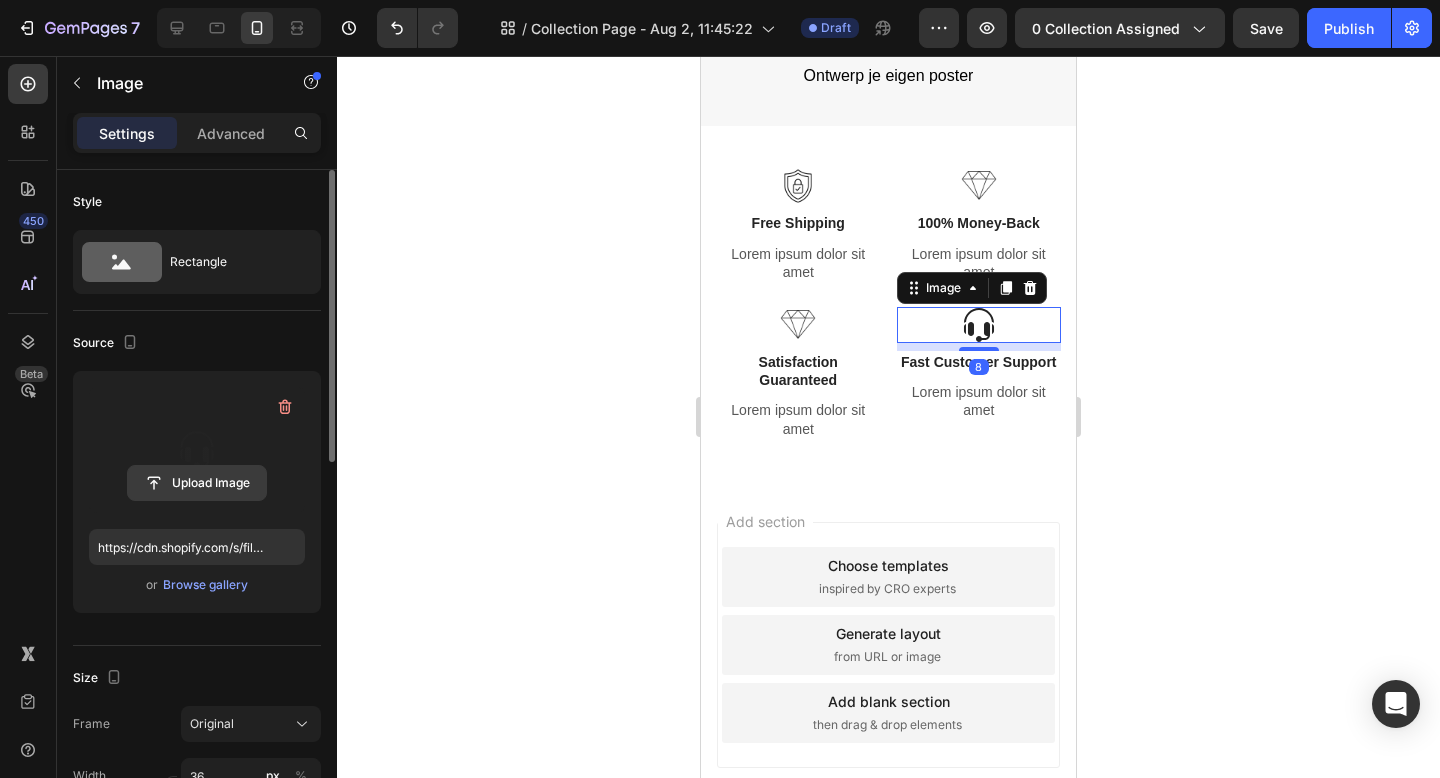 click 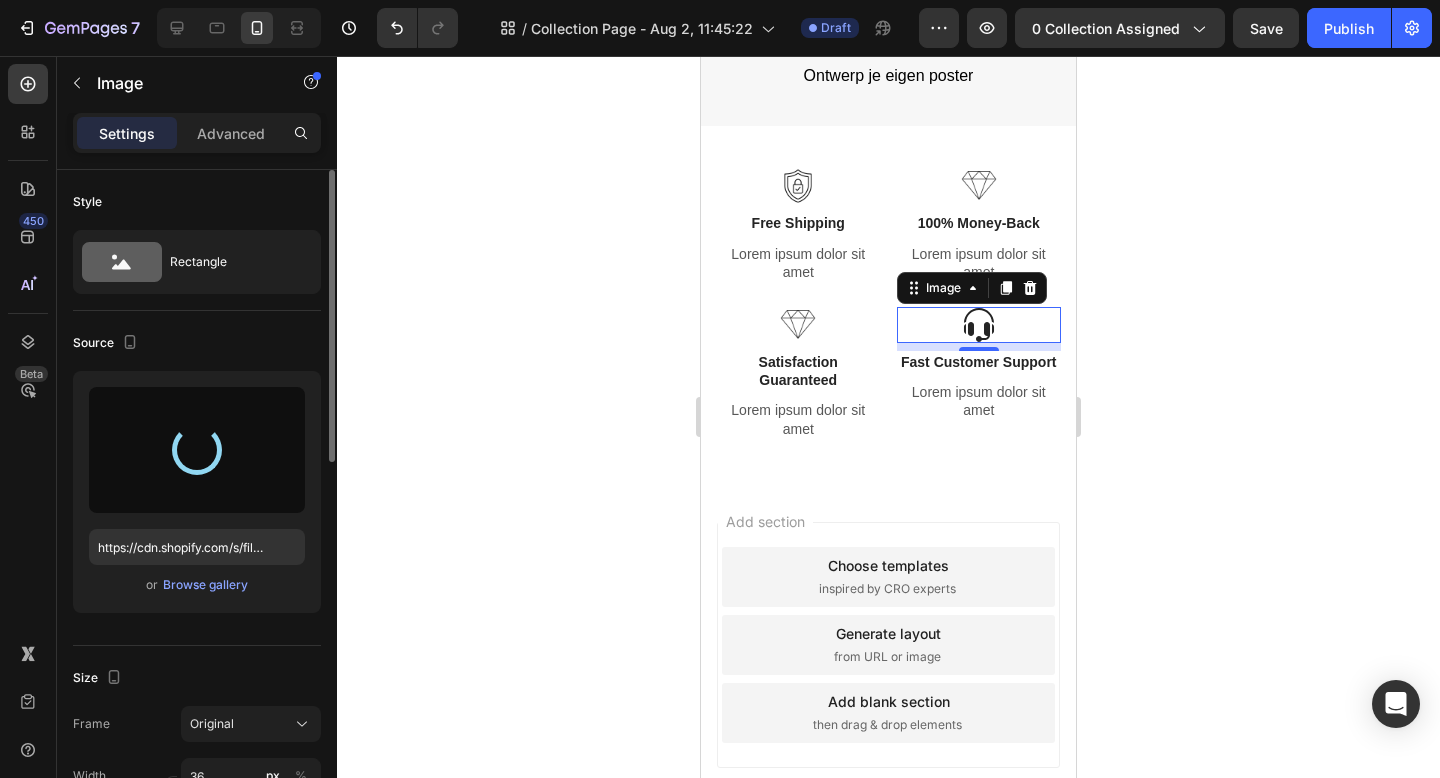 type on "https://cdn.shopify.com/s/files/1/0612/5554/9161/files/gempages_518264669681484875-7f4ce3e7-84ef-4c3f-82e7-b662649088b4.png" 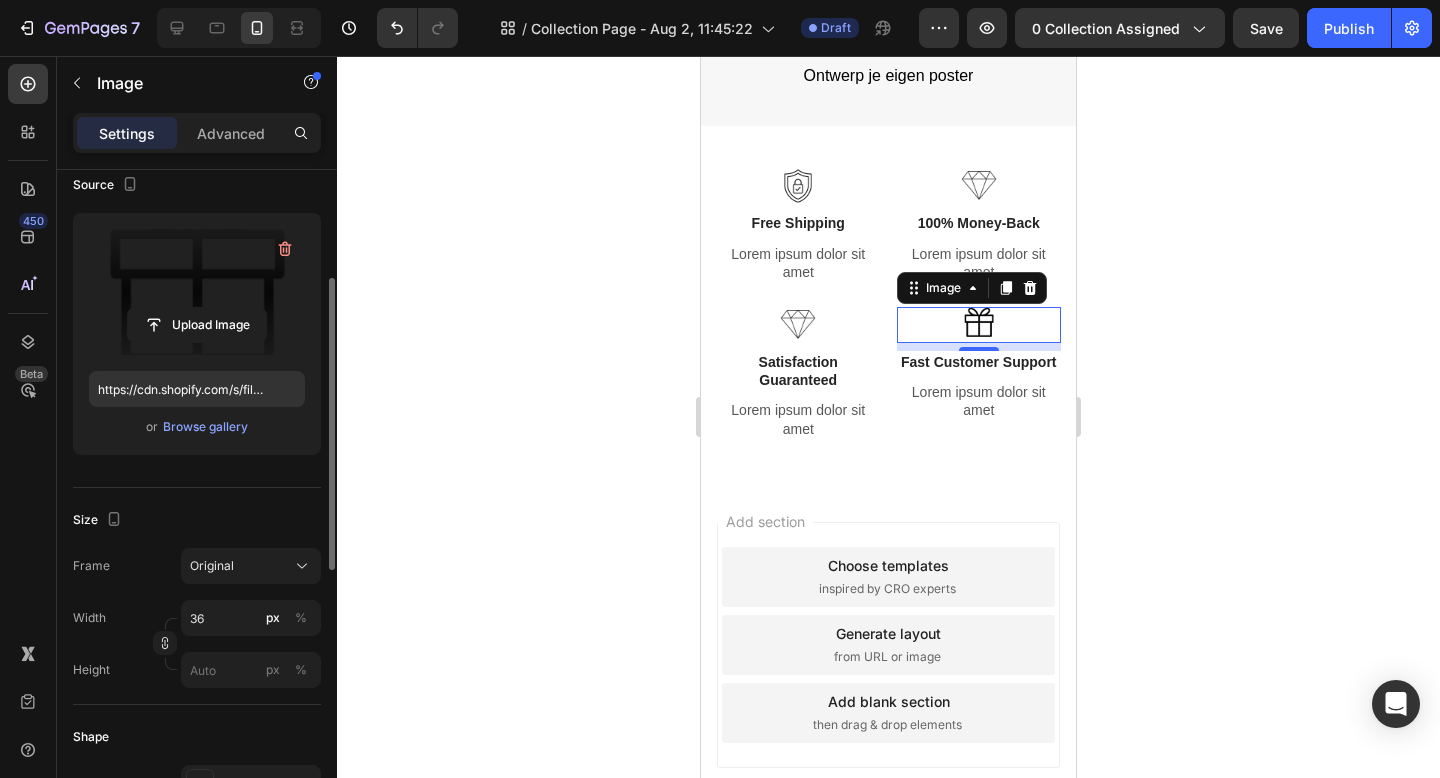 scroll, scrollTop: 191, scrollLeft: 0, axis: vertical 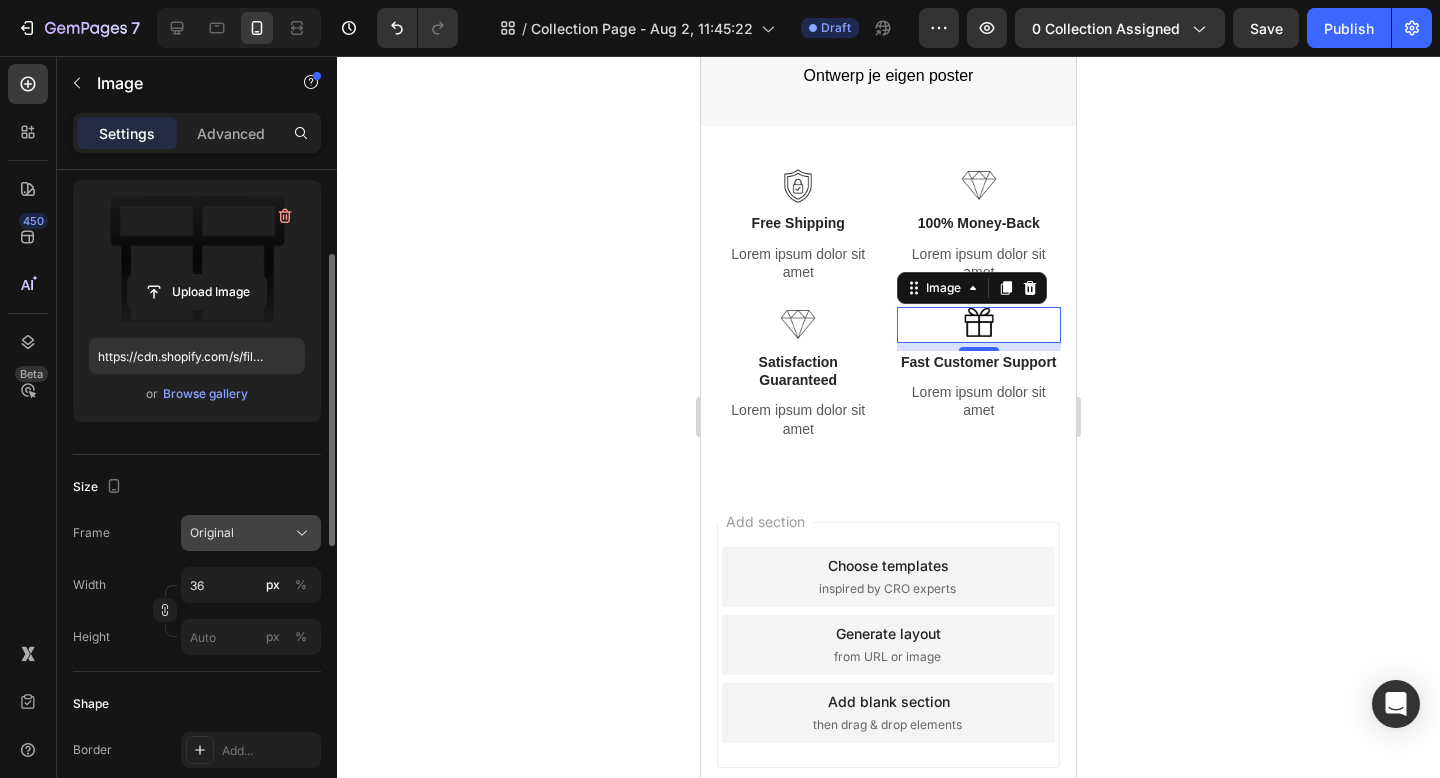 click on "Original" at bounding box center [251, 533] 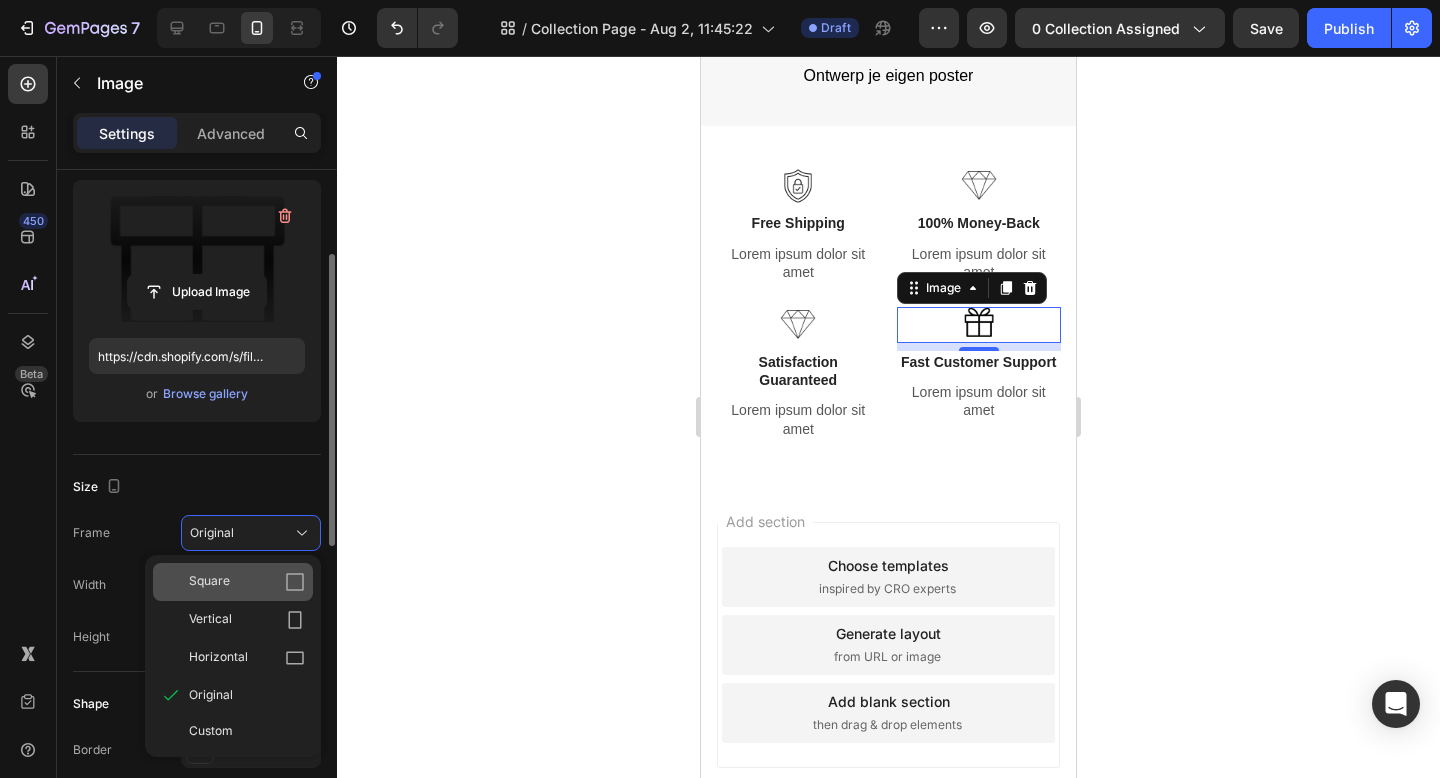click on "Square" at bounding box center (247, 582) 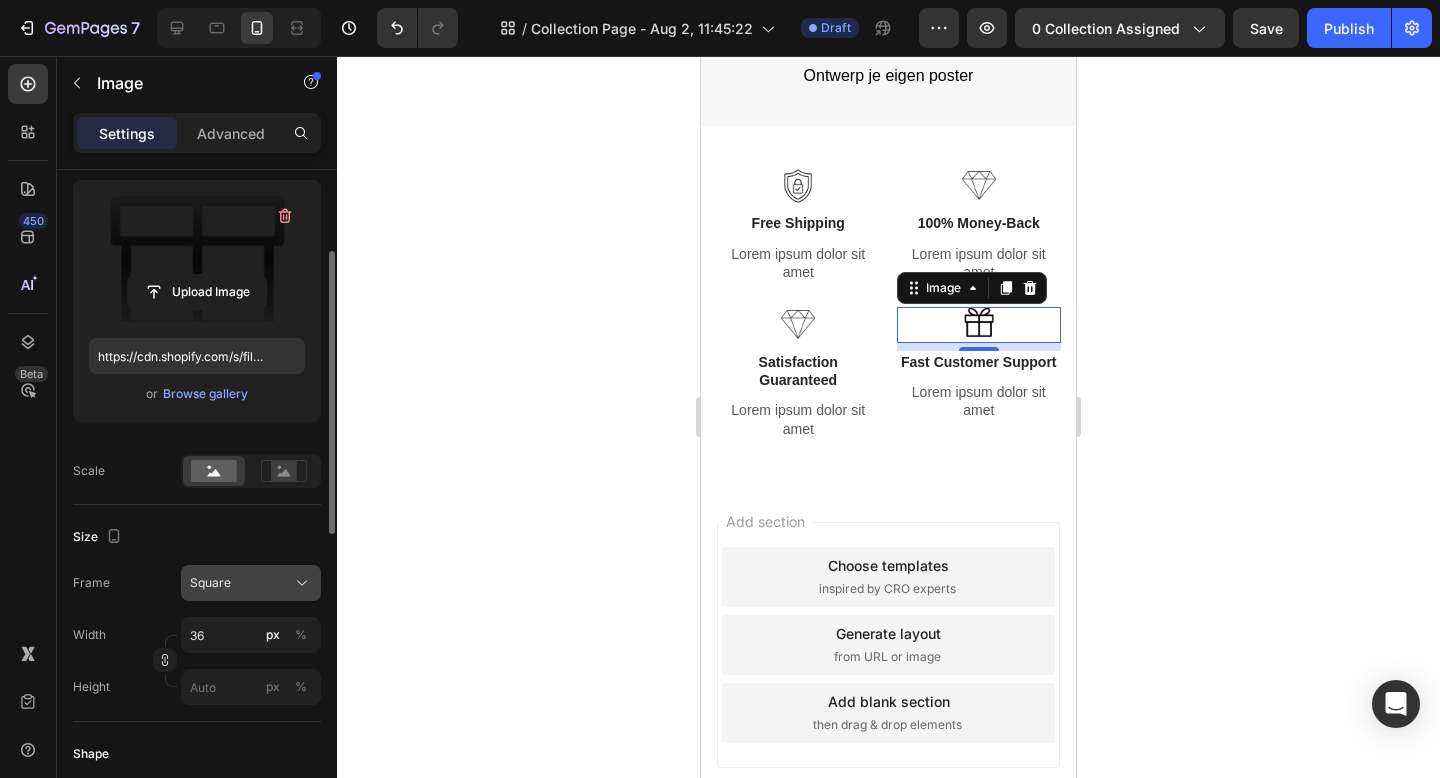 click on "Square" 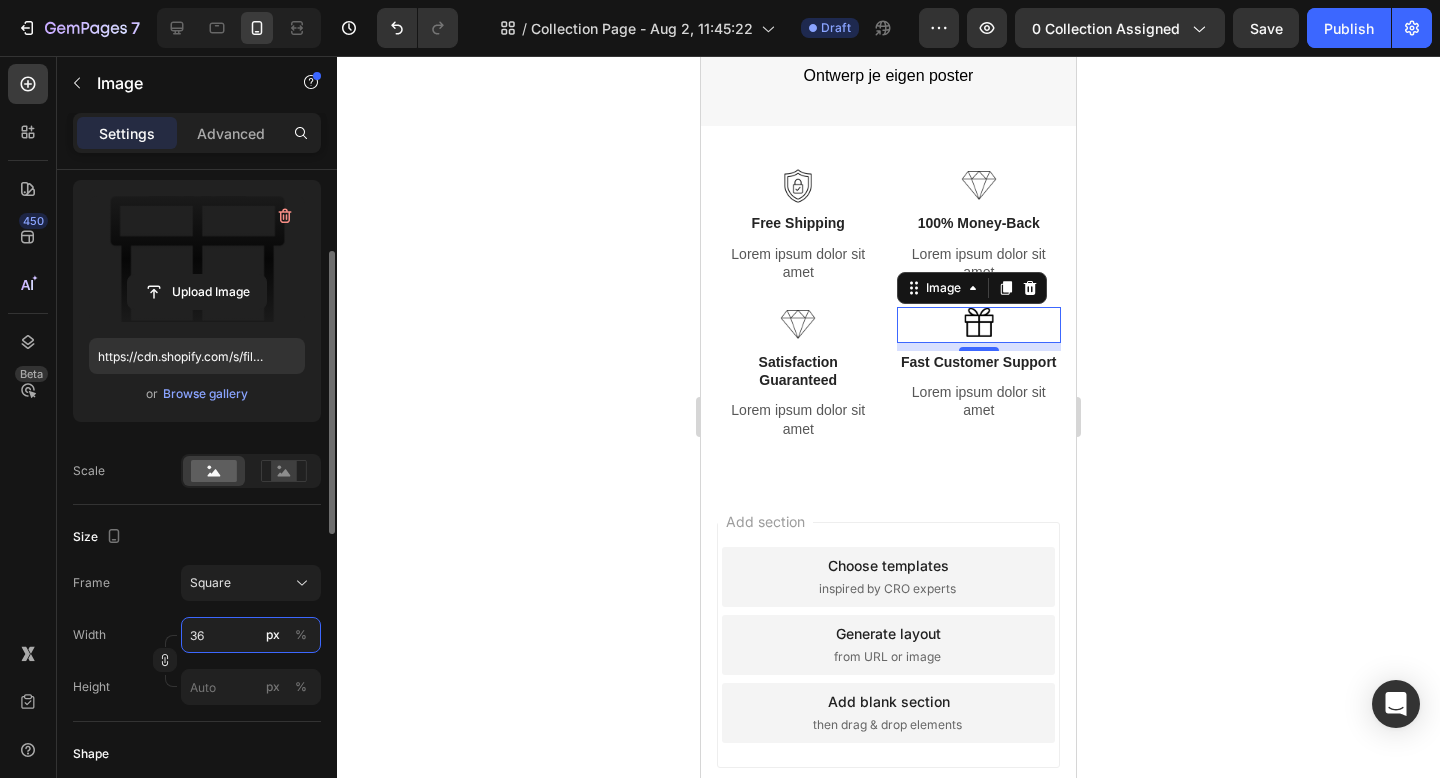 click on "36" at bounding box center (251, 635) 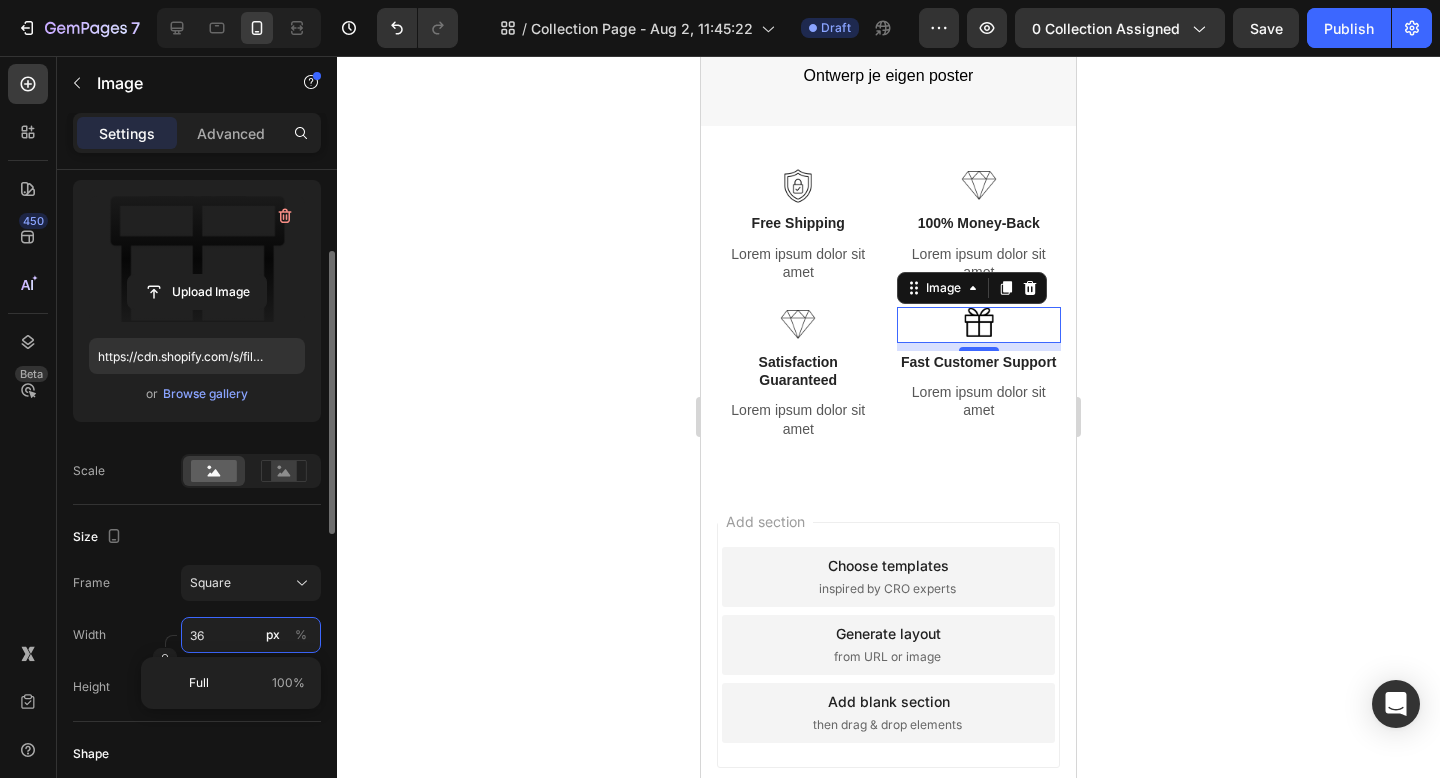 type on "5" 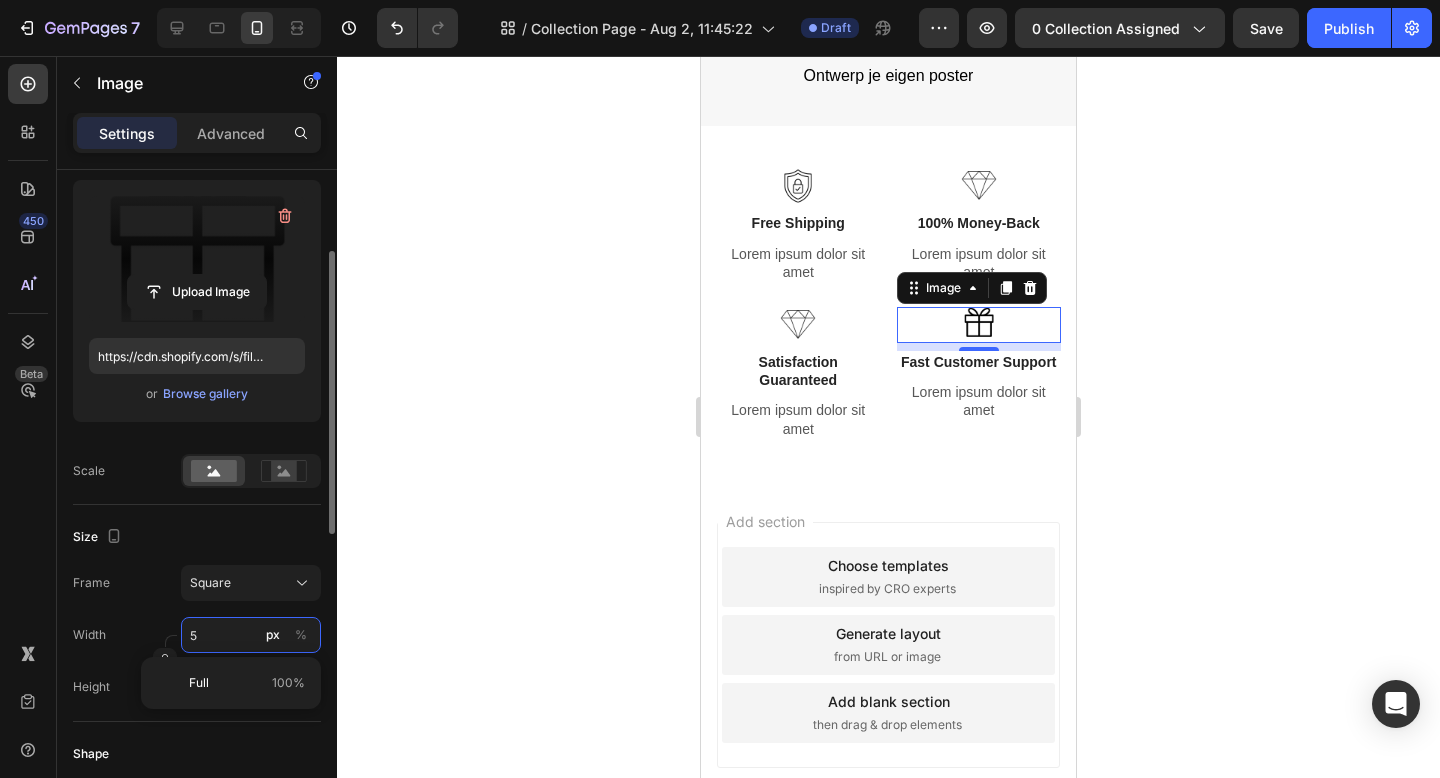 type on "5" 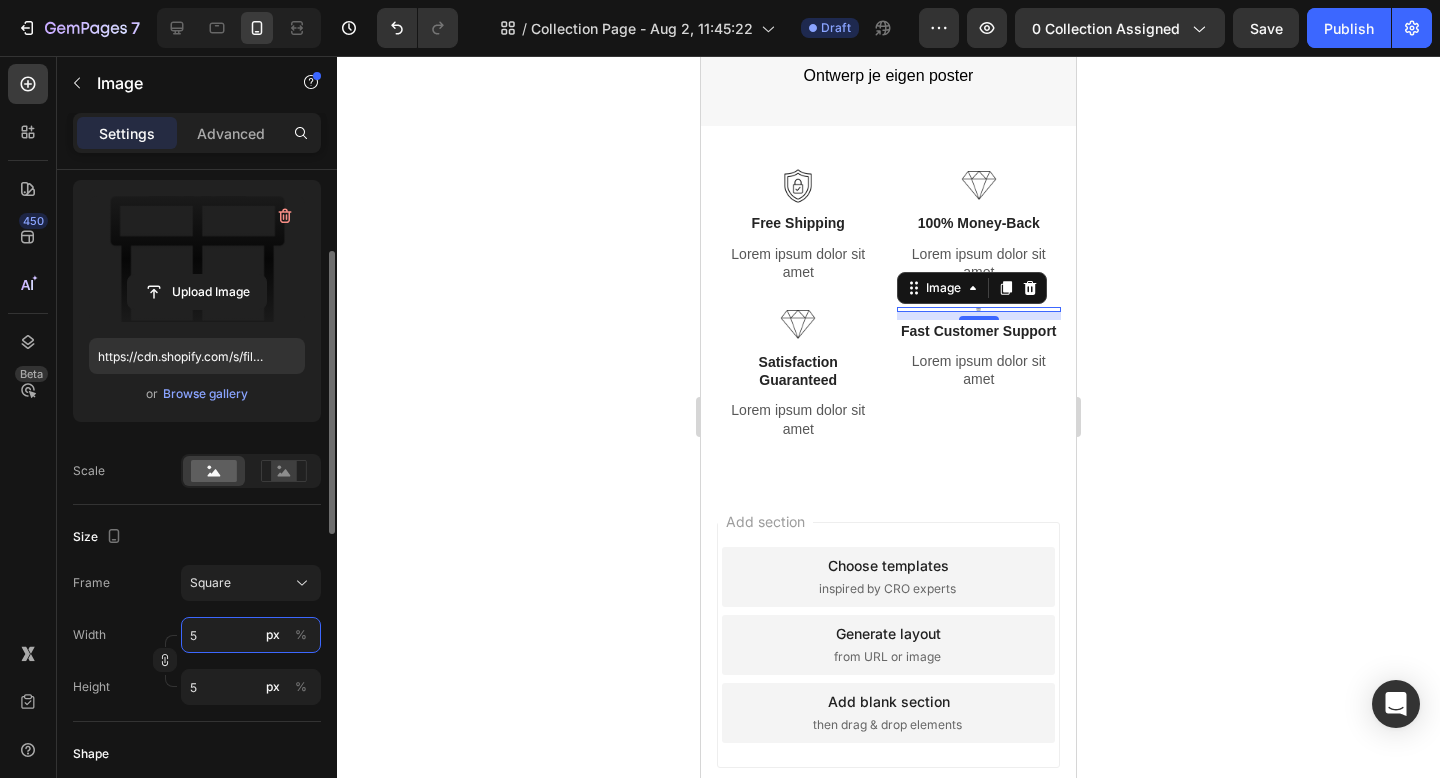 type on "55" 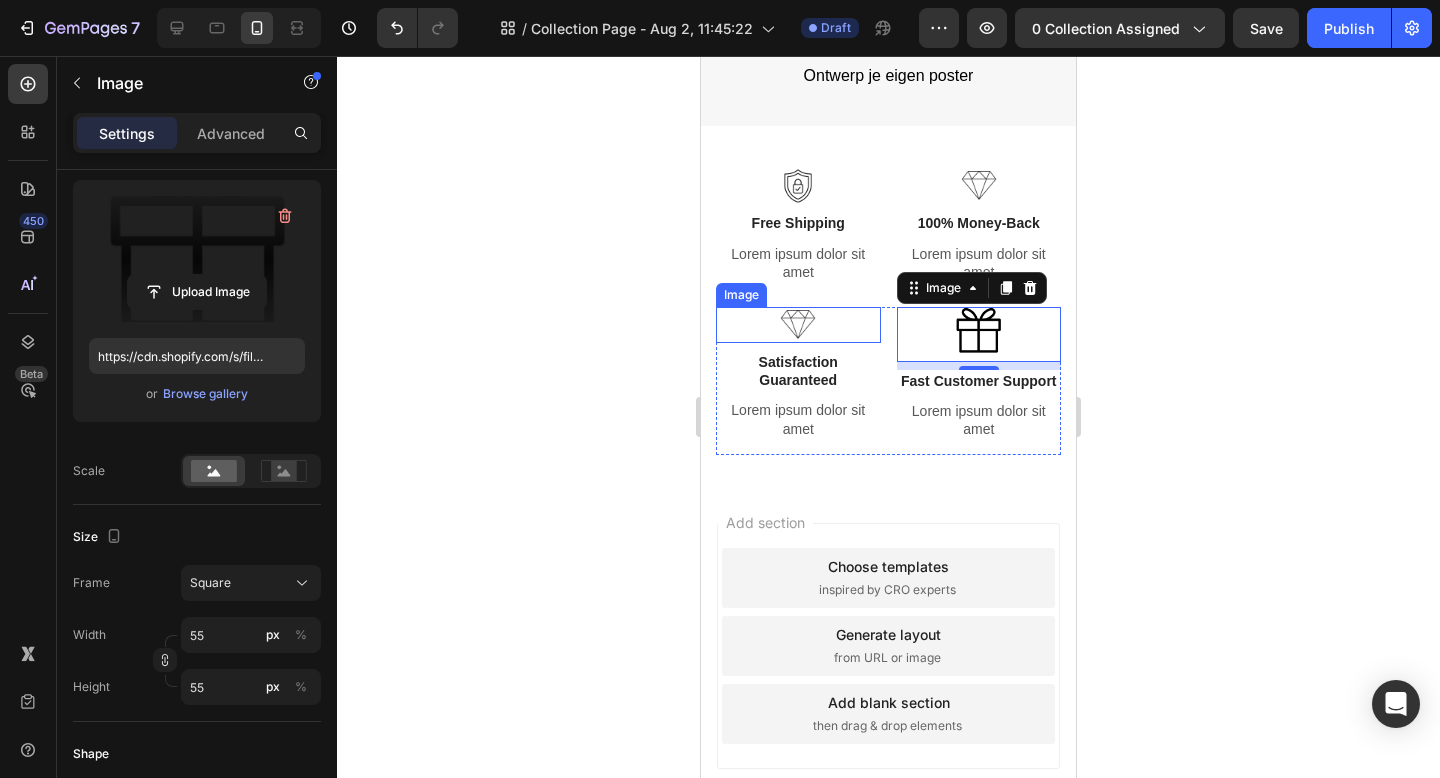 click at bounding box center (798, 325) 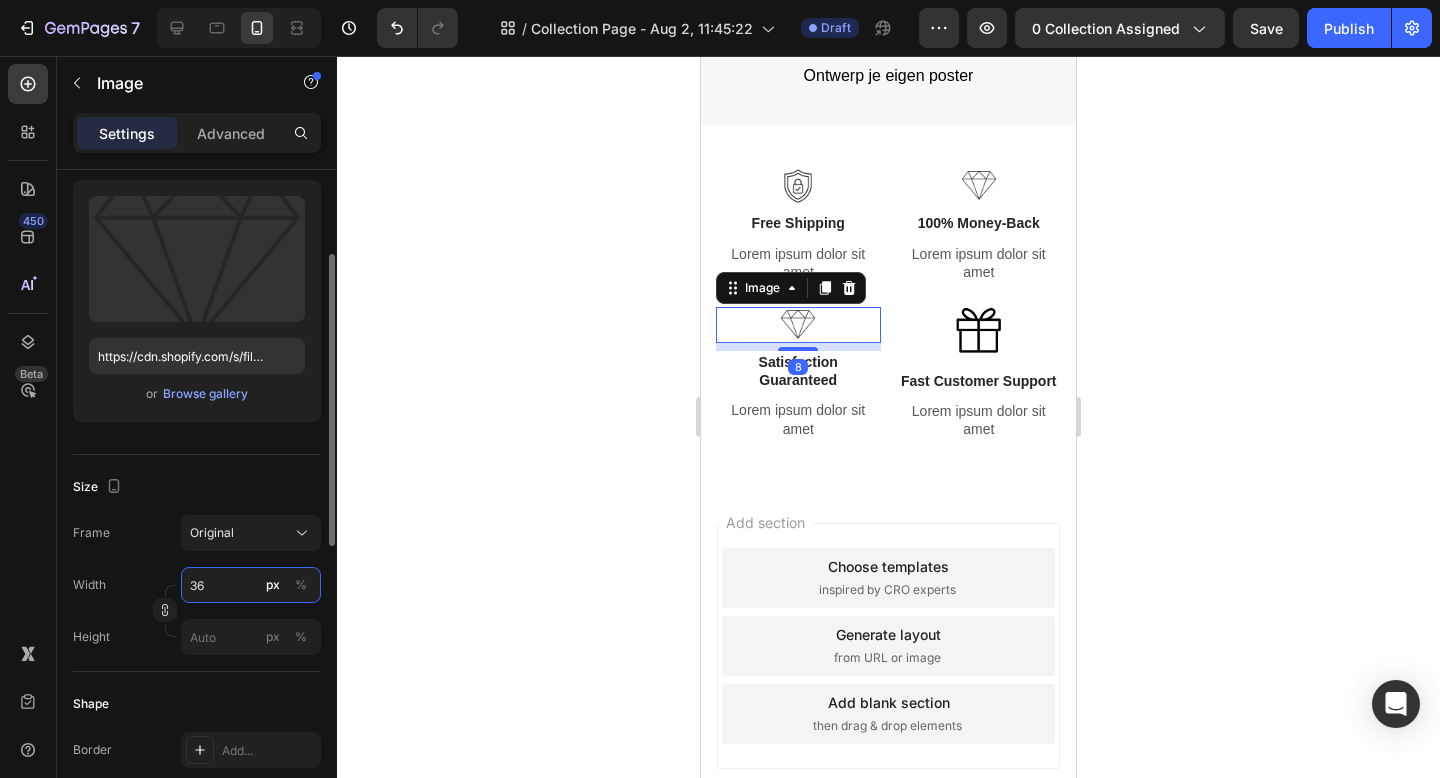 click on "36" at bounding box center (251, 585) 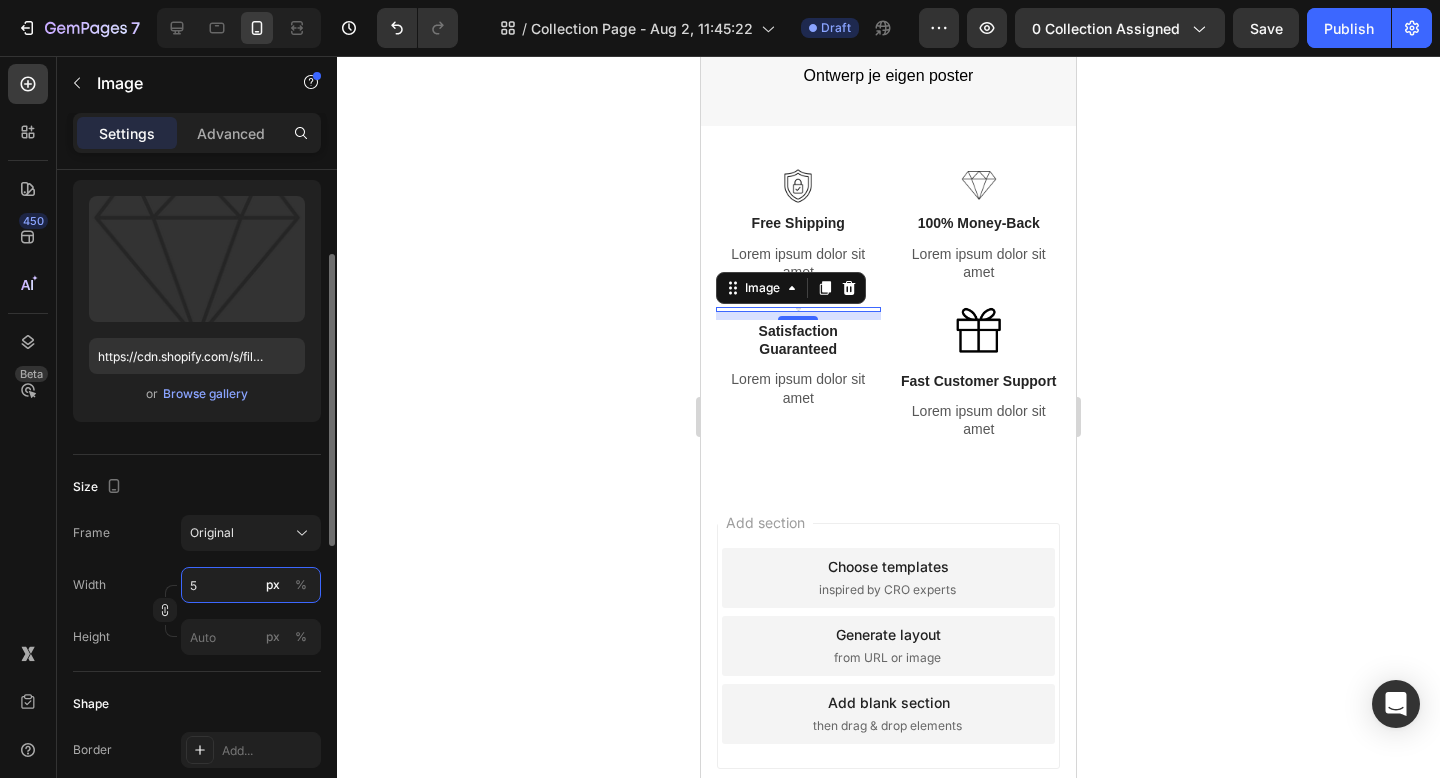 type on "55" 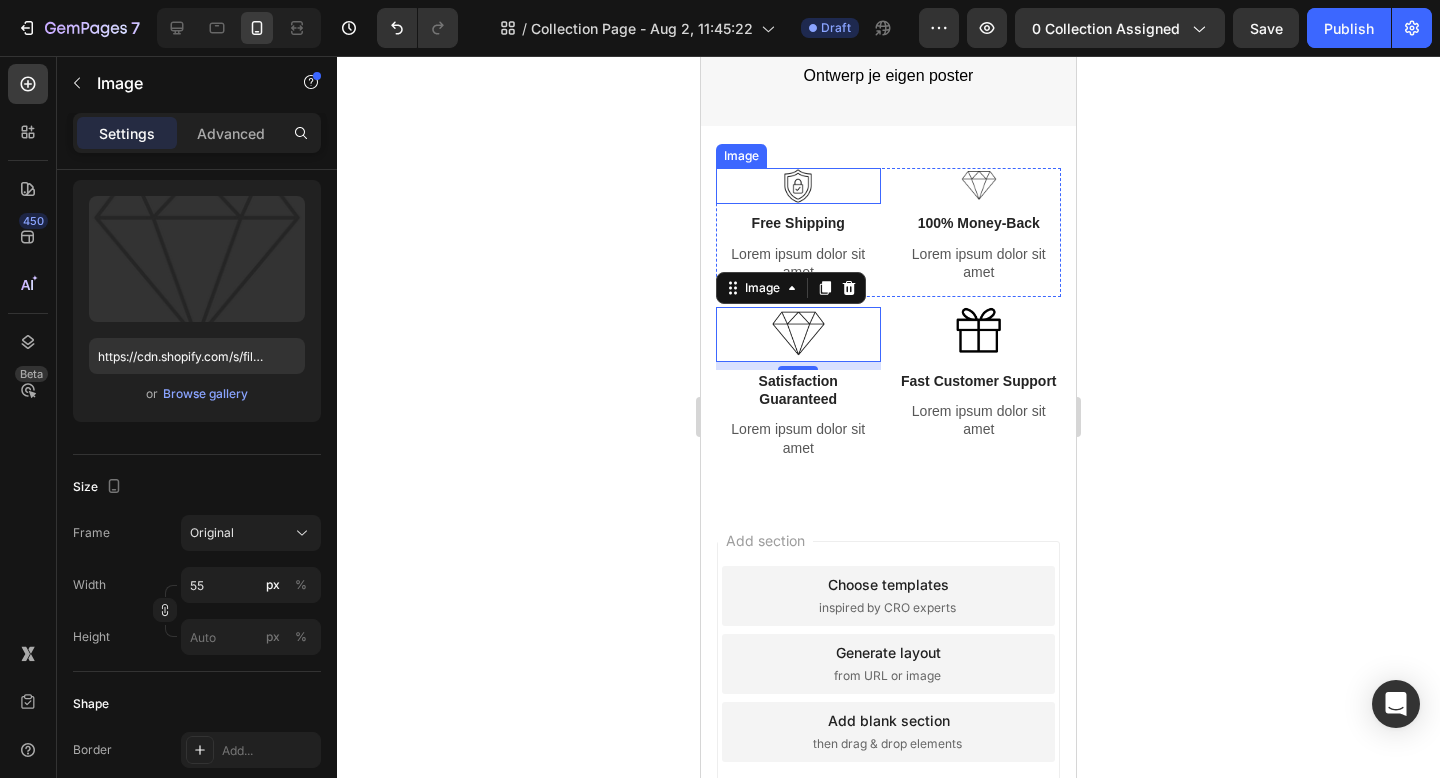 click at bounding box center (798, 186) 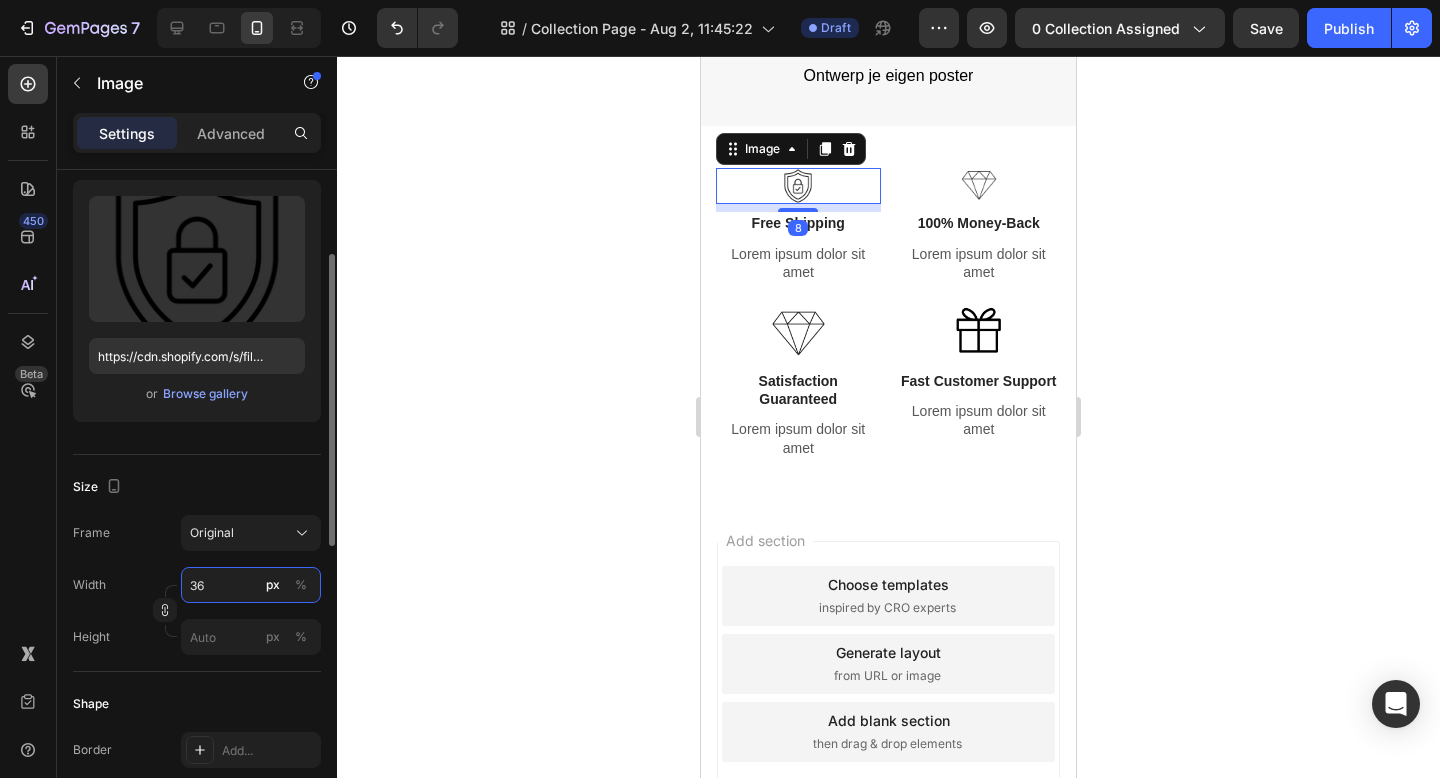 click on "36" at bounding box center (251, 585) 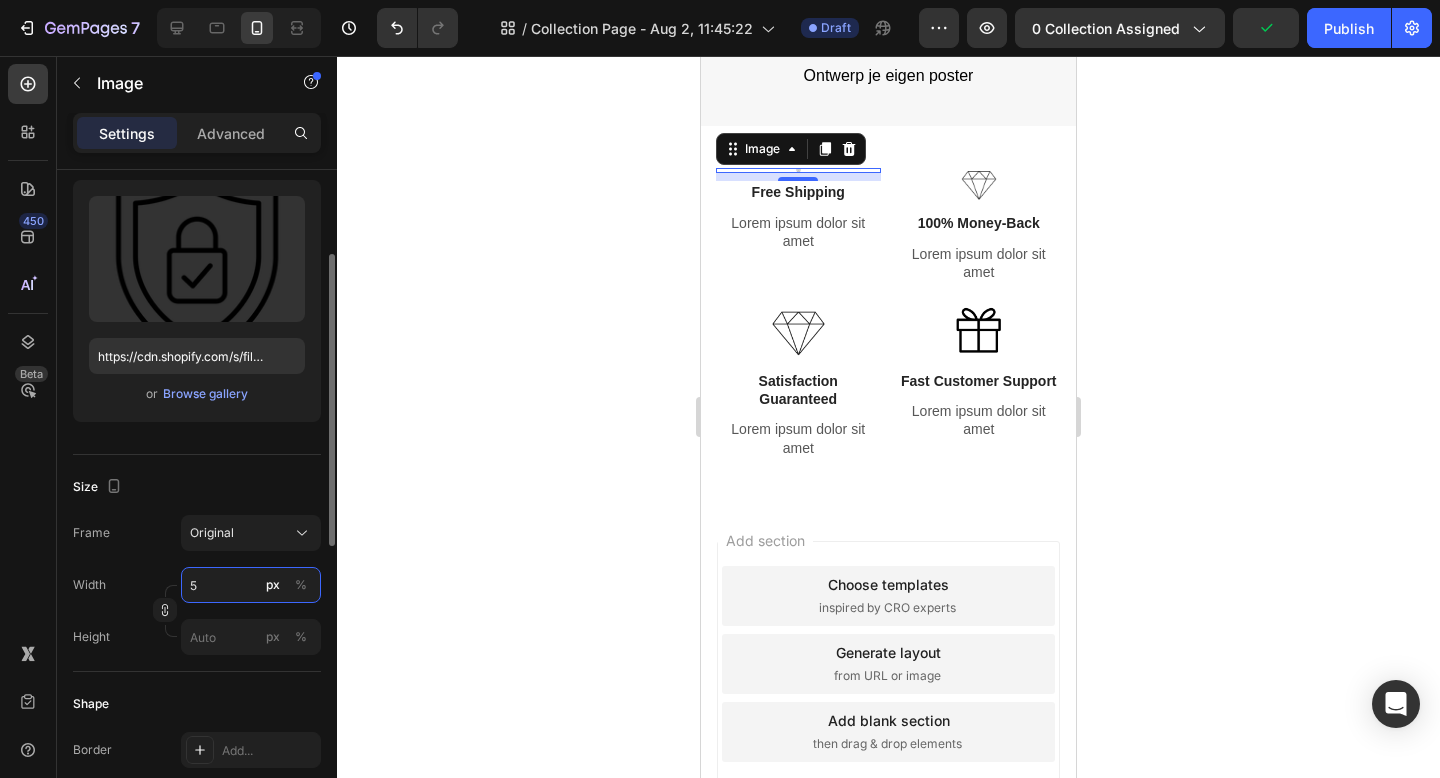 type on "55" 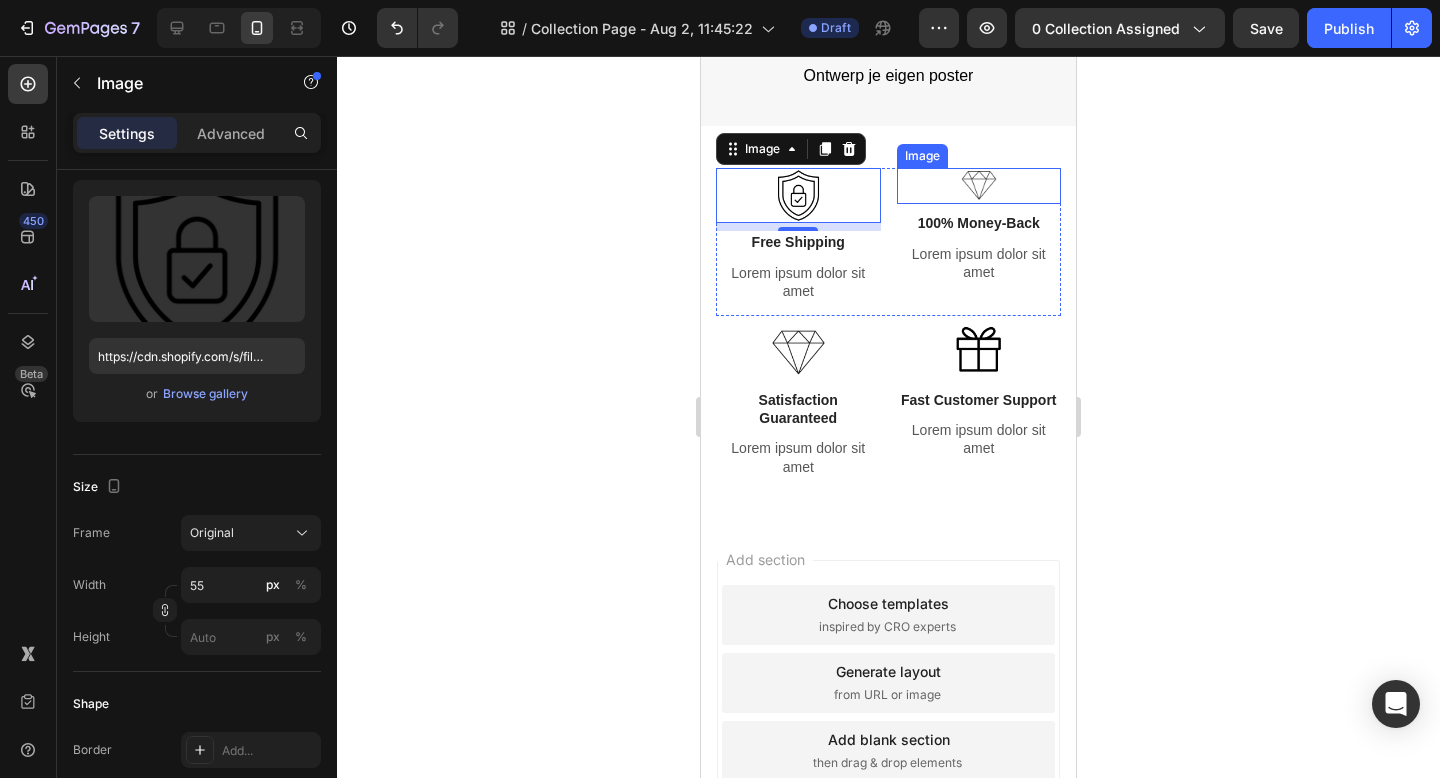 click at bounding box center [979, 186] 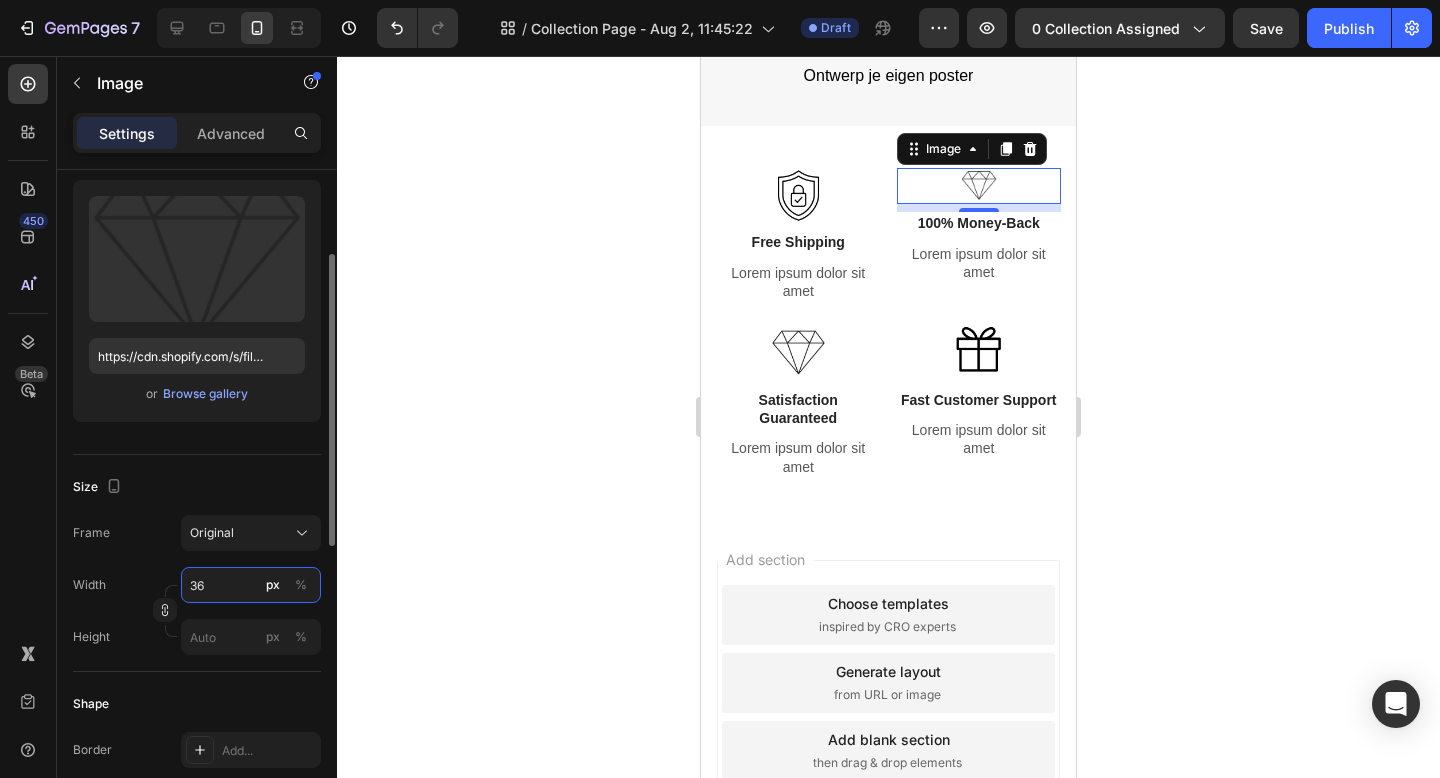 click on "36" at bounding box center [251, 585] 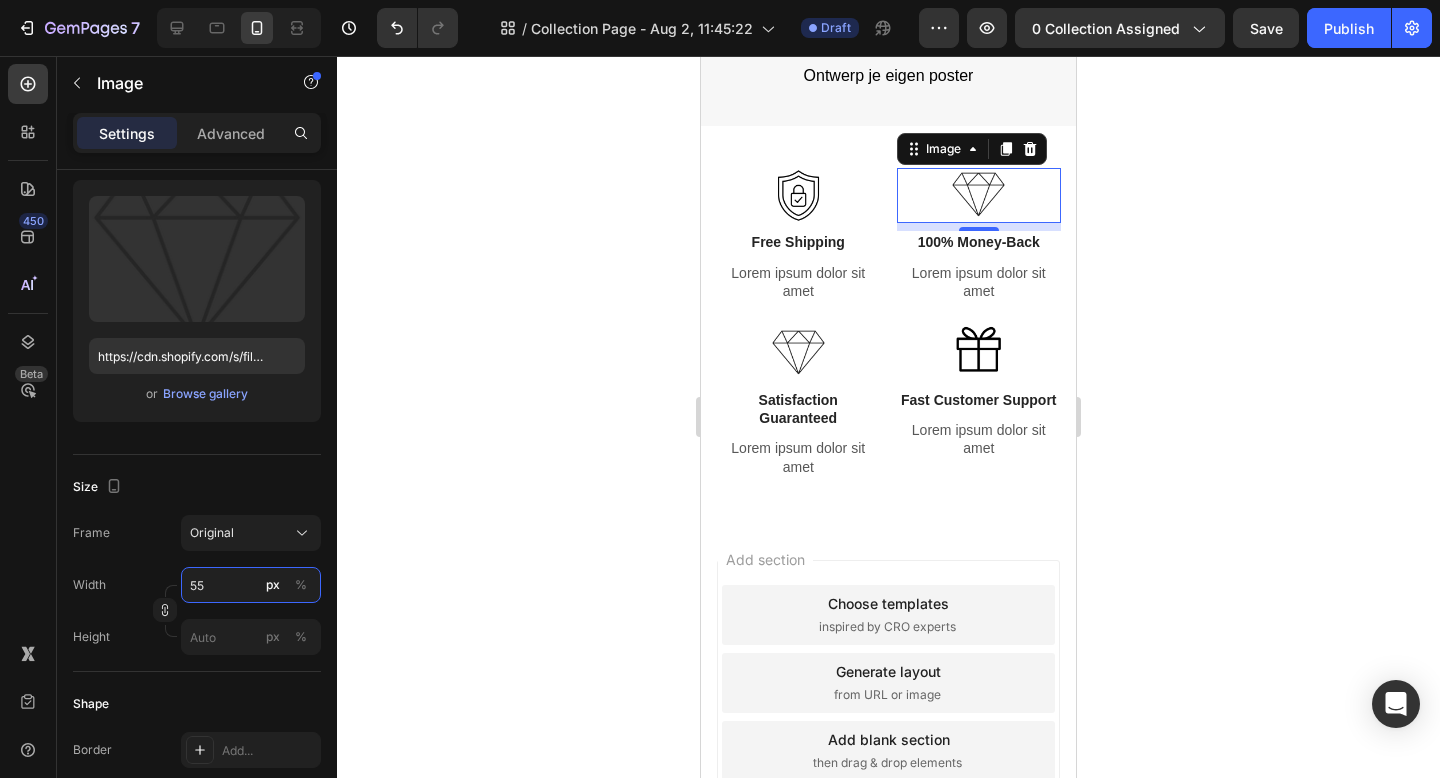 type on "55" 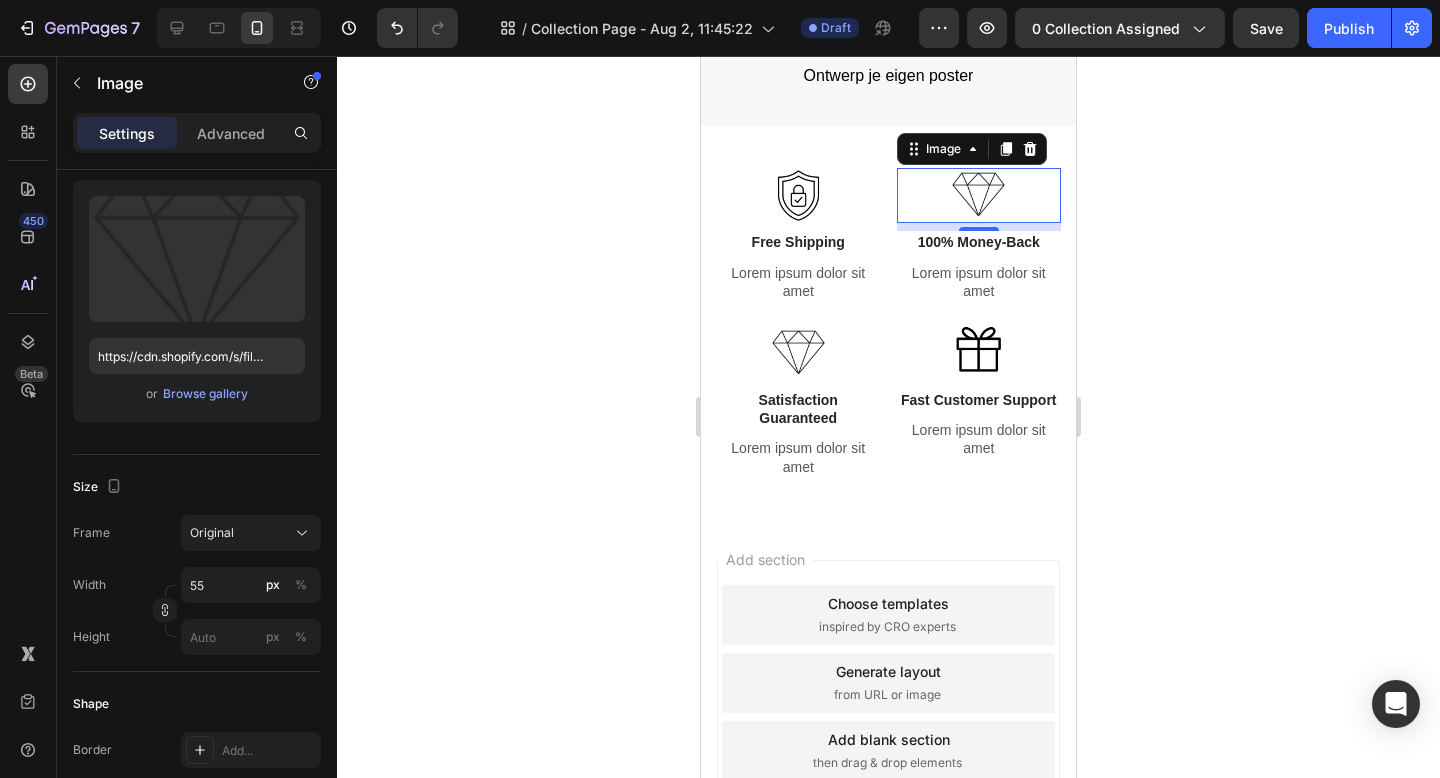 click 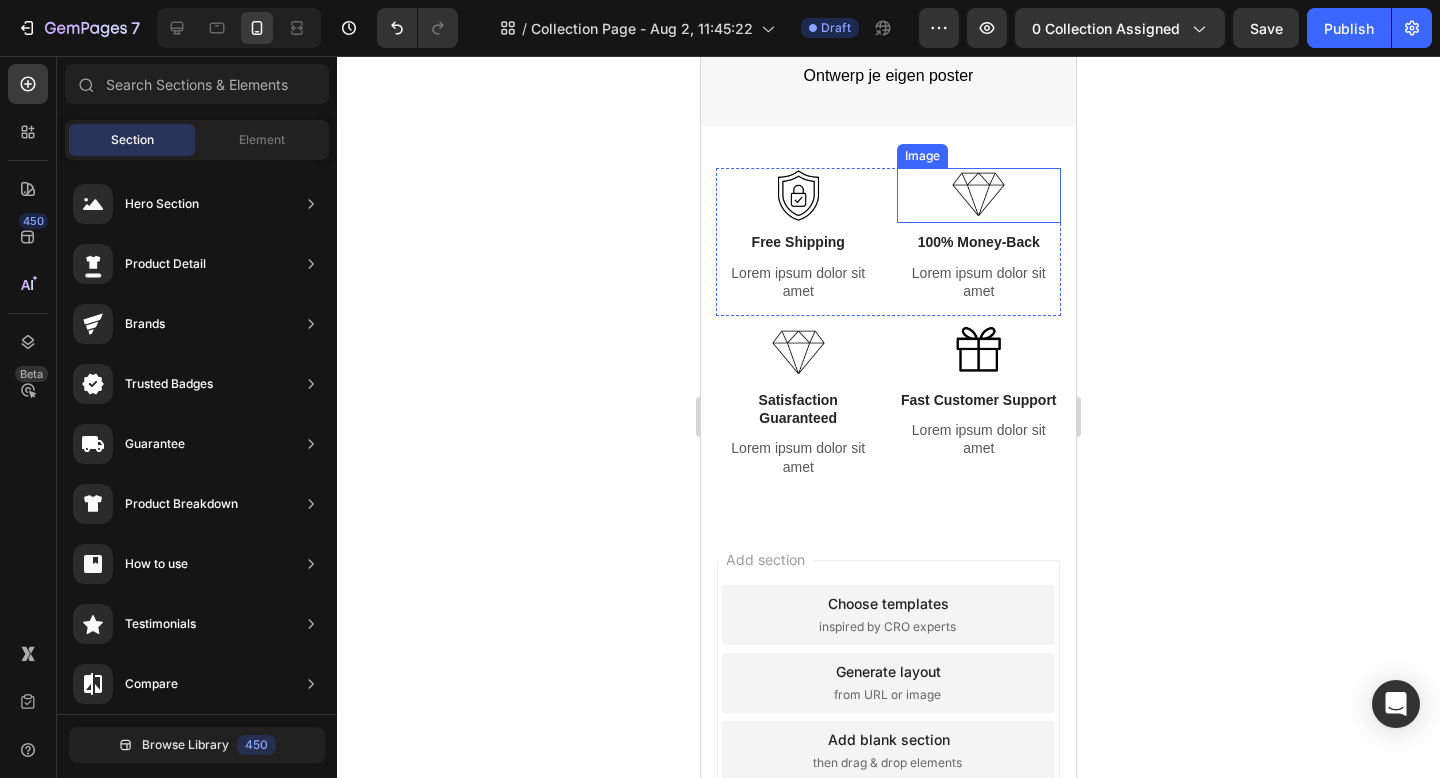 click at bounding box center [978, 195] 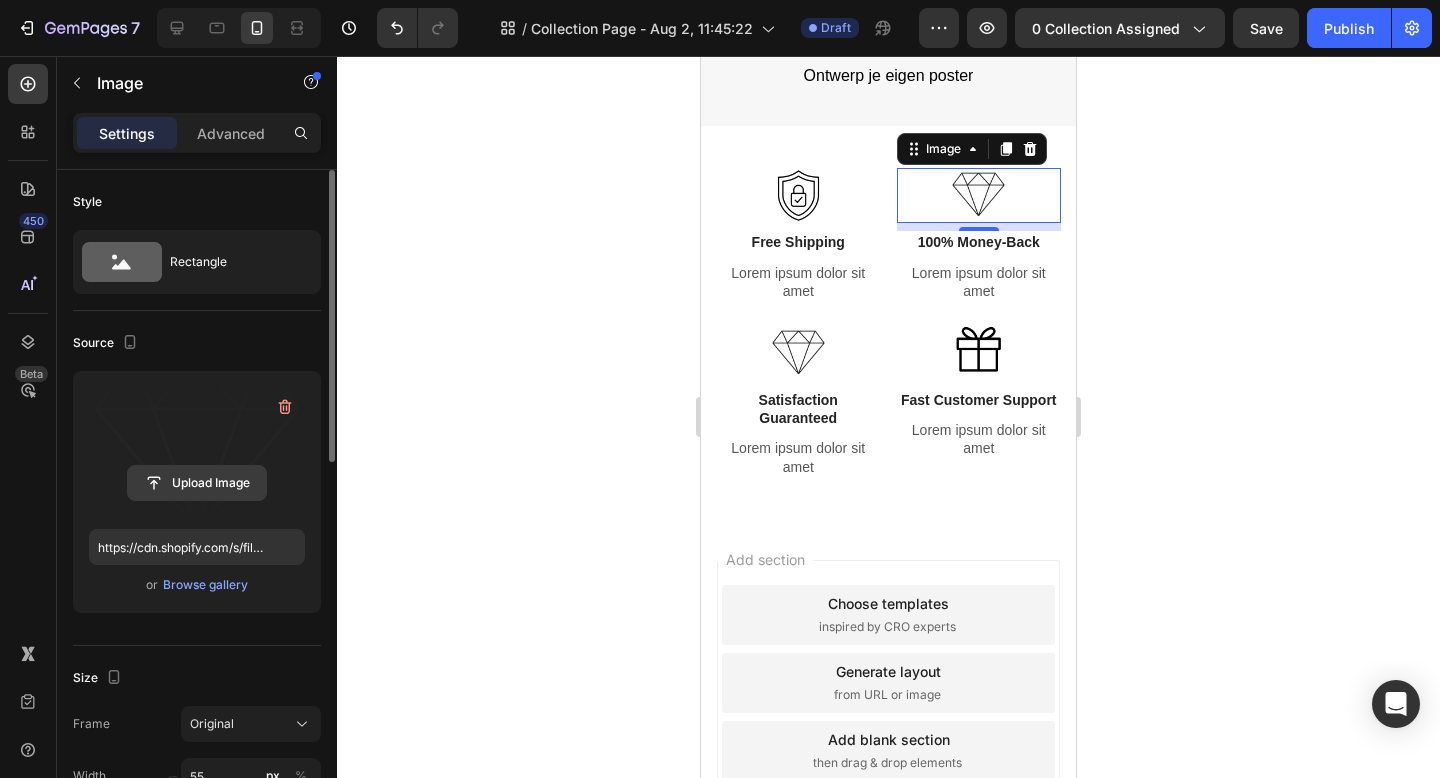 click 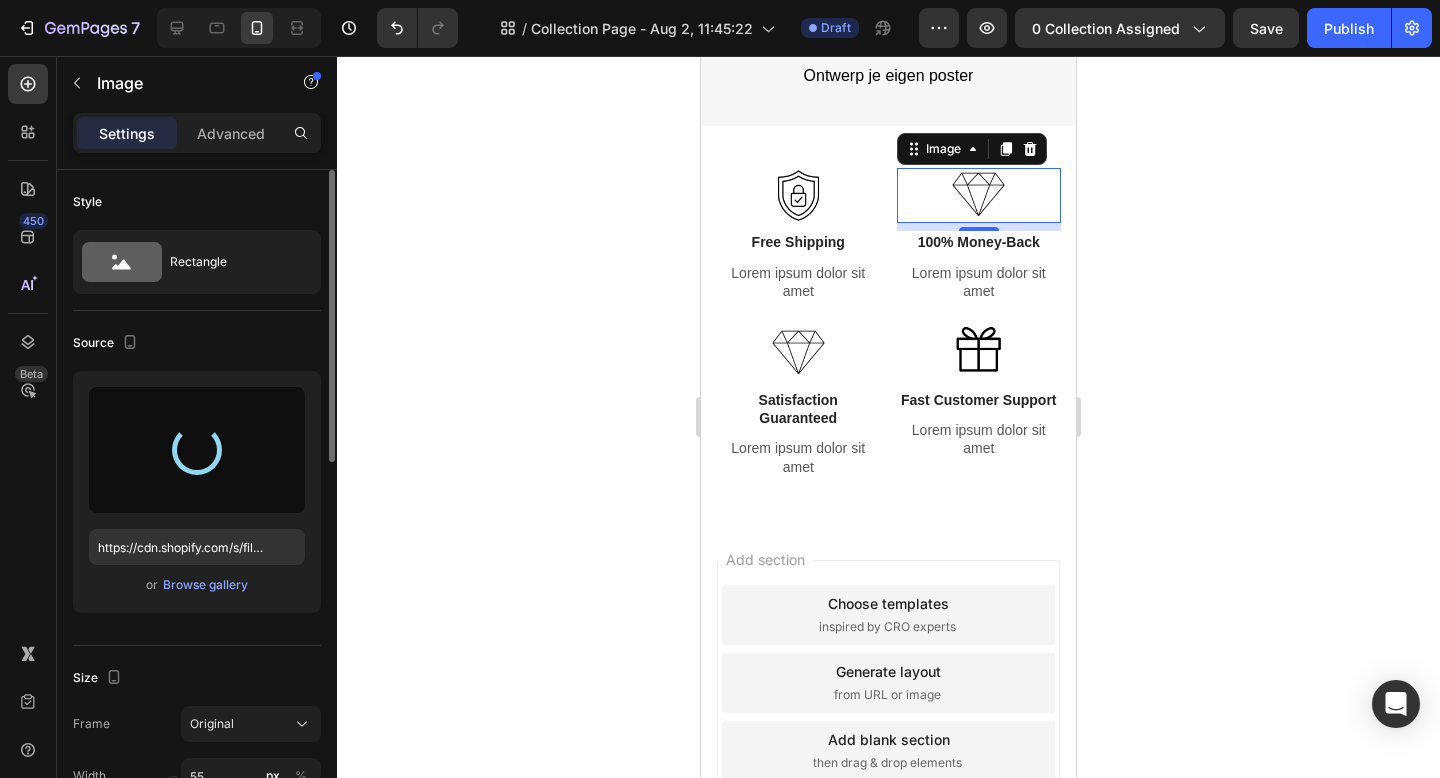 type on "https://cdn.shopify.com/s/files/1/0612/5554/9161/files/gempages_518264669681484875-370968ee-7011-472c-a4ac-53c96641512e.png" 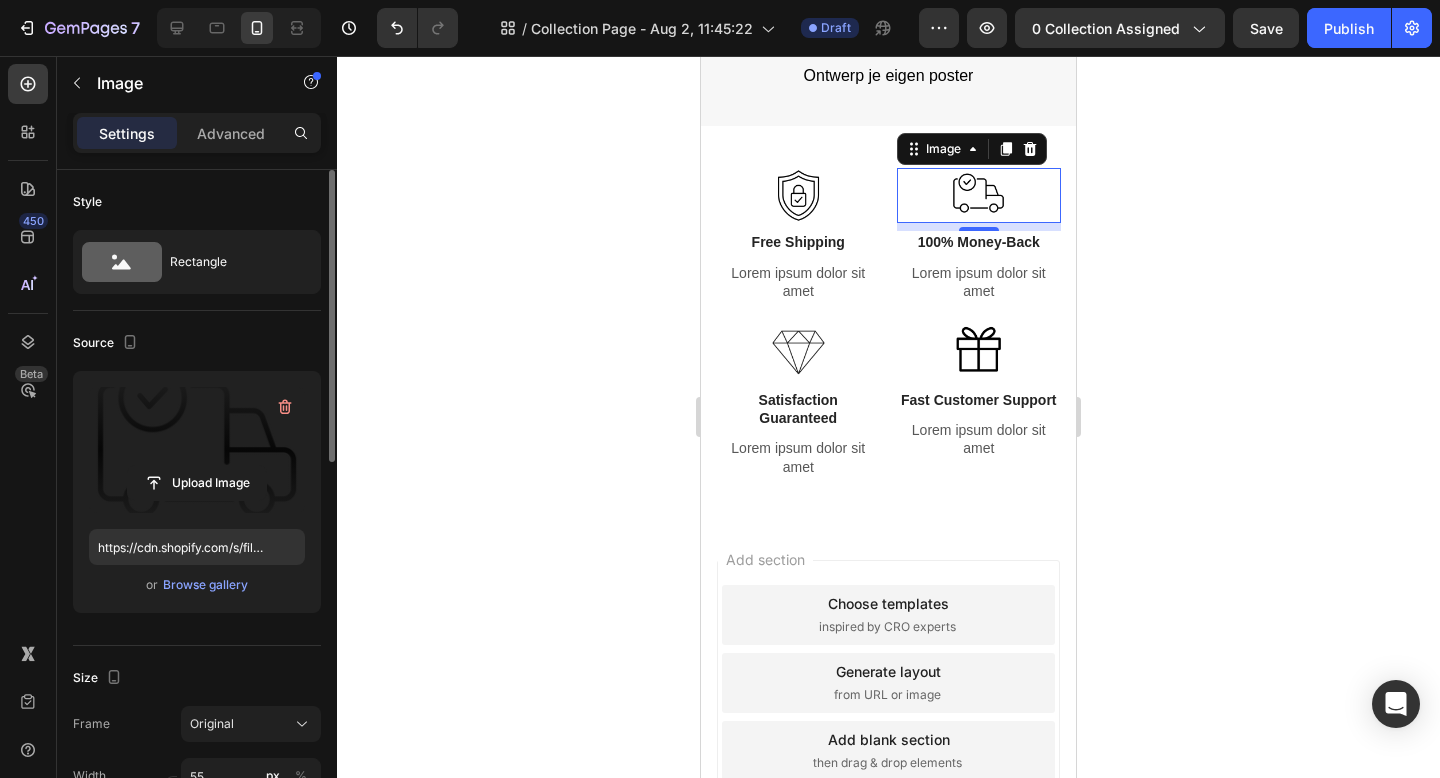 click 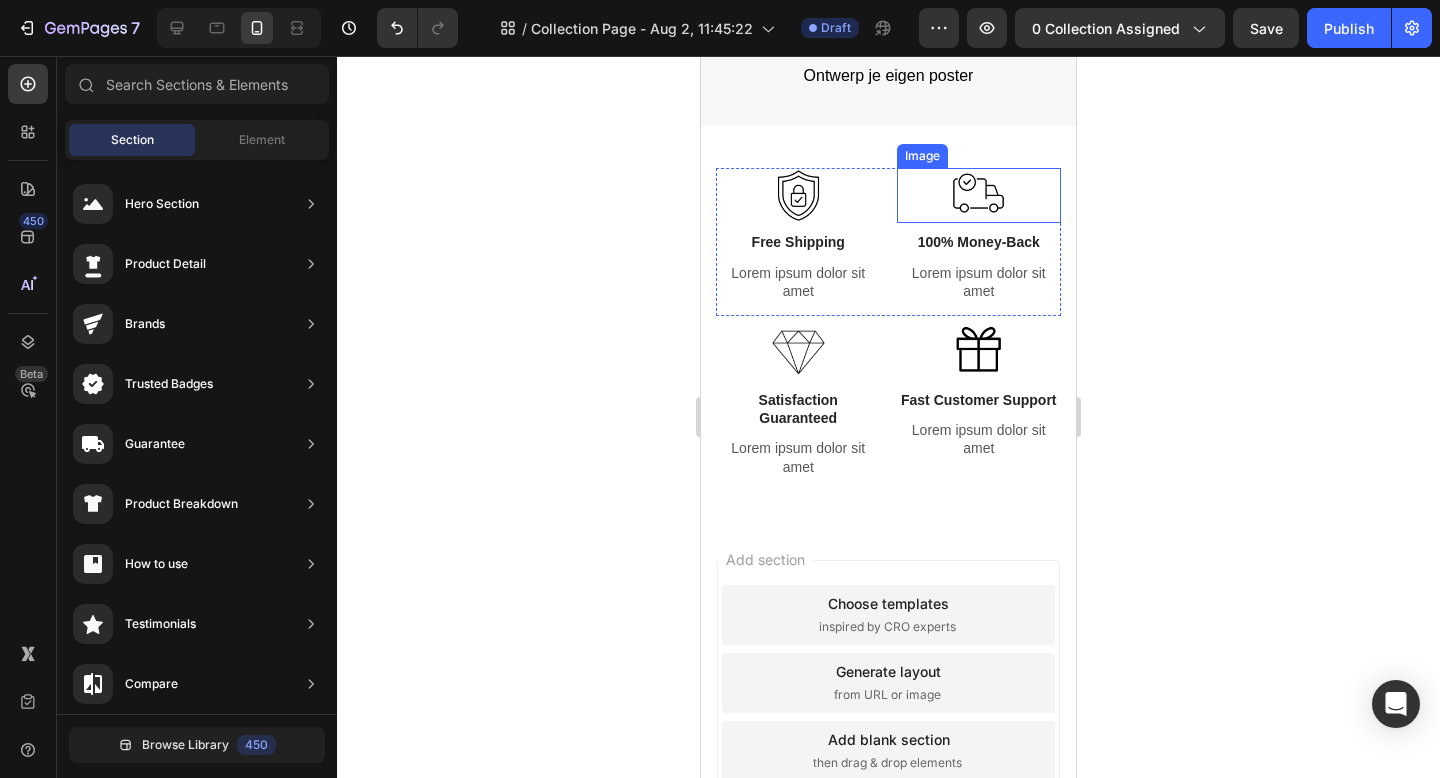 click at bounding box center [978, 195] 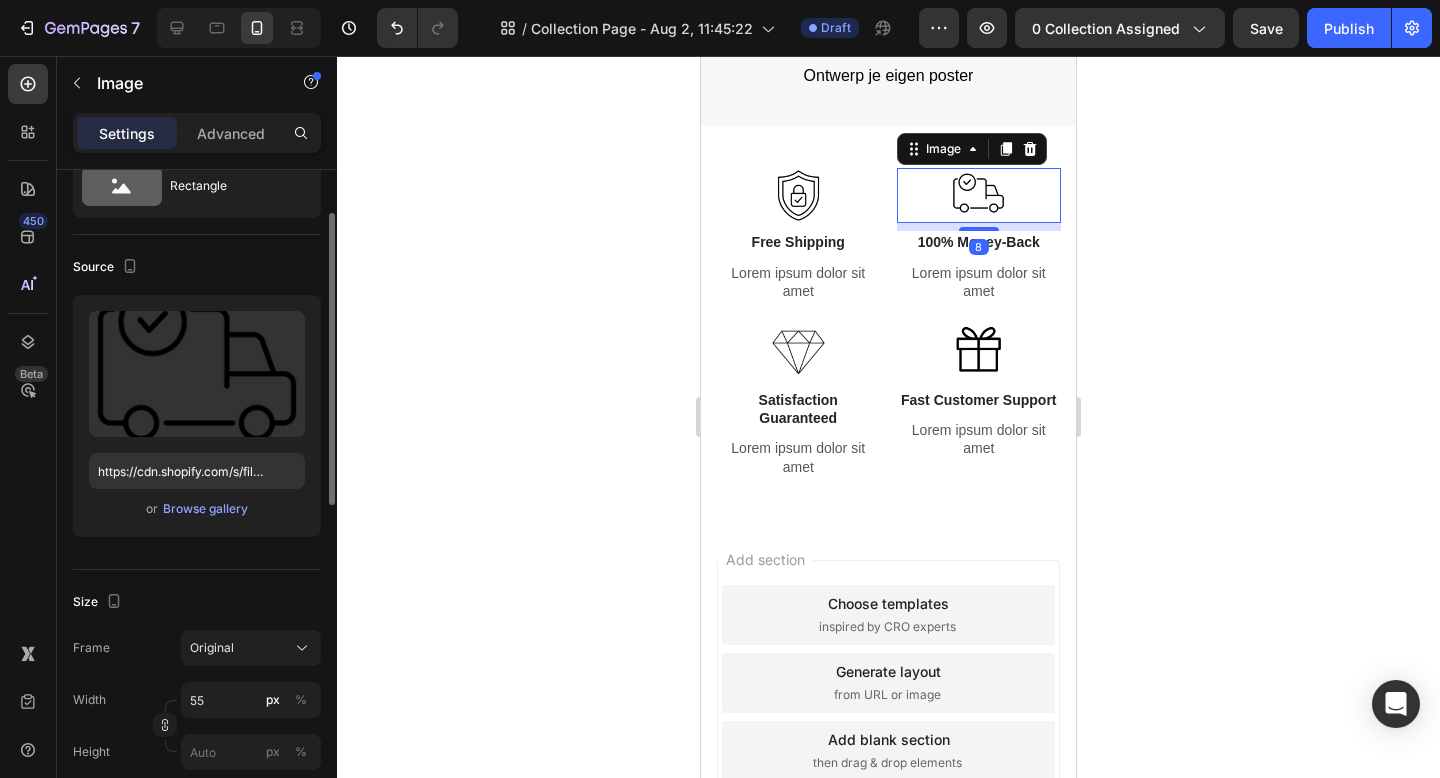 scroll, scrollTop: 85, scrollLeft: 0, axis: vertical 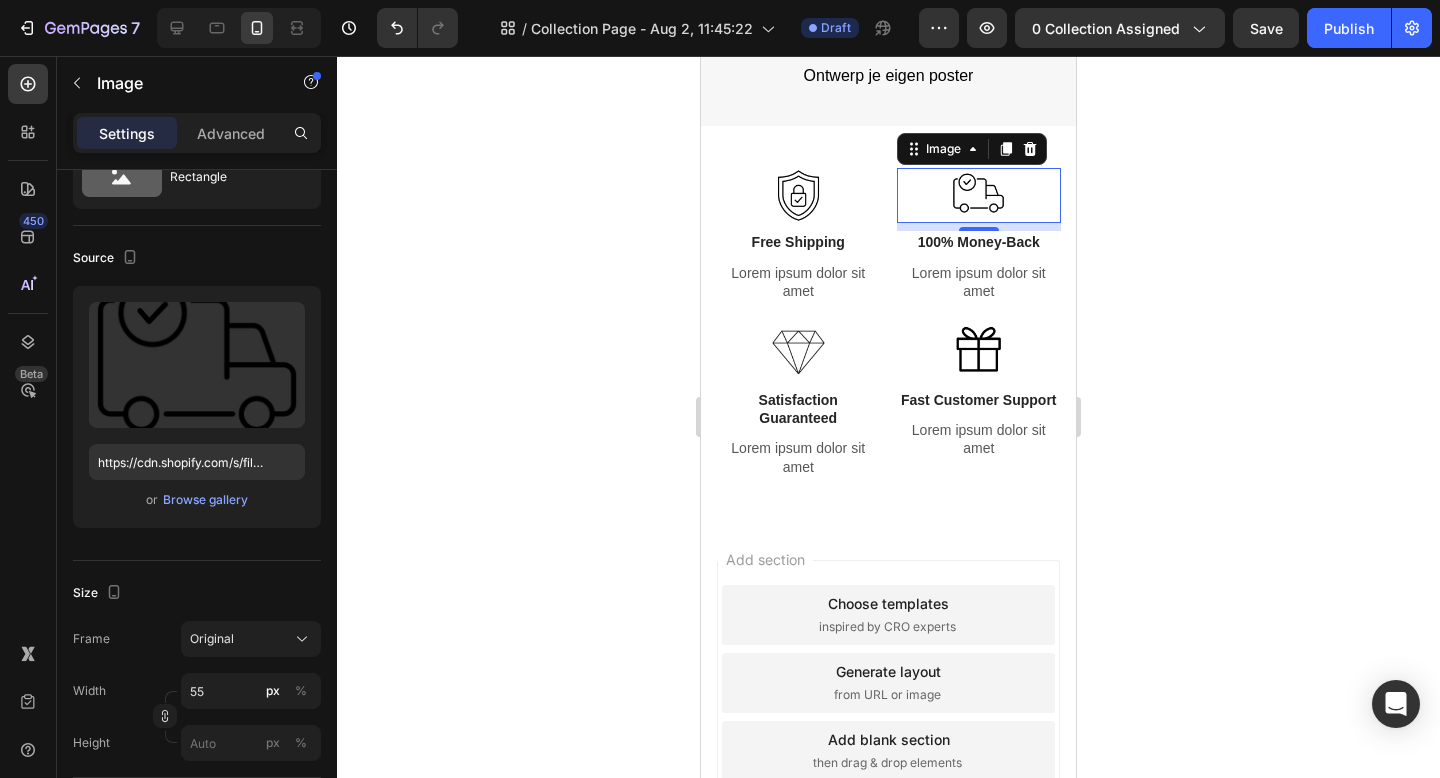 click 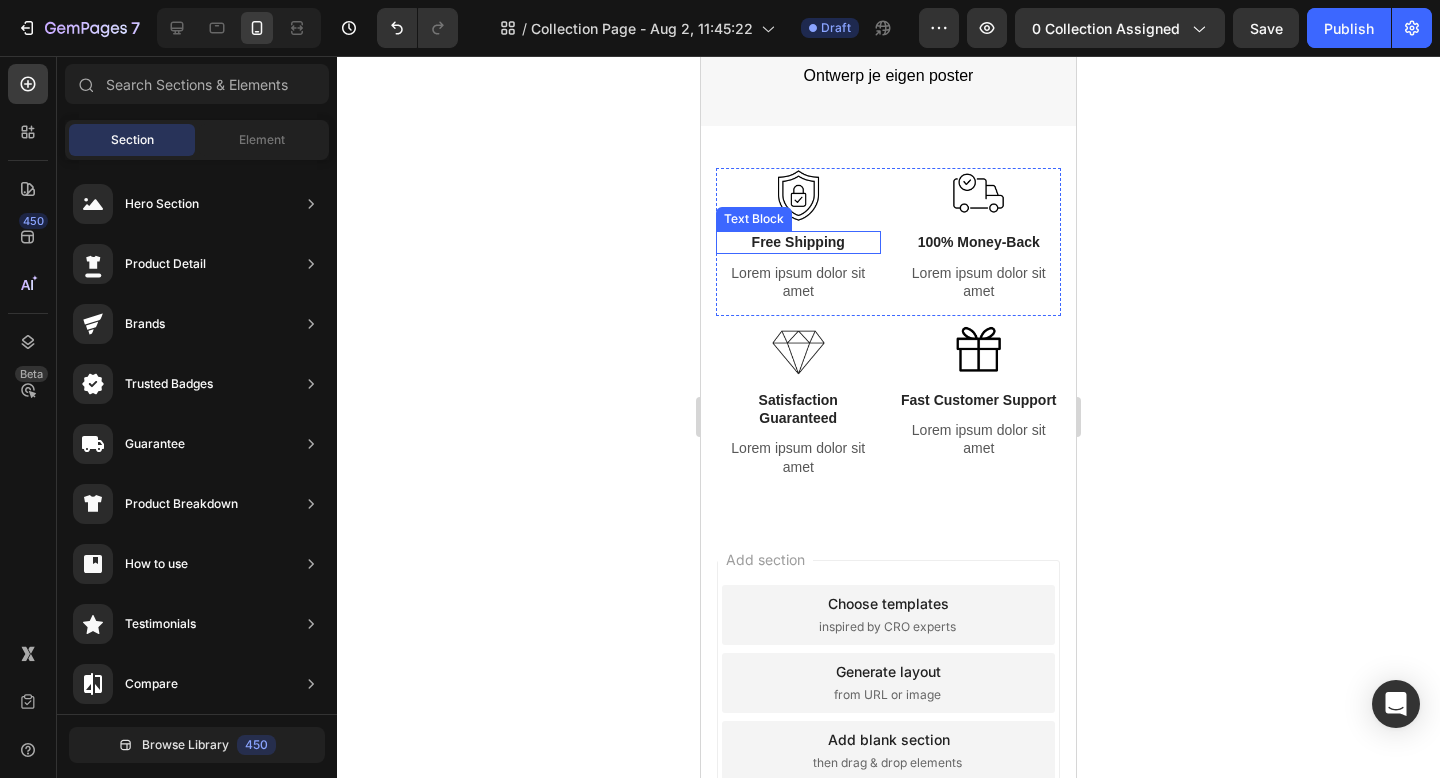 click on "Free Shipping" at bounding box center [798, 242] 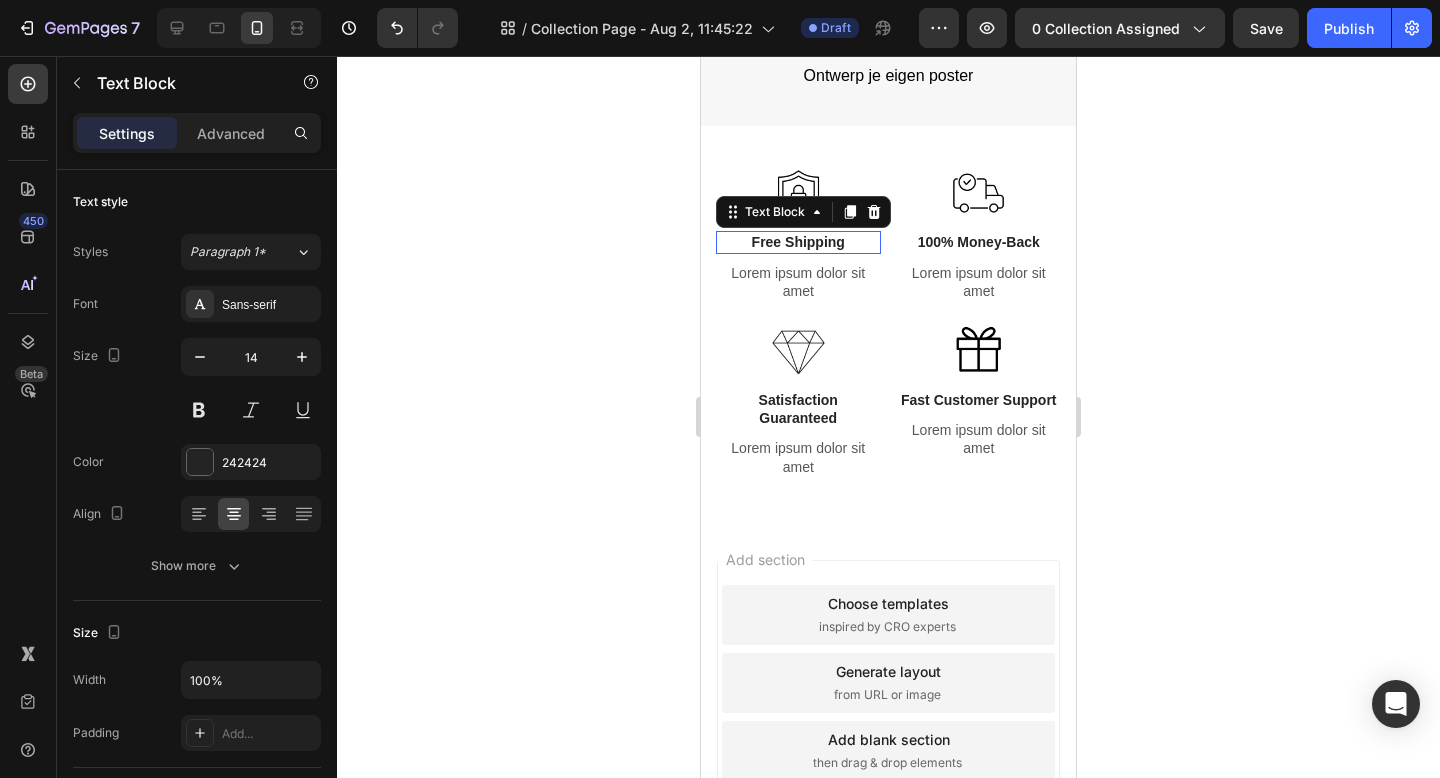 click on "Free Shipping" at bounding box center [798, 242] 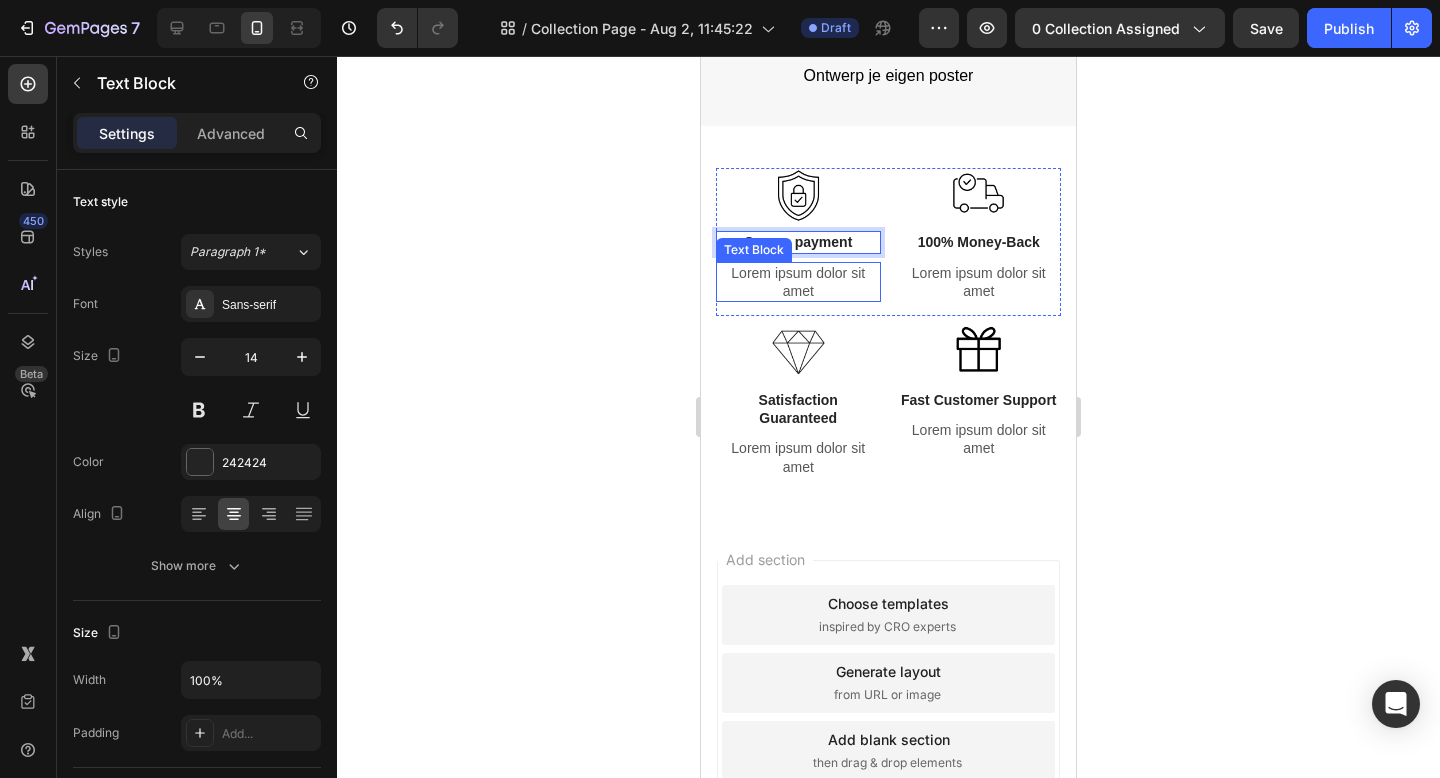click on "Lorem ipsum dolor sit amet" at bounding box center [798, 282] 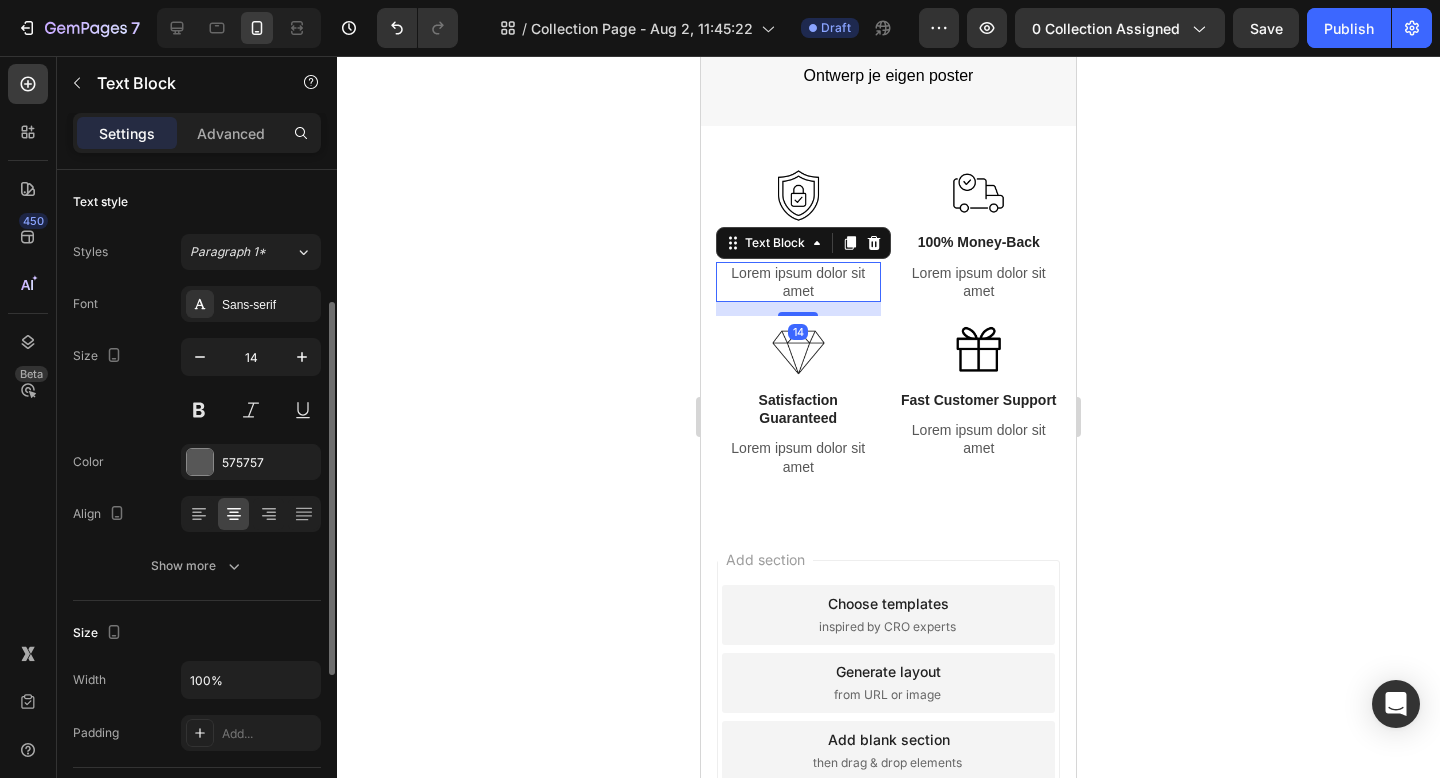 scroll, scrollTop: 85, scrollLeft: 0, axis: vertical 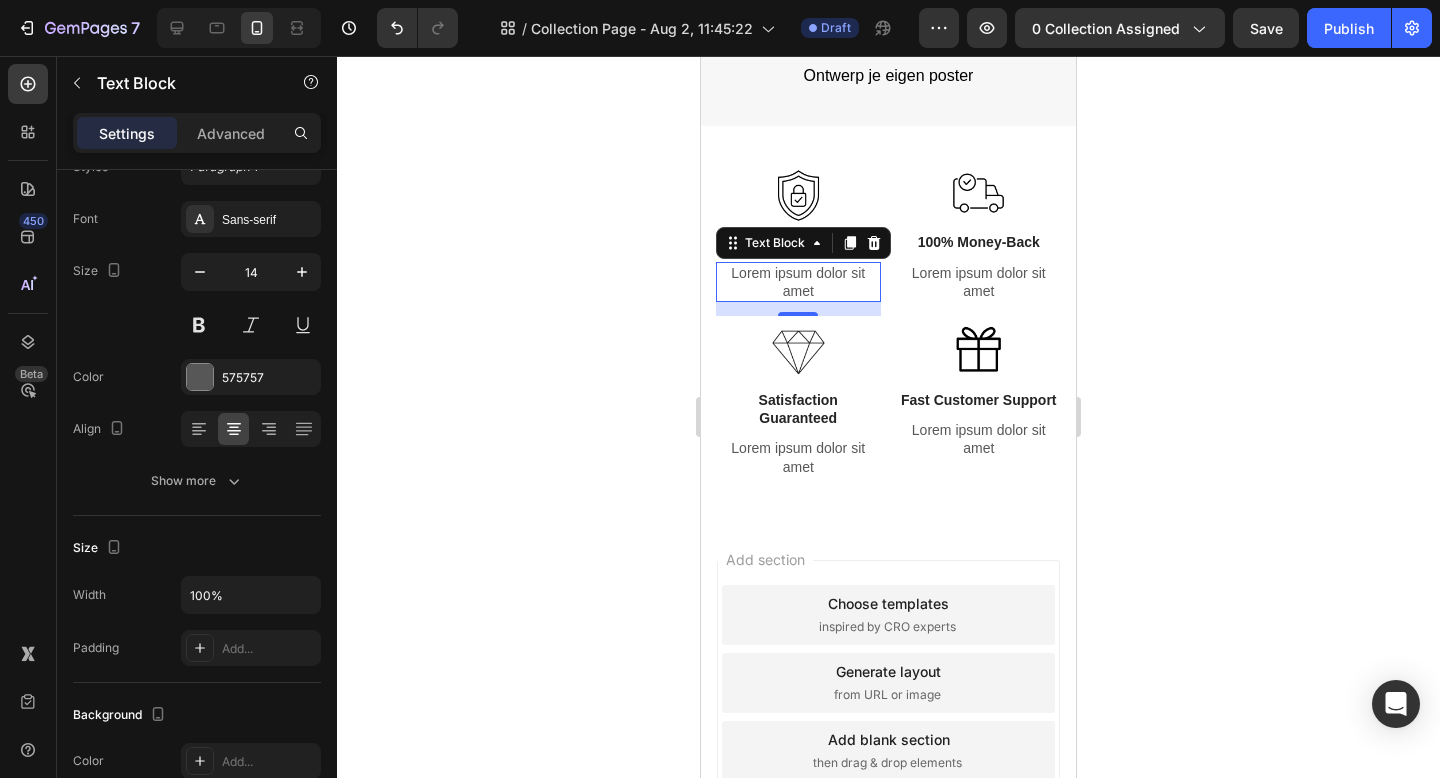 click on "Lorem ipsum dolor sit amet" at bounding box center [798, 282] 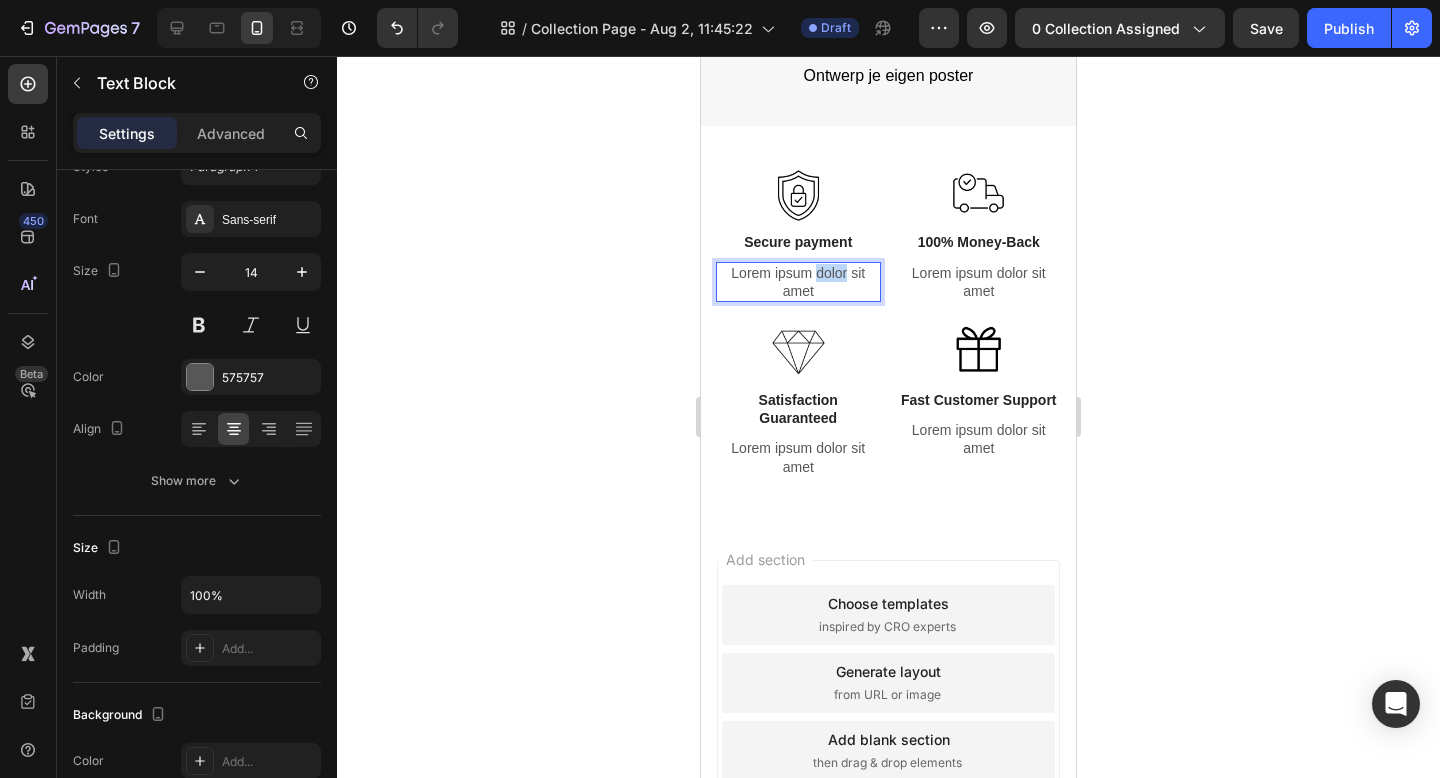 click on "Lorem ipsum dolor sit amet" at bounding box center [798, 282] 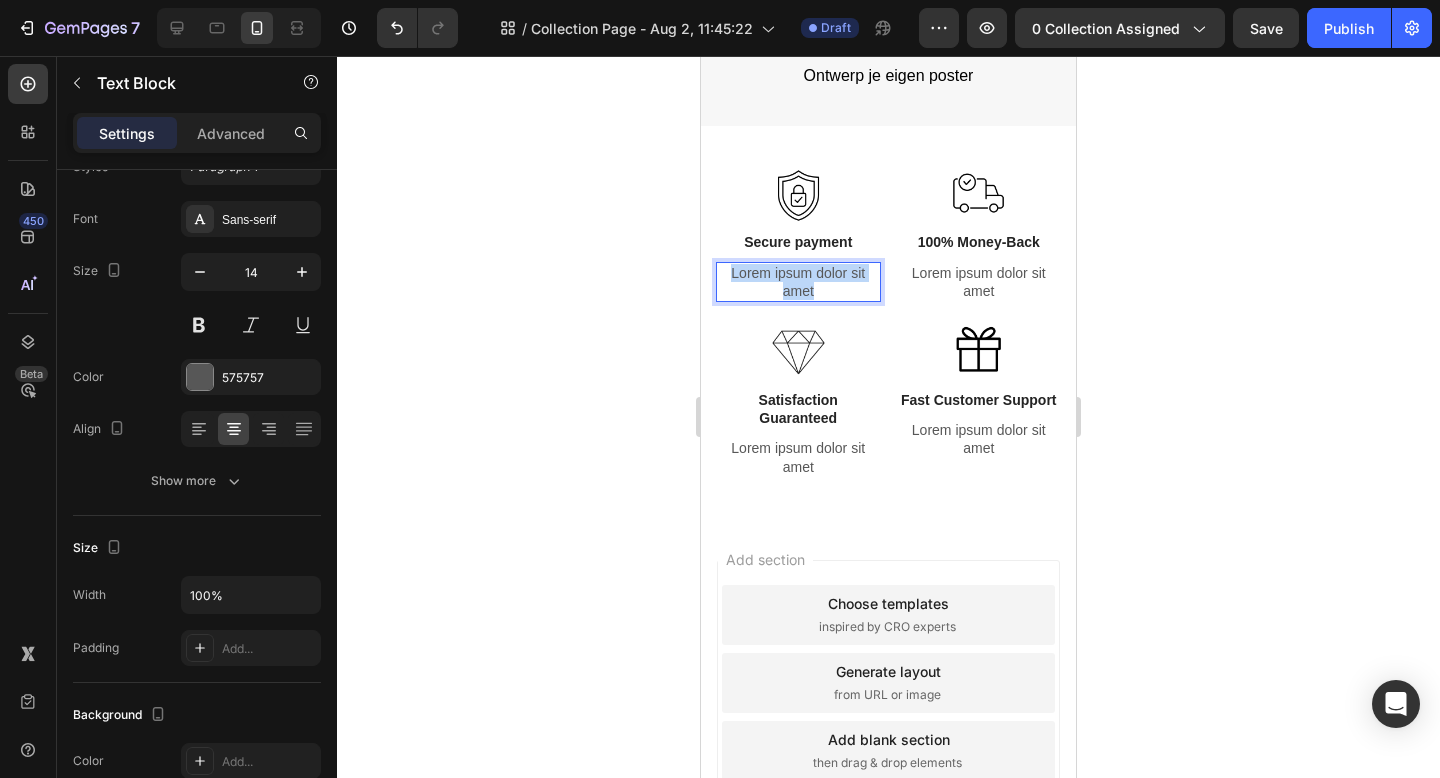 click on "Lorem ipsum dolor sit amet" at bounding box center (798, 282) 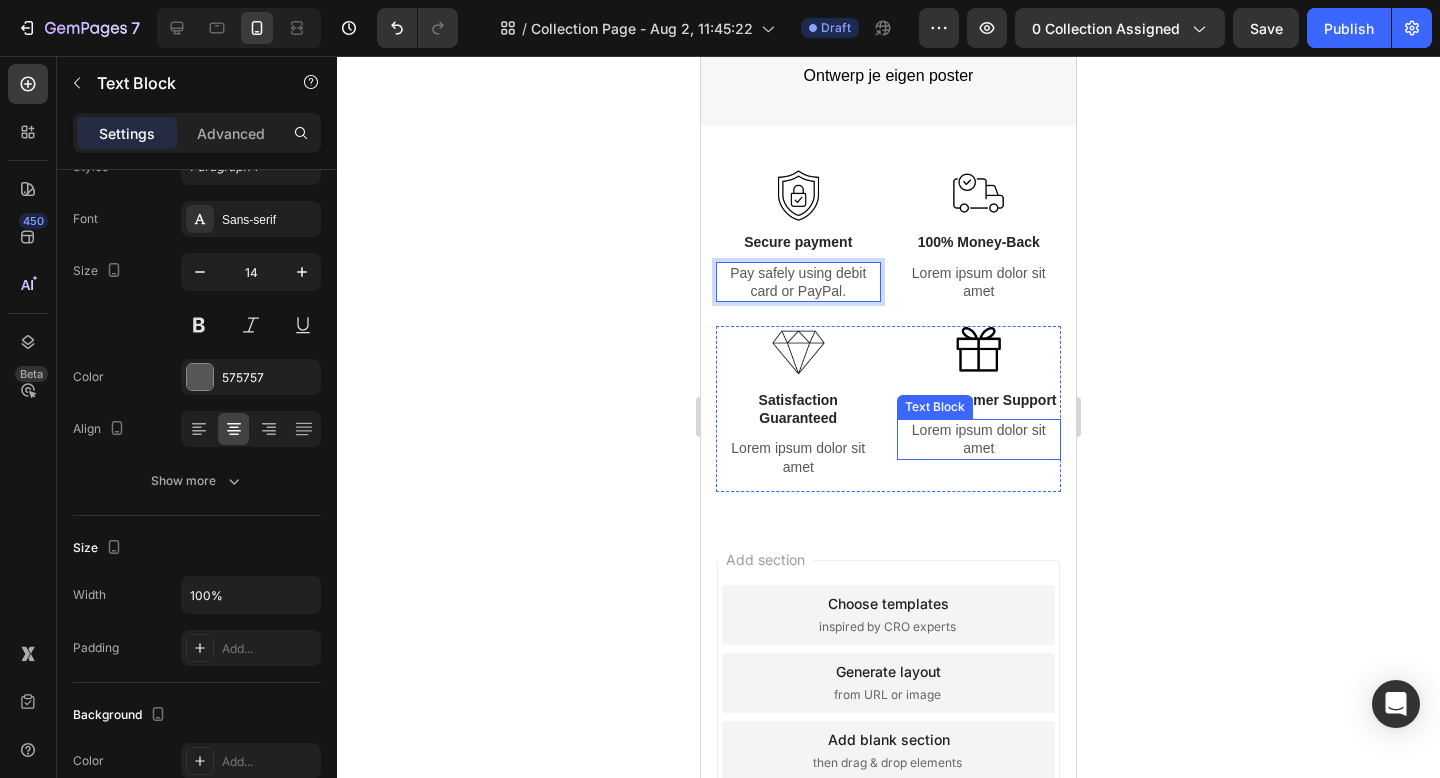 click on "Lorem ipsum dolor sit amet" at bounding box center (979, 439) 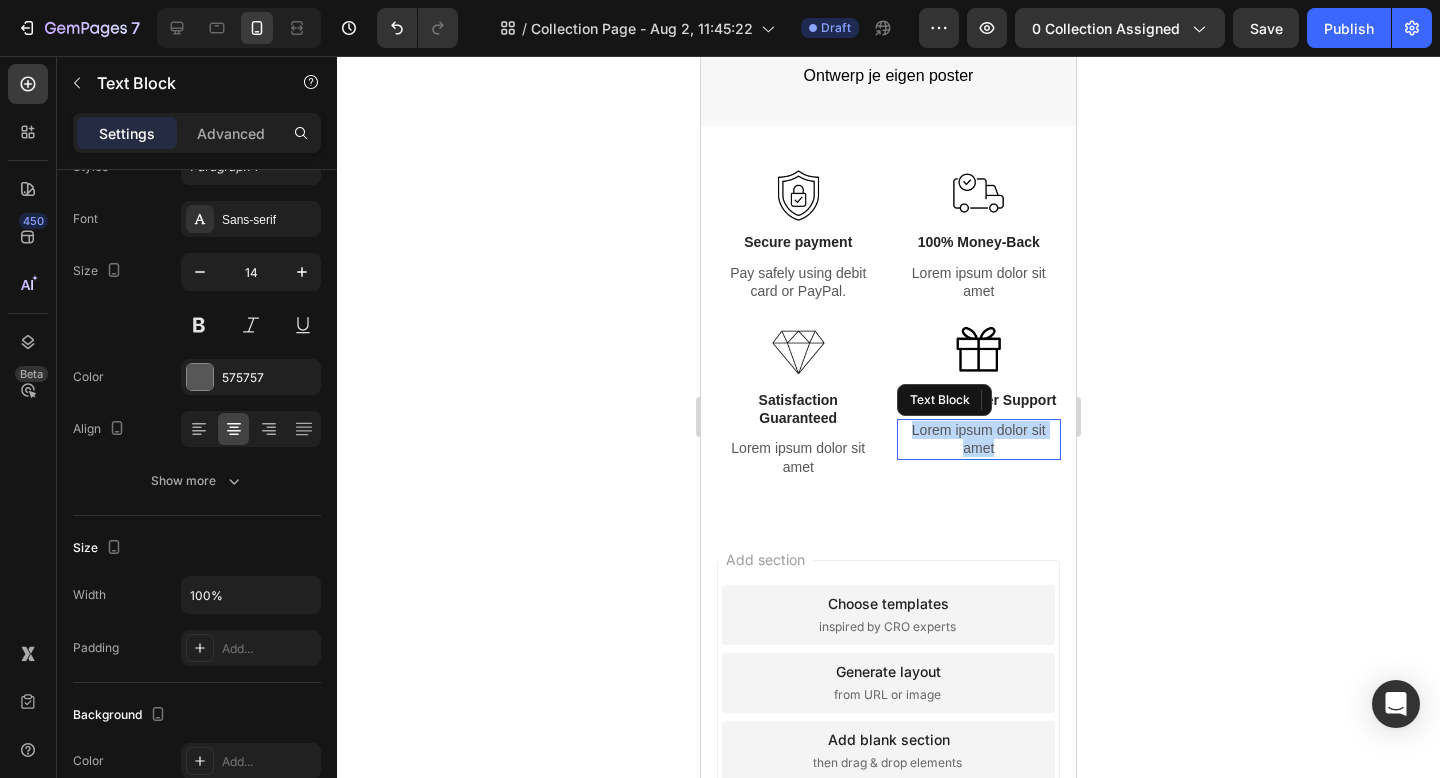 click on "Lorem ipsum dolor sit amet" at bounding box center (979, 439) 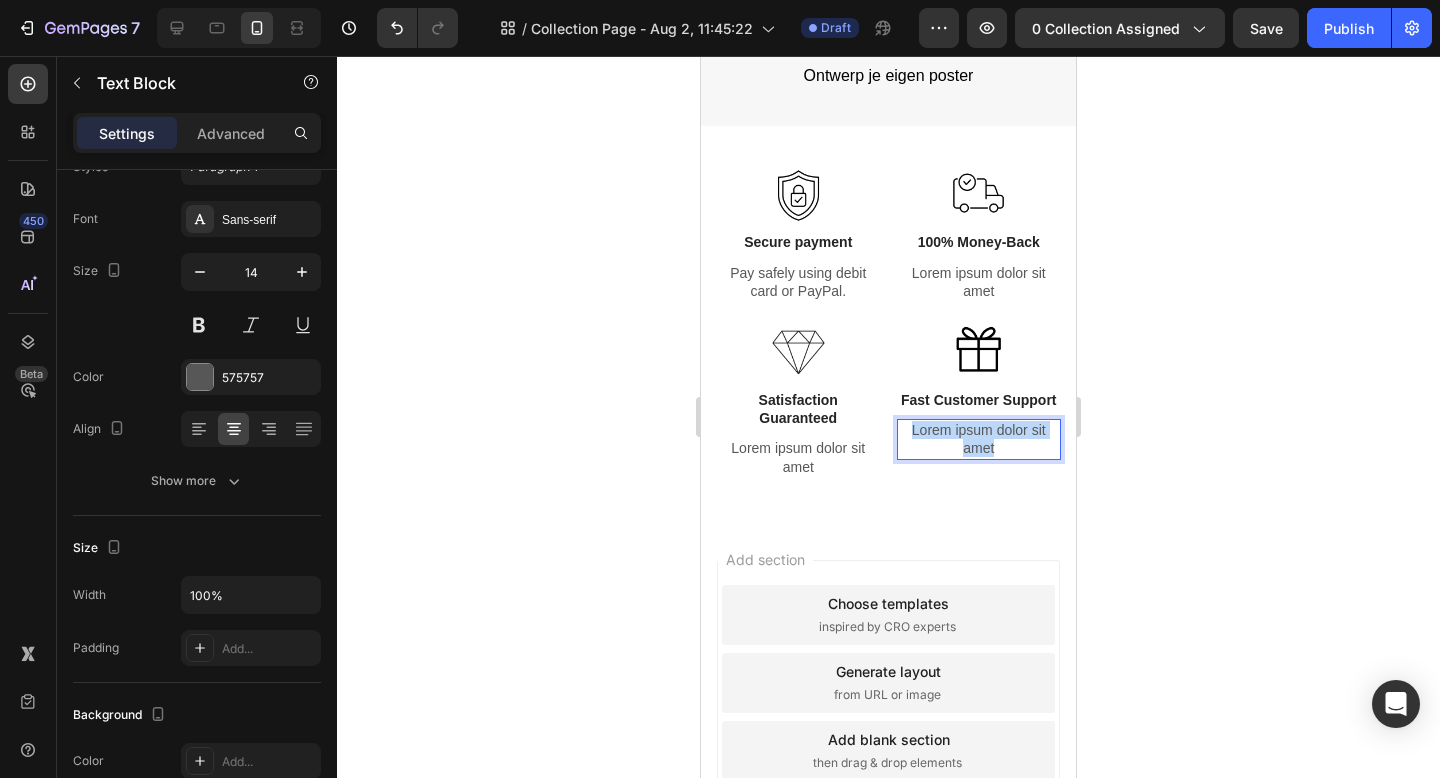 click on "Lorem ipsum dolor sit amet" at bounding box center (979, 439) 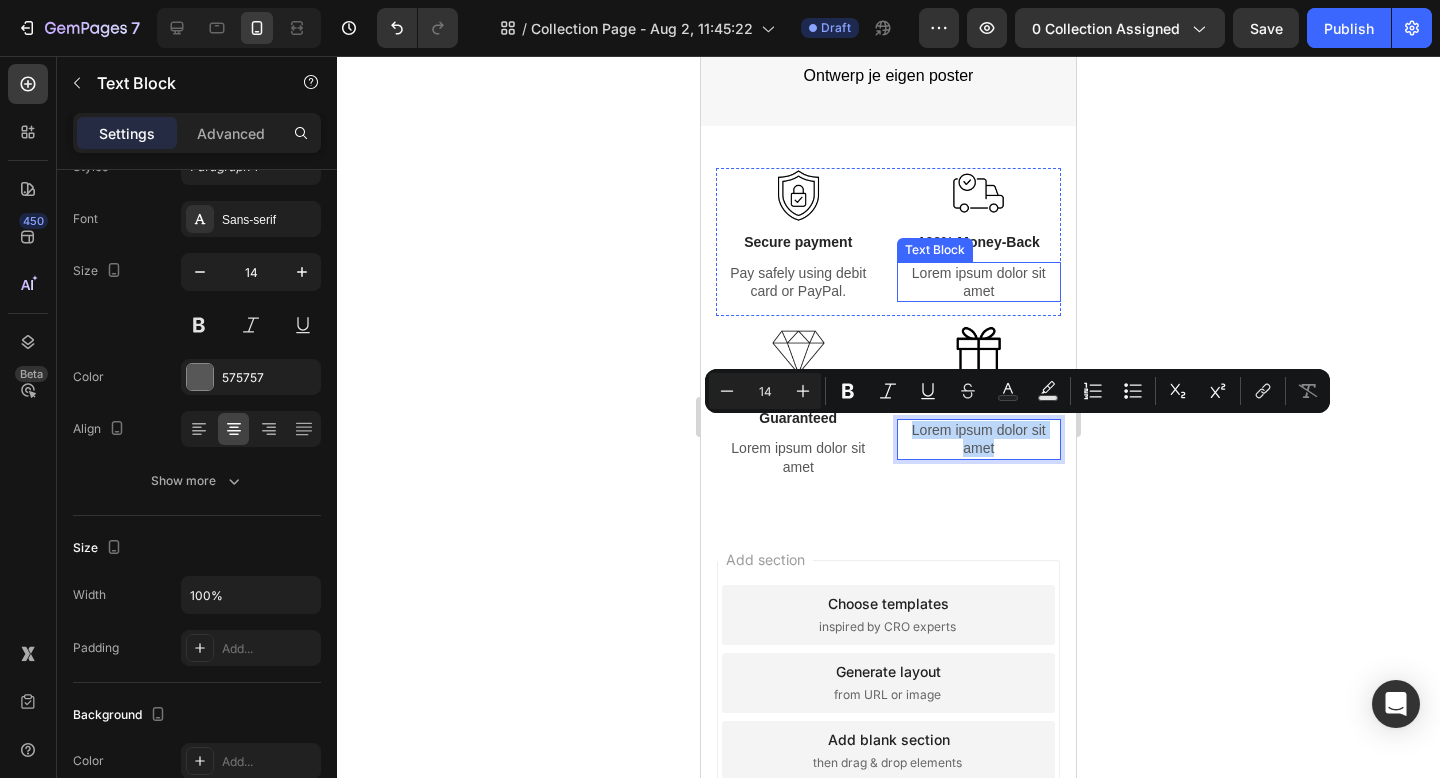 click on "Lorem ipsum dolor sit amet" at bounding box center [979, 282] 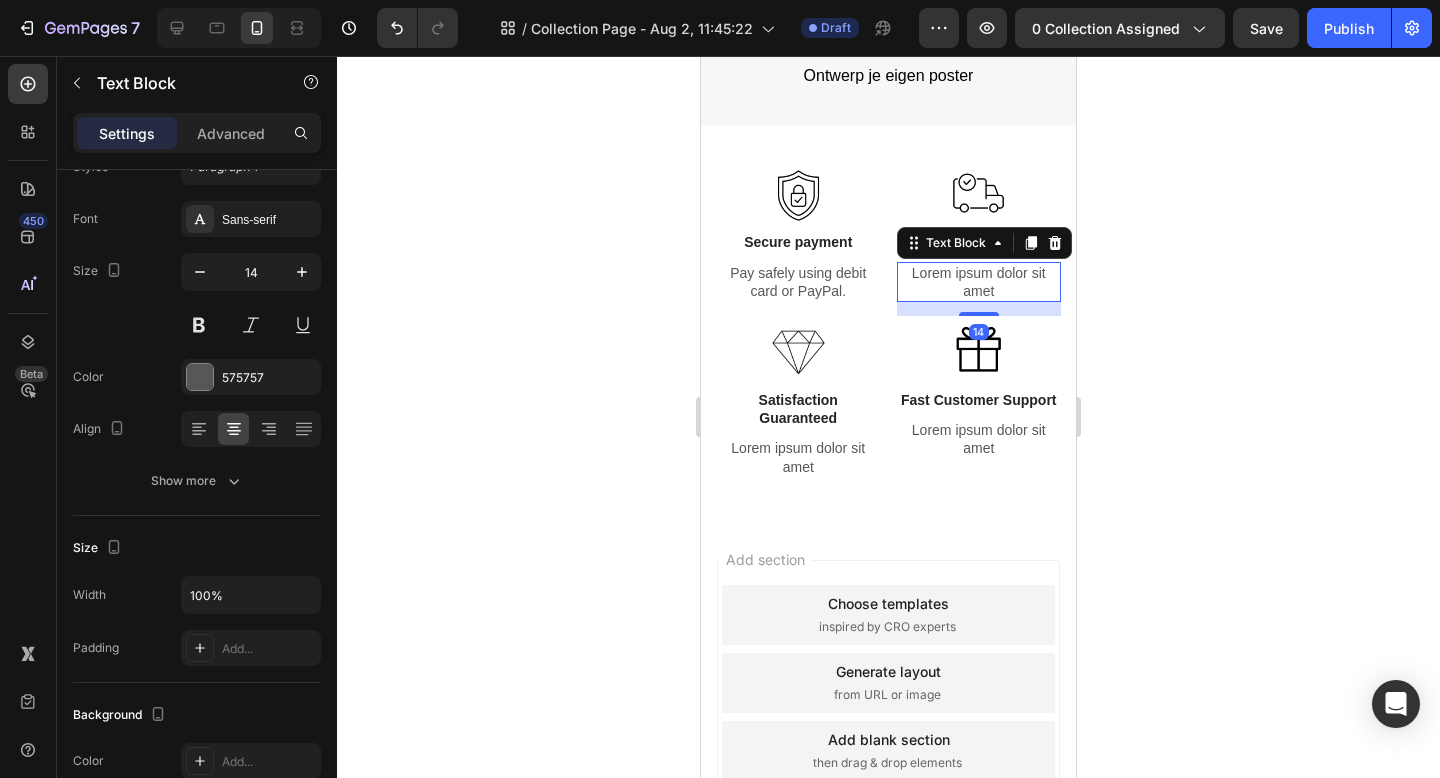 click on "Lorem ipsum dolor sit amet" at bounding box center [979, 282] 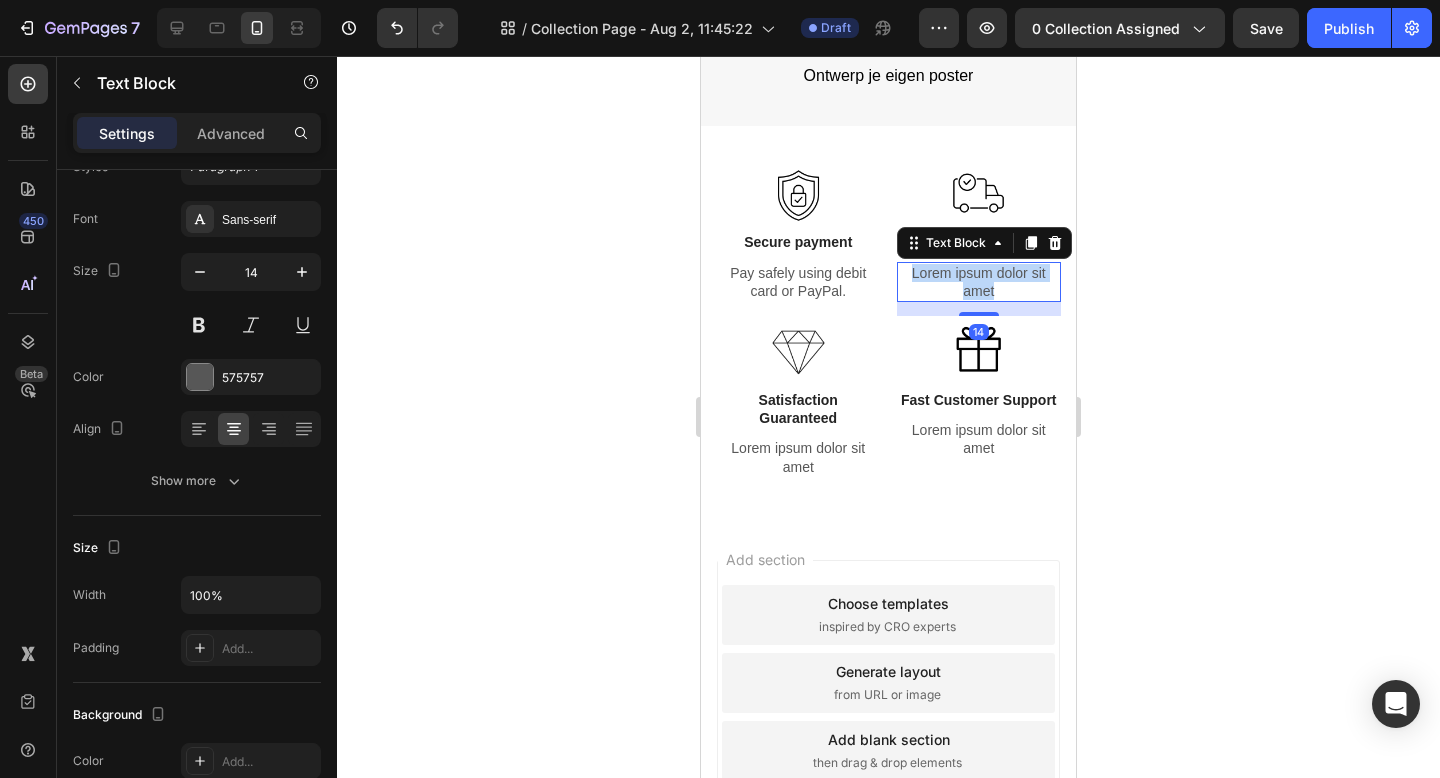 click on "Lorem ipsum dolor sit amet" at bounding box center (979, 282) 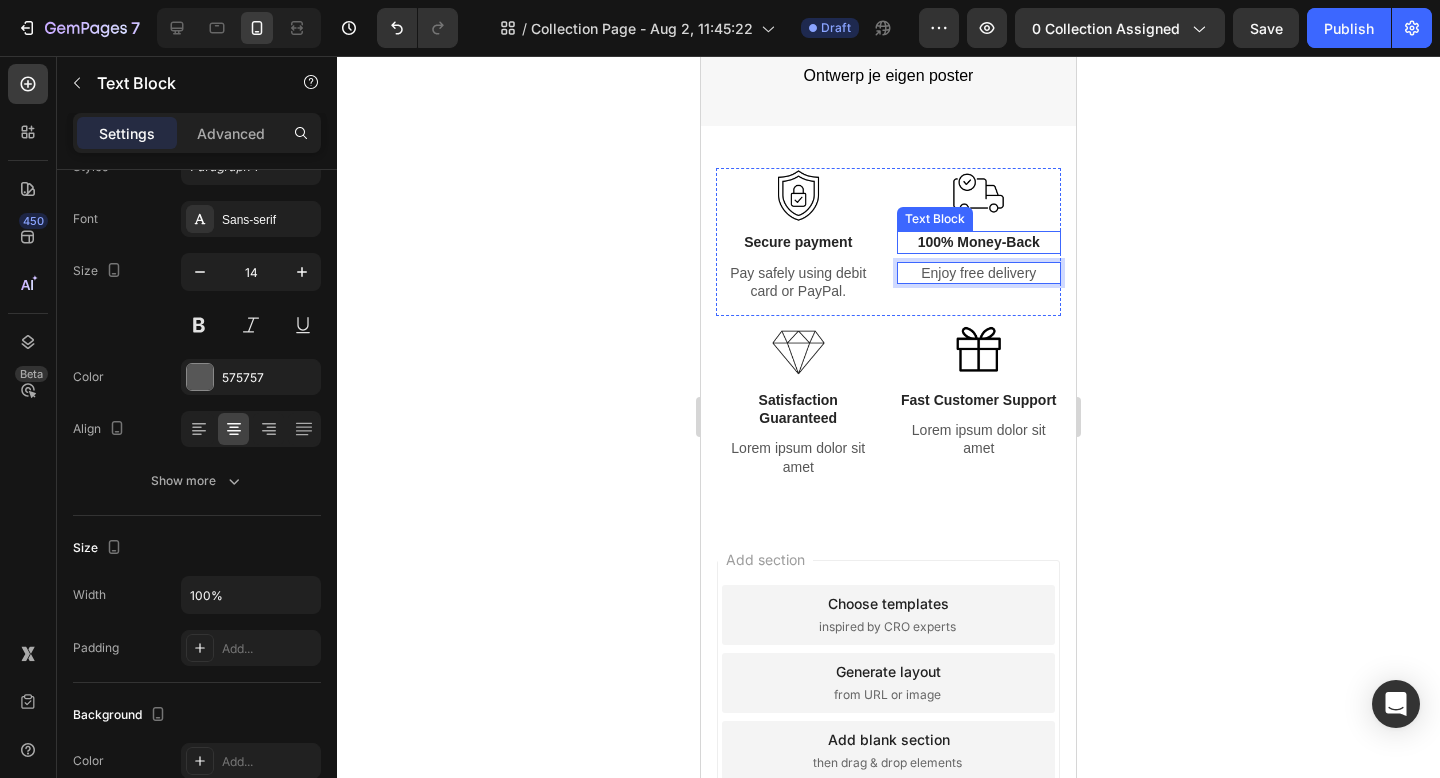 click on "100% Money-Back" at bounding box center [979, 242] 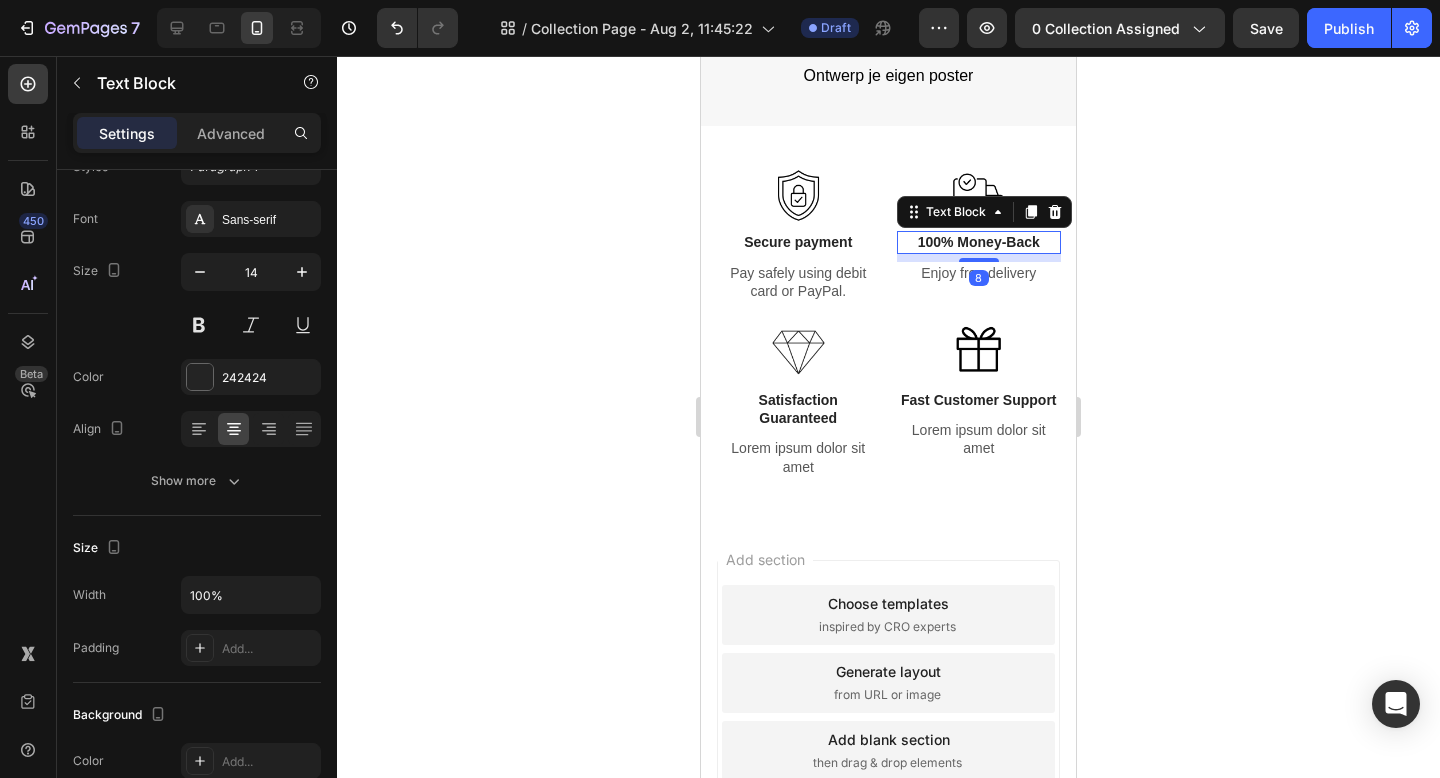 click on "100% Money-Back" at bounding box center (979, 242) 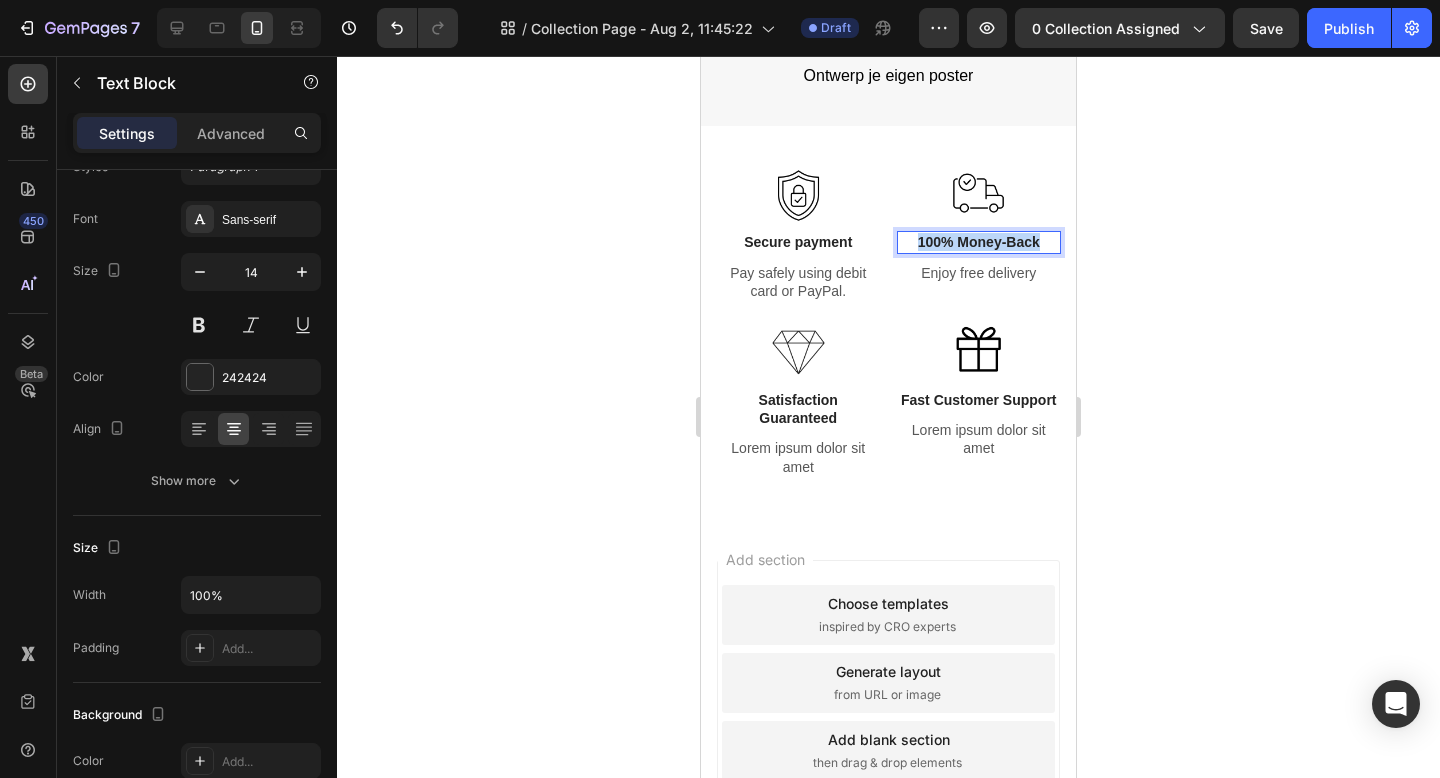 click on "100% Money-Back" at bounding box center [979, 242] 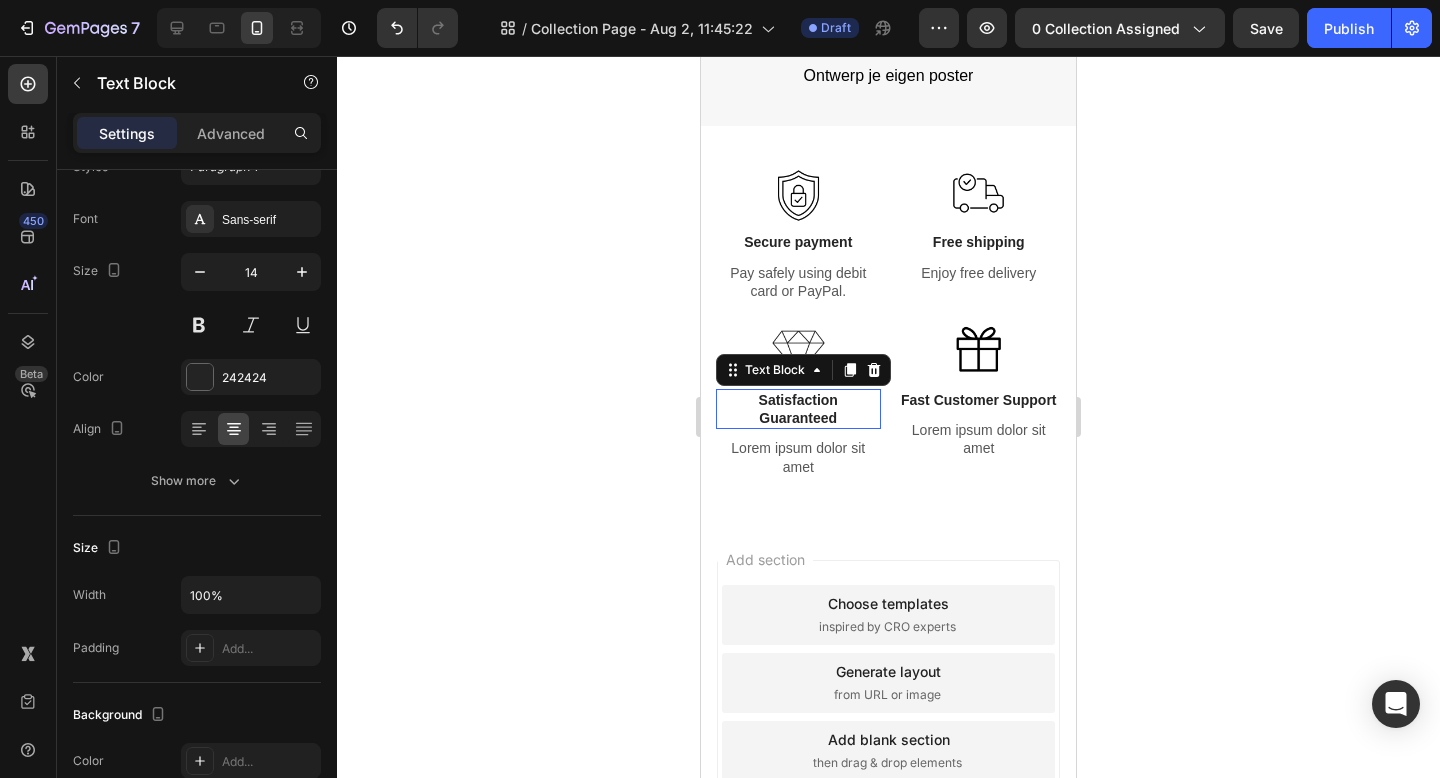 click on "Satisfaction Guaranteed" at bounding box center (798, 409) 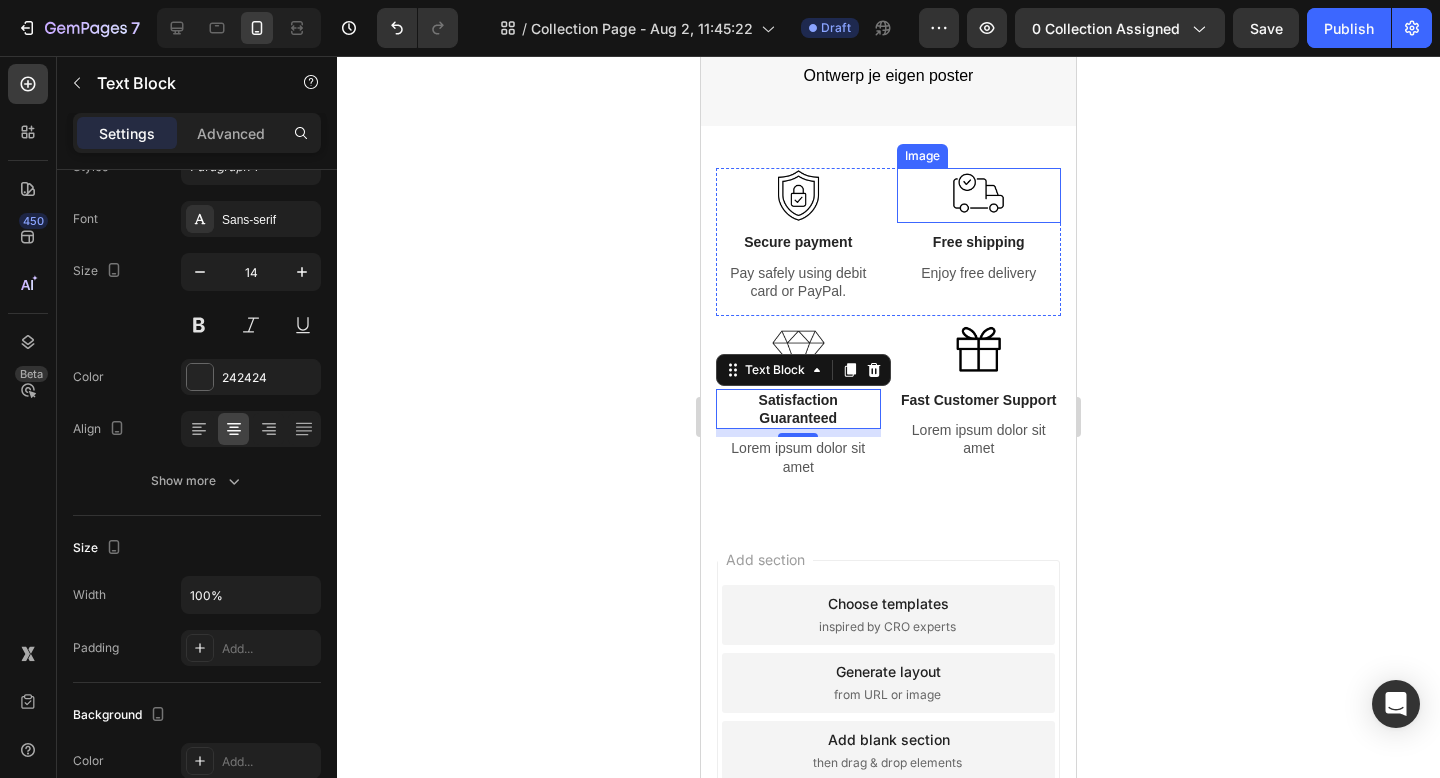 click at bounding box center (978, 195) 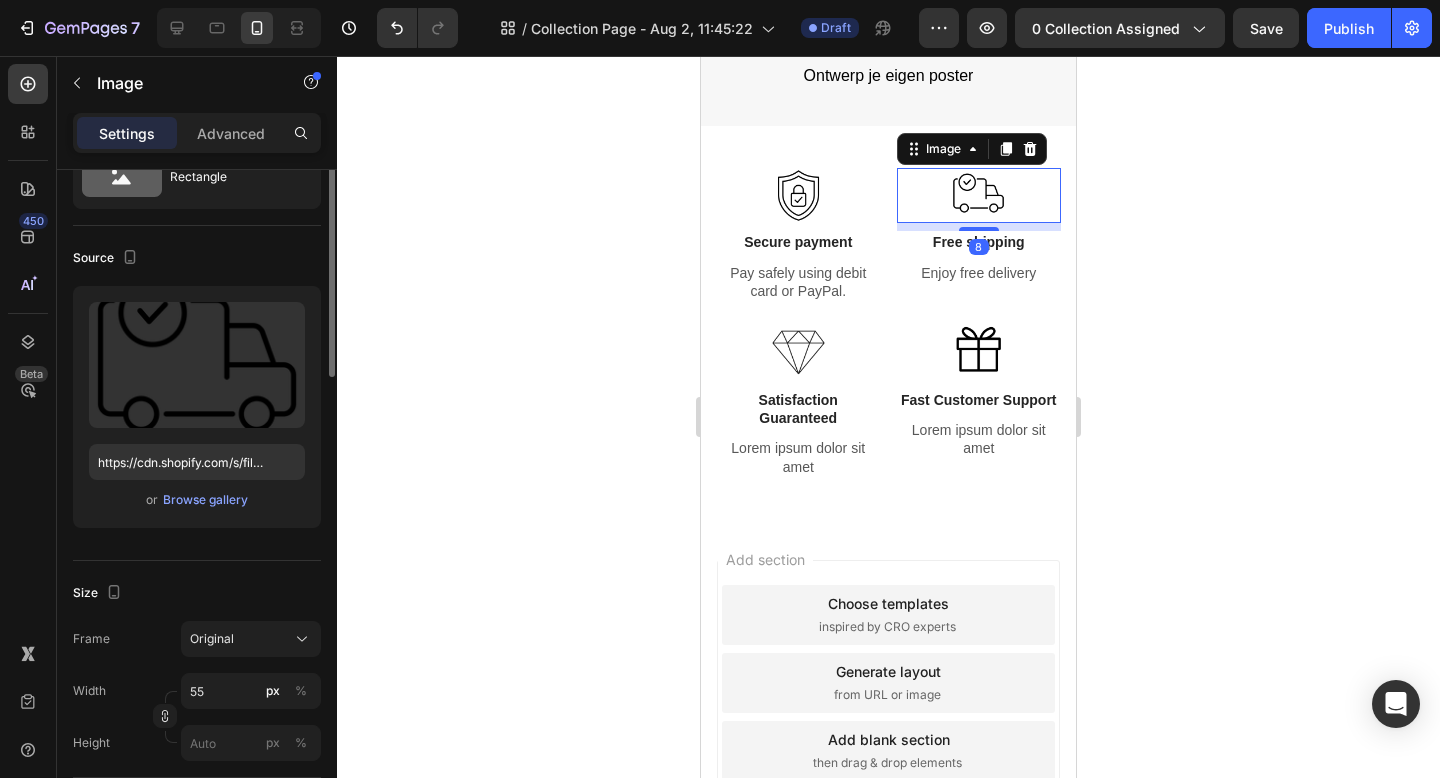 scroll, scrollTop: 0, scrollLeft: 0, axis: both 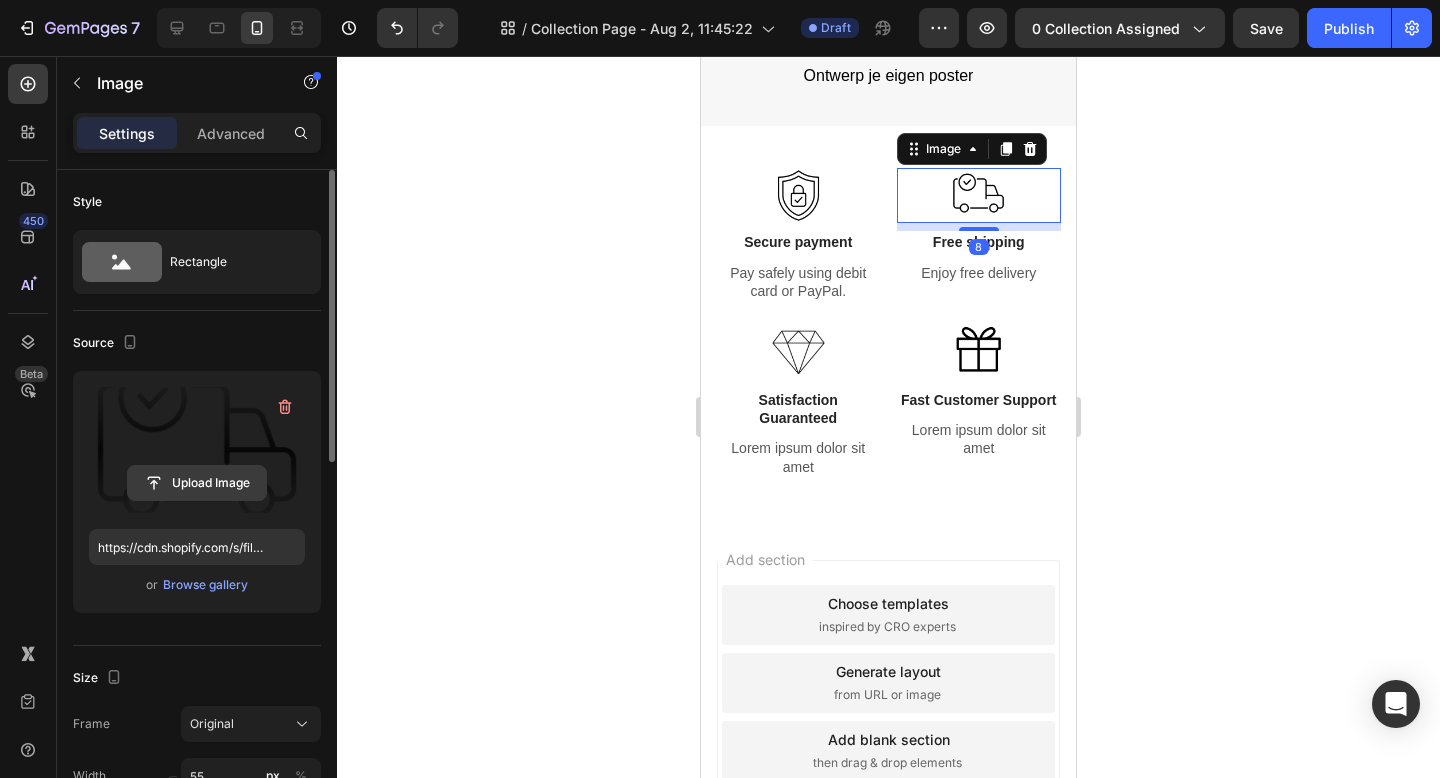 click 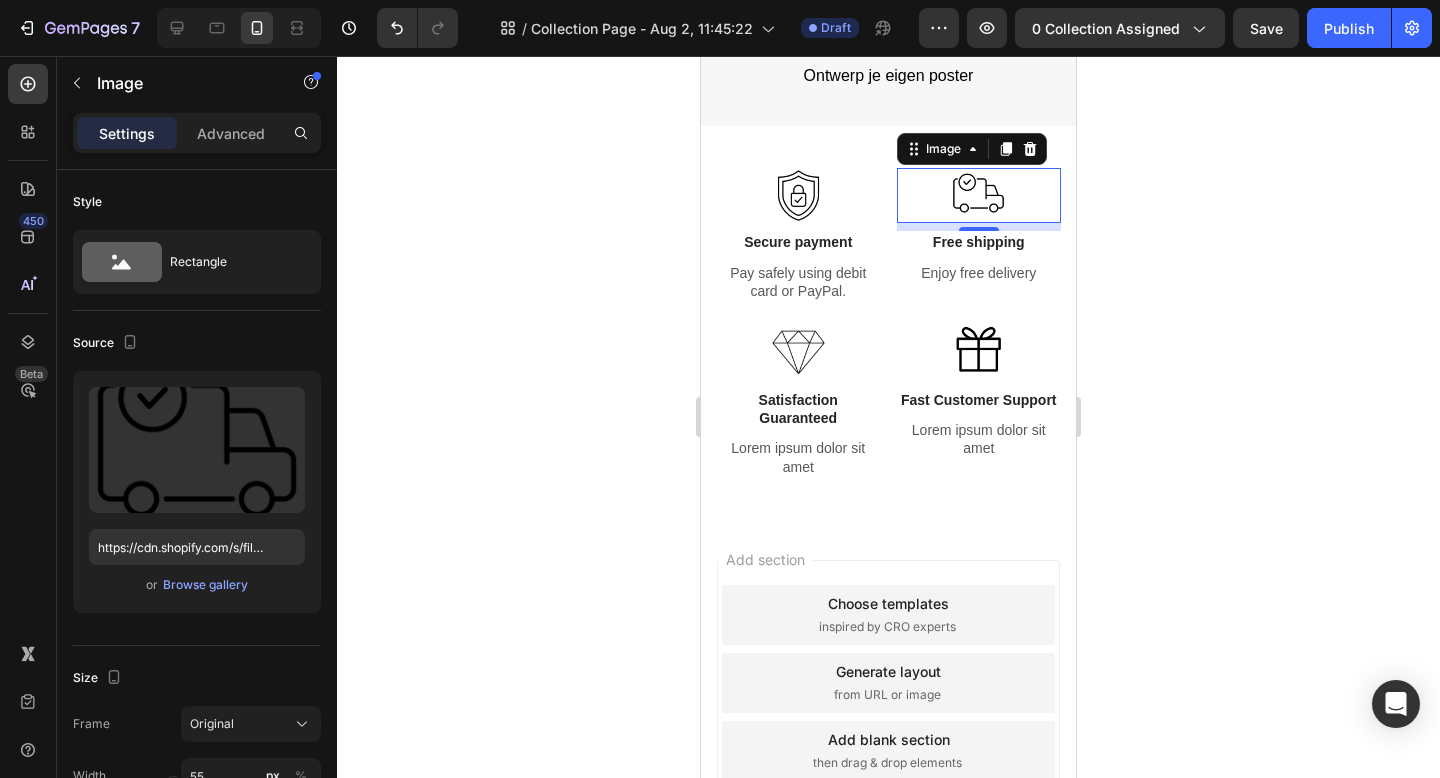 type on "https://cdn.shopify.com/s/files/1/0612/5554/9161/files/gempages_518264669681484875-c759106b-94b0-415d-a04f-ce3e9d611545.png" 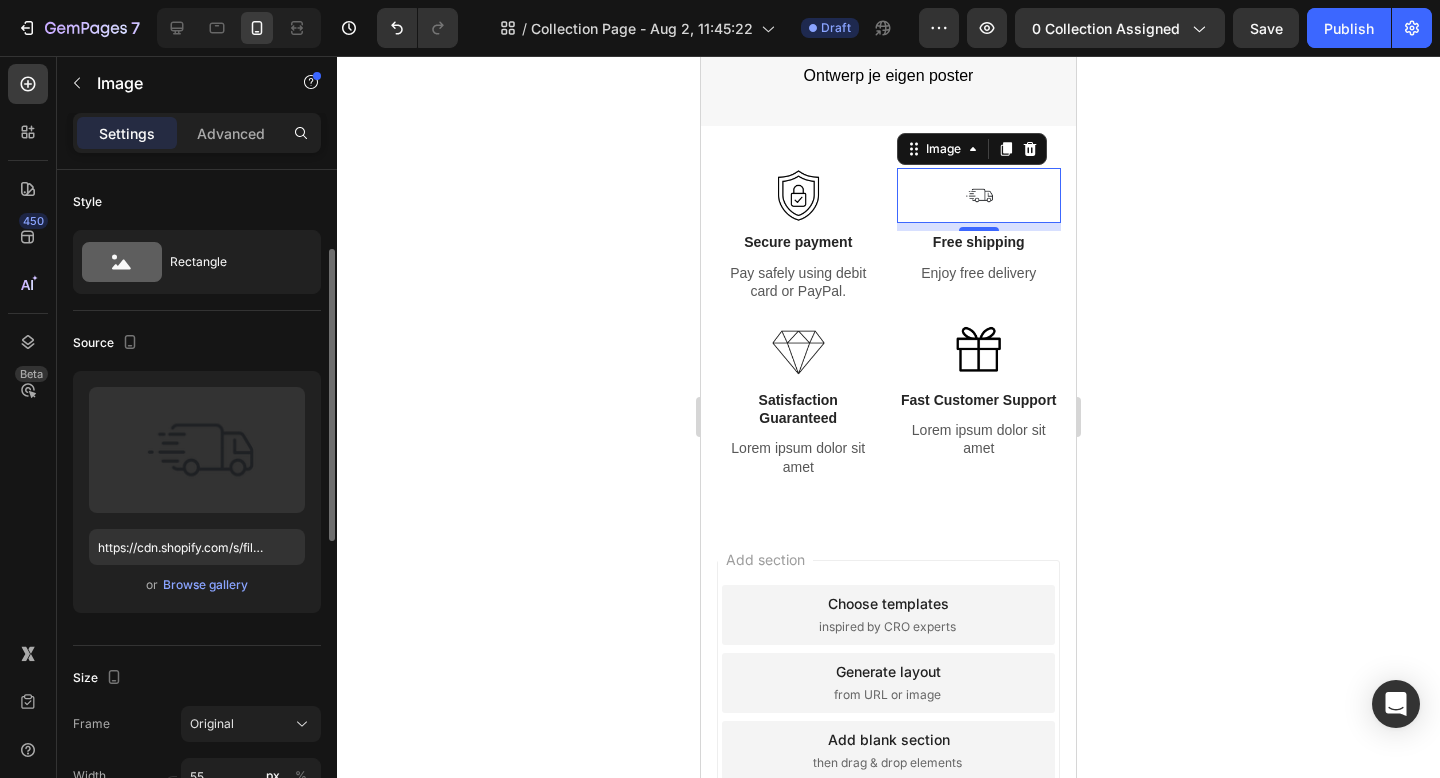 scroll, scrollTop: 109, scrollLeft: 0, axis: vertical 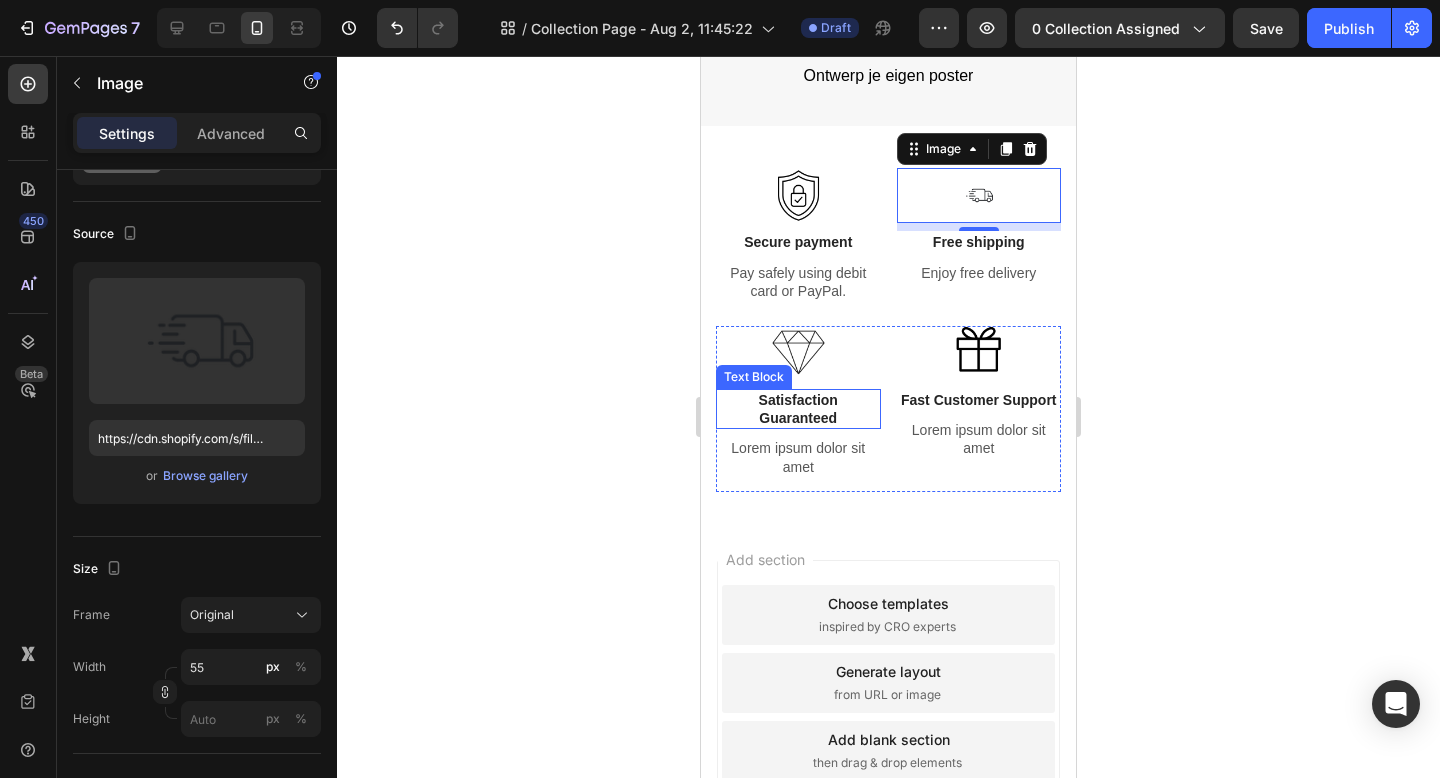 click on "Satisfaction Guaranteed" at bounding box center (798, 409) 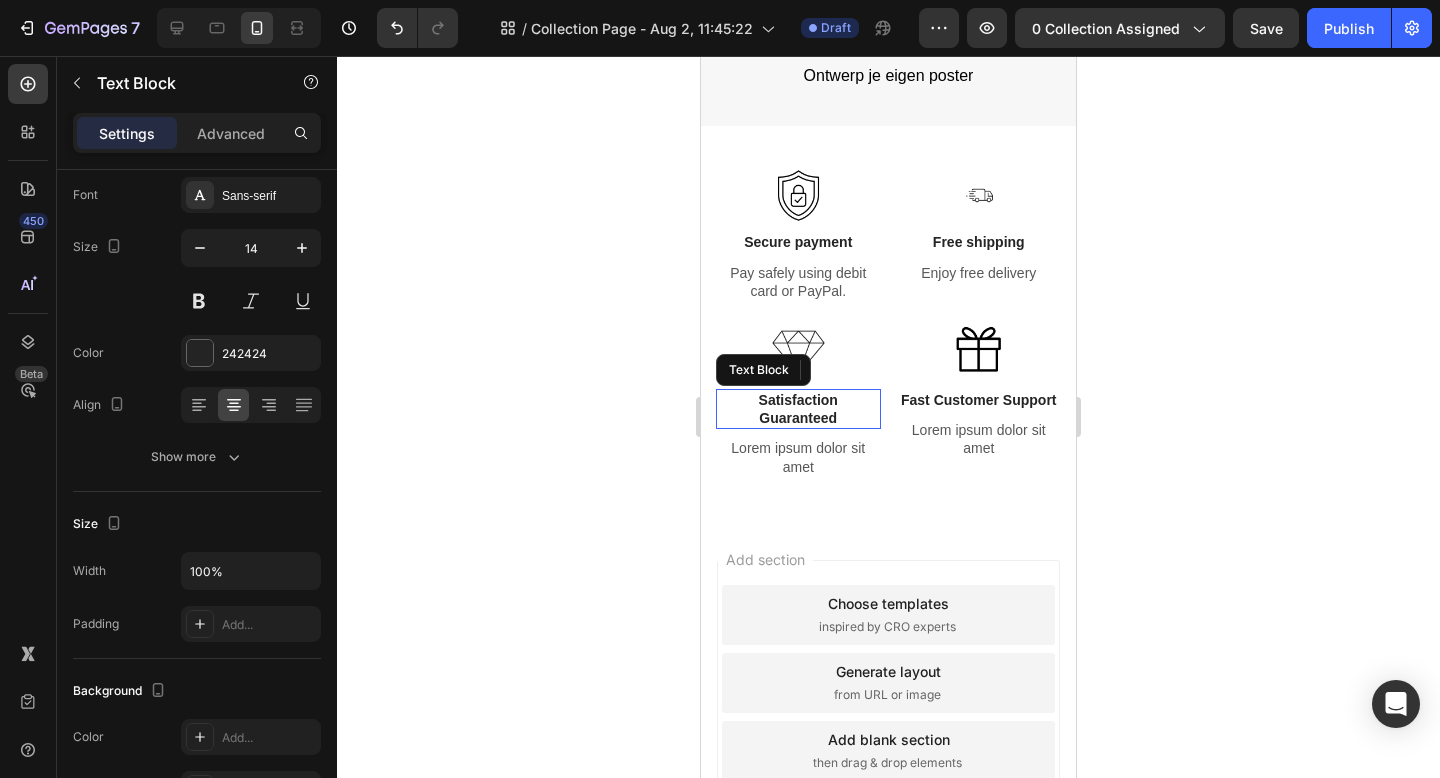 click on "Satisfaction Guaranteed" at bounding box center [798, 409] 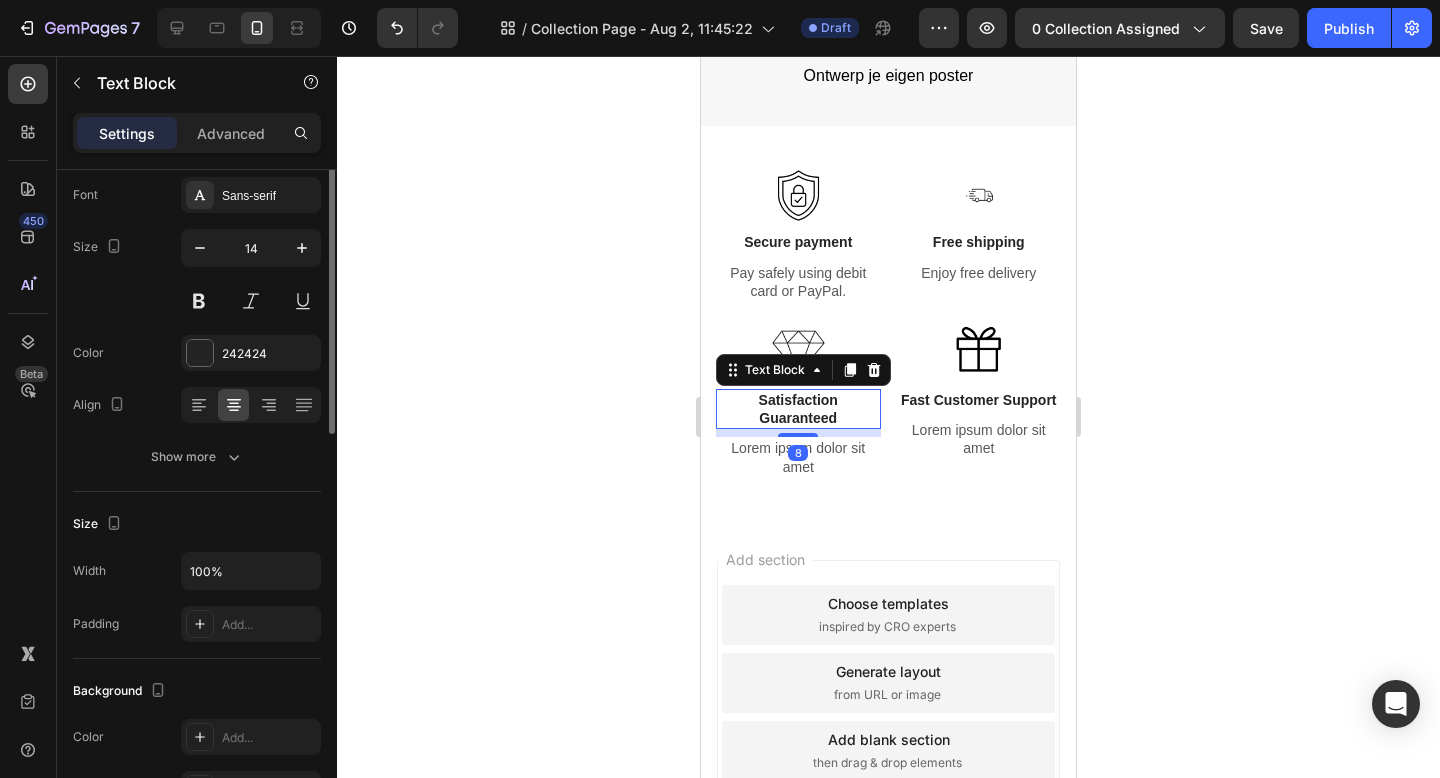 scroll, scrollTop: 0, scrollLeft: 0, axis: both 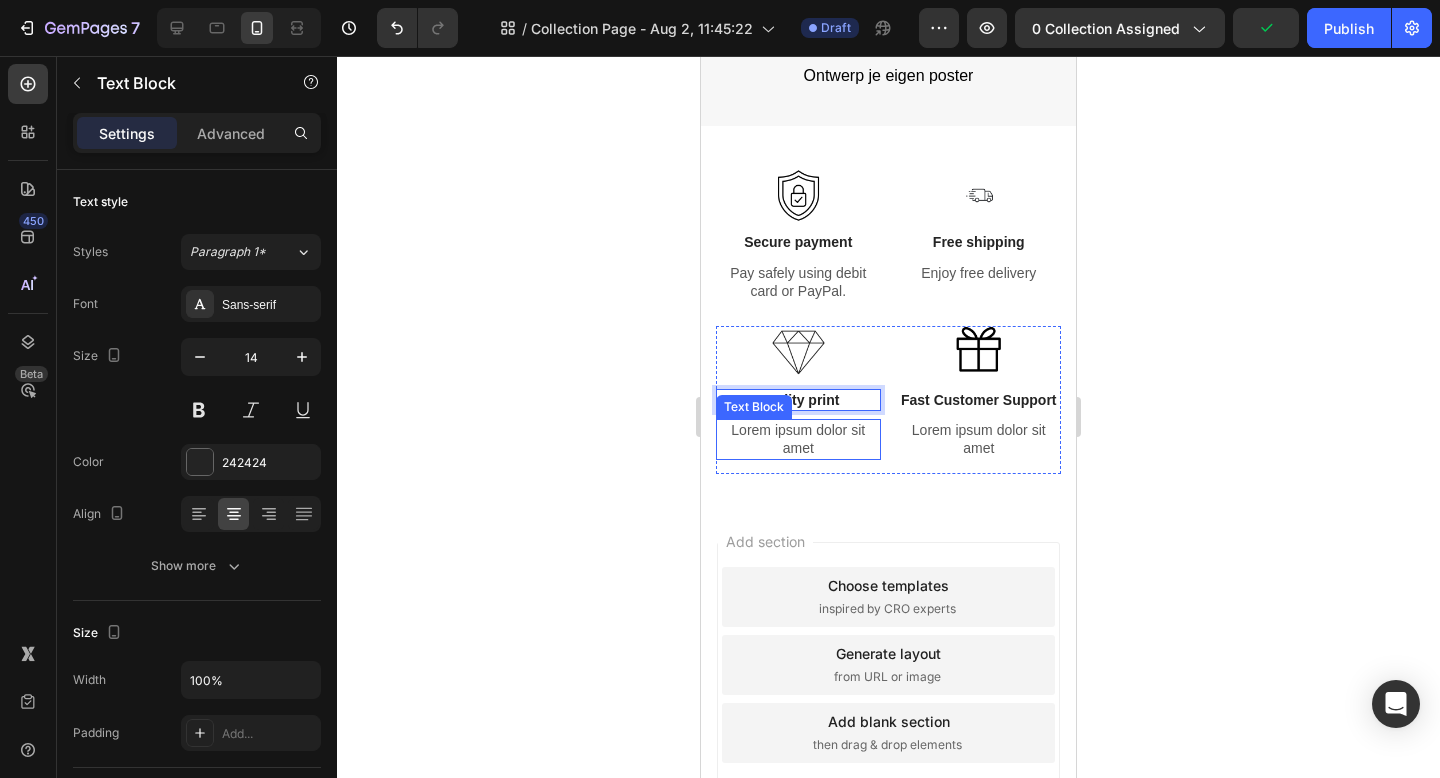 click on "Lorem ipsum dolor sit amet" at bounding box center [798, 439] 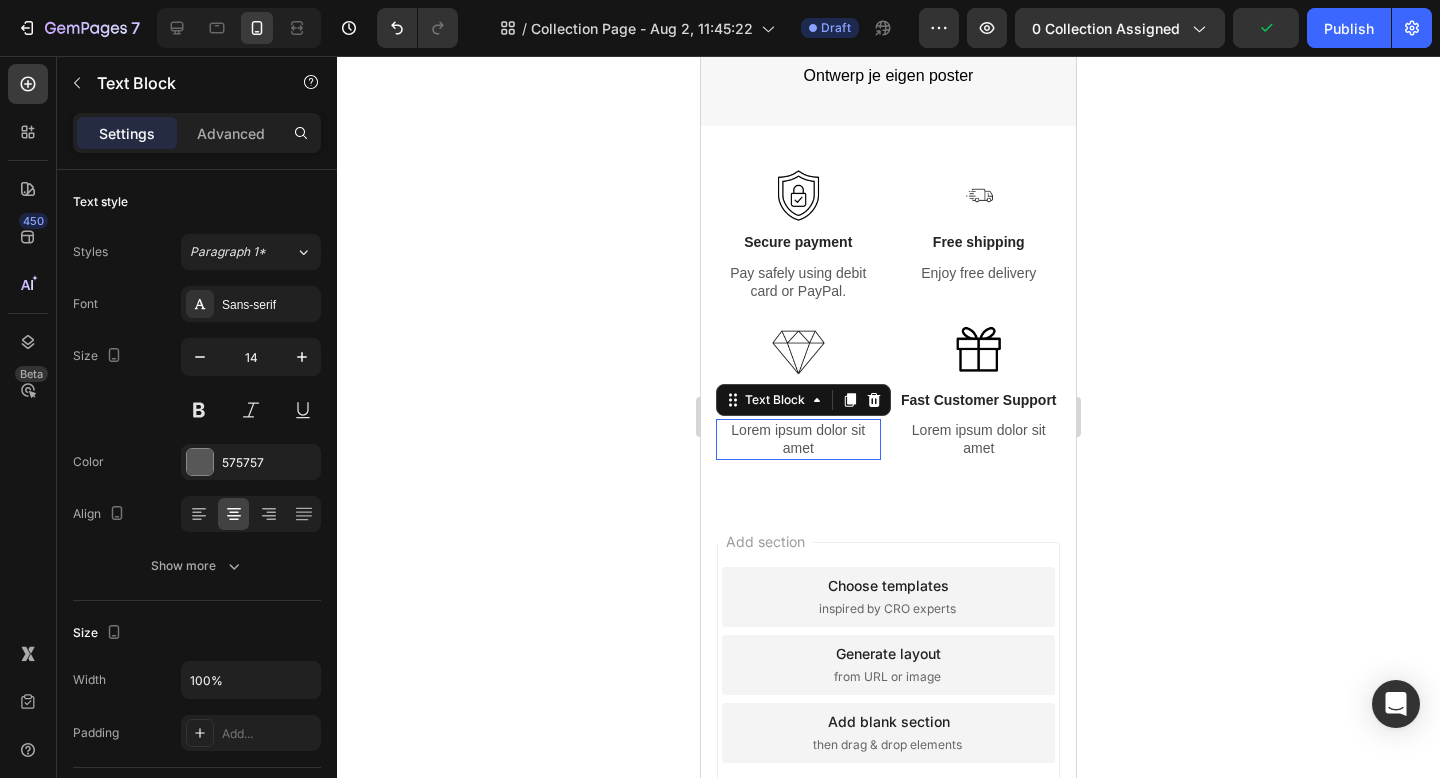 click on "Lorem ipsum dolor sit amet" at bounding box center [798, 439] 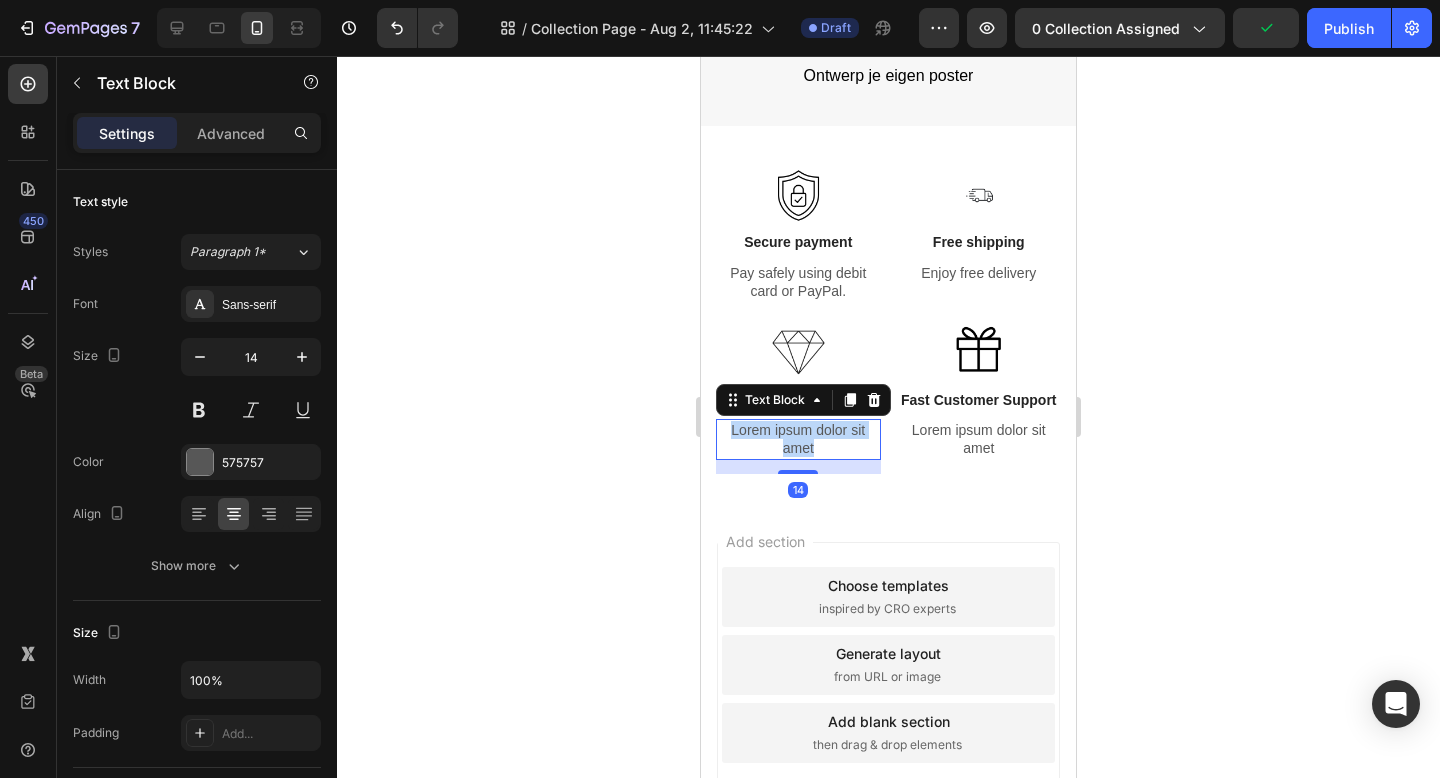 click on "Lorem ipsum dolor sit amet" at bounding box center [798, 439] 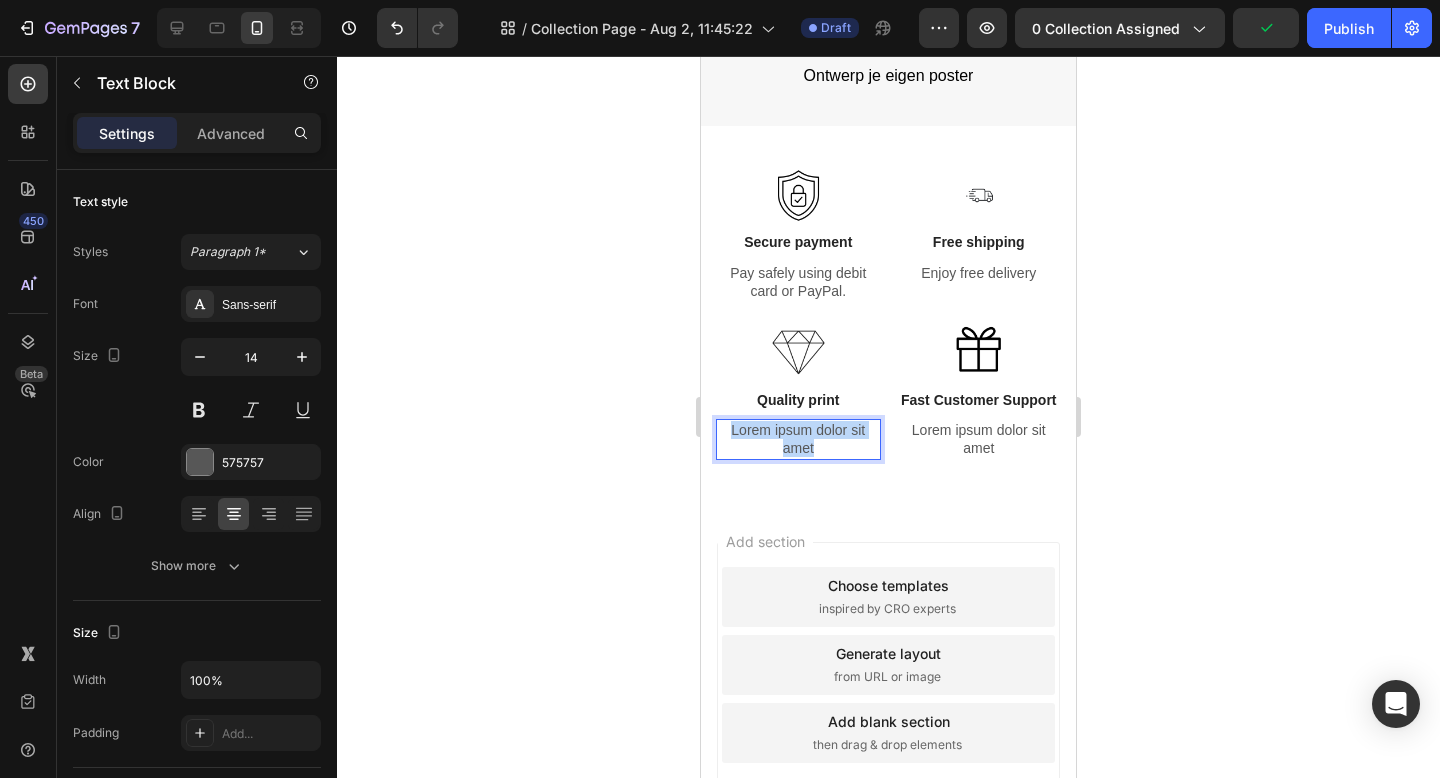 click on "Lorem ipsum dolor sit amet" at bounding box center (798, 439) 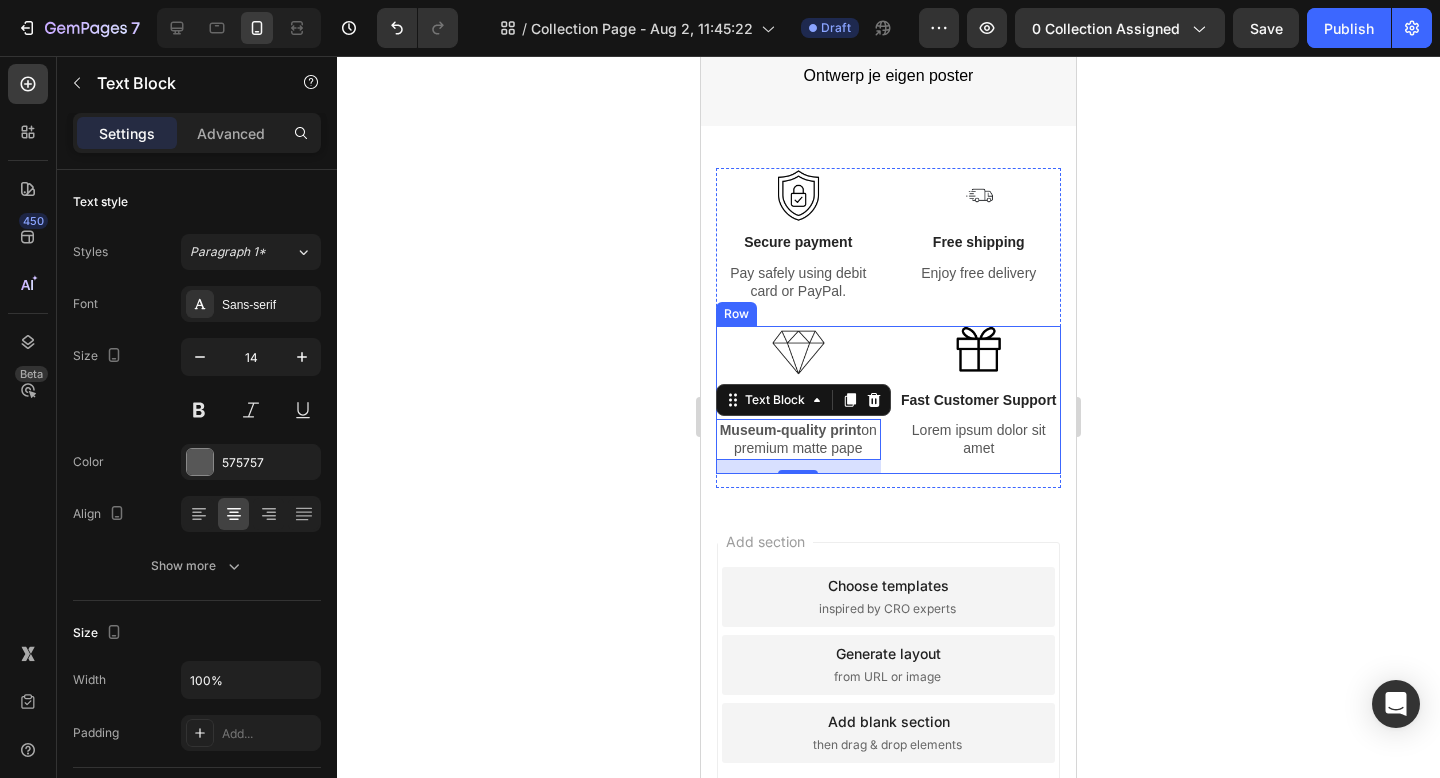 click 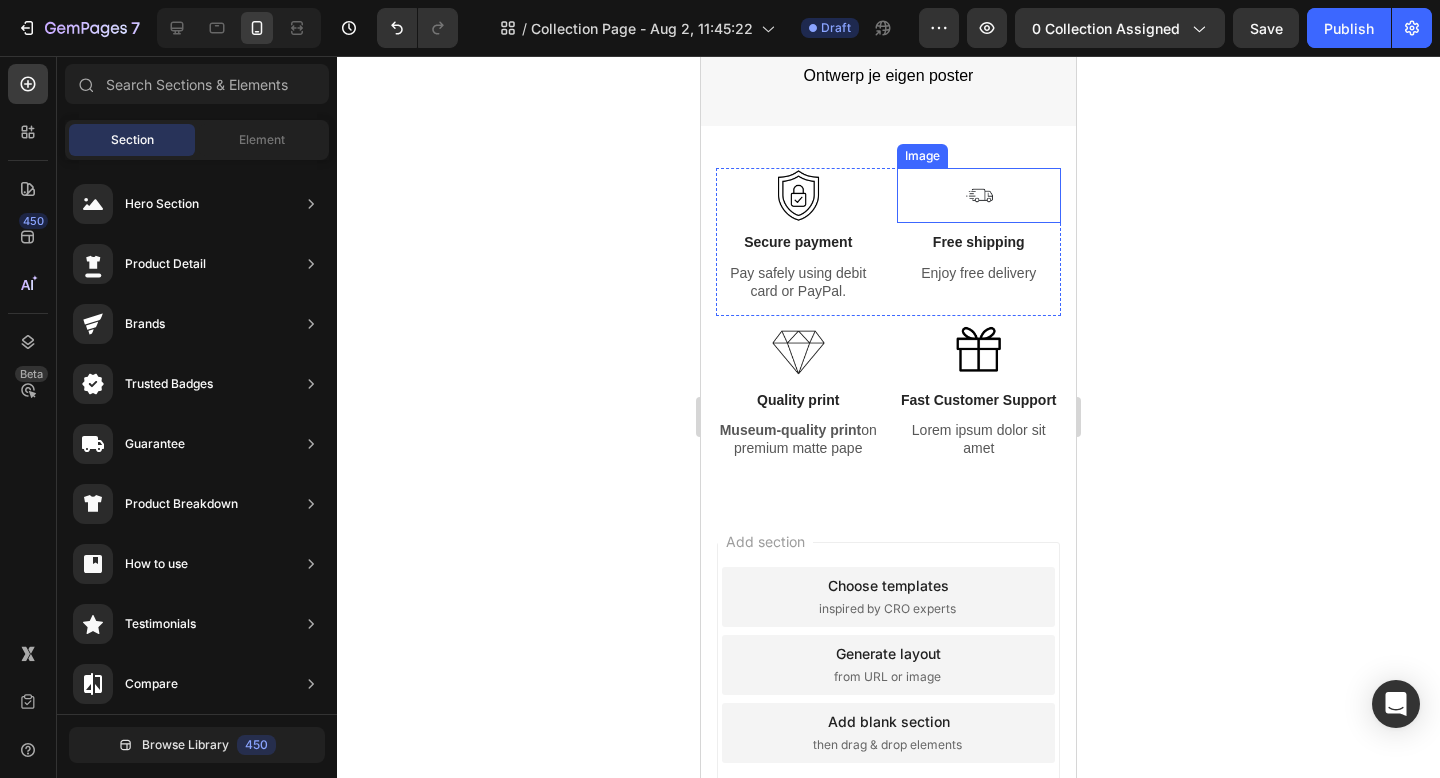 click at bounding box center [978, 195] 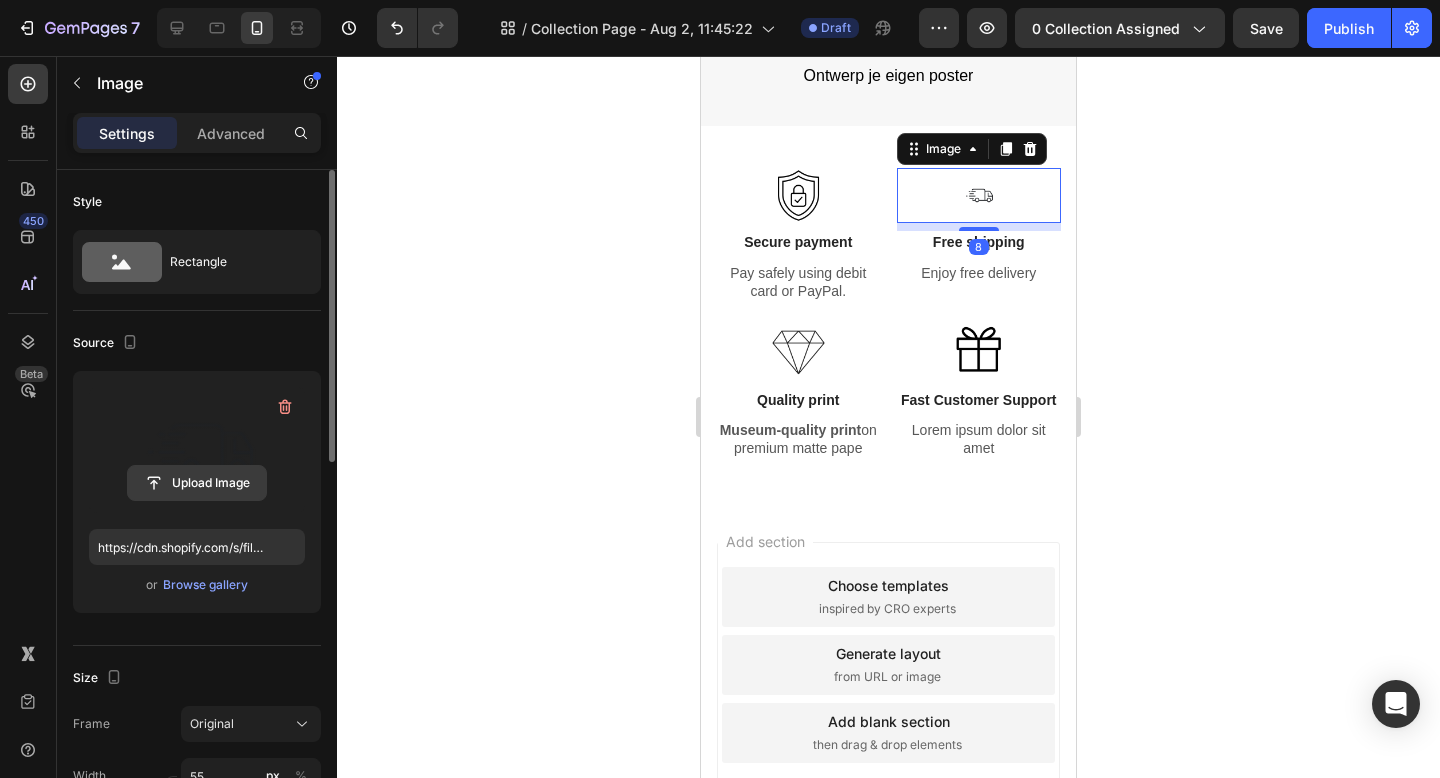 click 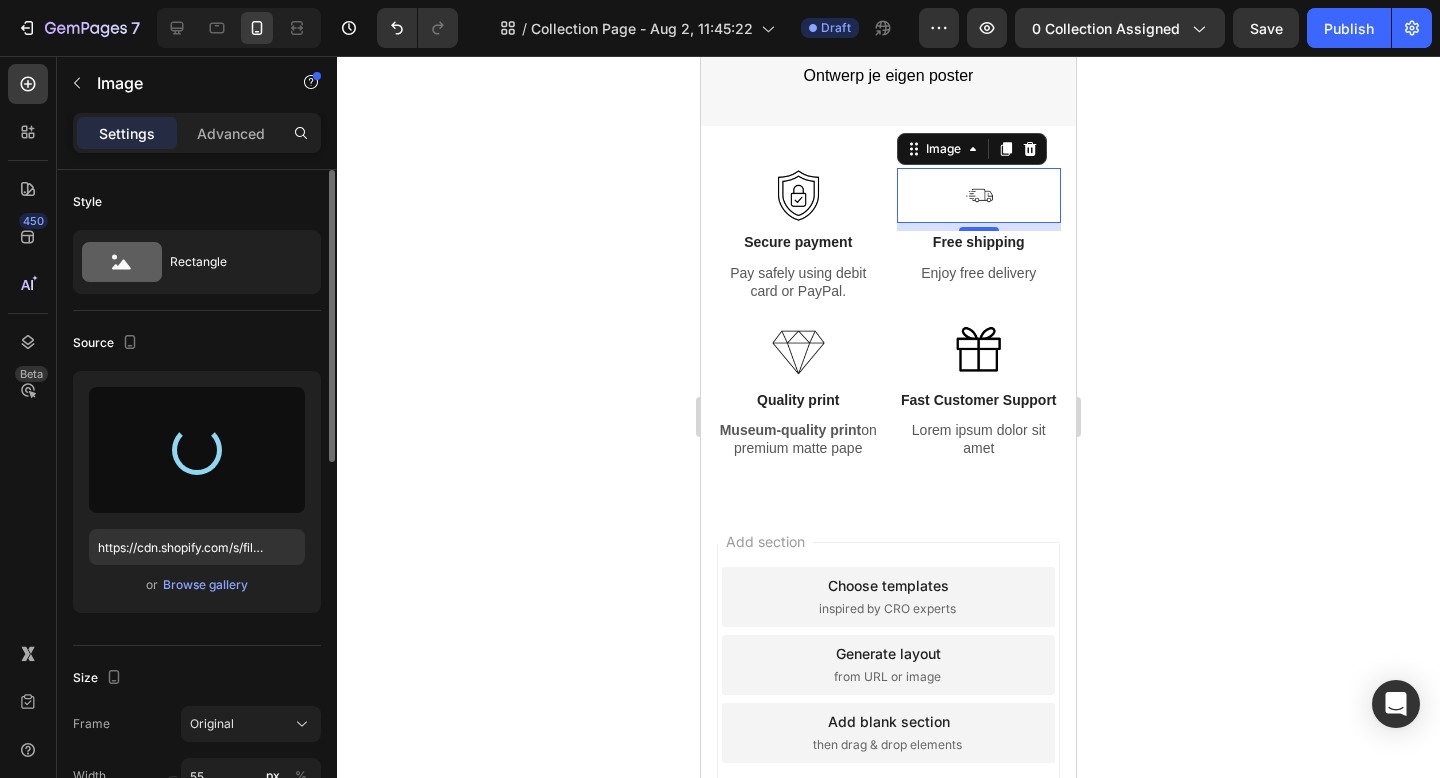 type on "https://cdn.shopify.com/s/files/1/0612/5554/9161/files/gempages_518264669681484875-370968ee-7011-472c-a4ac-53c96641512e.png" 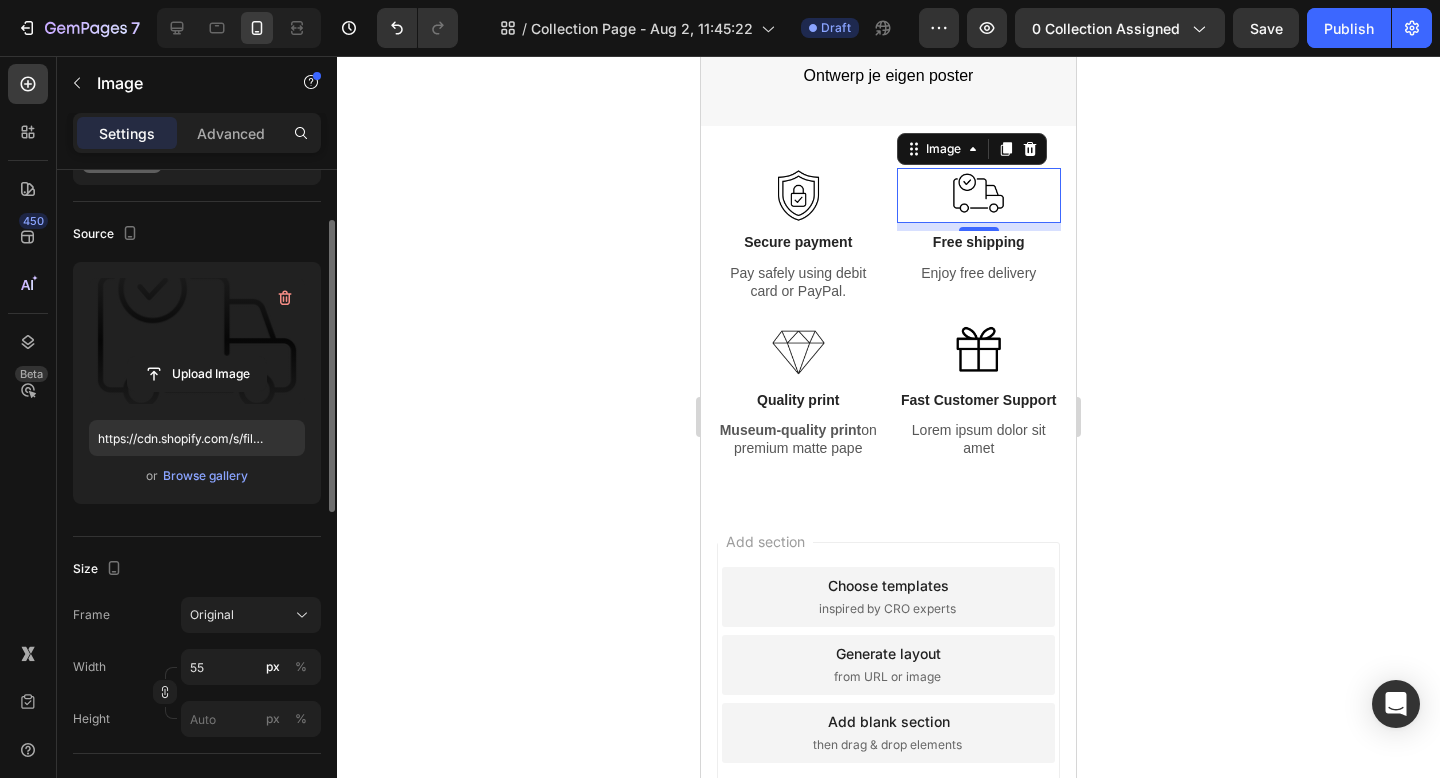 scroll, scrollTop: 114, scrollLeft: 0, axis: vertical 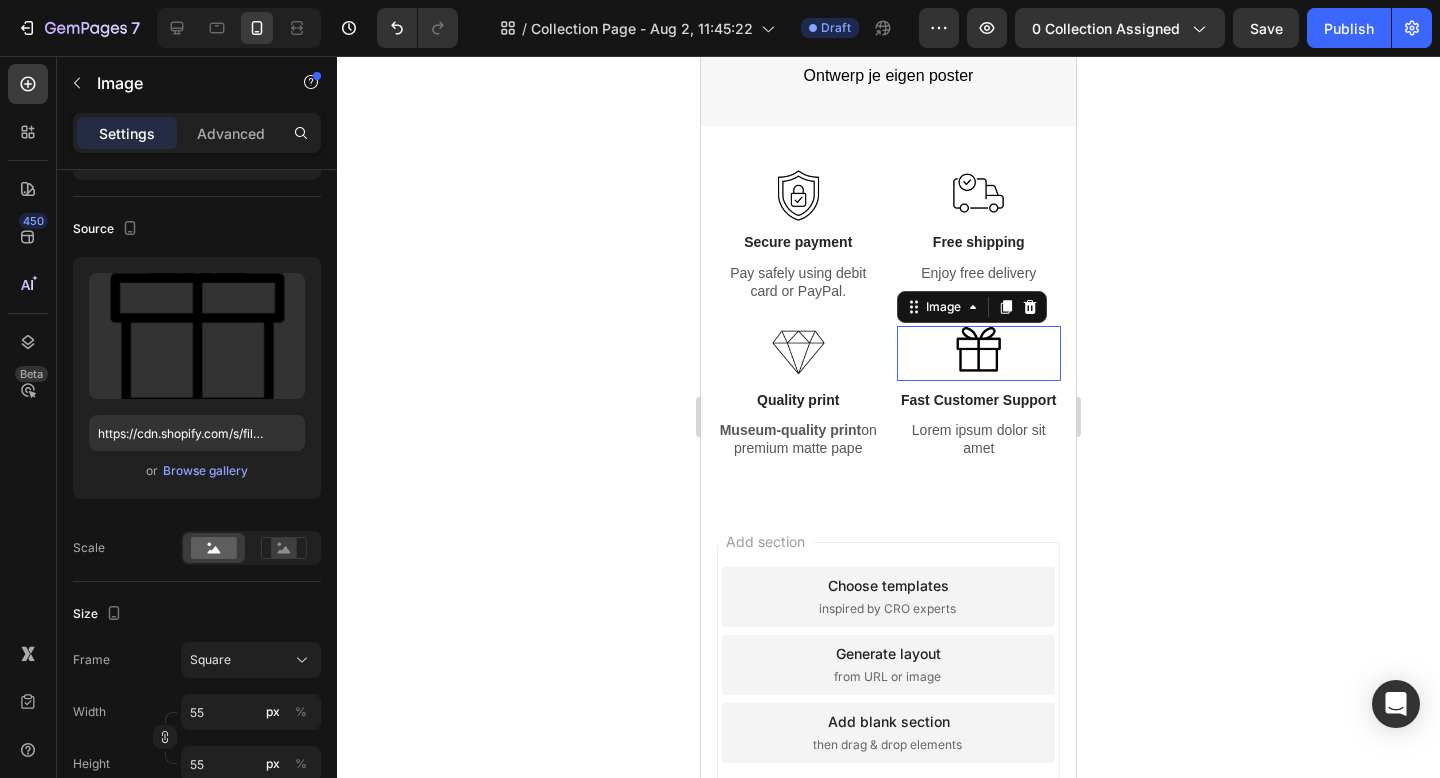 click at bounding box center (978, 353) 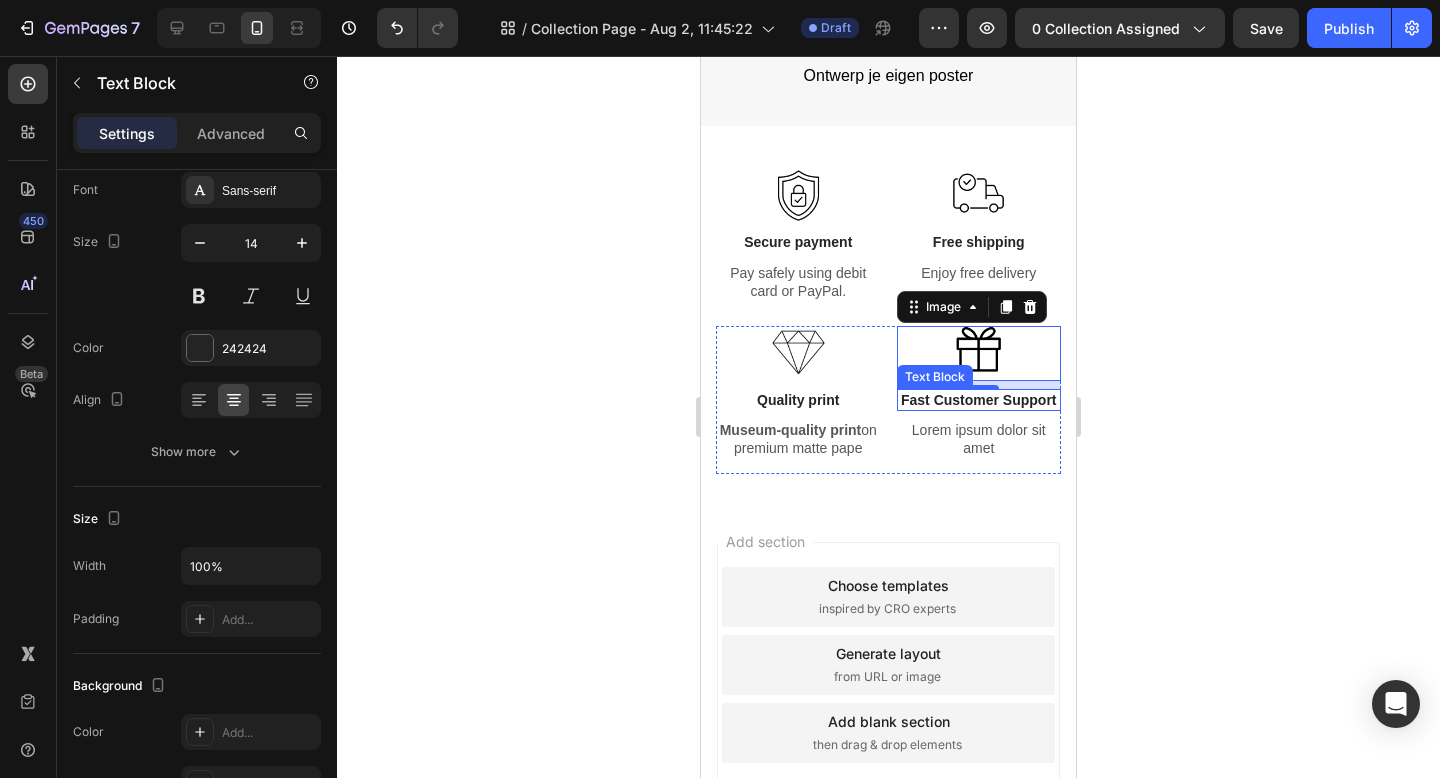 click on "Fast Customer Support" at bounding box center (979, 400) 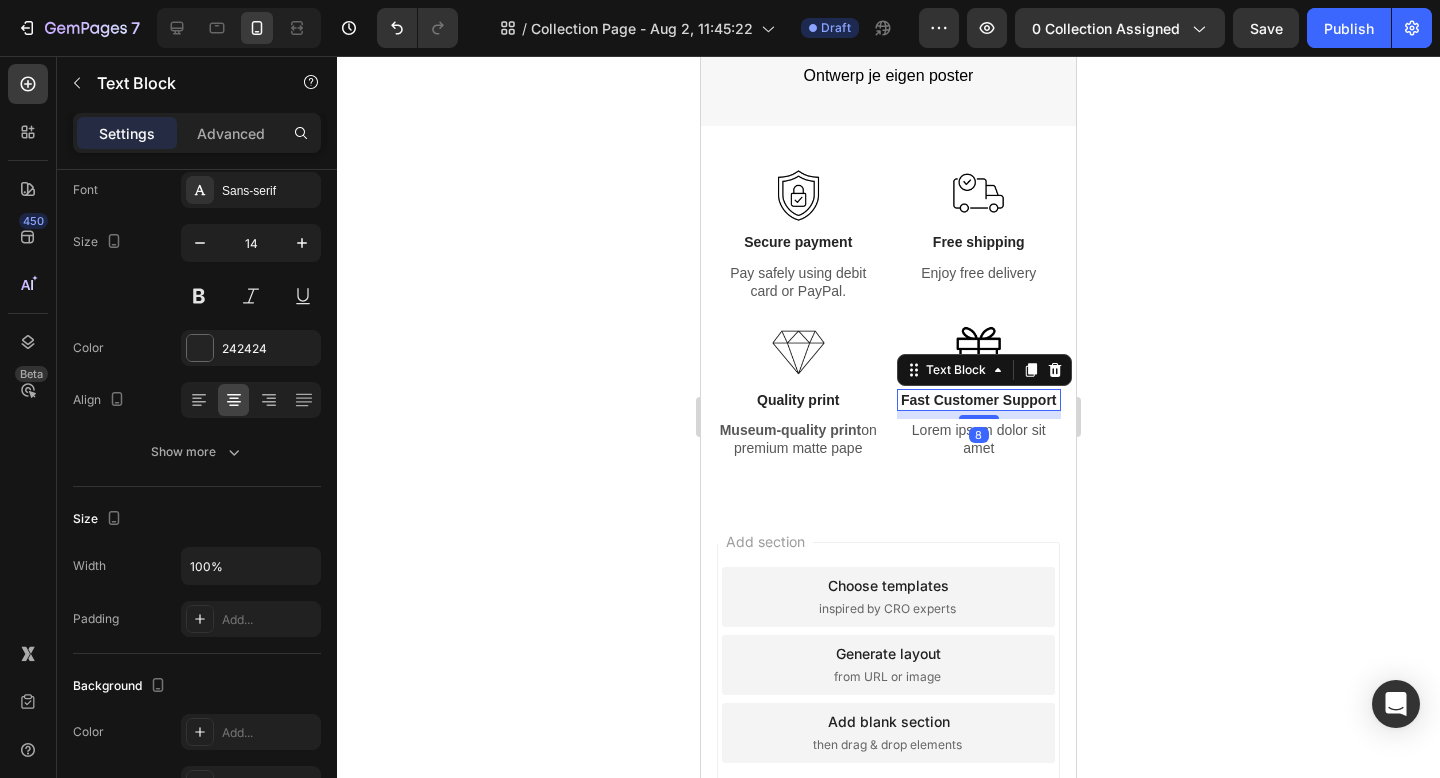 scroll, scrollTop: 0, scrollLeft: 0, axis: both 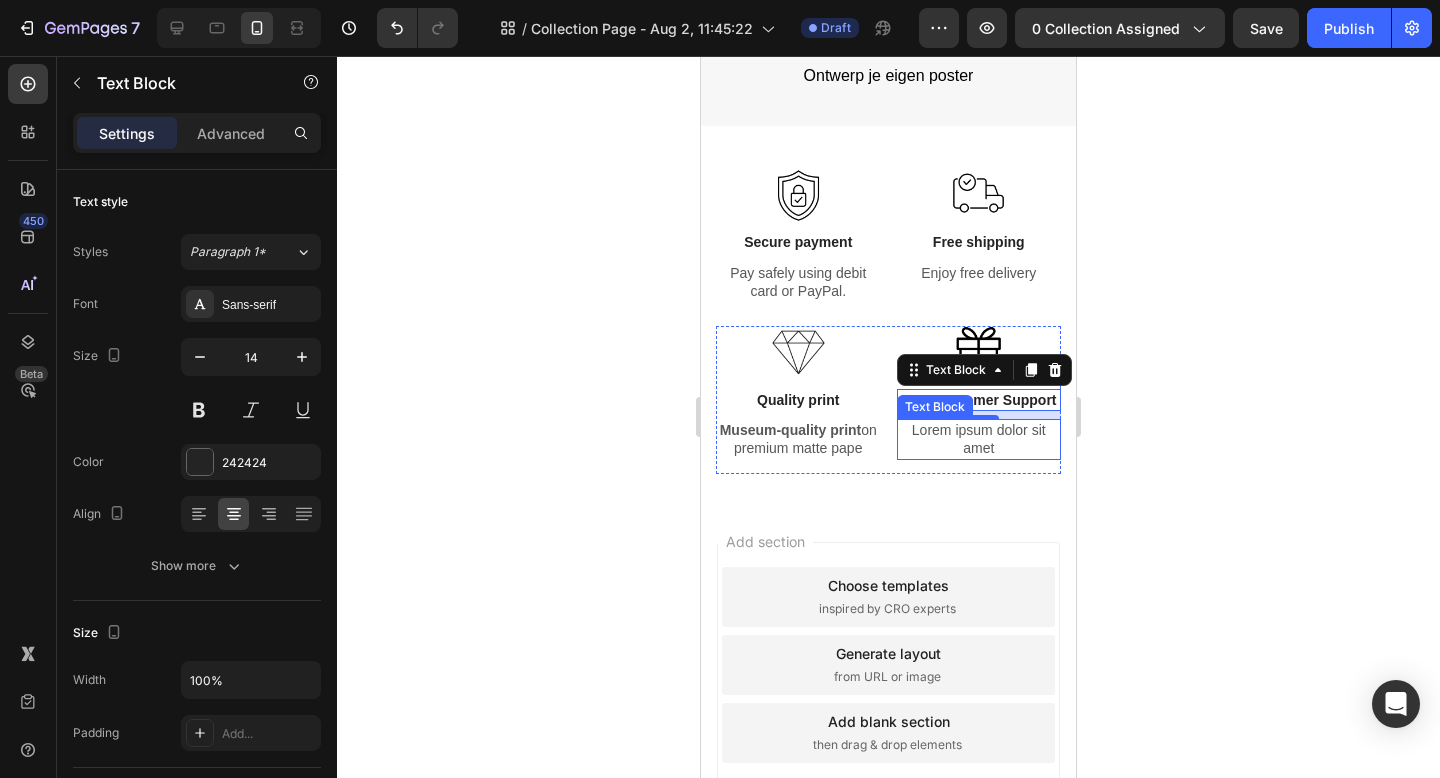 click on "Lorem ipsum dolor sit amet" at bounding box center (979, 439) 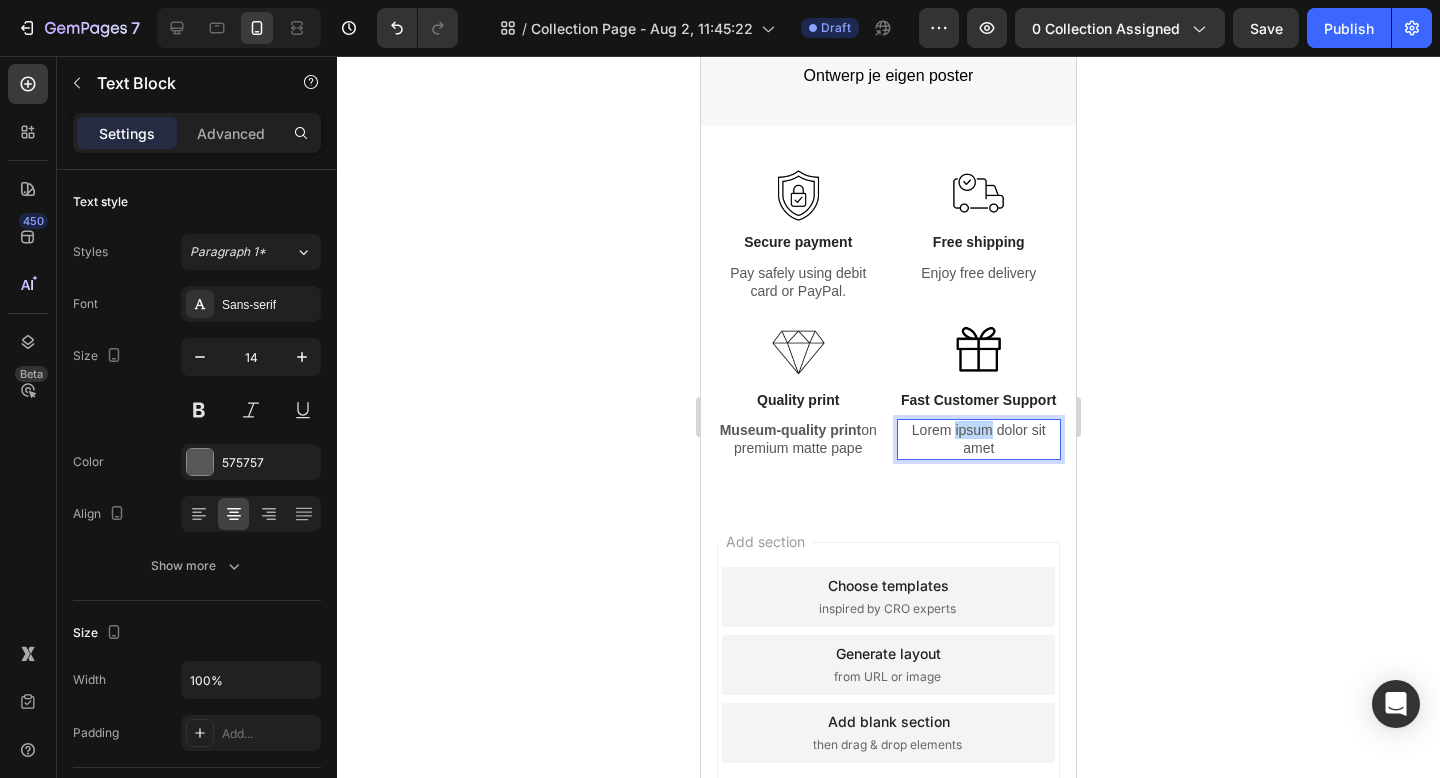click on "Lorem ipsum dolor sit amet" at bounding box center [979, 439] 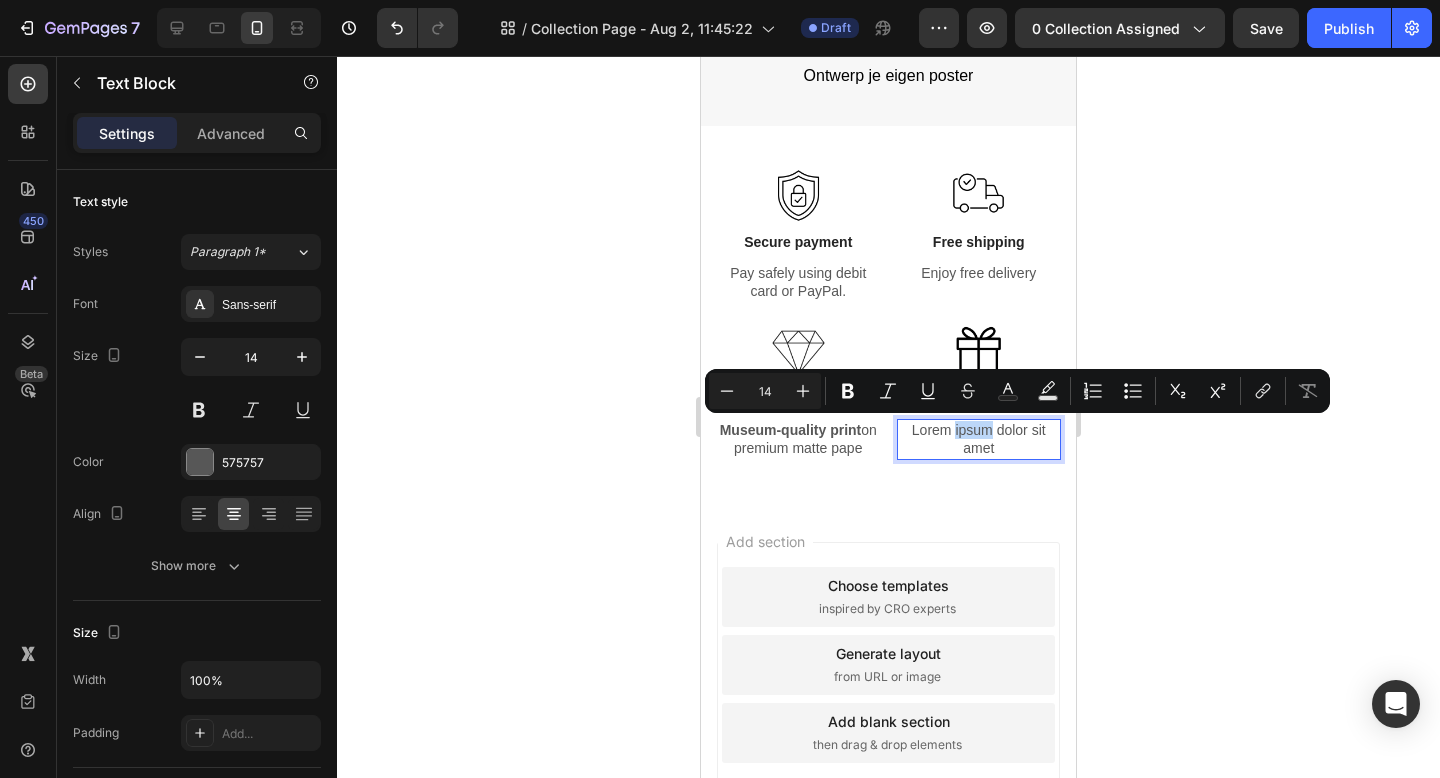 click on "Lorem ipsum dolor sit amet" at bounding box center [979, 439] 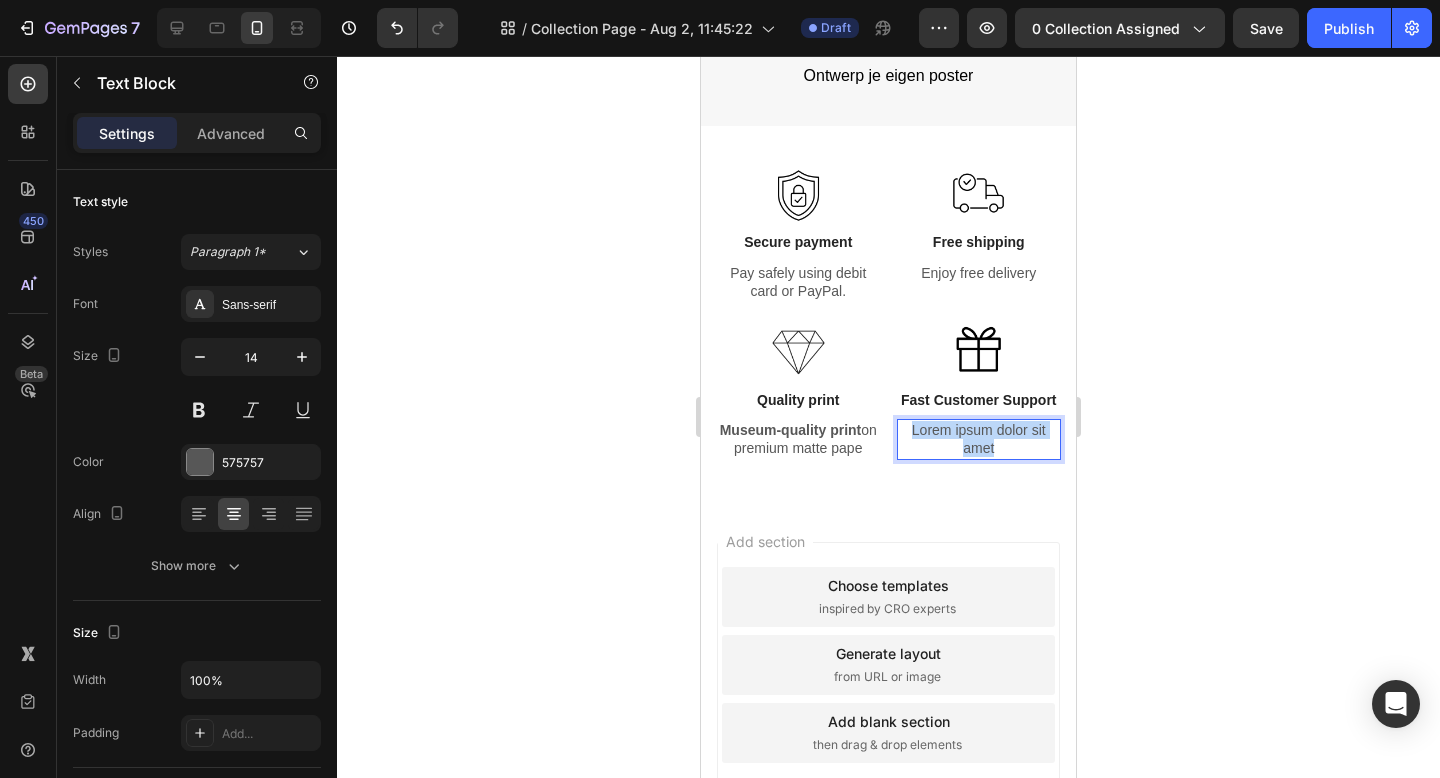 click on "Lorem ipsum dolor sit amet" at bounding box center (979, 439) 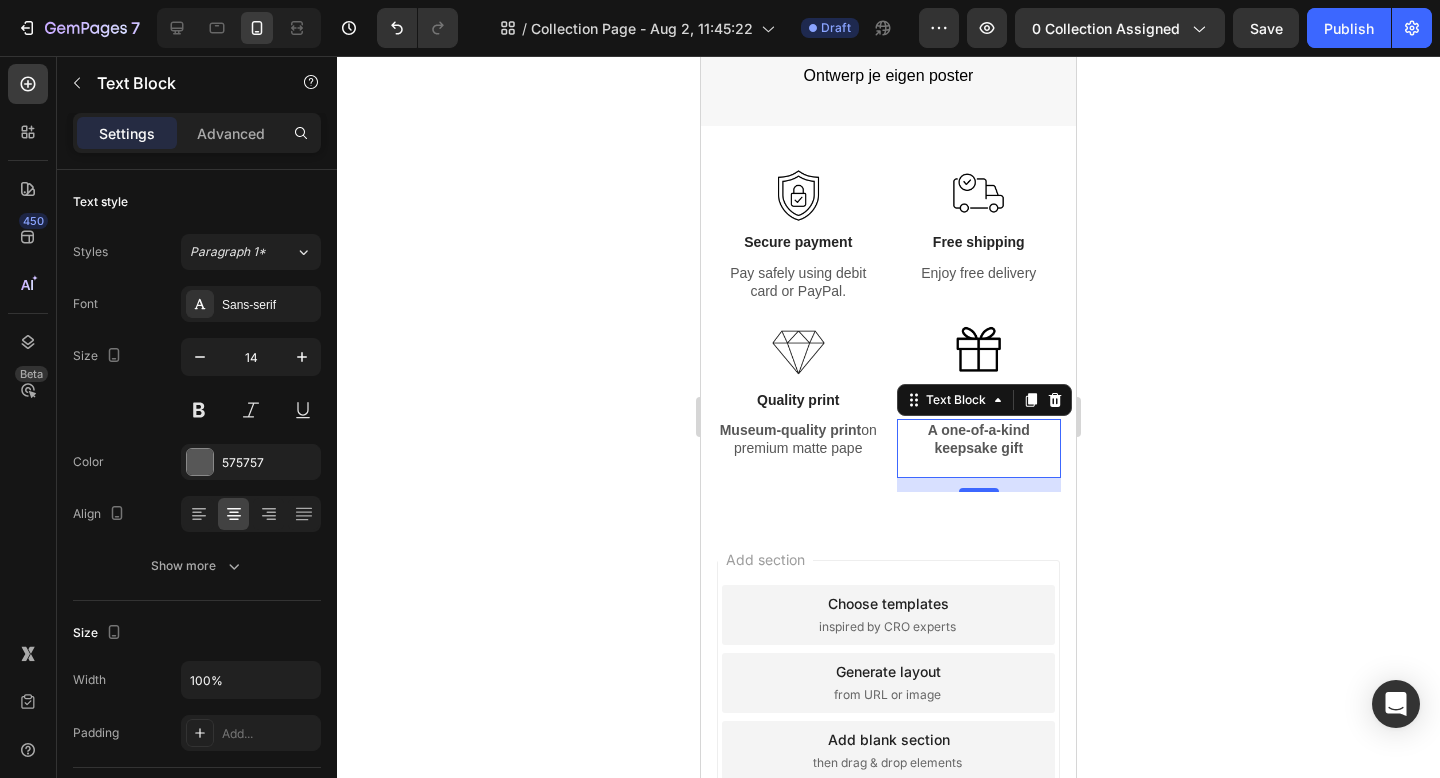 click 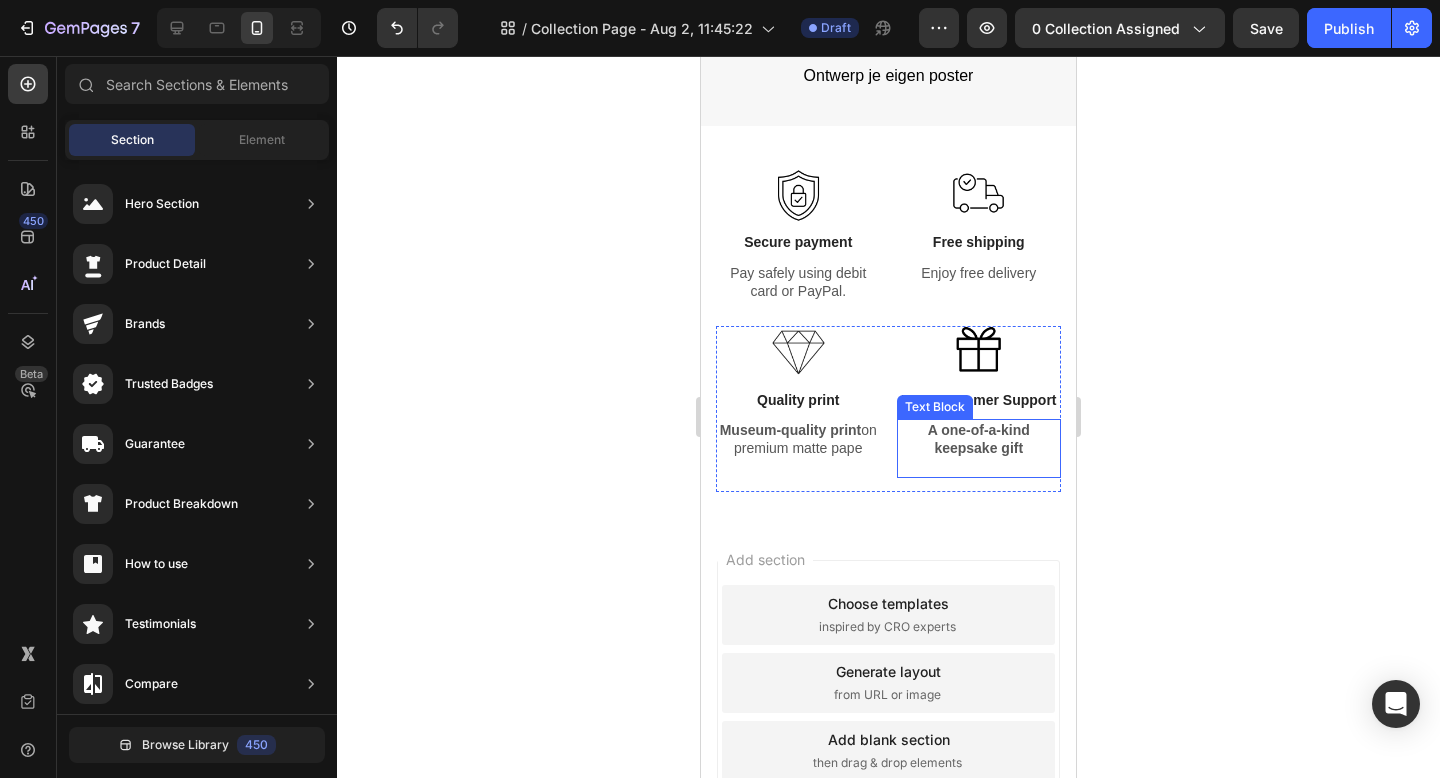 click on "A one-of-a-kind keepsake gift" at bounding box center [979, 439] 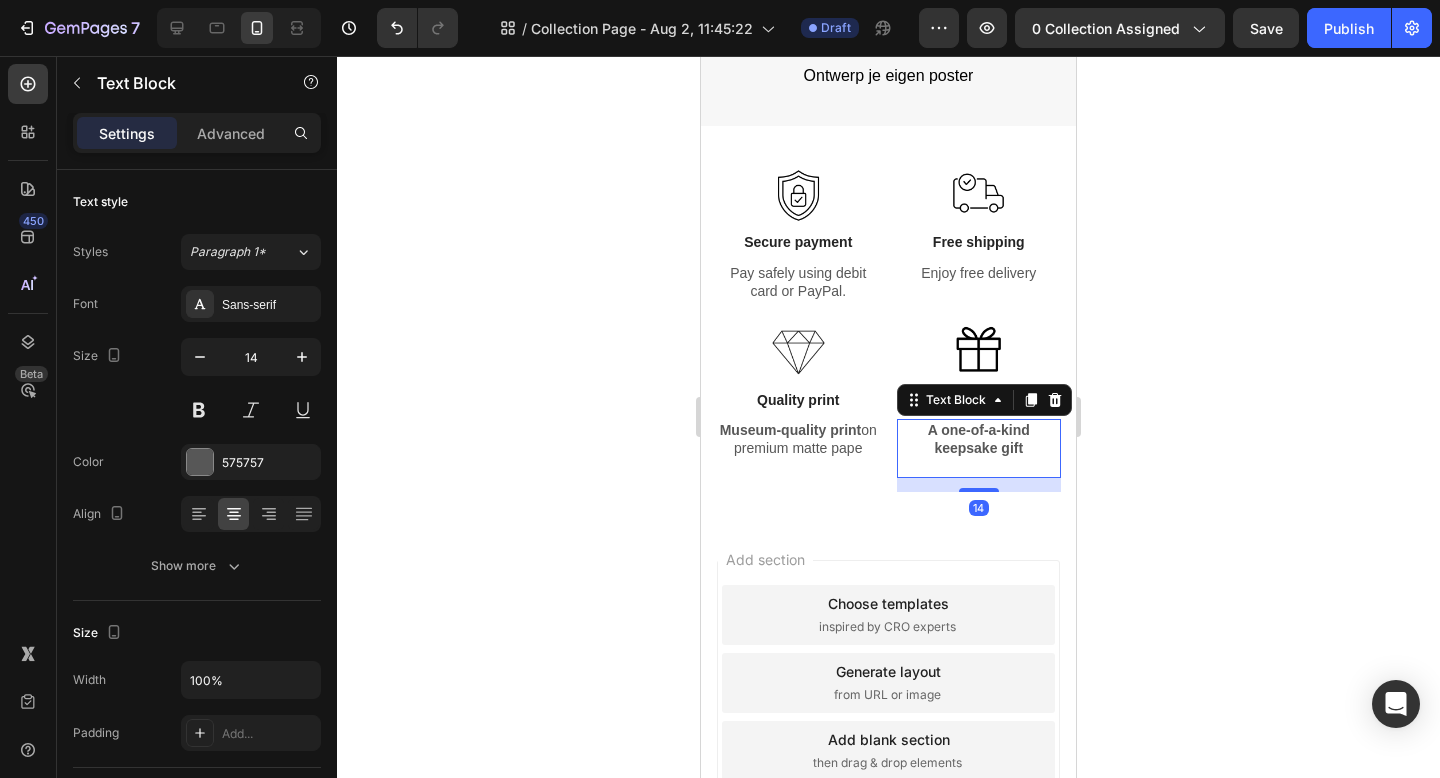 click on "A one-of-a-kind keepsake gift" at bounding box center [979, 439] 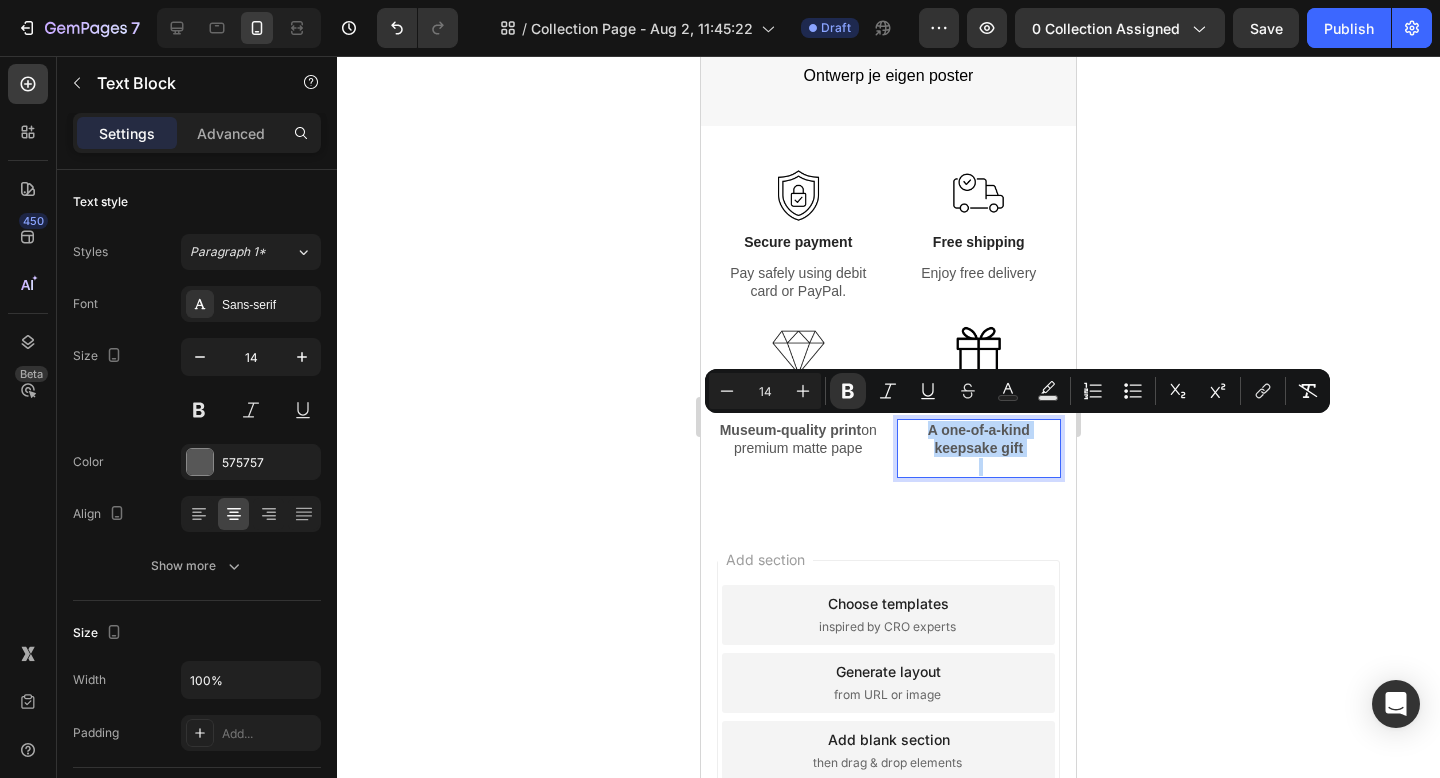 click on "A one-of-a-kind keepsake gift" at bounding box center (979, 439) 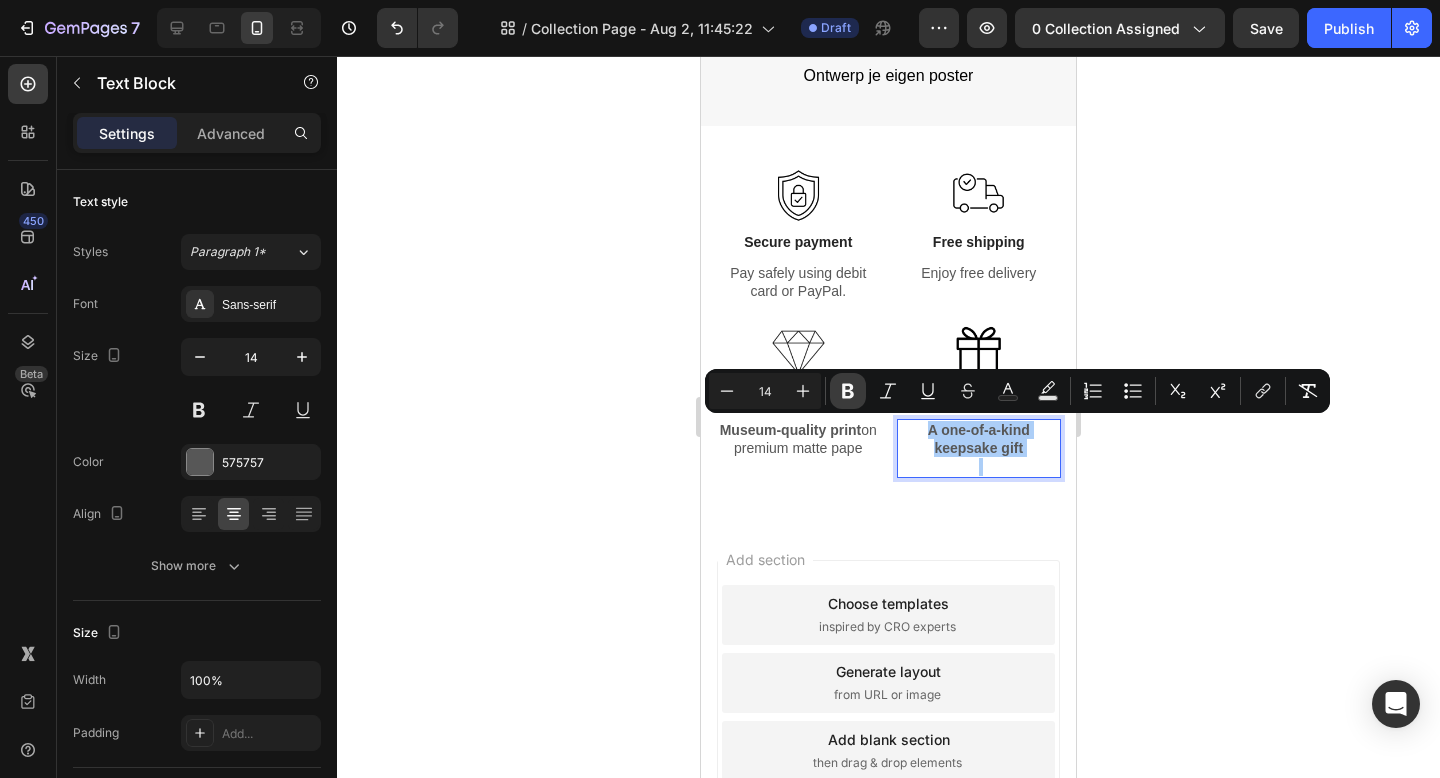 click 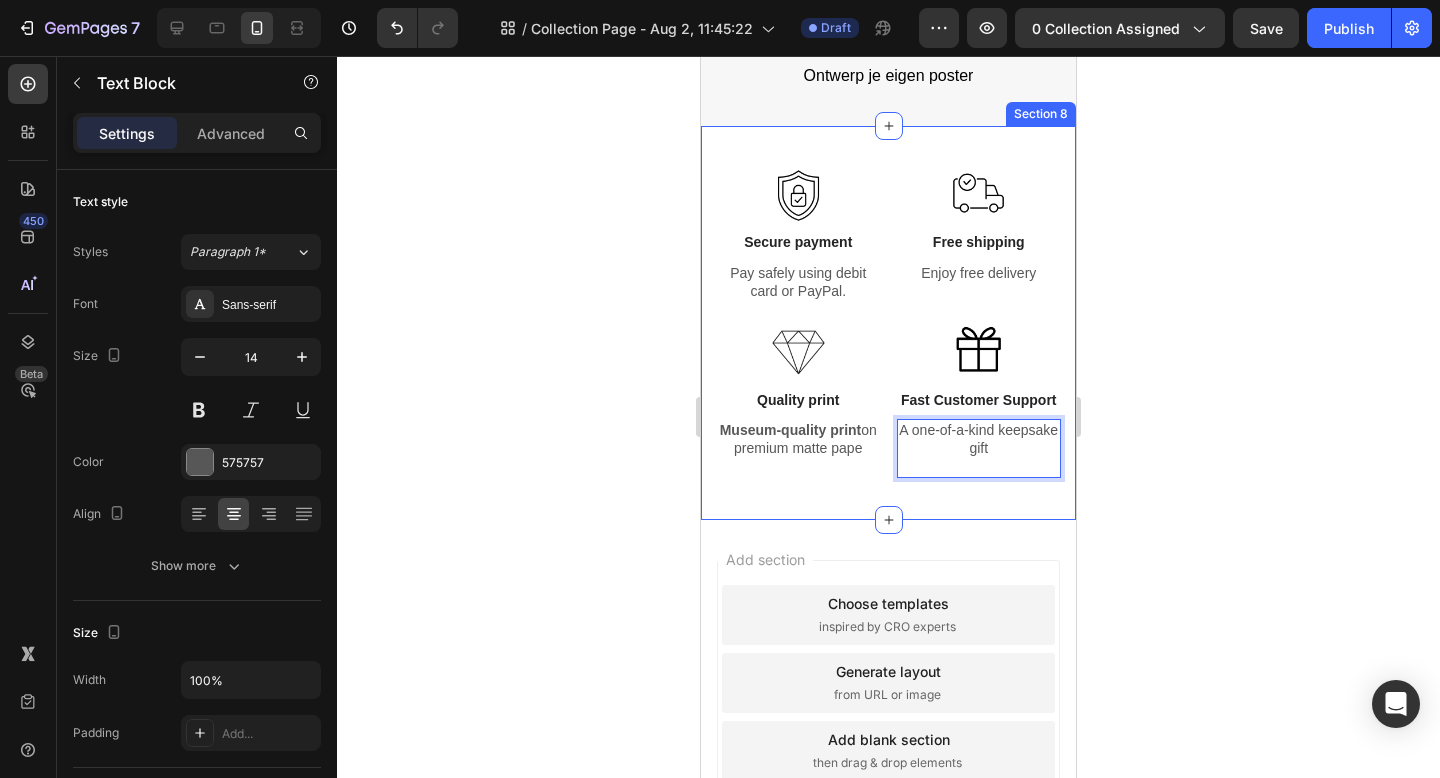 click 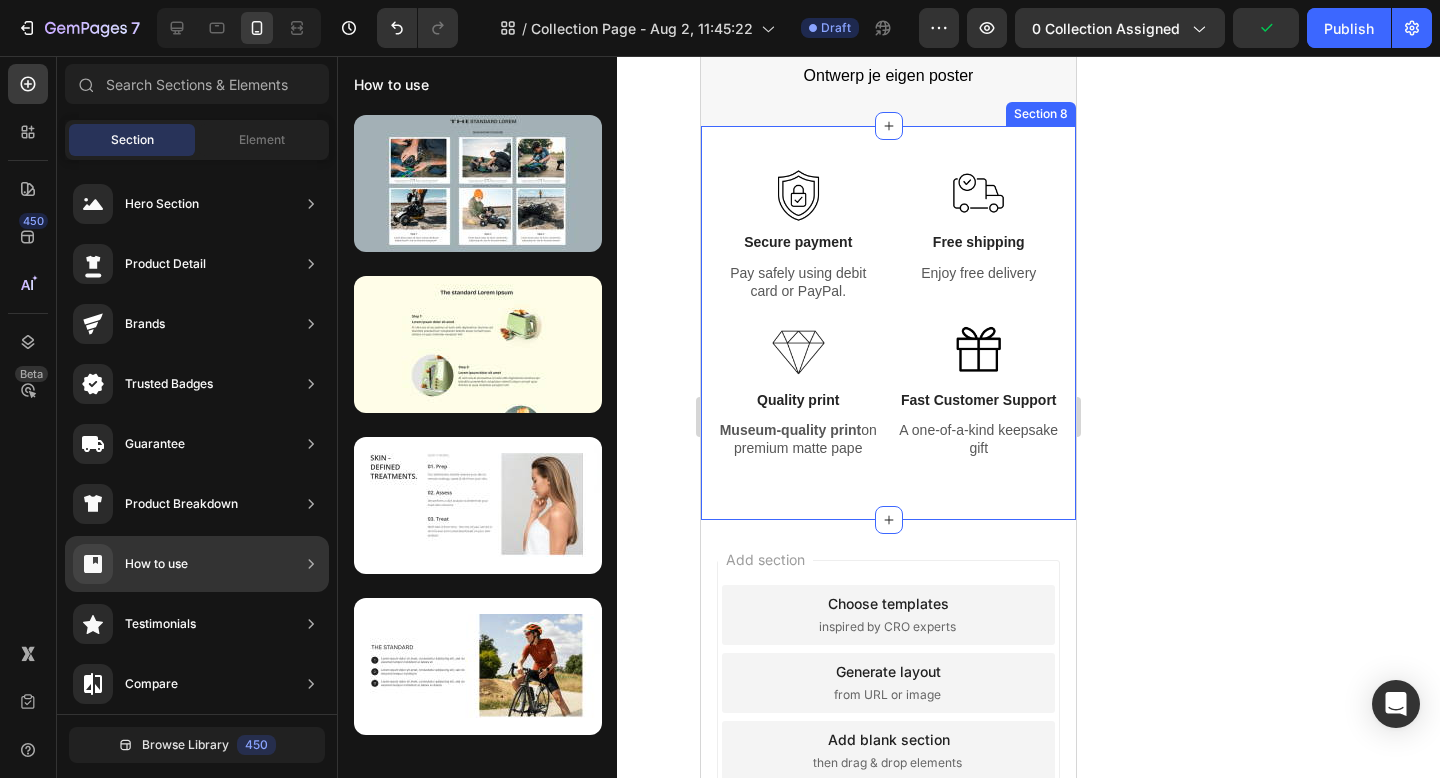 scroll, scrollTop: 0, scrollLeft: 0, axis: both 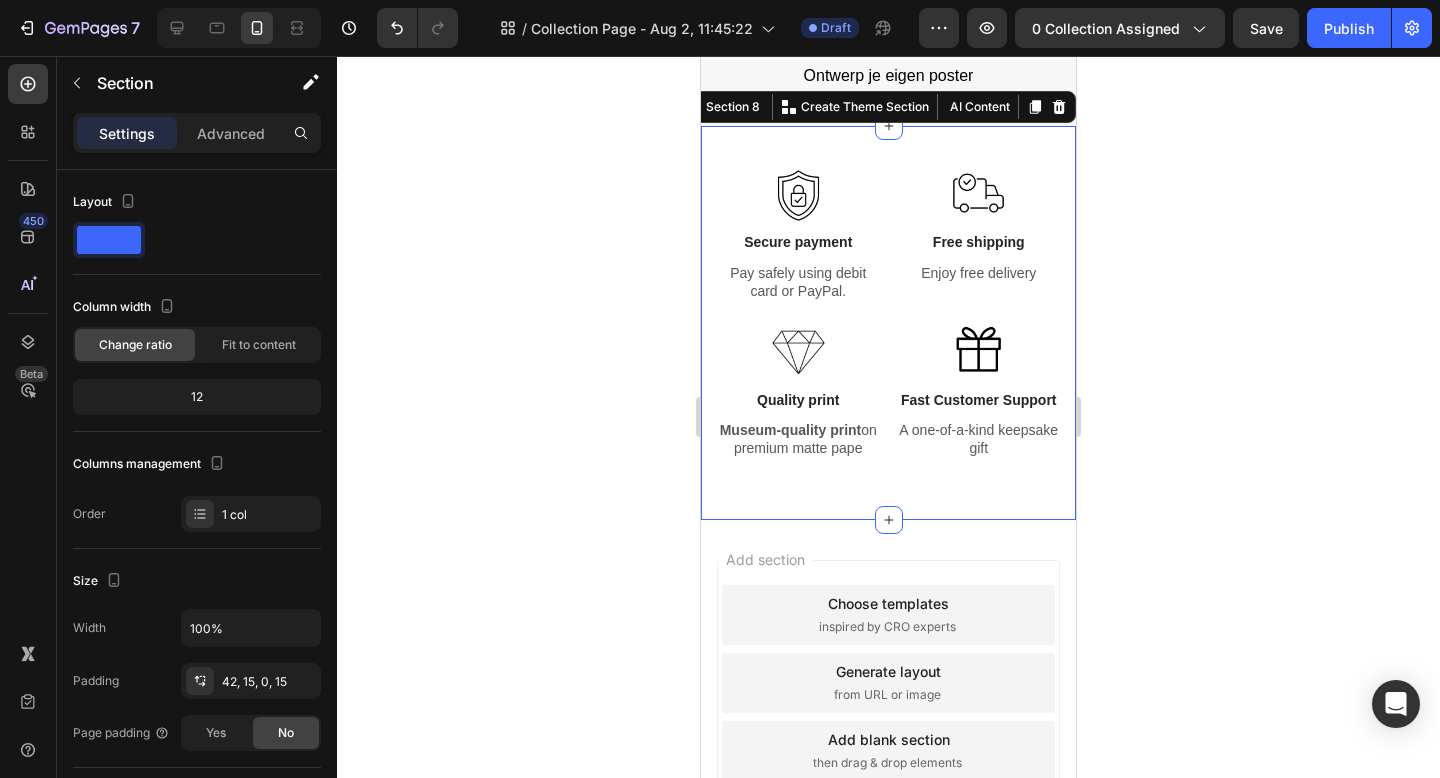 click on "Image Secure payment Text Block Pay safely using debit card or PayPal. Text Block Image Free shipping Text Block Enjoy free delivery Text Block Row Image Quality print  Text Block Museum-quality print  on premium matte pape Text Block Image Fast Customer Support Text Block A one-of-a-kind keepsake gift Text Block Row Row Section 8   You can create reusable sections Create Theme Section AI Content Write with GemAI What would you like to describe here? Tone and Voice Persuasive Product Show more Generate" at bounding box center (888, 322) 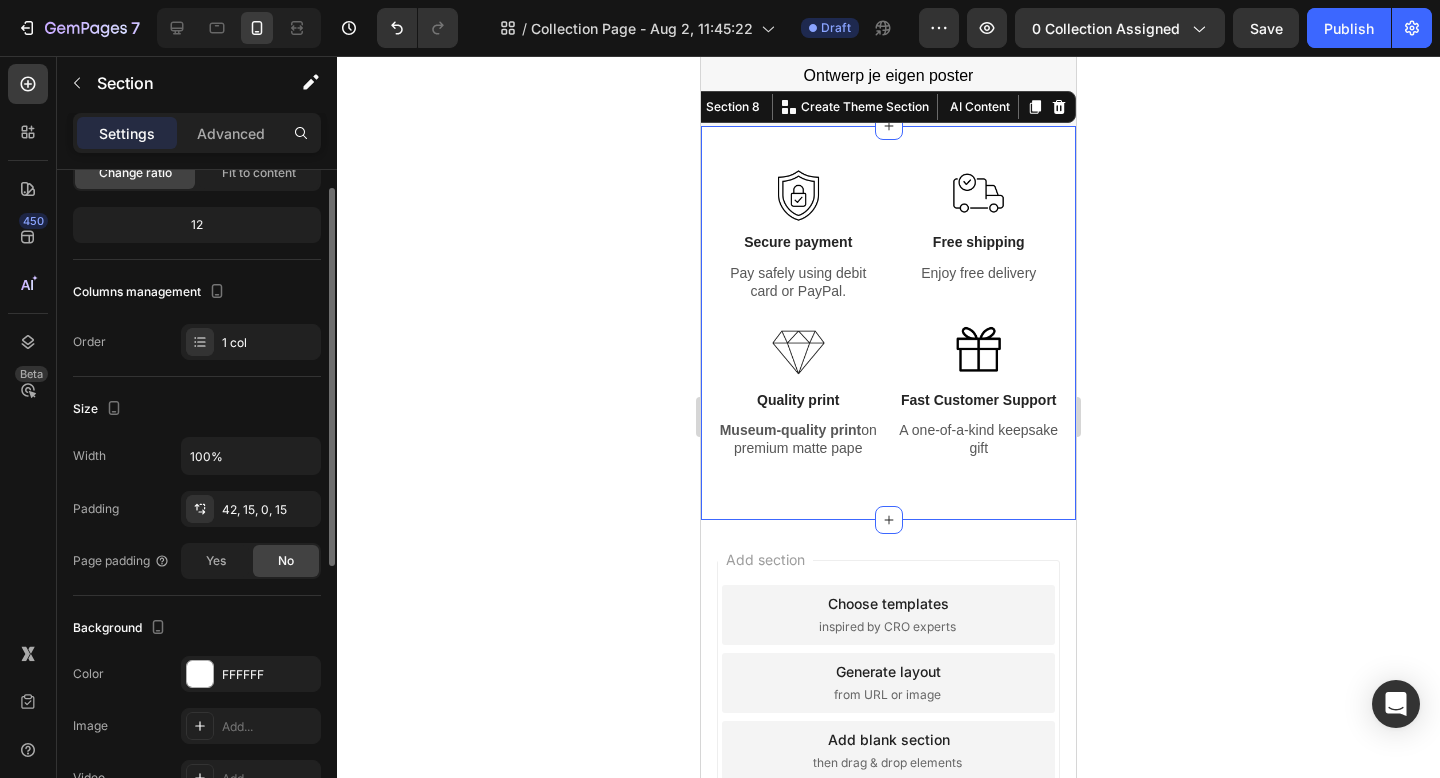 scroll, scrollTop: 186, scrollLeft: 0, axis: vertical 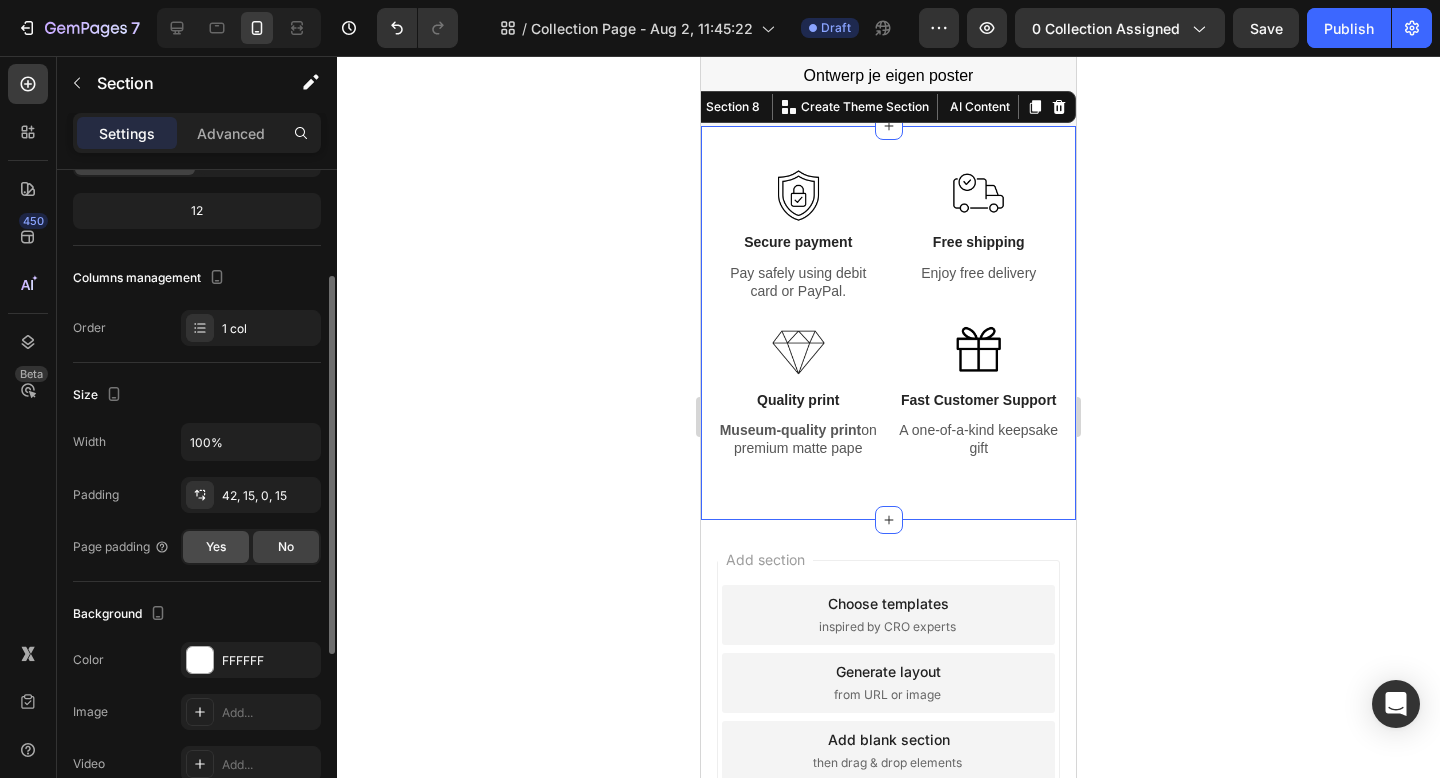 click on "Yes" 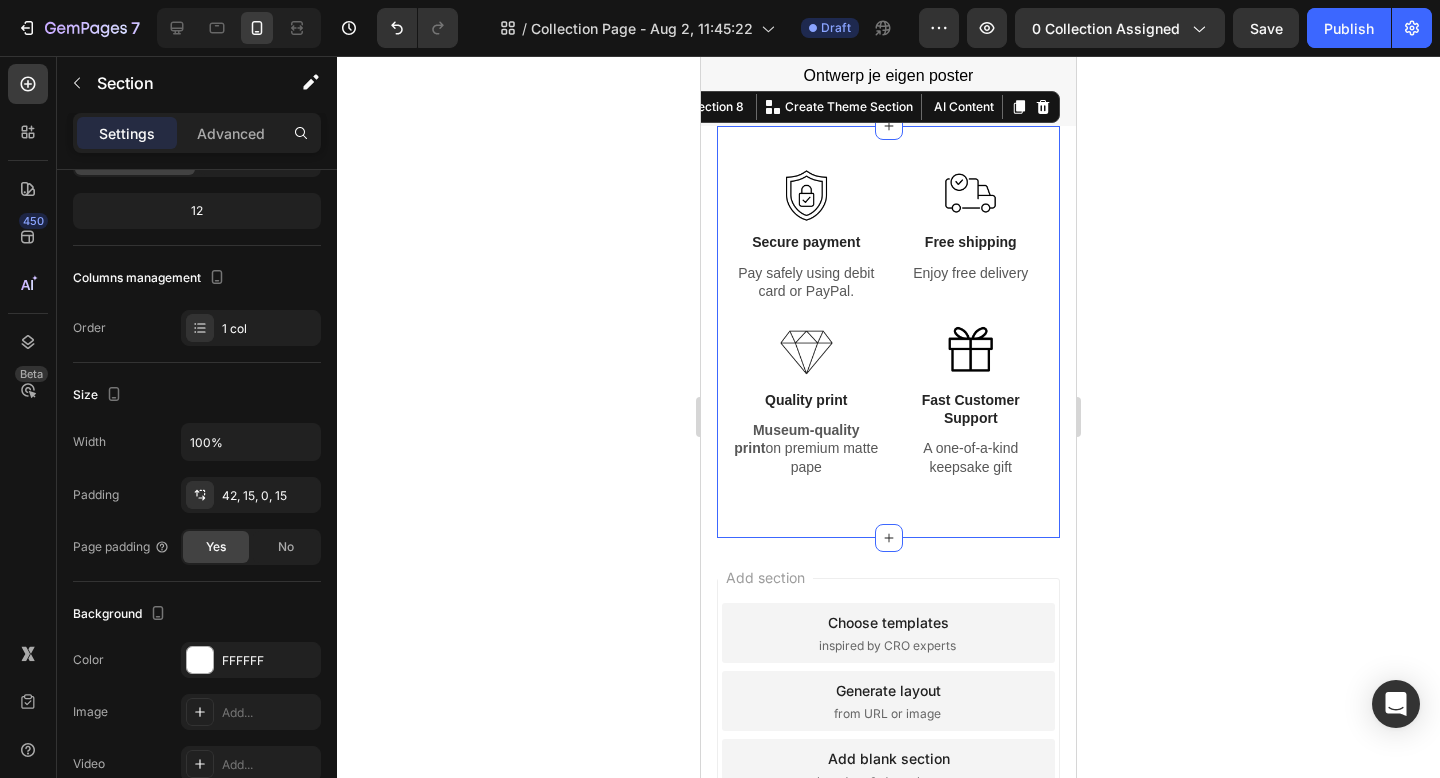 click 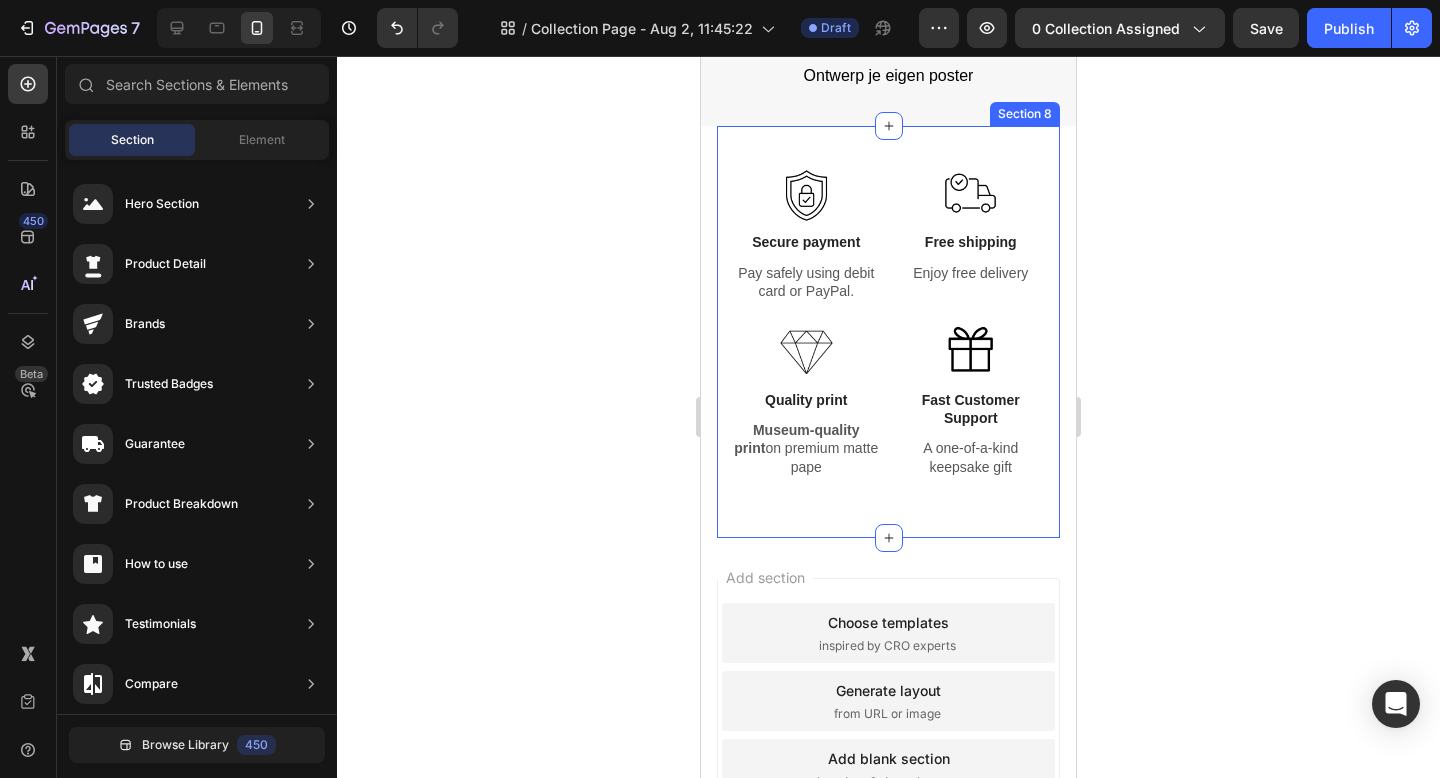 click on "Image Secure payment Text Block Pay safely using debit card or PayPal. Text Block Image Free shipping Text Block Enjoy free delivery Text Block Row Image Quality print  Text Block Museum-quality print  on premium matte pape Text Block Image Fast Customer Support Text Block A one-of-a-kind keepsake gift Text Block Row Row" at bounding box center [888, 353] 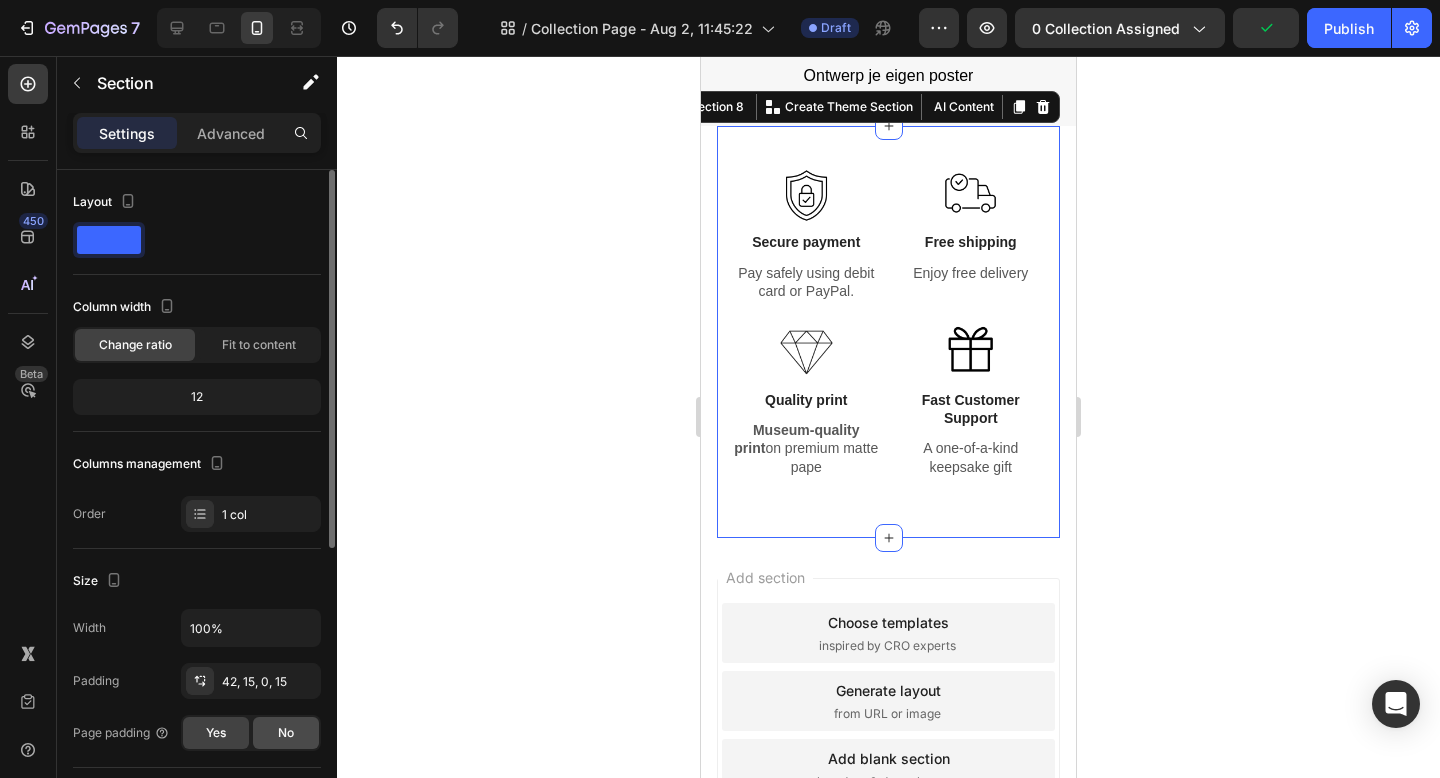 click on "No" 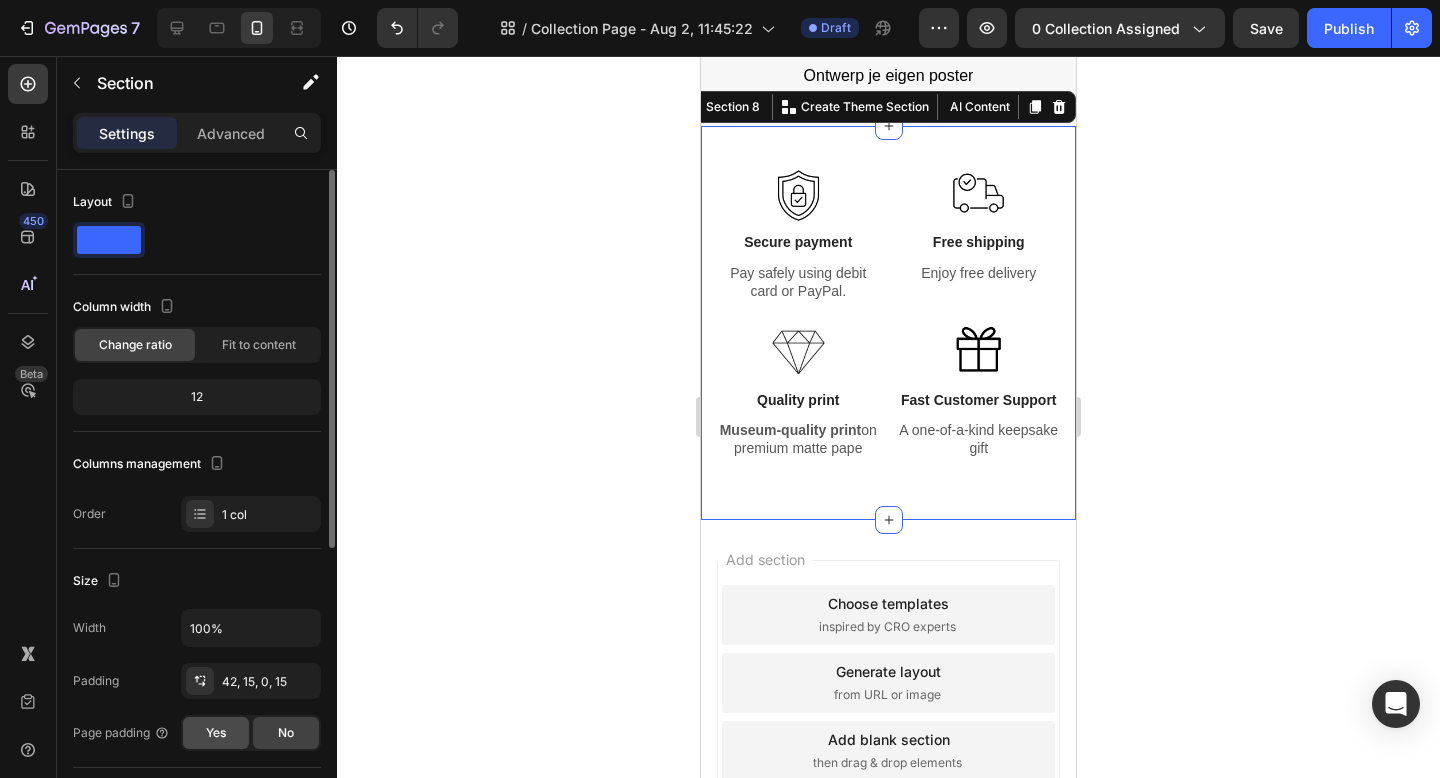 click on "Yes" 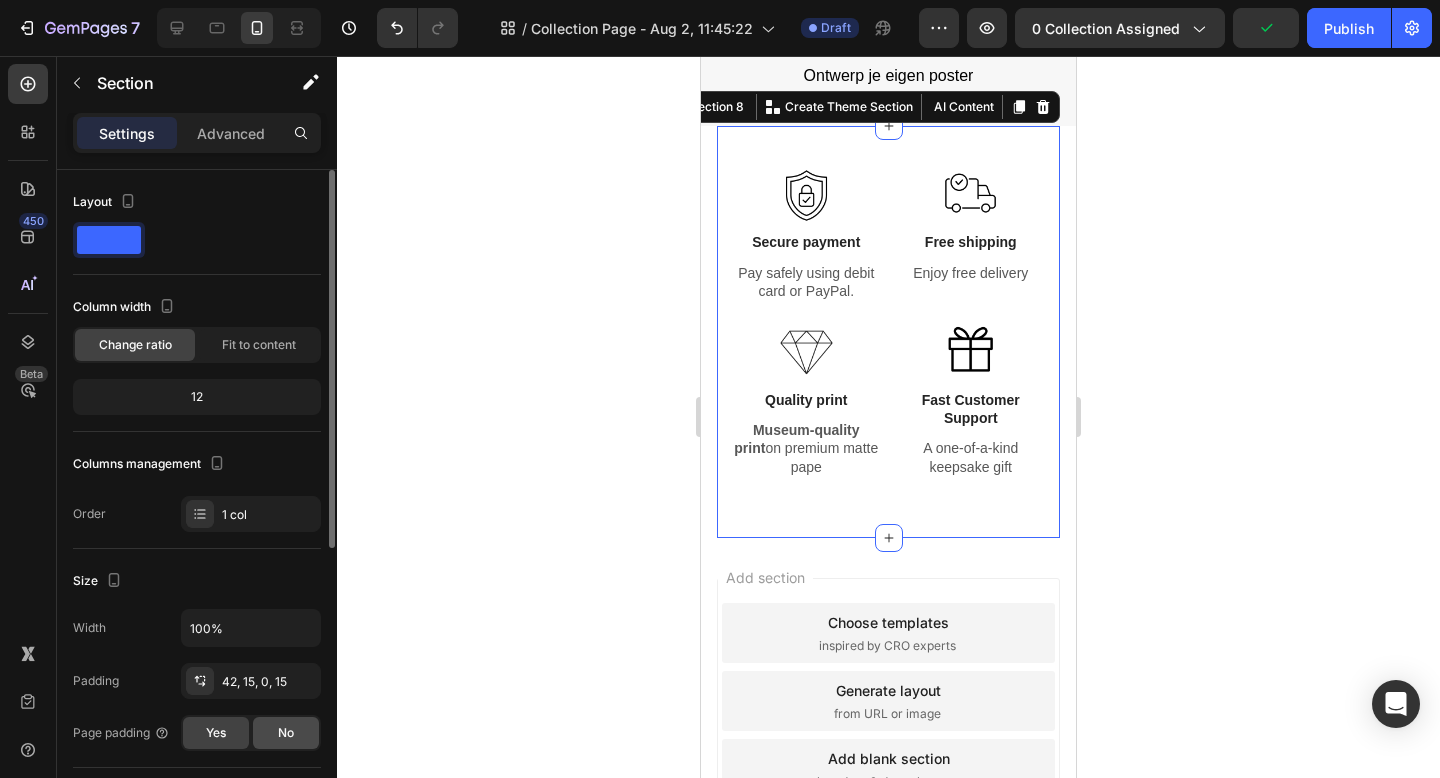 click on "No" 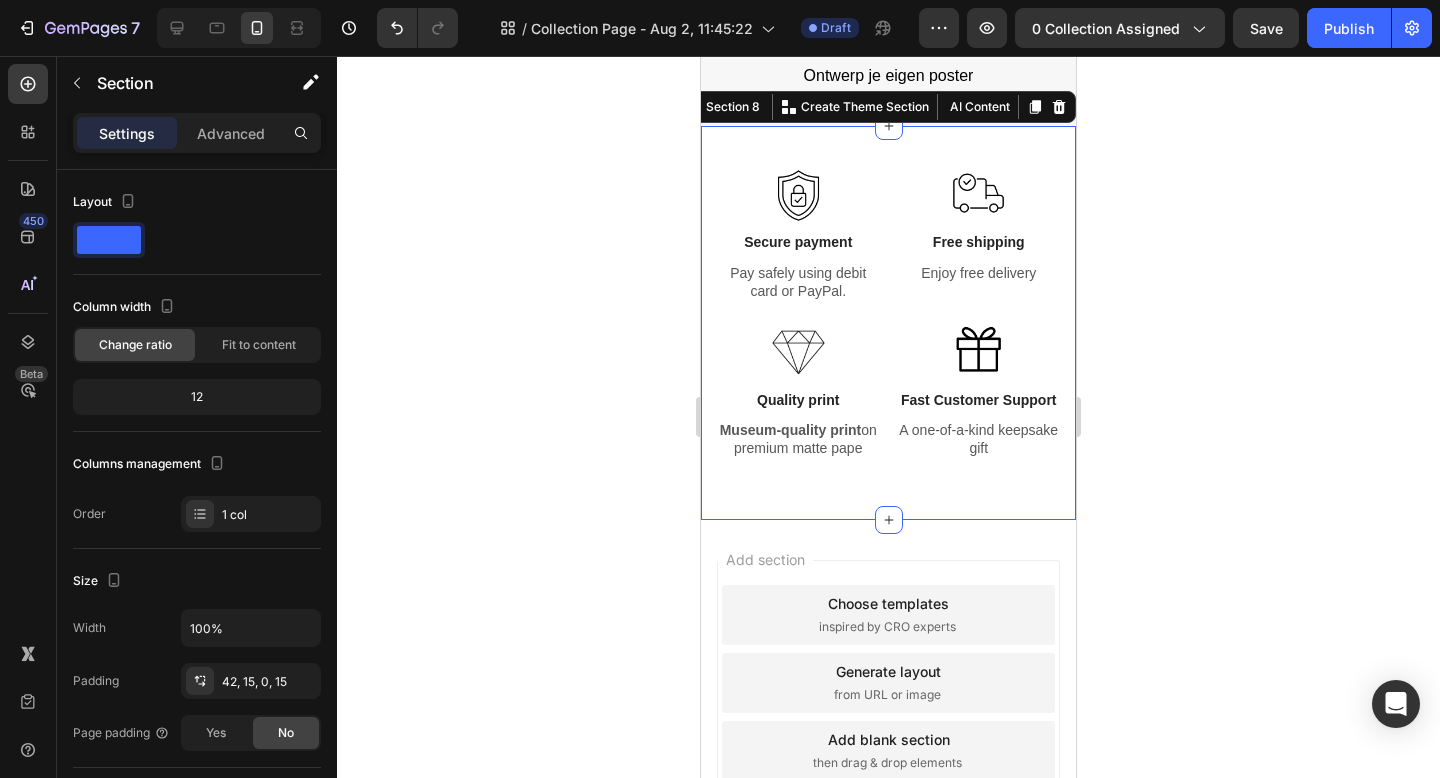 click 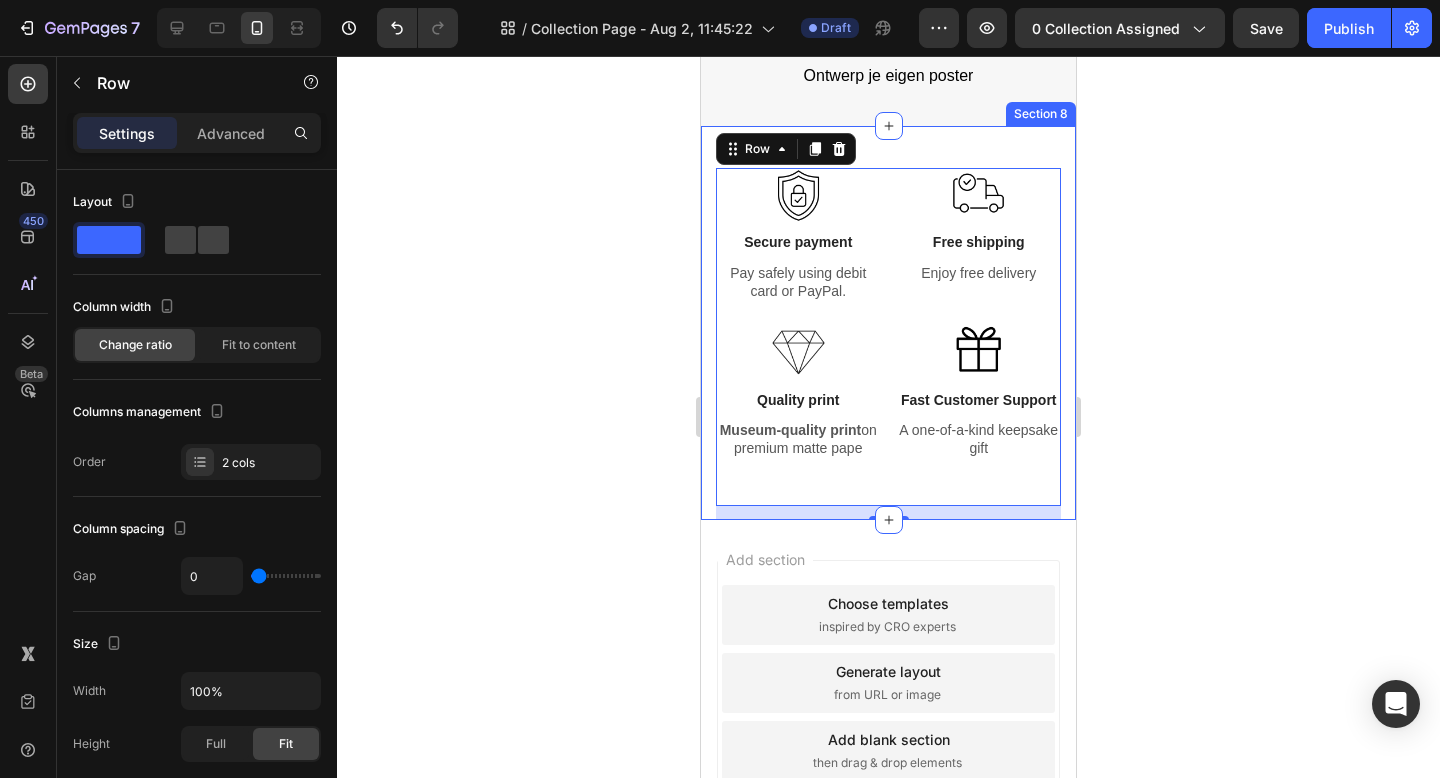 click on "Image Secure payment Text Block Pay safely using debit card or PayPal. Text Block Image Free shipping Text Block Enjoy free delivery Text Block Row Image Quality print  Text Block Museum-quality print  on premium matte pape Text Block Image Fast Customer Support Text Block A one-of-a-kind keepsake gift Text Block Row Row   14 Section 8" at bounding box center (888, 322) 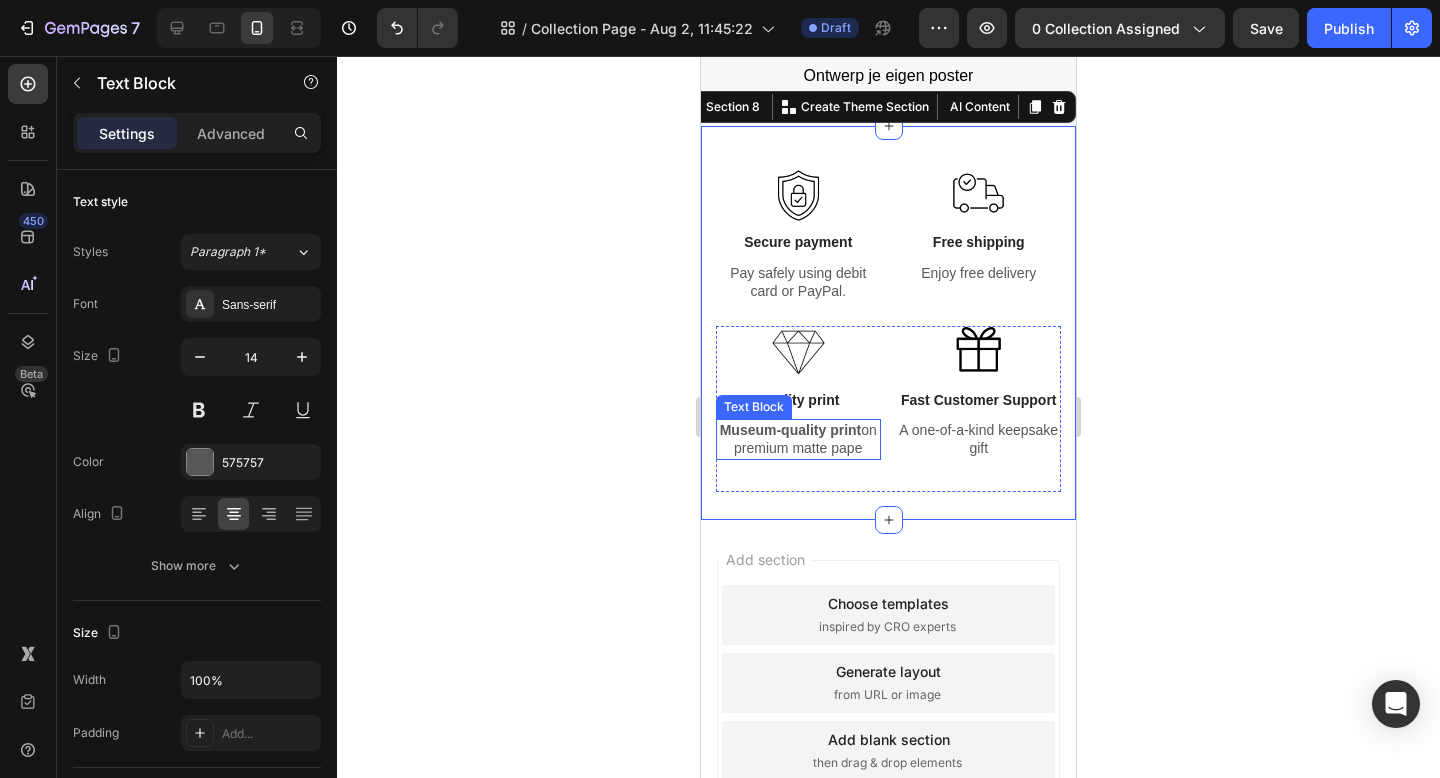 click on "Museum-quality print  on premium matte pape" at bounding box center [798, 439] 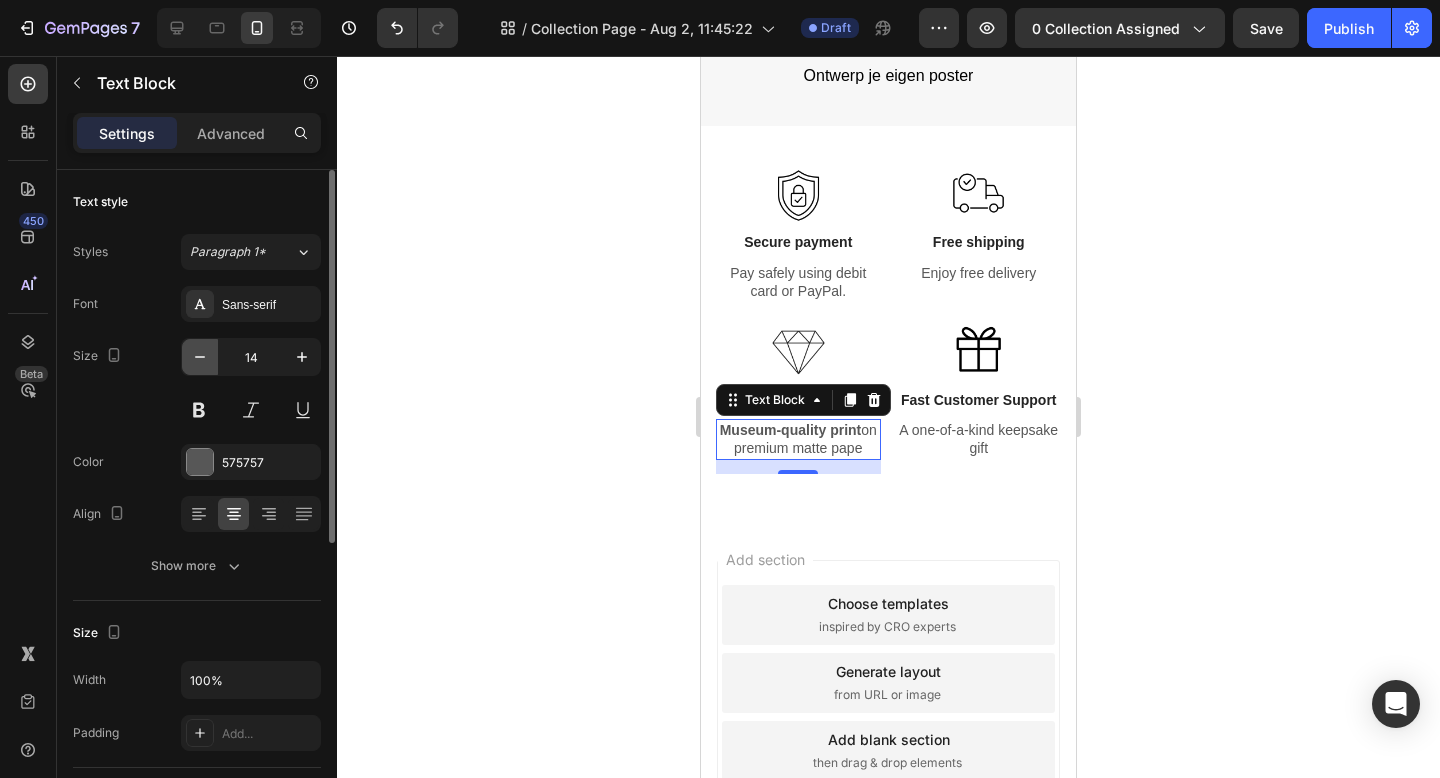 click 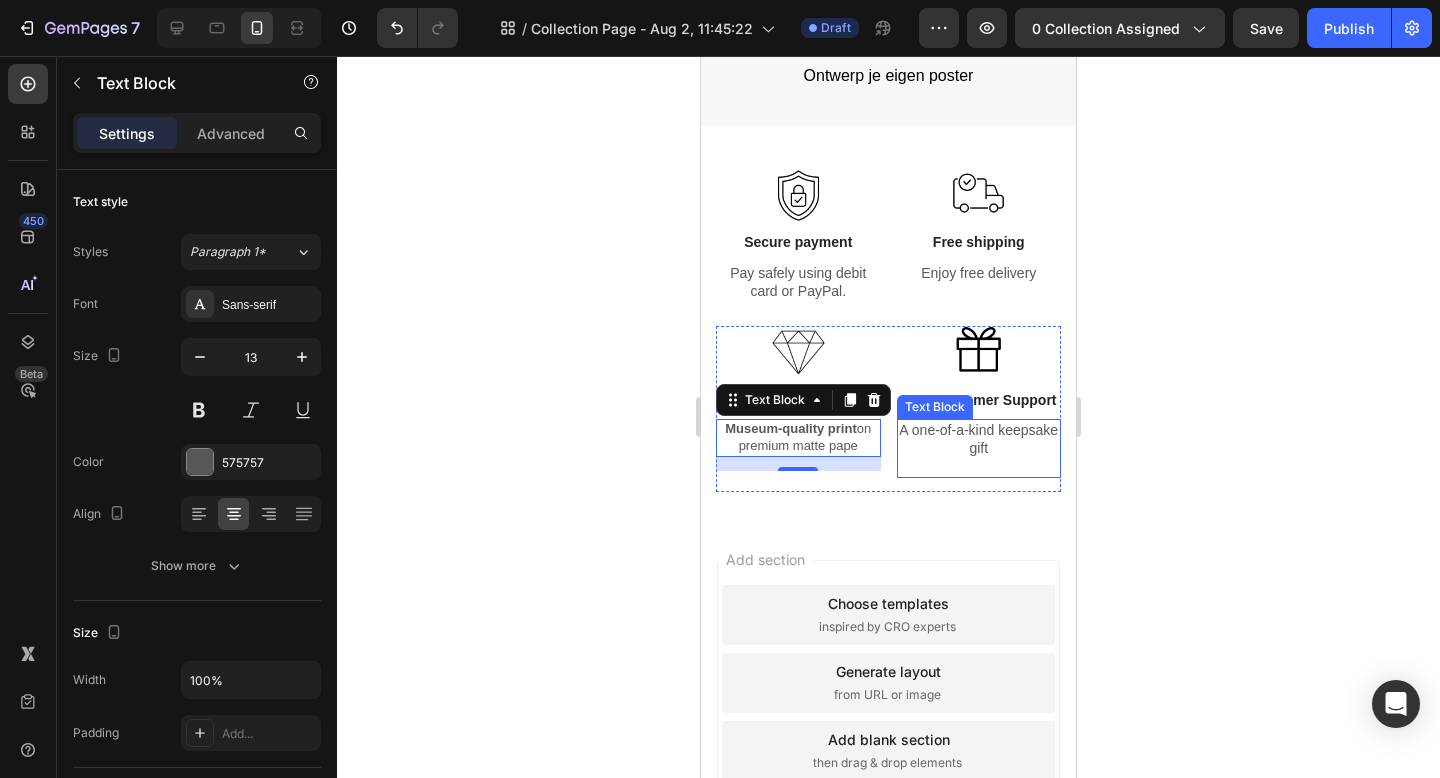 click on "A one-of-a-kind keepsake gift" at bounding box center (979, 439) 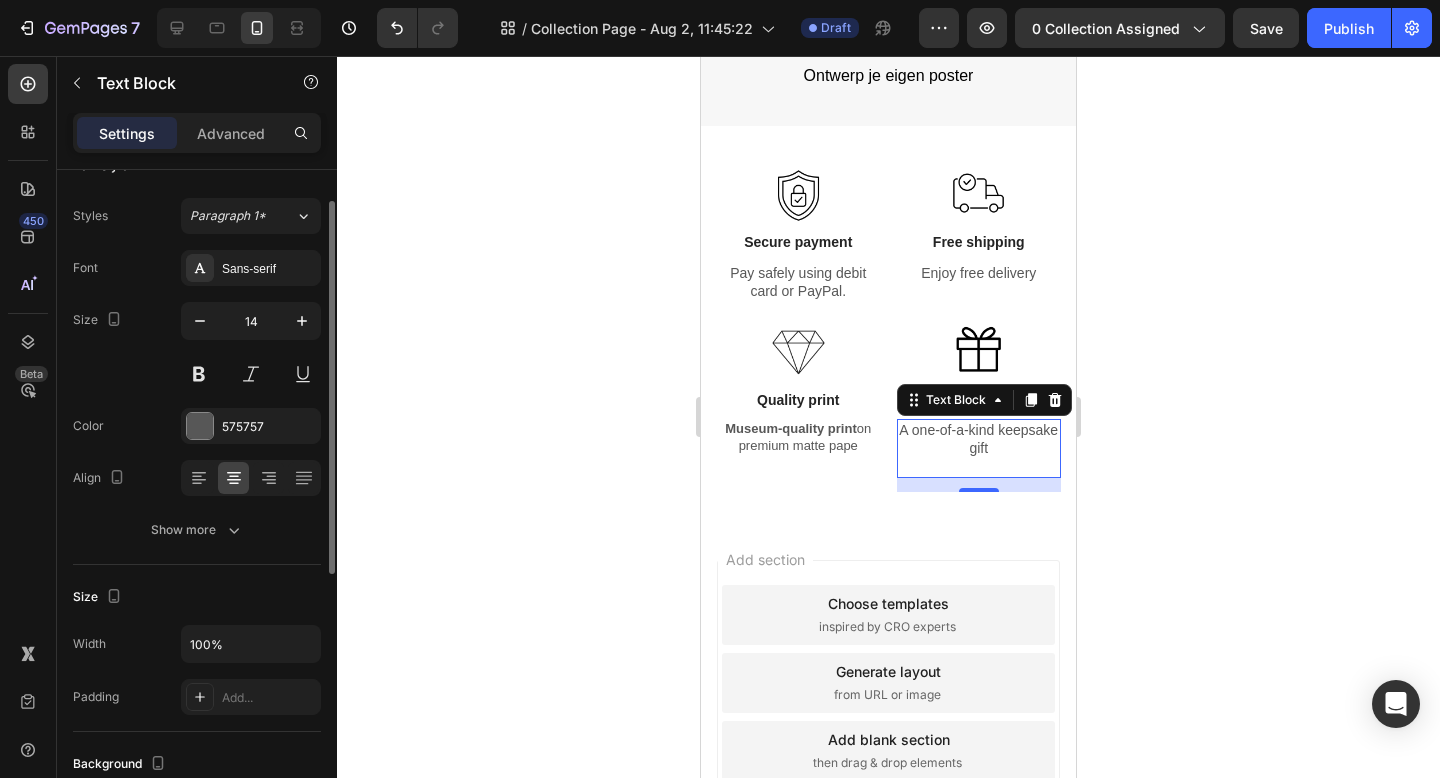 scroll, scrollTop: 14, scrollLeft: 0, axis: vertical 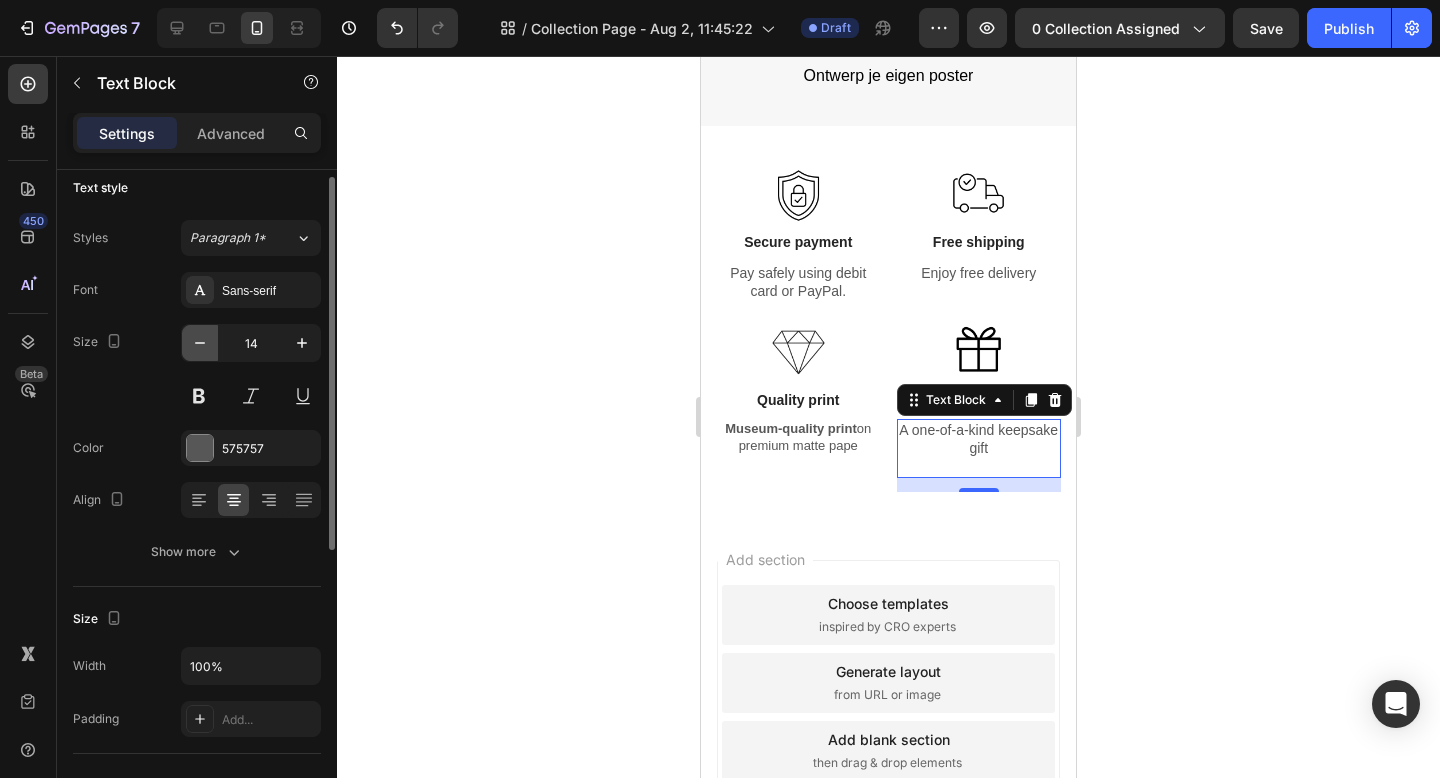 click 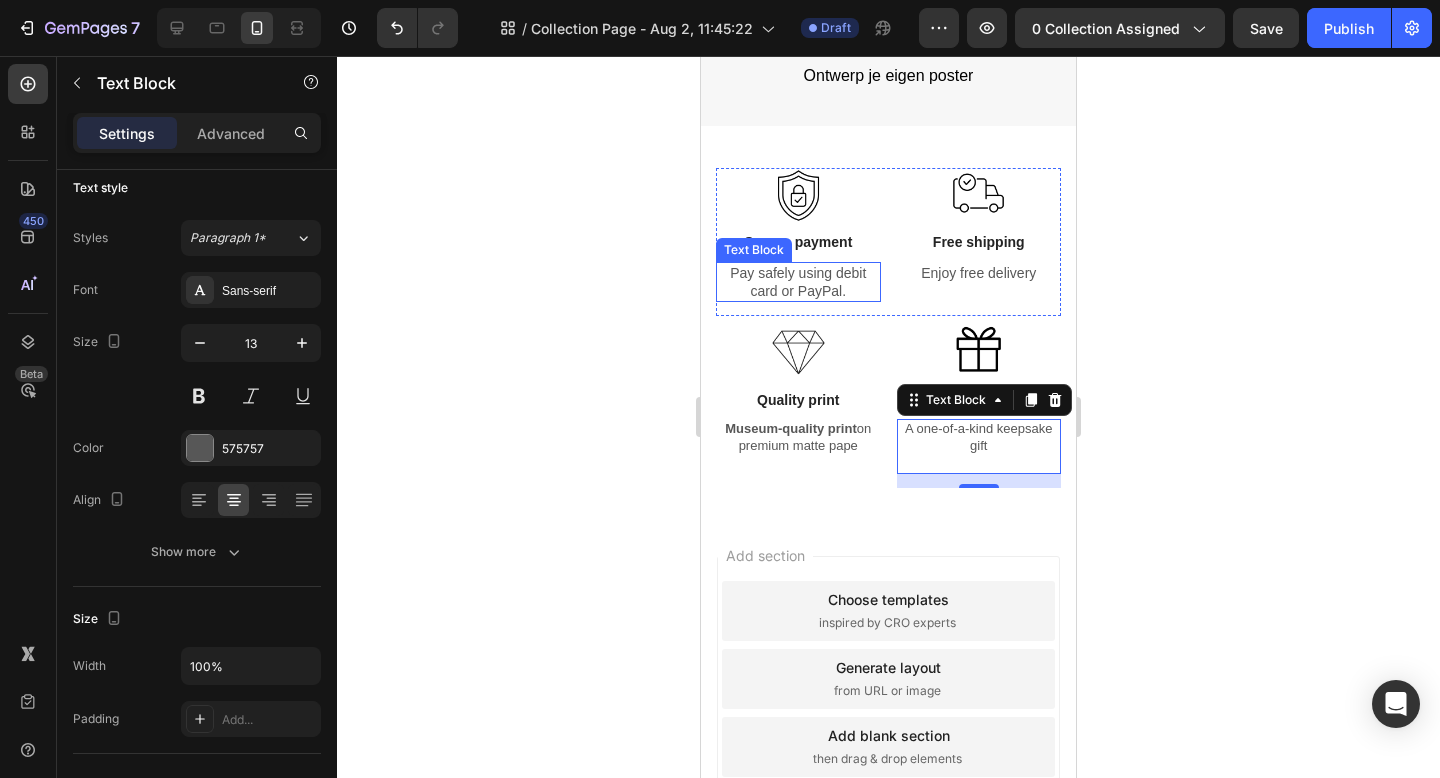 click on "Pay safely using debit card or PayPal." at bounding box center (798, 282) 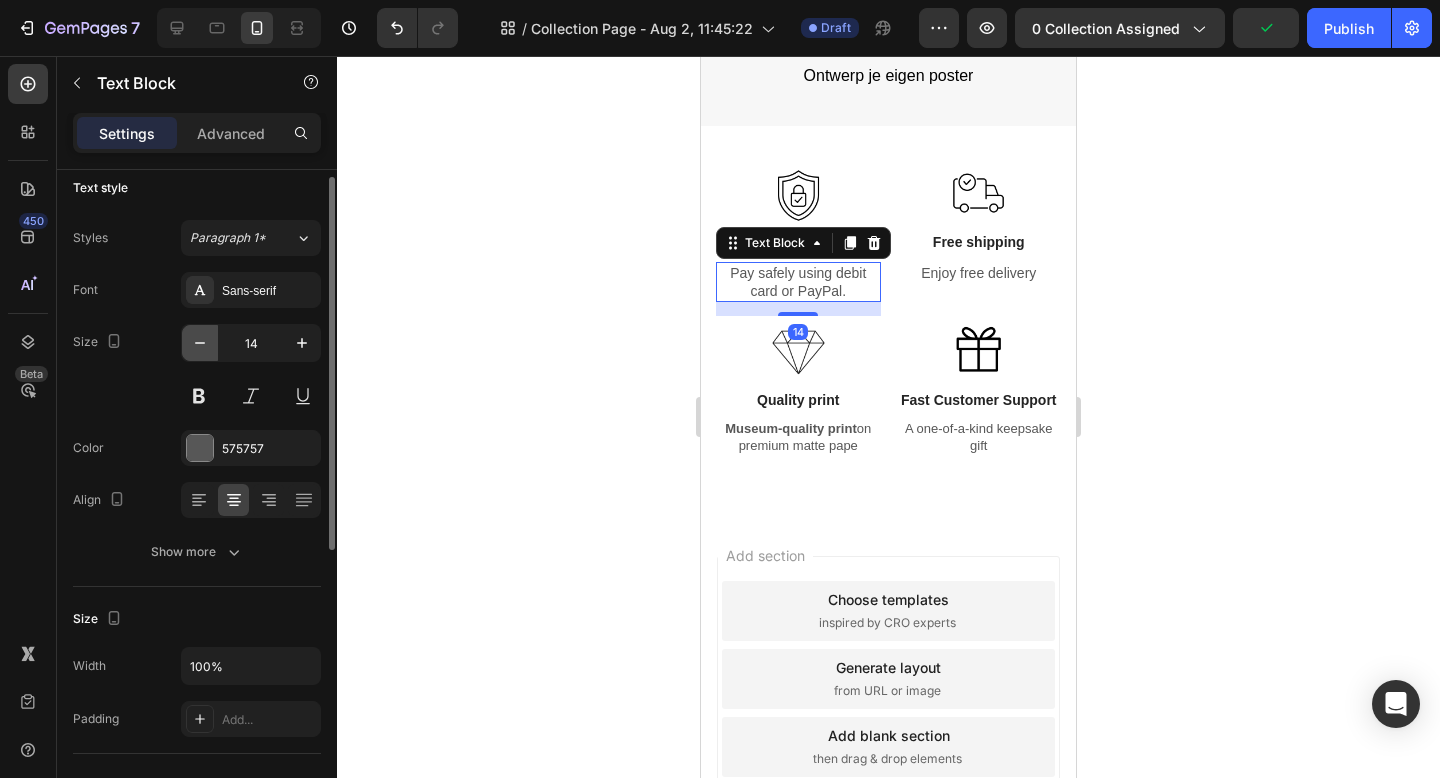 click 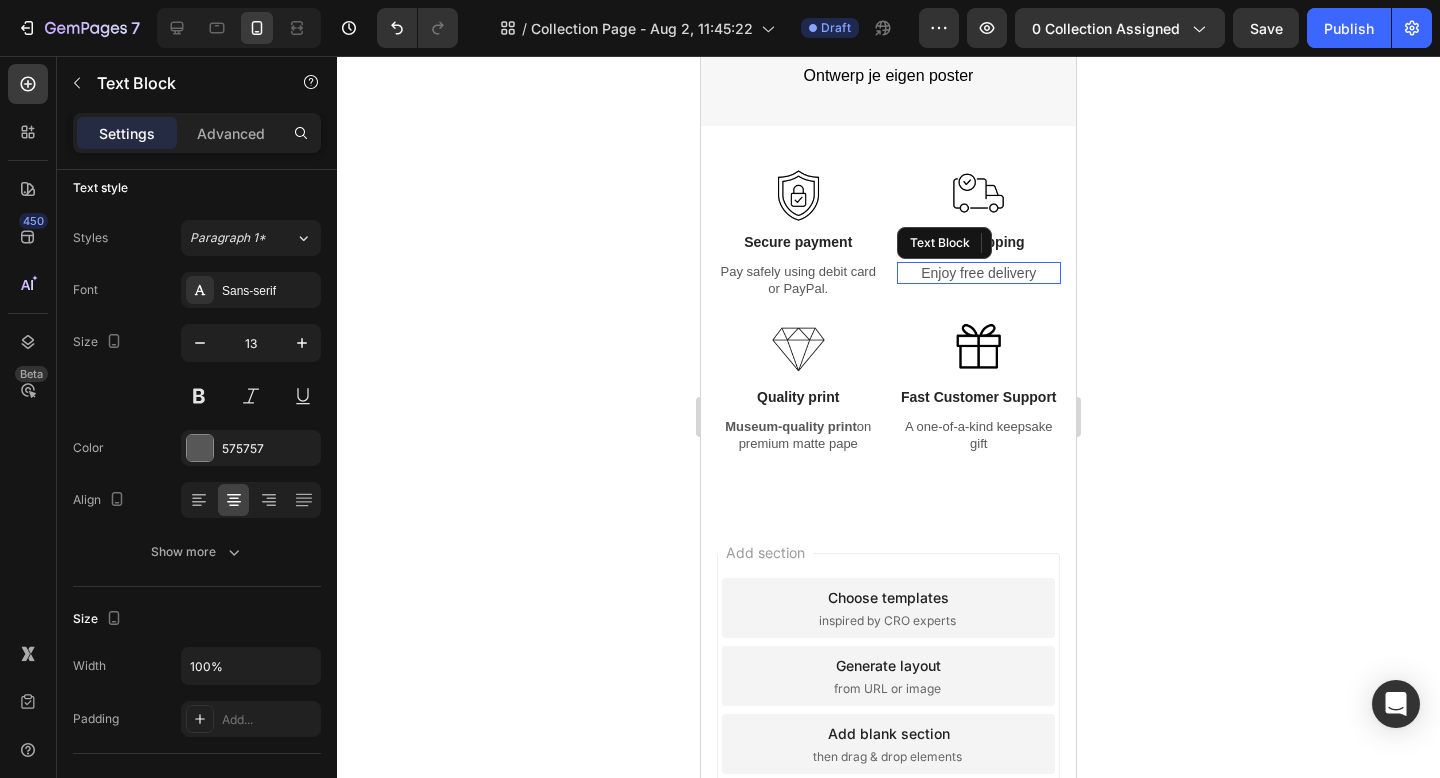 click on "Enjoy free delivery" at bounding box center [979, 273] 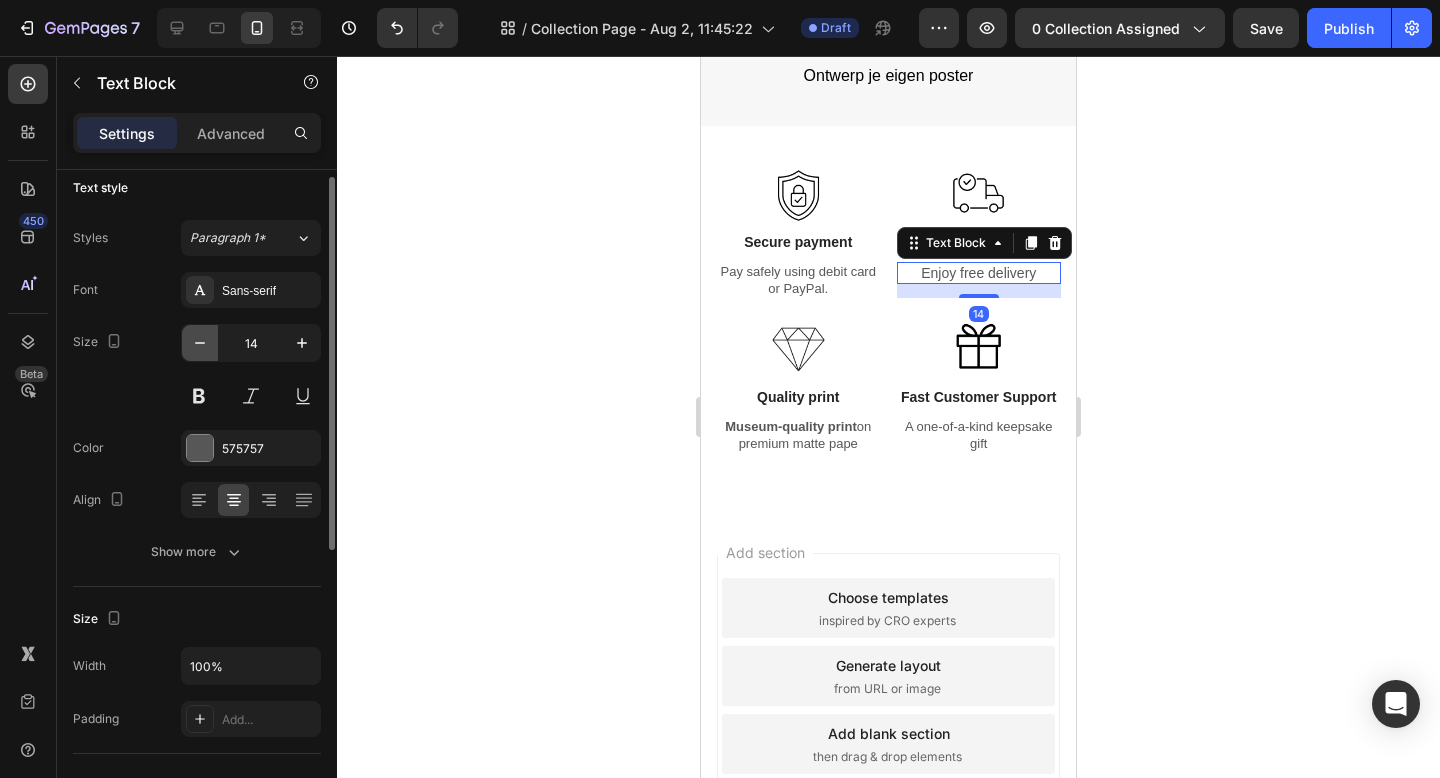 click 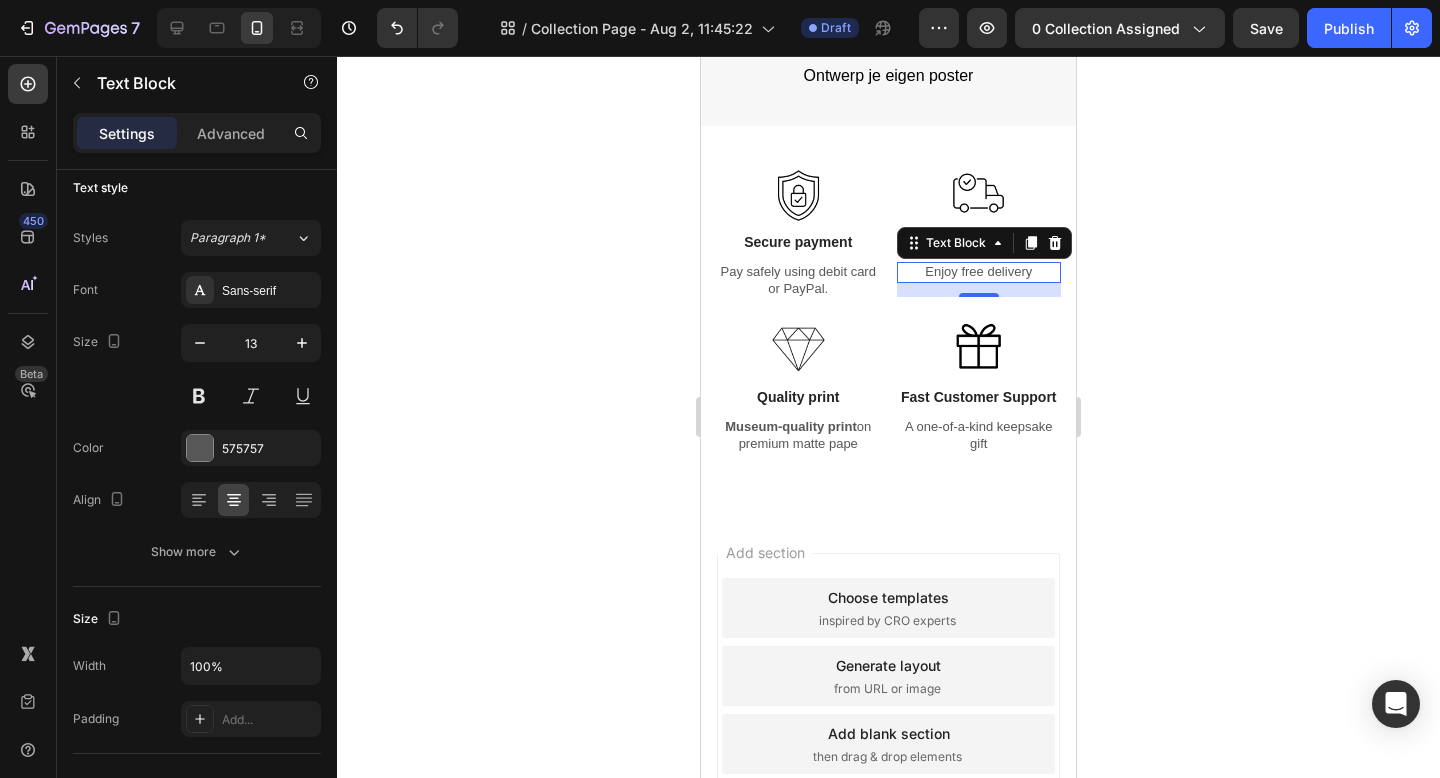 click 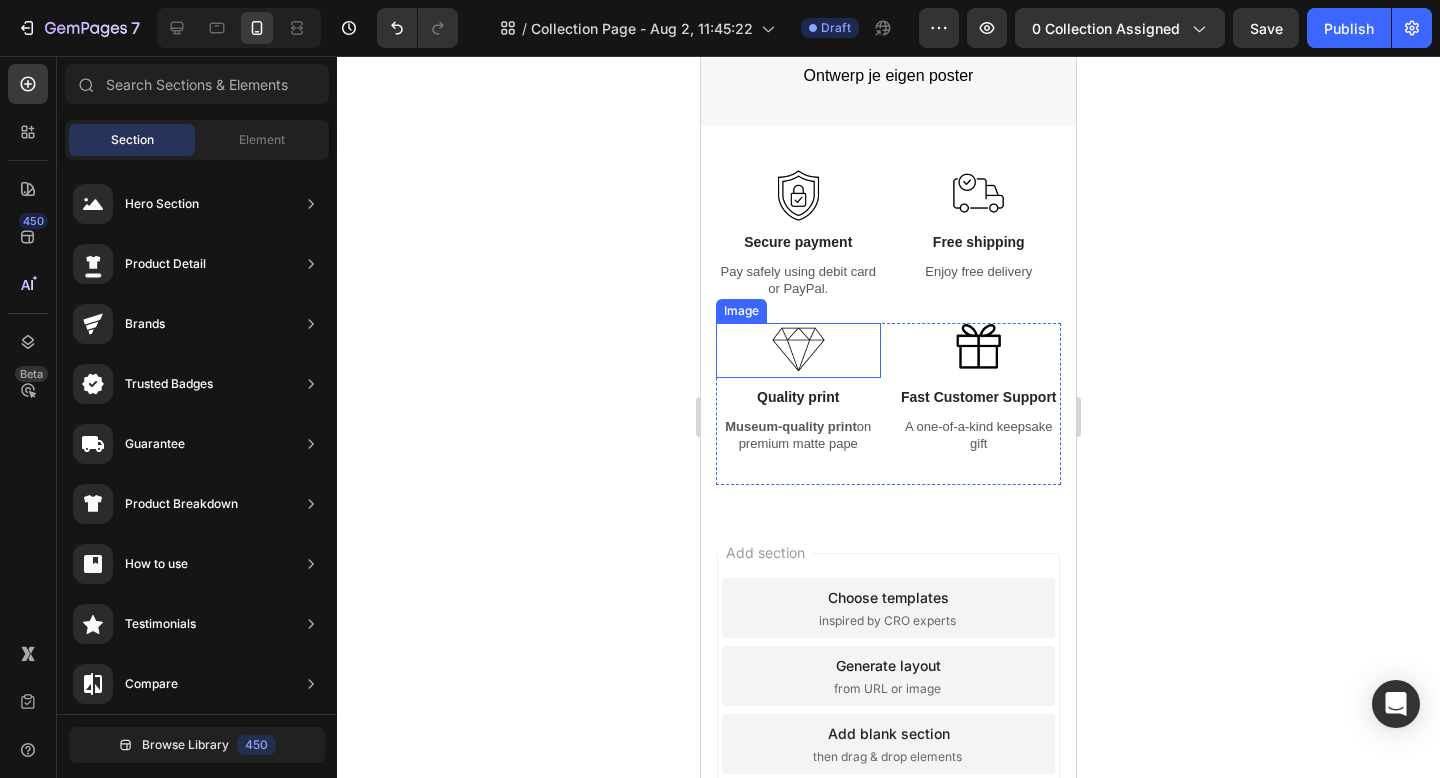 click at bounding box center (798, 350) 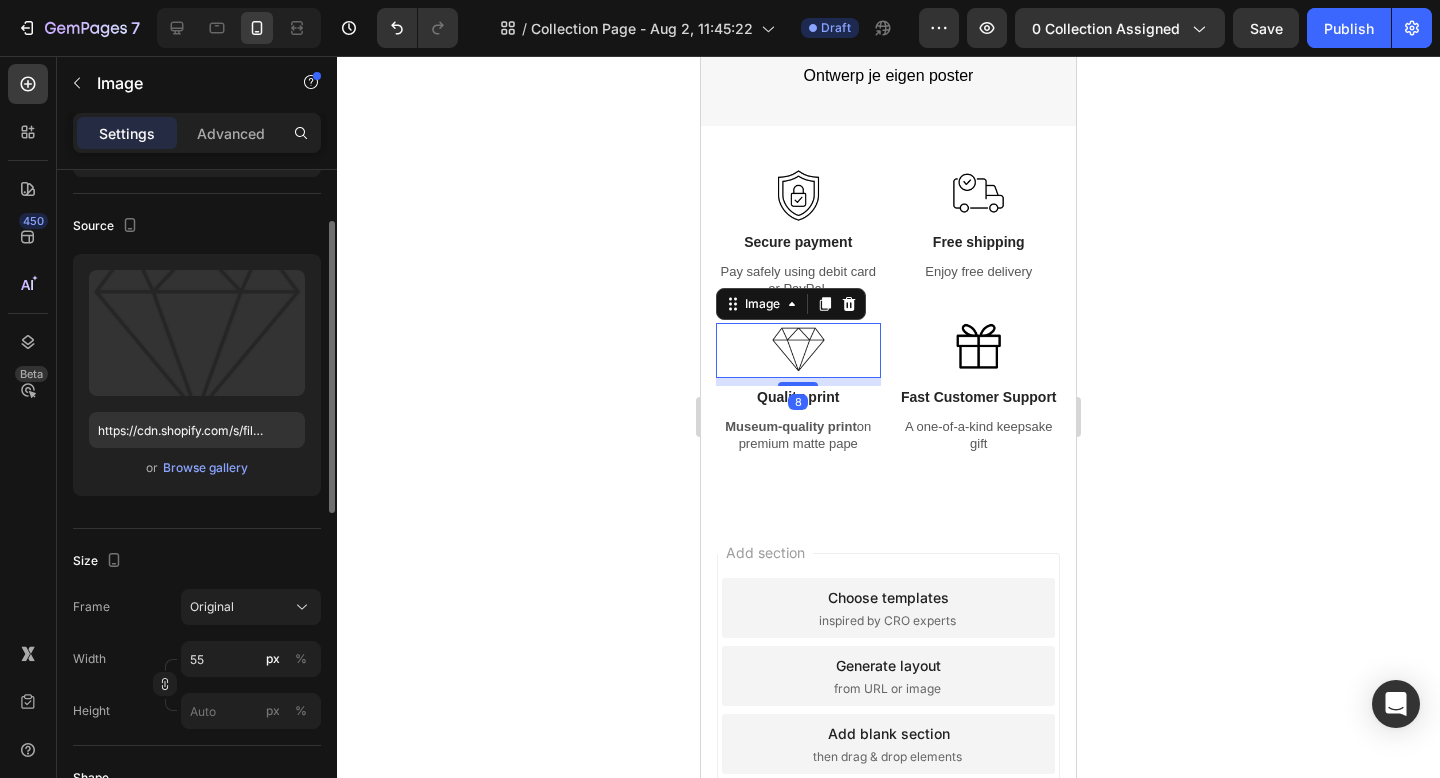 scroll, scrollTop: 118, scrollLeft: 0, axis: vertical 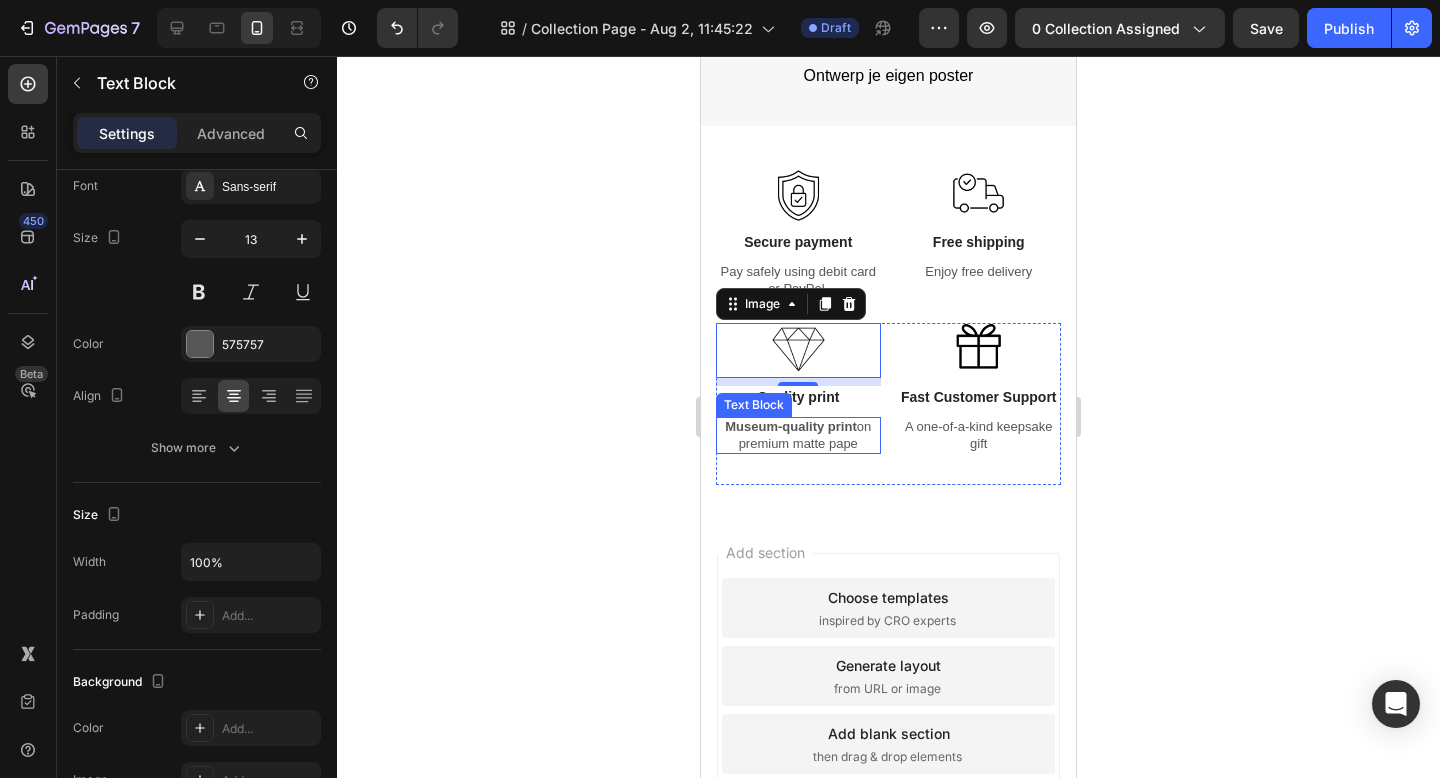 click on "Museum-quality print  on premium matte pape" at bounding box center [798, 436] 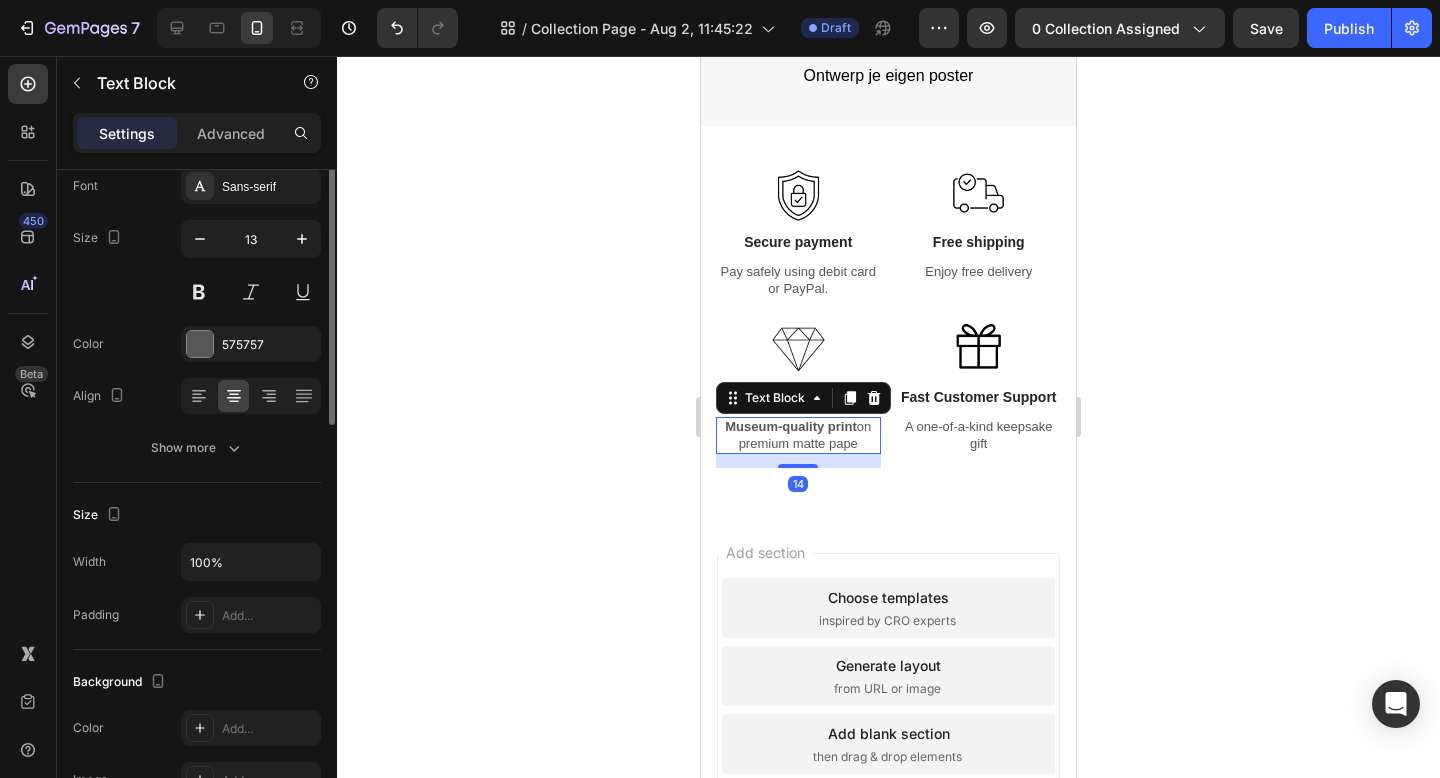 scroll, scrollTop: 0, scrollLeft: 0, axis: both 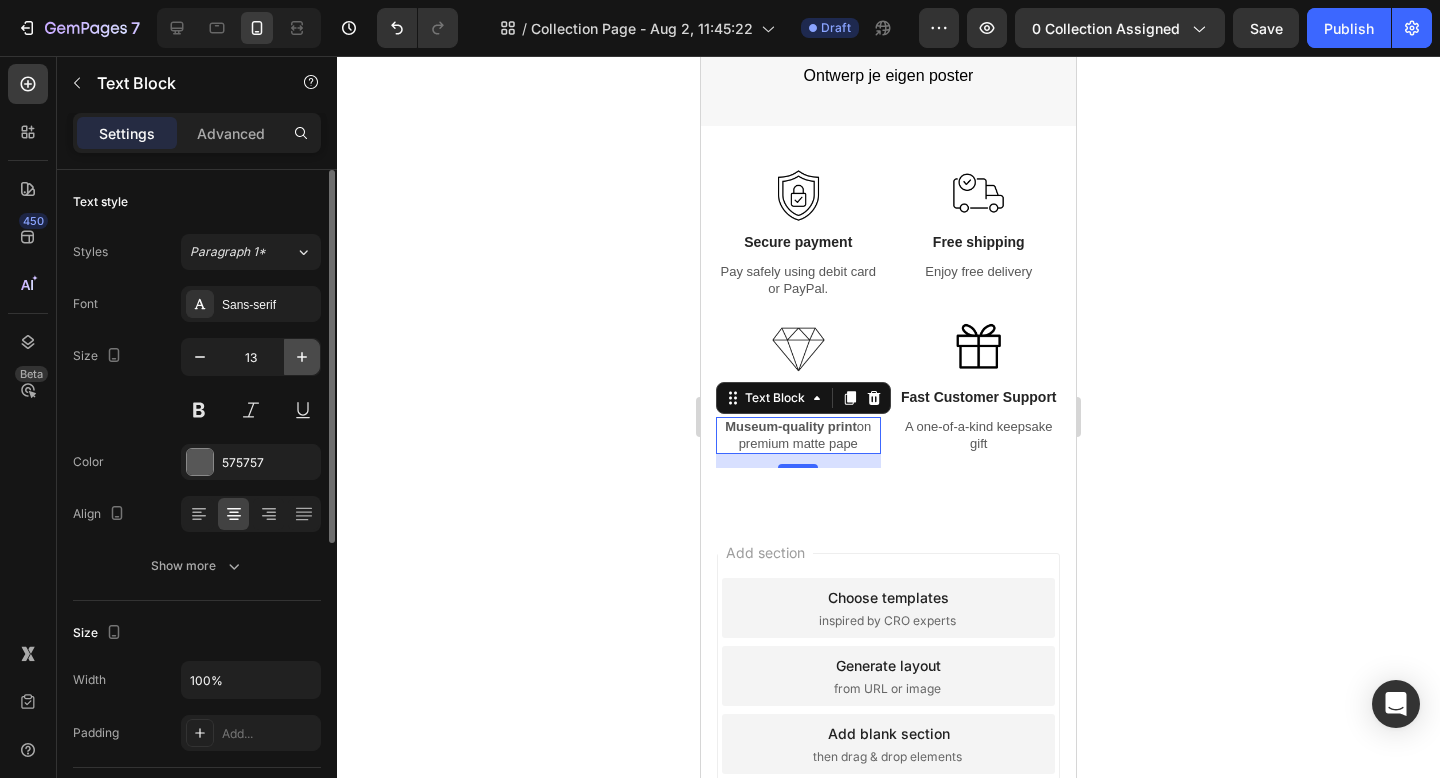 click 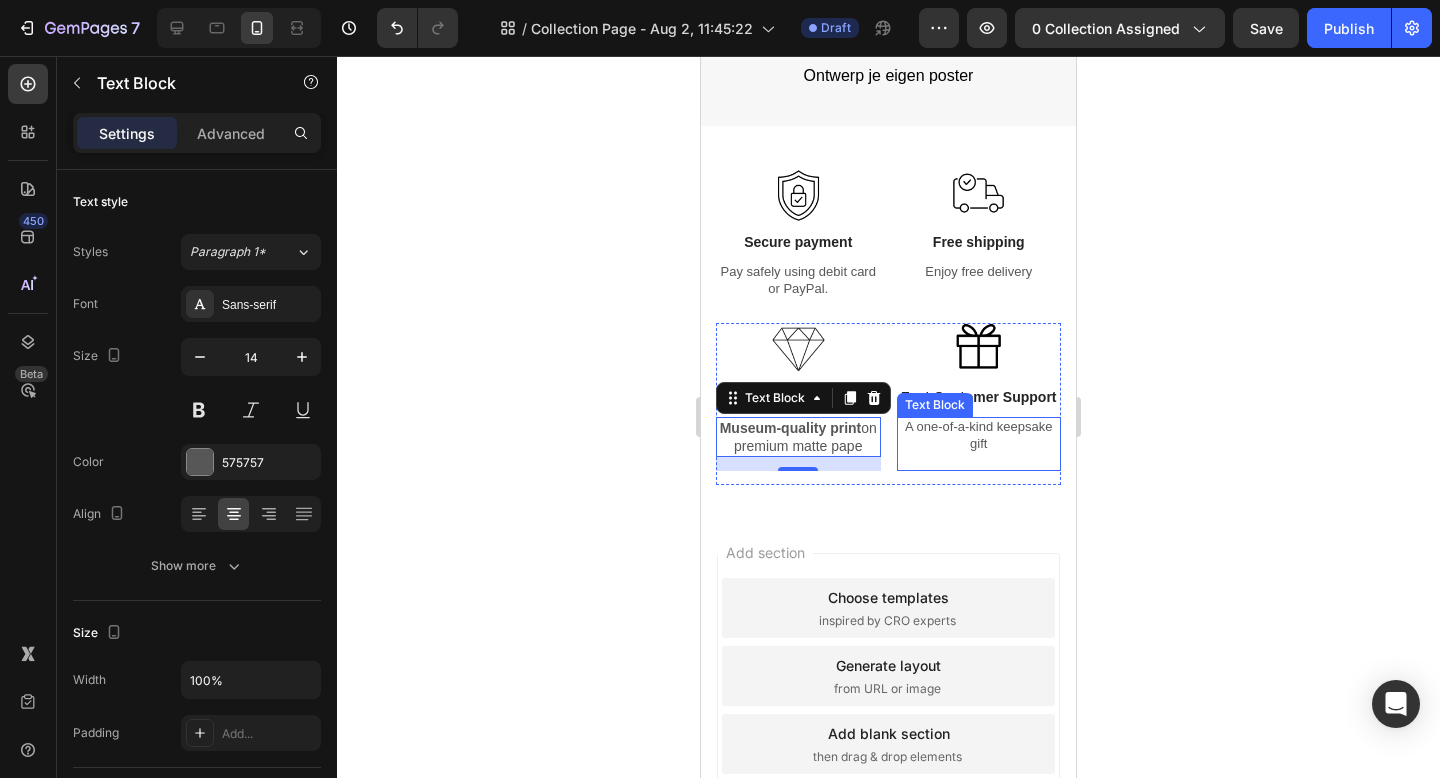 click on "A one-of-a-kind keepsake gift" at bounding box center [979, 436] 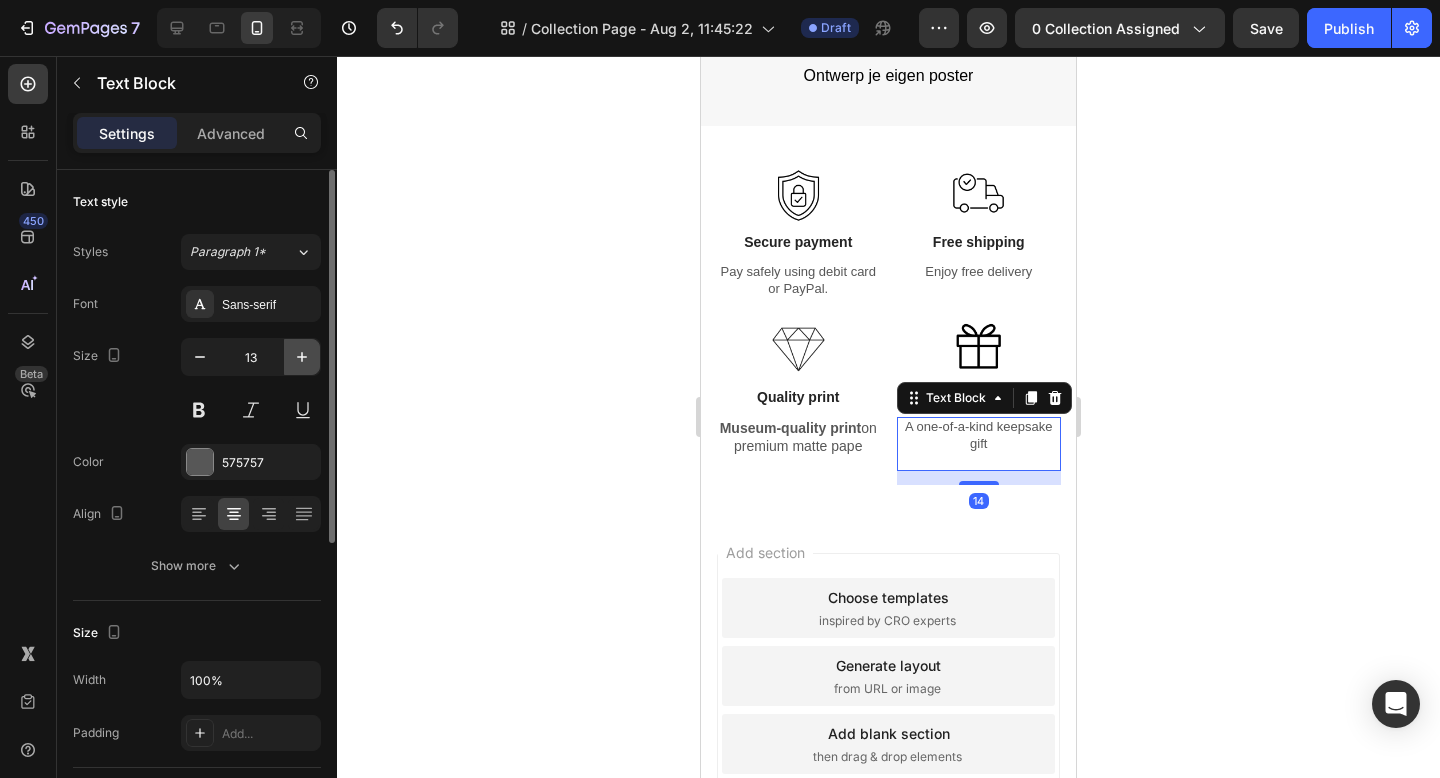 click 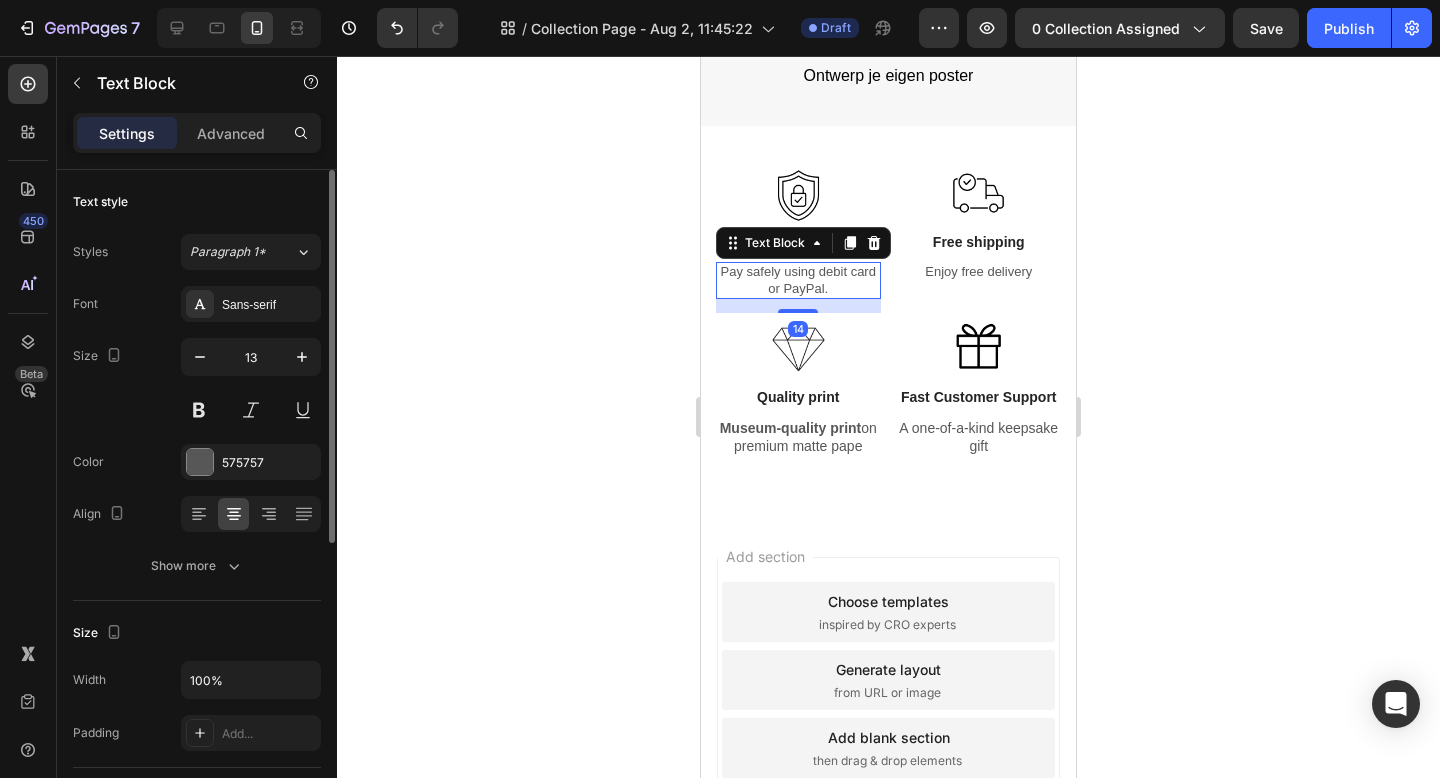 click on "Pay safely using debit card or PayPal." at bounding box center (798, 281) 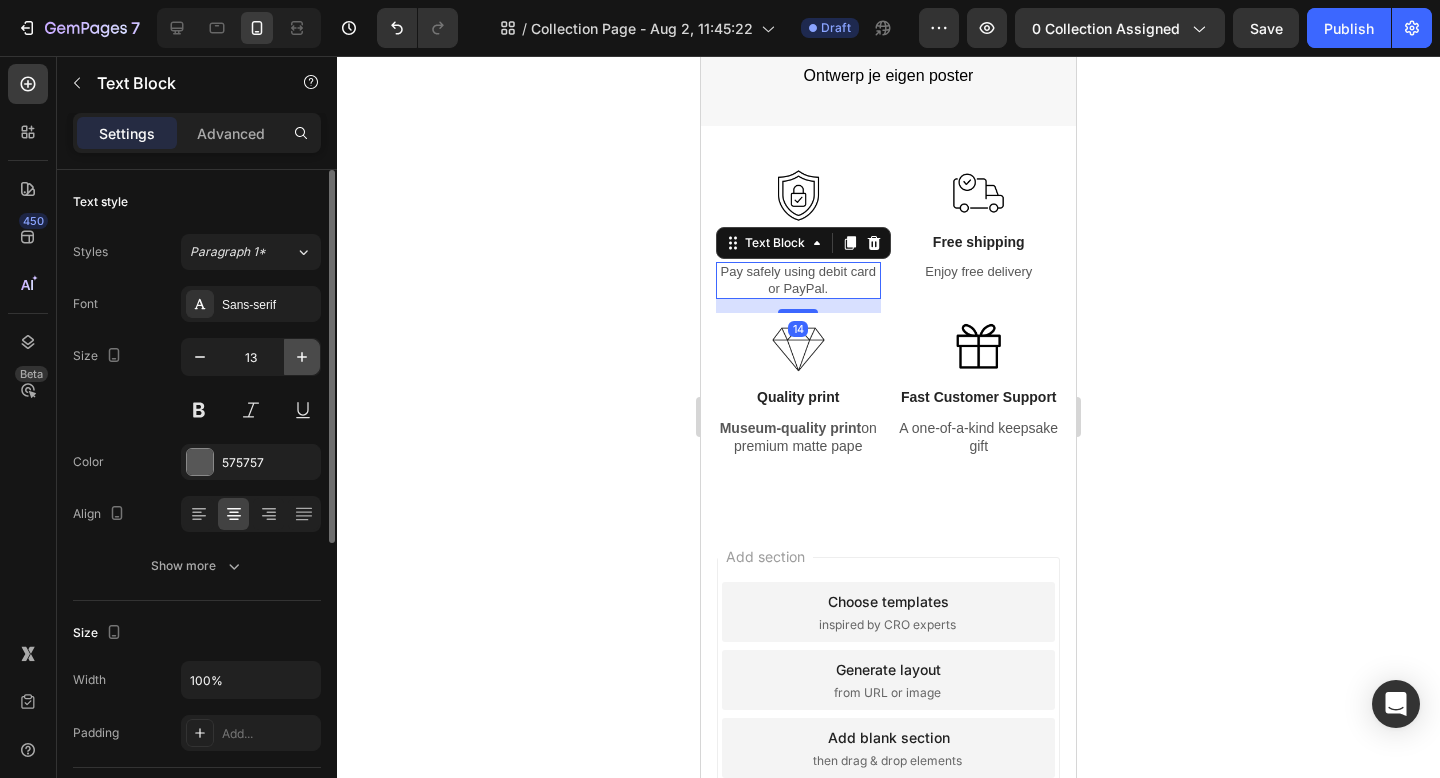 click 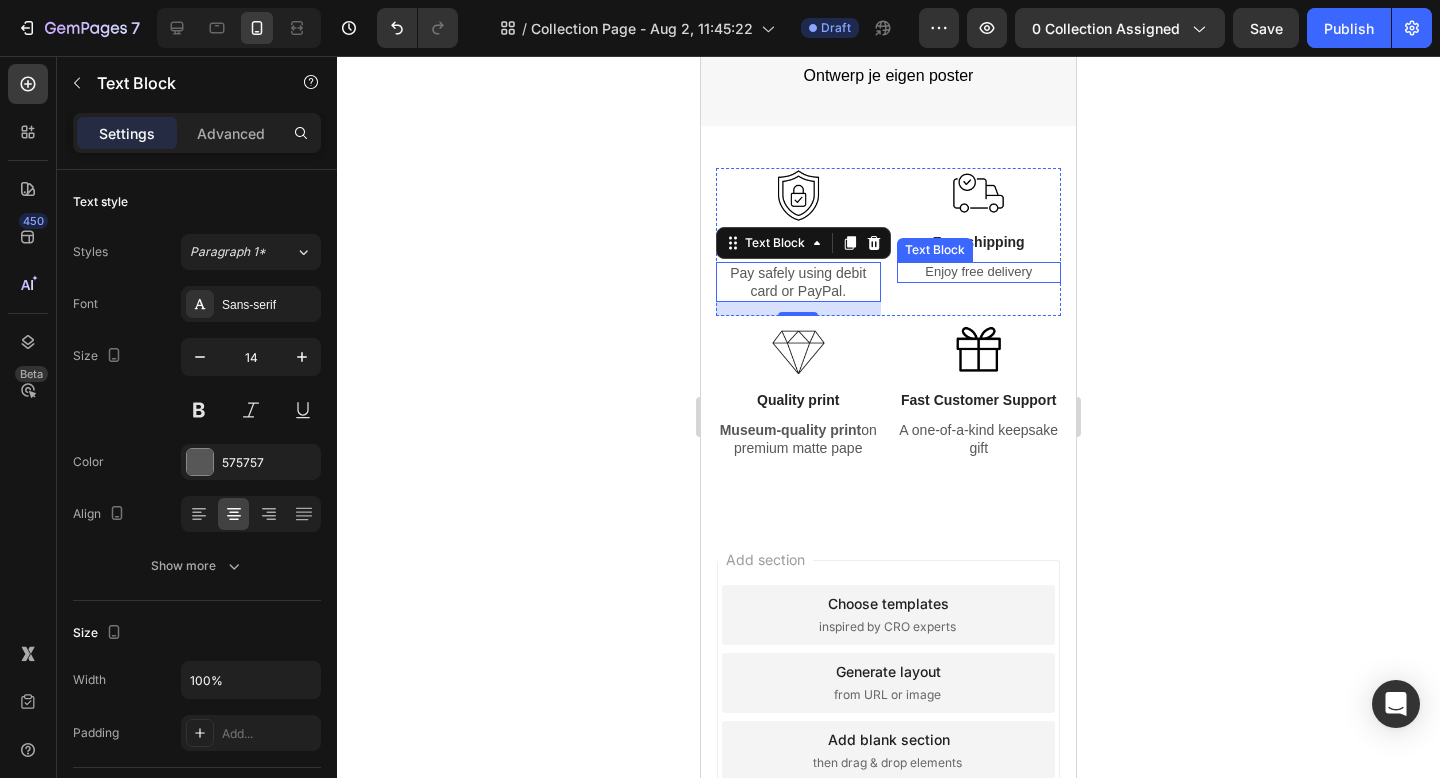 click on "Enjoy free delivery" at bounding box center [979, 272] 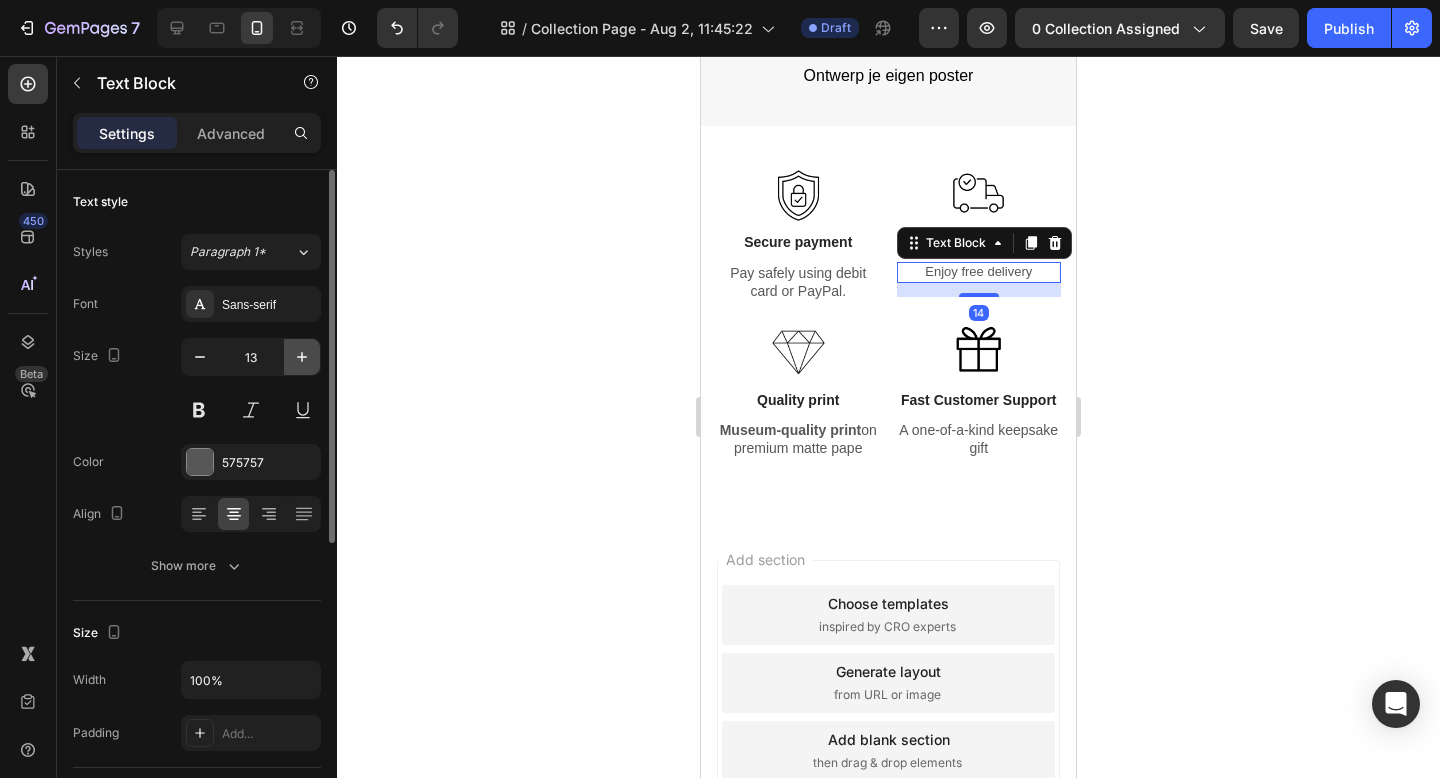 click 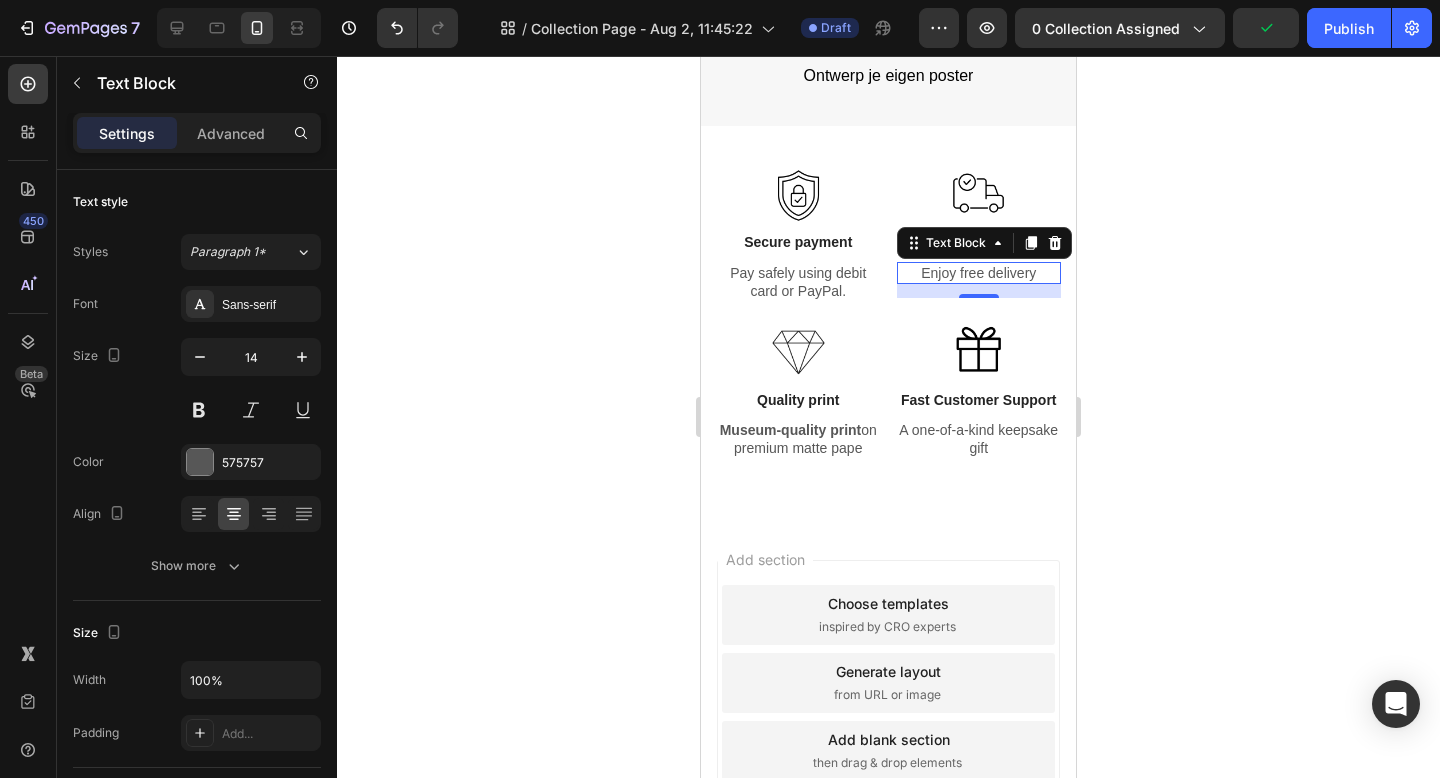 click 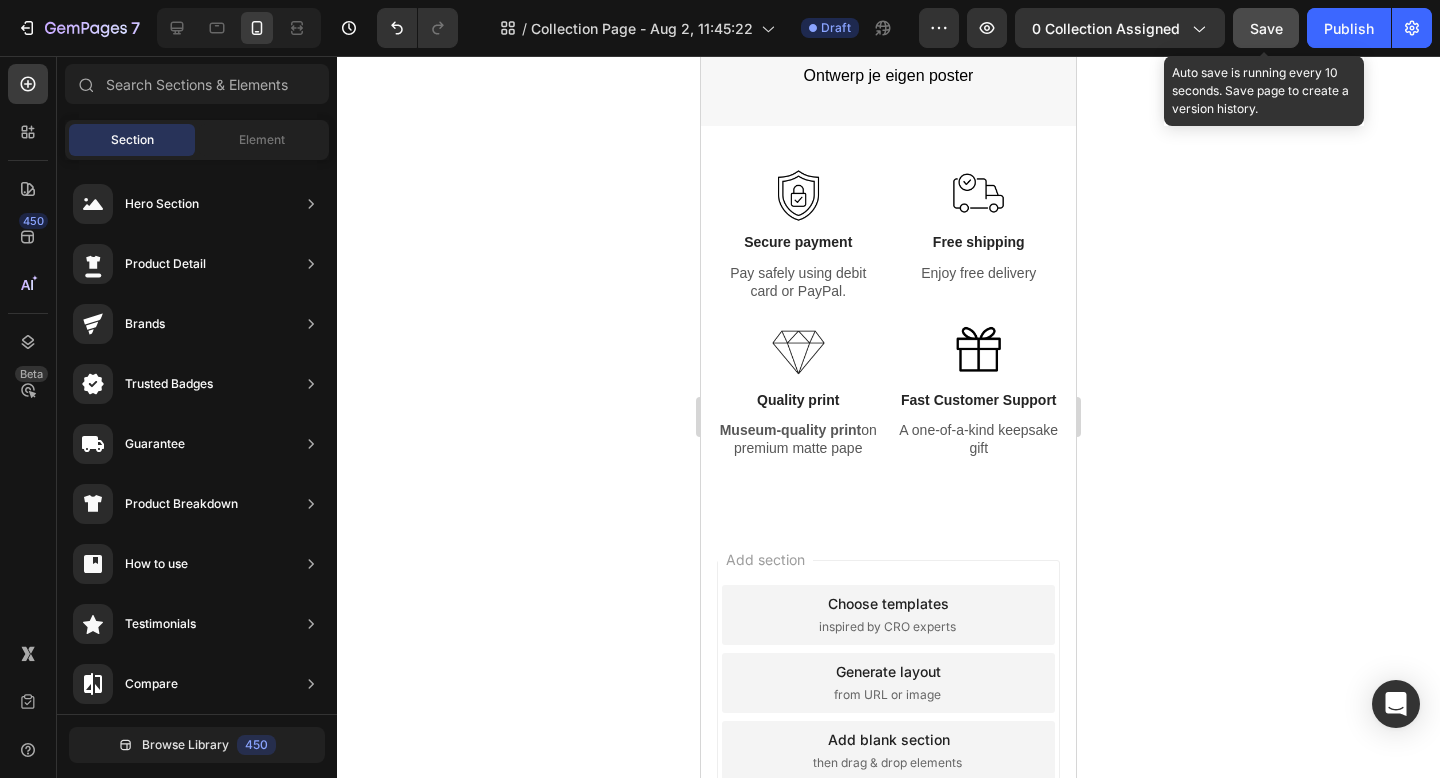 click on "Save" at bounding box center [1266, 28] 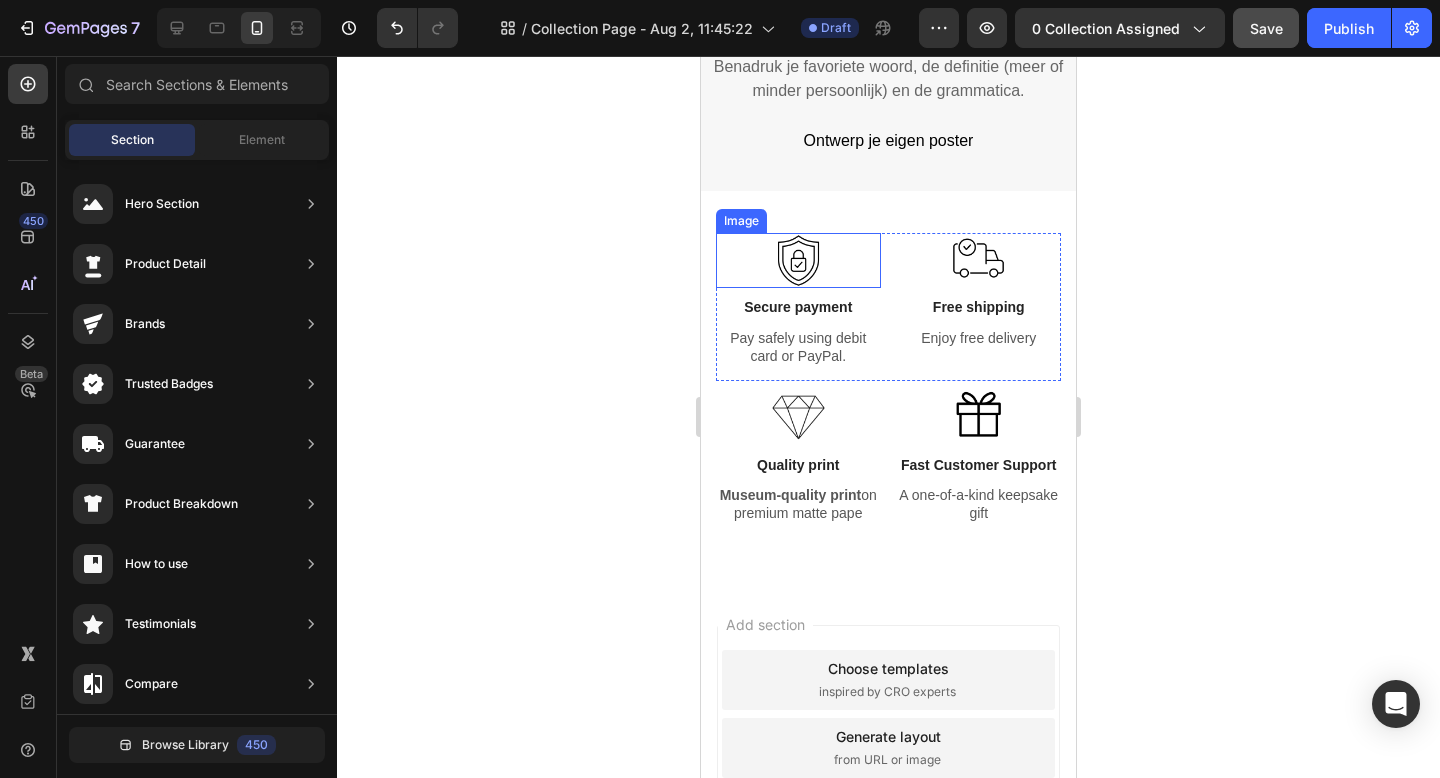scroll, scrollTop: 6525, scrollLeft: 0, axis: vertical 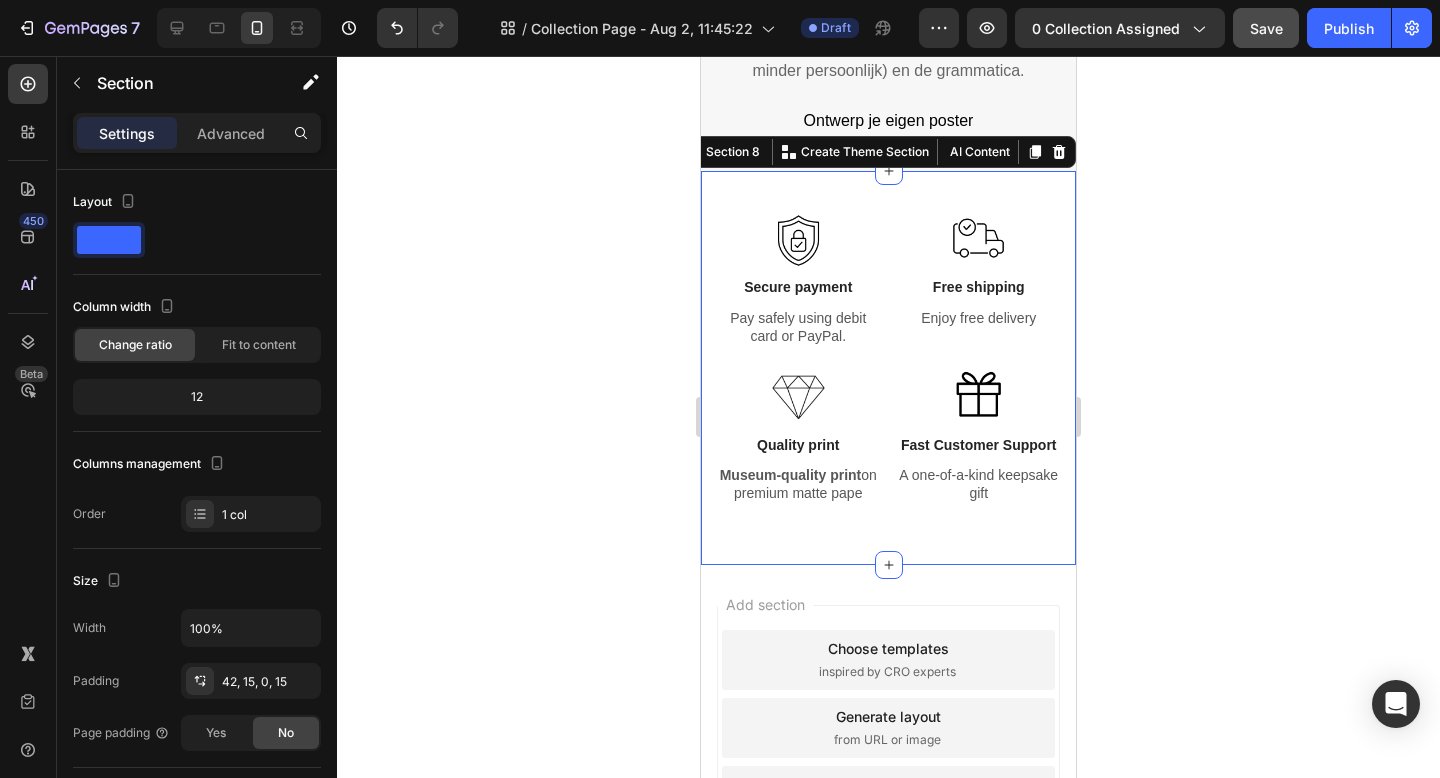 click on "Image Secure payment Text Block Pay safely using debit card or PayPal. Text Block Image Free shipping Text Block Enjoy free delivery Text Block Row Image Quality print  Text Block Museum-quality print  on premium matte pape Text Block Image Fast Customer Support Text Block A one-of-a-kind keepsake gift Text Block Row Row" at bounding box center (888, 388) 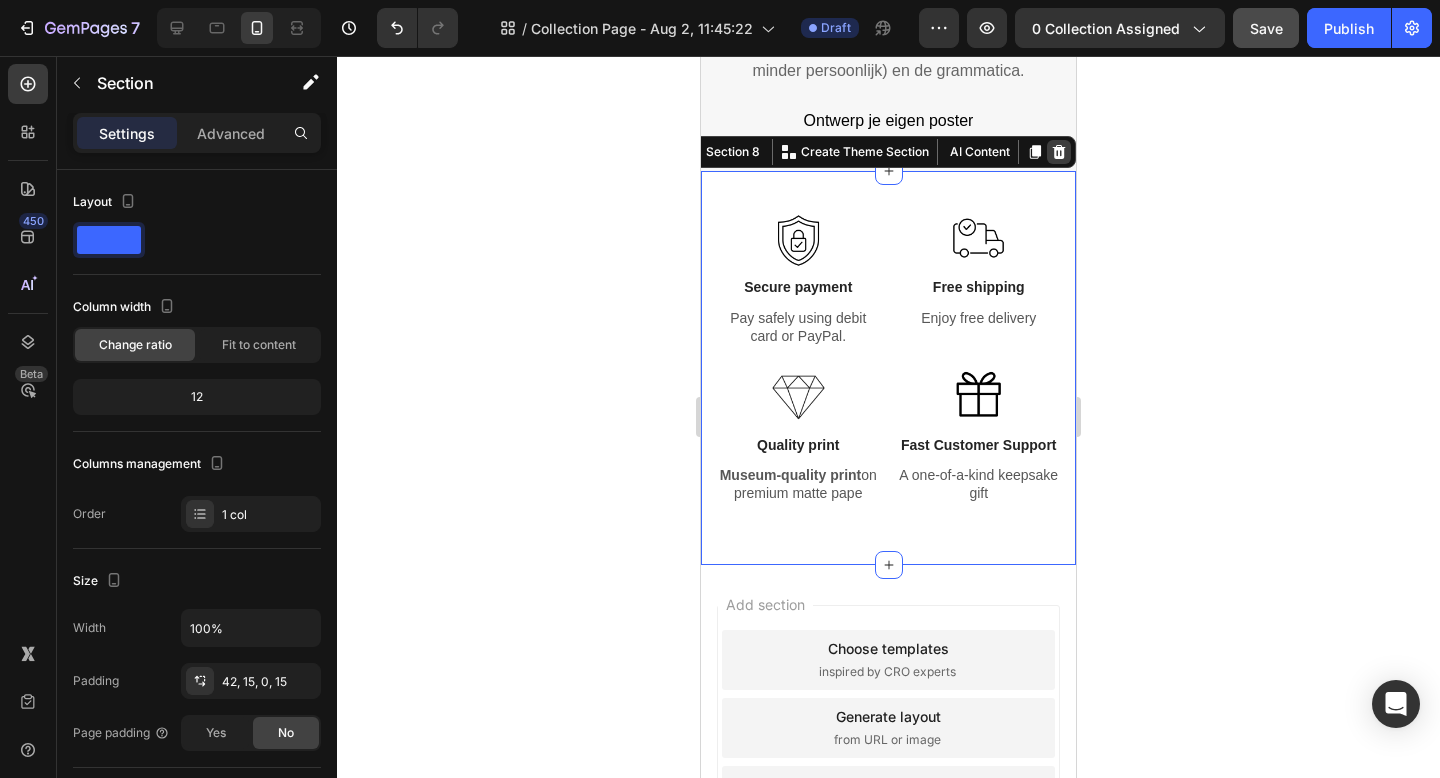 click 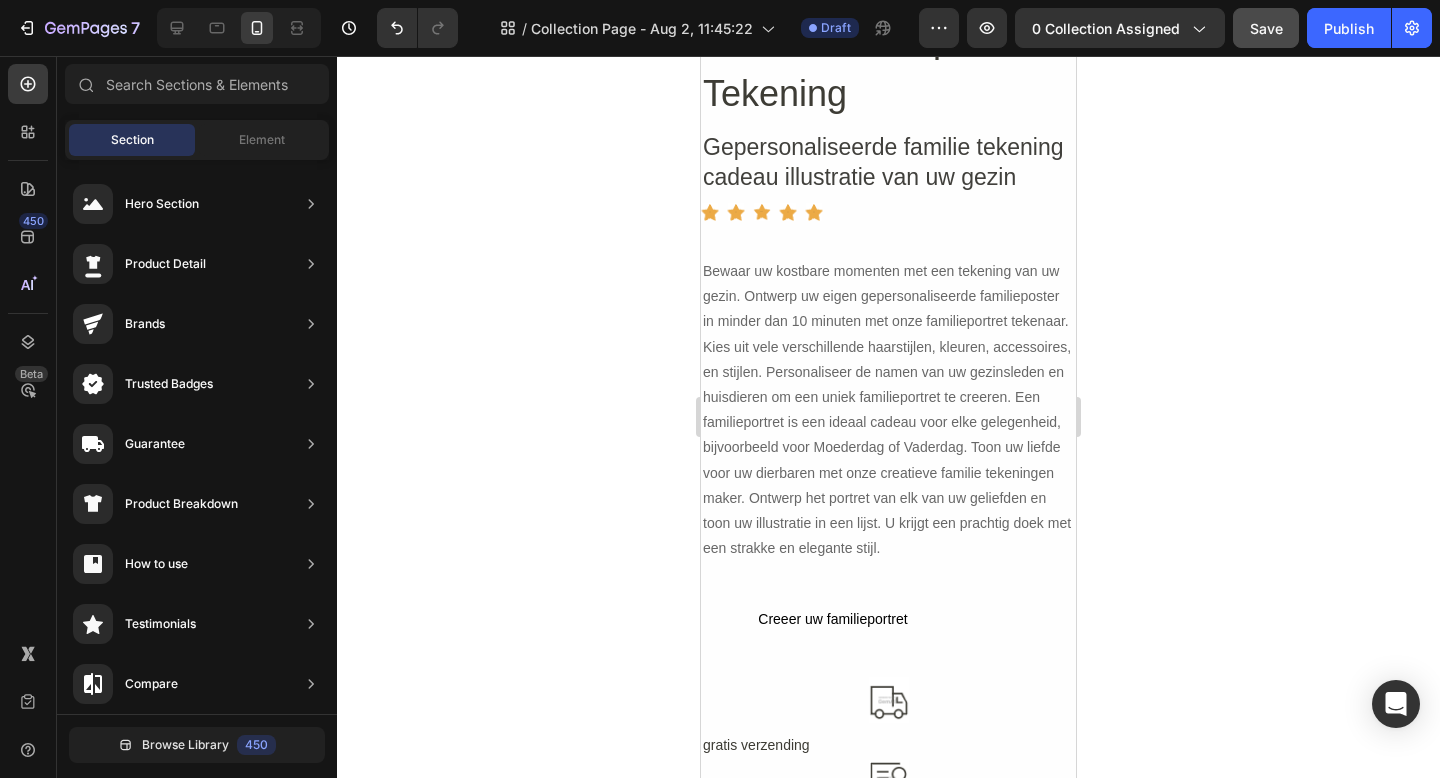 scroll, scrollTop: 642, scrollLeft: 0, axis: vertical 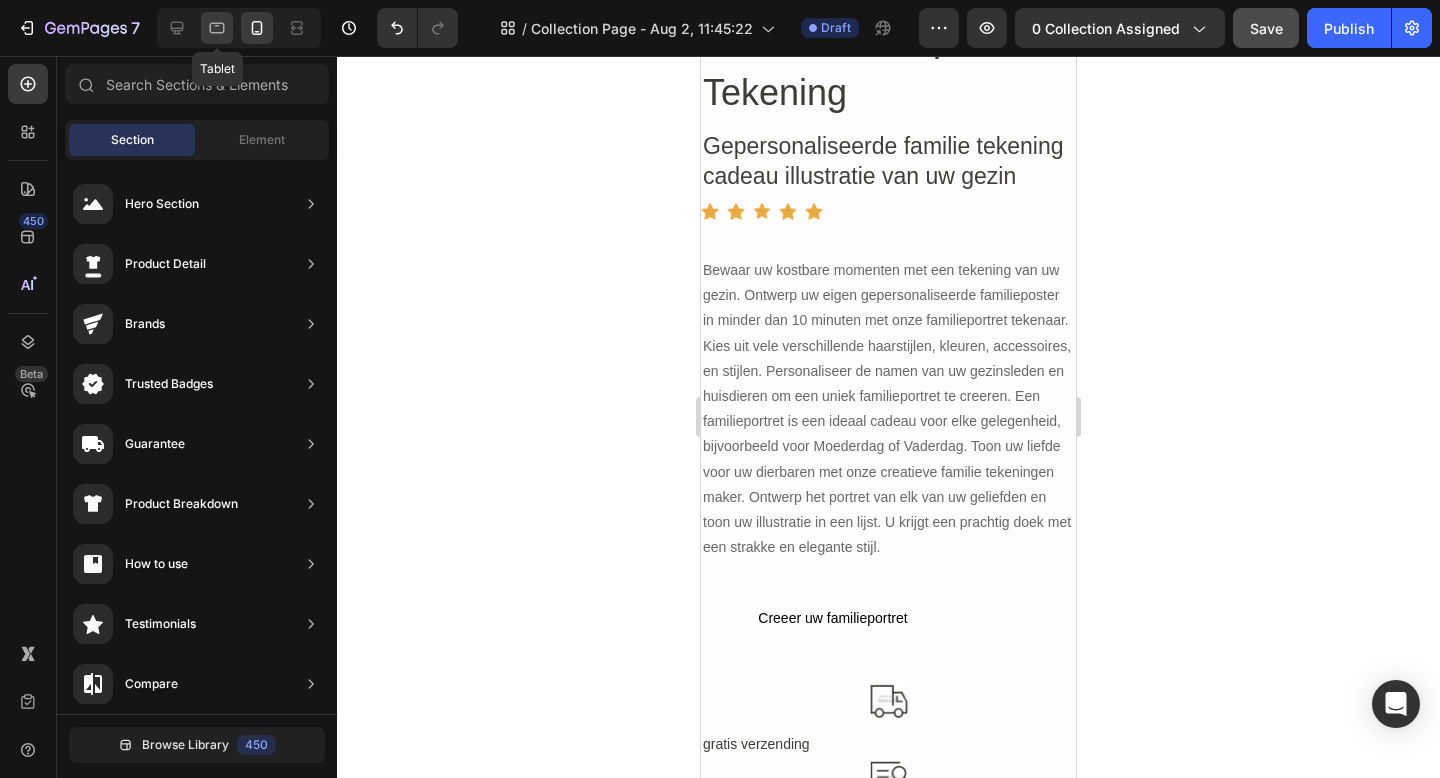 click 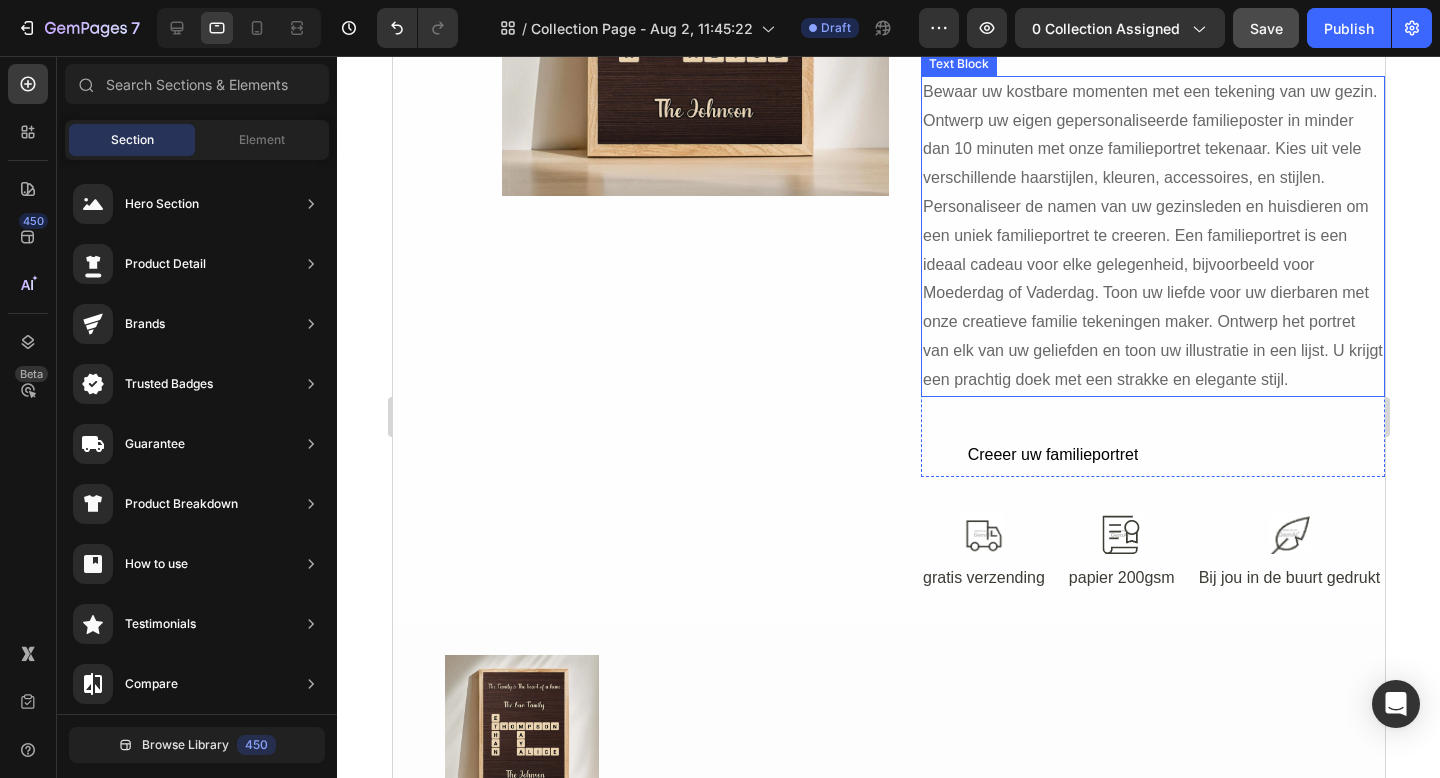 scroll, scrollTop: 395, scrollLeft: 0, axis: vertical 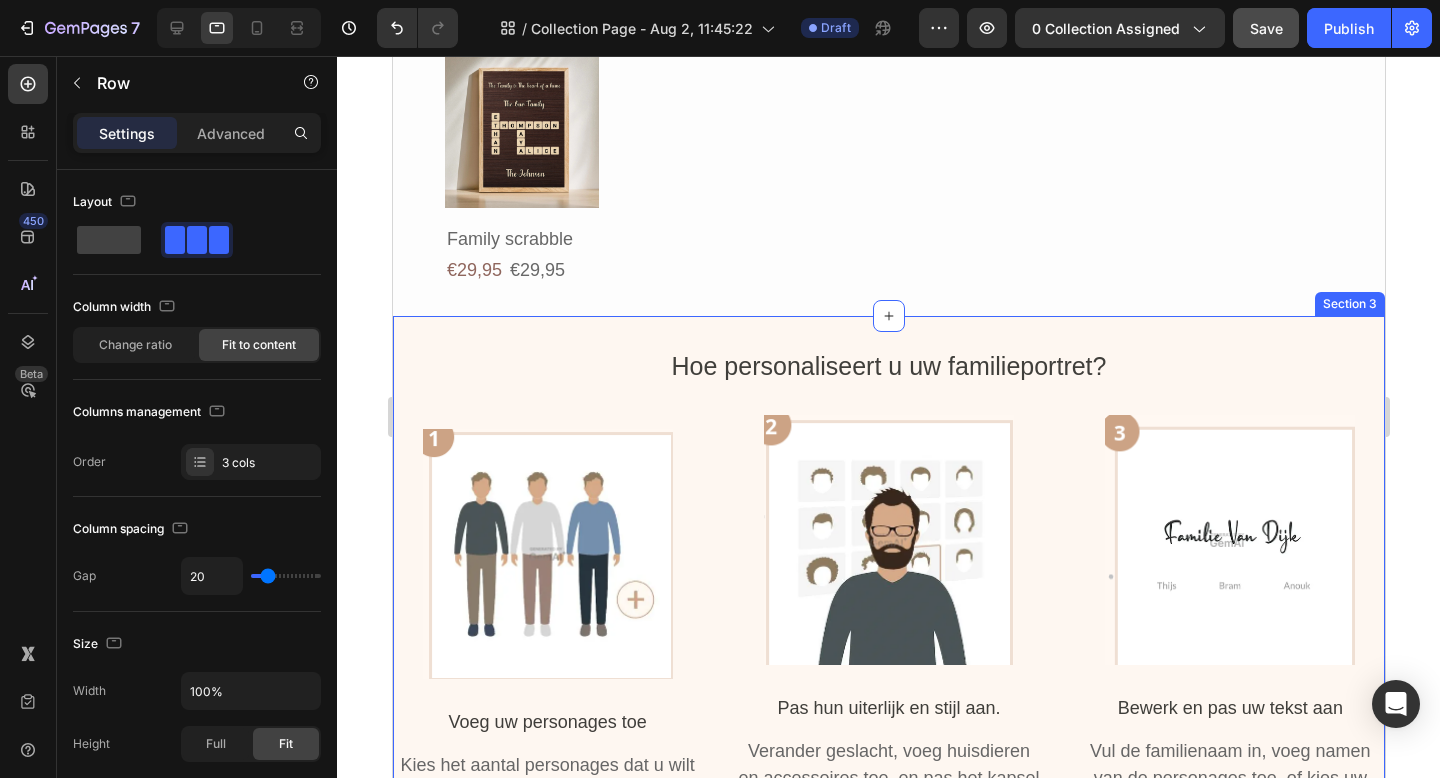 click on "Hoe personaliseert u uw familieportret? Heading Image Voeg uw personages toe Text Block Kies het aantal personages dat u wilt weergeven op uw familieportret. Text Block Image Pas hun uiterlijk en stijl aan. Text Block Verander geslacht, voeg huisdieren en accessoires toe, en pas het kapsel en de kleur aan.. Text Block Image Bewerk en pas uw tekst aan Text Block Vul de familienaam in, voeg namen van de personages toe, of kies uw eigen tekst. Text Block Row Creeer uw familieportret Button Row Row Section 3" at bounding box center [888, 619] 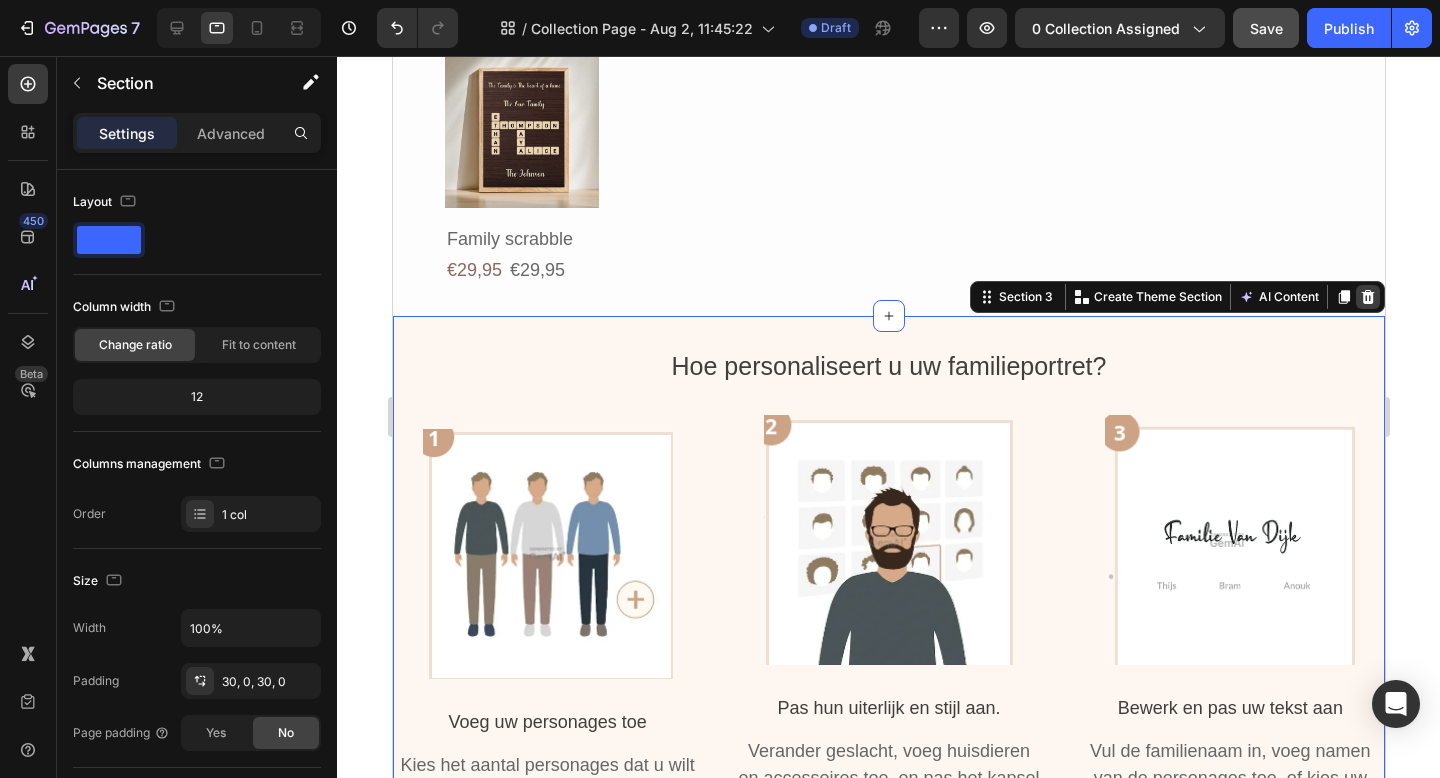 click 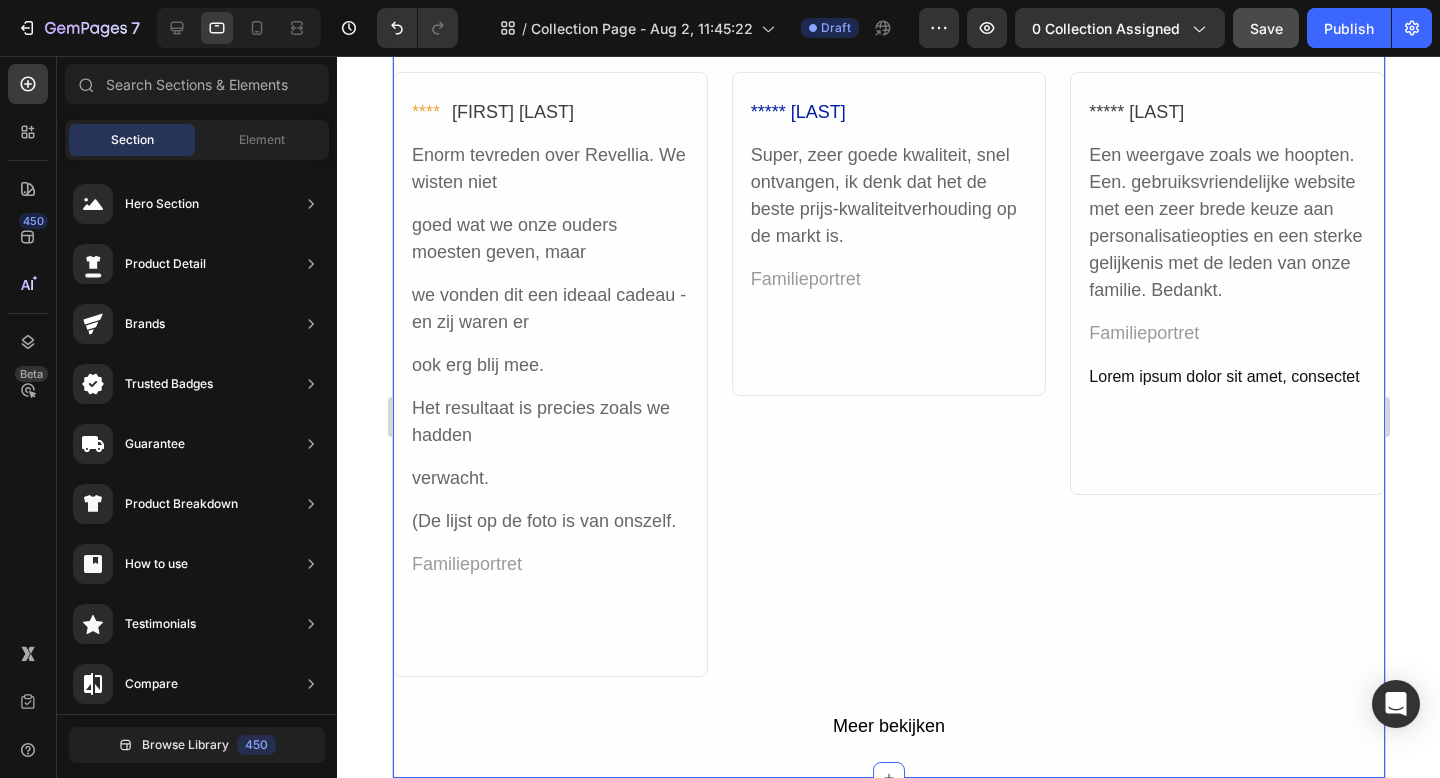scroll, scrollTop: 1395, scrollLeft: 0, axis: vertical 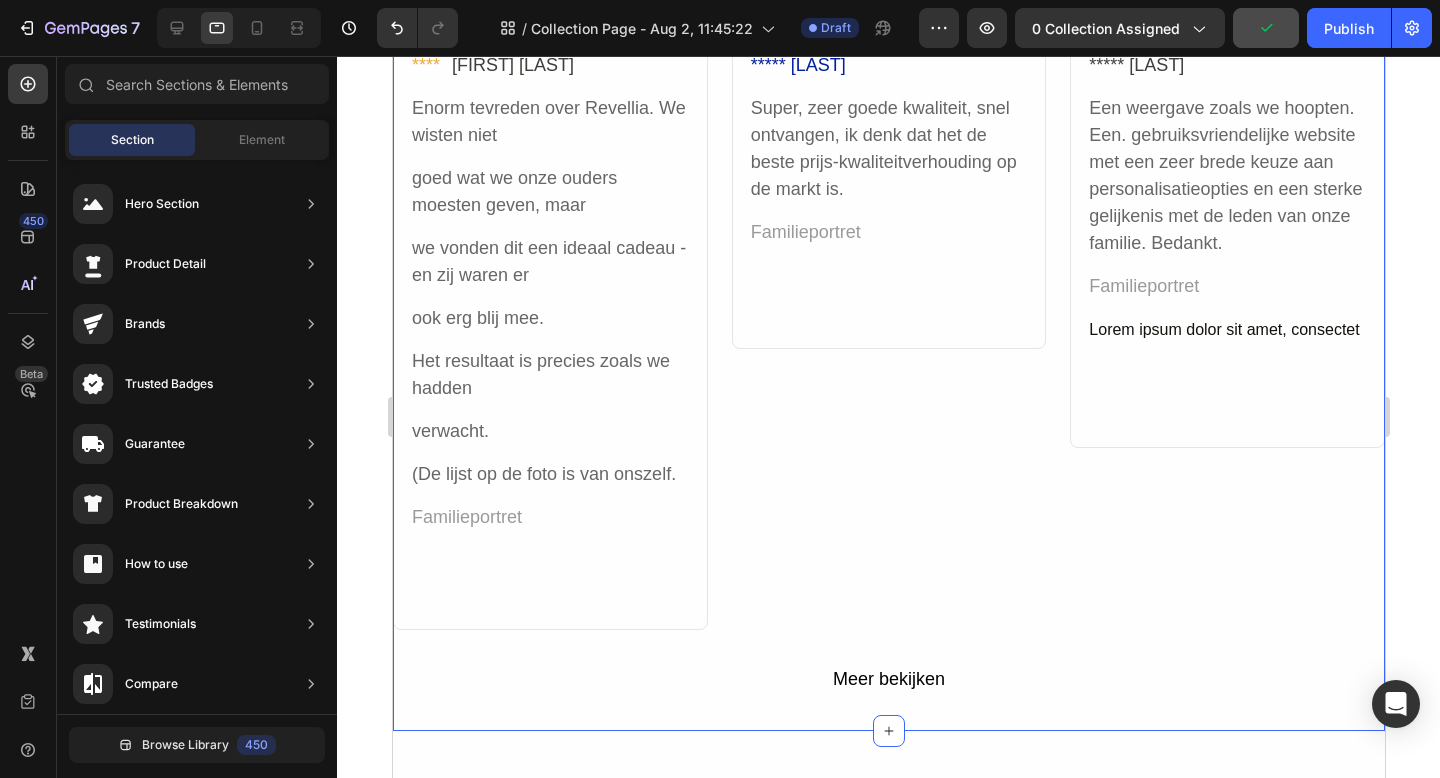 click on "Bekijk alle beoordelingen. Text Block ***** MarionP. Text Block Een weergave zoals we hoopten. Een. gebruiksvriendelijke website met een zeer brede keuze aan personalisatieopties en een sterke gelijkenis met de leden van onze familie. Bedankt. Text Block Familieportret Text Block Lorem ipsum dolor sit amet, consectet Text Block Row" at bounding box center [1226, 284] 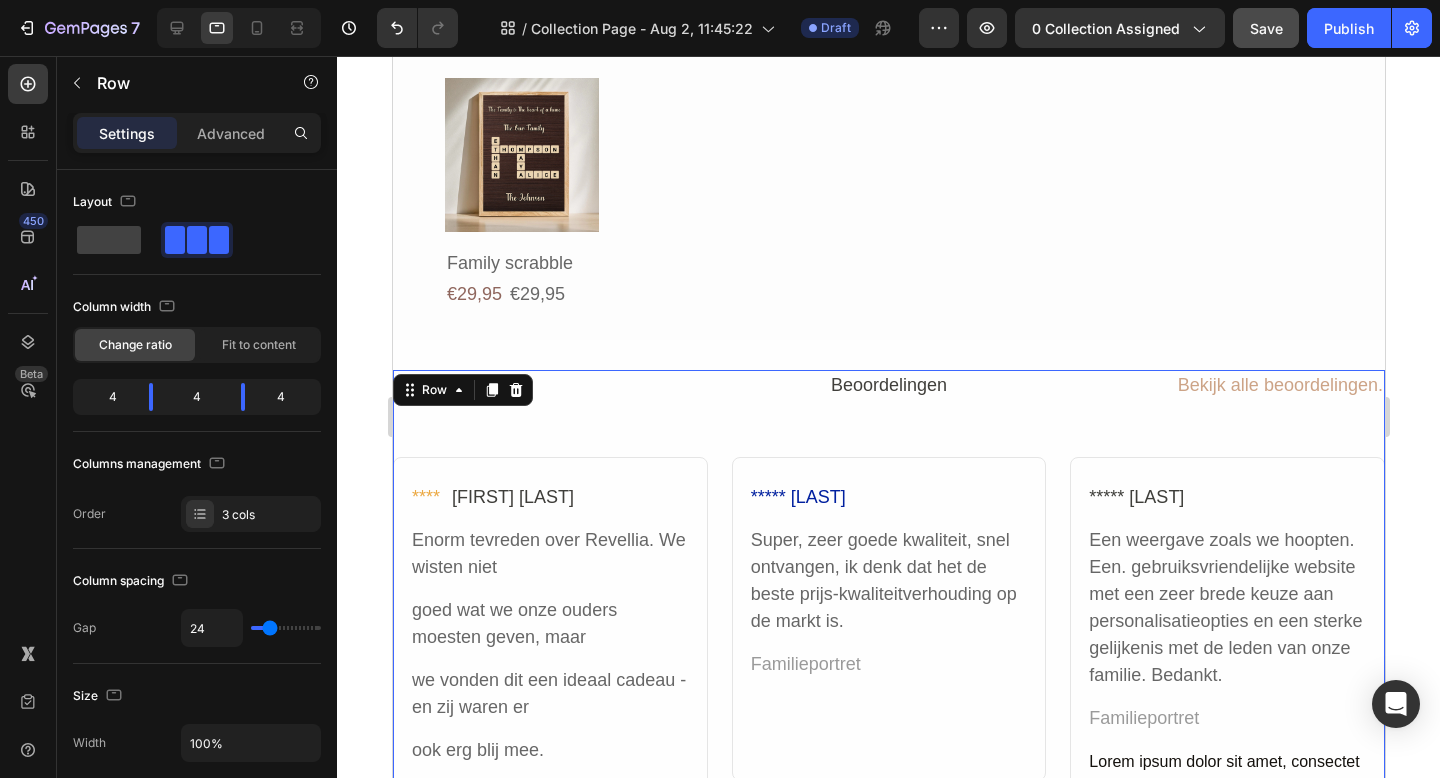 scroll, scrollTop: 959, scrollLeft: 0, axis: vertical 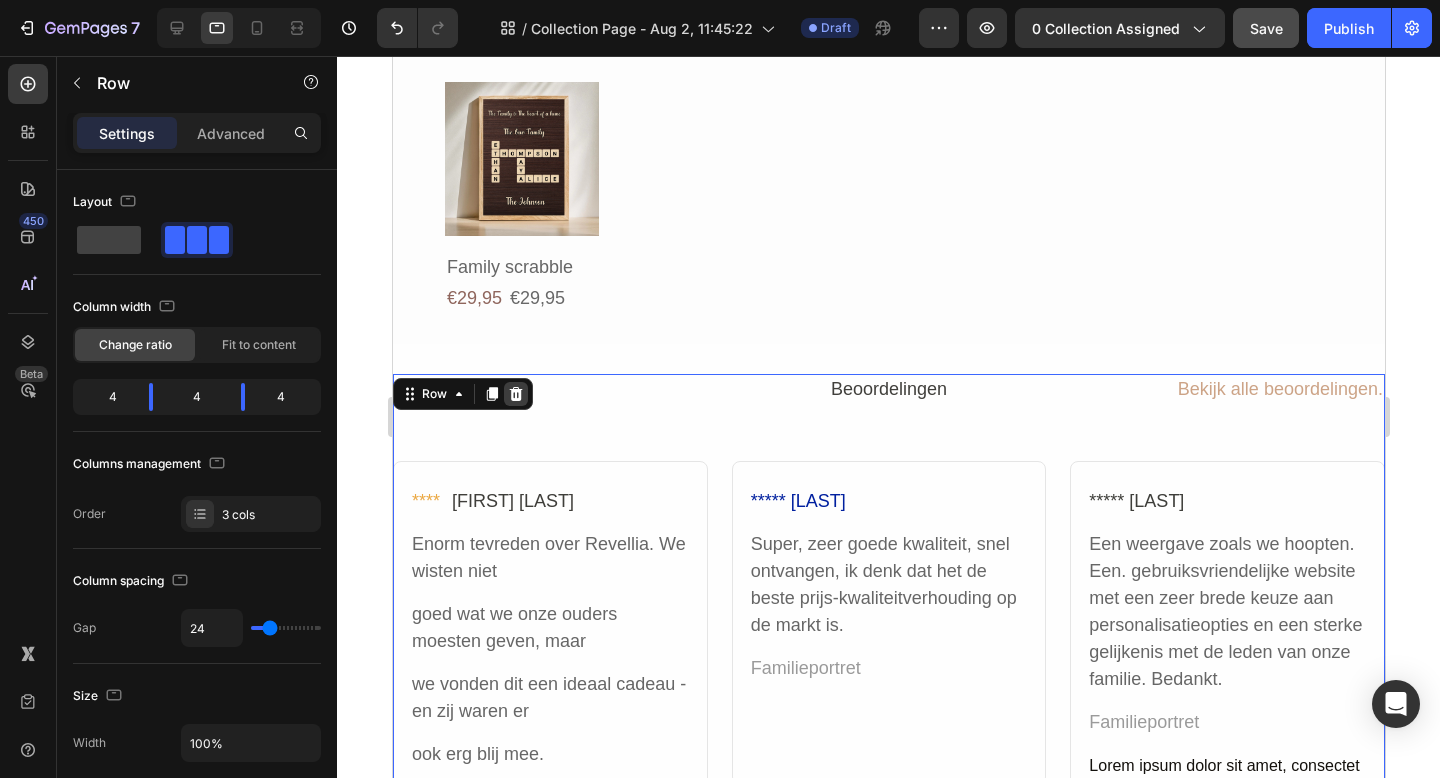 click 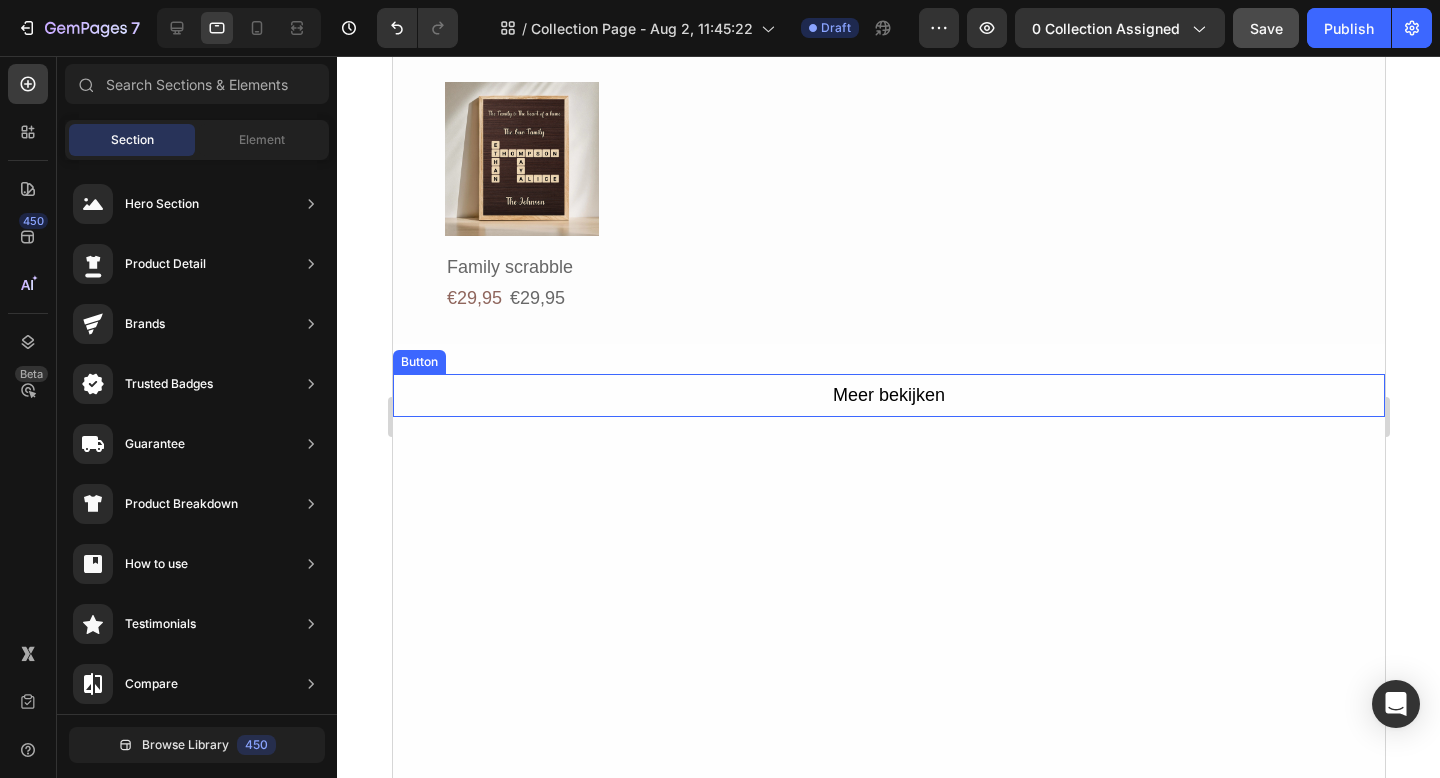click on "Meer bekijken Button" at bounding box center (888, 395) 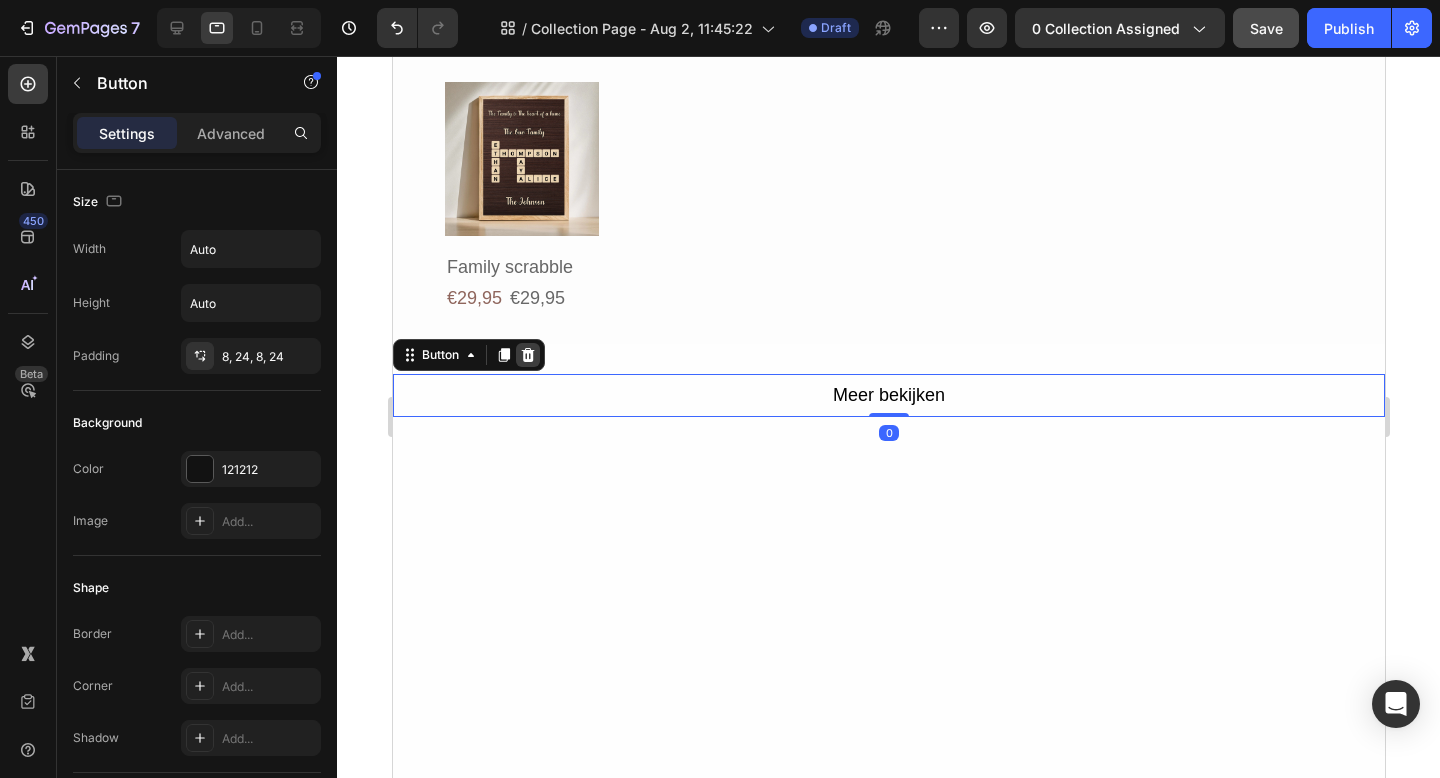 click 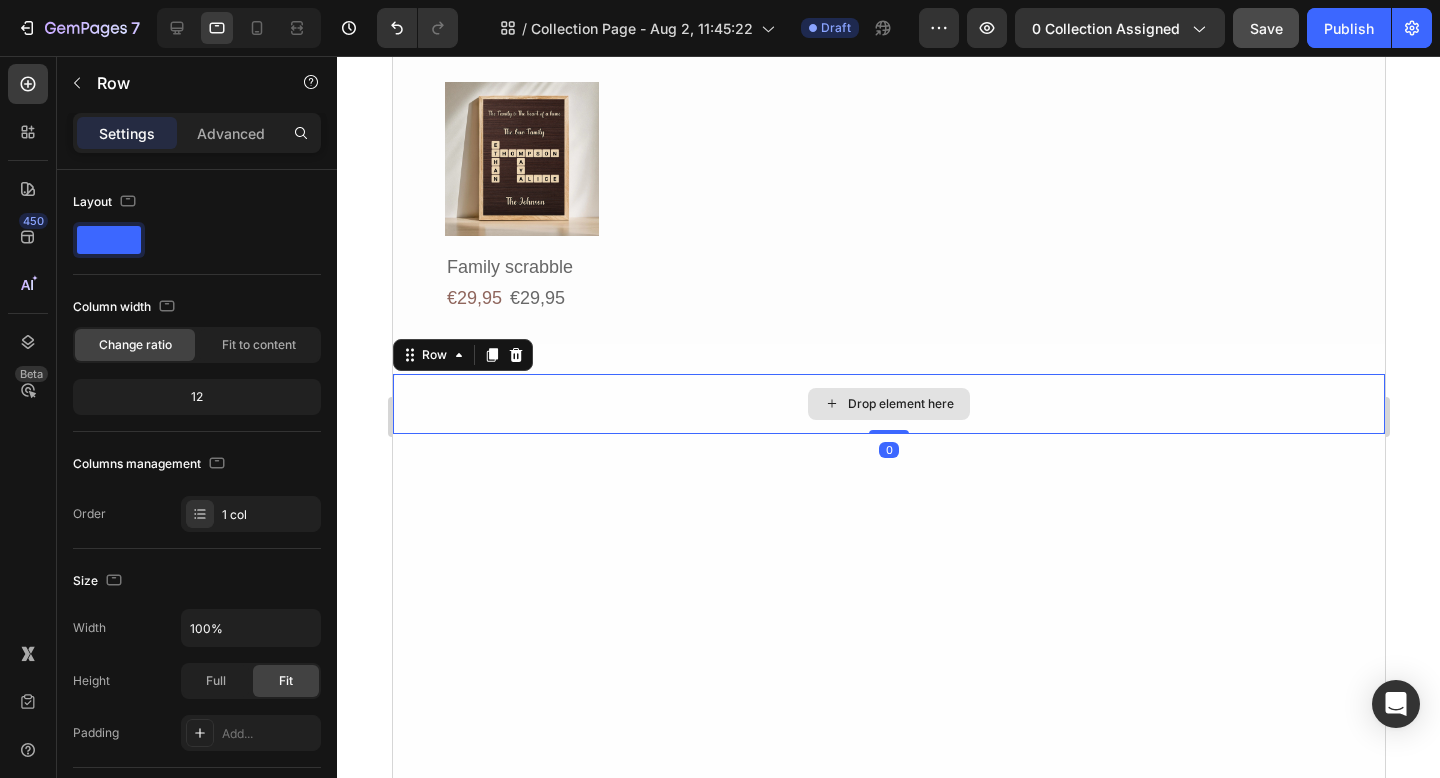 click on "Drop element here" at bounding box center [888, 404] 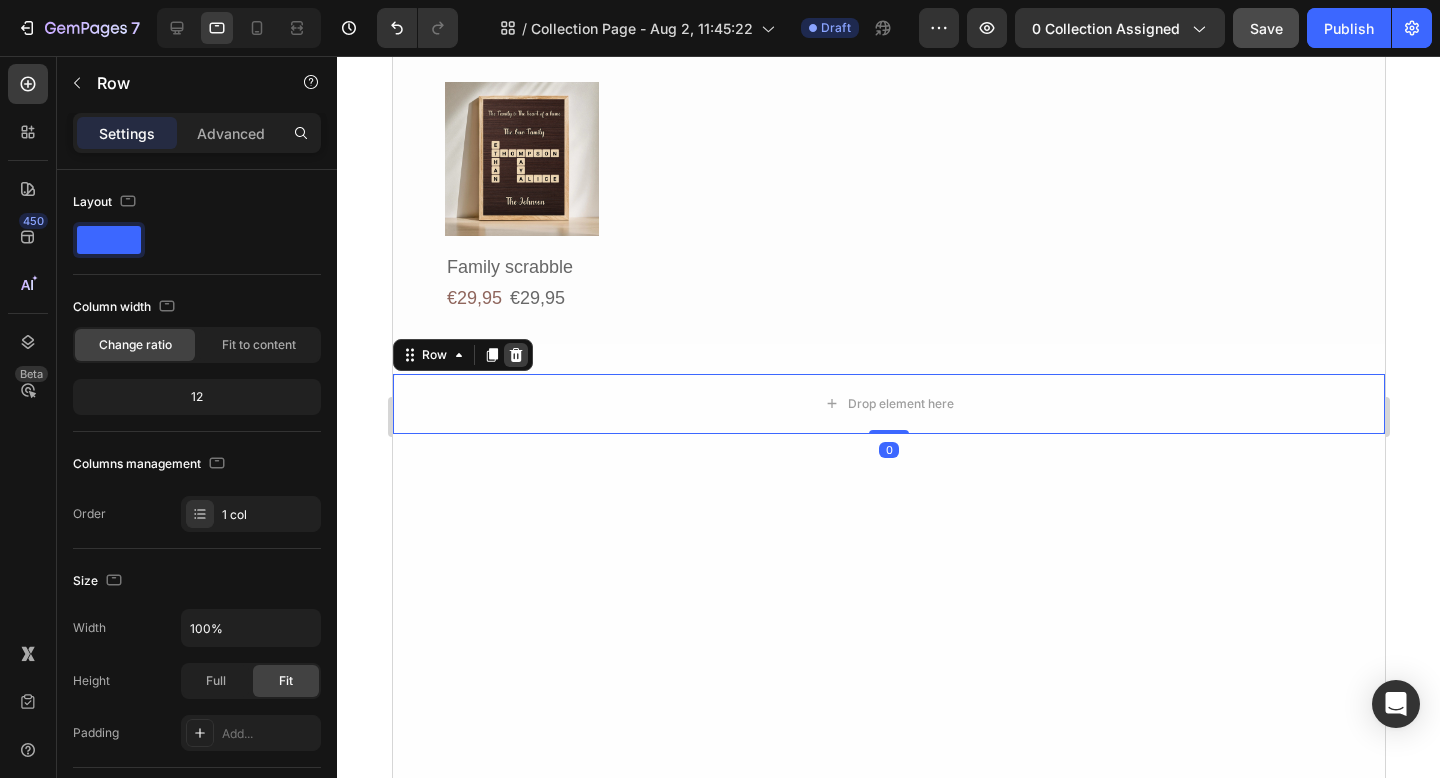 click 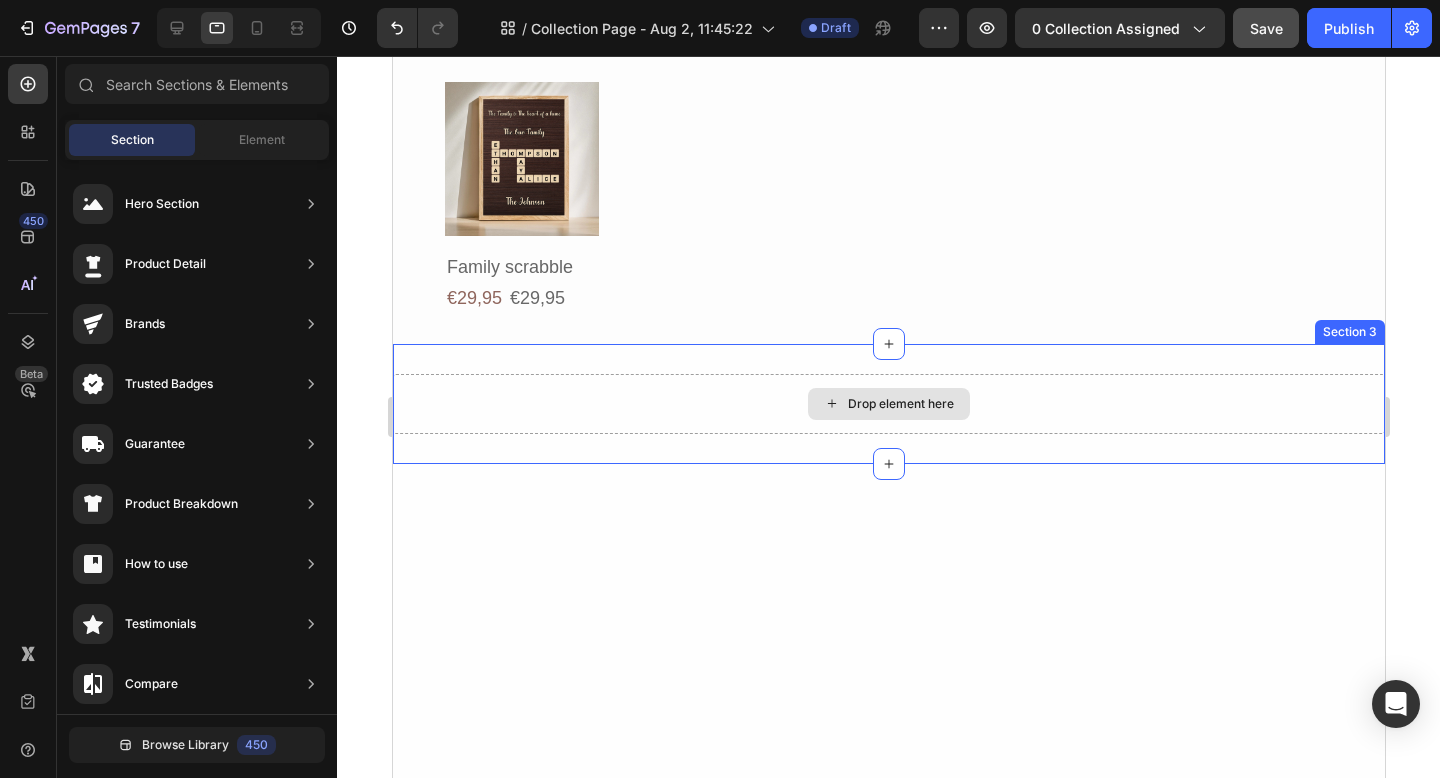 click on "Drop element here" at bounding box center [888, 404] 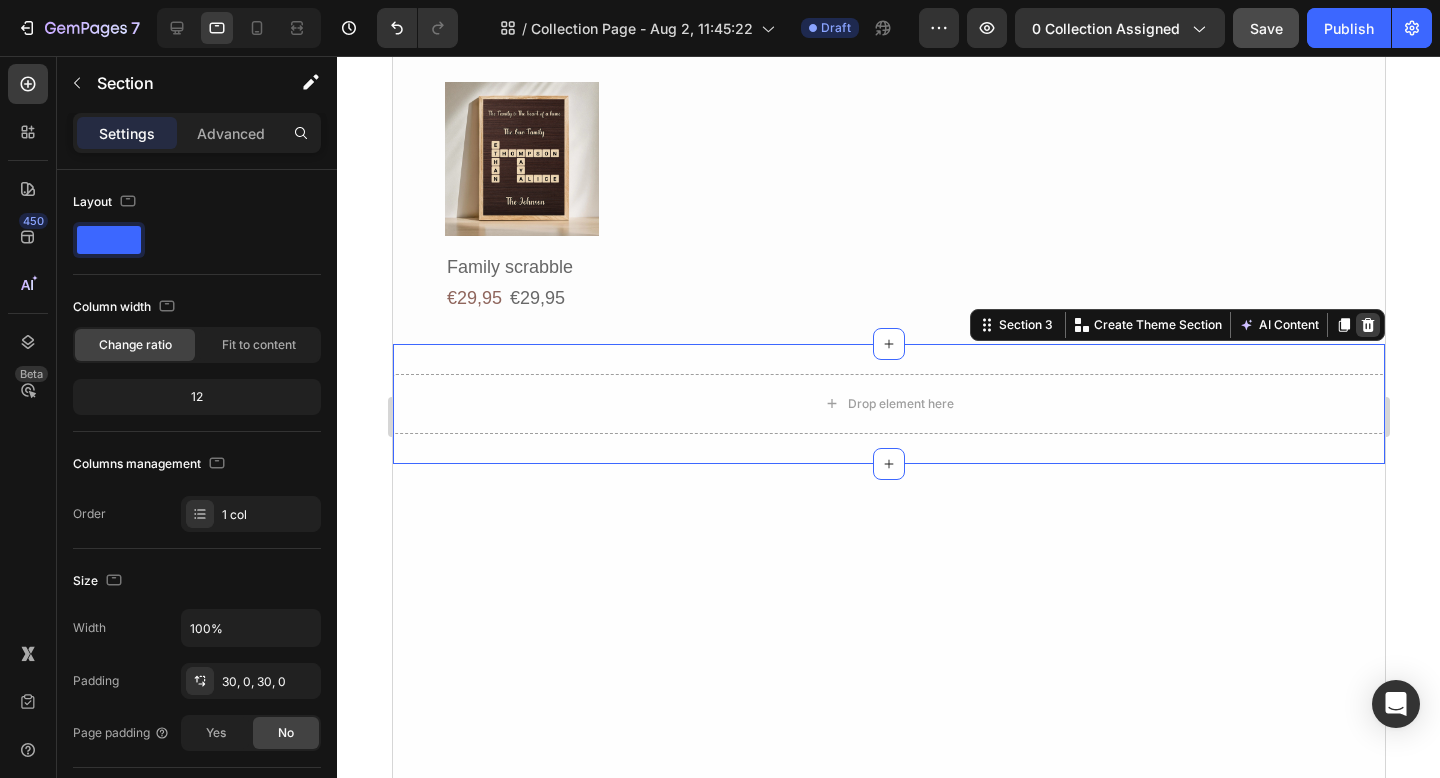 click at bounding box center (1367, 325) 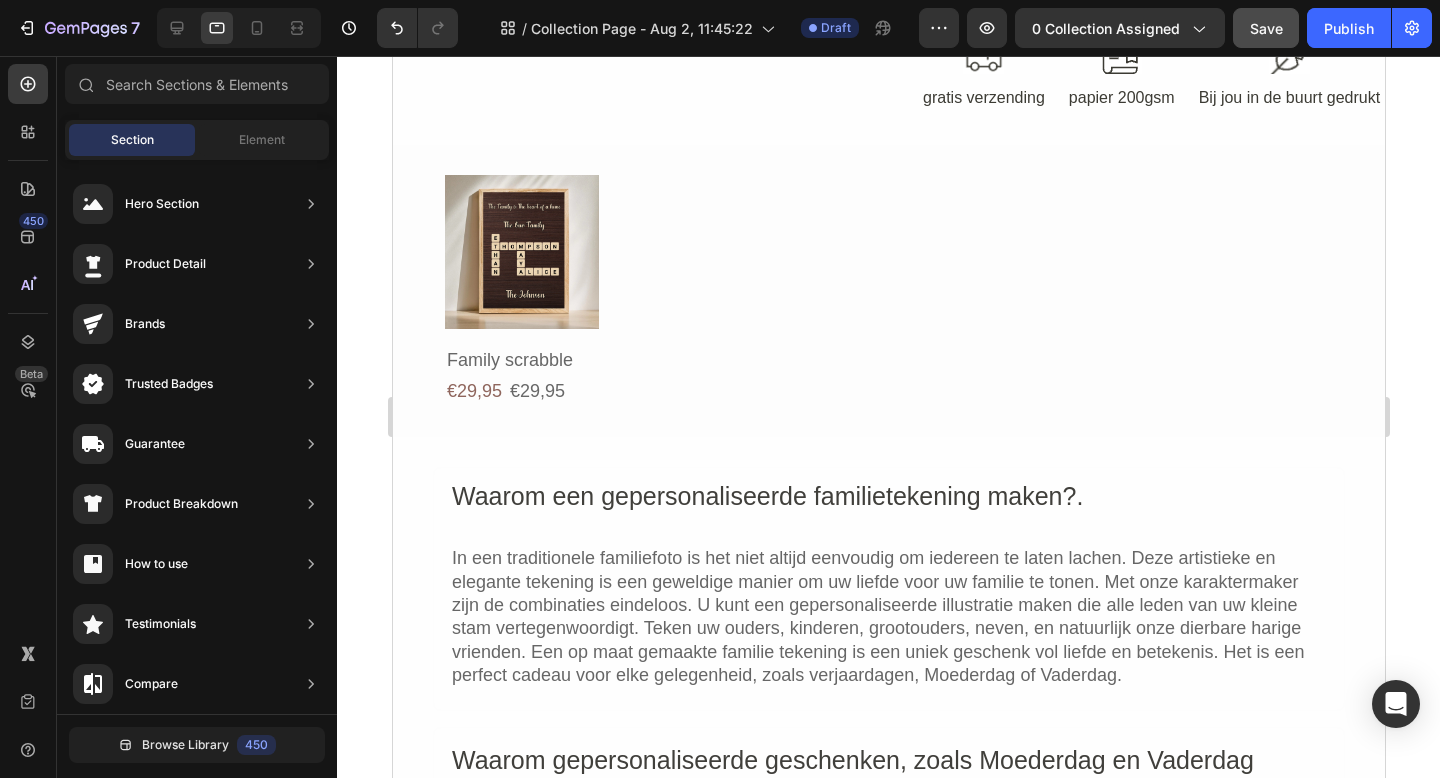 scroll, scrollTop: 833, scrollLeft: 0, axis: vertical 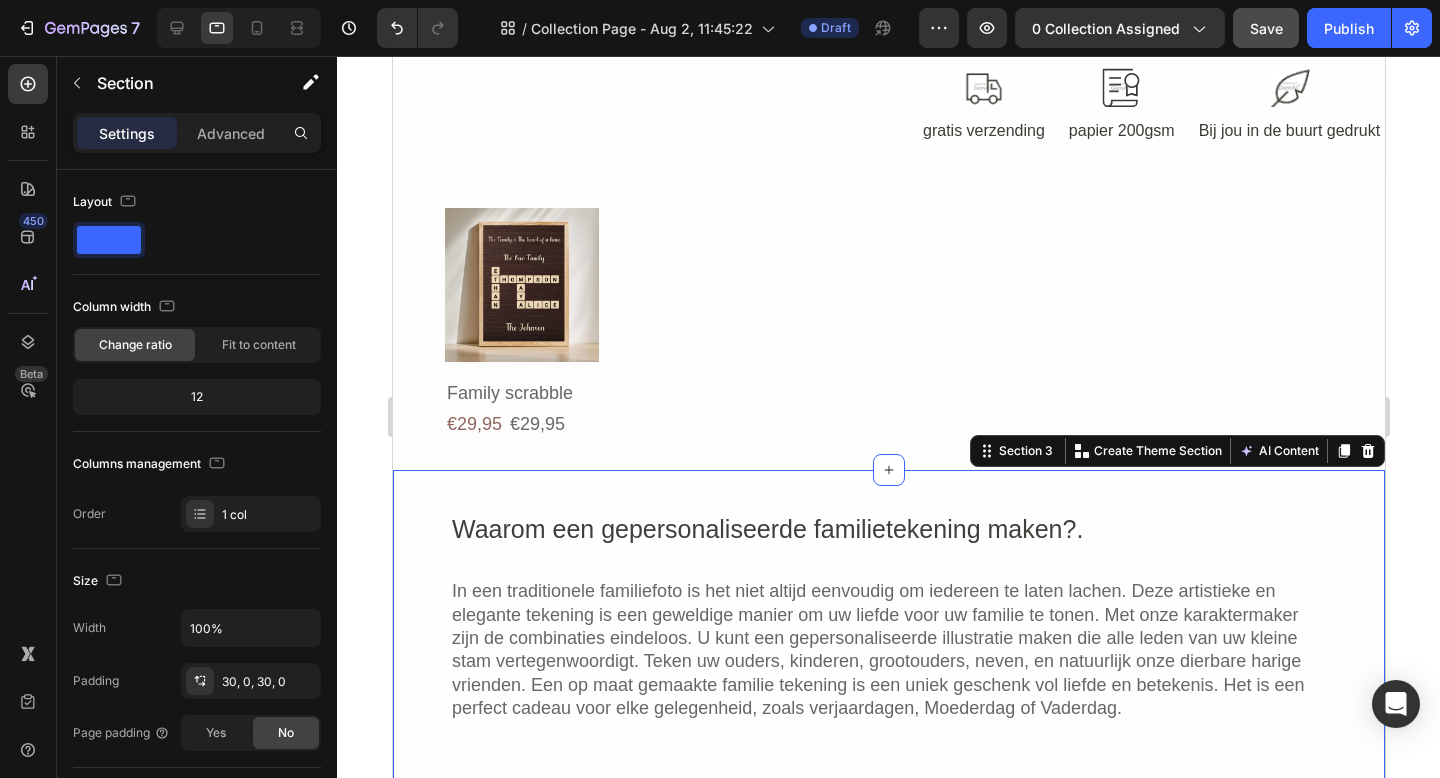click on "Waarom een gepersonaliseerde familietekening maken?. Heading In een traditionele familiefoto is het niet altijd eenvoudig om iedereen te laten lachen. Deze artistieke en elegante tekening is een geweldige manier om uw liefde voor uw familie te tonen. Met onze karaktermaker zijn de combinaties eindeloos. U kunt een gepersonaliseerde illustratie maken die alle leden van uw kleine stam vertegenwoordigt. Teken uw ouders, kinderen, grootouders, neven, en natuurlijk onze dierbare harige vrienden. Een op maat gemaakte familie tekening is een uniek geschenk vol liefde en betekenis. Het is een perfect cadeau voor elke gelegenheid, zoals verjaardagen, Moederdag of Vaderdag. Text Block Row Waarom gepersonaliseerde geschenken, zoals Moederdag en Vaderdag cadeaus, zo speciaal zijn Heading Text Block Row Uw familieportret in verschillende formaten beschikbaar Heading Row Row     Icon Gedrukte poster Text Block Row Text Block     Icon Digitaal Bestand Text Block Row Text Block Row Row Section 3   Create Theme Section" at bounding box center [888, 986] 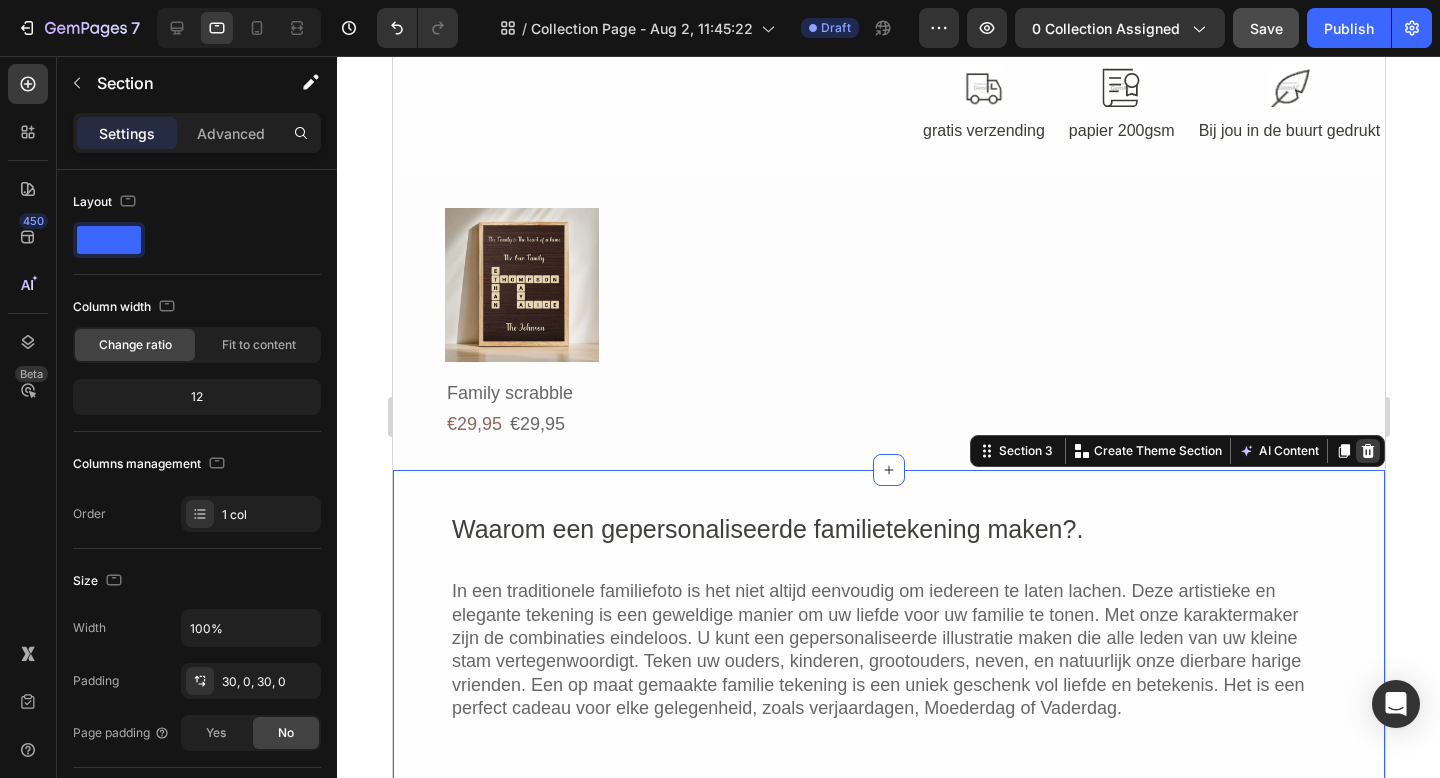 click 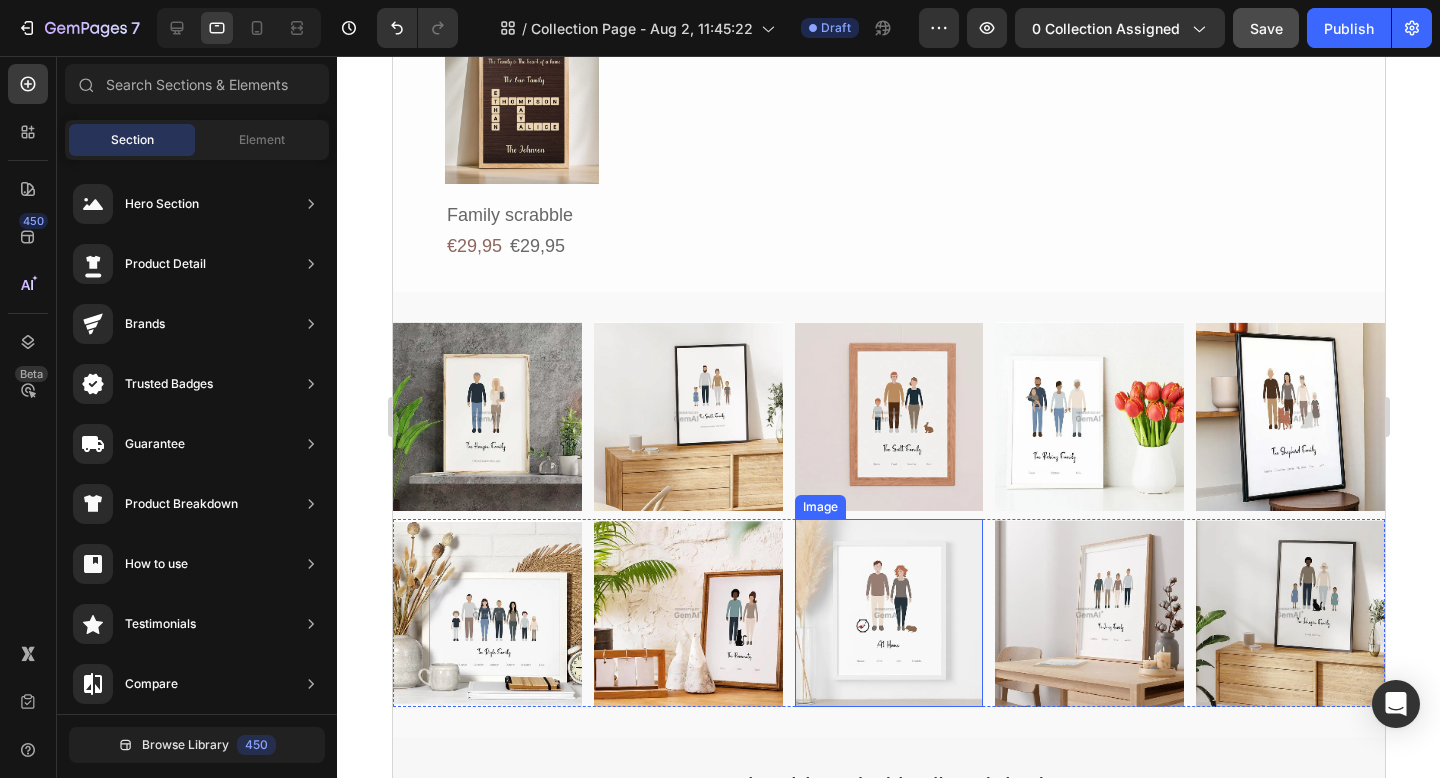 scroll, scrollTop: 1006, scrollLeft: 0, axis: vertical 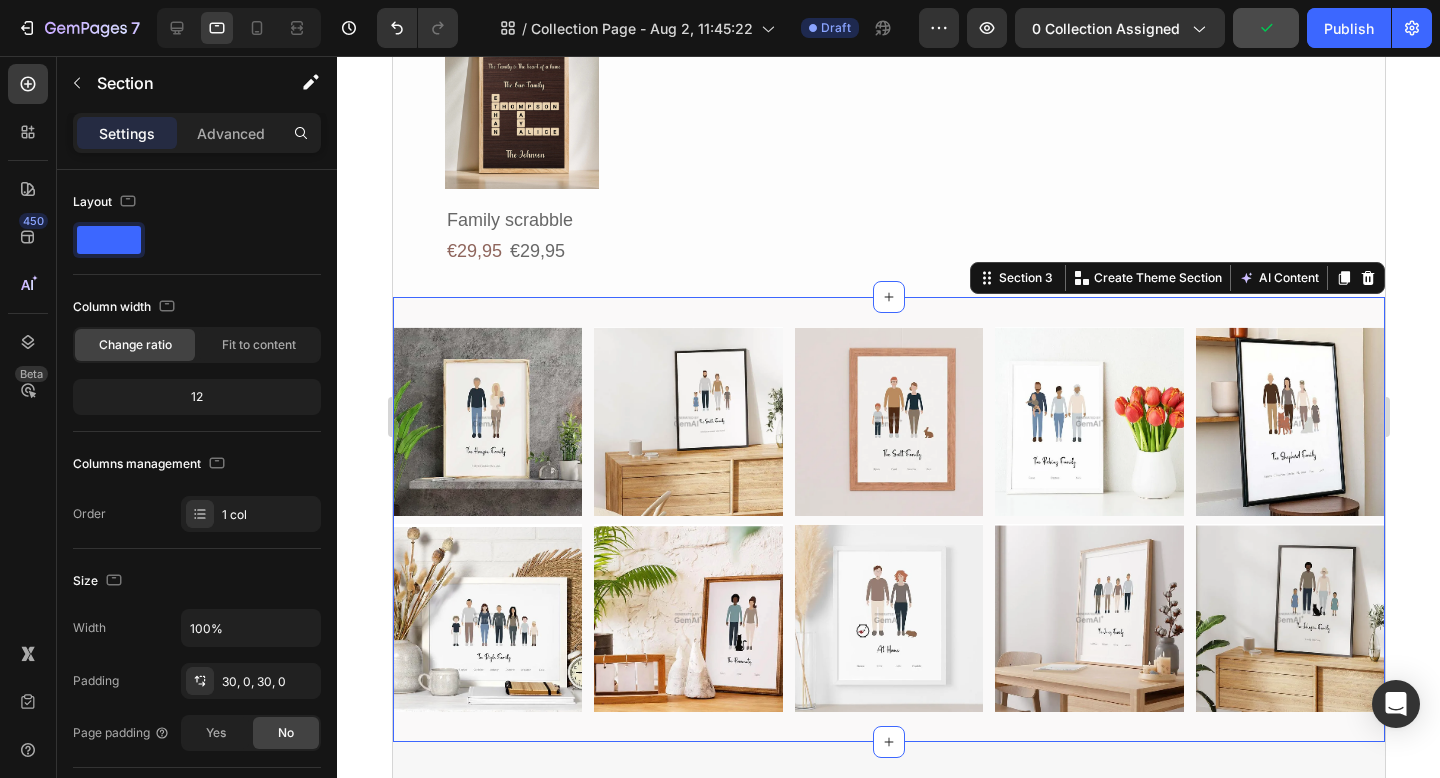 click on "Image Image Image Image Image Row Image Image Image Image Image Row Row Section 3   You can create reusable sections Create Theme Section AI Content Write with GemAI What would you like to describe here? Tone and Voice Persuasive Product Family scrabble Show more Generate" at bounding box center [888, 520] 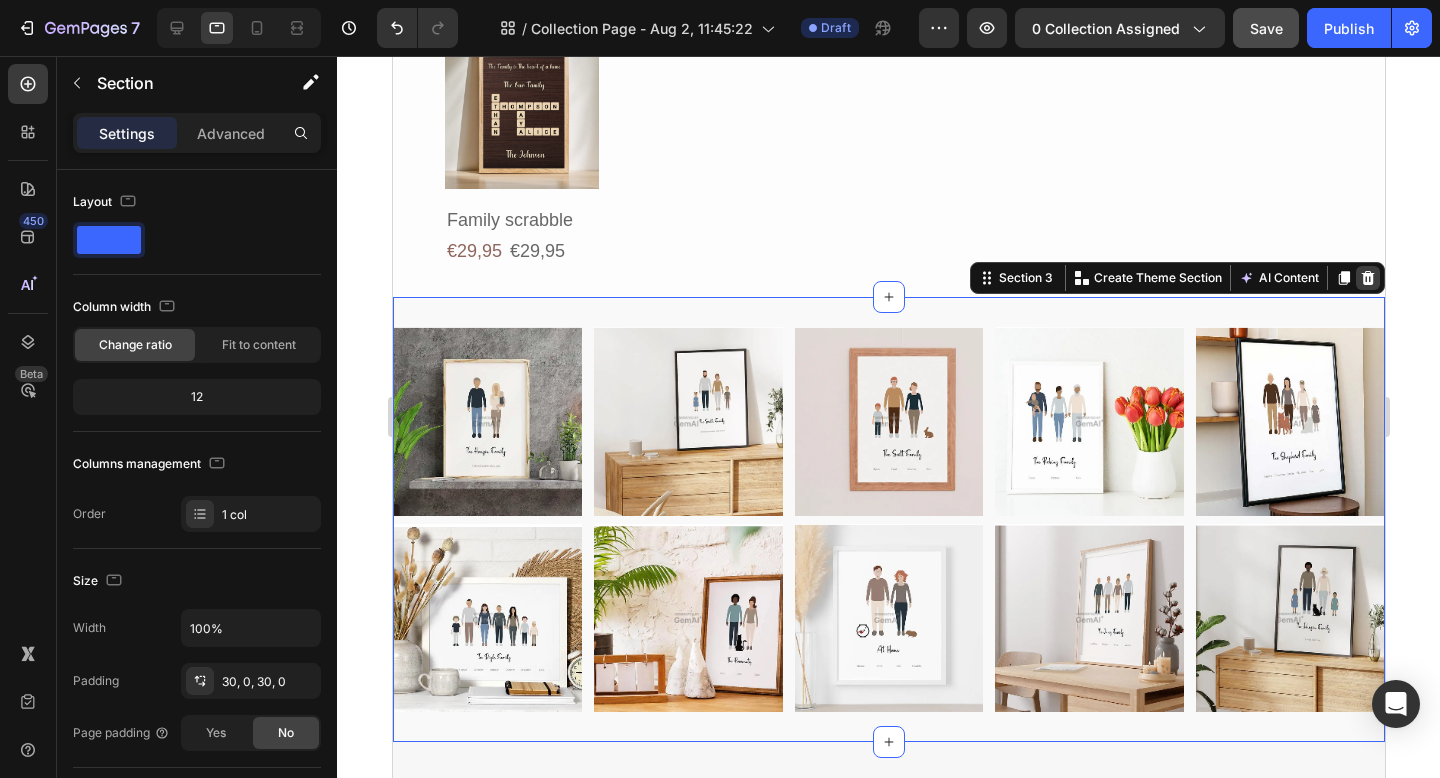 click 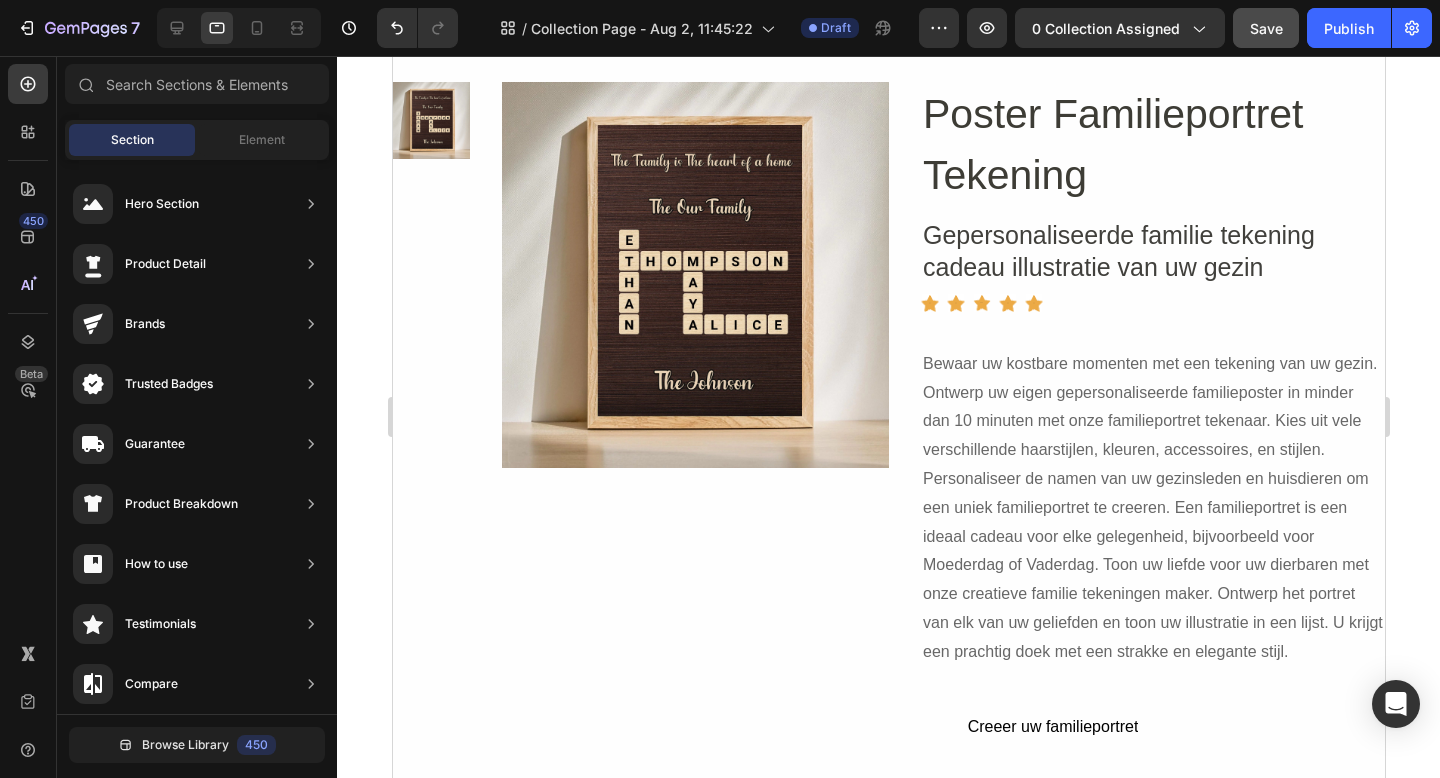 scroll, scrollTop: 122, scrollLeft: 0, axis: vertical 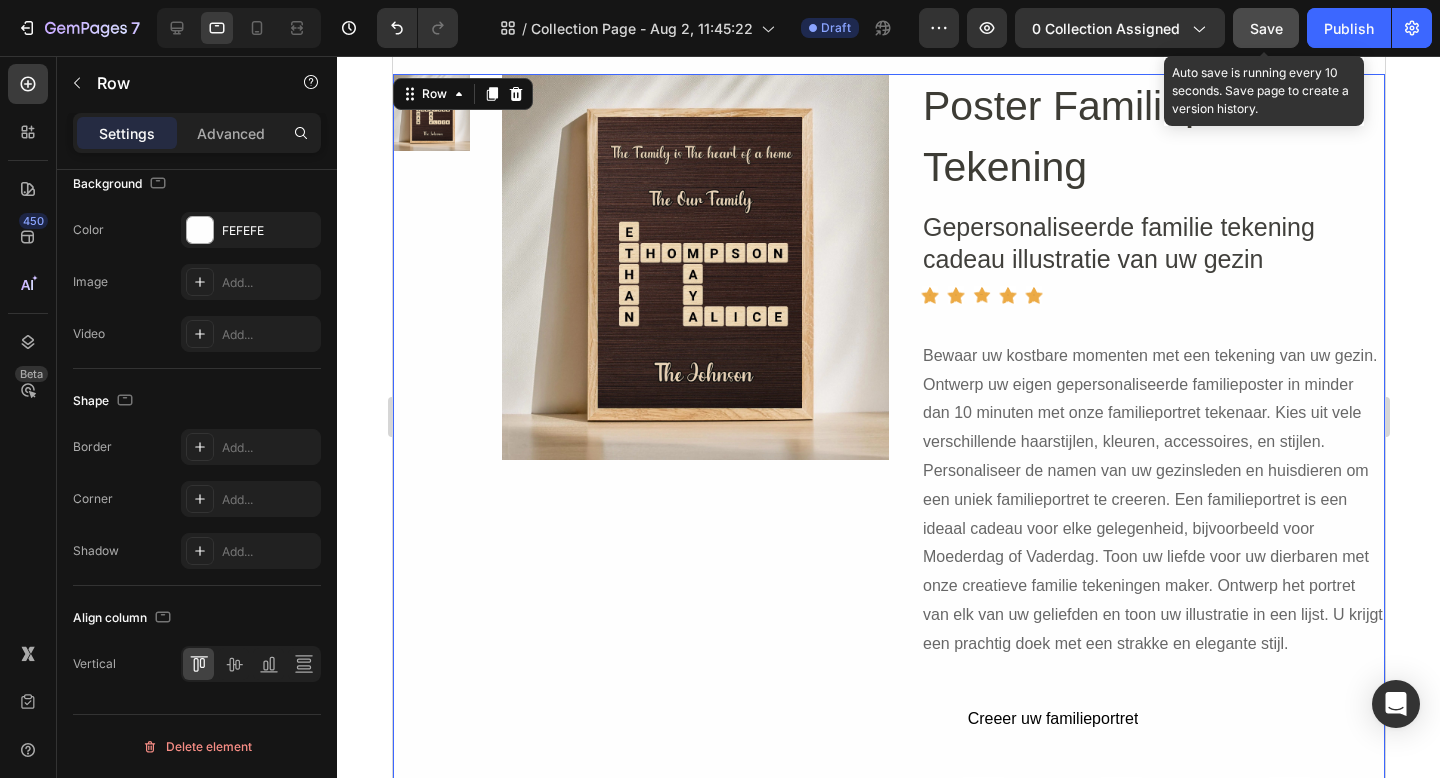 click on "Save" at bounding box center (1266, 28) 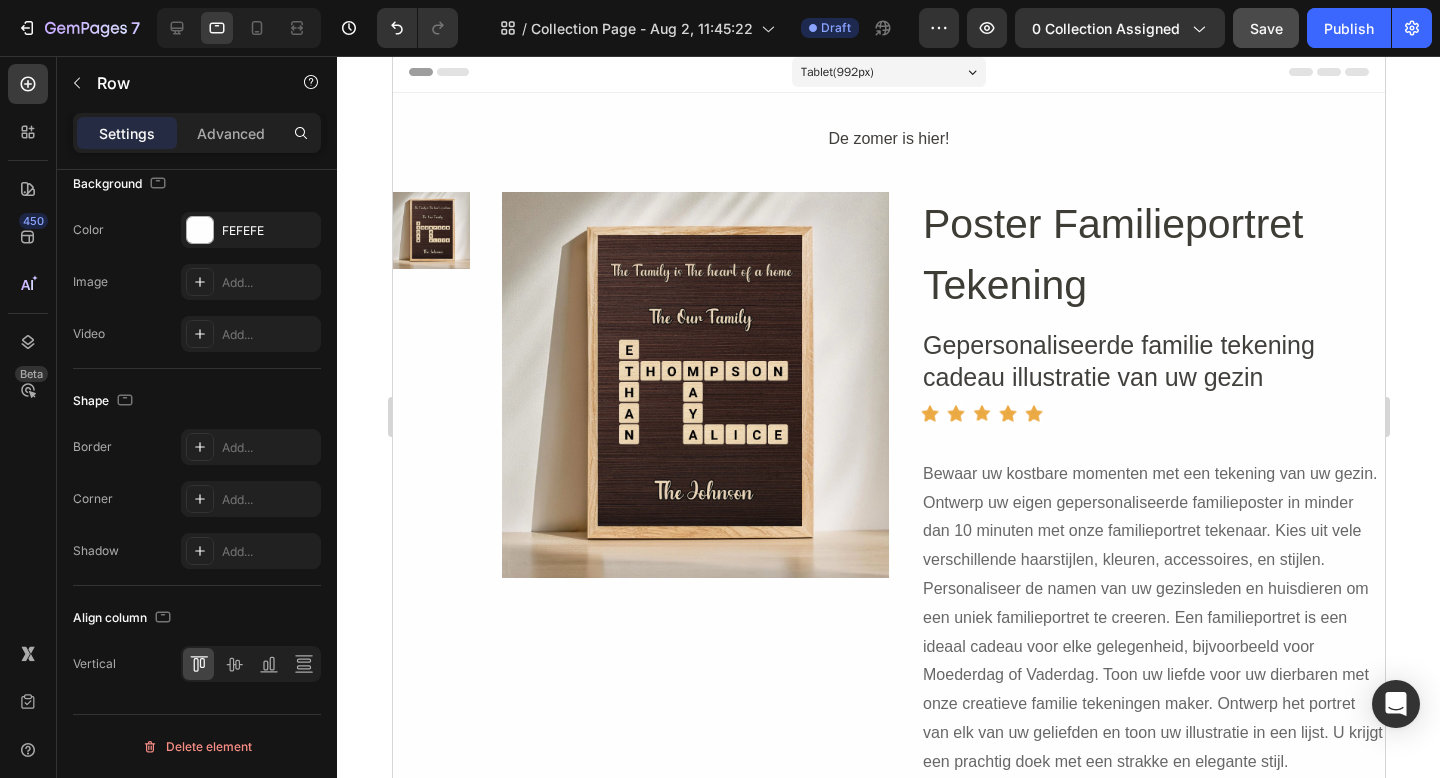 scroll, scrollTop: 0, scrollLeft: 0, axis: both 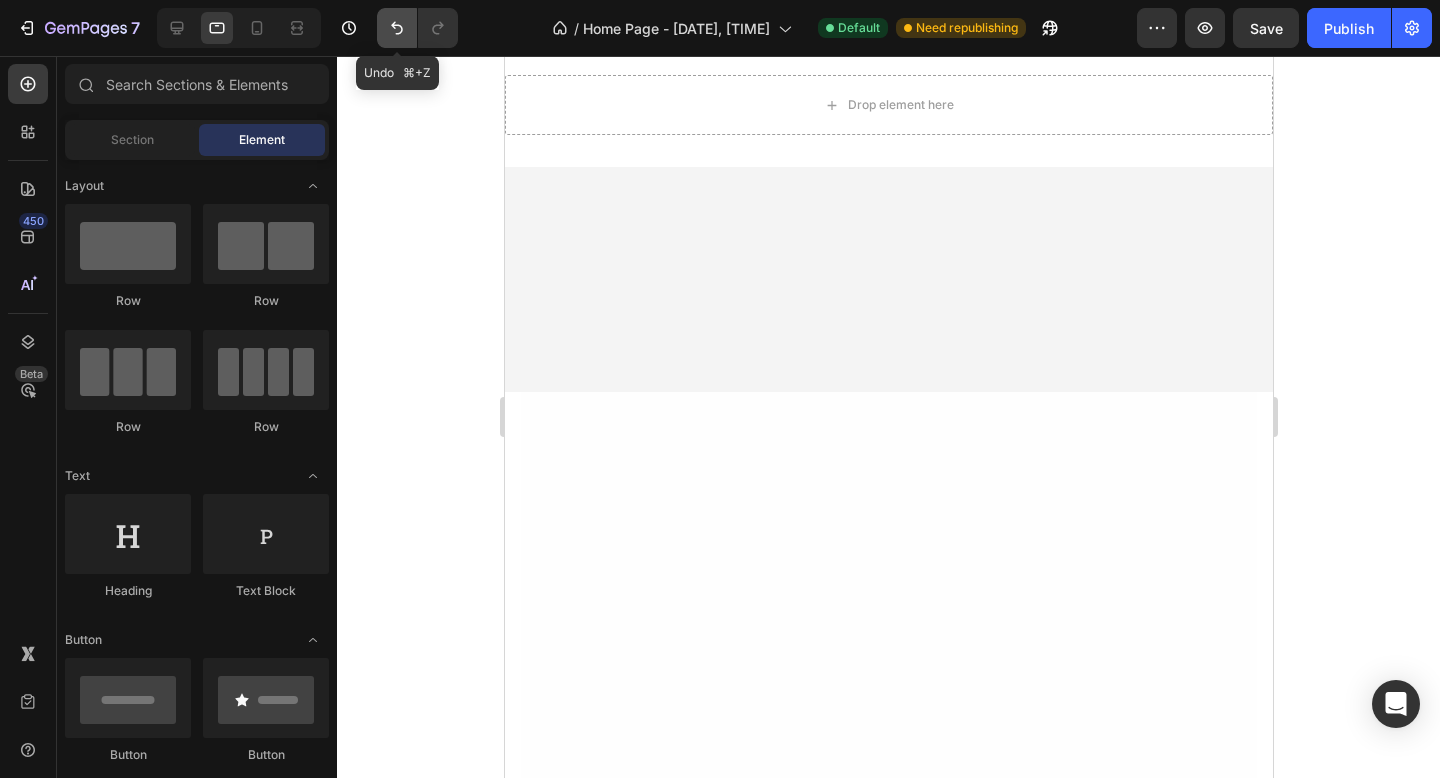 click 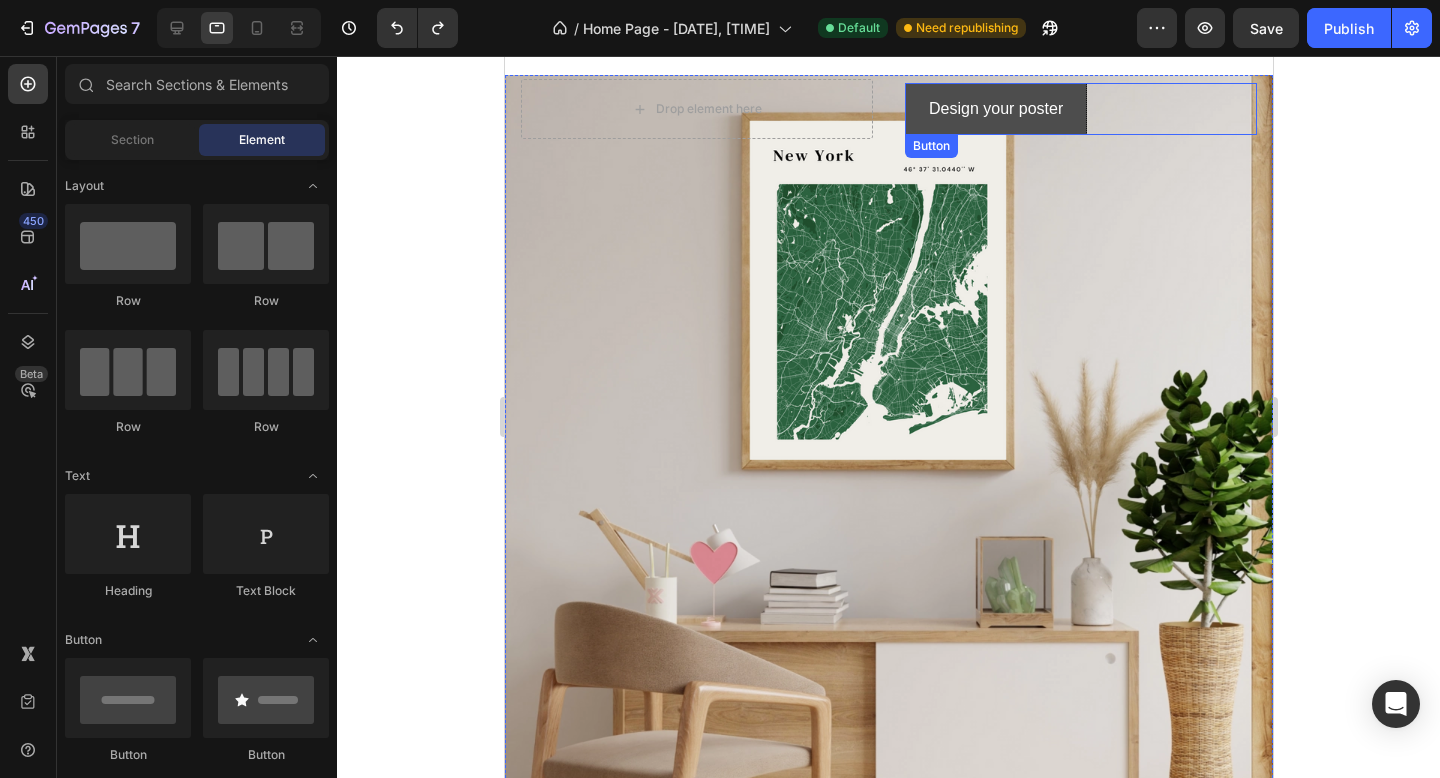 click on "Design your poster" at bounding box center (995, 109) 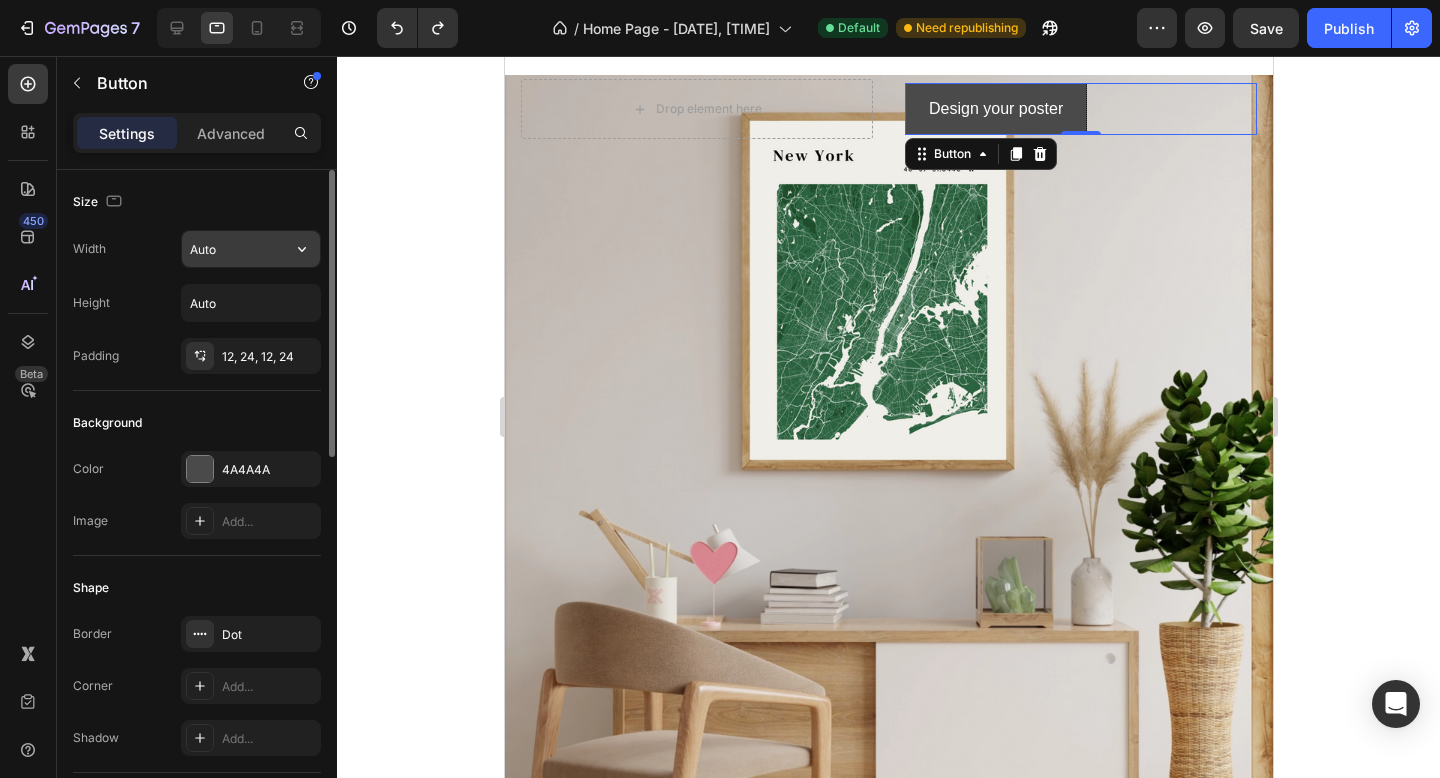 click on "Auto" at bounding box center [251, 249] 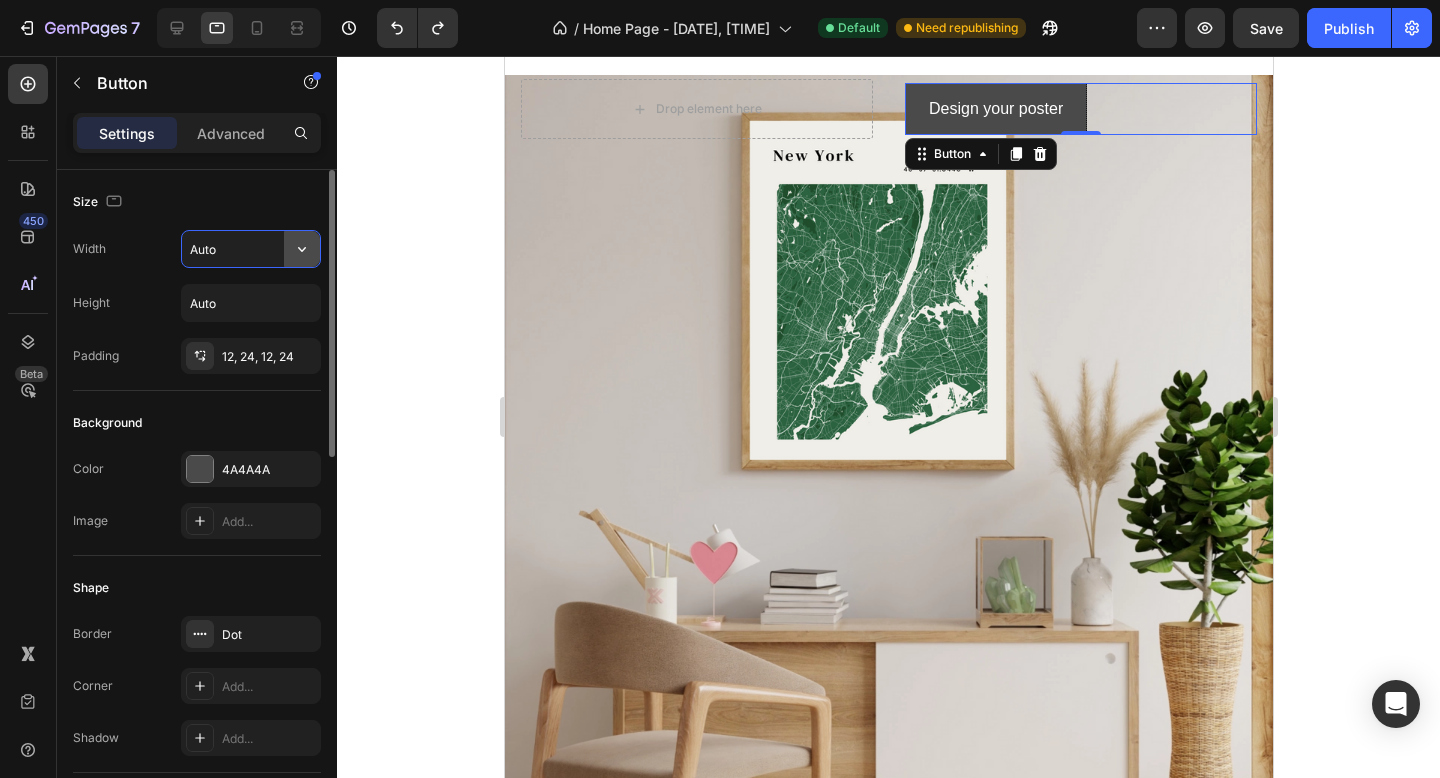 click 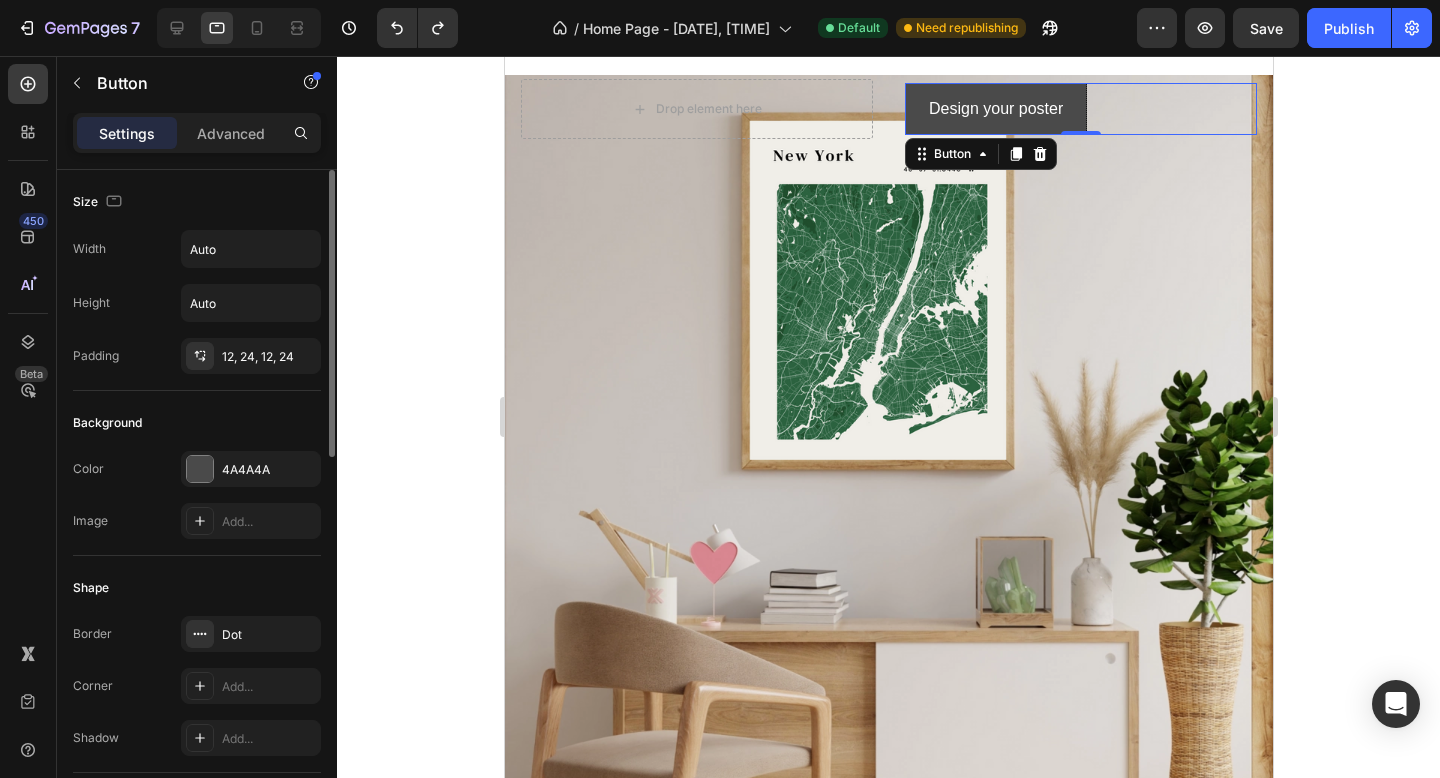 click on "Size" at bounding box center (197, 202) 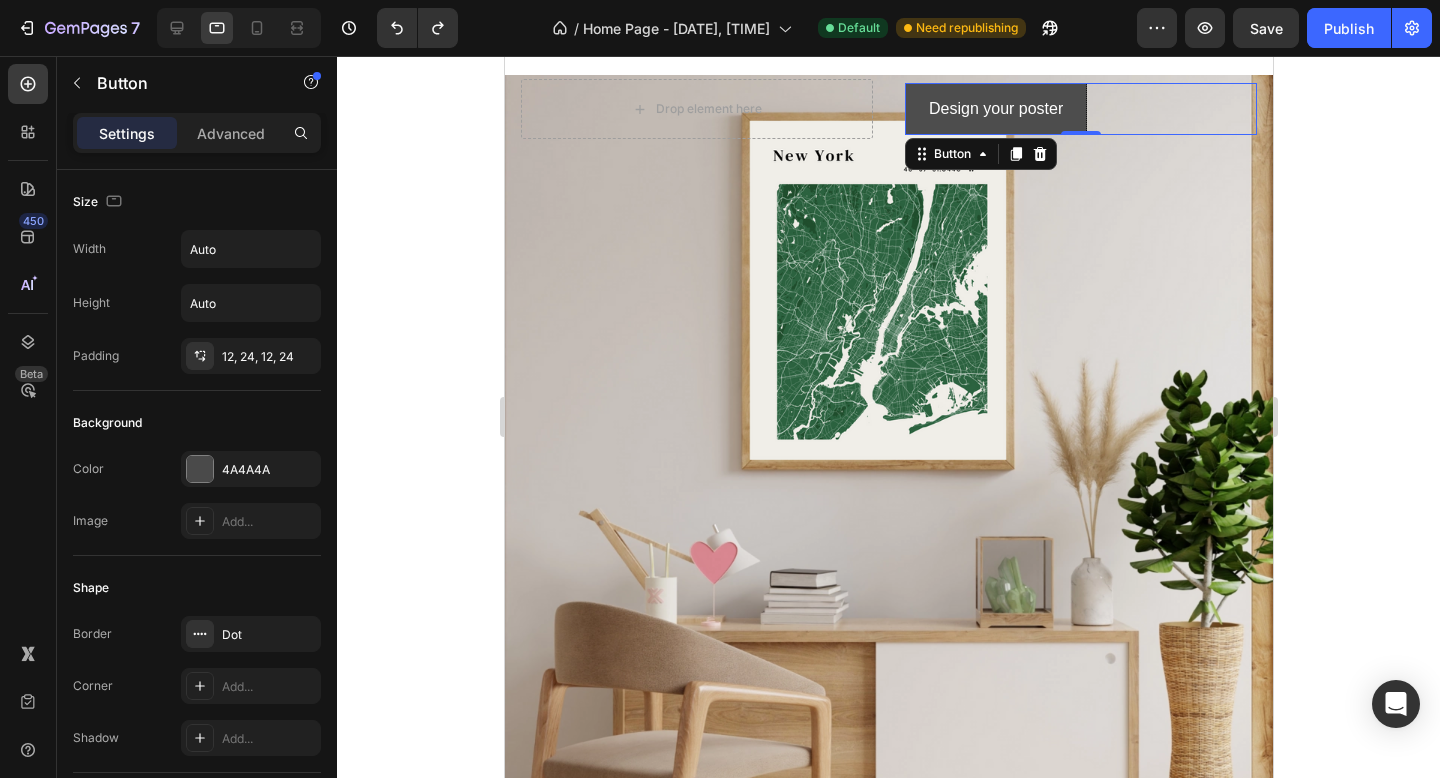 click on "Design your poster" at bounding box center [995, 109] 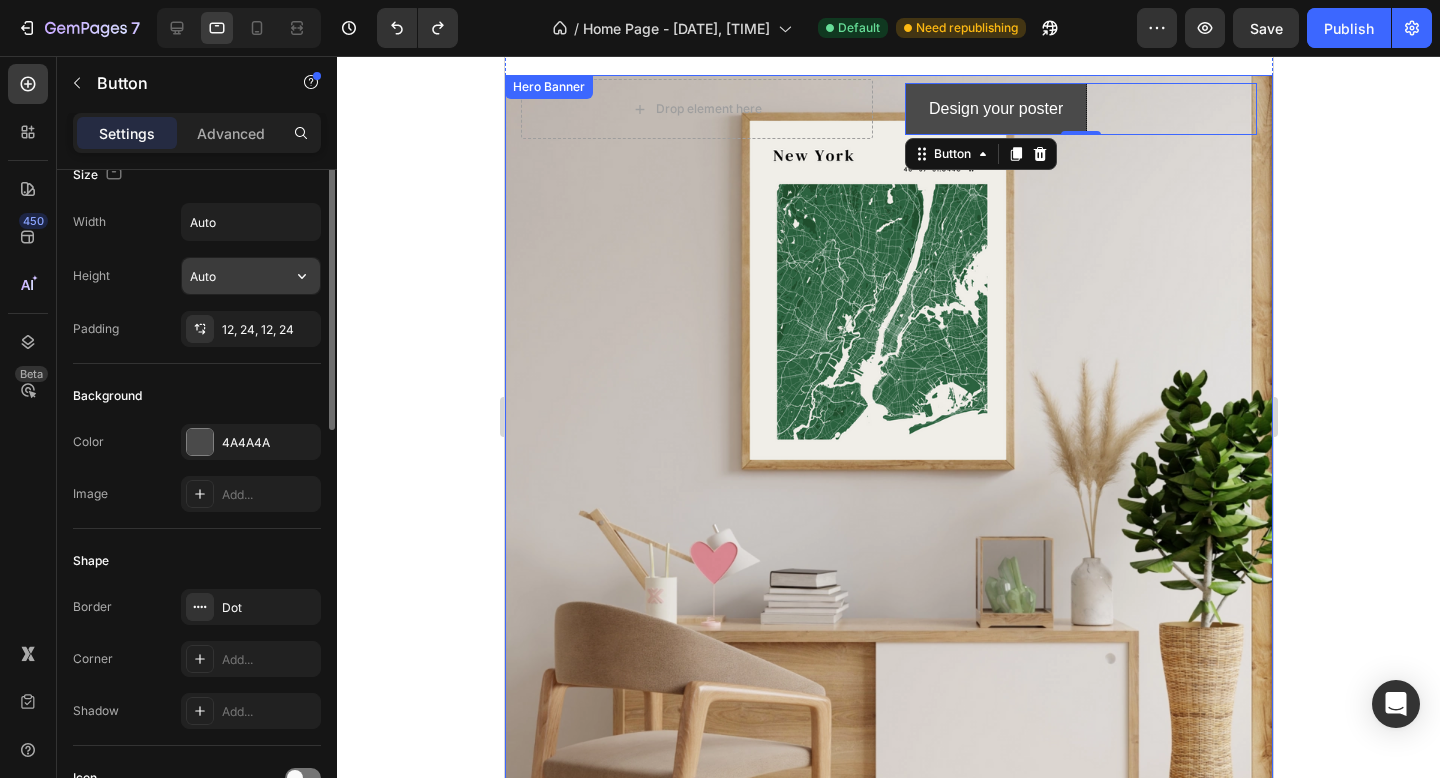 scroll, scrollTop: 0, scrollLeft: 0, axis: both 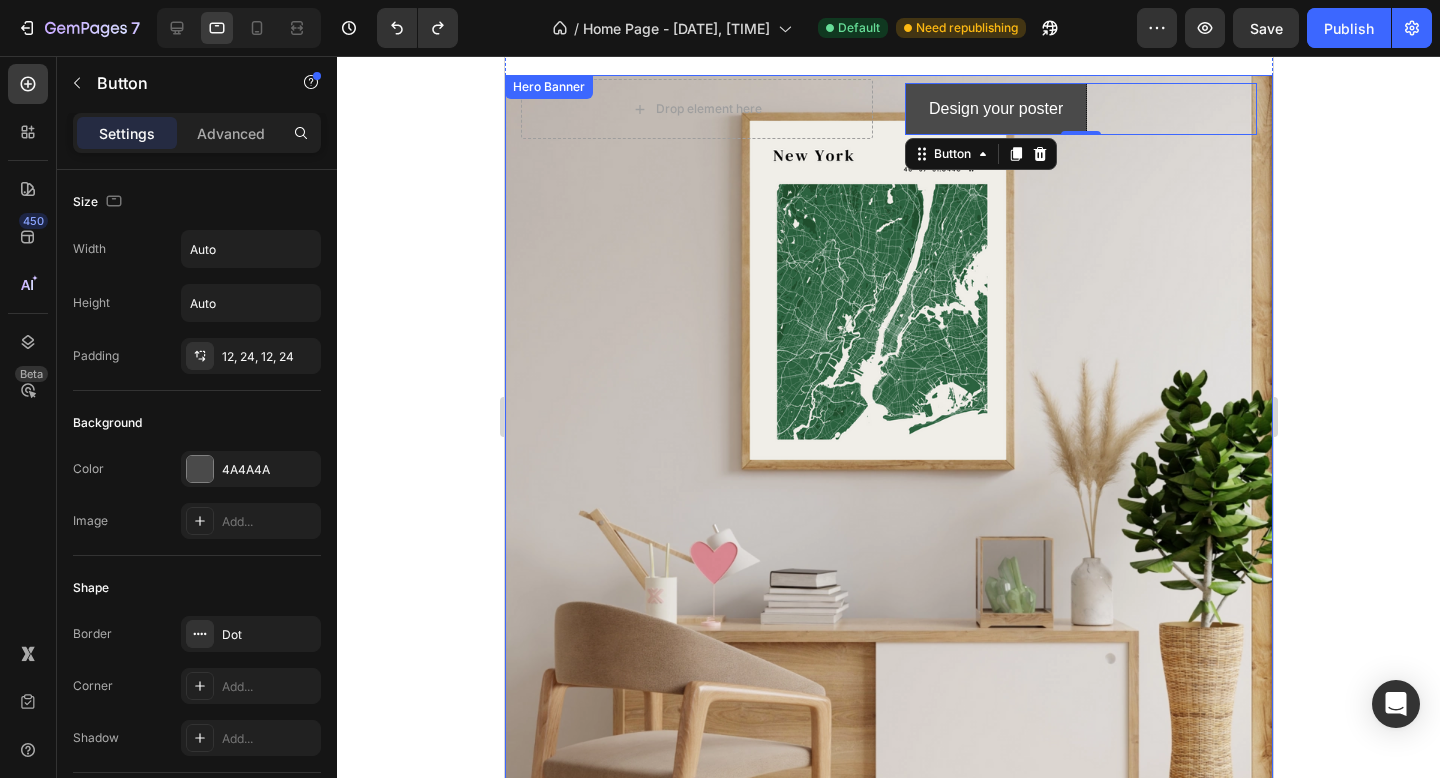 click at bounding box center [888, 459] 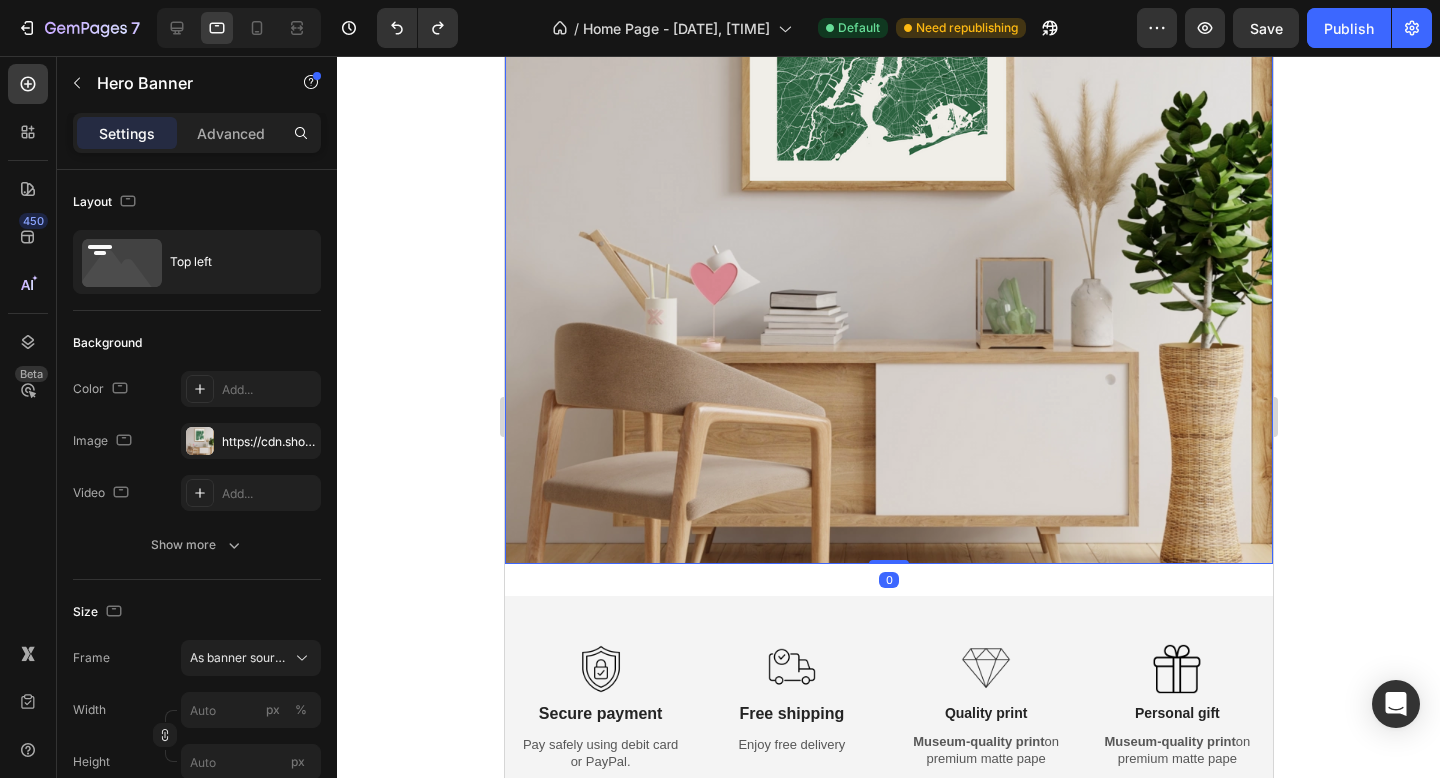 scroll, scrollTop: 334, scrollLeft: 0, axis: vertical 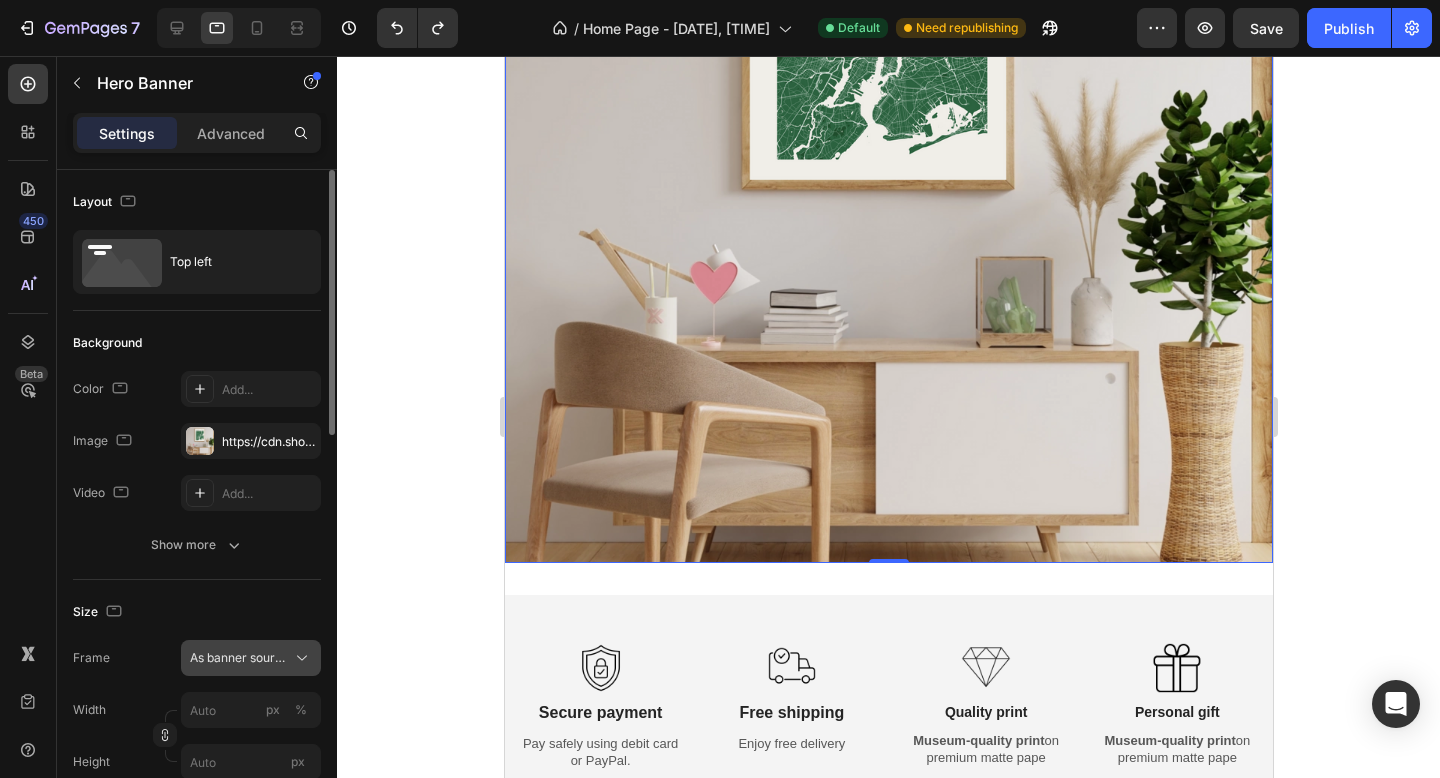 click on "As banner source" at bounding box center (239, 658) 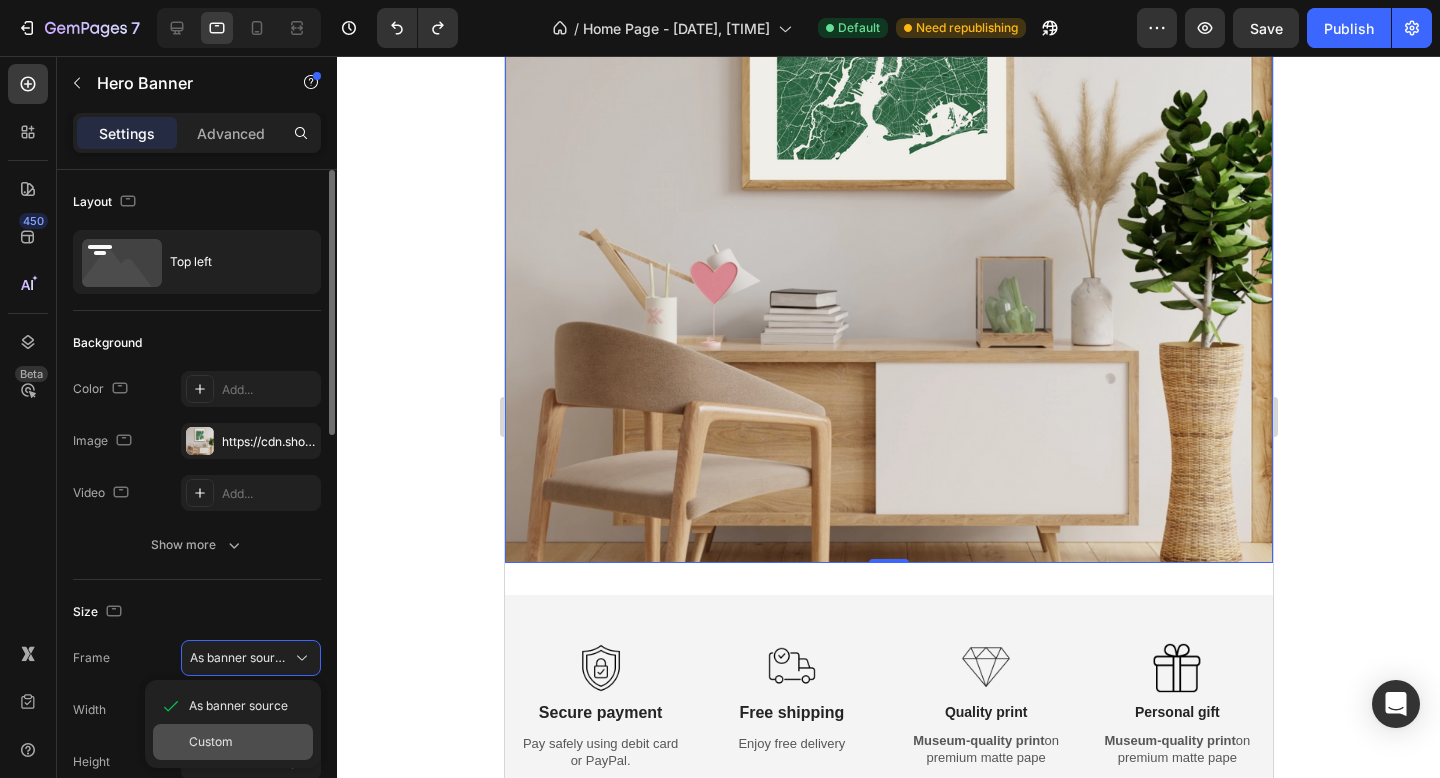 click on "Custom" at bounding box center [211, 742] 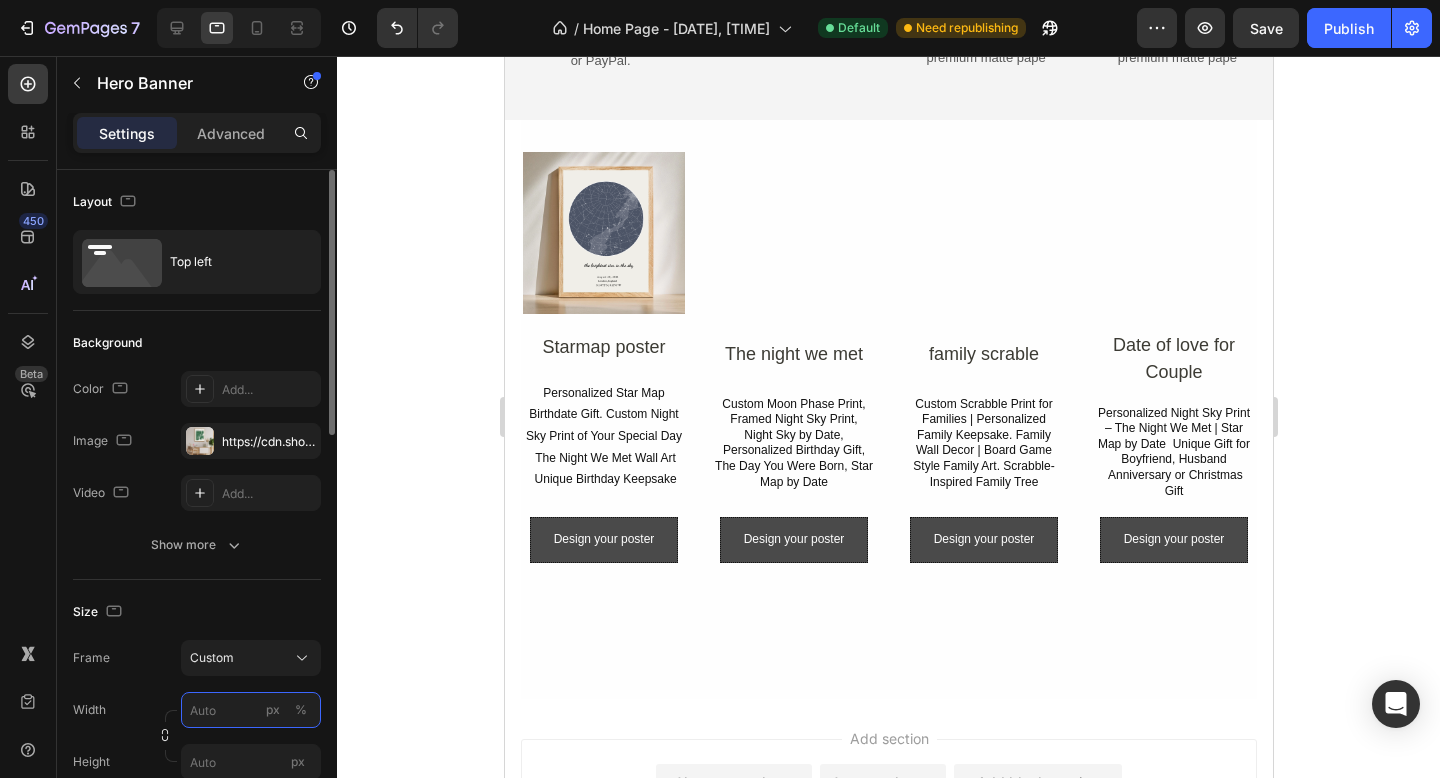 scroll, scrollTop: 0, scrollLeft: 0, axis: both 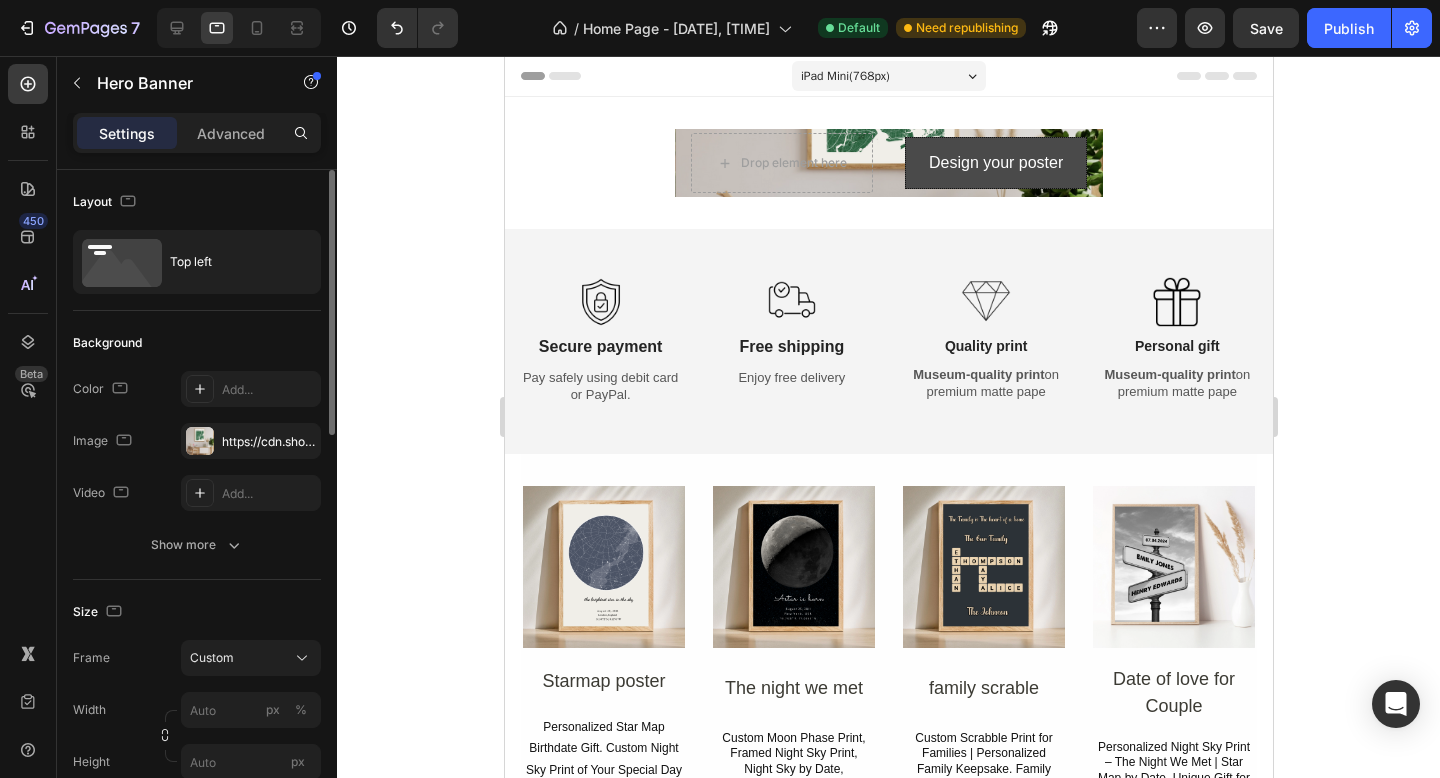 click on "Drop element here Design your poster Button" at bounding box center (888, 163) 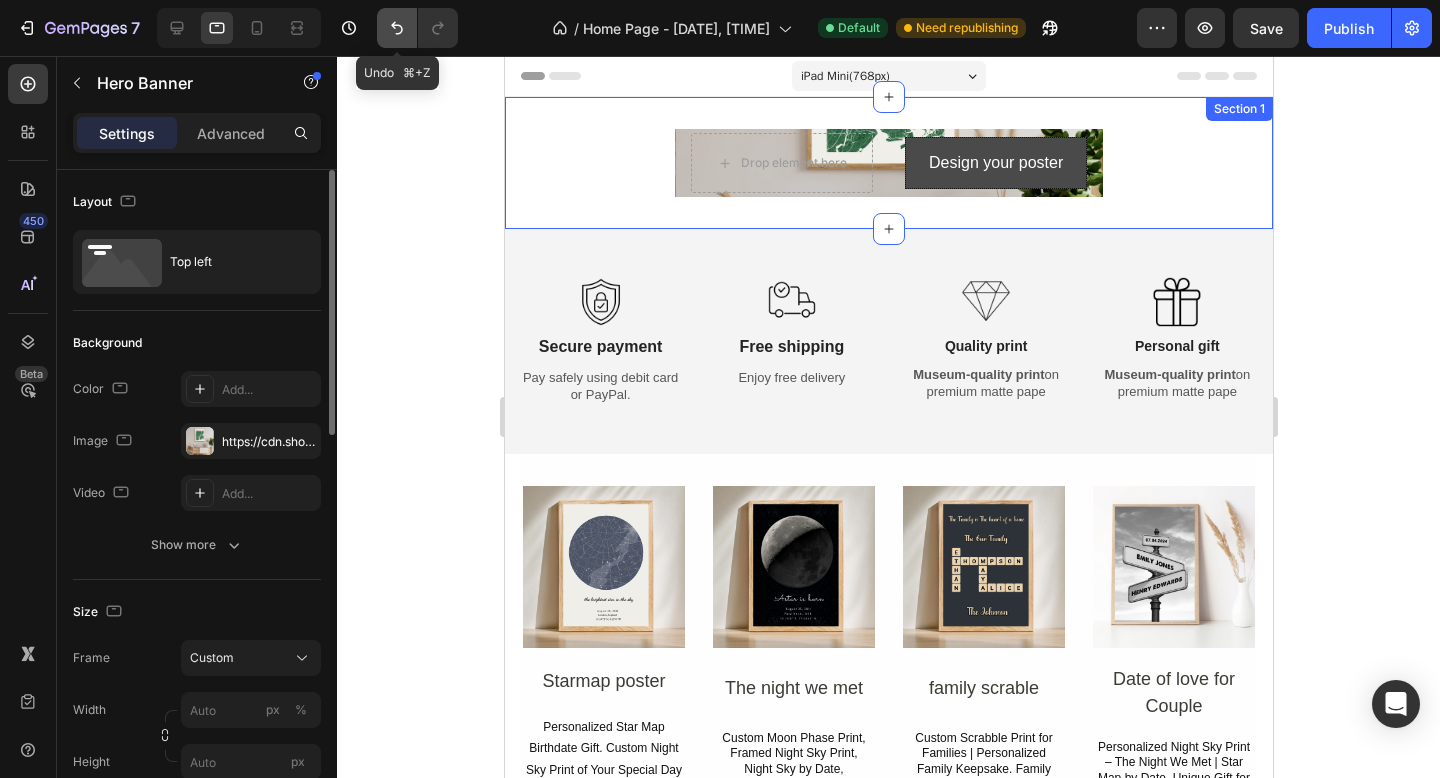 click 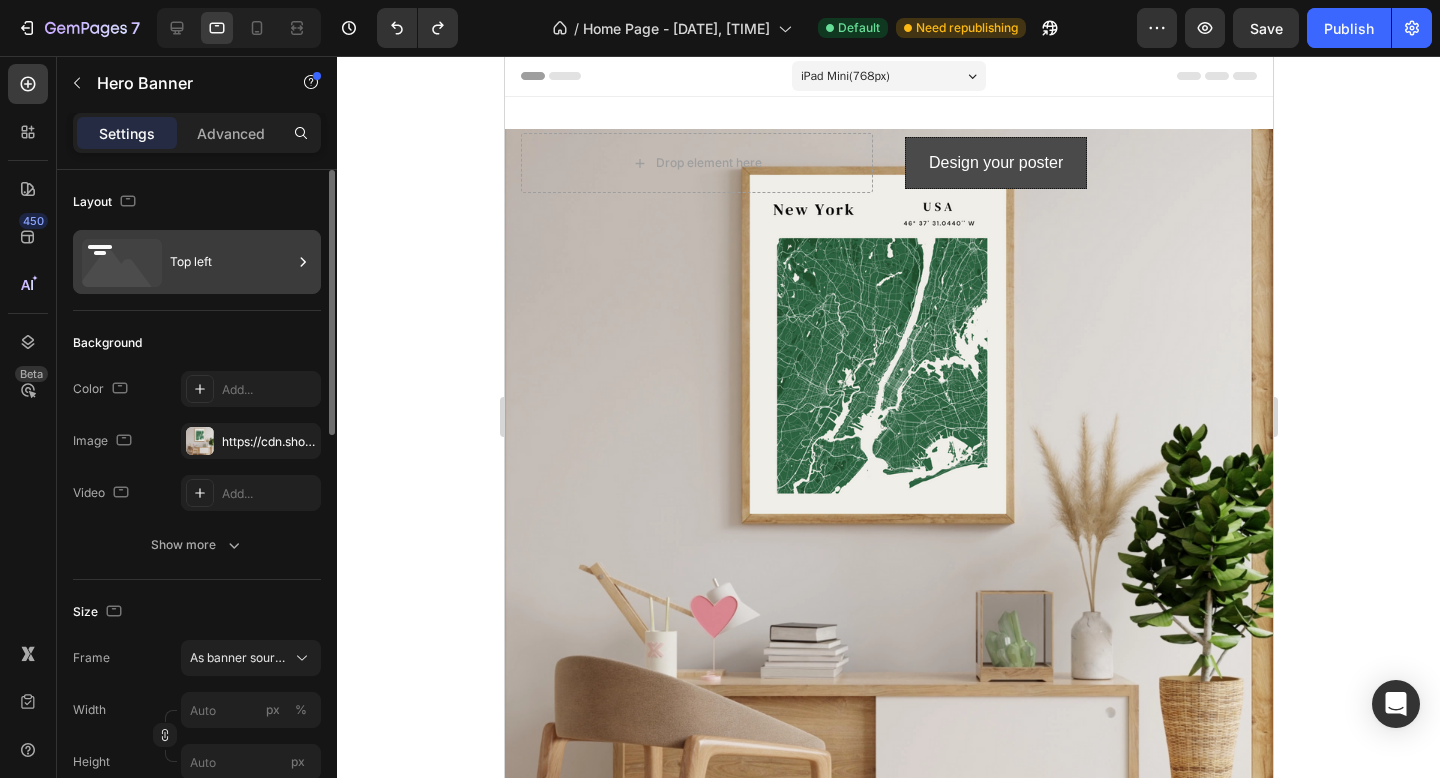 click on "Top left" at bounding box center (231, 262) 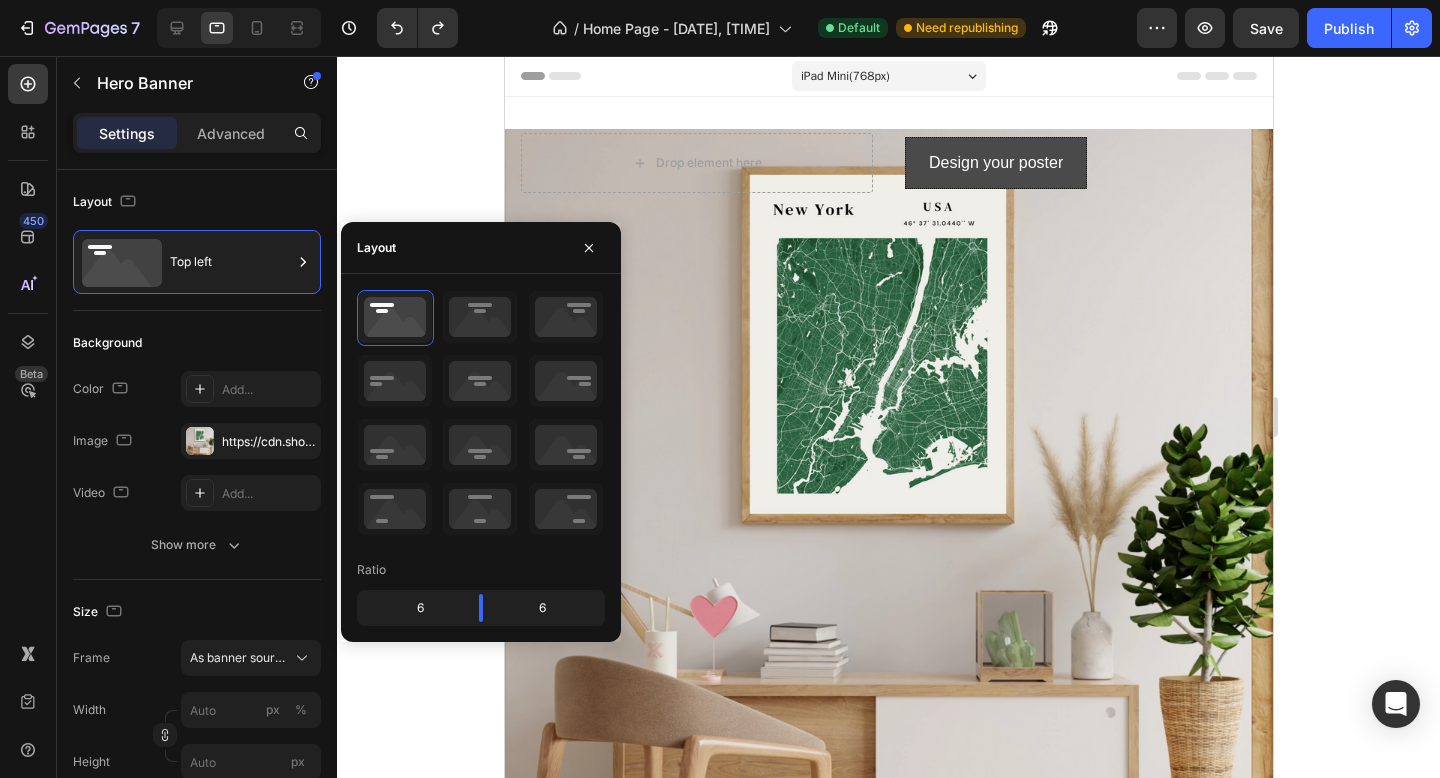 click on "6" 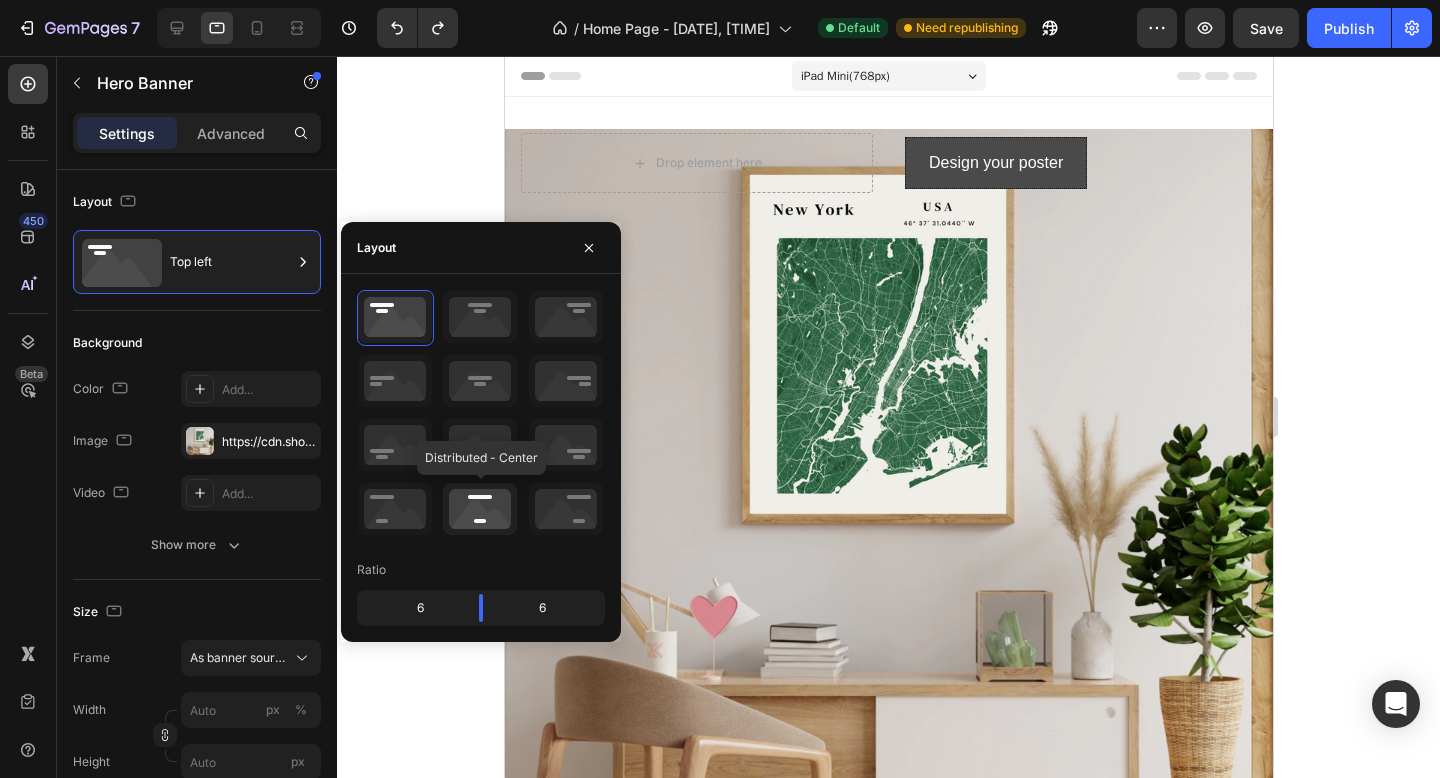 click 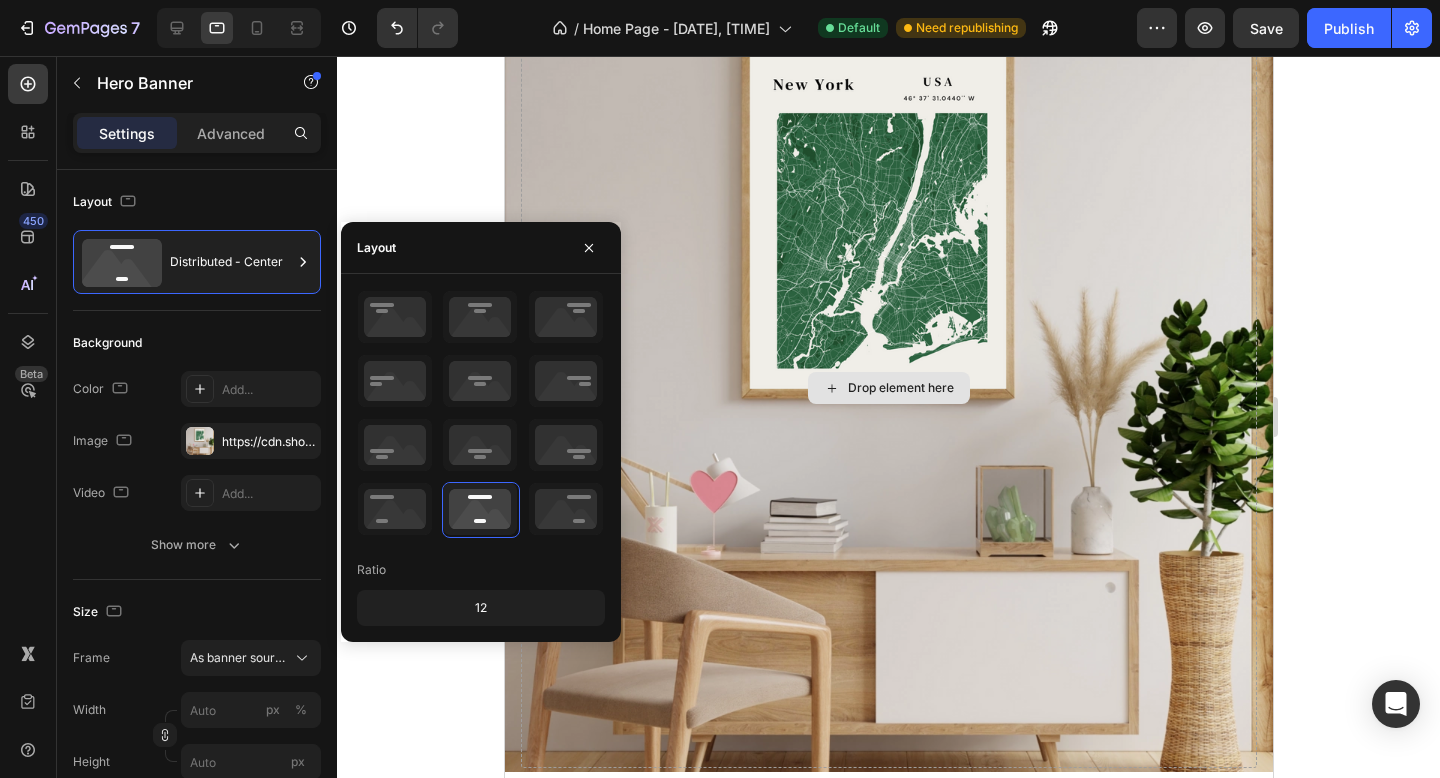 scroll, scrollTop: 214, scrollLeft: 0, axis: vertical 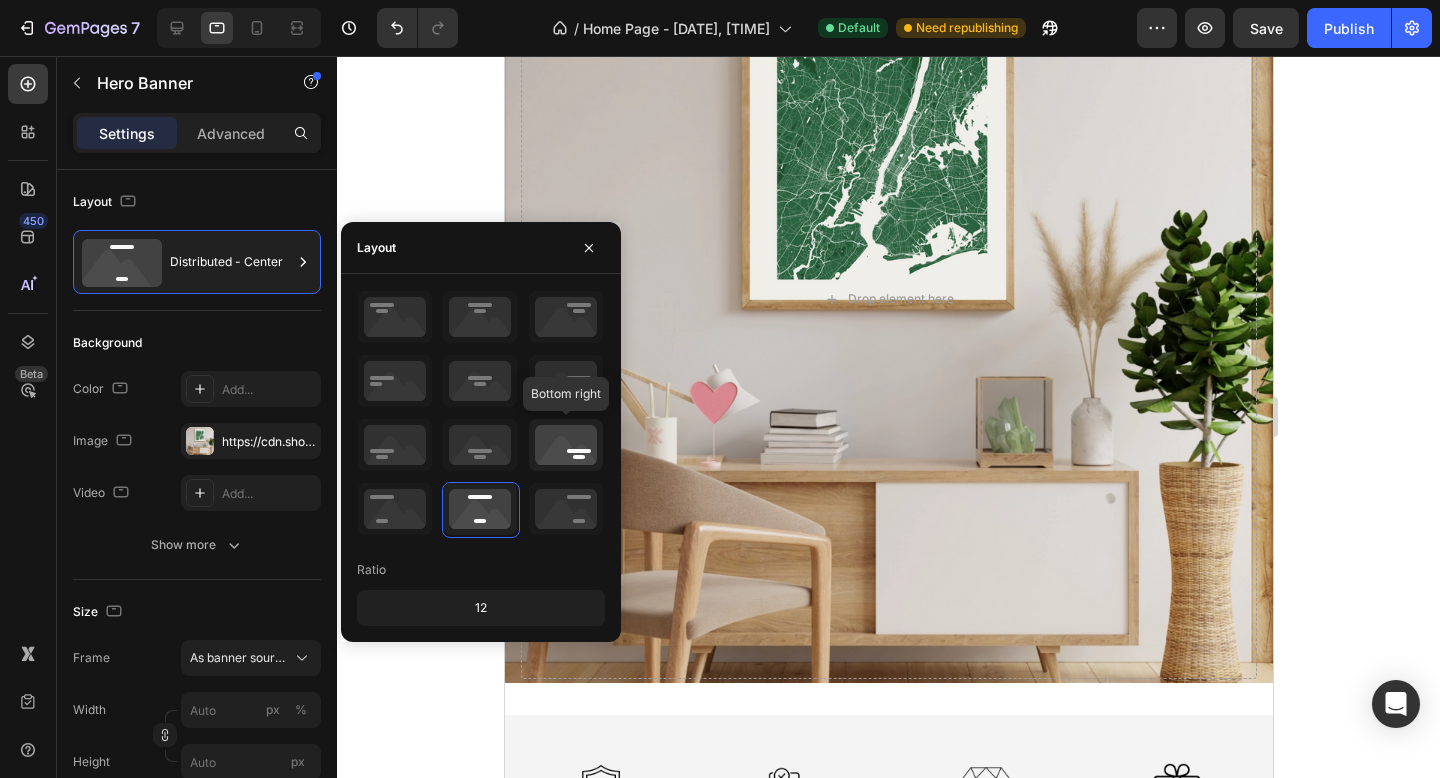 click 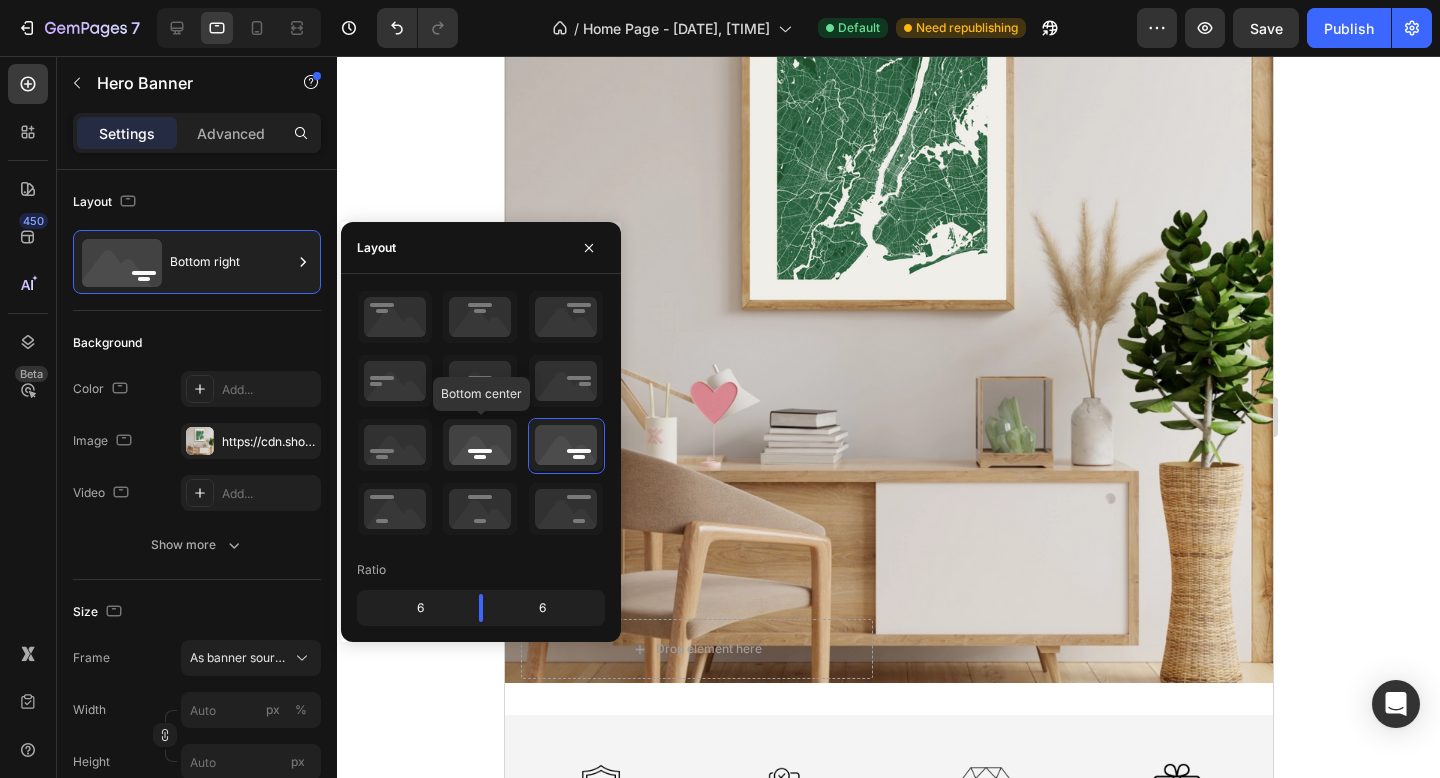 click 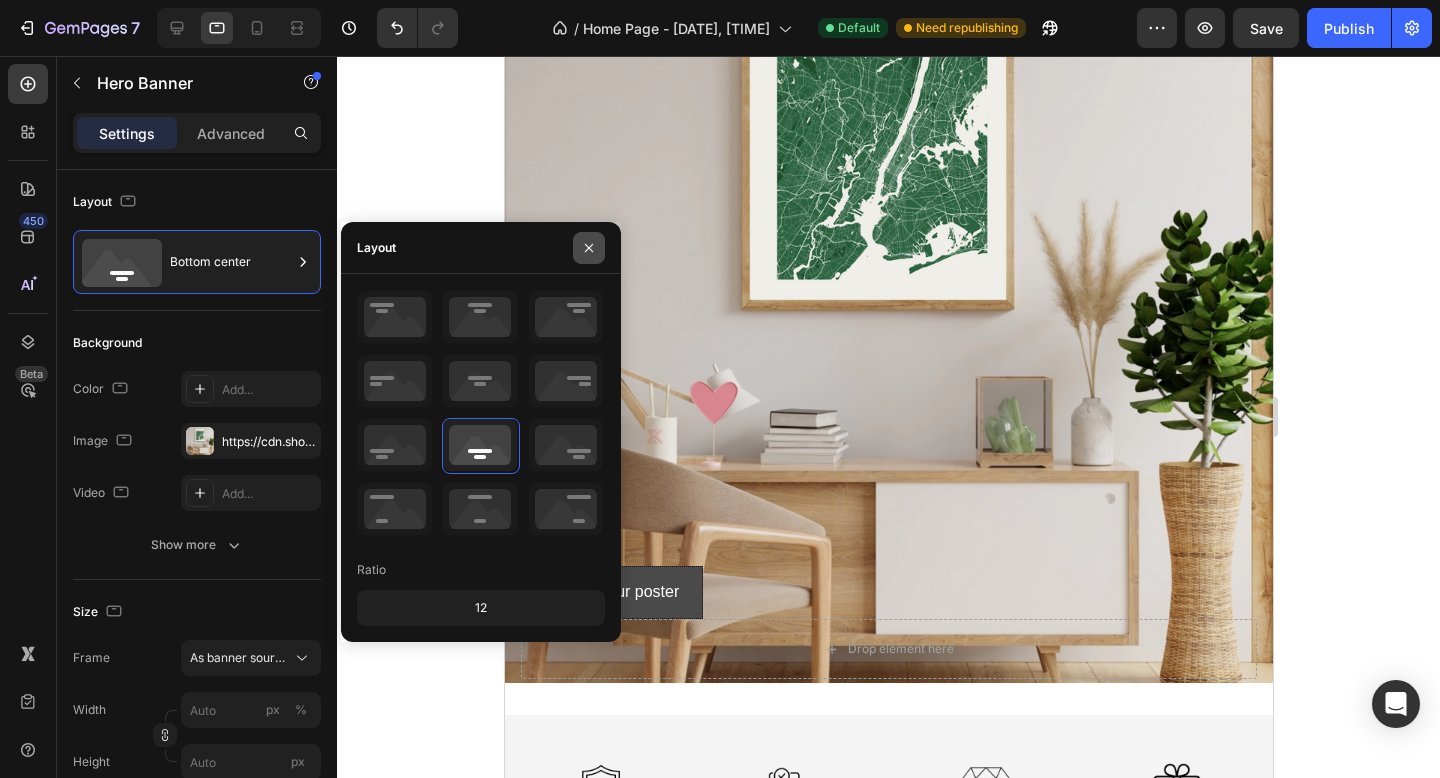 click 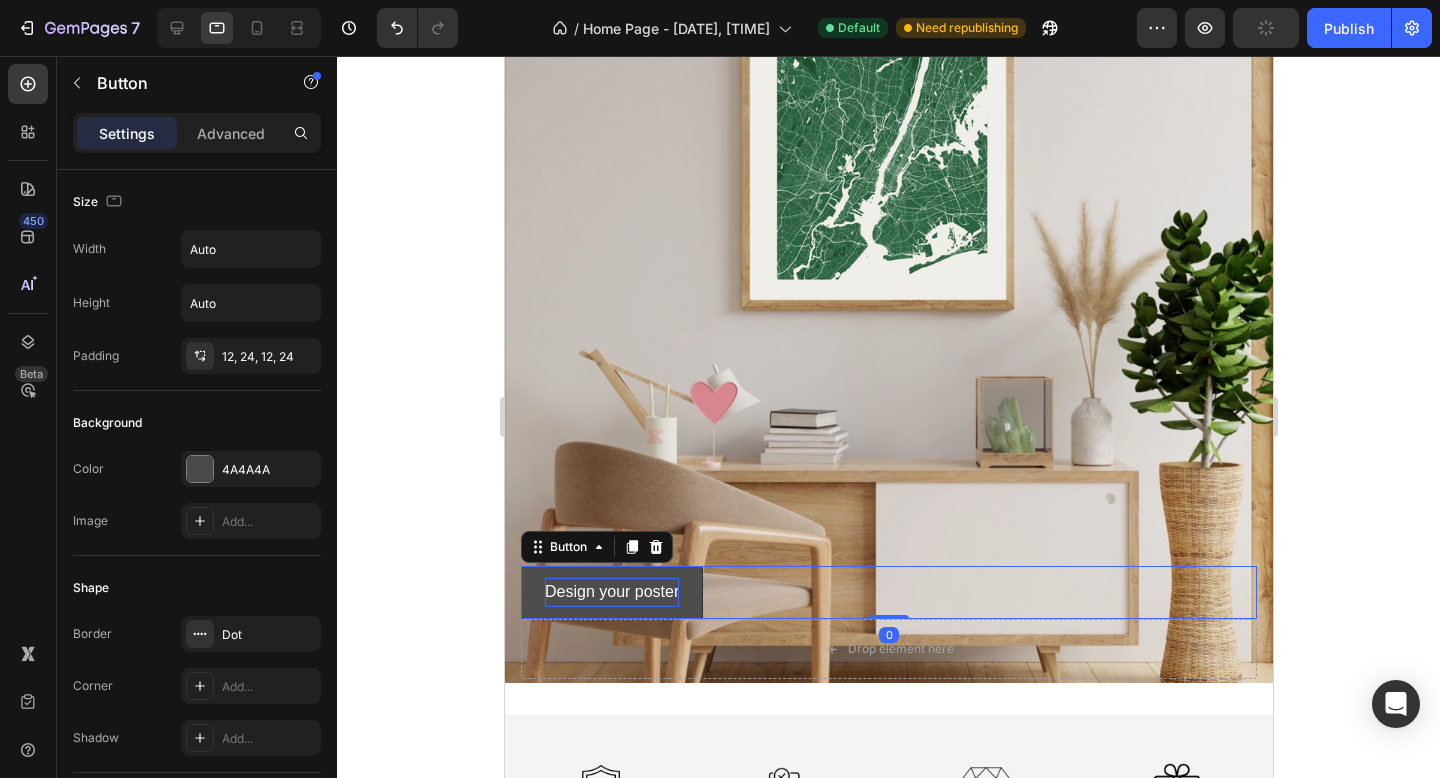 click on "Design your poster" at bounding box center [611, 592] 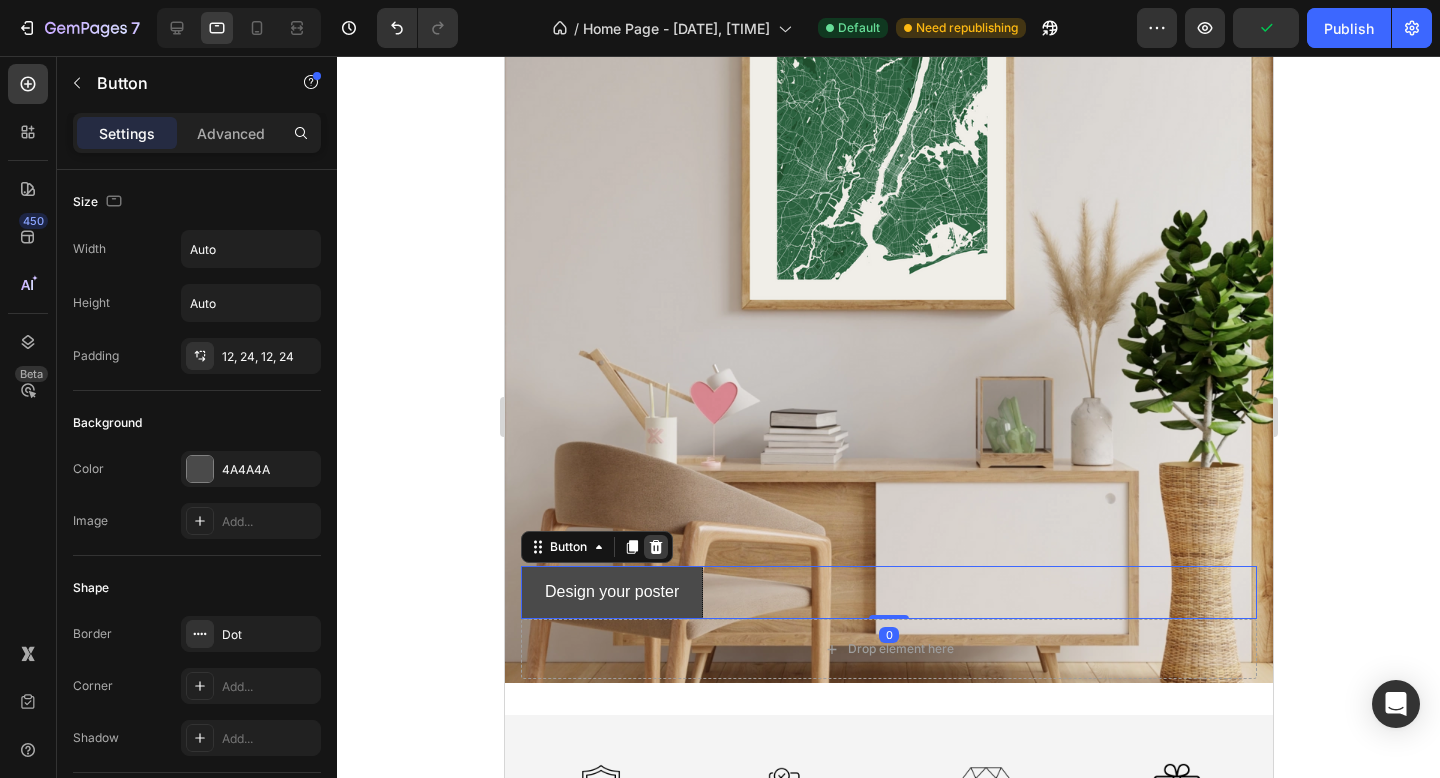 click 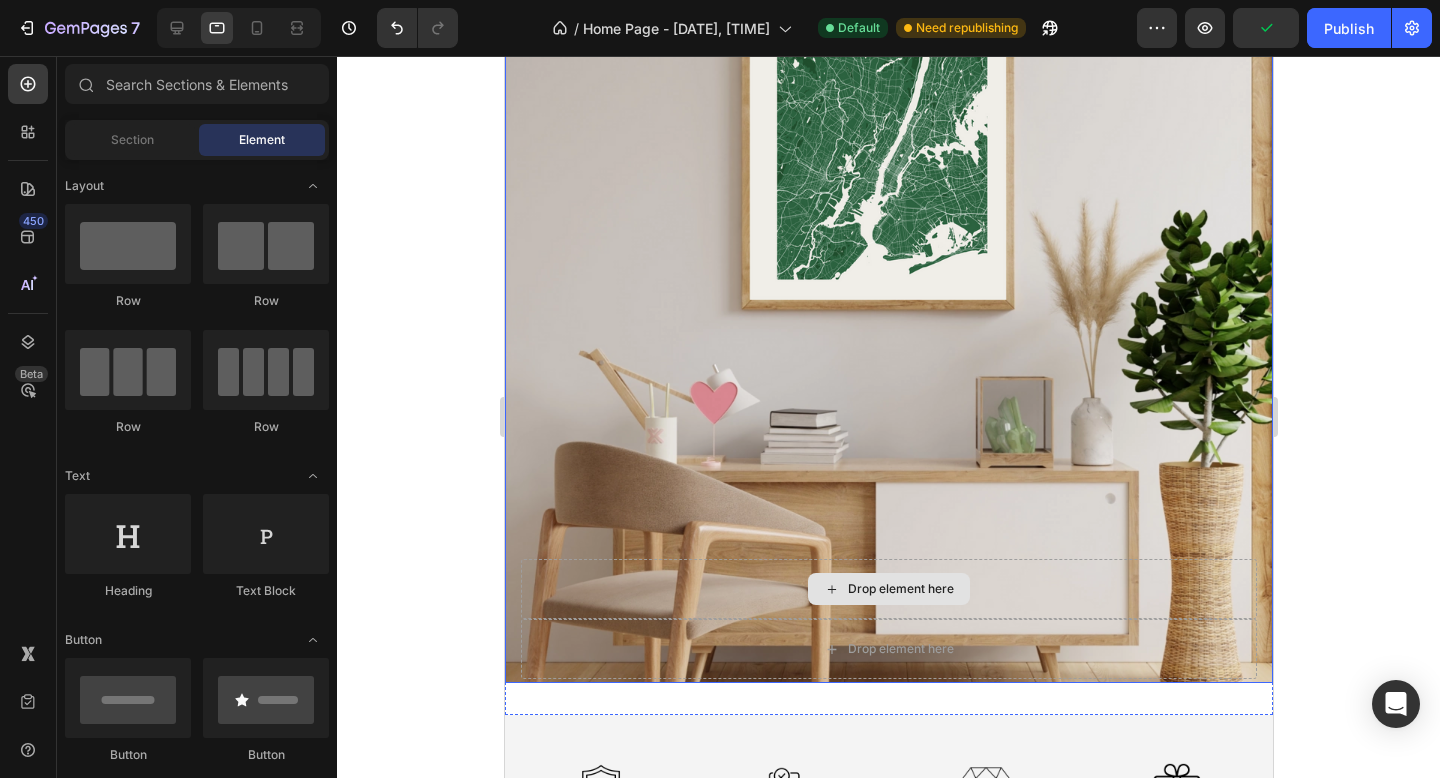 click on "Drop element here" at bounding box center (888, 589) 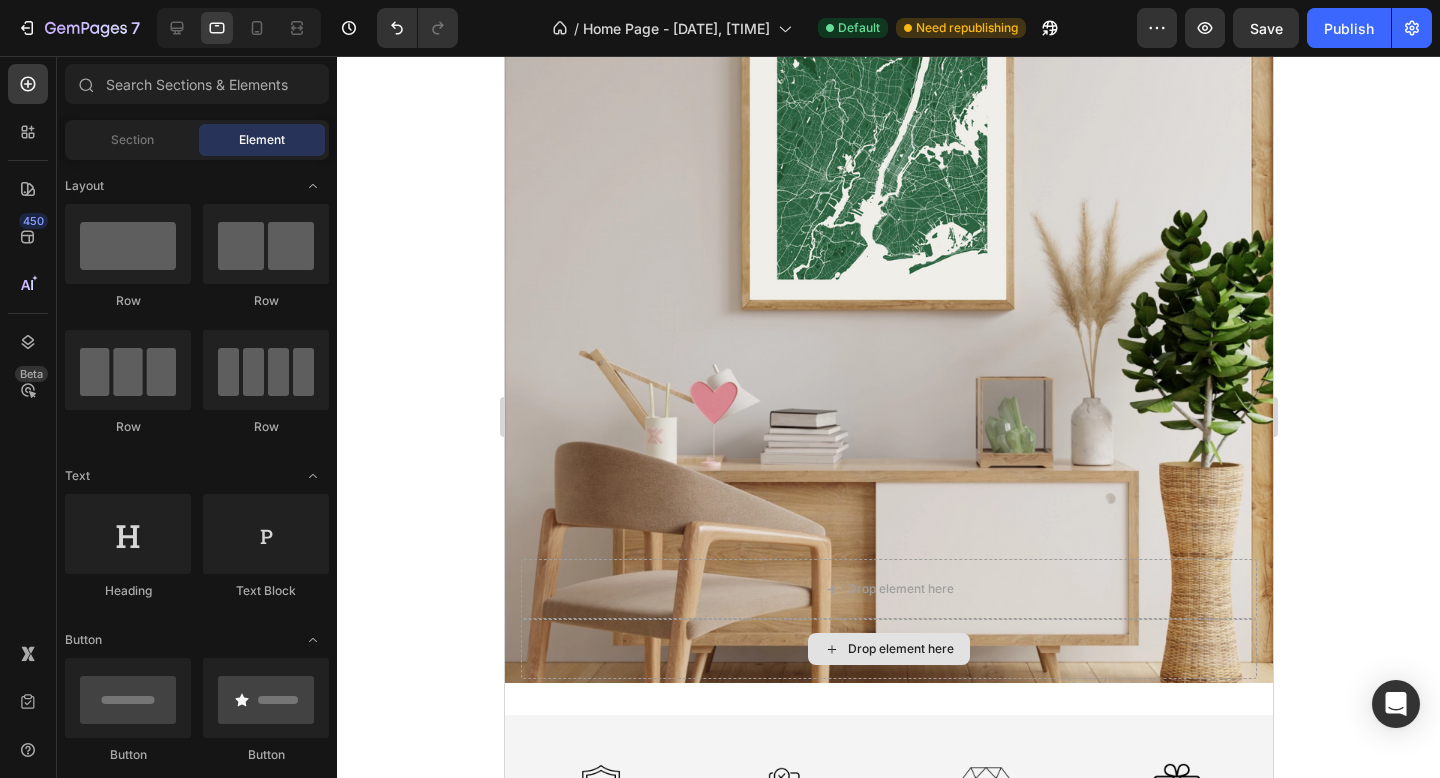 click 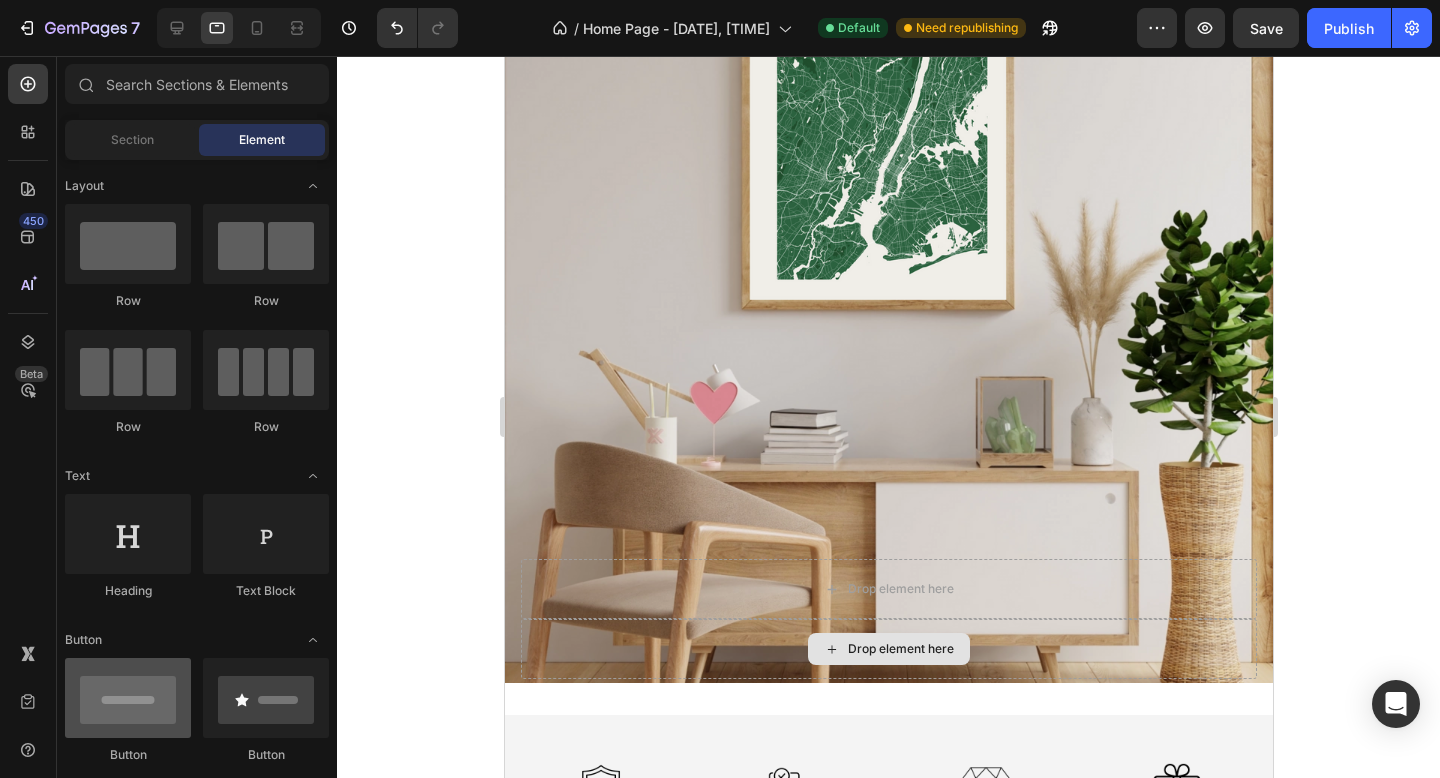 click at bounding box center [128, 698] 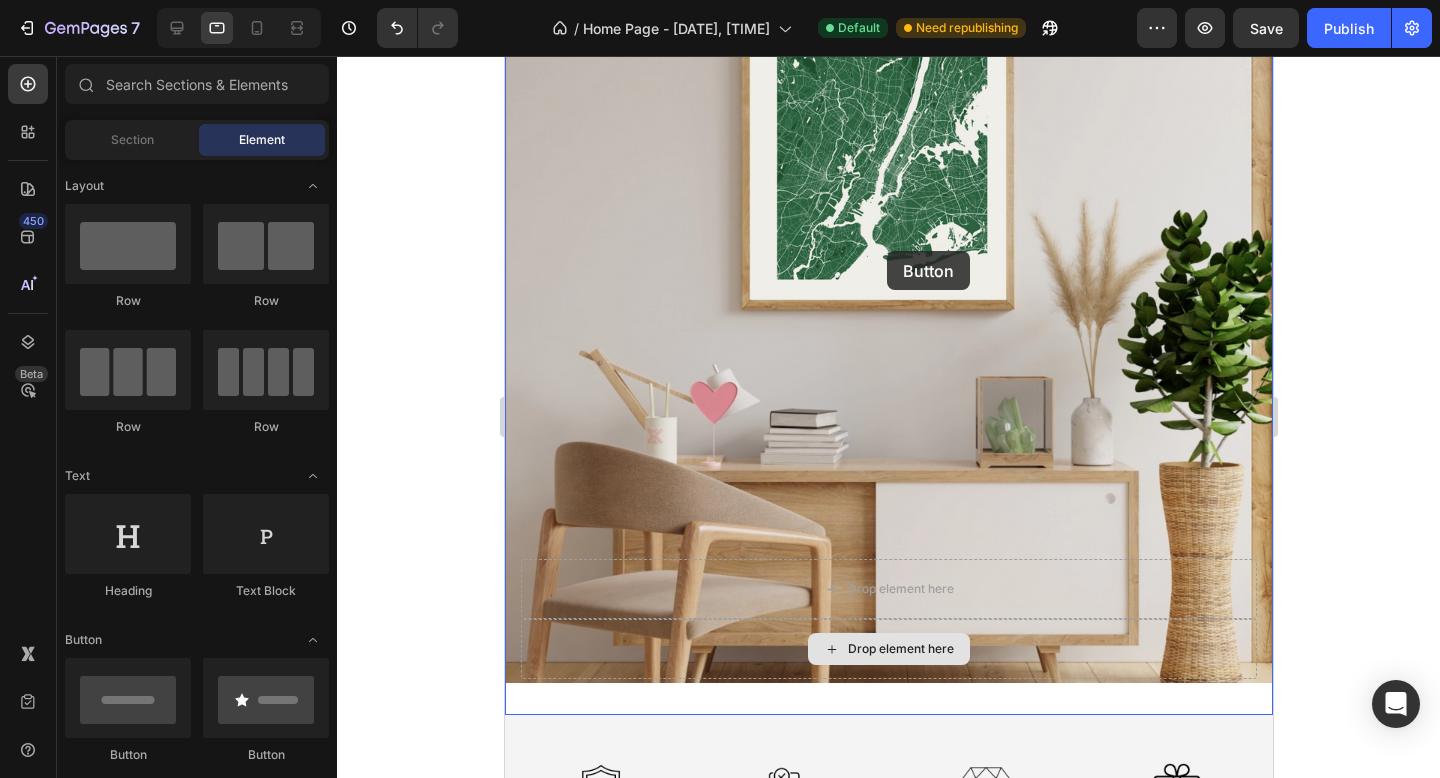 drag, startPoint x: 640, startPoint y: 776, endPoint x: 886, endPoint y: 251, distance: 579.7767 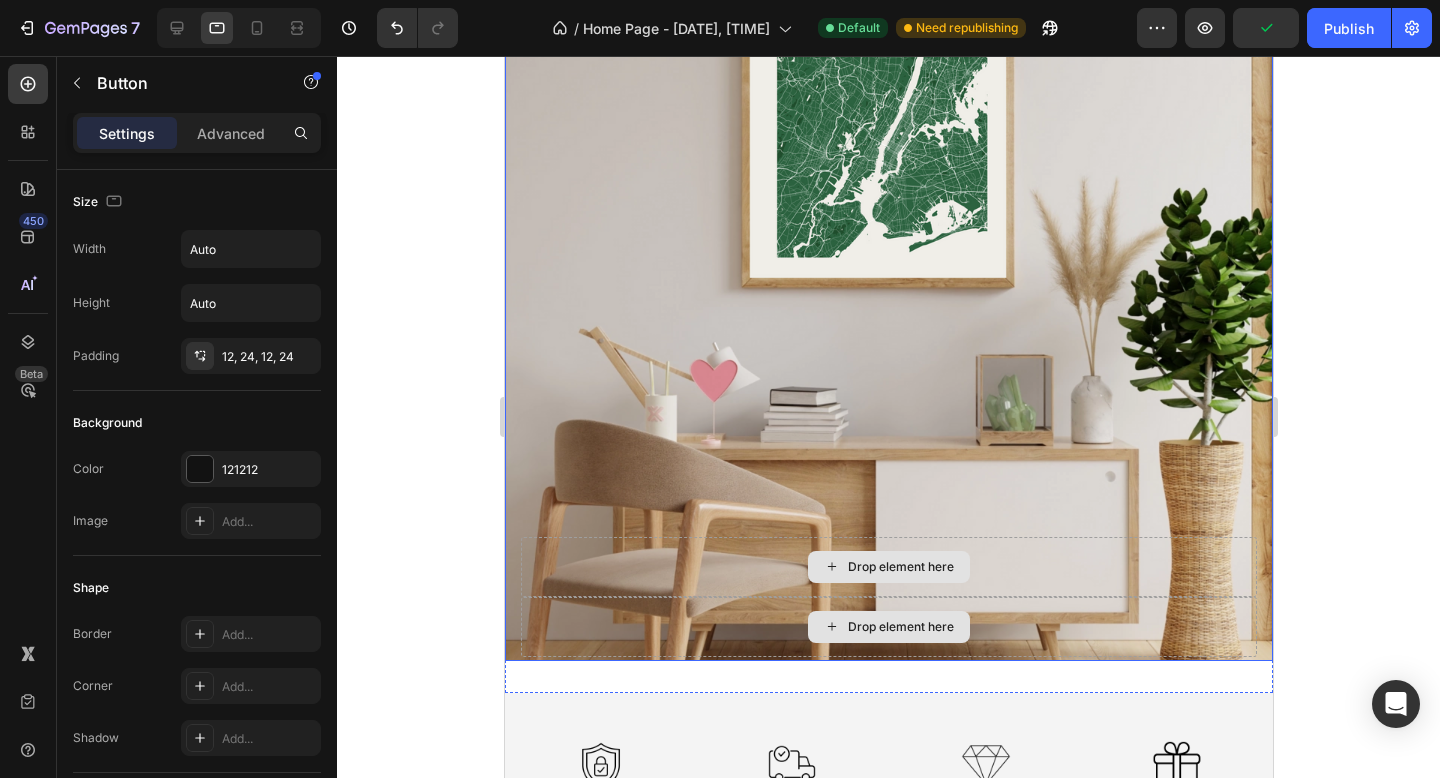 scroll, scrollTop: 304, scrollLeft: 0, axis: vertical 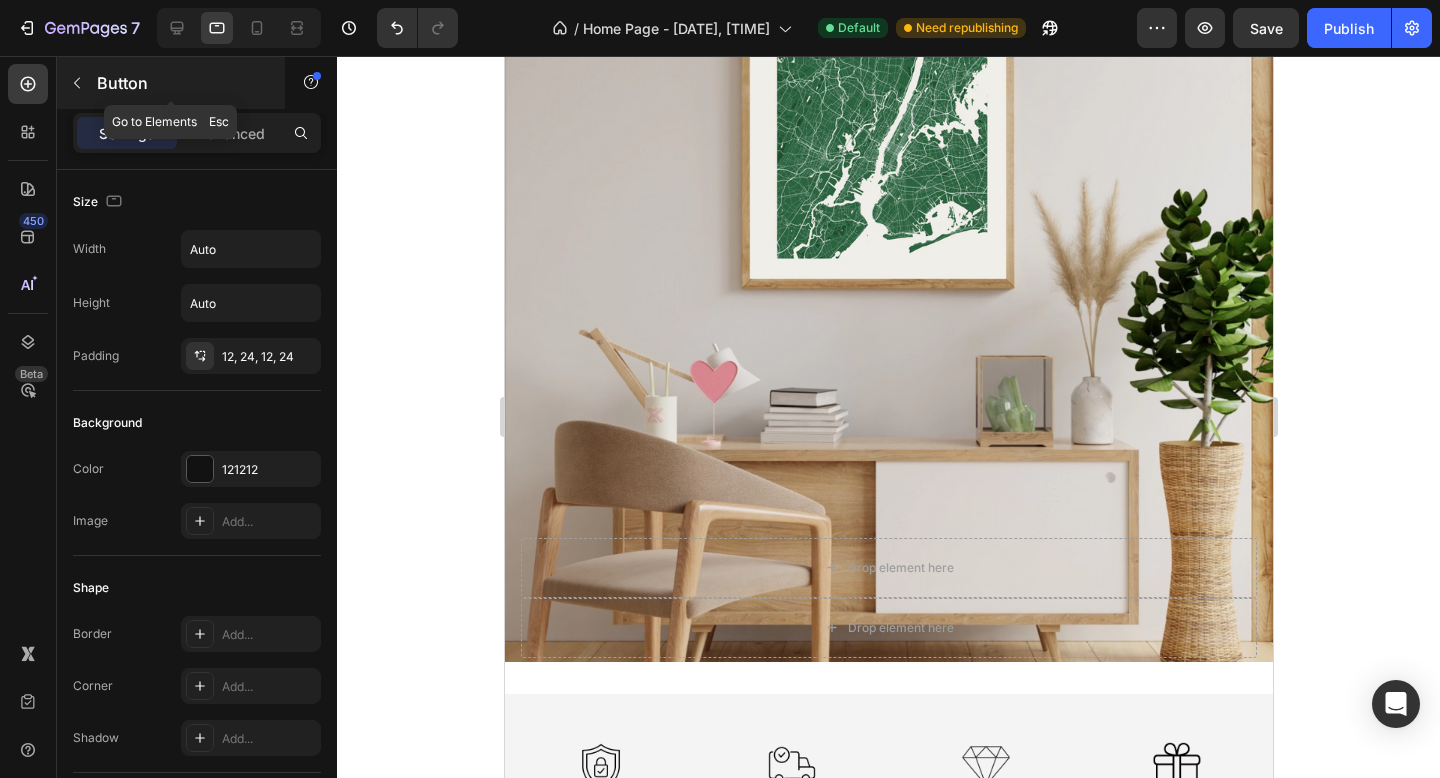 click 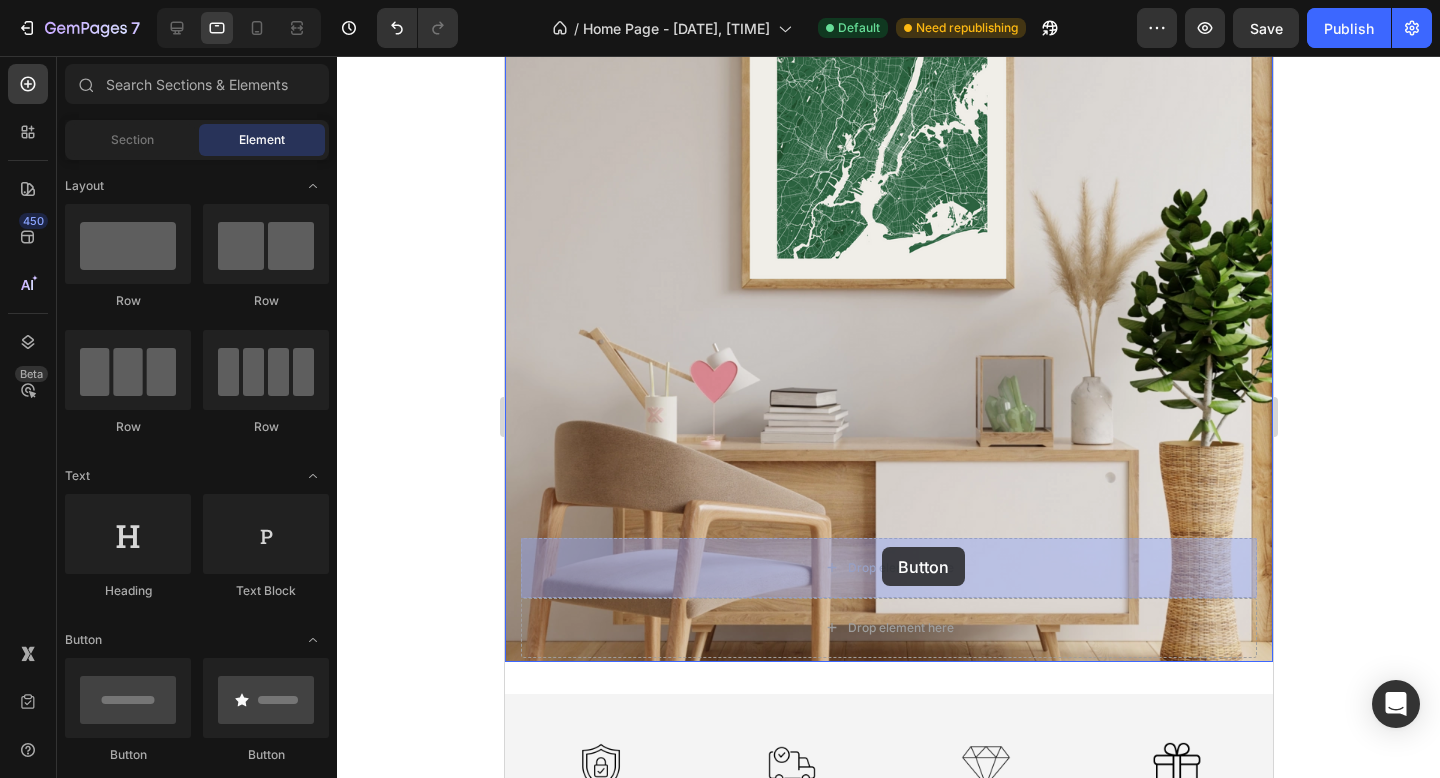 drag, startPoint x: 643, startPoint y: 756, endPoint x: 881, endPoint y: 547, distance: 316.7412 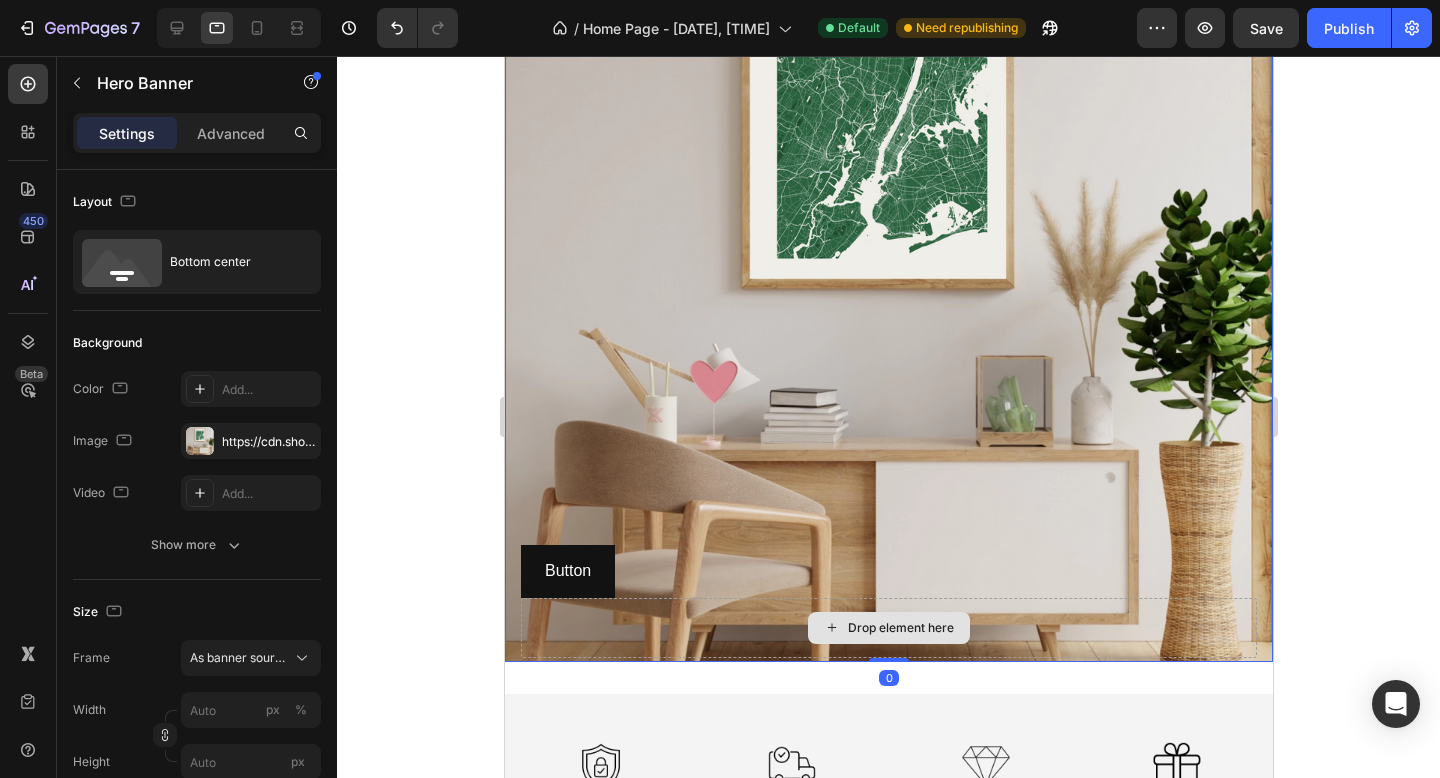 click on "Drop element here" at bounding box center (888, 628) 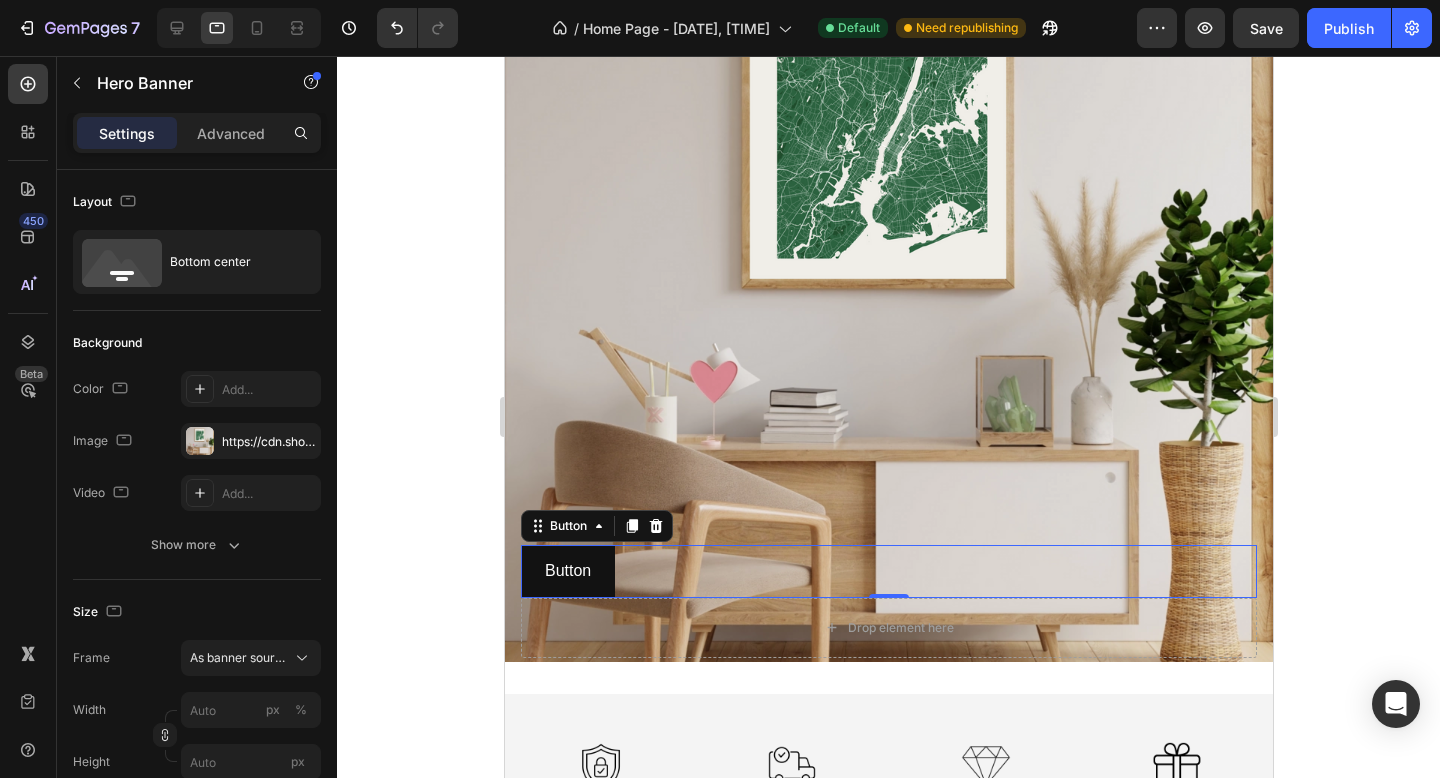 click on "Button Button   0" at bounding box center [888, 571] 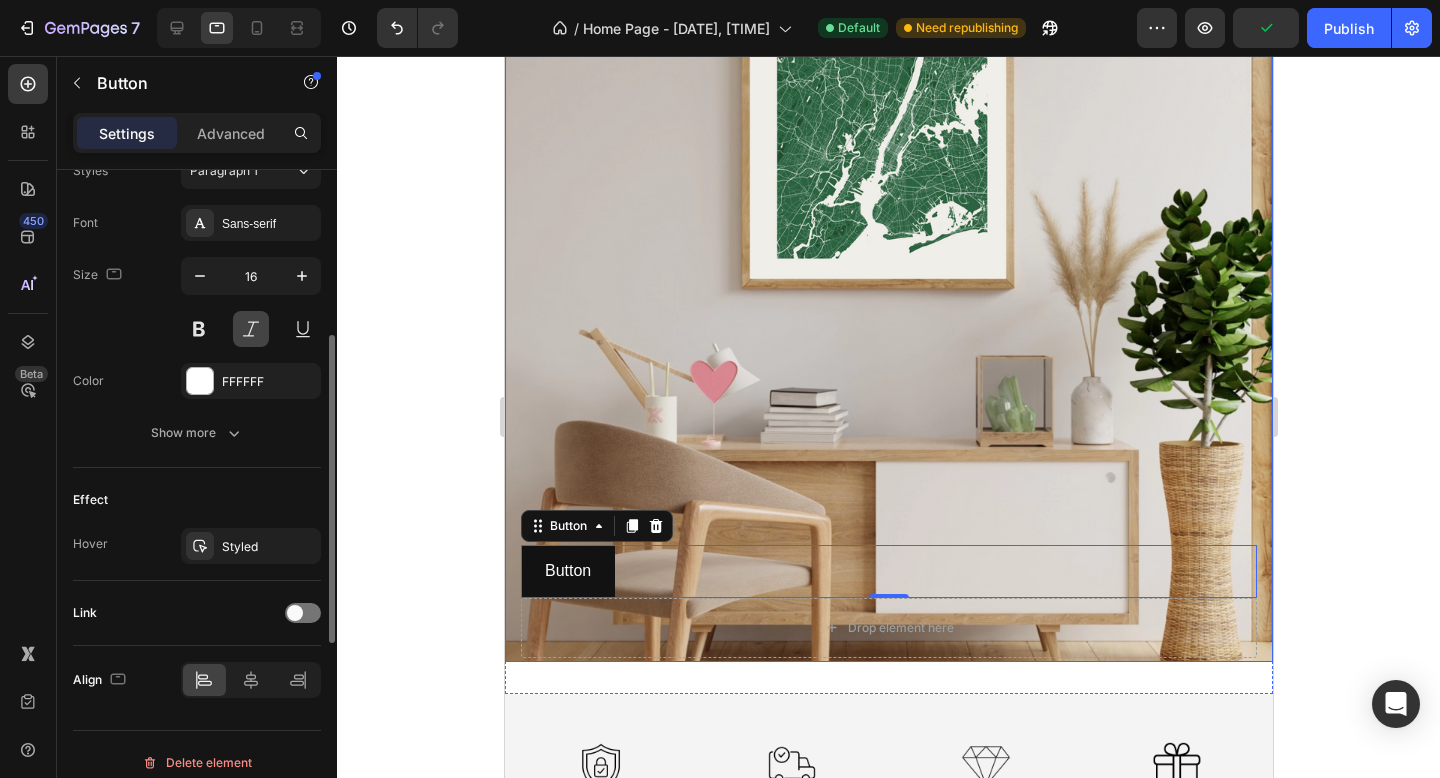 scroll, scrollTop: 769, scrollLeft: 0, axis: vertical 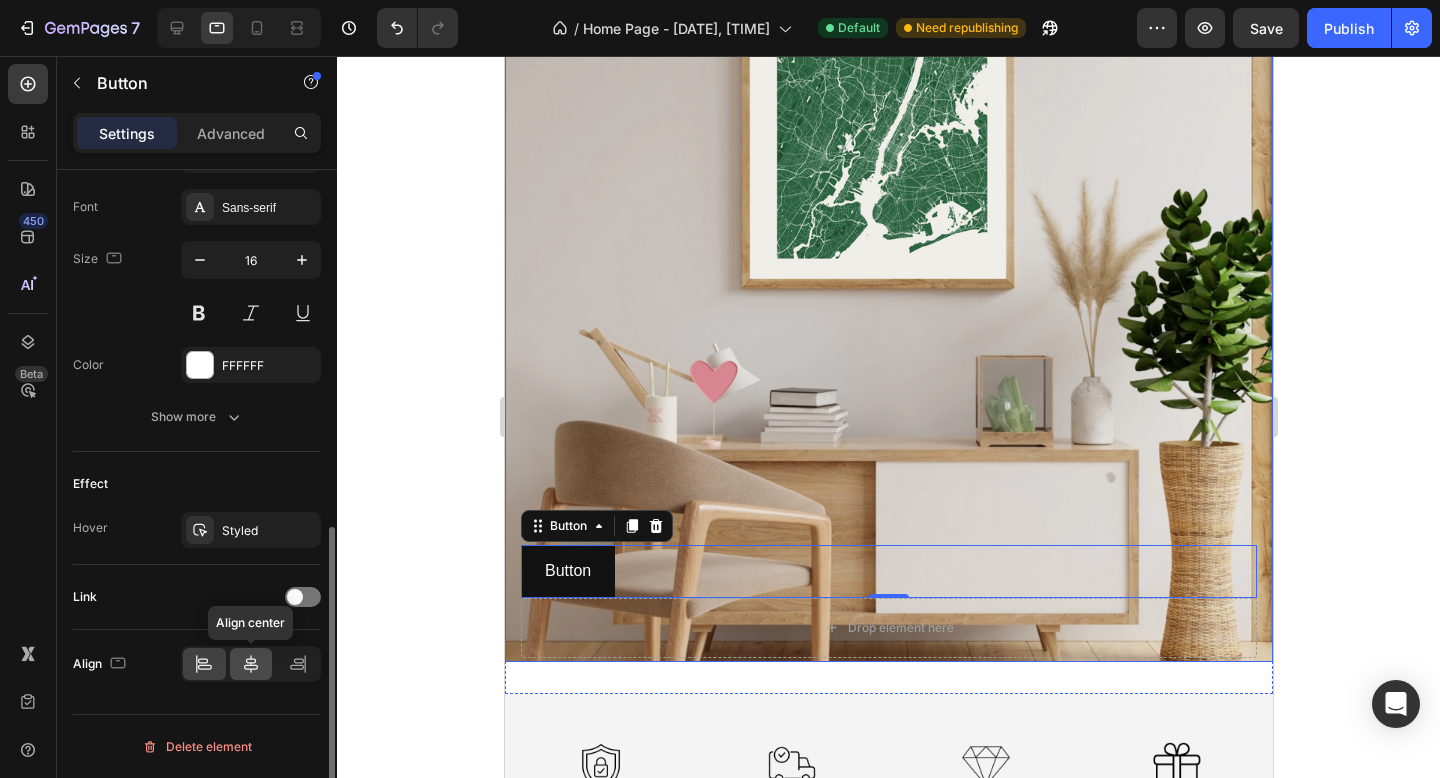 click 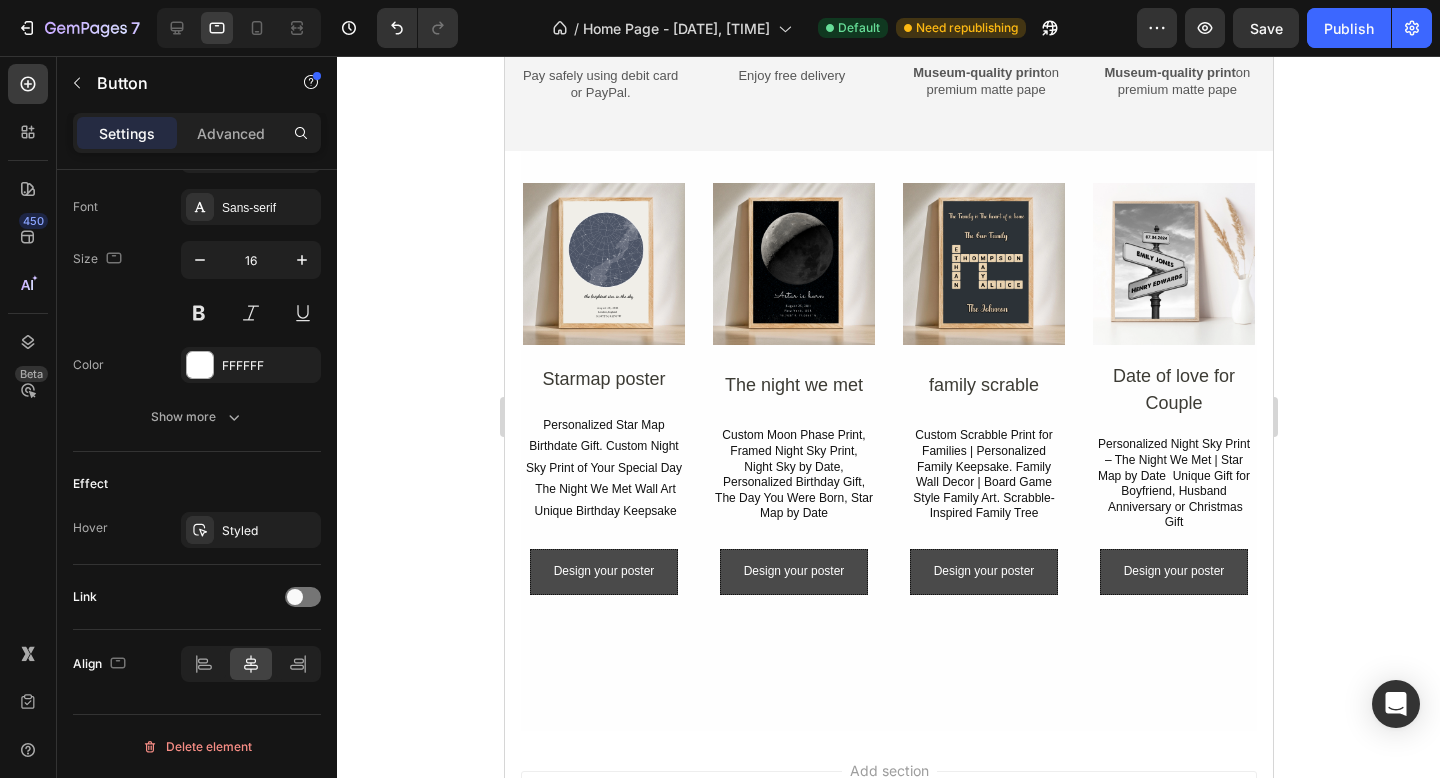 scroll, scrollTop: 1049, scrollLeft: 0, axis: vertical 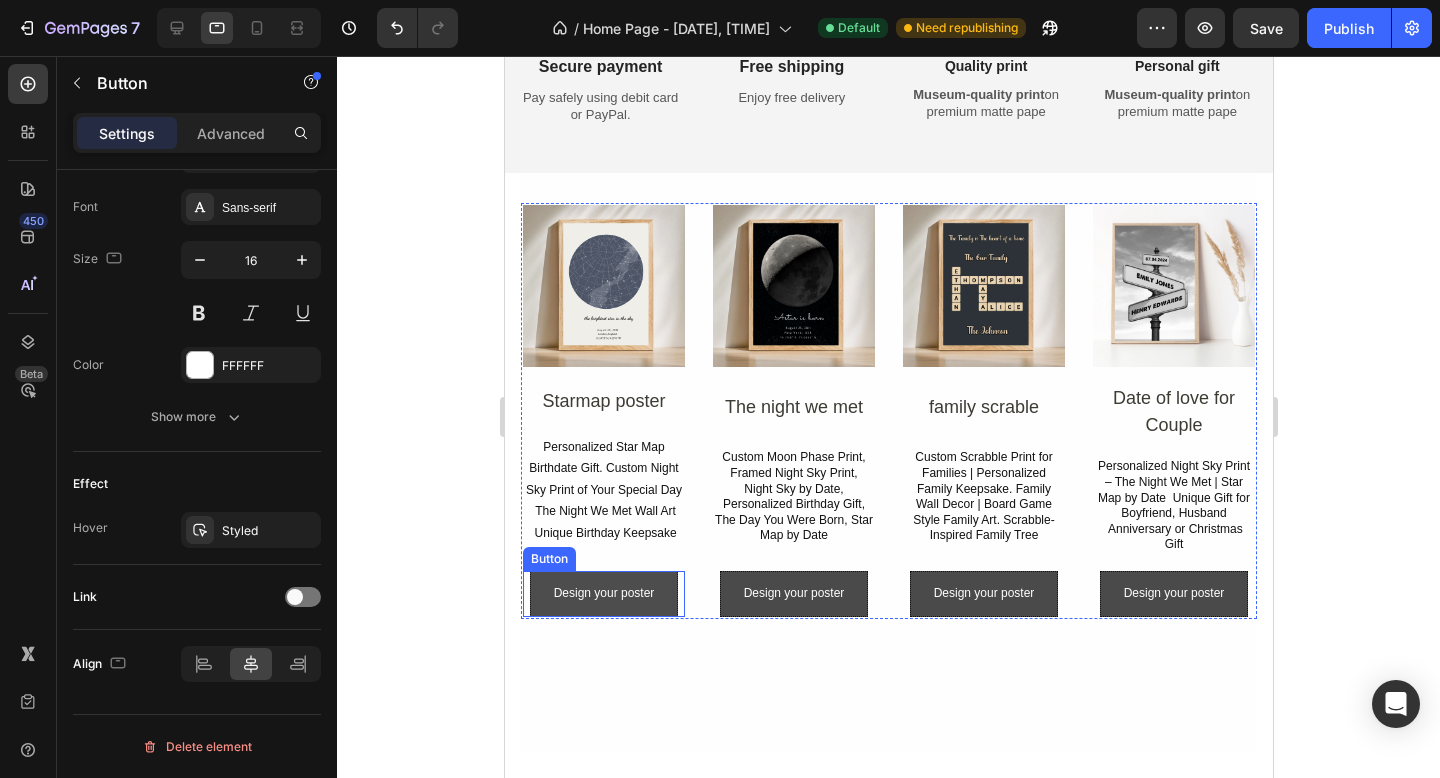 click on "Design your poster" at bounding box center (603, 594) 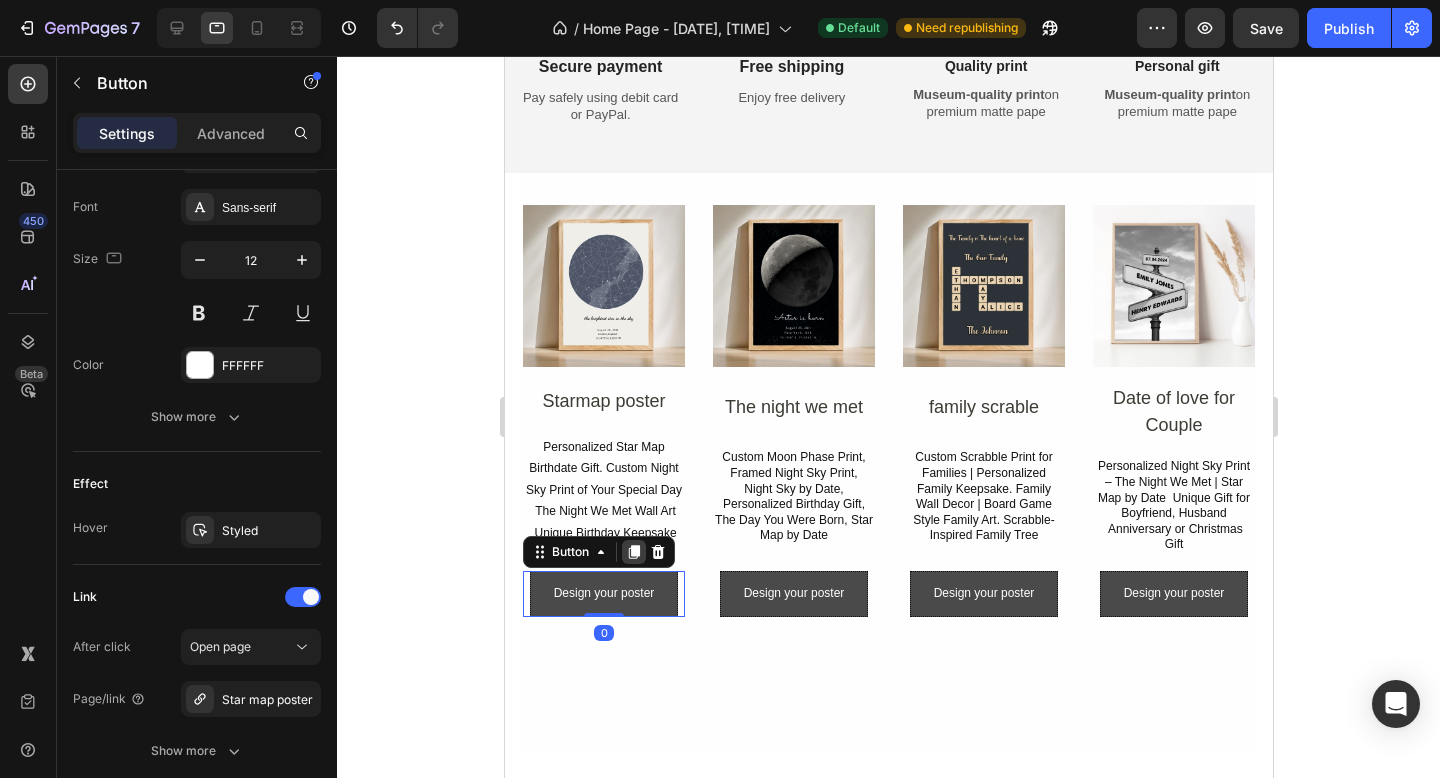 click 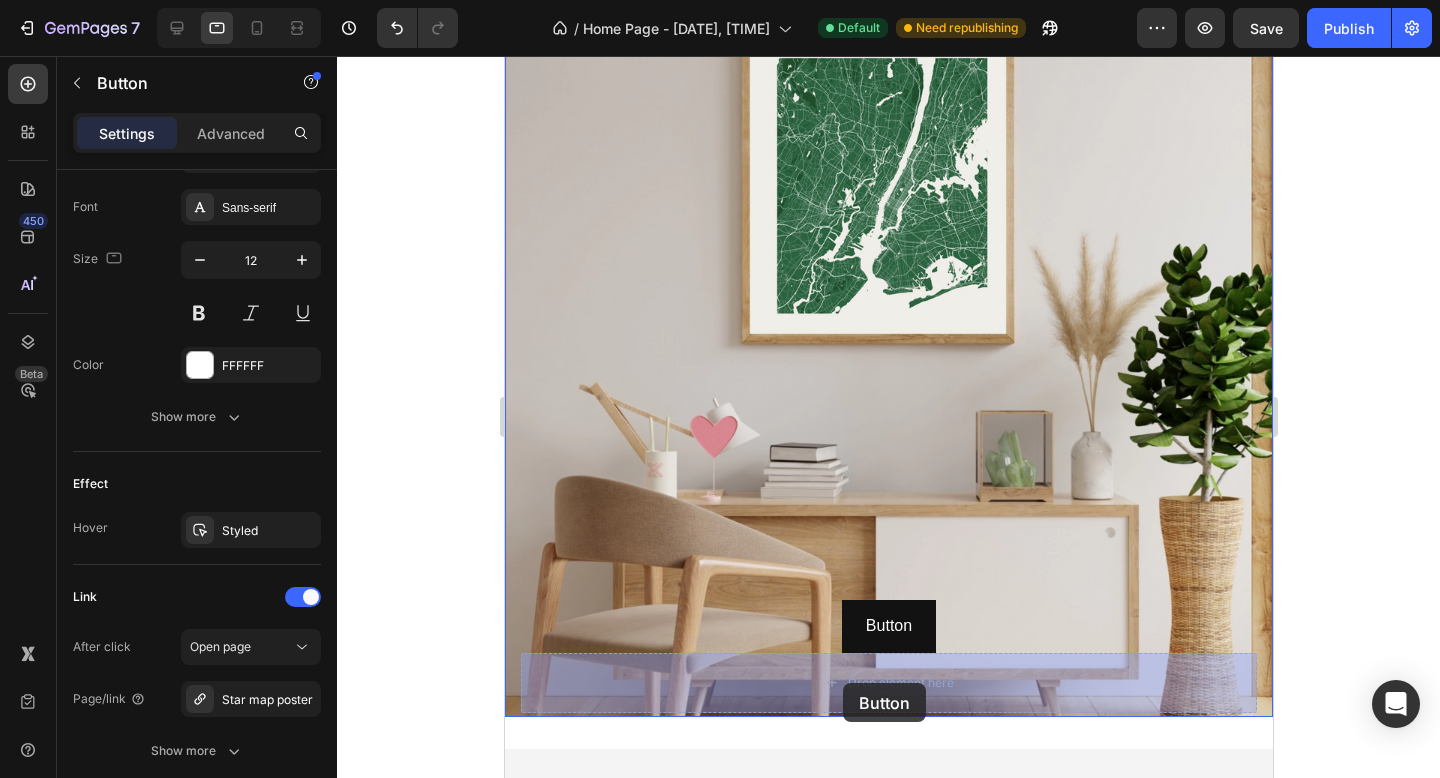 scroll, scrollTop: 255, scrollLeft: 0, axis: vertical 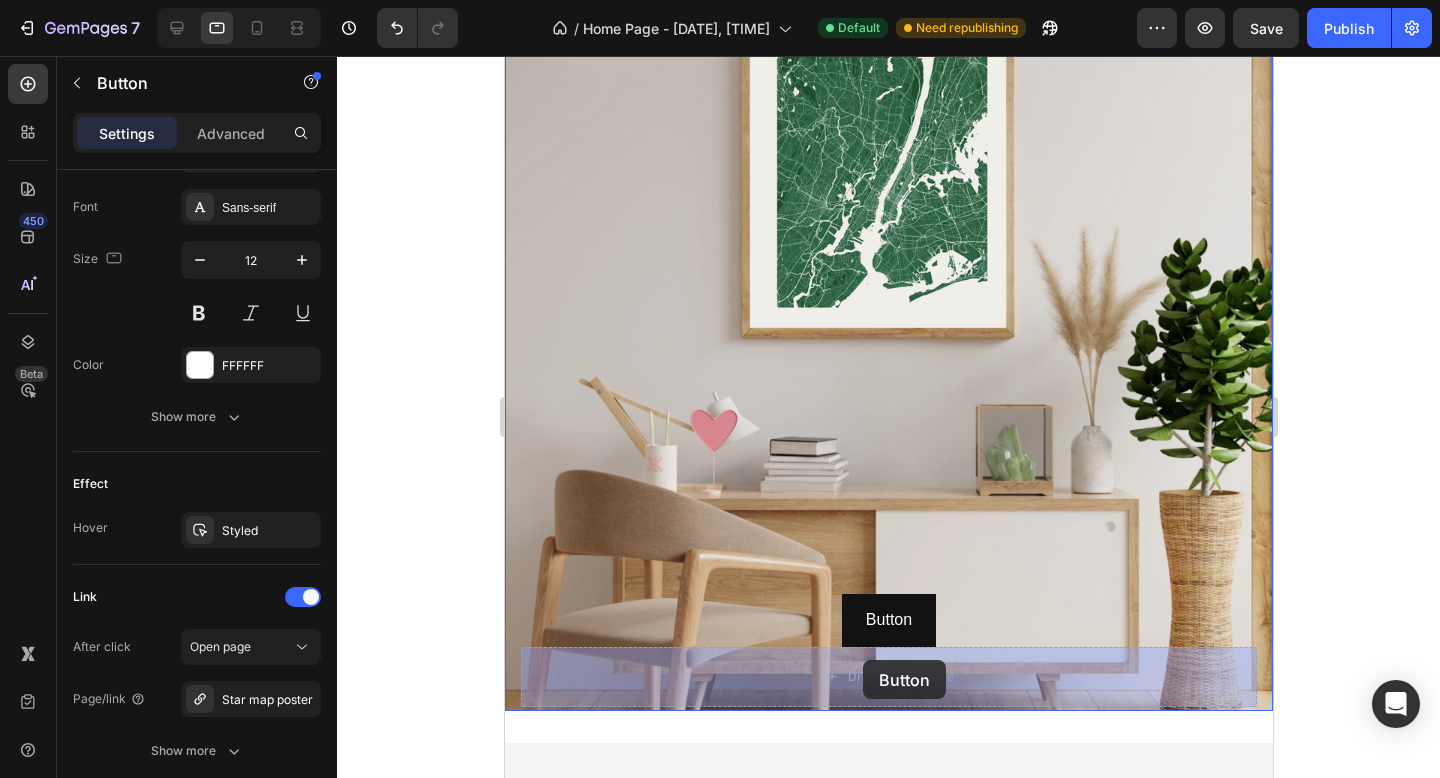drag, startPoint x: 537, startPoint y: 598, endPoint x: 862, endPoint y: 660, distance: 330.861 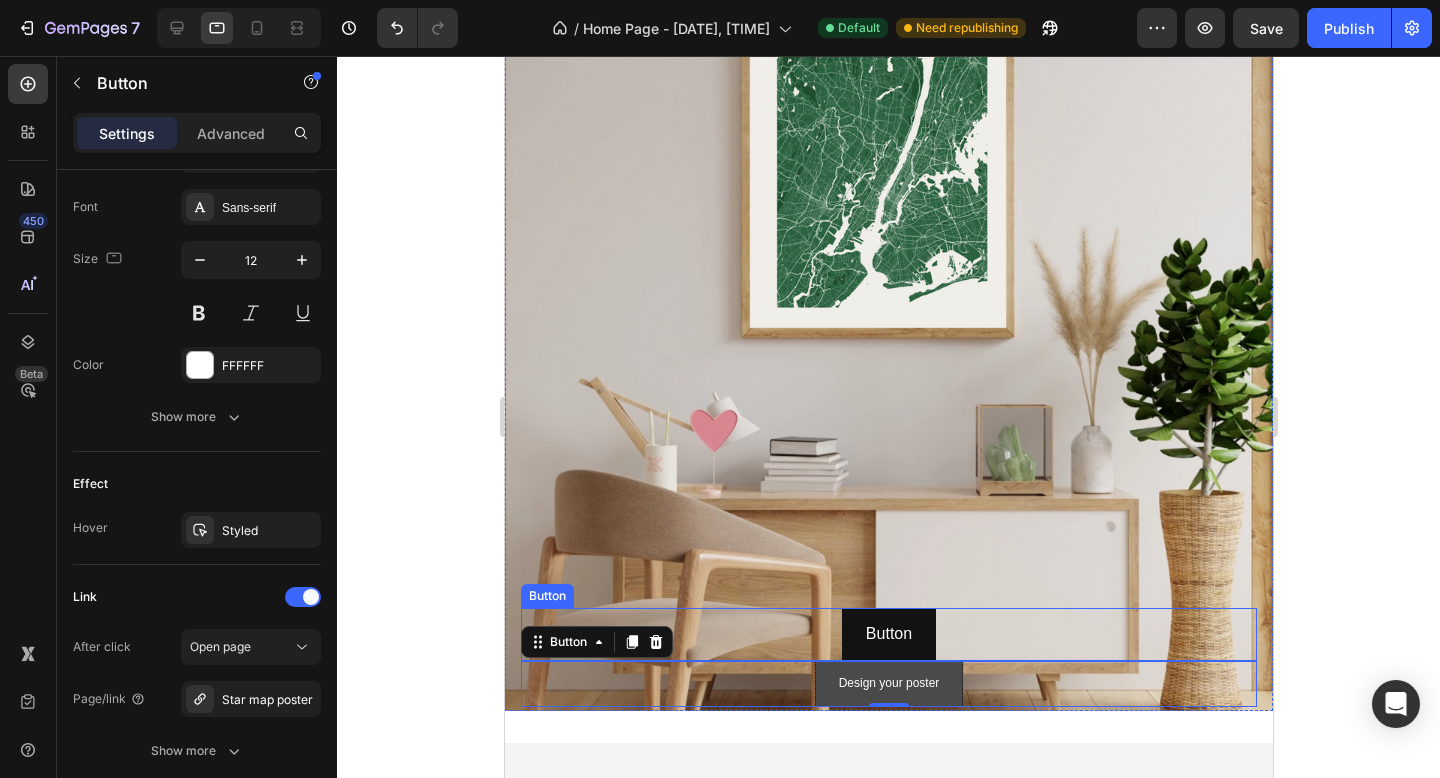 click on "Button Button" at bounding box center (888, 634) 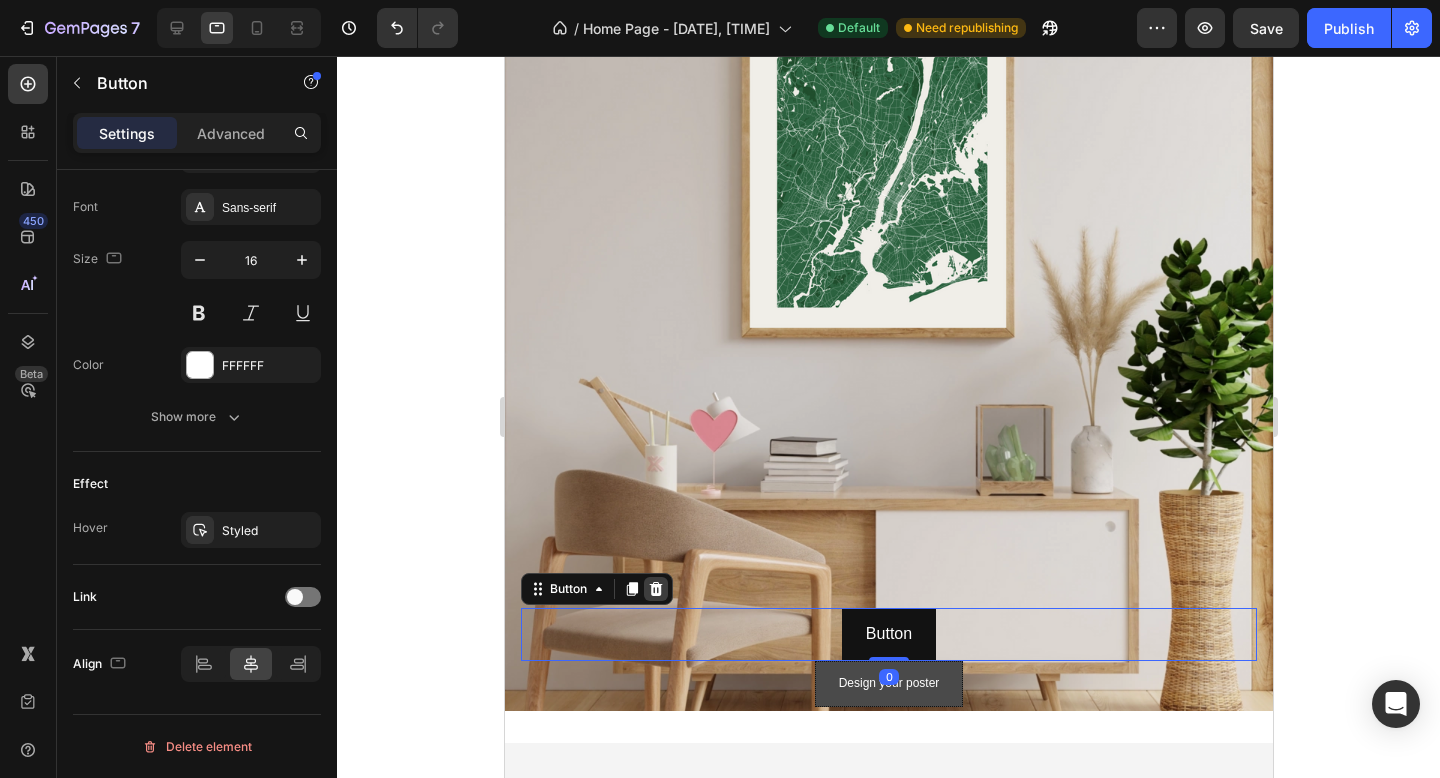 click 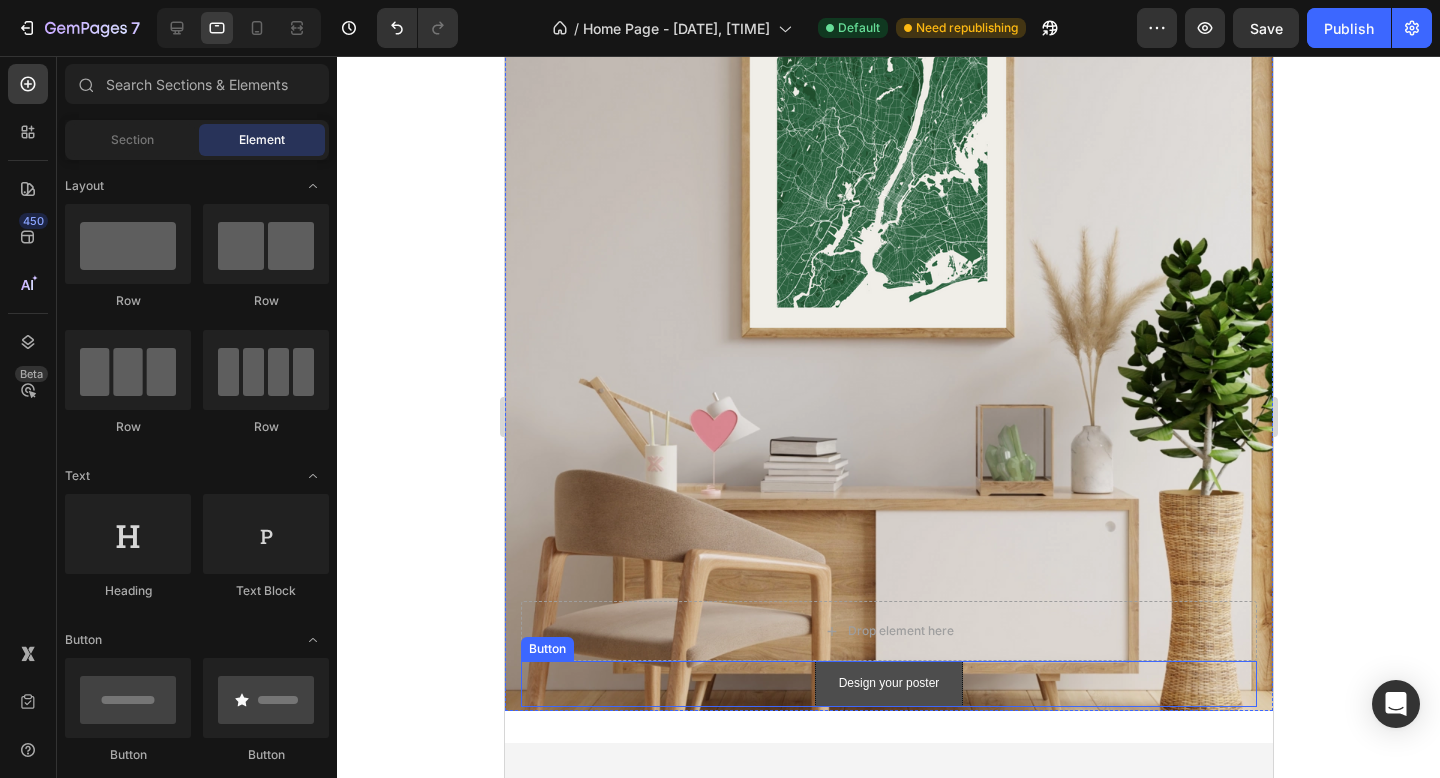 click on "Design your poster" at bounding box center (888, 684) 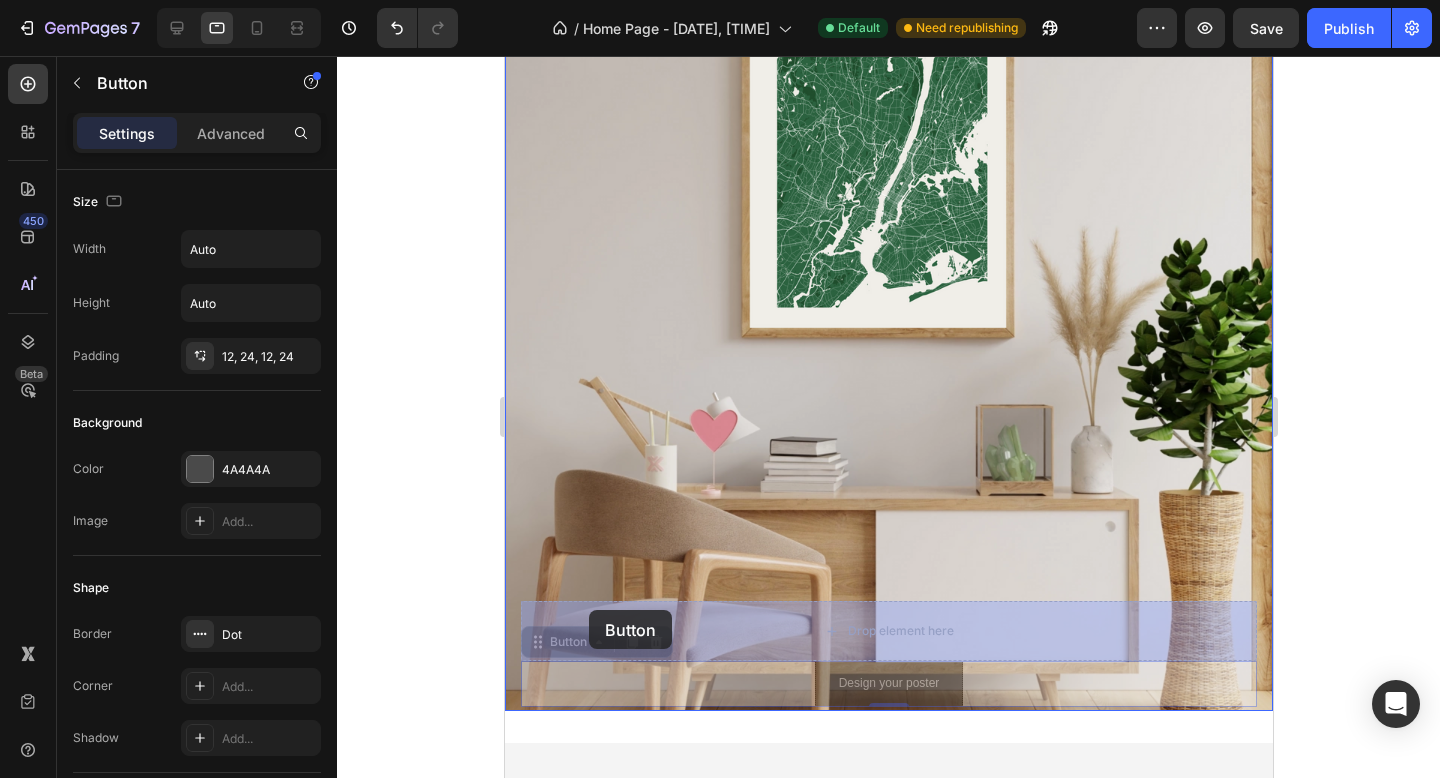 drag, startPoint x: 543, startPoint y: 647, endPoint x: 588, endPoint y: 610, distance: 58.258045 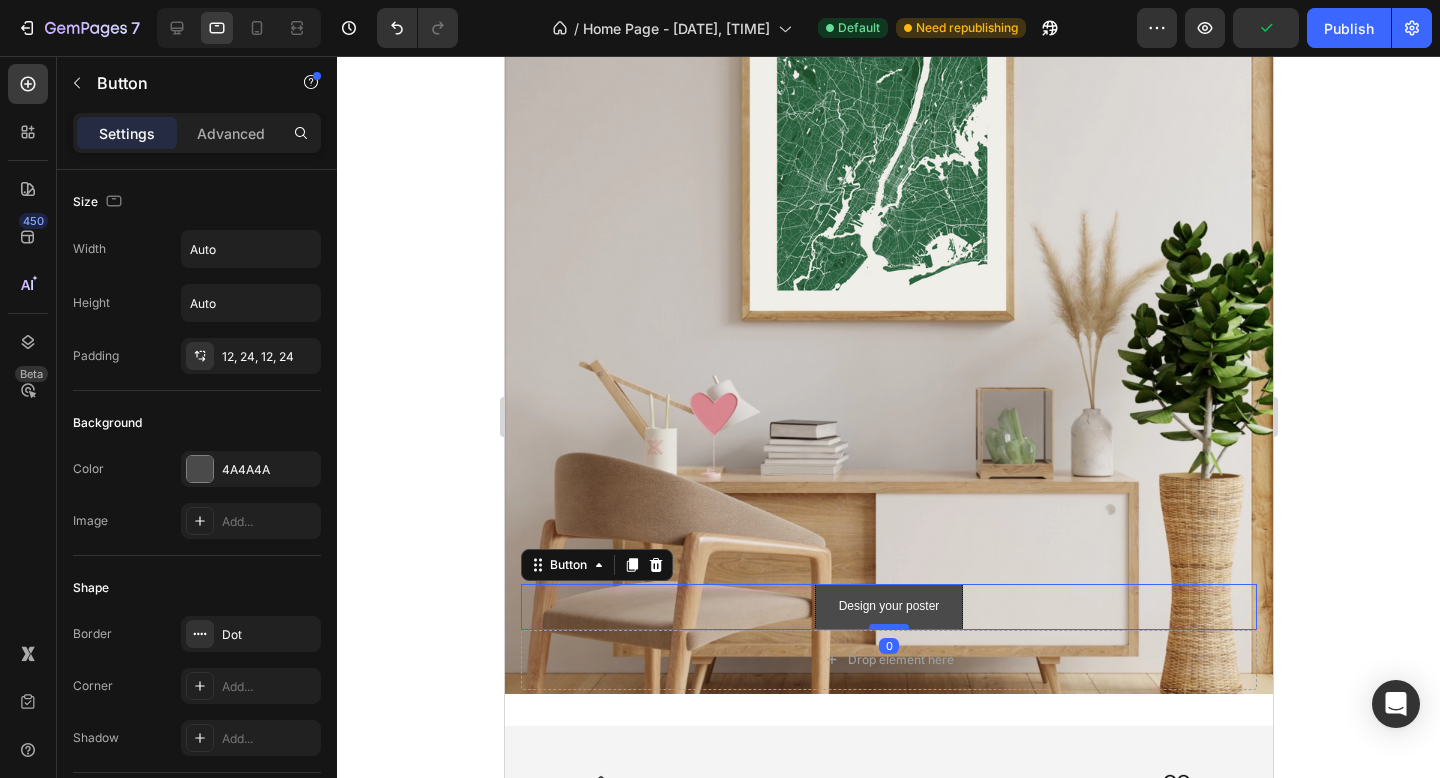 scroll, scrollTop: 417, scrollLeft: 0, axis: vertical 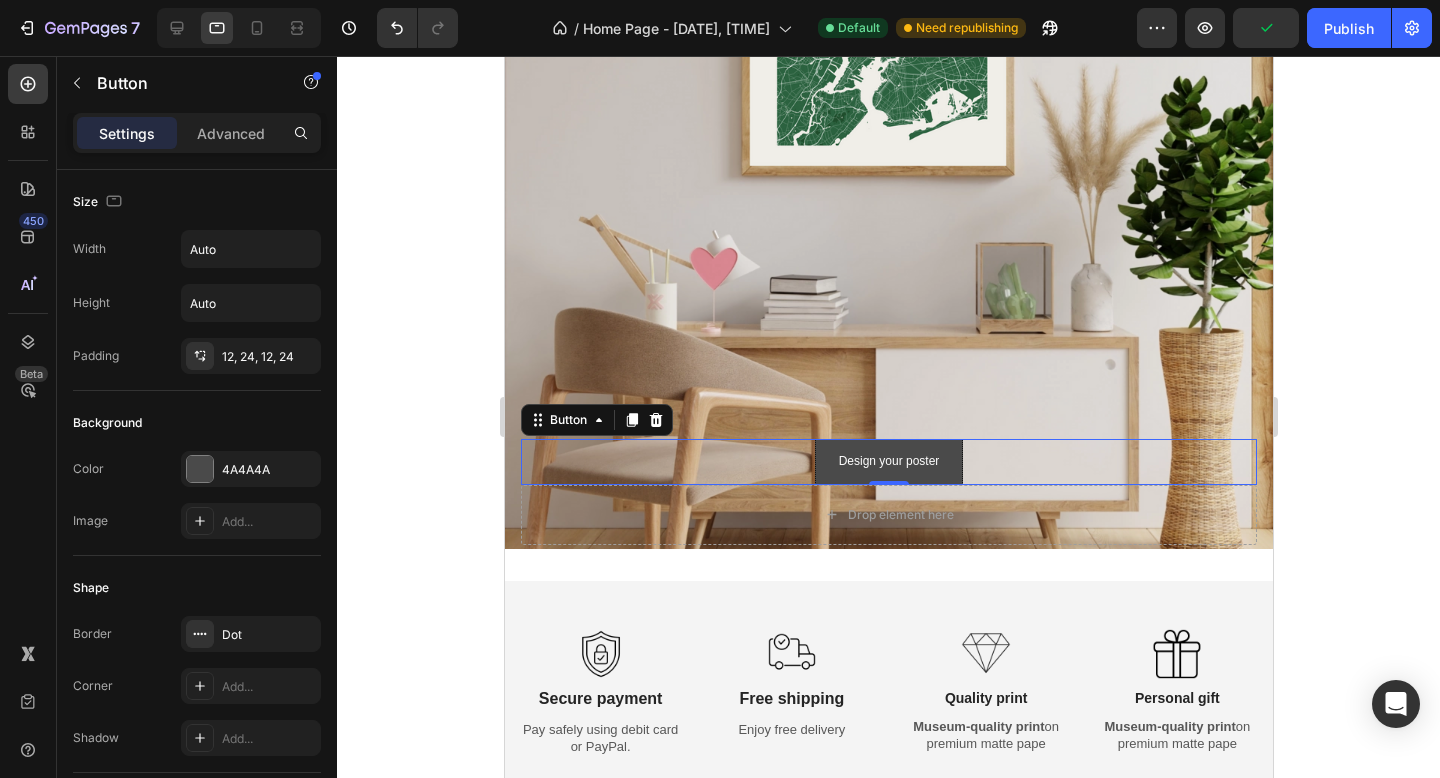 click on "Design your poster Button   0" at bounding box center [888, 462] 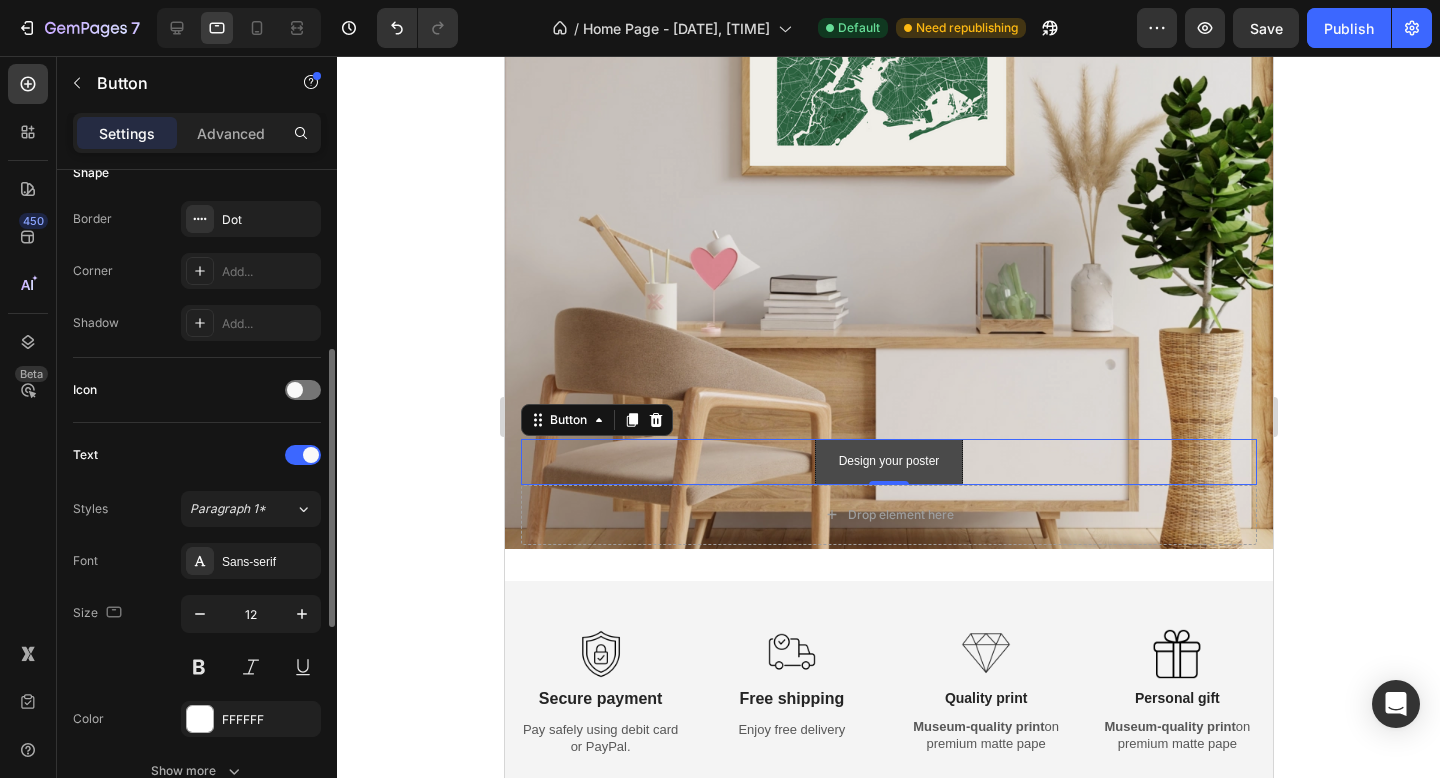scroll, scrollTop: 426, scrollLeft: 0, axis: vertical 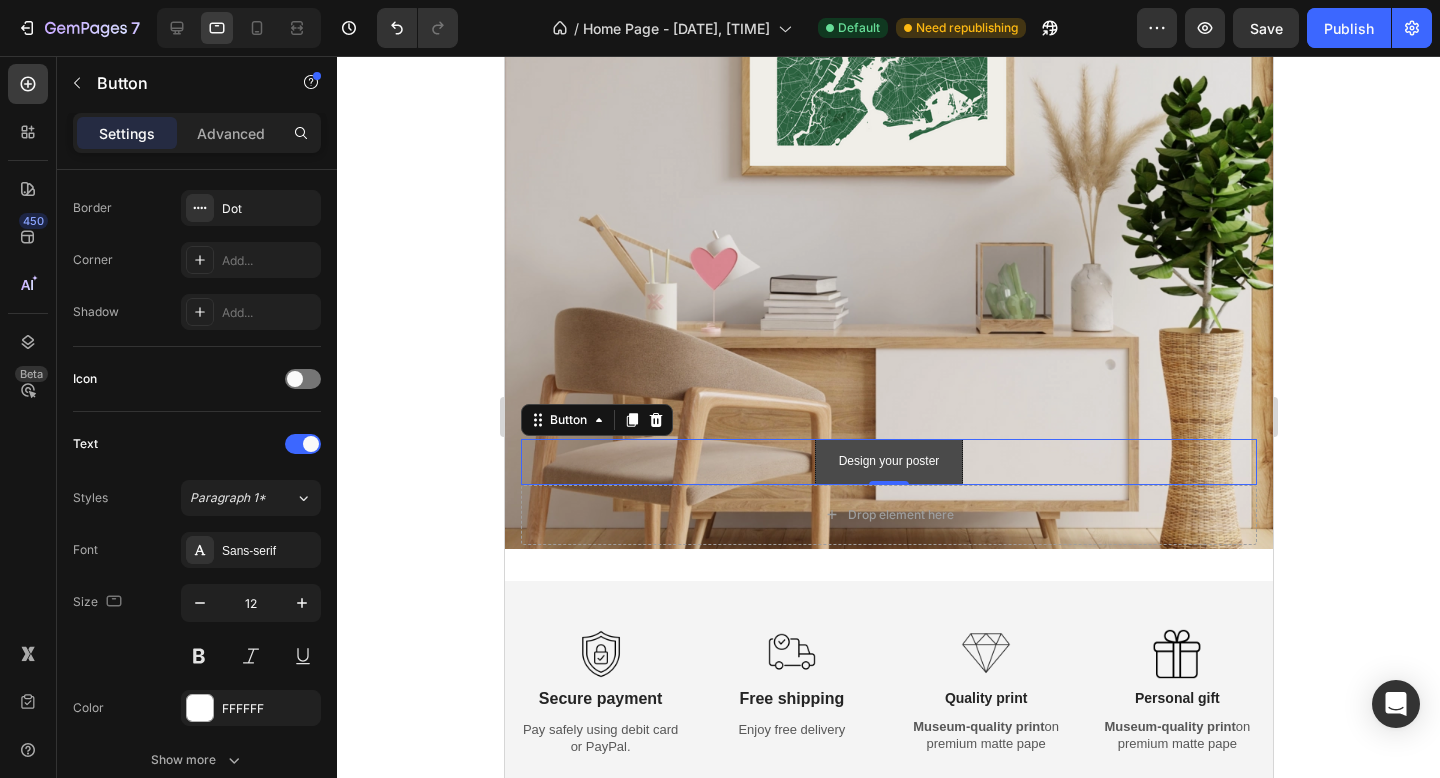 click on "Design your poster Button   0" at bounding box center [888, 462] 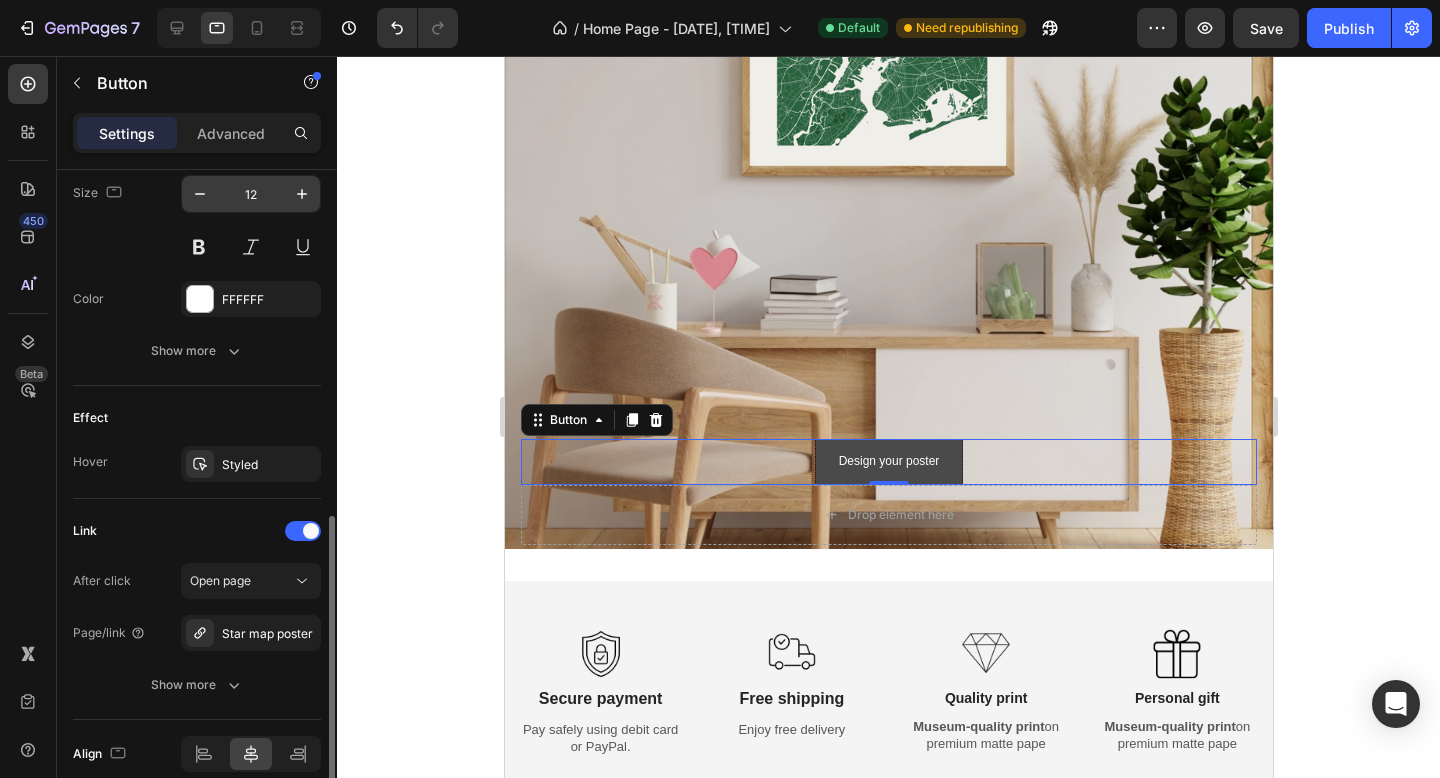 scroll, scrollTop: 836, scrollLeft: 0, axis: vertical 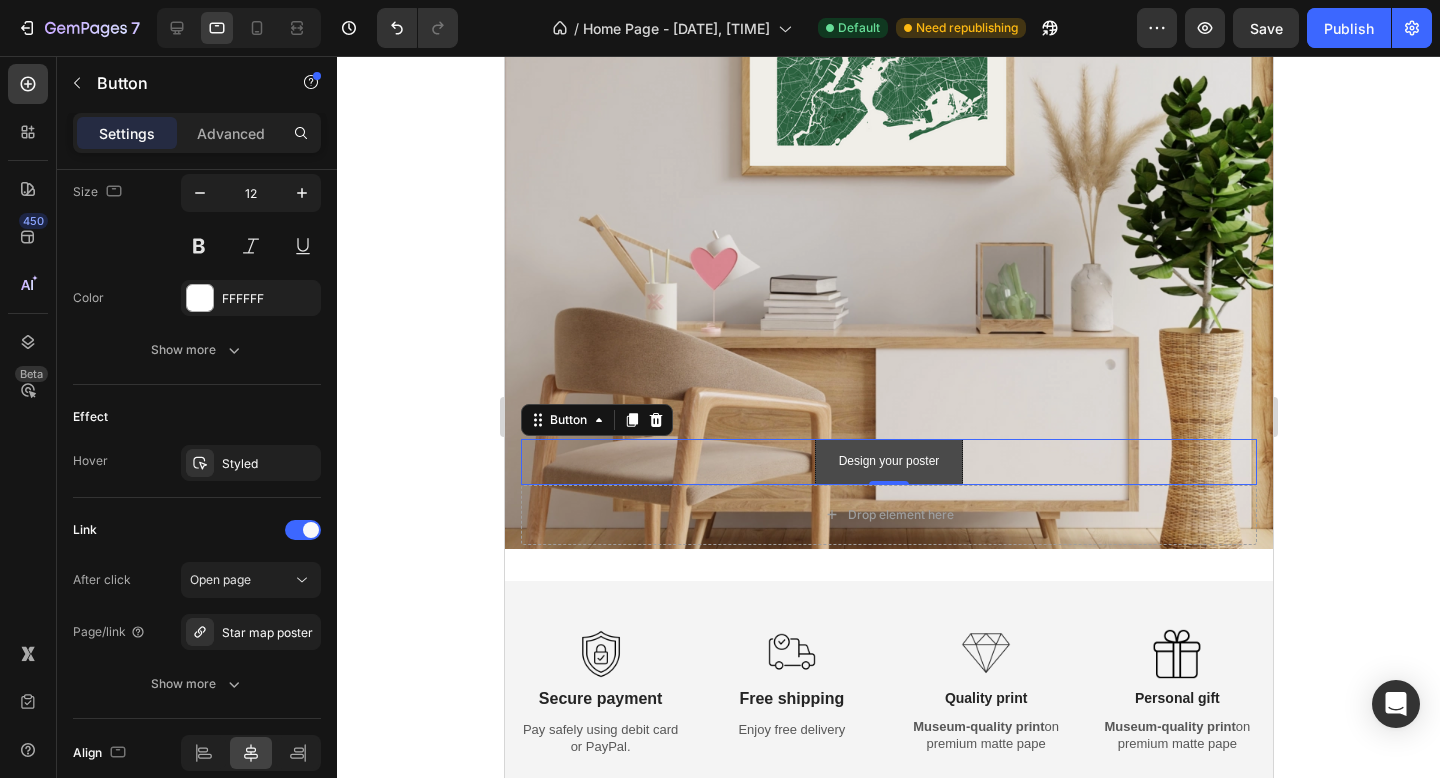click on "Design your poster Button   0" at bounding box center [888, 462] 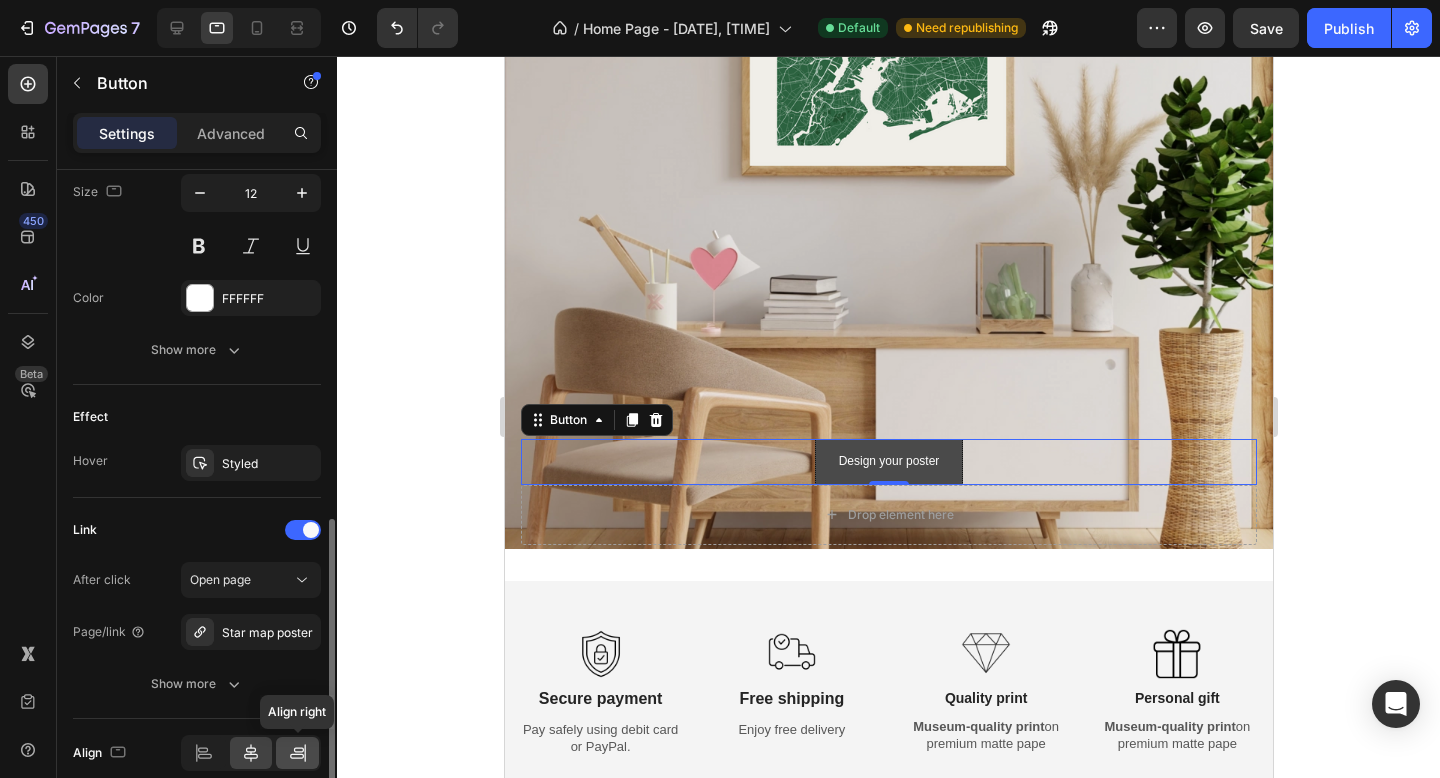 click 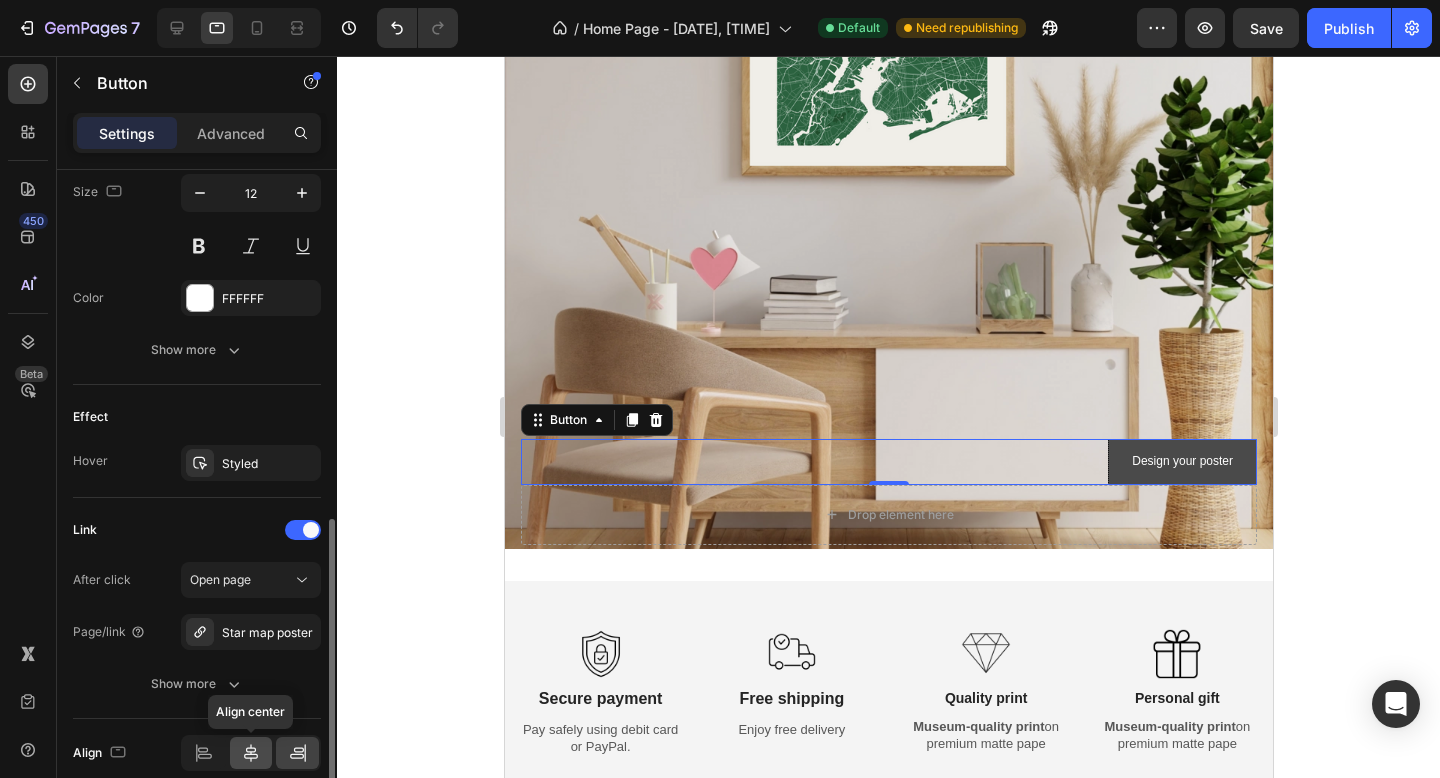 click 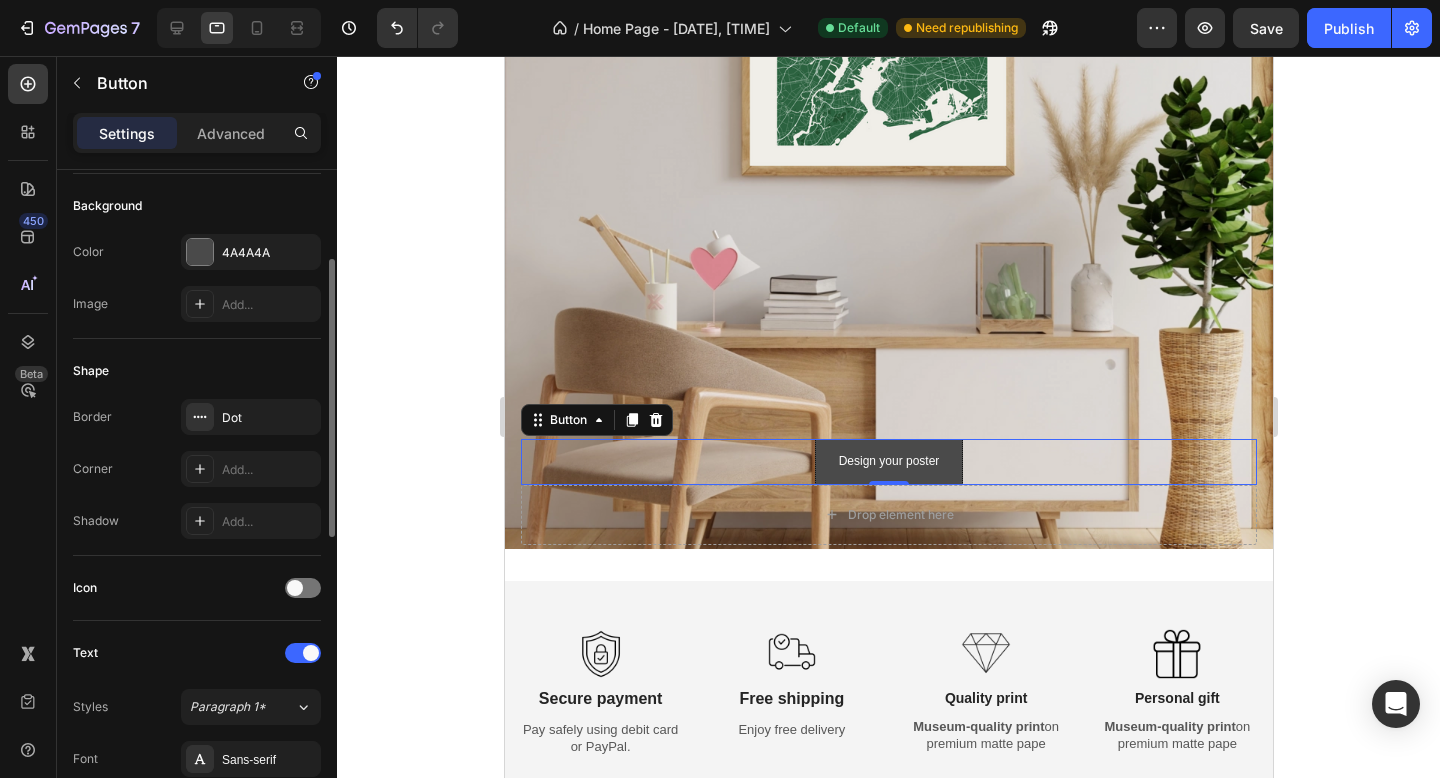 scroll, scrollTop: 216, scrollLeft: 0, axis: vertical 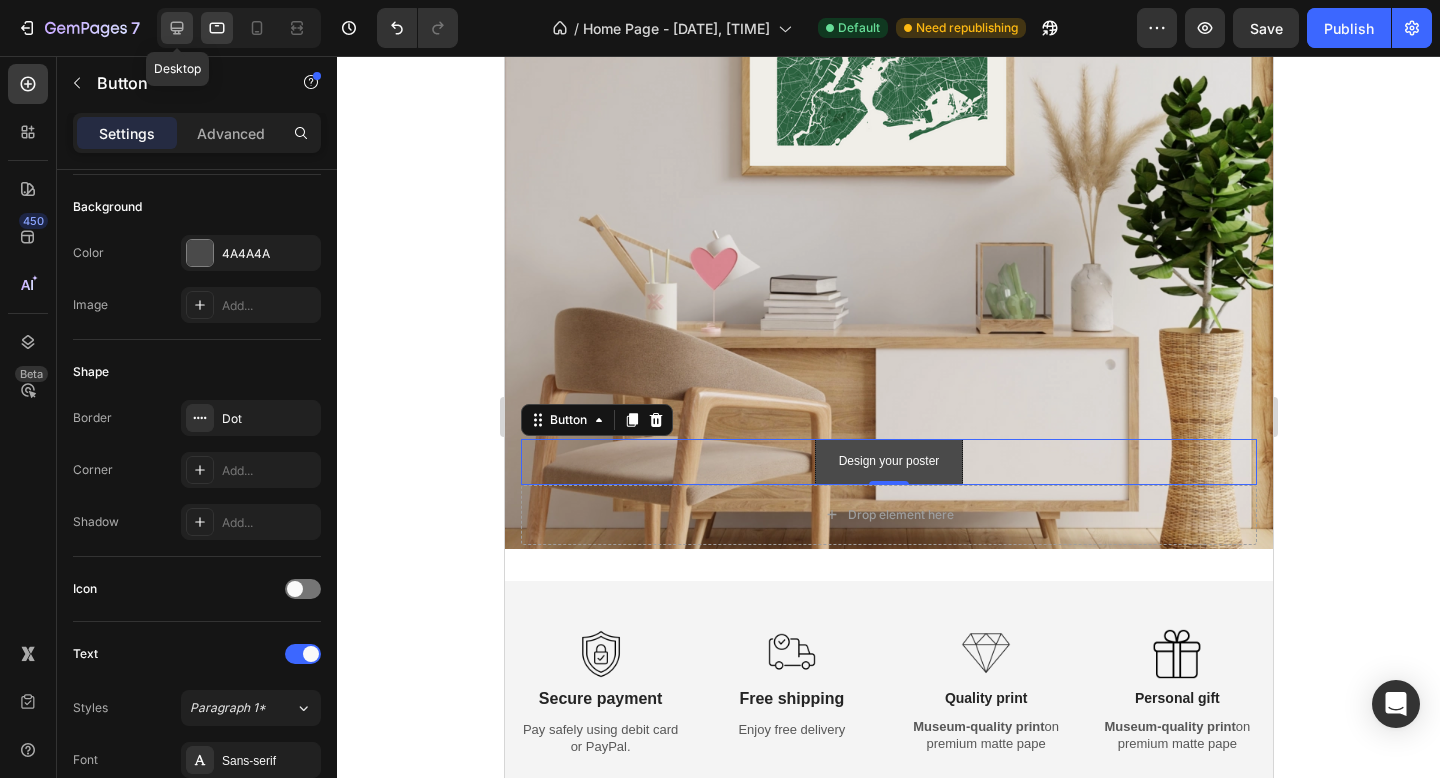 click 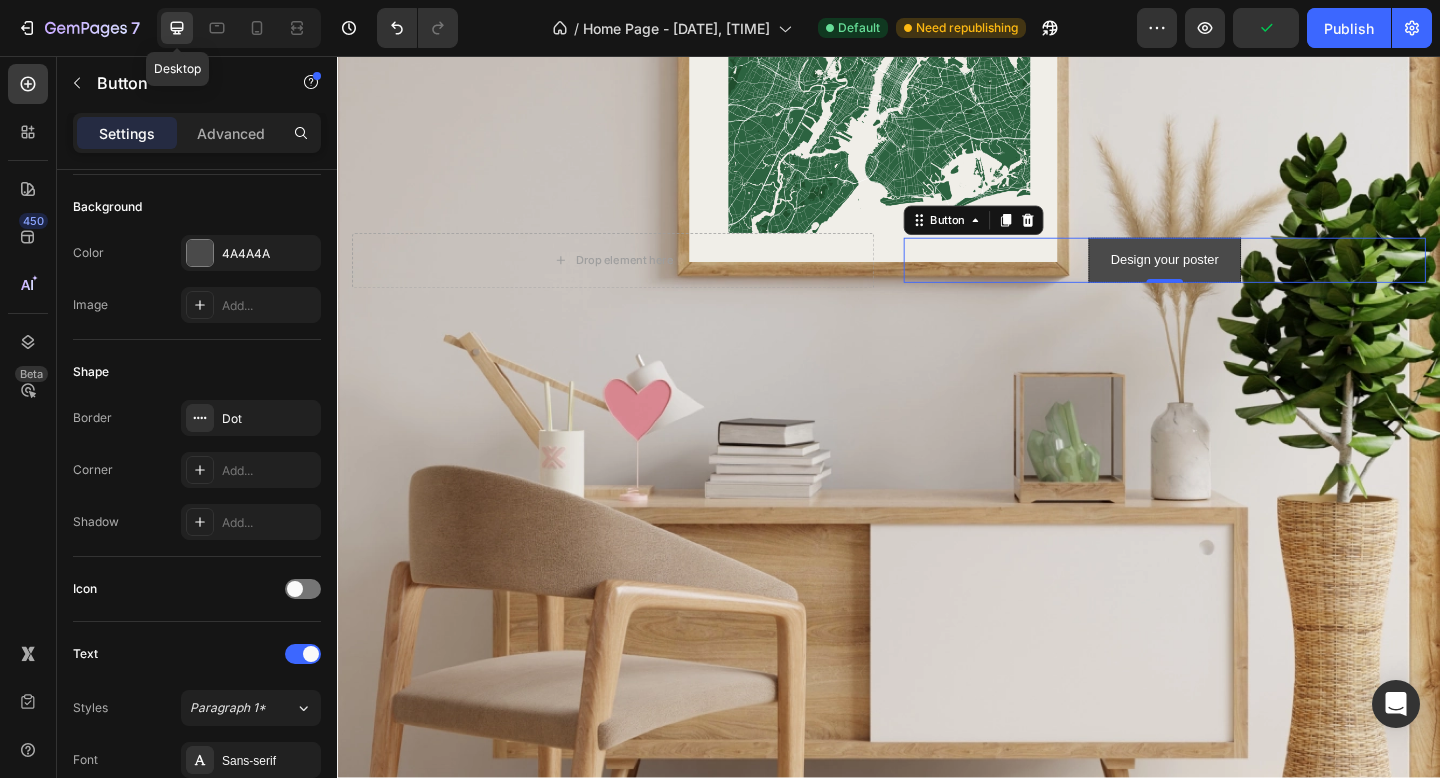 scroll, scrollTop: 647, scrollLeft: 0, axis: vertical 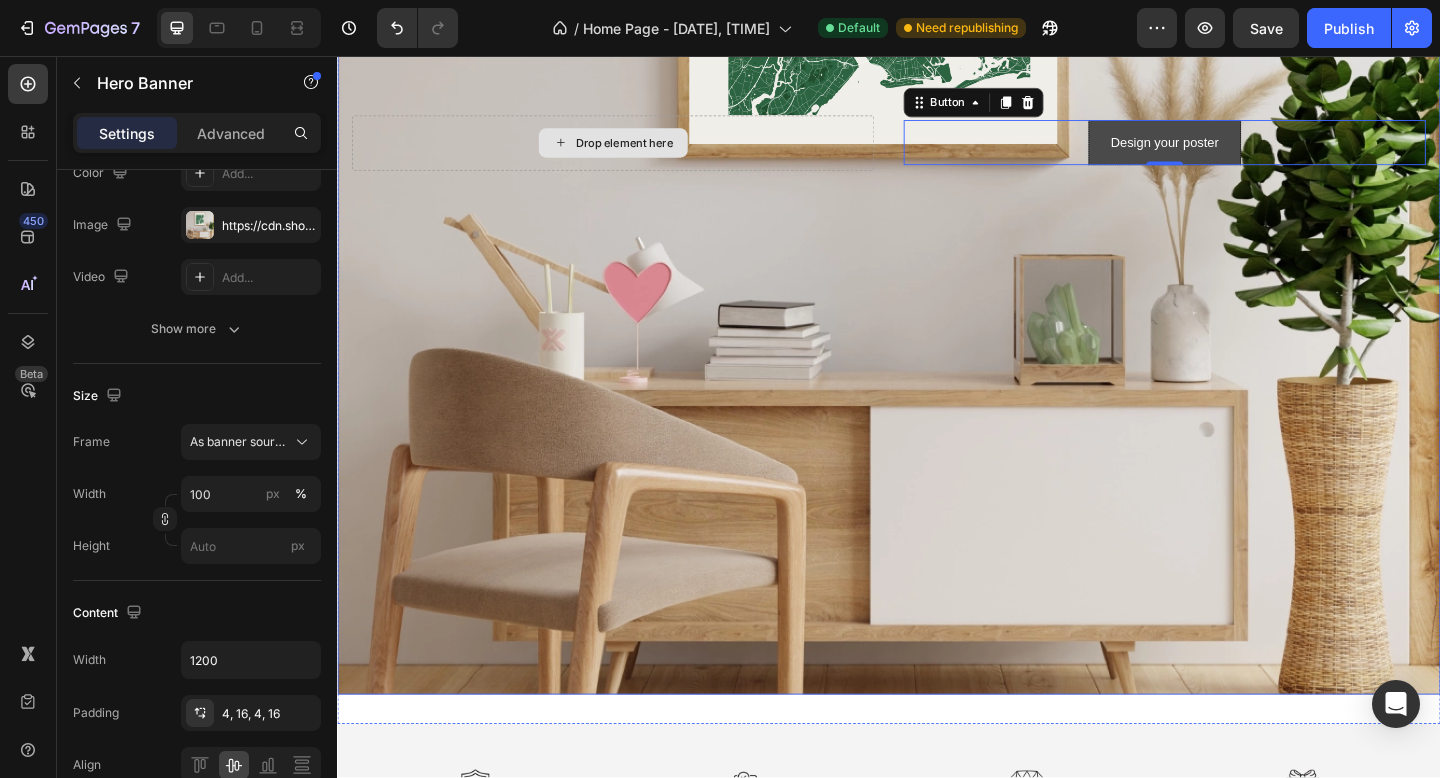 click on "Drop element here" at bounding box center (637, 151) 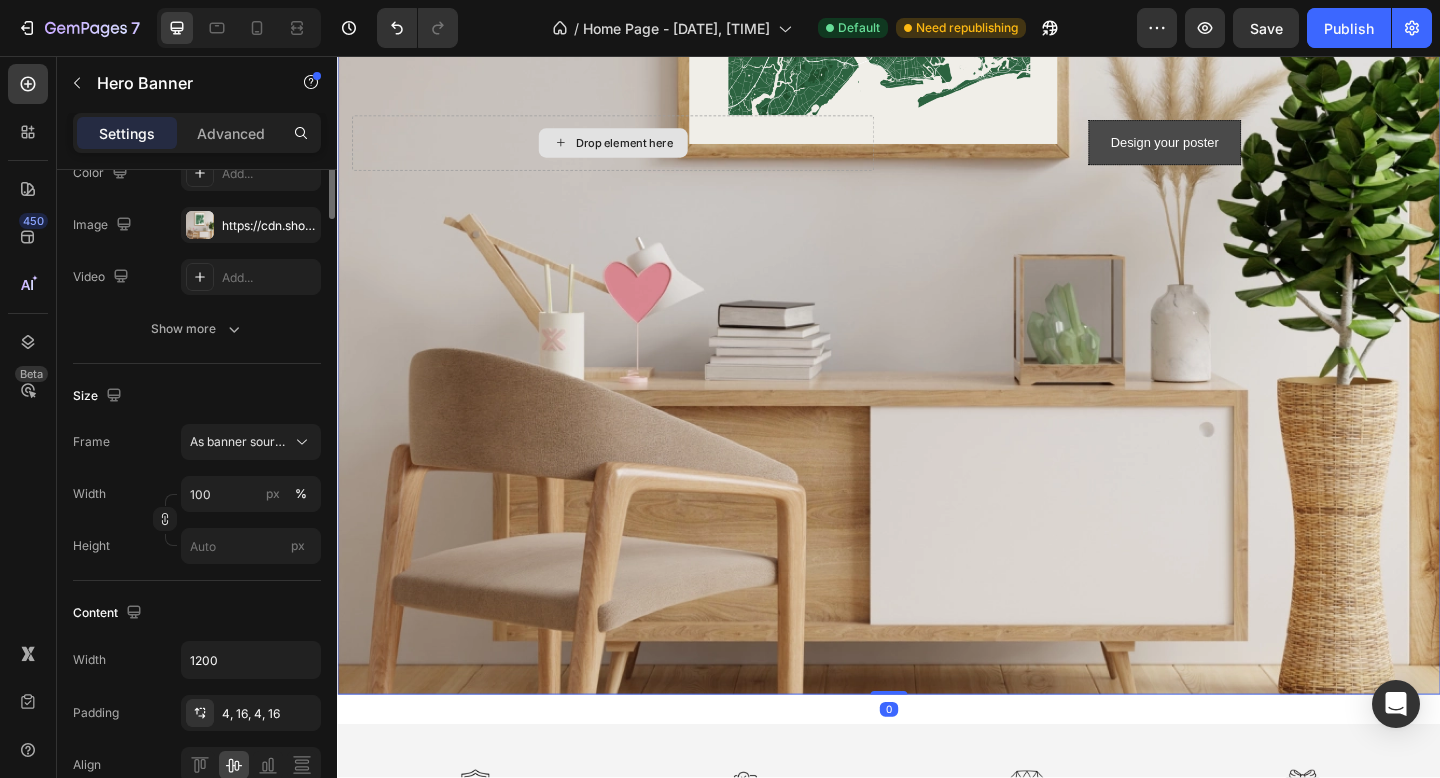 scroll, scrollTop: 0, scrollLeft: 0, axis: both 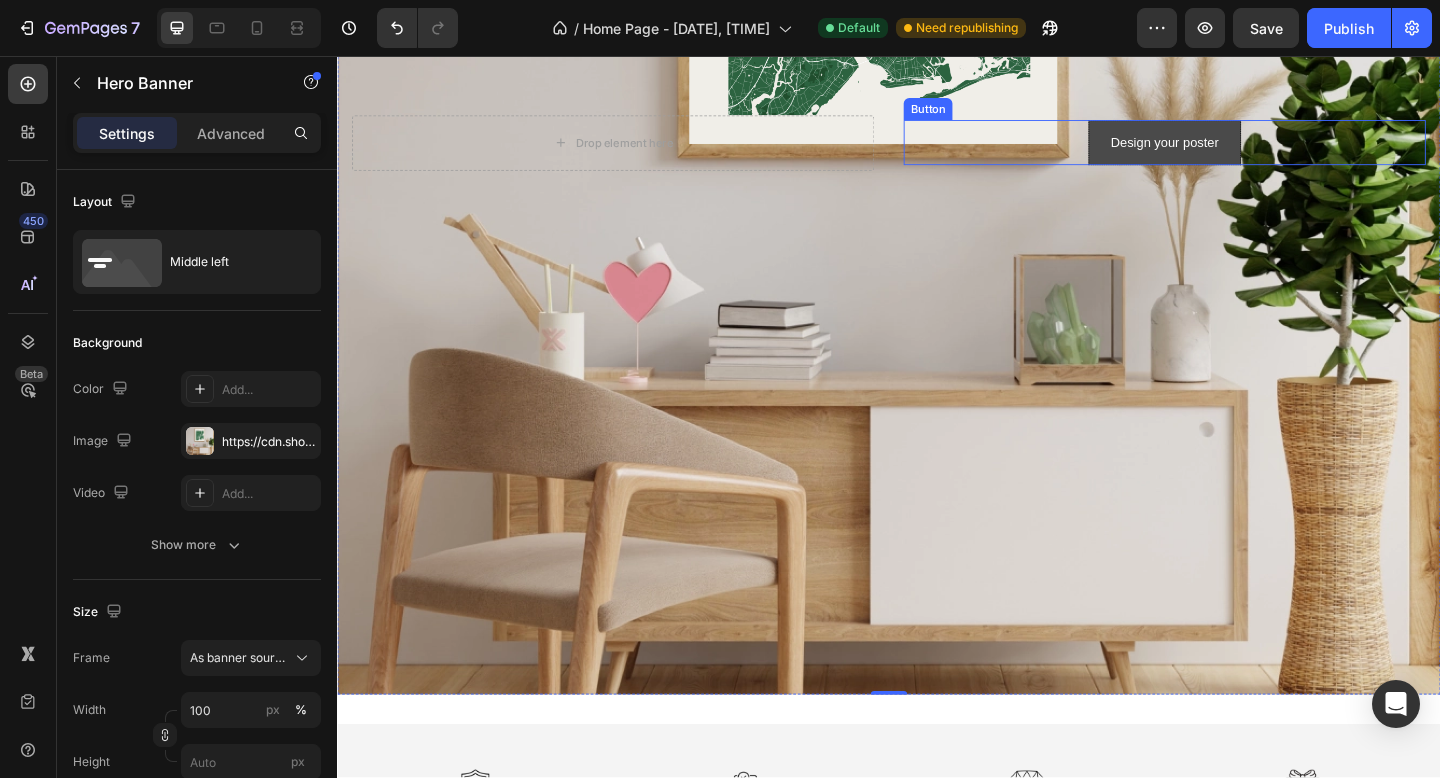 click on "Design your poster Button" at bounding box center (1237, 150) 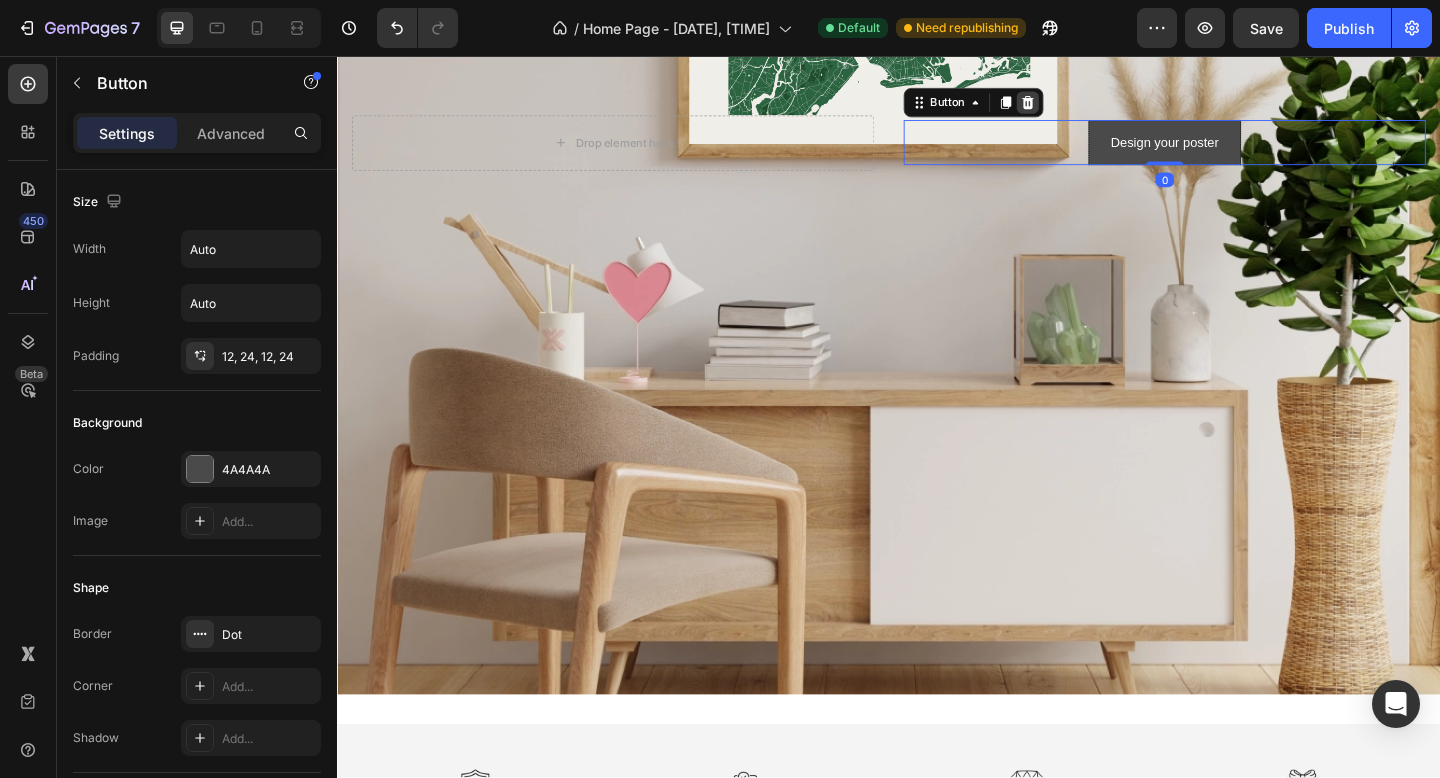 click 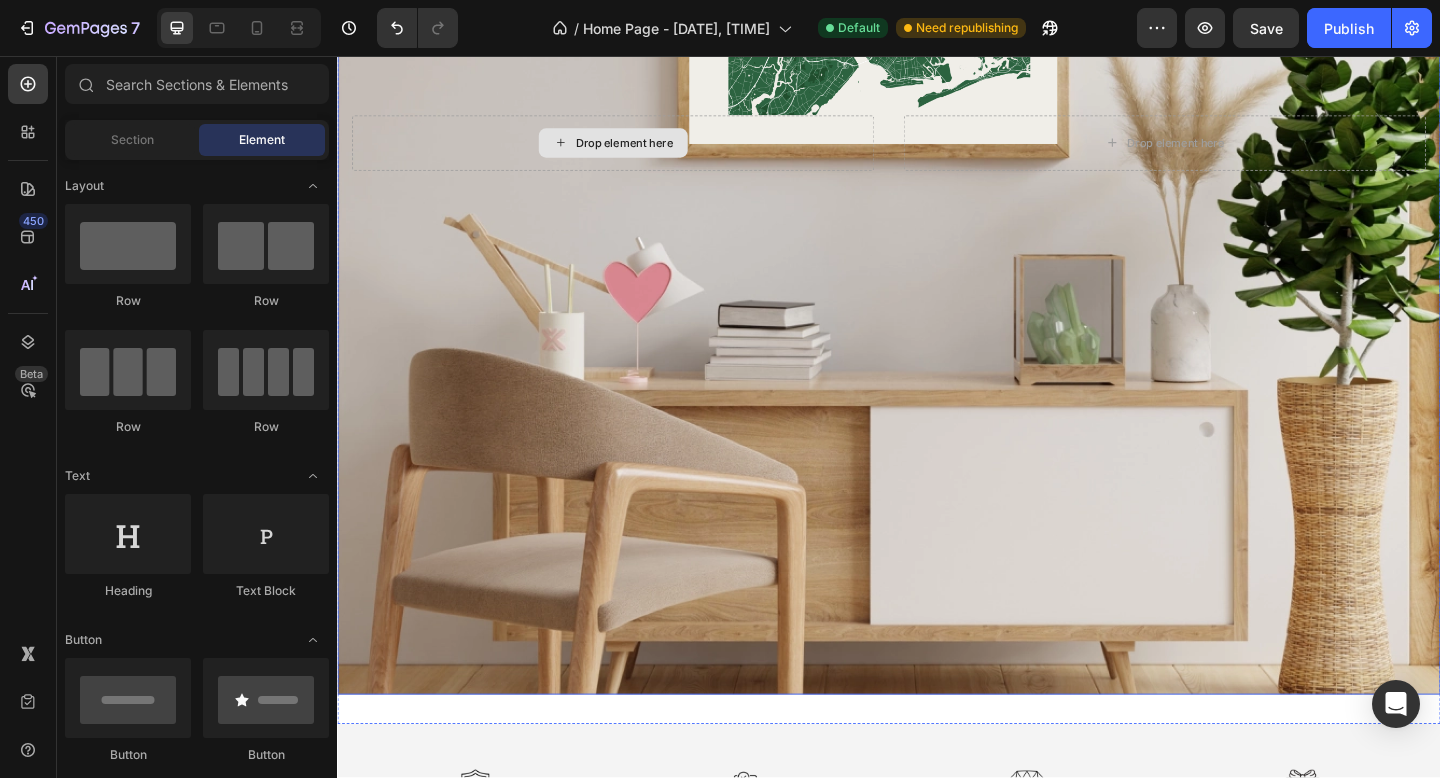 click on "Drop element here" at bounding box center [637, 151] 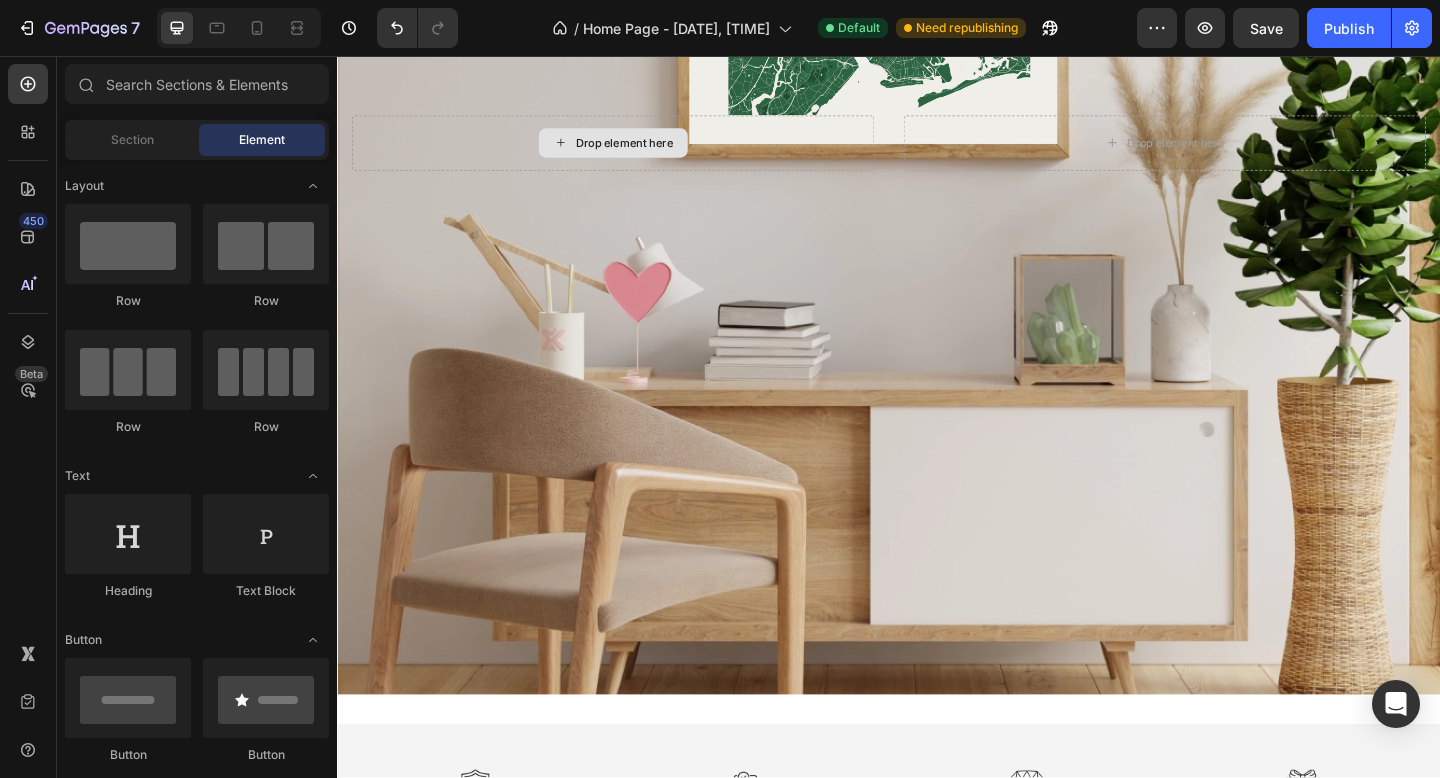click on "Drop element here" at bounding box center [649, 151] 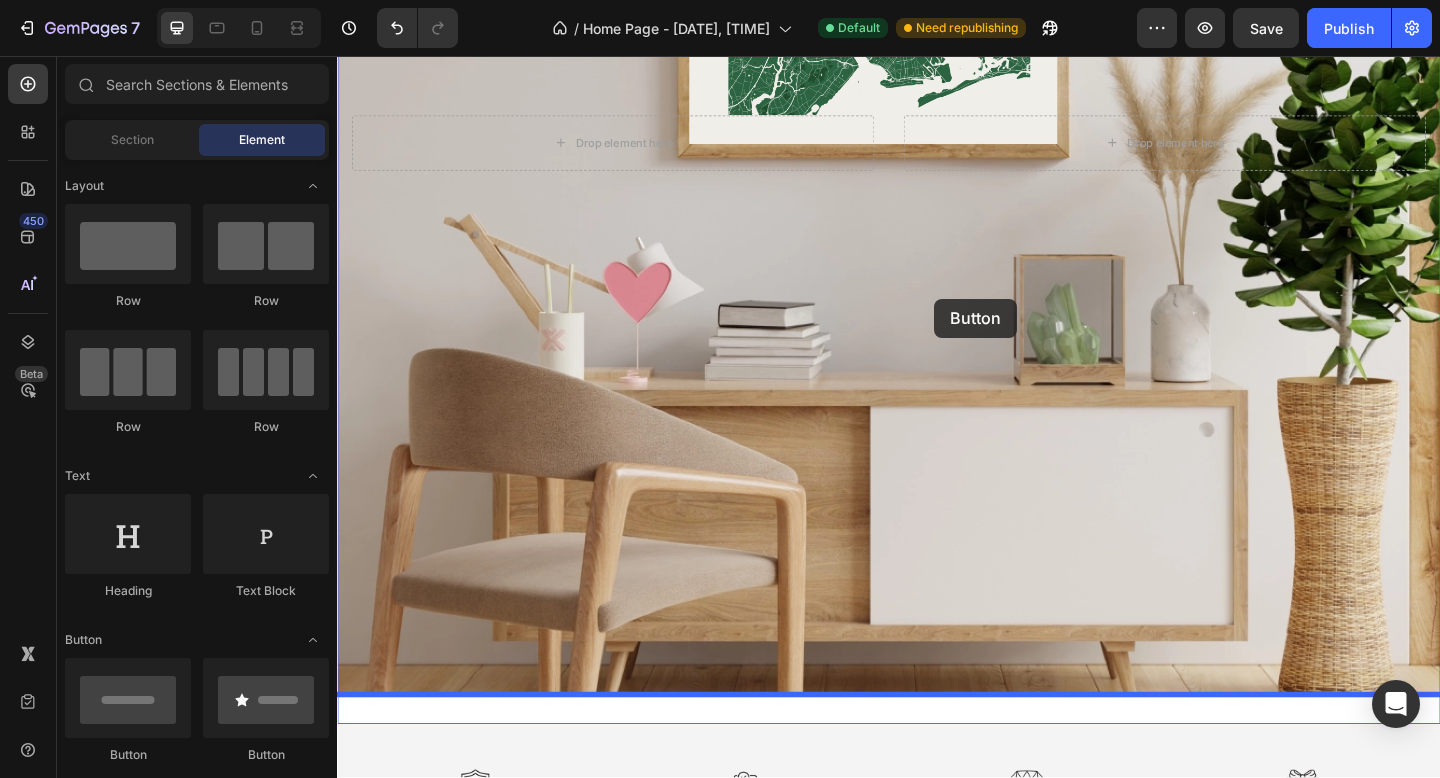 drag, startPoint x: 479, startPoint y: 771, endPoint x: 981, endPoint y: 321, distance: 674.1691 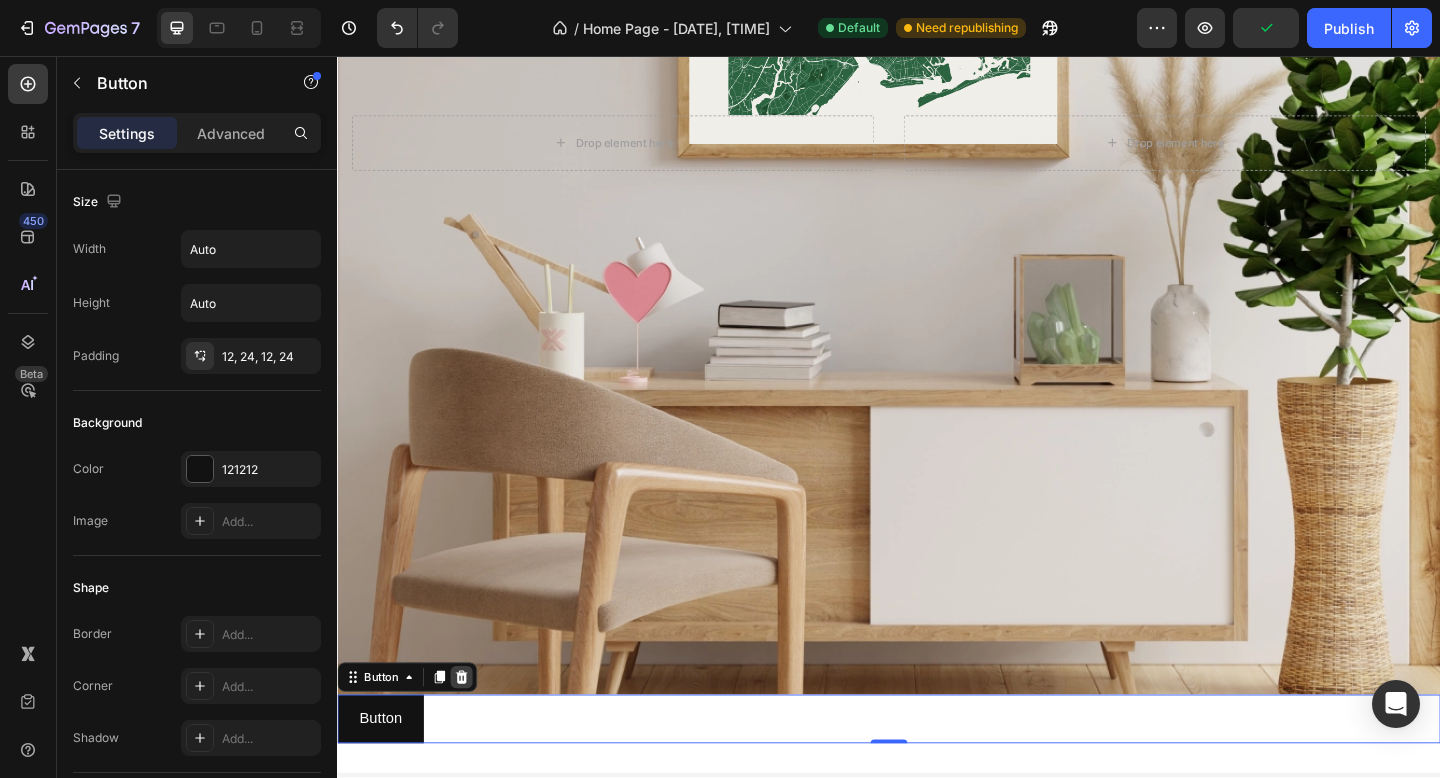 click 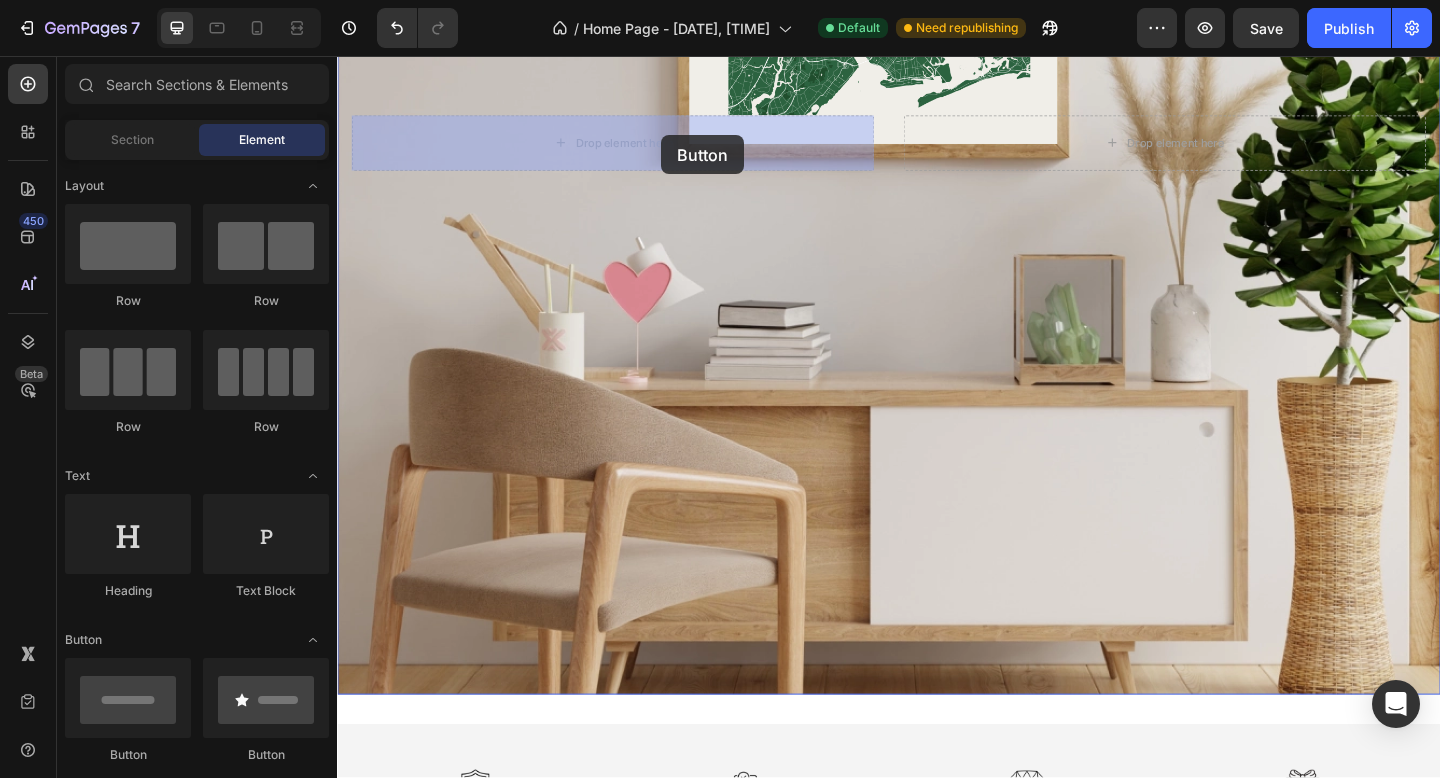 drag, startPoint x: 481, startPoint y: 768, endPoint x: 694, endPoint y: 141, distance: 662.19183 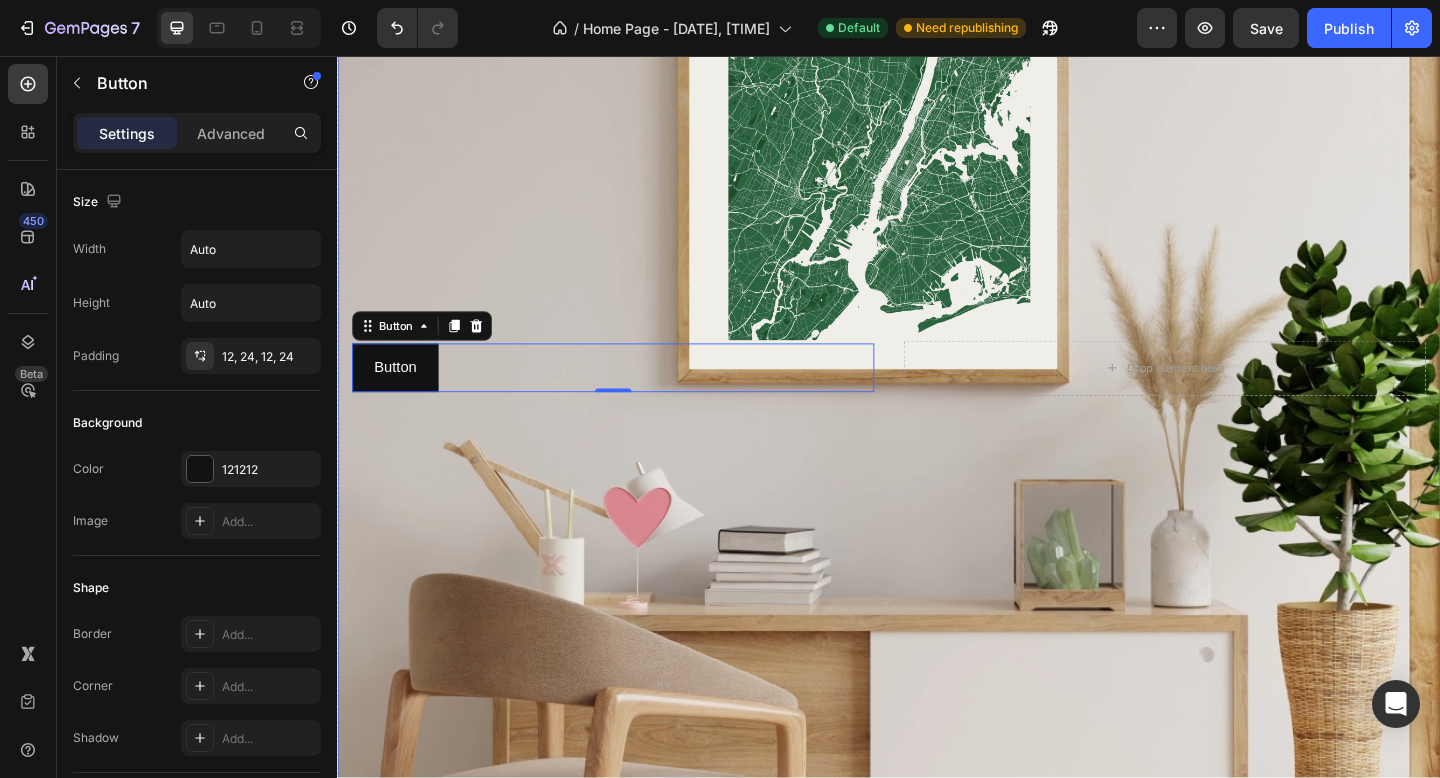 scroll, scrollTop: 393, scrollLeft: 0, axis: vertical 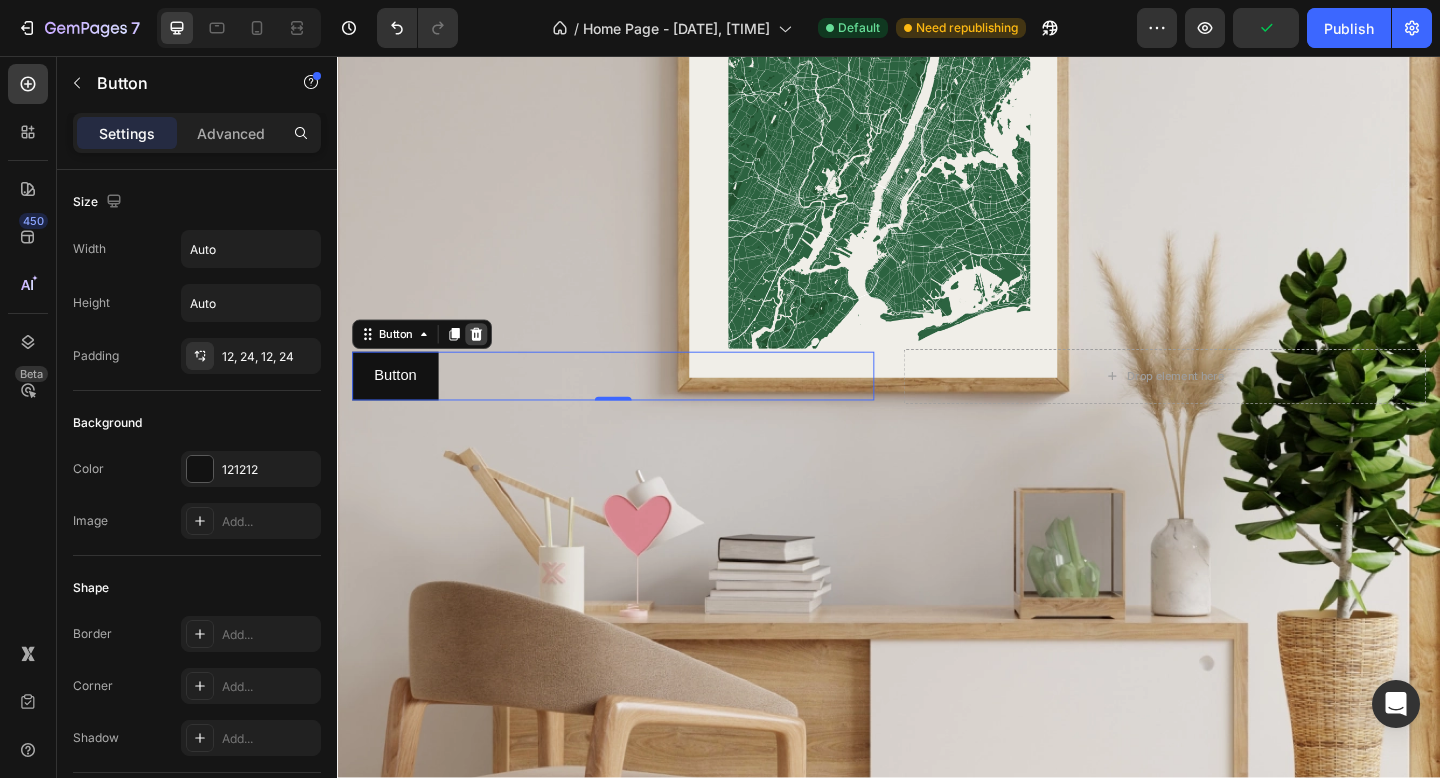 click 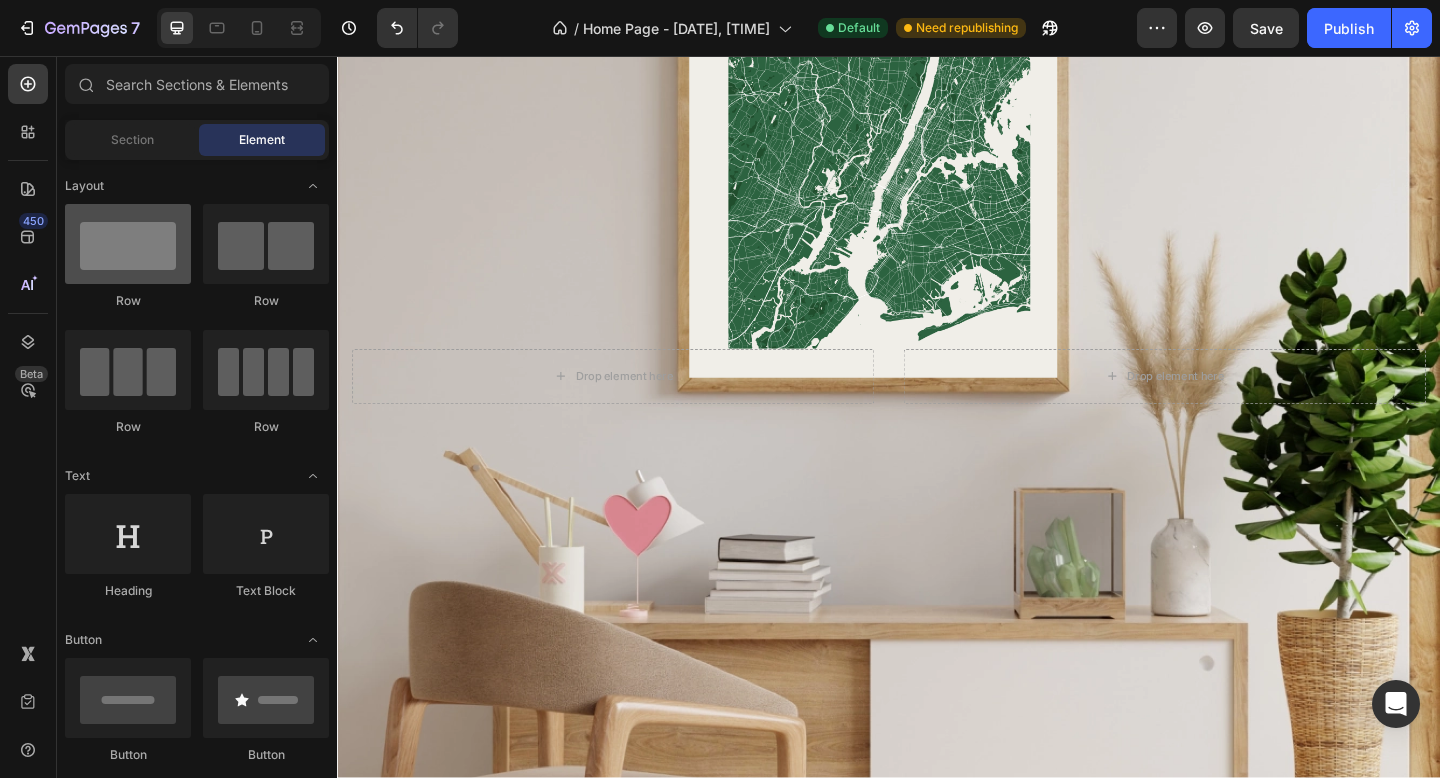 click at bounding box center [128, 244] 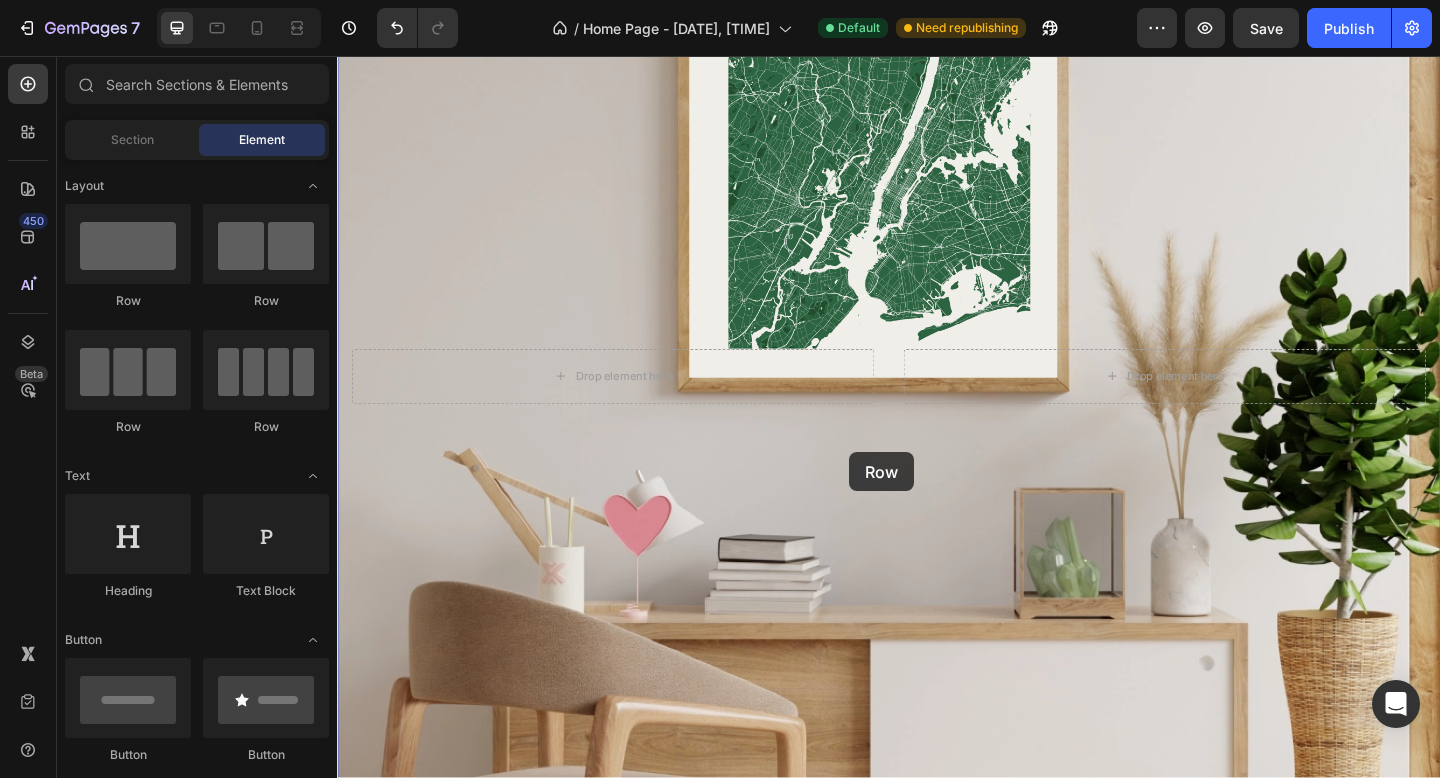 drag, startPoint x: 465, startPoint y: 320, endPoint x: 894, endPoint y: 487, distance: 460.35855 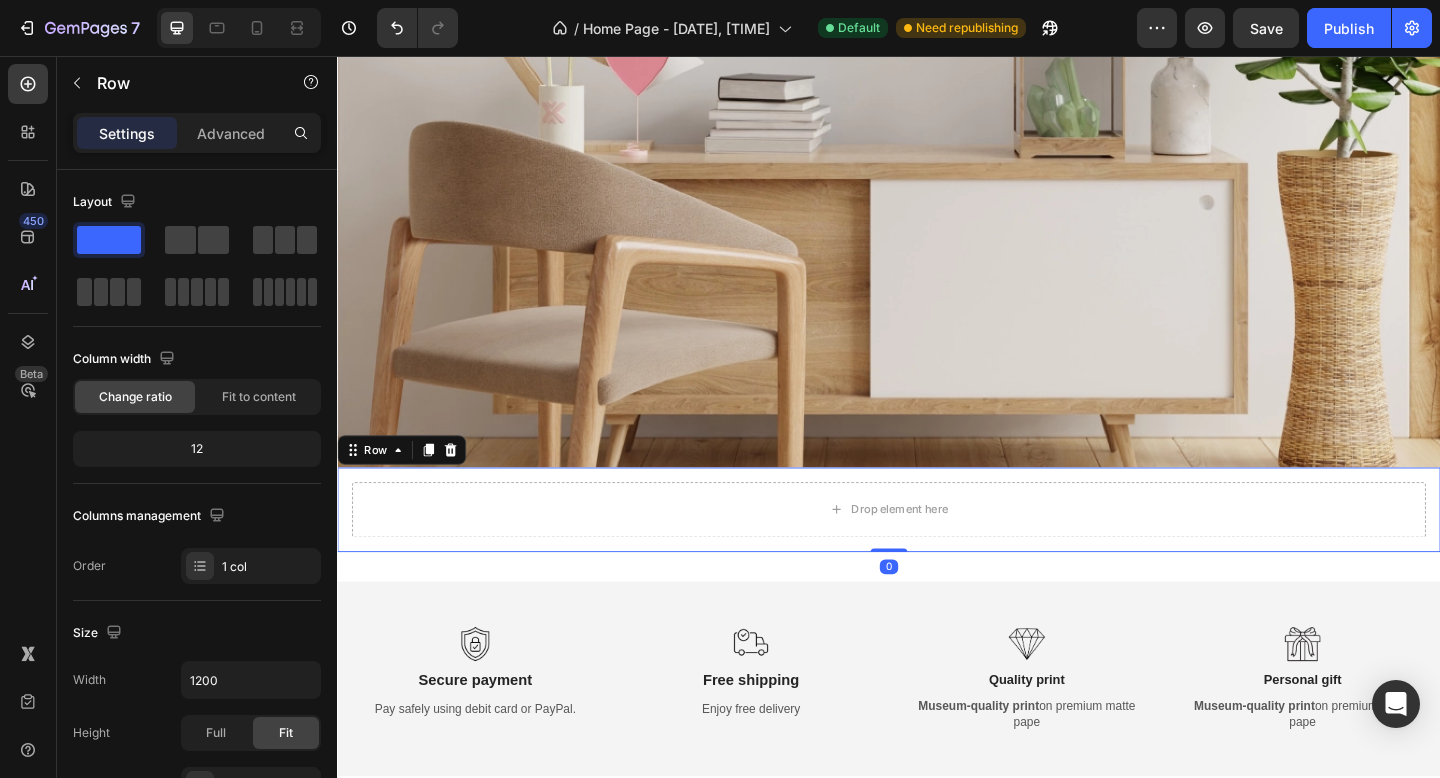 scroll, scrollTop: 995, scrollLeft: 0, axis: vertical 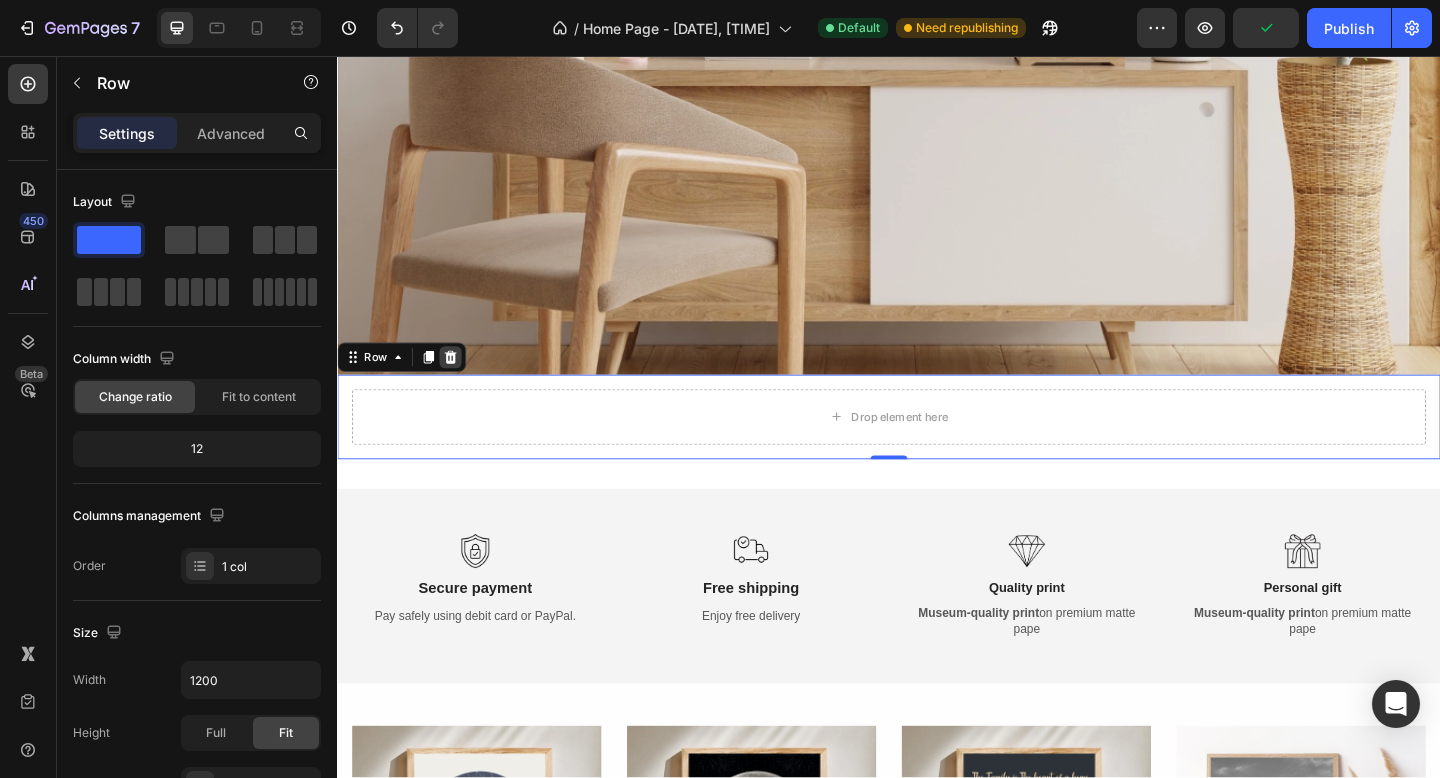 click 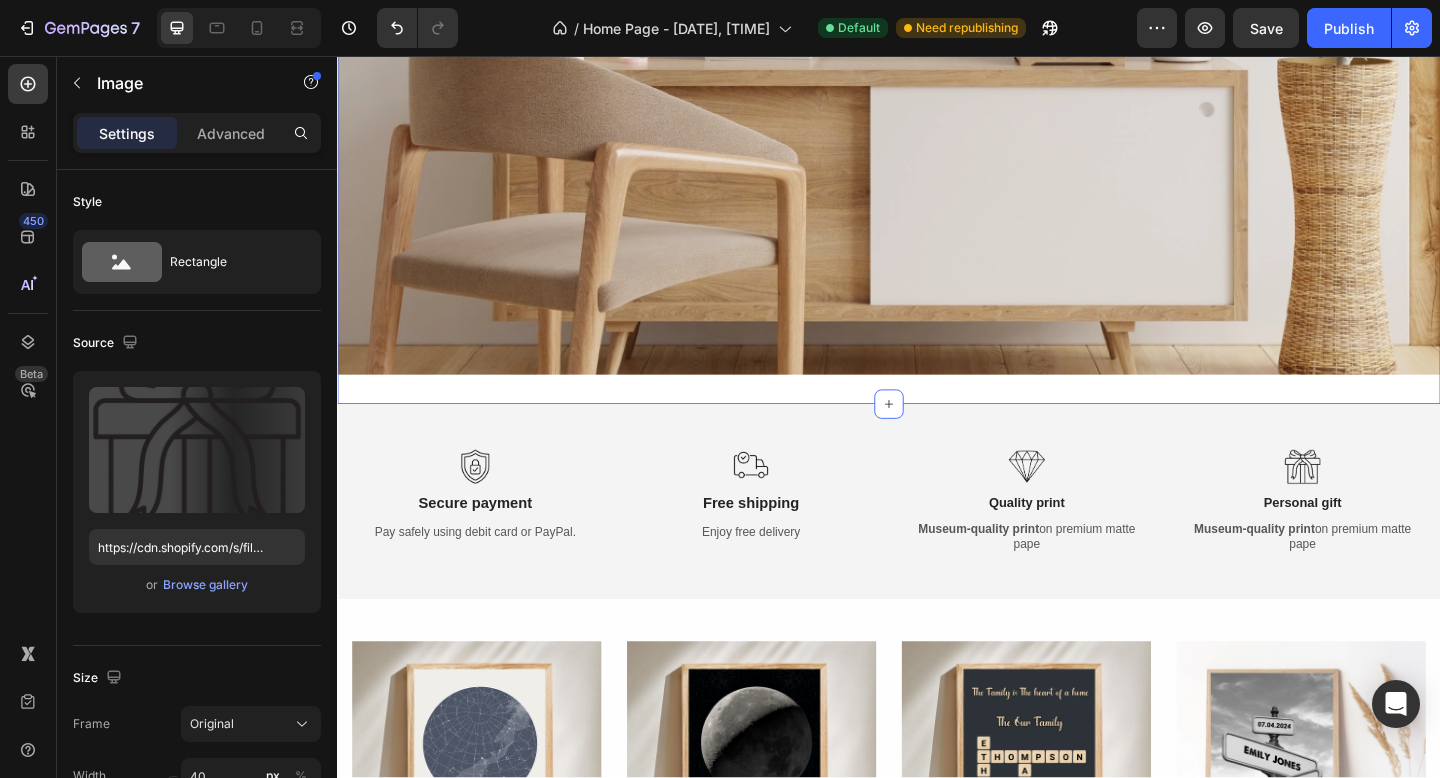 click at bounding box center (1387, 503) 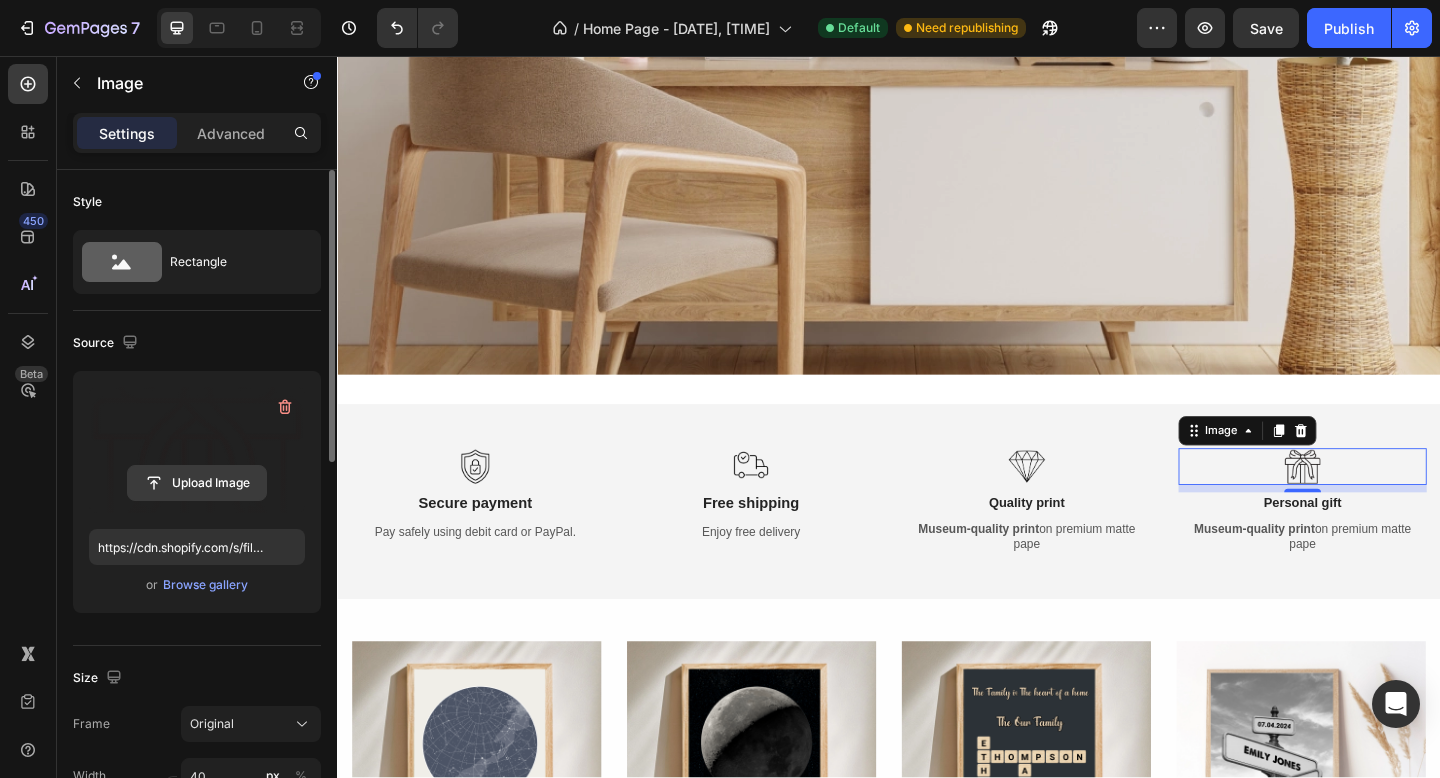 click 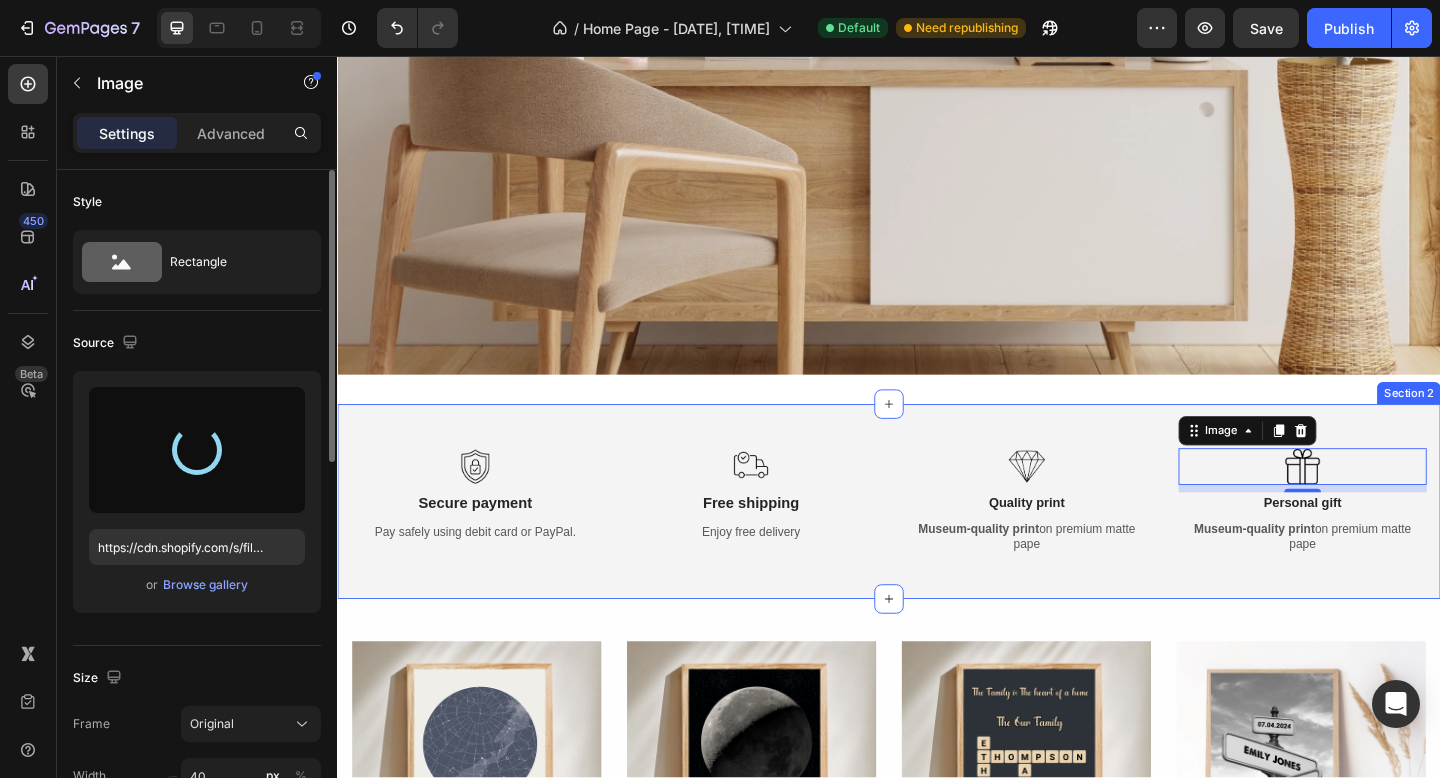 type on "https://cdn.shopify.com/s/files/1/0612/5554/9161/files/gempages_518264669681484875-b9e26a7e-981d-42a8-83f2-abcb1f070b33.png" 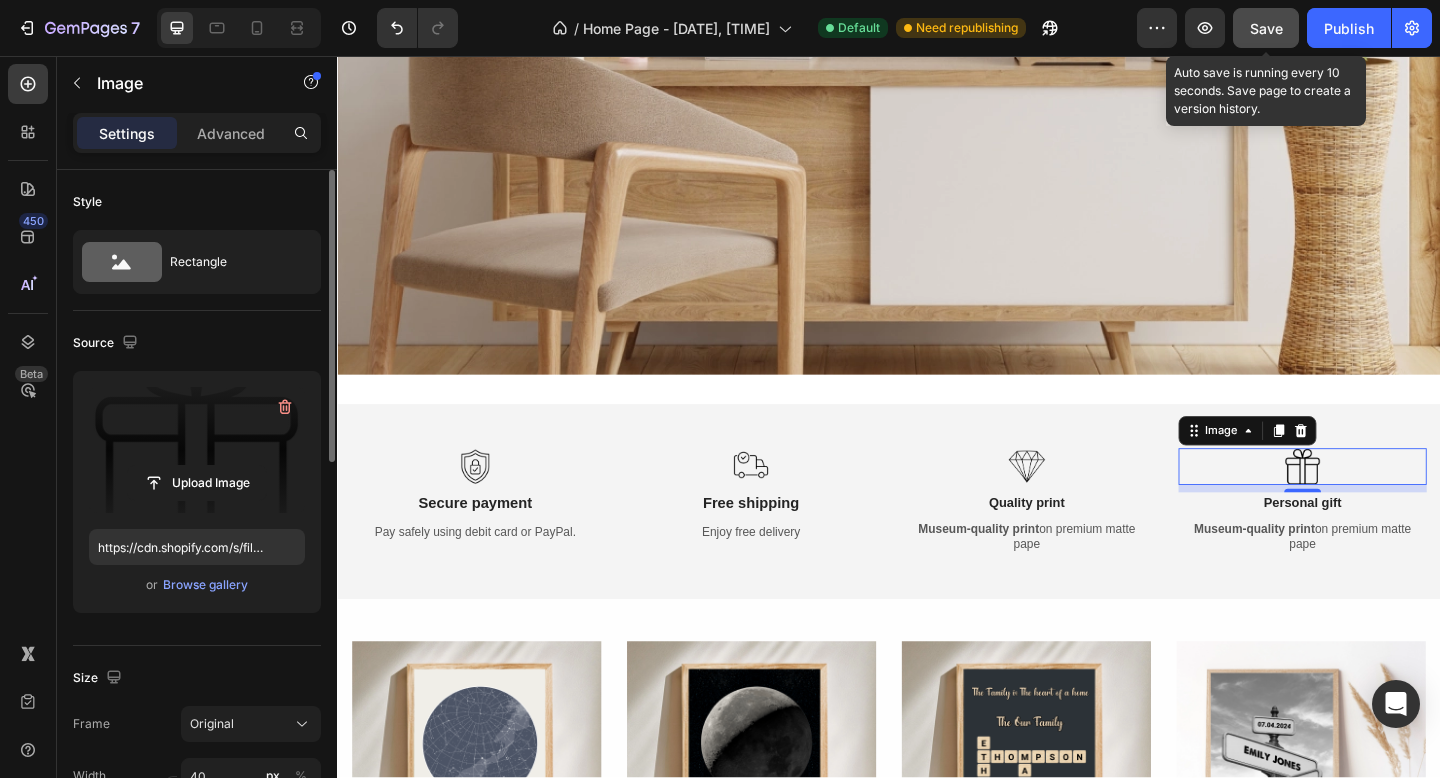 click on "Save" at bounding box center (1266, 28) 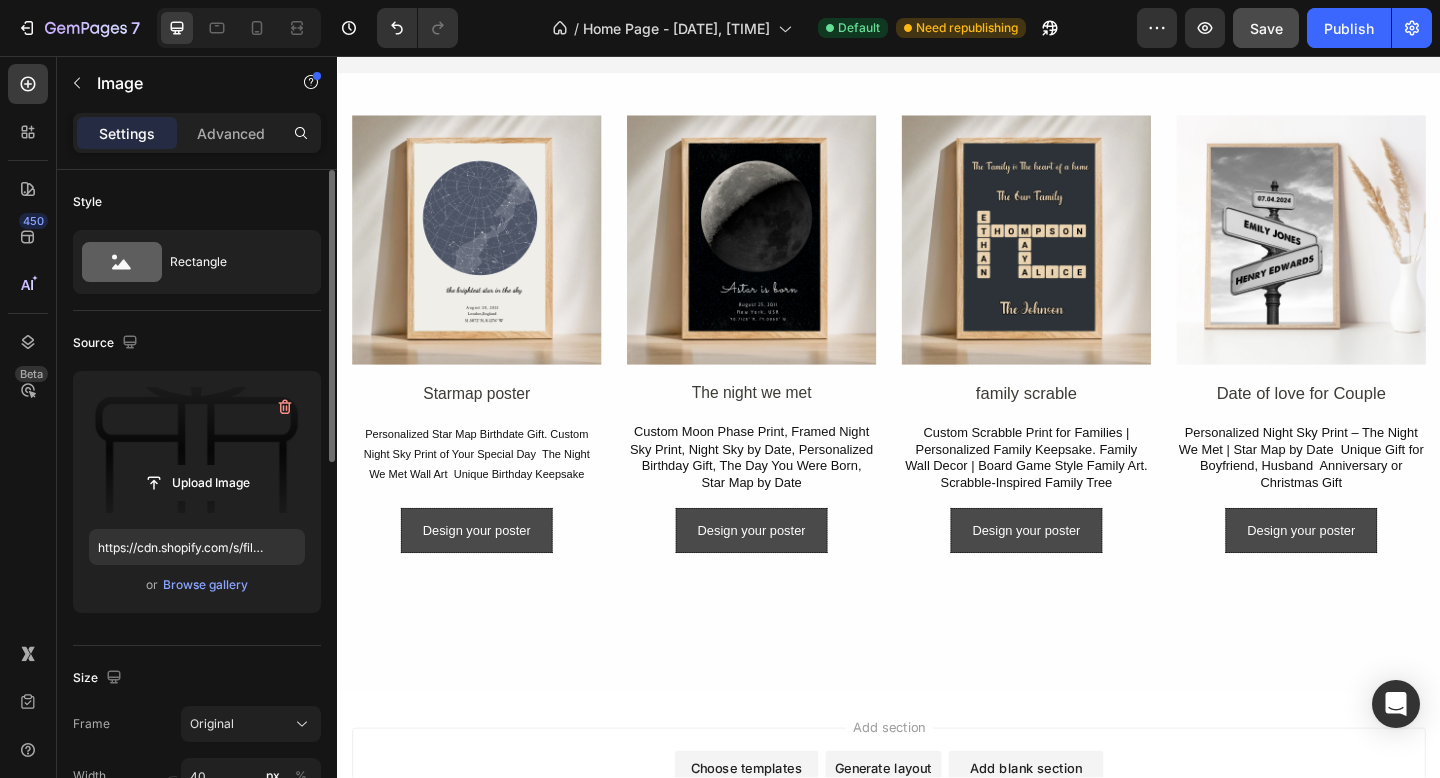 scroll, scrollTop: 1569, scrollLeft: 0, axis: vertical 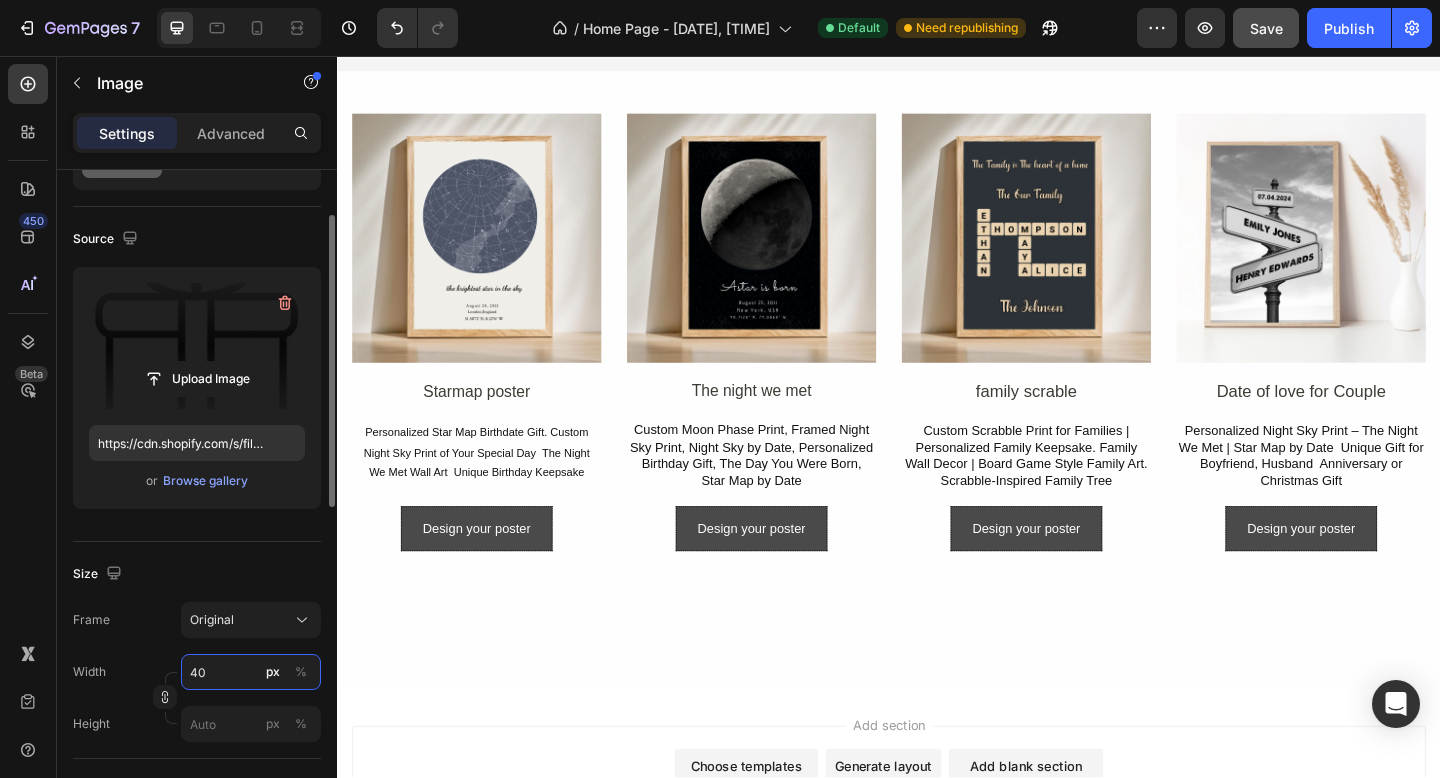 click on "40" at bounding box center (251, 672) 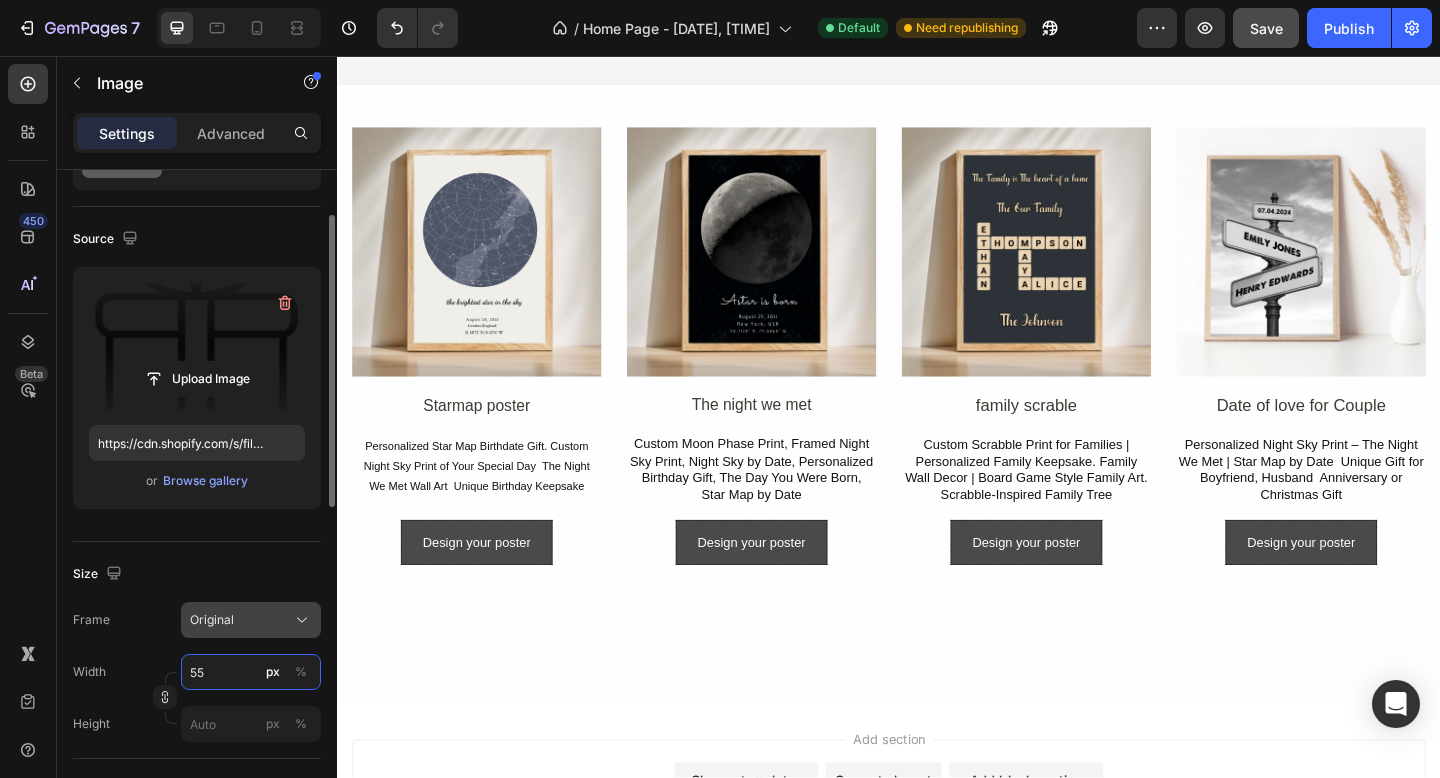 type on "55" 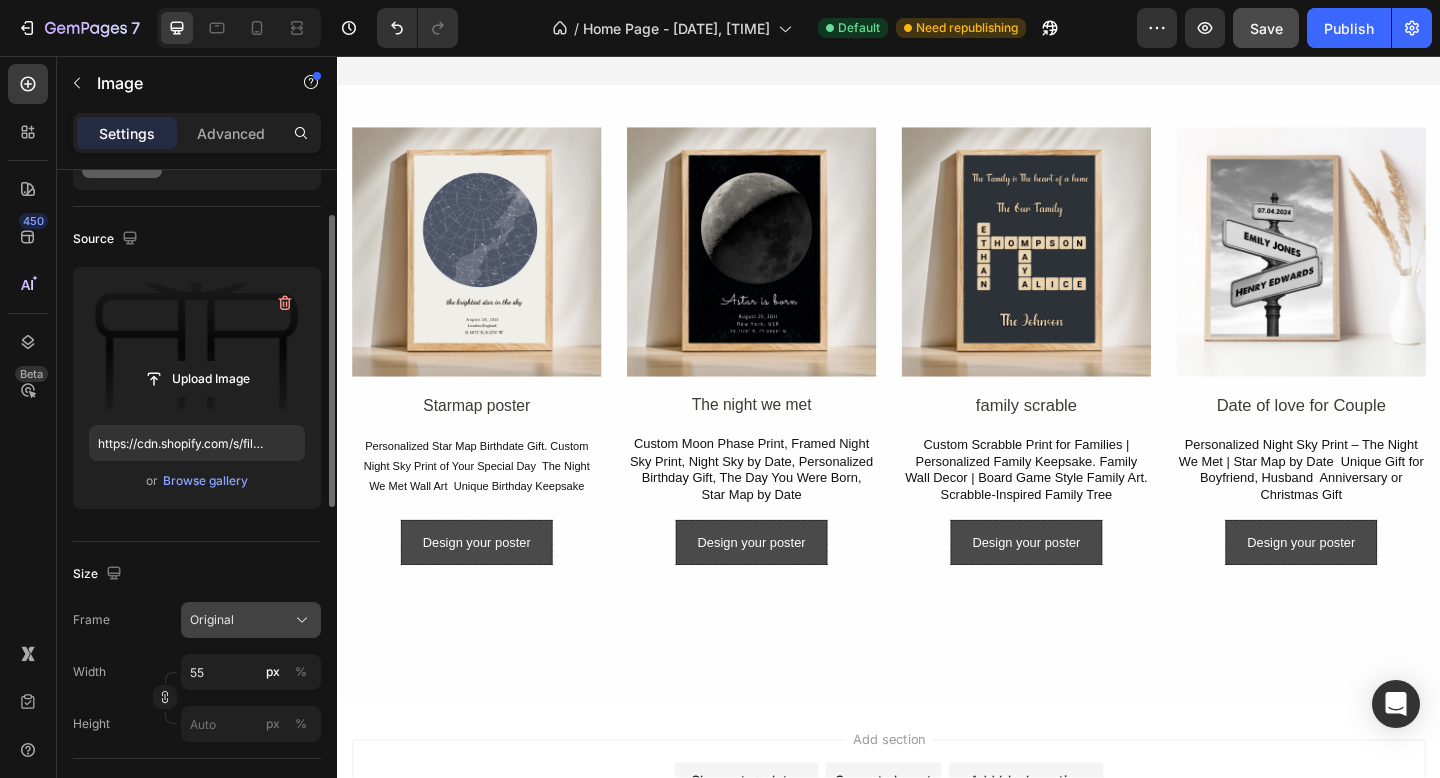 click 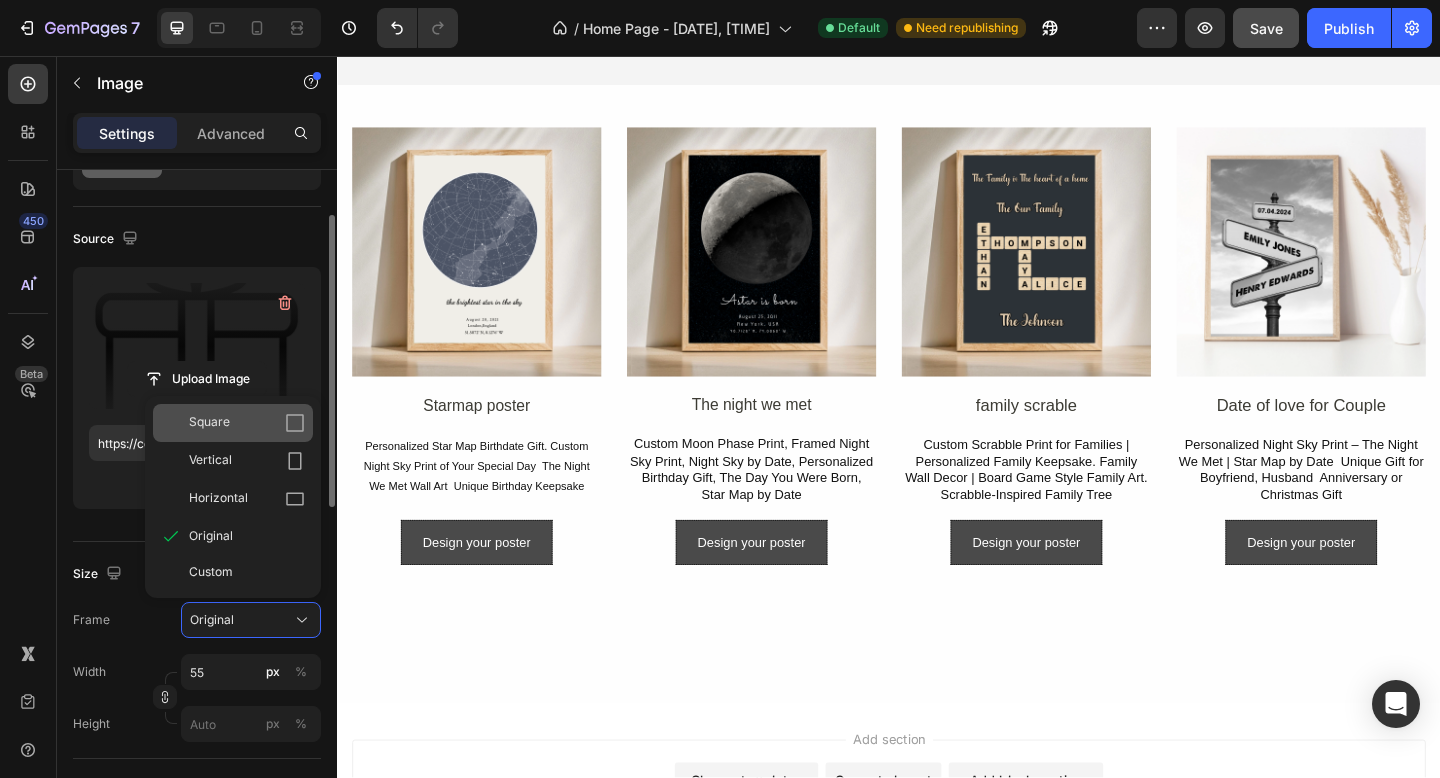 click on "Square" 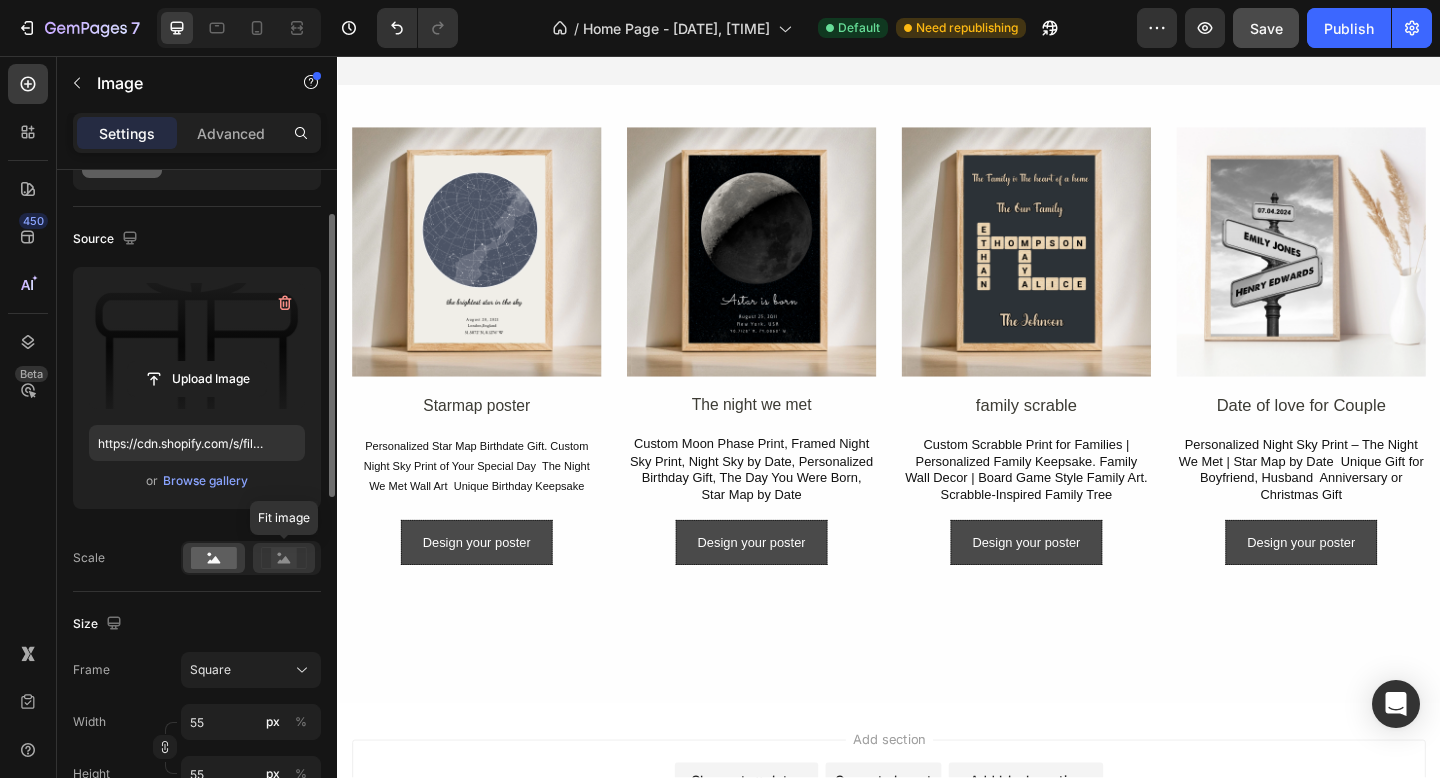 click 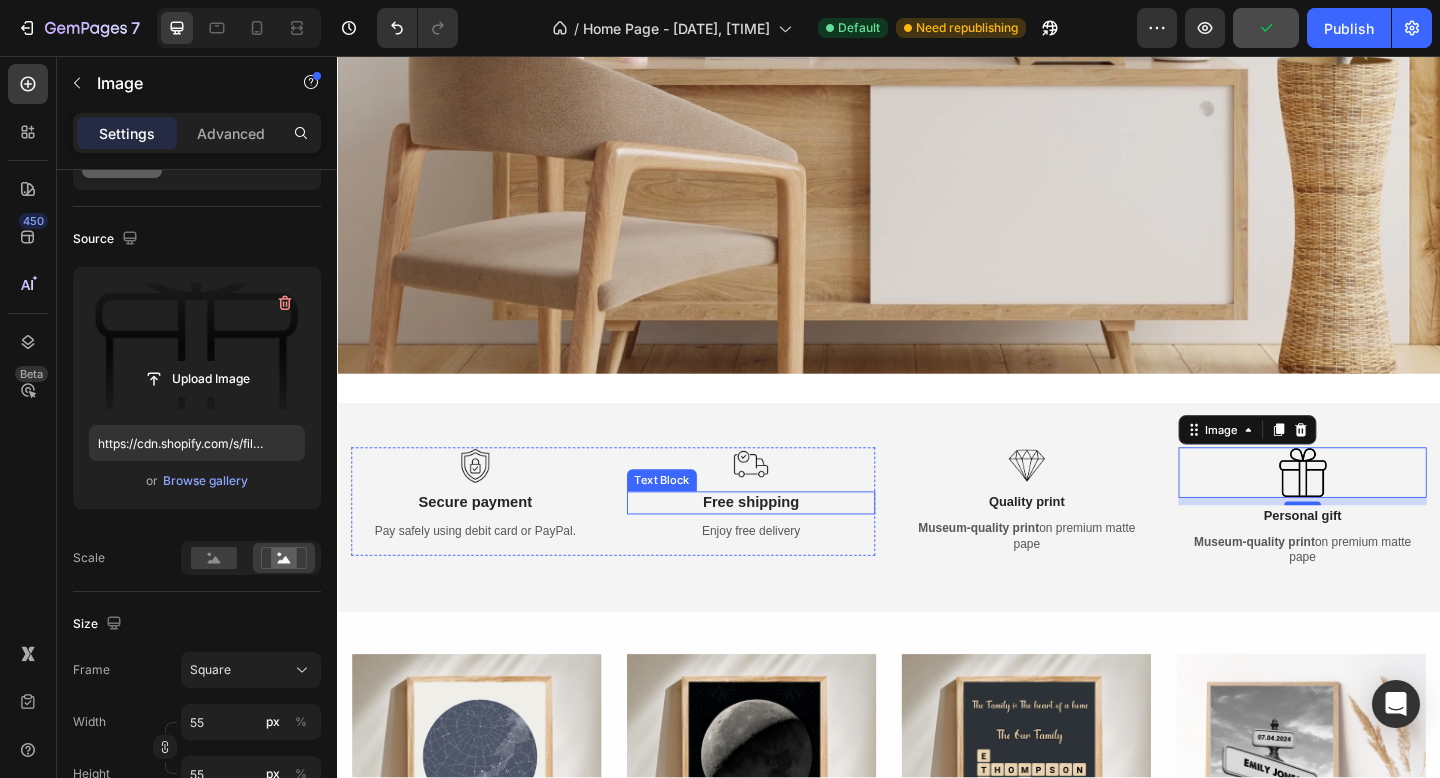 scroll, scrollTop: 1008, scrollLeft: 0, axis: vertical 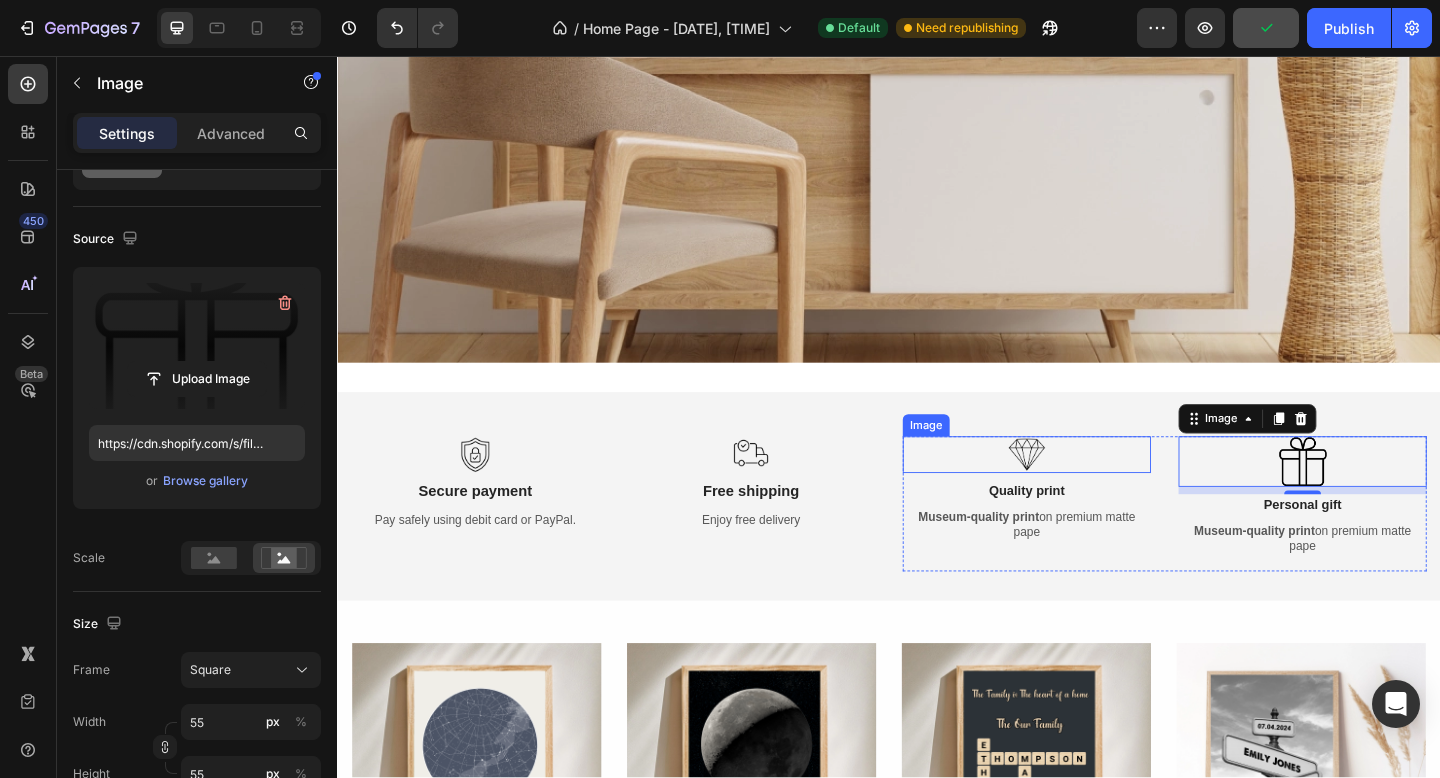 click at bounding box center (1087, 490) 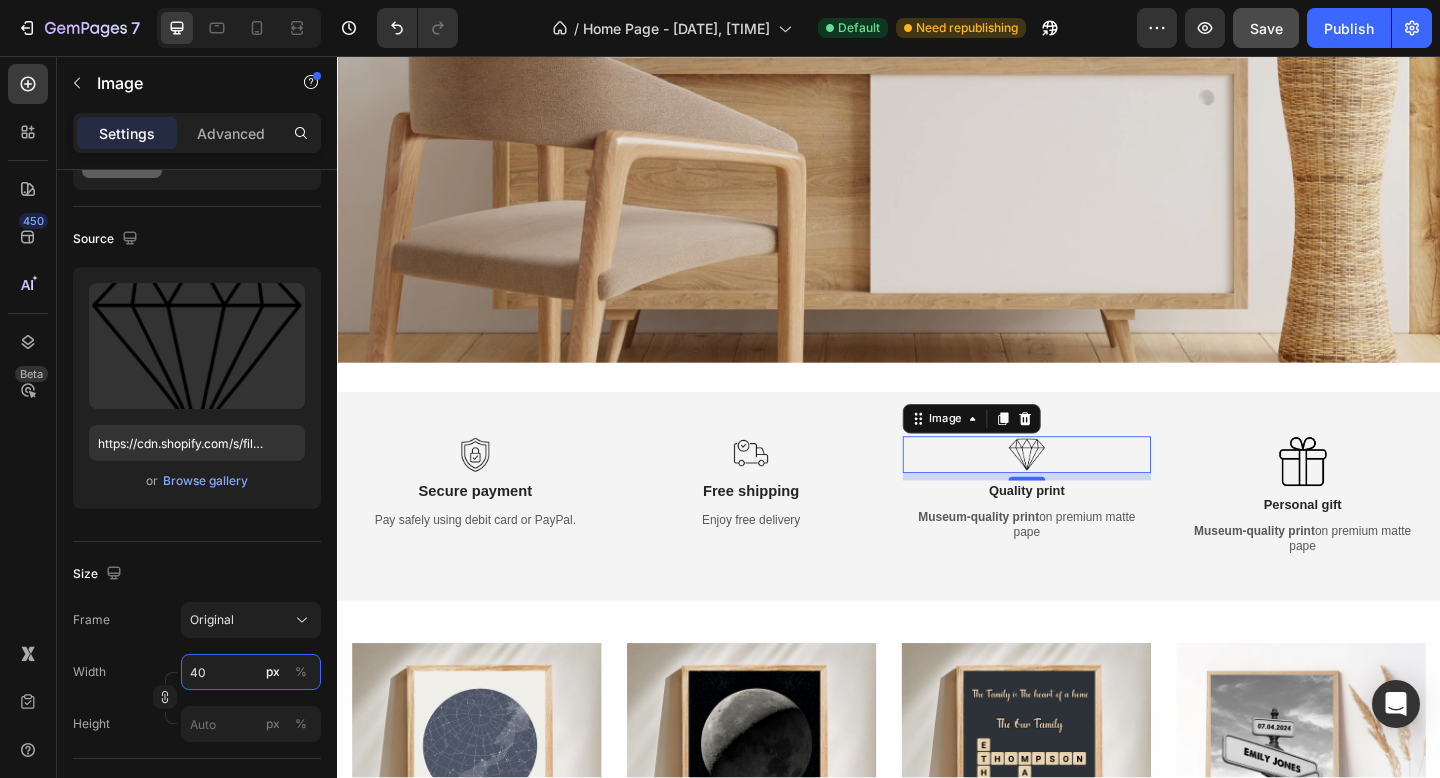 click on "40" at bounding box center [251, 672] 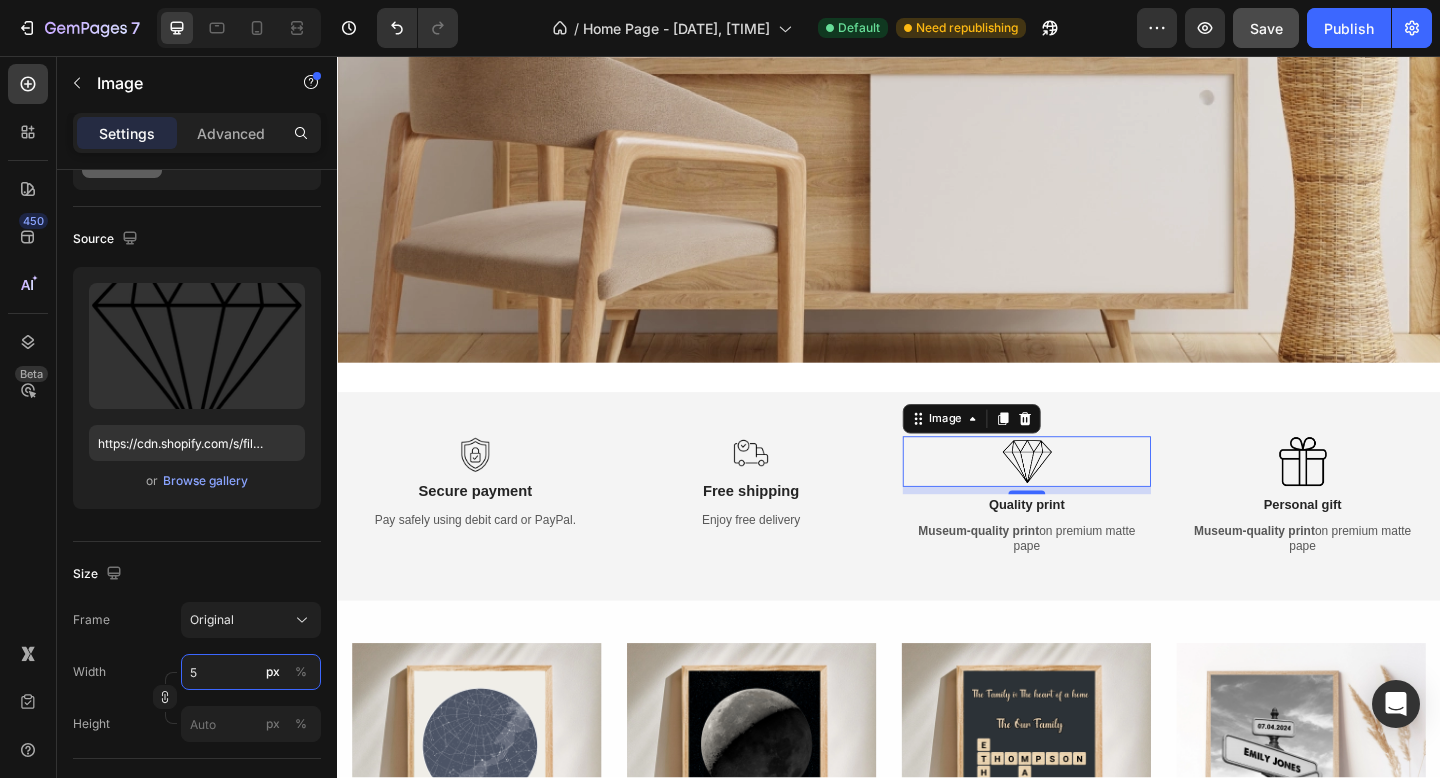 type on "55" 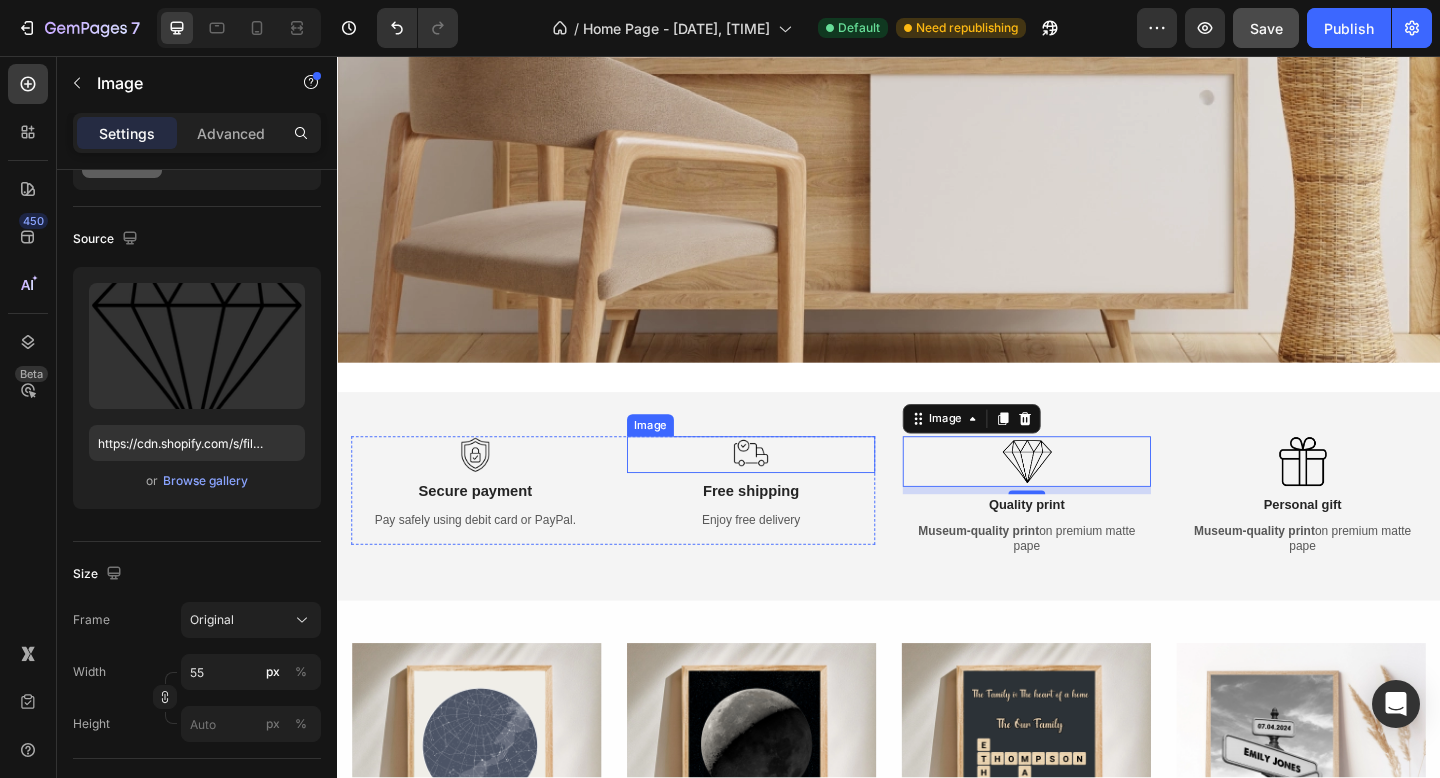 click at bounding box center [787, 490] 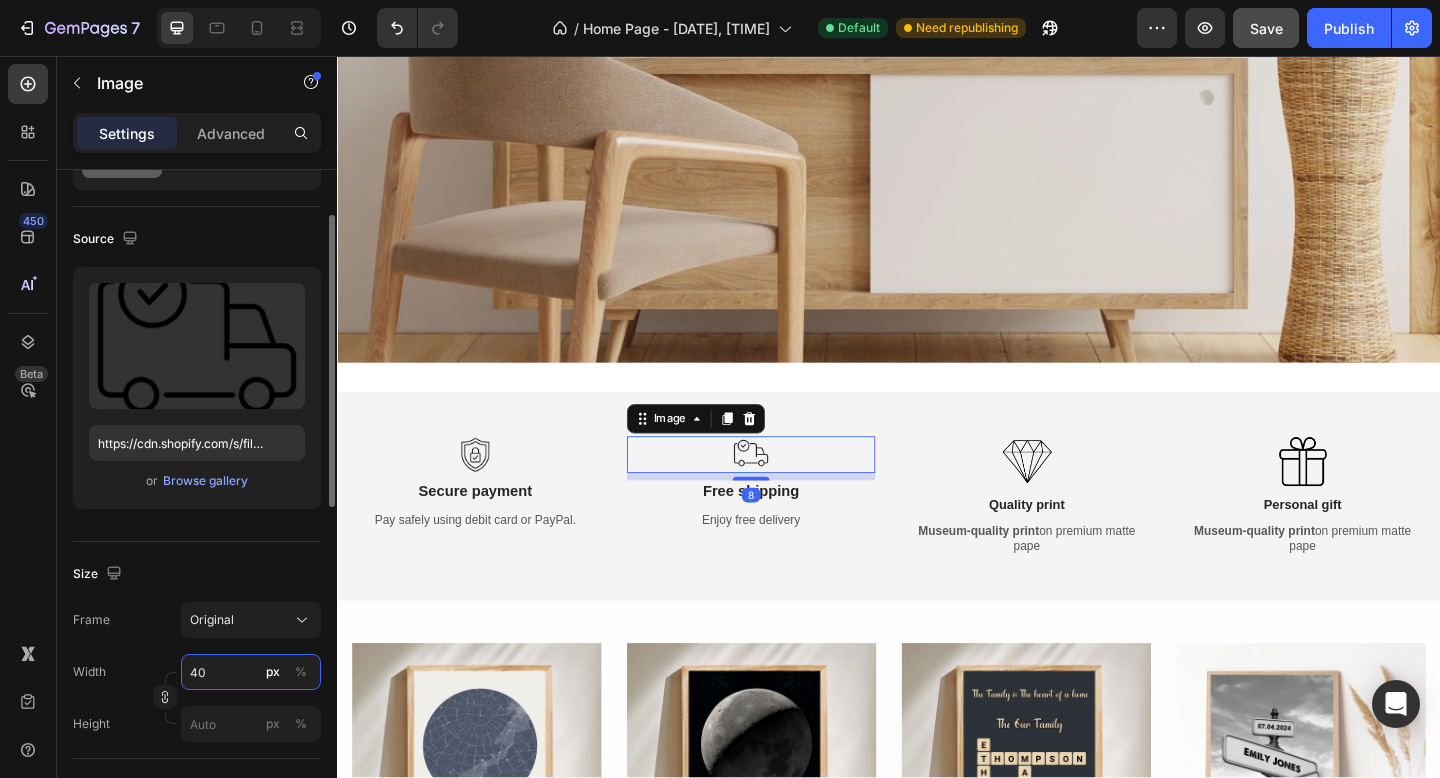 click on "40" at bounding box center (251, 672) 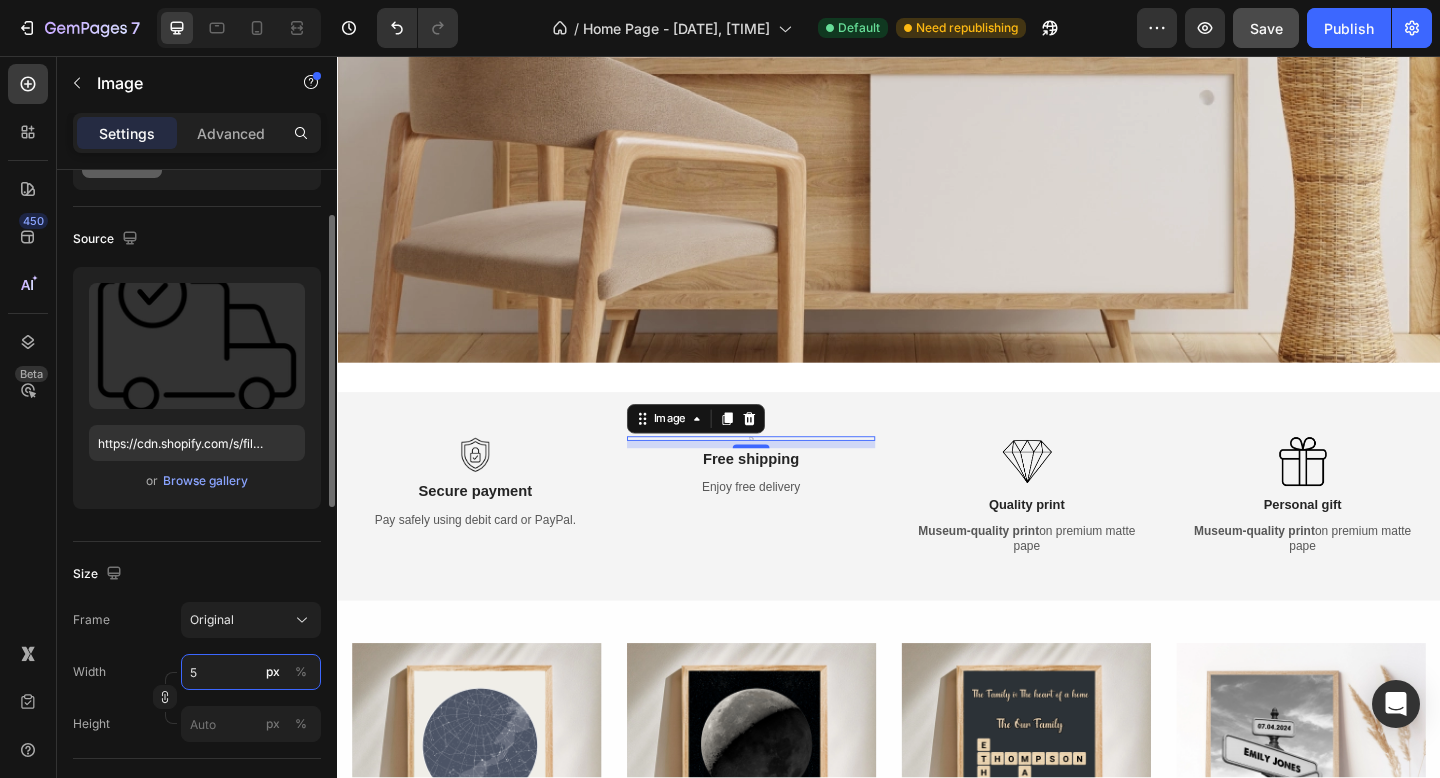 type on "55" 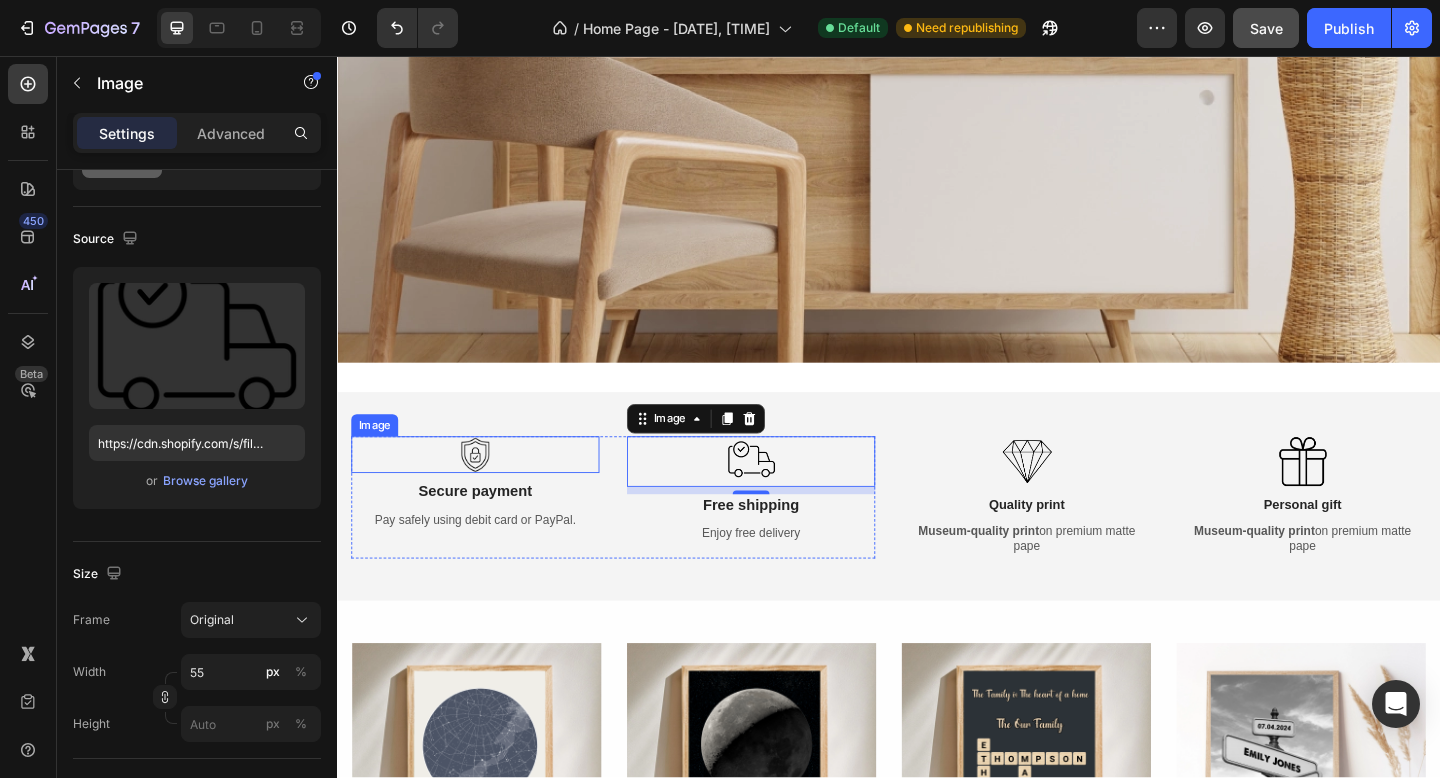 click at bounding box center (487, 490) 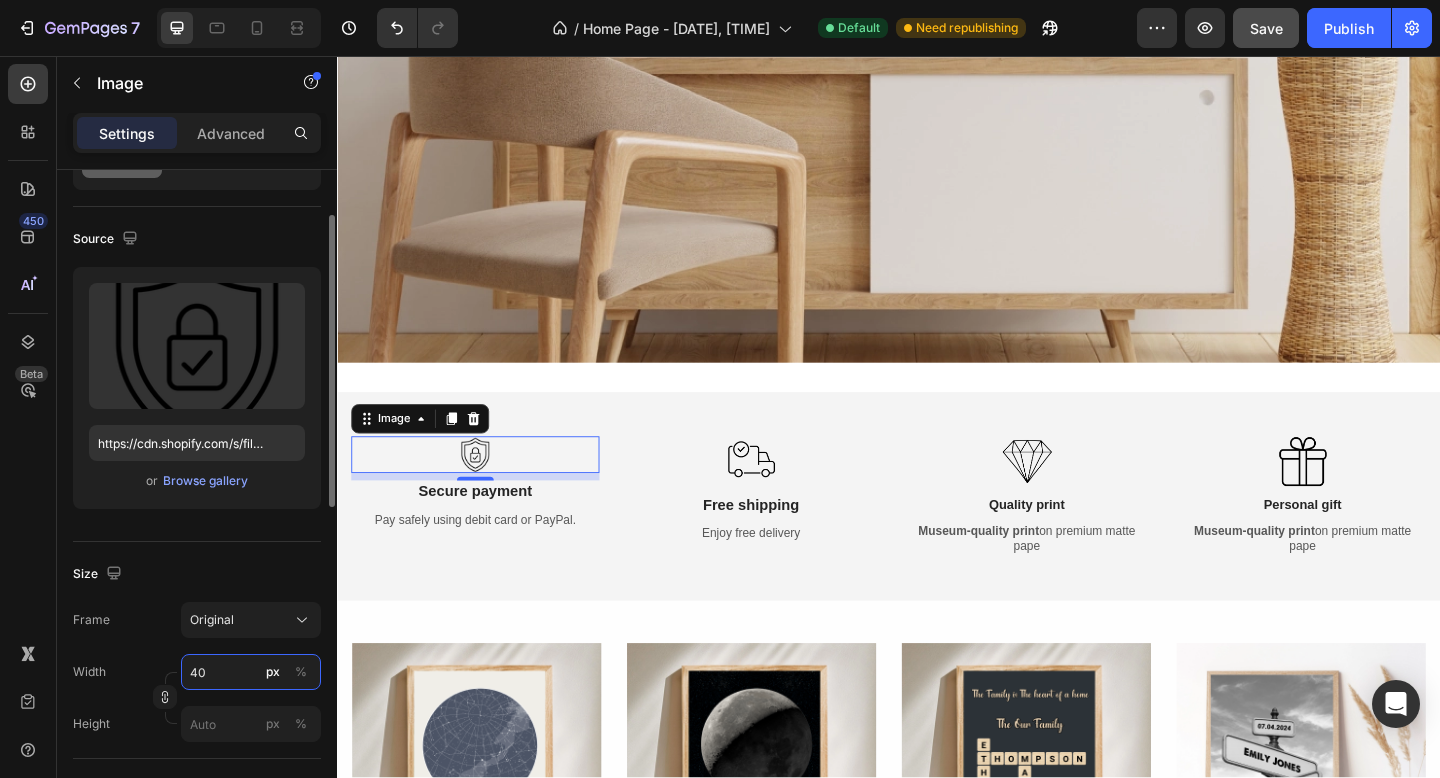 click on "40" at bounding box center (251, 672) 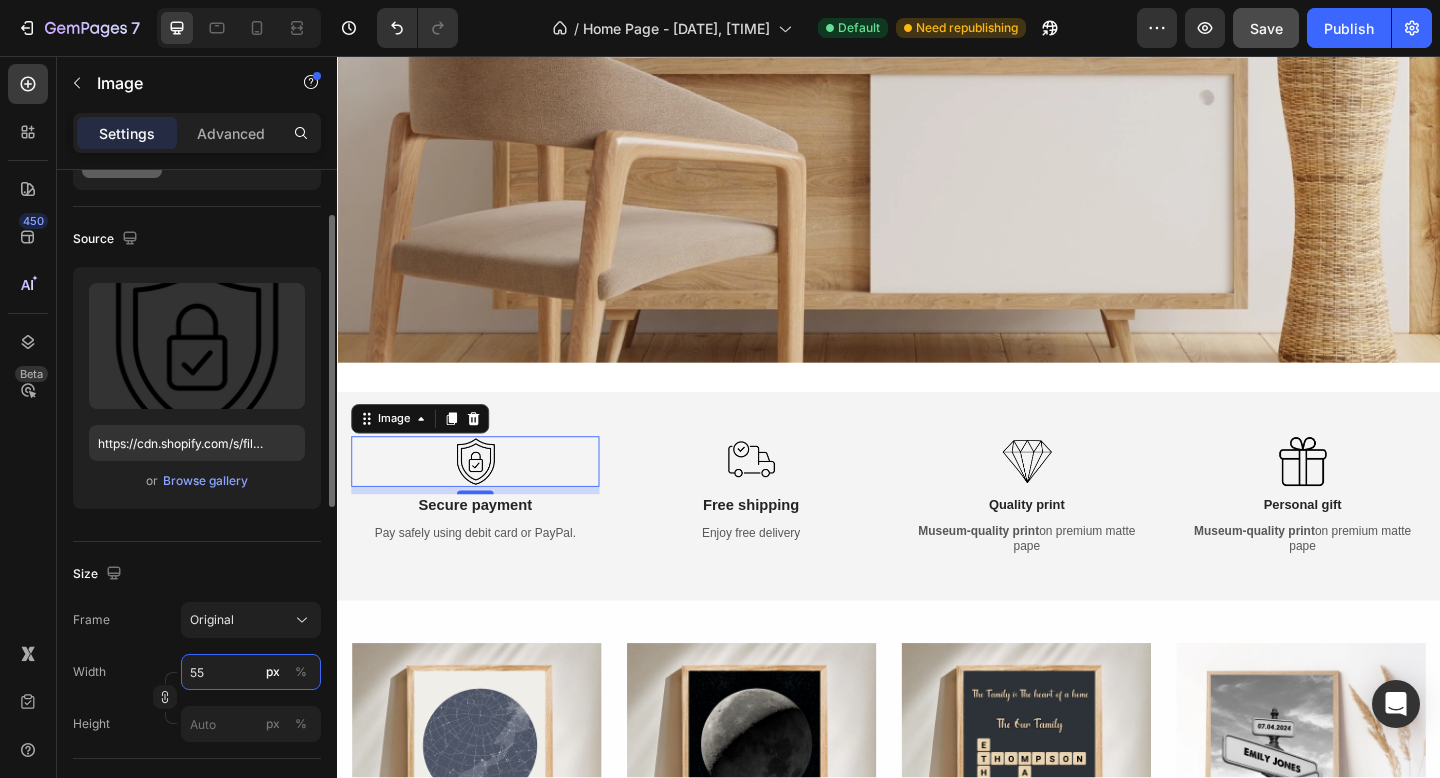 type on "55" 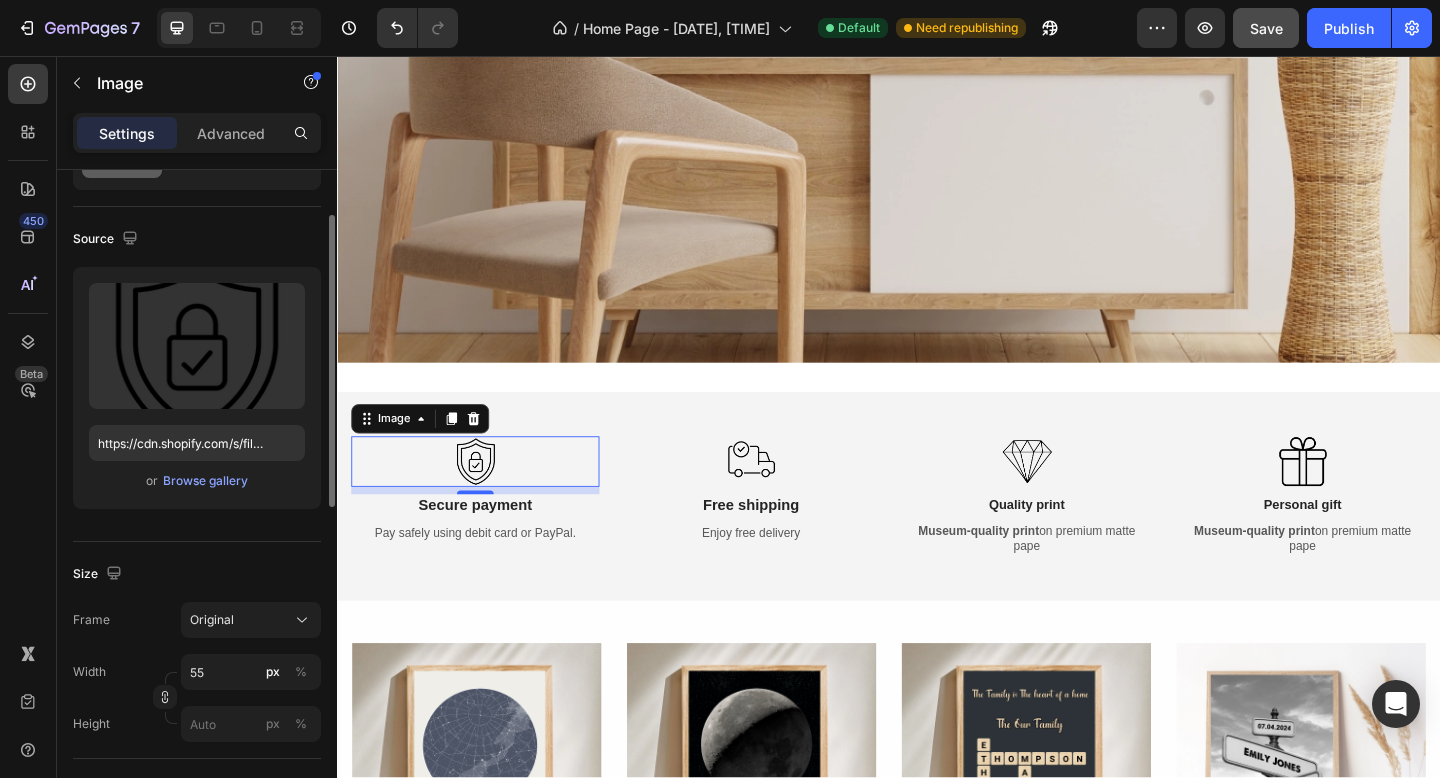 click on "Size" at bounding box center [197, 574] 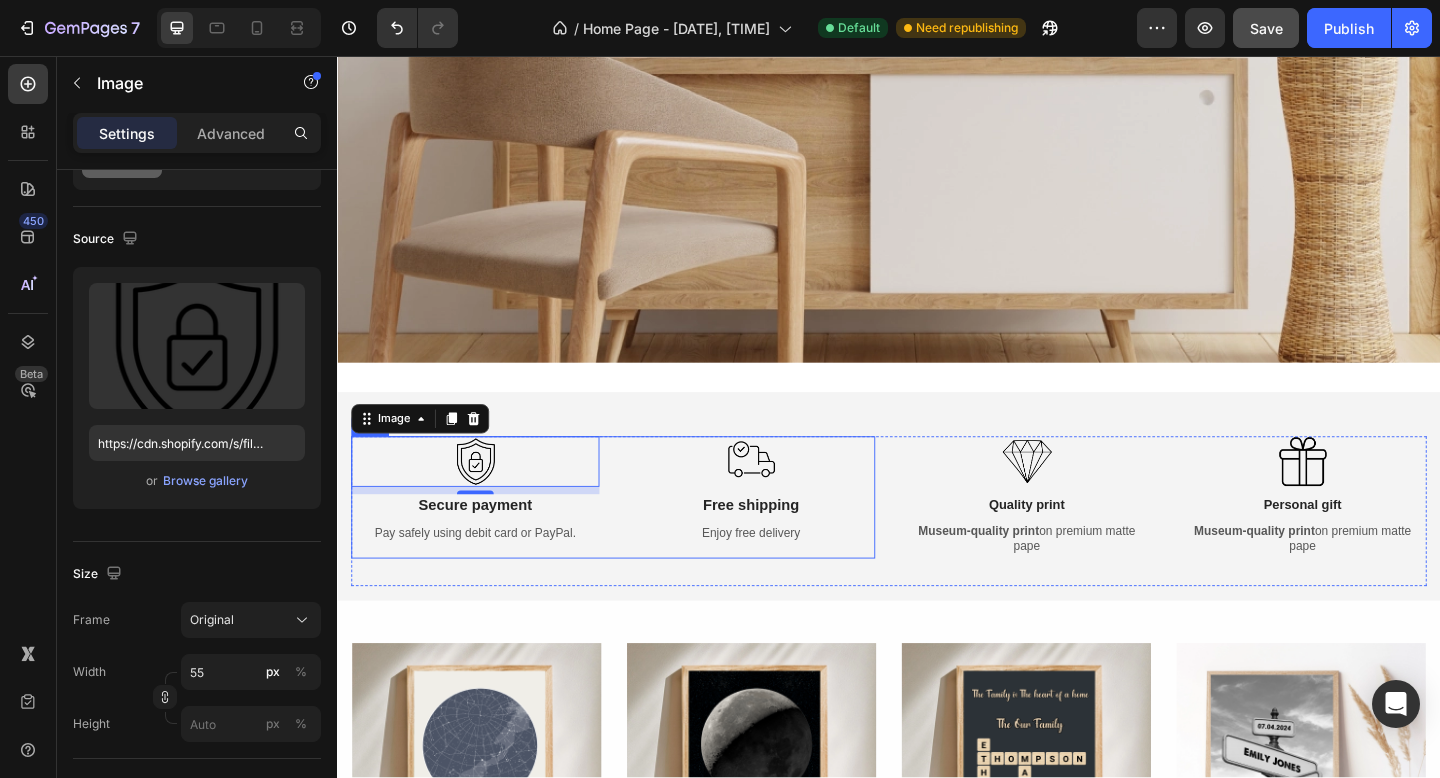 click on "Image   8 Secure payment Text Block Pay safely using debit card or PayPal. Text Block" at bounding box center [487, 536] 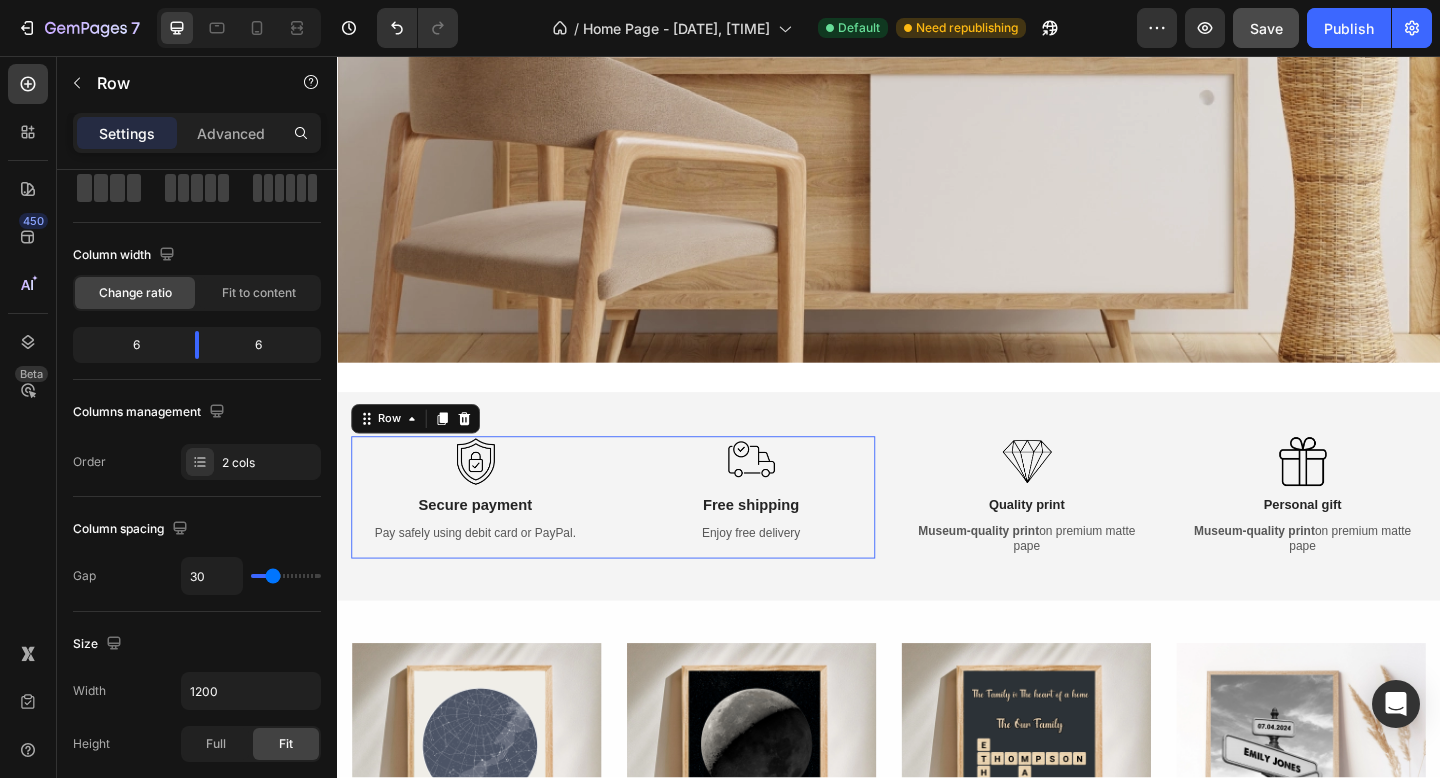 scroll, scrollTop: 0, scrollLeft: 0, axis: both 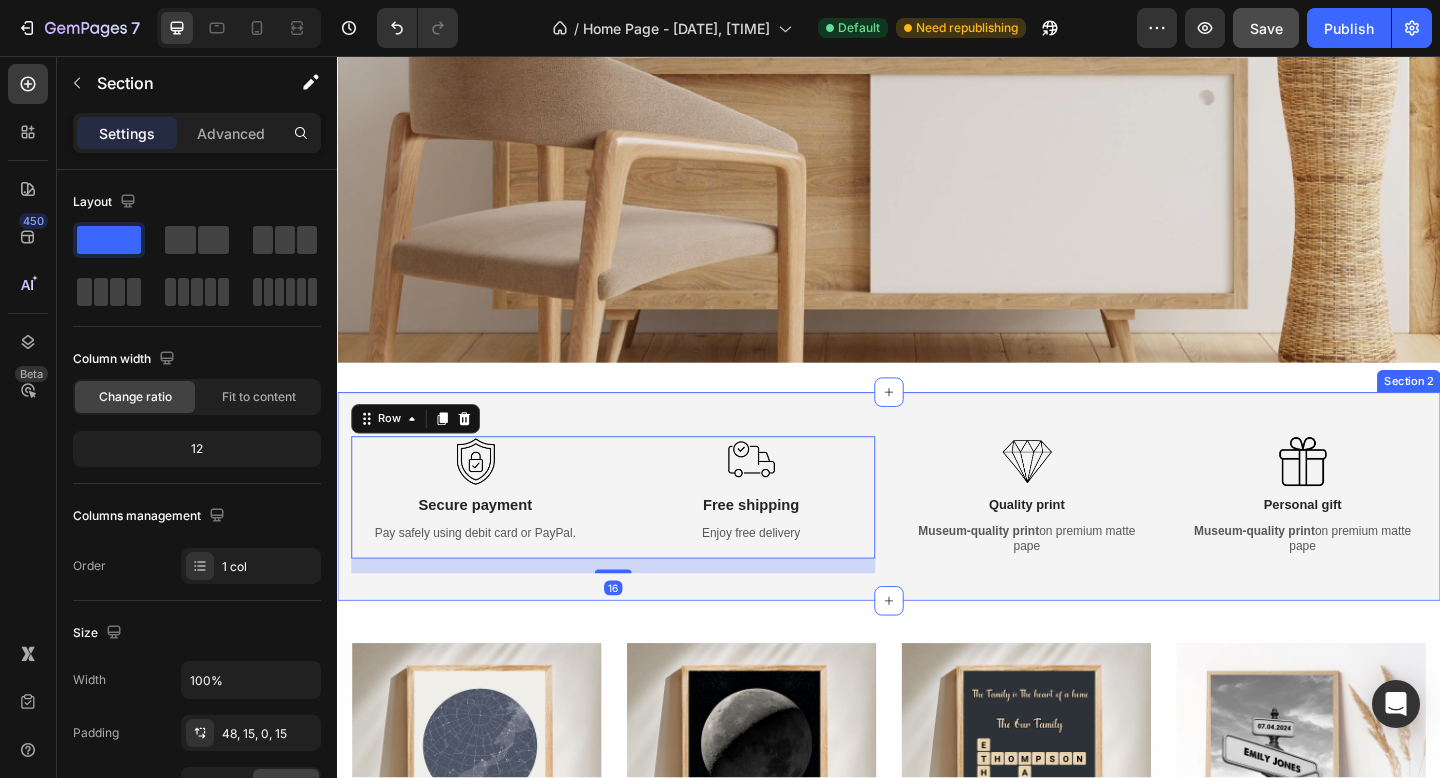click on "Image Secure payment Text Block Pay safely using debit card or PayPal. Text Block Image Free shipping Text Block Enjoy free delivery Text Block Row   16 Image Quality print  Text Block Museum-quality print  on premium matte pape Text Block Image  Personal gift Text Block Museum-quality print  on premium matte pape Text Block Row Row Section 2" at bounding box center [937, 535] 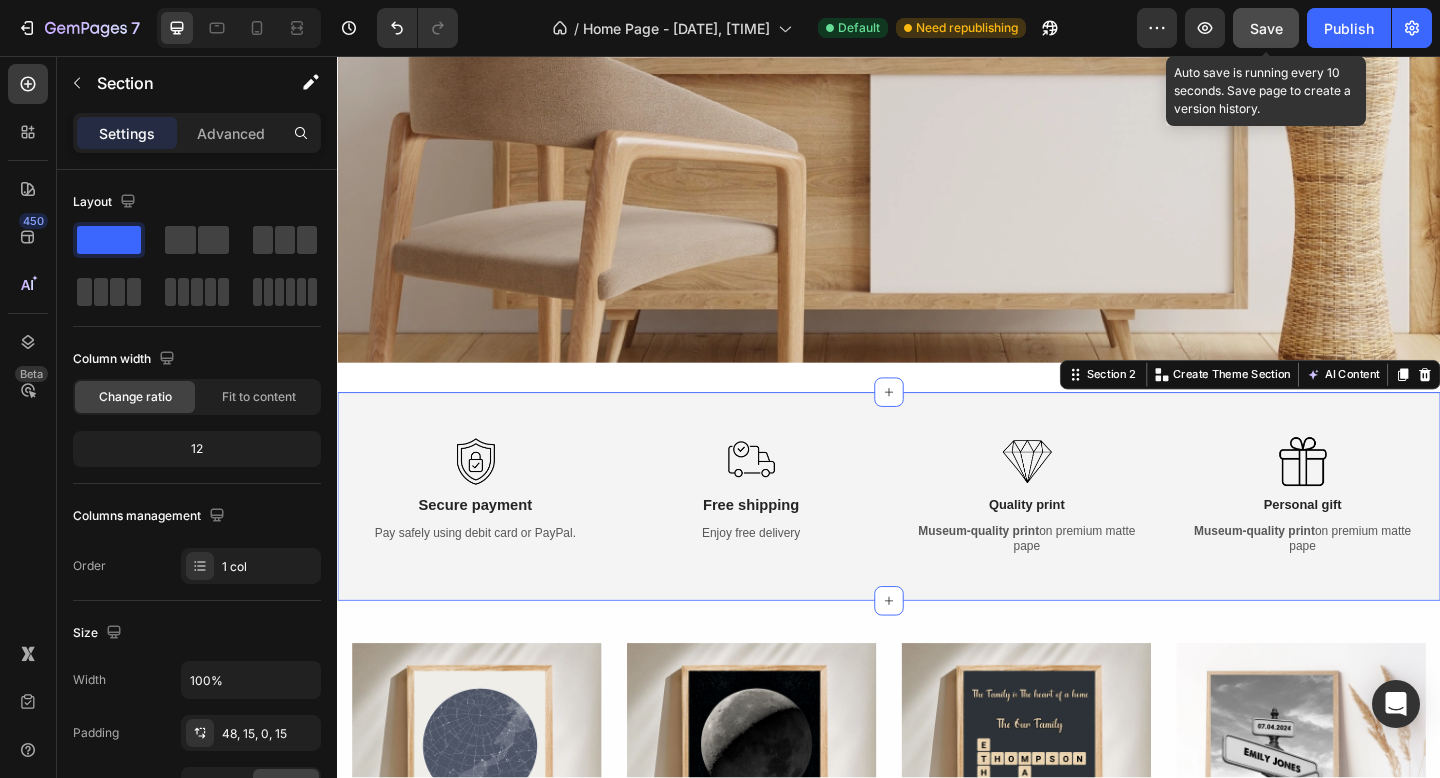 click on "Save" at bounding box center [1266, 28] 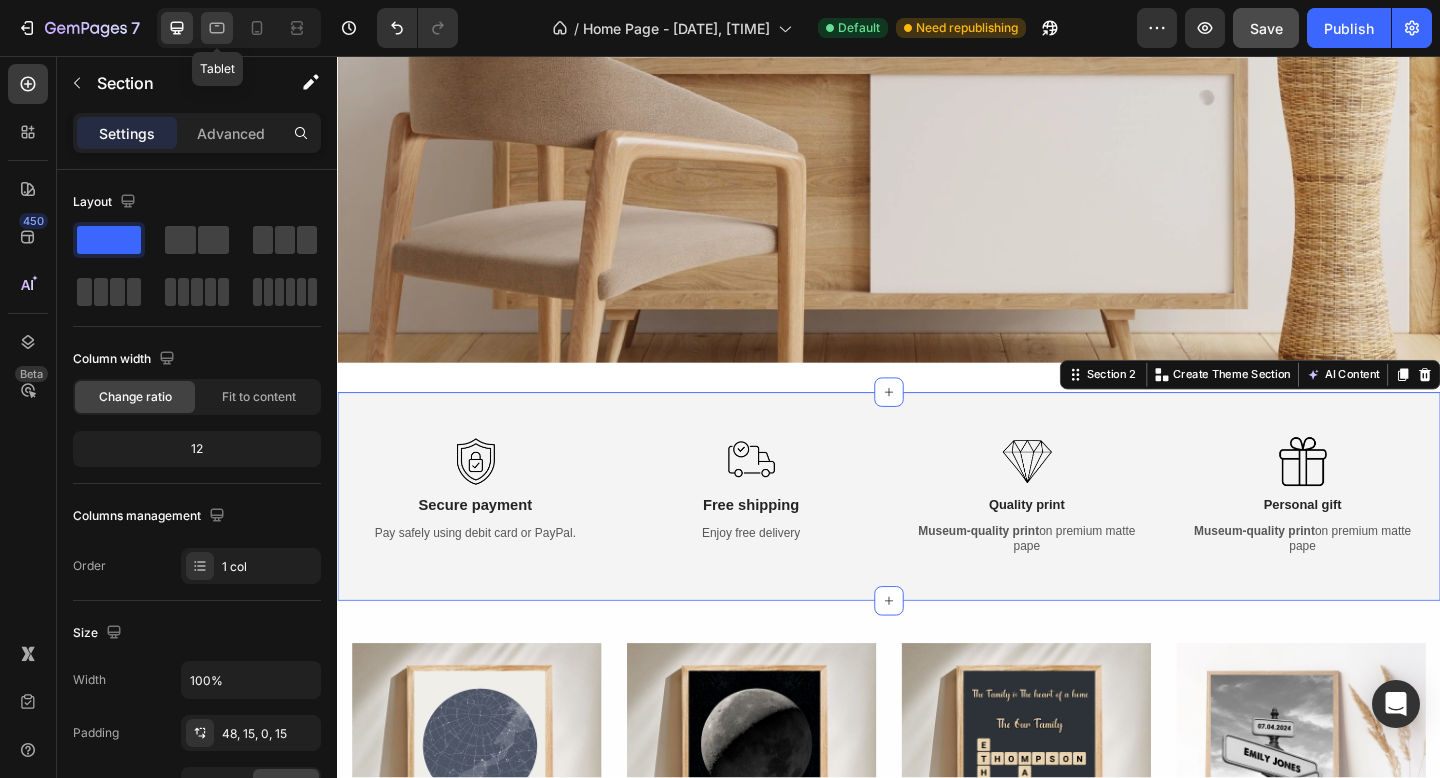 click 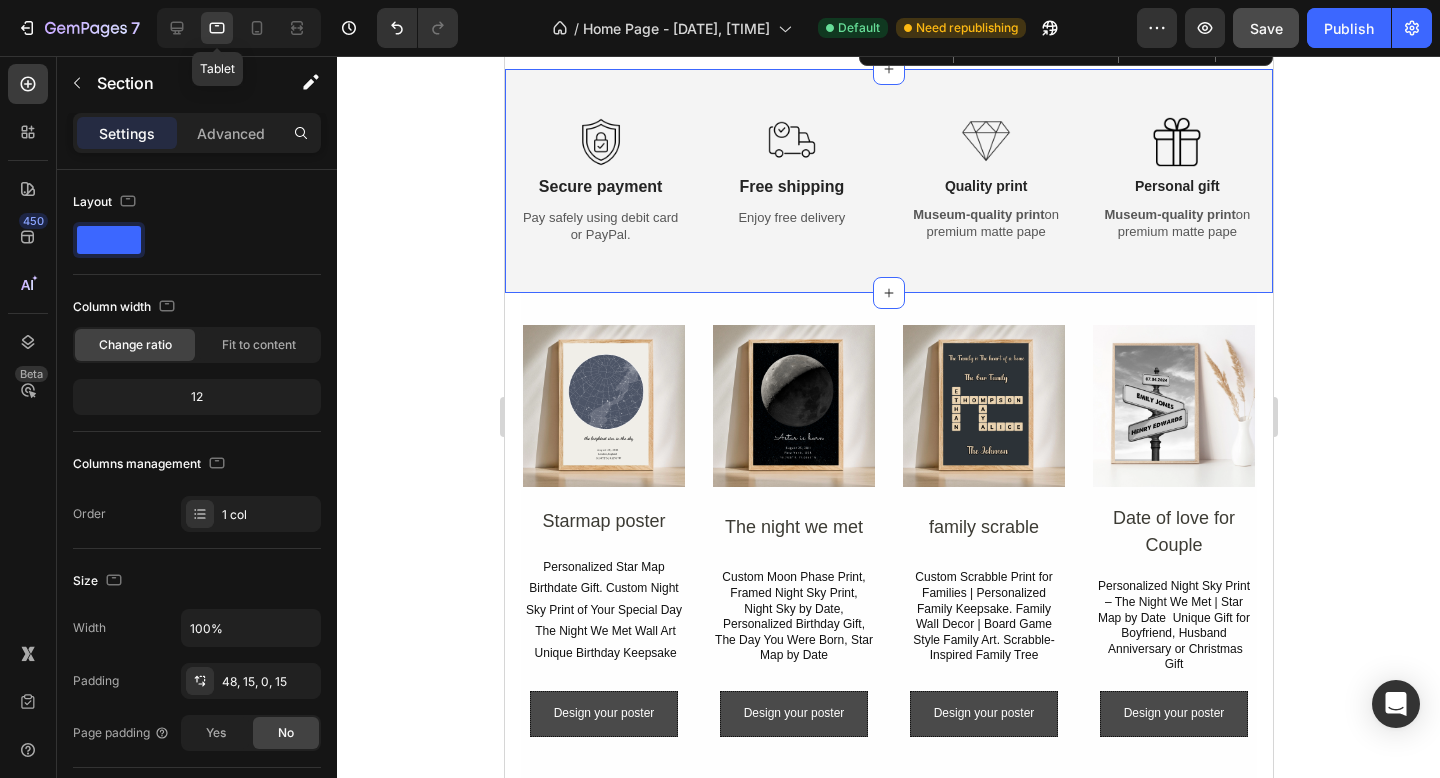 scroll, scrollTop: 872, scrollLeft: 0, axis: vertical 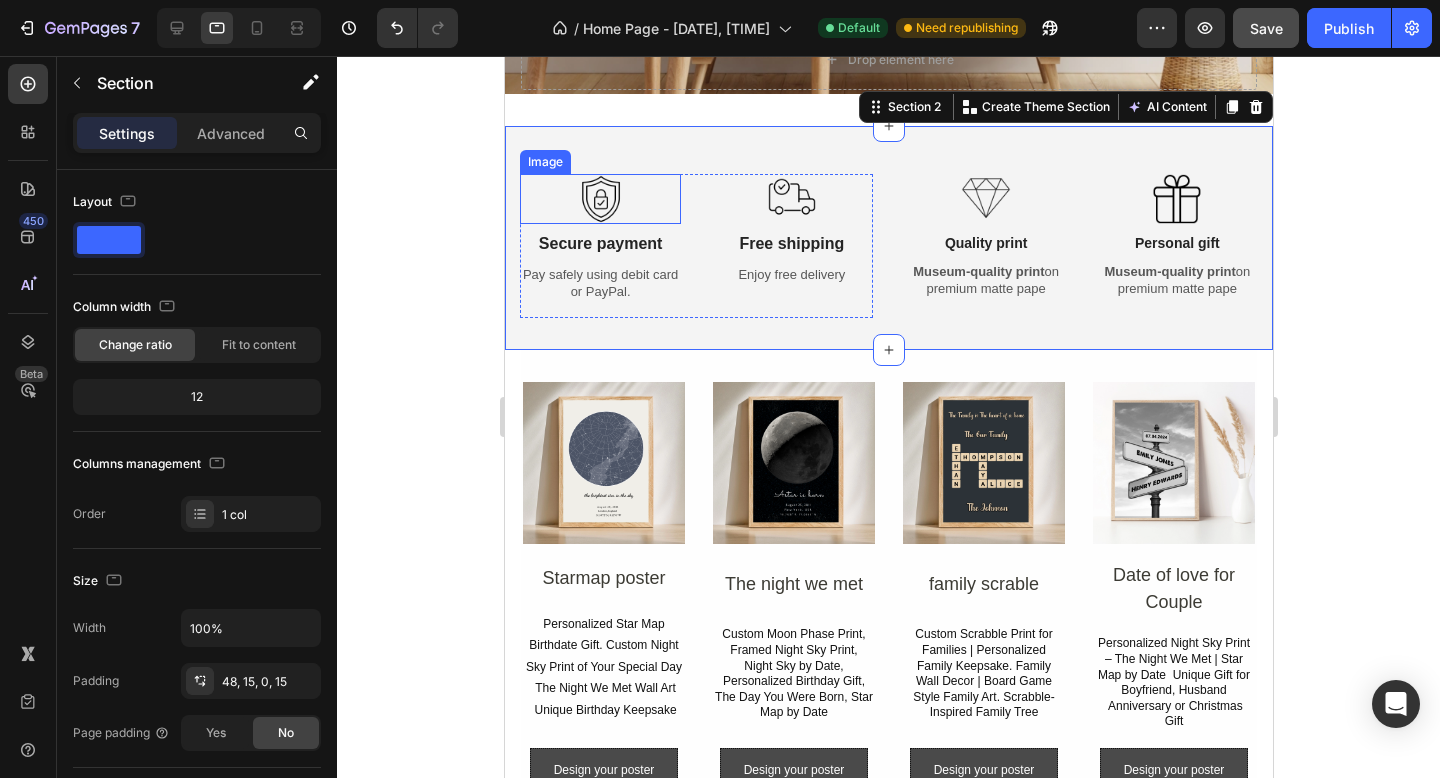 click at bounding box center (600, 199) 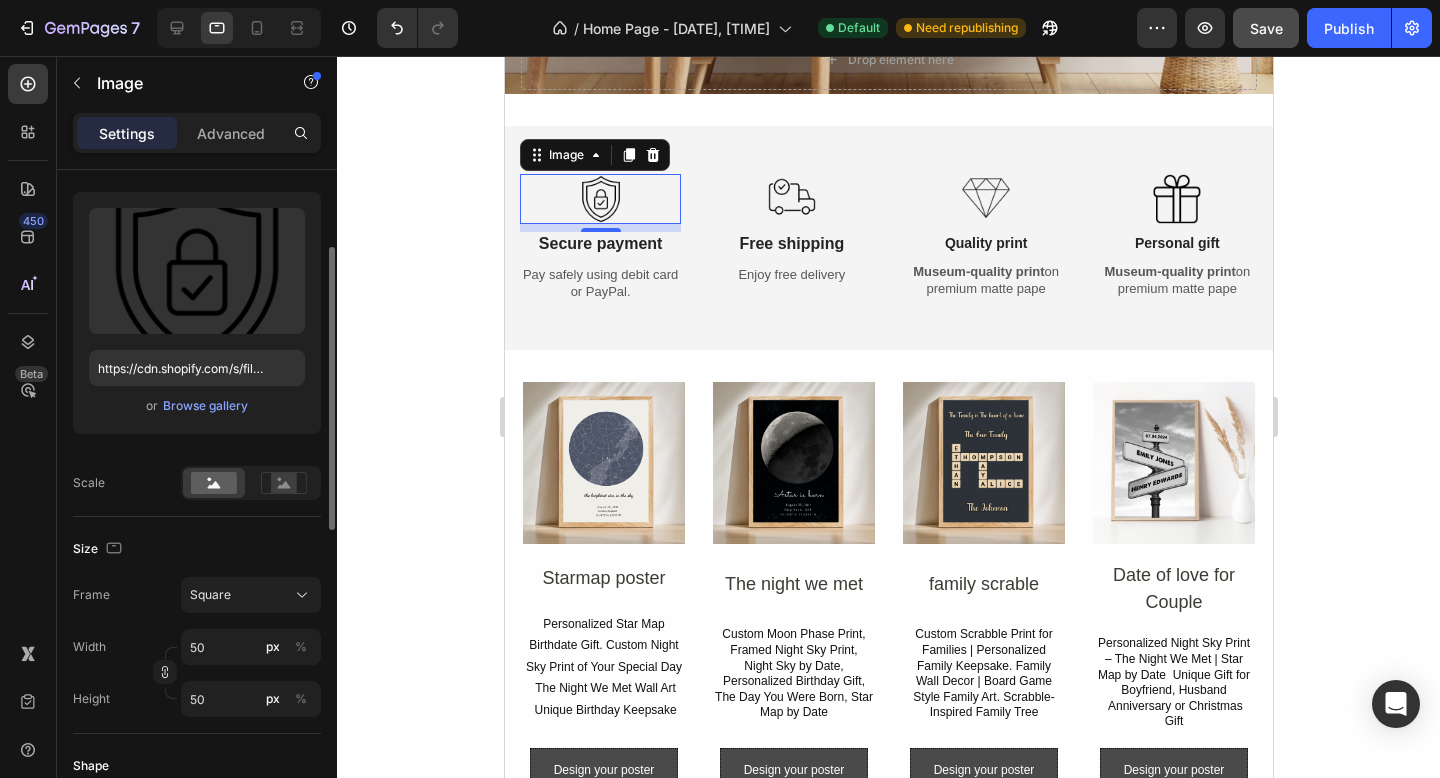 scroll, scrollTop: 180, scrollLeft: 0, axis: vertical 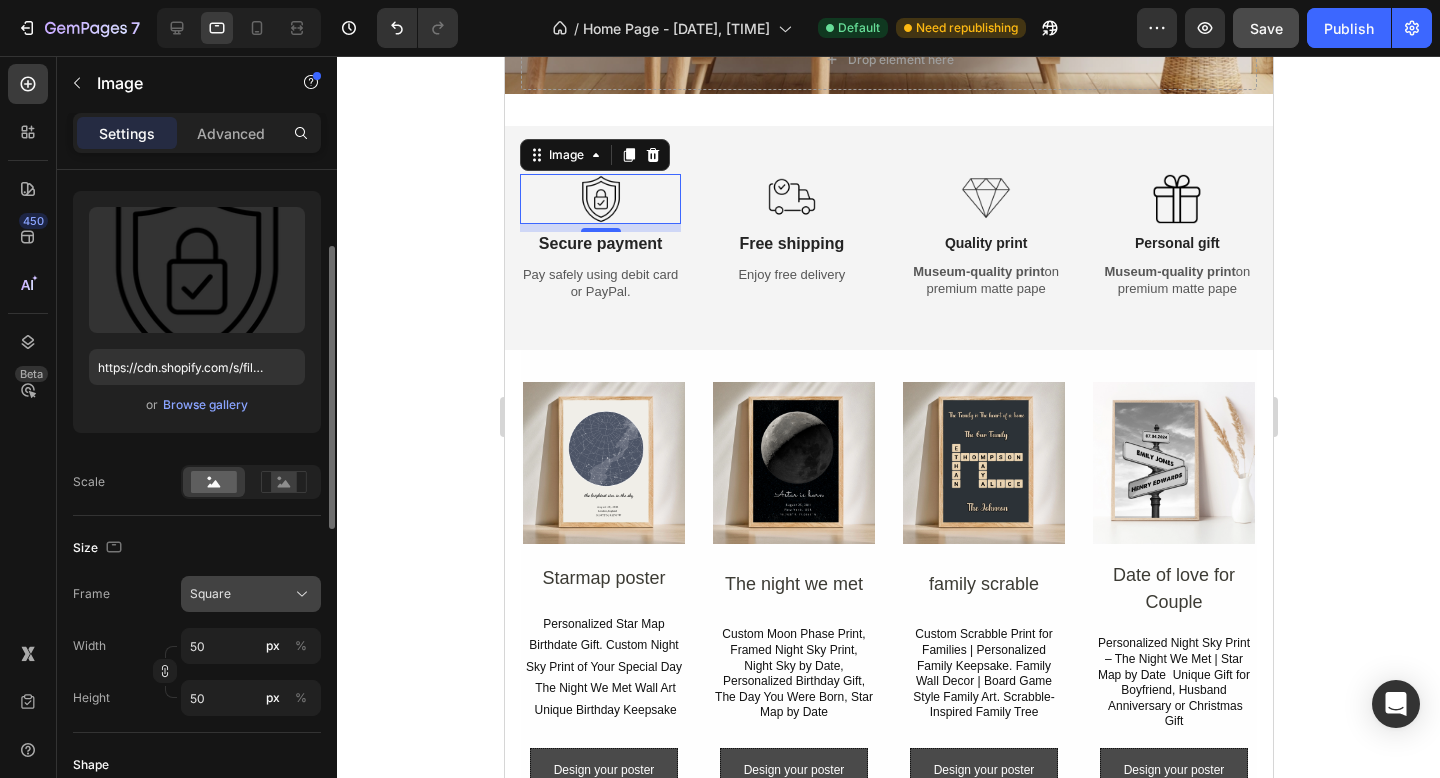 click on "Square" 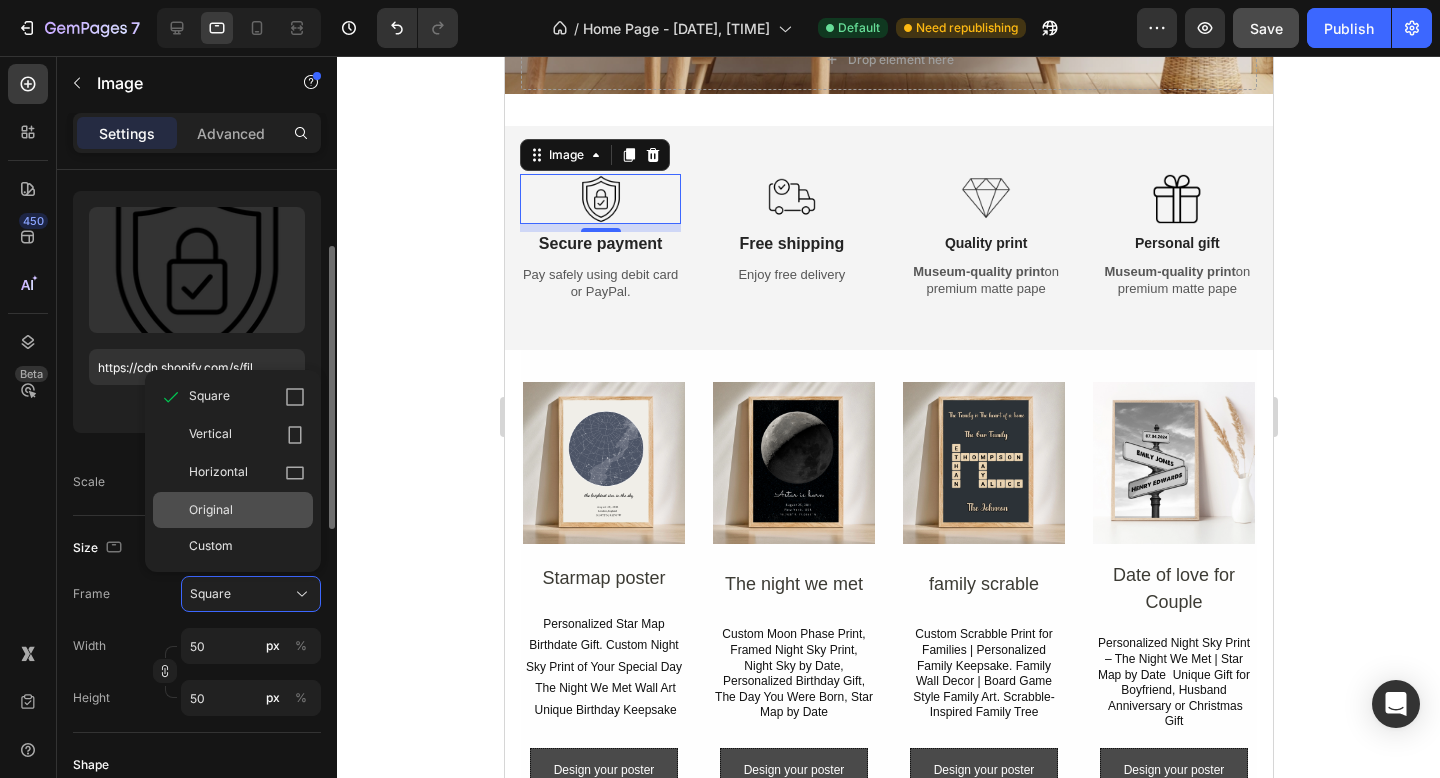 click on "Original" at bounding box center [247, 510] 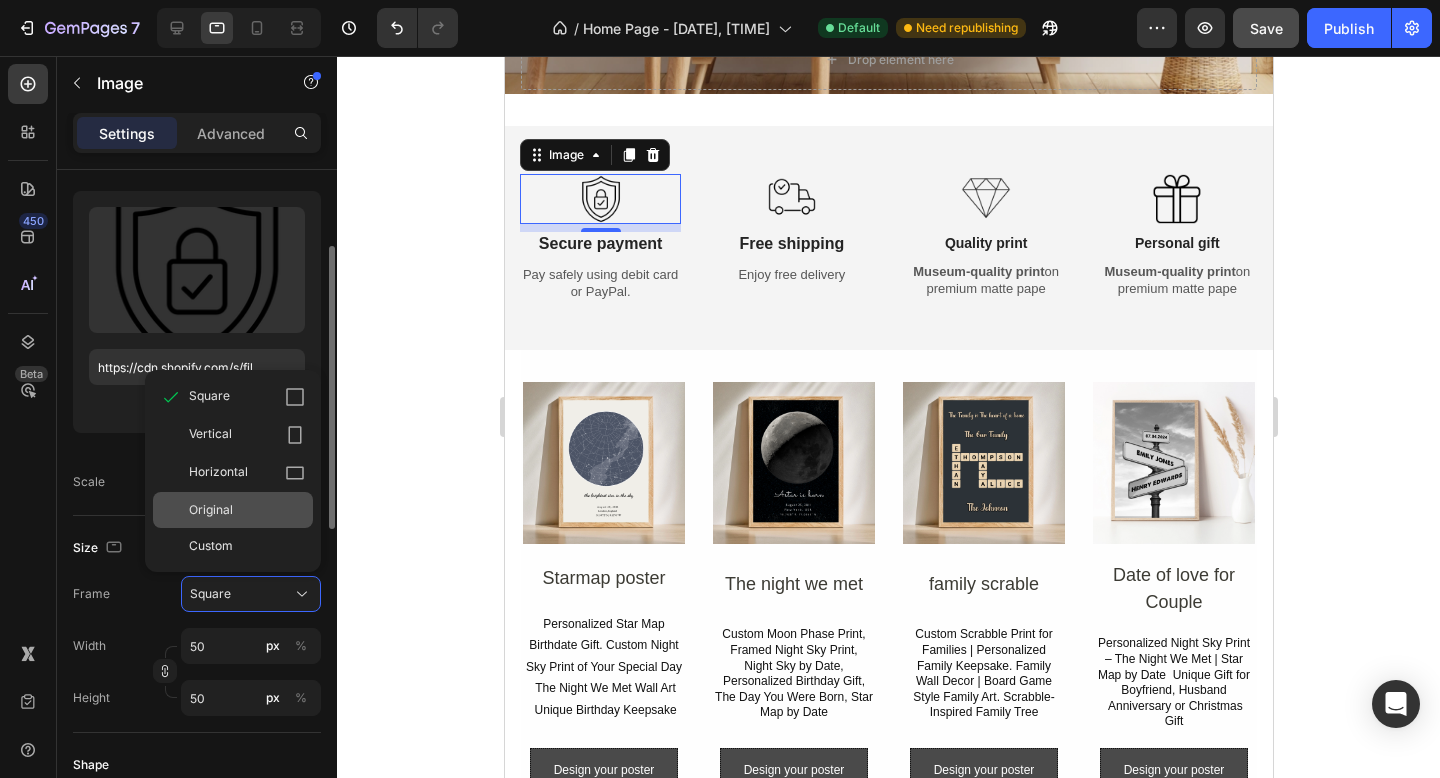 type 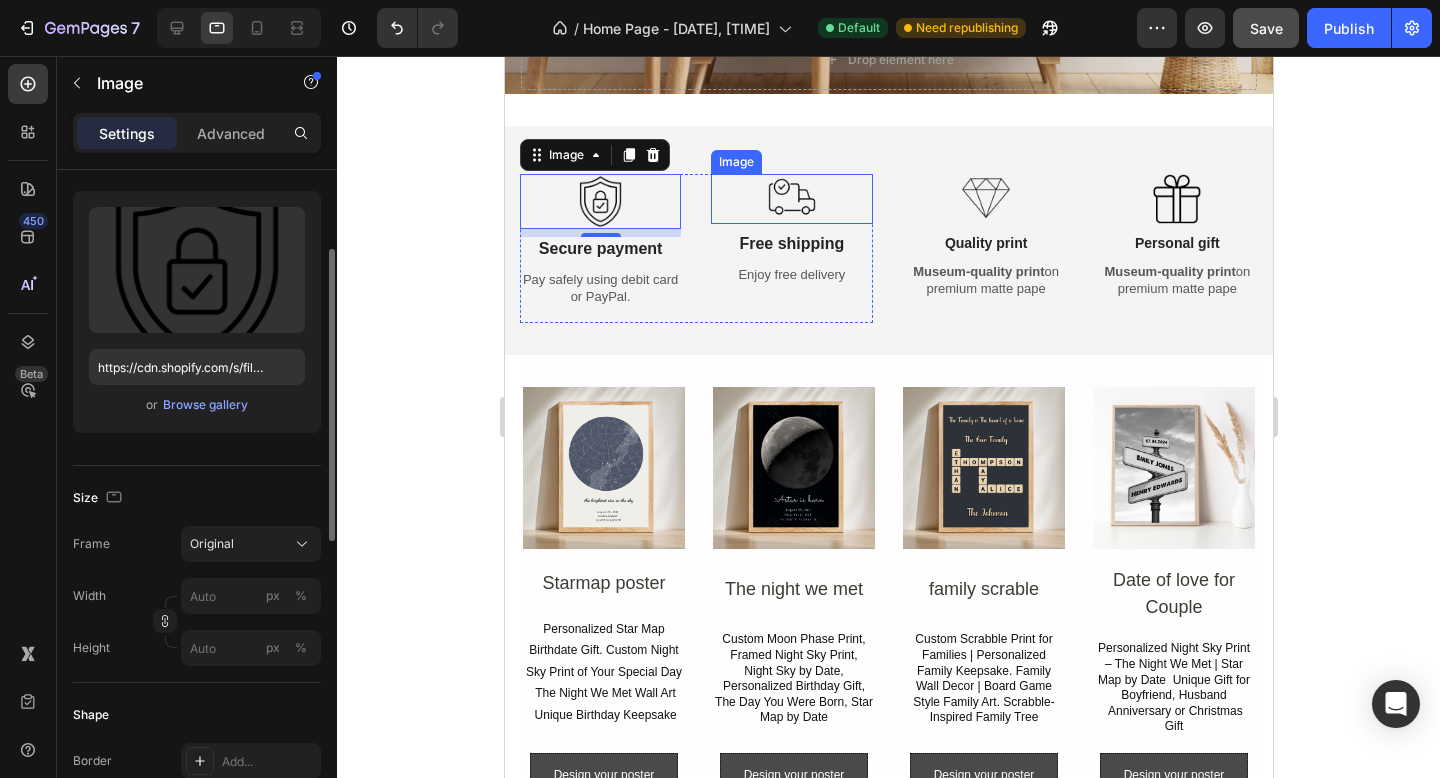 click at bounding box center (791, 199) 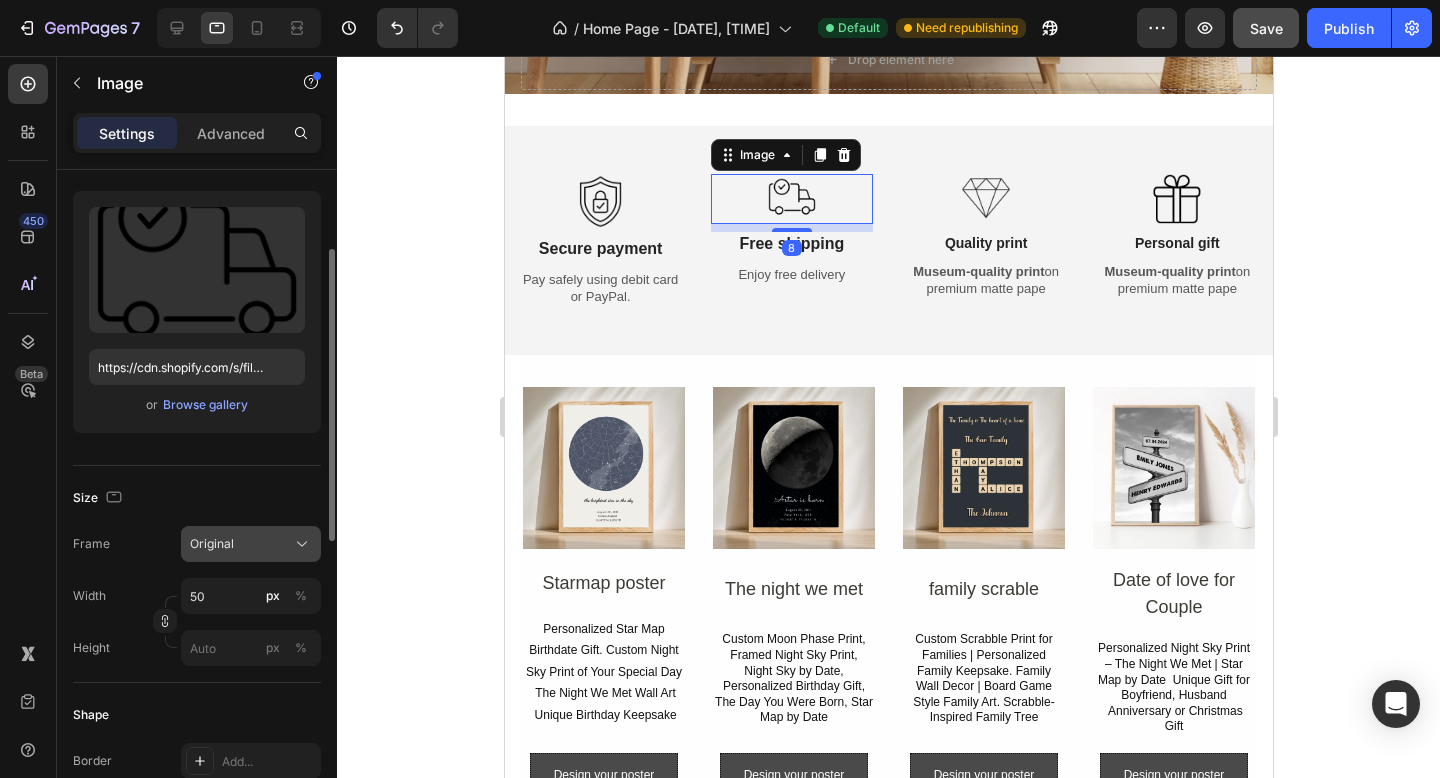 click on "Original" 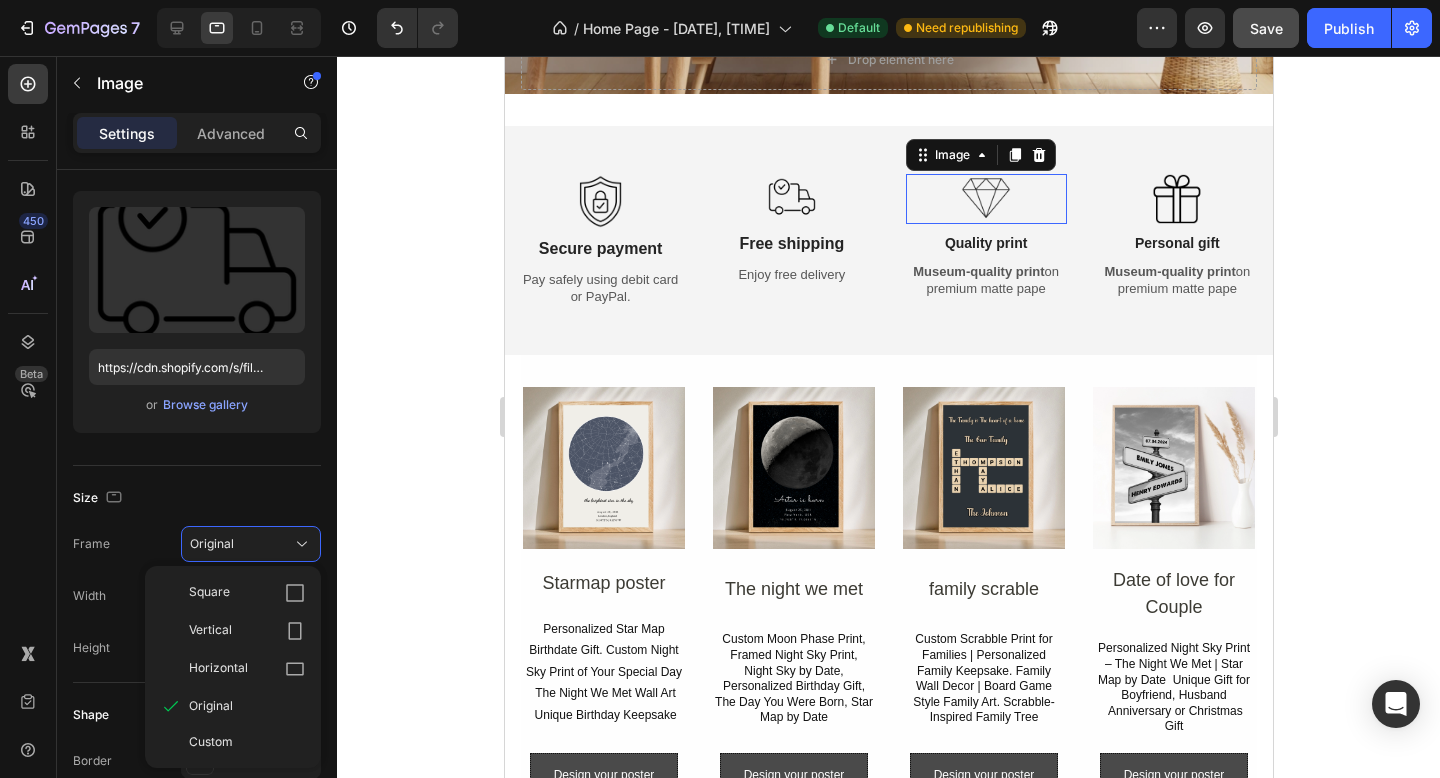 click at bounding box center (985, 199) 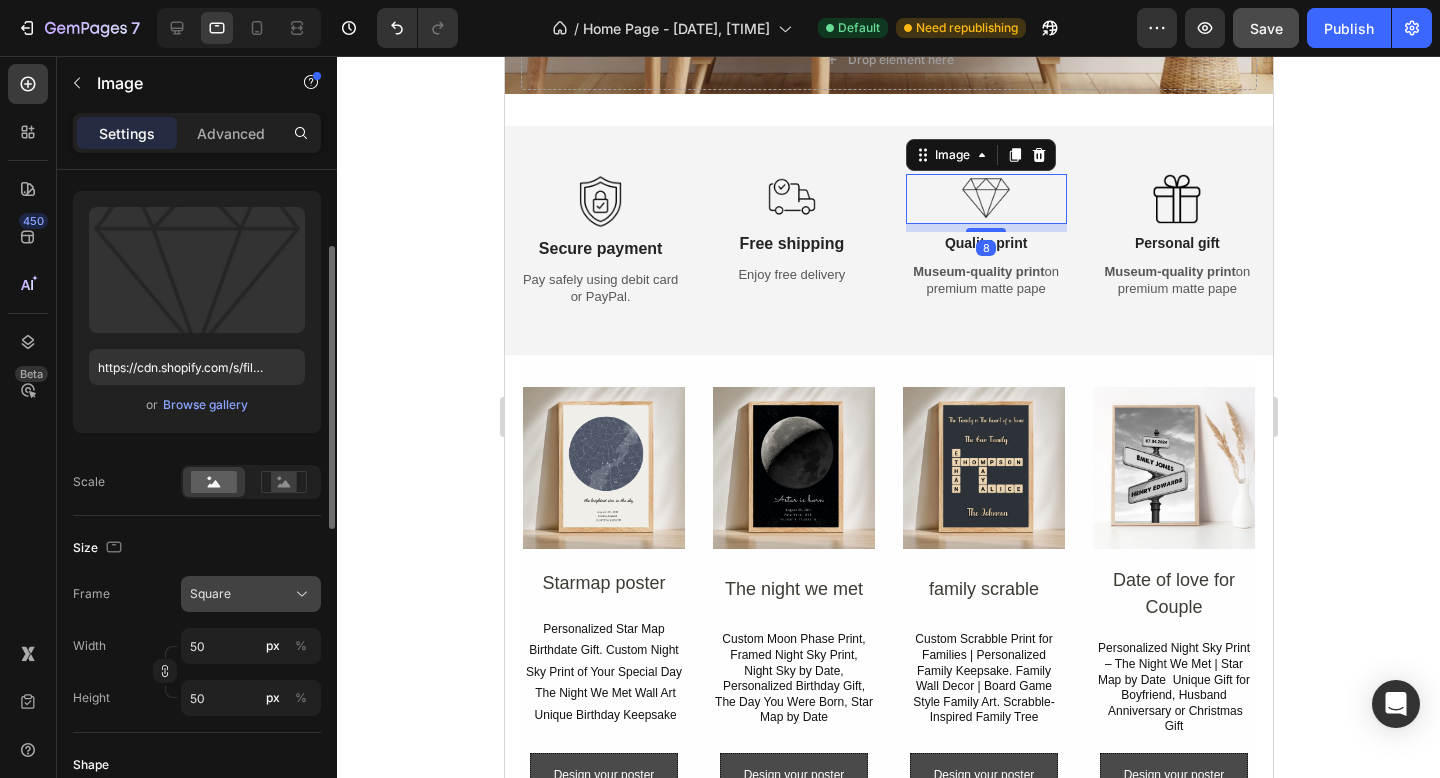 click on "Square" at bounding box center [251, 594] 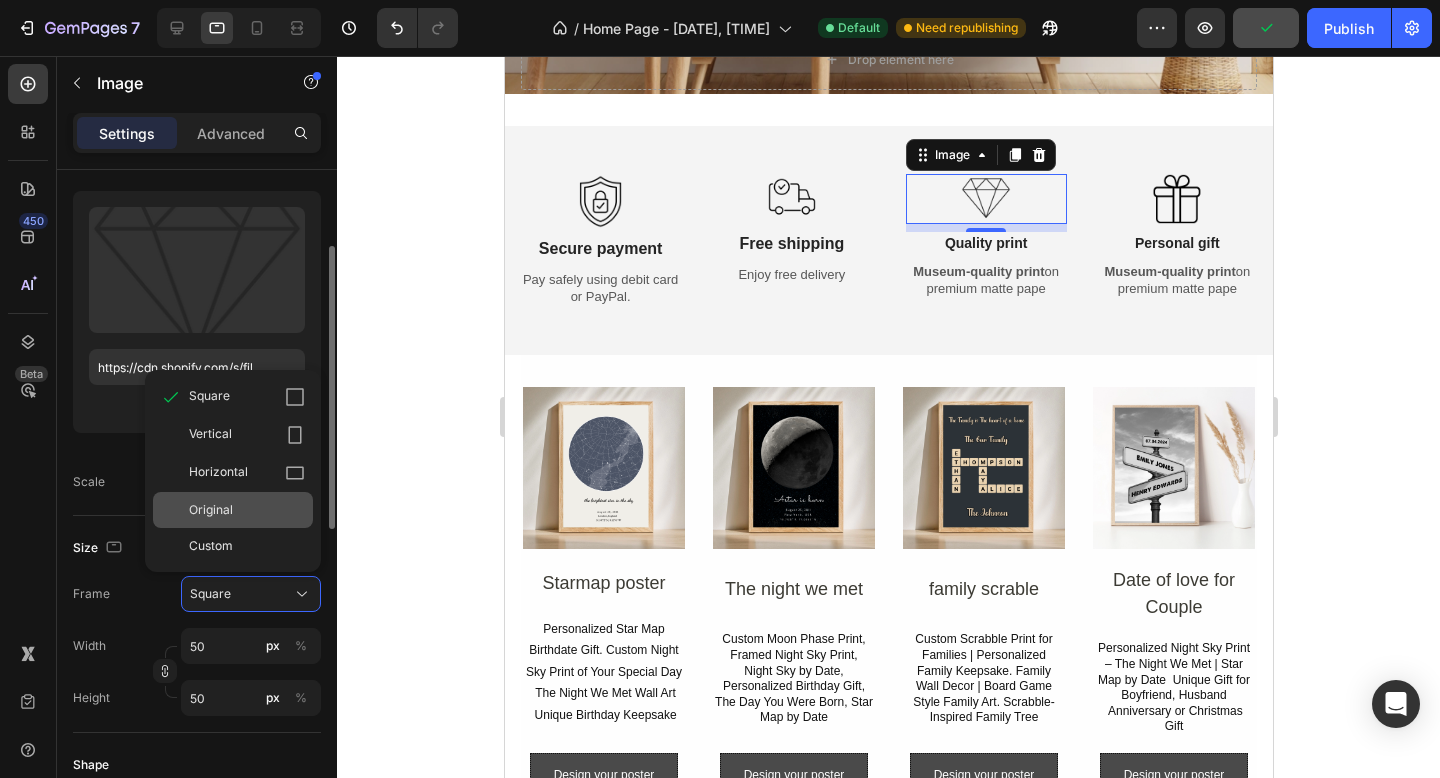 click on "Original" at bounding box center (211, 510) 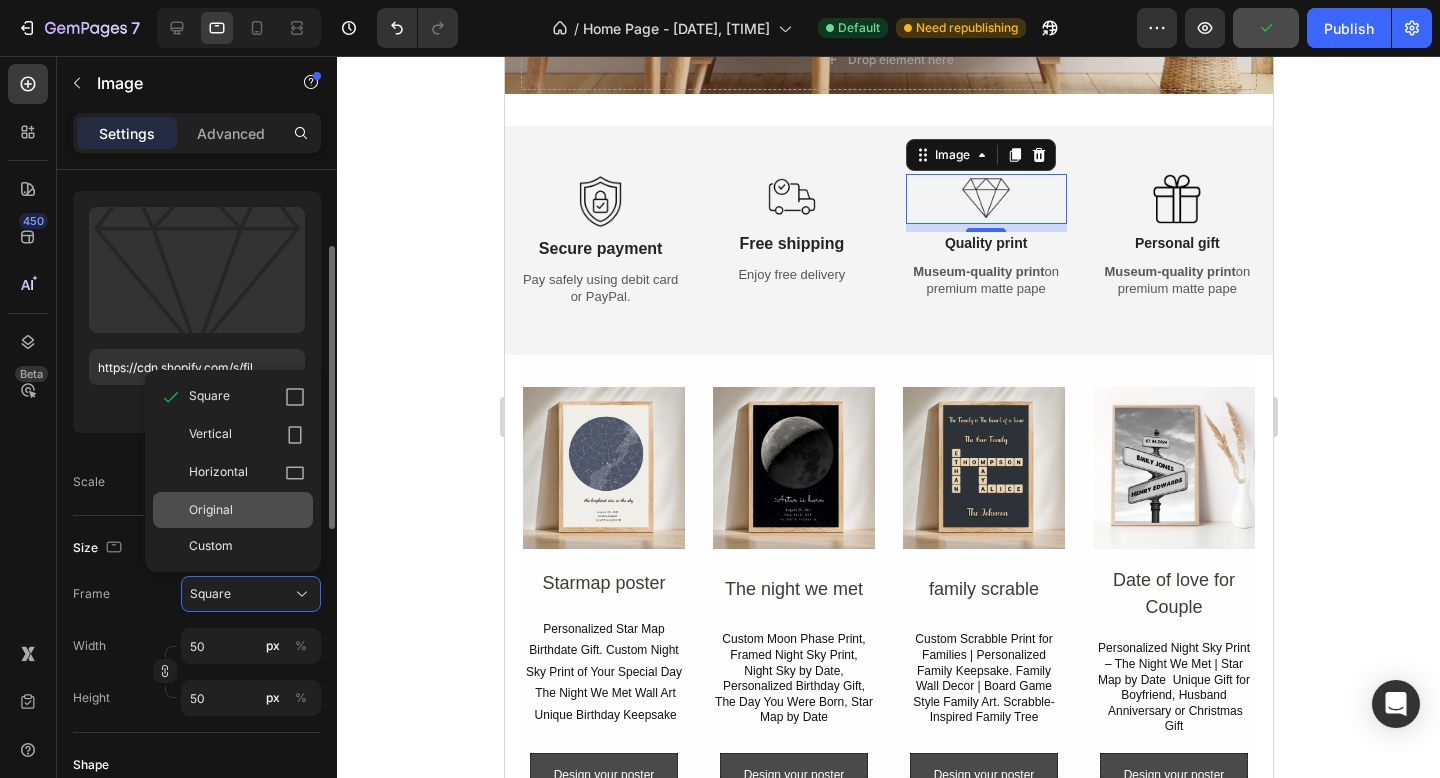 type 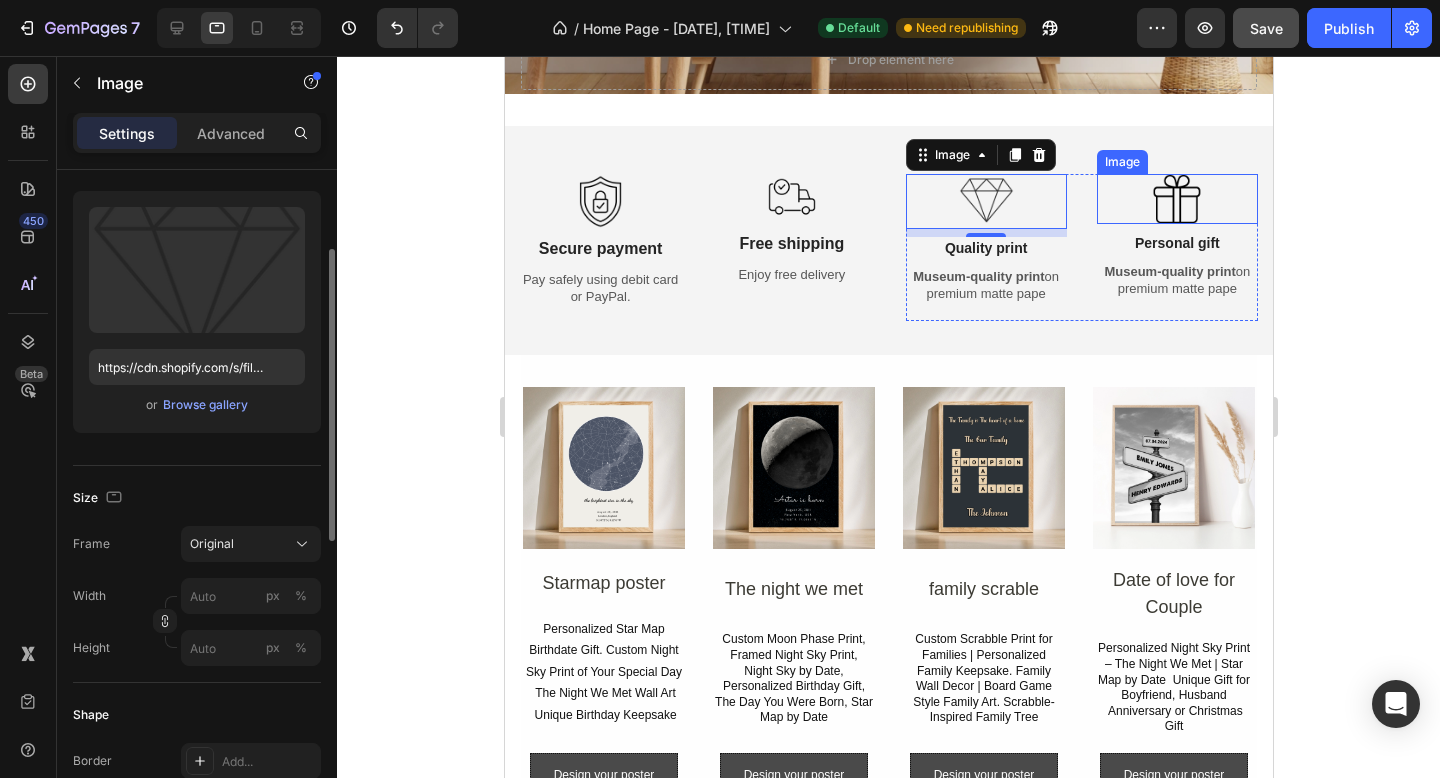 click at bounding box center [1176, 199] 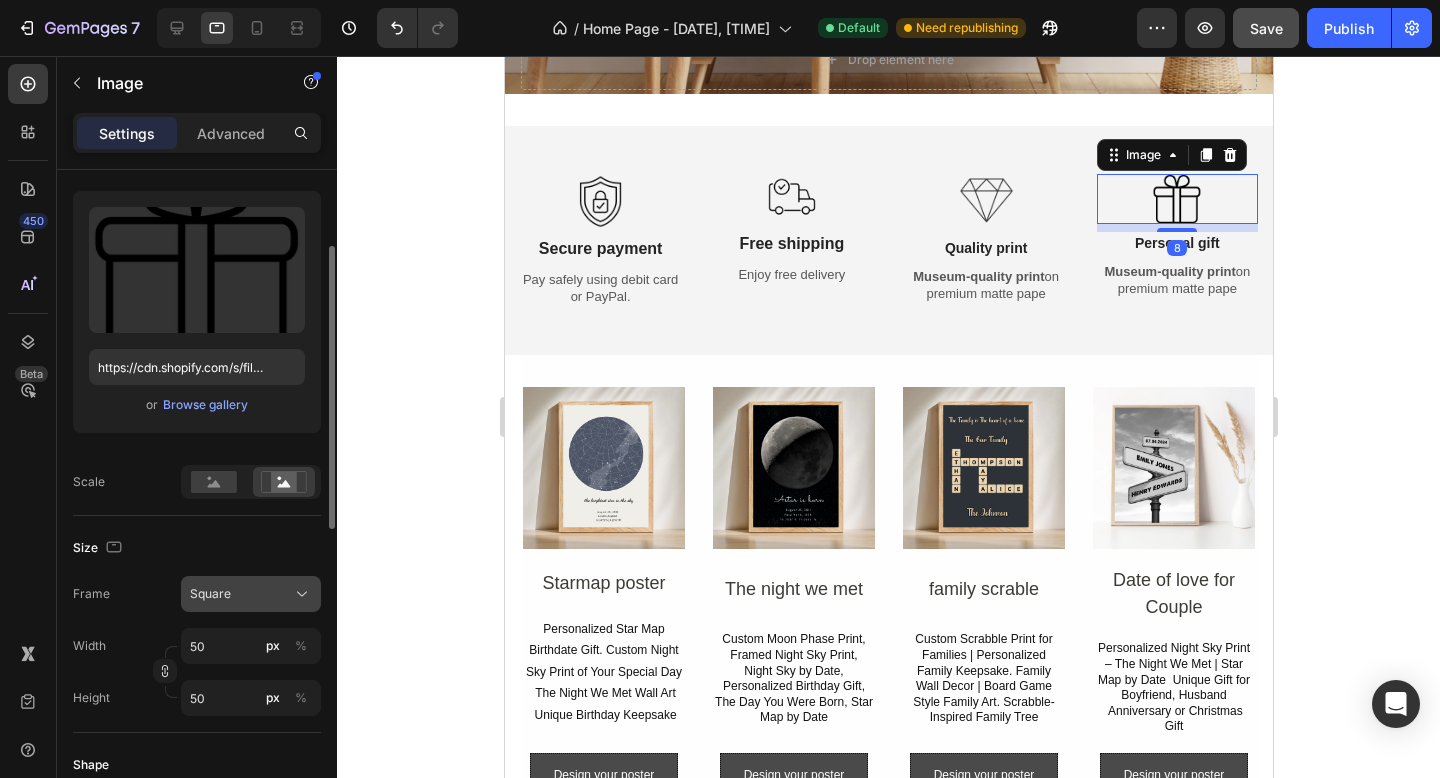 click 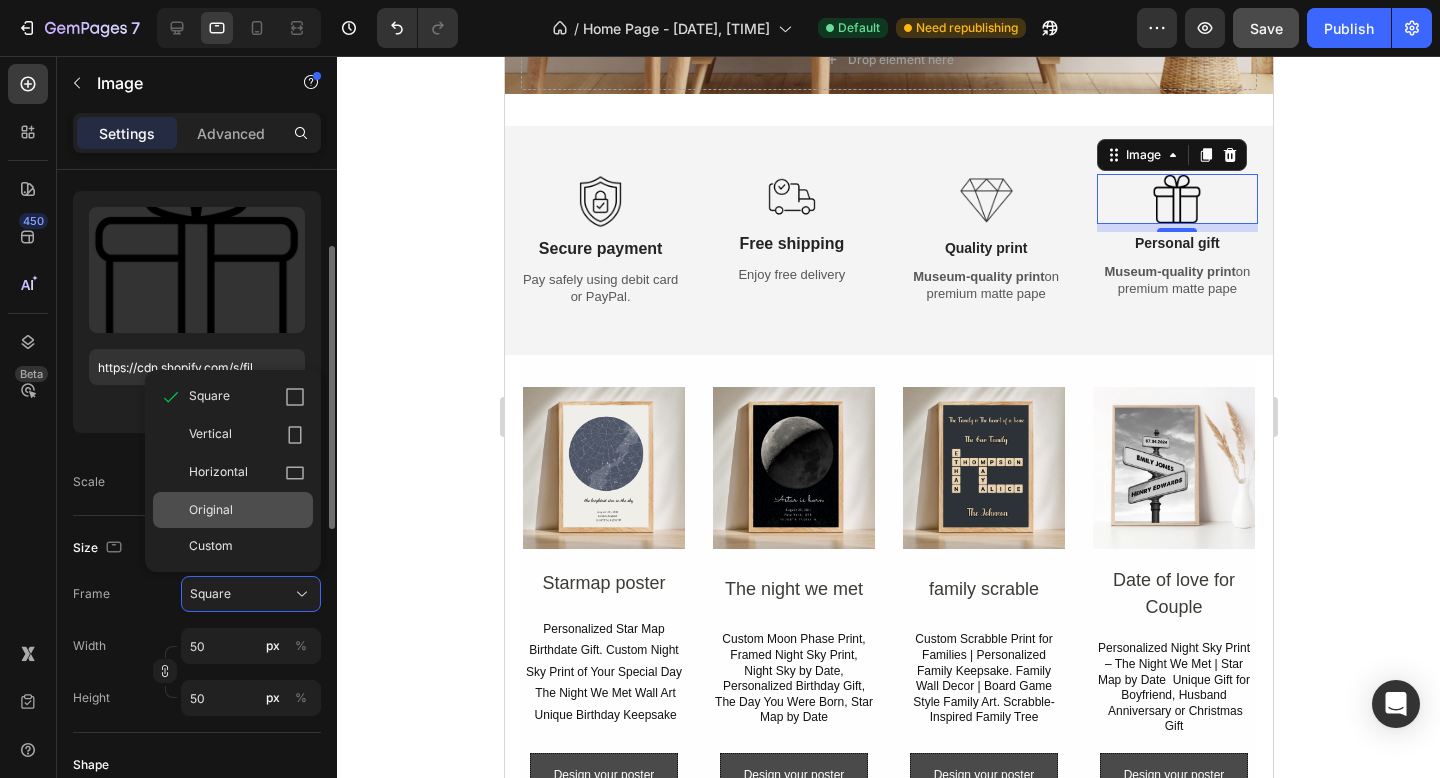 click on "Original" at bounding box center (211, 510) 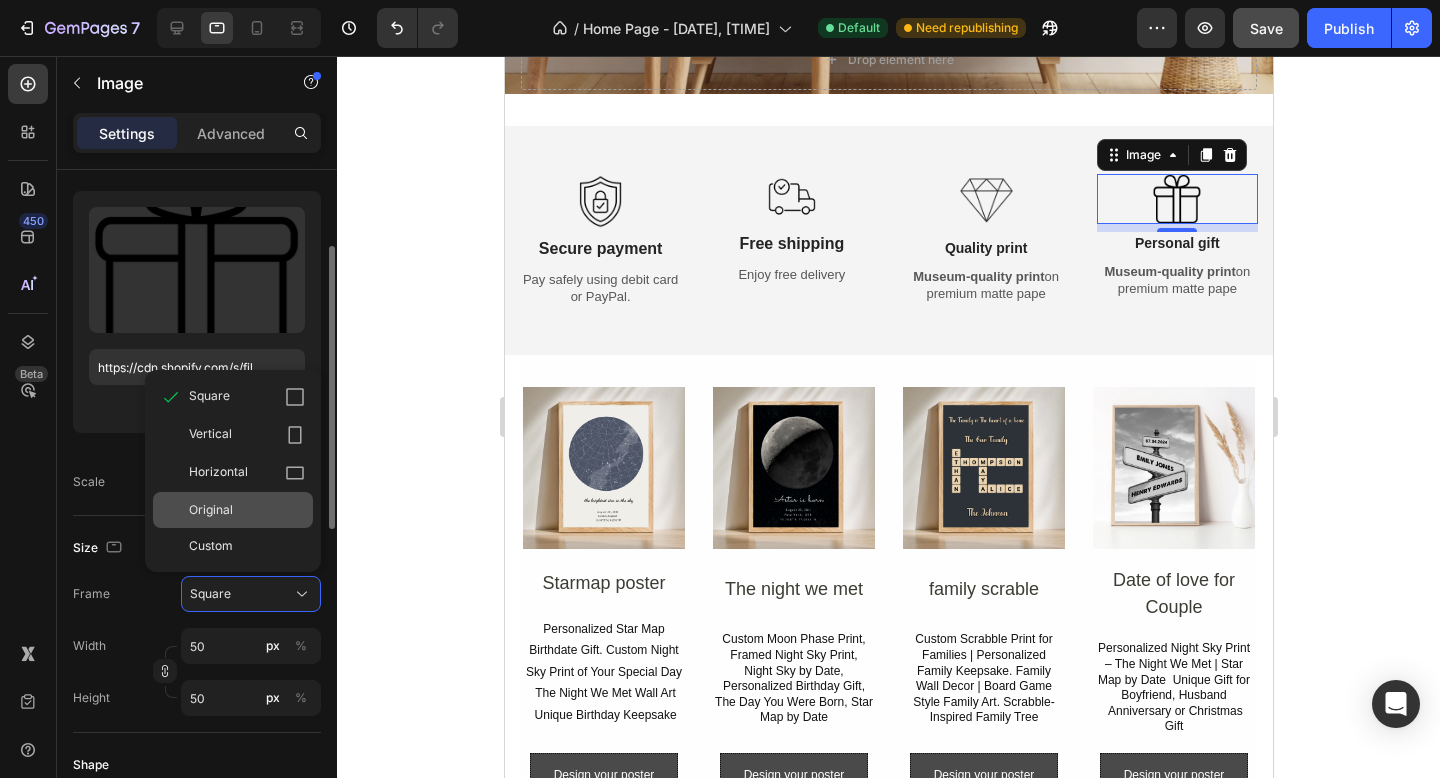 type 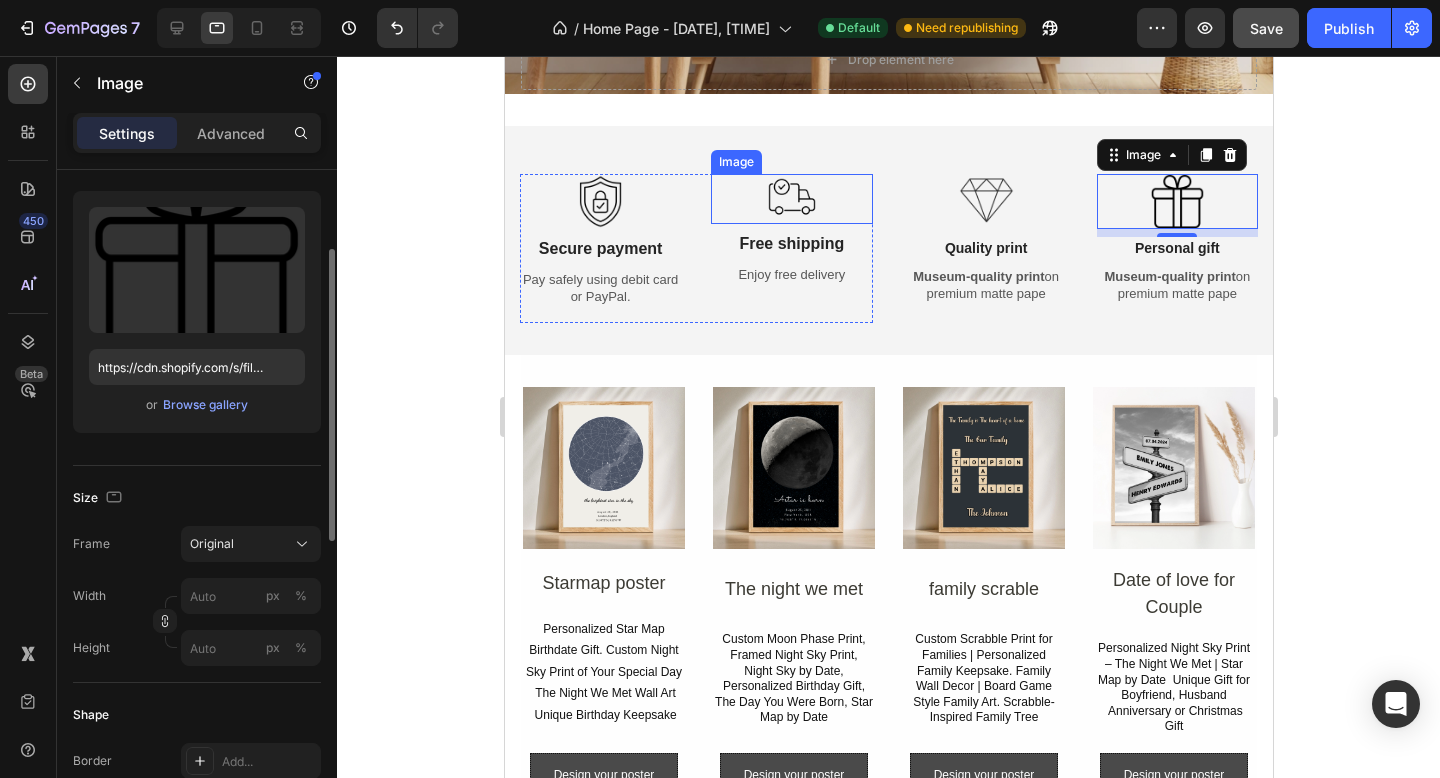 click at bounding box center [791, 199] 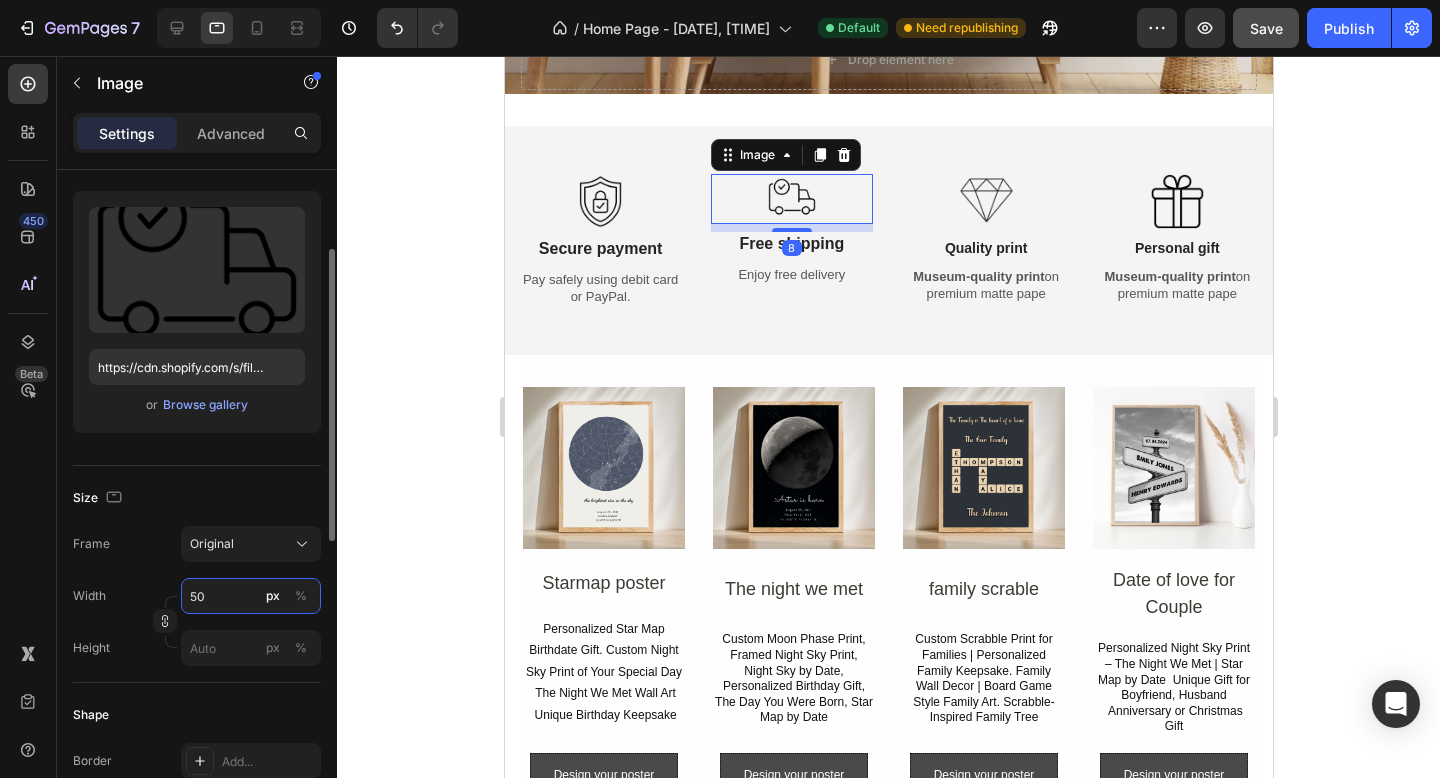 click on "50" at bounding box center (251, 596) 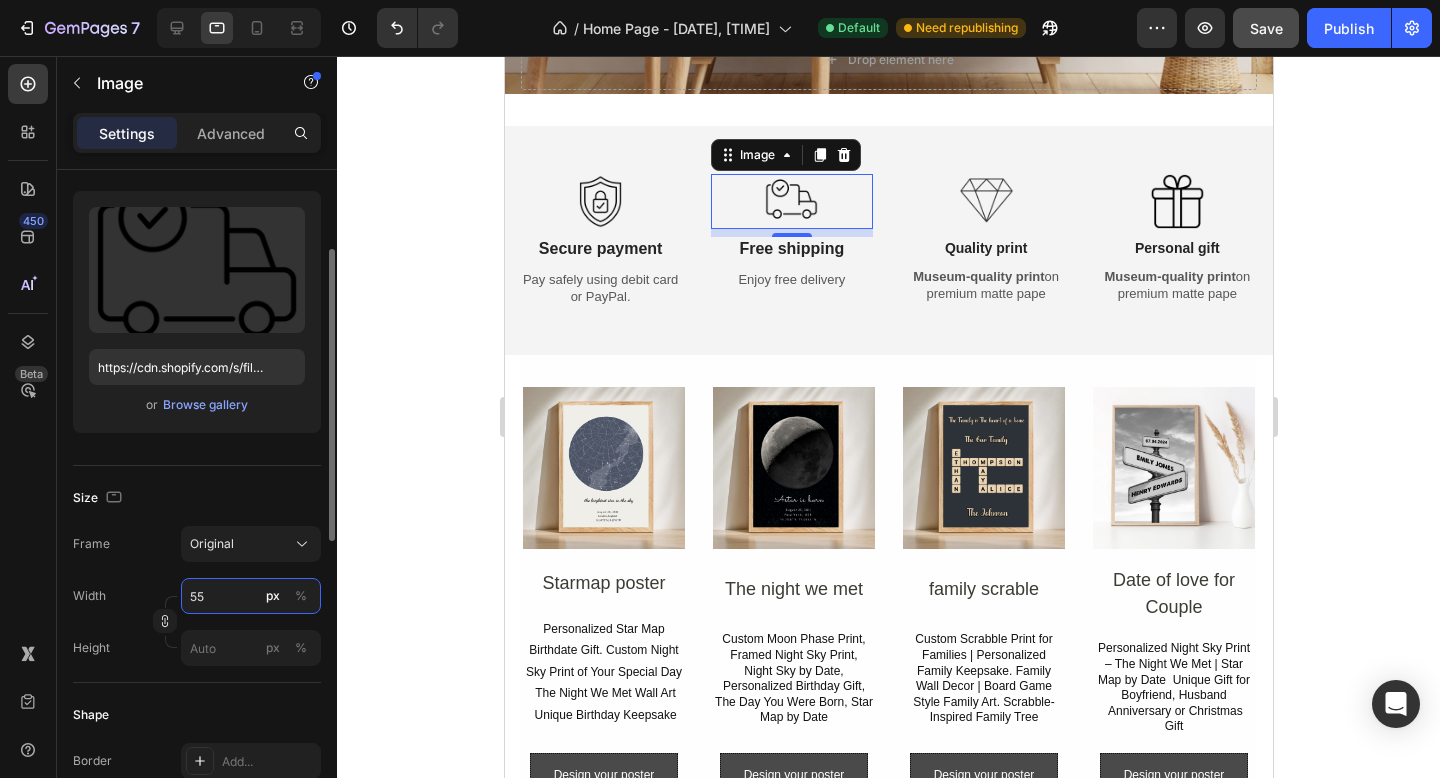 type on "55" 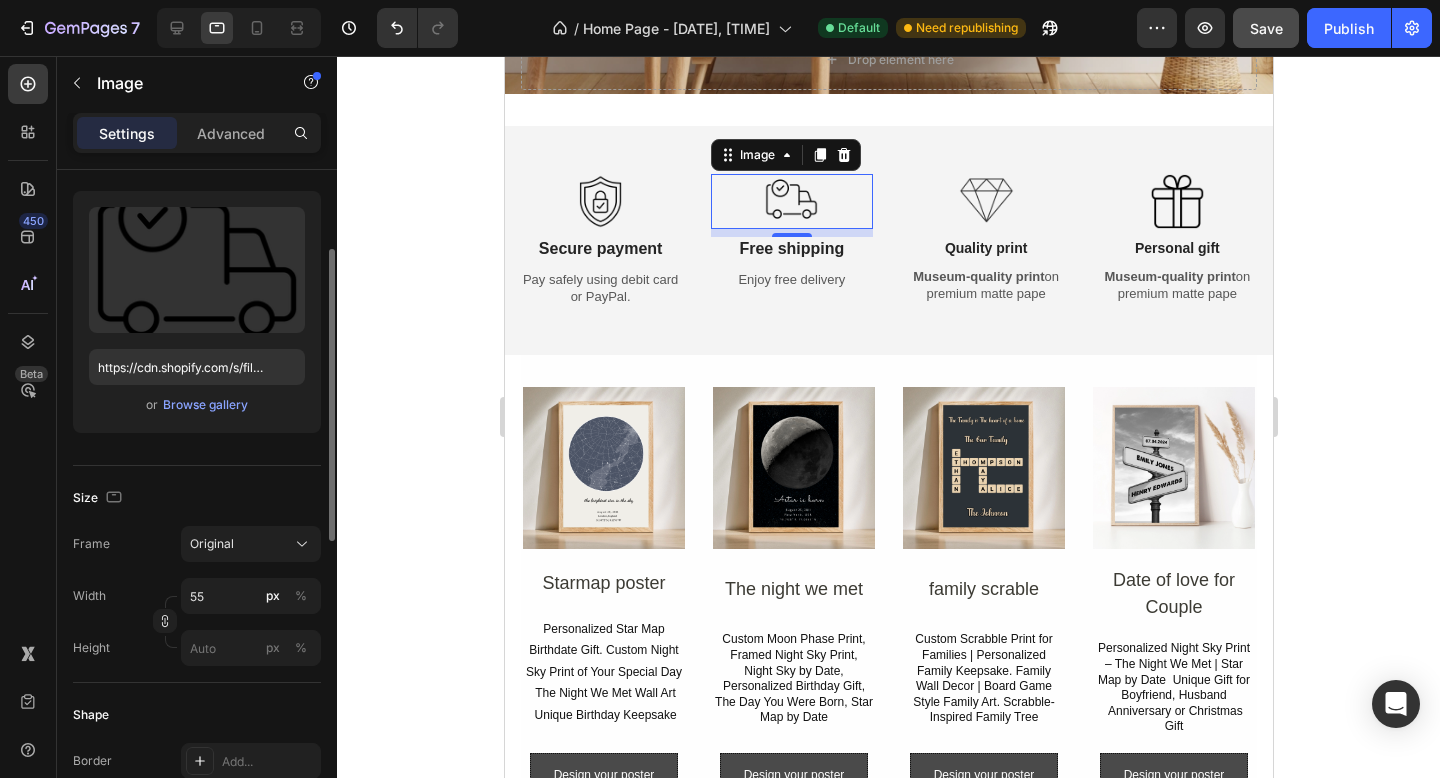 click on "Size" at bounding box center [197, 498] 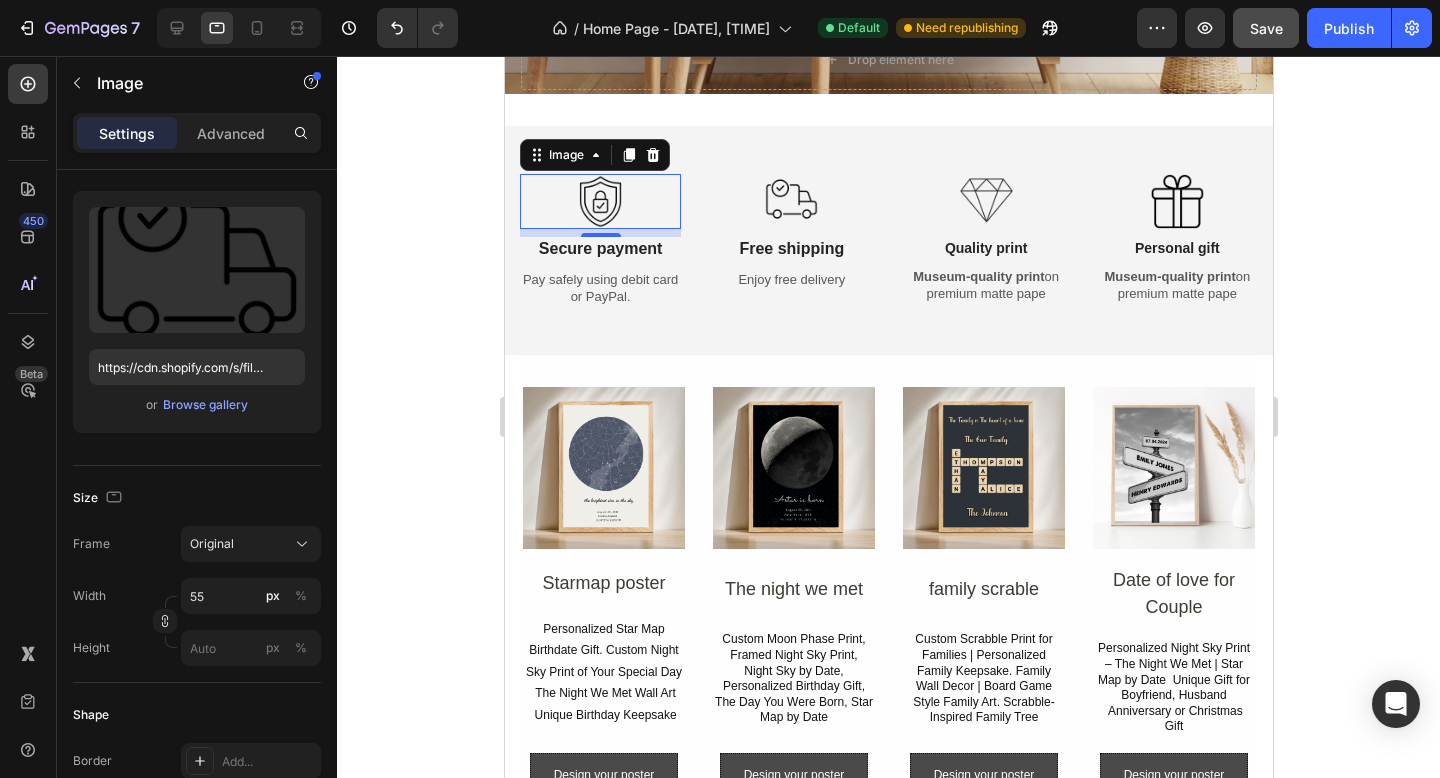 click at bounding box center (599, 201) 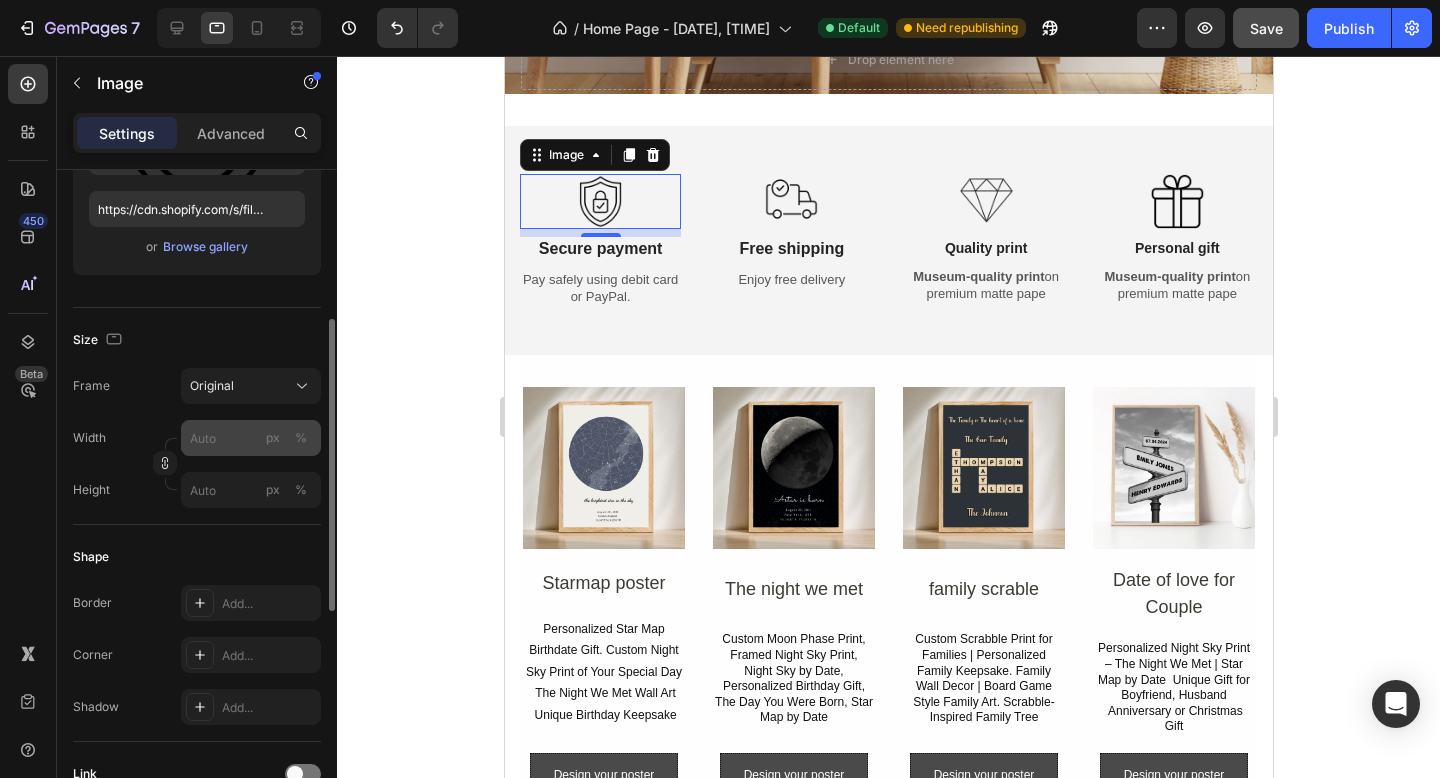 scroll, scrollTop: 336, scrollLeft: 0, axis: vertical 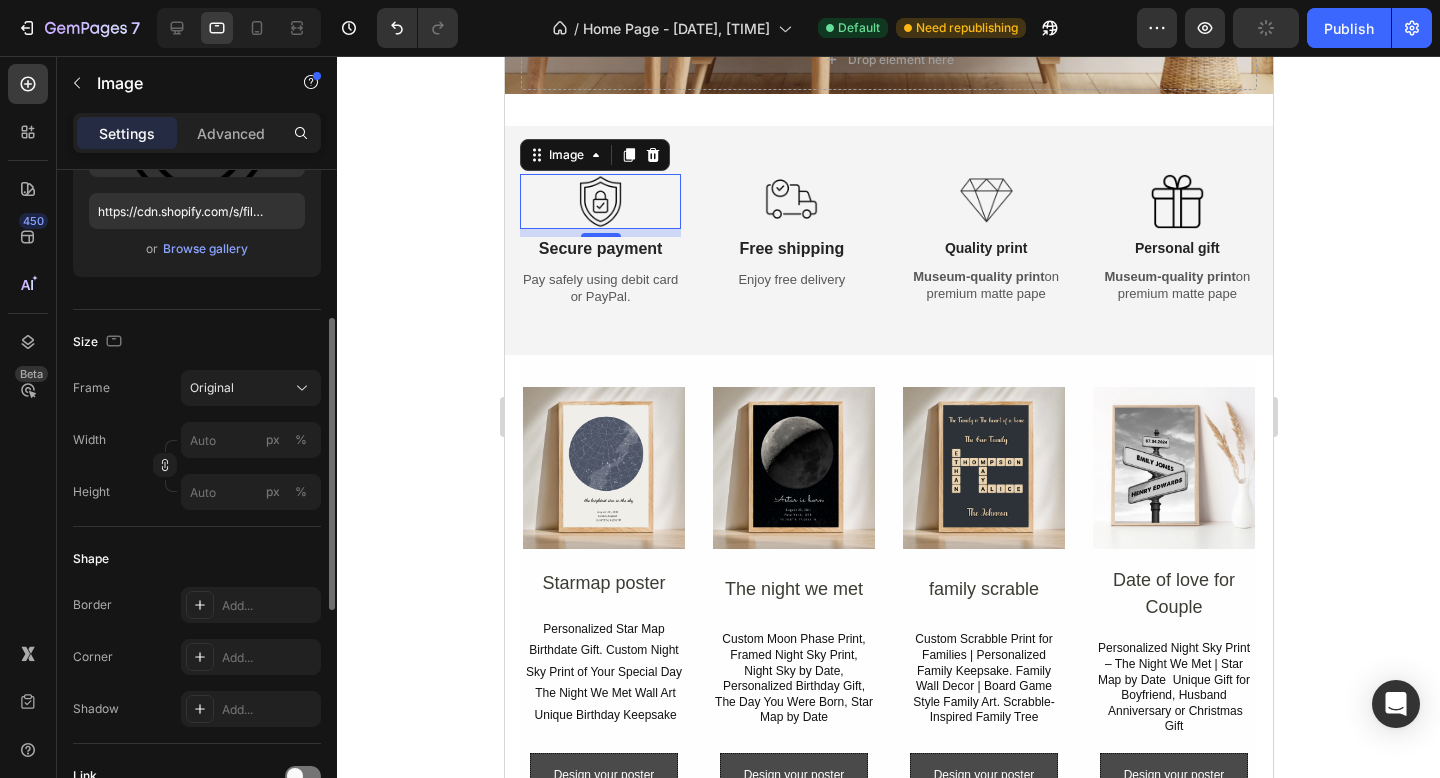 click at bounding box center (599, 201) 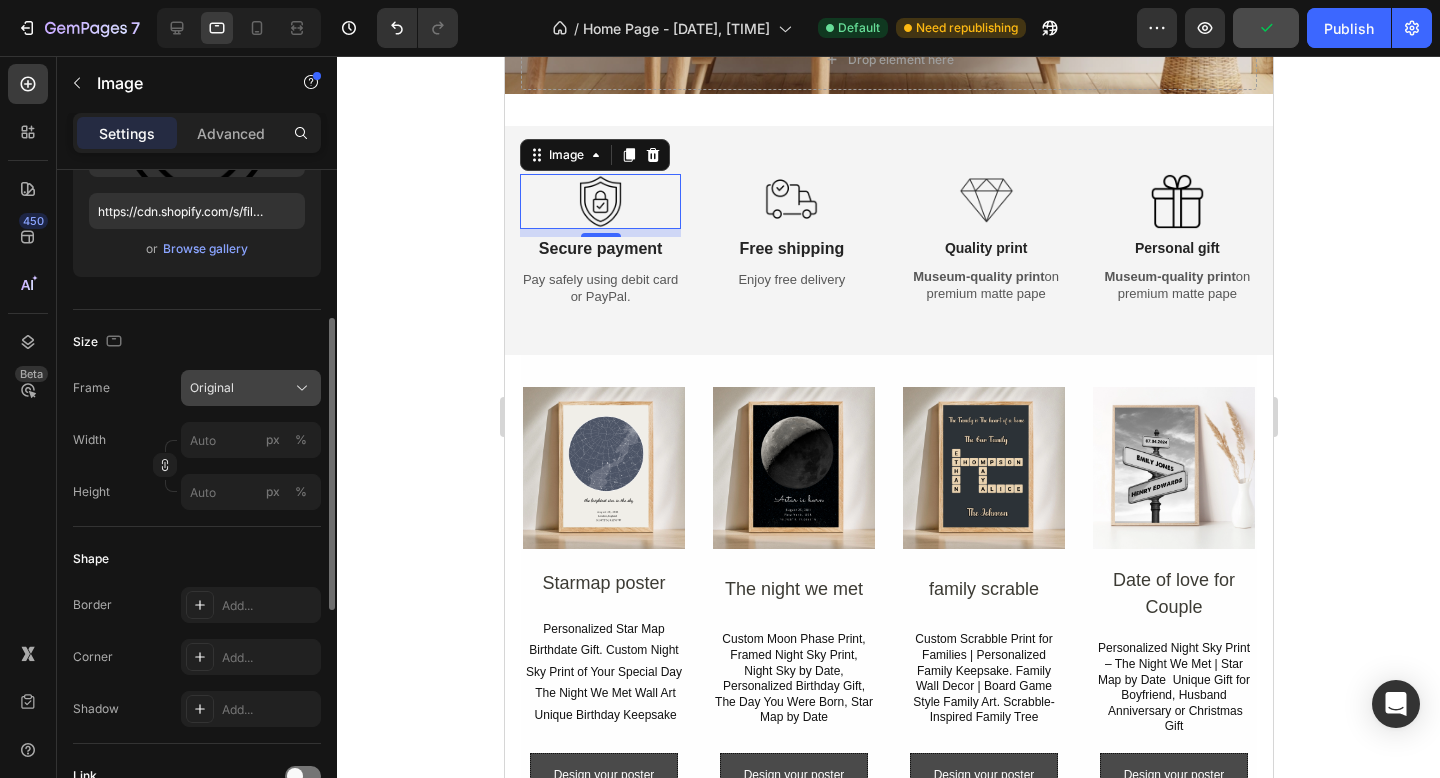 click on "Original" 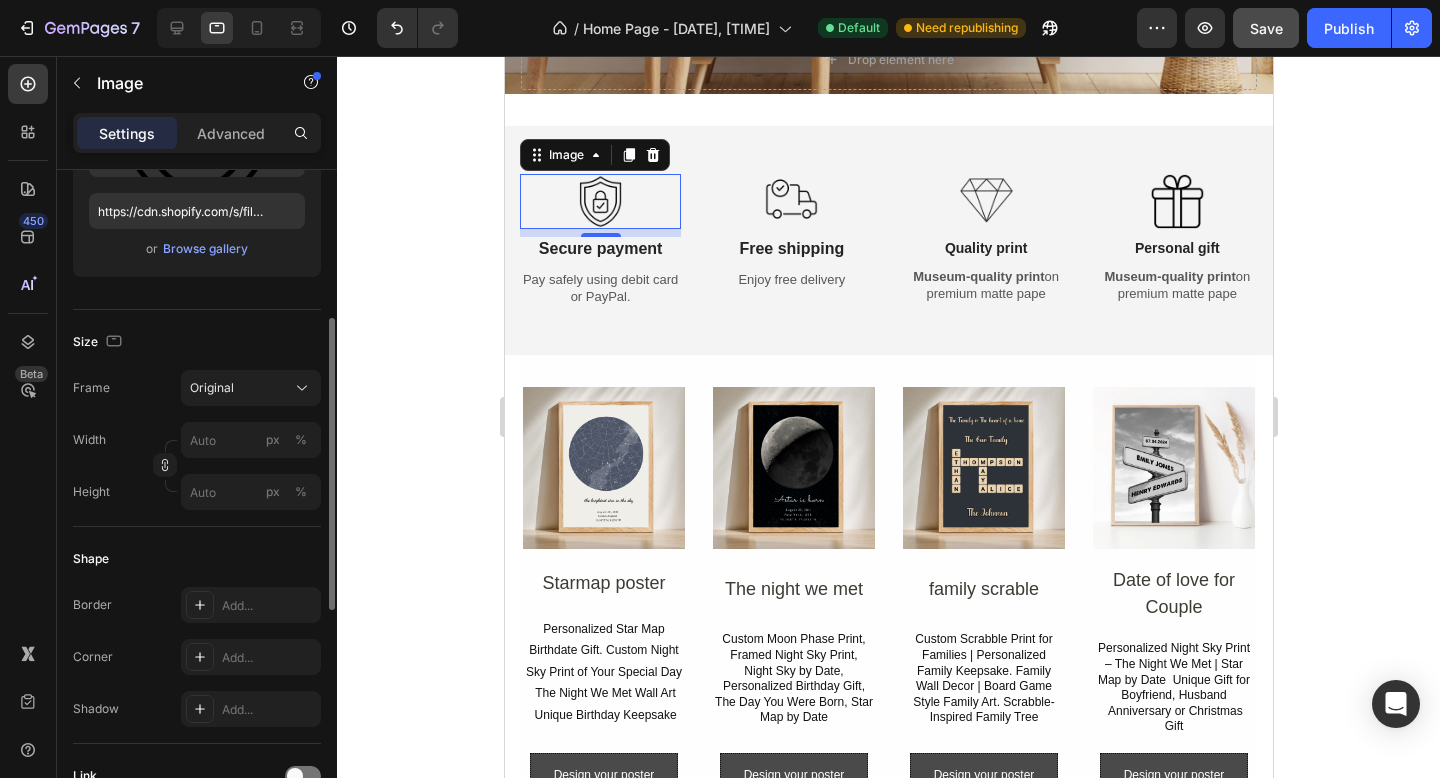 click on "Frame Original Width px % Height px %" 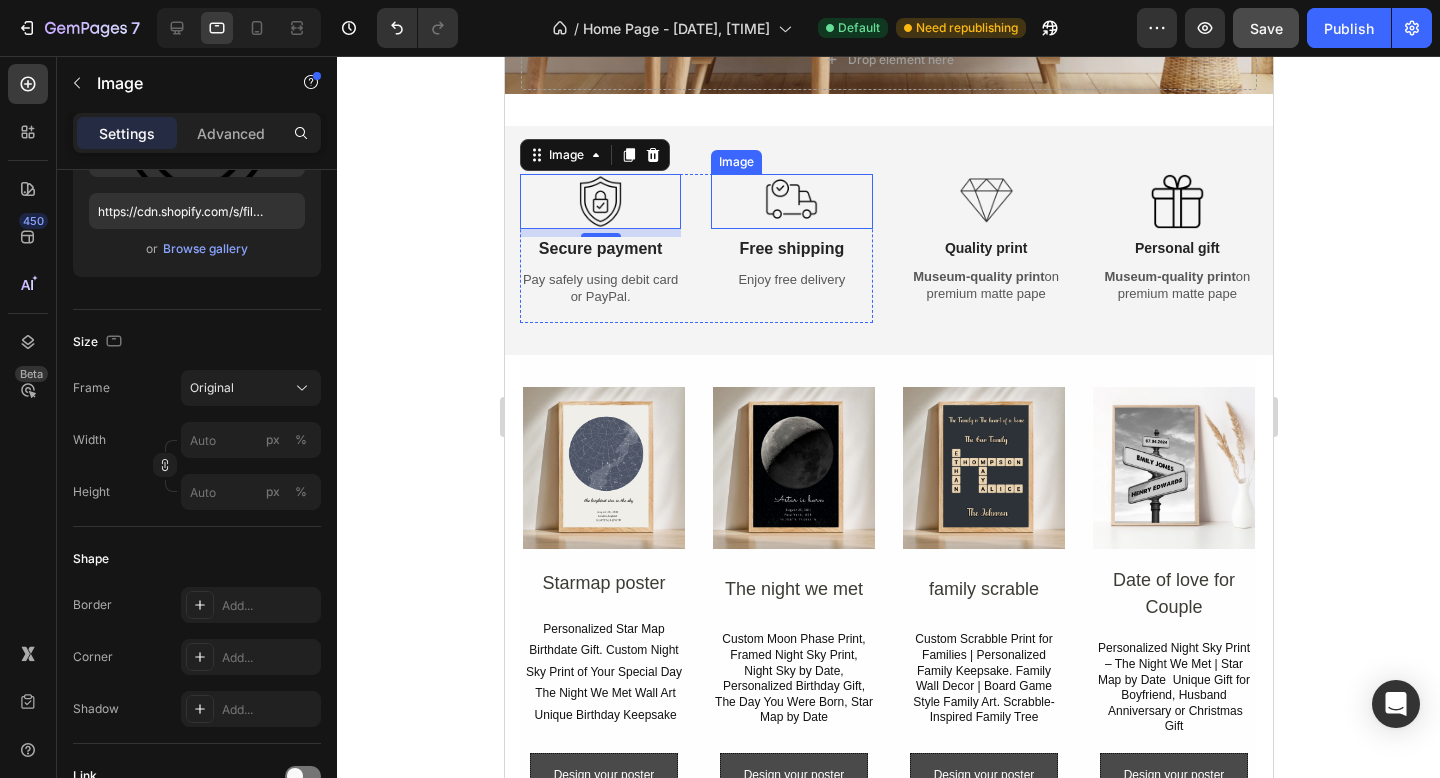 click at bounding box center [790, 201] 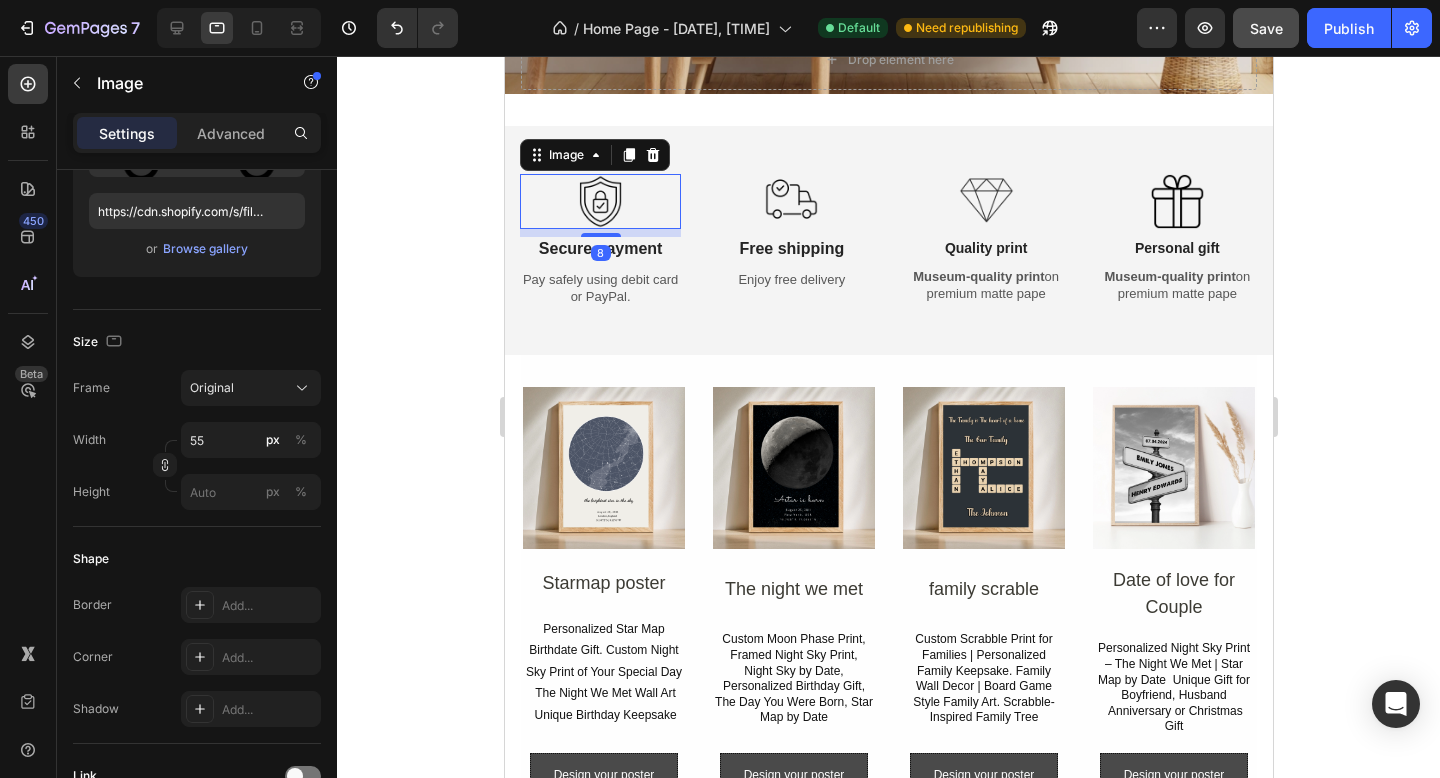 click at bounding box center (599, 201) 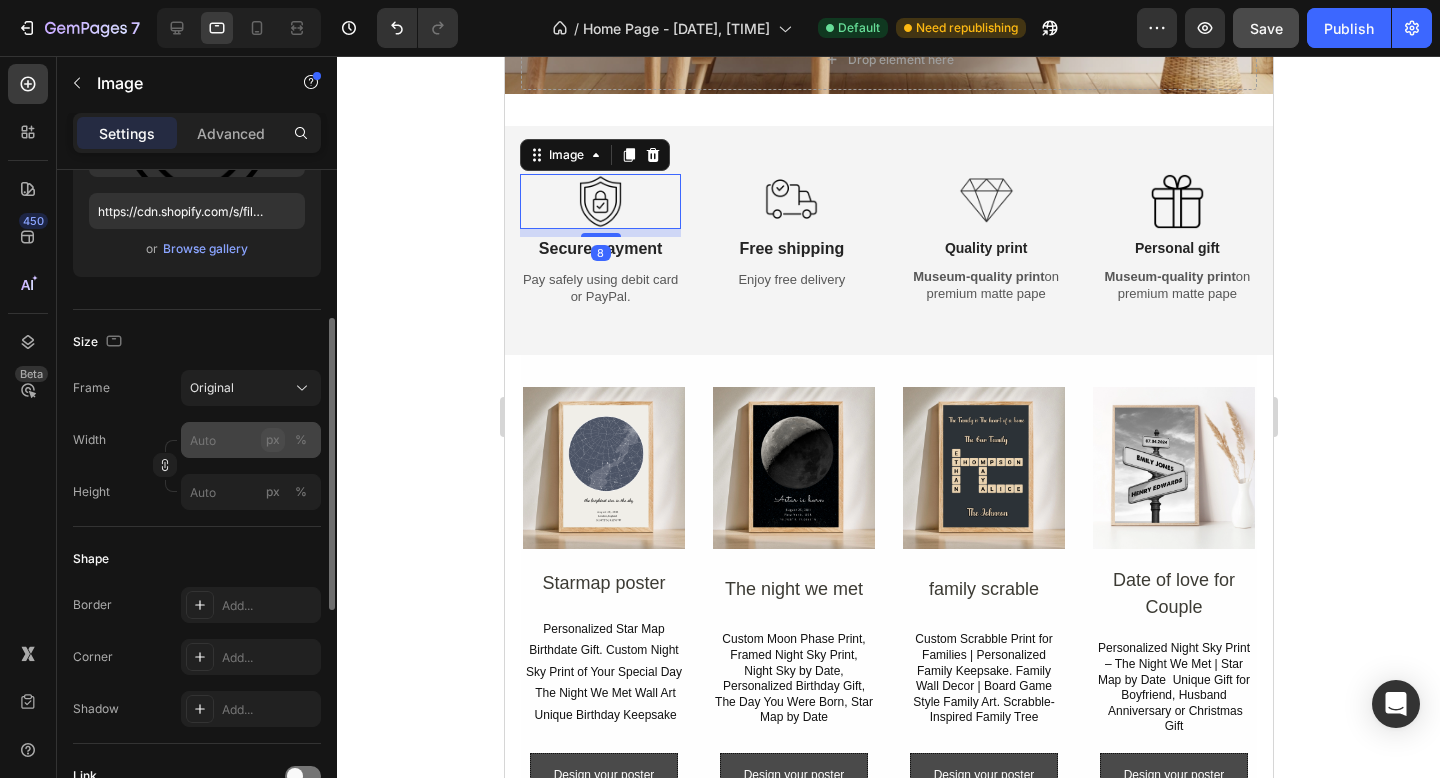 click on "px" at bounding box center [273, 440] 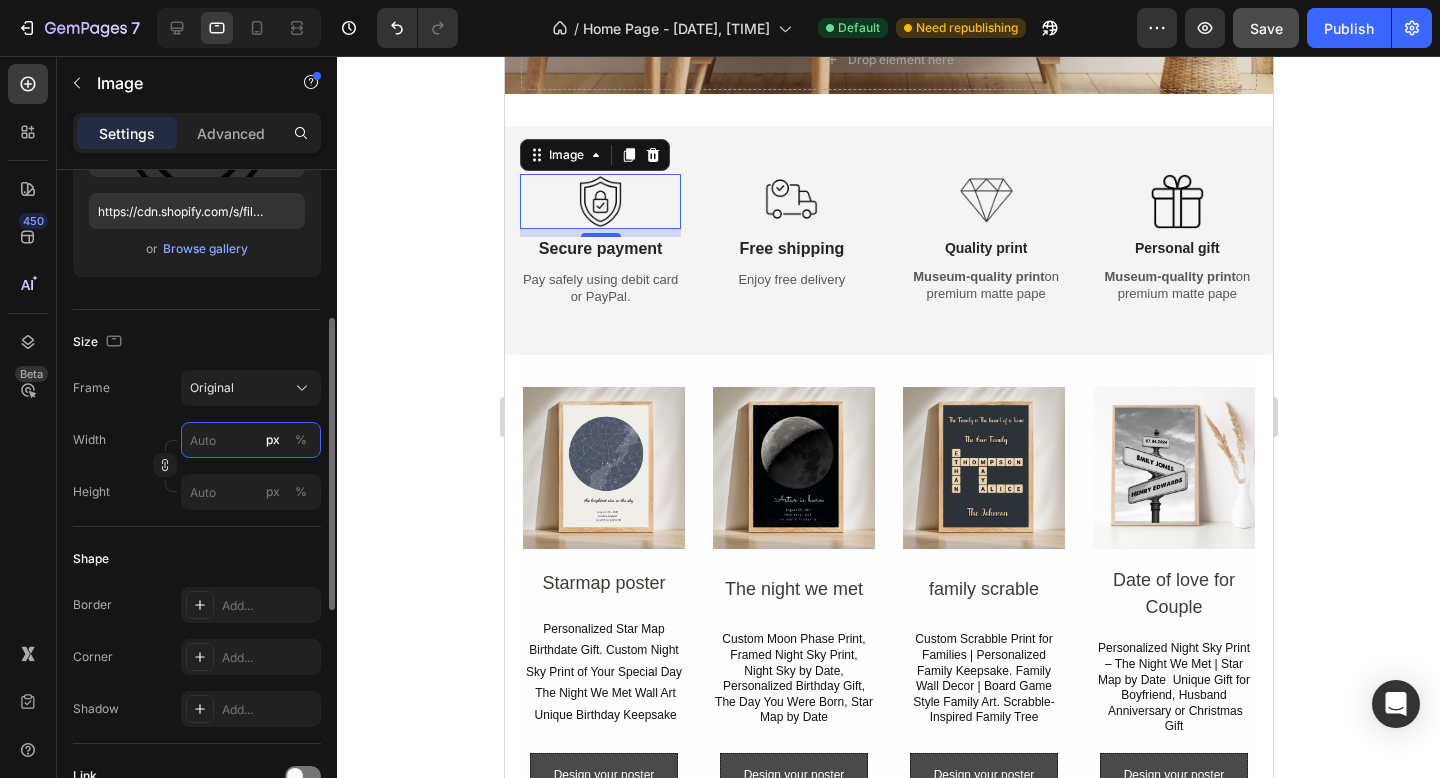 click on "px %" at bounding box center (251, 440) 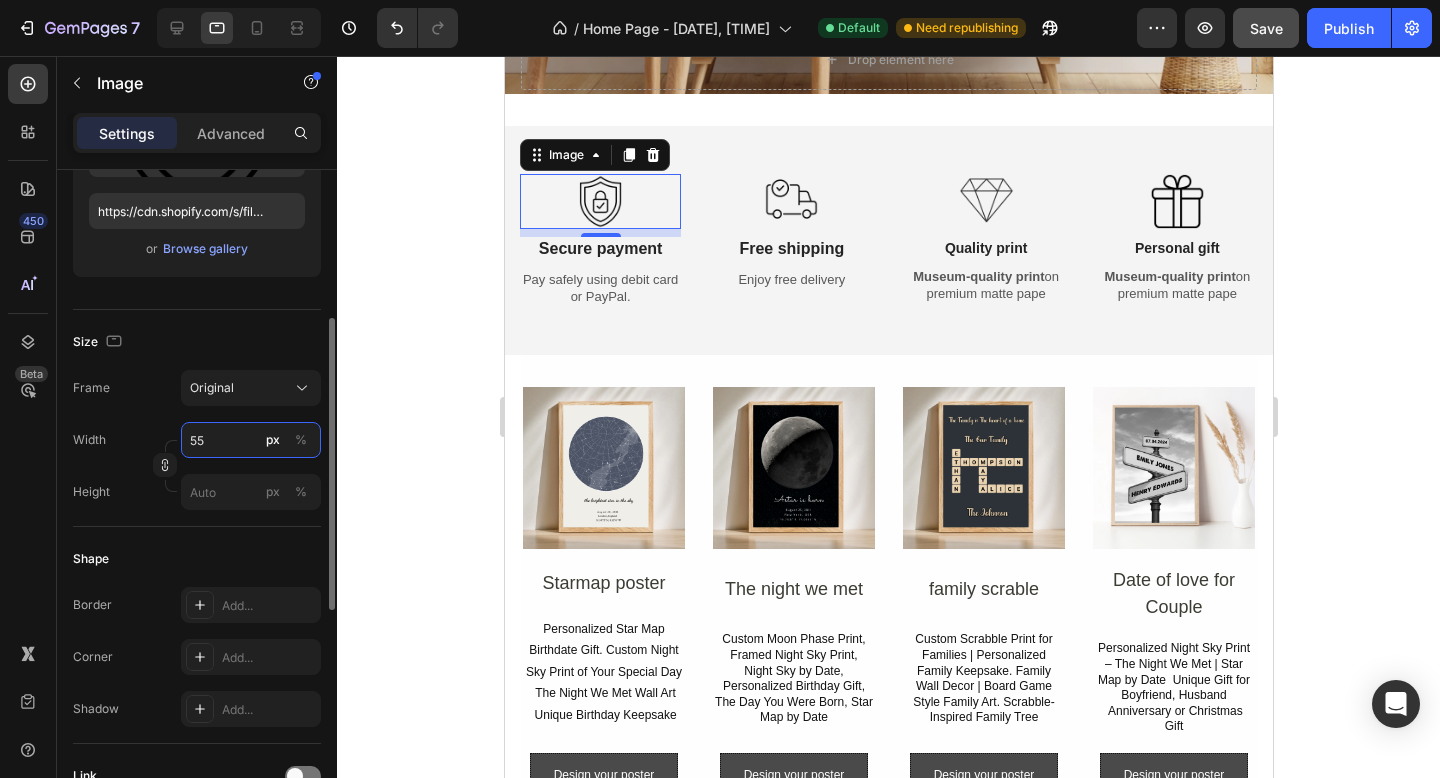 type on "55" 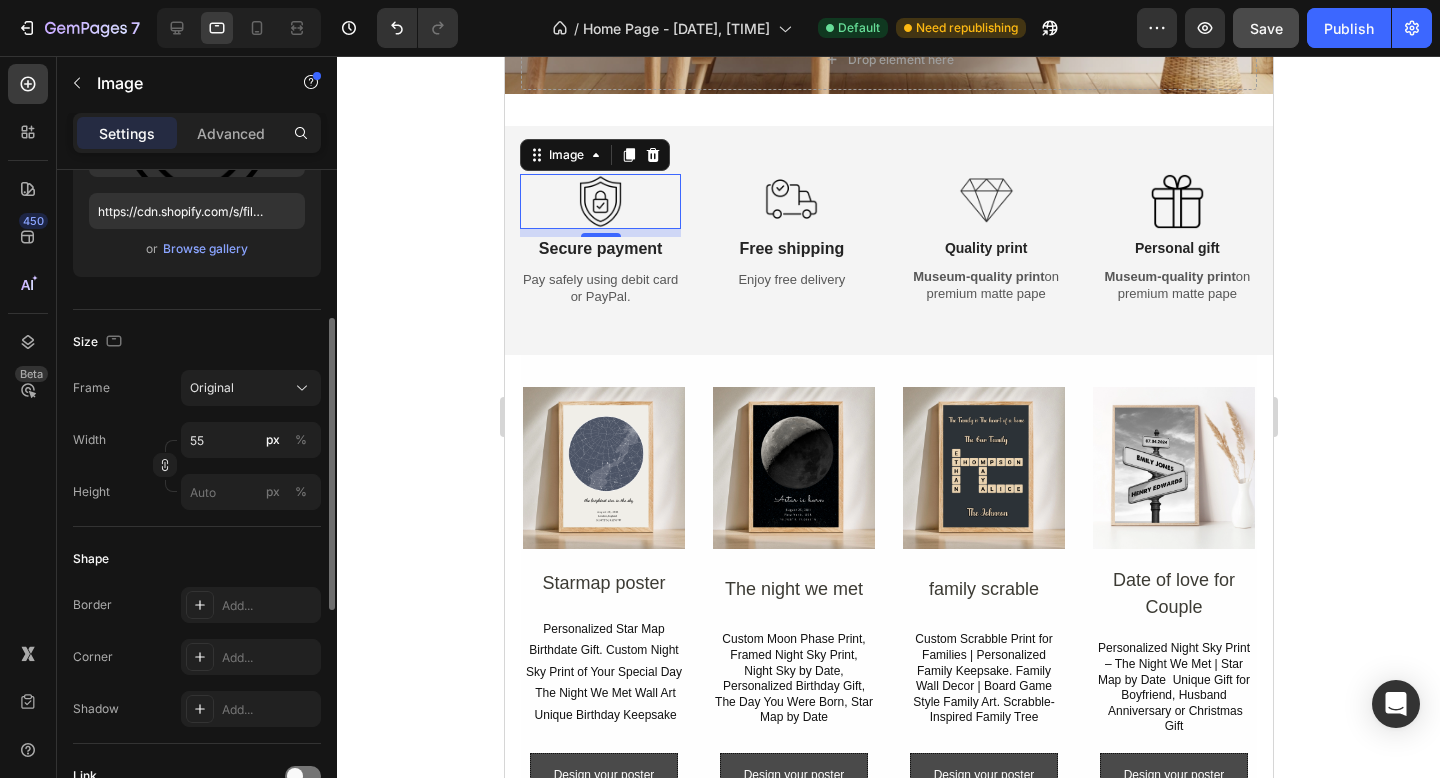 click on "Size" at bounding box center [197, 342] 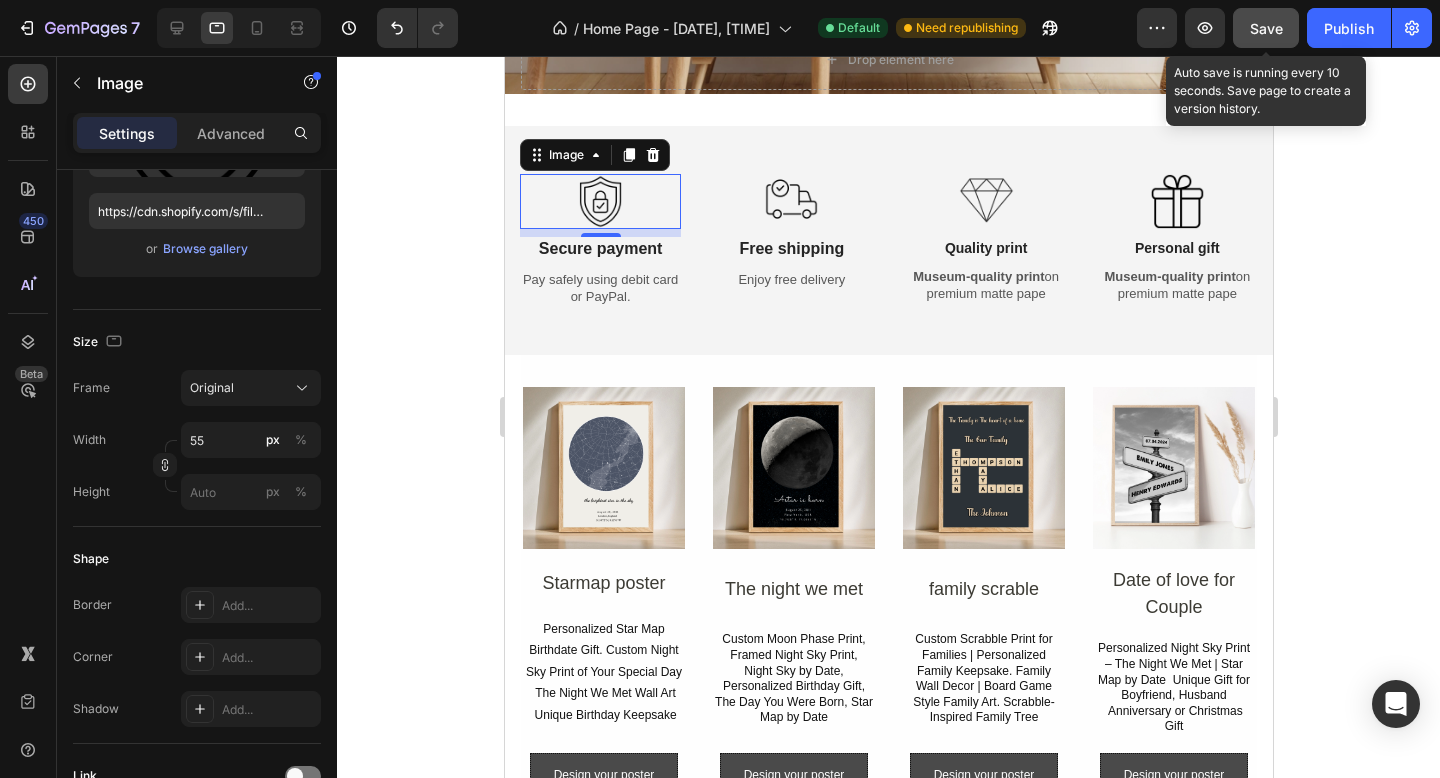 click on "Save" at bounding box center (1266, 28) 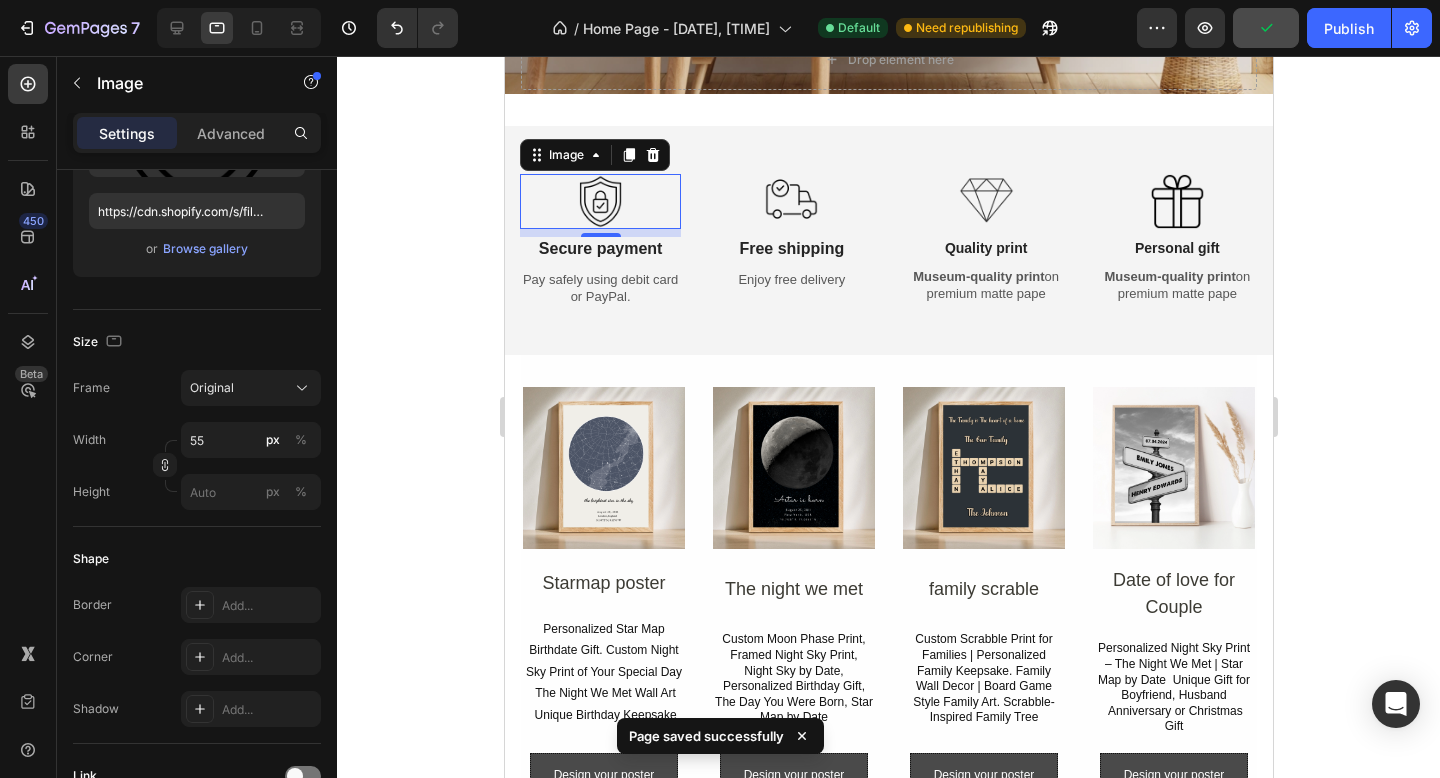 click 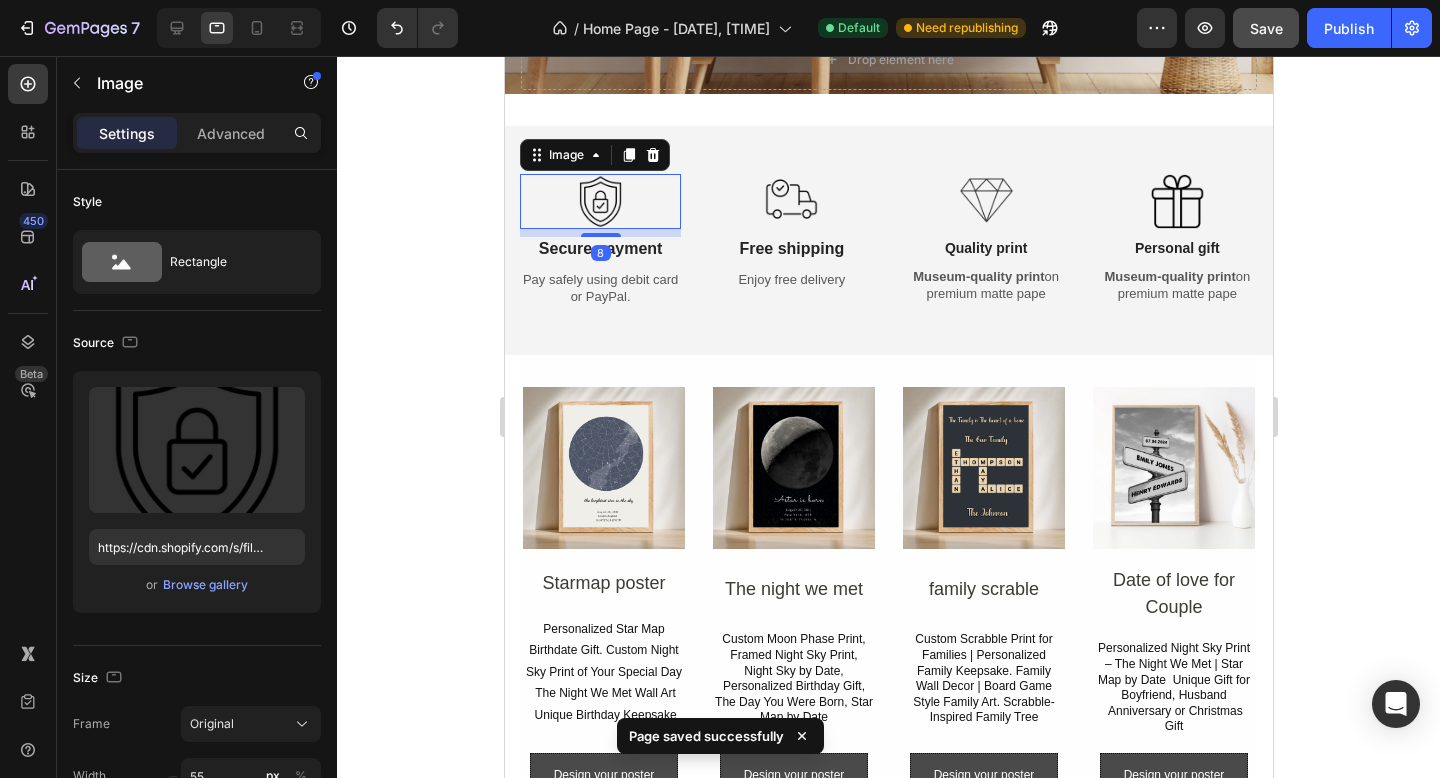 click at bounding box center (599, 201) 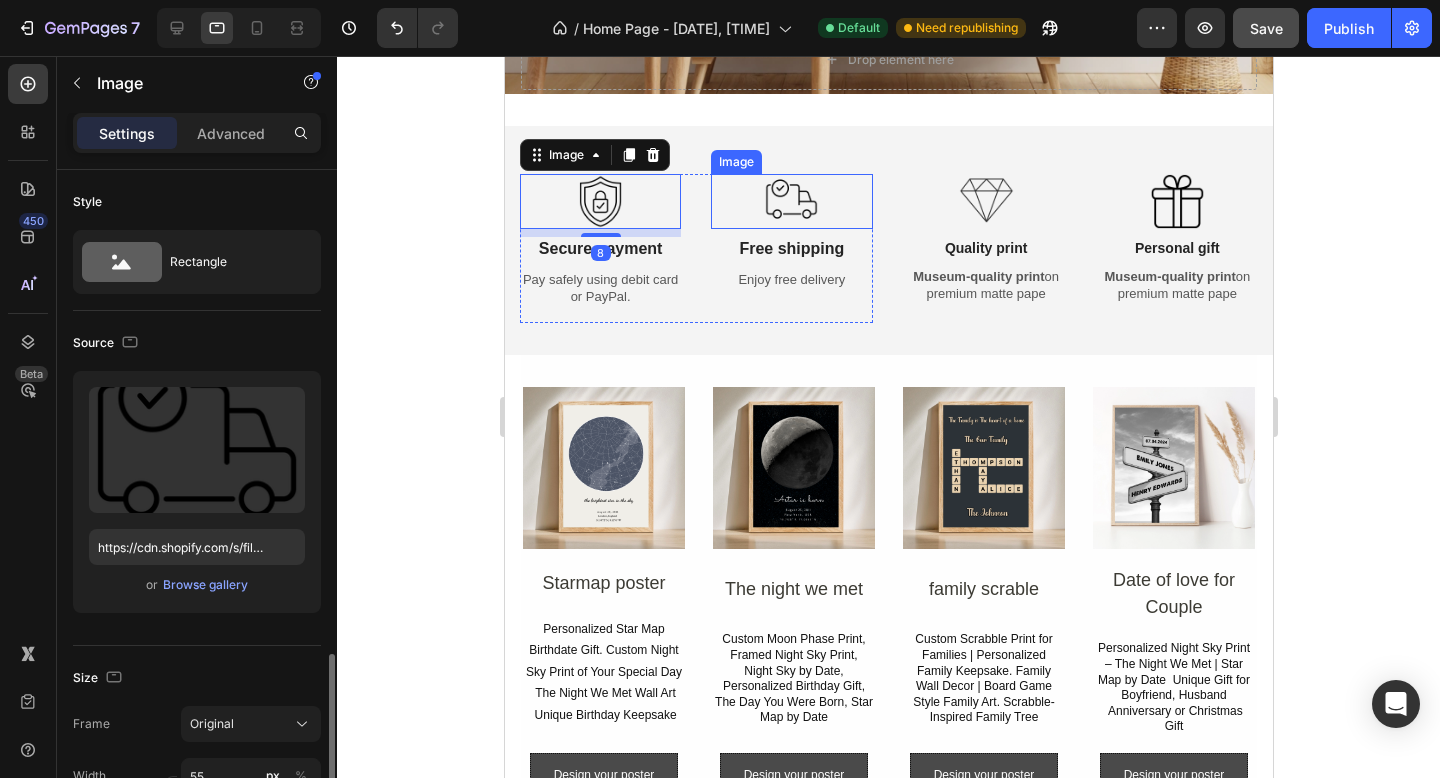 scroll, scrollTop: 336, scrollLeft: 0, axis: vertical 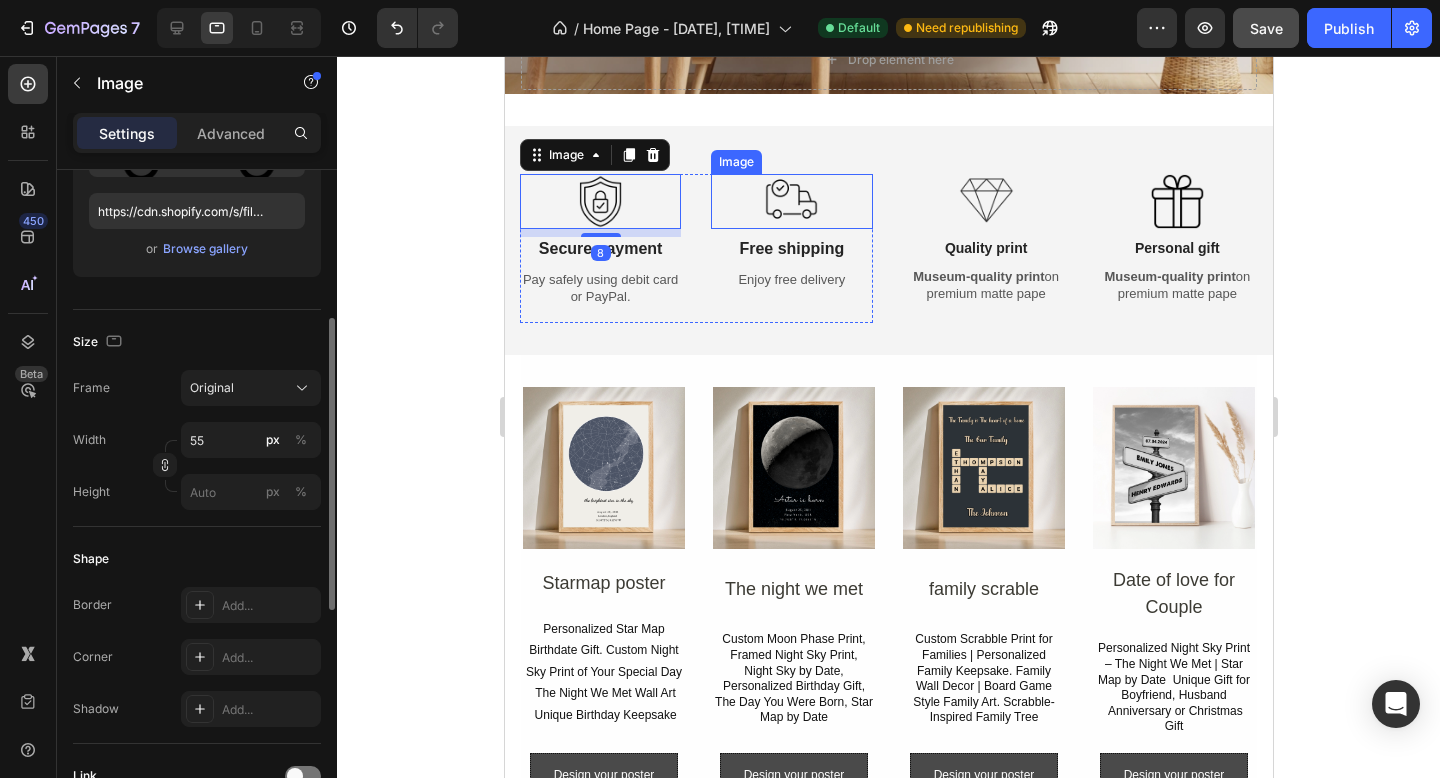 click at bounding box center (790, 201) 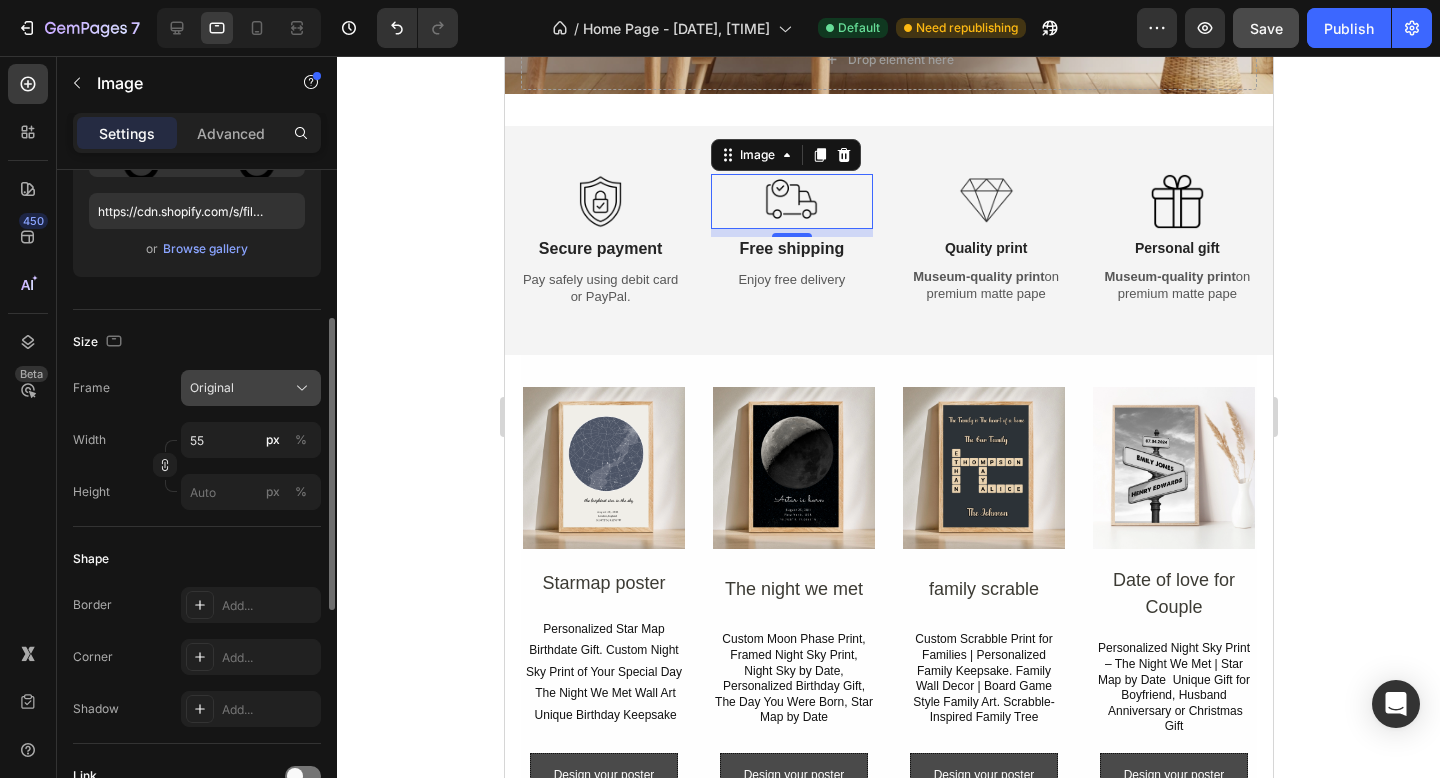 click 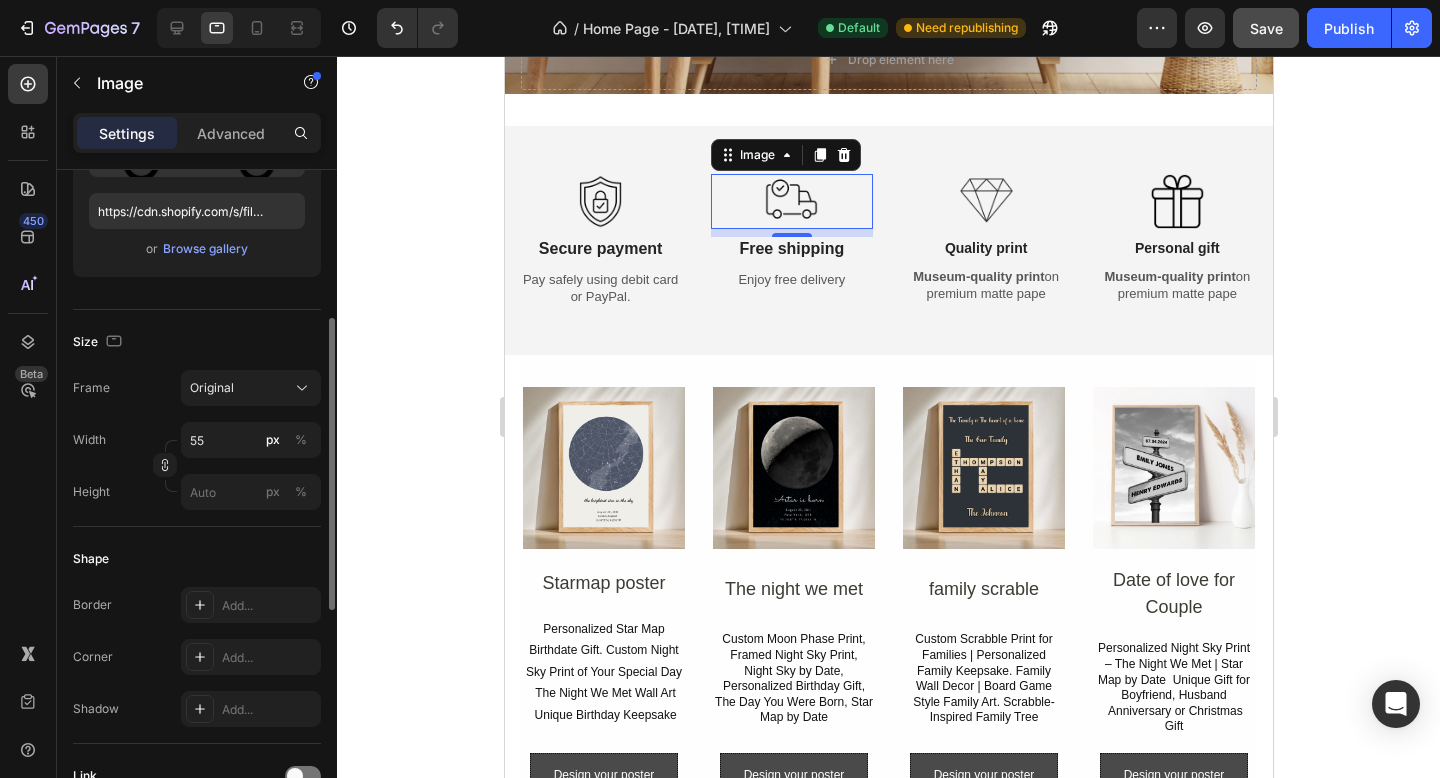click on "Size" at bounding box center (197, 342) 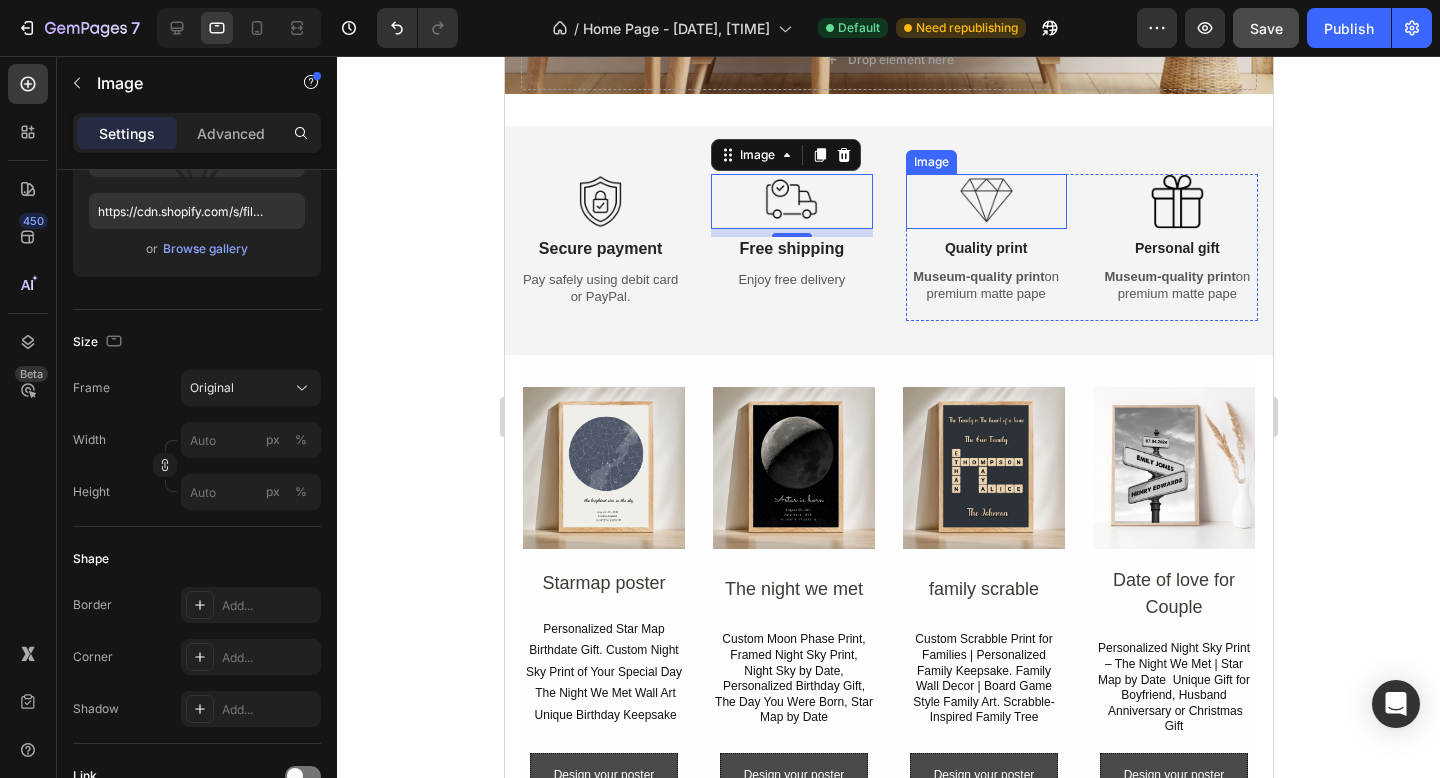 click at bounding box center (985, 201) 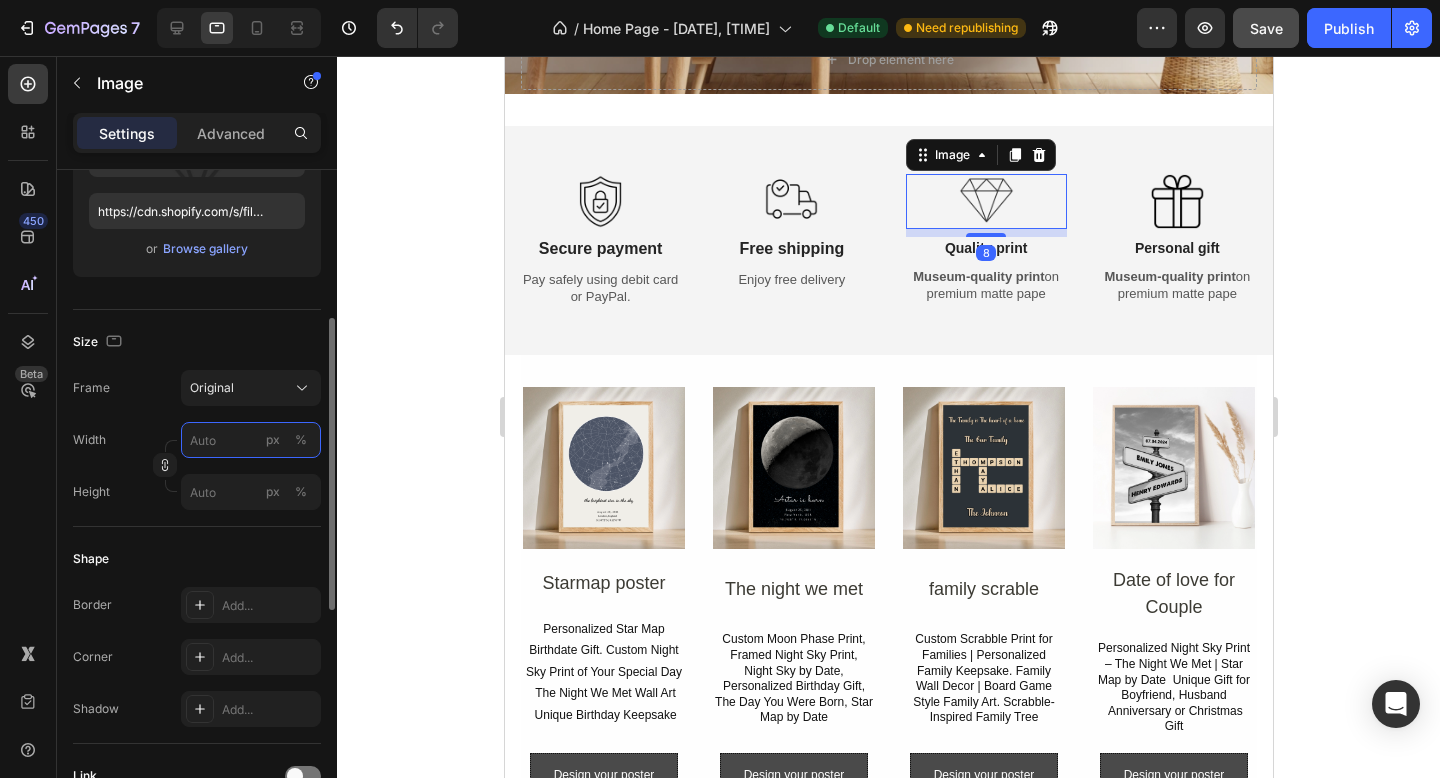 click on "px %" at bounding box center (251, 440) 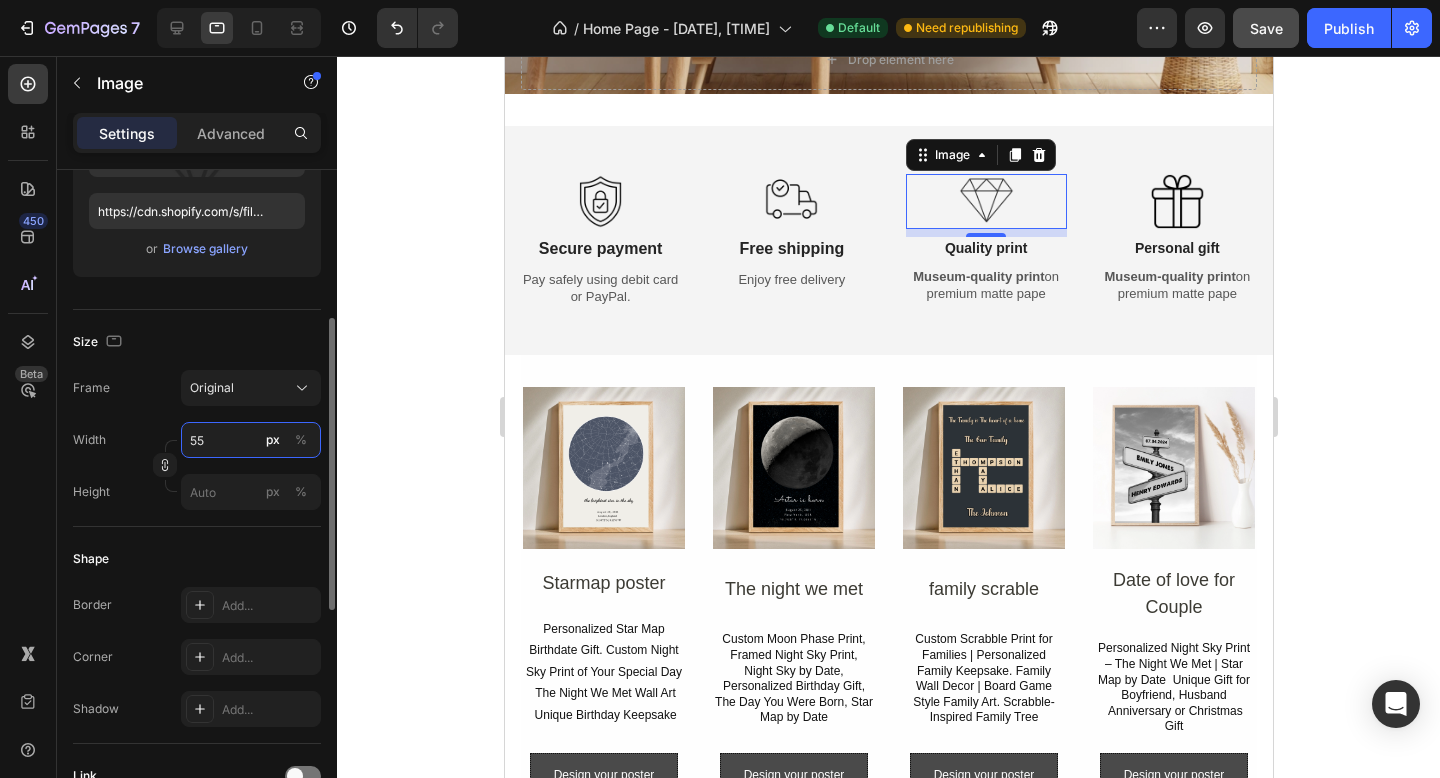 type on "55" 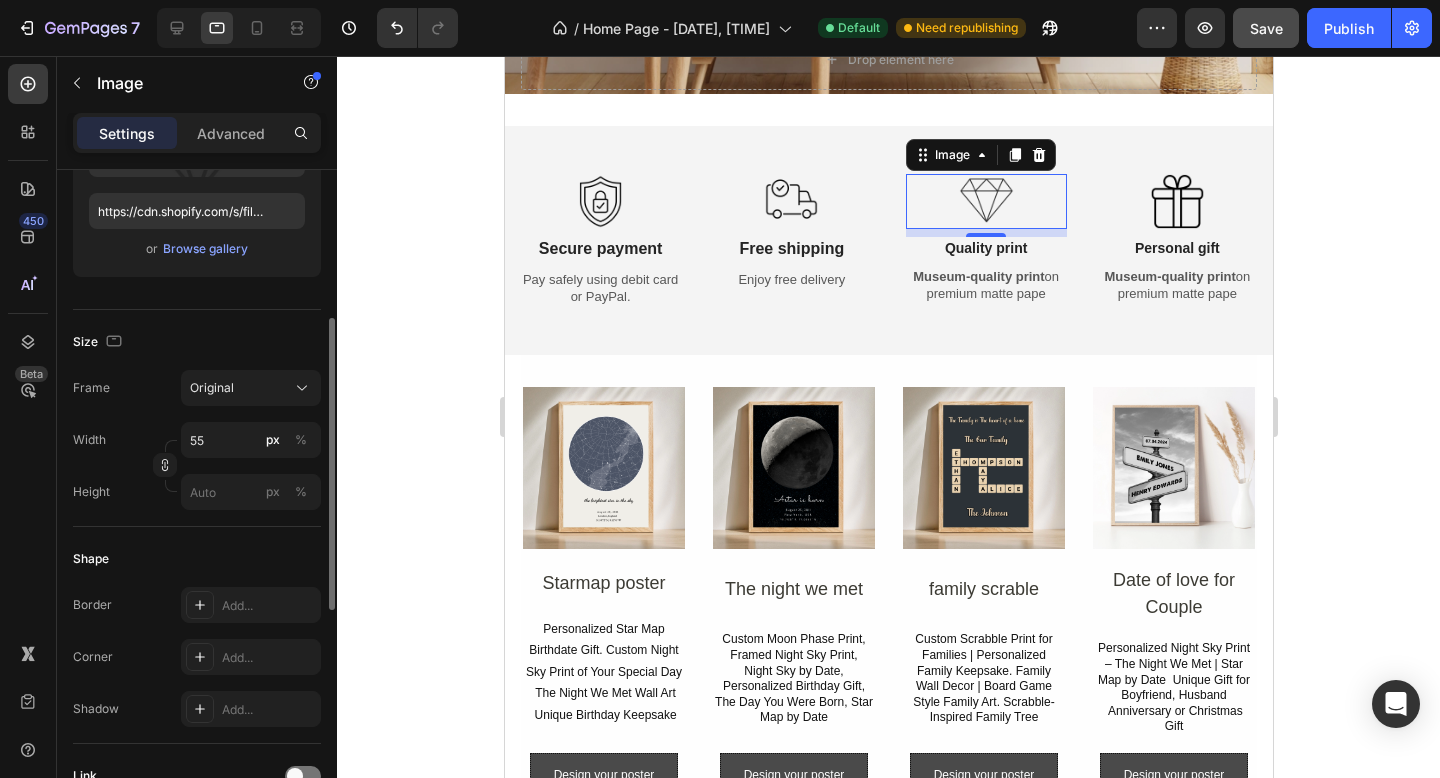 click on "Size" at bounding box center [197, 342] 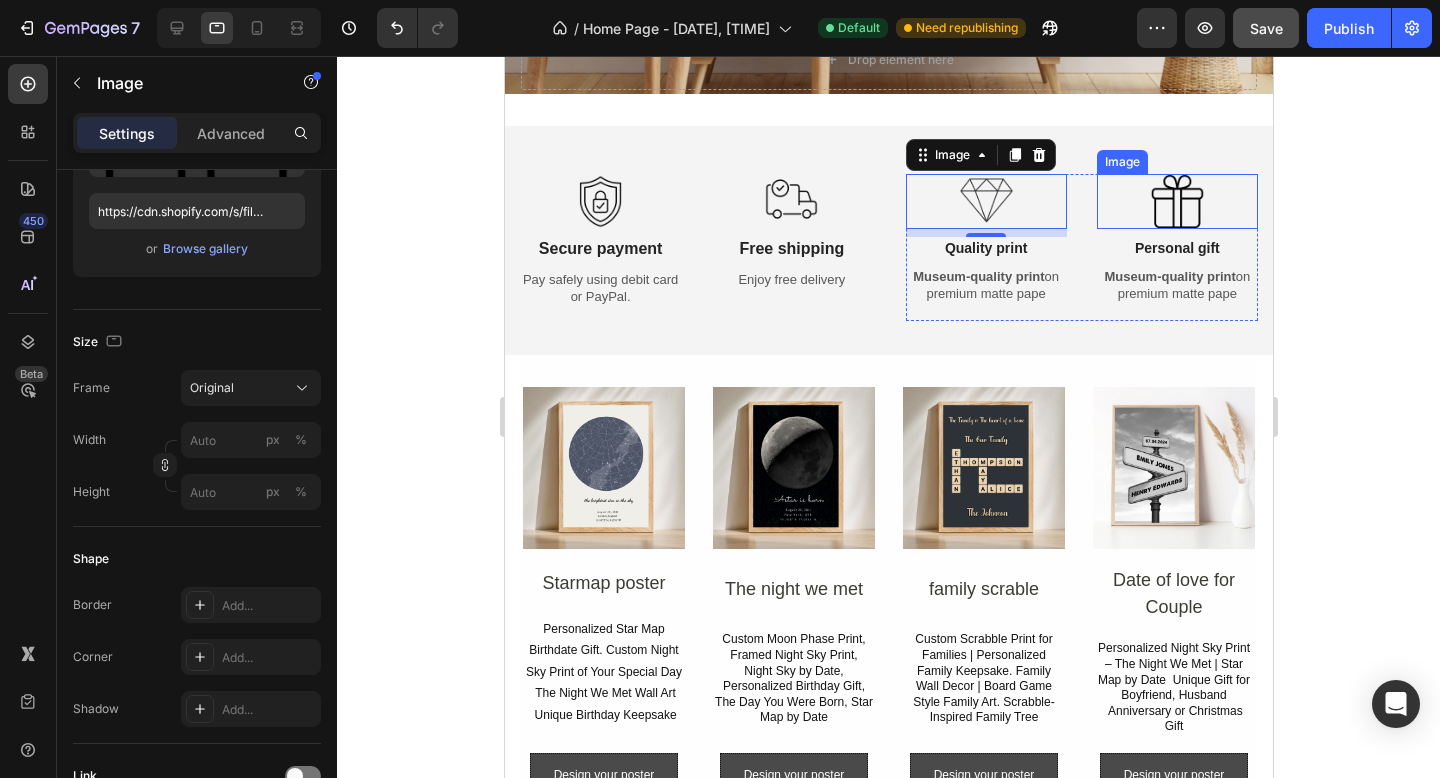 click at bounding box center [1176, 201] 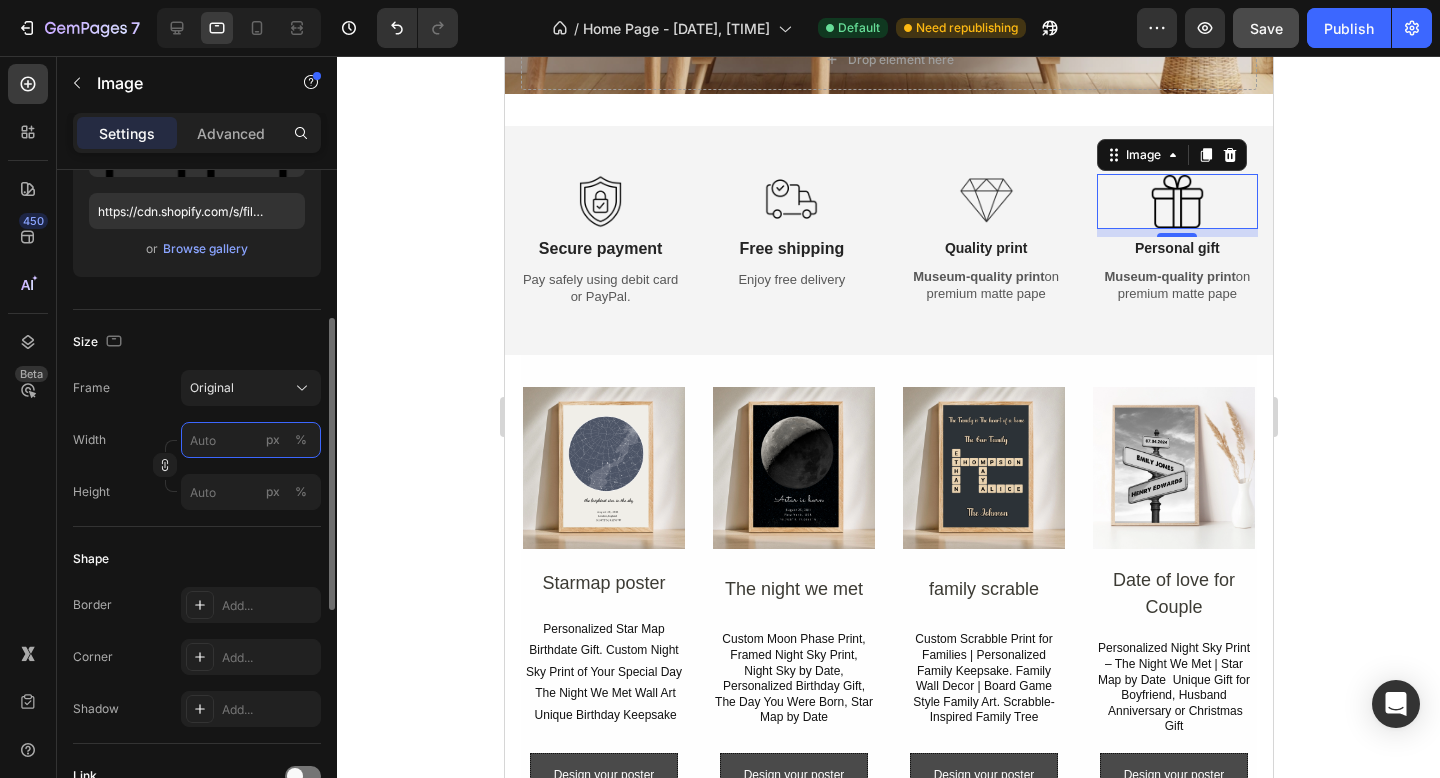click on "px %" at bounding box center [251, 440] 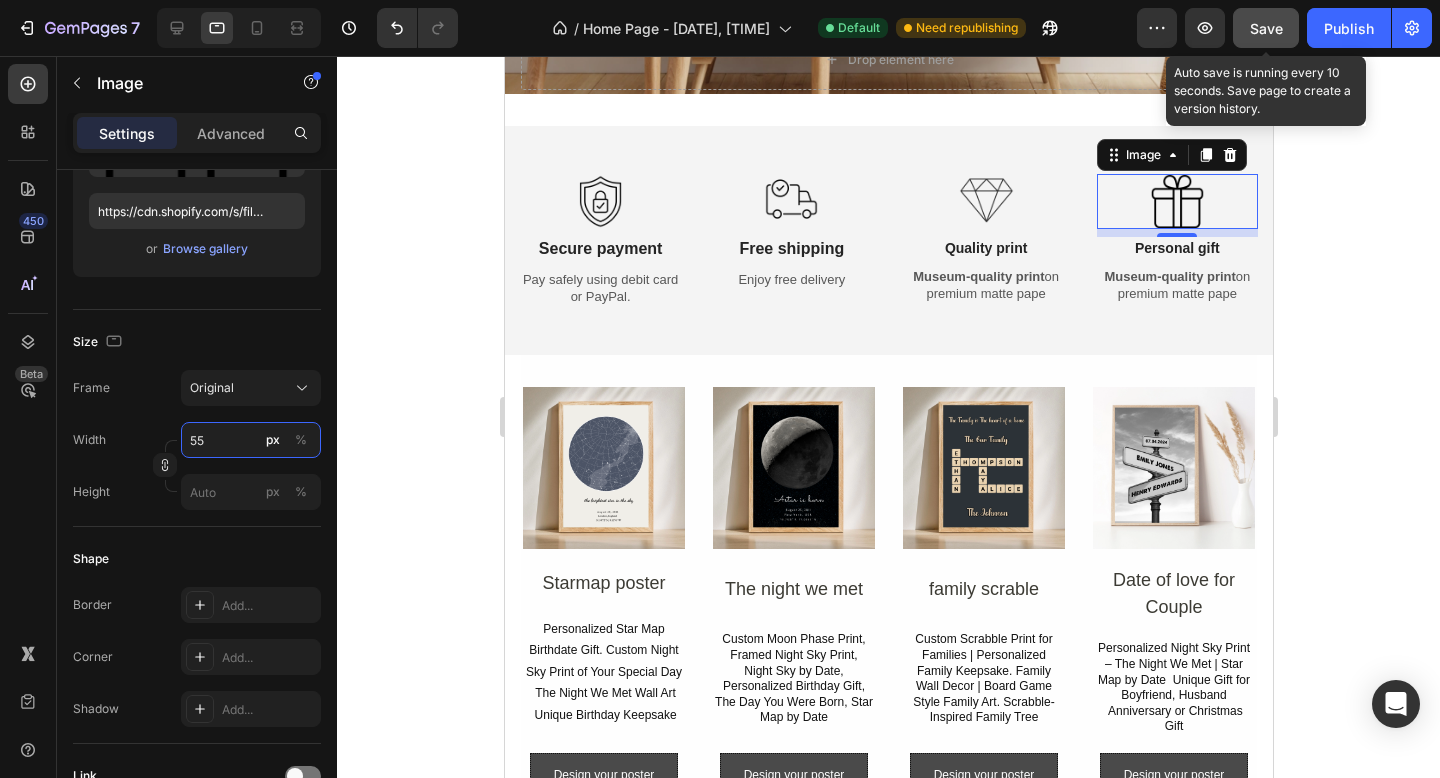 type on "55" 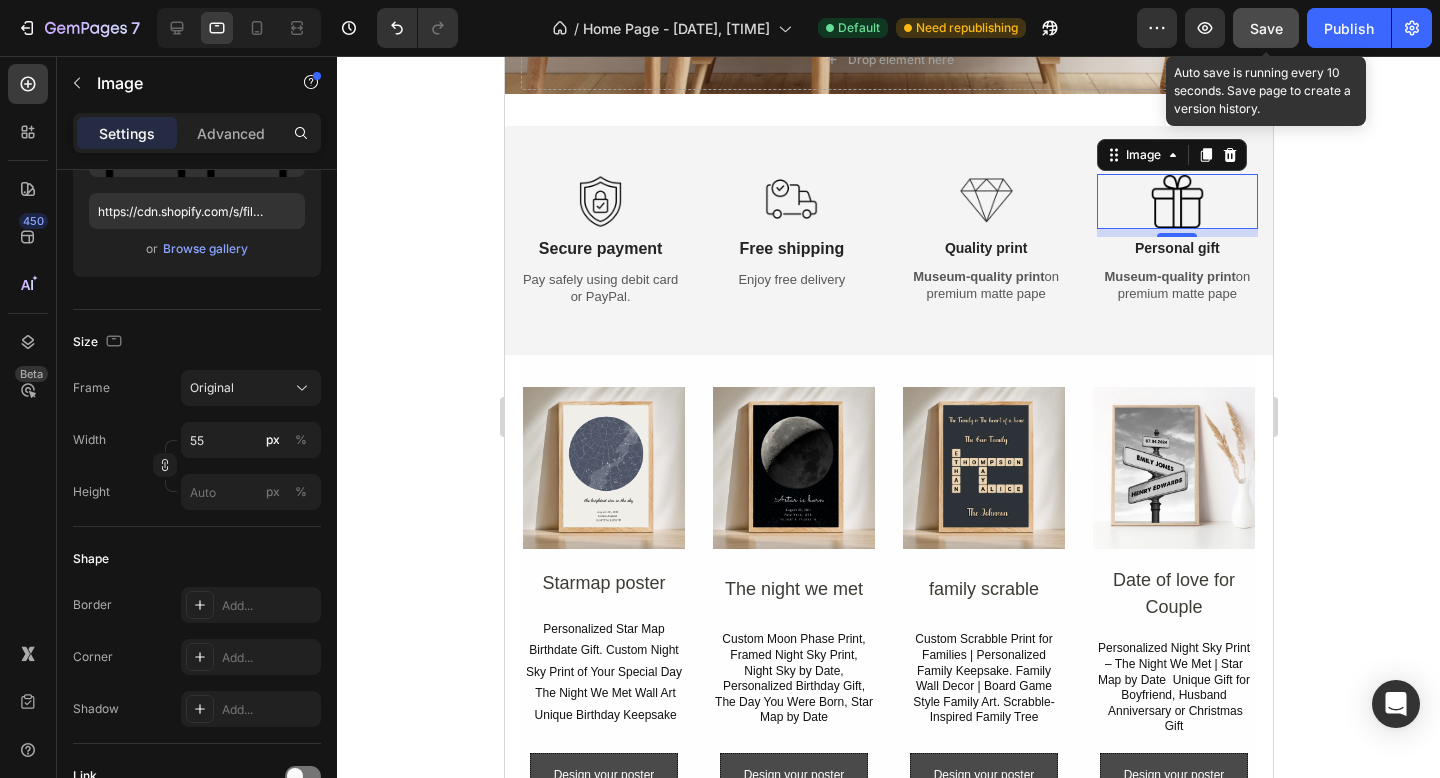 click on "Save" 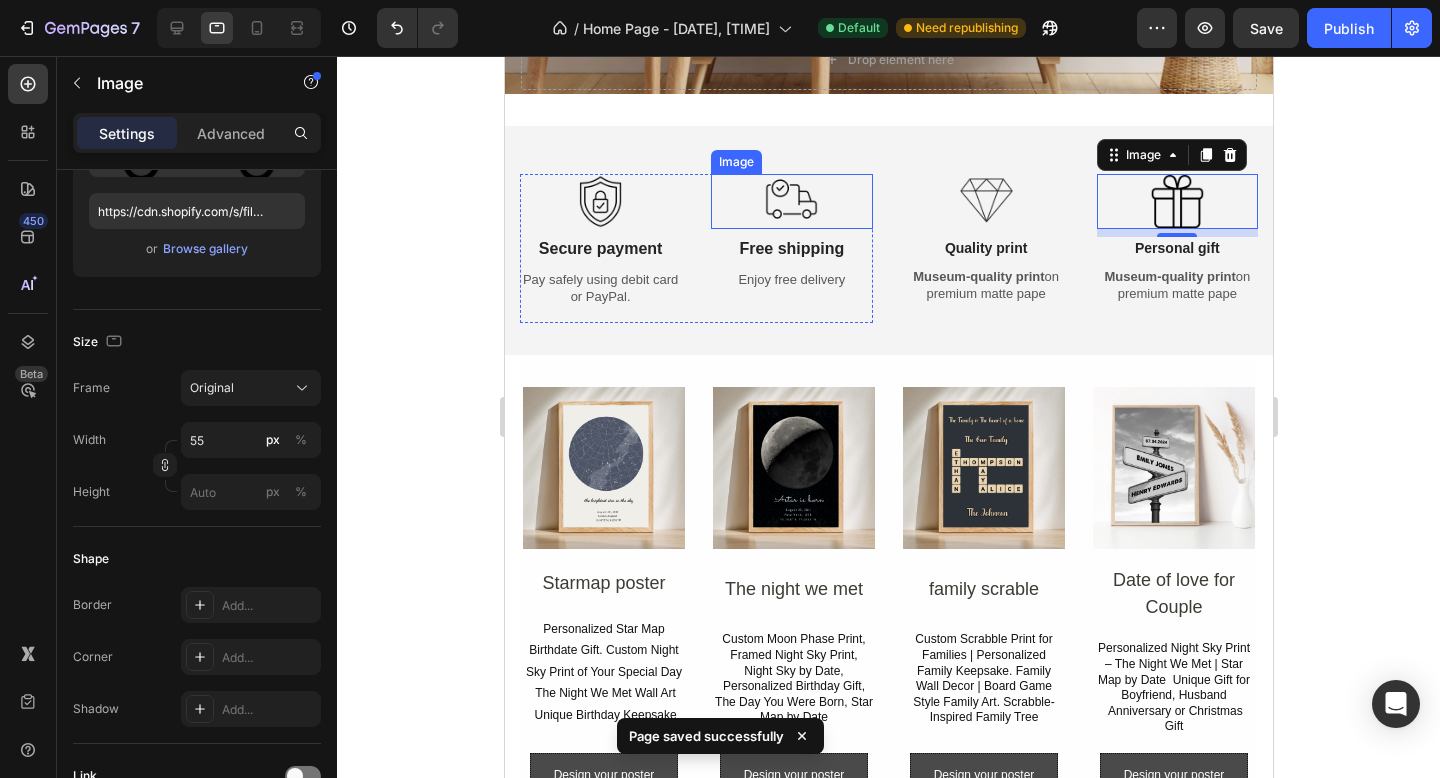 click at bounding box center (790, 201) 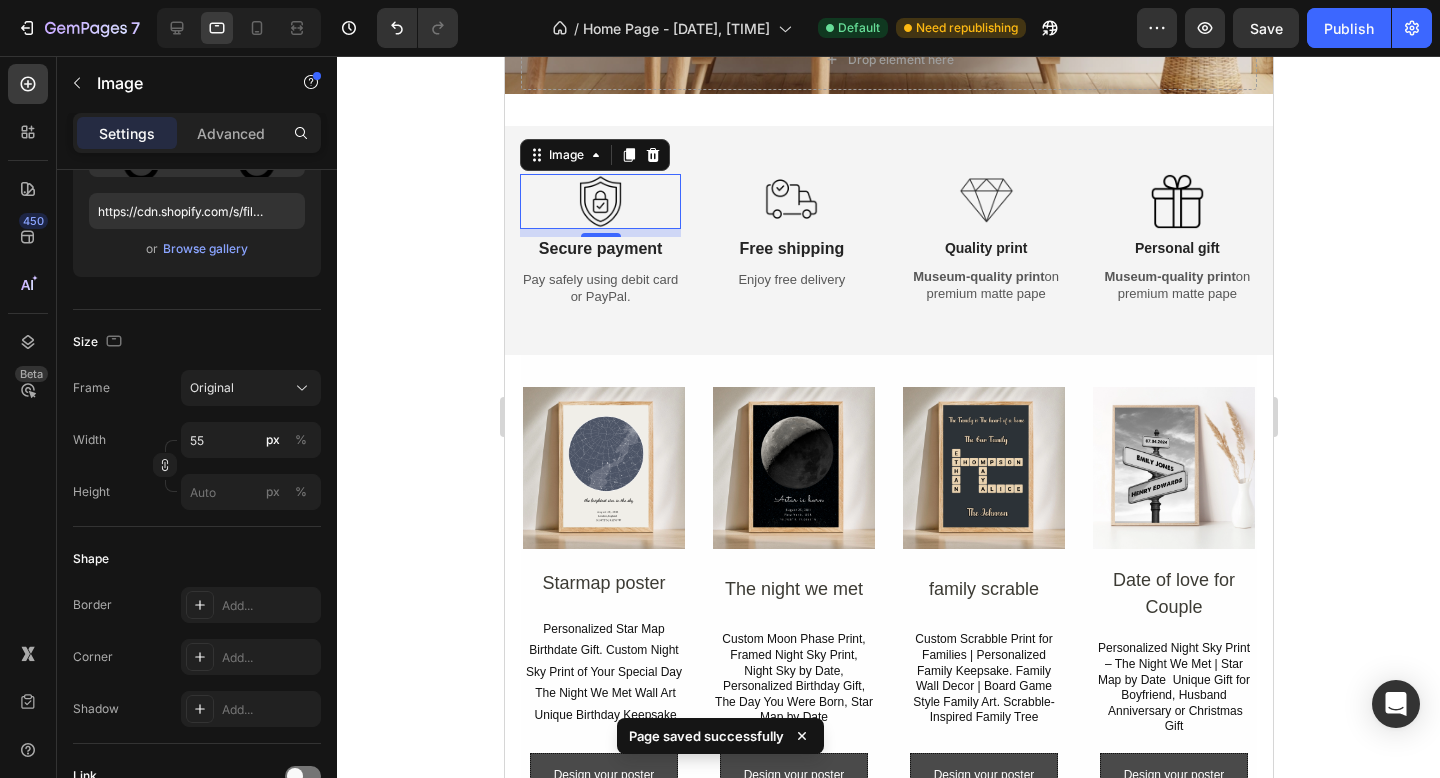 click at bounding box center (599, 201) 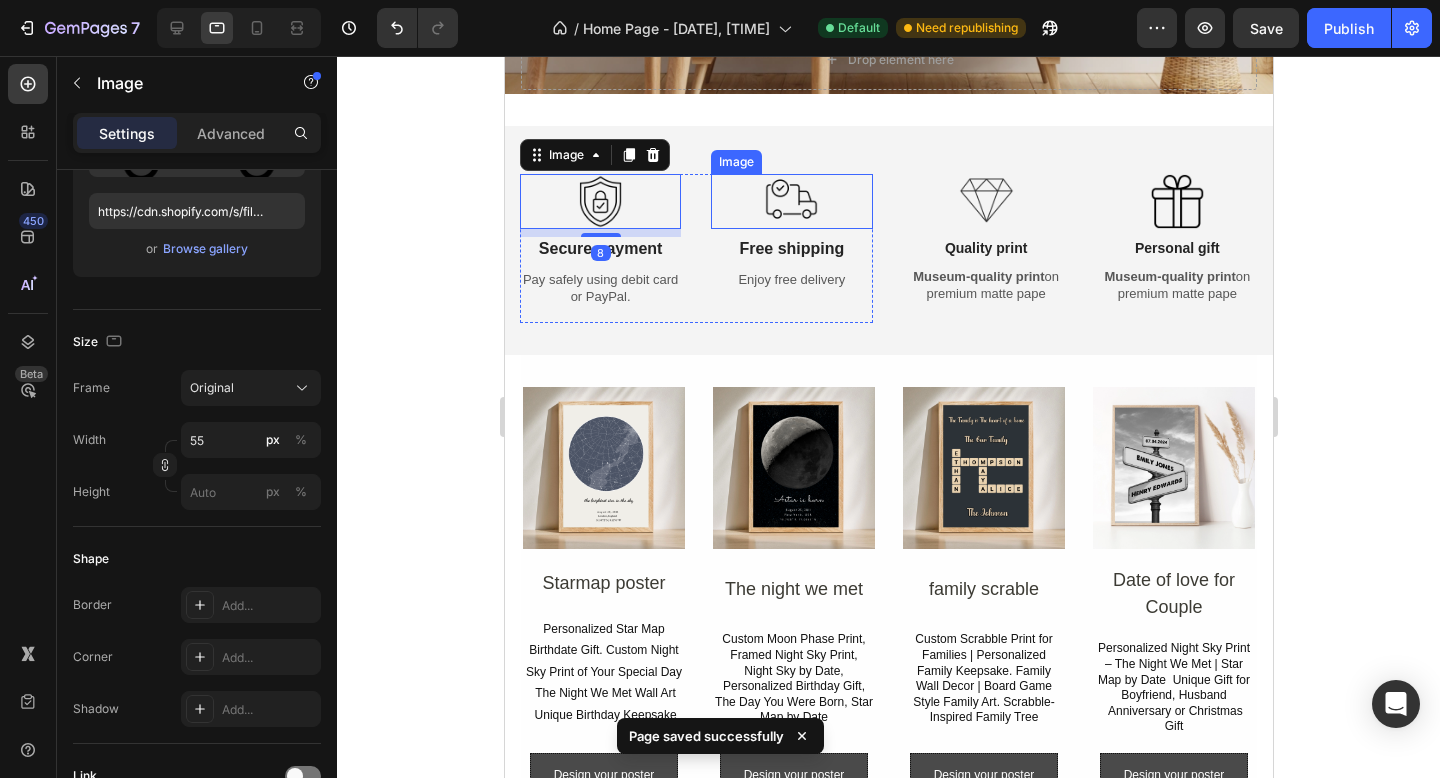 click at bounding box center [790, 201] 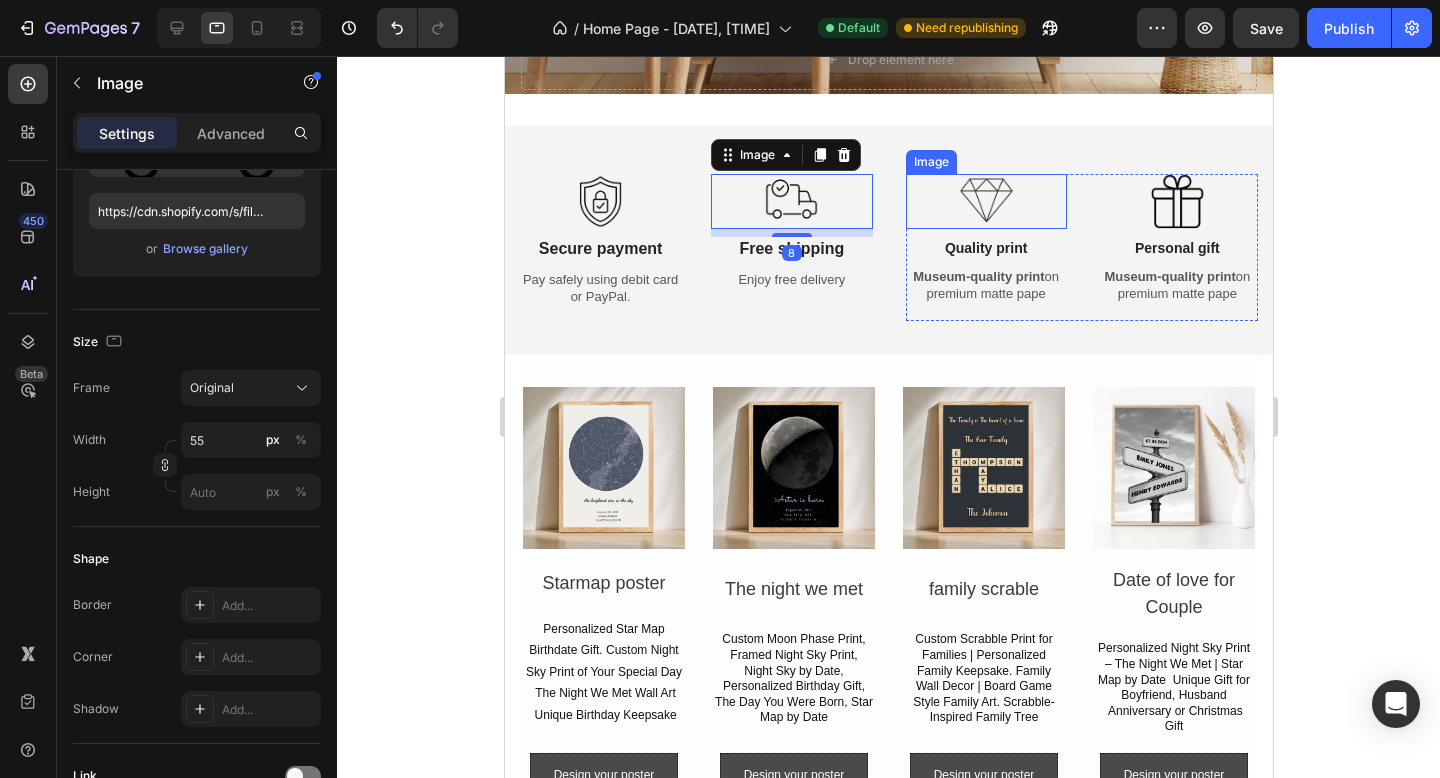 click at bounding box center [985, 201] 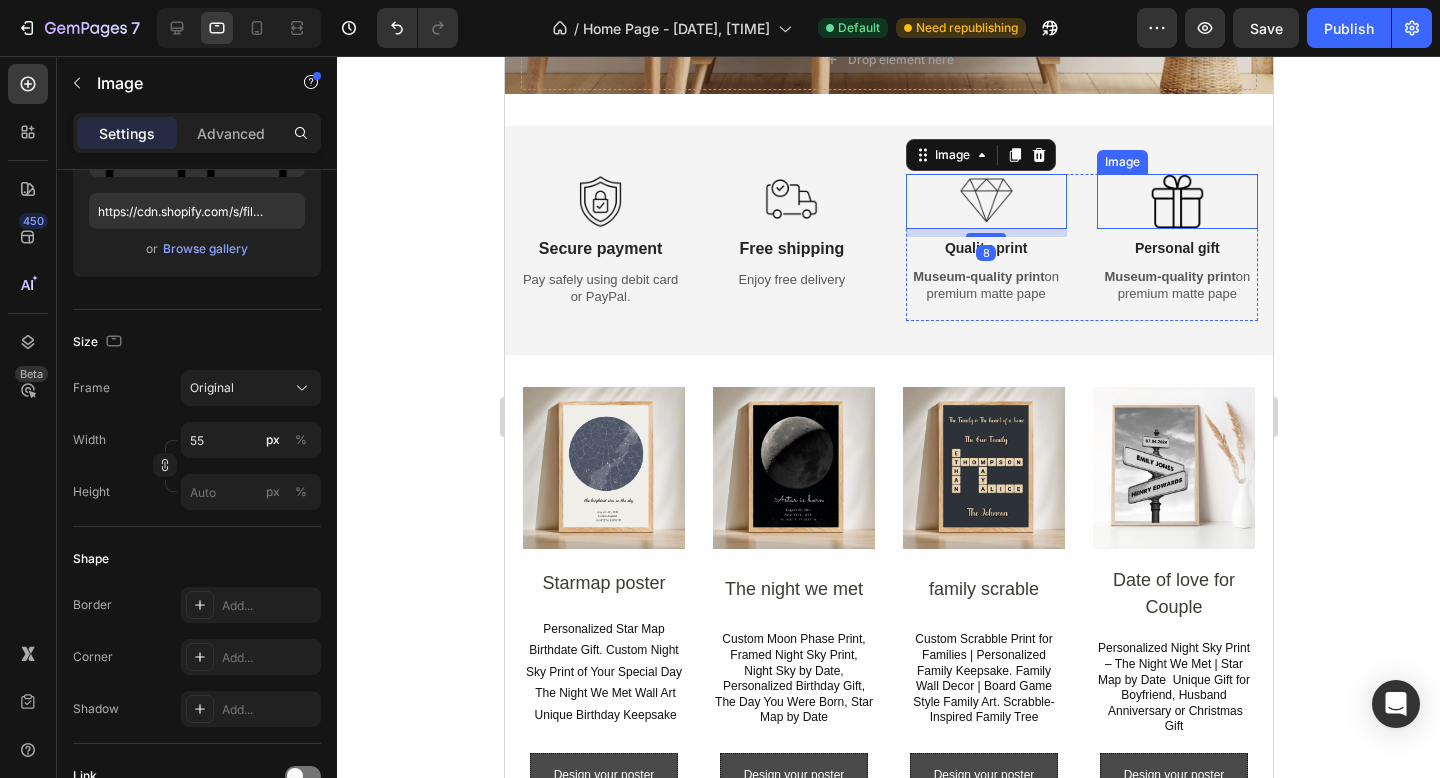 click at bounding box center [1176, 201] 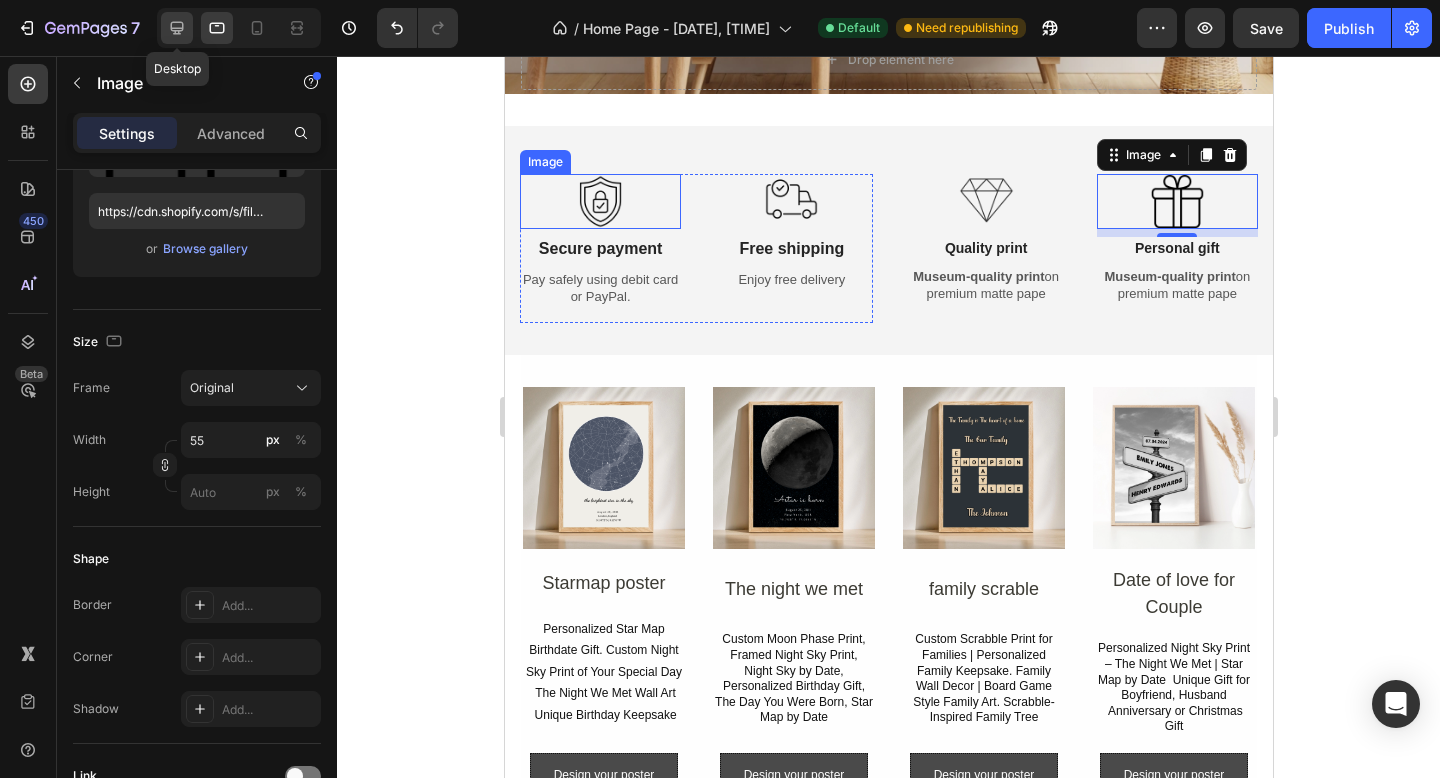 click 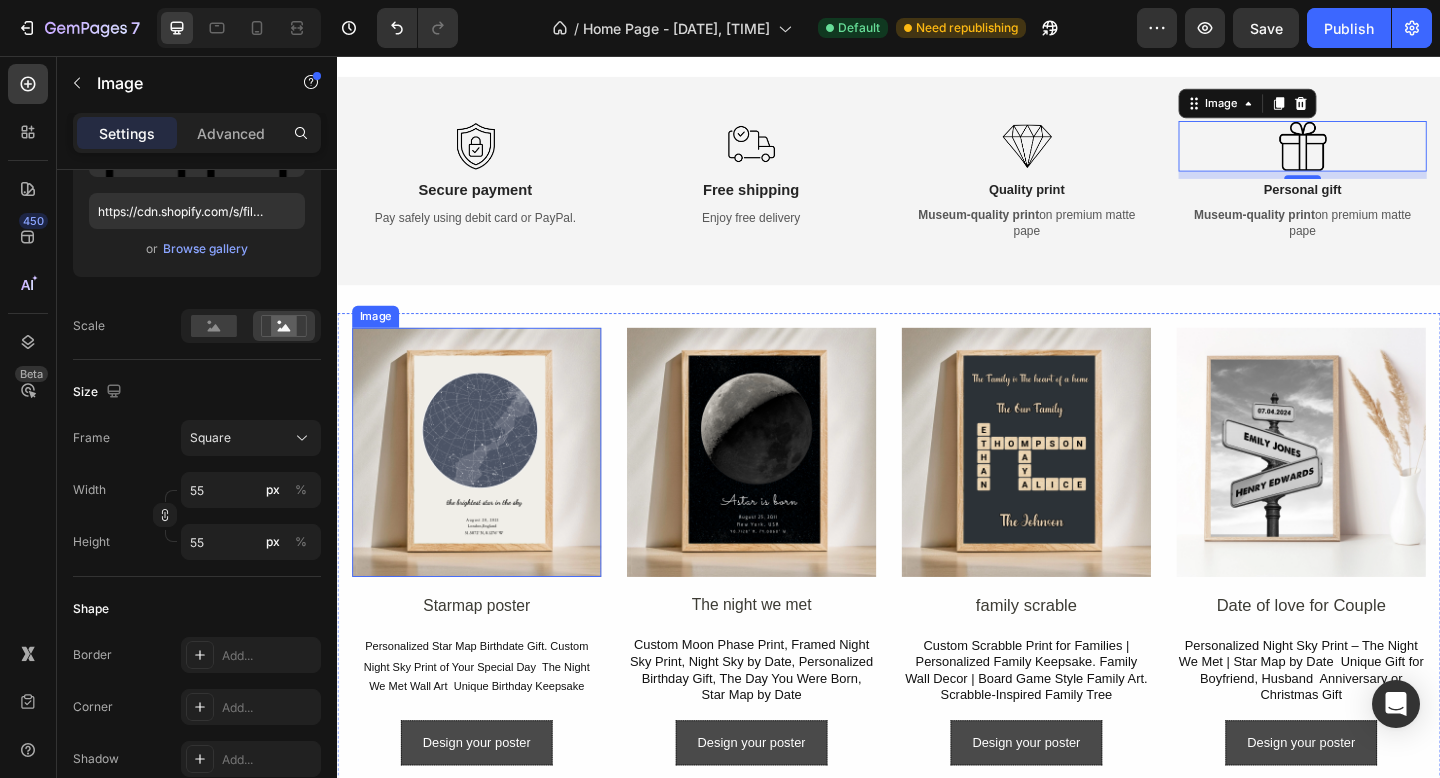 scroll, scrollTop: 1352, scrollLeft: 0, axis: vertical 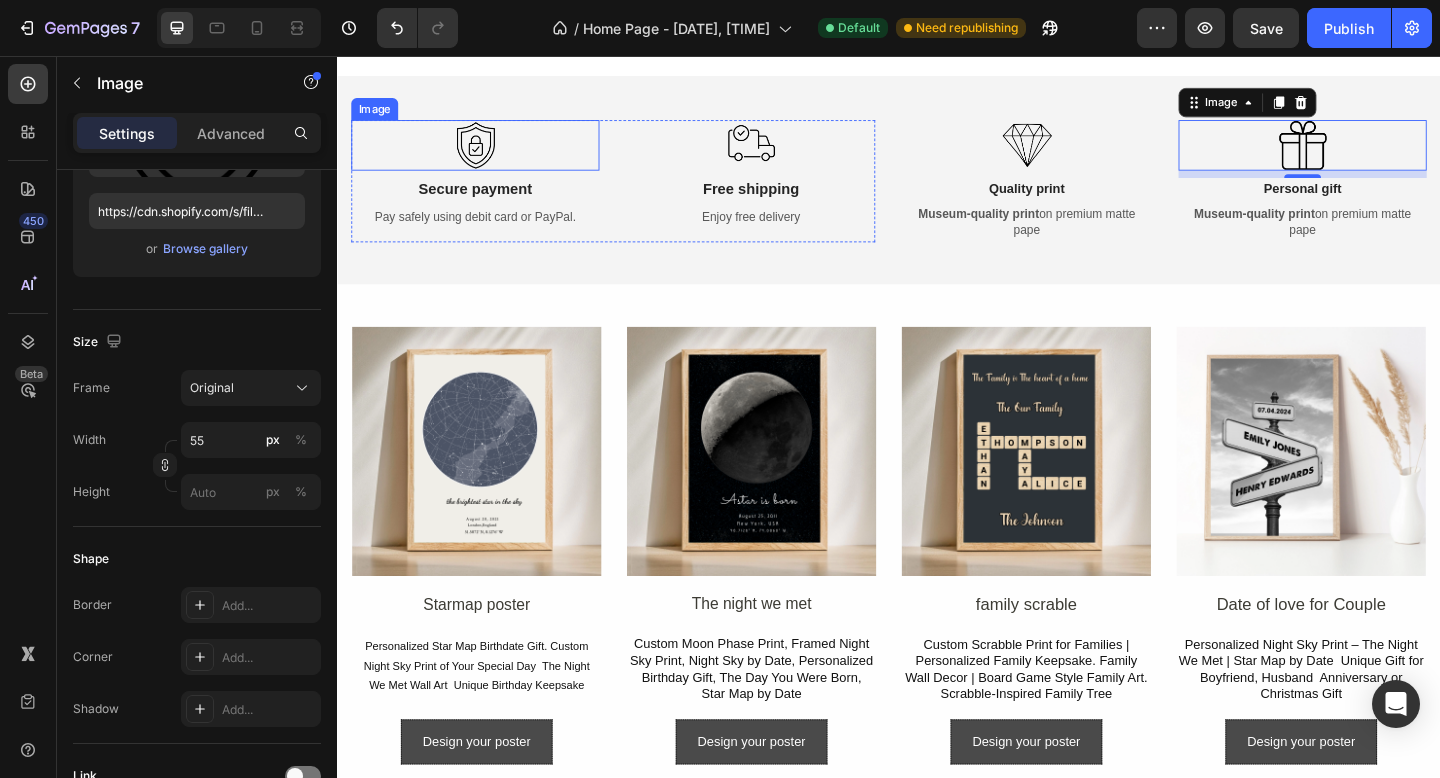 click at bounding box center (487, 153) 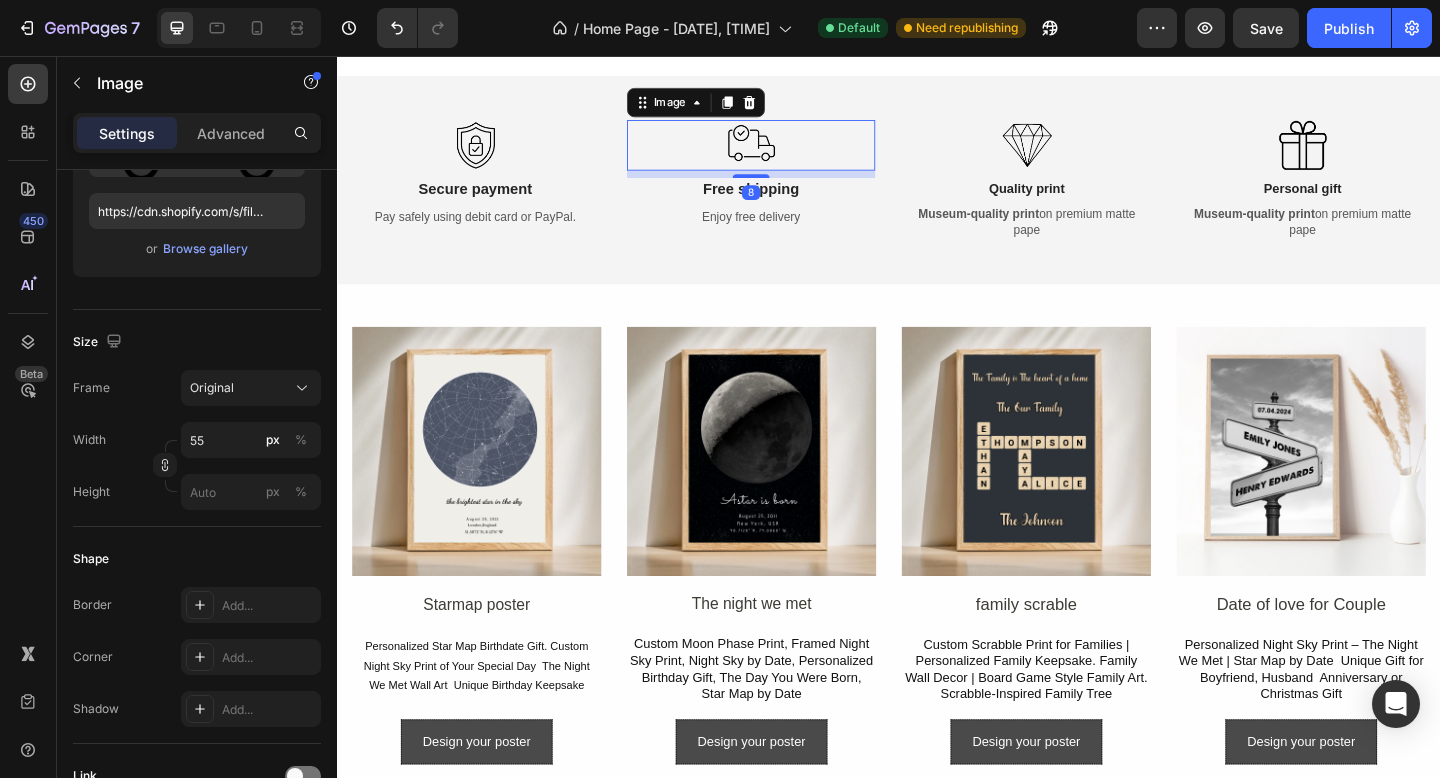 click at bounding box center (787, 153) 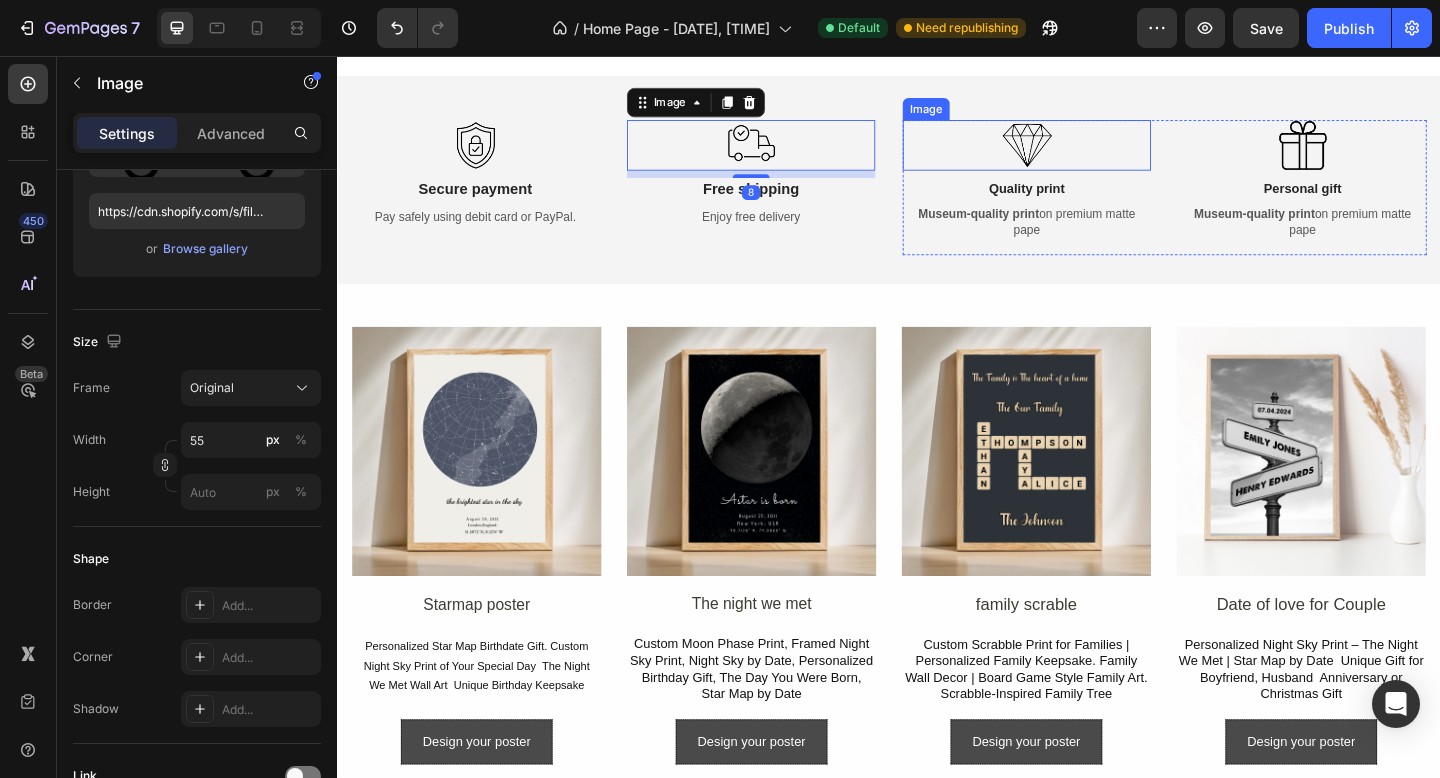 click at bounding box center [1087, 153] 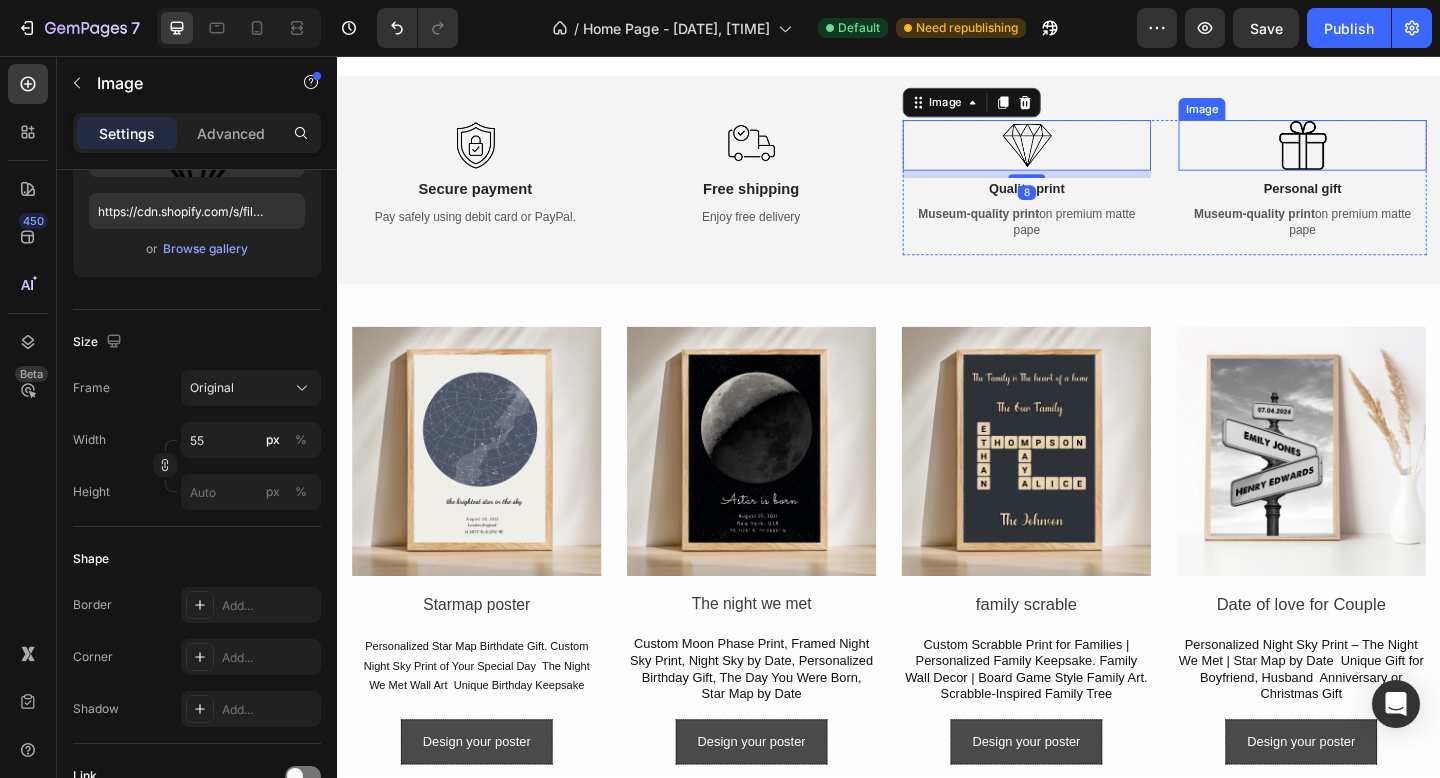 click at bounding box center [1387, 153] 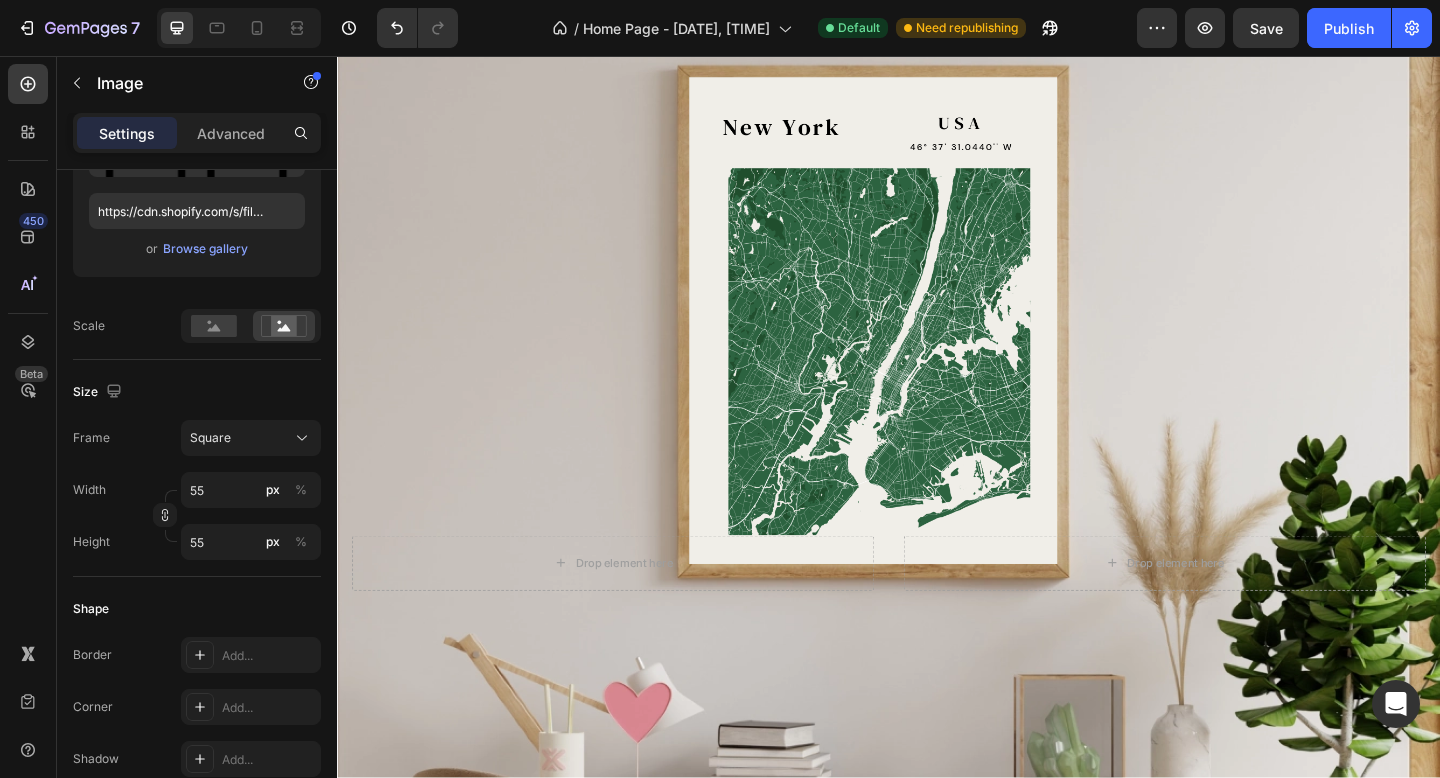 scroll, scrollTop: 0, scrollLeft: 0, axis: both 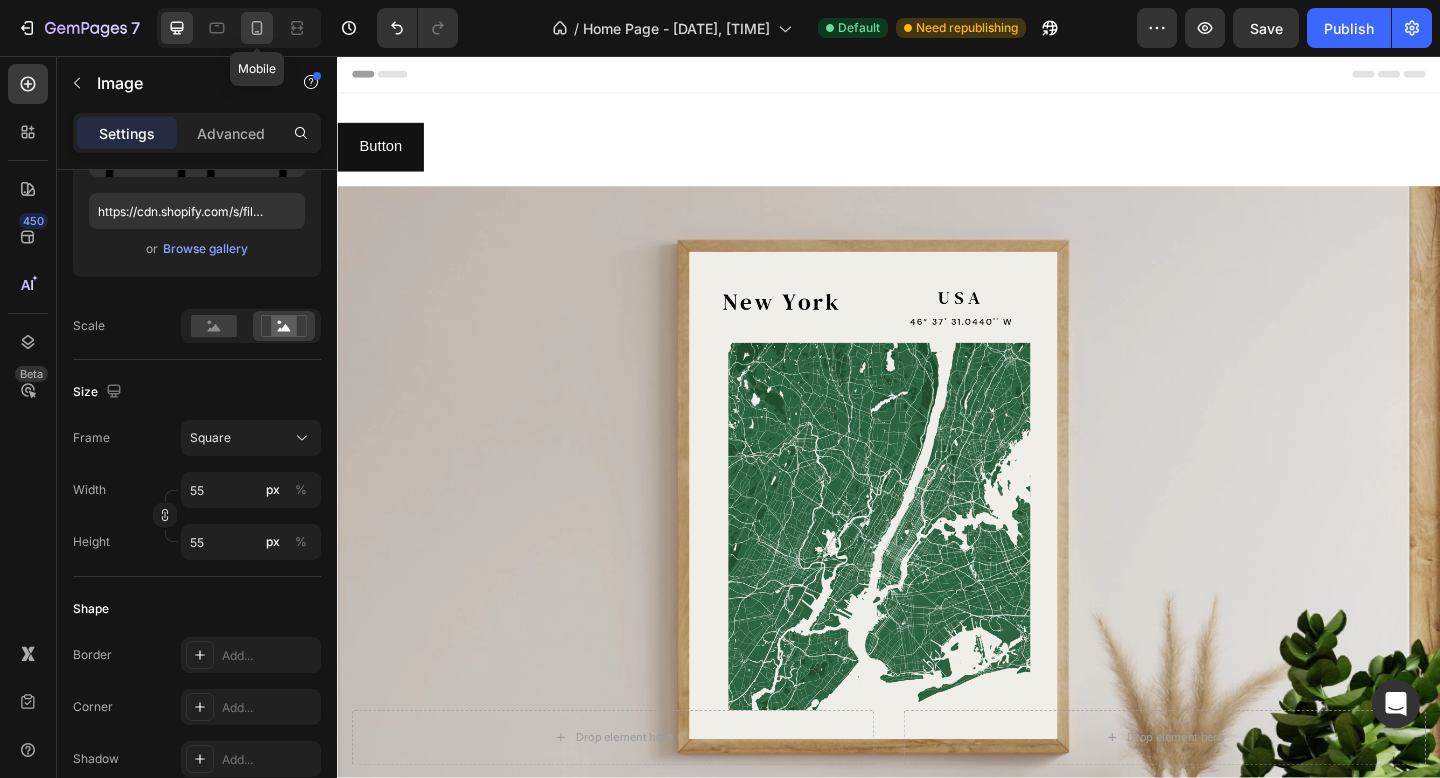 click 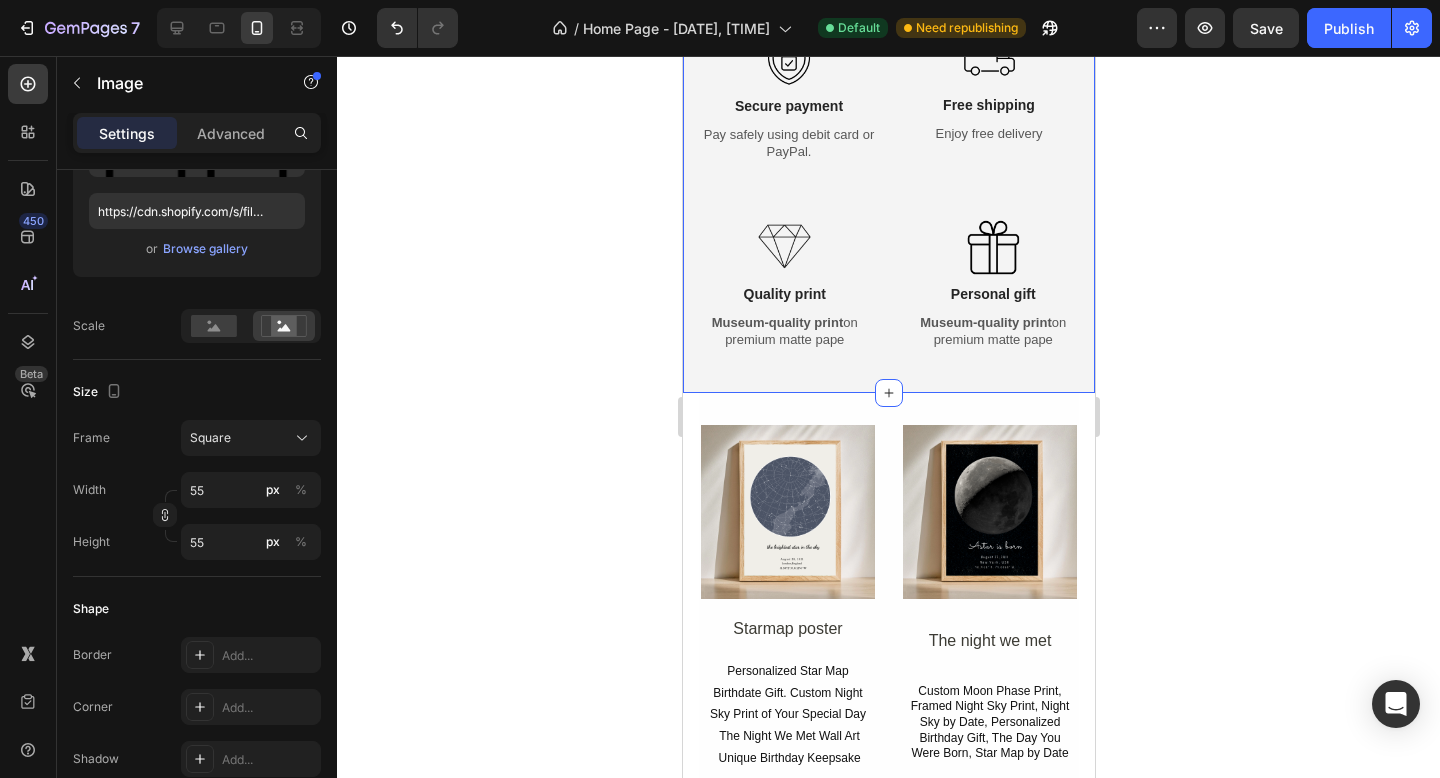 scroll, scrollTop: 743, scrollLeft: 0, axis: vertical 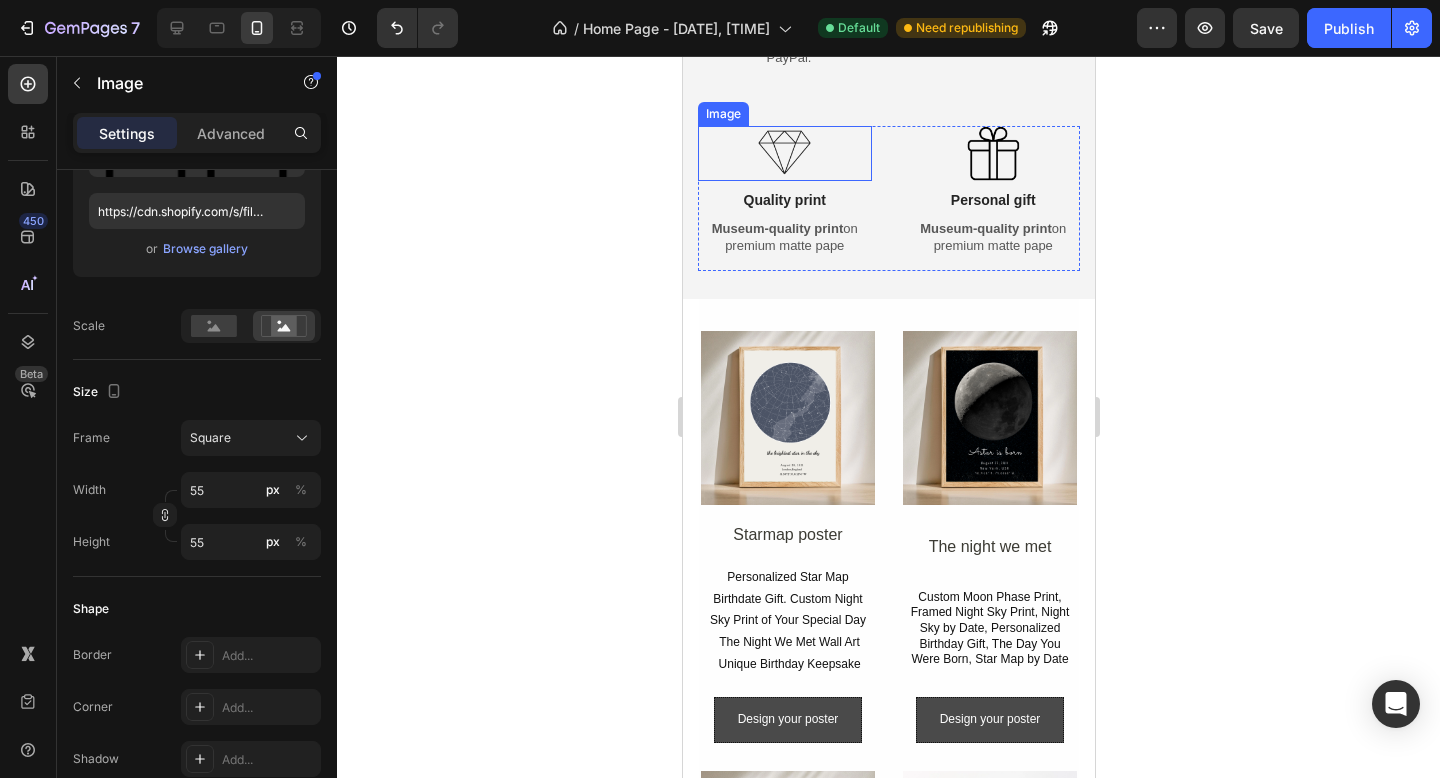 click at bounding box center [783, 153] 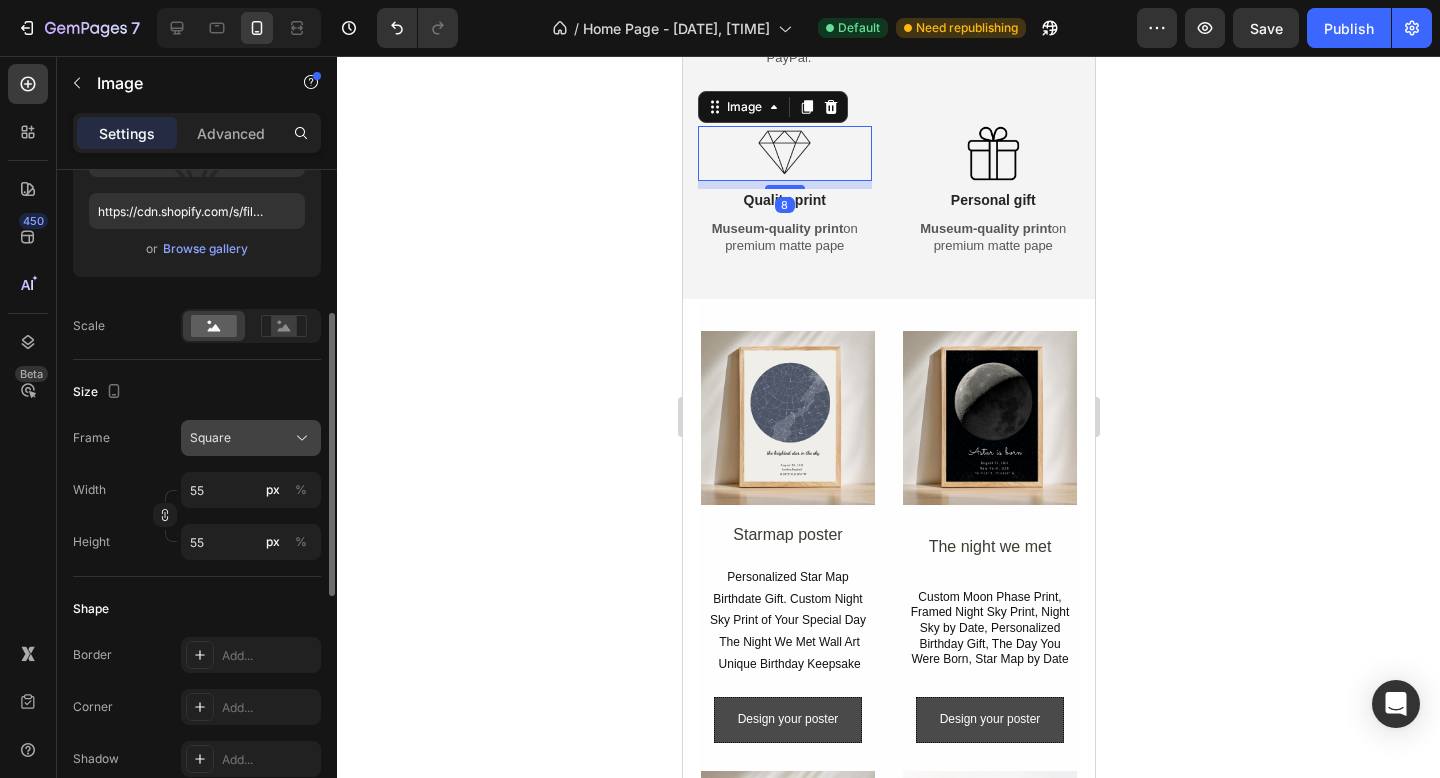 click on "Square" 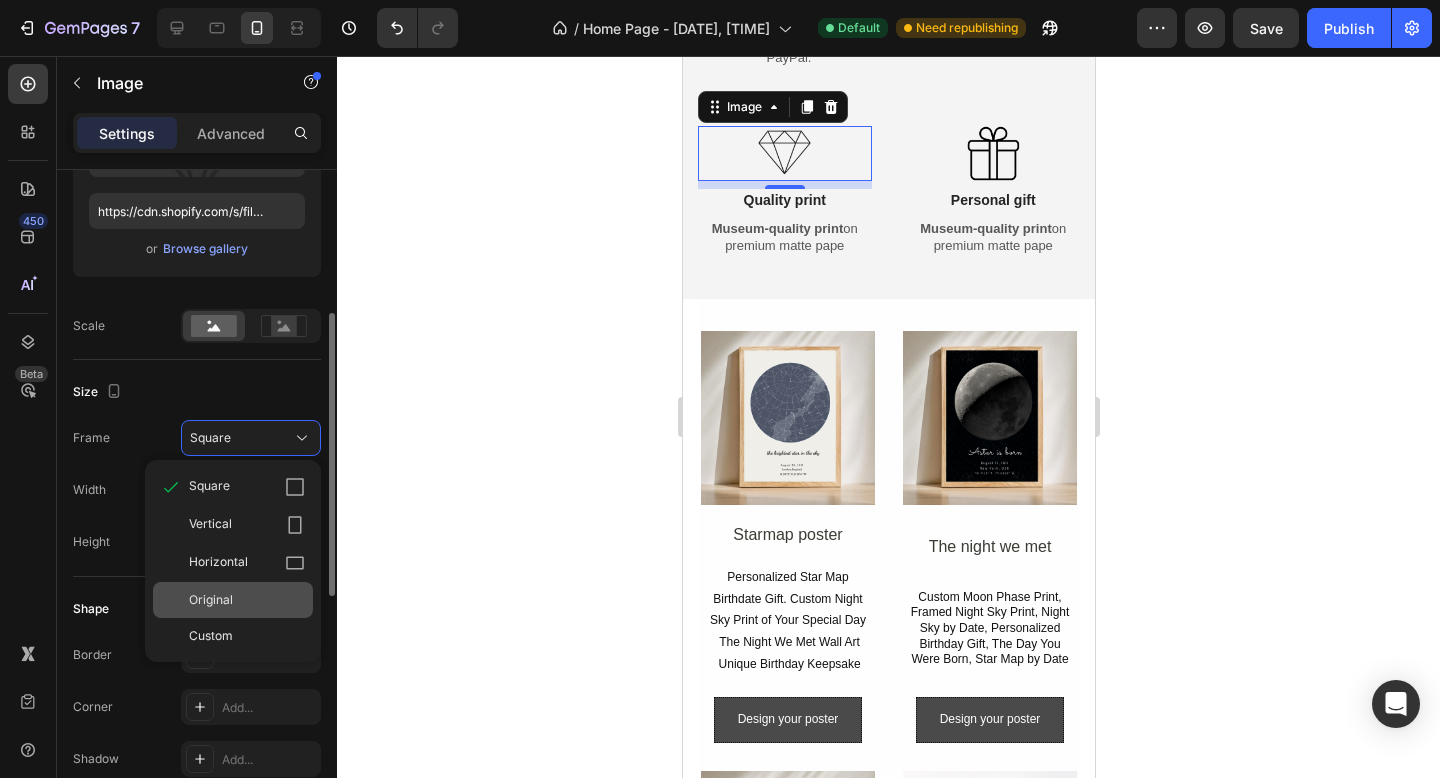 click on "Original" at bounding box center (211, 600) 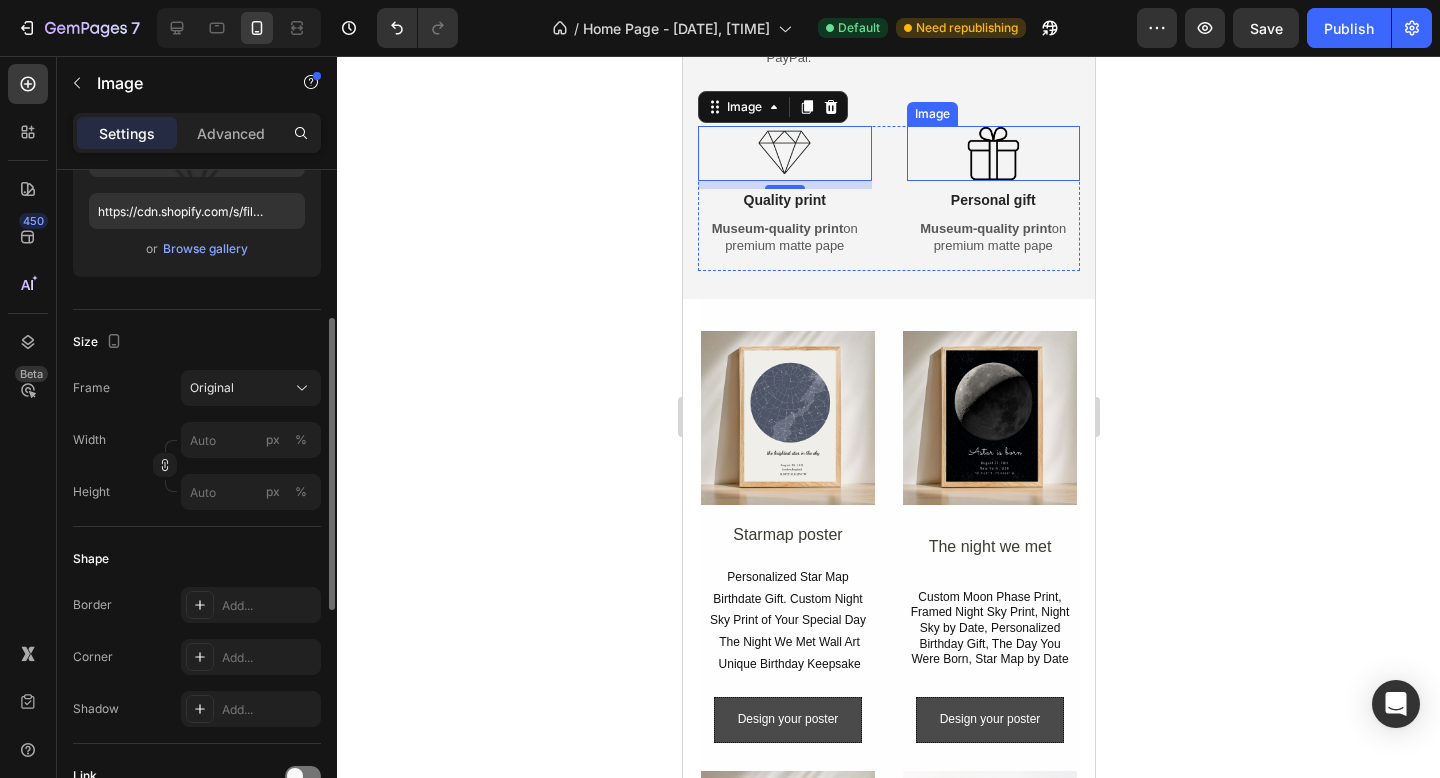 click at bounding box center [992, 153] 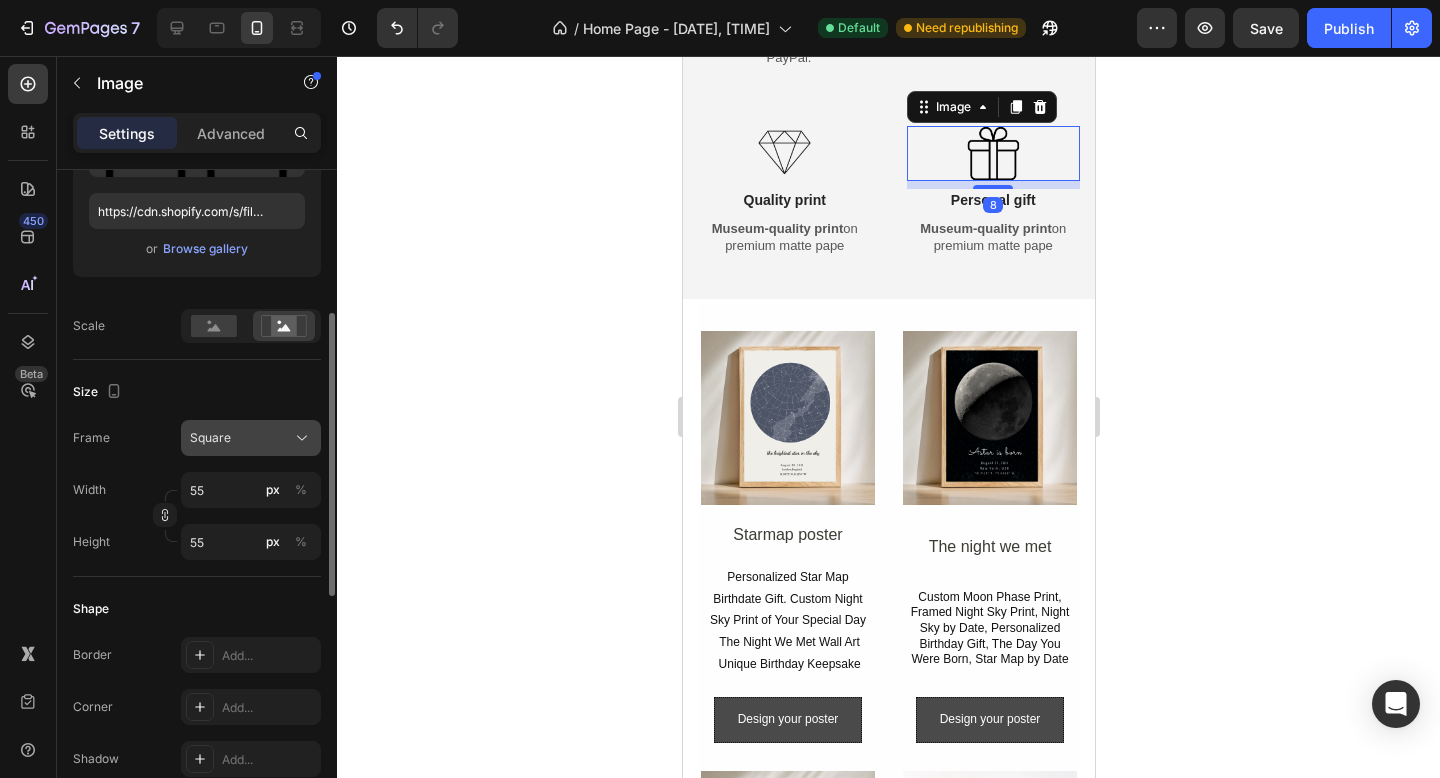 click on "Square" 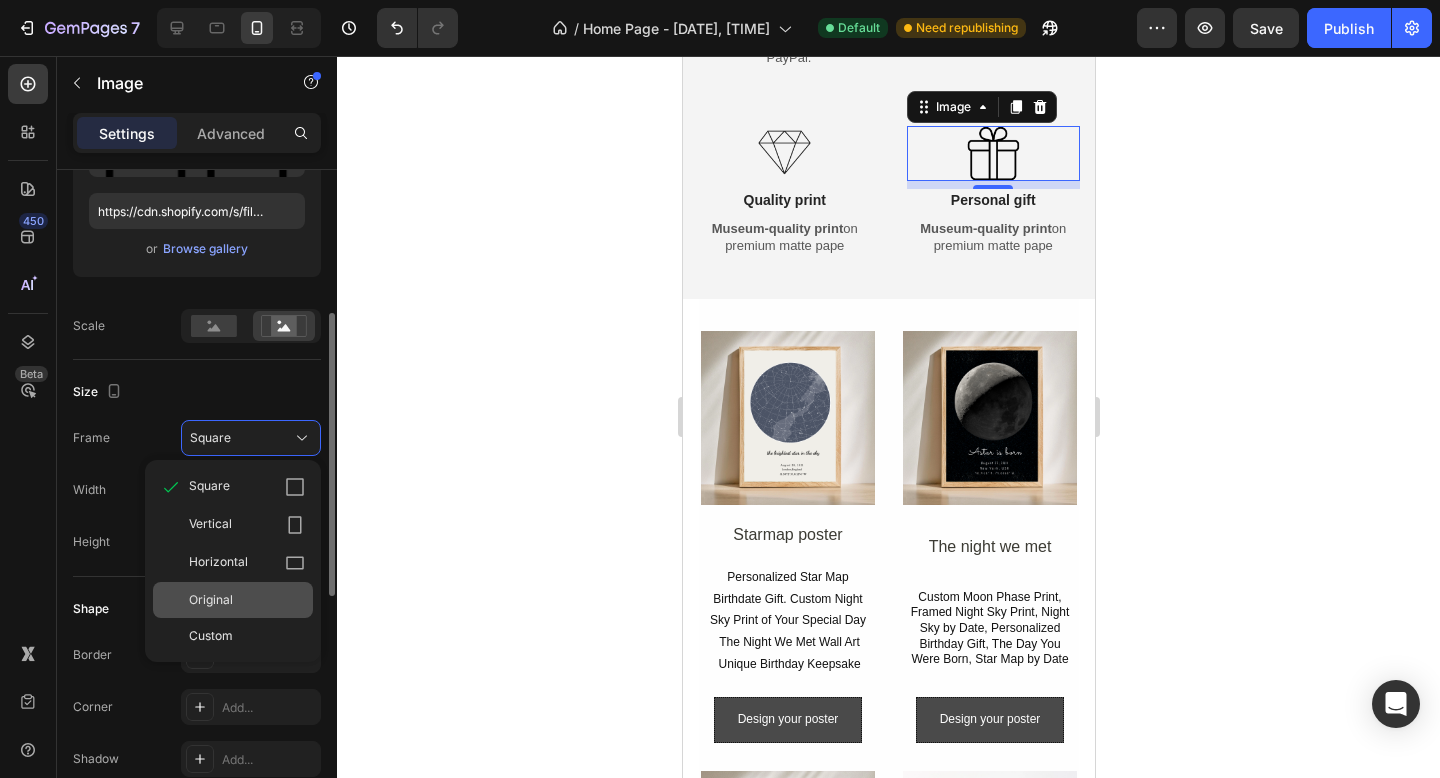 click on "Original" at bounding box center (211, 600) 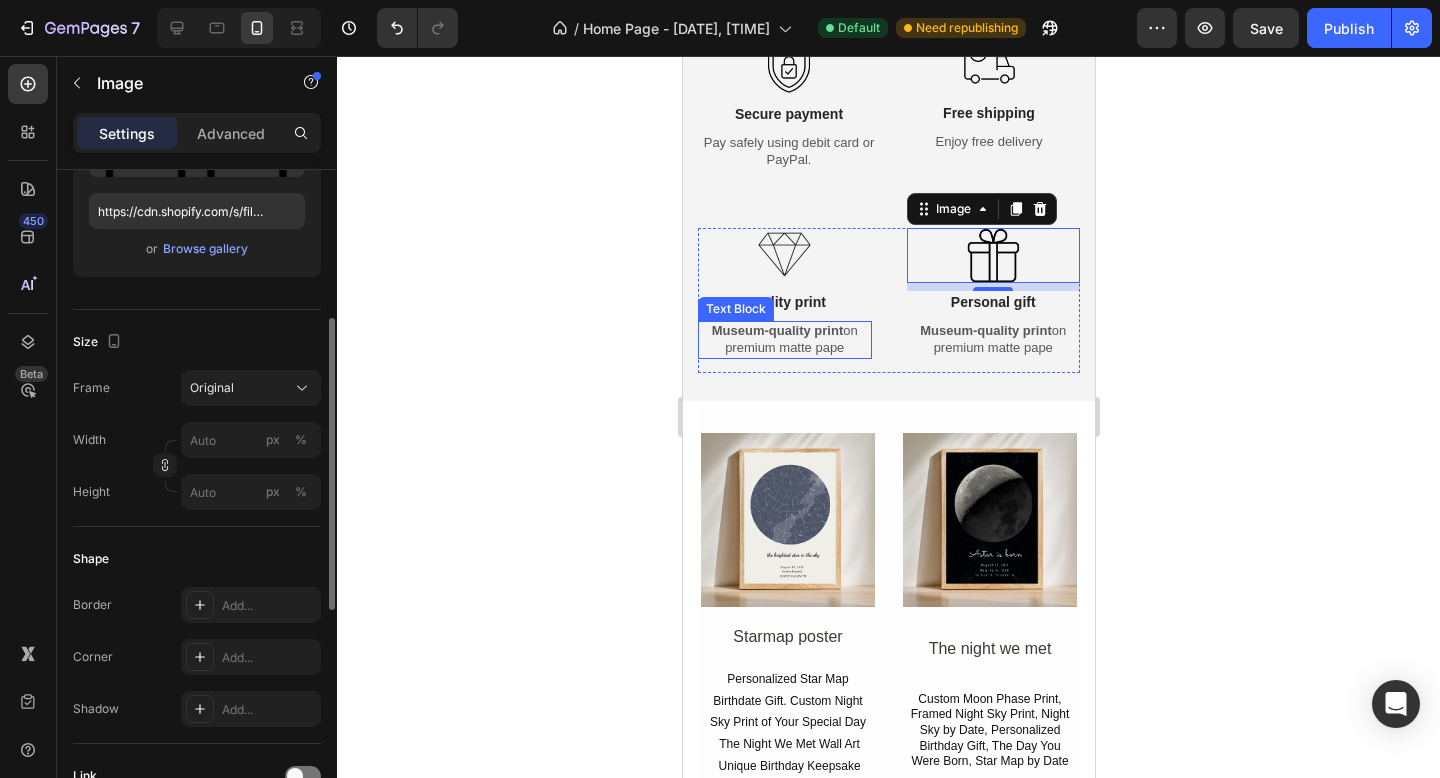 scroll, scrollTop: 612, scrollLeft: 0, axis: vertical 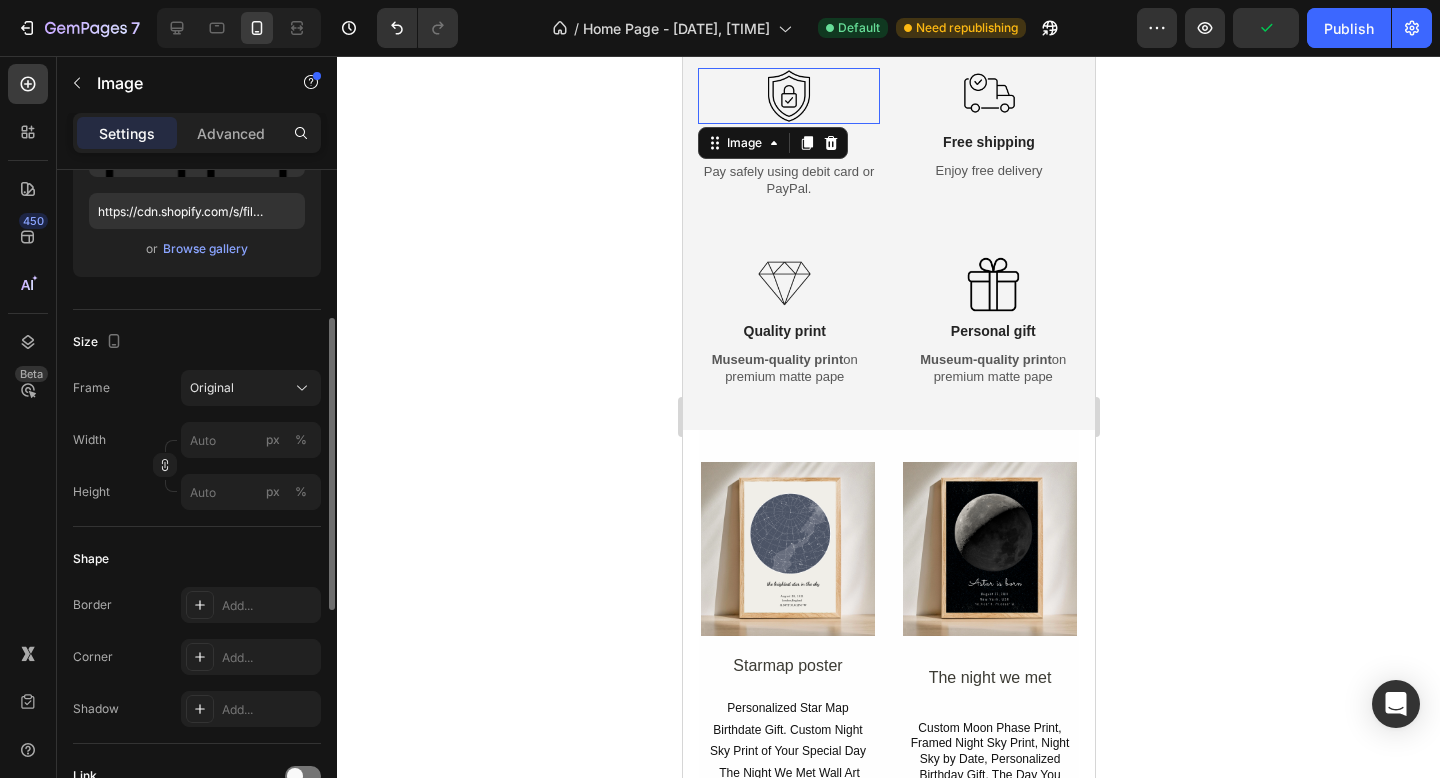 click at bounding box center (788, 96) 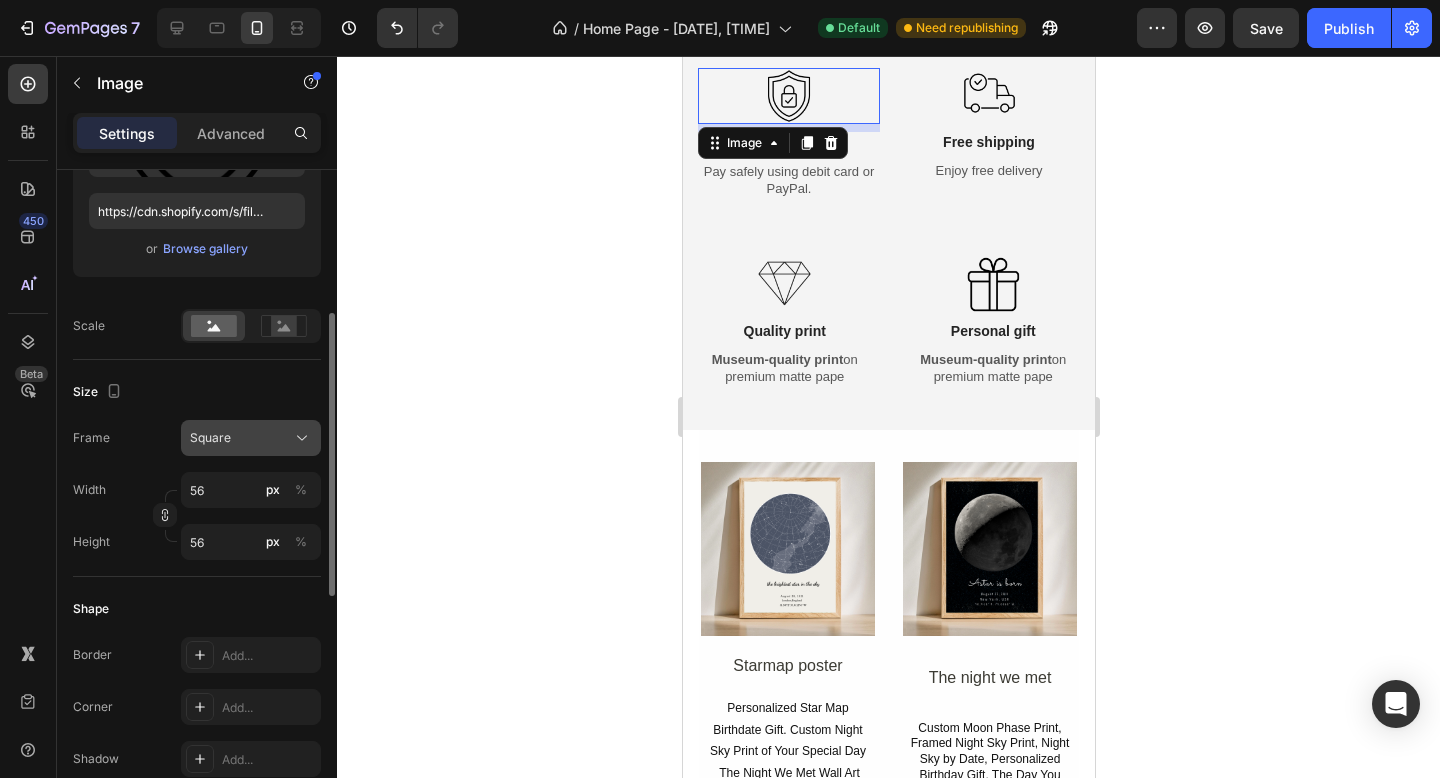 click on "Square" at bounding box center (251, 438) 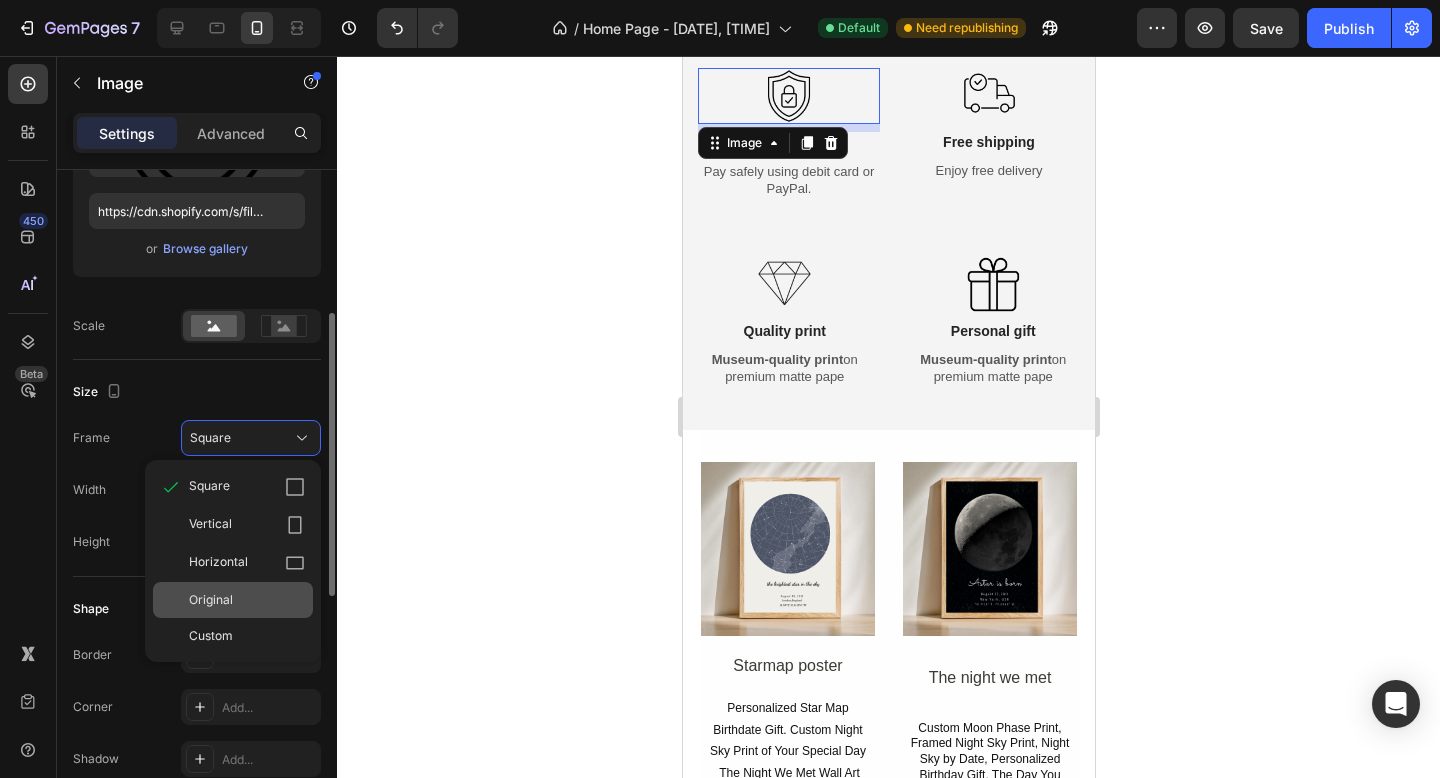 click on "Original" 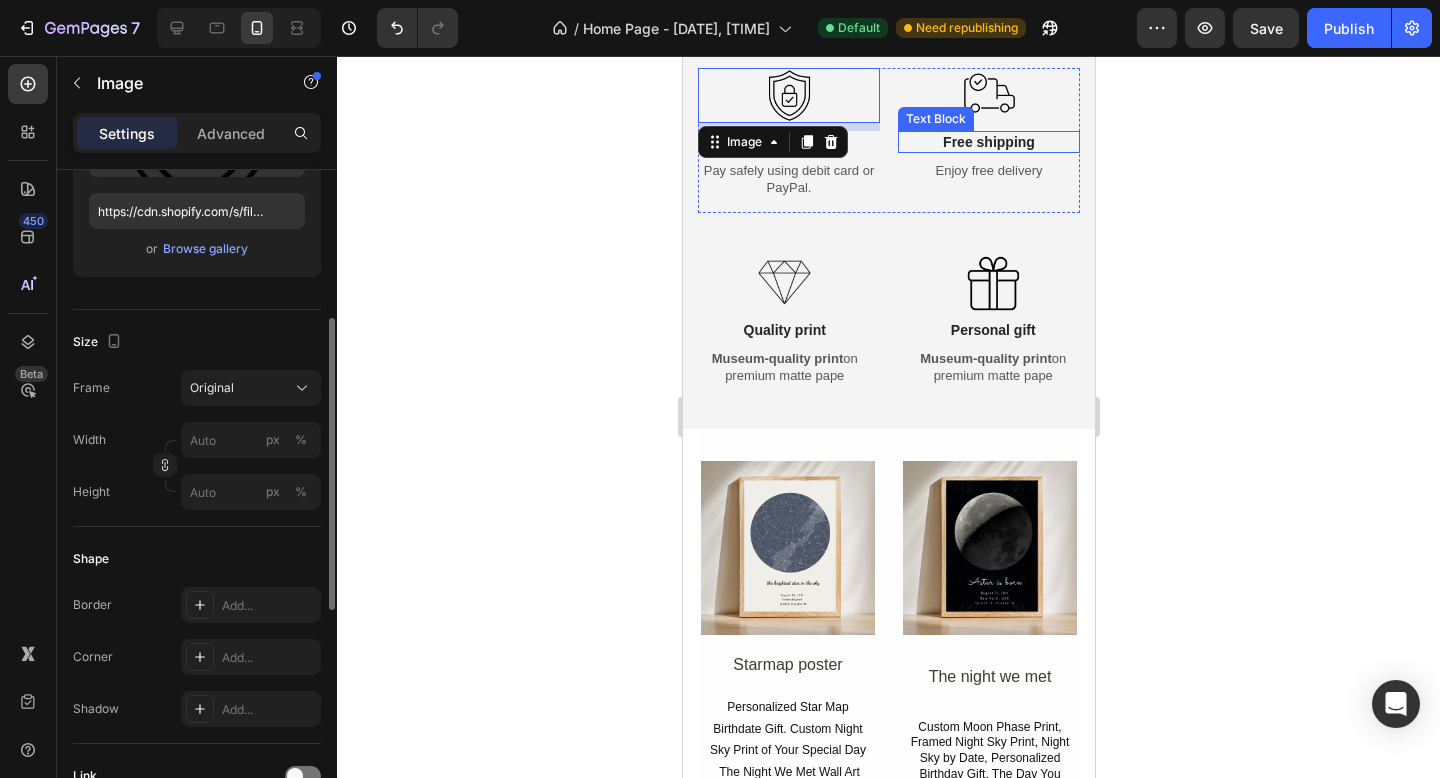 click on "Text Block" at bounding box center (935, 119) 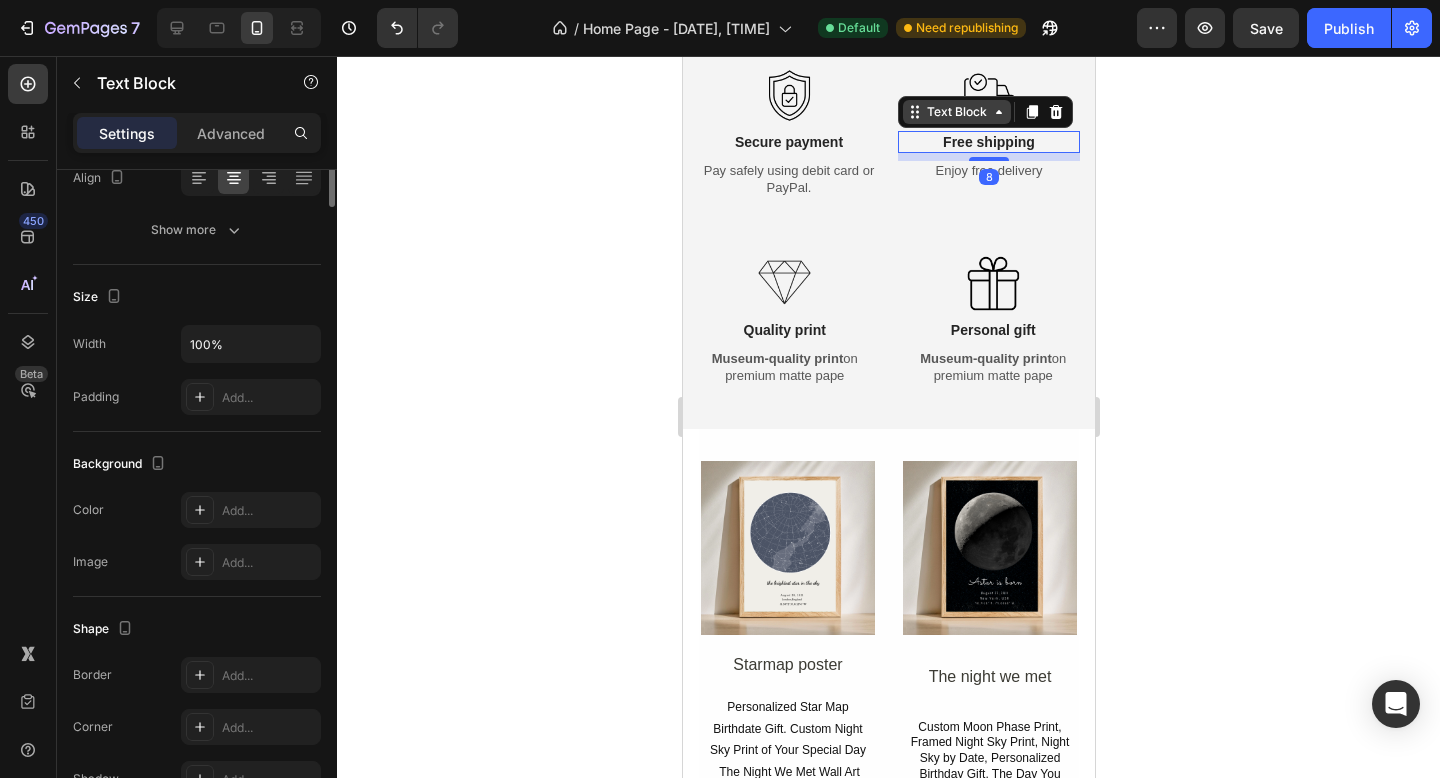 scroll, scrollTop: 0, scrollLeft: 0, axis: both 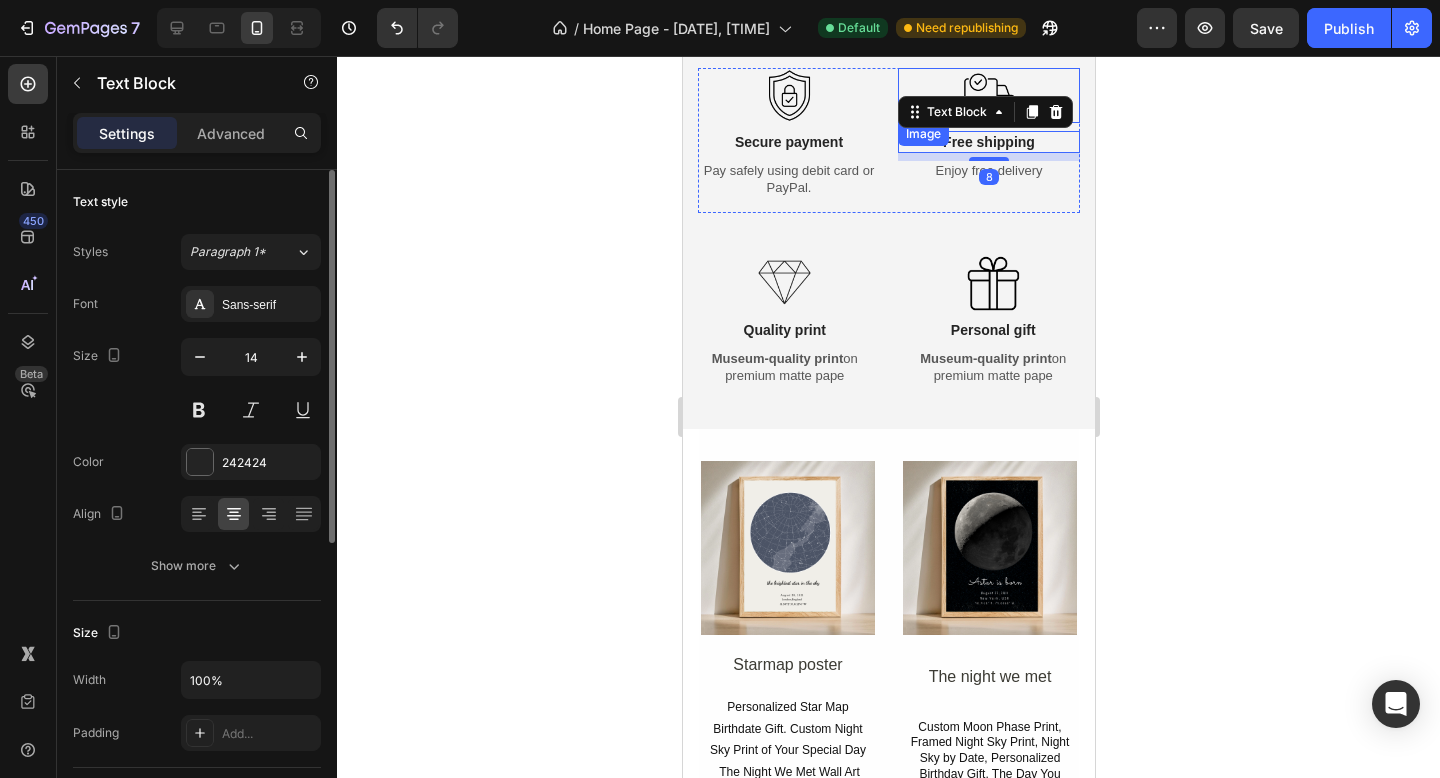 click at bounding box center [988, 95] 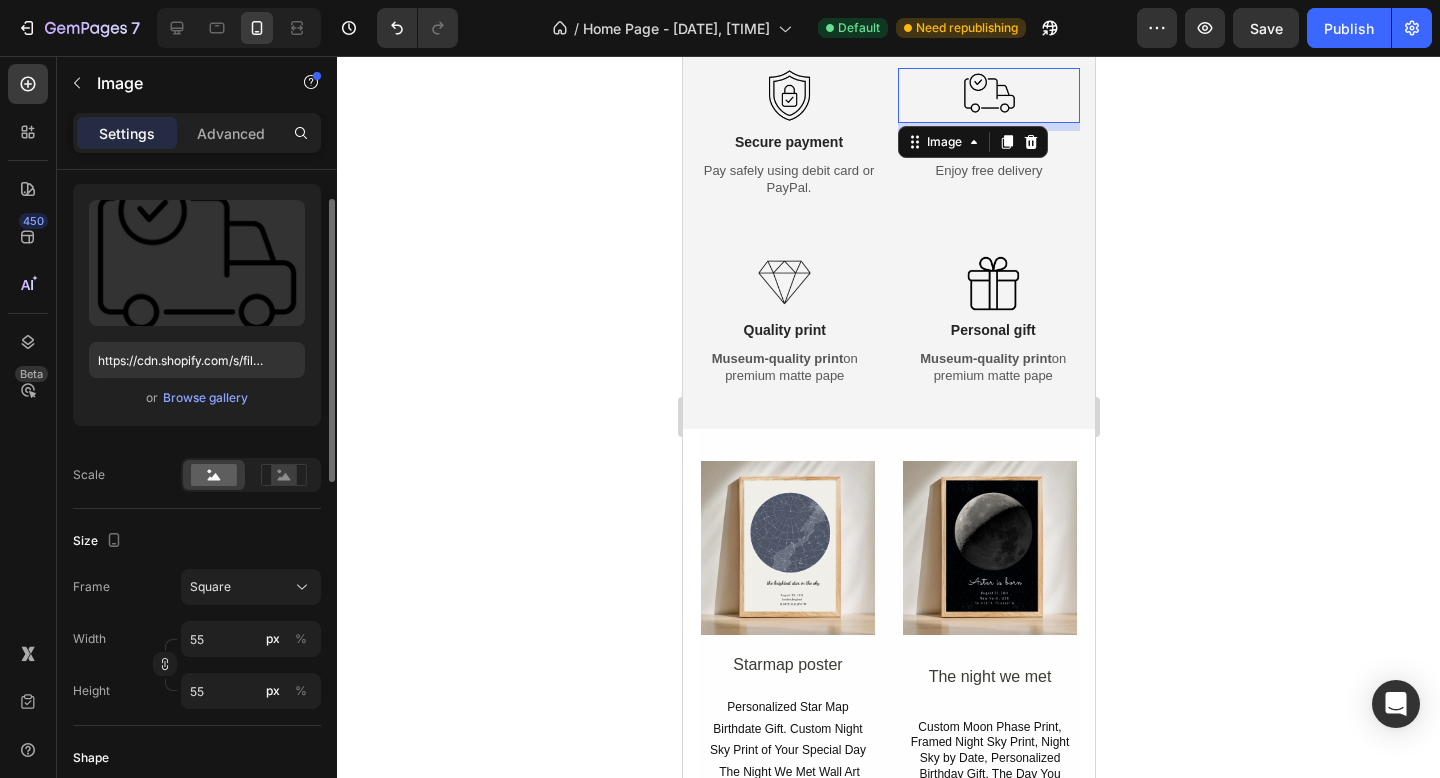 scroll, scrollTop: 198, scrollLeft: 0, axis: vertical 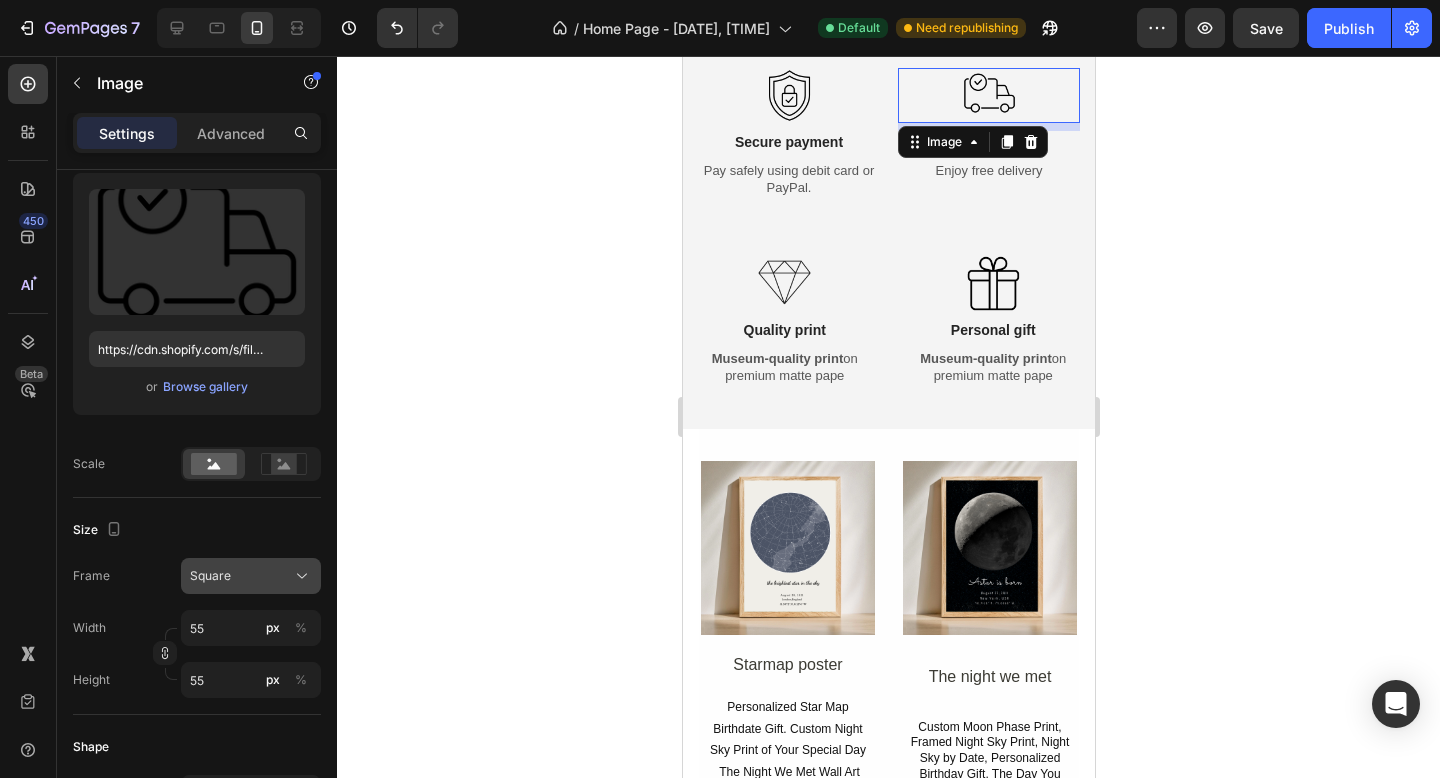 click on "Square" 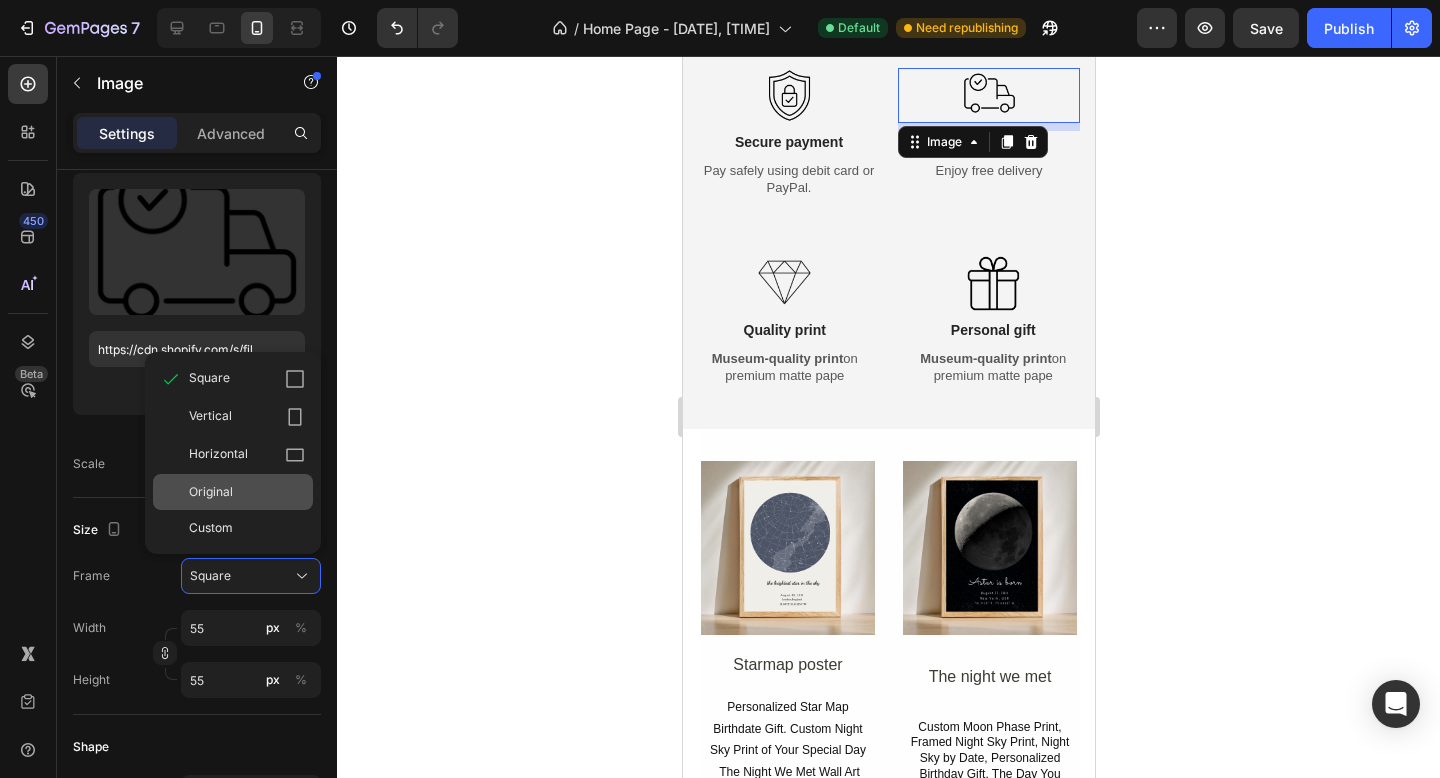 click on "Original" at bounding box center (247, 492) 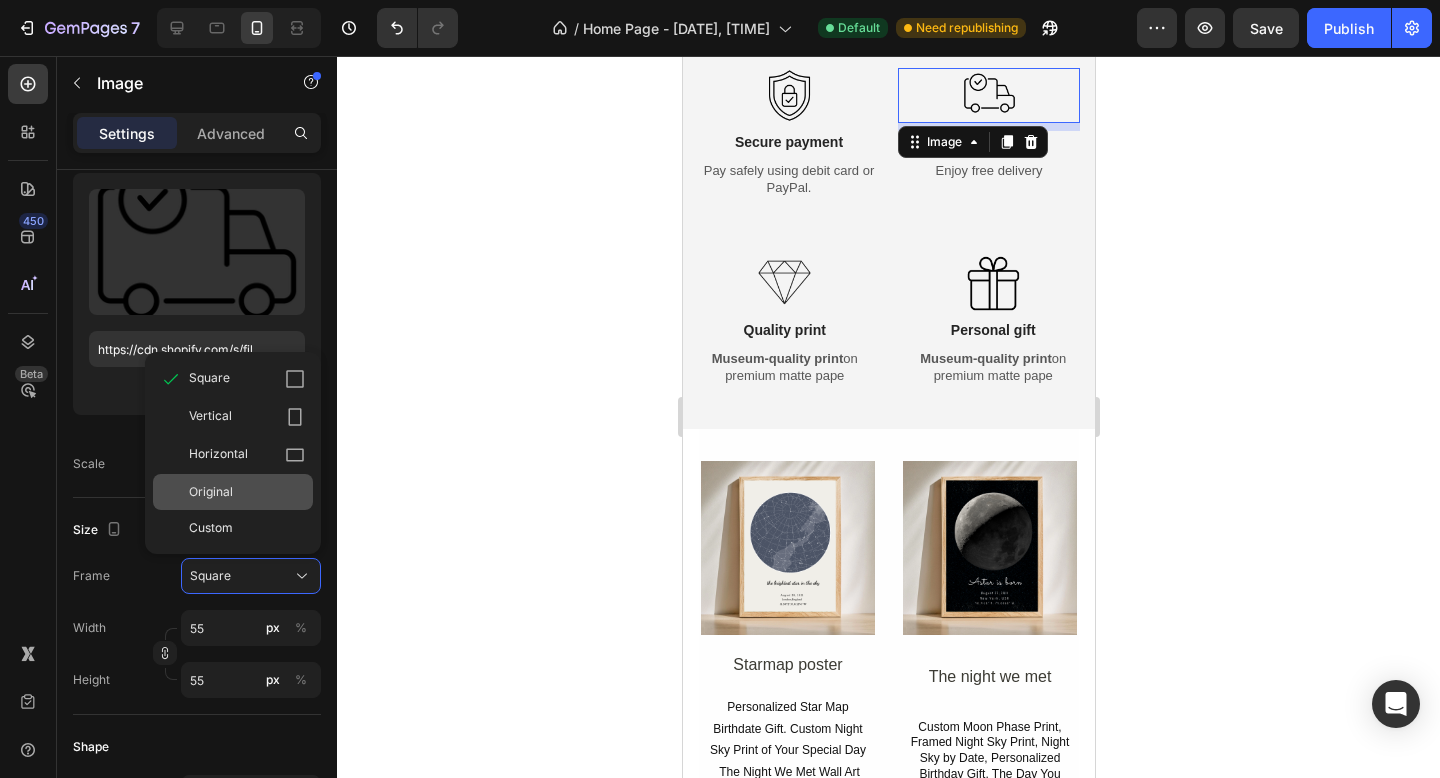 type 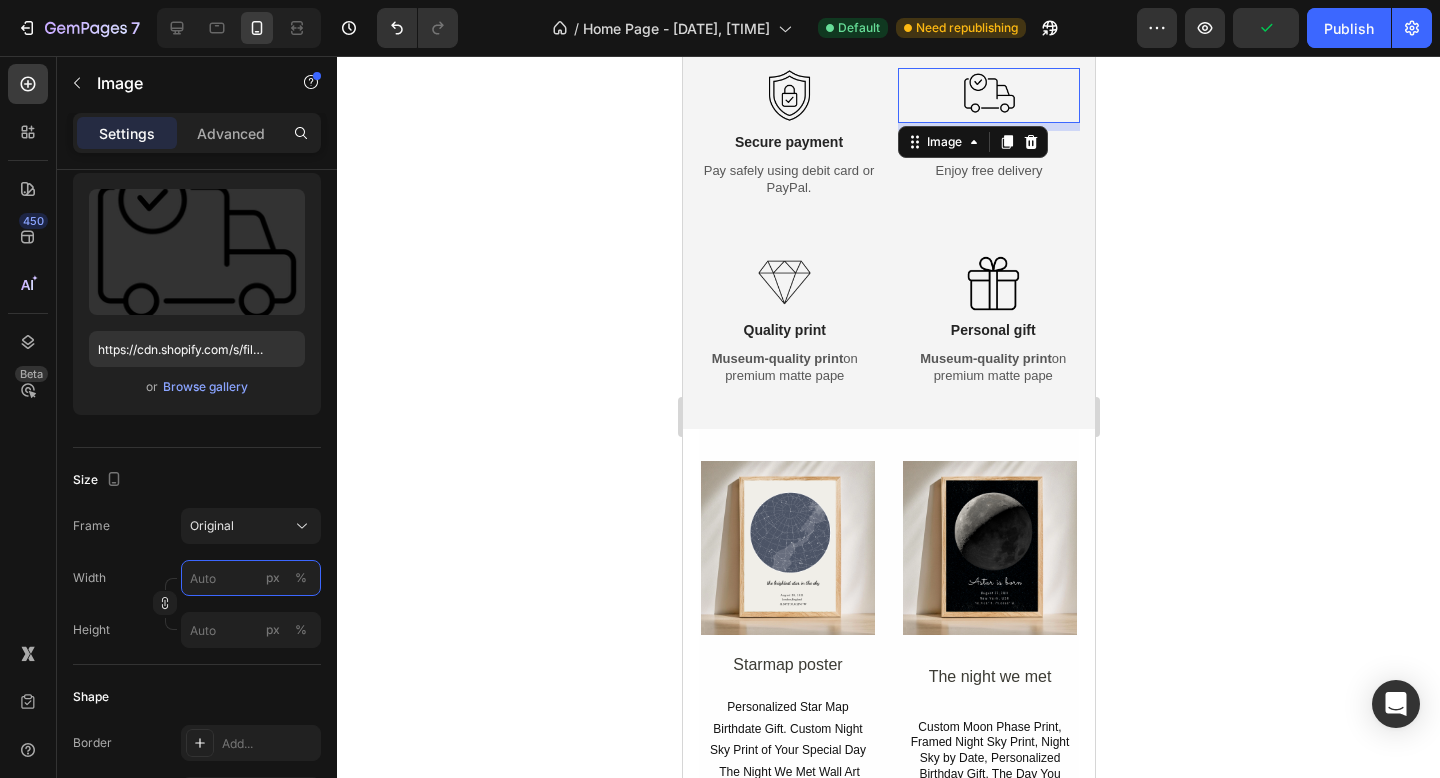 click on "px %" at bounding box center (251, 578) 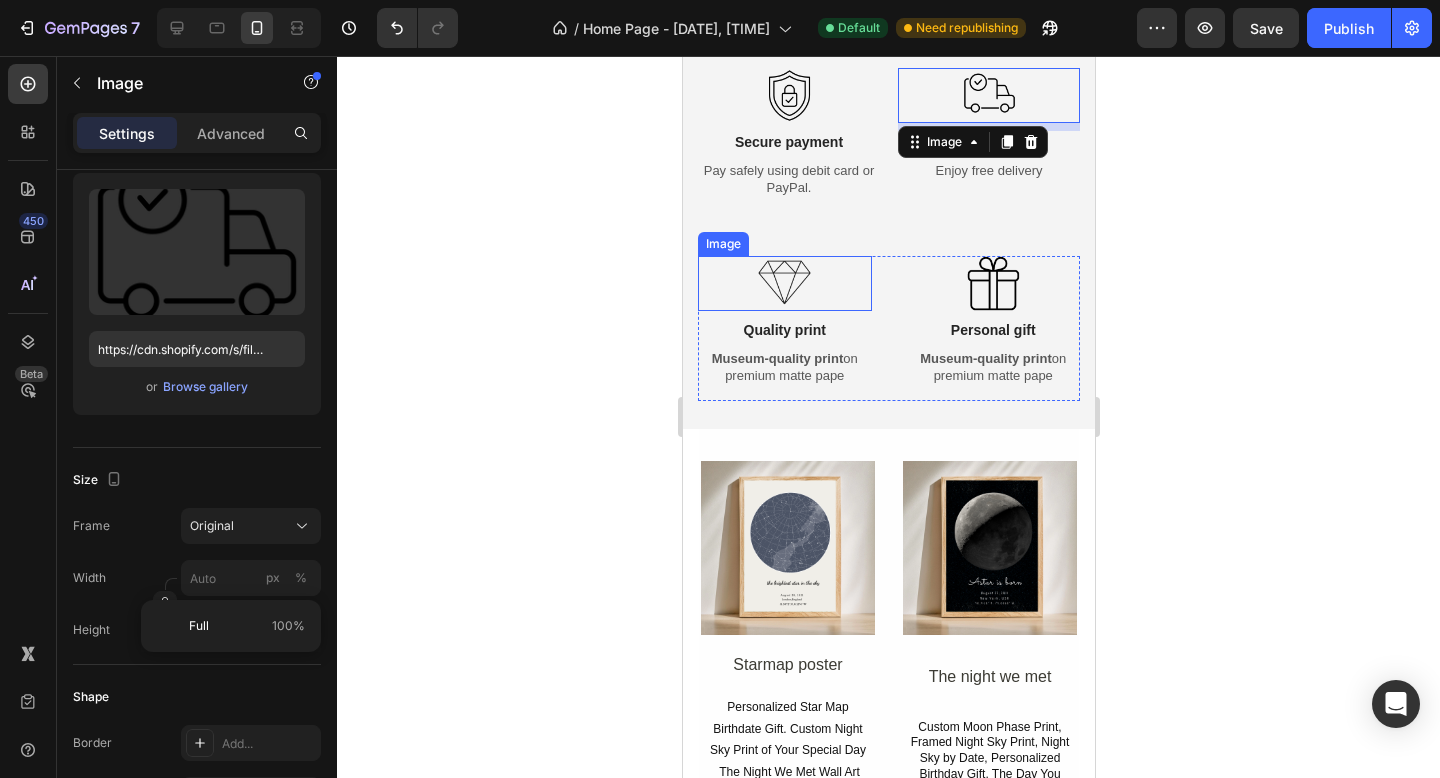 click at bounding box center (783, 283) 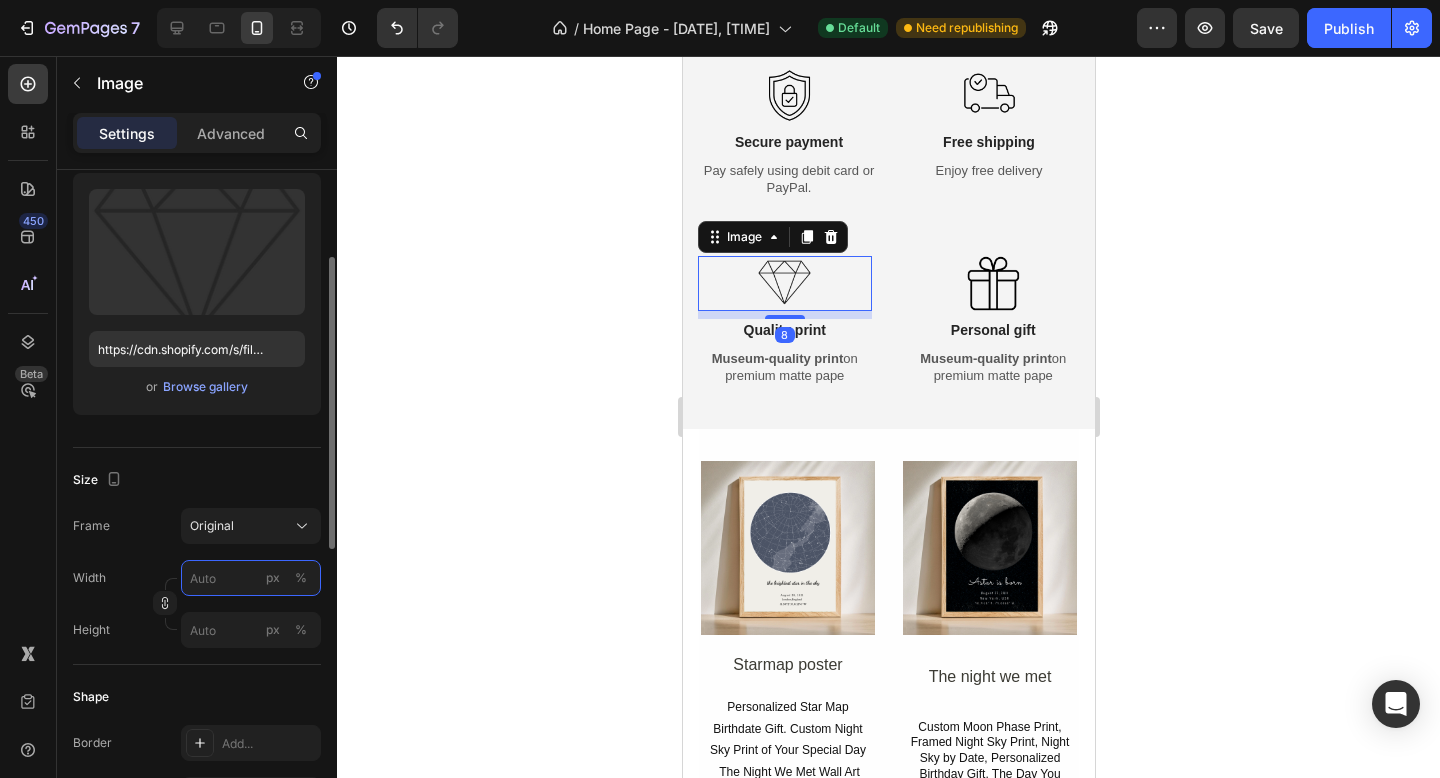 click on "px %" at bounding box center (251, 578) 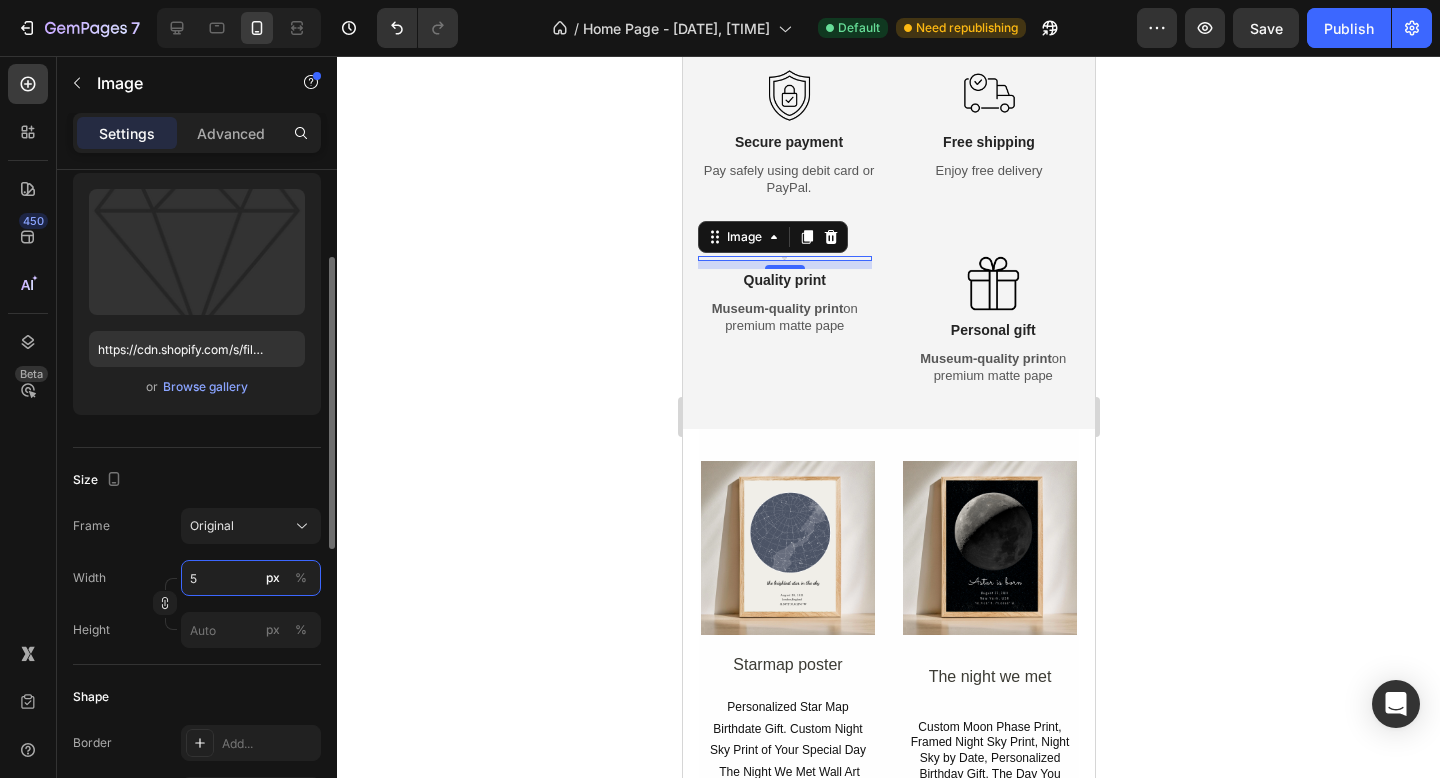 type on "55" 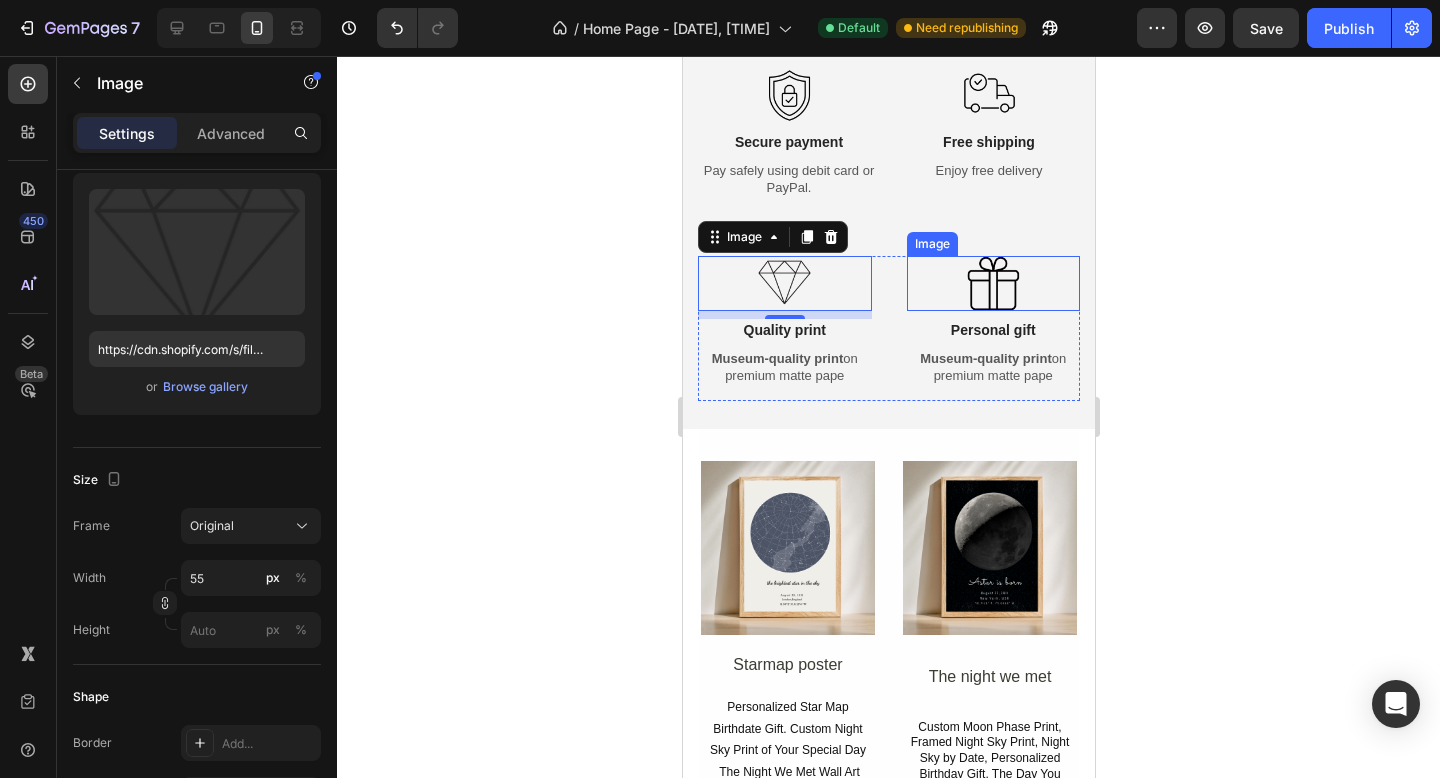 click at bounding box center (992, 283) 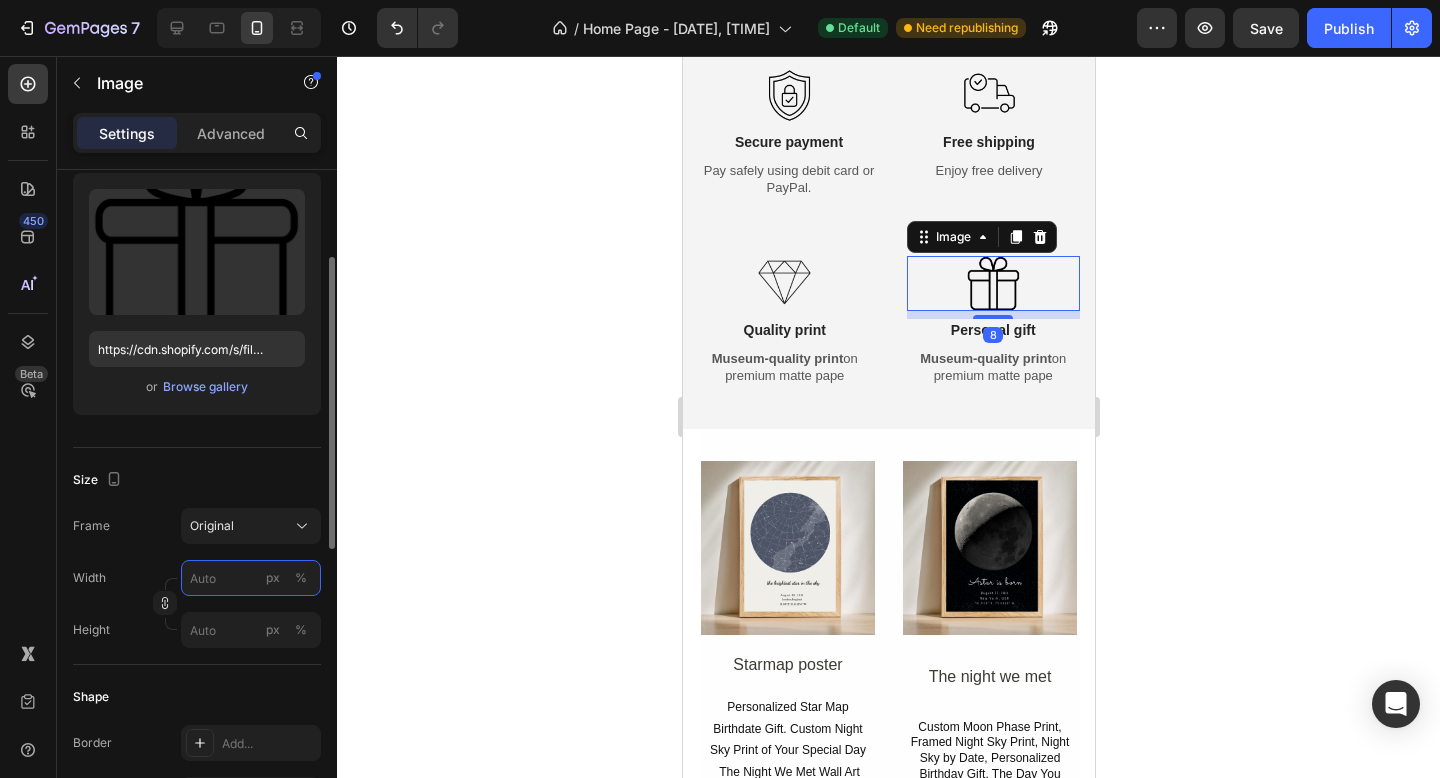 click on "px %" at bounding box center (251, 578) 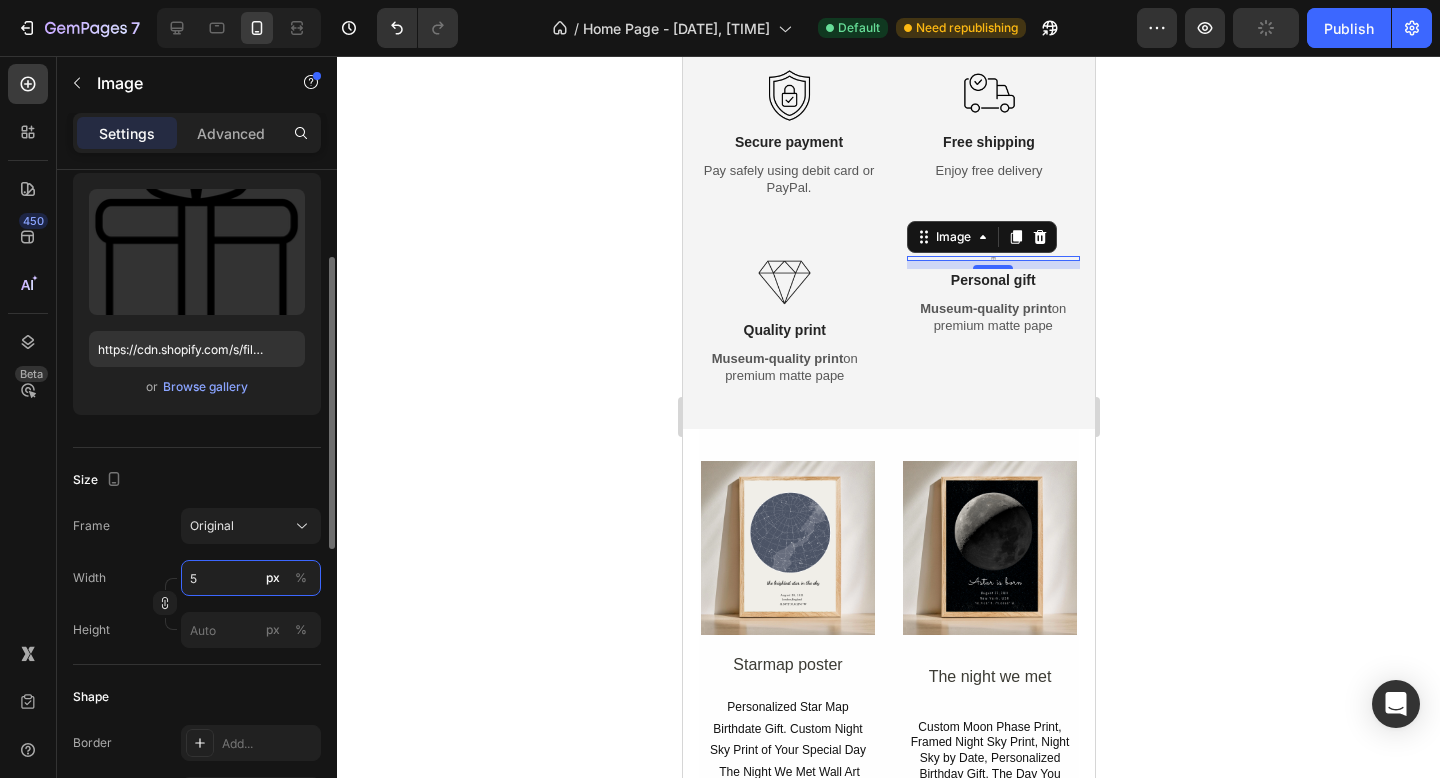 type on "55" 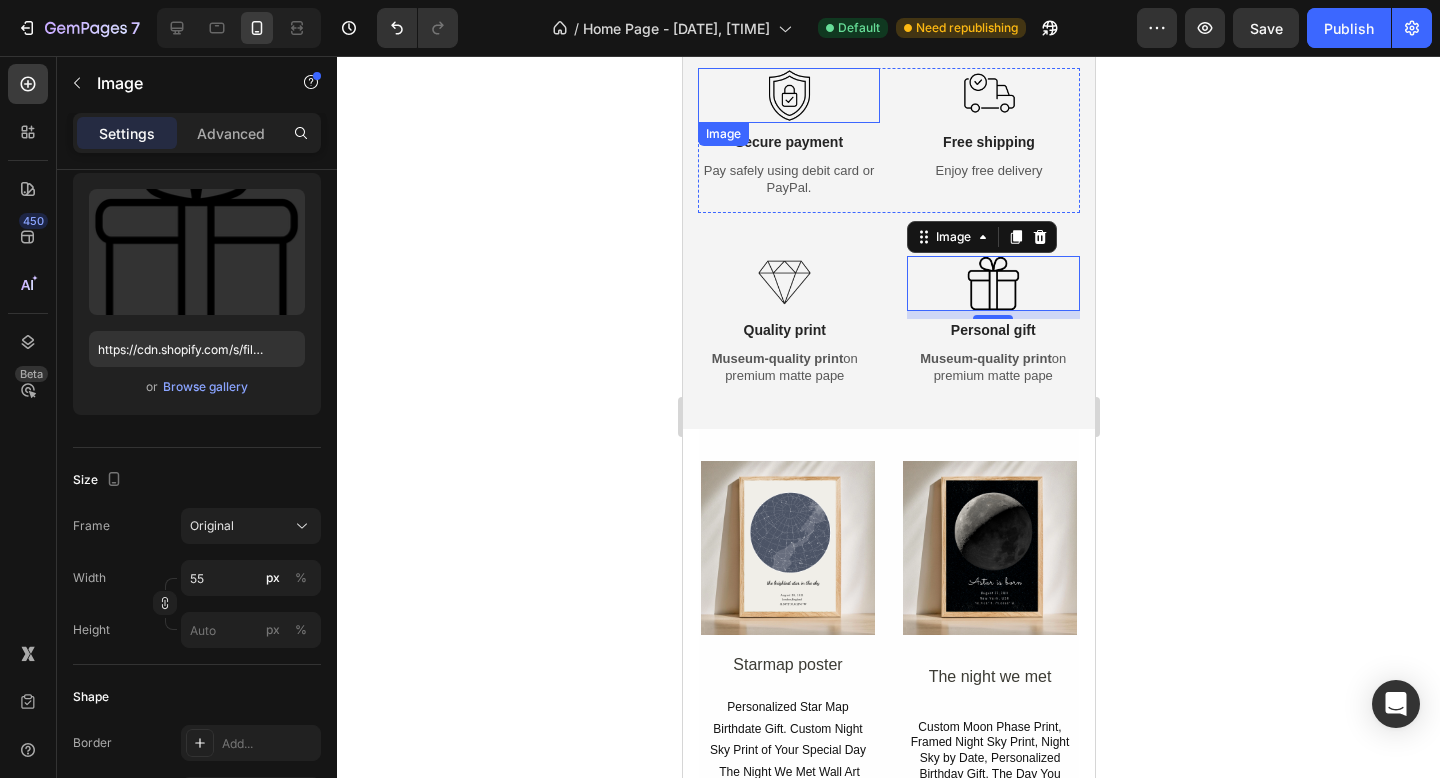 click at bounding box center (788, 95) 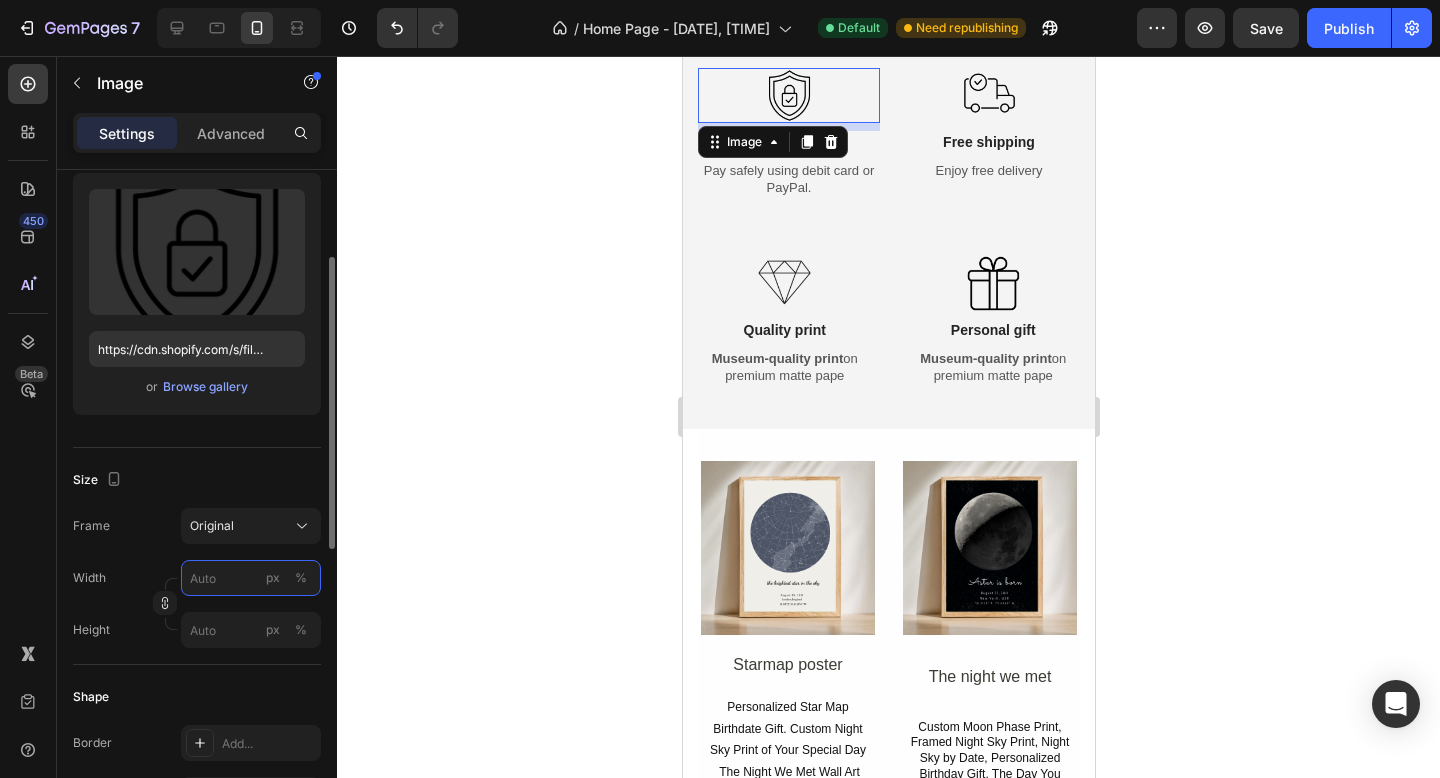 click on "px %" at bounding box center [251, 578] 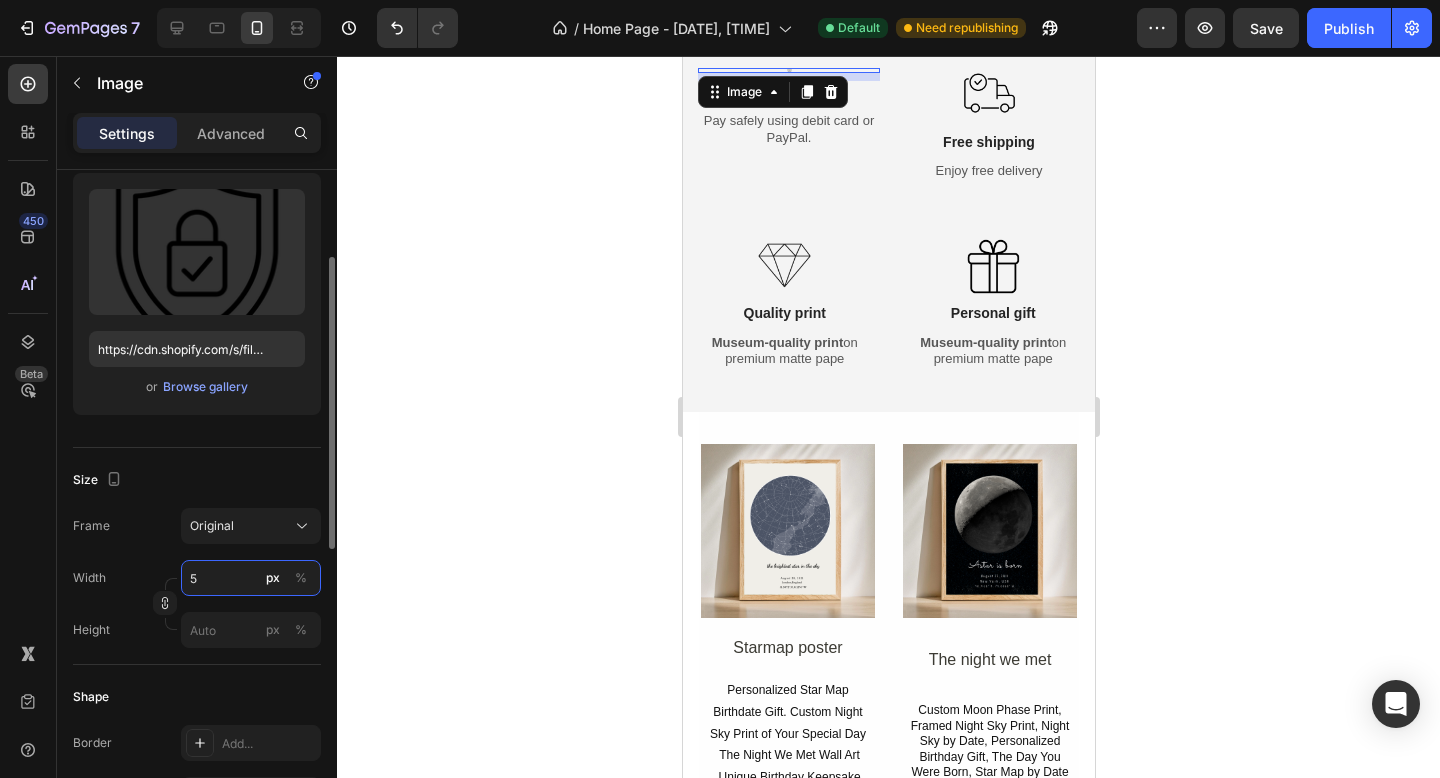 type on "55" 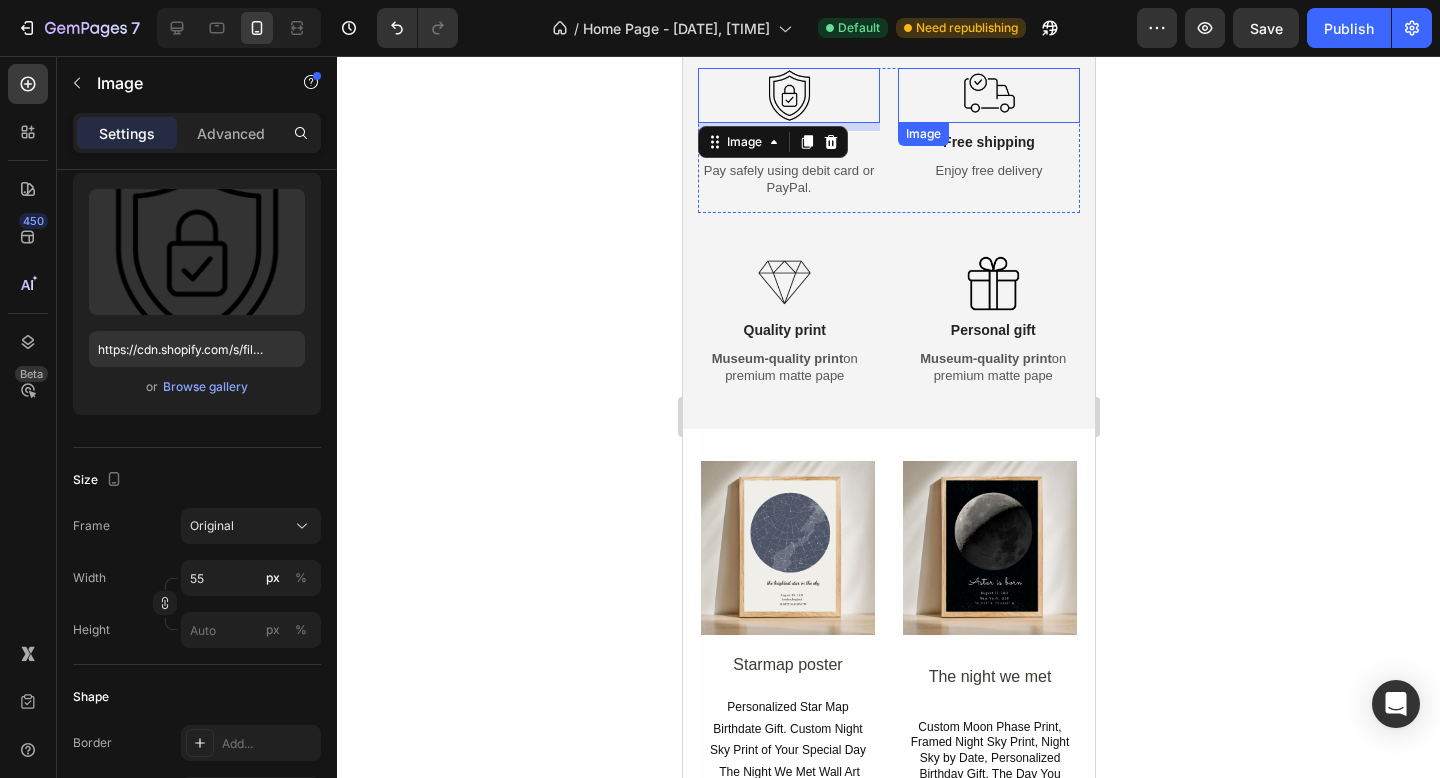 click at bounding box center (988, 95) 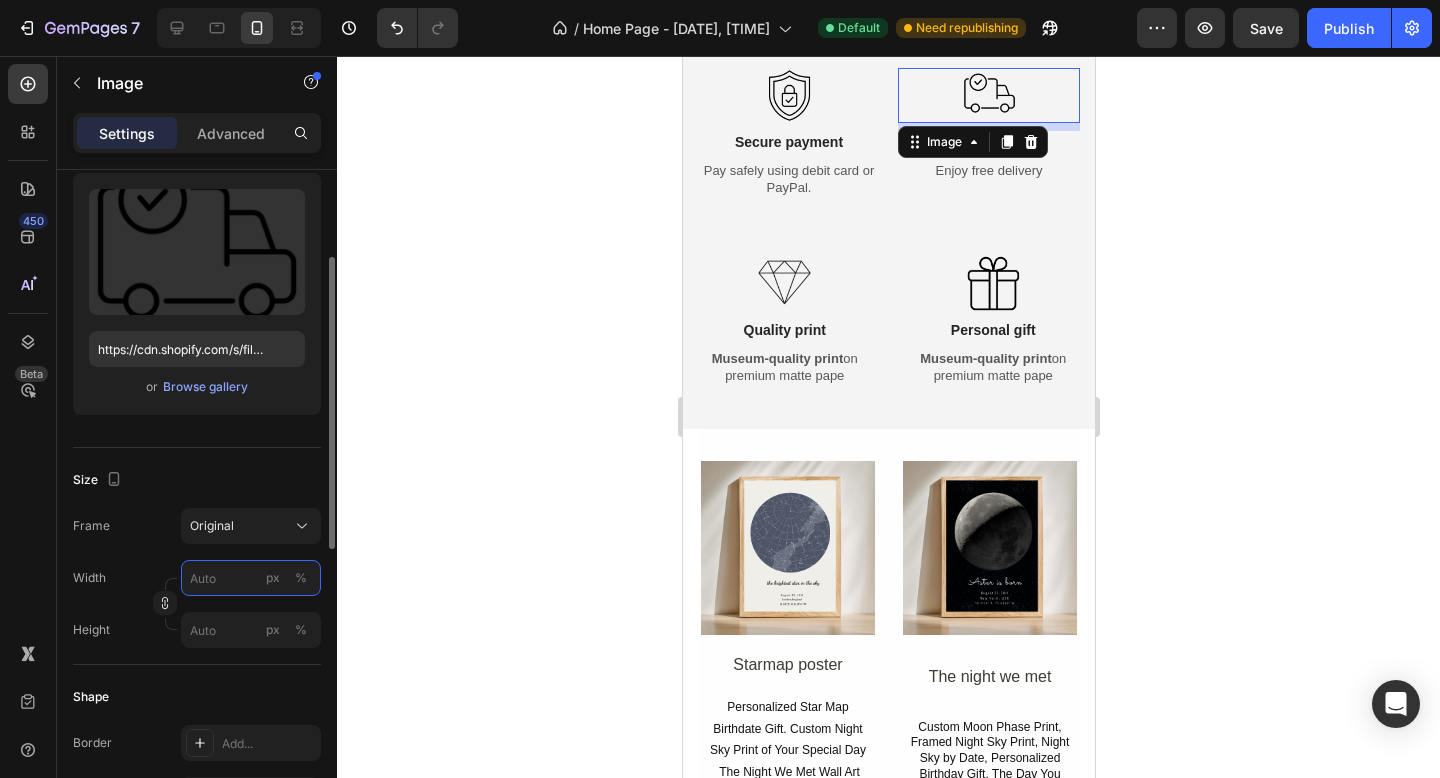 click on "px %" at bounding box center (251, 578) 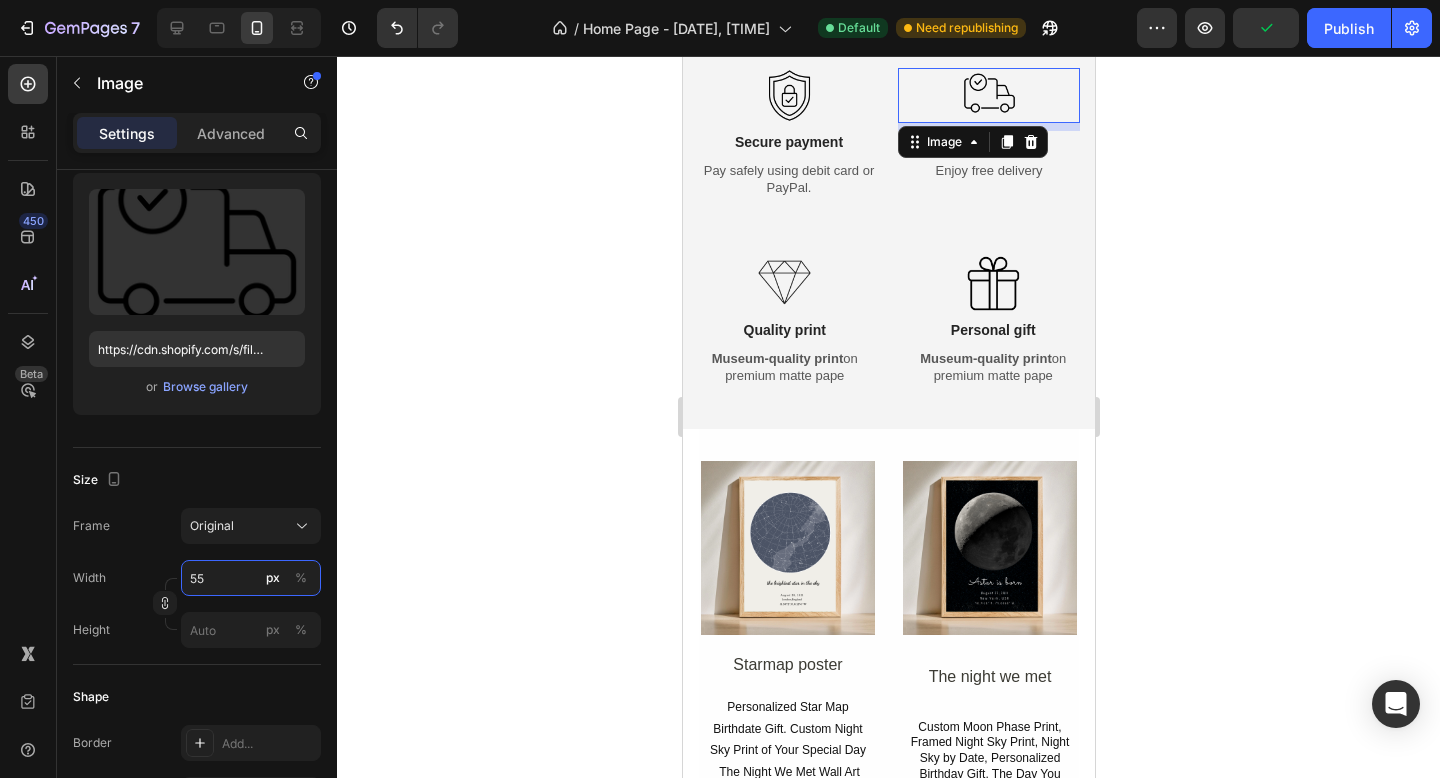 type on "55" 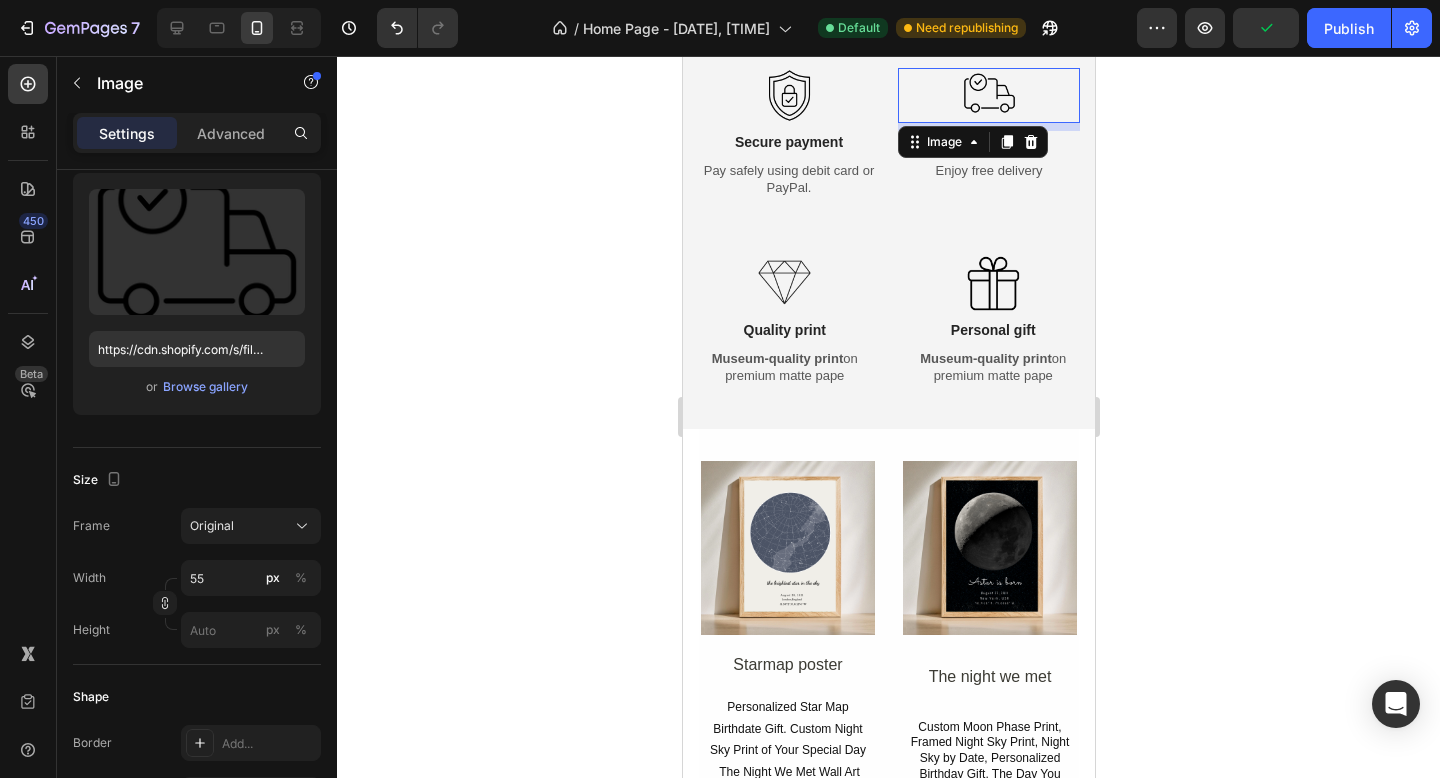 click 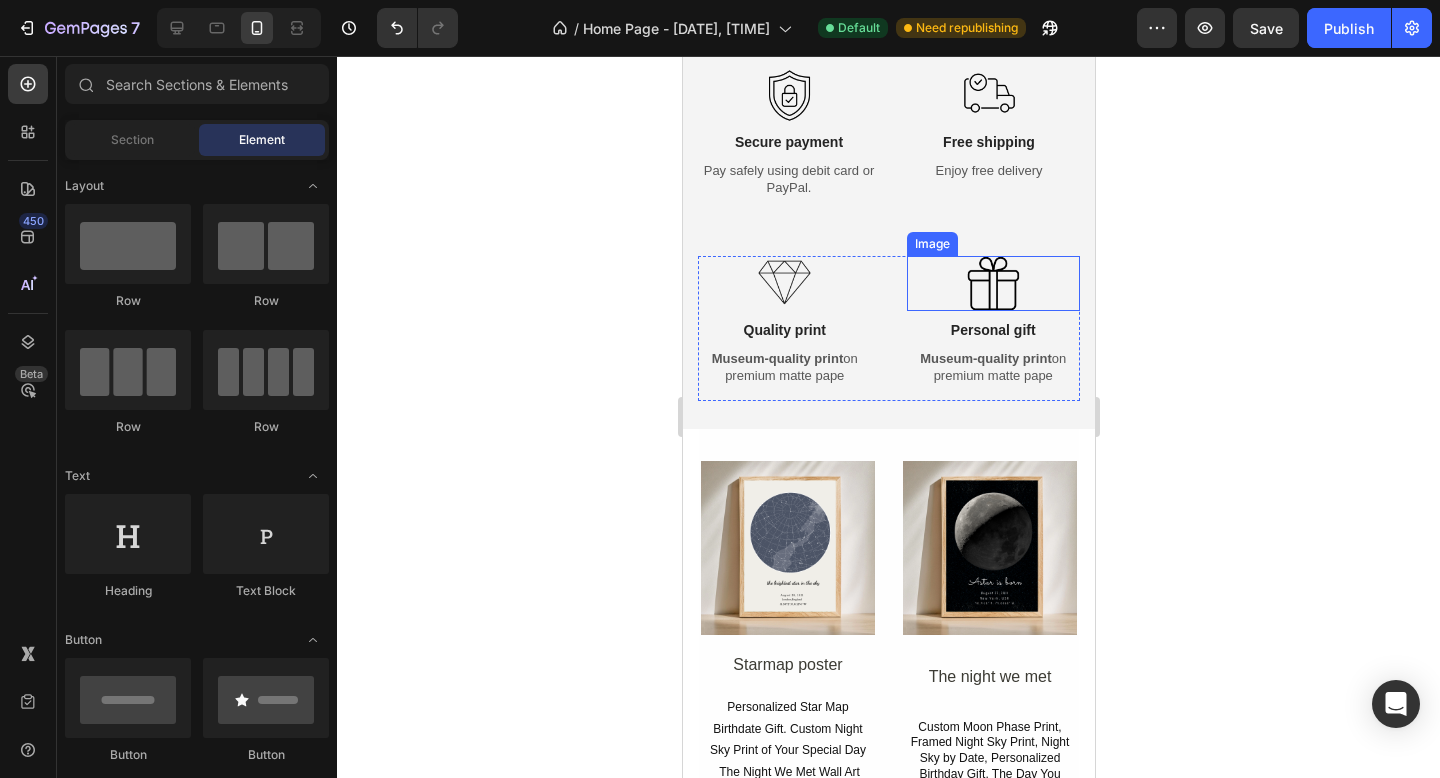 click at bounding box center (992, 283) 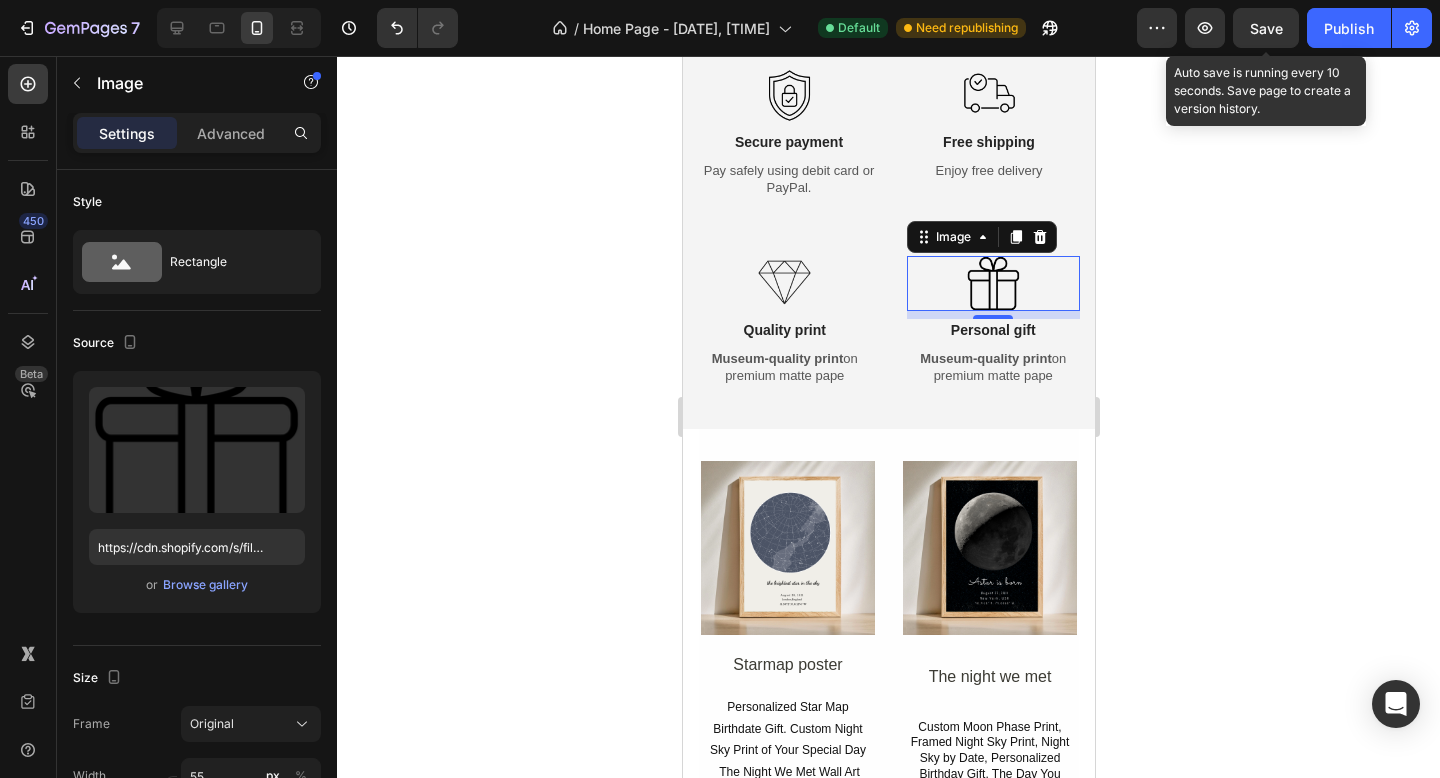 click on "Save" at bounding box center (1266, 28) 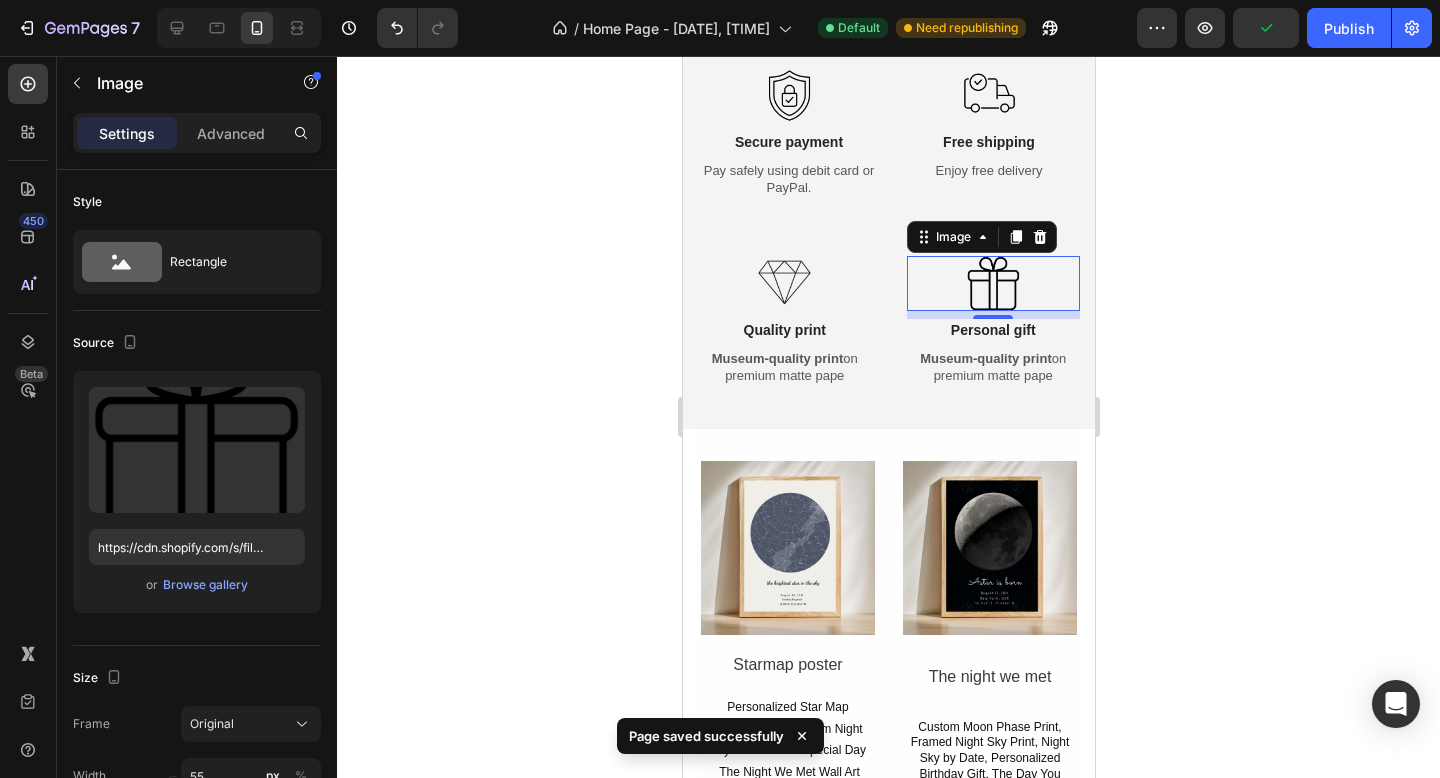 click 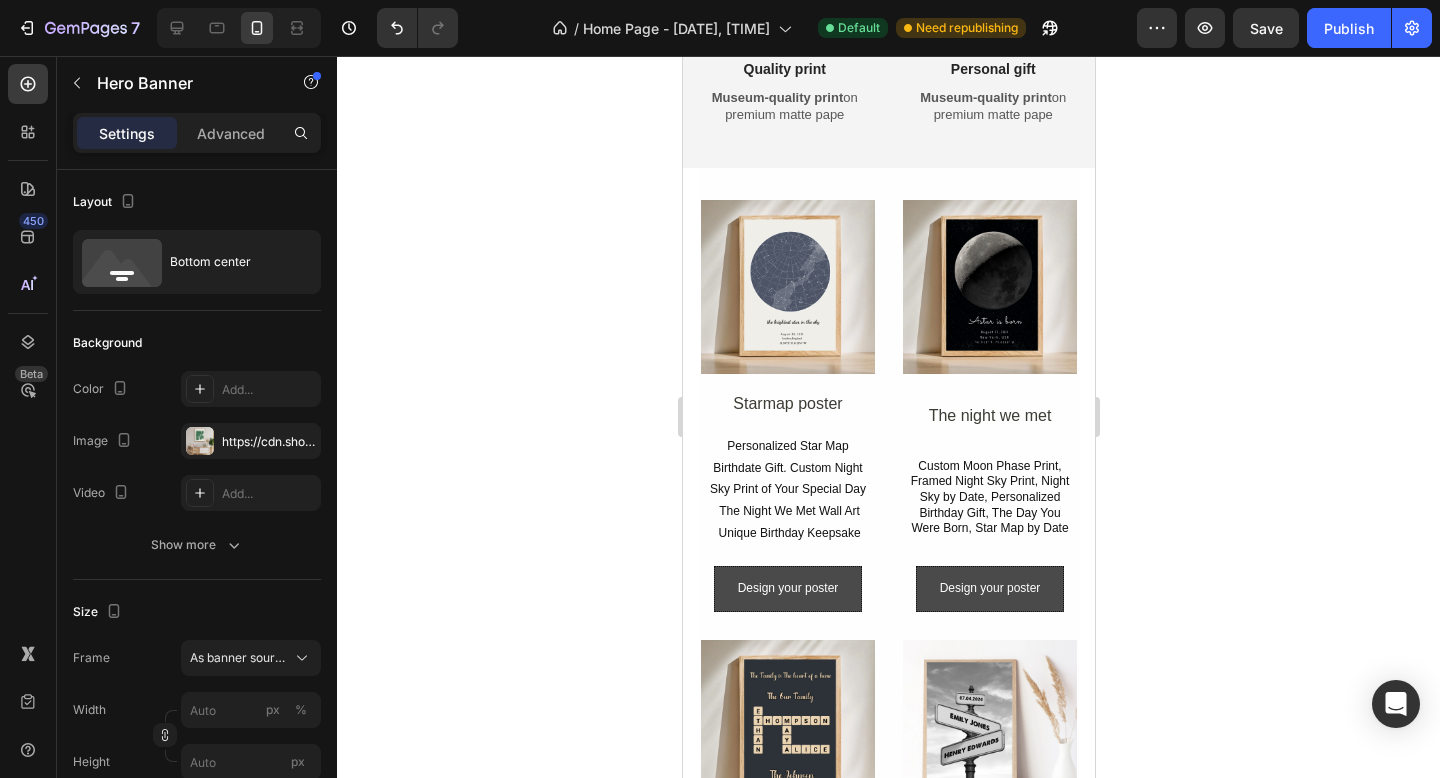 scroll, scrollTop: 876, scrollLeft: 0, axis: vertical 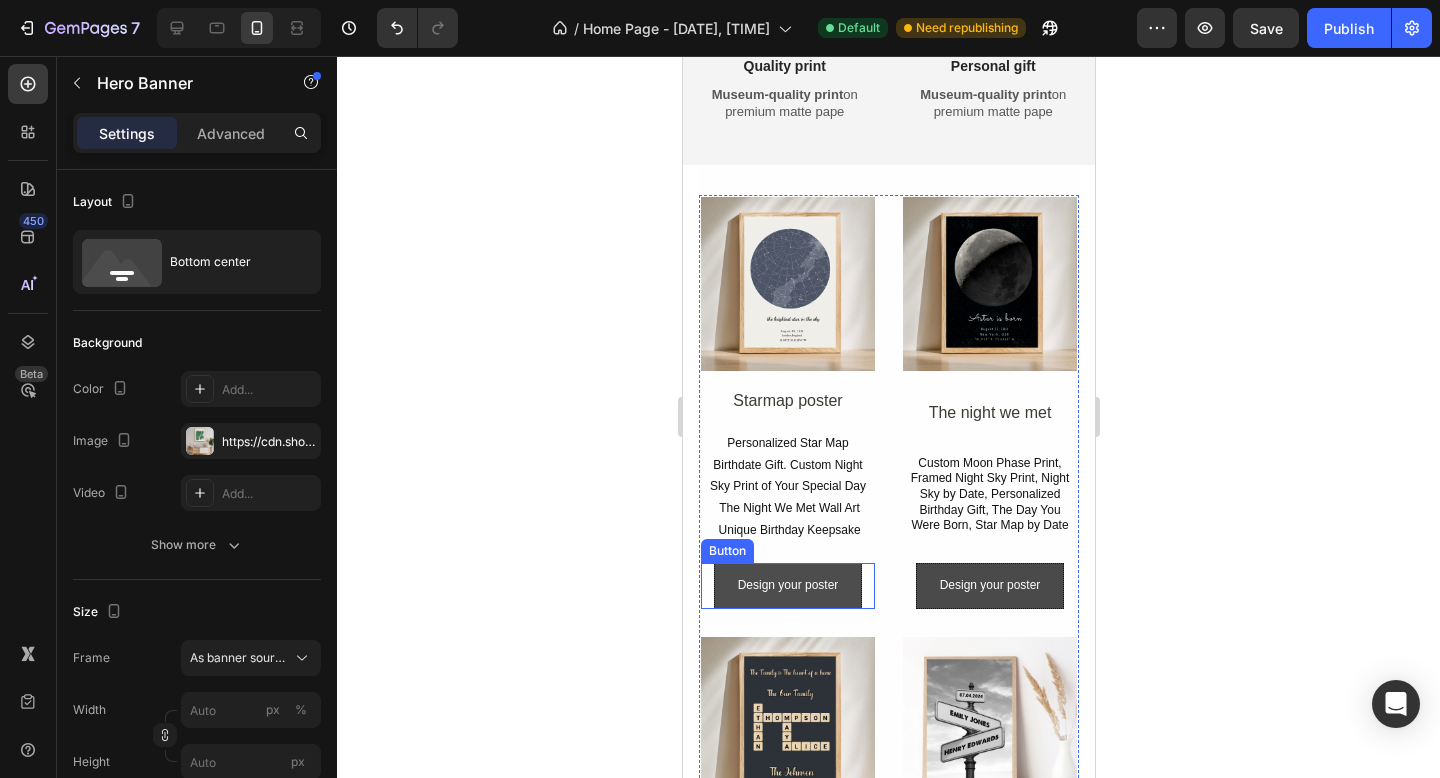click on "Design your poster" at bounding box center (787, 586) 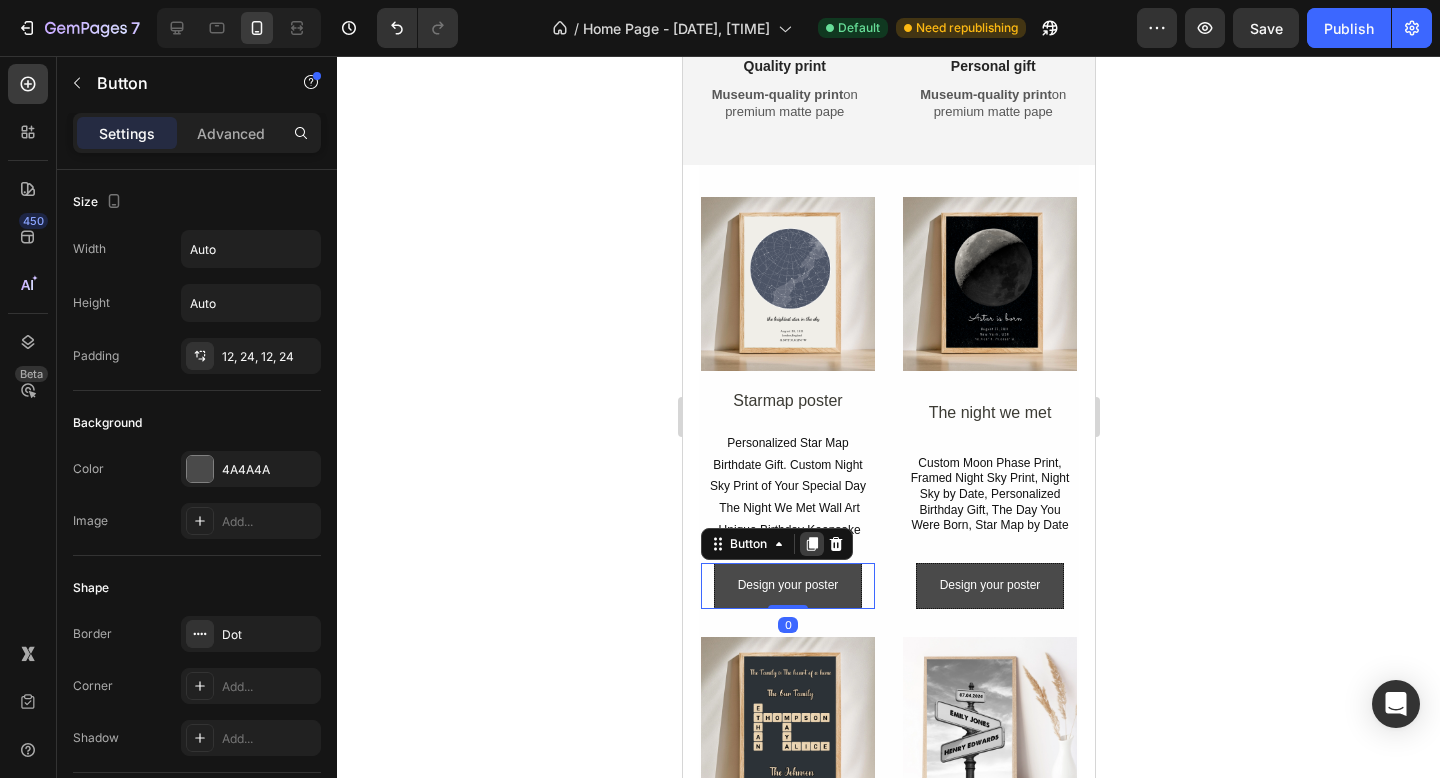 click 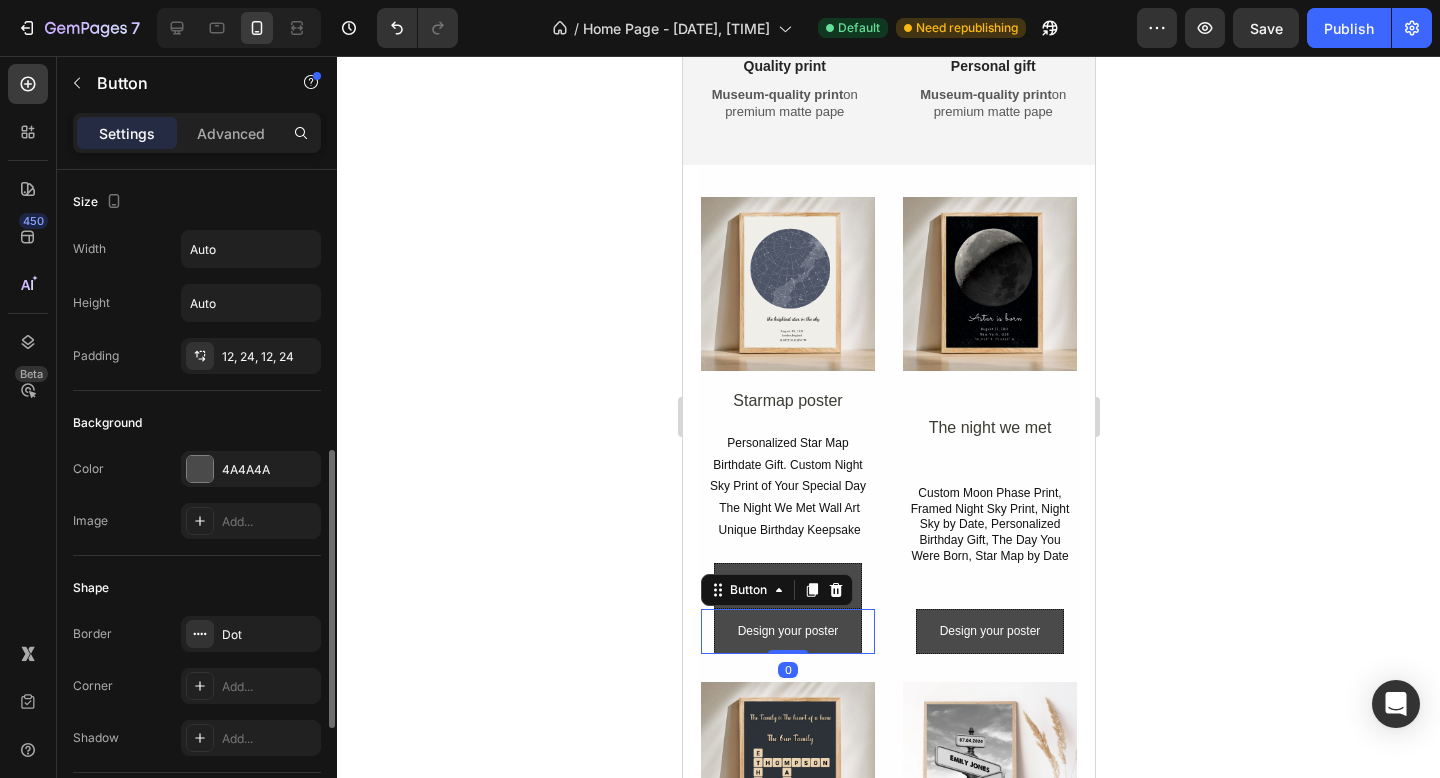 scroll, scrollTop: 198, scrollLeft: 0, axis: vertical 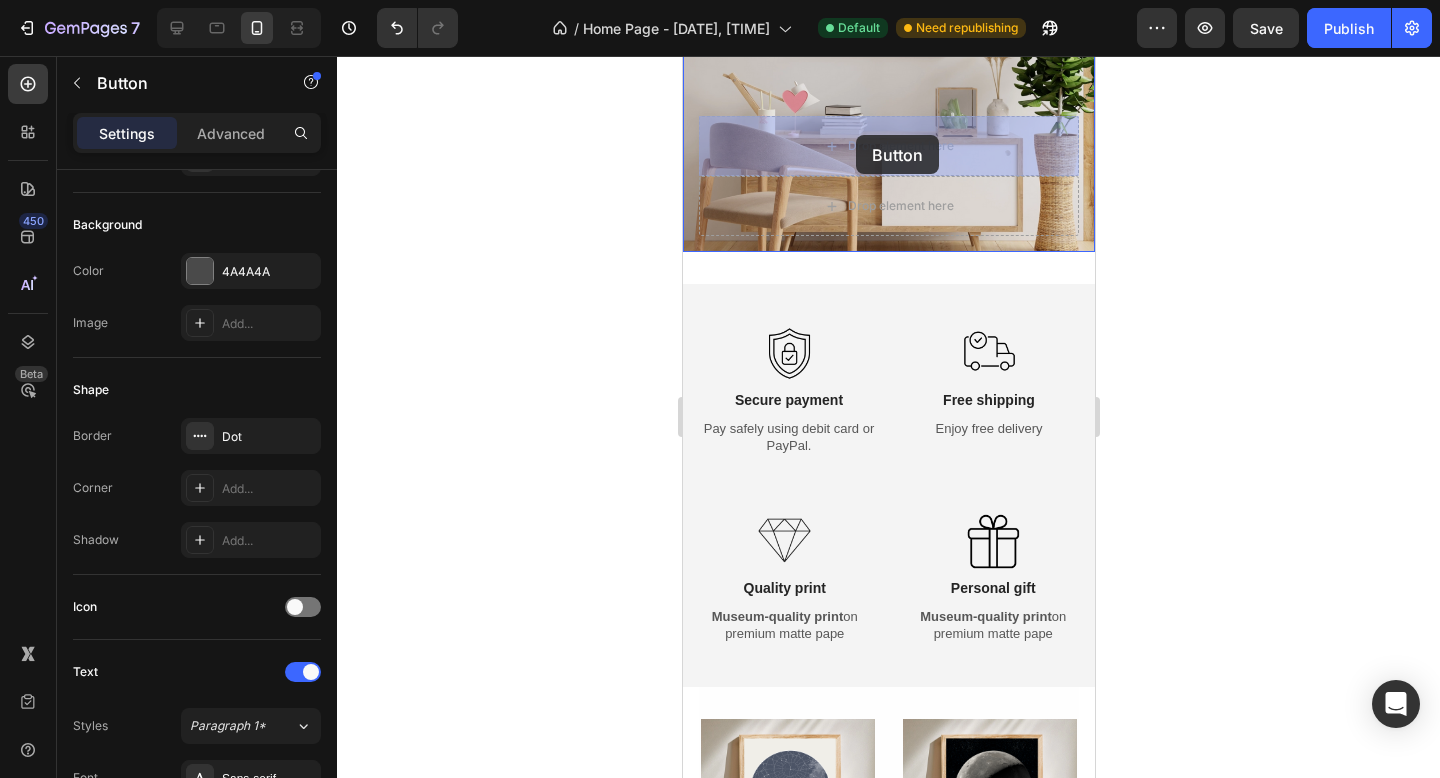 drag, startPoint x: 720, startPoint y: 596, endPoint x: 856, endPoint y: 136, distance: 479.68323 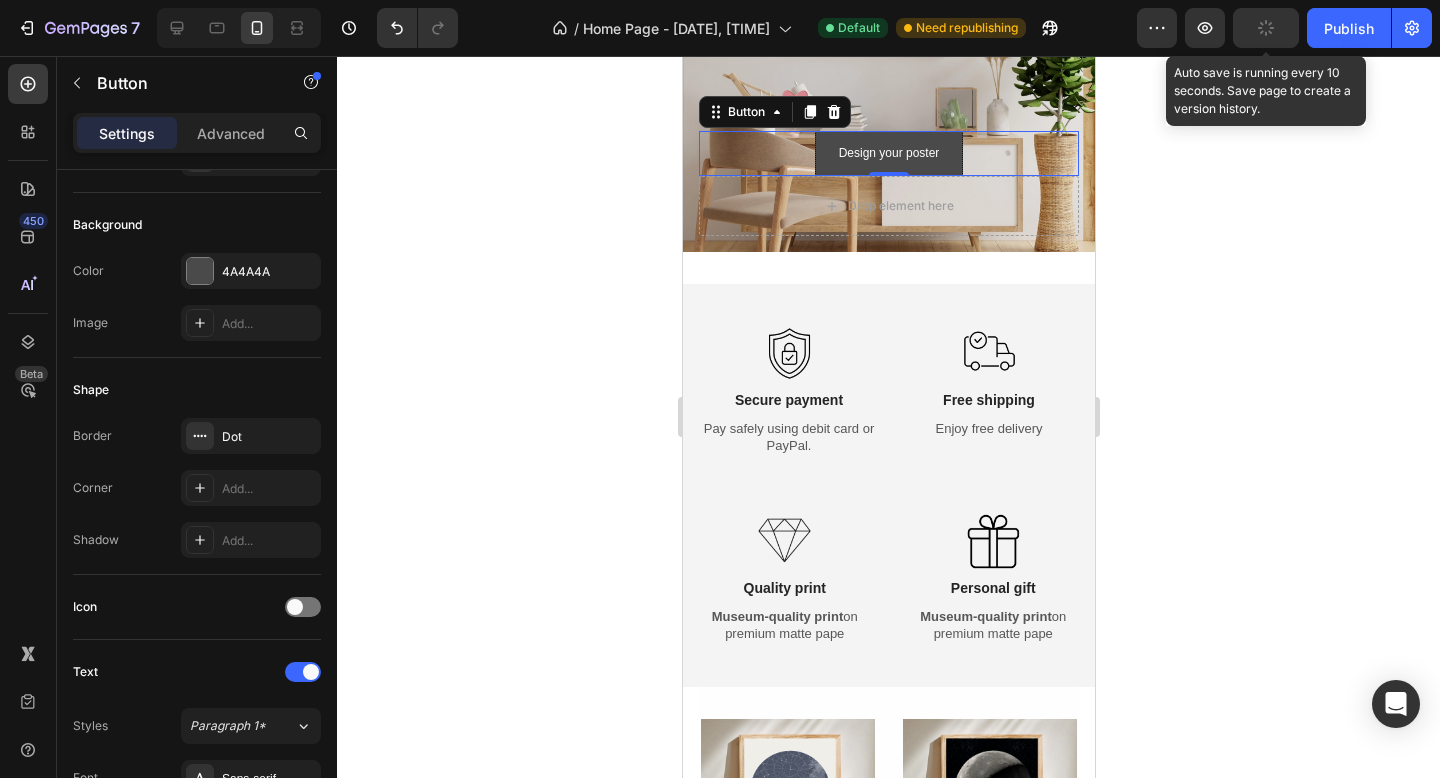 click 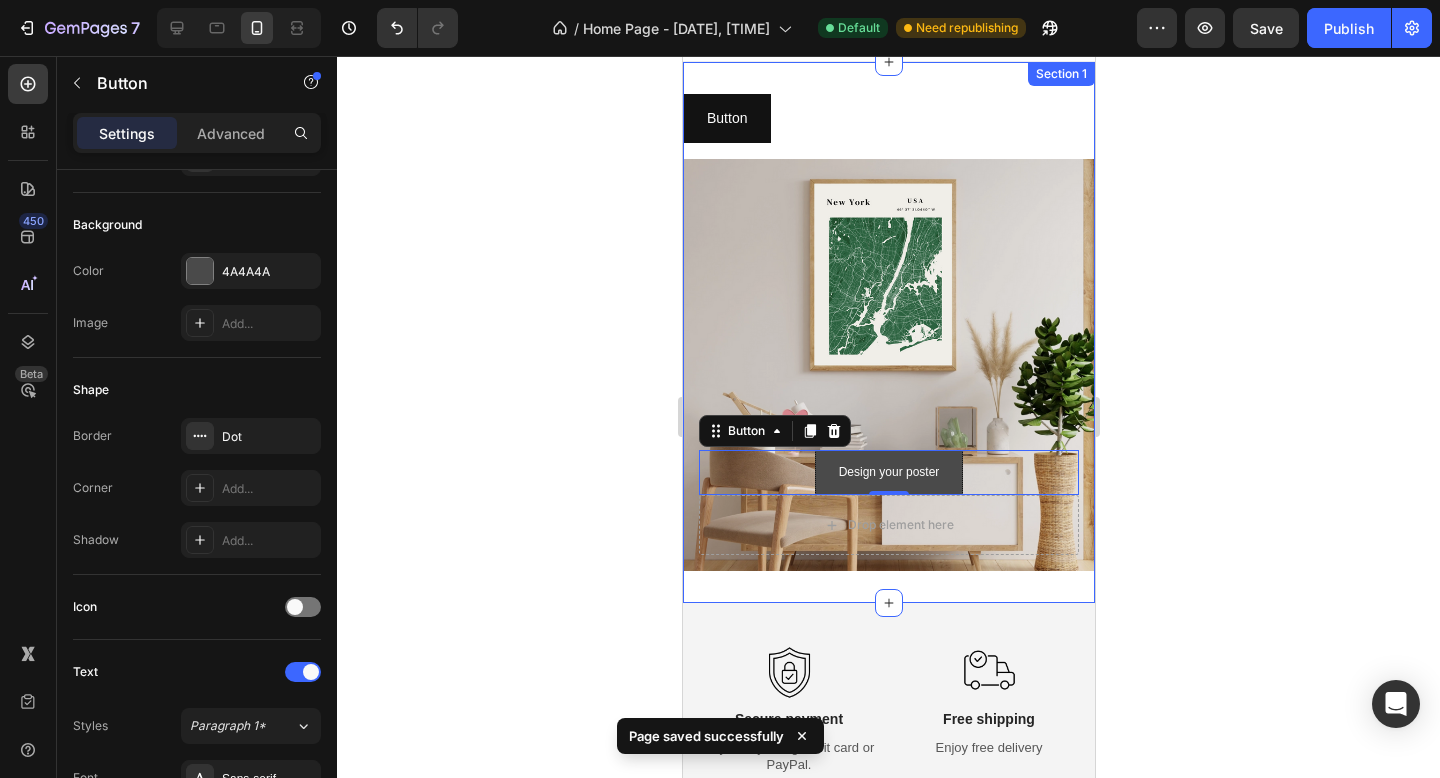 scroll, scrollTop: 0, scrollLeft: 0, axis: both 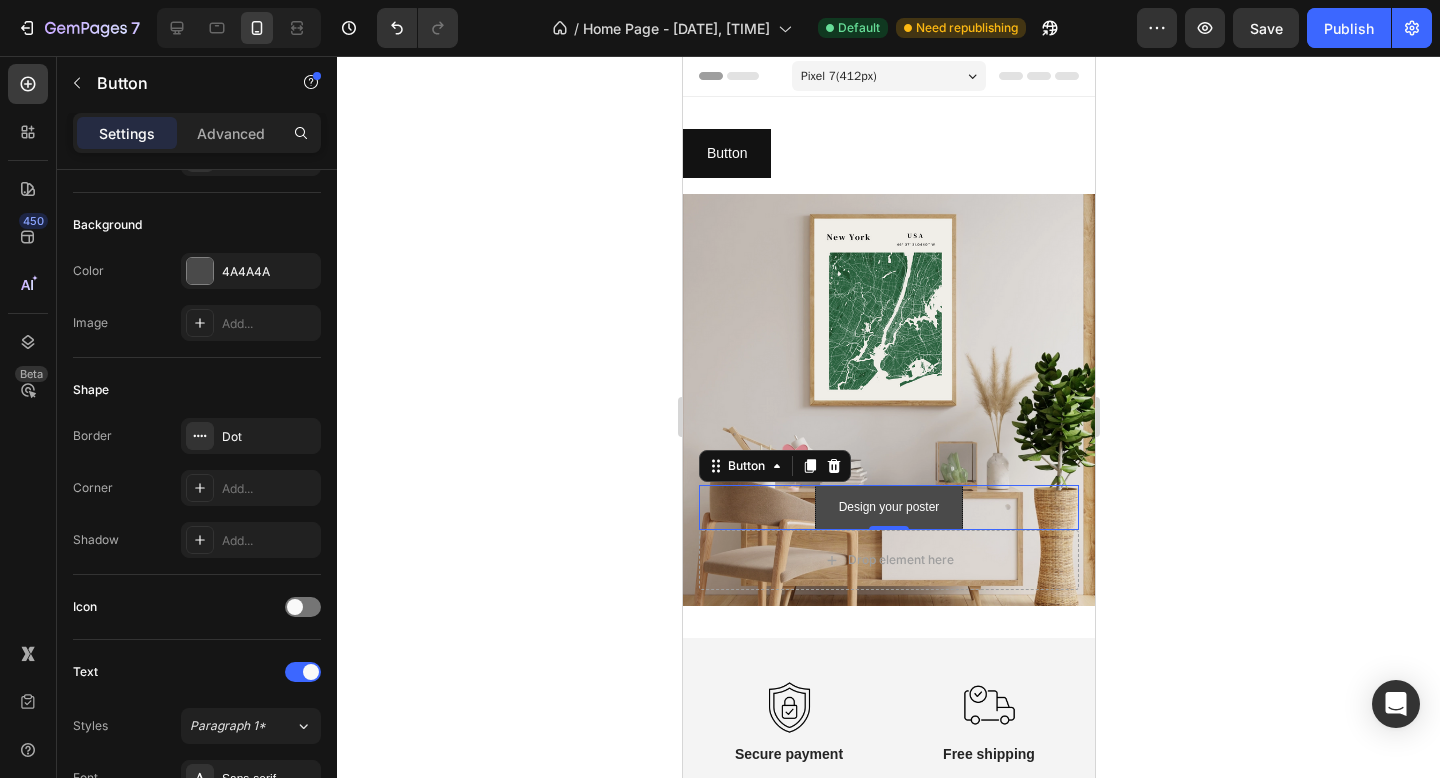 click on "Pixel 7  ( 412 px)" at bounding box center (888, 76) 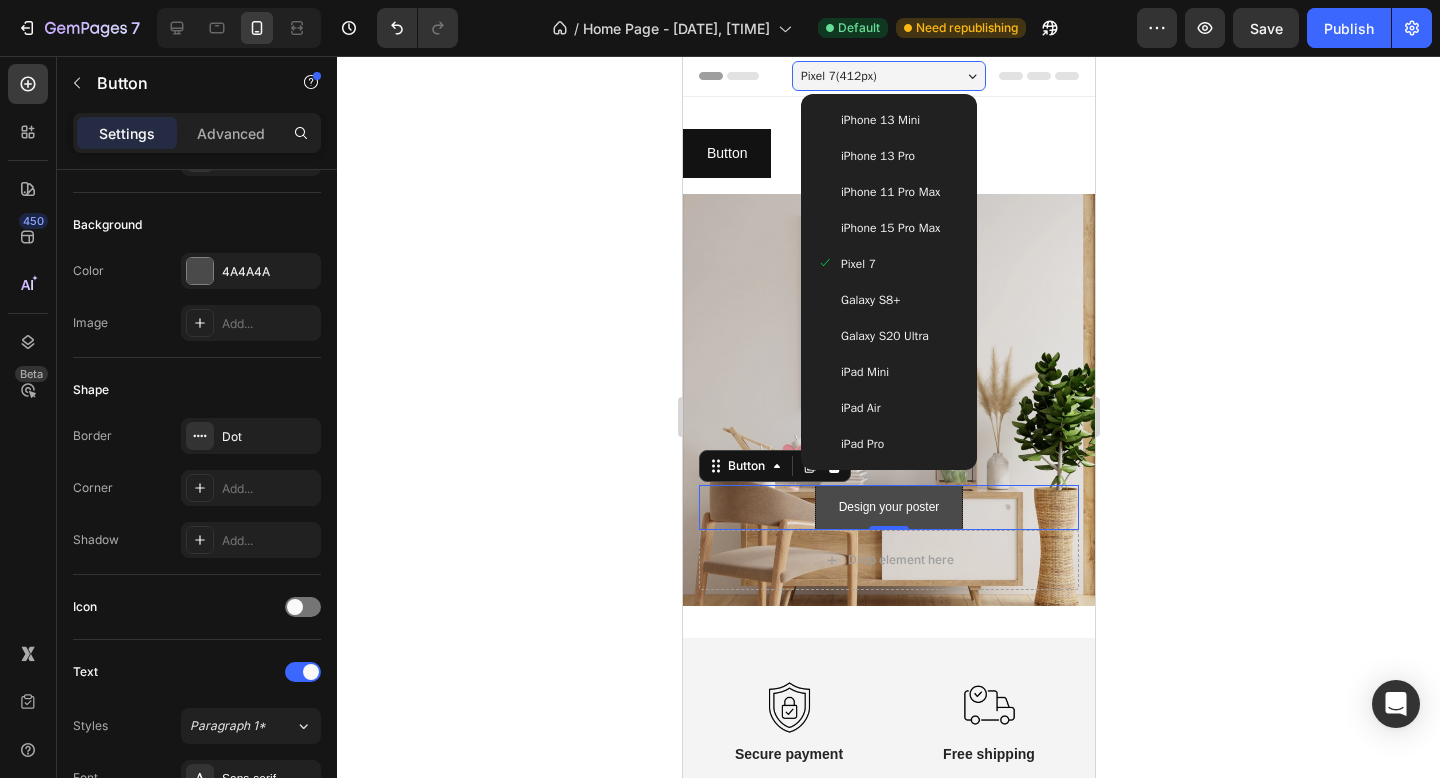 click on "iPhone 13 Mini" at bounding box center (888, 120) 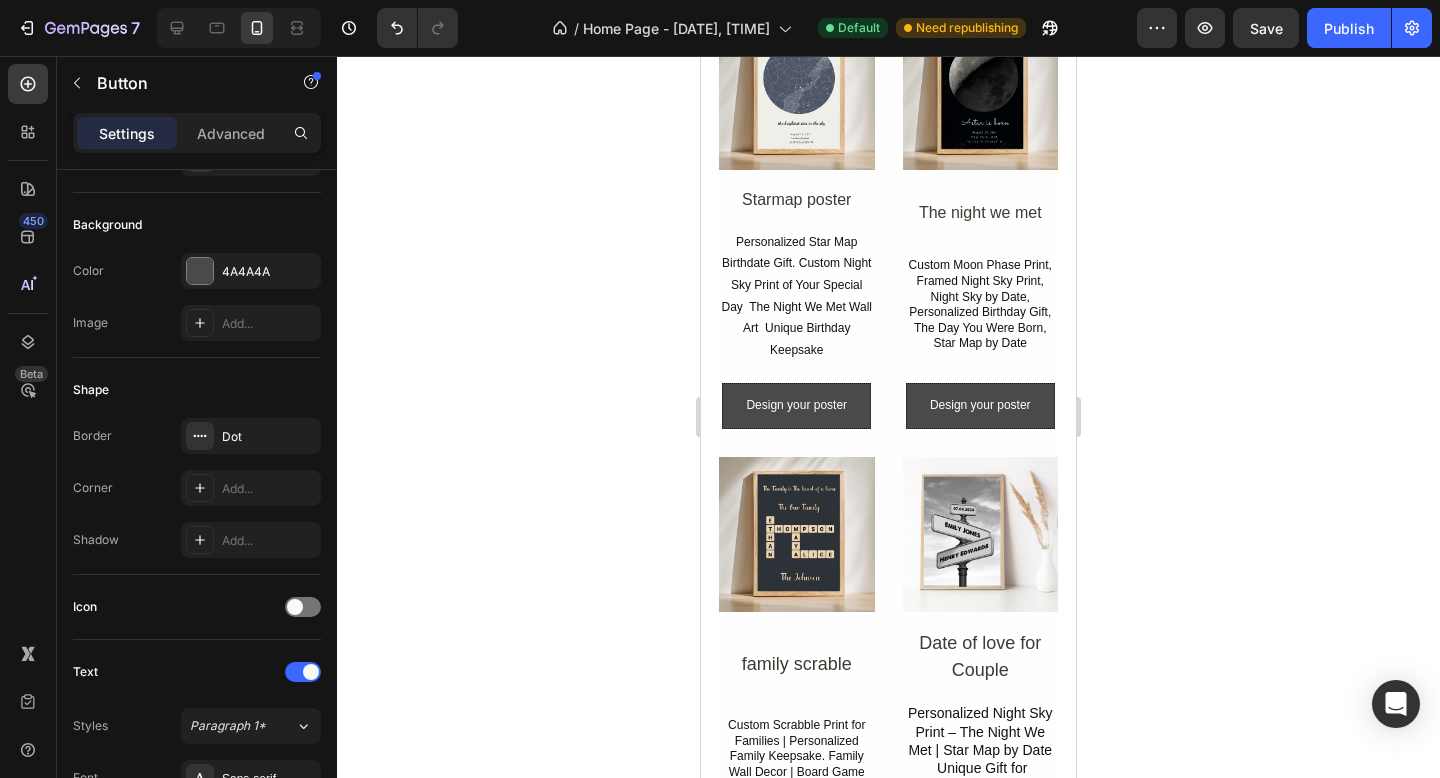 scroll, scrollTop: 0, scrollLeft: 0, axis: both 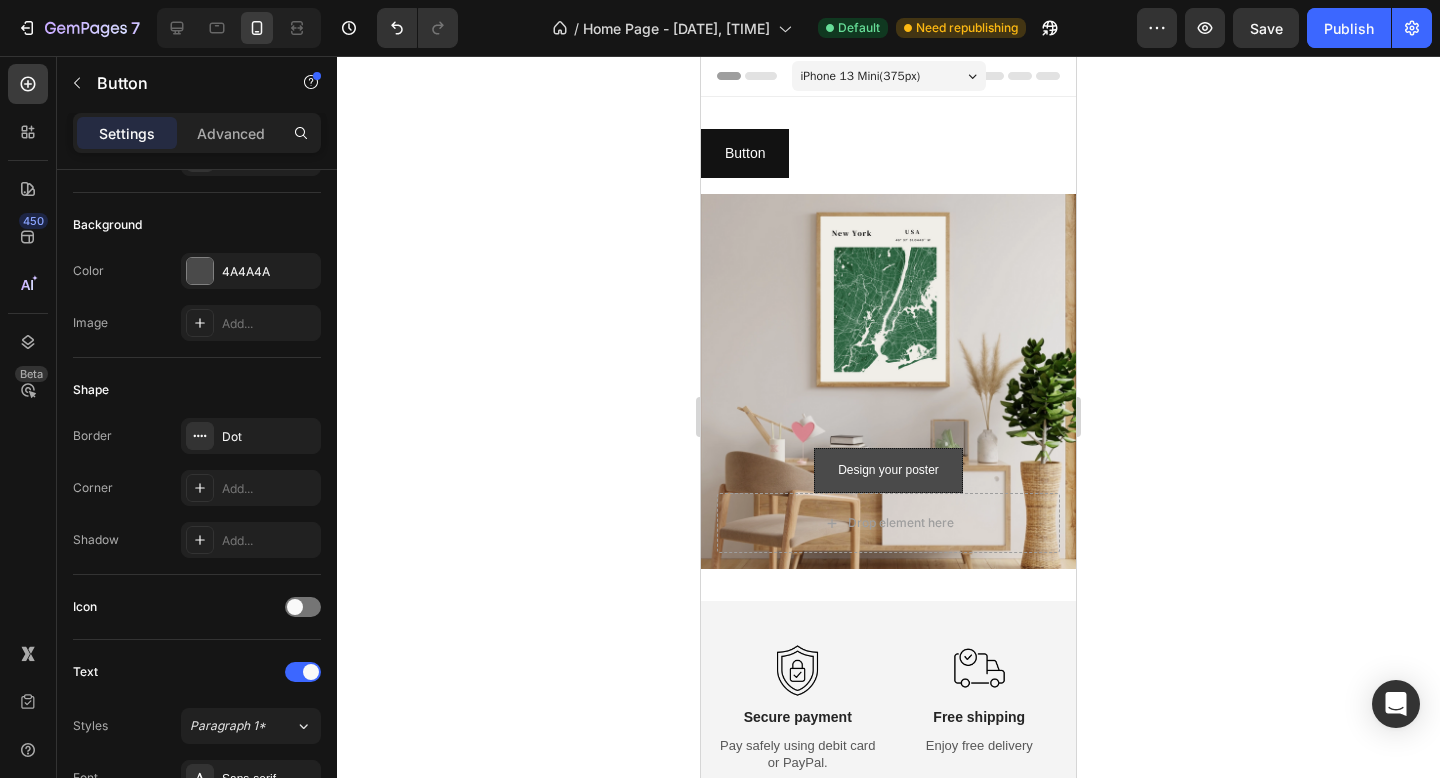 click on "iPhone 13 Mini  ( 375 px)" at bounding box center [889, 76] 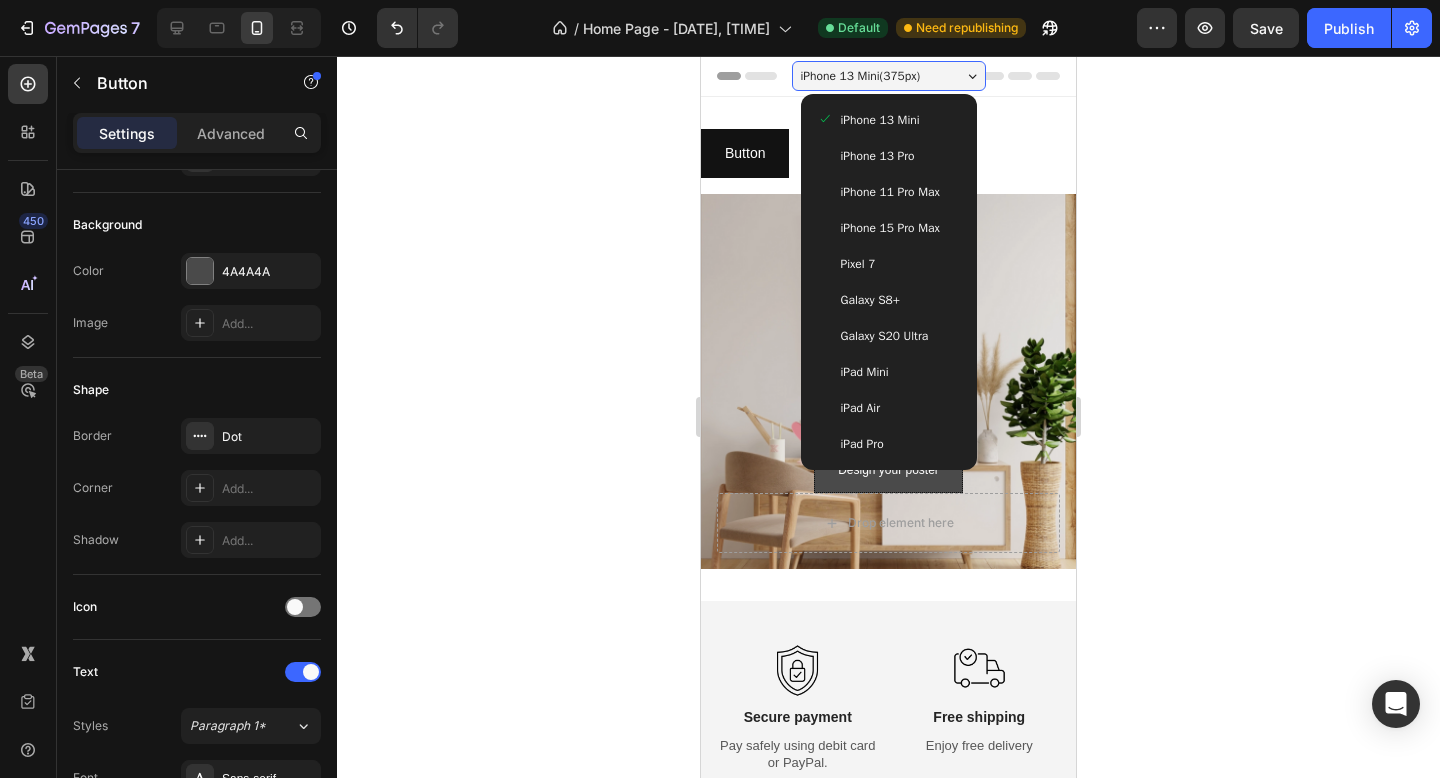 click on "Pixel 7" at bounding box center (889, 264) 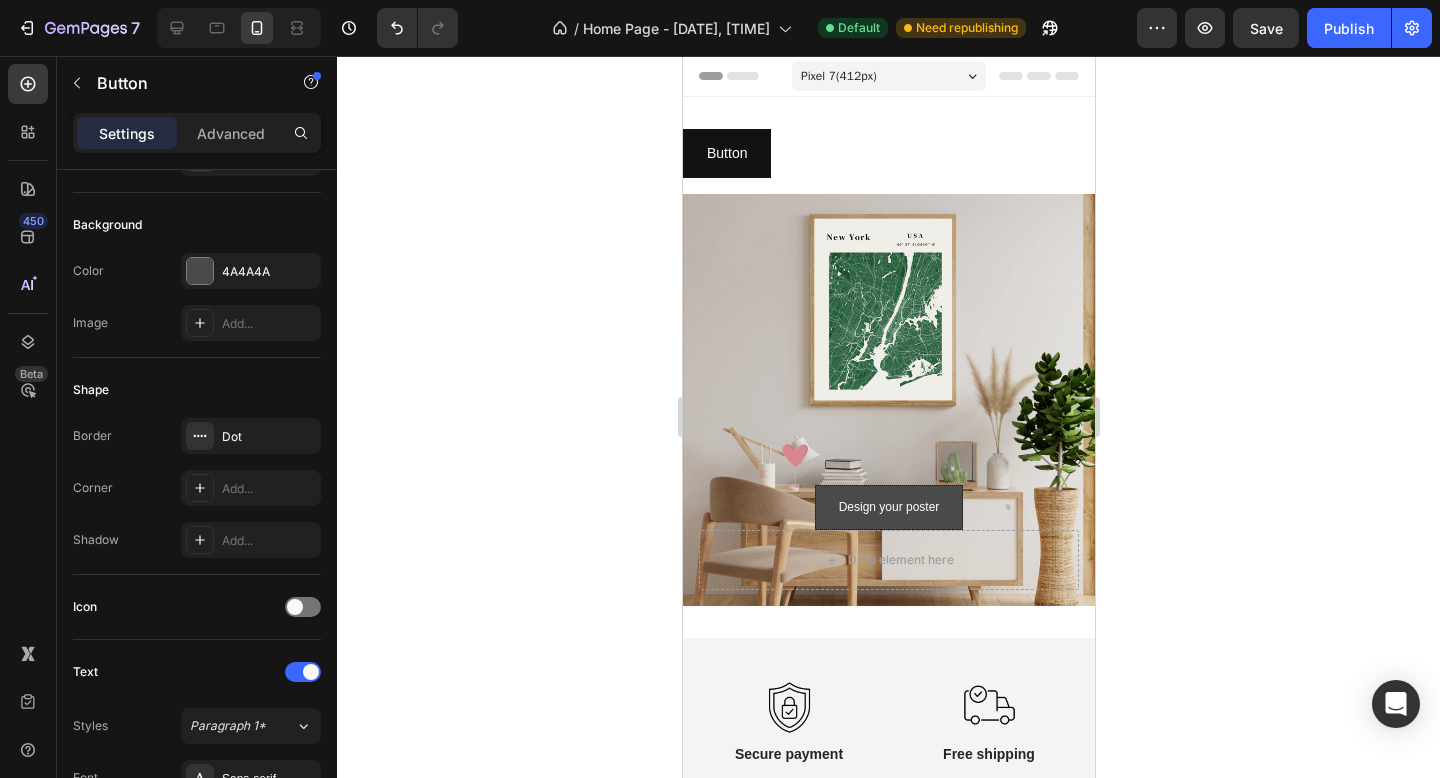 click on "Pixel 7  ( 412 px)" at bounding box center [888, 76] 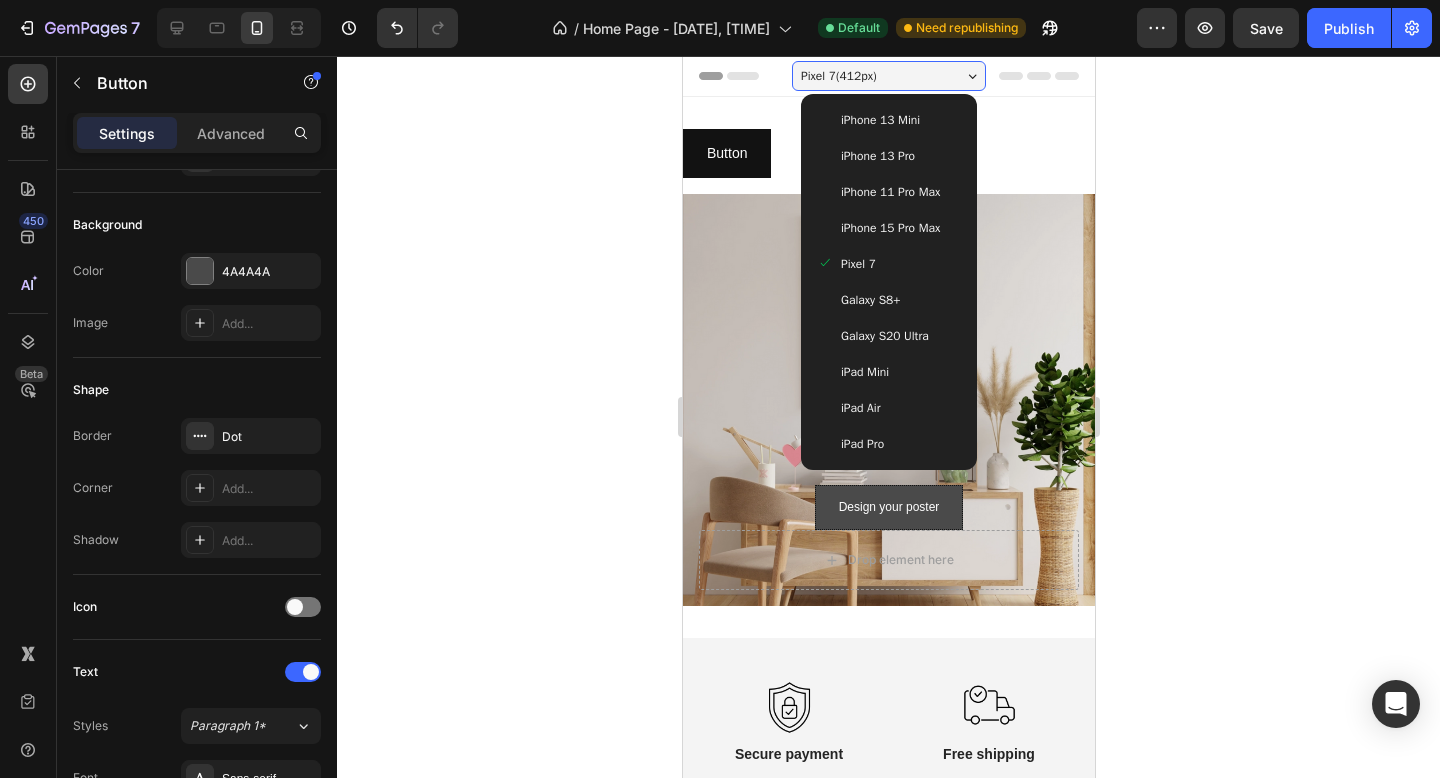 click on "iPad Mini" at bounding box center [888, 372] 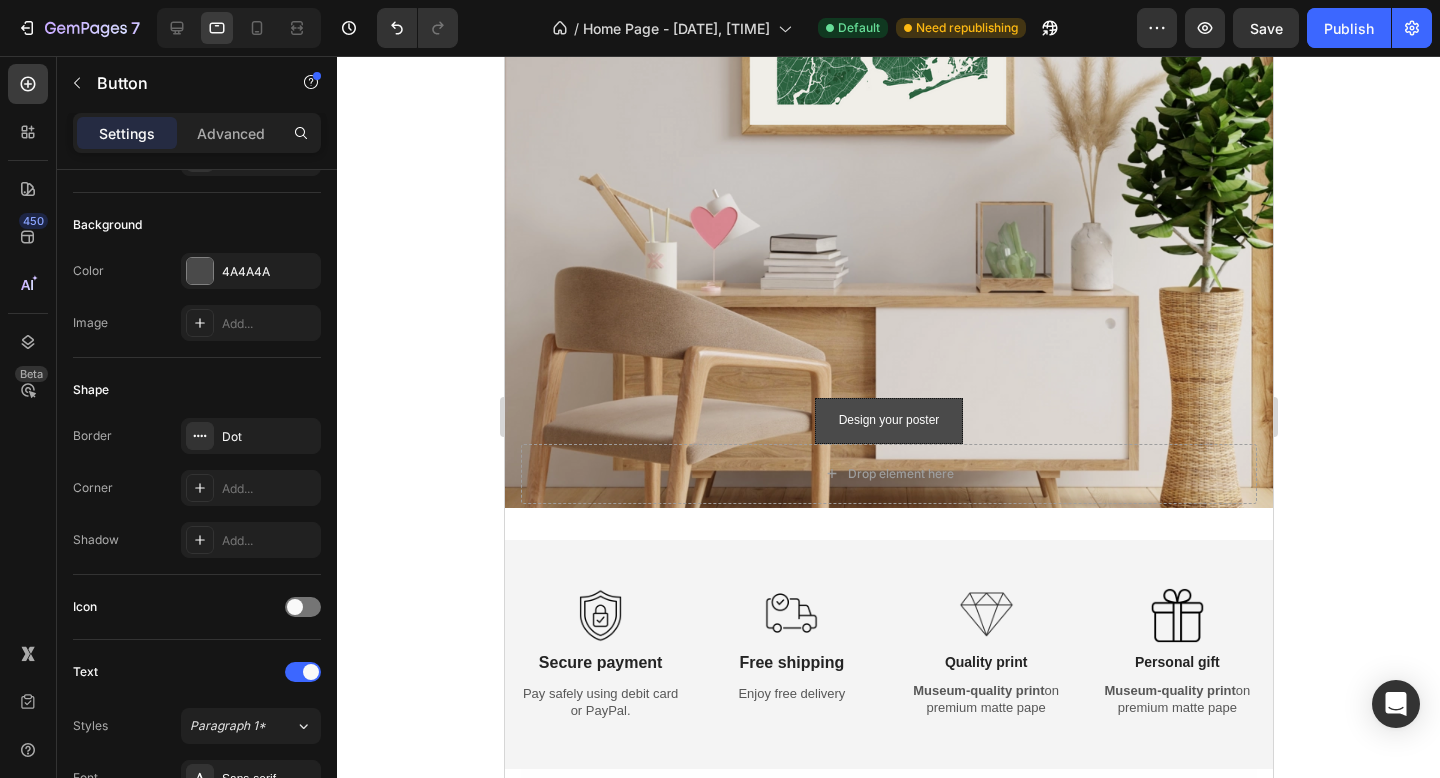 scroll, scrollTop: 730, scrollLeft: 0, axis: vertical 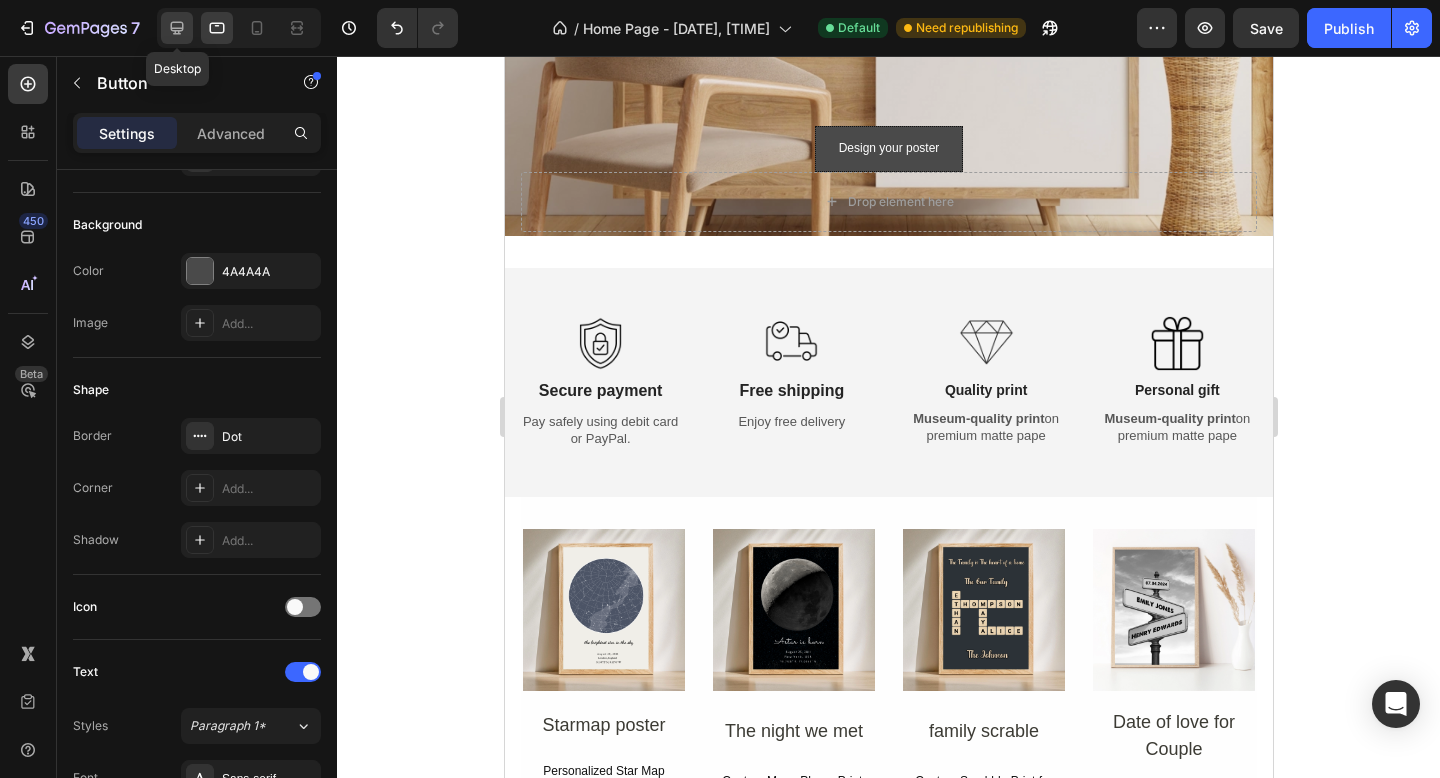 click 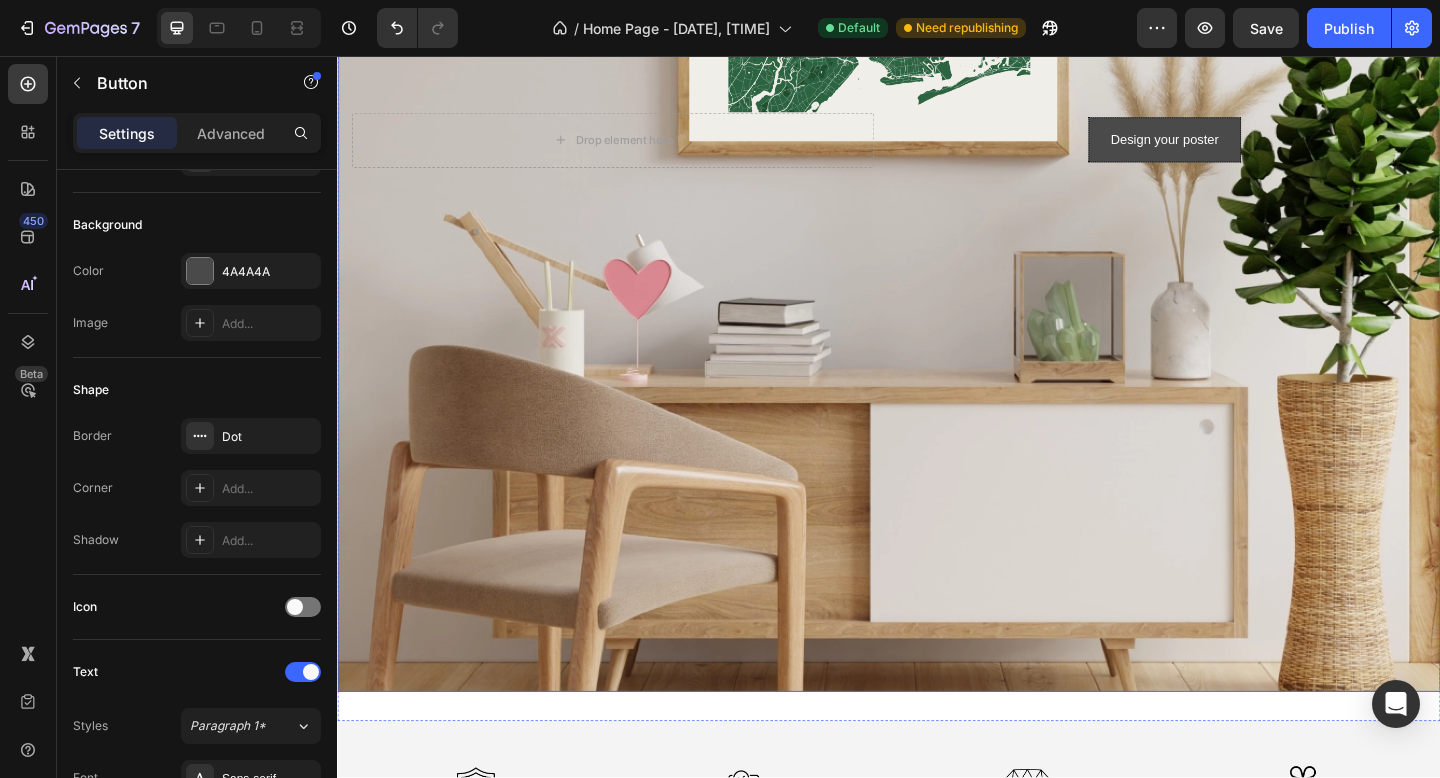 scroll, scrollTop: 647, scrollLeft: 0, axis: vertical 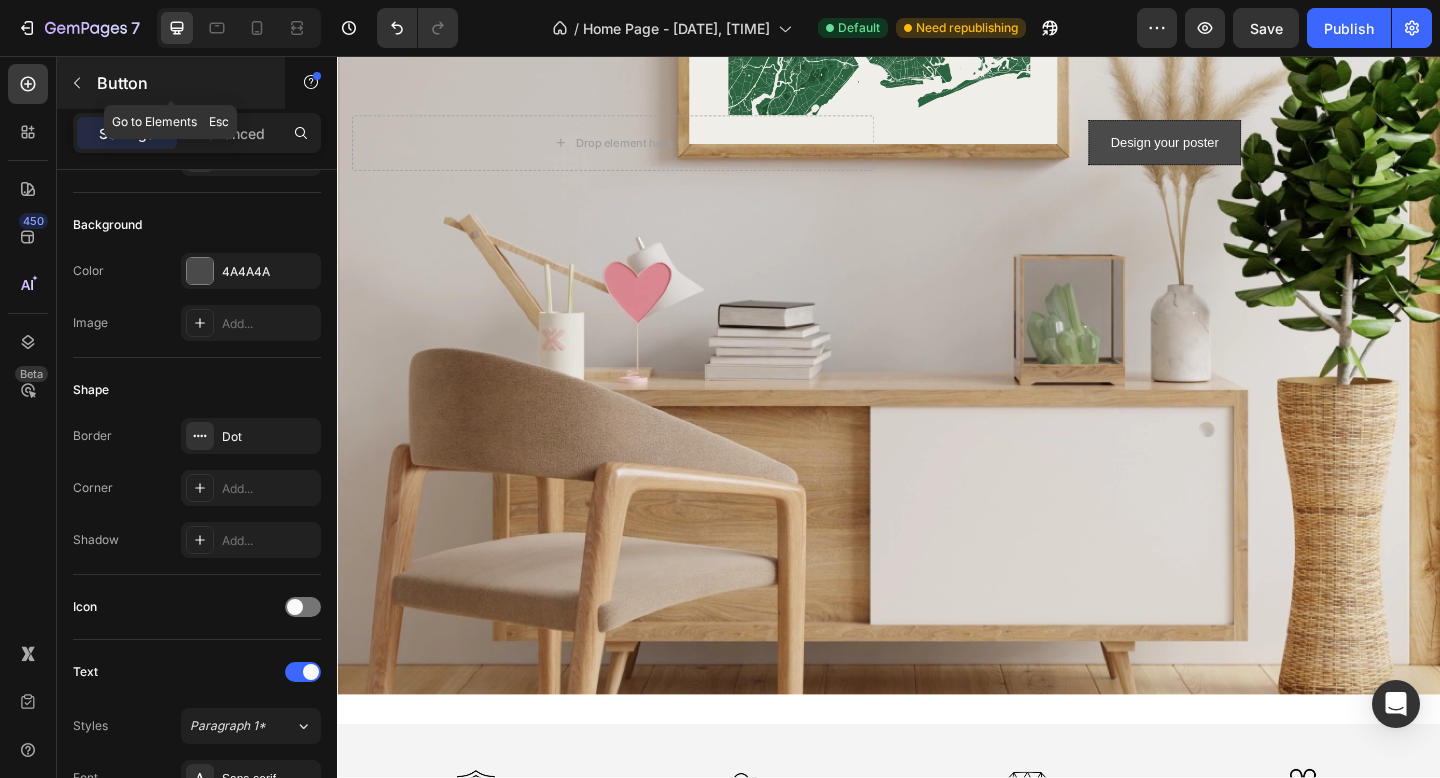 click 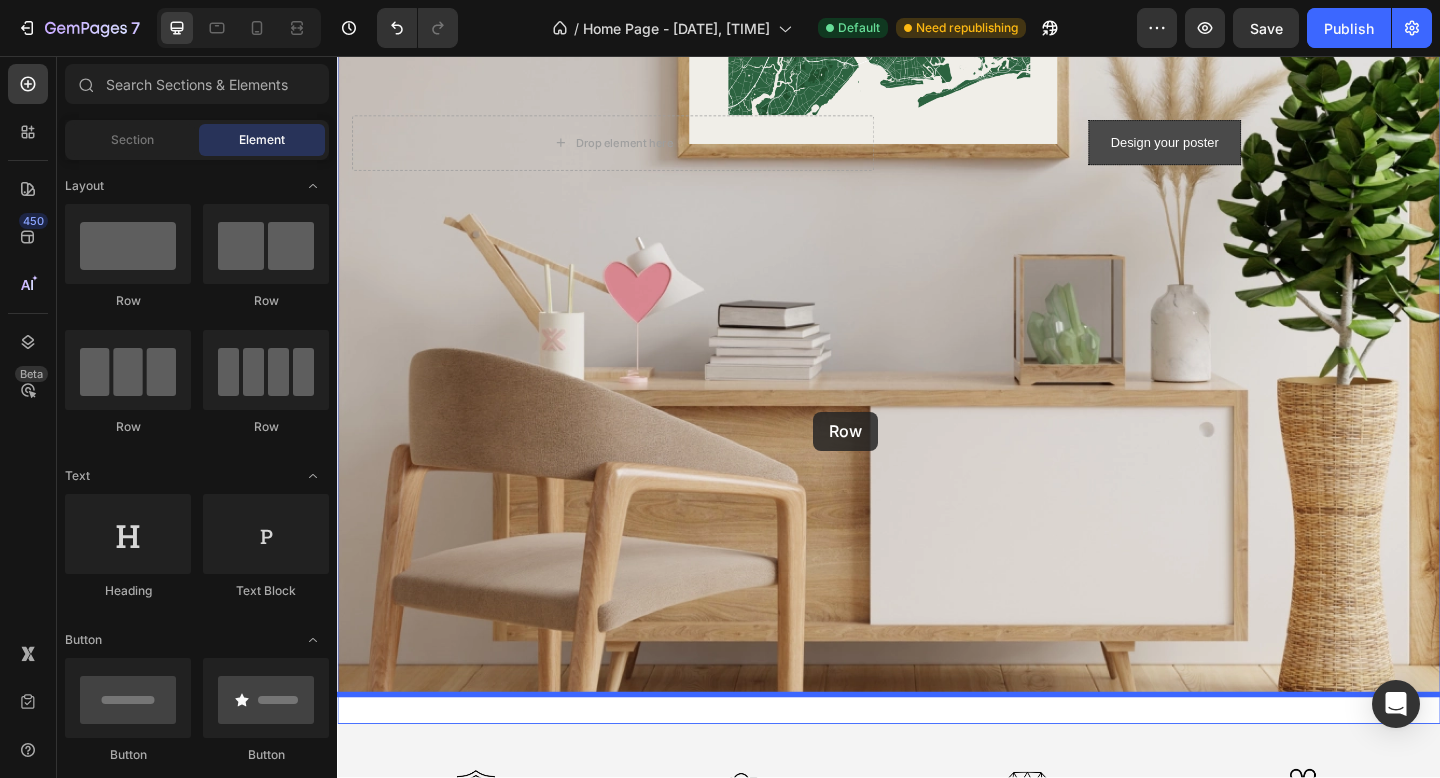 drag, startPoint x: 453, startPoint y: 332, endPoint x: 855, endPoint y: 443, distance: 417.04315 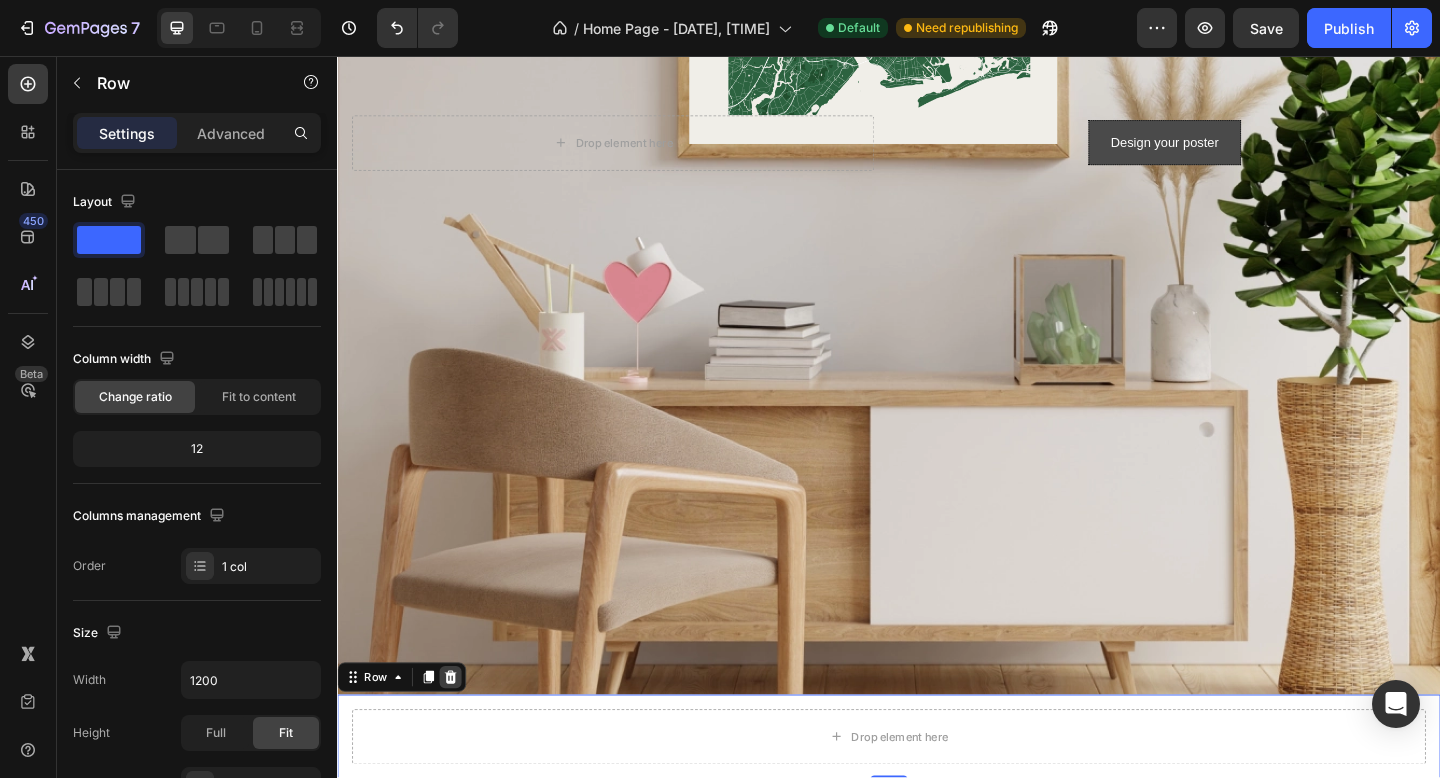 click 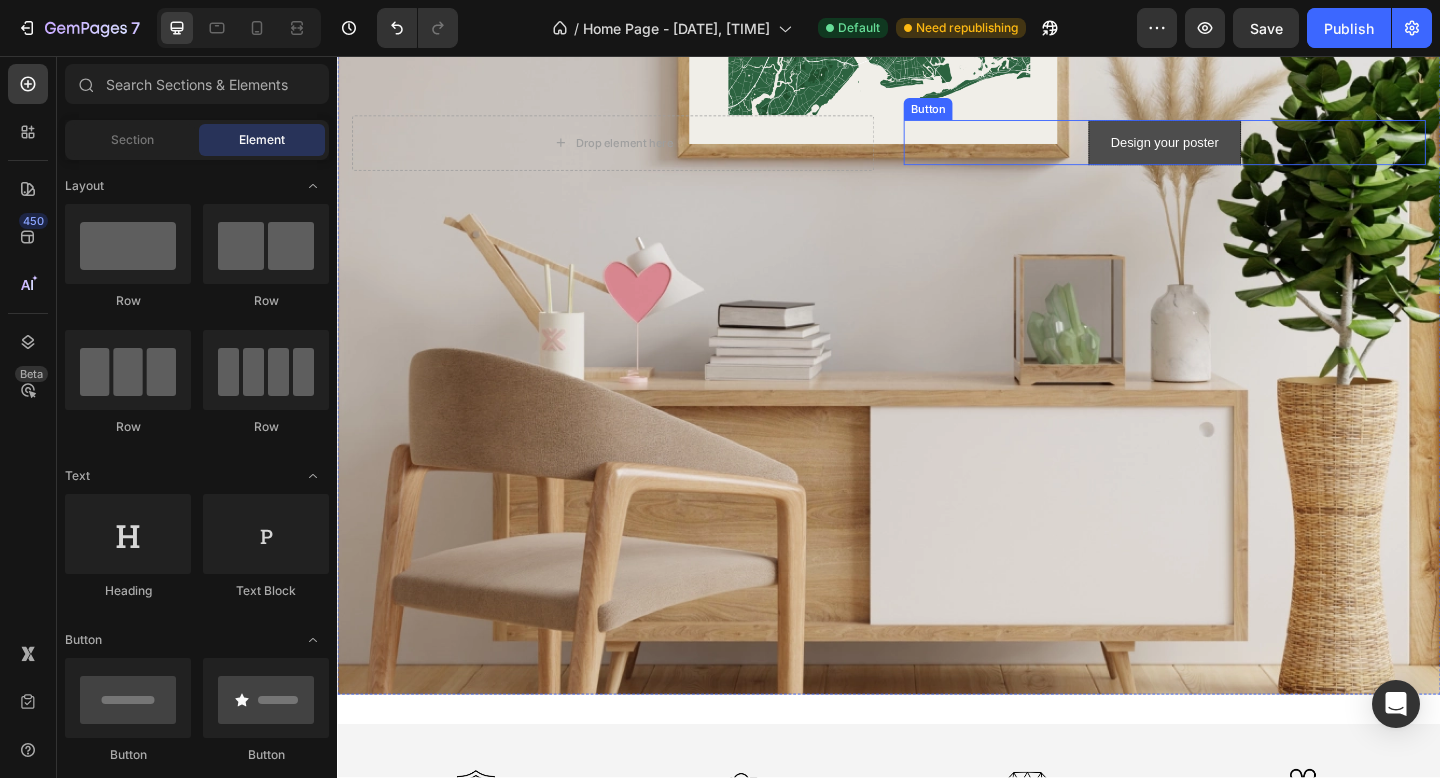 click on "Design your poster" at bounding box center [1237, 150] 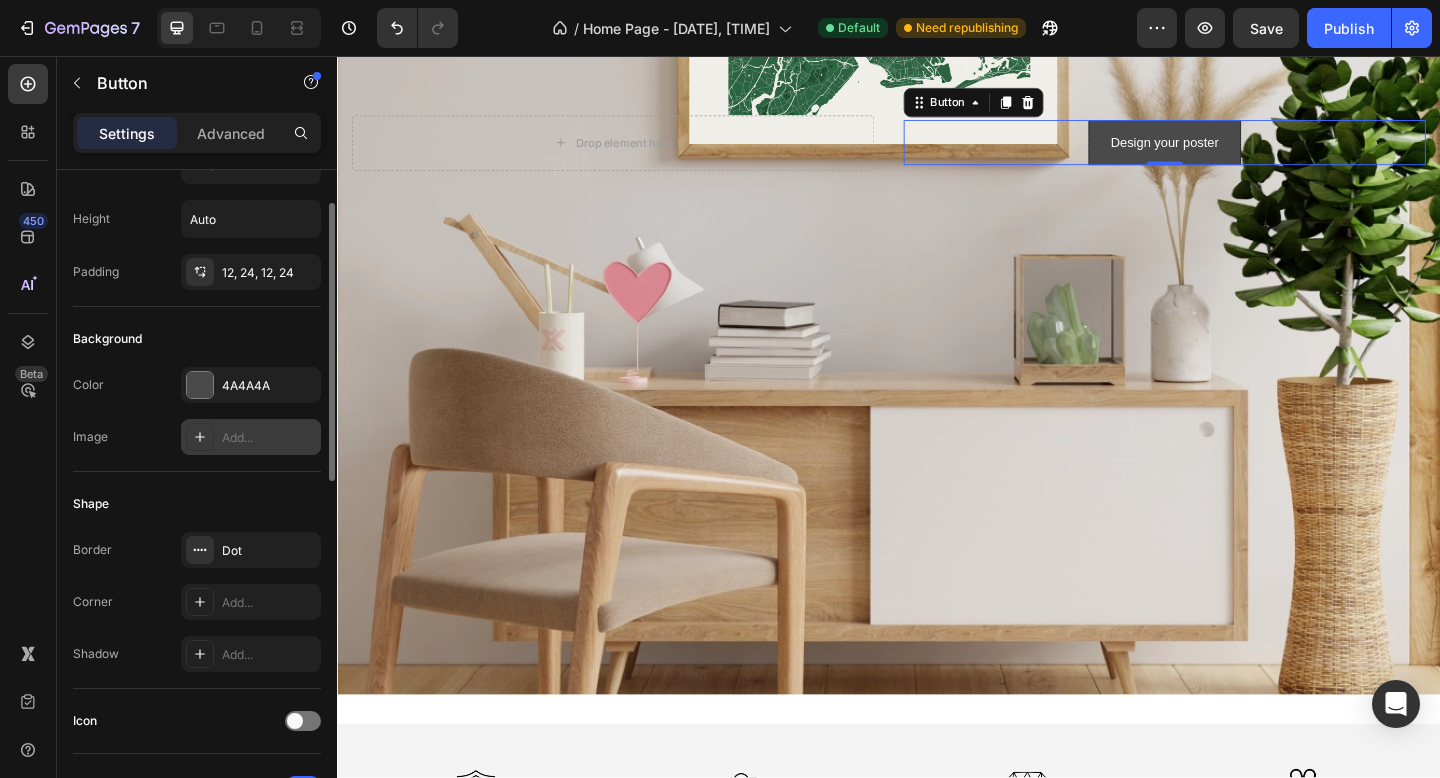 scroll, scrollTop: 83, scrollLeft: 0, axis: vertical 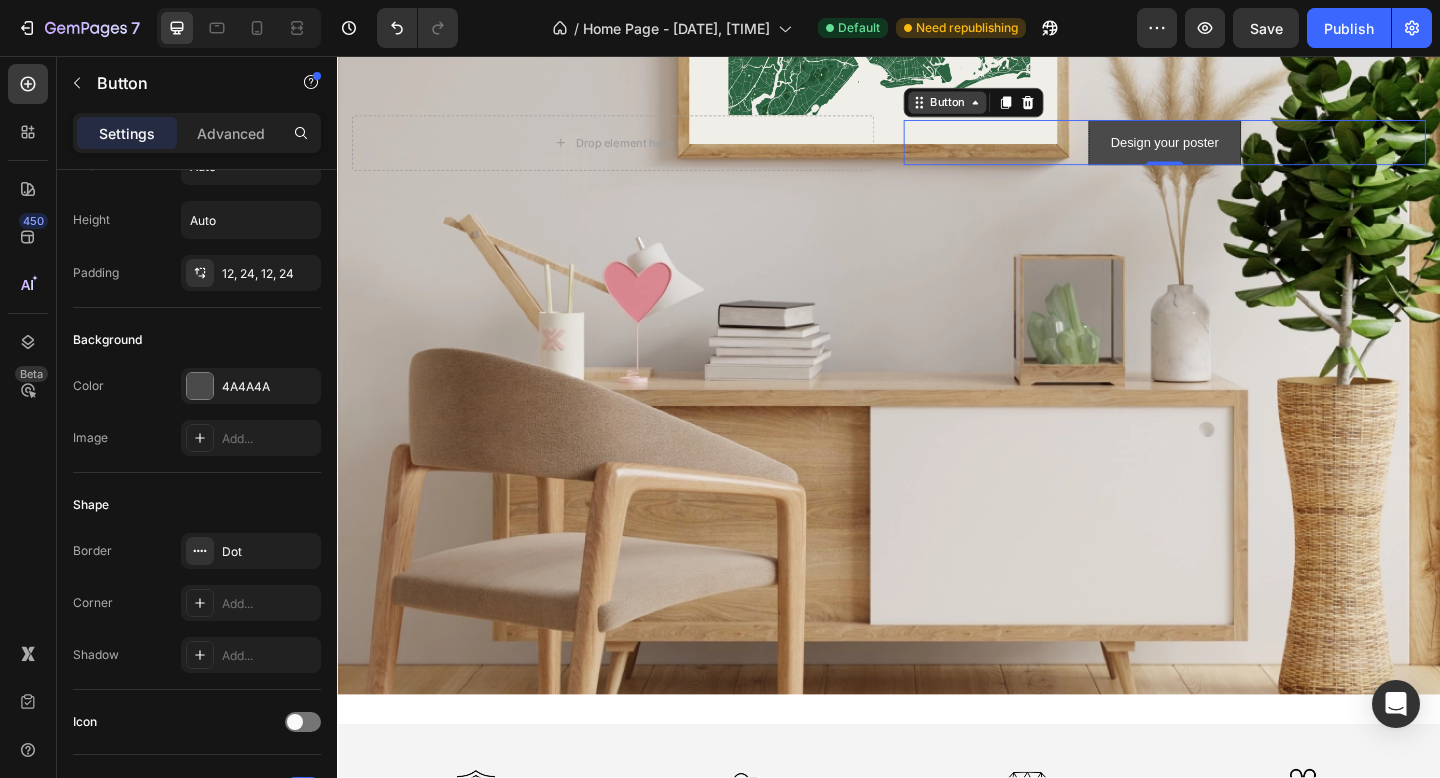 click 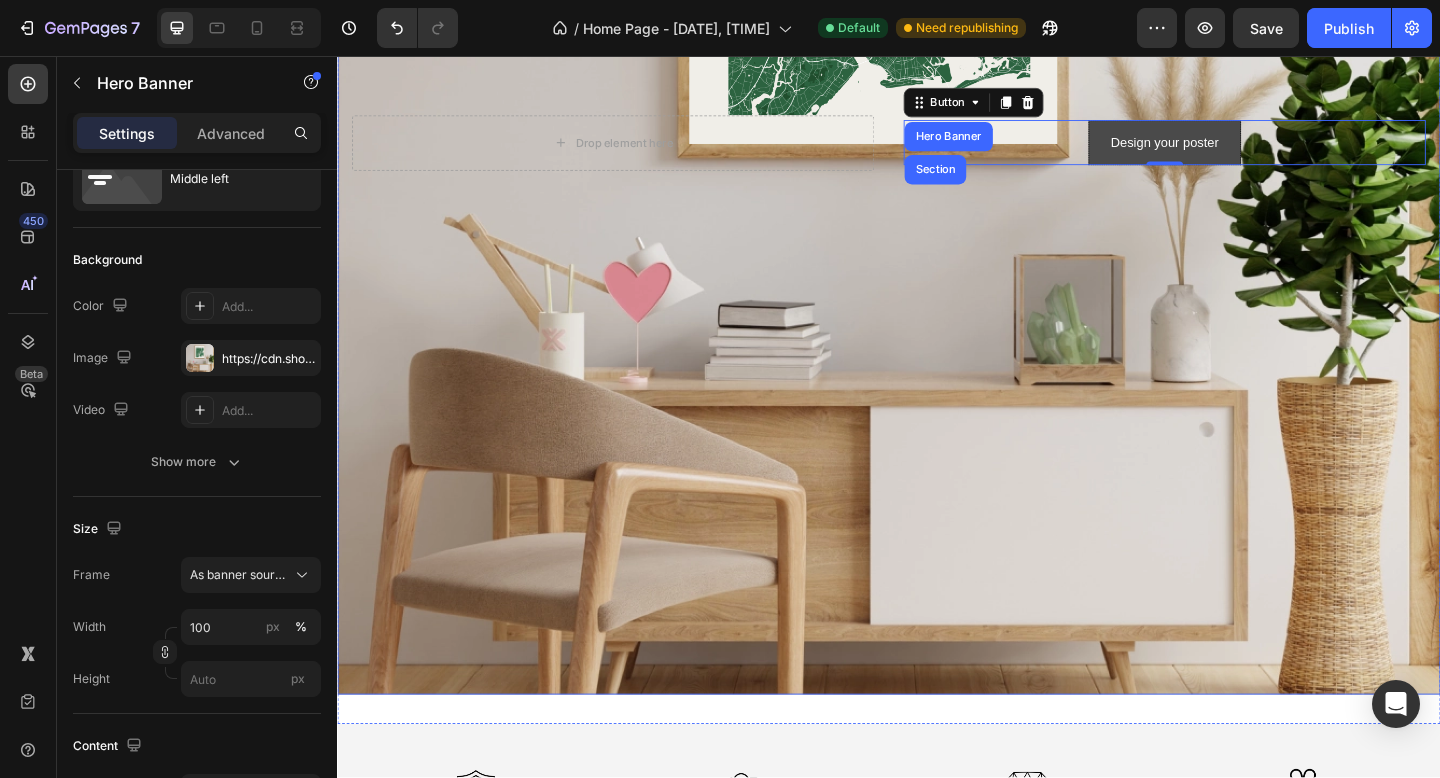 click at bounding box center [937, 151] 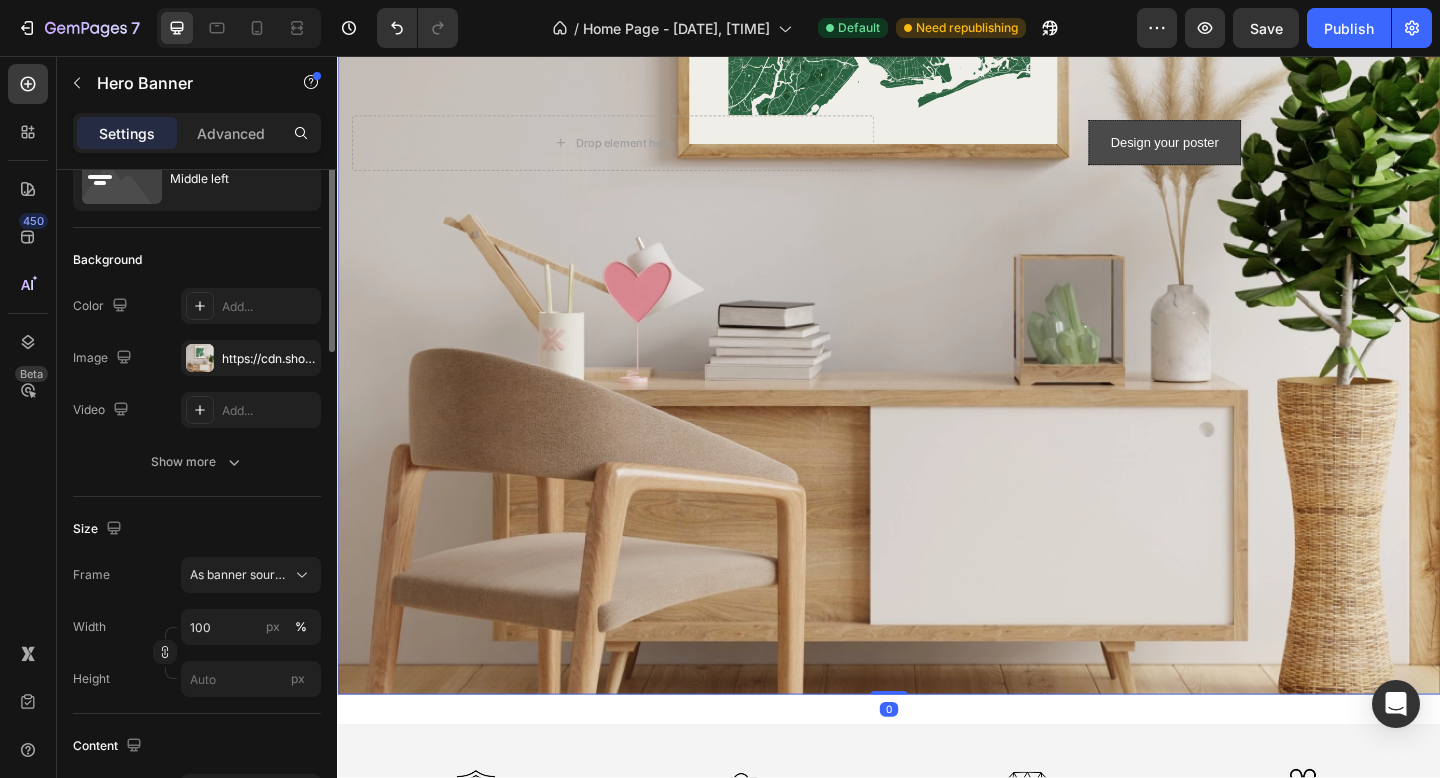 scroll, scrollTop: 0, scrollLeft: 0, axis: both 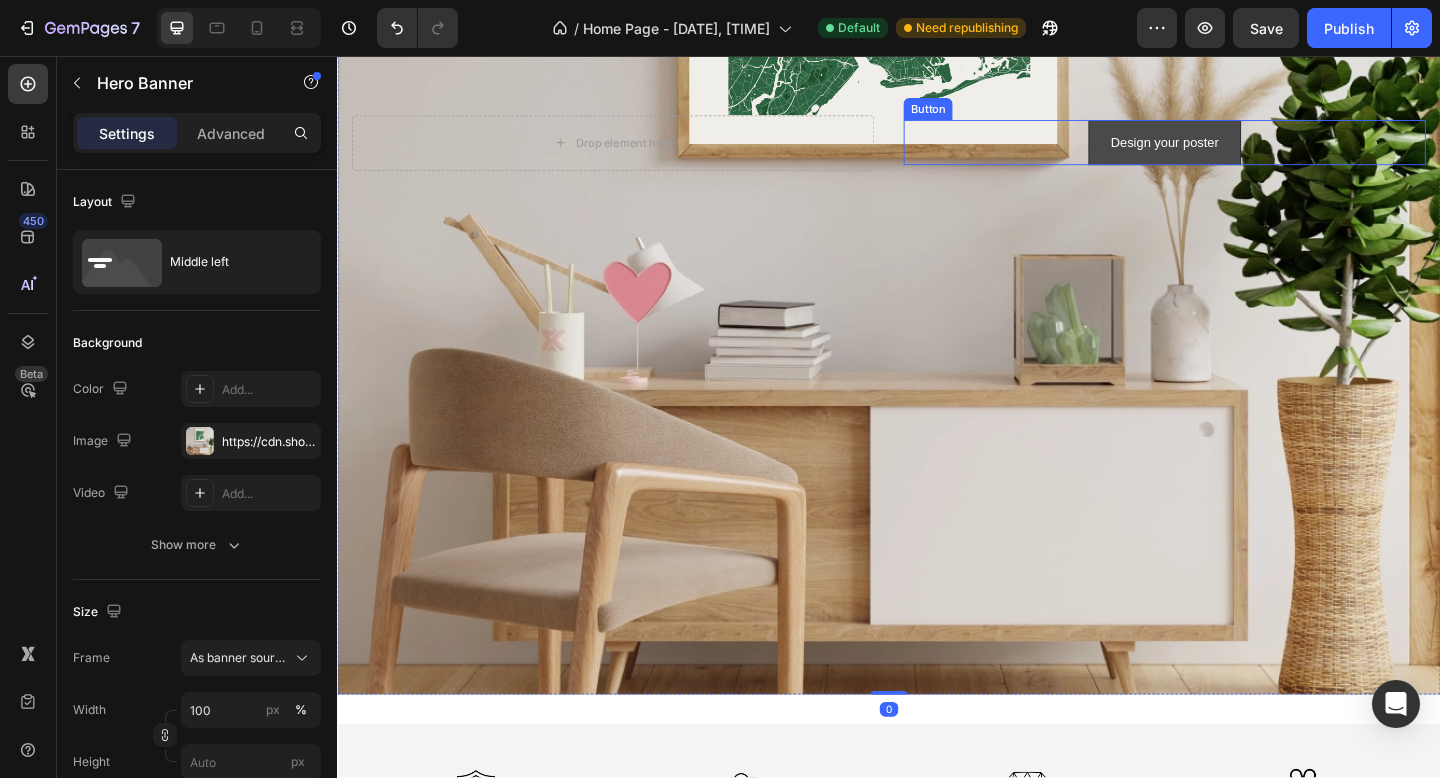 click on "Design your poster Button" at bounding box center [1237, 150] 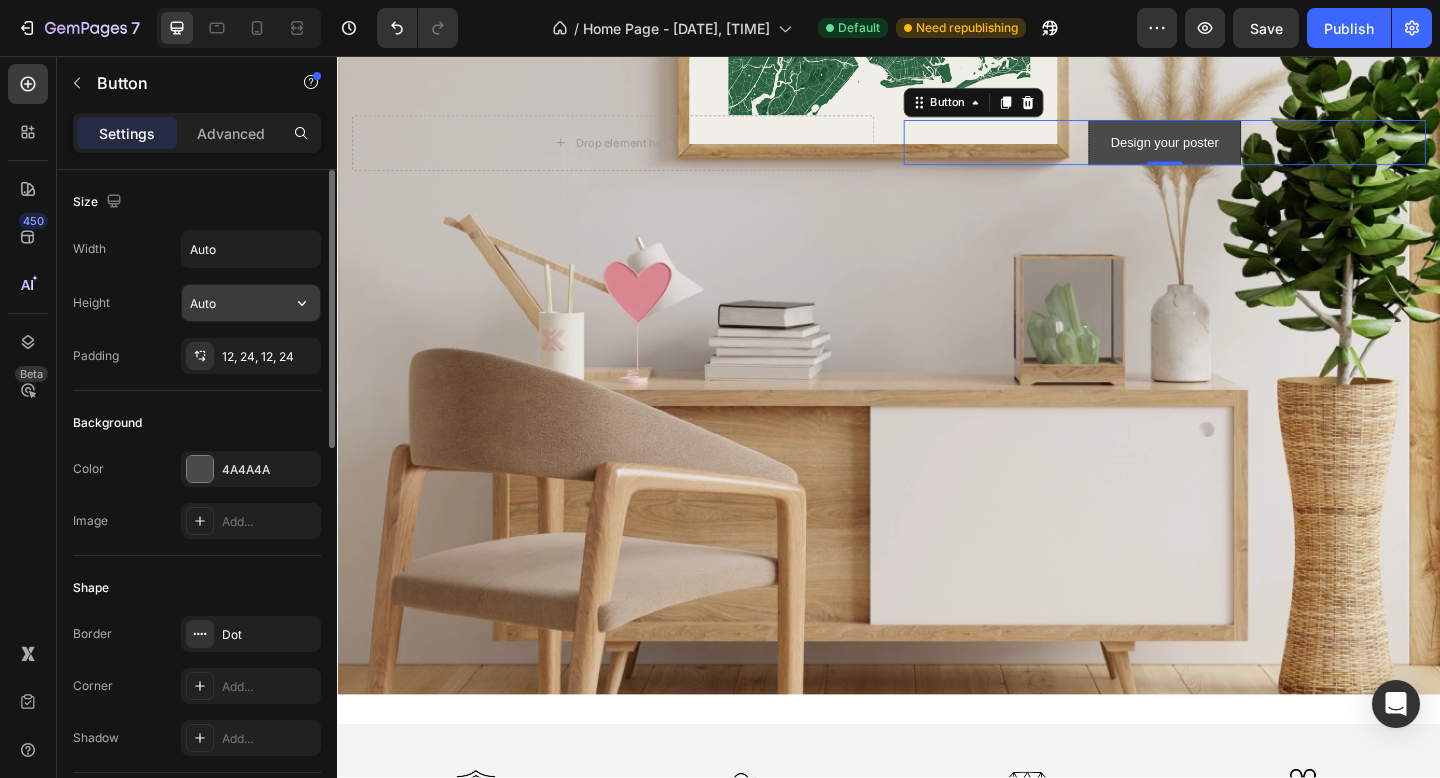 click on "Auto" at bounding box center [251, 303] 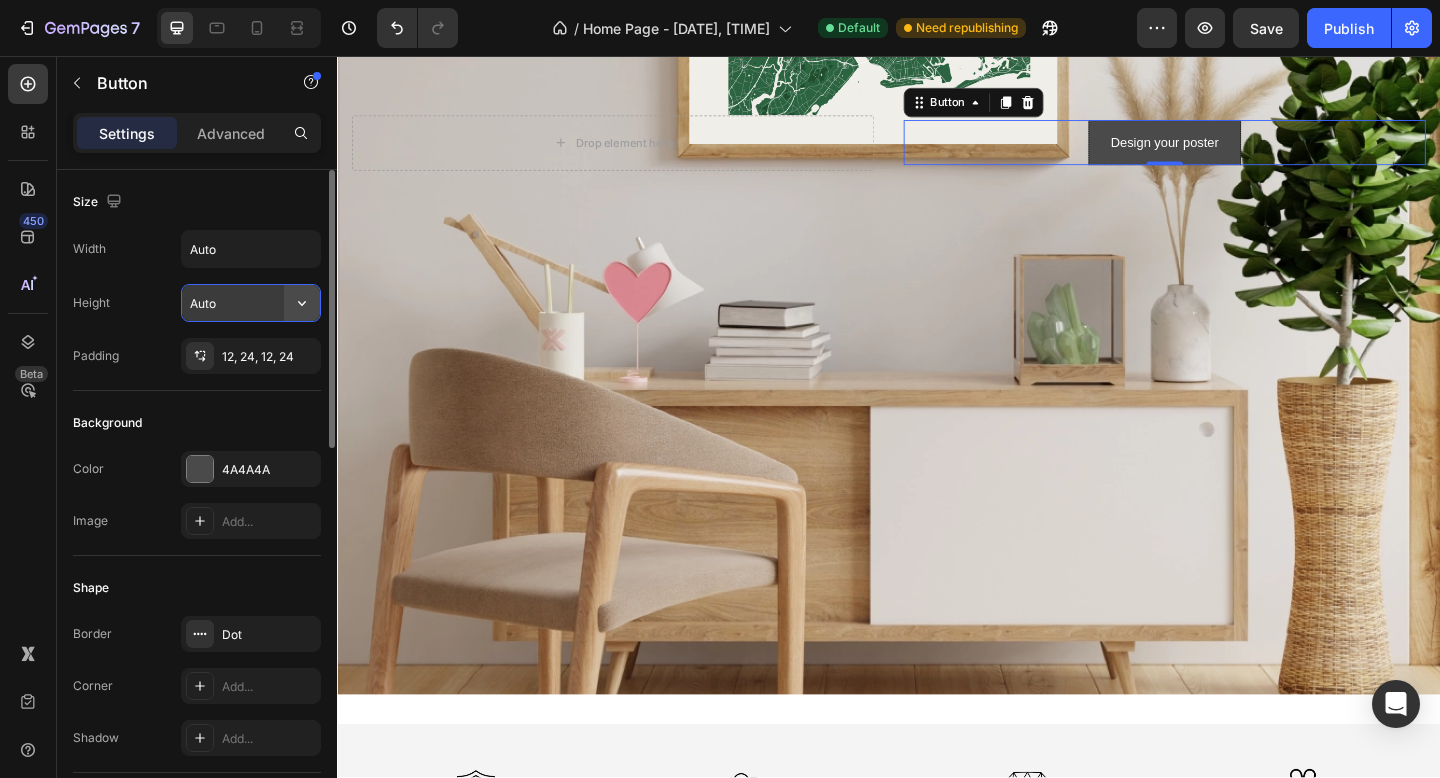 click 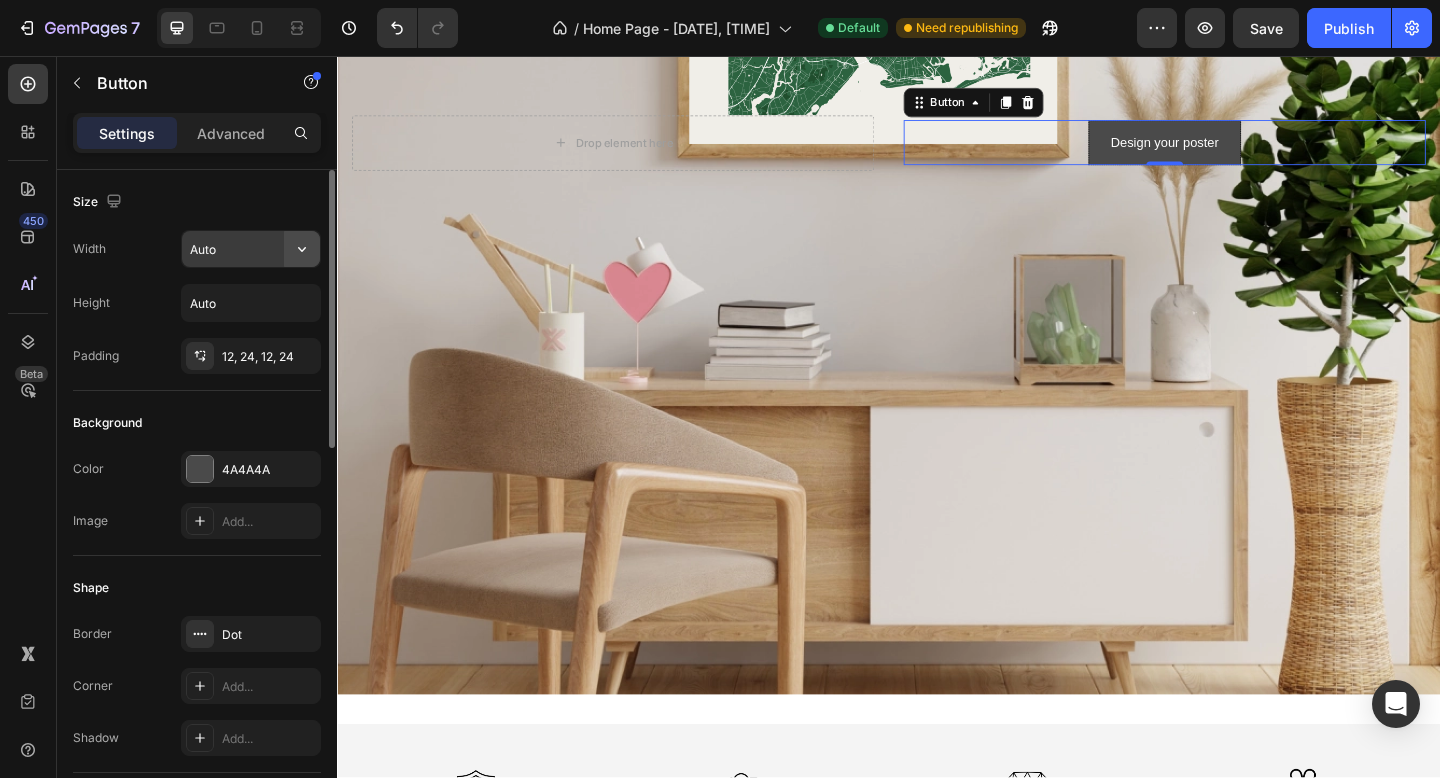 click 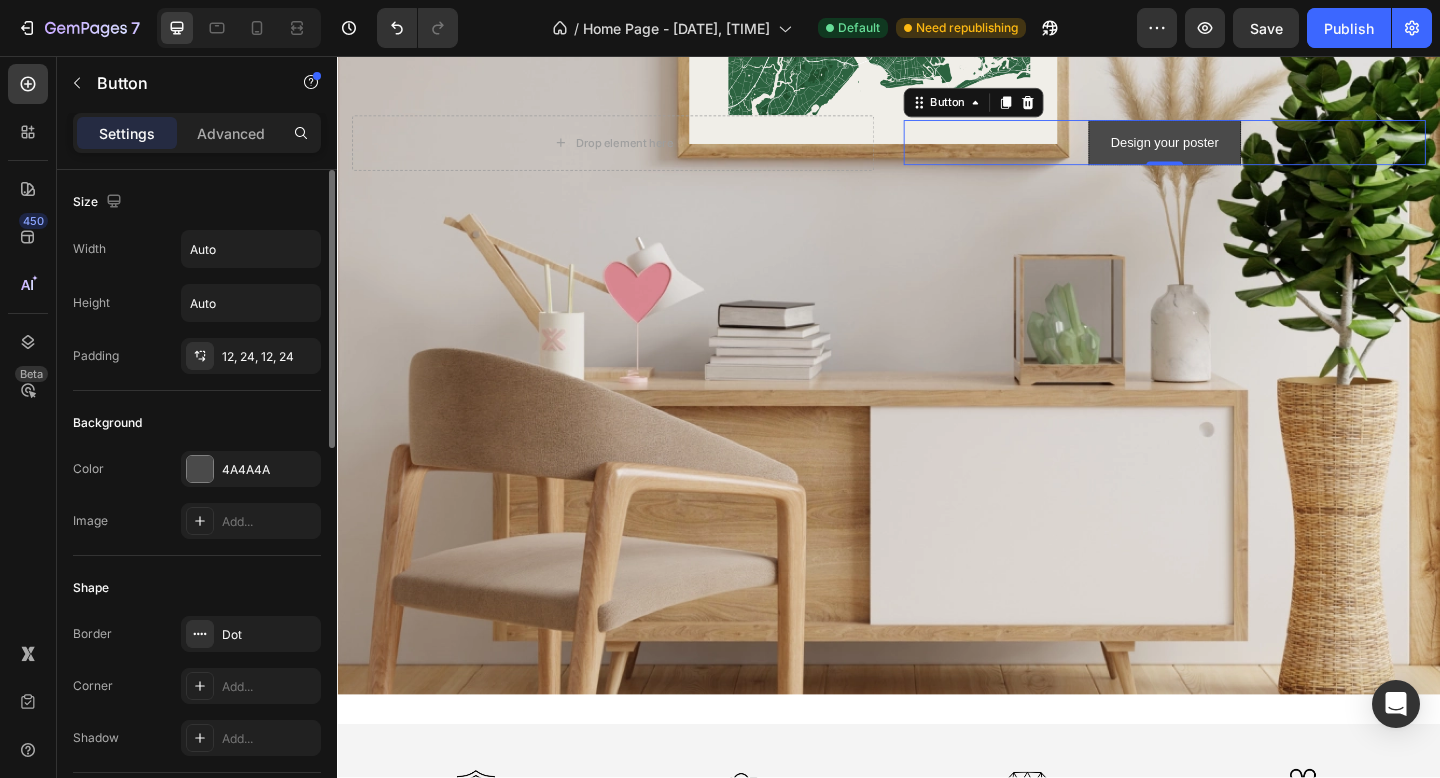 click on "Background" at bounding box center [197, 423] 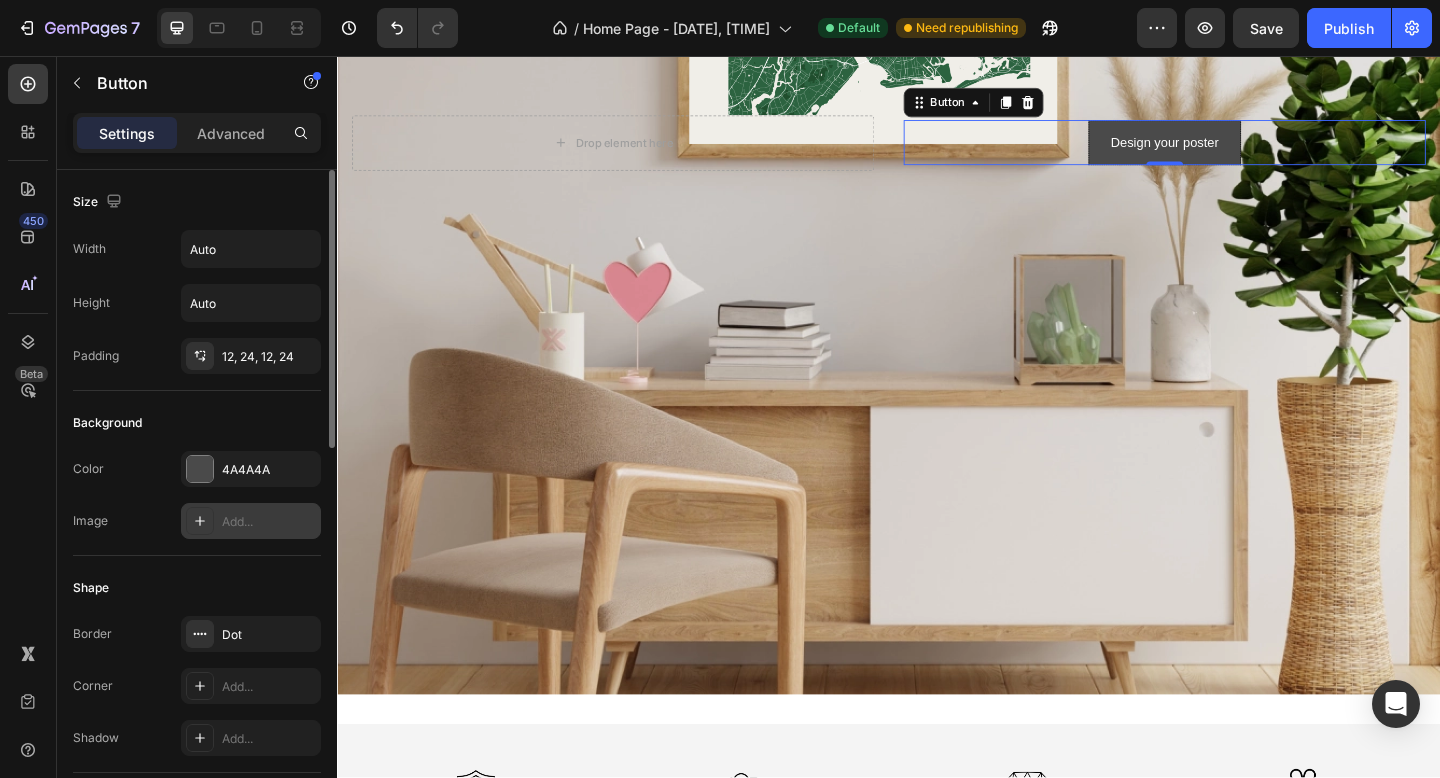 click 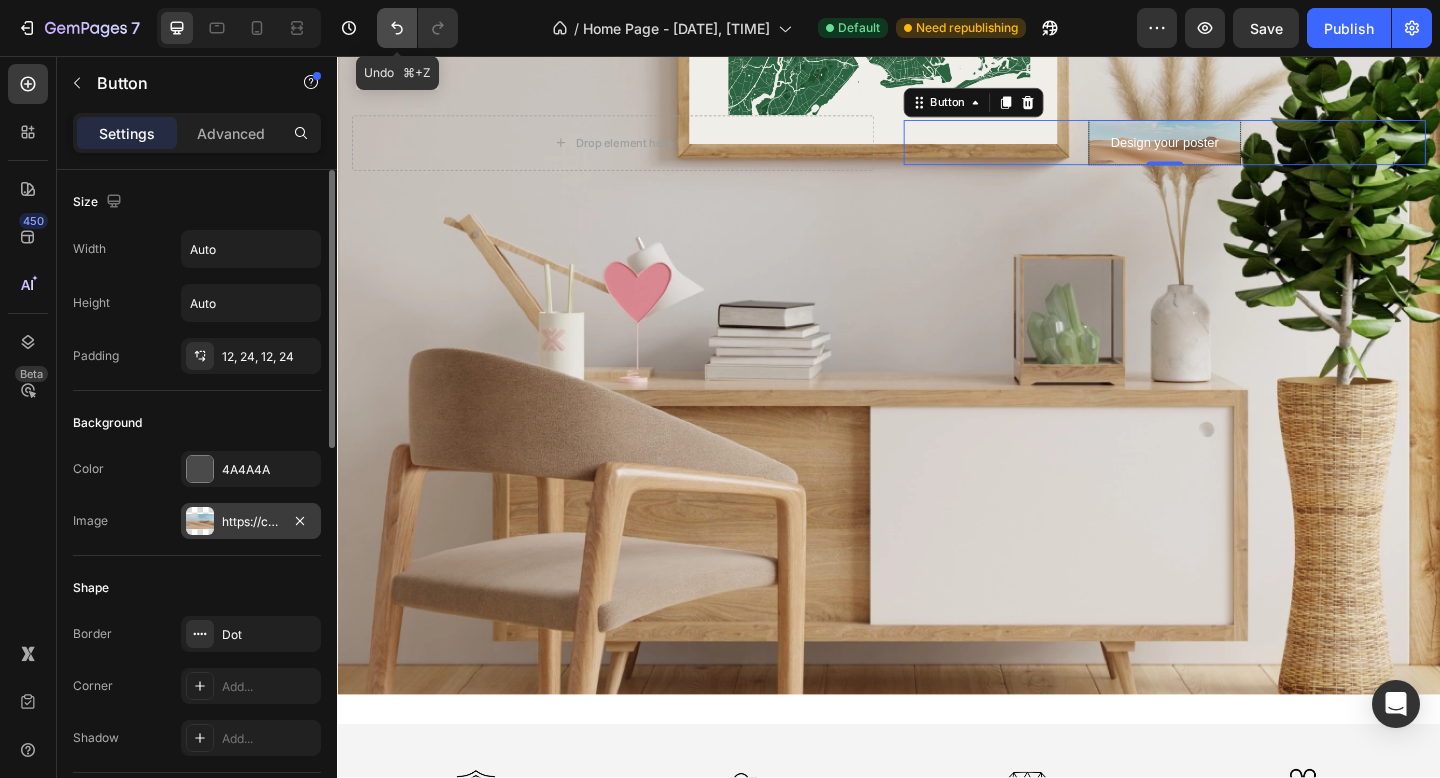 click 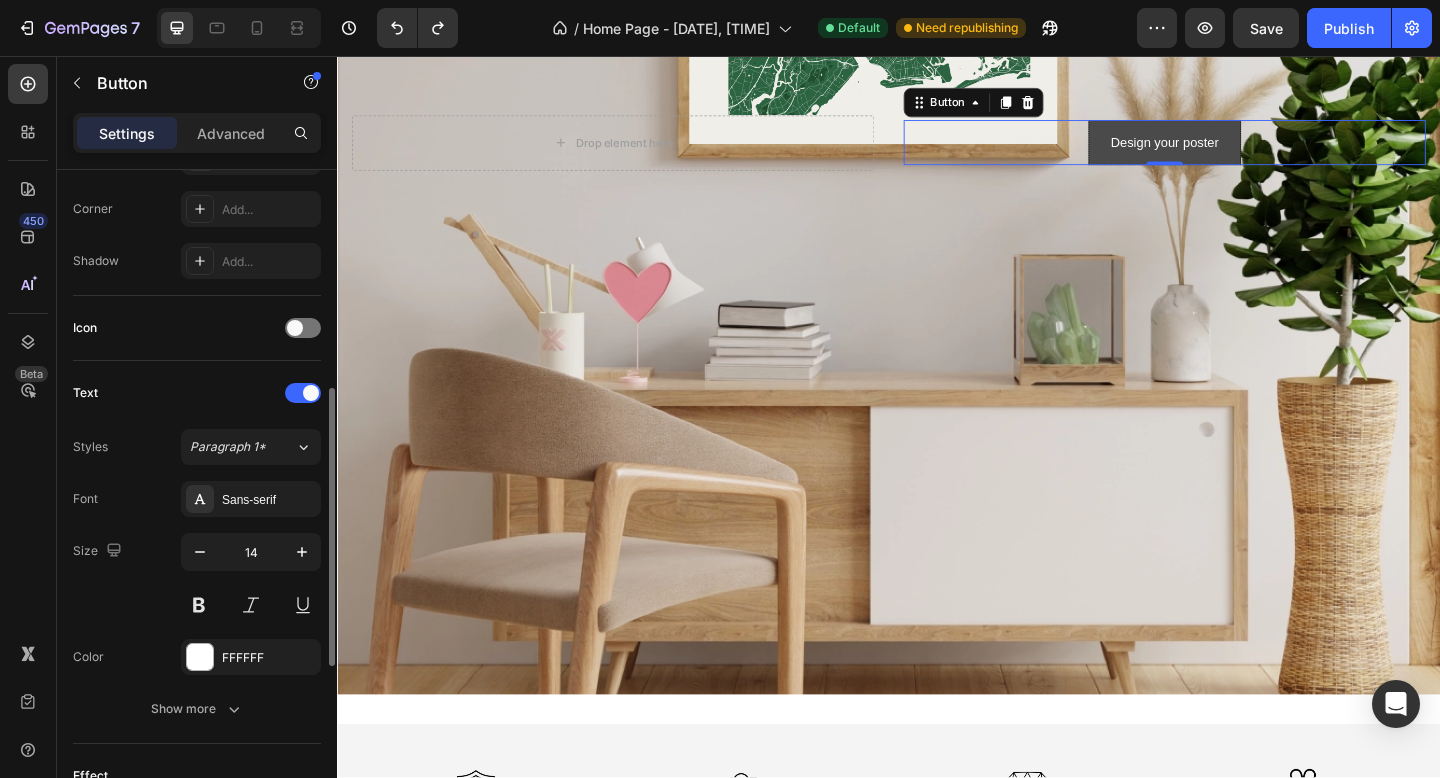 scroll, scrollTop: 493, scrollLeft: 0, axis: vertical 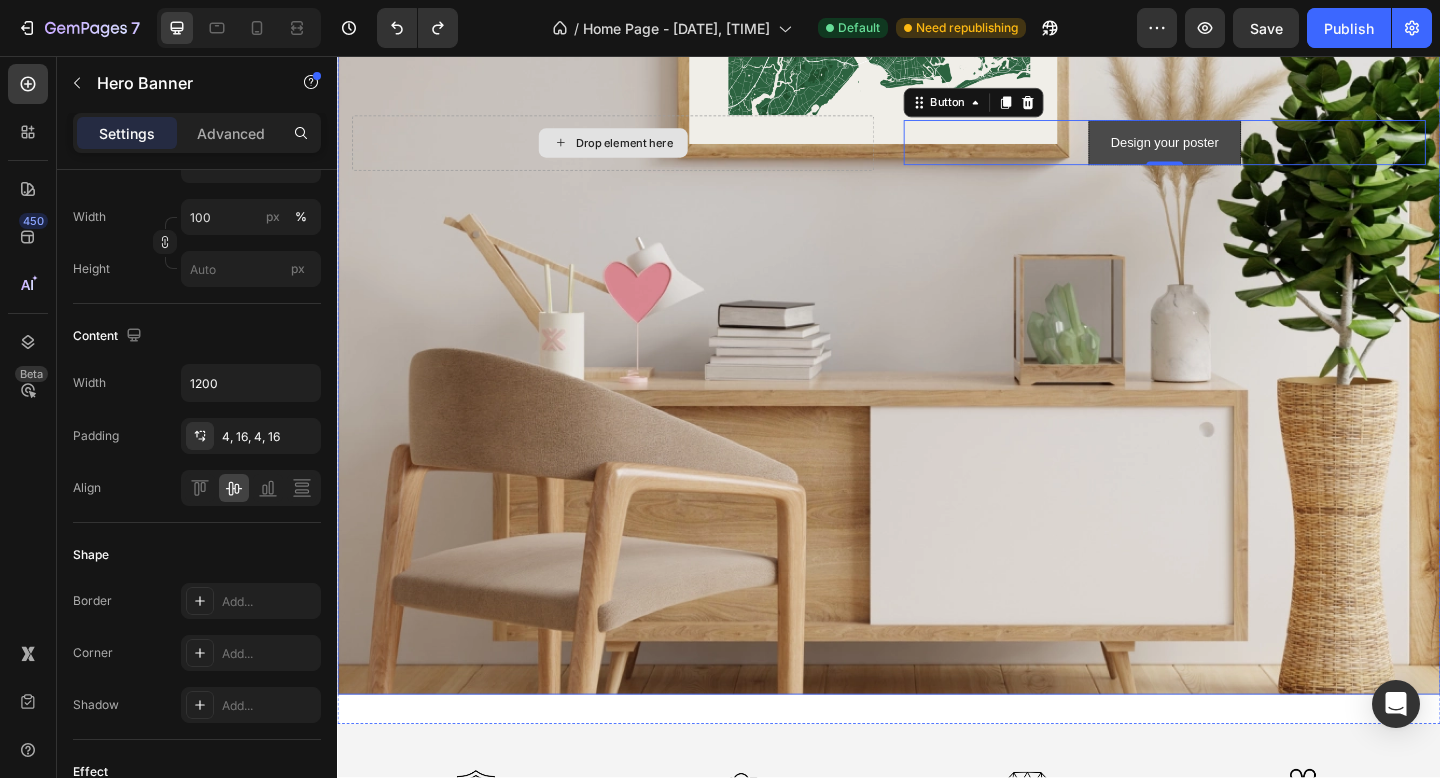 click on "Drop element here" at bounding box center (637, 151) 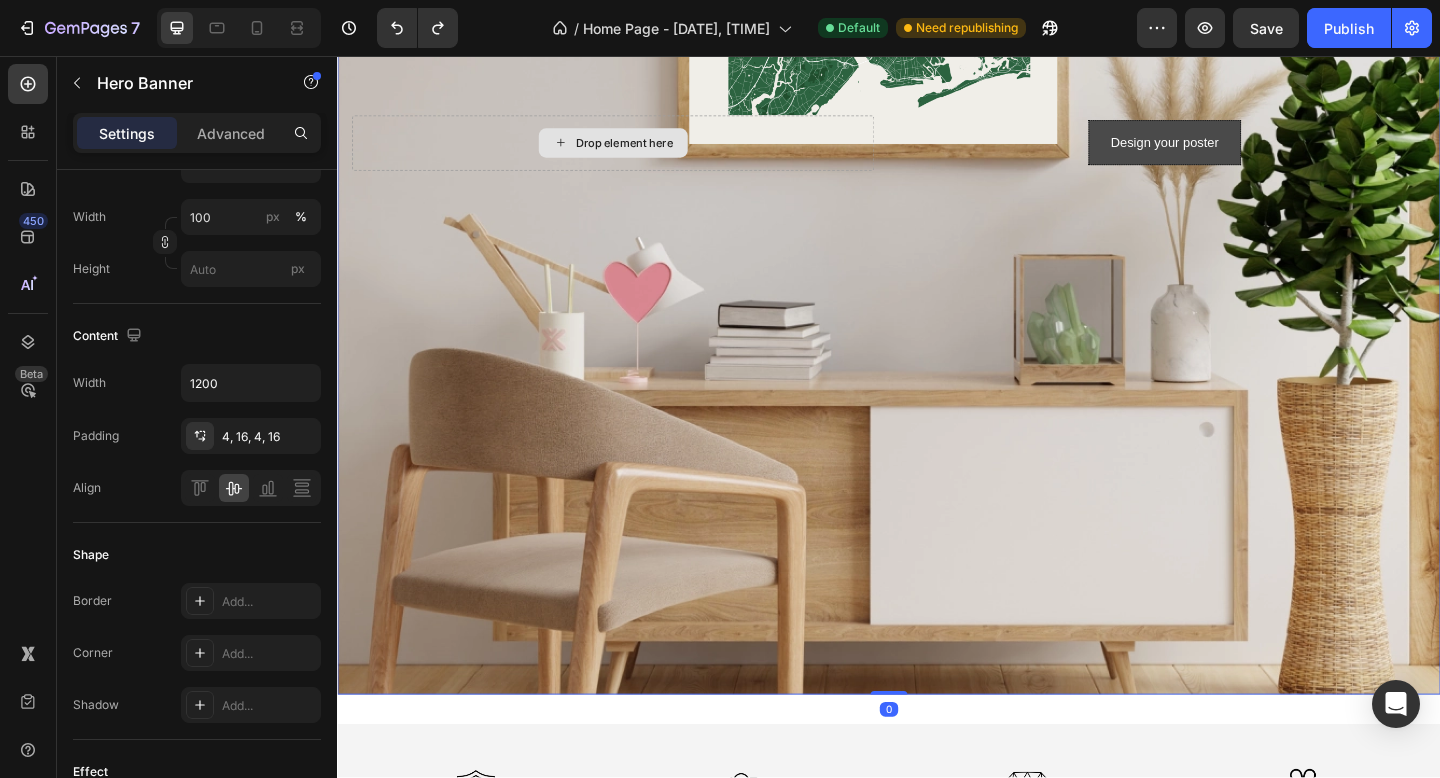 scroll, scrollTop: 0, scrollLeft: 0, axis: both 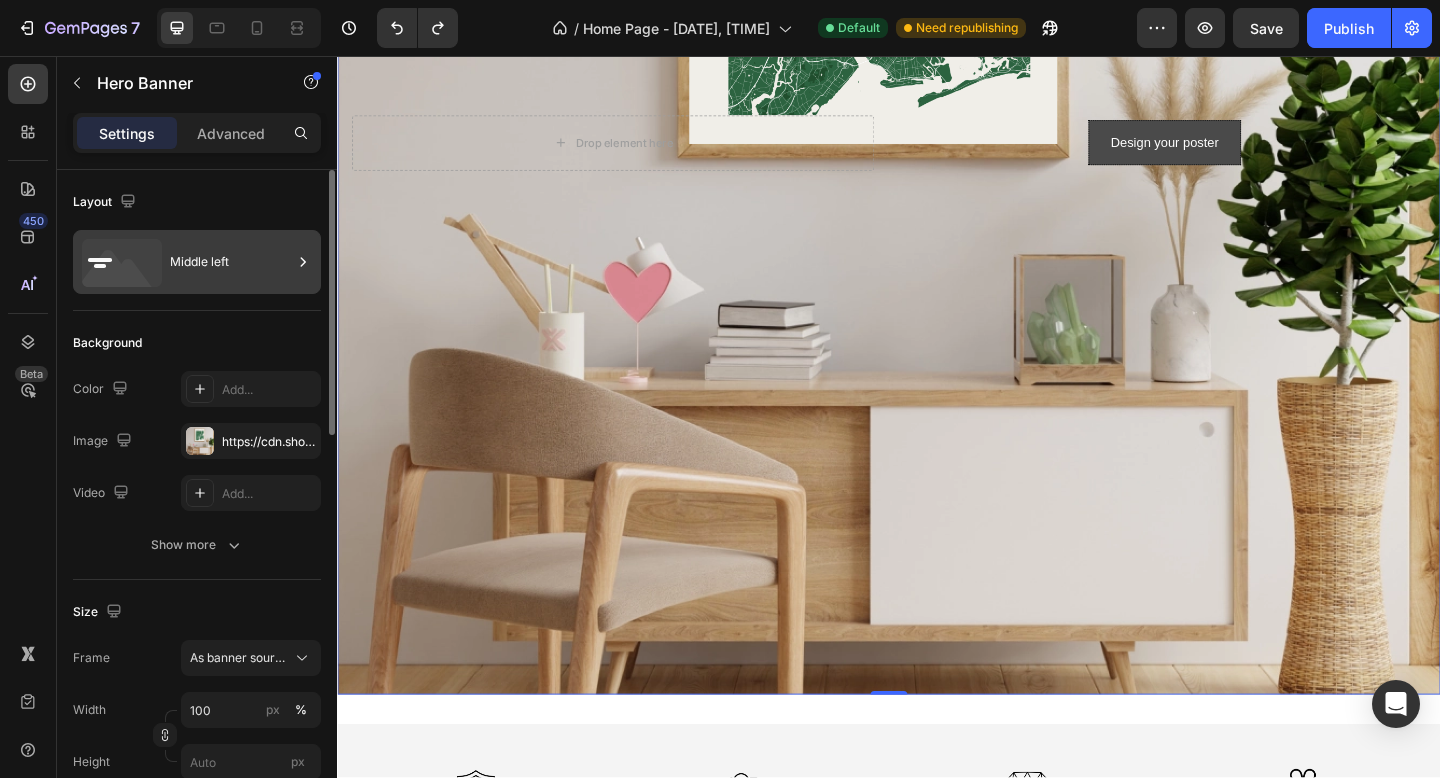click on "Middle left" at bounding box center [231, 262] 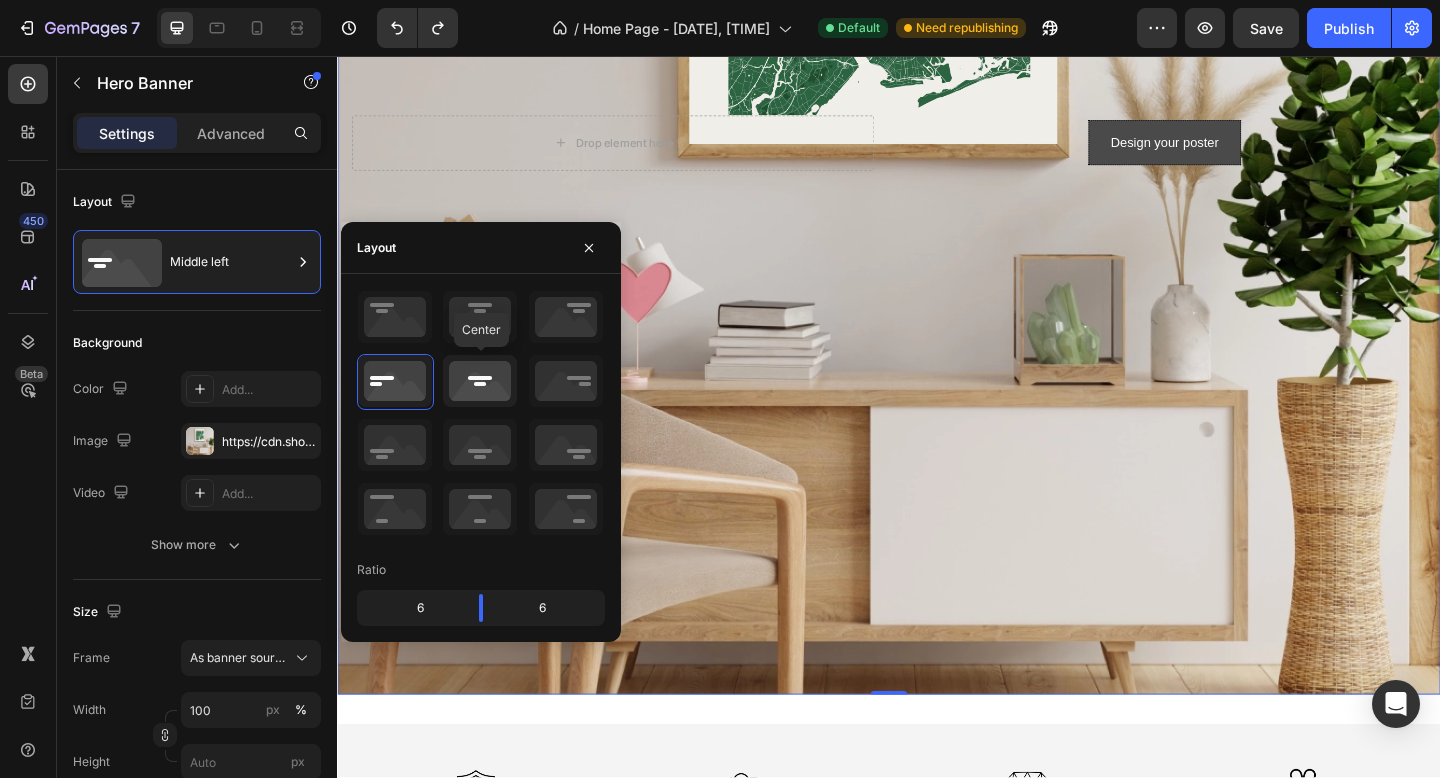 click 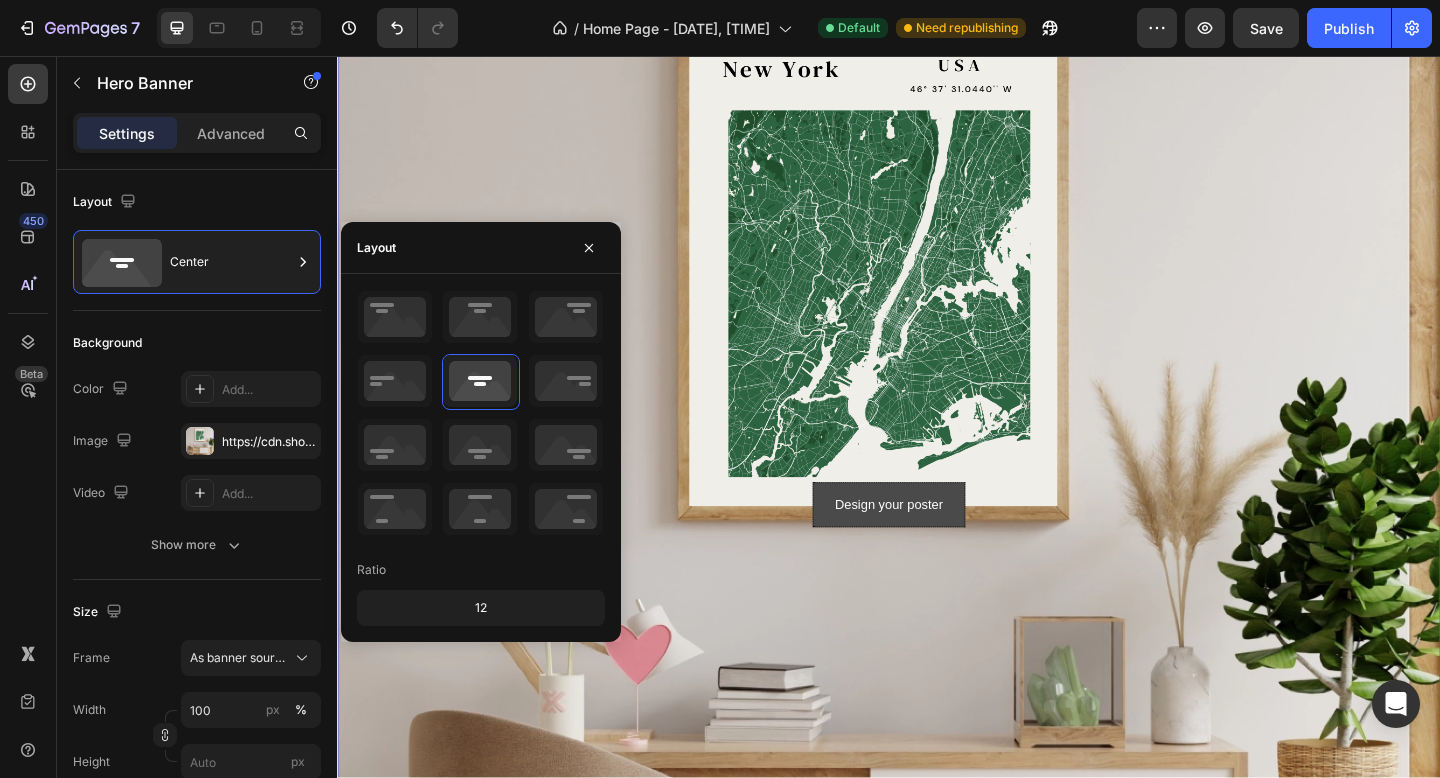 scroll, scrollTop: 273, scrollLeft: 0, axis: vertical 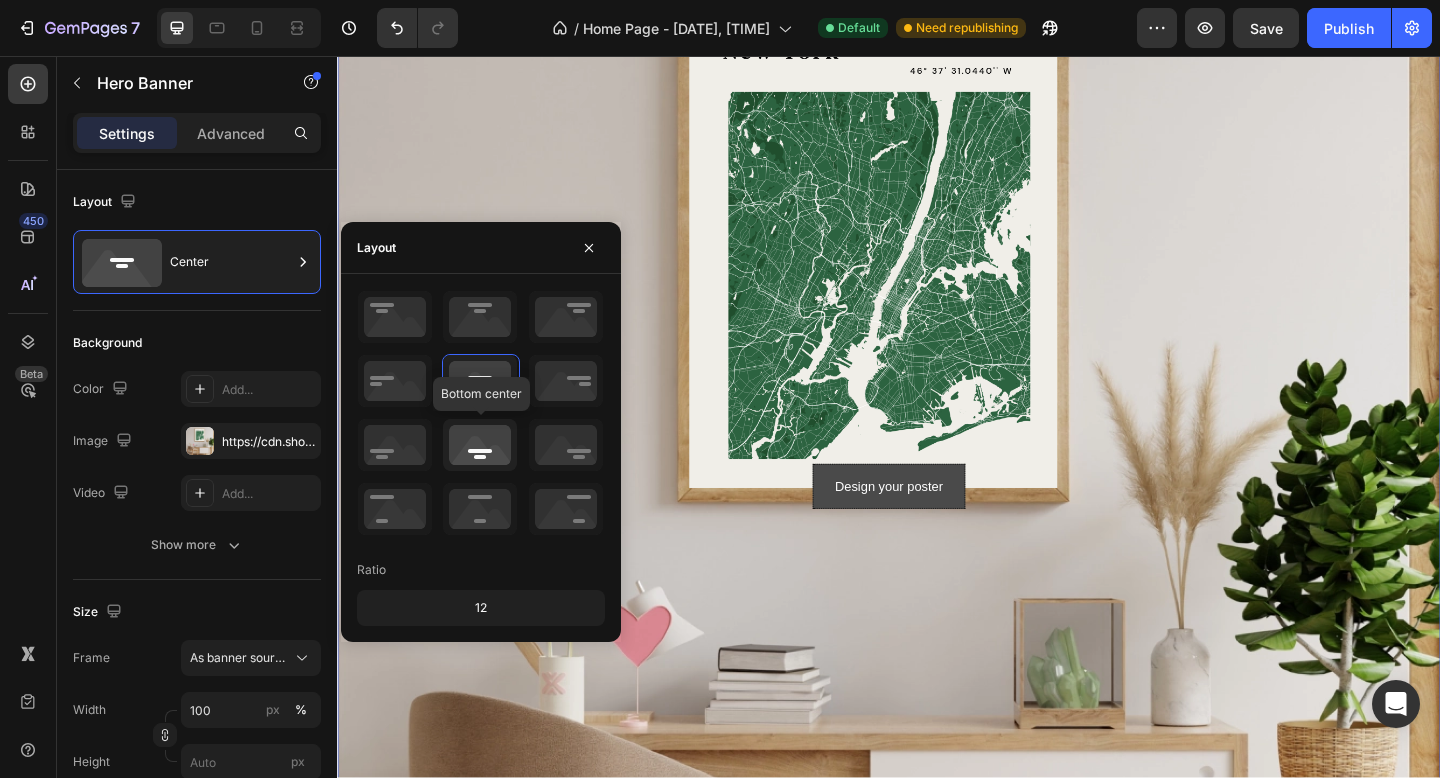 click 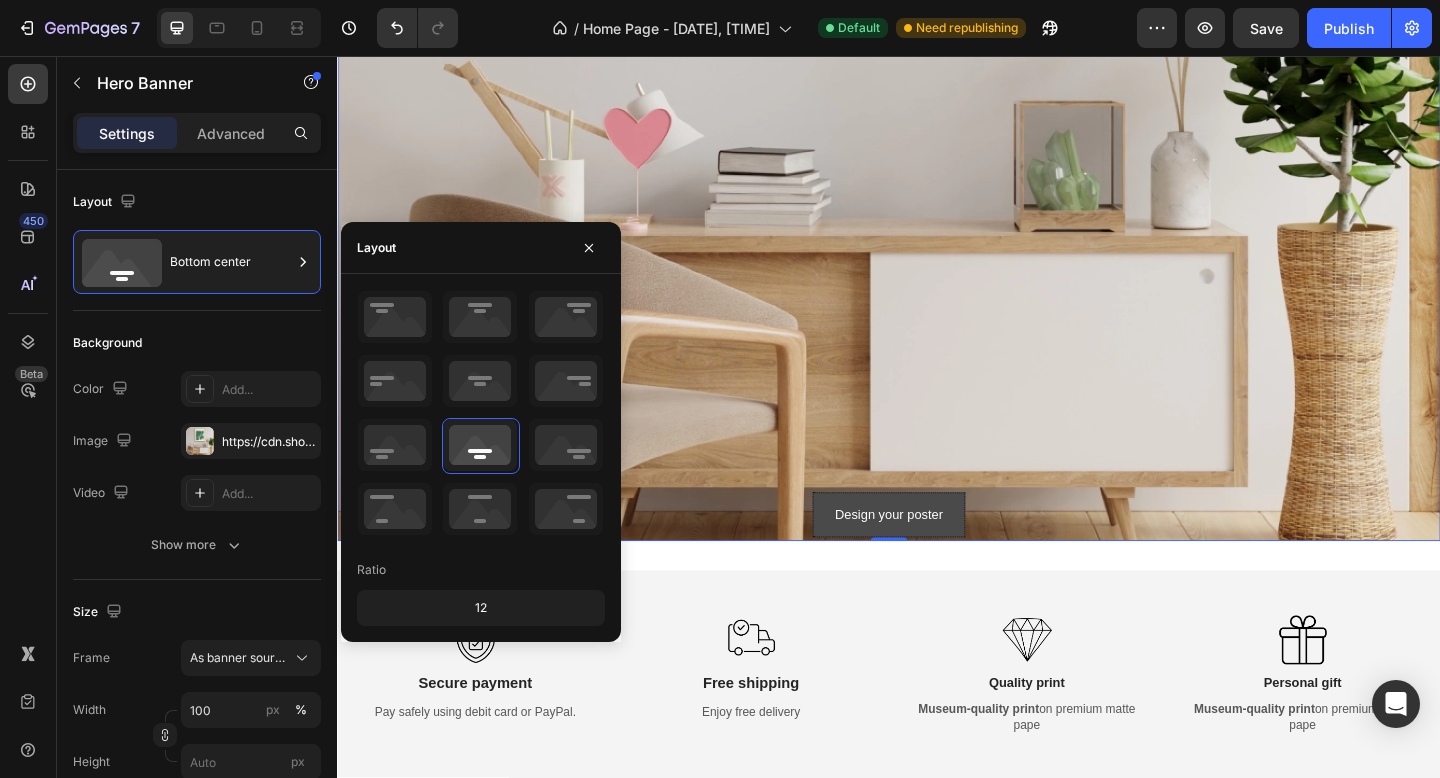 scroll, scrollTop: 882, scrollLeft: 0, axis: vertical 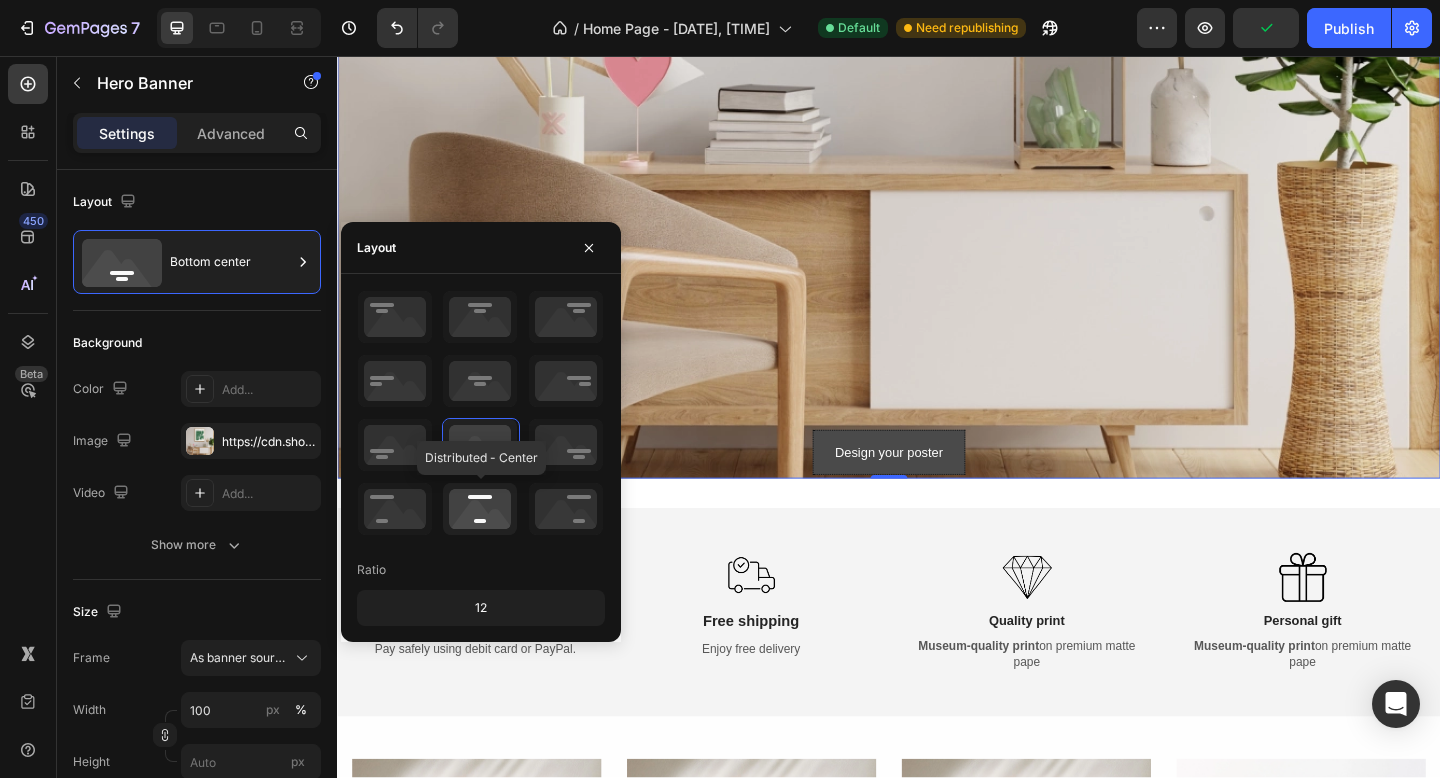 click 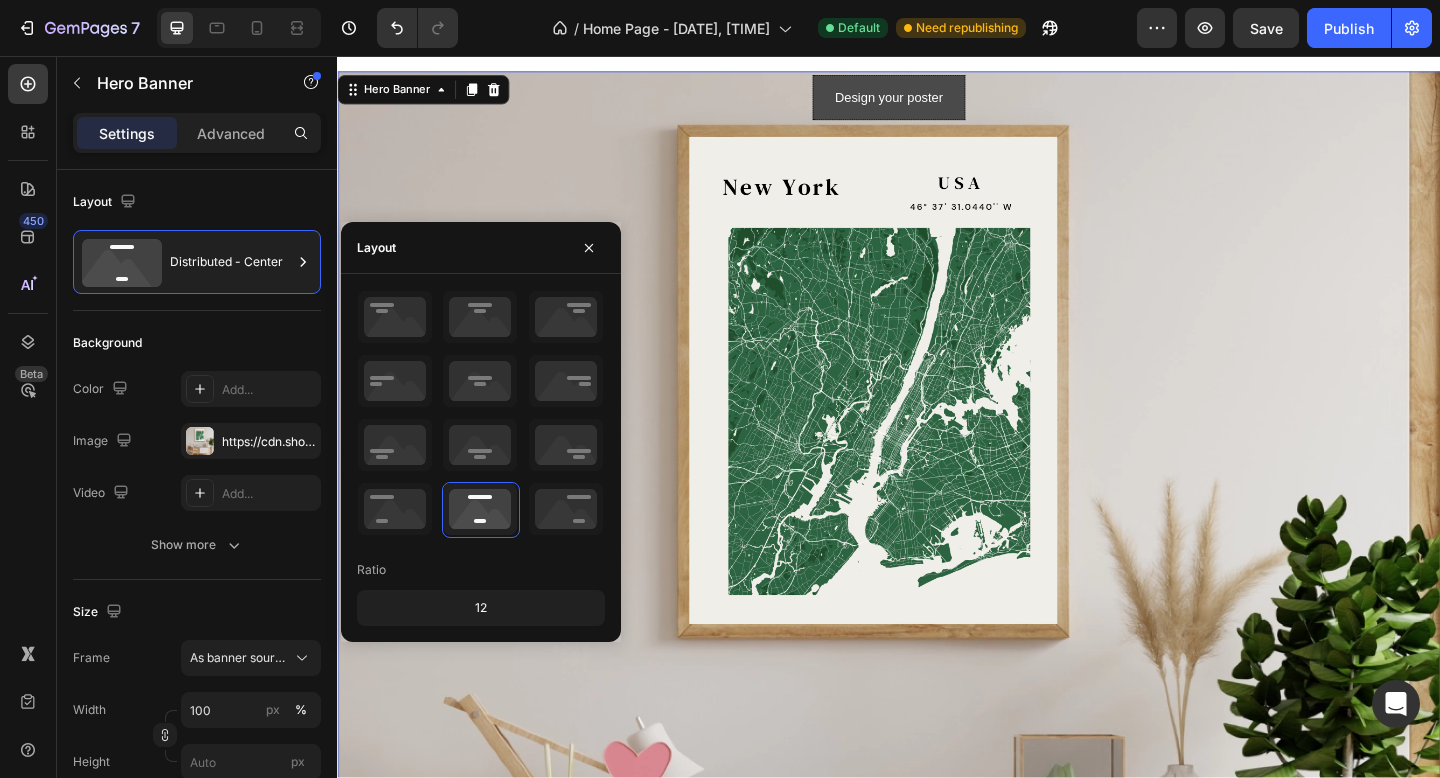 scroll, scrollTop: 137, scrollLeft: 0, axis: vertical 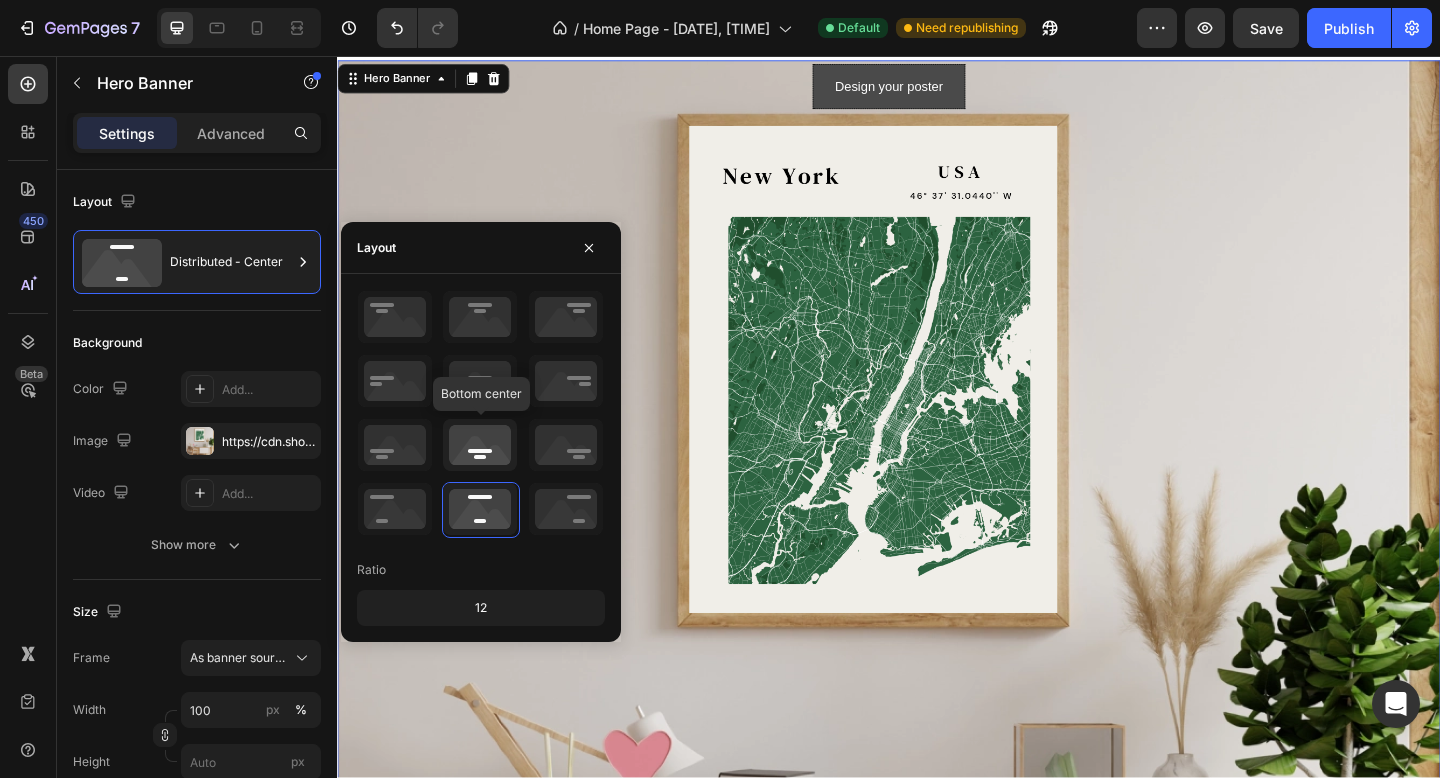 click 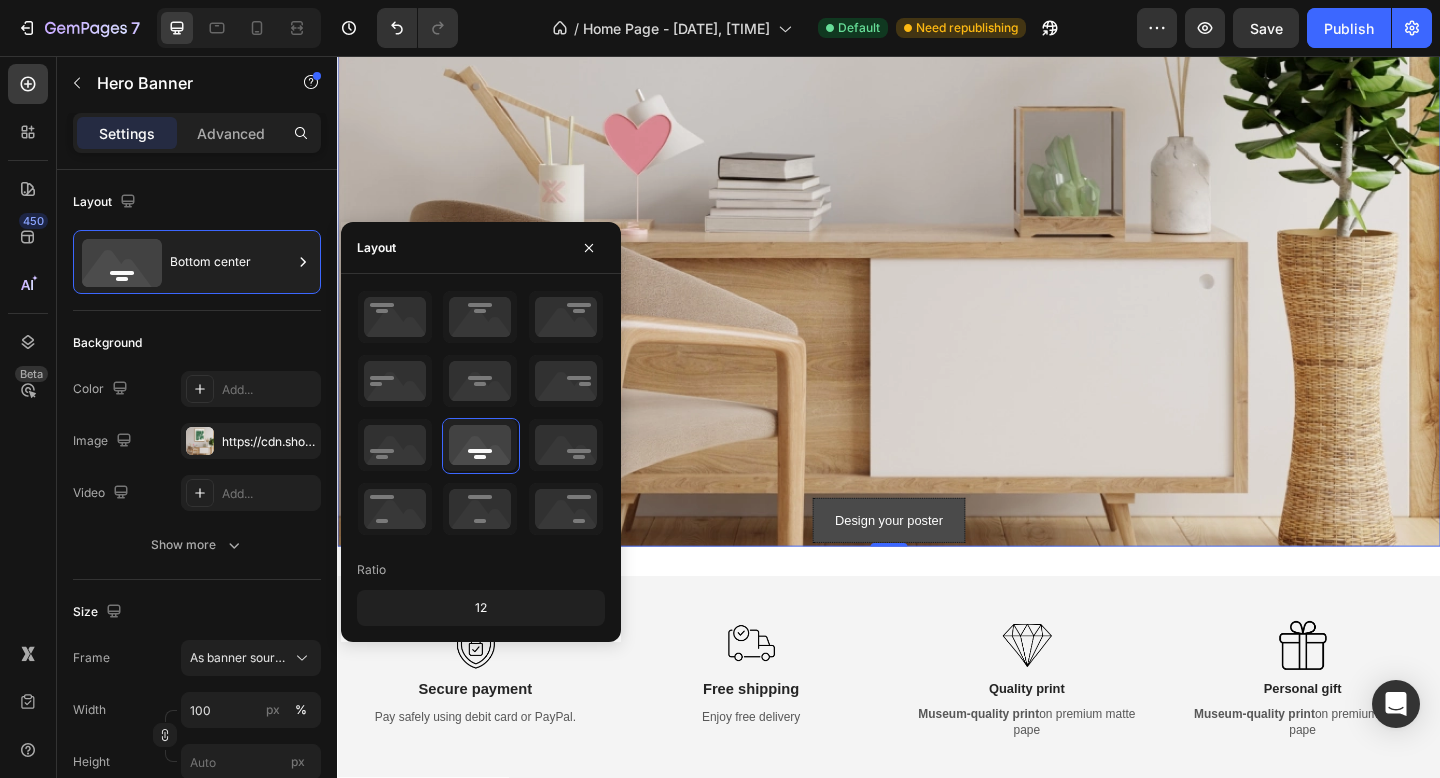 scroll, scrollTop: 873, scrollLeft: 0, axis: vertical 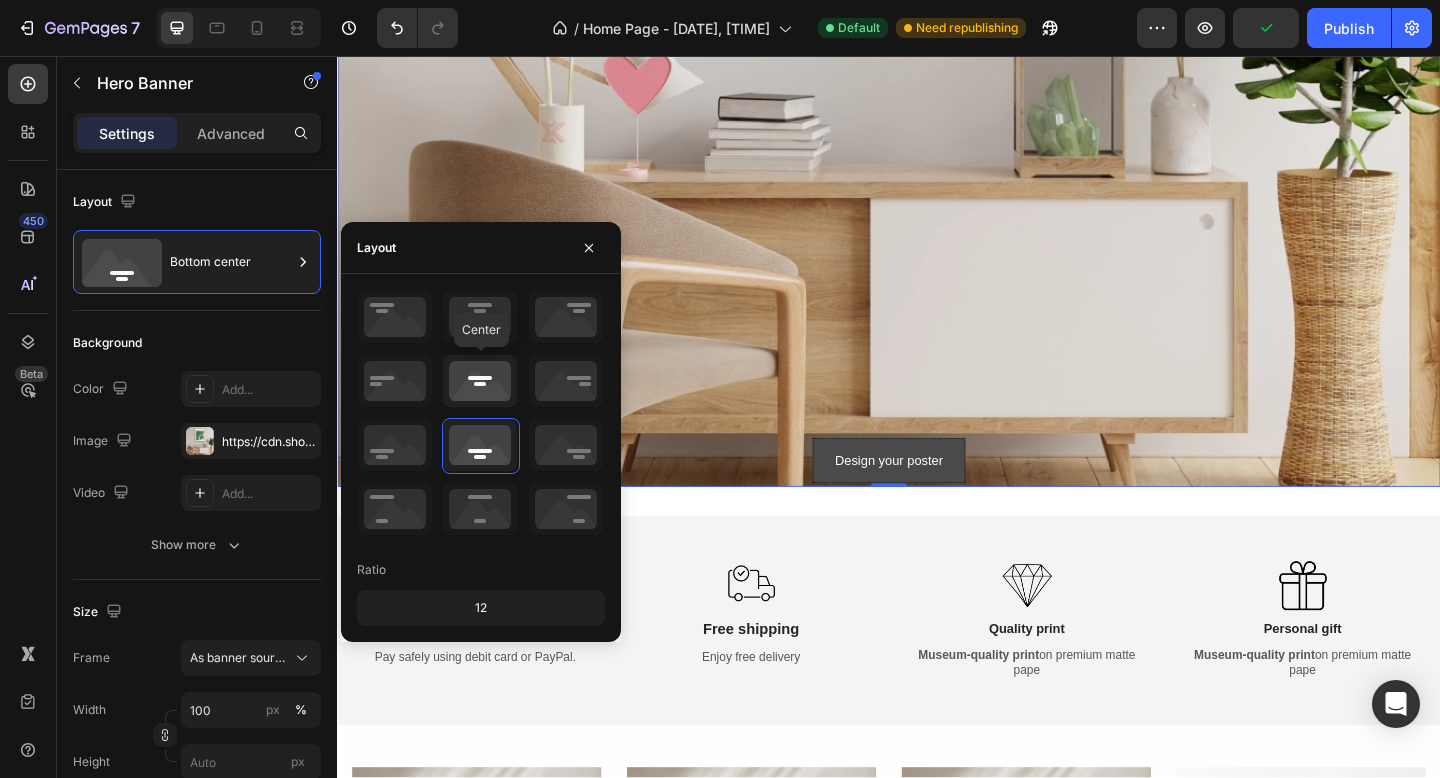 click 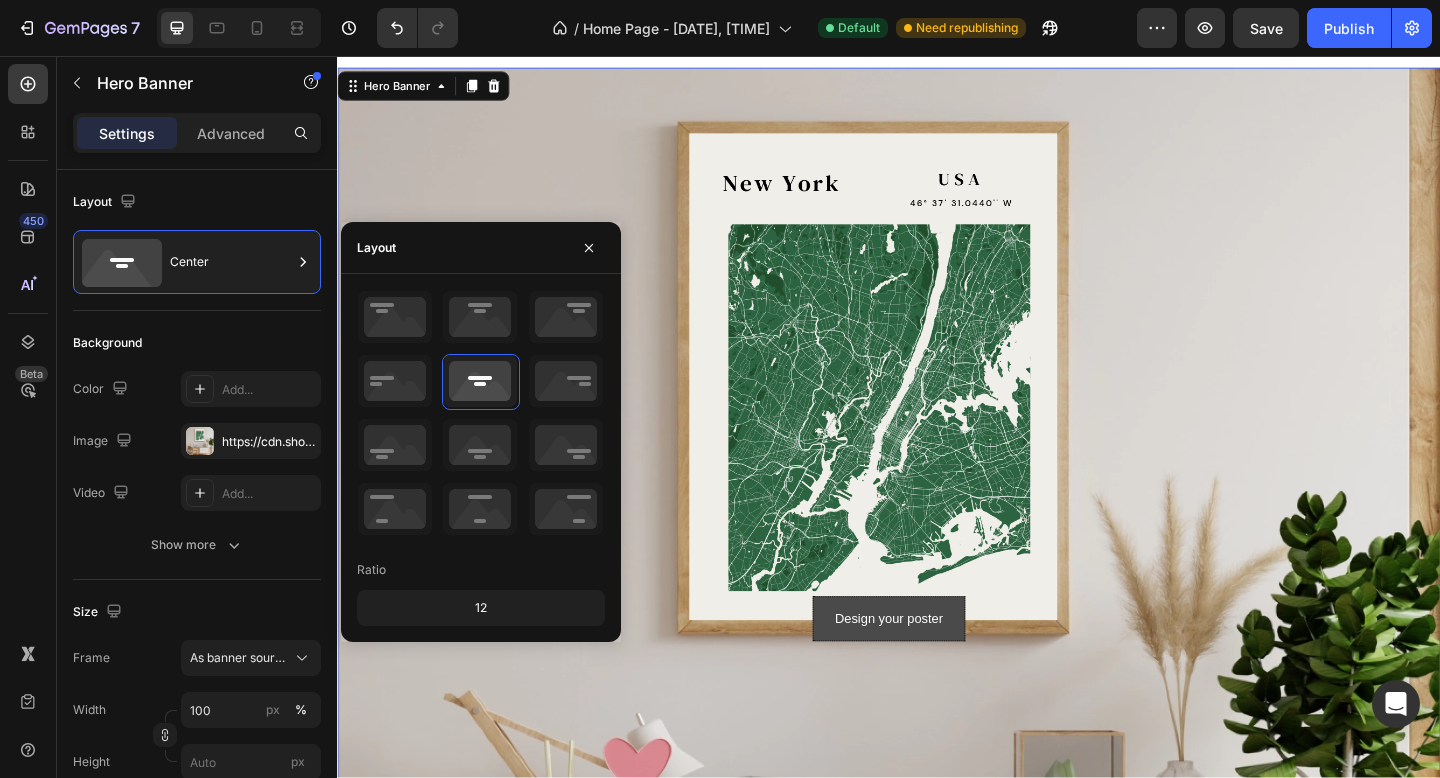 scroll, scrollTop: 0, scrollLeft: 0, axis: both 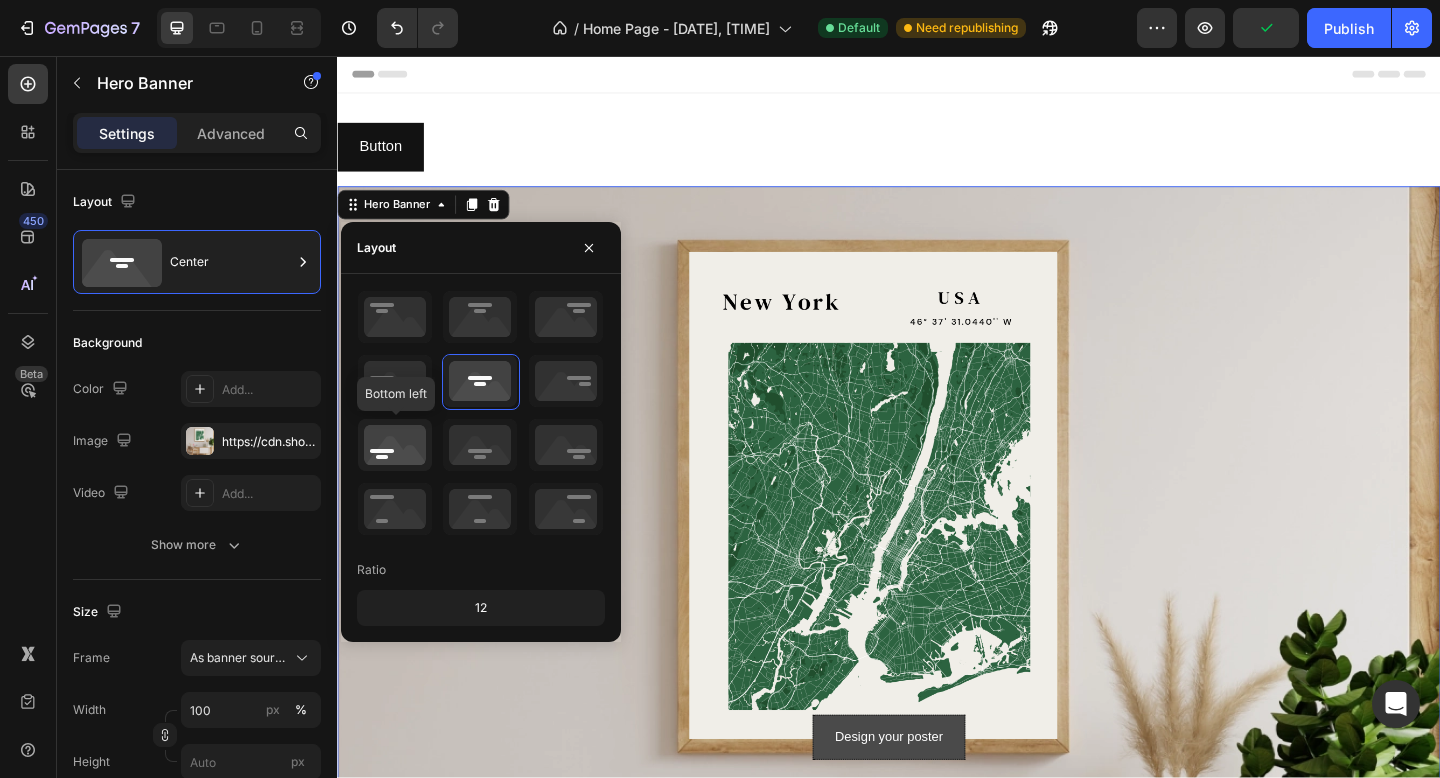 click 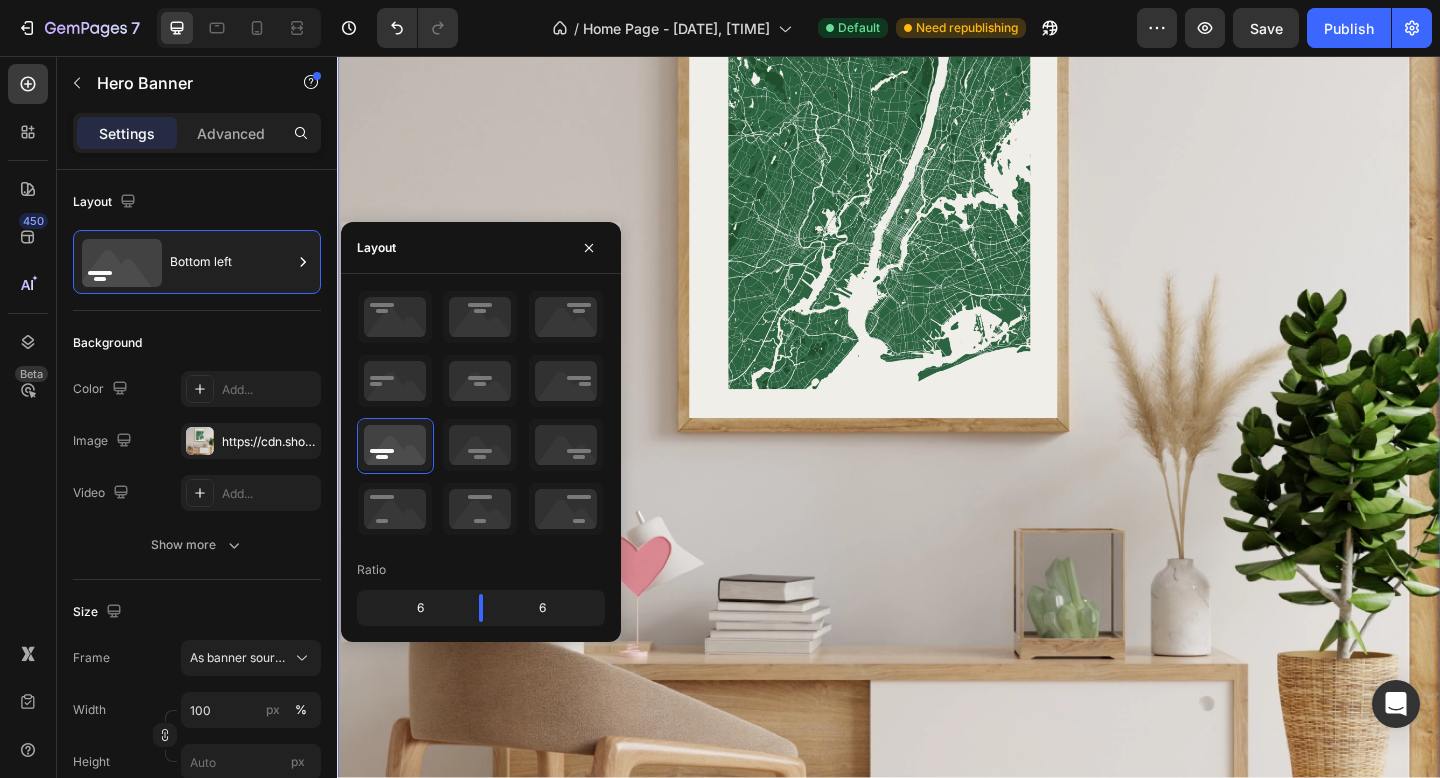 scroll, scrollTop: 358, scrollLeft: 0, axis: vertical 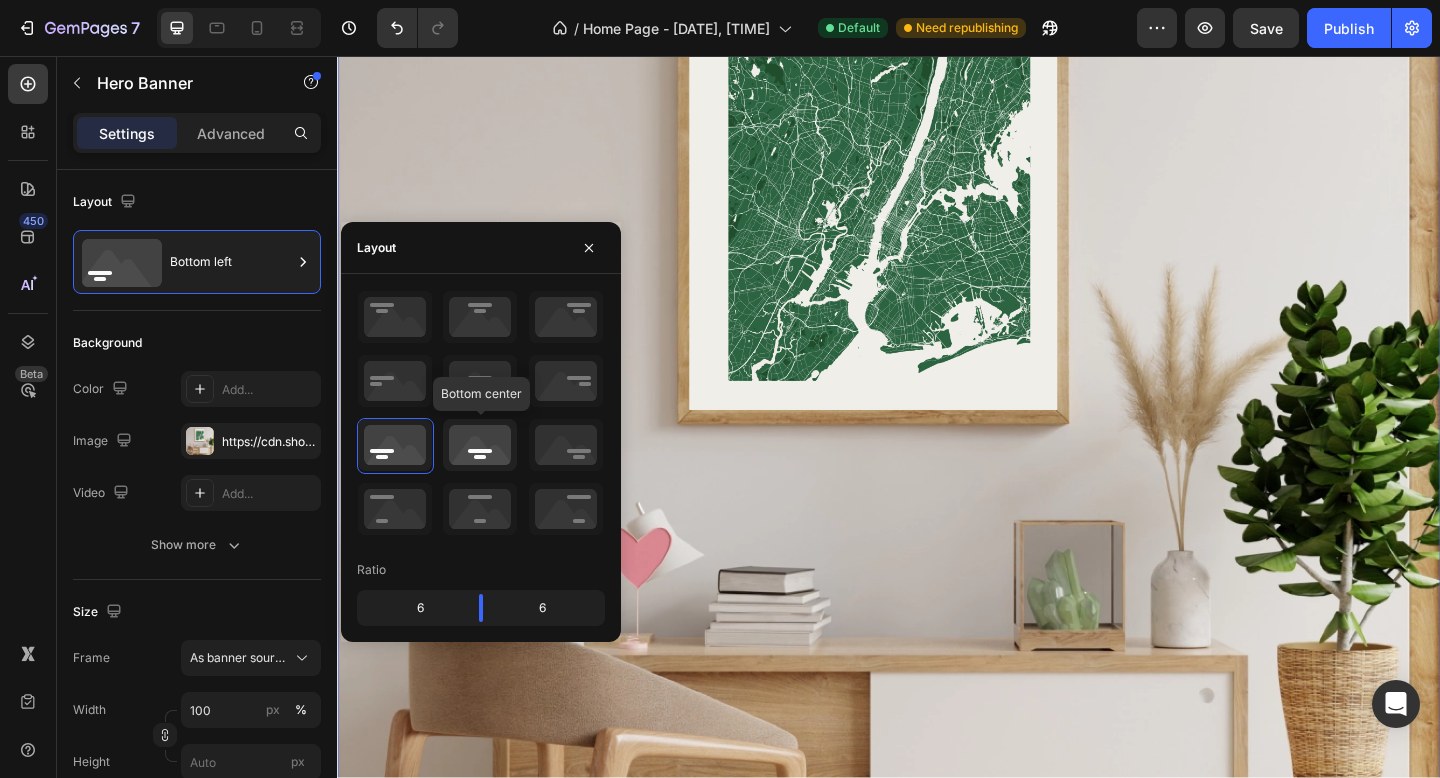click 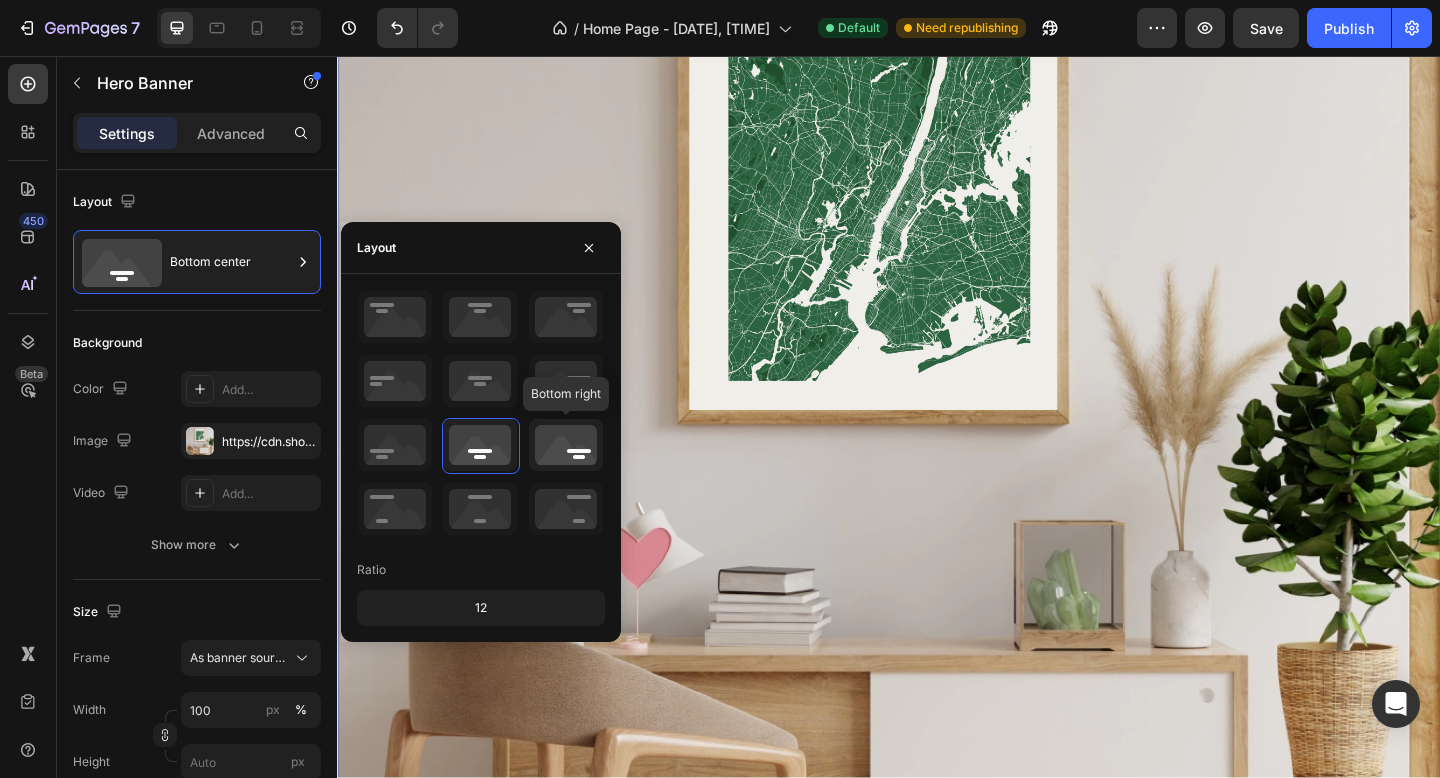 click 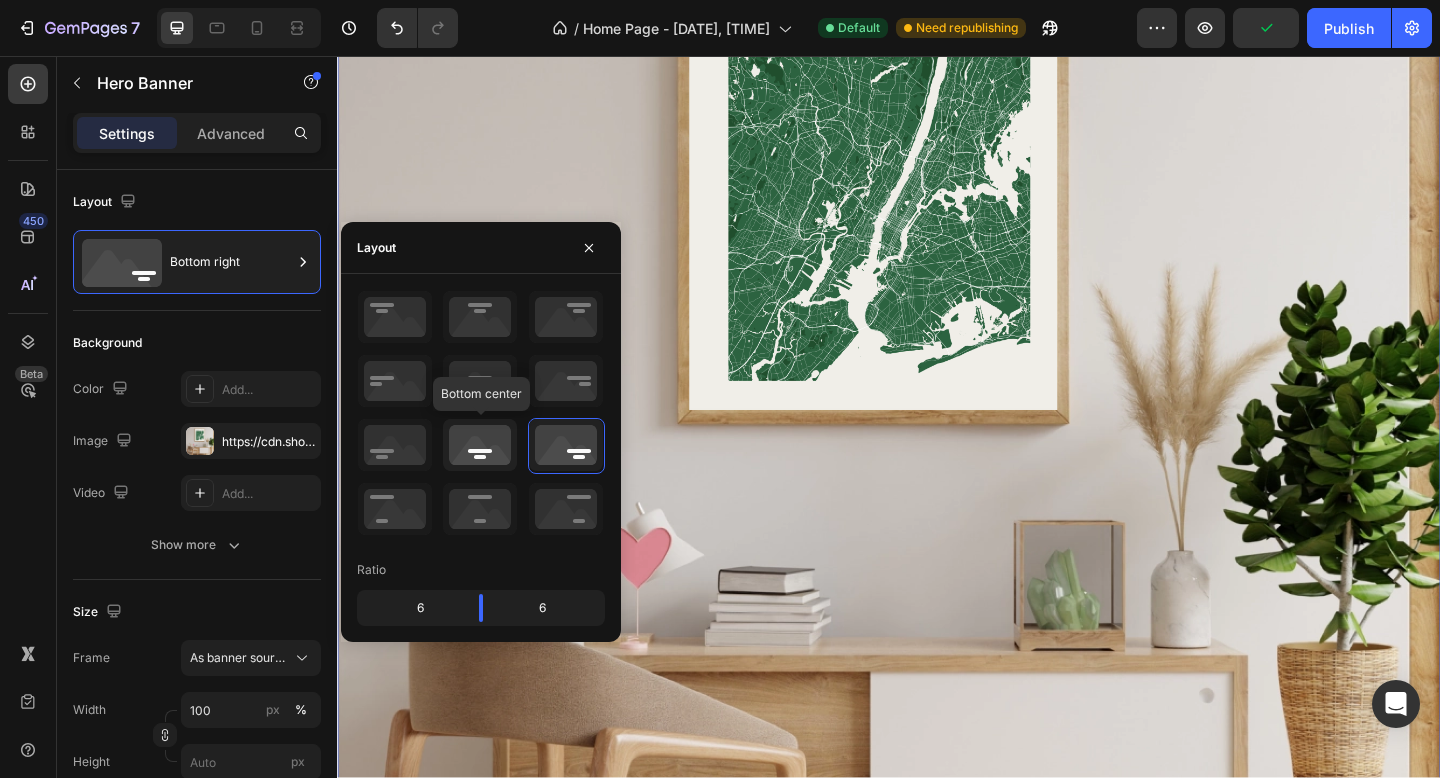 click 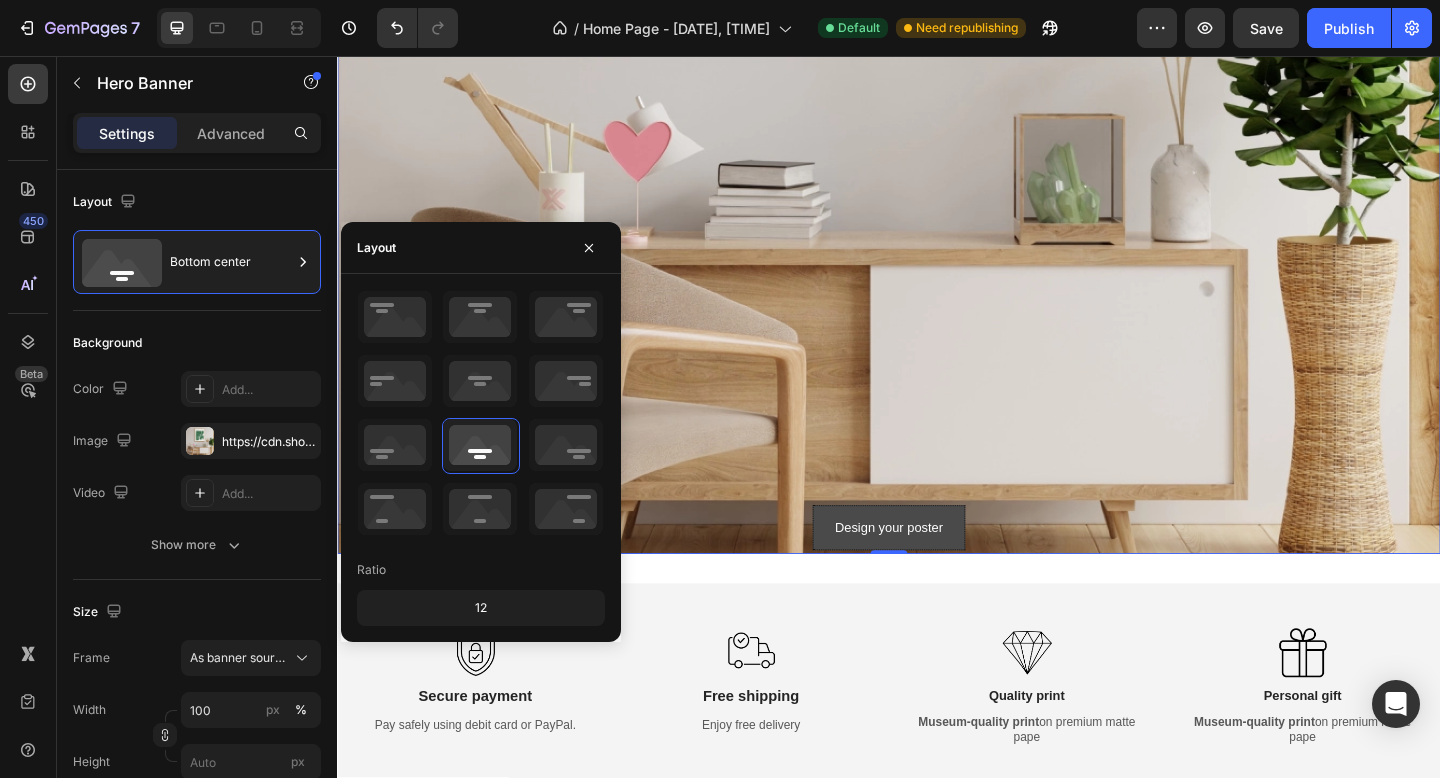 scroll, scrollTop: 836, scrollLeft: 0, axis: vertical 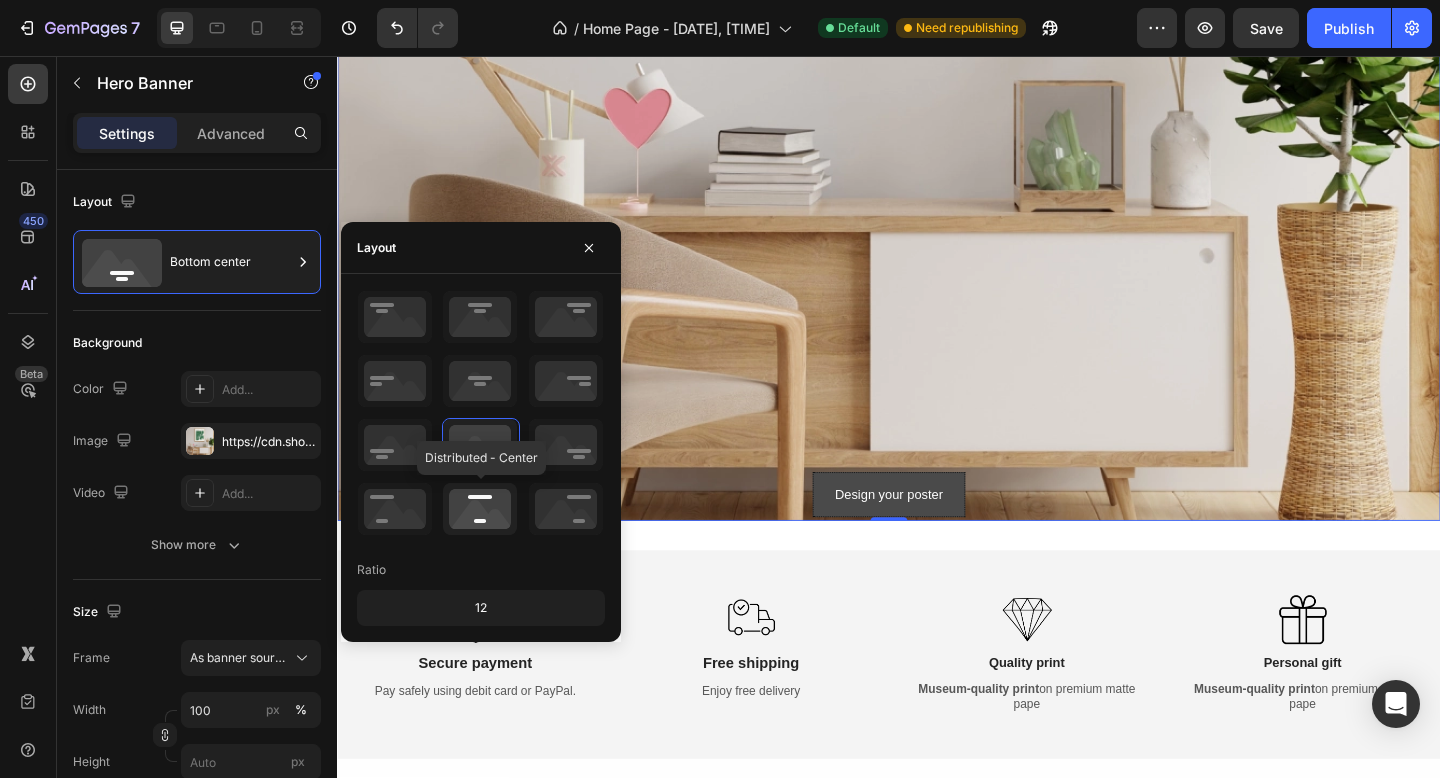 click 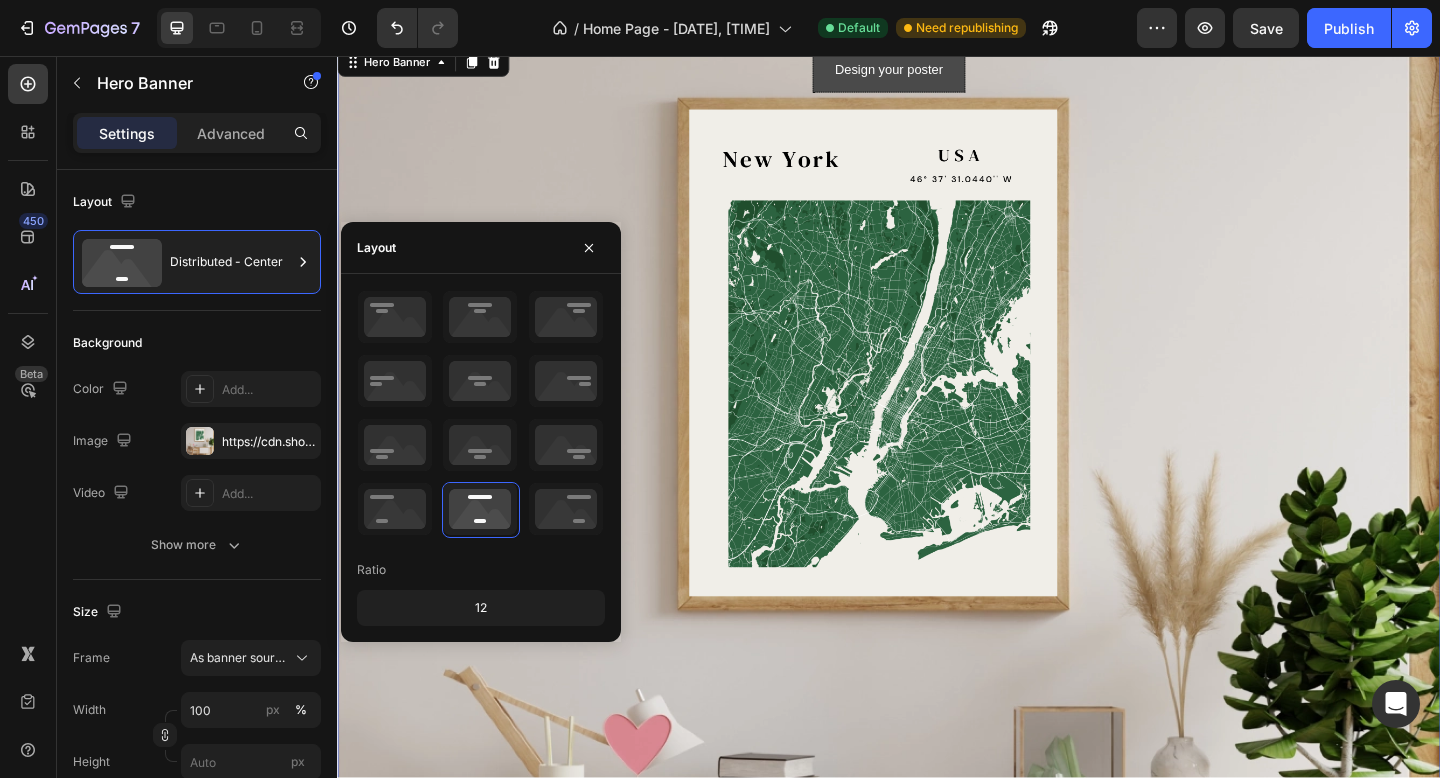 scroll, scrollTop: 181, scrollLeft: 0, axis: vertical 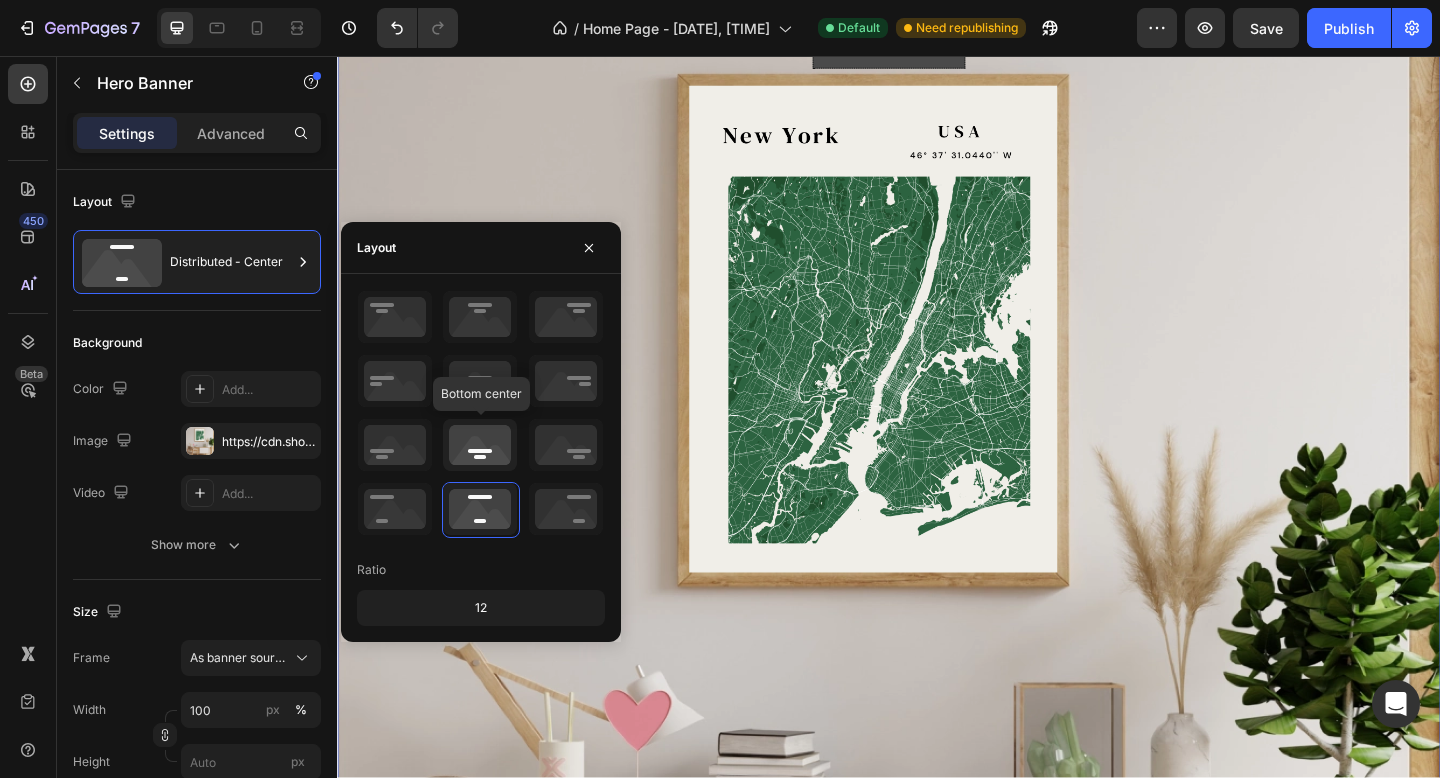 click 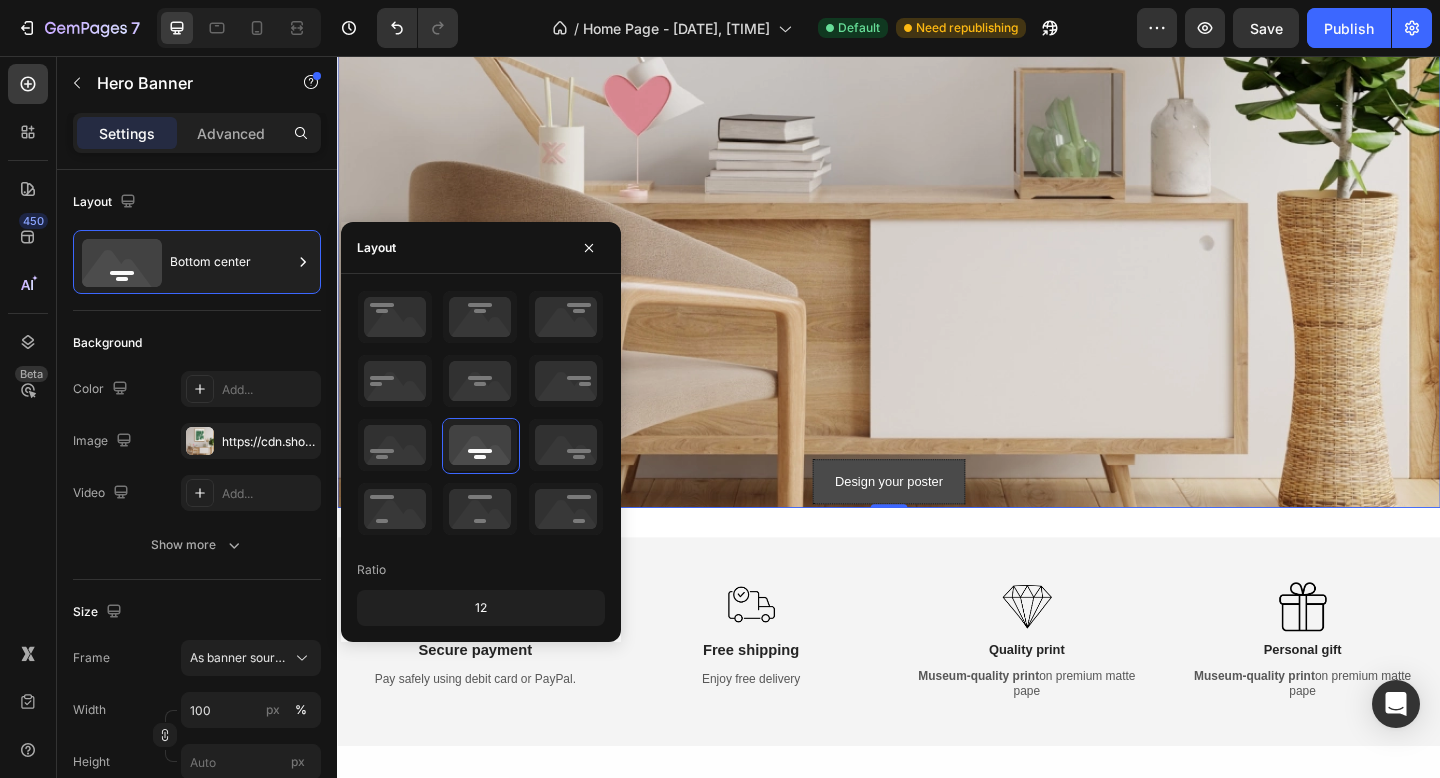 scroll, scrollTop: 808, scrollLeft: 0, axis: vertical 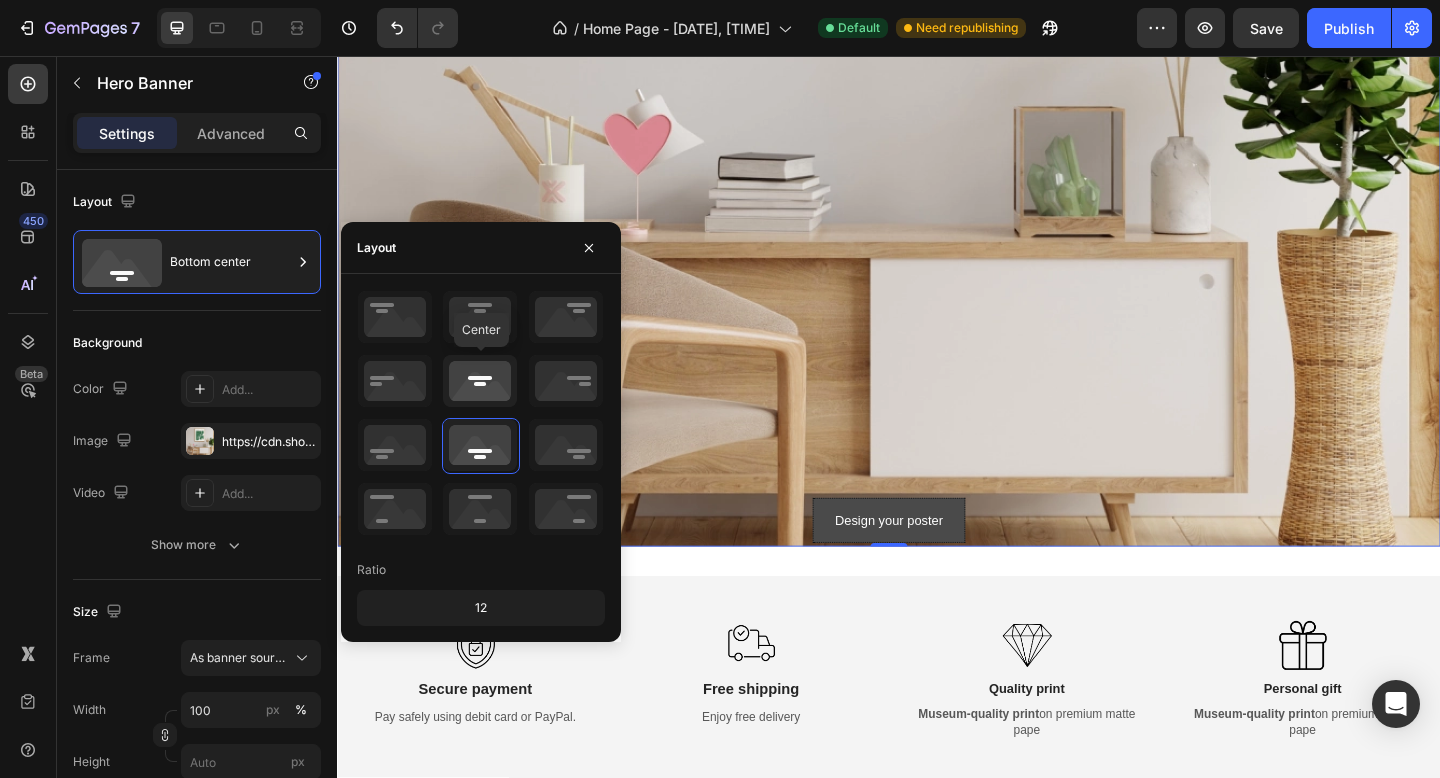click 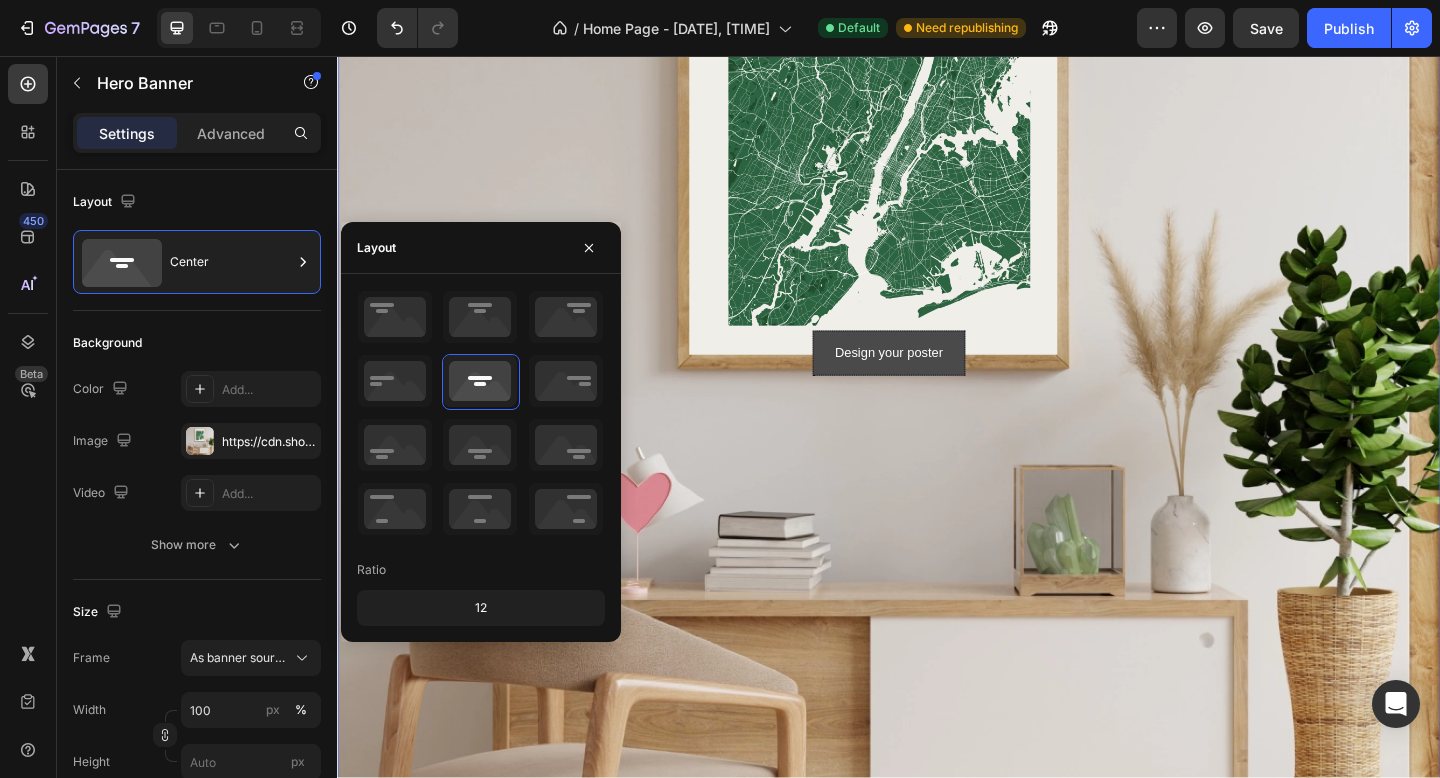 scroll, scrollTop: 415, scrollLeft: 0, axis: vertical 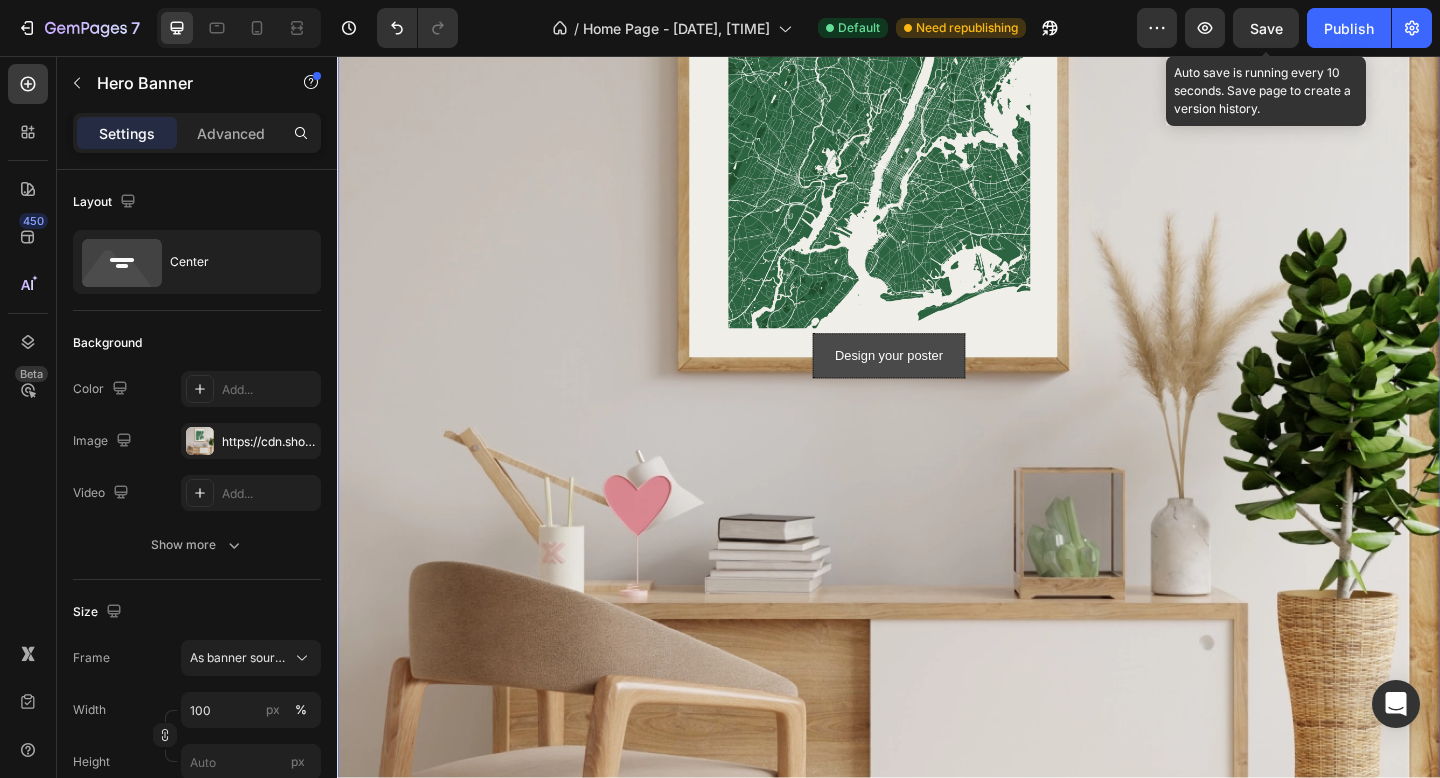 click on "Save" at bounding box center (1266, 28) 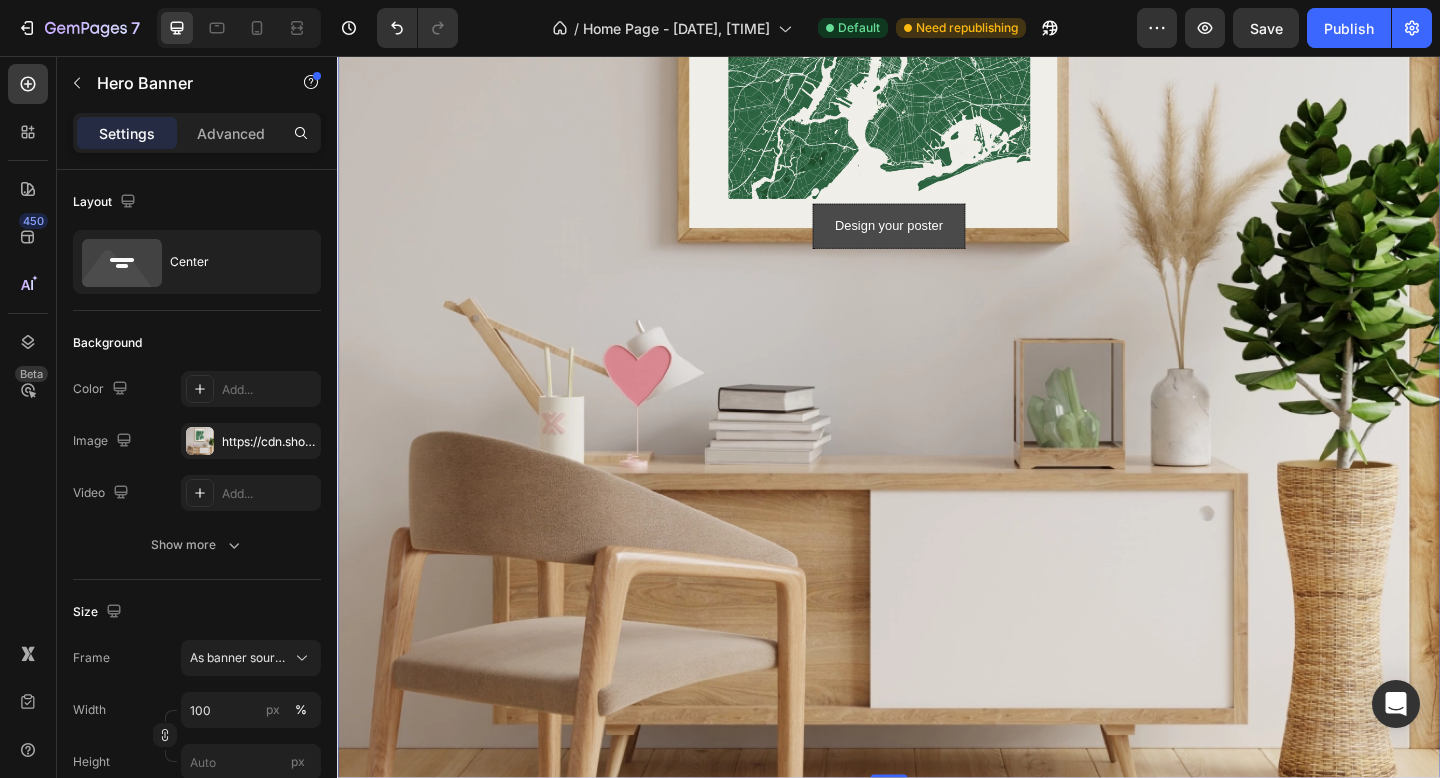 scroll, scrollTop: 478, scrollLeft: 0, axis: vertical 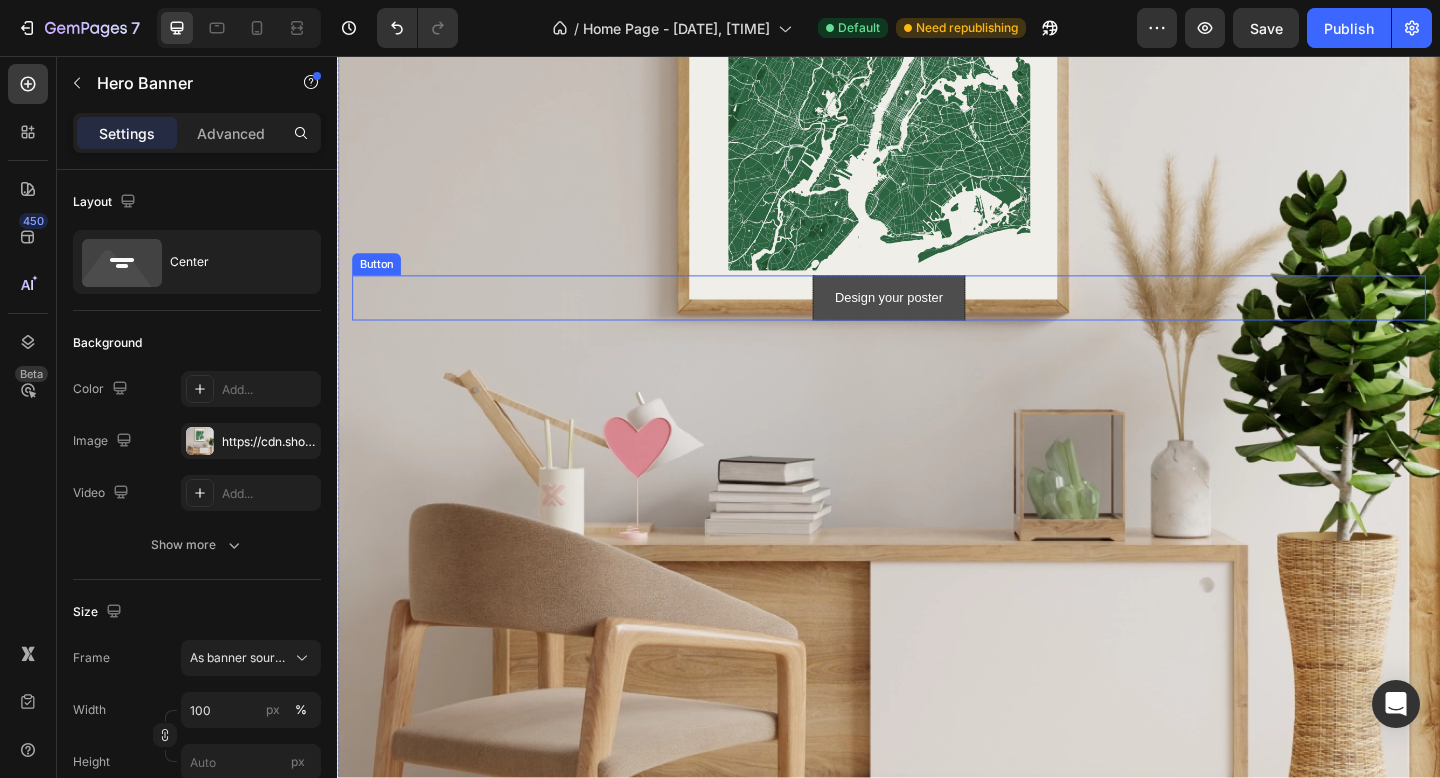 click on "Design your poster" at bounding box center [937, 319] 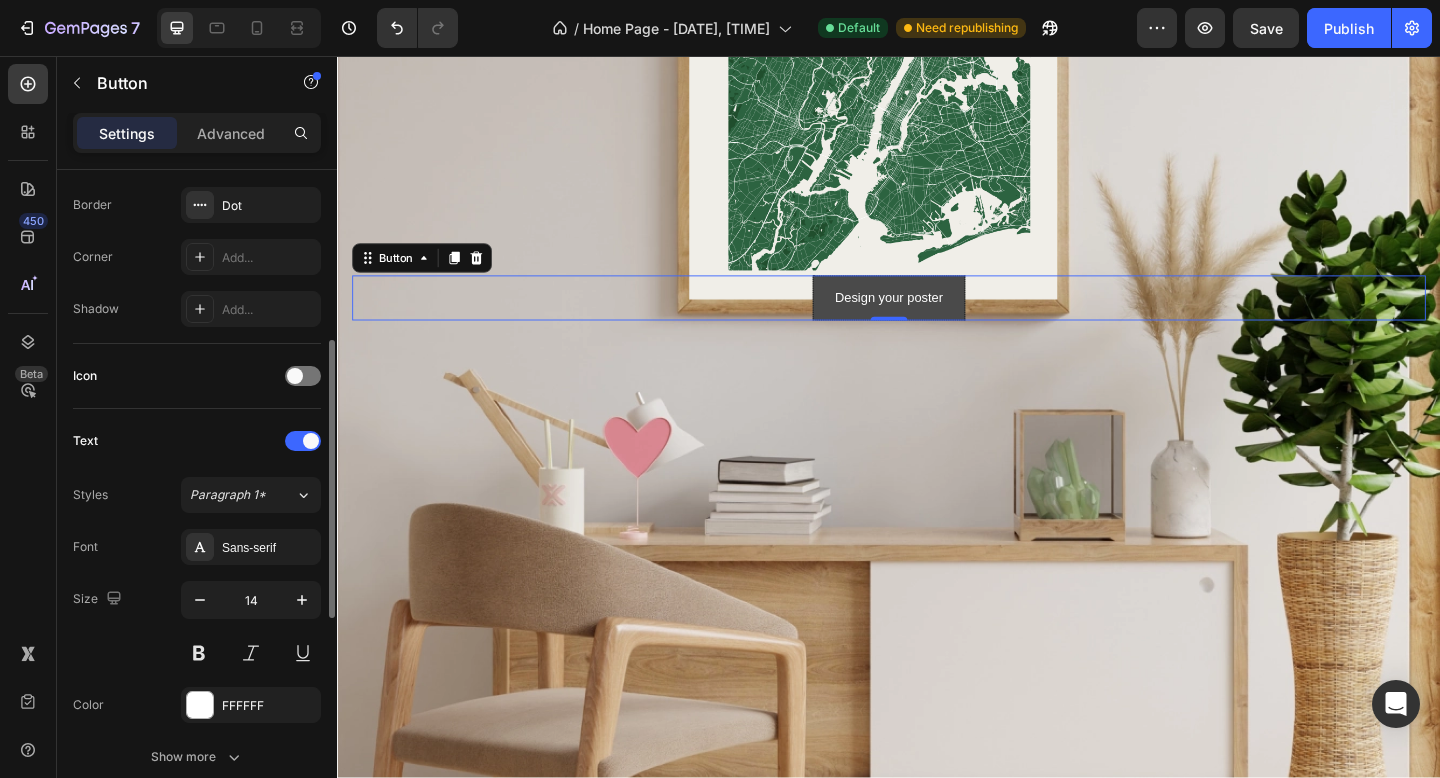 scroll, scrollTop: 469, scrollLeft: 0, axis: vertical 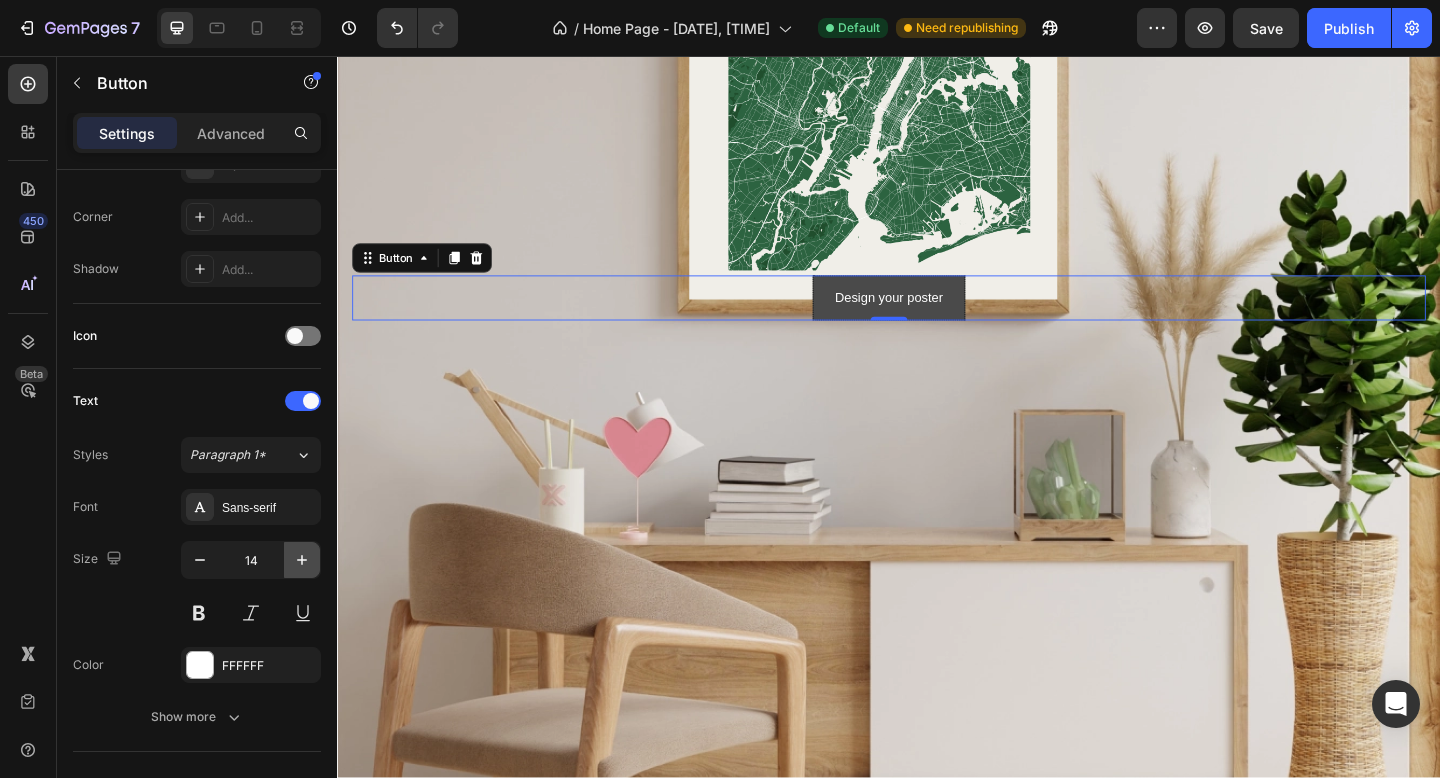 click 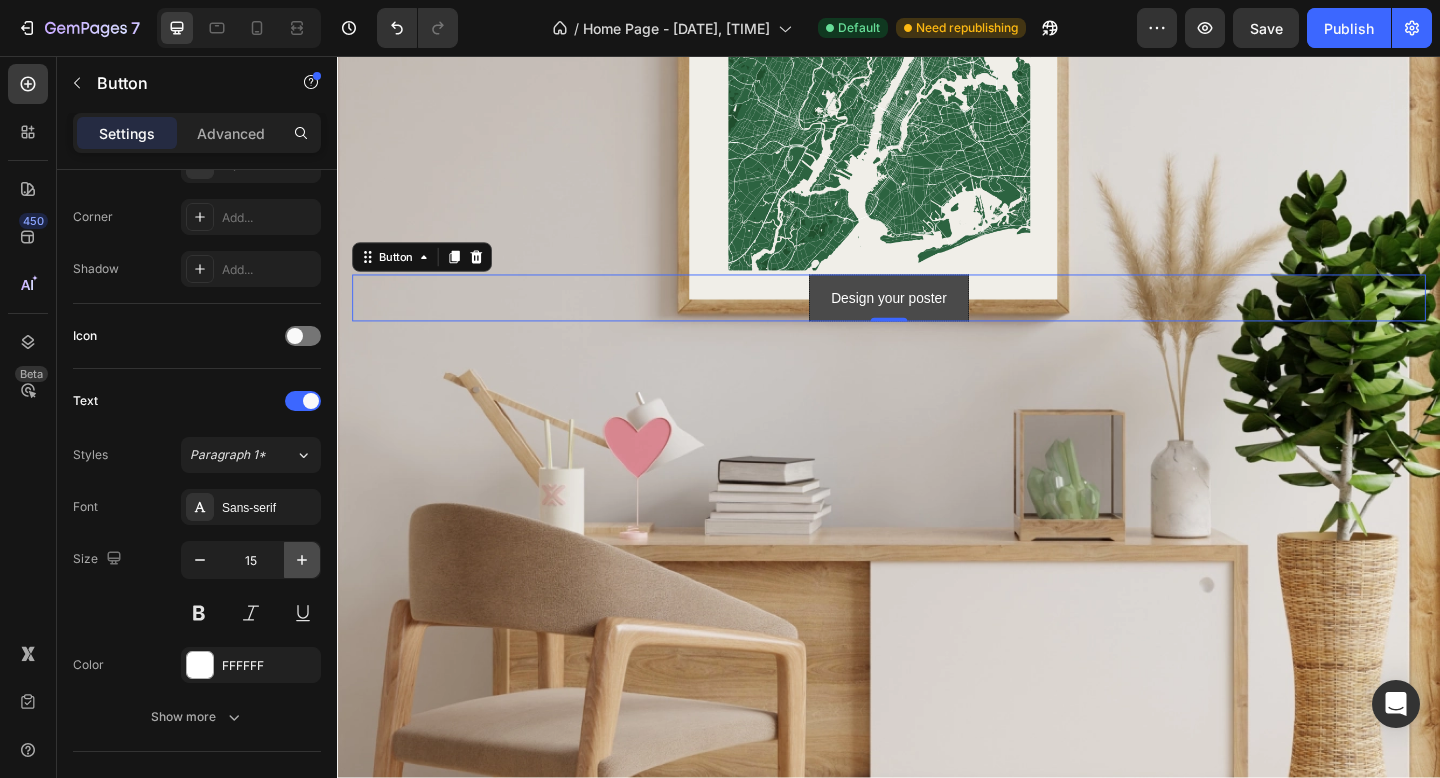 click 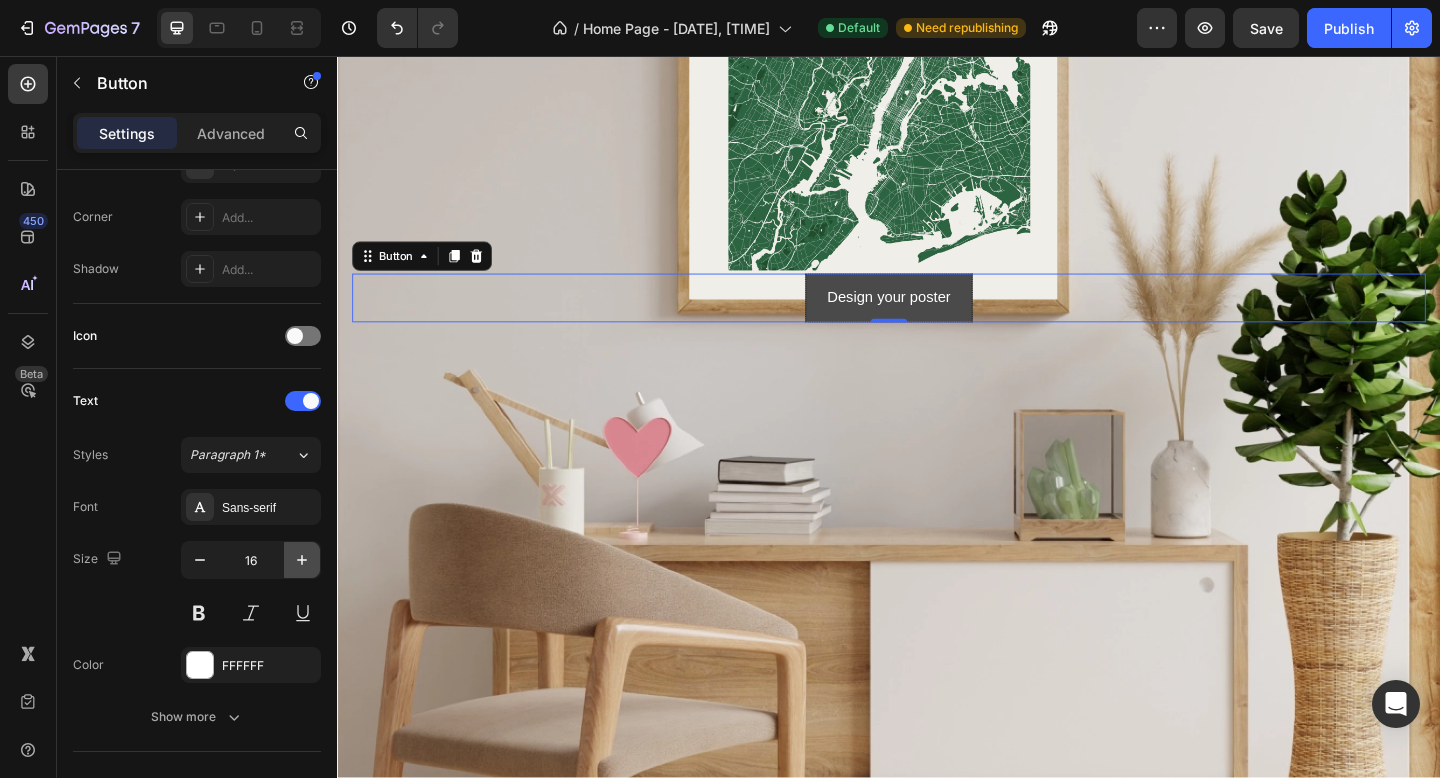 click 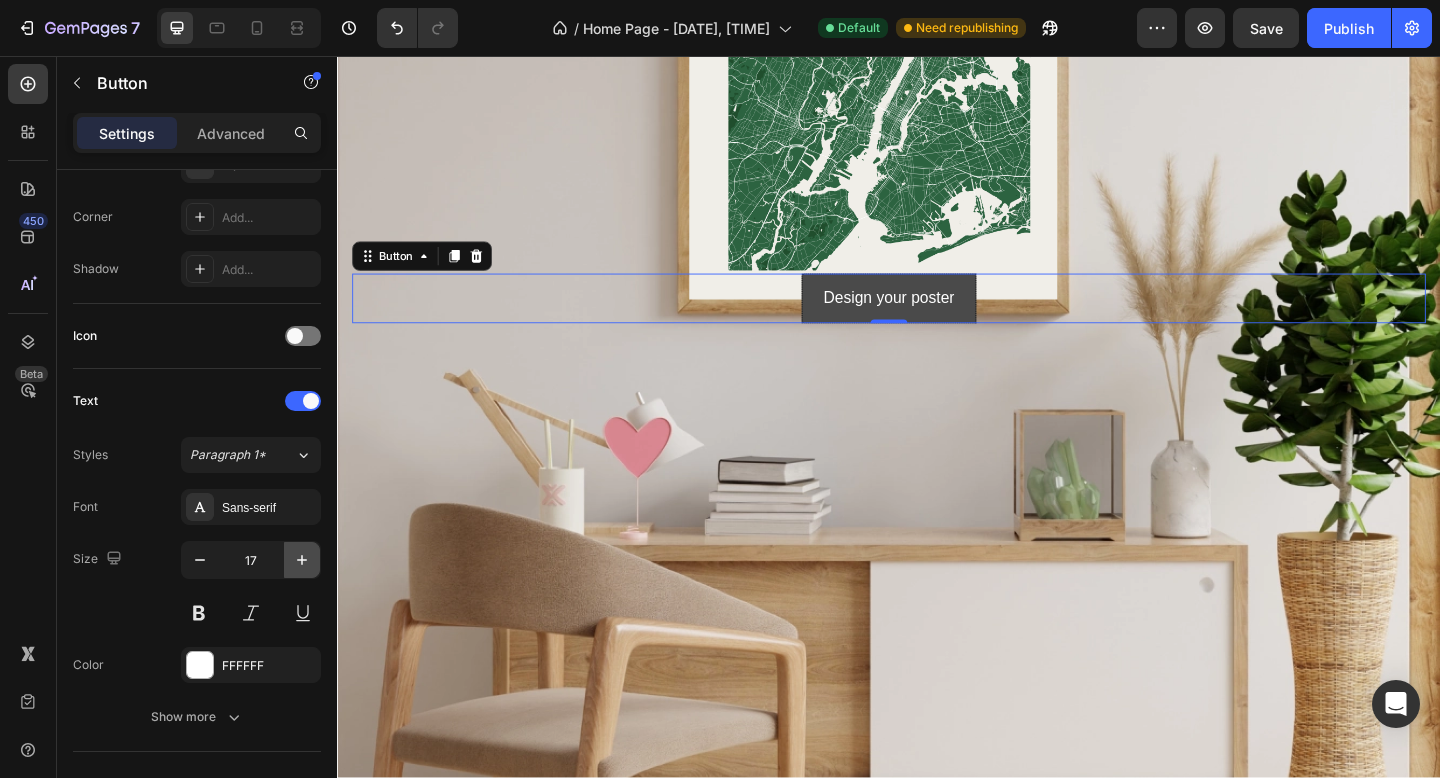 click 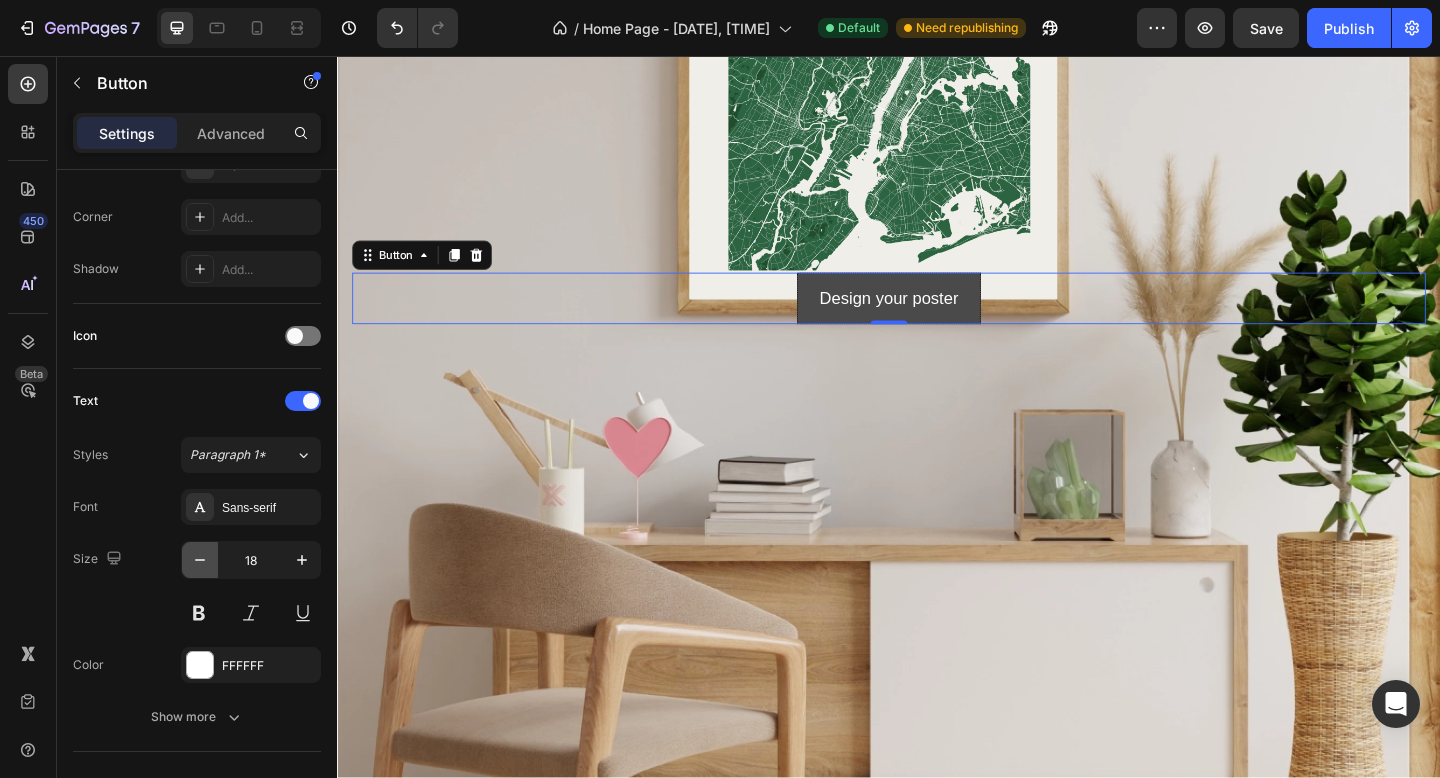 click 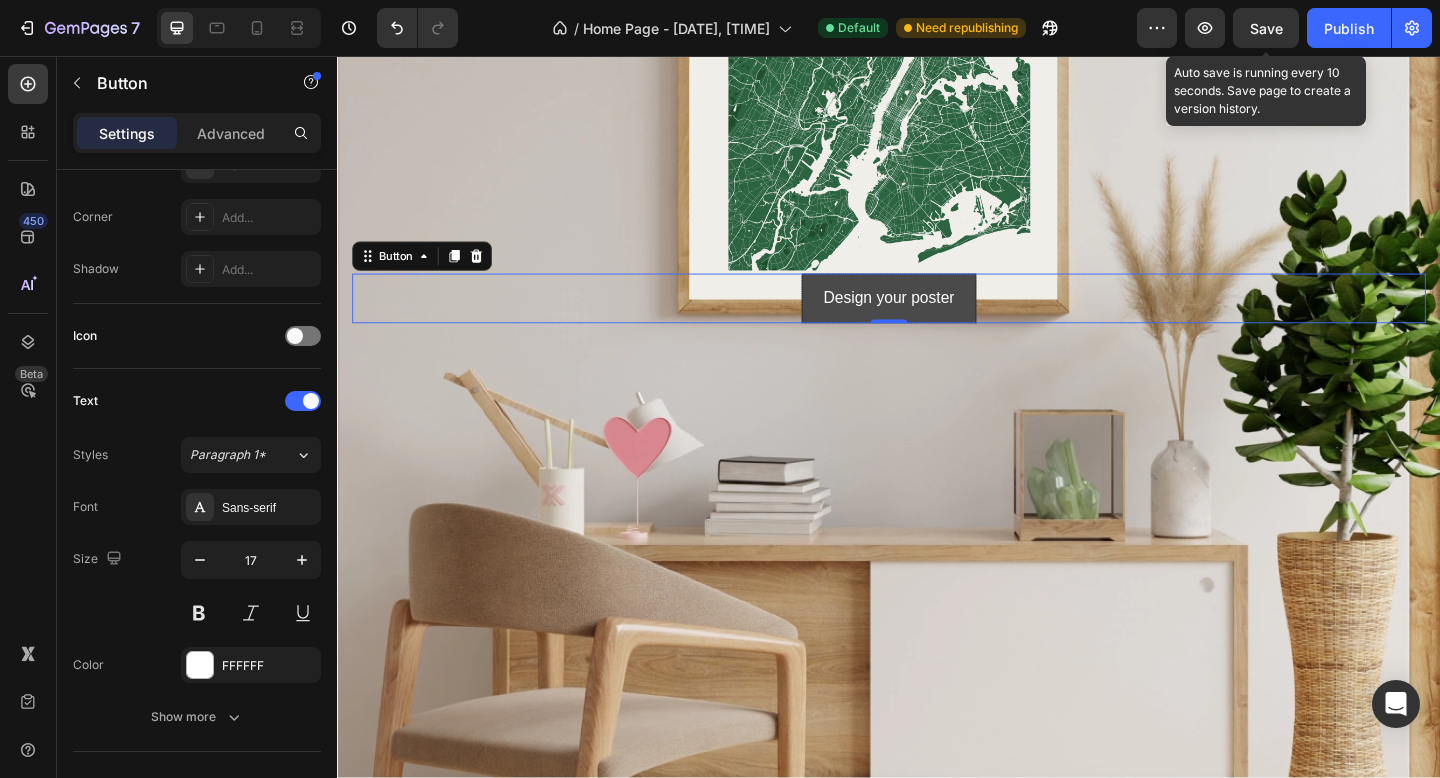 click on "Save" at bounding box center (1266, 28) 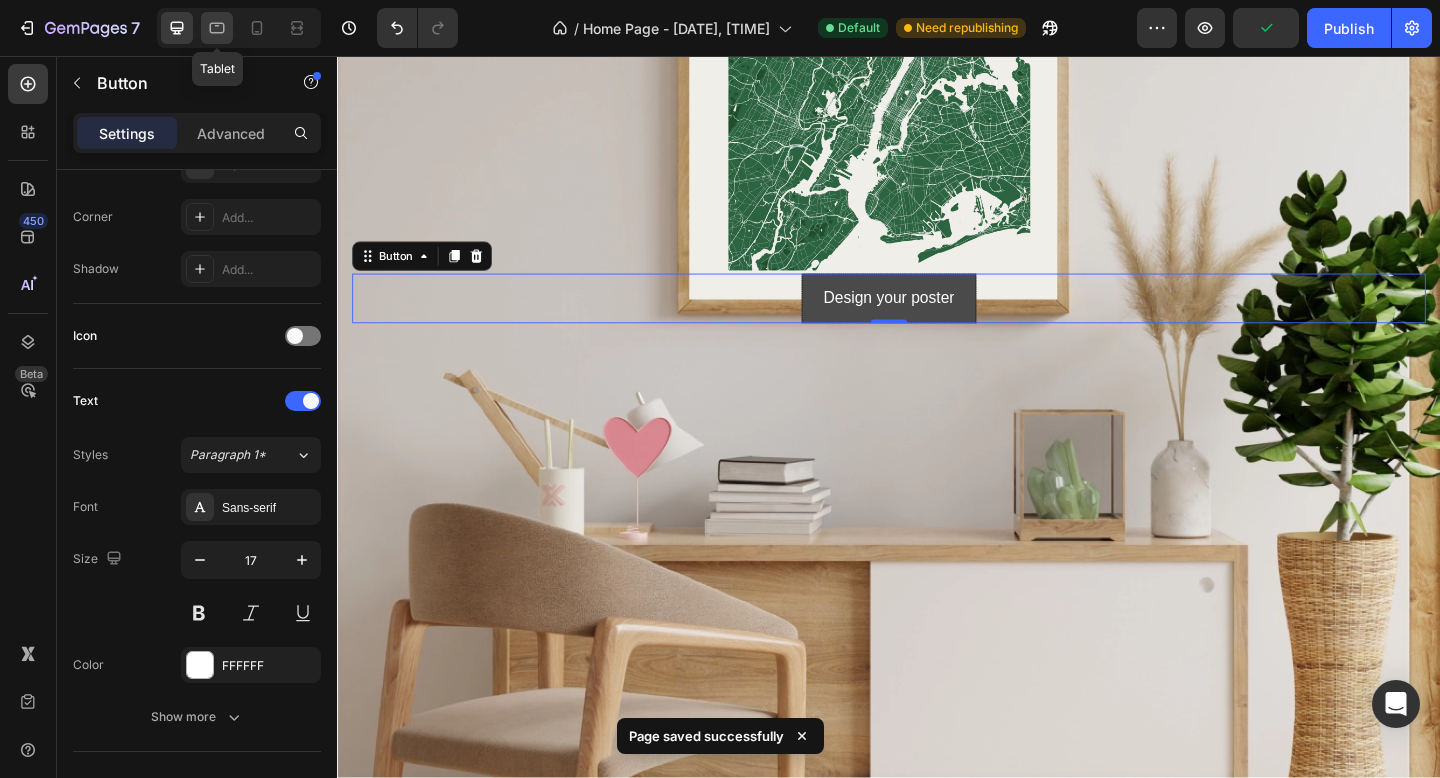 click 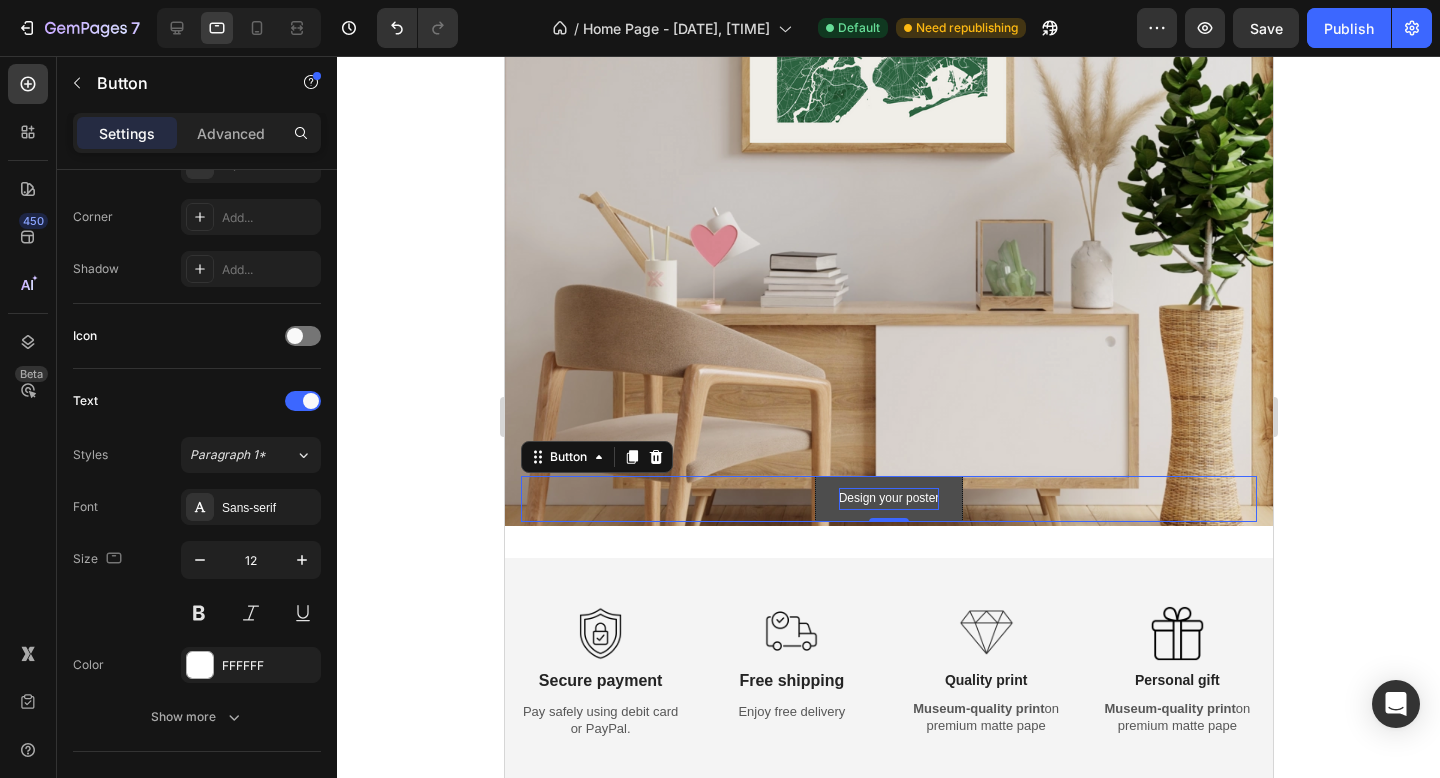 scroll, scrollTop: 424, scrollLeft: 0, axis: vertical 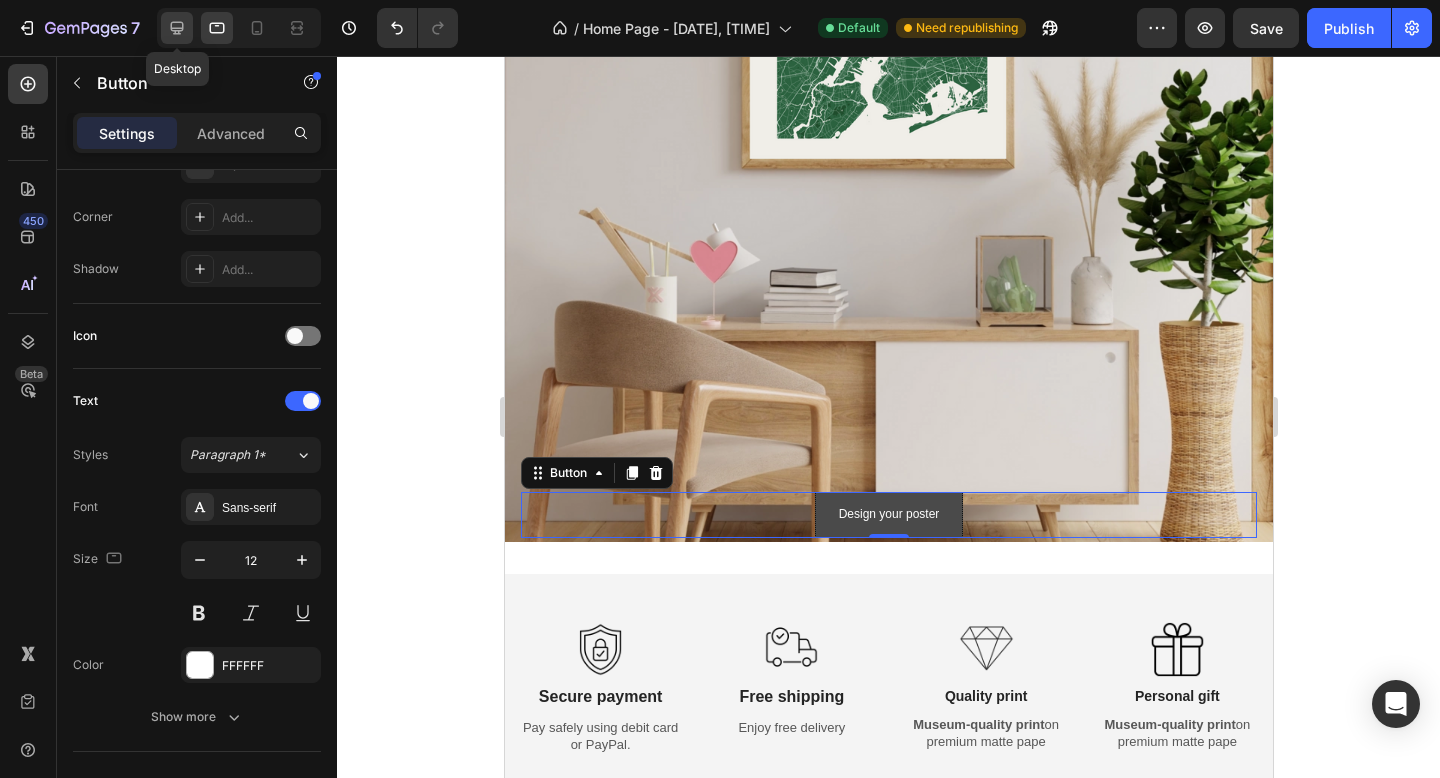click 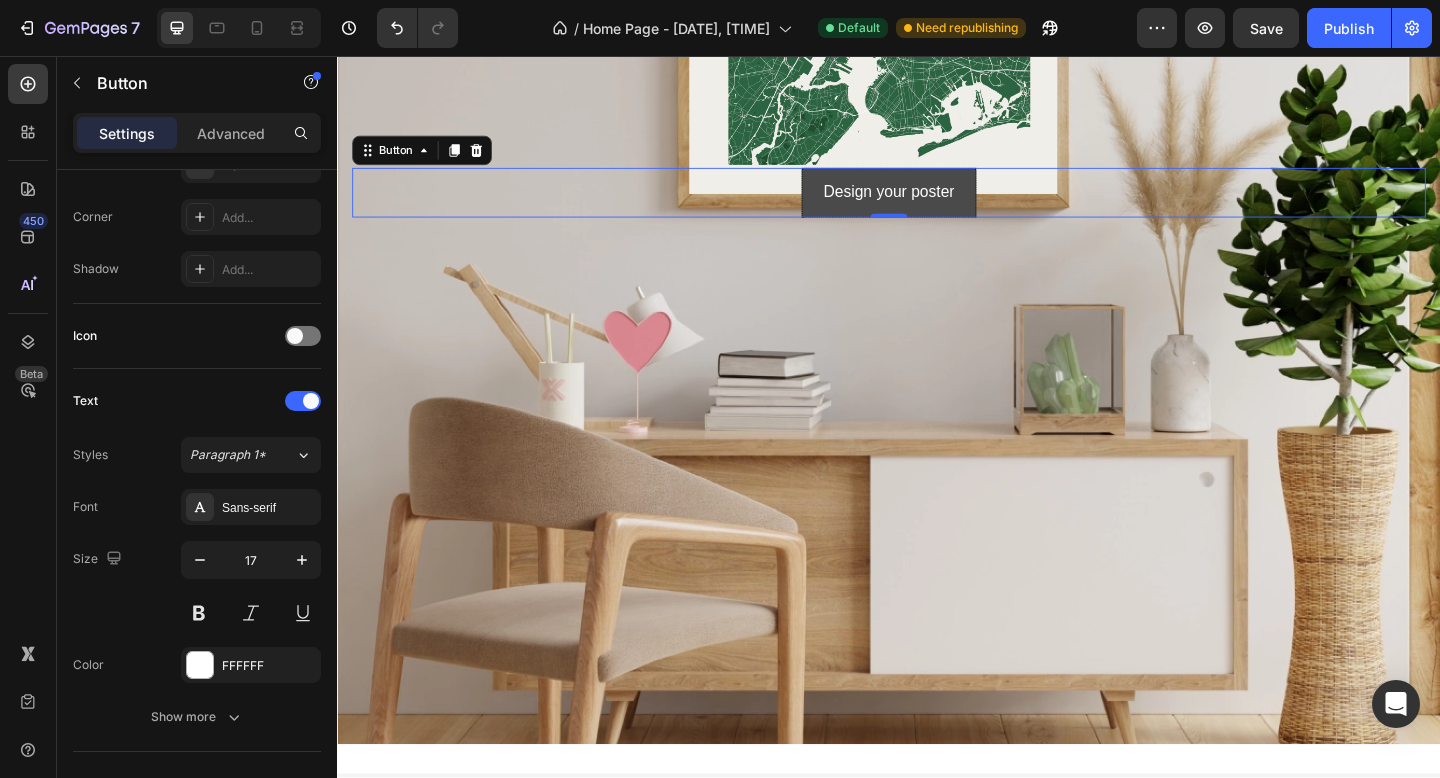 scroll, scrollTop: 644, scrollLeft: 0, axis: vertical 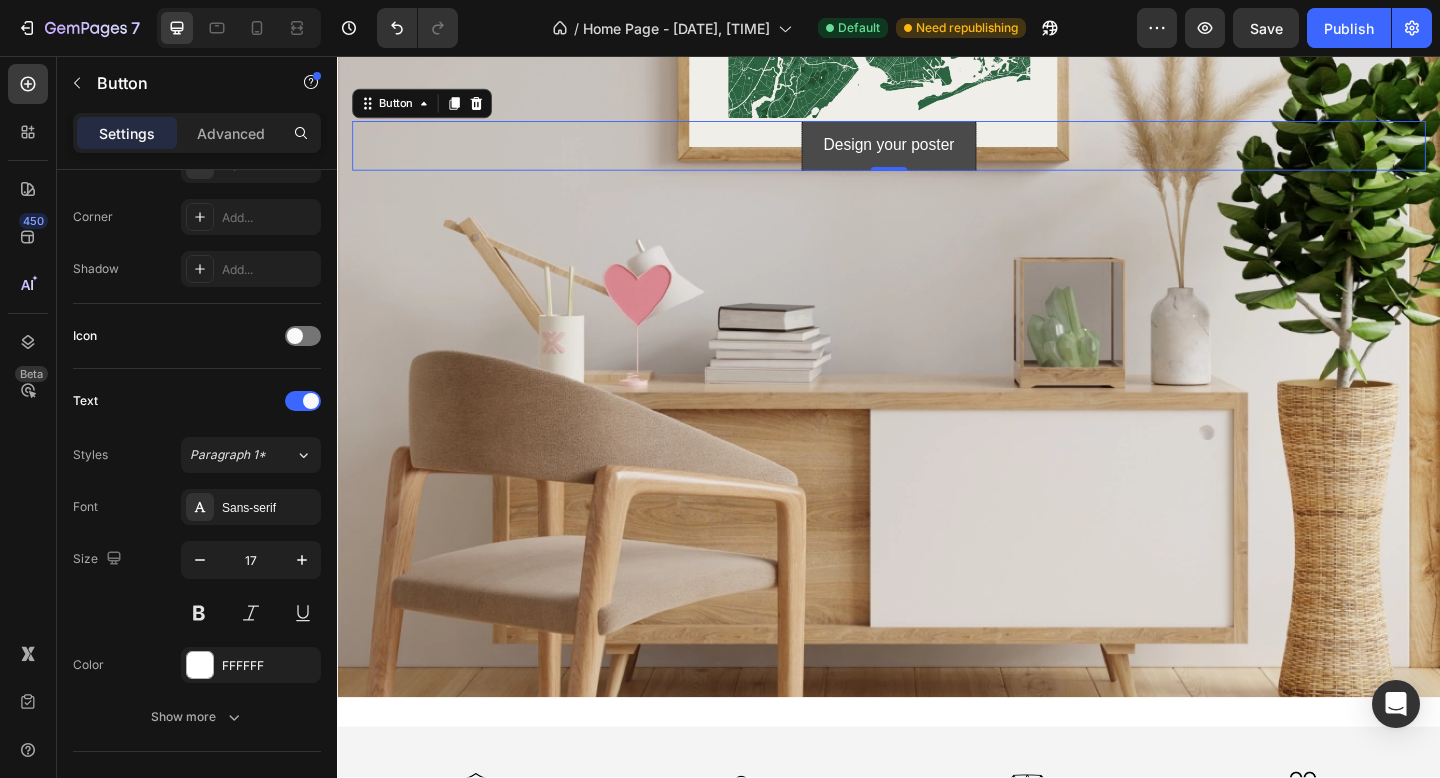 click on "Design your poster Button   0" at bounding box center (937, 154) 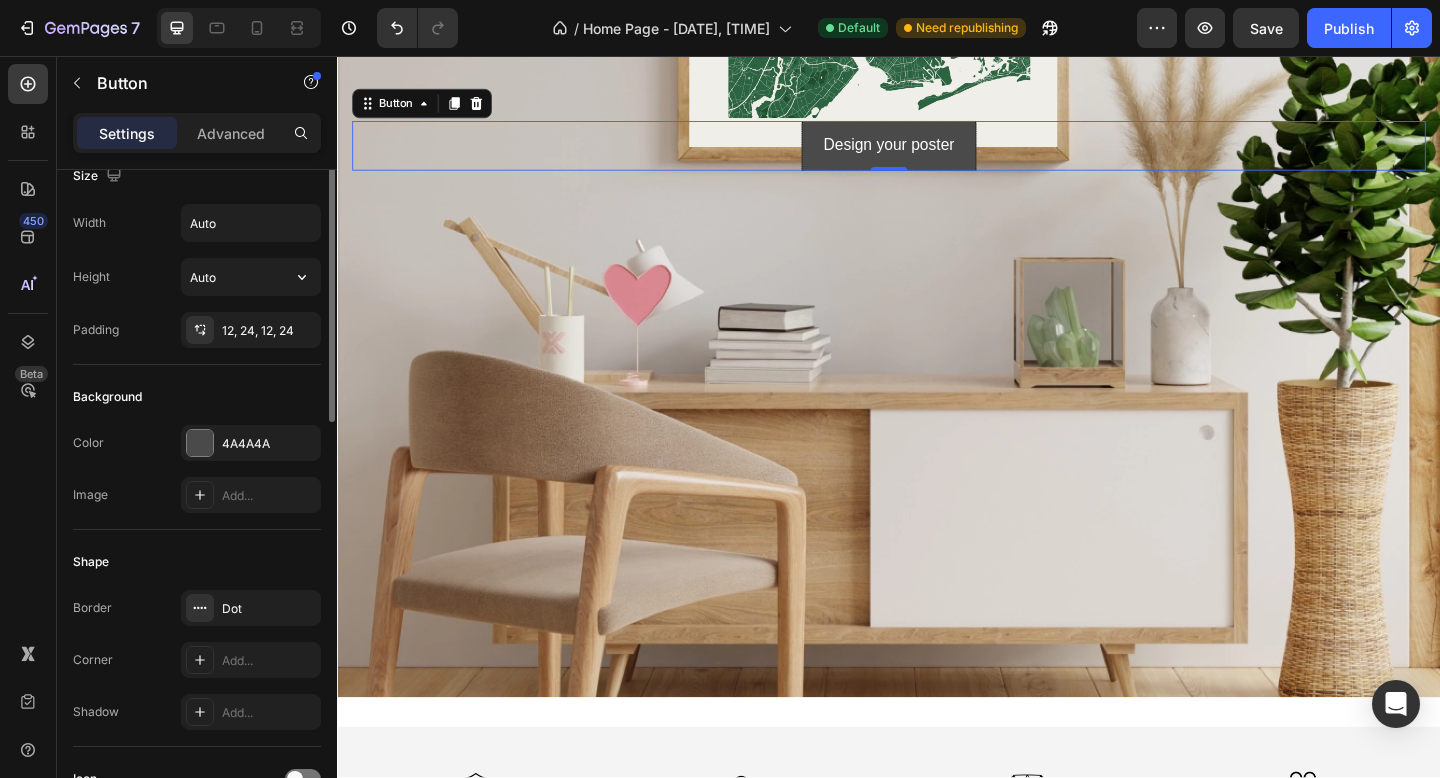 scroll, scrollTop: 0, scrollLeft: 0, axis: both 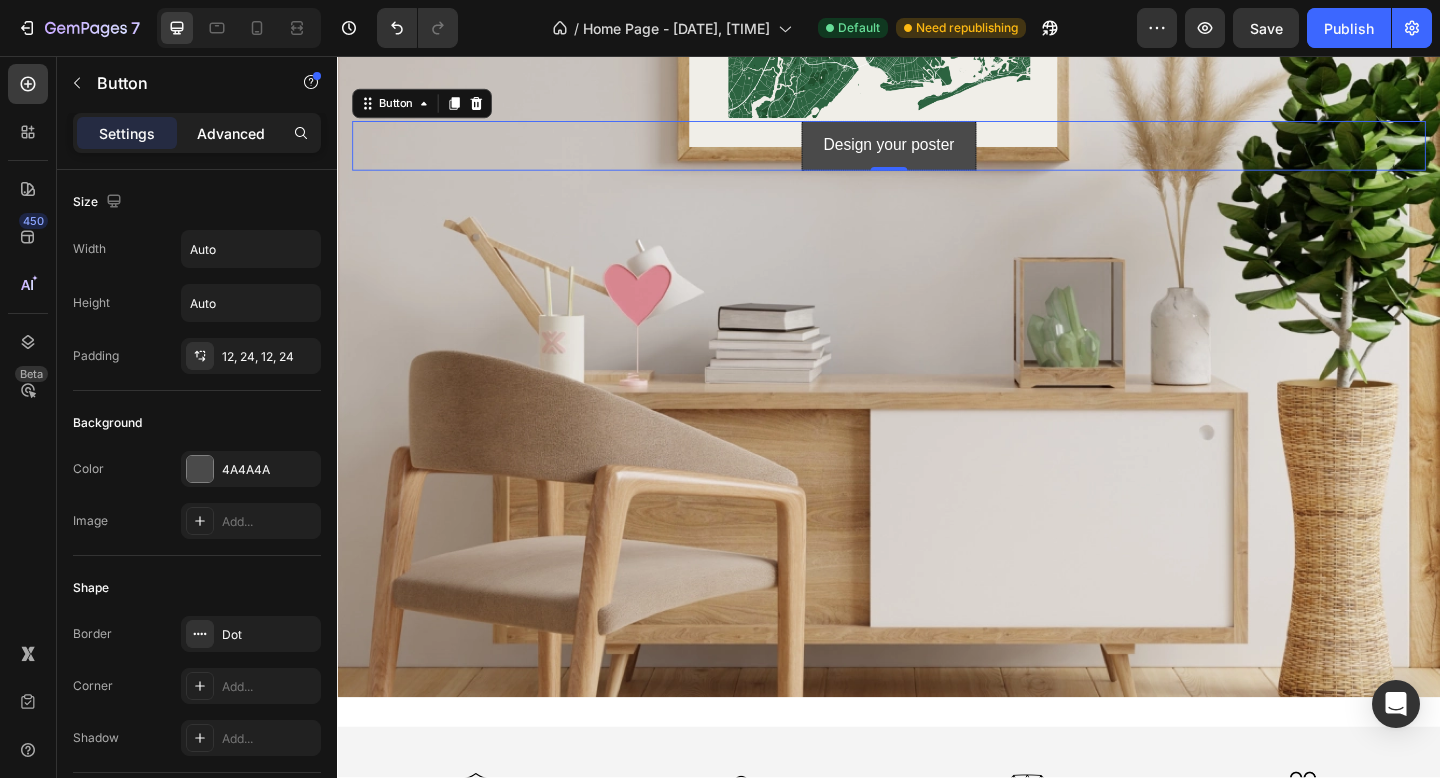 click on "Advanced" at bounding box center [231, 133] 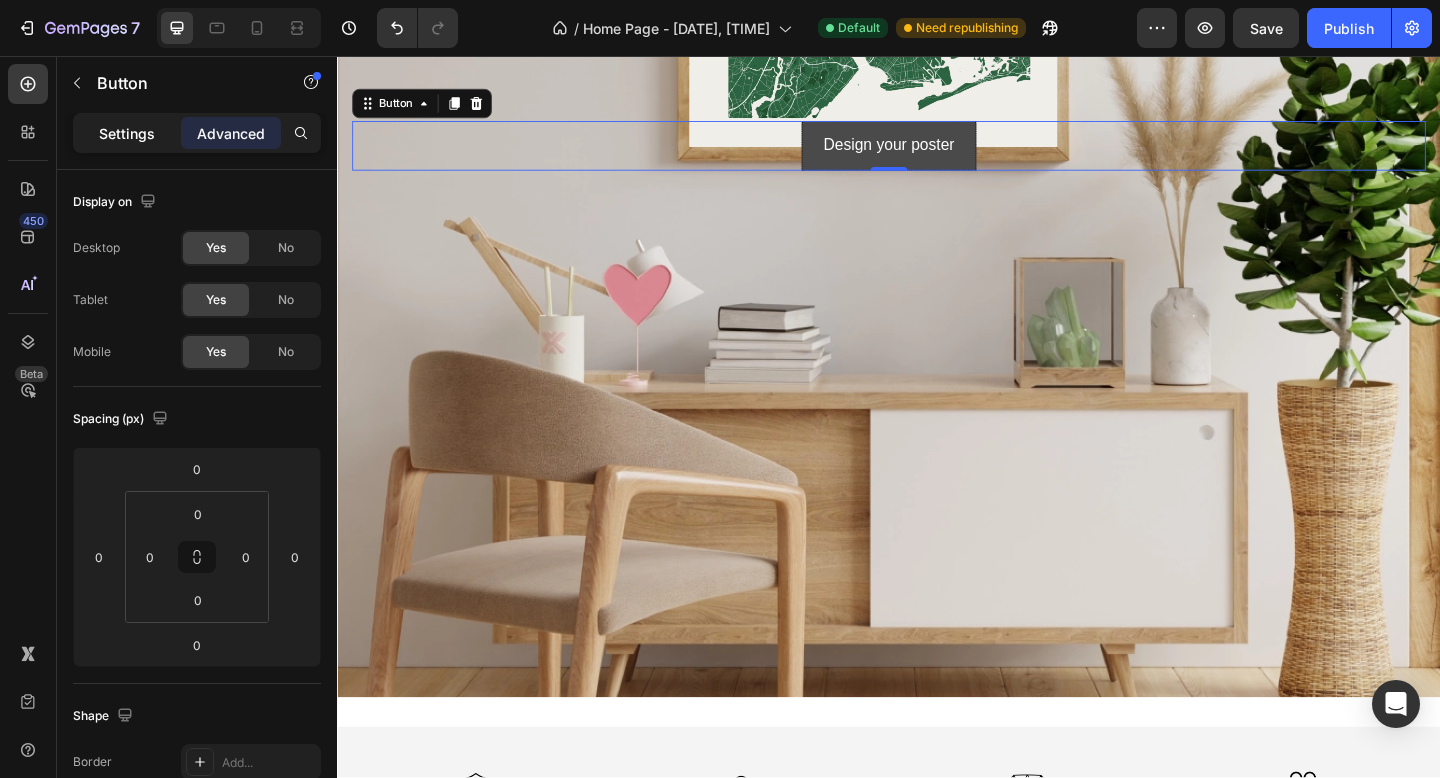 click on "Settings" at bounding box center [127, 133] 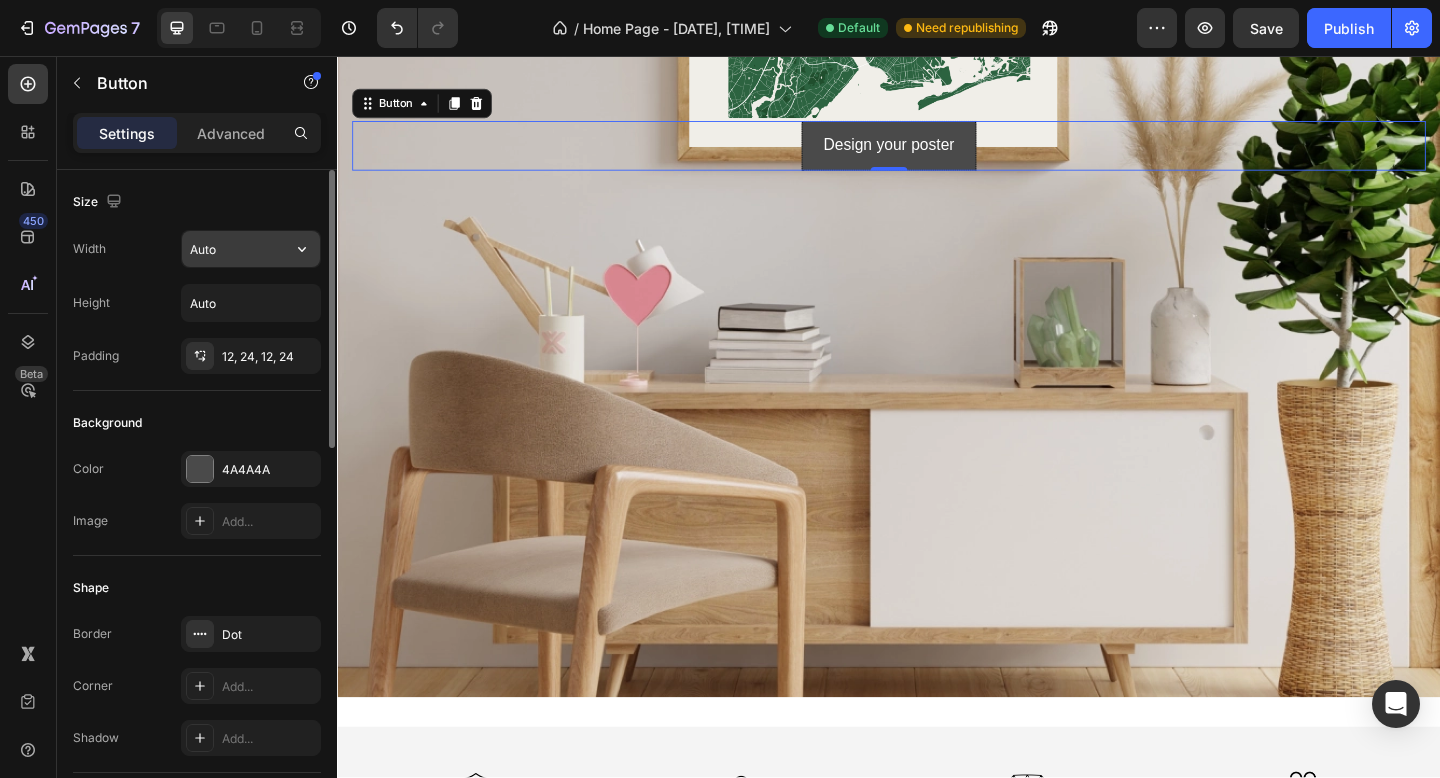 click on "Auto" at bounding box center (251, 249) 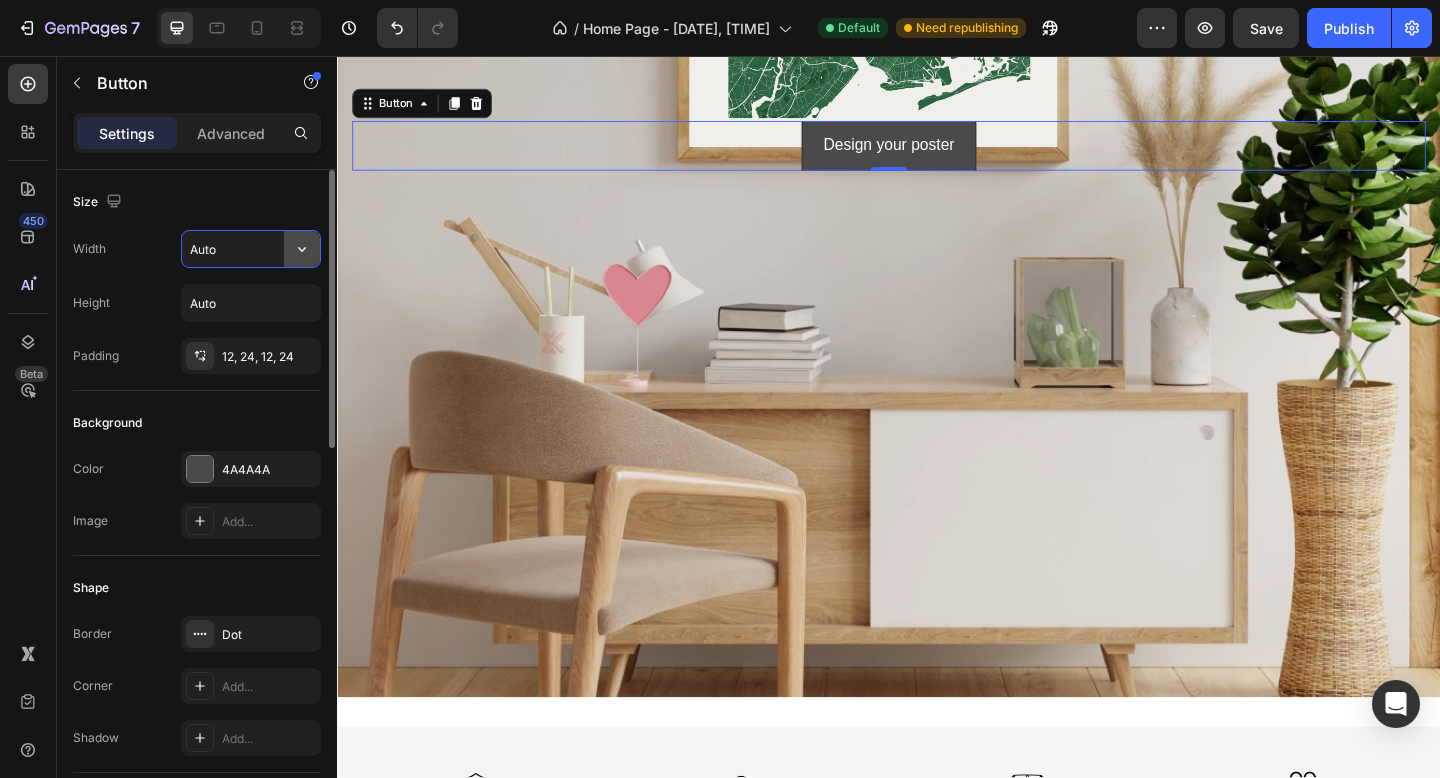 click 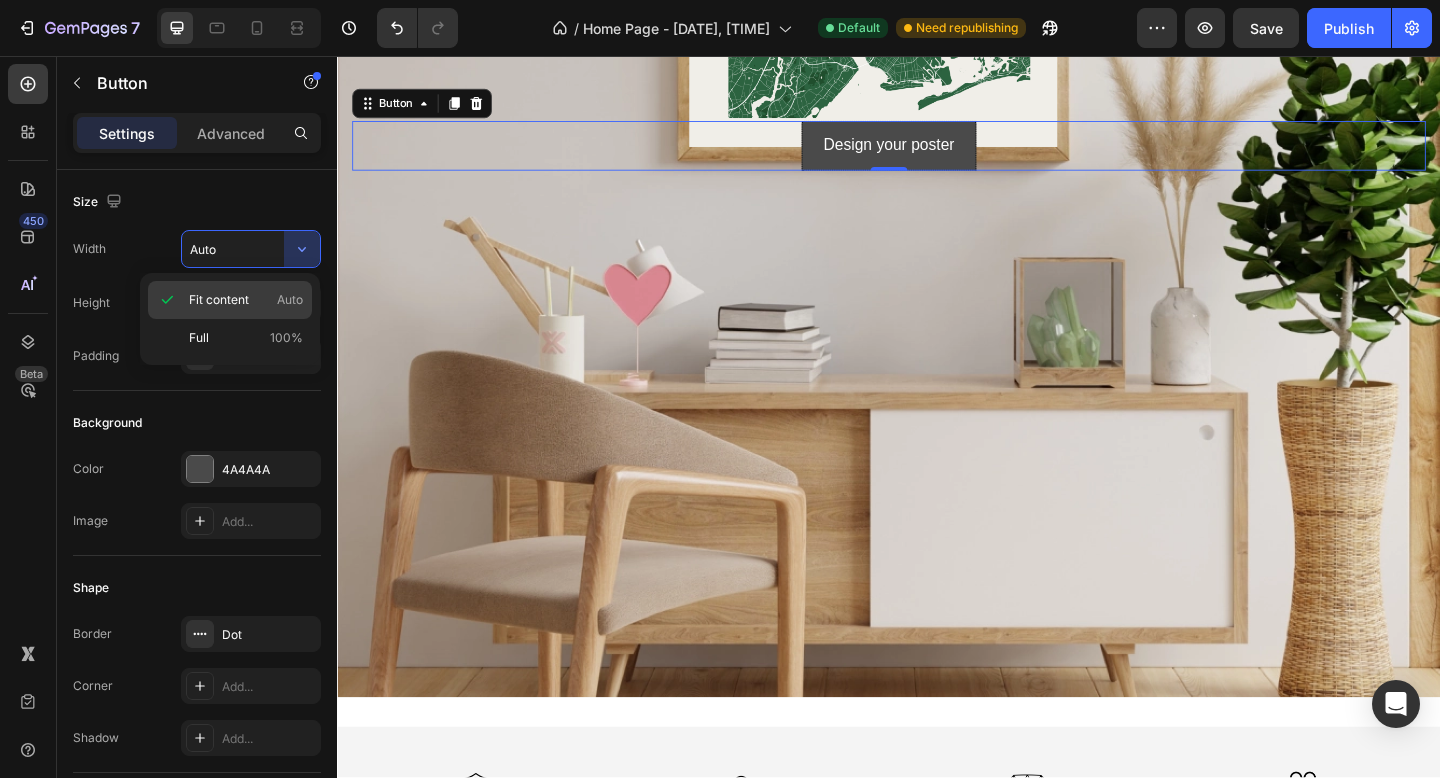 click on "Fit content" at bounding box center (219, 300) 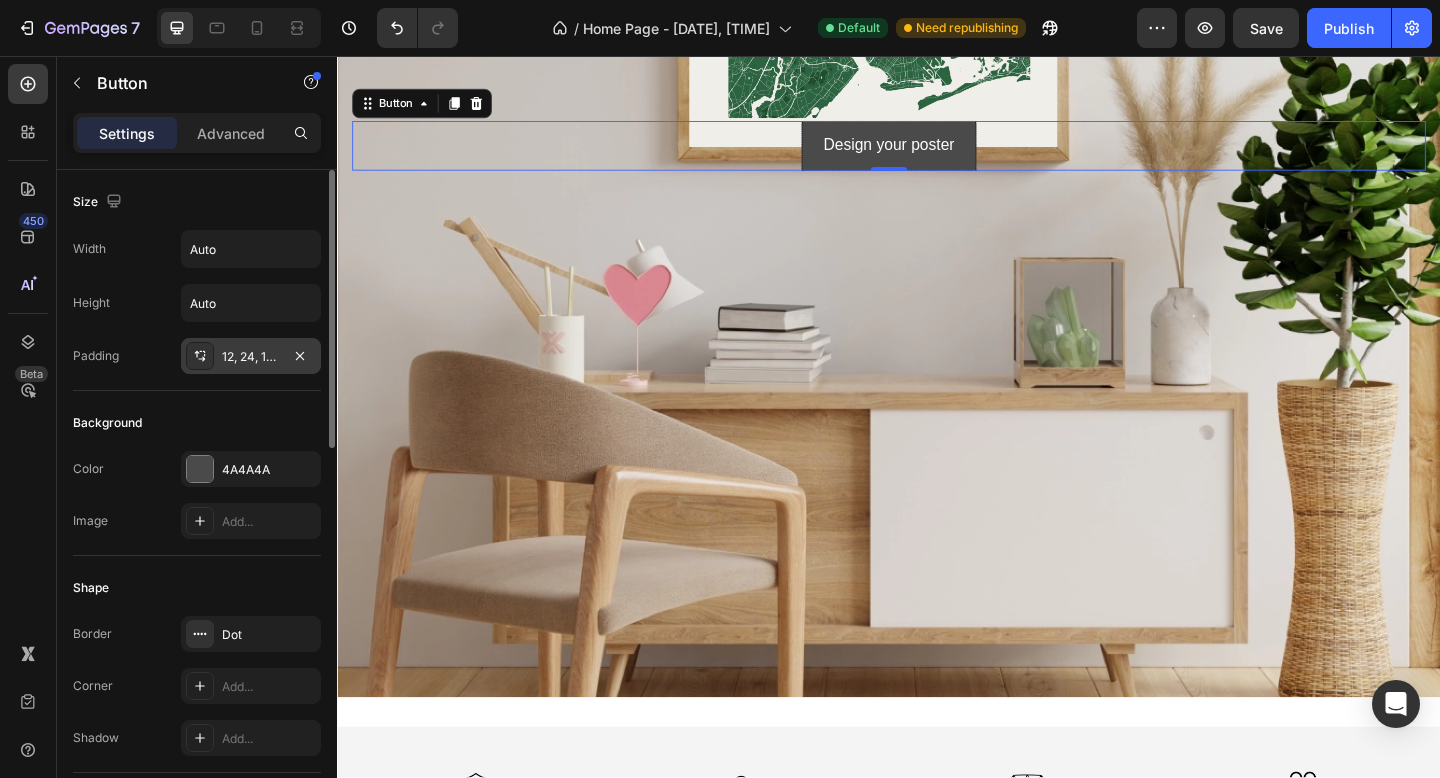 click on "12, 24, 12, 24" at bounding box center (251, 357) 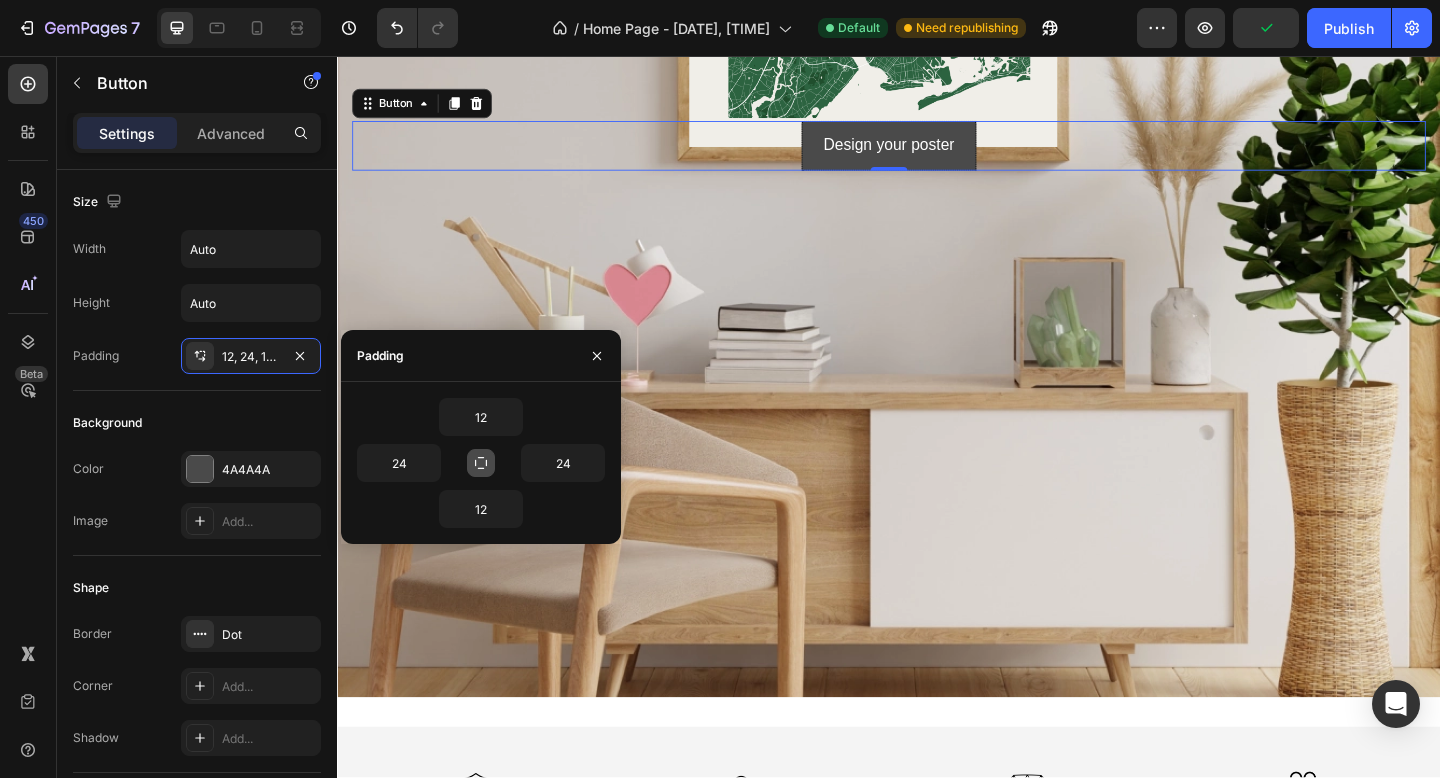 click 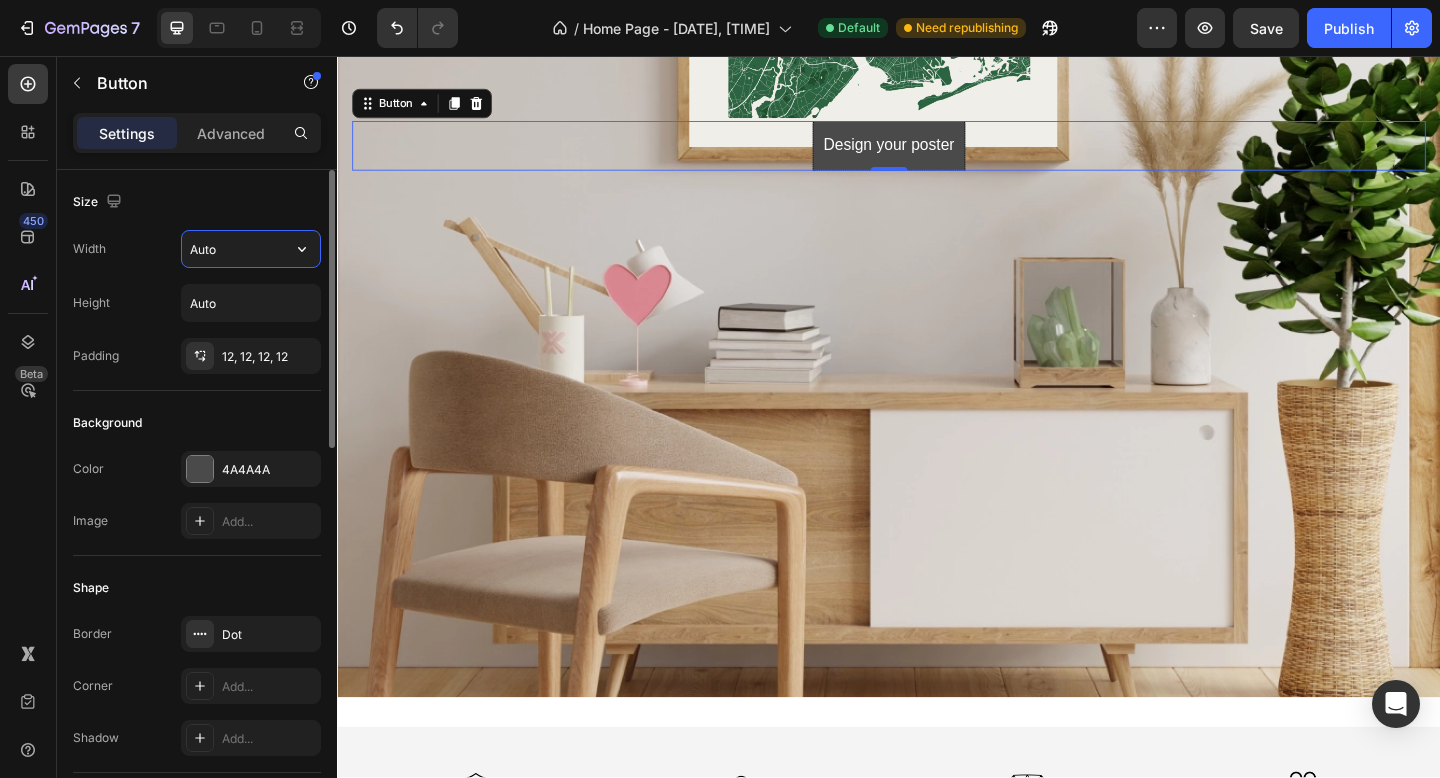 click on "Auto" at bounding box center [251, 249] 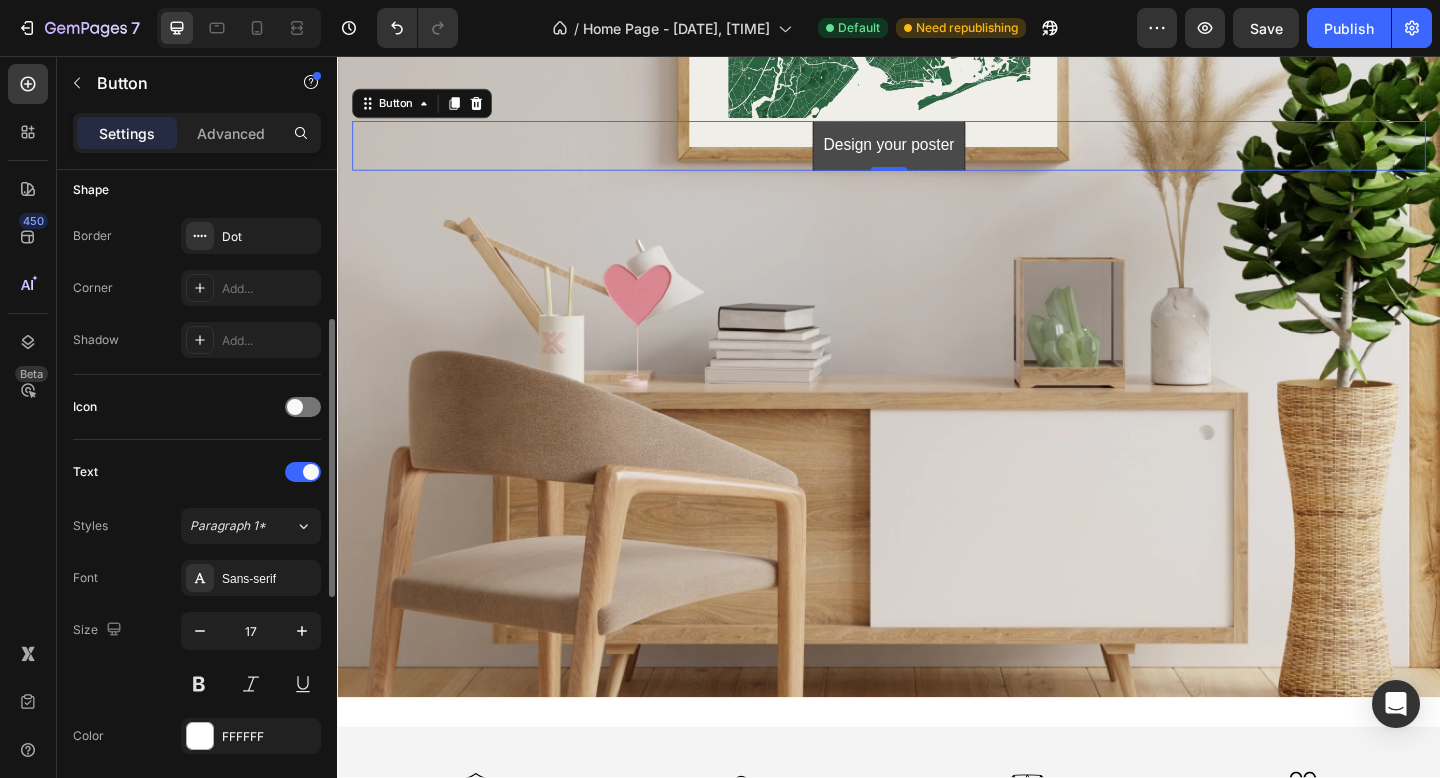scroll, scrollTop: 403, scrollLeft: 0, axis: vertical 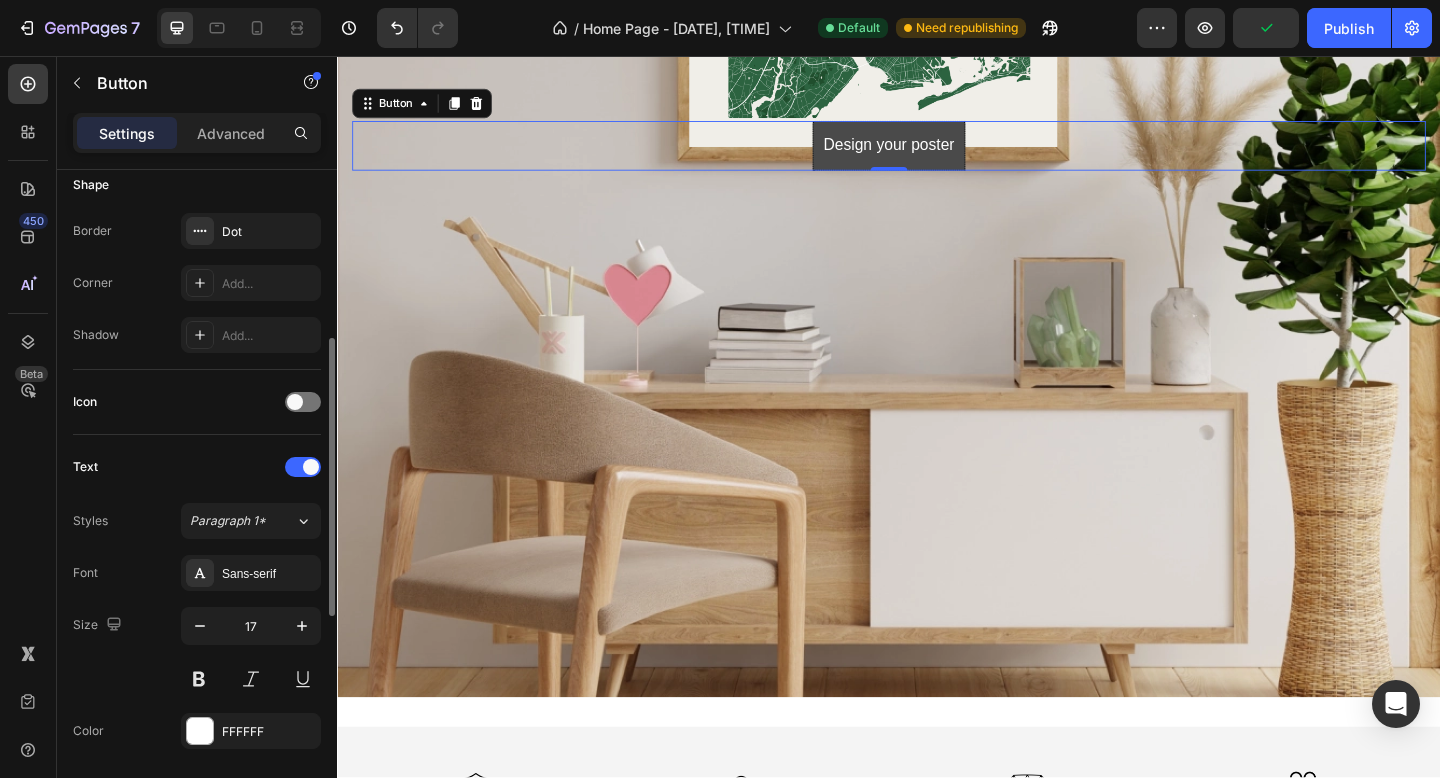 click on "Icon" at bounding box center (197, 402) 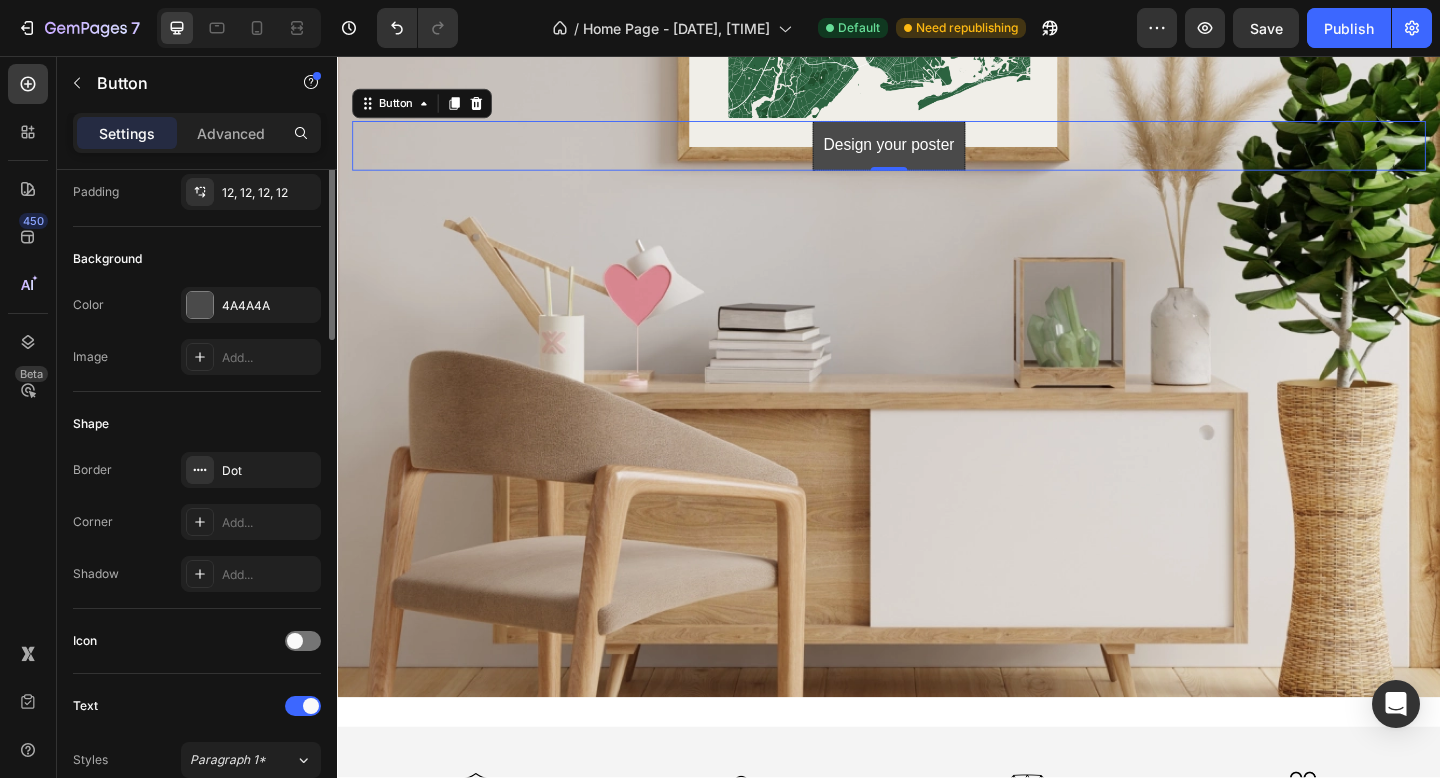 scroll, scrollTop: 0, scrollLeft: 0, axis: both 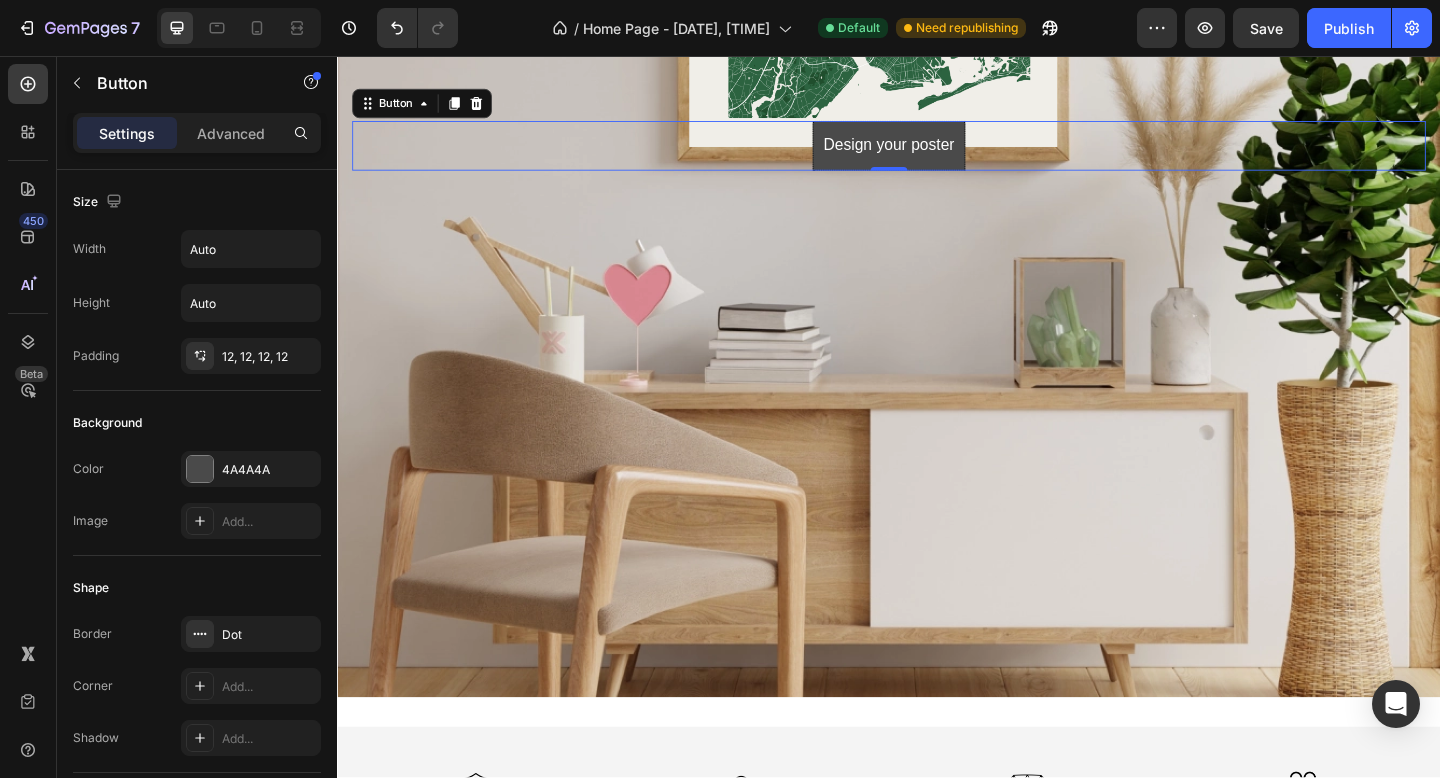 click on "Design your poster Button   0" at bounding box center [937, 154] 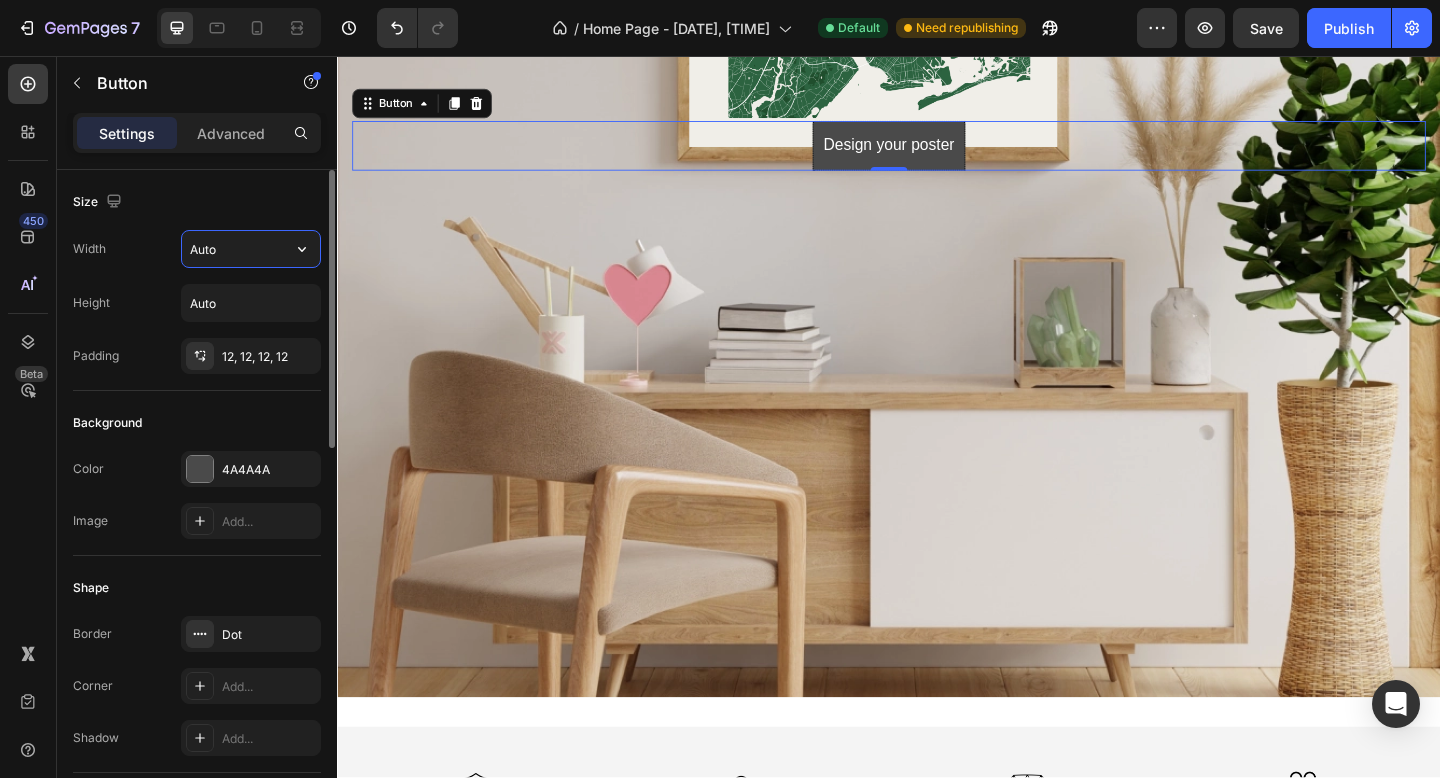 click on "Auto" at bounding box center [251, 249] 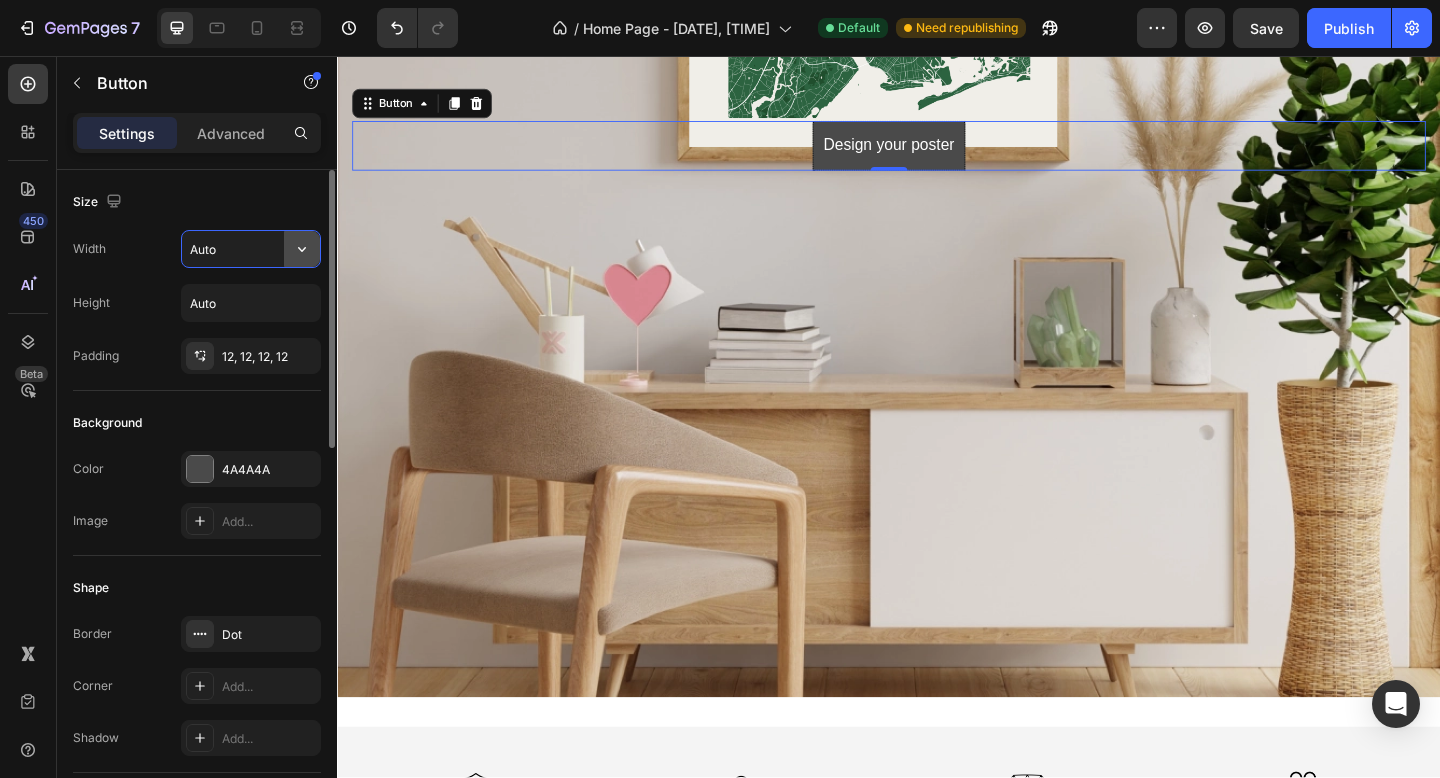 click 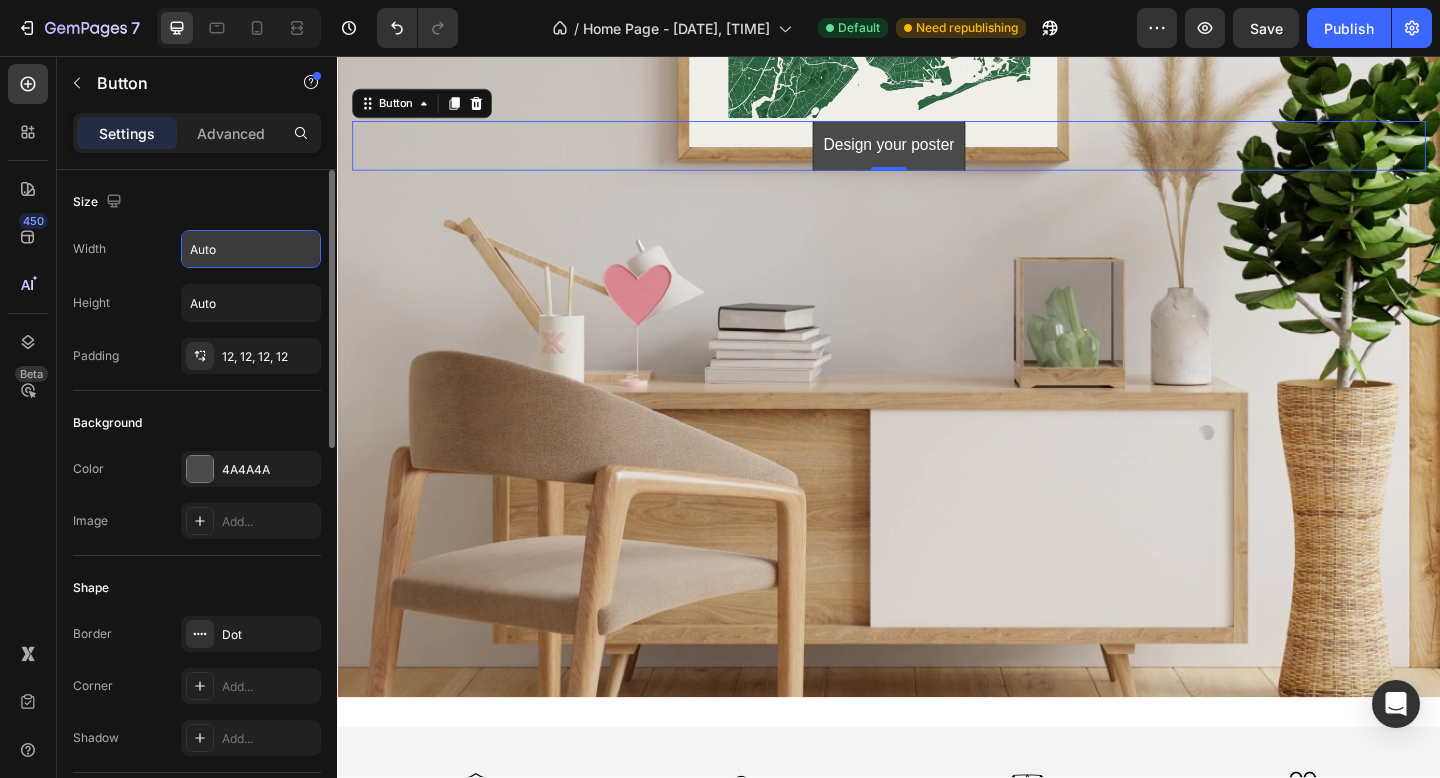 click on "Size" at bounding box center (197, 202) 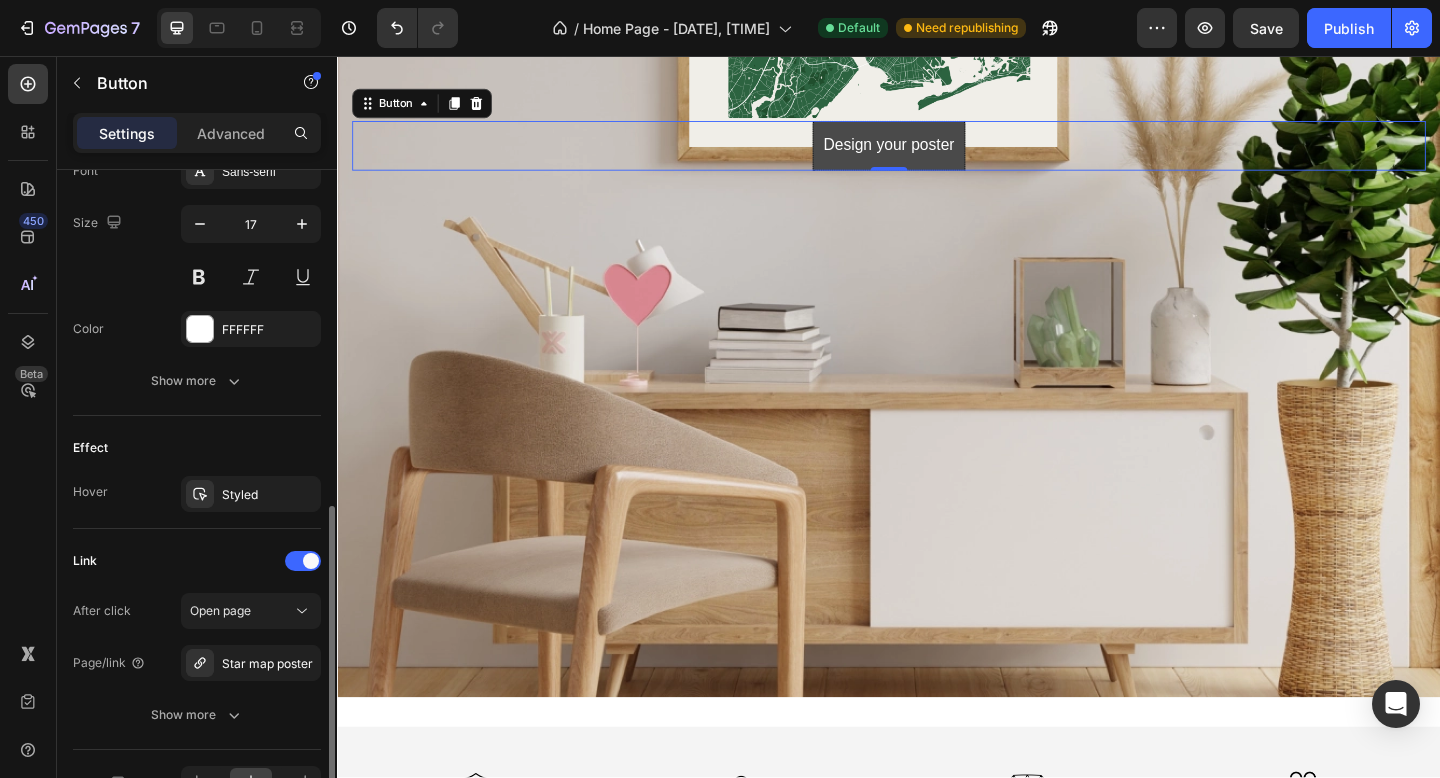 scroll, scrollTop: 925, scrollLeft: 0, axis: vertical 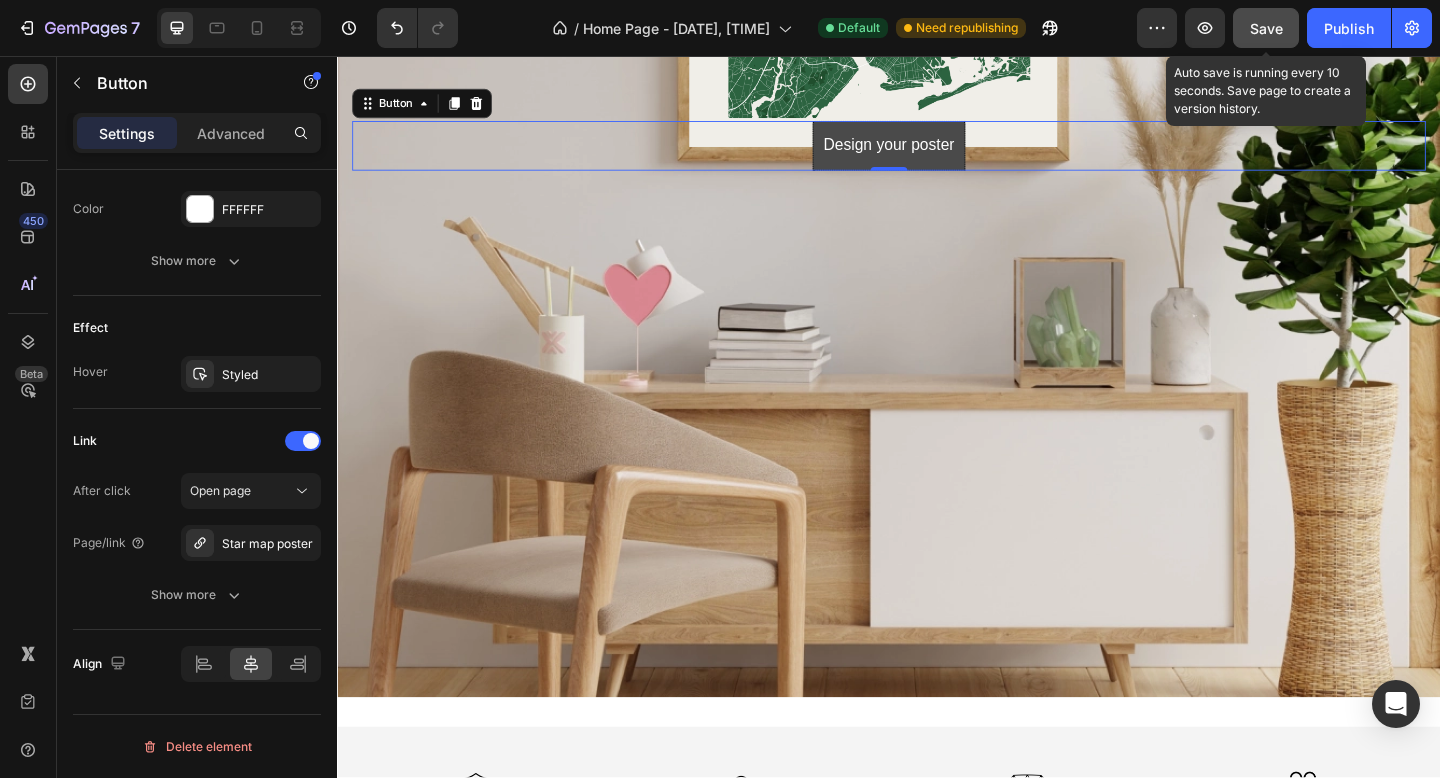 click on "Save" 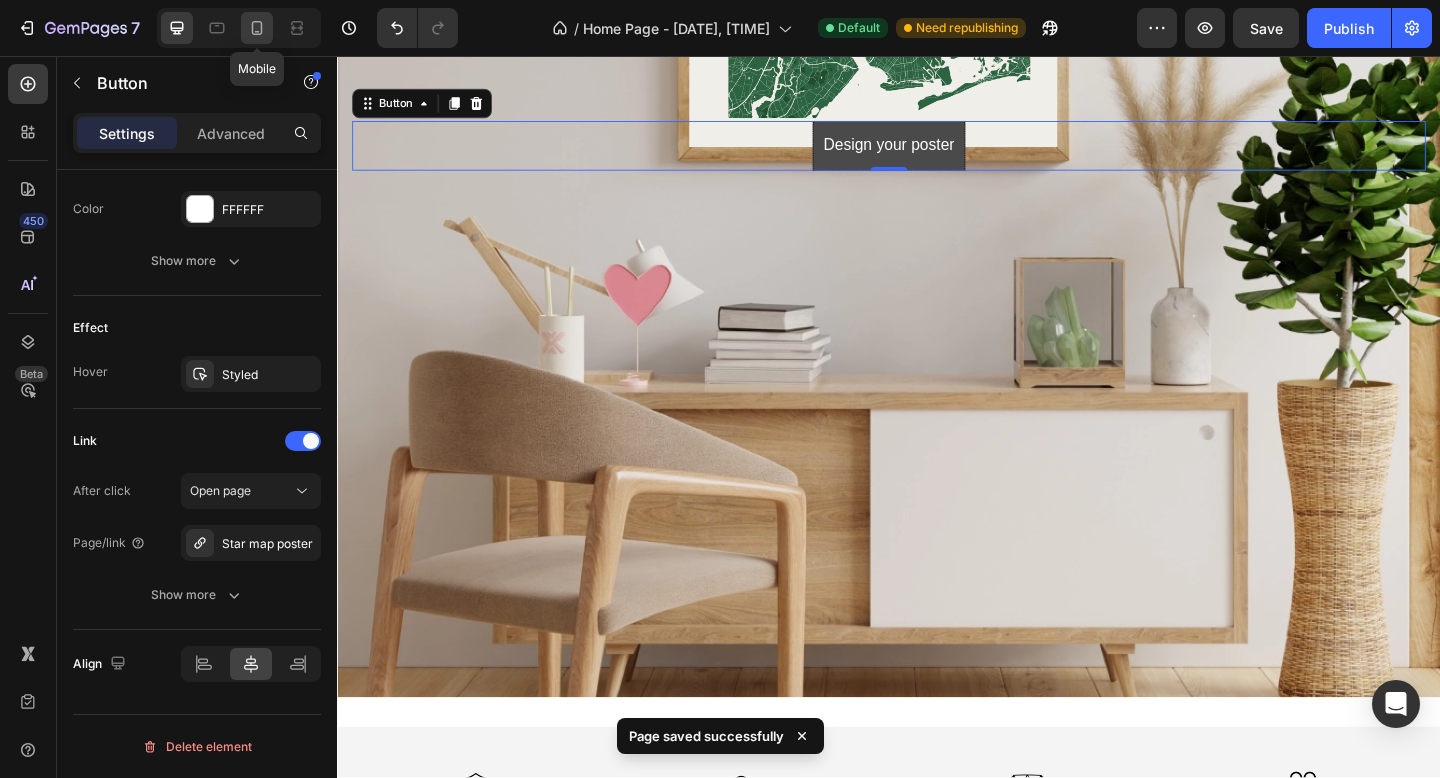 click 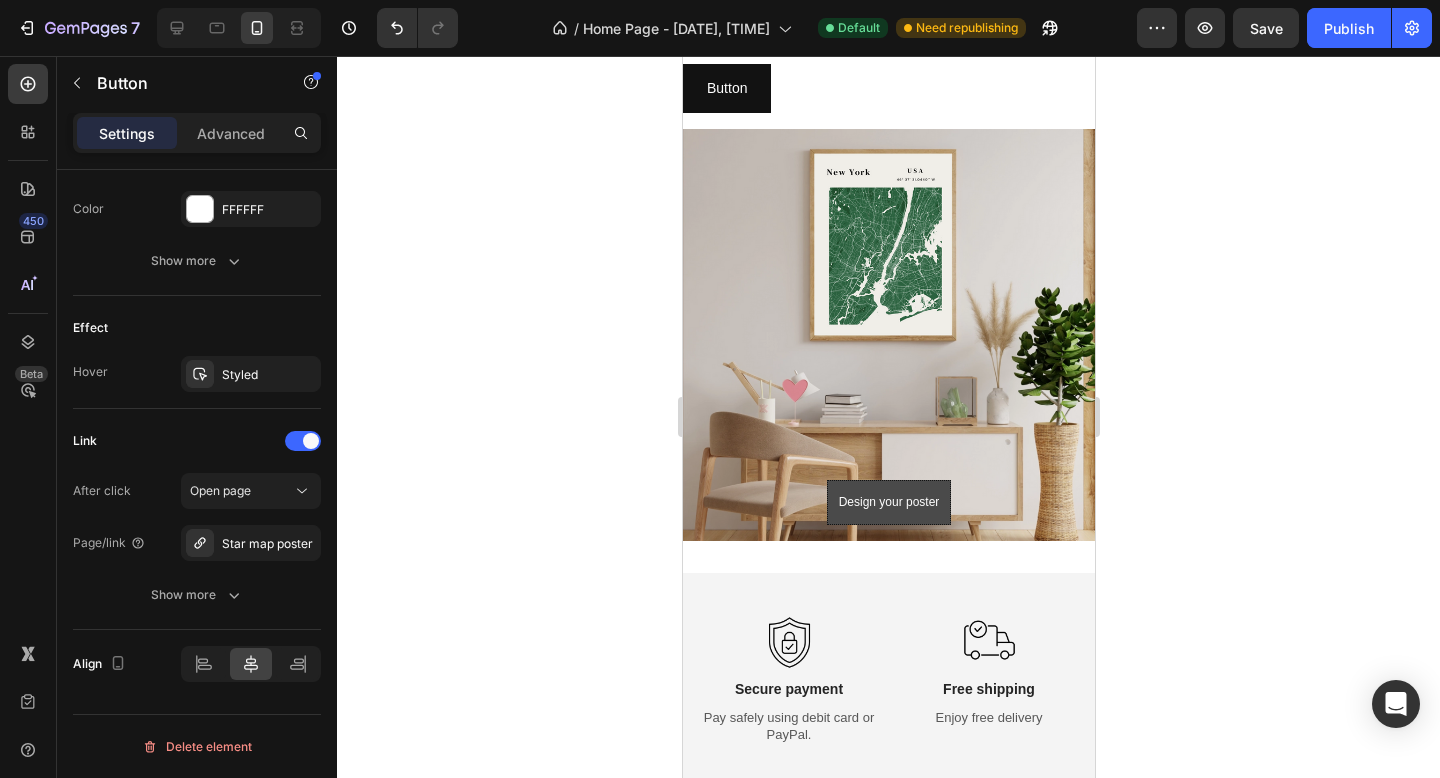 scroll, scrollTop: 0, scrollLeft: 0, axis: both 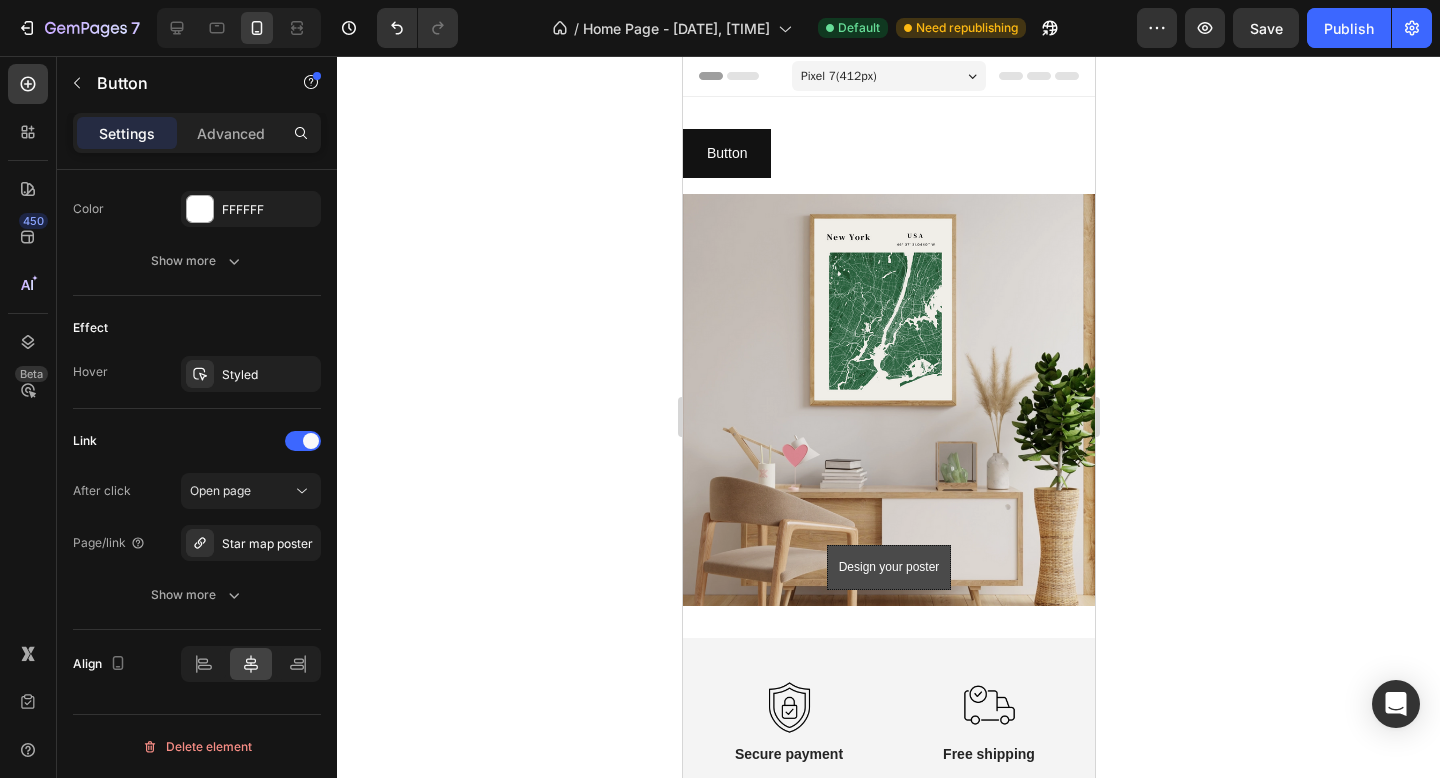 click on "Pixel 7  ( 412 px)" at bounding box center (888, 76) 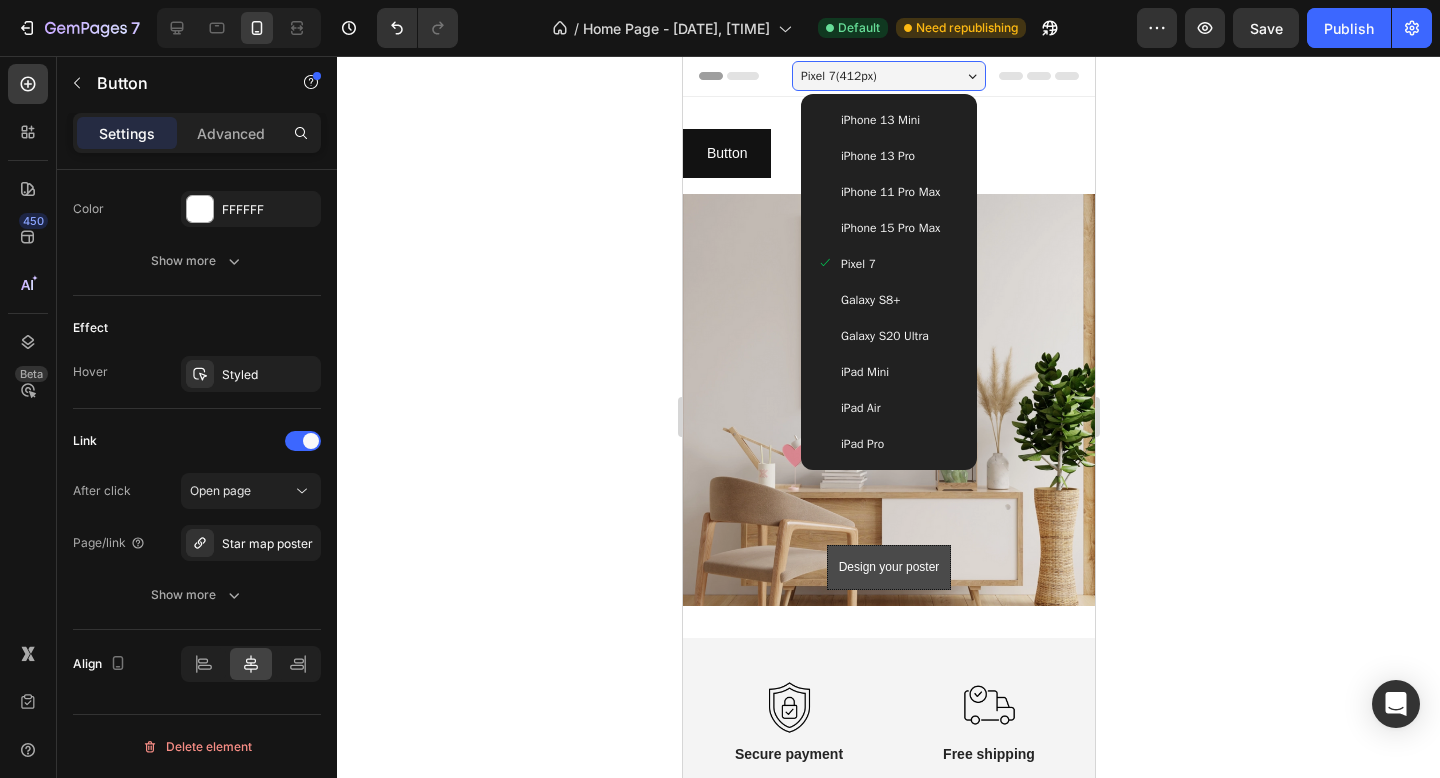 click on "iPhone 13 Pro" at bounding box center (888, 156) 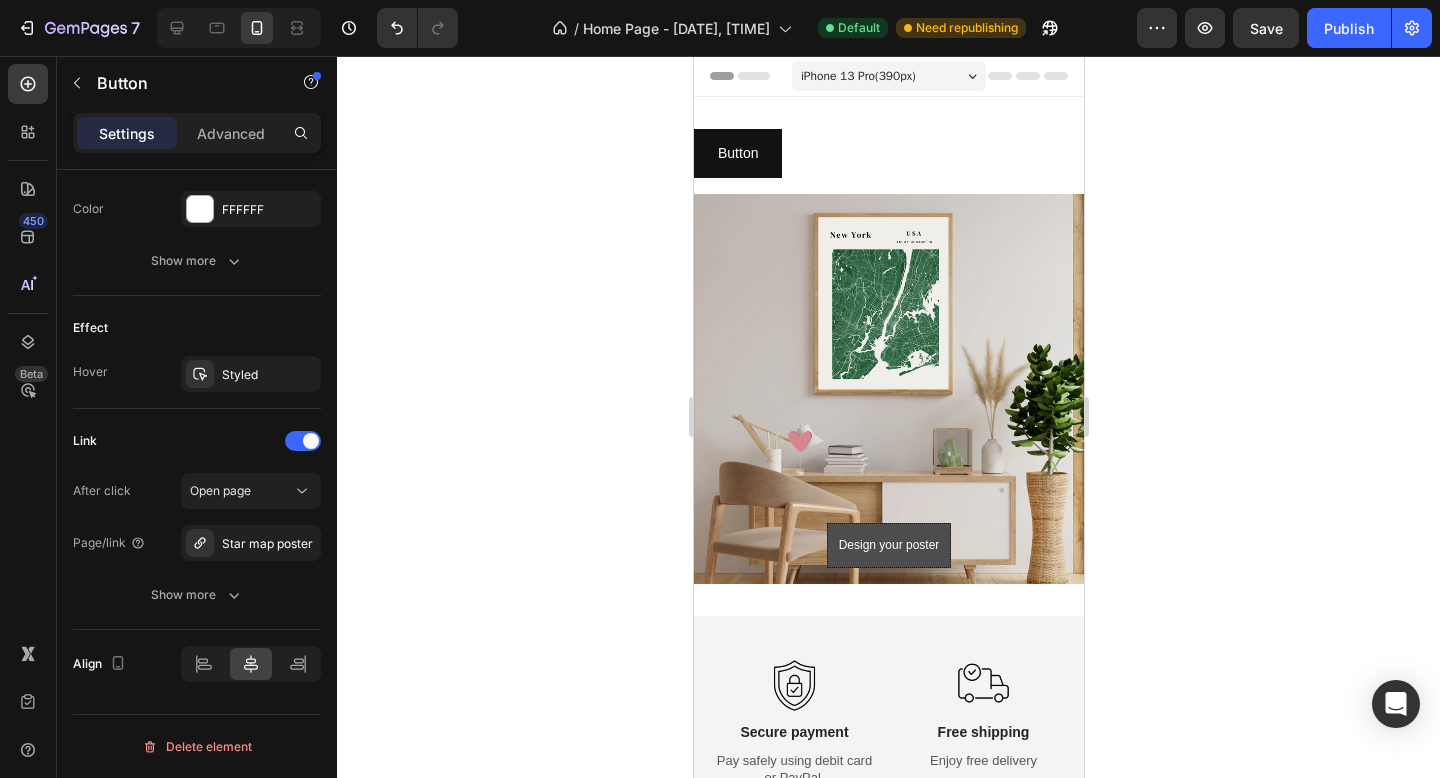 click on "Design your poster" at bounding box center [888, 546] 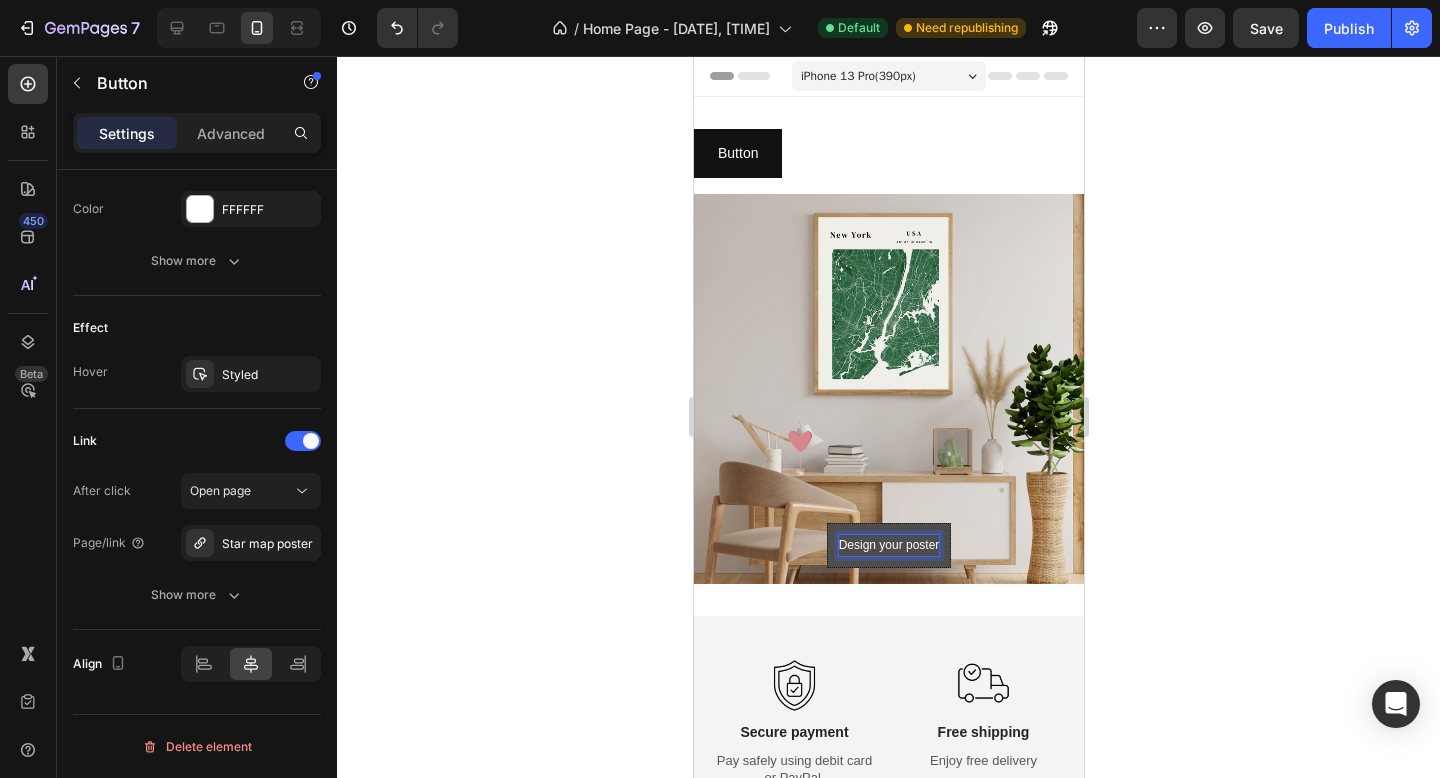 click on "Design your poster" at bounding box center [888, 546] 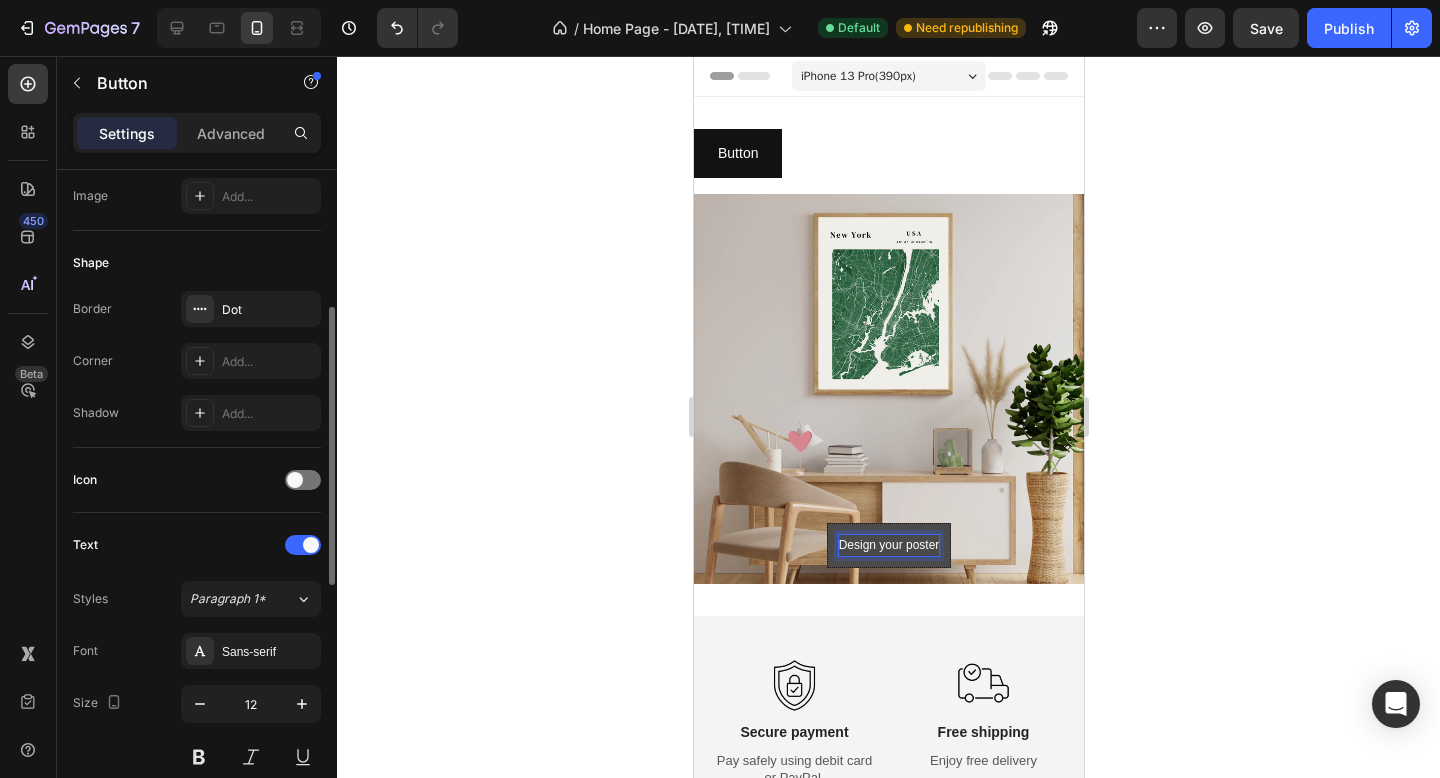 scroll, scrollTop: 321, scrollLeft: 0, axis: vertical 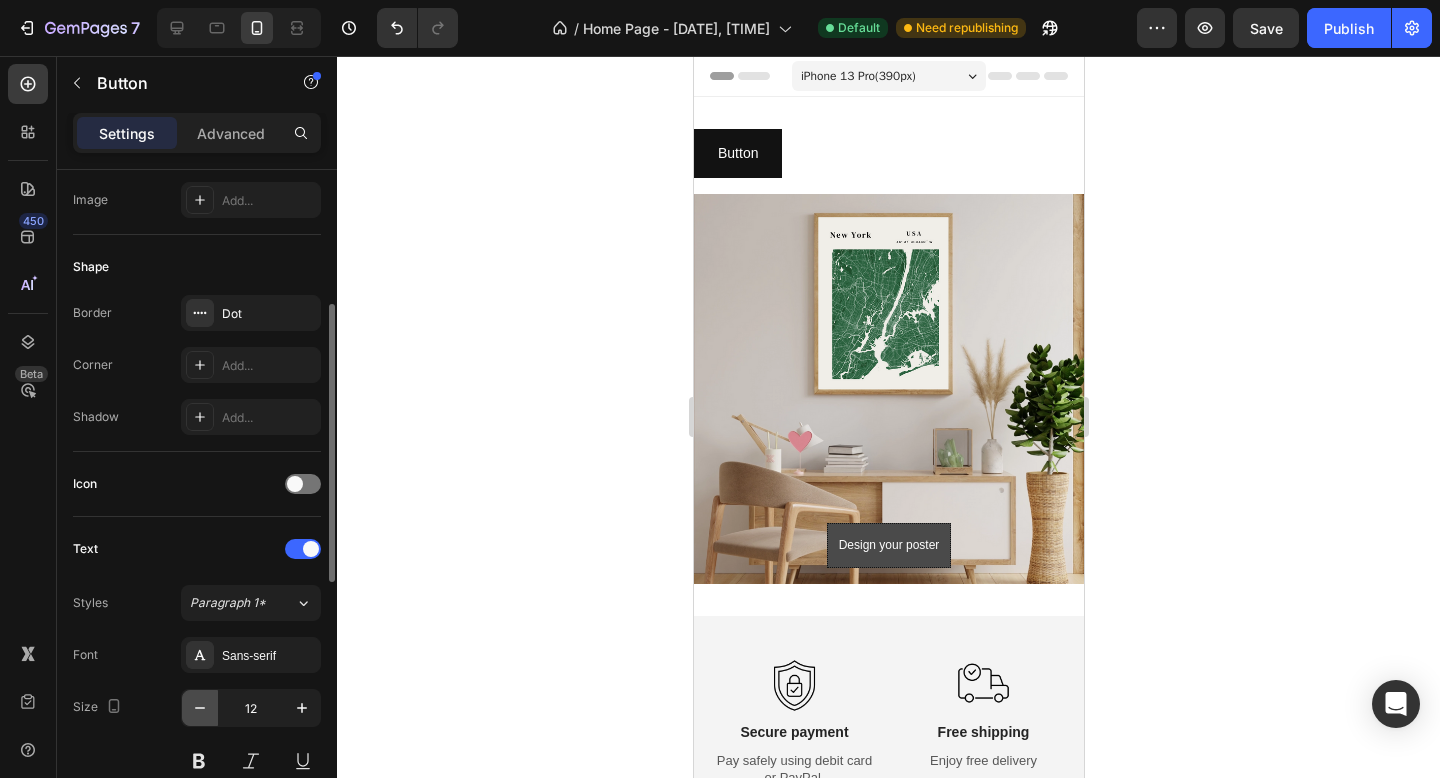 click 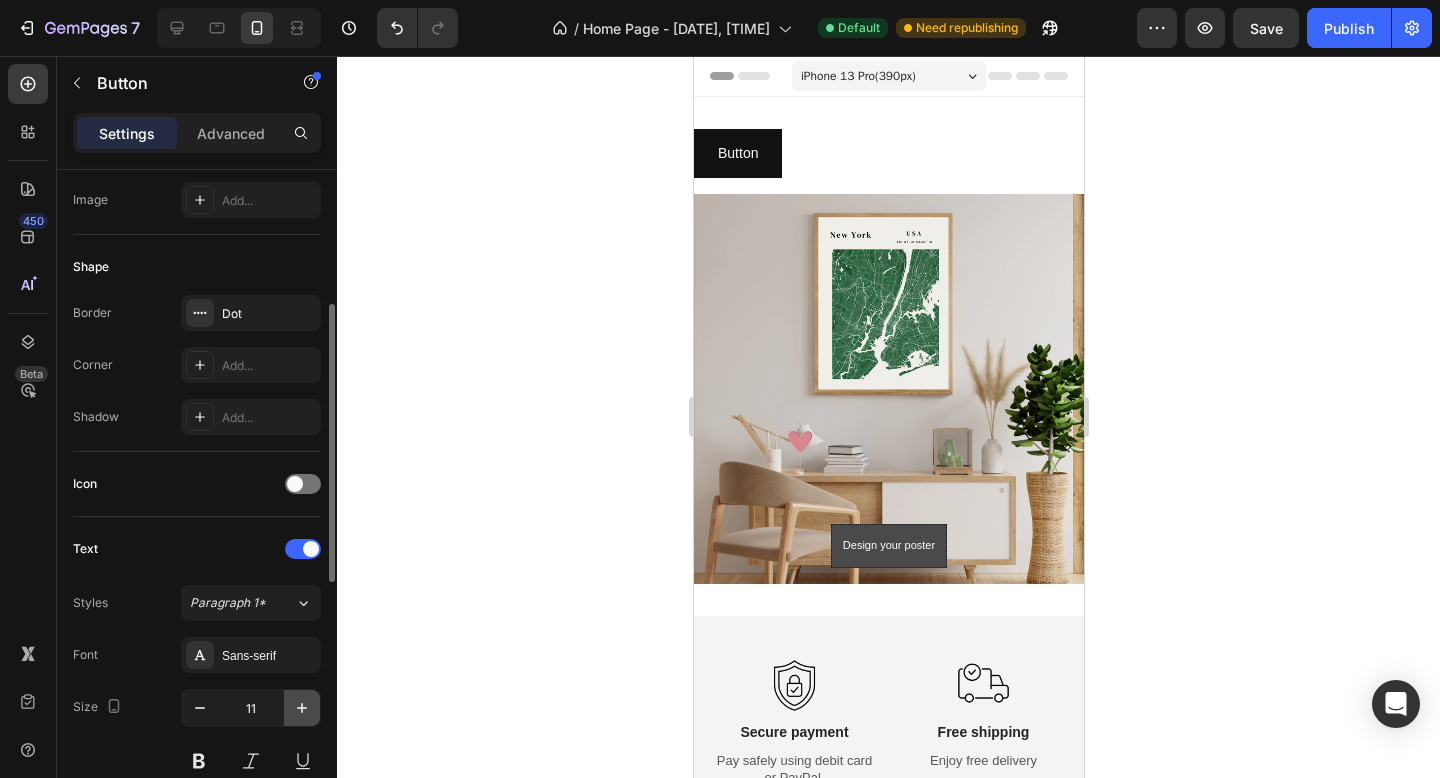 click 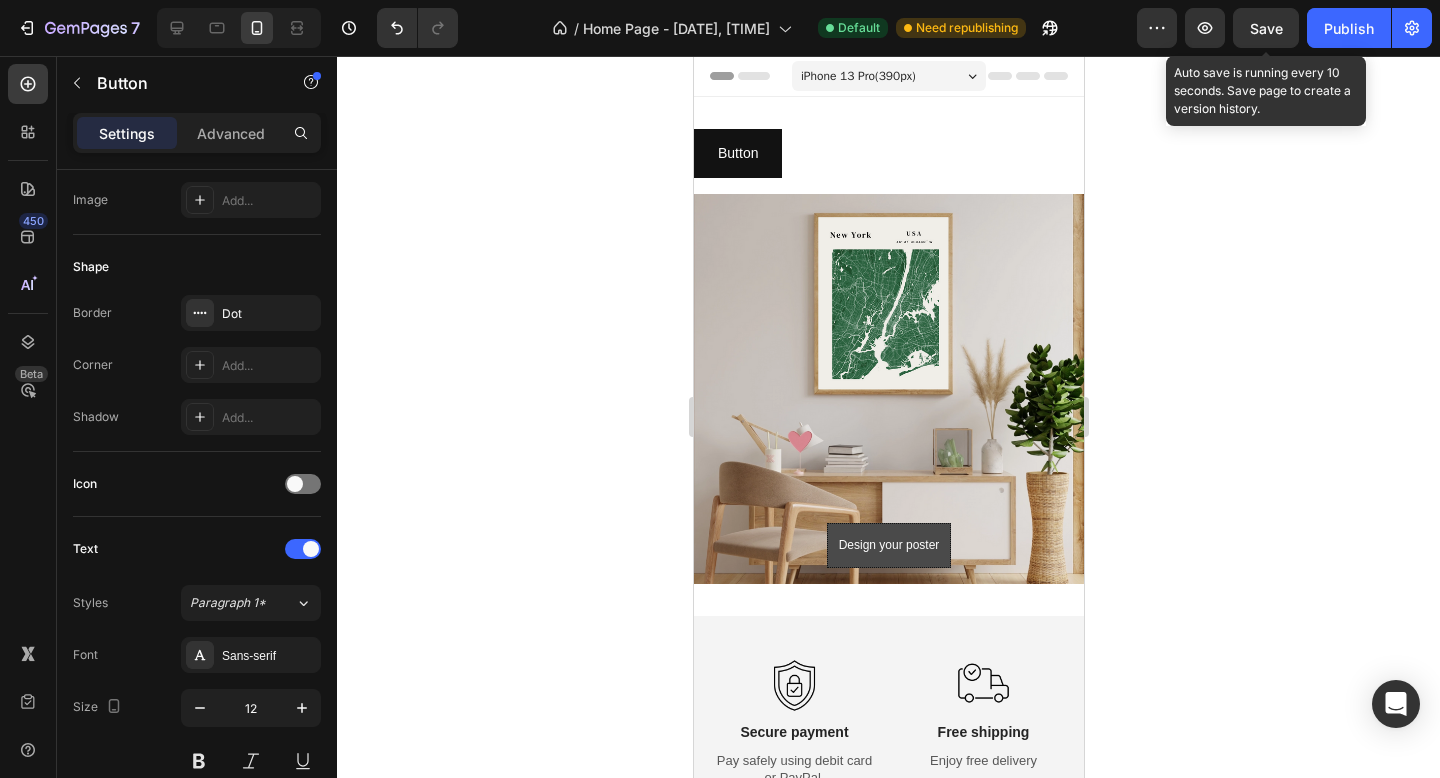 click on "Save" at bounding box center (1266, 28) 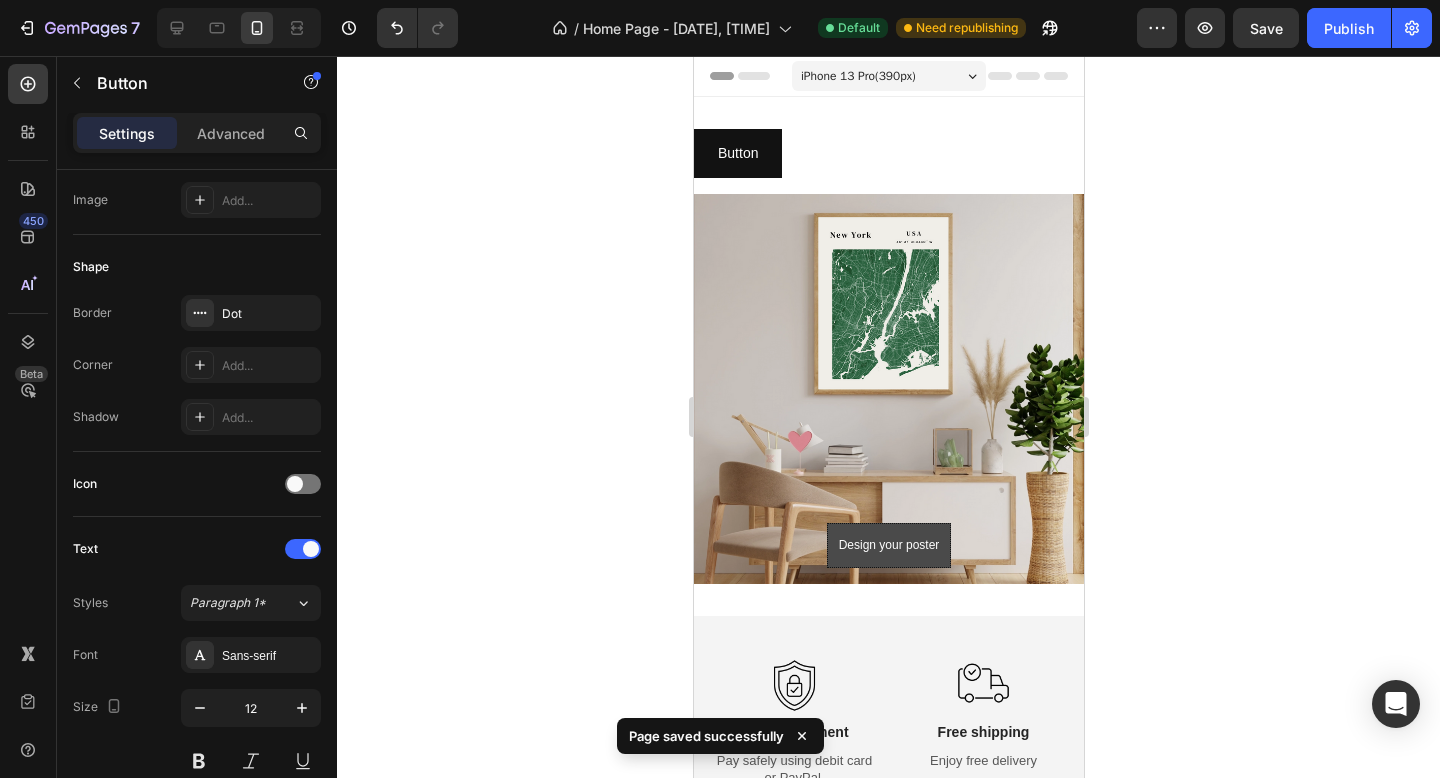 click on "iPhone 13 Pro  ( 390 px)" at bounding box center [857, 76] 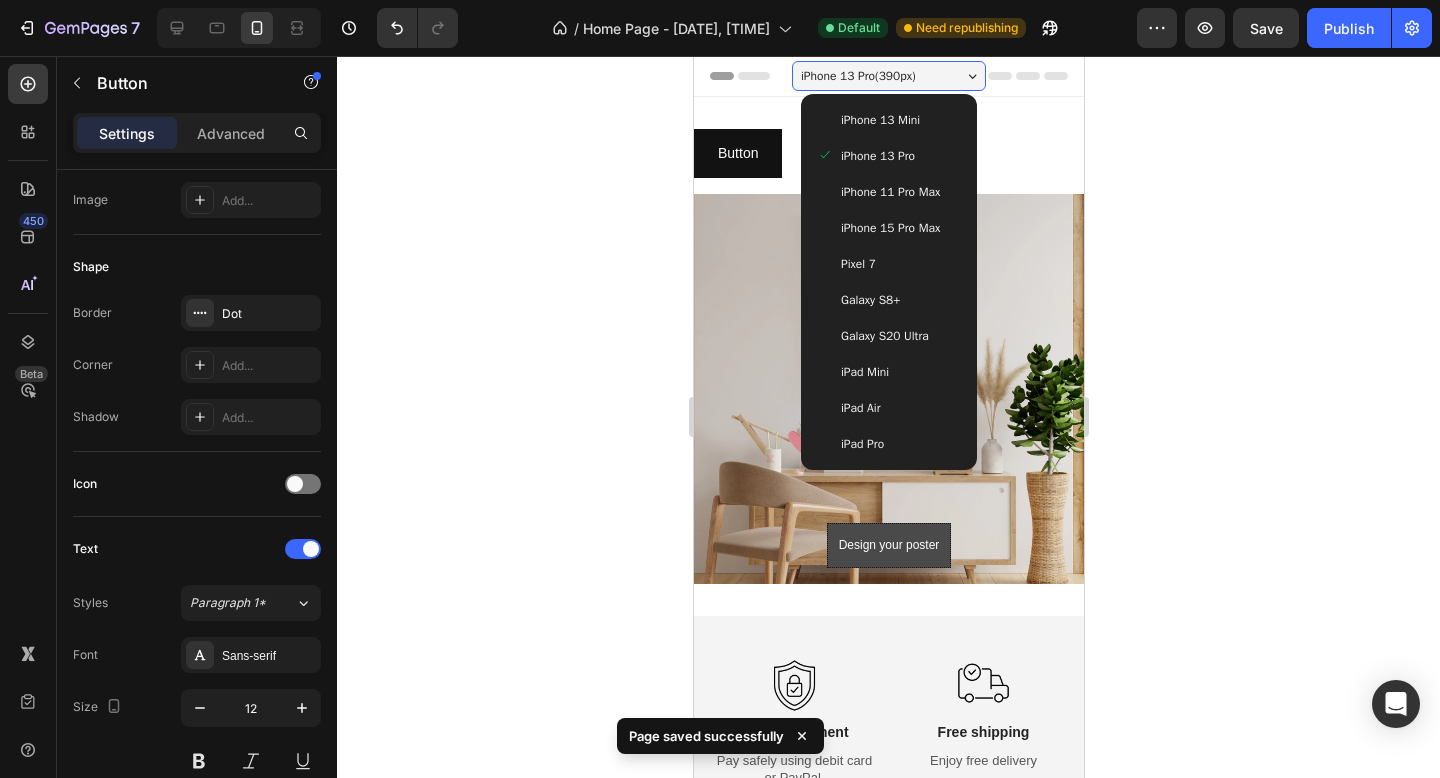 click on "iPhone 13 Mini" at bounding box center [879, 120] 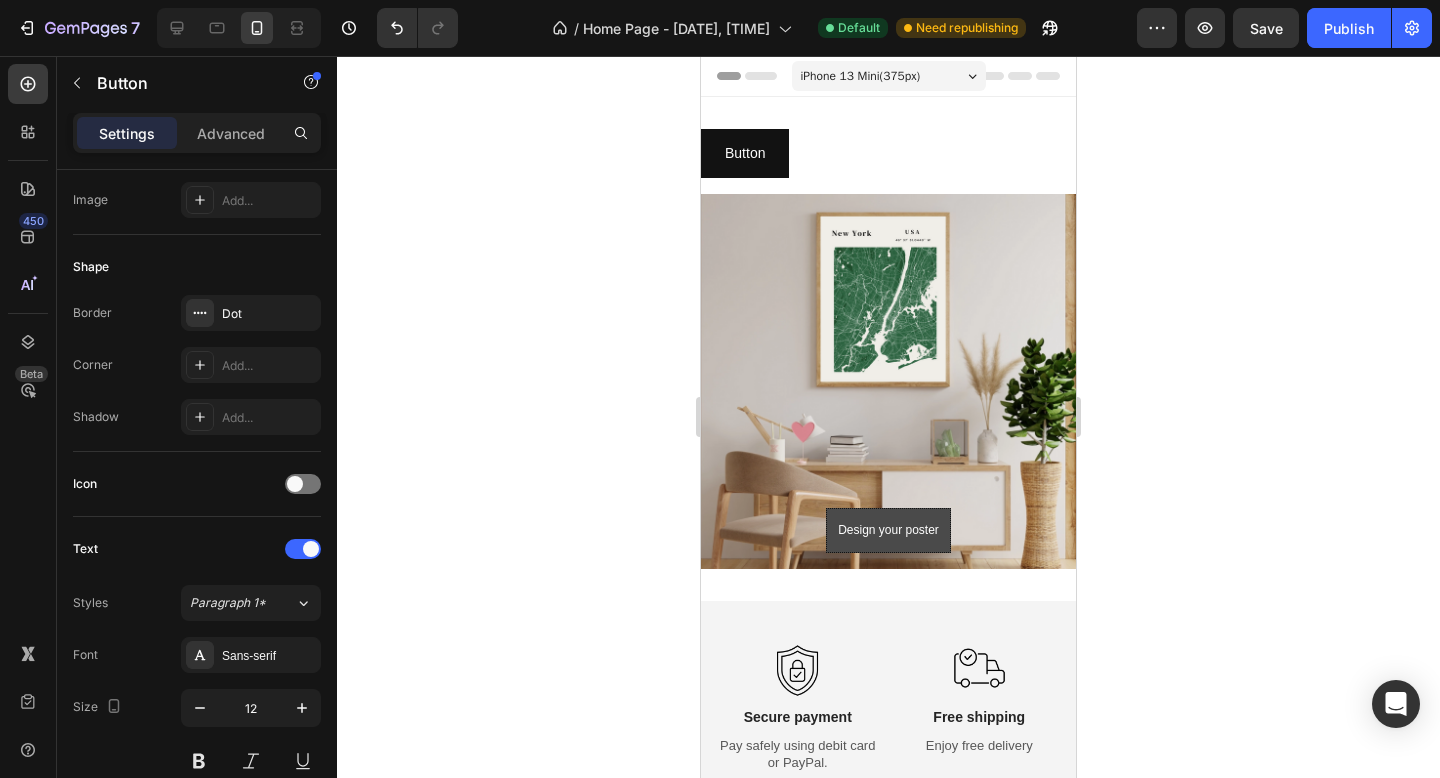 click on "iPhone 13 Mini  ( 375 px)" at bounding box center (861, 76) 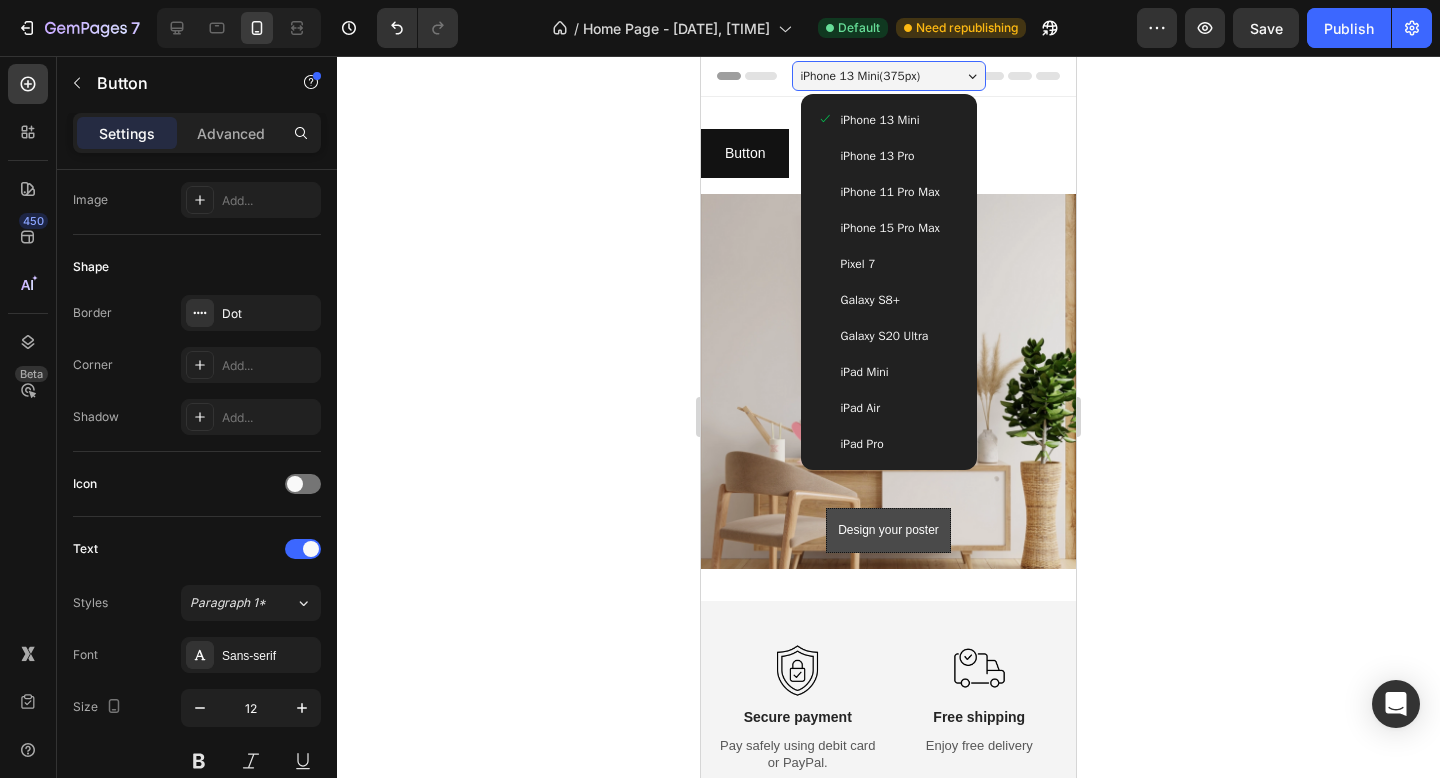 click on "iPhone 13 Pro" at bounding box center [878, 156] 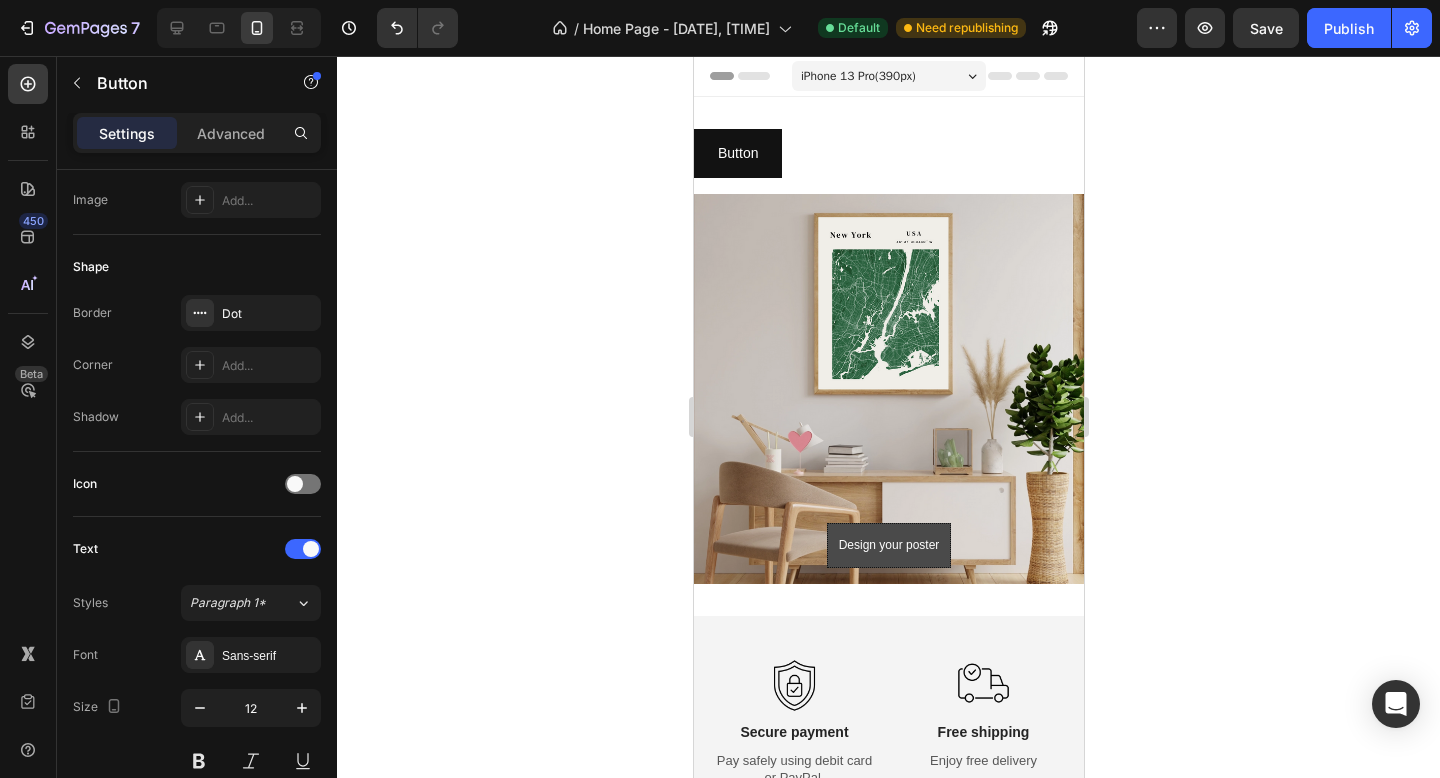click on "iPhone 13 Pro  ( 390 px)" at bounding box center (888, 76) 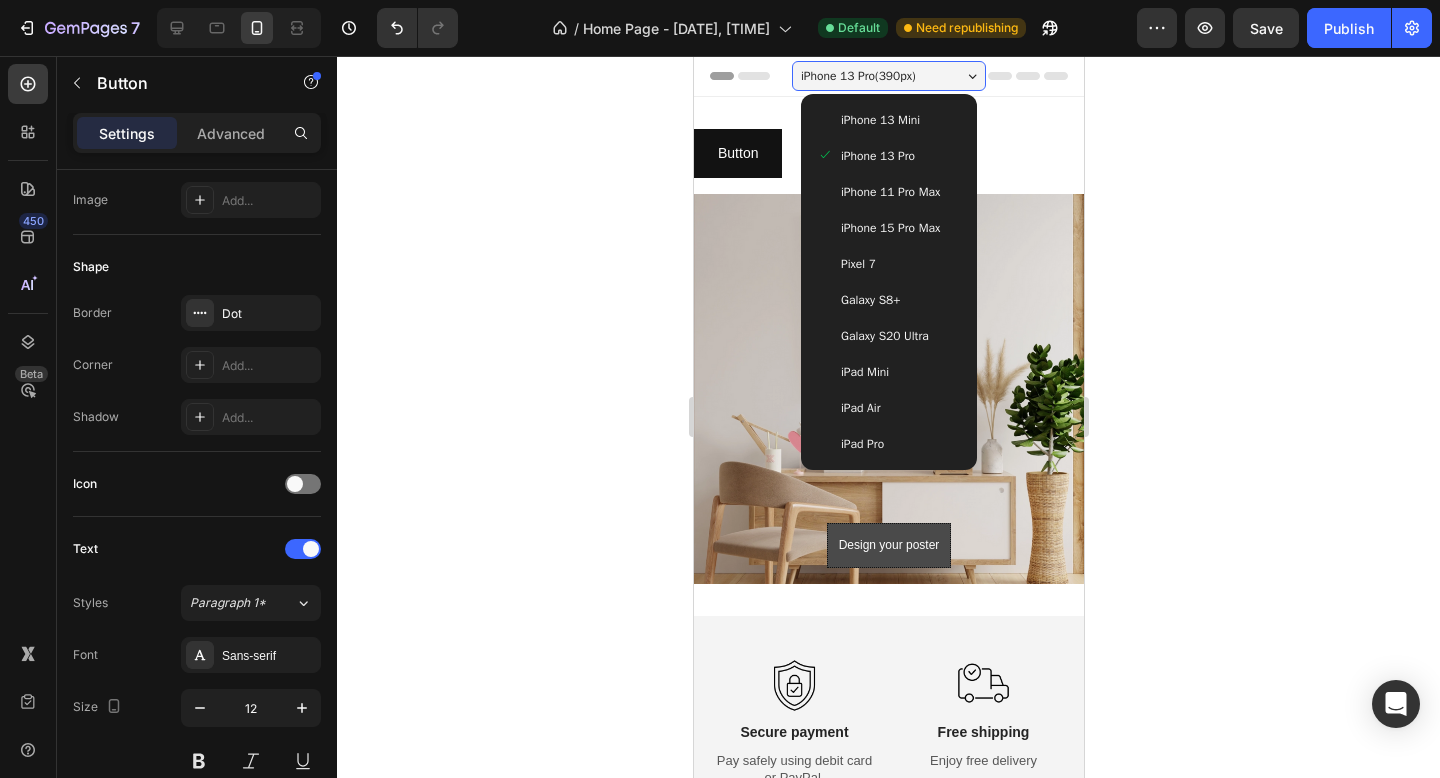 click on "iPhone 11 Pro Max" at bounding box center [888, 192] 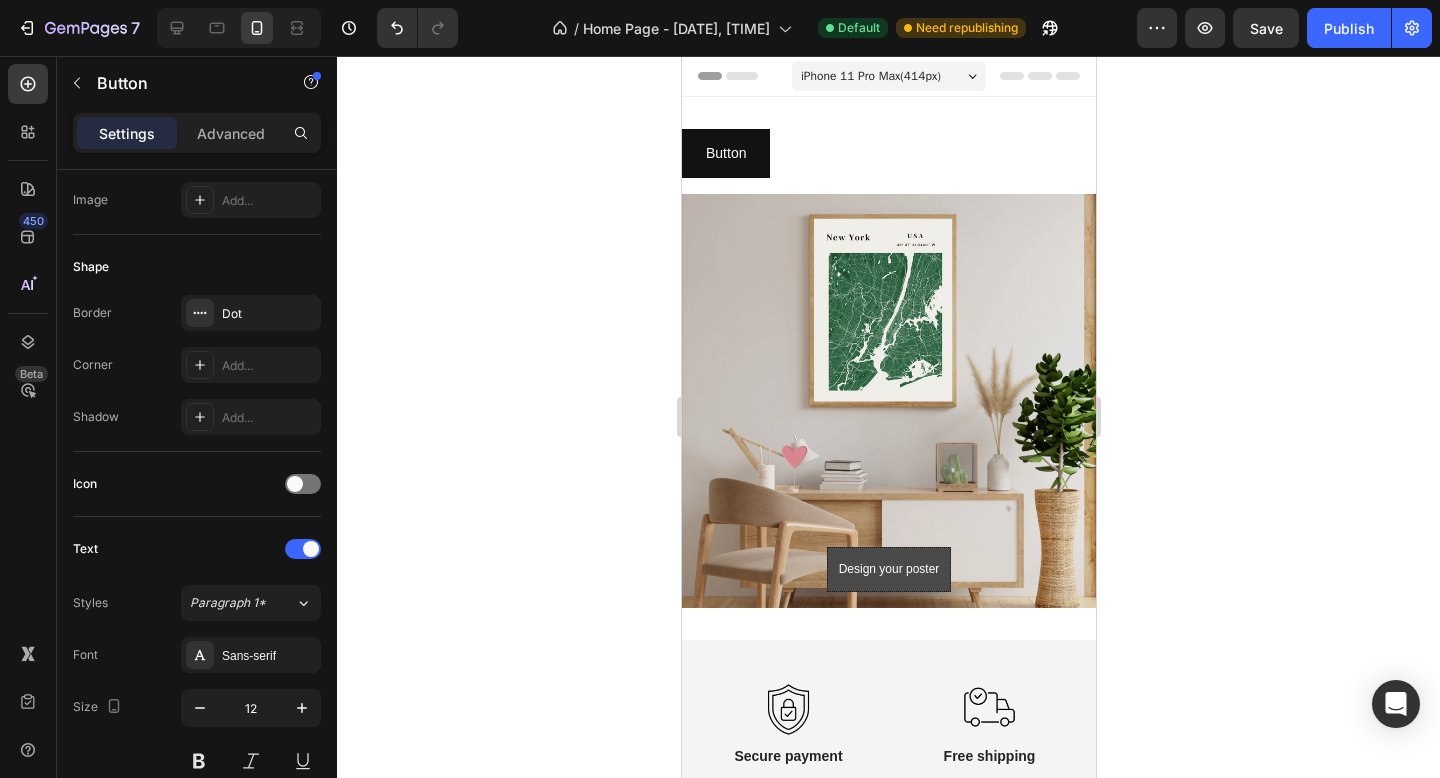 click on "iPhone 11 Pro Max  ( 414 px)" at bounding box center [870, 76] 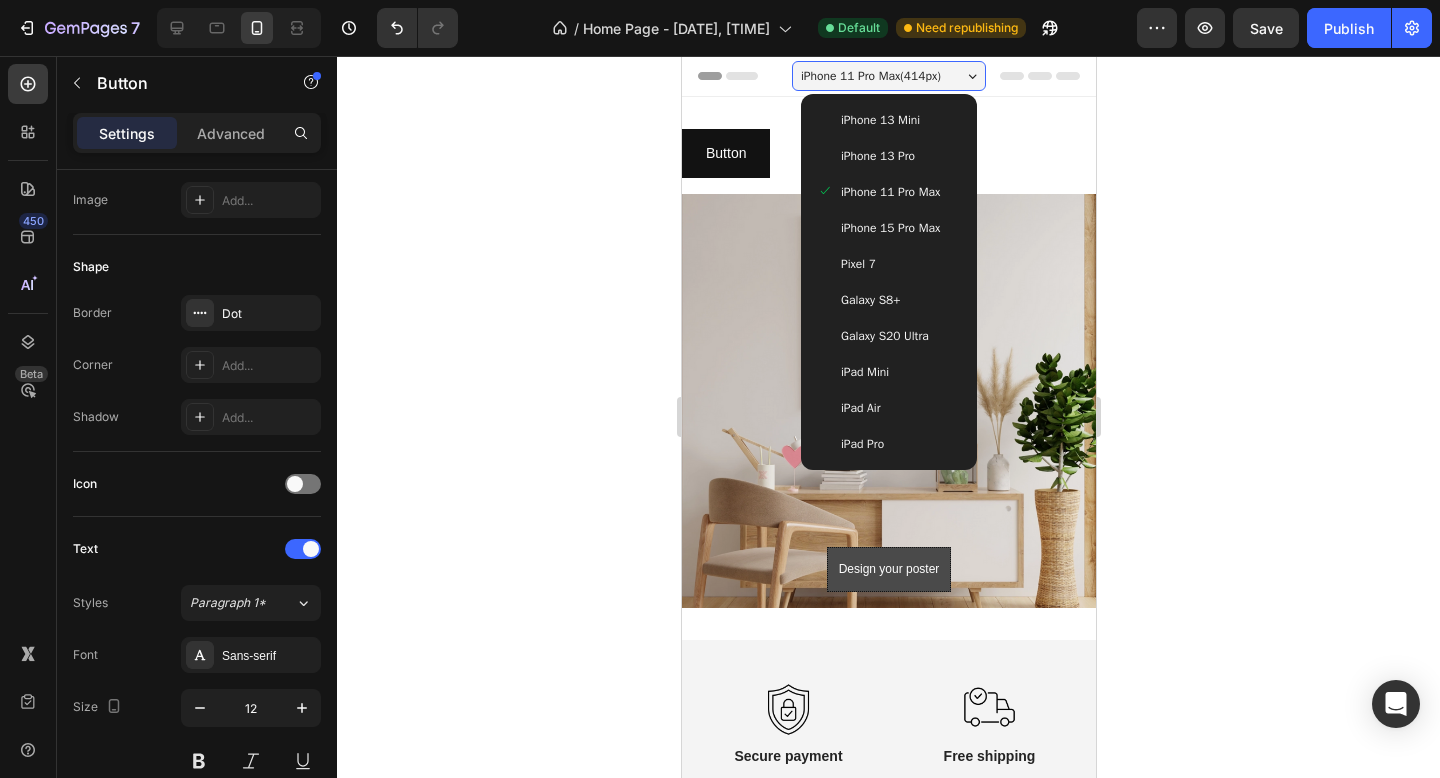 click on "iPhone 15 Pro Max" at bounding box center (889, 228) 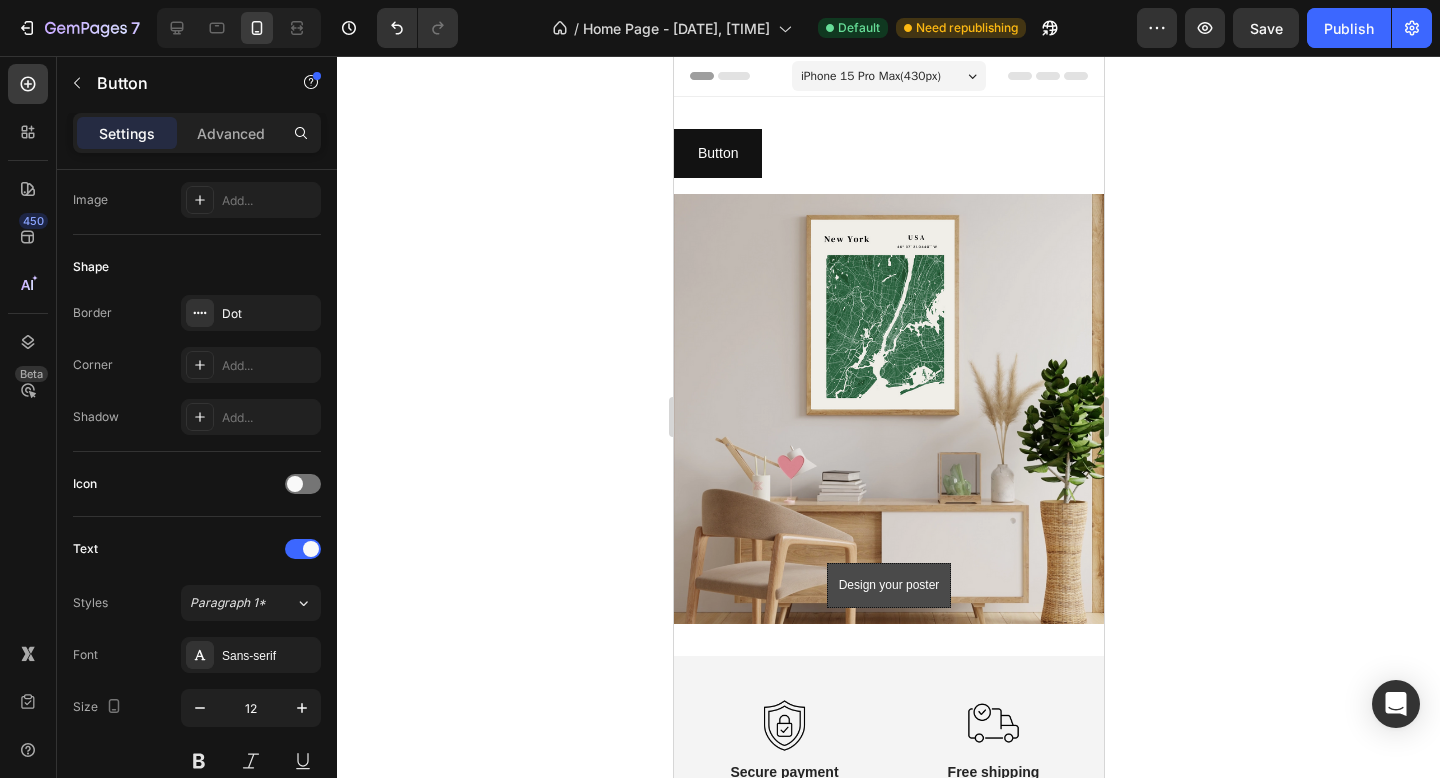 click on "iPhone 15 Pro Max  ( 430 px)" at bounding box center [870, 76] 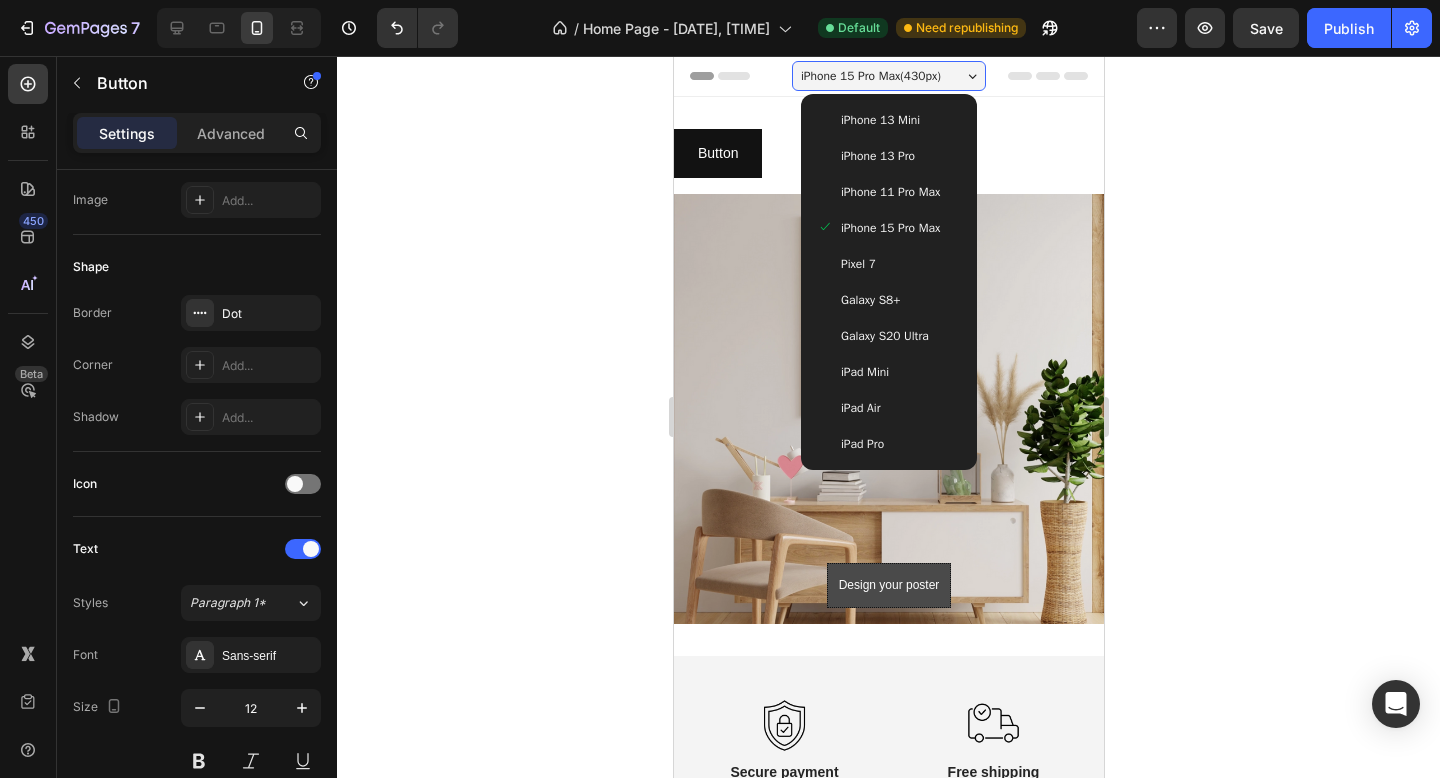 click on "Pixel 7" at bounding box center [888, 264] 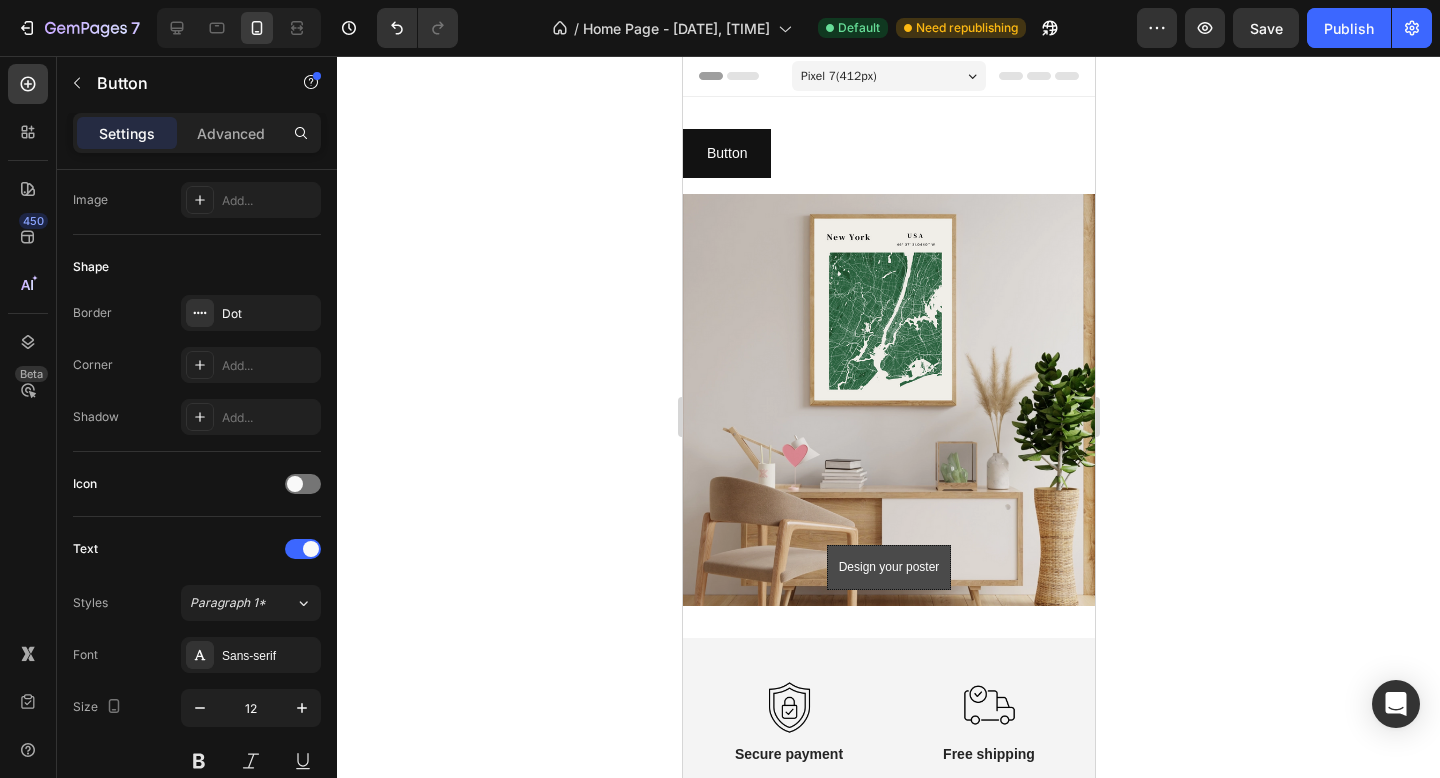 click on "Pixel 7  ( 412 px)" at bounding box center [888, 76] 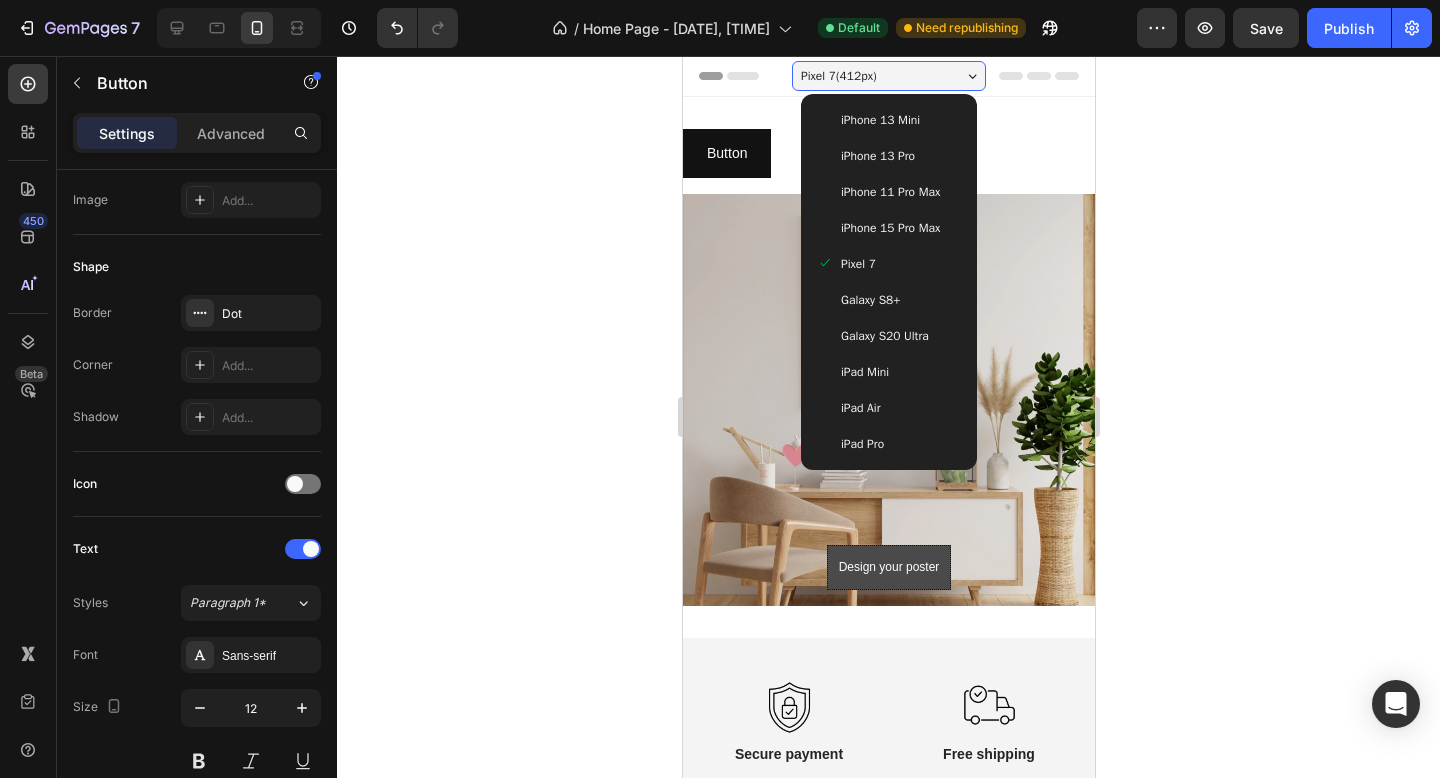 click on "Galaxy S8+" at bounding box center (869, 300) 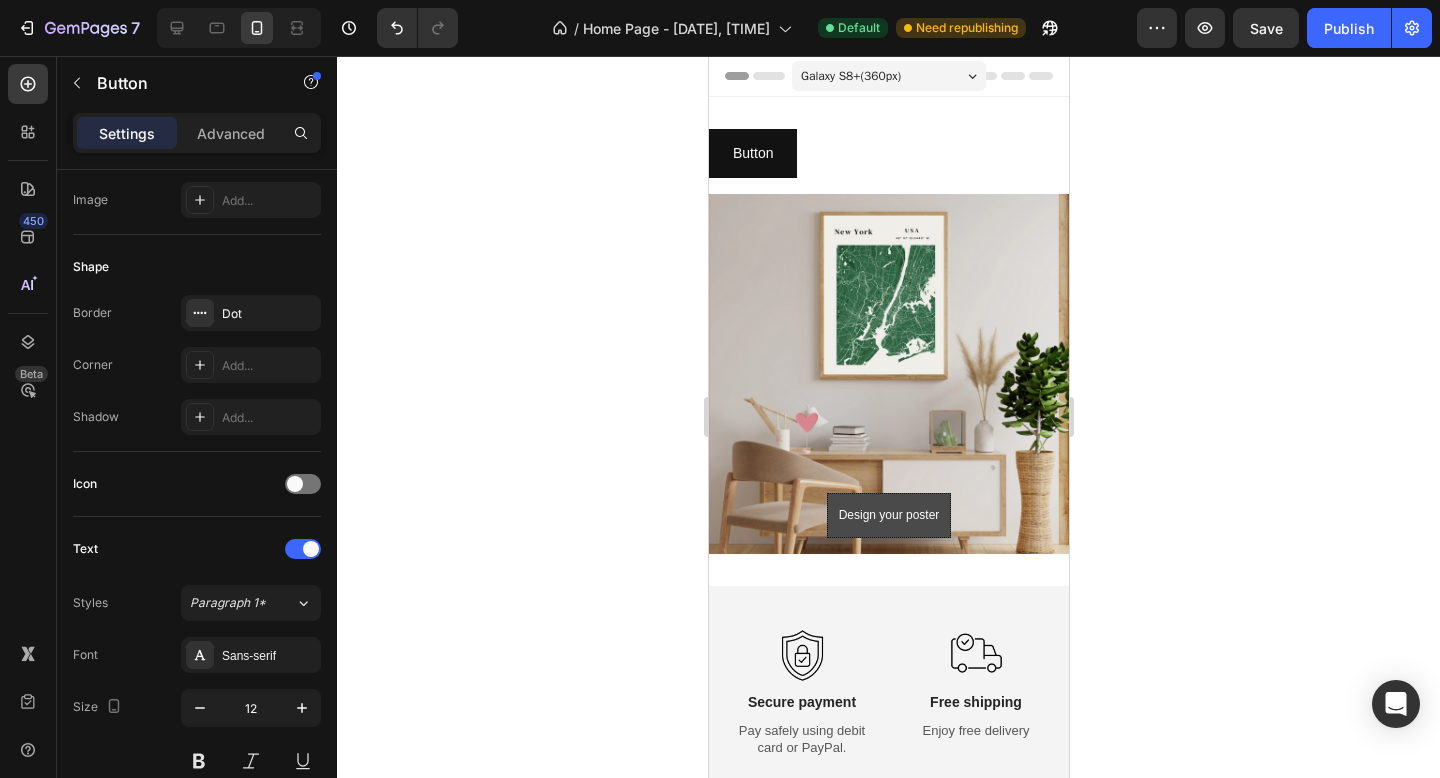click on "Galaxy S8+  ( 360 px)" at bounding box center [850, 76] 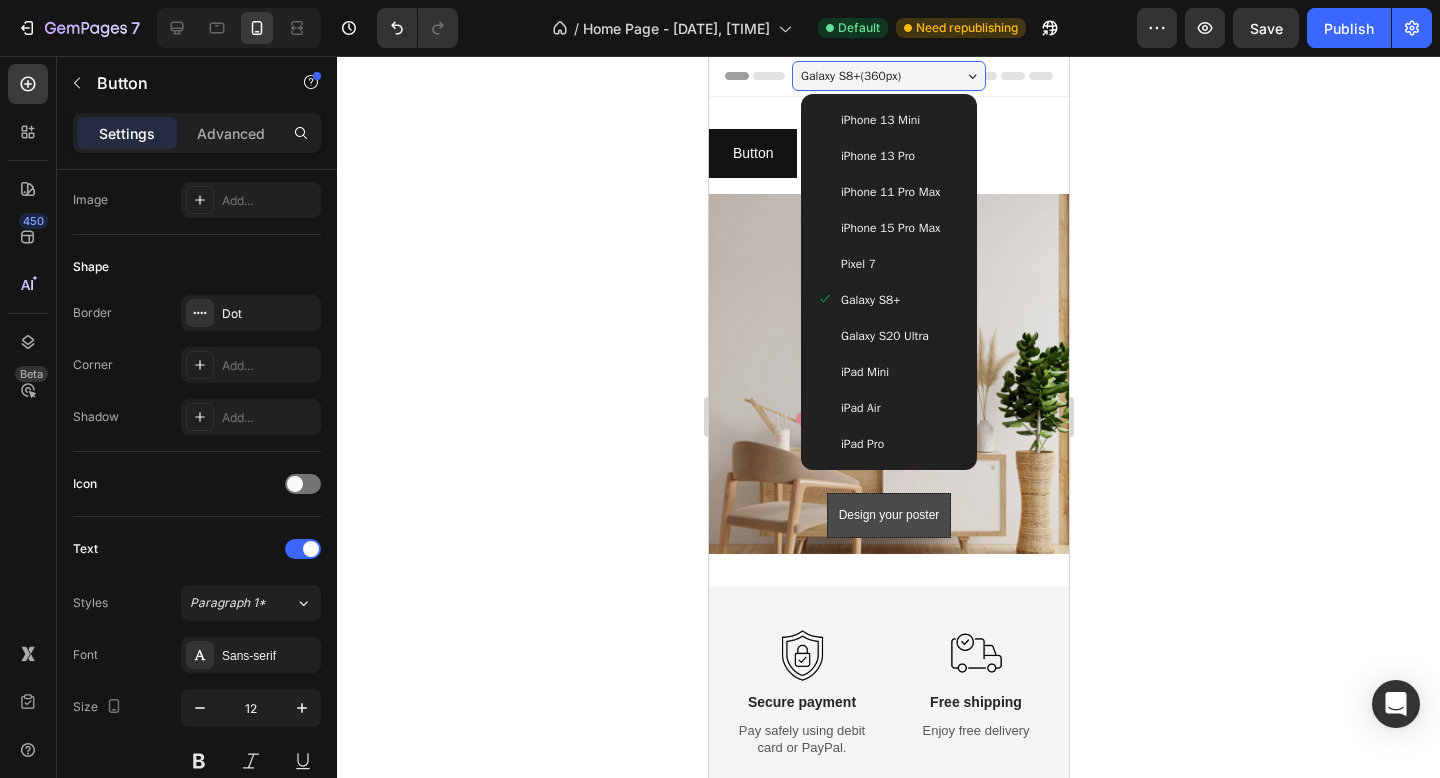 click on "Galaxy S20 Ultra" at bounding box center [884, 336] 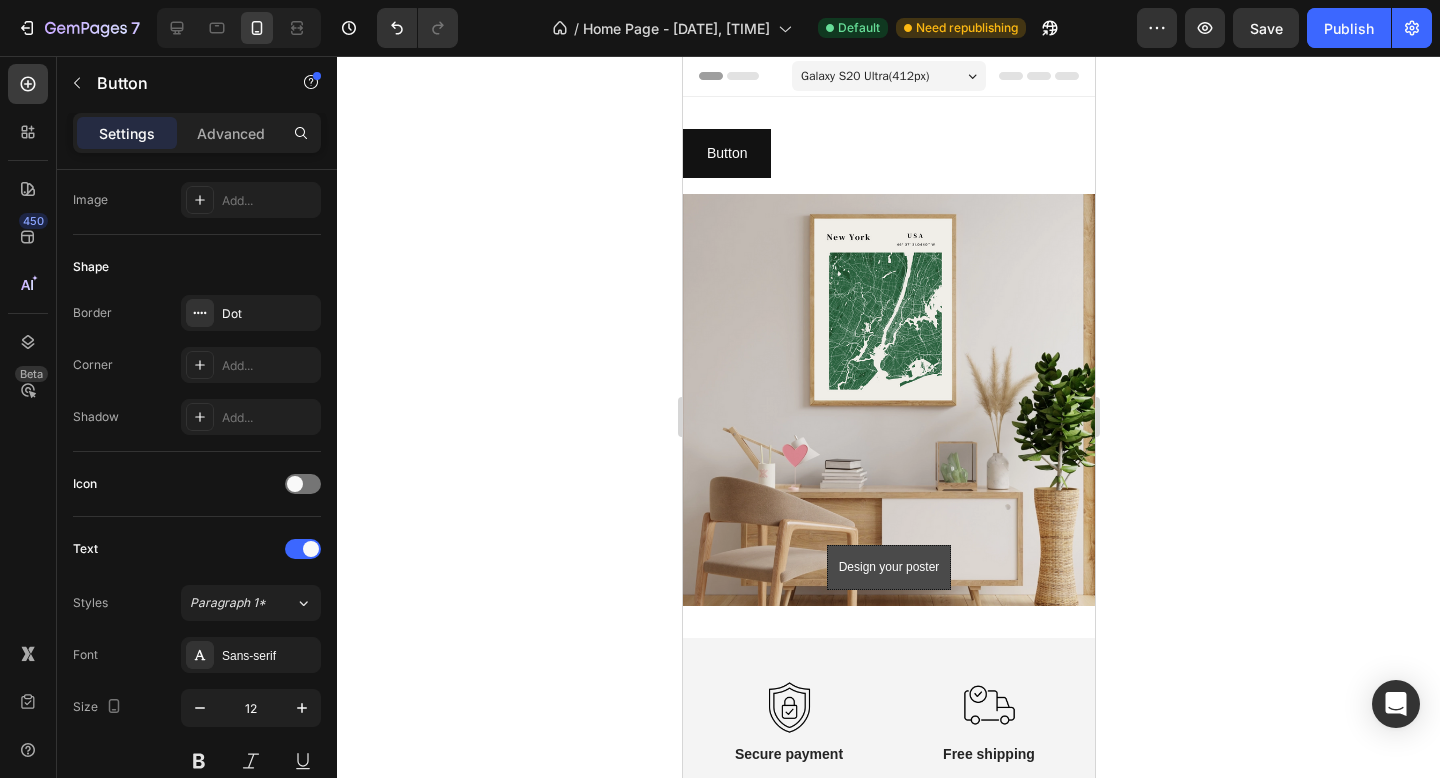 click on "Galaxy S20 Ultra  ( 412 px)" at bounding box center [864, 76] 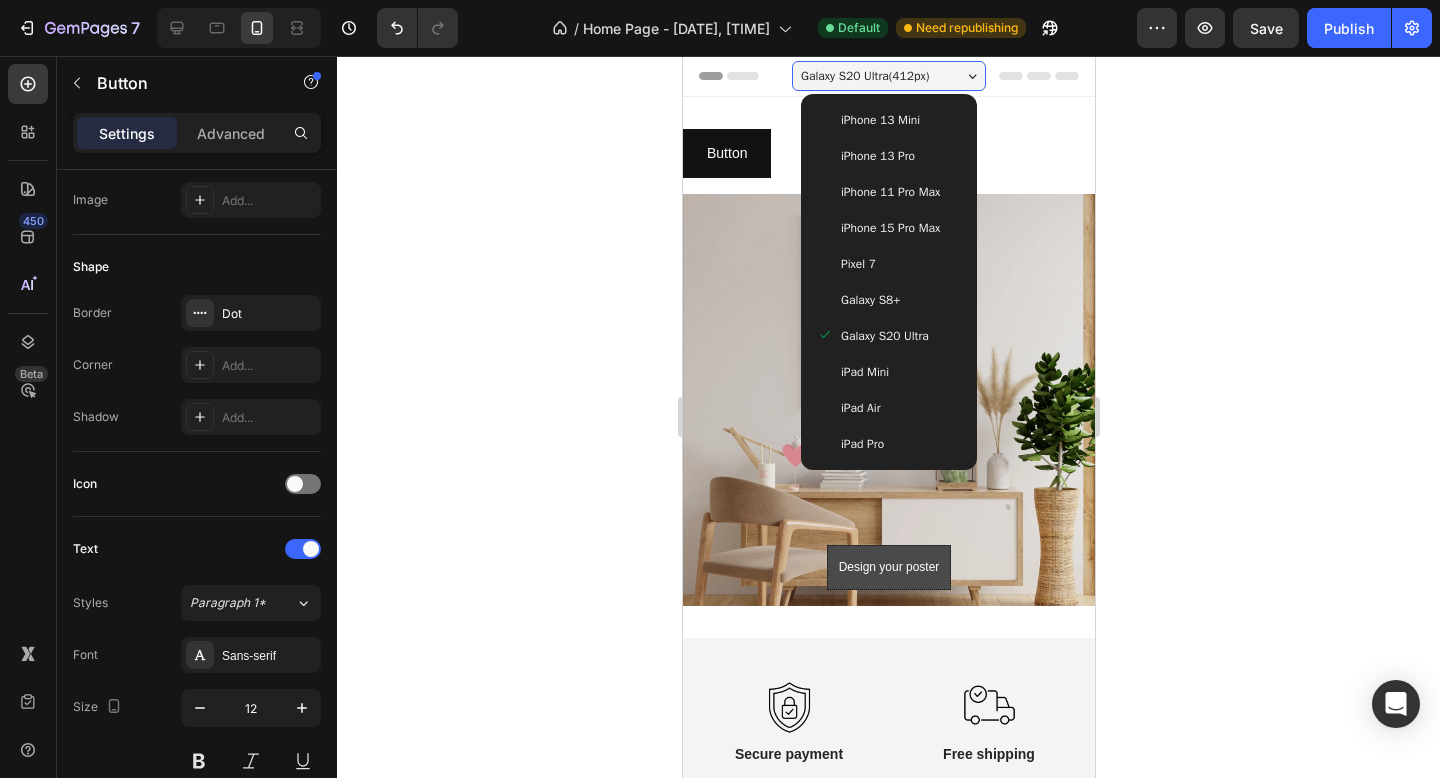 click on "iPad Mini" at bounding box center (864, 372) 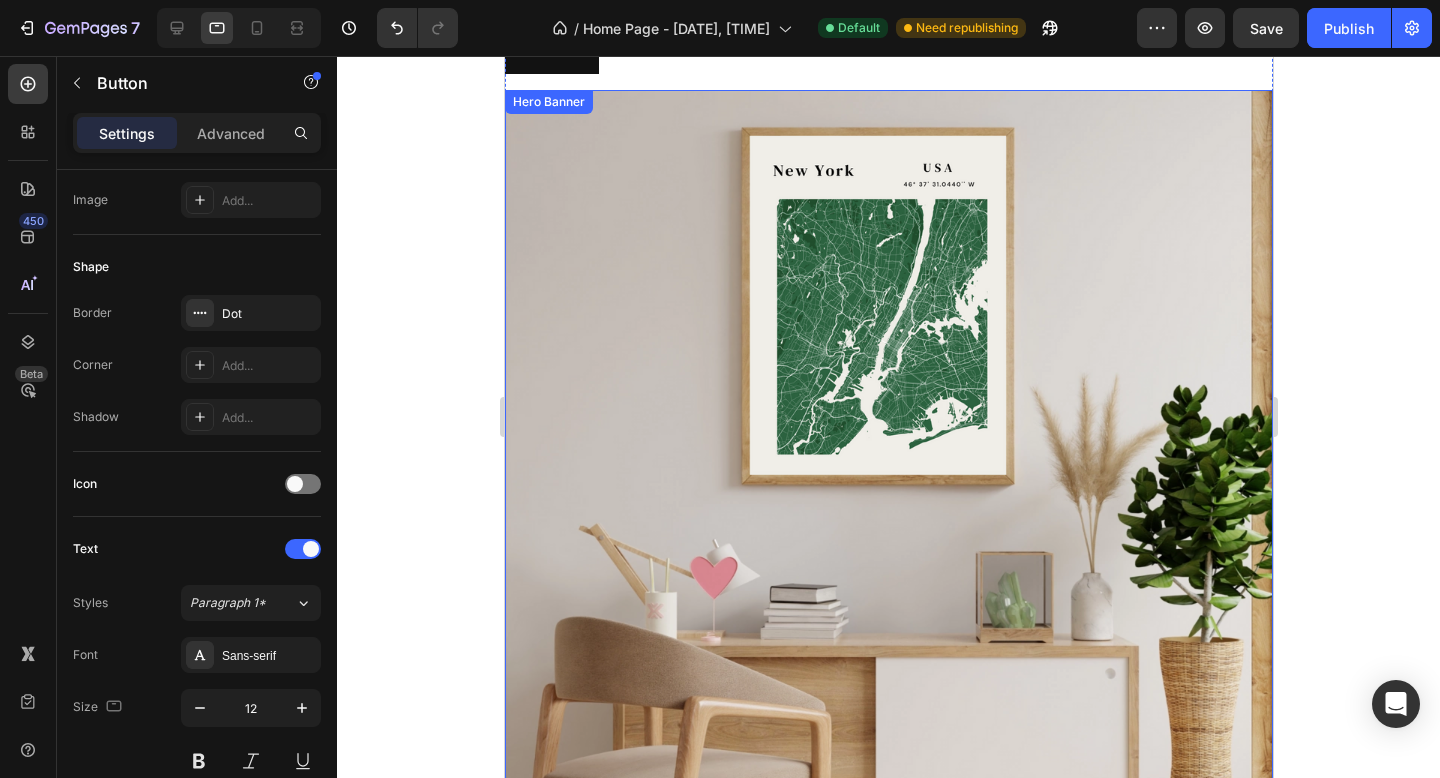 scroll, scrollTop: 0, scrollLeft: 0, axis: both 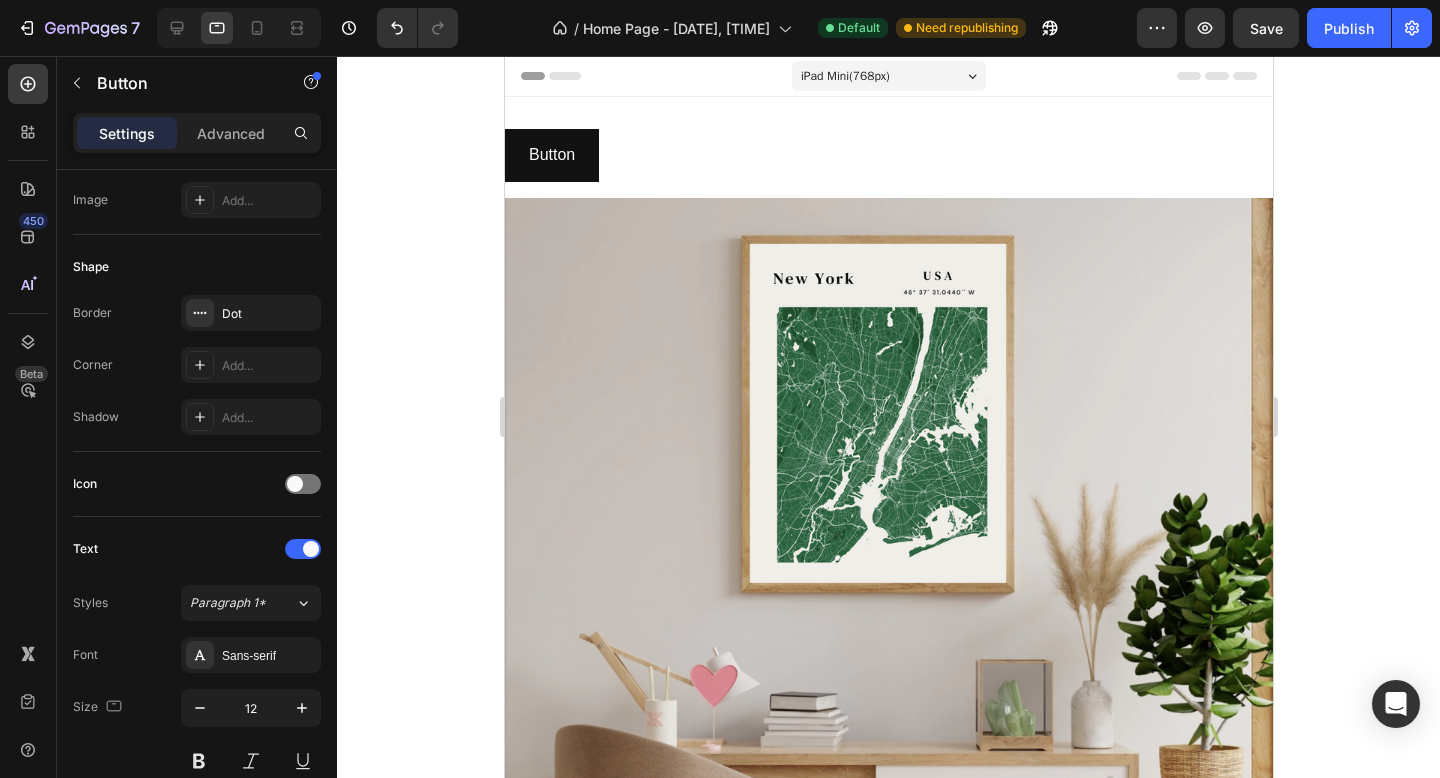 click on "iPad Mini  ( 768 px)" at bounding box center [888, 76] 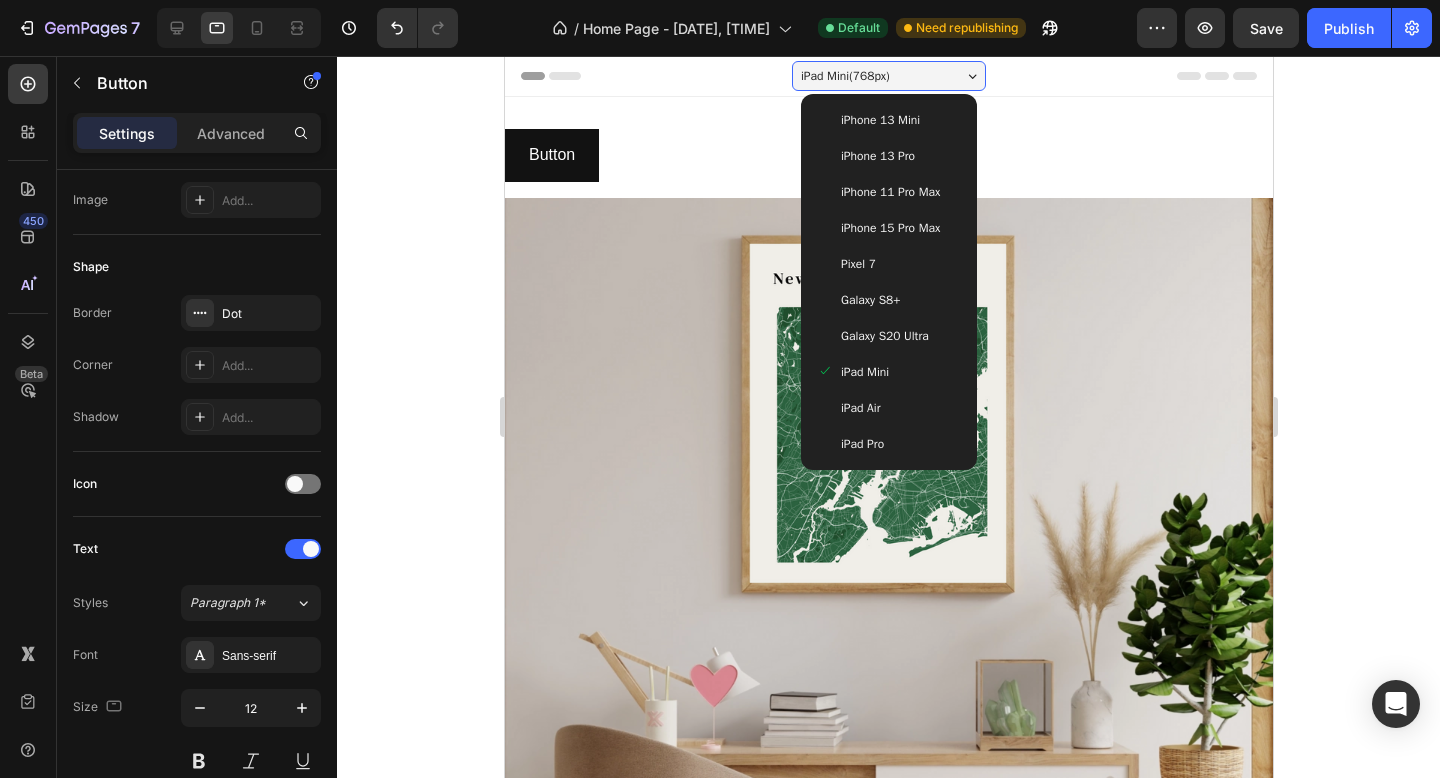 click on "iPad Air" at bounding box center [888, 408] 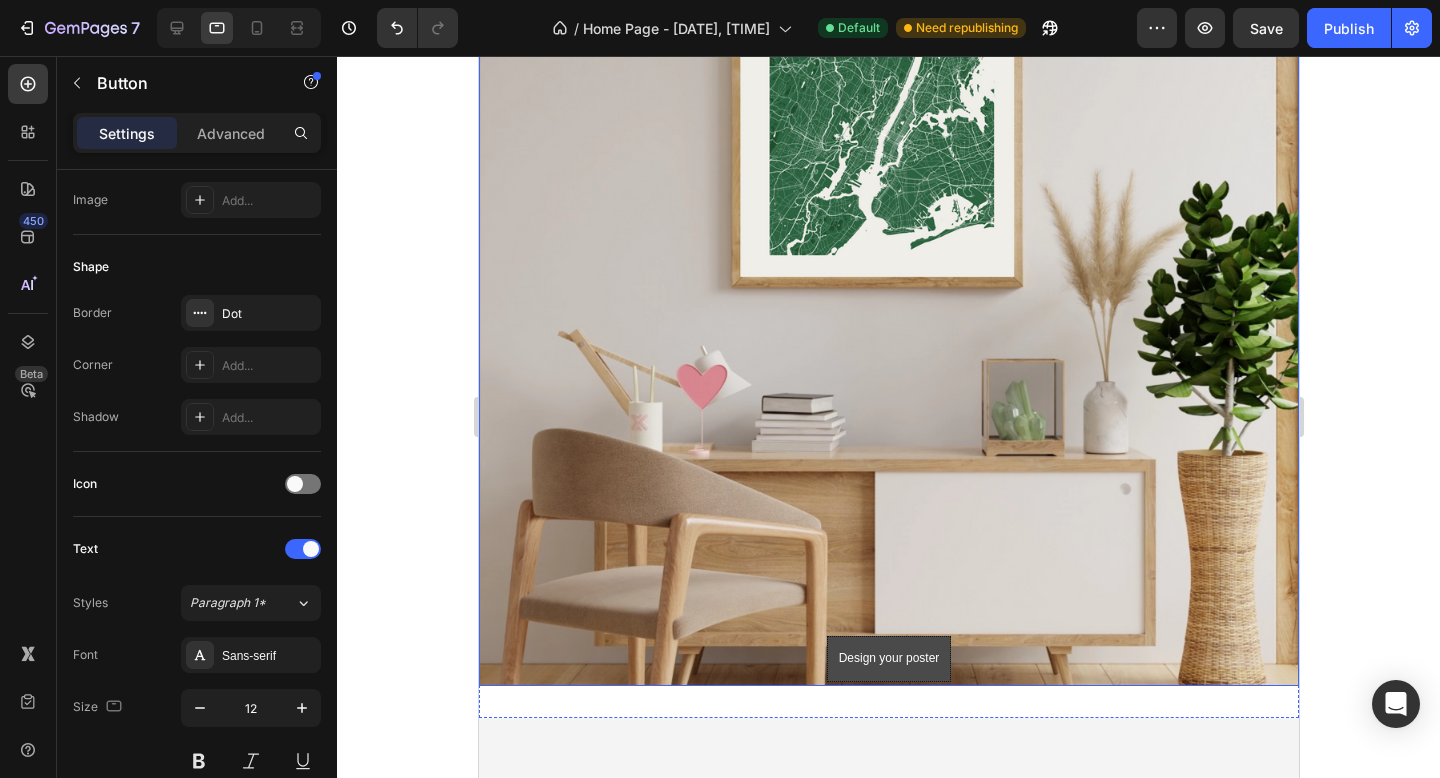 scroll, scrollTop: 0, scrollLeft: 0, axis: both 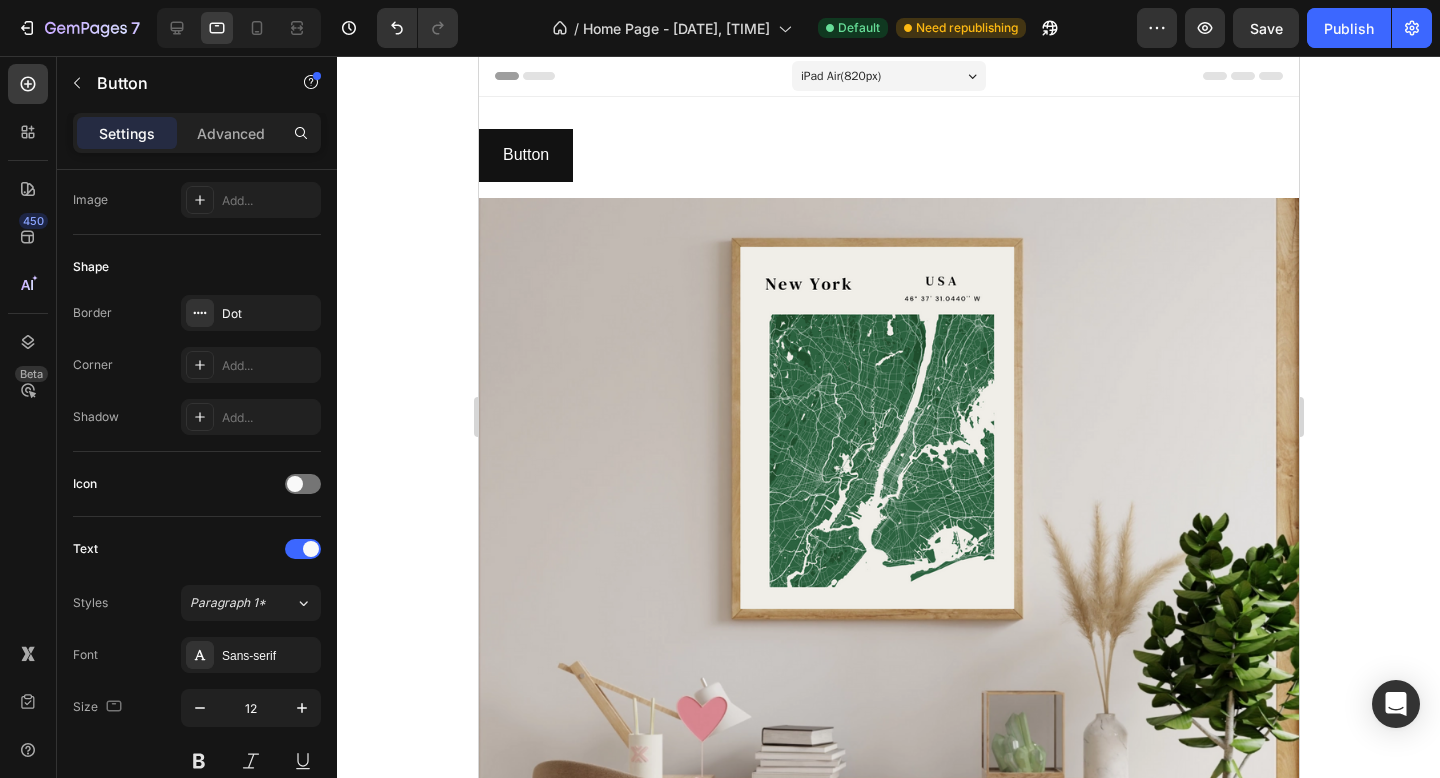 click on "iPad Air  ( 820 px)" at bounding box center (888, 76) 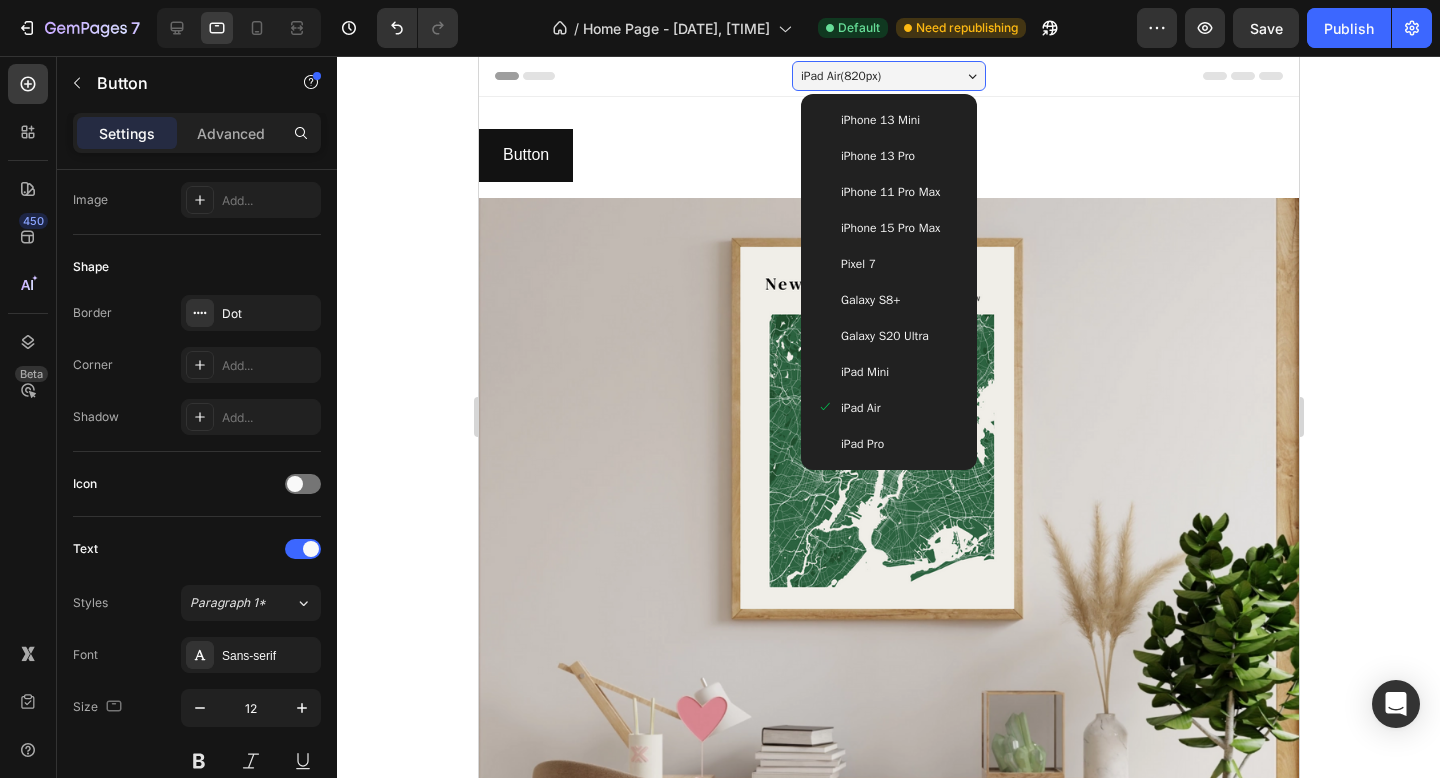 click on "iPad Pro" at bounding box center (888, 444) 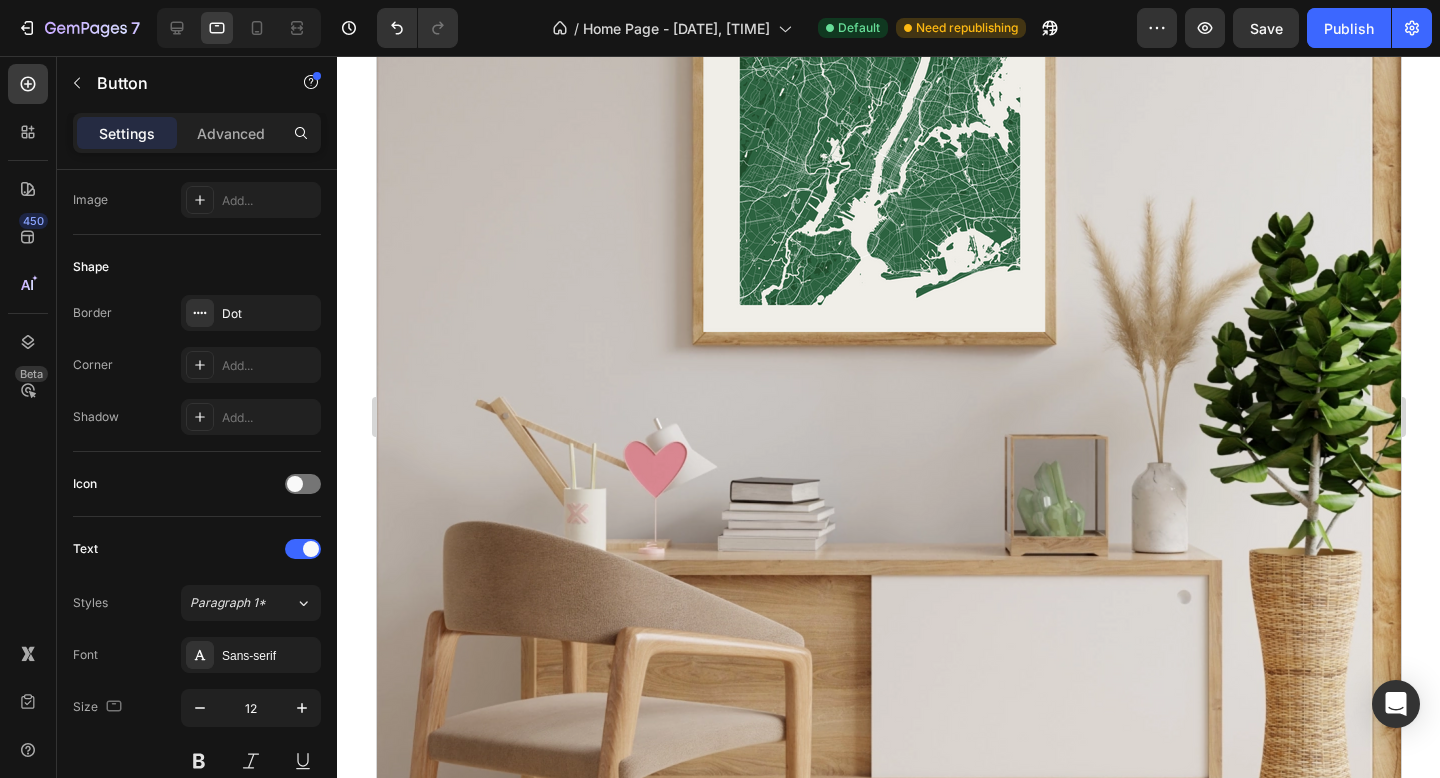 scroll, scrollTop: 609, scrollLeft: 0, axis: vertical 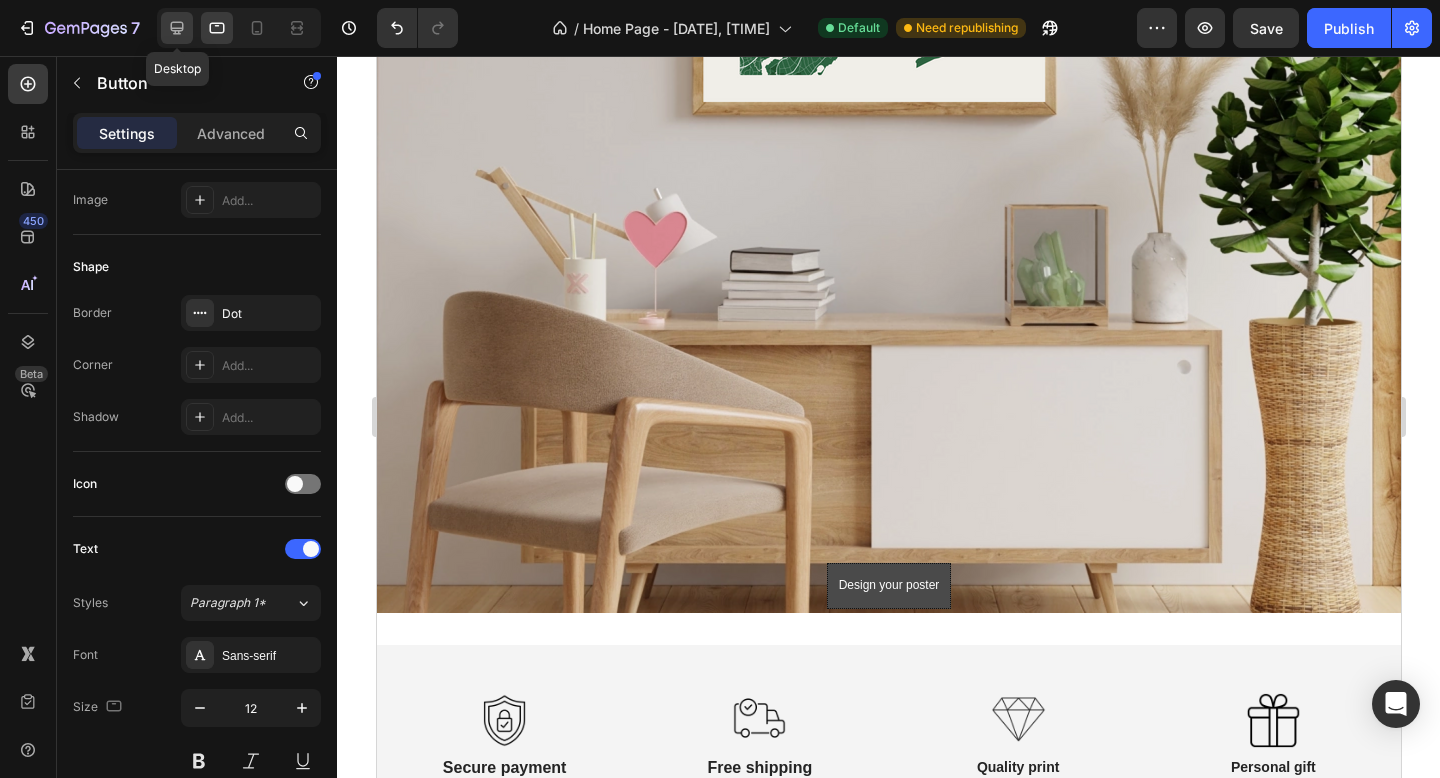 click 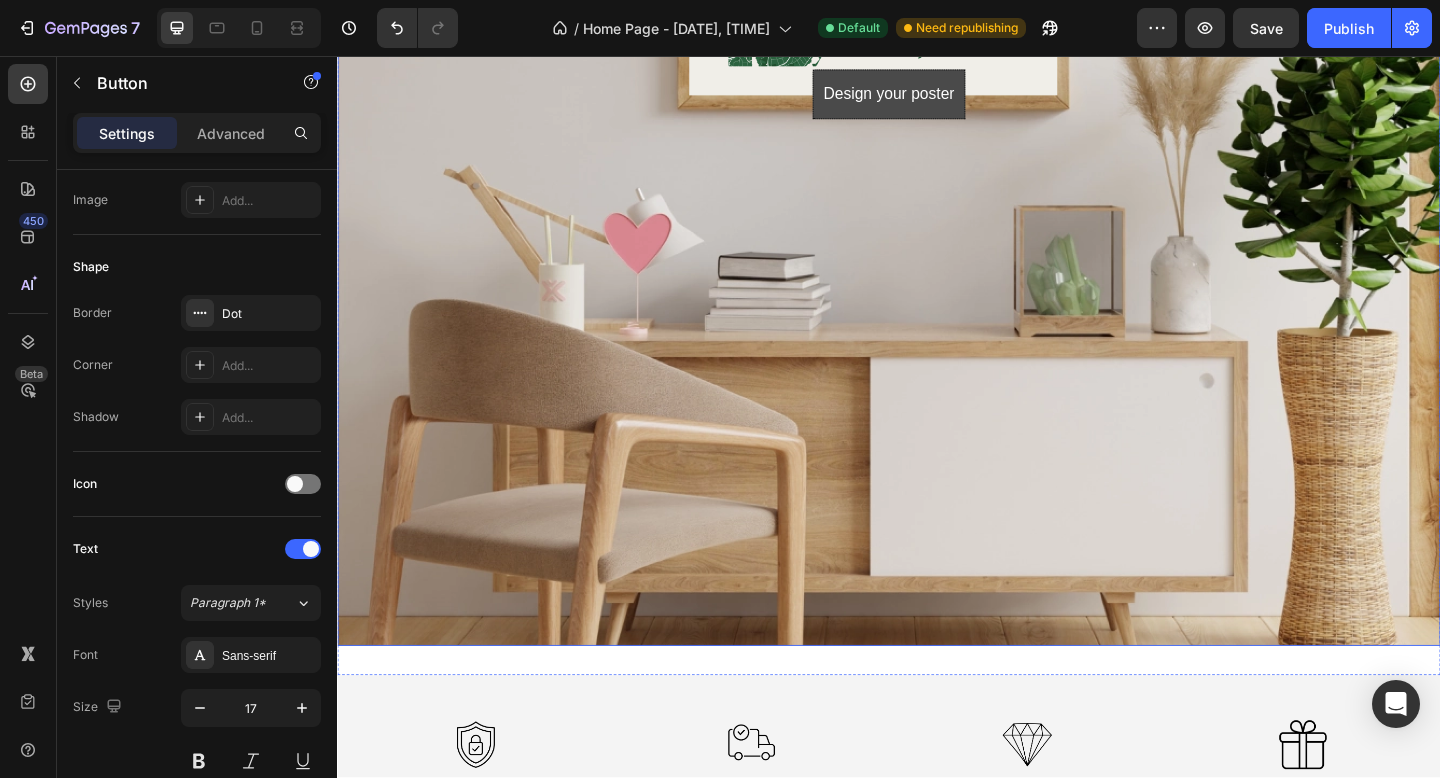 scroll, scrollTop: 697, scrollLeft: 0, axis: vertical 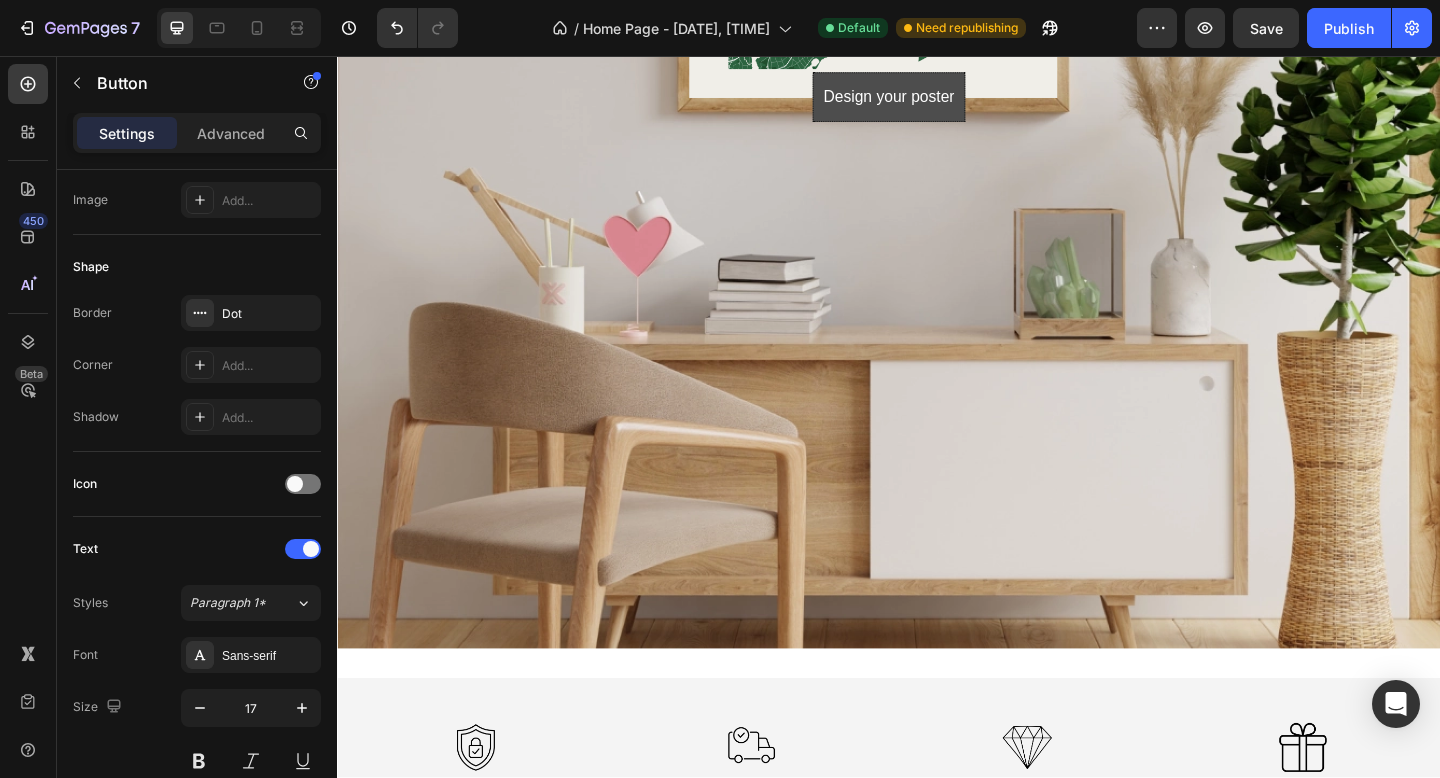 click on "Design your poster" at bounding box center (937, 101) 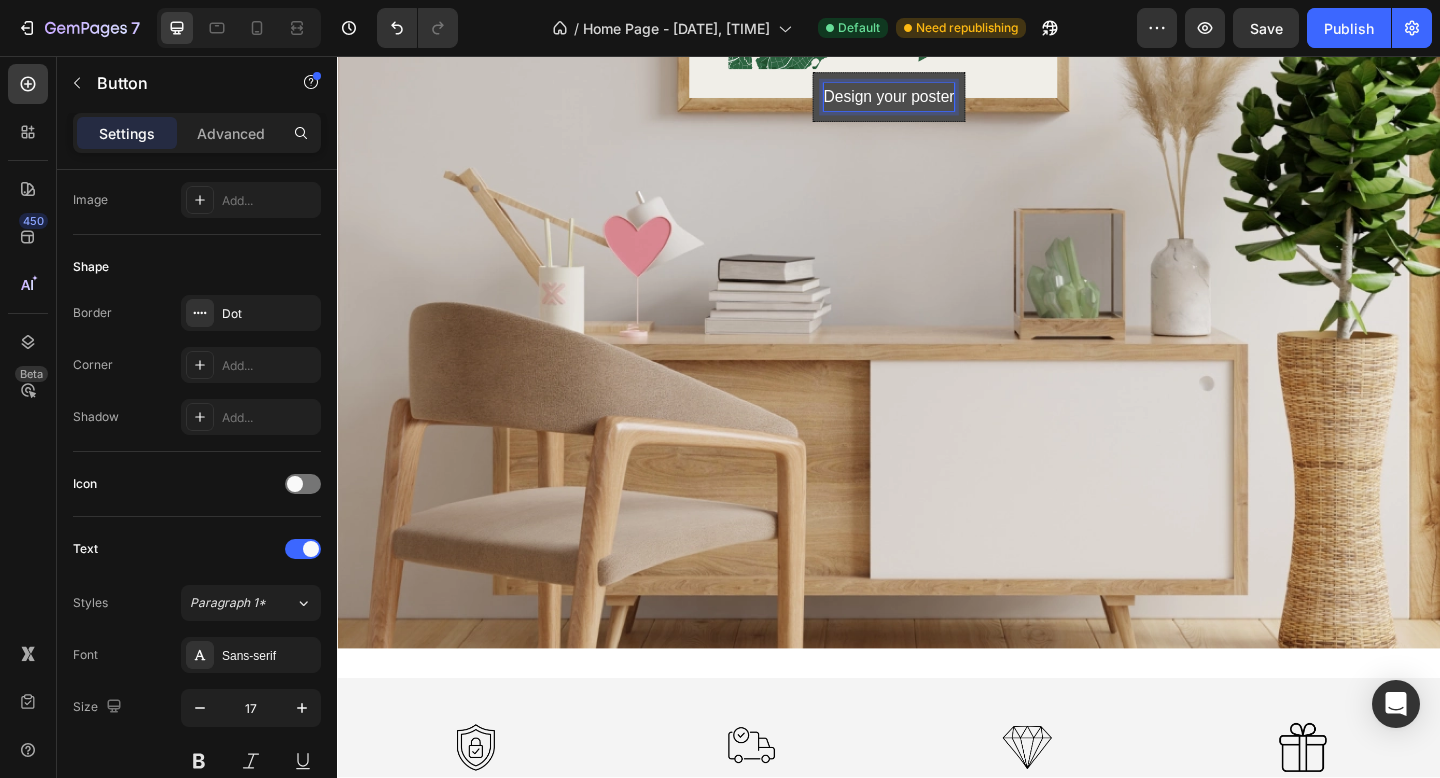 click on "Design your poster" at bounding box center [937, 101] 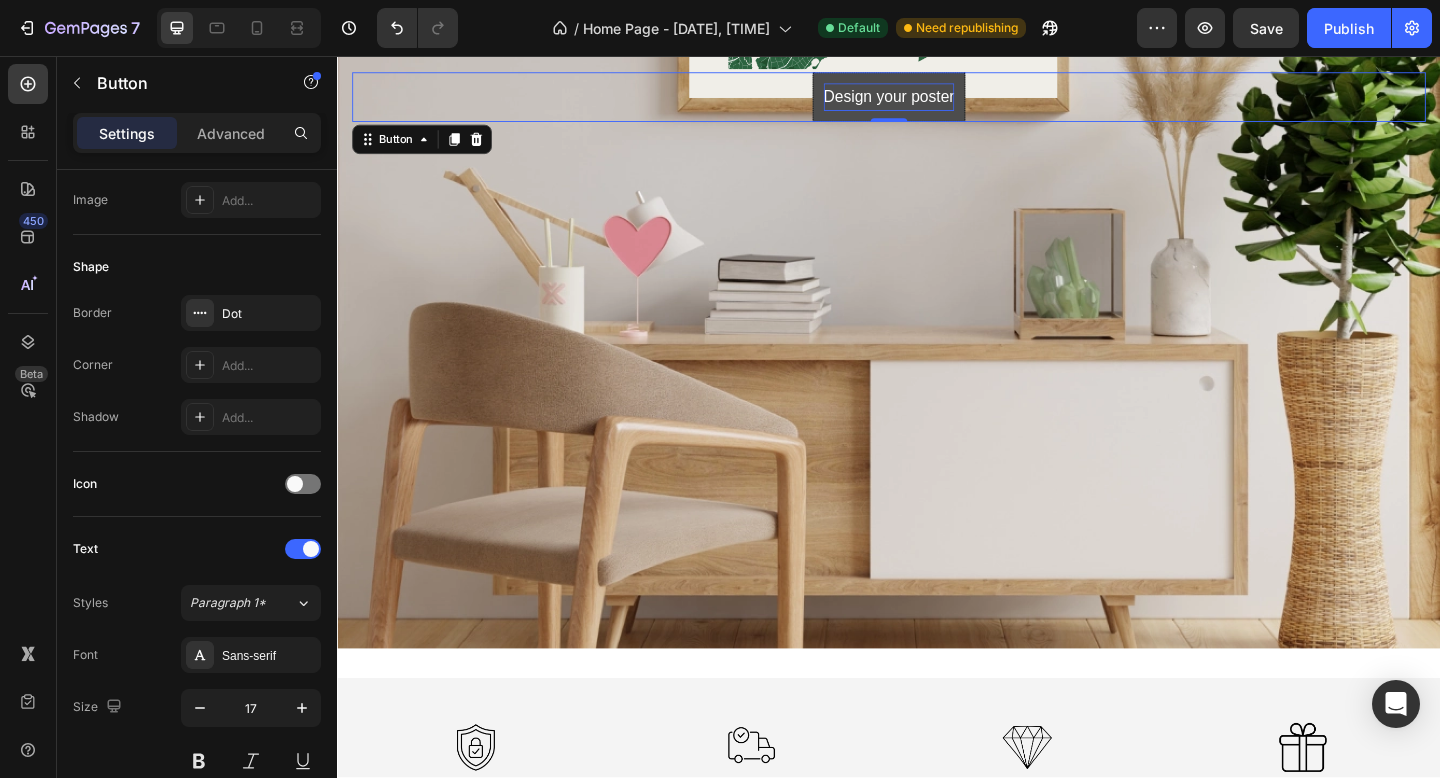 click on "Design your poster Button   0" at bounding box center [937, 101] 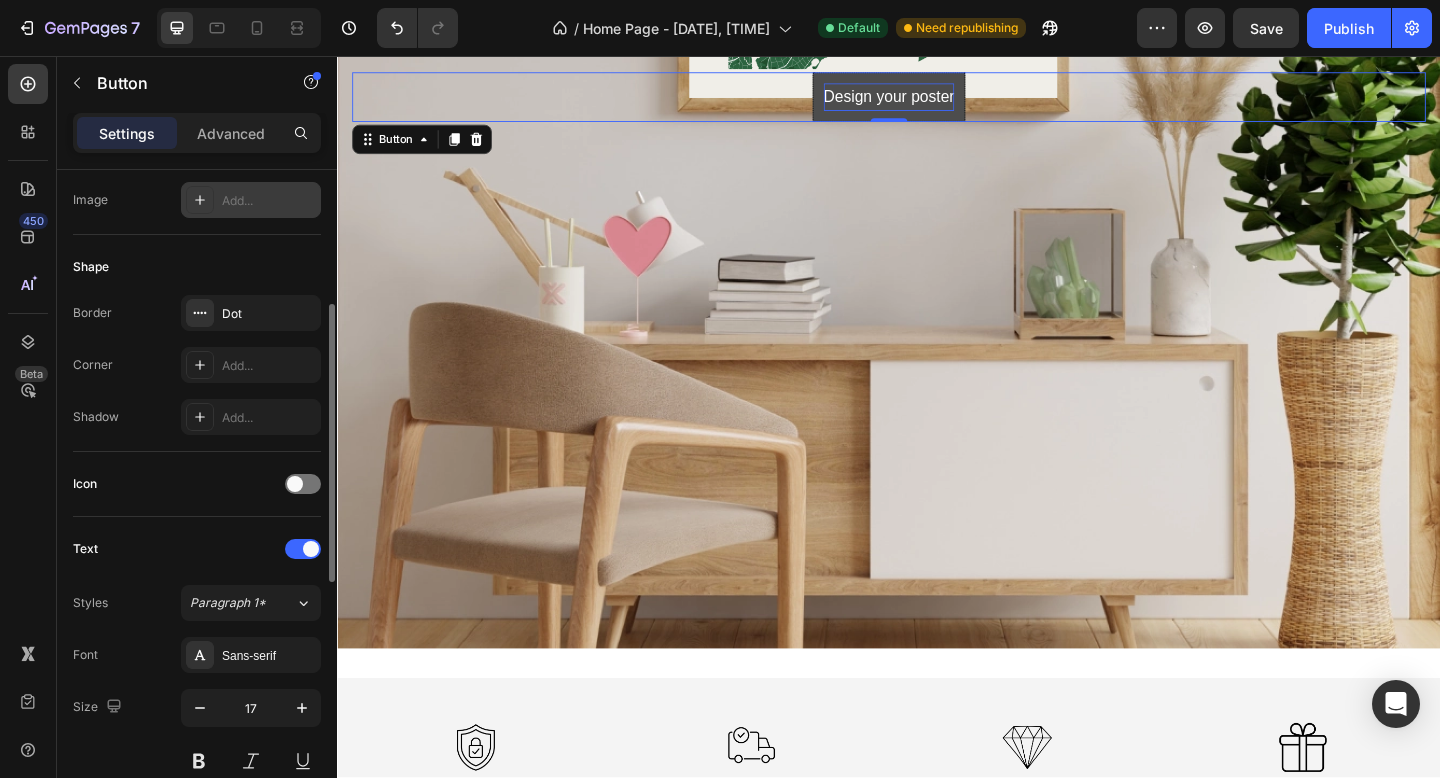 click on "Add..." at bounding box center (269, 201) 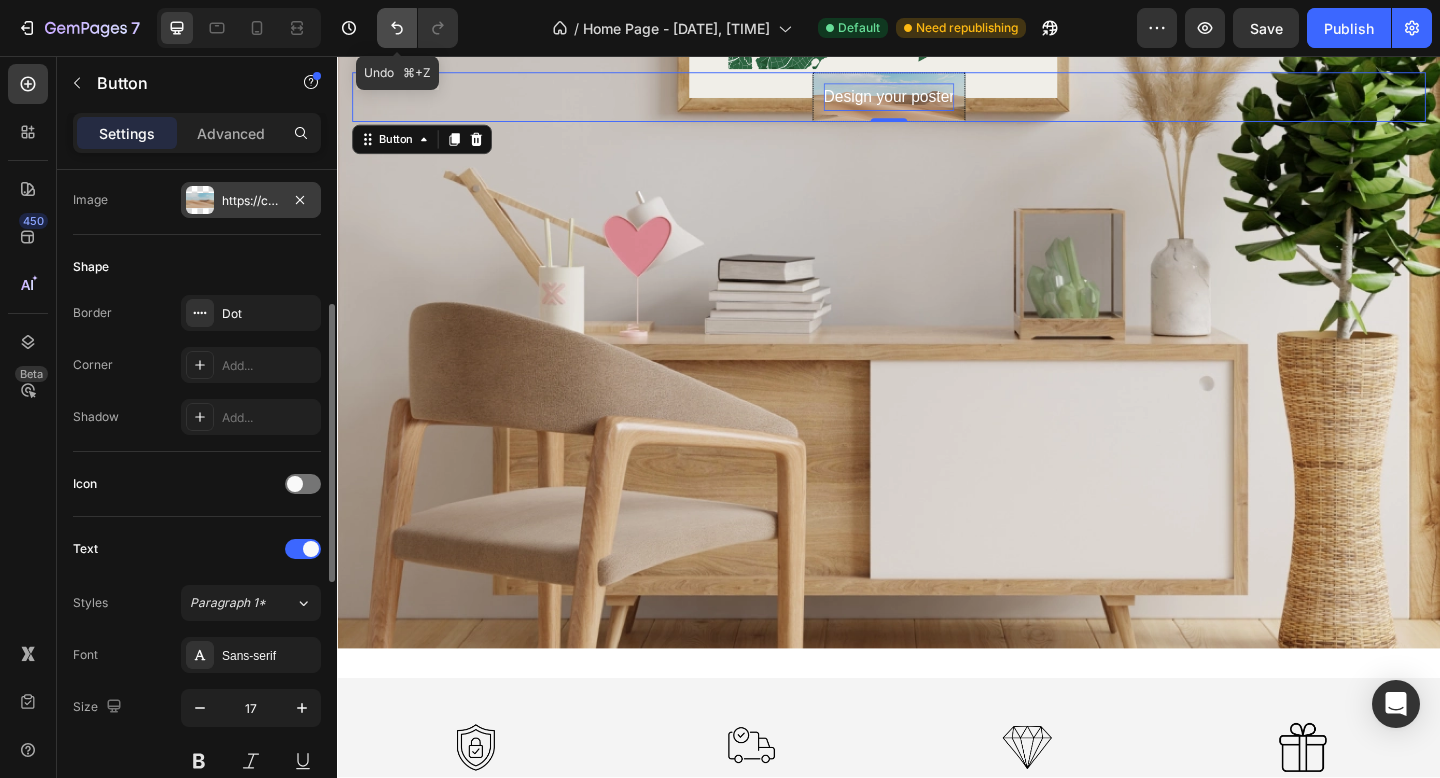 click 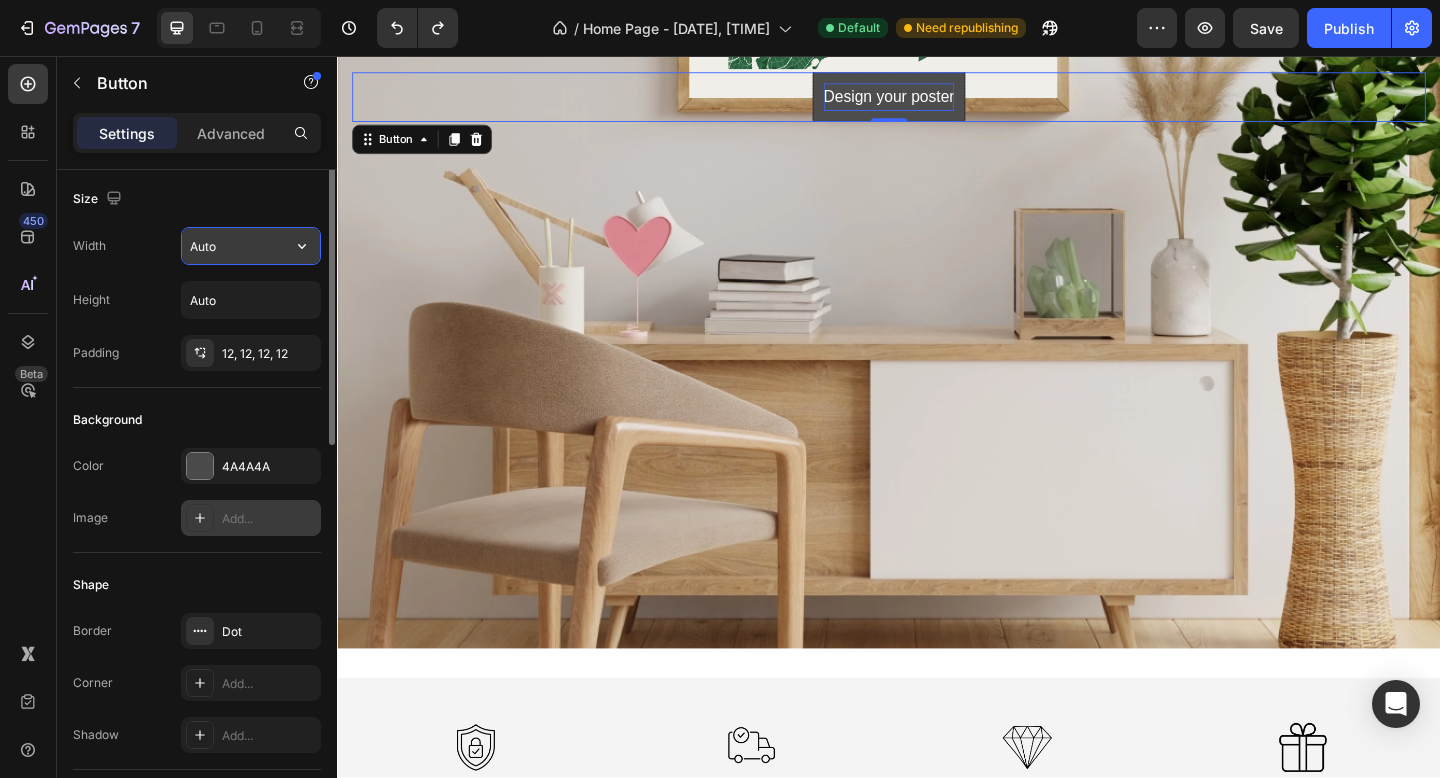scroll, scrollTop: 0, scrollLeft: 0, axis: both 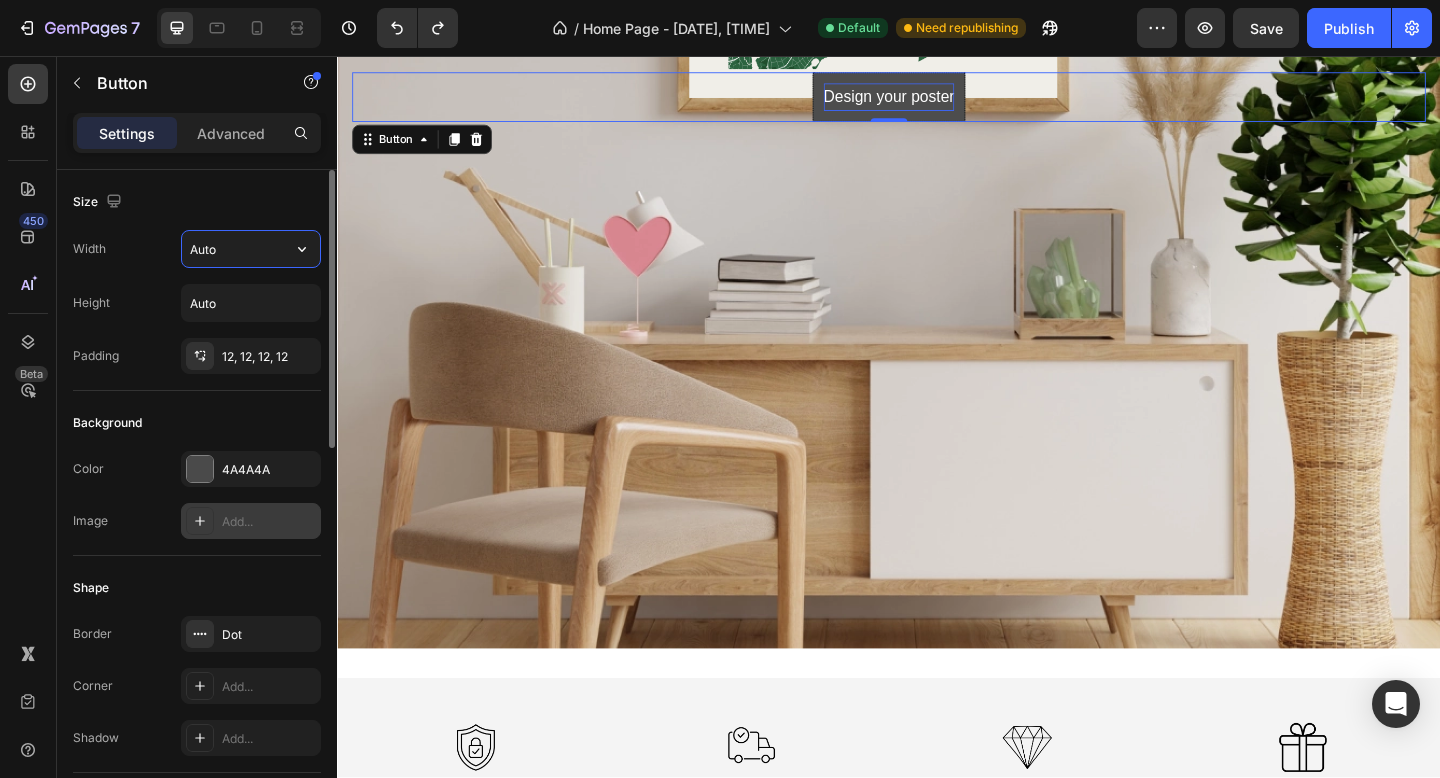 click on "Auto" at bounding box center [251, 249] 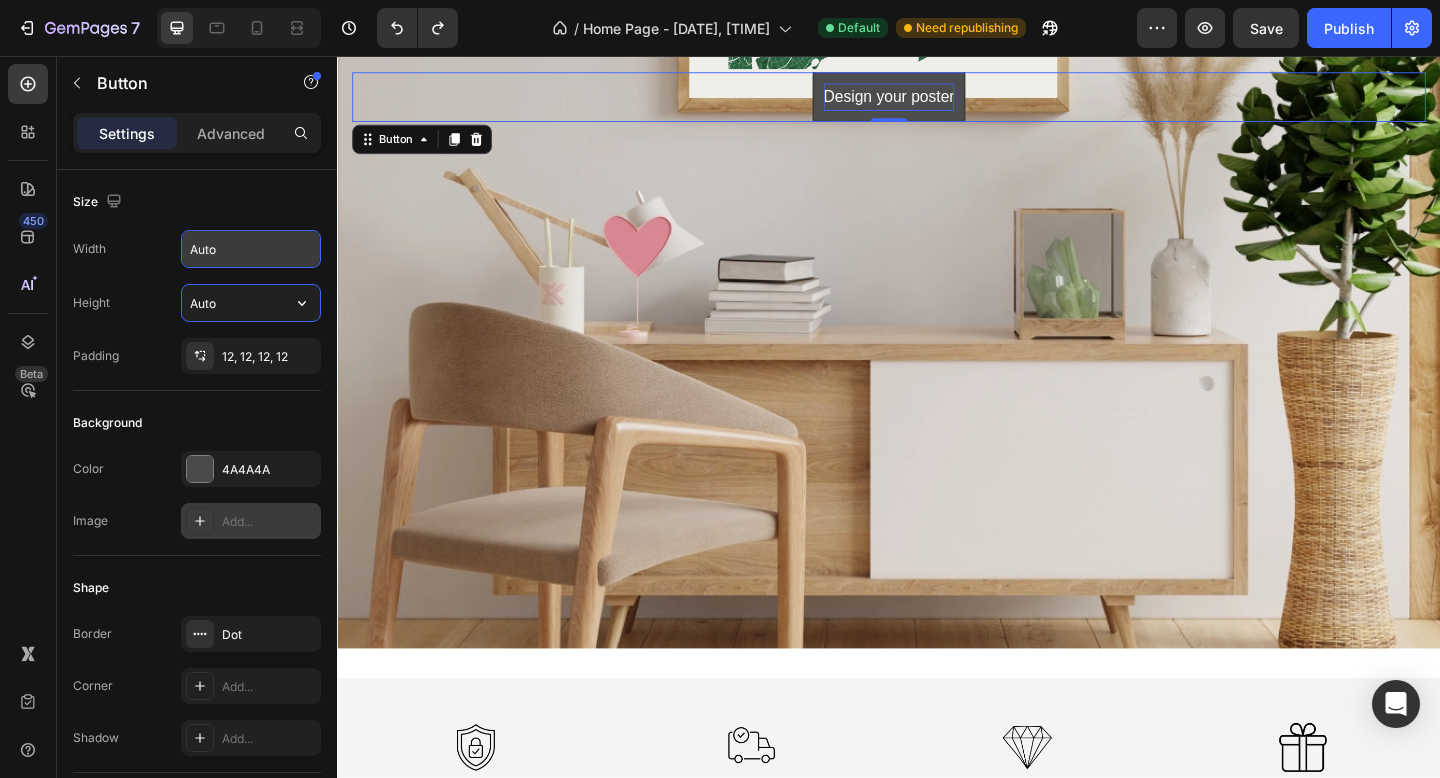click on "Auto" at bounding box center (251, 303) 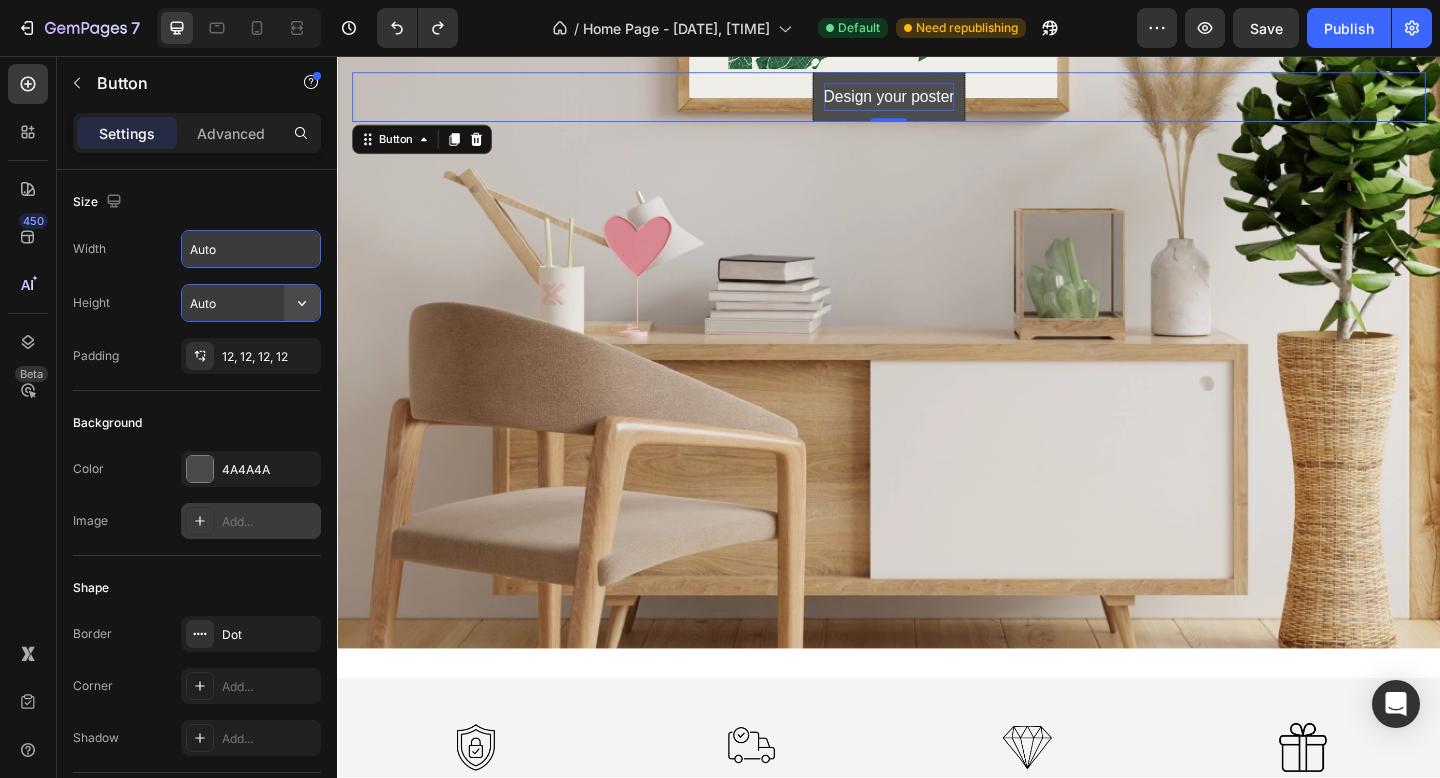 click 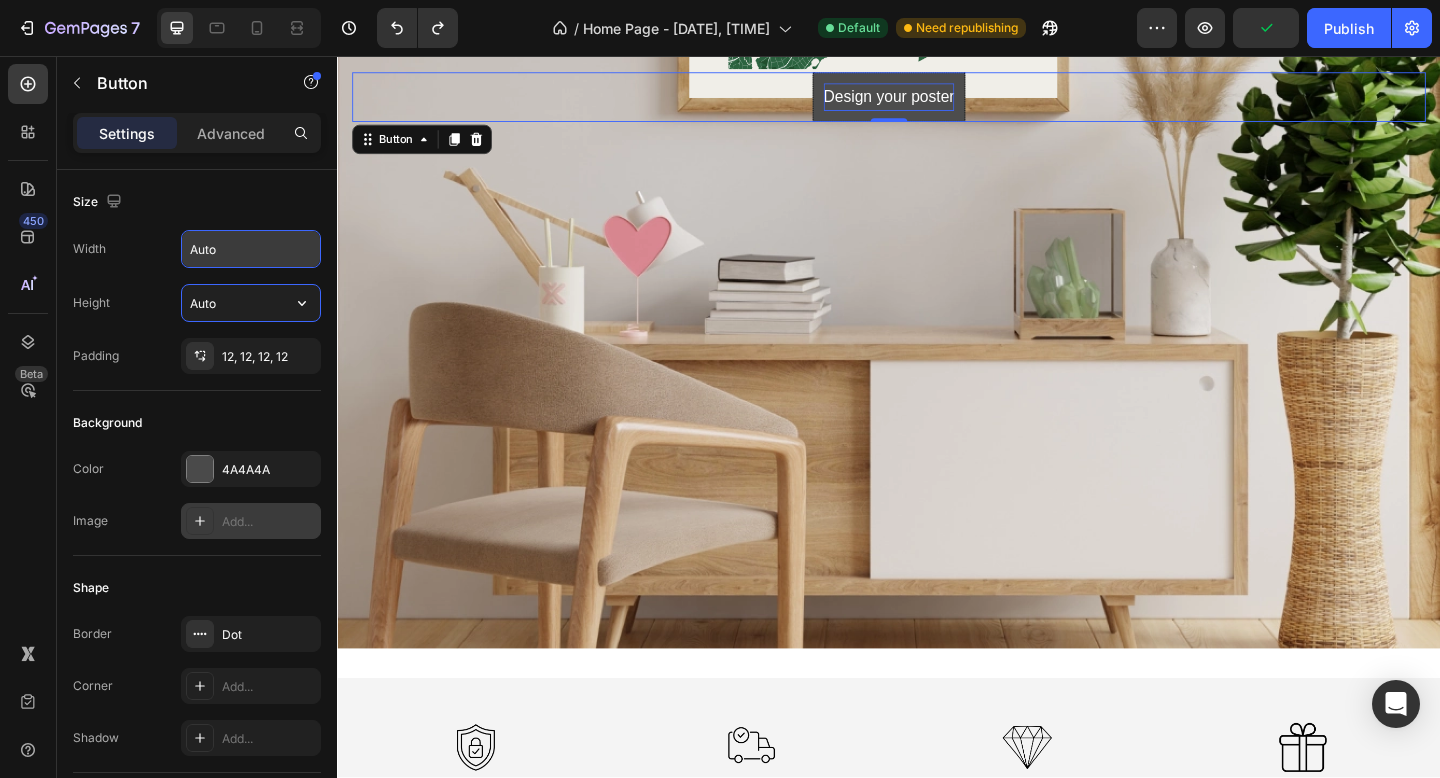 click on "Auto" at bounding box center [251, 303] 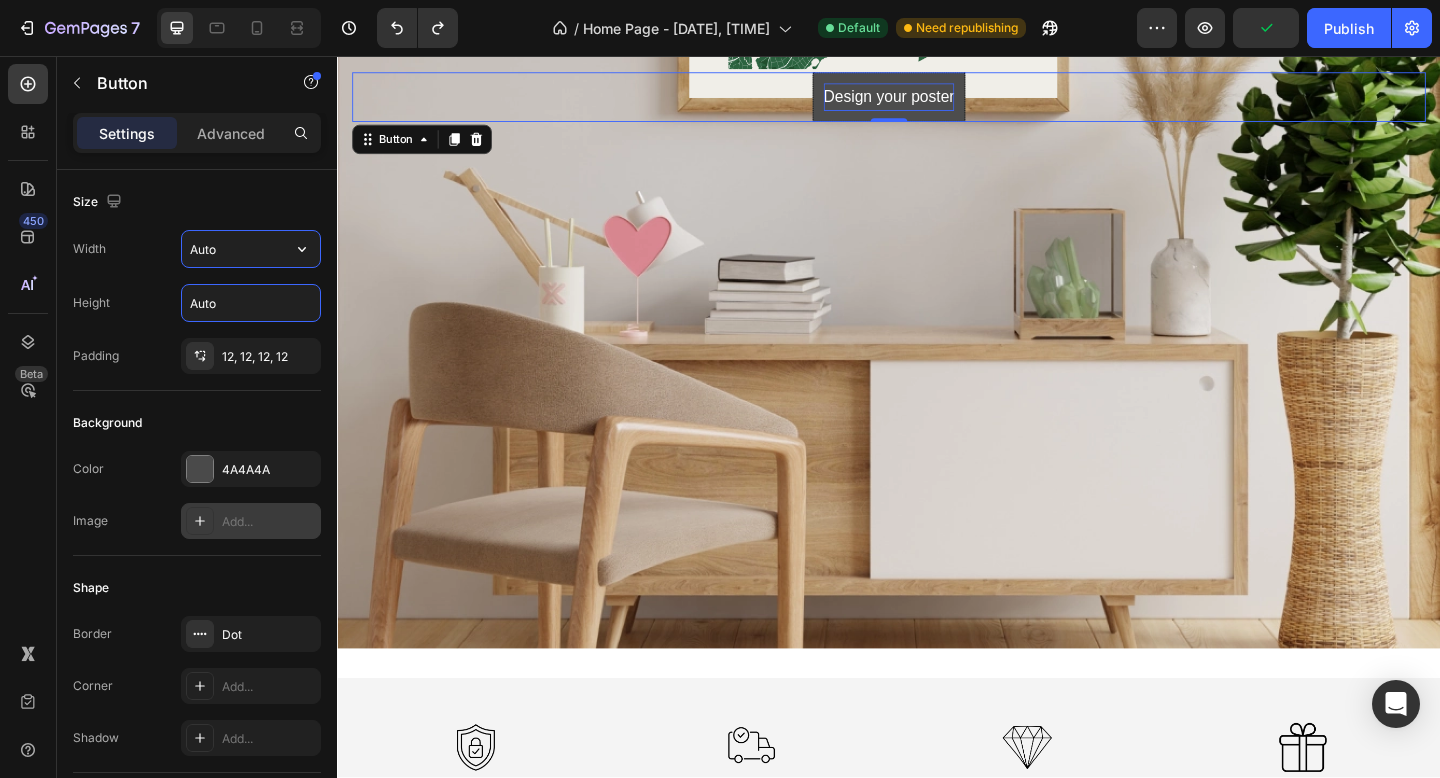 click on "Auto" at bounding box center (251, 249) 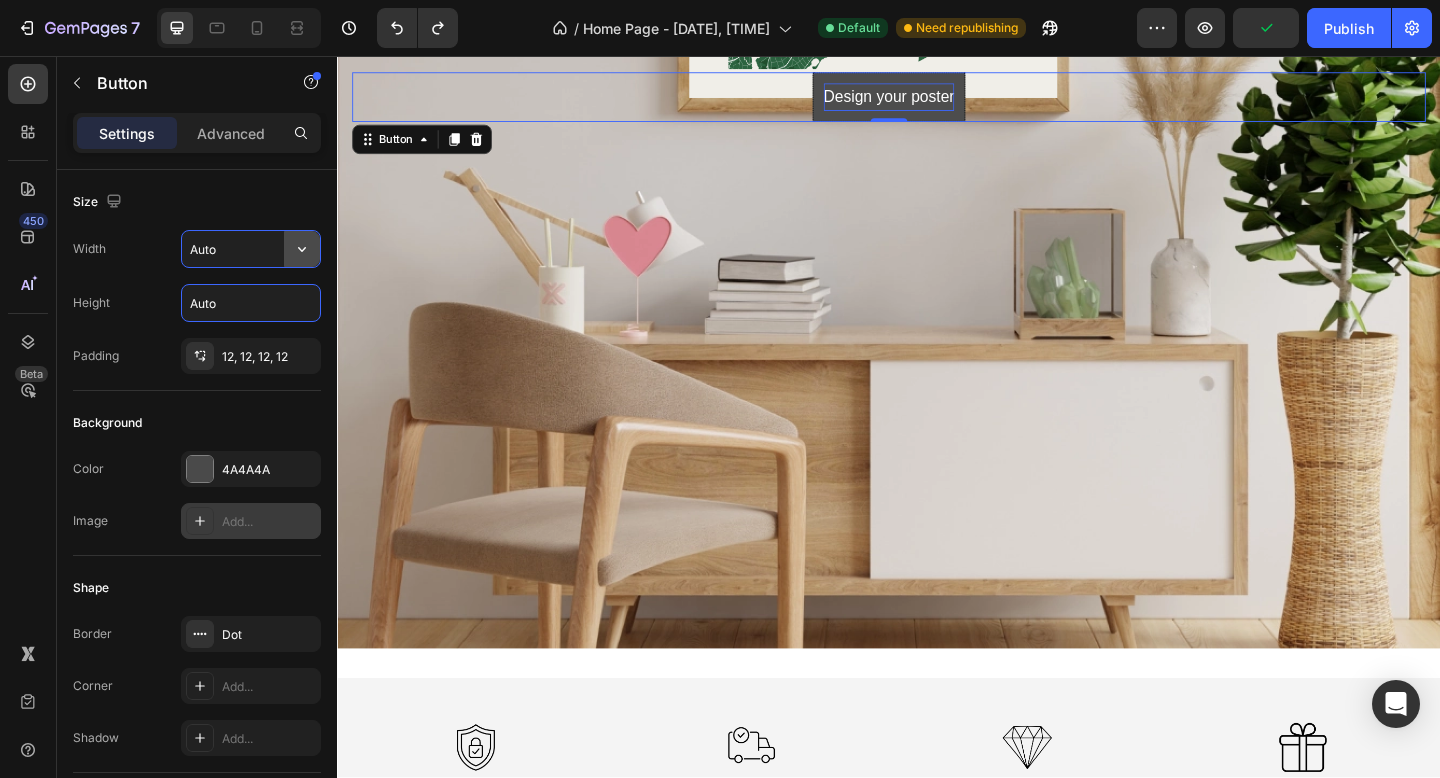 click 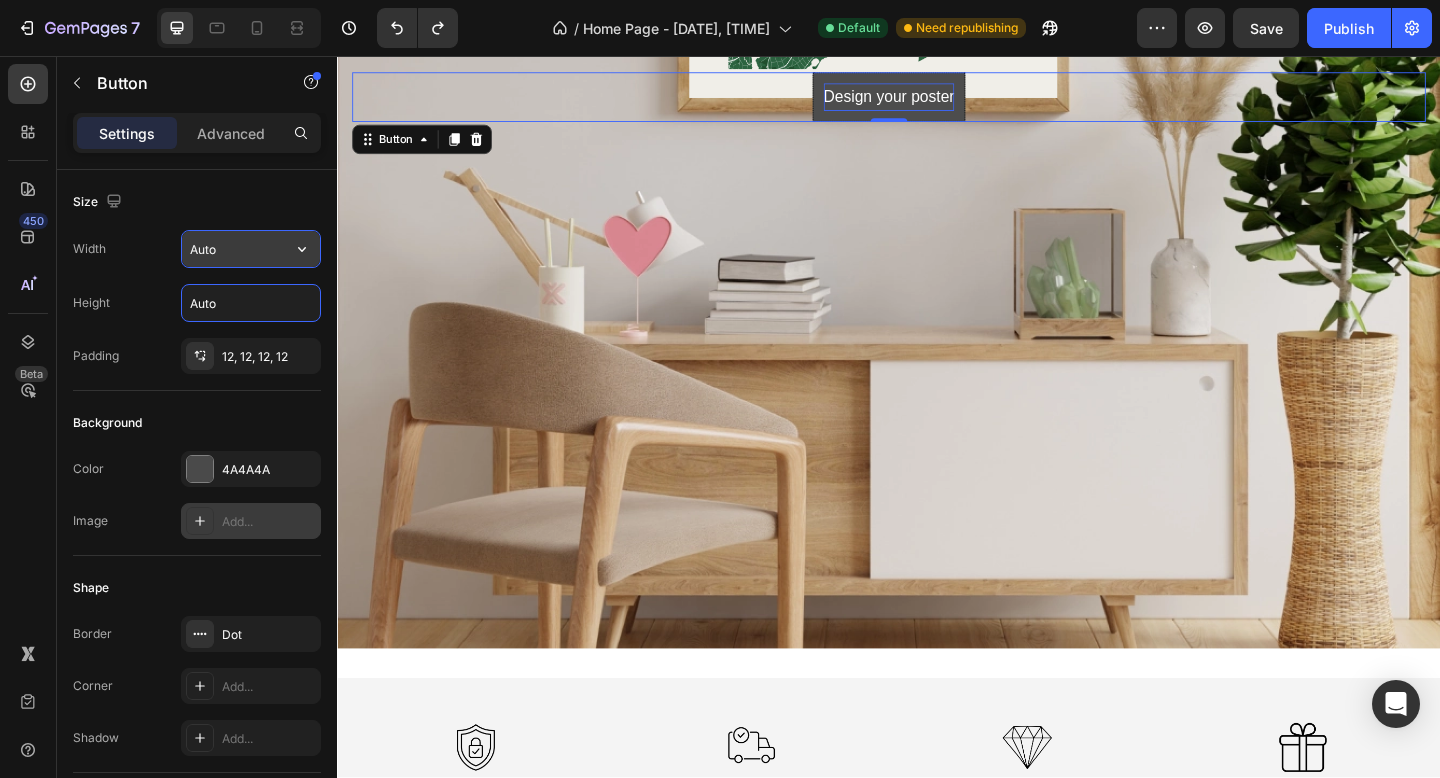 click 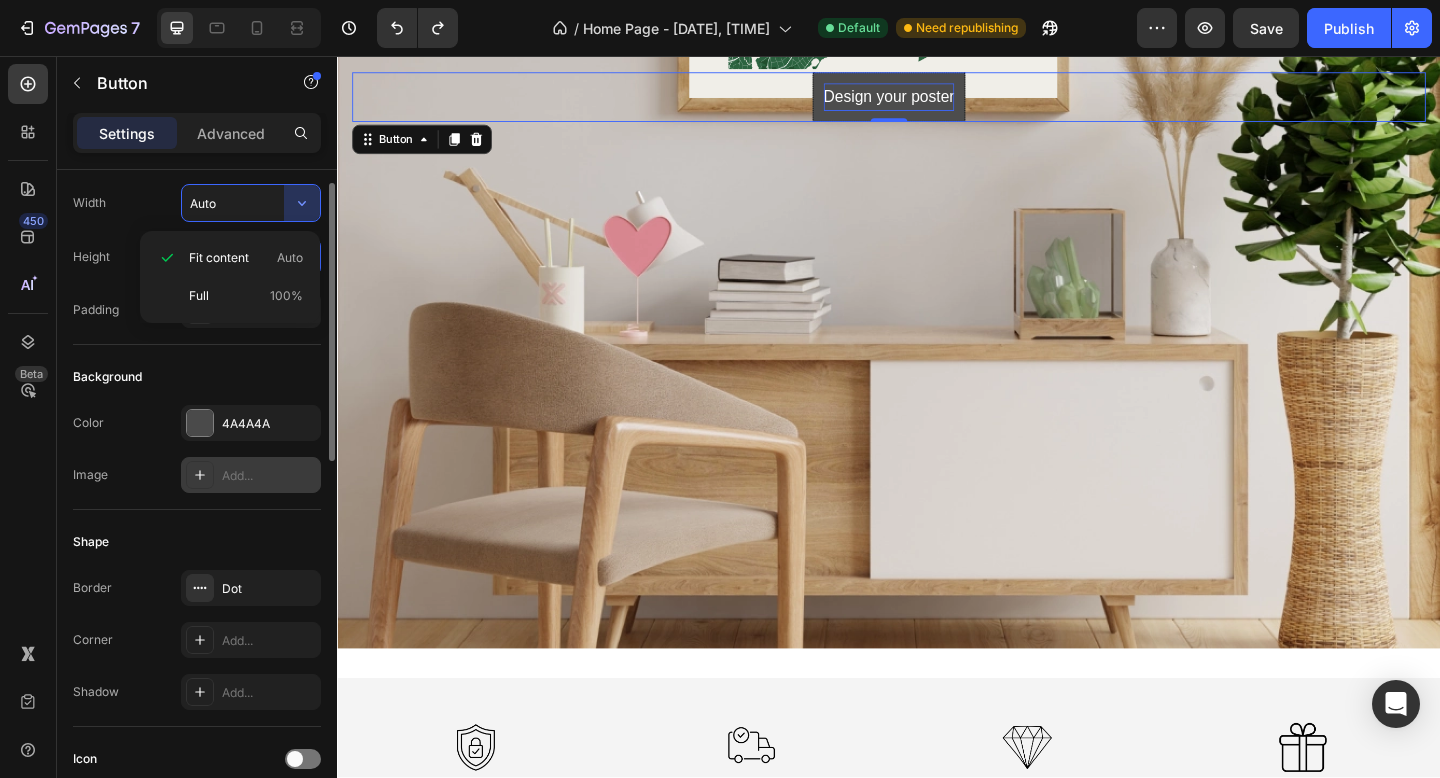 scroll, scrollTop: 39, scrollLeft: 0, axis: vertical 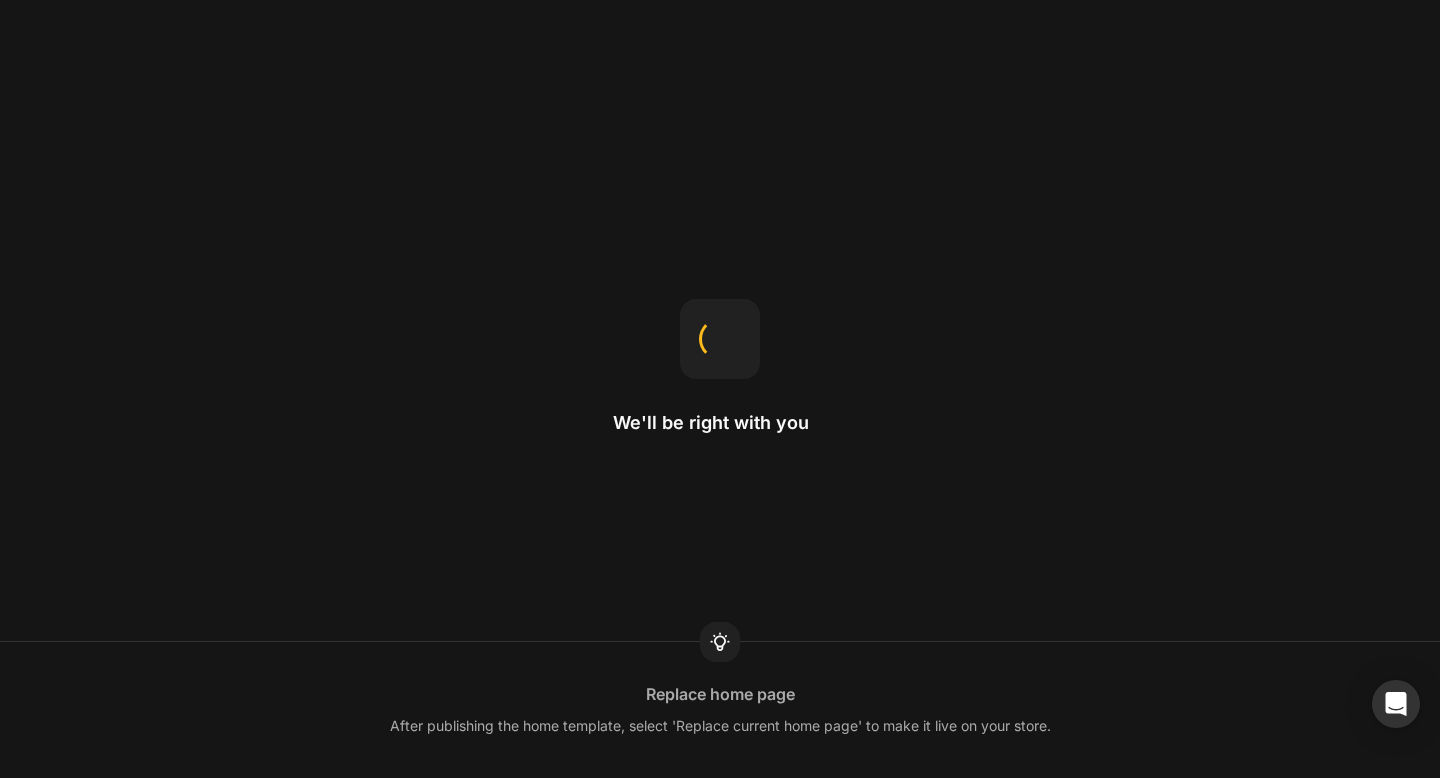 click on "We'll be right with you Replace home page After publishing the home template, select 'Replace current home page' to make it live on your store." at bounding box center [720, 389] 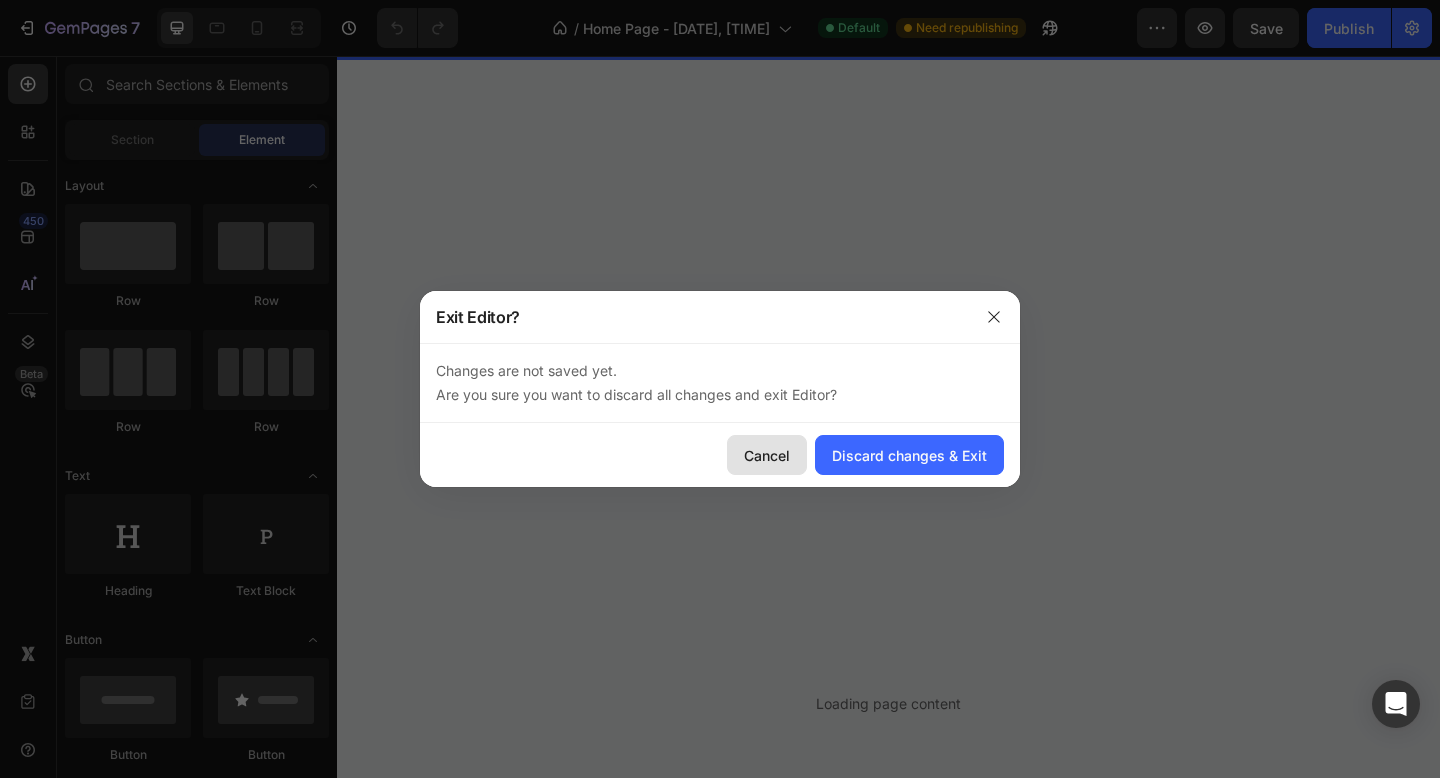 click on "Cancel" at bounding box center (767, 455) 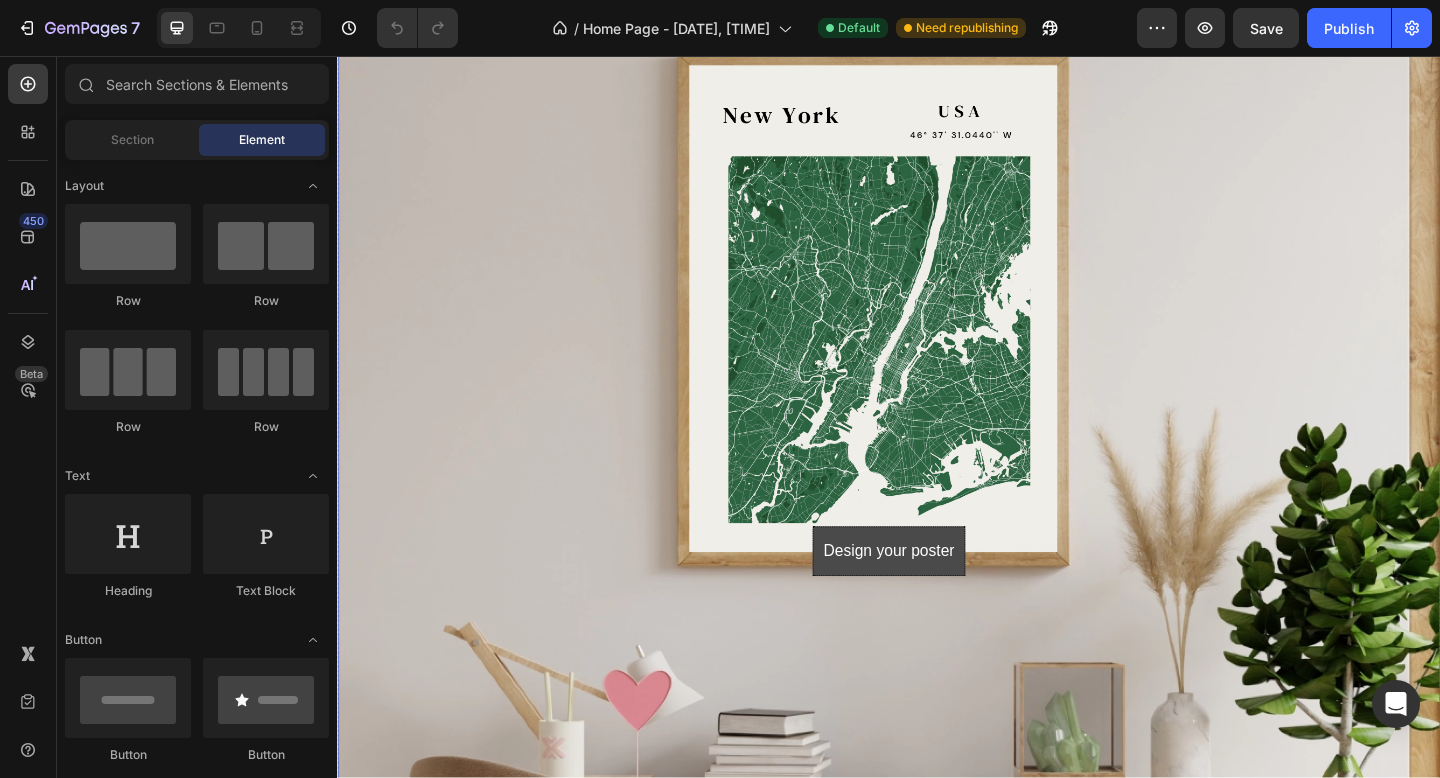 scroll, scrollTop: 216, scrollLeft: 0, axis: vertical 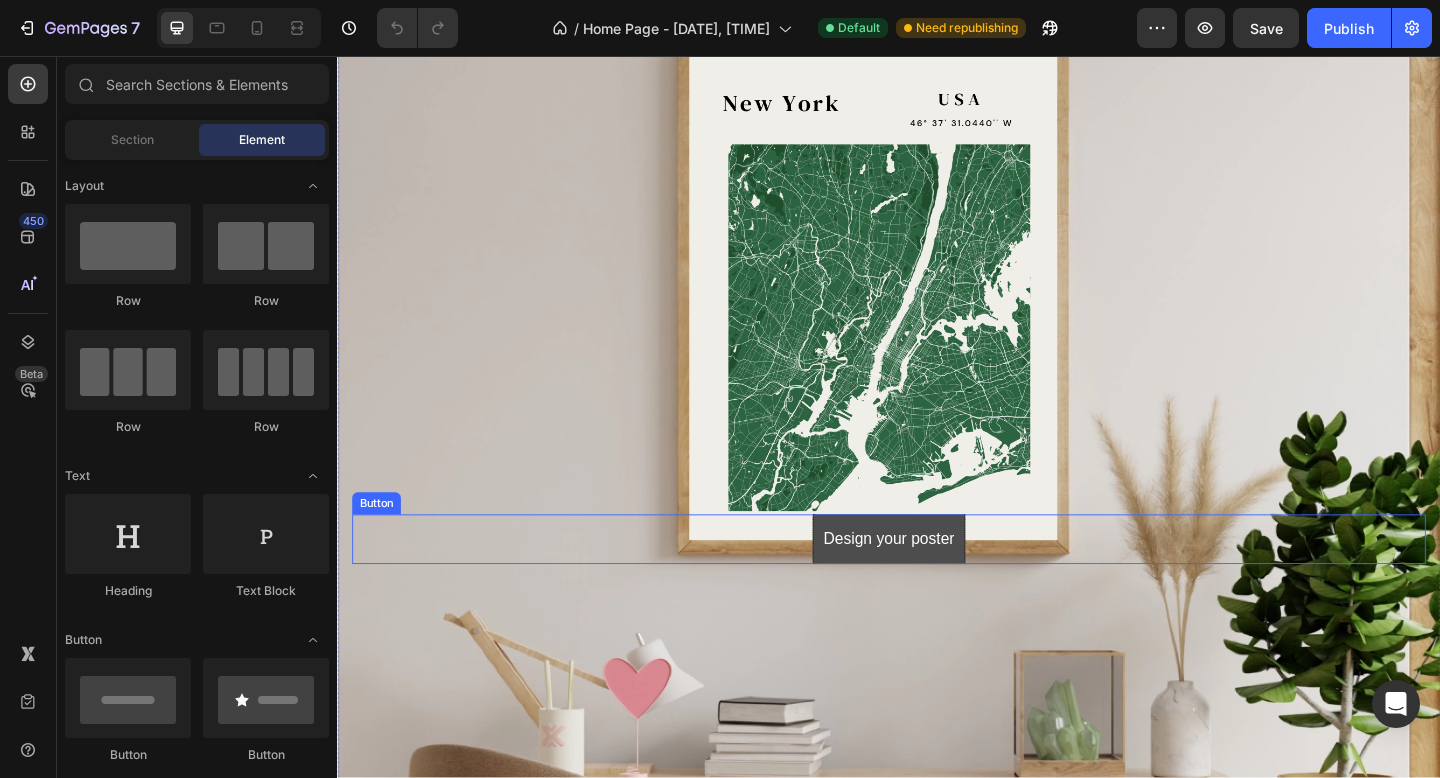 click on "Design your poster" at bounding box center [937, 582] 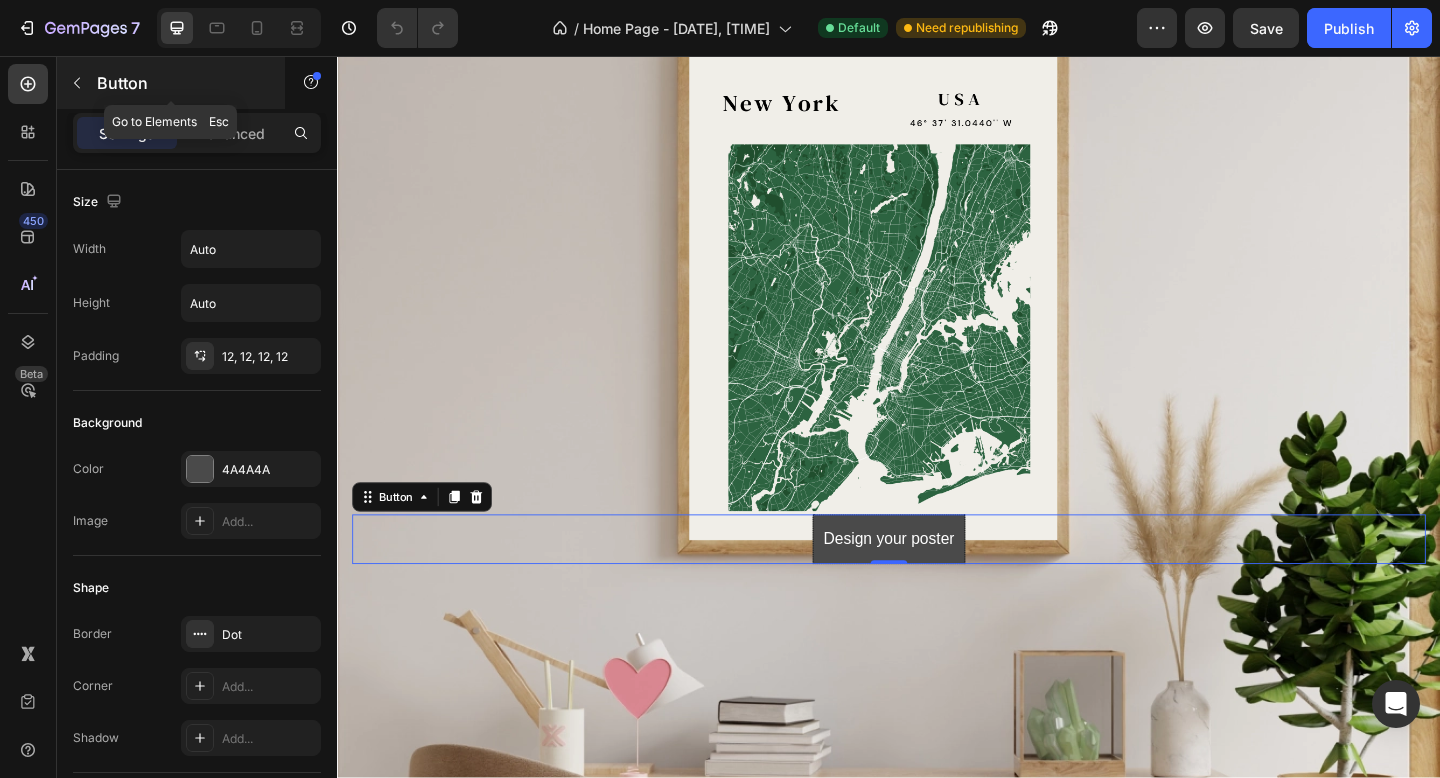 click 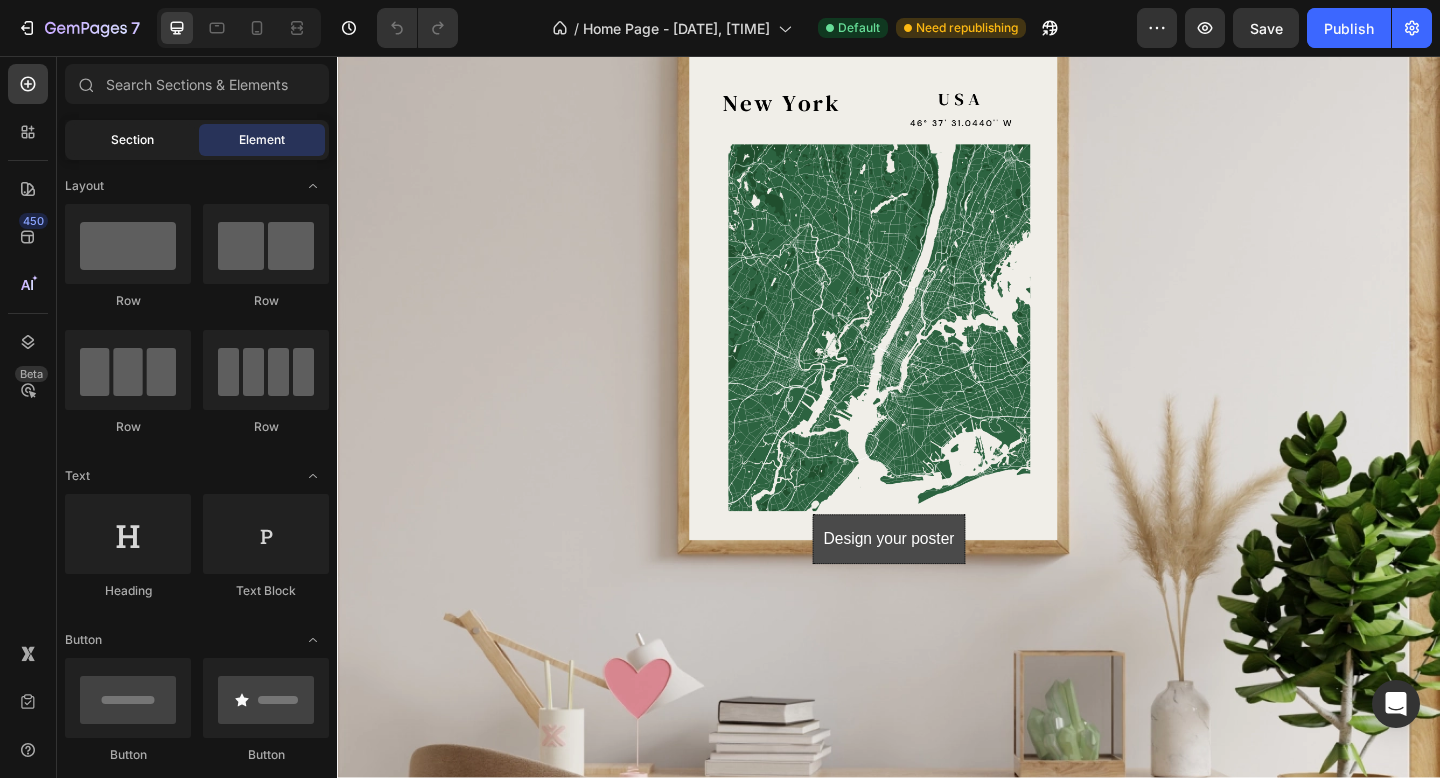 click on "Section" at bounding box center [132, 140] 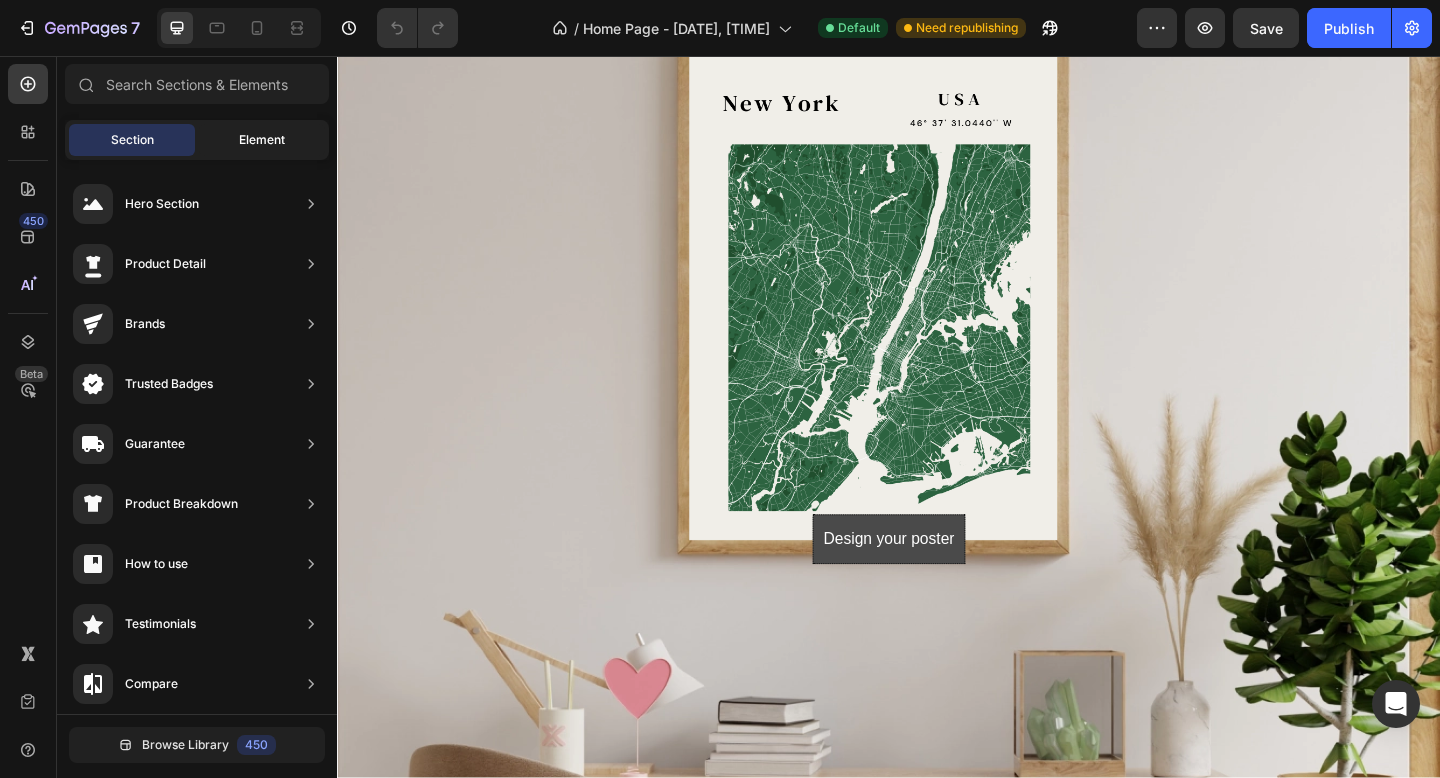 click on "Element" 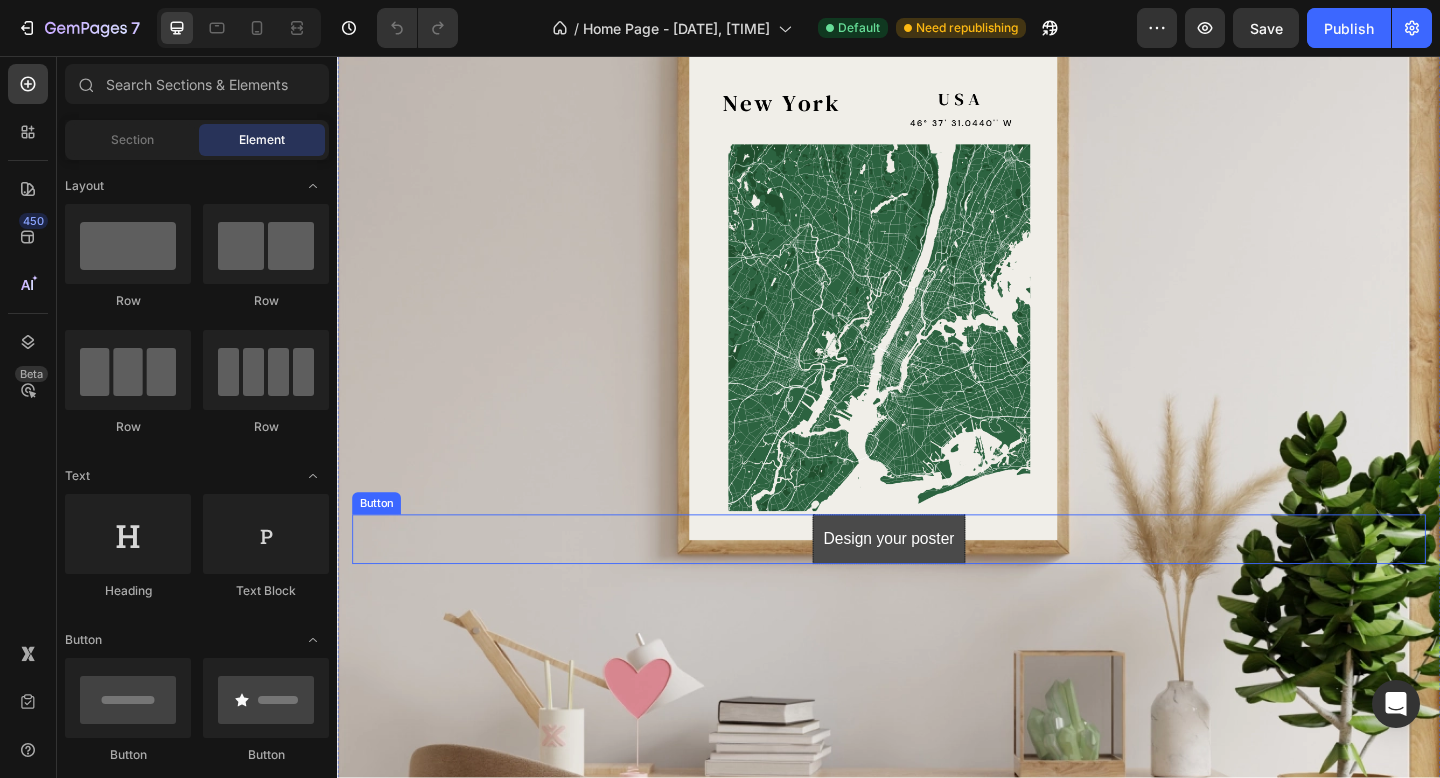 click on "Design your poster" at bounding box center (937, 582) 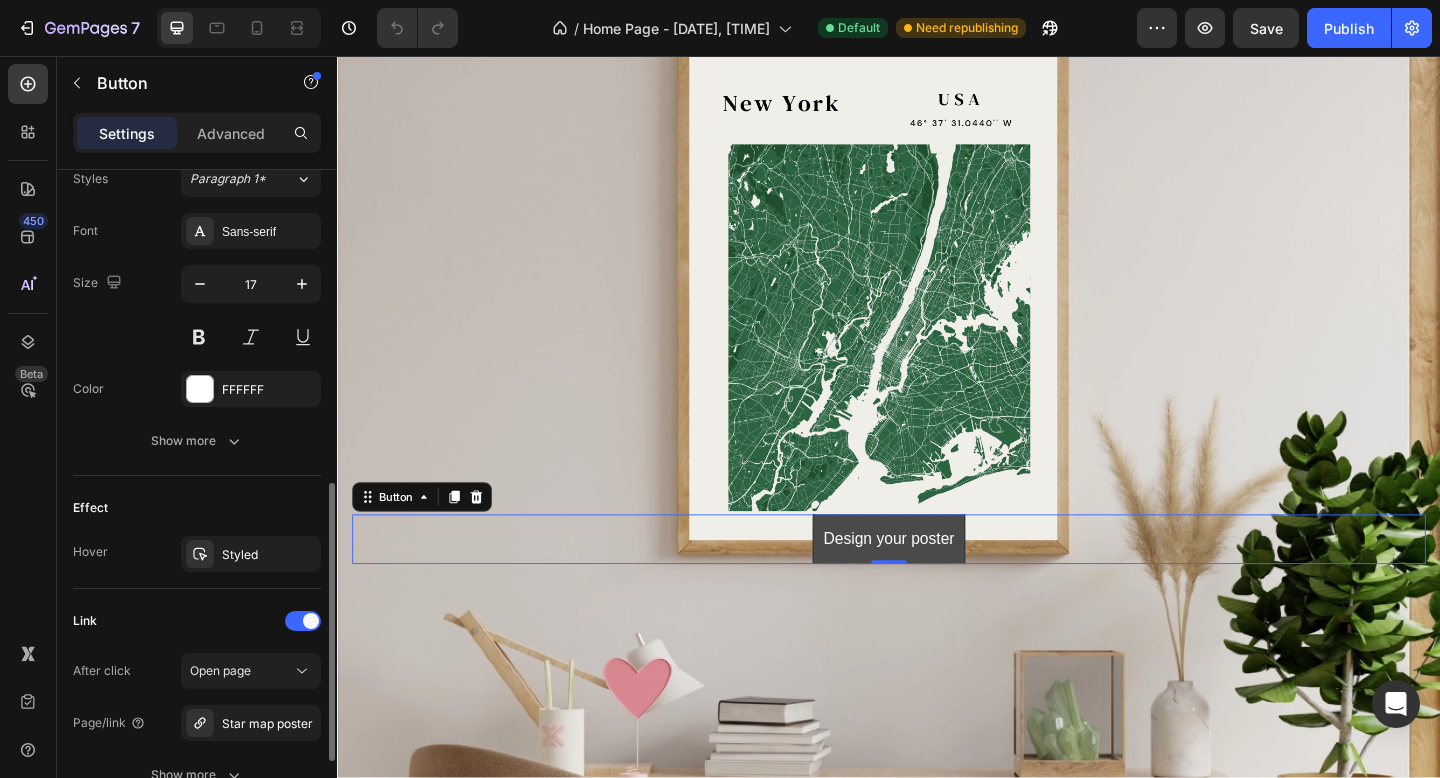 scroll, scrollTop: 750, scrollLeft: 0, axis: vertical 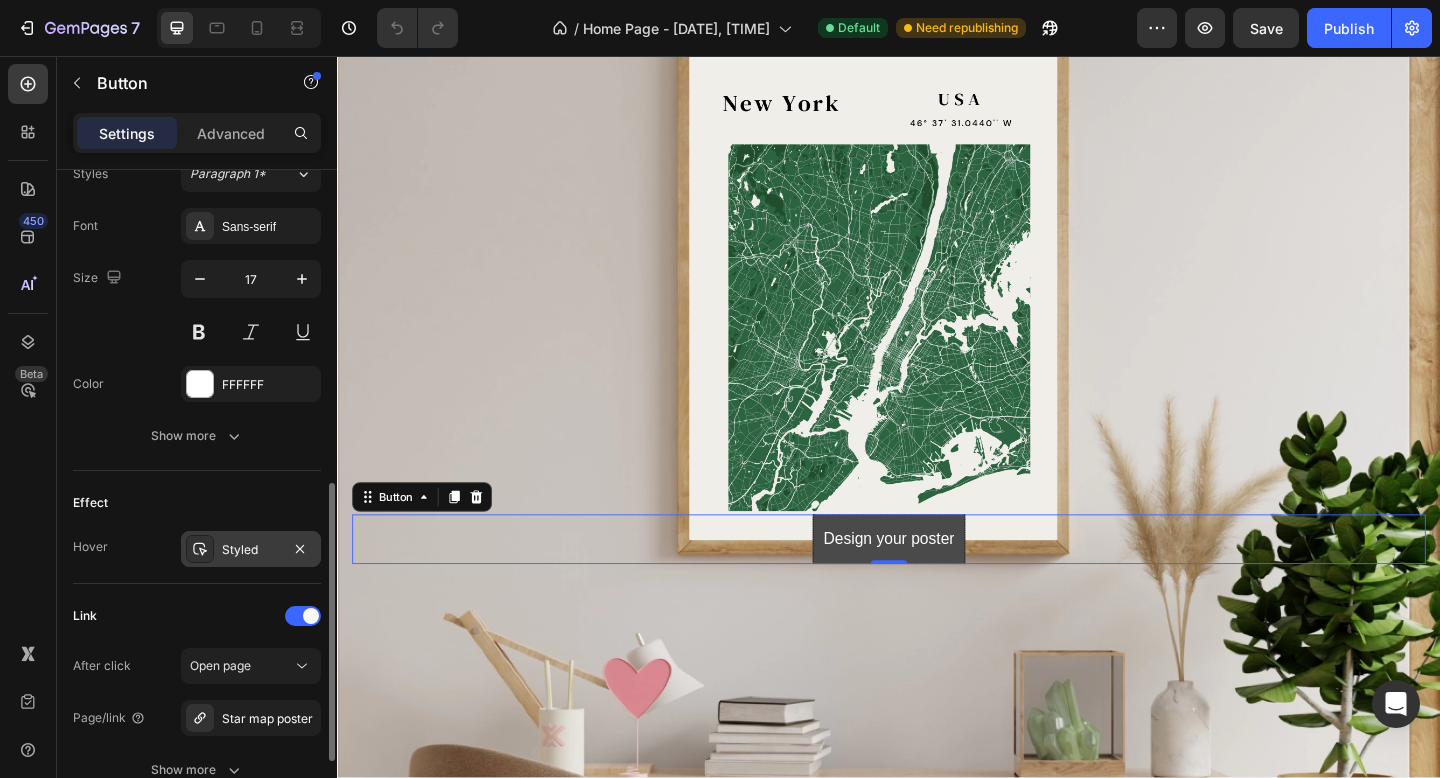 click on "Styled" at bounding box center [251, 550] 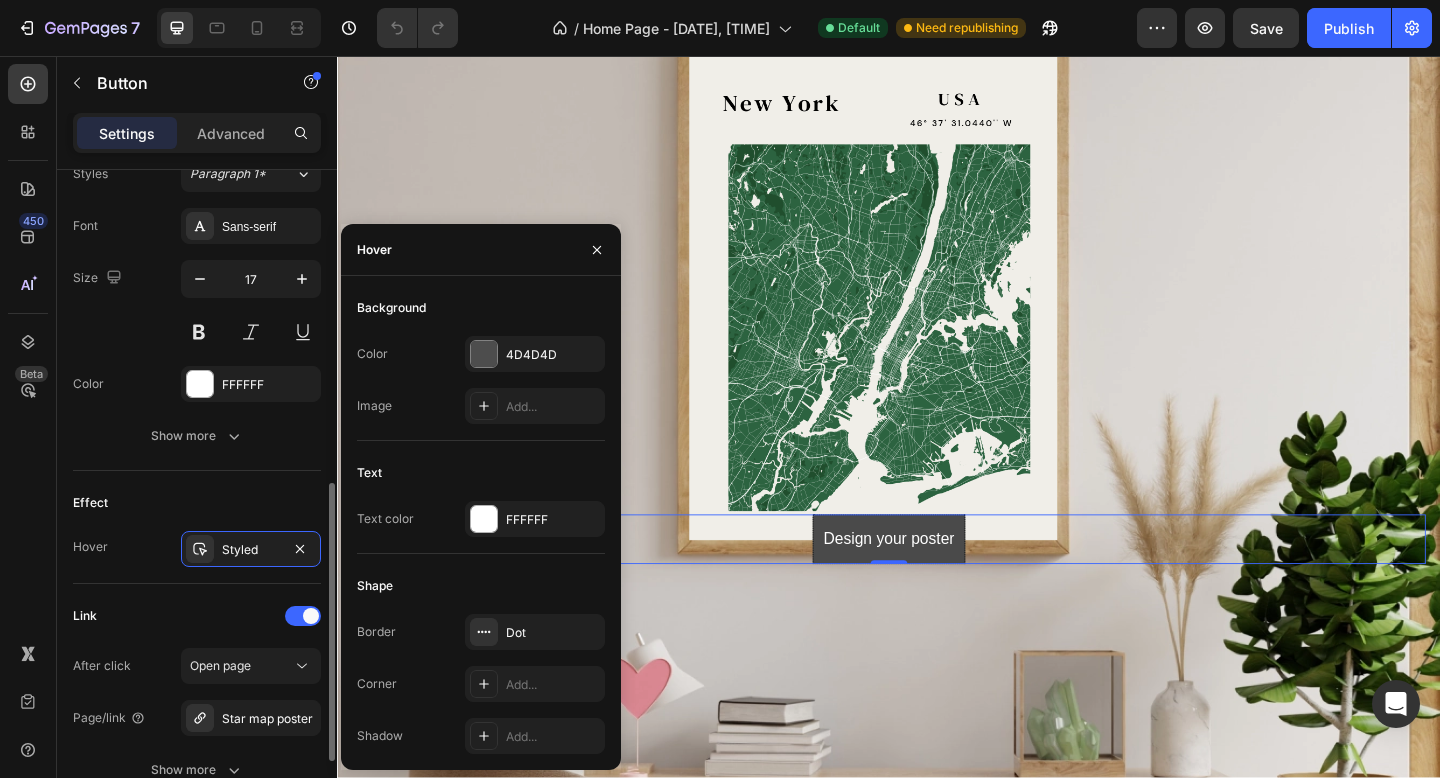 click on "Link" at bounding box center [197, 616] 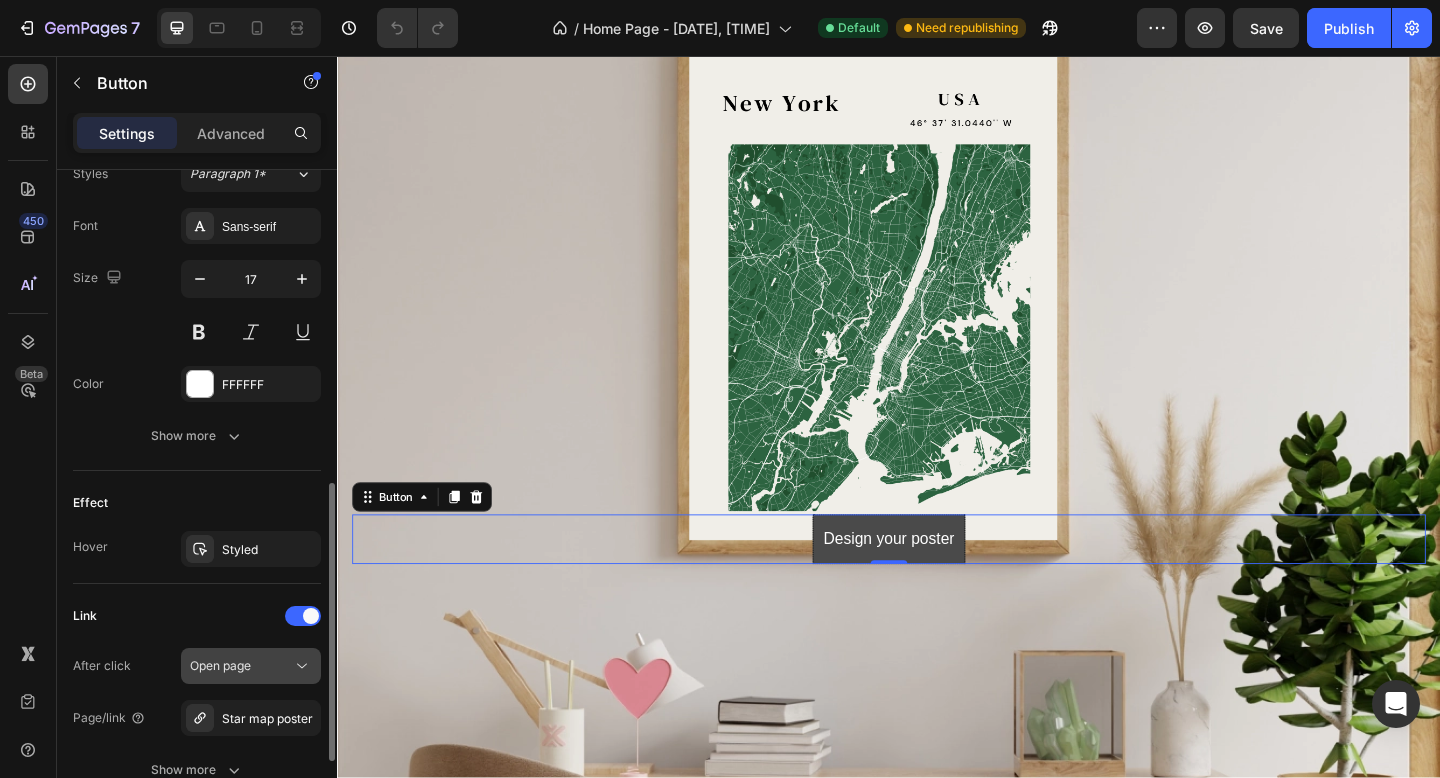 click on "Open page" at bounding box center (241, 666) 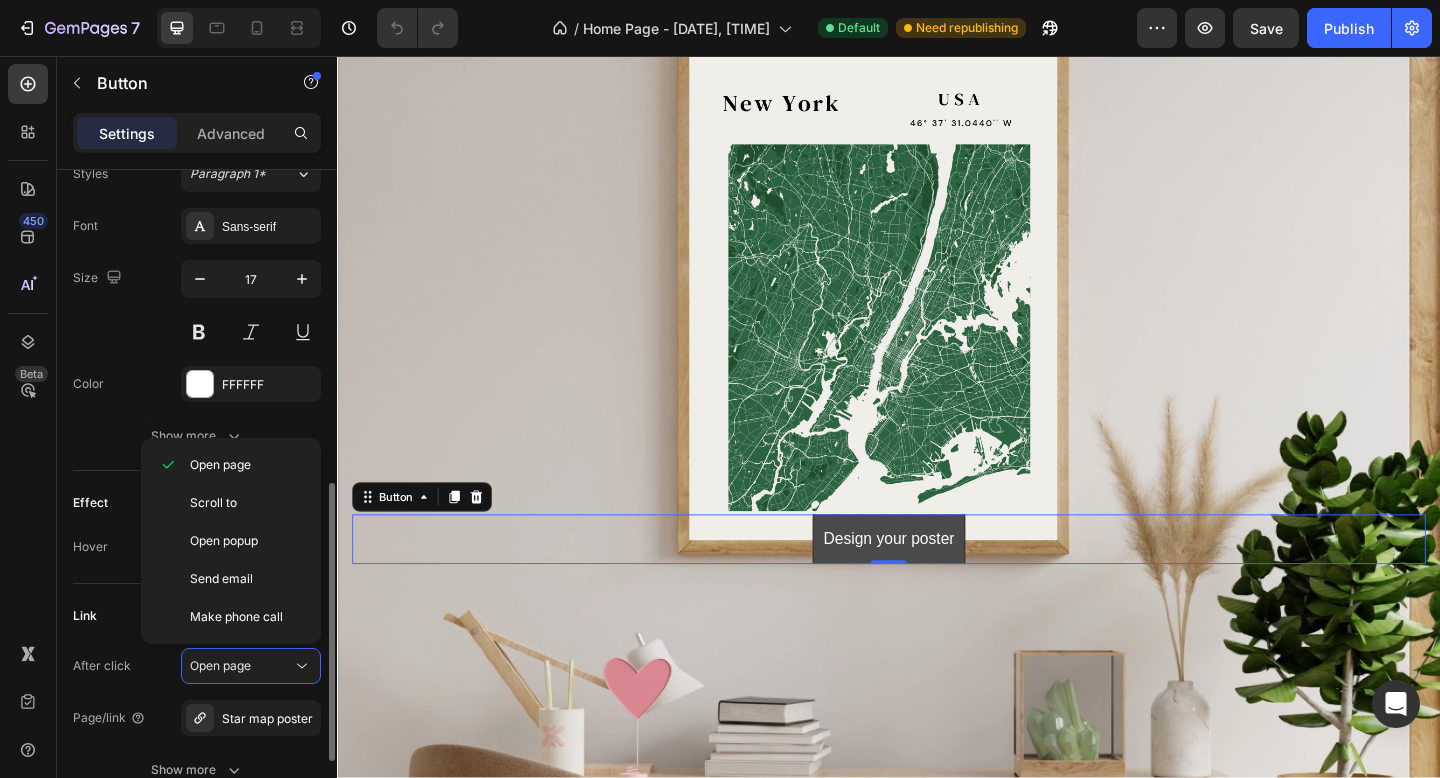 click on "Link After click Open page Page/link Star map poster Show more" 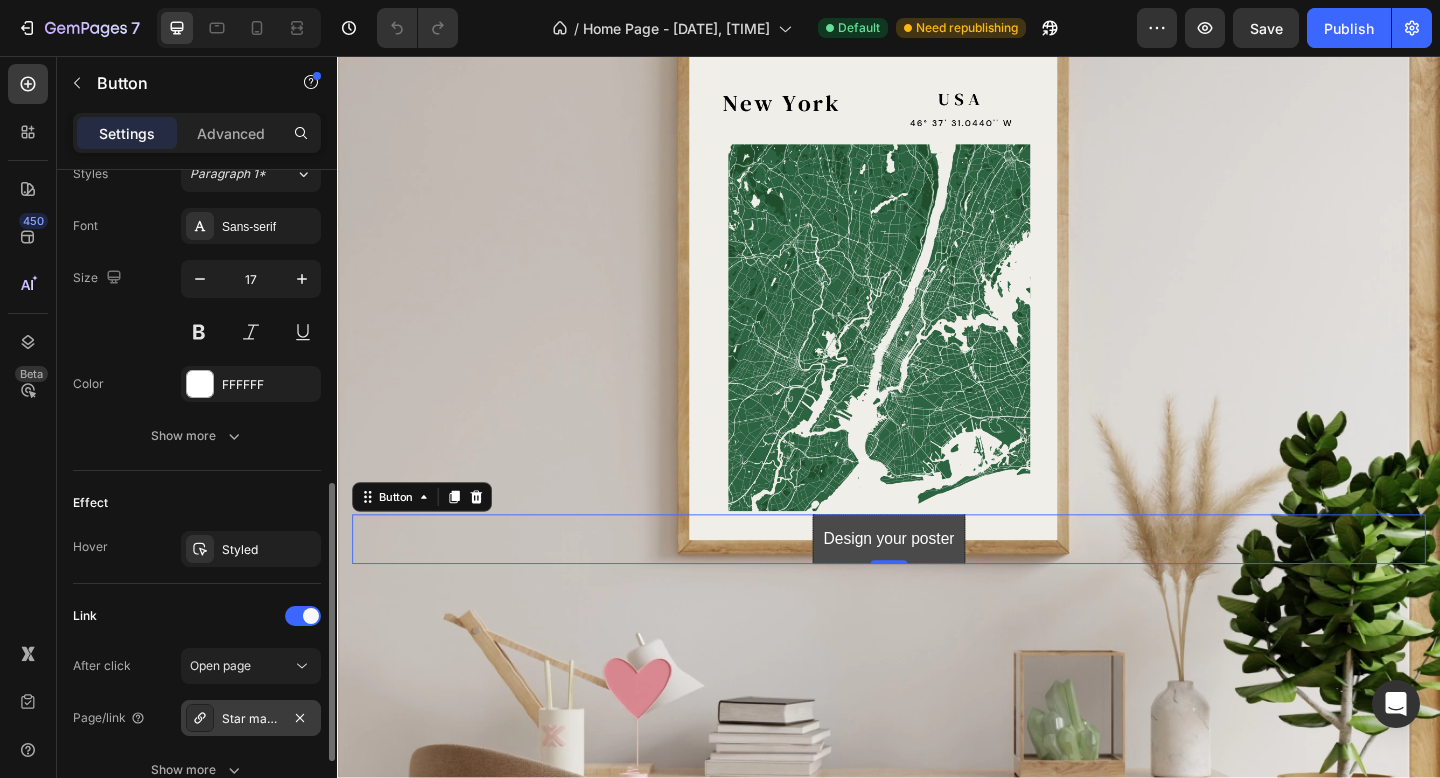 click on "Star map poster" at bounding box center [251, 719] 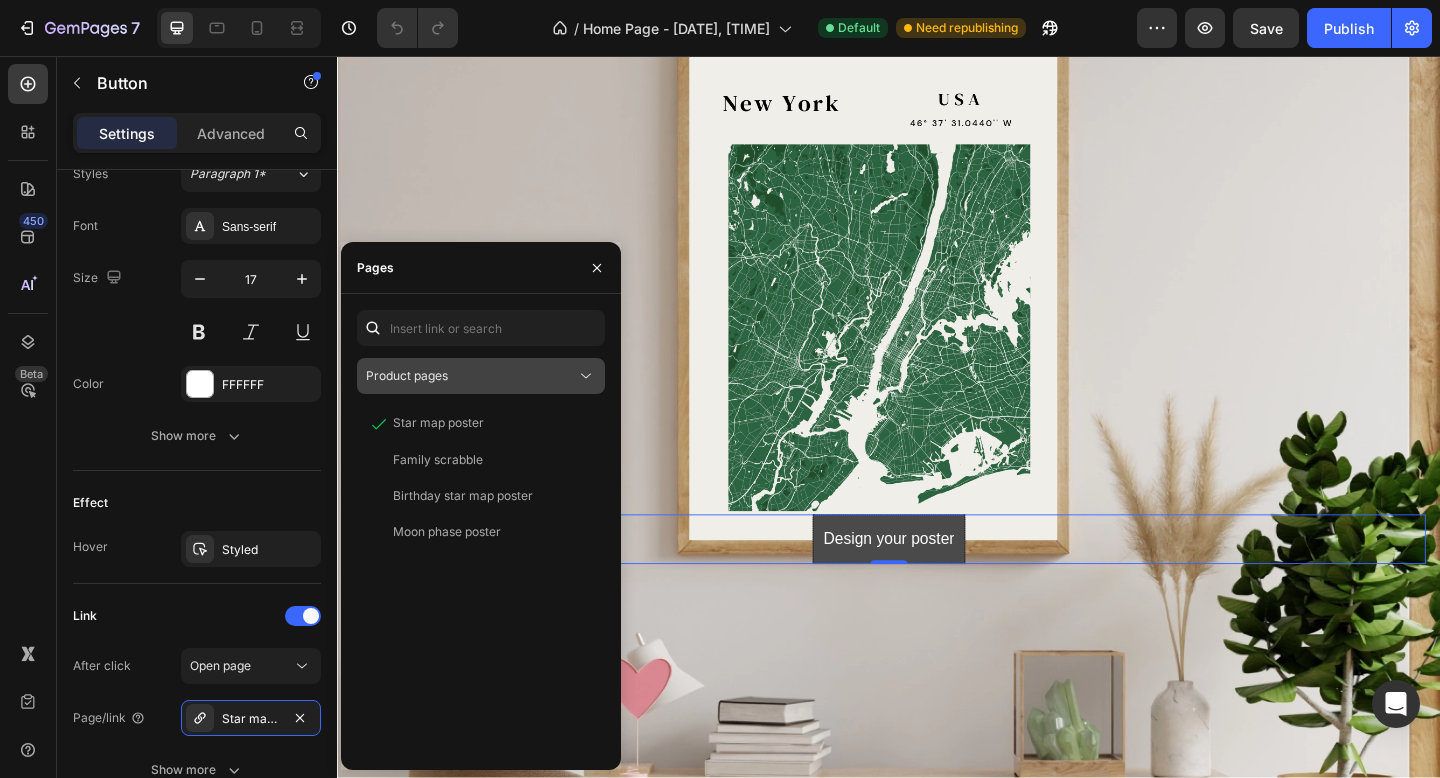 click on "Product pages" at bounding box center [471, 376] 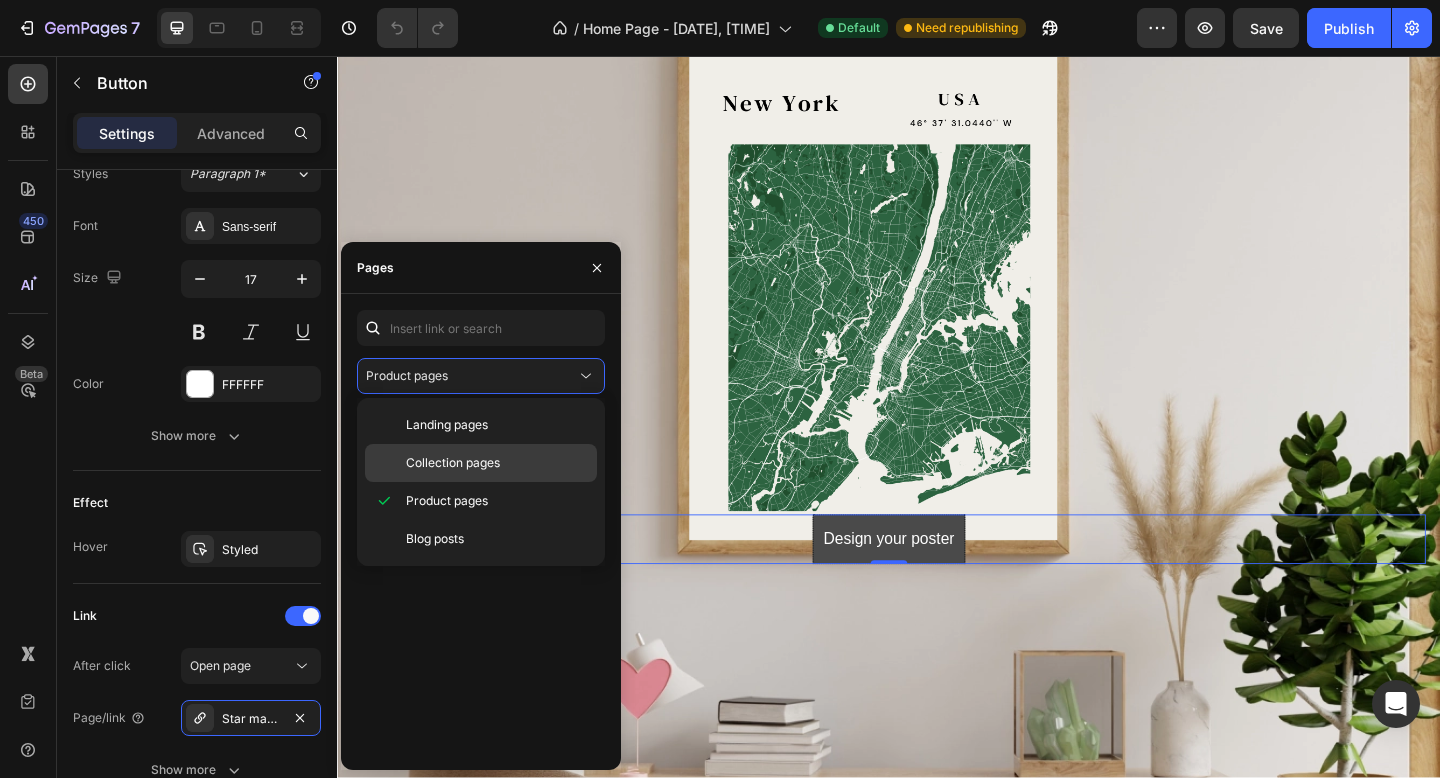click on "Collection pages" at bounding box center [453, 463] 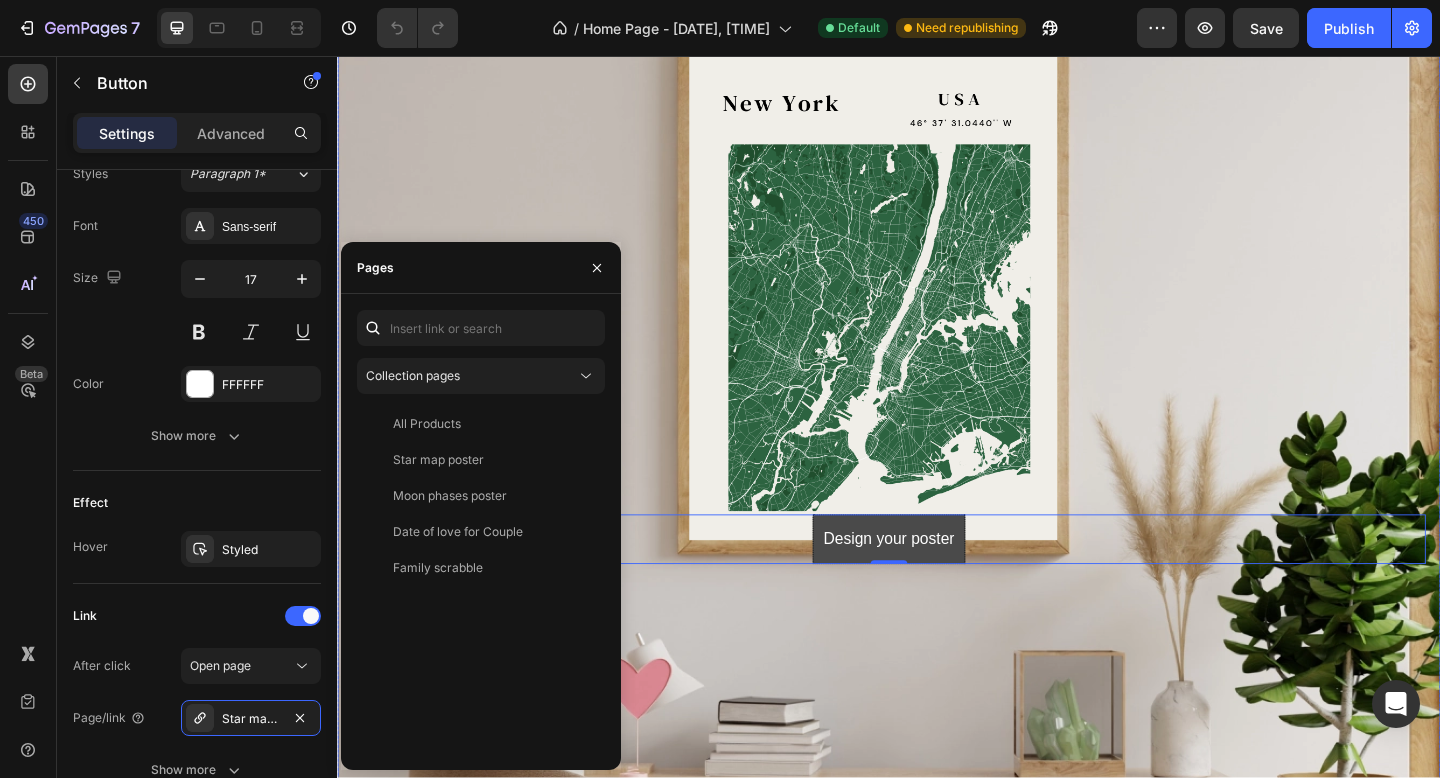 click at bounding box center (937, 582) 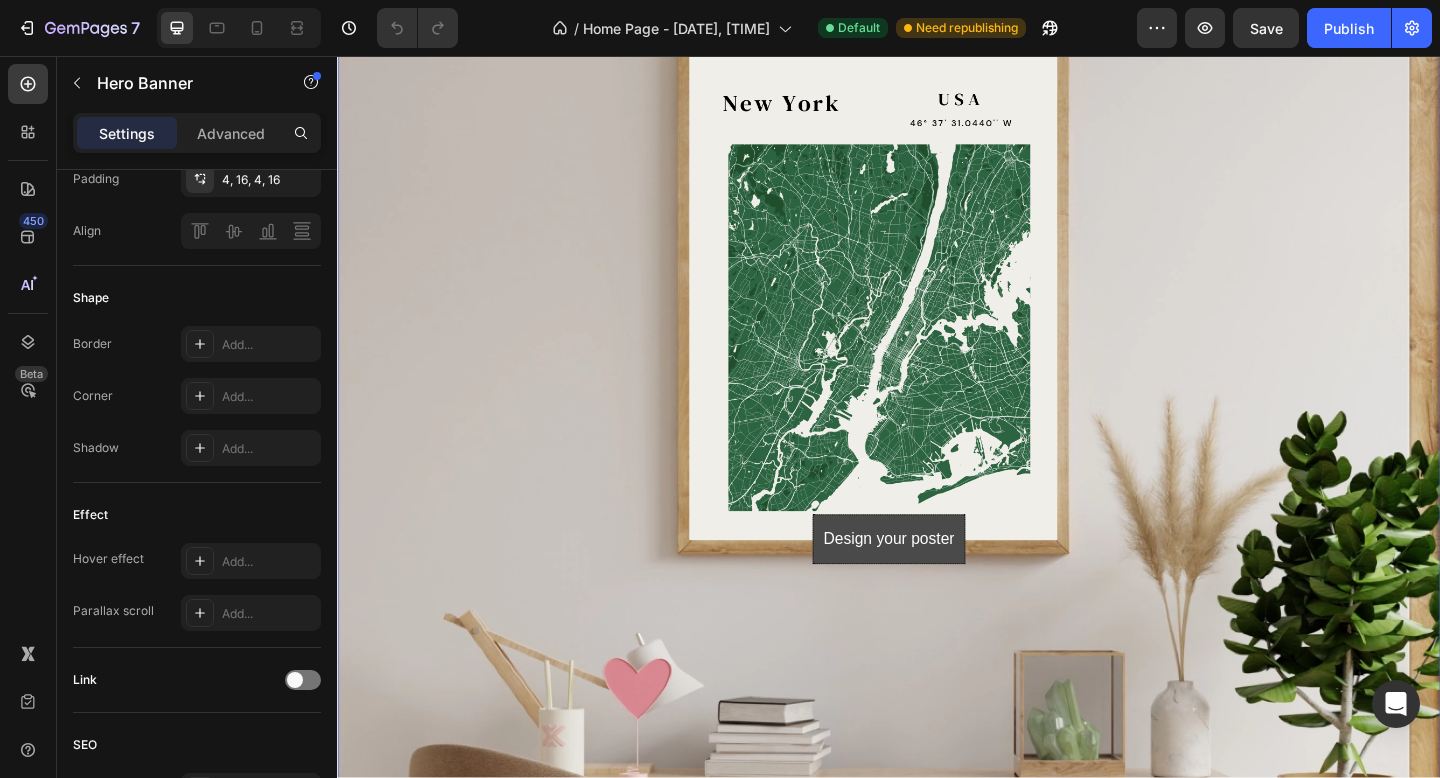 scroll, scrollTop: 0, scrollLeft: 0, axis: both 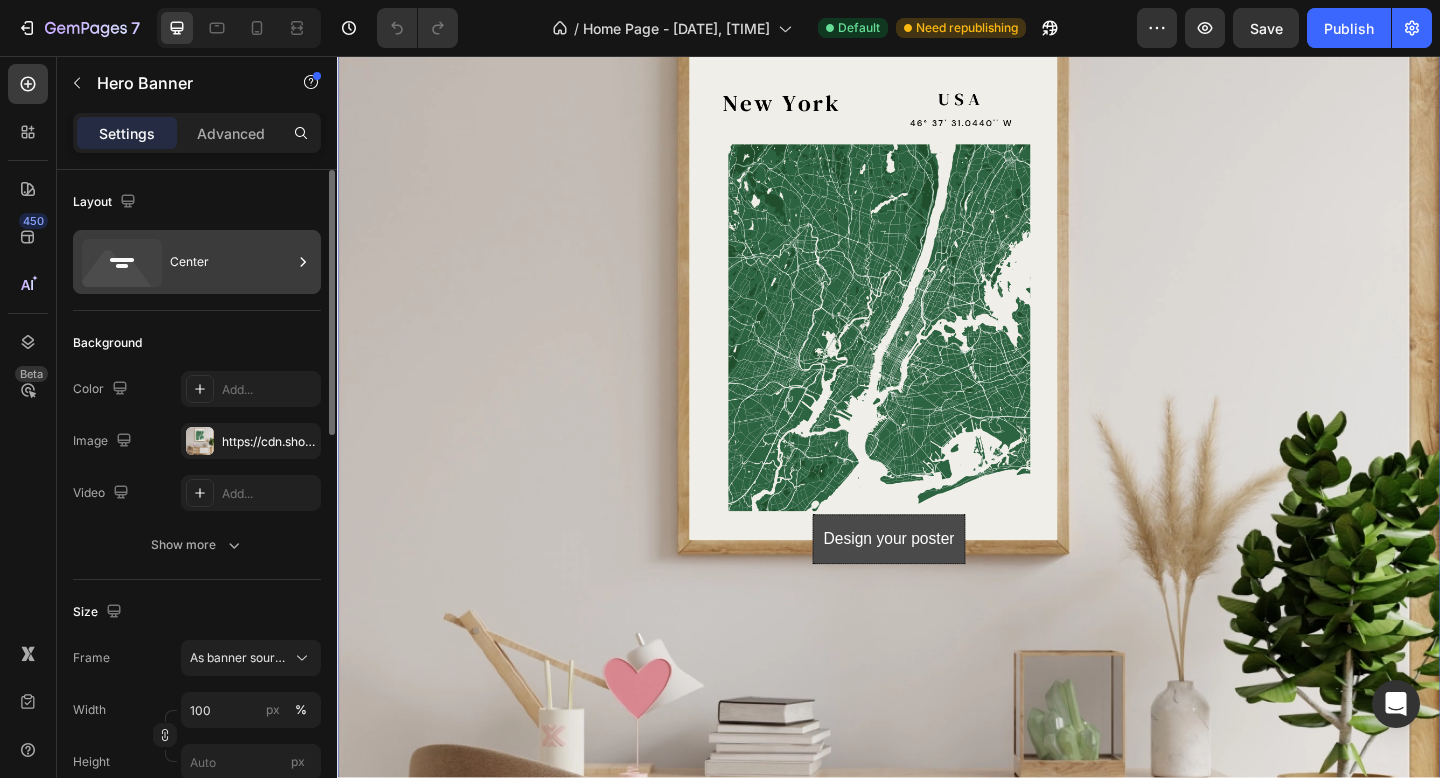 click on "Center" at bounding box center (231, 262) 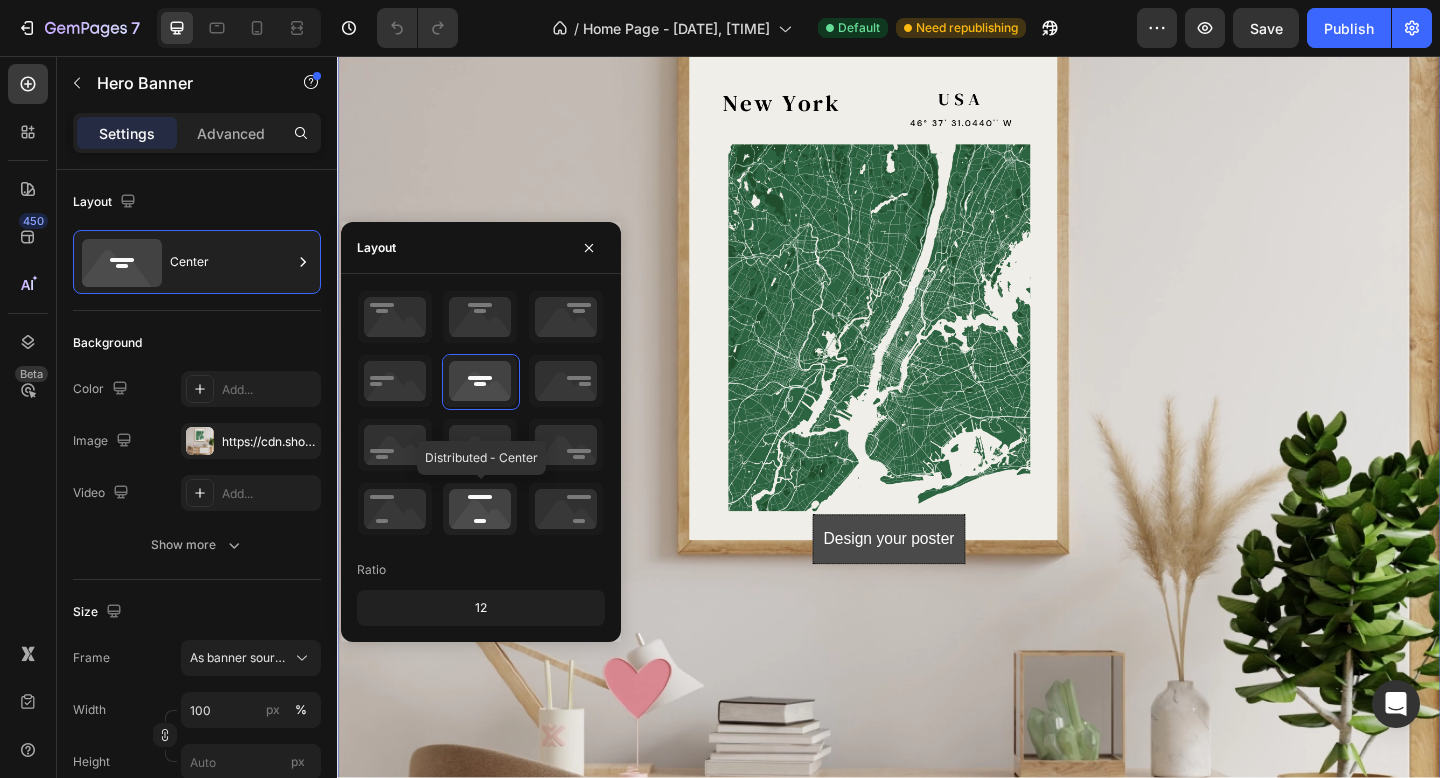 click 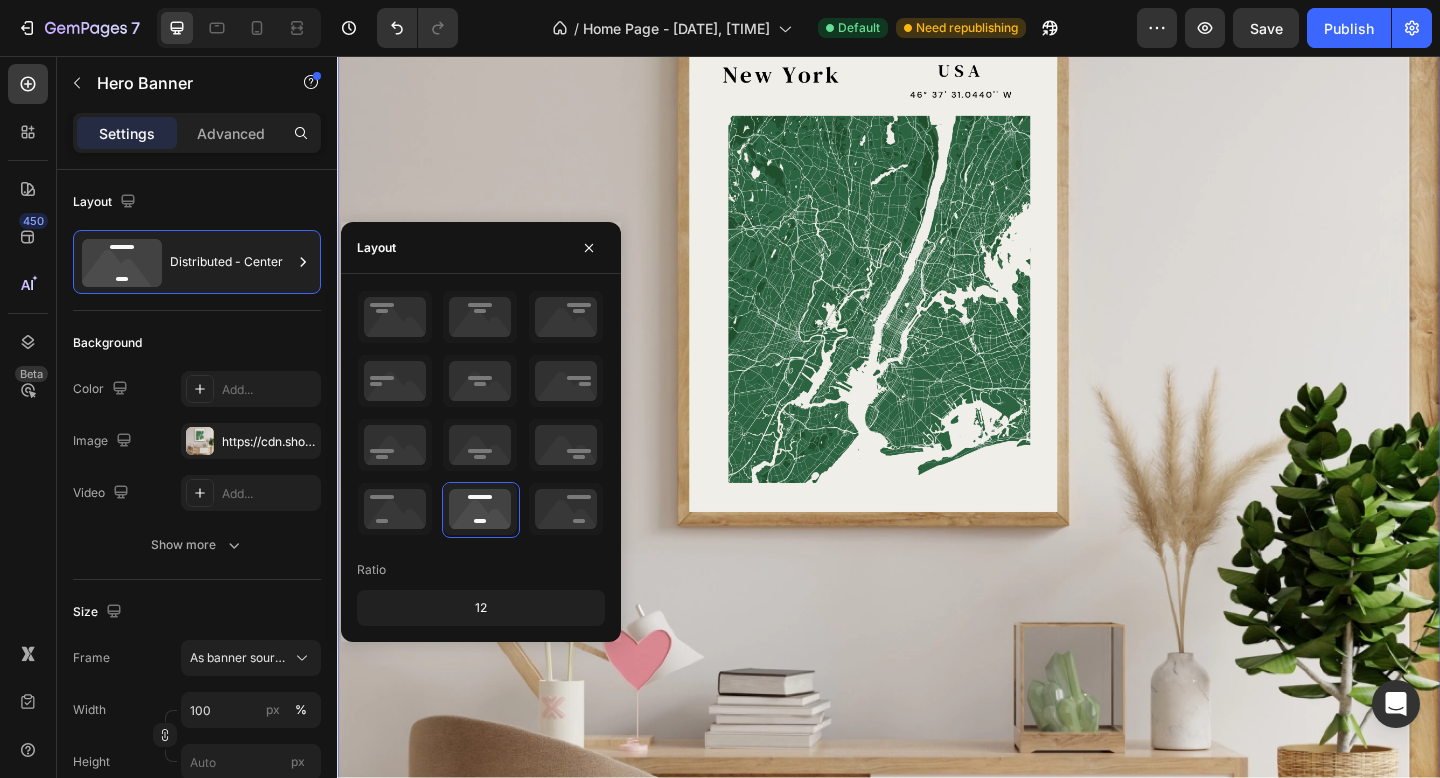 scroll, scrollTop: 265, scrollLeft: 0, axis: vertical 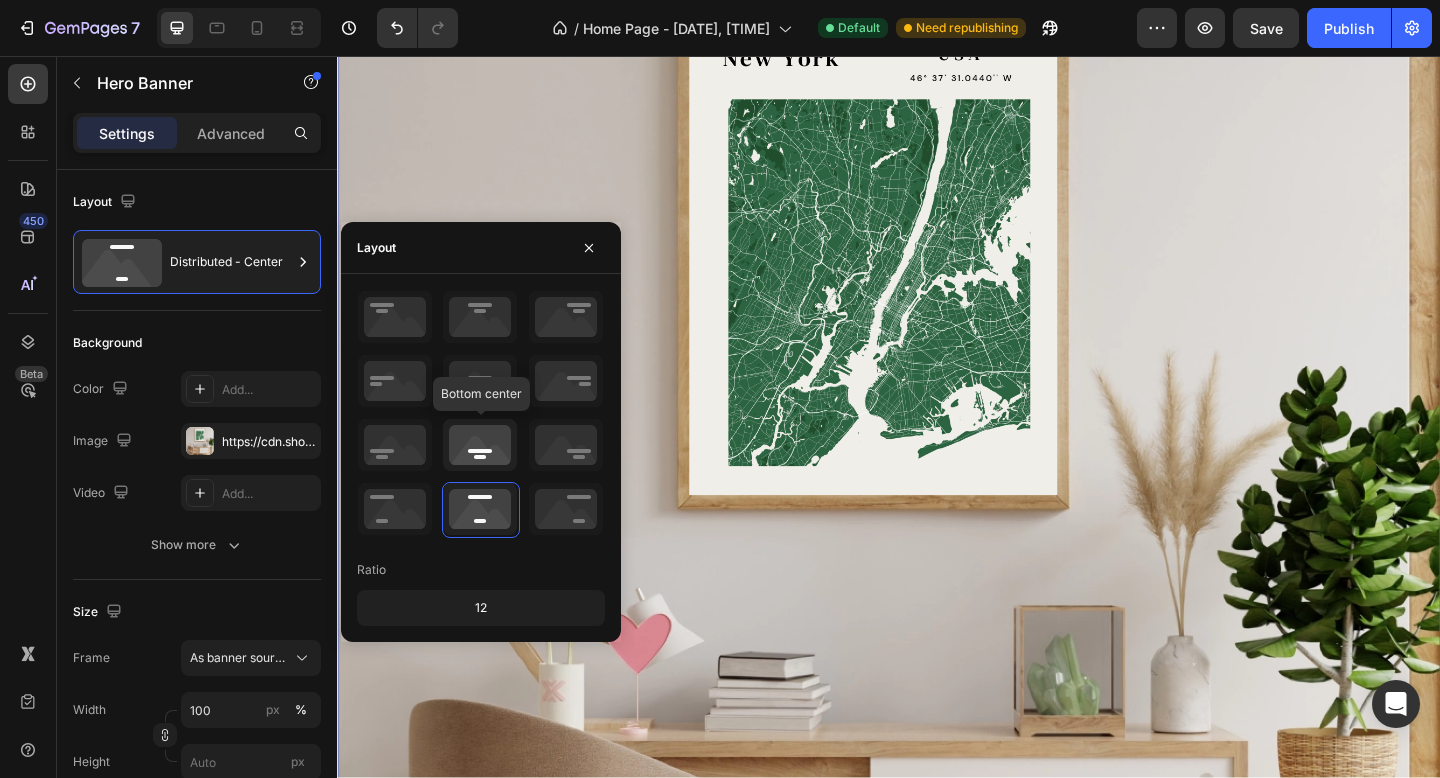 click 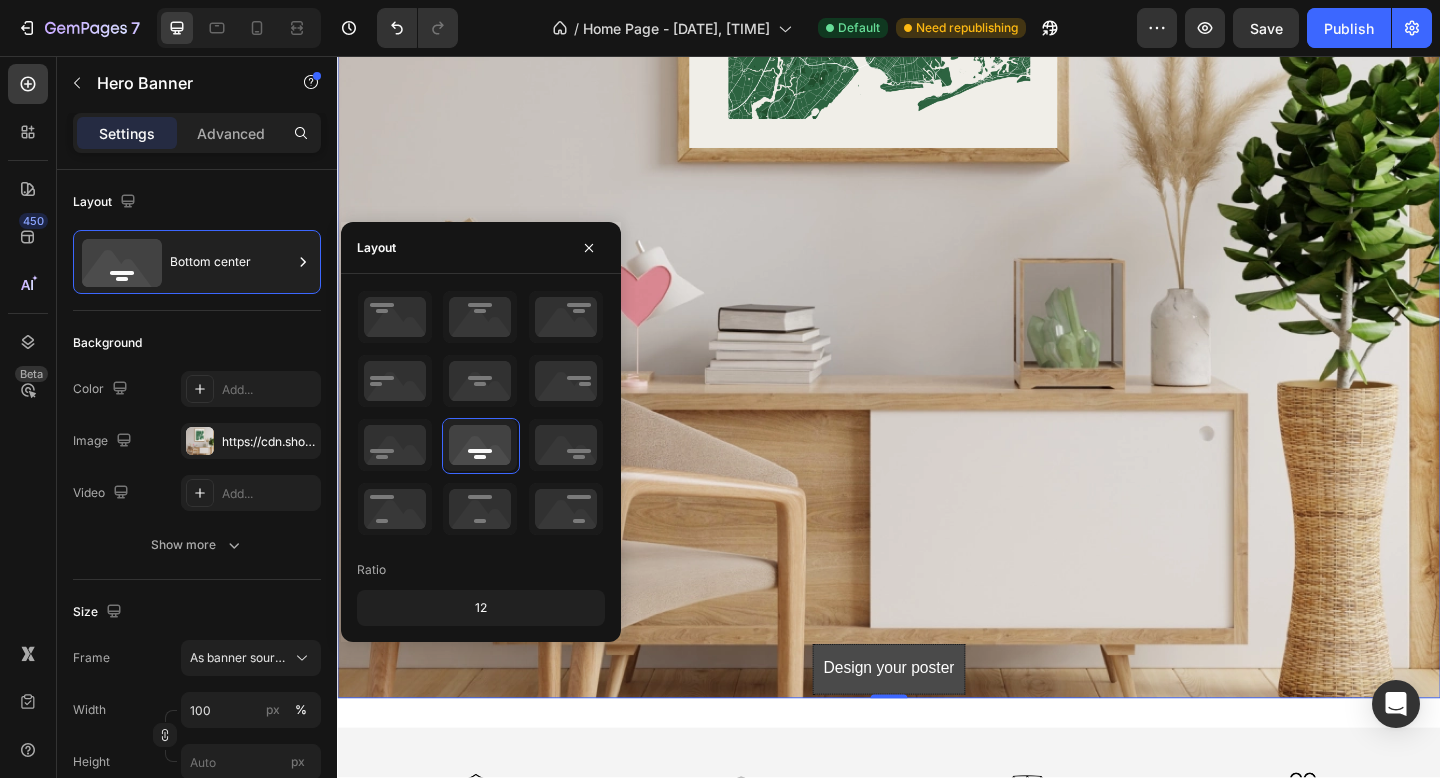 scroll, scrollTop: 657, scrollLeft: 0, axis: vertical 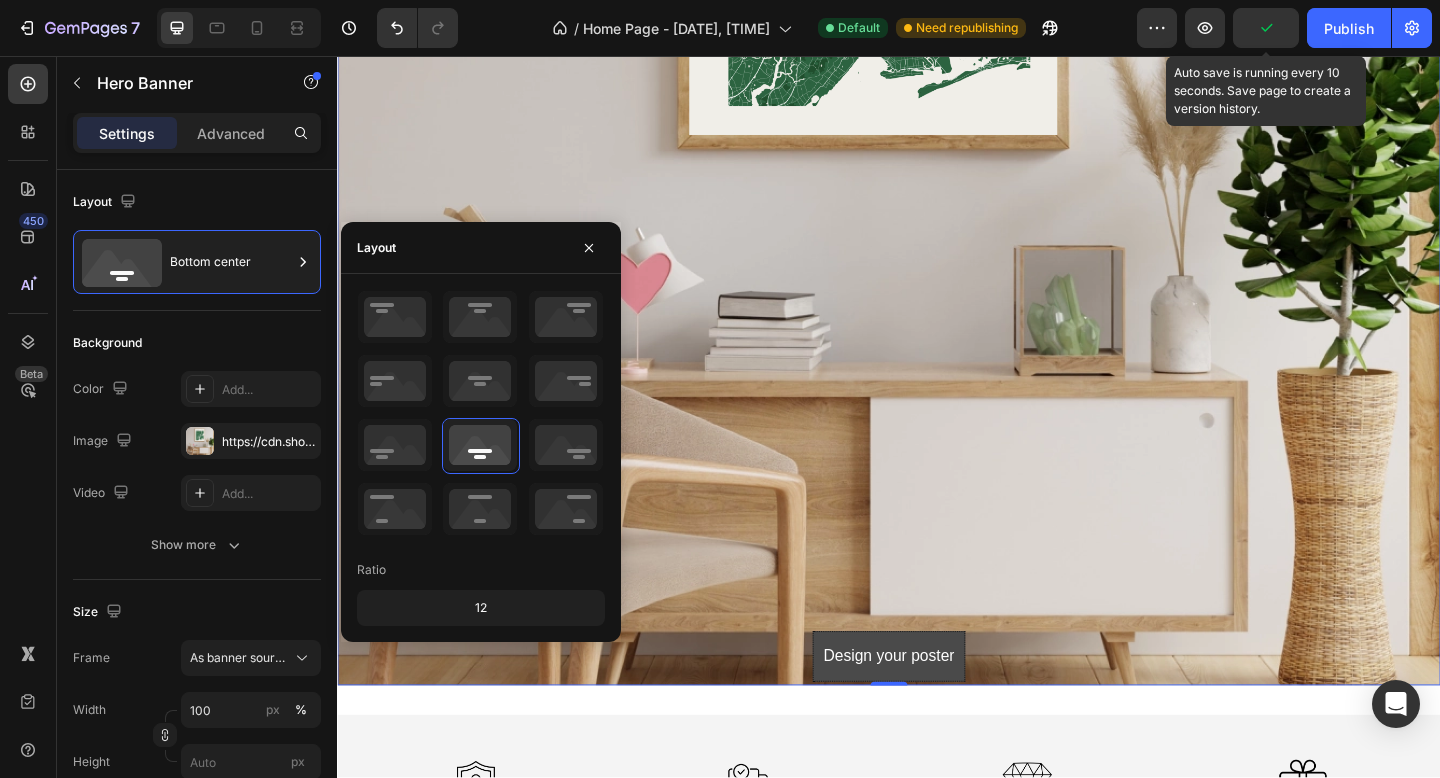 click 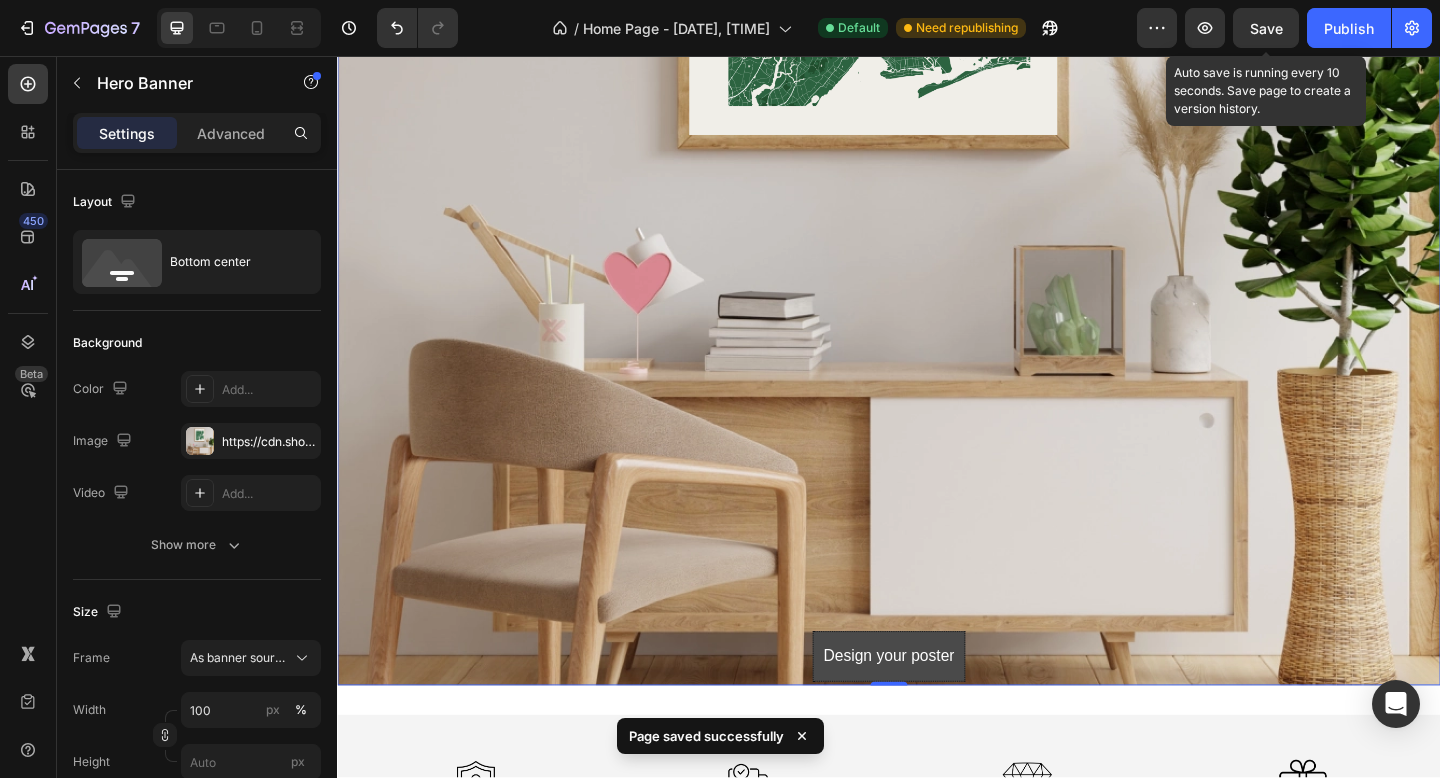 click on "Save" at bounding box center (1266, 28) 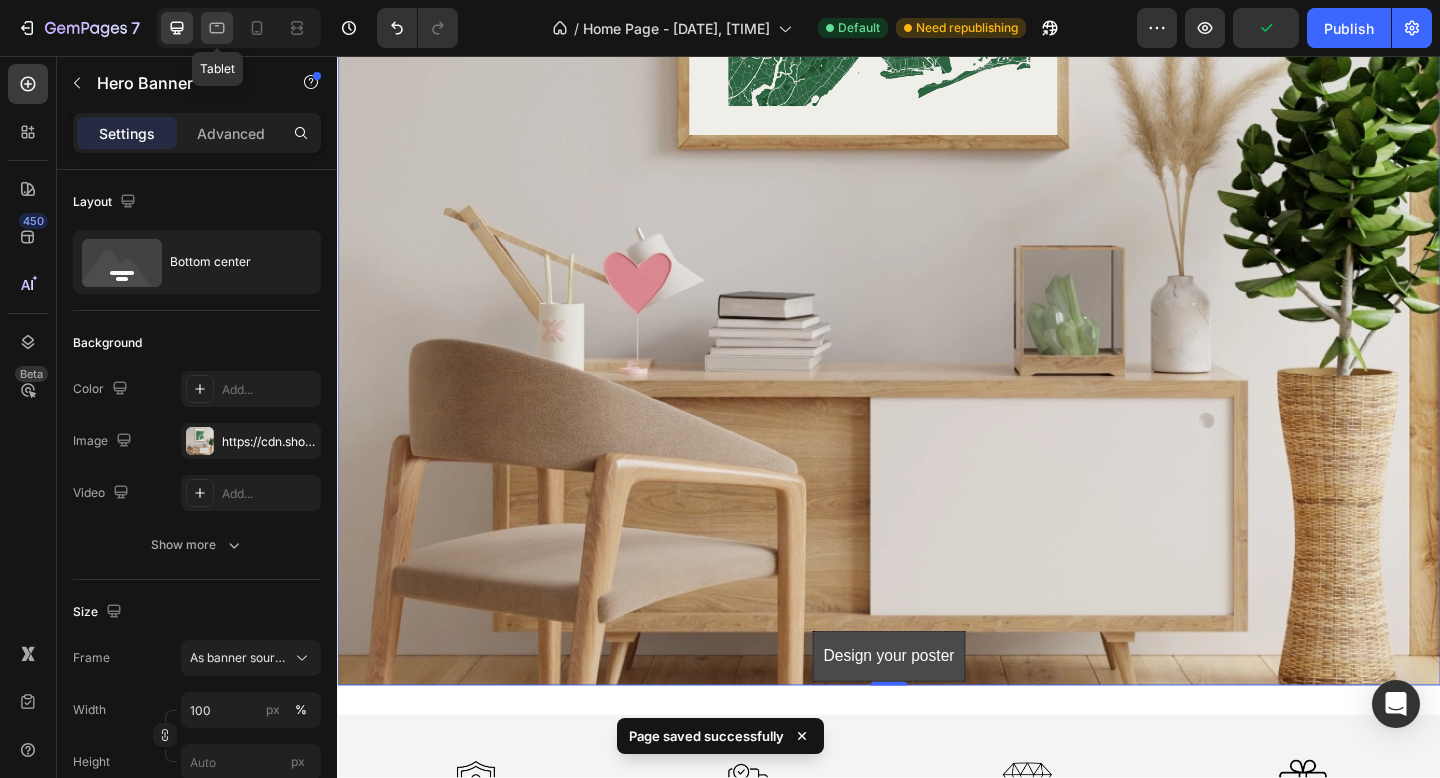 click 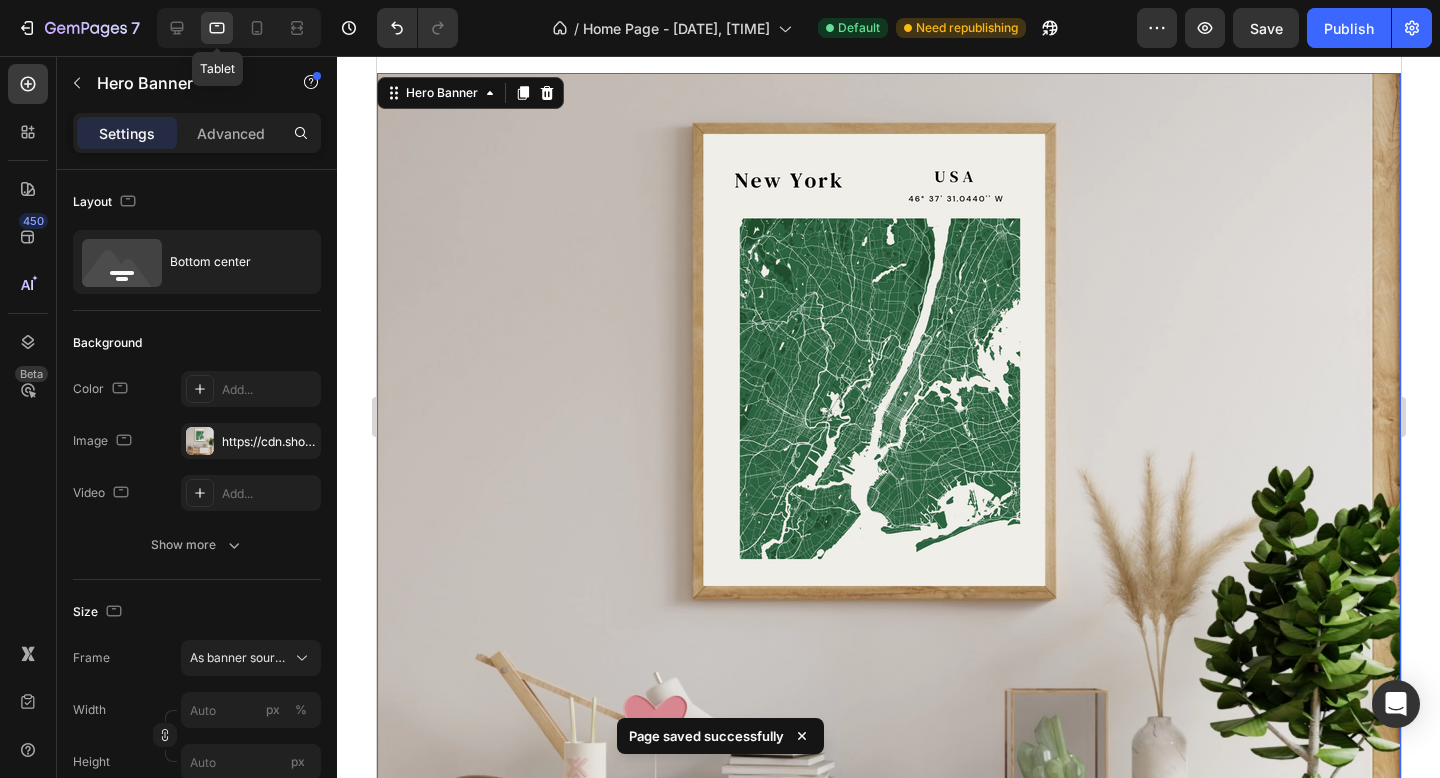 scroll, scrollTop: 72, scrollLeft: 0, axis: vertical 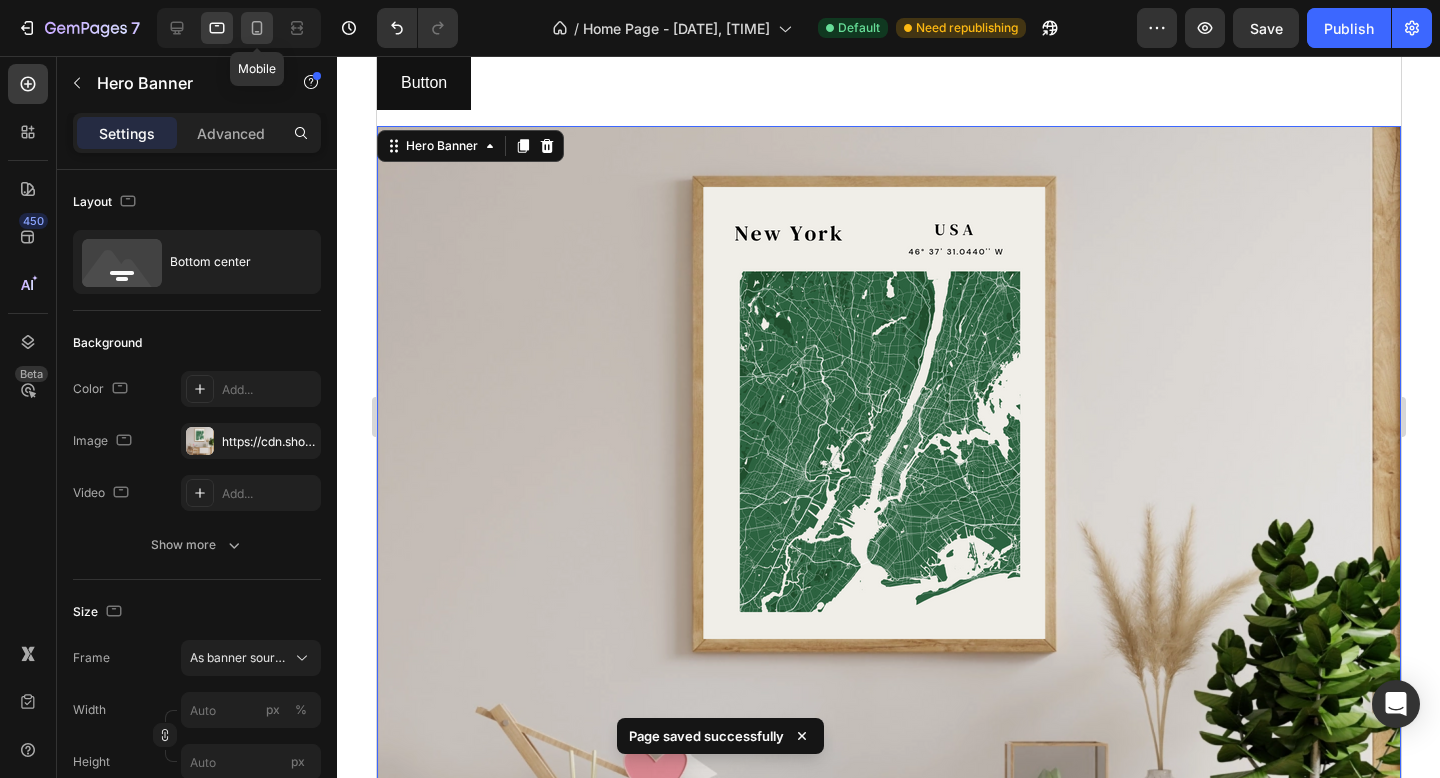 click 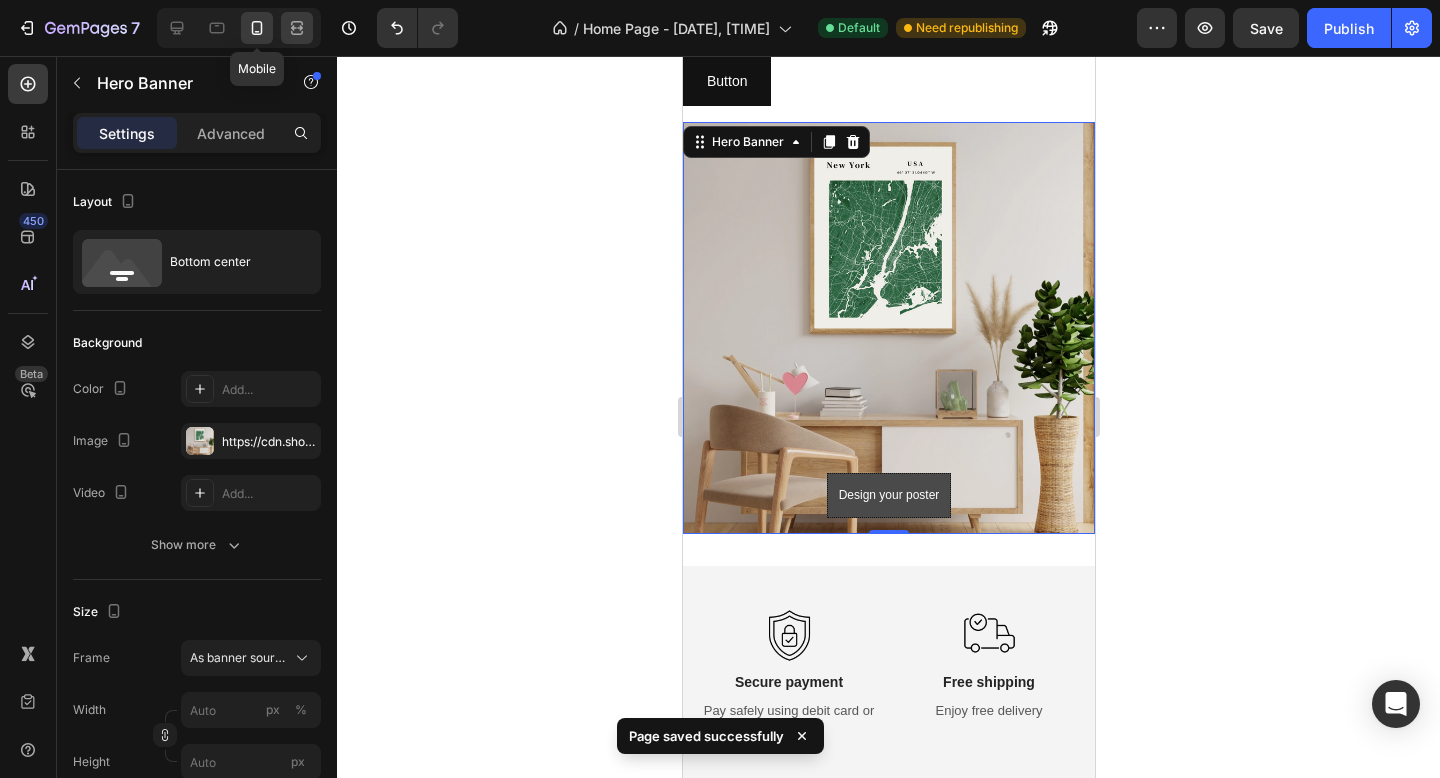 scroll, scrollTop: 68, scrollLeft: 0, axis: vertical 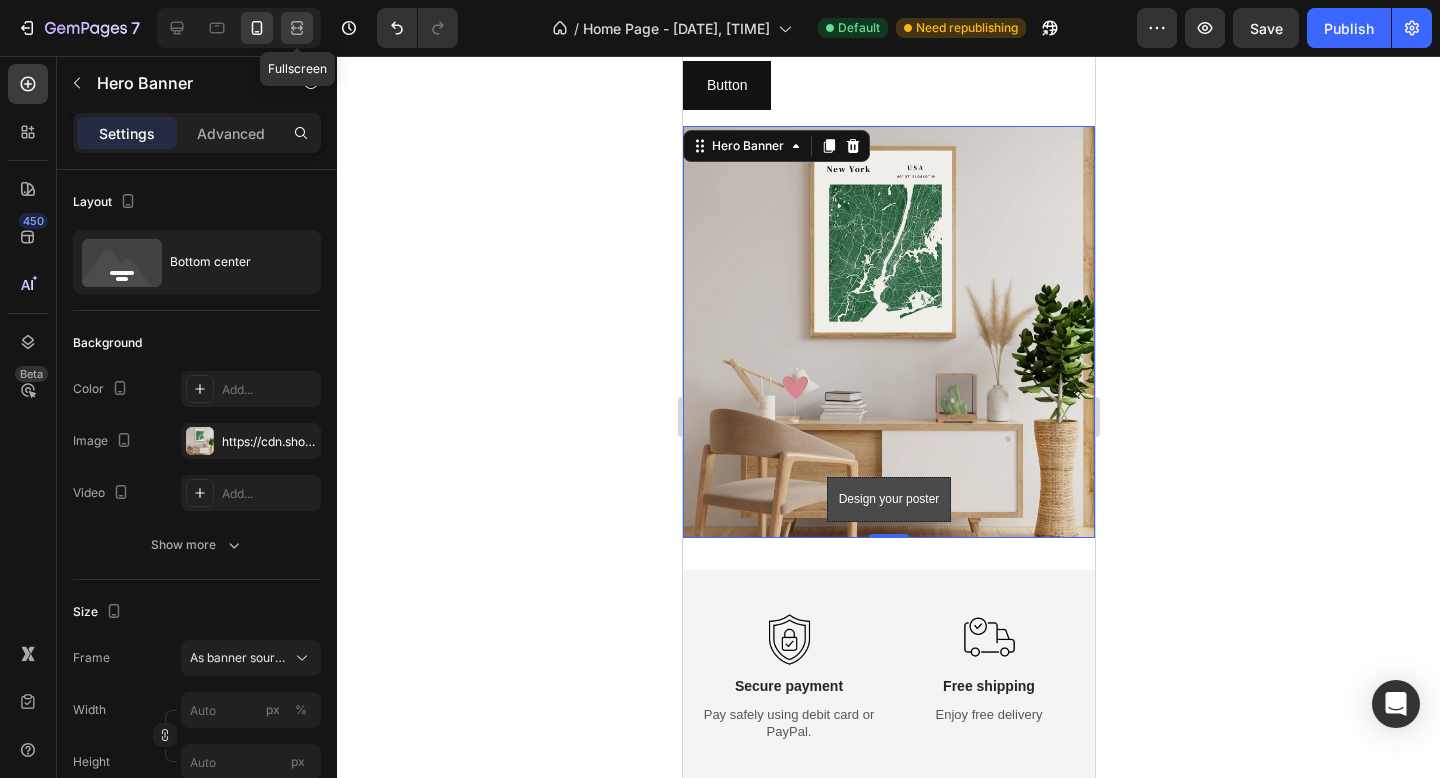 click 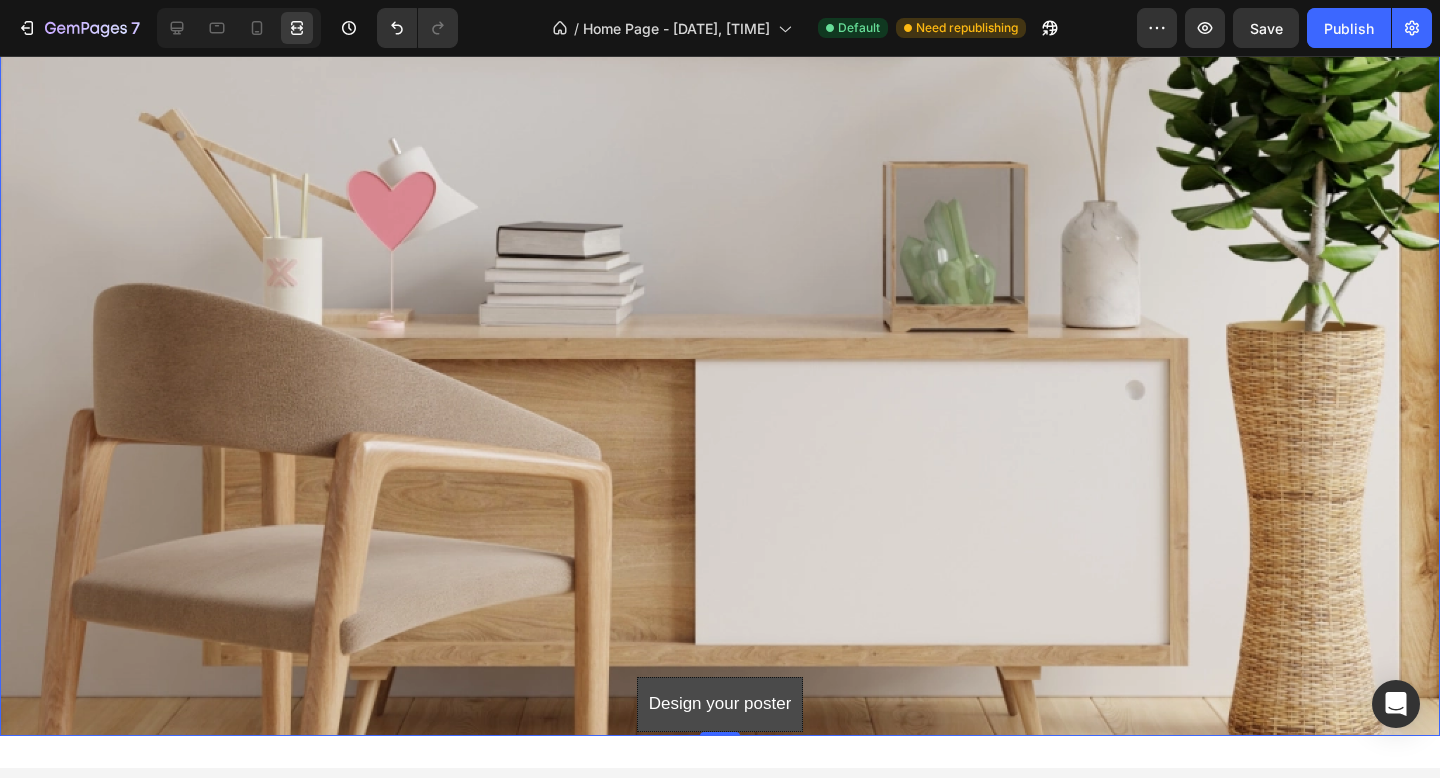 scroll, scrollTop: 1042, scrollLeft: 0, axis: vertical 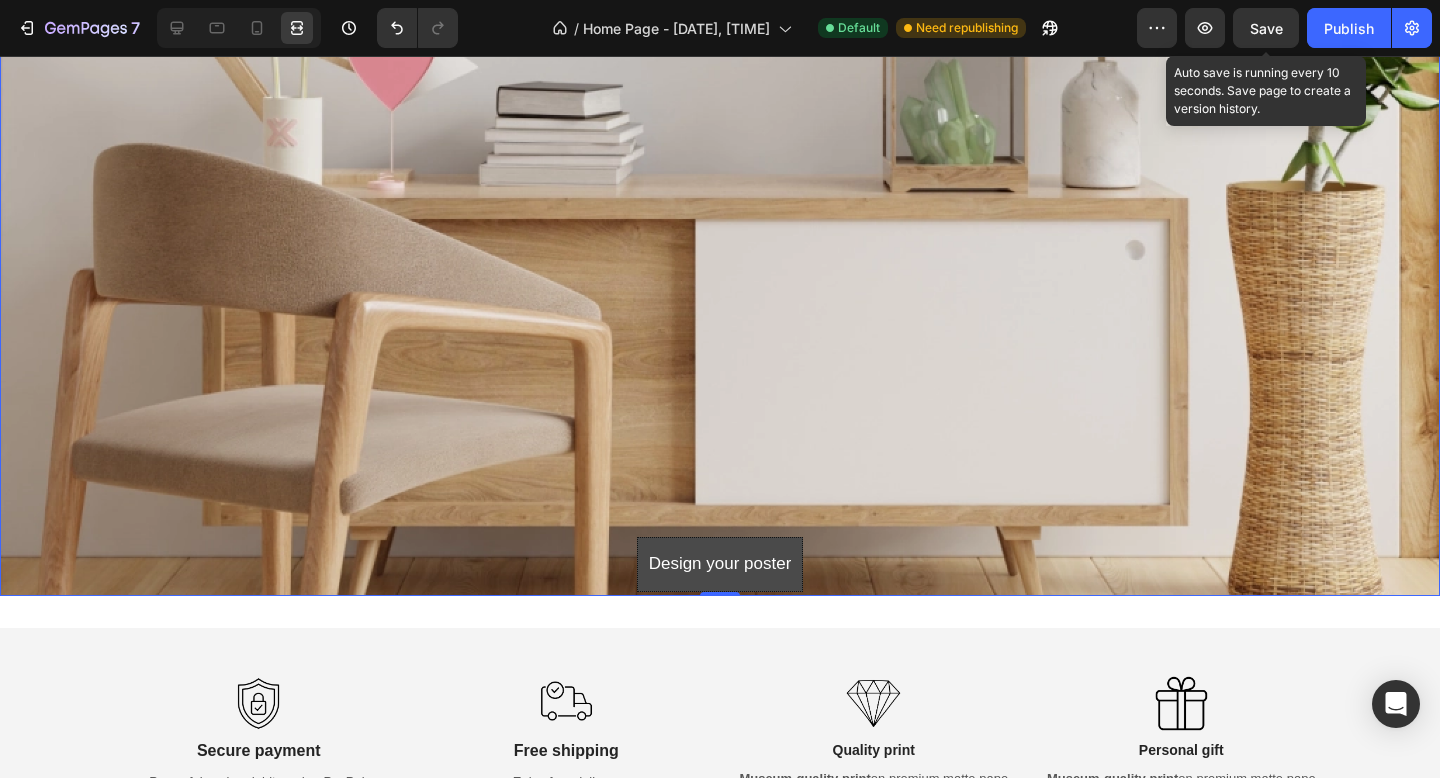 click on "Save" at bounding box center [1266, 28] 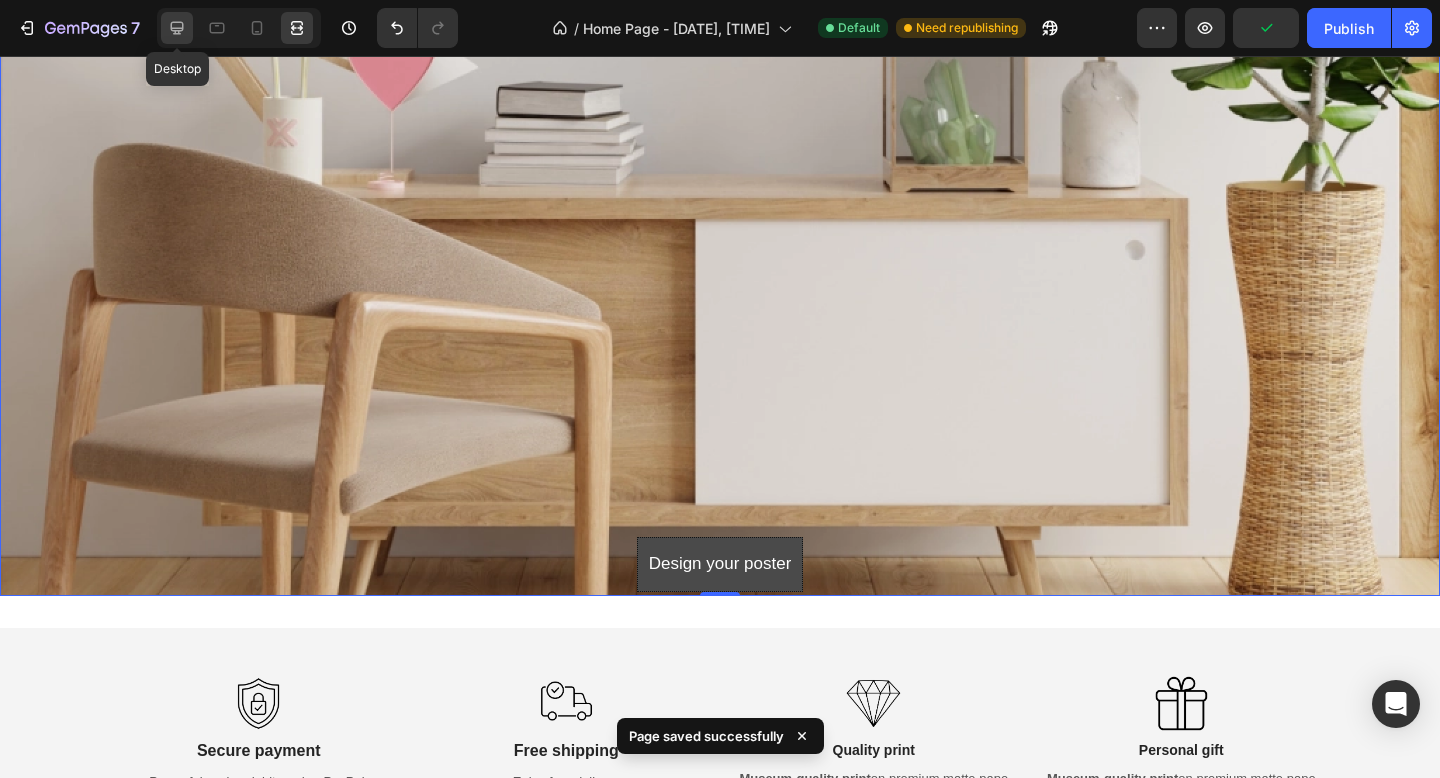 click 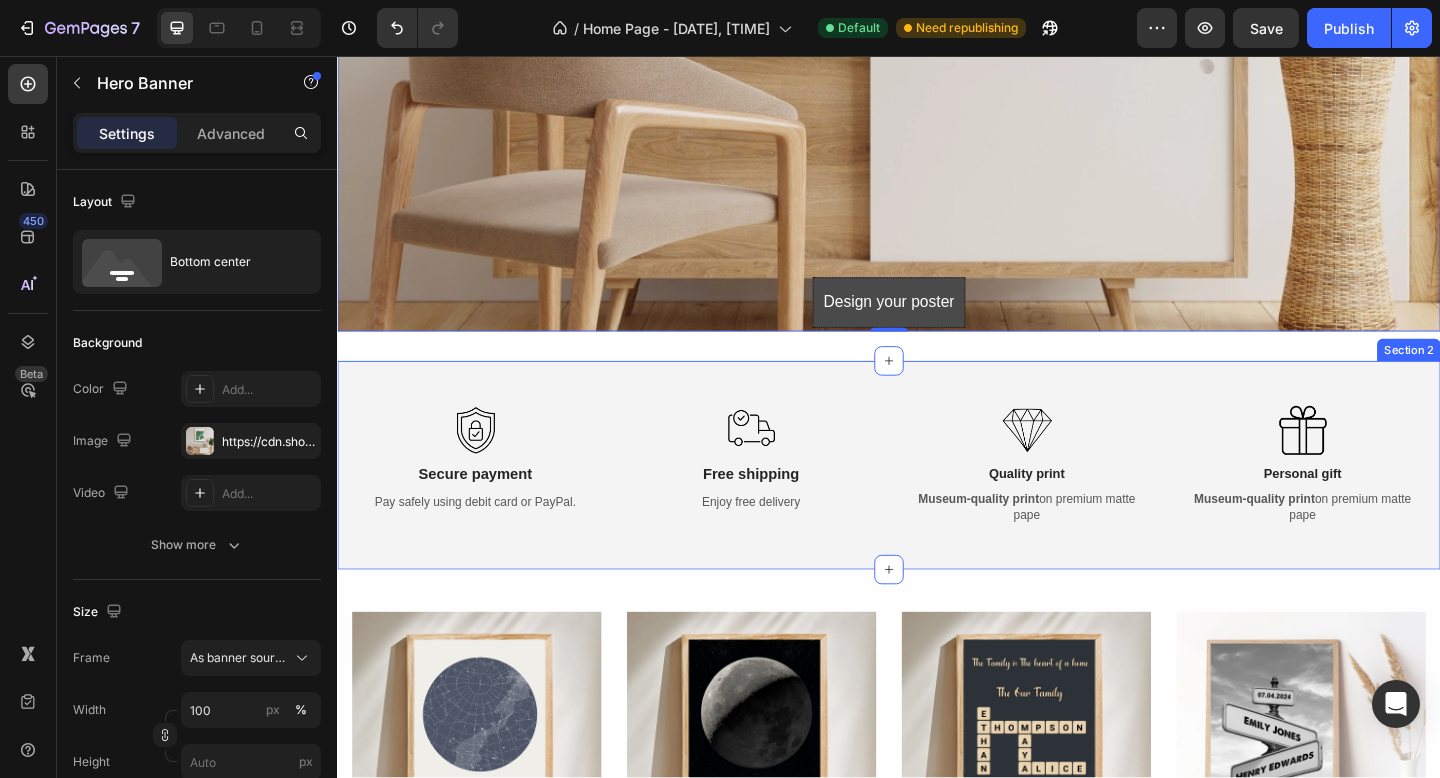 click on "Image Secure payment Text Block Pay safely using debit card or PayPal. Text Block Image Free shipping Text Block Enjoy free delivery Text Block Row Image Quality print  Text Block Museum-quality print  on premium matte pape Text Block Image  Personal gift Text Block Museum-quality print  on premium matte pape Text Block Row Row Section 2" at bounding box center (937, 501) 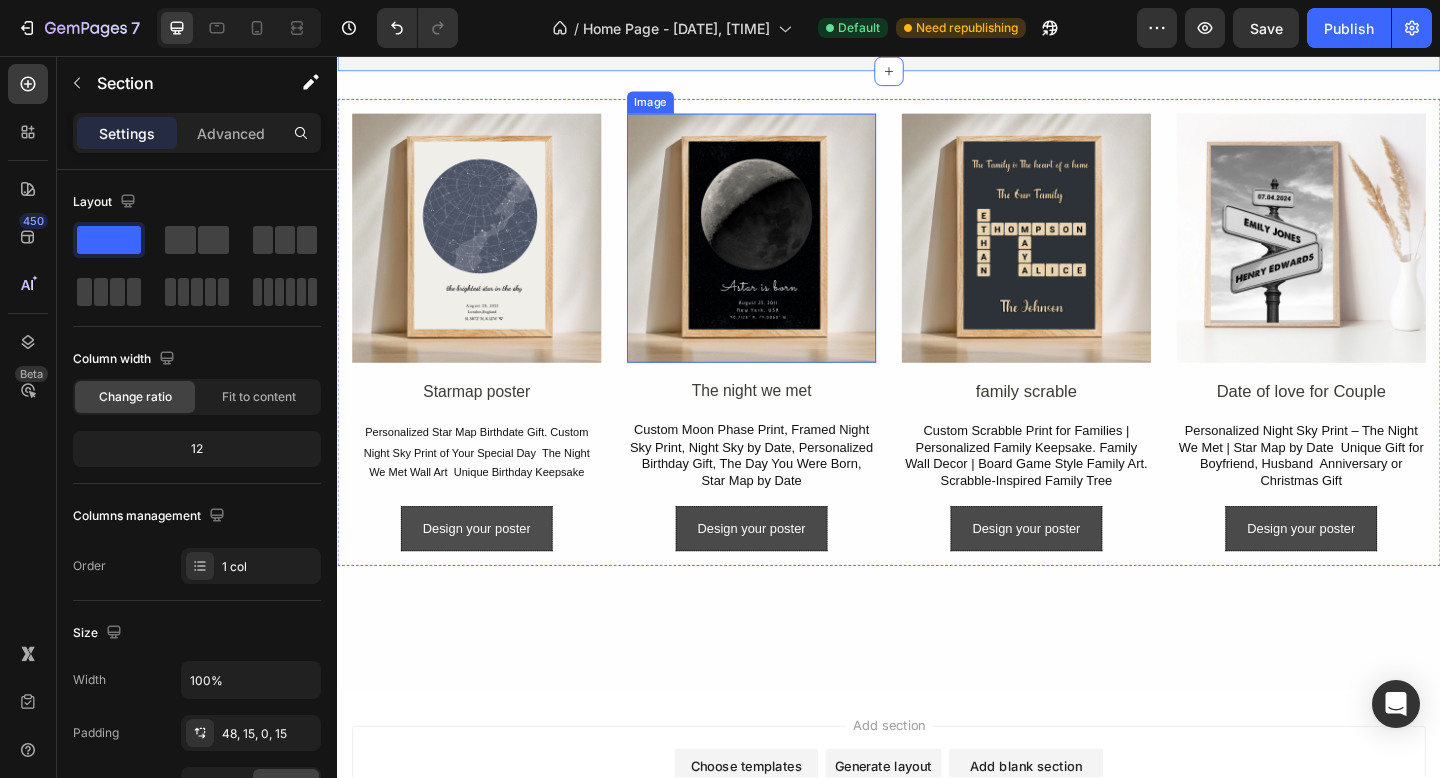 scroll, scrollTop: 1610, scrollLeft: 0, axis: vertical 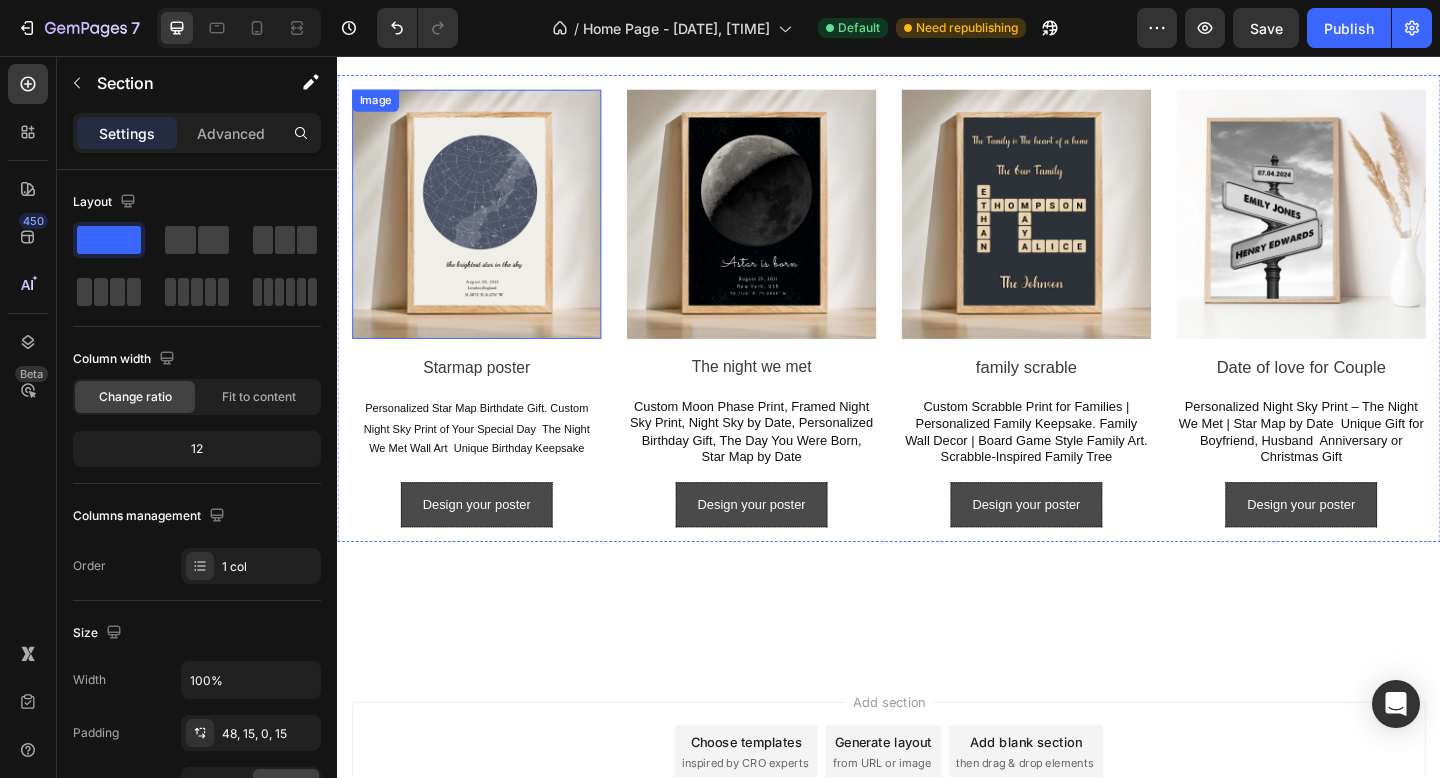 click at bounding box center (488, 228) 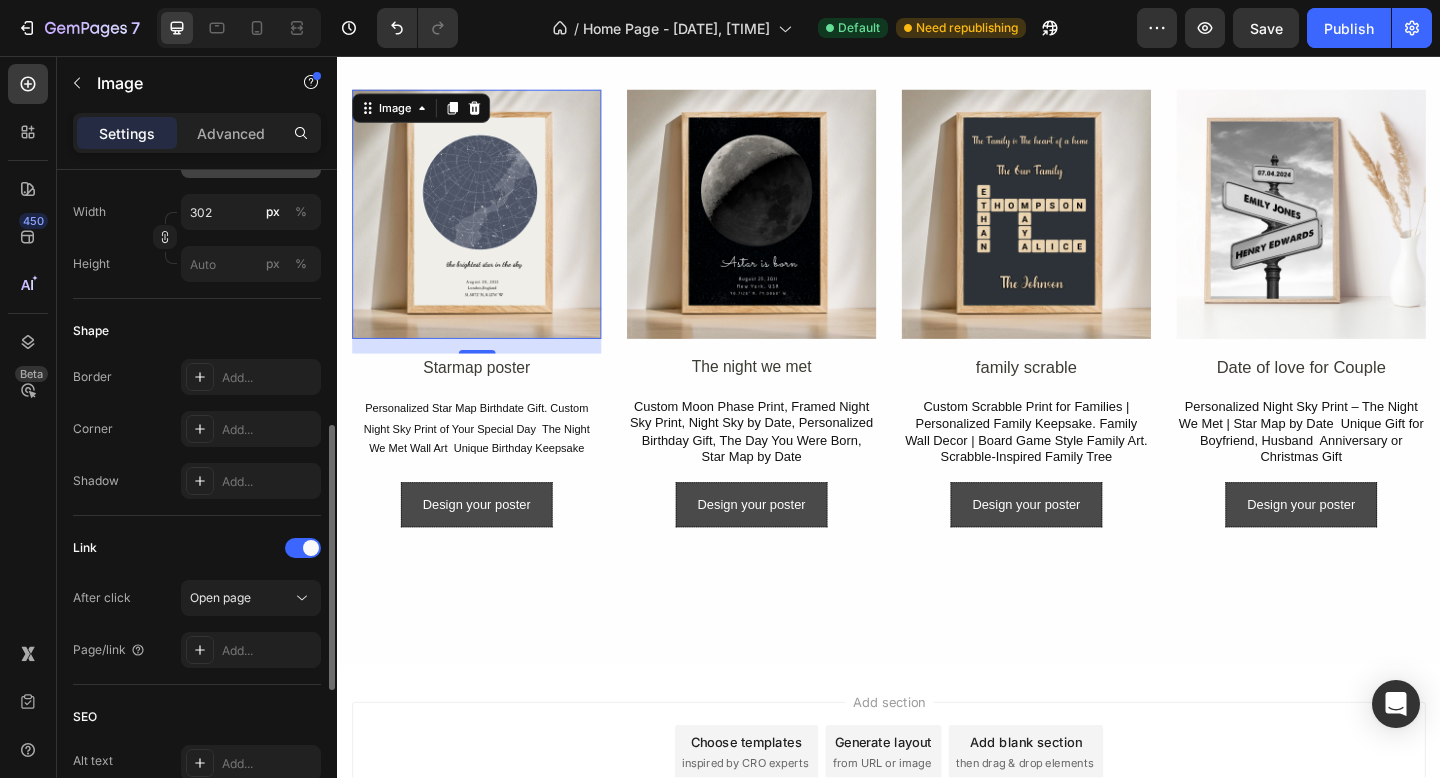 scroll, scrollTop: 621, scrollLeft: 0, axis: vertical 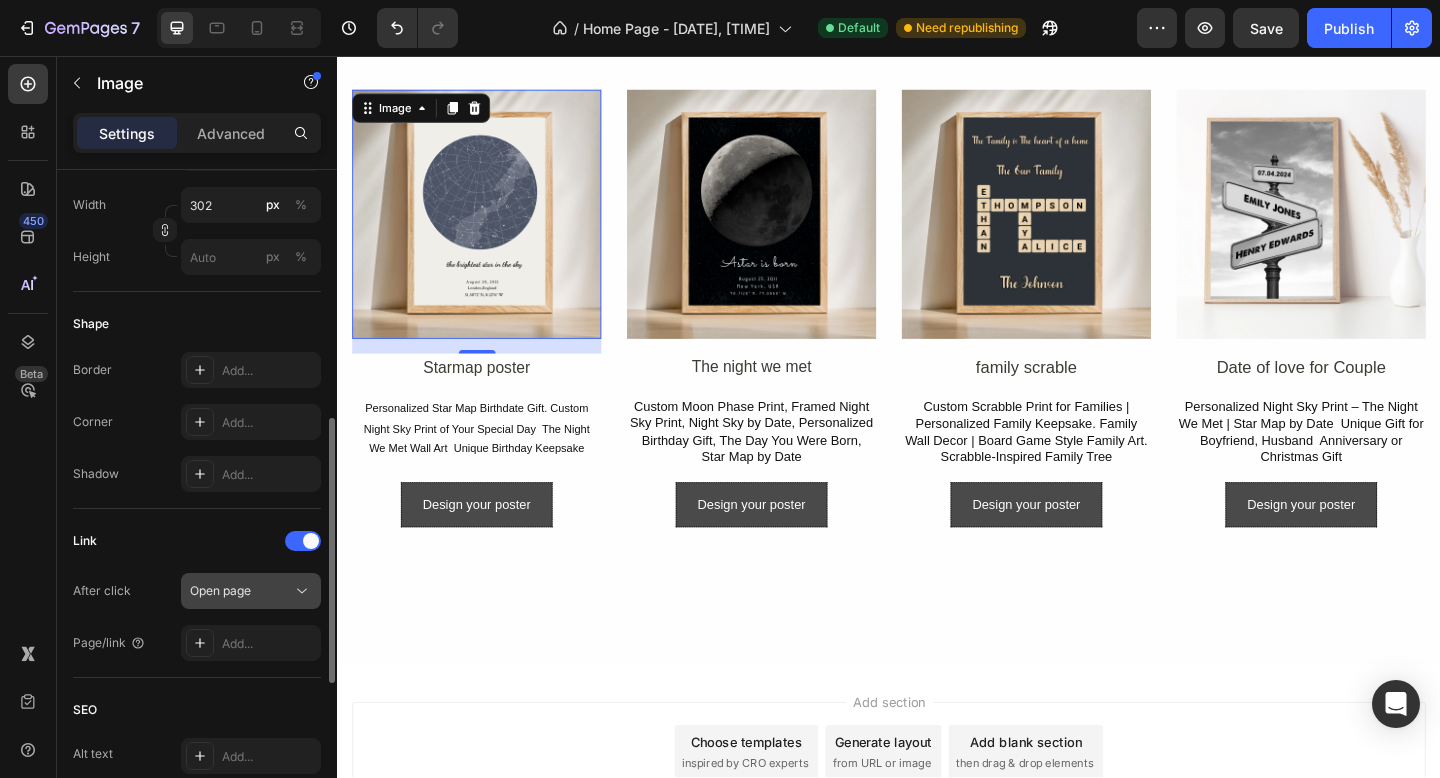 click on "Open page" 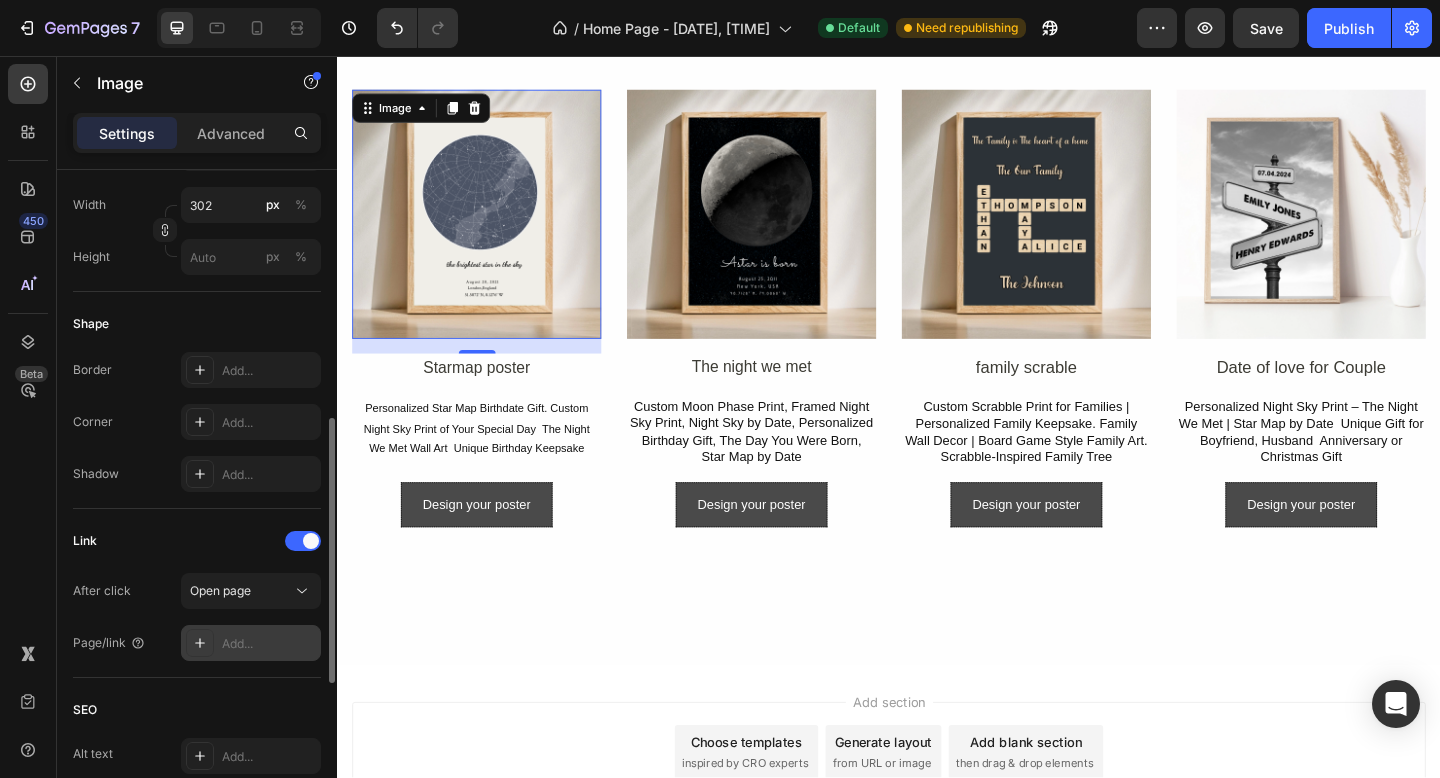 click on "Add..." at bounding box center [251, 643] 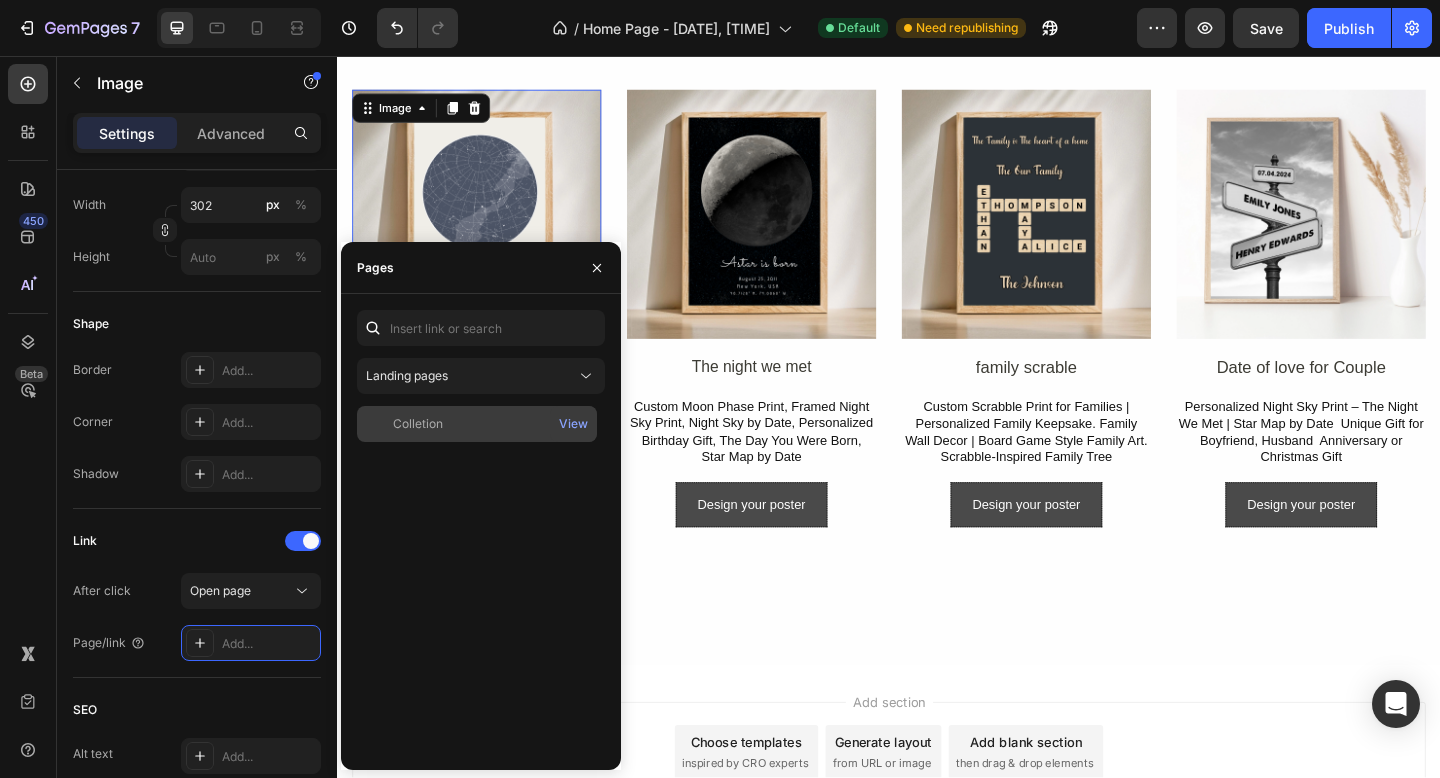 click on "Colletion" 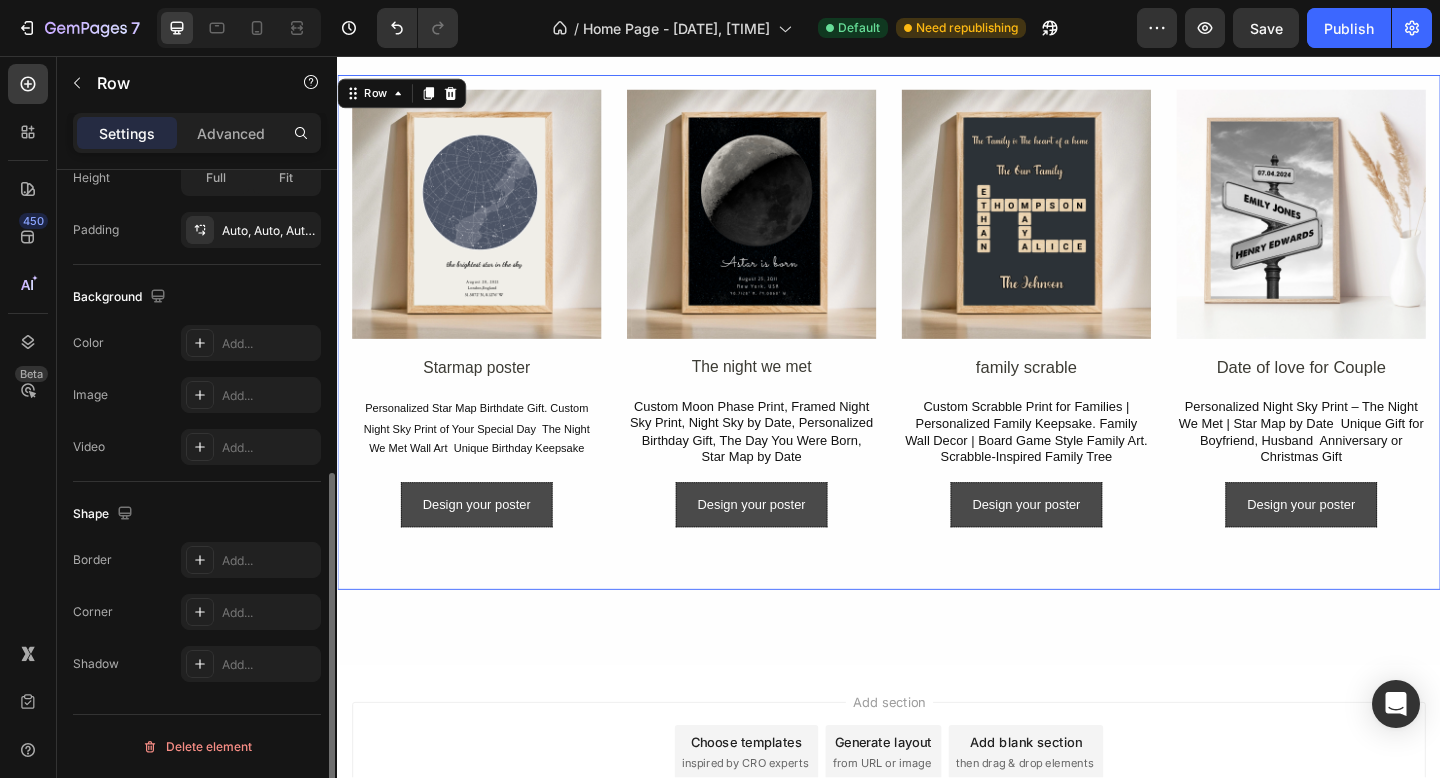 scroll, scrollTop: 0, scrollLeft: 0, axis: both 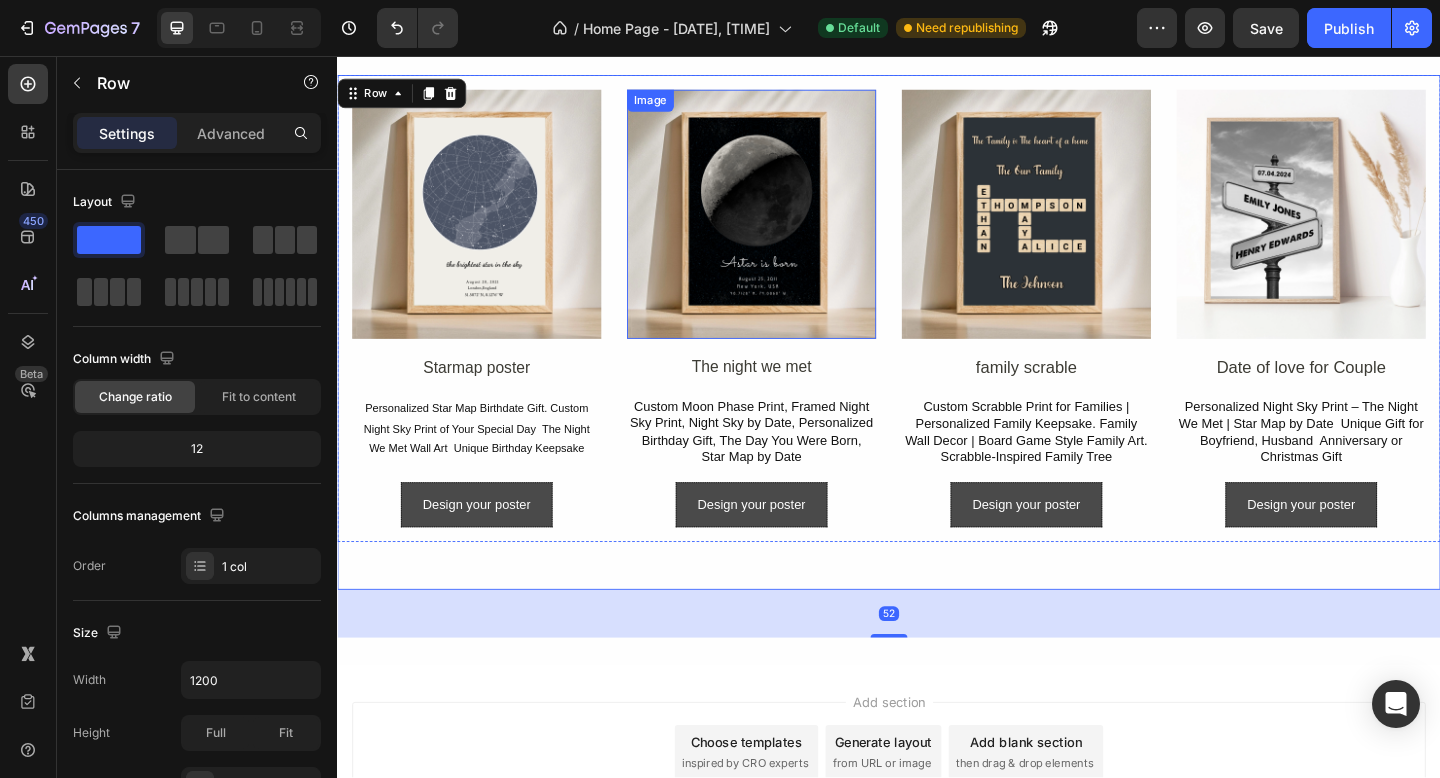 click at bounding box center [787, 228] 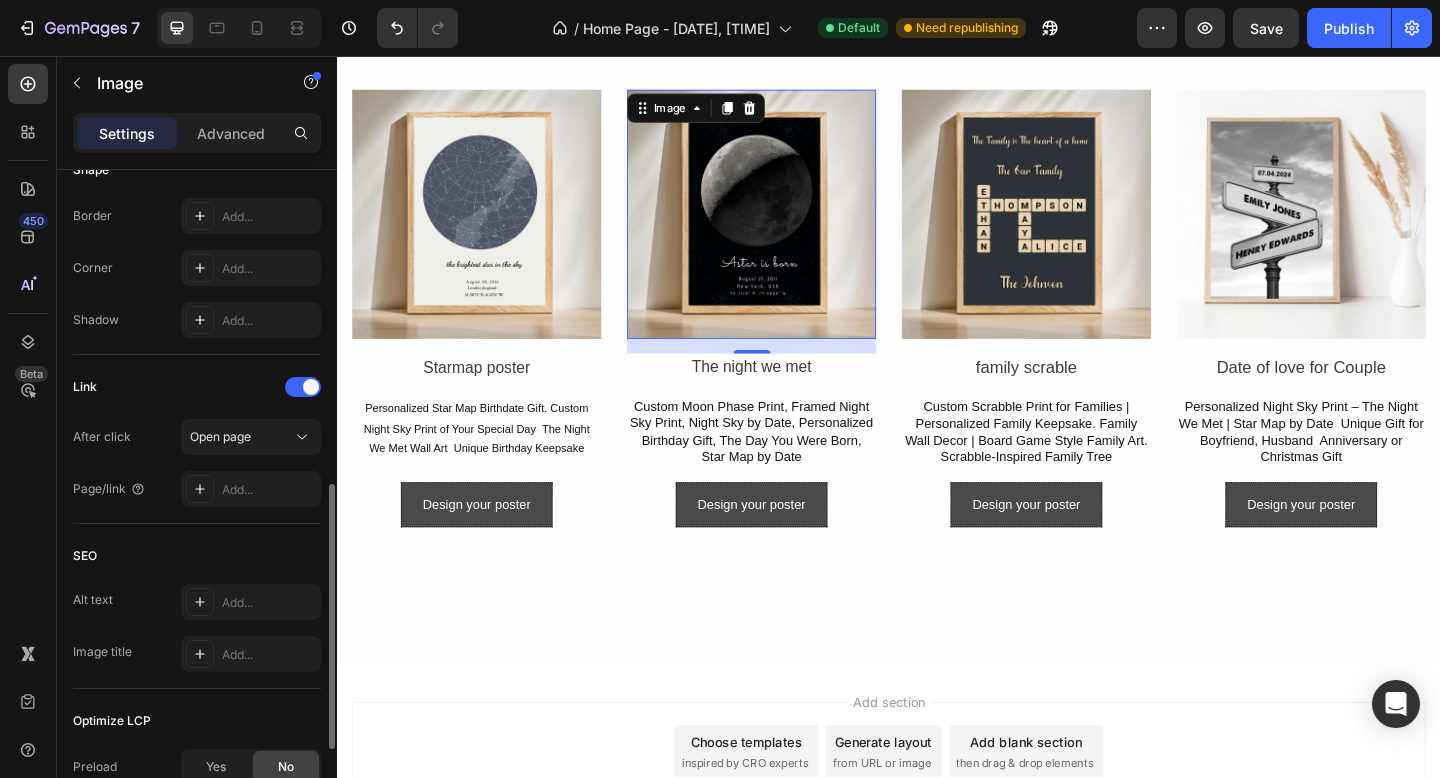 scroll, scrollTop: 779, scrollLeft: 0, axis: vertical 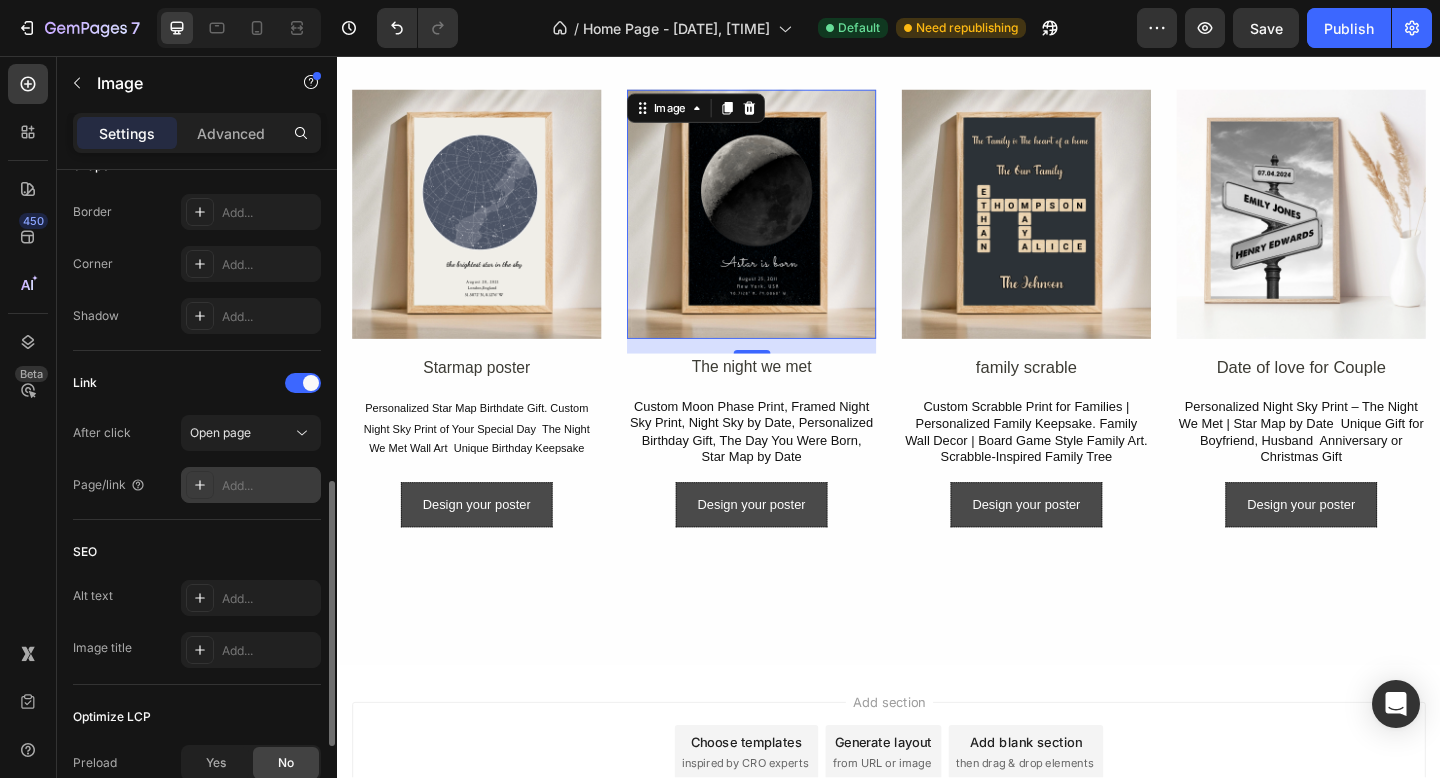 click on "Add..." at bounding box center (269, 486) 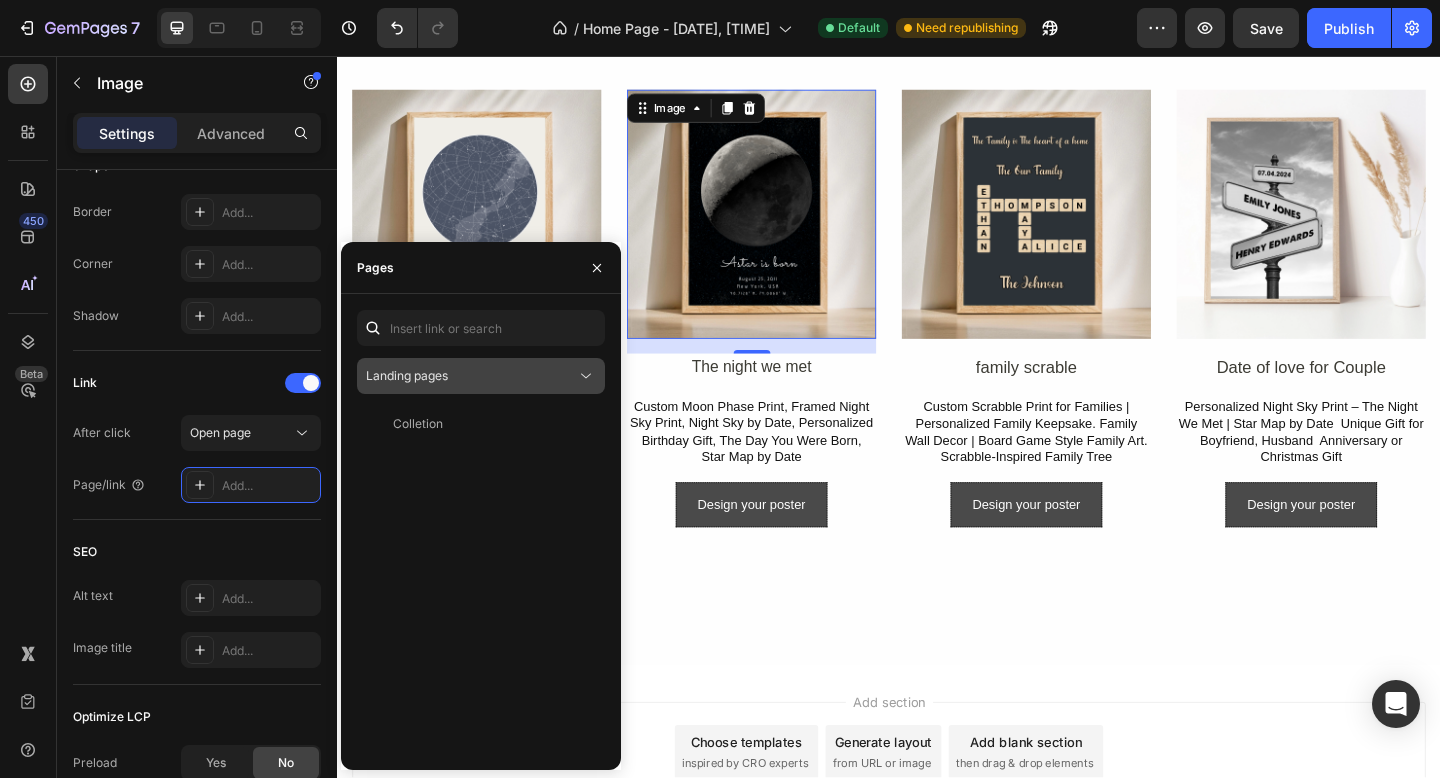 click on "Landing pages" at bounding box center [407, 375] 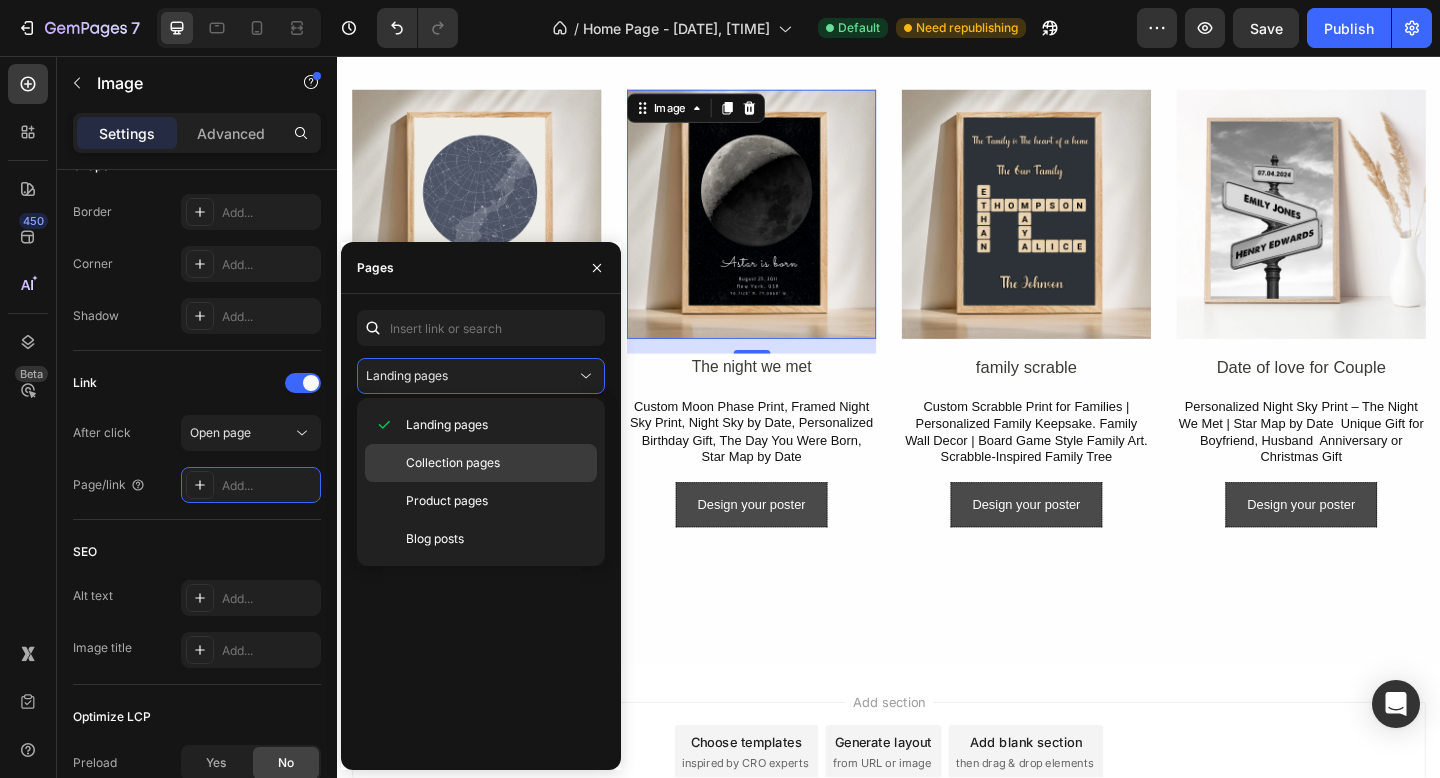click on "Collection pages" 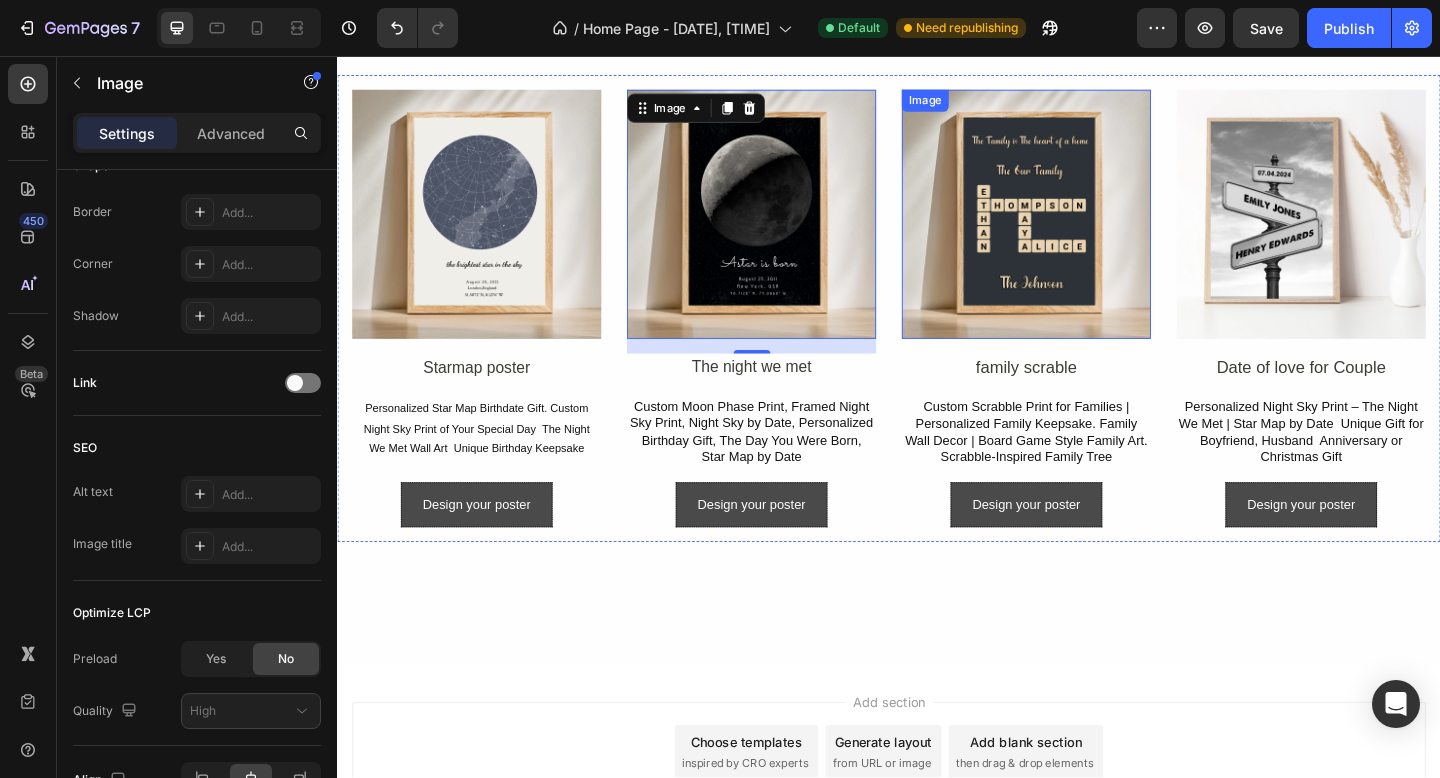 click at bounding box center [1086, 228] 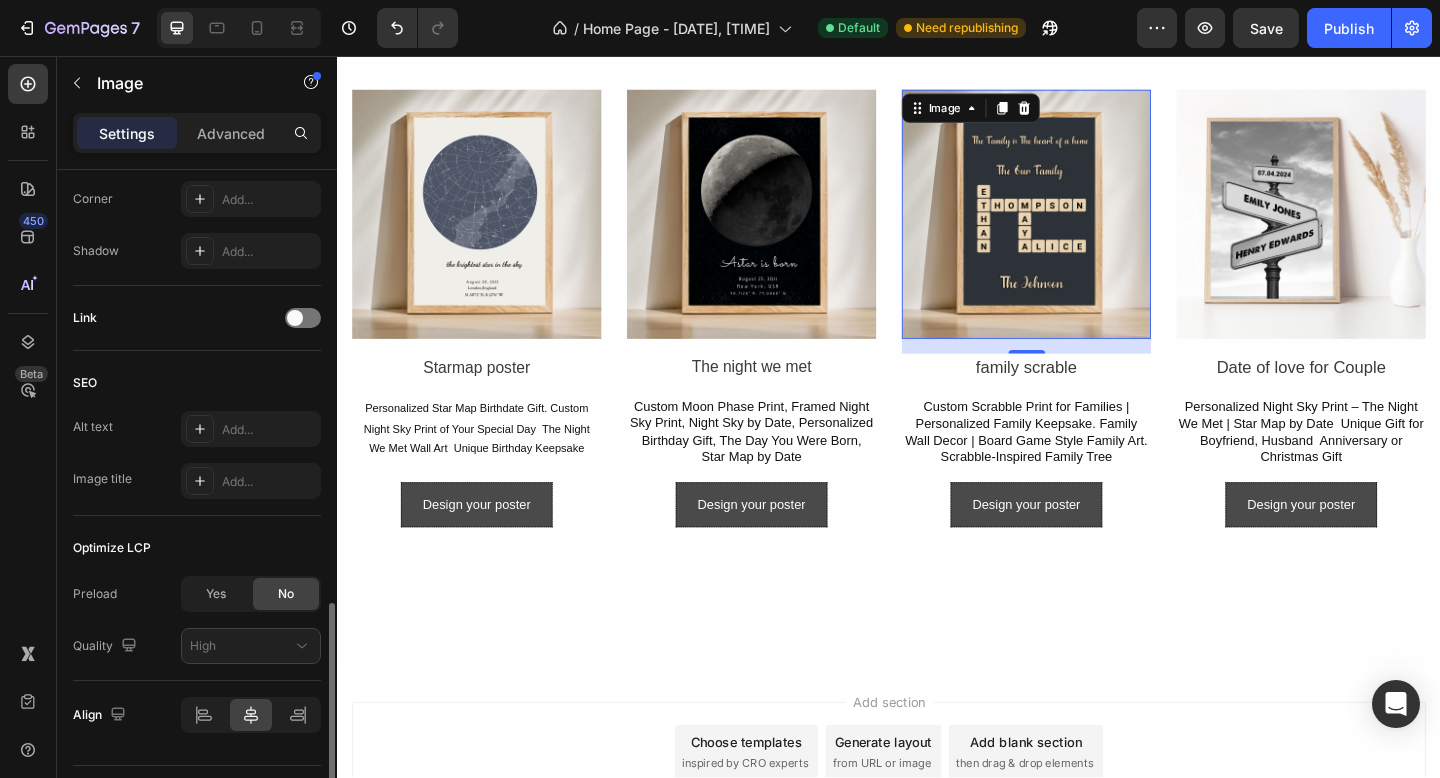 scroll, scrollTop: 895, scrollLeft: 0, axis: vertical 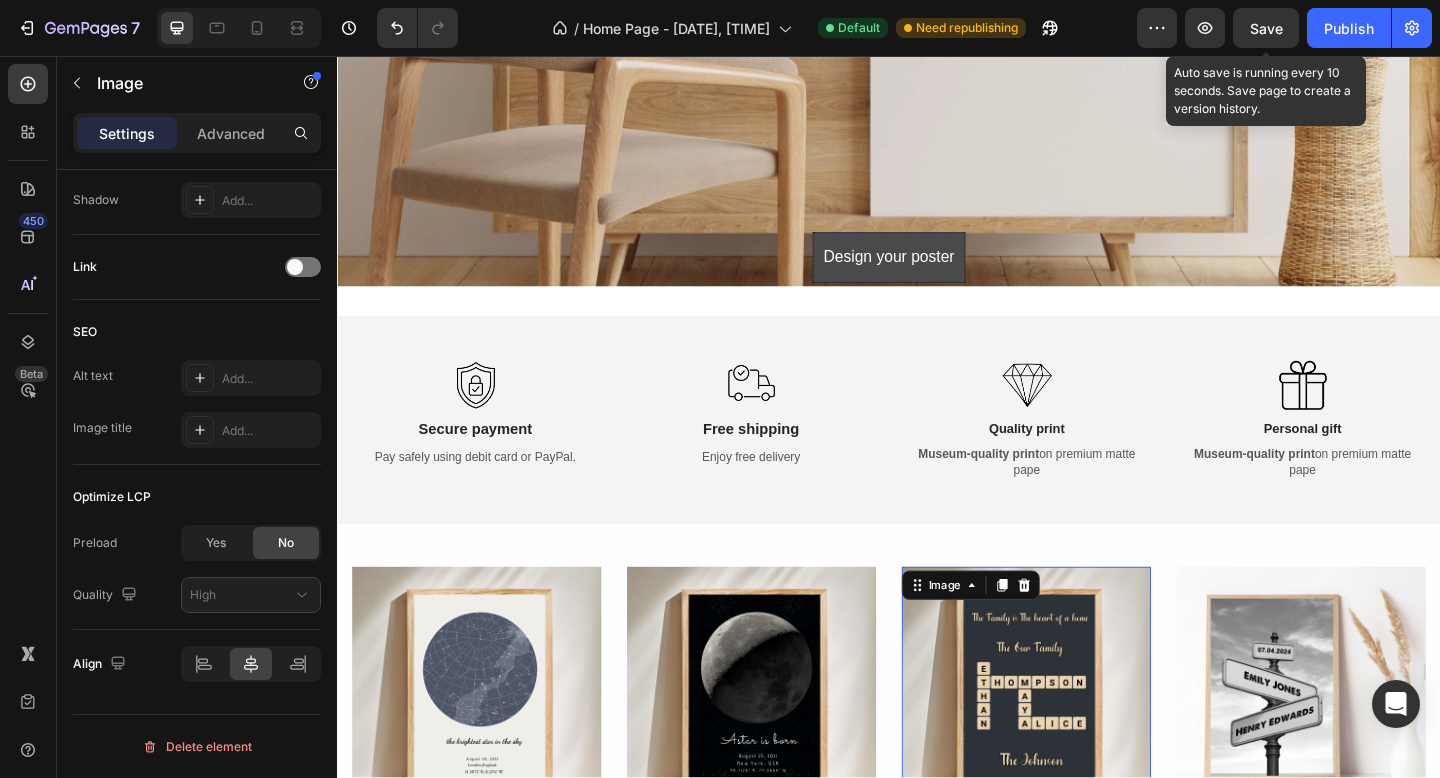 click on "Save" at bounding box center [1266, 28] 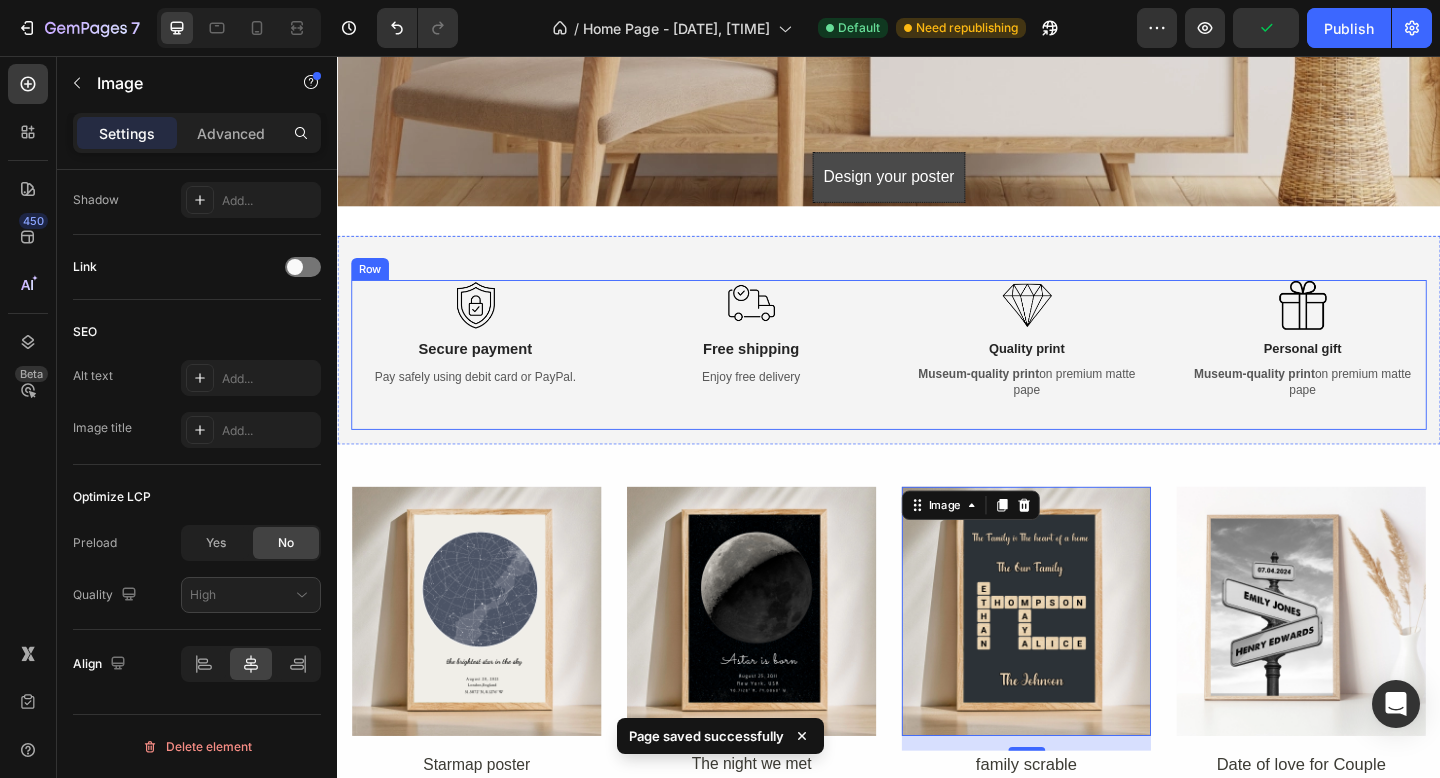scroll, scrollTop: 1316, scrollLeft: 0, axis: vertical 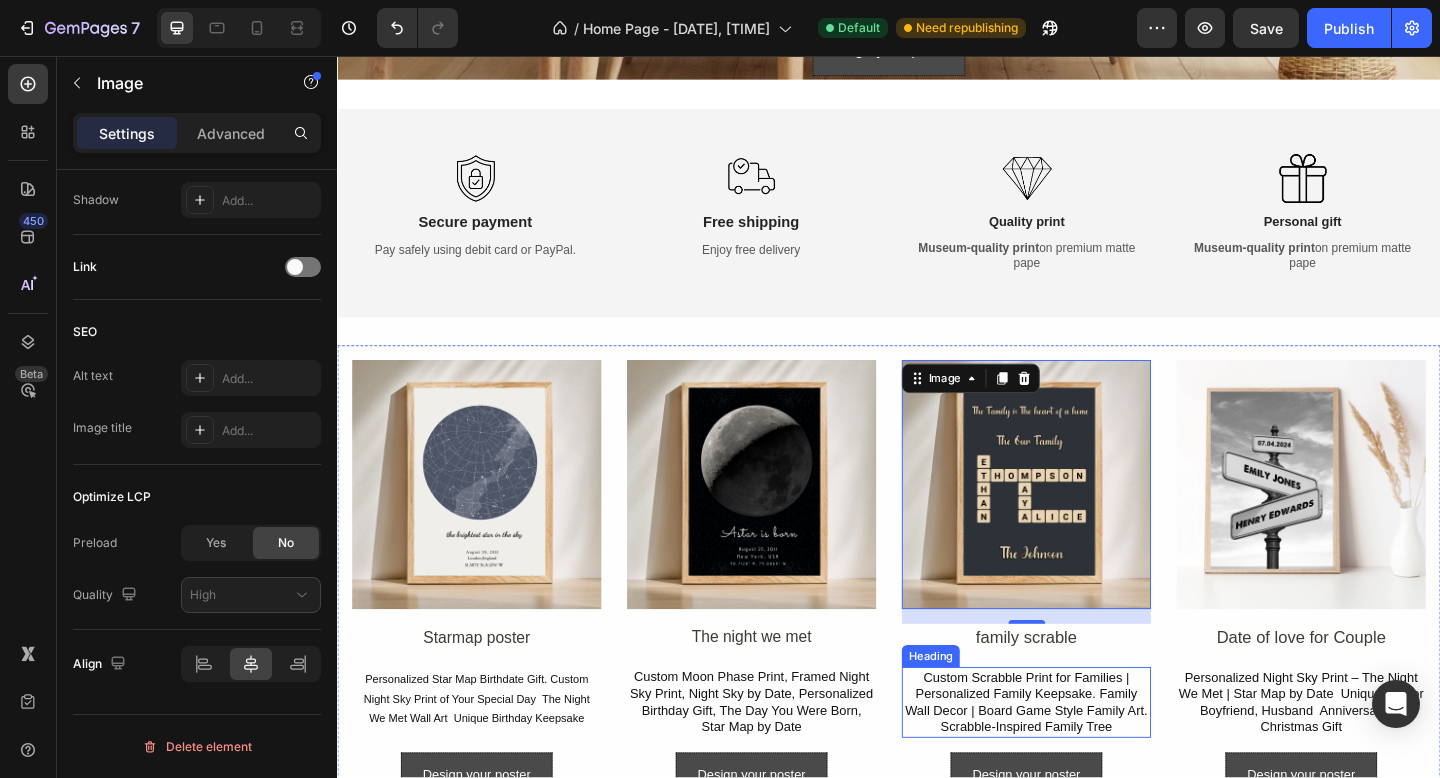 click on "Custom Scrabble Print for Families | Personalized Family Keepsake. Family Wall Decor | Board Game Style Family Art. Scrabble-Inspired Family Tree" at bounding box center [1086, 759] 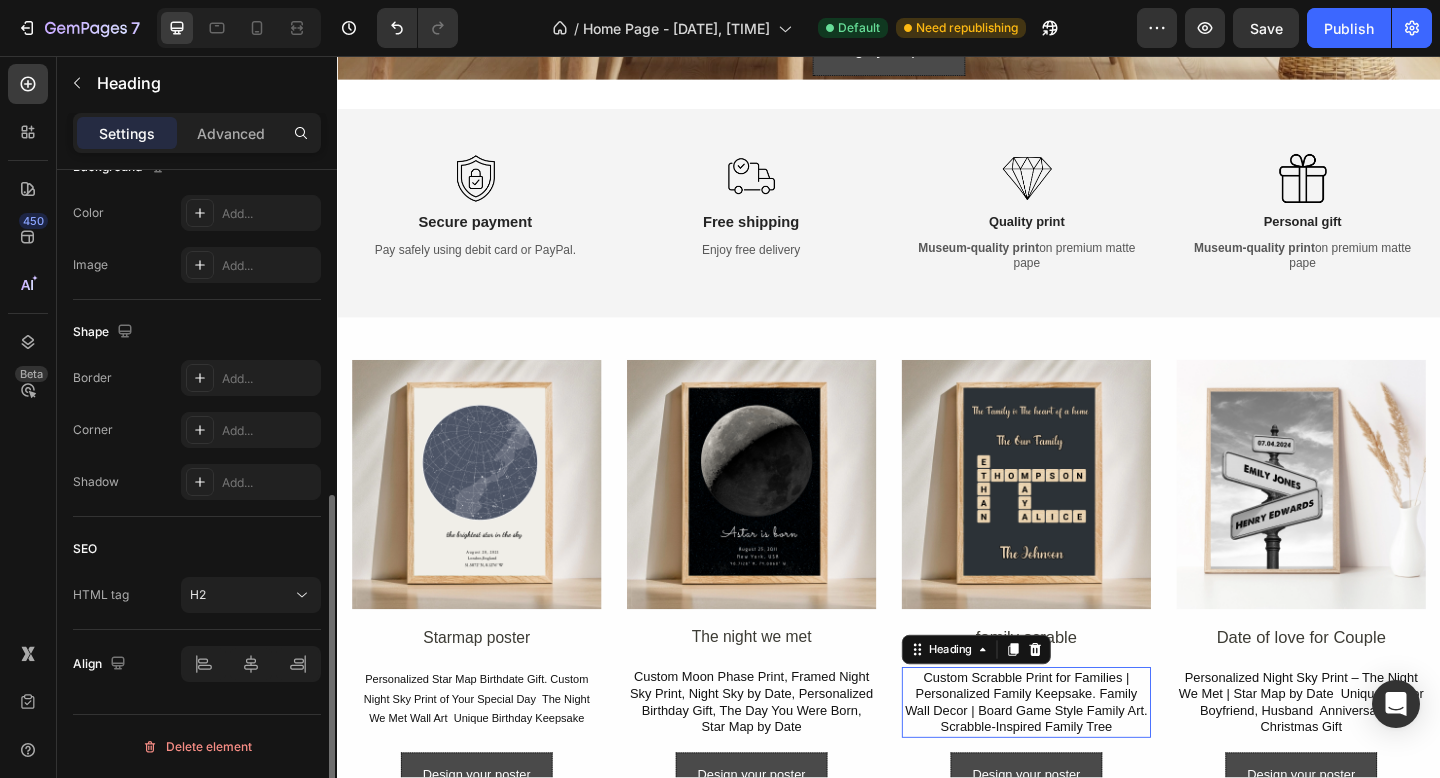 click on "Custom Scrabble Print for Families | Personalized Family Keepsake. Family Wall Decor | Board Game Style Family Art. Scrabble-Inspired Family Tree" at bounding box center (1086, 759) 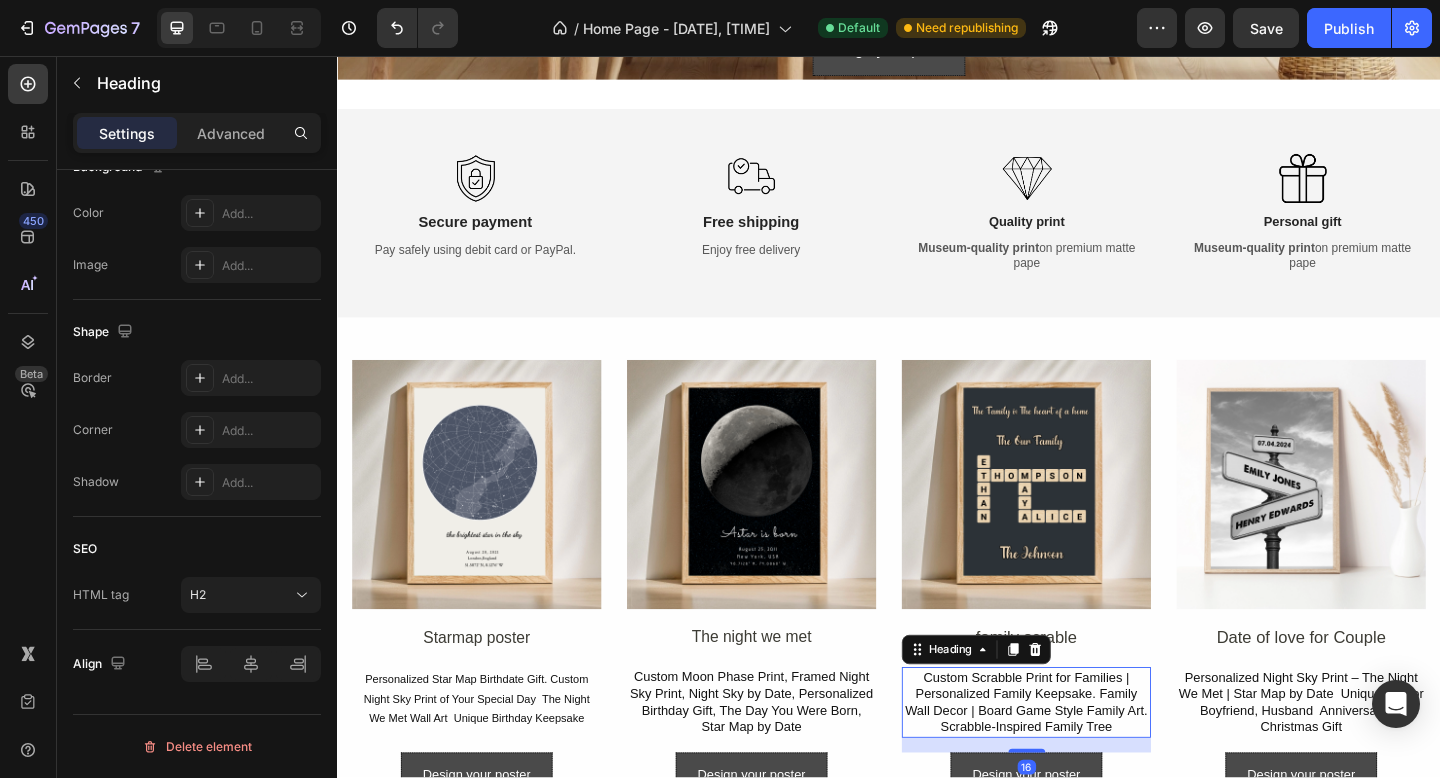 scroll, scrollTop: 0, scrollLeft: 0, axis: both 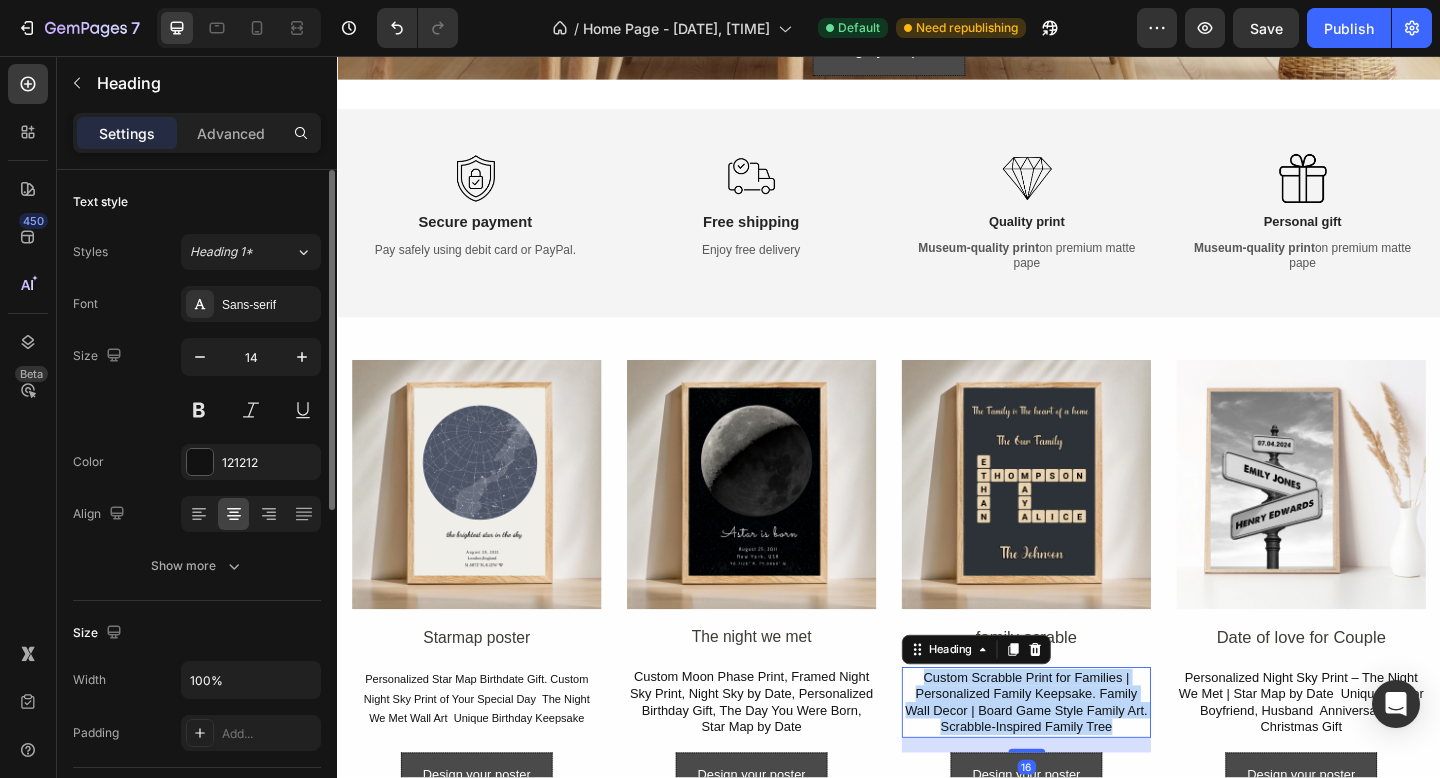 click on "Custom Scrabble Print for Families | Personalized Family Keepsake. Family Wall Decor | Board Game Style Family Art. Scrabble-Inspired Family Tree" at bounding box center (1086, 759) 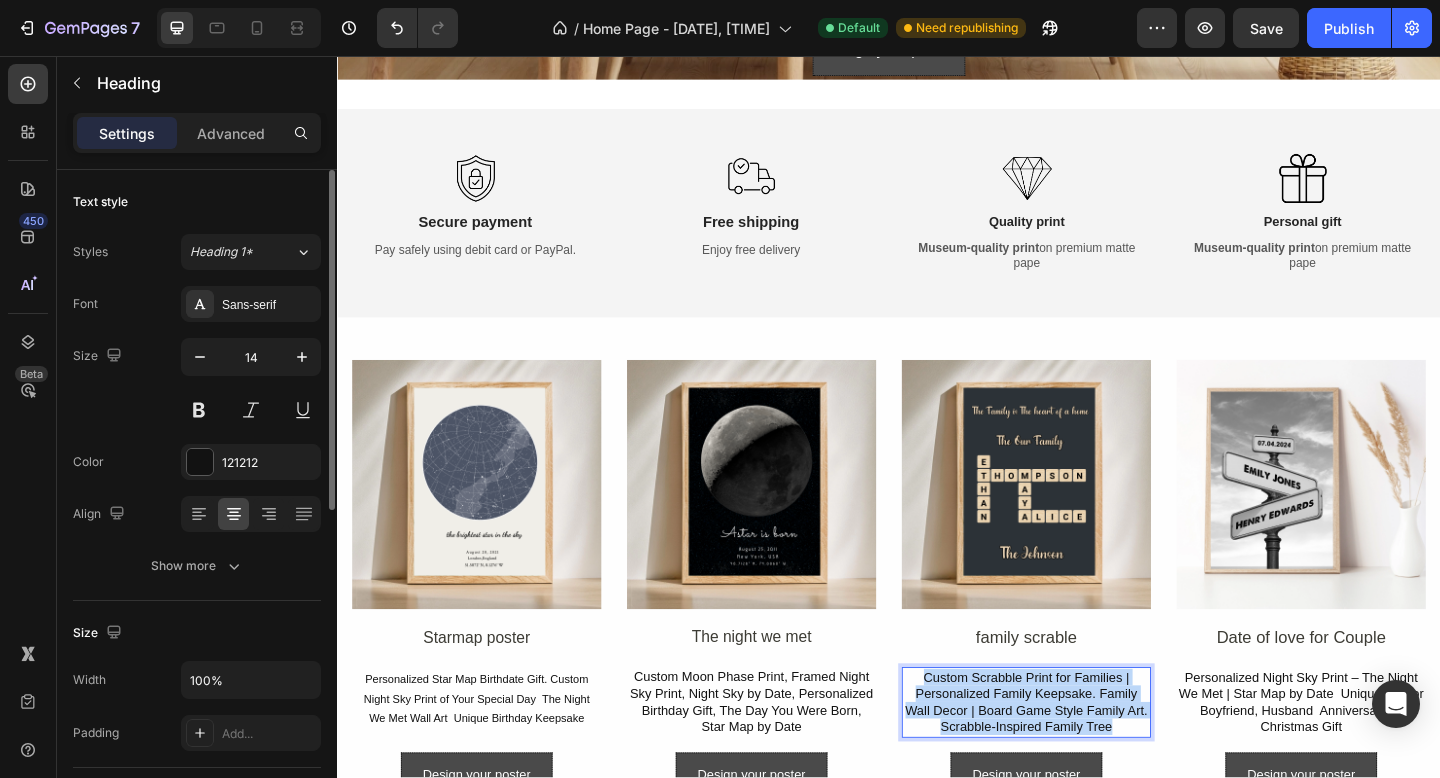 click on "Custom Scrabble Print for Families | Personalized Family Keepsake. Family Wall Decor | Board Game Style Family Art. Scrabble-Inspired Family Tree" at bounding box center [1086, 759] 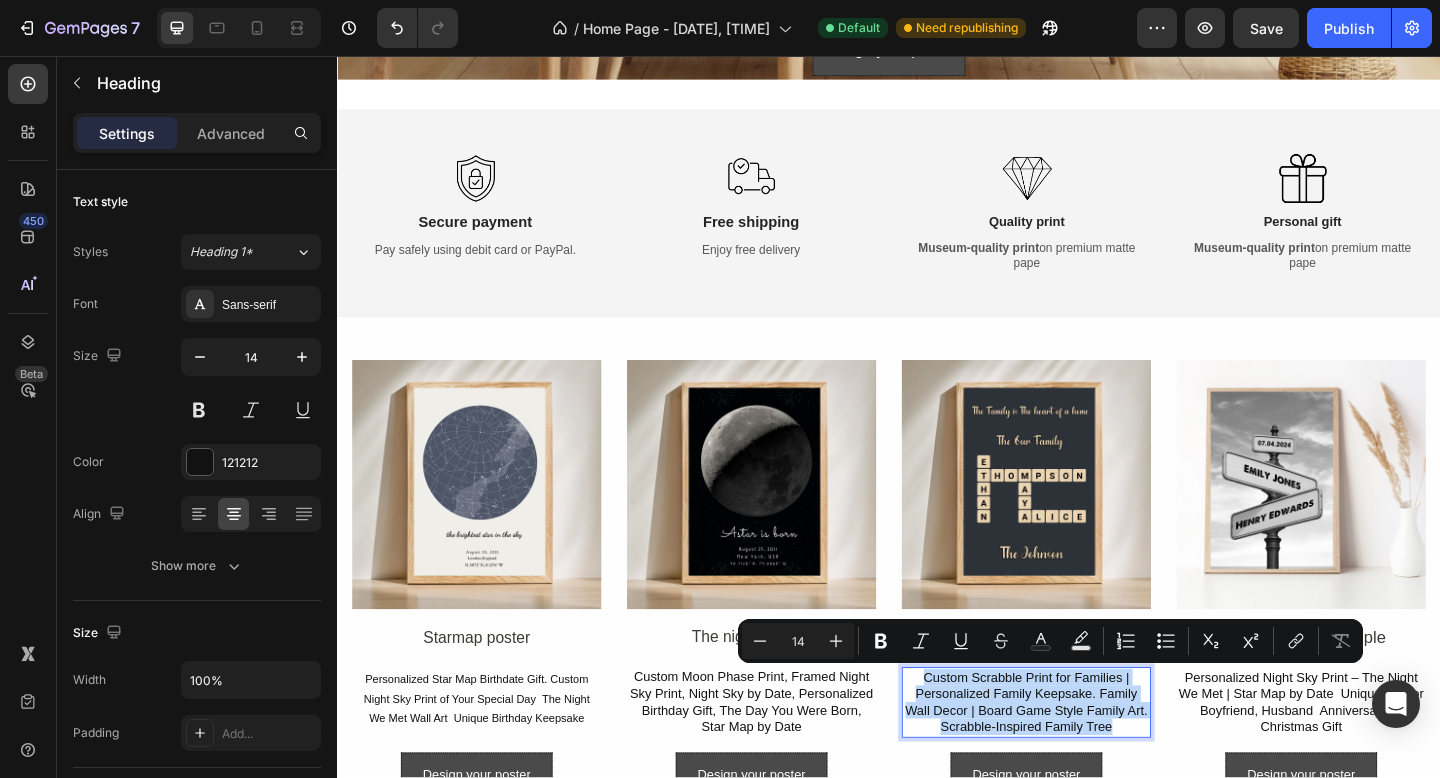 copy on "Custom Scrabble Print for Families | Personalized Family Keepsake. Family Wall Decor | Board Game Style Family Art. Scrabble-Inspired Family Tree" 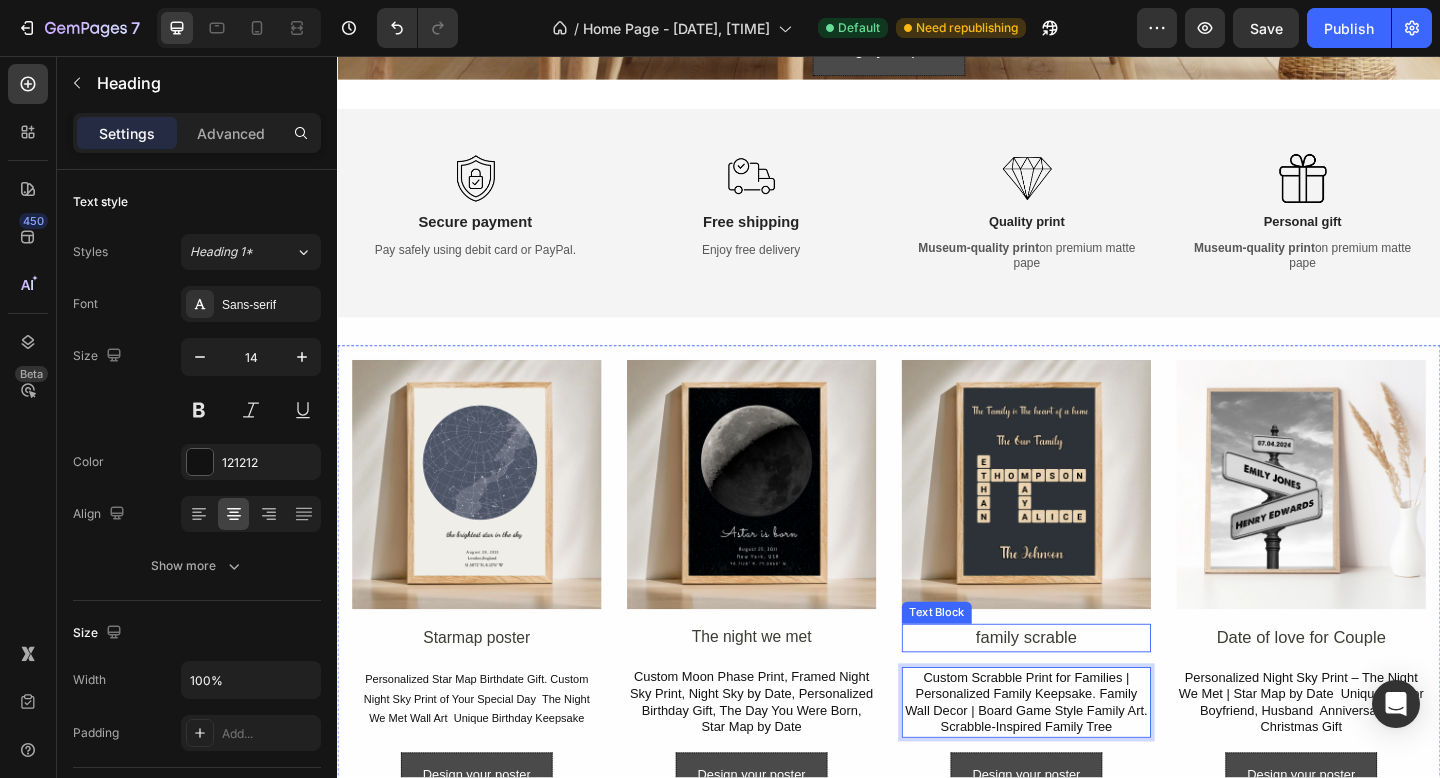 click on "family scrable" at bounding box center (1086, 689) 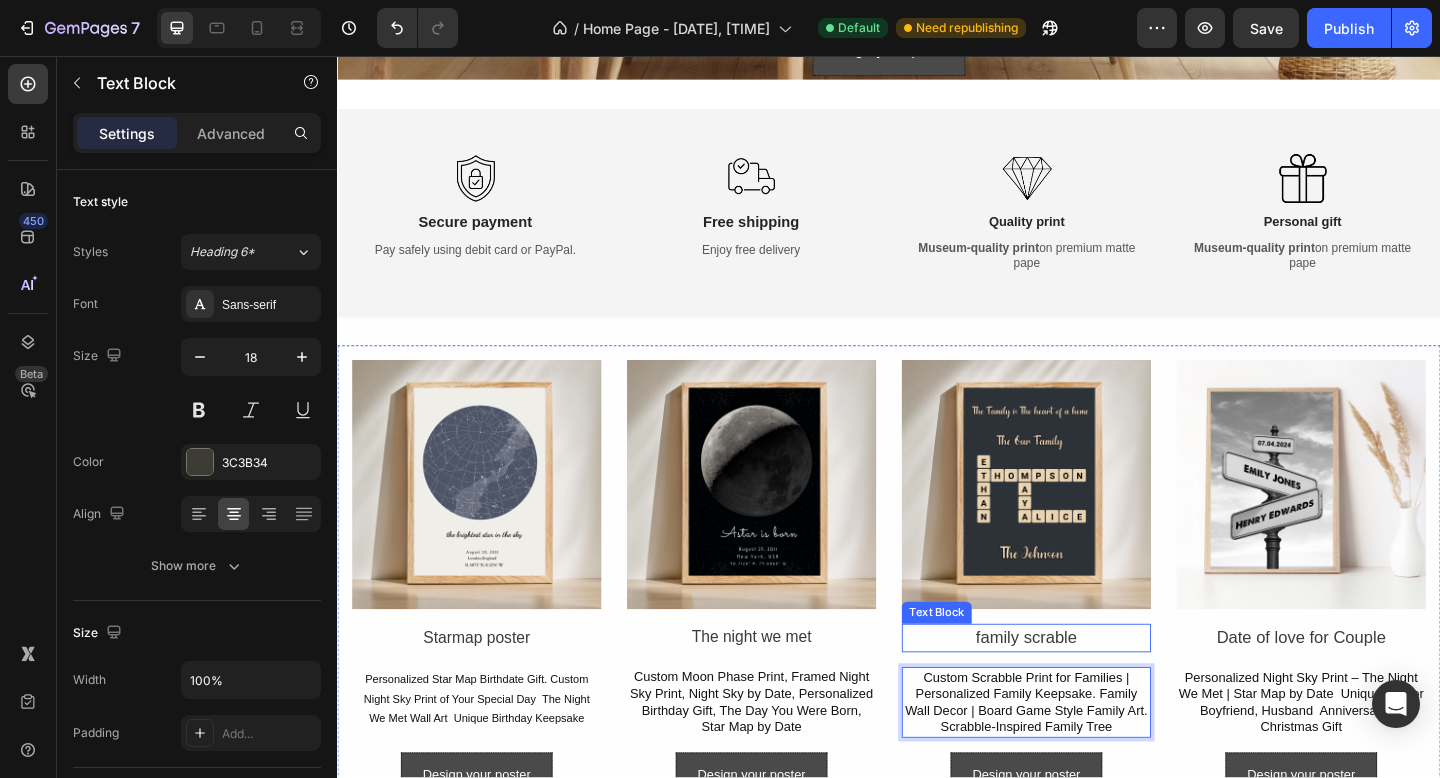 click on "family scrable" at bounding box center [1086, 689] 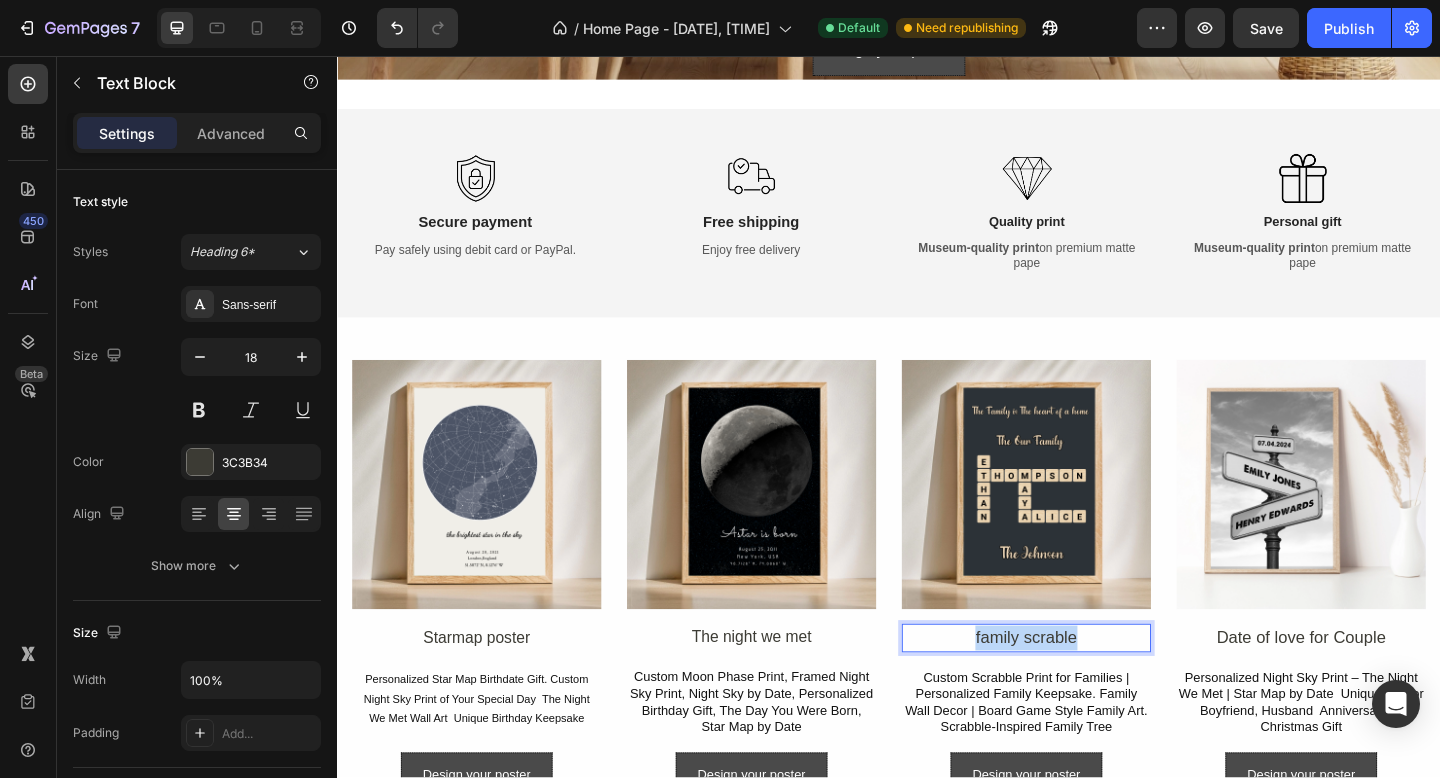 click on "family scrable" at bounding box center (1086, 689) 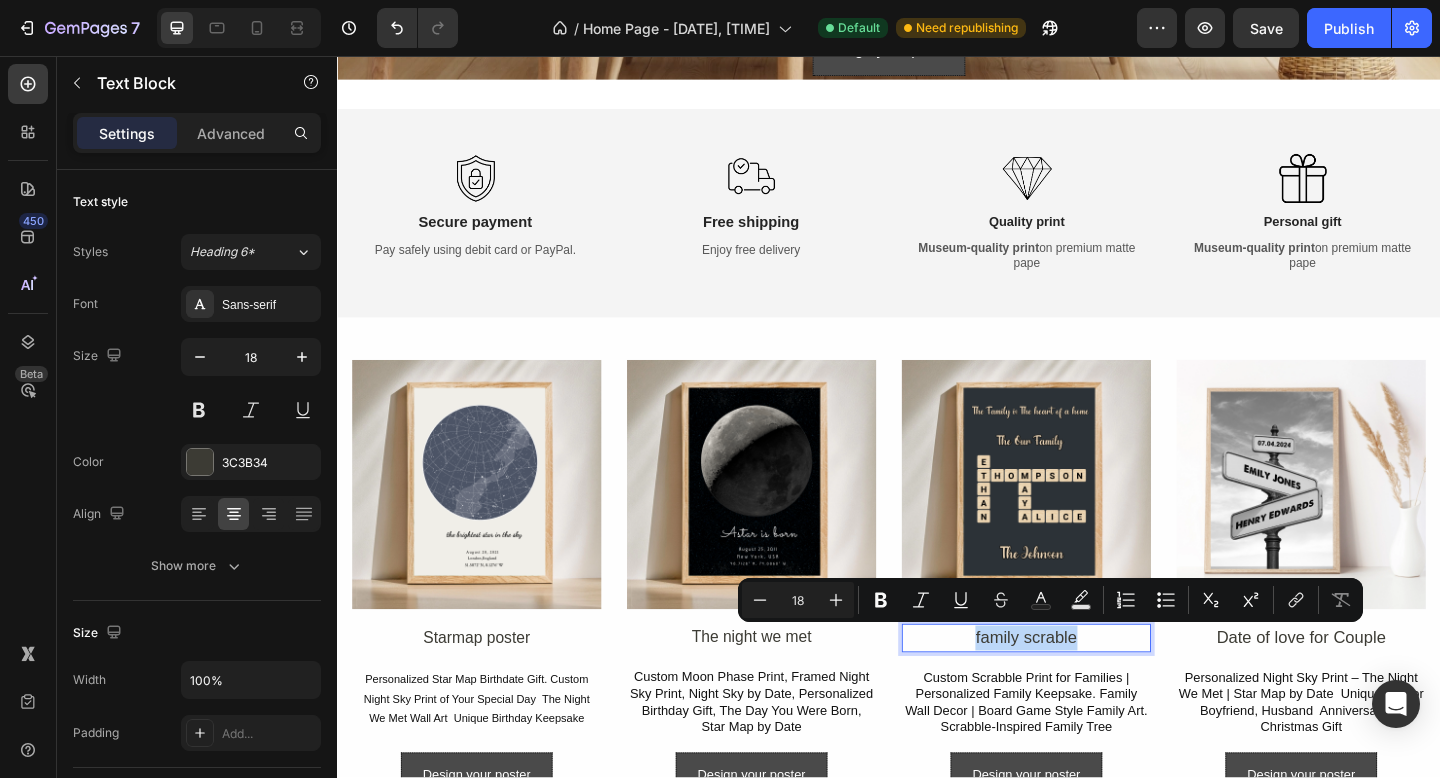 copy on "family scrable" 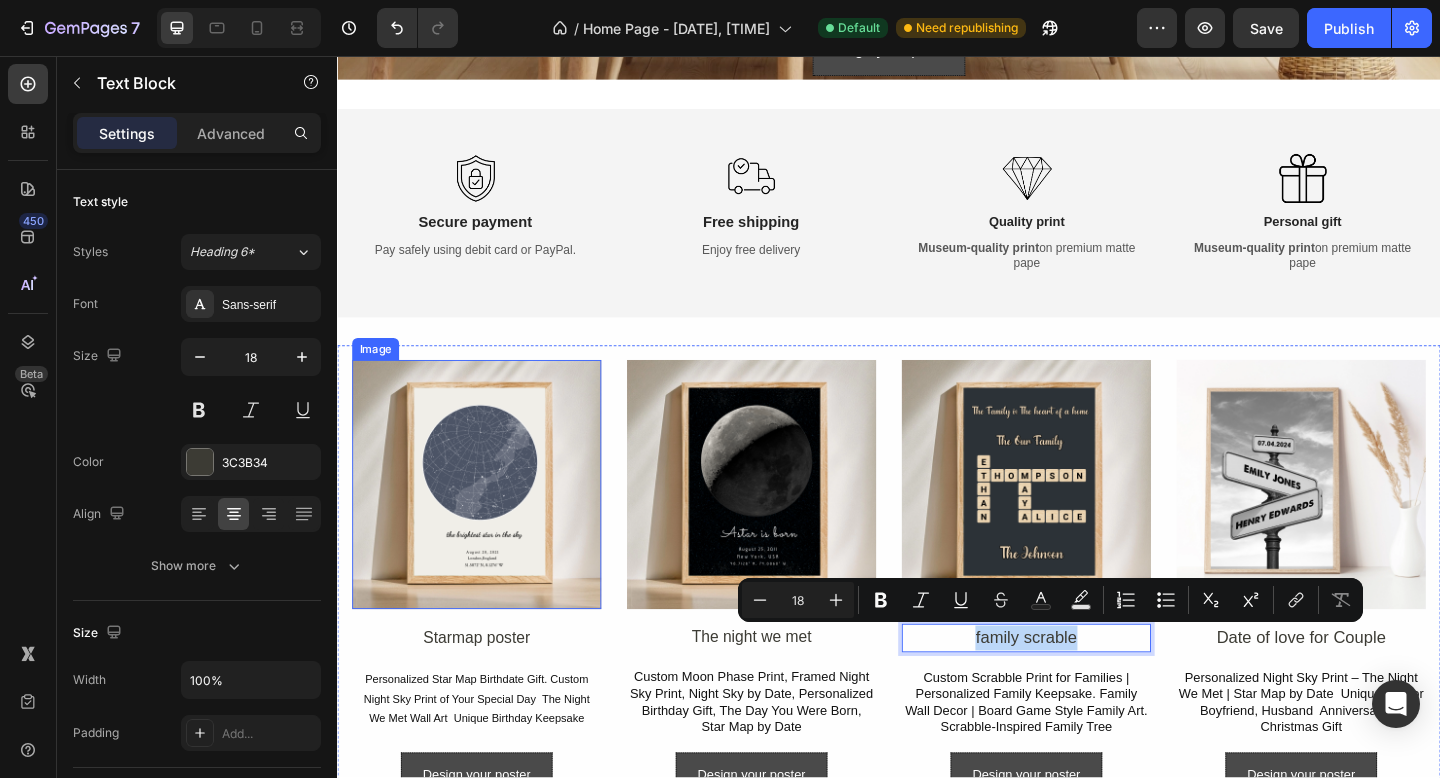 click at bounding box center [488, 522] 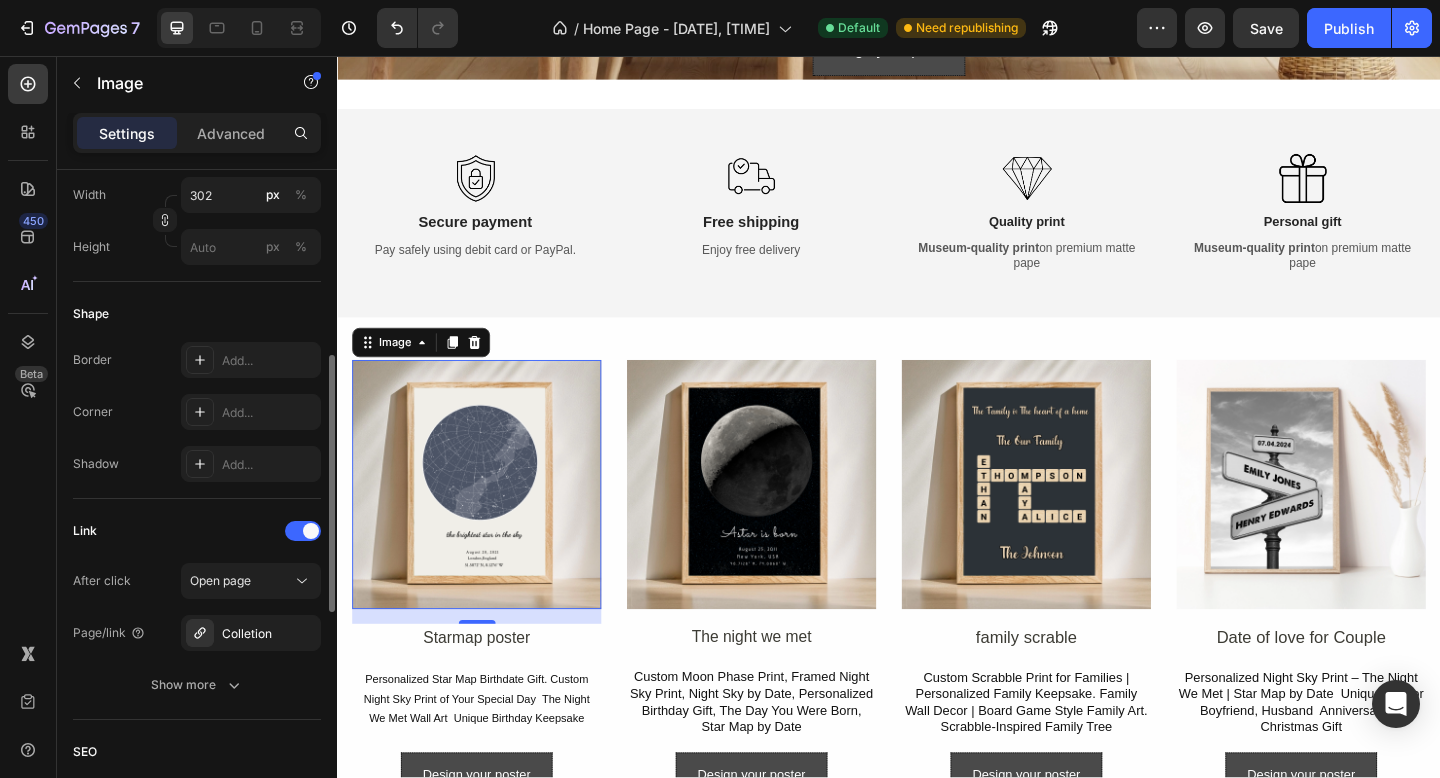 scroll, scrollTop: 650, scrollLeft: 0, axis: vertical 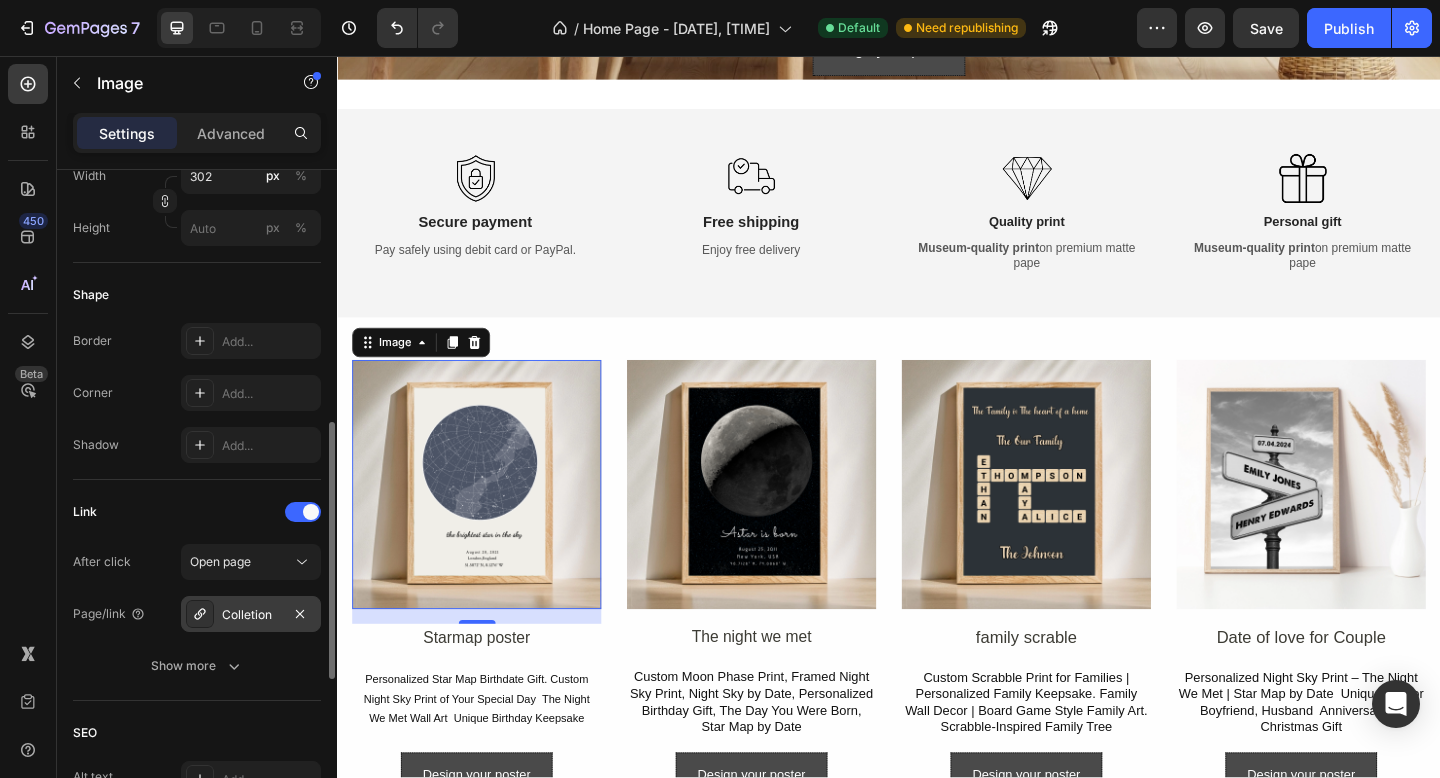 click on "Colletion" at bounding box center [251, 615] 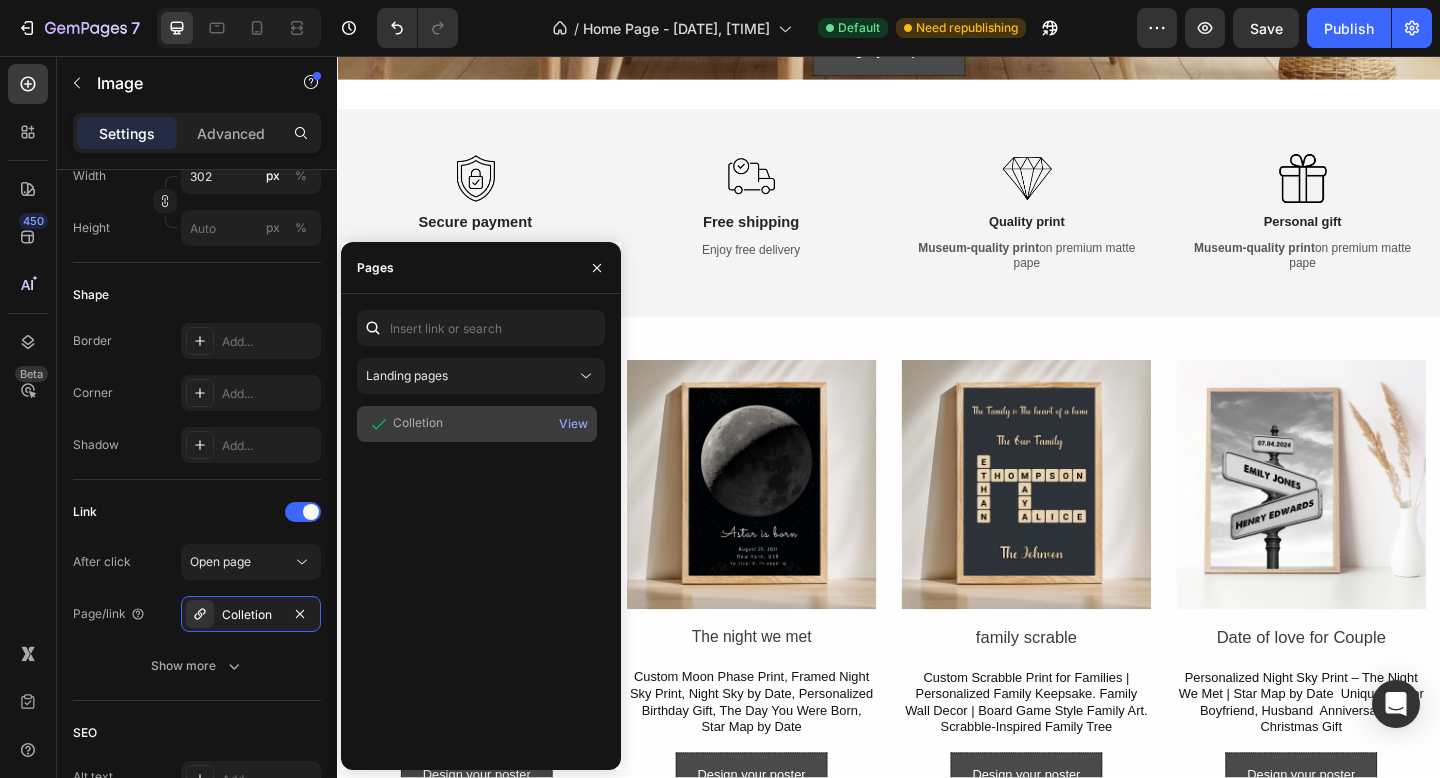 click on "Colletion" 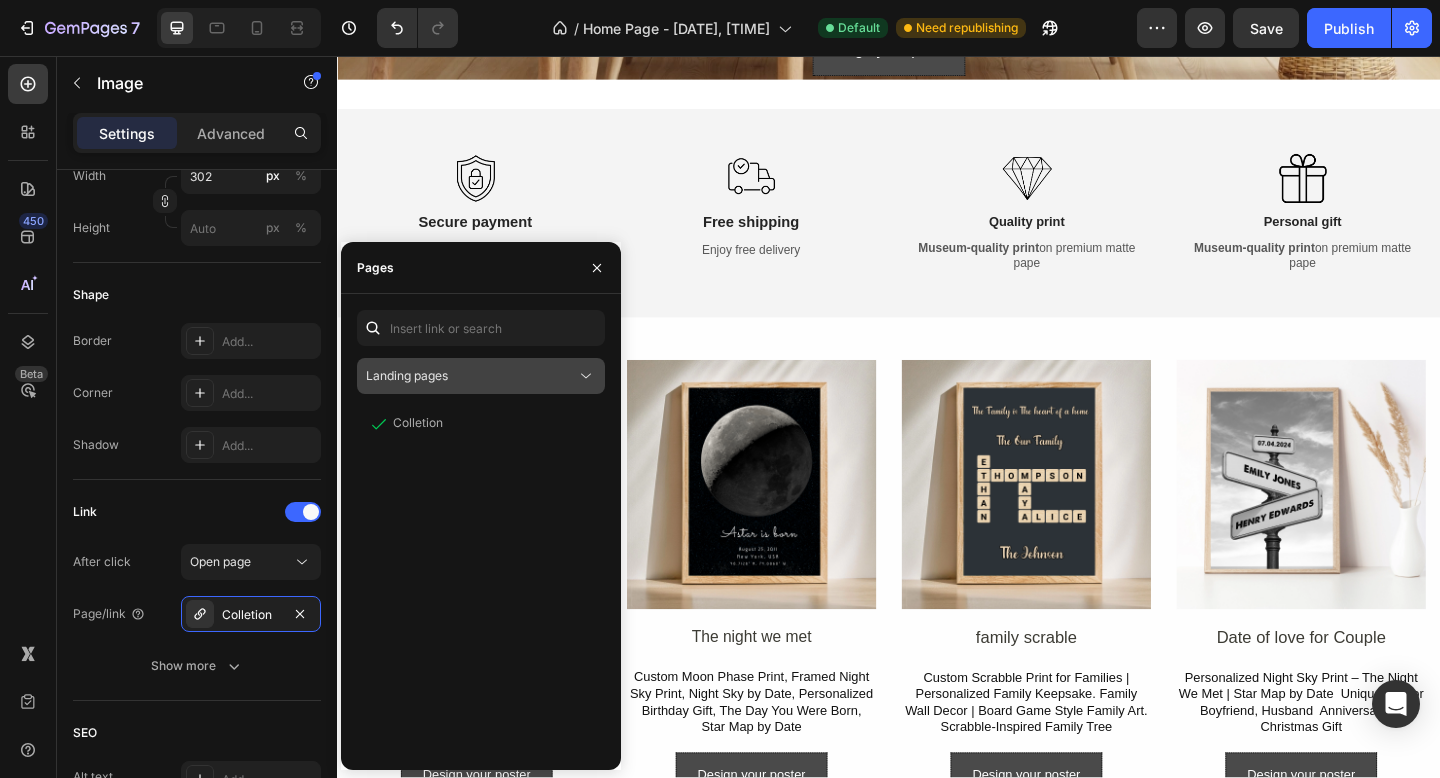 click on "Landing pages" at bounding box center [471, 376] 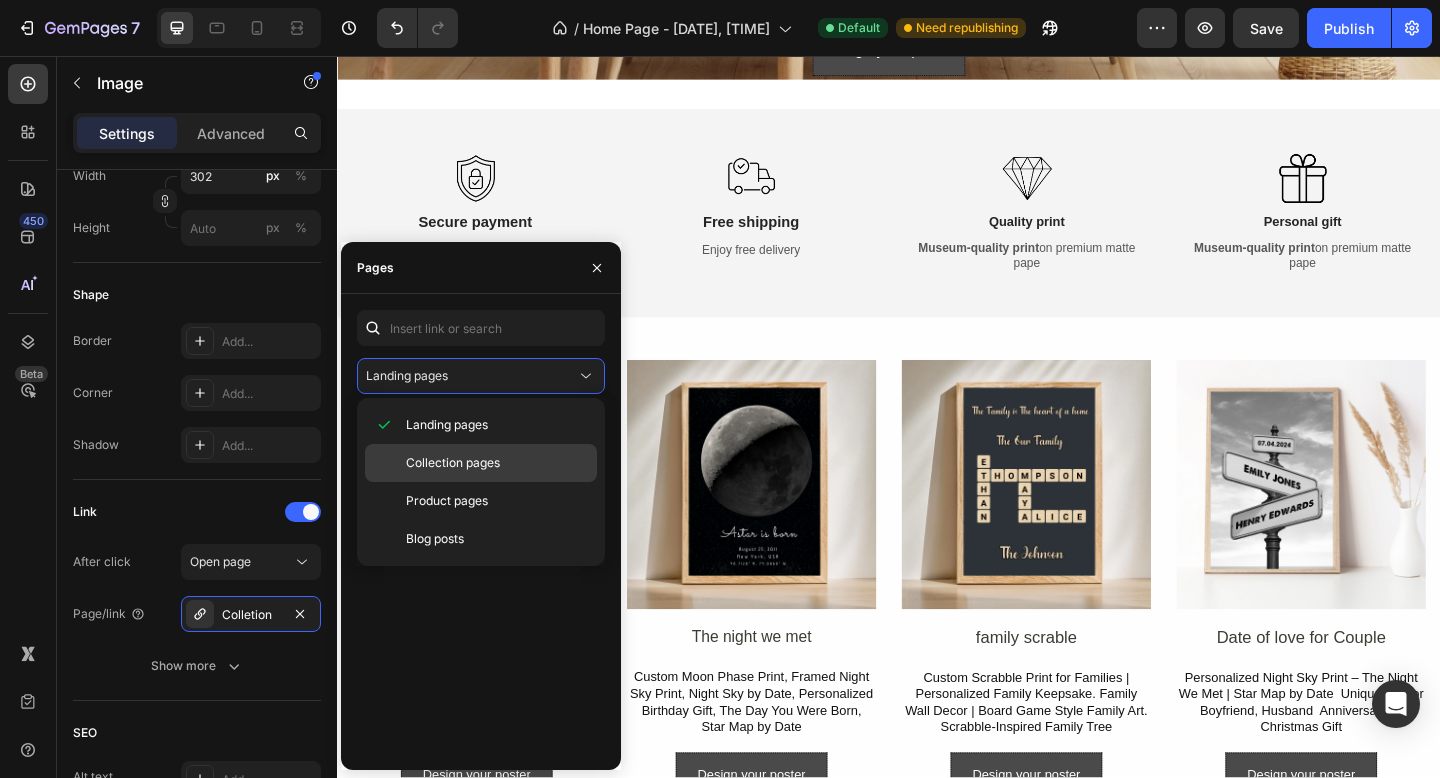 click on "Collection pages" at bounding box center (453, 463) 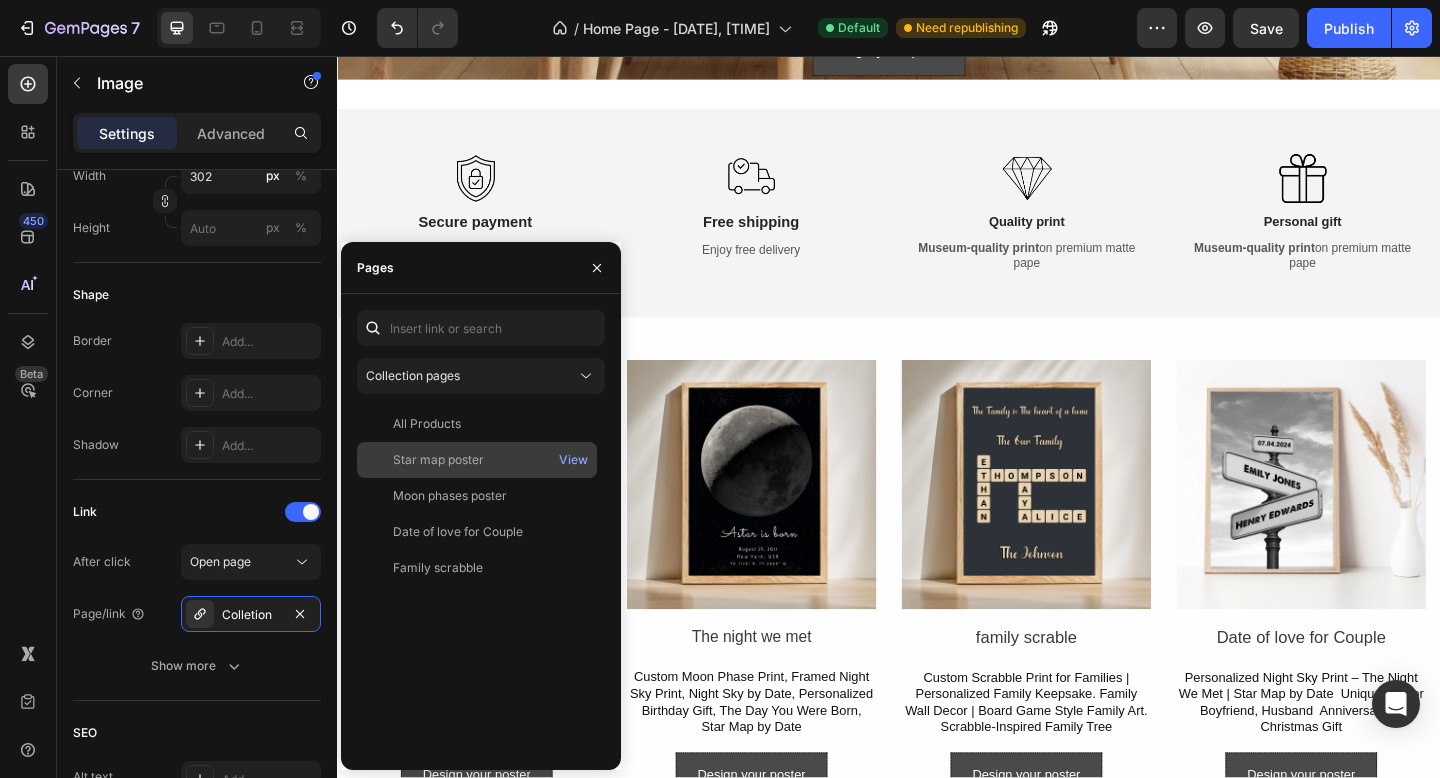 click on "Star map poster" 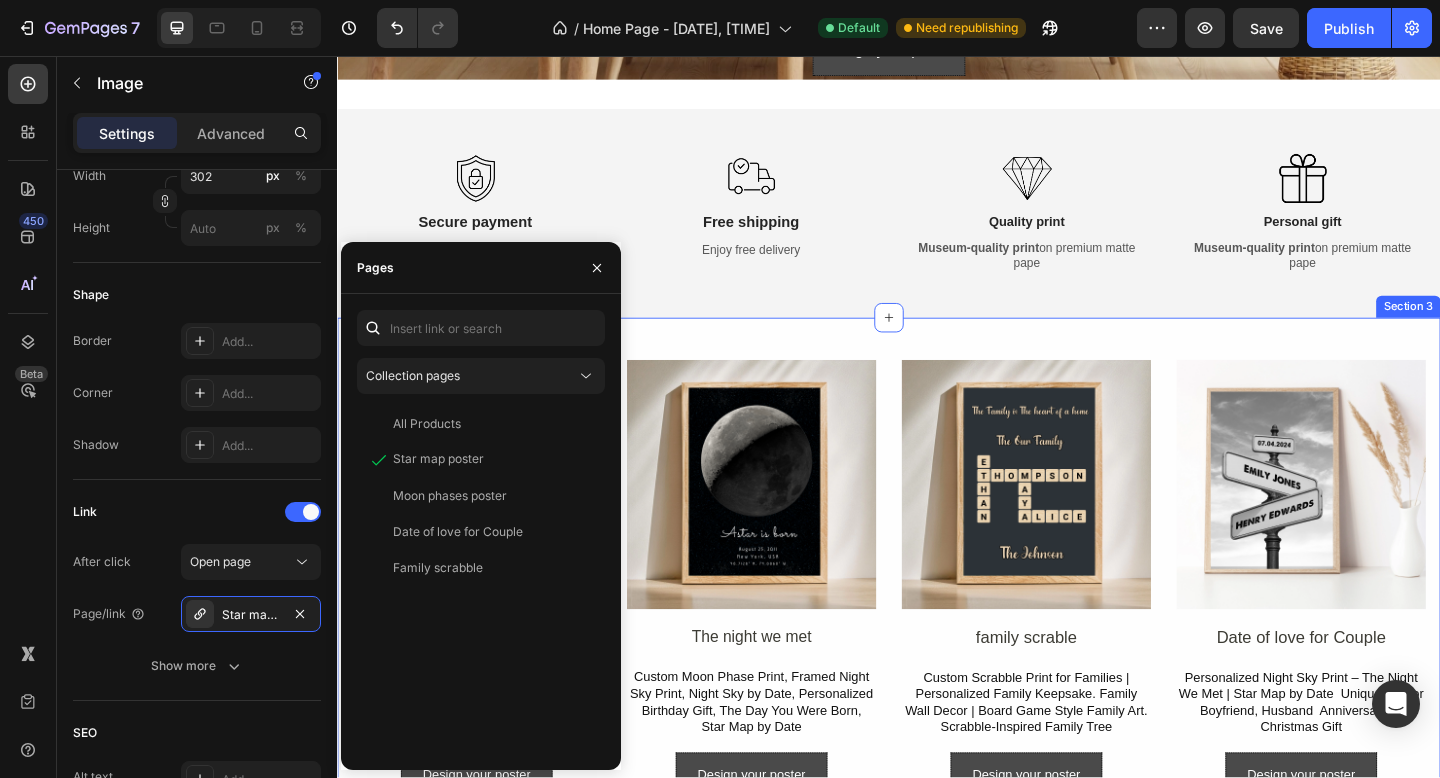 click on "Image   16 Starmap poster Text Block Personalized Star Map Birthdate Gift. Custom Night Sky Print of Your Special Day  The Night We Met Wall Art  Unique Birthday Keepsake Heading Text Block Design your poster Button Image The night we met Text Block Custom Moon Phase Print, Framed Night Sky Print, Night Sky by Date, Personalized Birthday Gift, The Day You Were Born, Star Map by Date Heading Design your poster Button Image family scrable Text Block Custom Scrabble Print for Families | Personalized Family Keepsake. Family Wall Decor | Board Game Style Family Art. Scrabble-Inspired Family Tree Heading Design your poster Button Image Date of love for Couple Text Block Personalized Night Sky Print – The Night We Met | Star Map by Date  Unique Gift for Boyfriend, Husband  Anniversary or Christmas Gift Heading Design your poster Button Row Row Row Row Section 3" at bounding box center (937, 677) 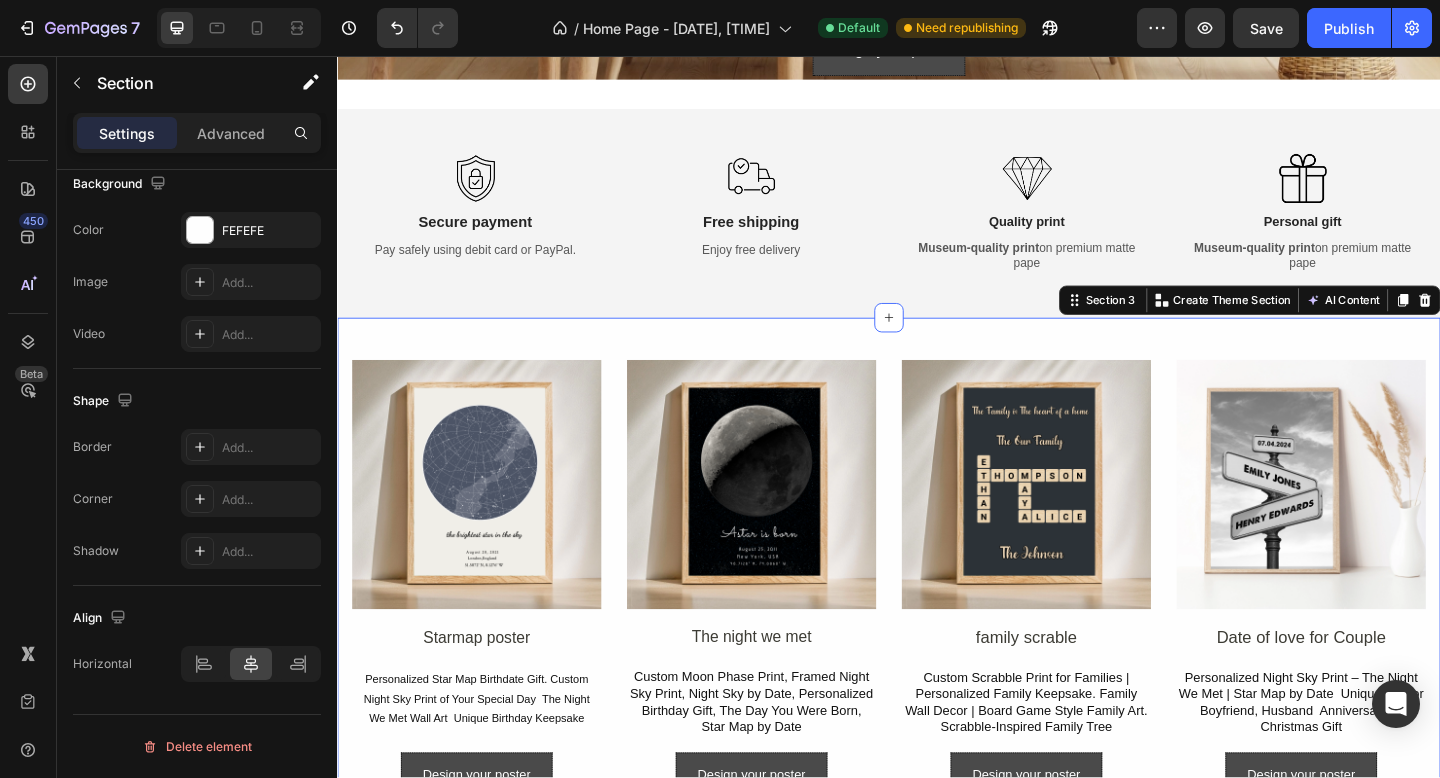 scroll, scrollTop: 0, scrollLeft: 0, axis: both 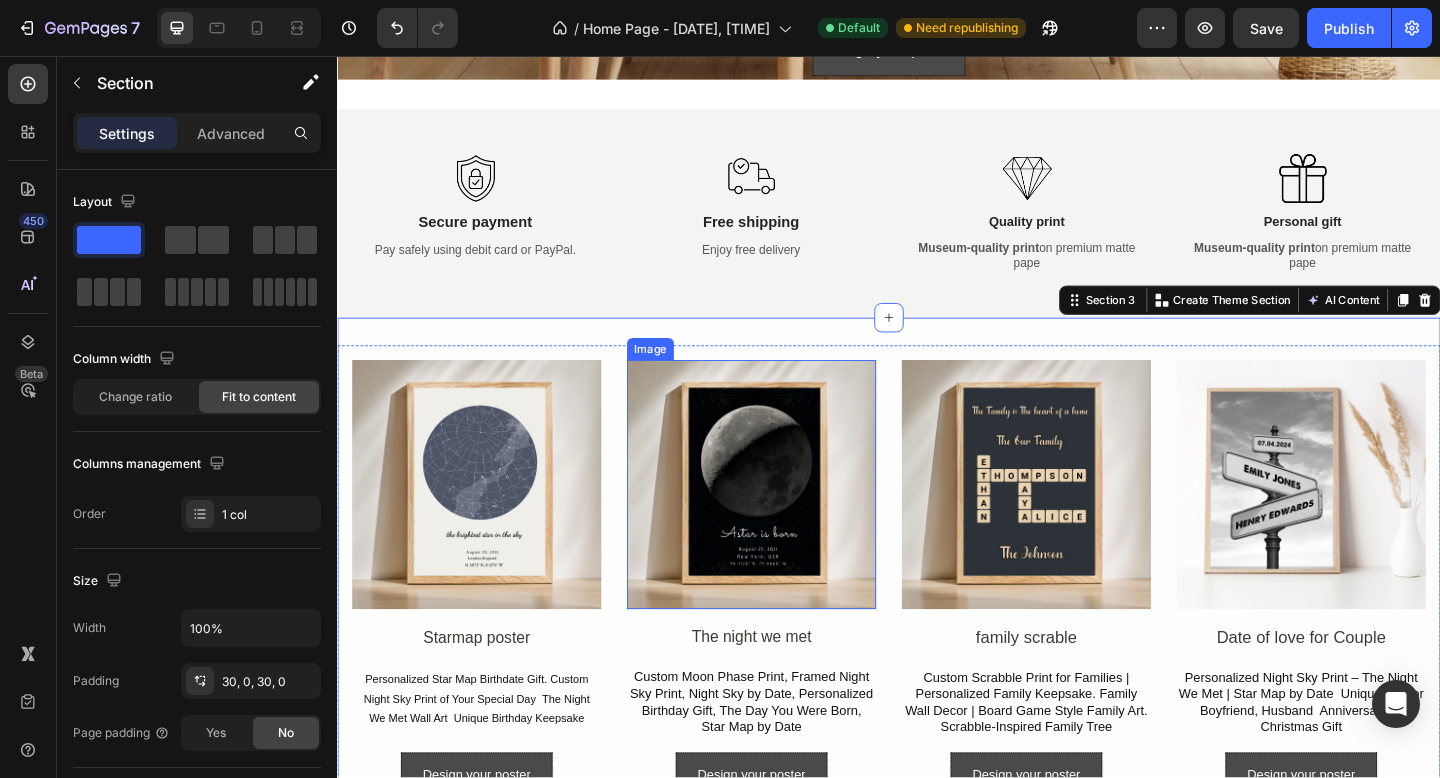 click at bounding box center [787, 522] 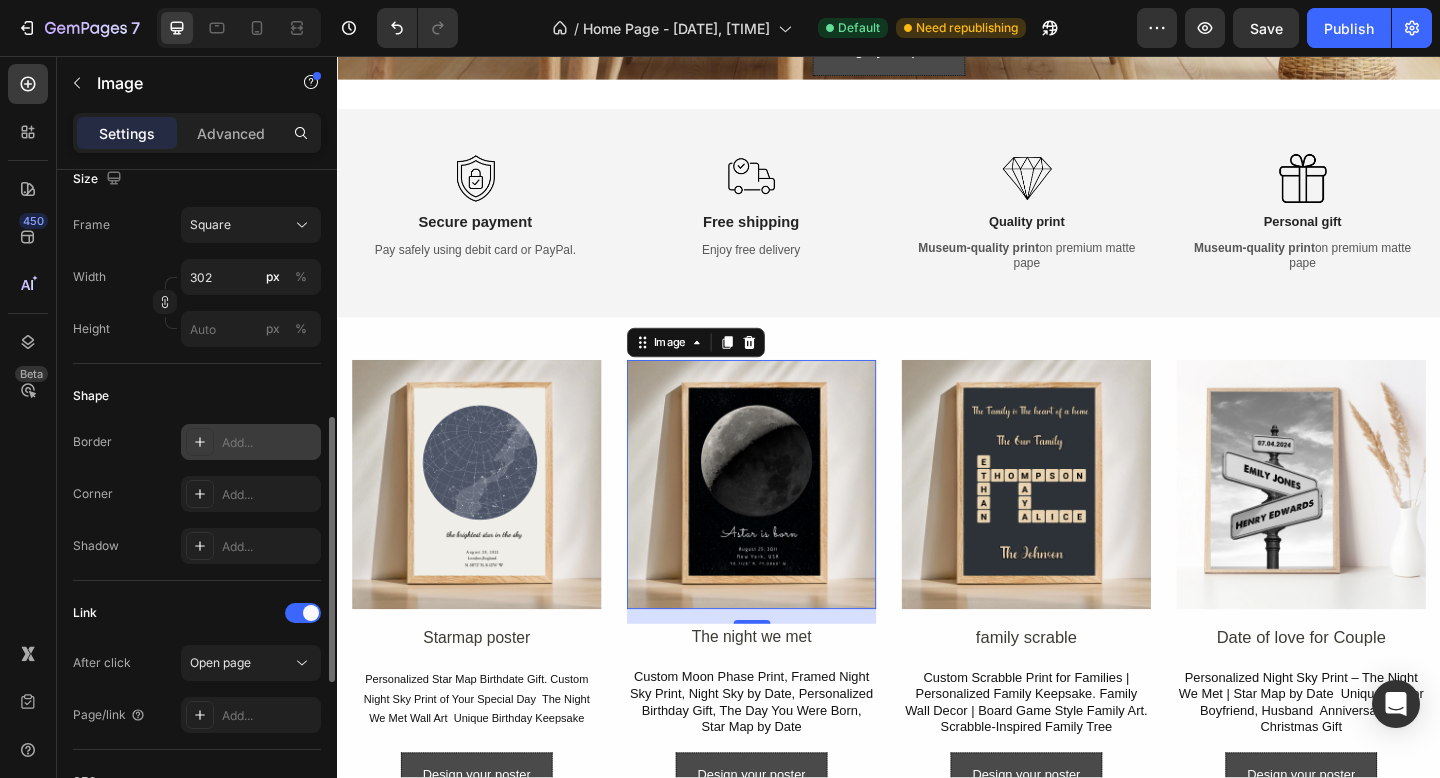scroll, scrollTop: 570, scrollLeft: 0, axis: vertical 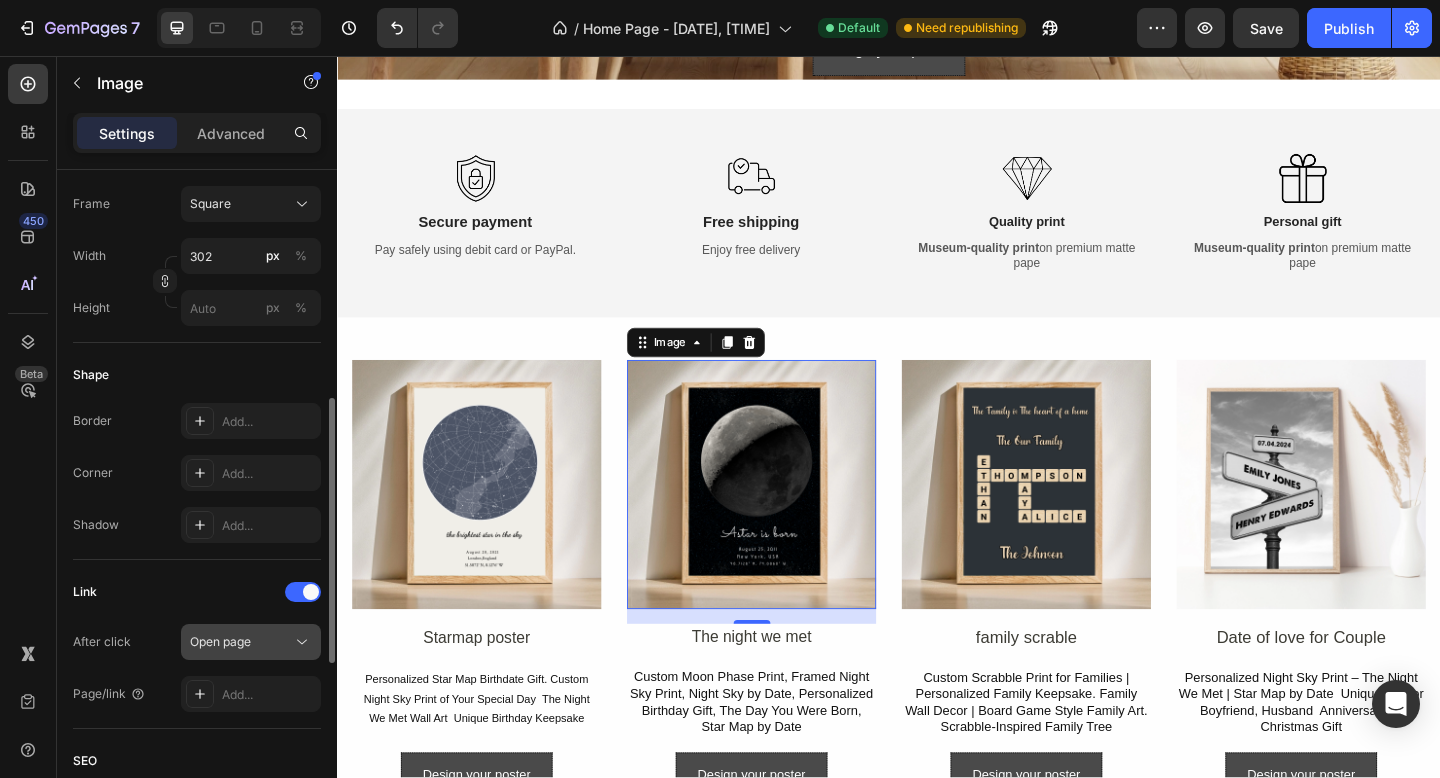 click on "Open page" at bounding box center [220, 641] 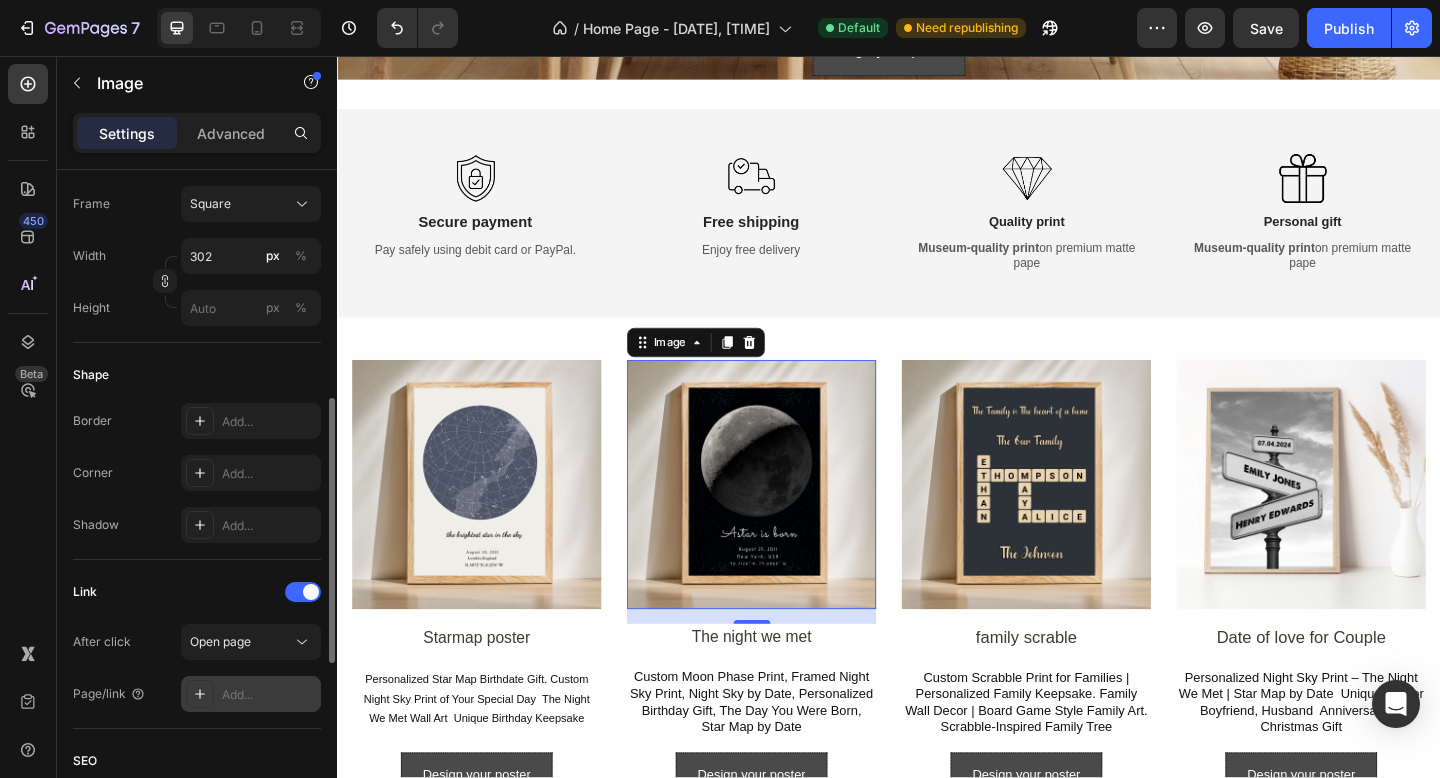 click on "Add..." at bounding box center [269, 695] 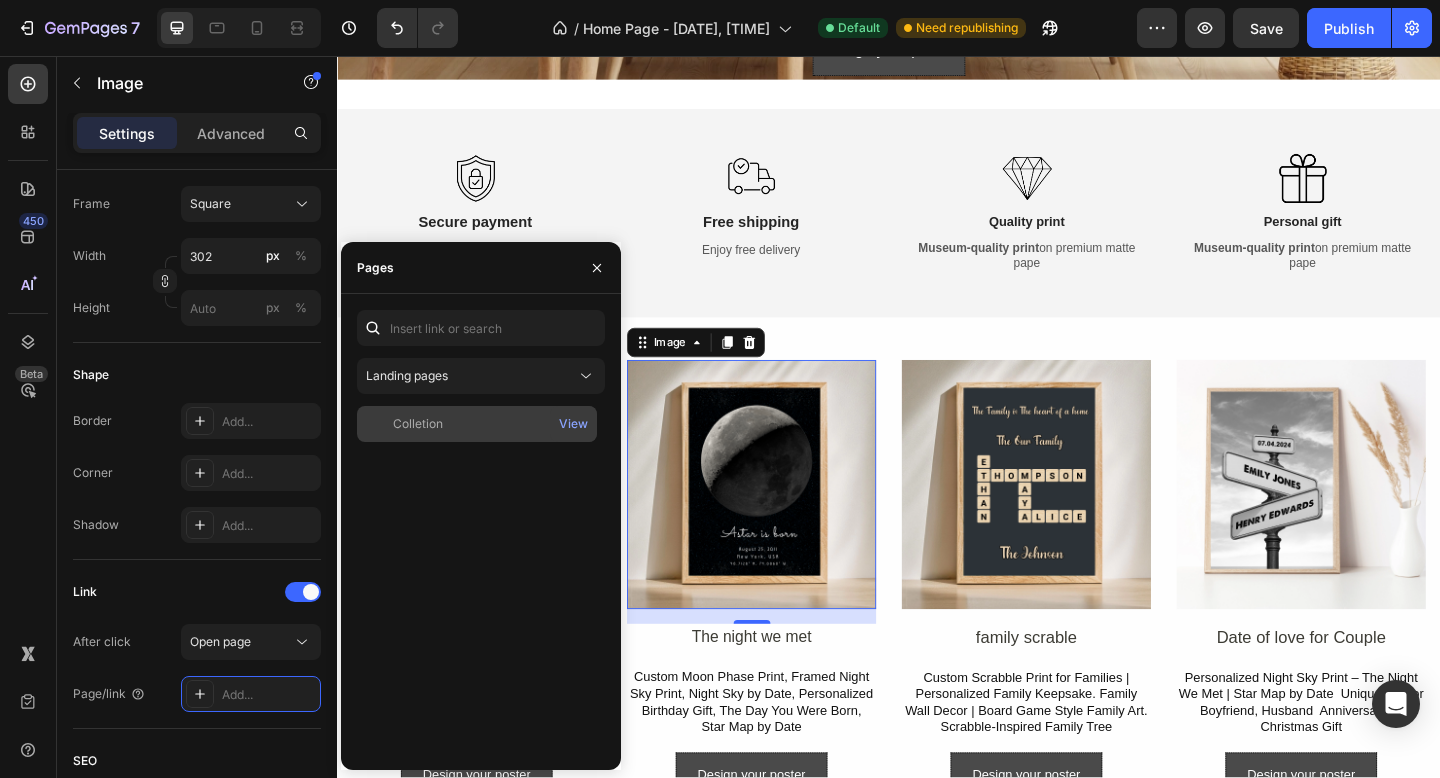 click on "Colletion" 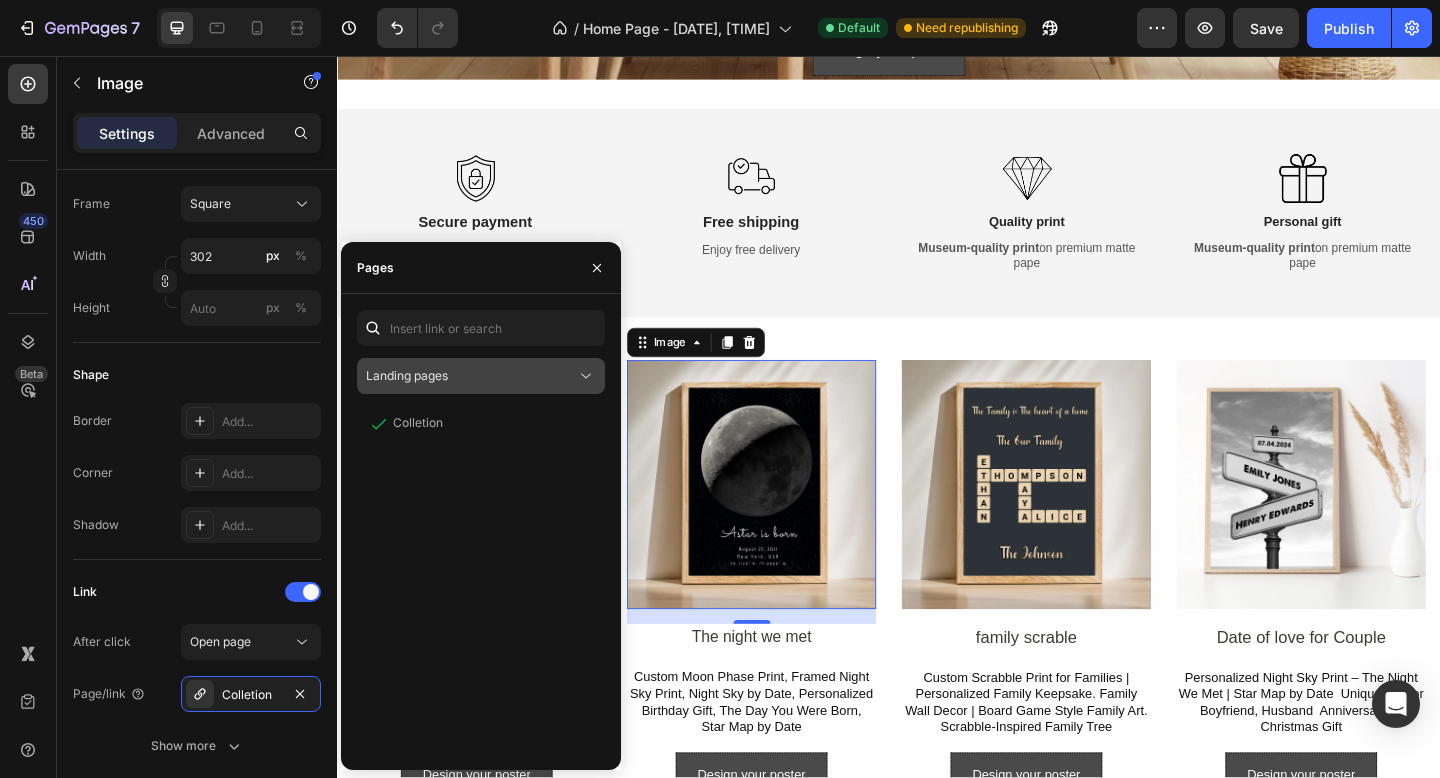 click on "Landing pages" 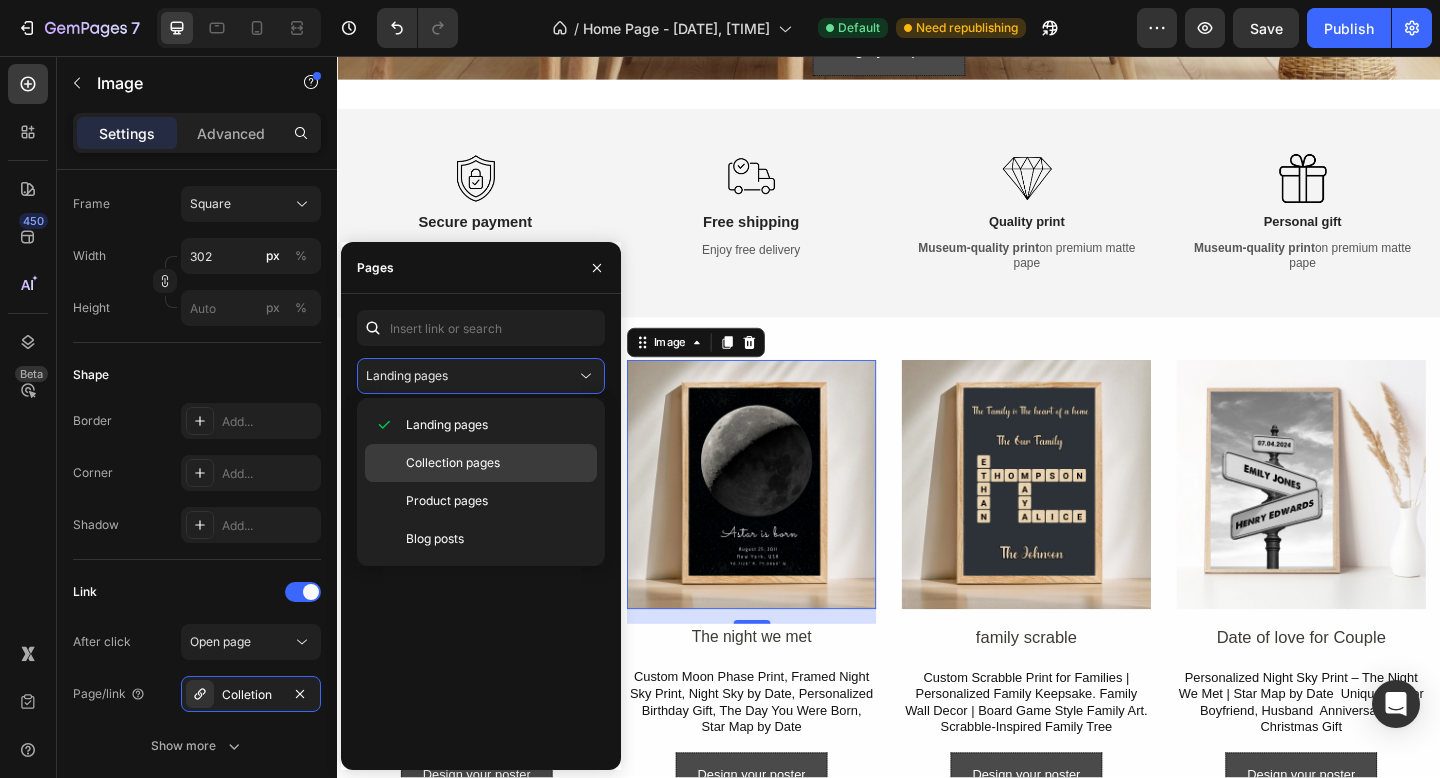 click on "Collection pages" at bounding box center (453, 463) 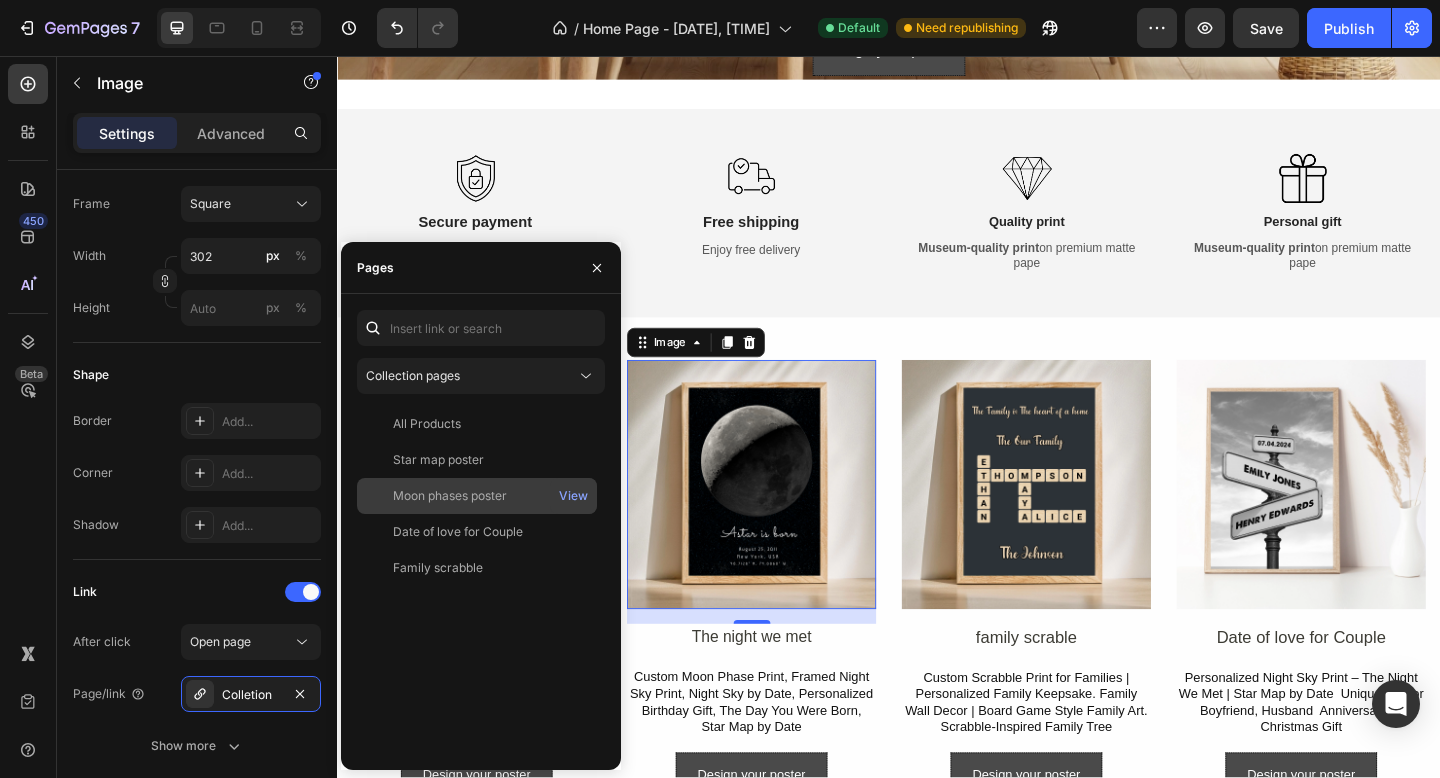 click on "Moon phases poster   View" 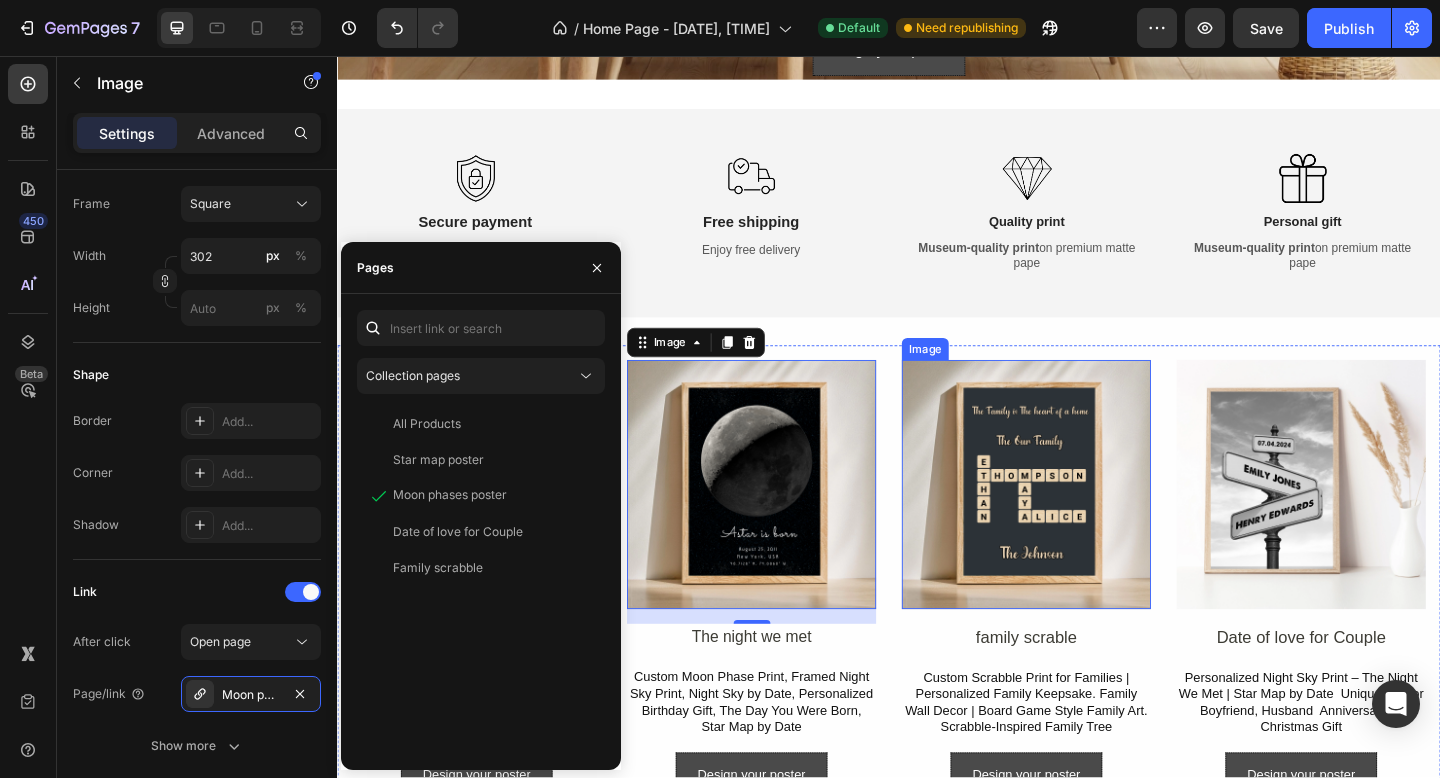 click at bounding box center [1086, 522] 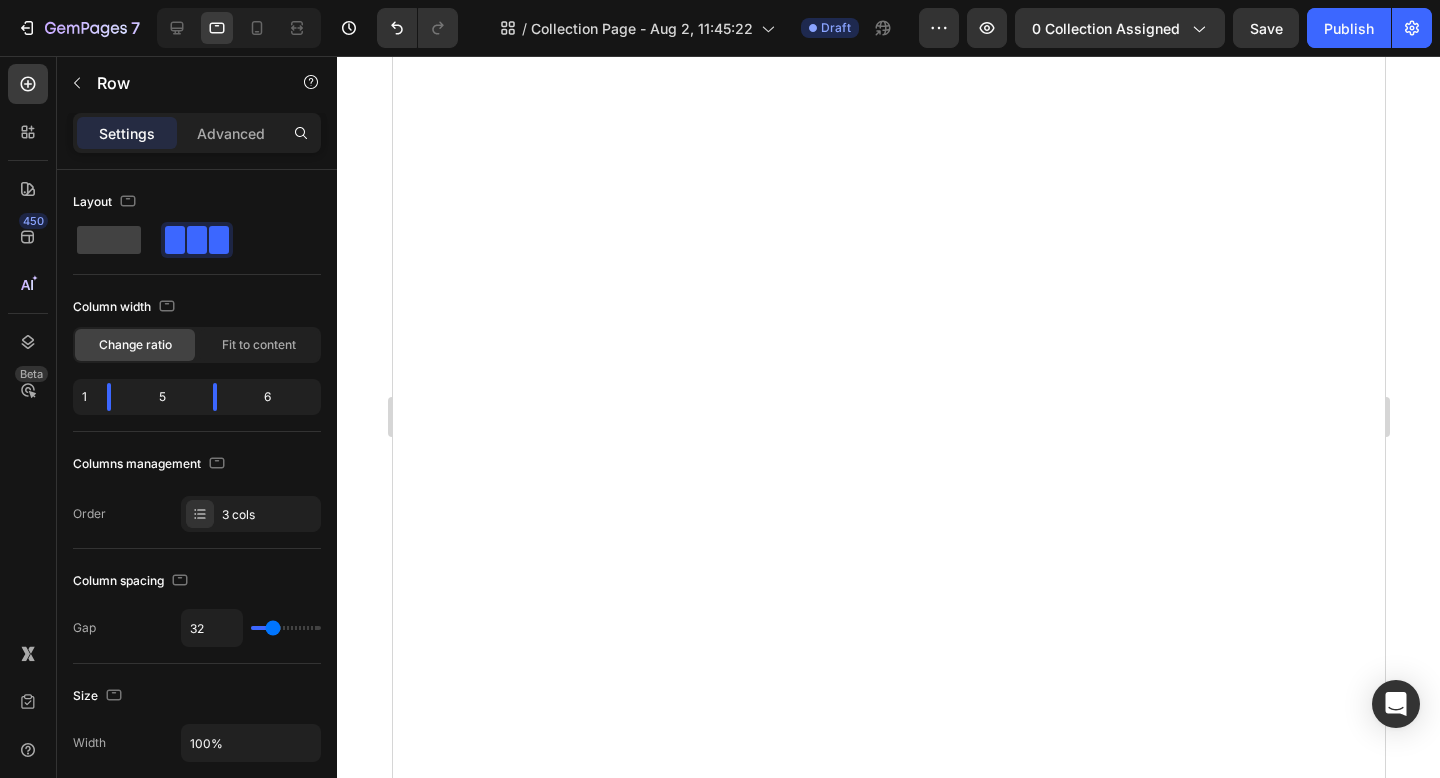 scroll, scrollTop: 0, scrollLeft: 0, axis: both 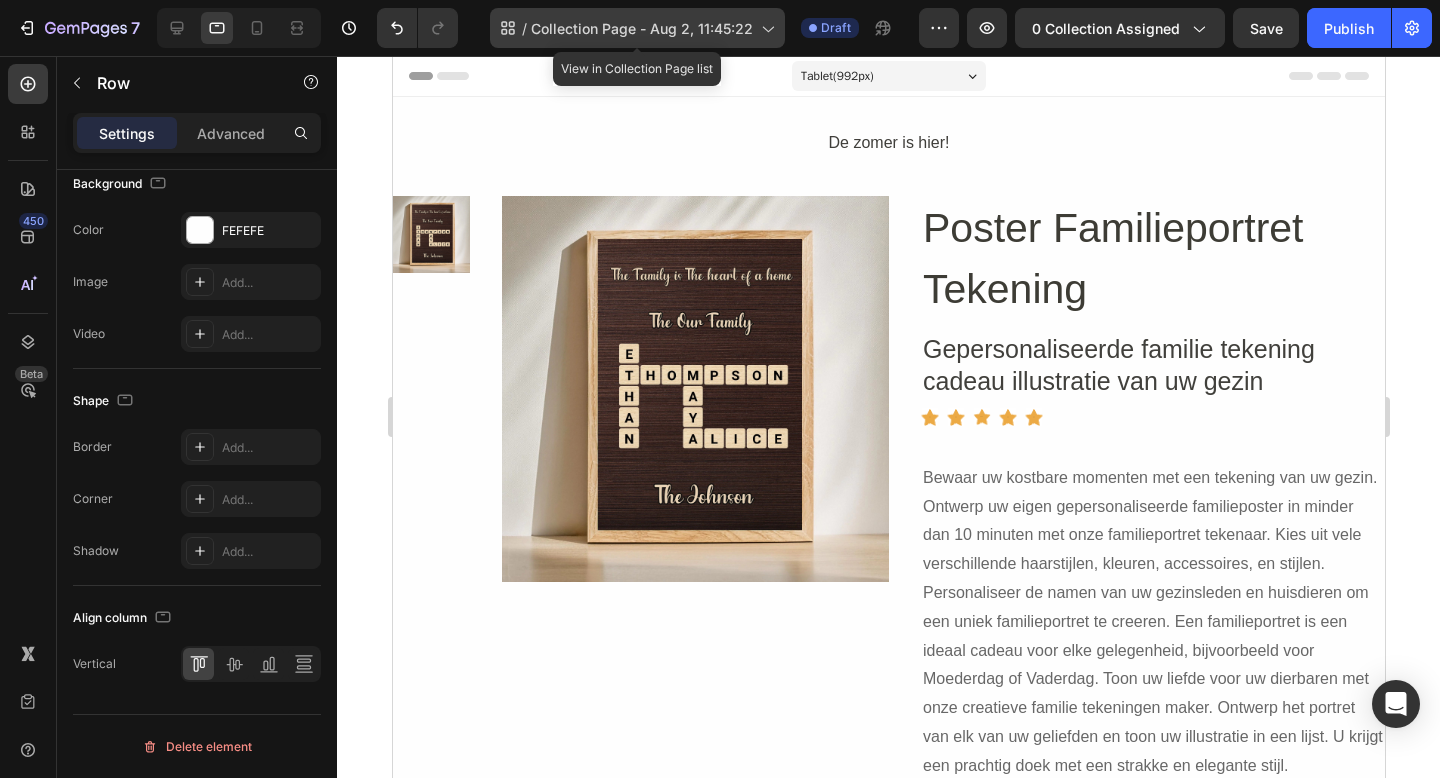 click 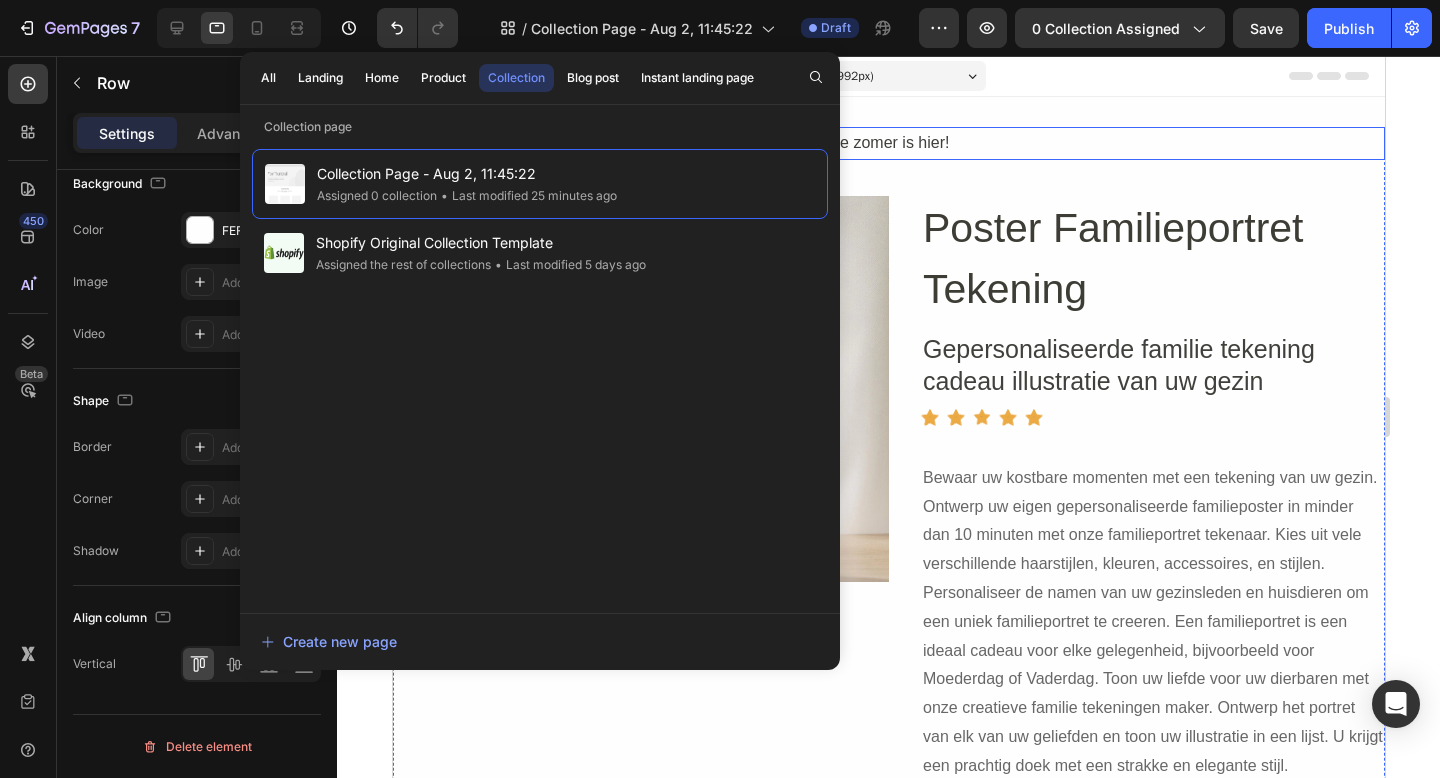 click on "De zomer is hier!" at bounding box center [888, 143] 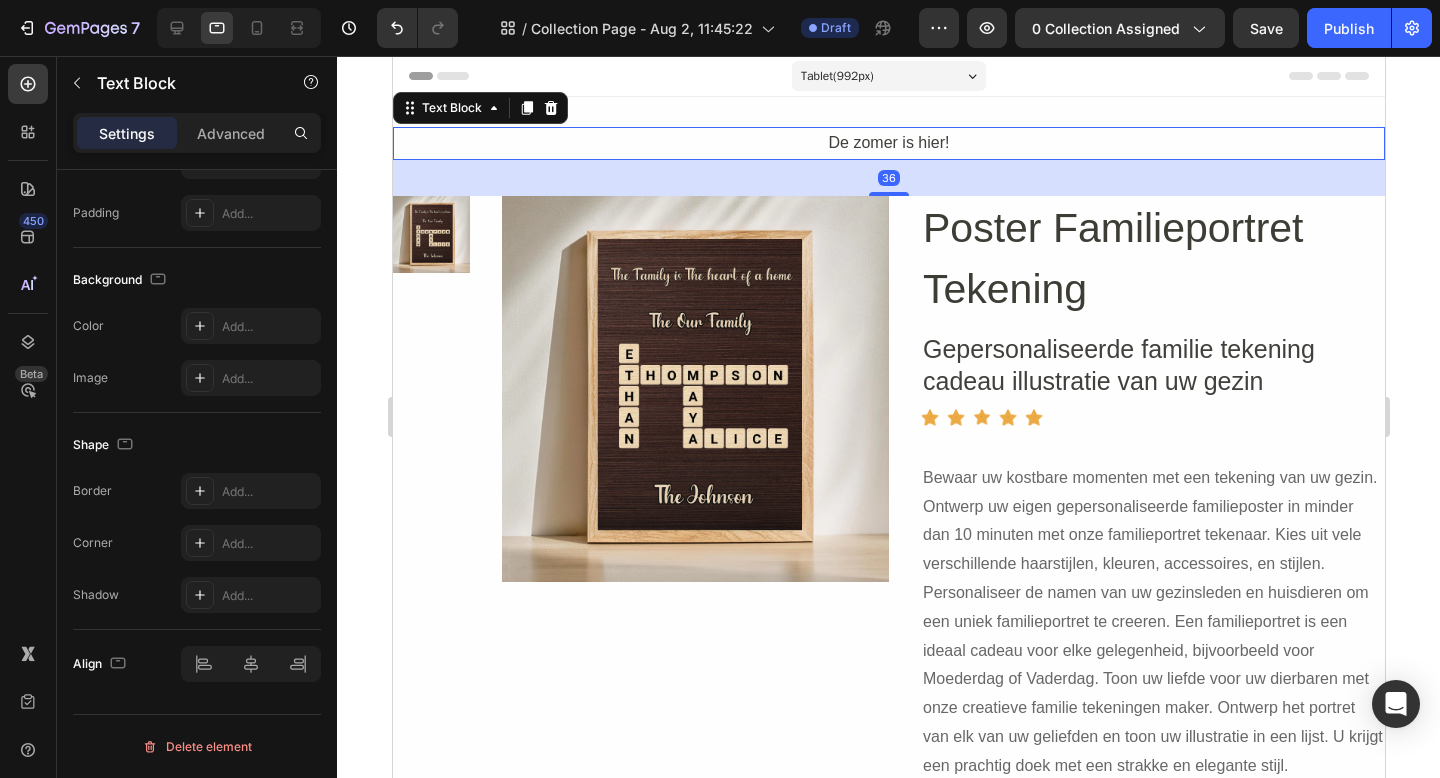 scroll, scrollTop: 0, scrollLeft: 0, axis: both 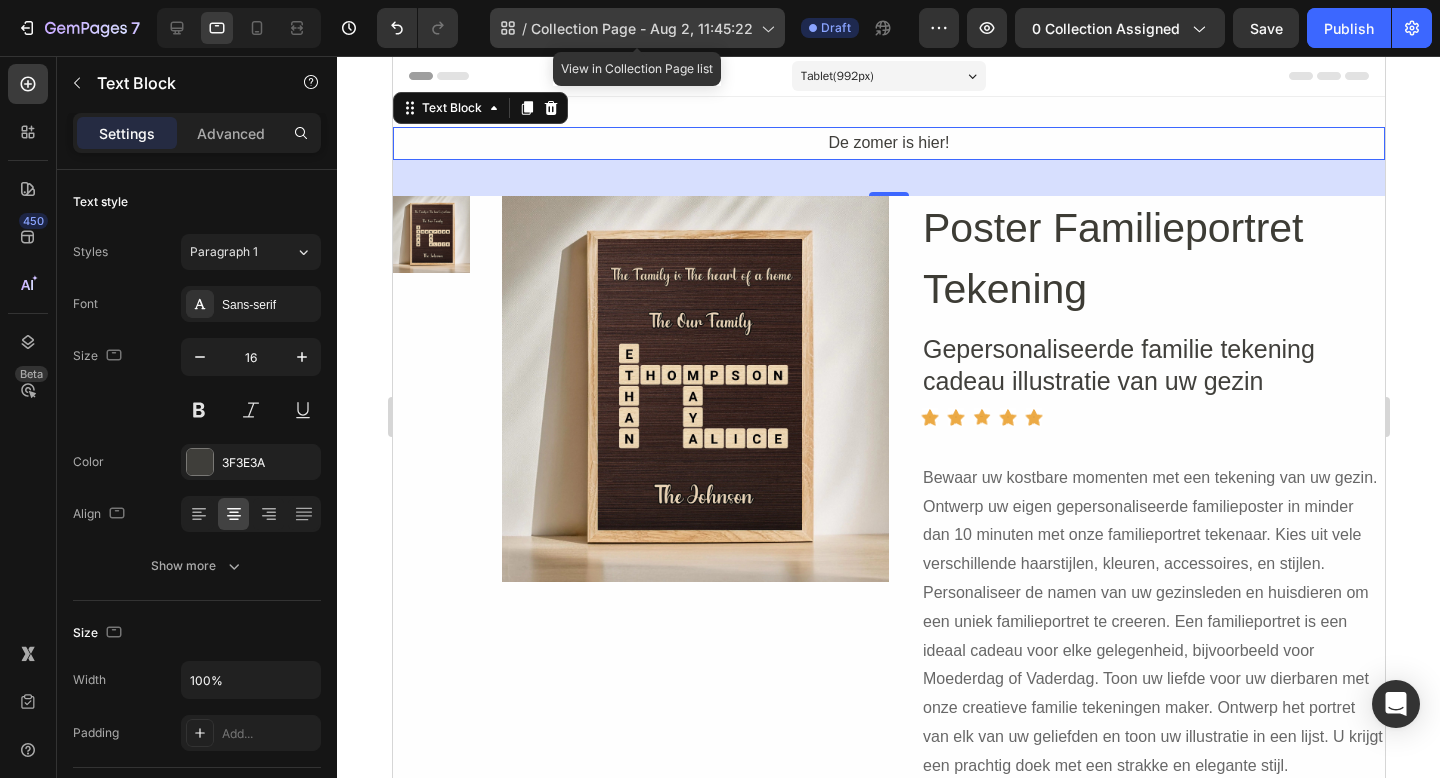 click on "/  Collection Page - [DATE]" 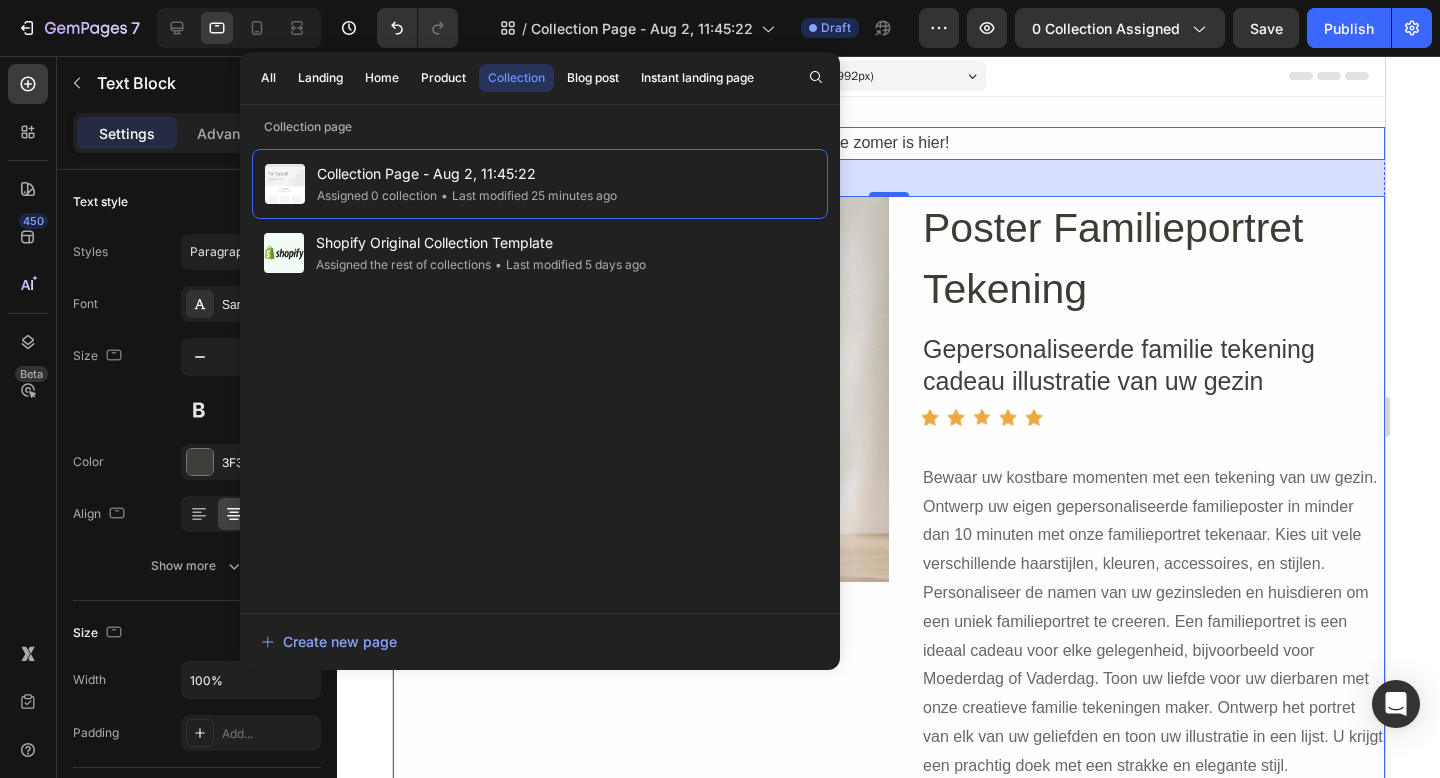 click on "Product Images" at bounding box center [694, 588] 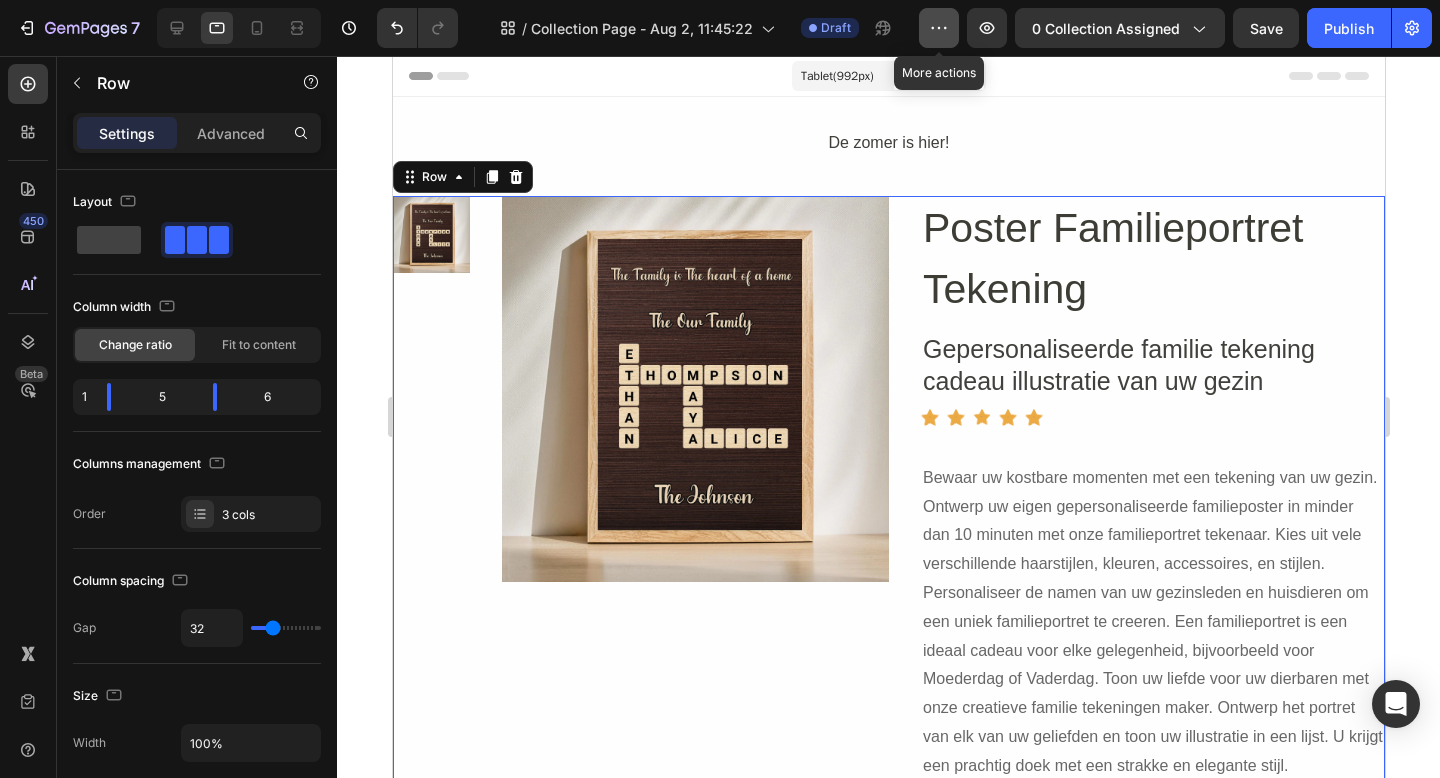 click 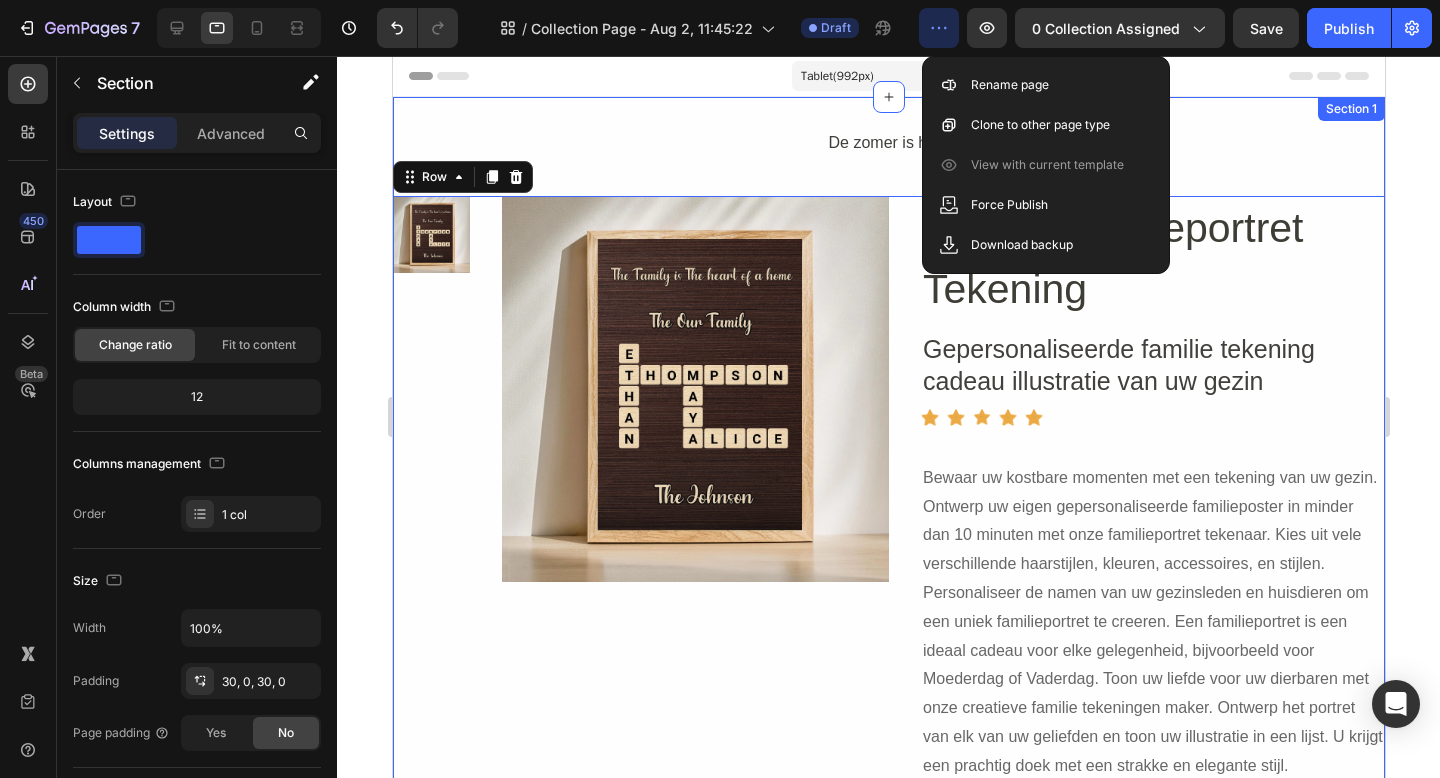 click on "De zomer is hier! Text Block
Product Images Product Images Poster Familieportret Tekening Heading Gepersonaliseerde familie tekening cadeau illustratie van uw gezin Text Block     Icon     Icon     Icon     Icon     Icon Icon List Hoz Row Row Bewaar uw kostbare momenten met een tekening van uw gezin. Ontwerp uw eigen gepersonaliseerde familieposter in minder dan 10 minuten met onze familieportret tekenaar. Kies uit vele verschillende haarstijlen, kleuren, accessoires, en stijlen. Personaliseer de namen van uw gezinsleden en huisdieren om een uniek familieportret te creeren. Een familieportret is een ideaal cadeau voor elke gelegenheid, bijvoorbeeld voor Moederdag of Vaderdag. Toon uw liefde voor uw dierbaren met onze creatieve familie tekeningen maker. Ontwerp het portret van elk van uw geliefden en toon uw illustratie in een lijst. U krijgt een prachtig doek met een strakke en elegante stijl. Text Block Creeer uw familieportret Button Row Row Image gratis verzending Text Block Image" at bounding box center [888, 554] 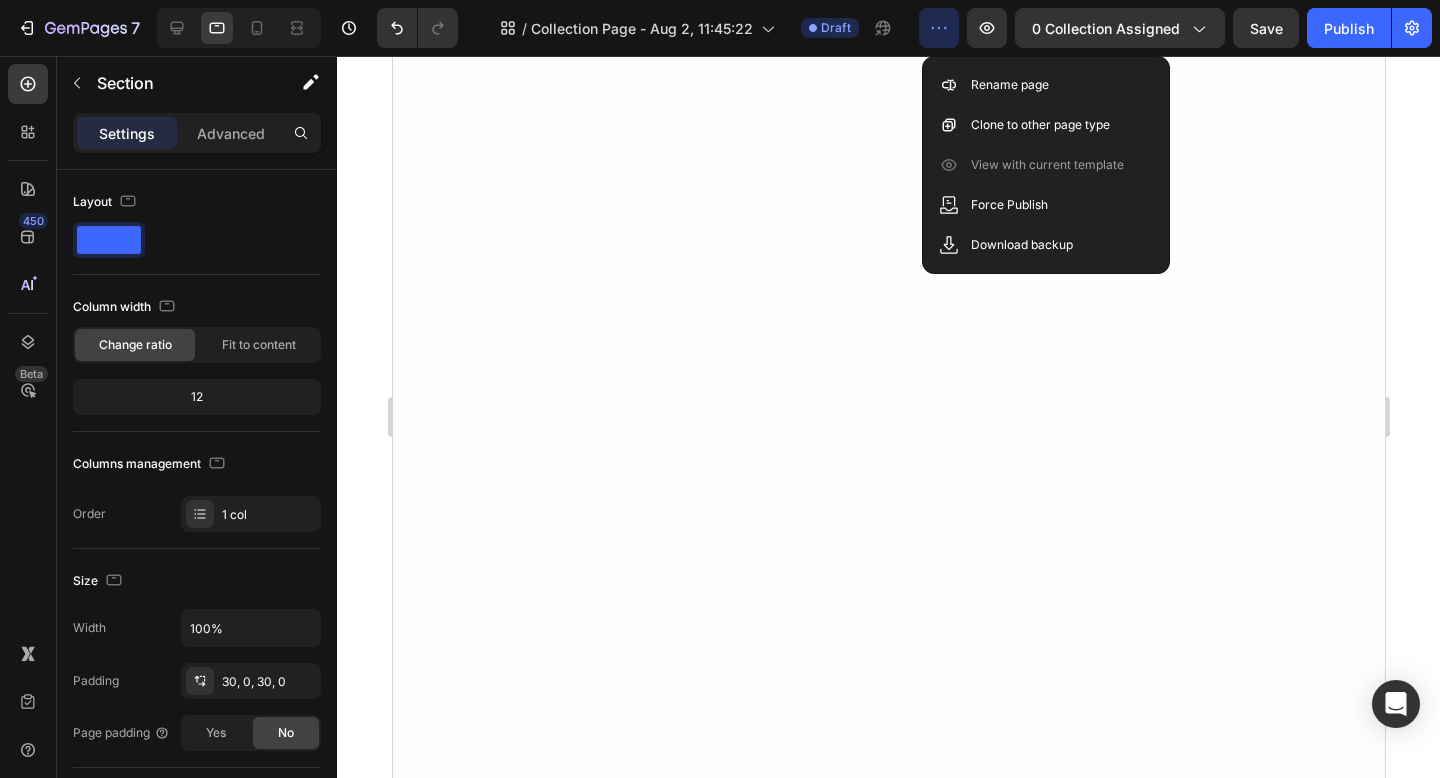 scroll, scrollTop: 1587, scrollLeft: 0, axis: vertical 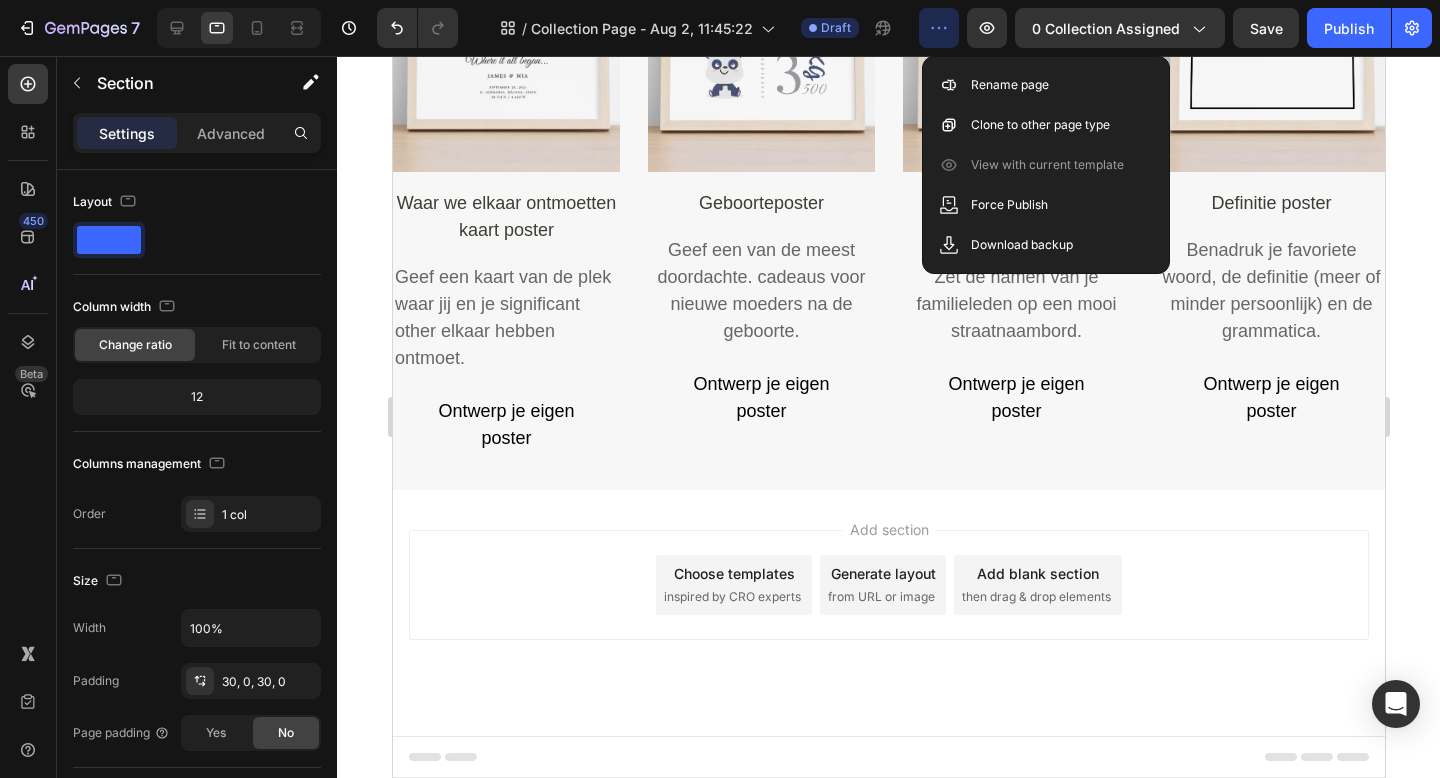 click on "inspired by CRO experts" at bounding box center (731, 597) 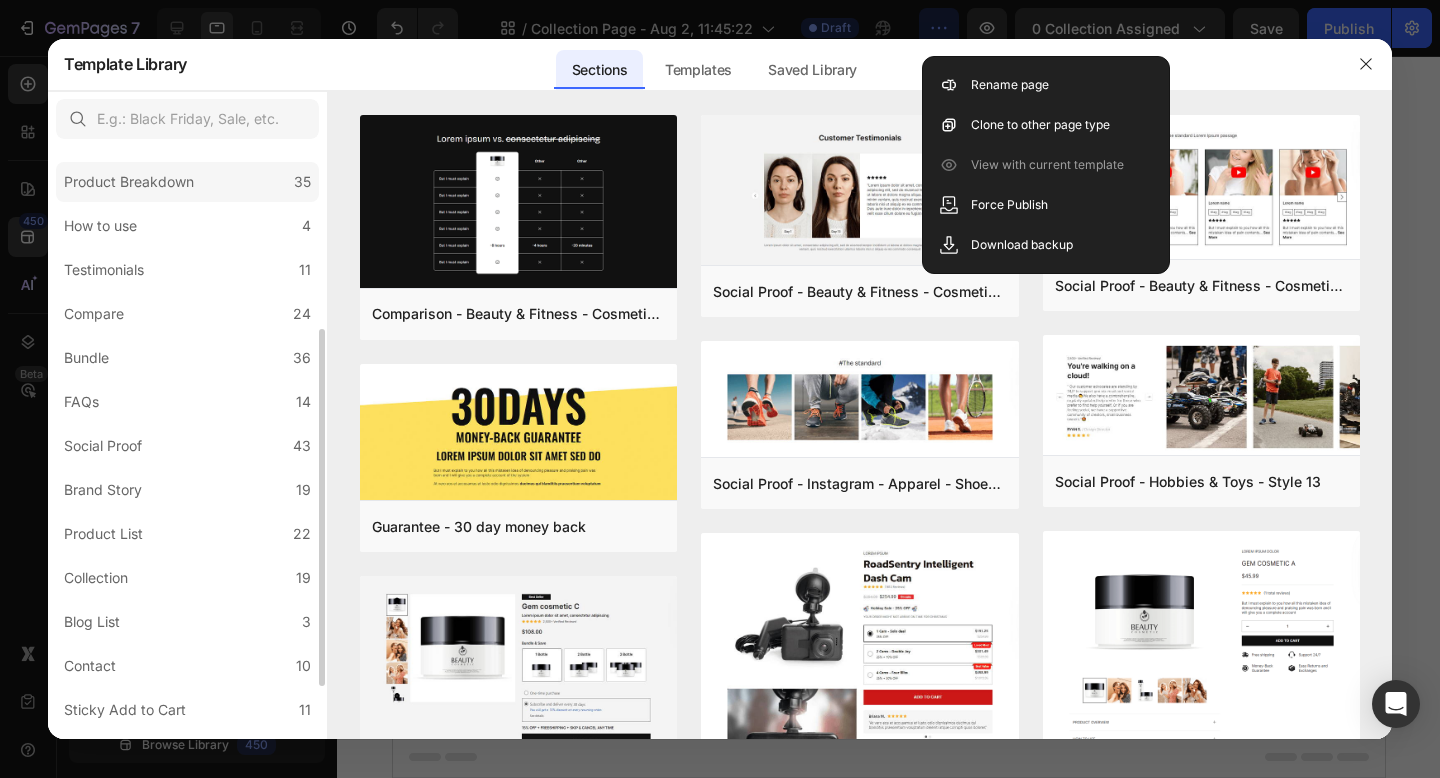 scroll, scrollTop: 283, scrollLeft: 0, axis: vertical 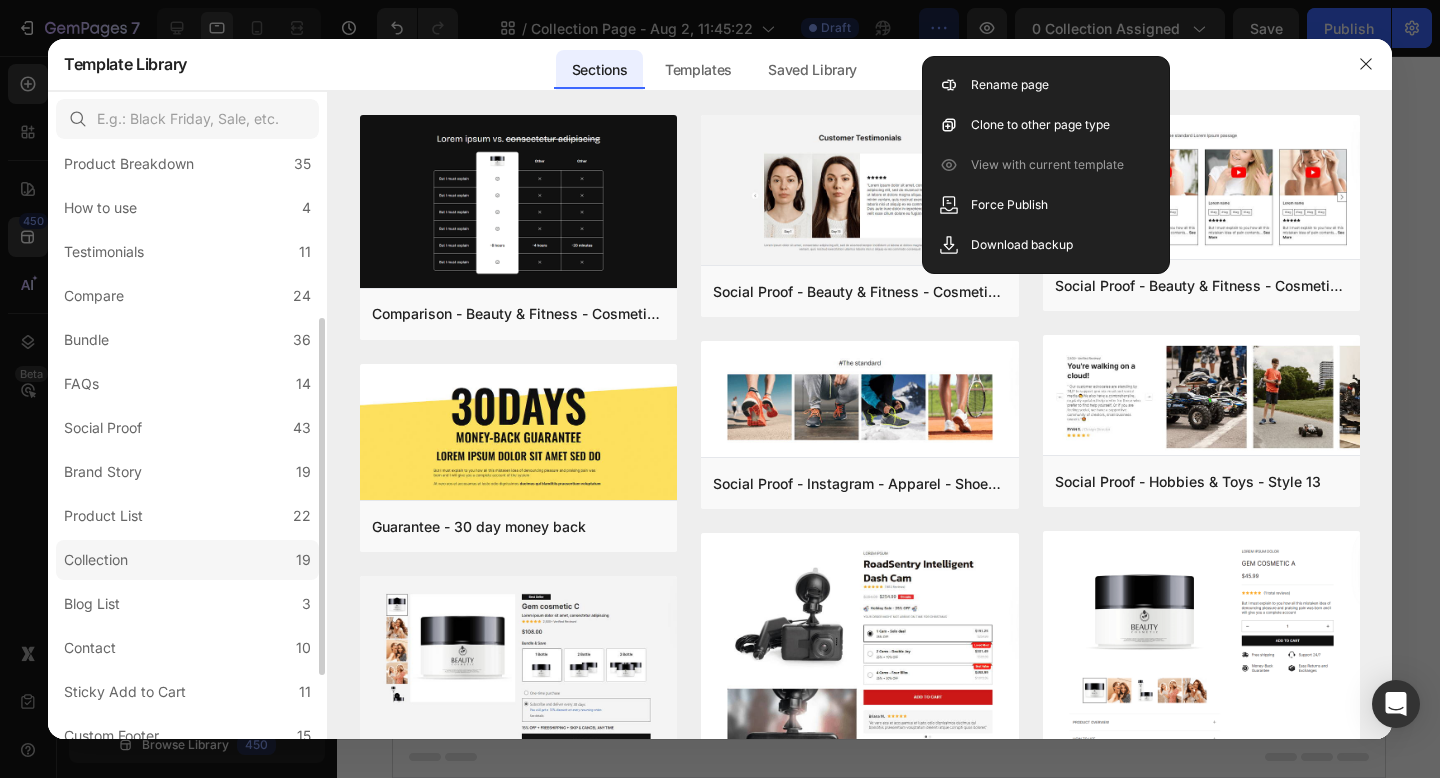 click on "Collection" at bounding box center (96, 560) 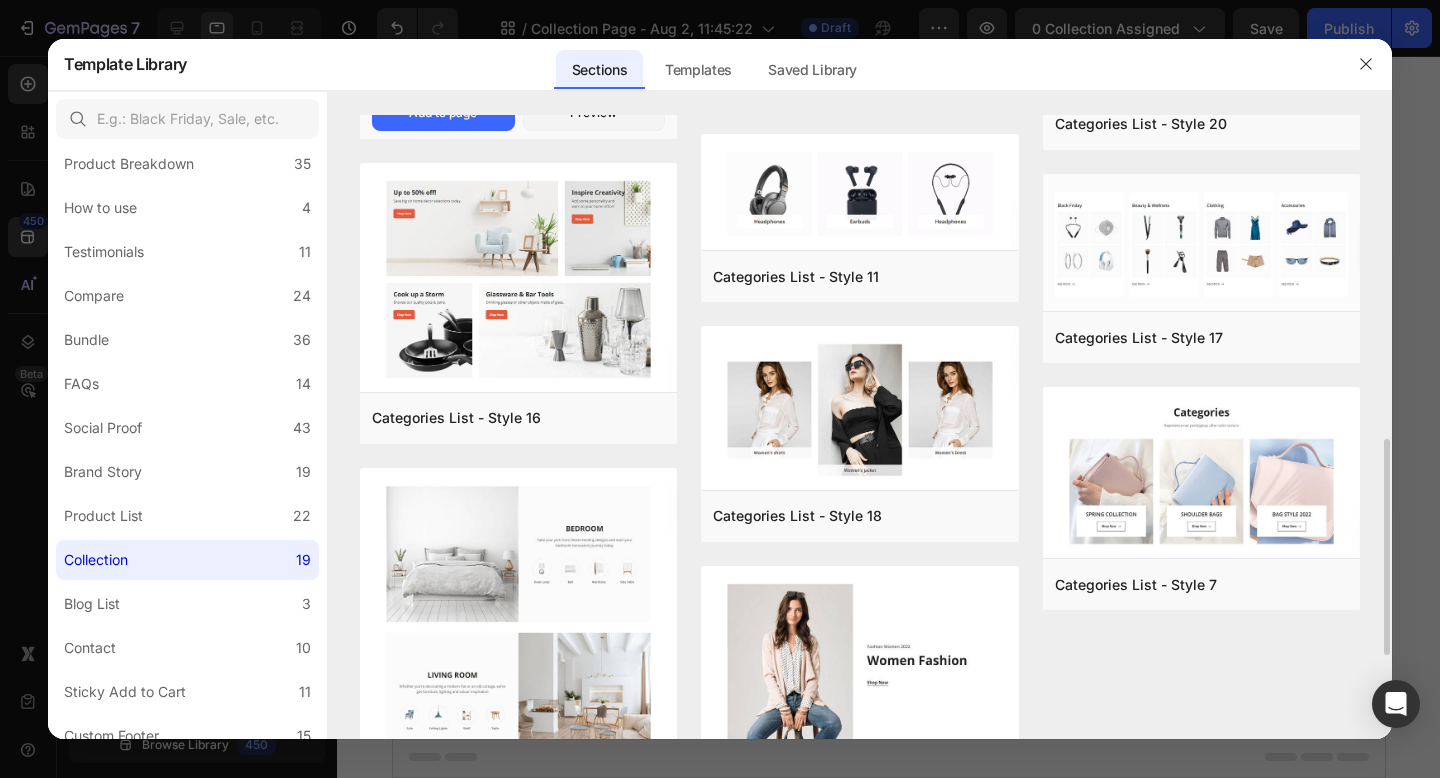scroll, scrollTop: 922, scrollLeft: 0, axis: vertical 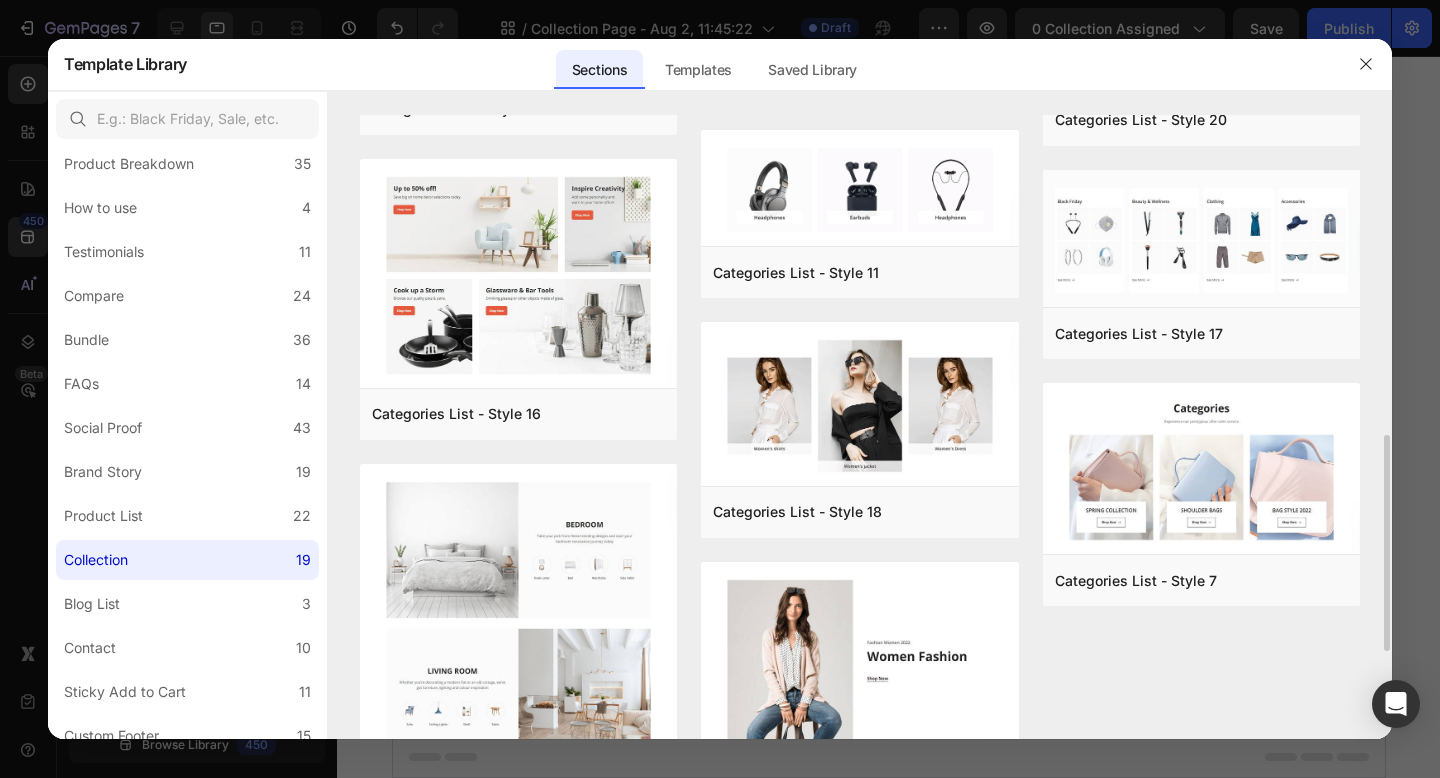 click at bounding box center (518, 623) 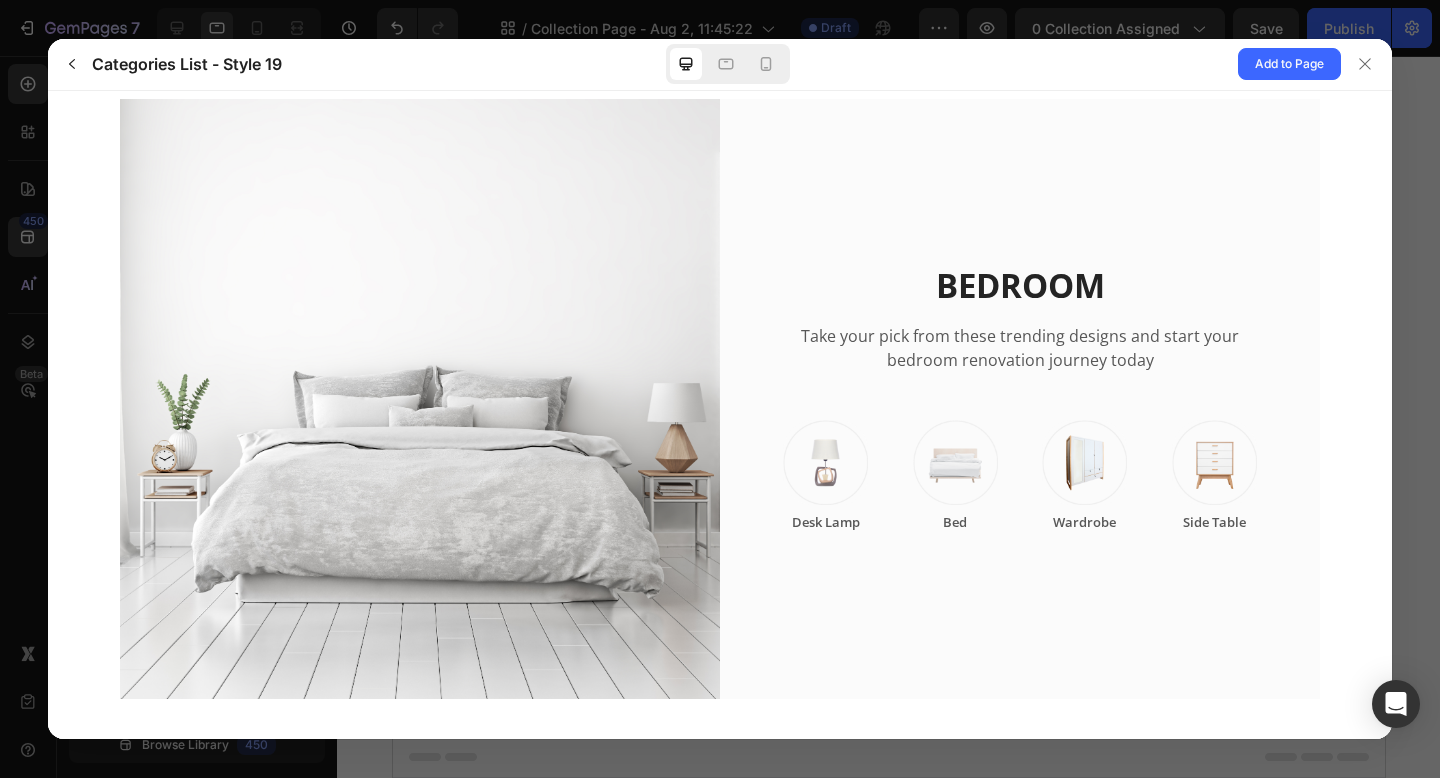 scroll, scrollTop: 0, scrollLeft: 0, axis: both 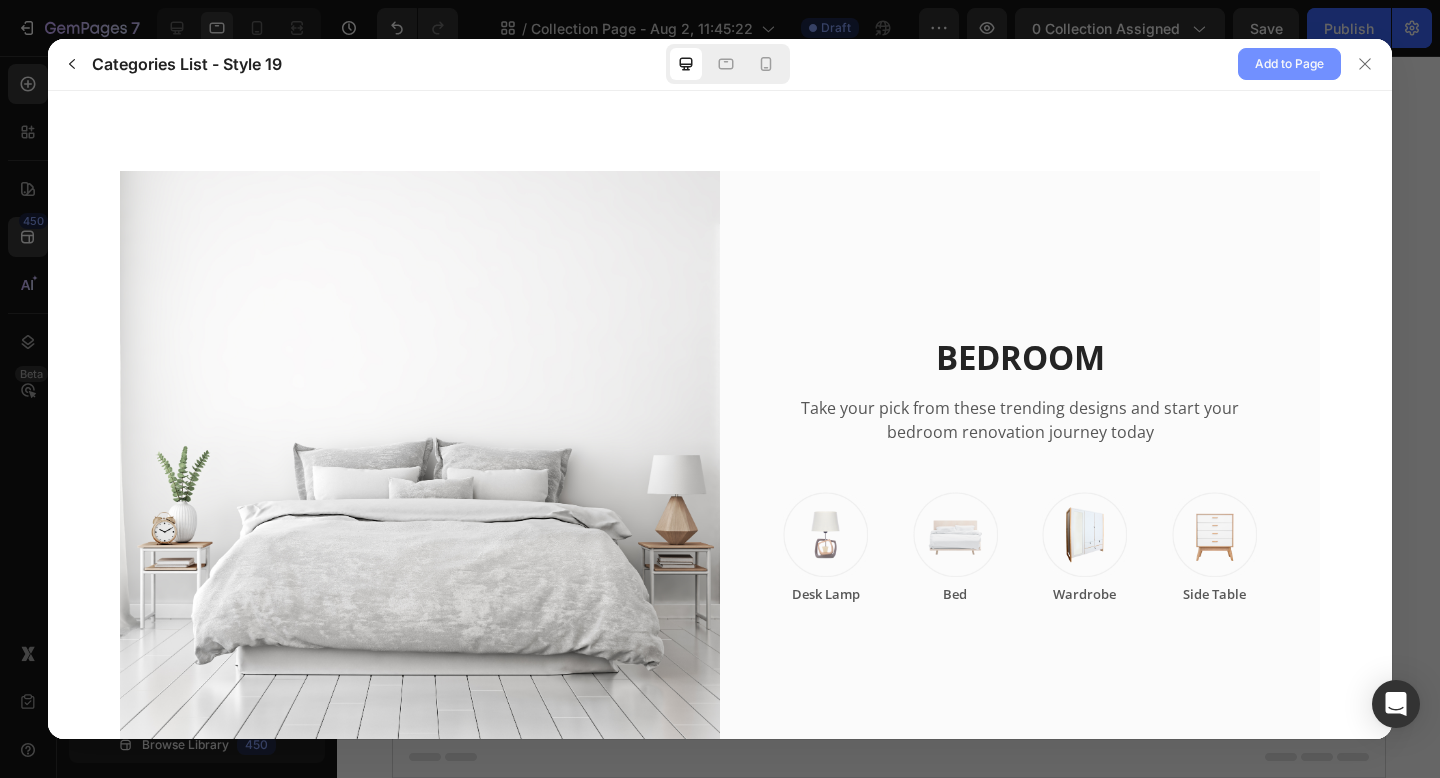 click on "Add to Page" 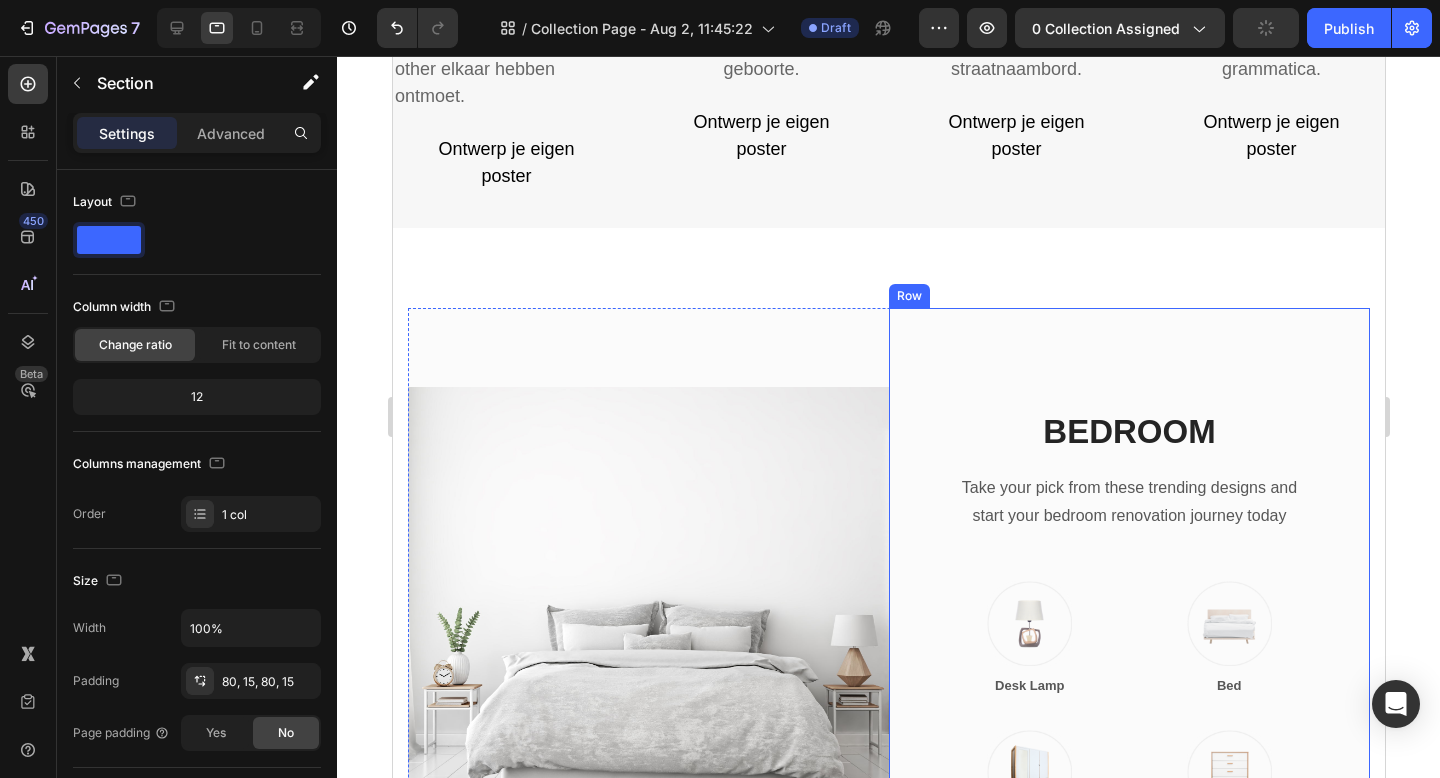 scroll, scrollTop: 1846, scrollLeft: 0, axis: vertical 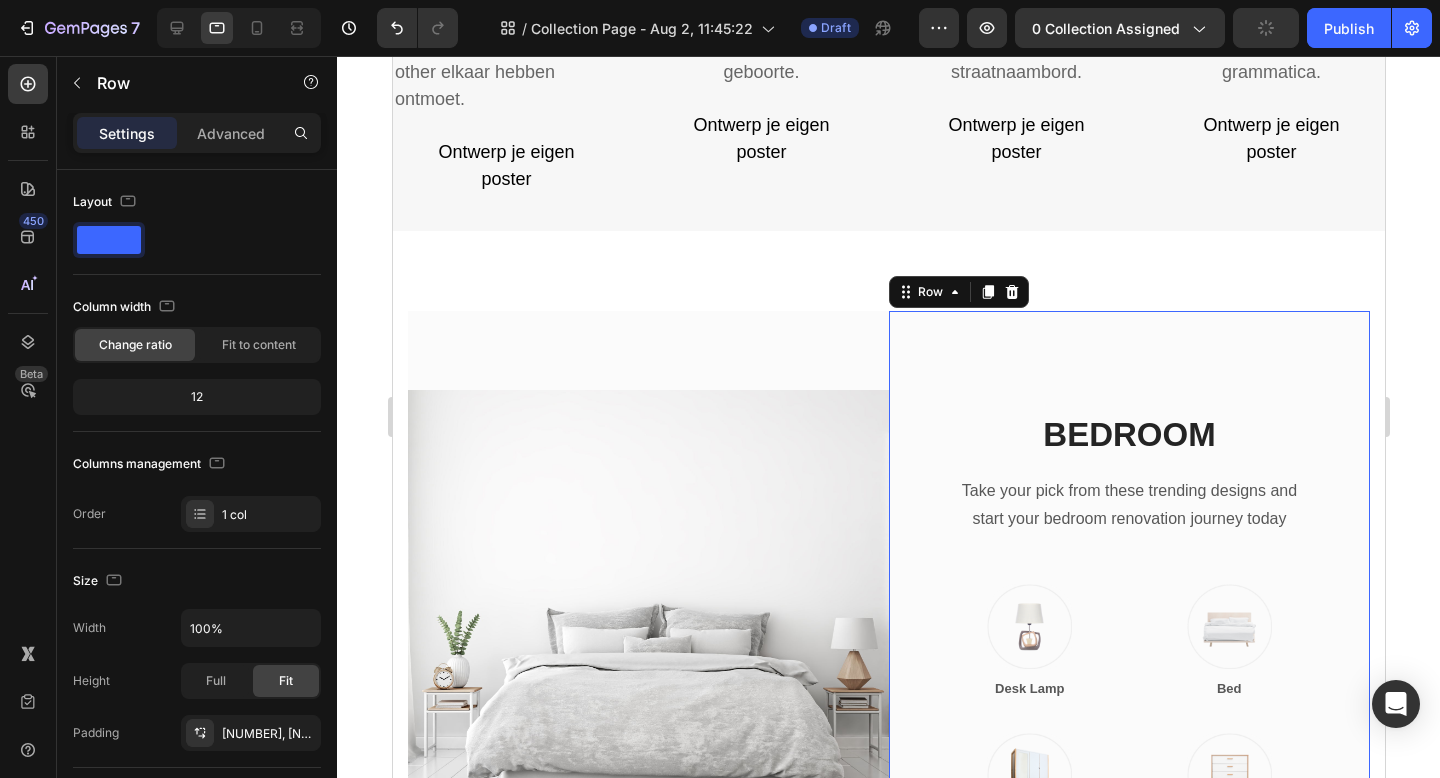 click on "BEDROOM Heading Take your pick from these trending designs and start your bedroom renovation journey today Text block Row Image Desk Lamp Text block Row Image Bed Text block Row Image Wardrobe Text block Row Image Side Table Text block Row Row Row   0" at bounding box center [1128, 631] 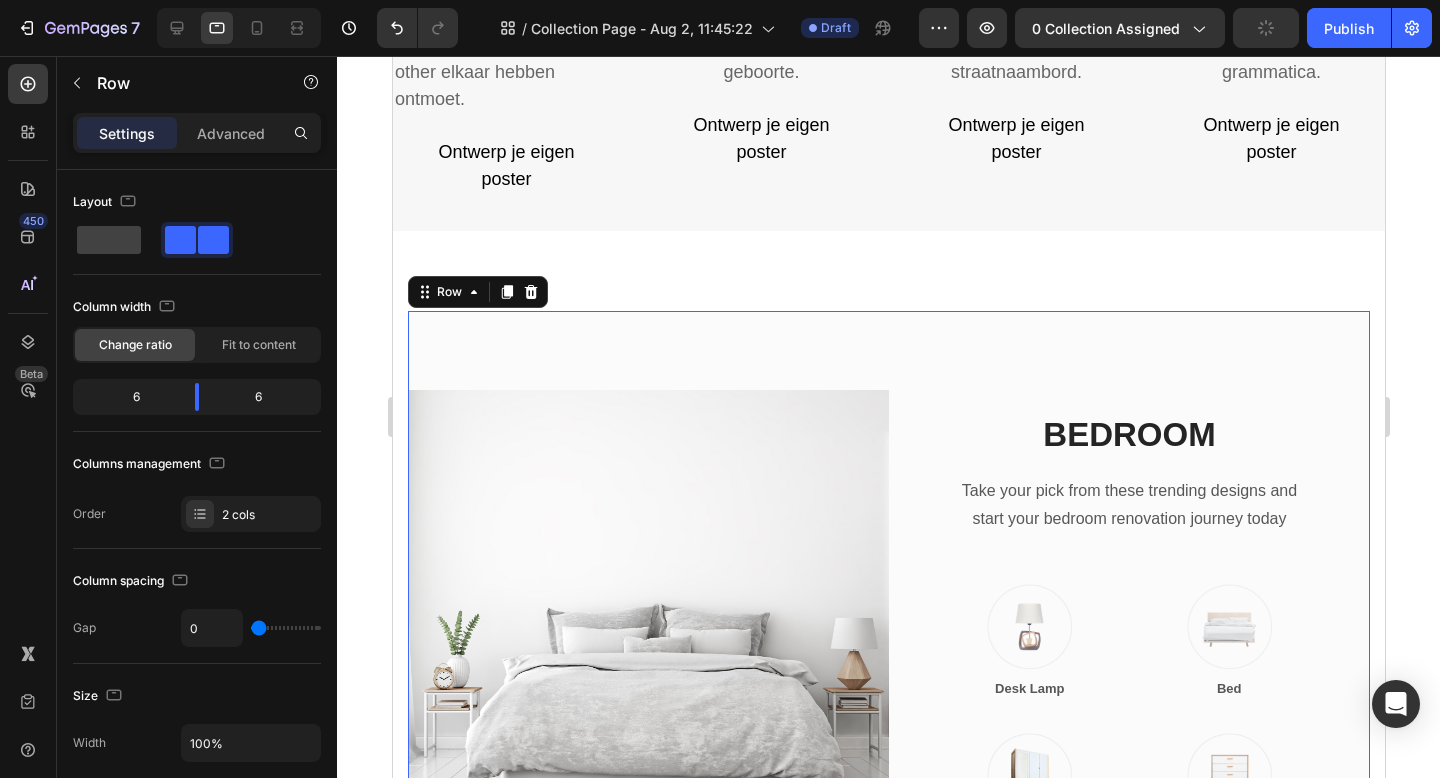click on "Image" at bounding box center [647, 631] 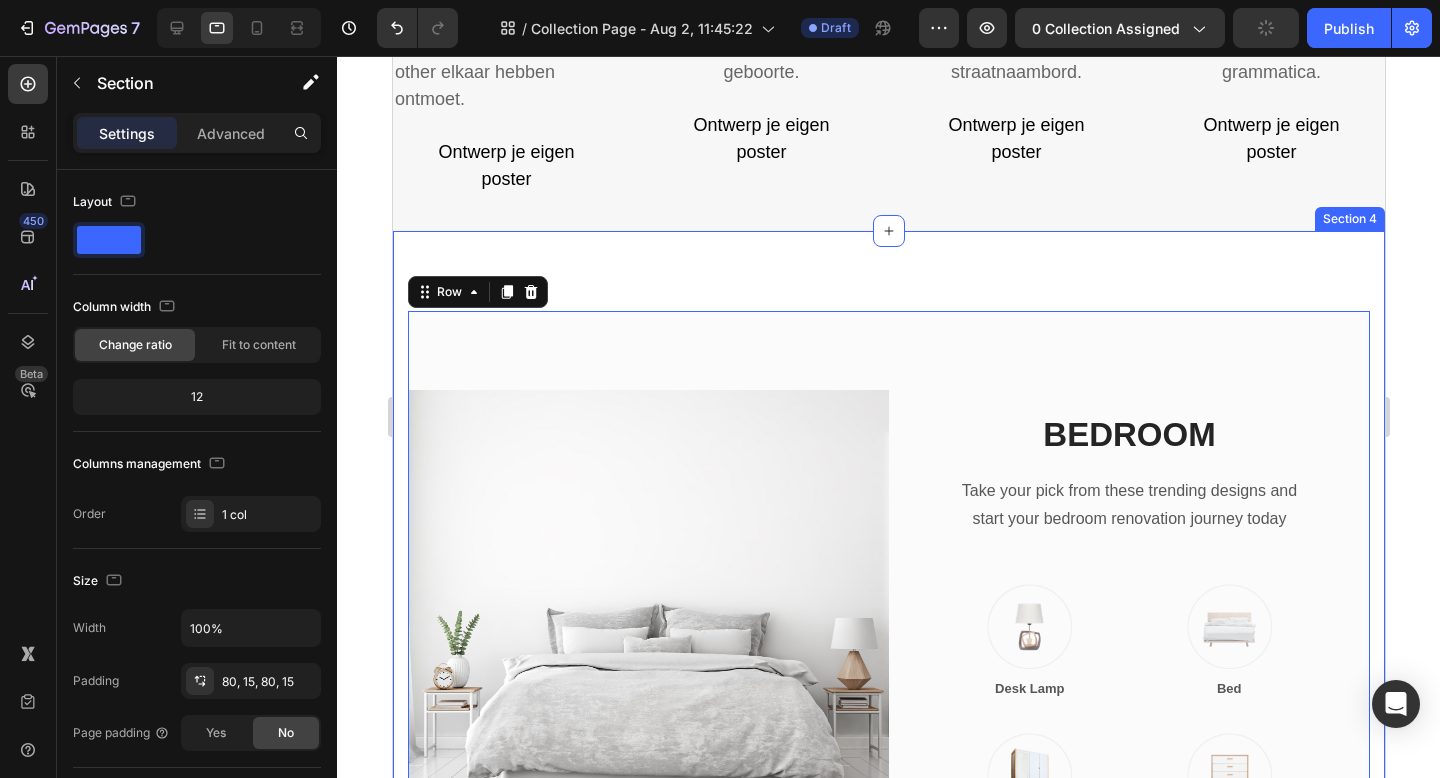 click on "Image BEDROOM Heading Take your pick from these trending designs and start your bedroom renovation journey today Text block Row Image Desk Lamp Text block Row Image Bed Text block Row Image Wardrobe Text block Row Image Side Table Text block Row Row Row Row   48 LIVING ROOM Heading Whether you’re decorating a modern flat or an old cottage, we’ve got furniture, lighting and colour inspiration Text block Row Image Sofa Text block Row Image Ceiling Lights Text block Row Image Shelf Text block Row Image Table Text block Row Row Row Image Row Section 4" at bounding box center (888, 893) 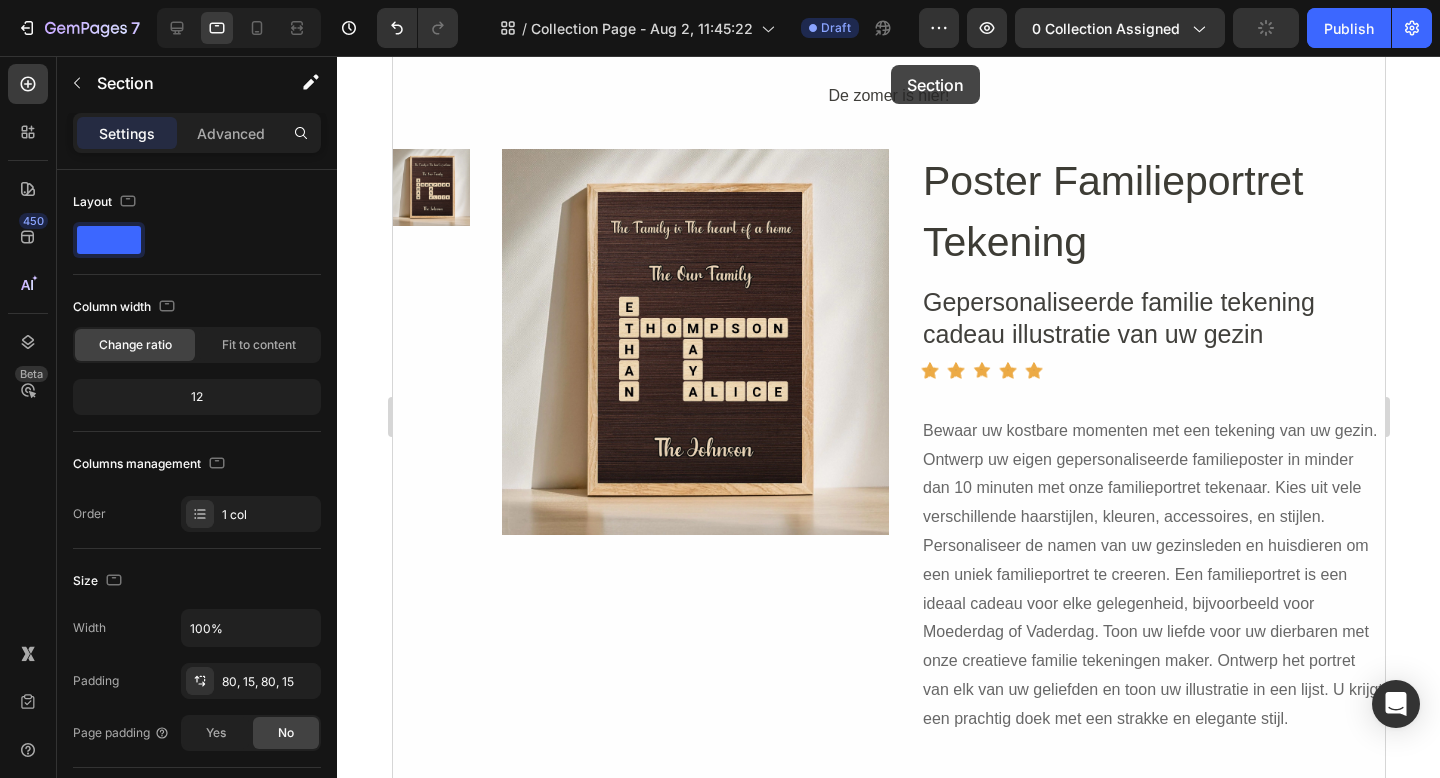 scroll, scrollTop: 0, scrollLeft: 0, axis: both 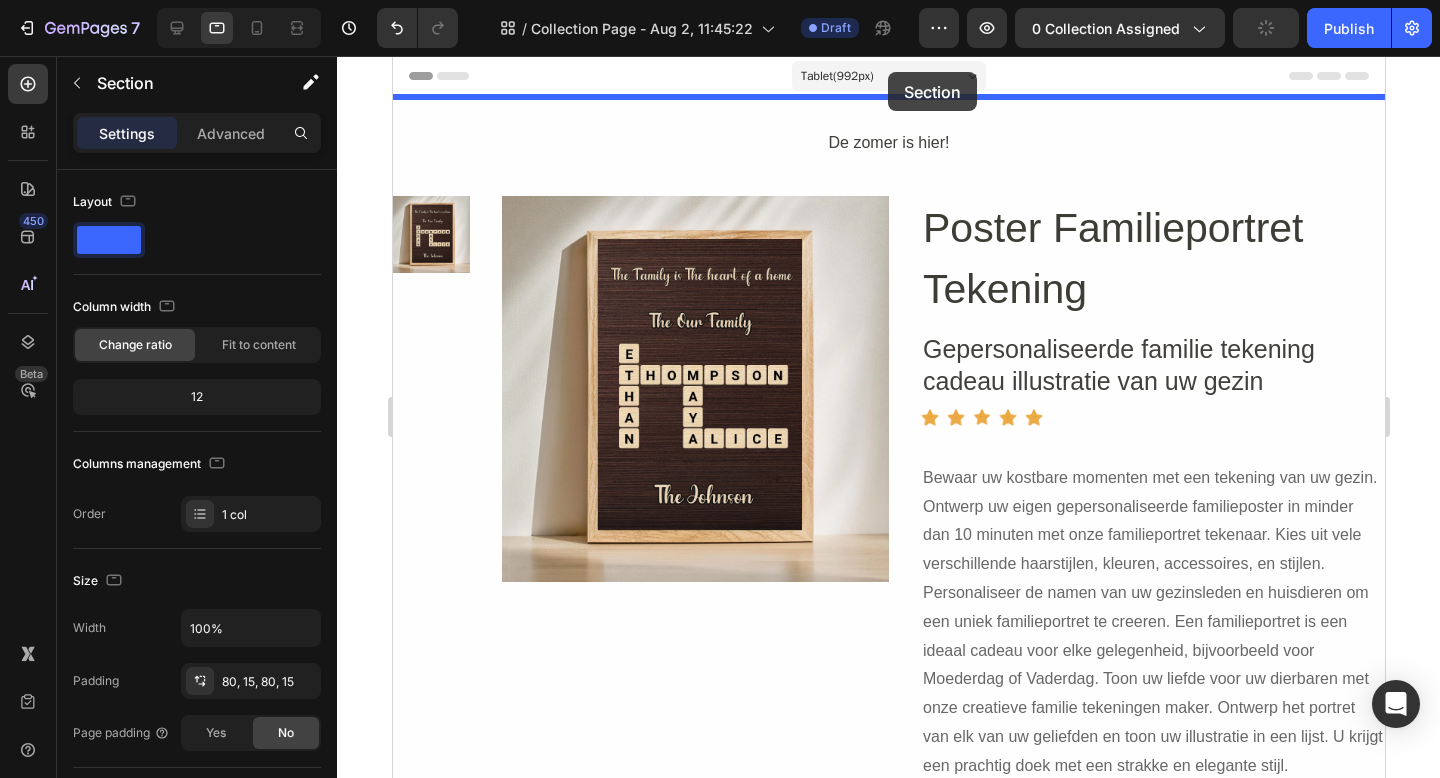 drag, startPoint x: 988, startPoint y: 218, endPoint x: 887, endPoint y: 72, distance: 177.53027 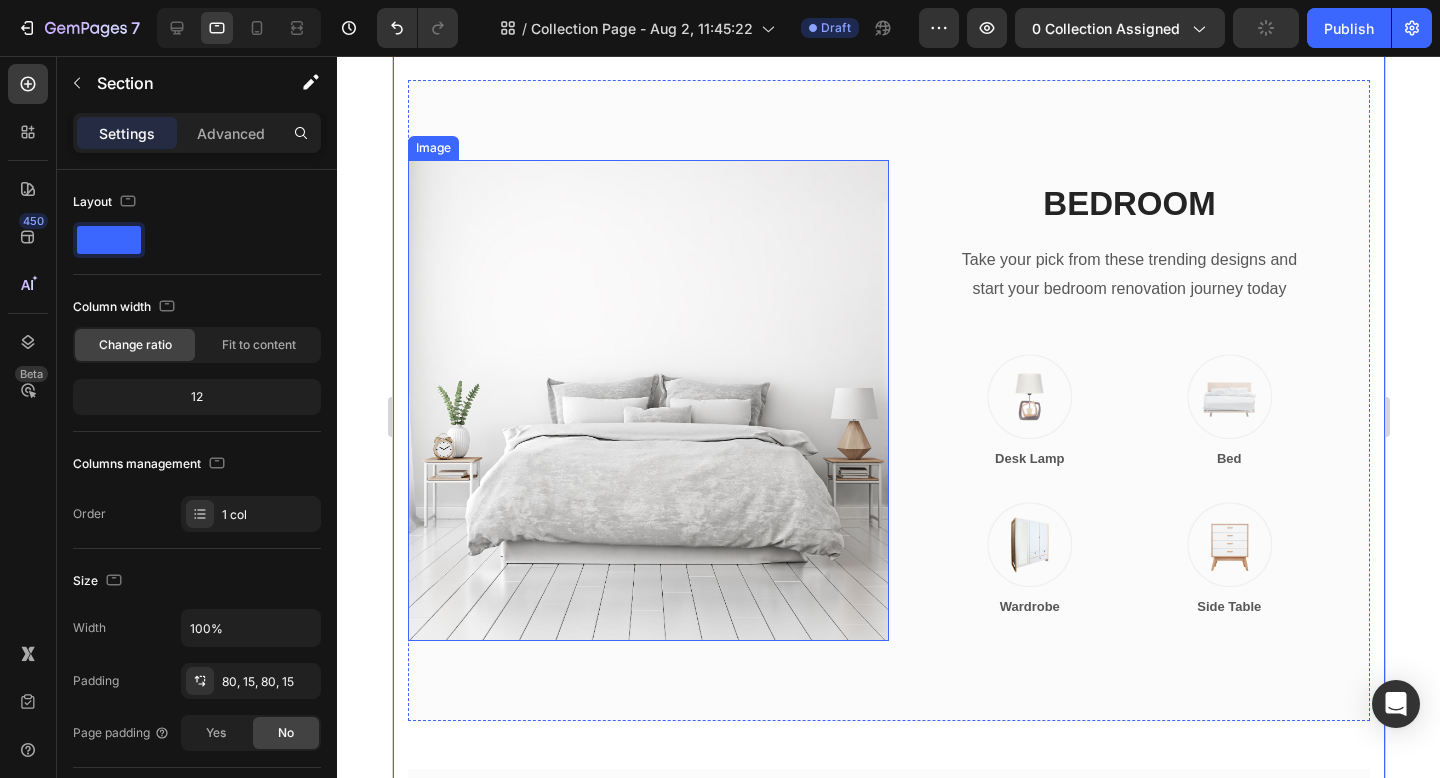 scroll, scrollTop: 66, scrollLeft: 0, axis: vertical 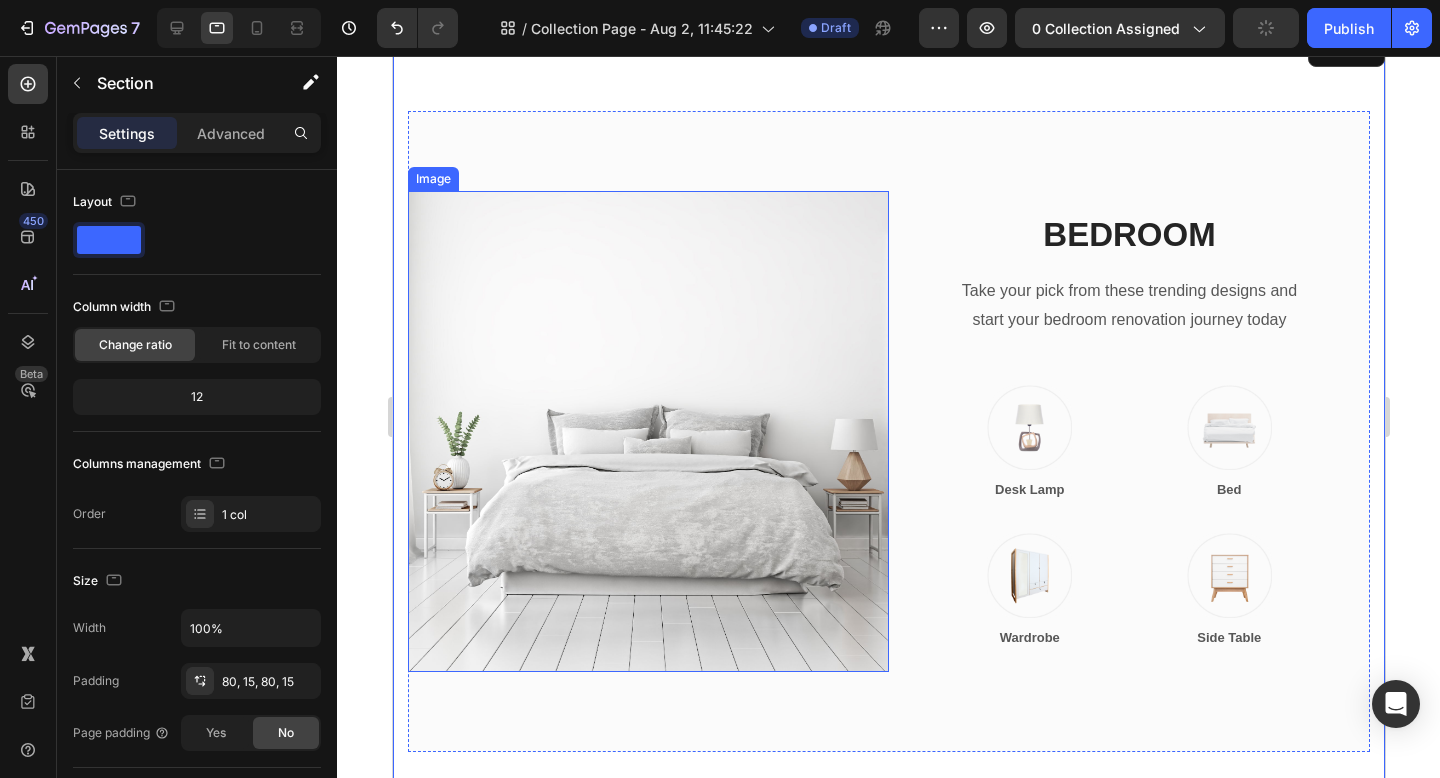 click at bounding box center [647, 431] 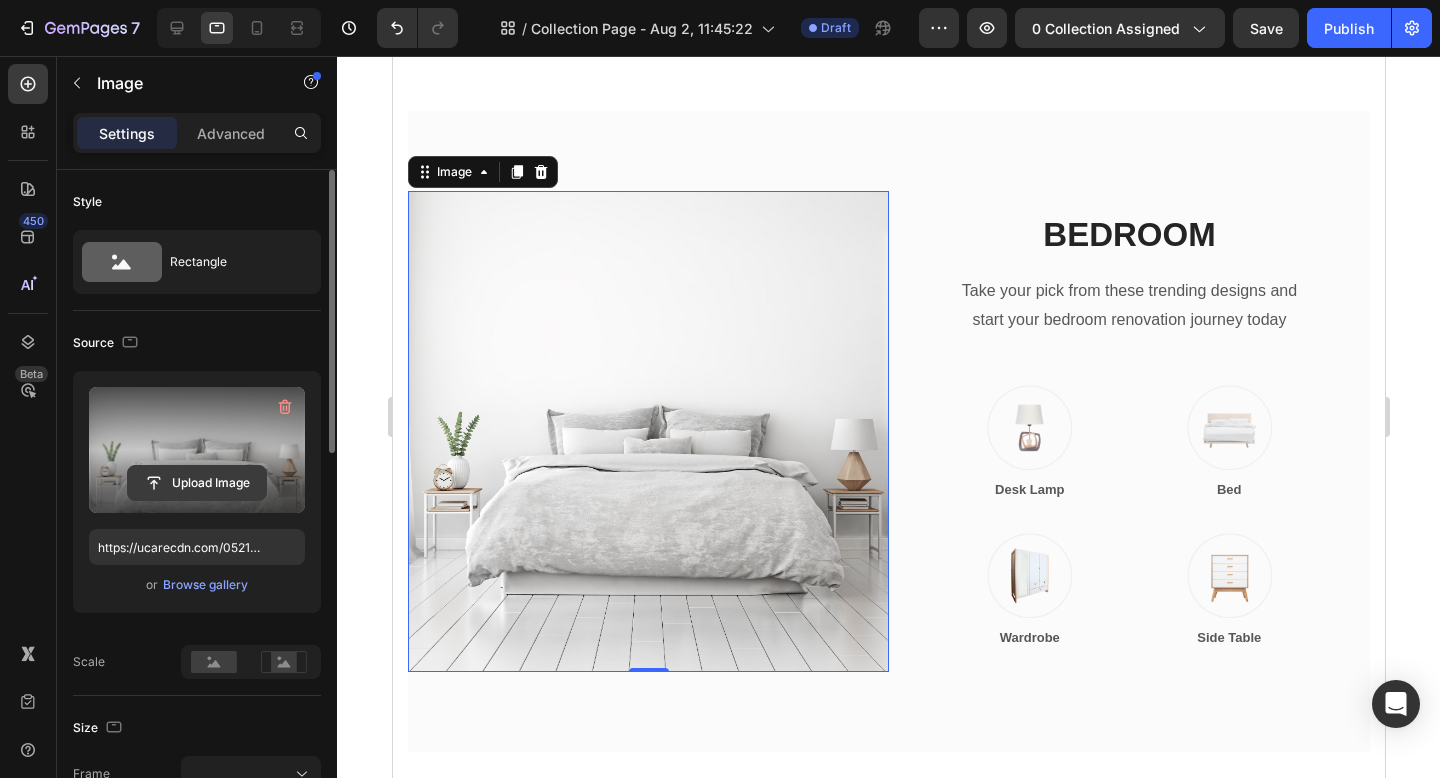 click 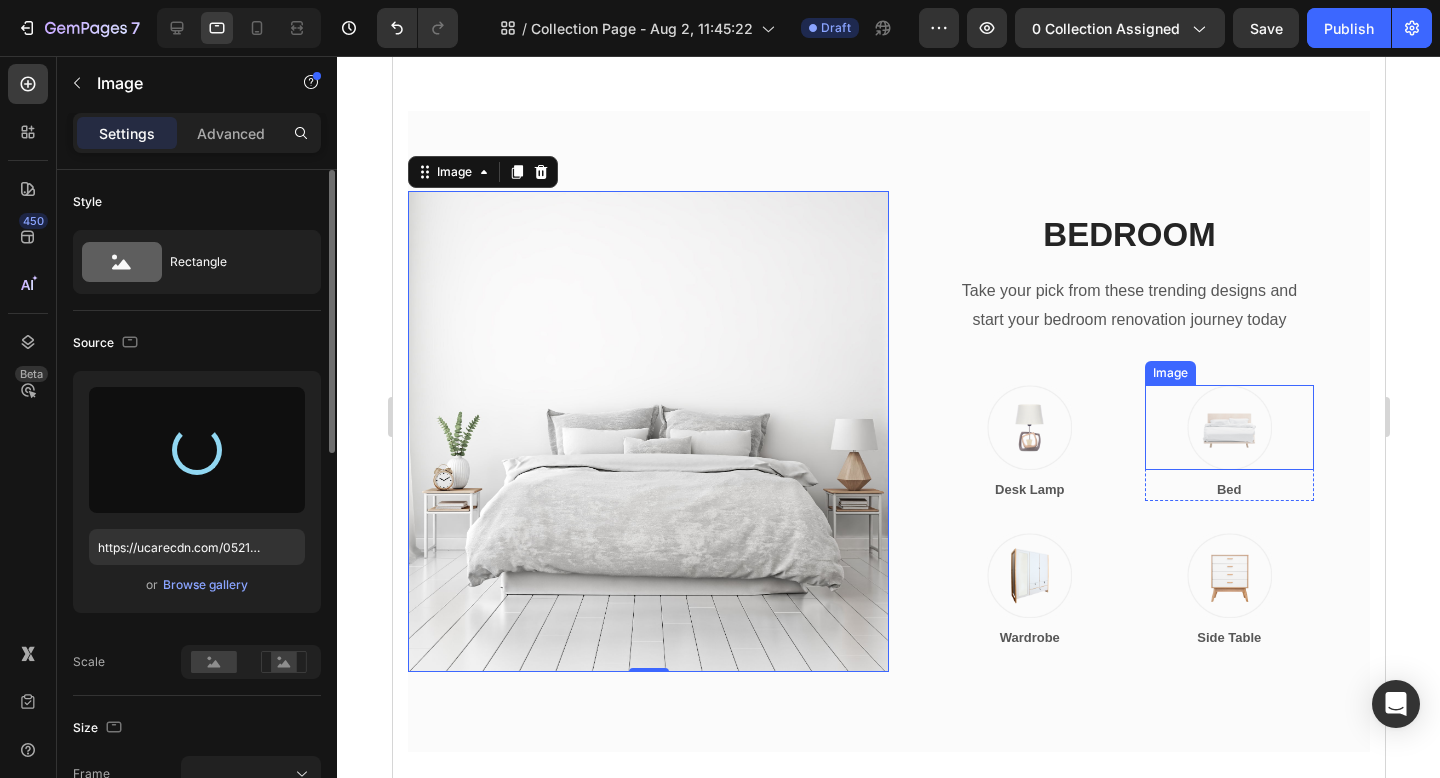 type on "https://cdn.shopify.com/s/files/1/0612/5554/9161/files/gempages_518264669681484875-8f3c3c15-14c6-4f4f-95f6-99fb12a7cb52.png" 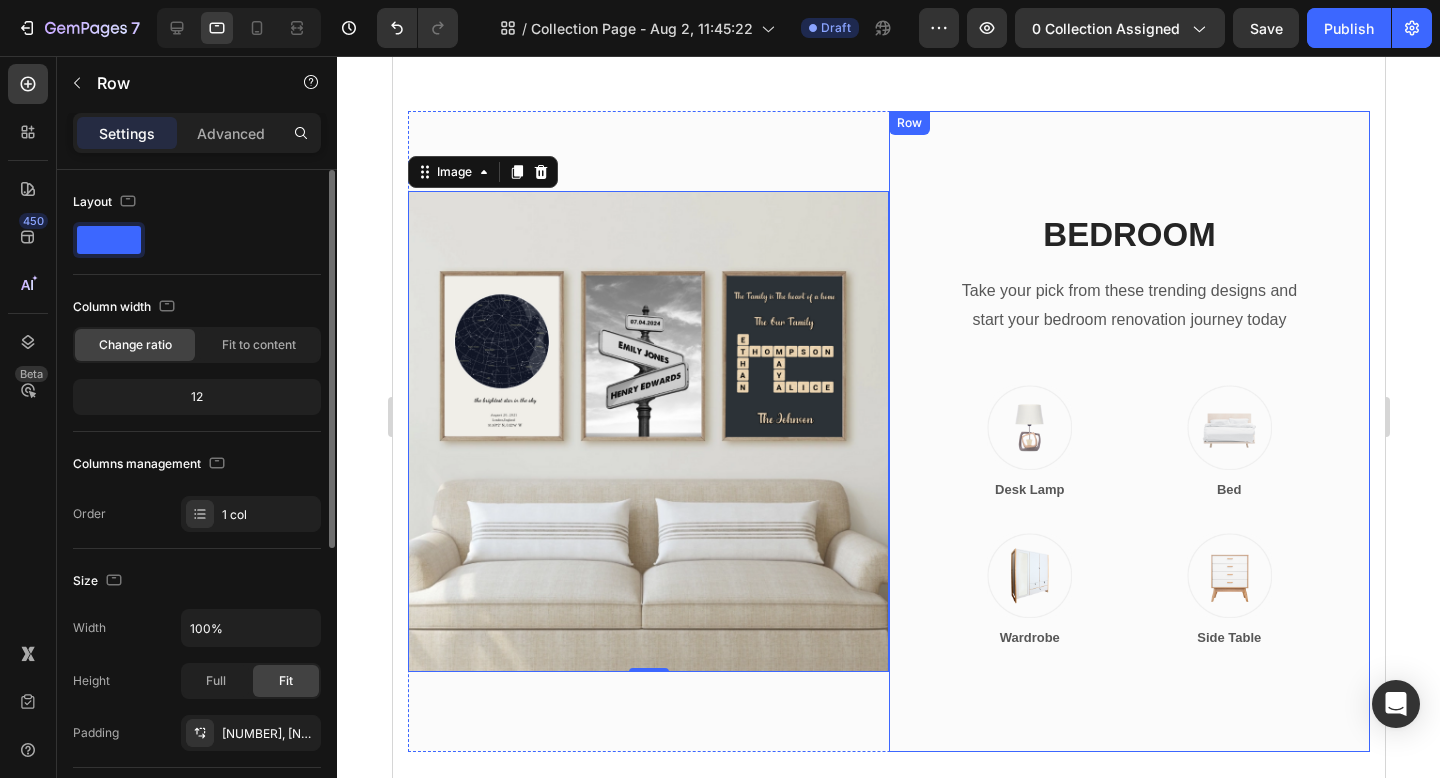 click on "BEDROOM Heading Take your pick from these trending designs and start your bedroom renovation journey today Text block Row Image Desk Lamp Text block Row Image Bed Text block Row Image Wardrobe Text block Row Image Side Table Text block Row Row Row" at bounding box center [1128, 431] 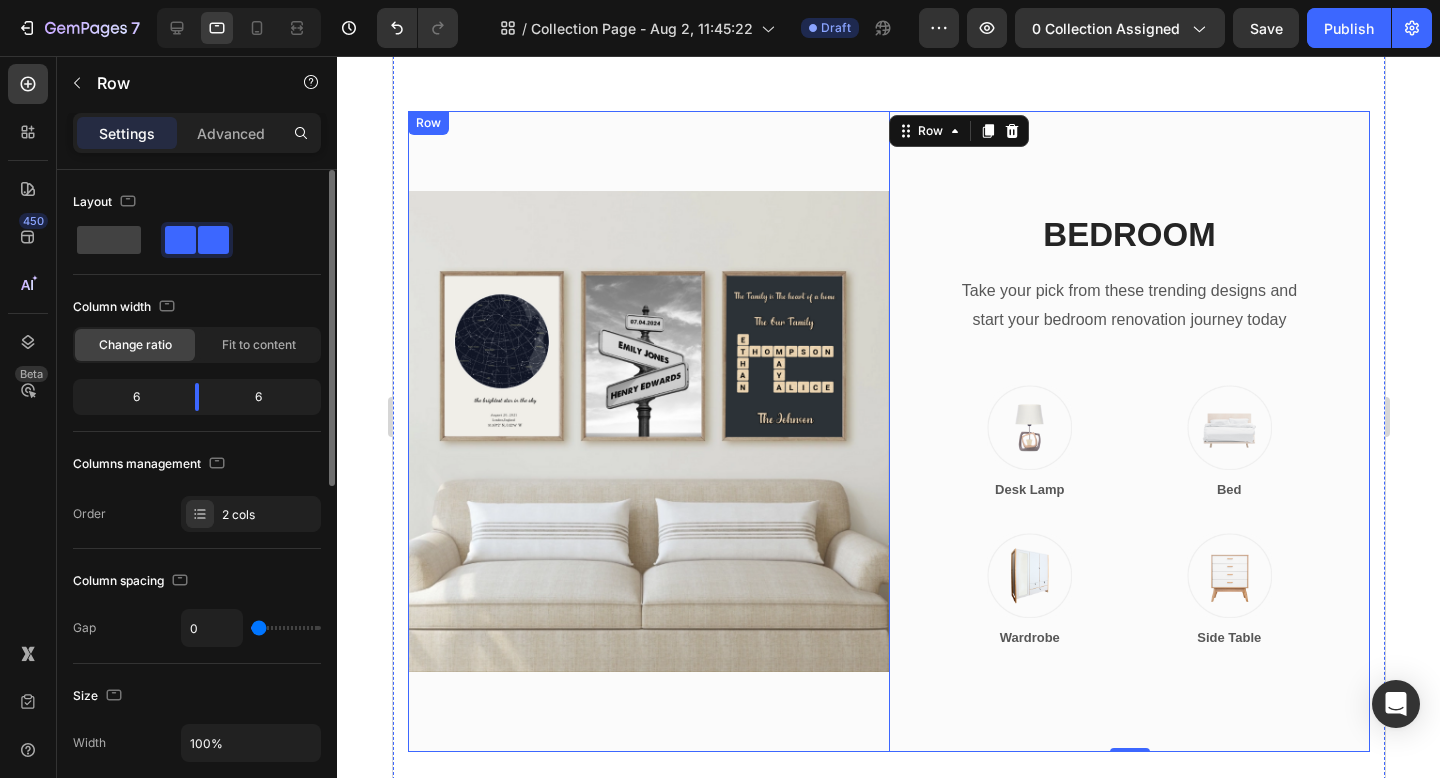 click on "Image" at bounding box center [647, 431] 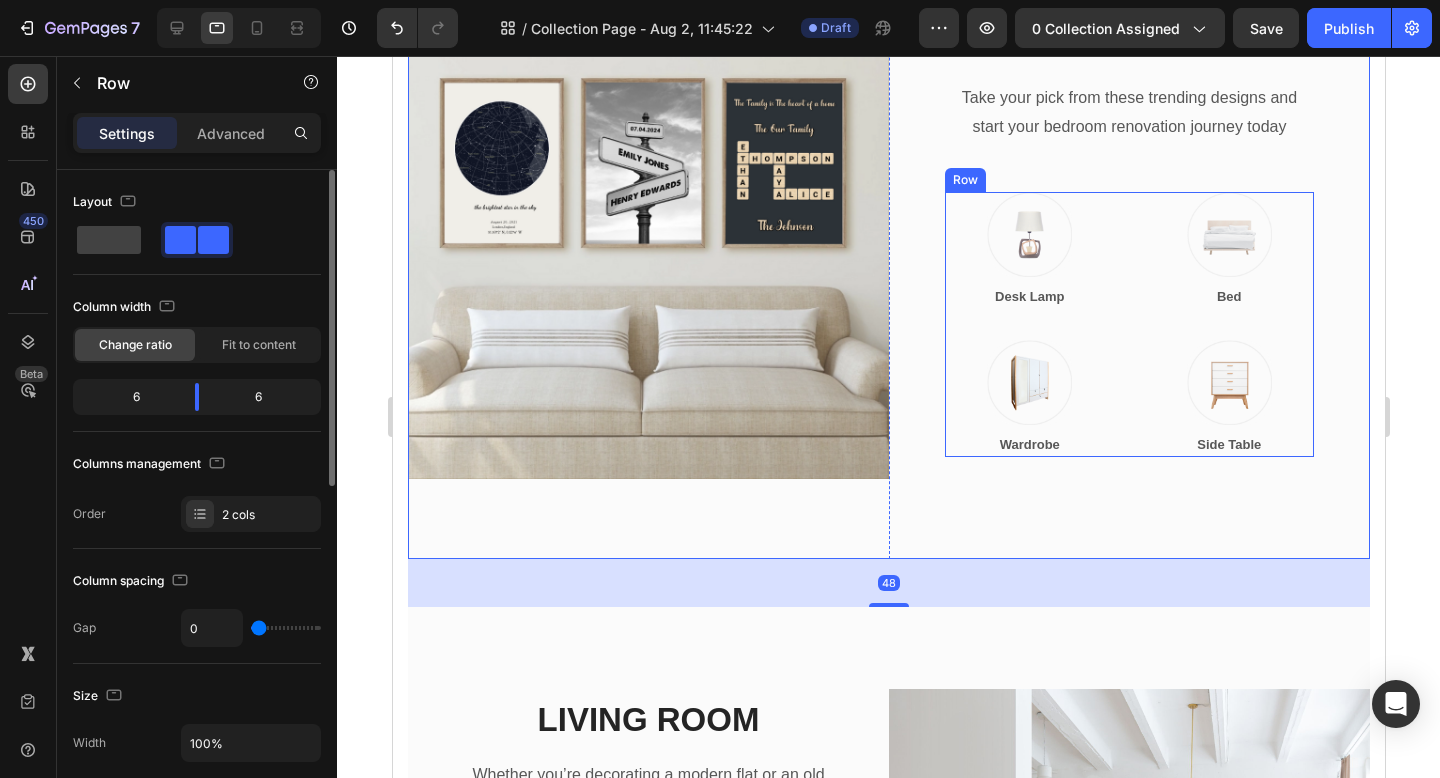 scroll, scrollTop: 260, scrollLeft: 0, axis: vertical 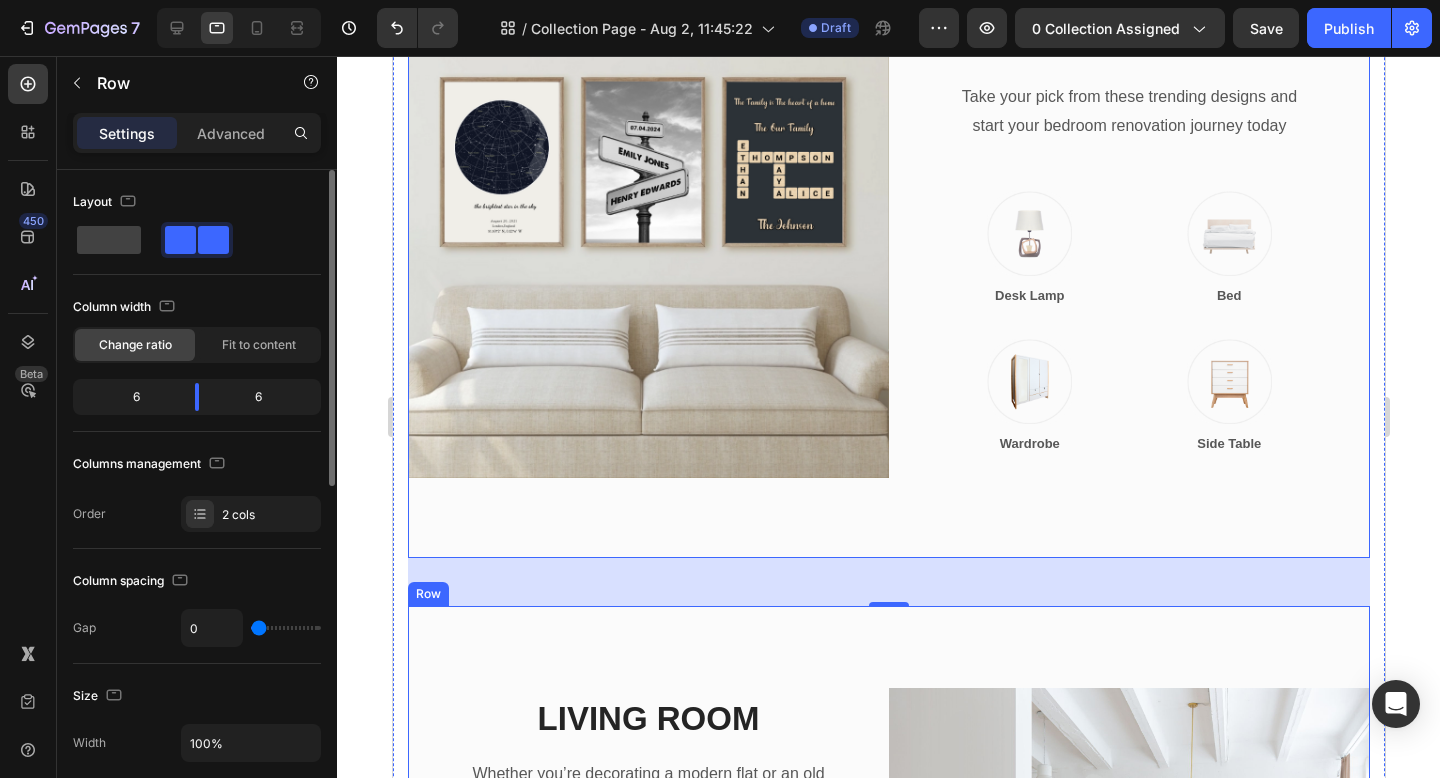 click on "Image" at bounding box center [1128, 929] 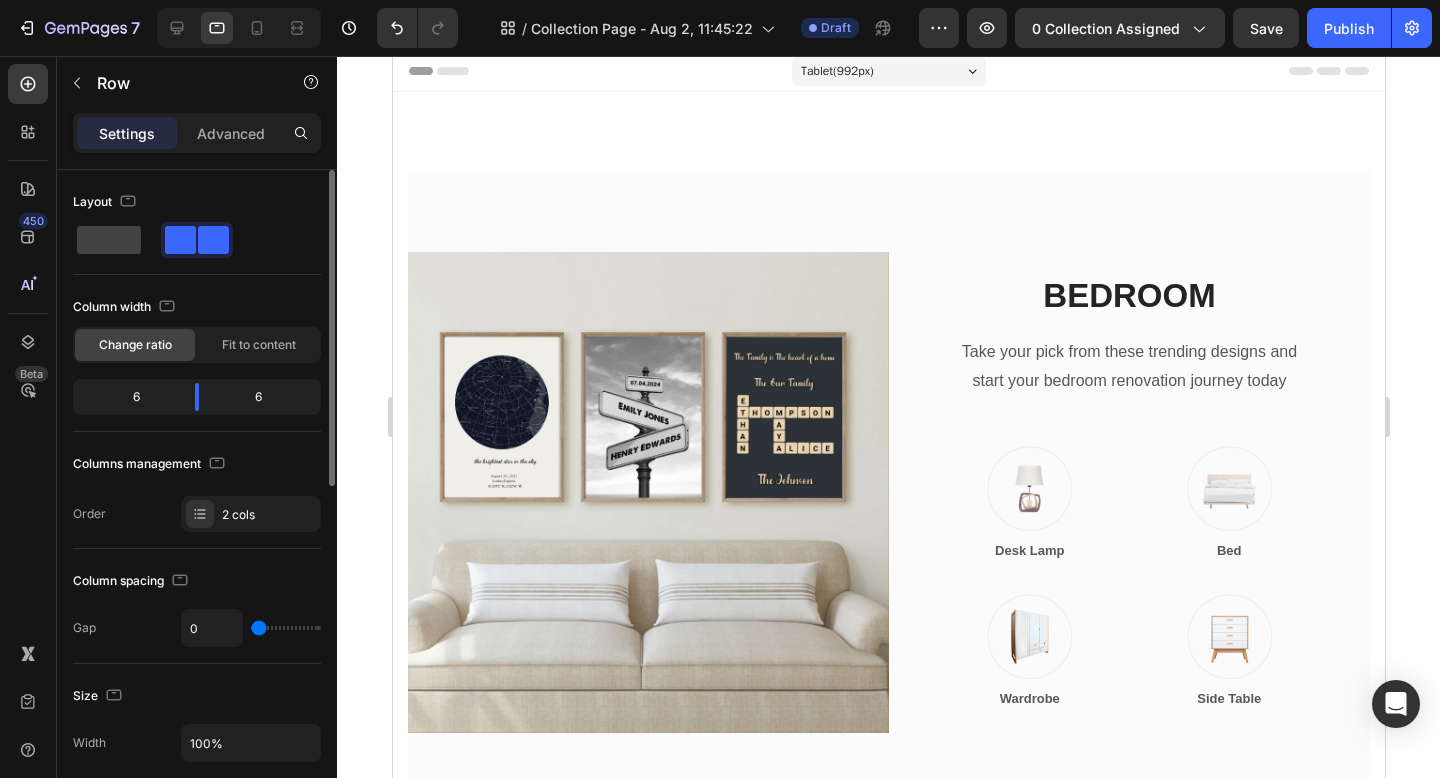 scroll, scrollTop: 0, scrollLeft: 0, axis: both 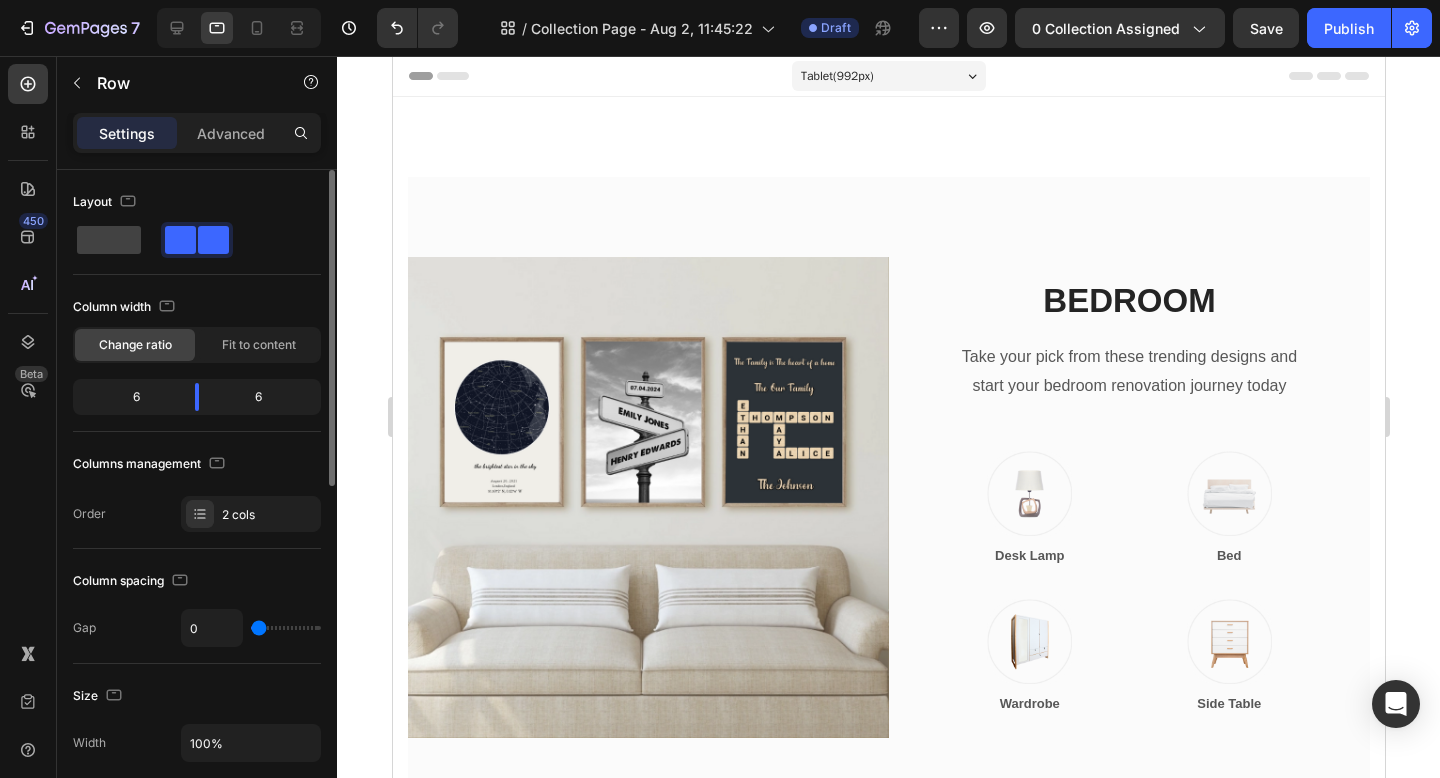 click on "Tablet  ( 992 px)" at bounding box center (888, 76) 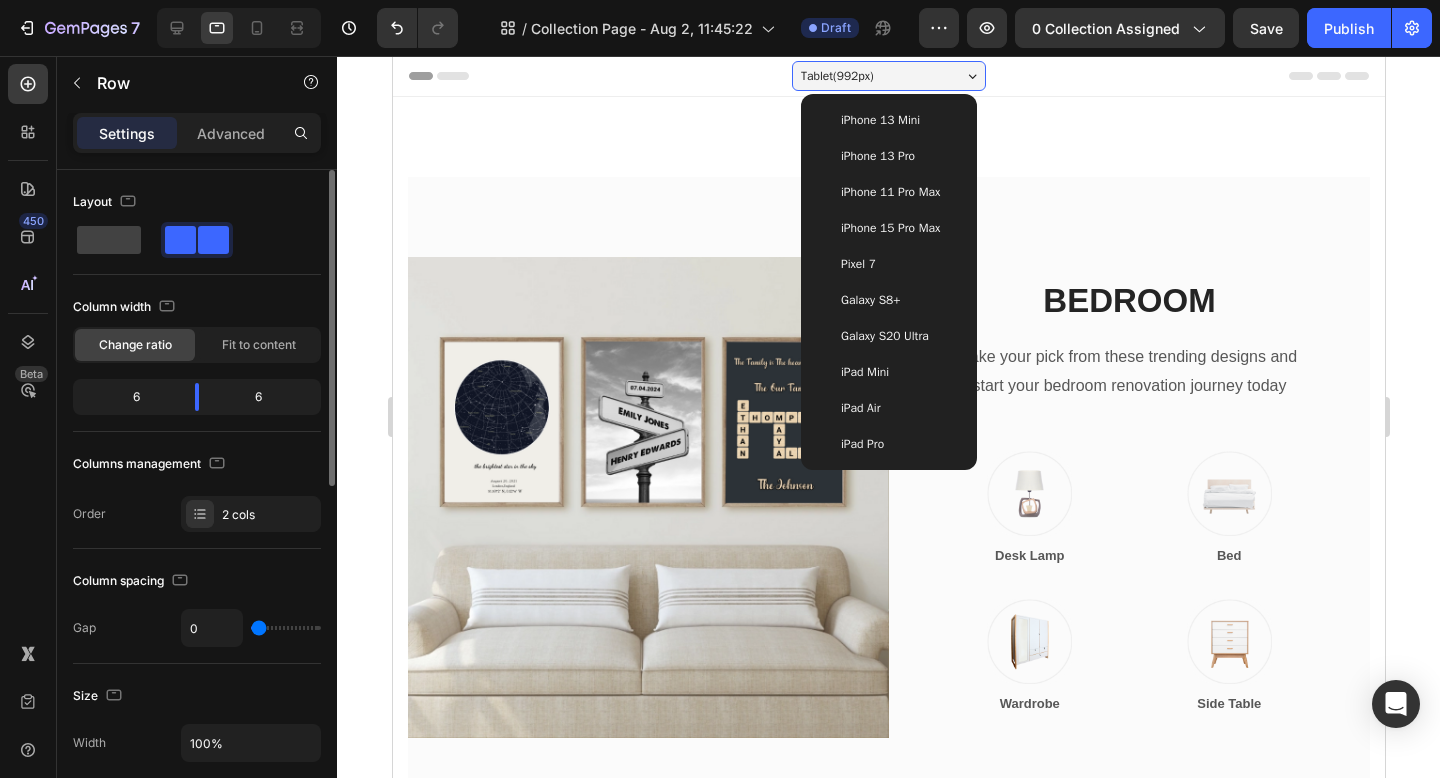 click on "iPhone 13 Mini" at bounding box center (888, 120) 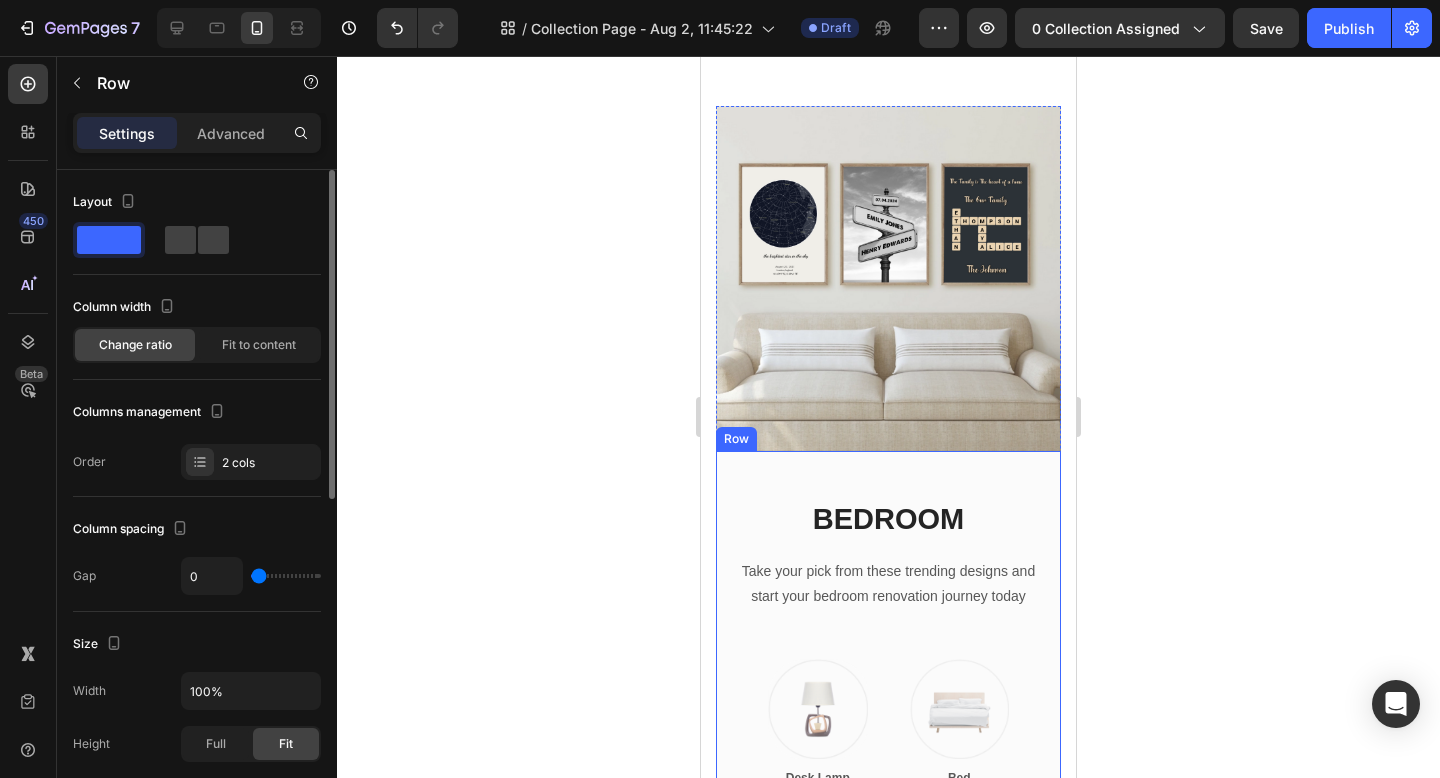 scroll, scrollTop: 0, scrollLeft: 0, axis: both 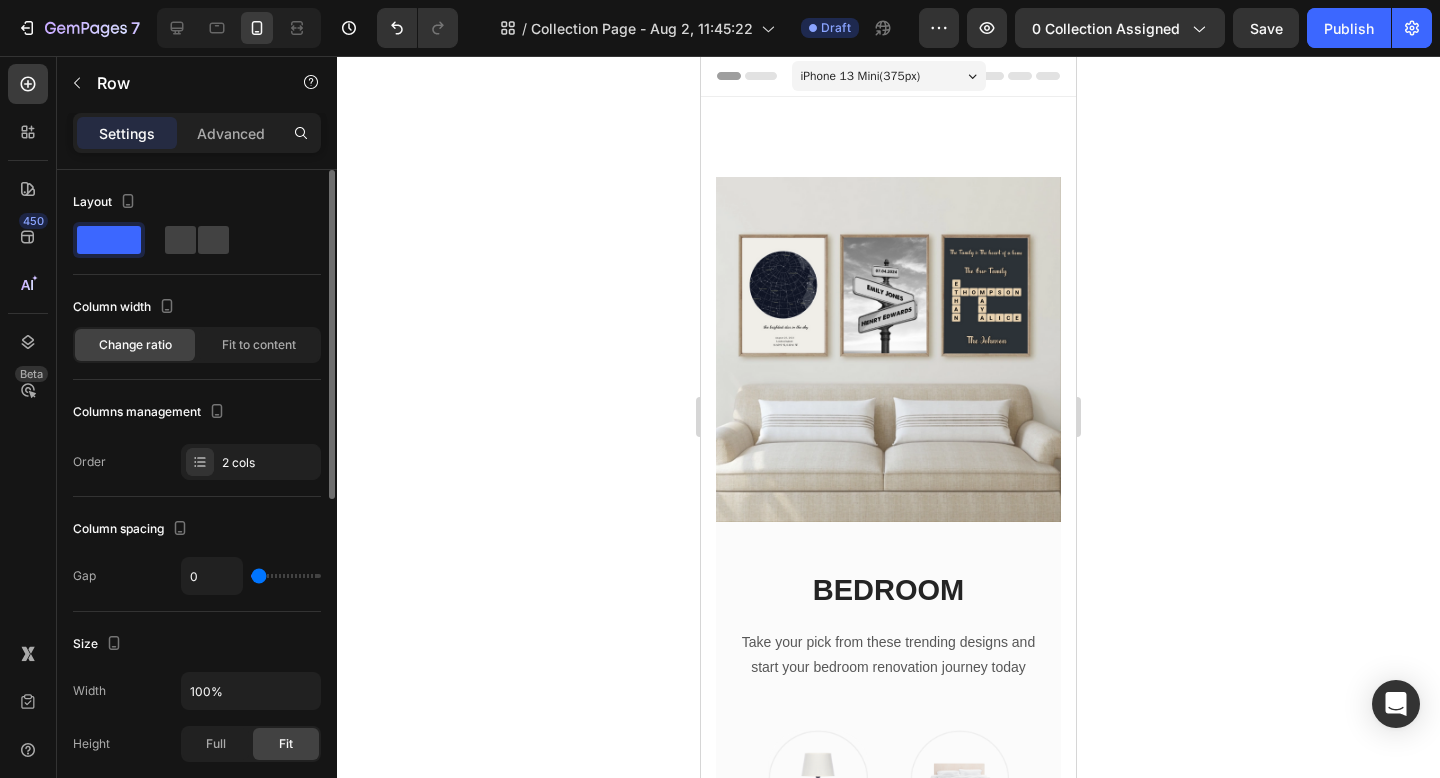 click on "iPhone 13 Mini  ( 375 px)" at bounding box center (889, 76) 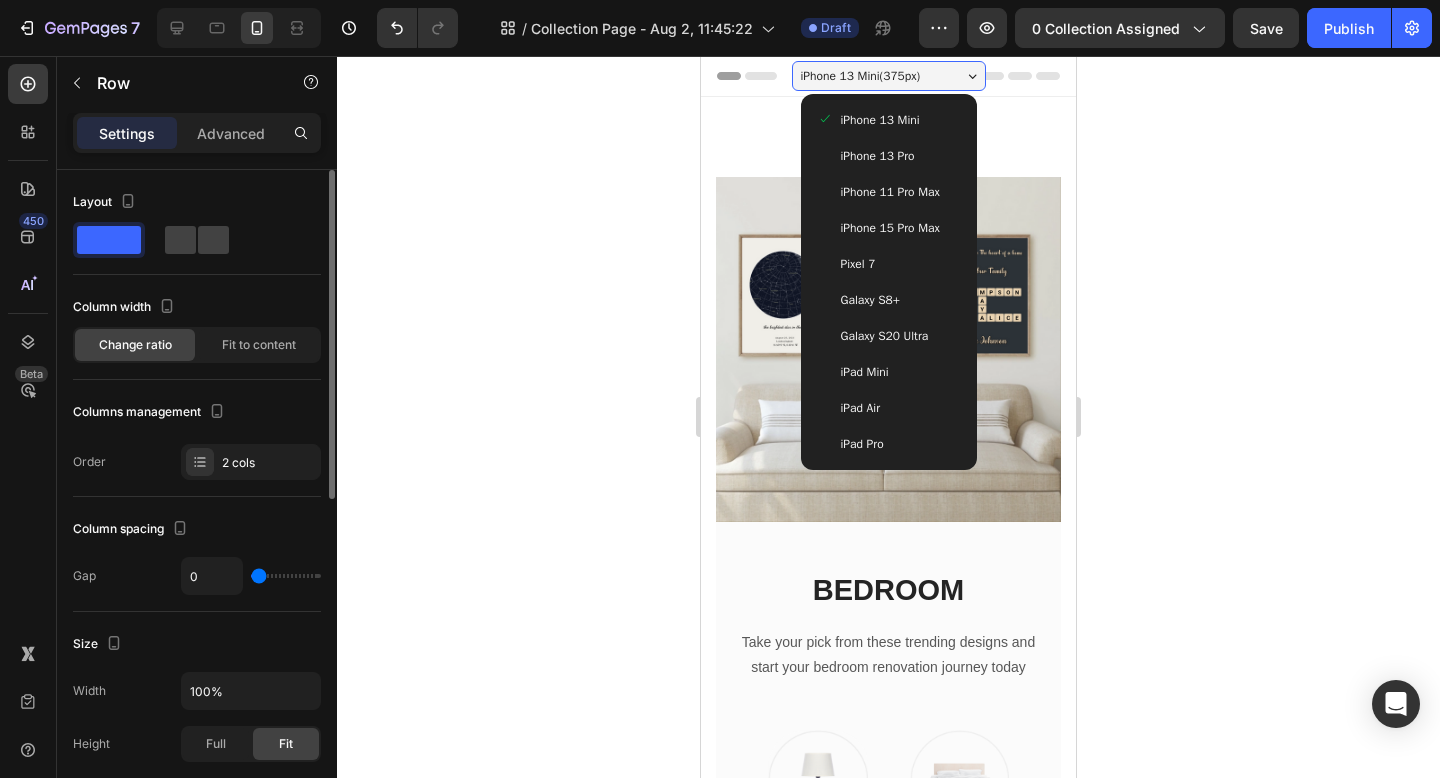 click on "iPhone 13 Pro" at bounding box center [889, 156] 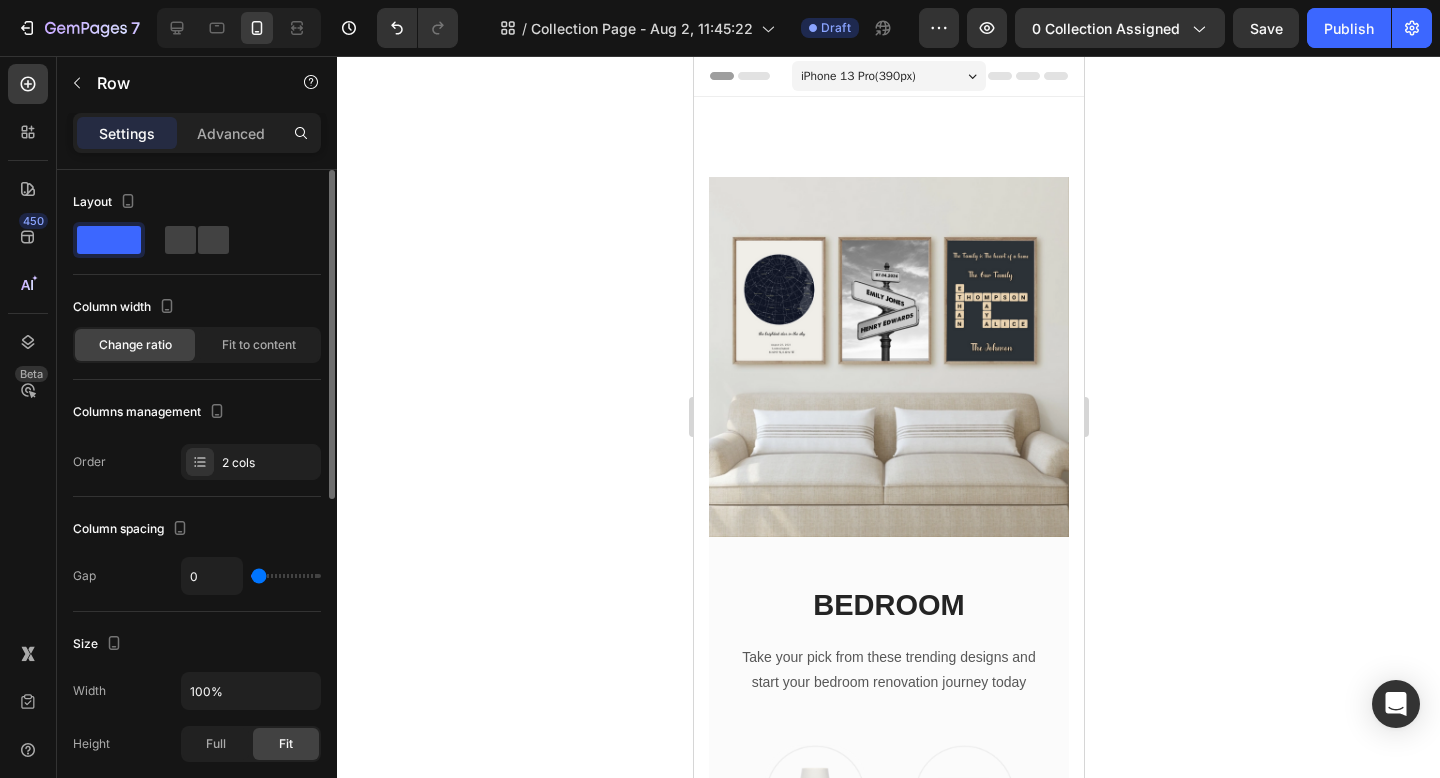 click on "iPhone 13 Pro  ( 390 px)" at bounding box center [888, 76] 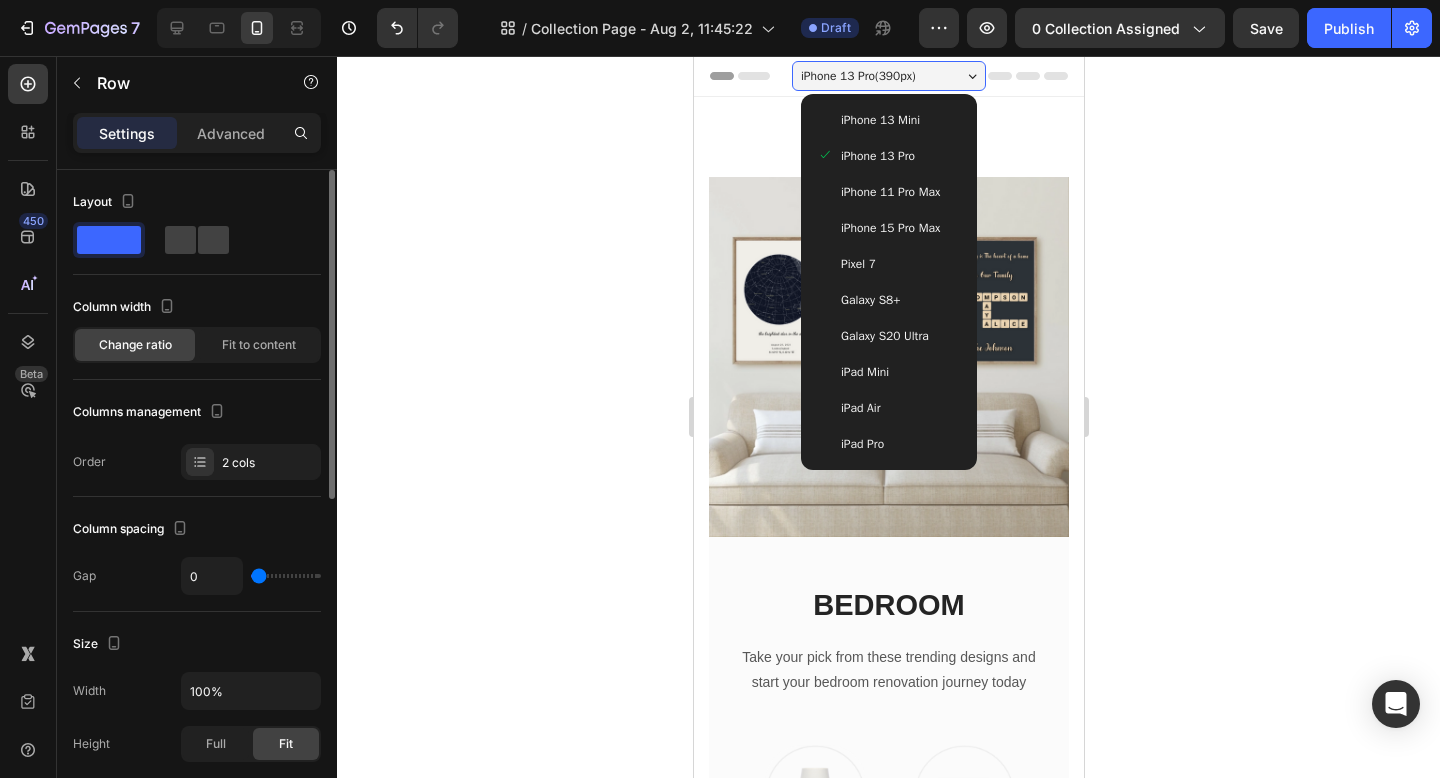 click on "iPhone 13 Mini" at bounding box center (888, 120) 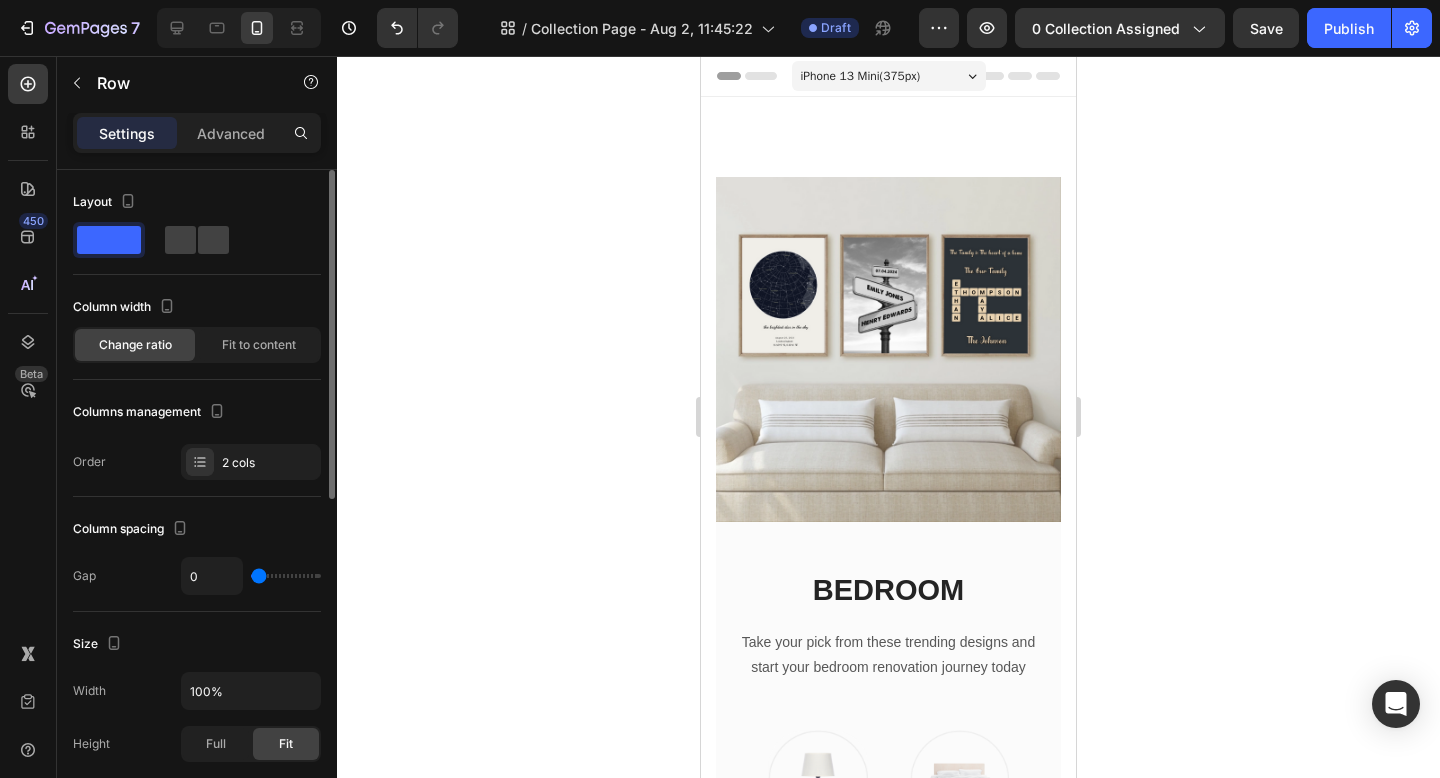 click on "iPhone 13 Mini  ( 375 px)" at bounding box center [889, 76] 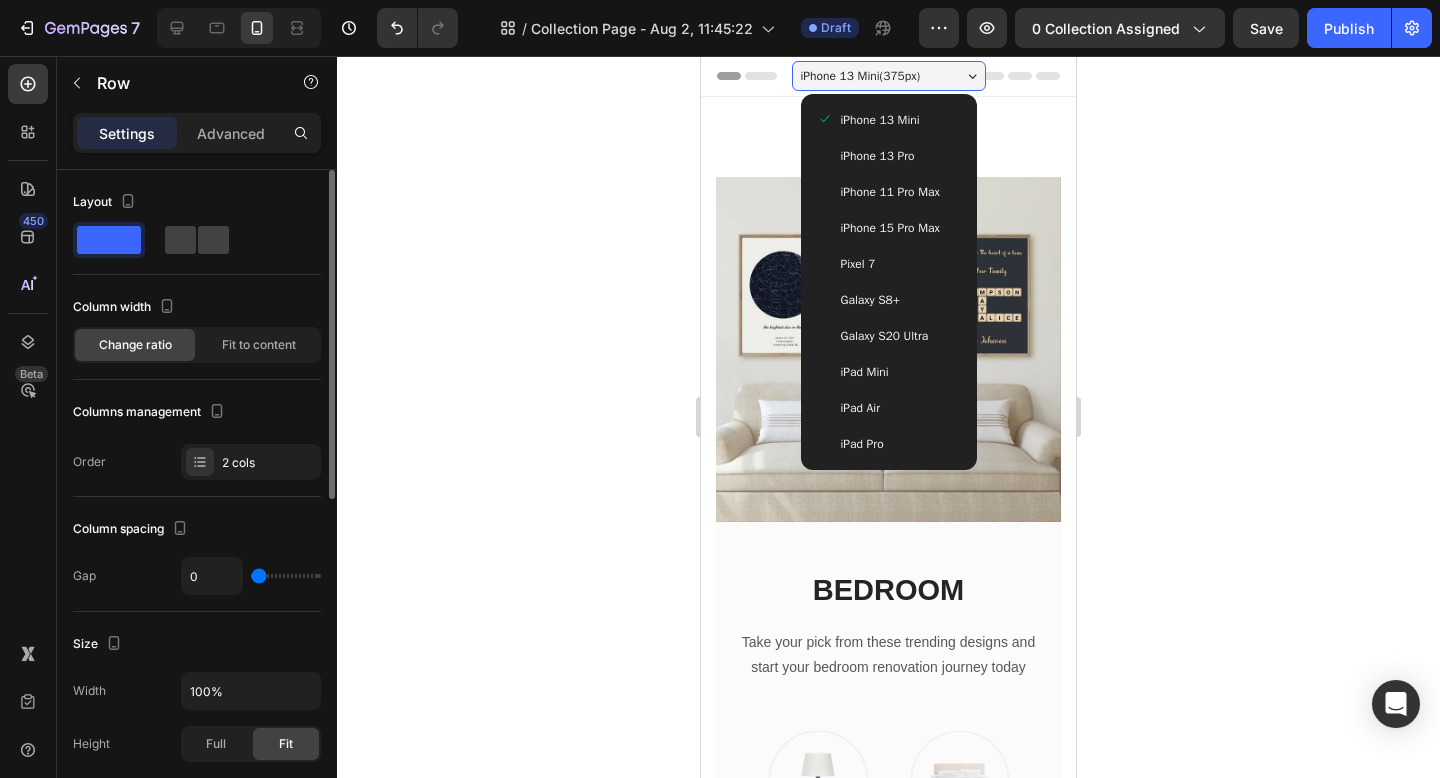 click on "Pixel 7" at bounding box center (889, 264) 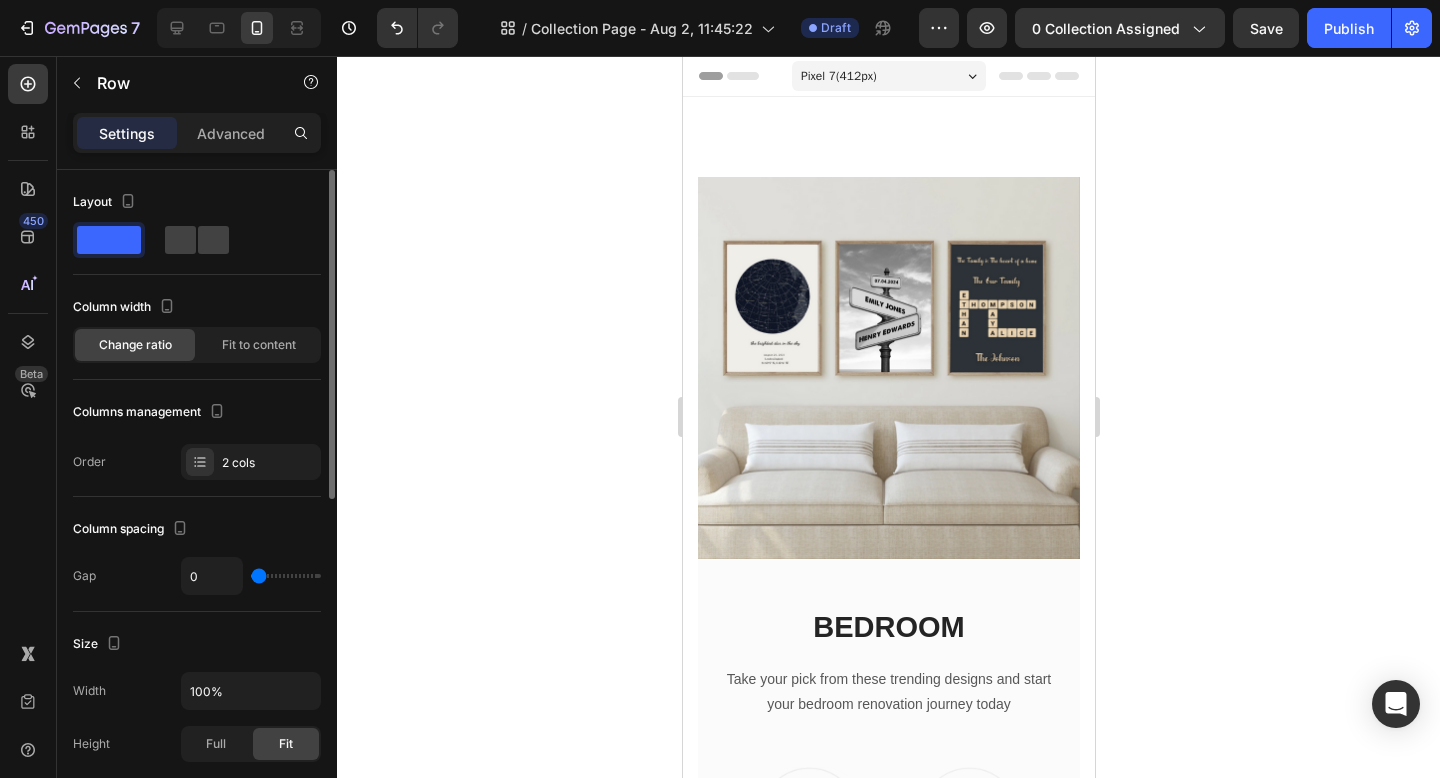 click on "Pixel 7  ( 412 px)" at bounding box center [888, 76] 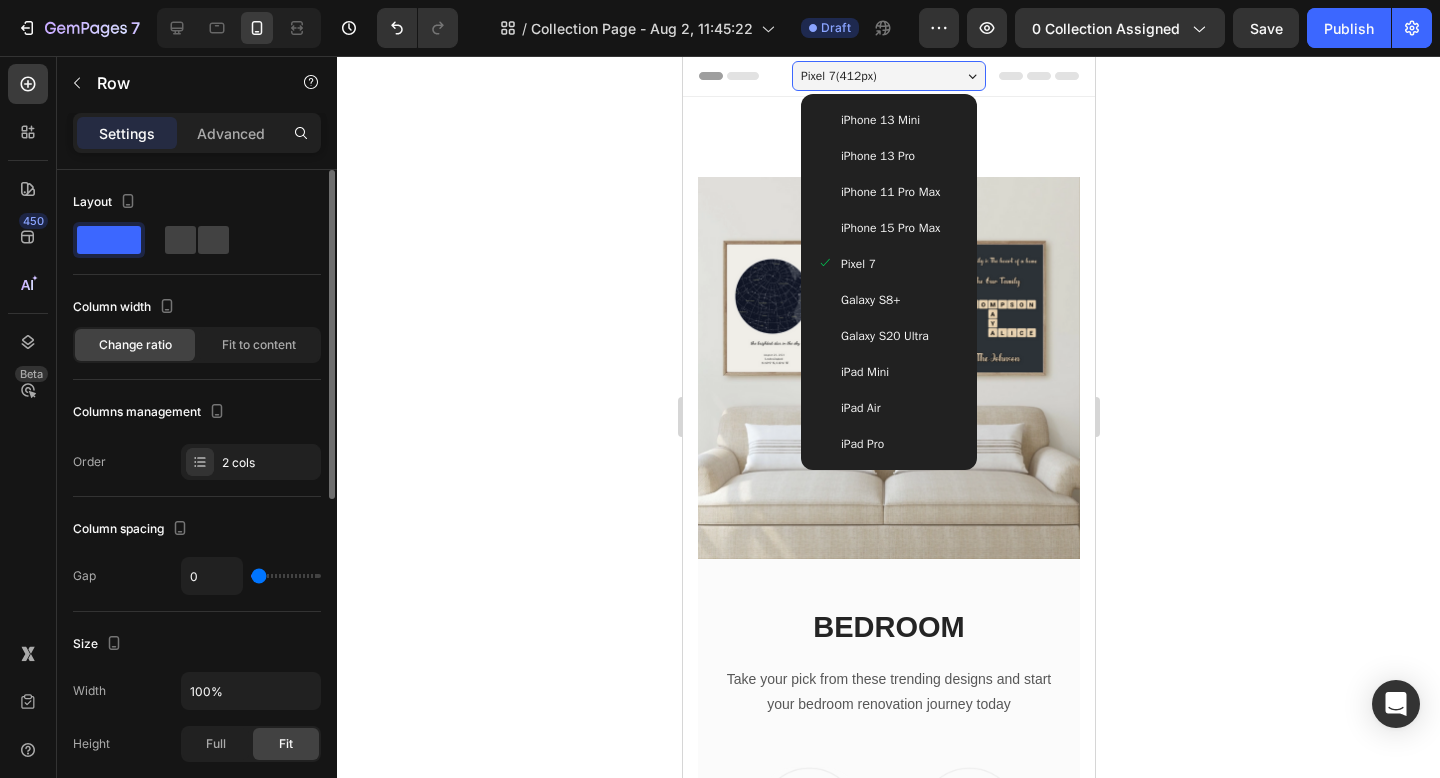 click on "Galaxy S8+" at bounding box center (888, 300) 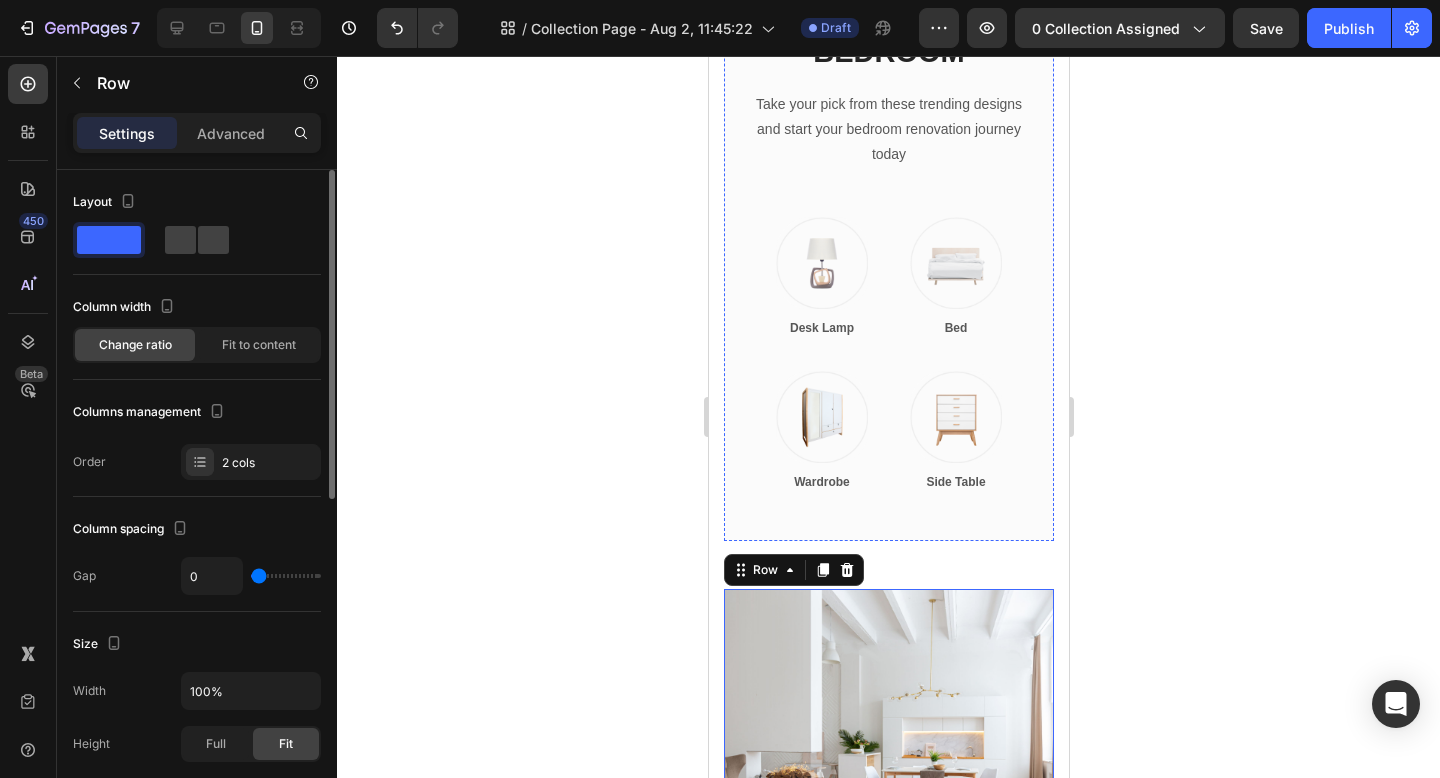 scroll, scrollTop: 536, scrollLeft: 0, axis: vertical 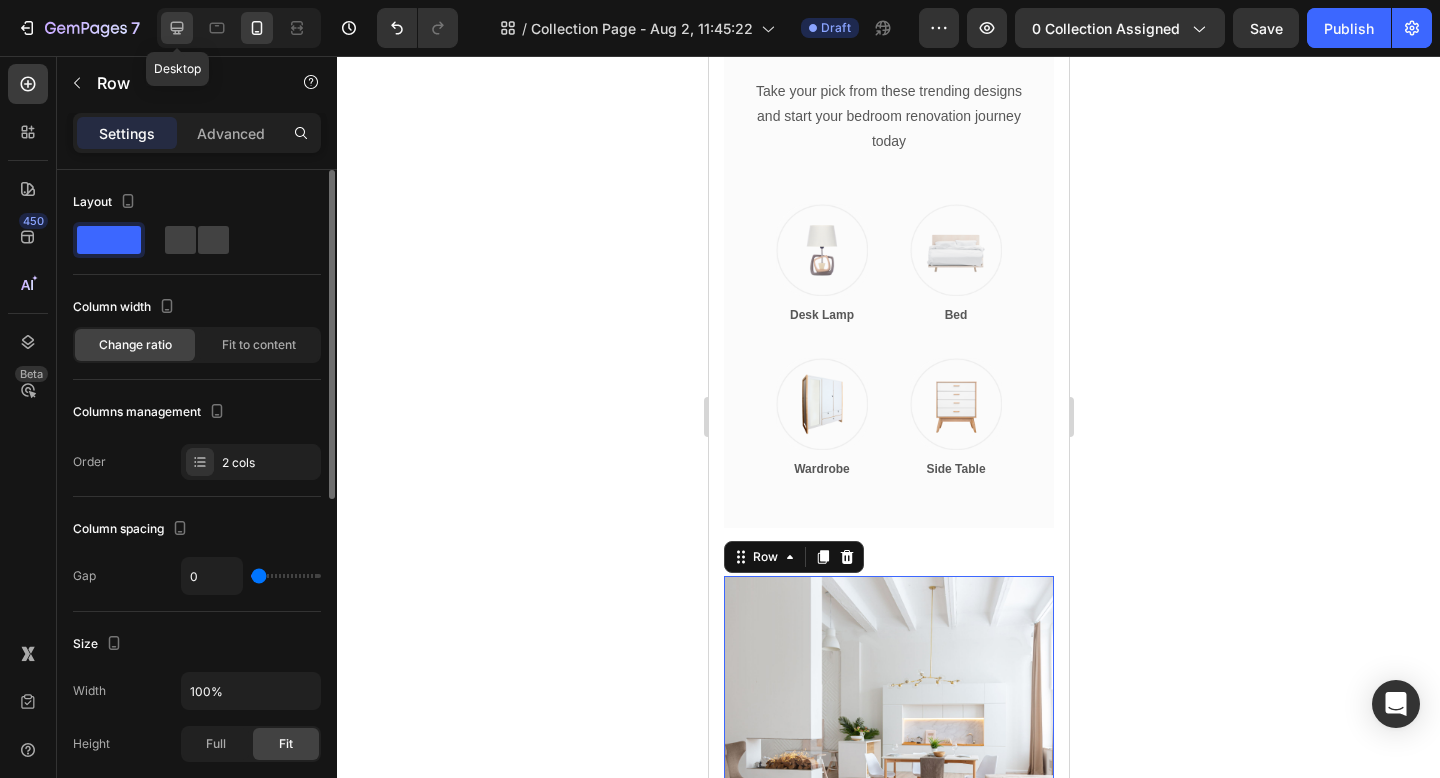 click 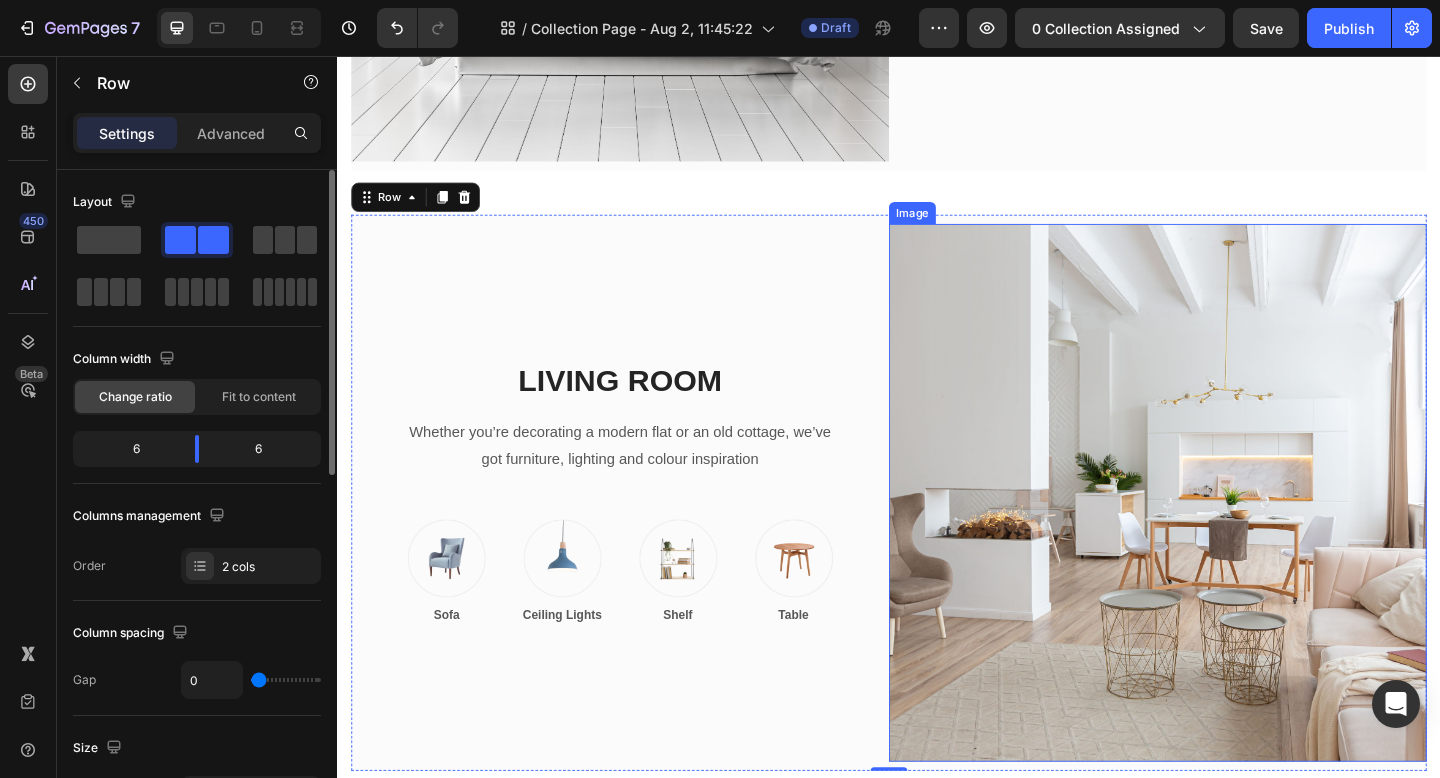 scroll, scrollTop: 591, scrollLeft: 0, axis: vertical 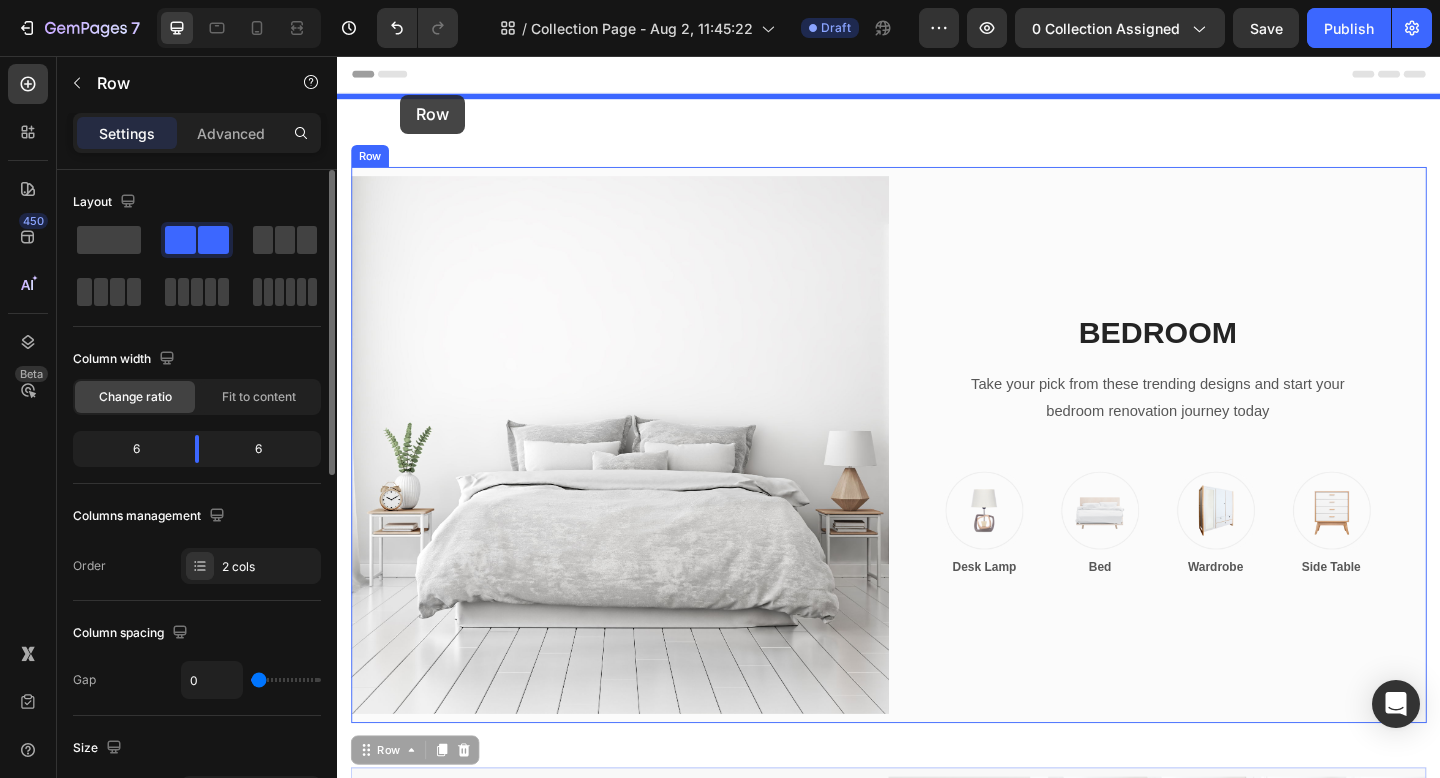 drag, startPoint x: 373, startPoint y: 230, endPoint x: 406, endPoint y: 99, distance: 135.09256 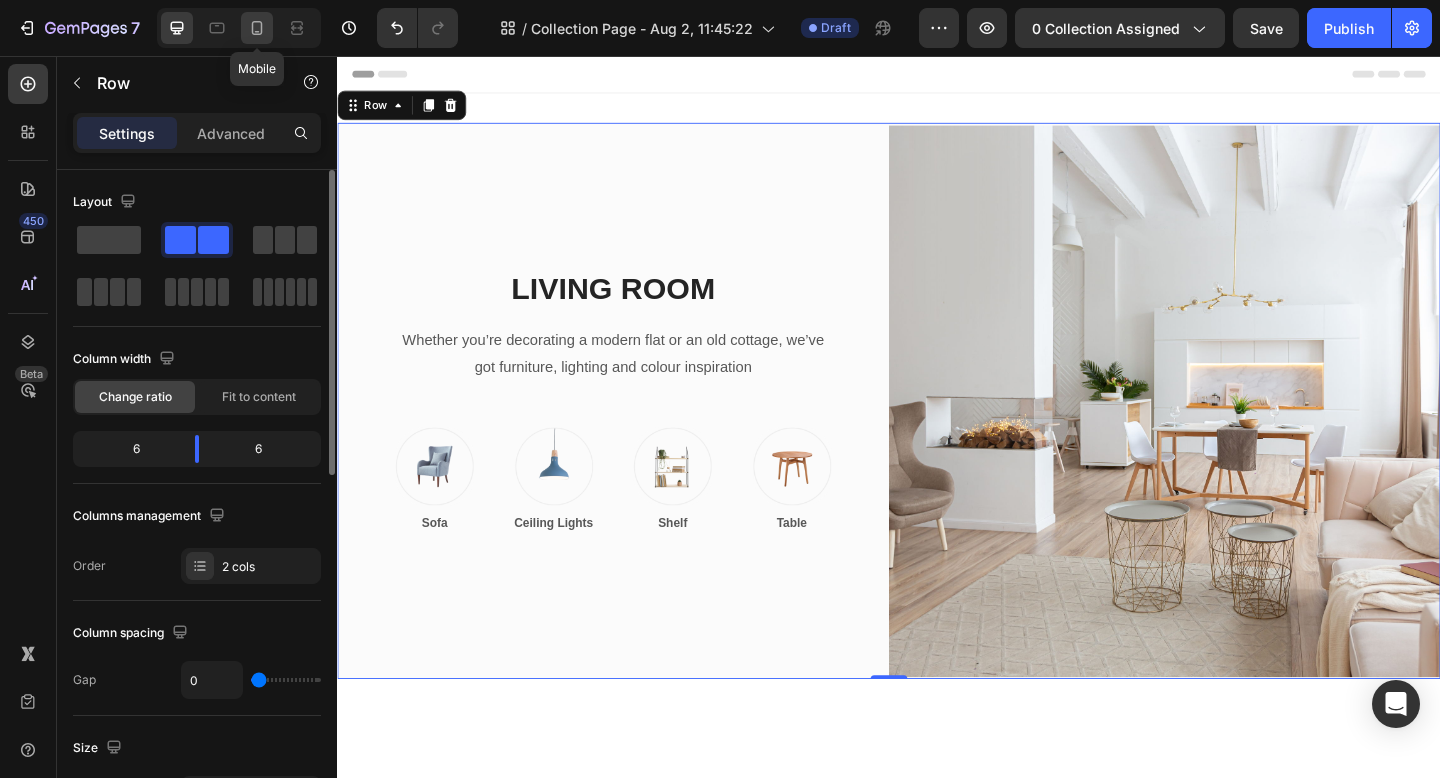 click 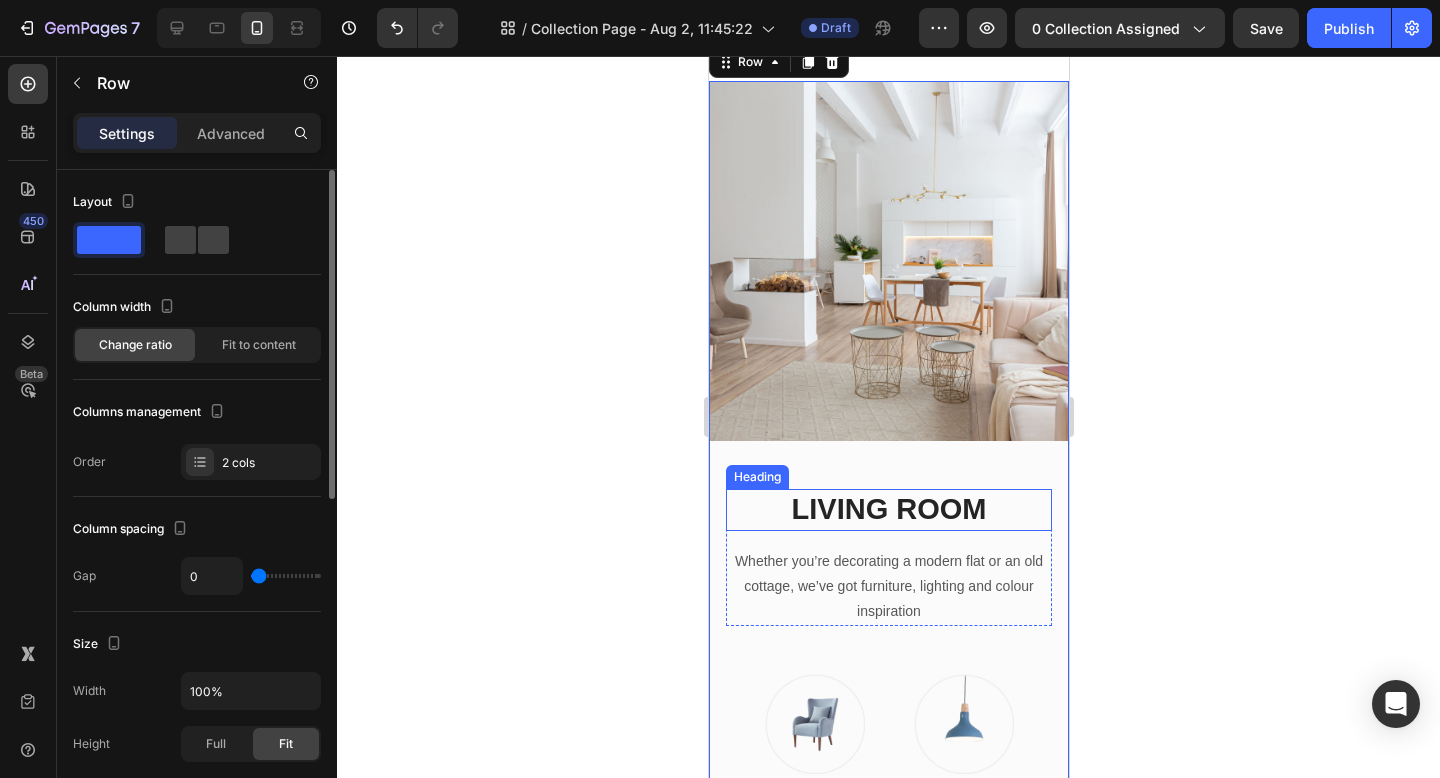 scroll, scrollTop: 18, scrollLeft: 0, axis: vertical 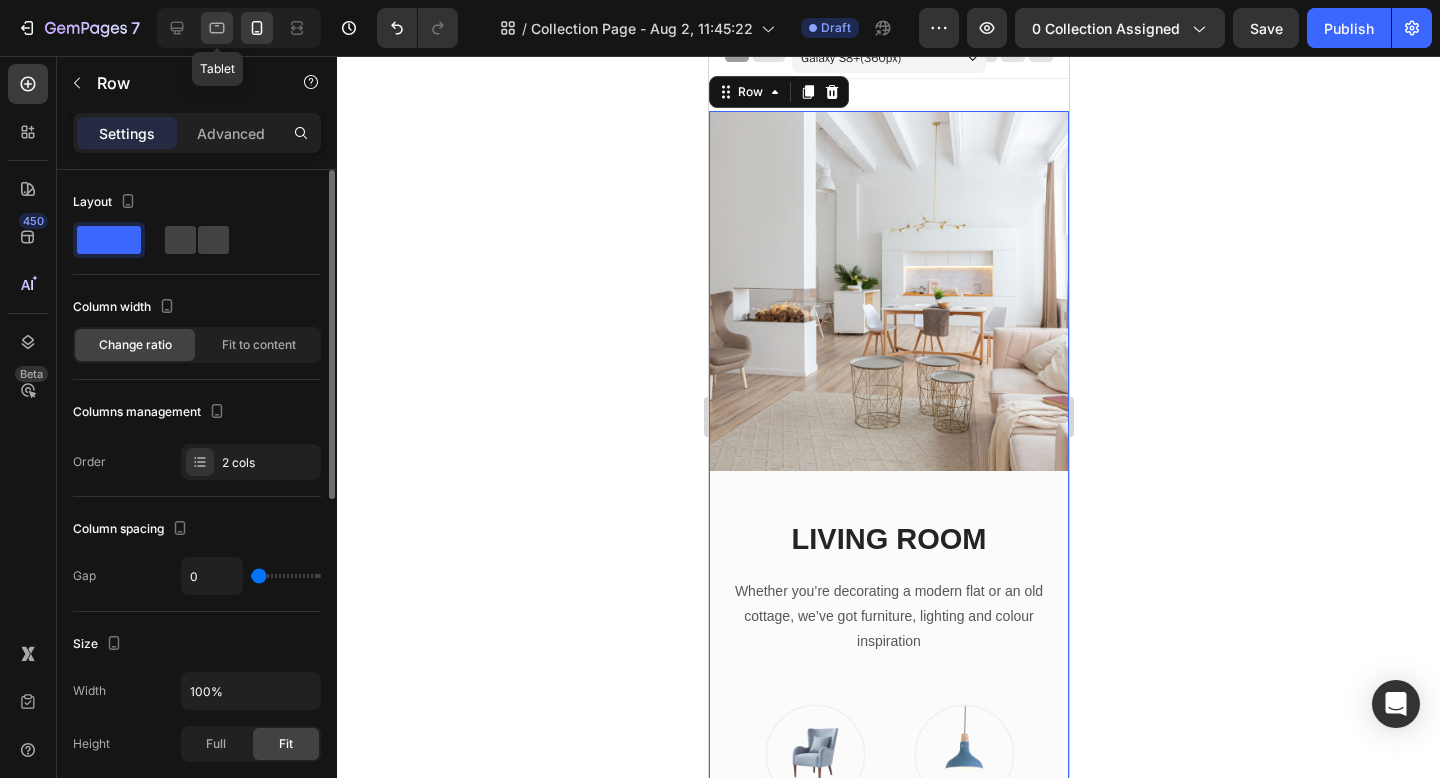 click 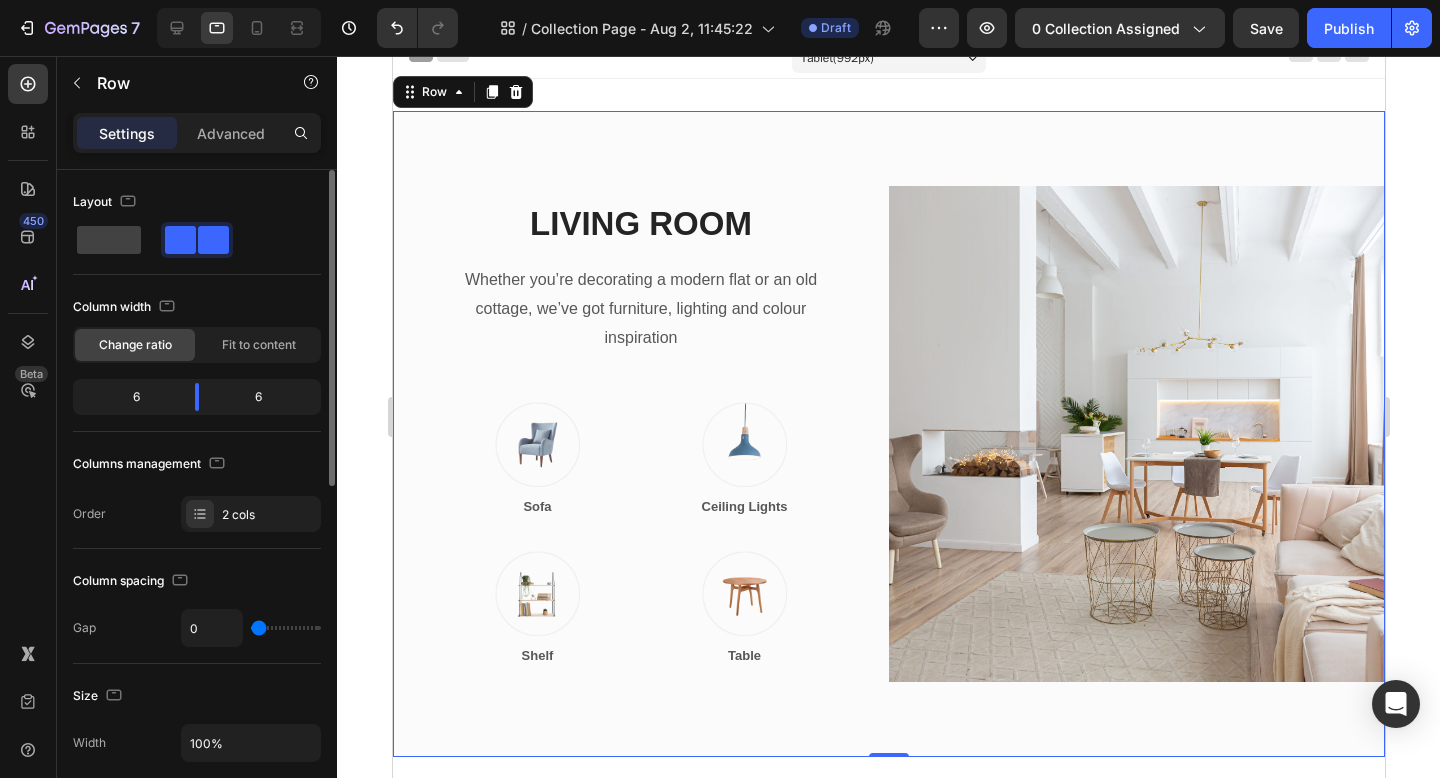 scroll, scrollTop: 3, scrollLeft: 0, axis: vertical 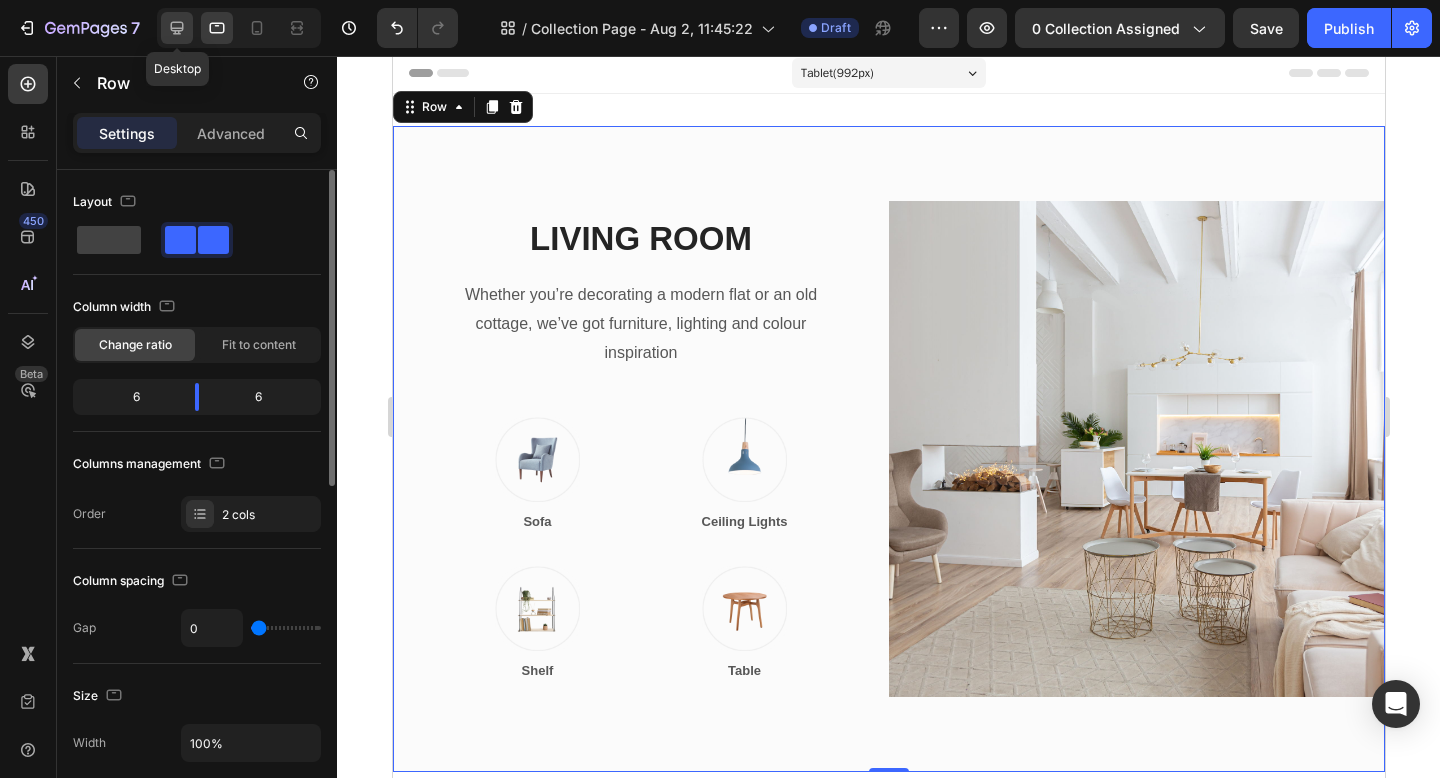 click 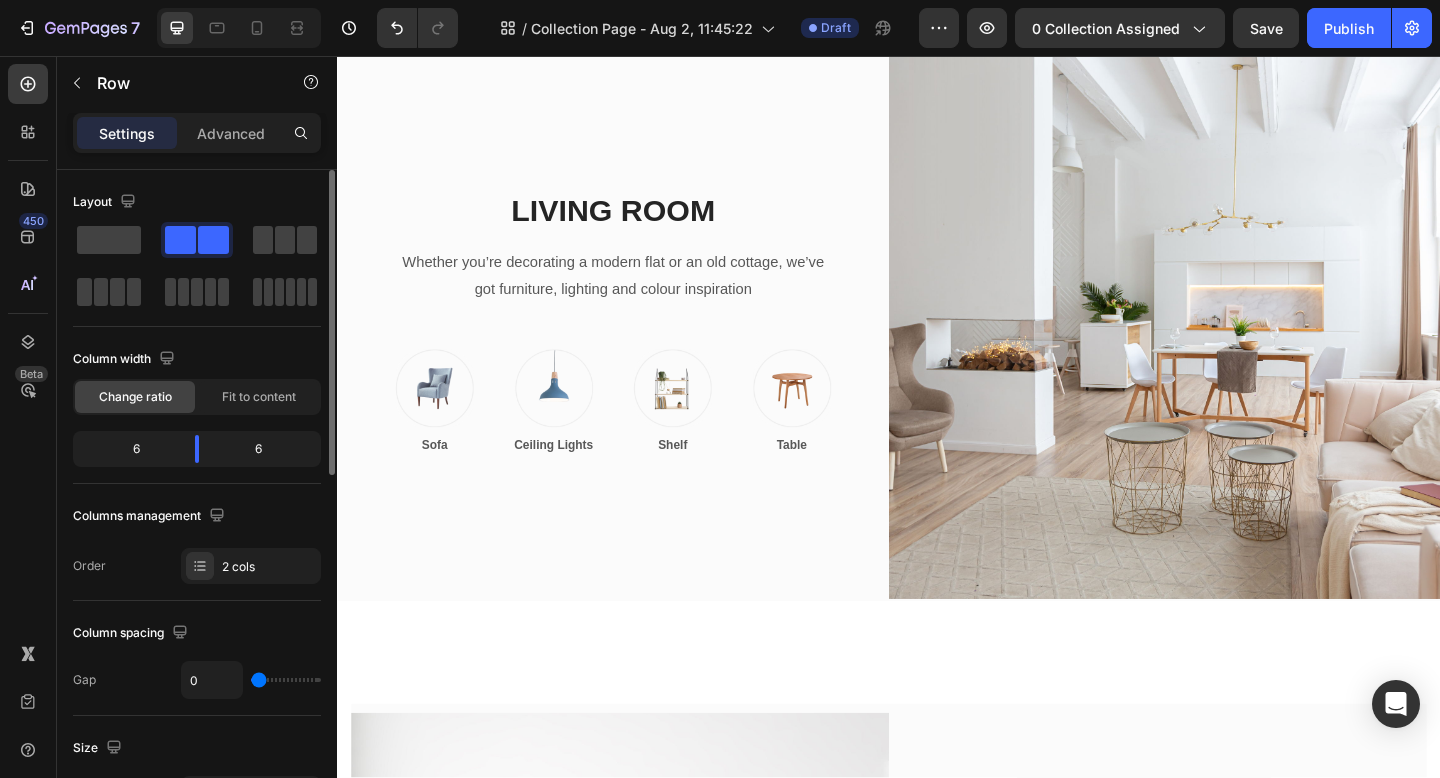 scroll, scrollTop: 0, scrollLeft: 0, axis: both 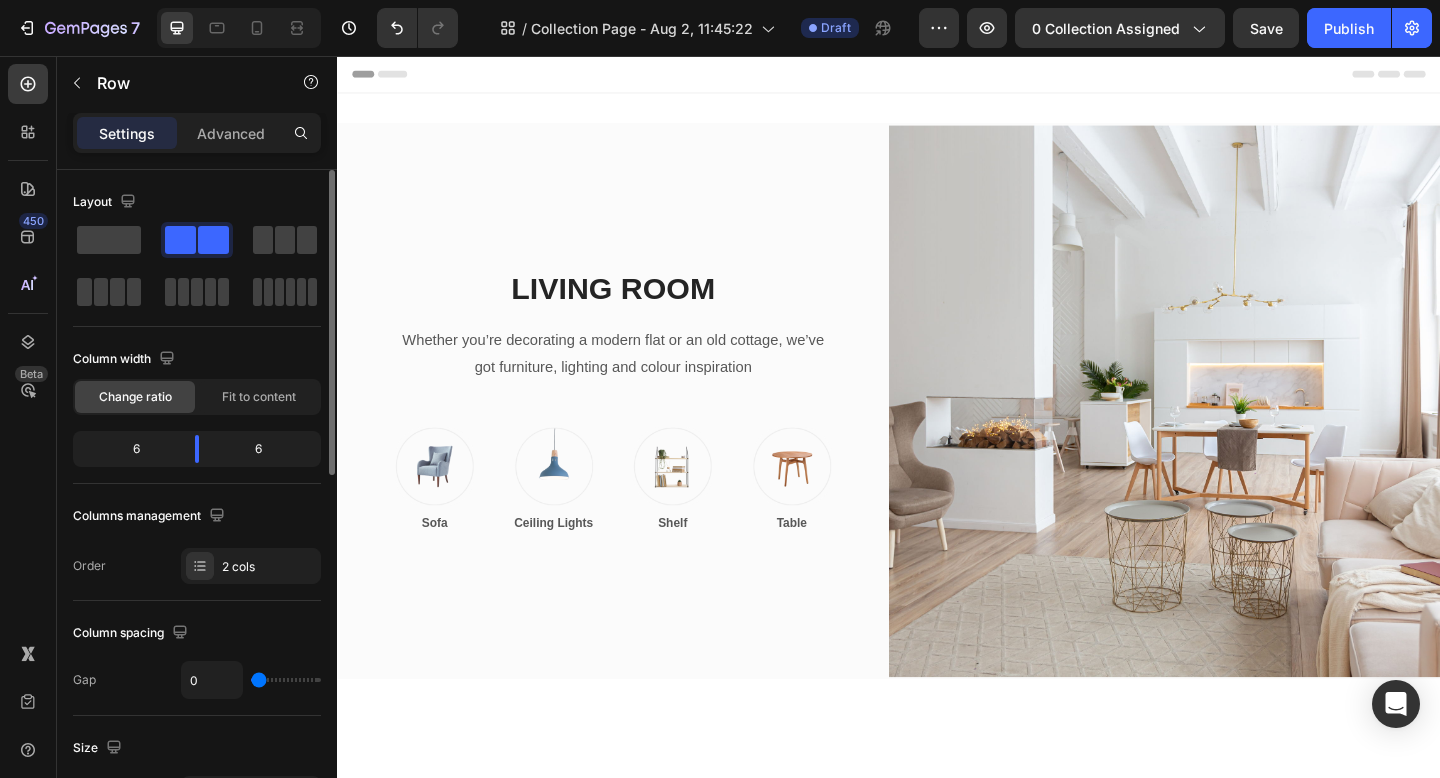 click at bounding box center [1237, 432] 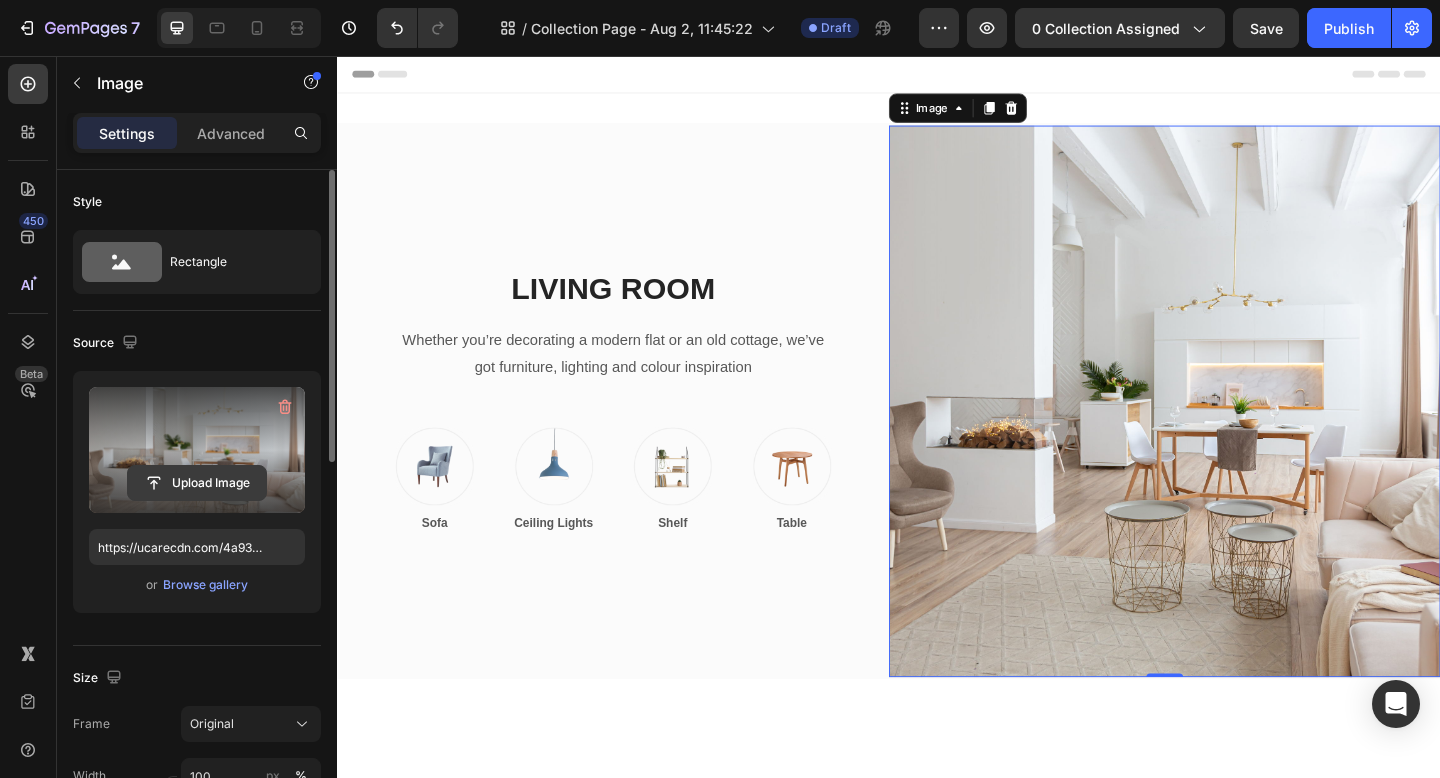 click 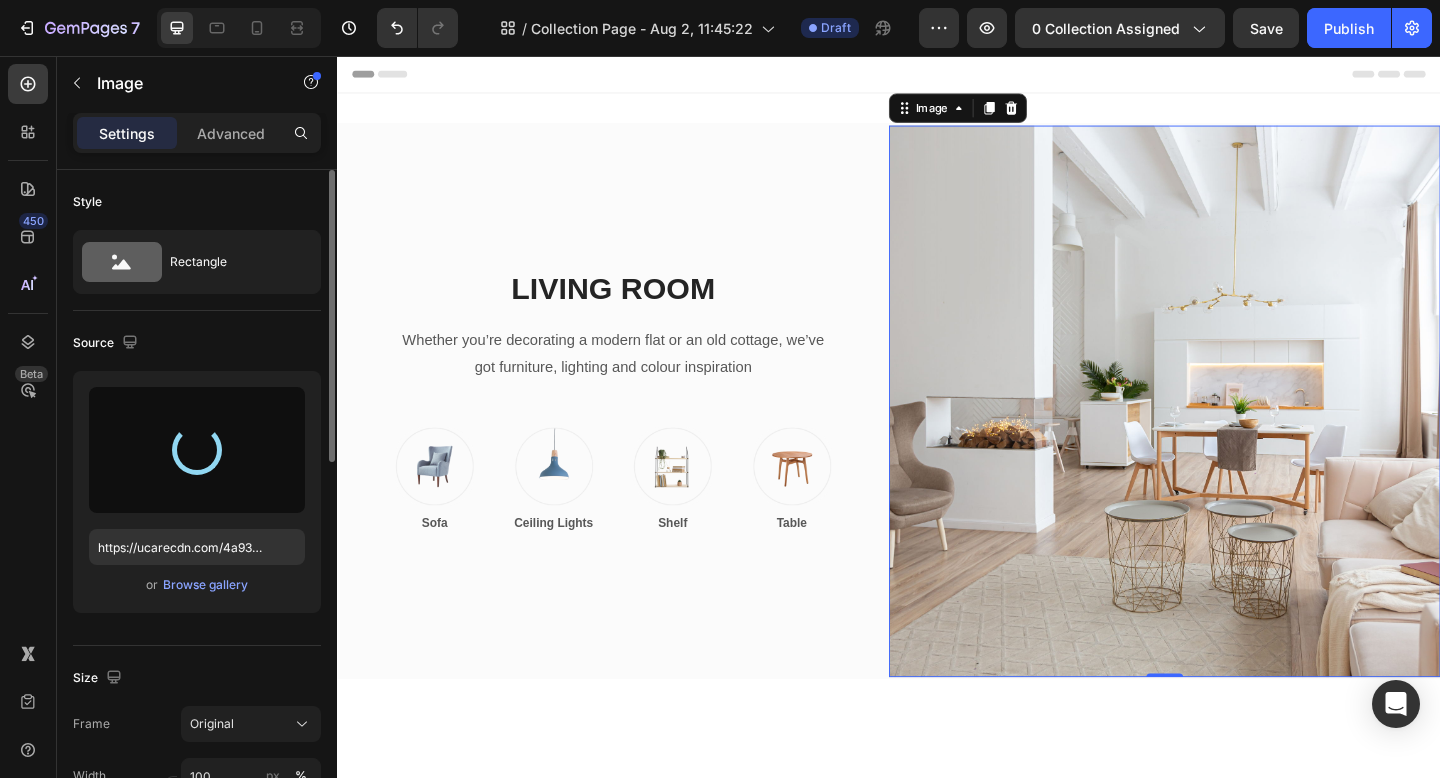 type on "https://cdn.shopify.com/s/files/1/0612/5554/9161/files/gempages_518264669681484875-8f3c3c15-14c6-4f4f-95f6-99fb12a7cb52.png" 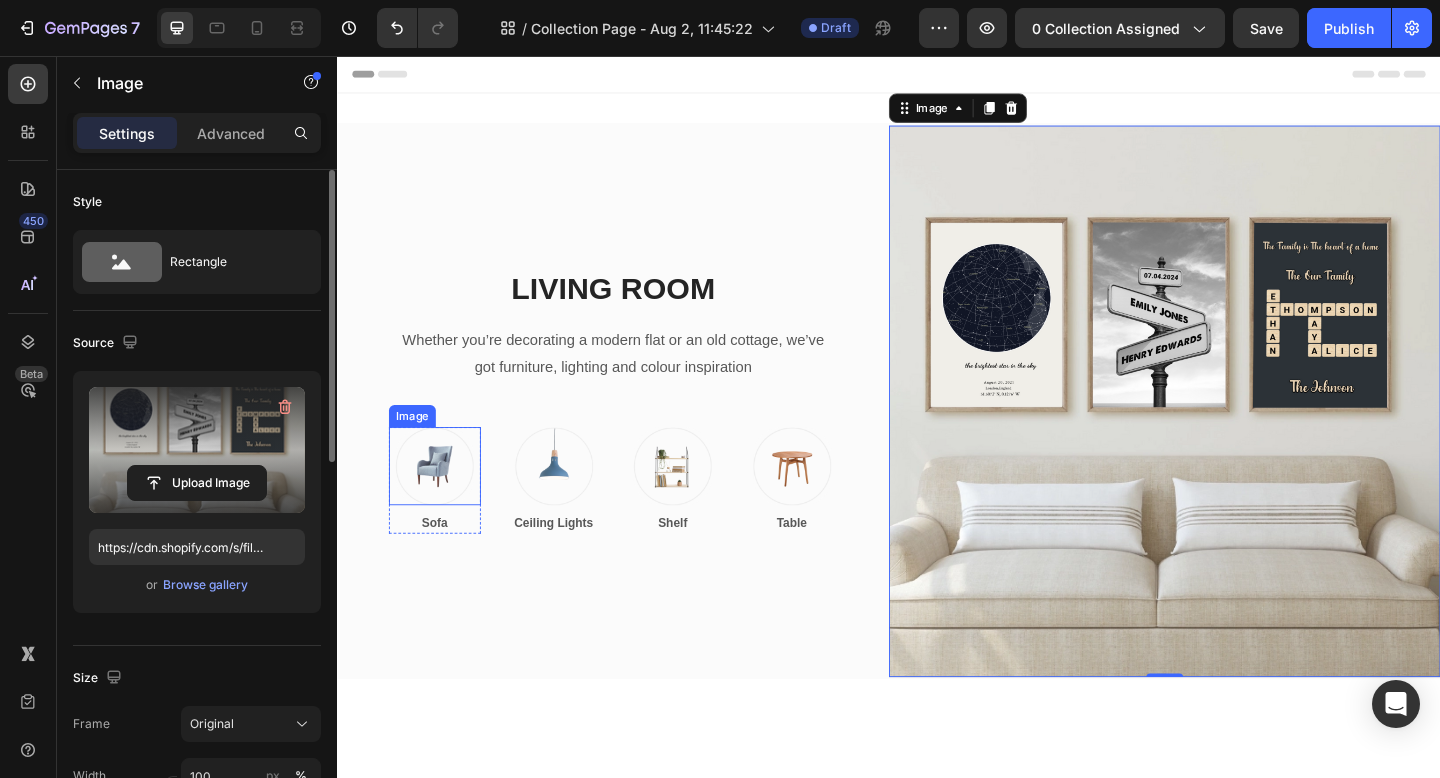 click at bounding box center [442, 502] 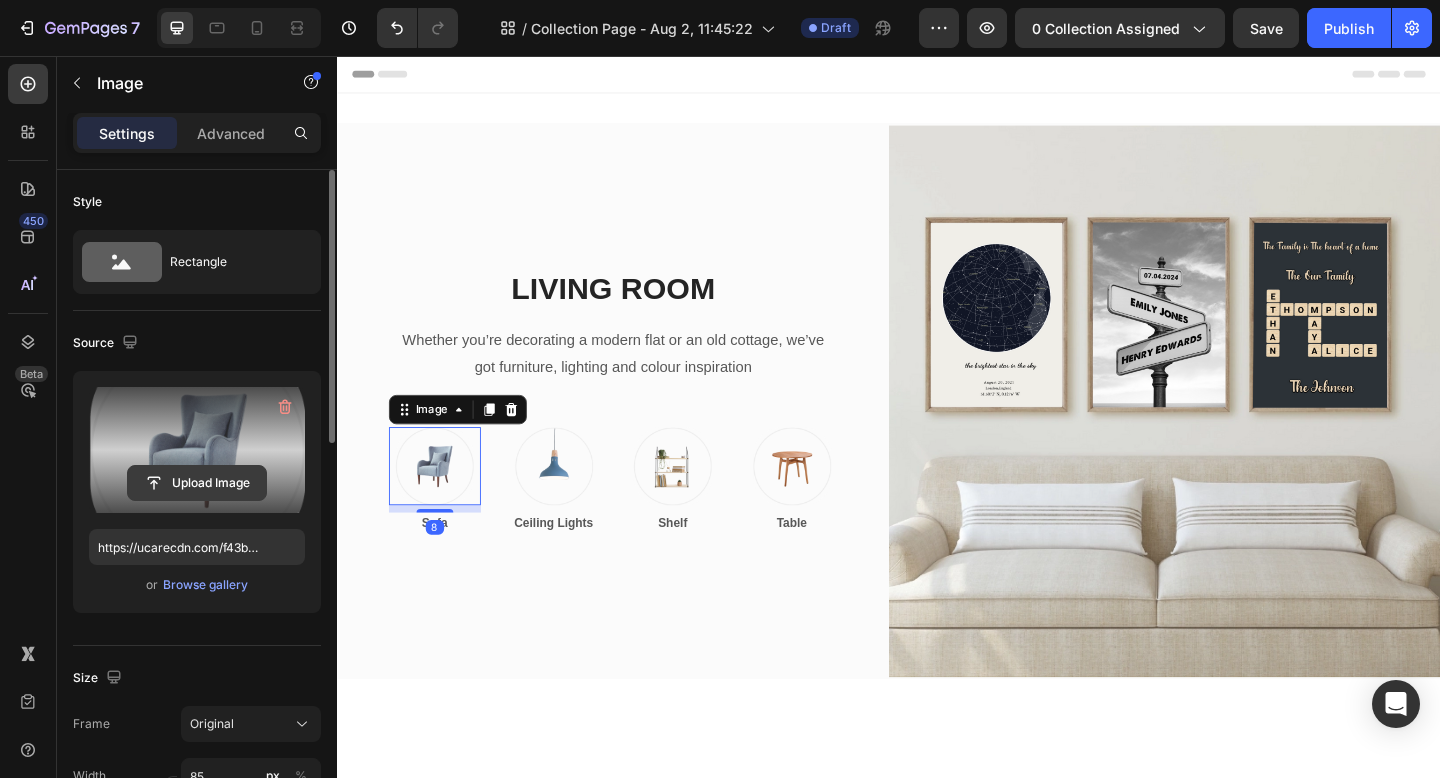 click 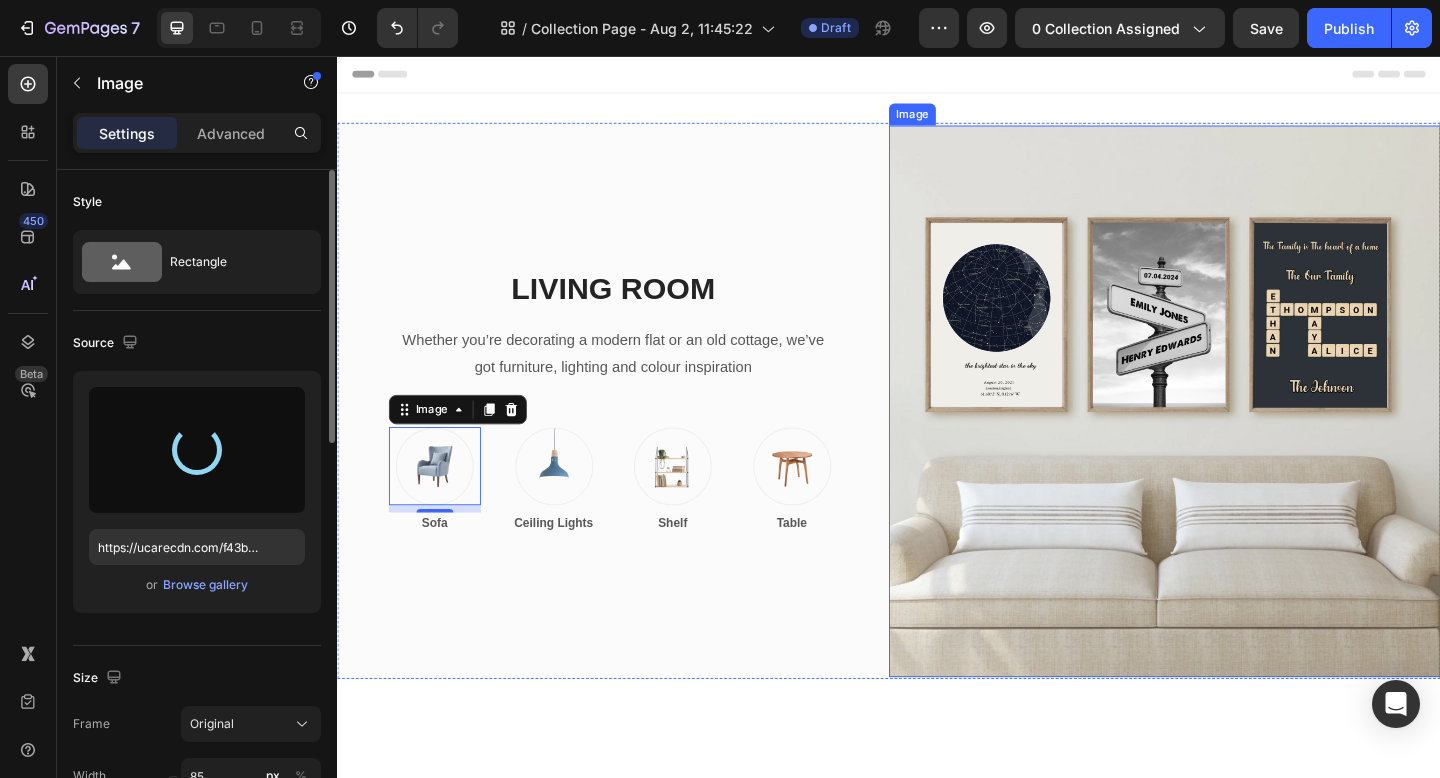 type on "https://cdn.shopify.com/s/files/1/0612/5554/9161/files/gempages_518264669681484875-610de686-b2c7-461c-b98b-a9202a2d5156.png" 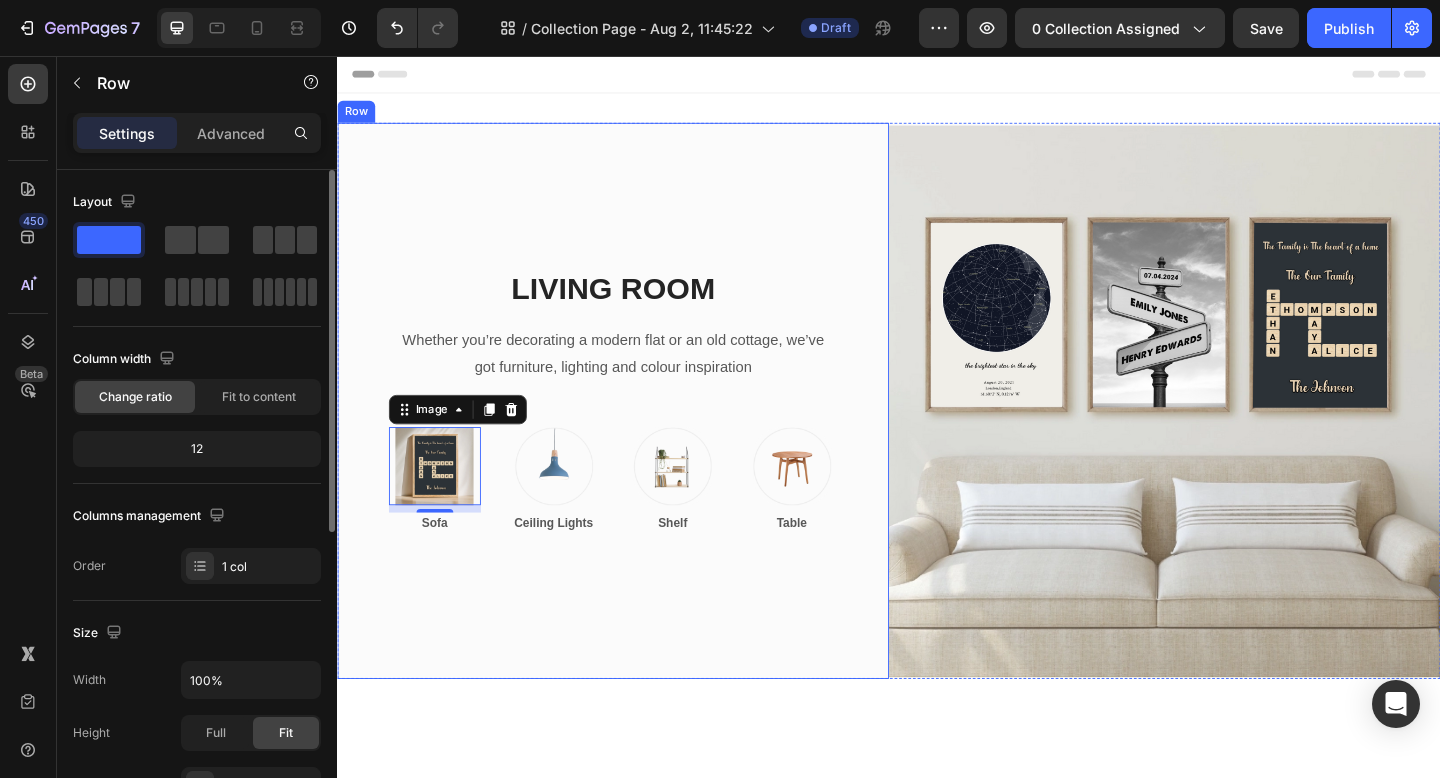 click on "LIVING ROOM Heading Whether you’re decorating a modern flat or an old cottage, we’ve got furniture, lighting and colour inspiration Text block Row Image   8 Sofa Text block Row Image Ceiling Lights Text block Row Image Shelf Text block Row Image Table Text block Row Row Row" at bounding box center [637, 431] 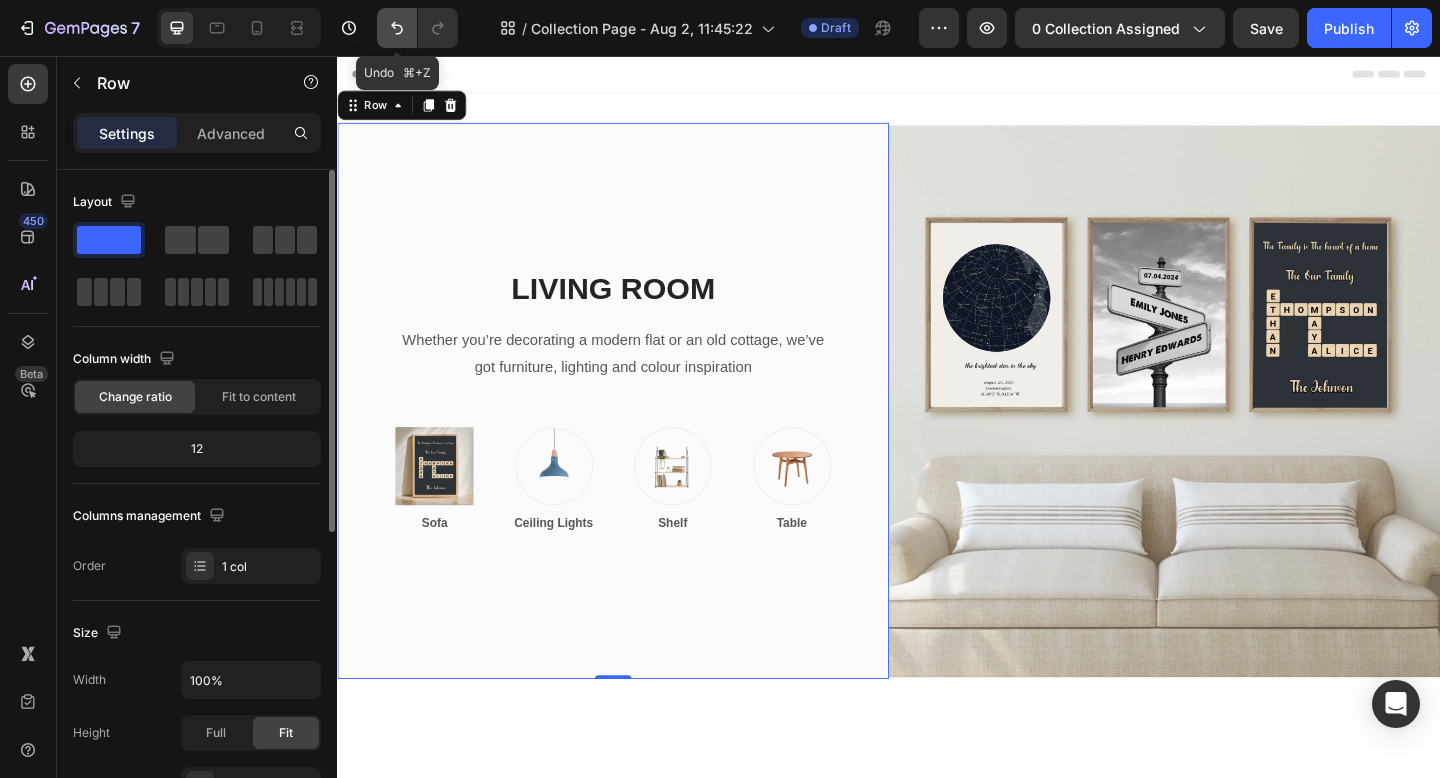 click 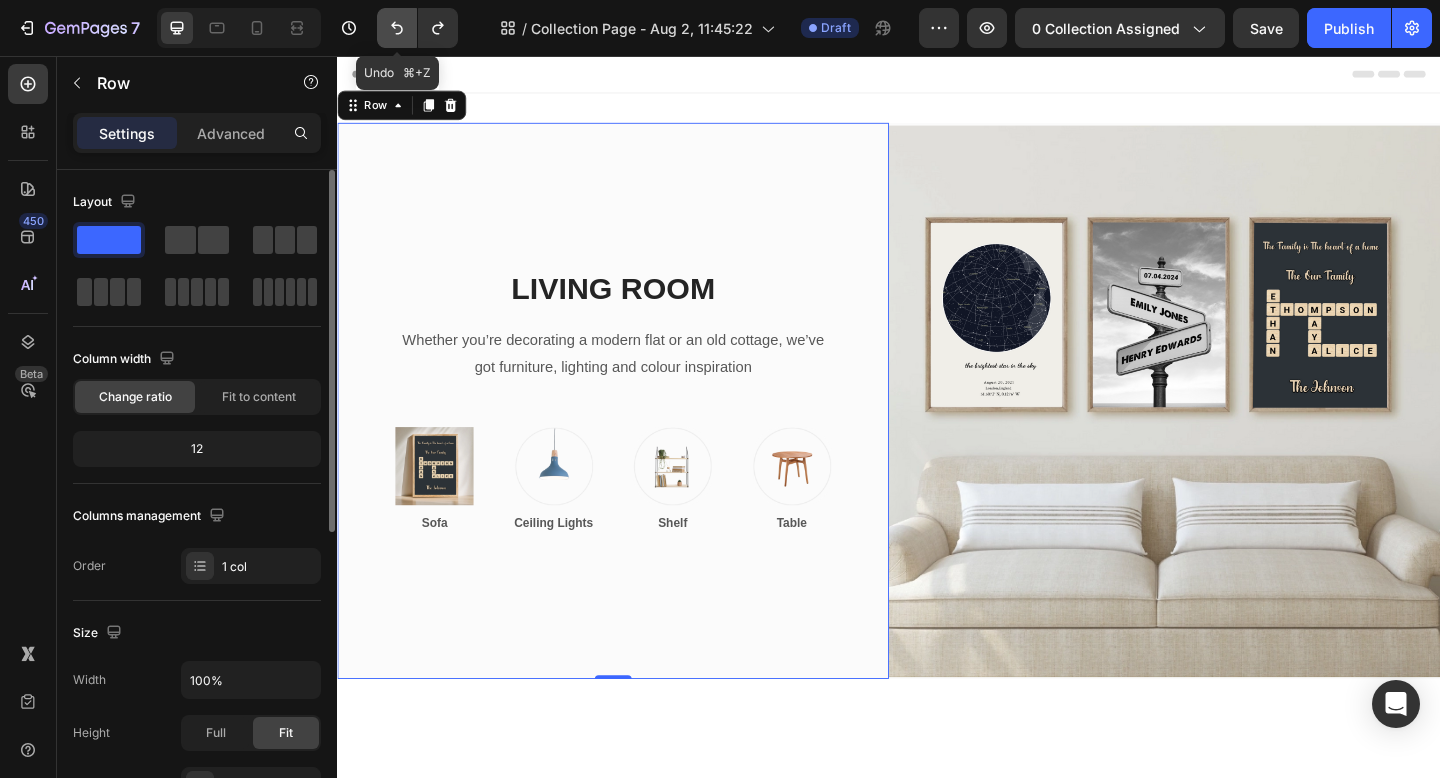 click 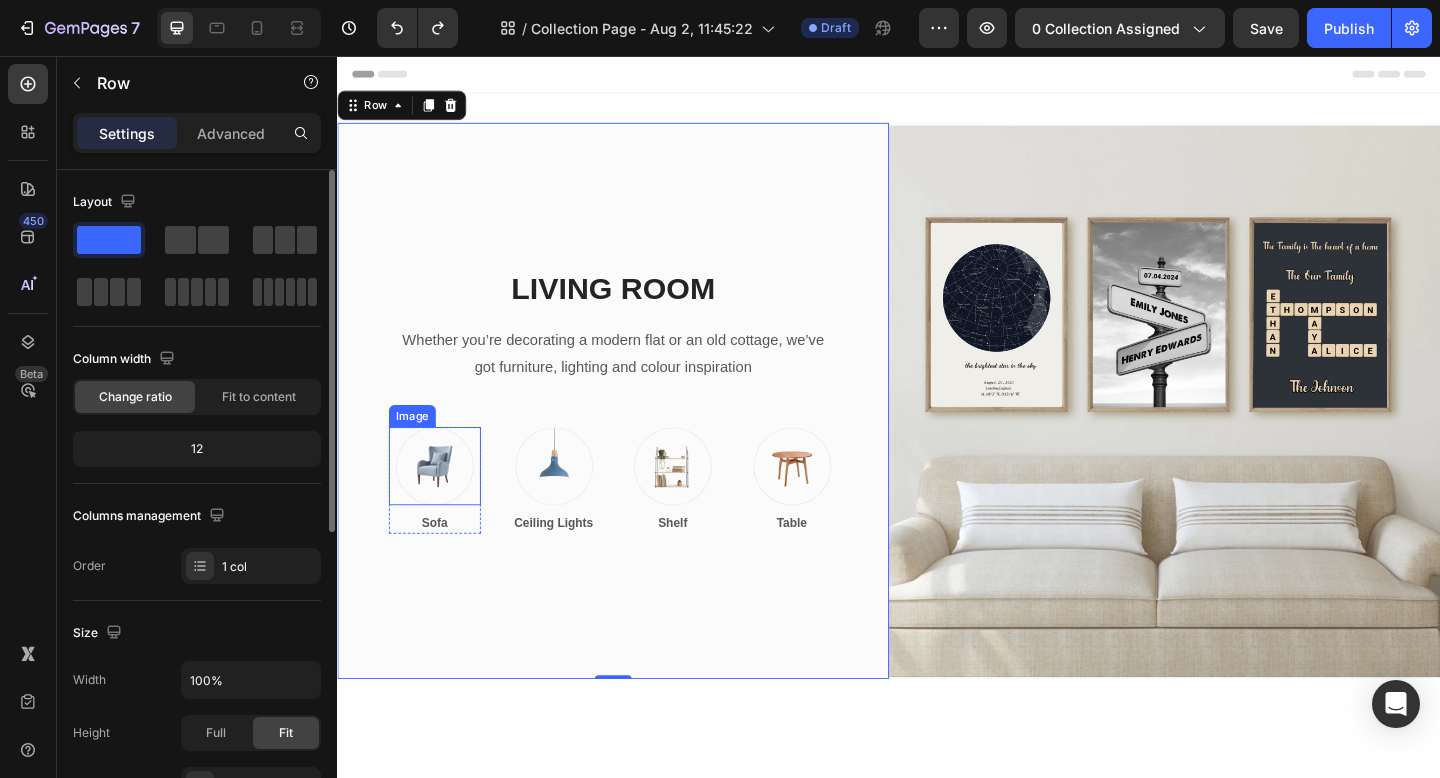 click at bounding box center (442, 502) 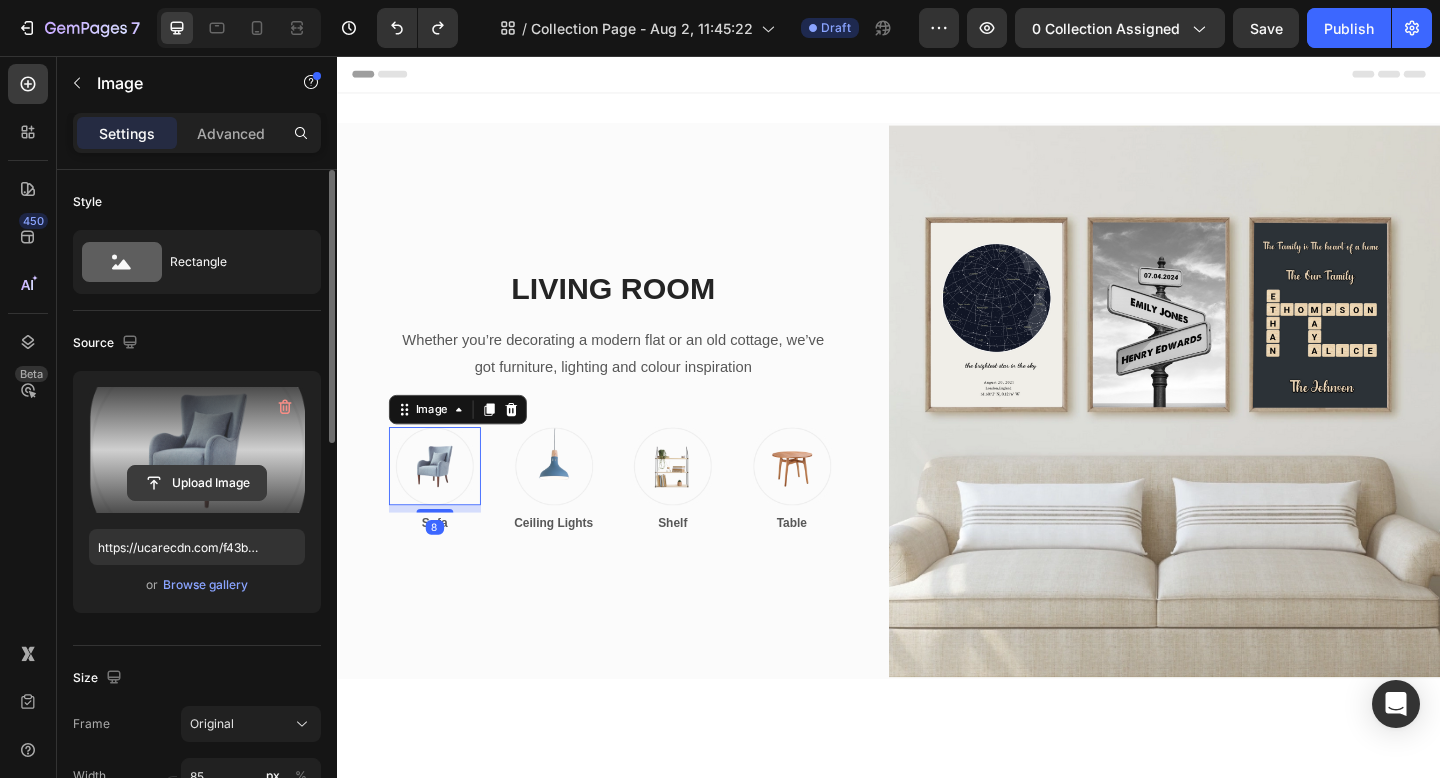 click 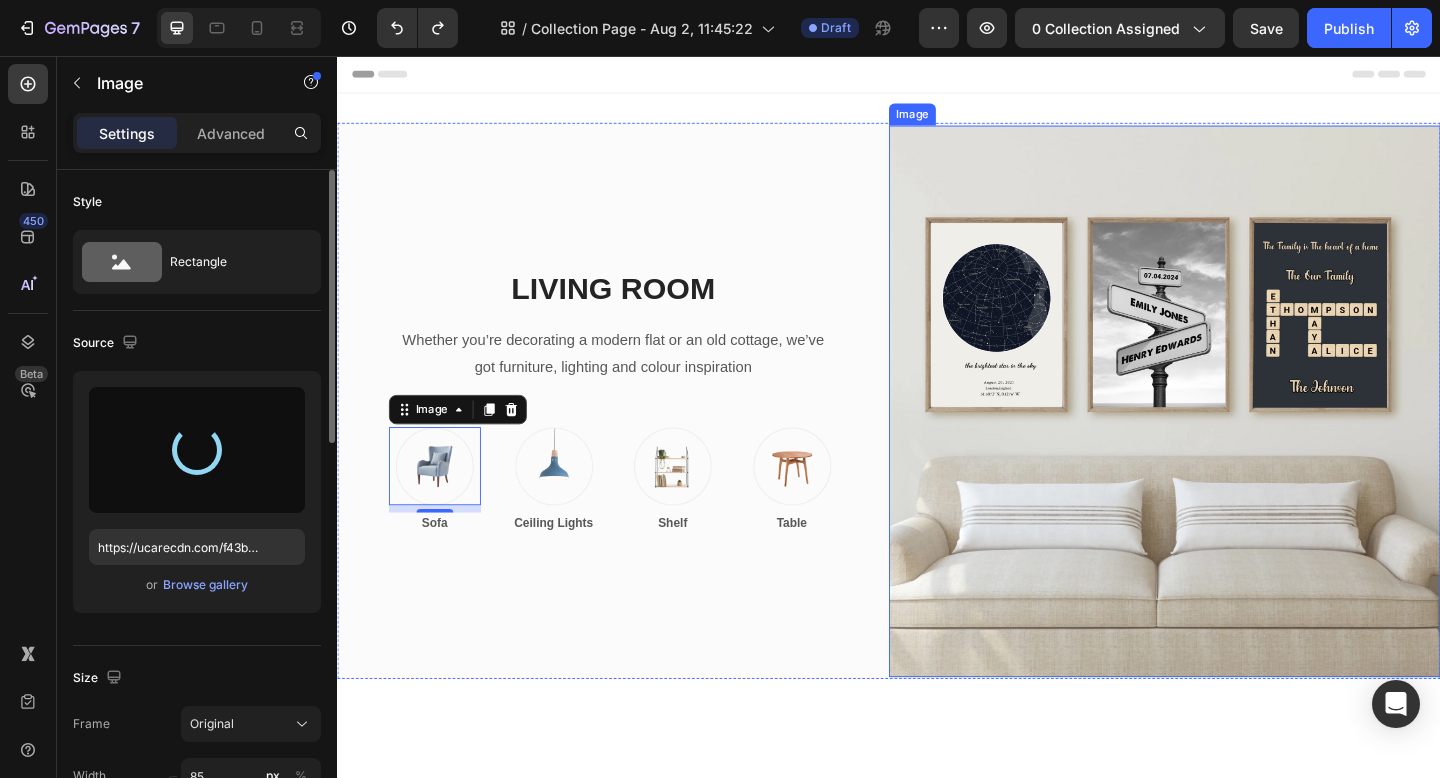 type on "https://cdn.shopify.com/s/files/1/0612/5554/9161/files/gempages_518264669681484875-61dc701e-1618-4e1b-b68c-b6529981968e.jpg" 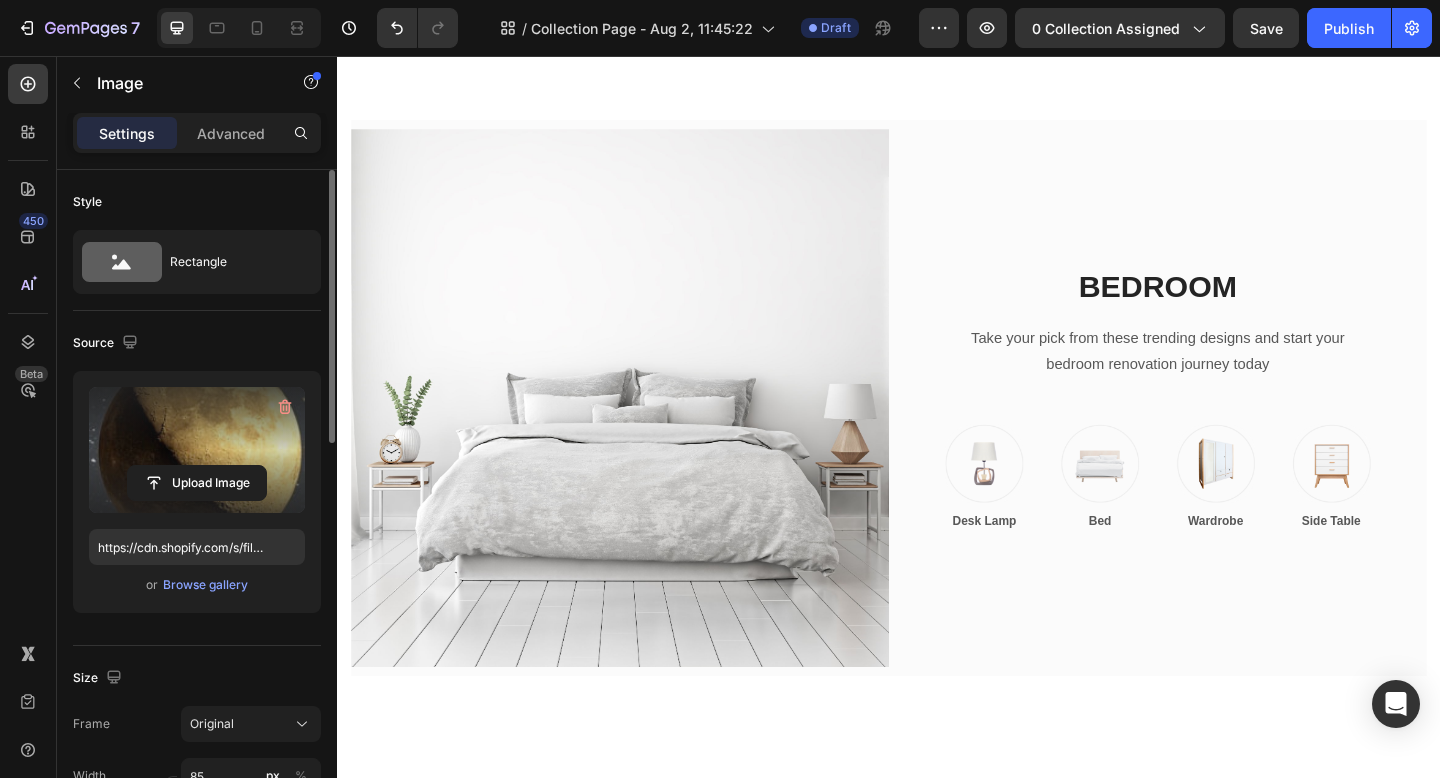 scroll, scrollTop: 0, scrollLeft: 0, axis: both 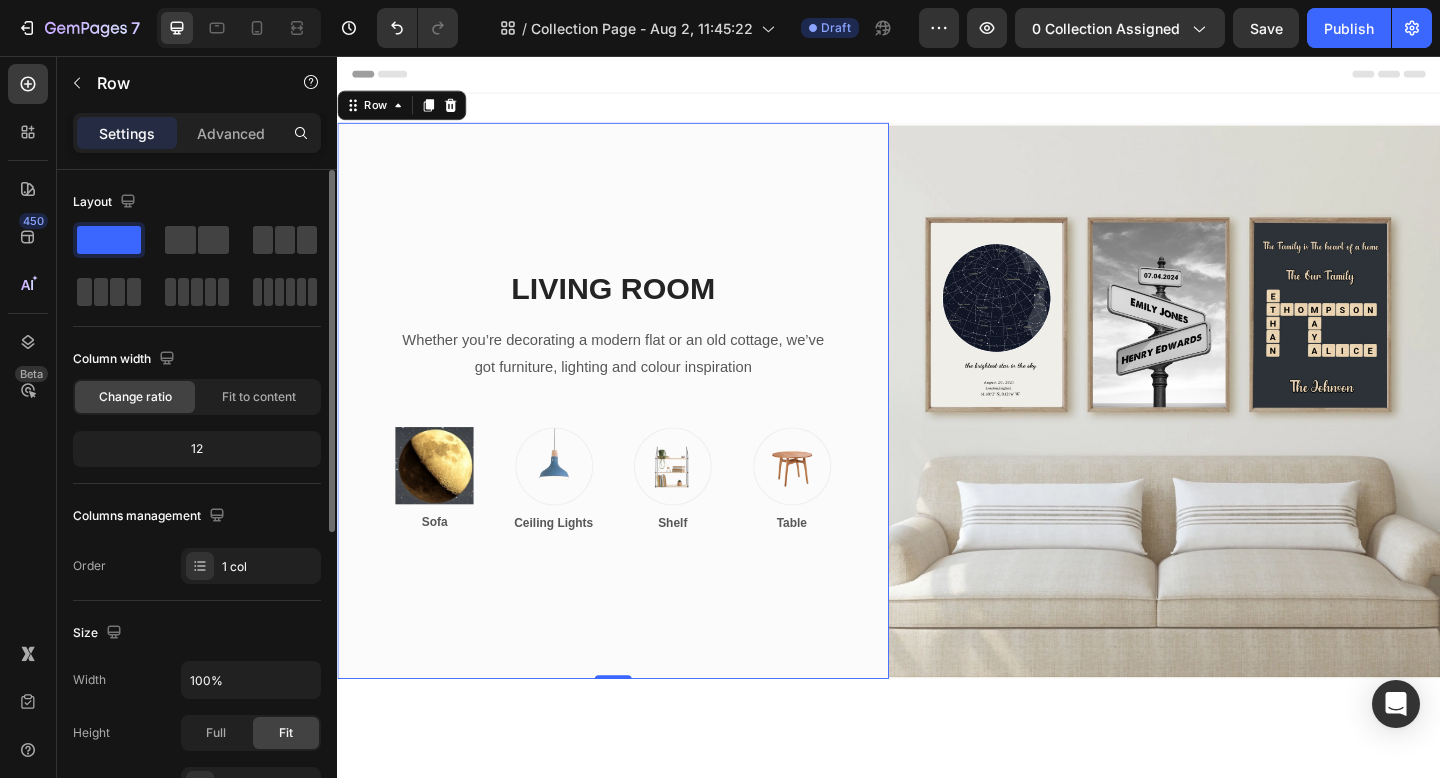 click on "LIVING ROOM Heading Whether you’re decorating a modern flat or an old cottage, we’ve got furniture, lighting and colour inspiration Text block Row Image Sofa Text block Row Image Ceiling Lights Text block Row Image Shelf Text block Row Image Table Text block Row Row Row   0" at bounding box center [637, 431] 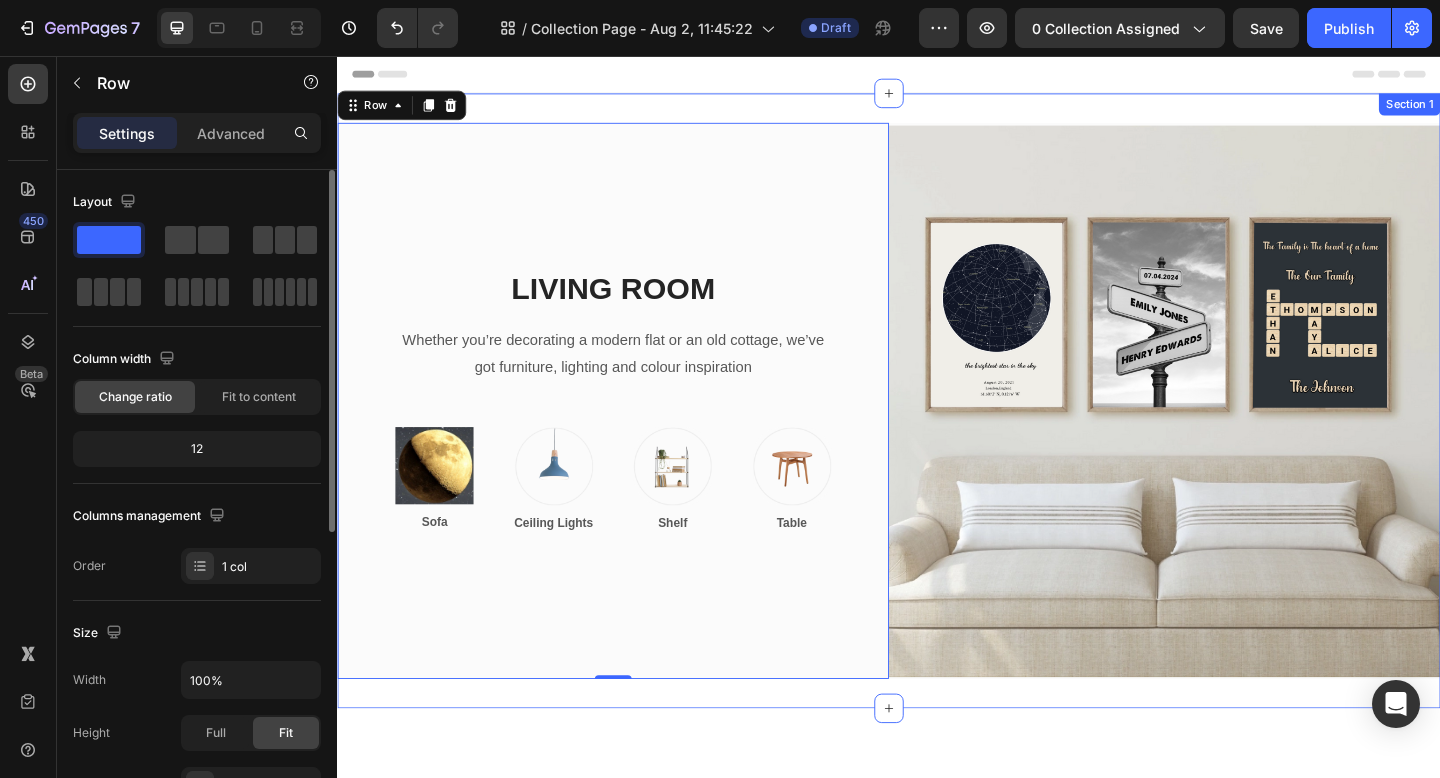 click on "LIVING ROOM Heading Whether you’re decorating a modern flat or an old cottage, we’ve got furniture, lighting and colour inspiration Text block Row Image Sofa Text block Row Image Ceiling Lights Text block Row Image Shelf Text block Row Image Table Text block Row Row Row   0 Image Row Section 1" at bounding box center [937, 431] 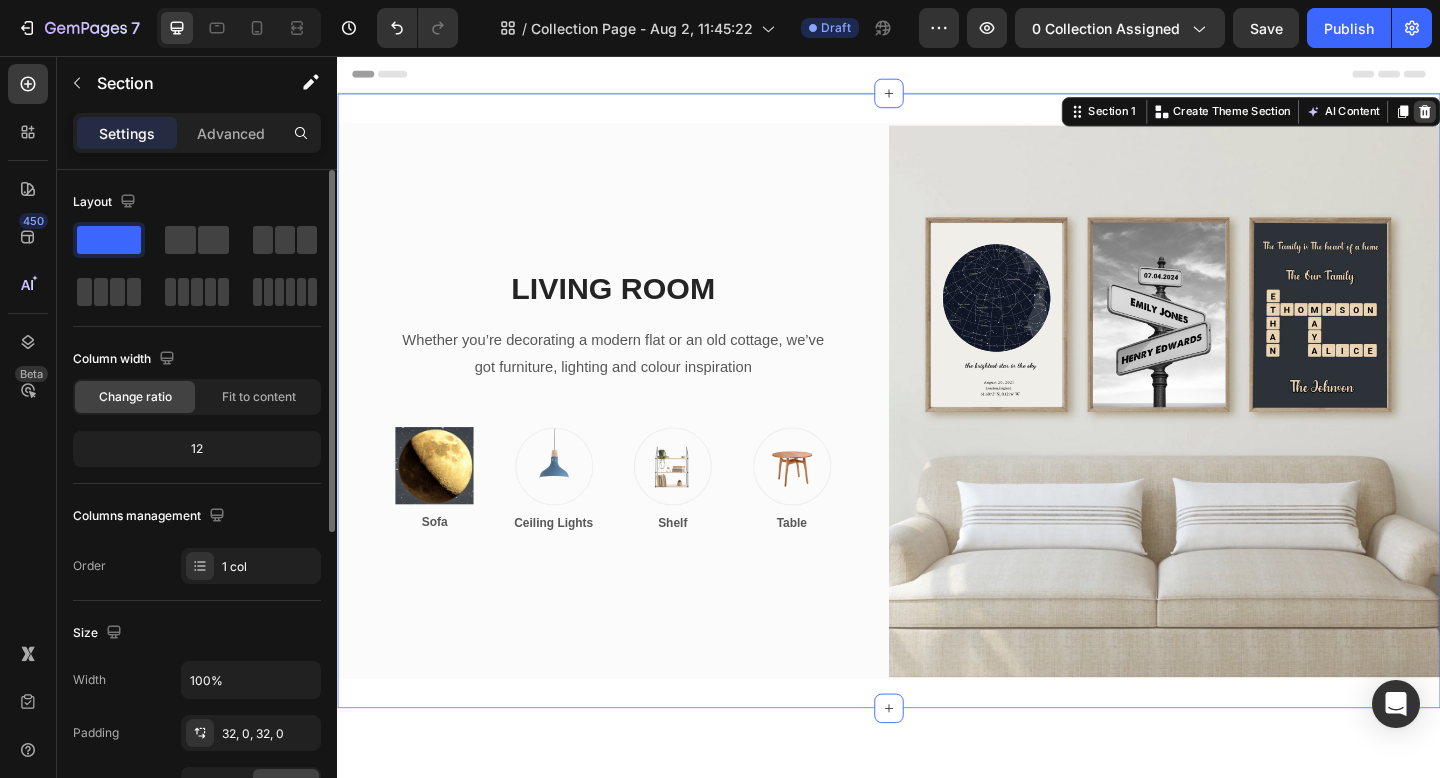 click 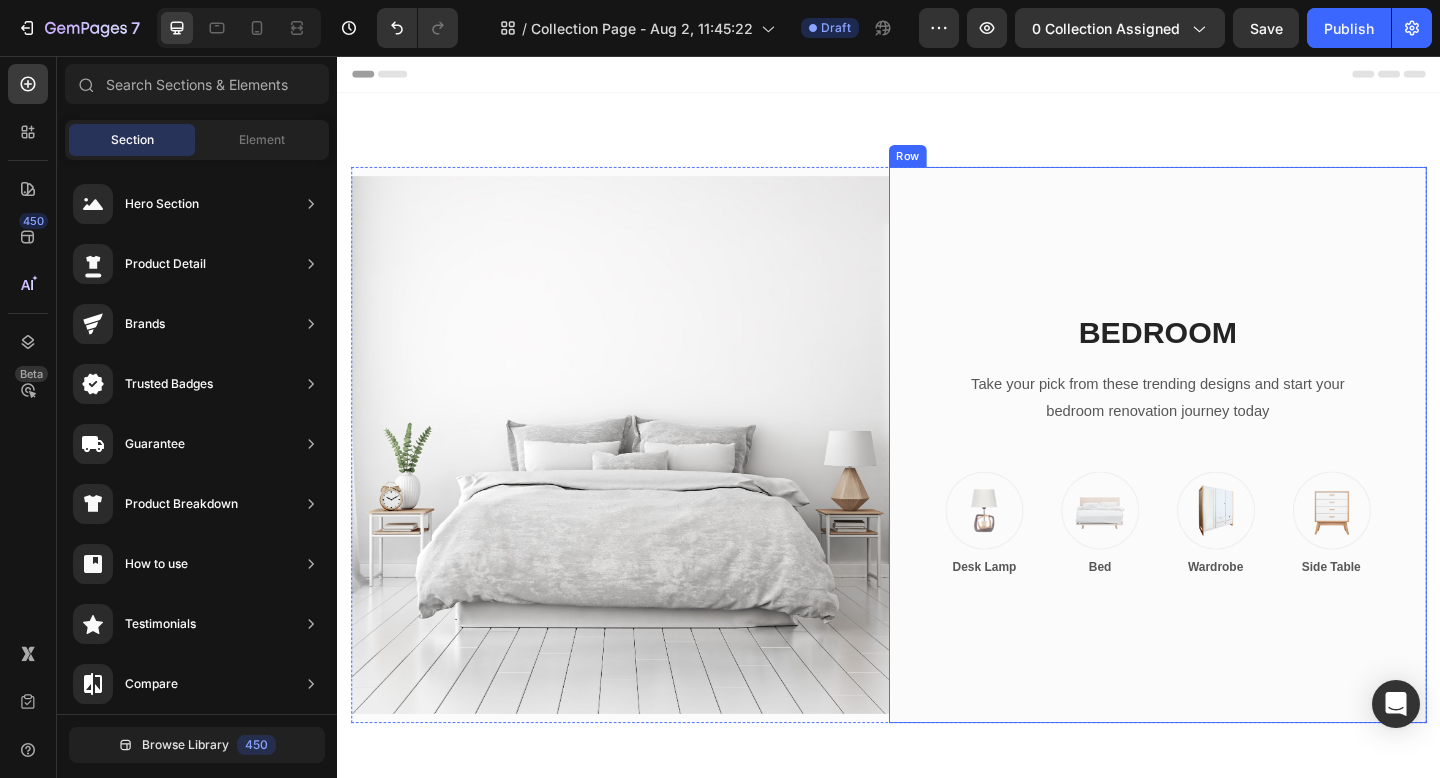 click on "BEDROOM Heading Take your pick from these trending designs and start your bedroom renovation journey today Text block Row Image Desk Lamp Text block Row Image Bed Text block Row Image Wardrobe Text block Row Image Side Table Text block Row Row Row" at bounding box center (1229, 479) 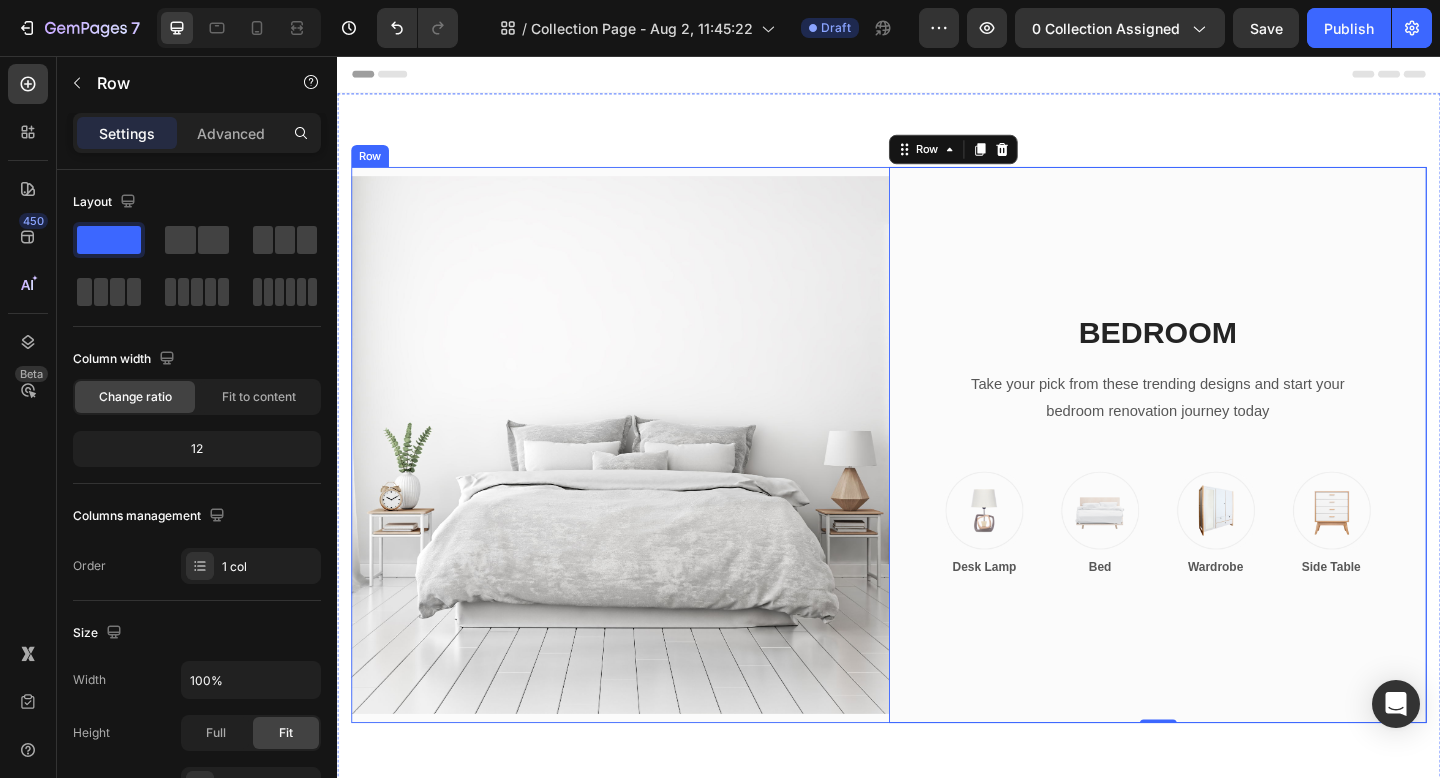click on "Image" at bounding box center (644, 479) 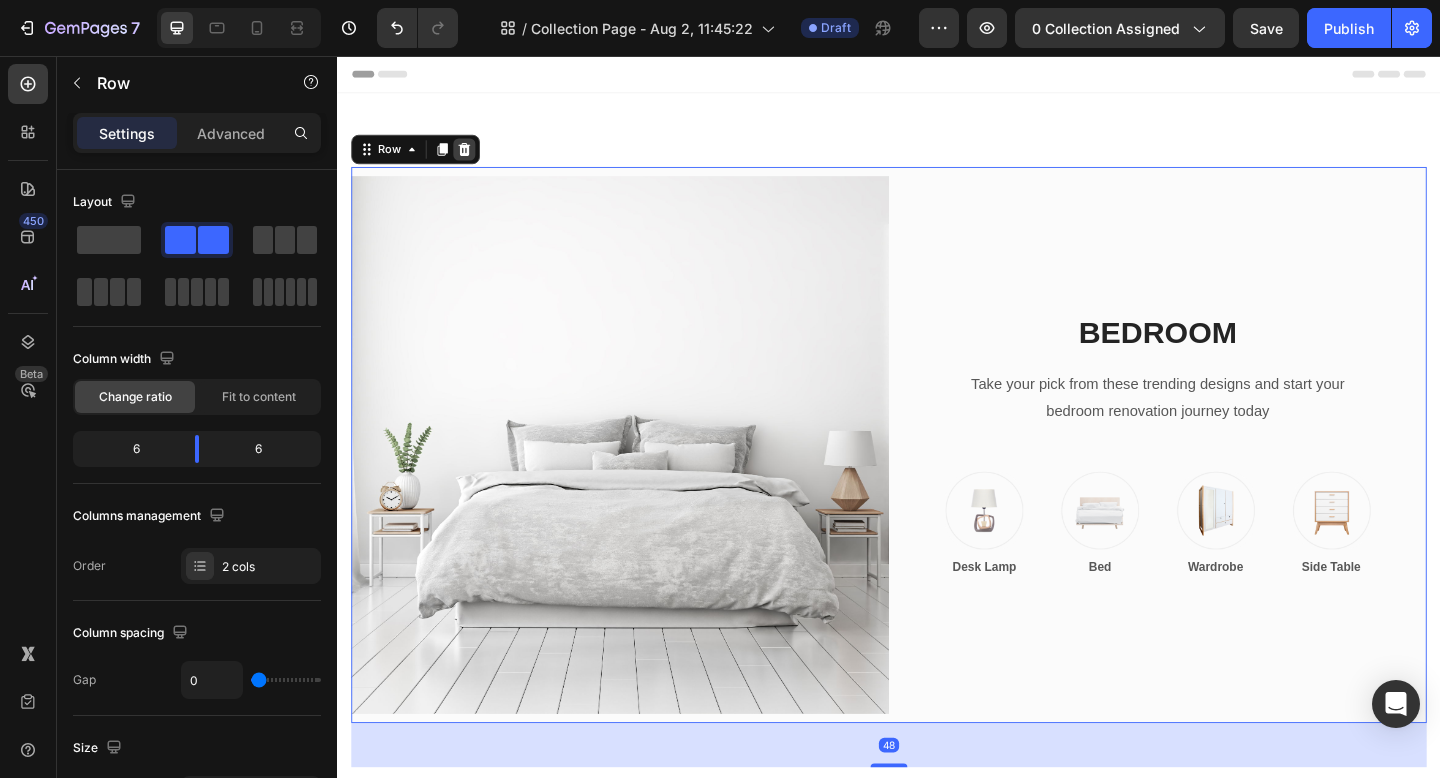 click 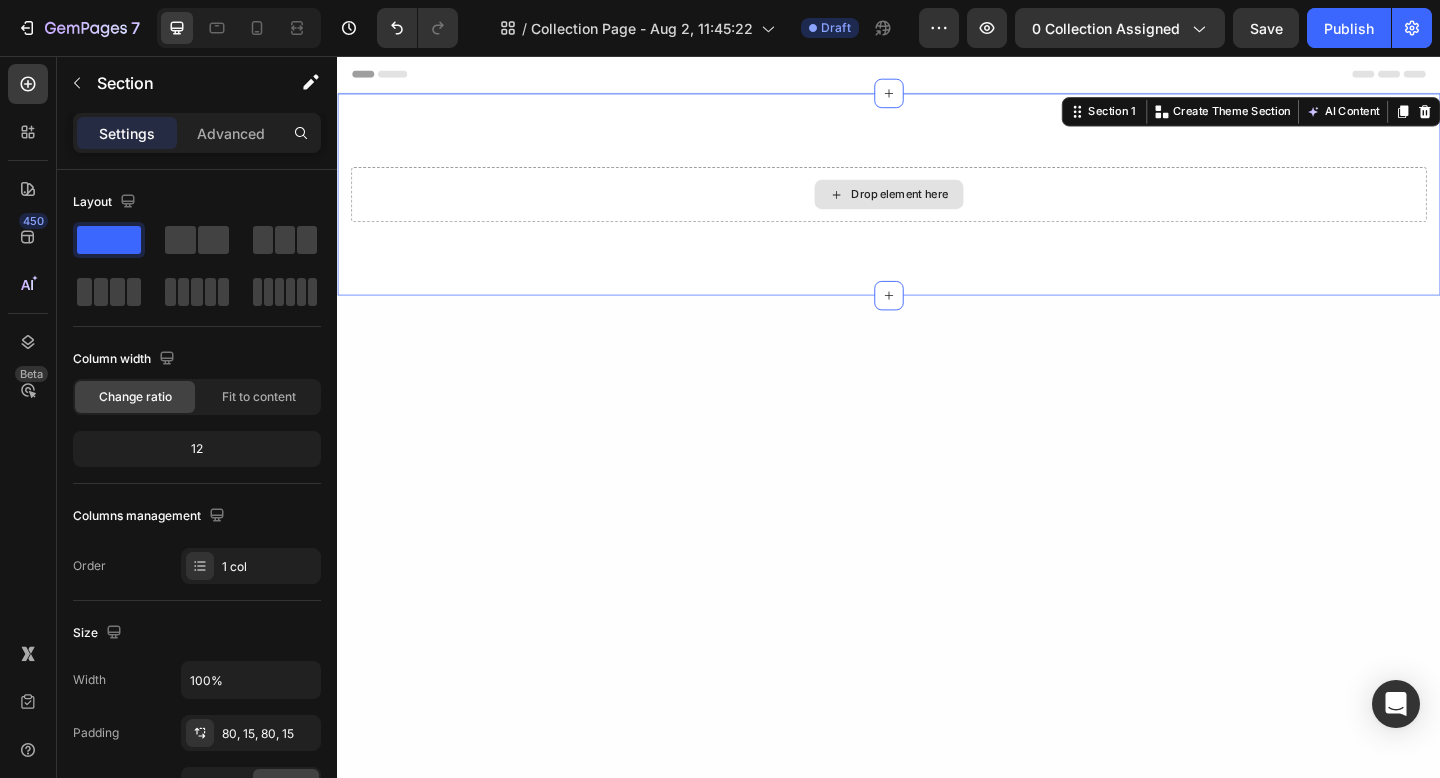 click on "Drop element here" at bounding box center [937, 207] 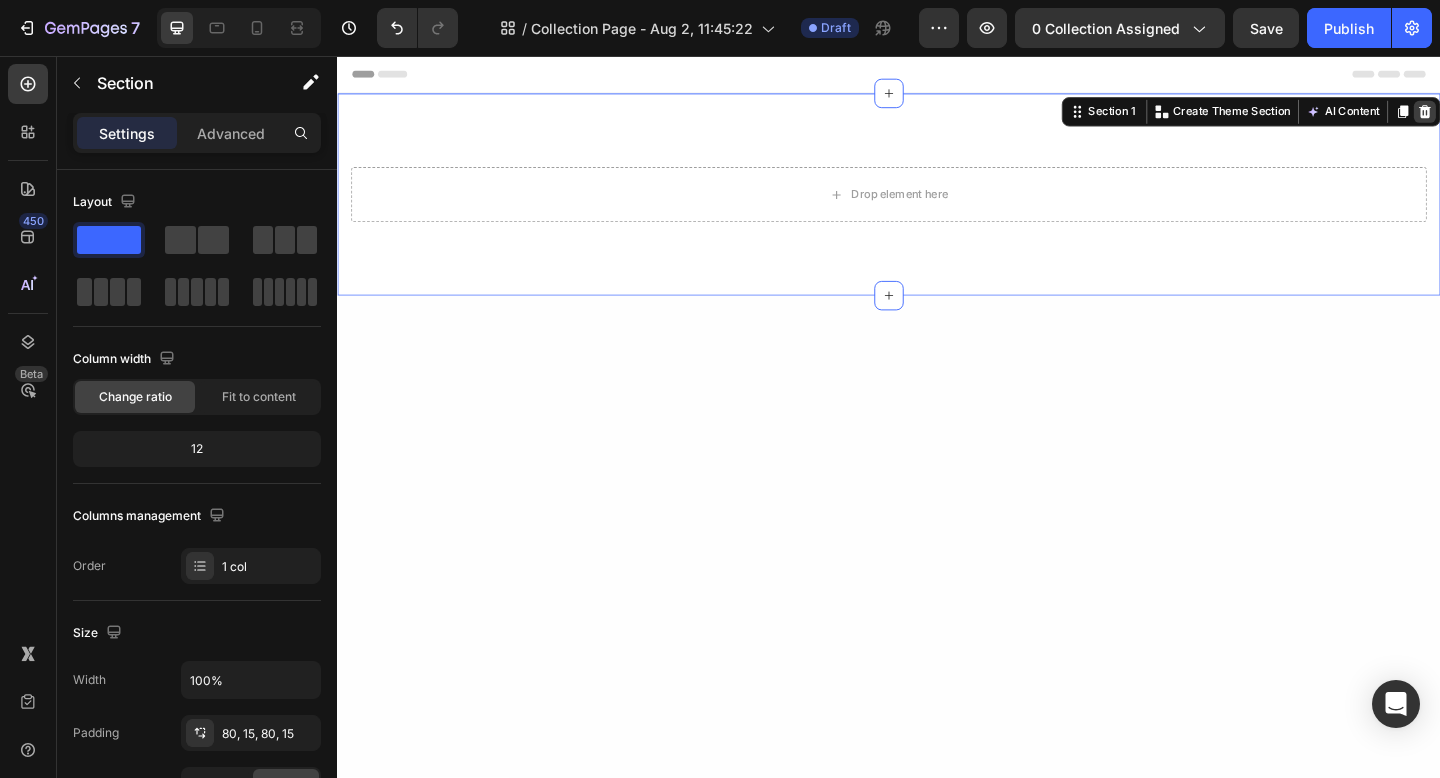 click 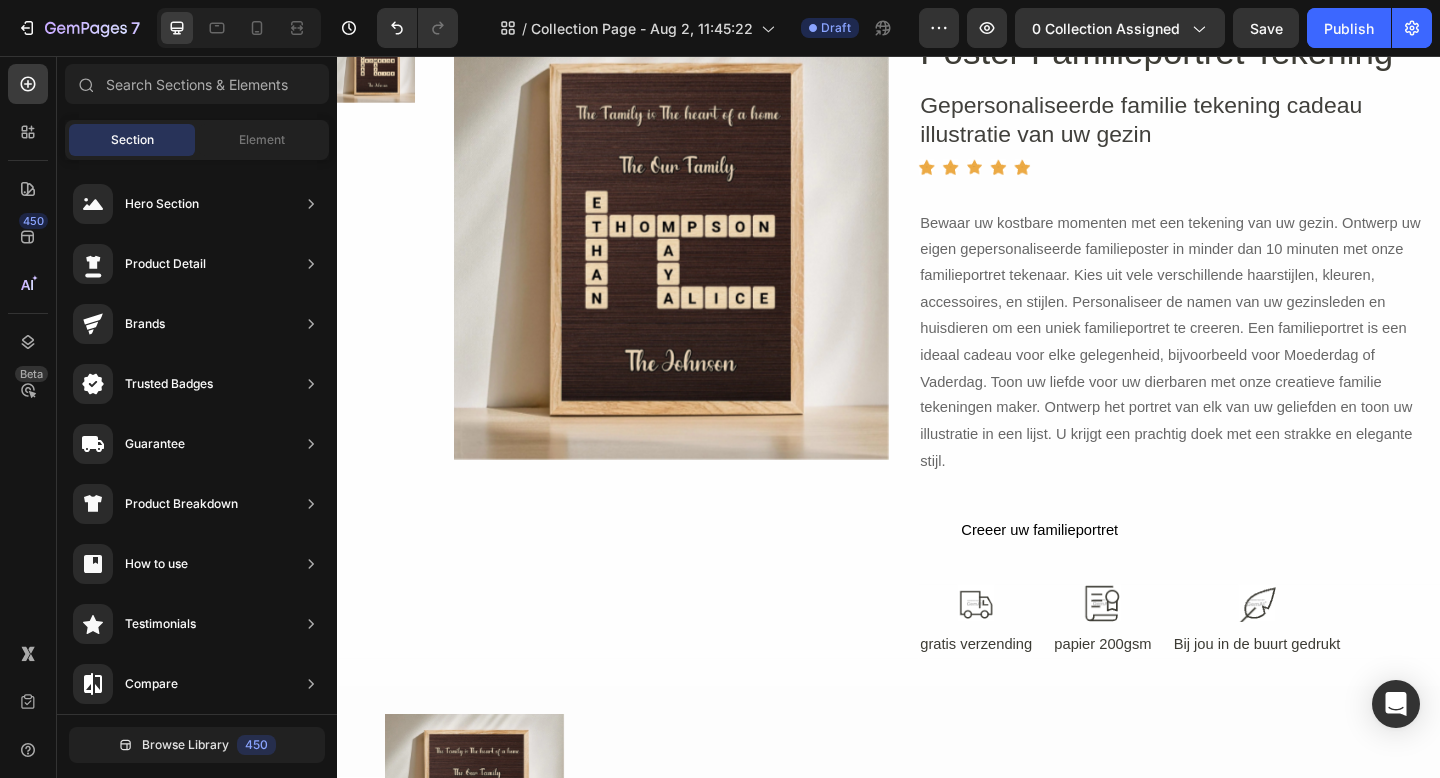 scroll, scrollTop: 0, scrollLeft: 0, axis: both 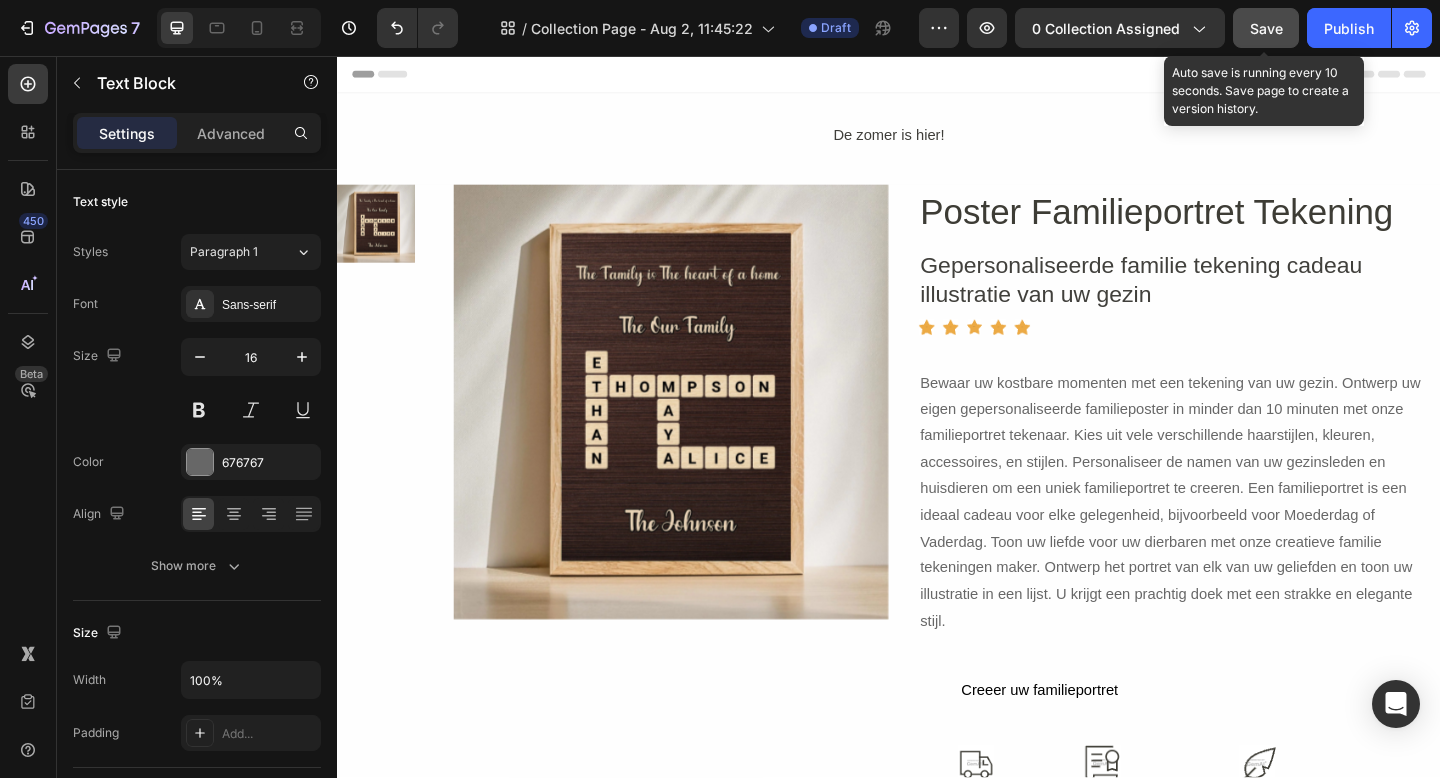 click on "Save" 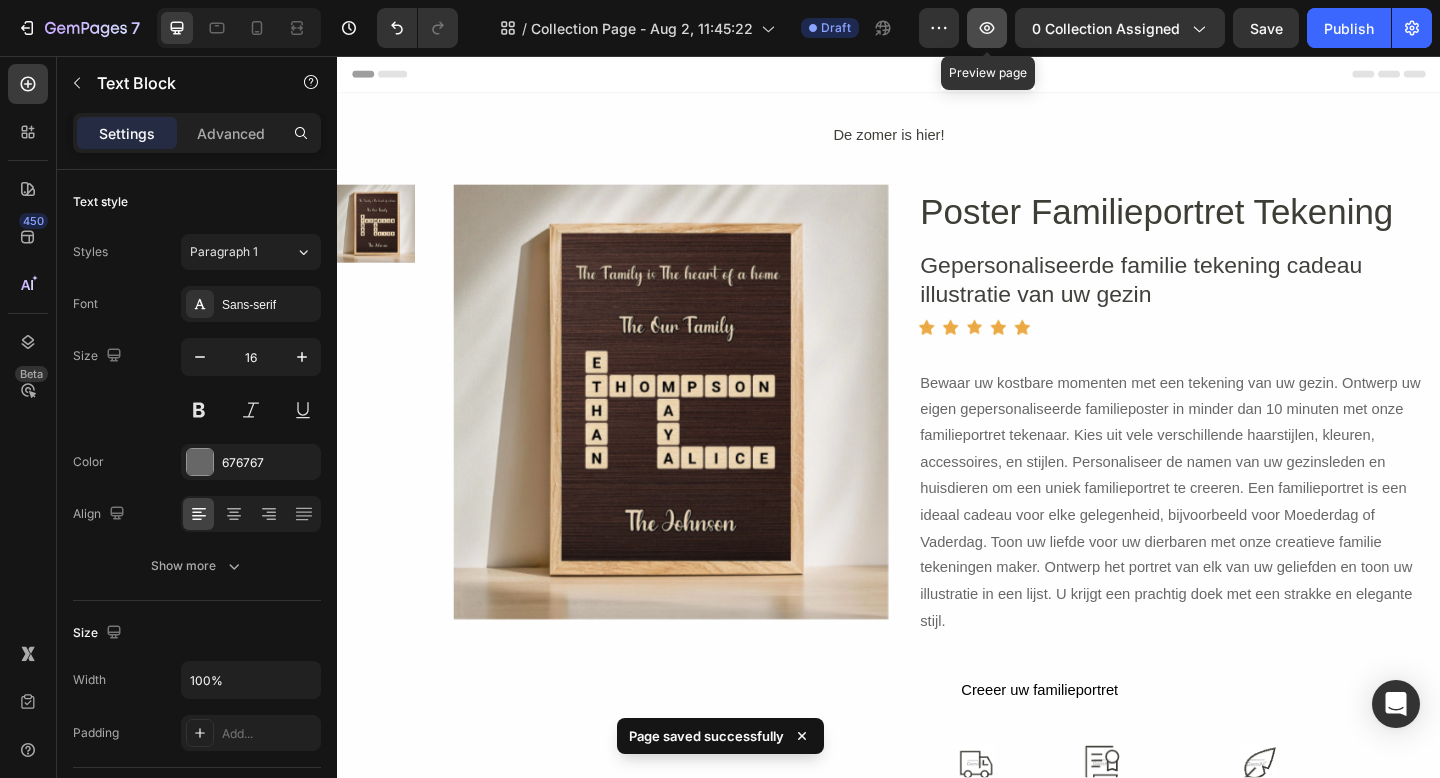 click 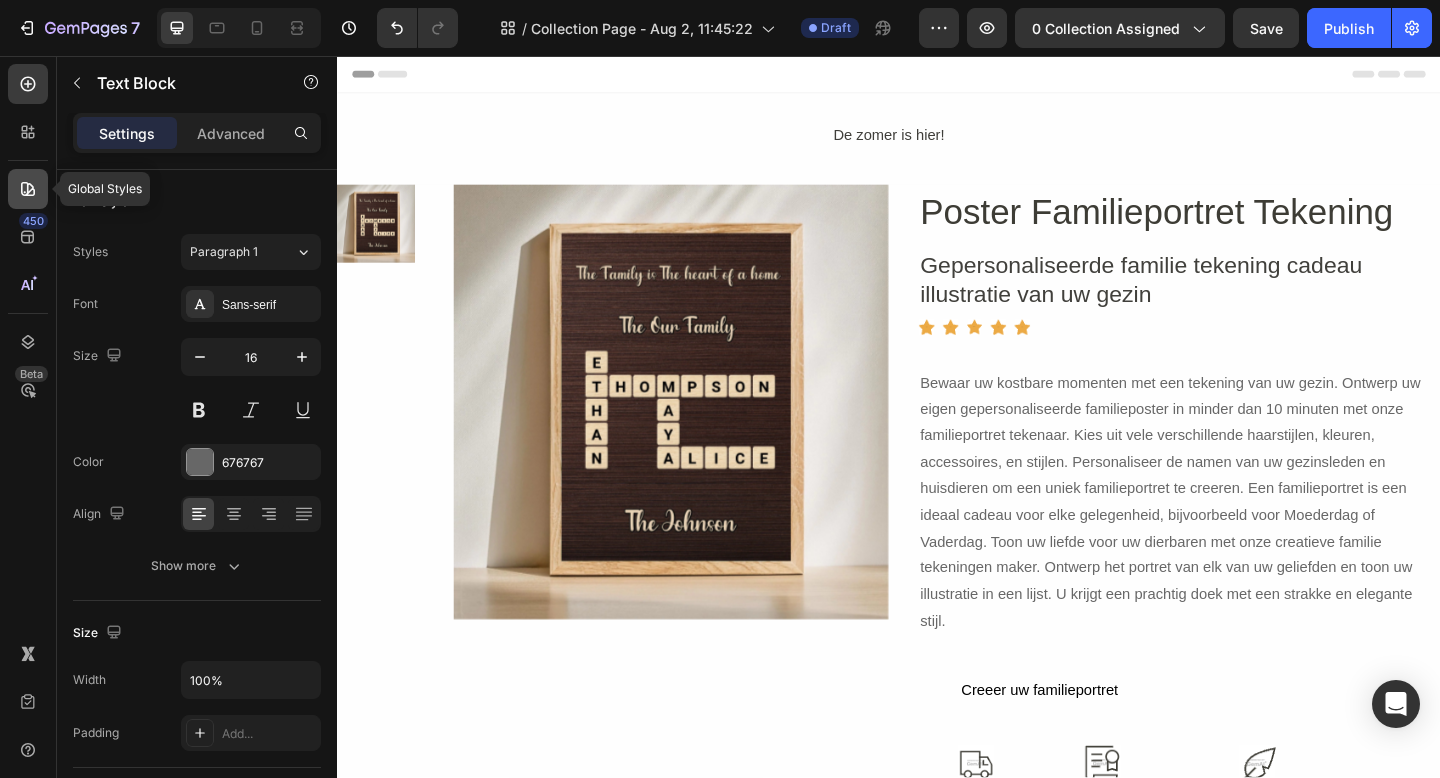 click 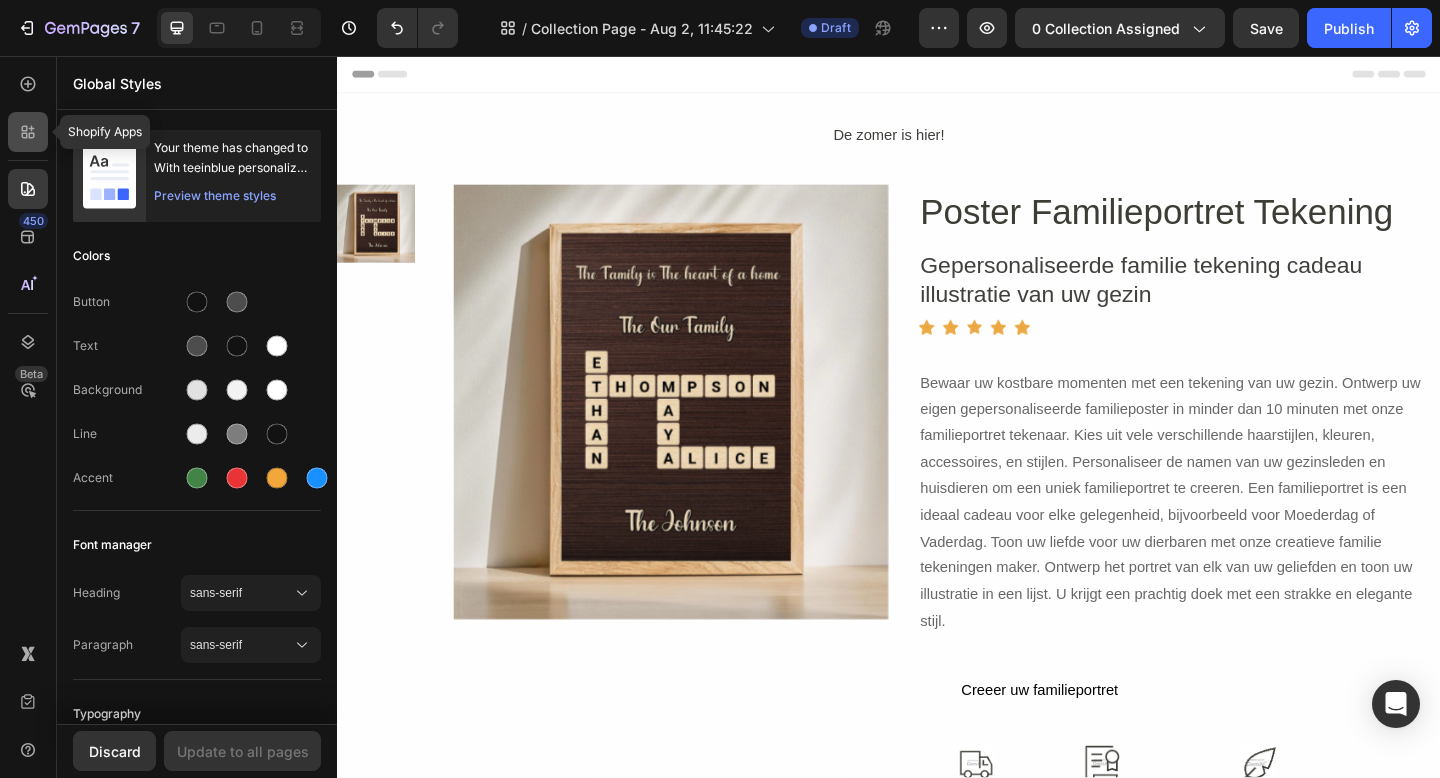 click 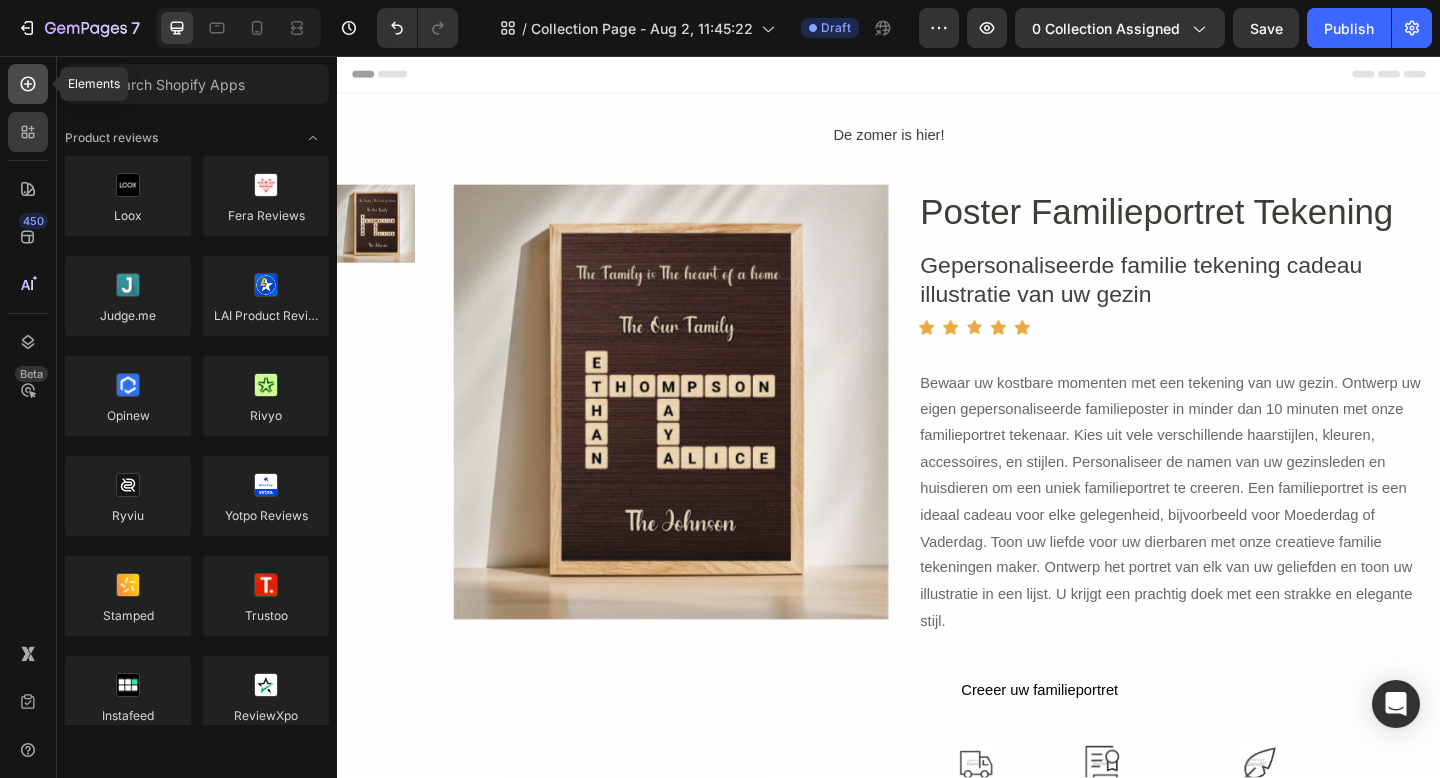 click 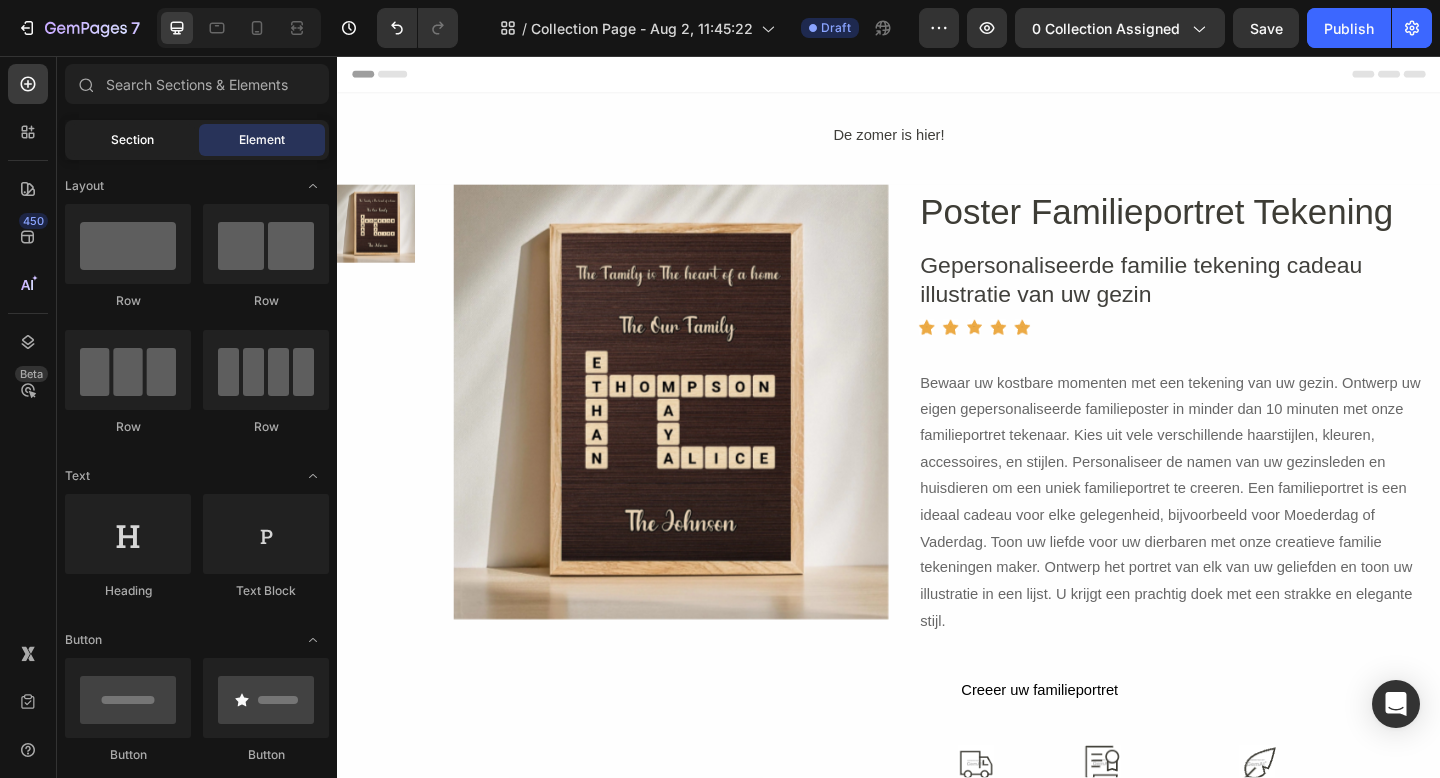 click on "Section" 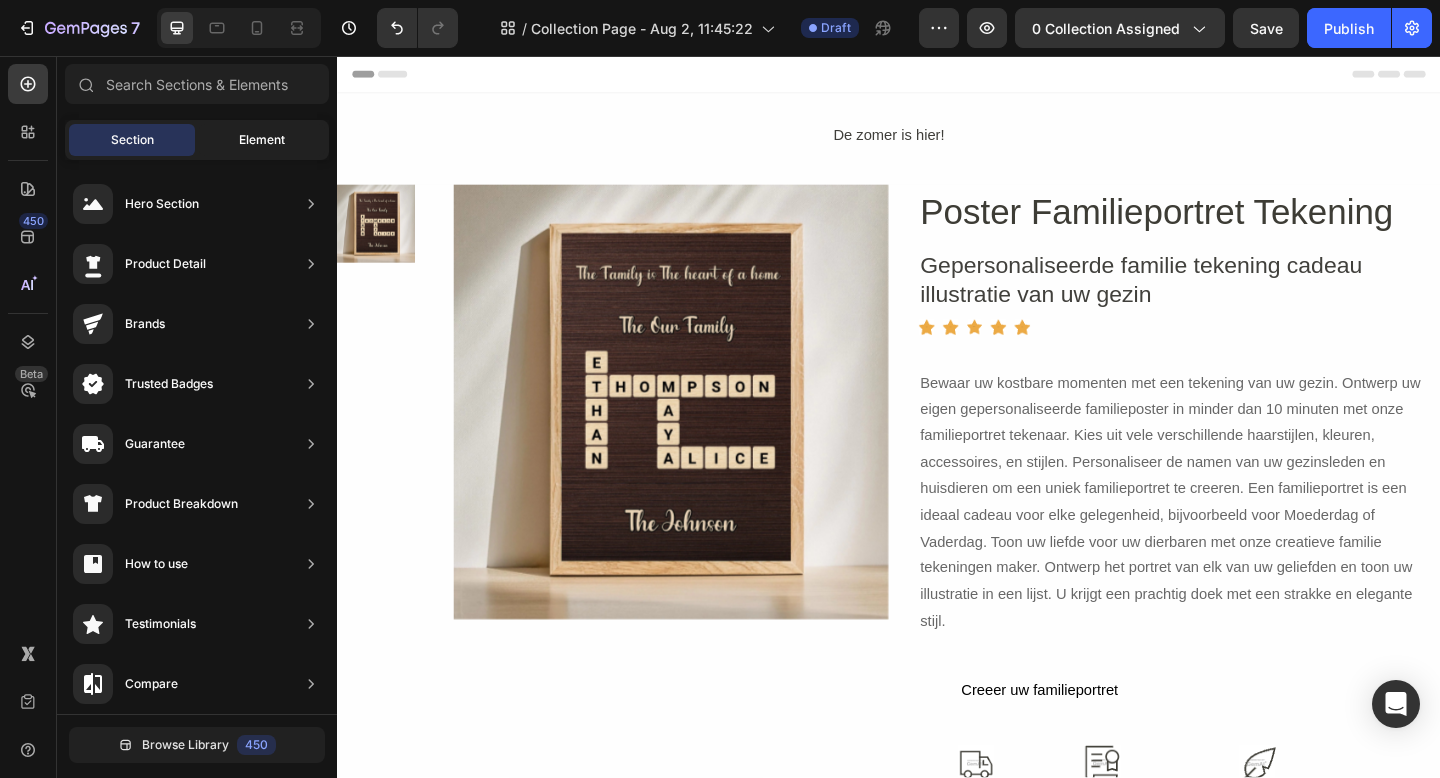 click on "Element" at bounding box center (262, 140) 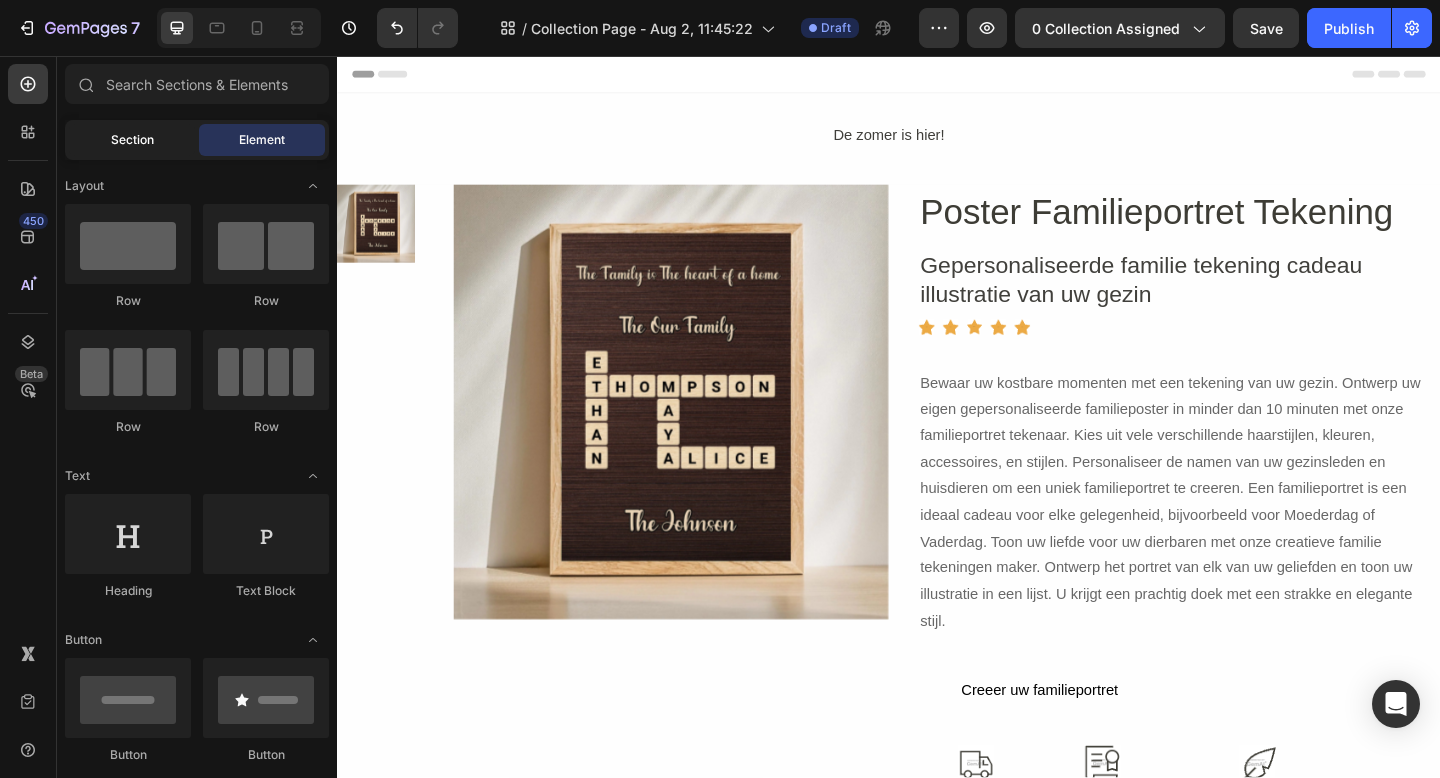 click on "Section" at bounding box center [132, 140] 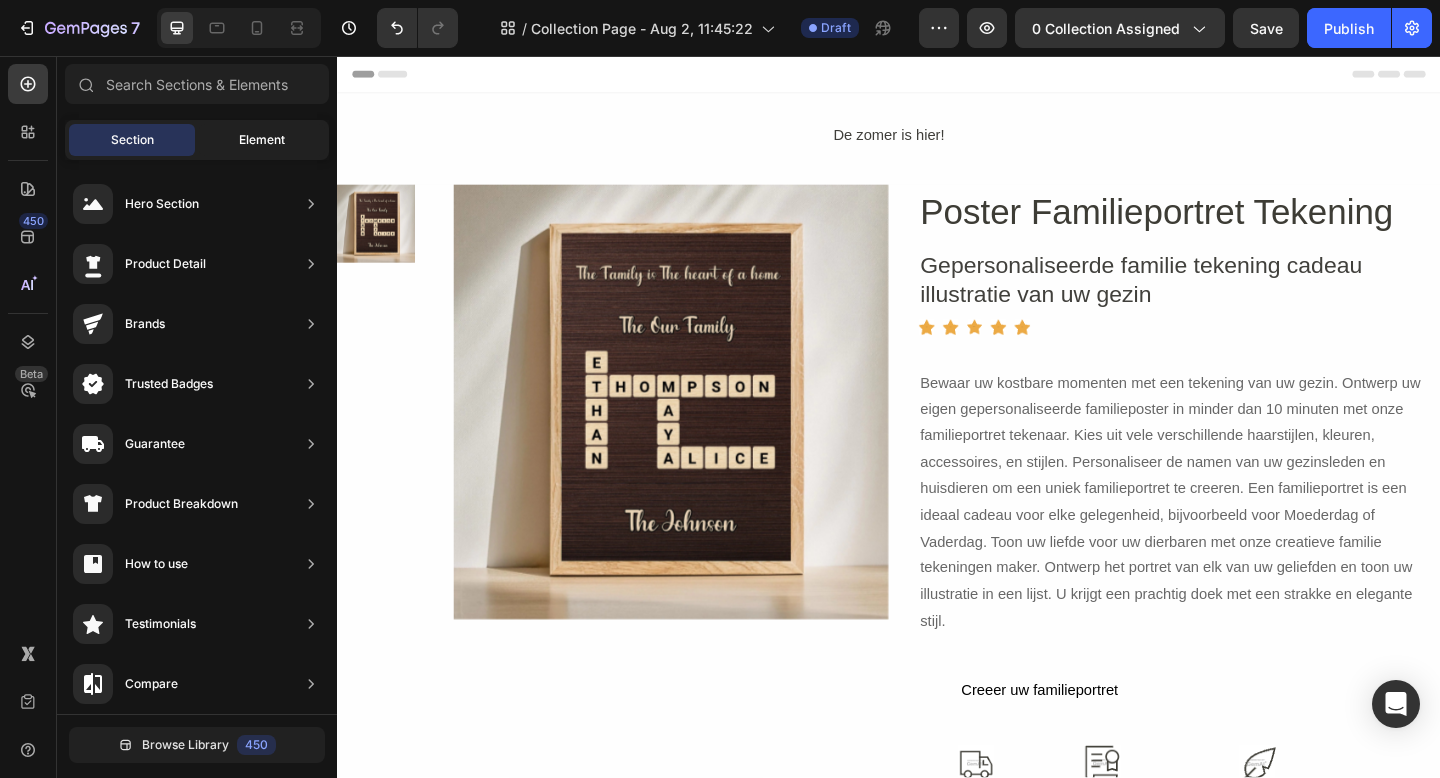 click on "Element" at bounding box center [262, 140] 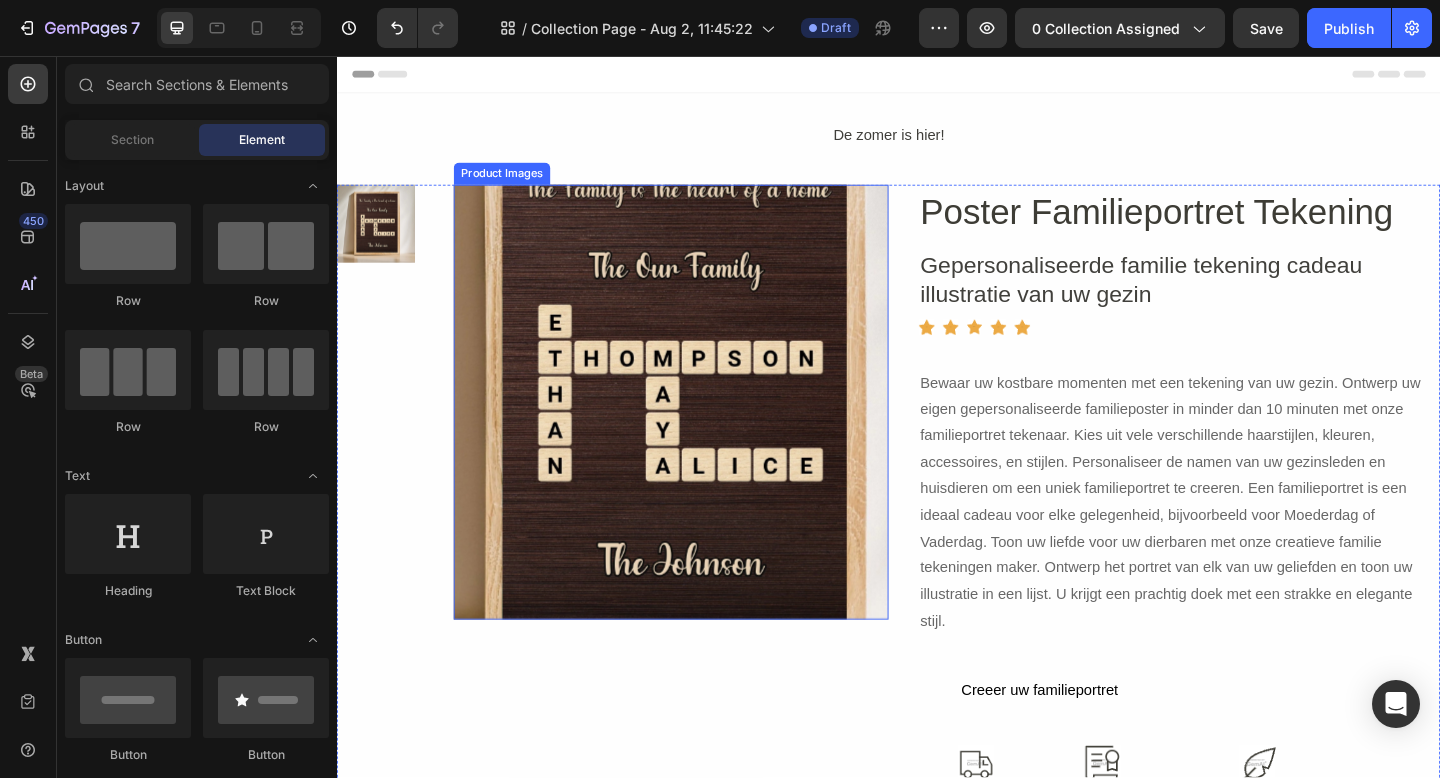 click at bounding box center [700, 432] 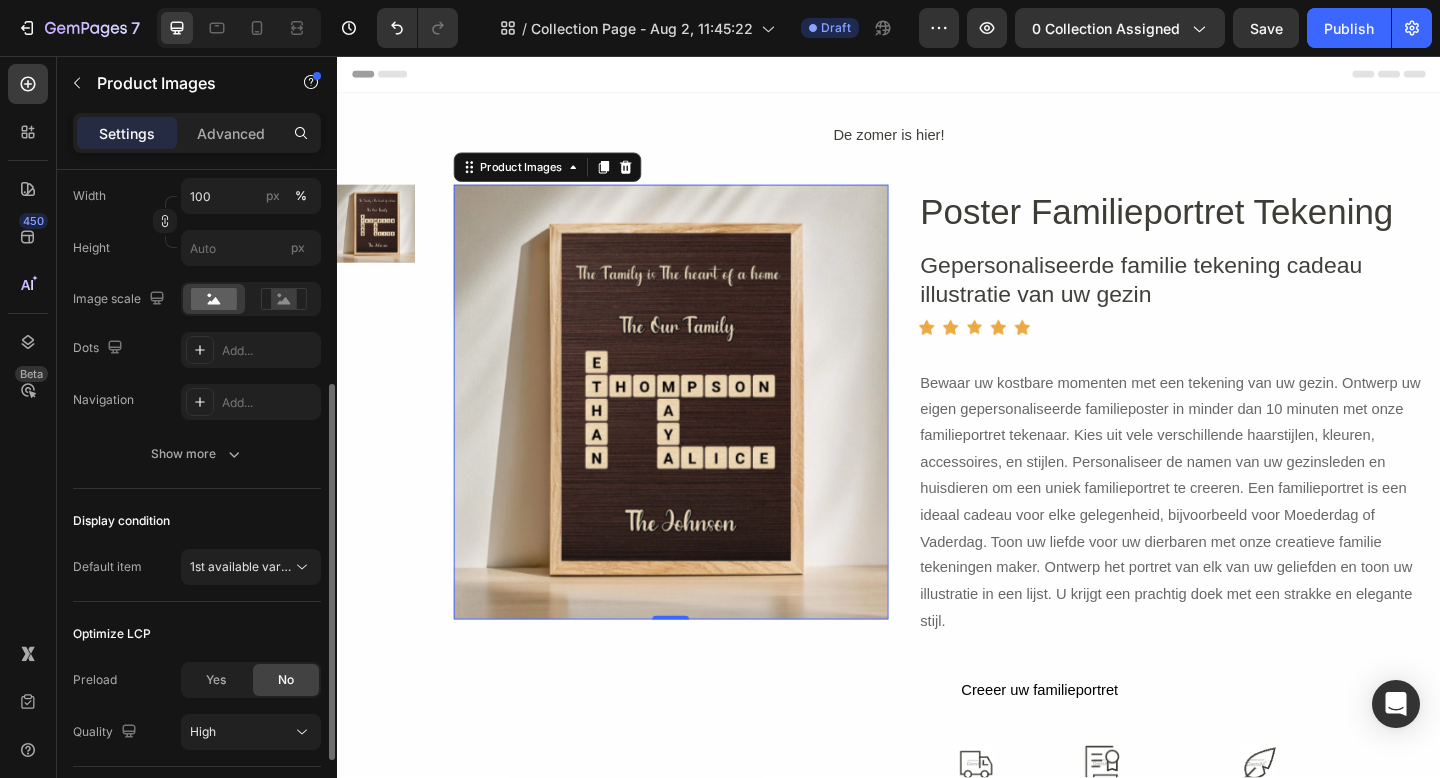 scroll, scrollTop: 376, scrollLeft: 0, axis: vertical 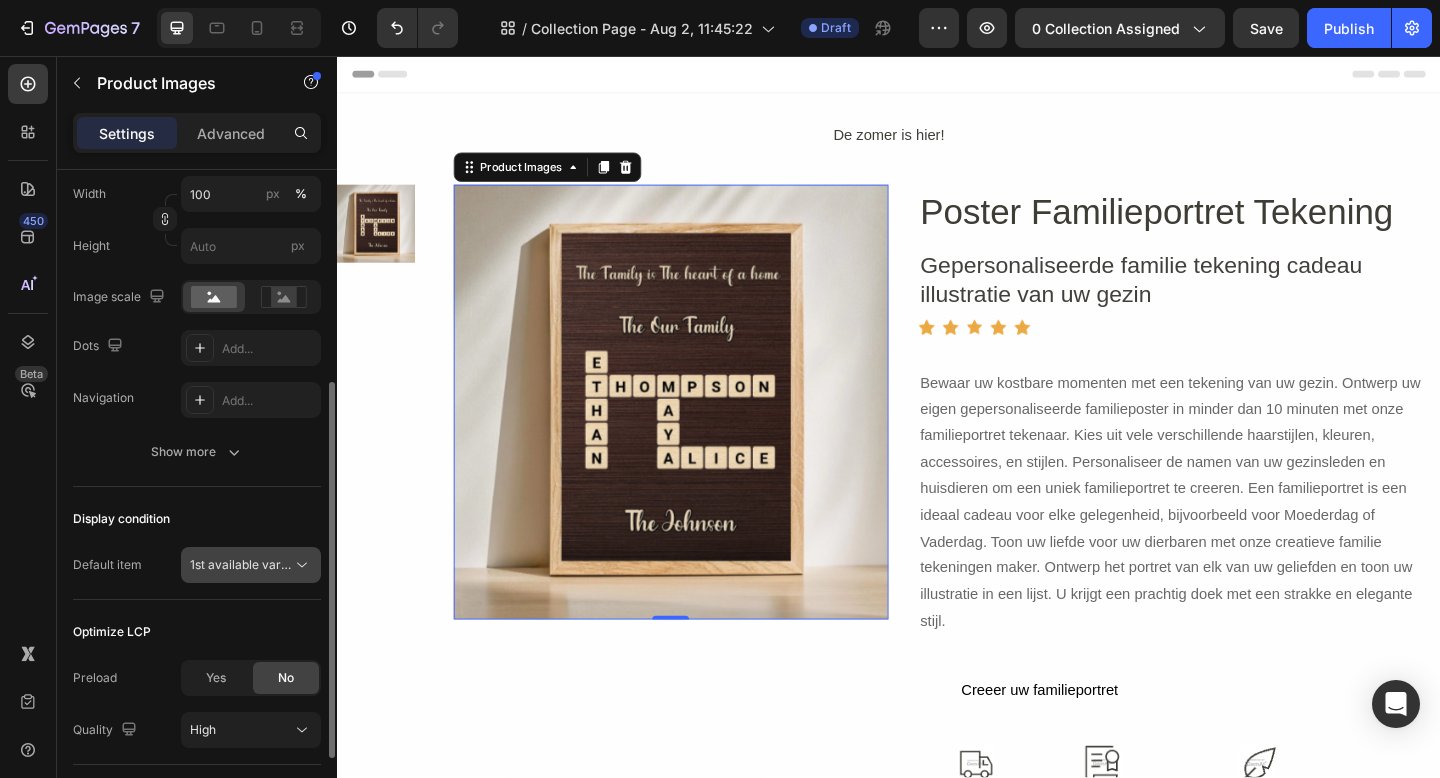 click on "1st available variant" at bounding box center (246, 564) 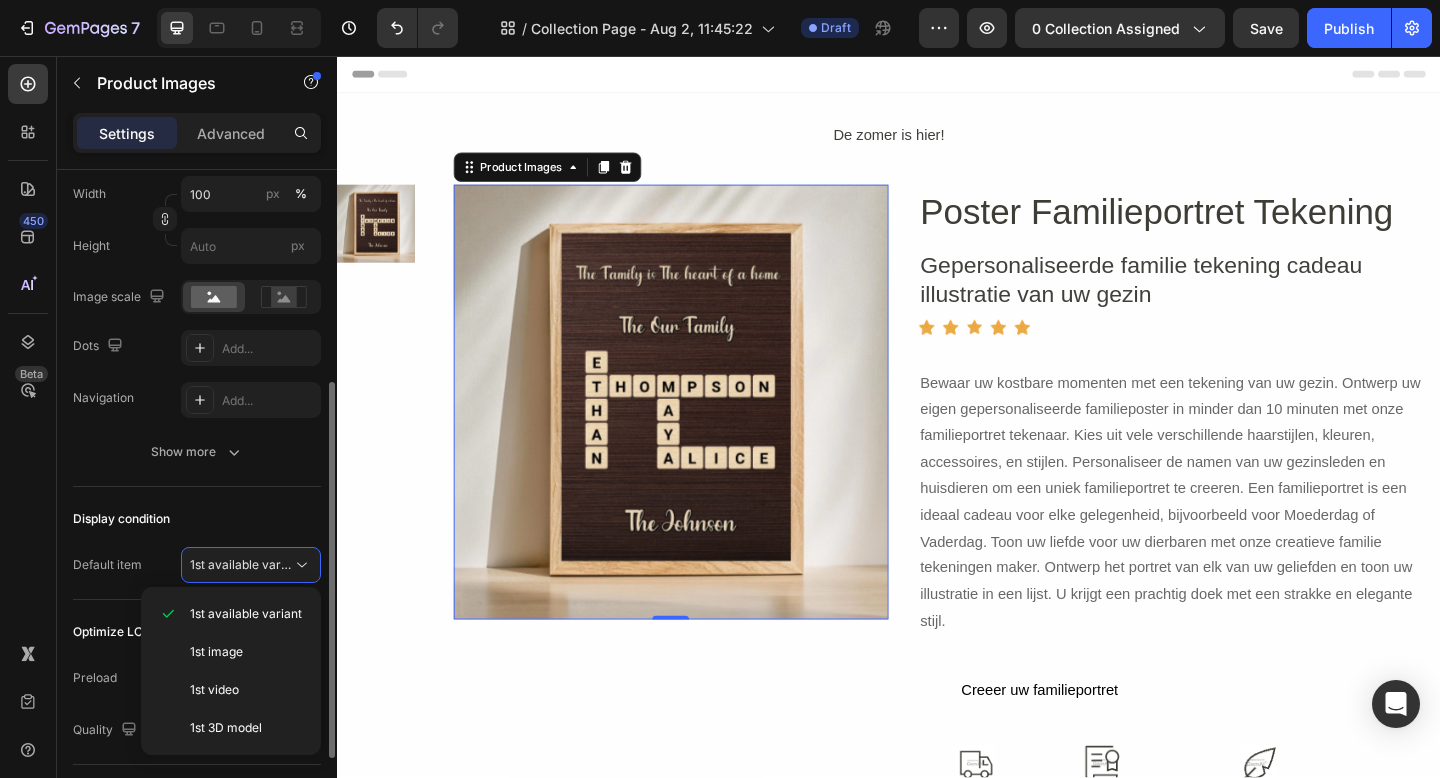 click on "Display condition" at bounding box center [197, 519] 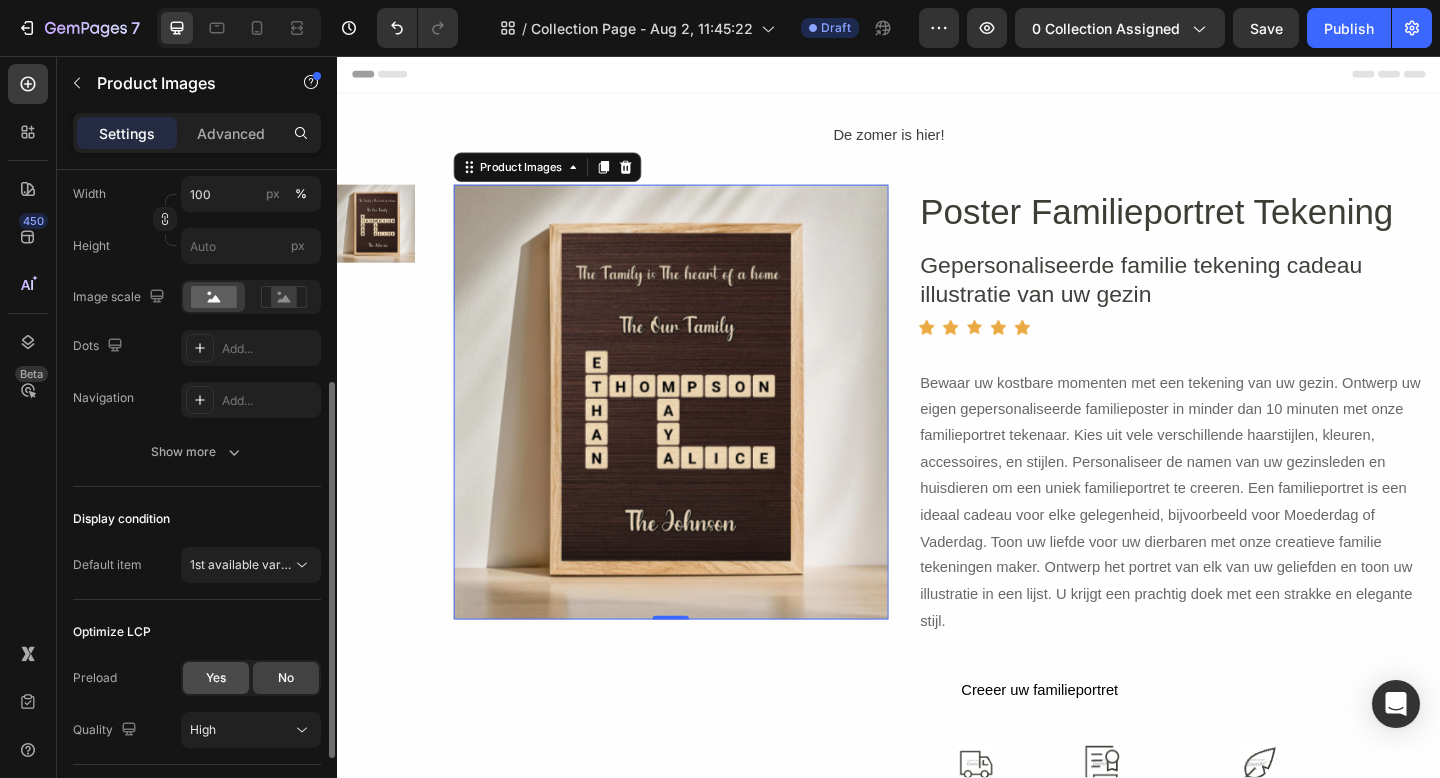 click on "Yes" 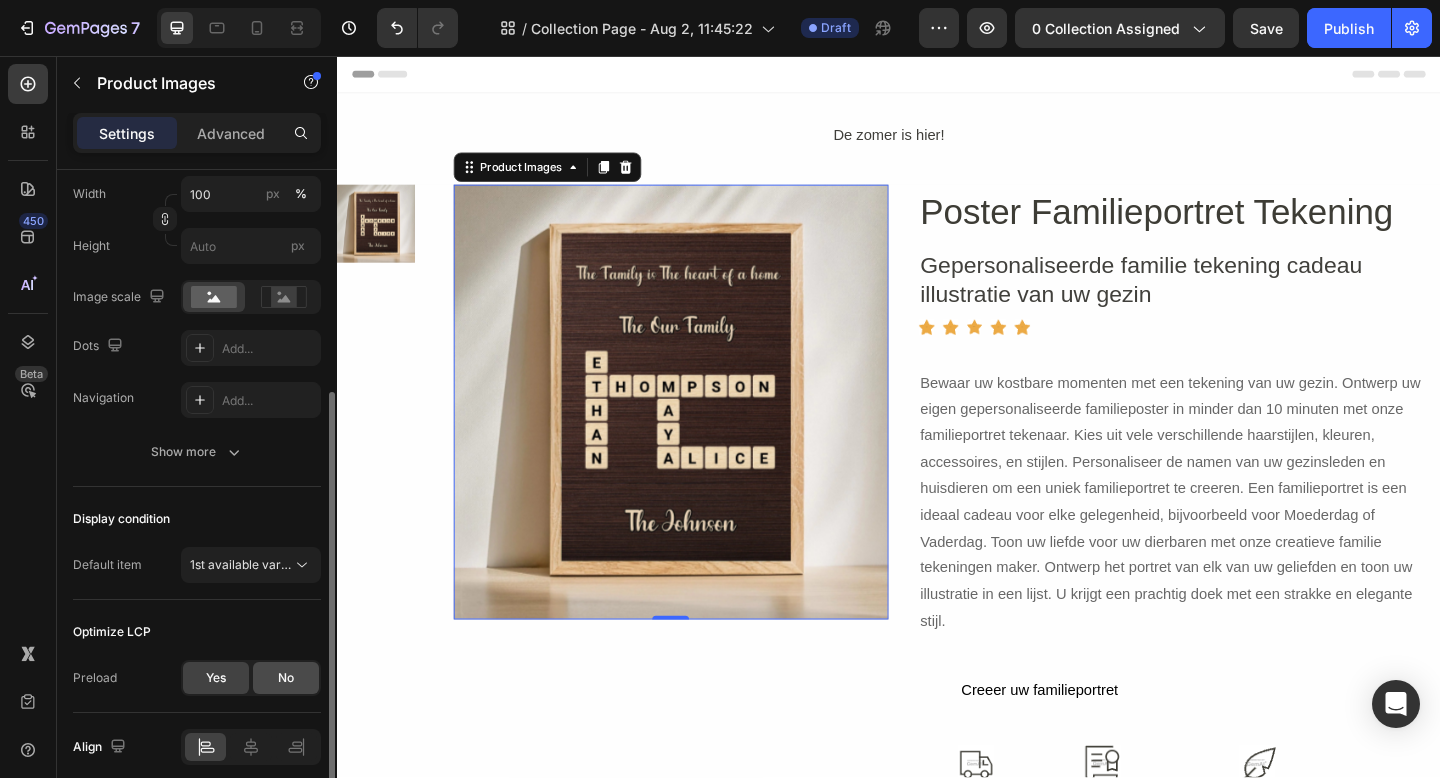 click on "No" 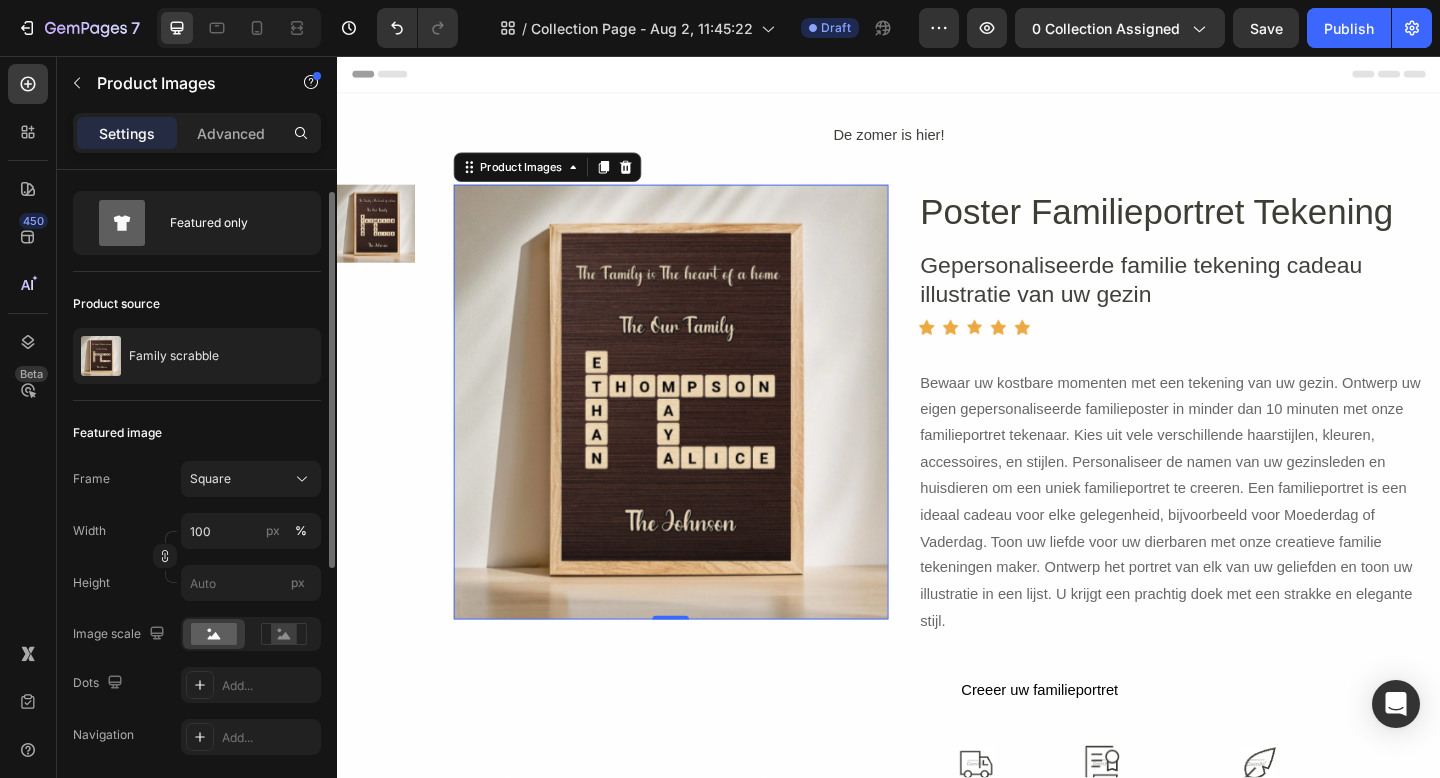 scroll, scrollTop: 0, scrollLeft: 0, axis: both 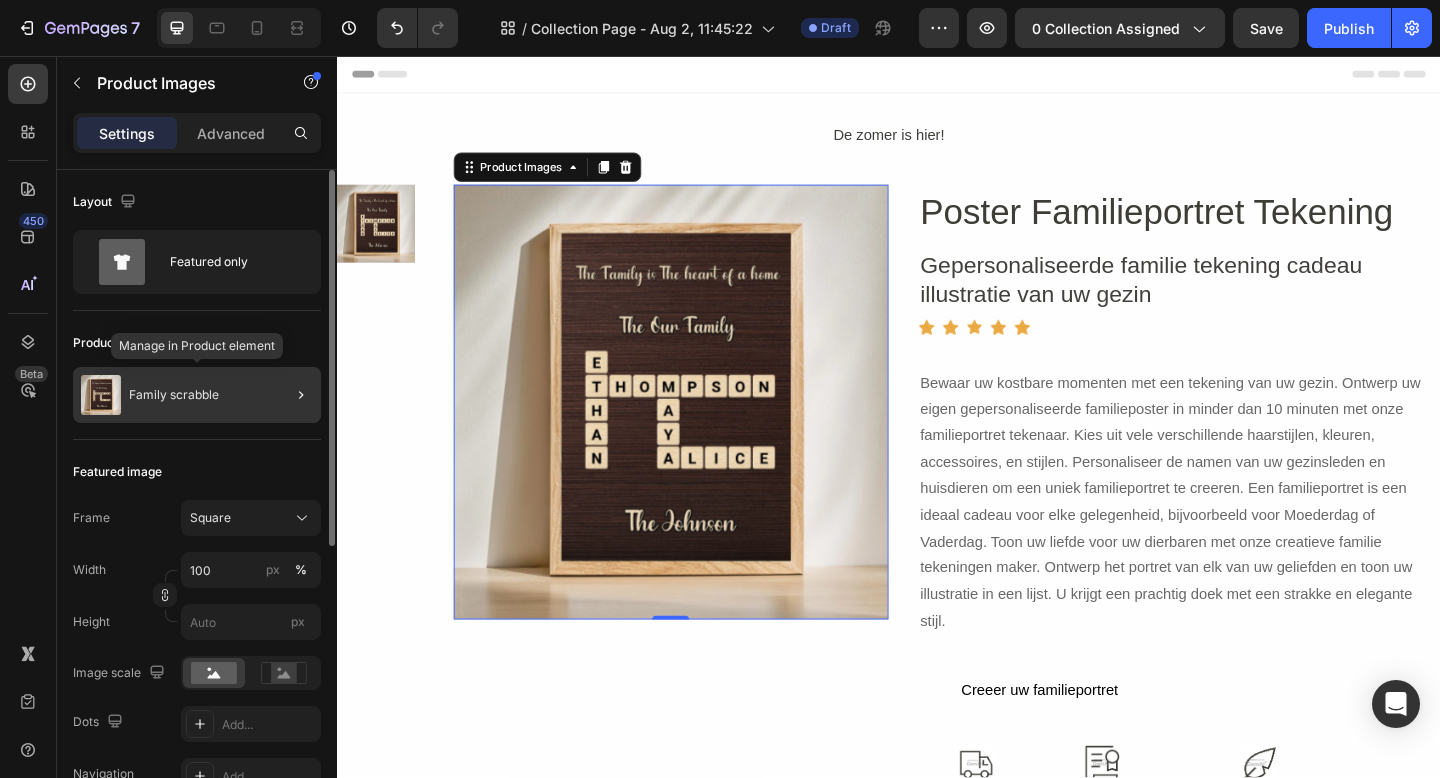 click on "Family scrabble" at bounding box center (174, 395) 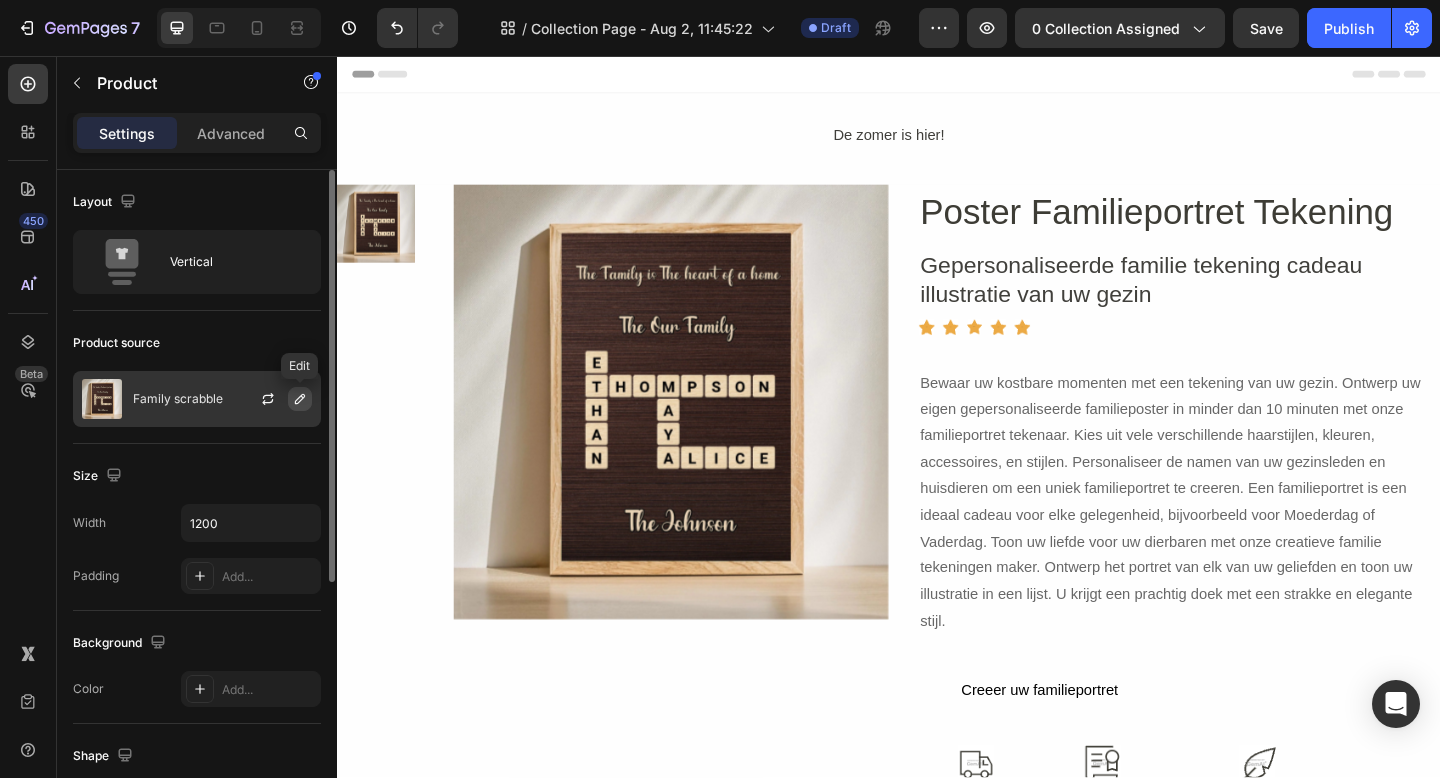 click 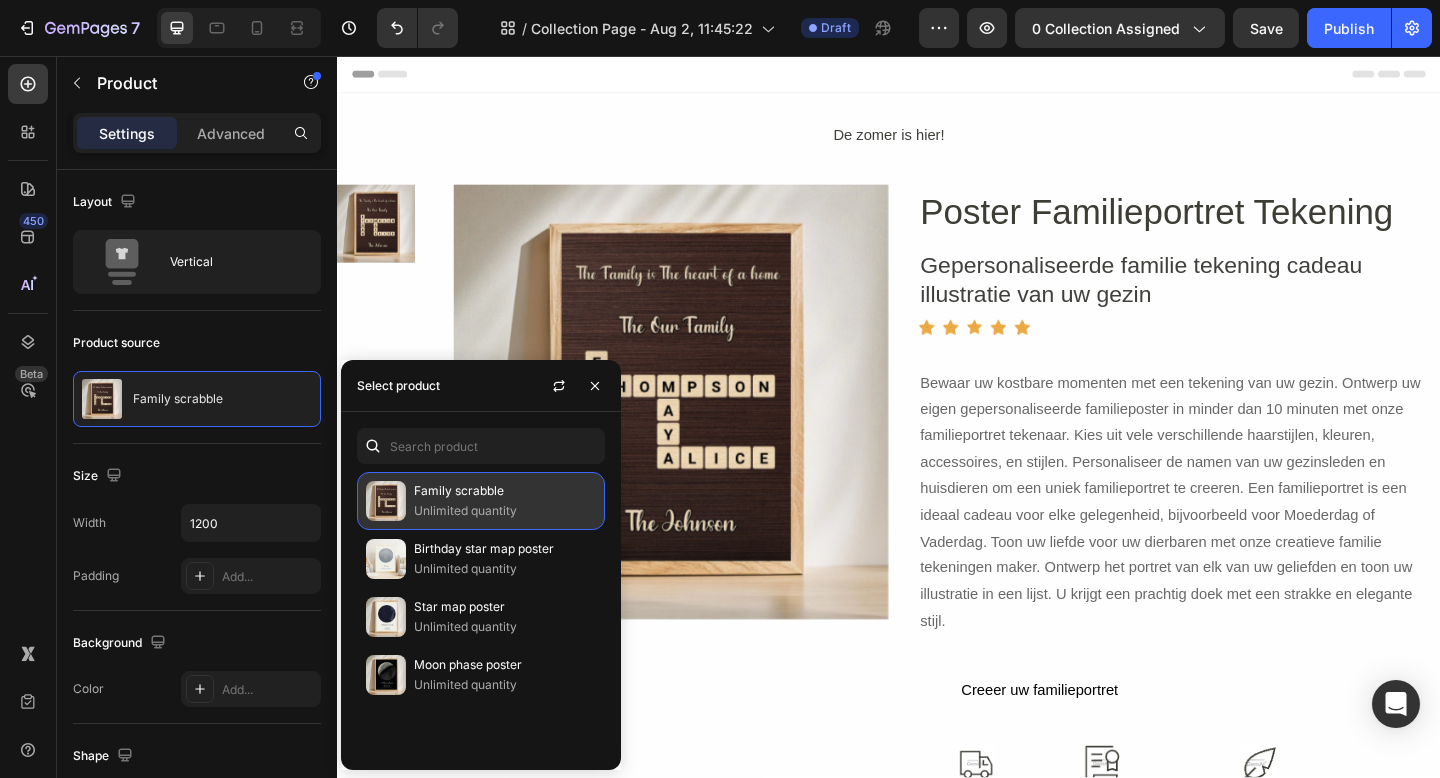 click on "Family scrabble" at bounding box center [505, 491] 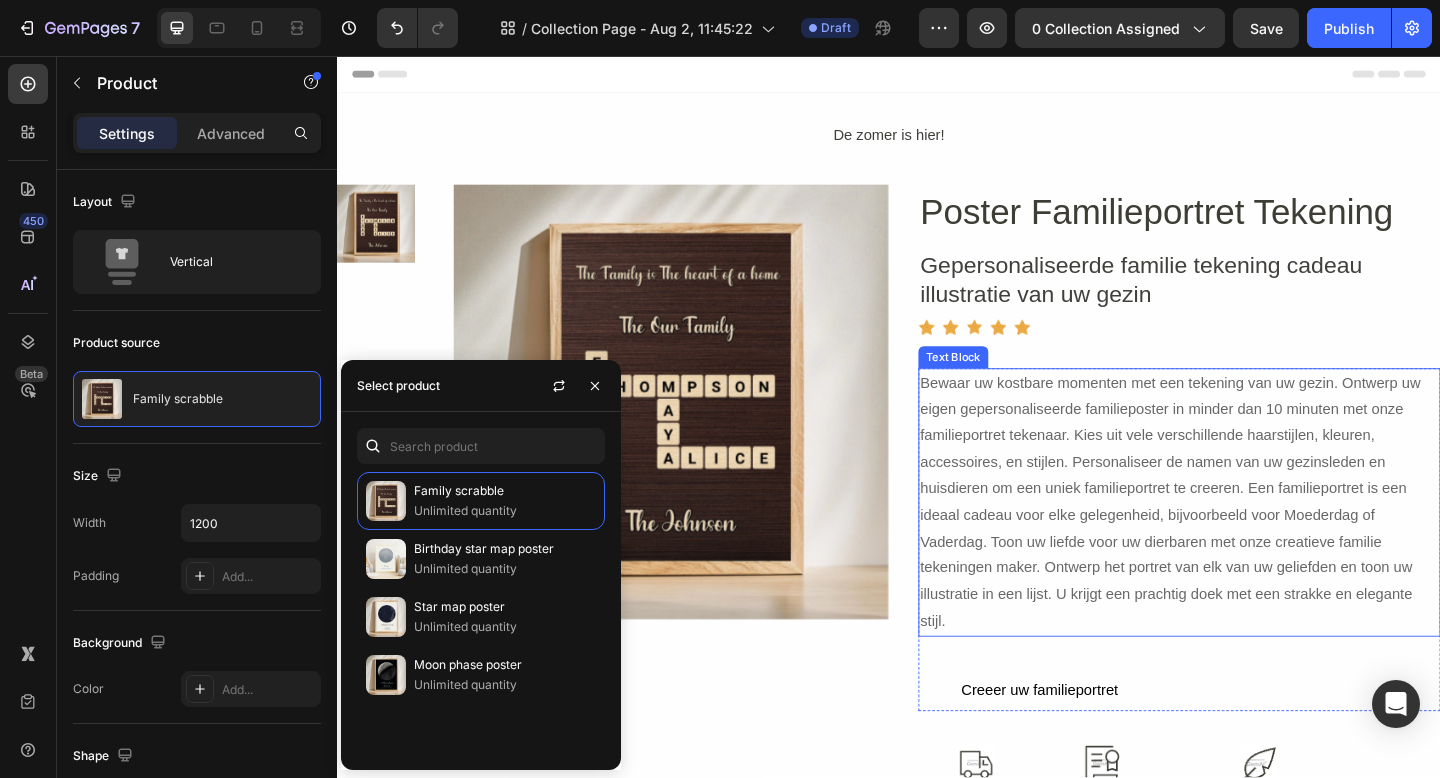 click on "Bewaar uw kostbare momenten met een tekening van uw gezin. Ontwerp uw eigen gepersonaliseerde familieposter in minder dan 10 minuten met onze familieportret tekenaar. Kies uit vele verschillende haarstijlen, kleuren, accessoires, en stijlen. Personaliseer de namen van uw gezinsleden en huisdieren om een uniek familieportret te creeren. Een familieportret is een ideaal cadeau voor elke gelegenheid, bijvoorbeeld voor Moederdag of Vaderdag. Toon uw liefde voor uw dierbaren met onze creatieve familie tekeningen maker. Ontwerp het portret van elk van uw geliefden en toon uw illustratie in een lijst. U krijgt een prachtig doek met een strakke en elegante stijl." at bounding box center [1253, 542] 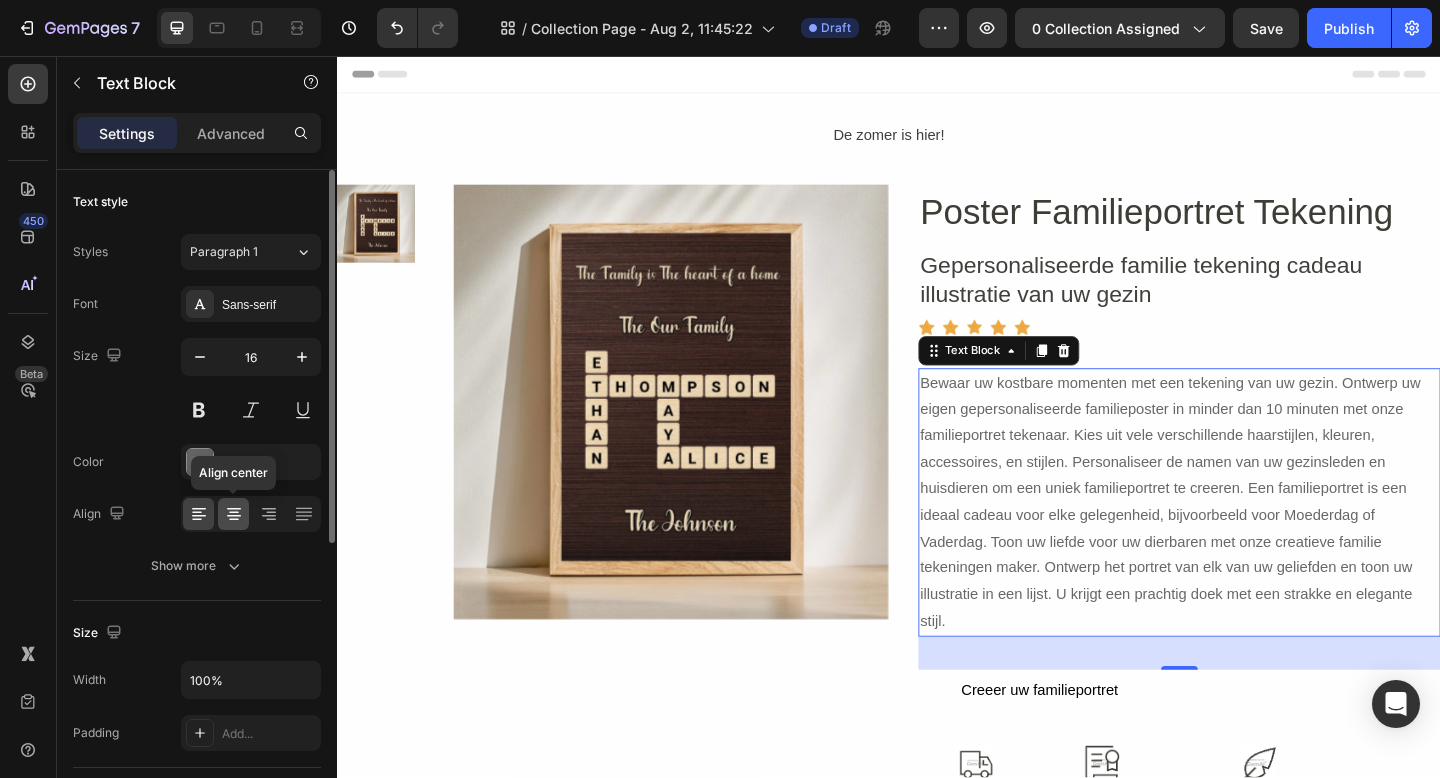 click 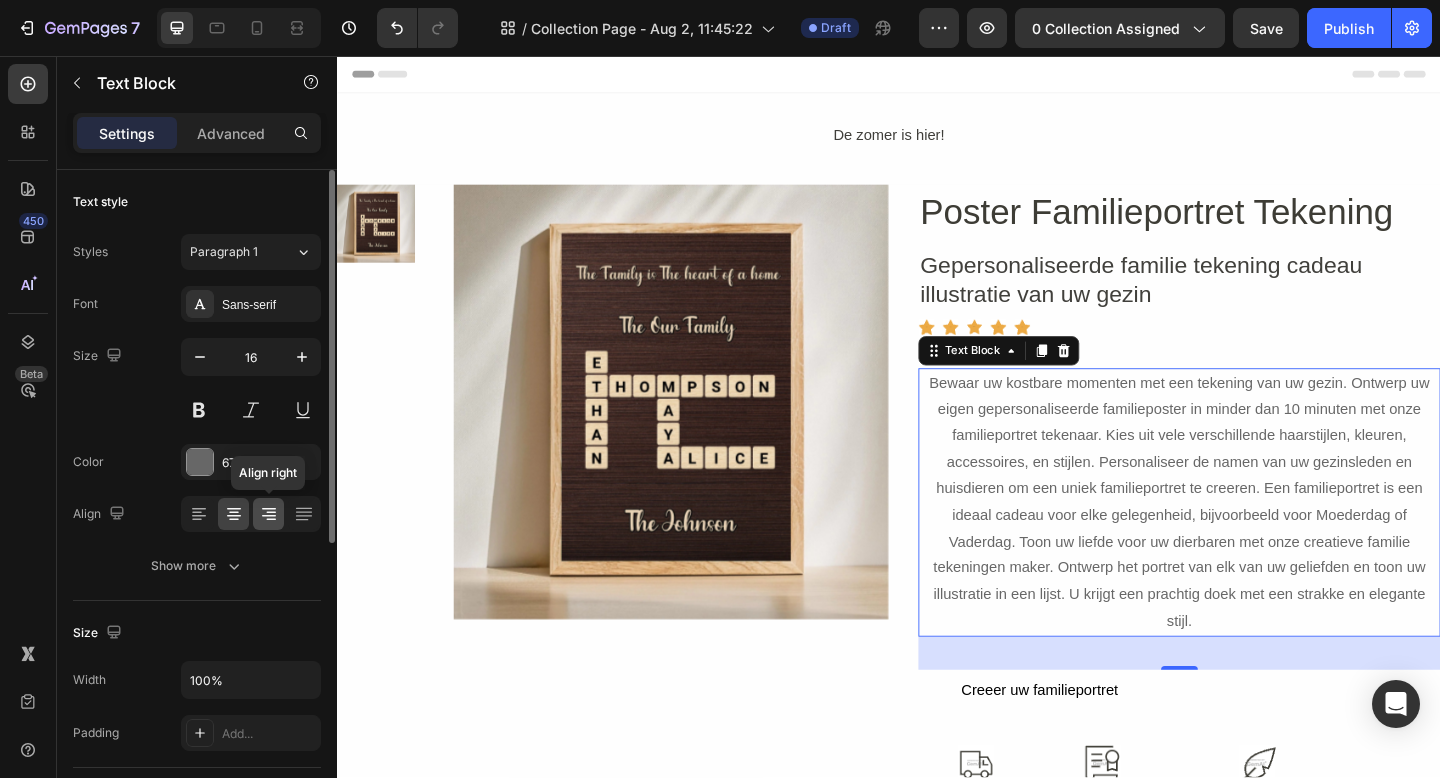 click 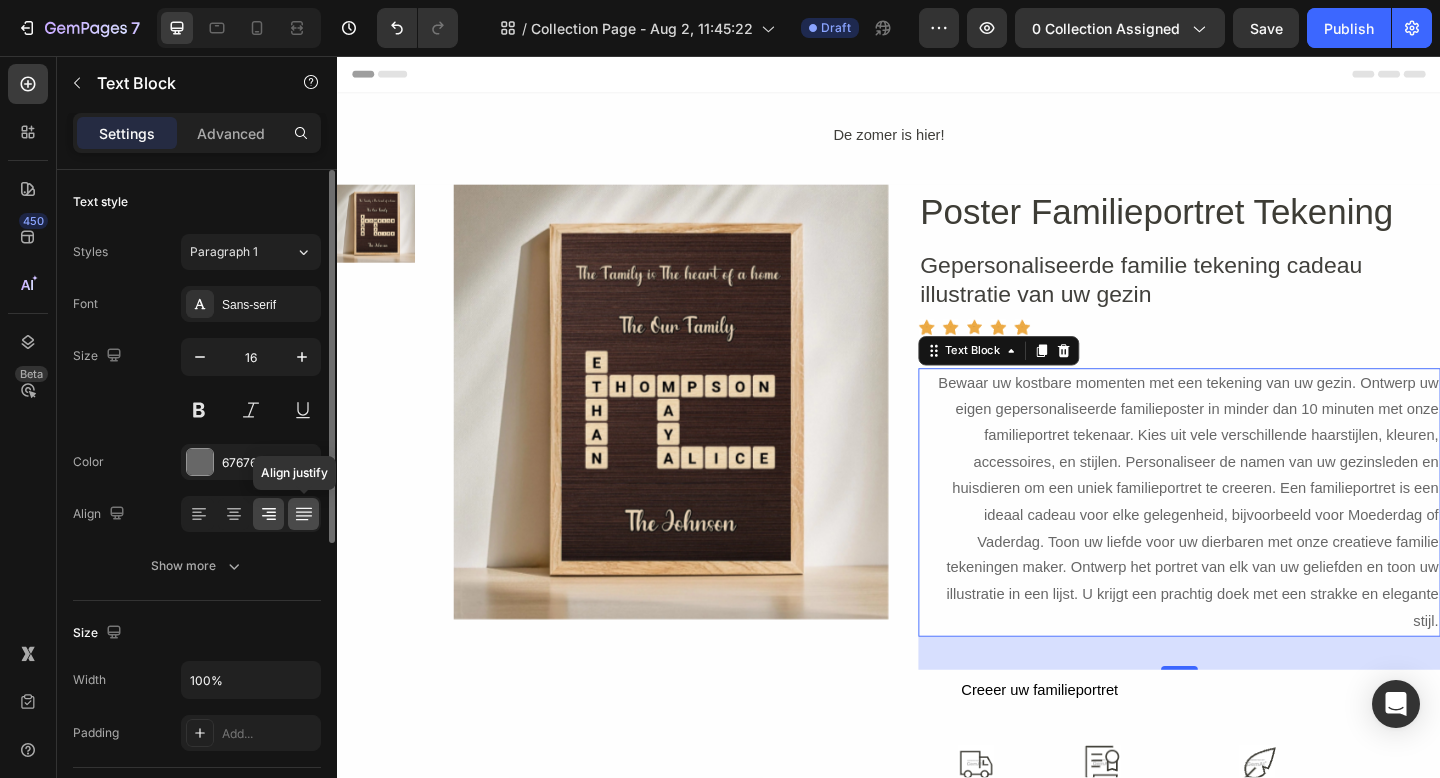 click 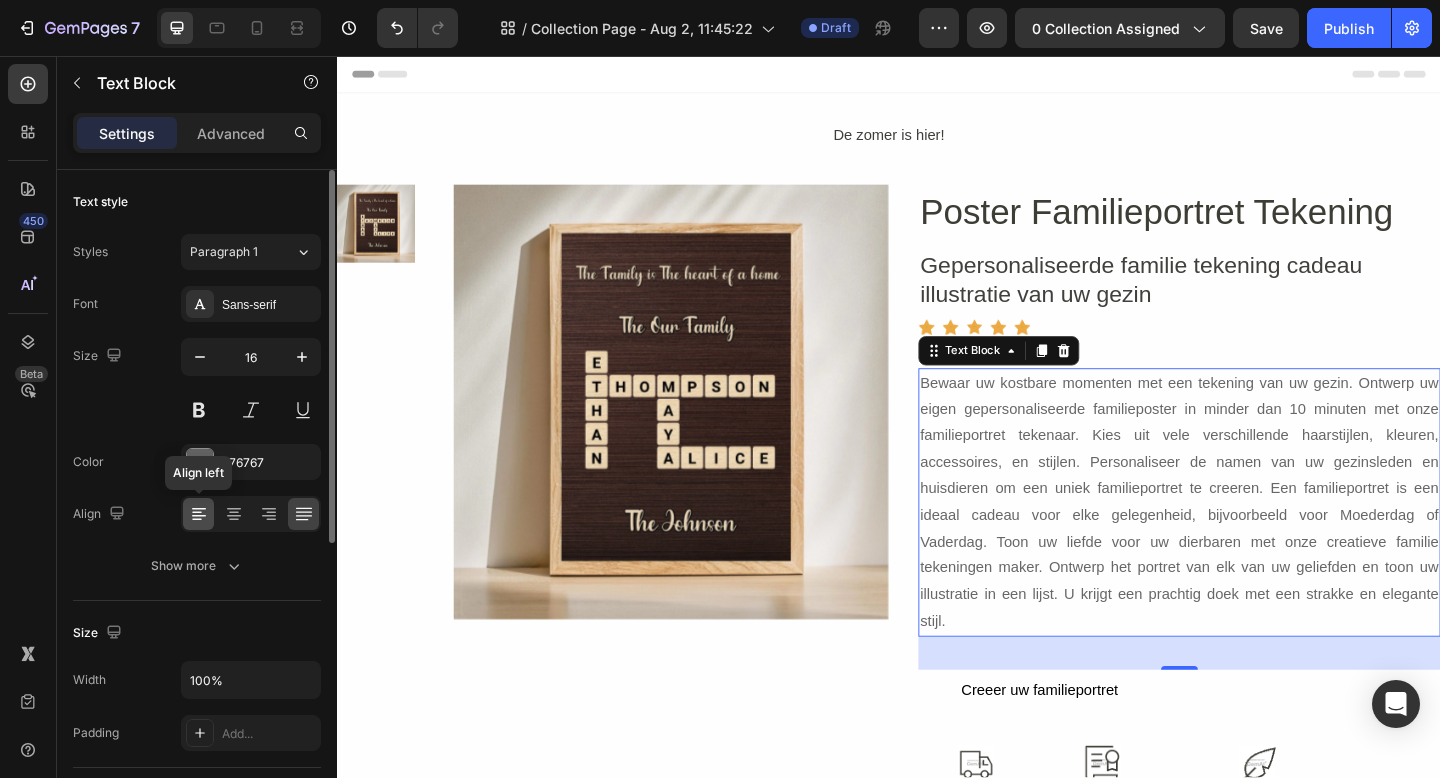 click 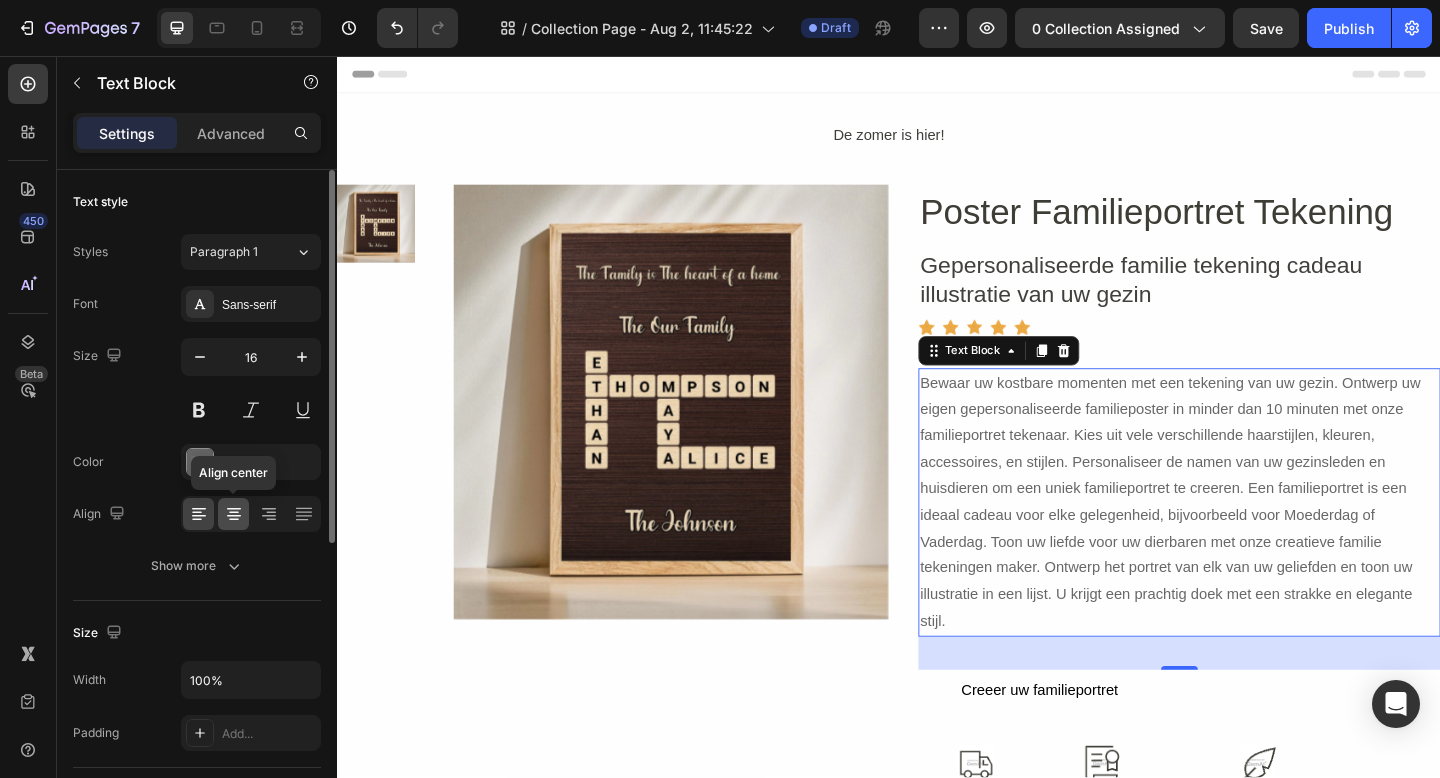 click 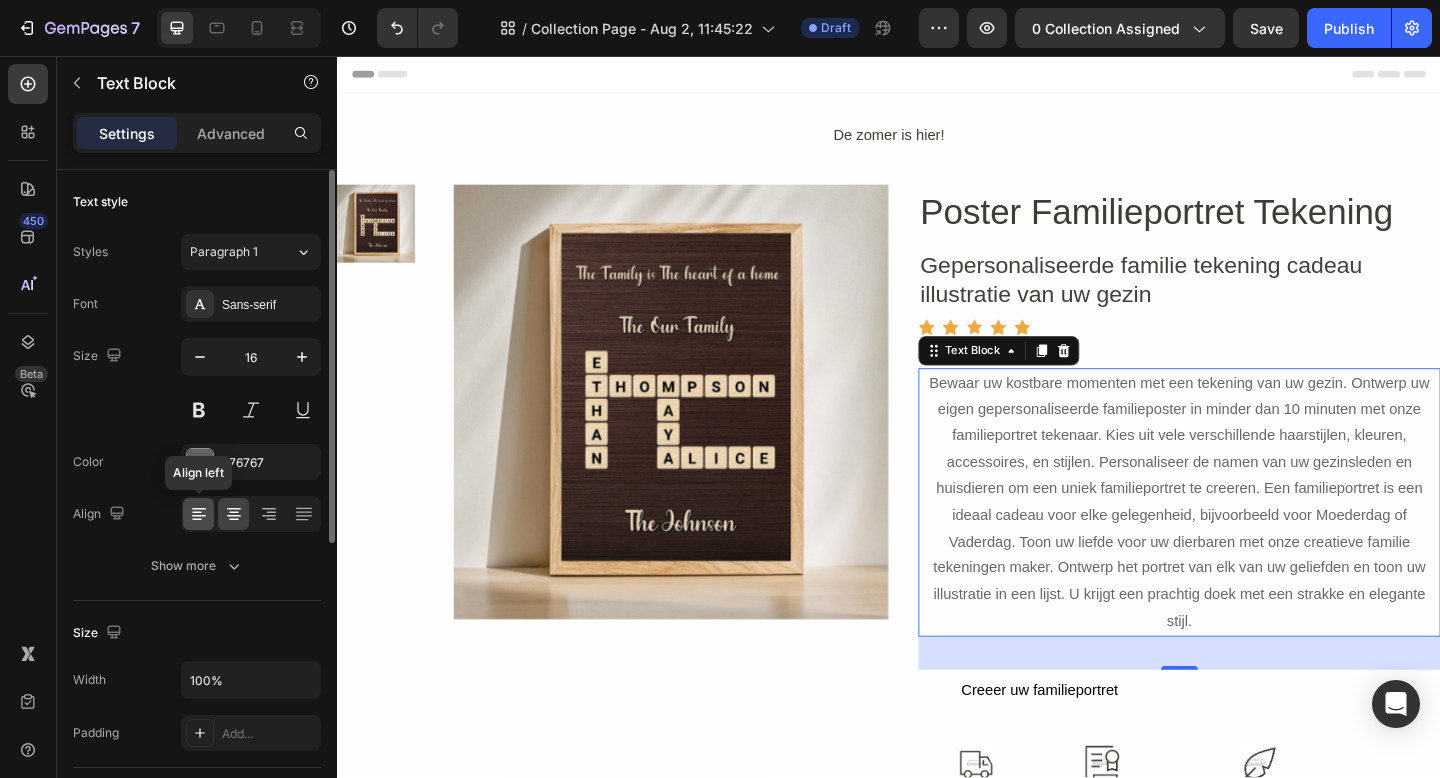 click 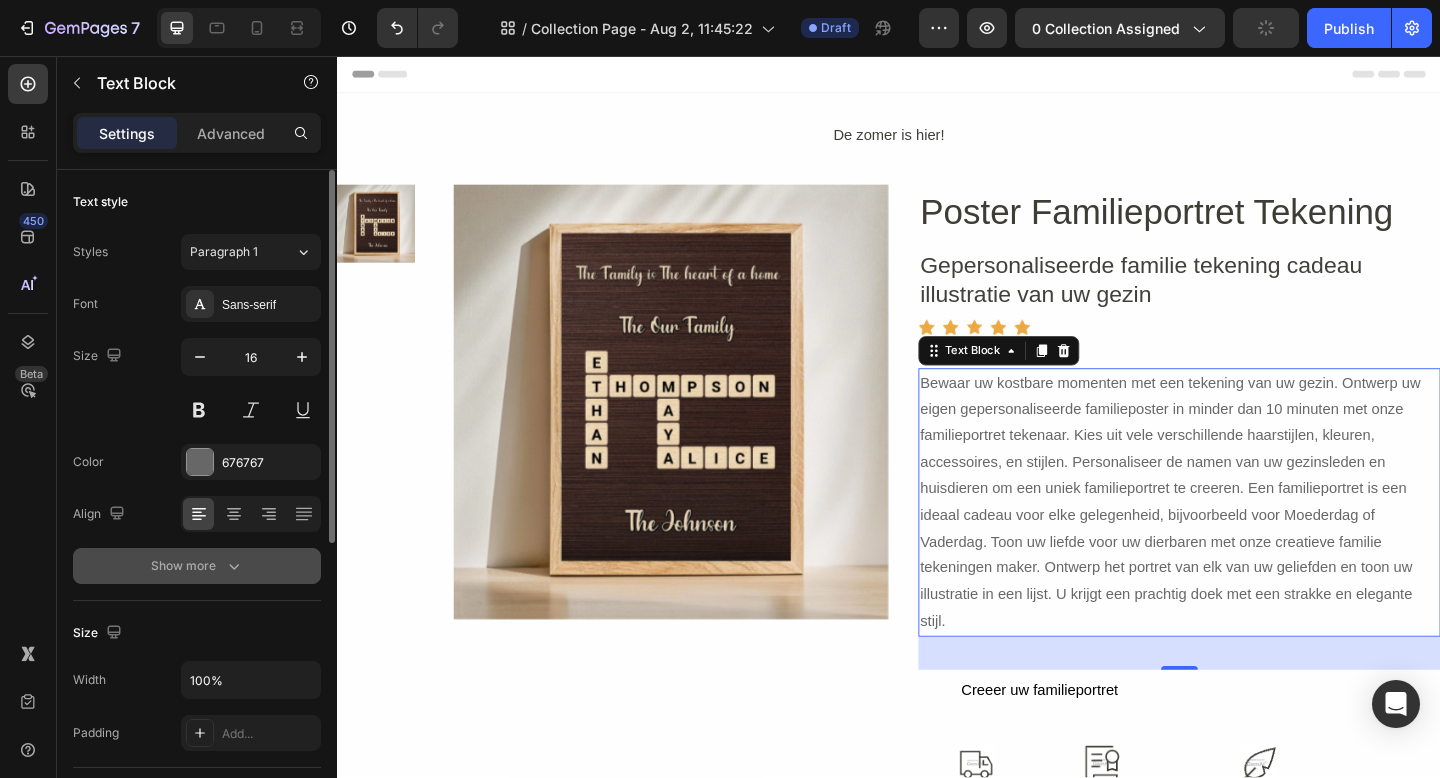 click 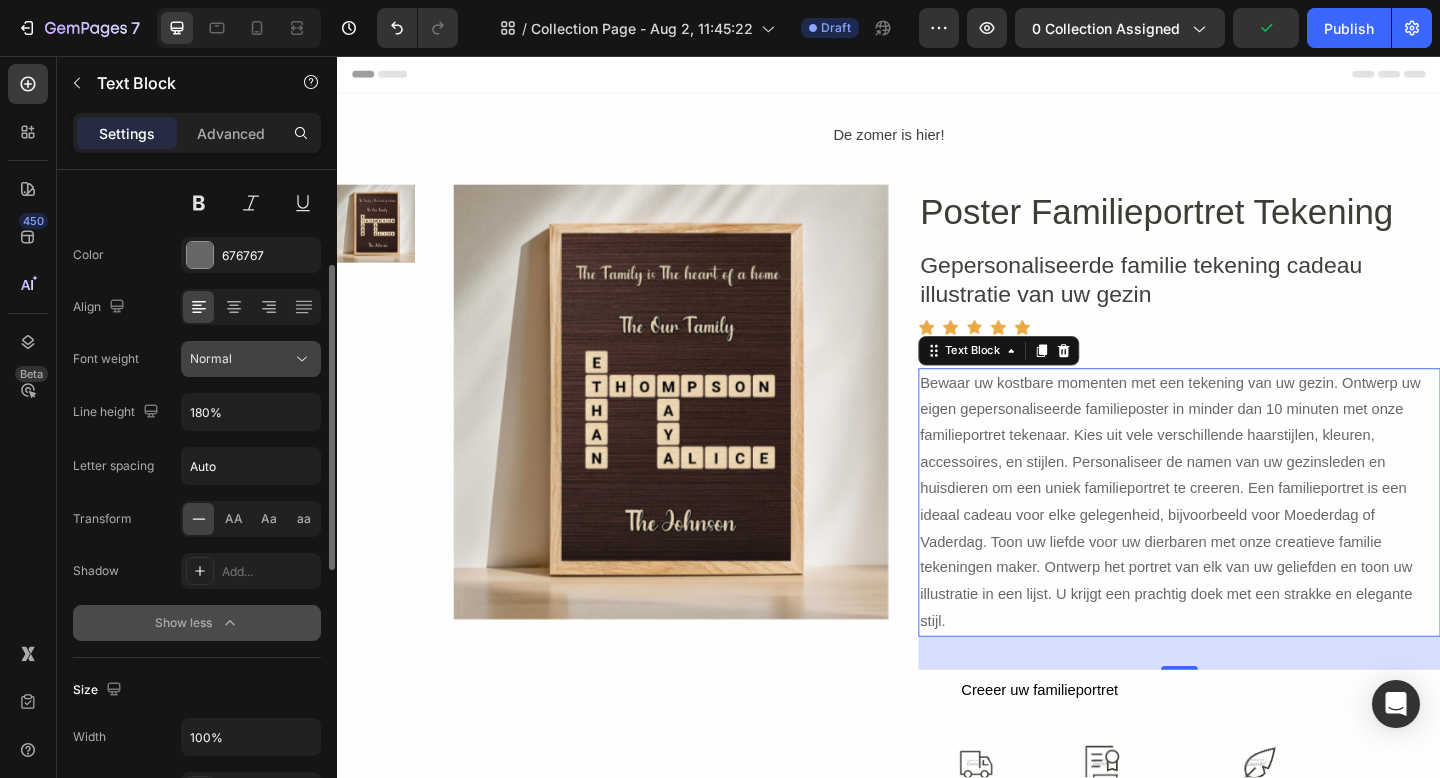scroll, scrollTop: 206, scrollLeft: 0, axis: vertical 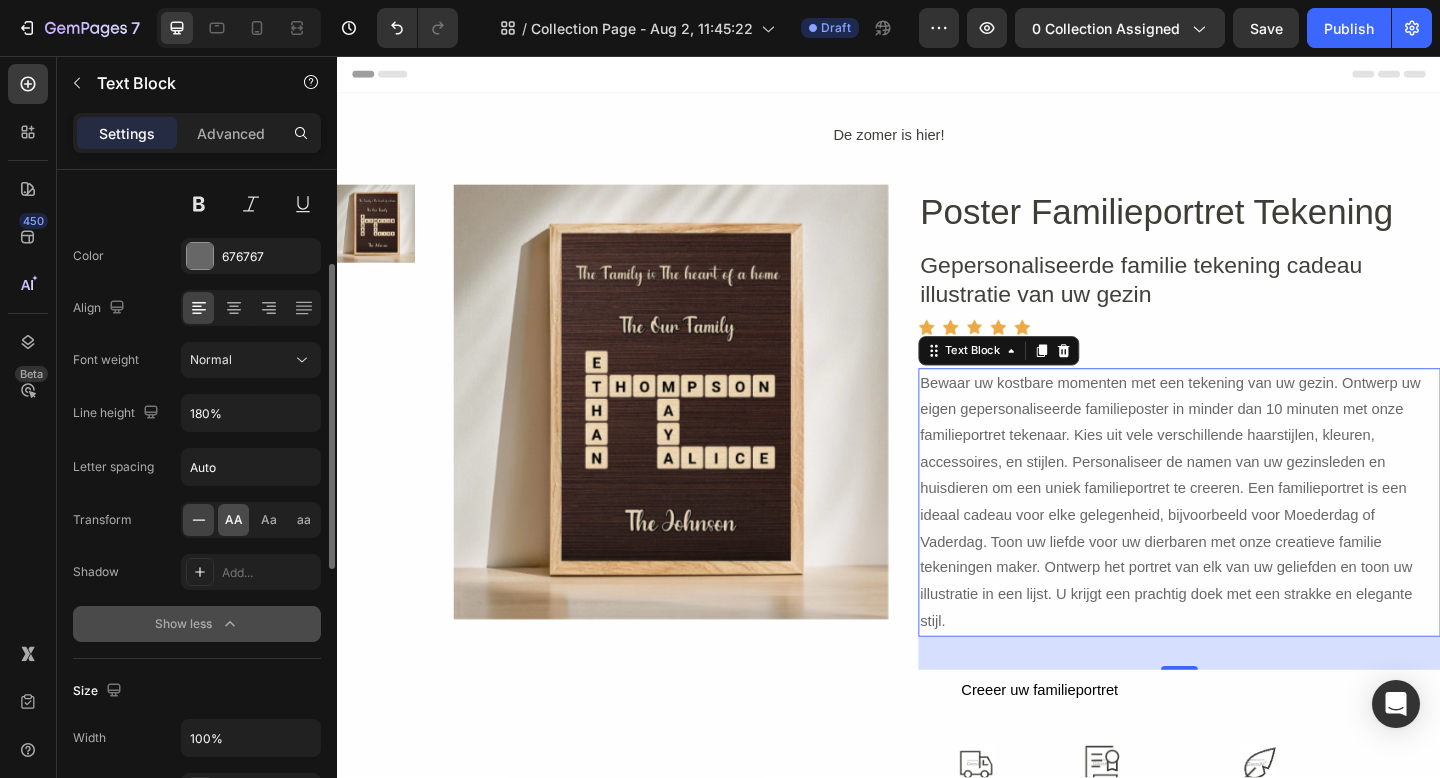 click on "AA" 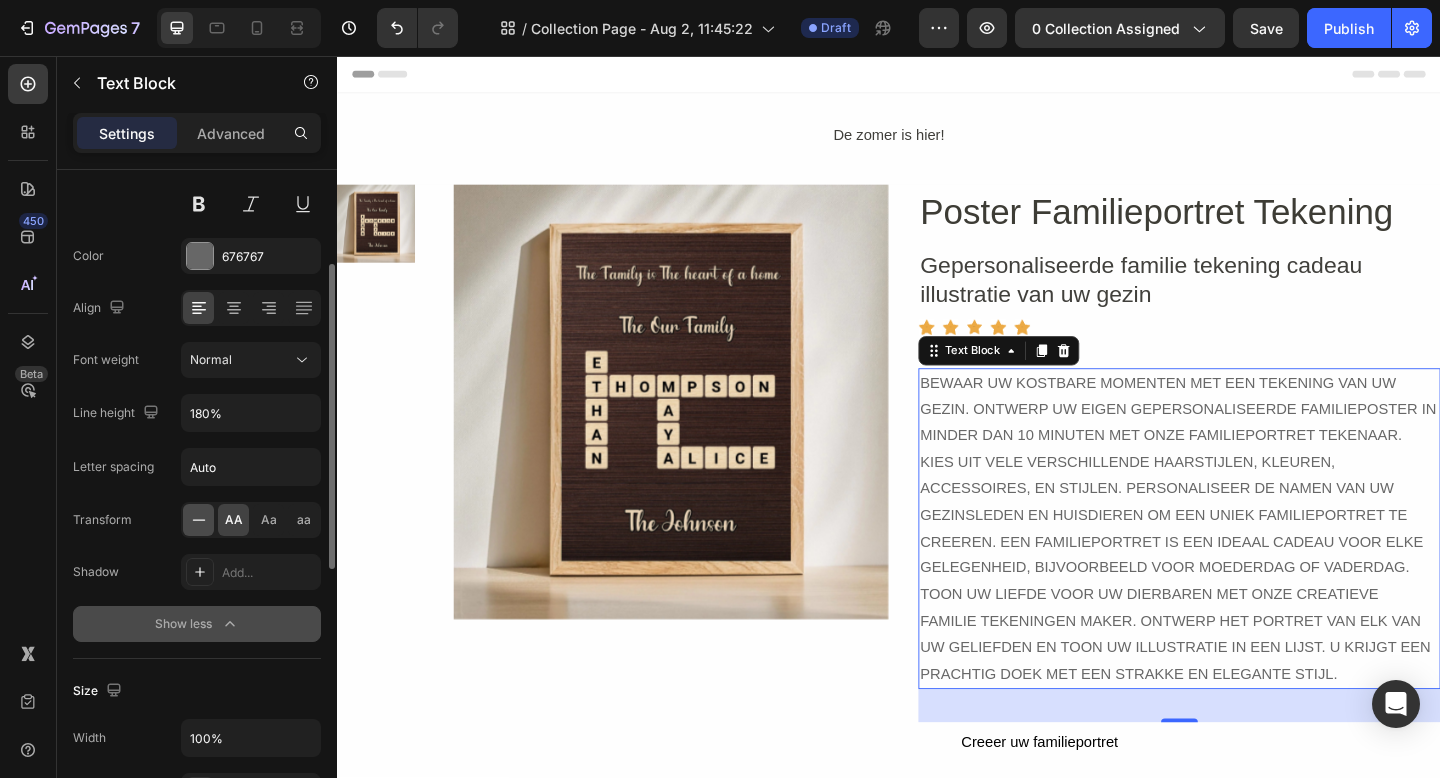 click 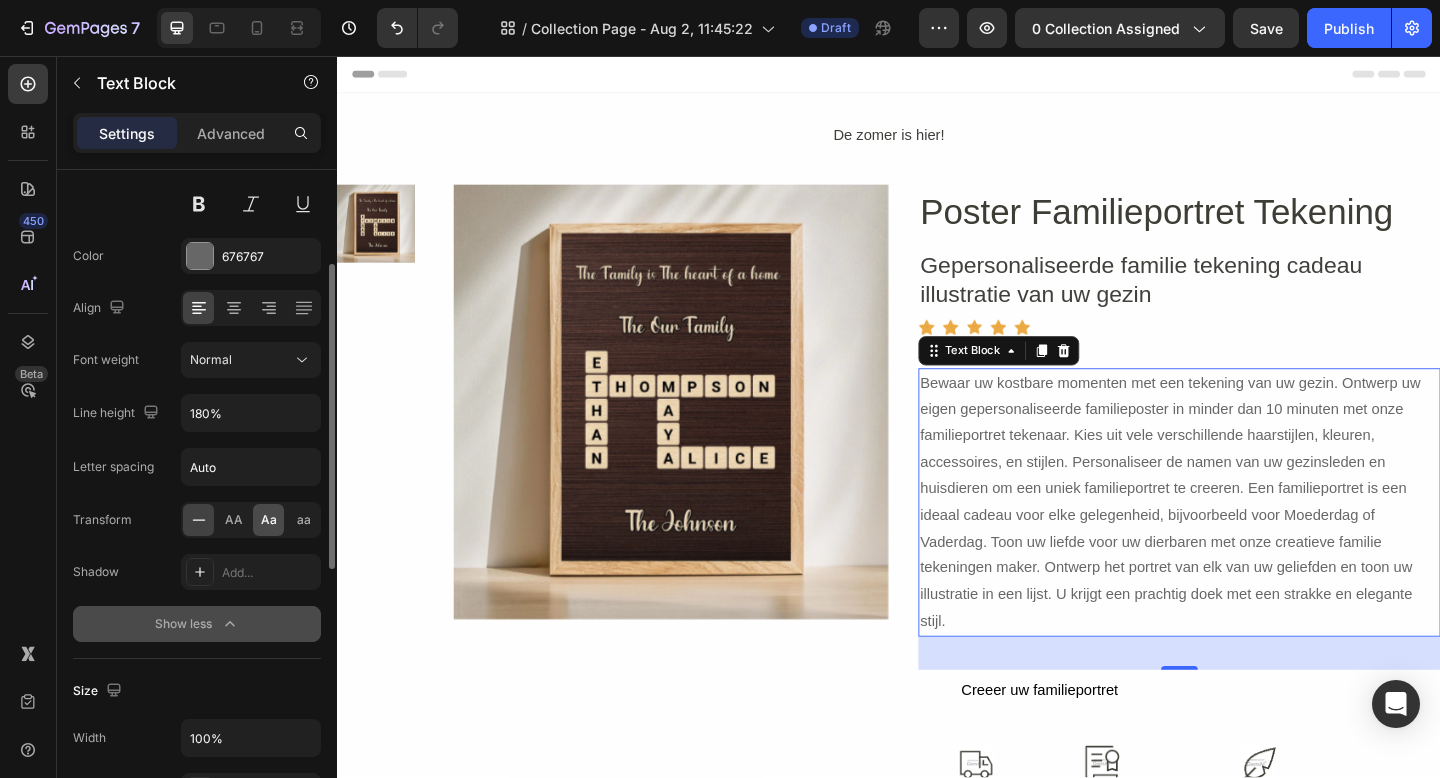 click on "Aa" 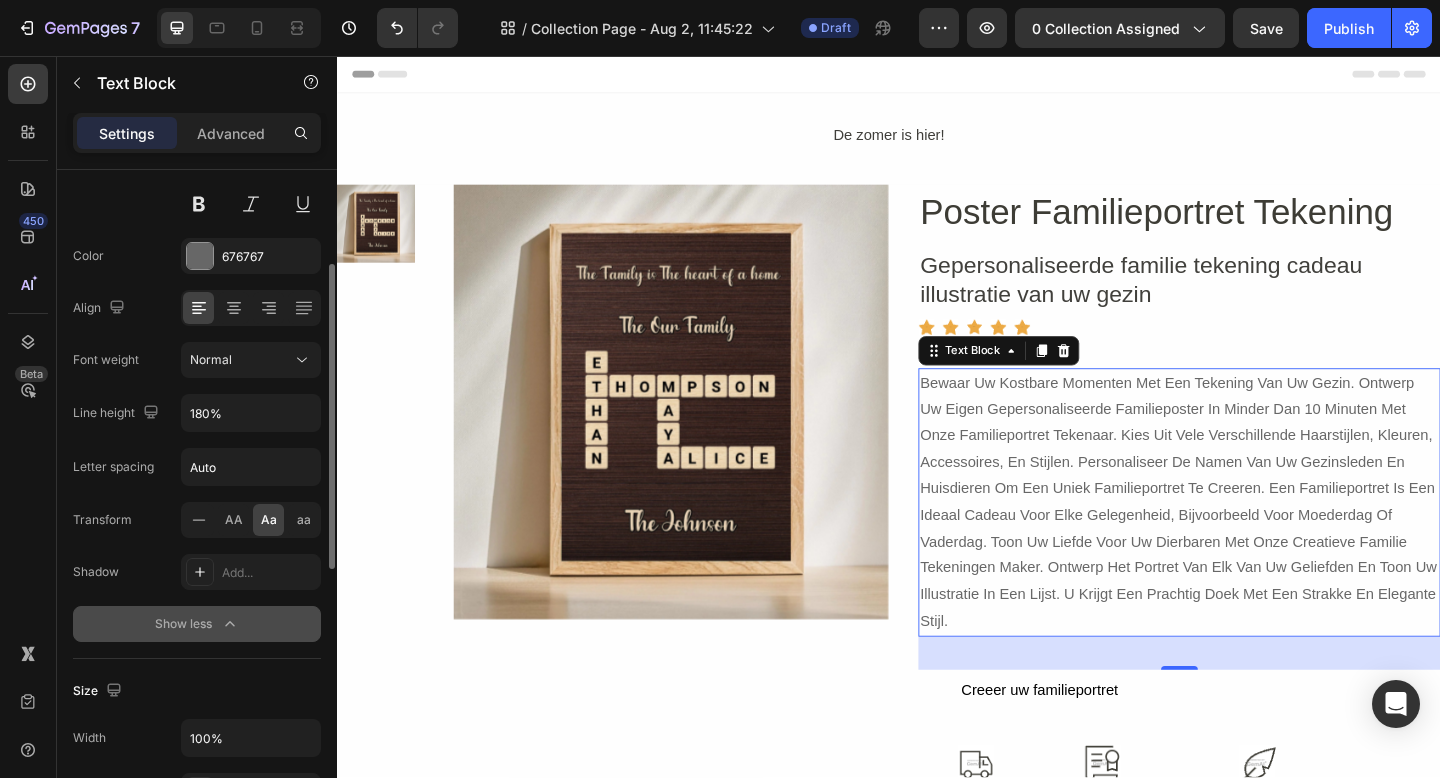 click on "Font Sans-serif Size 16 Color 676767 Align Font weight Normal Line height 180% Letter spacing Auto Transform AA Aa aa Shadow Add... Show less" at bounding box center (197, 361) 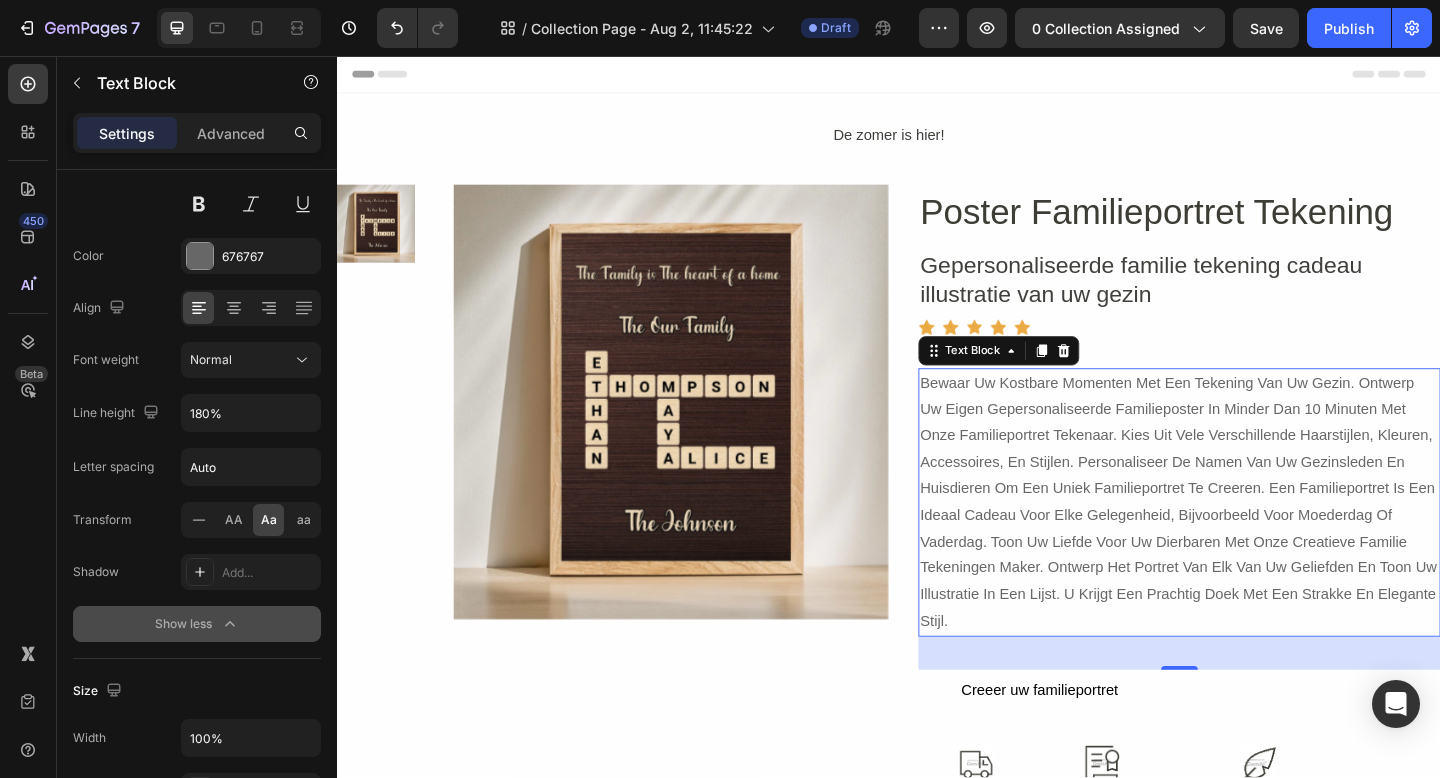 click 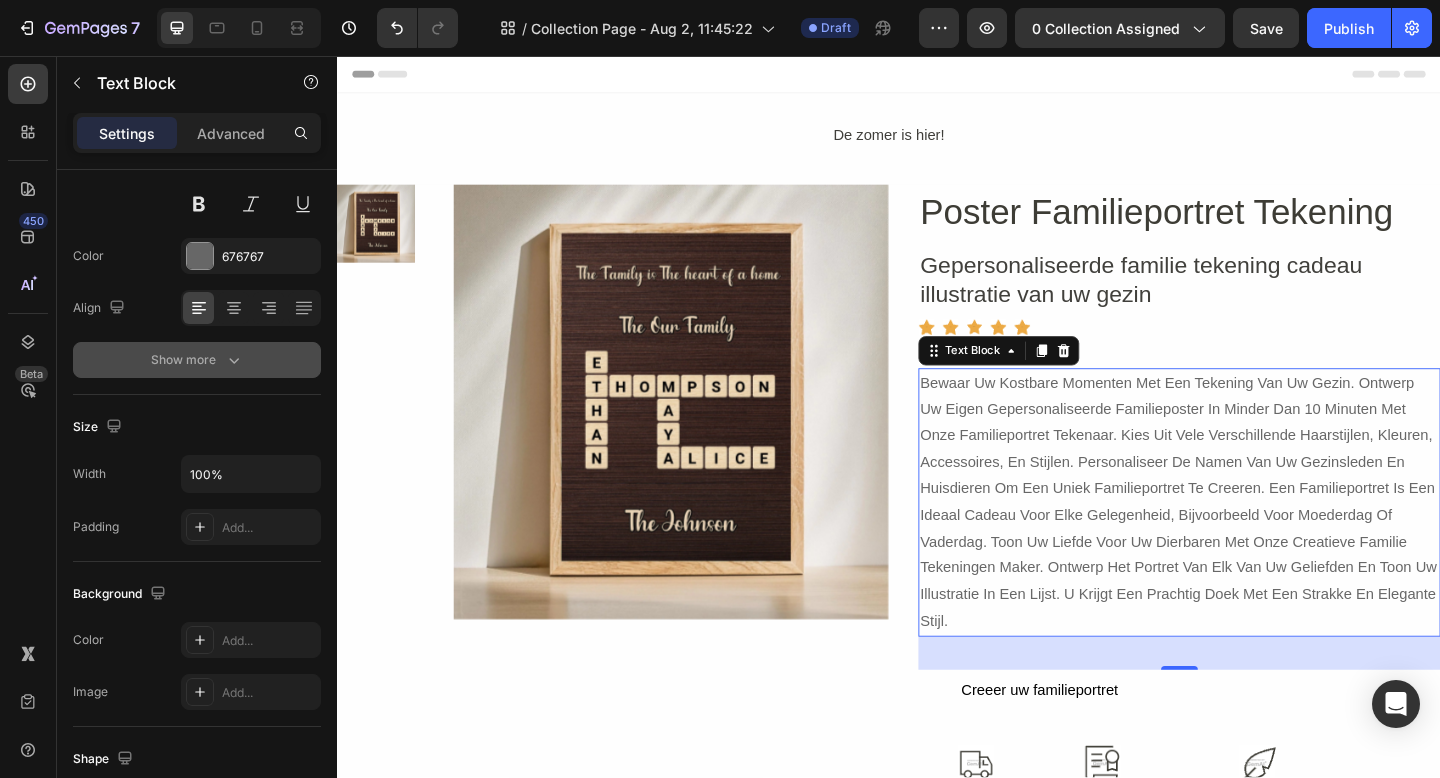click on "bewaar uw kostbare momenten met een tekening van uw gezin. ontwerp uw eigen gepersonaliseerde familieposter in minder dan 10 minuten met onze familieportret tekenaar. kies uit vele verschillende haarstijlen, kleuren, accessoires, en stijlen. personaliseer de namen van uw gezinsleden en huisdieren om een uniek familieportret te creeren. een familieportret is een ideaal cadeau voor elke gelegenheid, bijvoorbeeld voor moederdag of vaderdag. toon uw liefde voor uw dierbaren met onze creatieve familie tekeningen maker. ontwerp het portret van elk van uw geliefden en toon uw illustratie in een lijst. u krijgt een prachtig doek met een strakke en elegante stijl." at bounding box center [1253, 542] 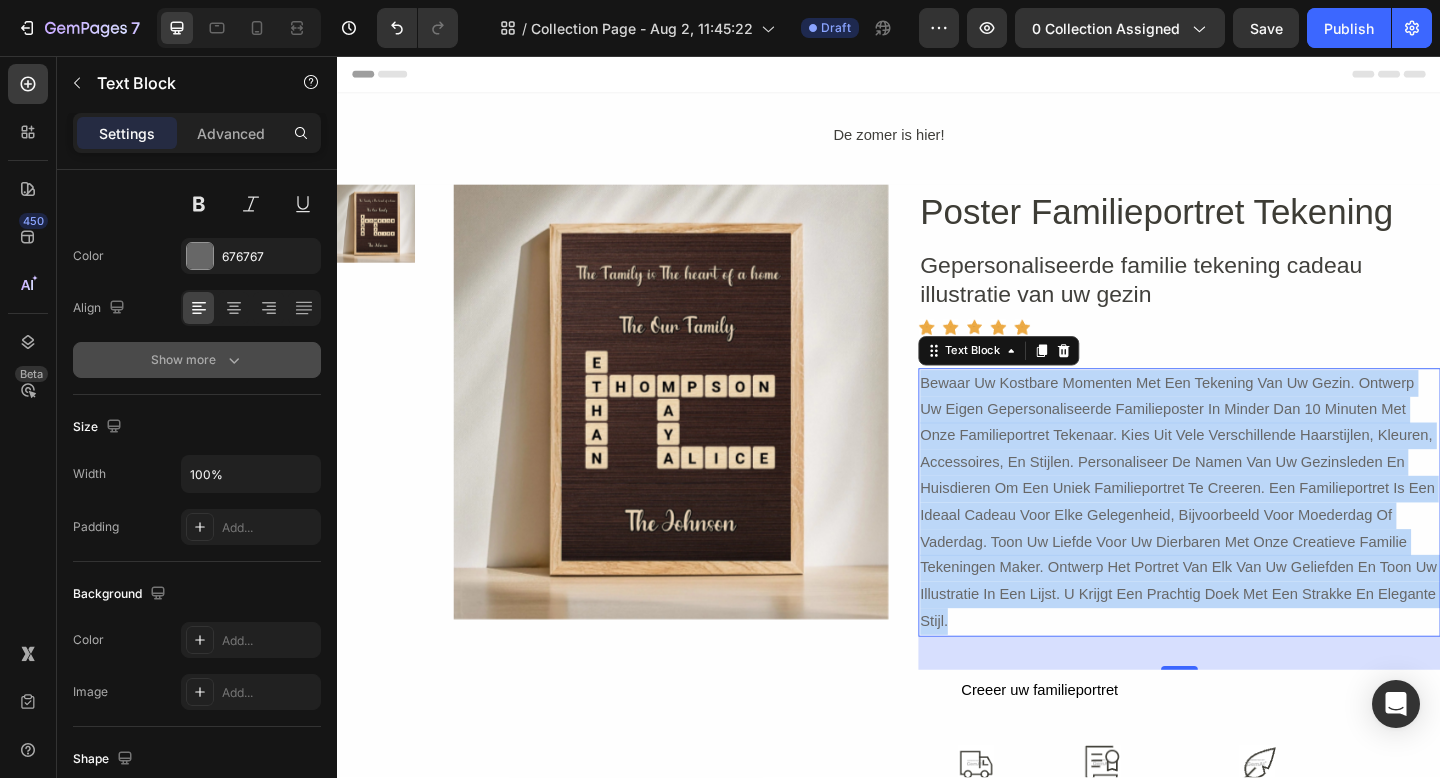 click on "bewaar uw kostbare momenten met een tekening van uw gezin. ontwerp uw eigen gepersonaliseerde familieposter in minder dan 10 minuten met onze familieportret tekenaar. kies uit vele verschillende haarstijlen, kleuren, accessoires, en stijlen. personaliseer de namen van uw gezinsleden en huisdieren om een uniek familieportret te creeren. een familieportret is een ideaal cadeau voor elke gelegenheid, bijvoorbeeld voor moederdag of vaderdag. toon uw liefde voor uw dierbaren met onze creatieve familie tekeningen maker. ontwerp het portret van elk van uw geliefden en toon uw illustratie in een lijst. u krijgt een prachtig doek met een strakke en elegante stijl." at bounding box center (1253, 542) 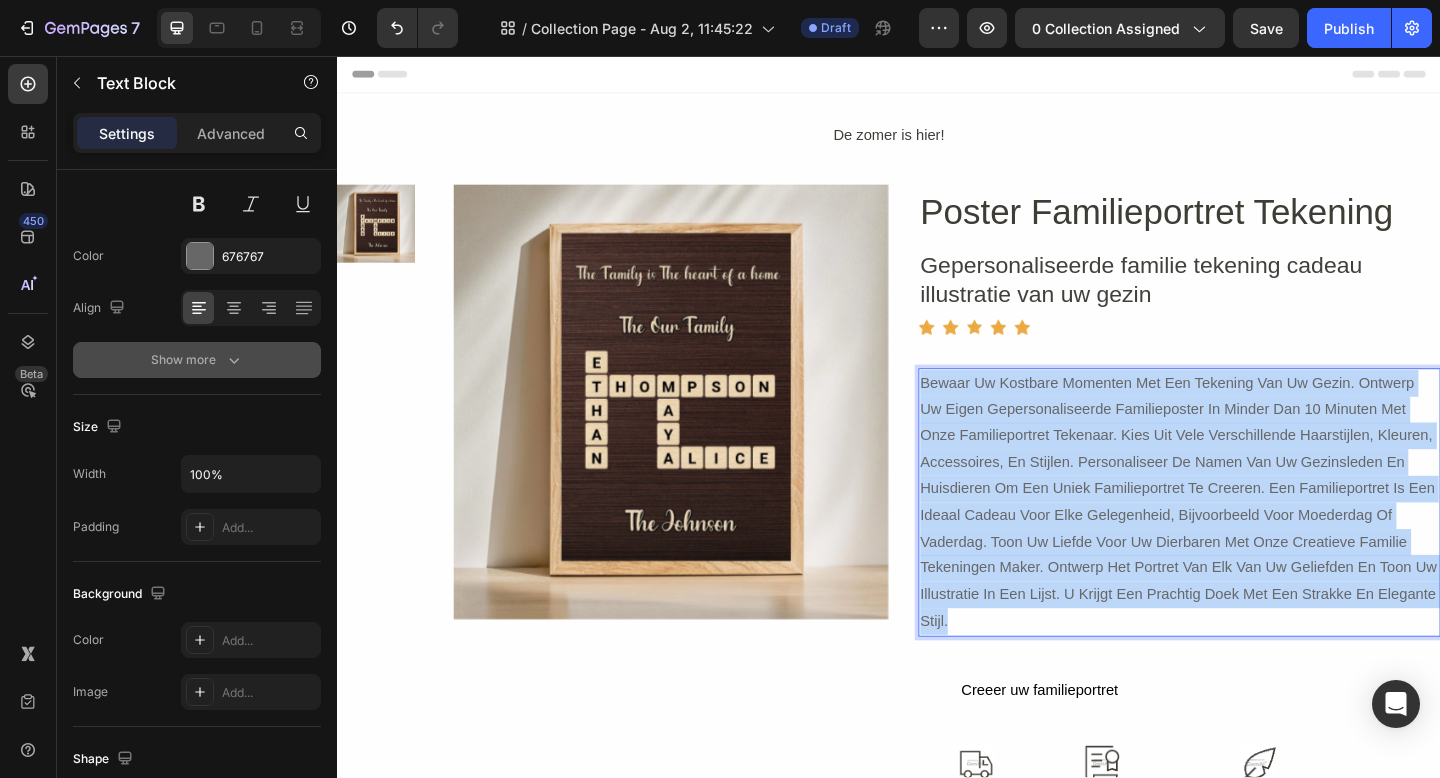 click on "bewaar uw kostbare momenten met een tekening van uw gezin. ontwerp uw eigen gepersonaliseerde familieposter in minder dan 10 minuten met onze familieportret tekenaar. kies uit vele verschillende haarstijlen, kleuren, accessoires, en stijlen. personaliseer de namen van uw gezinsleden en huisdieren om een uniek familieportret te creeren. een familieportret is een ideaal cadeau voor elke gelegenheid, bijvoorbeeld voor moederdag of vaderdag. toon uw liefde voor uw dierbaren met onze creatieve familie tekeningen maker. ontwerp het portret van elk van uw geliefden en toon uw illustratie in een lijst. u krijgt een prachtig doek met een strakke en elegante stijl." at bounding box center (1253, 542) 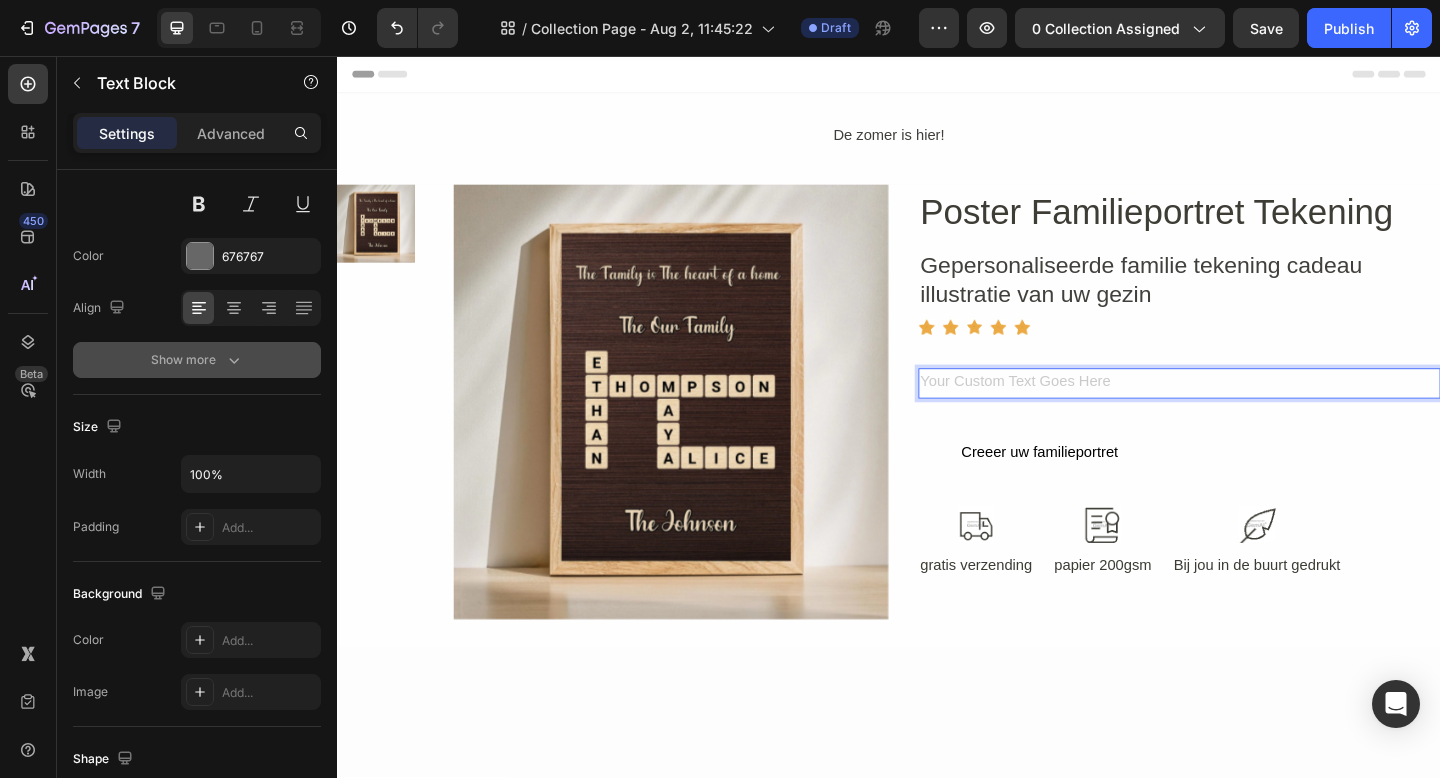 click at bounding box center [1253, 412] 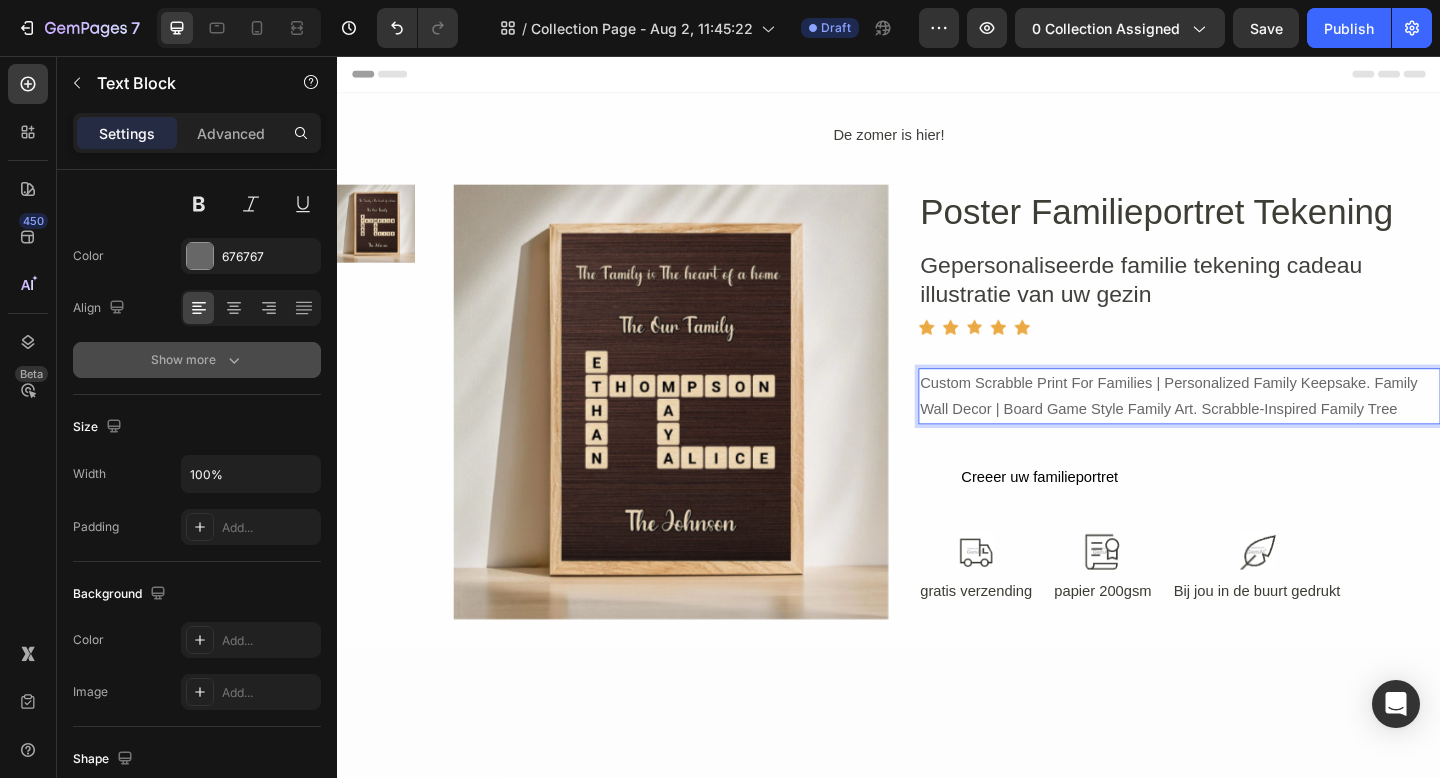 click at bounding box center (937, 864) 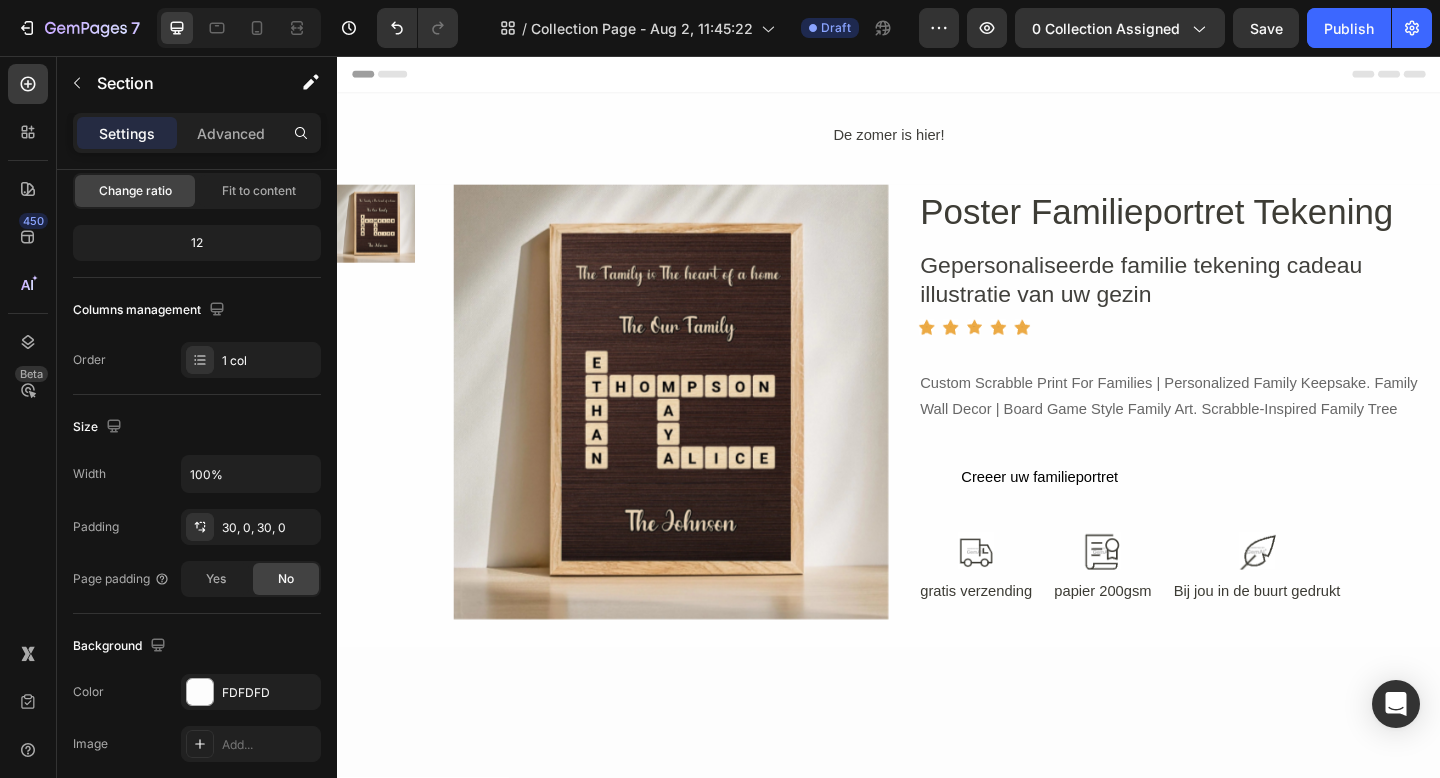 scroll, scrollTop: 0, scrollLeft: 0, axis: both 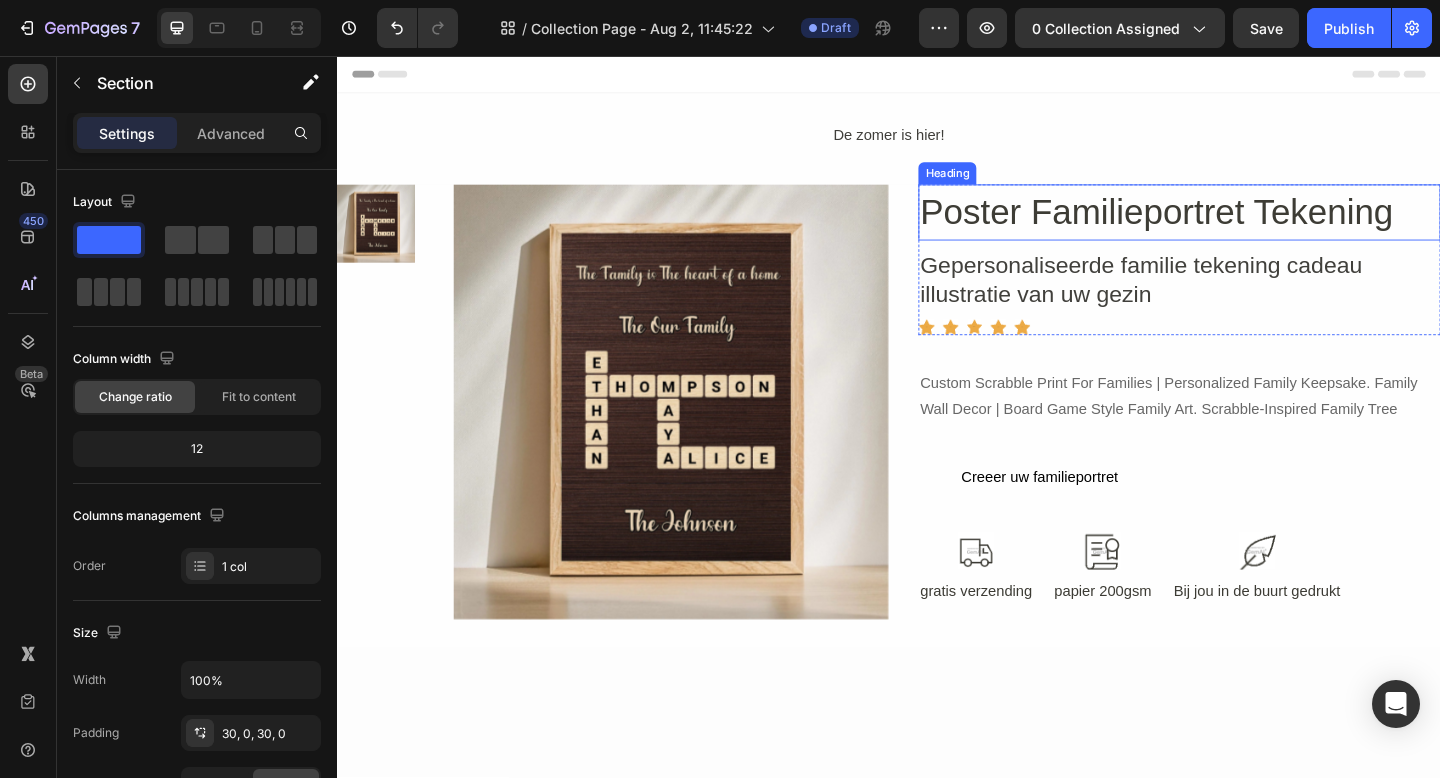 click on "Poster Familieportret Tekening" at bounding box center (1253, 226) 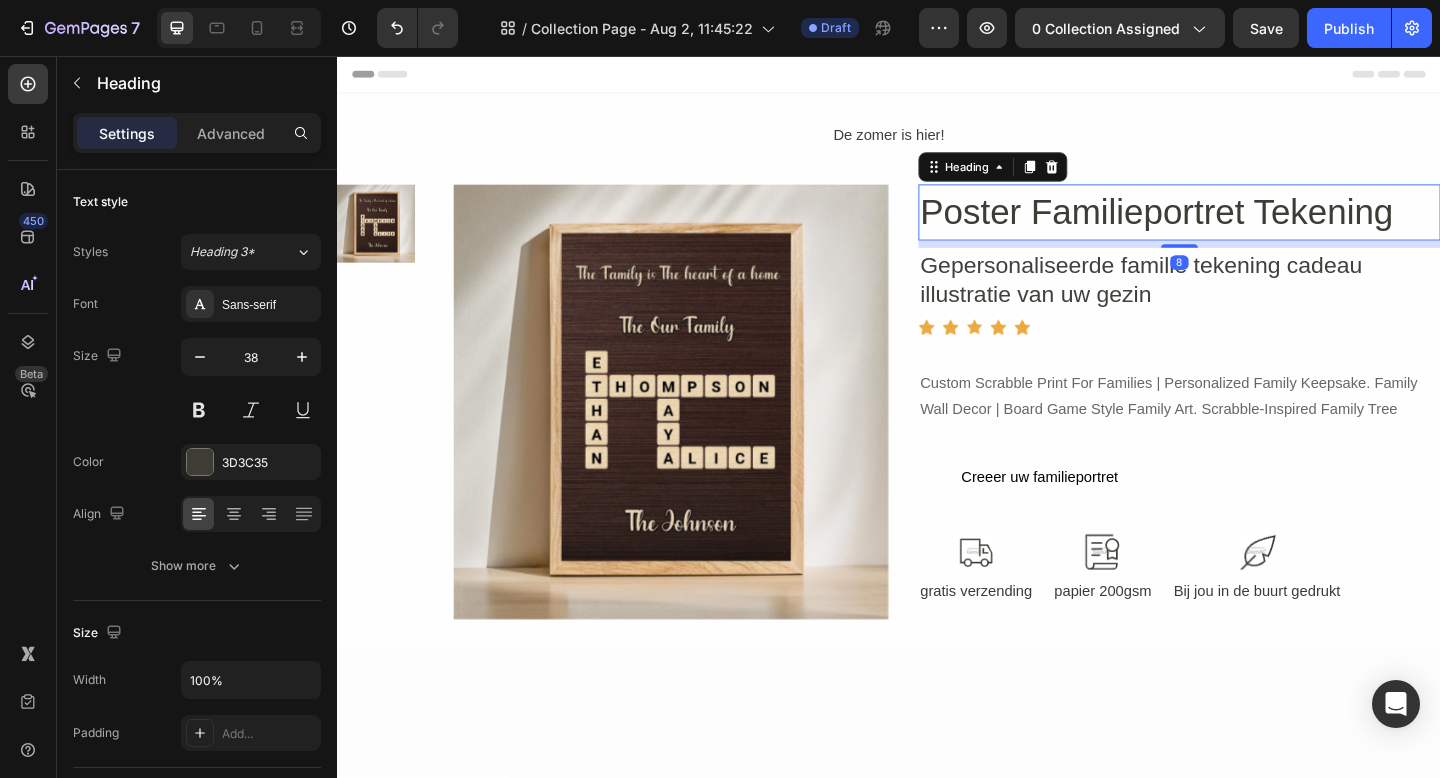 click on "Poster Familieportret Tekening" at bounding box center [1253, 226] 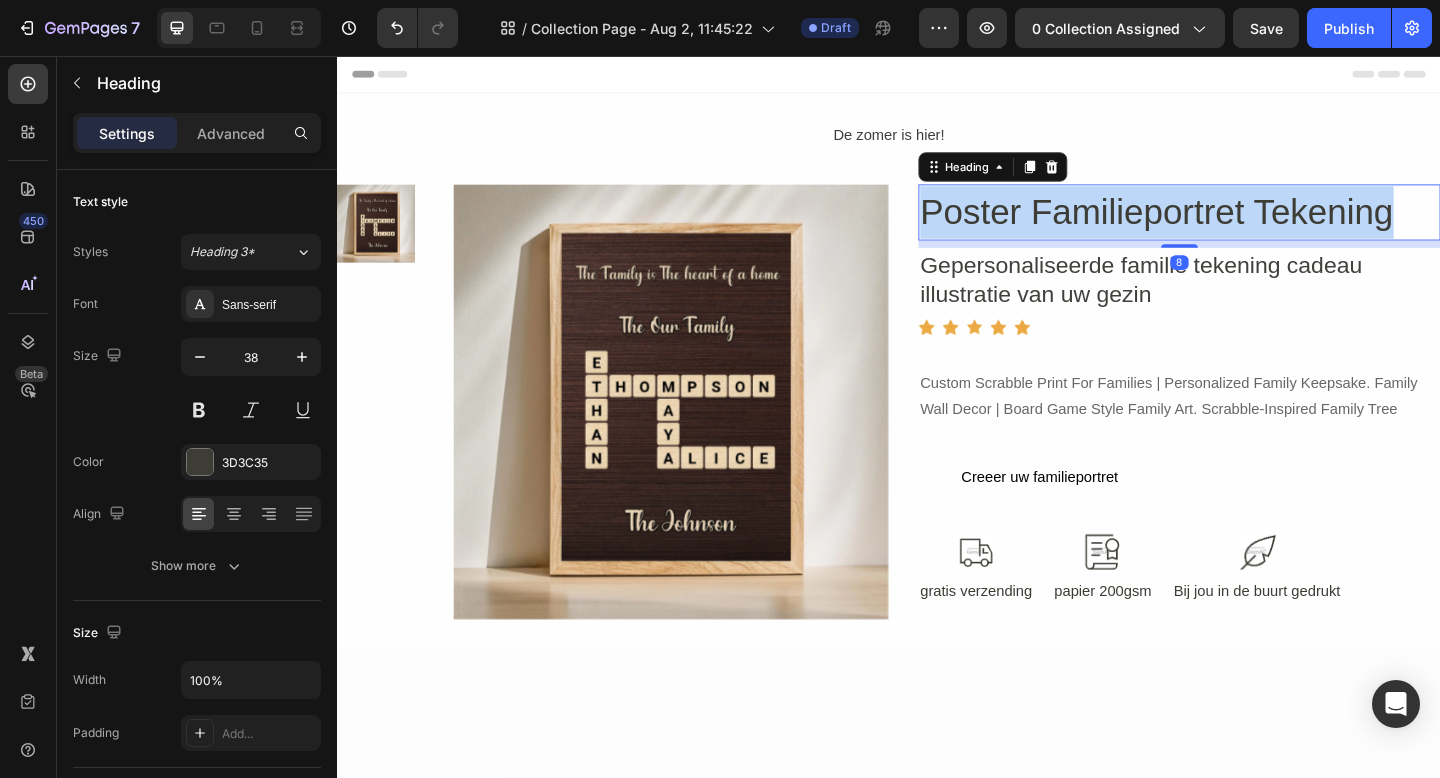 click on "Poster Familieportret Tekening" at bounding box center (1253, 226) 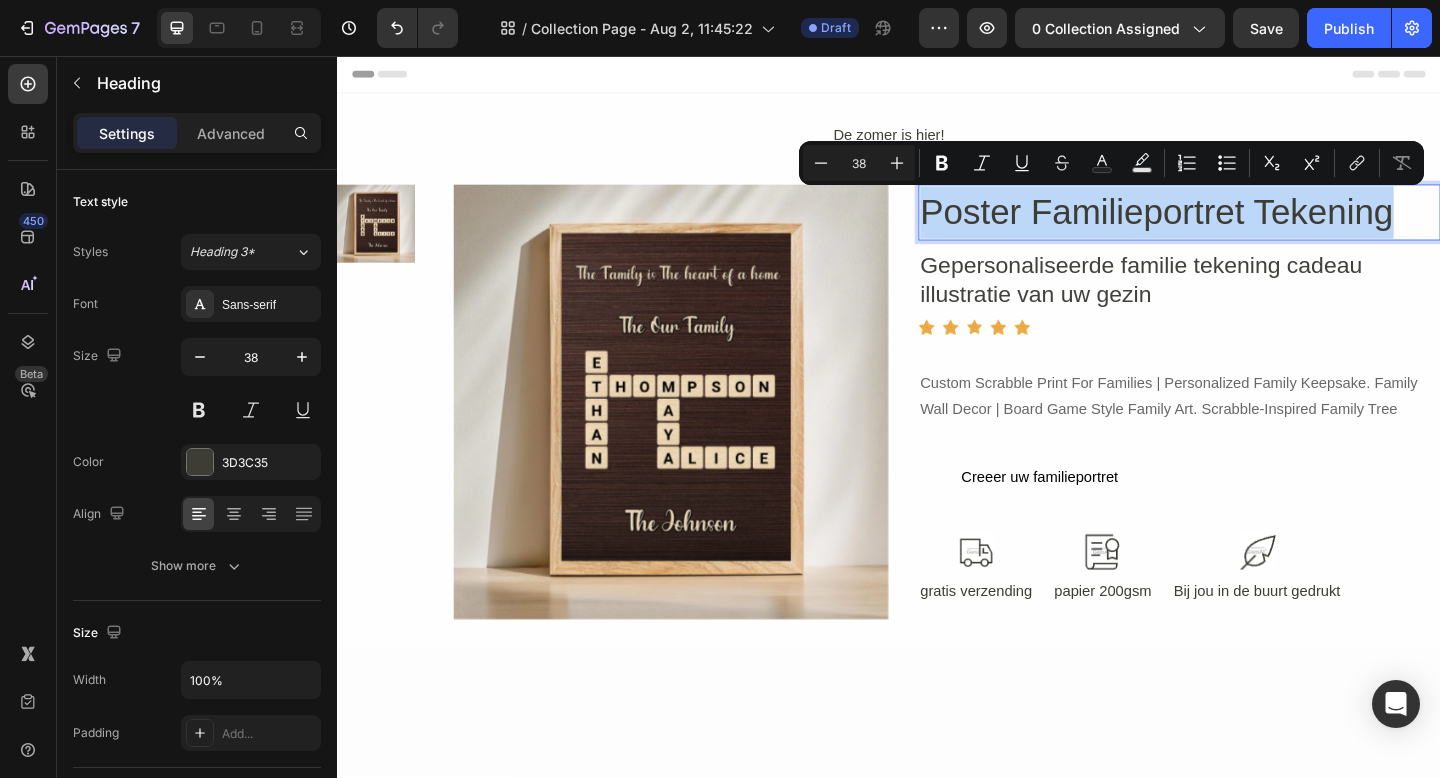 click on "Poster Familieportret Tekening" at bounding box center [1253, 226] 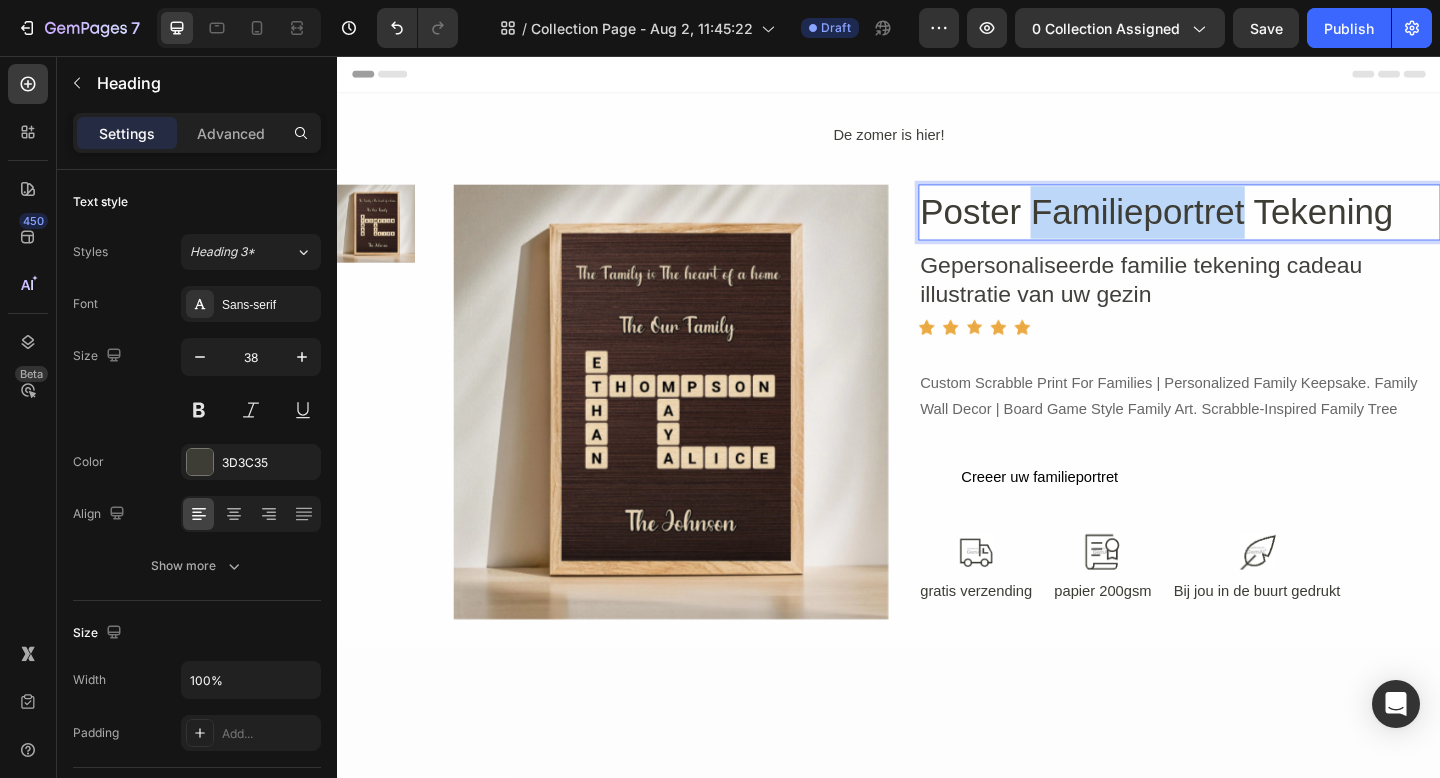click on "Poster Familieportret Tekening" at bounding box center [1253, 226] 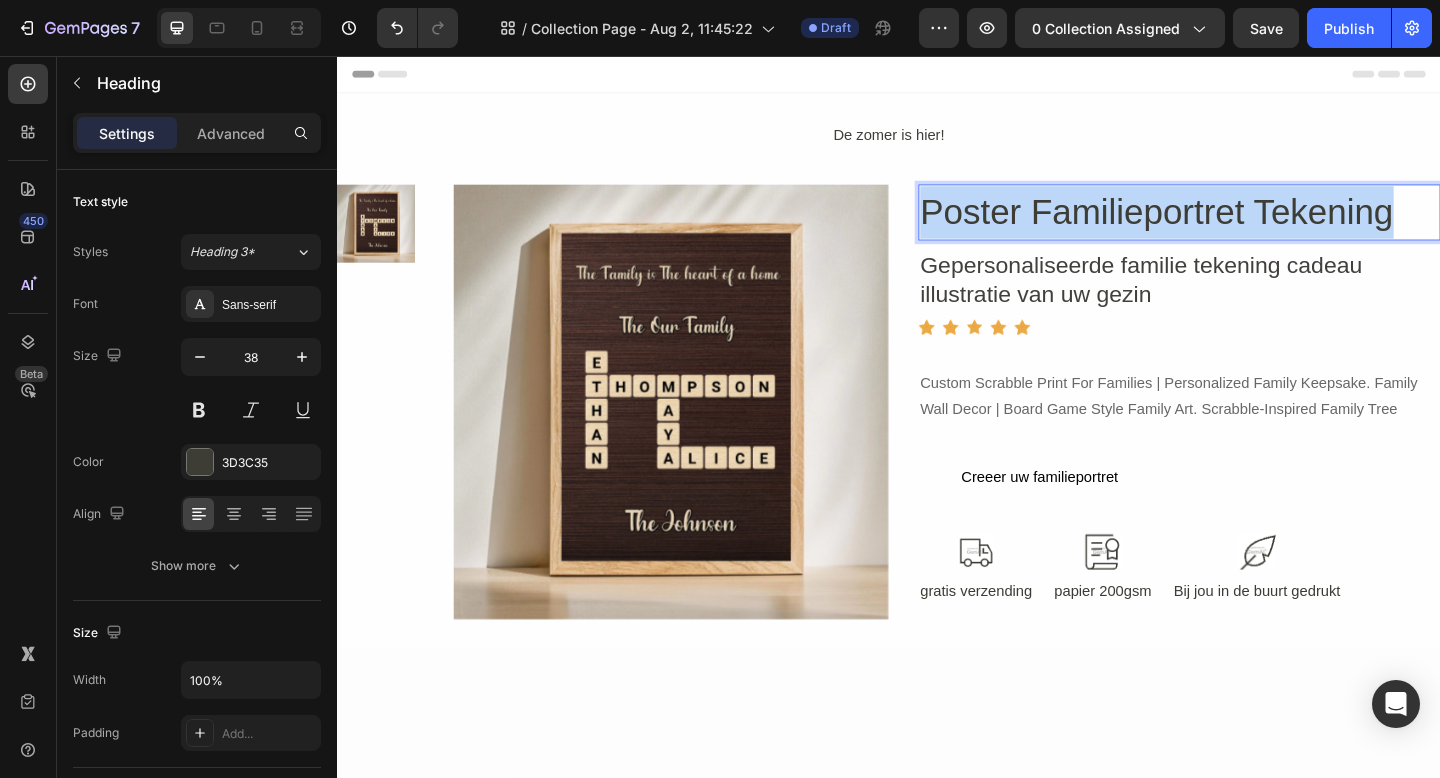 click on "Poster Familieportret Tekening" at bounding box center (1253, 226) 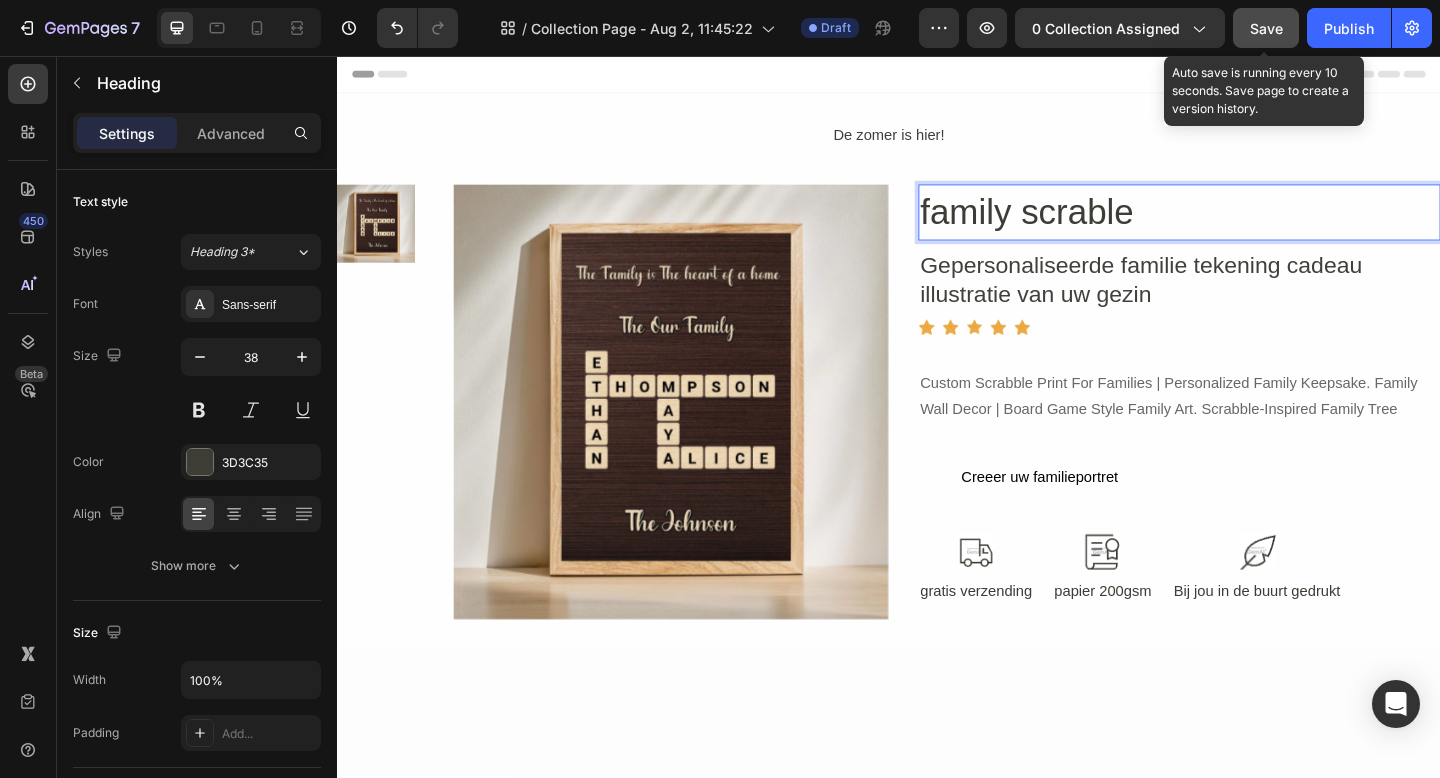 click on "Save" 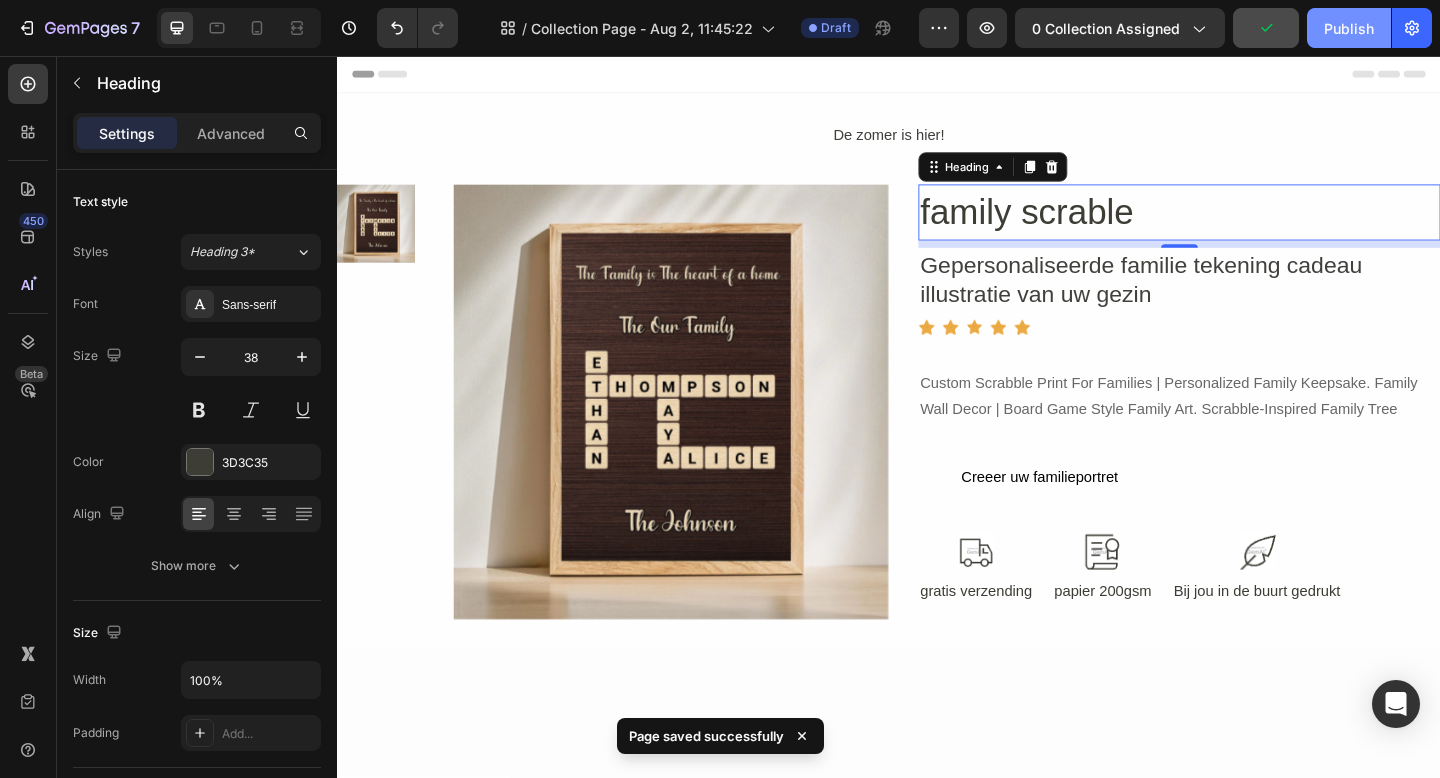 click on "Publish" at bounding box center [1349, 28] 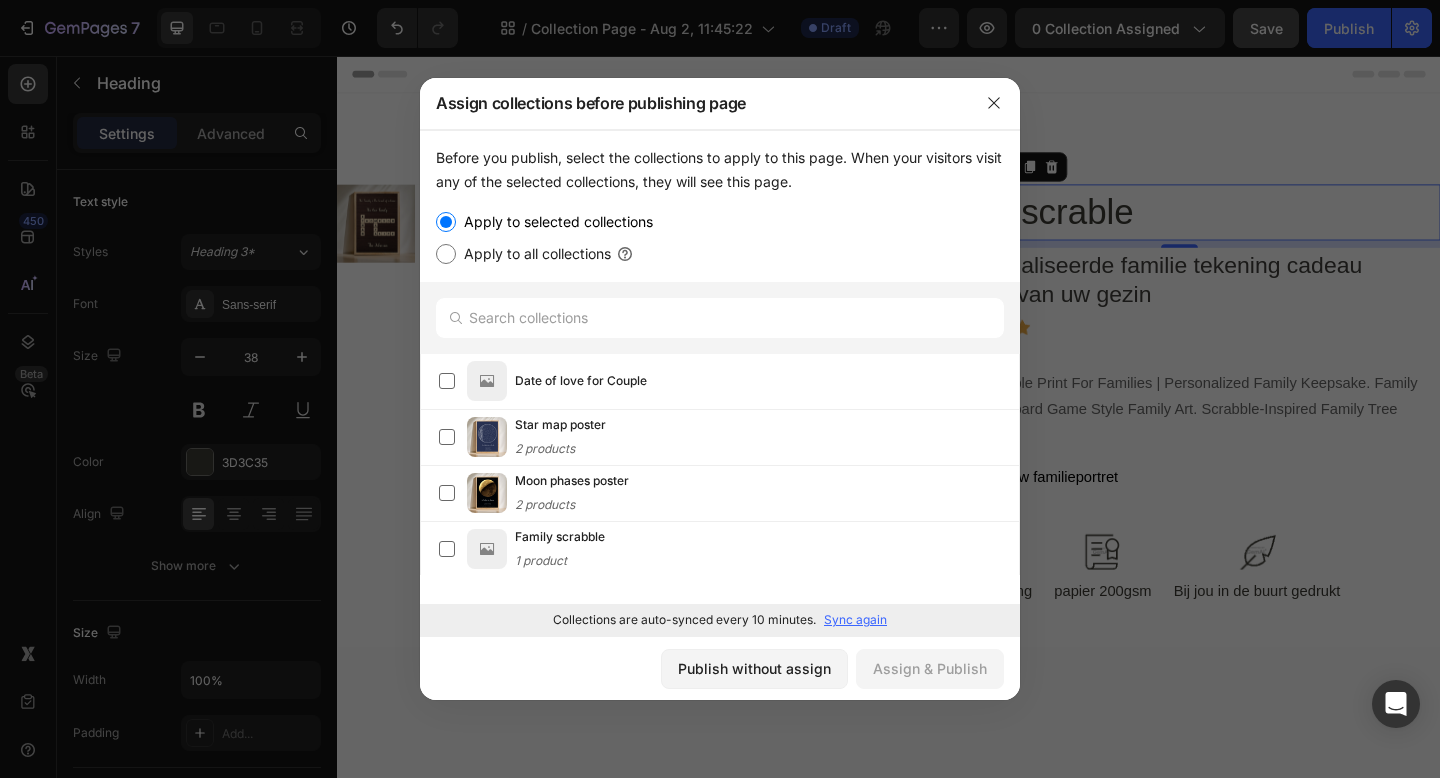 click on "Apply to all collections" at bounding box center (446, 254) 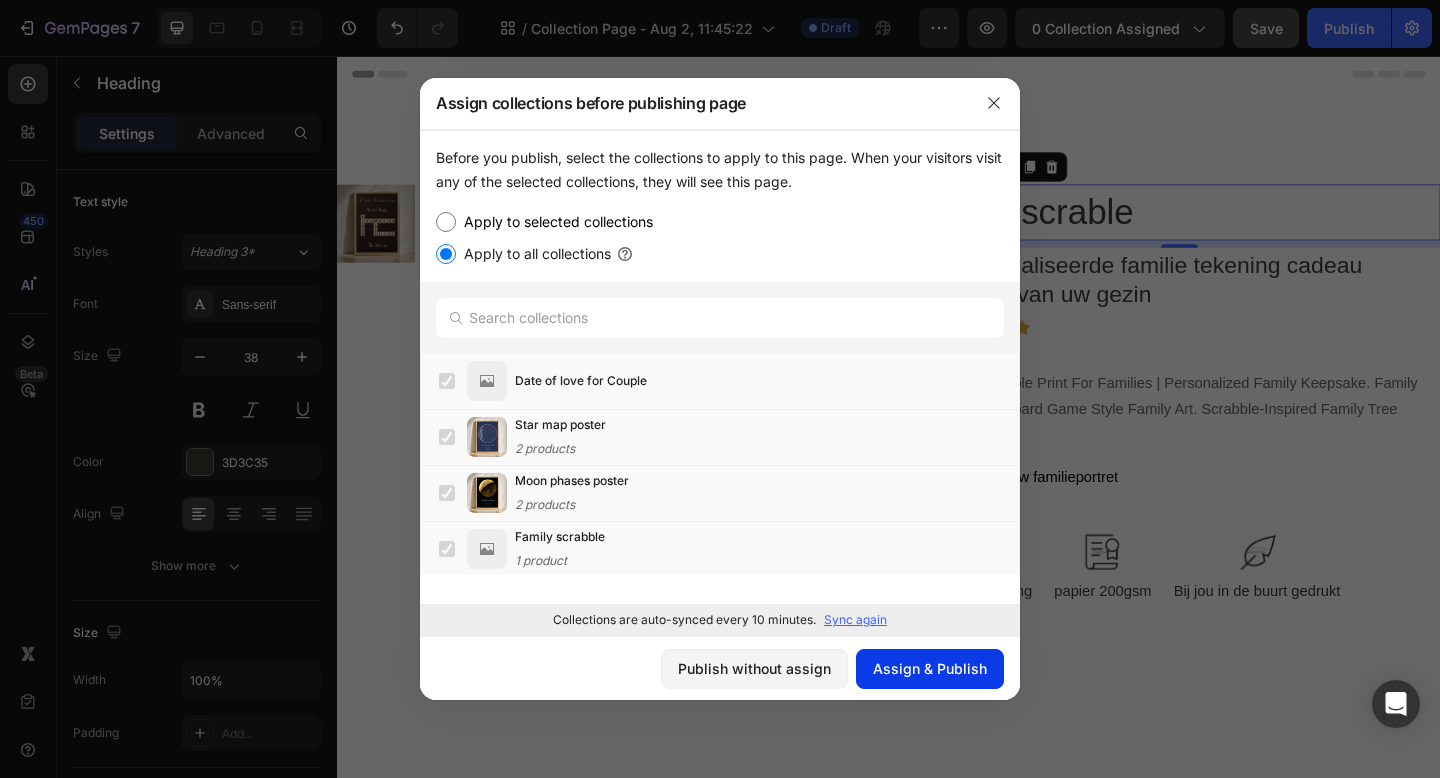 click on "Assign & Publish" at bounding box center [930, 668] 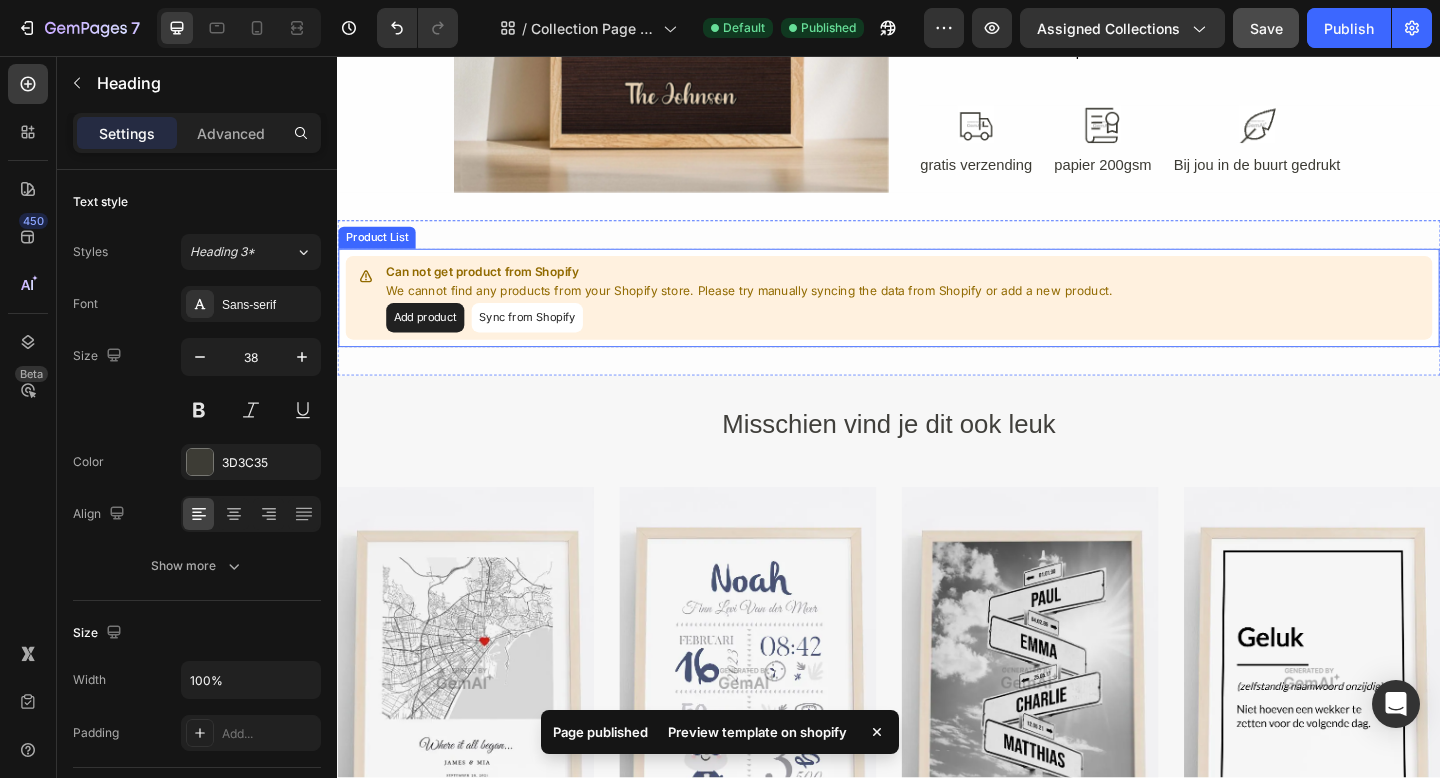 scroll, scrollTop: 73, scrollLeft: 0, axis: vertical 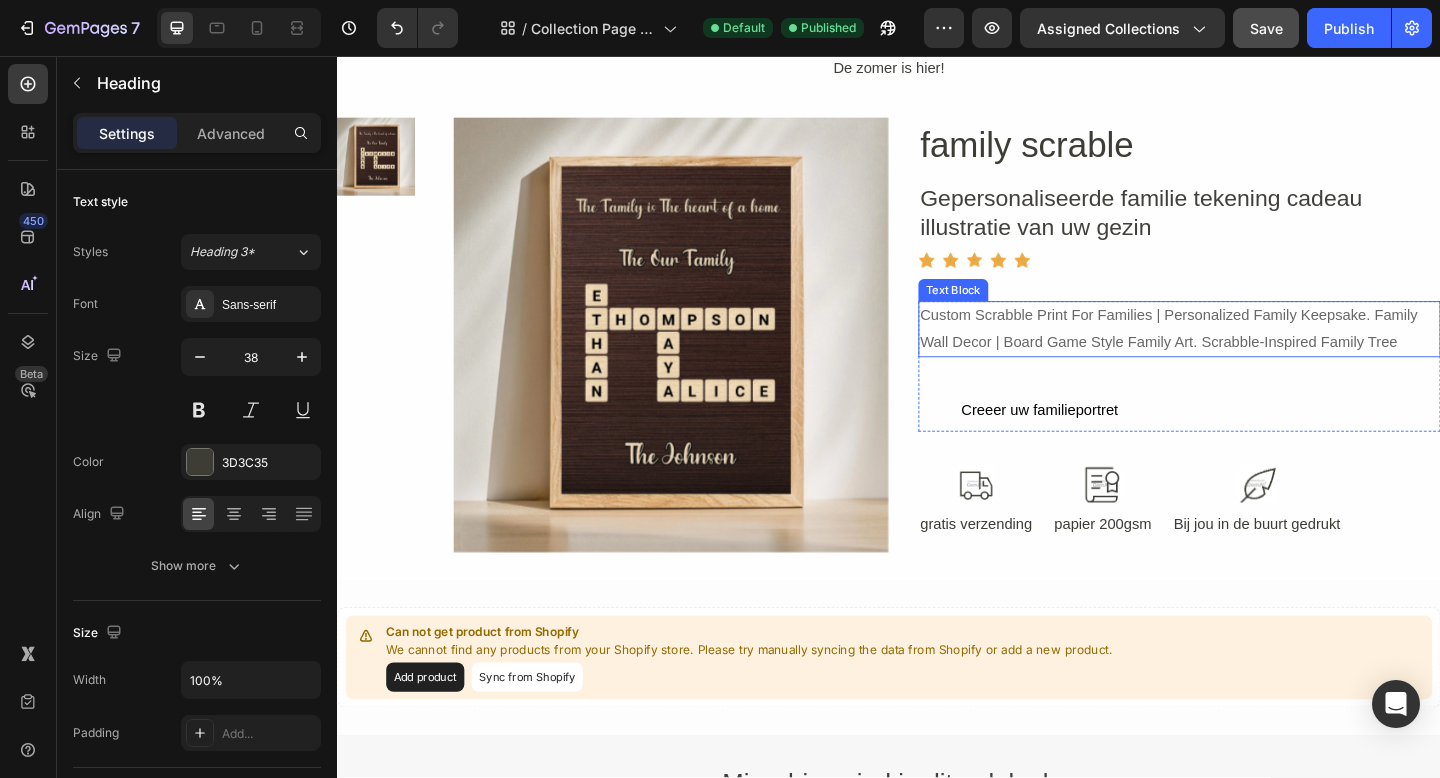 click on "custom scrabble print for families | personalized family keepsake. family wall decor | board game style family art. scrabble-inspired family tree" at bounding box center (1253, 354) 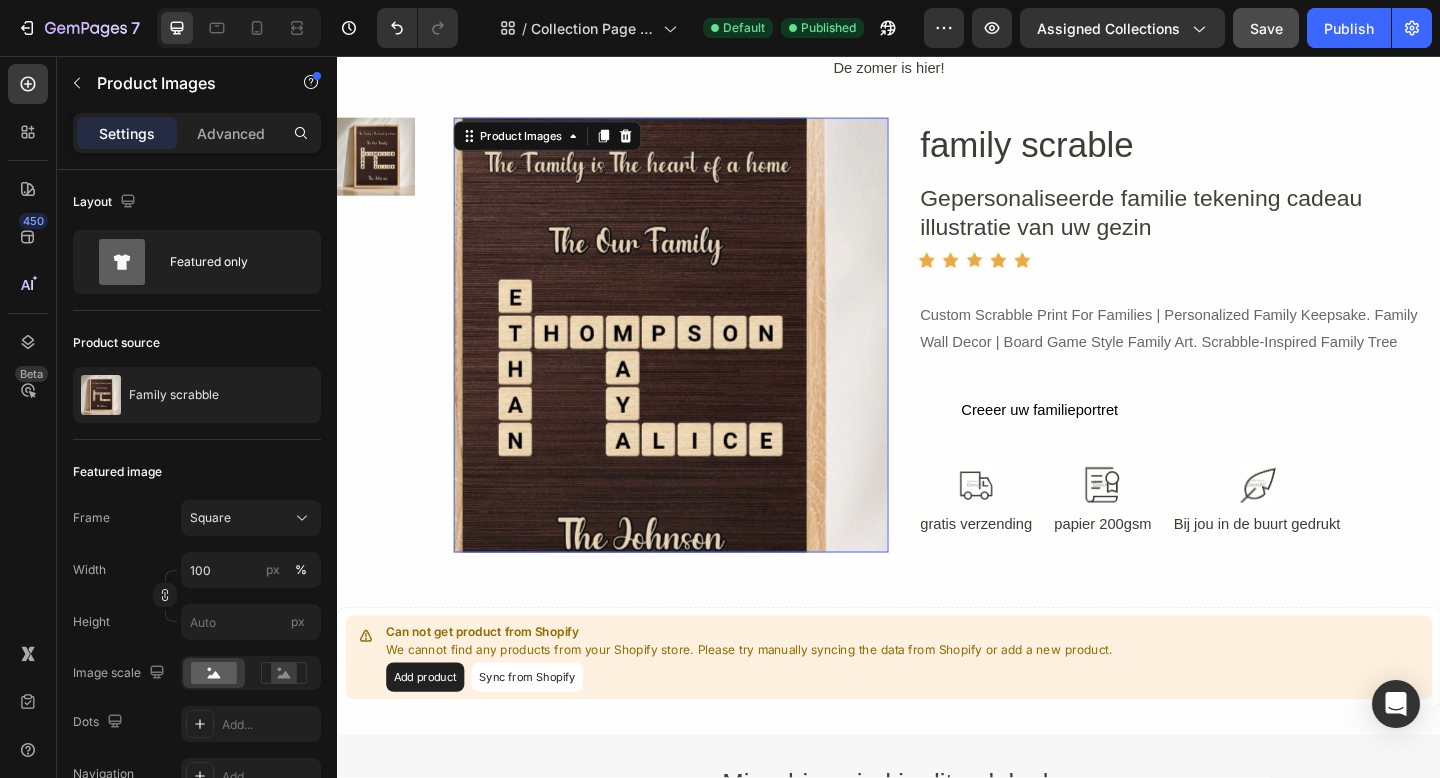 click at bounding box center [700, 359] 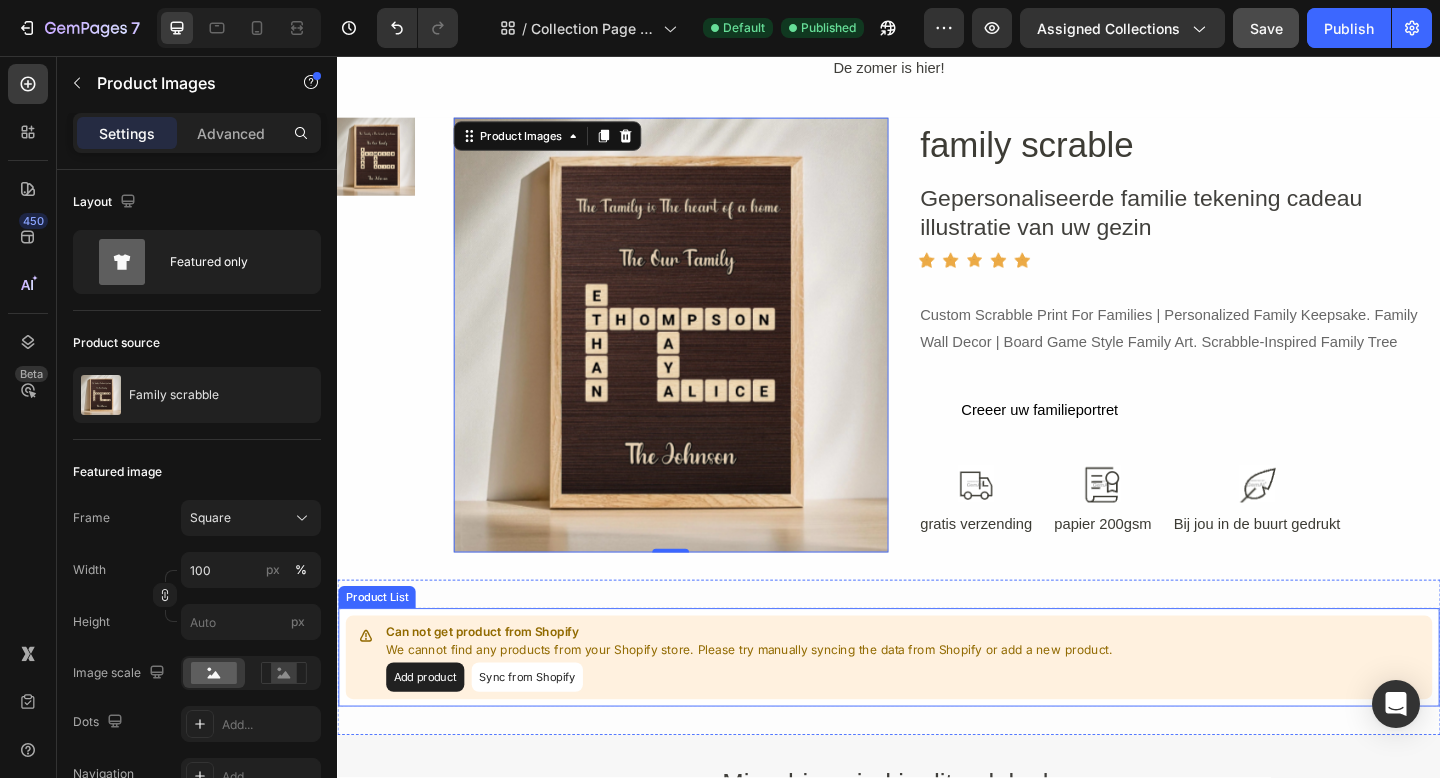 click on "We cannot find any products from your Shopify store. Please try manually syncing the data from Shopify or add a new product." at bounding box center [785, 703] 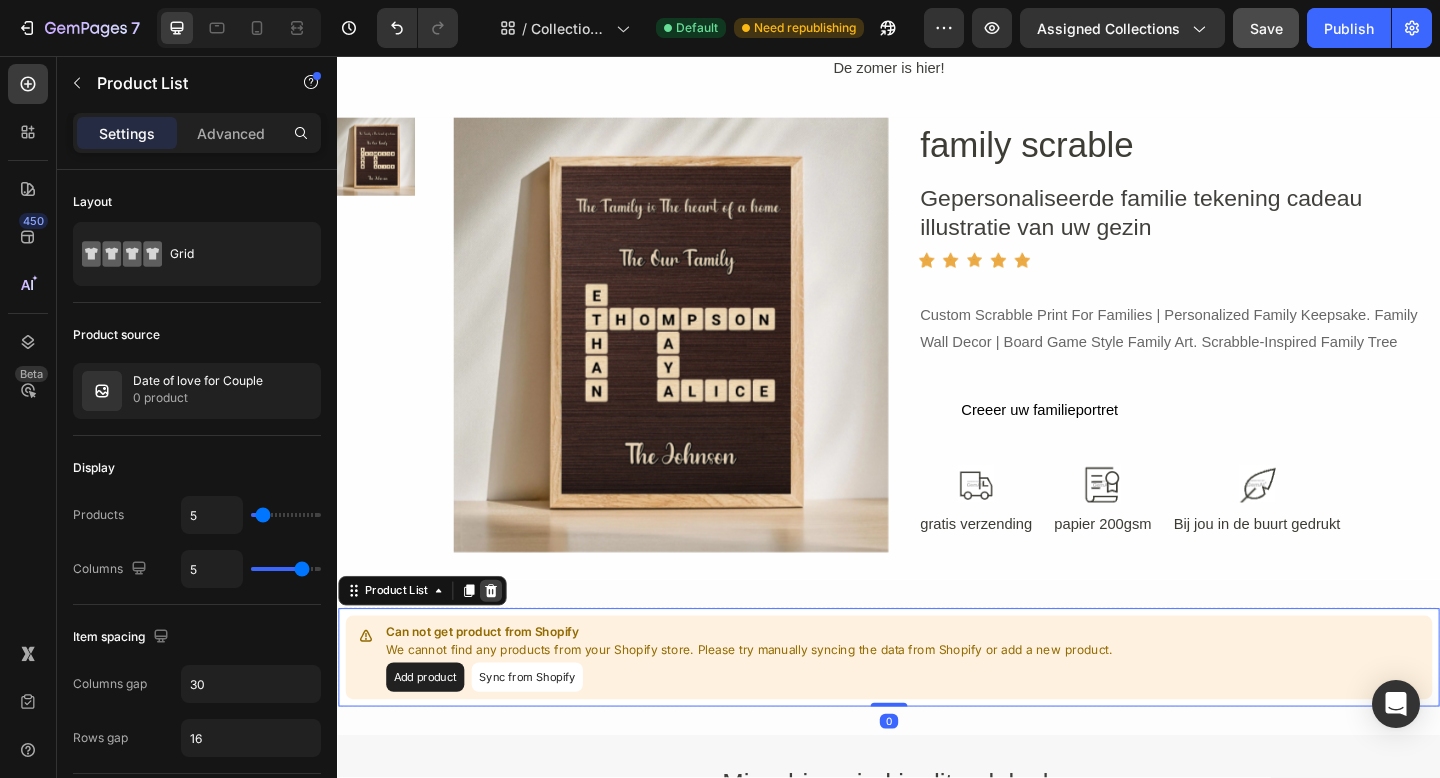 click 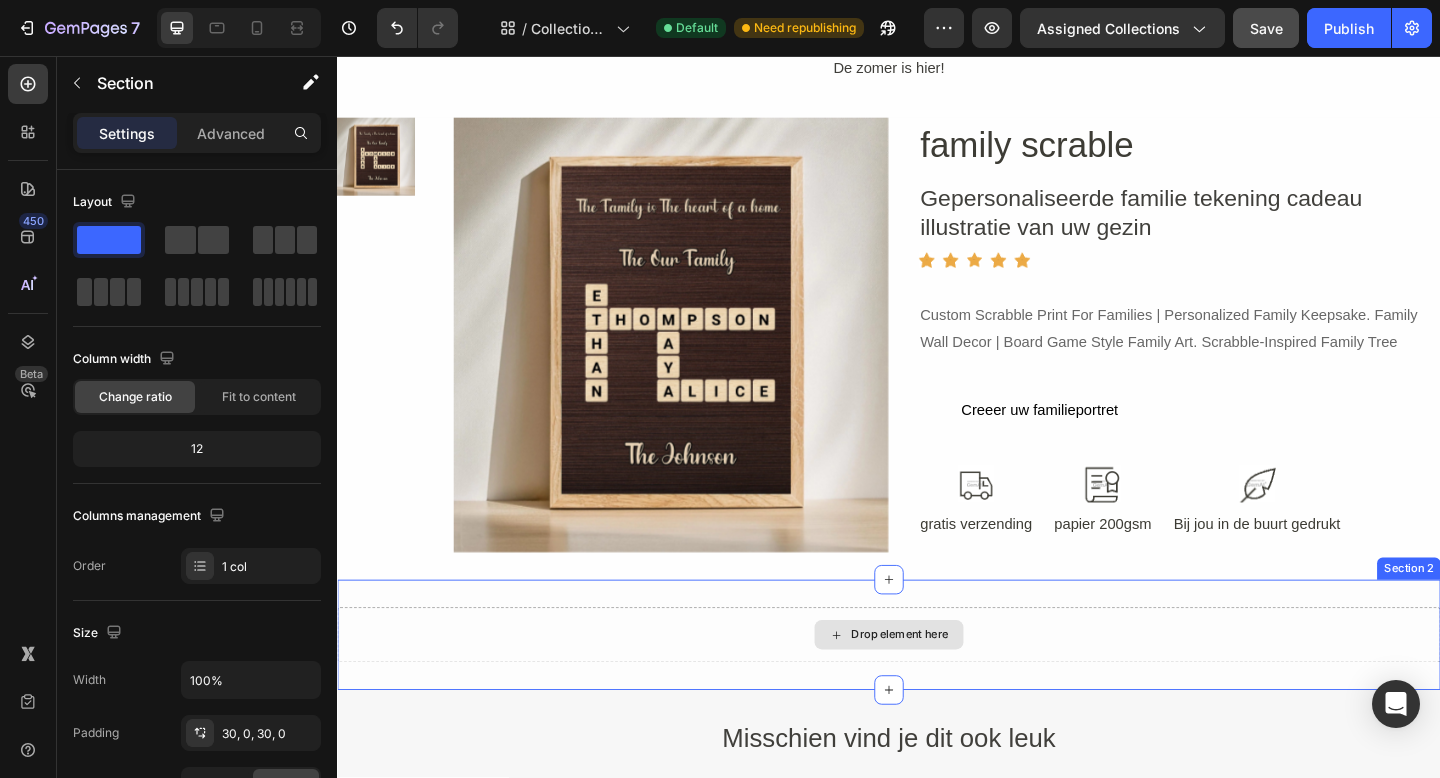click on "Drop element here" at bounding box center (937, 686) 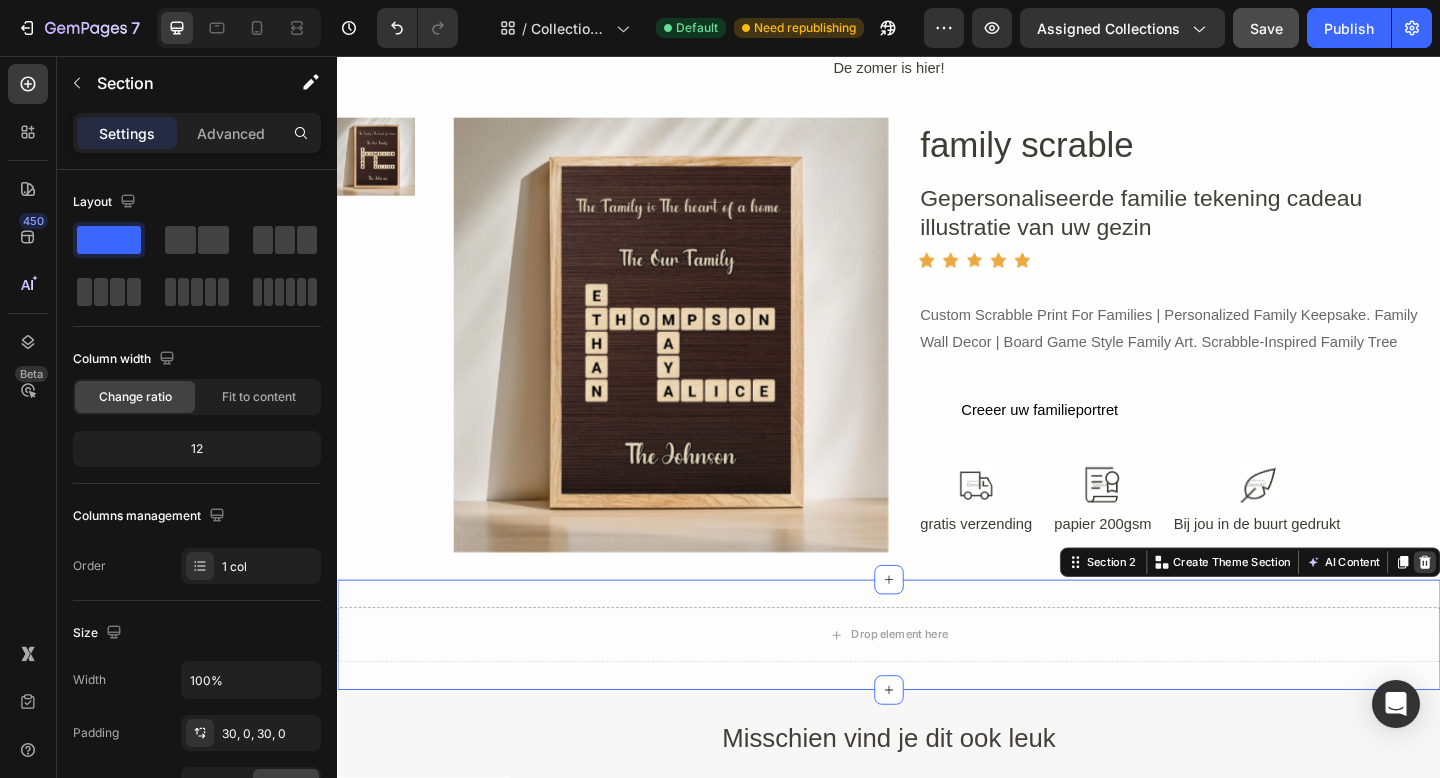 click 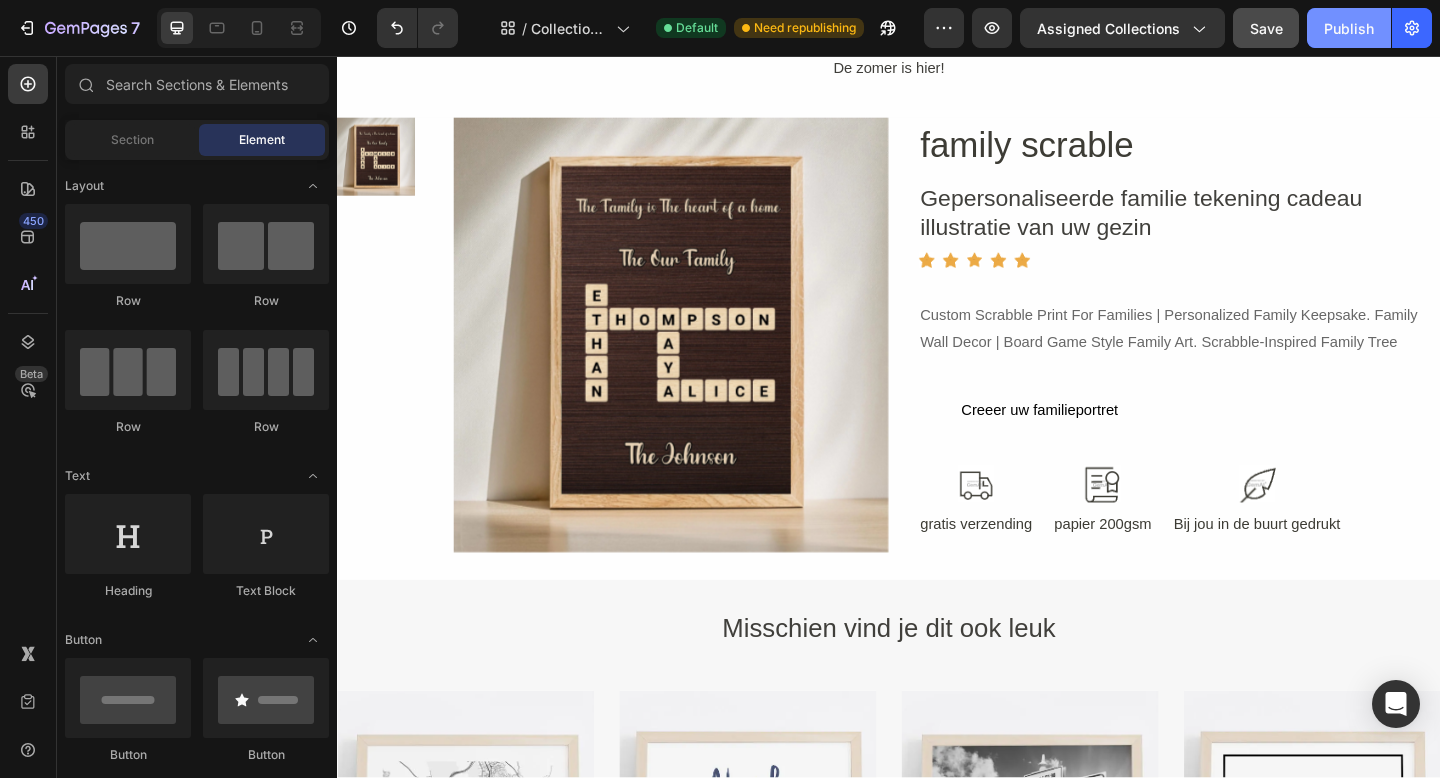 click on "Publish" 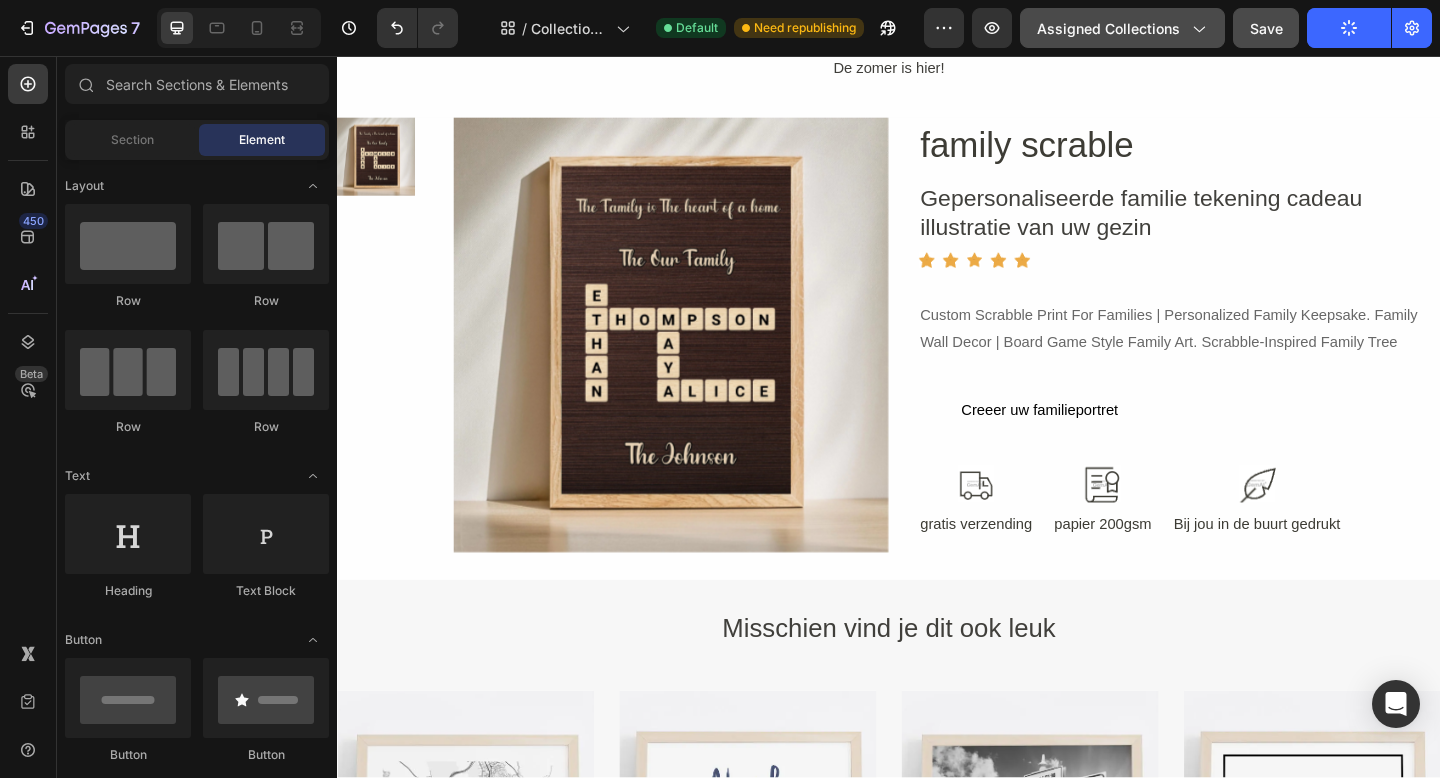 click 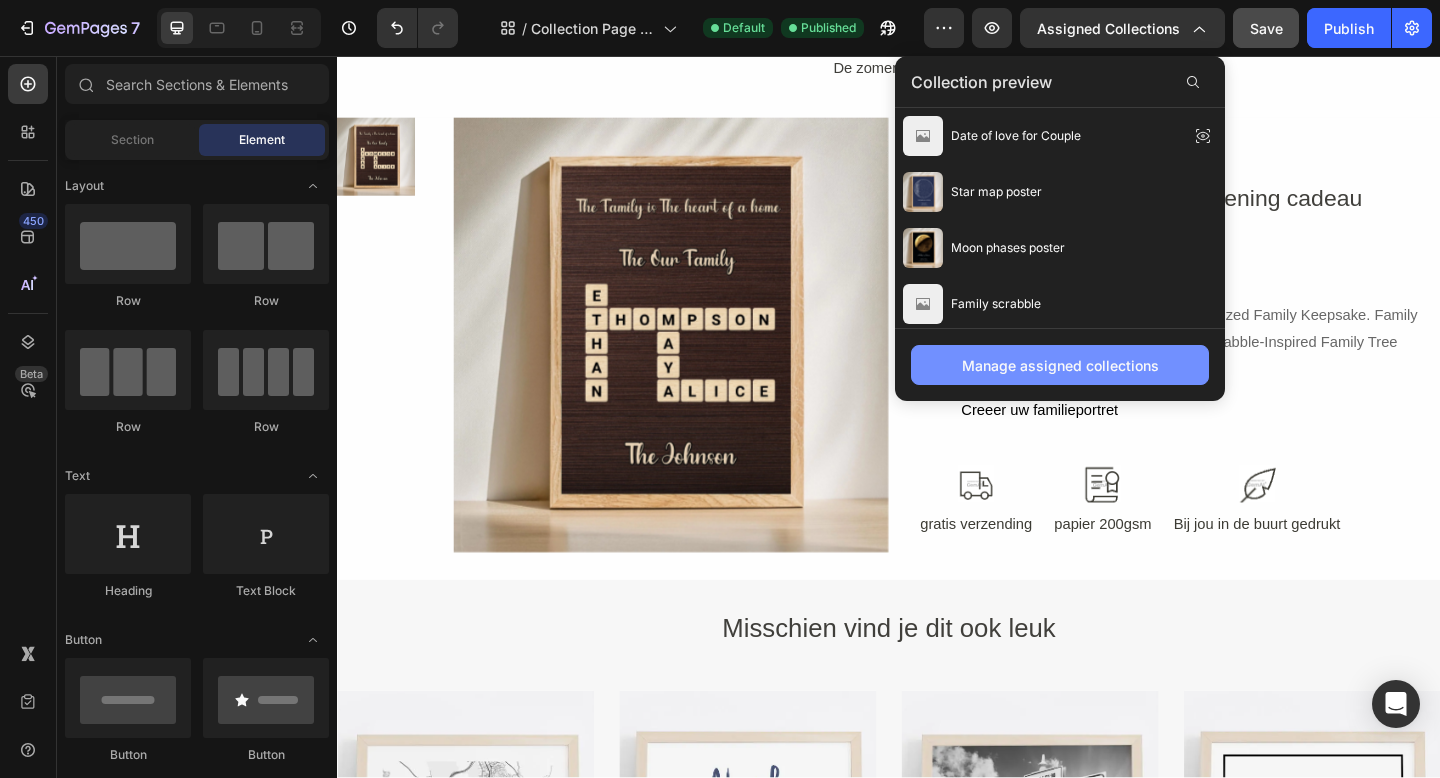 click on "Manage assigned collections" at bounding box center [1060, 365] 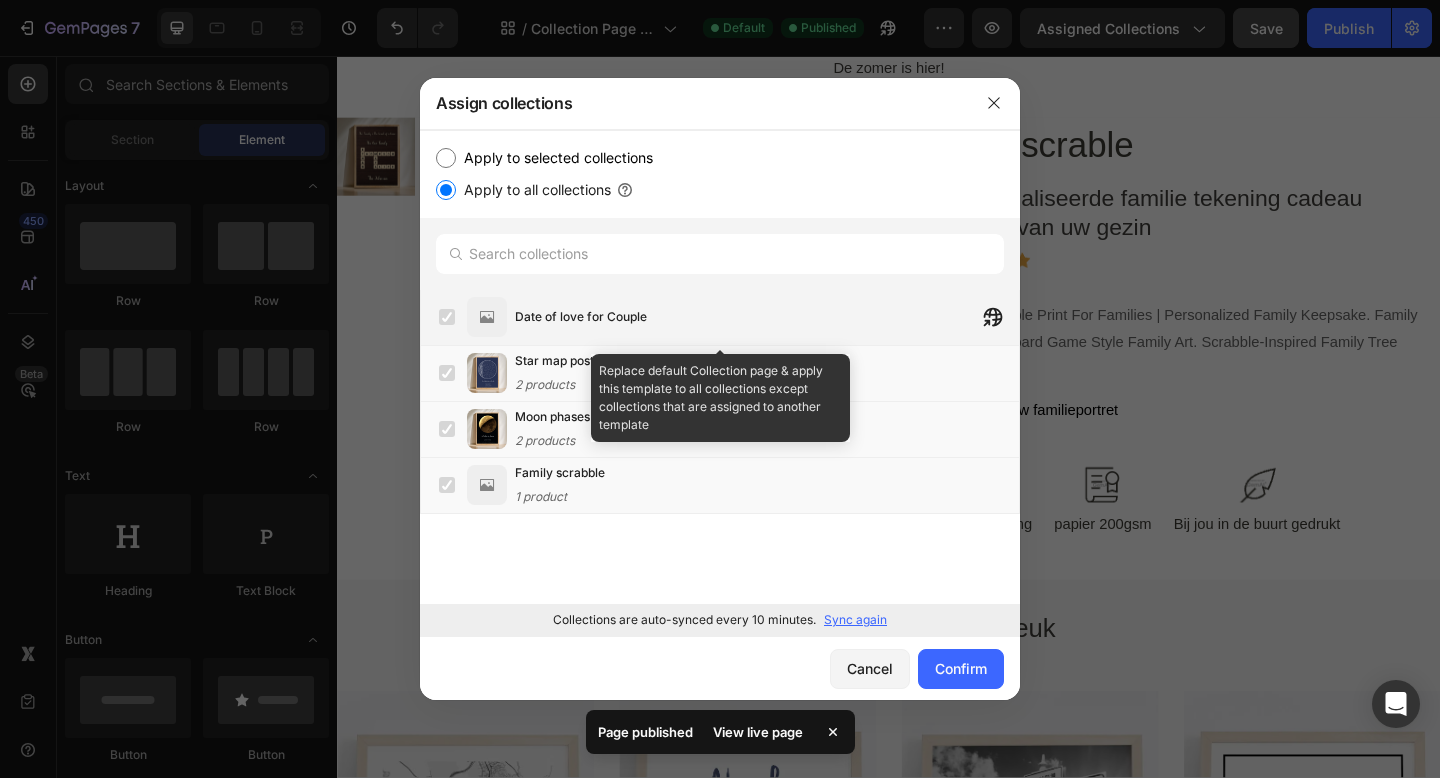 click on "Date of love for Couple" at bounding box center [767, 317] 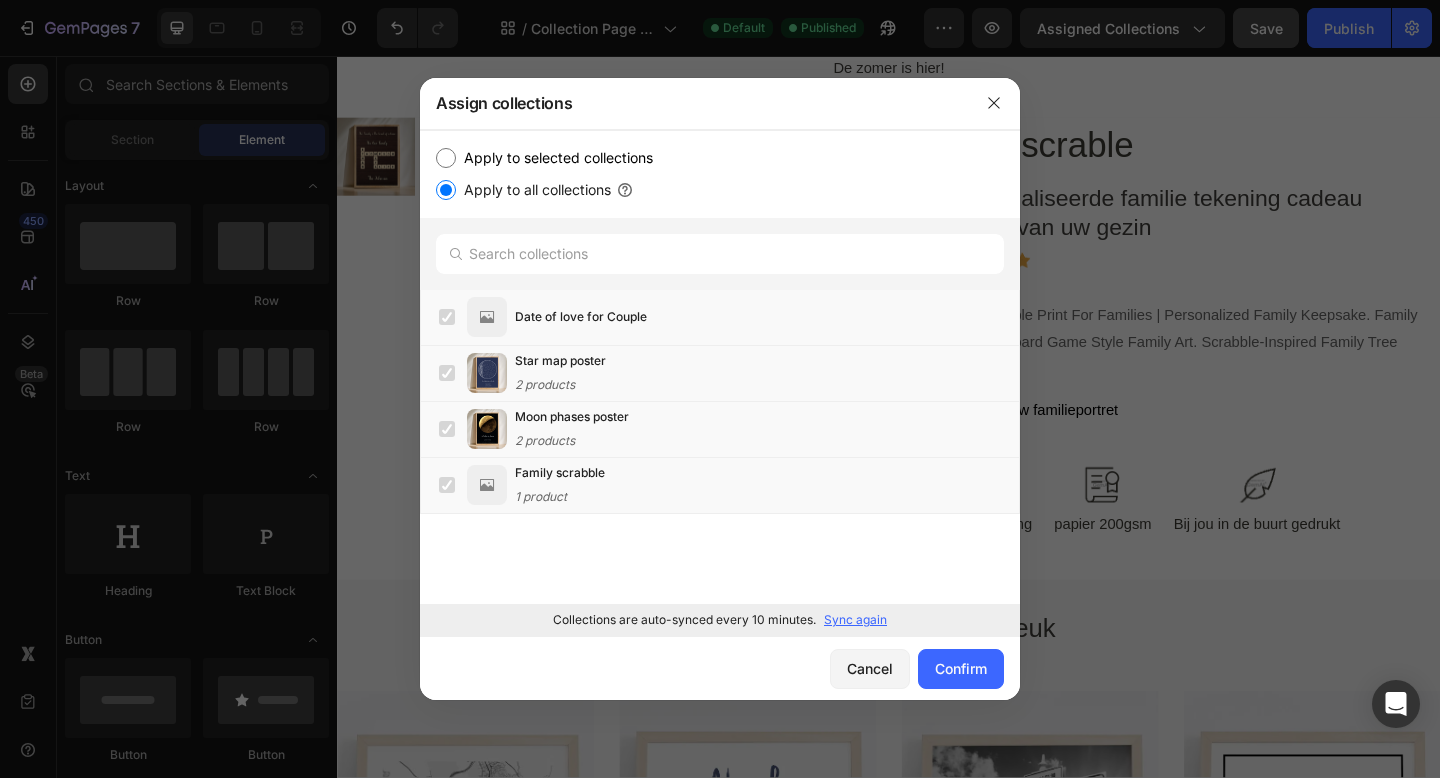 click at bounding box center [720, 389] 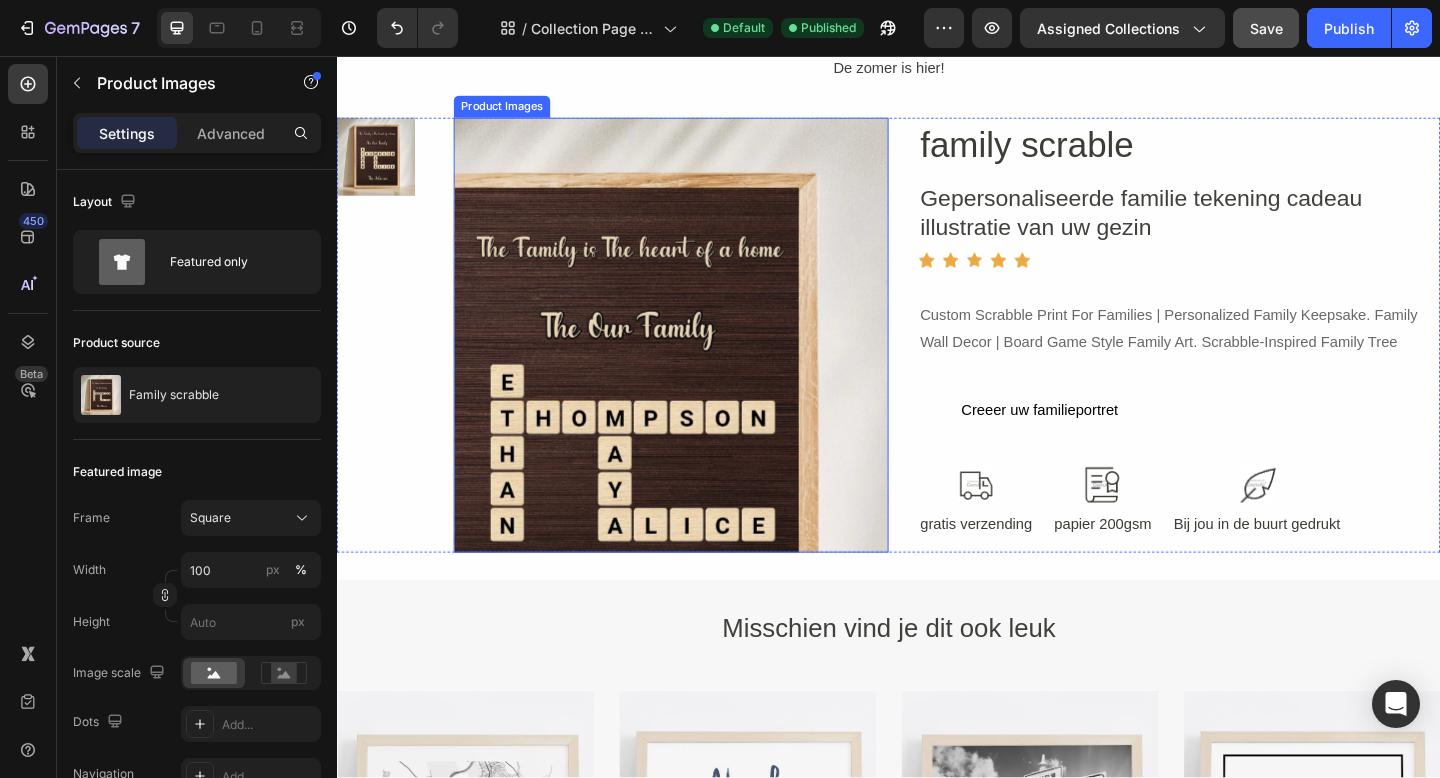click at bounding box center (700, 359) 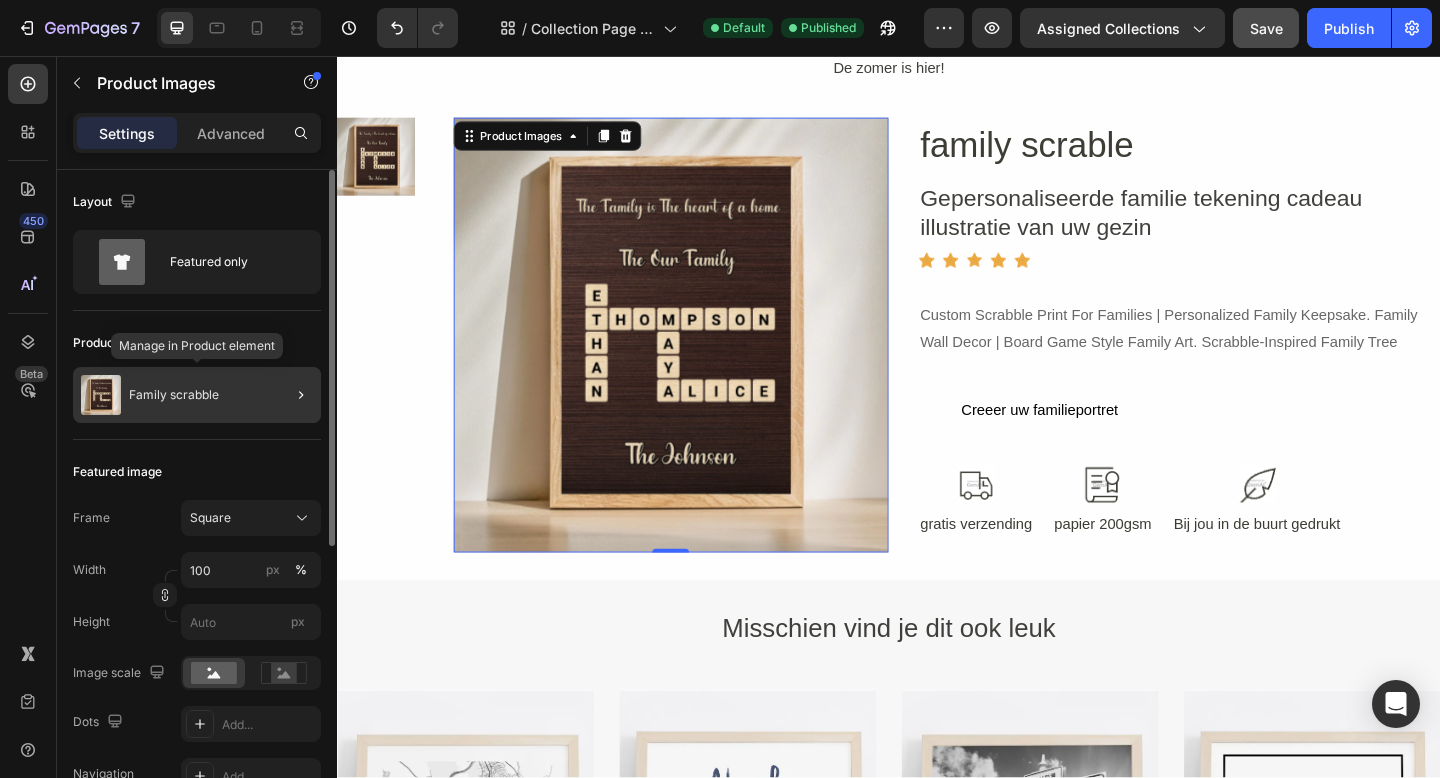 click on "Family scrabble" 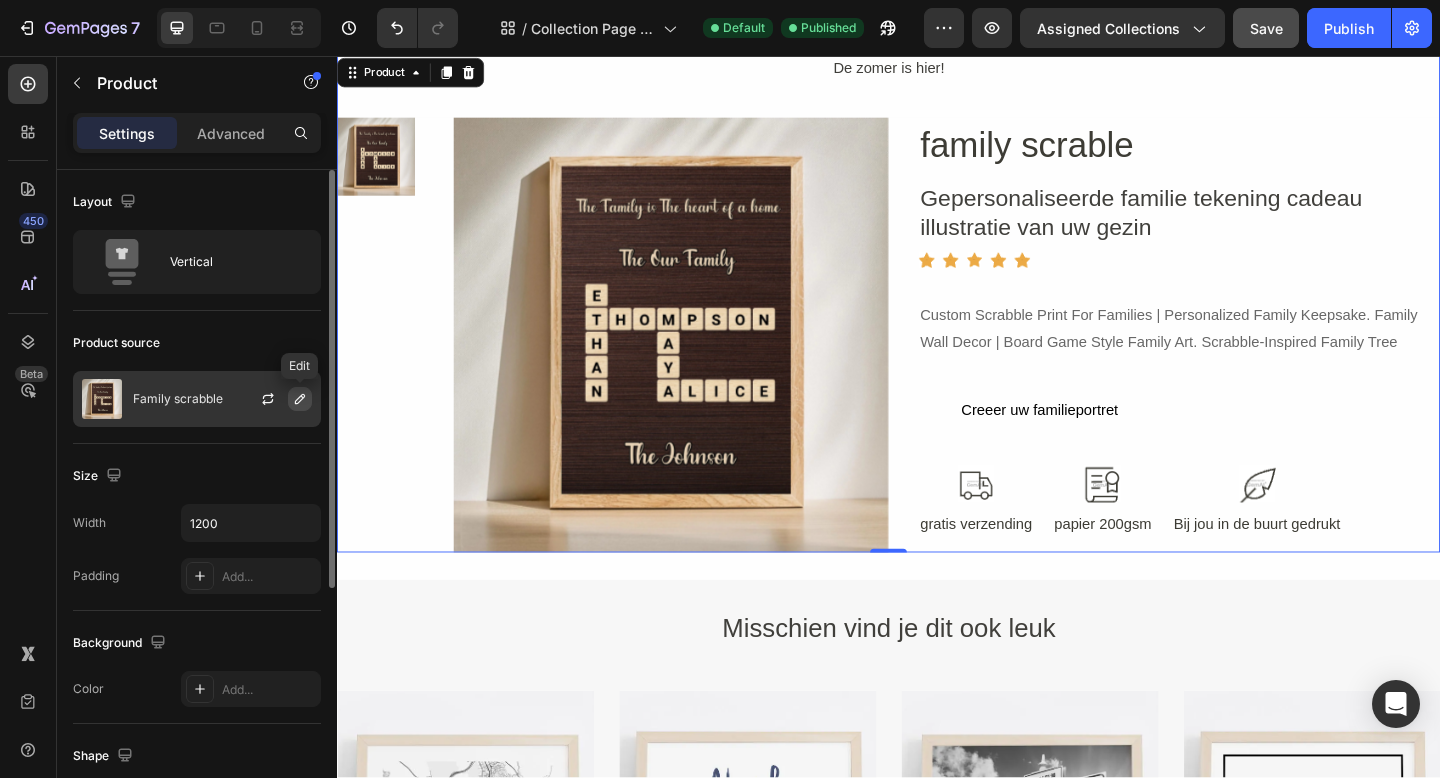 click 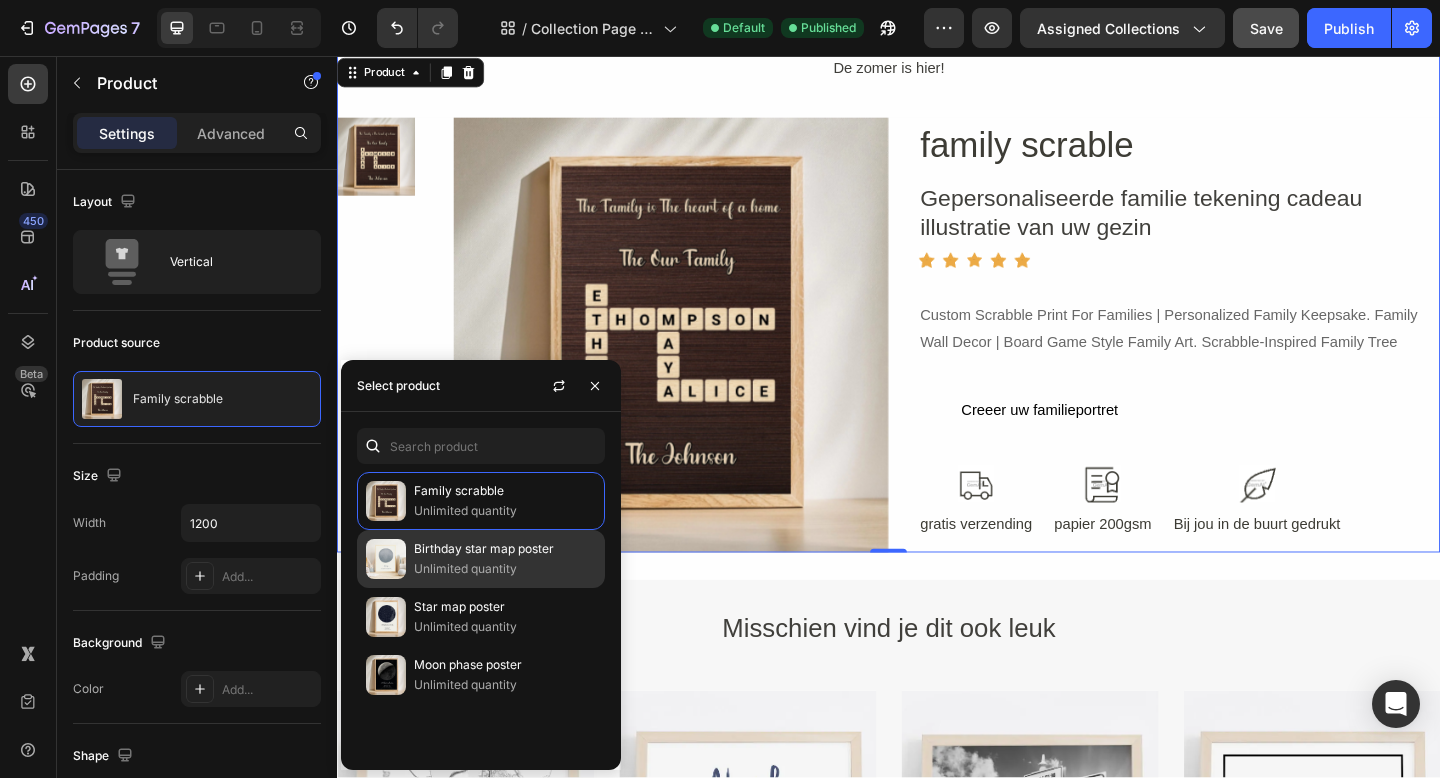 click on "Unlimited quantity" at bounding box center [505, 569] 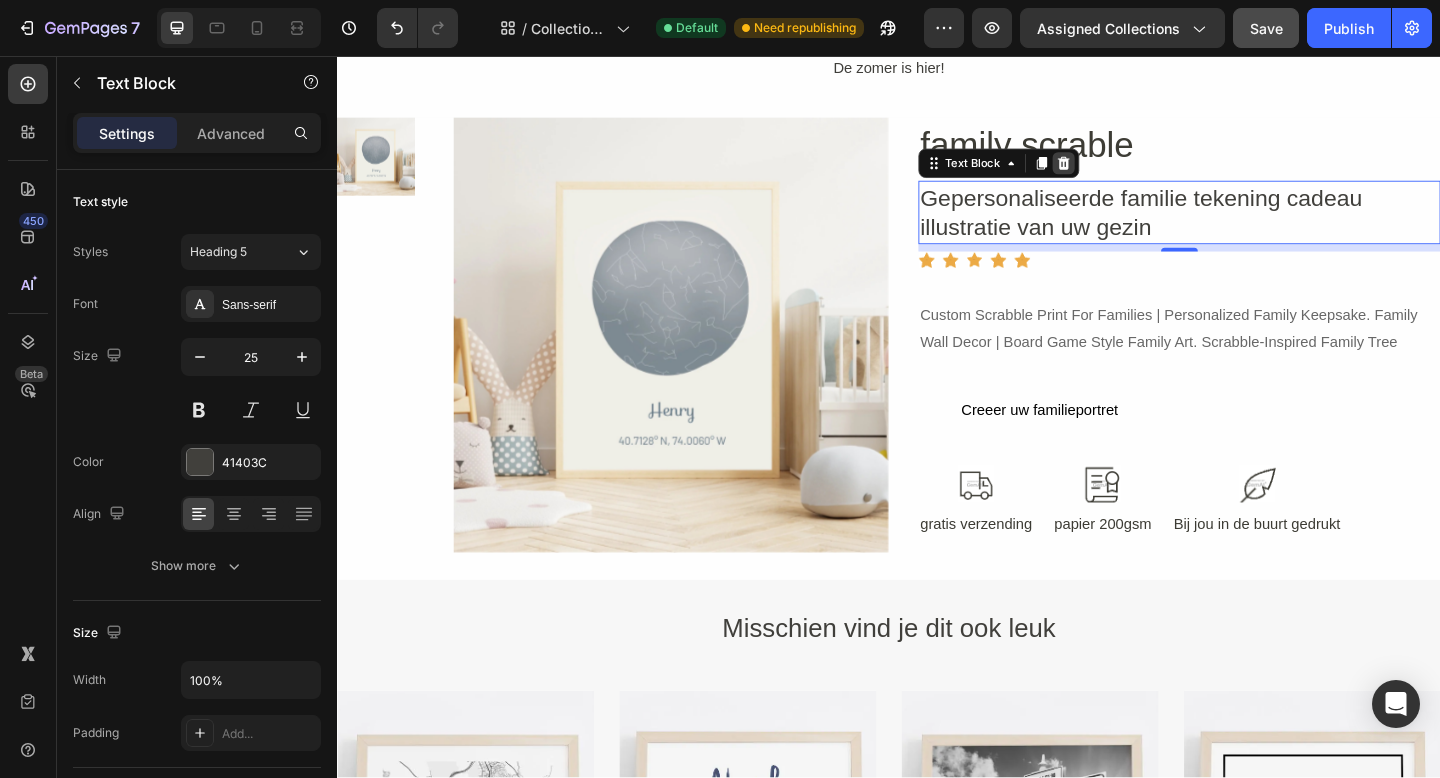 click 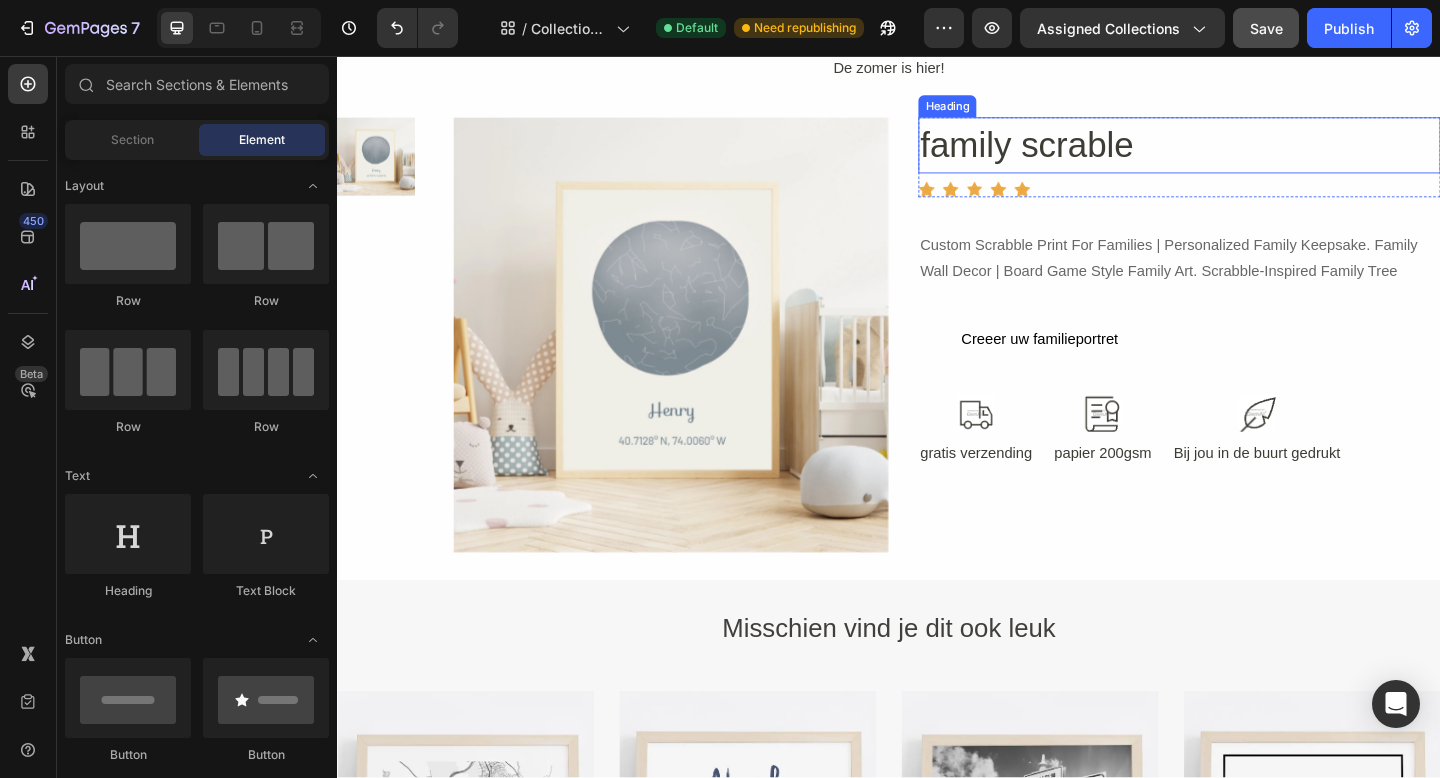 click on "family scrable" at bounding box center (1253, 153) 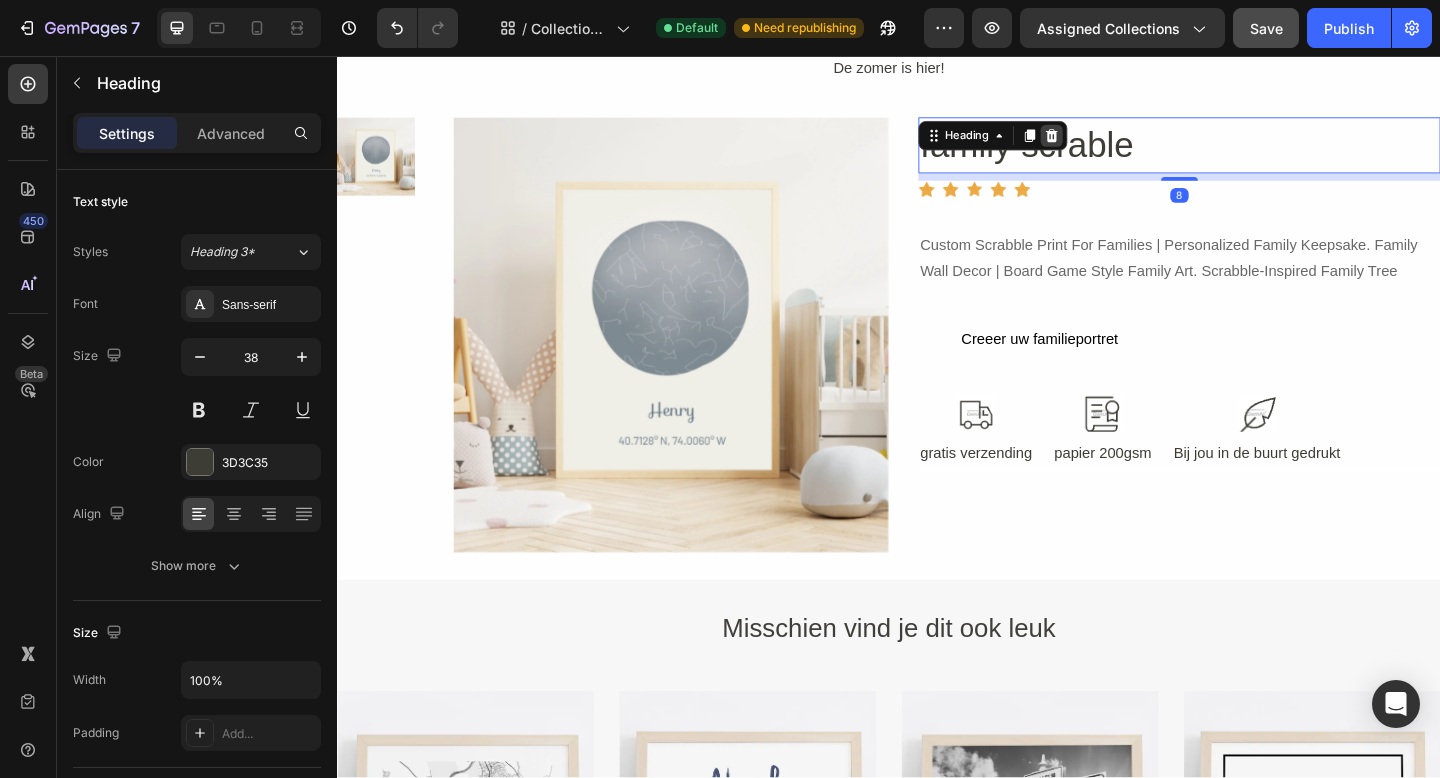 click 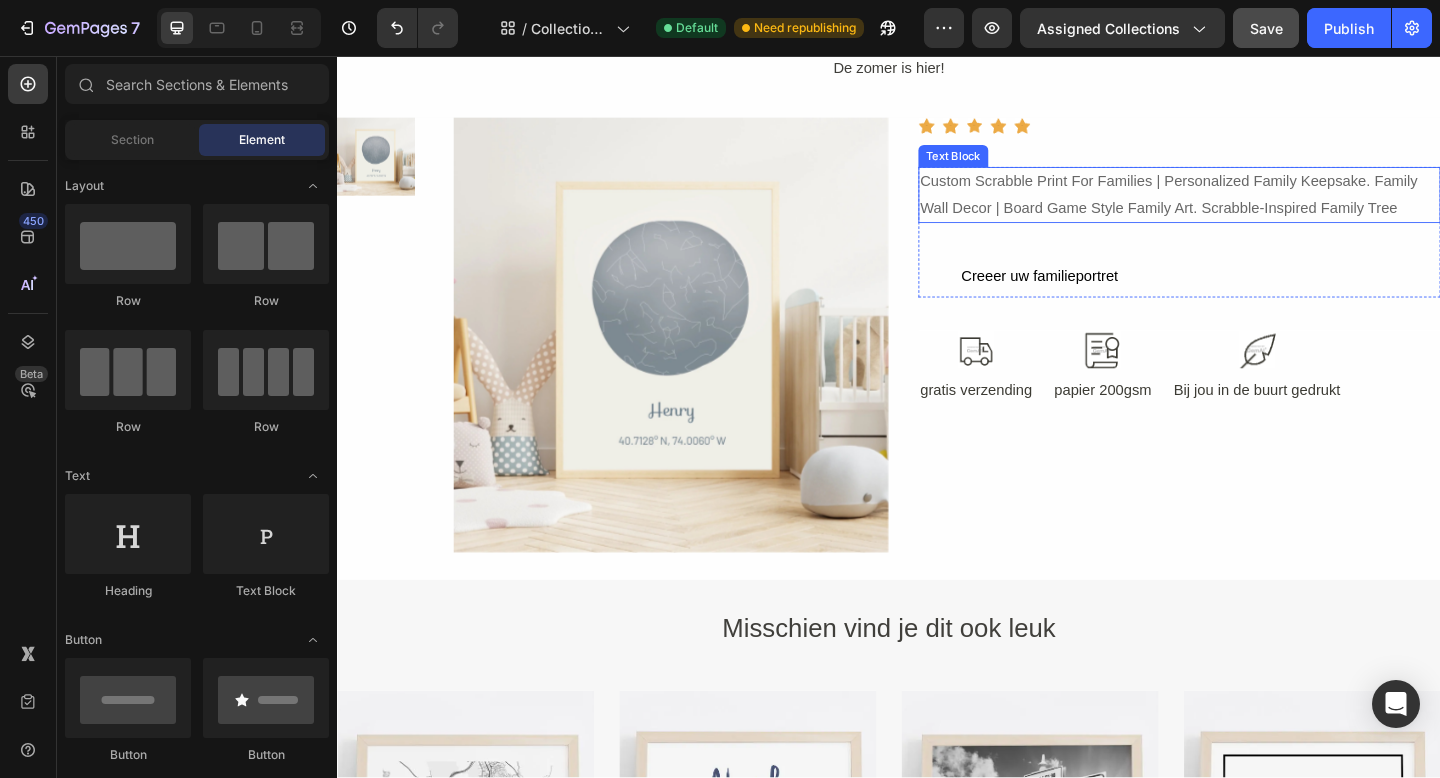 click on "custom scrabble print for families | personalized family keepsake. family wall decor | board game style family art. scrabble-inspired family tree" at bounding box center (1253, 208) 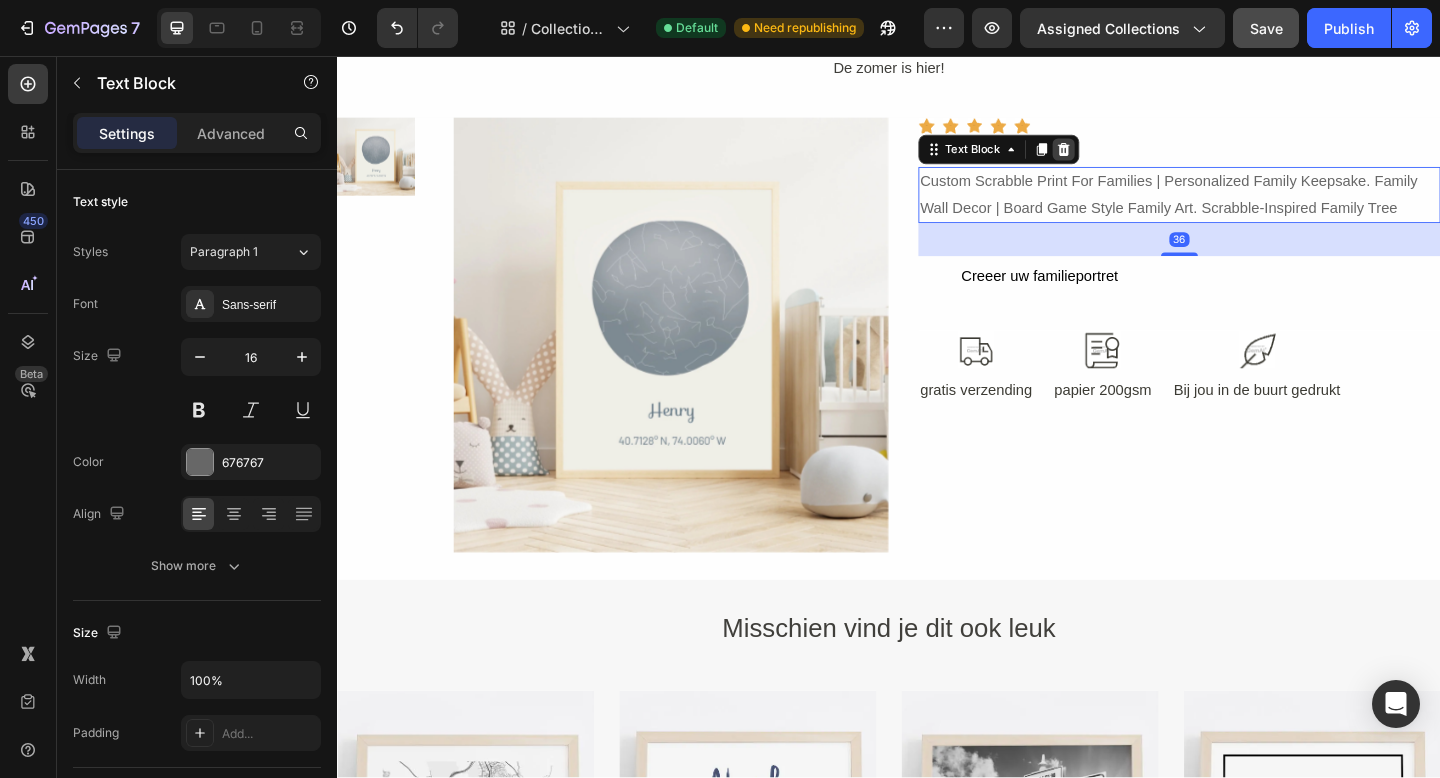 click 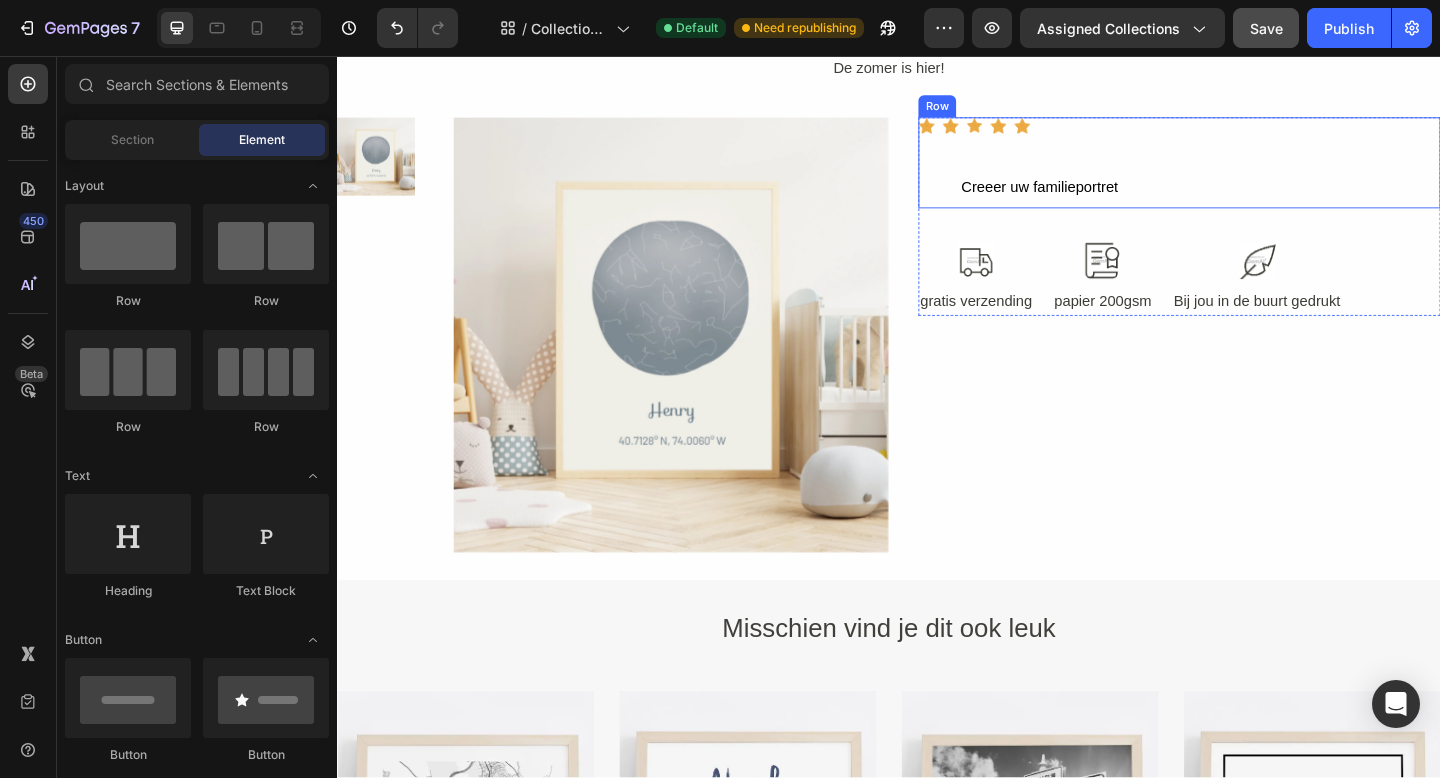 click on "Icon     Icon     Icon     Icon     Icon Icon List Hoz Row Row Creeer uw familieportret Button Row" at bounding box center [1253, 172] 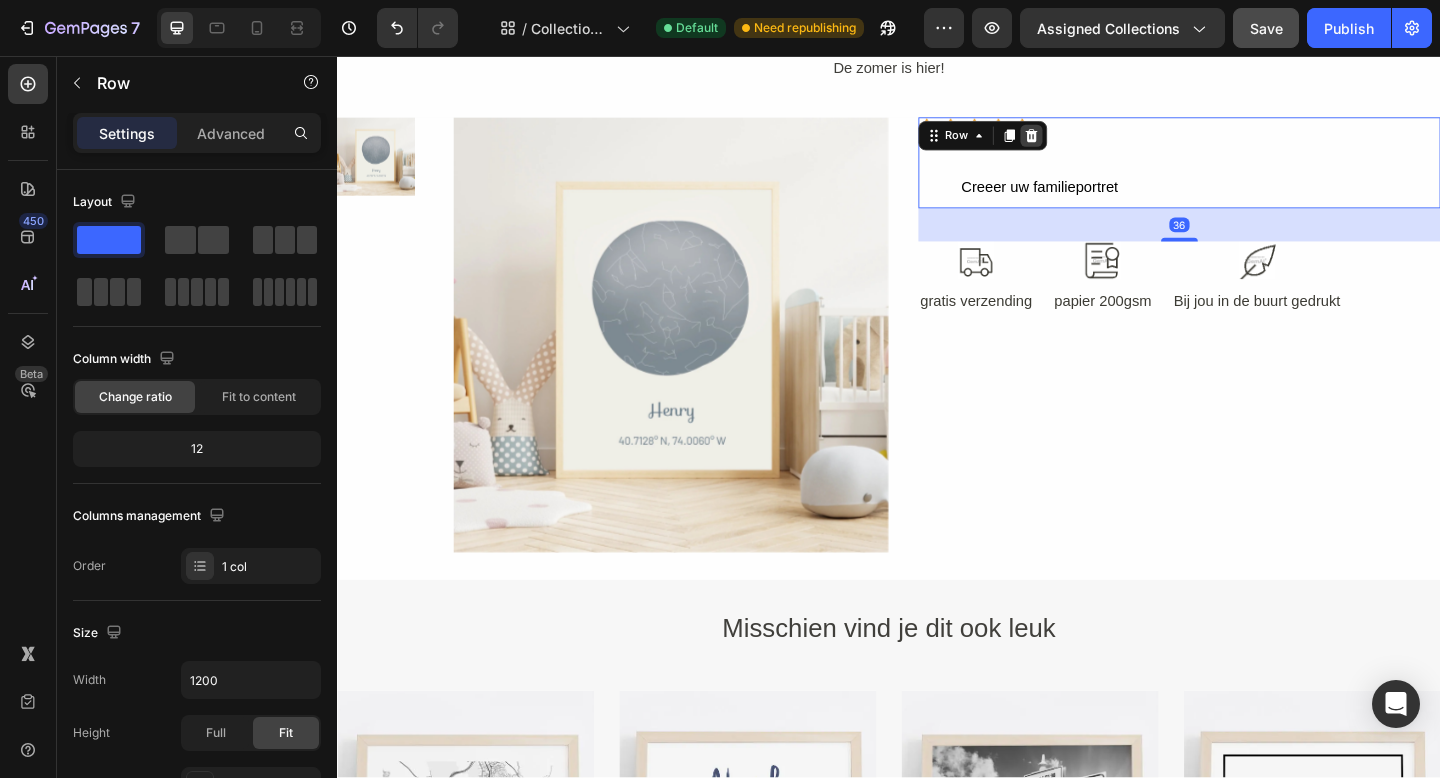 click at bounding box center [1092, 143] 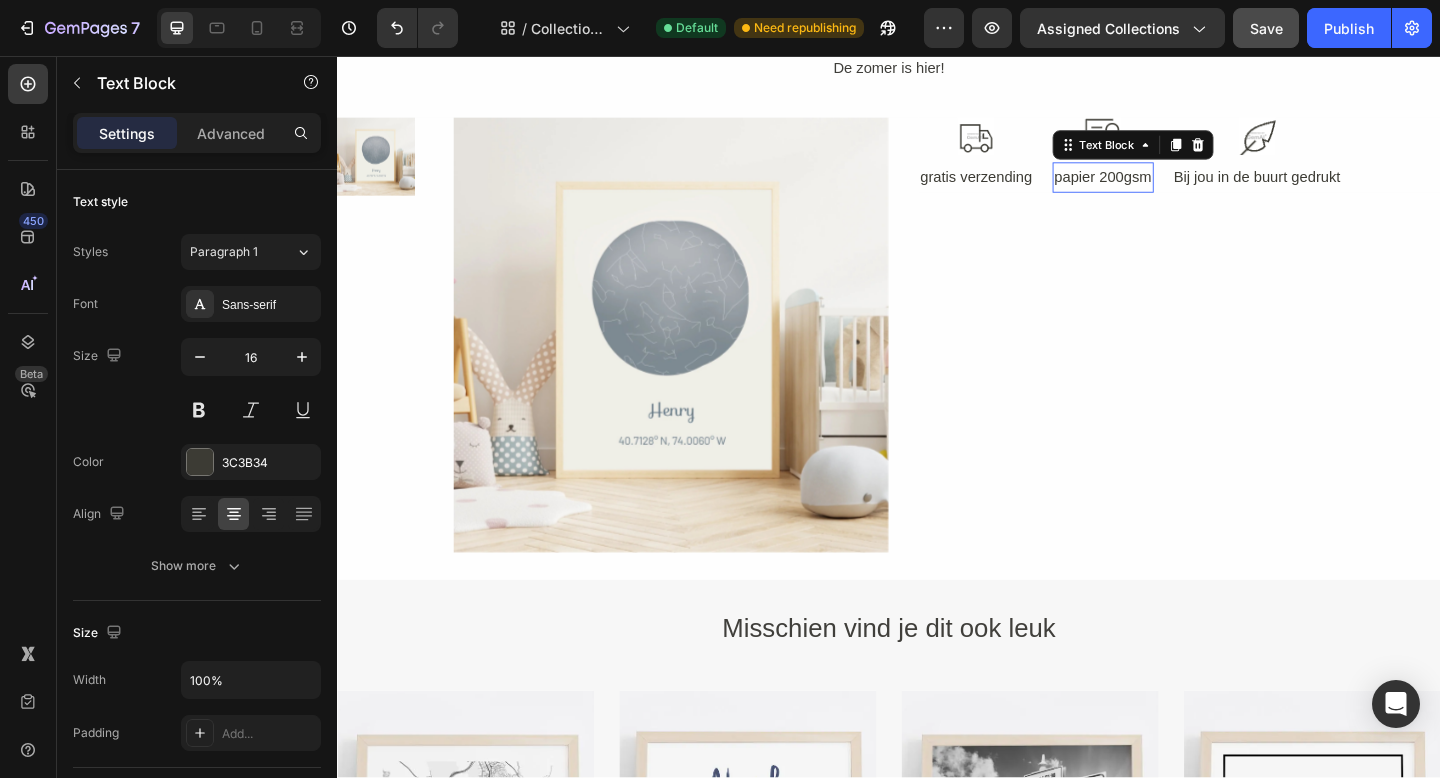 click on "papier 200gsm" at bounding box center (1170, 188) 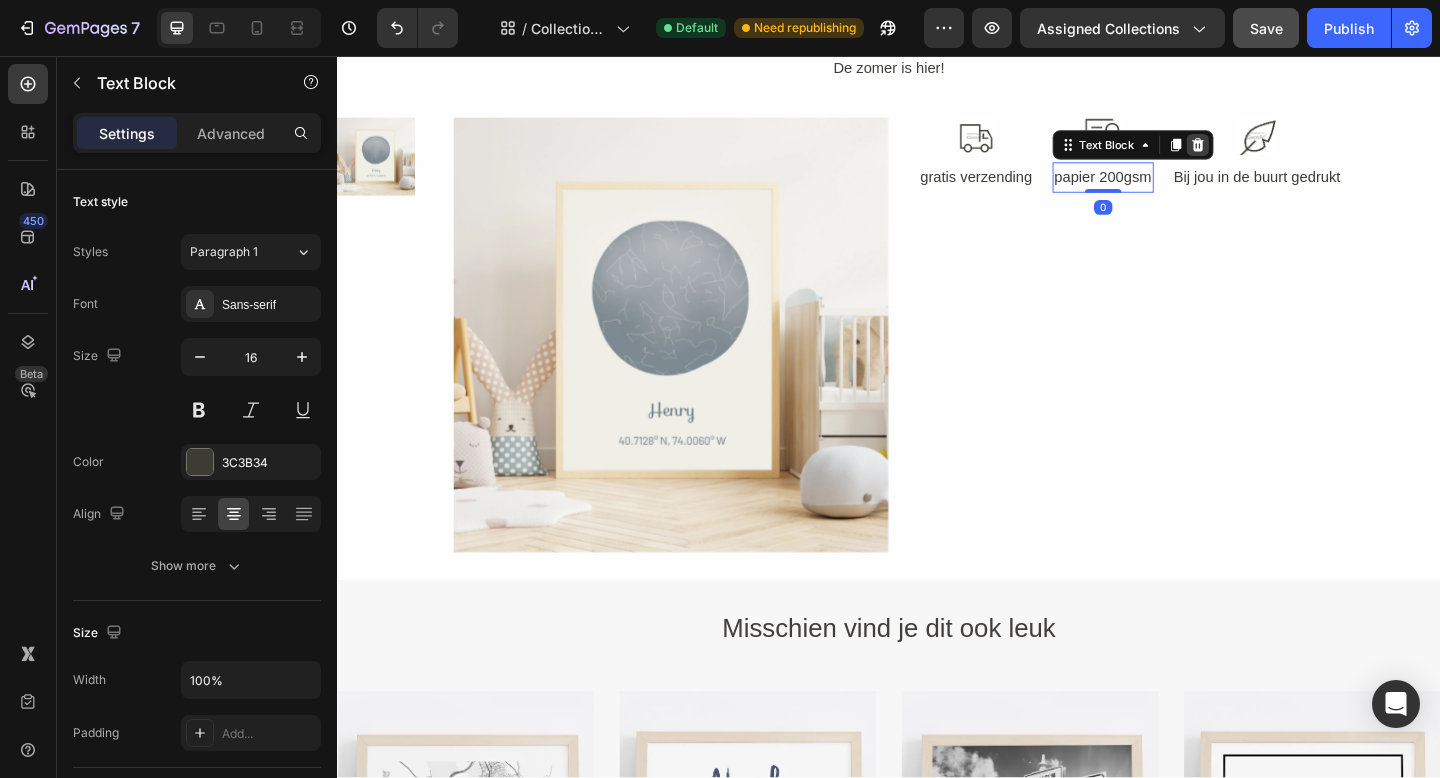 click at bounding box center [1273, 153] 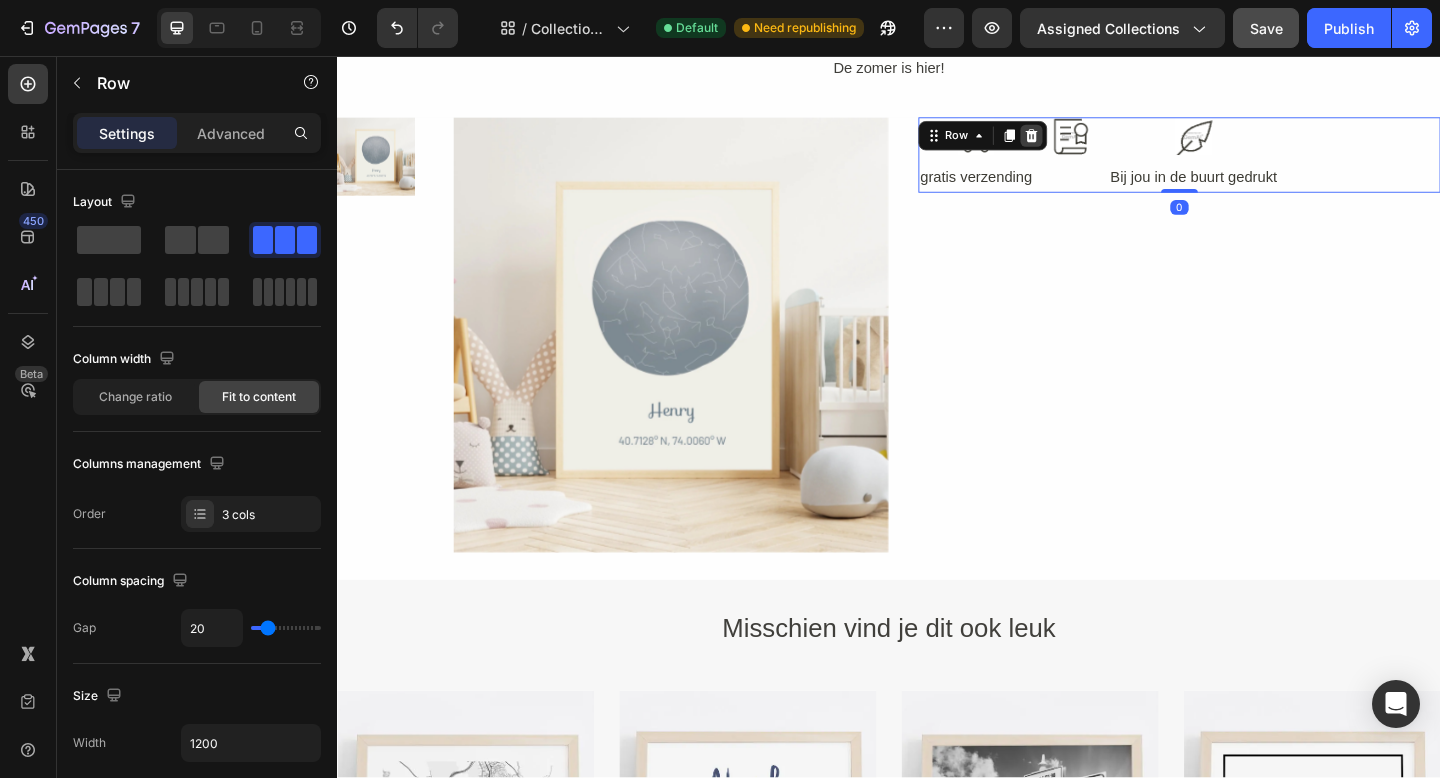 click 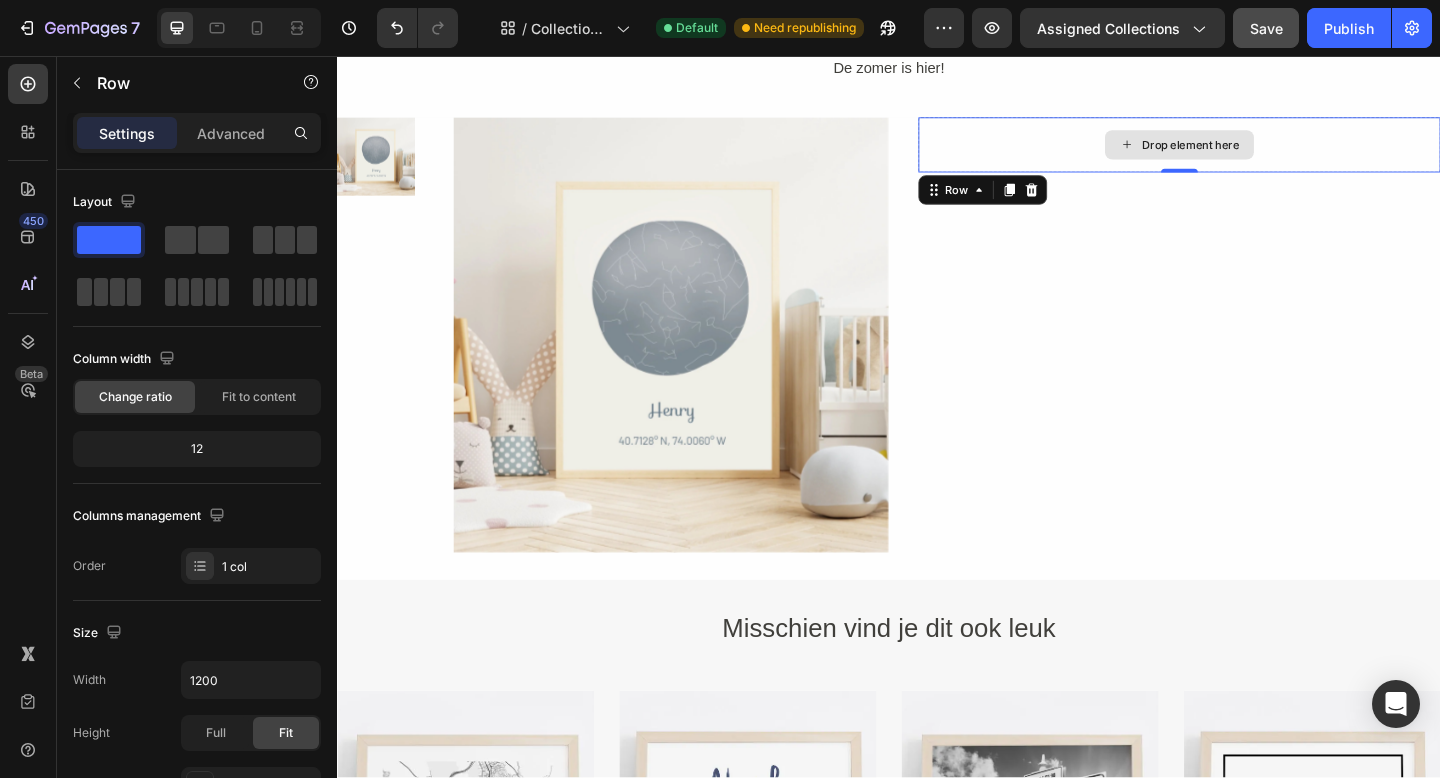 click on "Drop element here" at bounding box center (1253, 153) 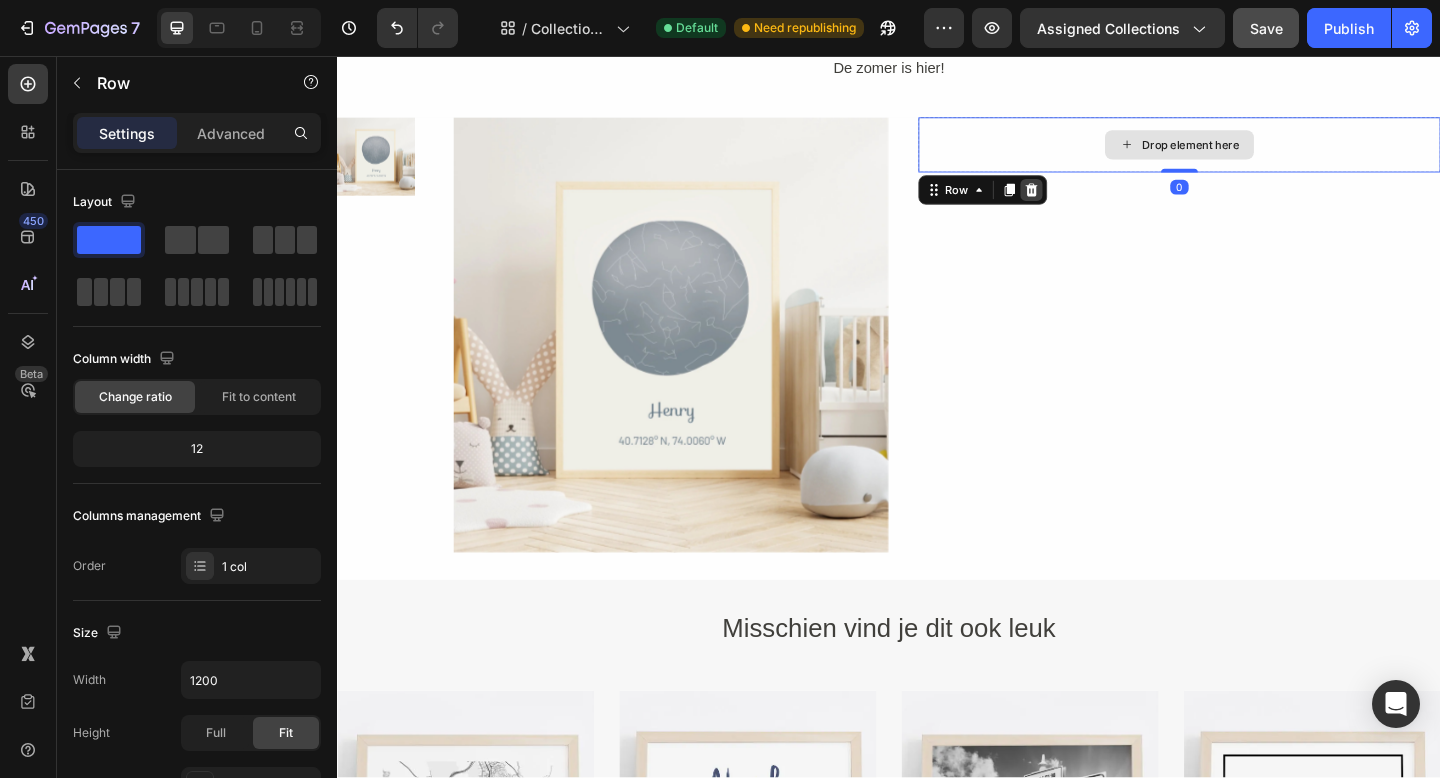 click 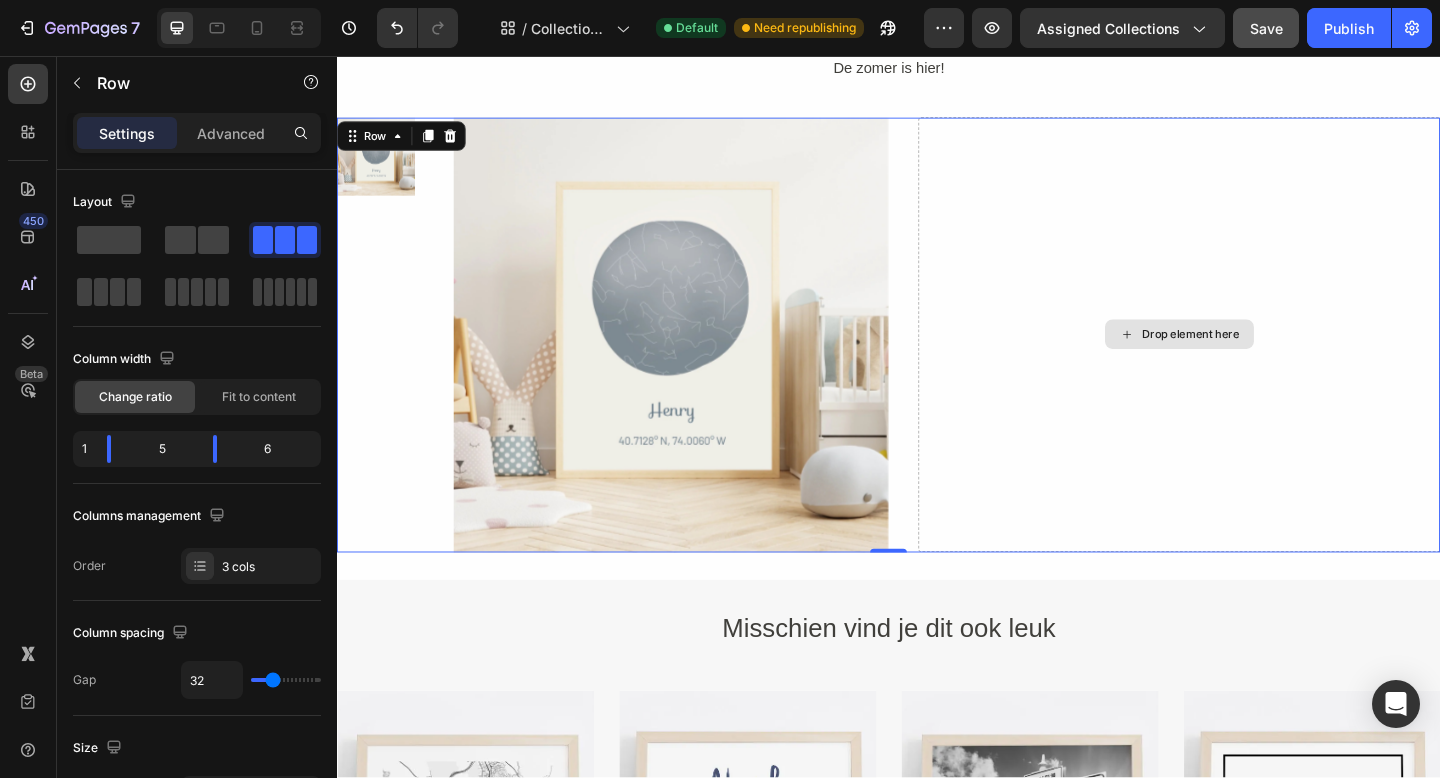 click on "Drop element here" at bounding box center [1253, 359] 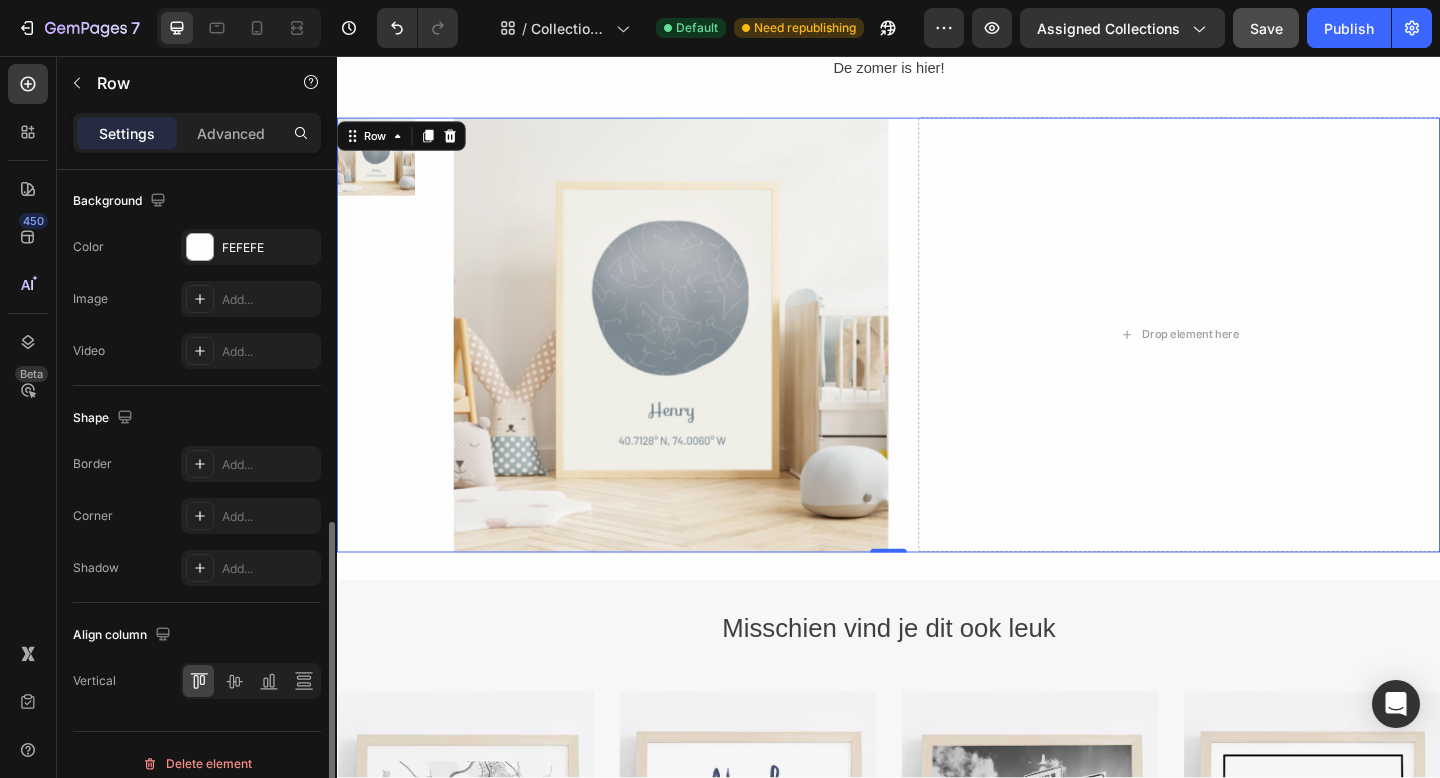 scroll, scrollTop: 783, scrollLeft: 0, axis: vertical 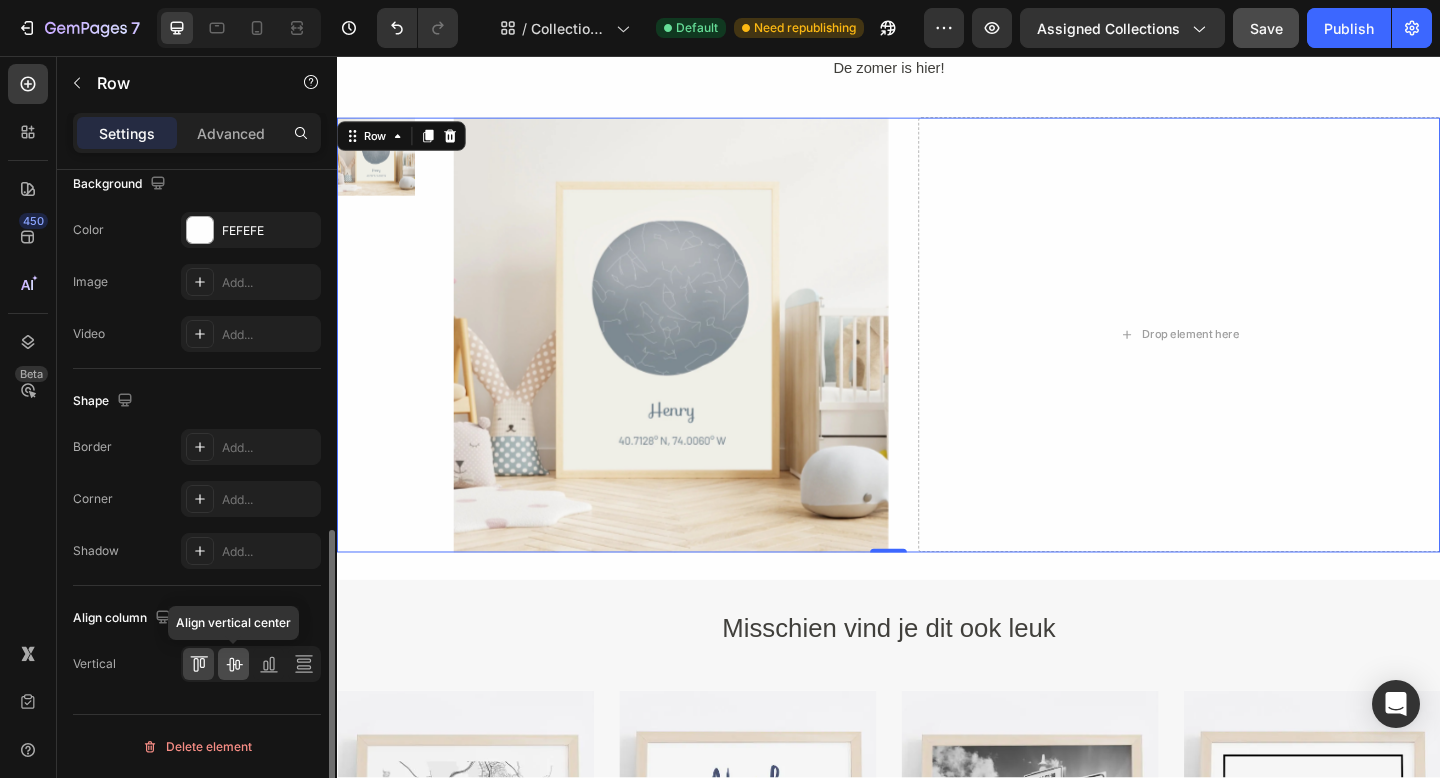 click 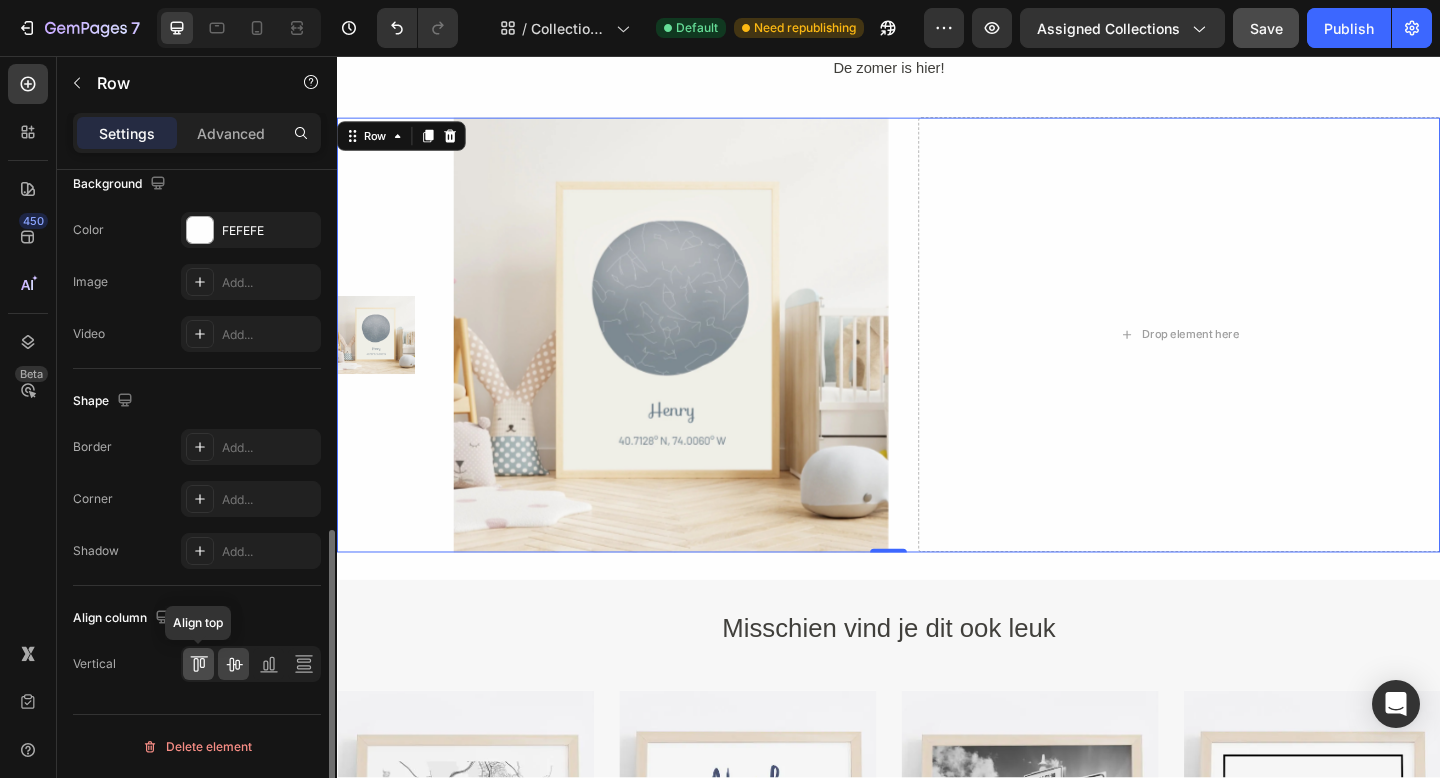click 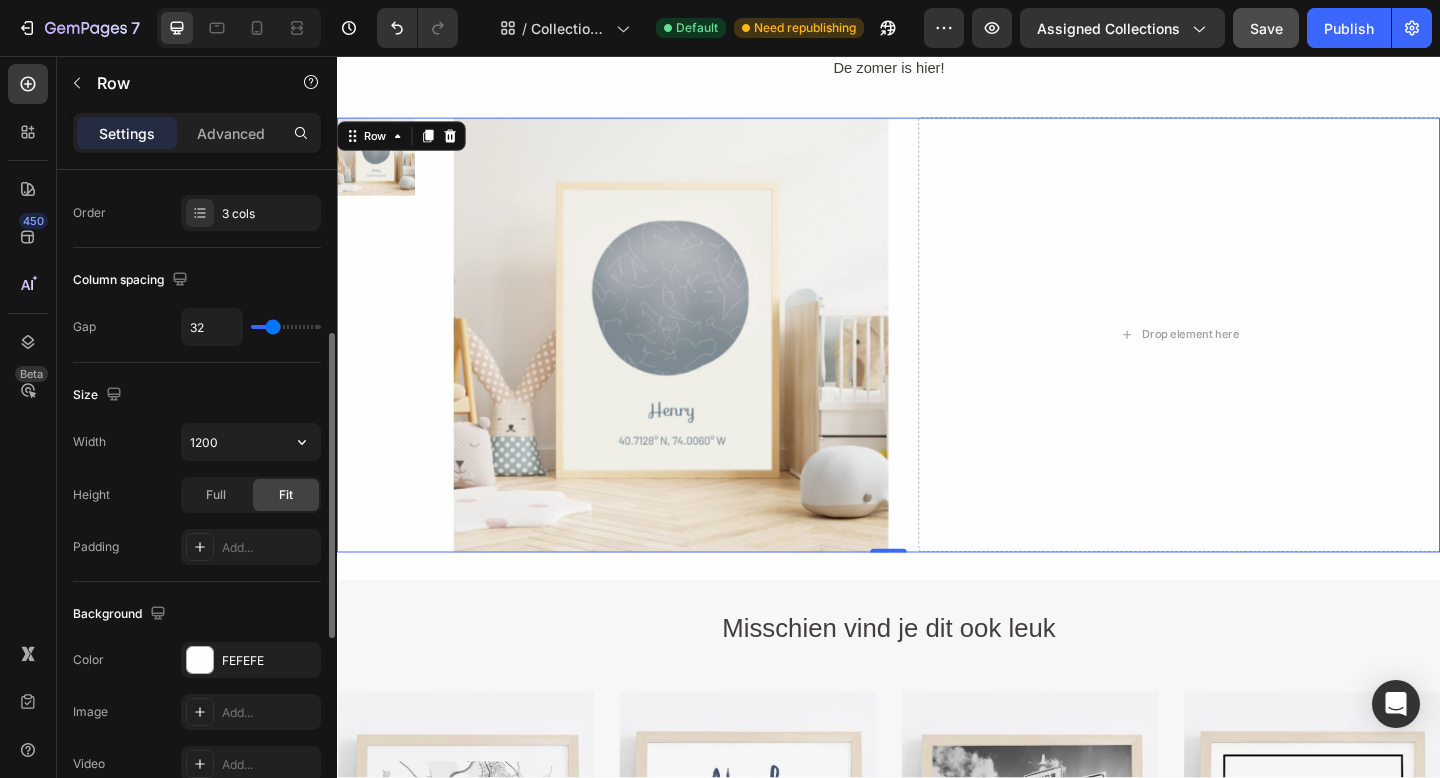scroll, scrollTop: 349, scrollLeft: 0, axis: vertical 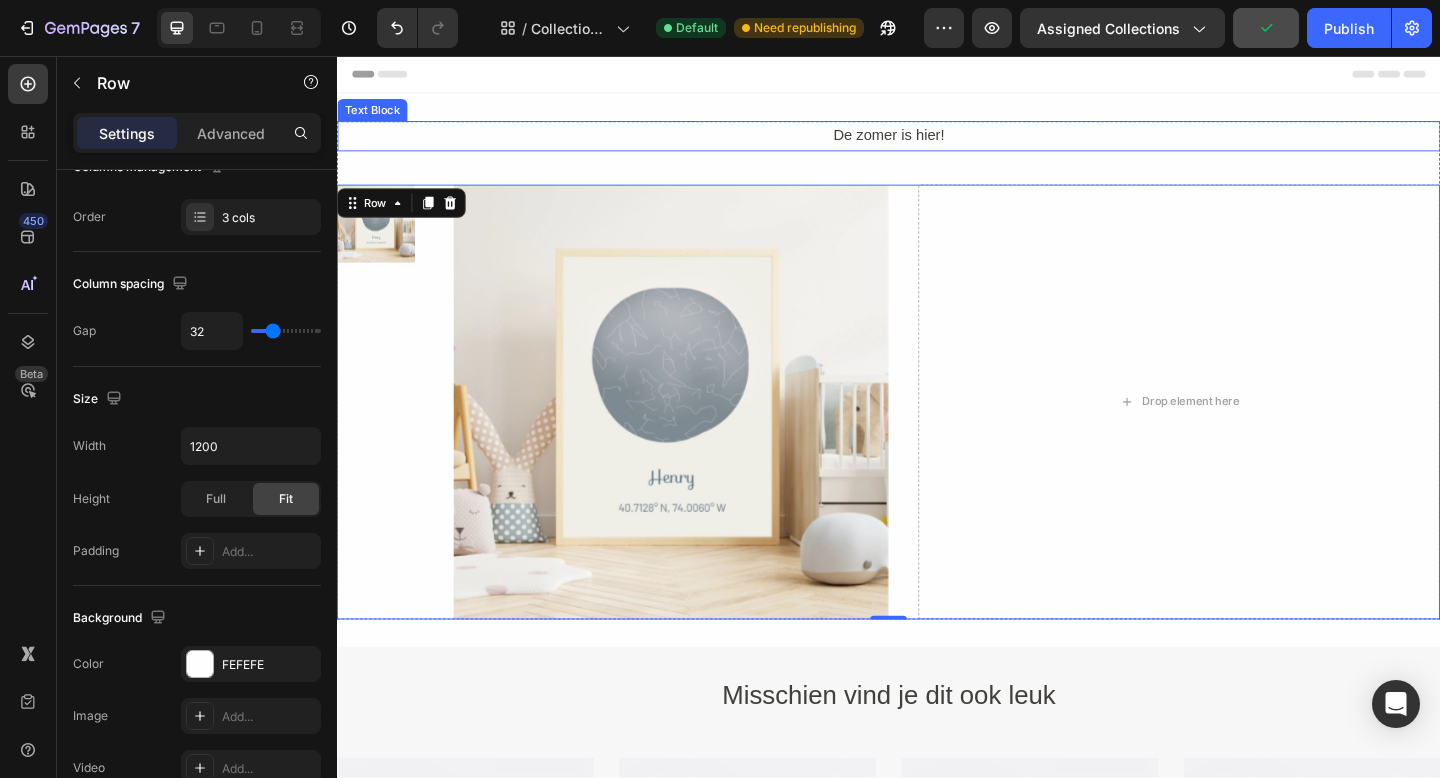 click on "De zomer is hier!" at bounding box center [937, 143] 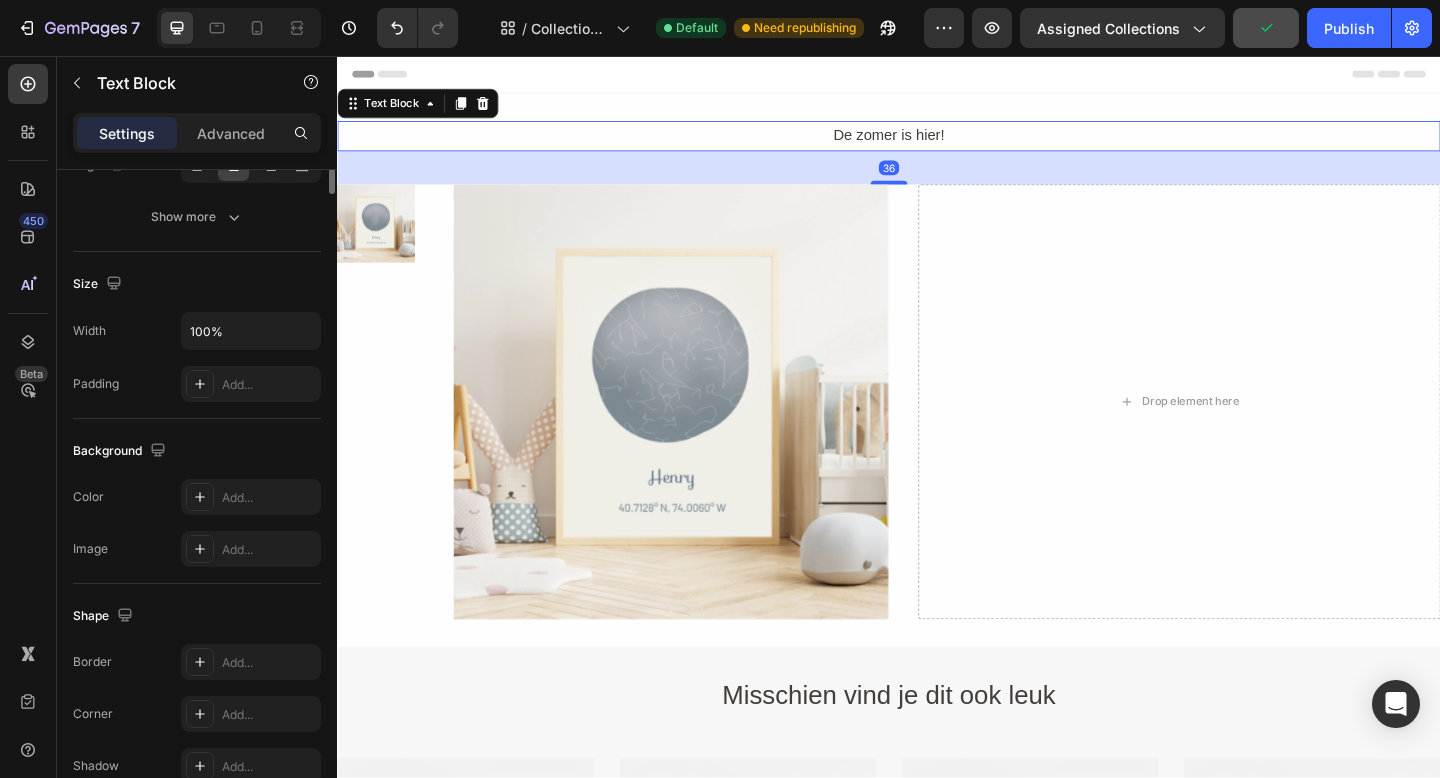 scroll, scrollTop: 0, scrollLeft: 0, axis: both 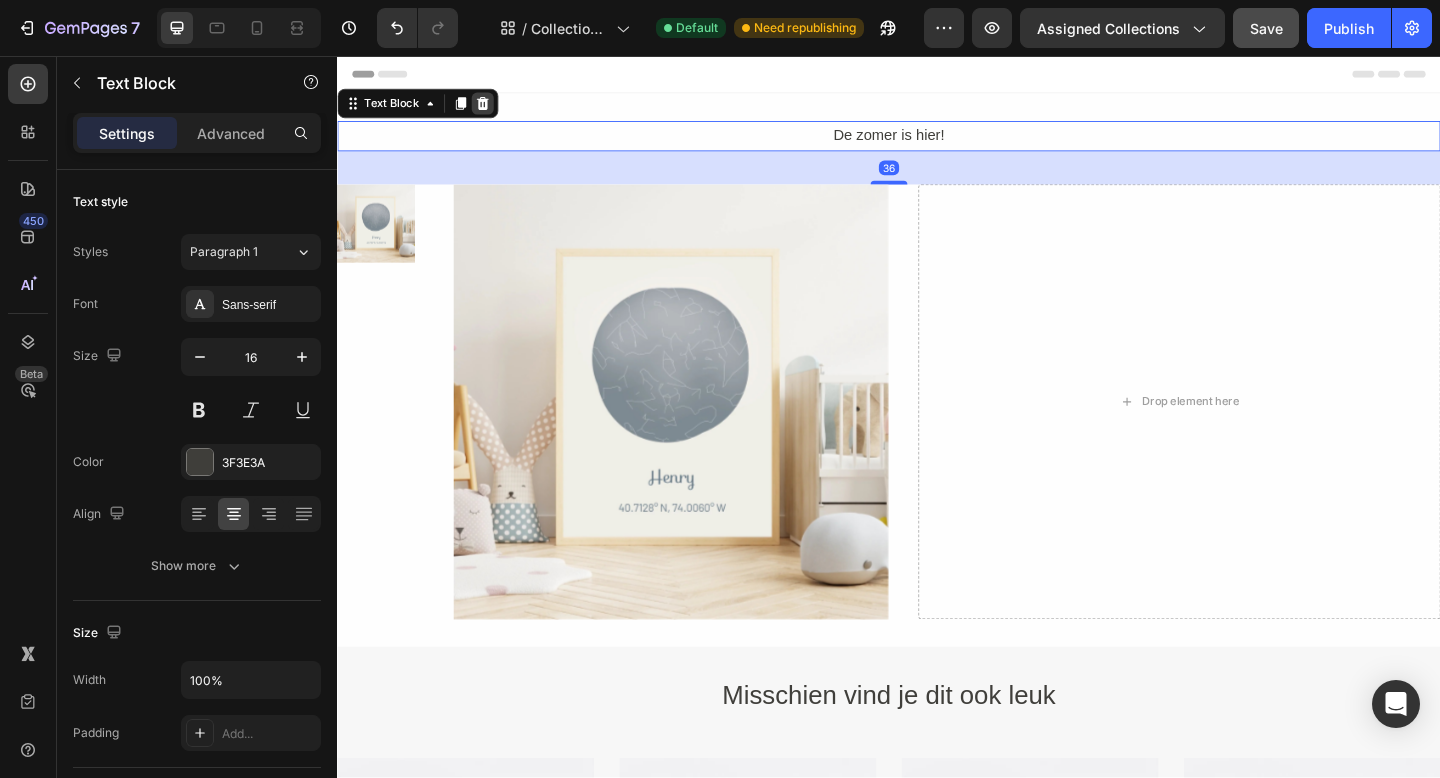 click 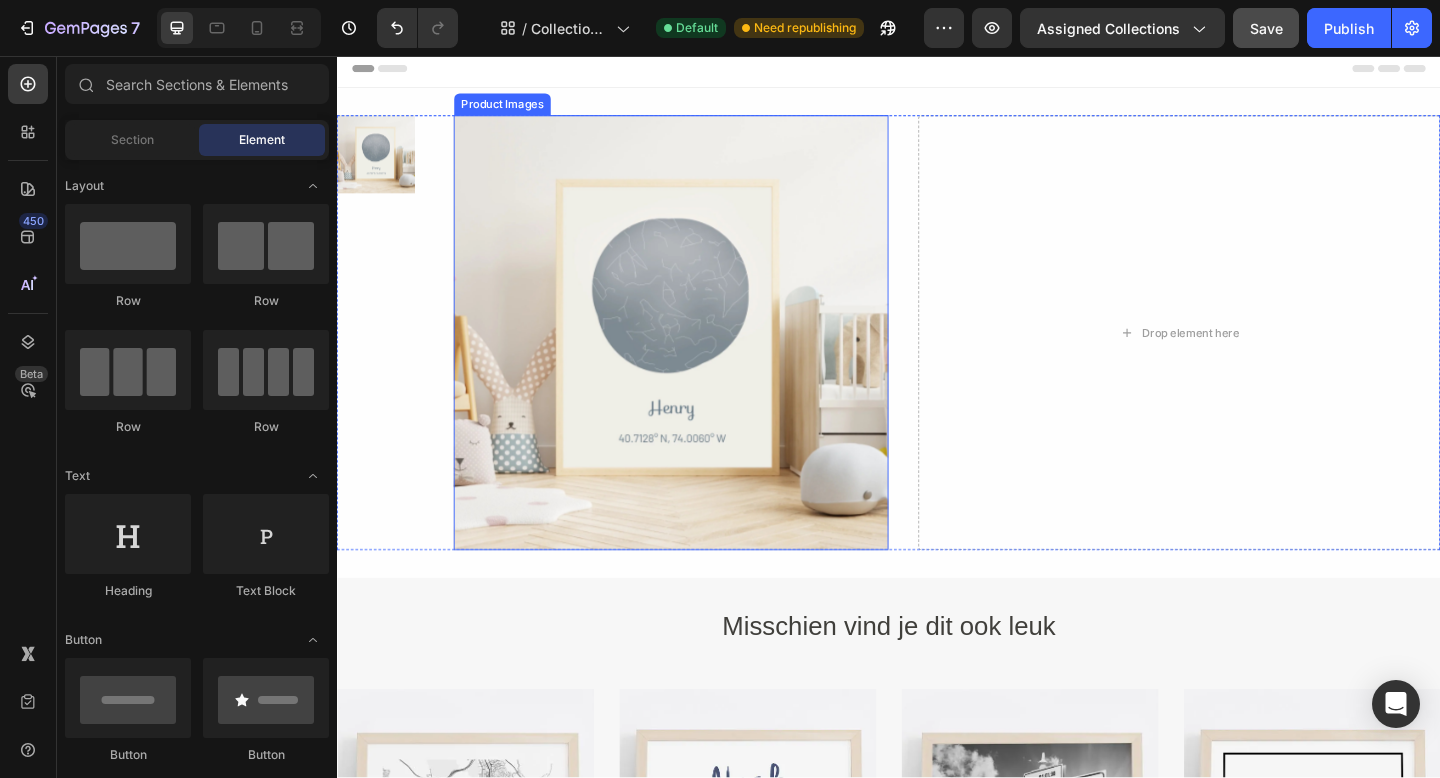 scroll, scrollTop: 4, scrollLeft: 0, axis: vertical 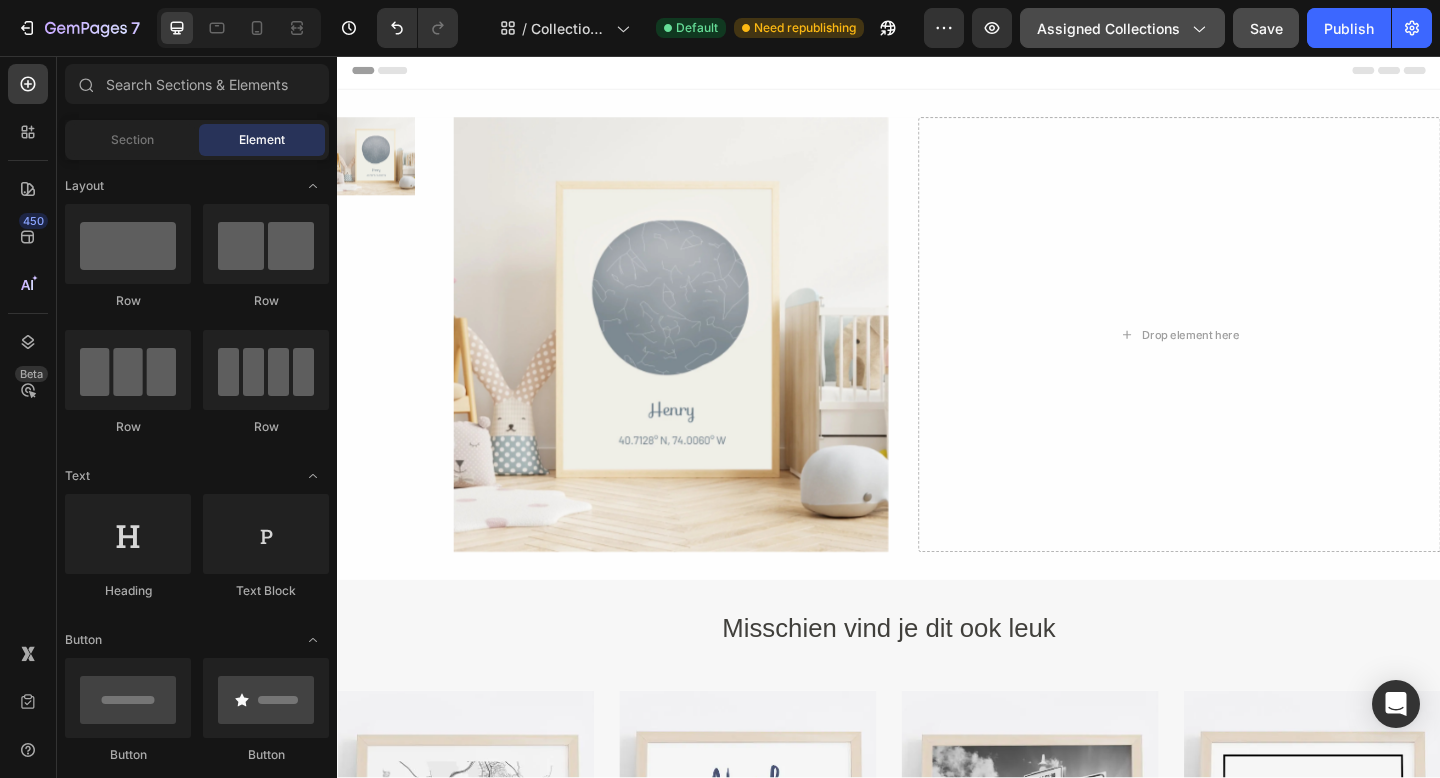 click on "Assigned Collections" 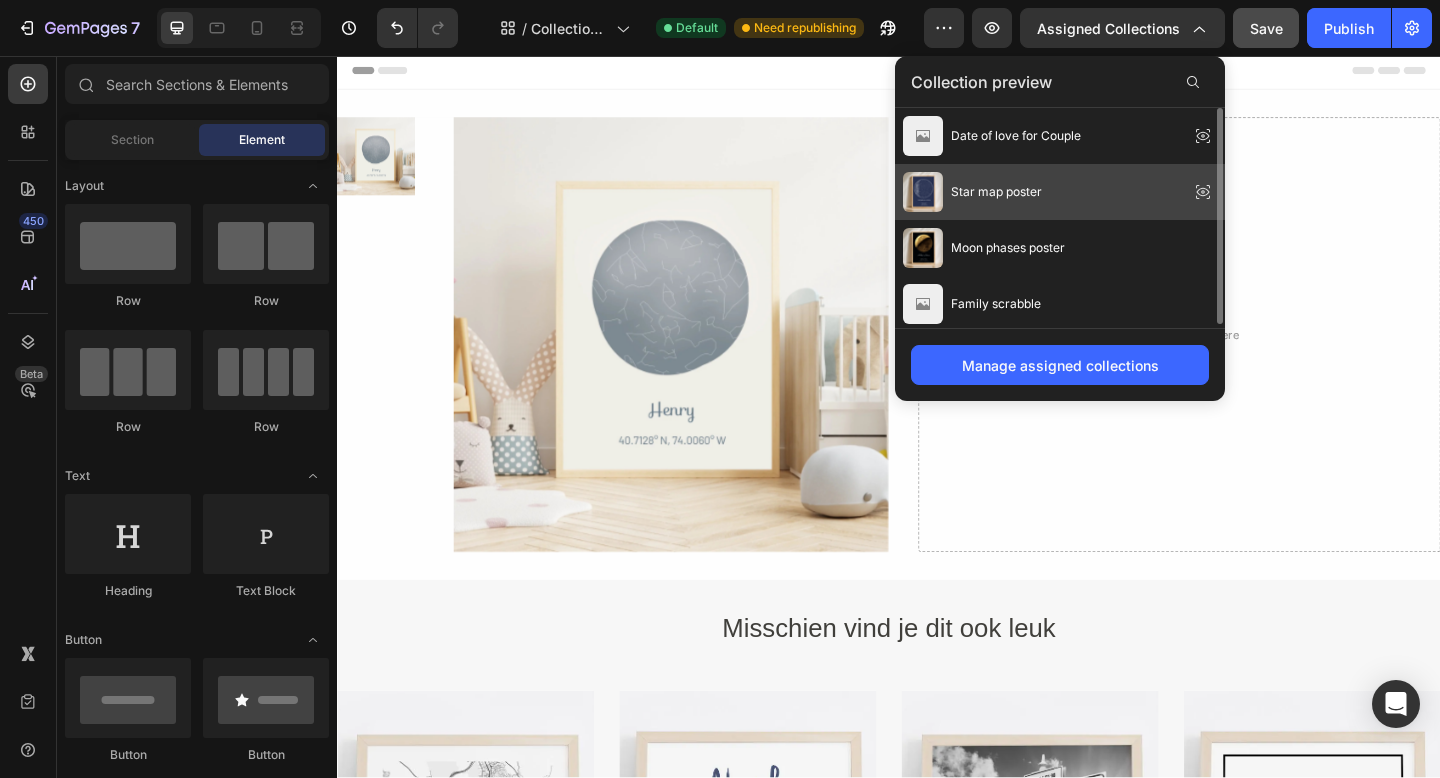 click on "Star map poster" at bounding box center (972, 192) 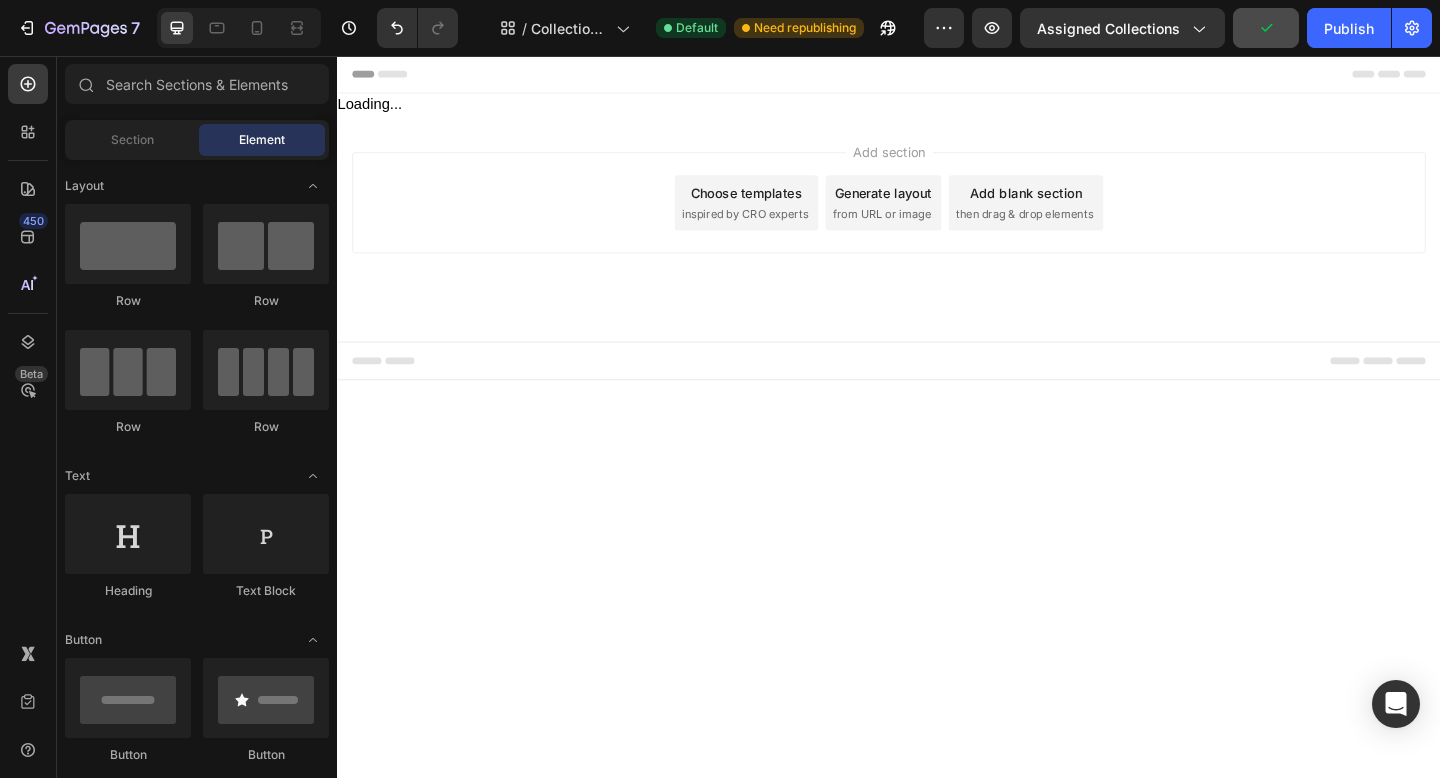 scroll, scrollTop: 0, scrollLeft: 0, axis: both 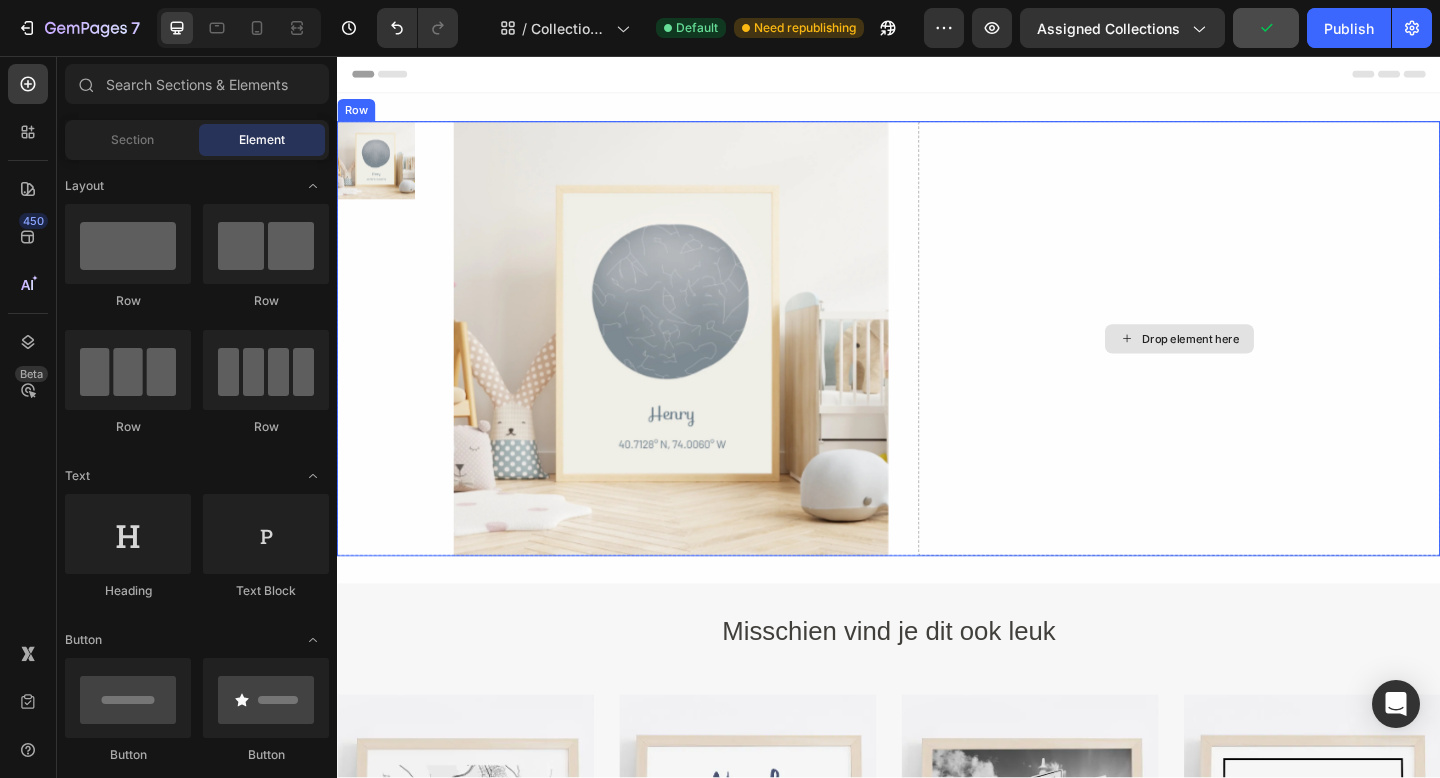 click on "Drop element here" at bounding box center [1253, 363] 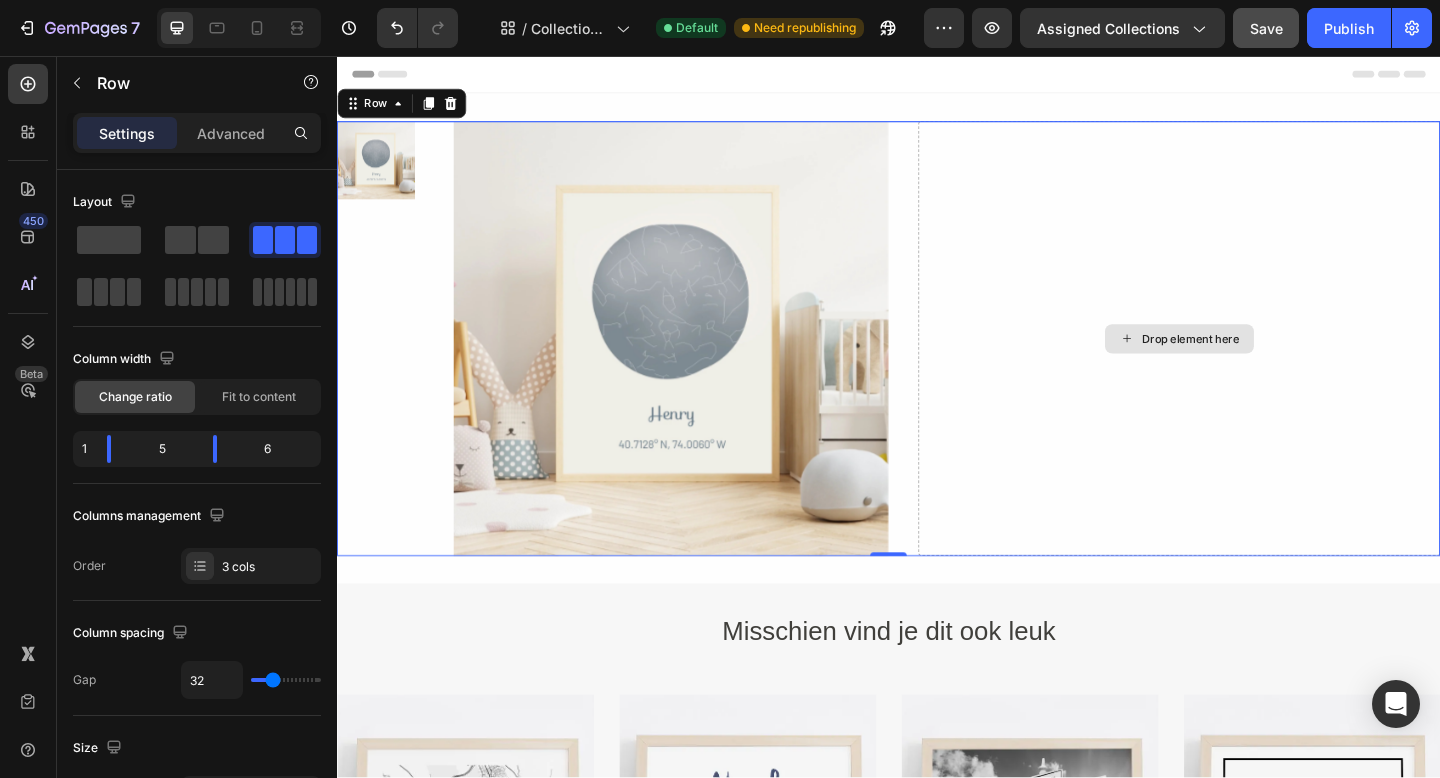 click on "Drop element here" at bounding box center [1253, 363] 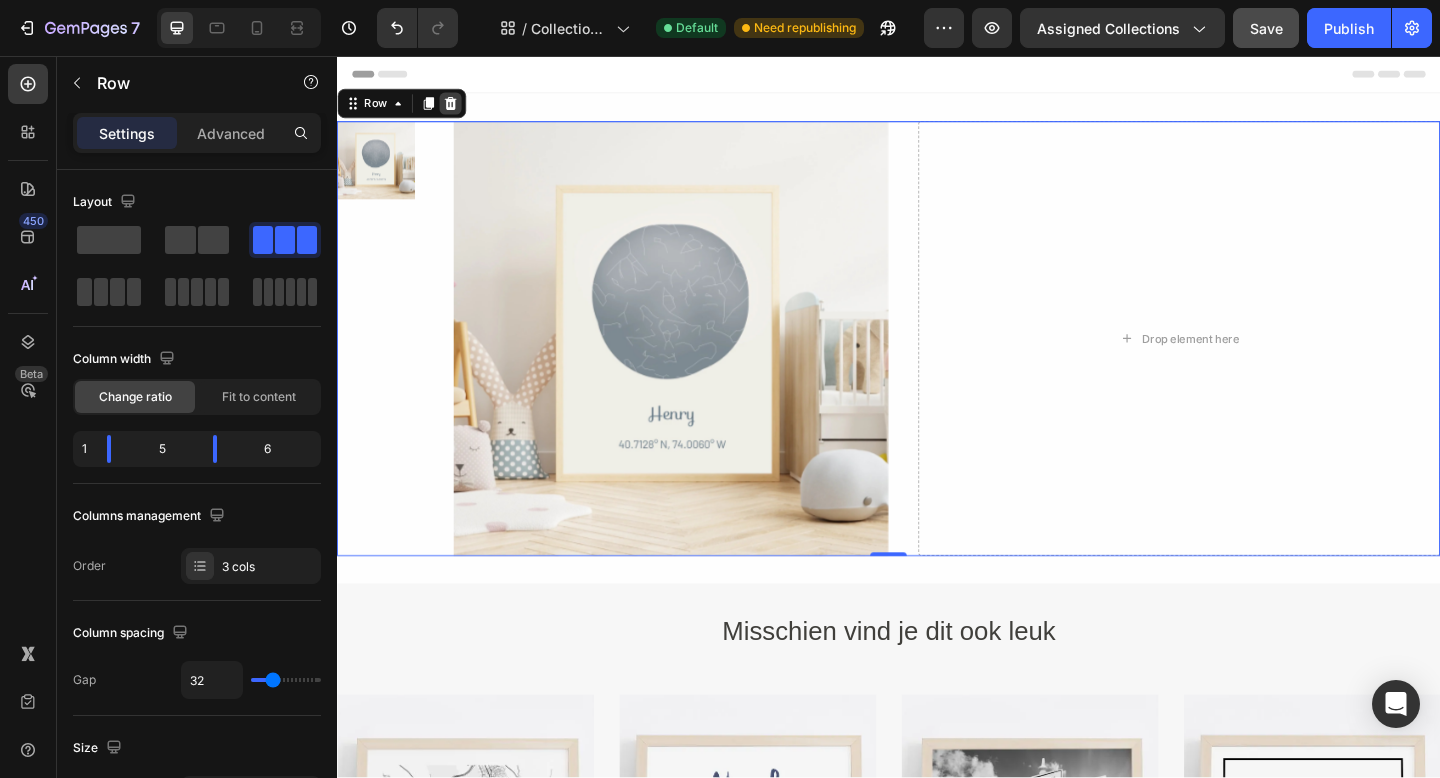click 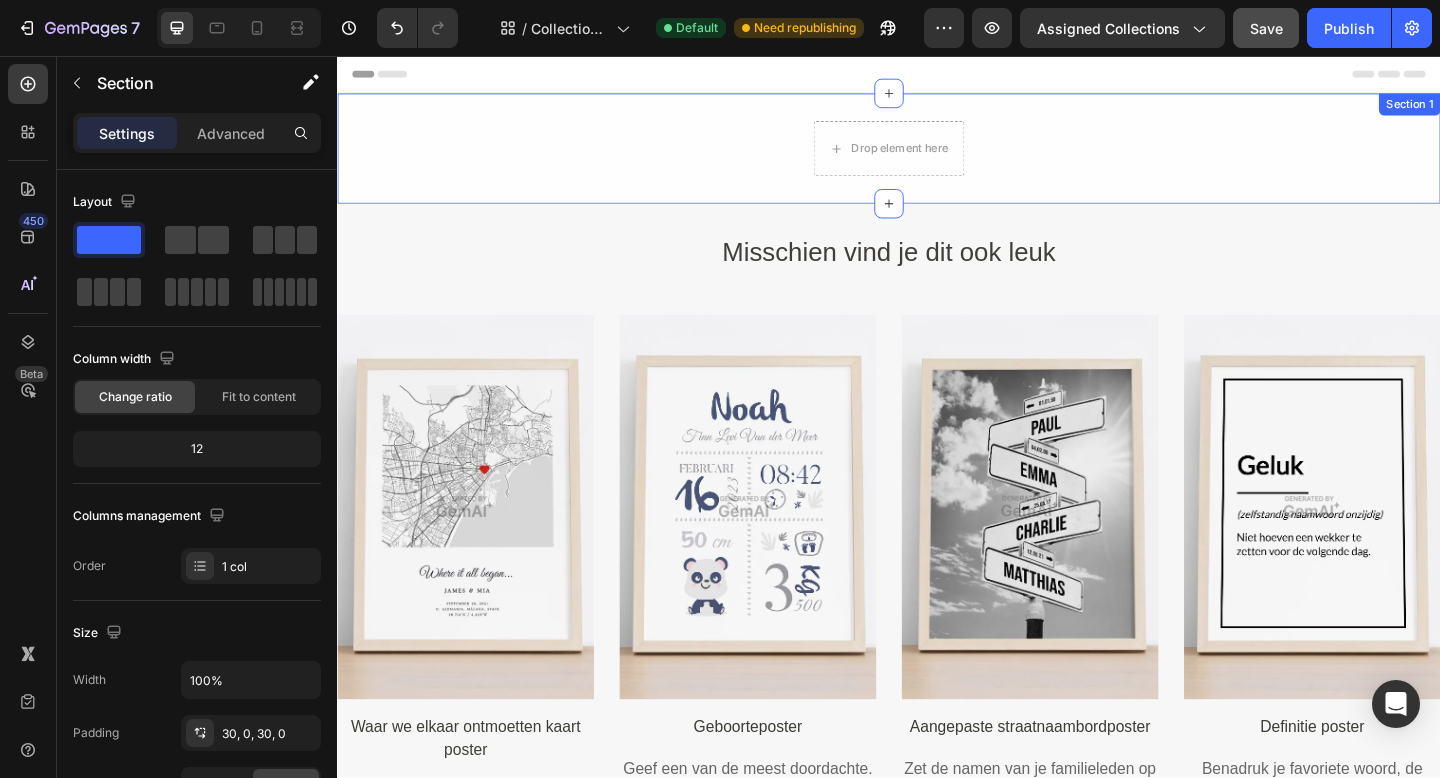 click on "Drop element here Product" at bounding box center (937, 157) 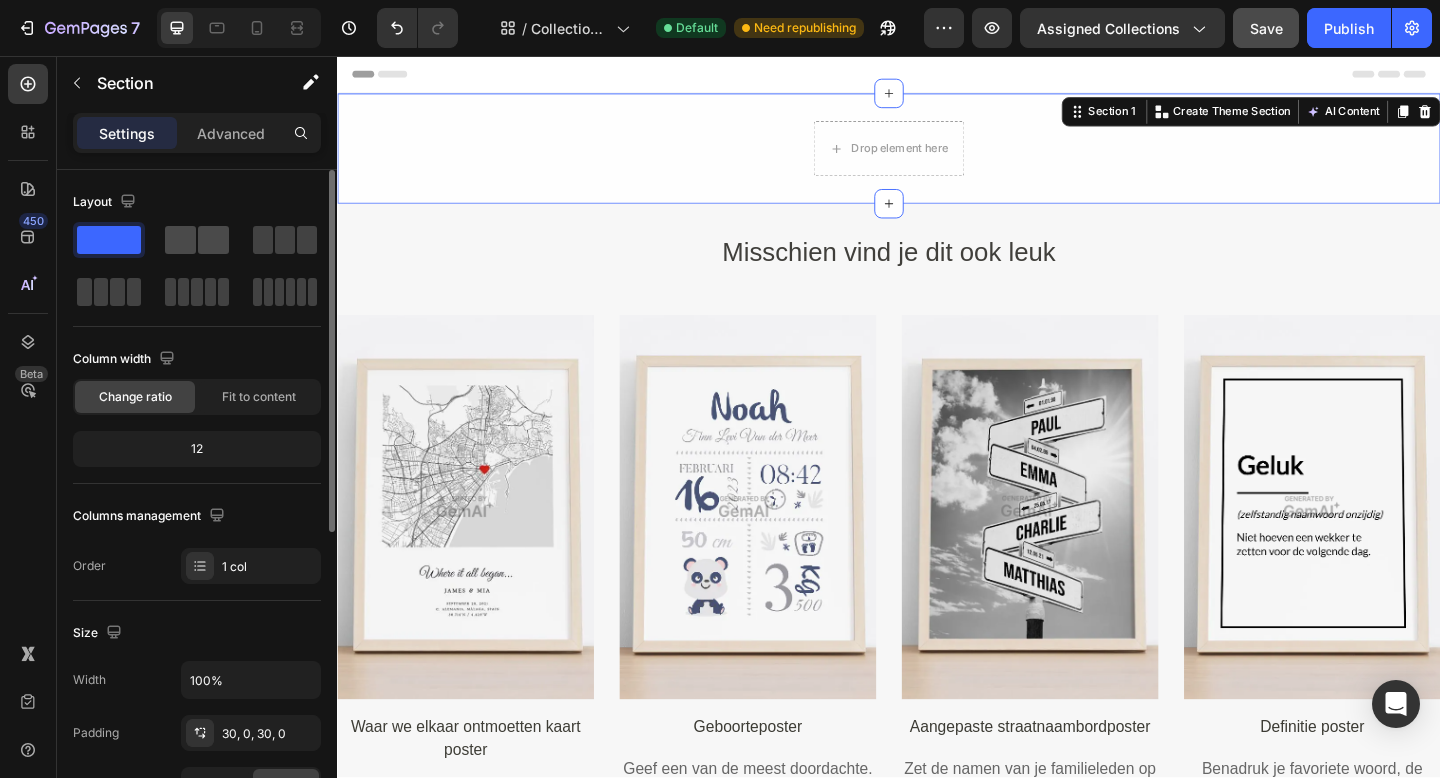 click 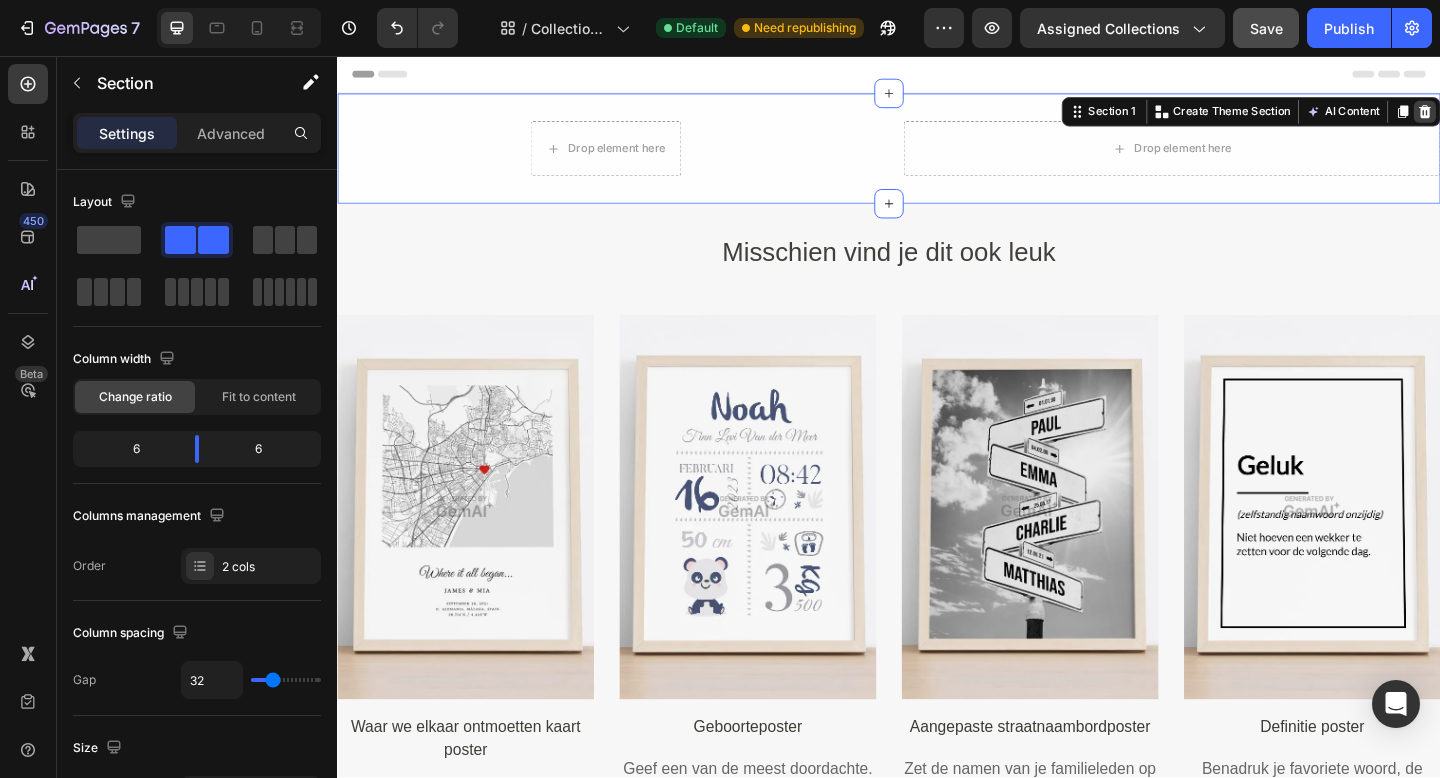 click 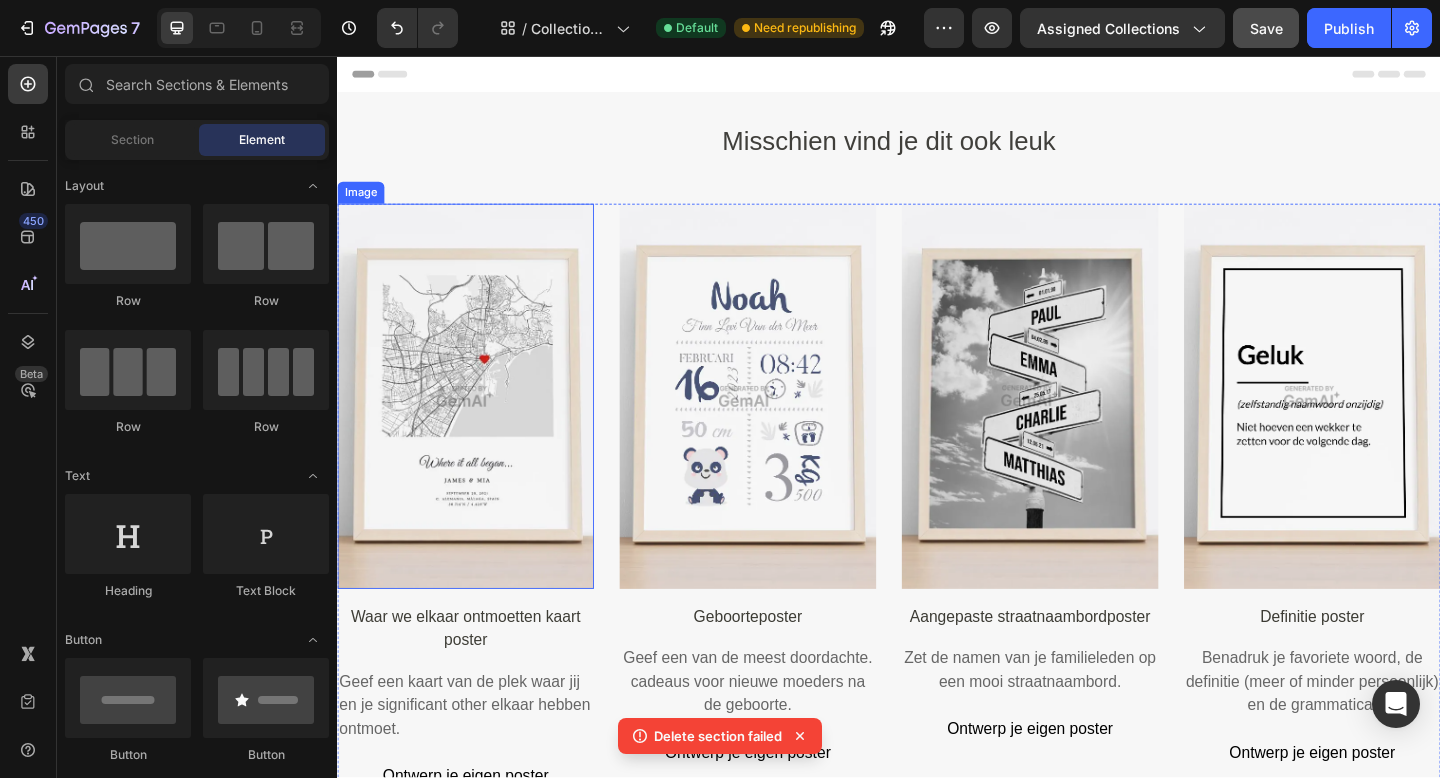 click at bounding box center [476, 426] 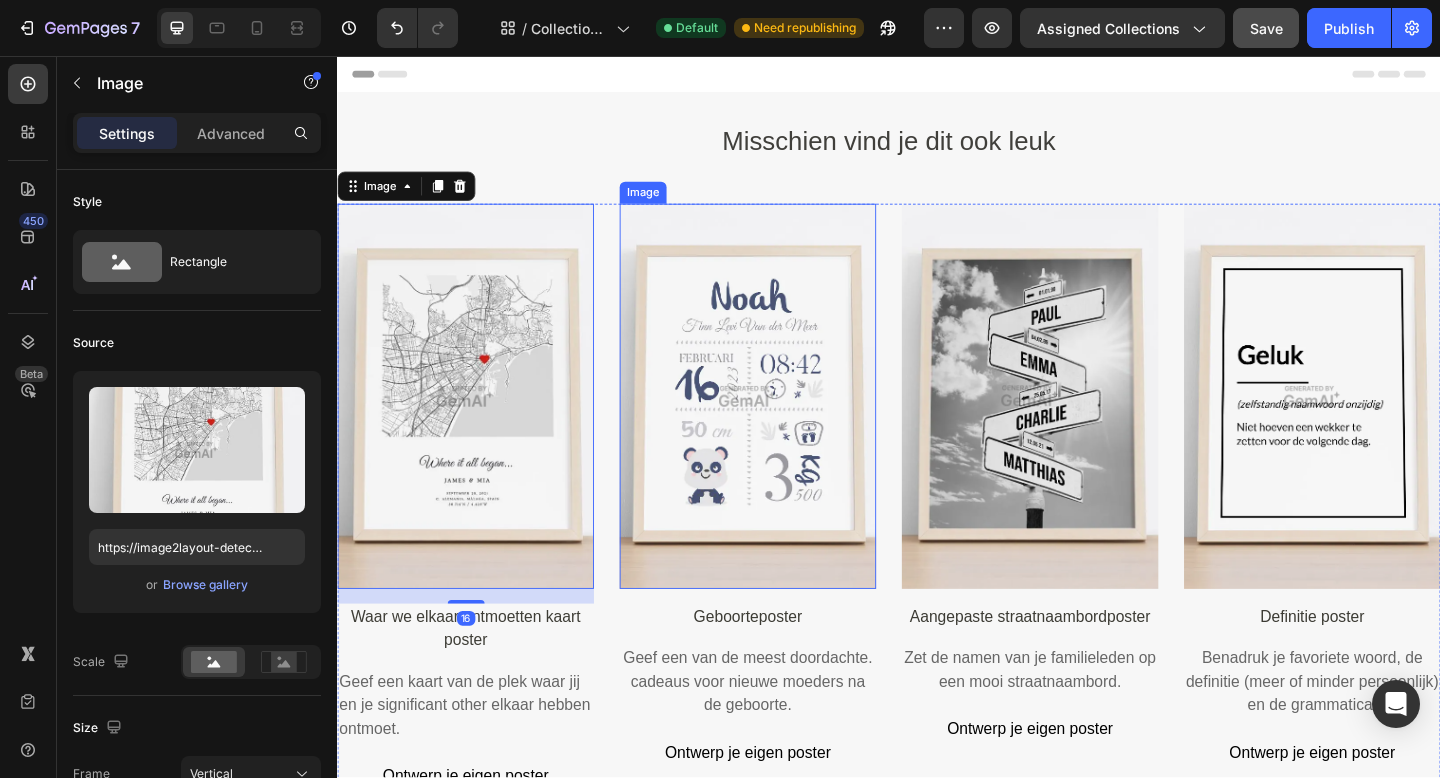 click at bounding box center (783, 426) 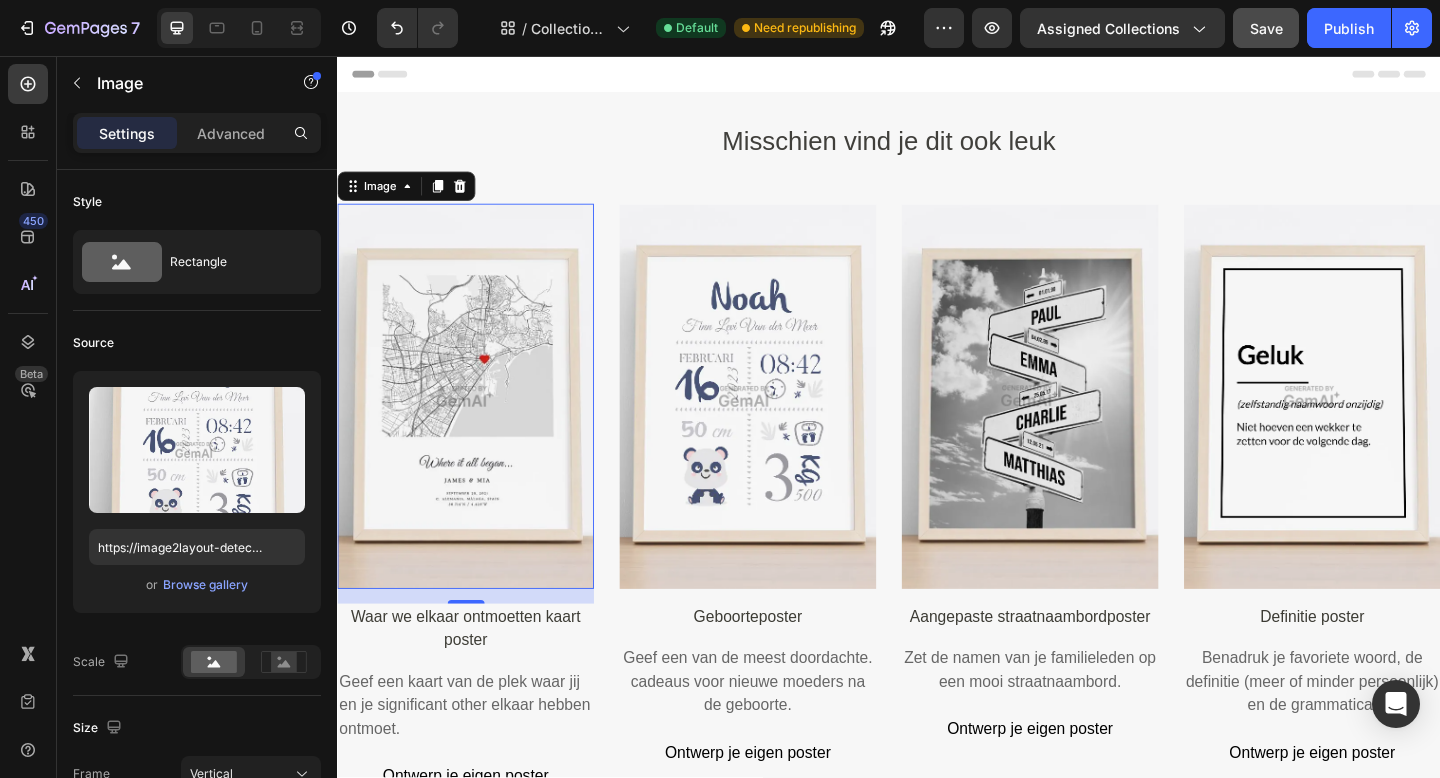 click at bounding box center [476, 426] 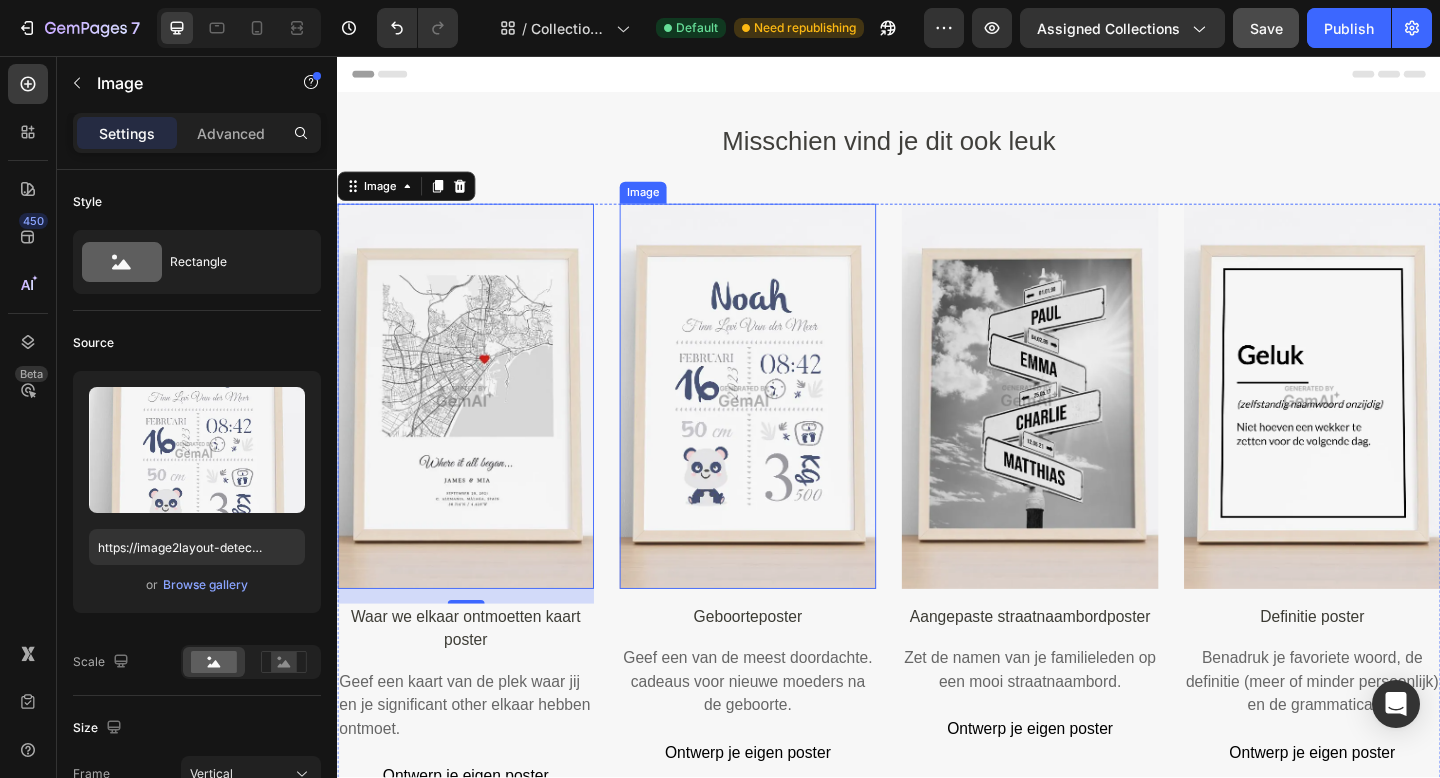 click at bounding box center [783, 426] 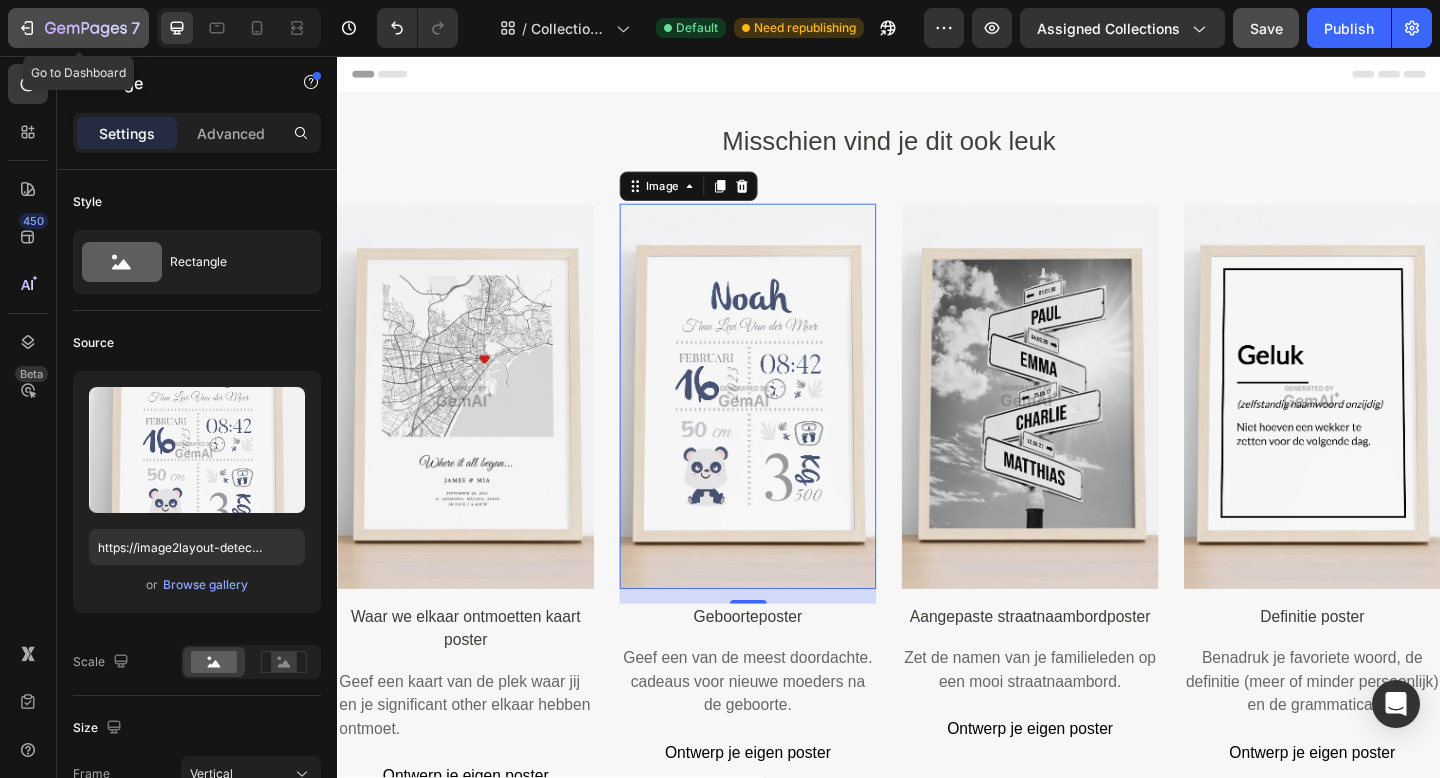 click 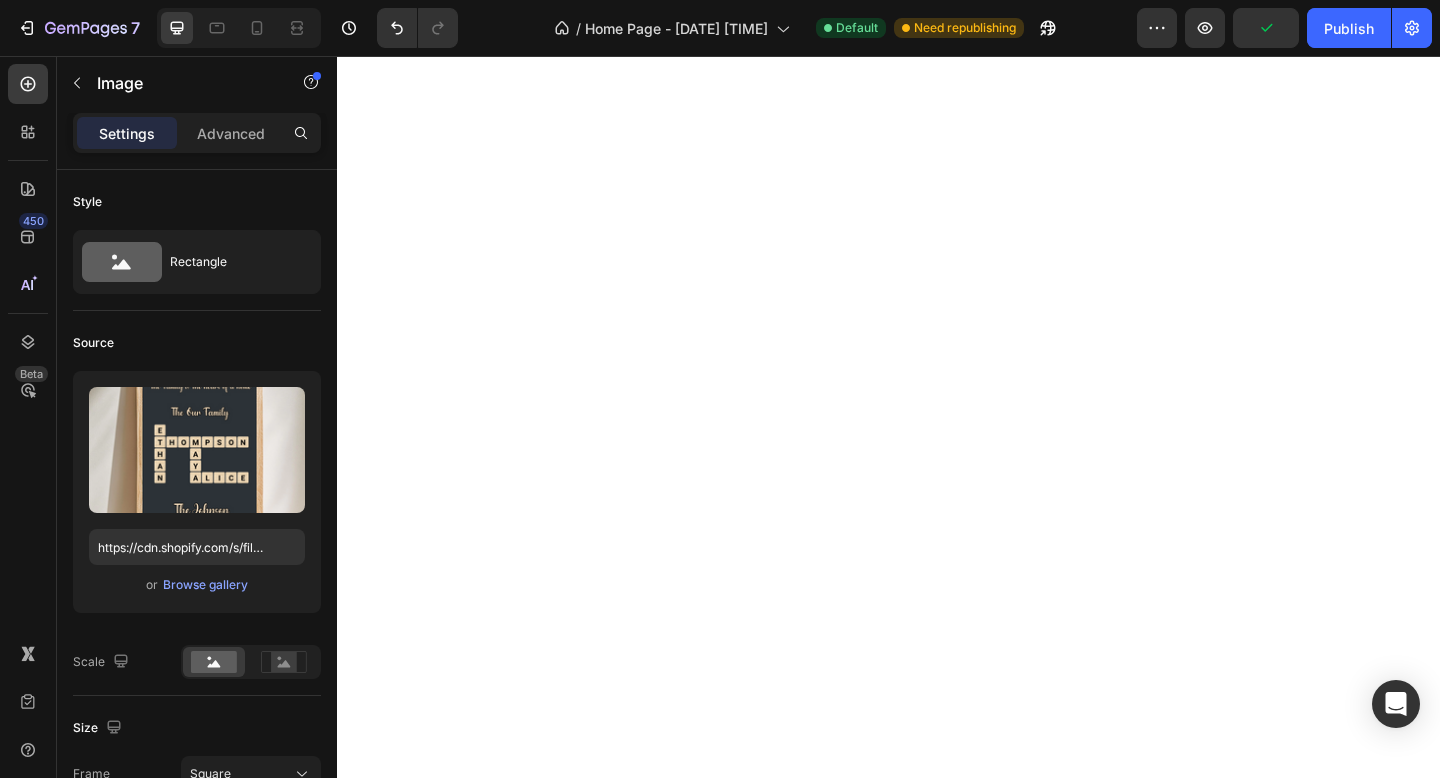 scroll, scrollTop: 0, scrollLeft: 0, axis: both 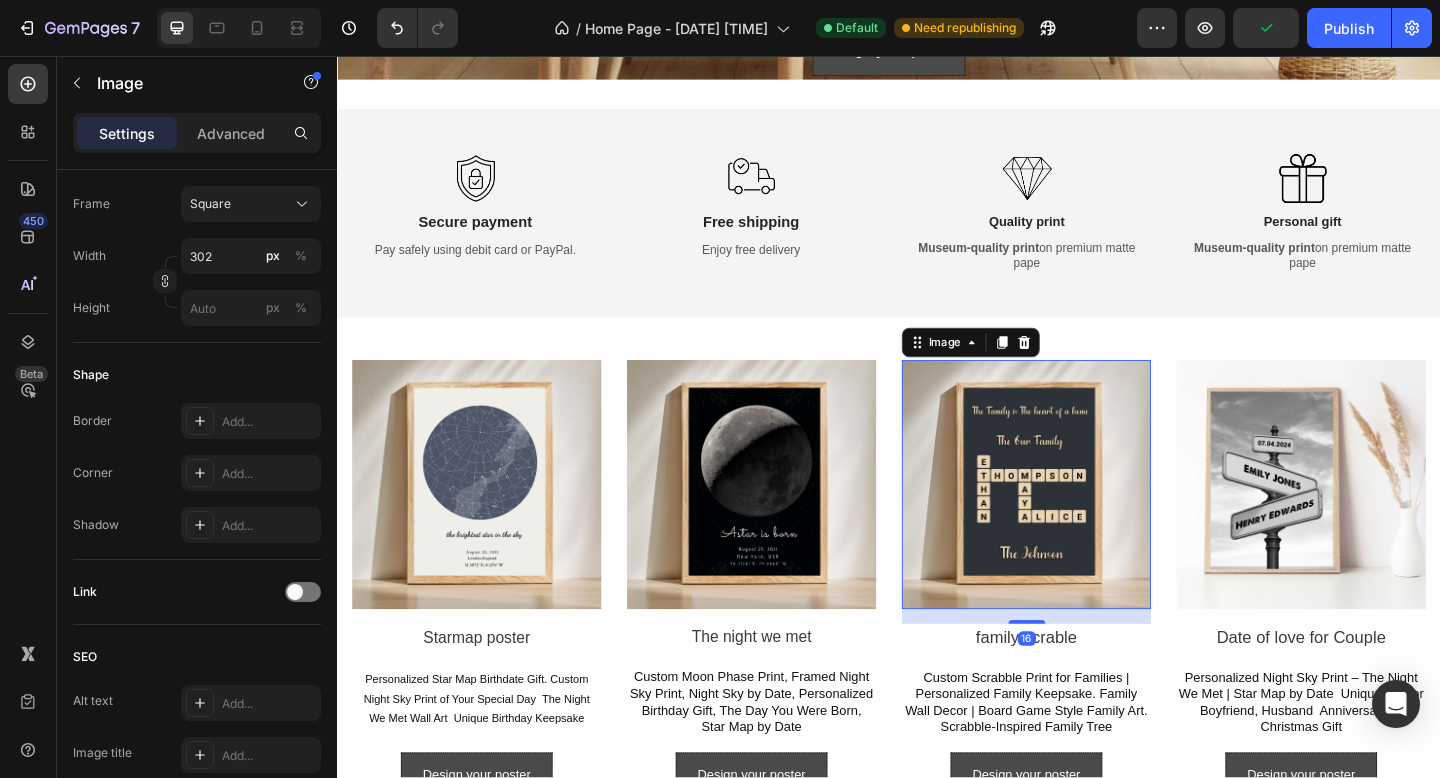 click at bounding box center [1086, 522] 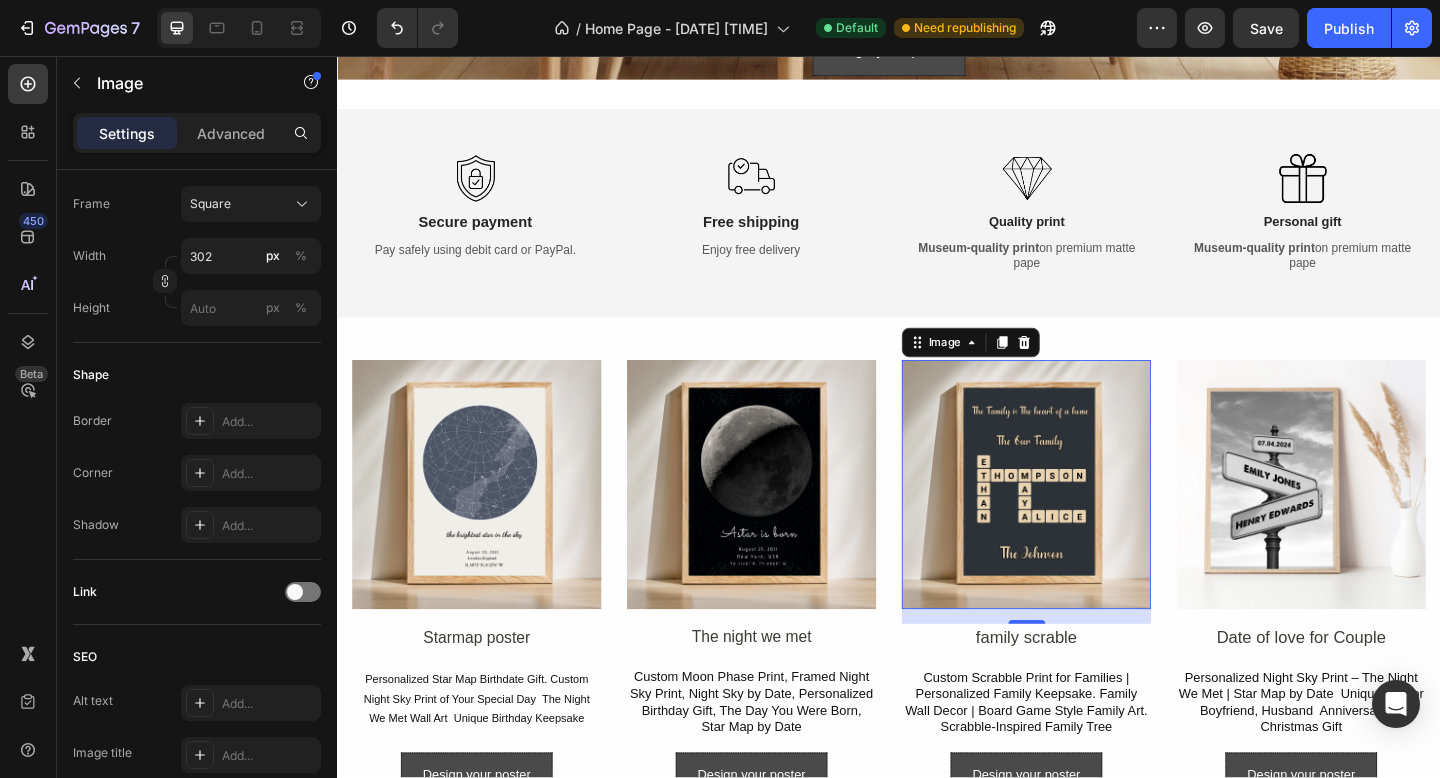 click at bounding box center (1086, 522) 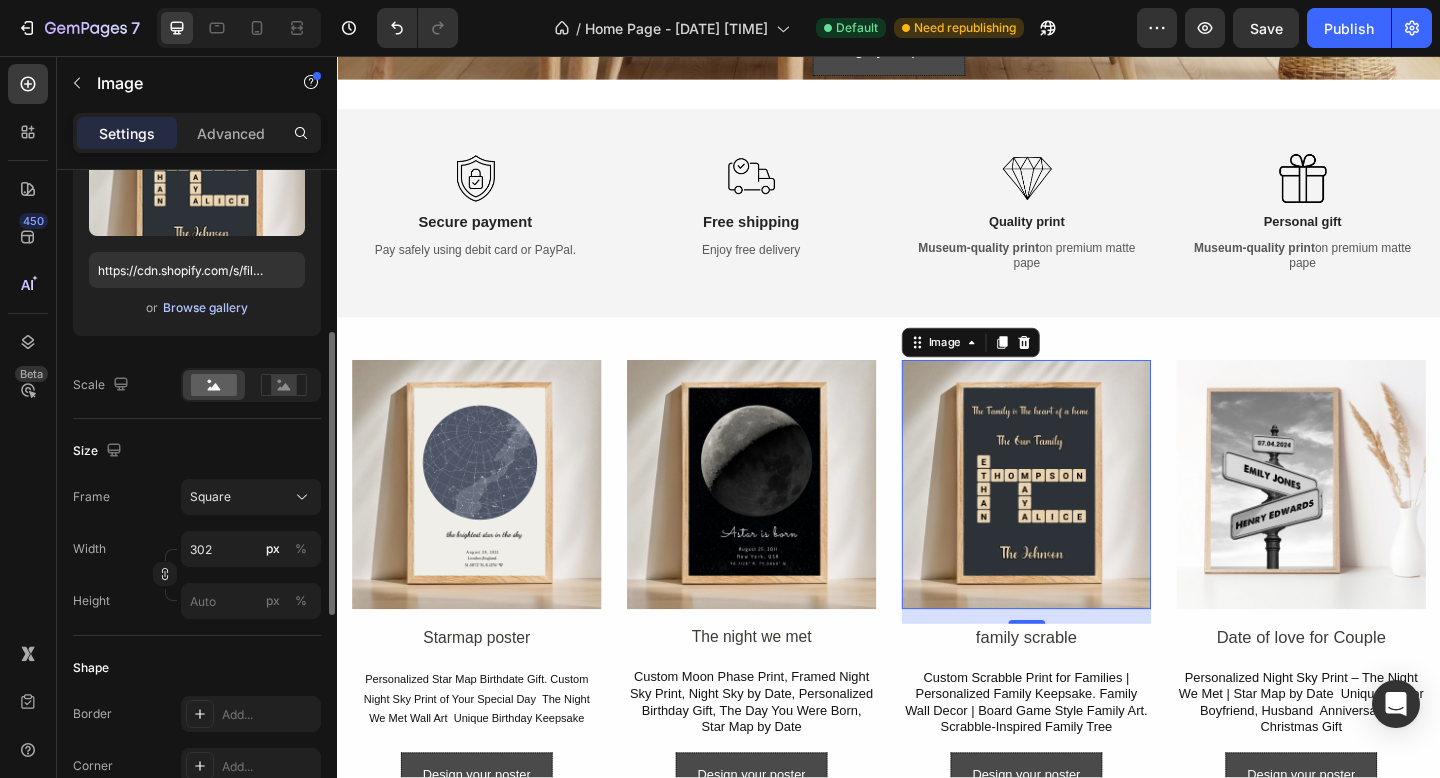 scroll, scrollTop: 314, scrollLeft: 0, axis: vertical 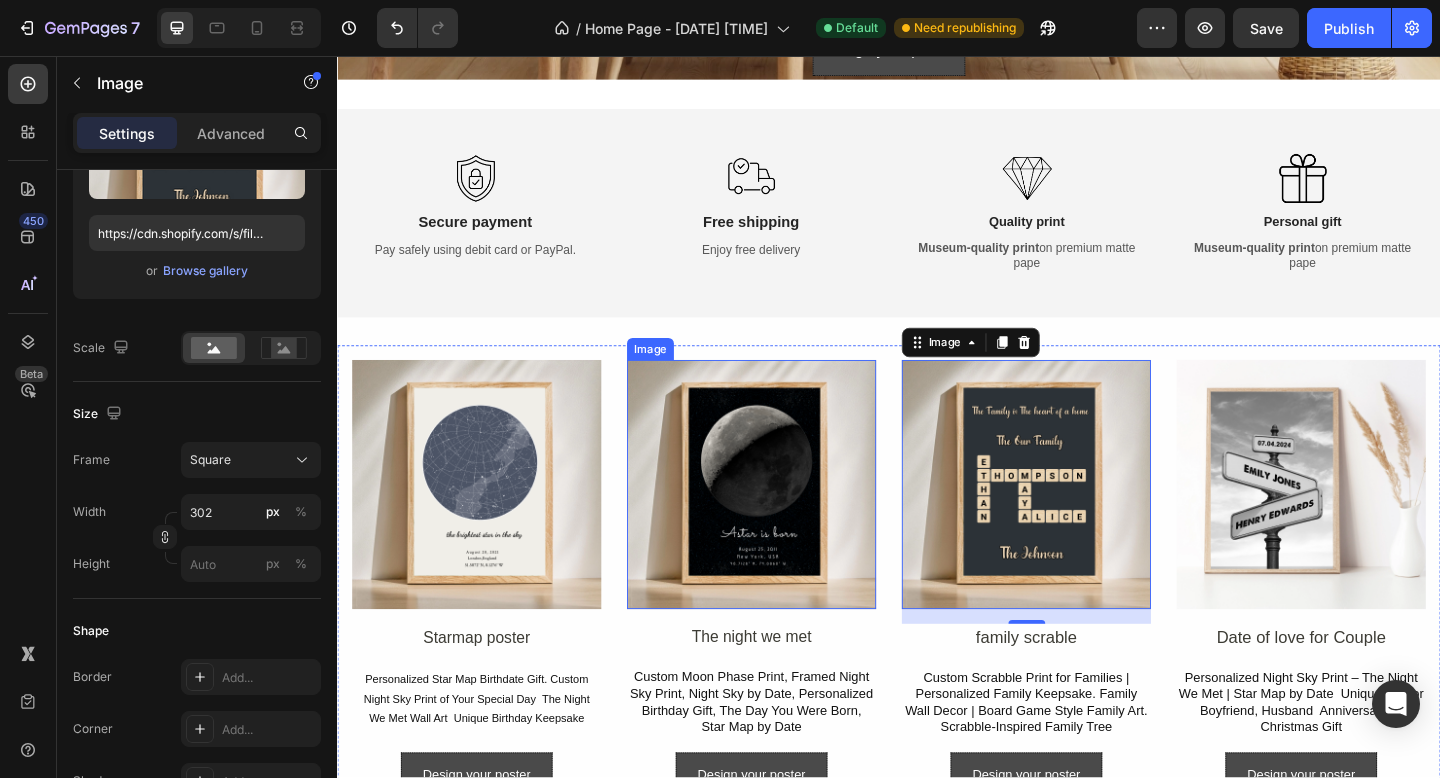 click at bounding box center [787, 522] 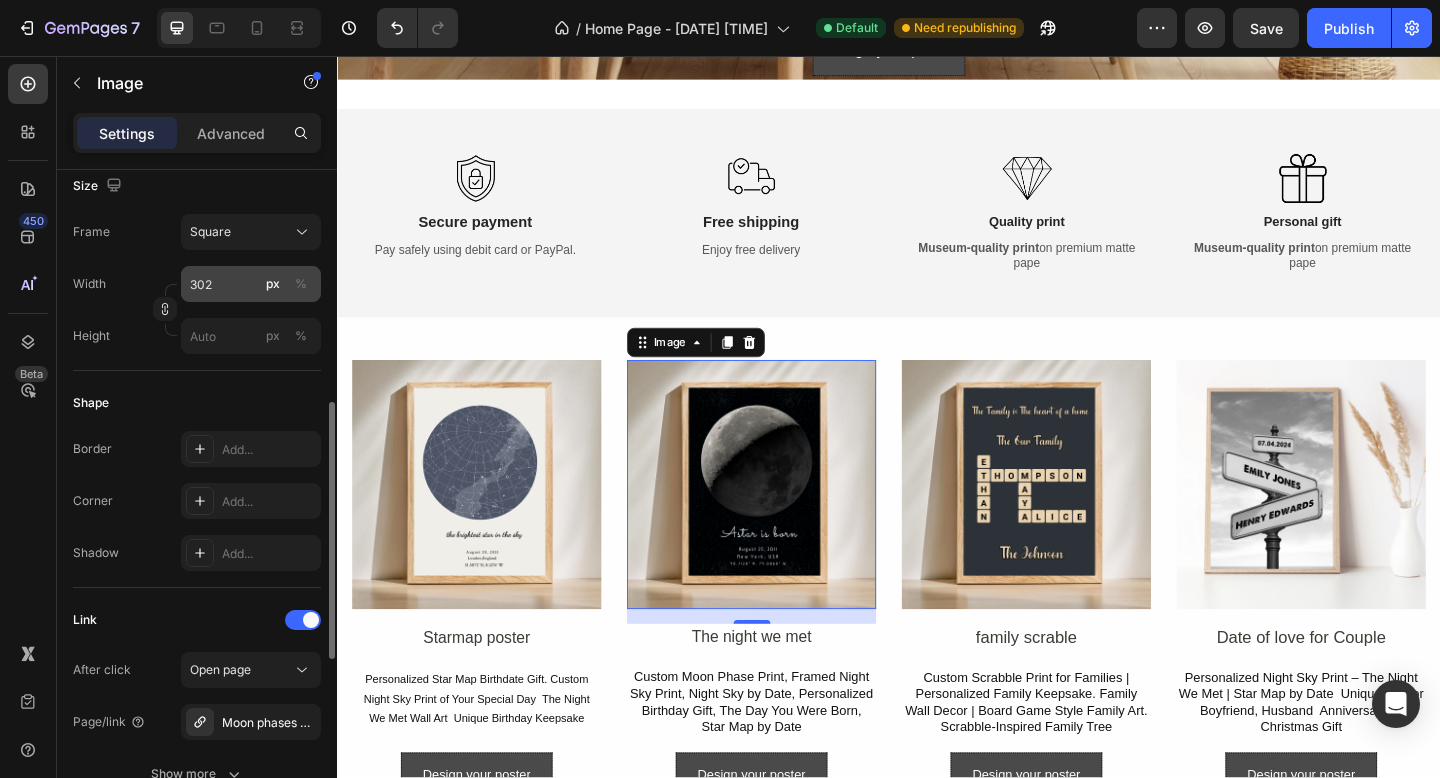 scroll, scrollTop: 562, scrollLeft: 0, axis: vertical 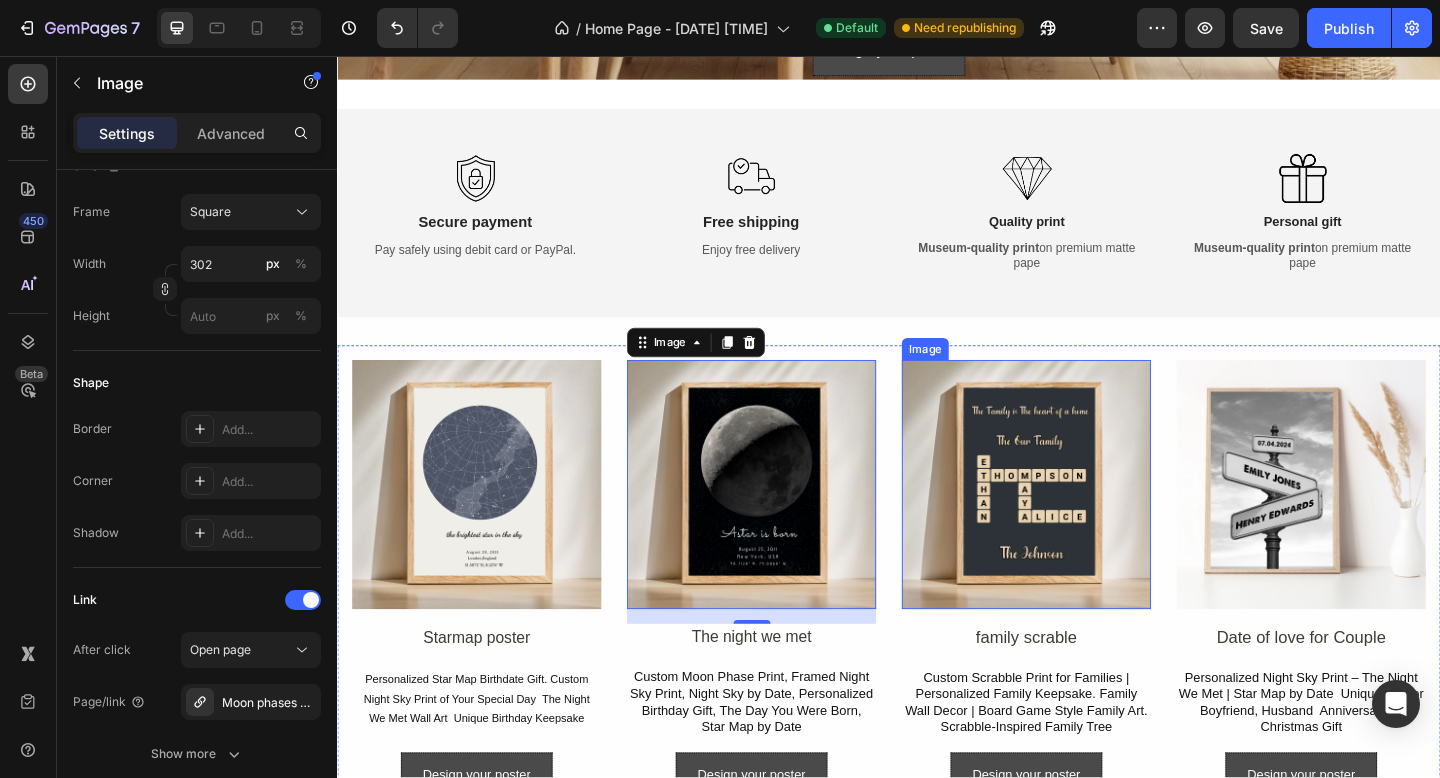click at bounding box center [1086, 522] 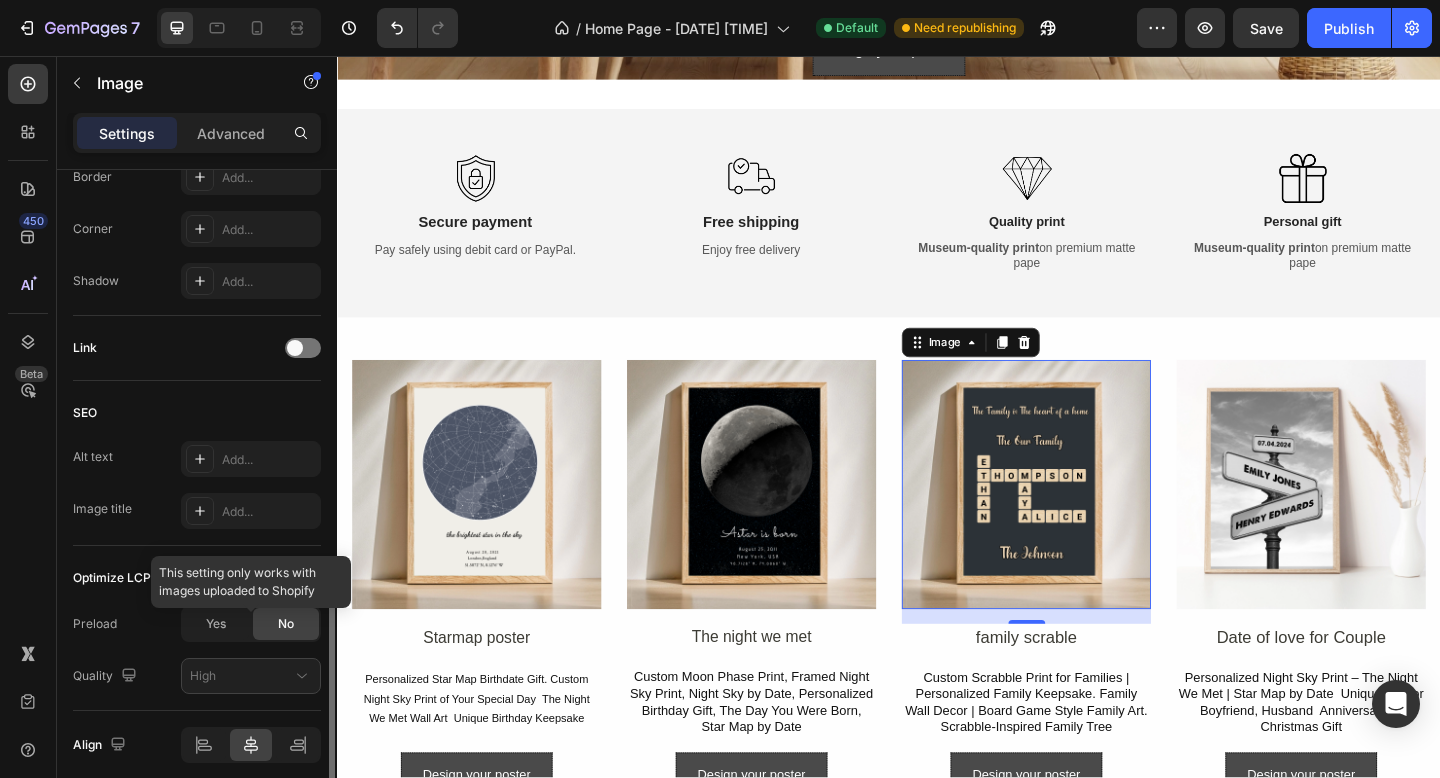 scroll, scrollTop: 880, scrollLeft: 0, axis: vertical 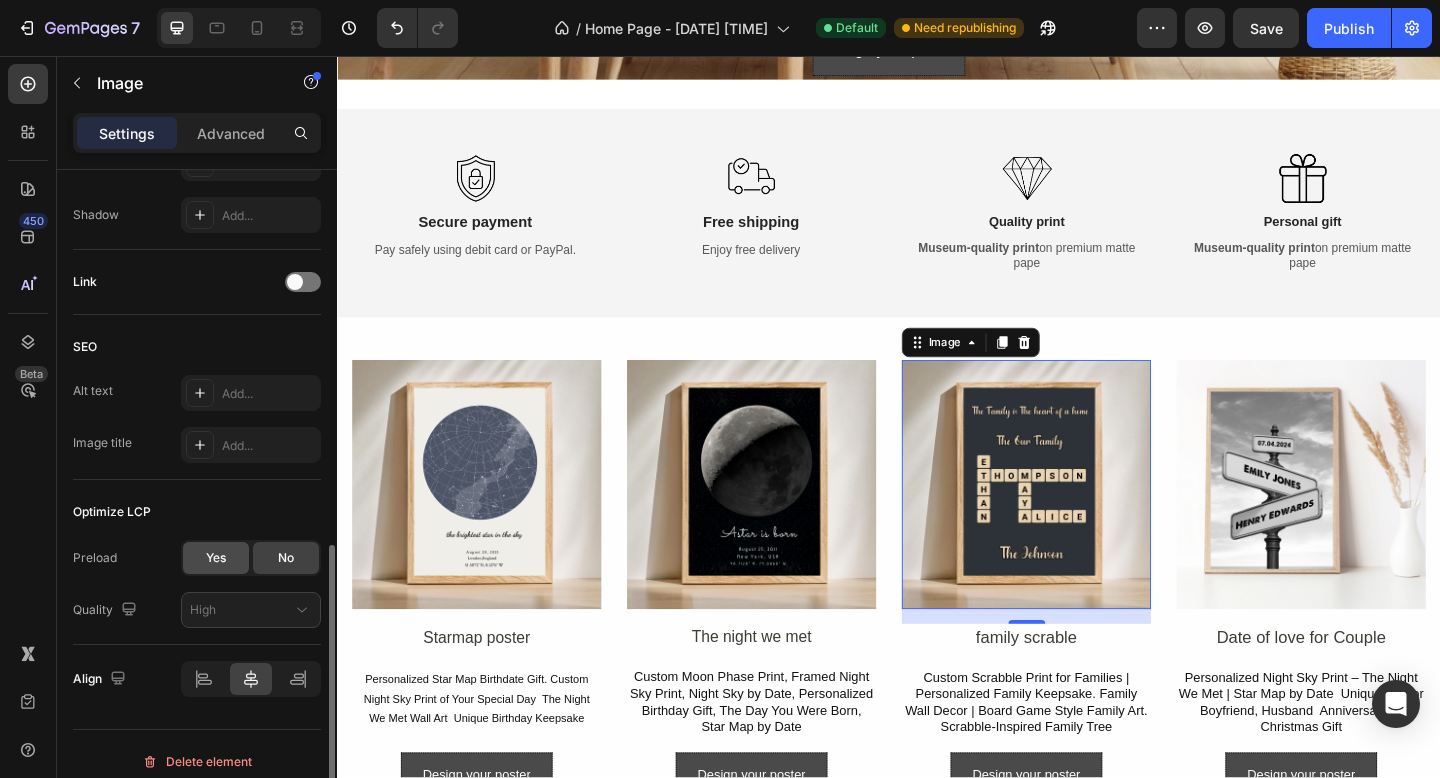 click on "Yes" 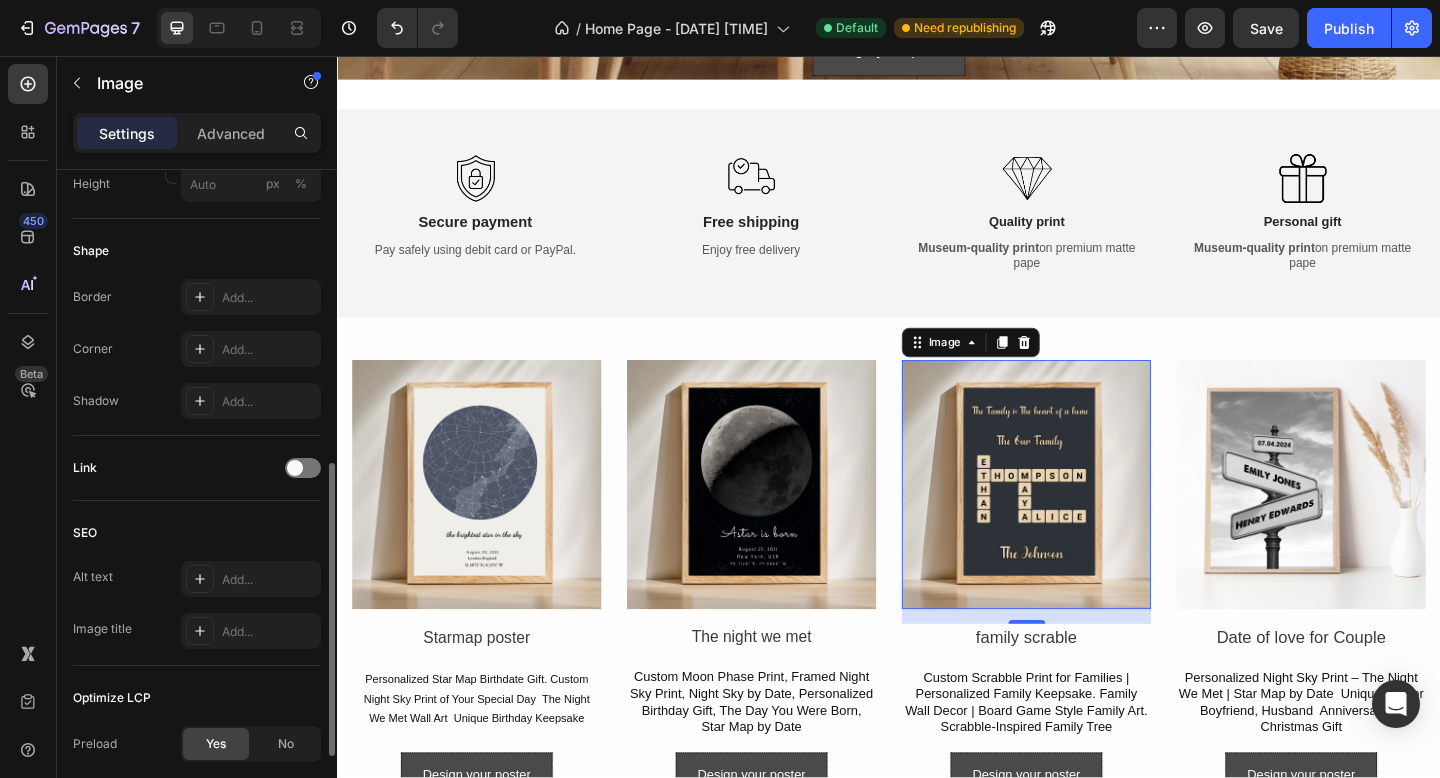 scroll, scrollTop: 685, scrollLeft: 0, axis: vertical 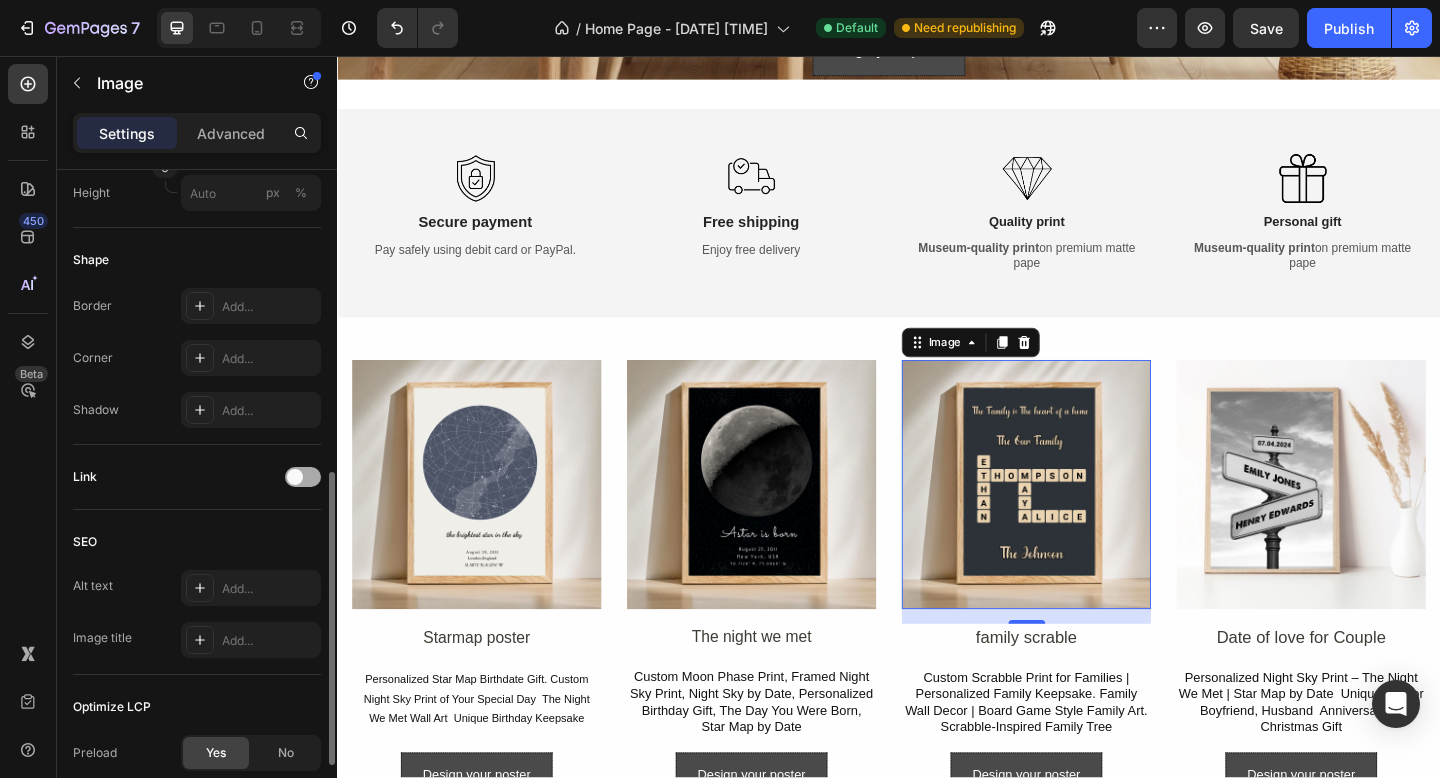 click at bounding box center (303, 477) 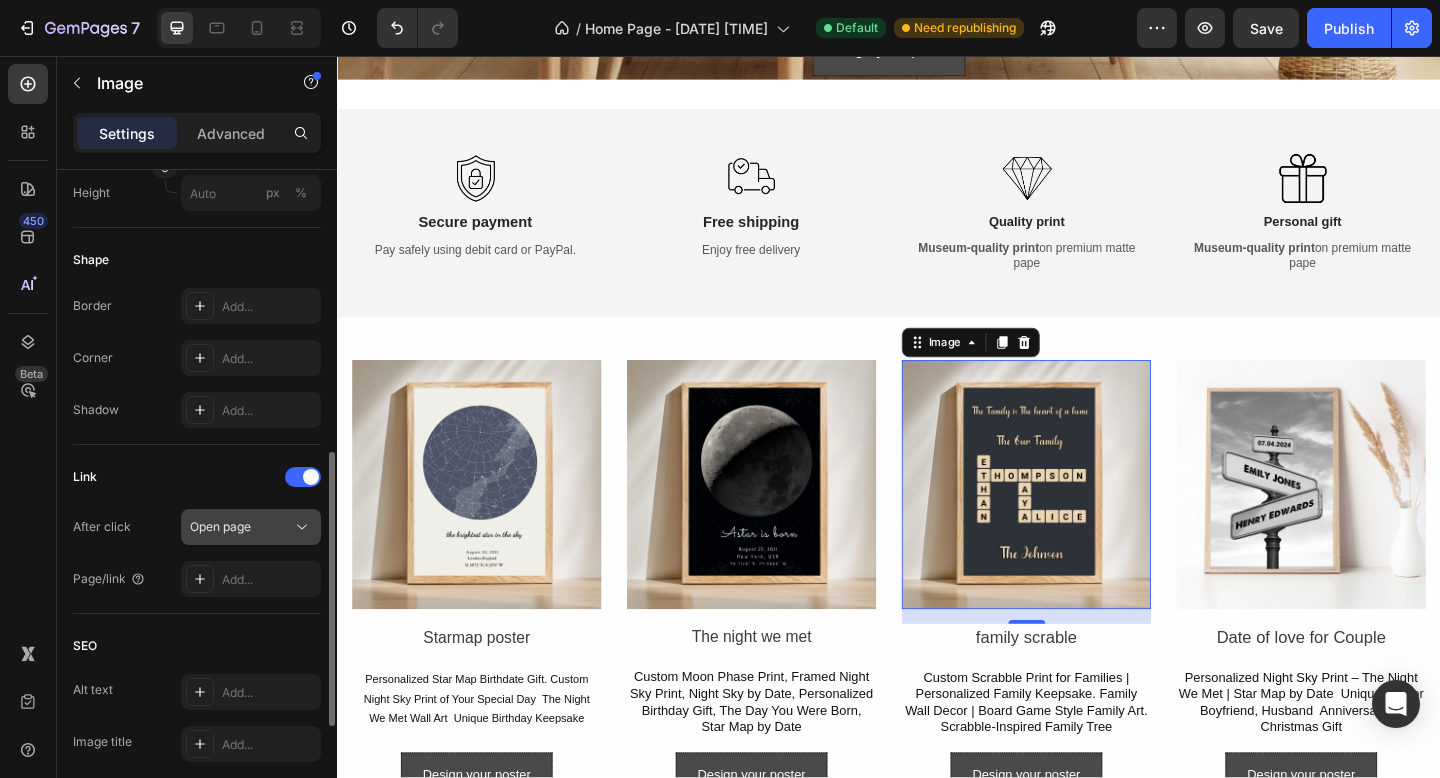 click on "Open page" at bounding box center (241, 527) 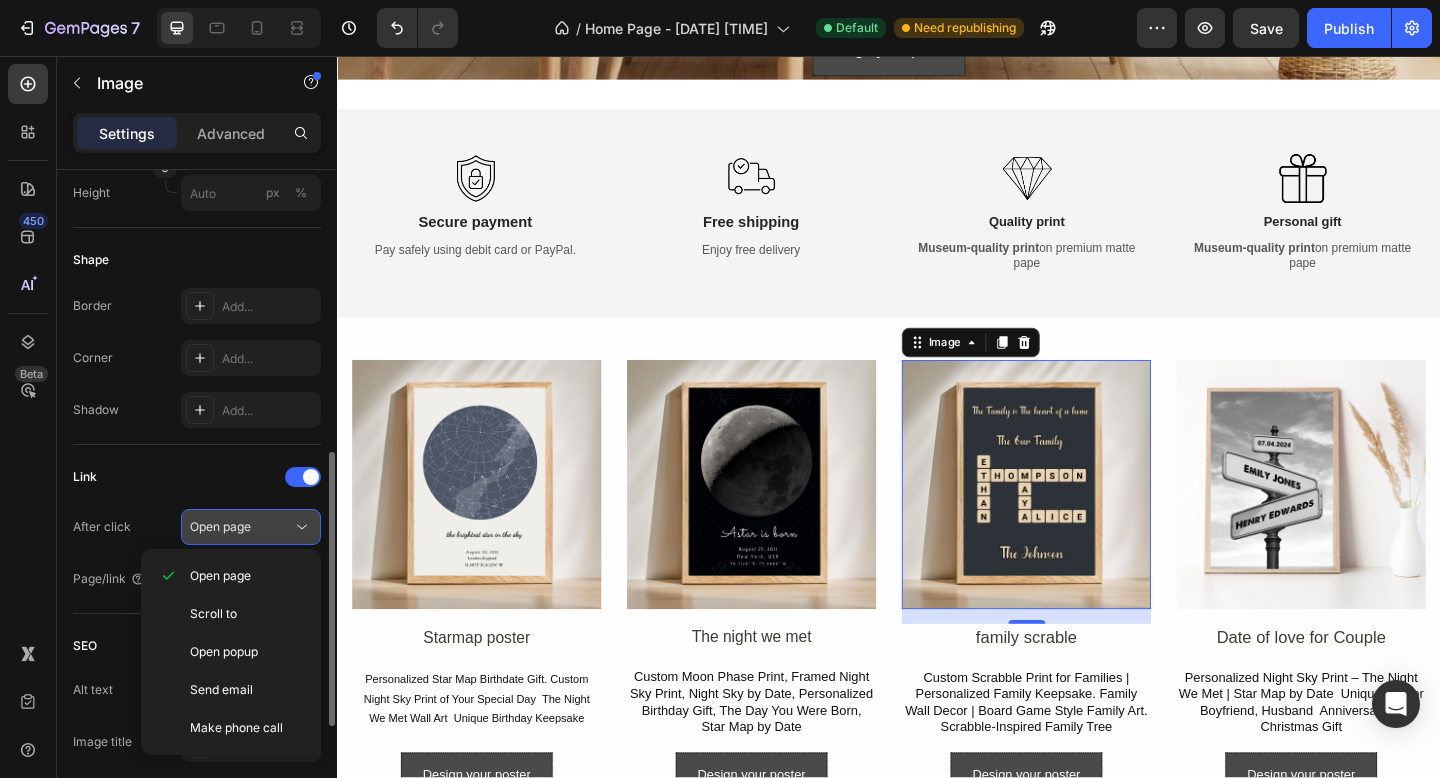 click on "Open page" at bounding box center [241, 527] 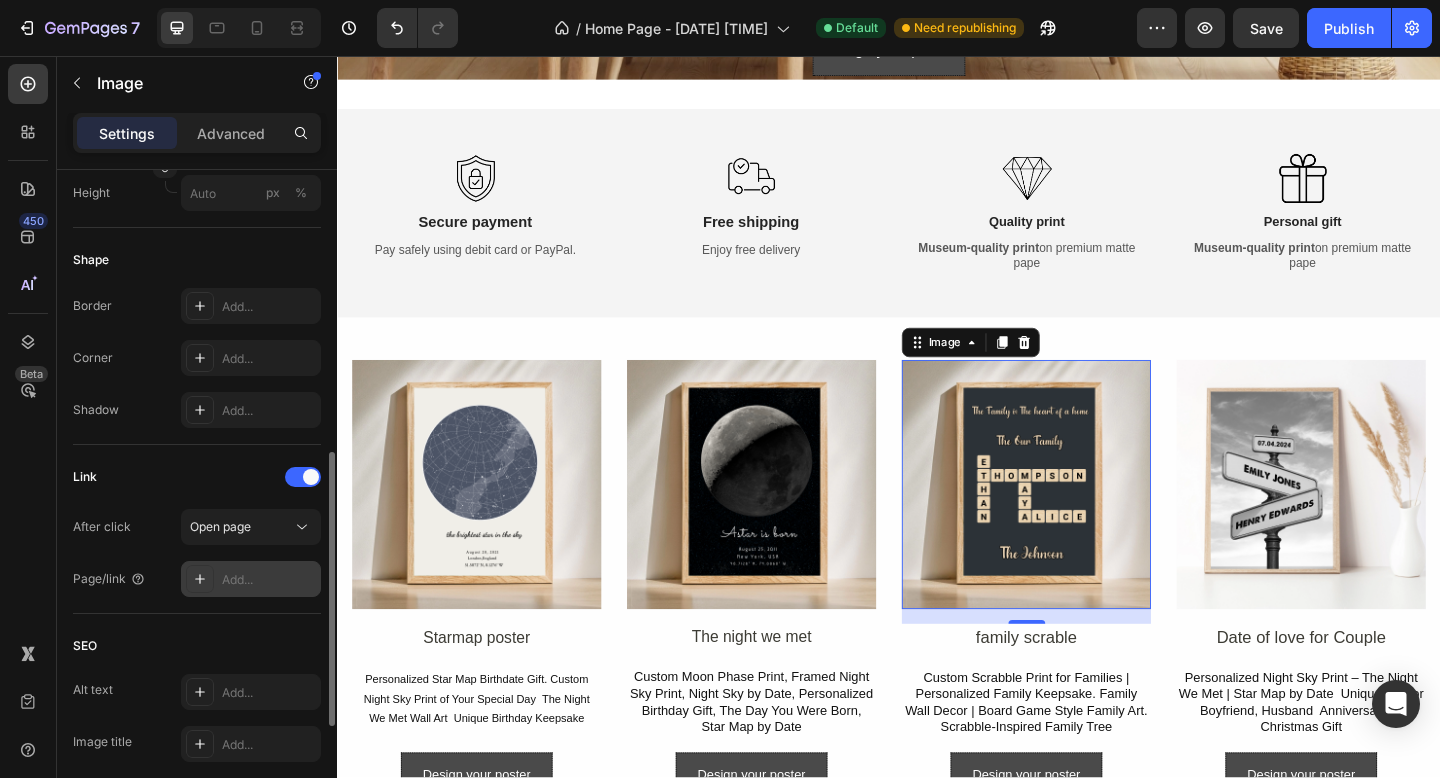 click on "Add..." at bounding box center (269, 580) 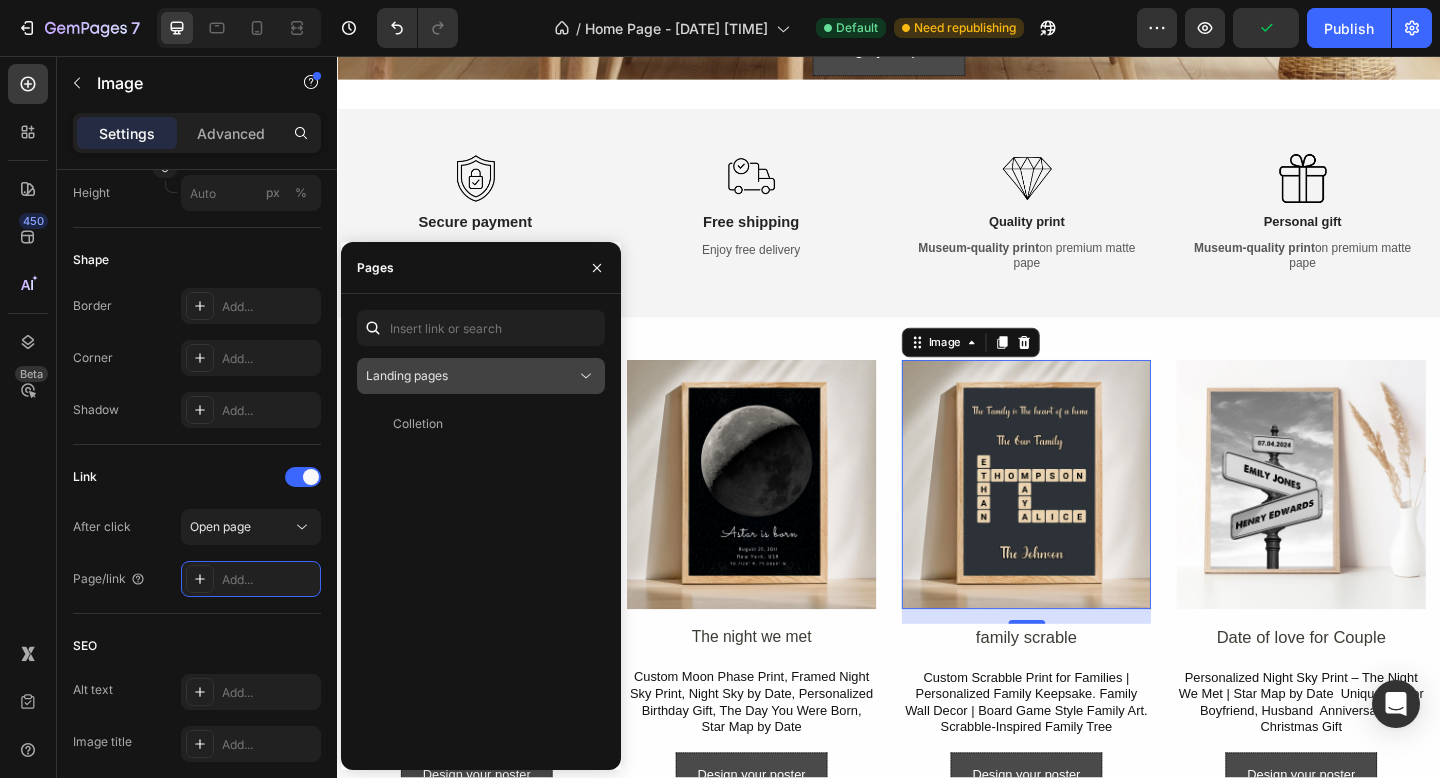 click on "Landing pages" at bounding box center [407, 375] 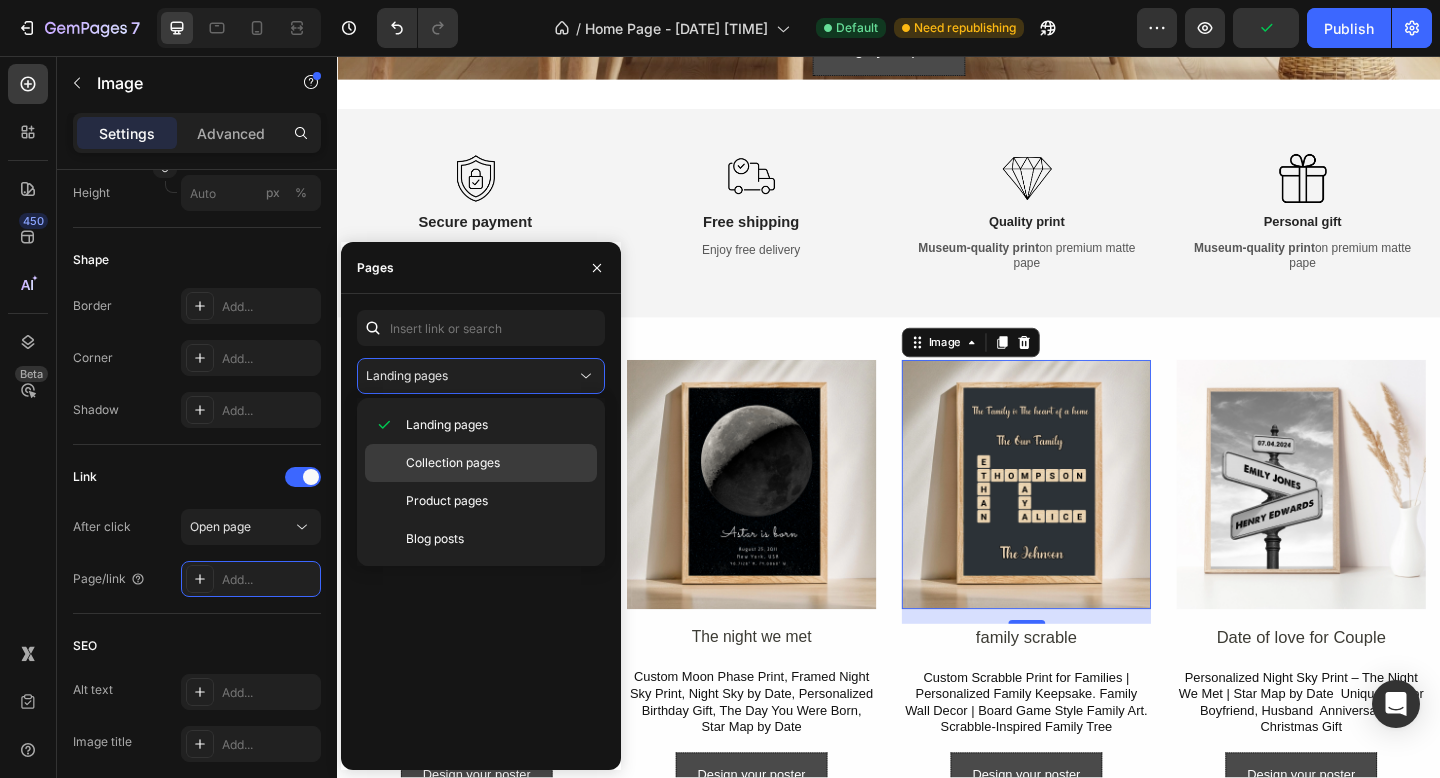 click on "Collection pages" at bounding box center (453, 463) 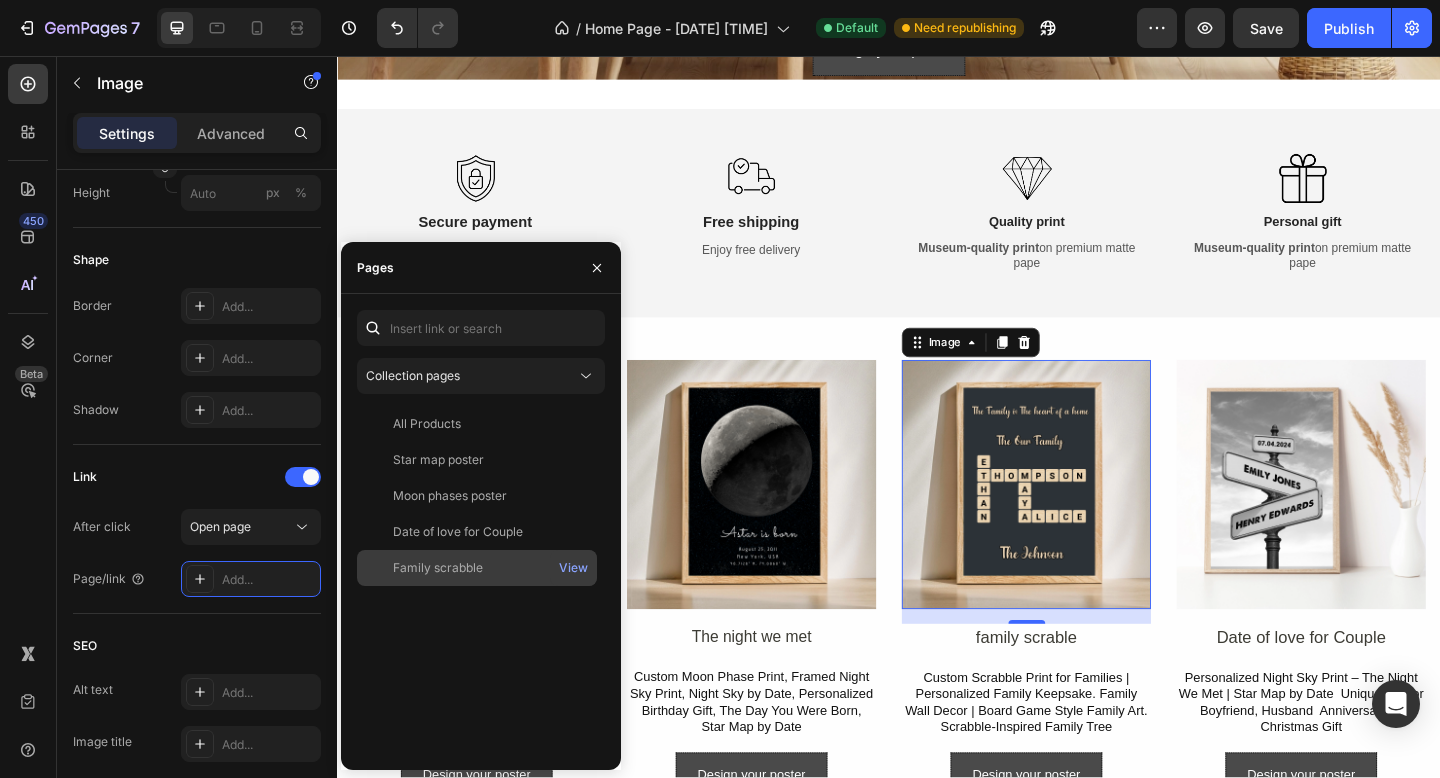 click on "Family scrabble" 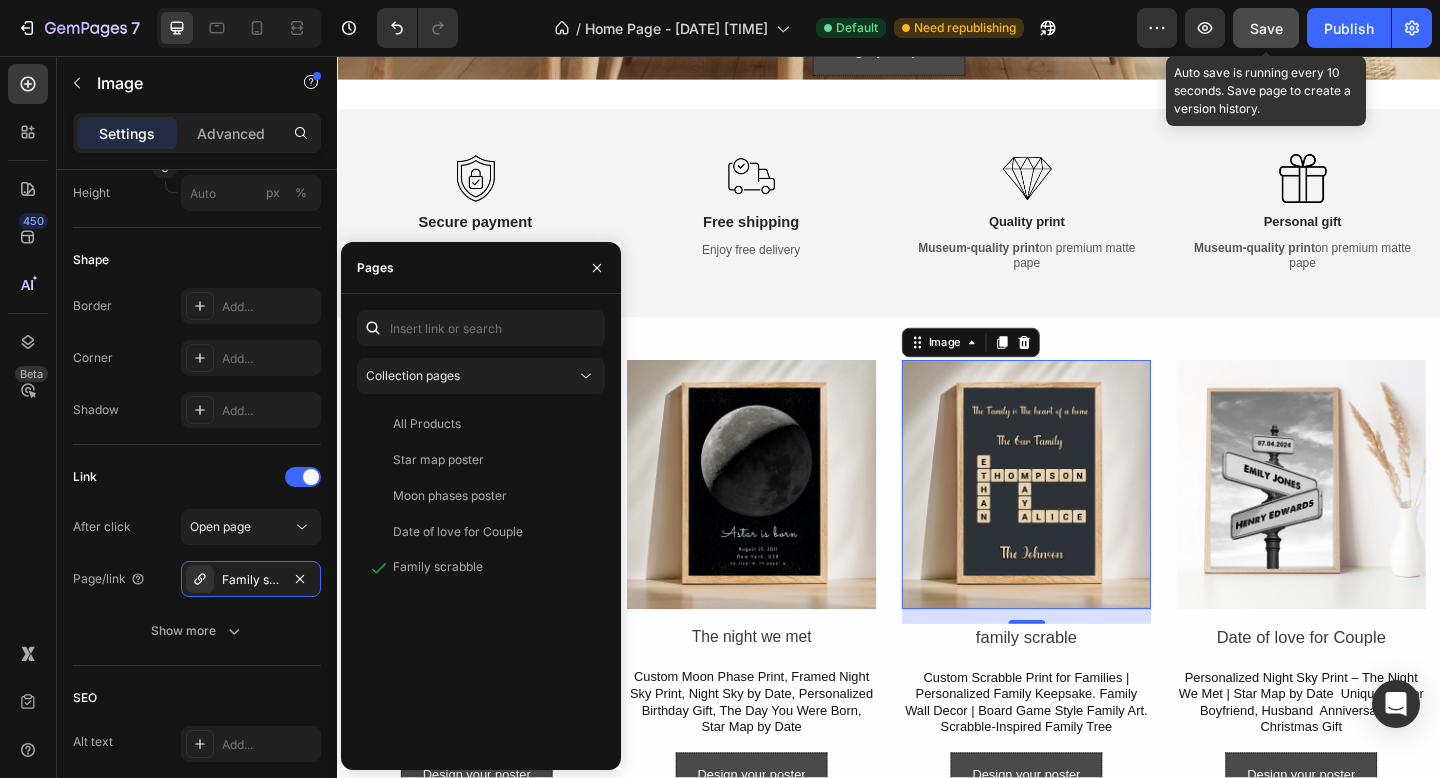 click on "Save" at bounding box center [1266, 28] 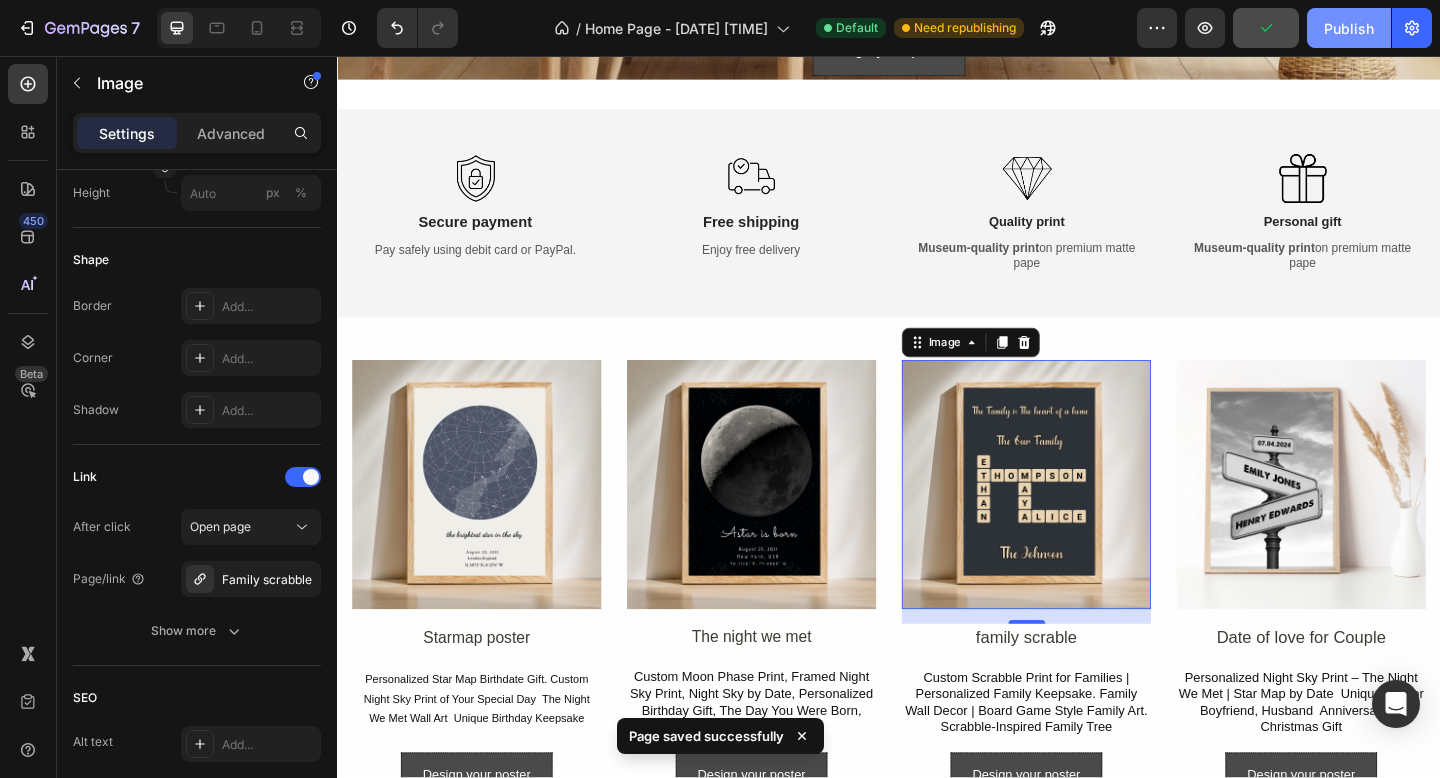 click on "Publish" at bounding box center [1349, 28] 